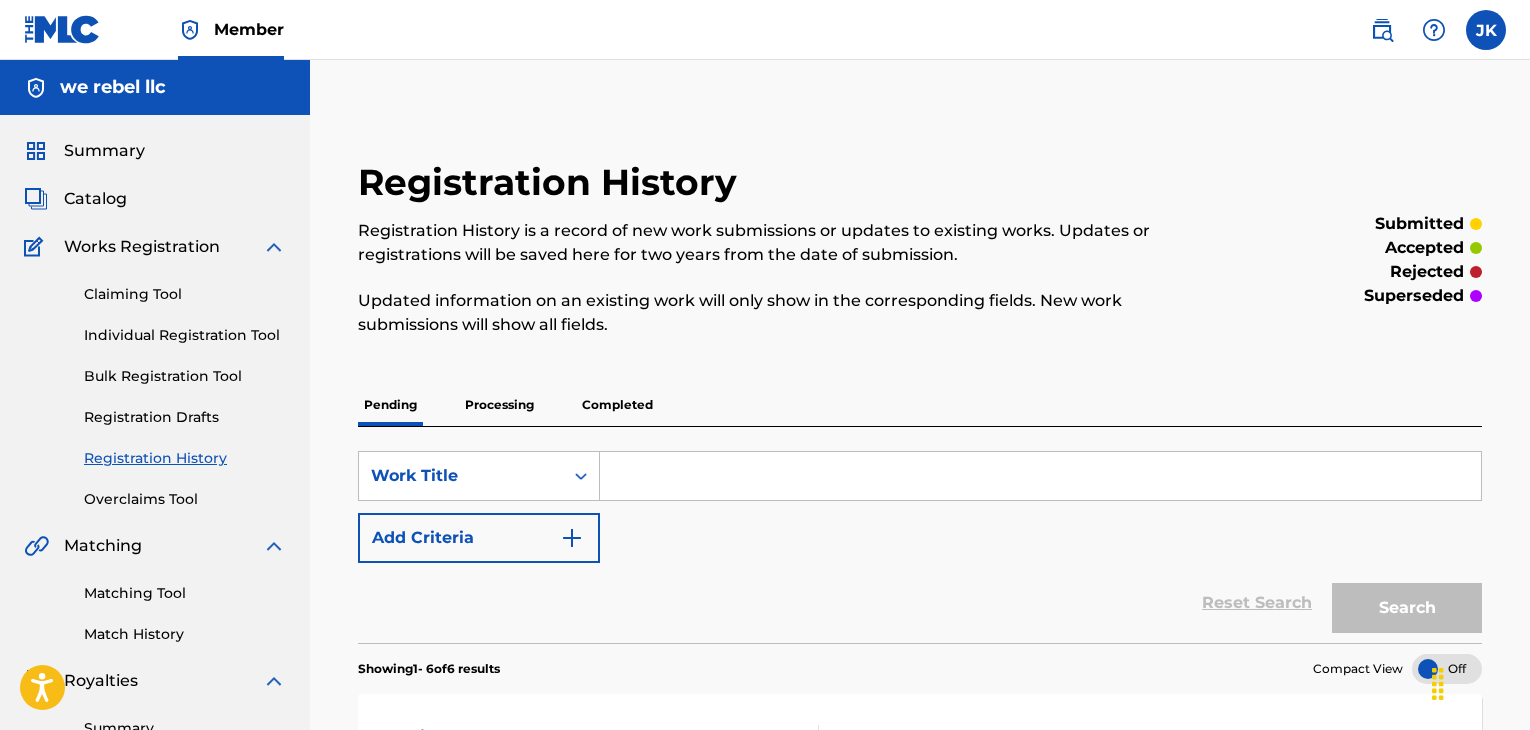 scroll, scrollTop: 0, scrollLeft: 0, axis: both 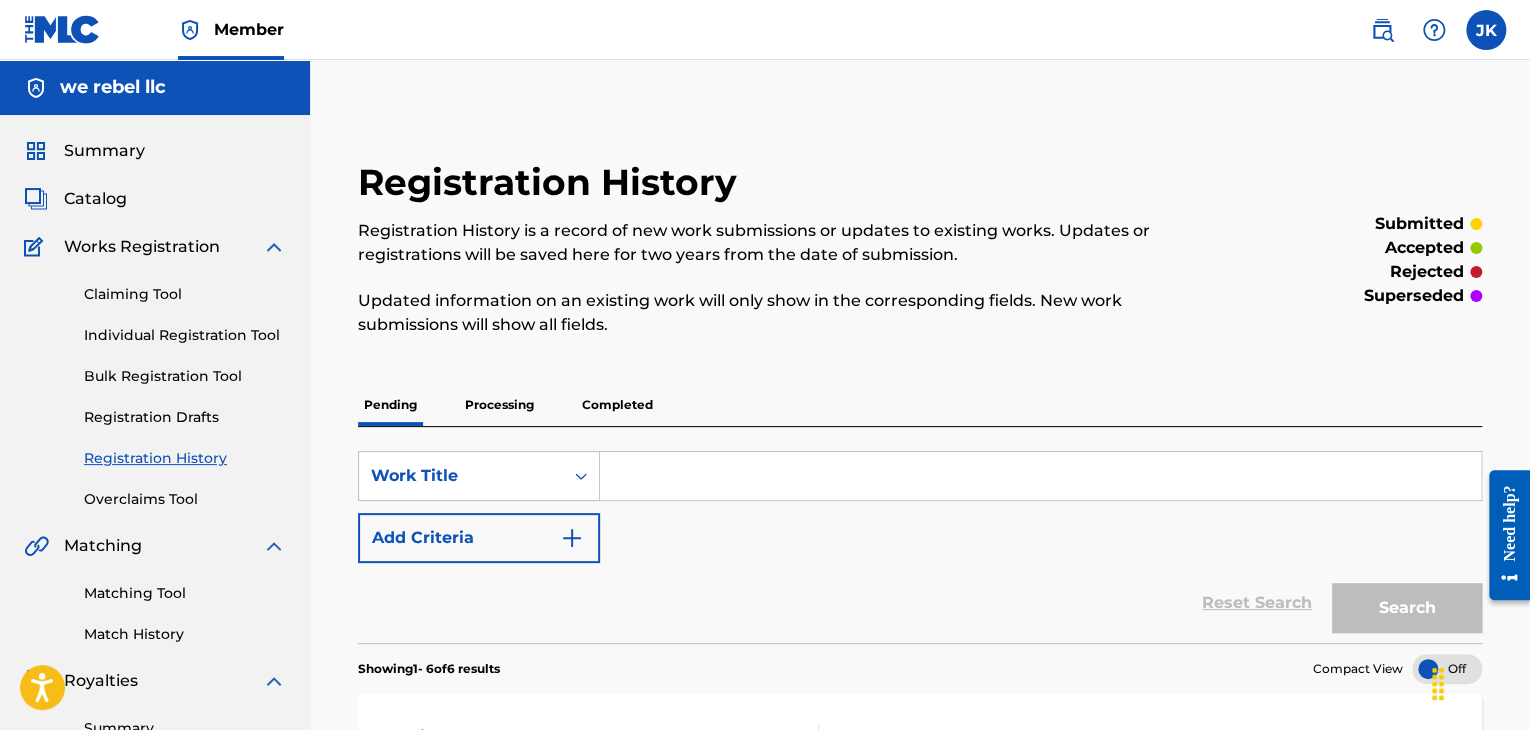 click on "Individual Registration Tool" at bounding box center (185, 335) 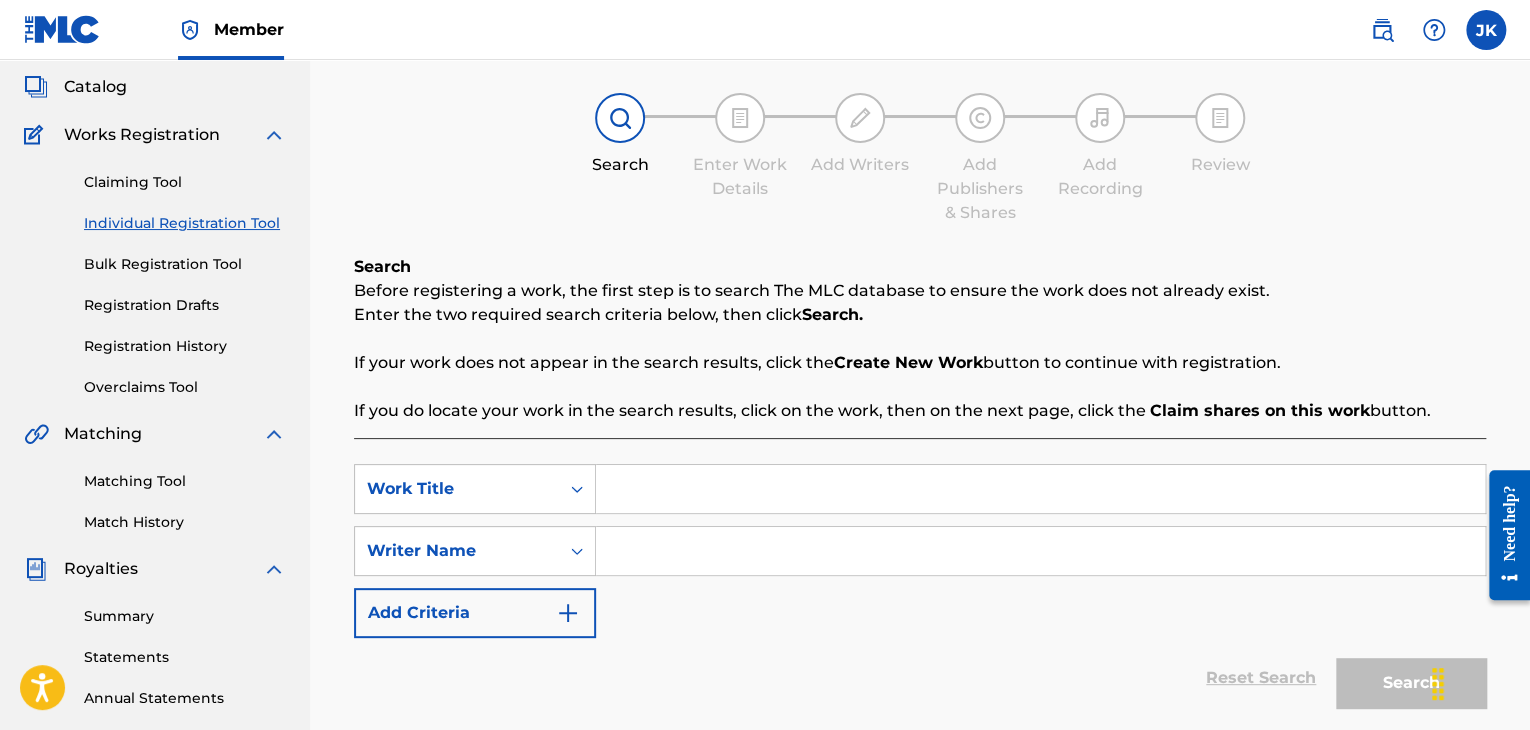 scroll, scrollTop: 118, scrollLeft: 0, axis: vertical 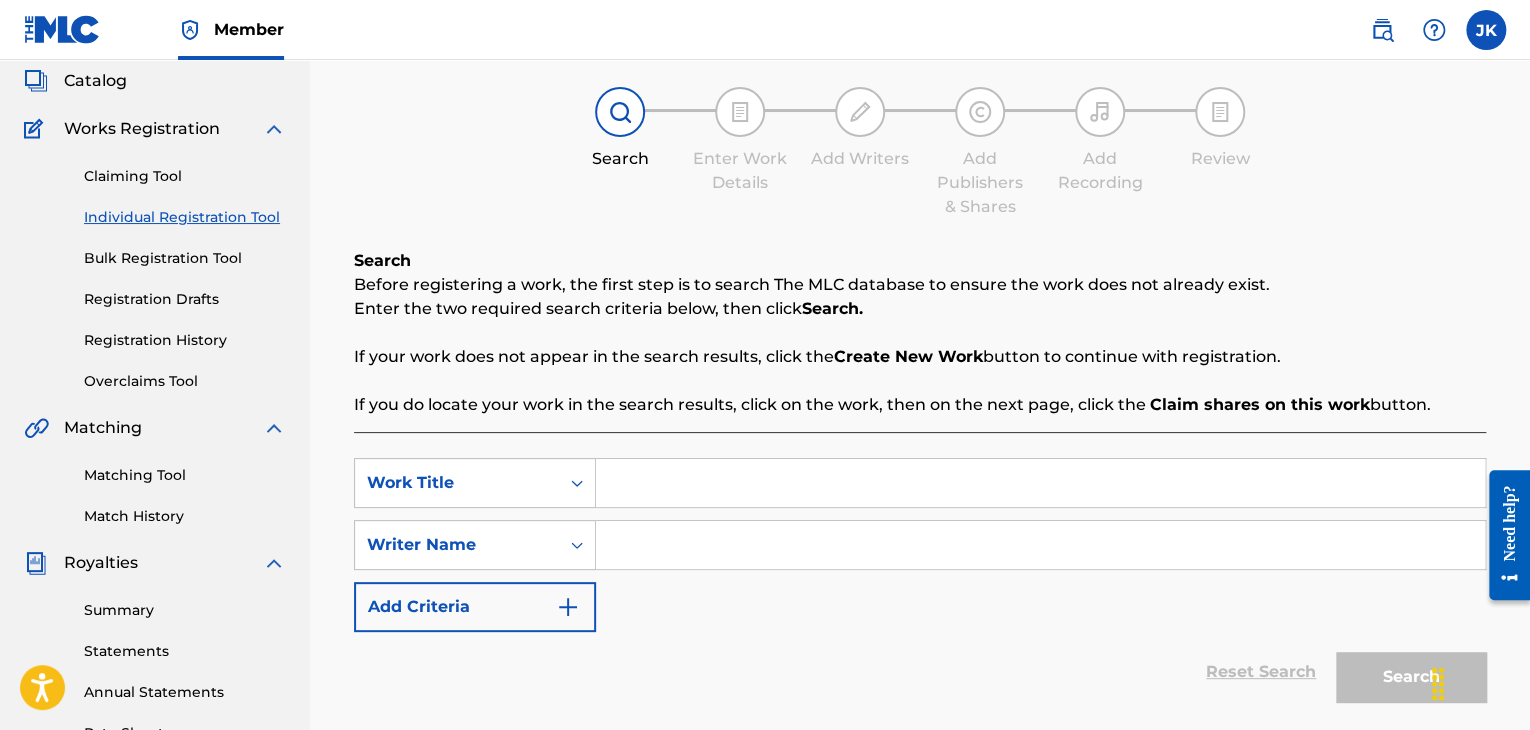 click at bounding box center (1040, 483) 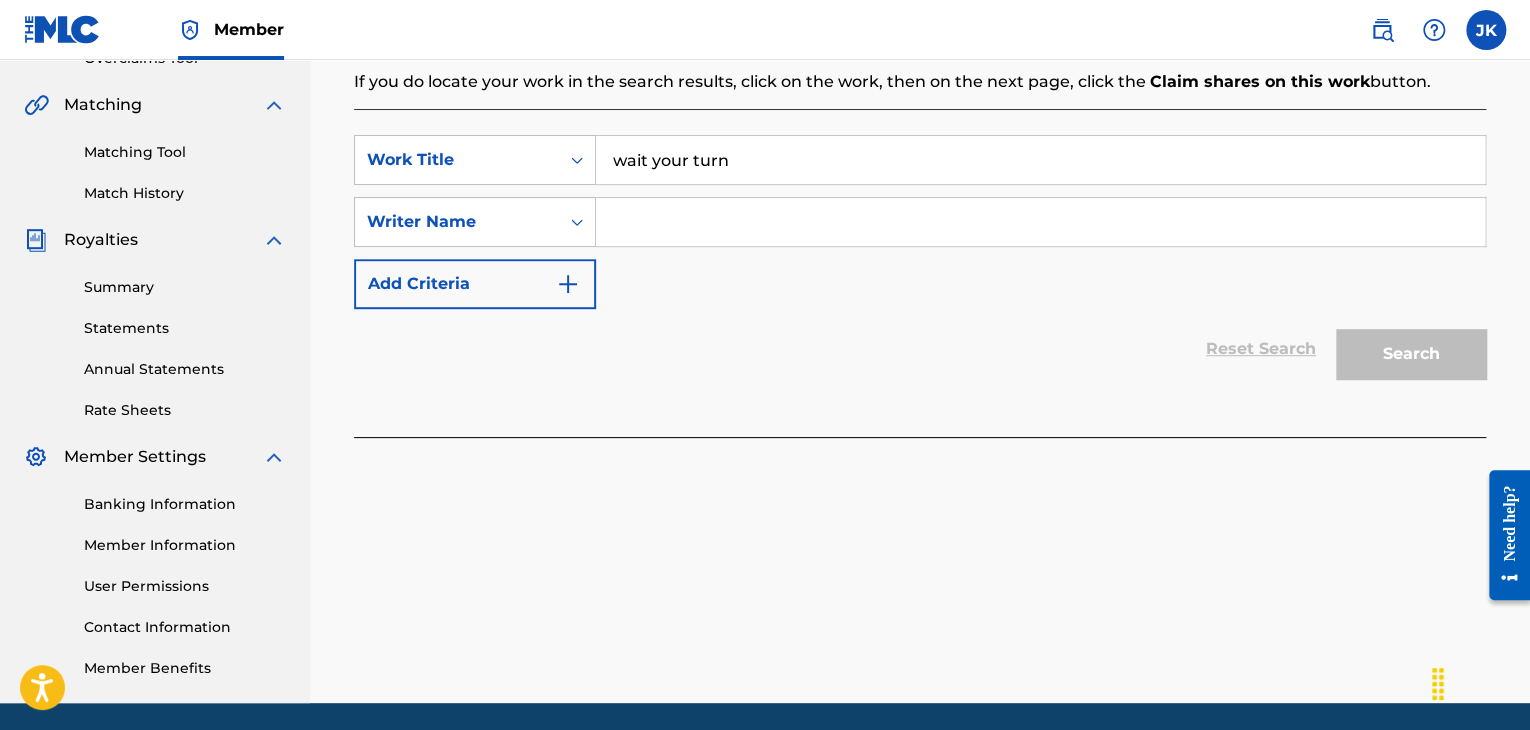 scroll, scrollTop: 510, scrollLeft: 0, axis: vertical 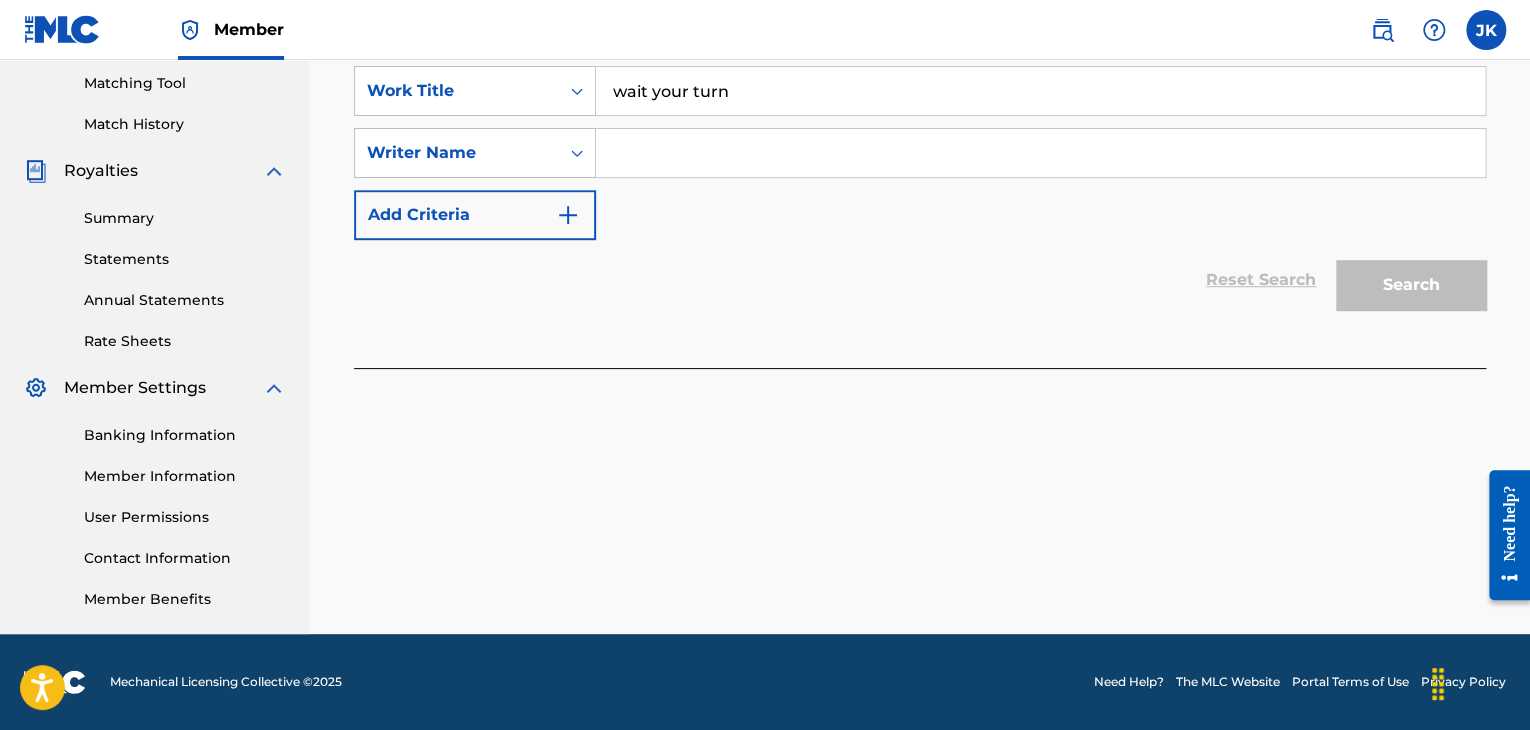 type on "wait your turn" 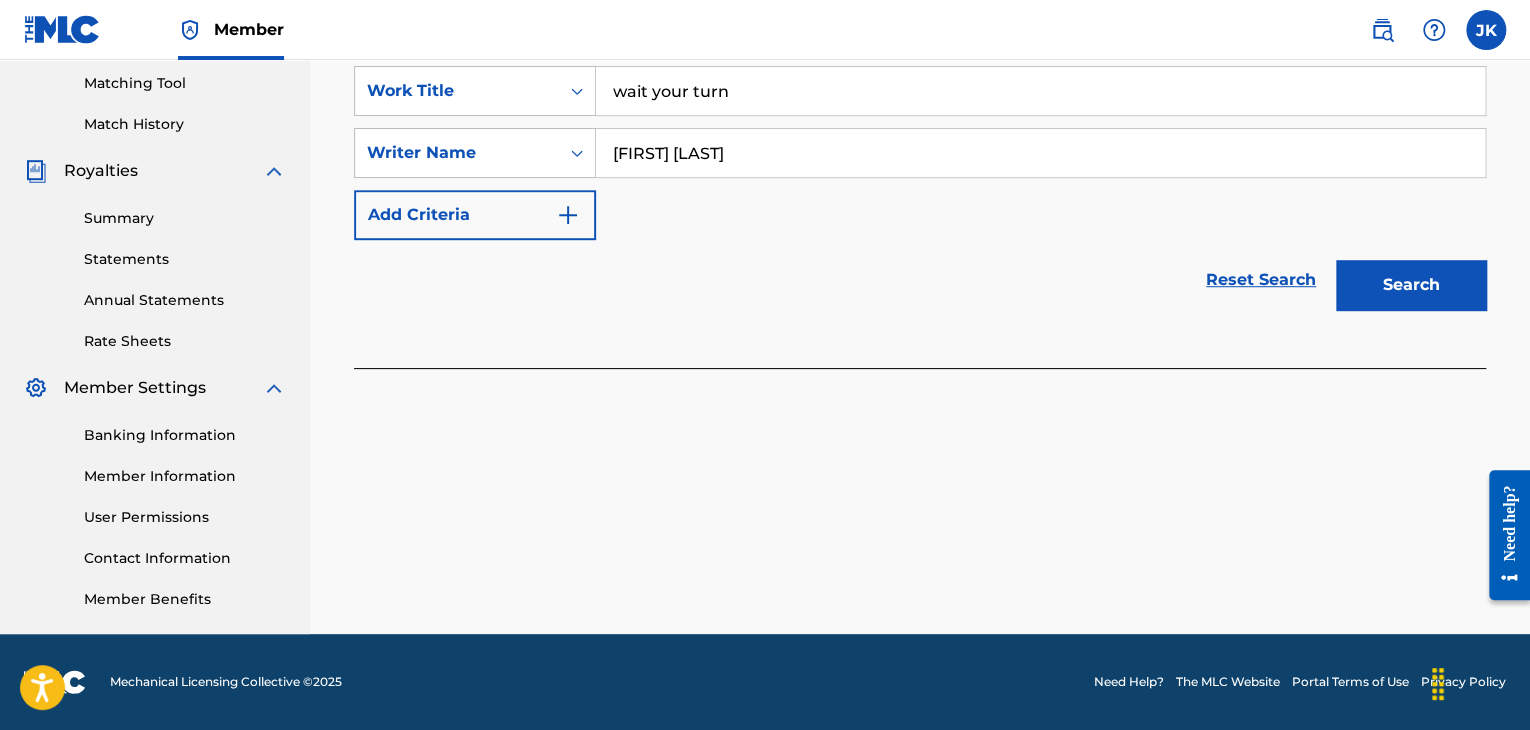 click on "Search" at bounding box center [1411, 285] 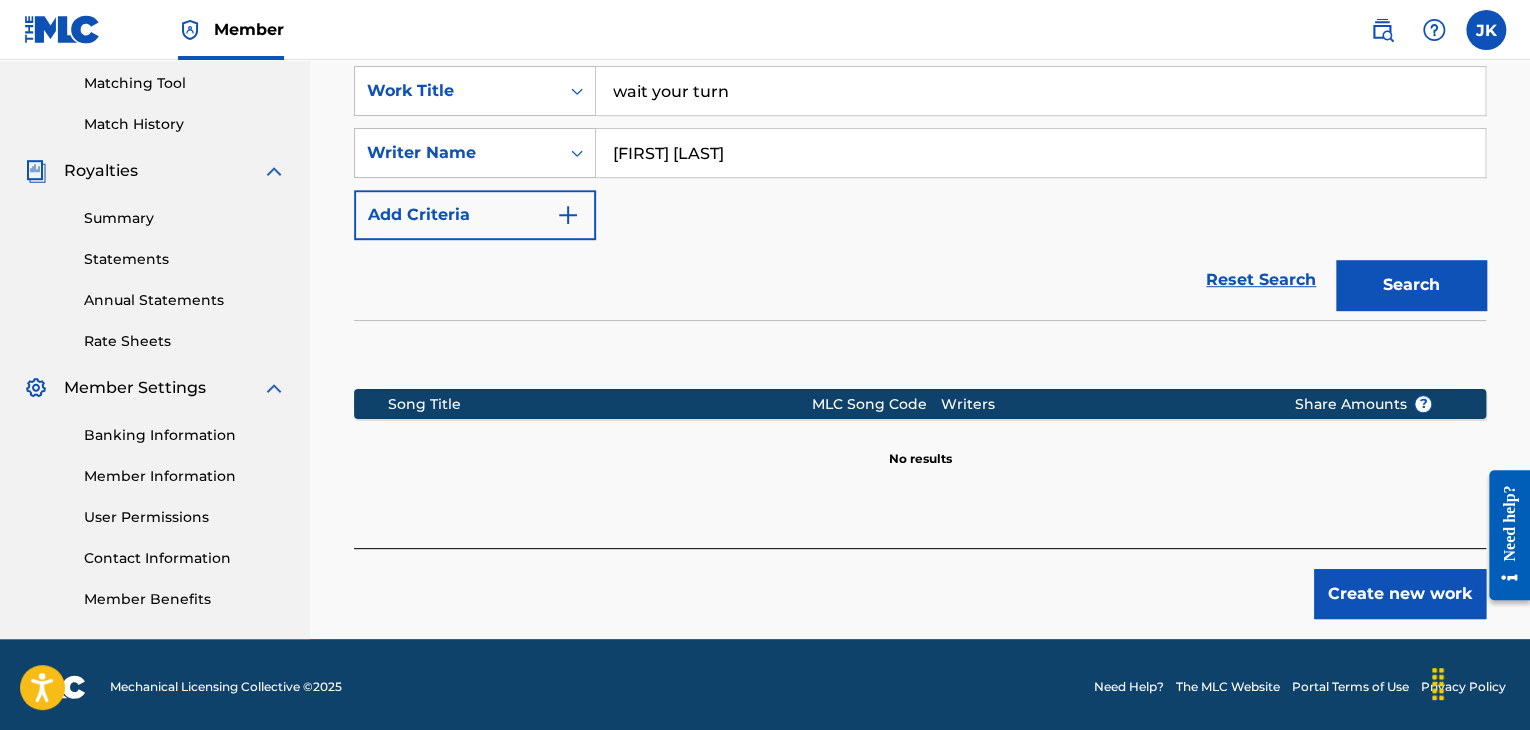 click on "[FIRST] [LAST]" at bounding box center [1040, 153] 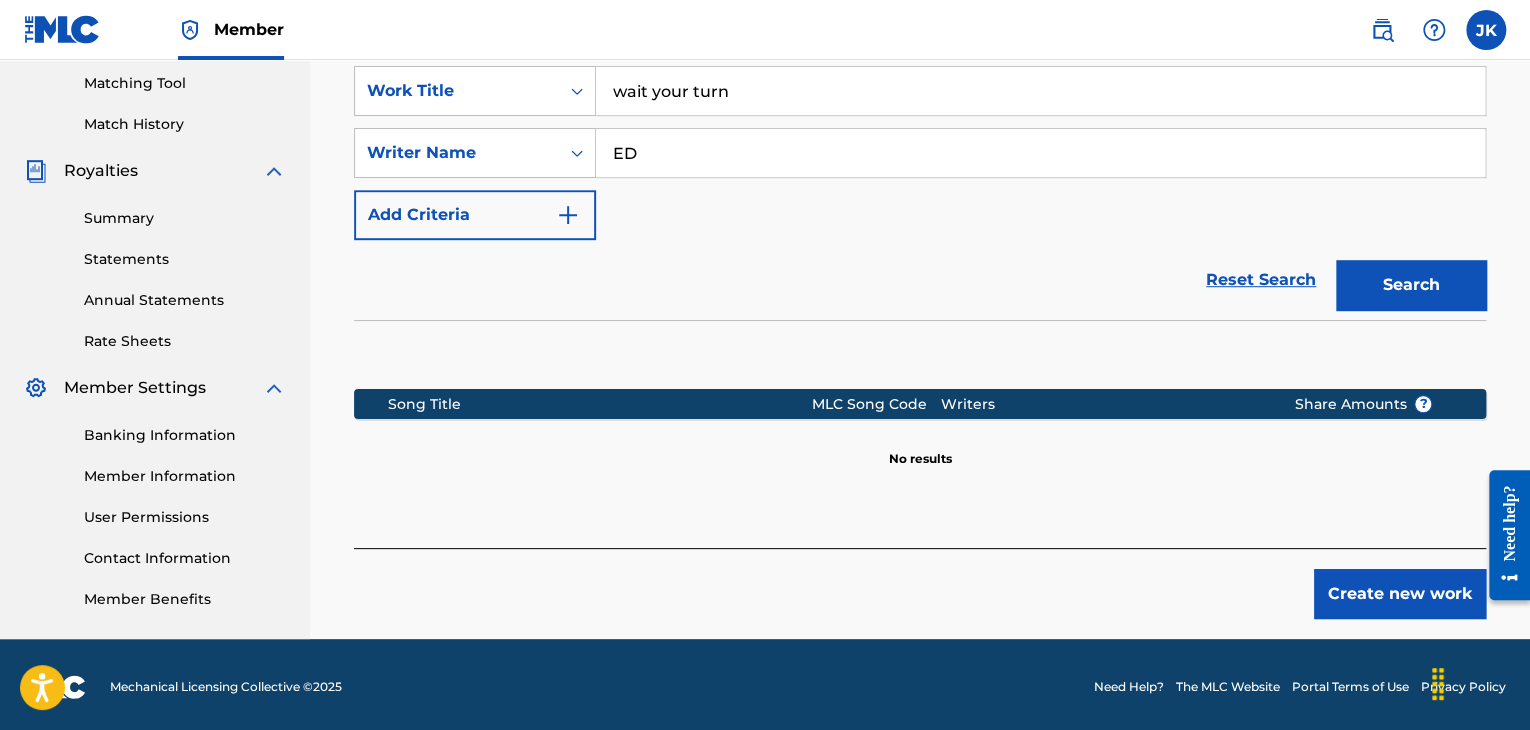type on "E" 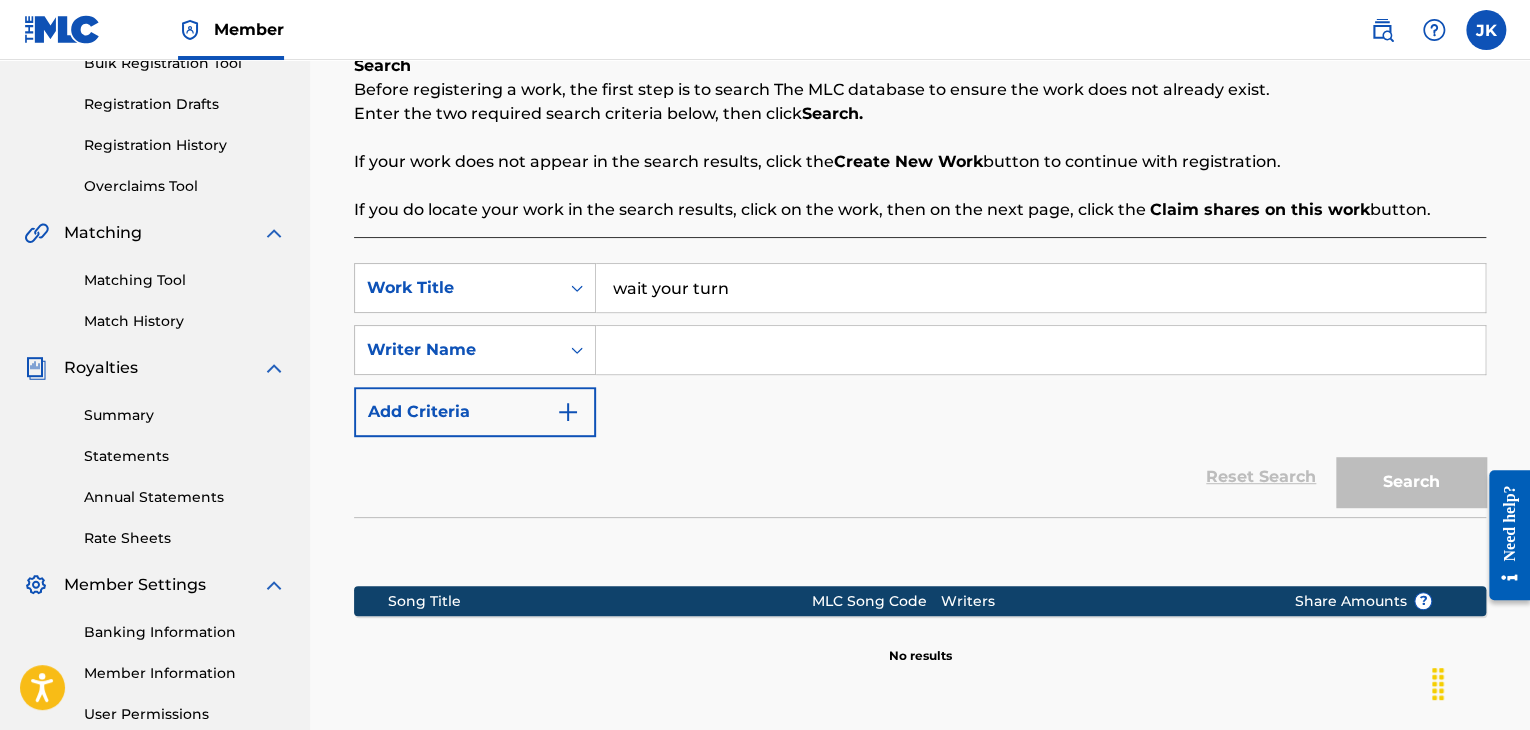 scroll, scrollTop: 310, scrollLeft: 0, axis: vertical 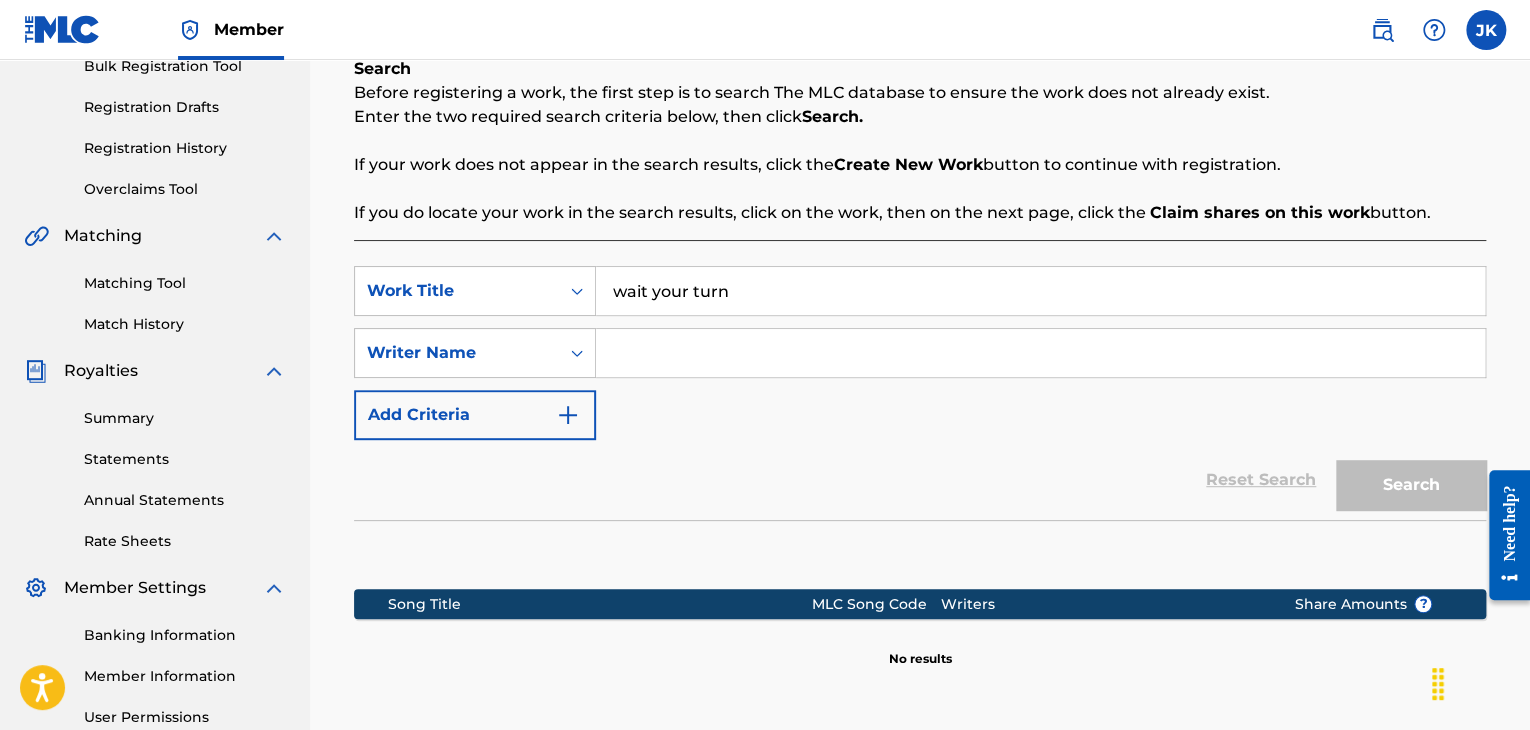 type 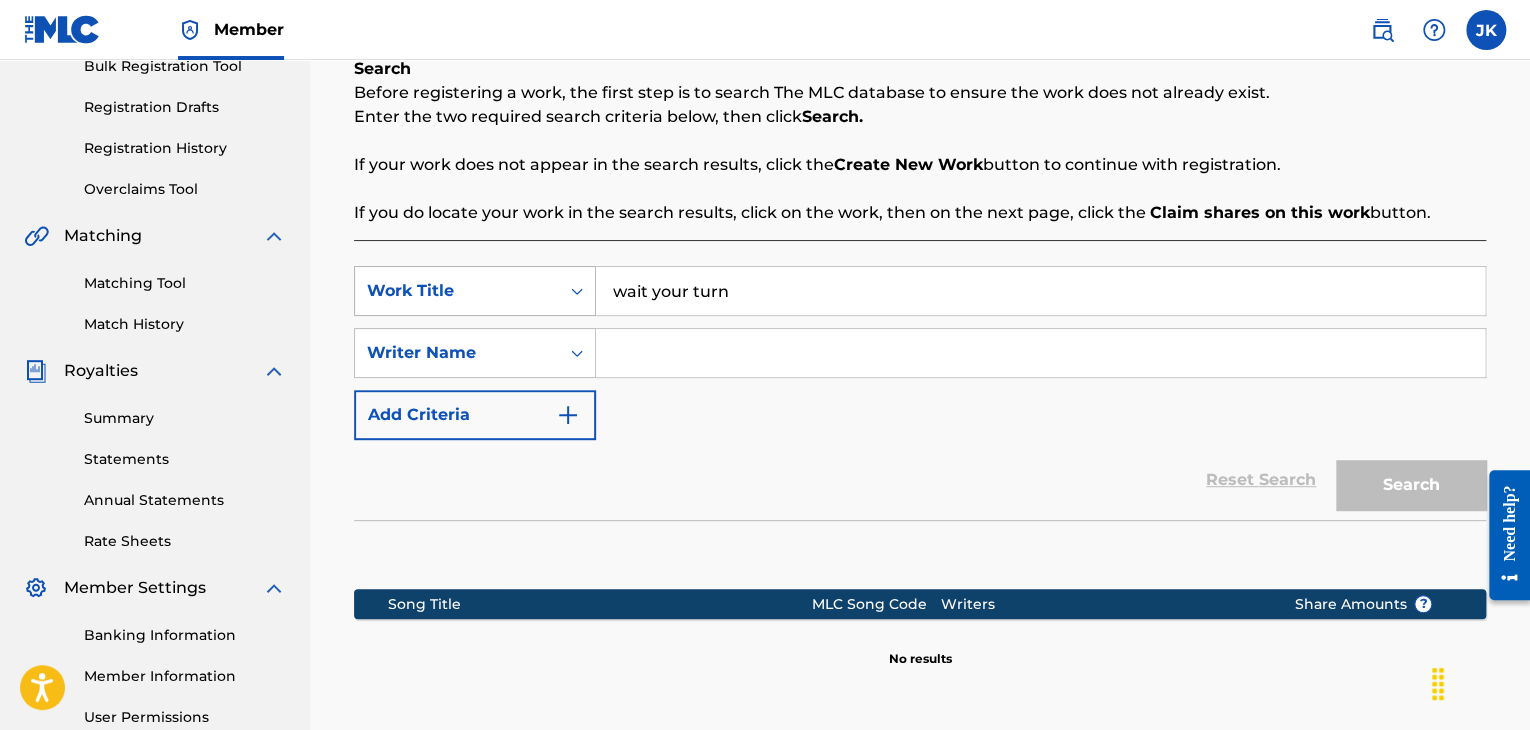 drag, startPoint x: 747, startPoint y: 291, endPoint x: 584, endPoint y: 293, distance: 163.01227 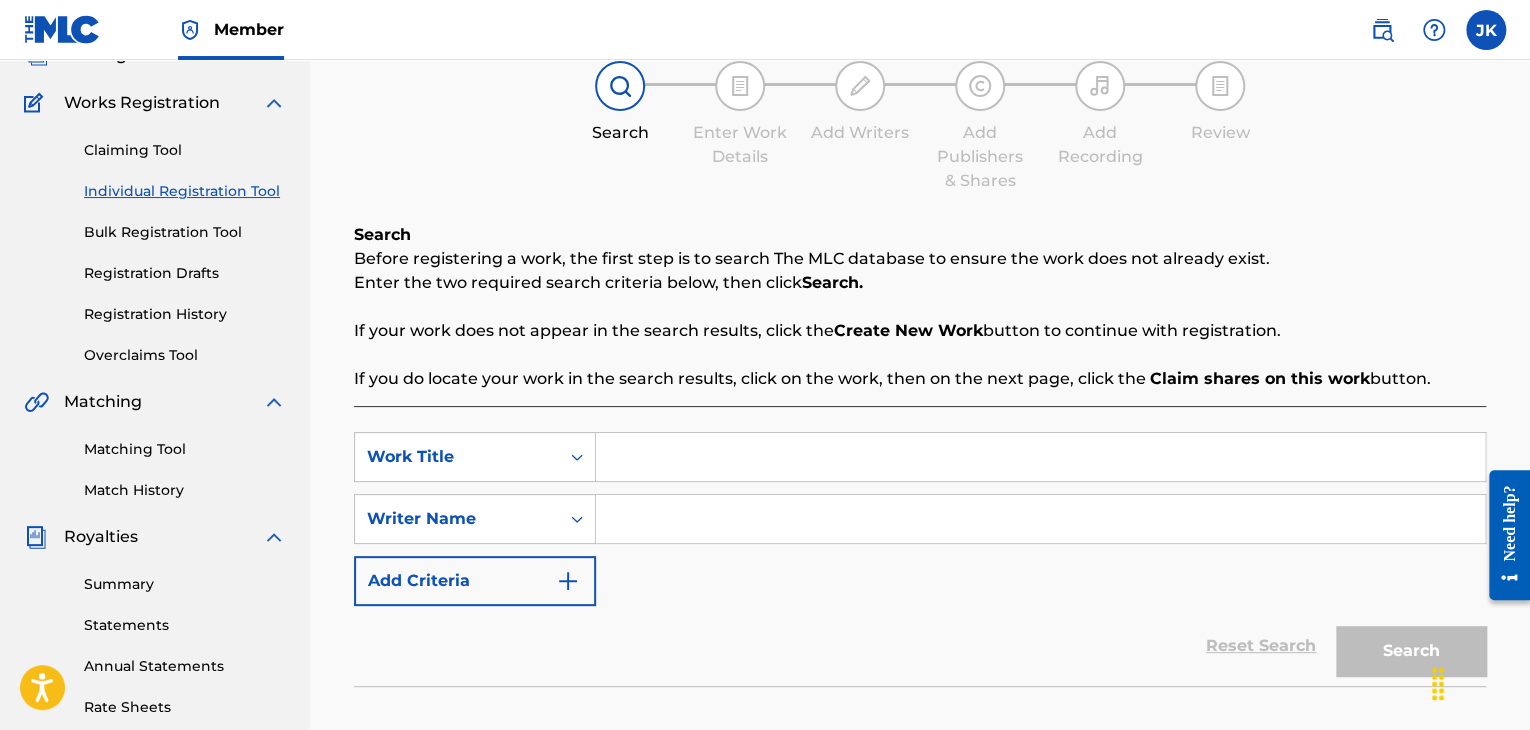 scroll, scrollTop: 110, scrollLeft: 0, axis: vertical 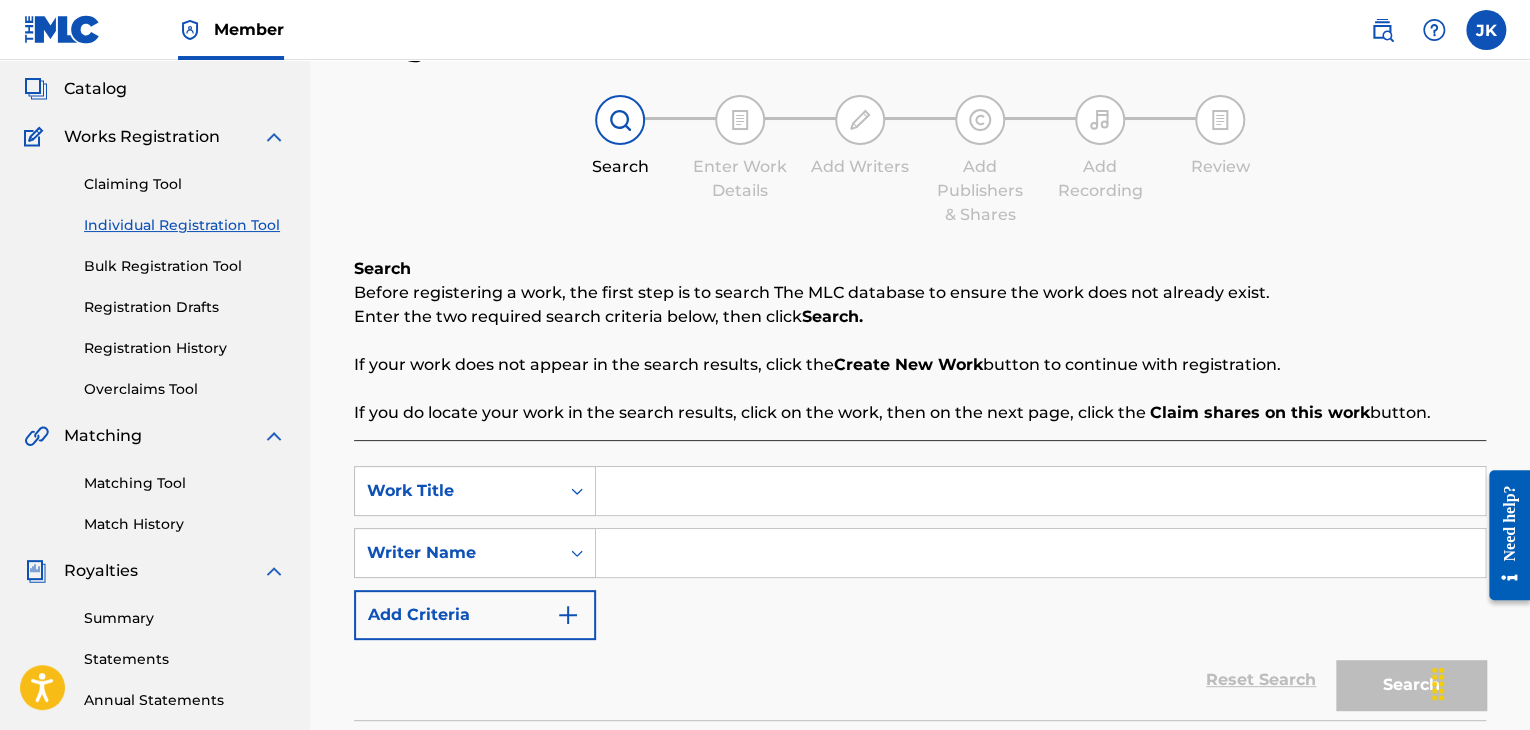 type 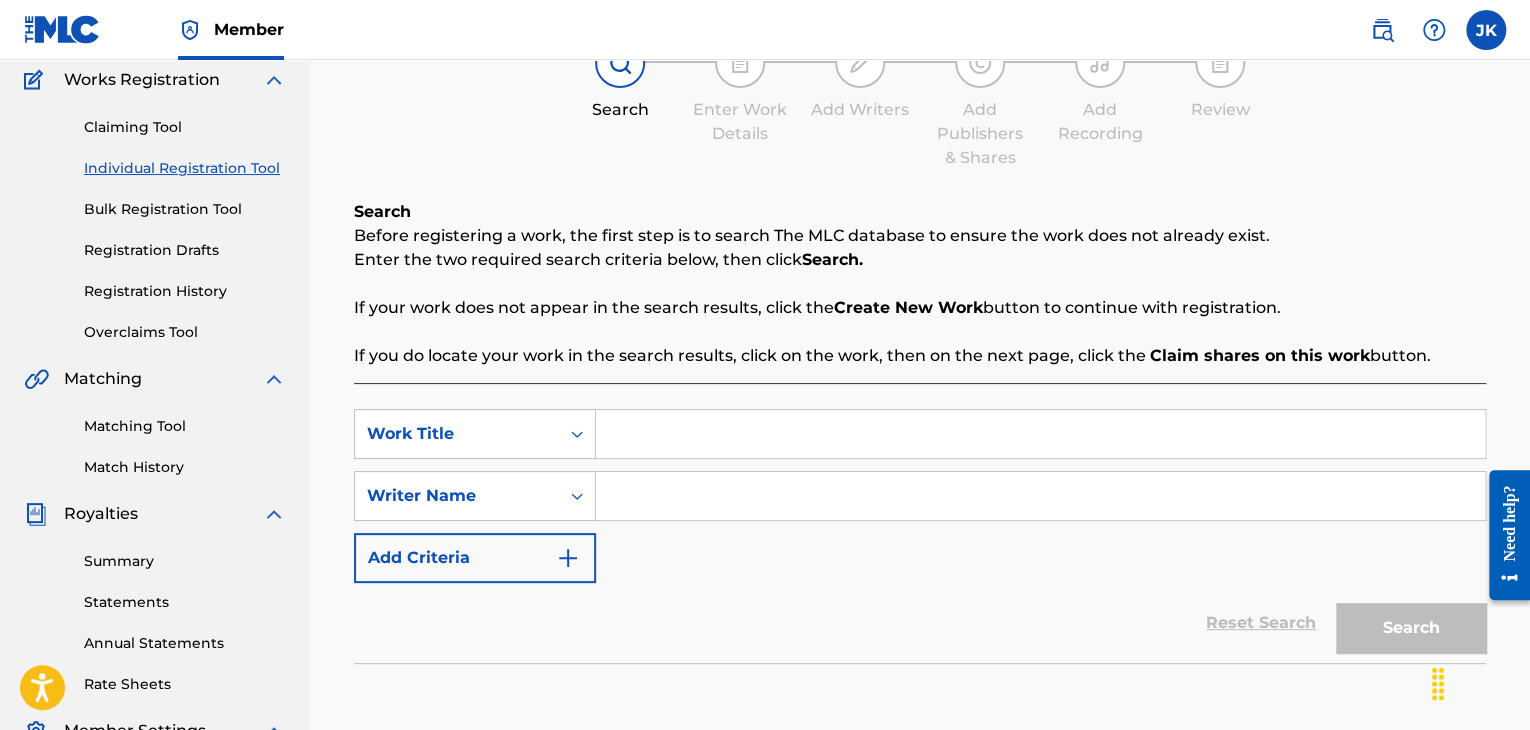 scroll, scrollTop: 200, scrollLeft: 0, axis: vertical 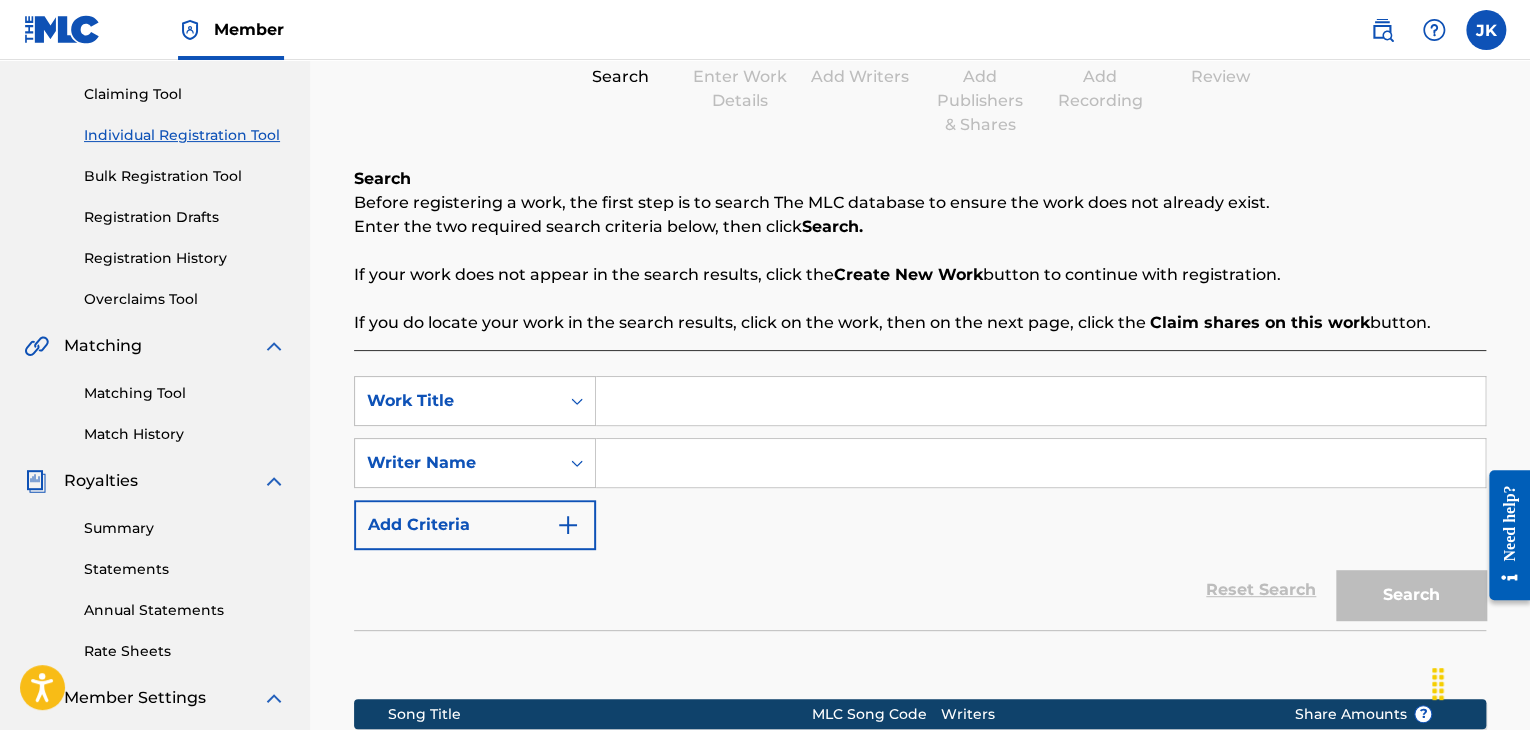 click on "Registration History" at bounding box center [185, 258] 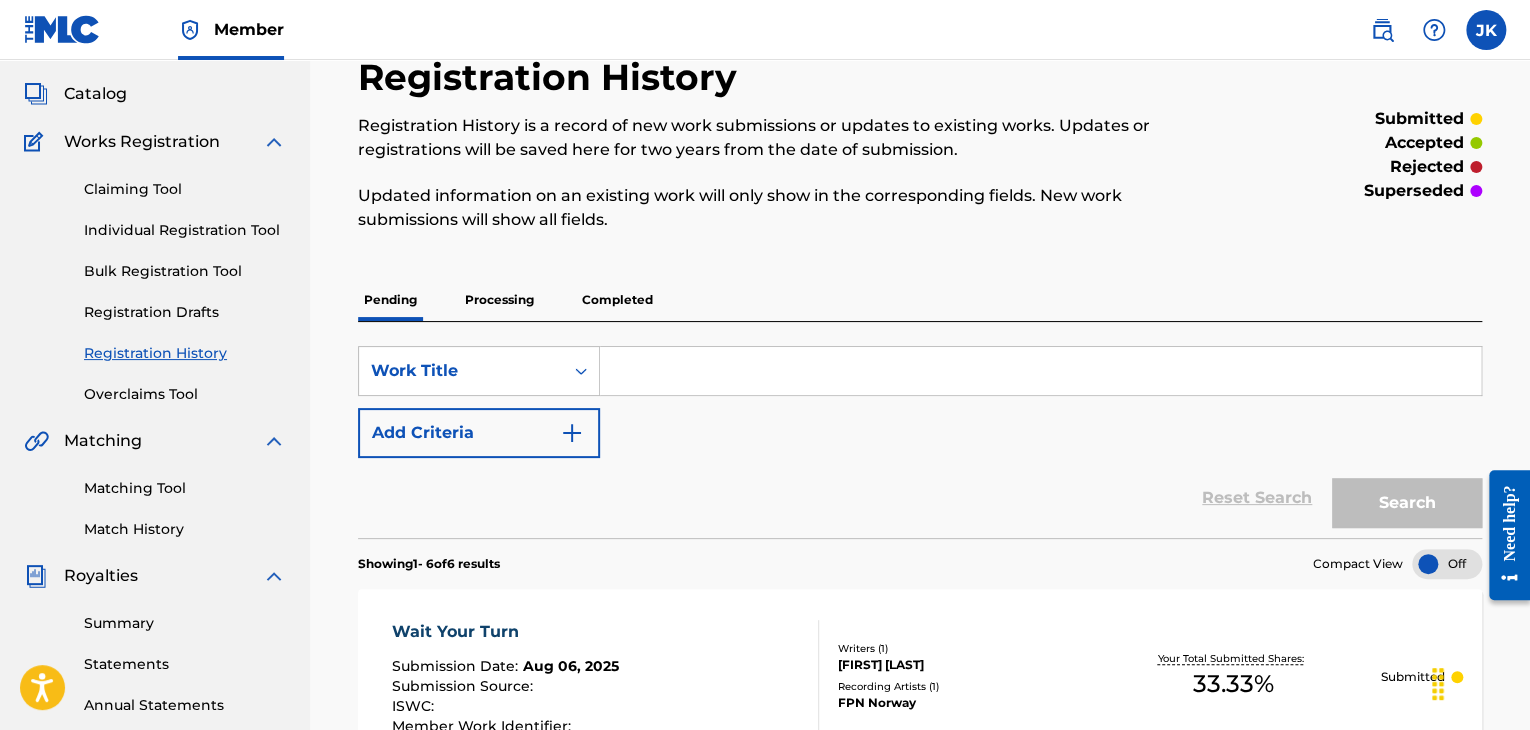 scroll, scrollTop: 71, scrollLeft: 0, axis: vertical 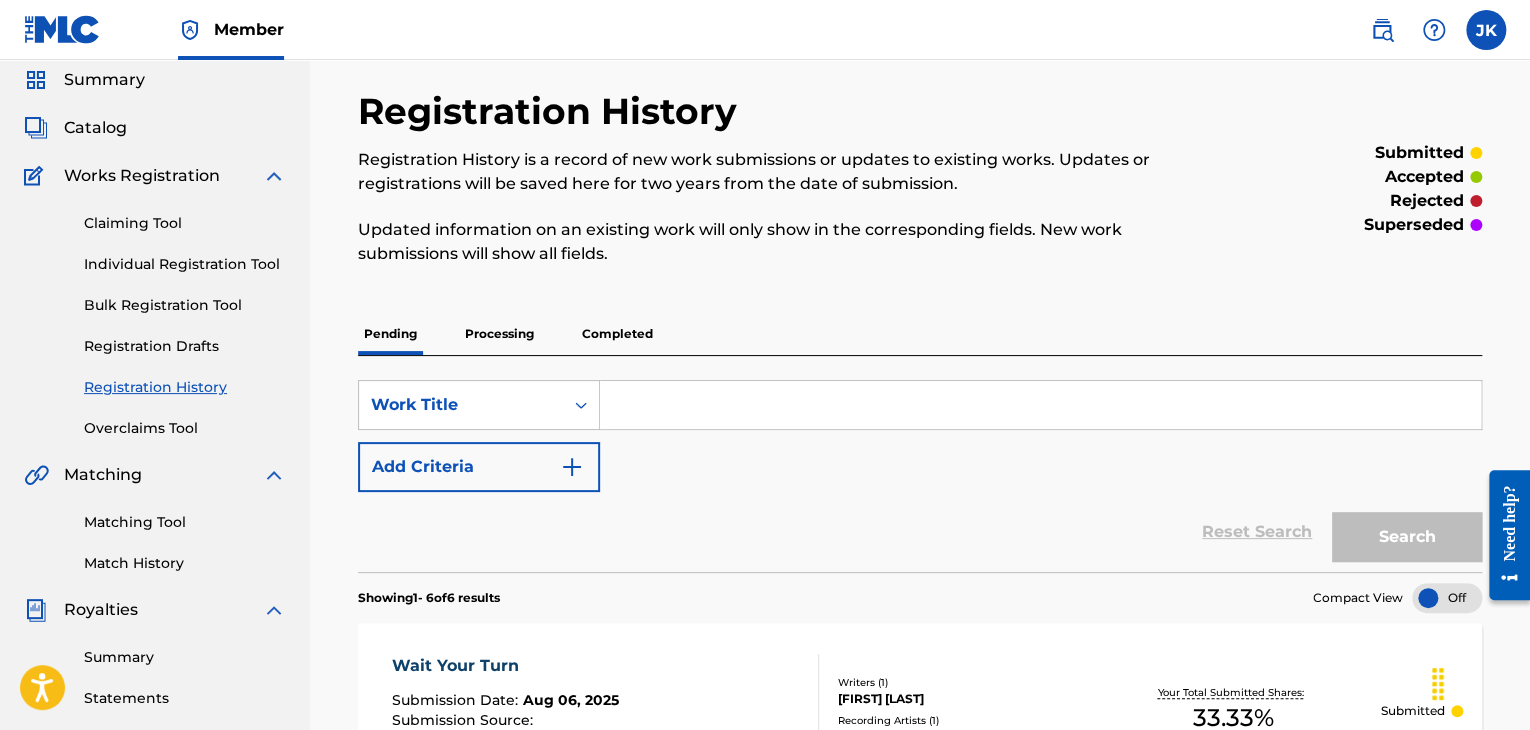 click on "Processing" at bounding box center [499, 334] 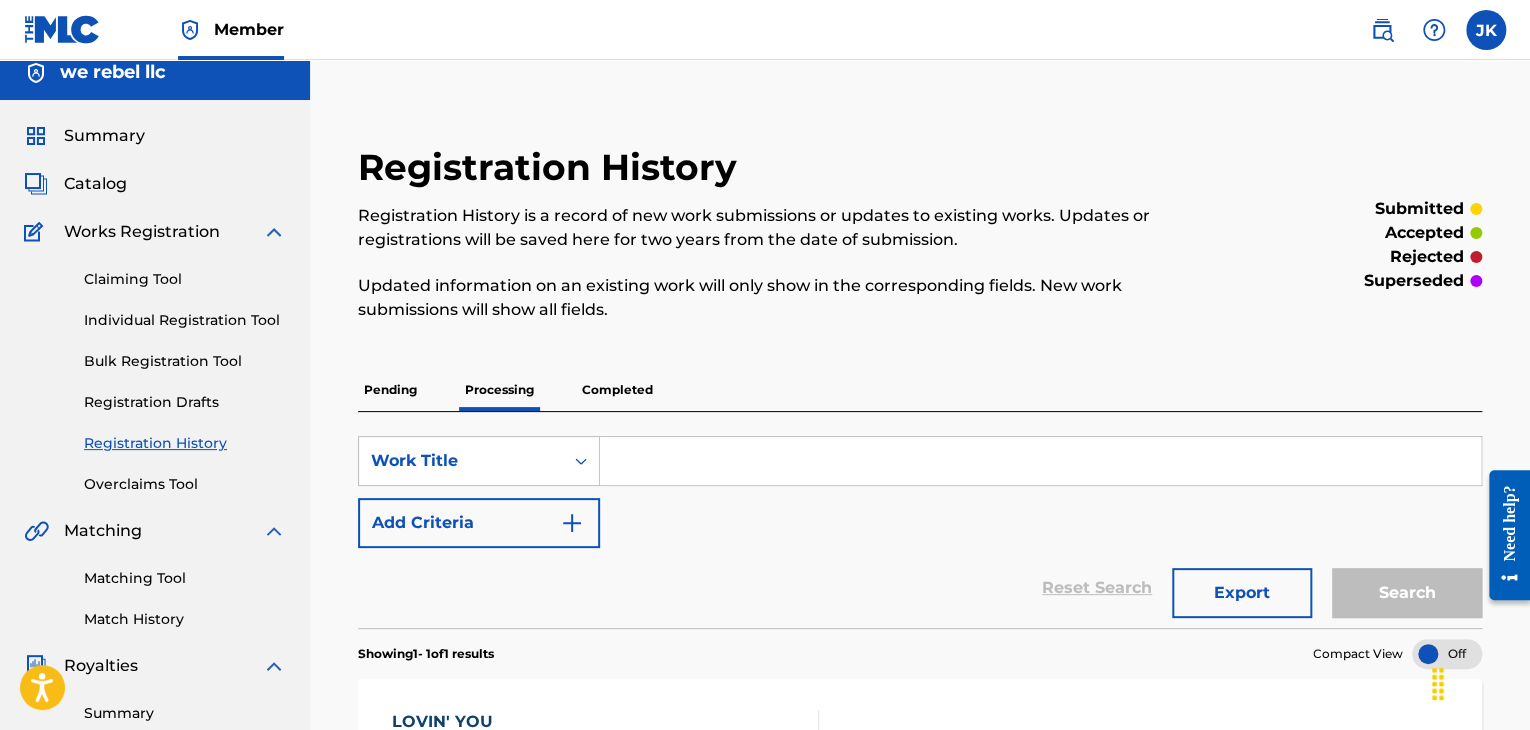 scroll, scrollTop: 0, scrollLeft: 0, axis: both 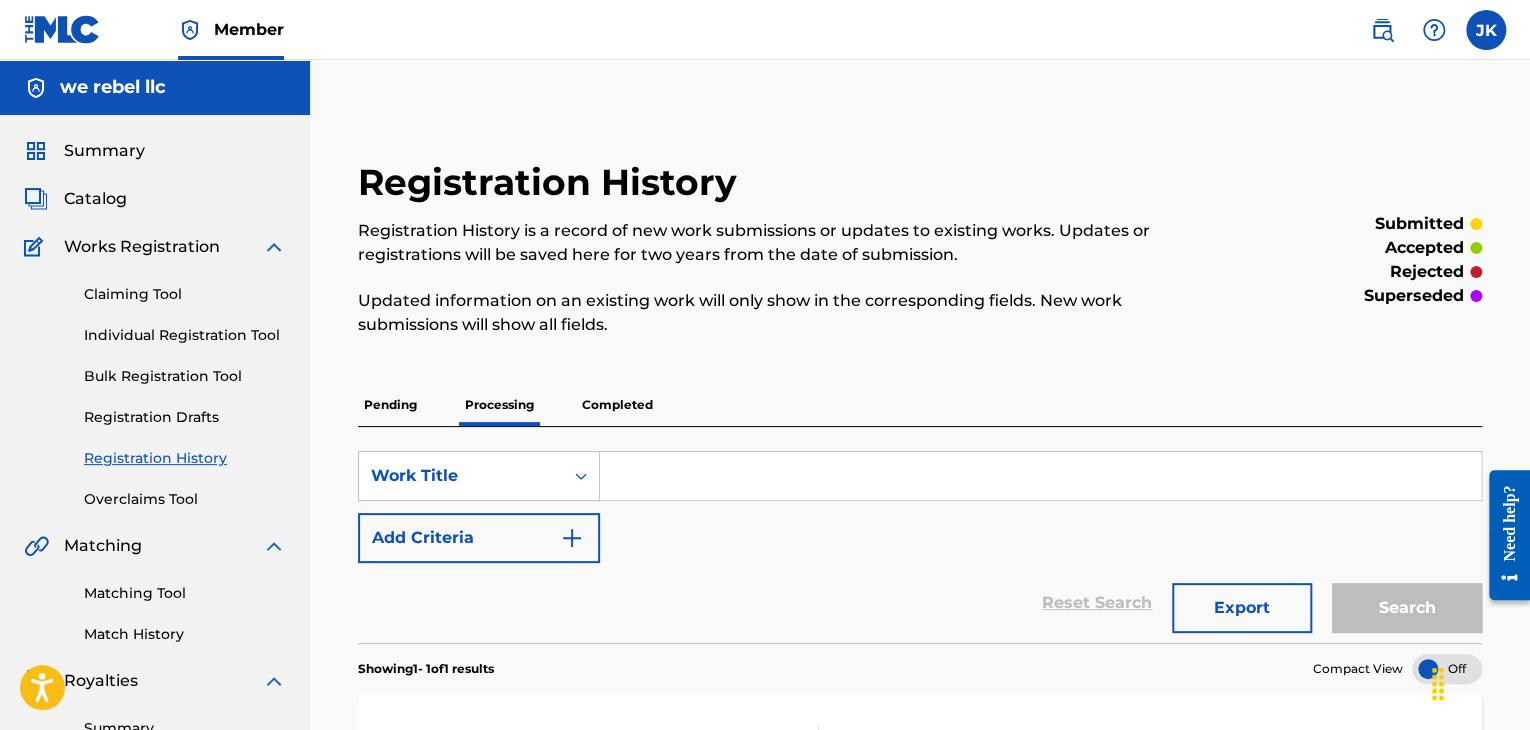 click on "Completed" at bounding box center (617, 405) 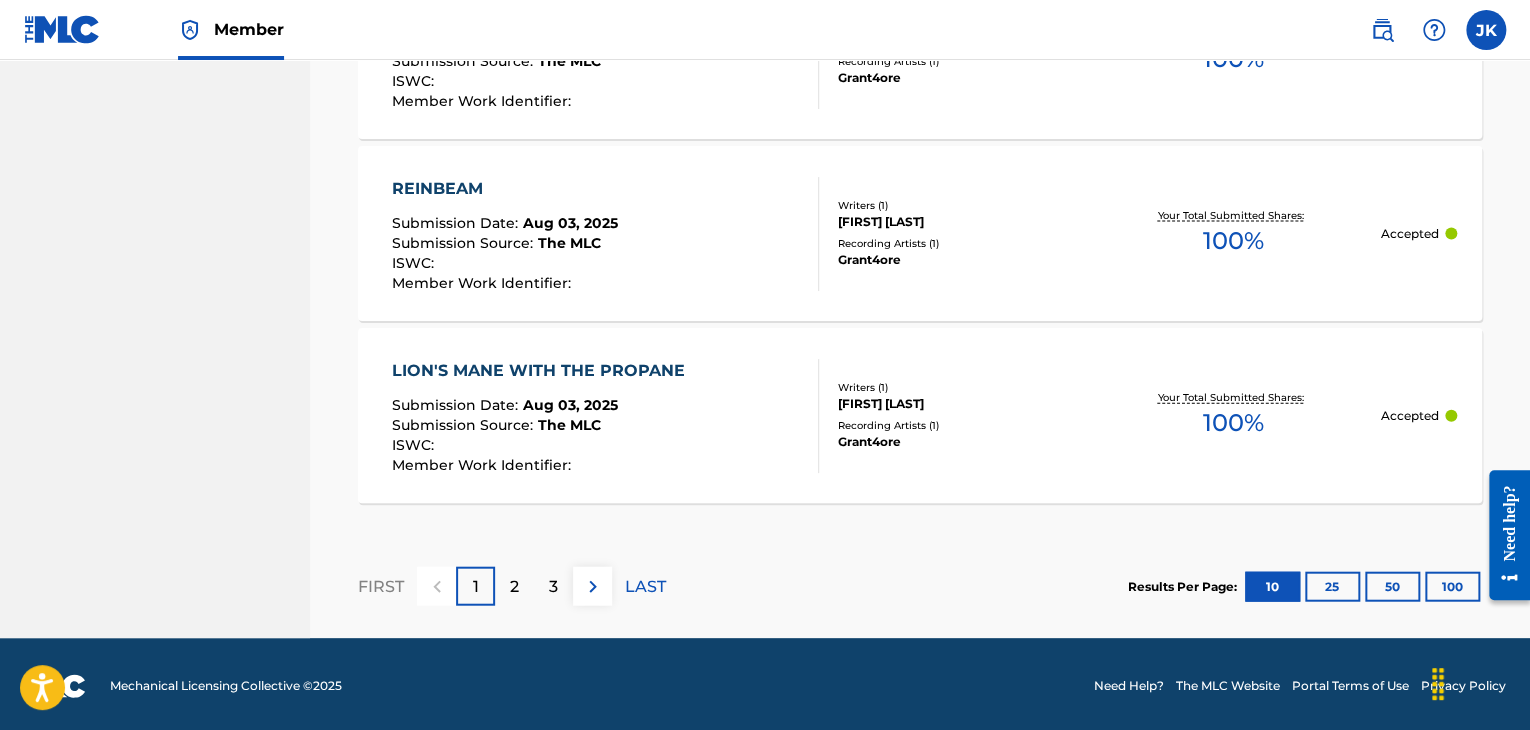 scroll, scrollTop: 2089, scrollLeft: 0, axis: vertical 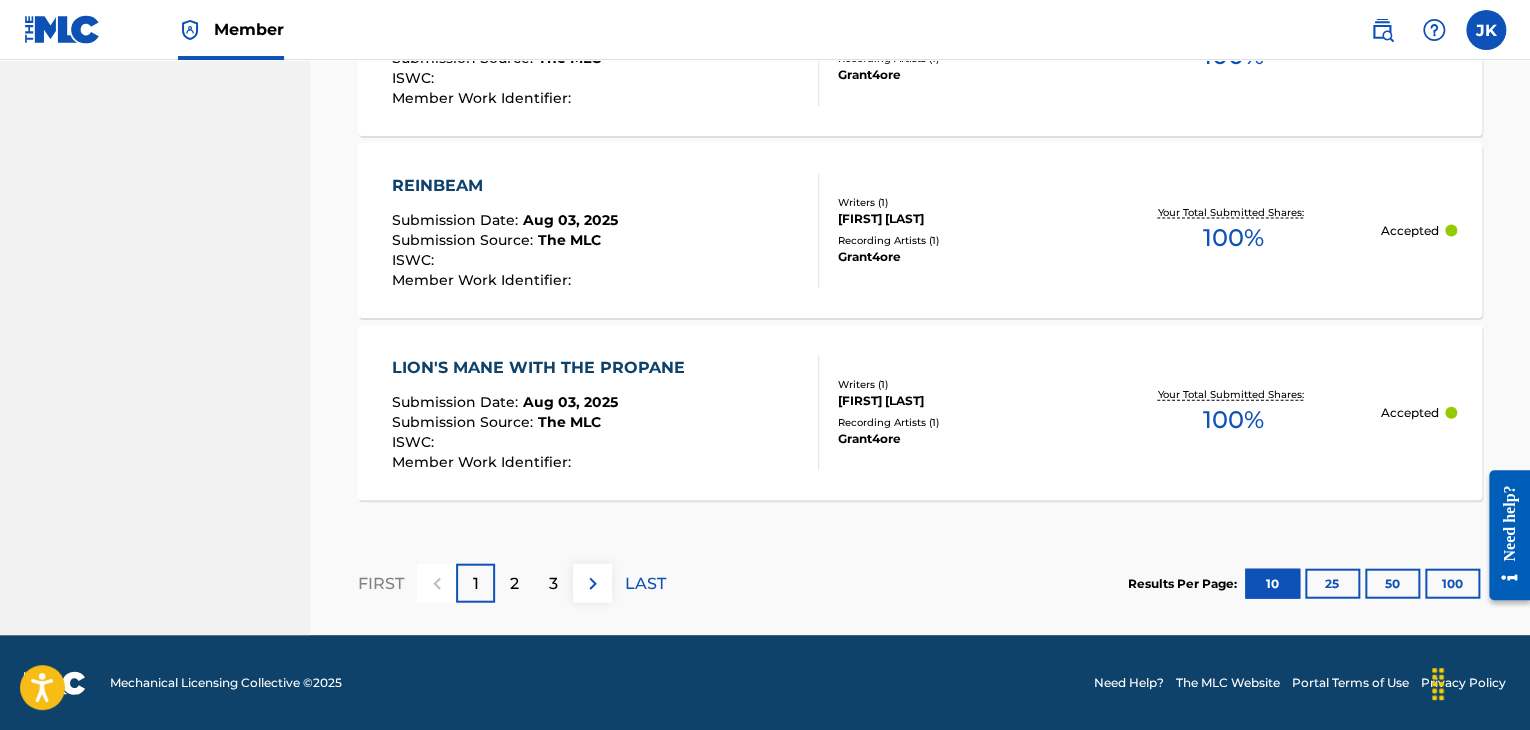 click on "25" at bounding box center [1332, 584] 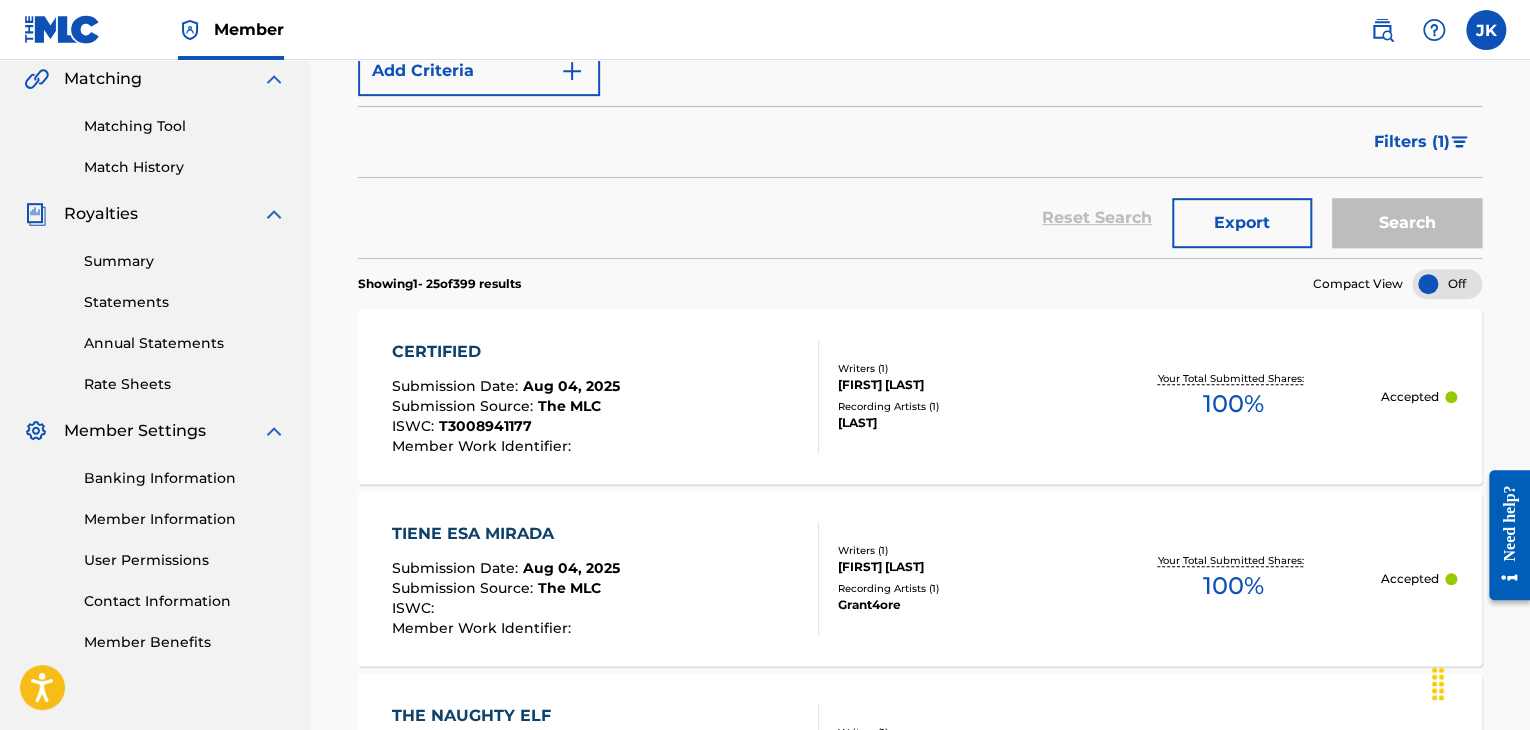 scroll, scrollTop: 220, scrollLeft: 0, axis: vertical 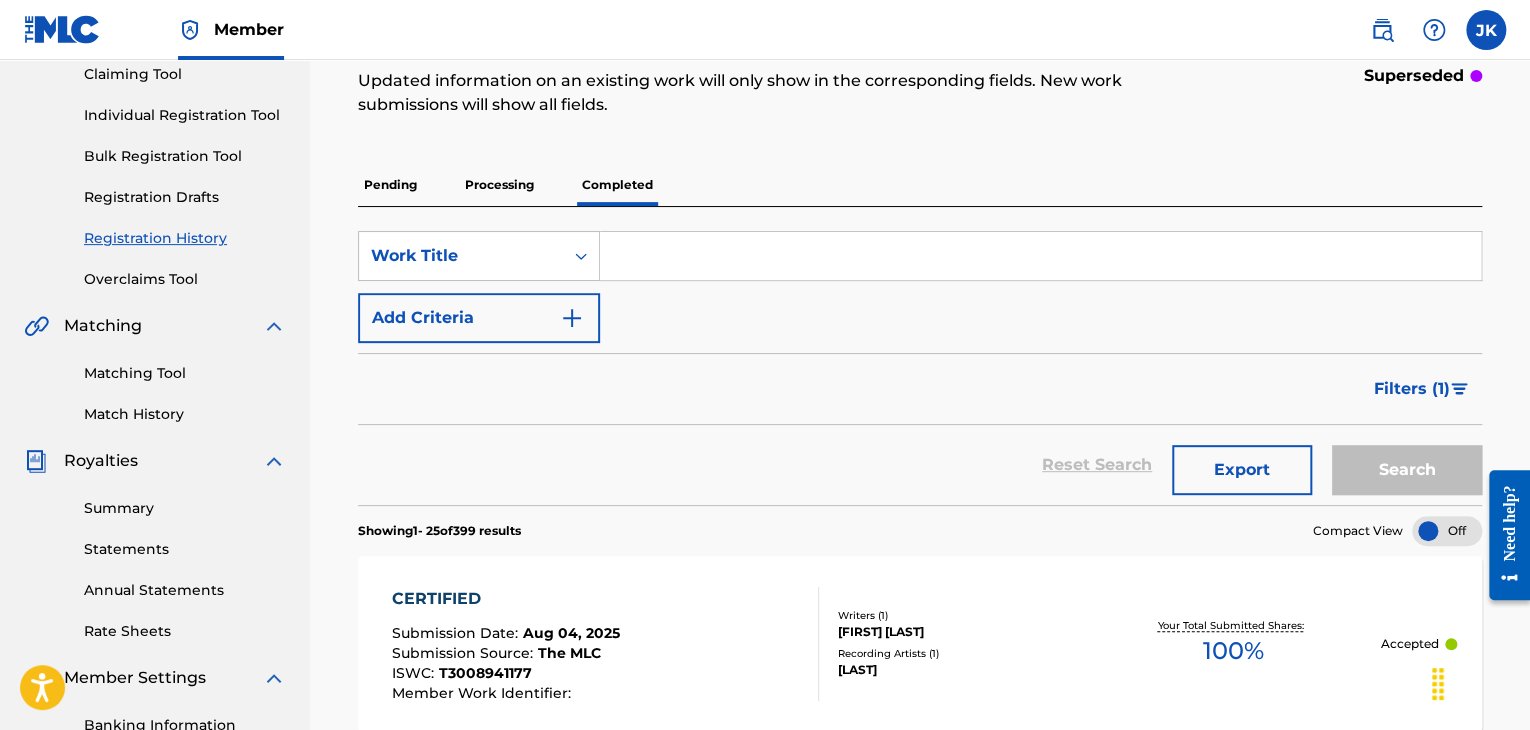 click on "Individual Registration Tool" at bounding box center [185, 115] 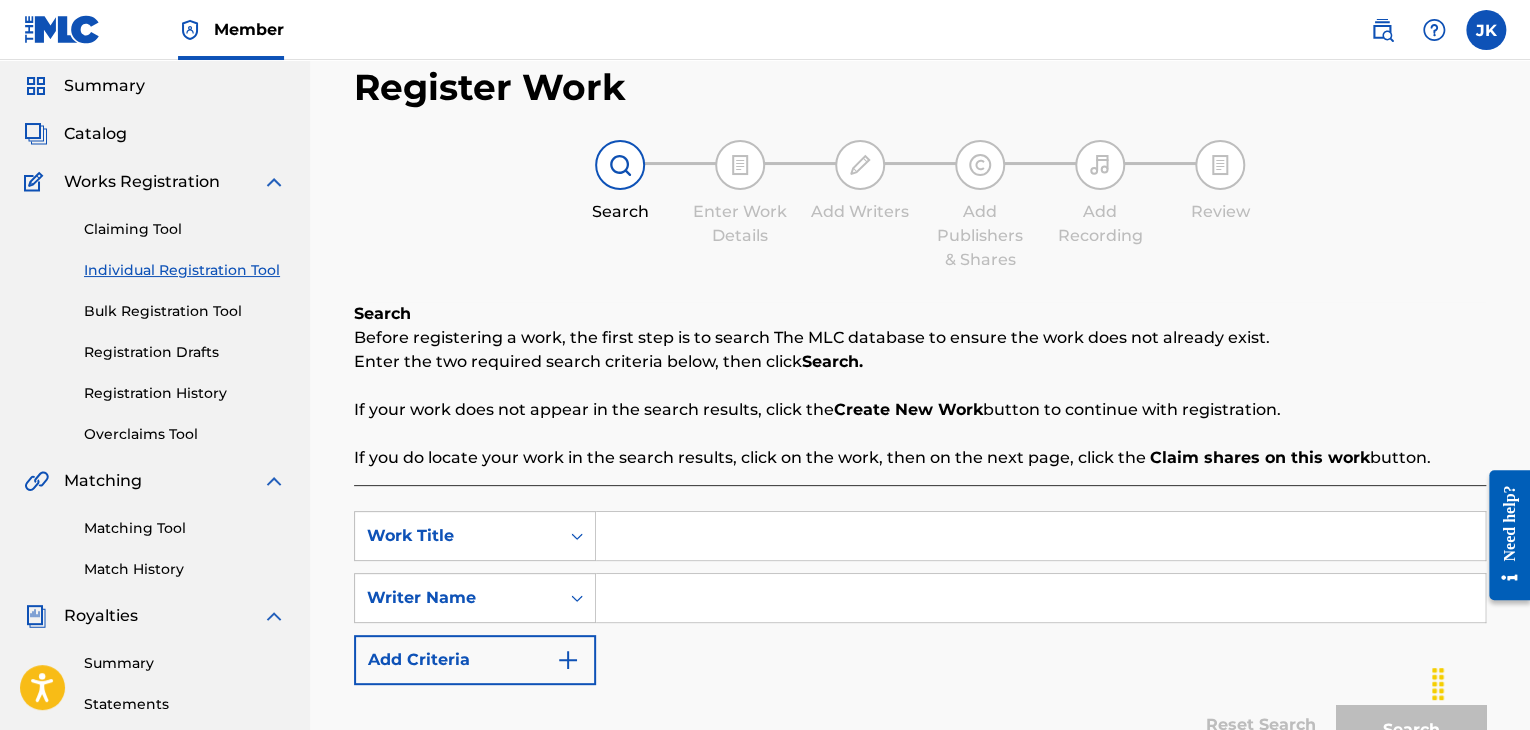 scroll, scrollTop: 100, scrollLeft: 0, axis: vertical 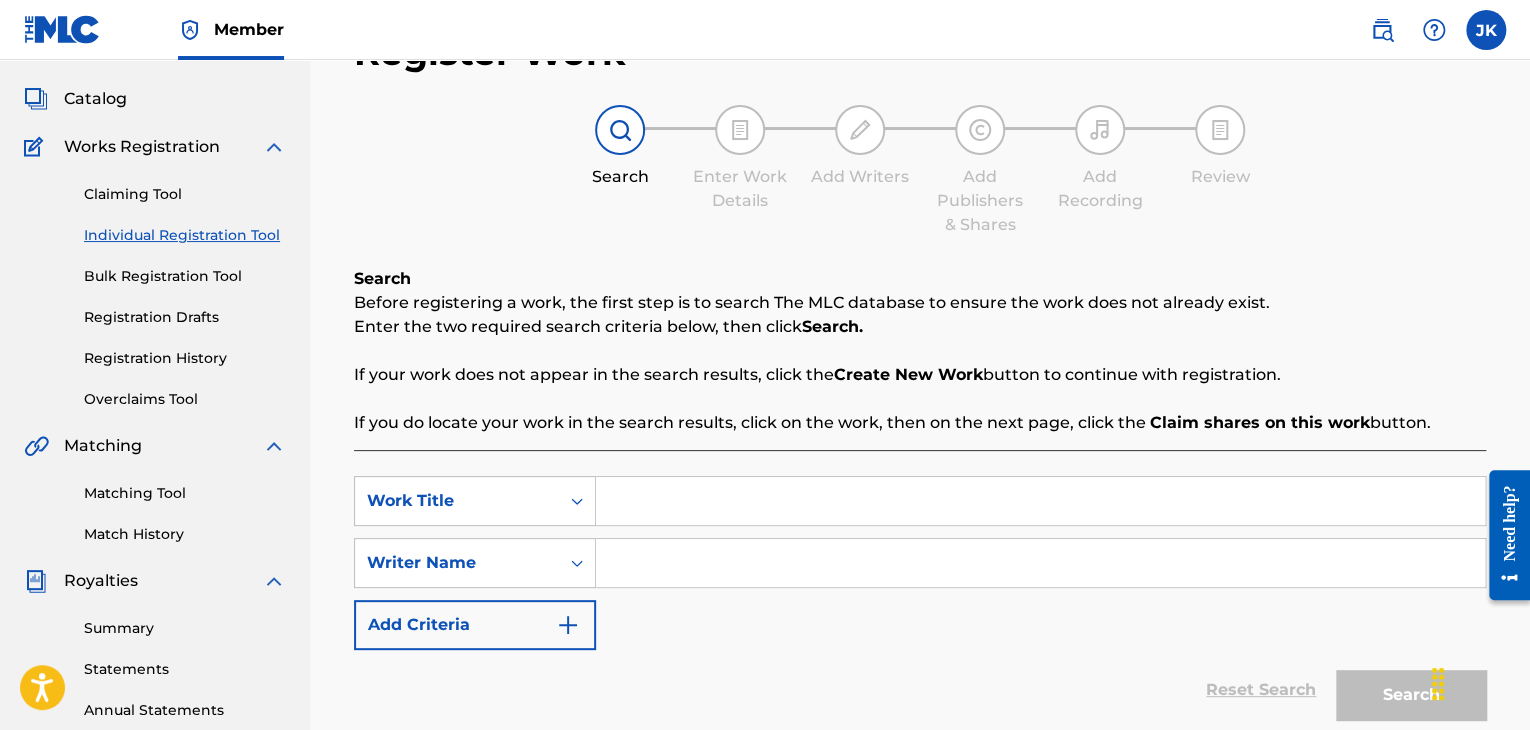 click at bounding box center (1040, 501) 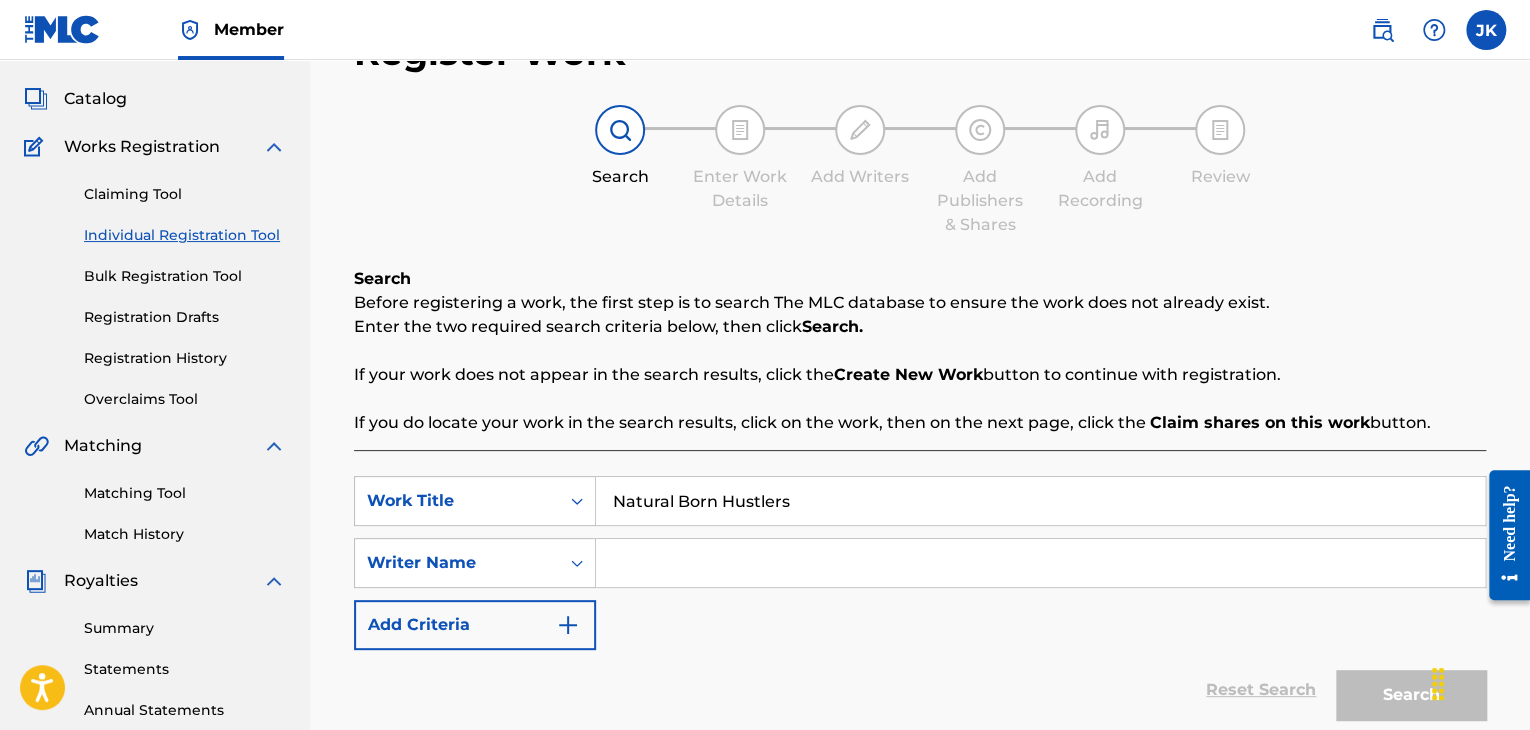 type on "Natural Born Hustlers" 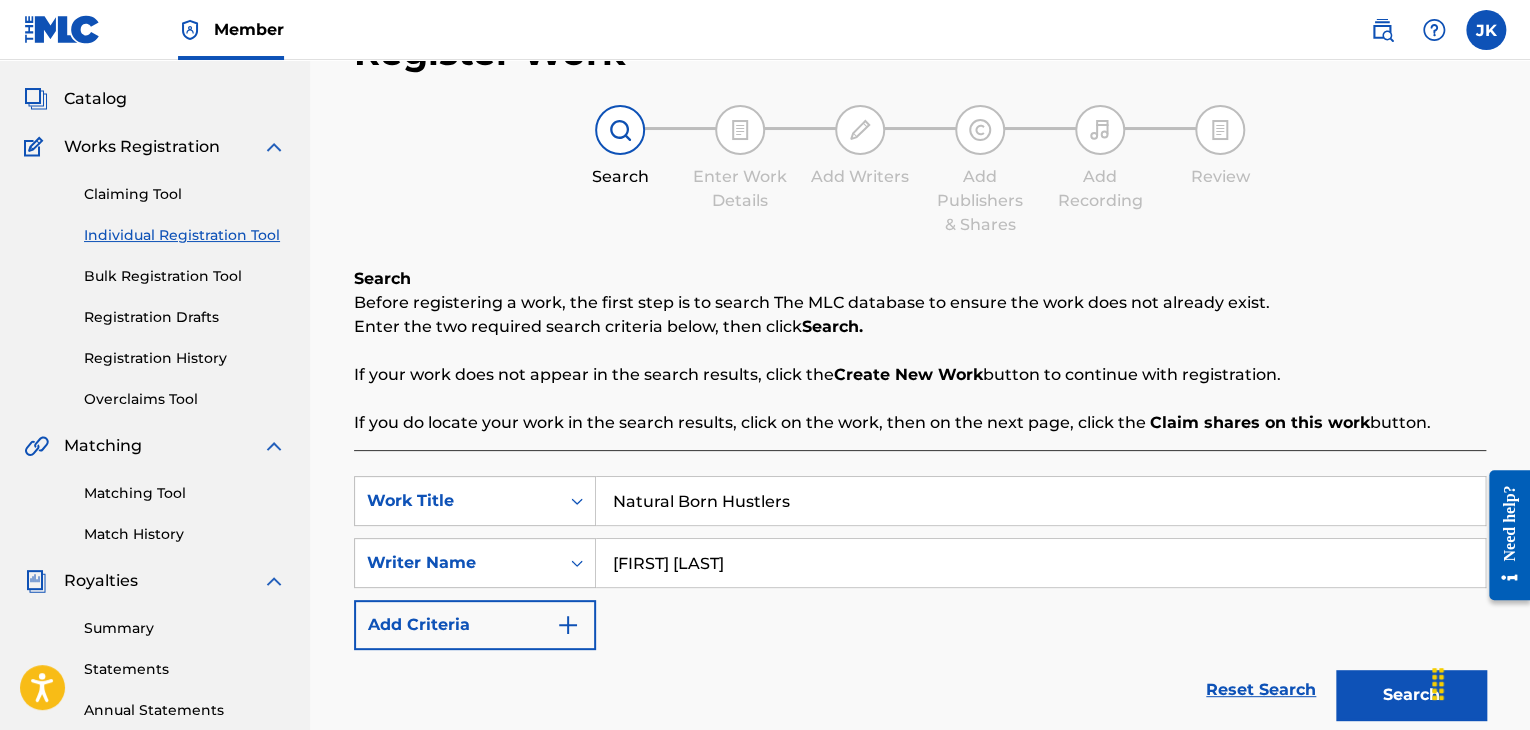 click on "Search" at bounding box center (1411, 695) 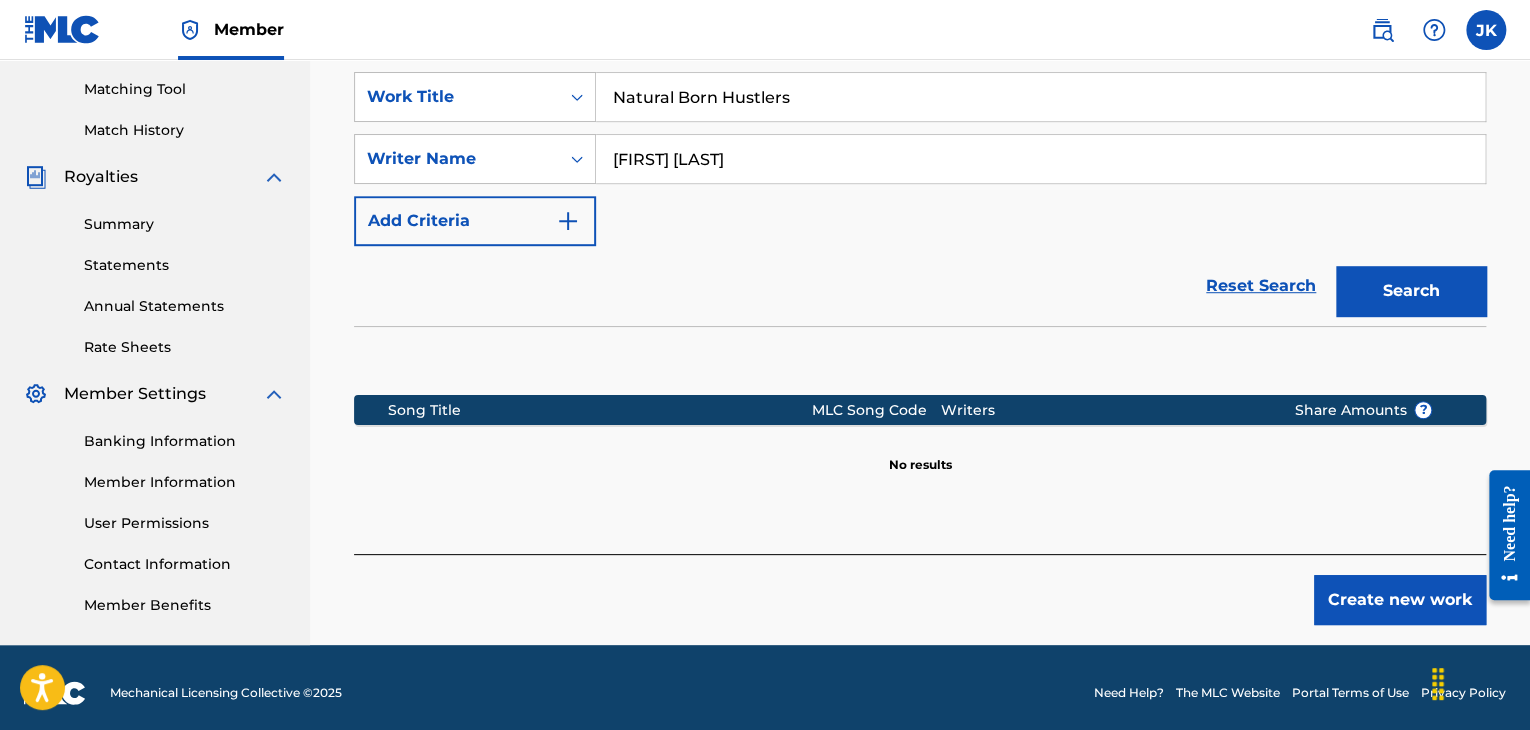 scroll, scrollTop: 515, scrollLeft: 0, axis: vertical 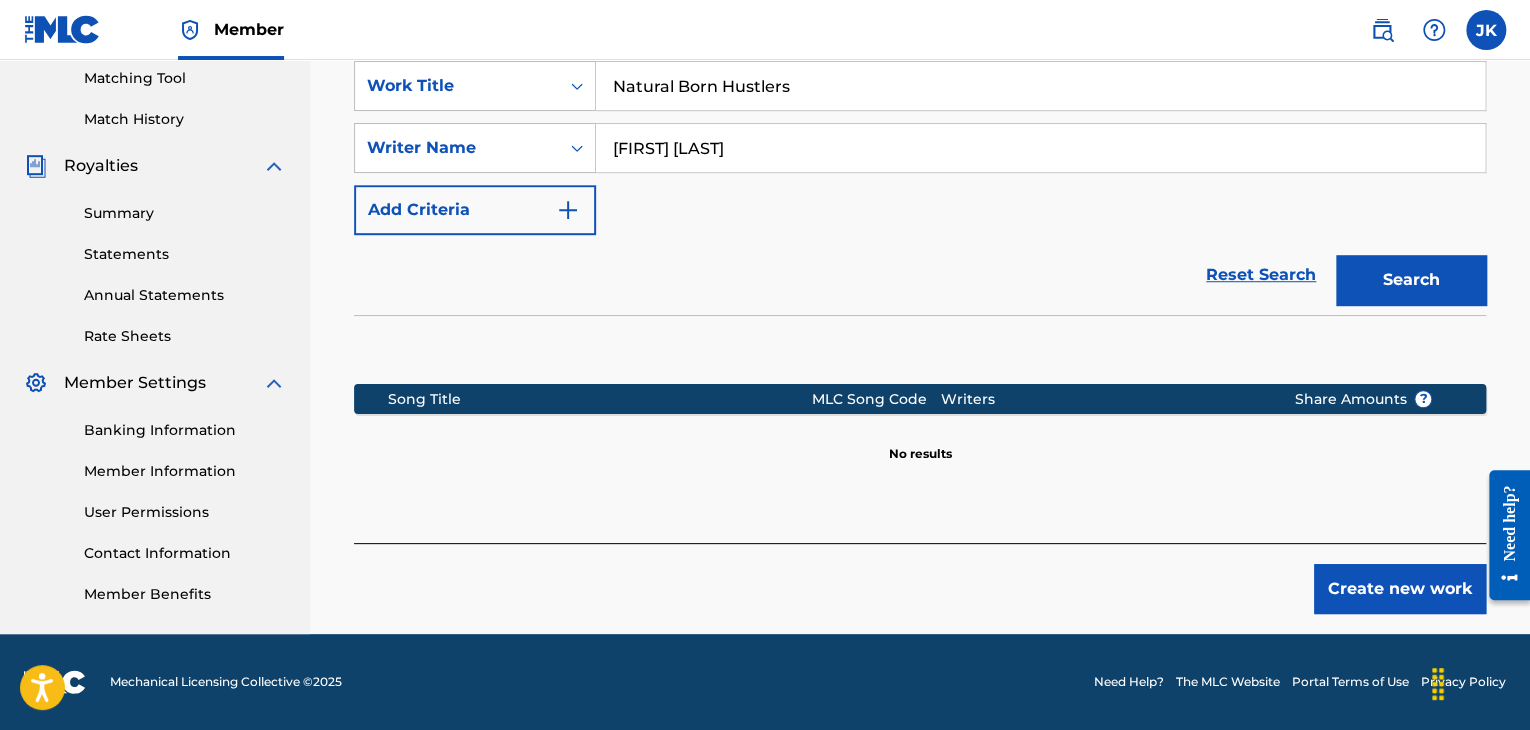 click on "Create new work" at bounding box center [1400, 589] 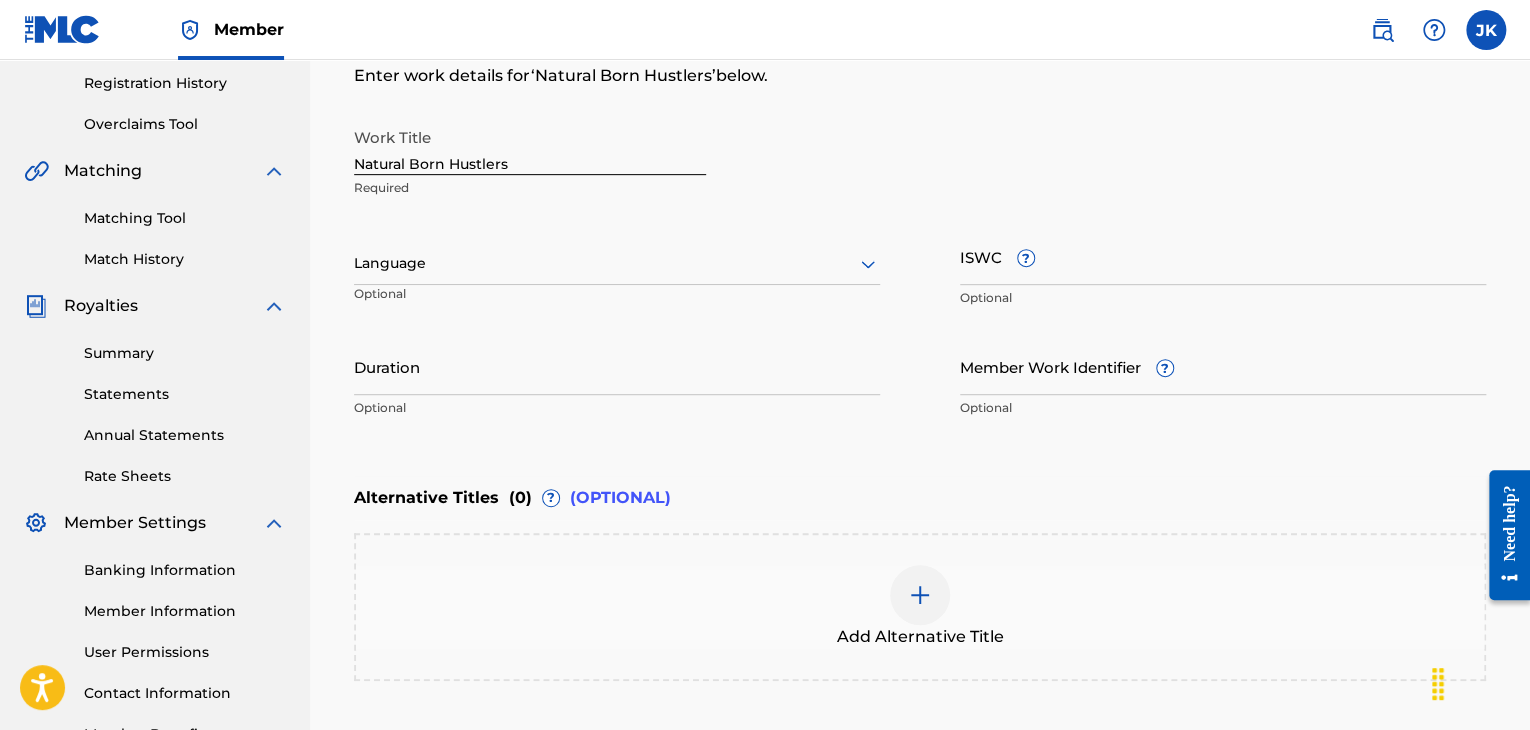 scroll, scrollTop: 215, scrollLeft: 0, axis: vertical 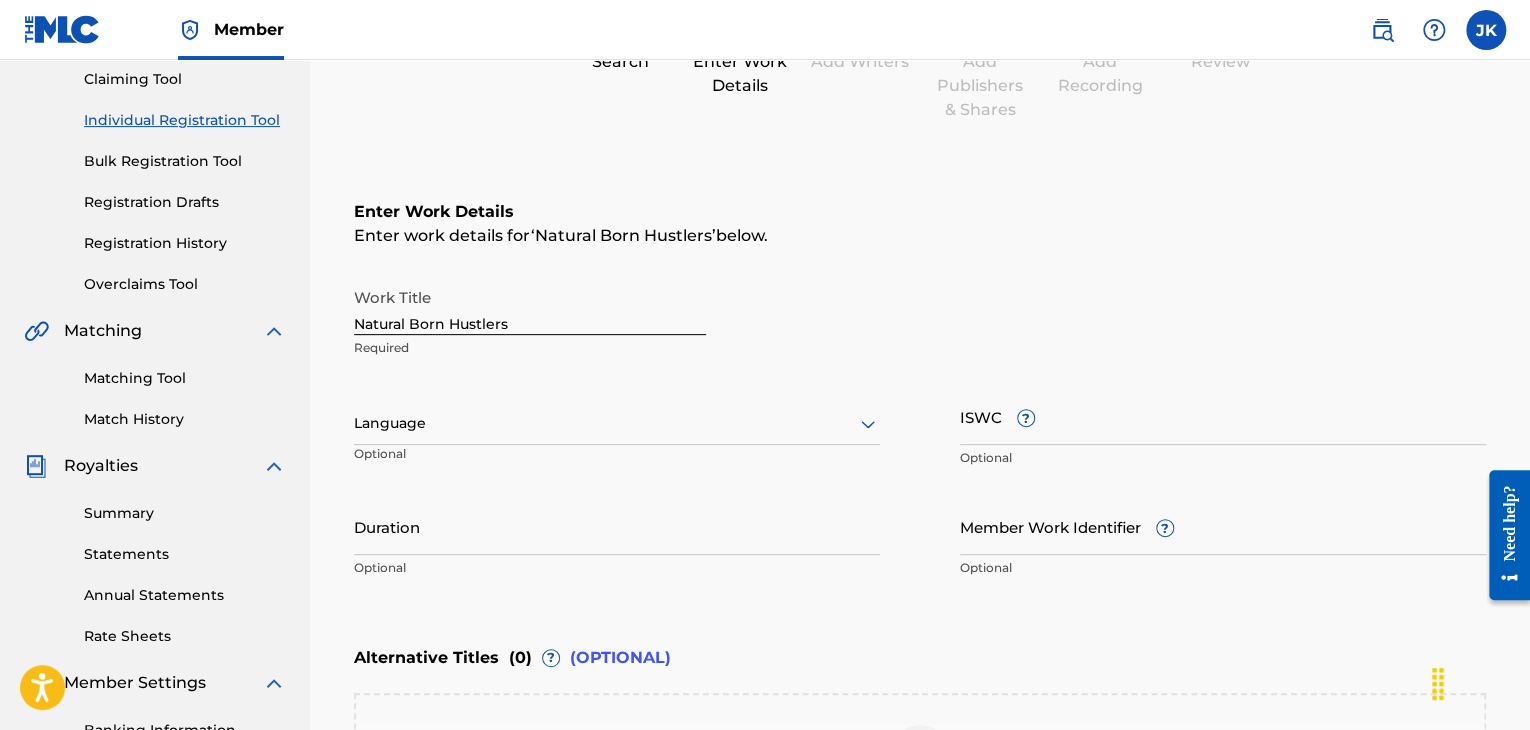 click 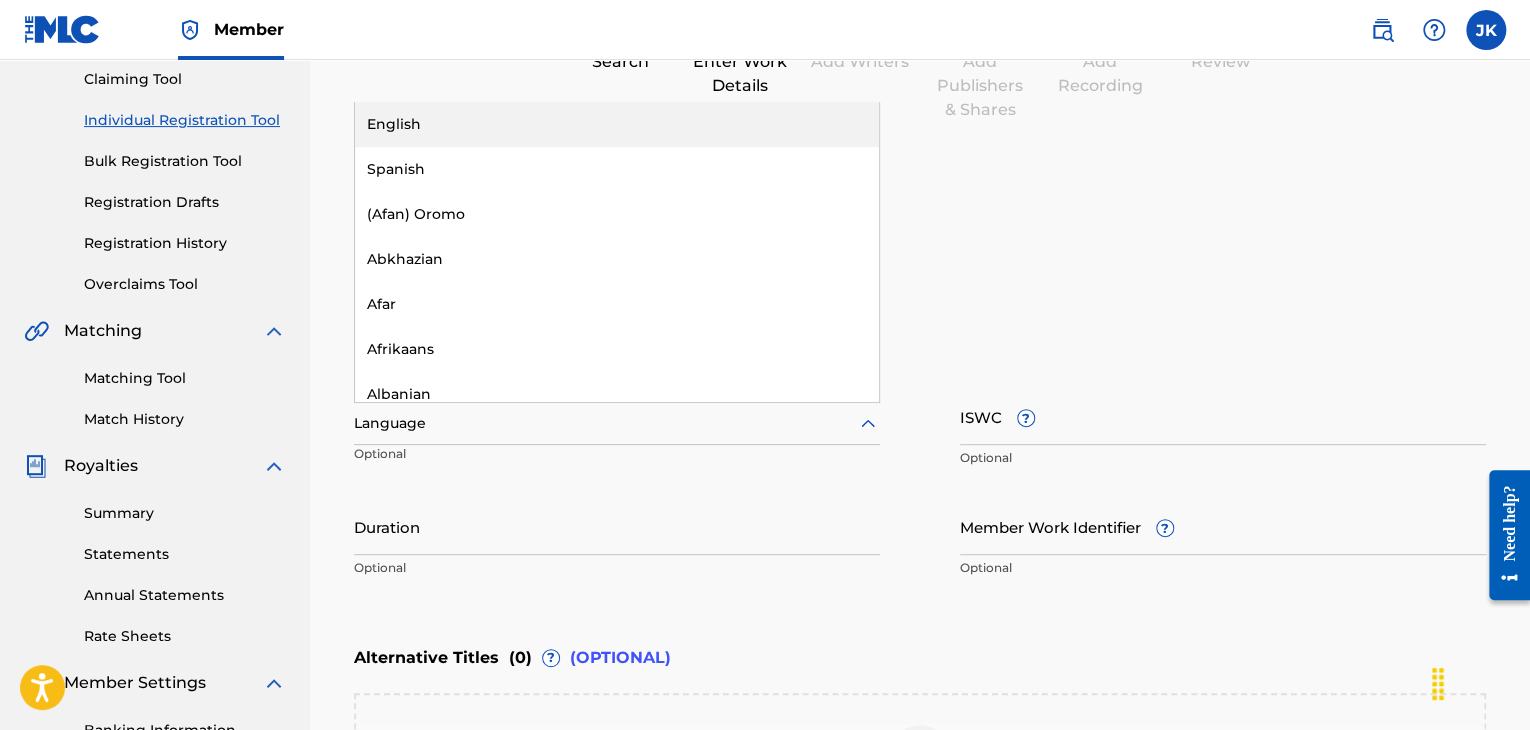 click on "English" at bounding box center [617, 124] 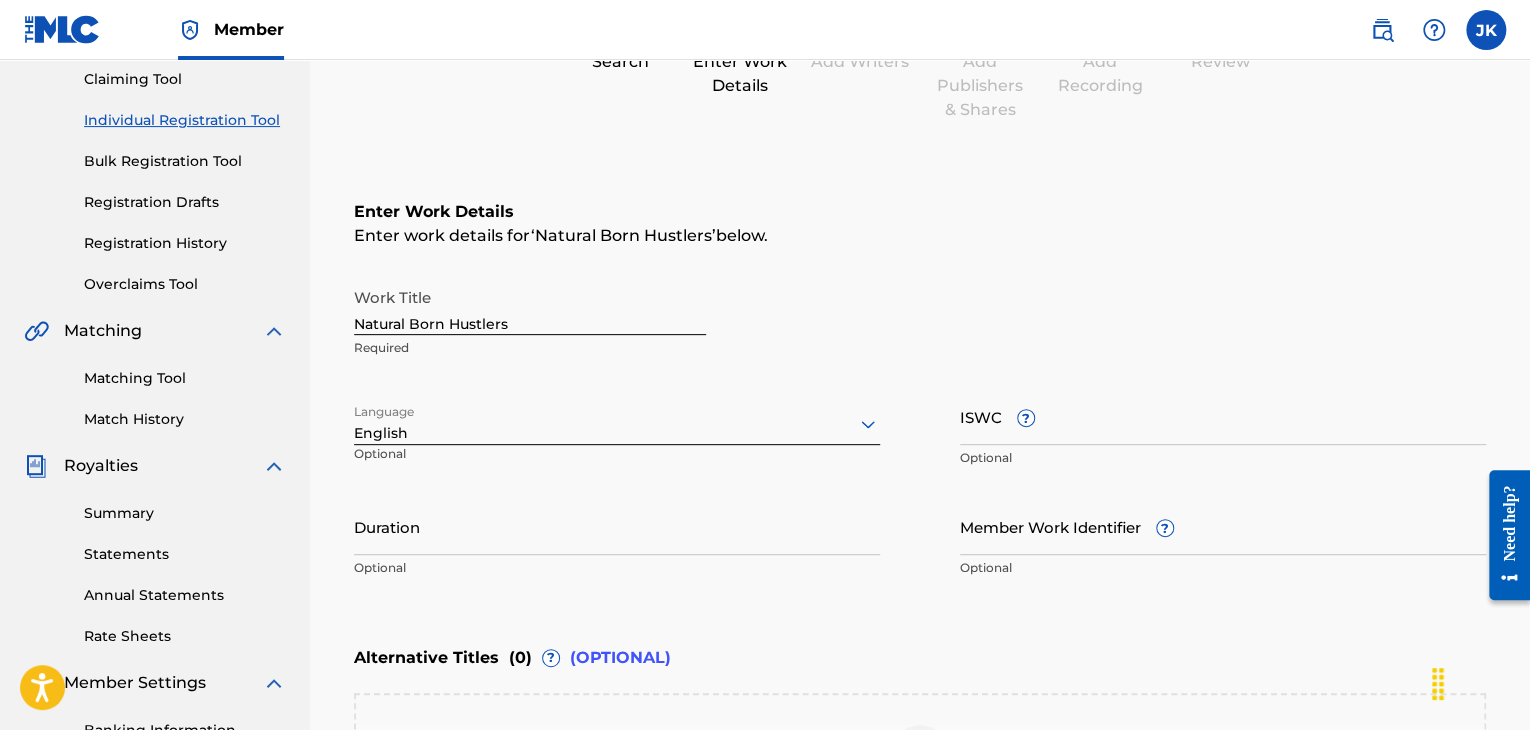 click on "Duration" at bounding box center (617, 526) 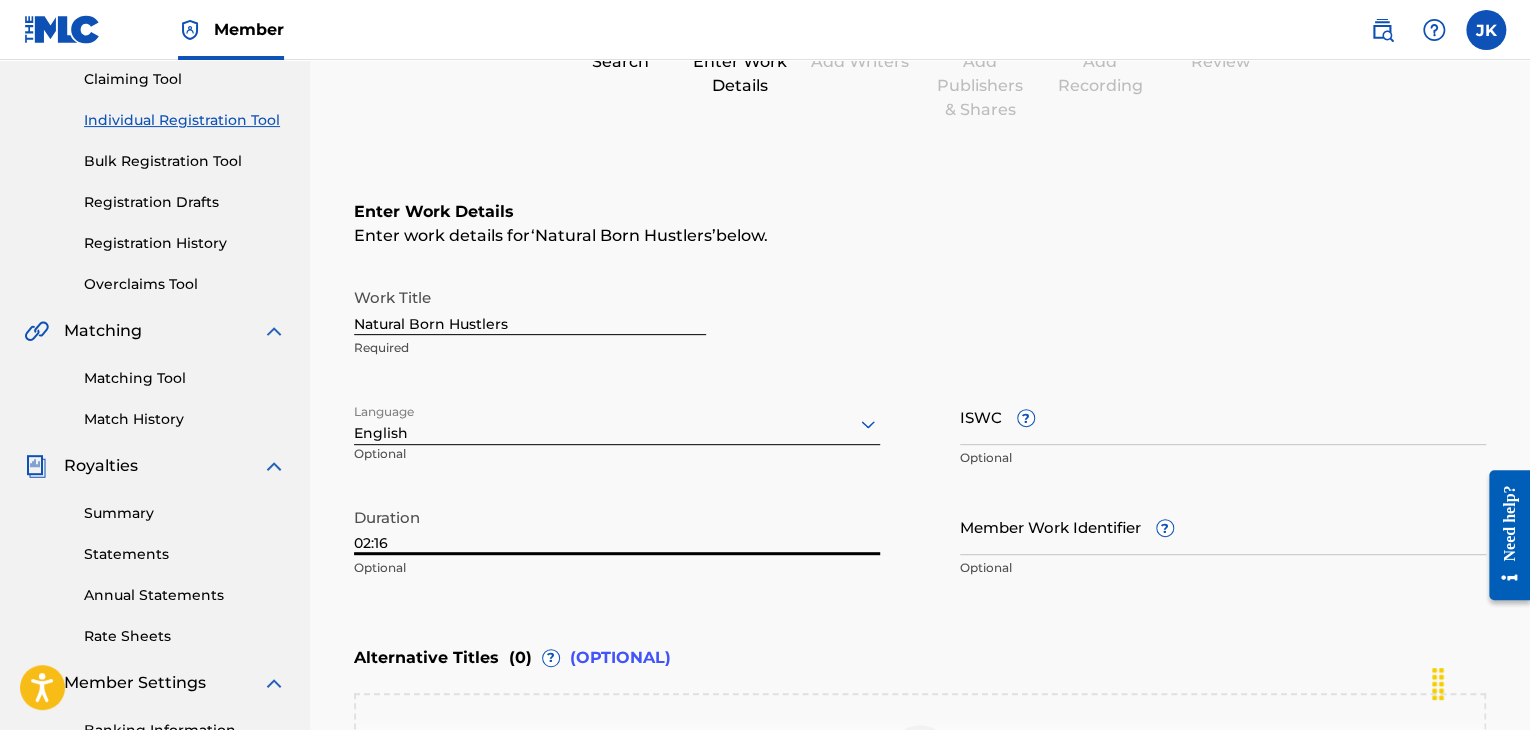 type on "02:16" 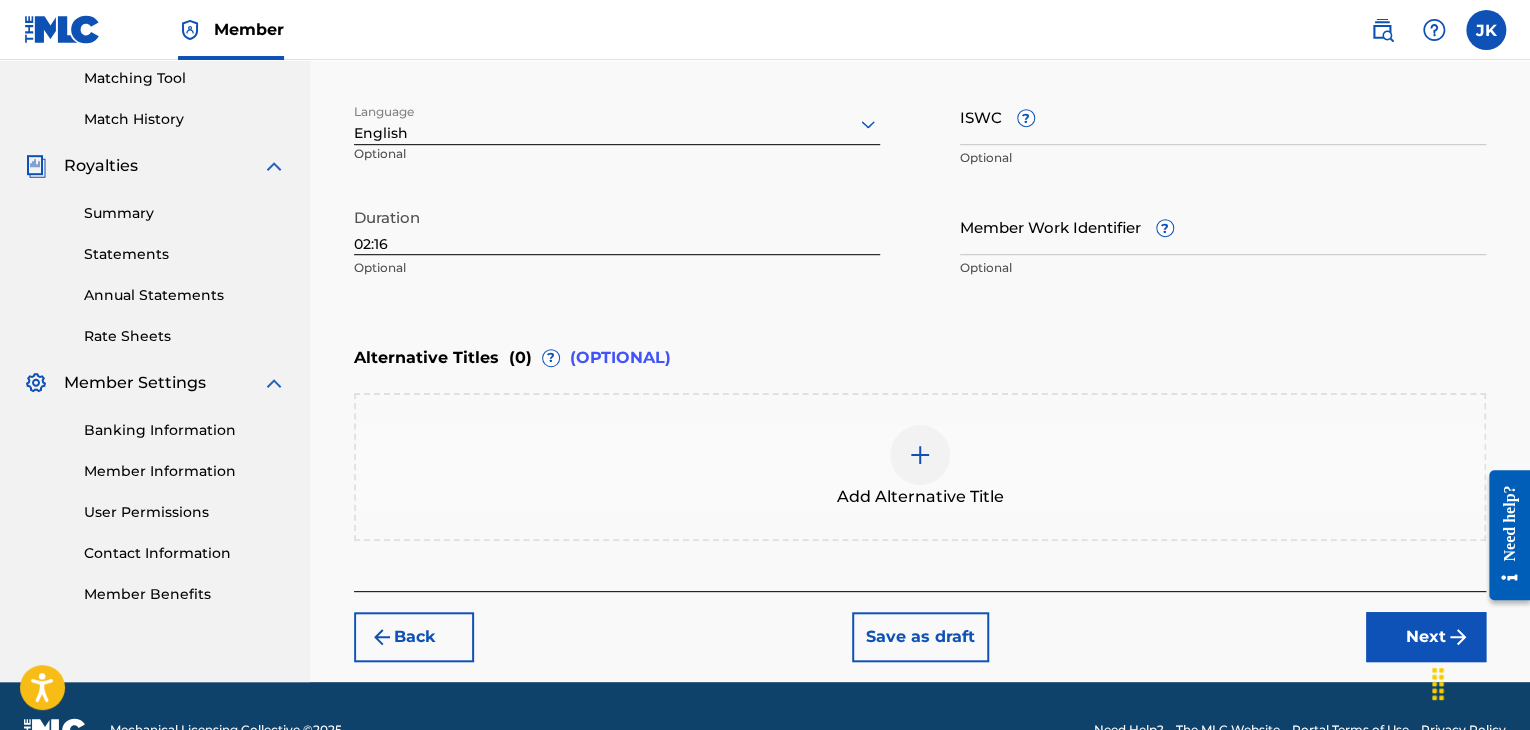 click on "Next" at bounding box center [1426, 637] 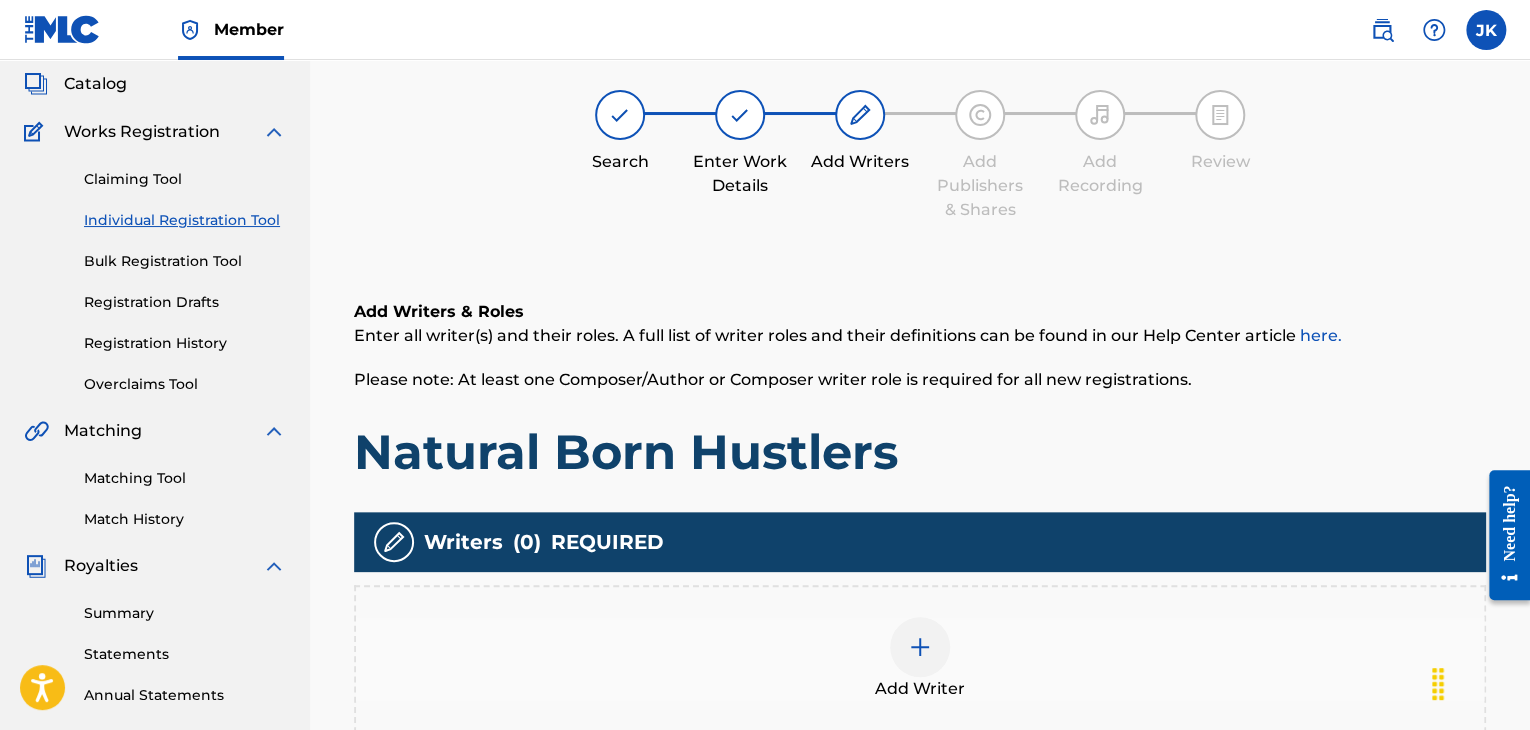 scroll, scrollTop: 90, scrollLeft: 0, axis: vertical 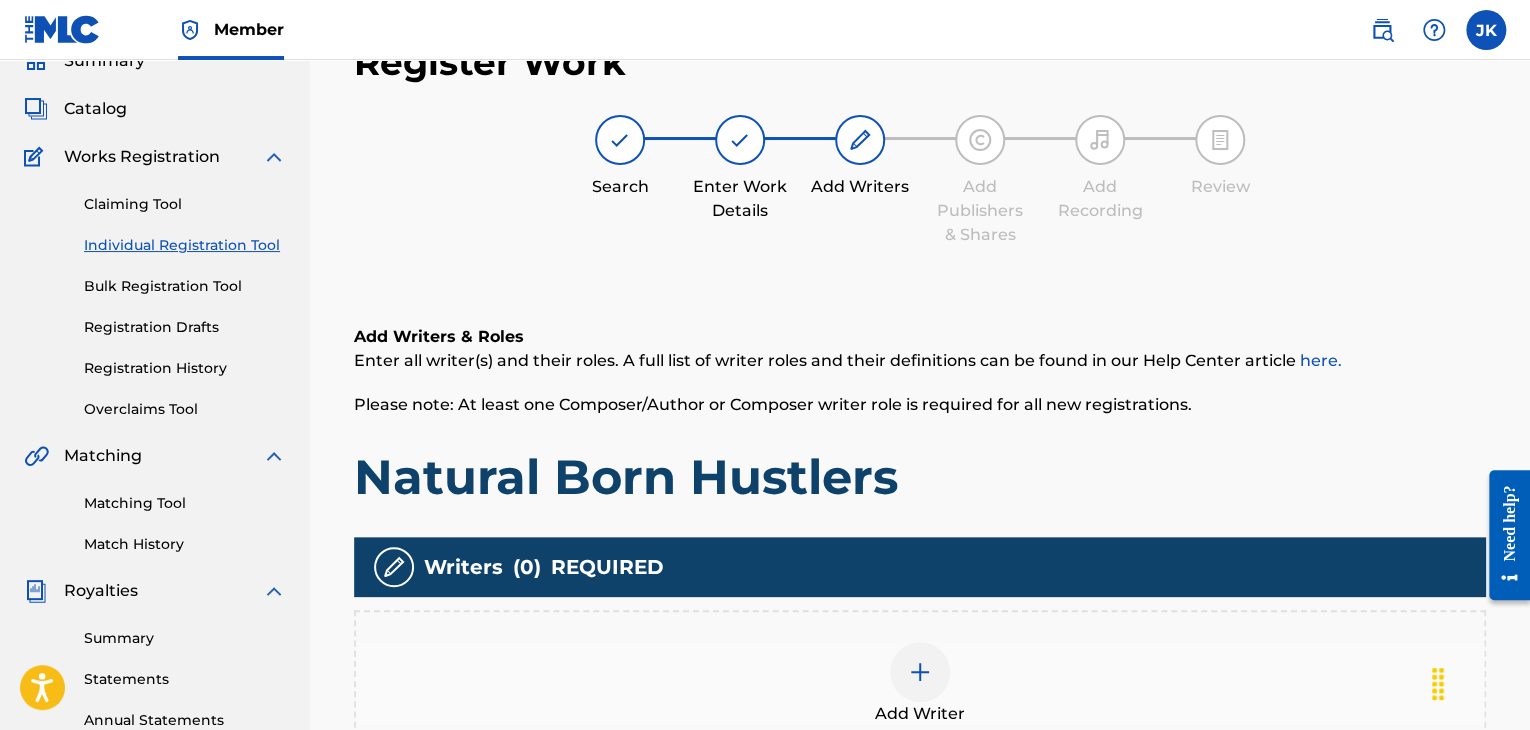 click at bounding box center (920, 672) 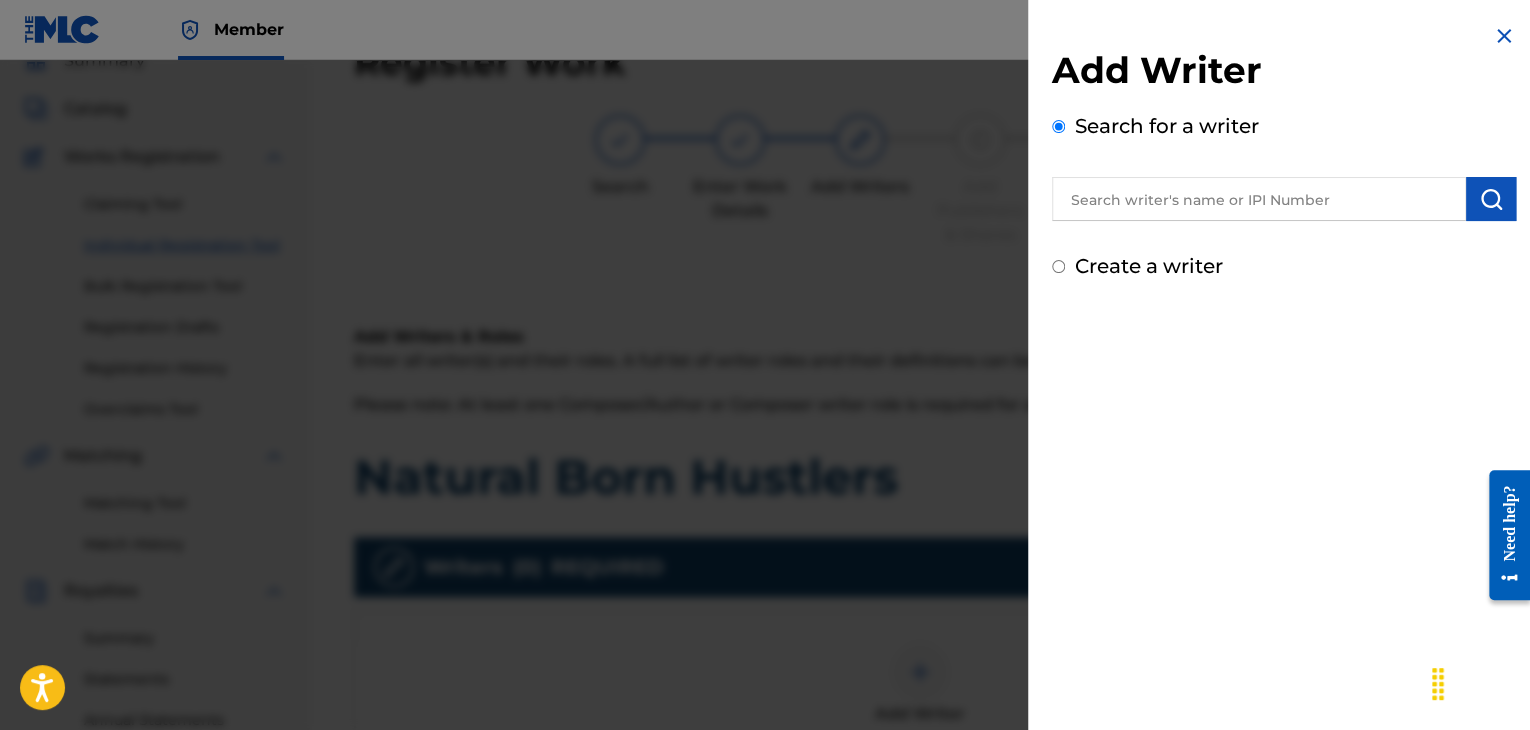 click at bounding box center (1259, 199) 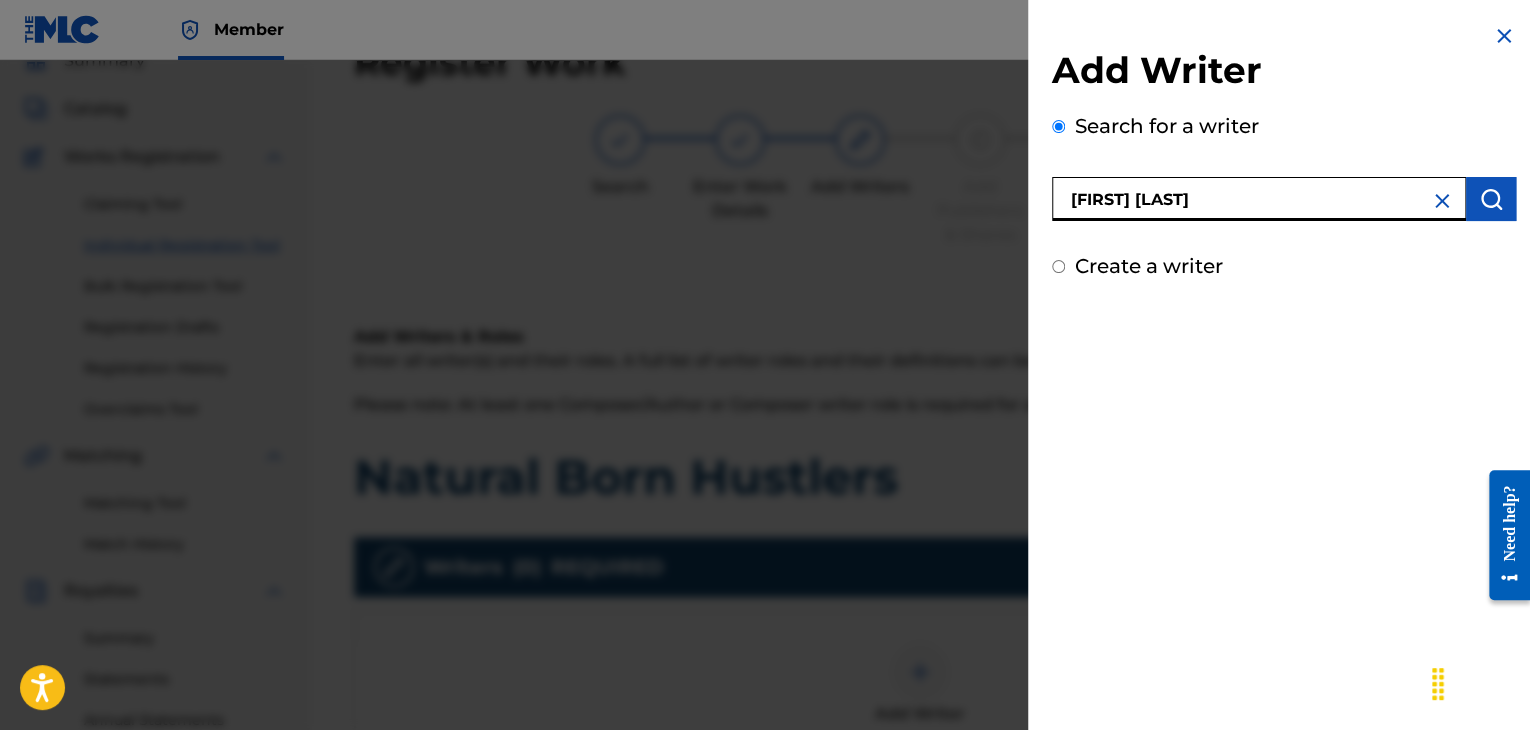 type on "[FIRST] [LAST]" 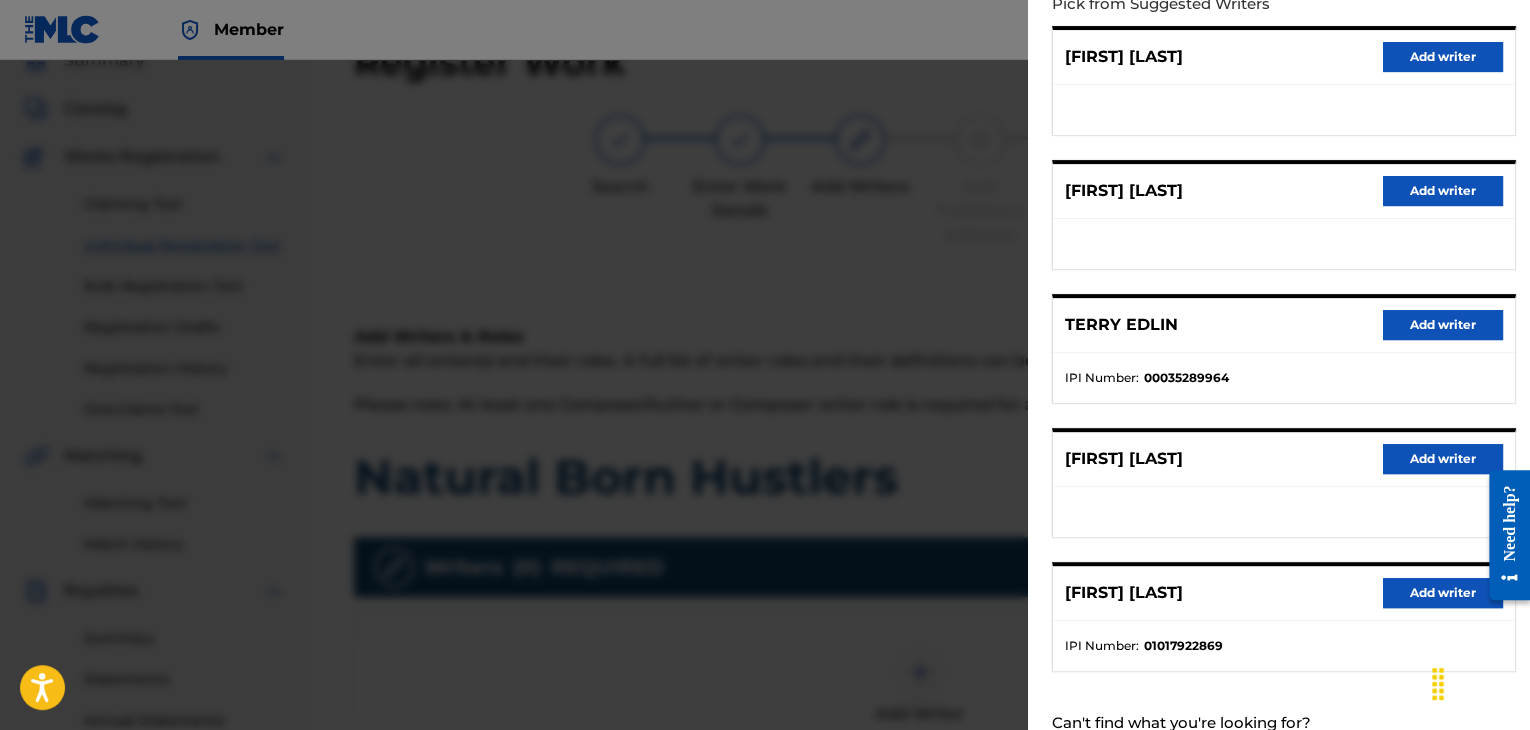 scroll, scrollTop: 300, scrollLeft: 0, axis: vertical 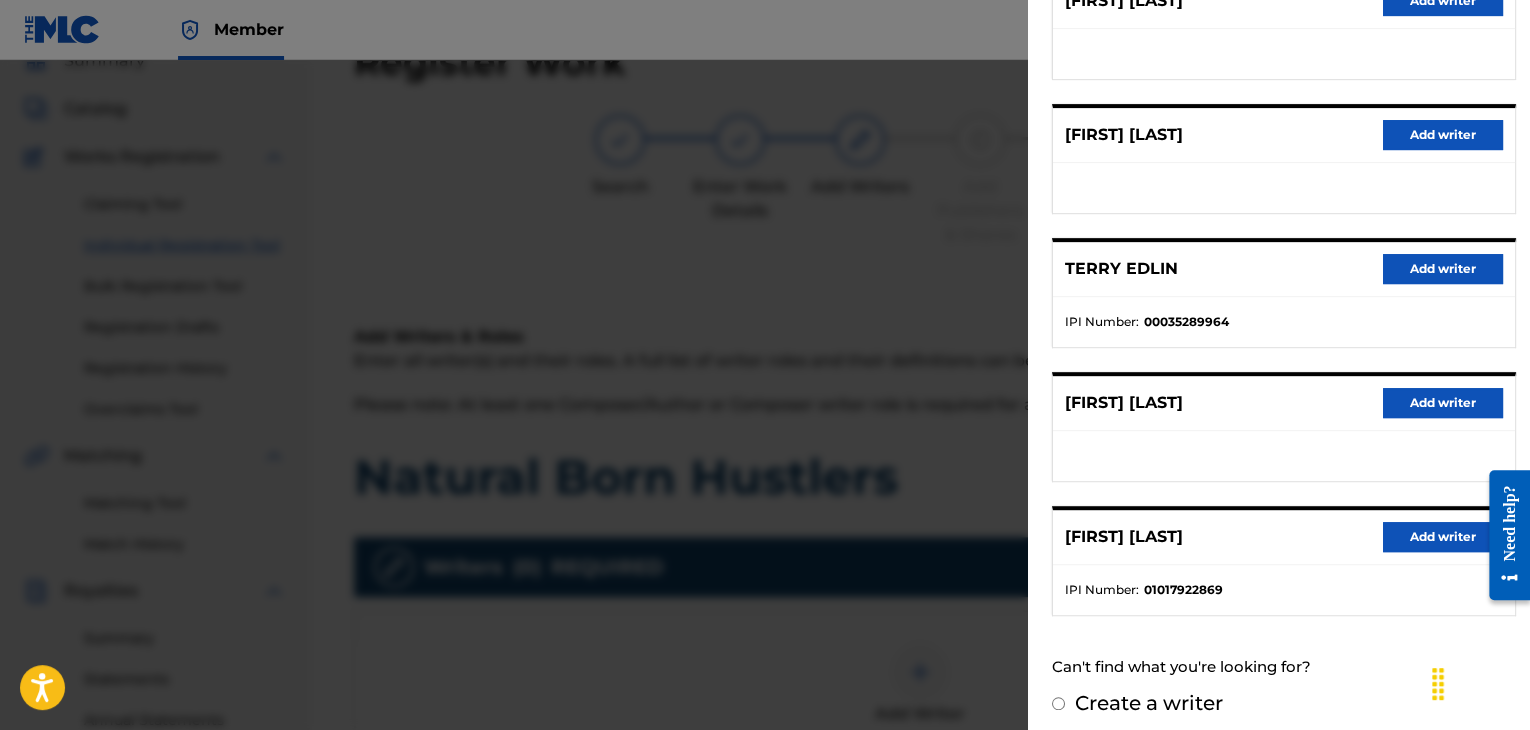 click on "Add writer" at bounding box center (1443, 537) 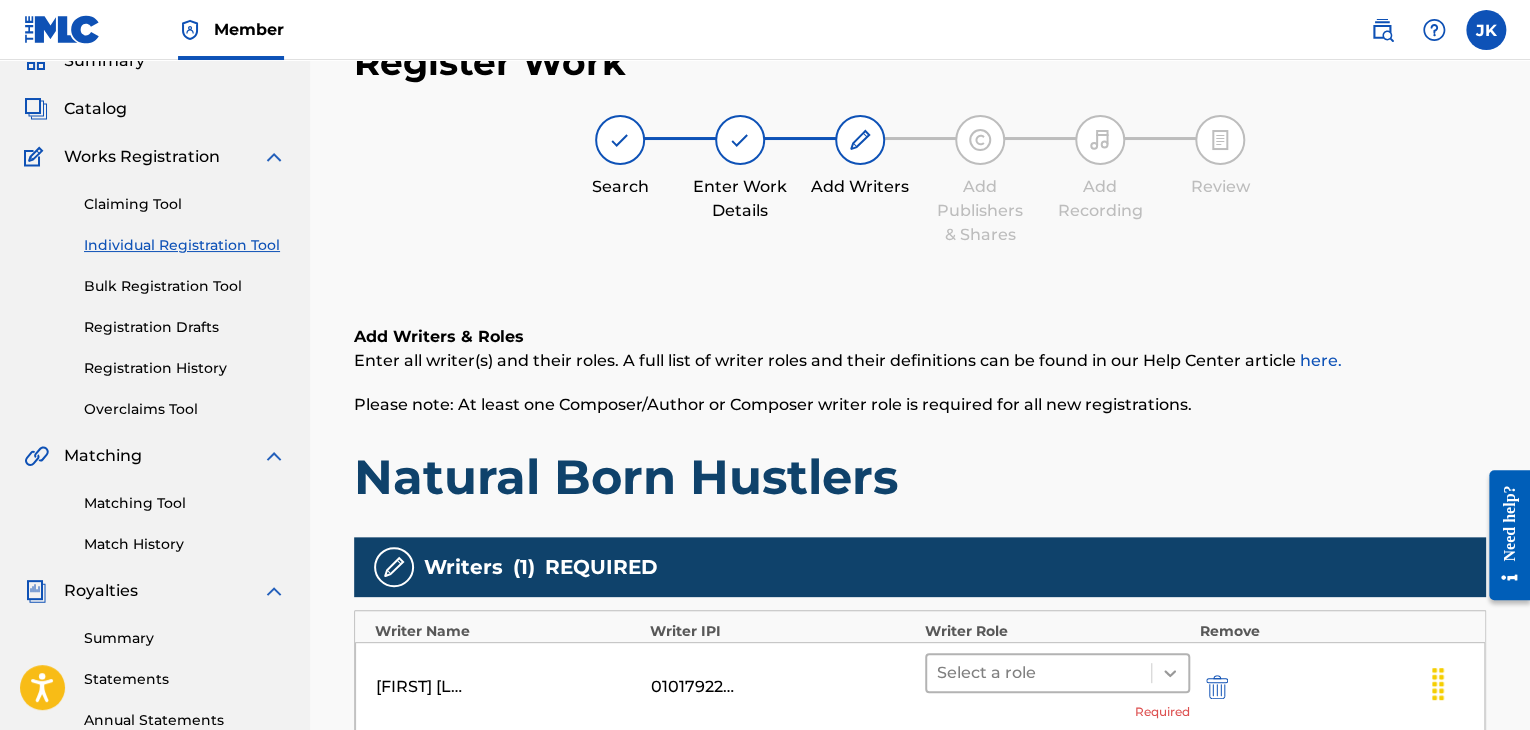 click 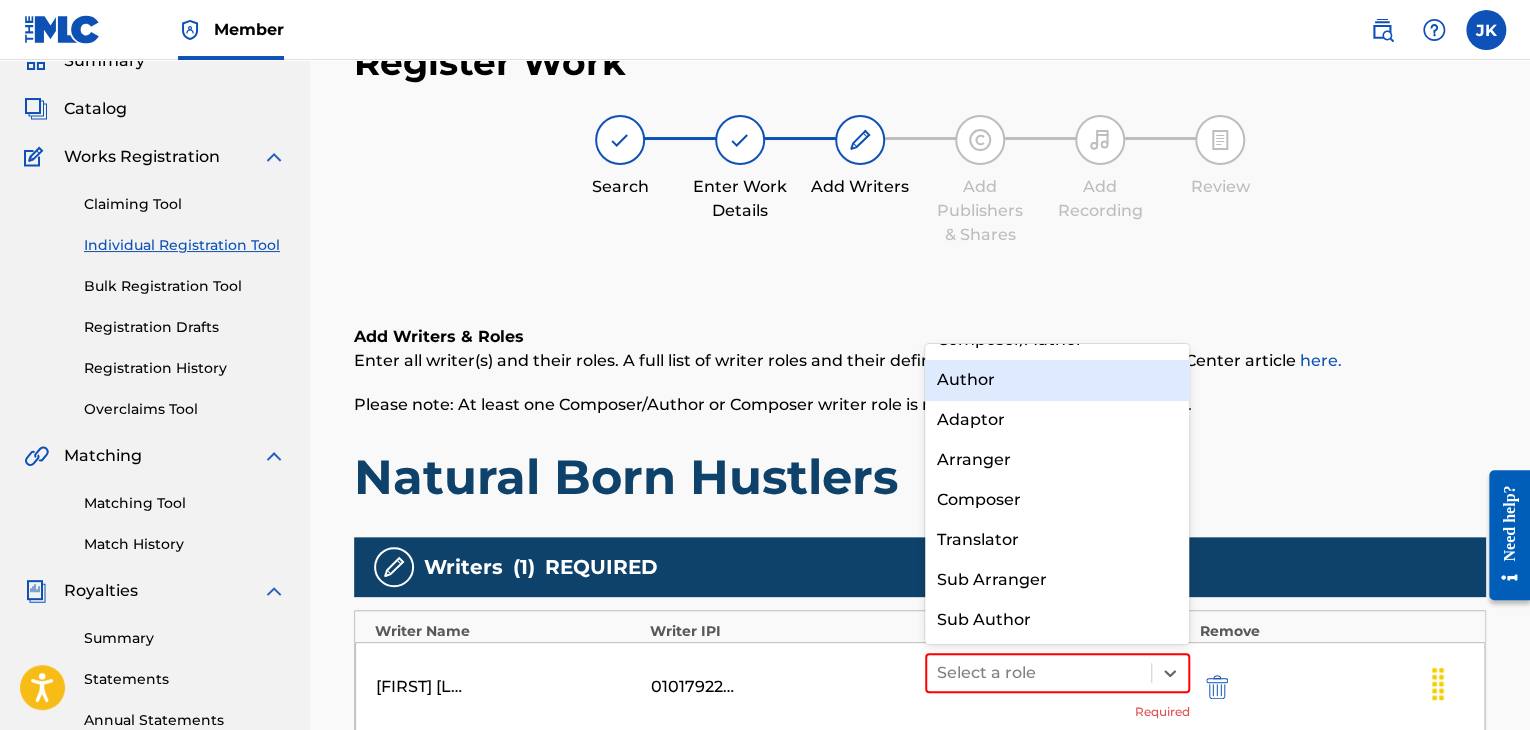 scroll, scrollTop: 0, scrollLeft: 0, axis: both 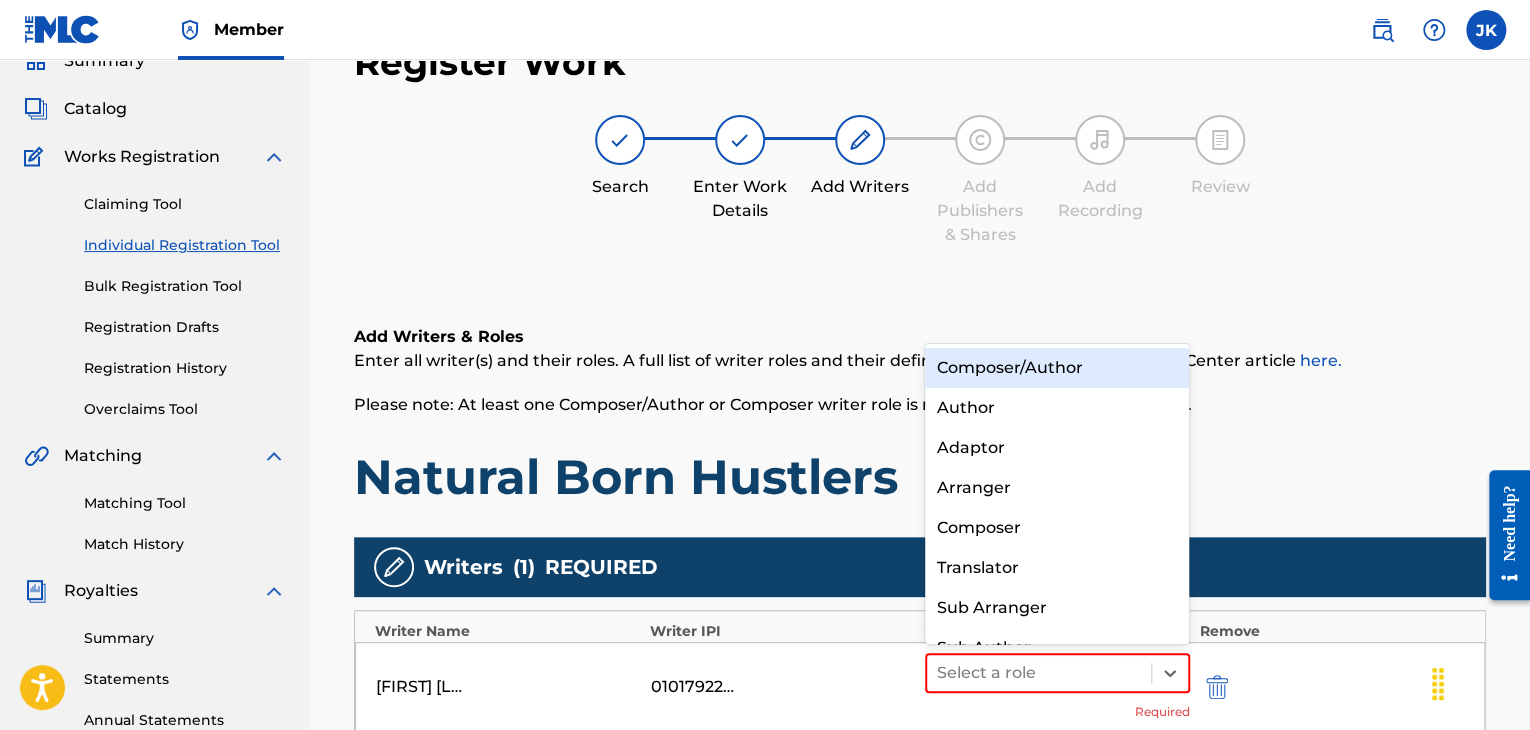 click on "Composer/Author" at bounding box center (1057, 368) 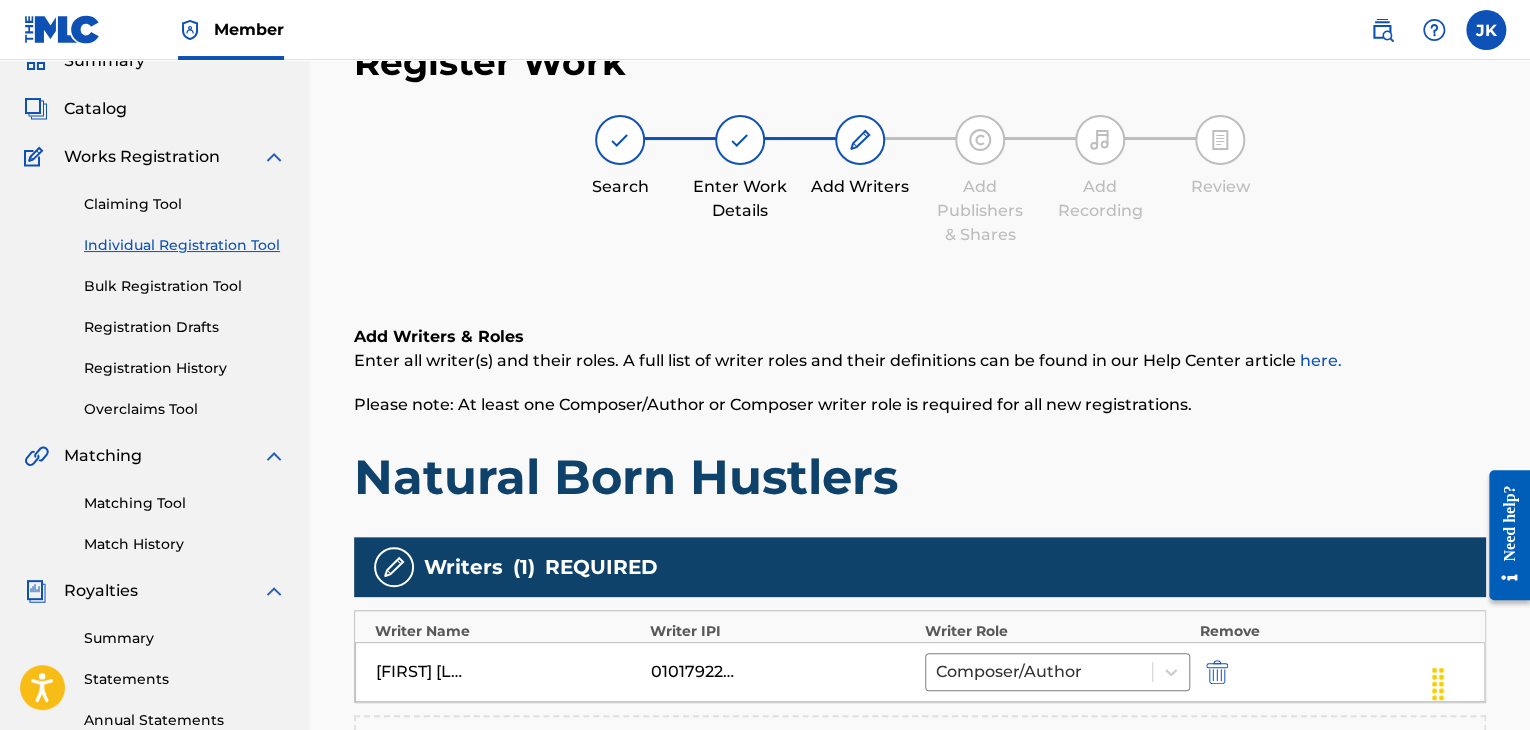 click on "Add Writers & Roles" at bounding box center (920, 337) 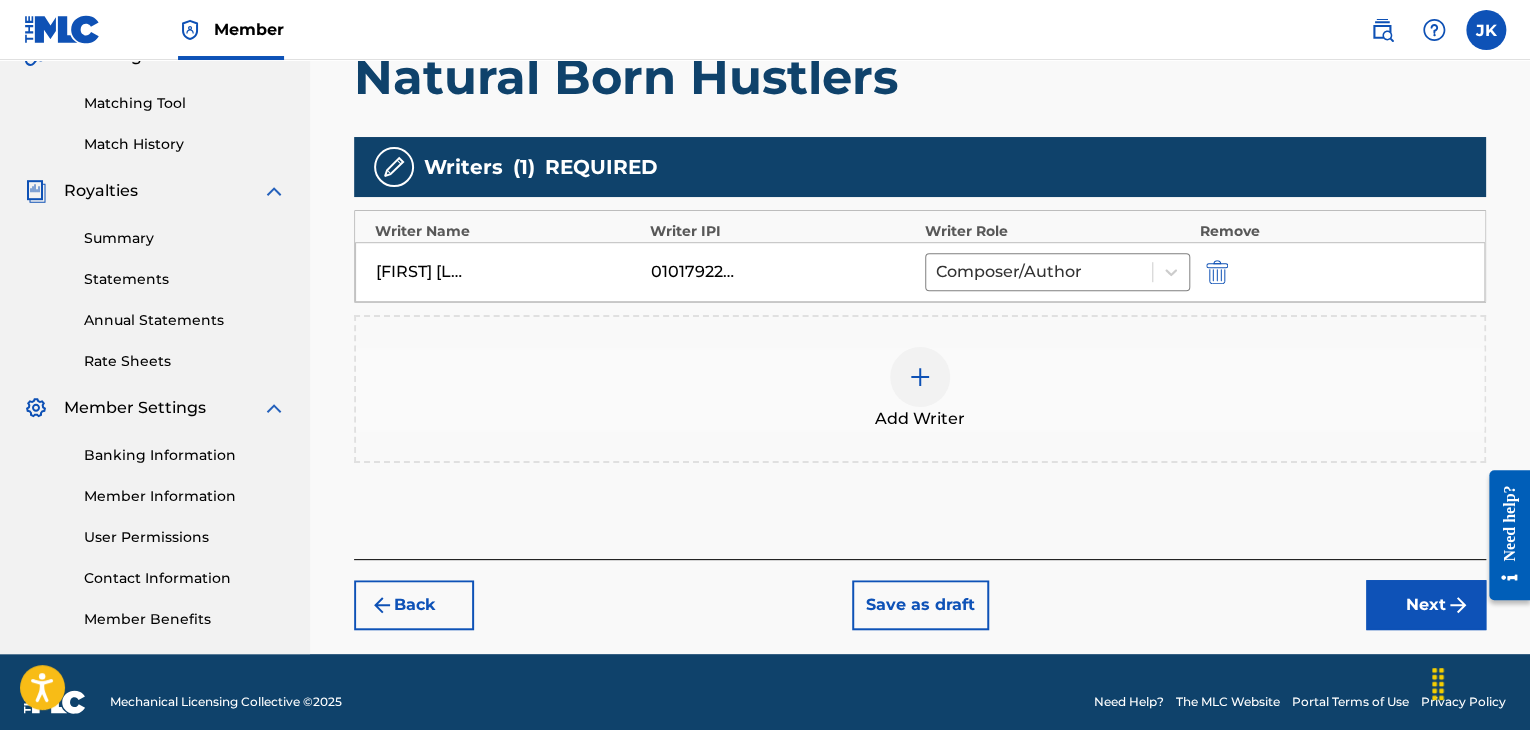 click on "Next" at bounding box center [1426, 605] 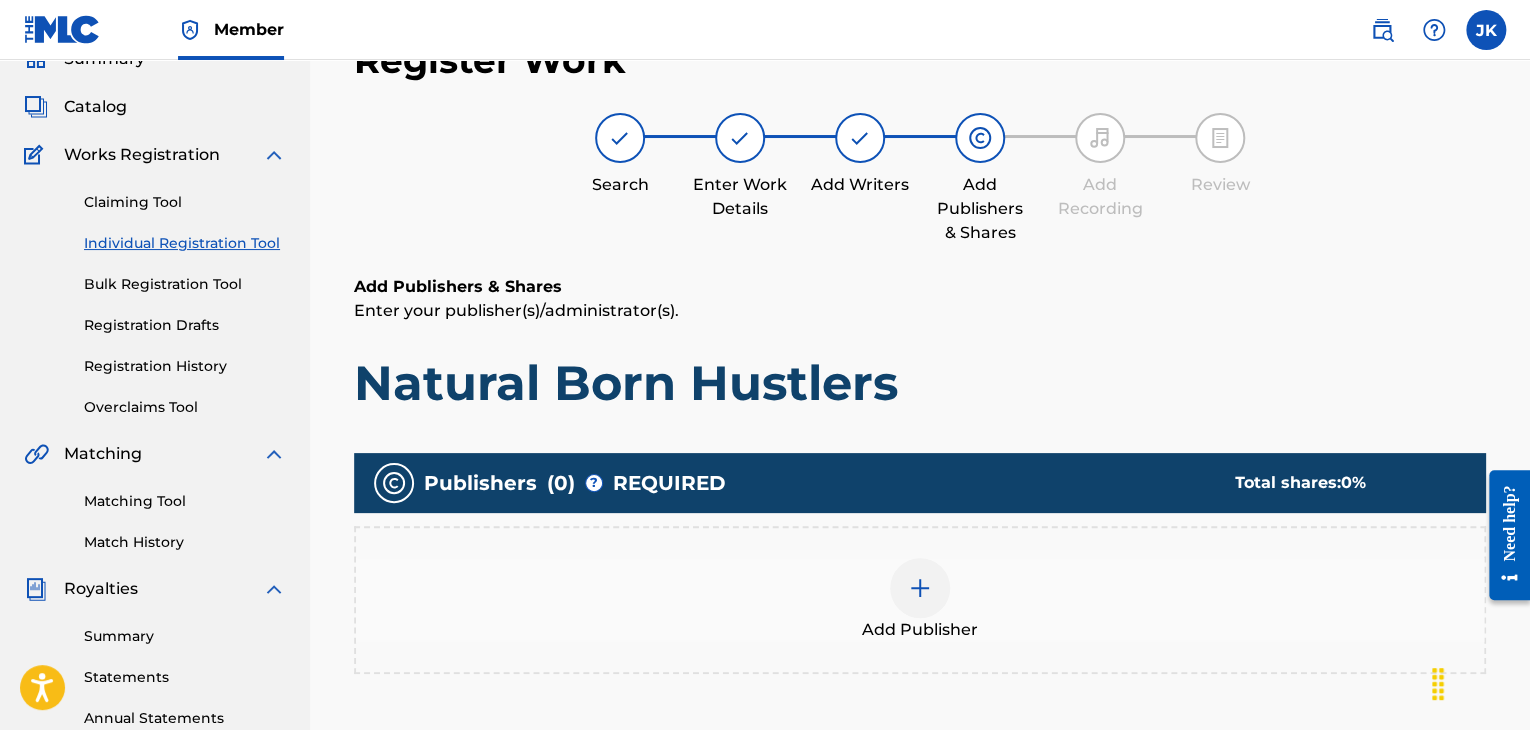 scroll, scrollTop: 90, scrollLeft: 0, axis: vertical 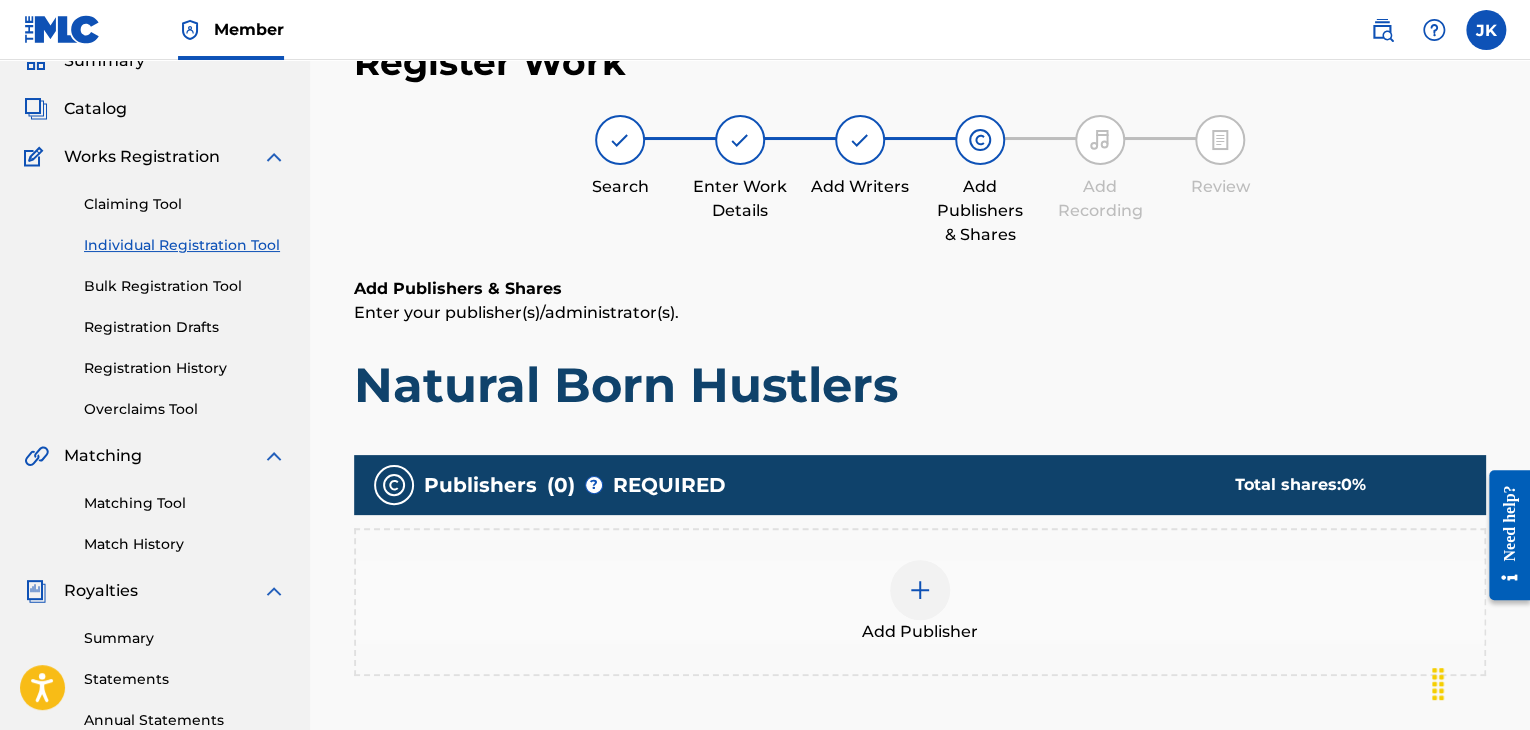 click at bounding box center [920, 590] 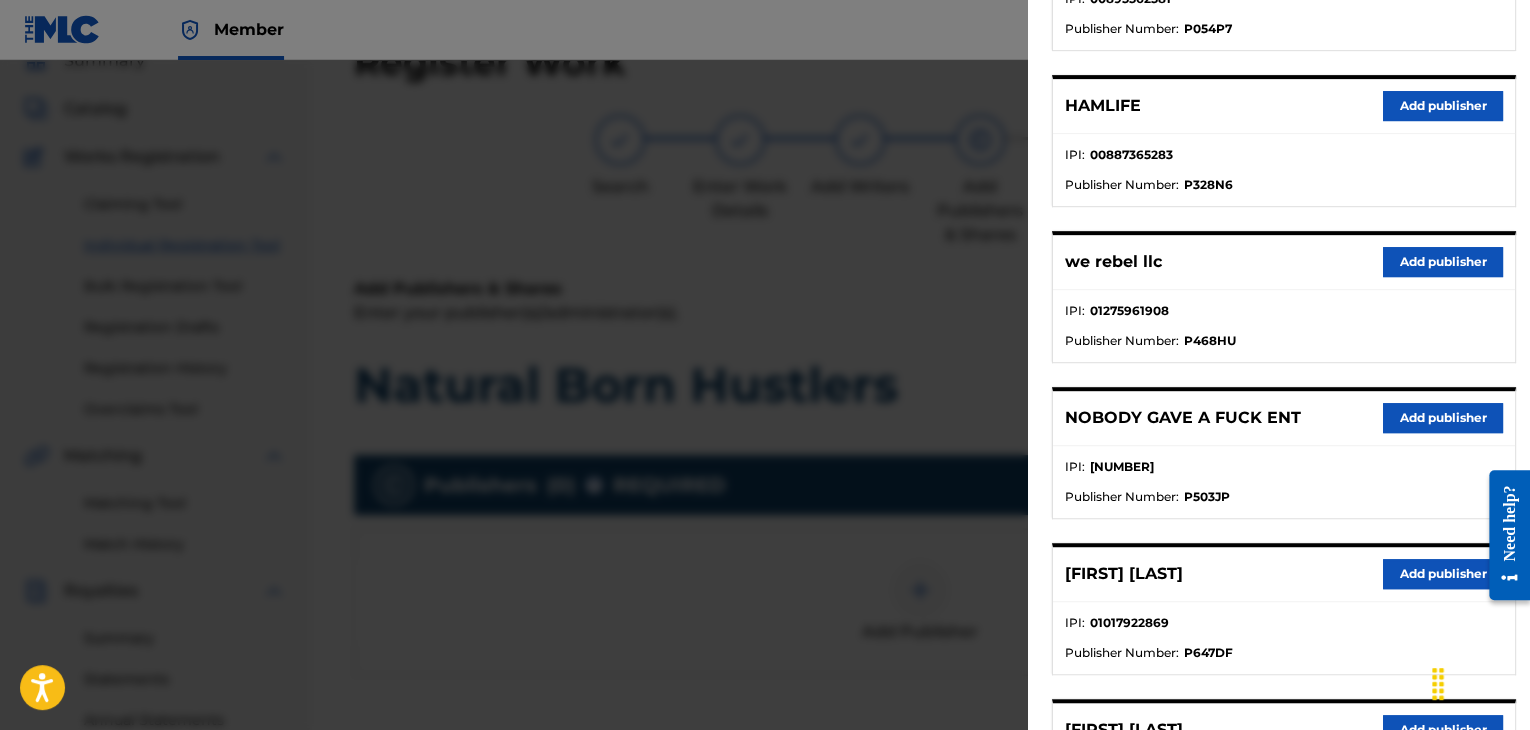scroll, scrollTop: 500, scrollLeft: 0, axis: vertical 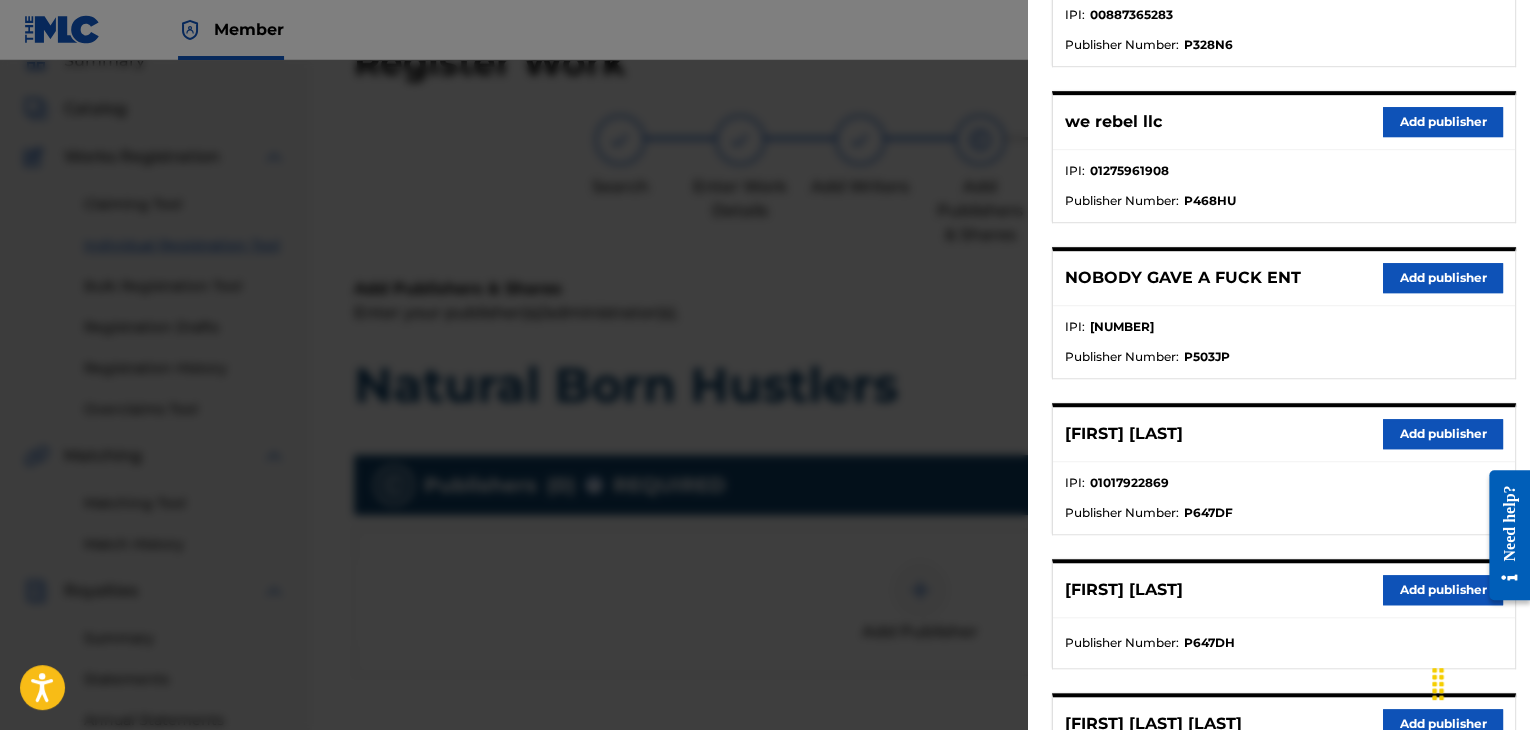 click on "Add publisher" at bounding box center (1443, 434) 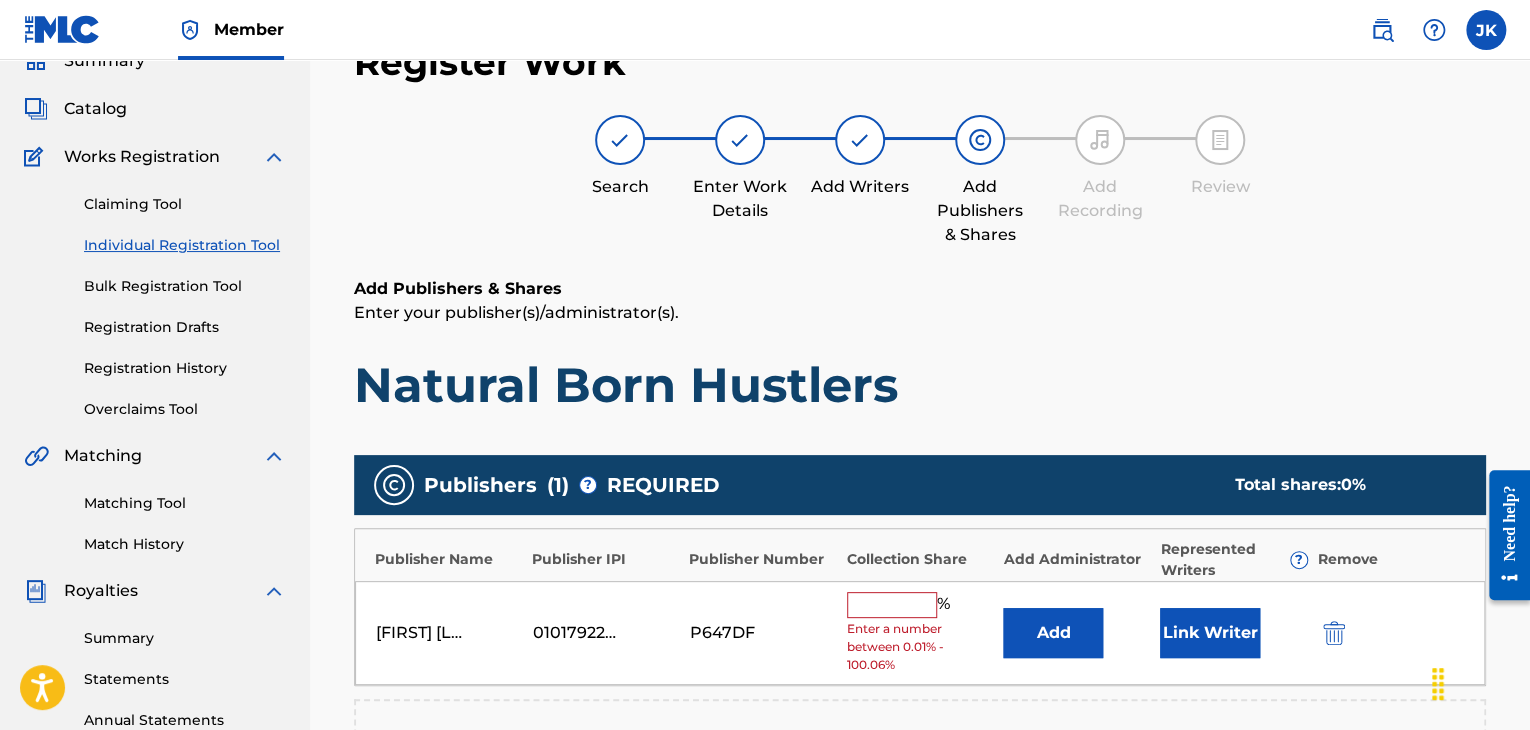 click on "Add" at bounding box center [1053, 633] 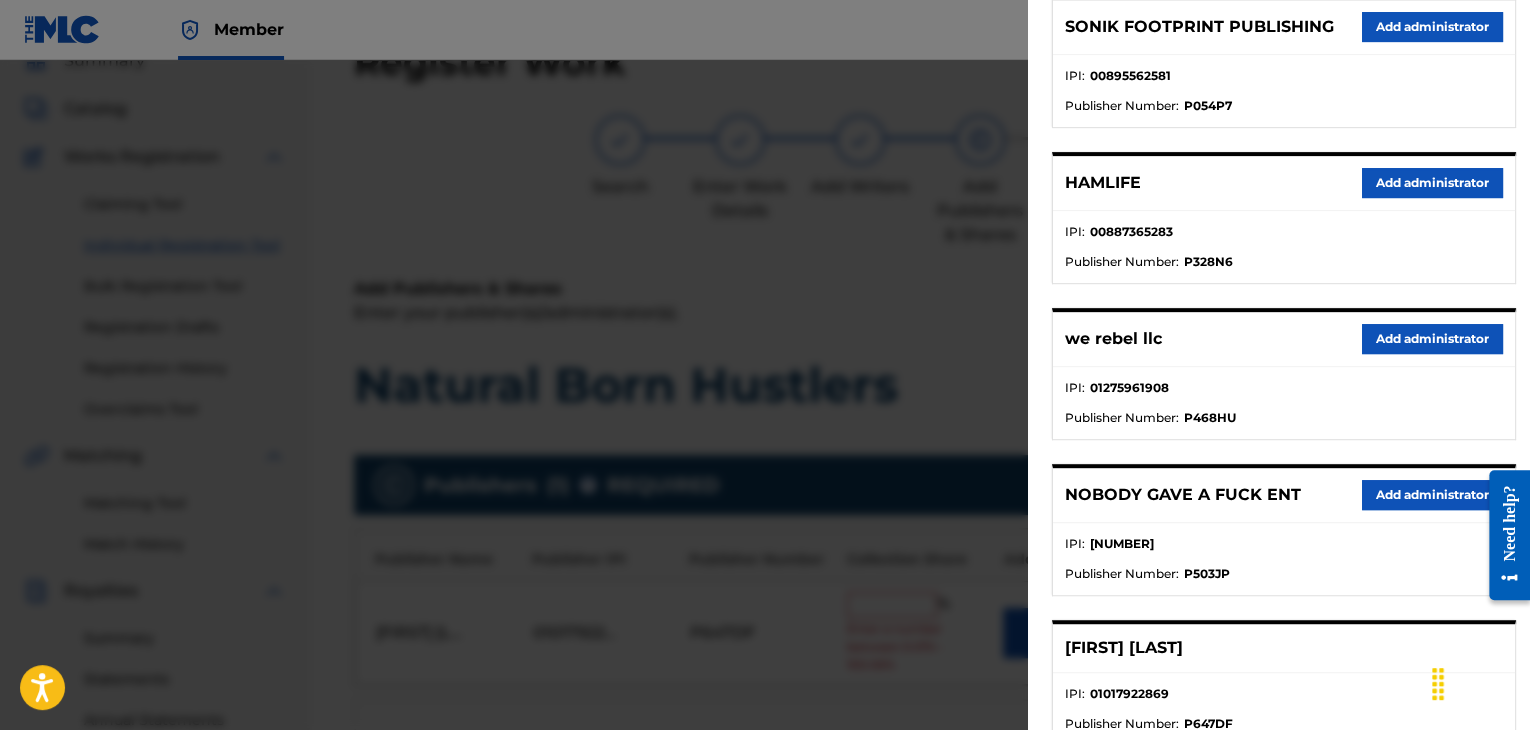 scroll, scrollTop: 300, scrollLeft: 0, axis: vertical 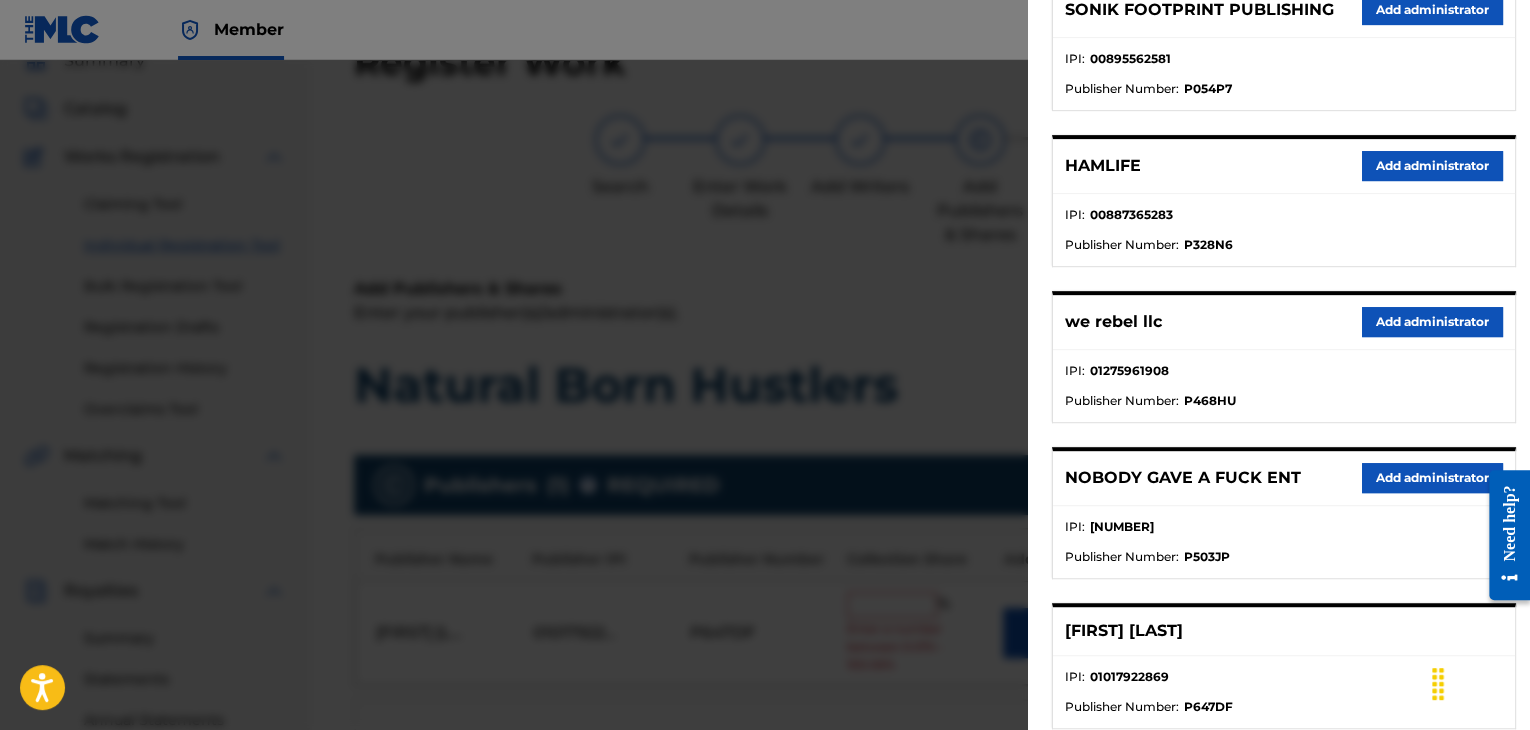 click on "Add administrator" at bounding box center (1432, 322) 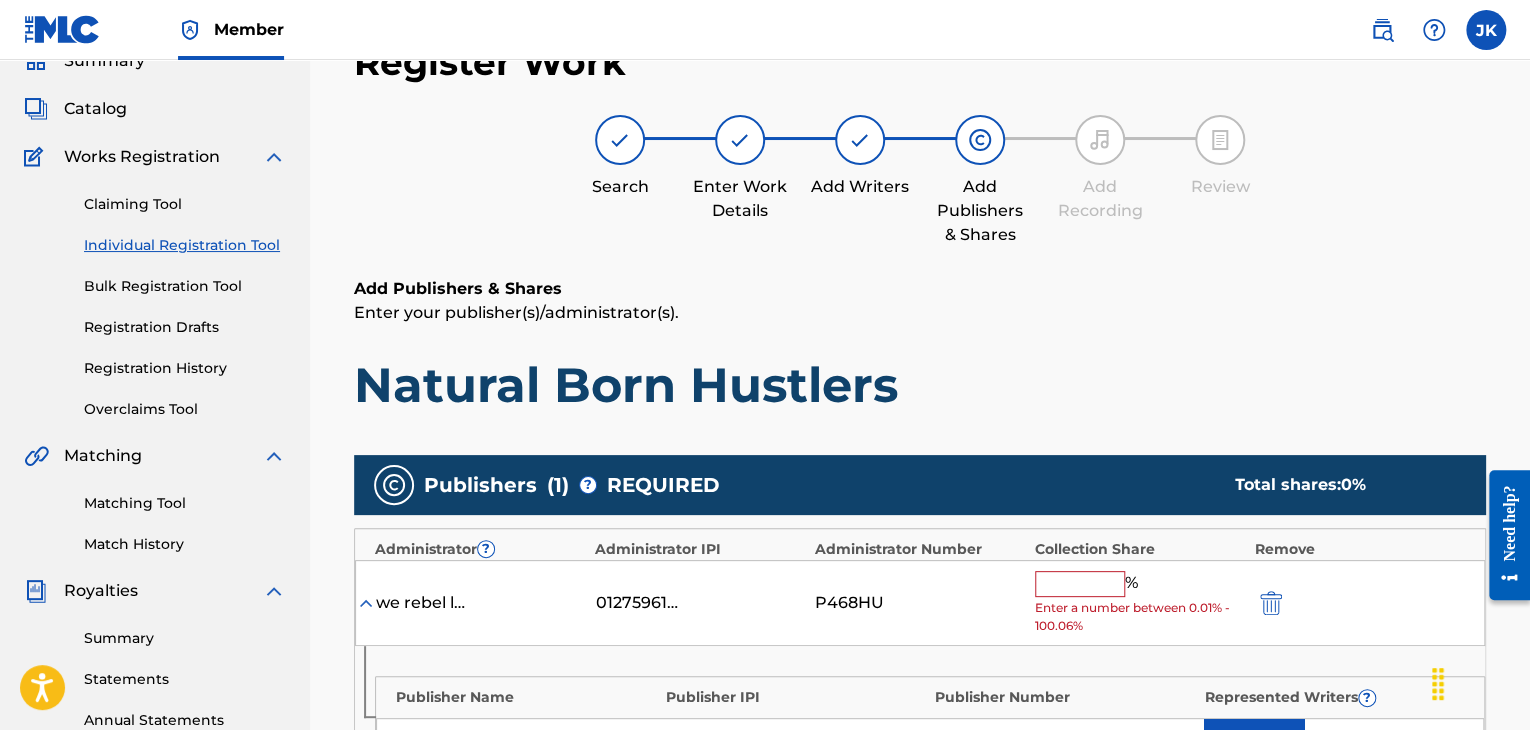 click at bounding box center (1080, 584) 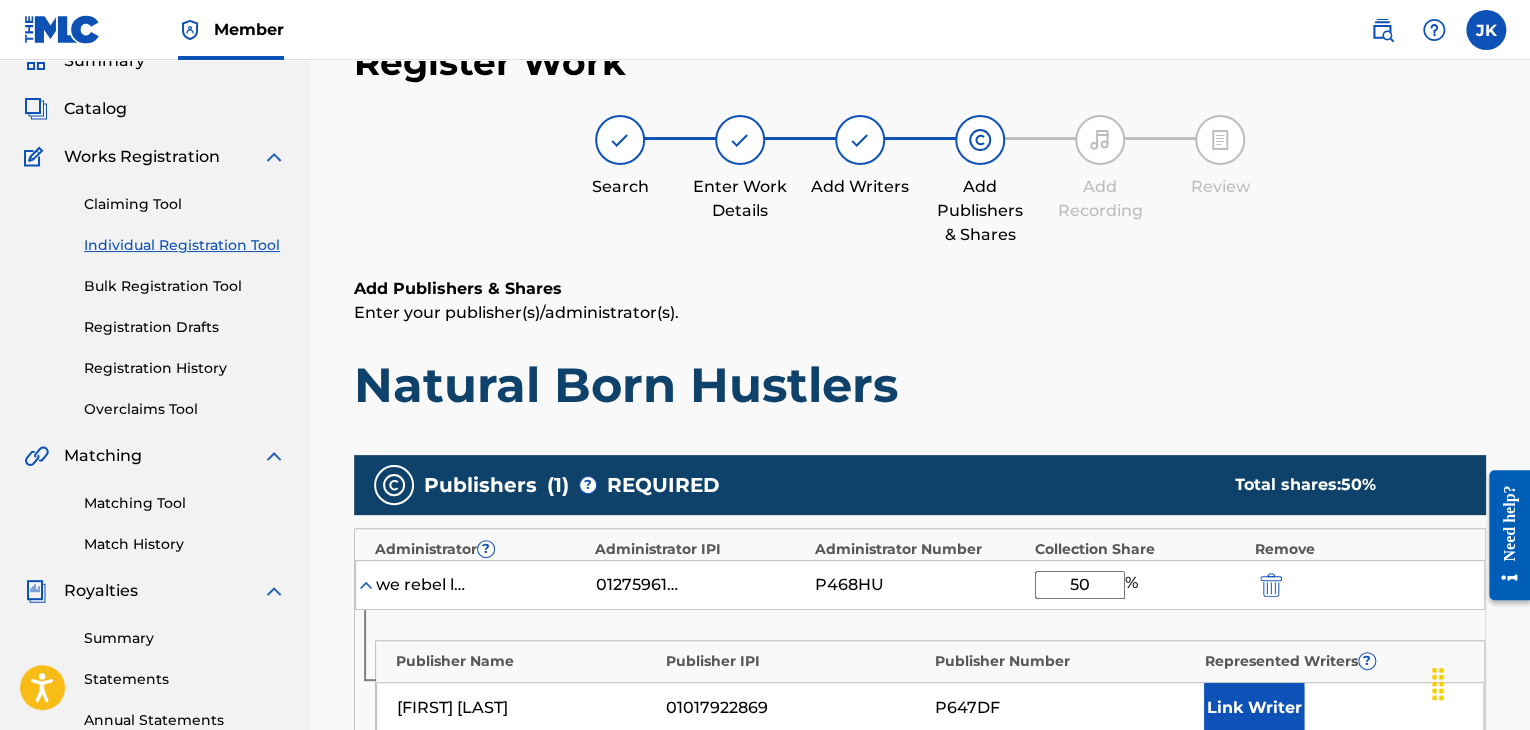 click on "Natural Born Hustlers" at bounding box center (920, 385) 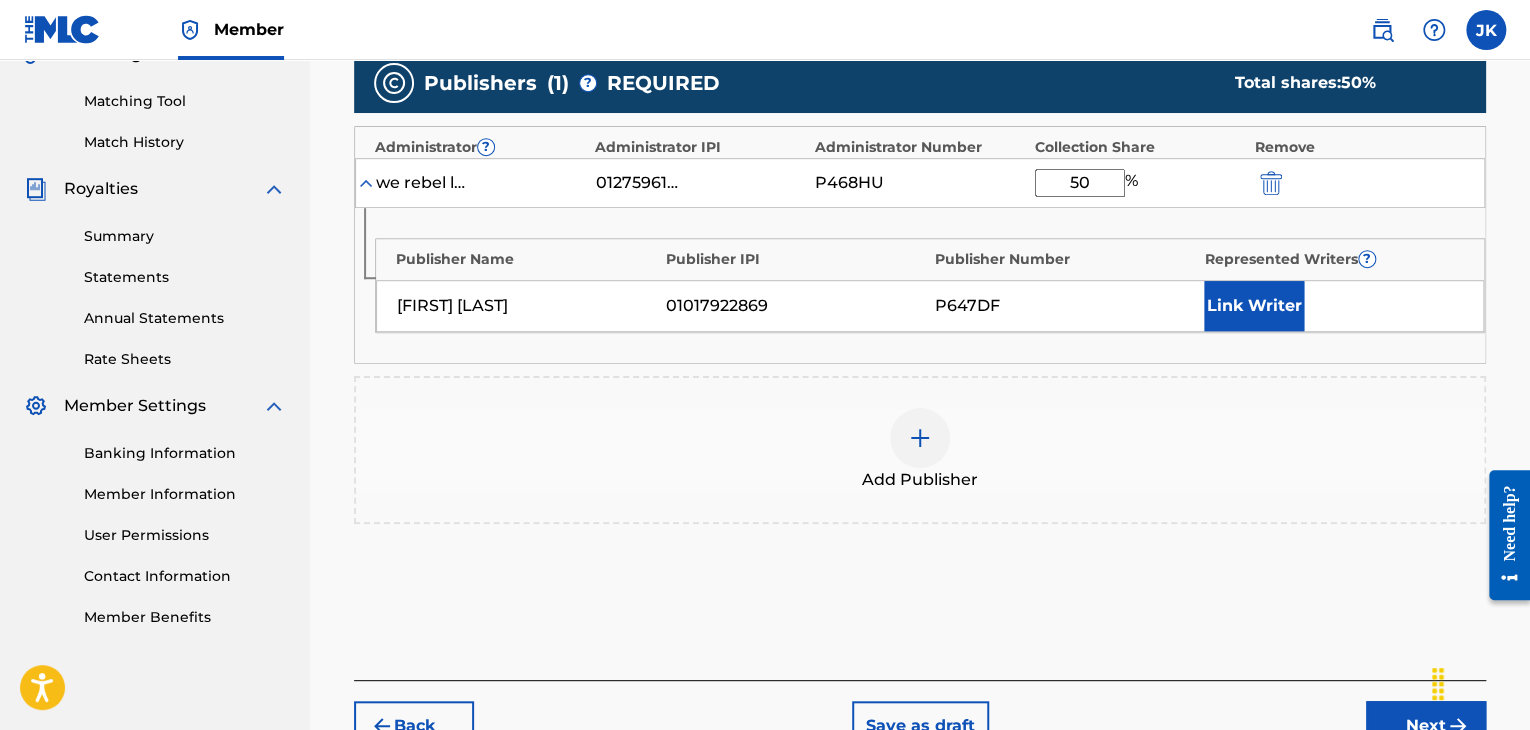 scroll, scrollTop: 590, scrollLeft: 0, axis: vertical 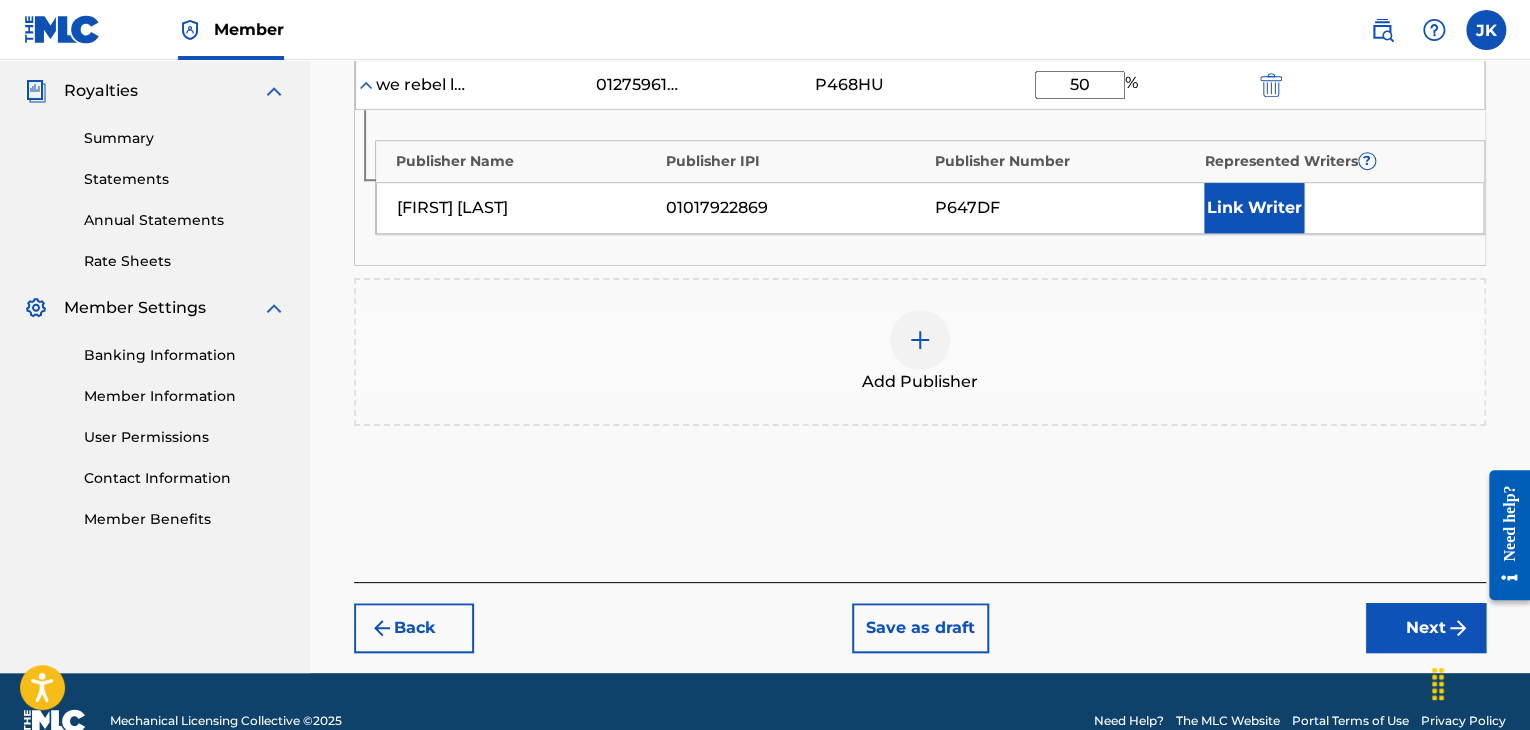 click on "Next" at bounding box center [1426, 628] 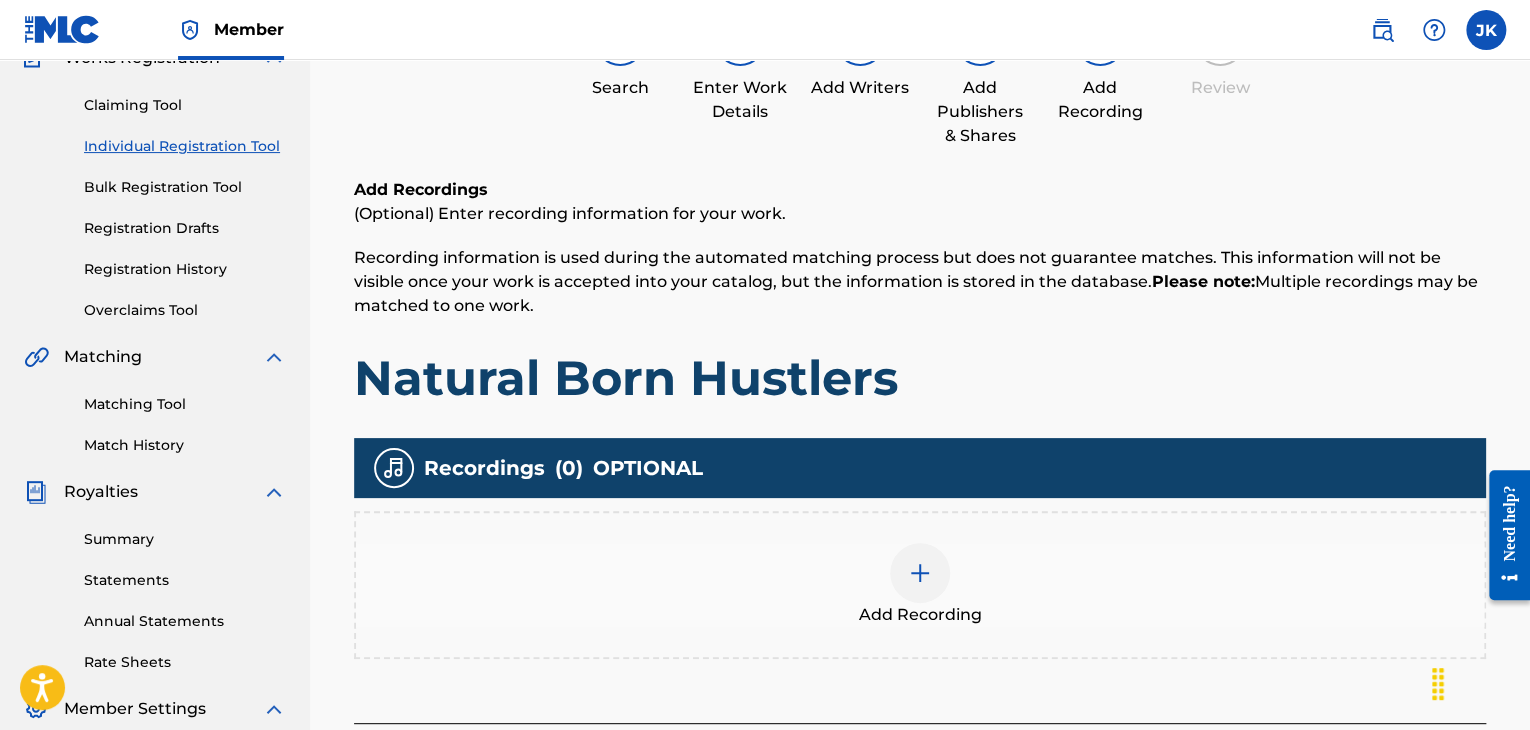 scroll, scrollTop: 290, scrollLeft: 0, axis: vertical 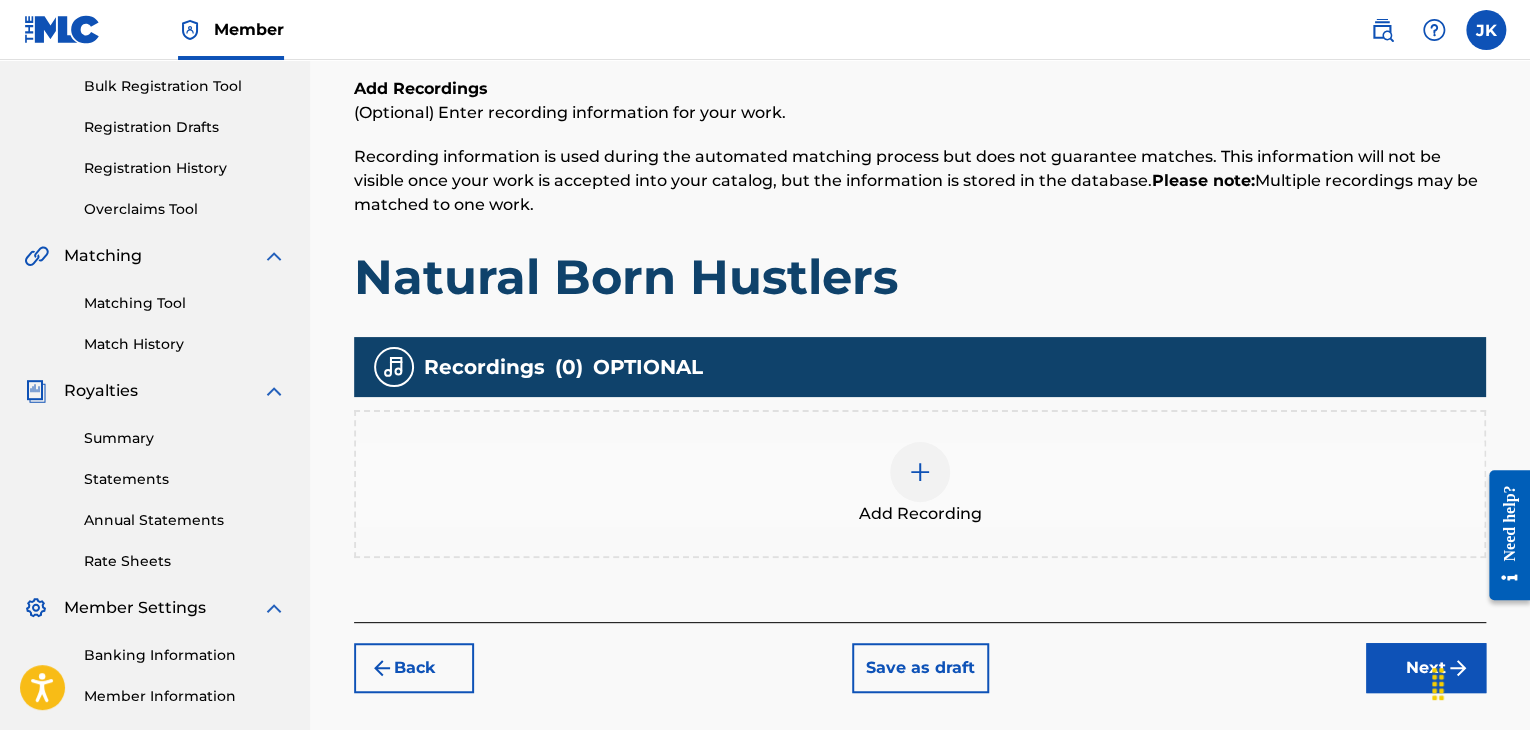 click at bounding box center (920, 472) 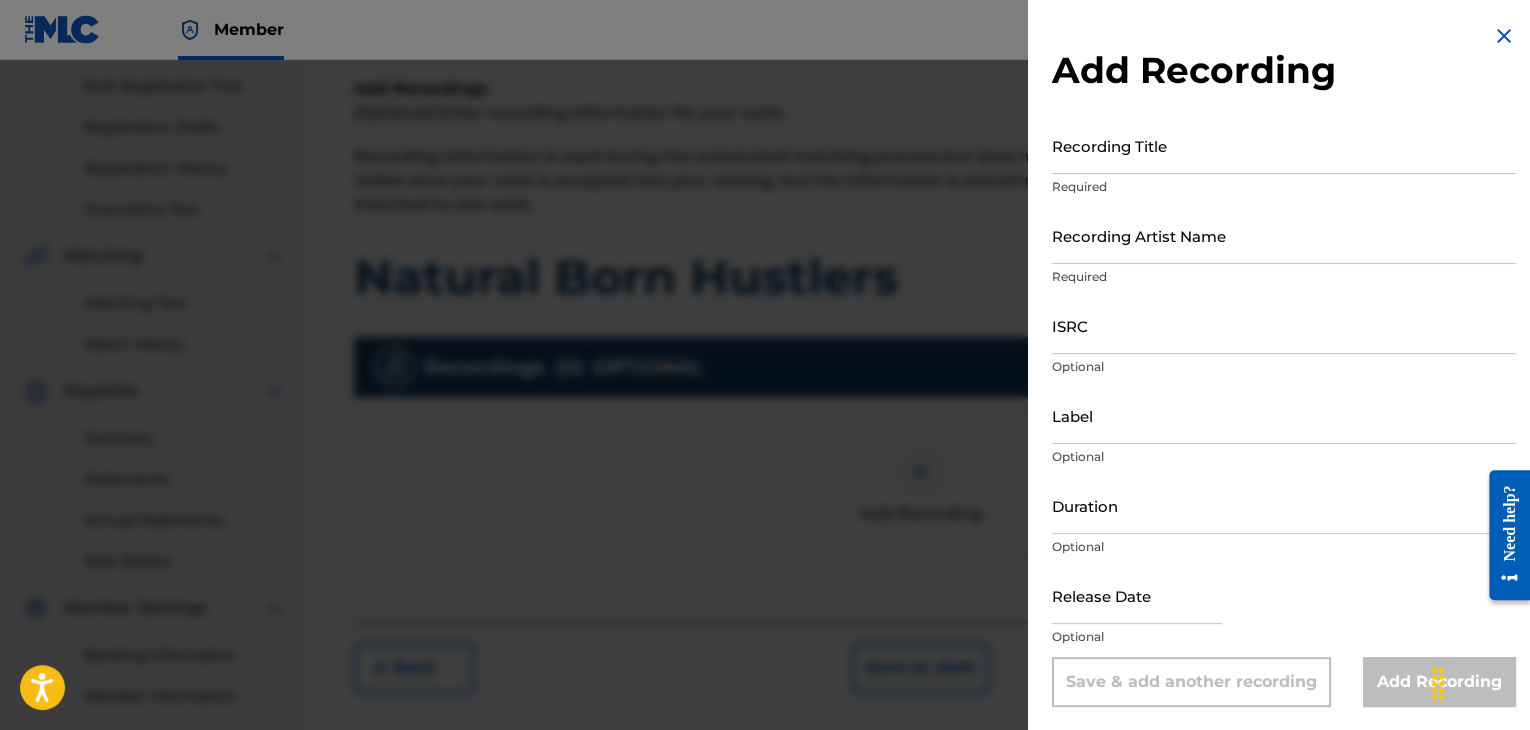 click on "Recording Title" at bounding box center (1284, 145) 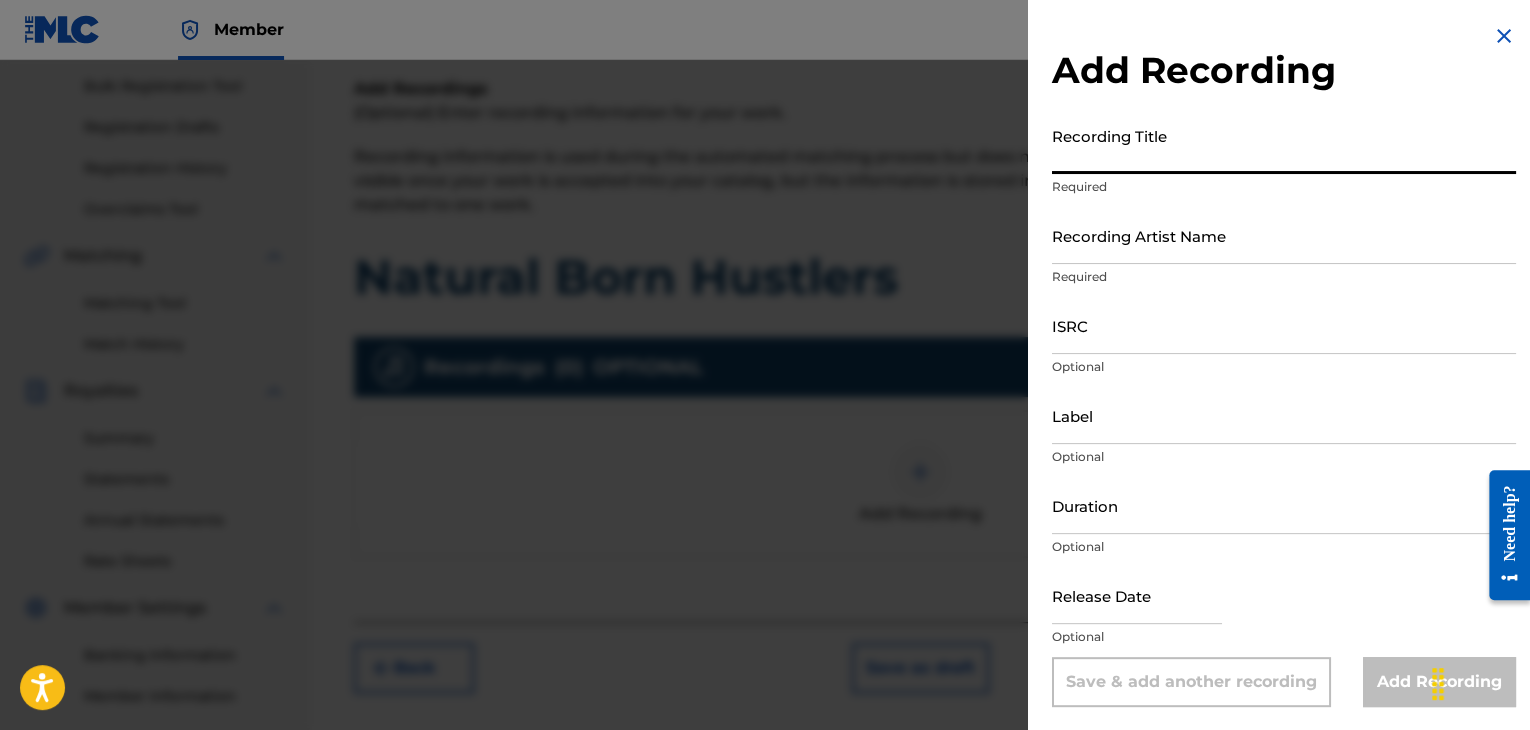 paste on "Natural Born Hustlers" 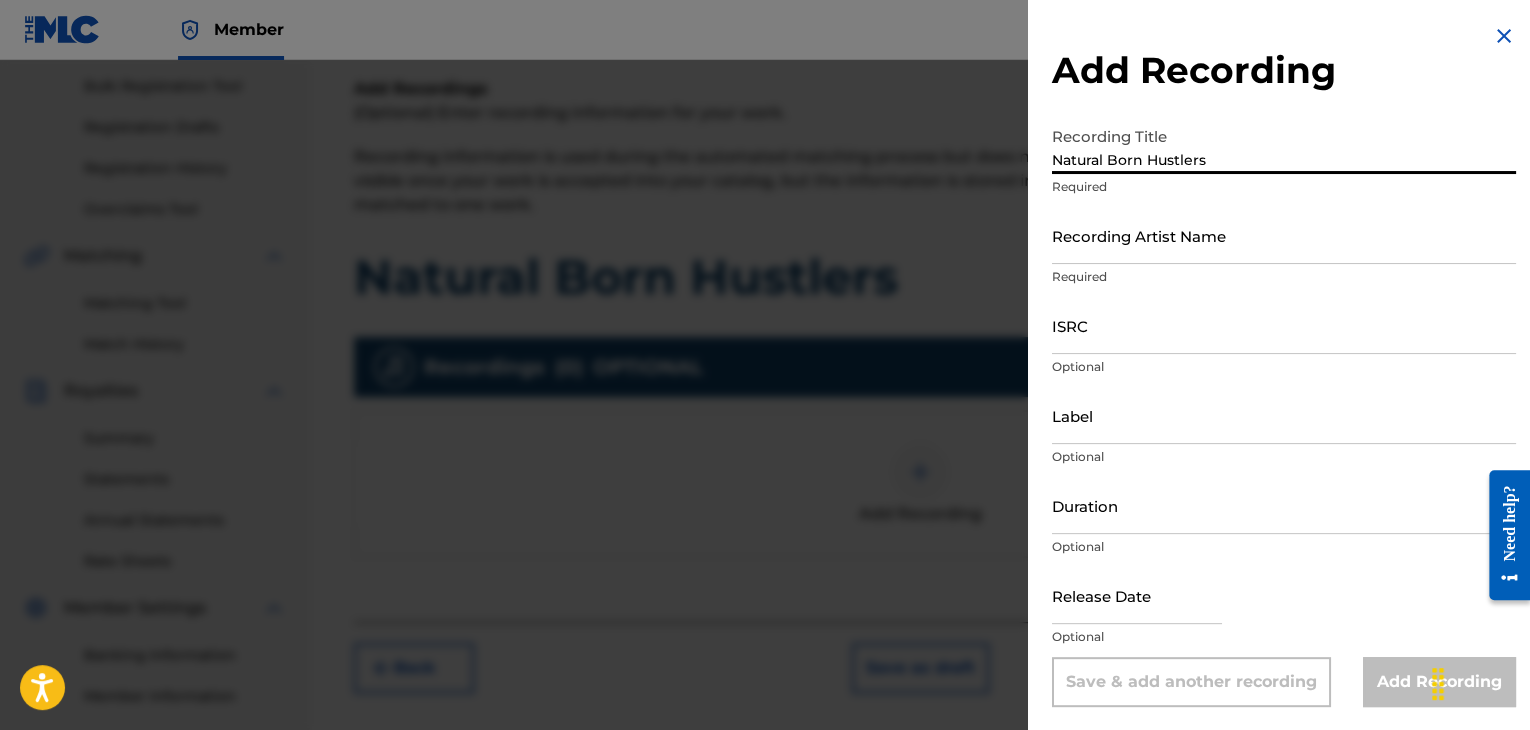 type on "Natural Born Hustlers" 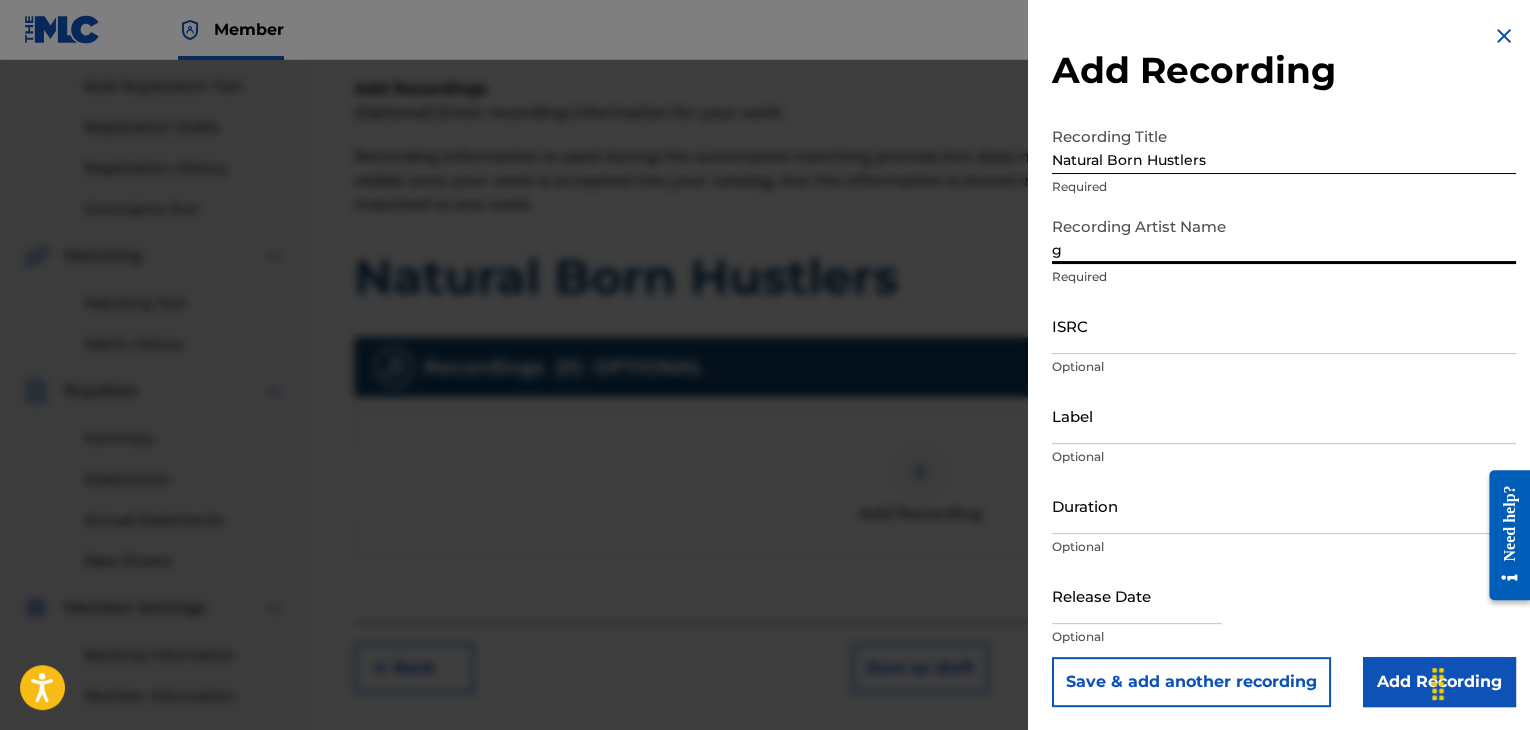 type on "[FIRST] [LAST]" 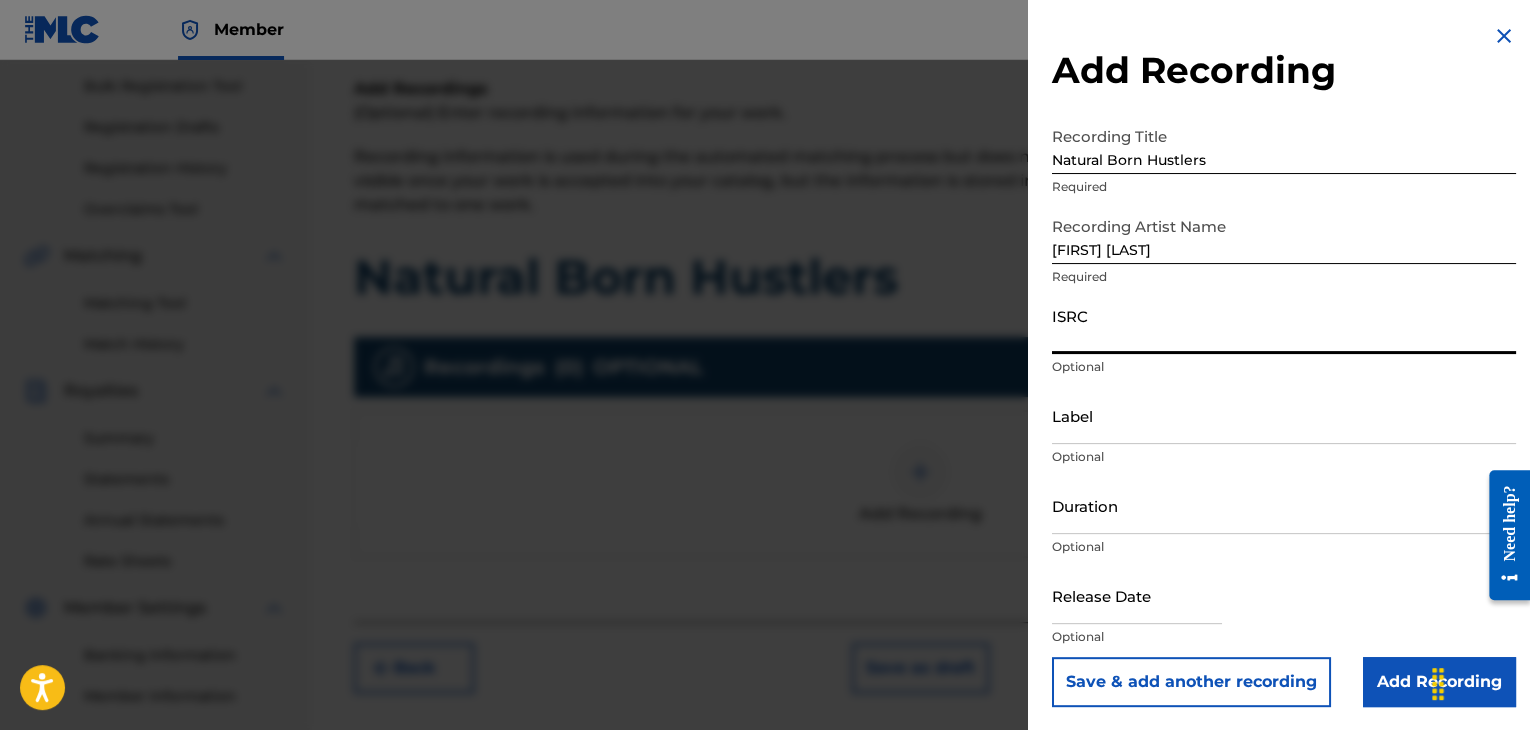 click on "ISRC" at bounding box center (1284, 325) 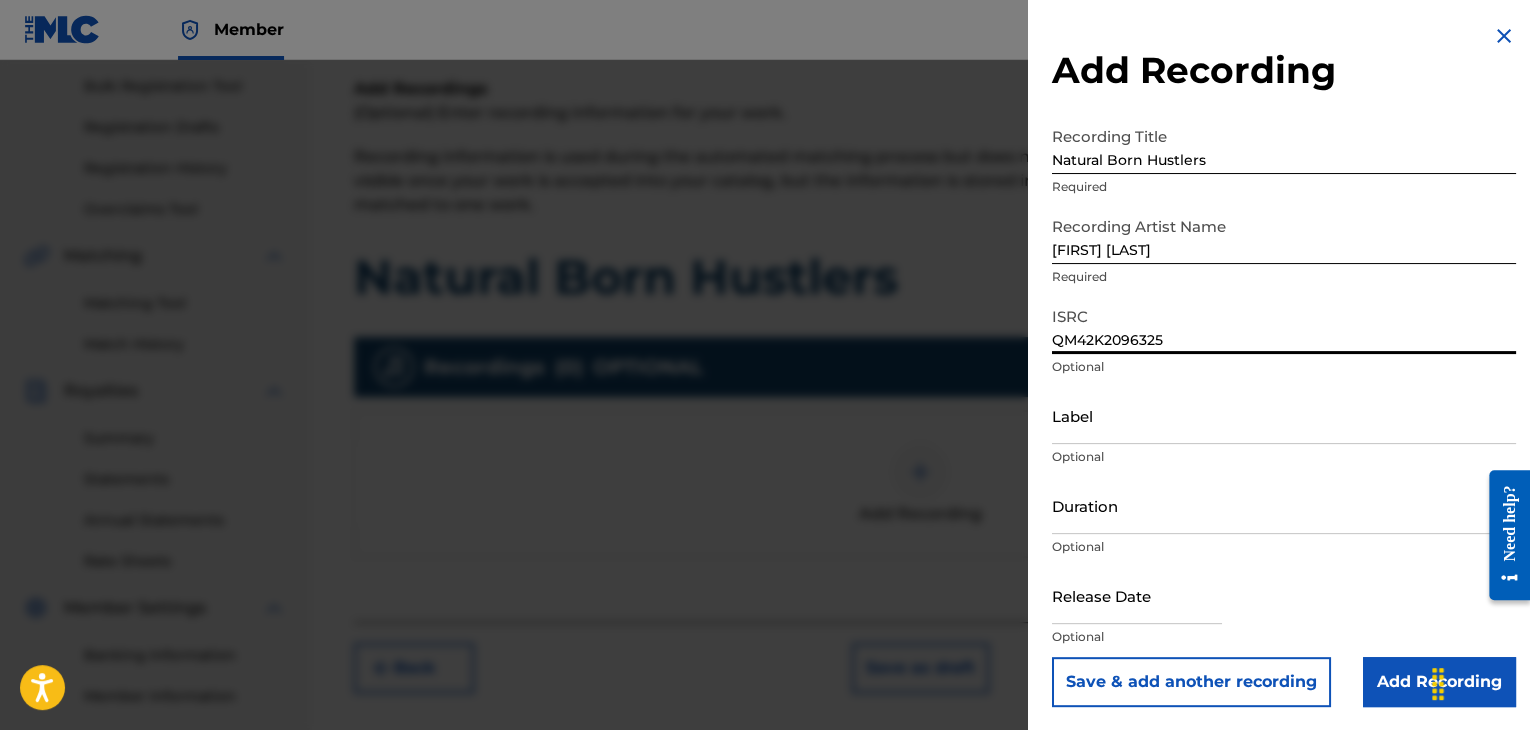 type on "QM42K2096325" 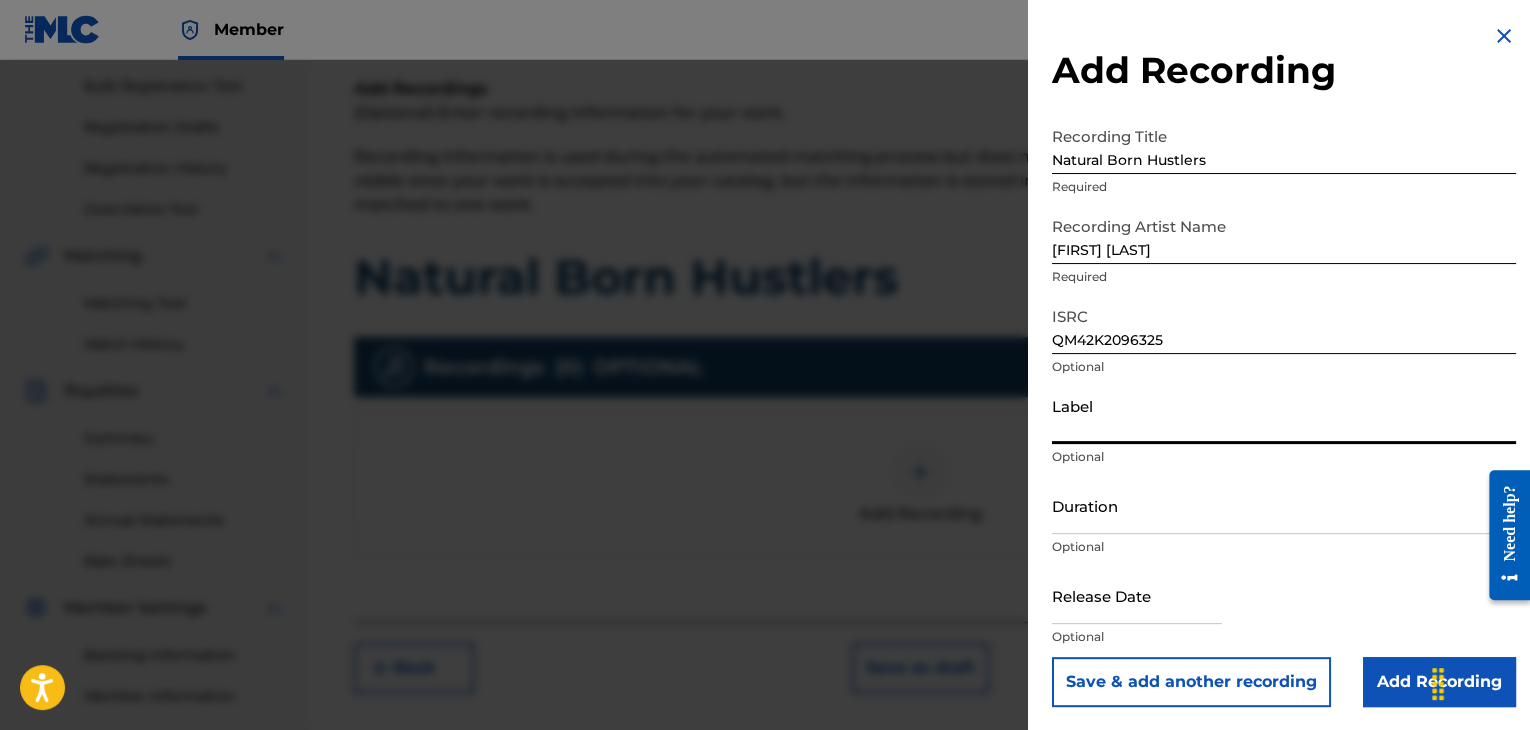 click on "Label" at bounding box center [1284, 415] 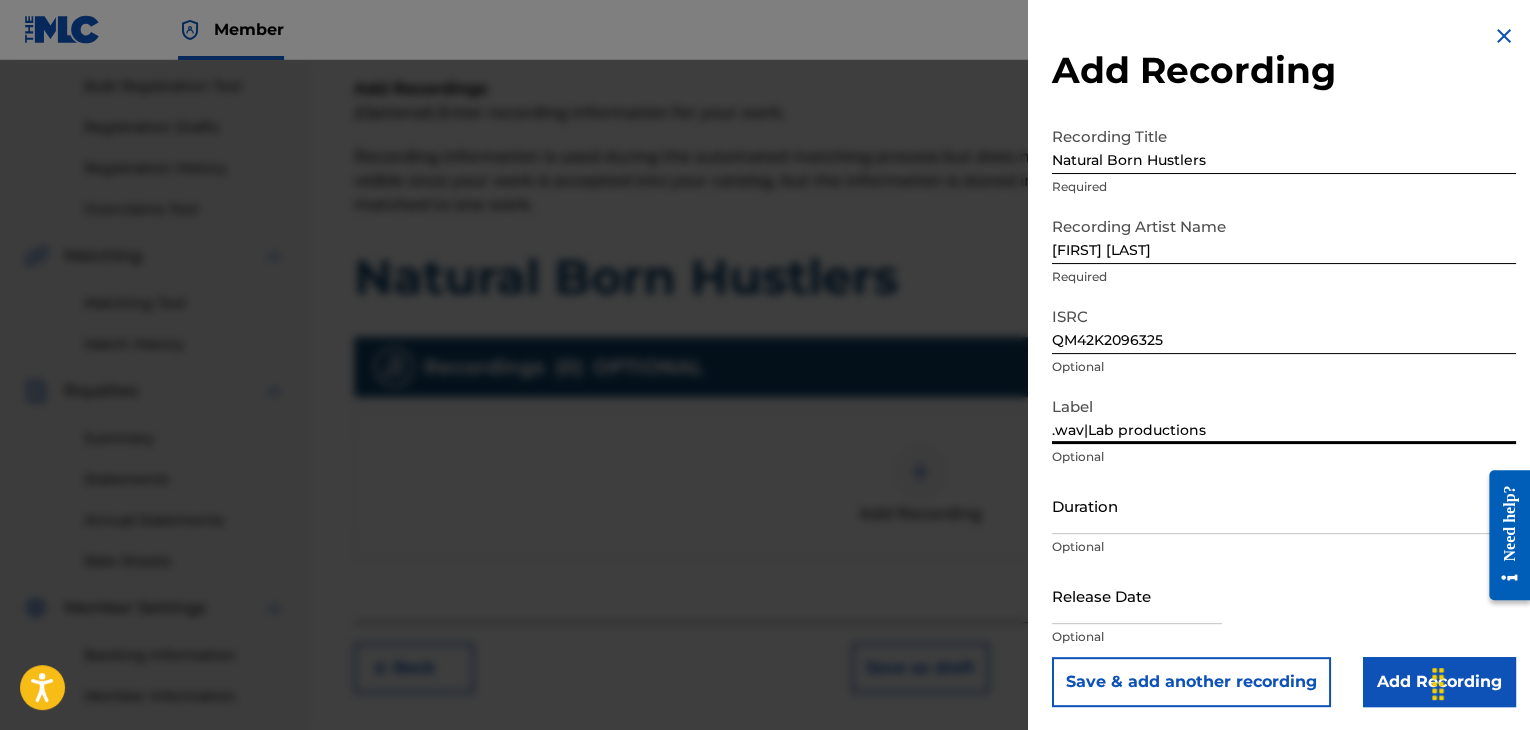 click on "Duration" at bounding box center (1284, 505) 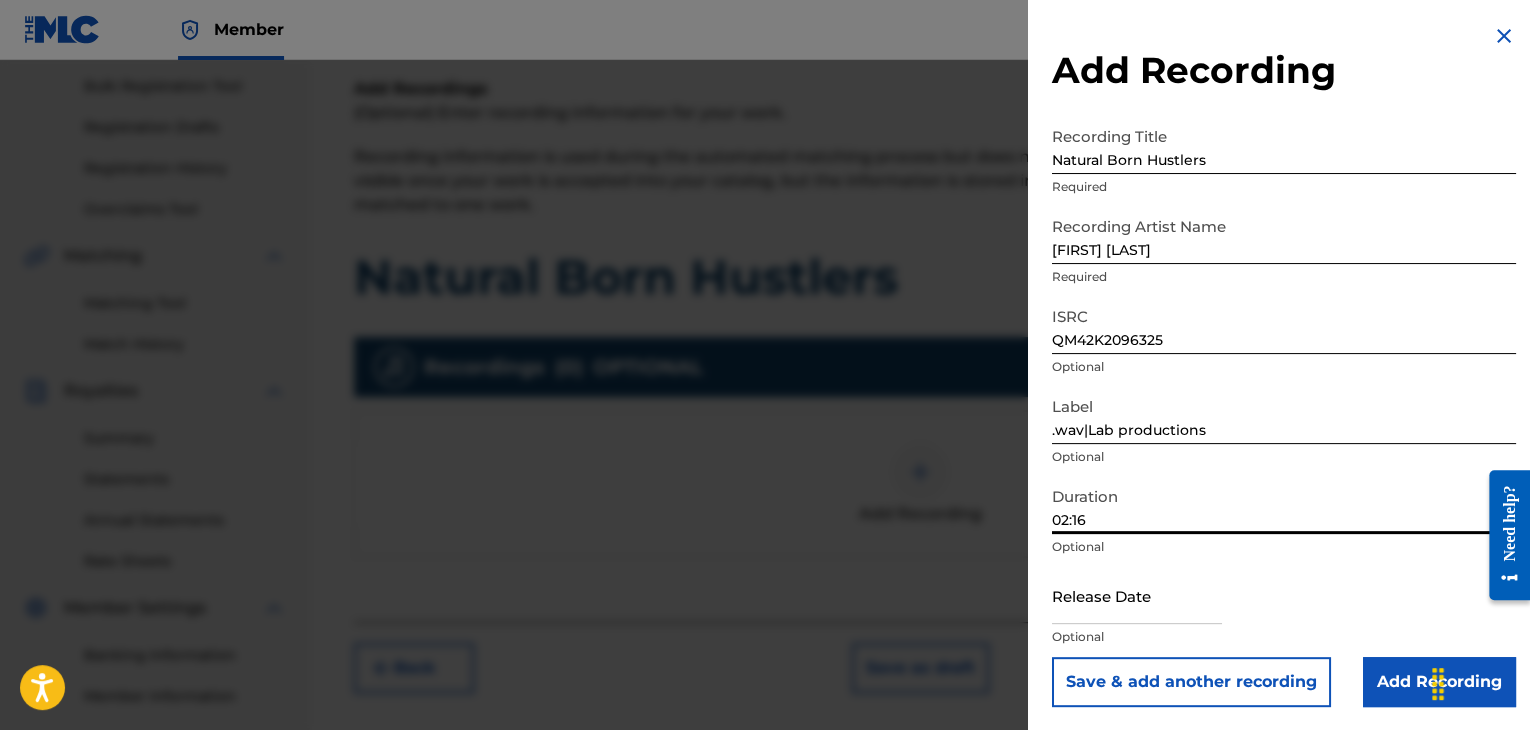 type on "02:16" 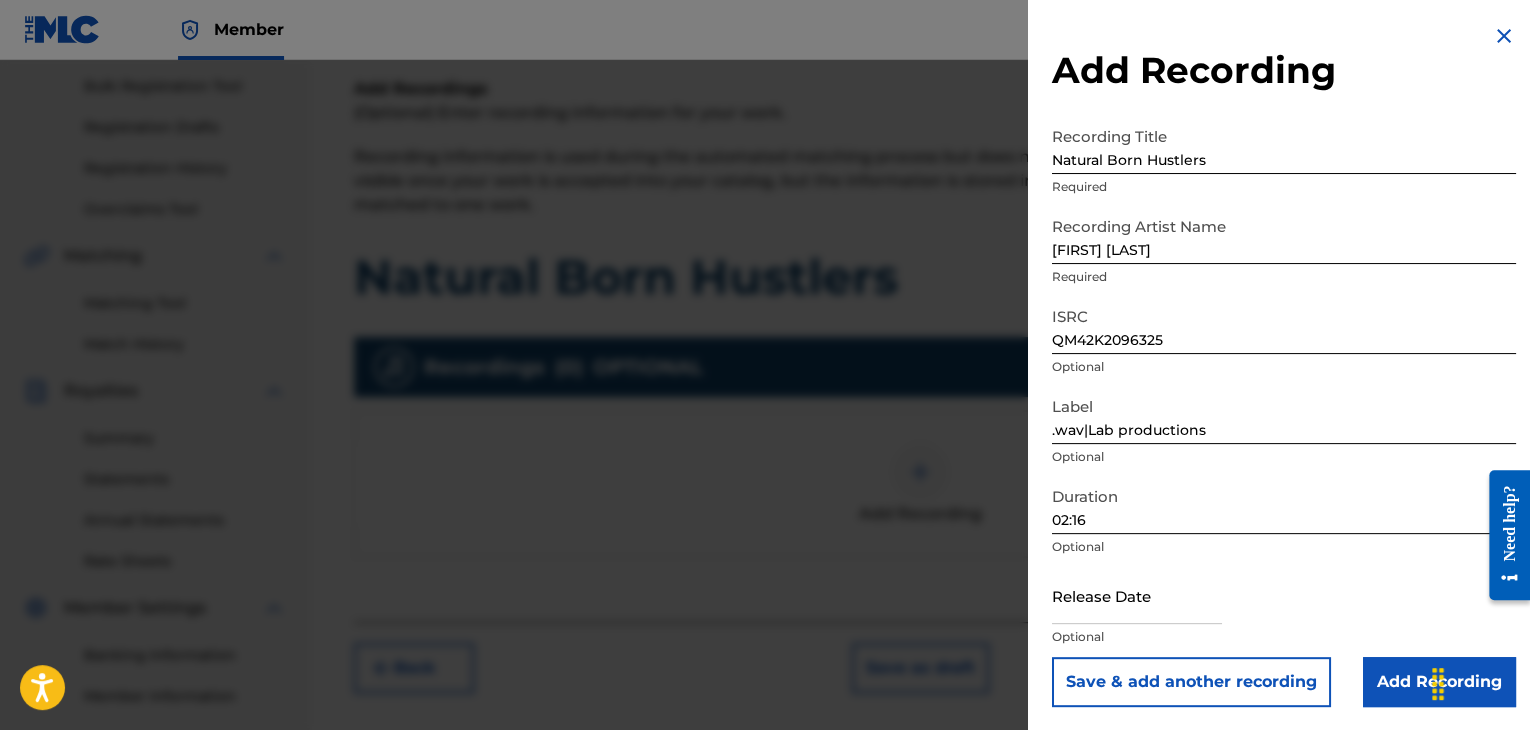 click at bounding box center (1137, 595) 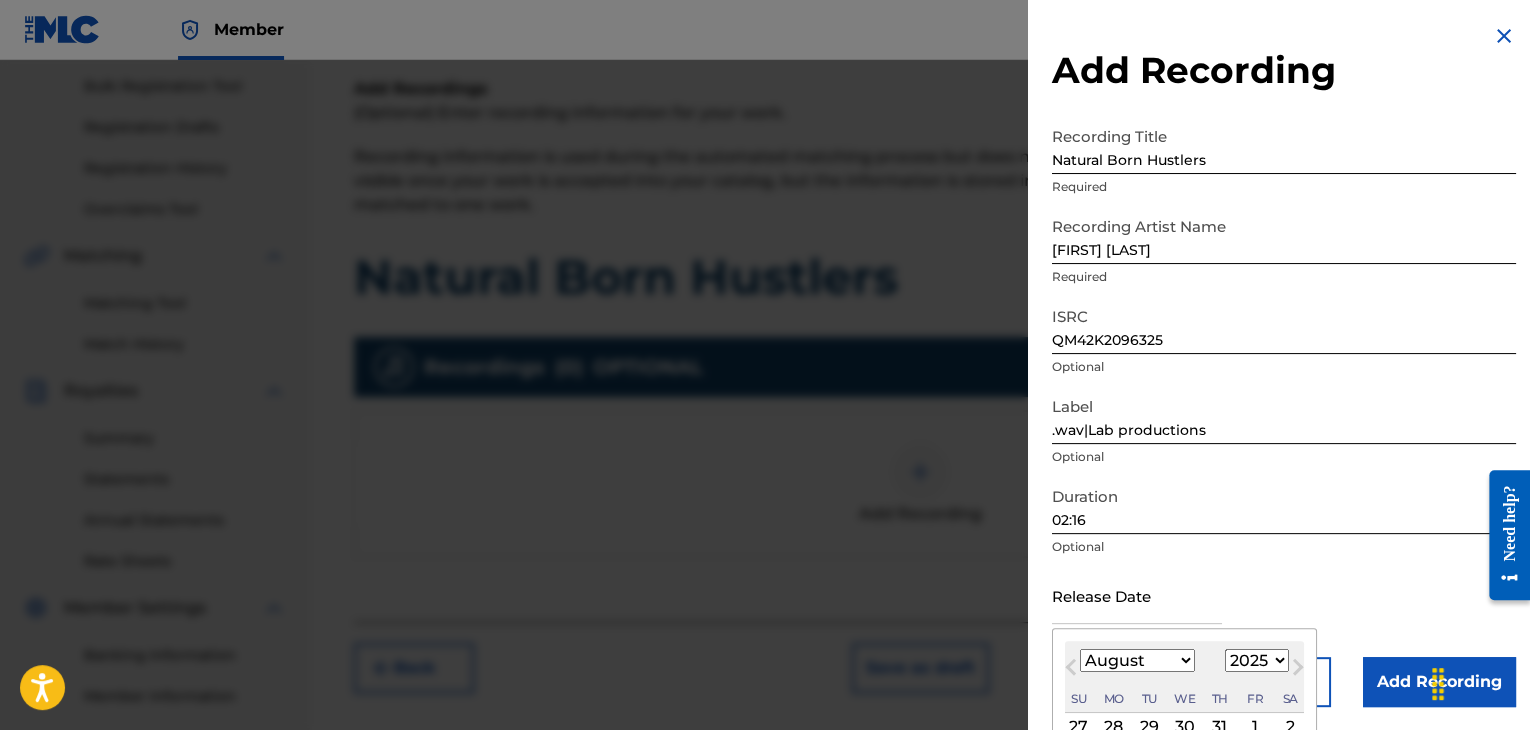 click on "Optional" at bounding box center [1284, 547] 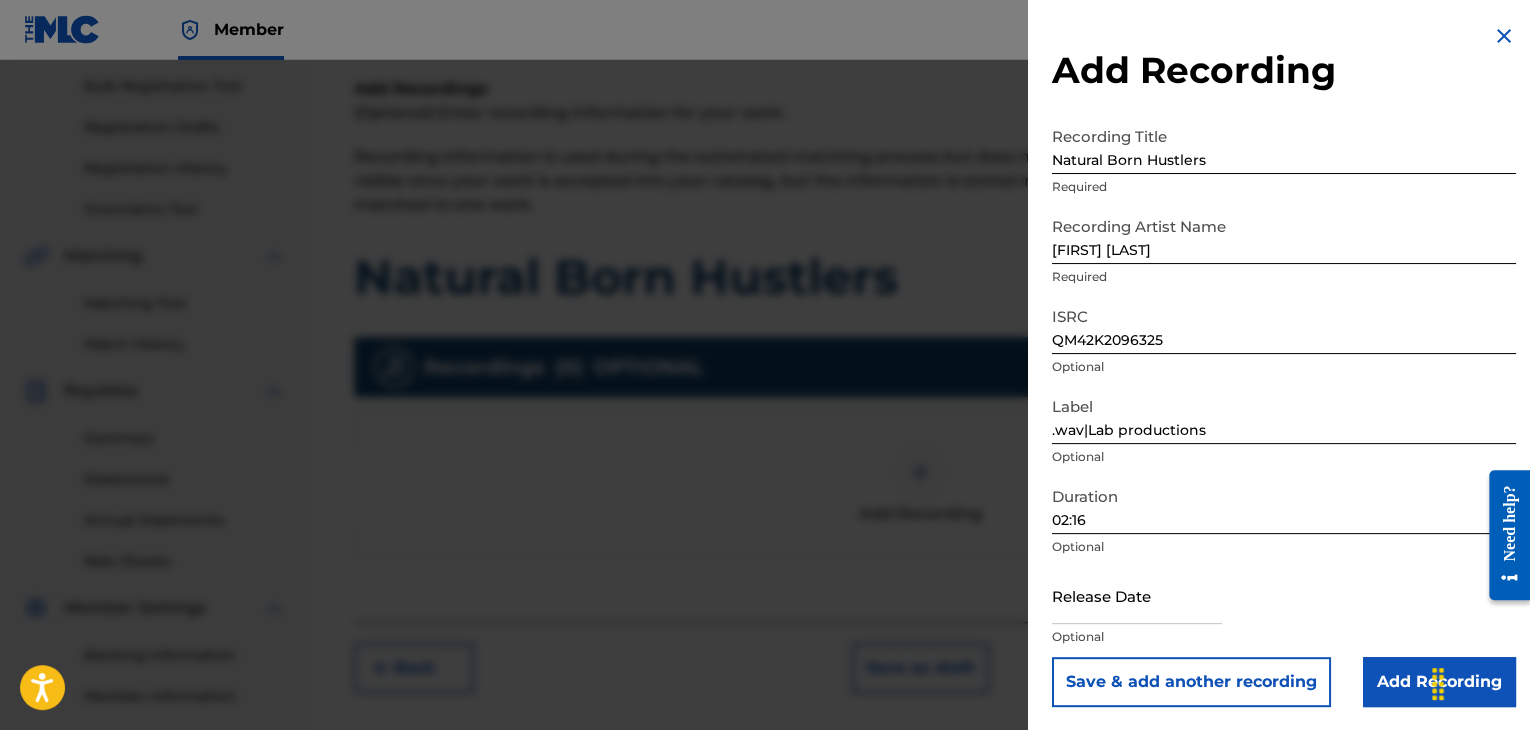 scroll, scrollTop: 1, scrollLeft: 0, axis: vertical 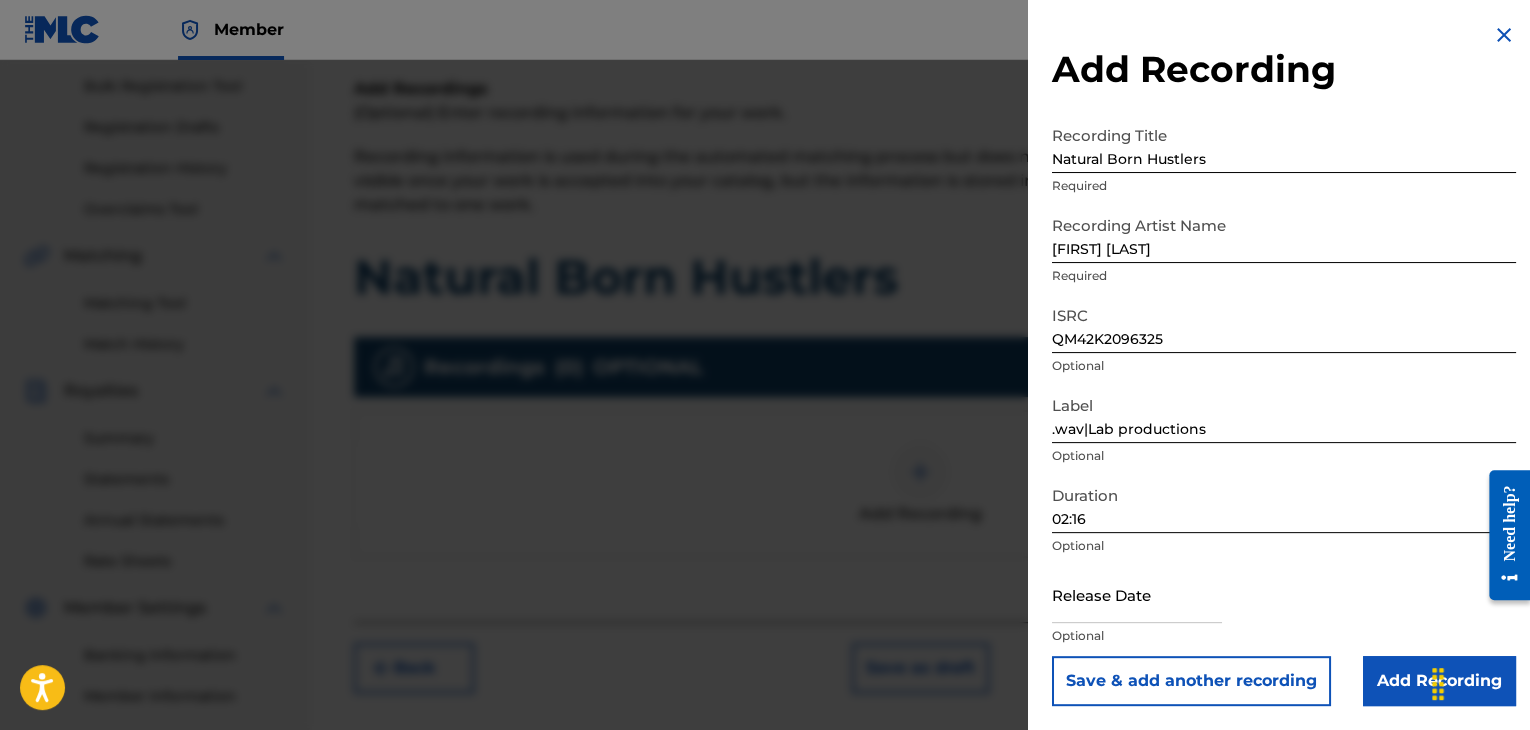 click at bounding box center [1137, 594] 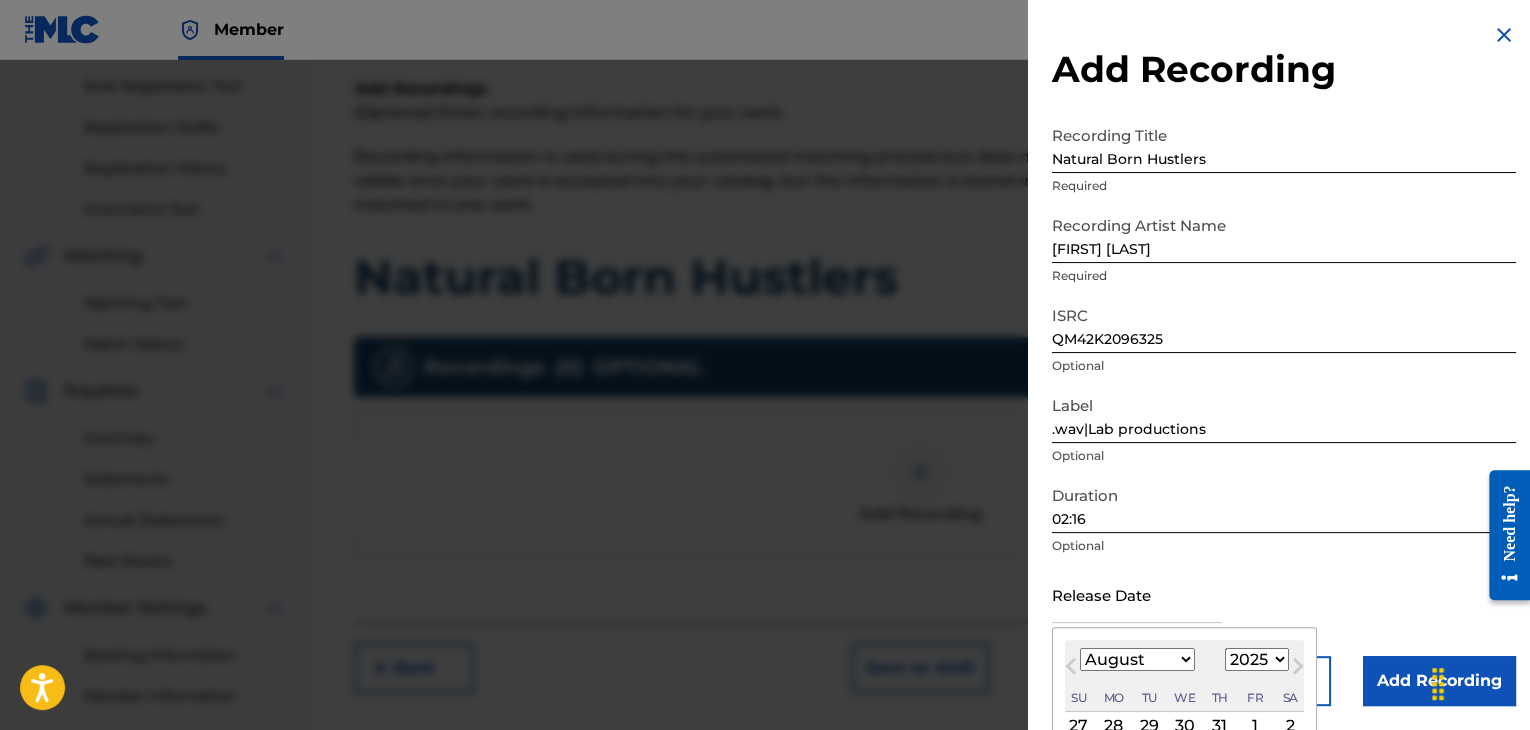 click on "January February March April May June July August September October November December" at bounding box center [1137, 659] 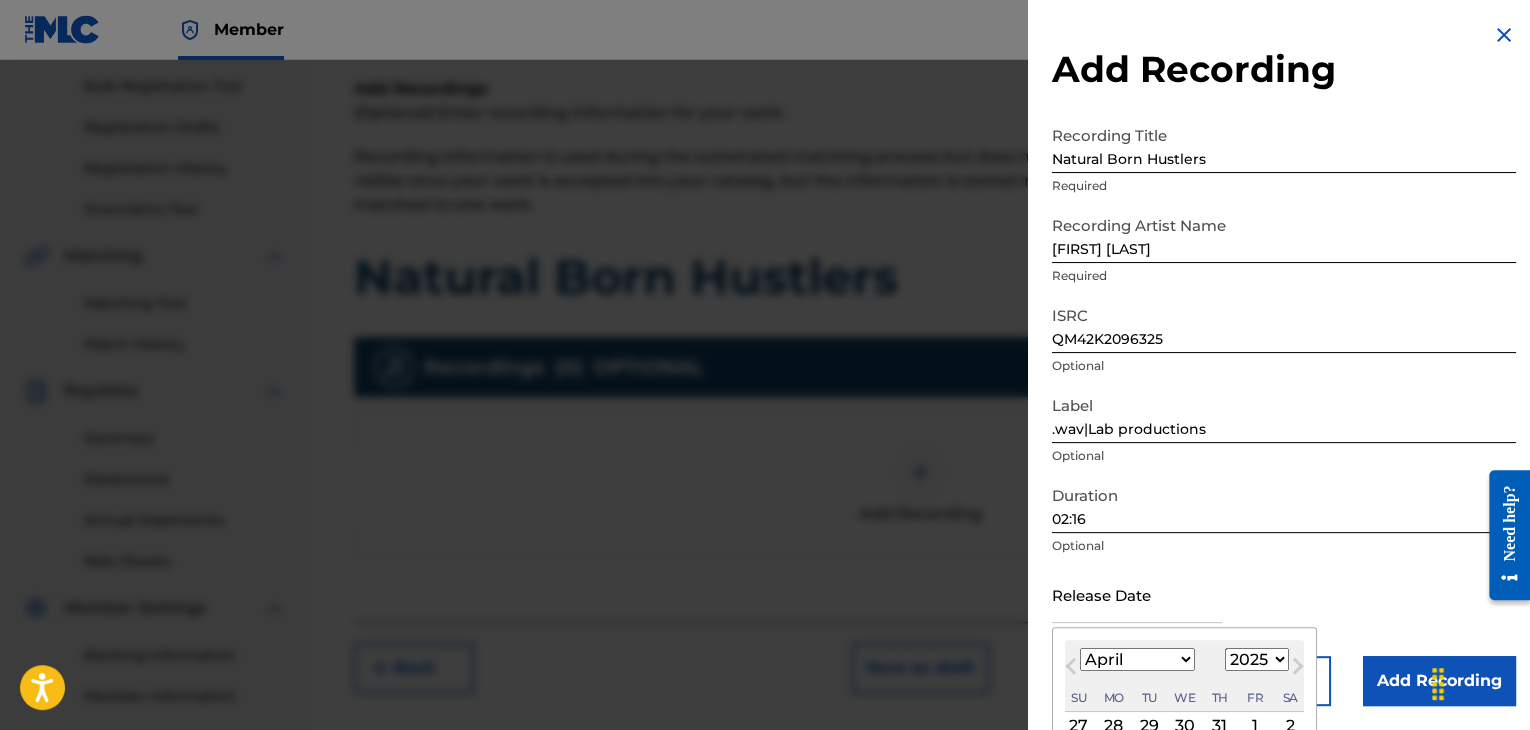 click on "January February March April May June July August September October November December" at bounding box center (1137, 659) 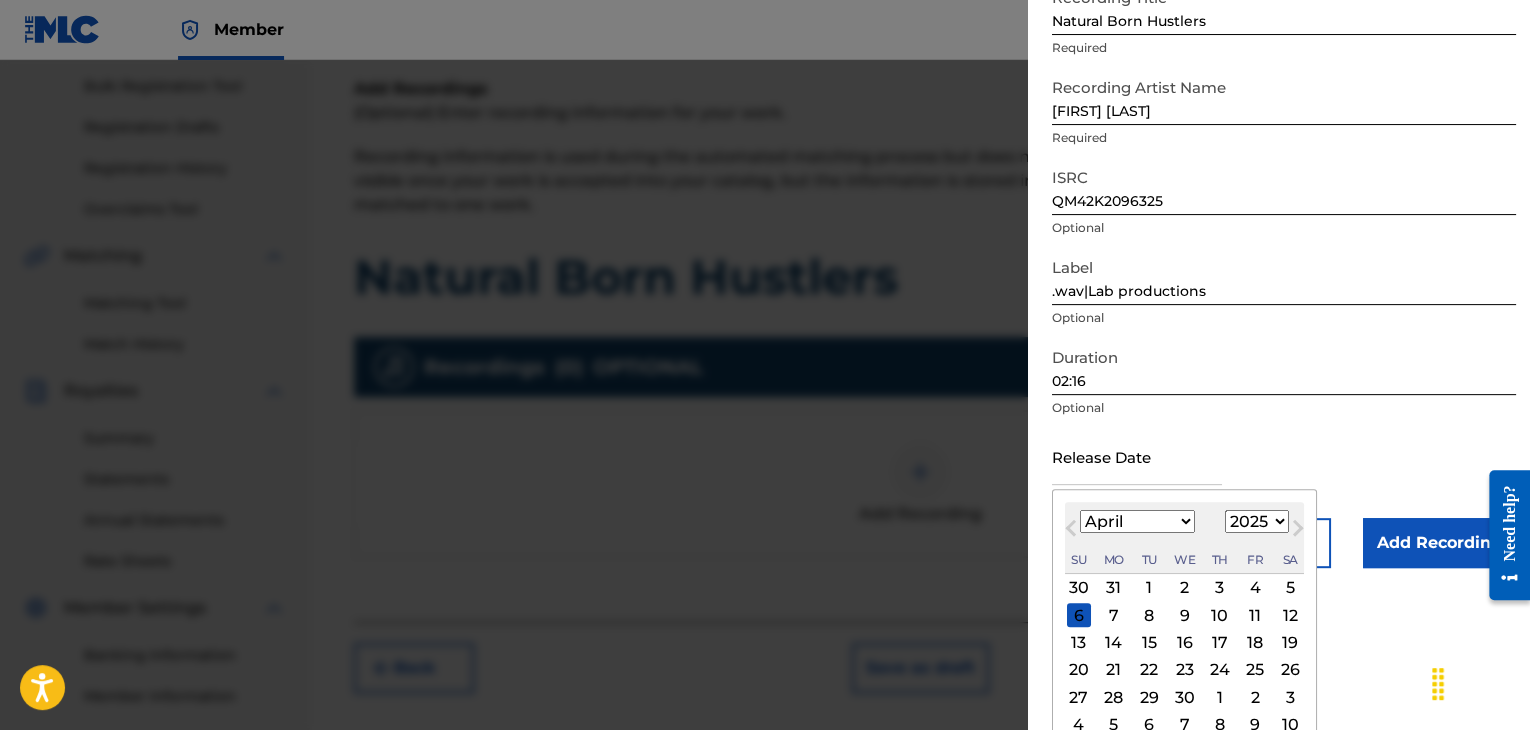 scroll, scrollTop: 160, scrollLeft: 0, axis: vertical 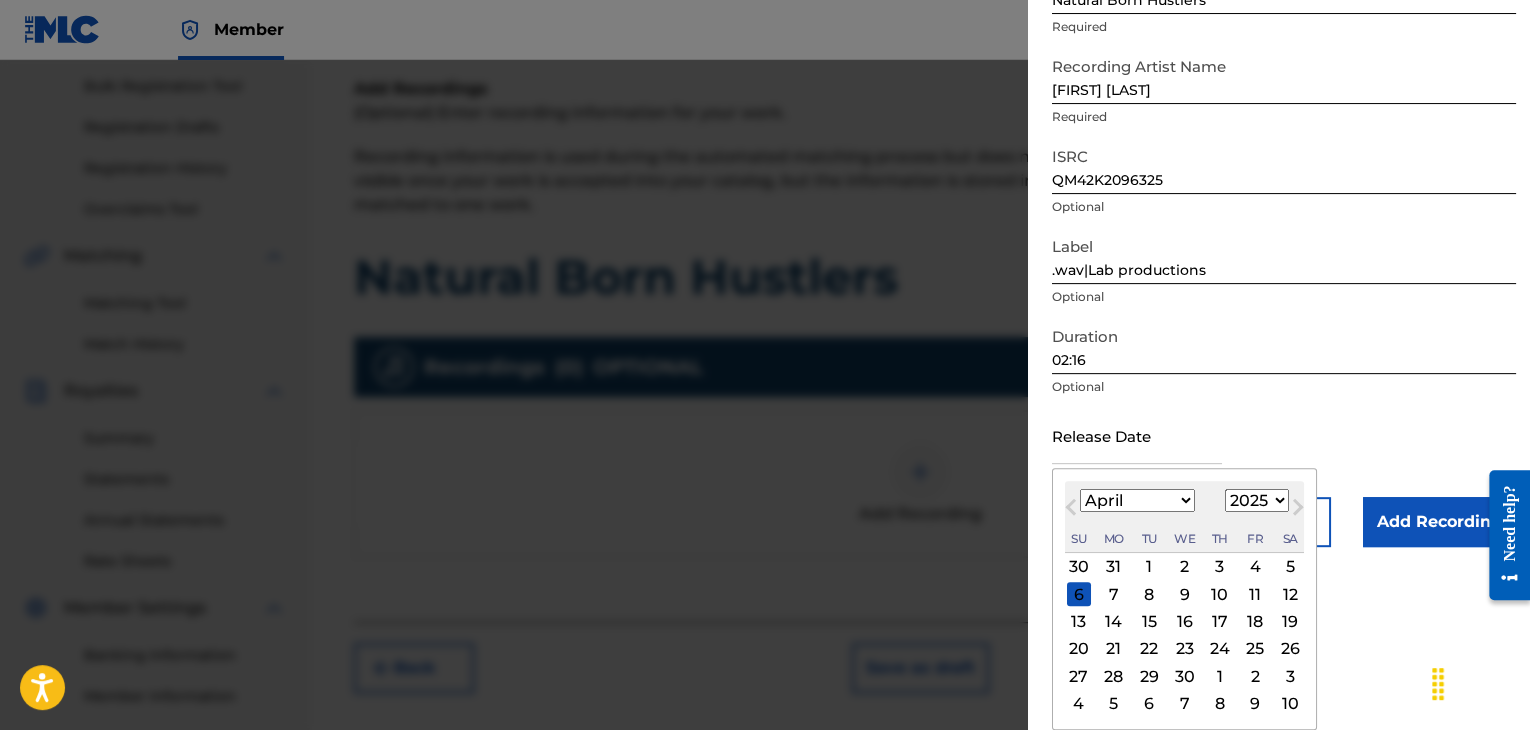 click on "16" at bounding box center (1185, 622) 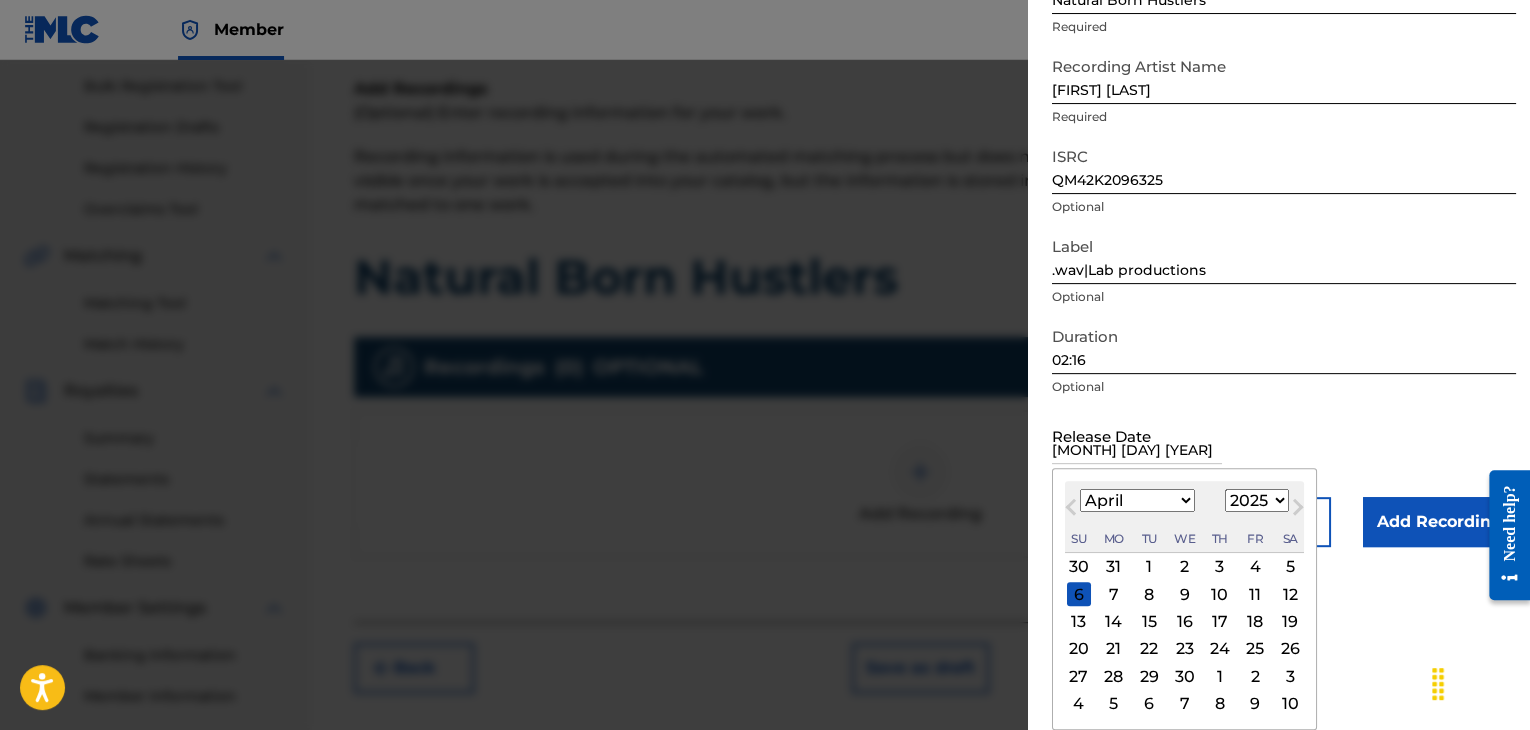 scroll, scrollTop: 1, scrollLeft: 0, axis: vertical 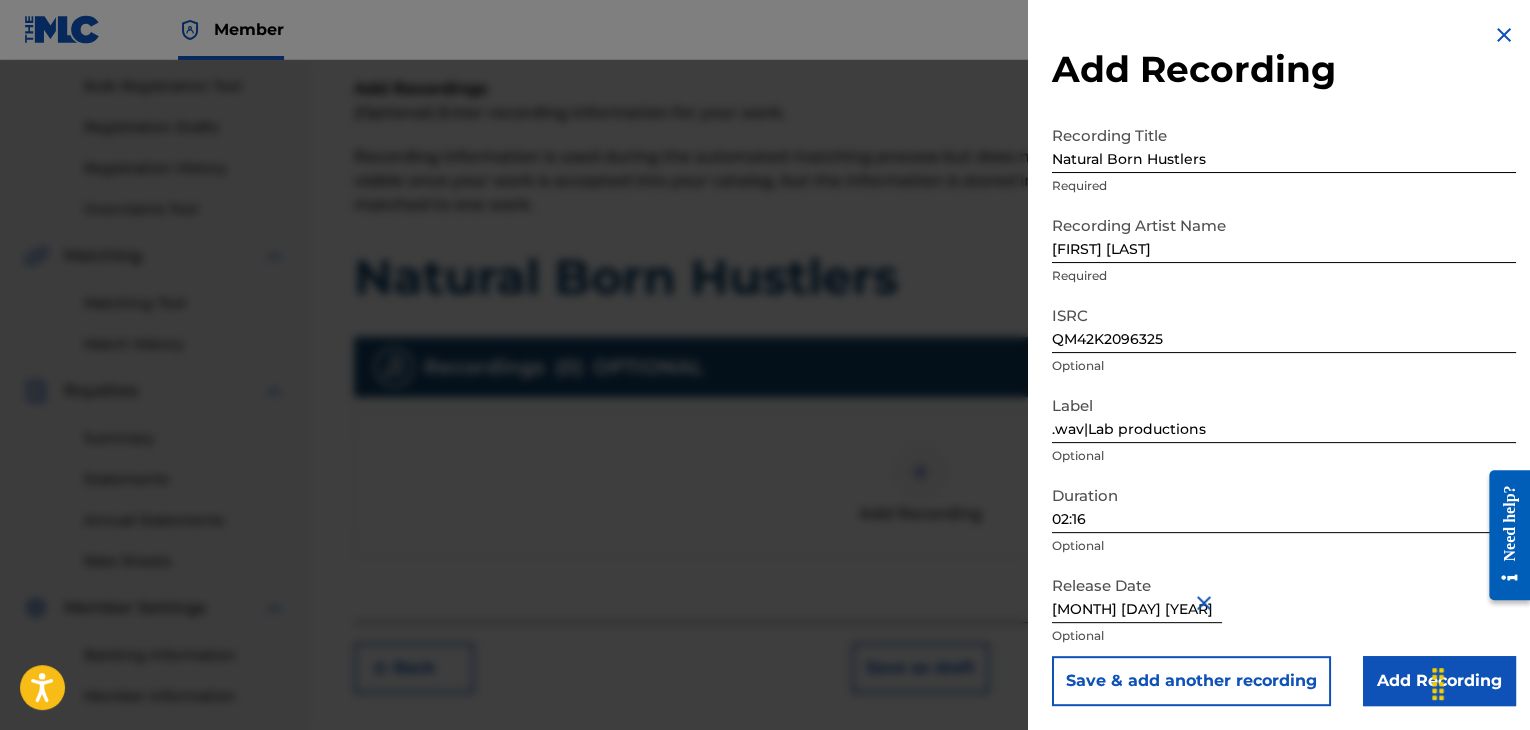 type on "[MONTH] [DAY] [YEAR]" 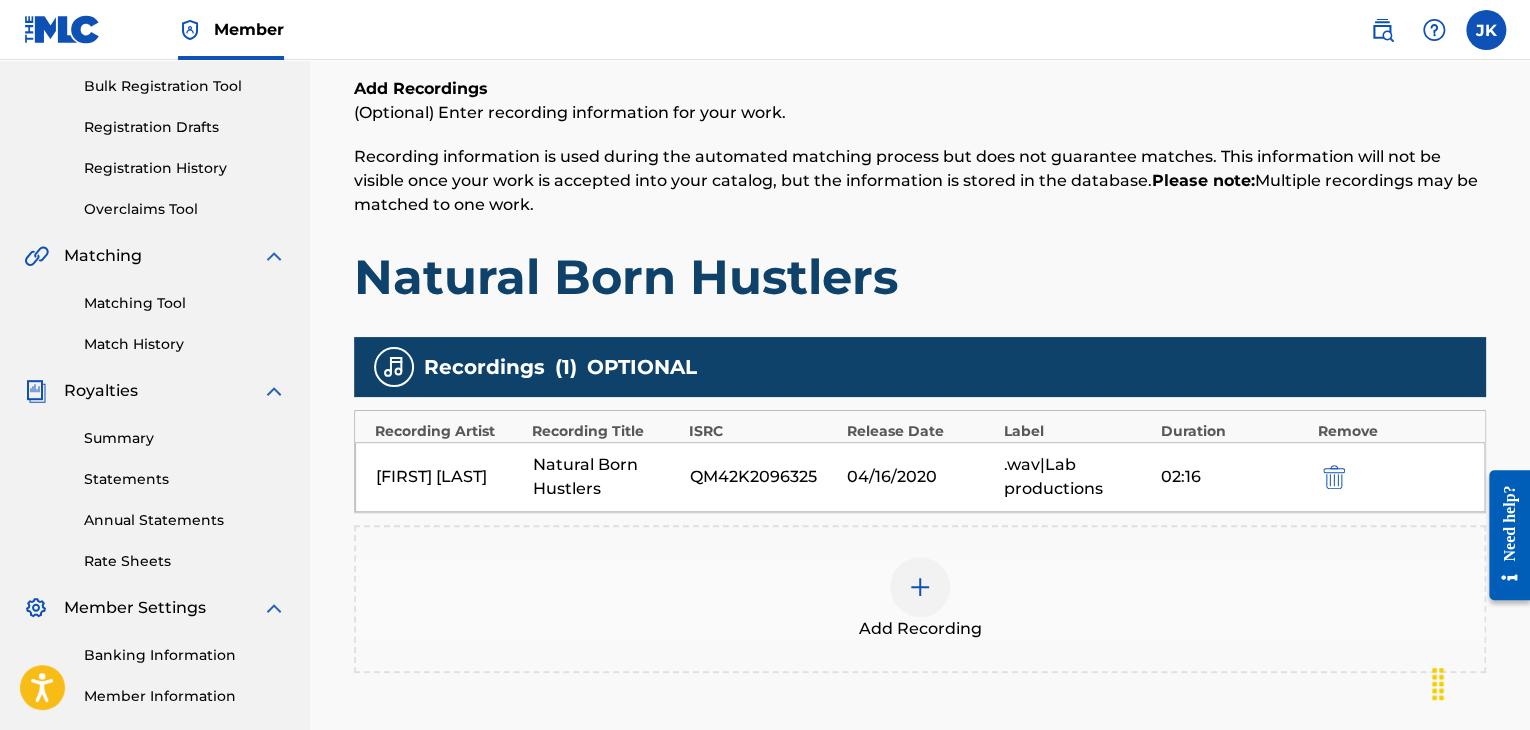 scroll, scrollTop: 390, scrollLeft: 0, axis: vertical 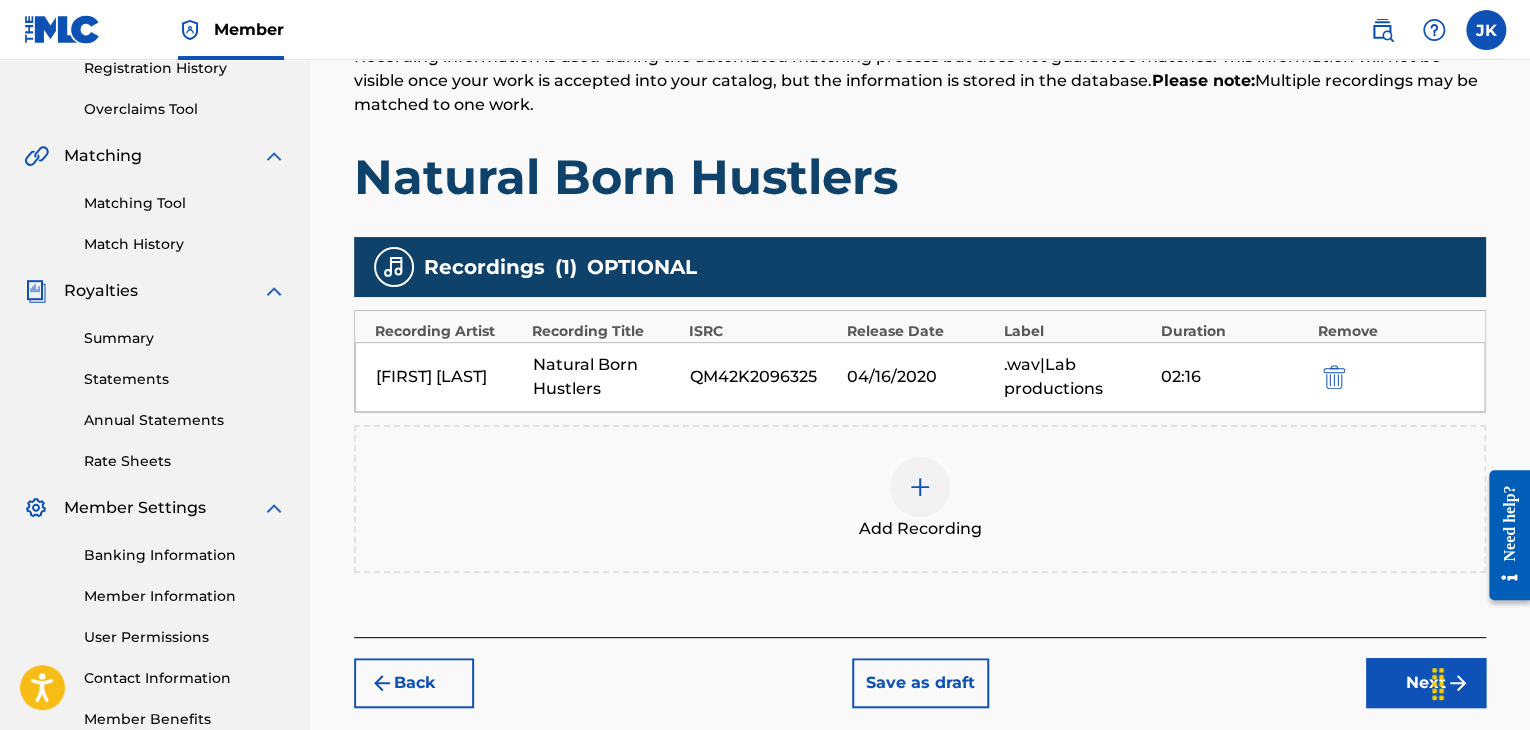 click on "Next" at bounding box center (1426, 683) 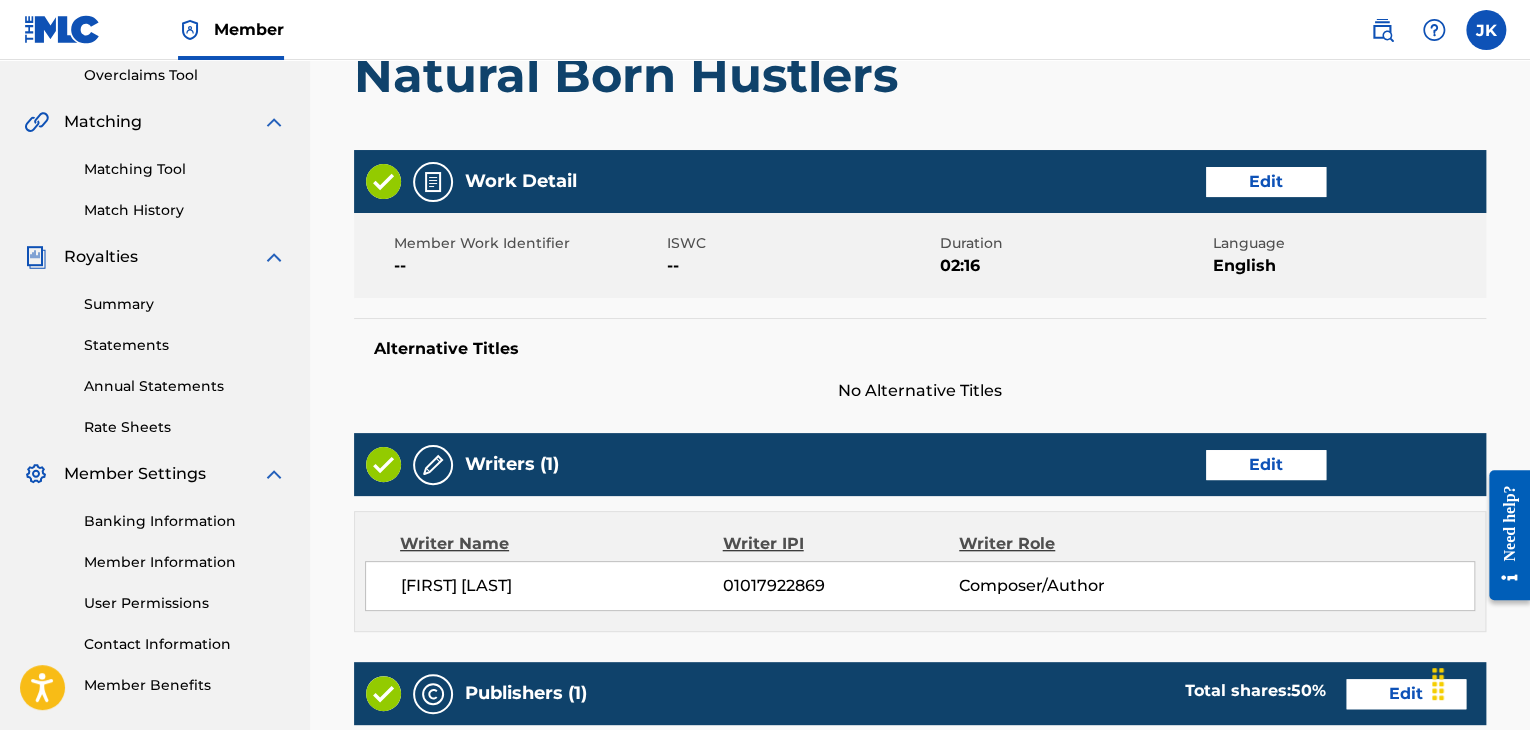 scroll, scrollTop: 390, scrollLeft: 0, axis: vertical 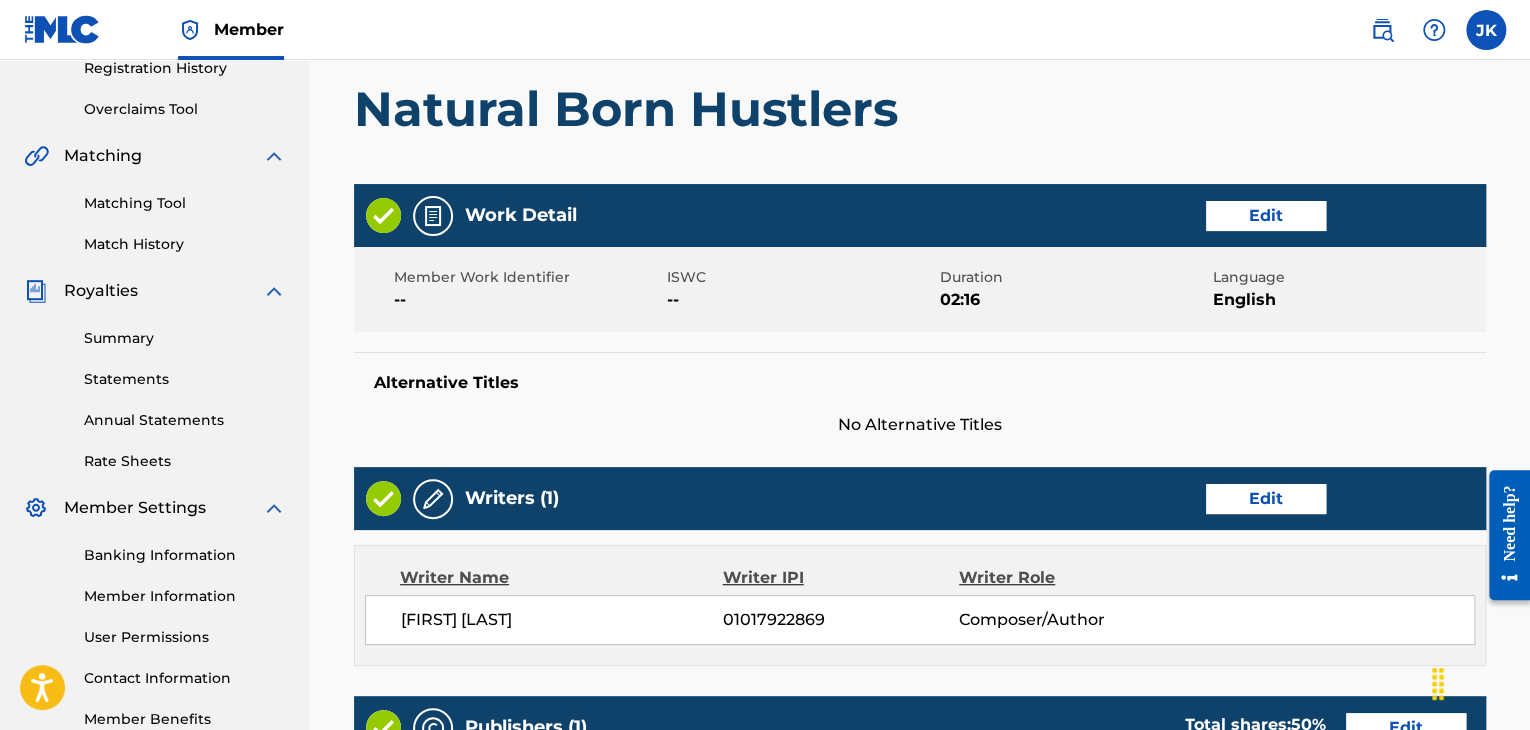 click on "Edit" at bounding box center [1266, 216] 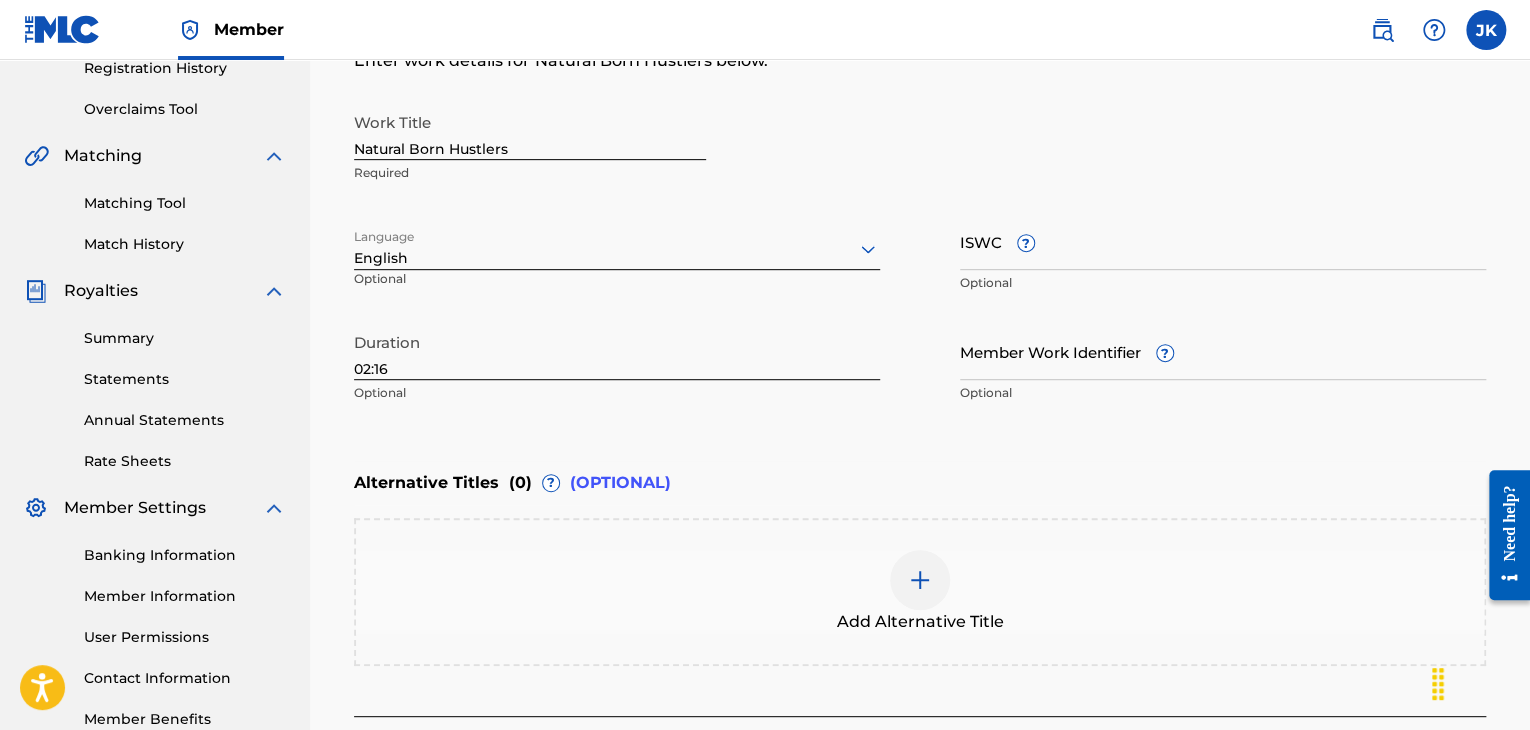 click on "ISWC   ?" at bounding box center (1223, 241) 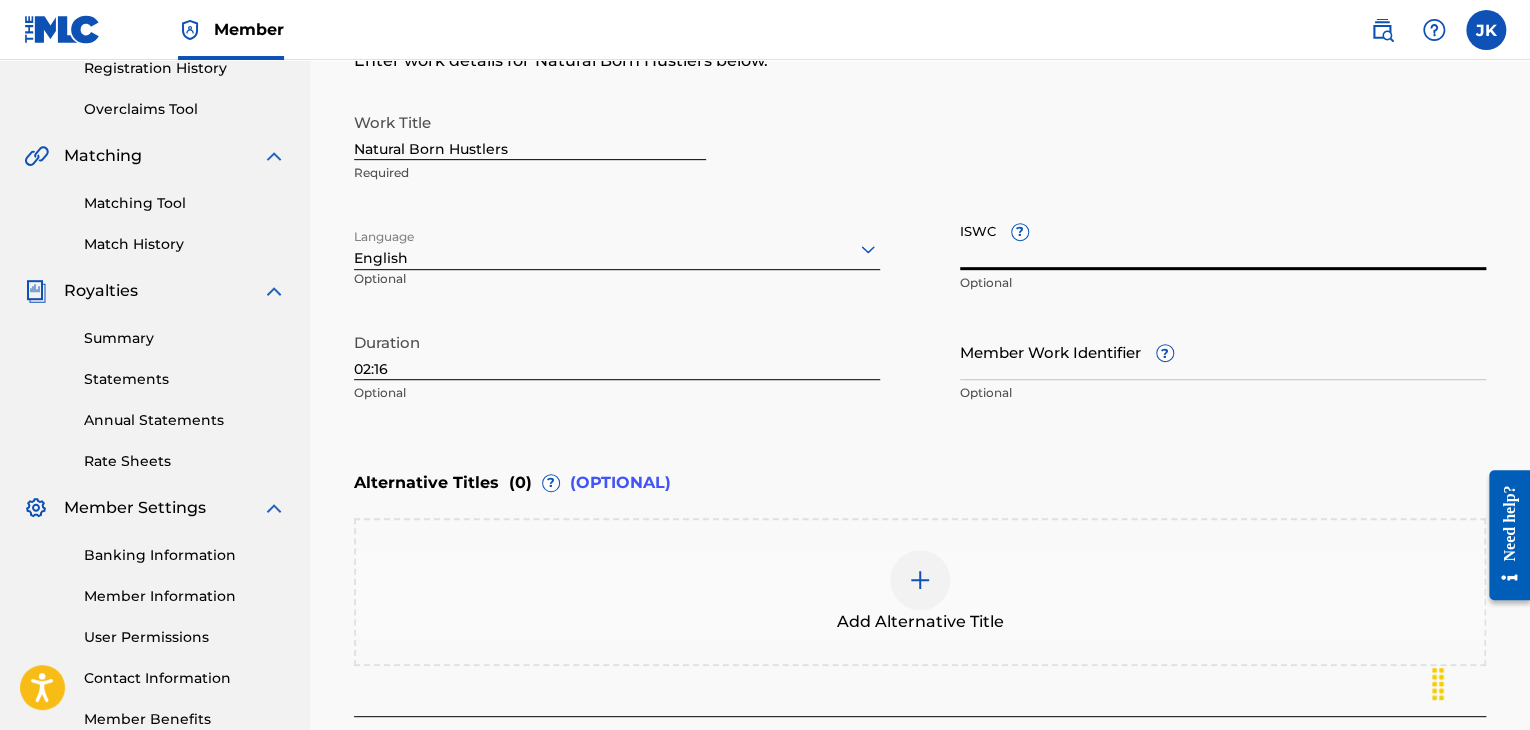 paste on "T3143275809" 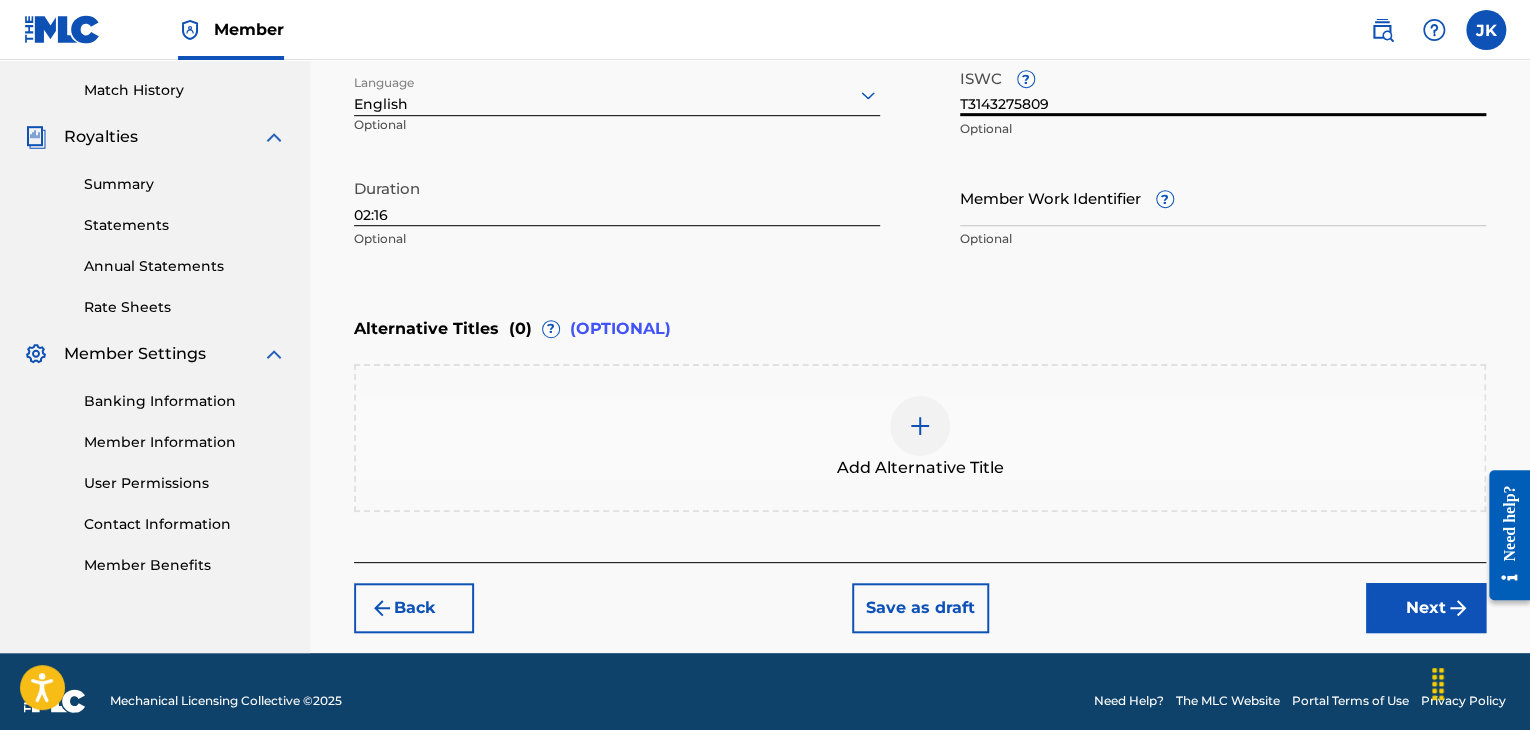 scroll, scrollTop: 561, scrollLeft: 0, axis: vertical 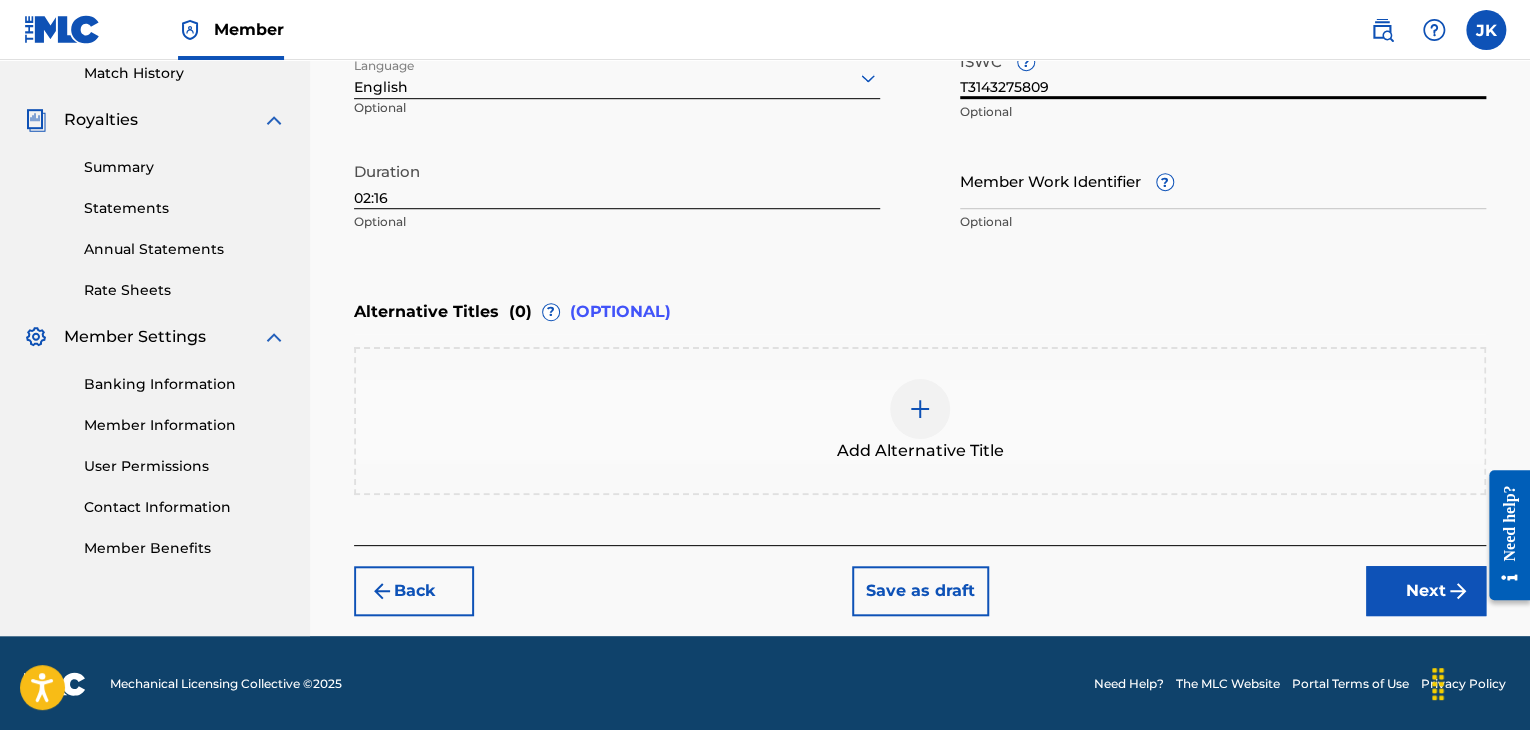 type on "T3143275809" 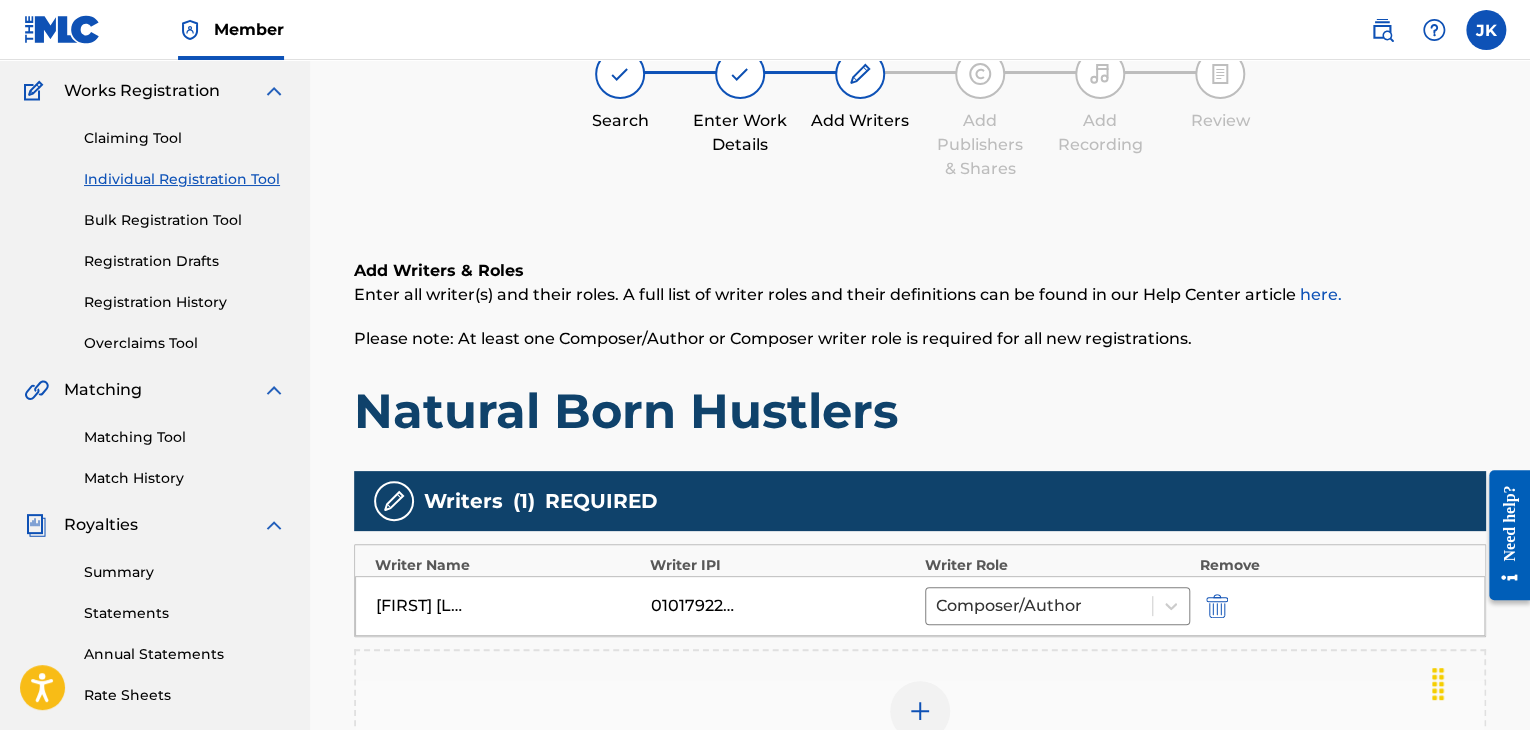 scroll, scrollTop: 190, scrollLeft: 0, axis: vertical 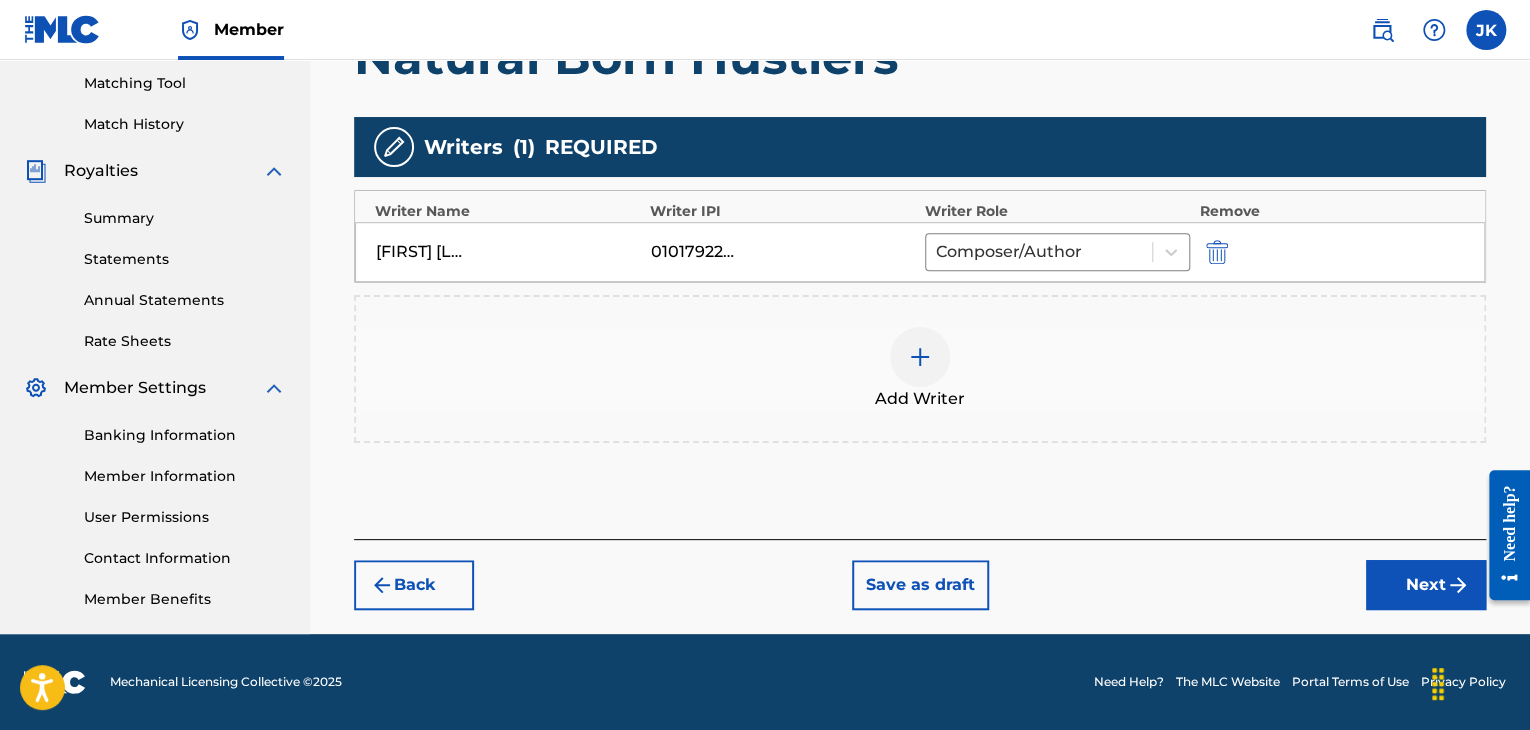 click on "Next" at bounding box center [1426, 585] 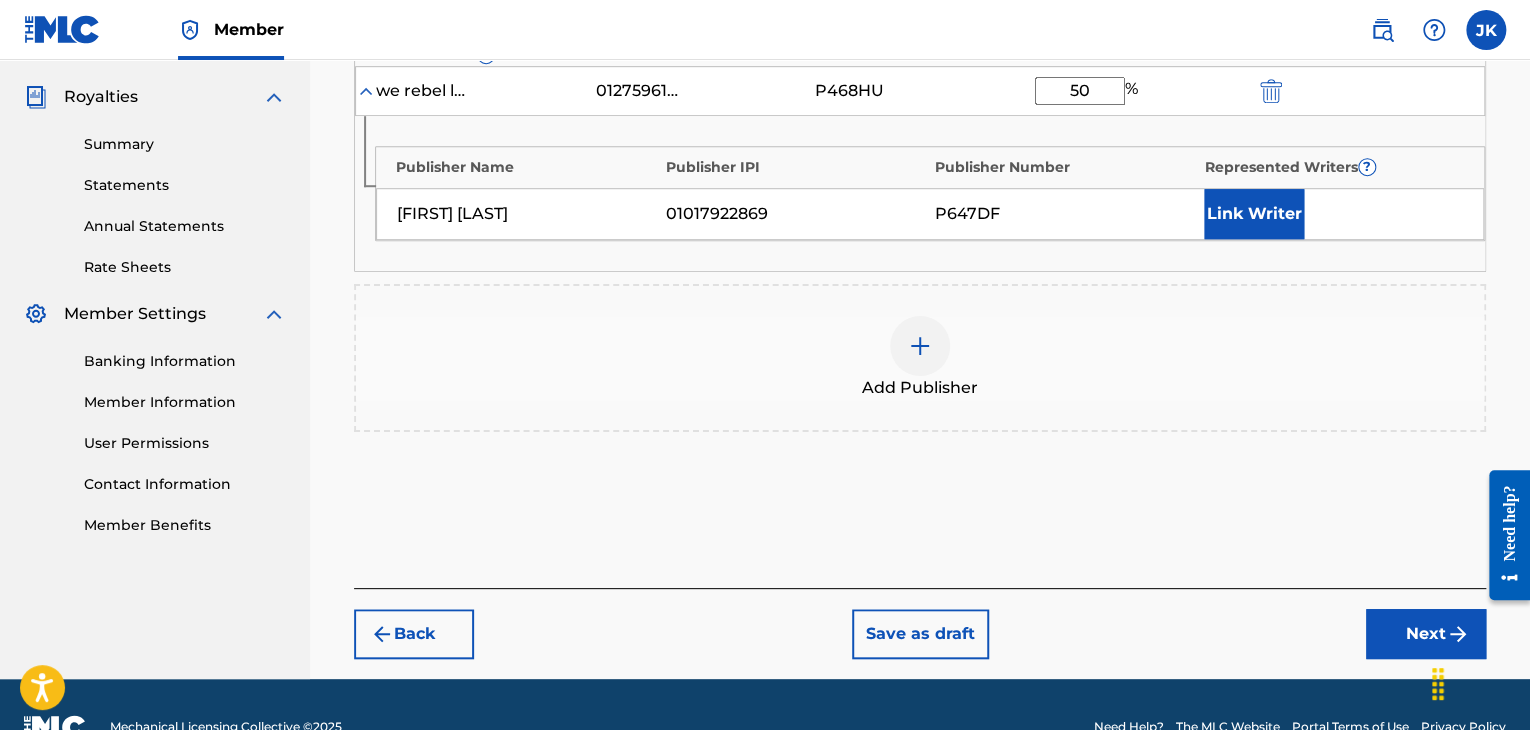 scroll, scrollTop: 590, scrollLeft: 0, axis: vertical 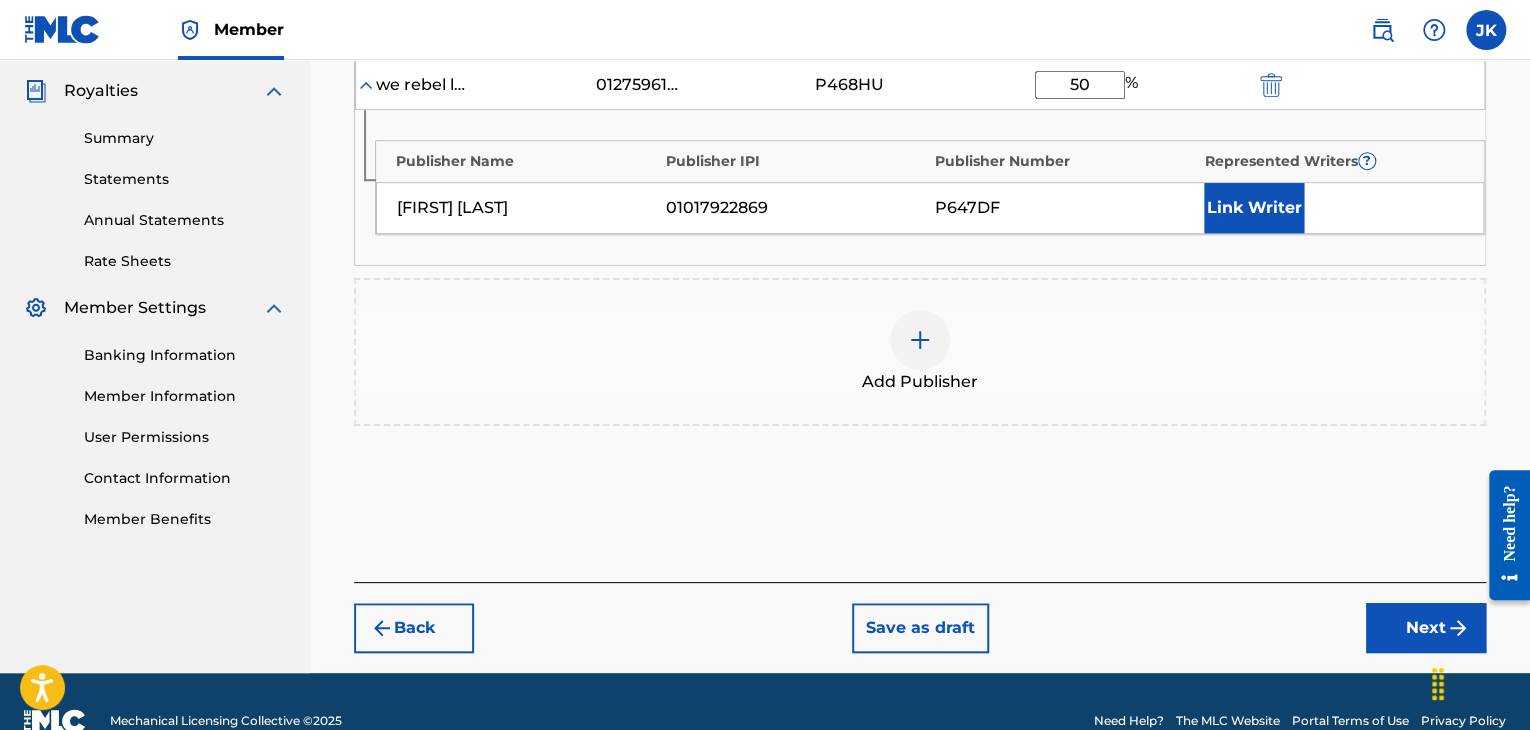 click on "Next" at bounding box center [1426, 628] 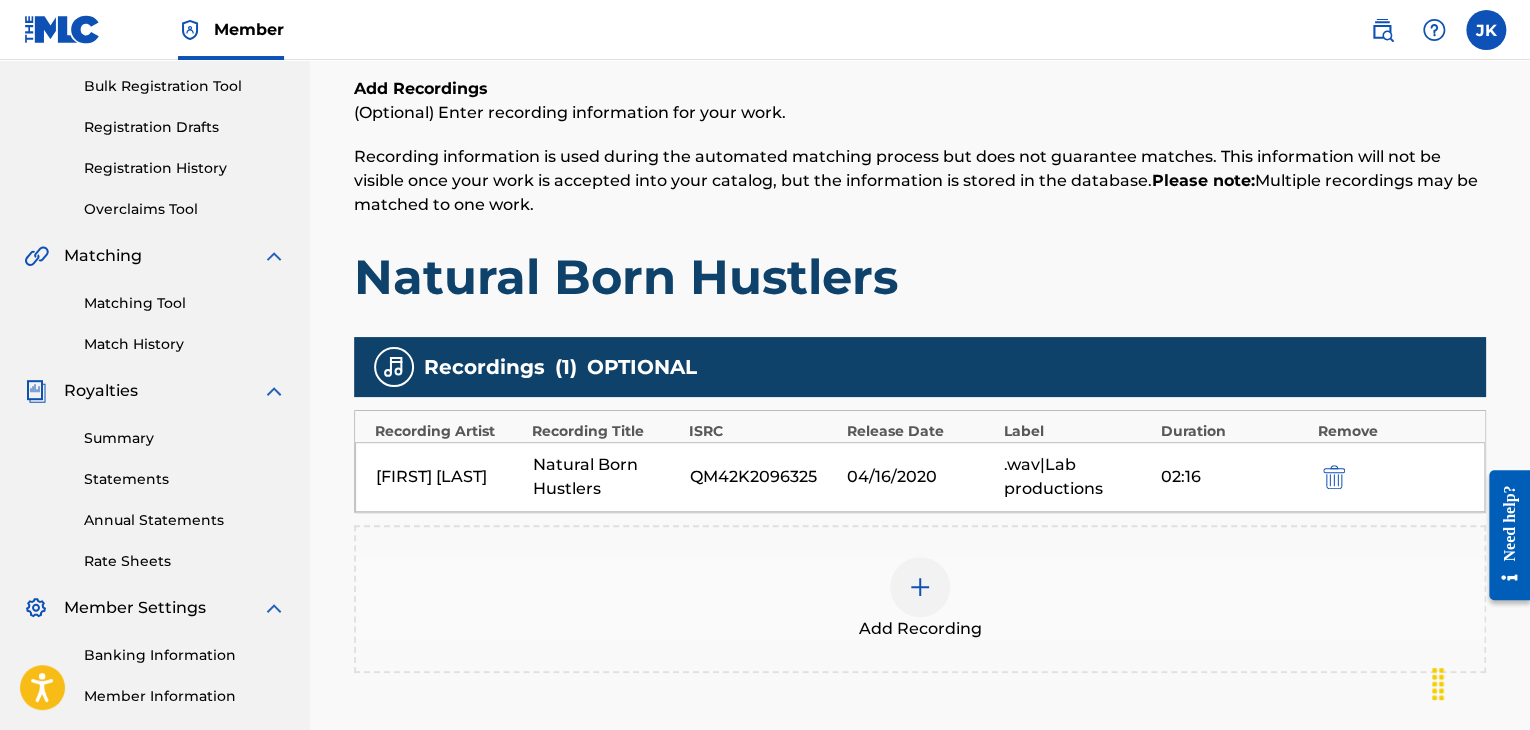 scroll, scrollTop: 390, scrollLeft: 0, axis: vertical 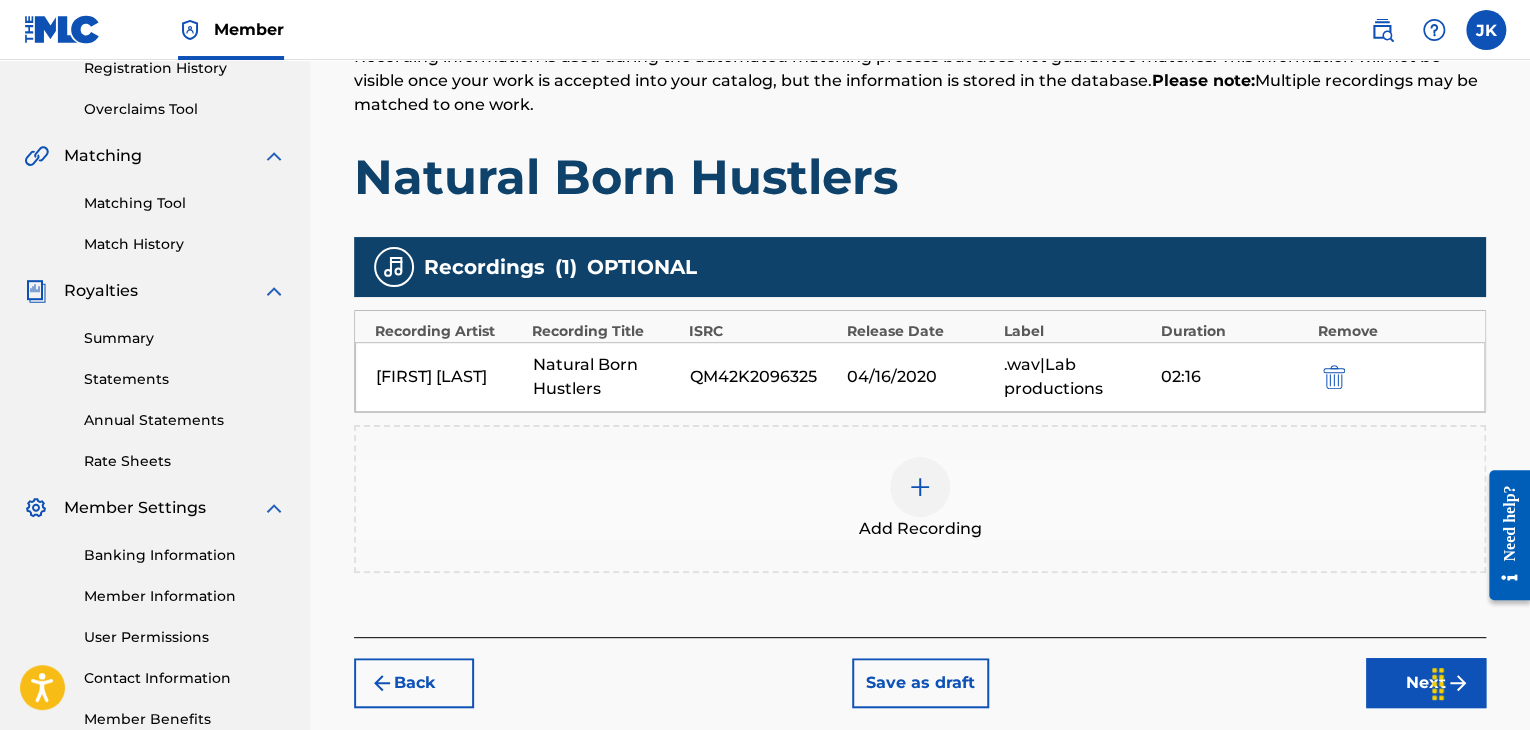 click on "Next" at bounding box center [1426, 683] 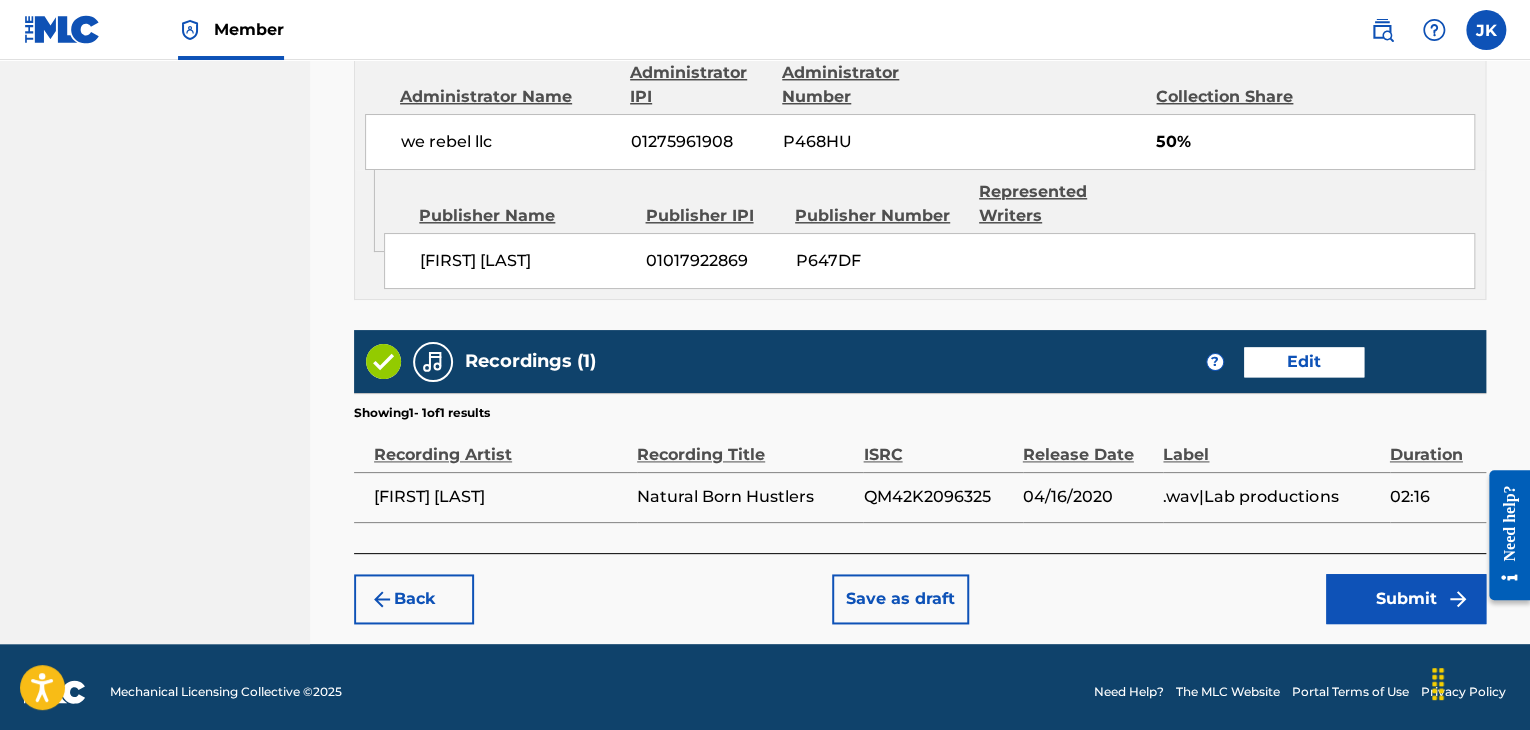 scroll, scrollTop: 1132, scrollLeft: 0, axis: vertical 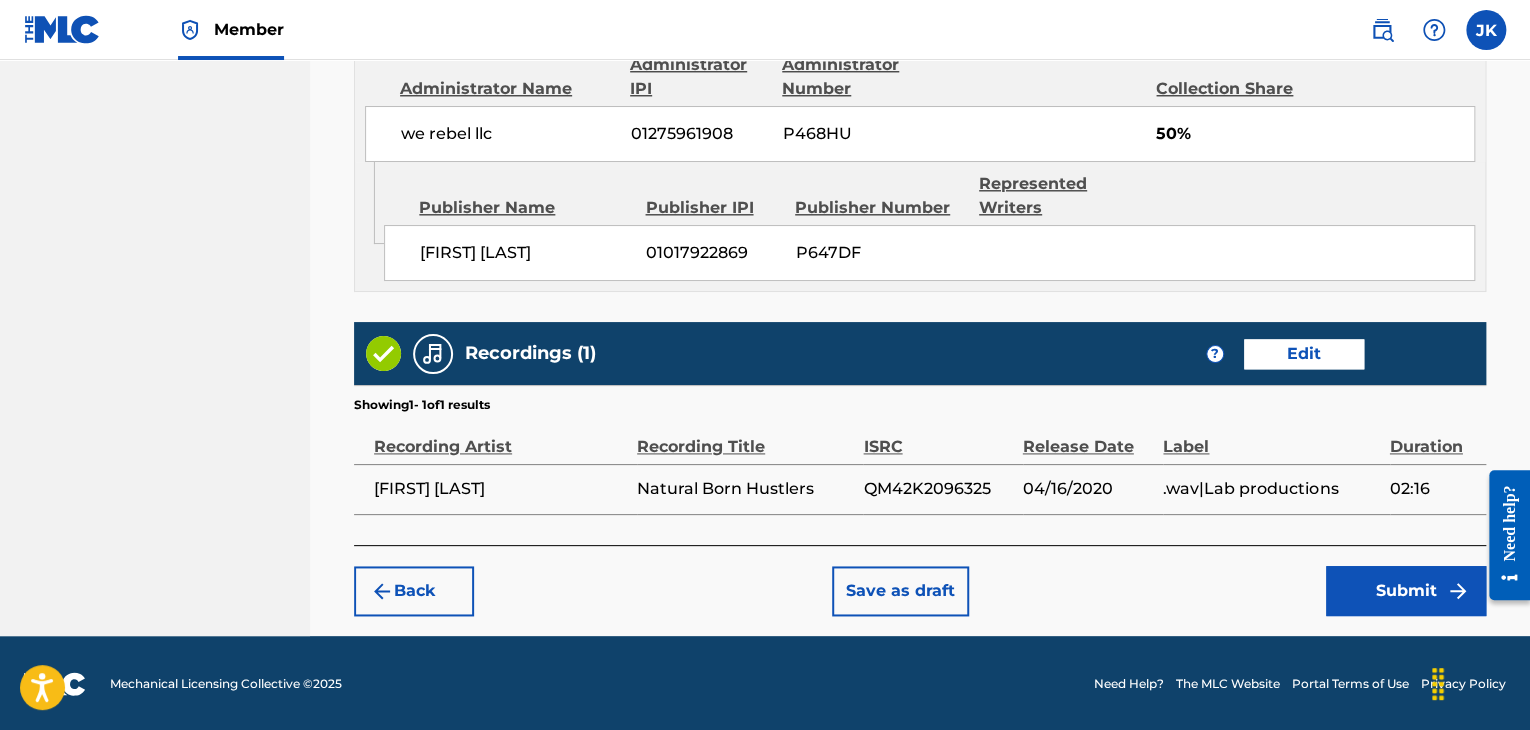 click on "Submit" at bounding box center [1406, 591] 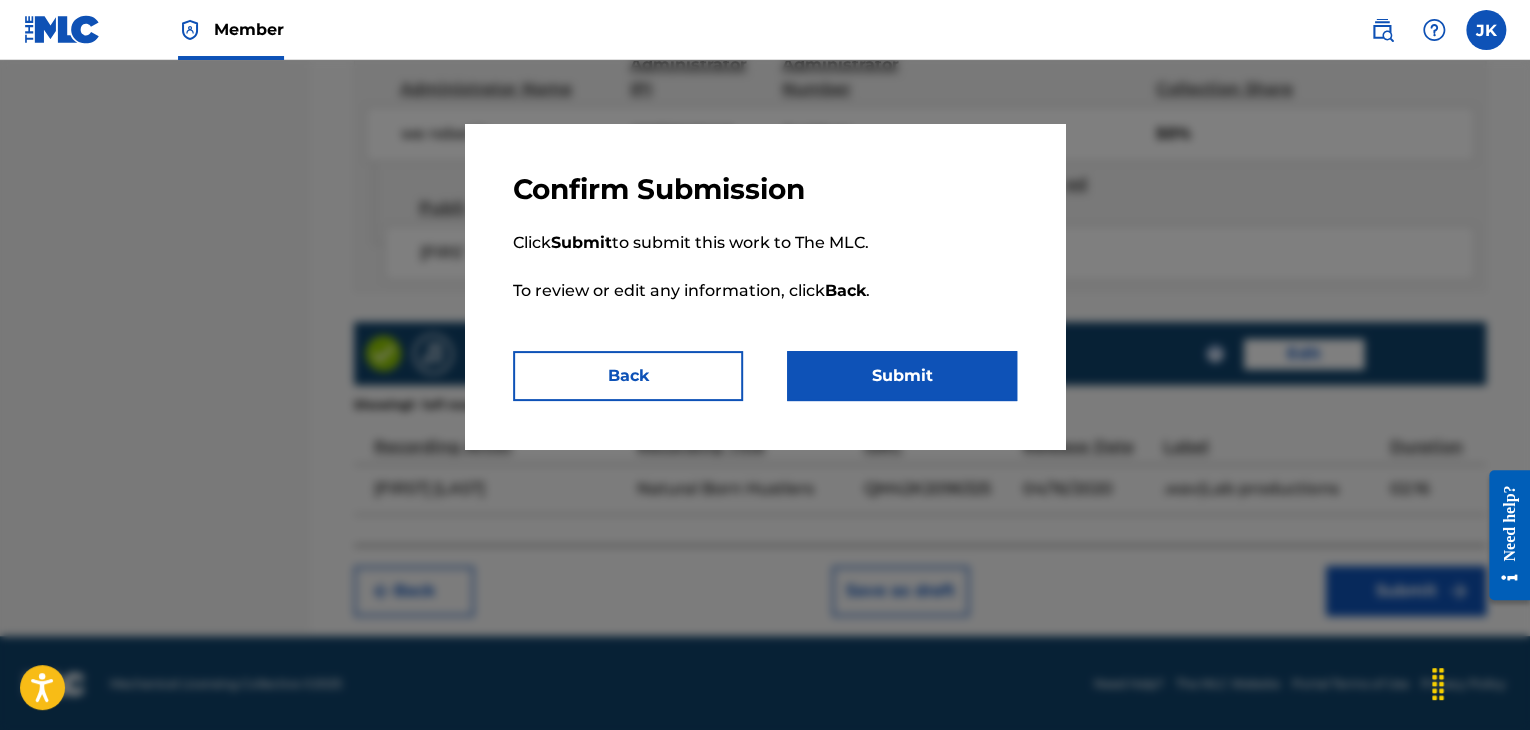 click on "Submit" at bounding box center [902, 376] 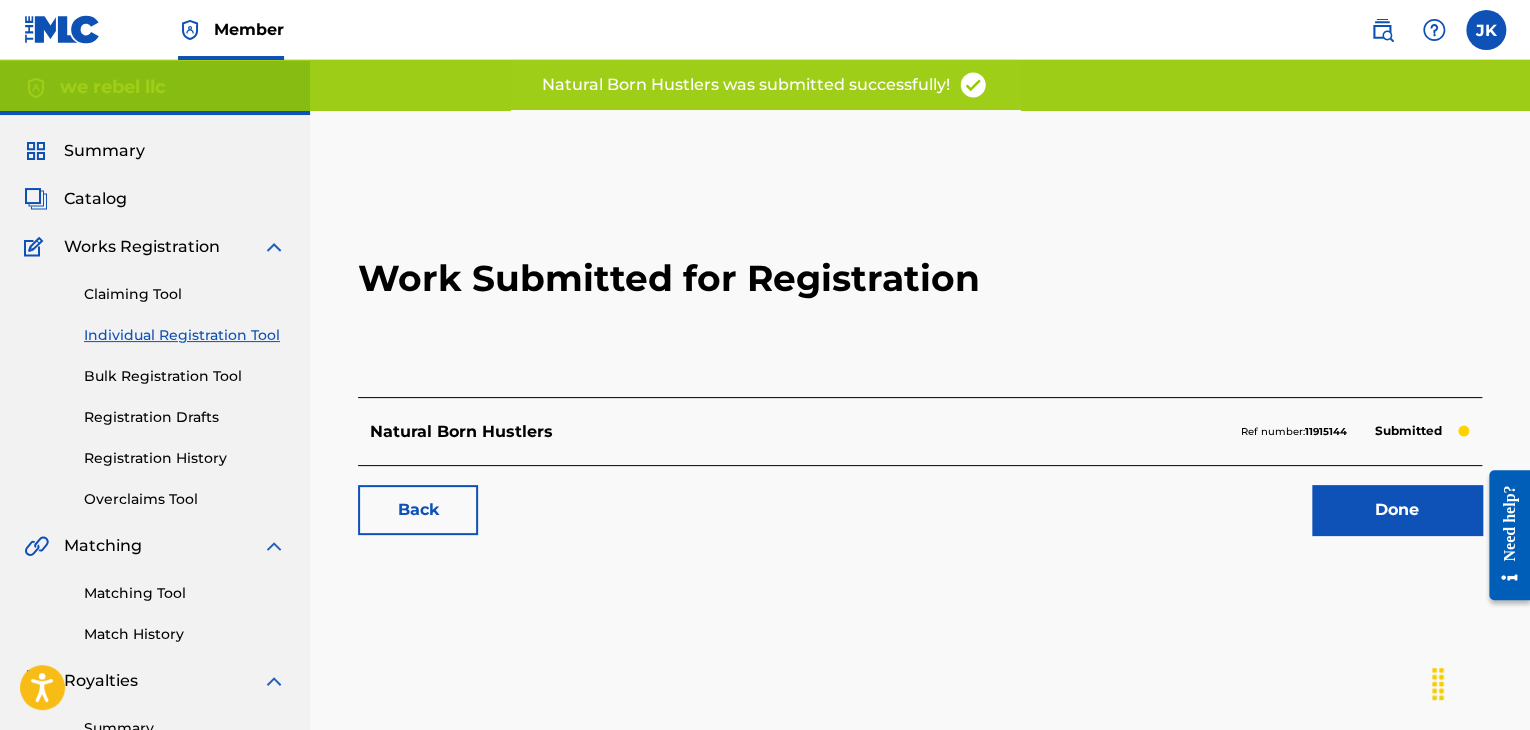 click on "Done" at bounding box center (1397, 510) 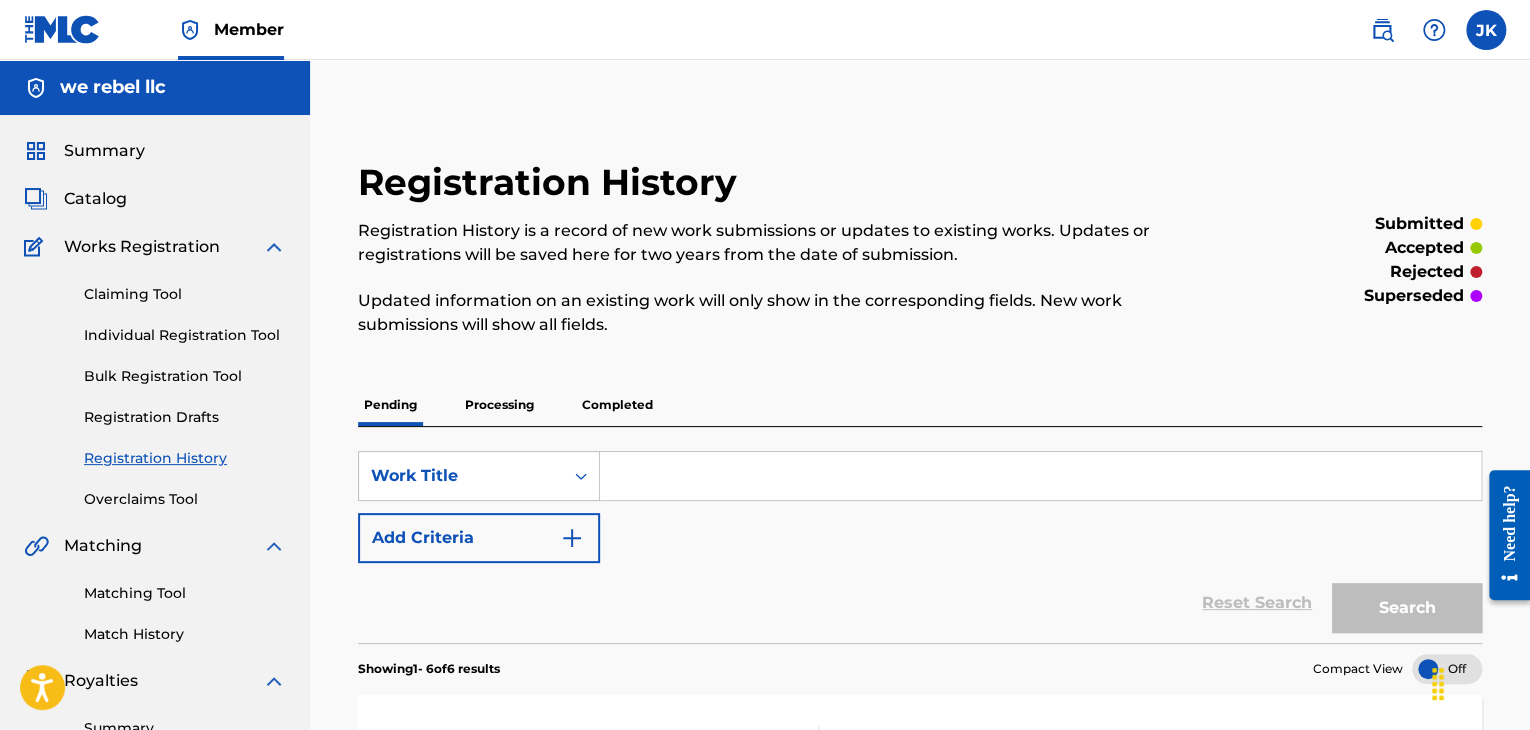 click on "Individual Registration Tool" at bounding box center [185, 335] 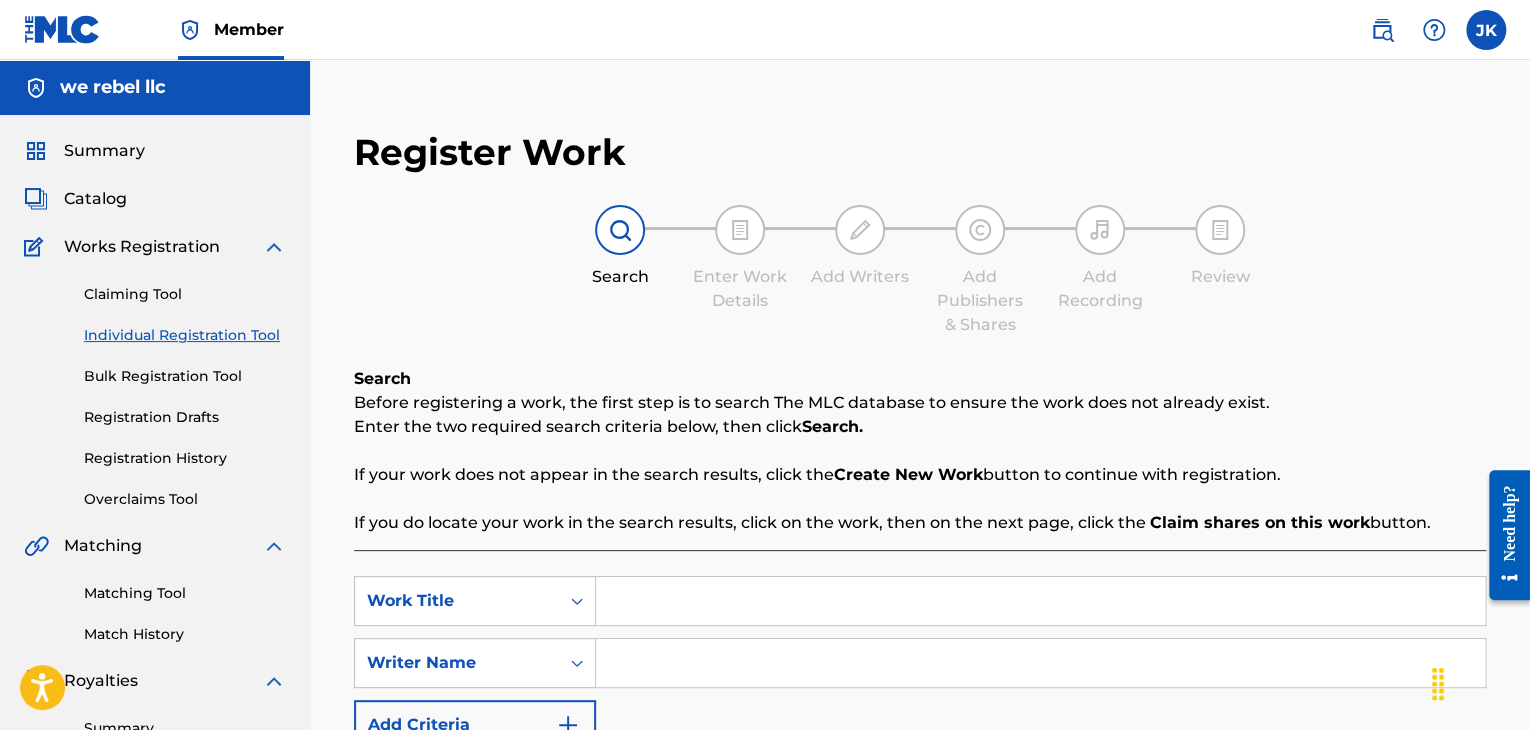 click at bounding box center (1040, 601) 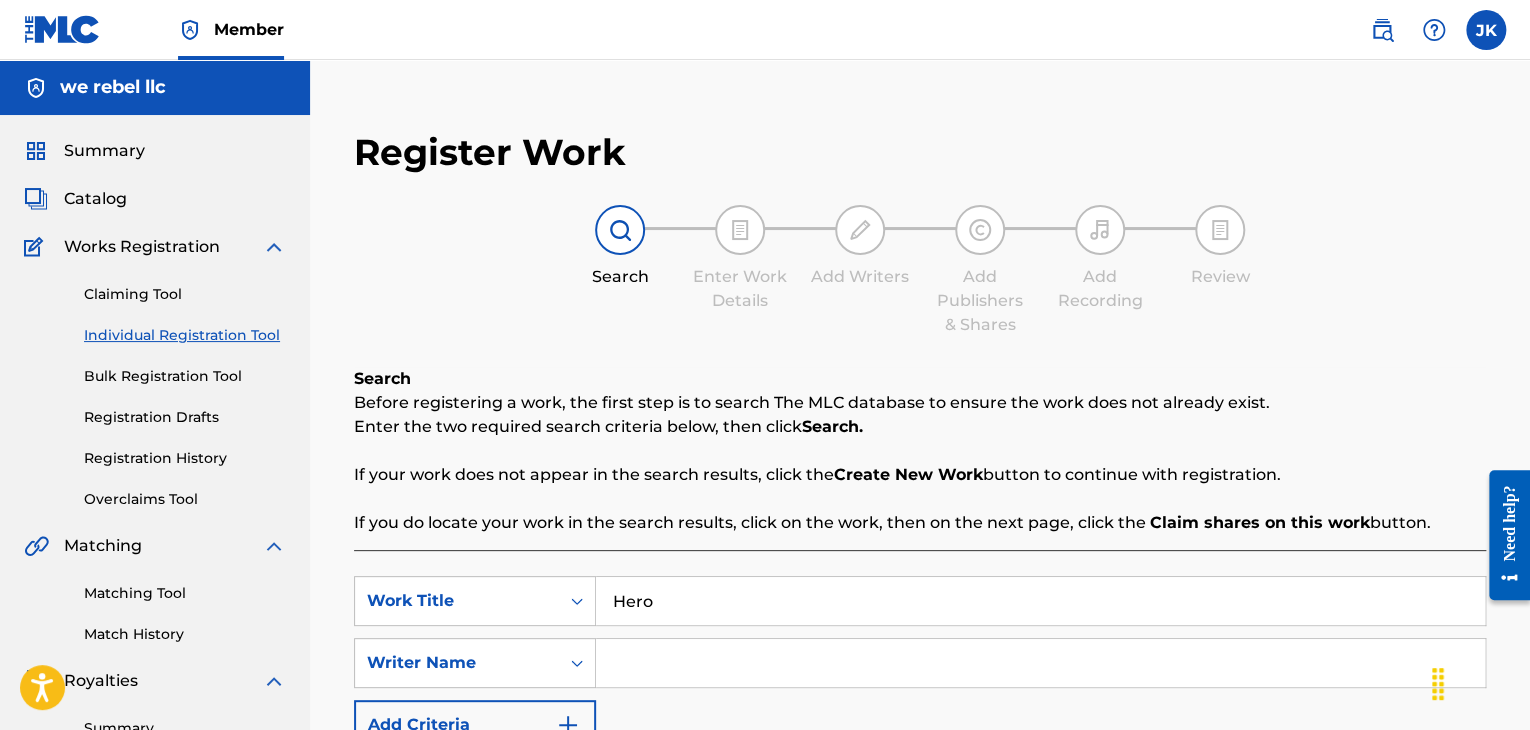 type on "Hero" 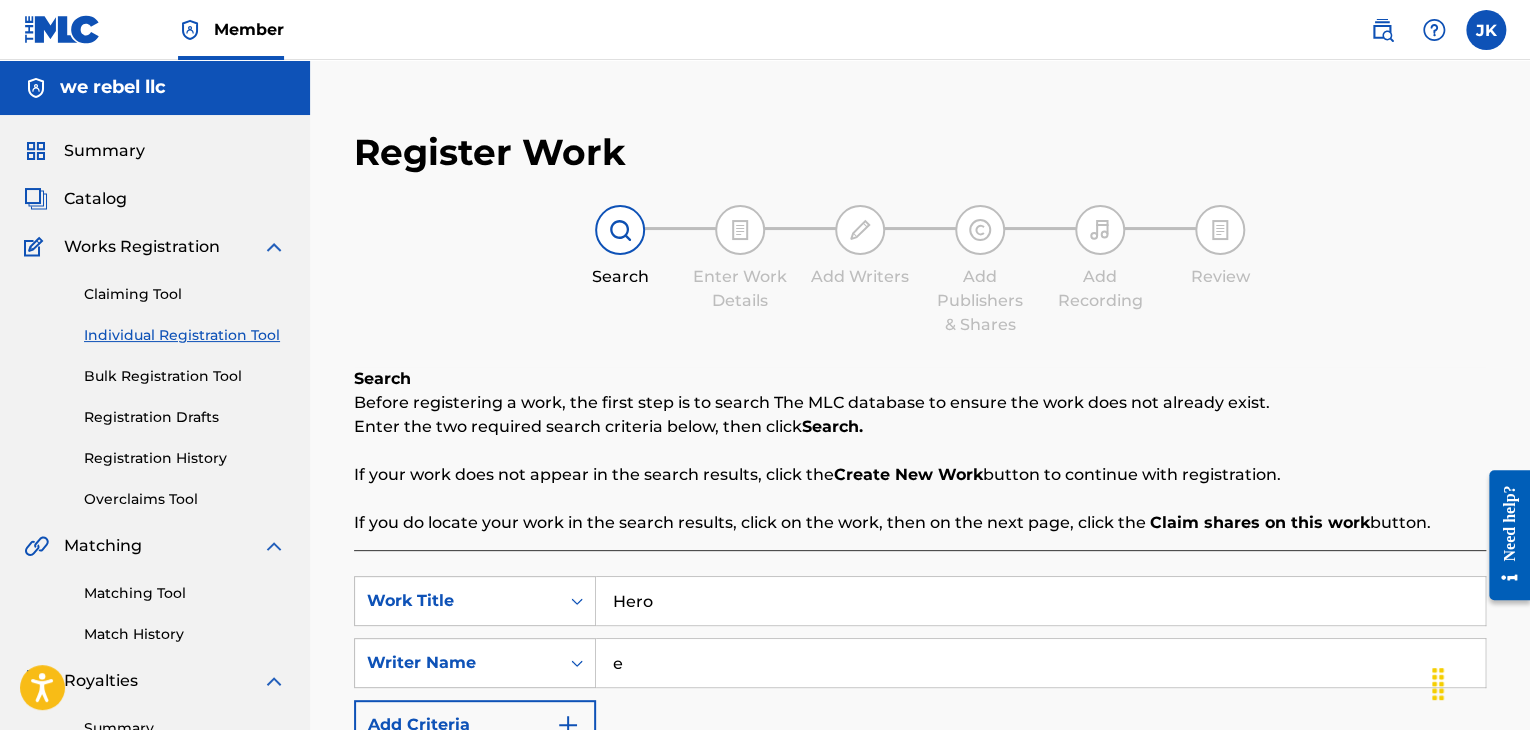 type on "[FIRST] [LAST]" 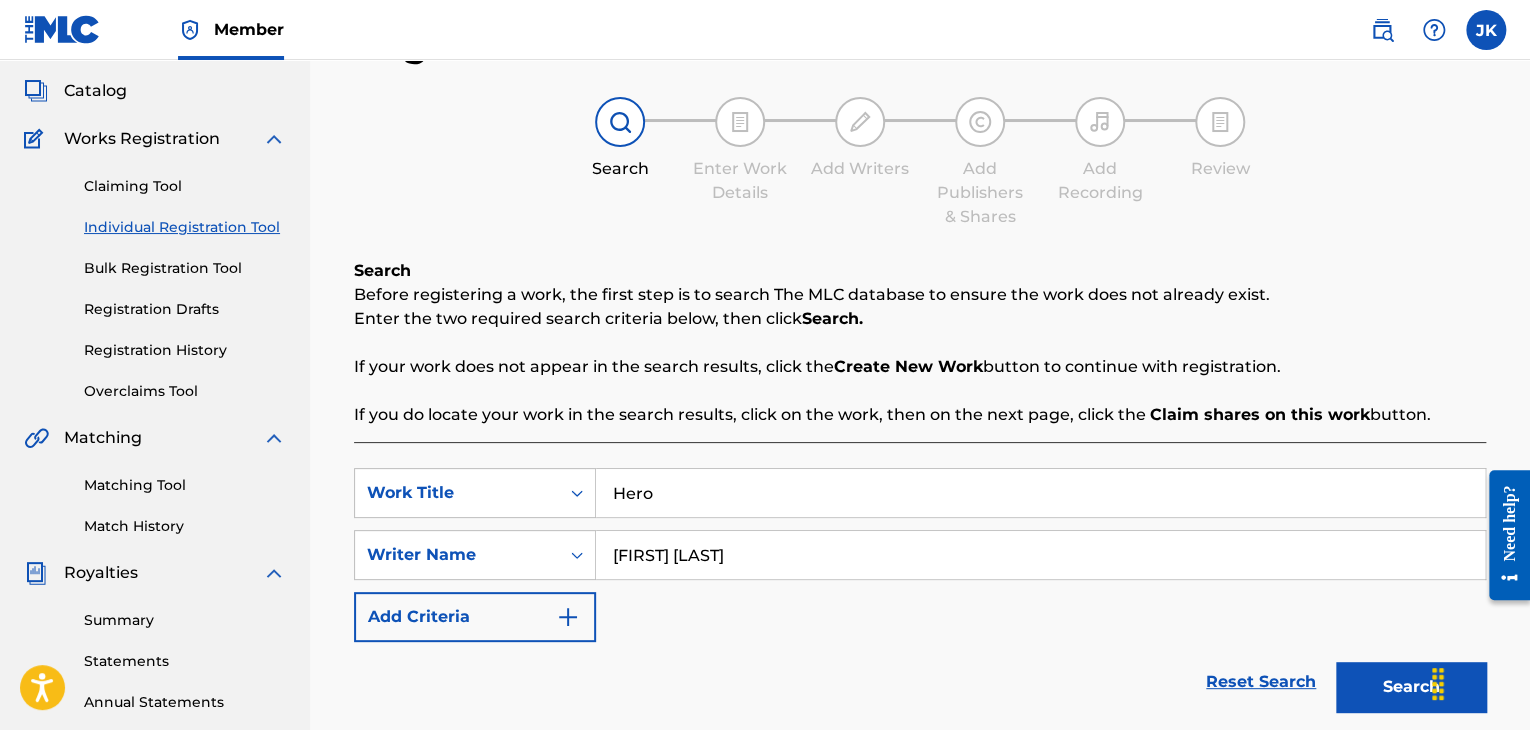 scroll, scrollTop: 300, scrollLeft: 0, axis: vertical 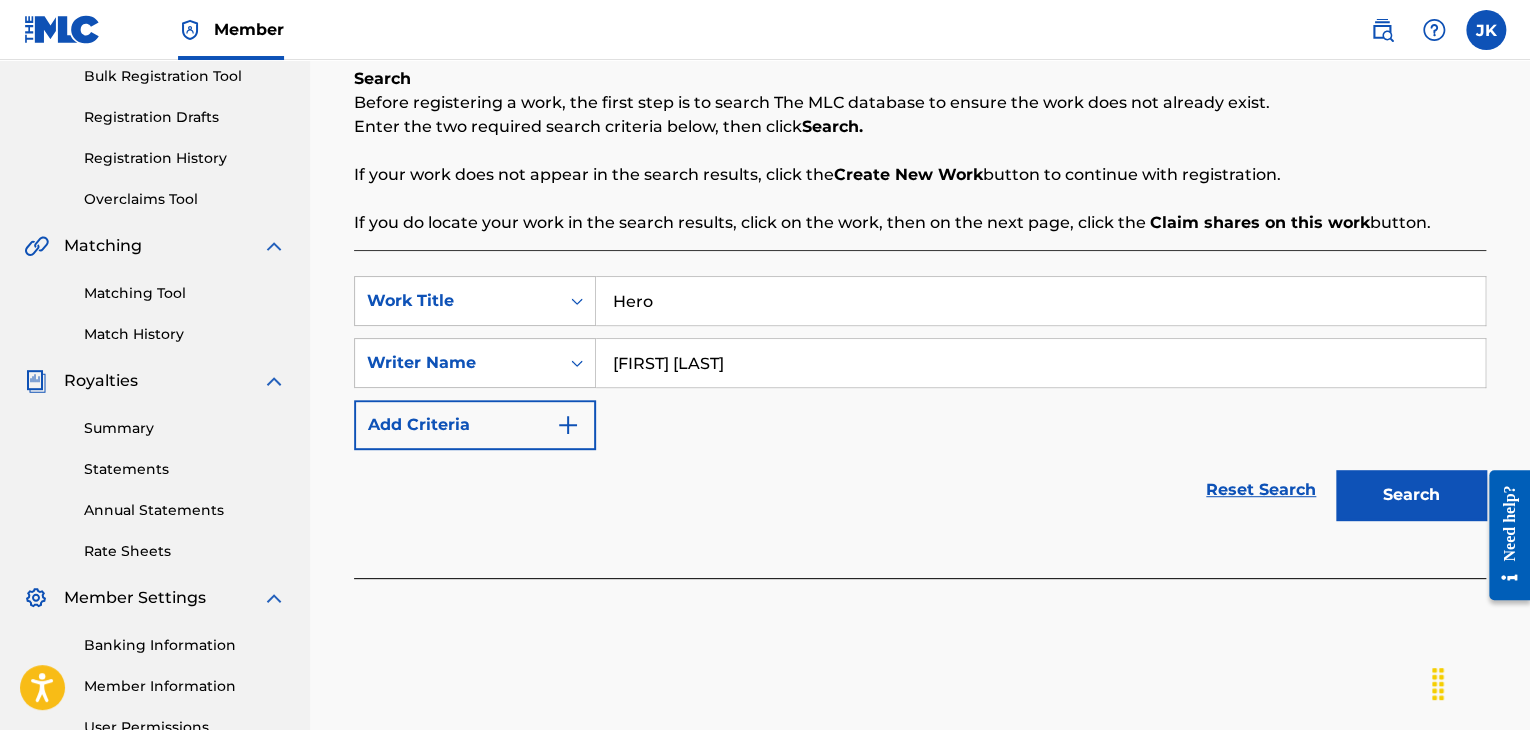 click on "Search" at bounding box center [1411, 495] 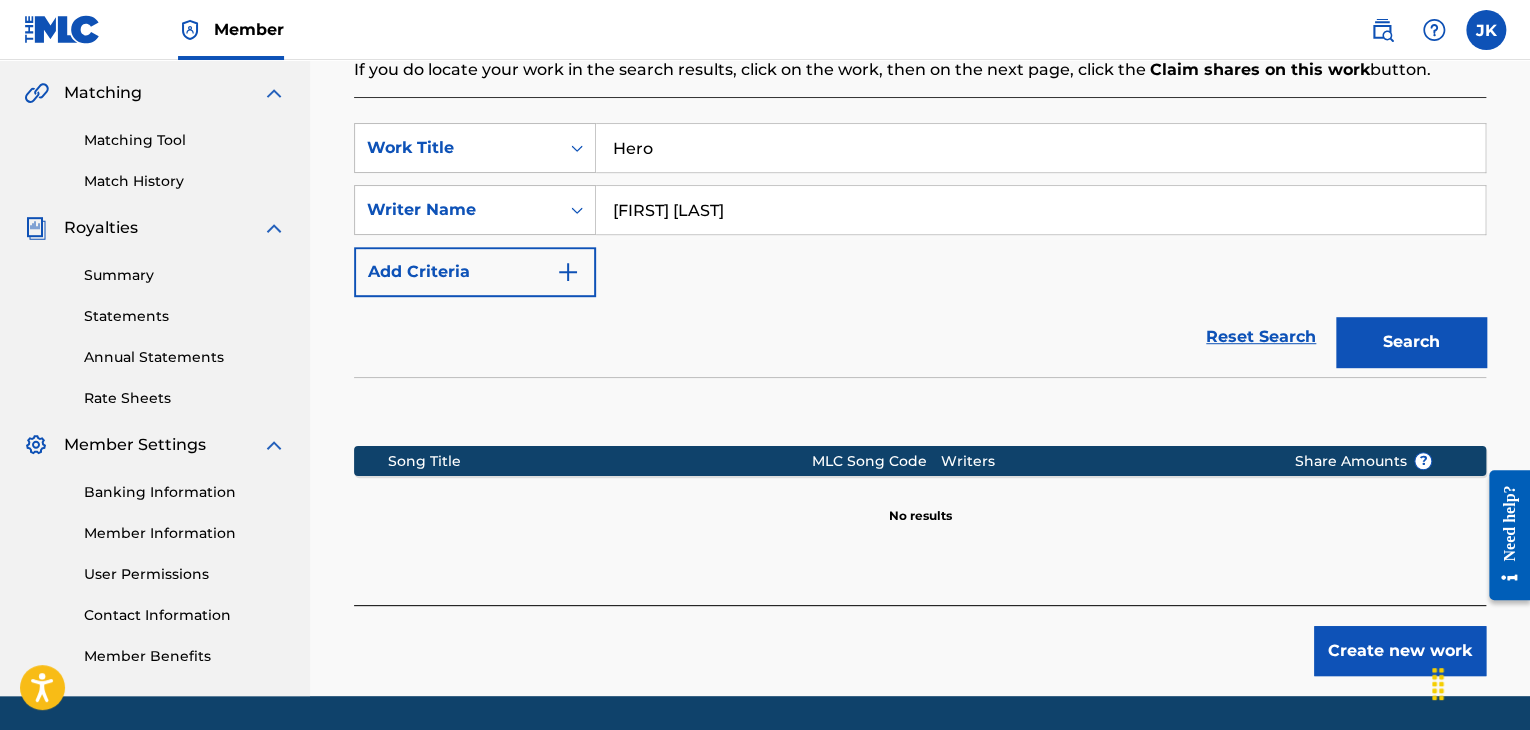 scroll, scrollTop: 500, scrollLeft: 0, axis: vertical 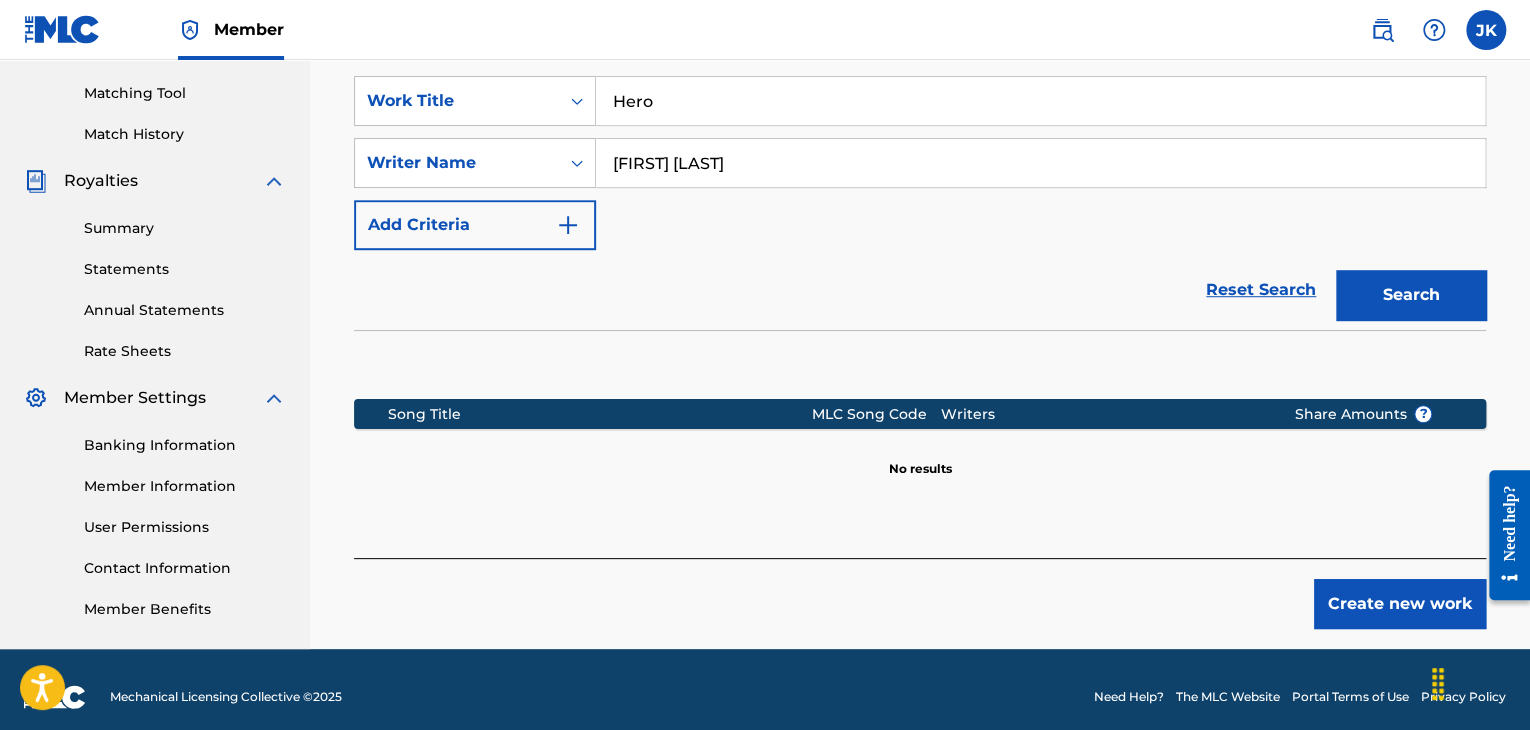 click on "Create new work" at bounding box center [1400, 604] 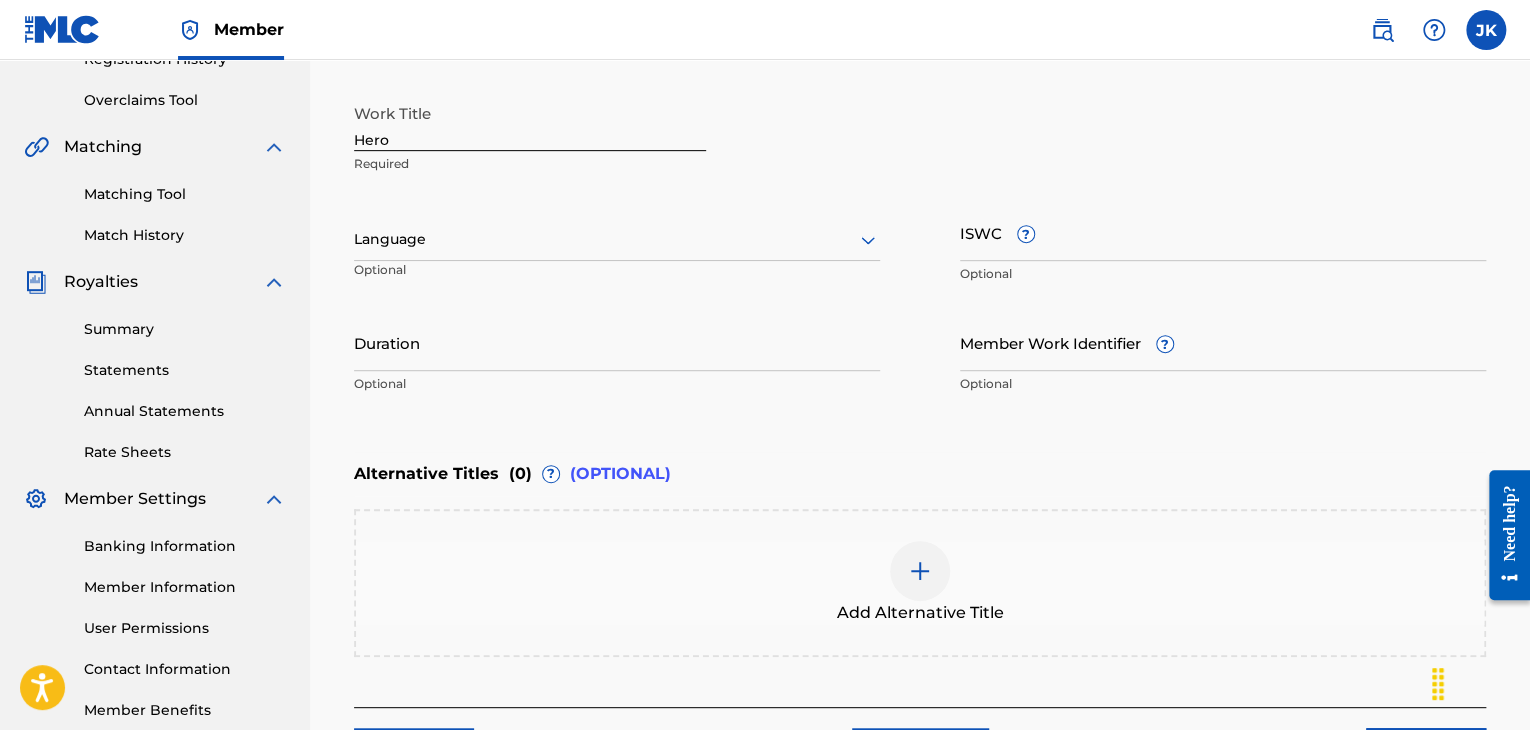 scroll, scrollTop: 300, scrollLeft: 0, axis: vertical 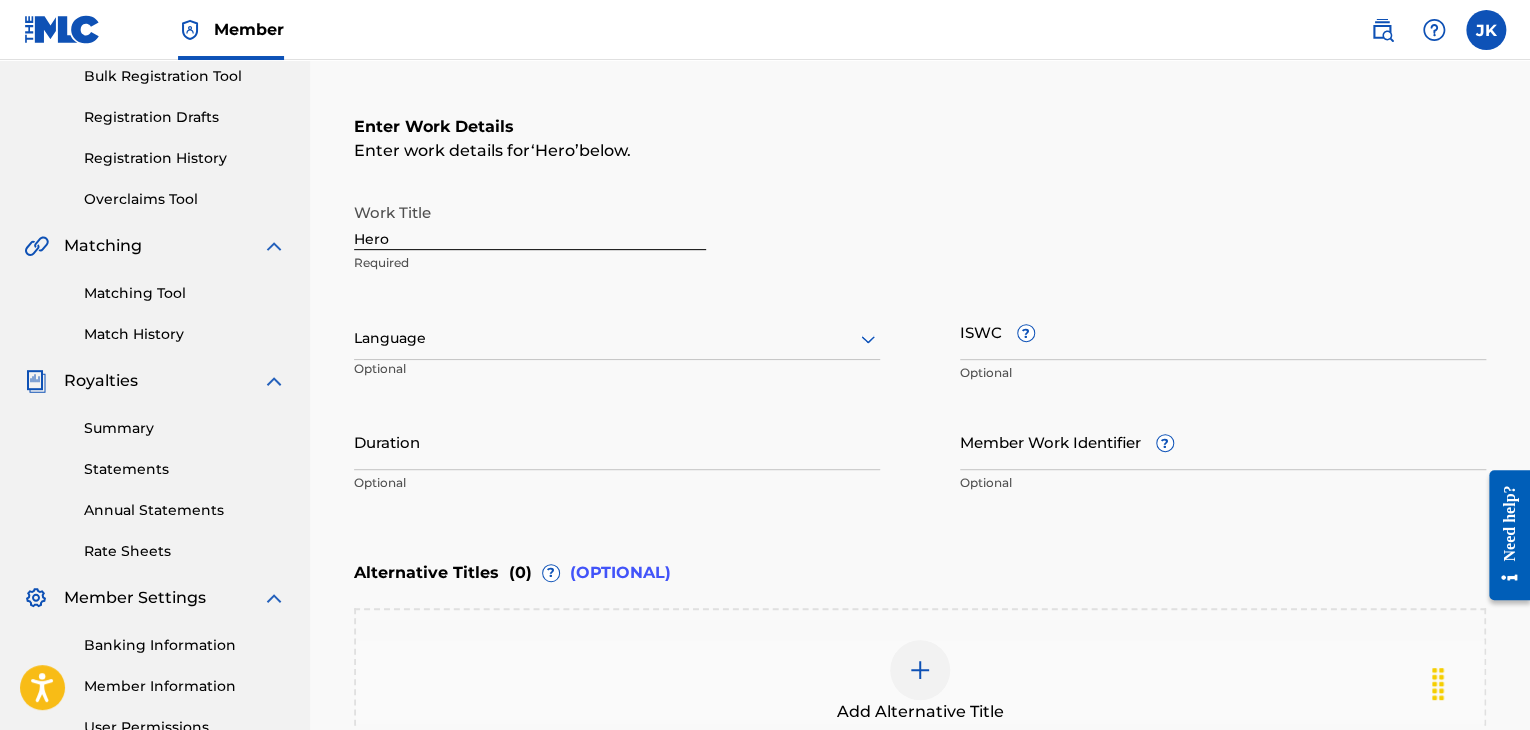 click 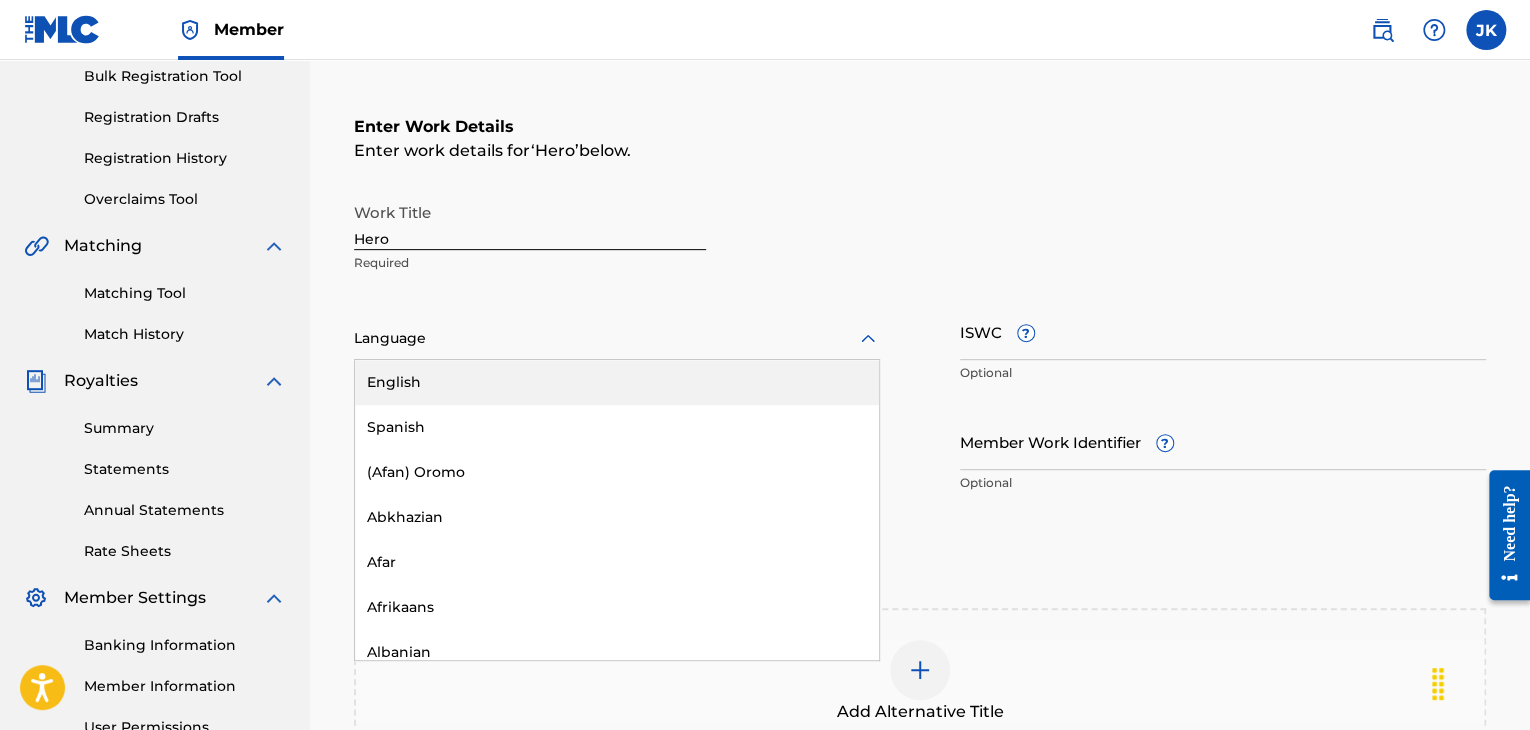 click on "English" at bounding box center [617, 382] 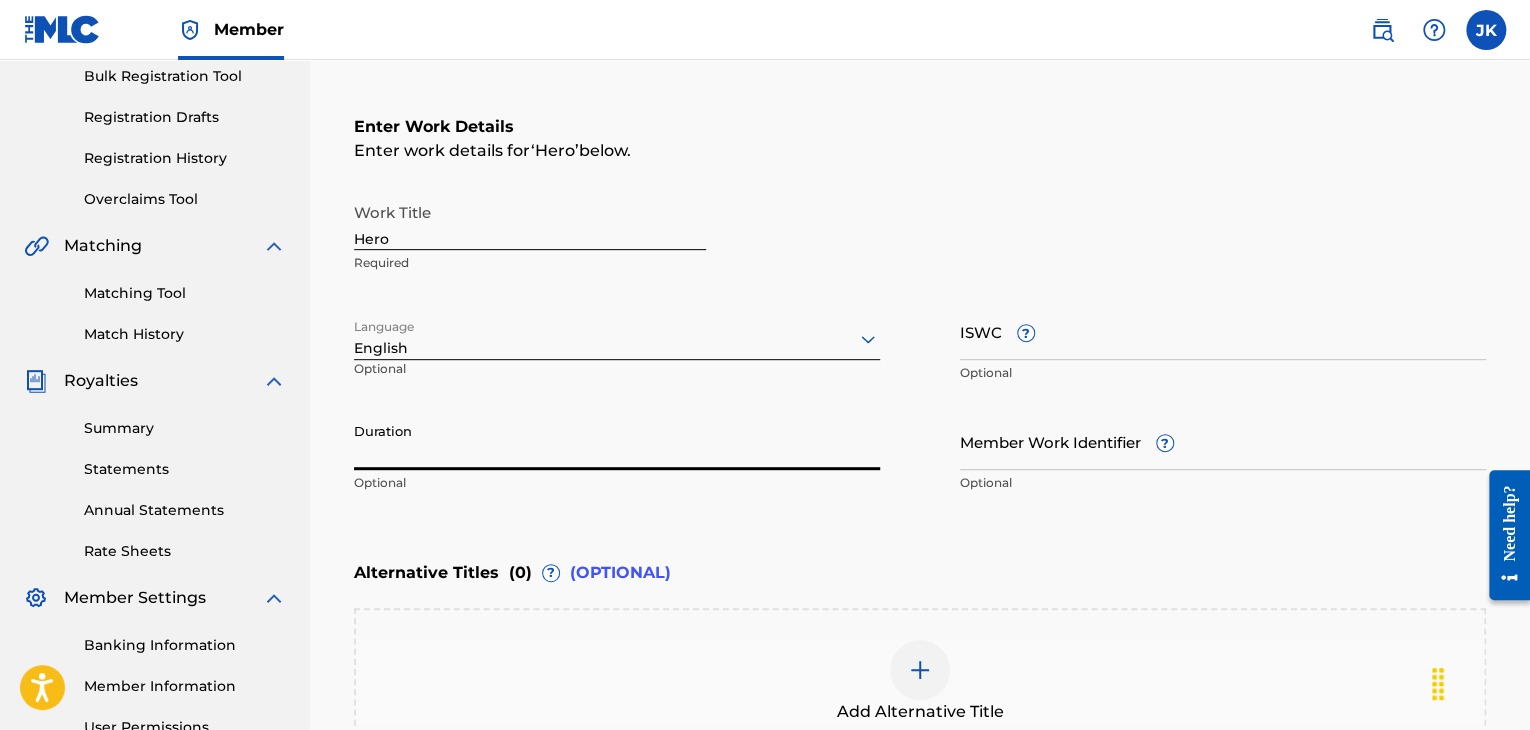 click on "Duration" at bounding box center (617, 441) 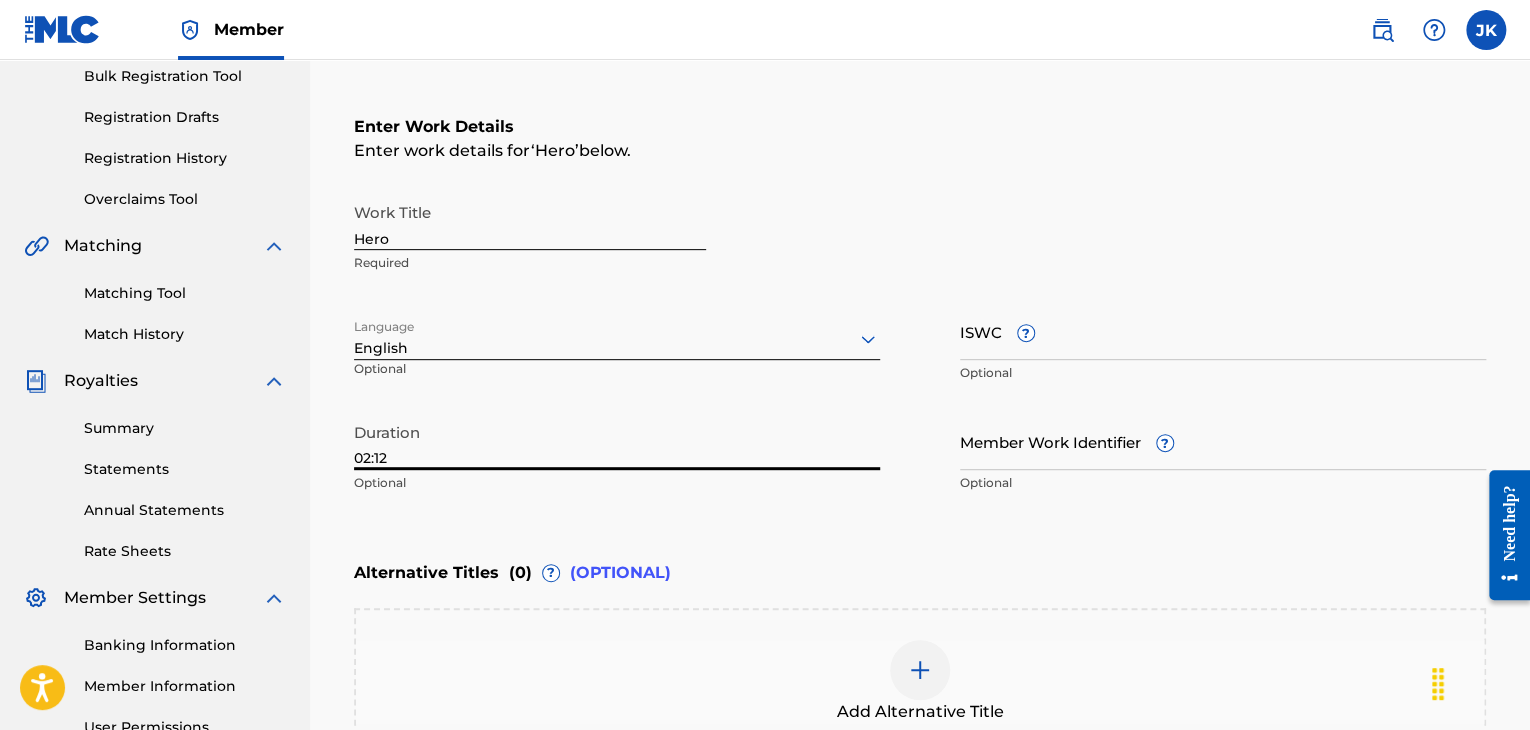 type on "02:12" 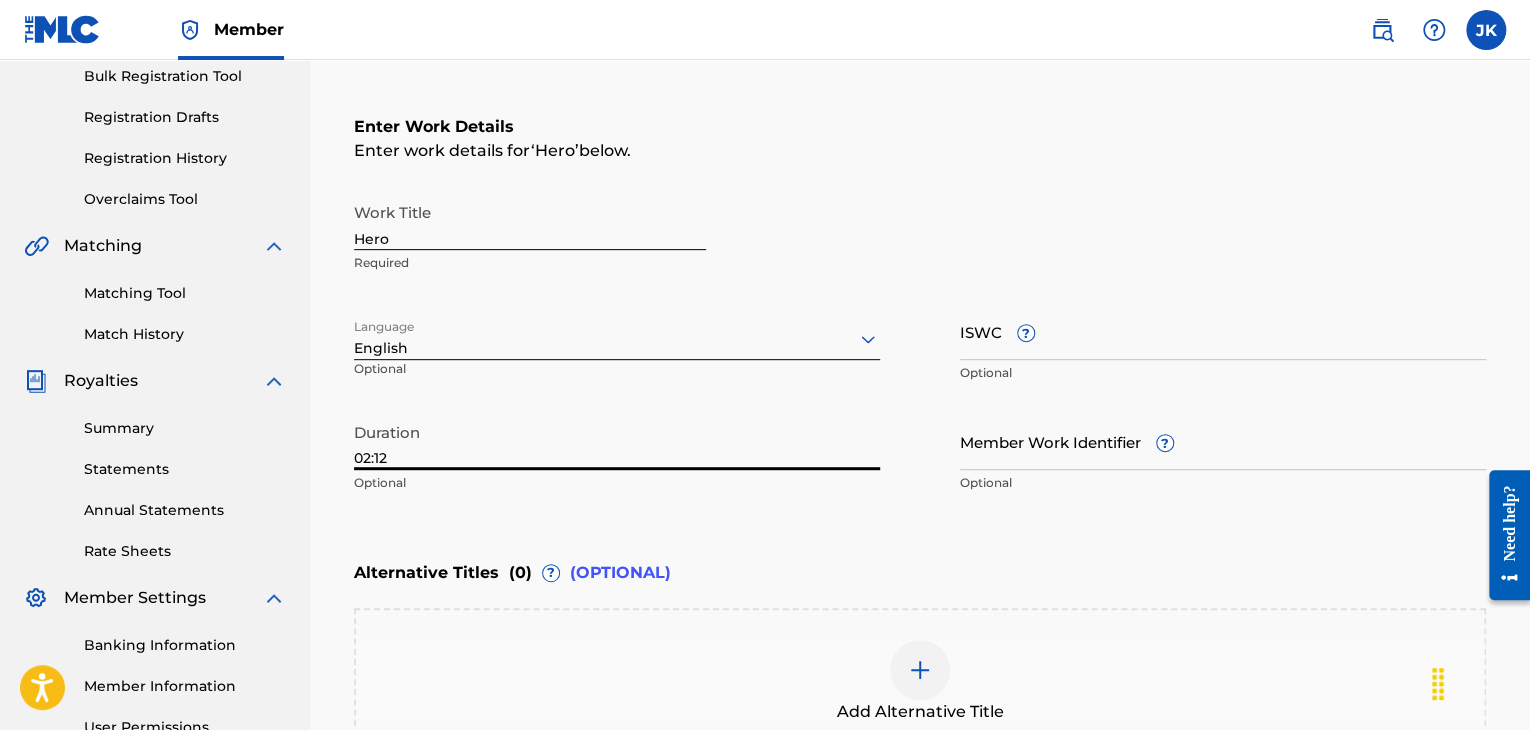 click on "Enter Work Details Enter work details for  ‘ Hero ’  below. Work Title   Hero Required Language English Optional ISWC   ? Optional Duration   02:12 Optional Member Work Identifier   ? Optional" at bounding box center [920, 309] 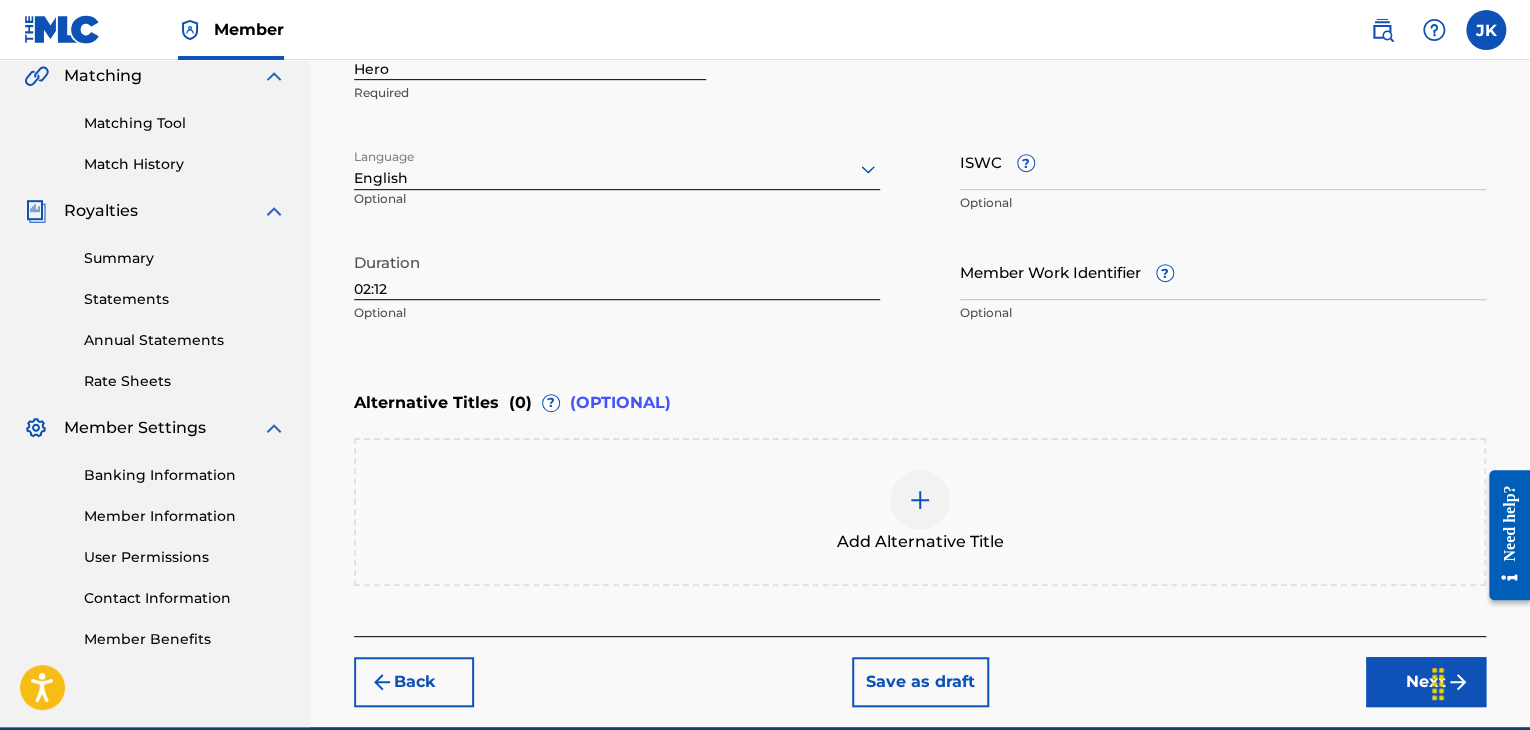 scroll, scrollTop: 500, scrollLeft: 0, axis: vertical 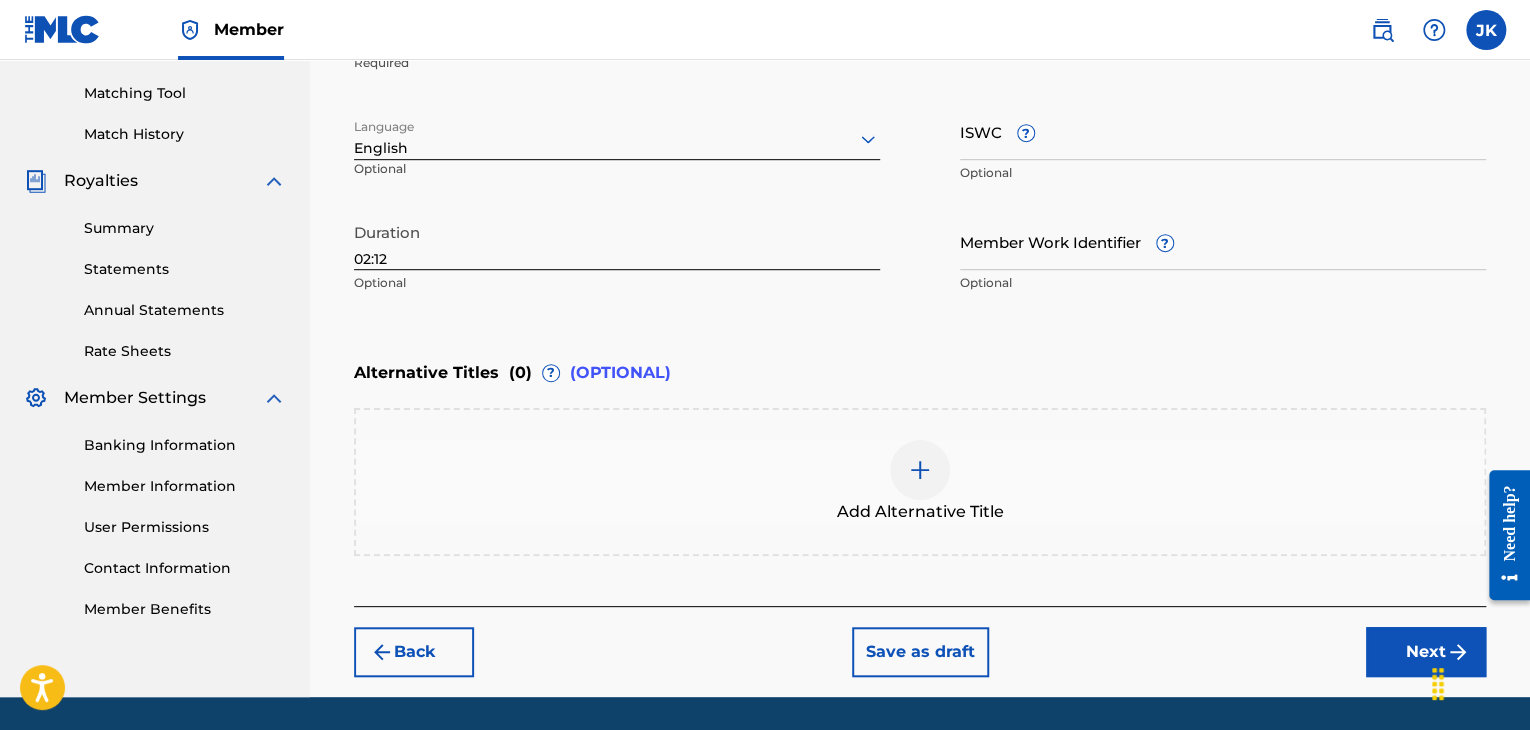 click on "Next" at bounding box center [1426, 652] 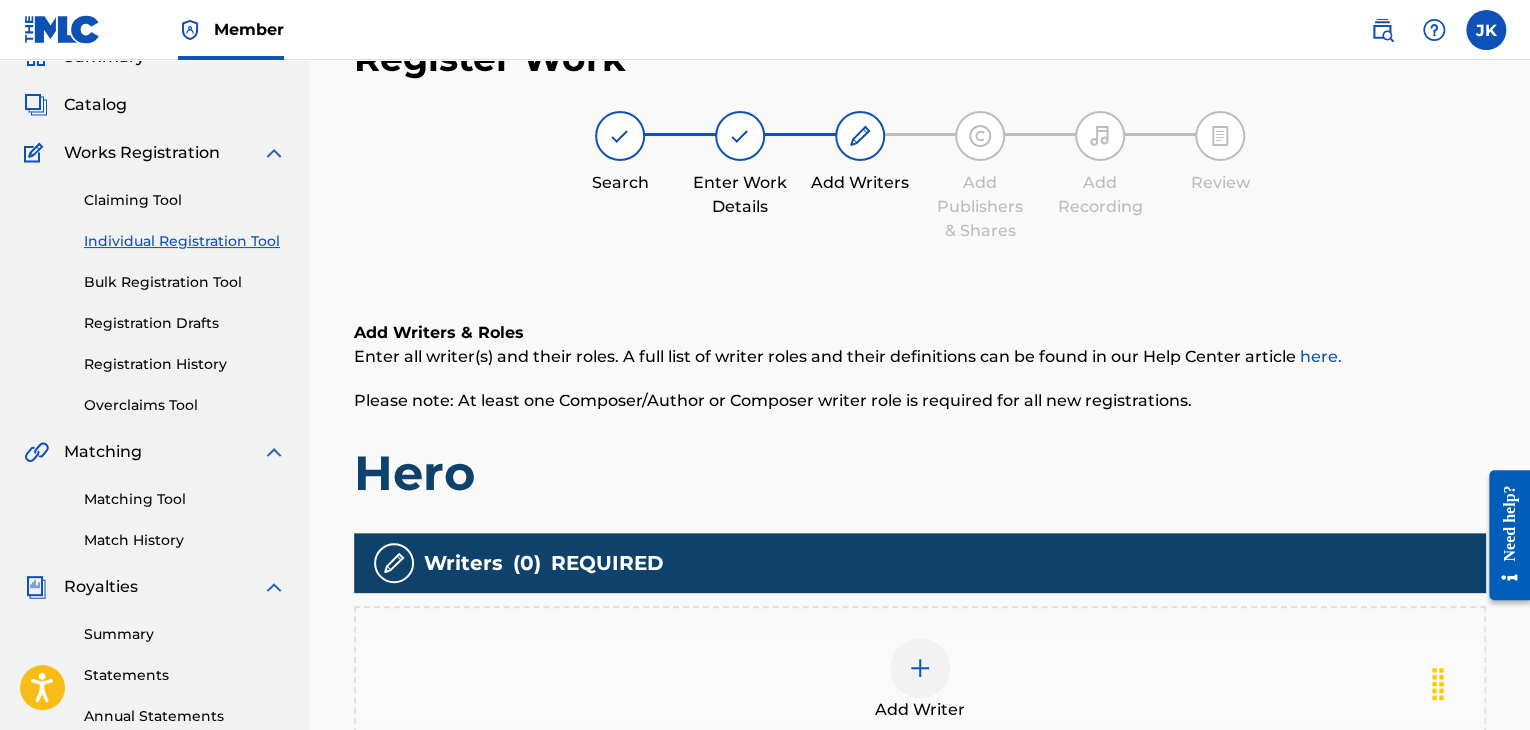 scroll, scrollTop: 90, scrollLeft: 0, axis: vertical 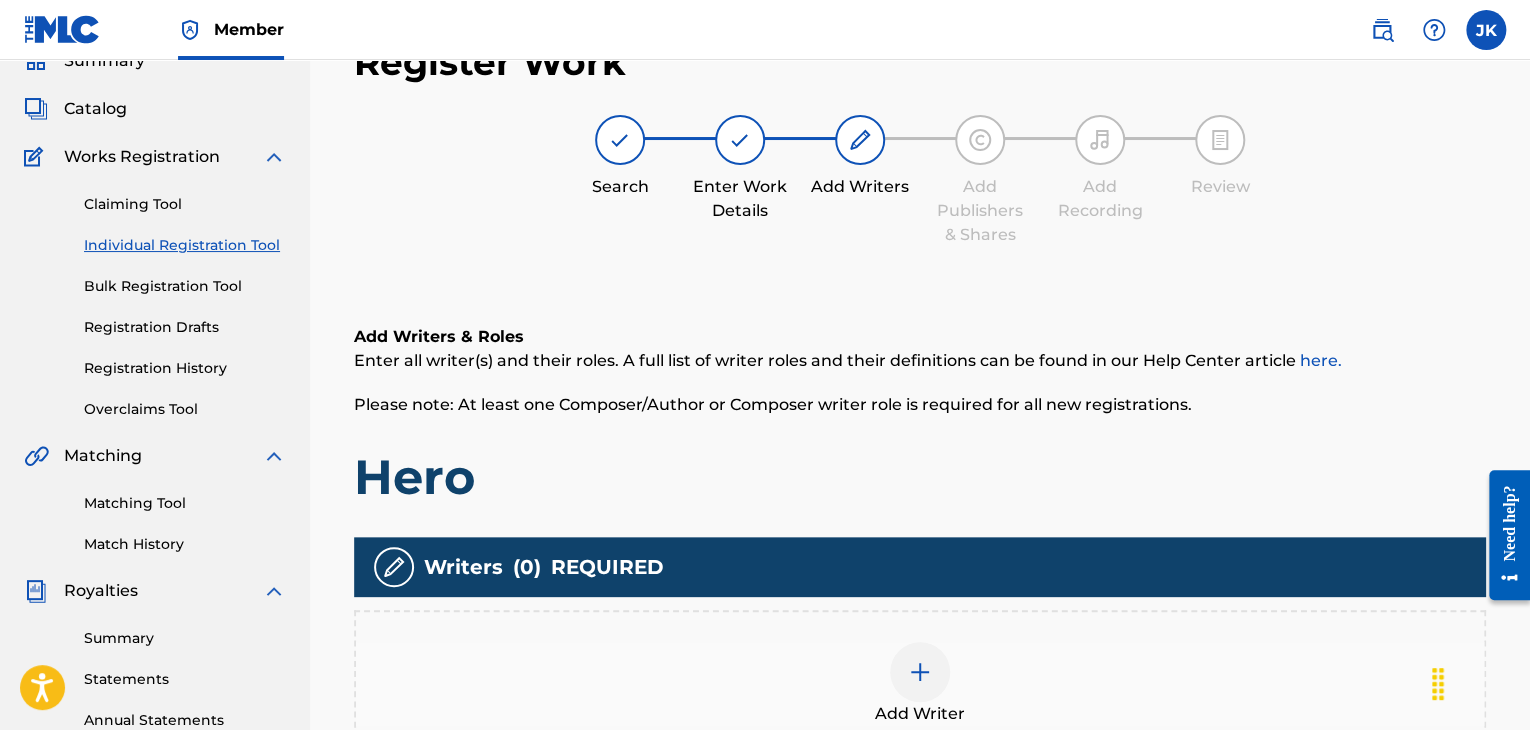 click at bounding box center (920, 672) 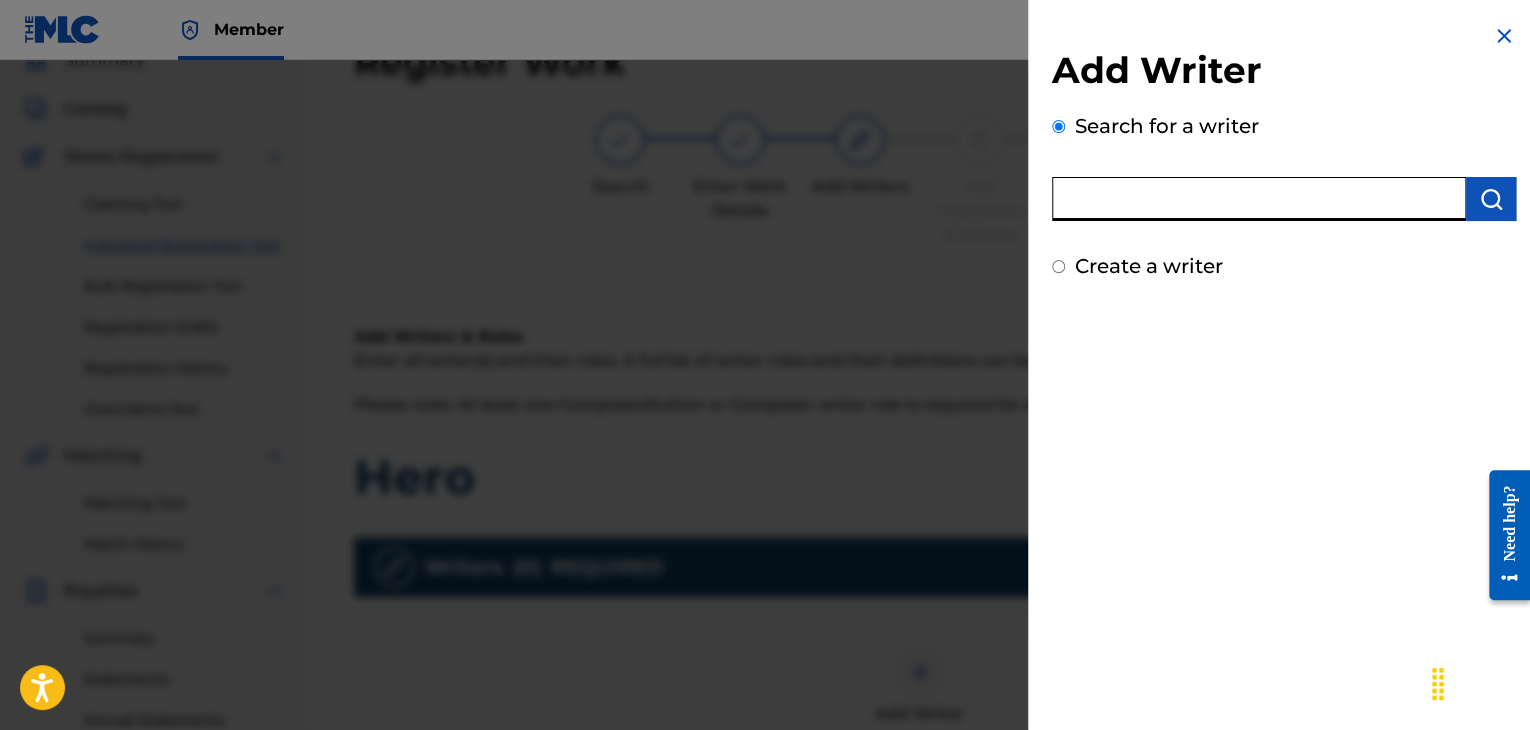 click at bounding box center [1259, 199] 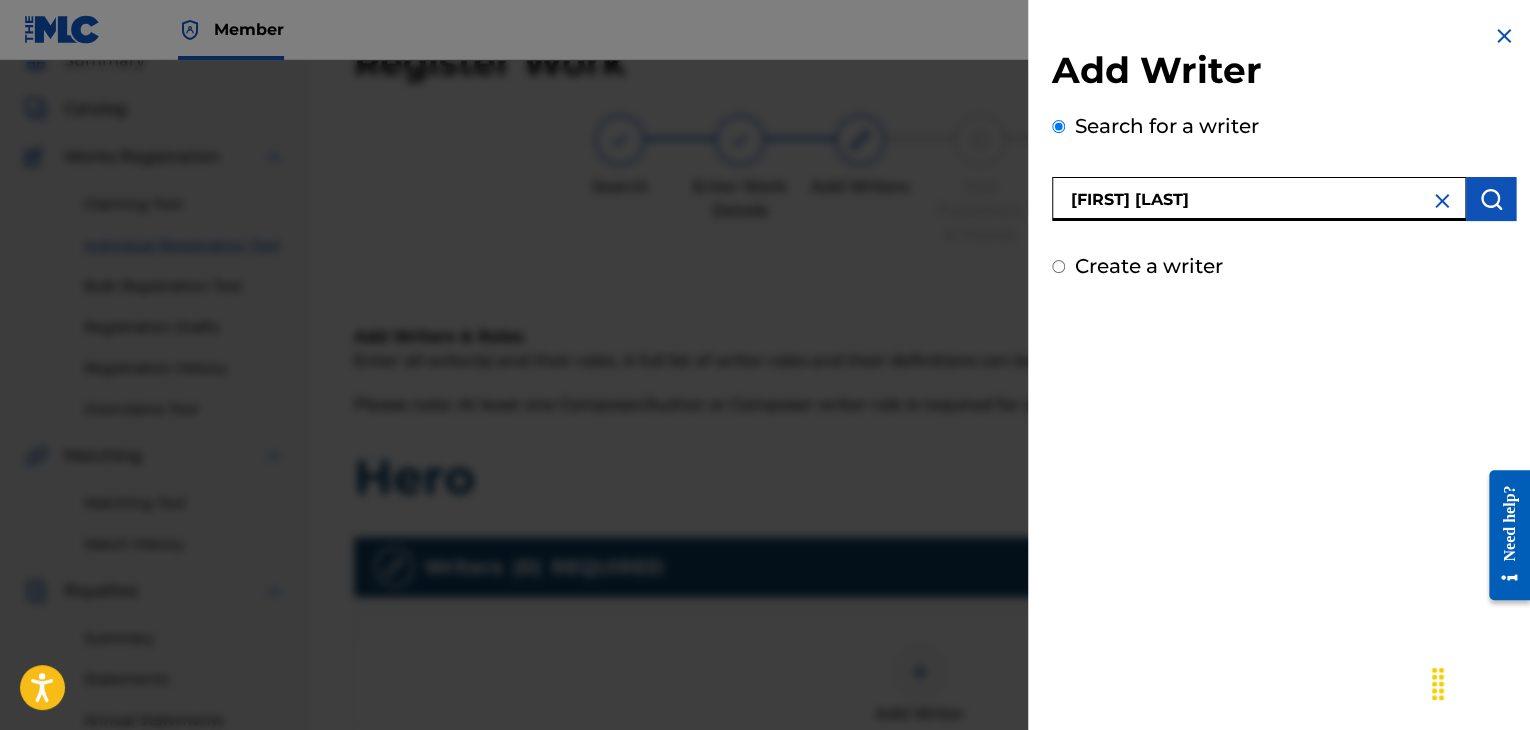 type on "[FIRST] [LAST]" 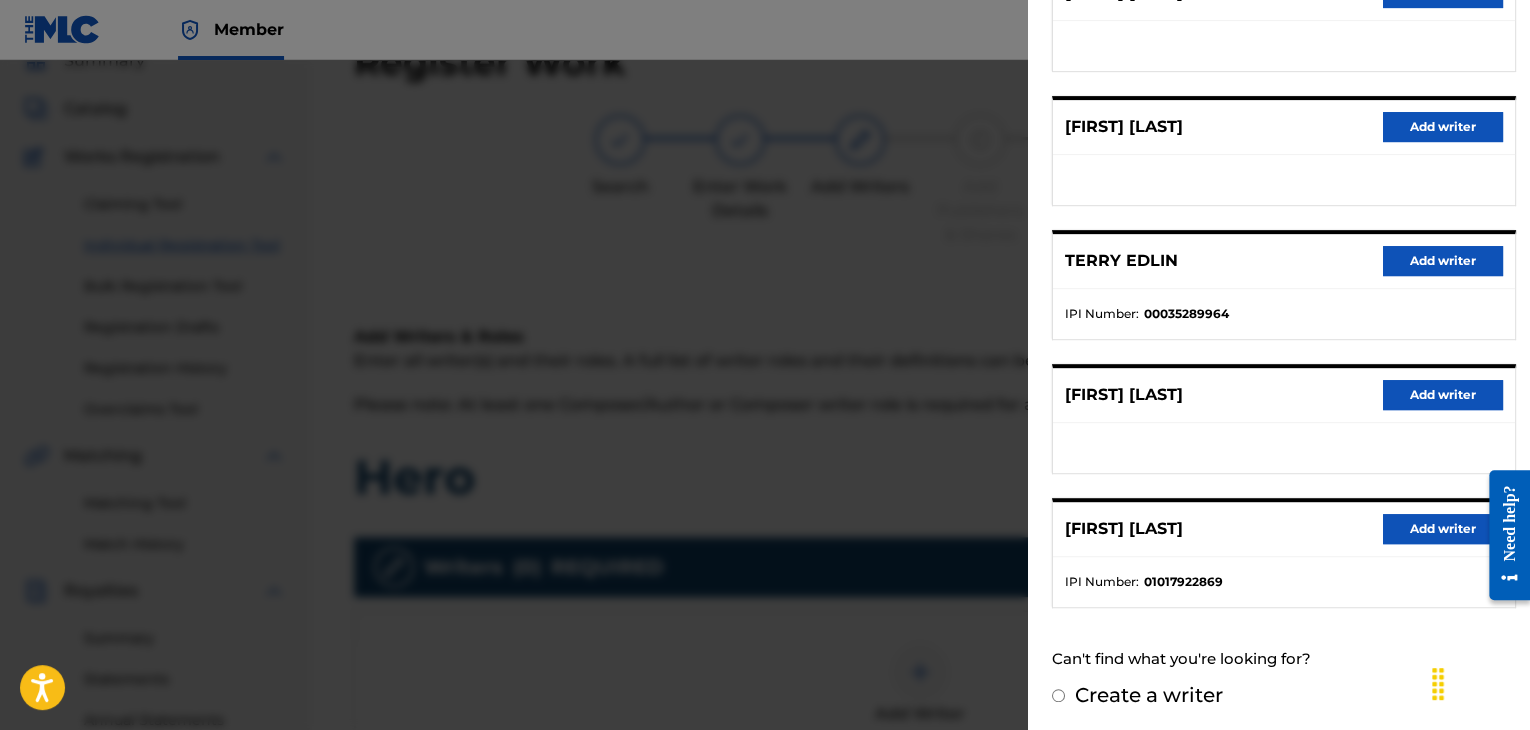 scroll, scrollTop: 310, scrollLeft: 0, axis: vertical 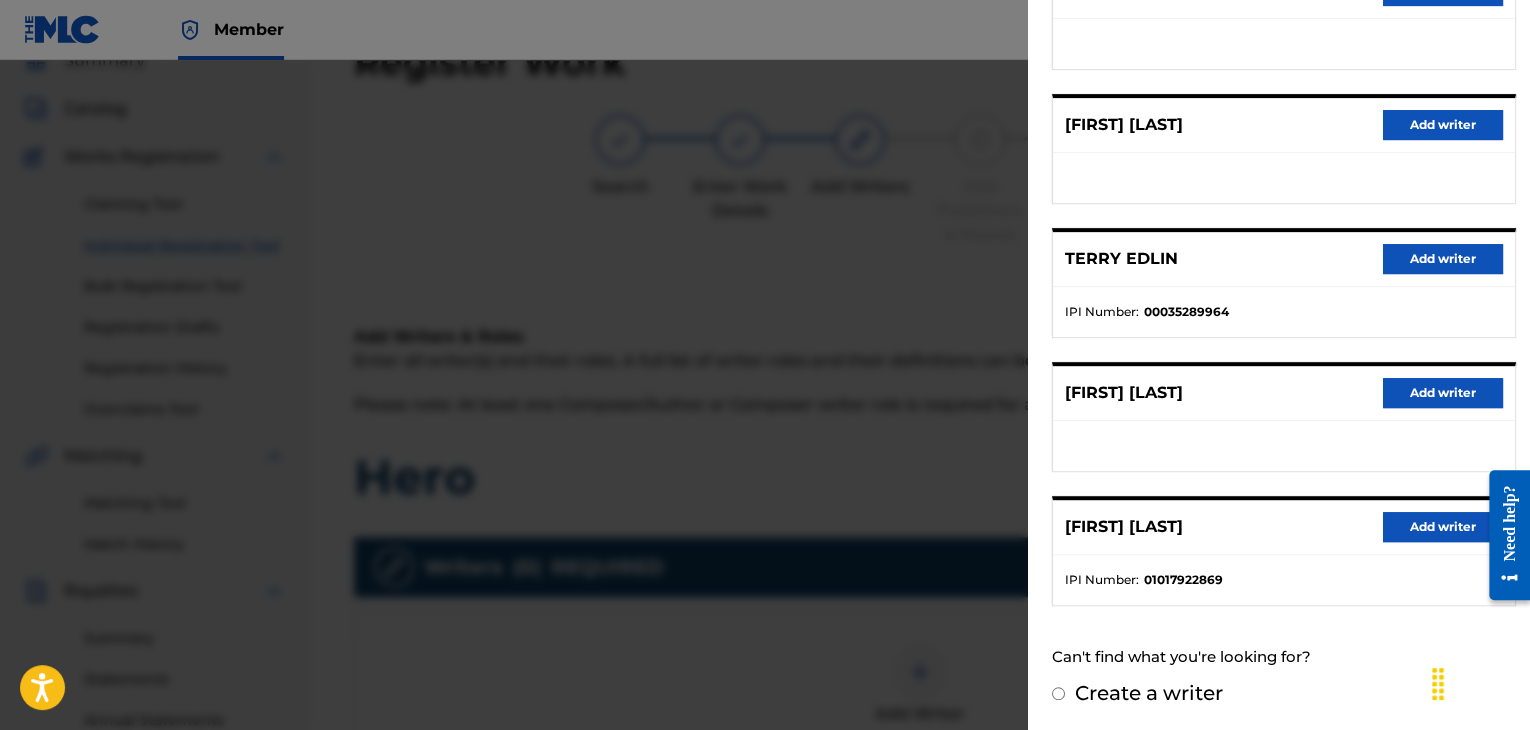 click on "Add writer" at bounding box center [1443, 527] 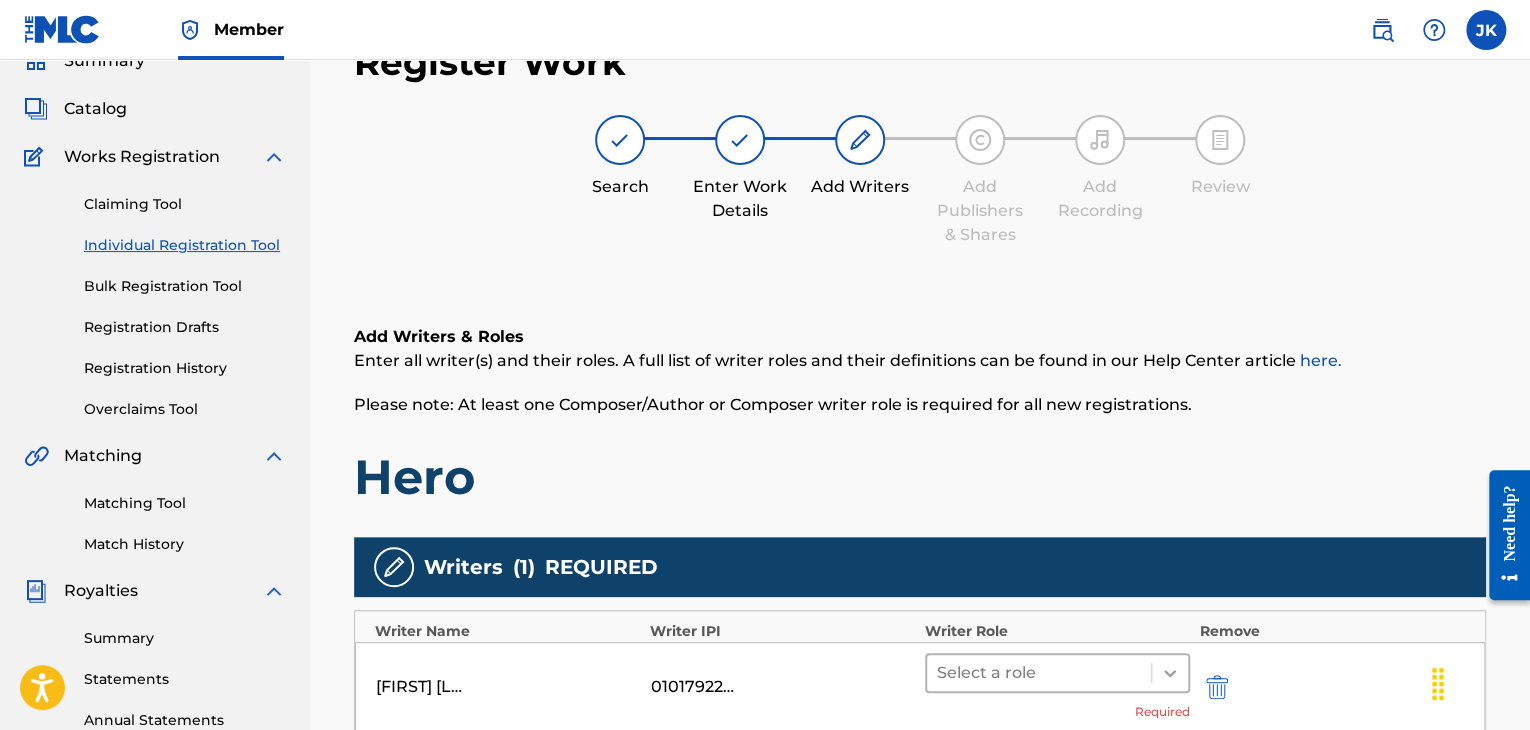 click 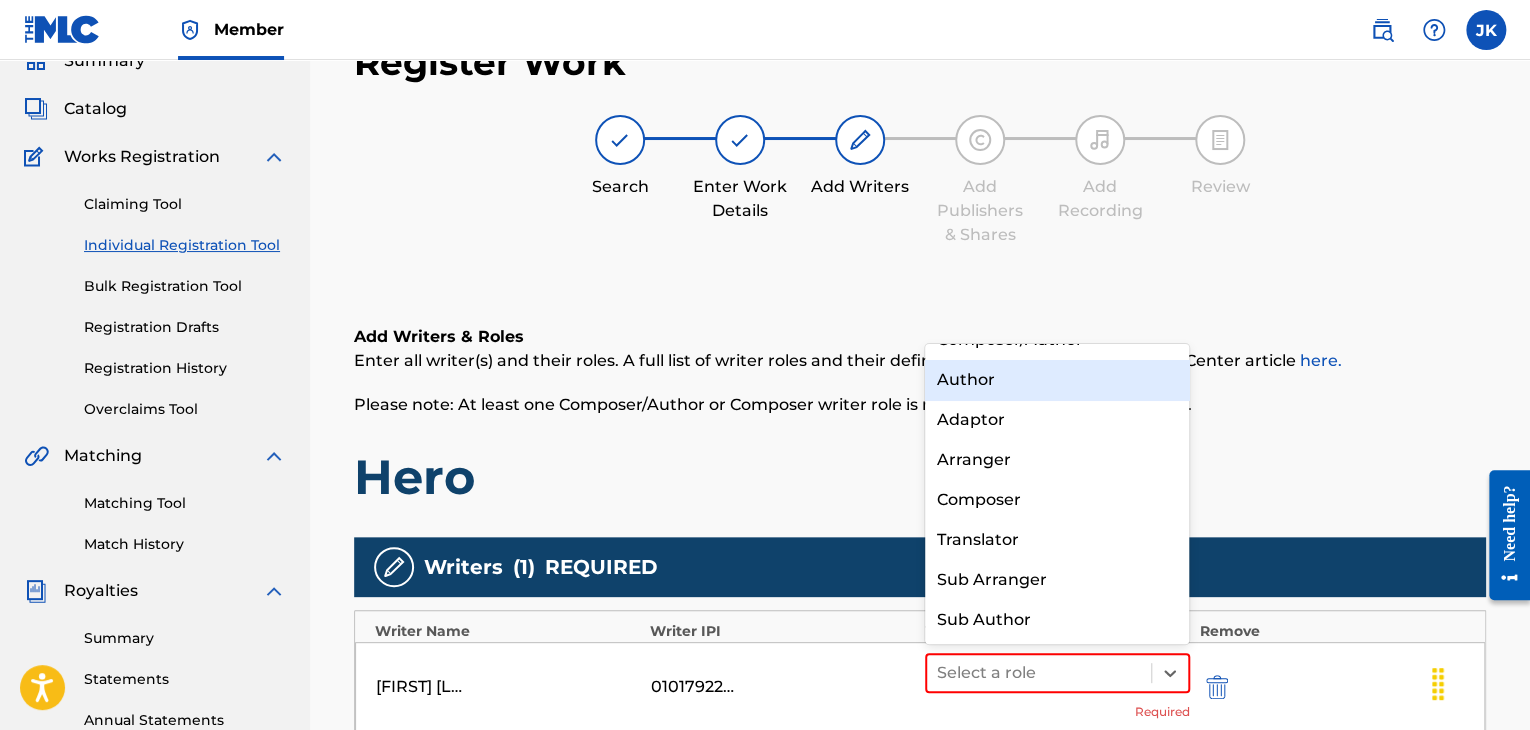 scroll, scrollTop: 0, scrollLeft: 0, axis: both 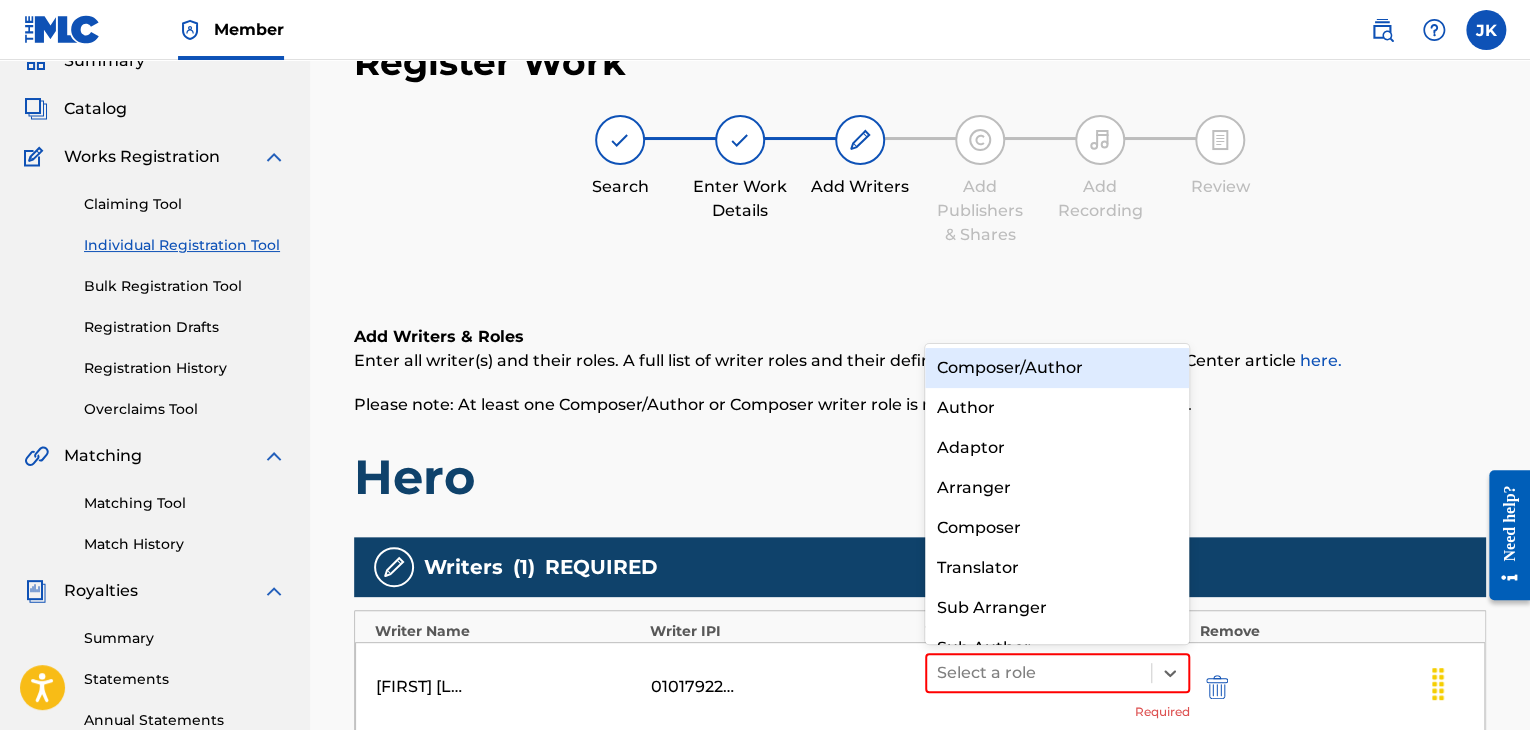 click on "Composer/Author" at bounding box center (1057, 368) 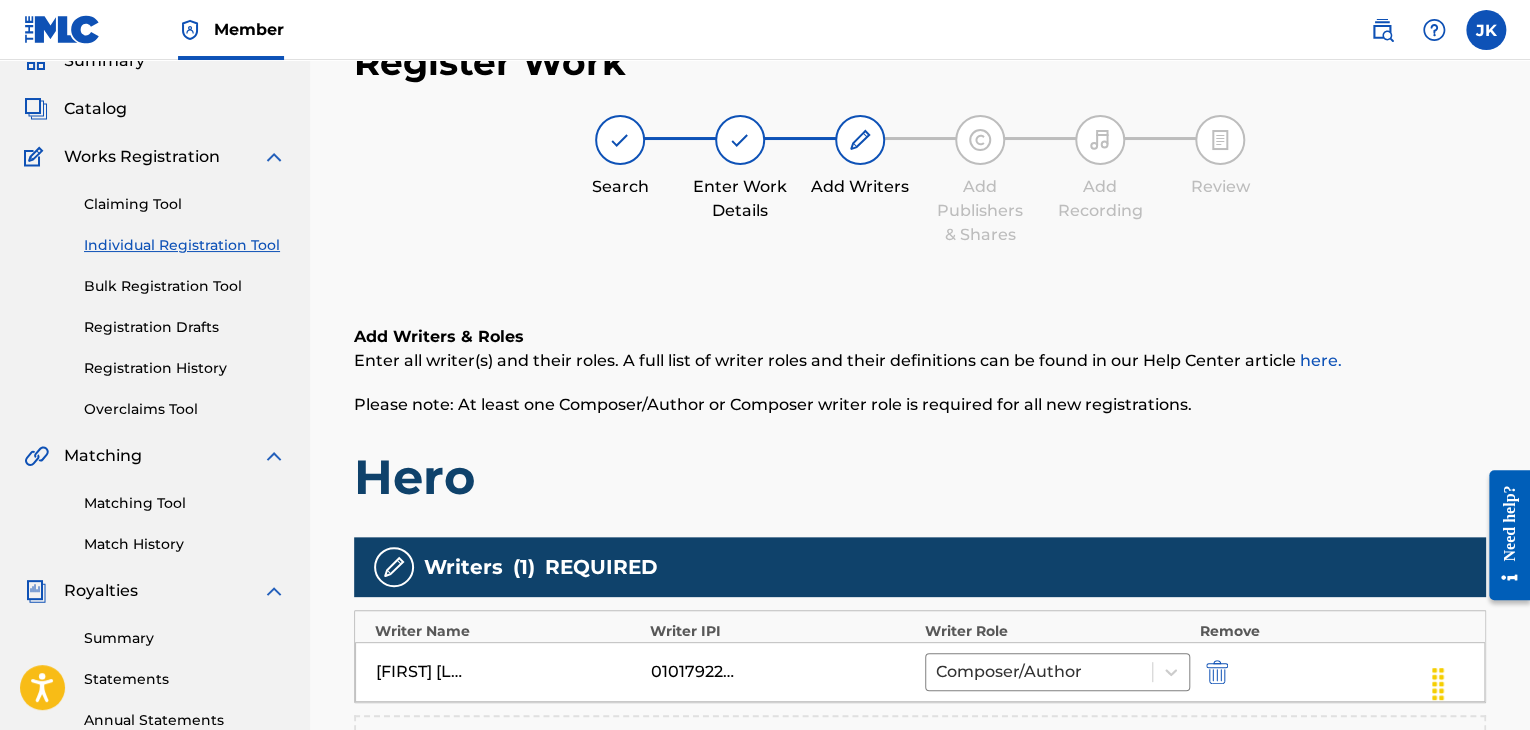 click on "Add Writers & Roles Enter all writer(s) and their roles. A full list of writer roles and their definitions can be found in our Help Center article   here. Please note: At least one Composer/Author or Composer writer role is required for all new registrations. Hero Writers ( 1 ) REQUIRED Writer Name Writer IPI Writer Role Remove EDLIN RODRIGUEZ 01017922869 Composer/Author Add Writer" at bounding box center [920, 618] 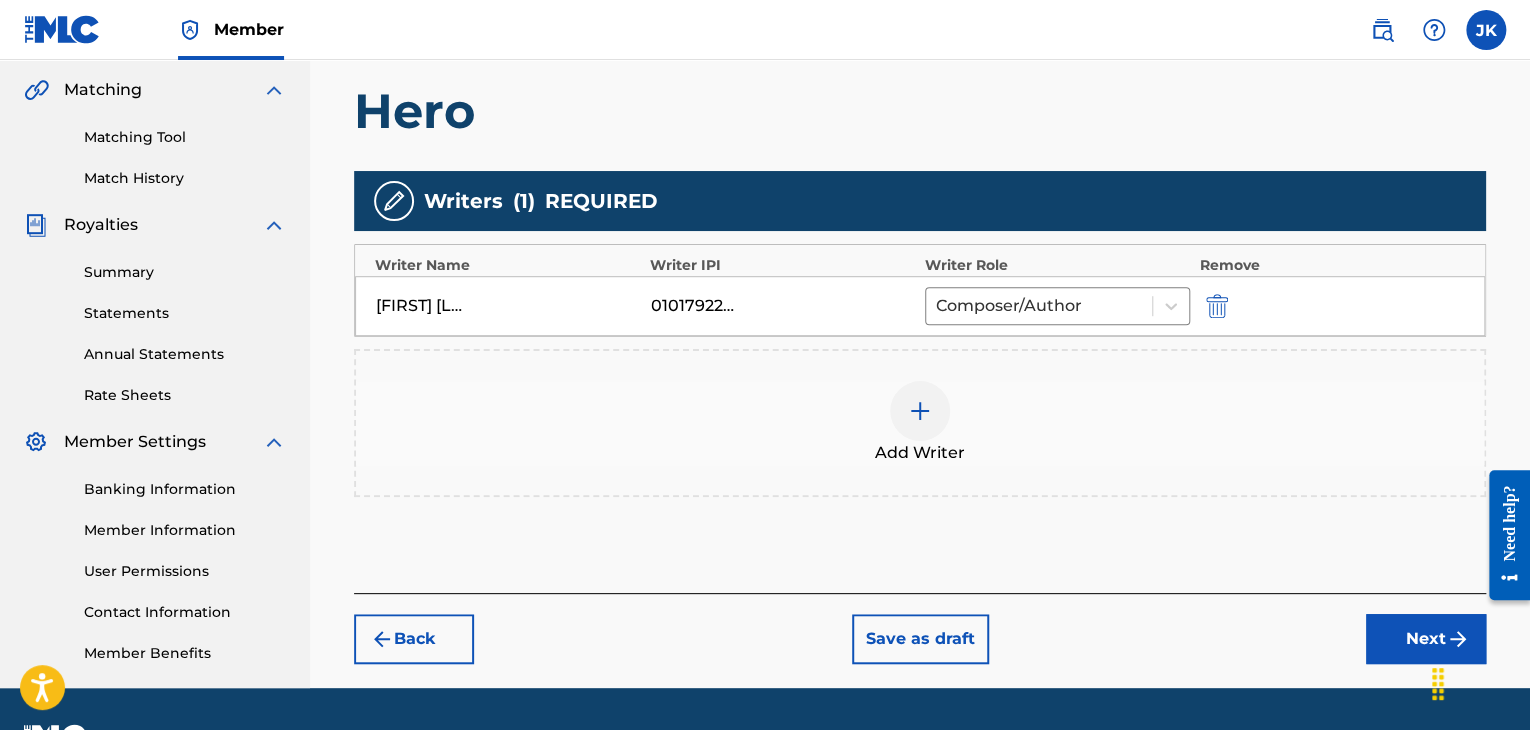scroll, scrollTop: 490, scrollLeft: 0, axis: vertical 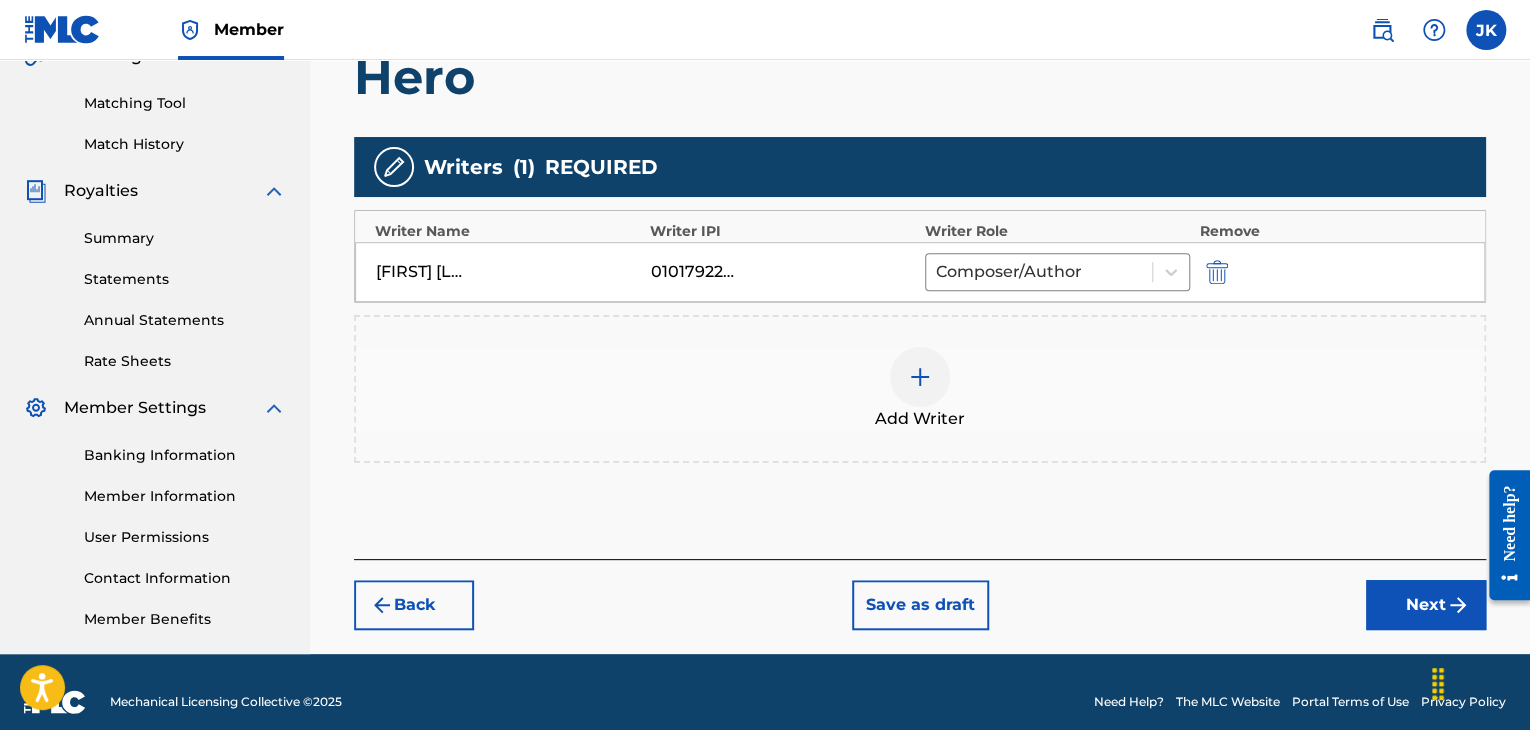 click on "Next" at bounding box center (1426, 605) 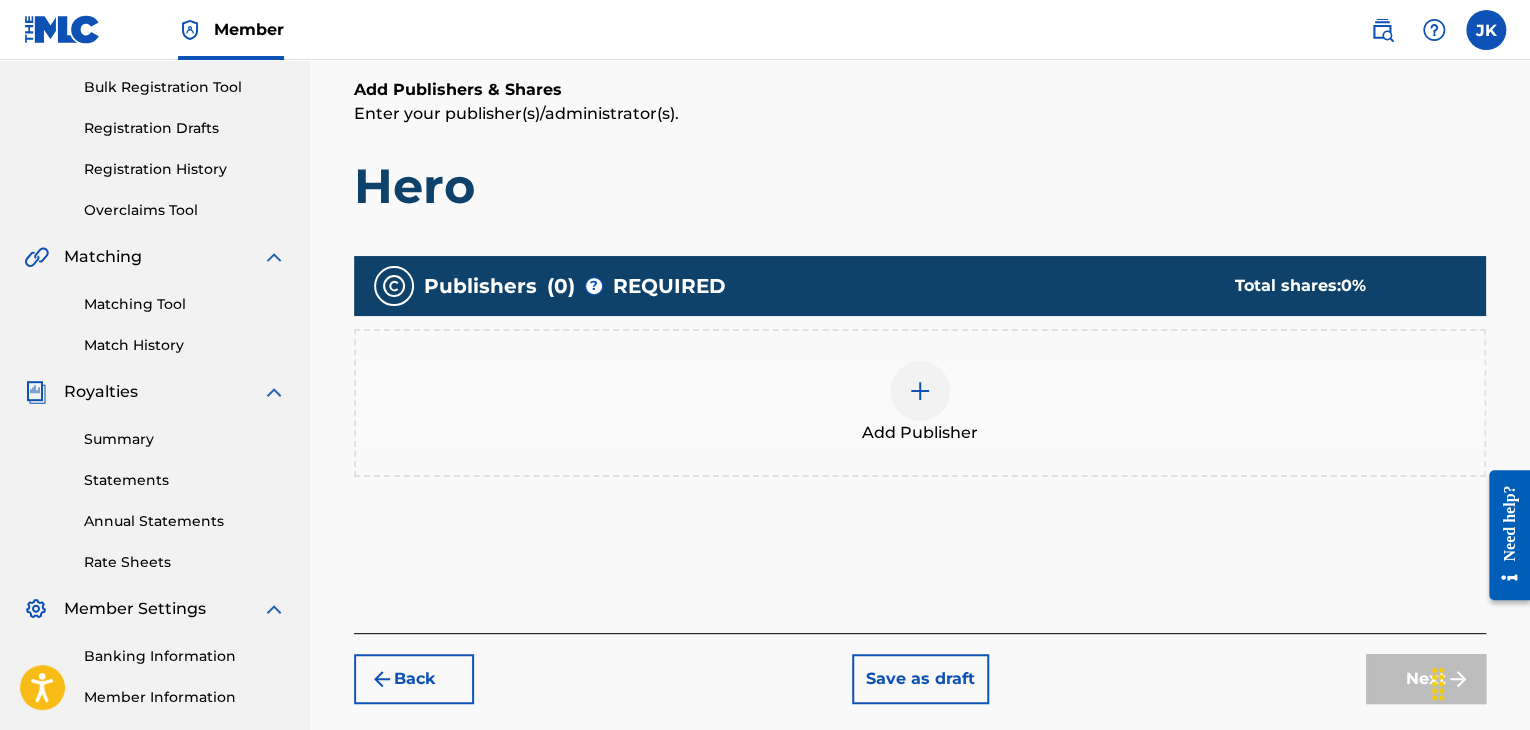 scroll, scrollTop: 290, scrollLeft: 0, axis: vertical 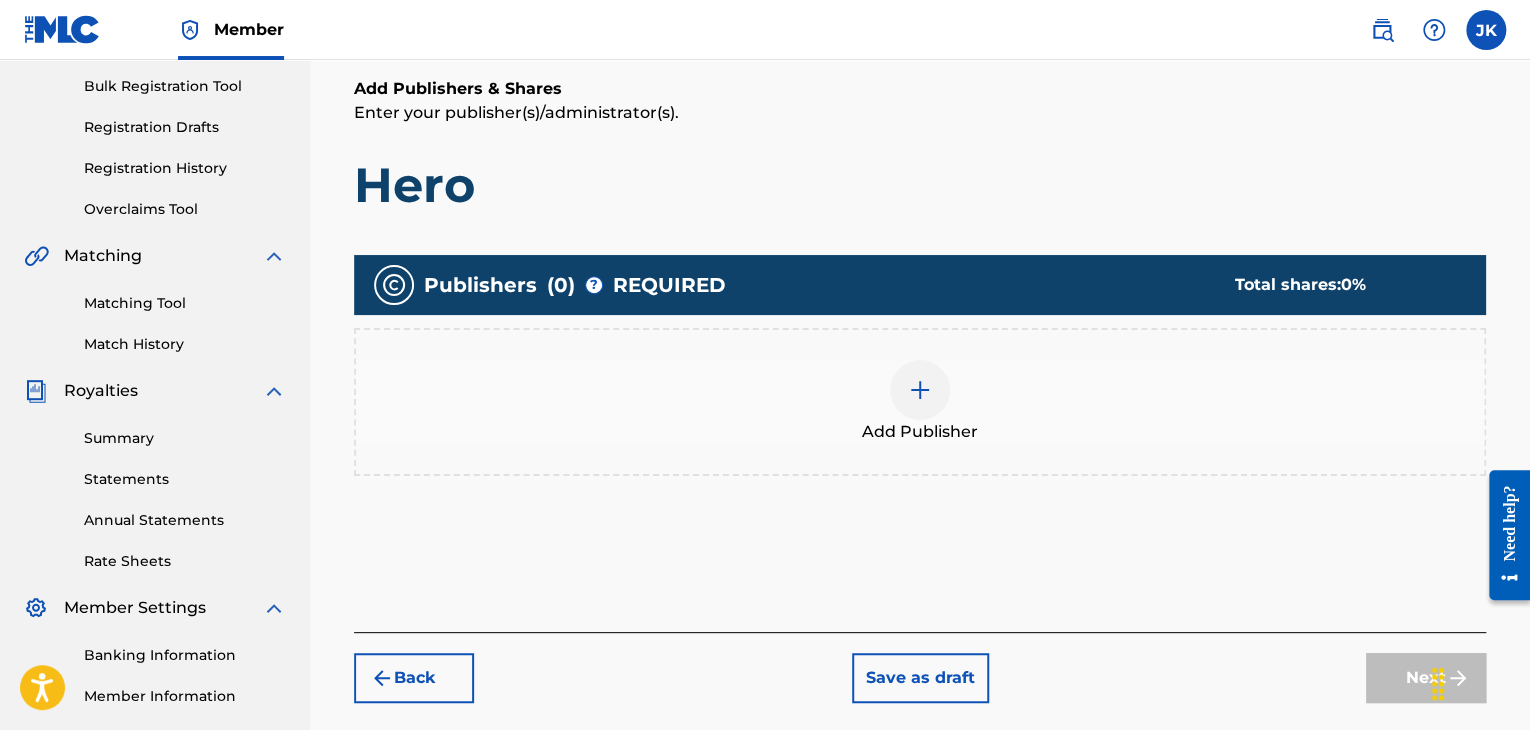 click at bounding box center [920, 390] 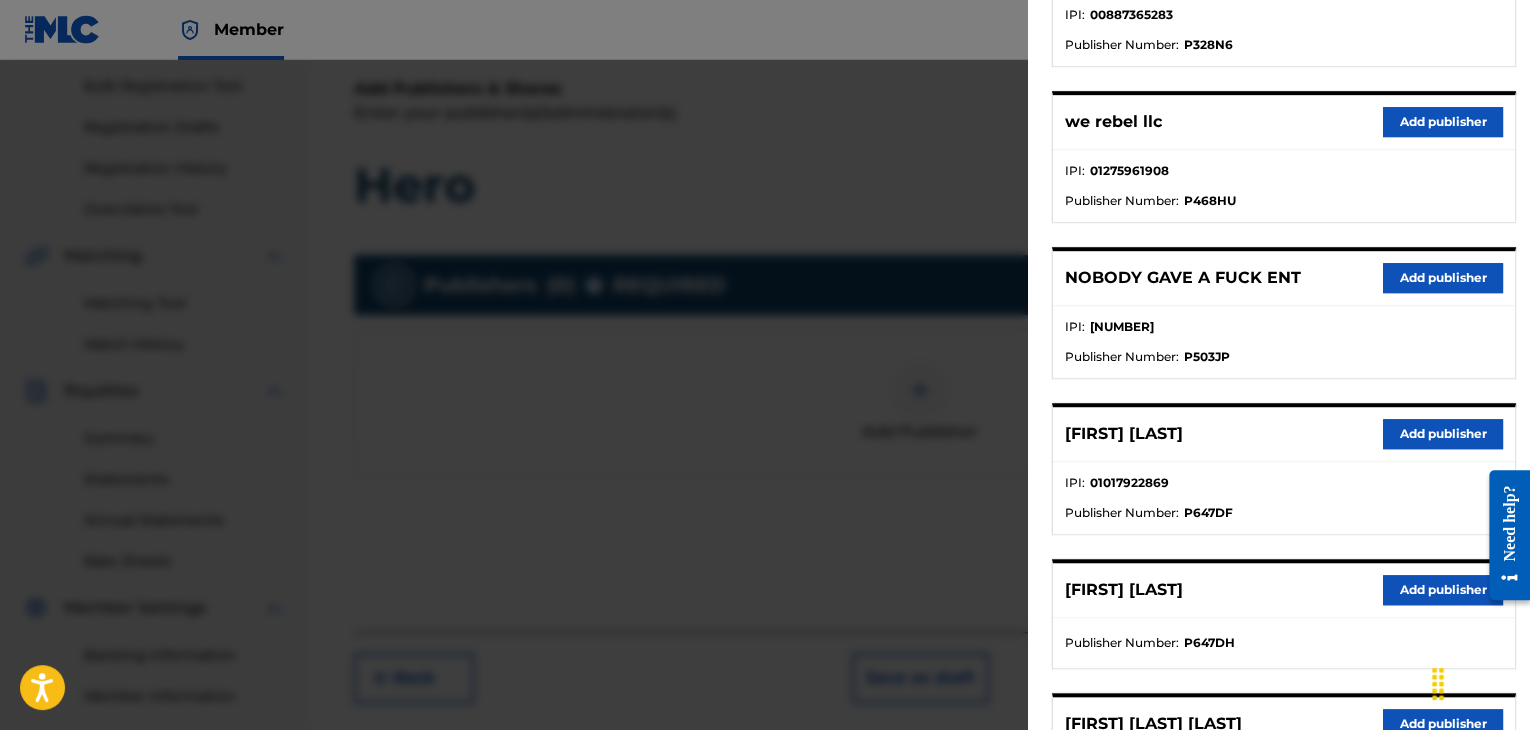 scroll, scrollTop: 600, scrollLeft: 0, axis: vertical 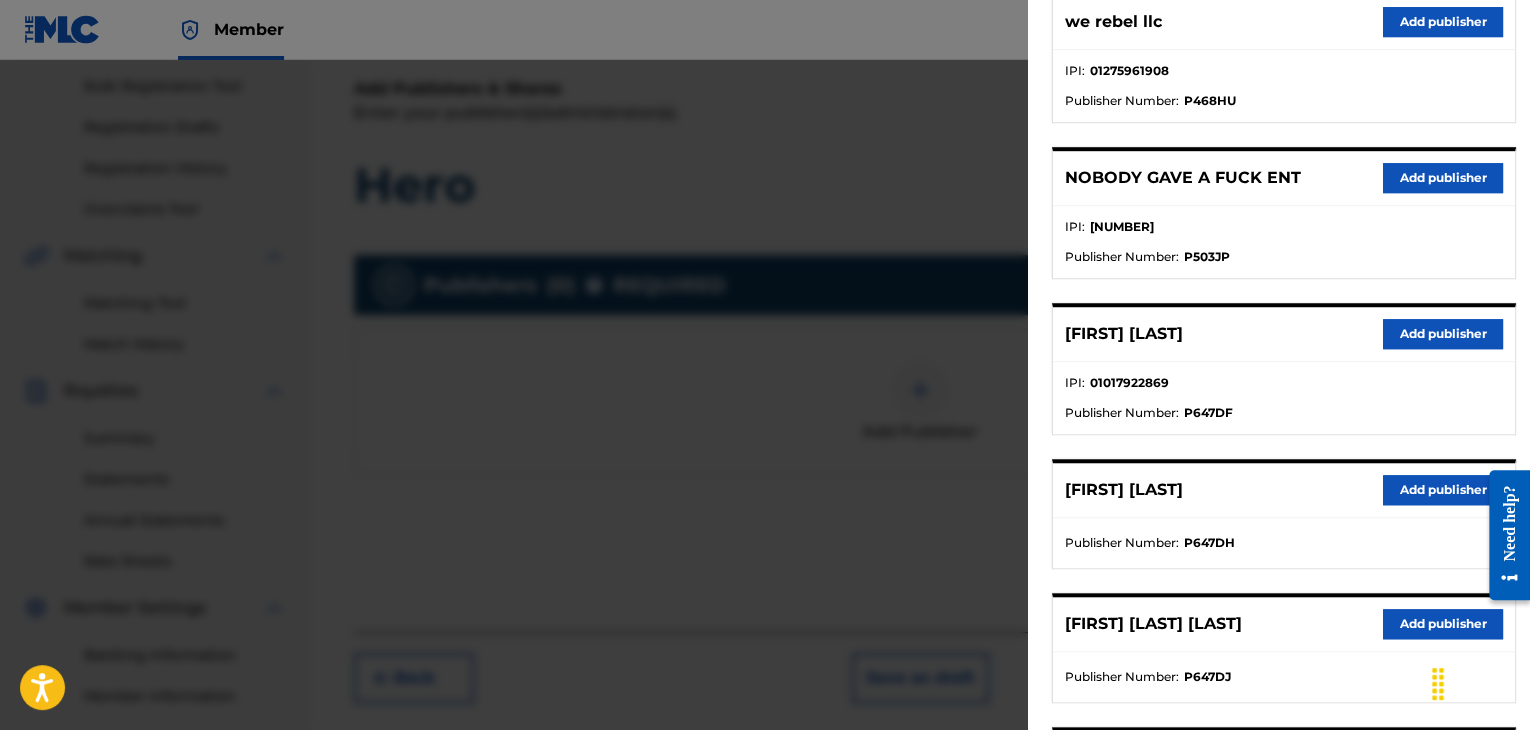 click on "Add publisher" at bounding box center (1443, 334) 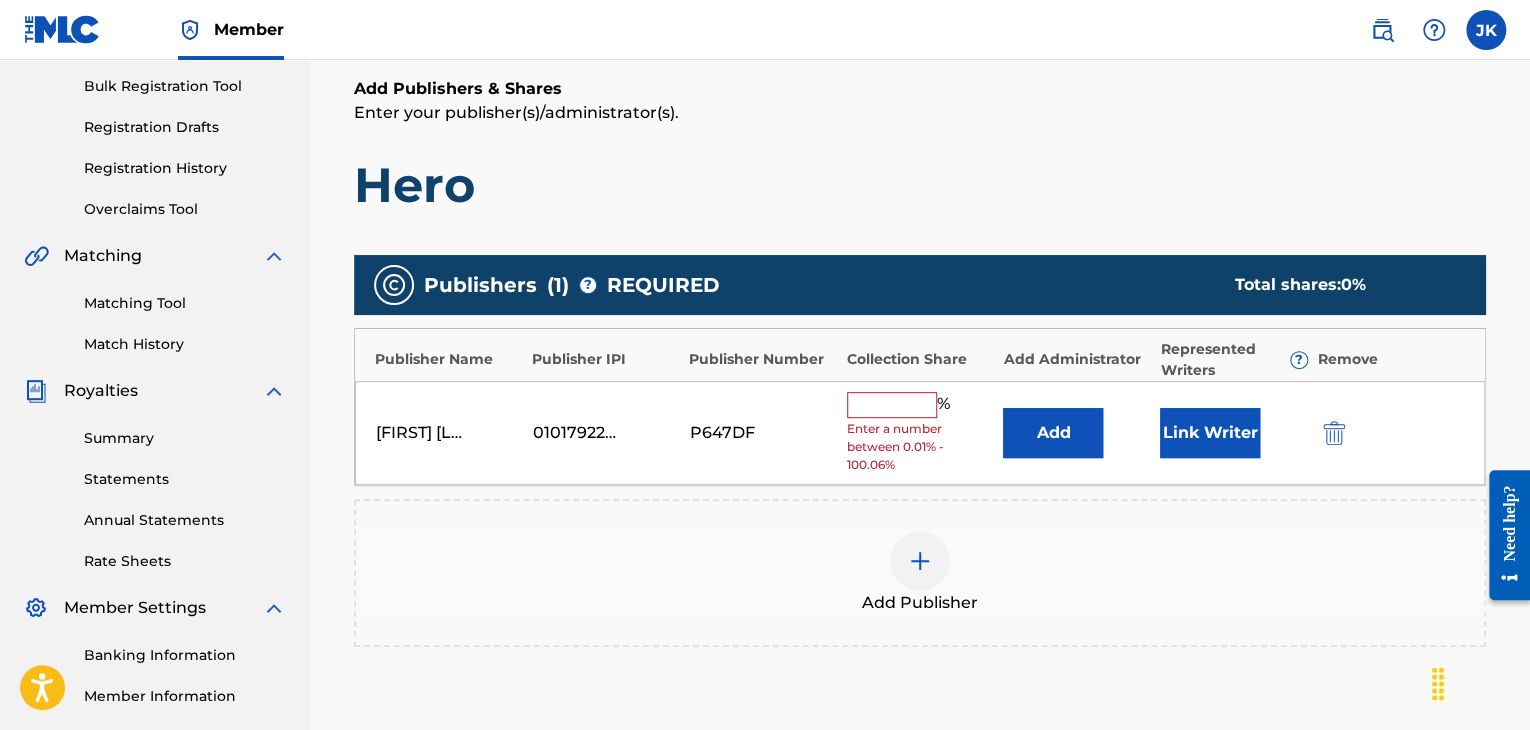 click on "Add" at bounding box center [1053, 433] 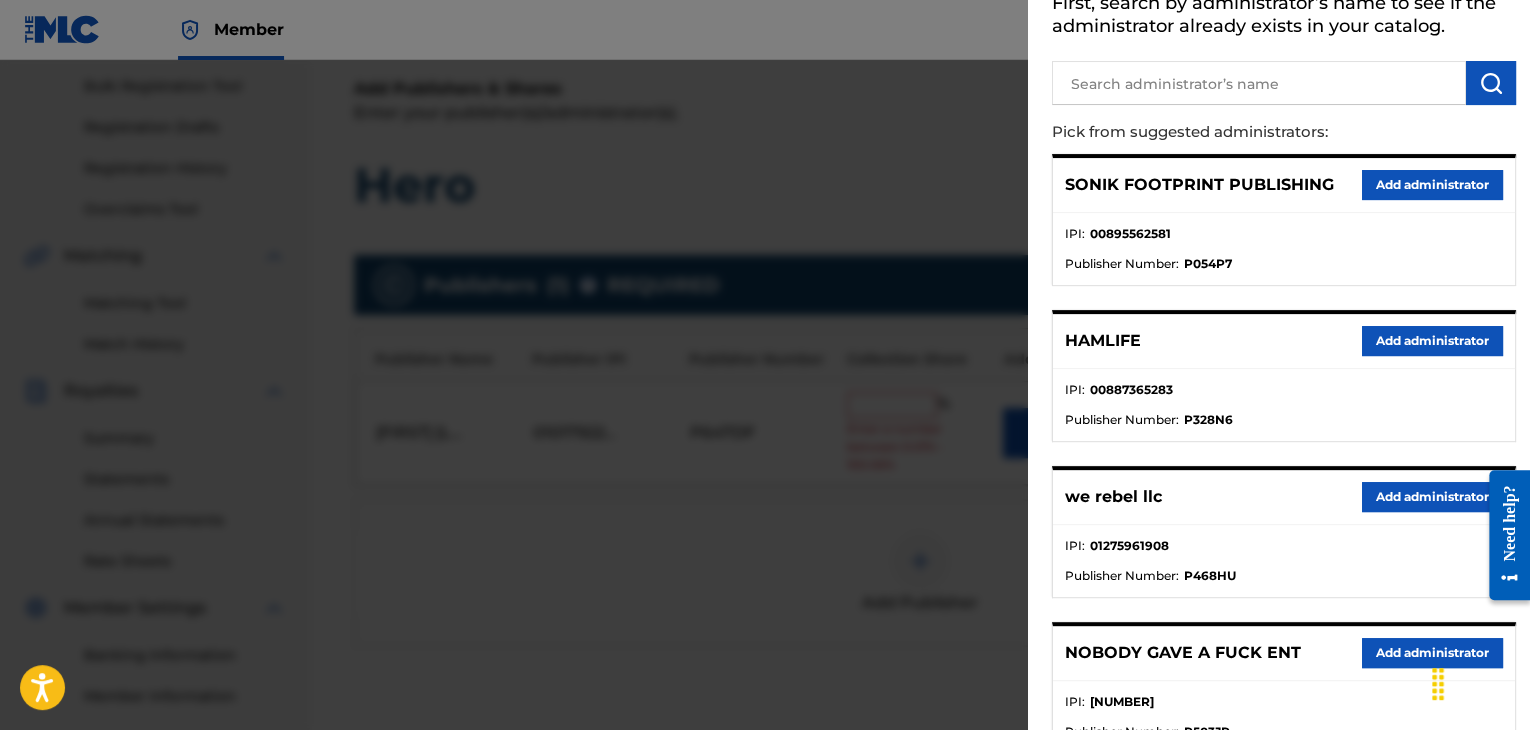 scroll, scrollTop: 200, scrollLeft: 0, axis: vertical 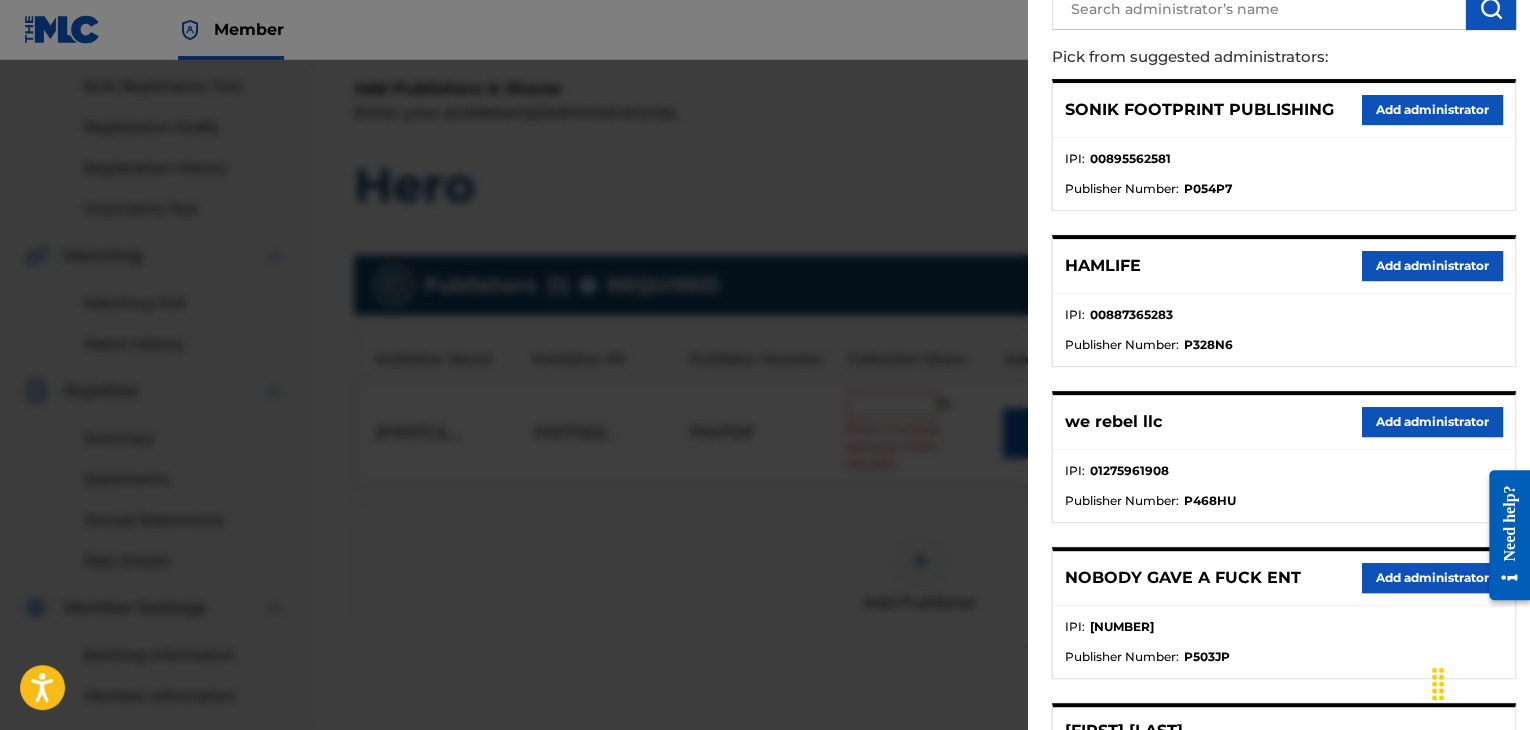 click on "Add administrator" at bounding box center [1432, 422] 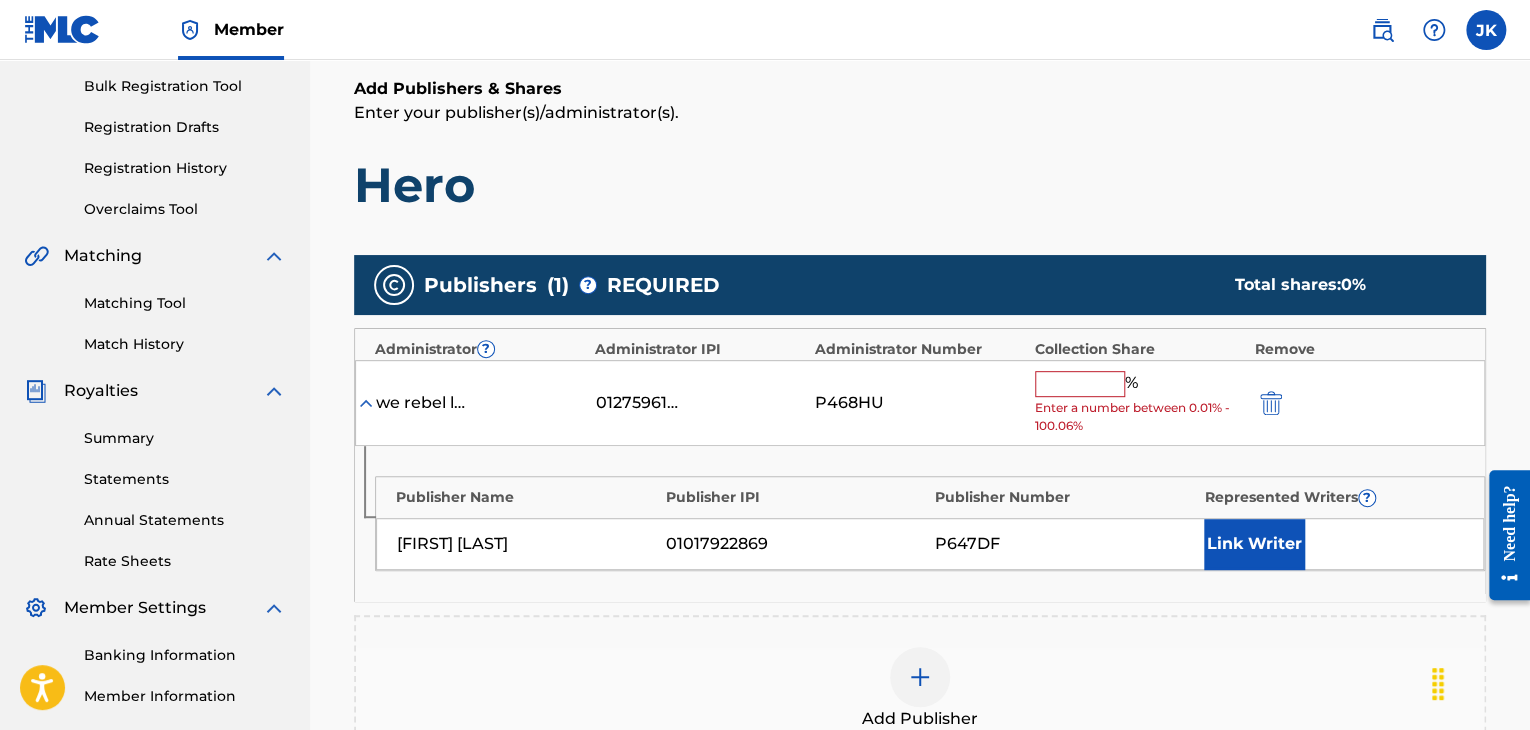 click at bounding box center [1080, 384] 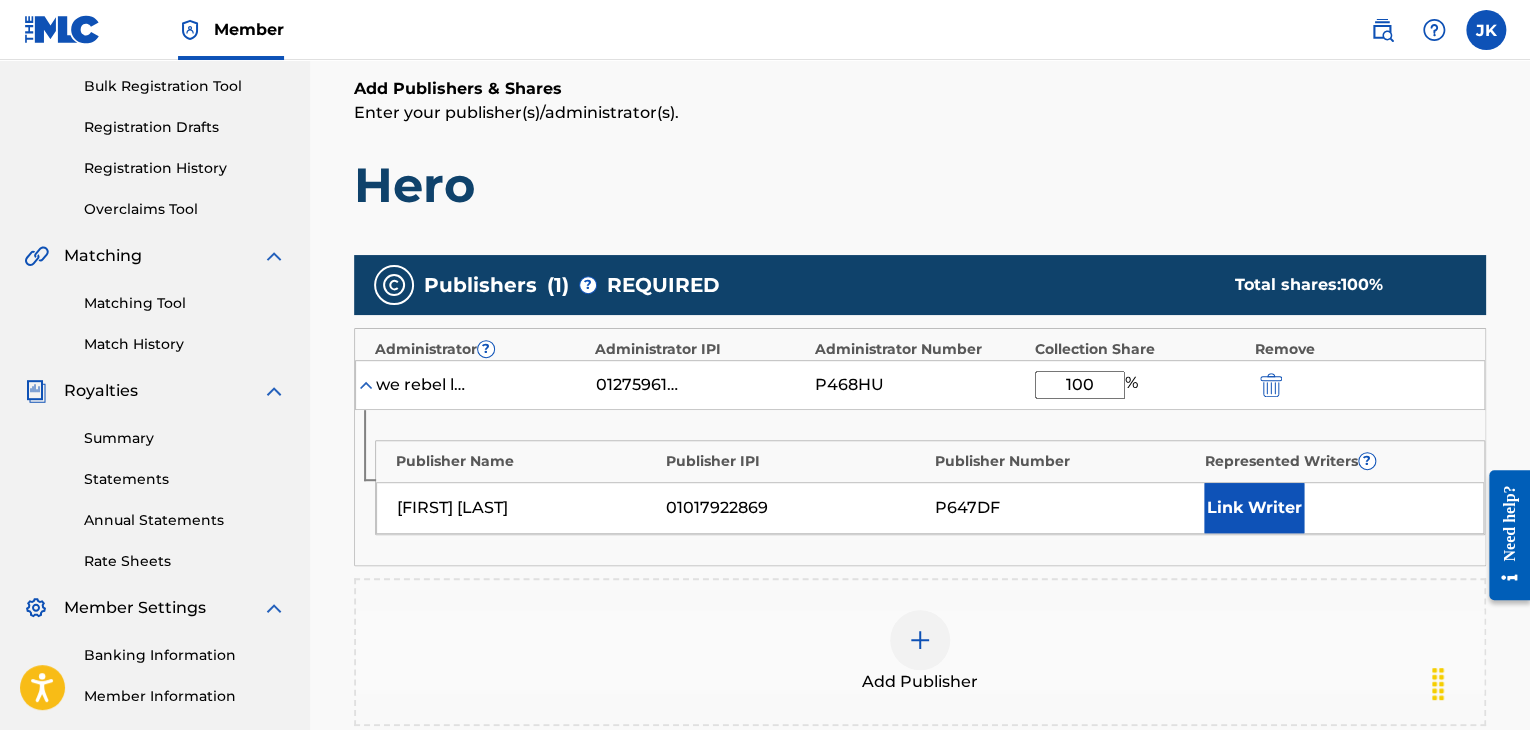 click on "Hero" at bounding box center (920, 185) 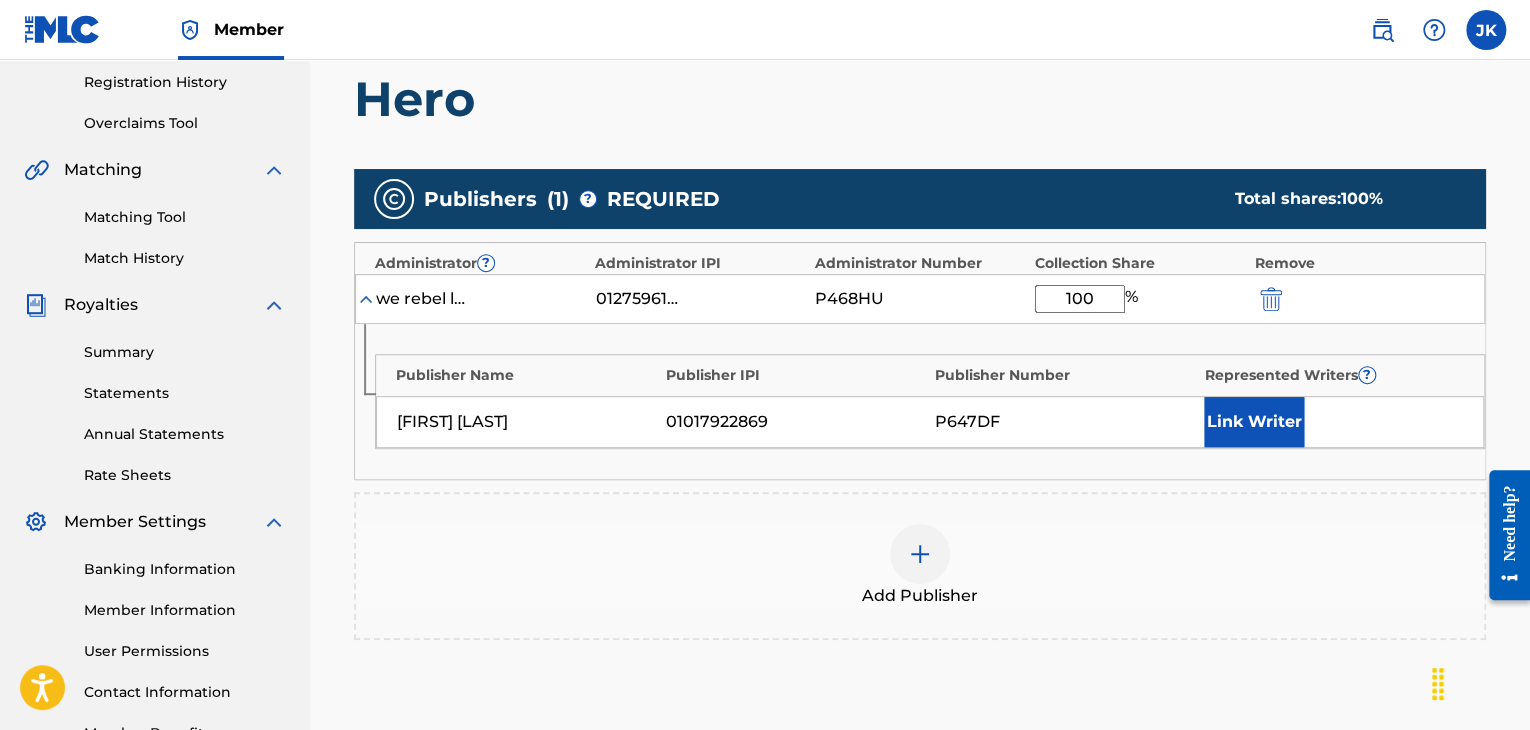 scroll, scrollTop: 490, scrollLeft: 0, axis: vertical 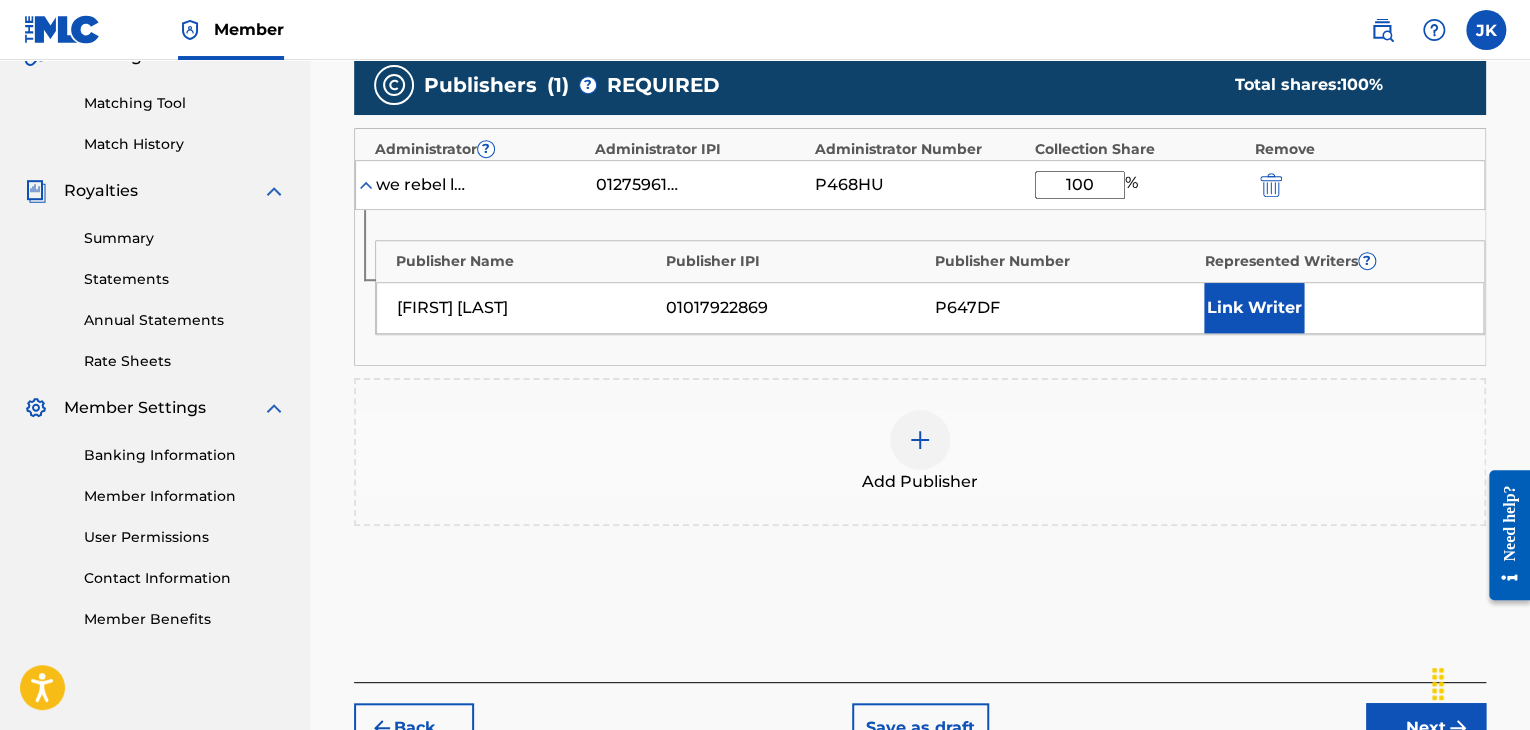 click on "Next" at bounding box center (1426, 728) 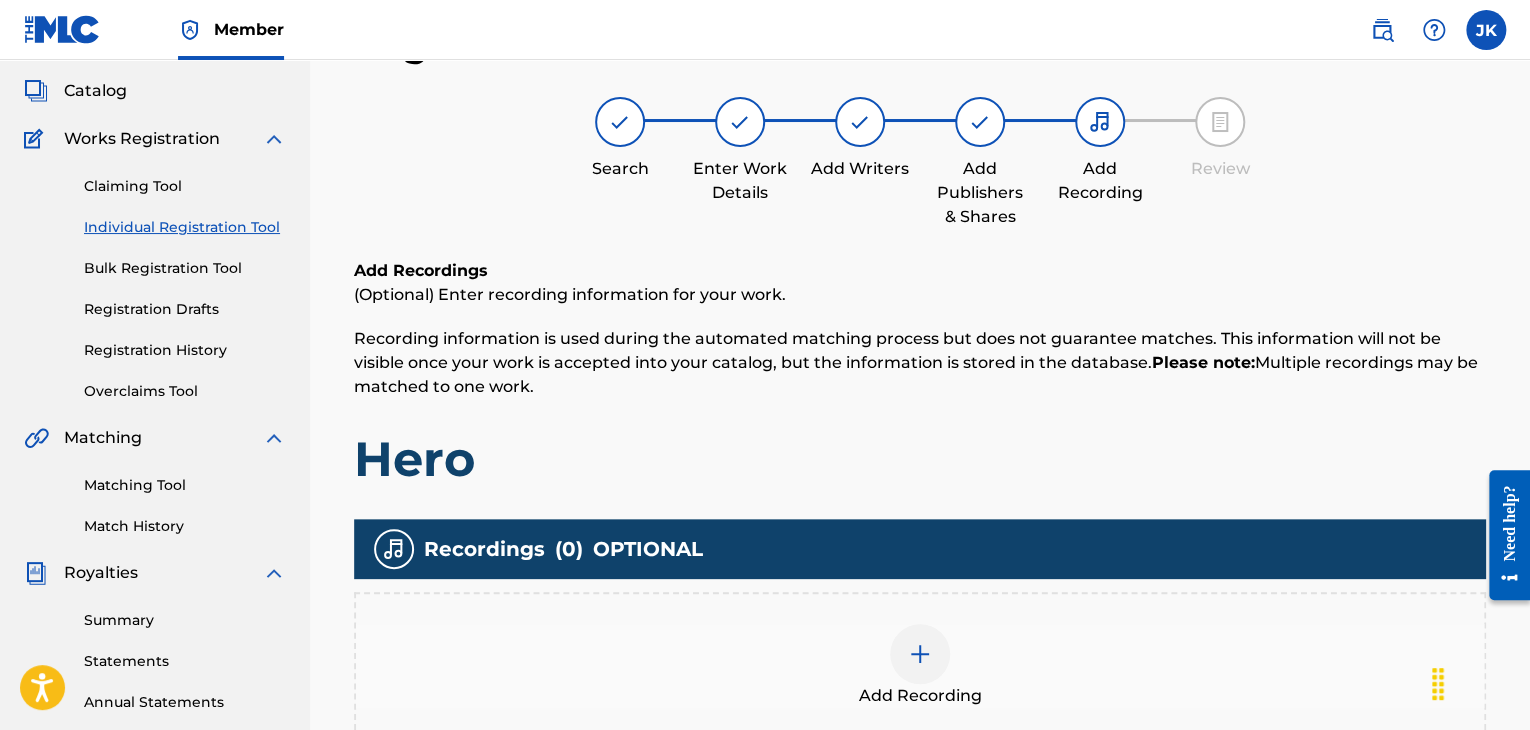 scroll, scrollTop: 90, scrollLeft: 0, axis: vertical 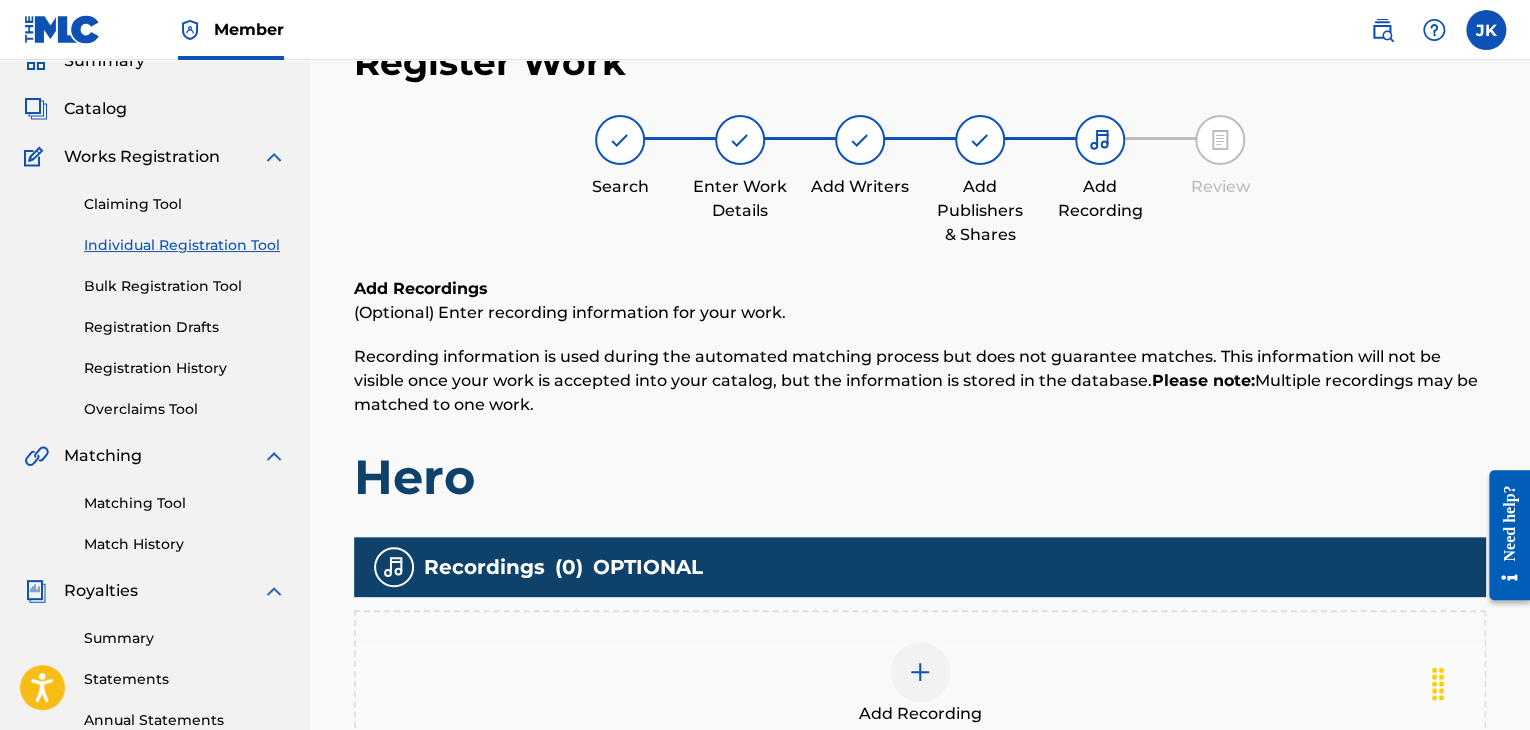 click at bounding box center [920, 672] 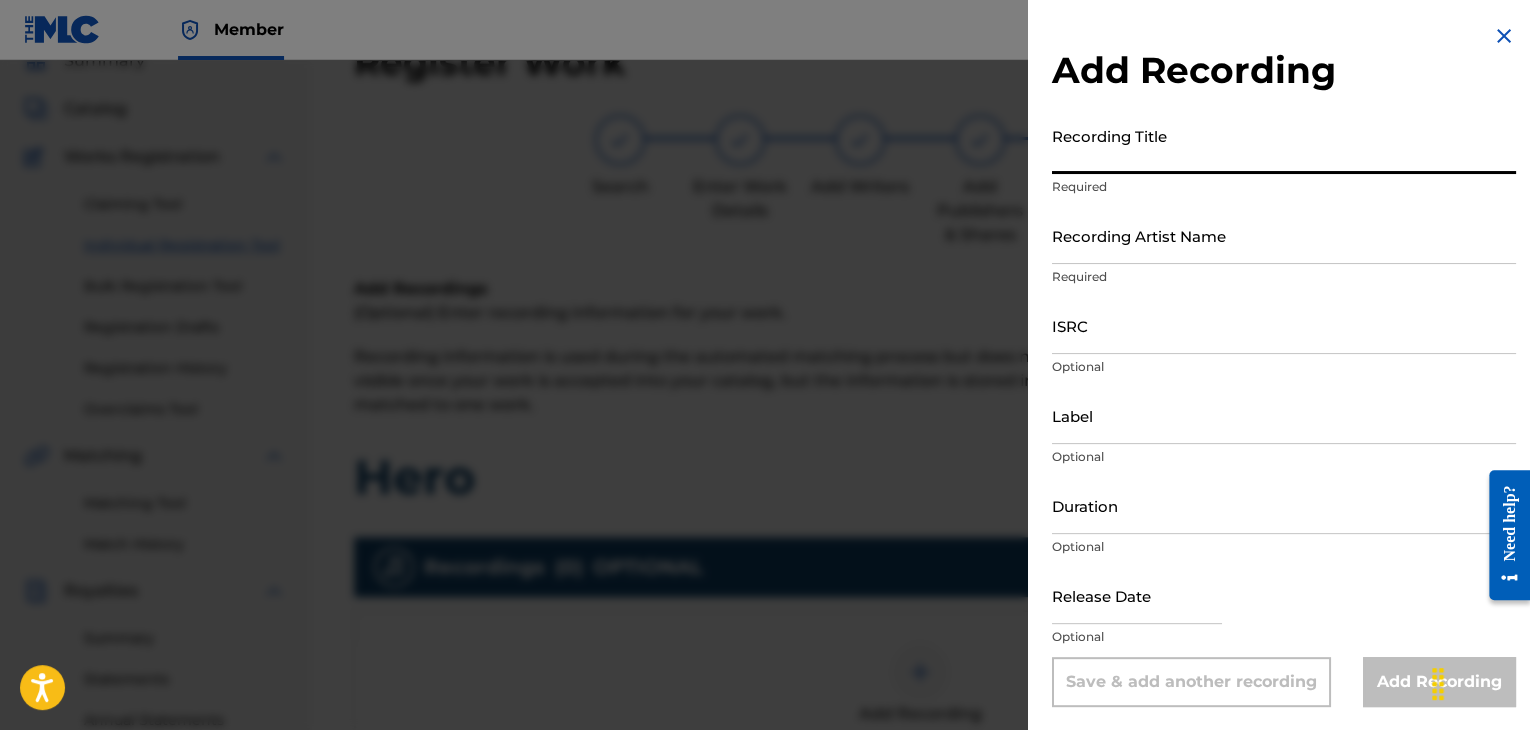 click on "Recording Title" at bounding box center [1284, 145] 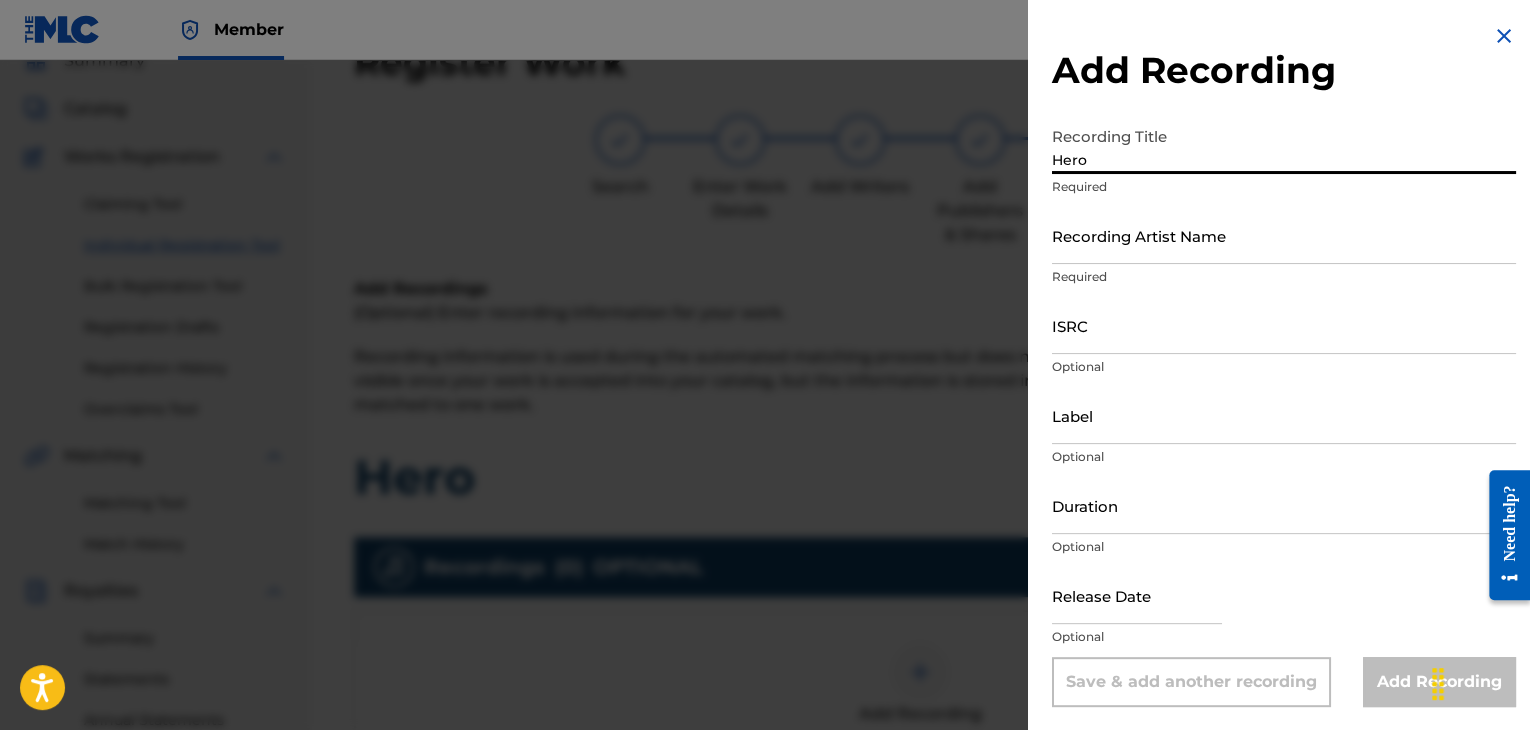 type on "Hero" 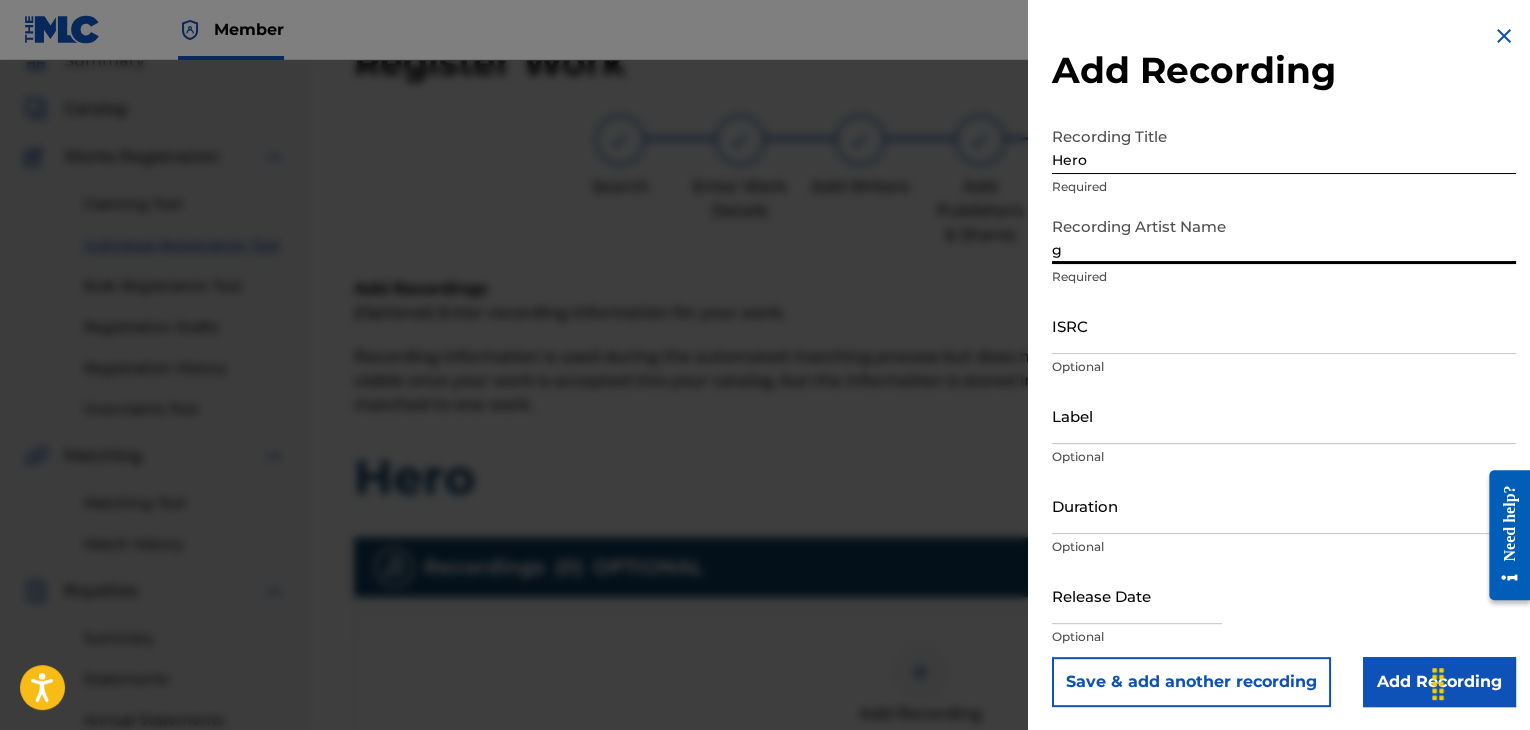 type on "[FIRST] [LAST]" 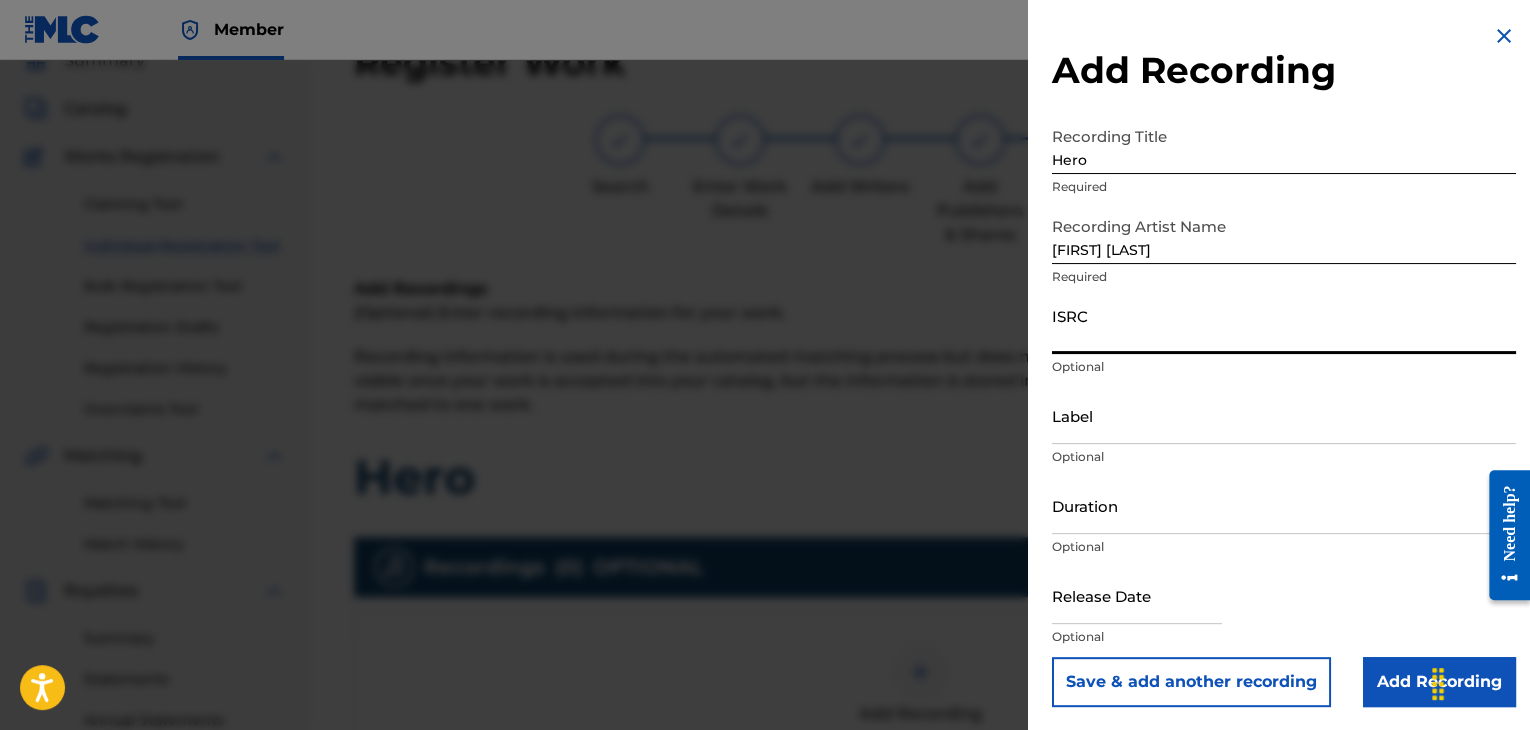 click on "ISRC" at bounding box center [1284, 325] 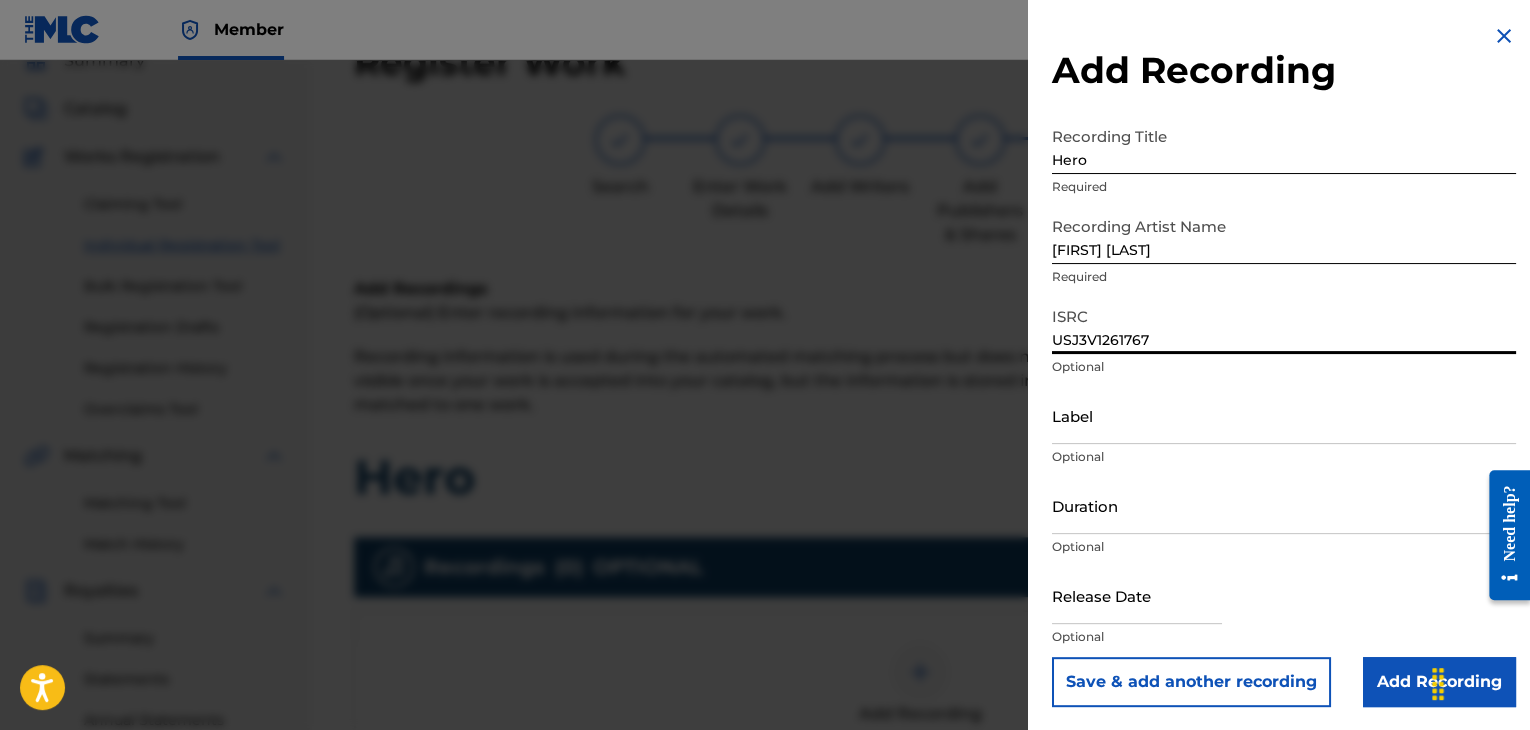type on "USJ3V1261767" 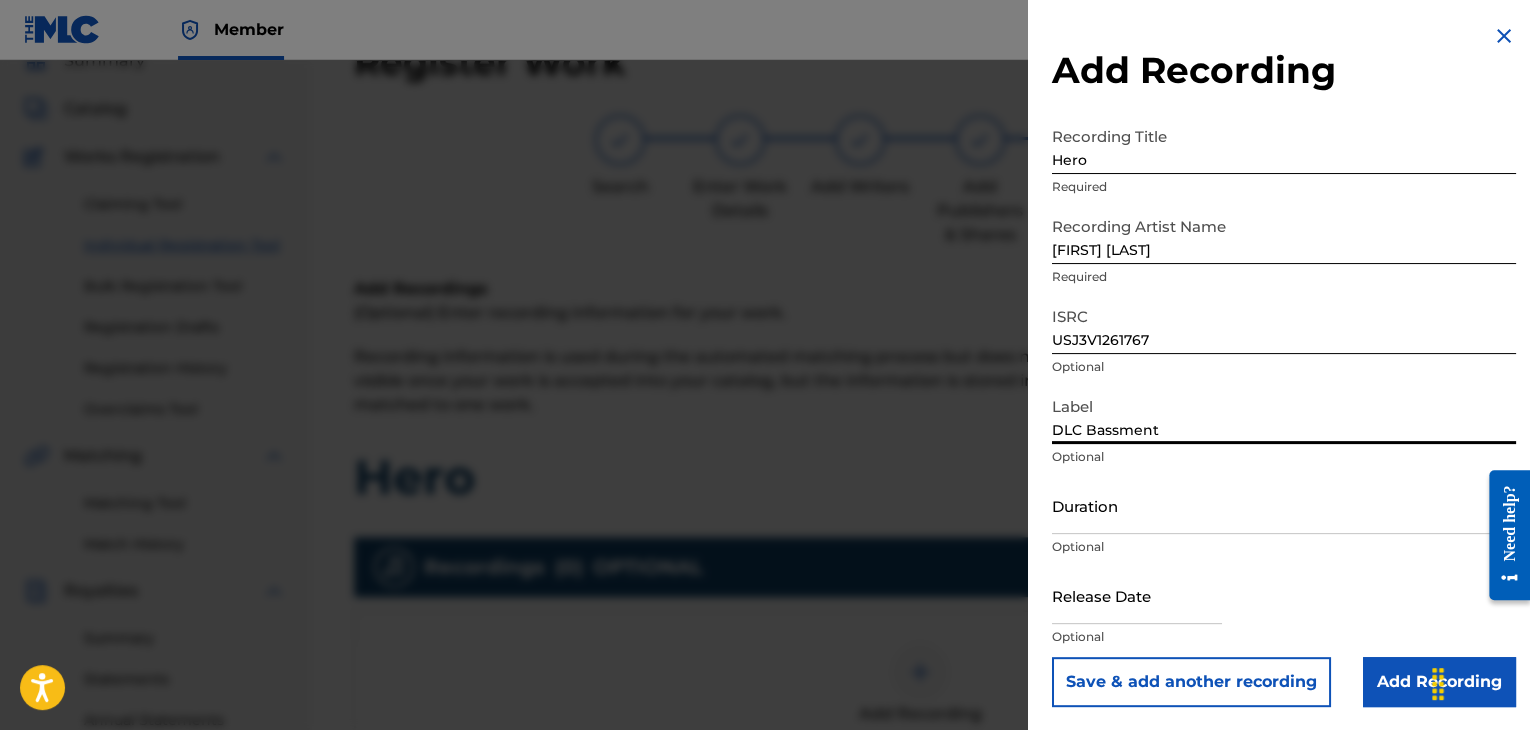 type on "DLC Bassment" 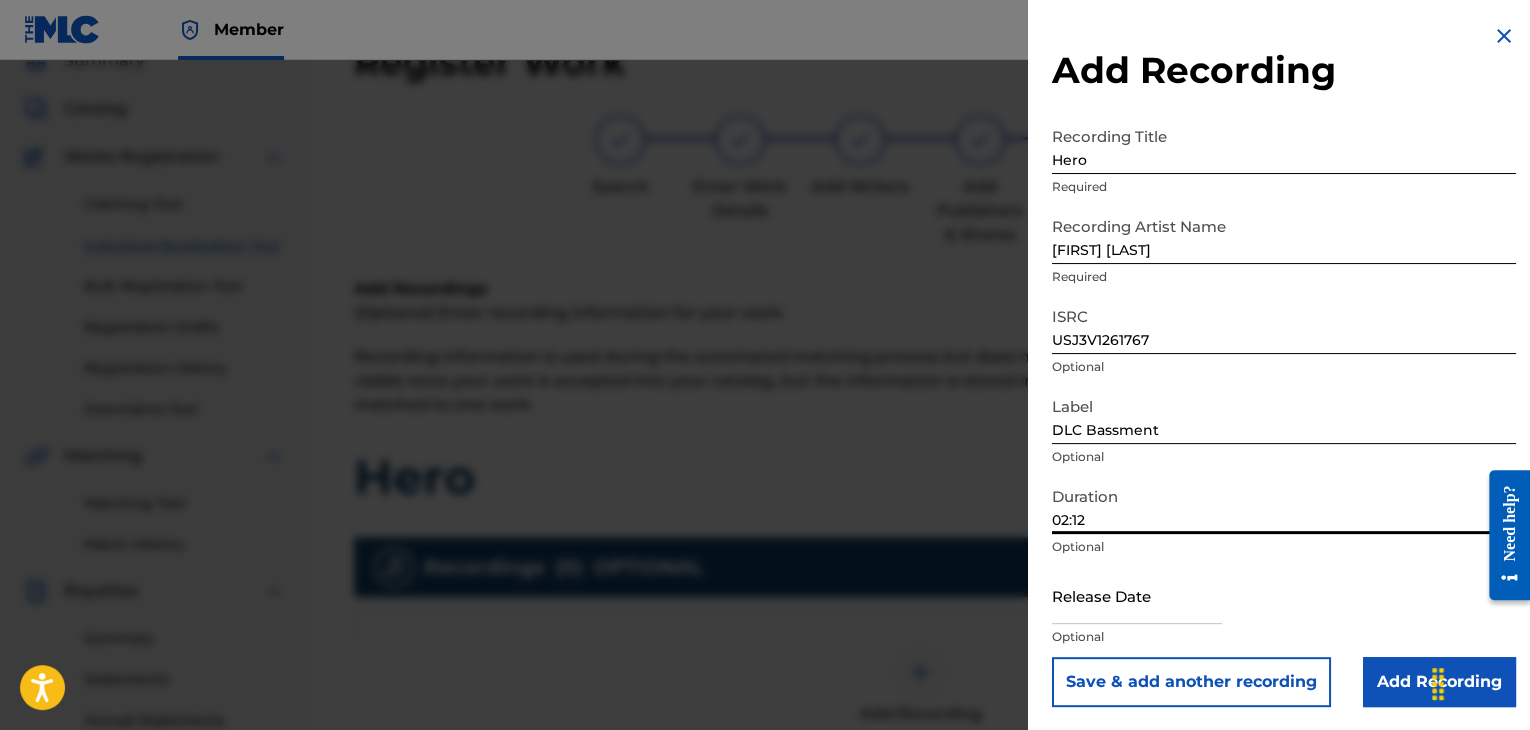 type on "02:12" 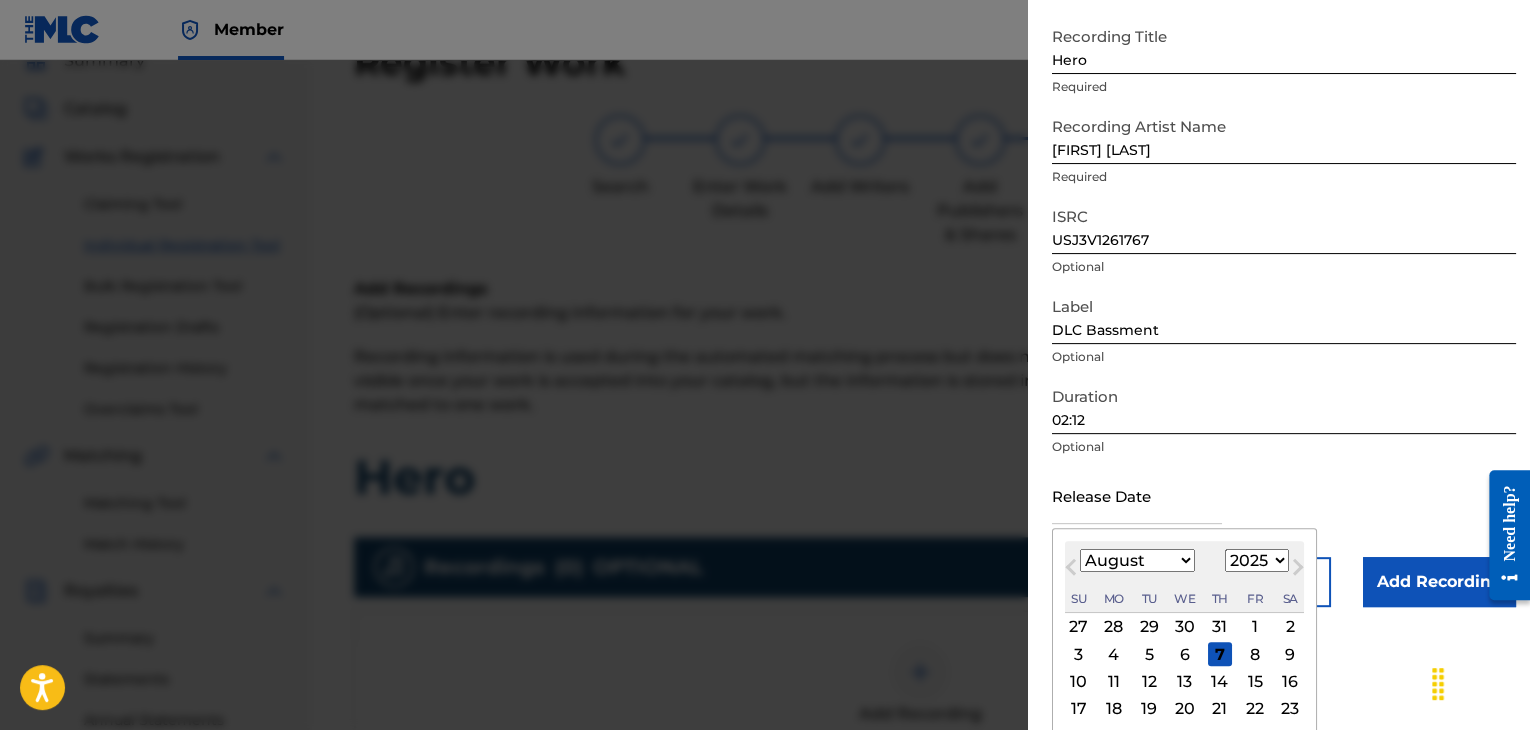 scroll, scrollTop: 187, scrollLeft: 0, axis: vertical 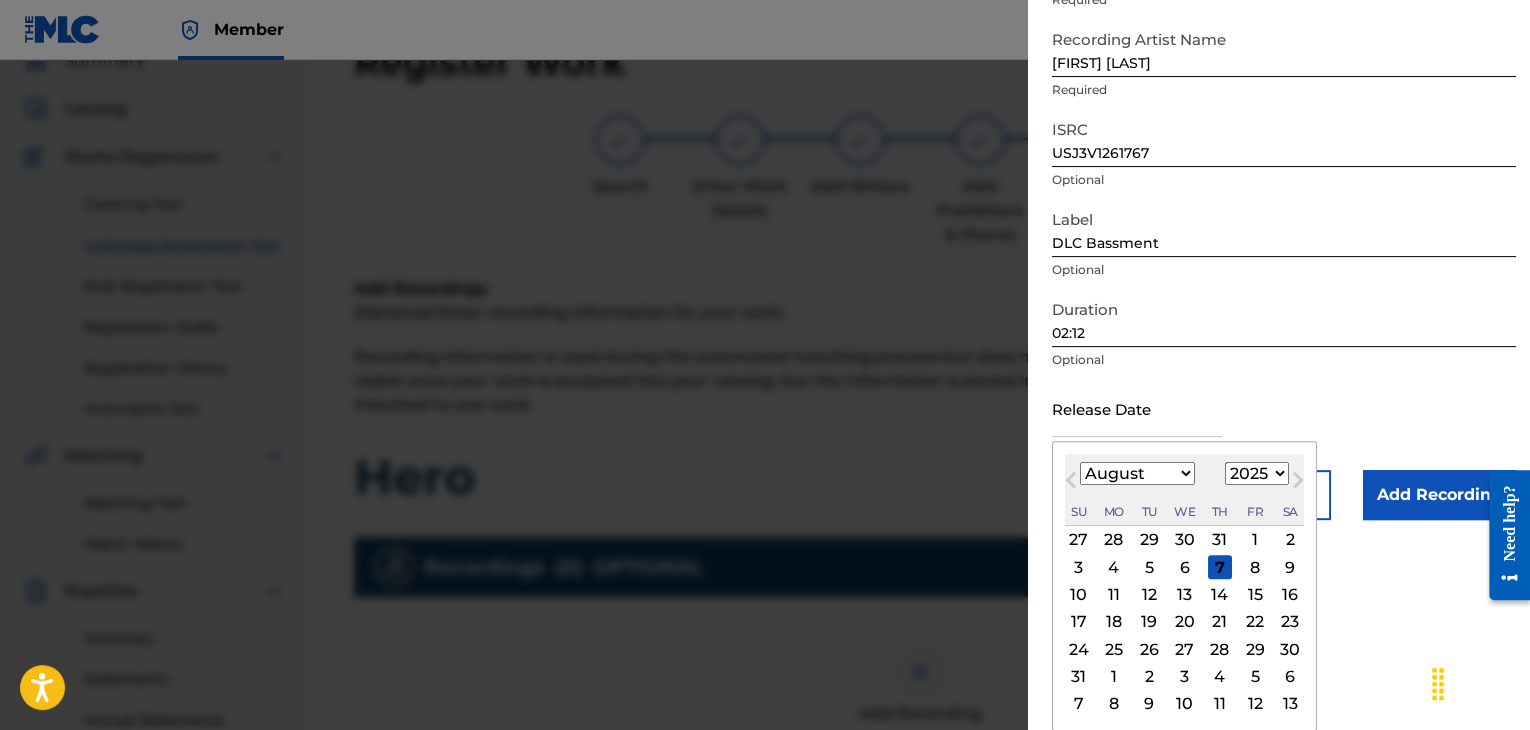 click on "18" at bounding box center [1114, 622] 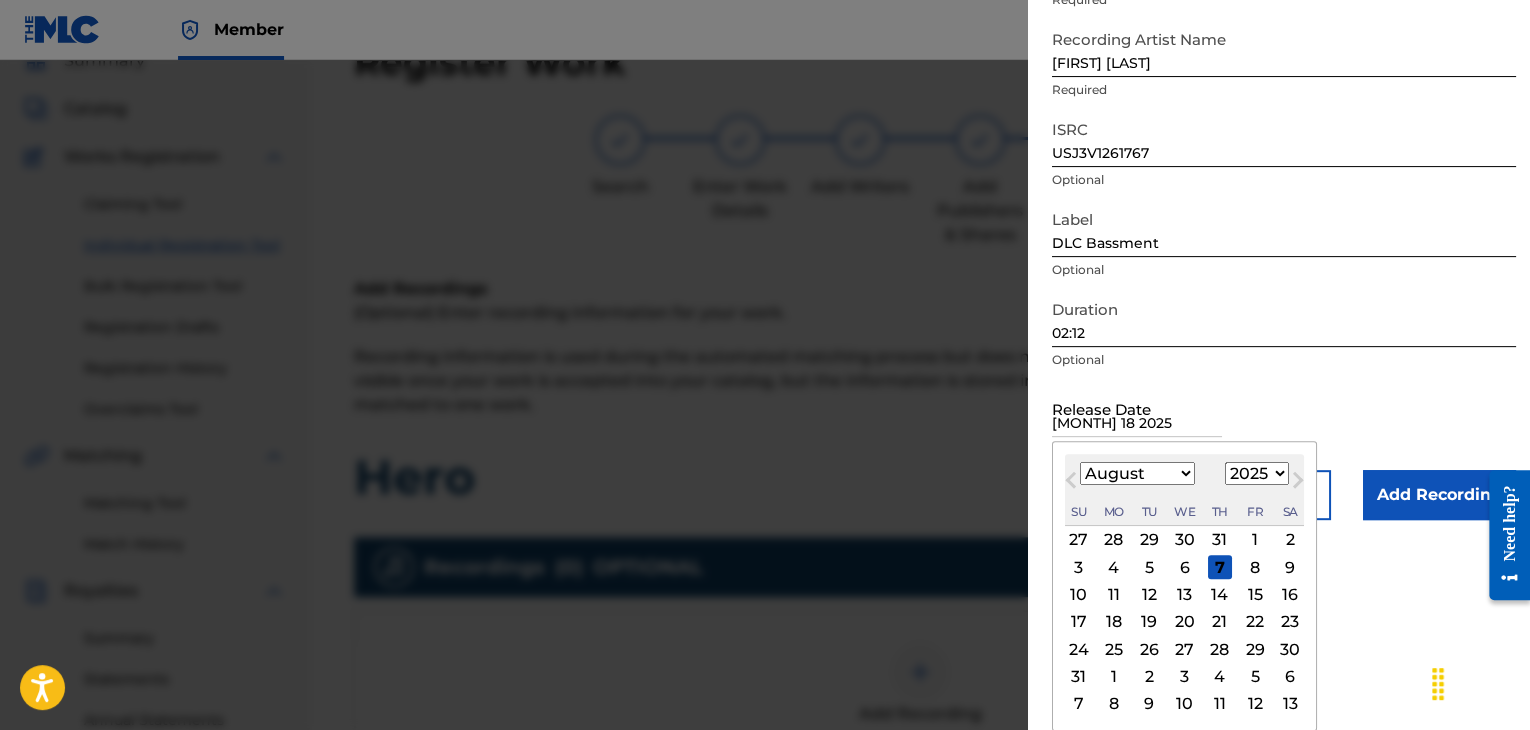 scroll, scrollTop: 1, scrollLeft: 0, axis: vertical 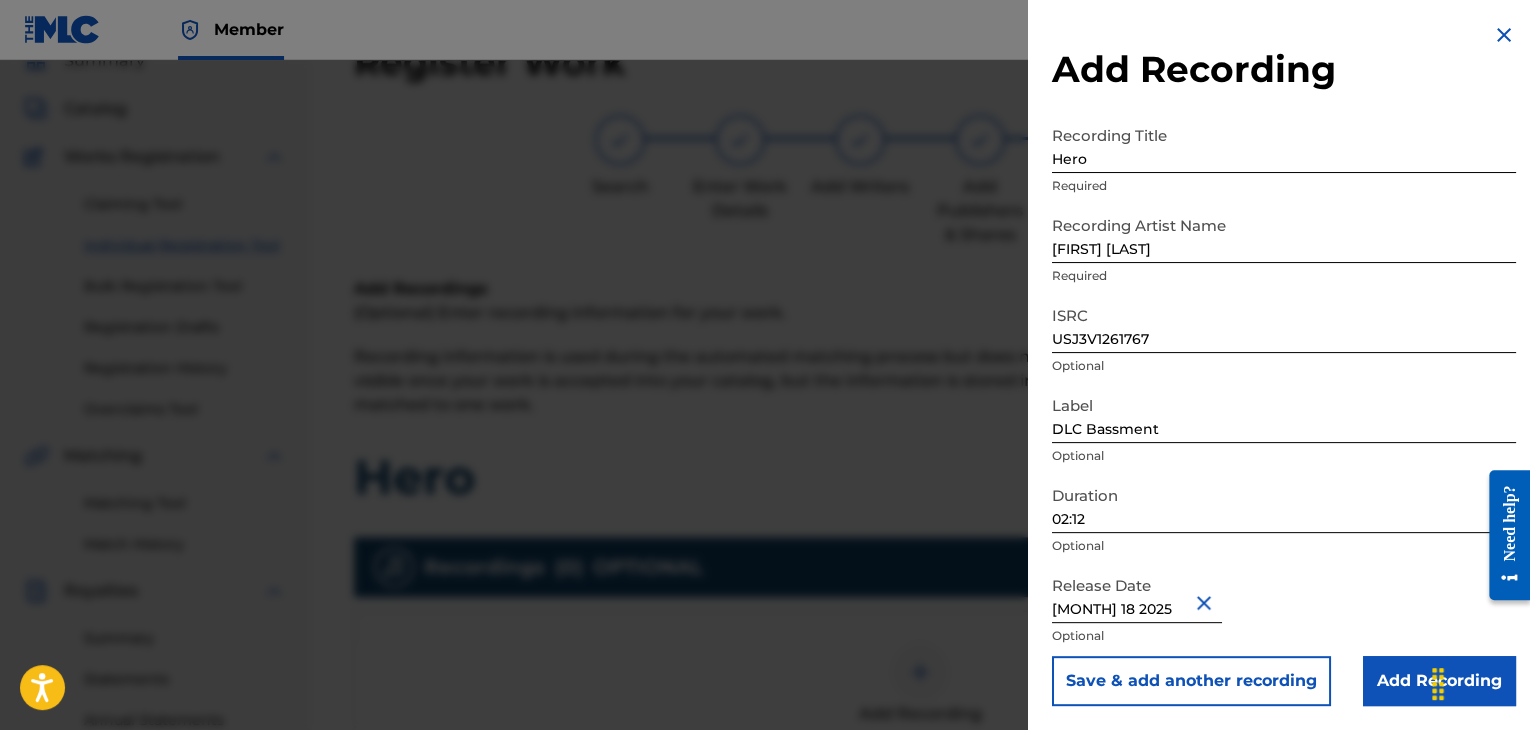 click on "[MONTH] 18 2025" at bounding box center [1137, 594] 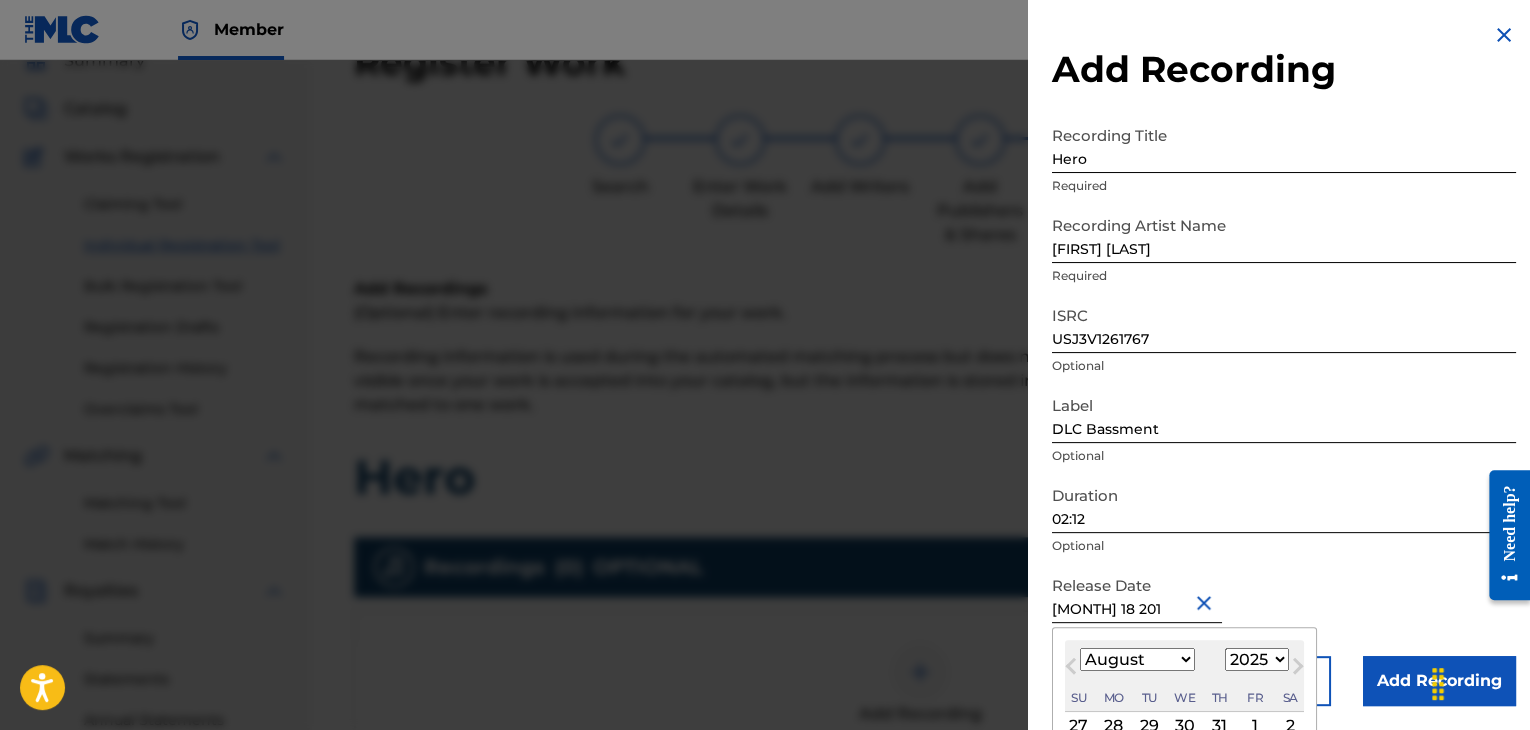 type on "[MONTH] [DAY] [YEAR]" 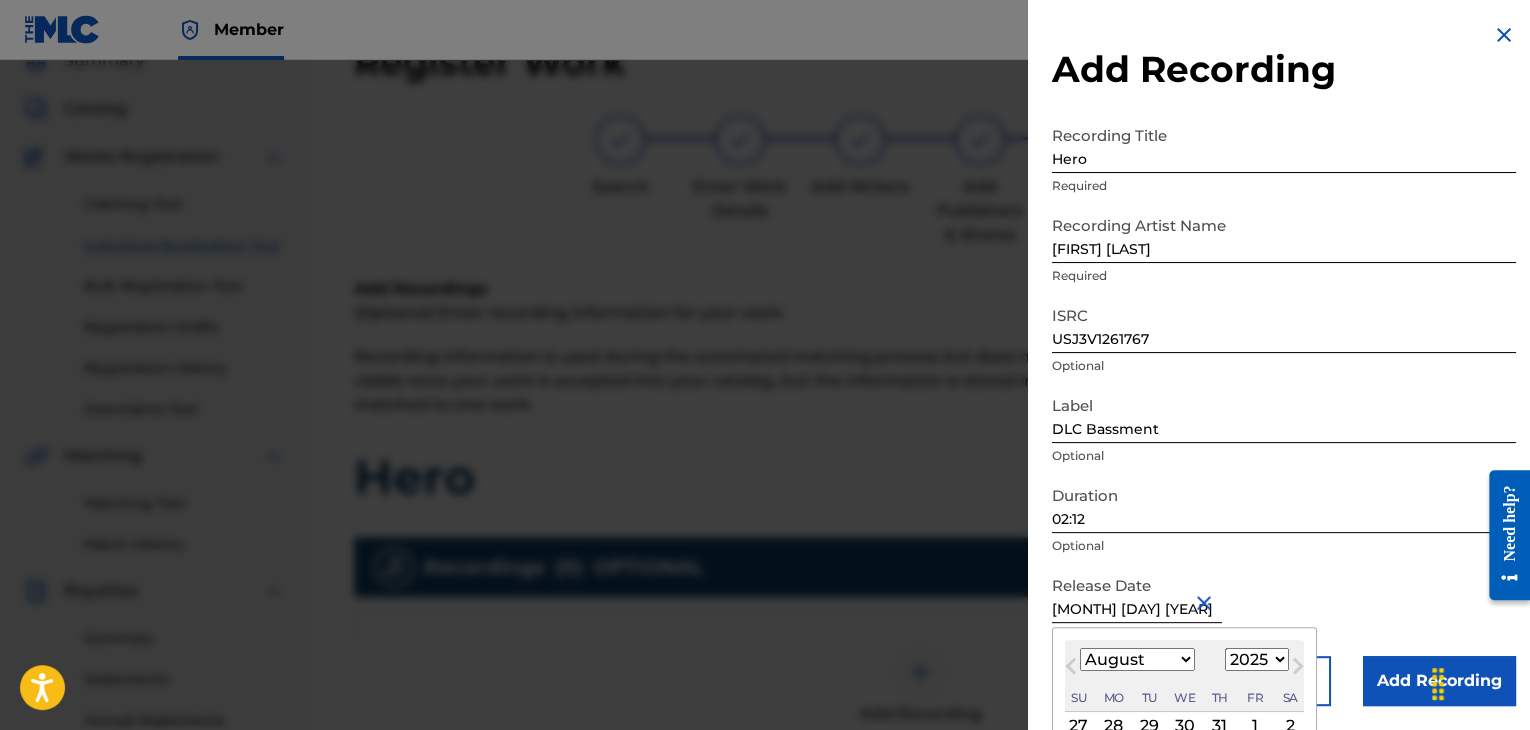 select on "2013" 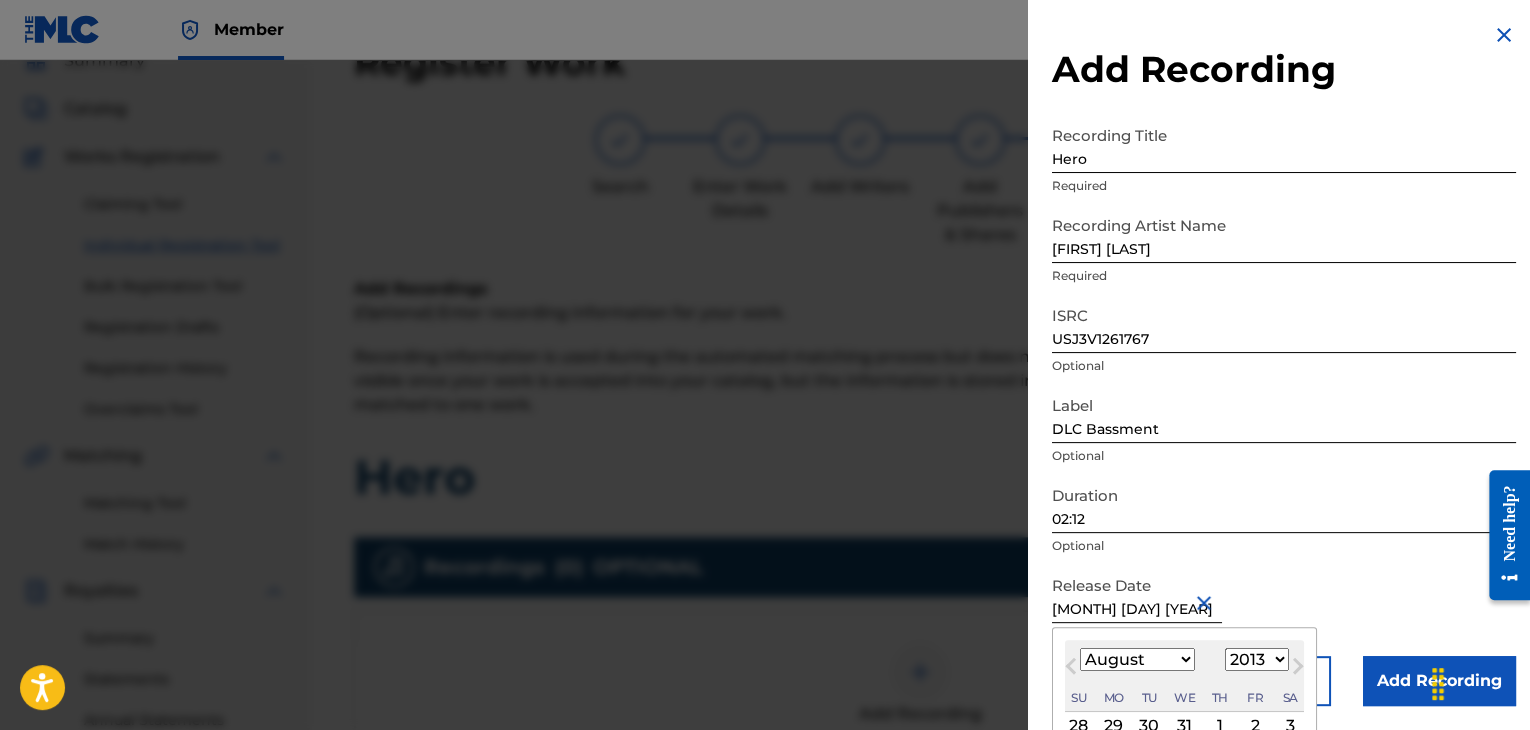 type on "[MONTH] [DAY] [YEAR]" 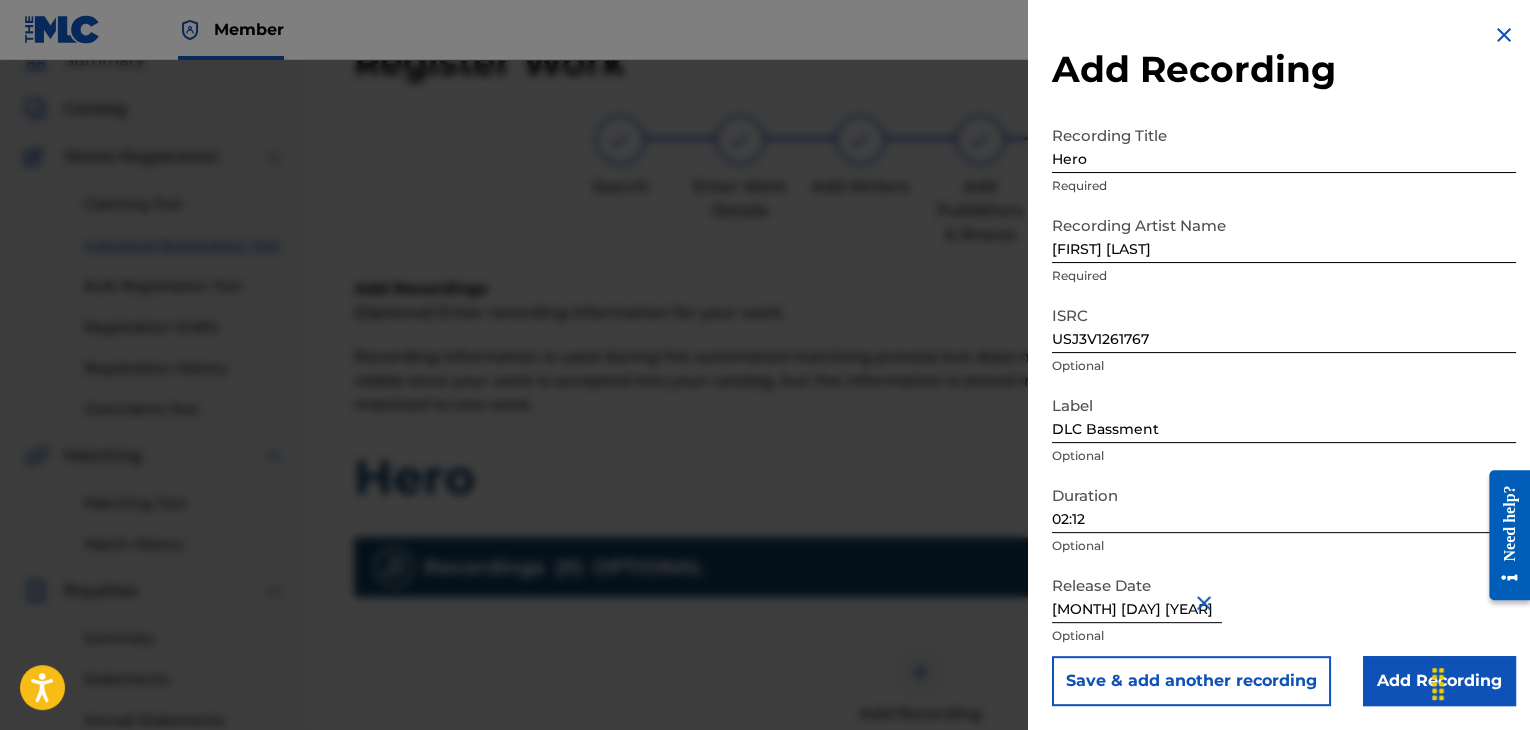 click on "Add Recording" at bounding box center [1439, 681] 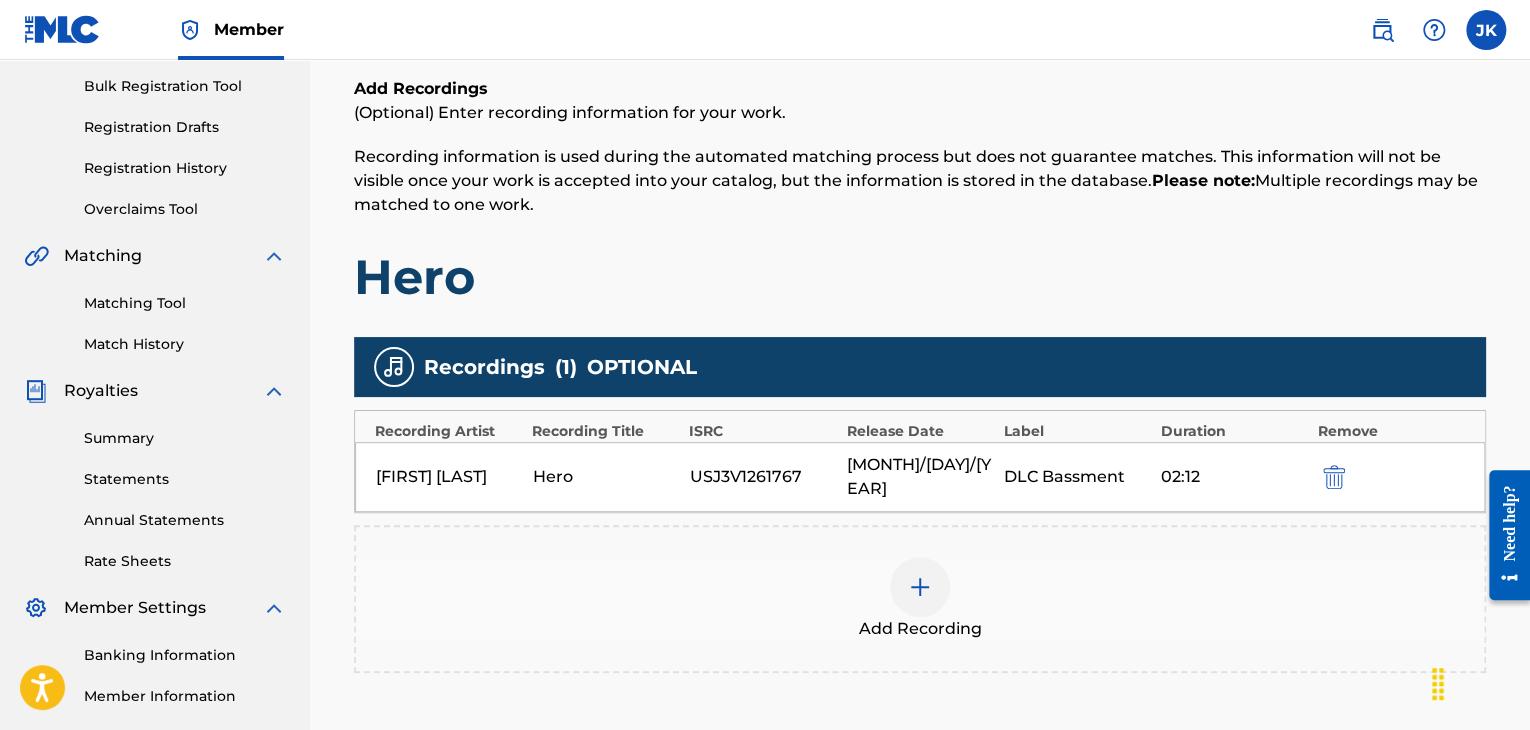 scroll, scrollTop: 390, scrollLeft: 0, axis: vertical 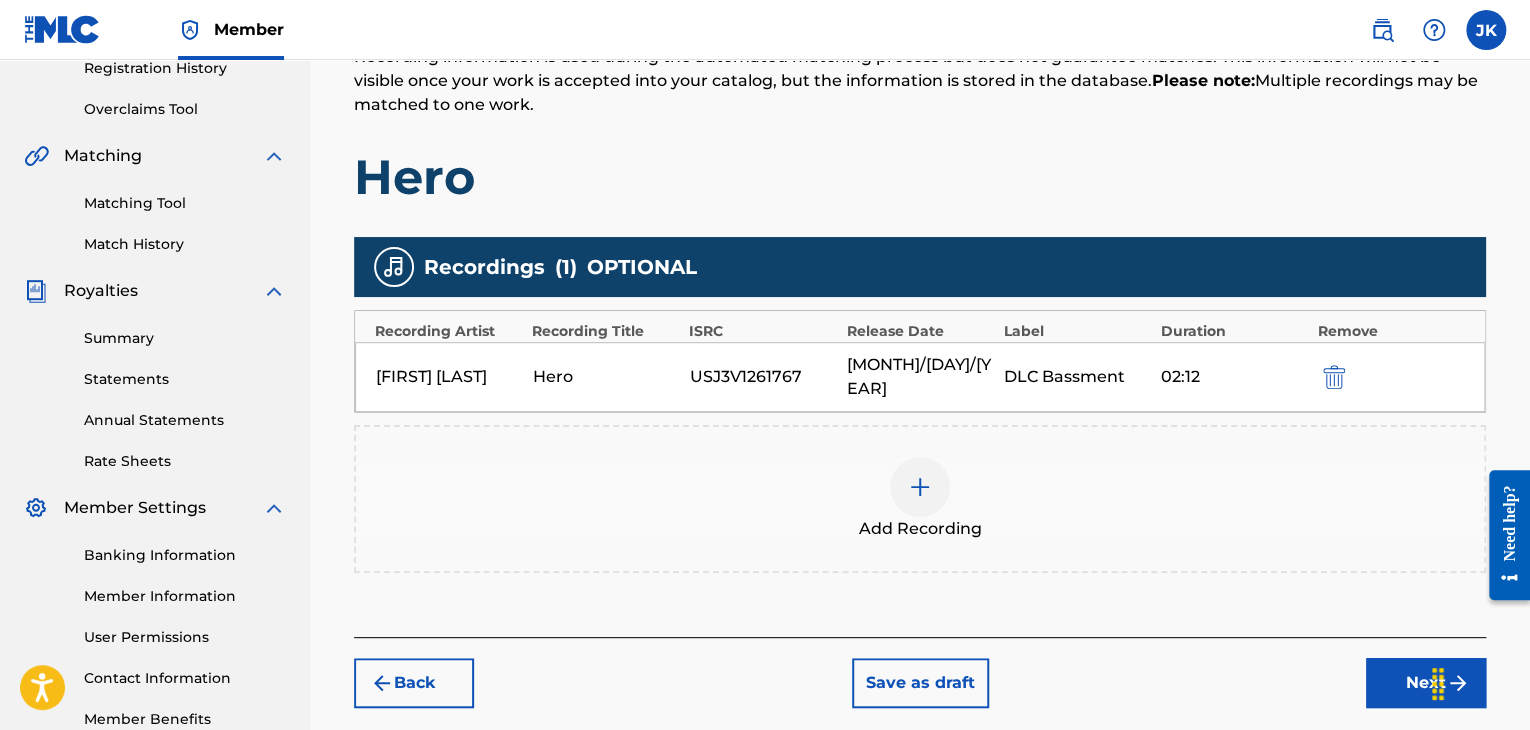 click on "Back Save as draft Next" at bounding box center (920, 672) 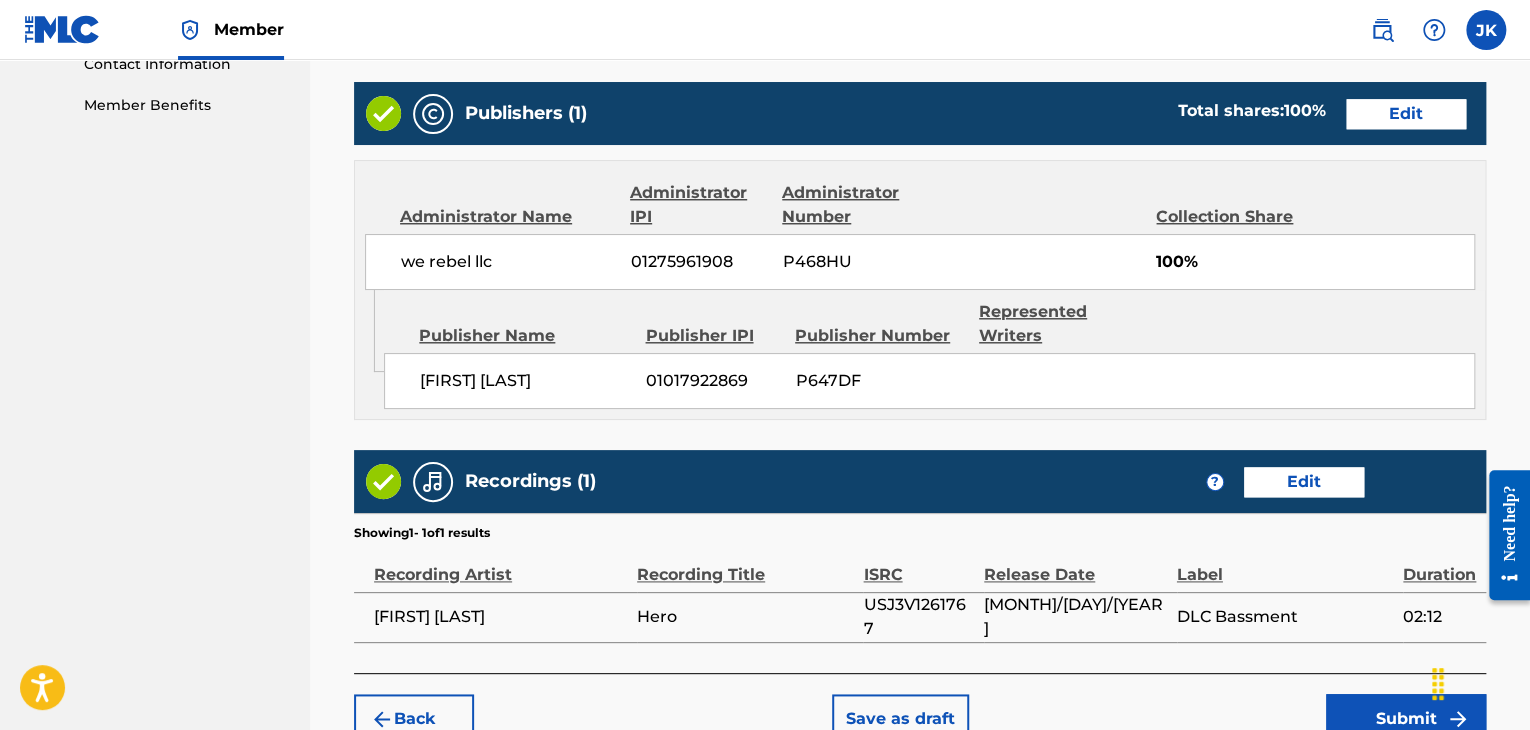 scroll, scrollTop: 1090, scrollLeft: 0, axis: vertical 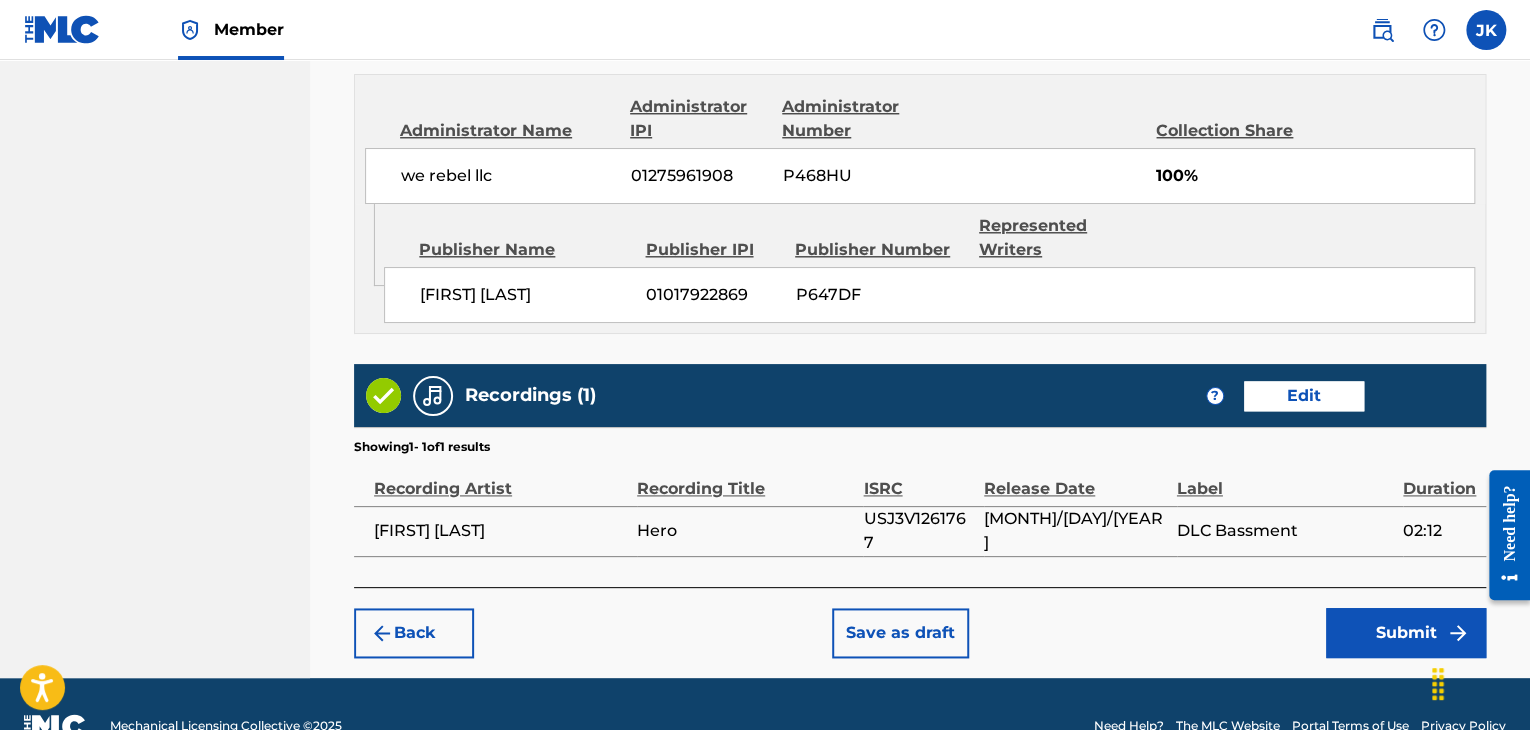 click on "Submit" at bounding box center [1406, 633] 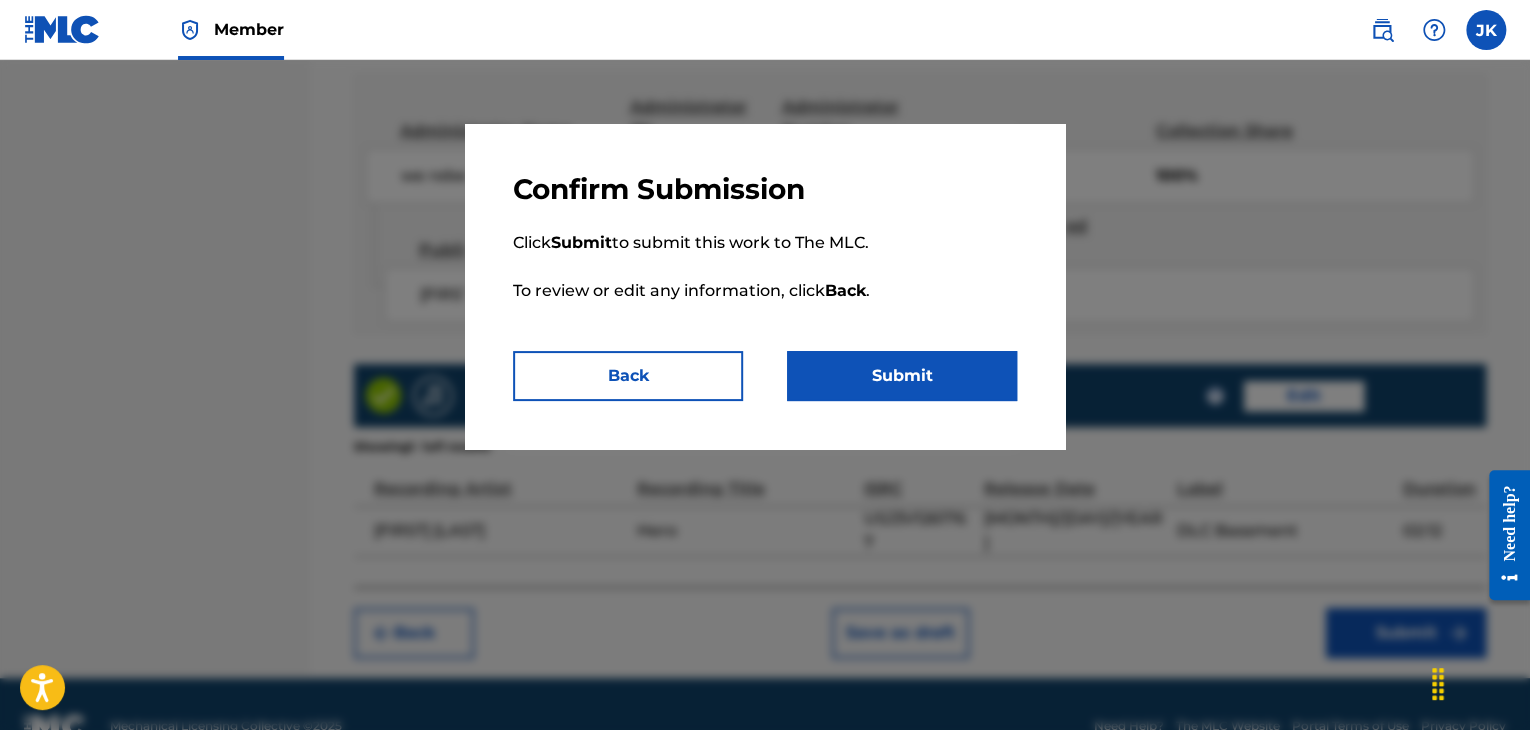 click on "Submit" at bounding box center (902, 376) 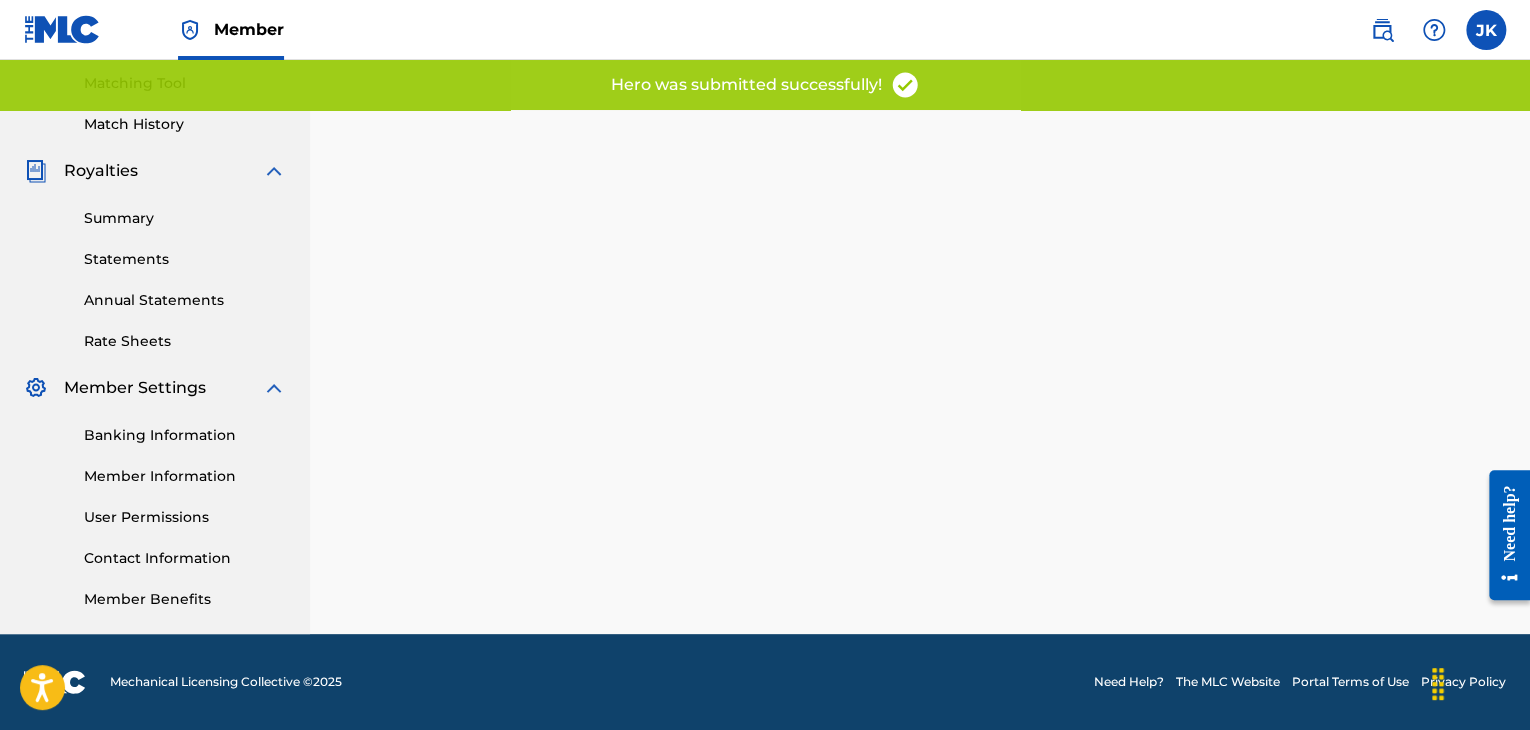 scroll, scrollTop: 0, scrollLeft: 0, axis: both 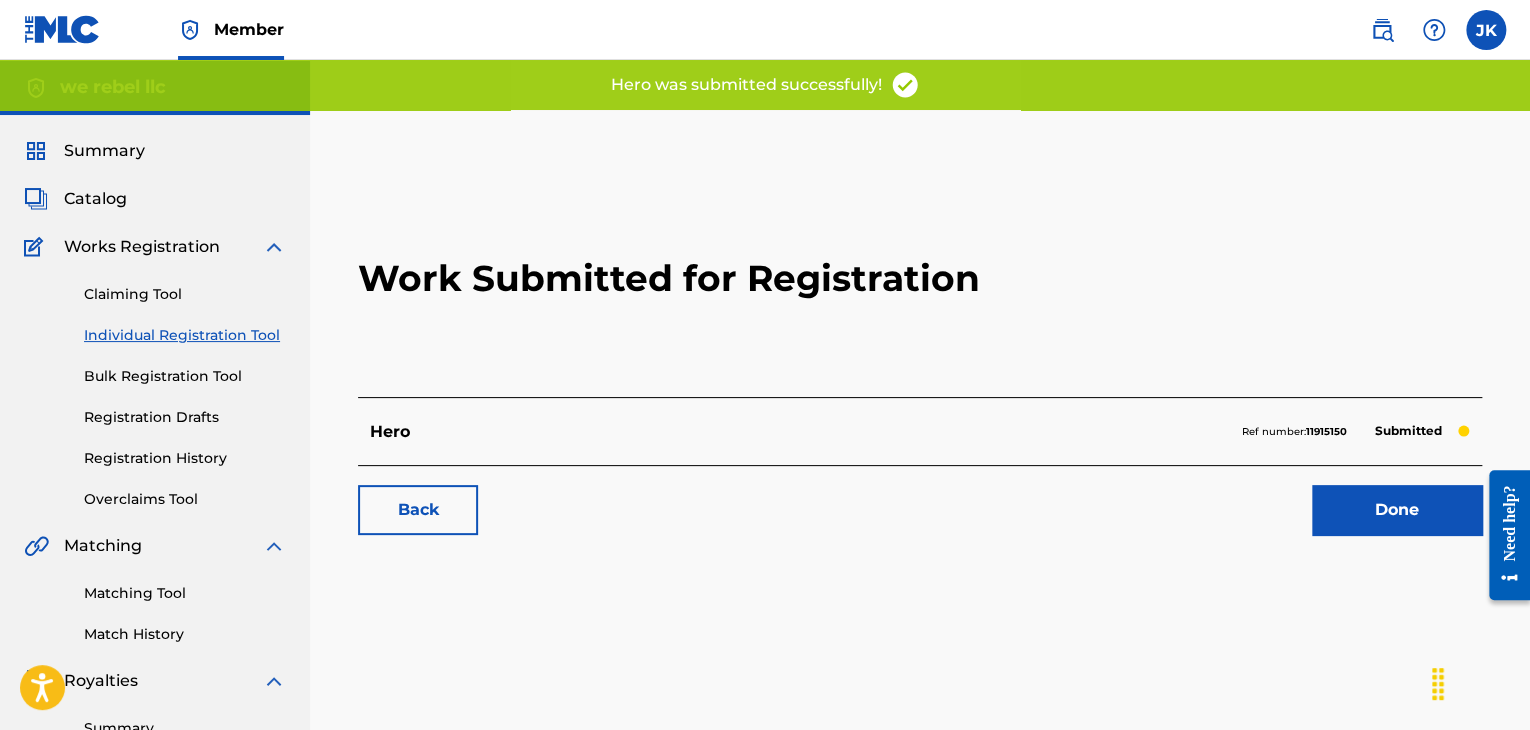 click on "Done" at bounding box center [1397, 510] 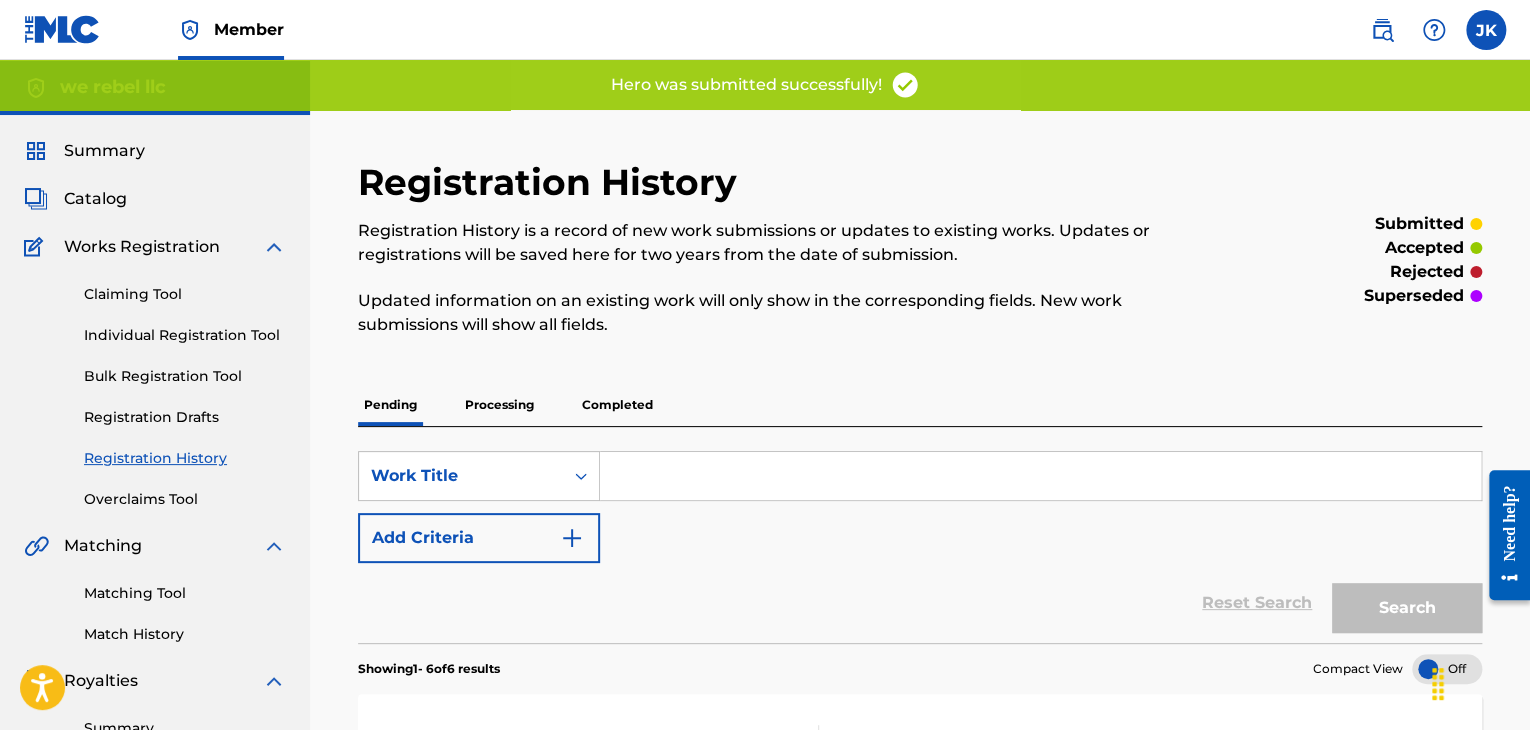click on "Individual Registration Tool" at bounding box center [185, 335] 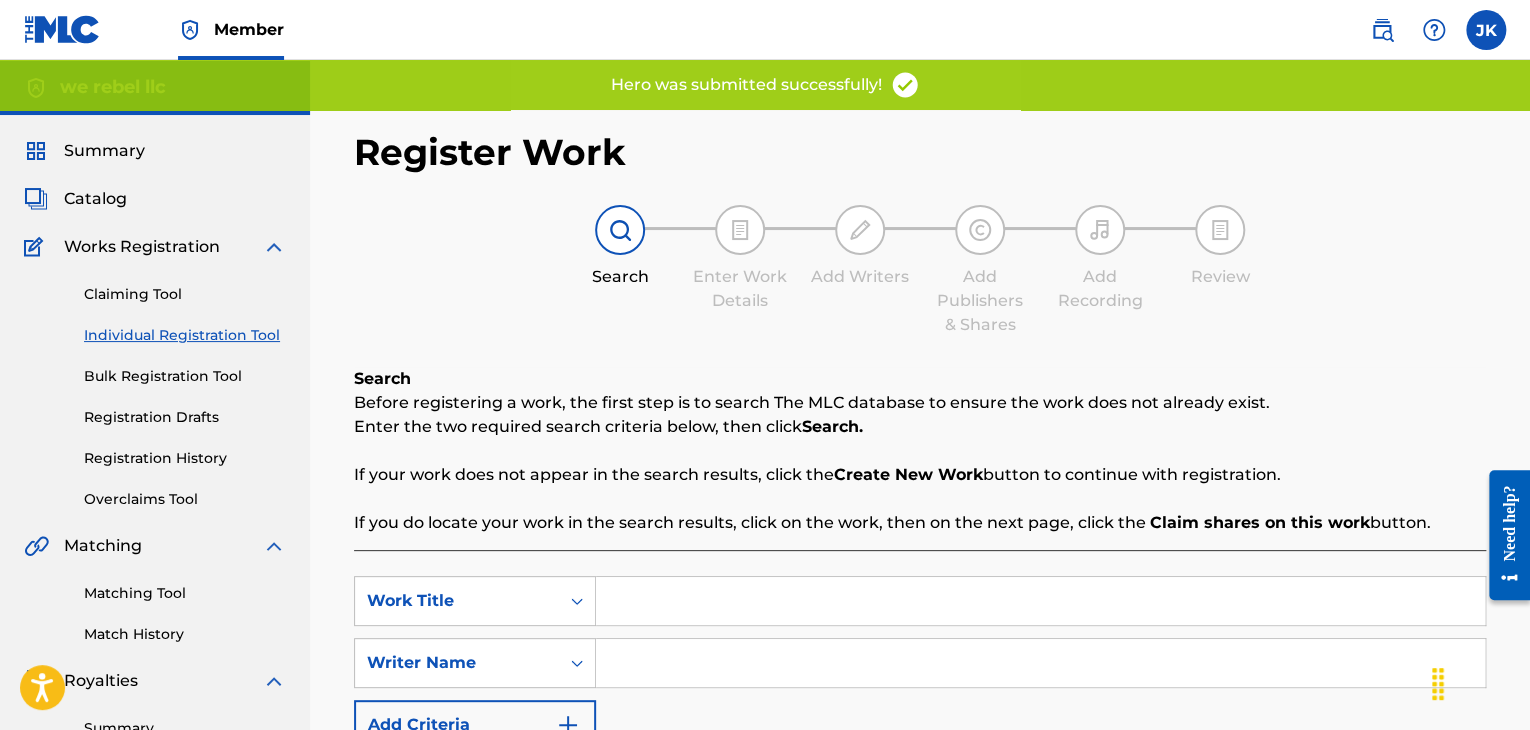 click at bounding box center [1040, 601] 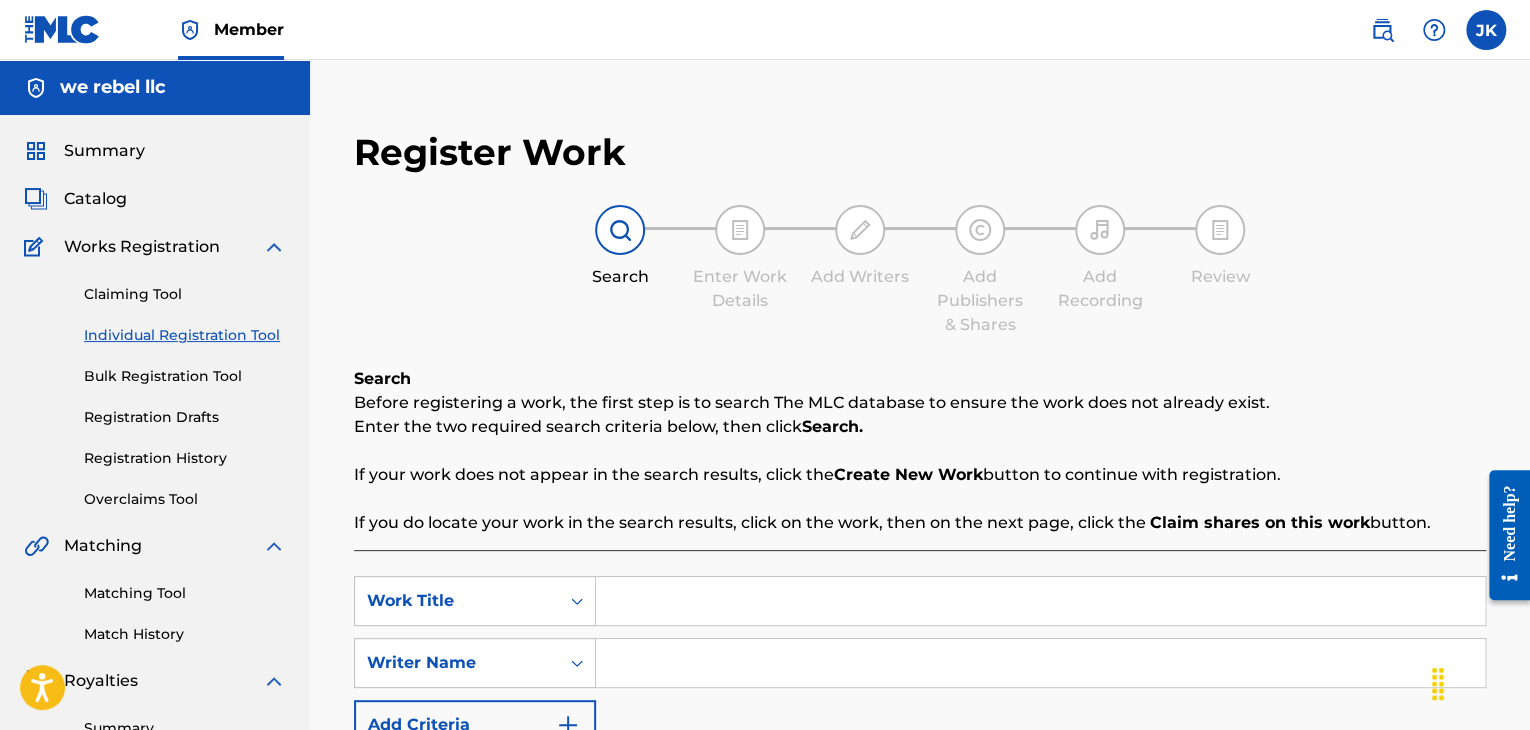 paste on "PokeMart Heist" 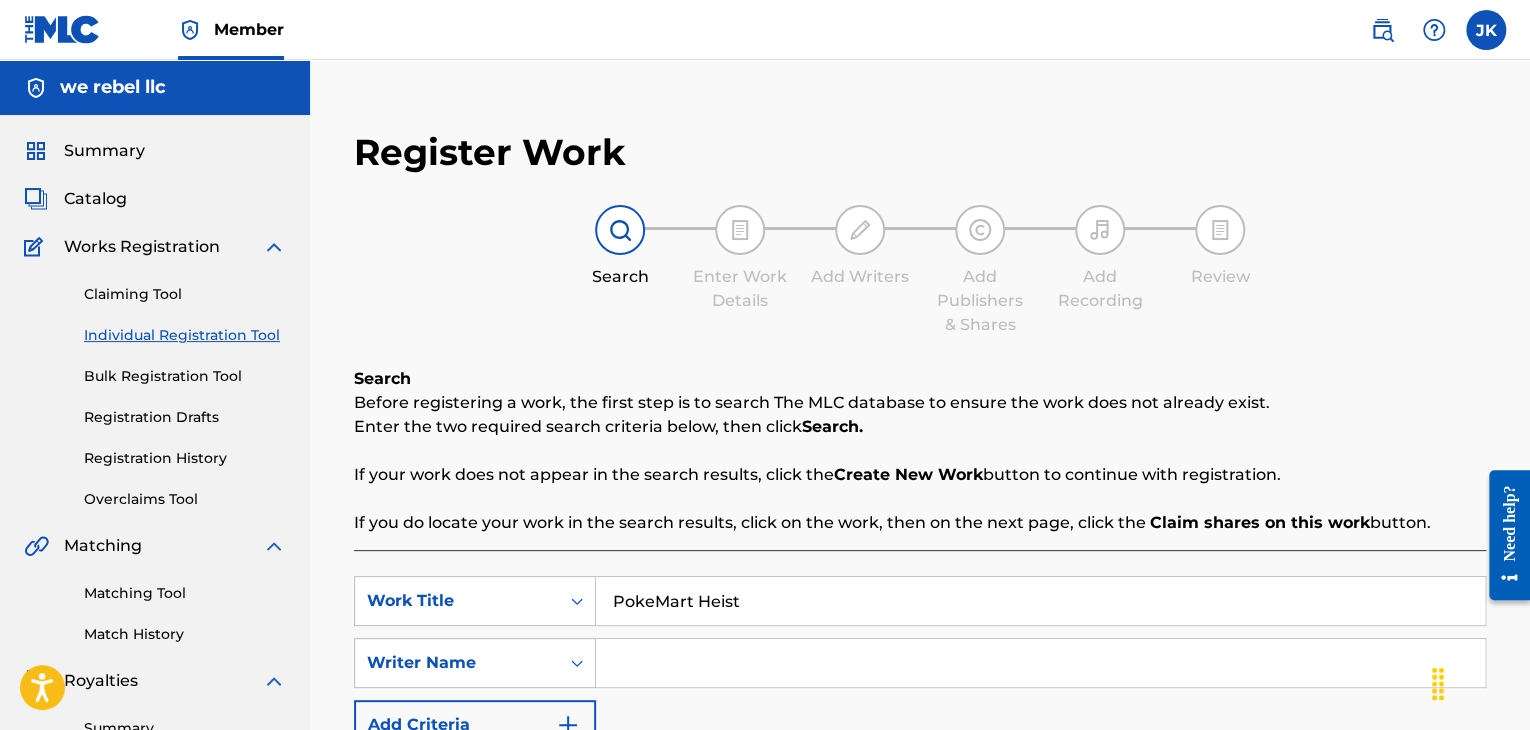 type on "PokeMart Heist" 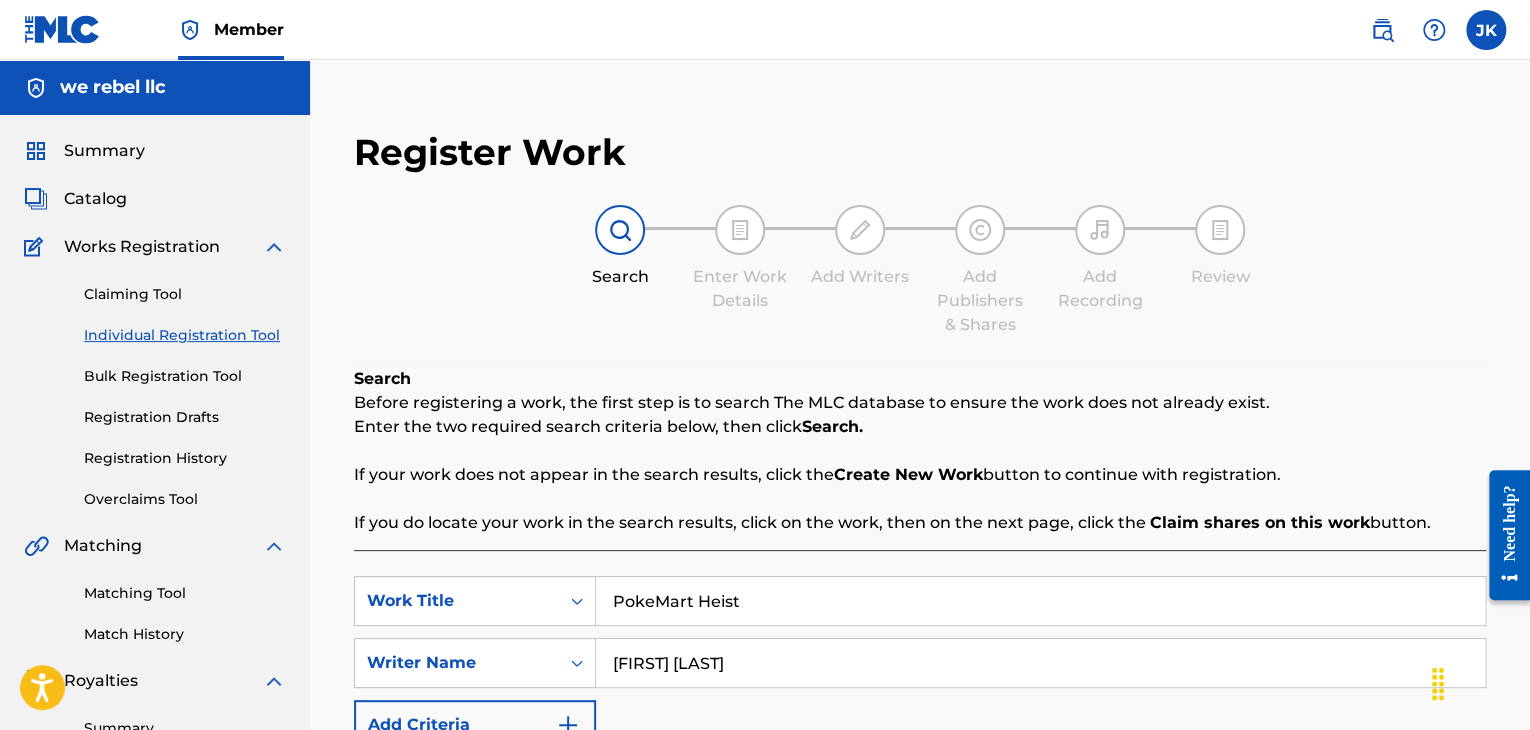 click on "Before registering a work, the first step is to search The MLC database to ensure the work does not already exist." at bounding box center (920, 403) 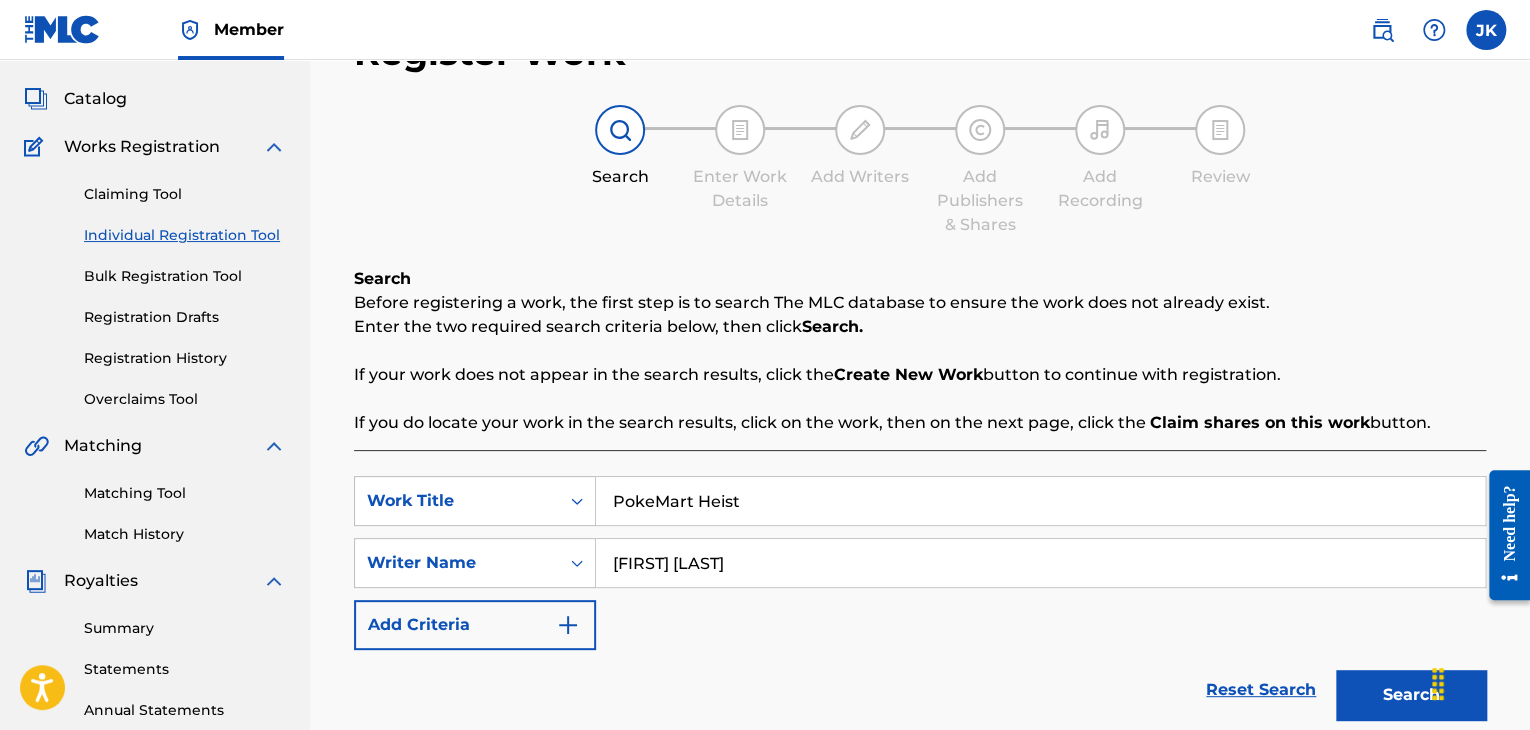 scroll, scrollTop: 300, scrollLeft: 0, axis: vertical 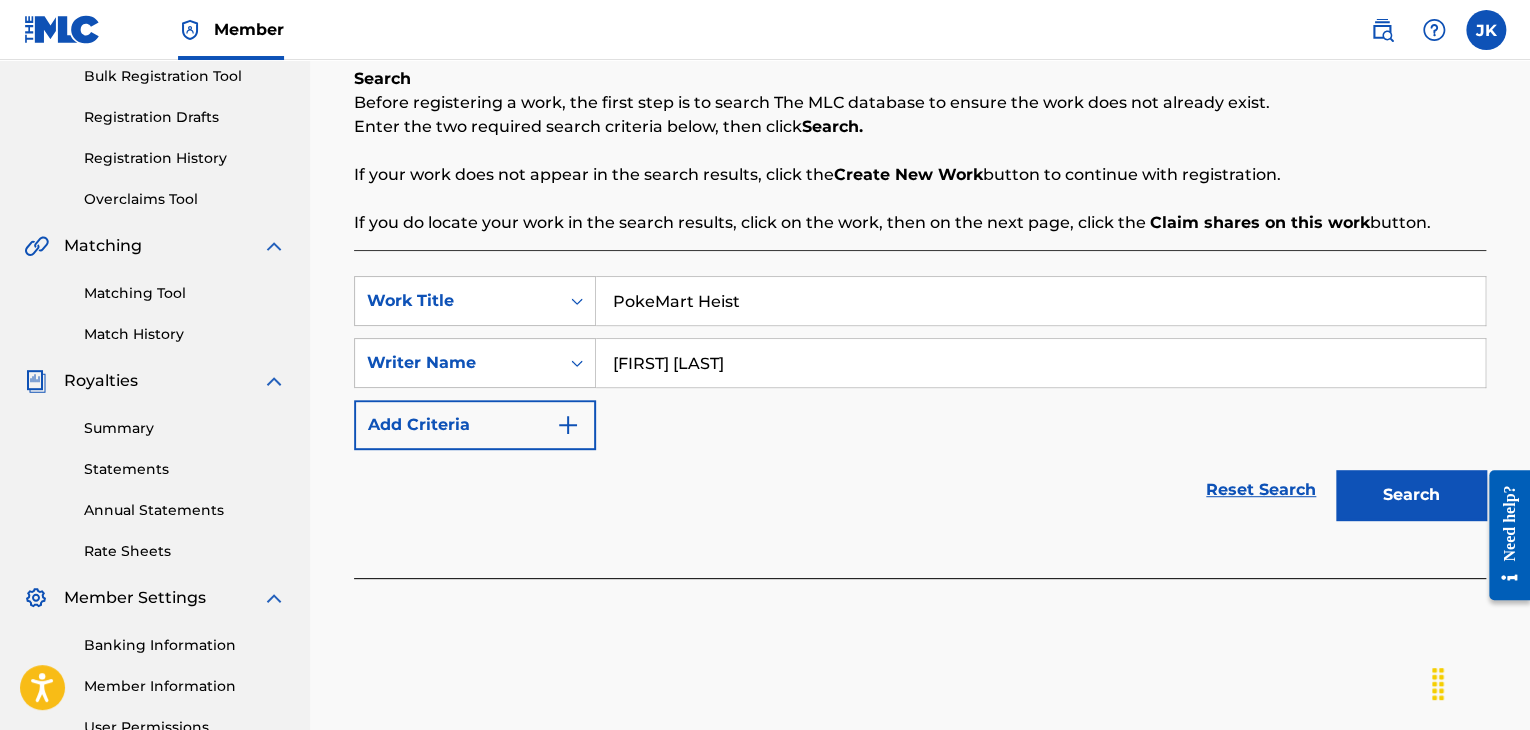 click on "Search" at bounding box center [1411, 495] 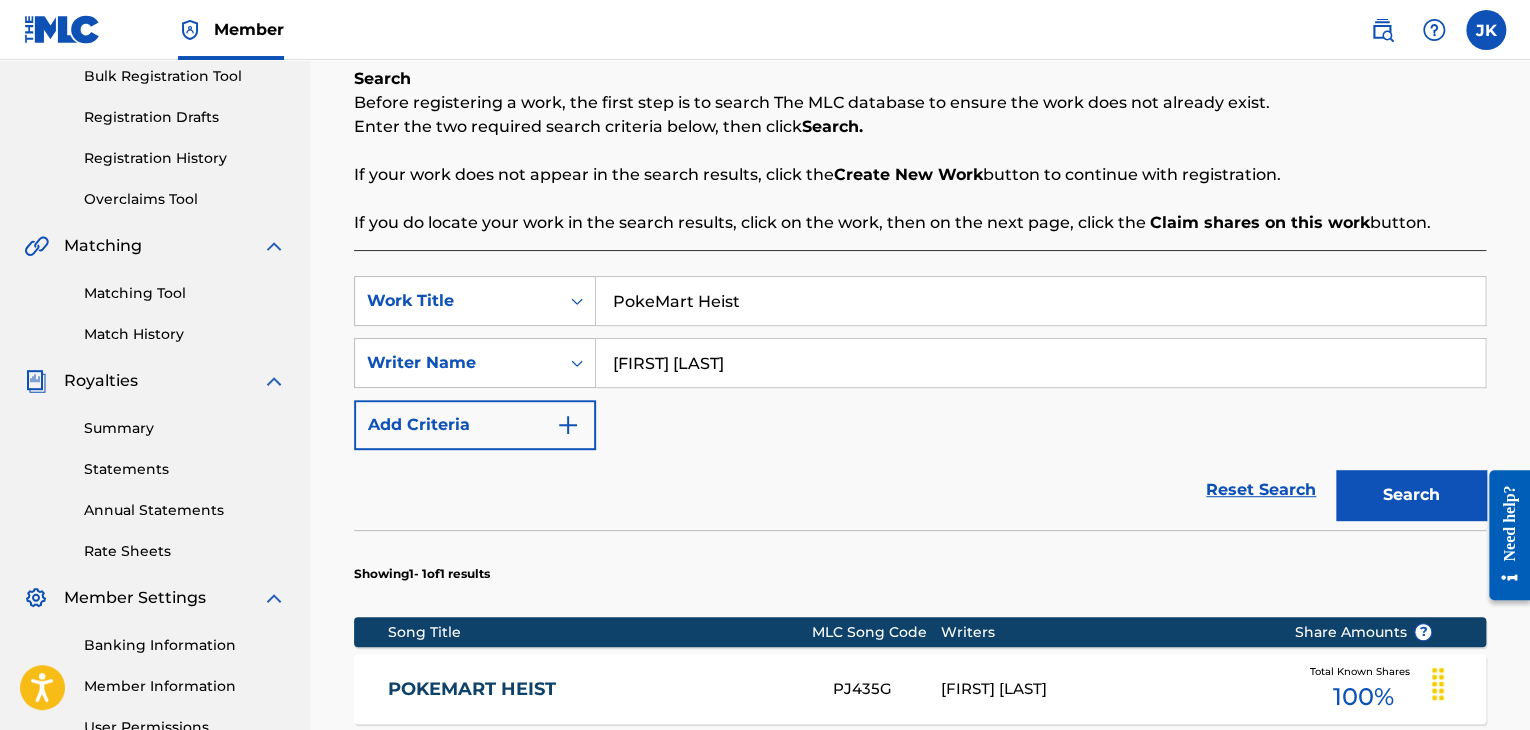 scroll, scrollTop: 400, scrollLeft: 0, axis: vertical 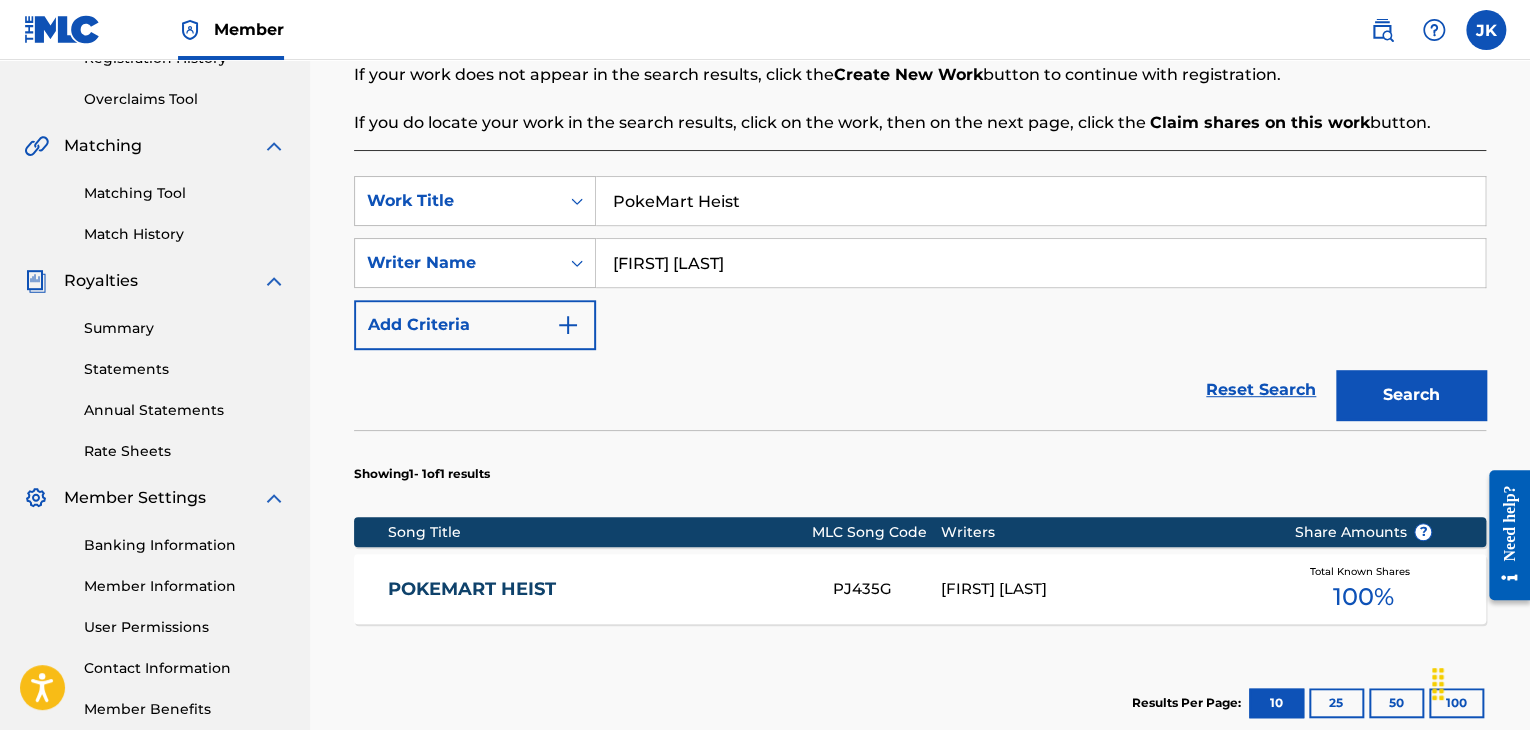 click on "POKEMART HEIST PJ435G [FIRST] [LAST] Total Known Shares 100 %" at bounding box center [920, 589] 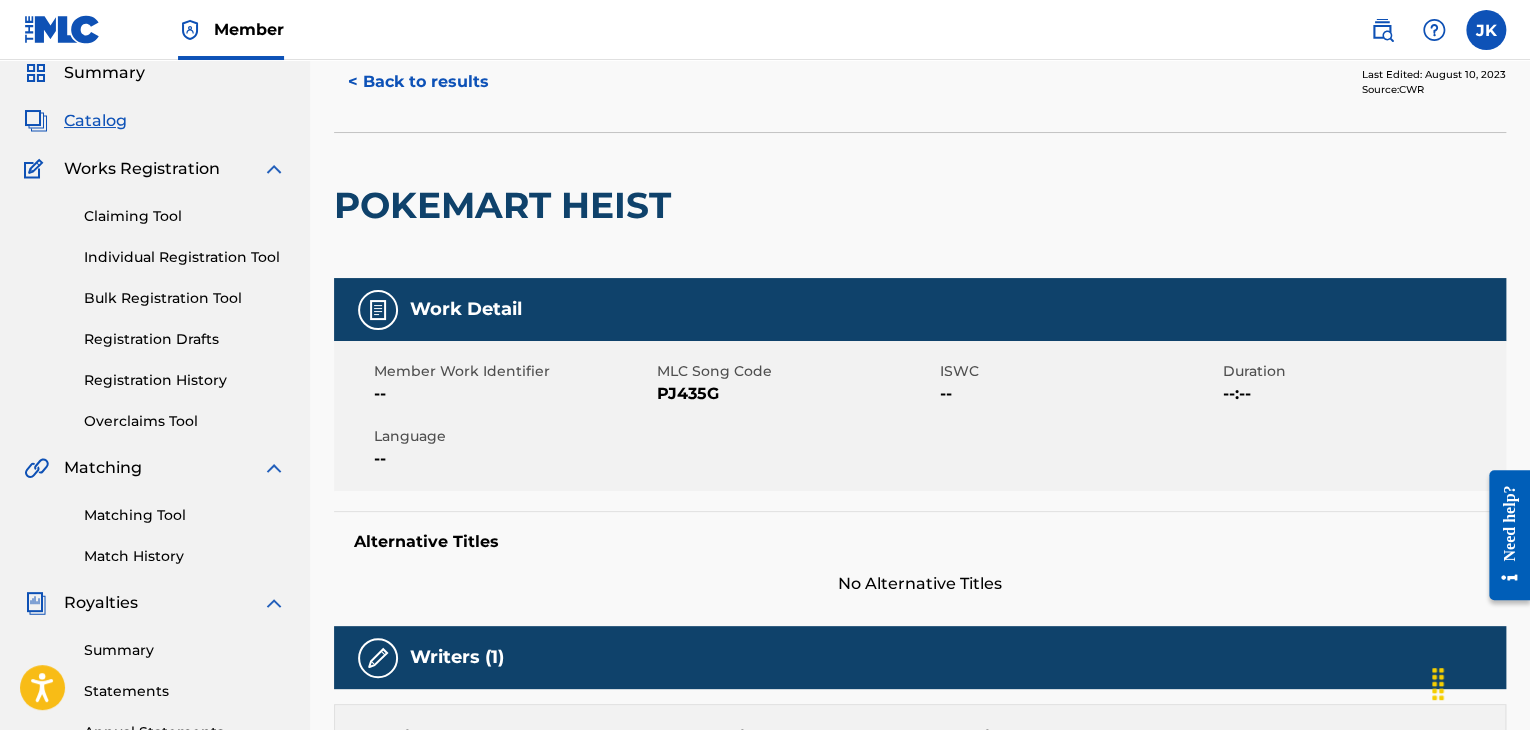 scroll, scrollTop: 100, scrollLeft: 0, axis: vertical 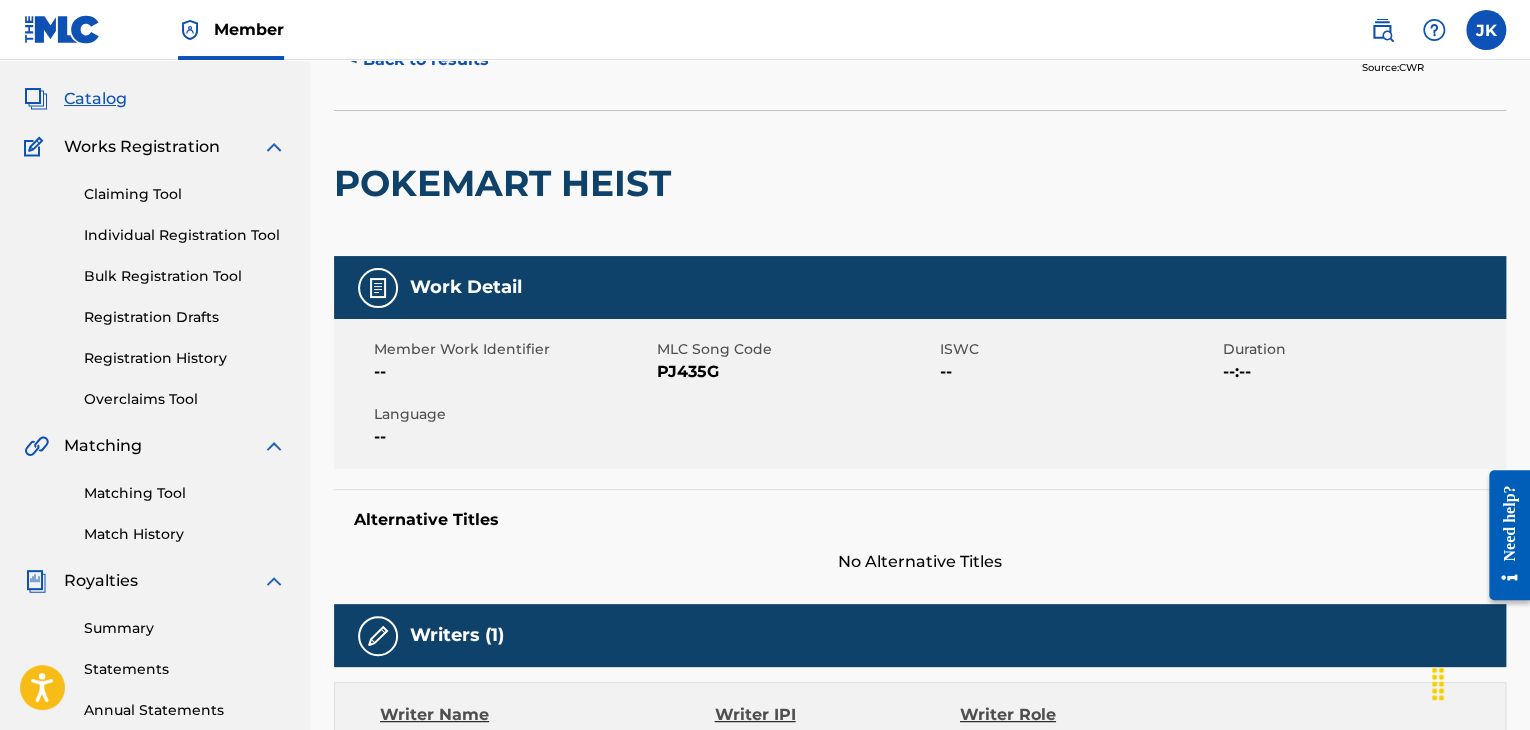 click on "Individual Registration Tool" at bounding box center [185, 235] 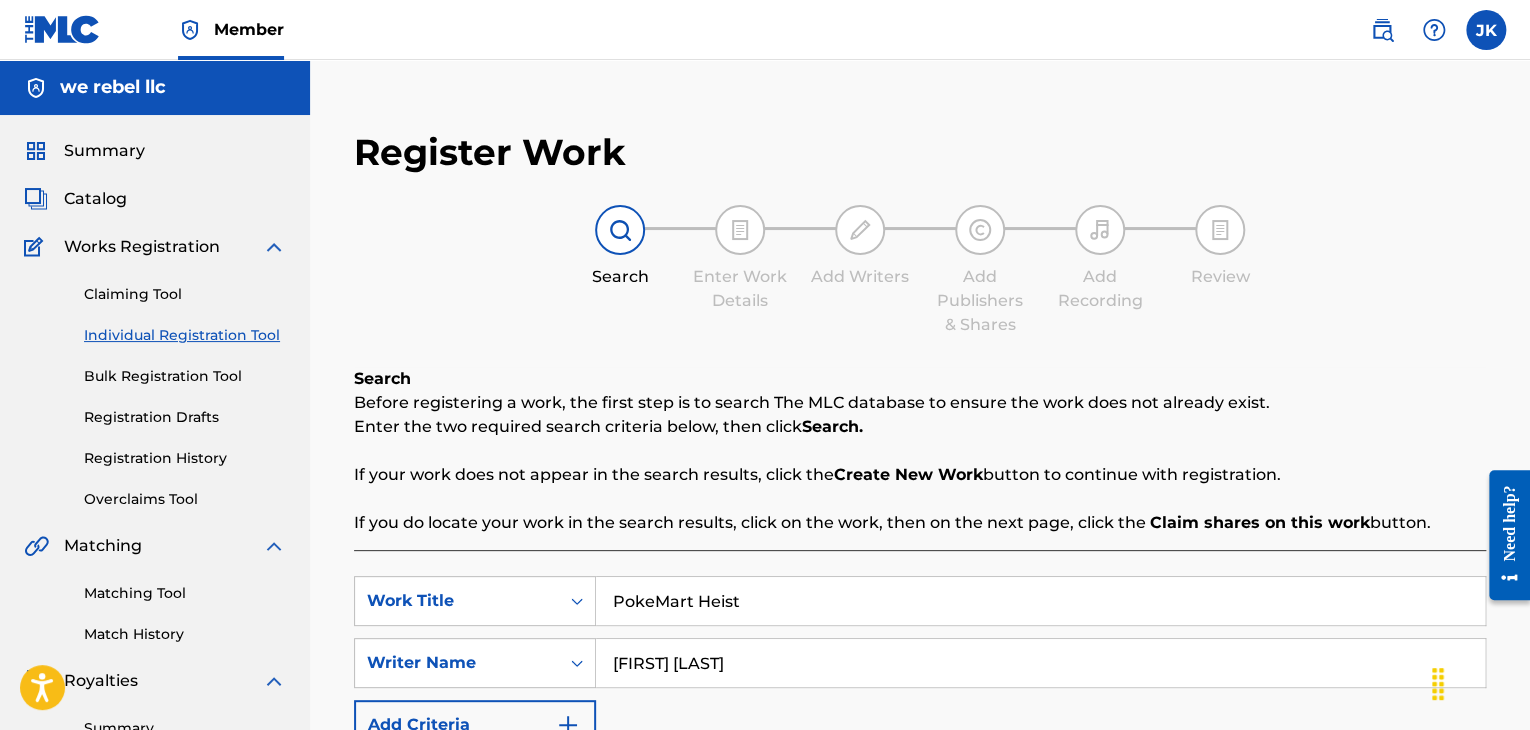 click on "PokeMart Heist" at bounding box center (1040, 601) 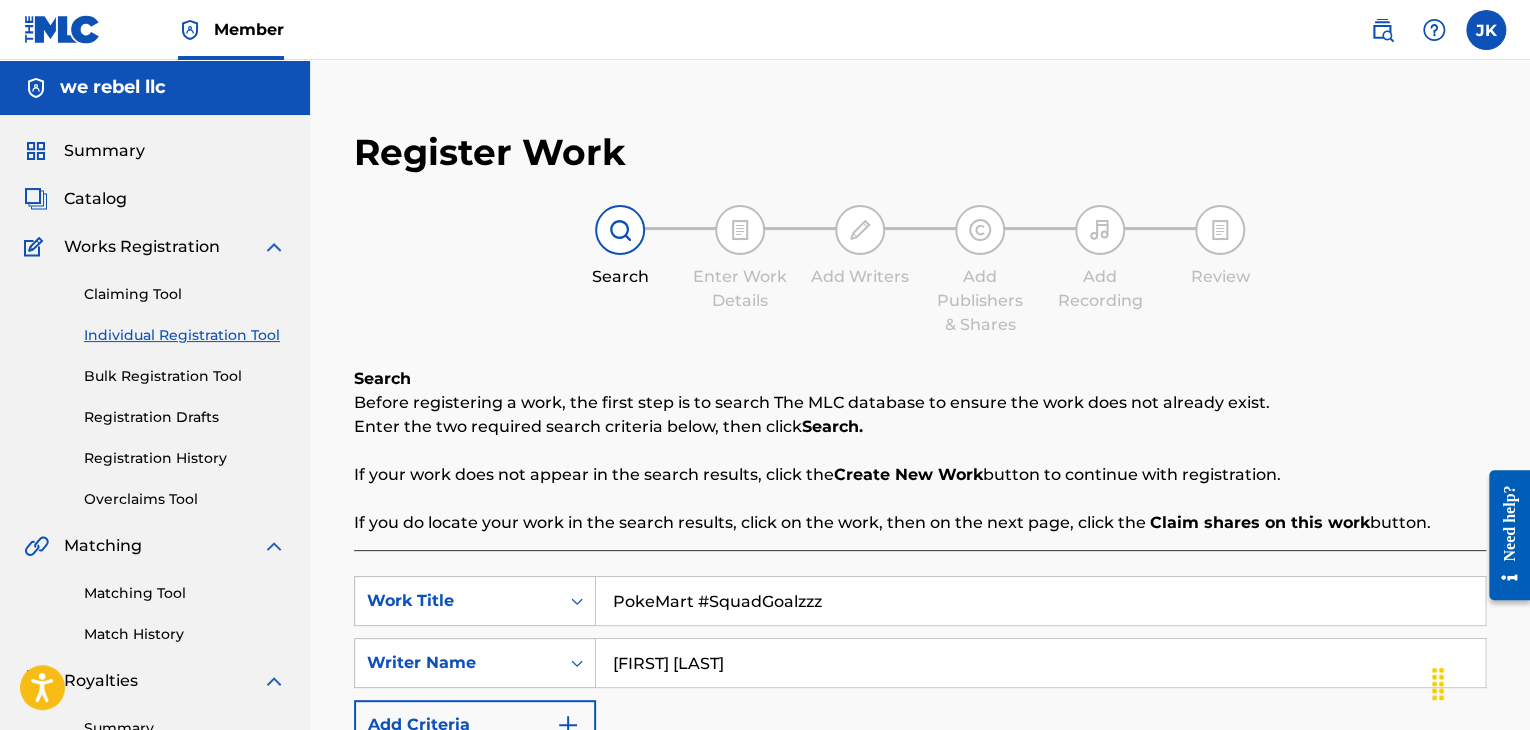 drag, startPoint x: 700, startPoint y: 605, endPoint x: 710, endPoint y: 600, distance: 11.18034 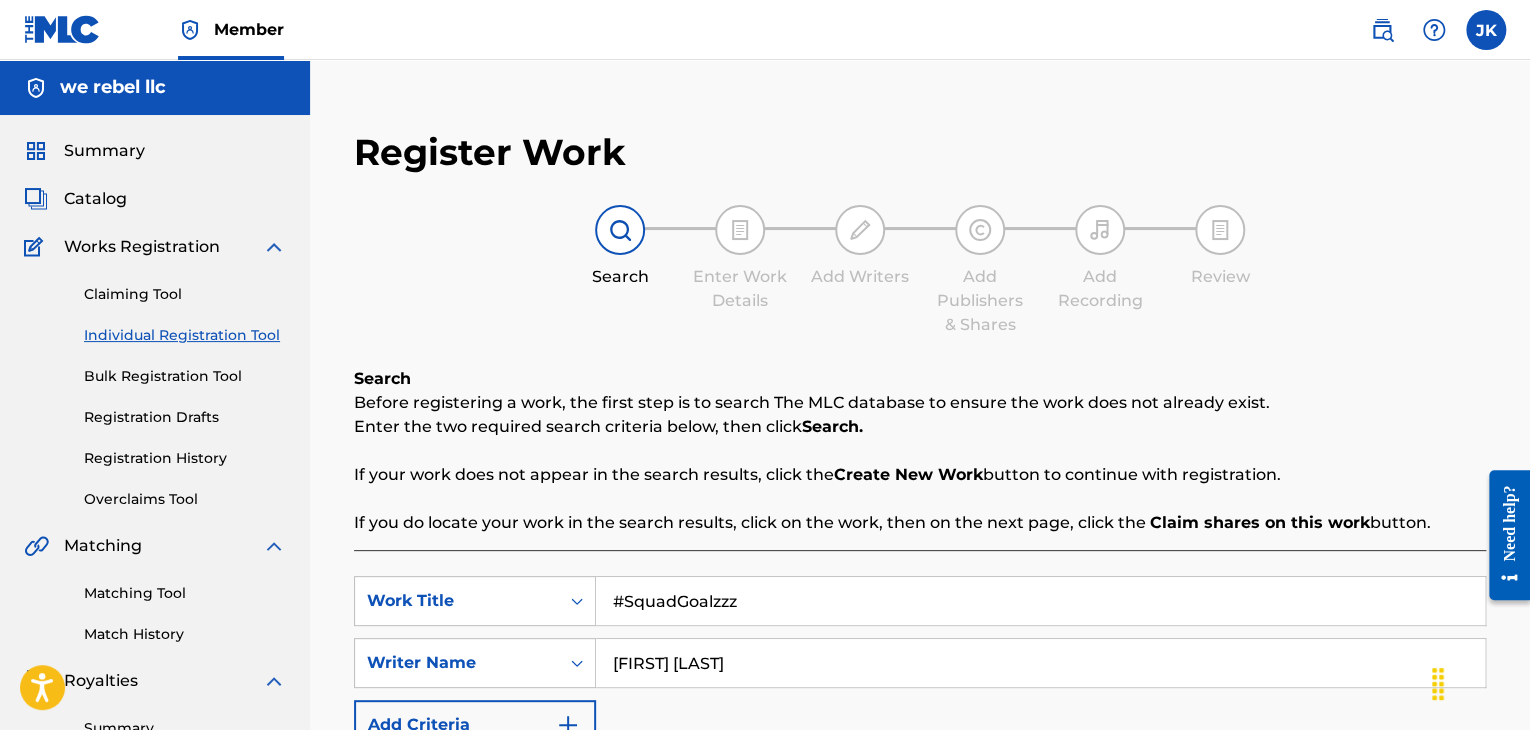type on "#SquadGoalzzz" 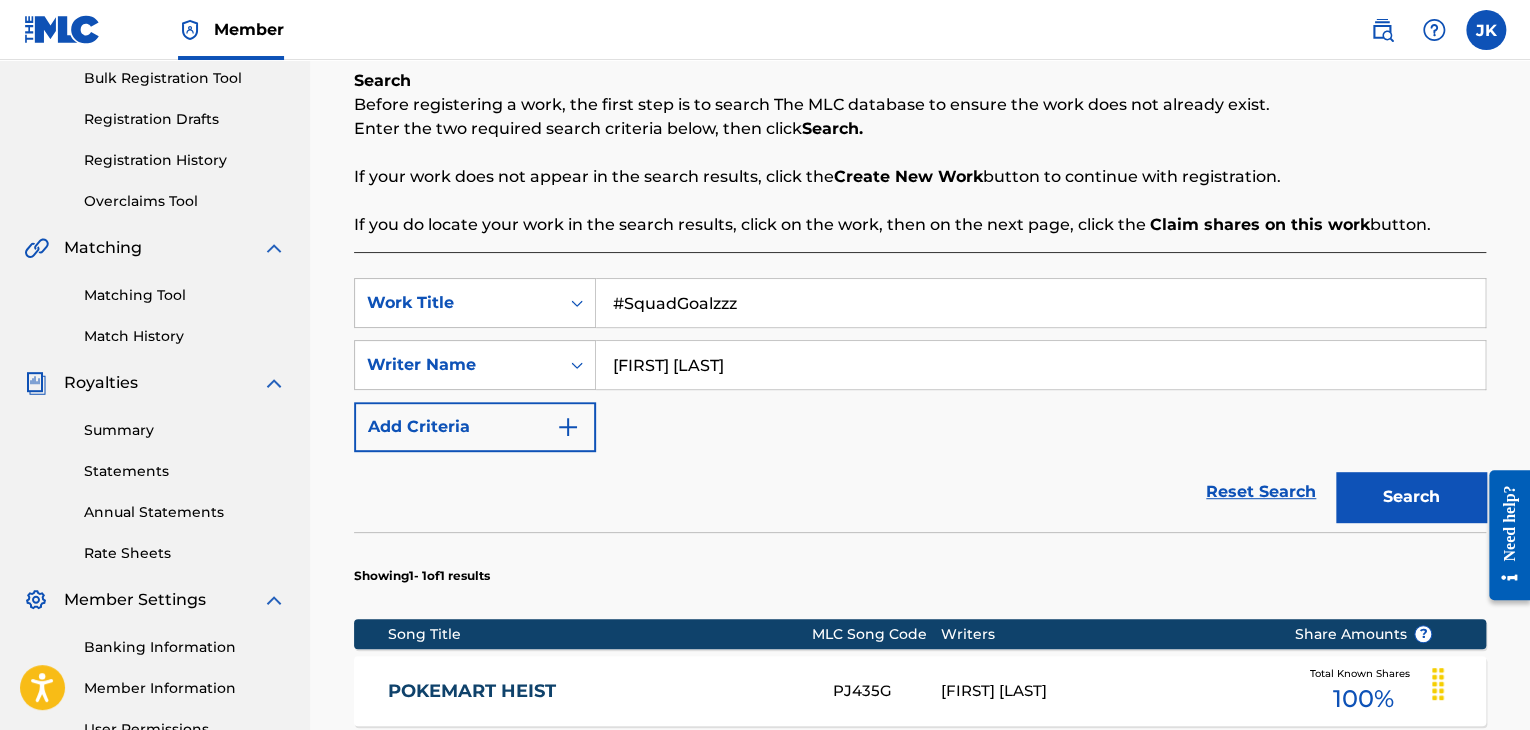 scroll, scrollTop: 300, scrollLeft: 0, axis: vertical 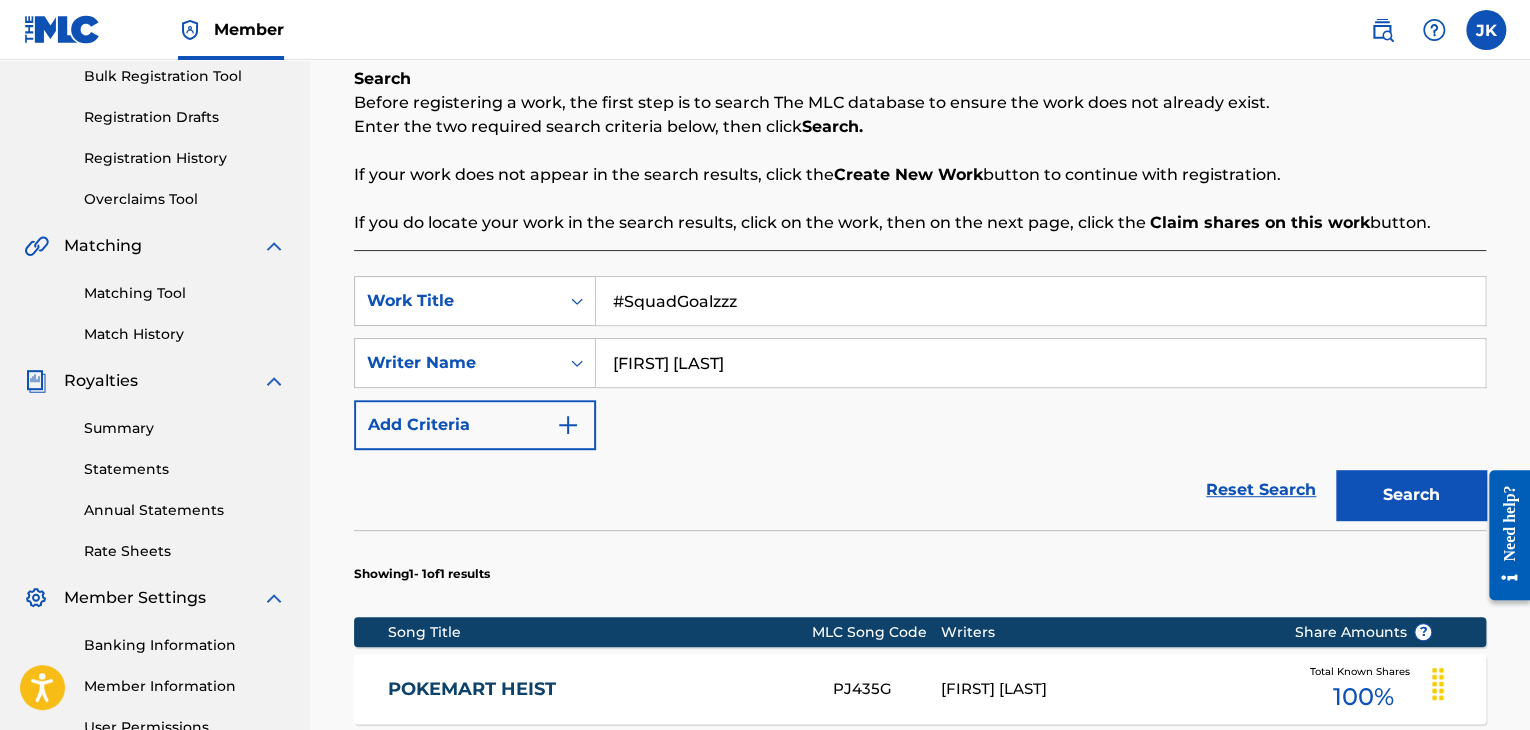 click on "Search" at bounding box center (1411, 495) 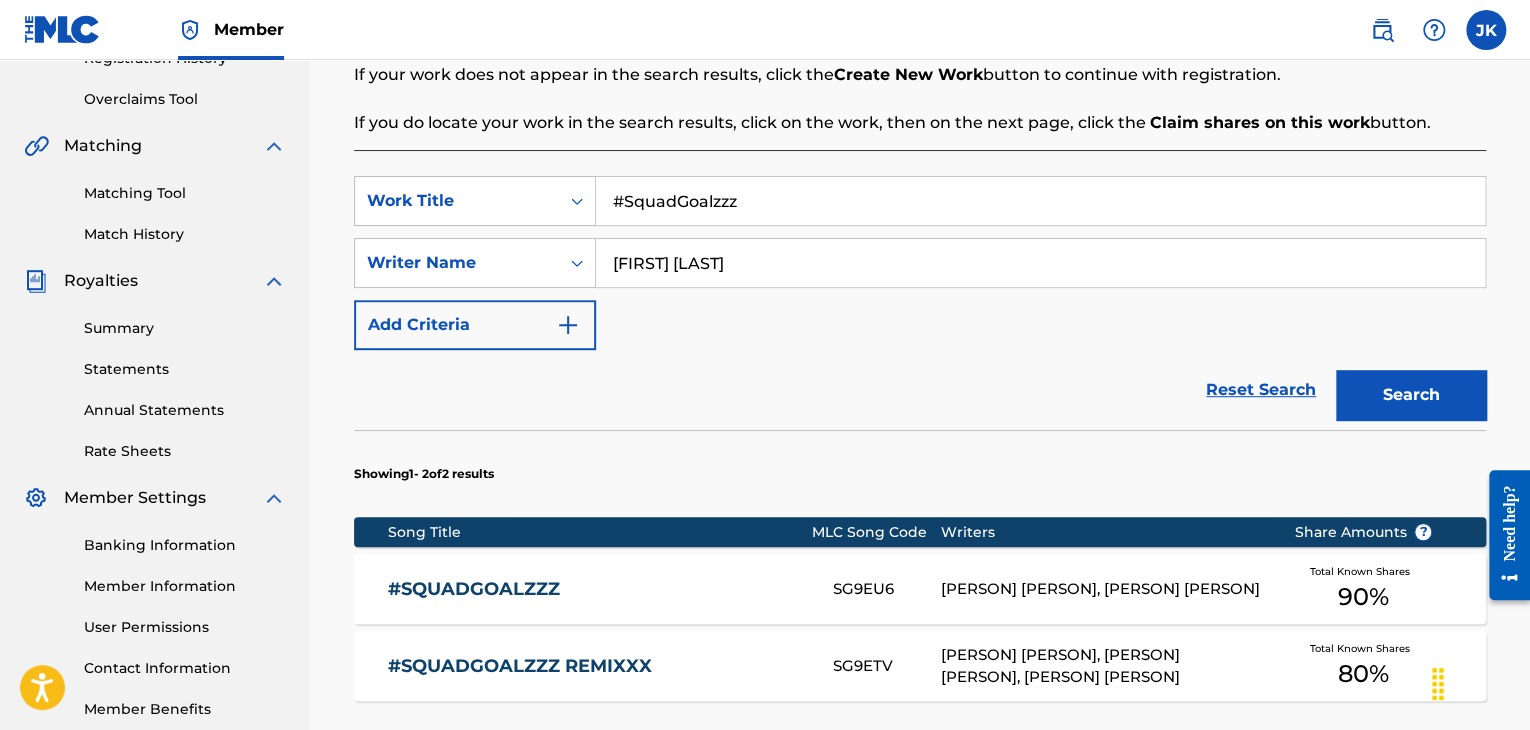 scroll, scrollTop: 500, scrollLeft: 0, axis: vertical 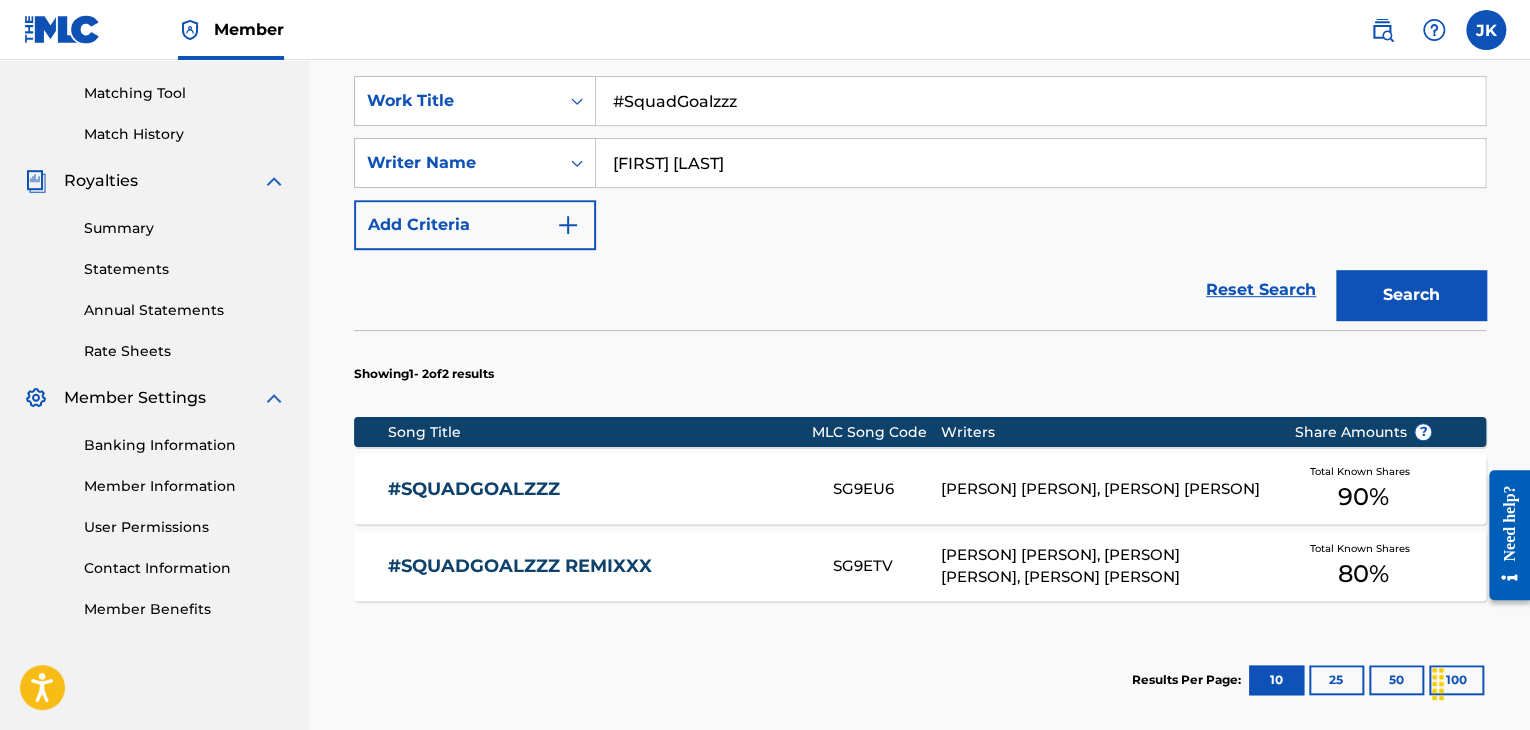 click on "#SQUADGOALZZZ" at bounding box center (597, 489) 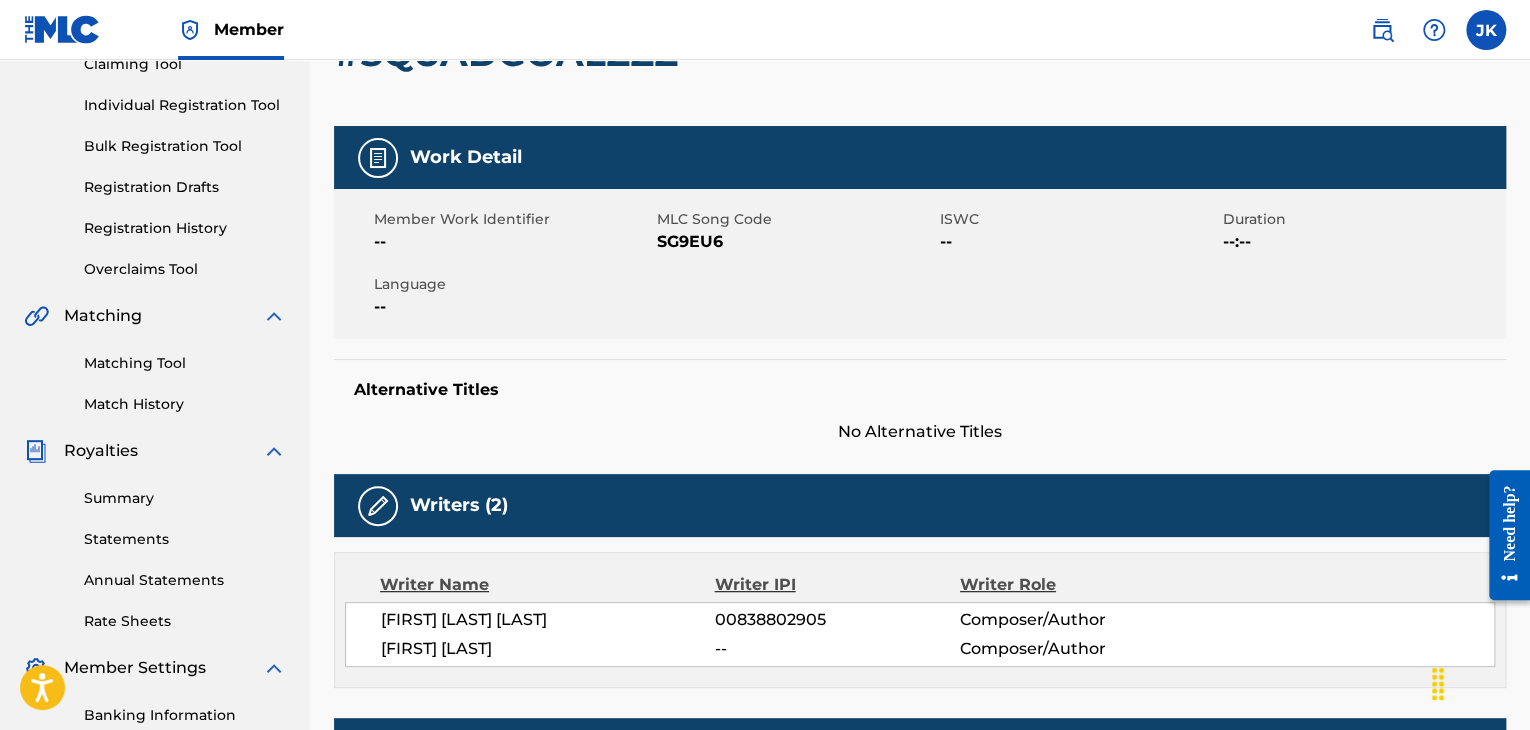 scroll, scrollTop: 144, scrollLeft: 0, axis: vertical 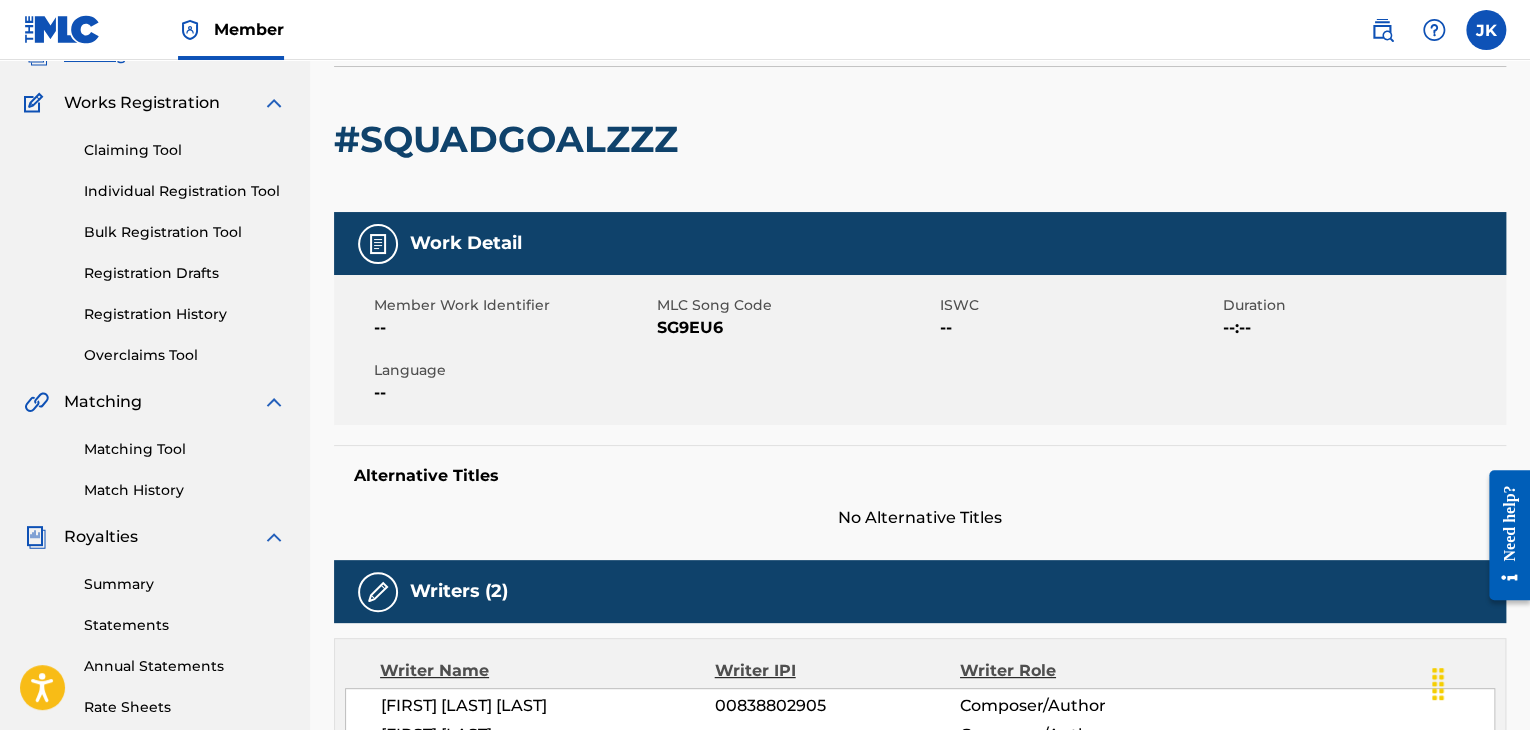 click on "Individual Registration Tool" at bounding box center (185, 191) 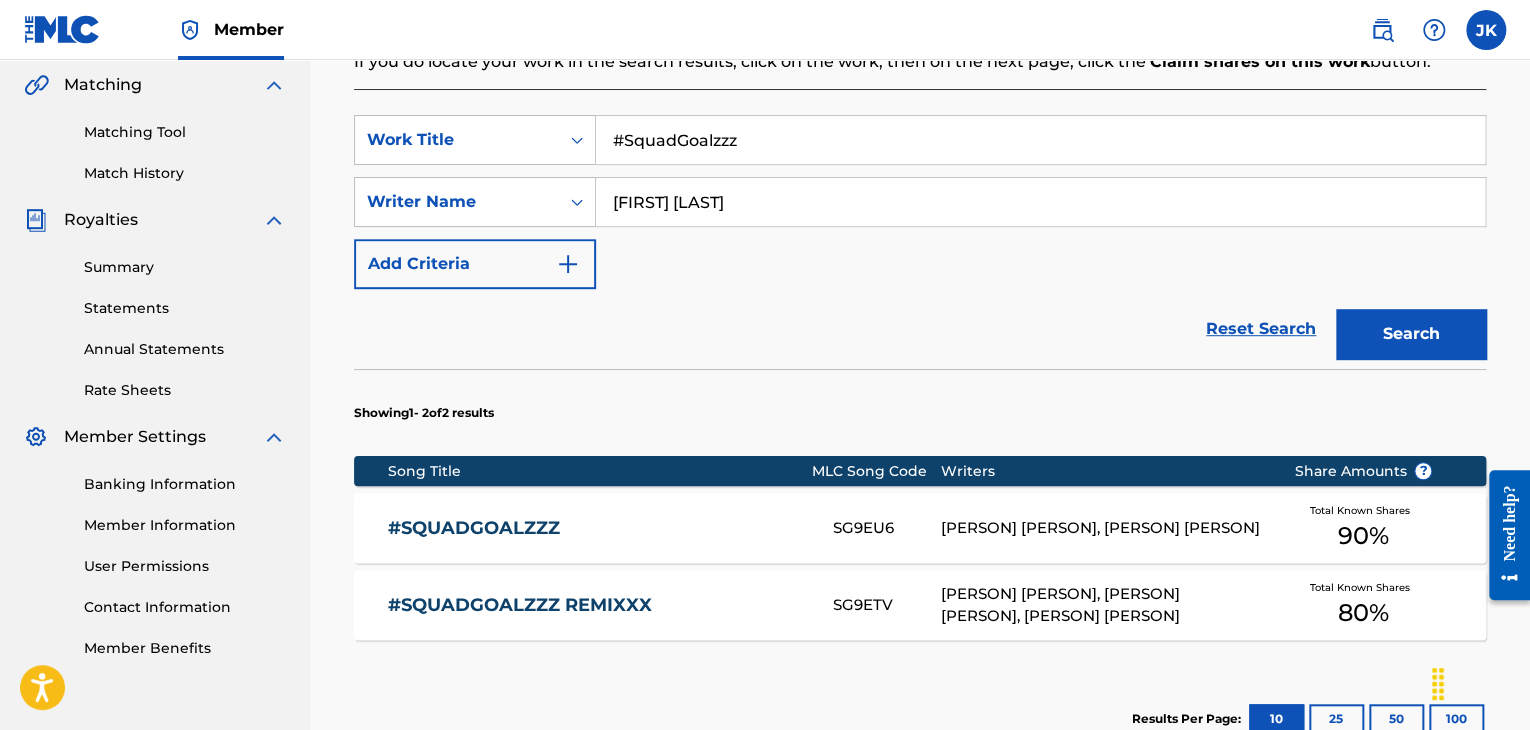 scroll, scrollTop: 500, scrollLeft: 0, axis: vertical 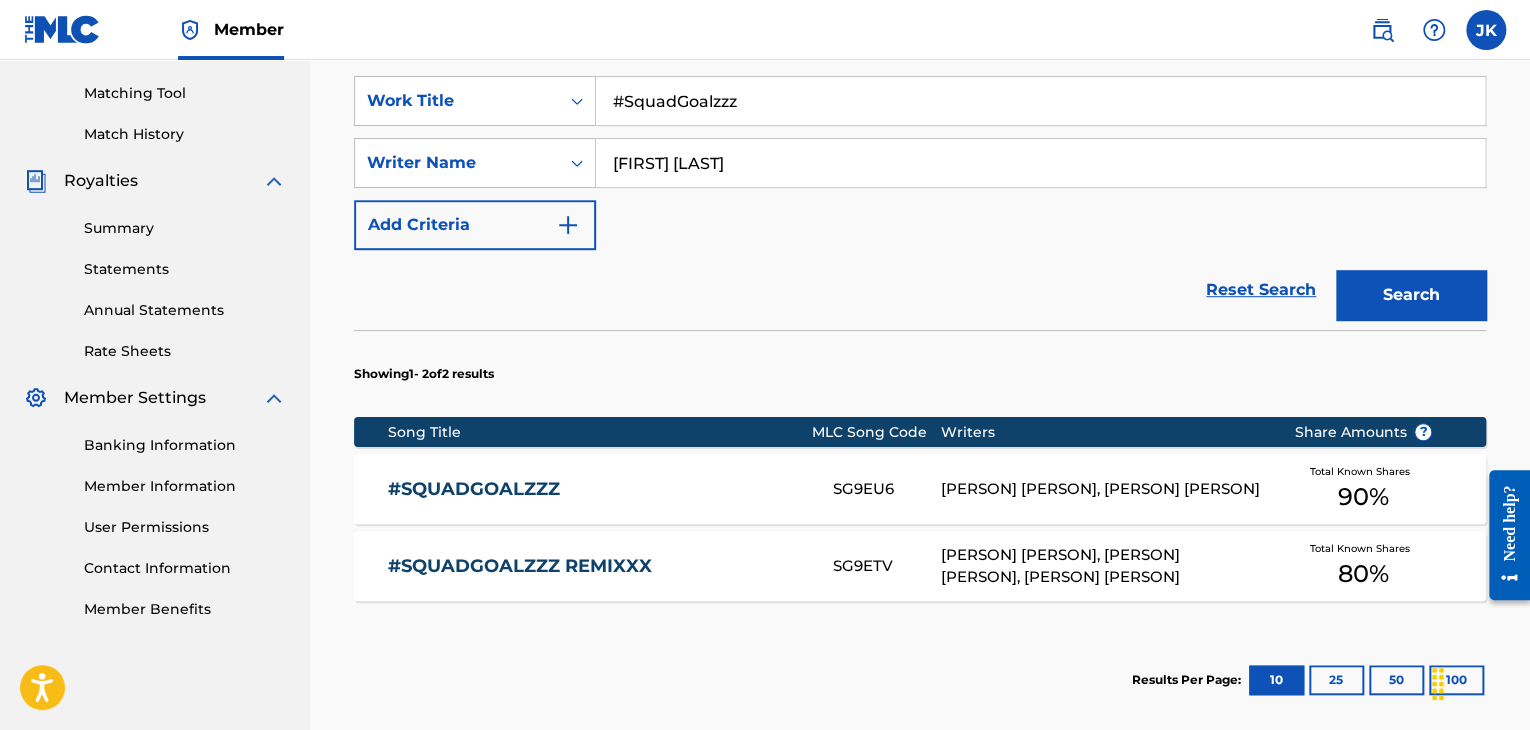 click on "#SQUADGOALZZZ REMIXXX" at bounding box center (597, 566) 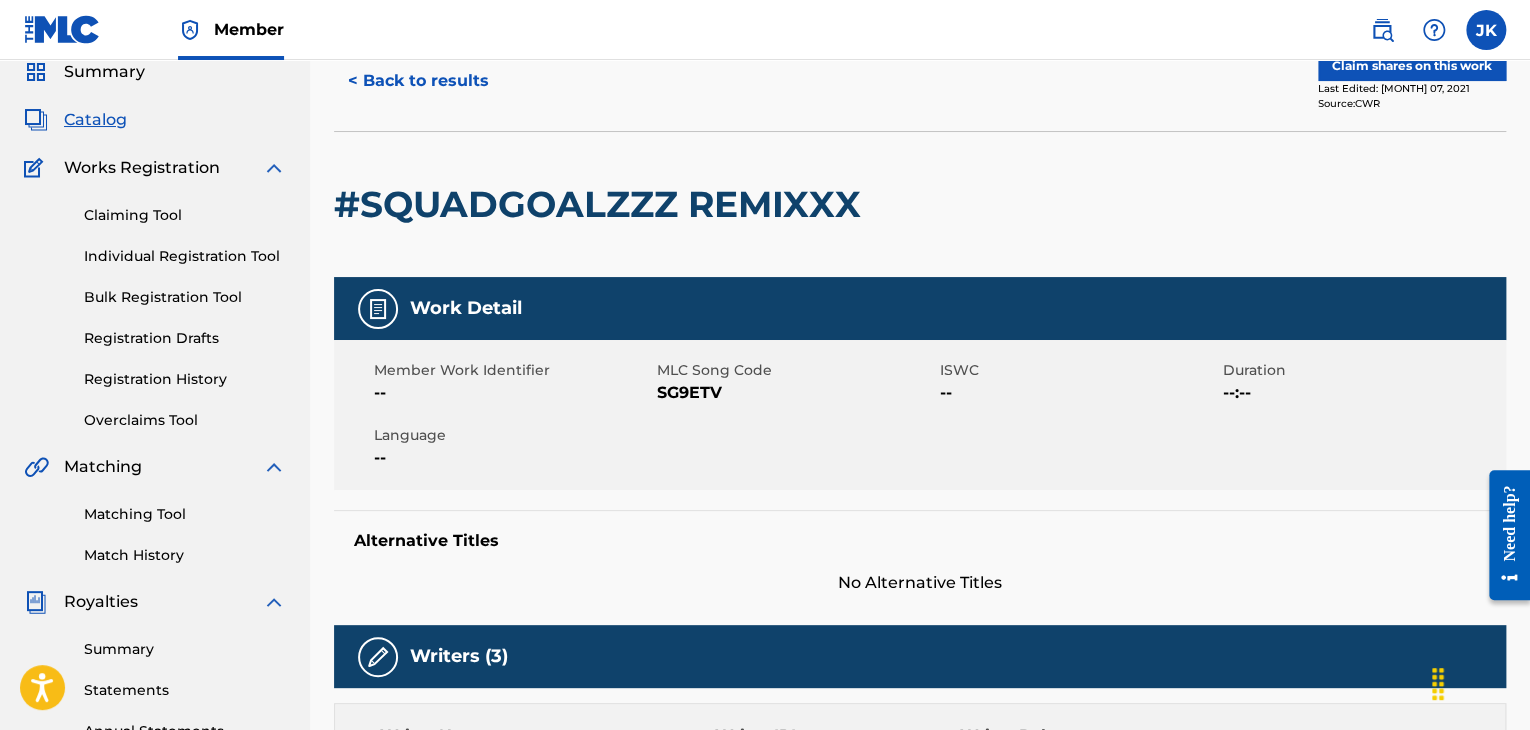 scroll, scrollTop: 0, scrollLeft: 0, axis: both 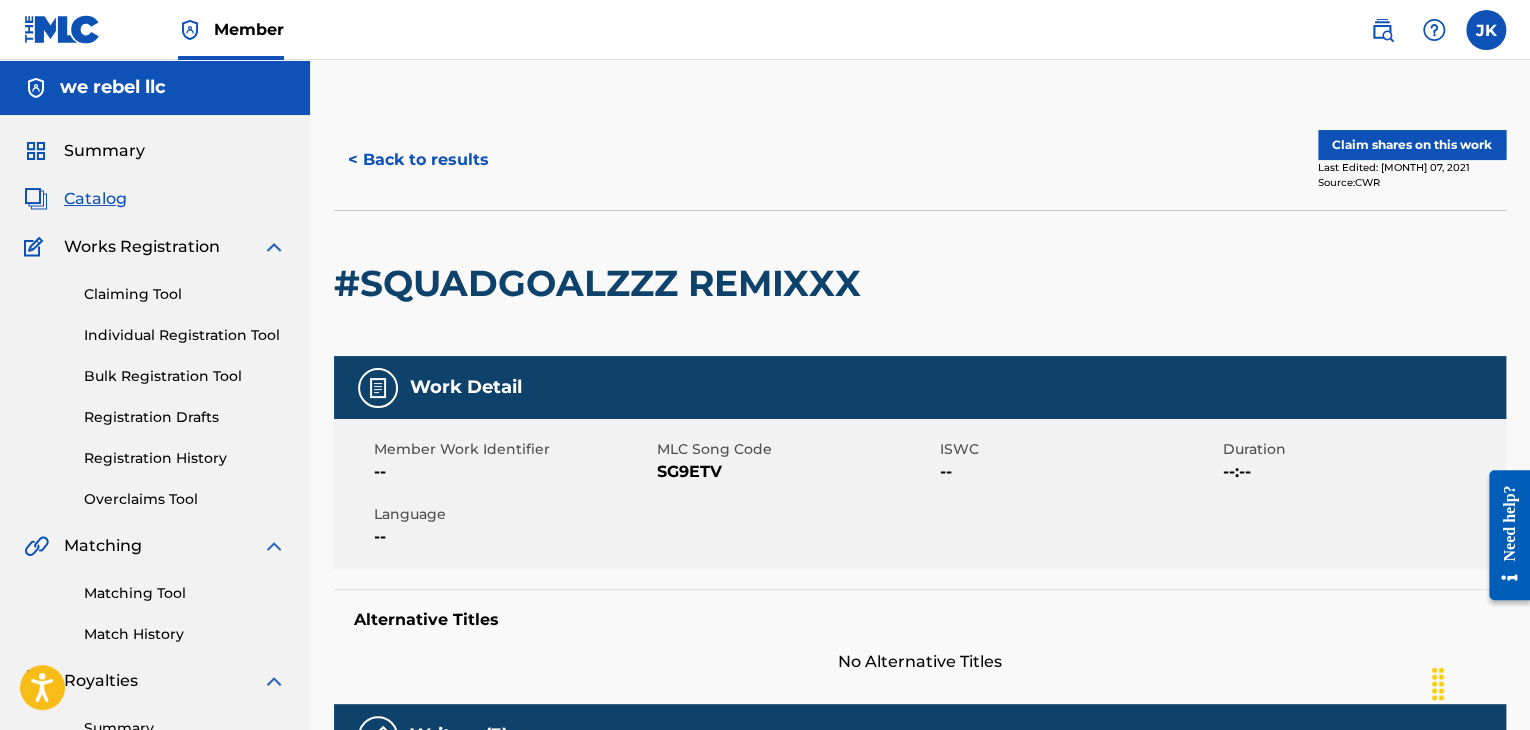click on "Individual Registration Tool" at bounding box center (185, 335) 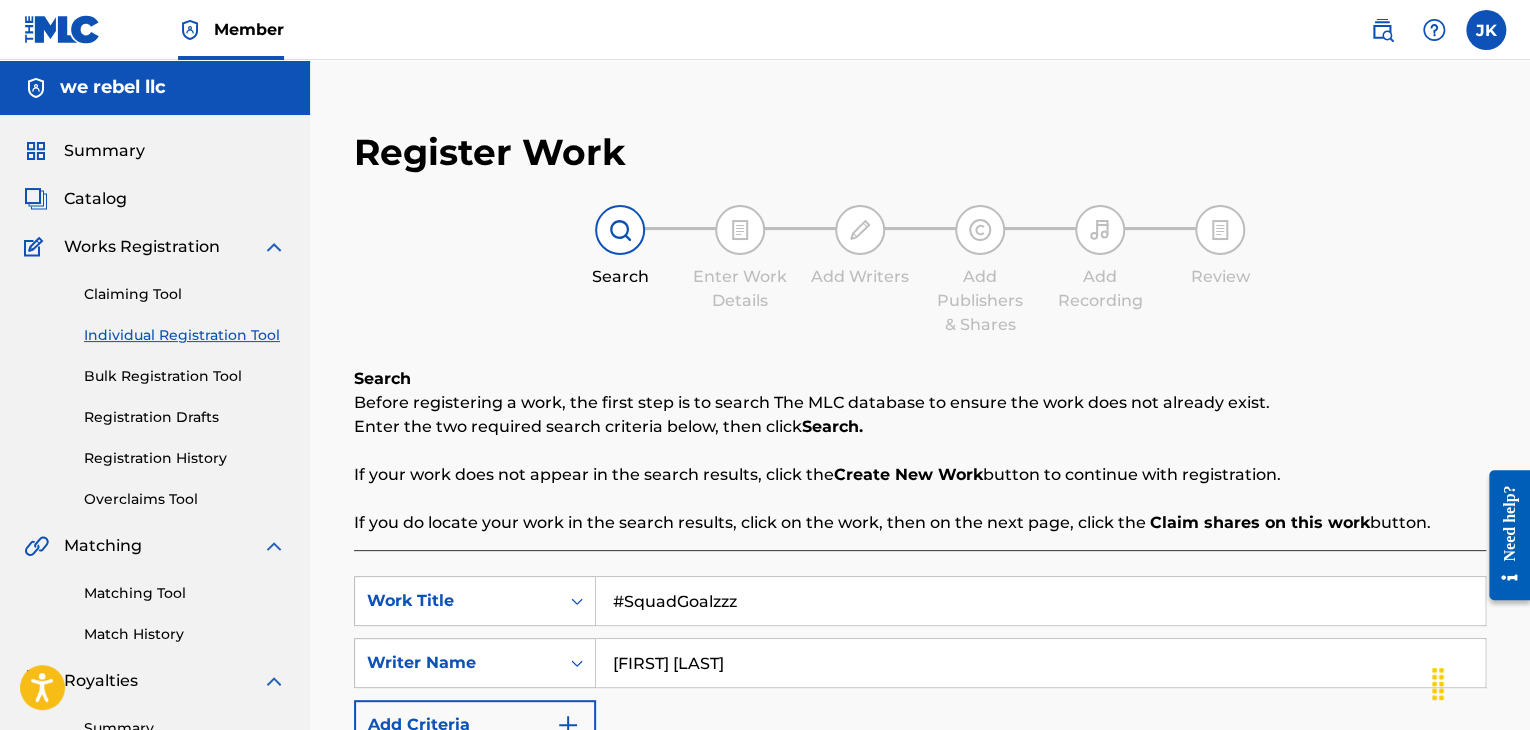 drag, startPoint x: 770, startPoint y: 601, endPoint x: 608, endPoint y: 609, distance: 162.19742 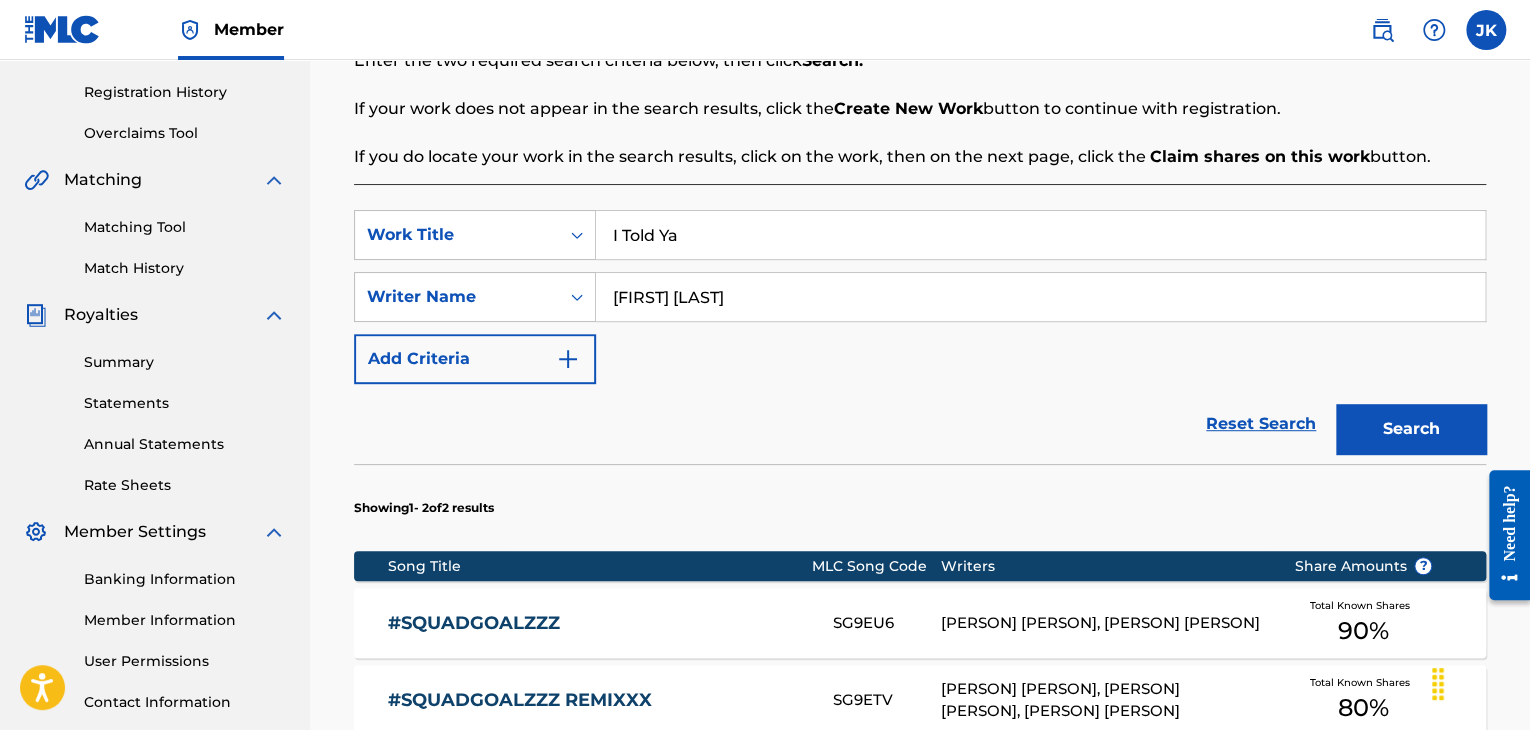 scroll, scrollTop: 400, scrollLeft: 0, axis: vertical 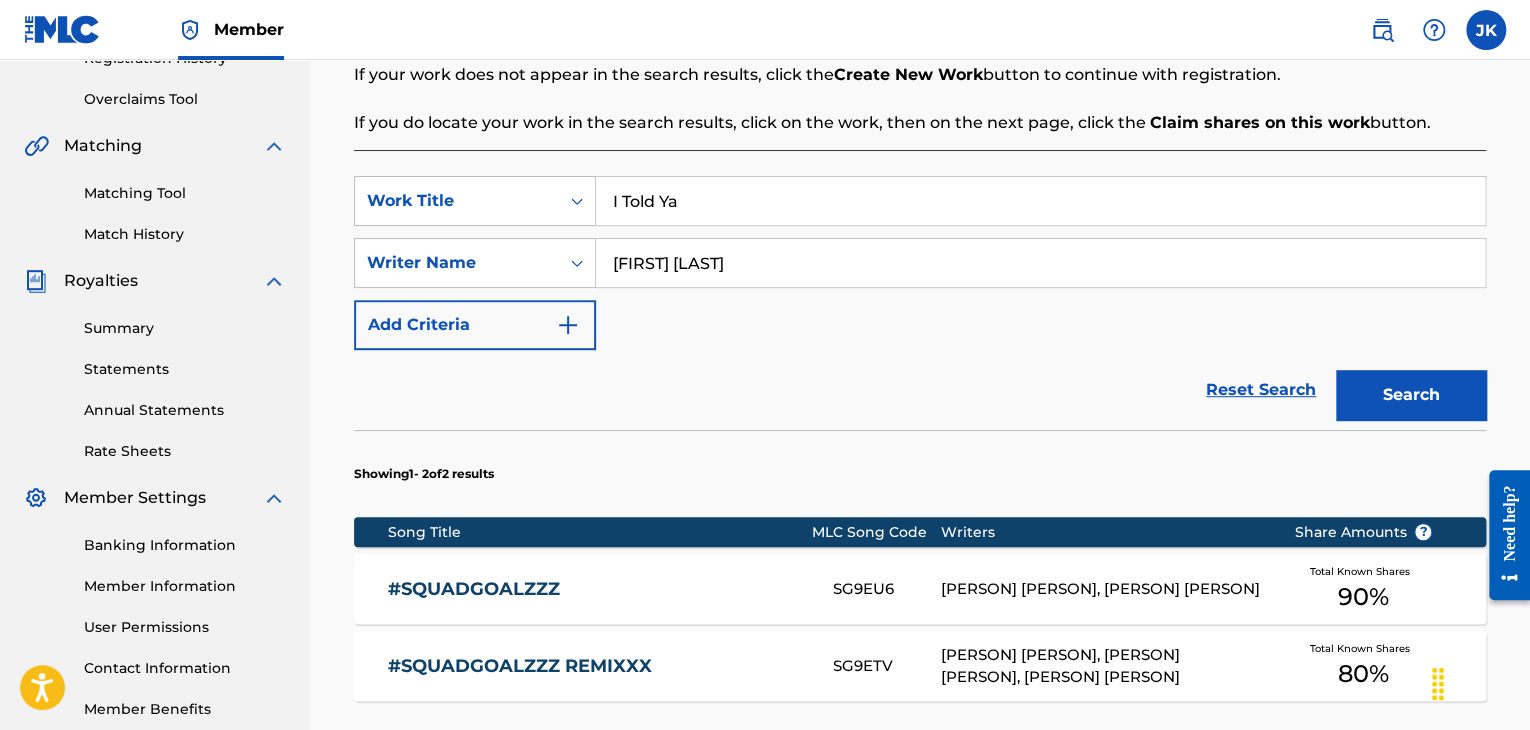 type on "I Told Ya" 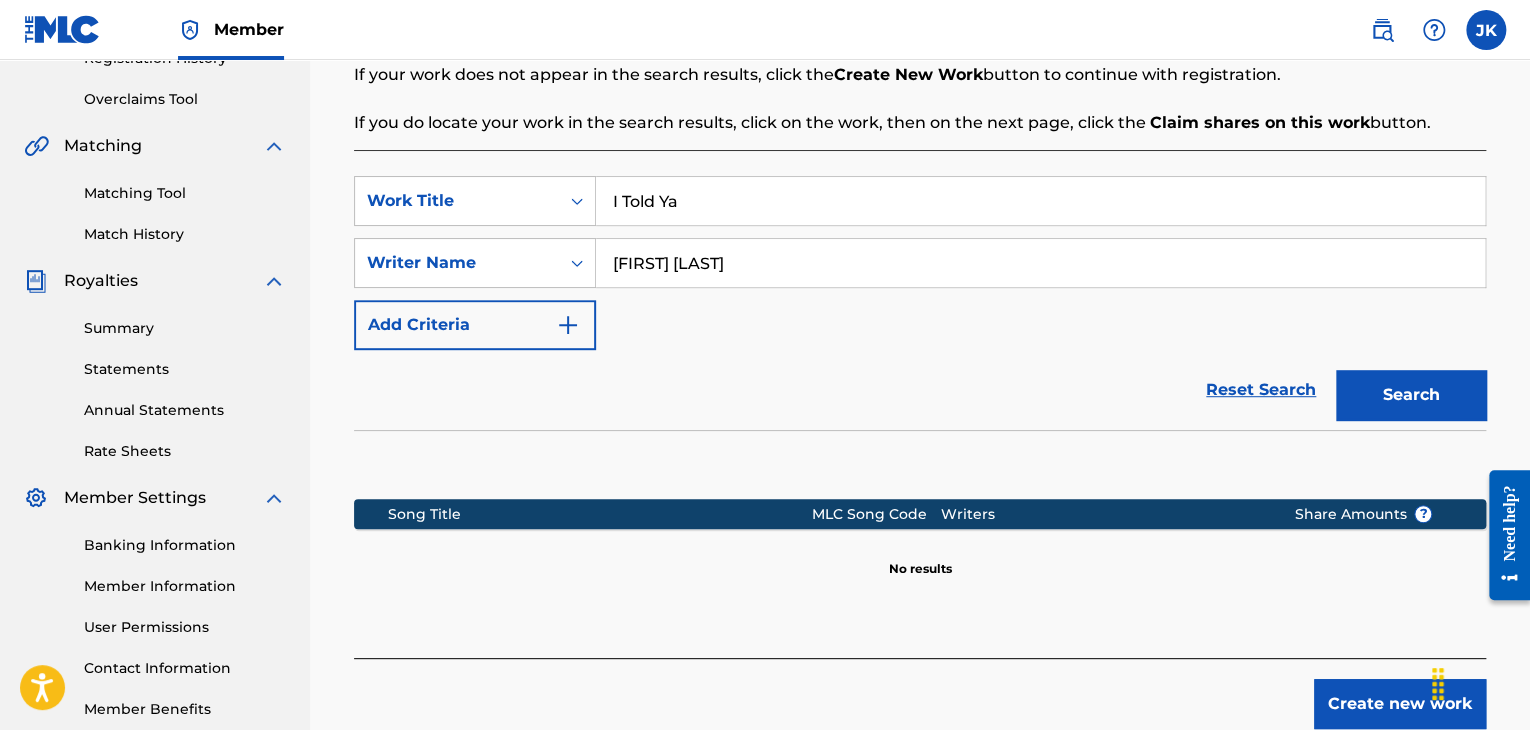 click on "Search" at bounding box center [1411, 395] 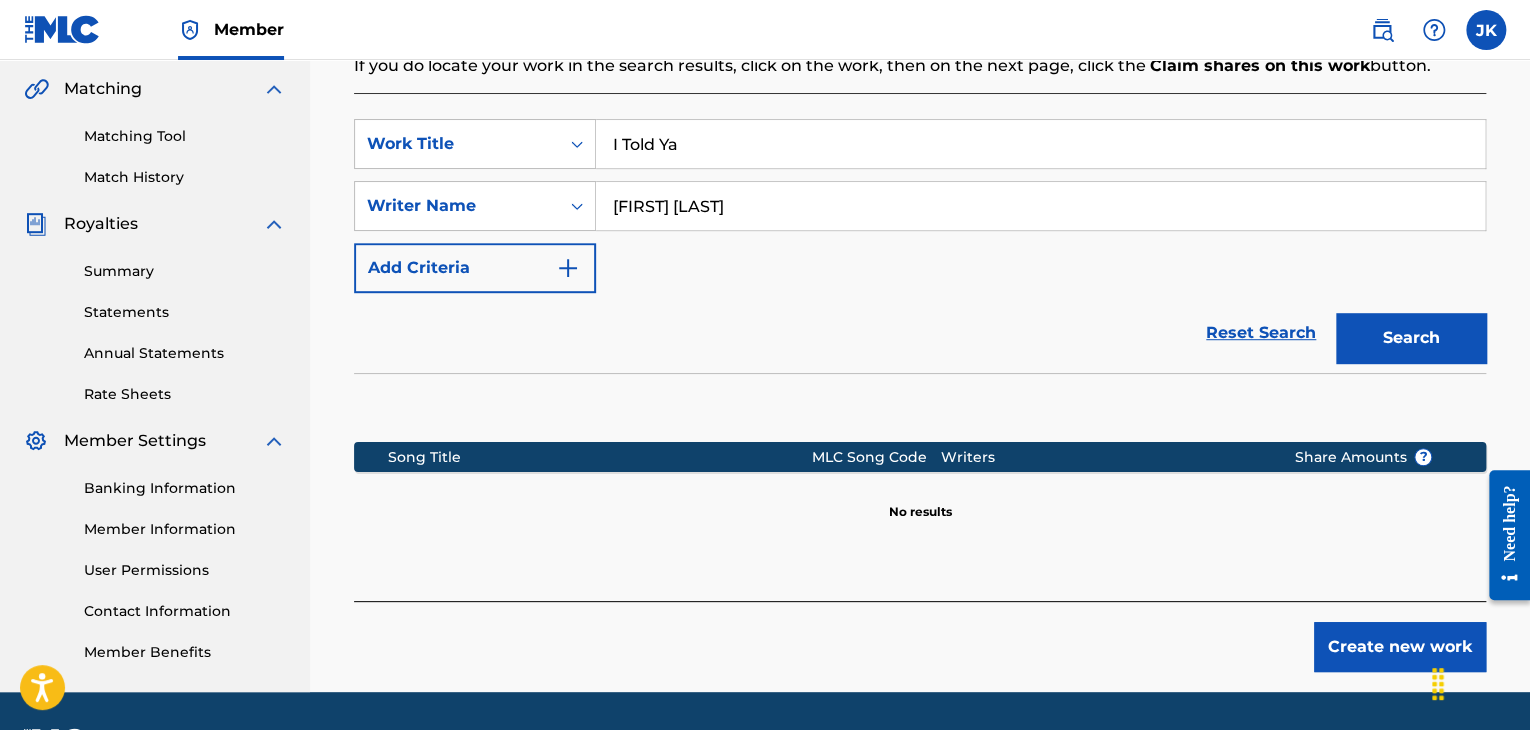 scroll, scrollTop: 515, scrollLeft: 0, axis: vertical 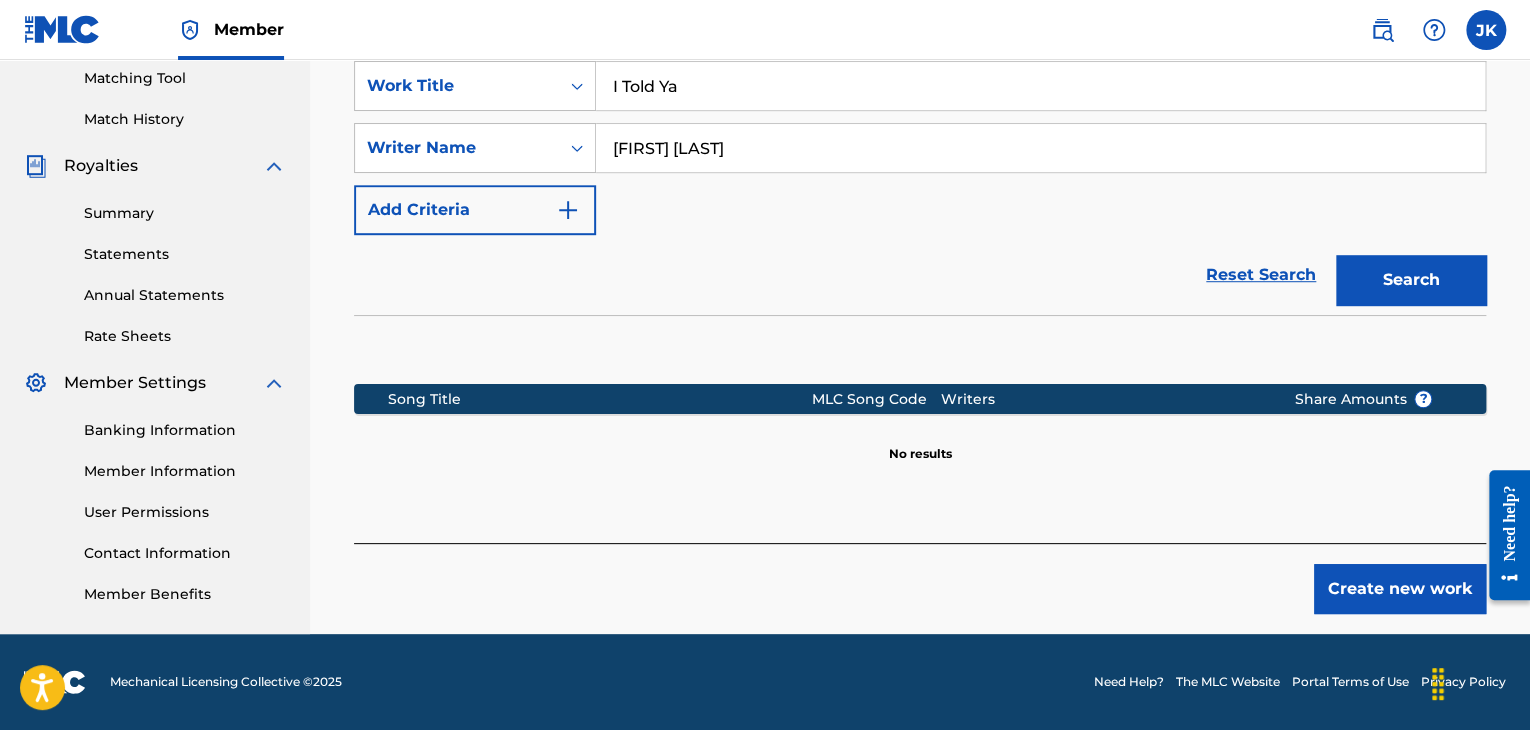 click on "Create new work" at bounding box center [1400, 589] 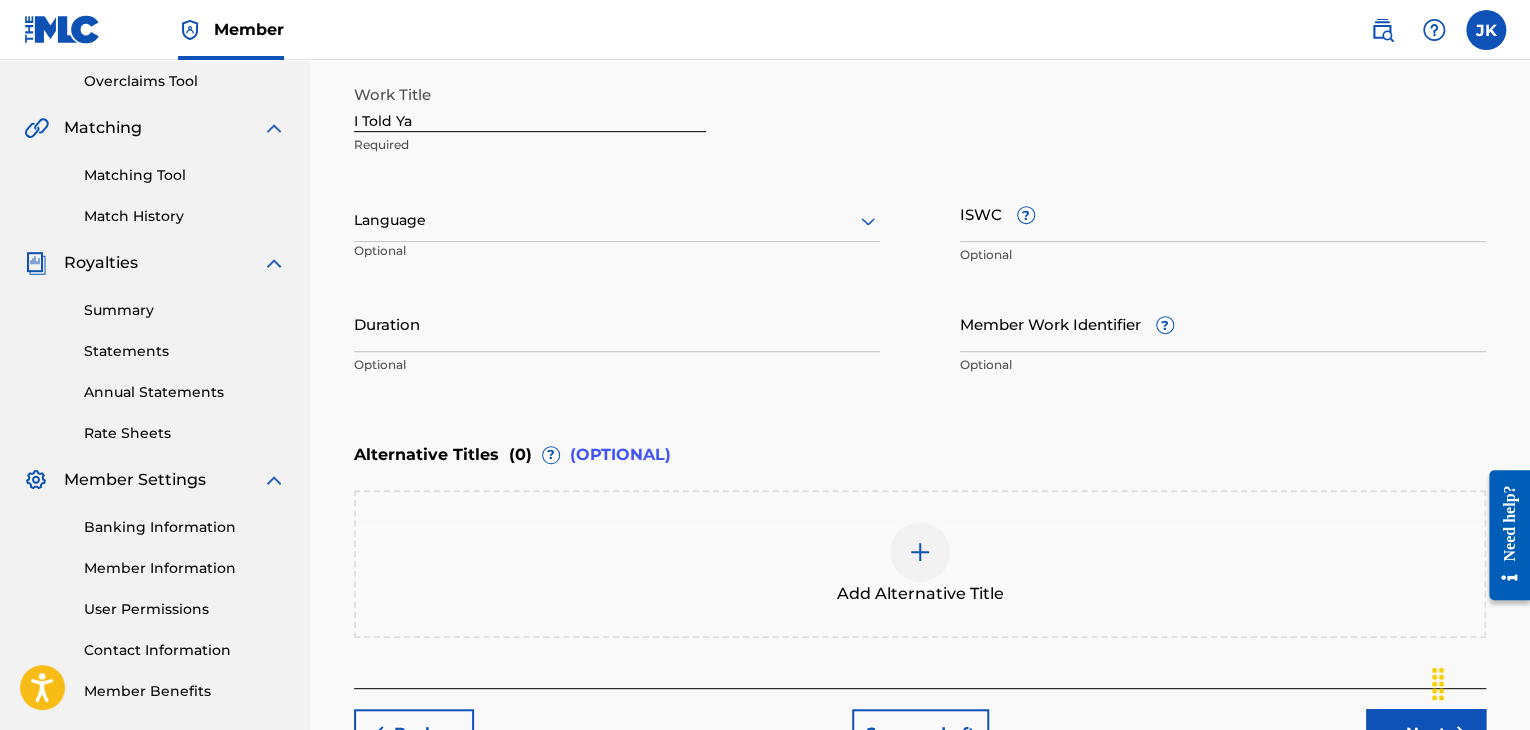 scroll, scrollTop: 315, scrollLeft: 0, axis: vertical 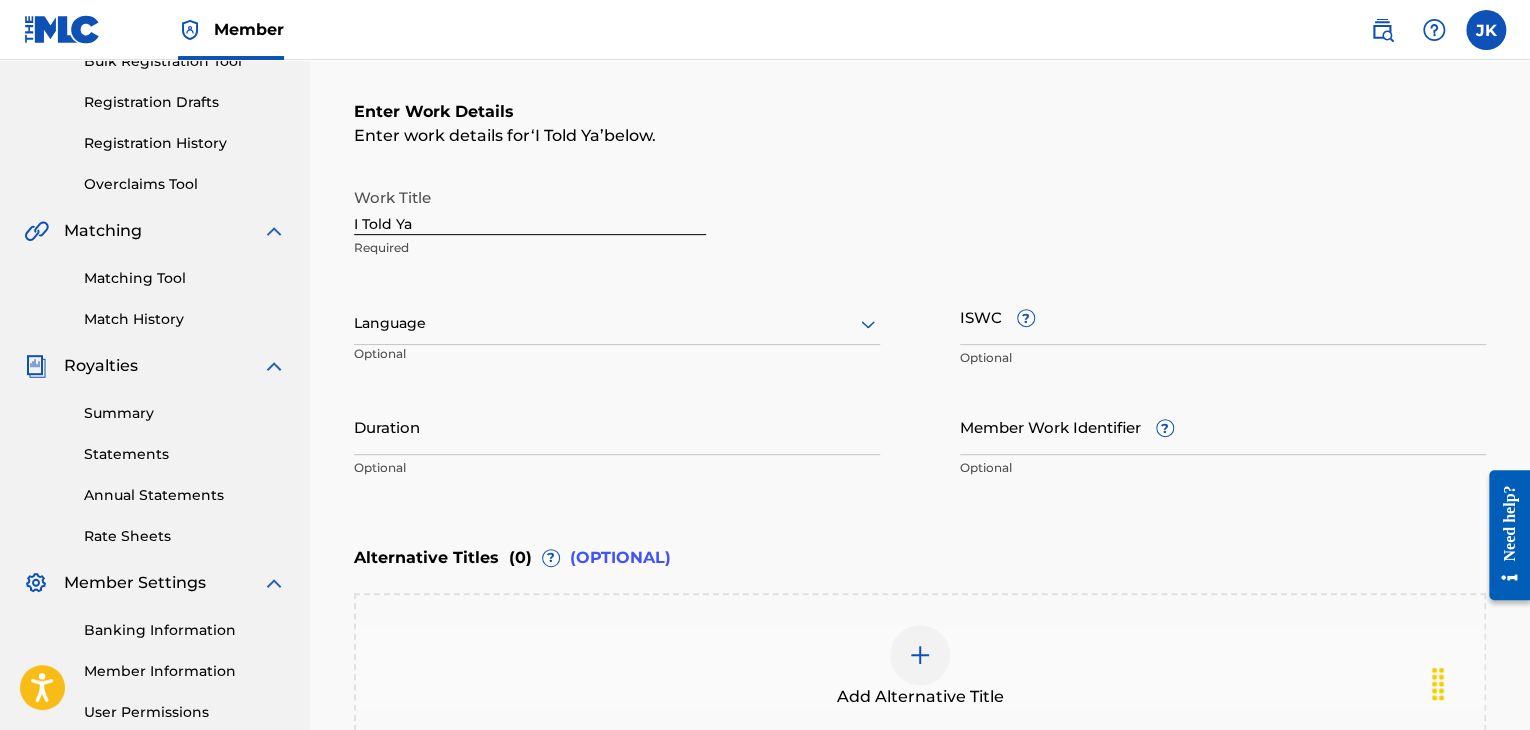 click at bounding box center [617, 323] 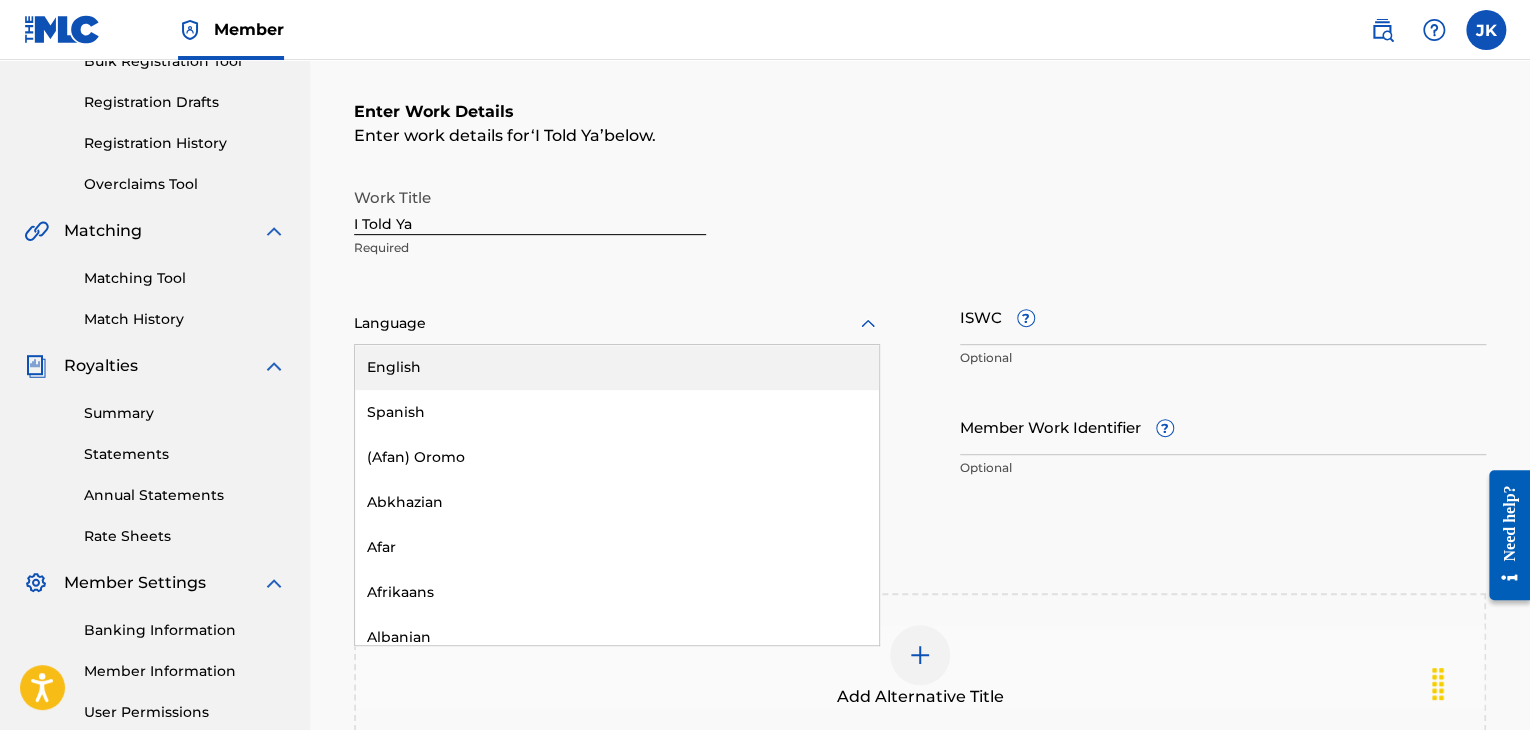 click on "English" at bounding box center (617, 367) 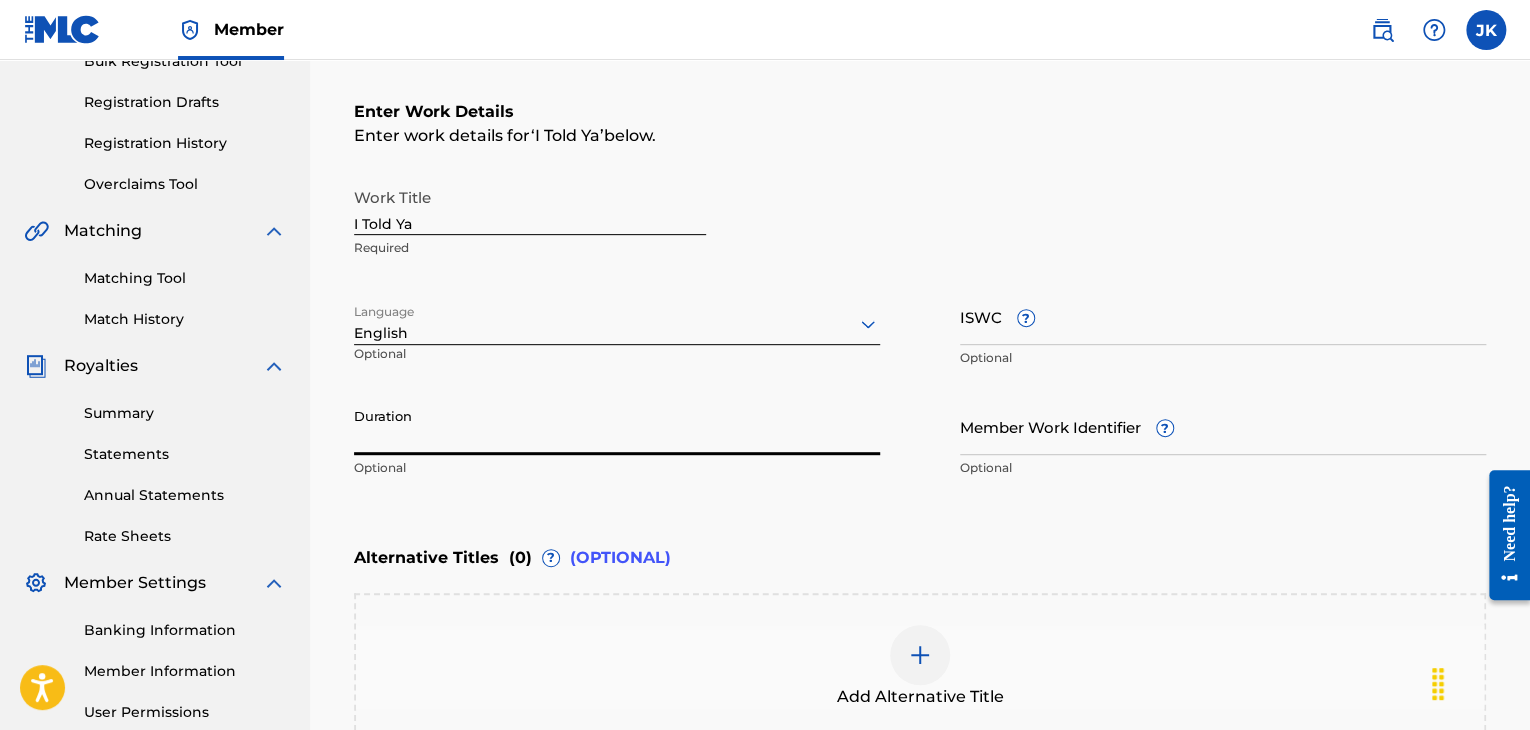 click on "Duration" at bounding box center [617, 426] 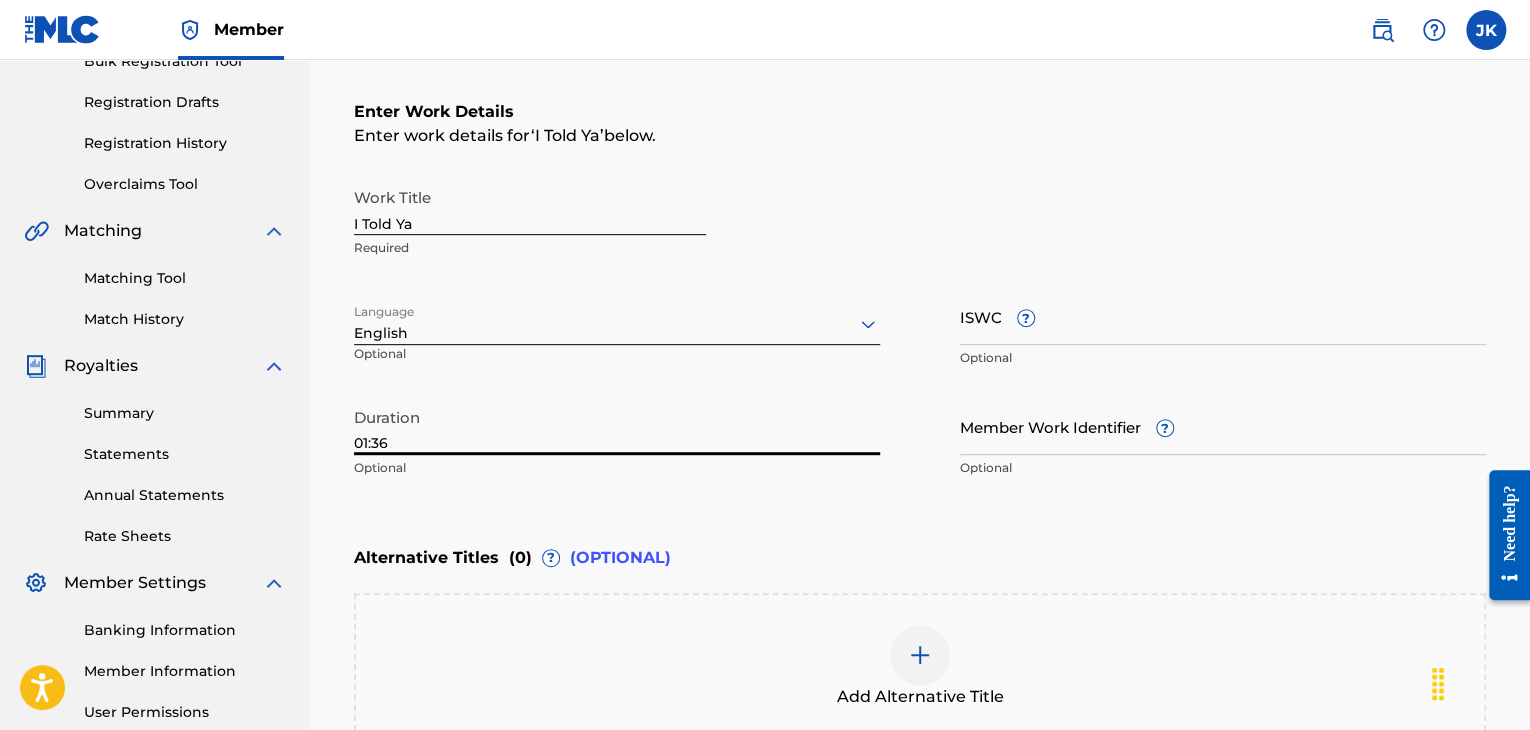 type on "01:36" 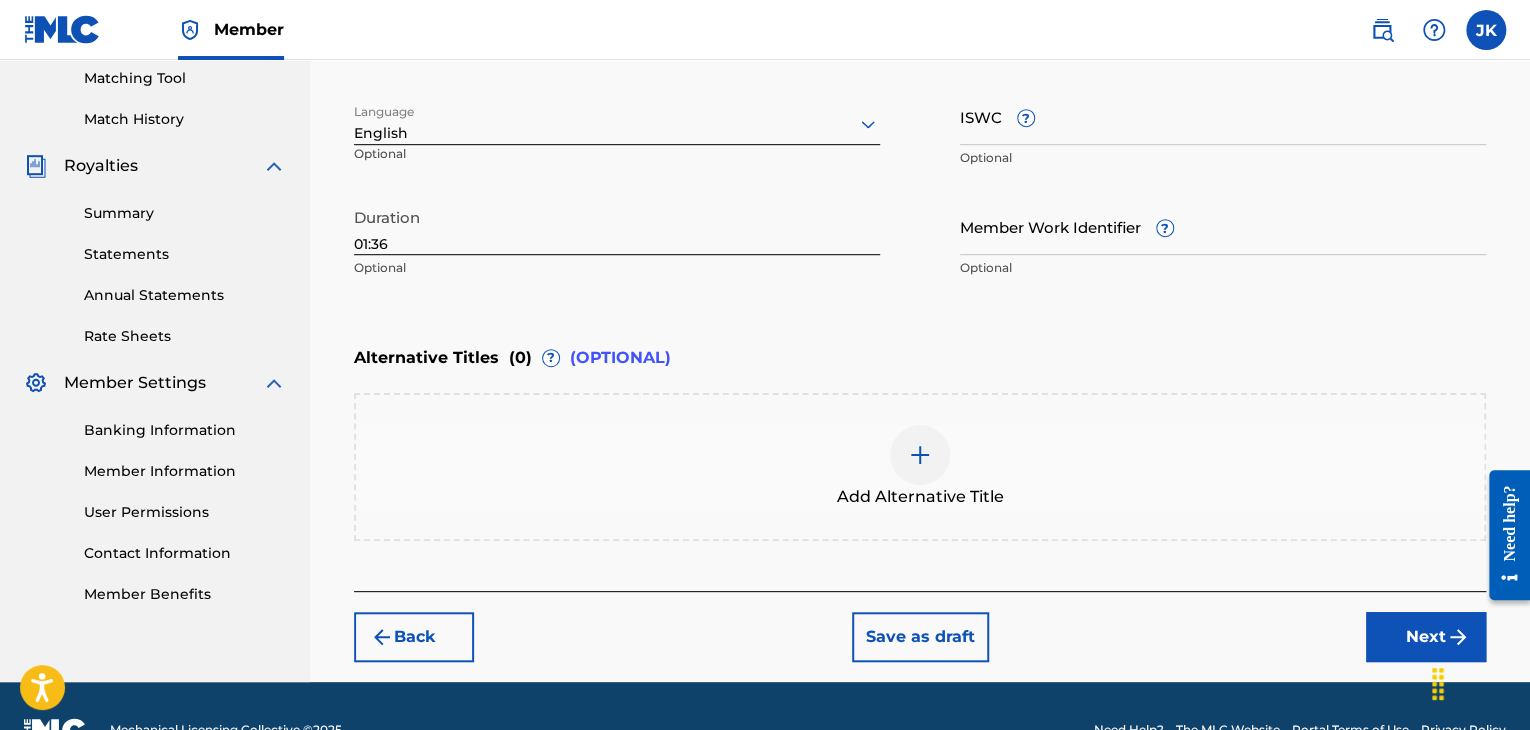 click on "Next" at bounding box center (1426, 637) 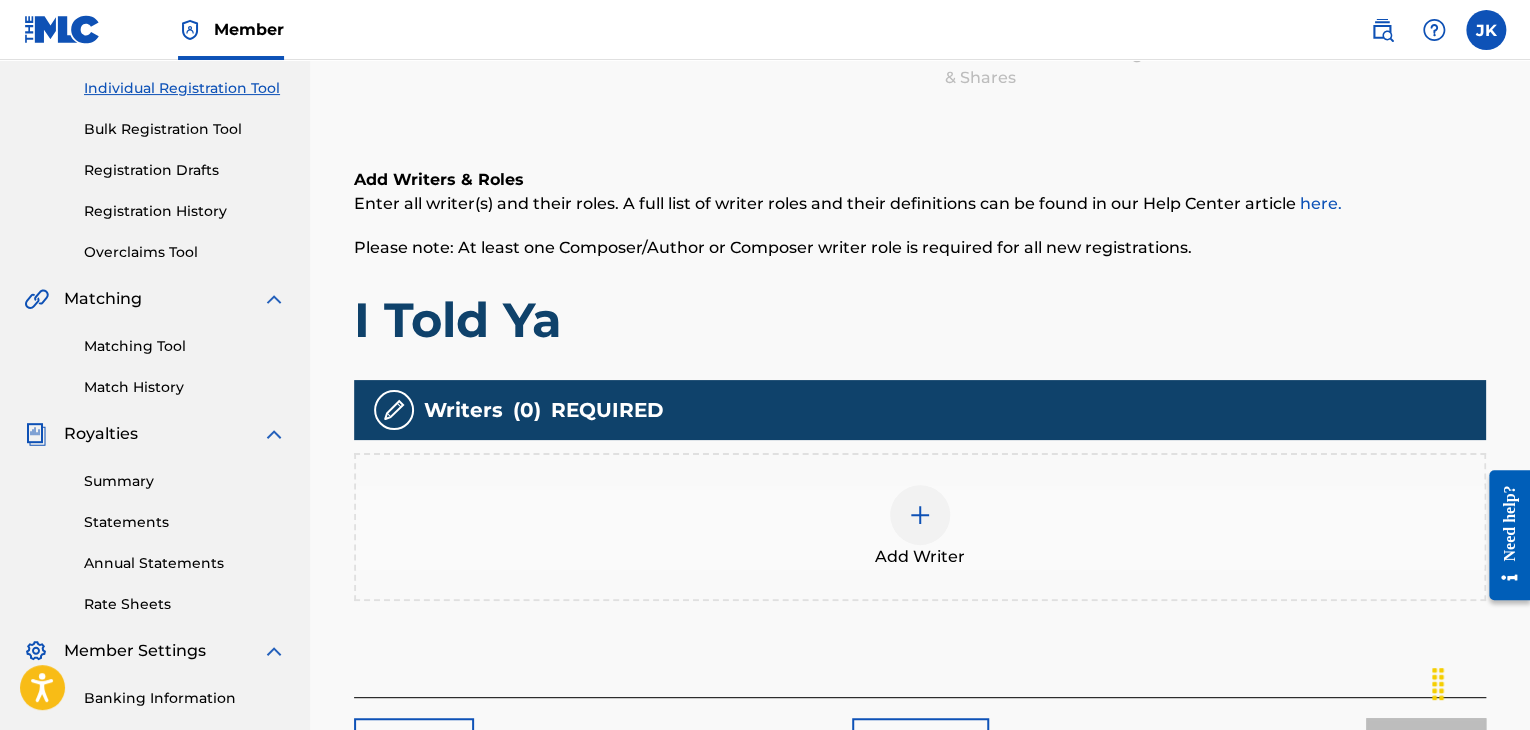 scroll, scrollTop: 290, scrollLeft: 0, axis: vertical 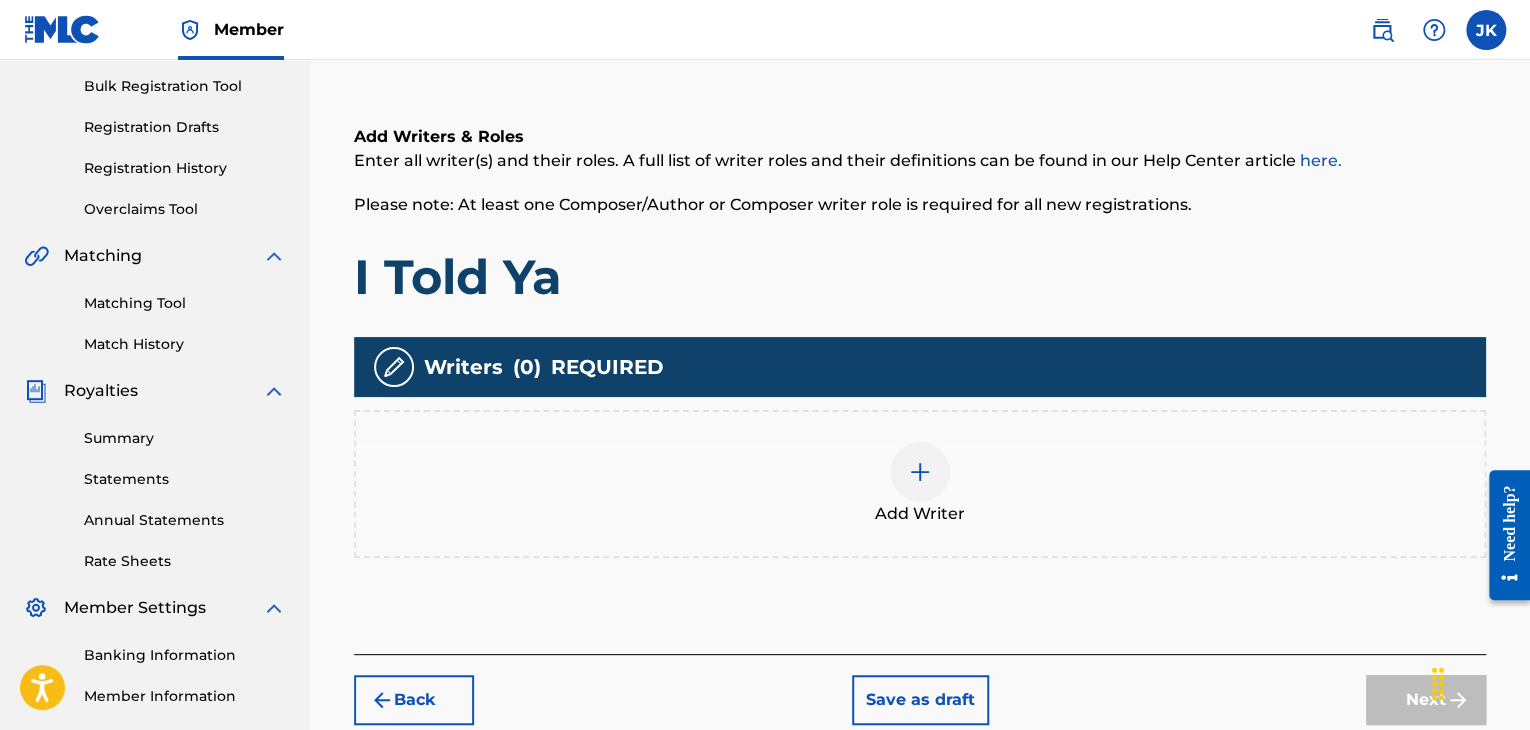 click at bounding box center (920, 472) 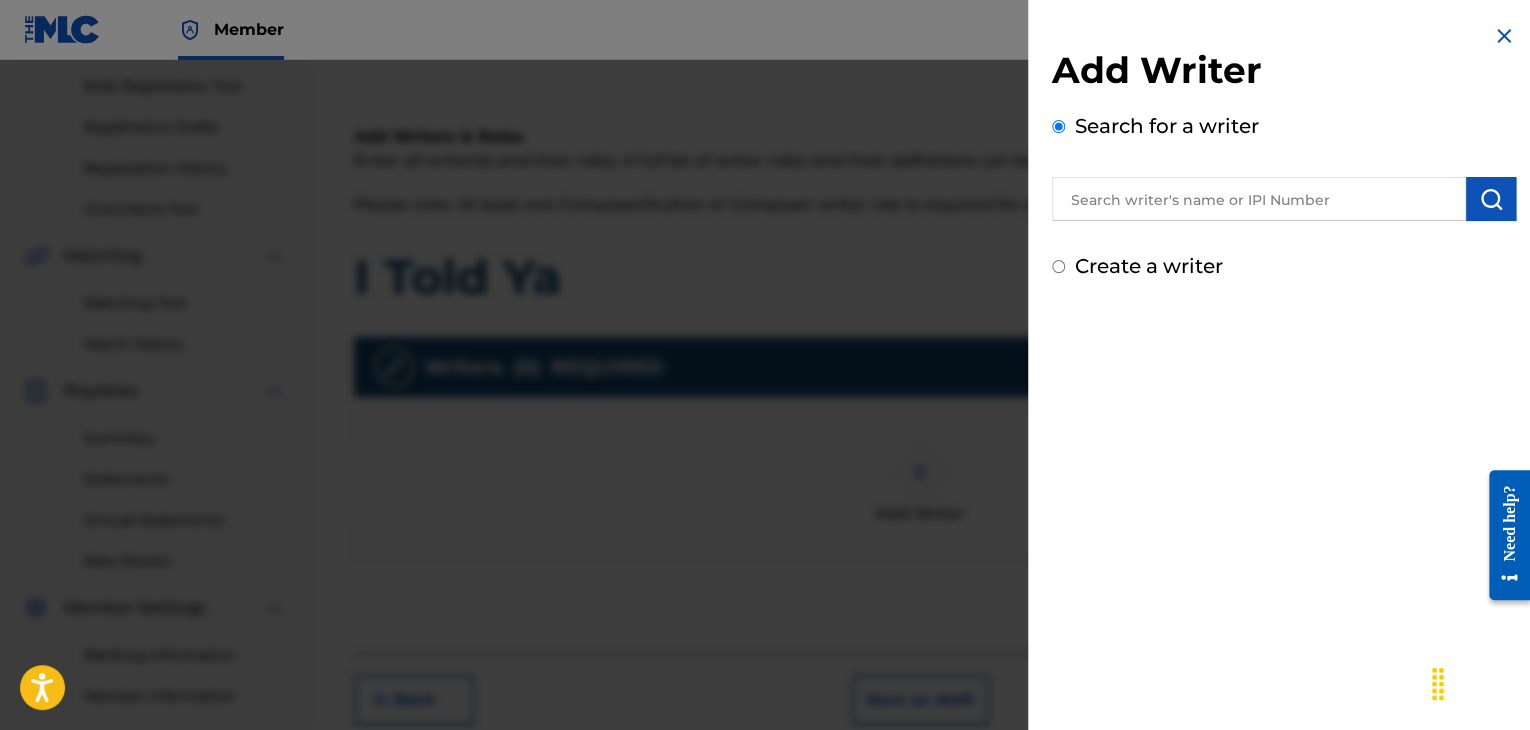 click at bounding box center (1259, 199) 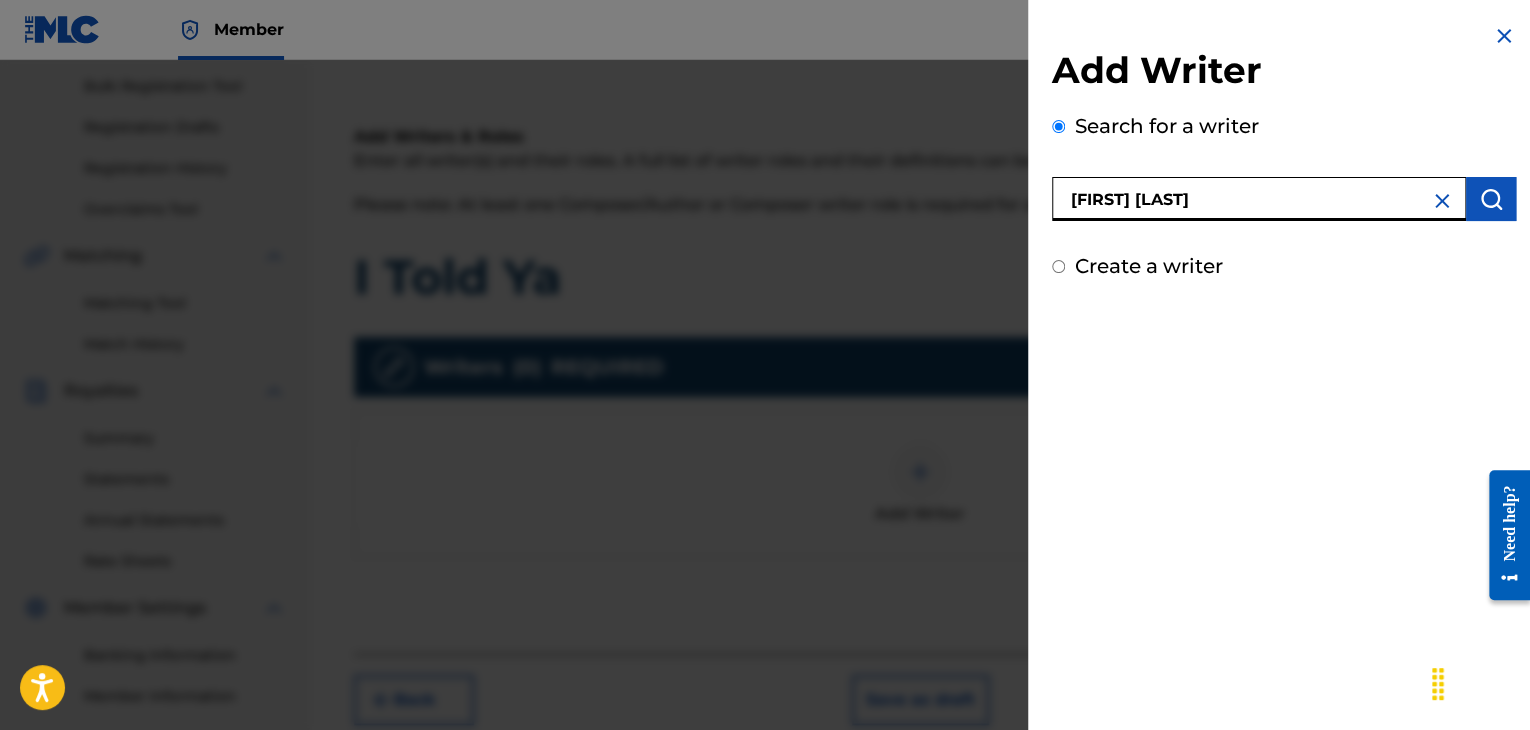 type on "[FIRST] [LAST]" 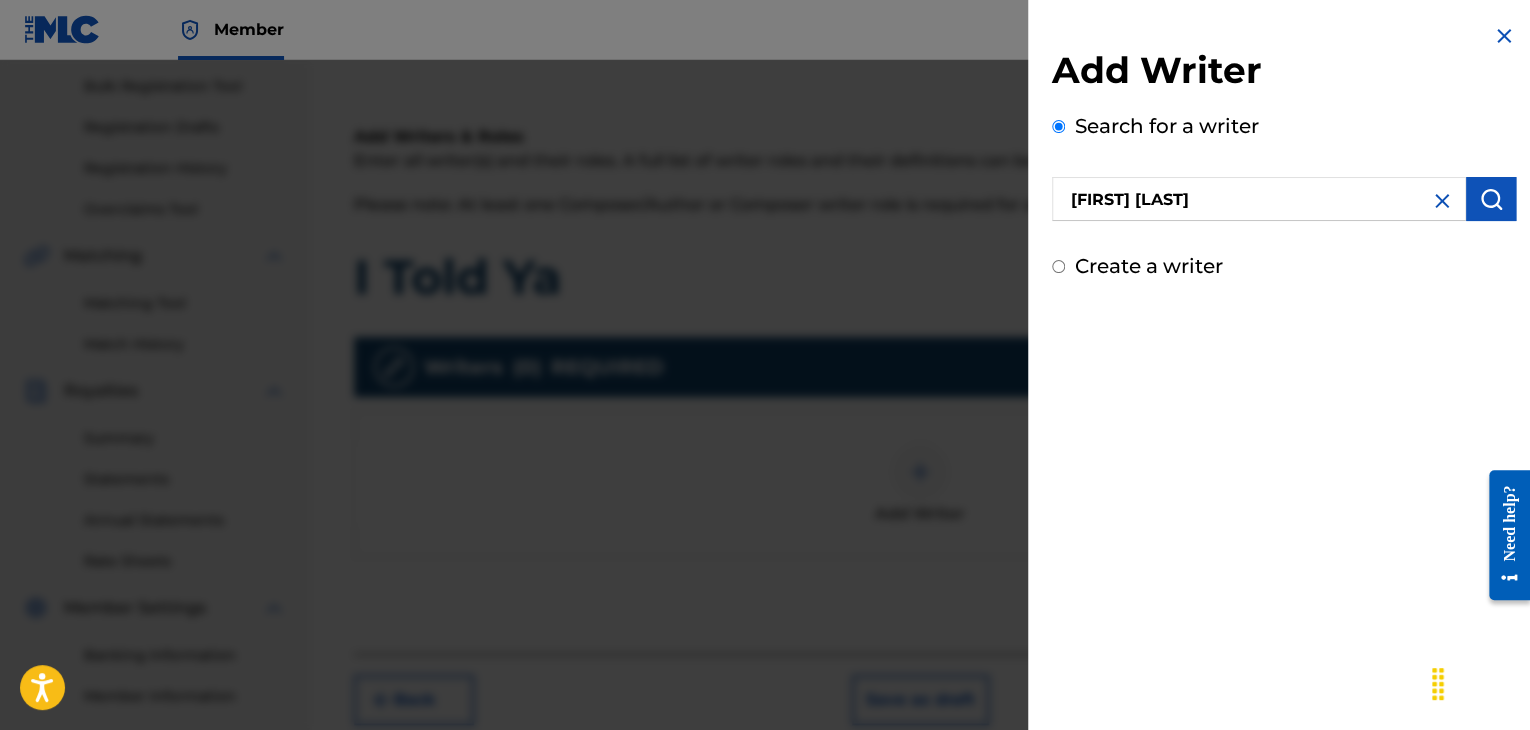 click at bounding box center (1491, 199) 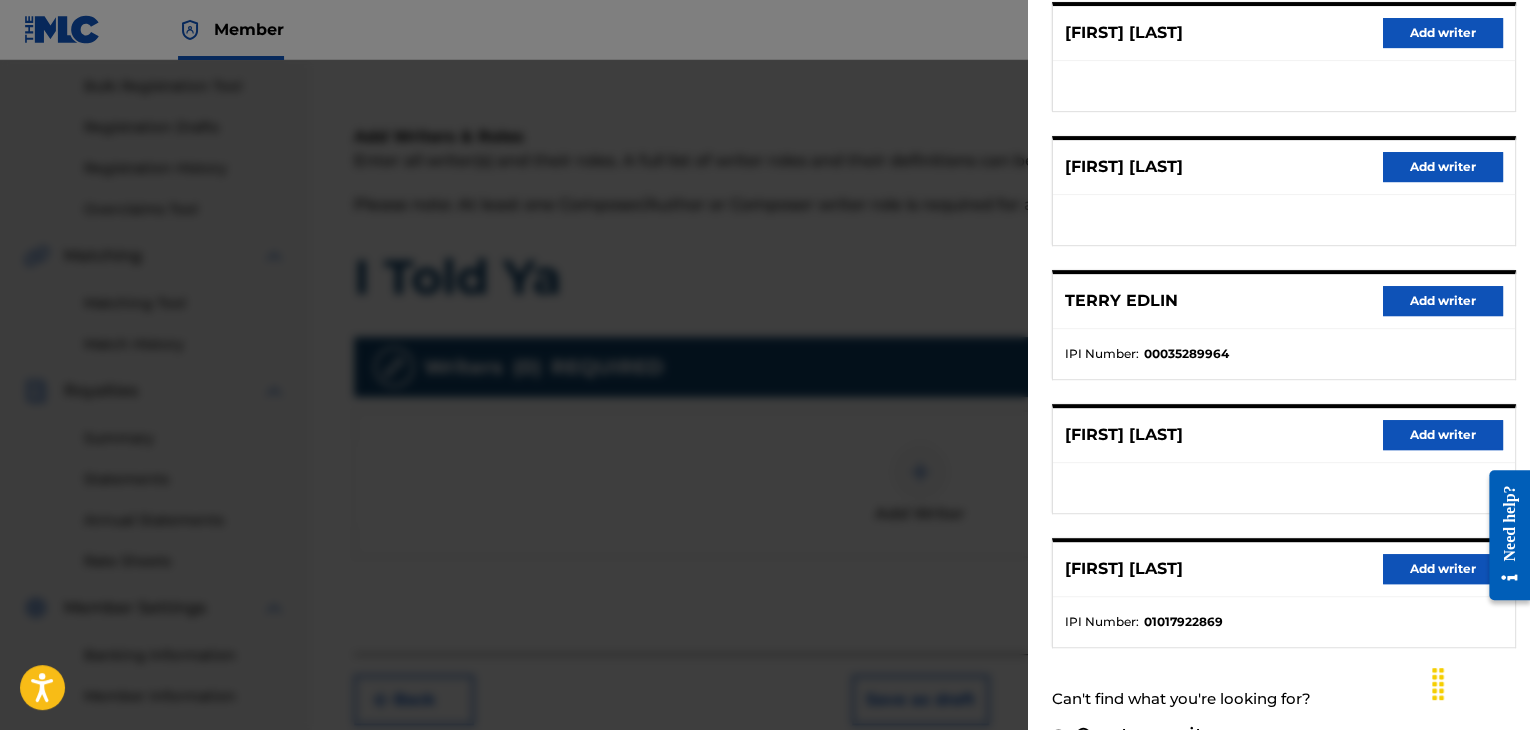 scroll, scrollTop: 310, scrollLeft: 0, axis: vertical 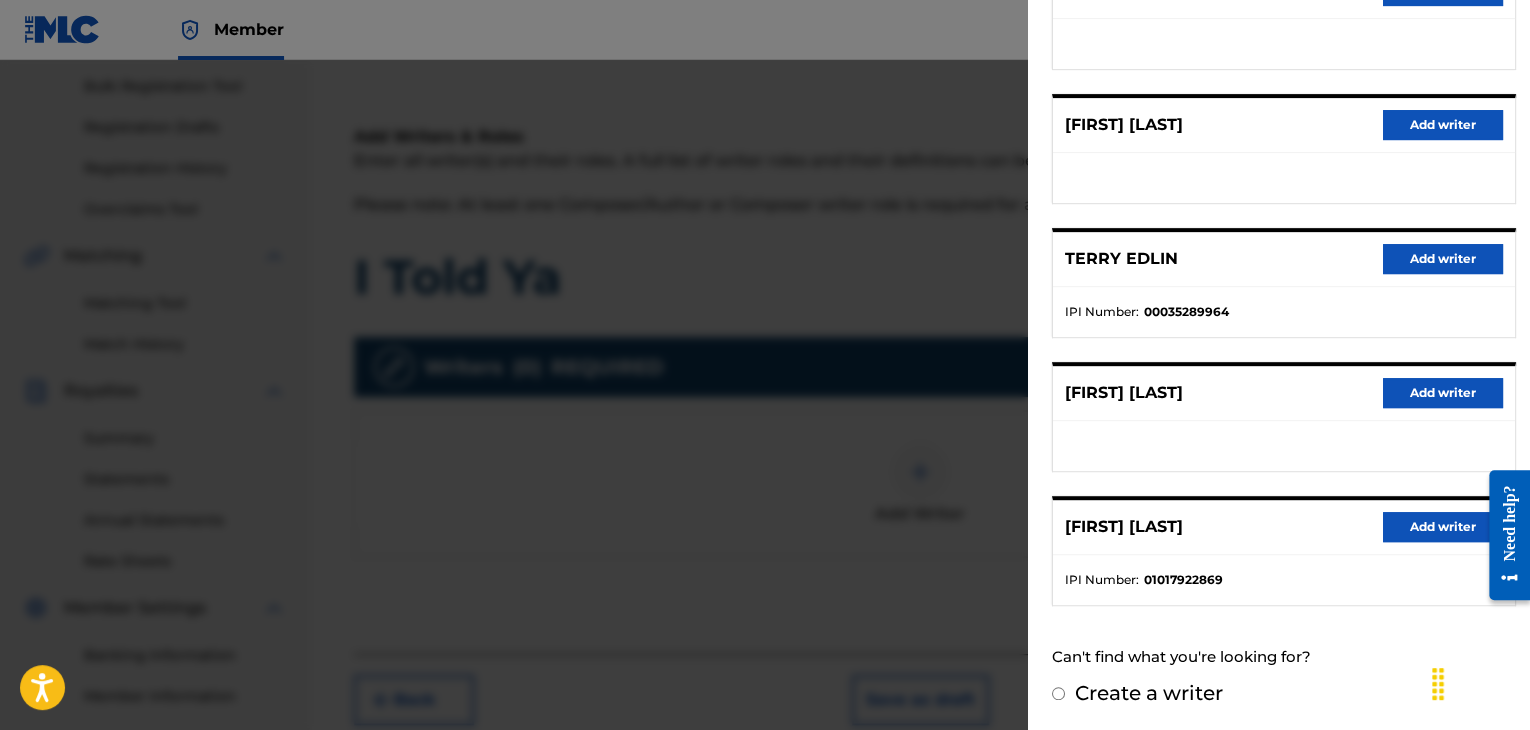 click on "Add writer" at bounding box center (1443, 527) 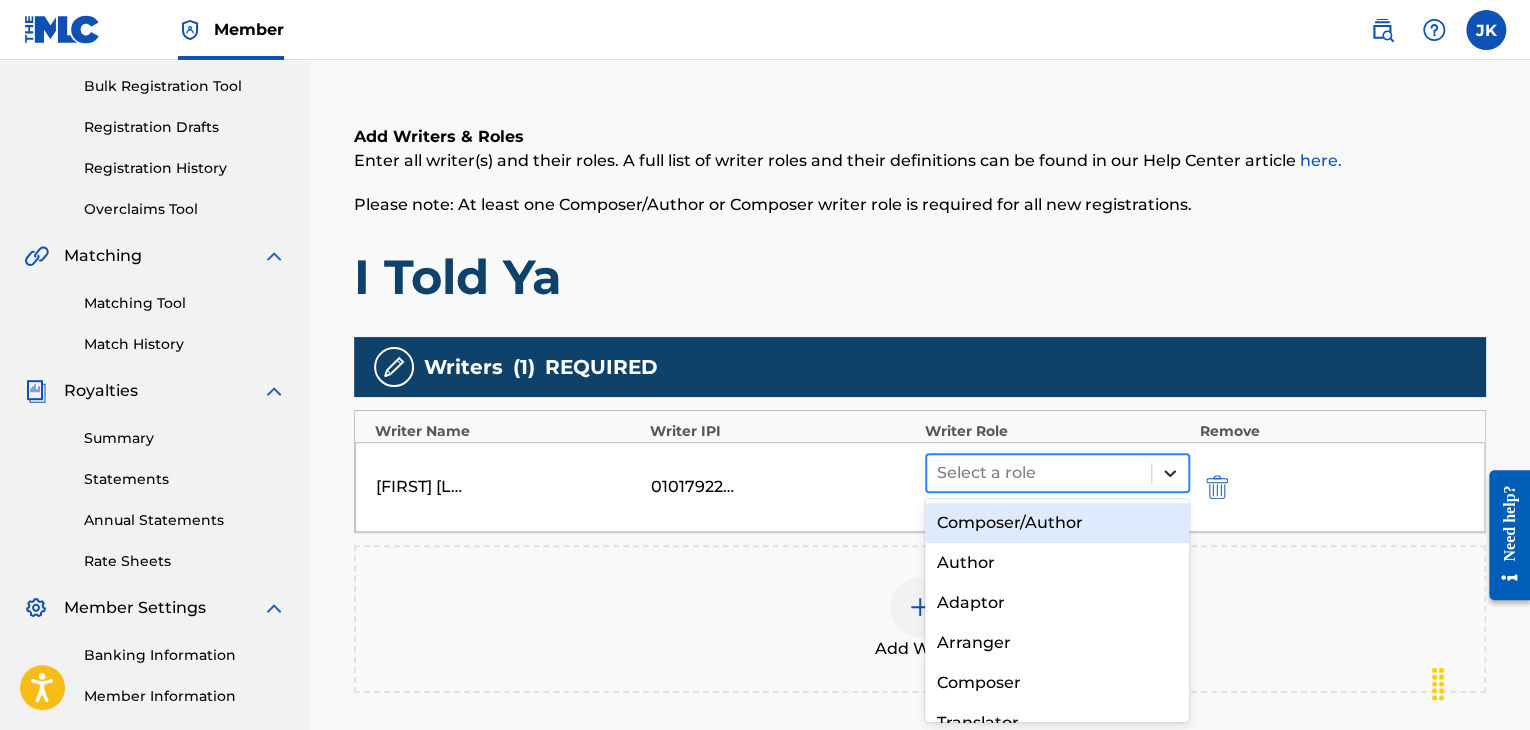 click at bounding box center [1170, 473] 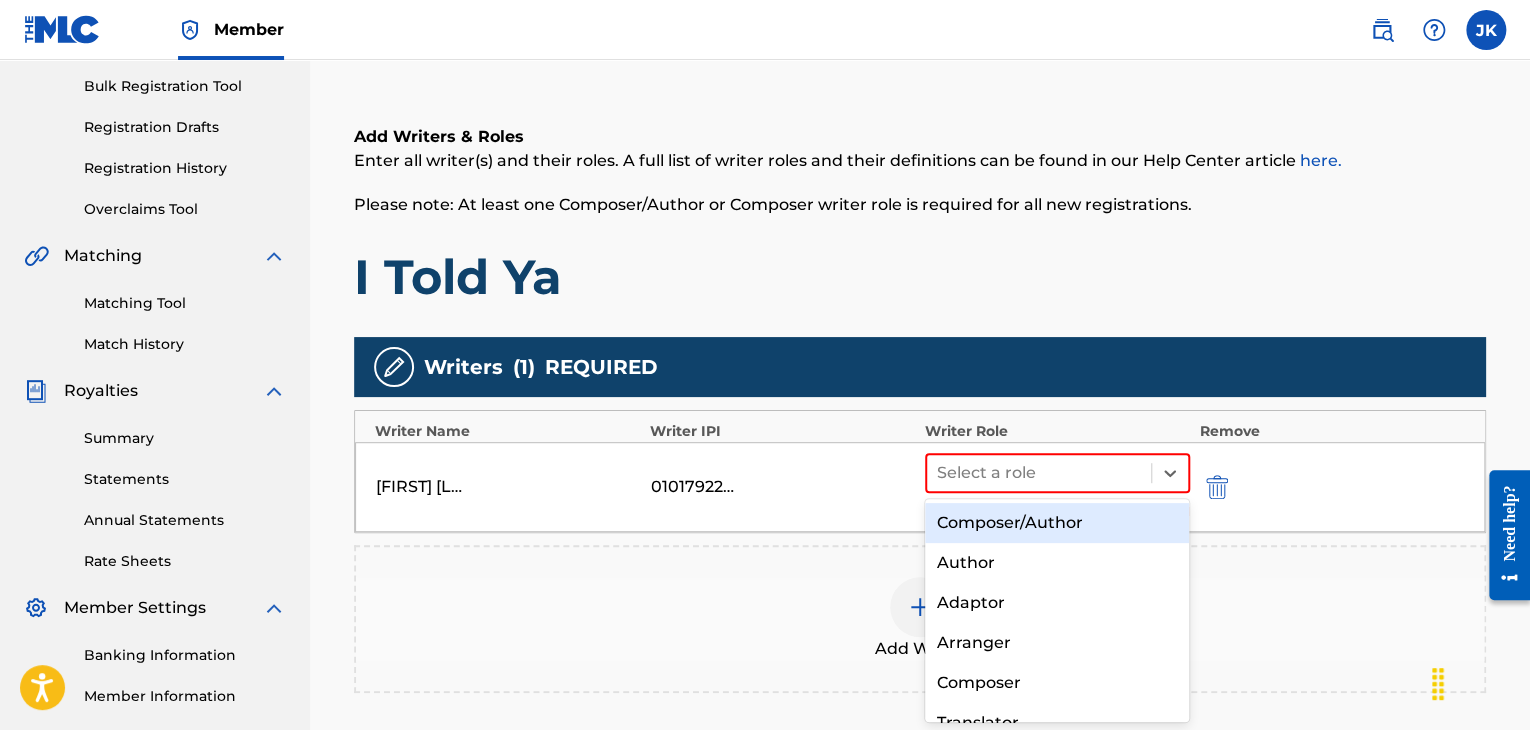 click on "Composer/Author" at bounding box center [1057, 523] 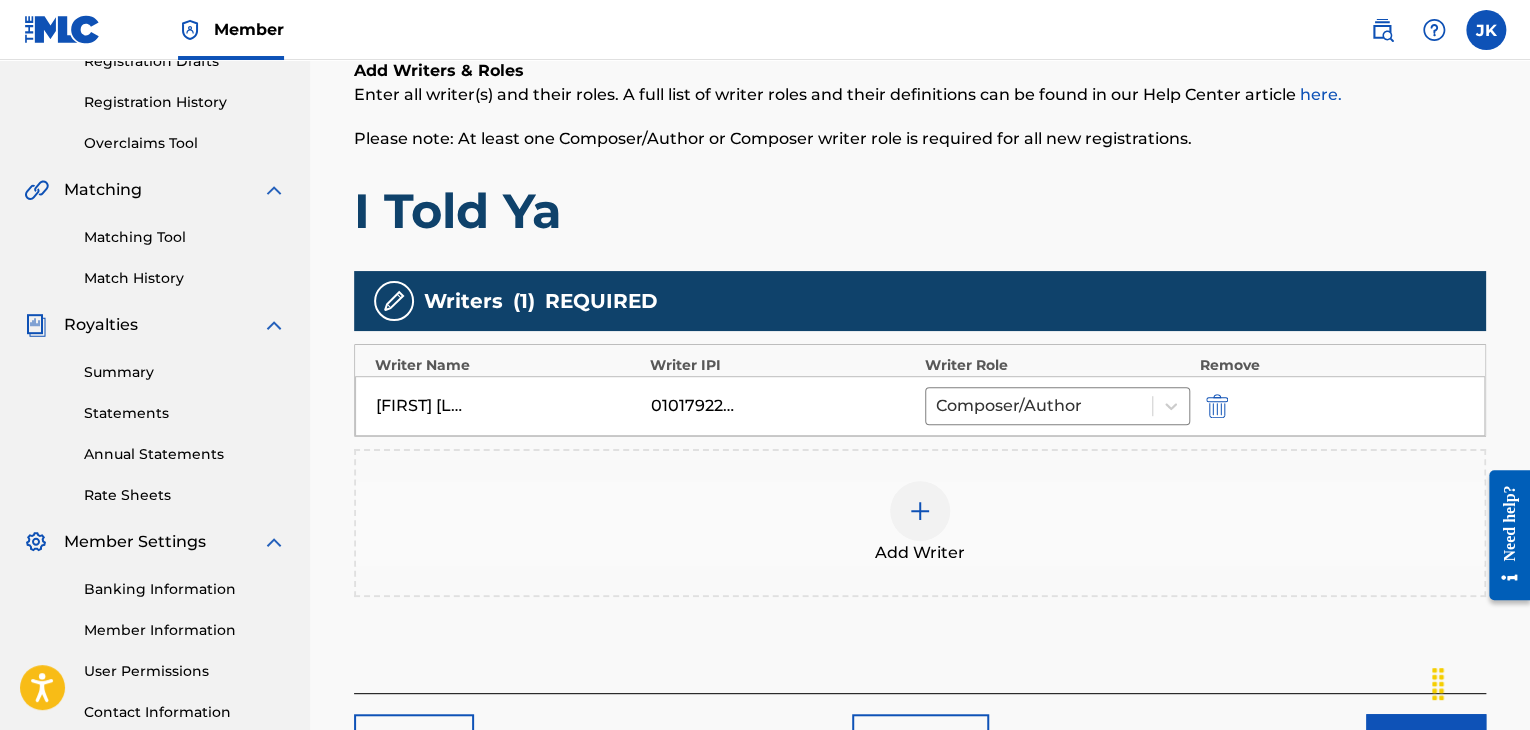 scroll, scrollTop: 390, scrollLeft: 0, axis: vertical 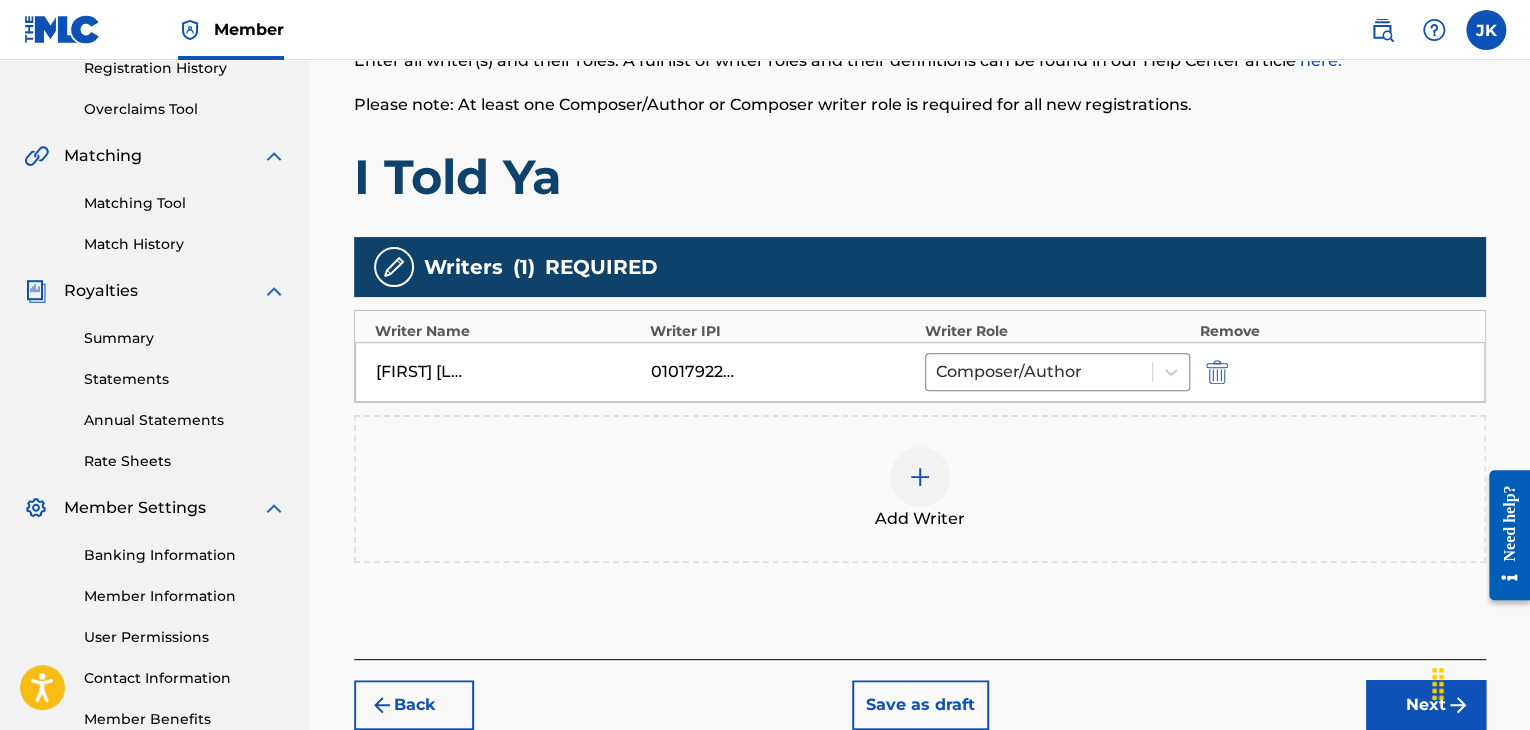 click on "Next" at bounding box center (1426, 705) 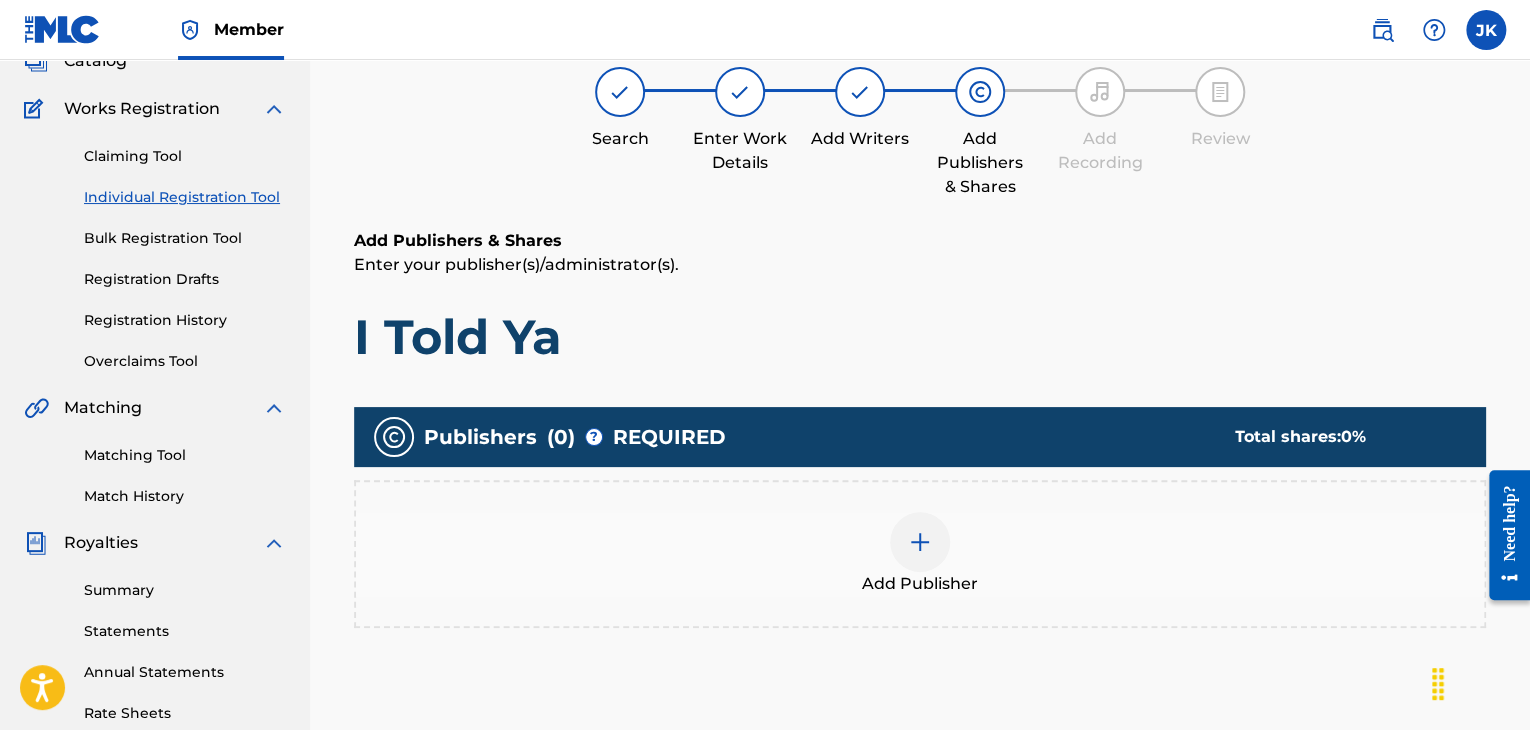 scroll, scrollTop: 90, scrollLeft: 0, axis: vertical 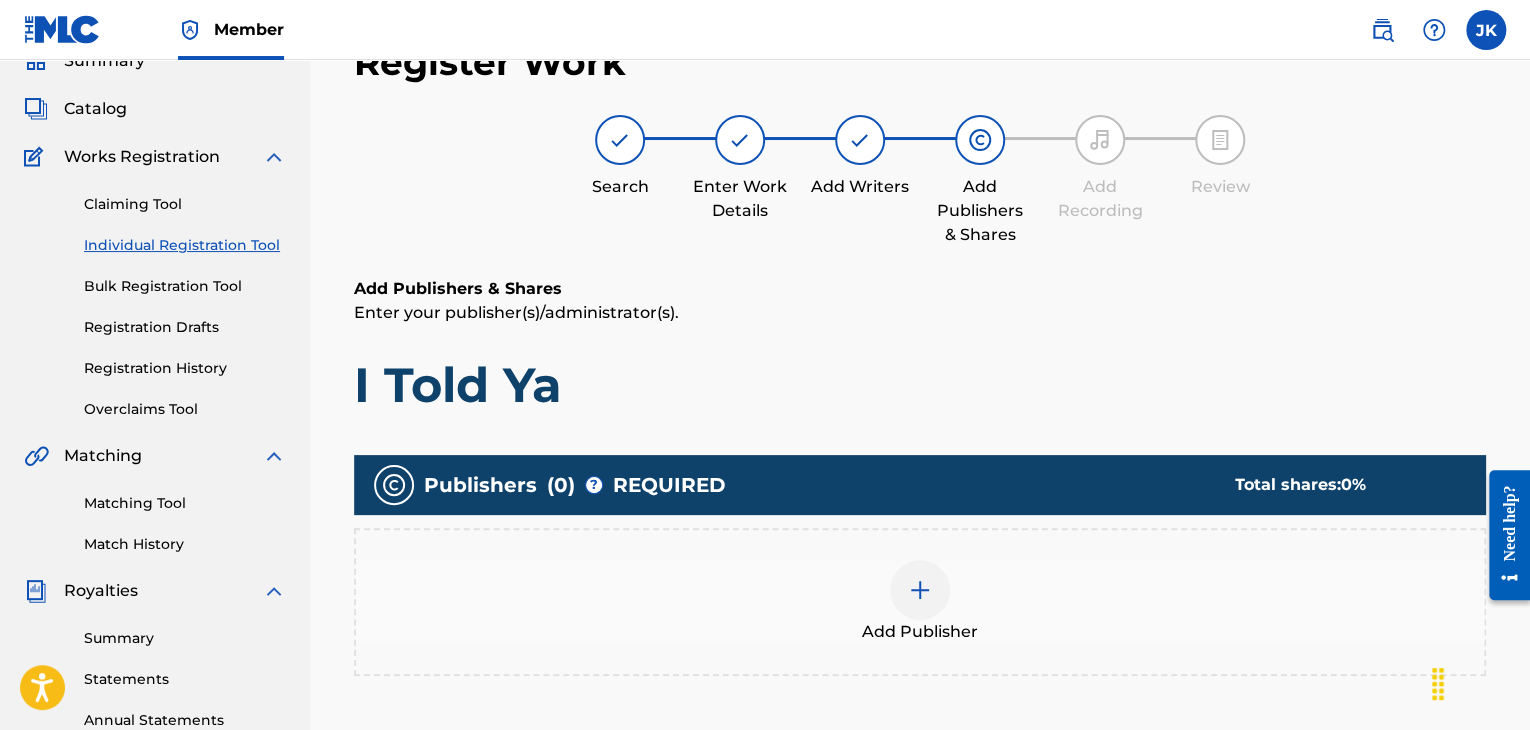 click at bounding box center (920, 590) 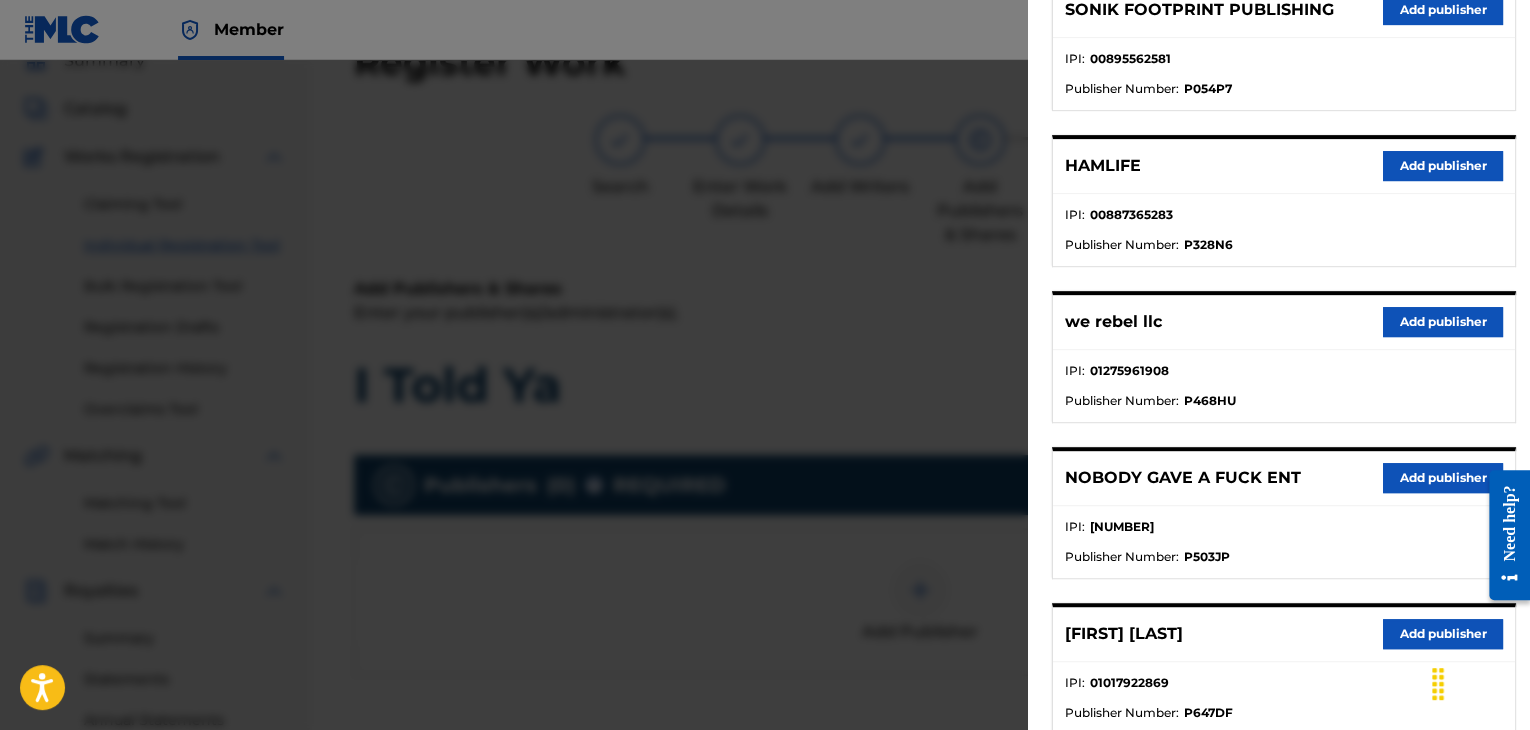 scroll, scrollTop: 400, scrollLeft: 0, axis: vertical 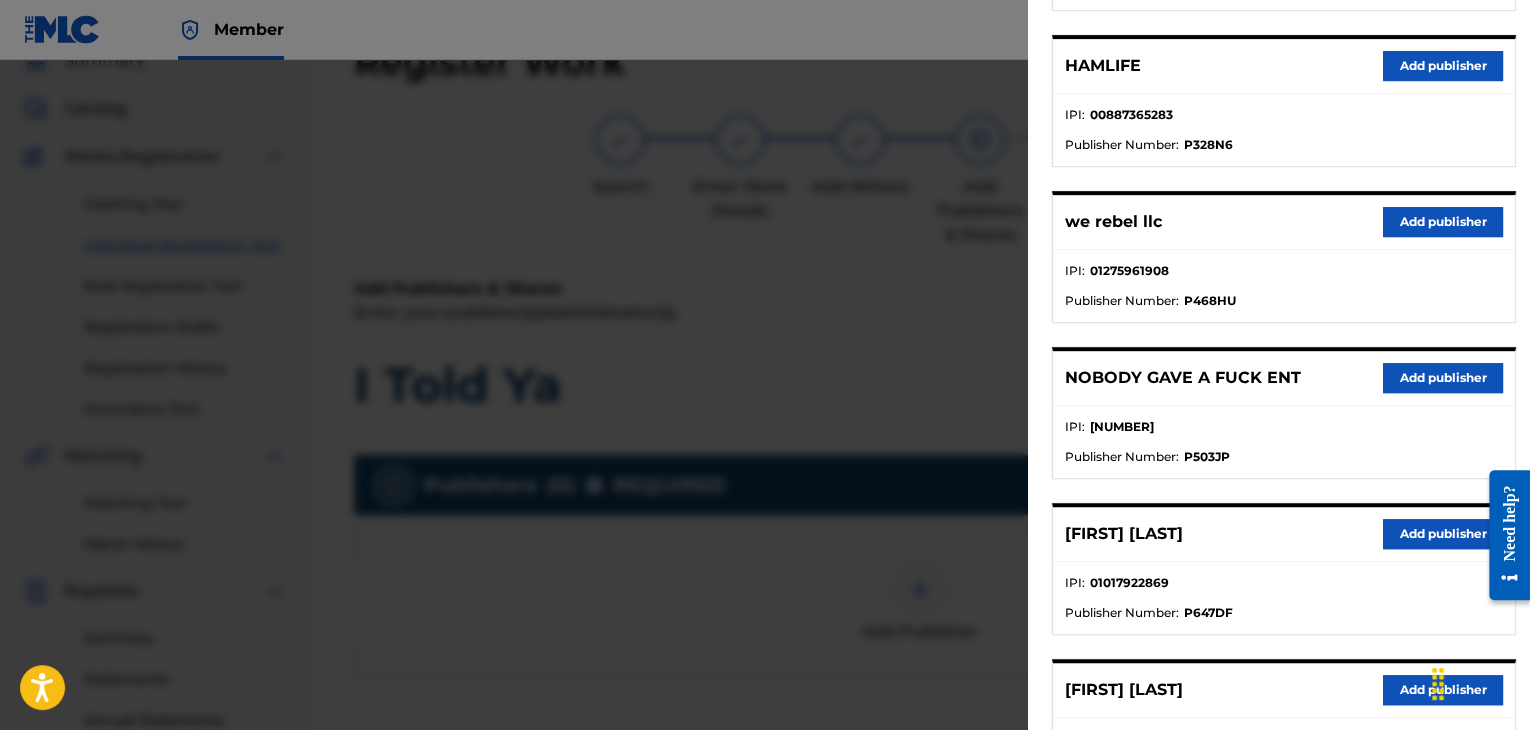 click on "Add publisher" at bounding box center [1443, 534] 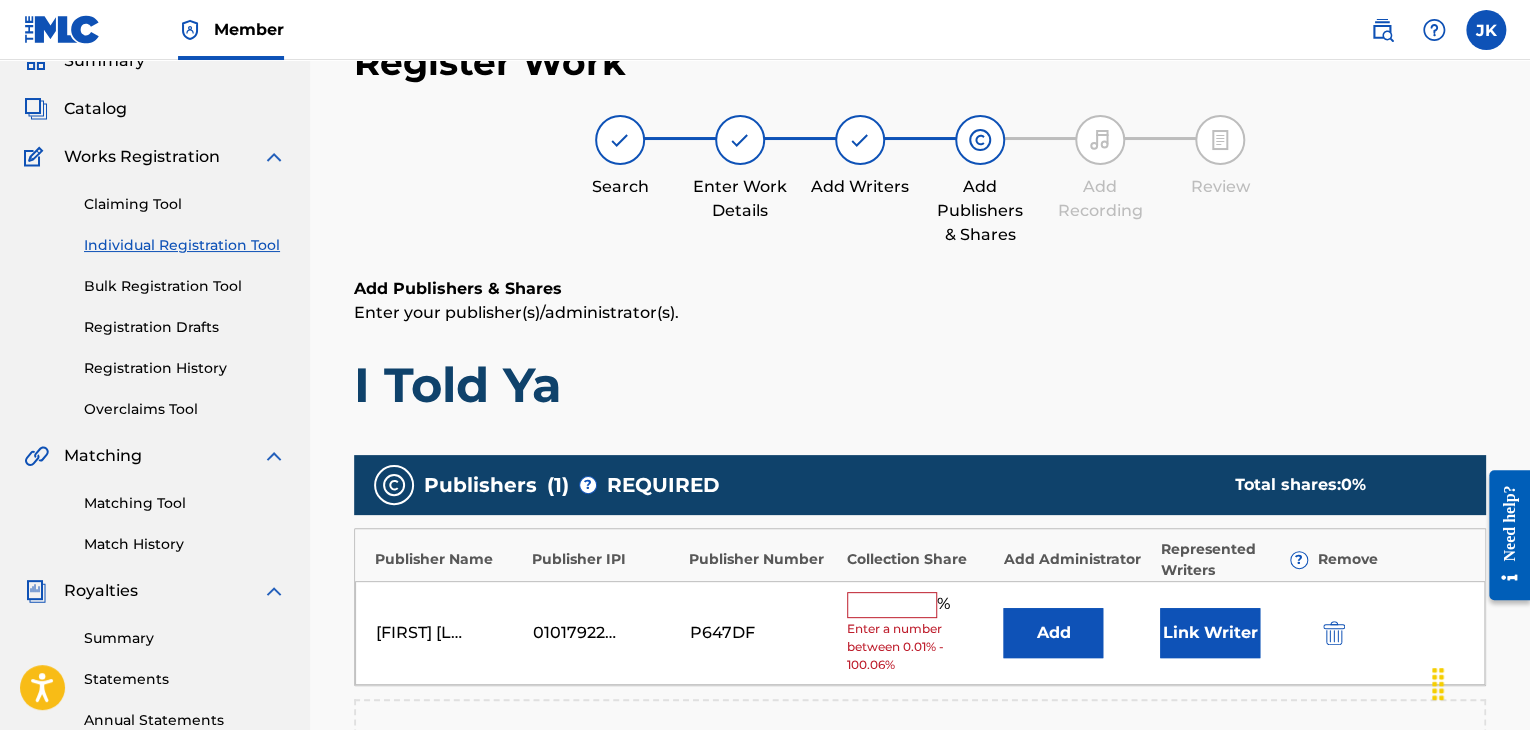 click on "Add" at bounding box center (1053, 633) 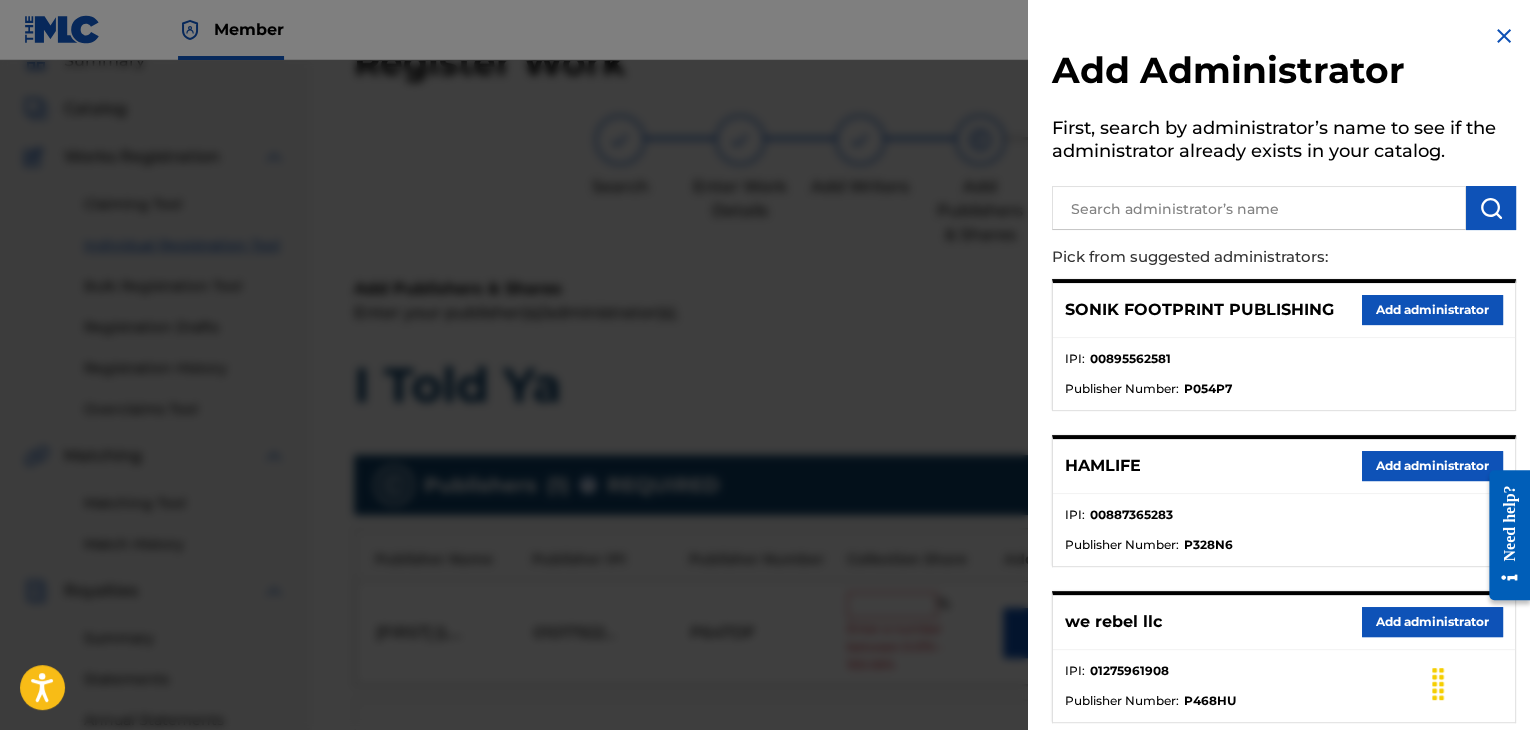 click on "Add administrator" at bounding box center [1432, 622] 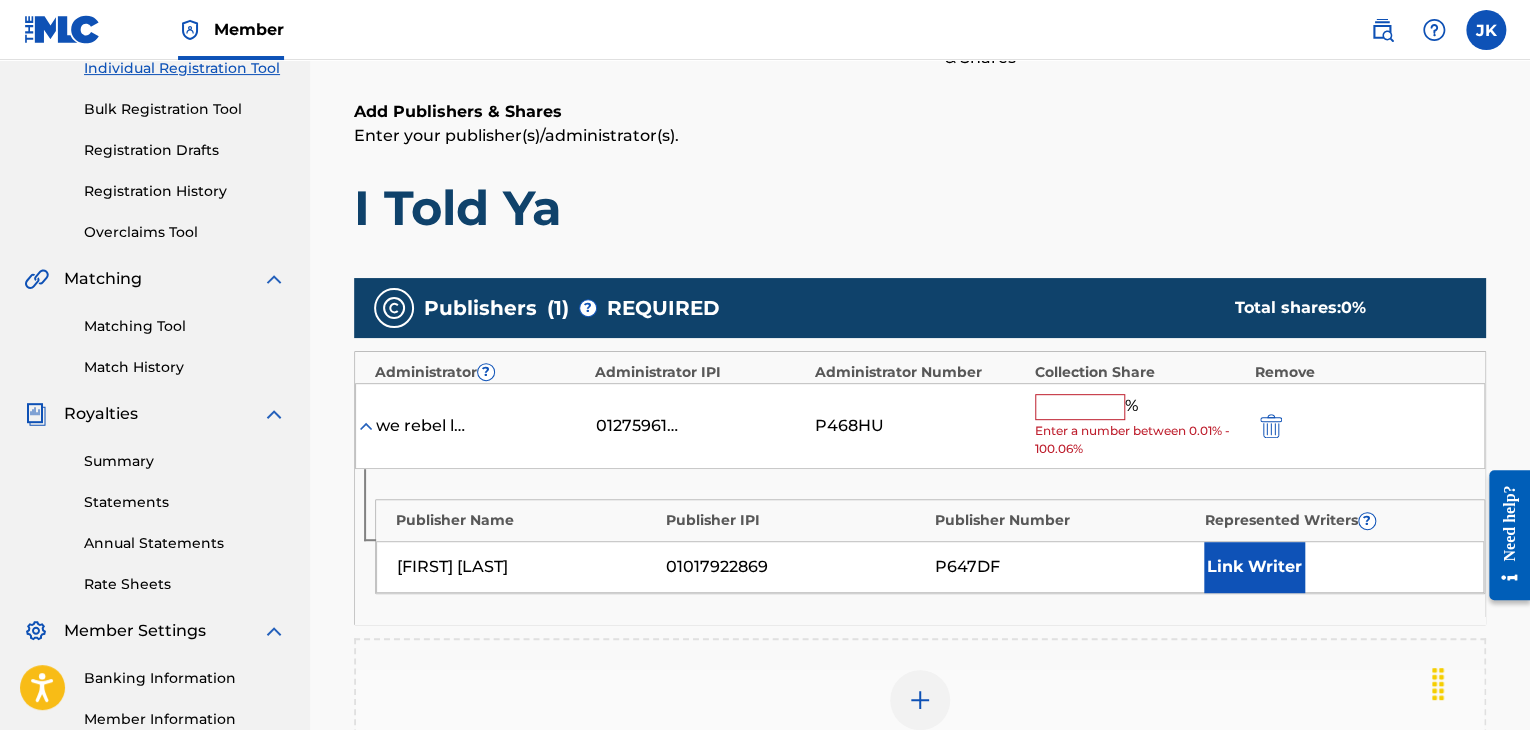 scroll, scrollTop: 290, scrollLeft: 0, axis: vertical 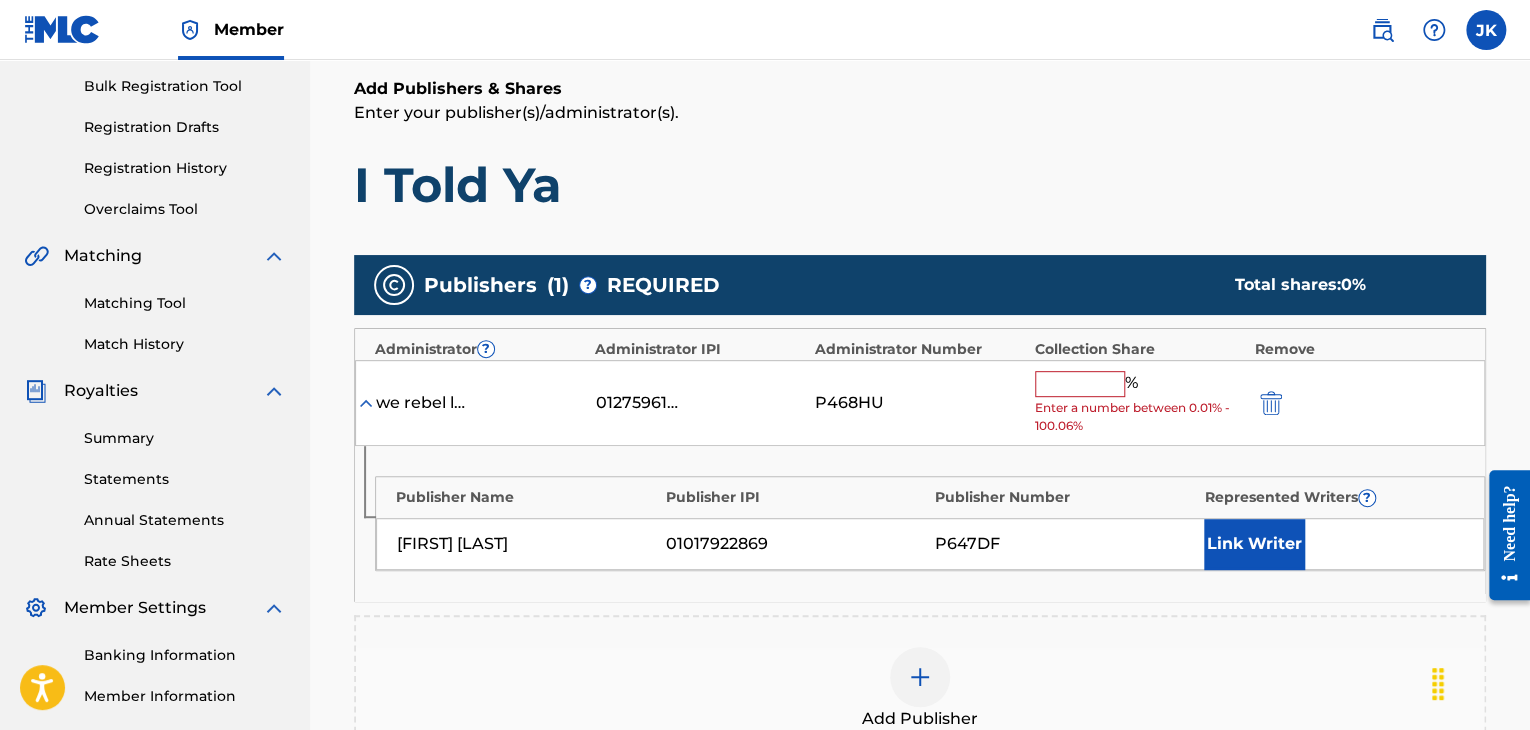 click at bounding box center (1080, 384) 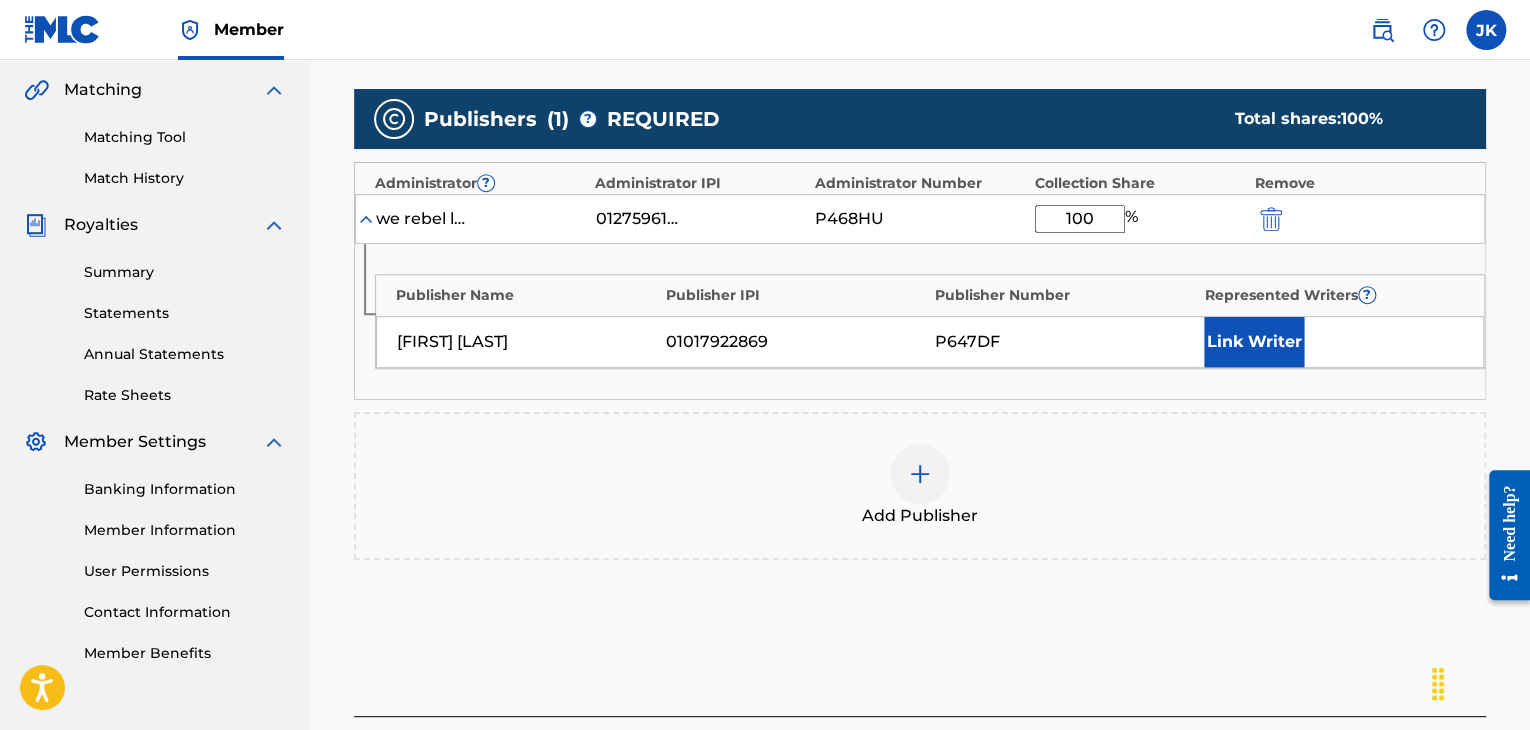 scroll, scrollTop: 490, scrollLeft: 0, axis: vertical 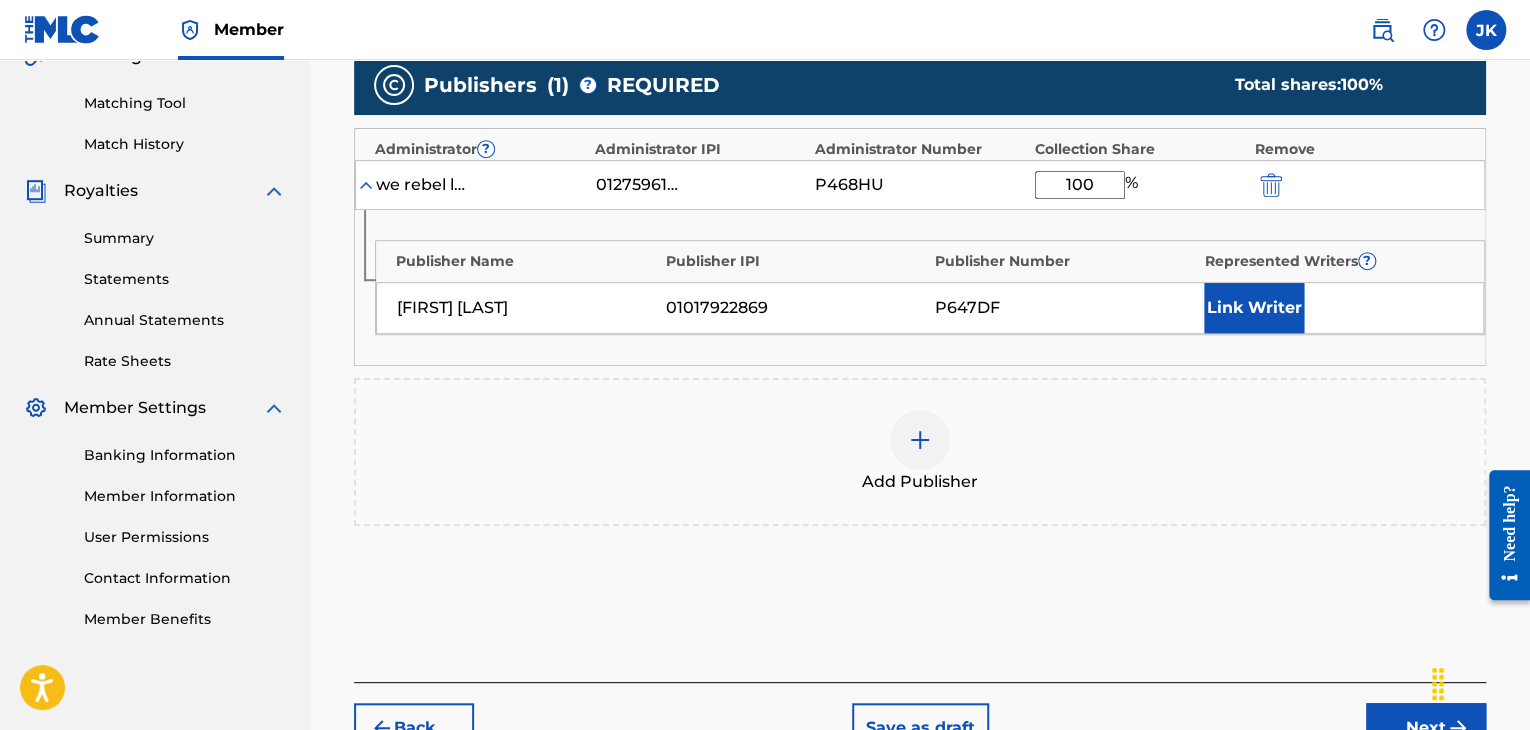 click on "Next" at bounding box center (1426, 728) 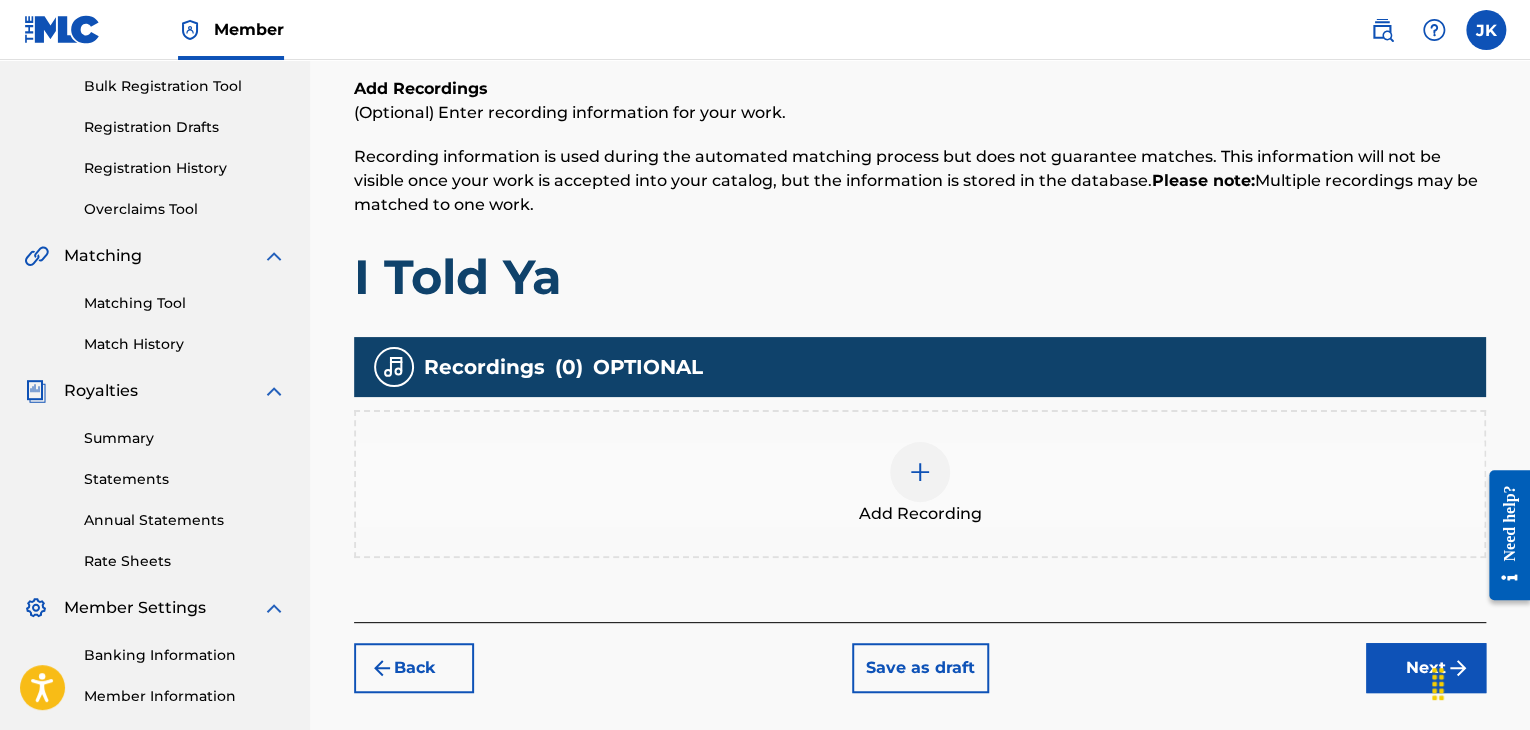 scroll, scrollTop: 390, scrollLeft: 0, axis: vertical 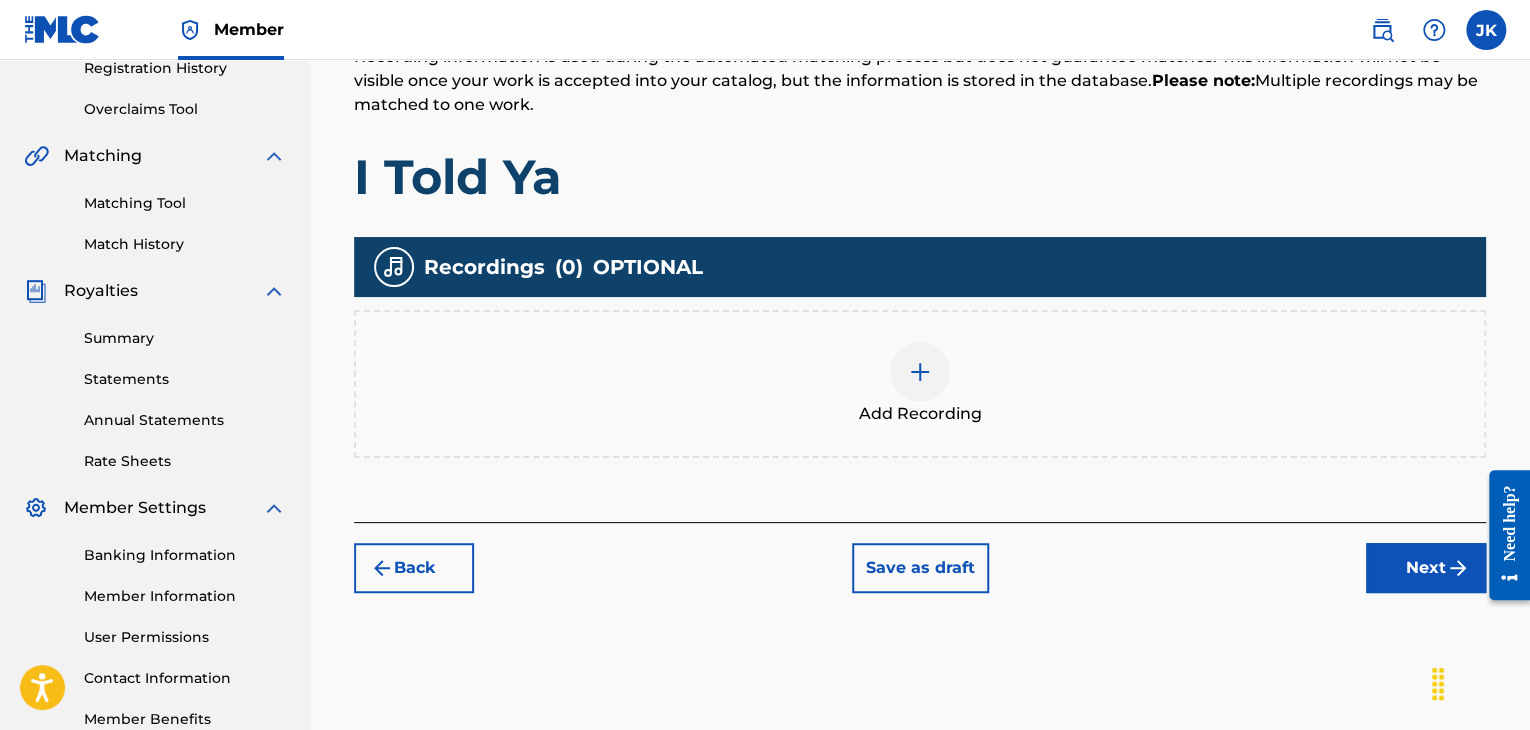 click at bounding box center (920, 372) 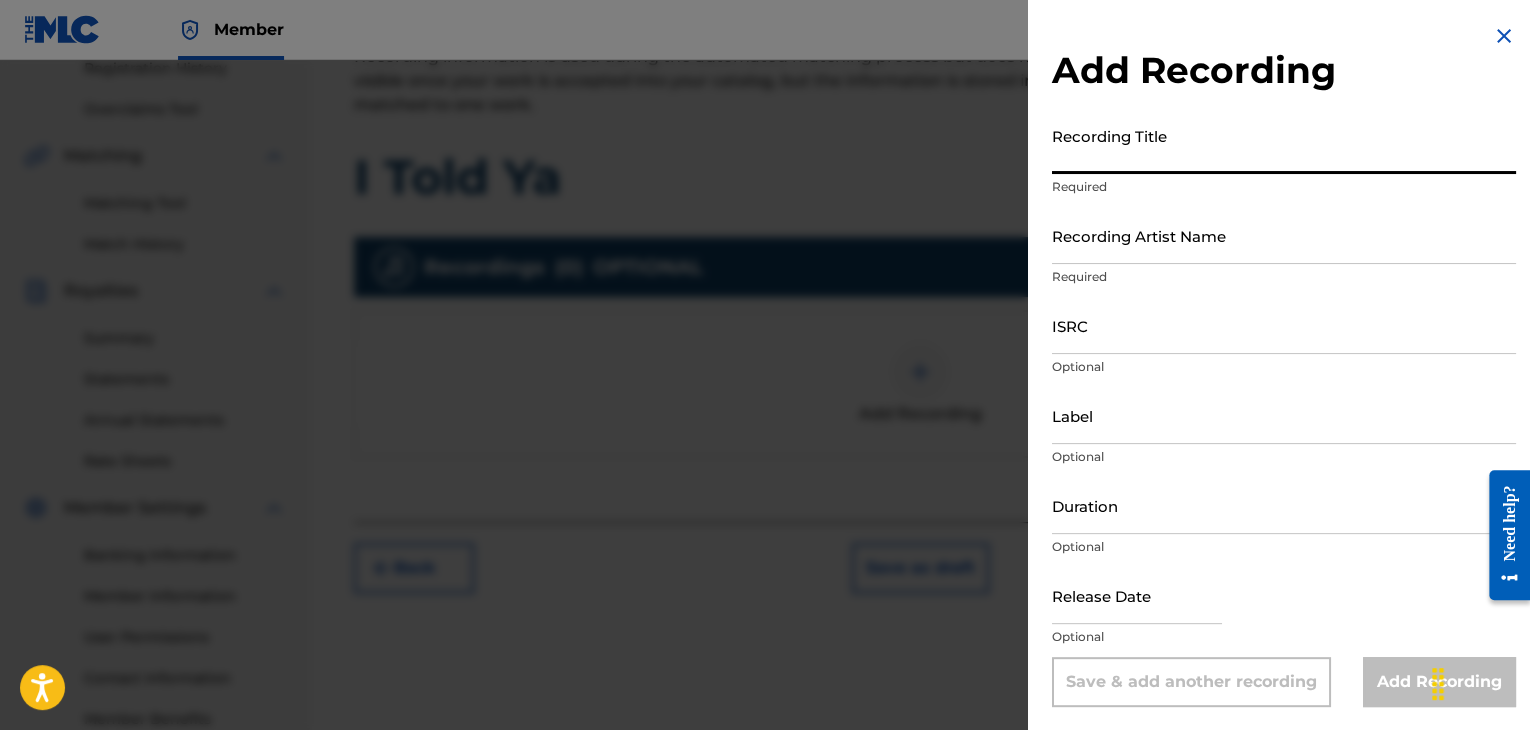 click on "Recording Title" at bounding box center (1284, 145) 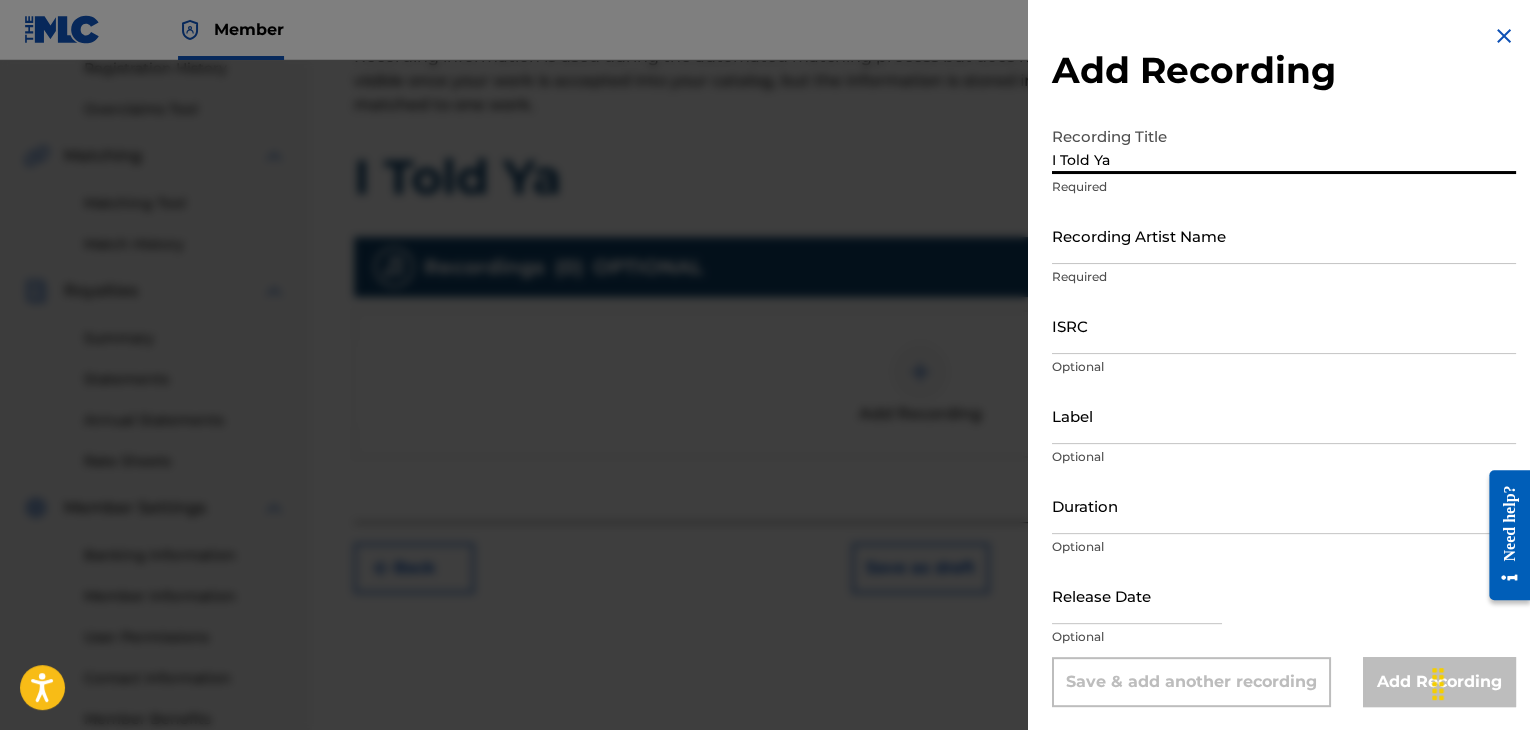 type on "I Told Ya" 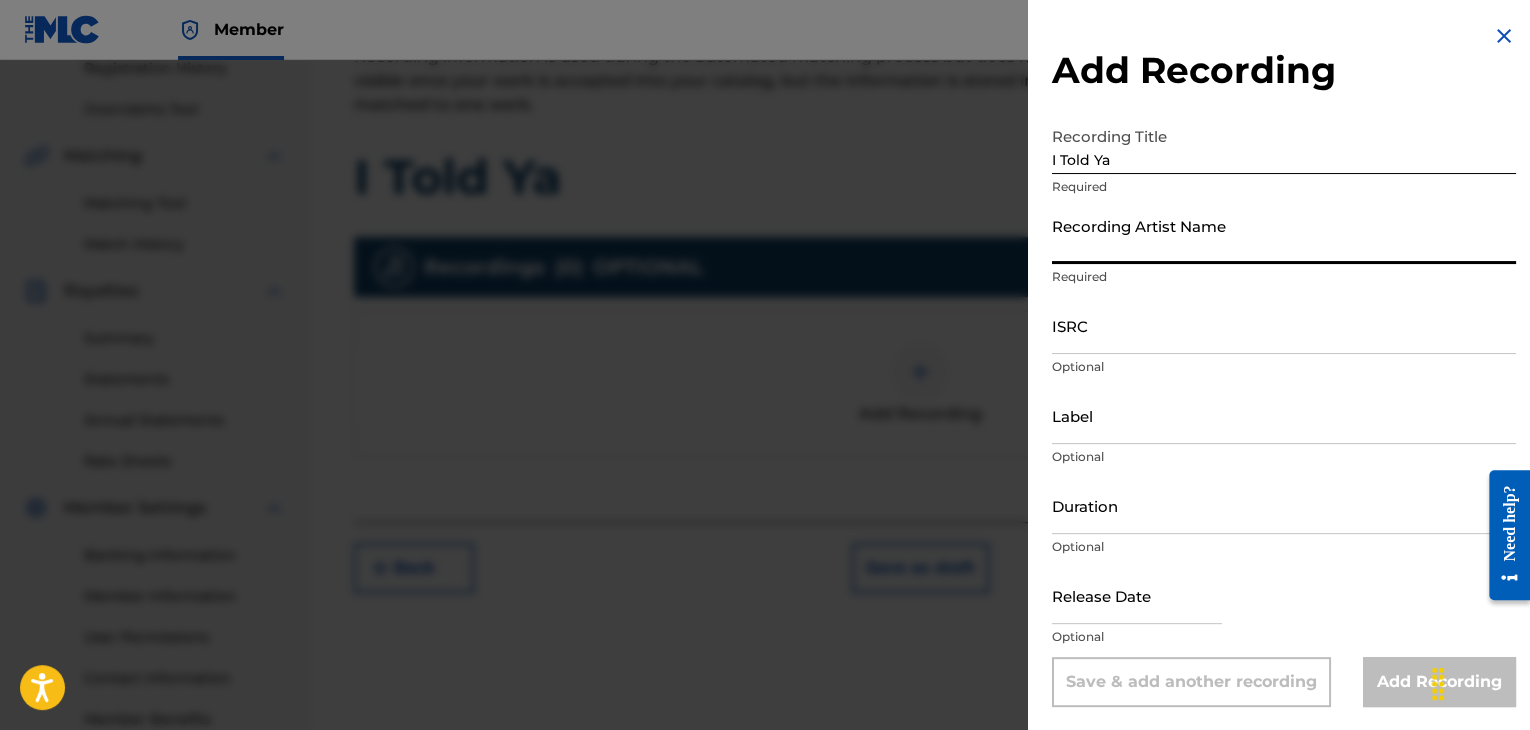 paste on "[LAST]" 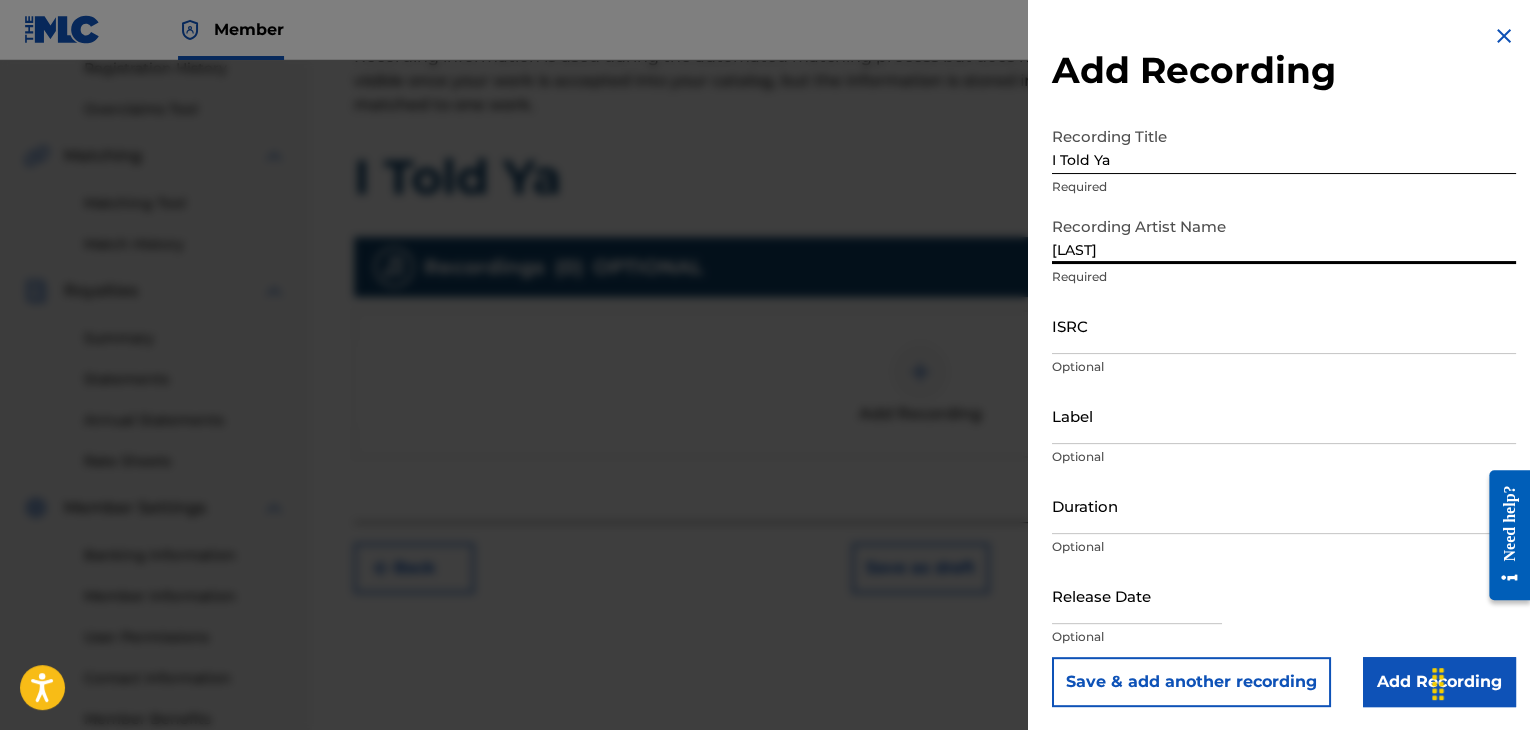 type on "[LAST]" 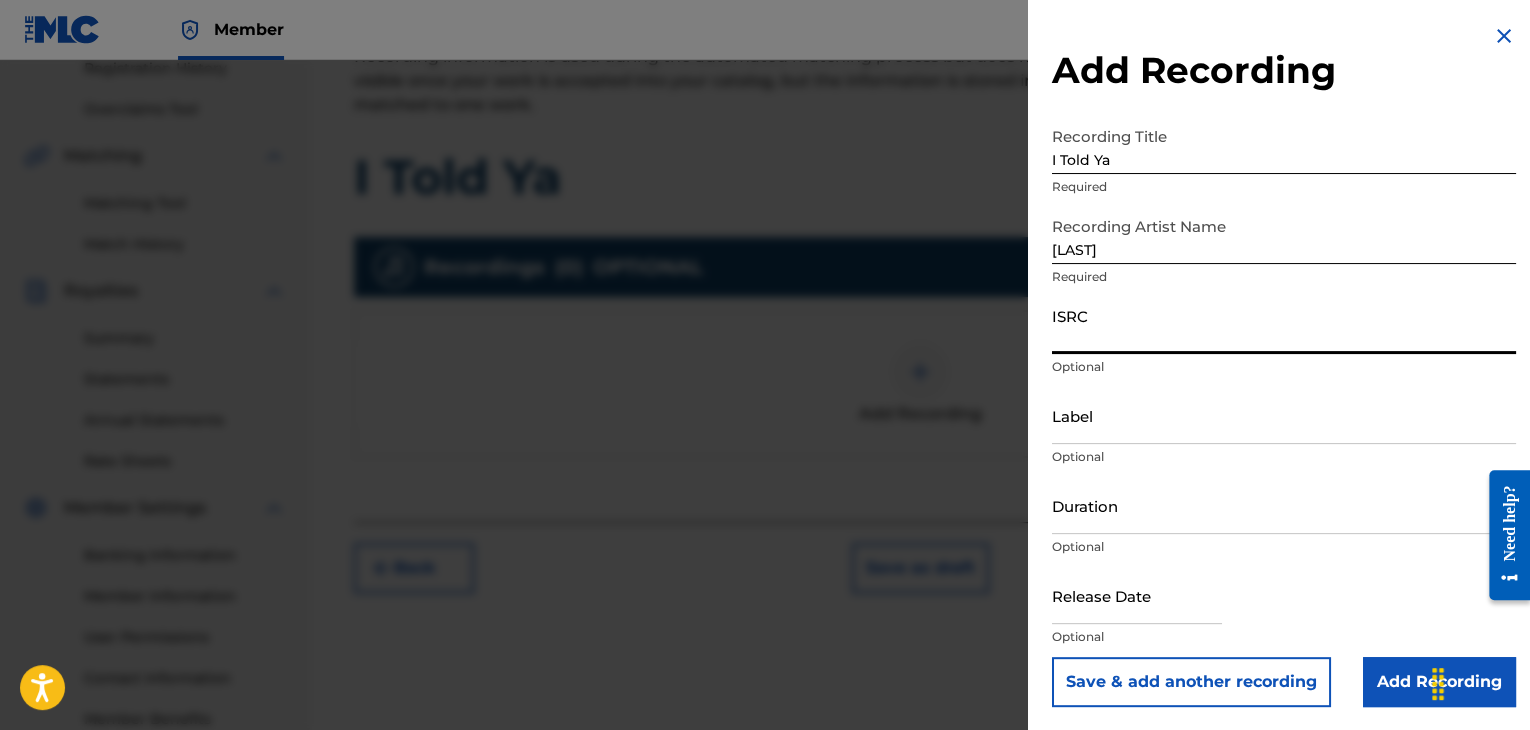 click on "ISRC" at bounding box center (1284, 325) 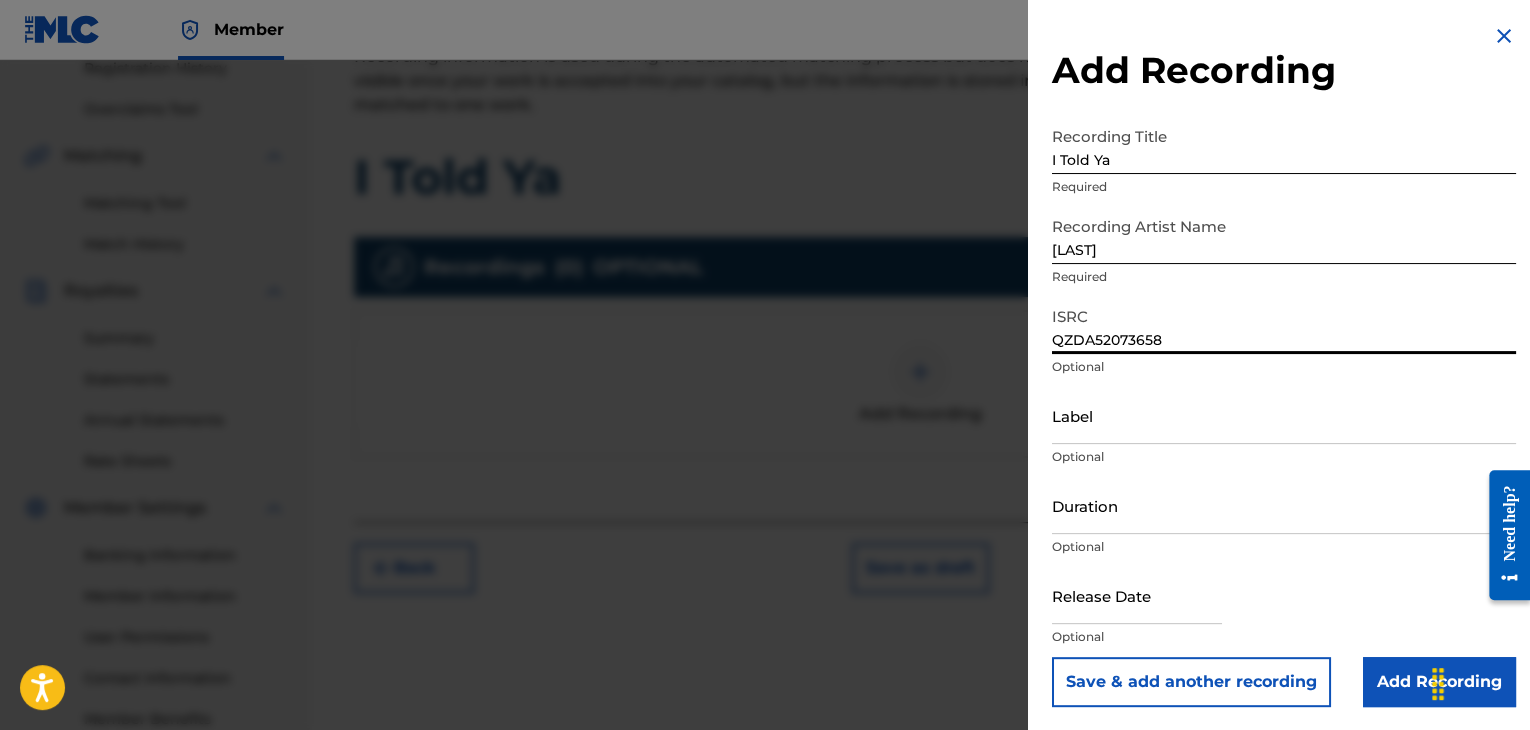 type on "QZDA52073658" 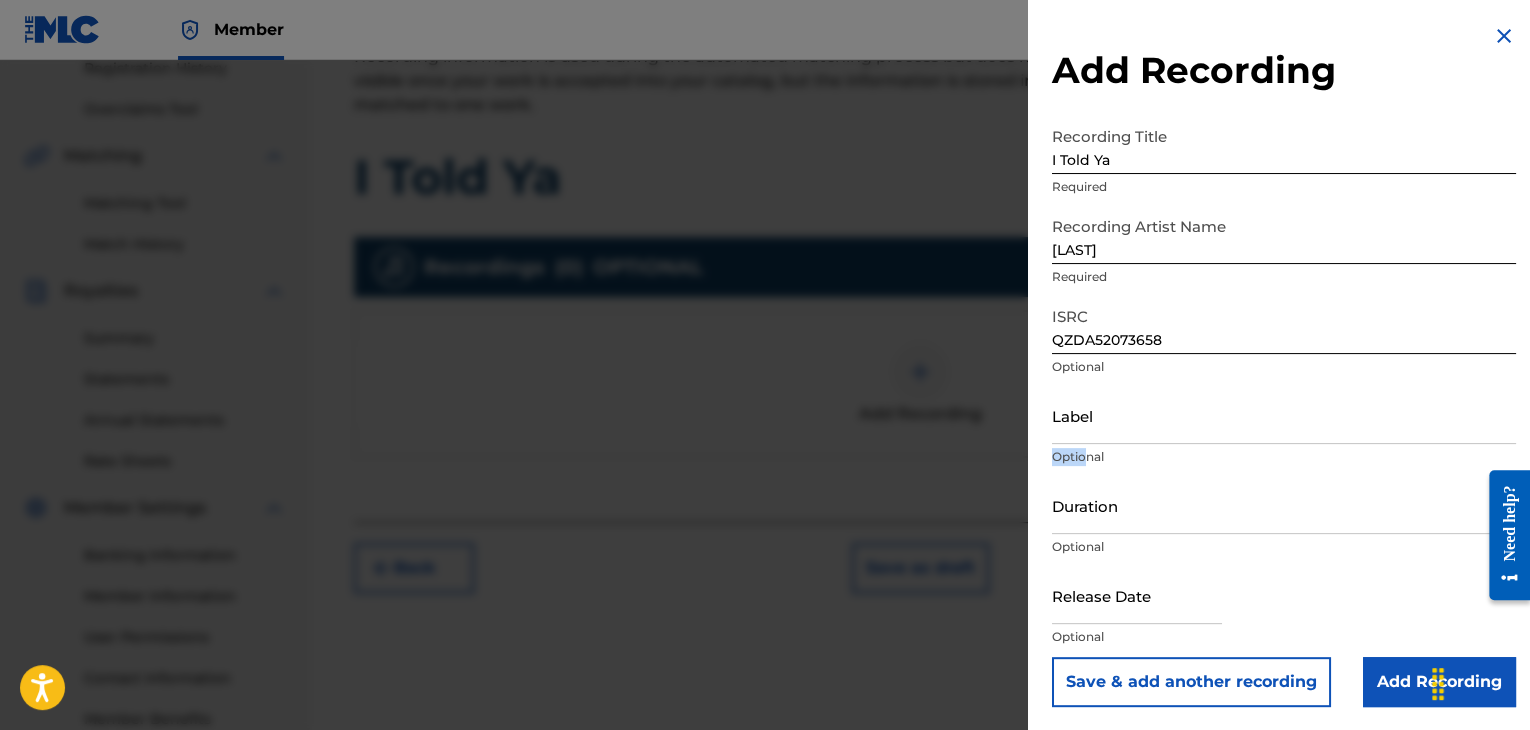 click on "Label Optional" at bounding box center (1284, 432) 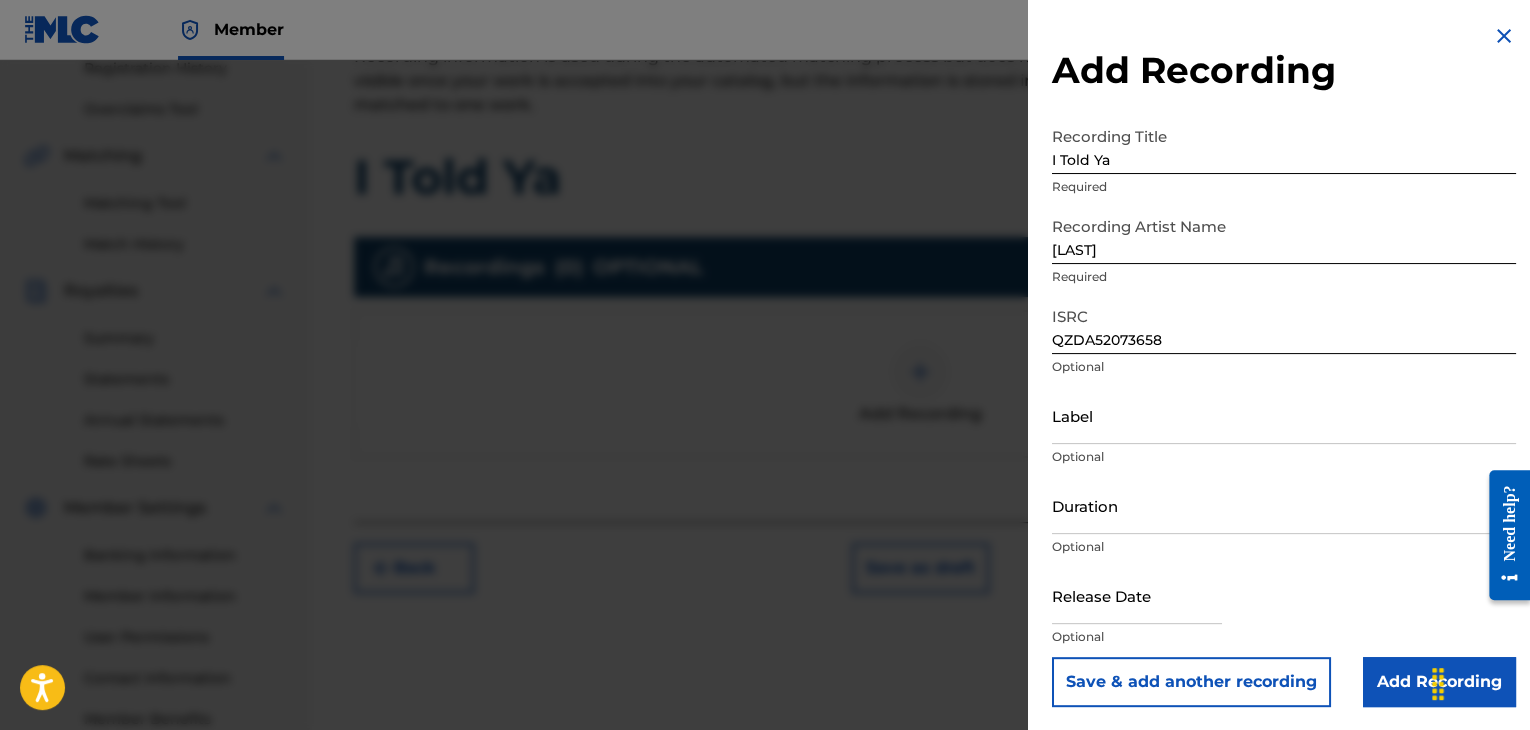 click on "Label" at bounding box center (1284, 415) 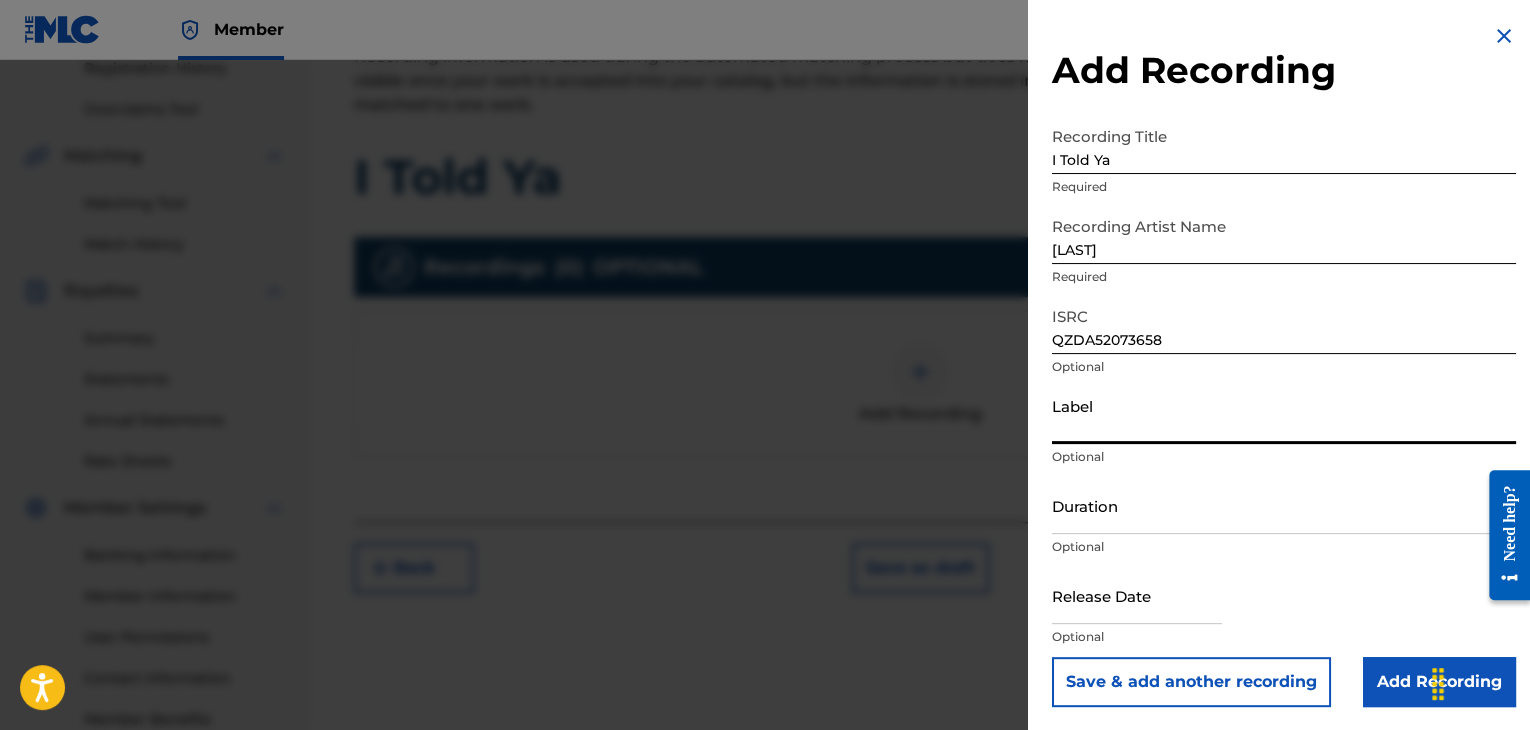 paste on "NBC Music Group" 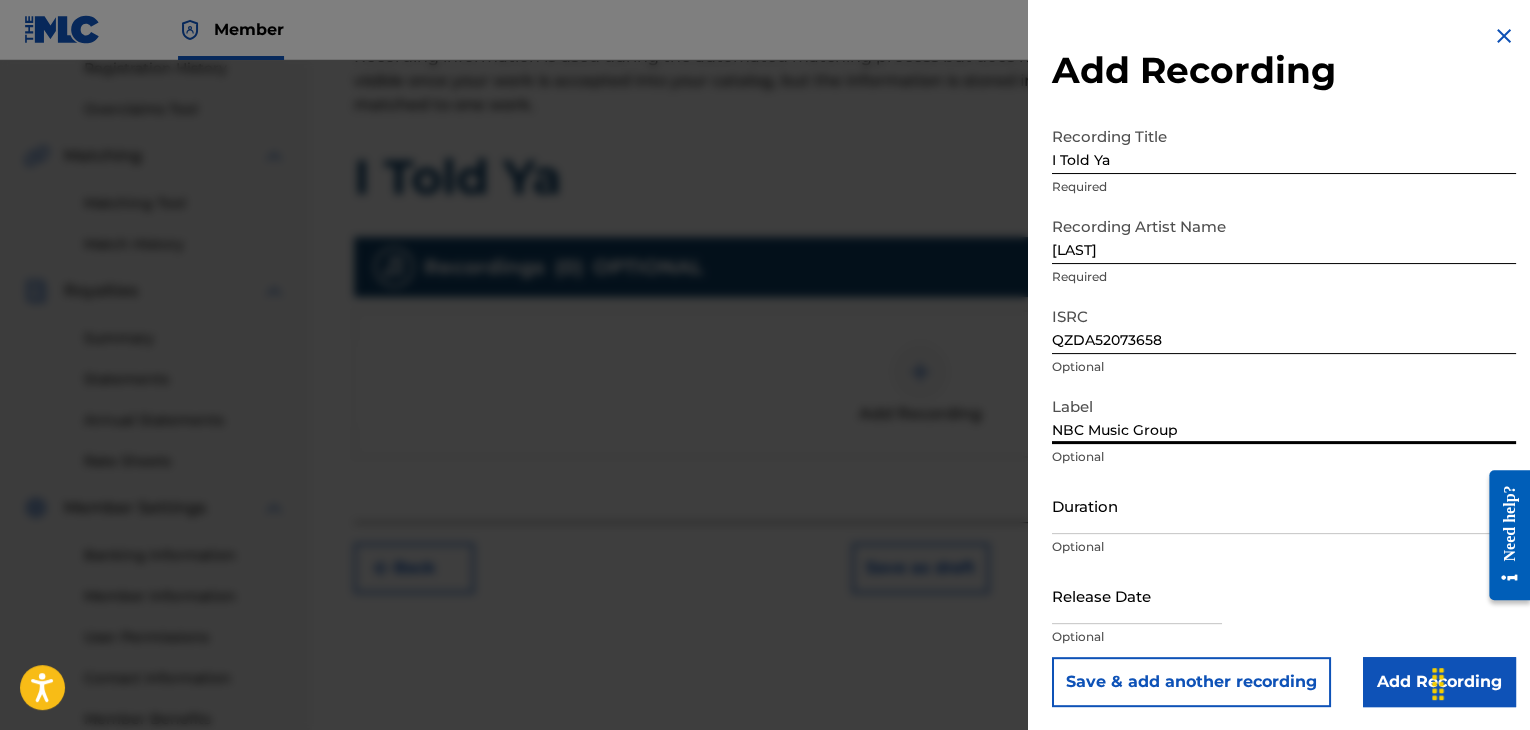 type on "NBC Music Group" 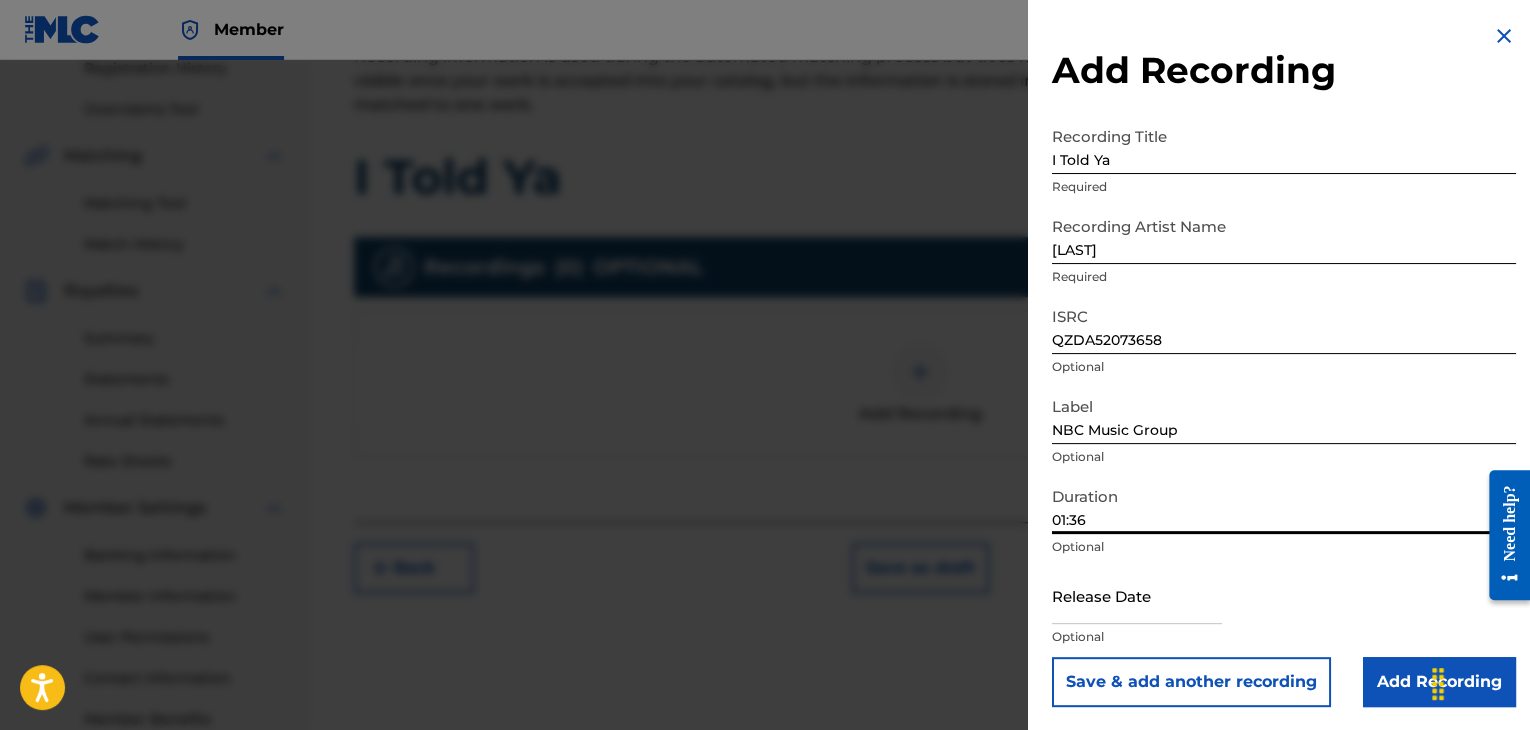 type on "01:36" 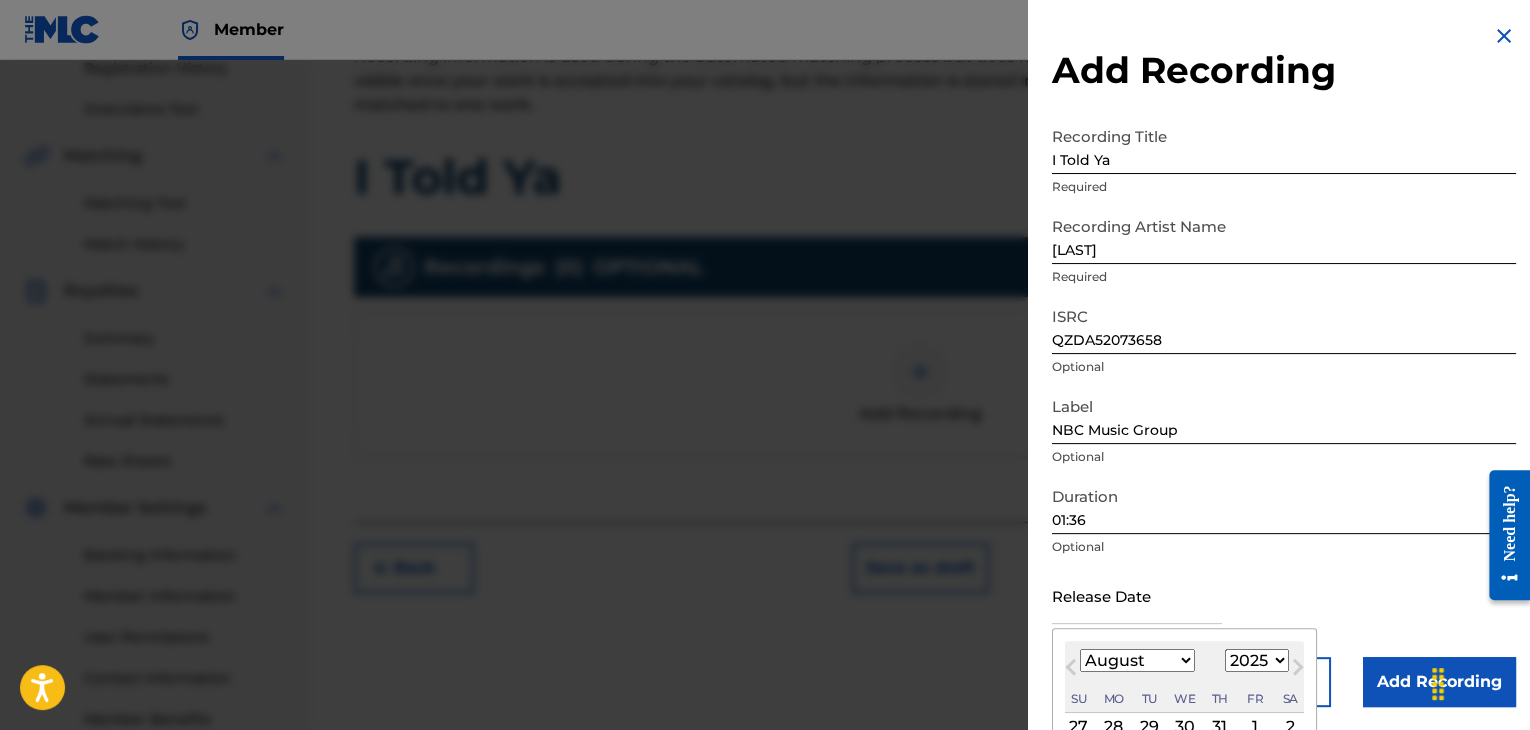 click on "January February March April May June July August September October November December" at bounding box center (1137, 660) 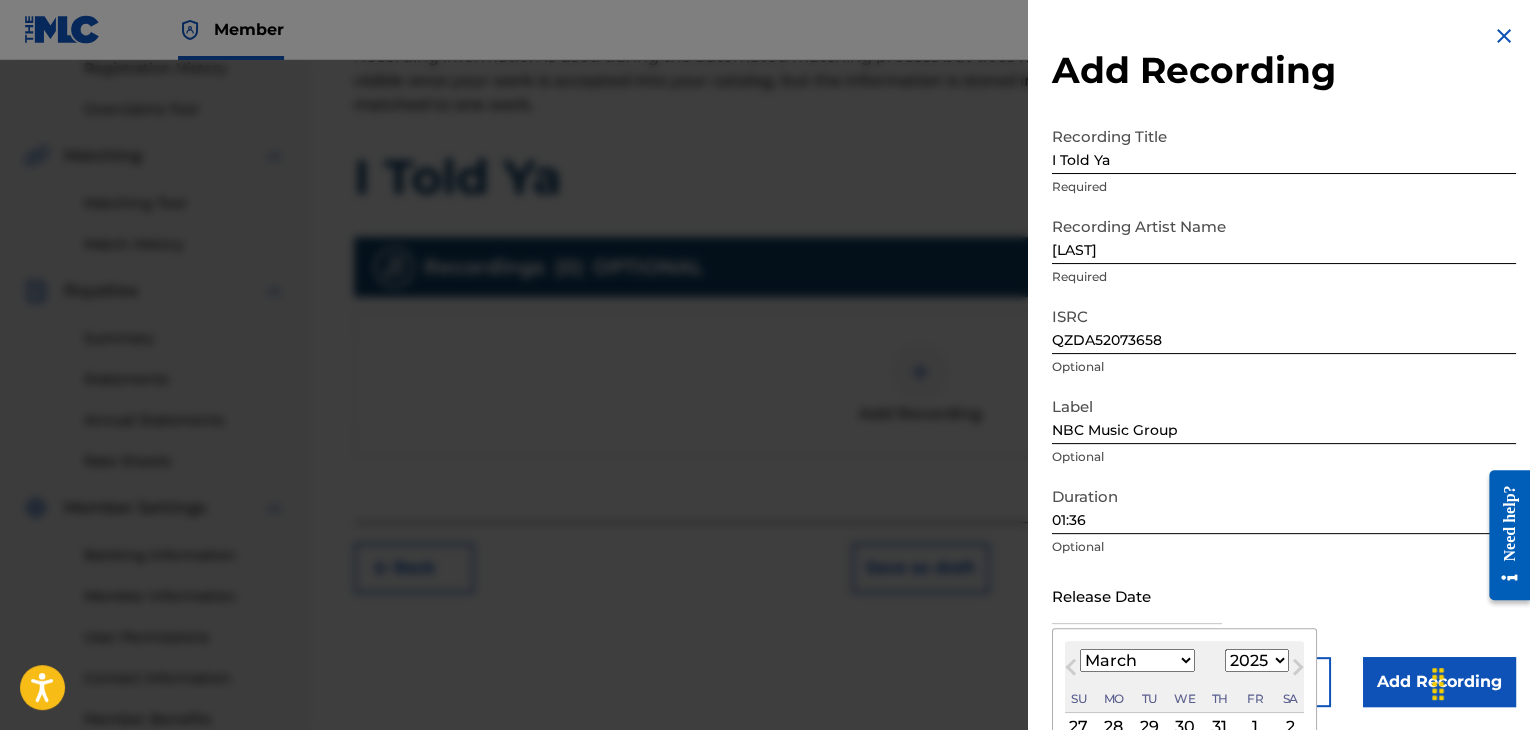 click on "January February March April May June July August September October November December" at bounding box center (1137, 660) 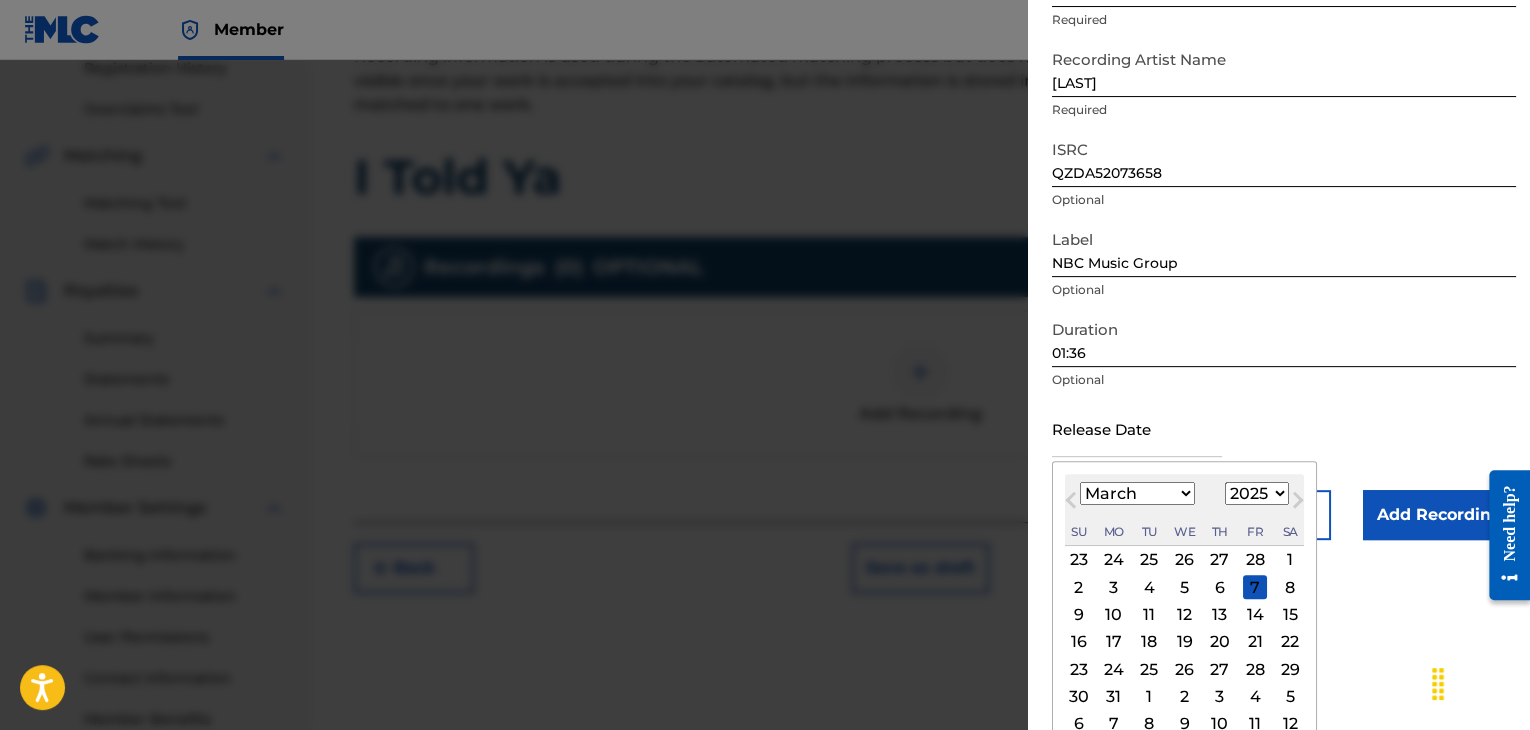 scroll, scrollTop: 187, scrollLeft: 0, axis: vertical 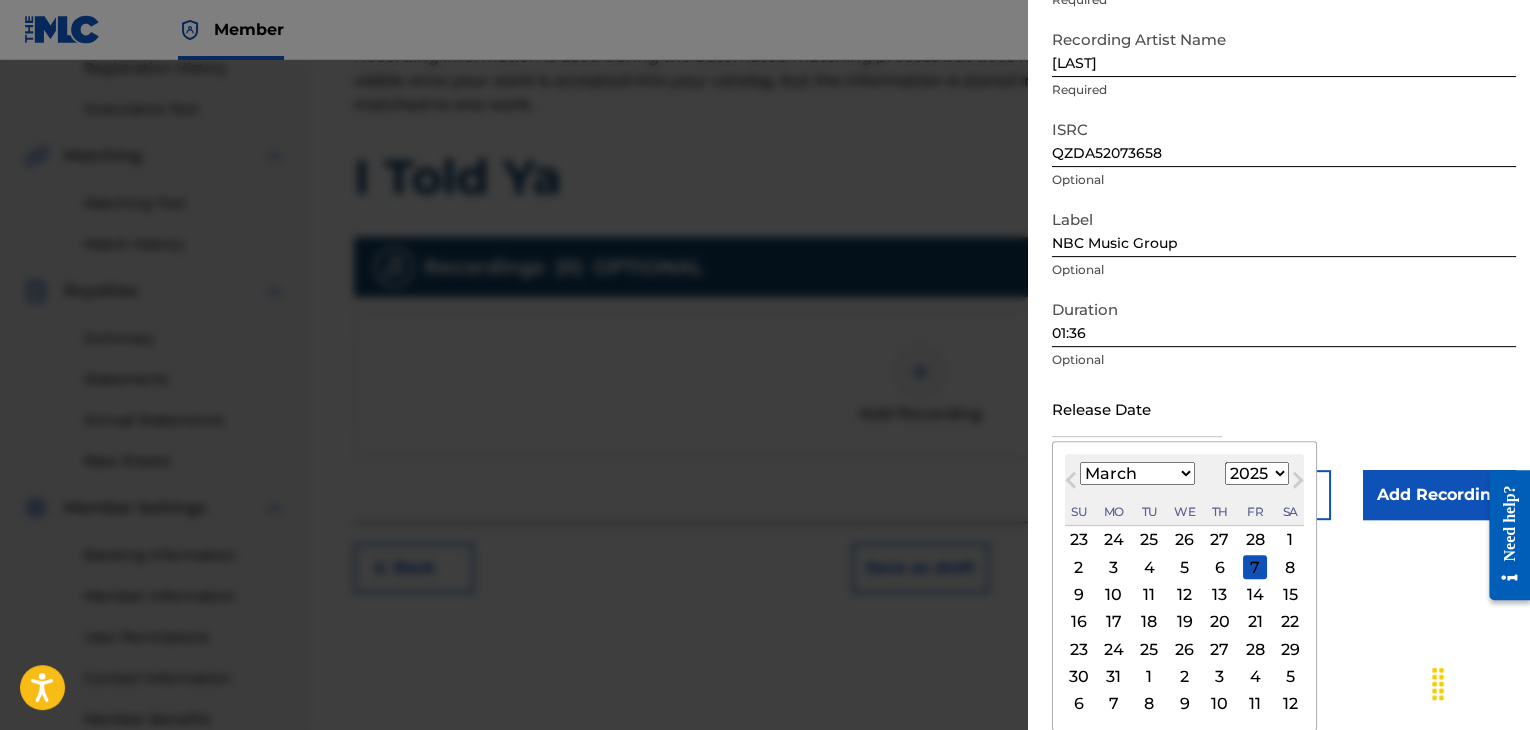 click on "29" at bounding box center [1290, 649] 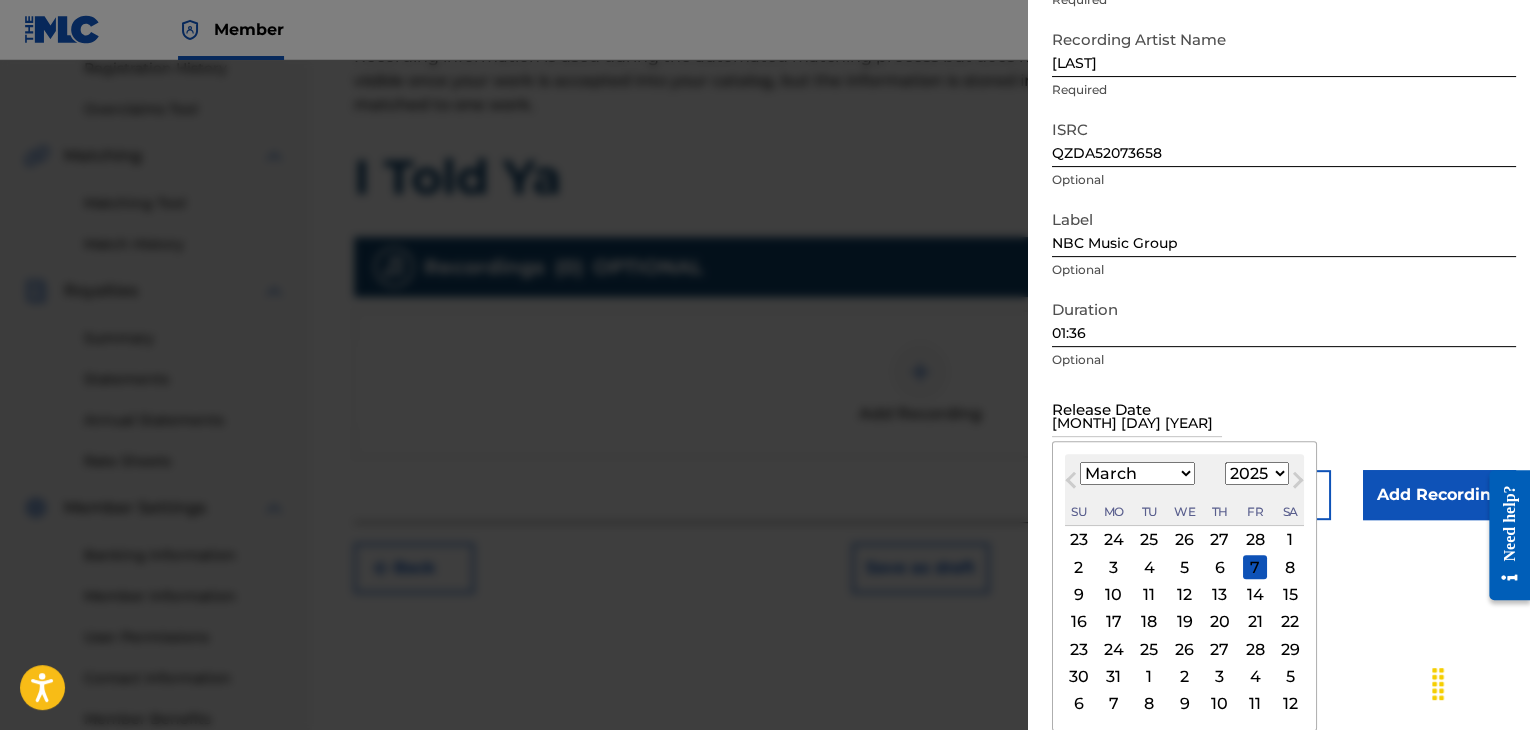 scroll, scrollTop: 1, scrollLeft: 0, axis: vertical 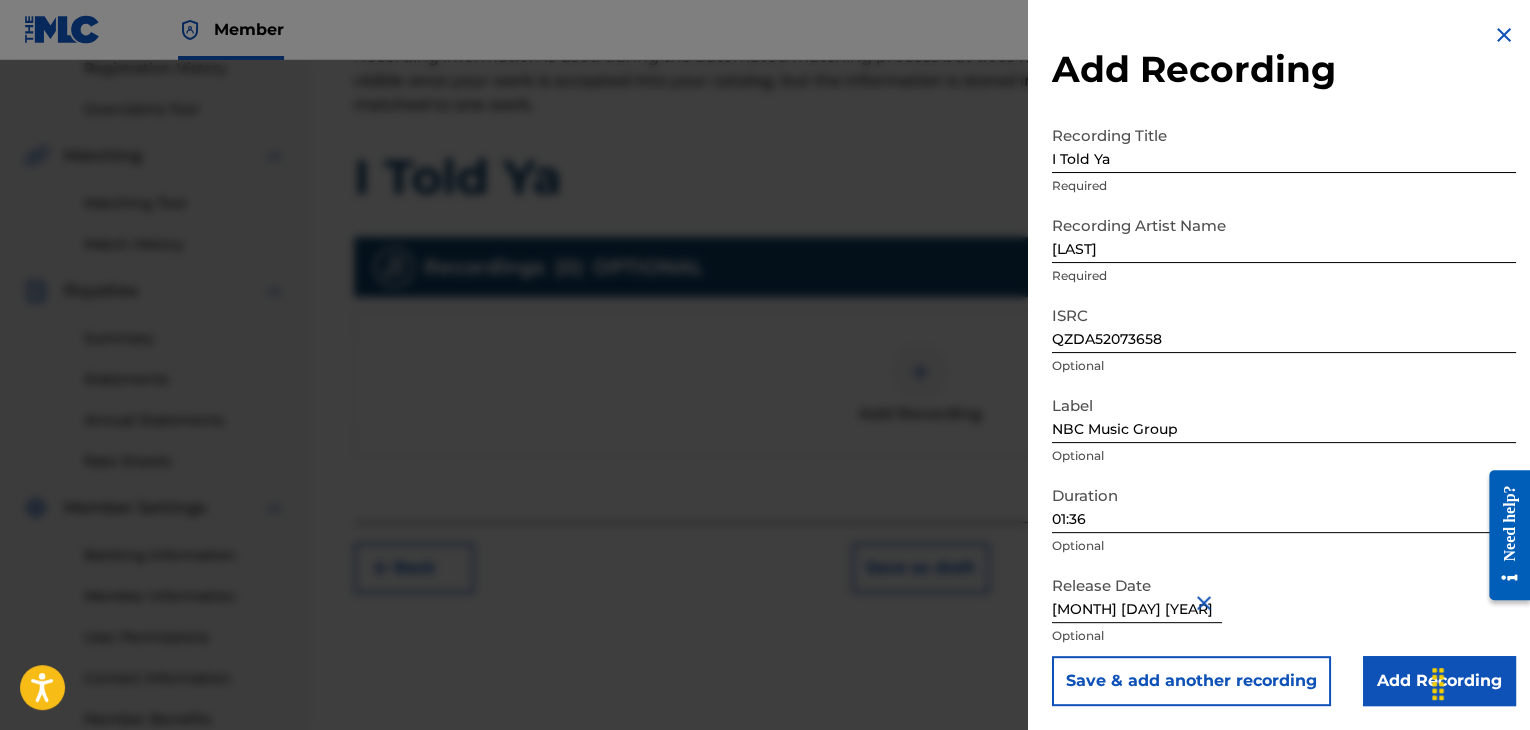 type on "[MONTH] [DAY] [YEAR]" 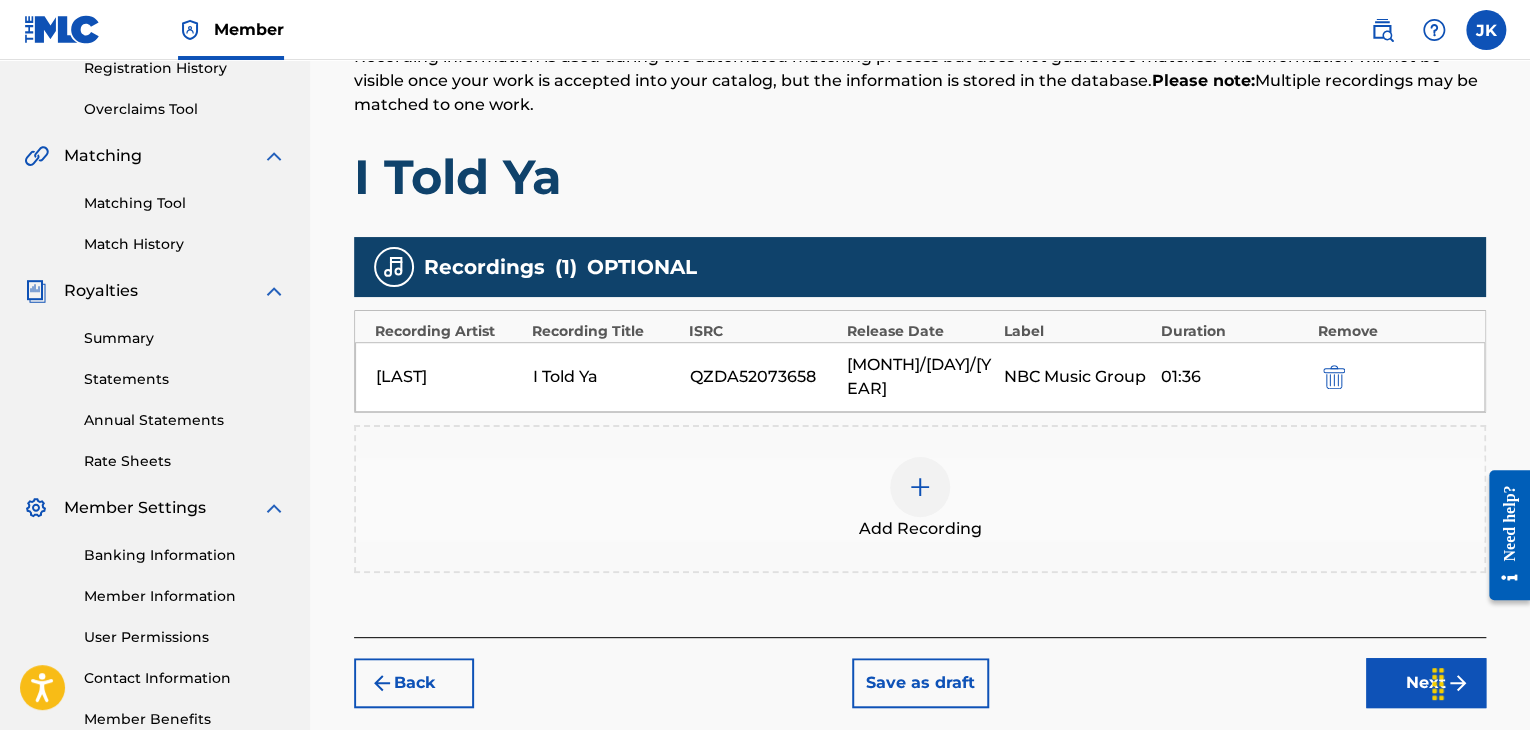 click on "Next" at bounding box center (1426, 683) 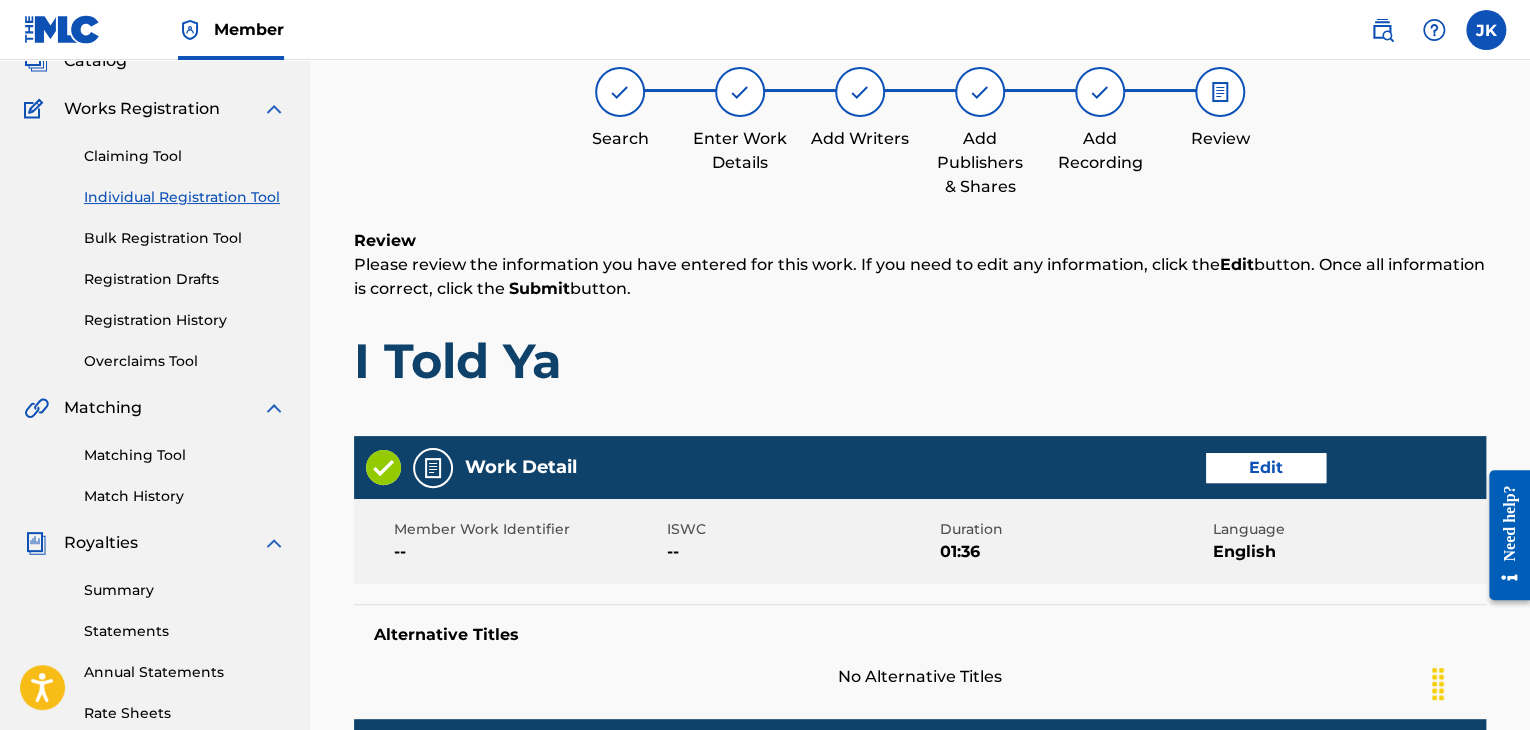 scroll, scrollTop: 90, scrollLeft: 0, axis: vertical 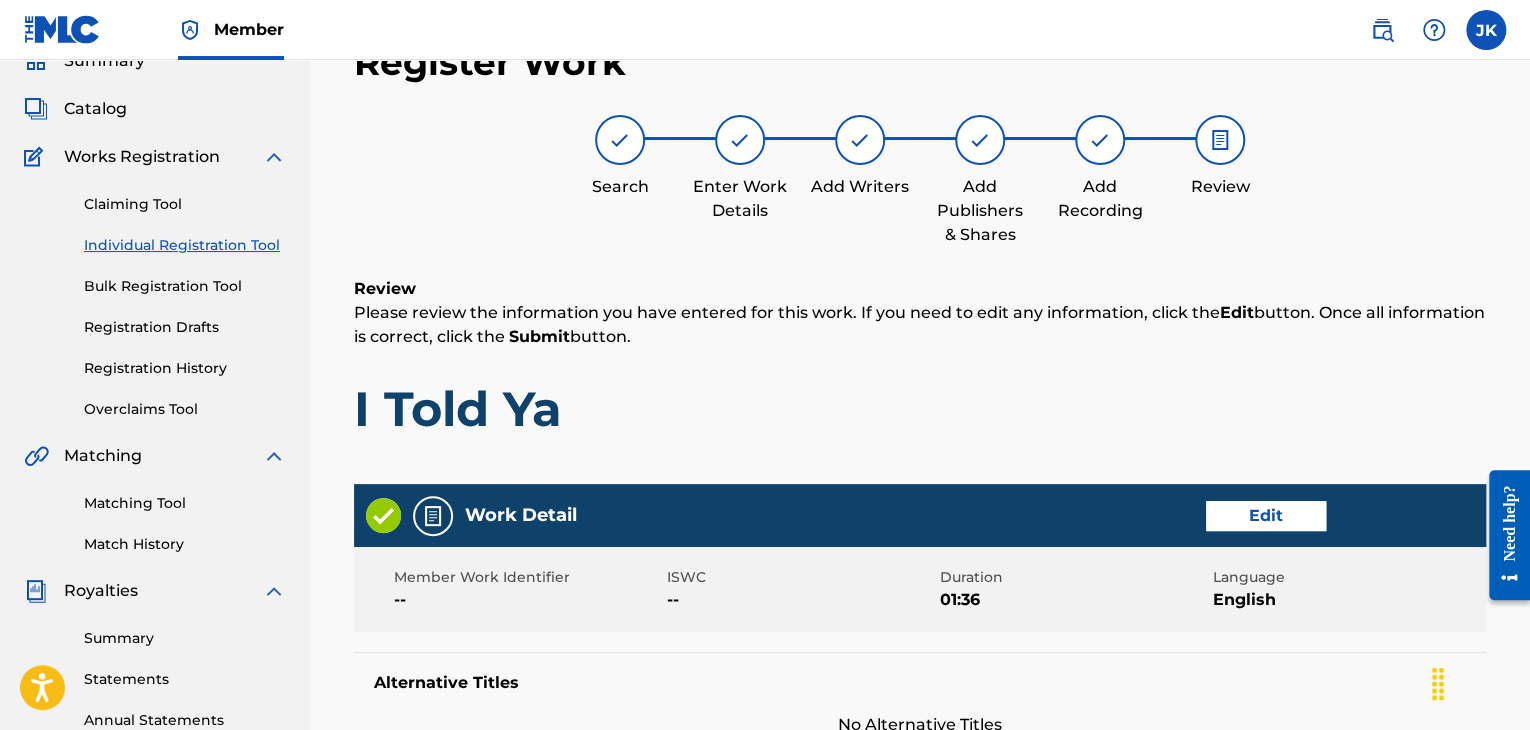 click on "Edit" at bounding box center [1266, 516] 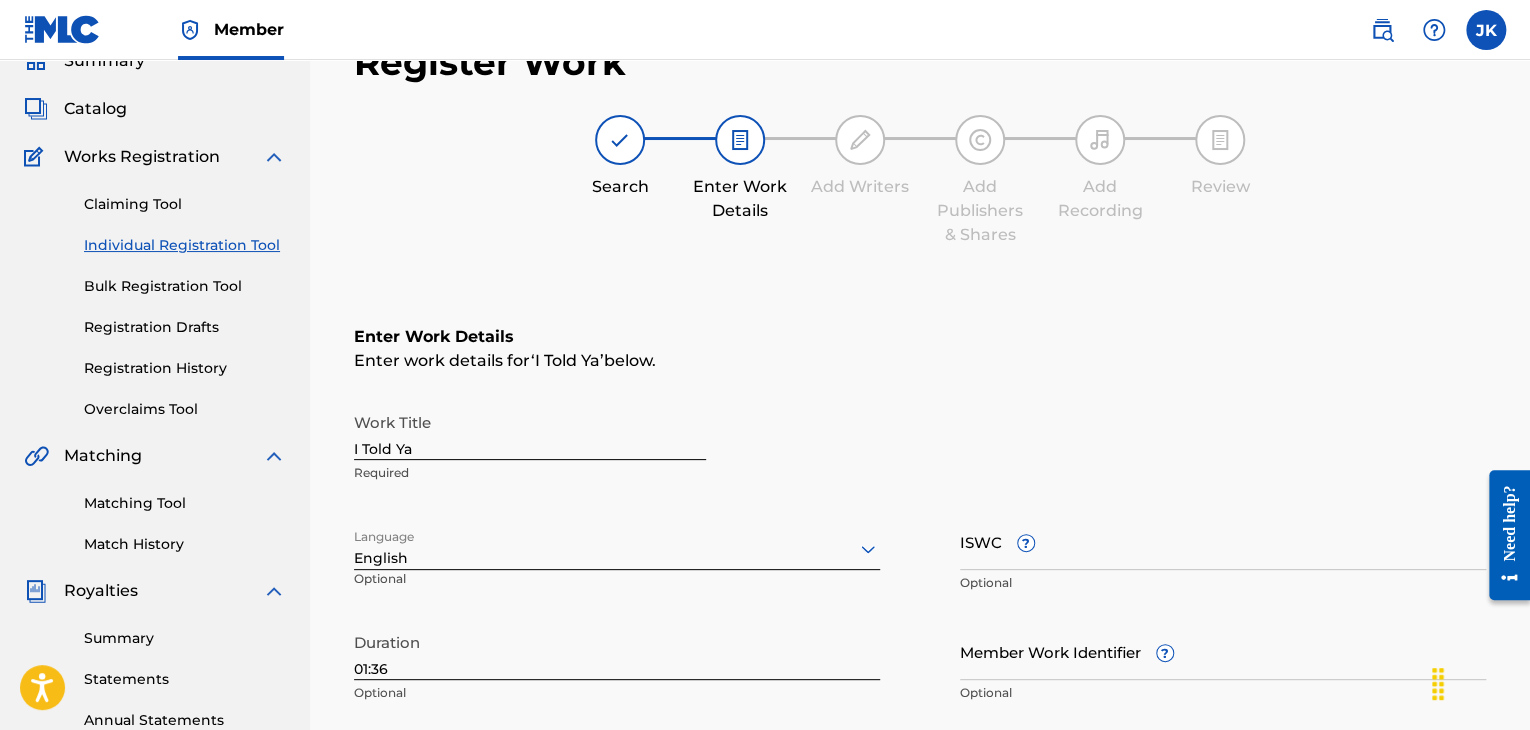 click on "ISWC   ?" at bounding box center (1223, 541) 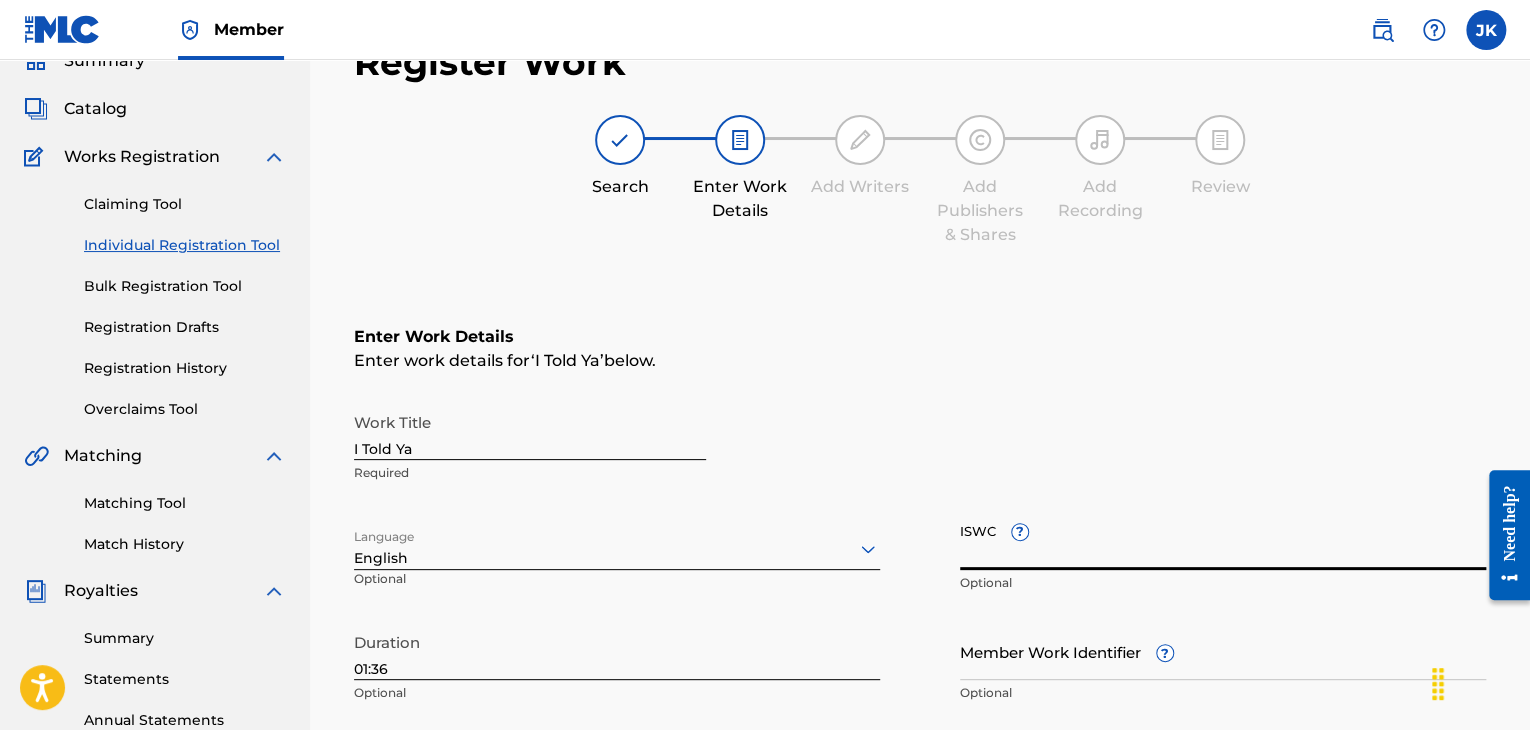 paste on "T3008932698" 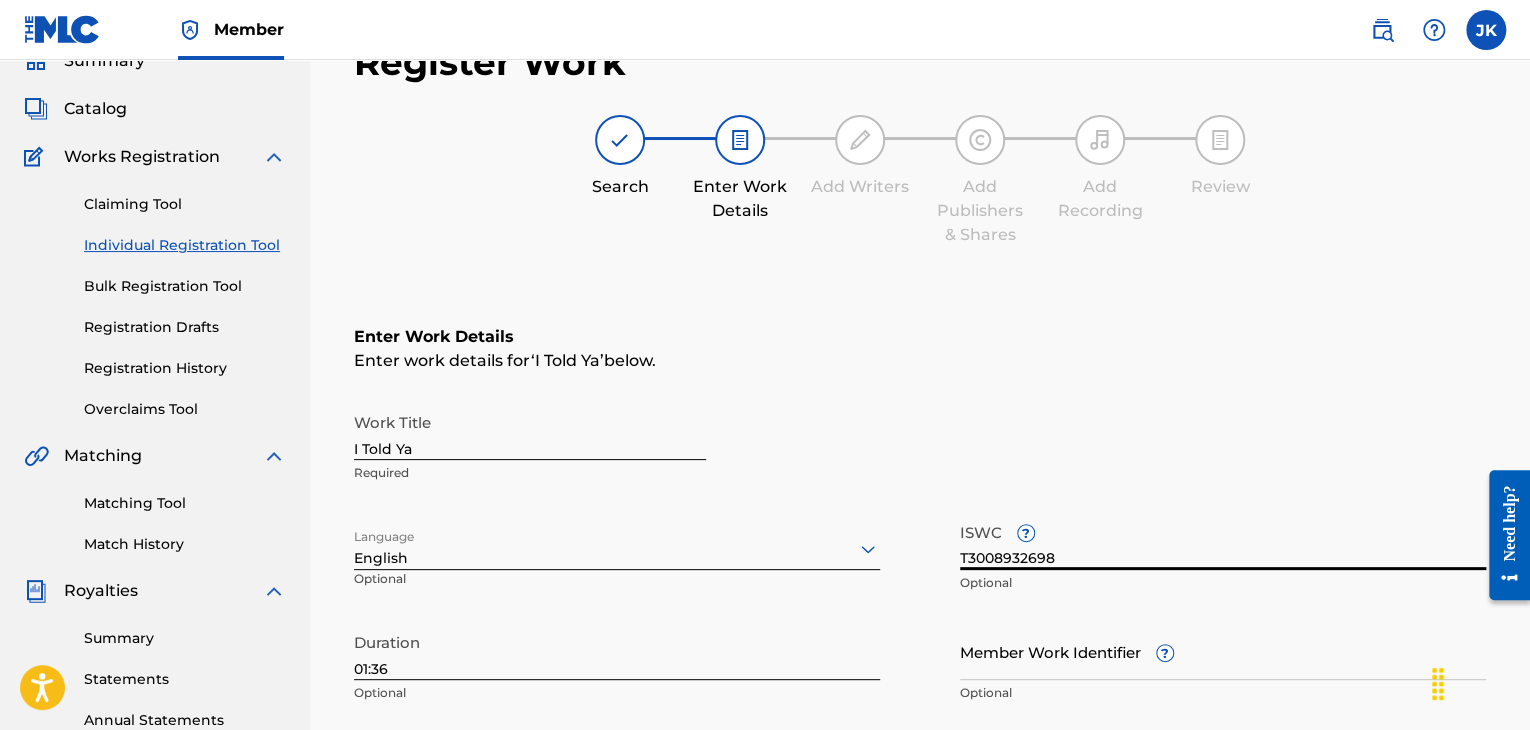 type on "T3008932698" 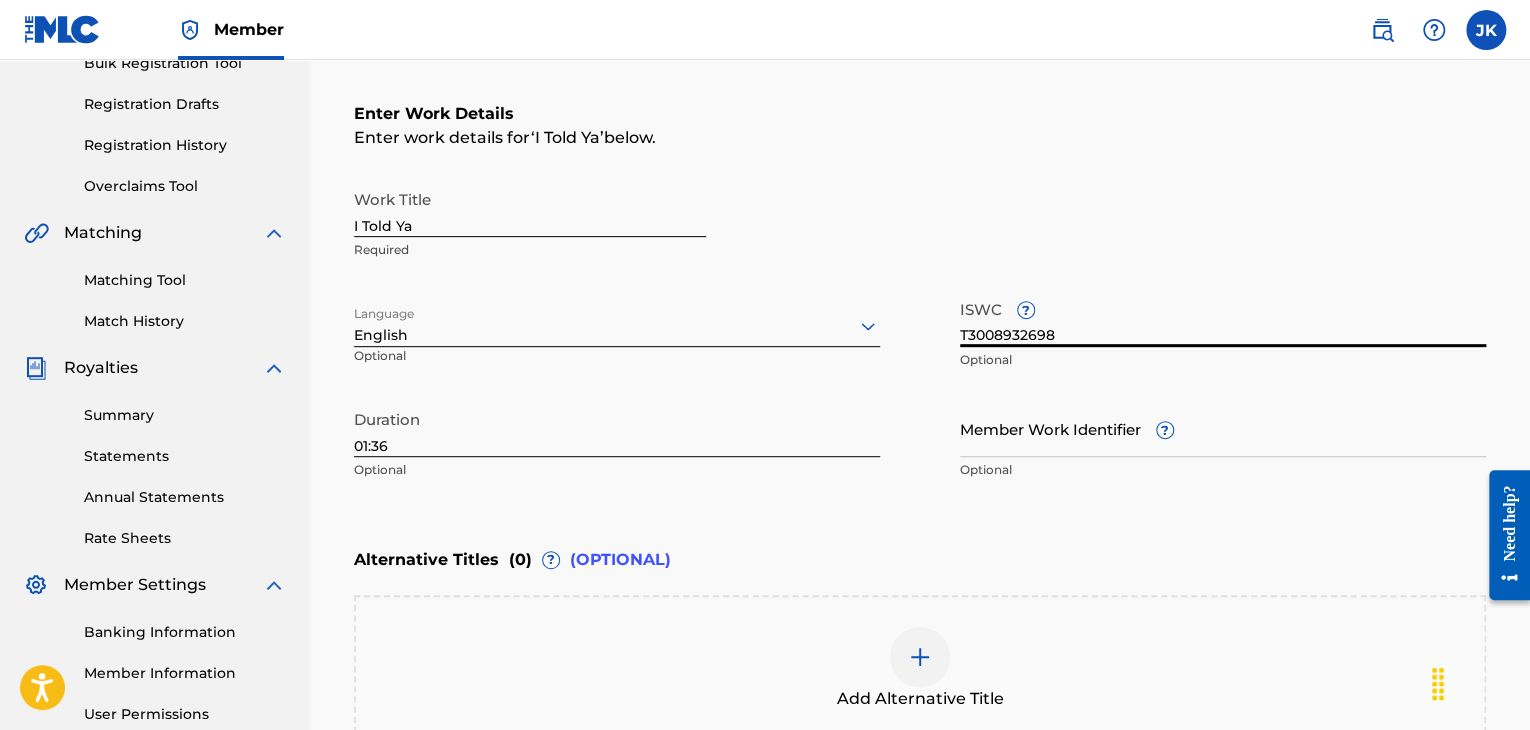 scroll, scrollTop: 490, scrollLeft: 0, axis: vertical 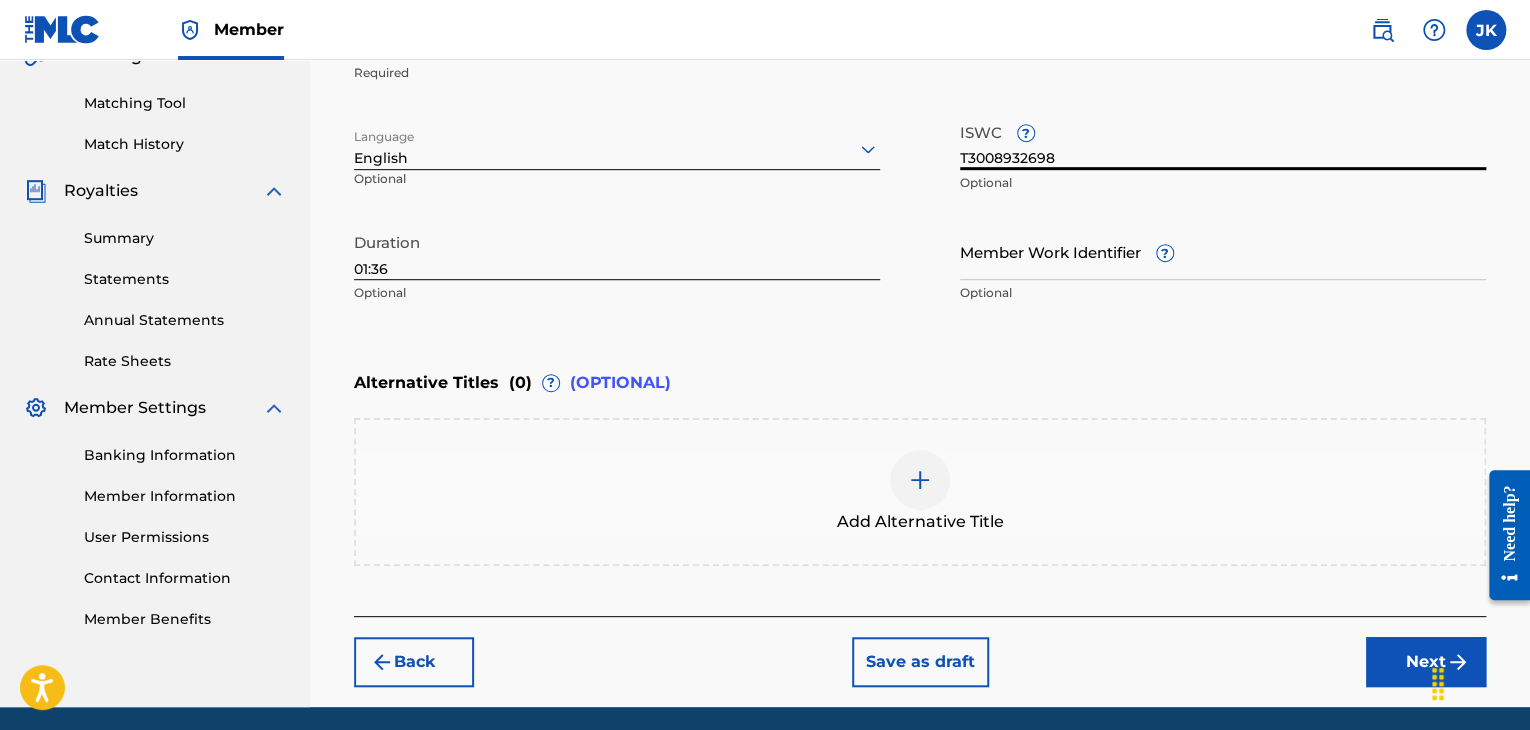 click on "Next" at bounding box center [1426, 662] 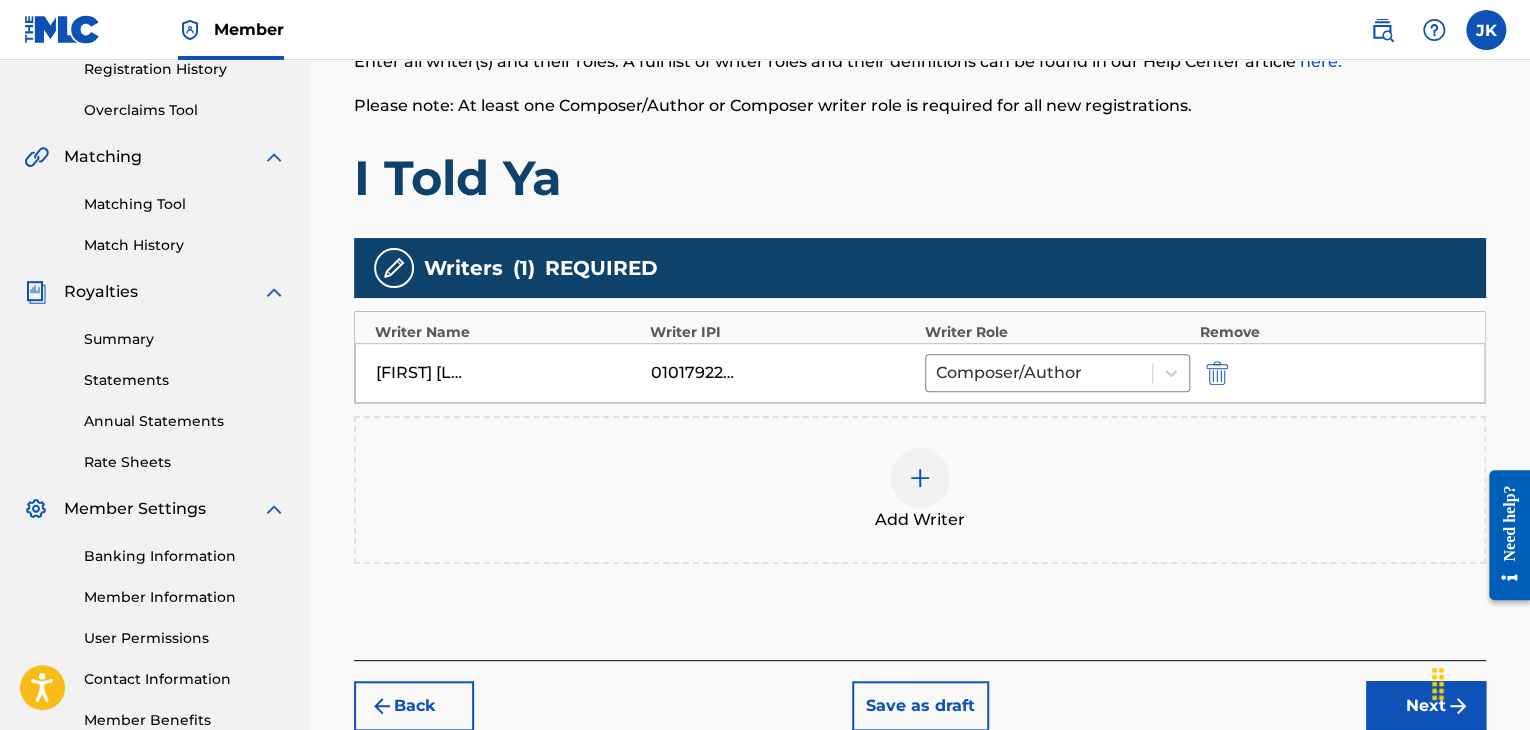 scroll, scrollTop: 390, scrollLeft: 0, axis: vertical 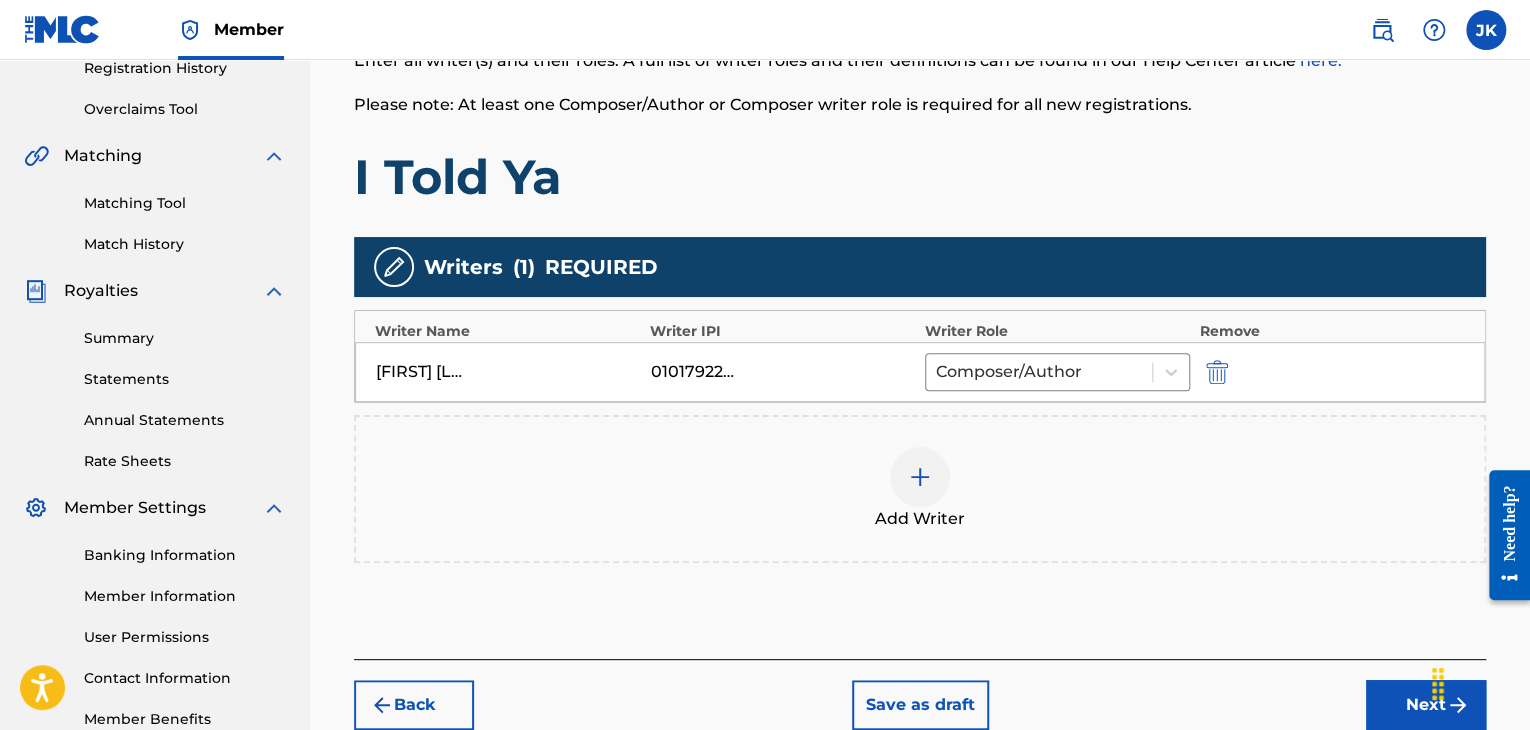 click on "Next" at bounding box center [1426, 705] 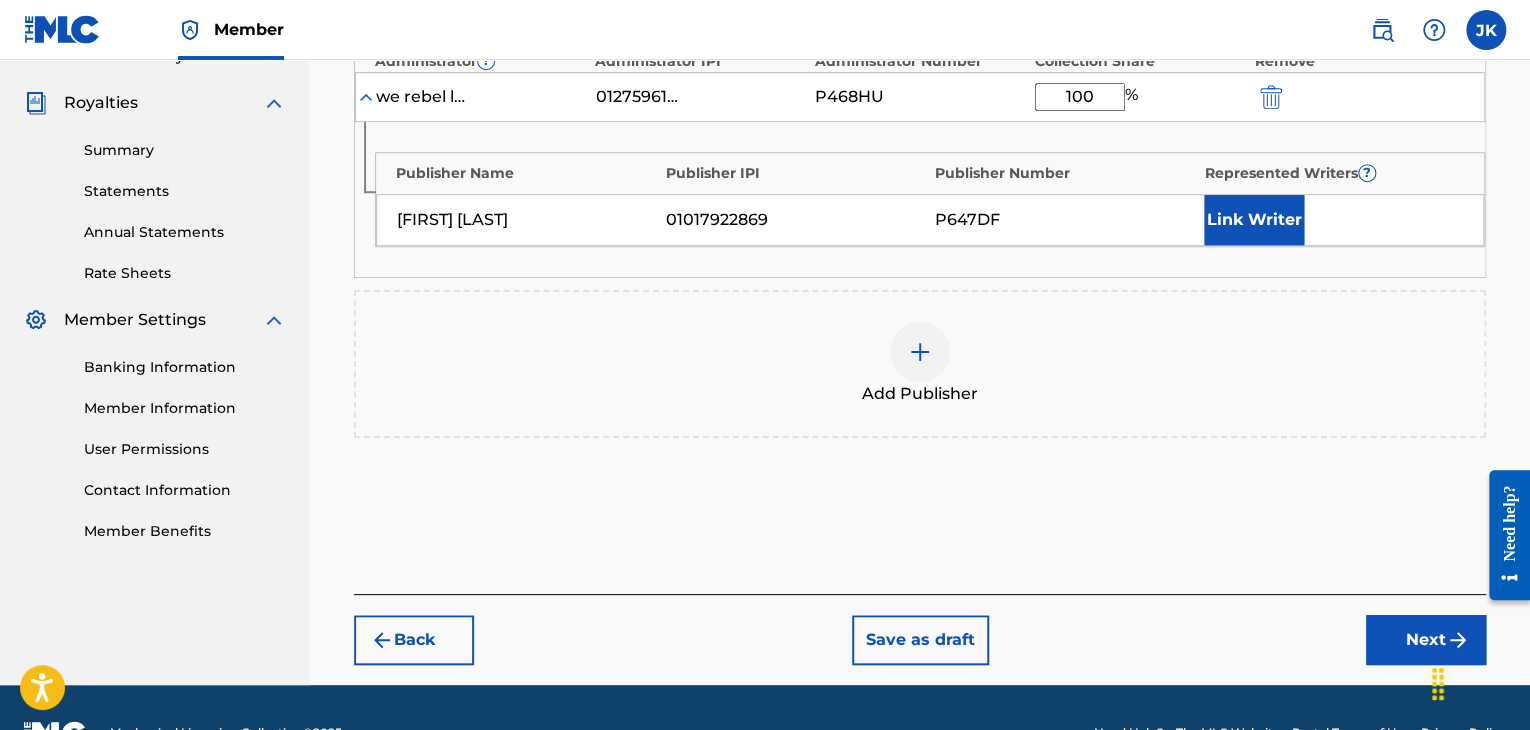 scroll, scrollTop: 590, scrollLeft: 0, axis: vertical 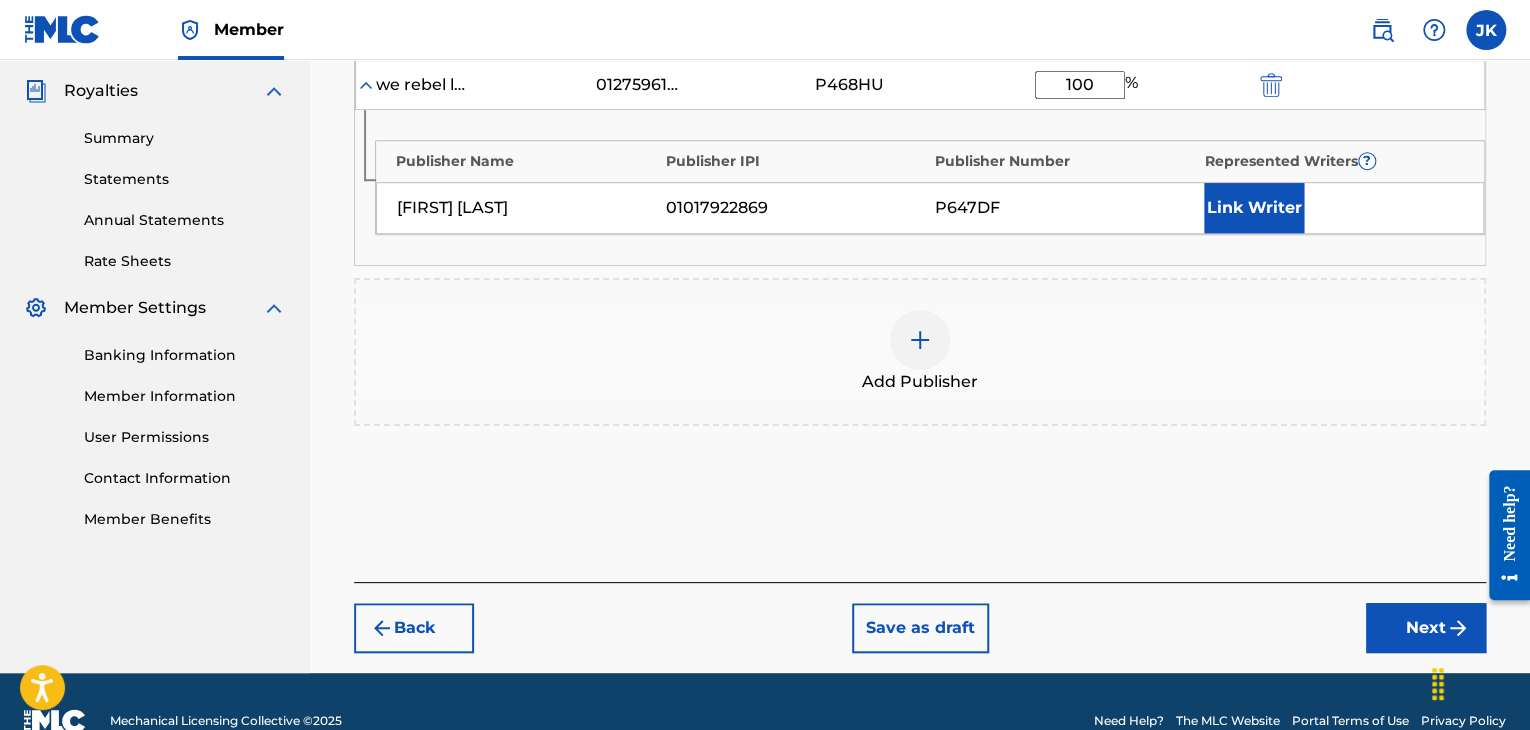click on "Next" at bounding box center (1426, 628) 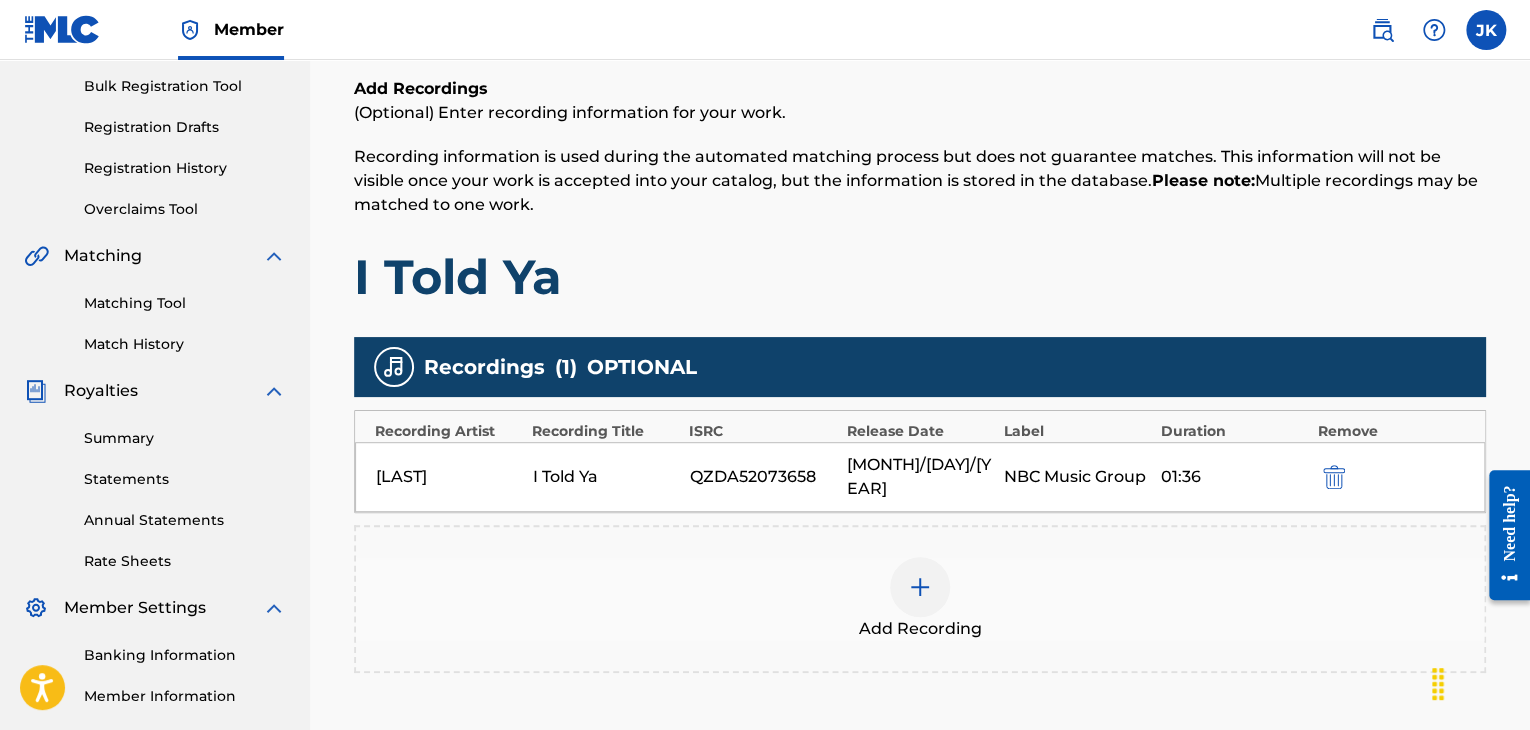 scroll, scrollTop: 390, scrollLeft: 0, axis: vertical 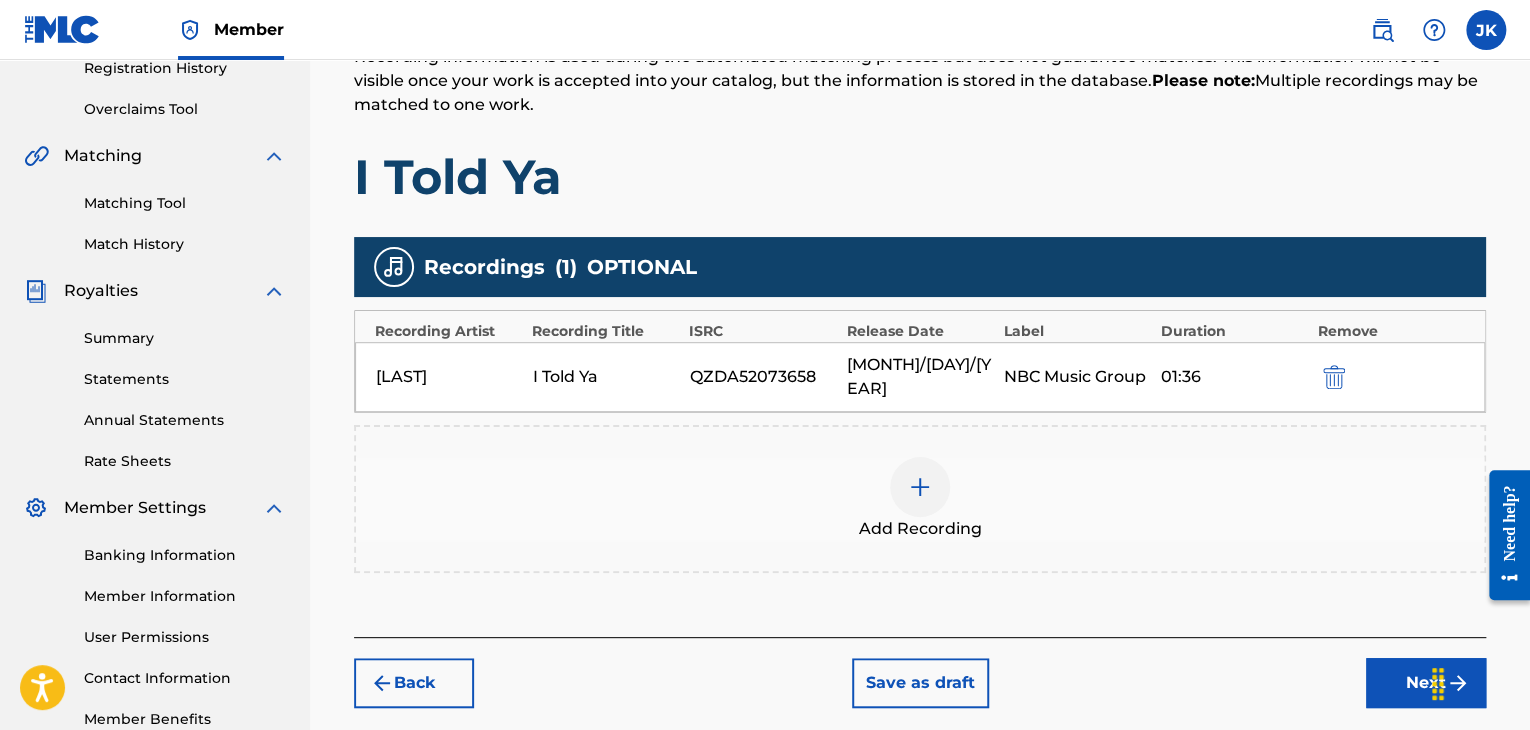 click on "Next" at bounding box center (1426, 683) 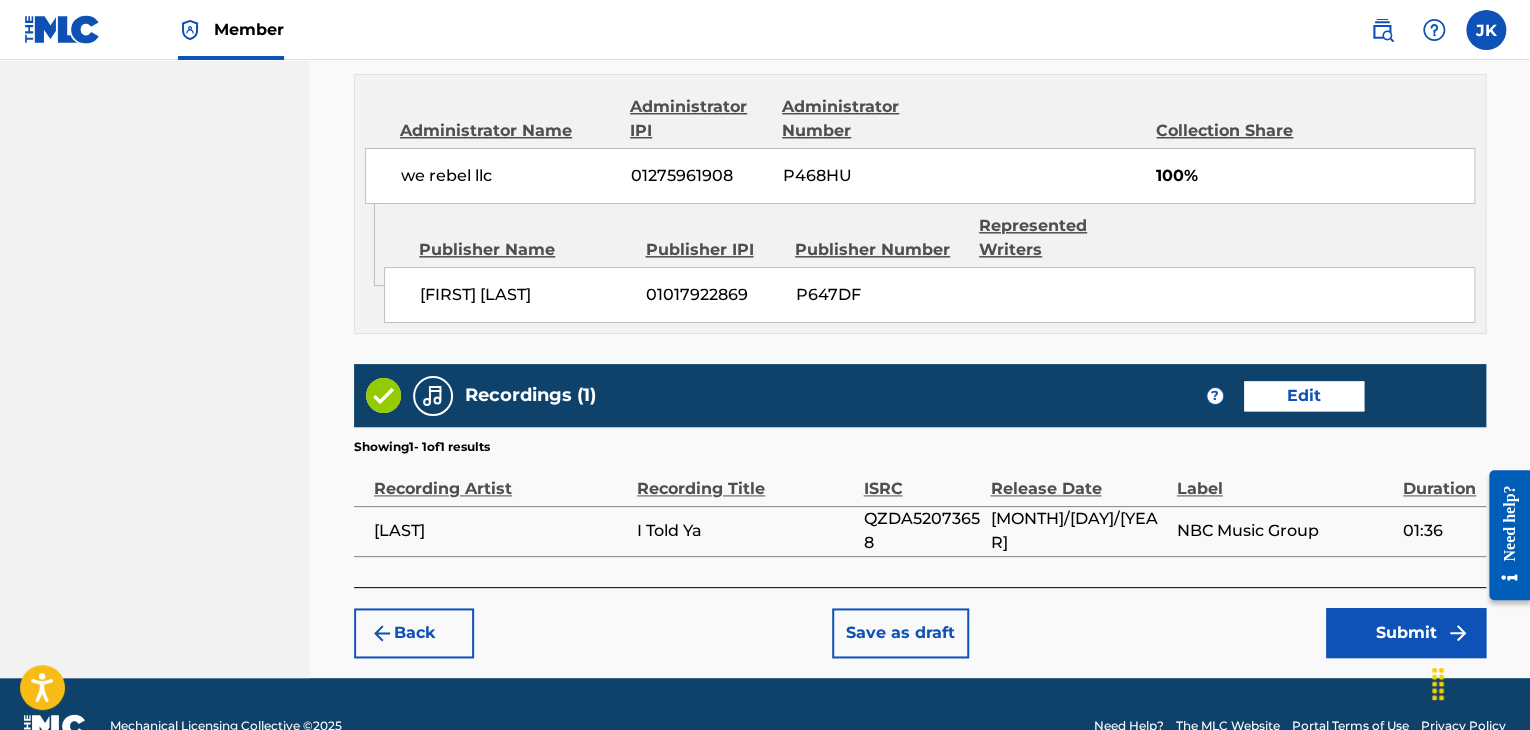 scroll, scrollTop: 1132, scrollLeft: 0, axis: vertical 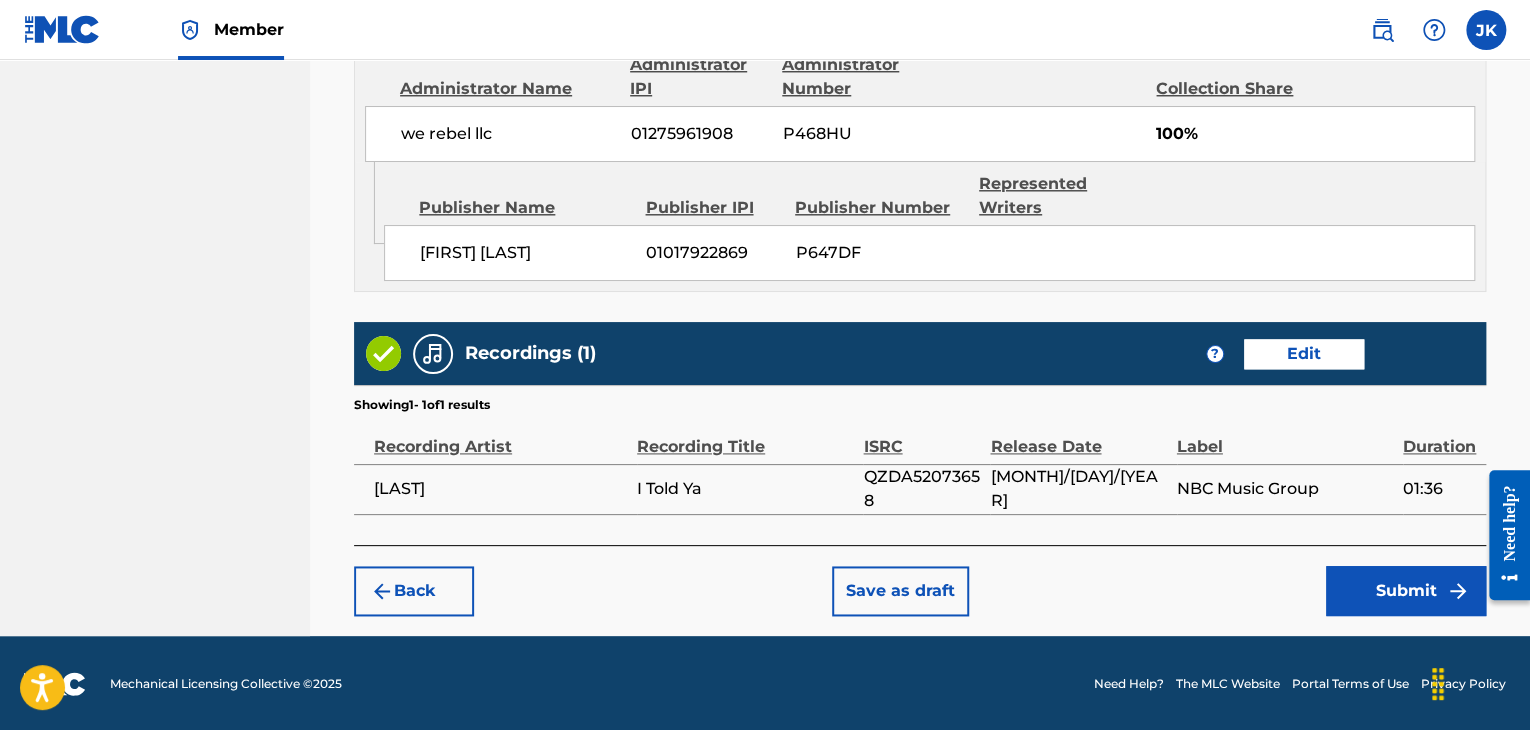 click on "Submit" at bounding box center [1406, 591] 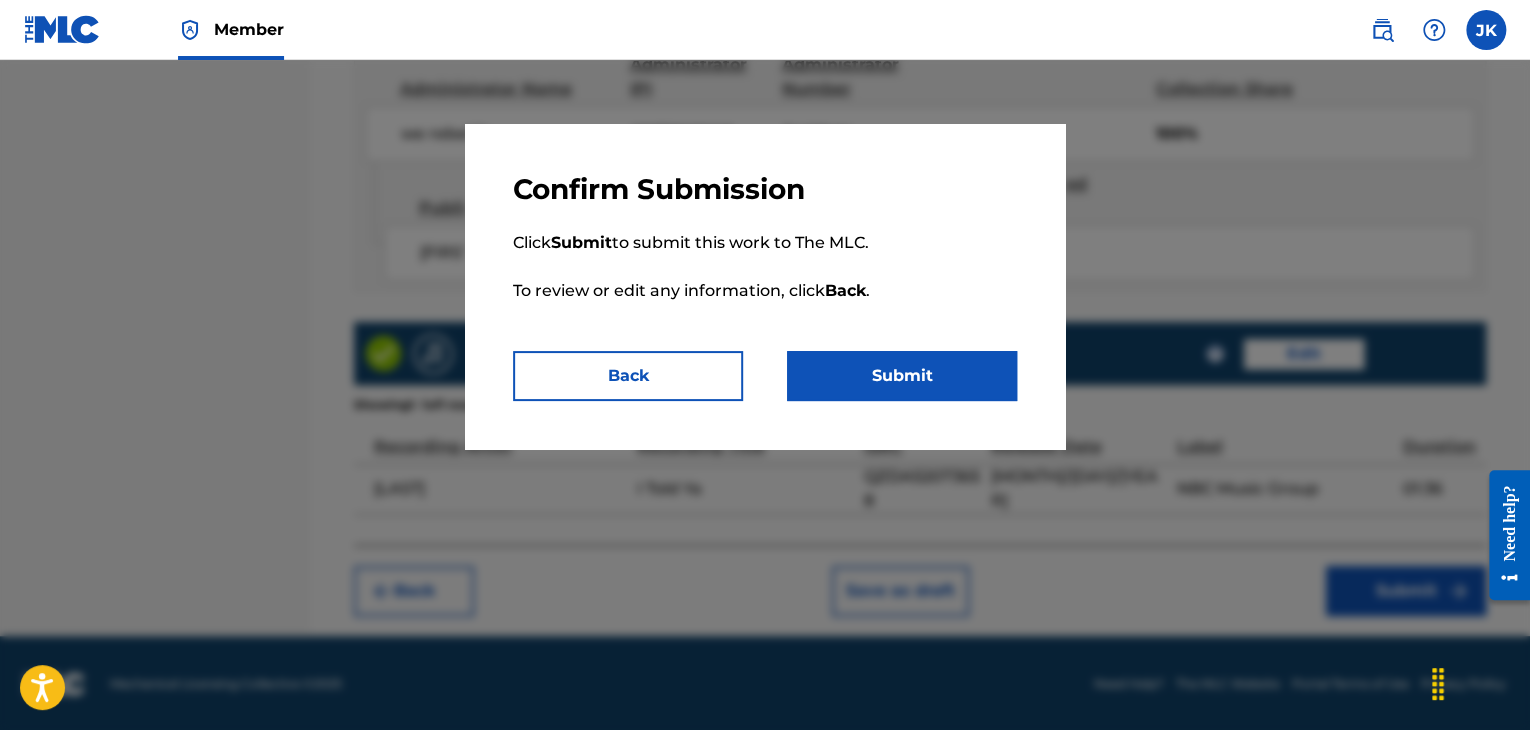 click on "Submit" at bounding box center (902, 376) 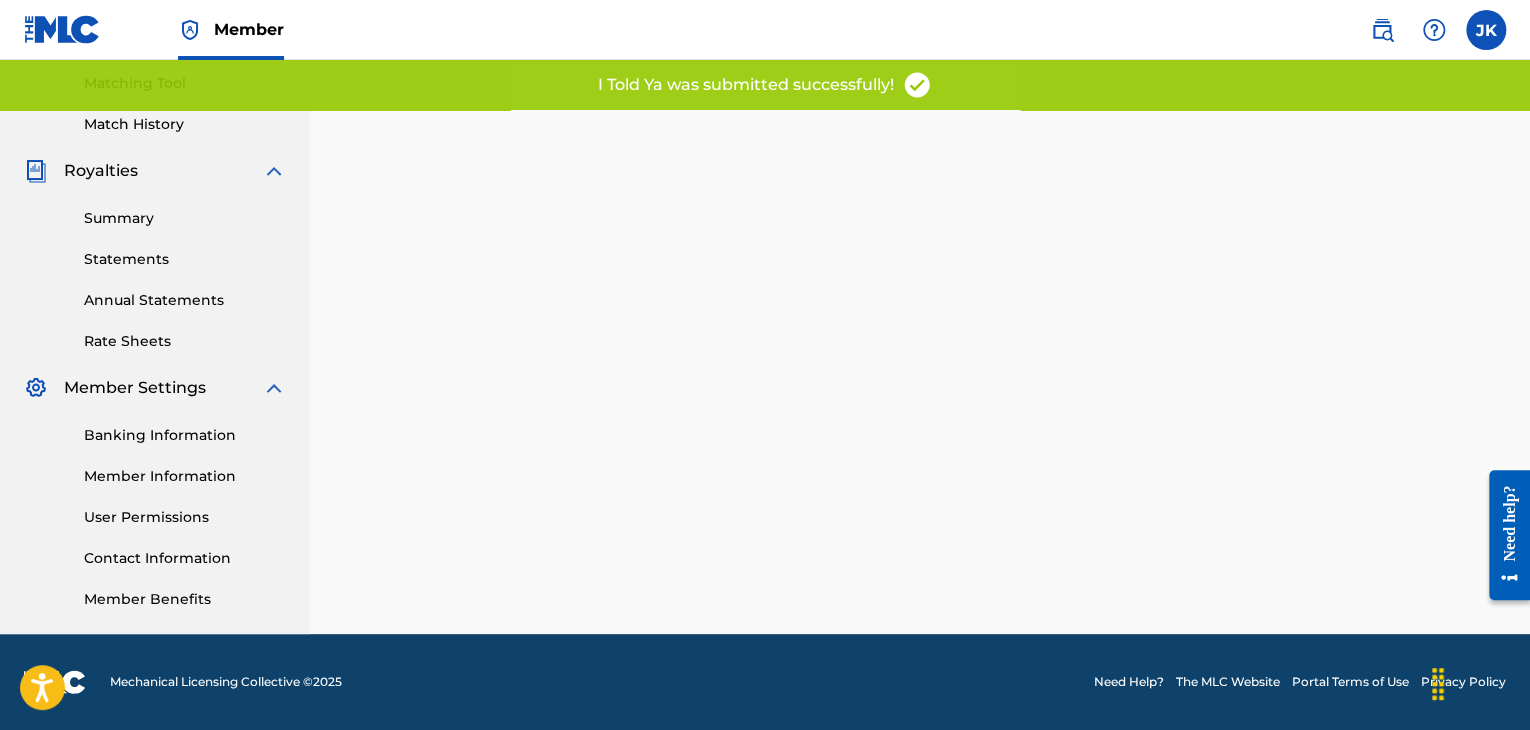 scroll, scrollTop: 0, scrollLeft: 0, axis: both 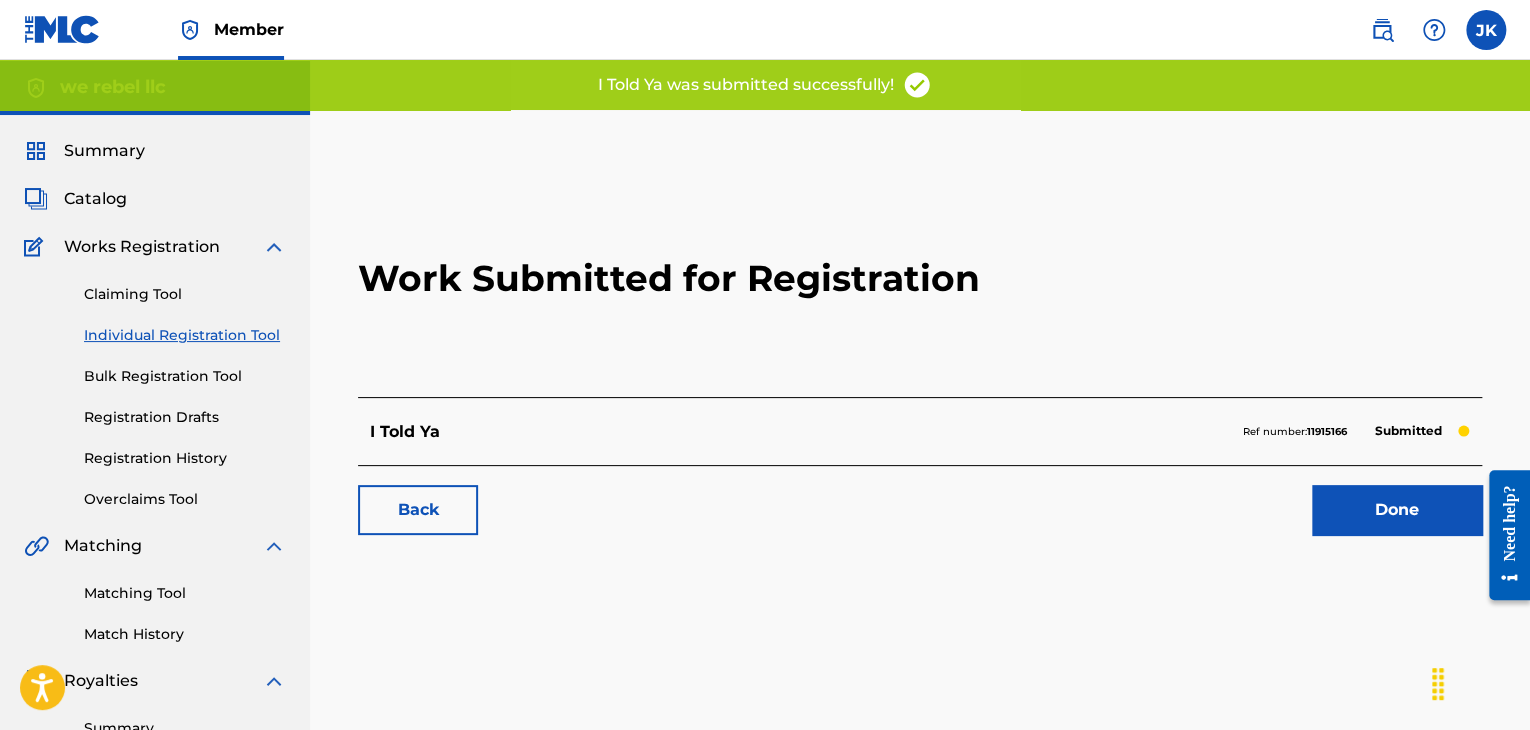 click on "Done" at bounding box center [1397, 510] 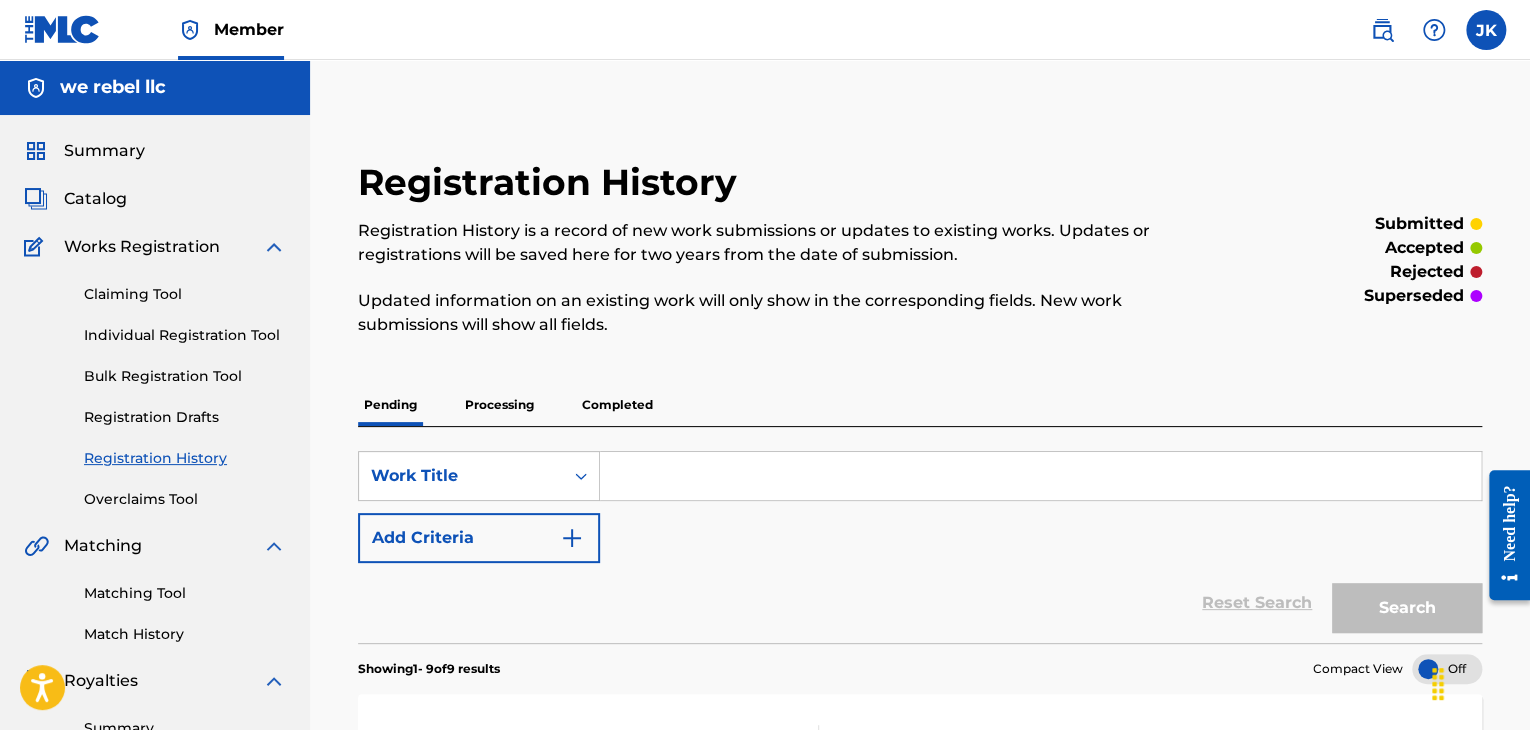 click on "Individual Registration Tool" at bounding box center [185, 335] 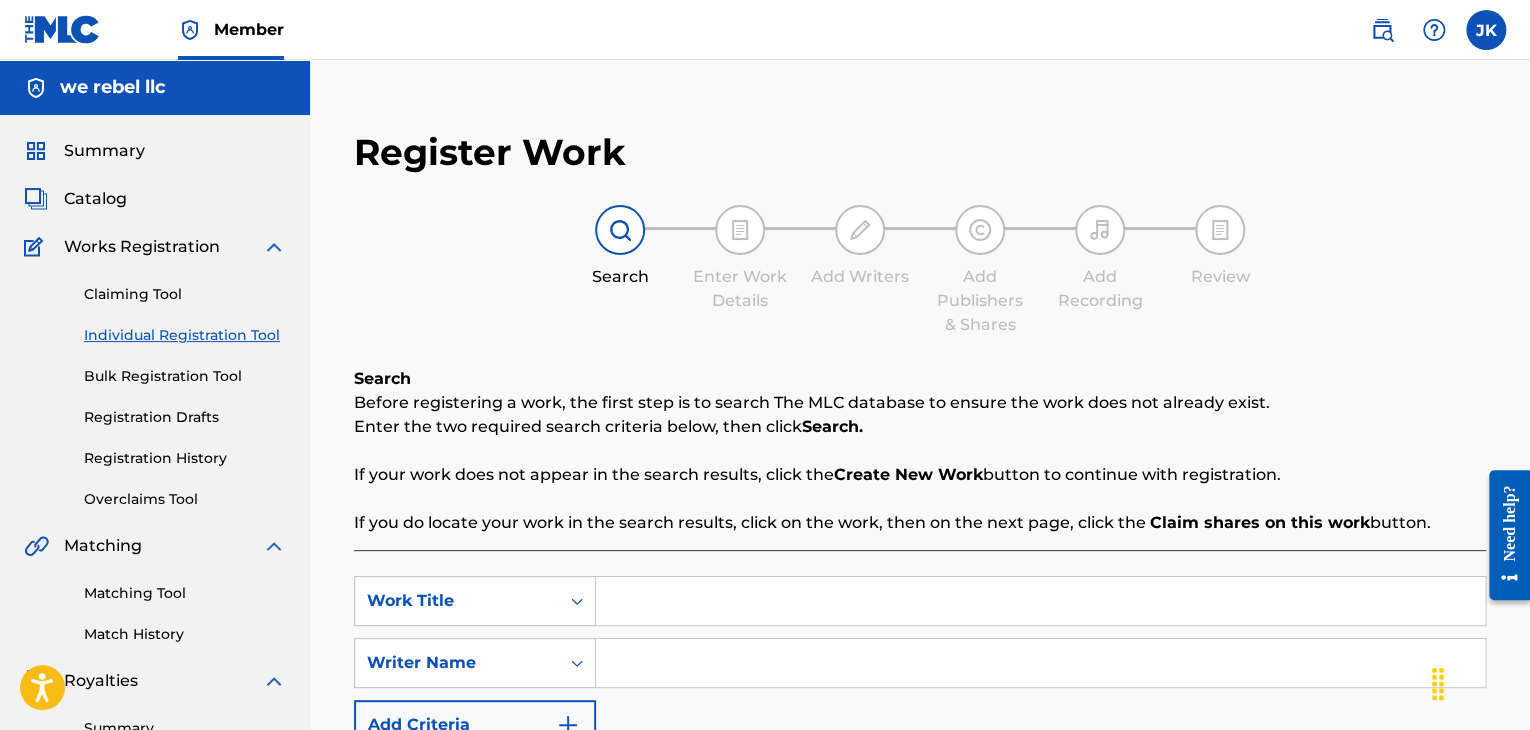 click at bounding box center (1040, 601) 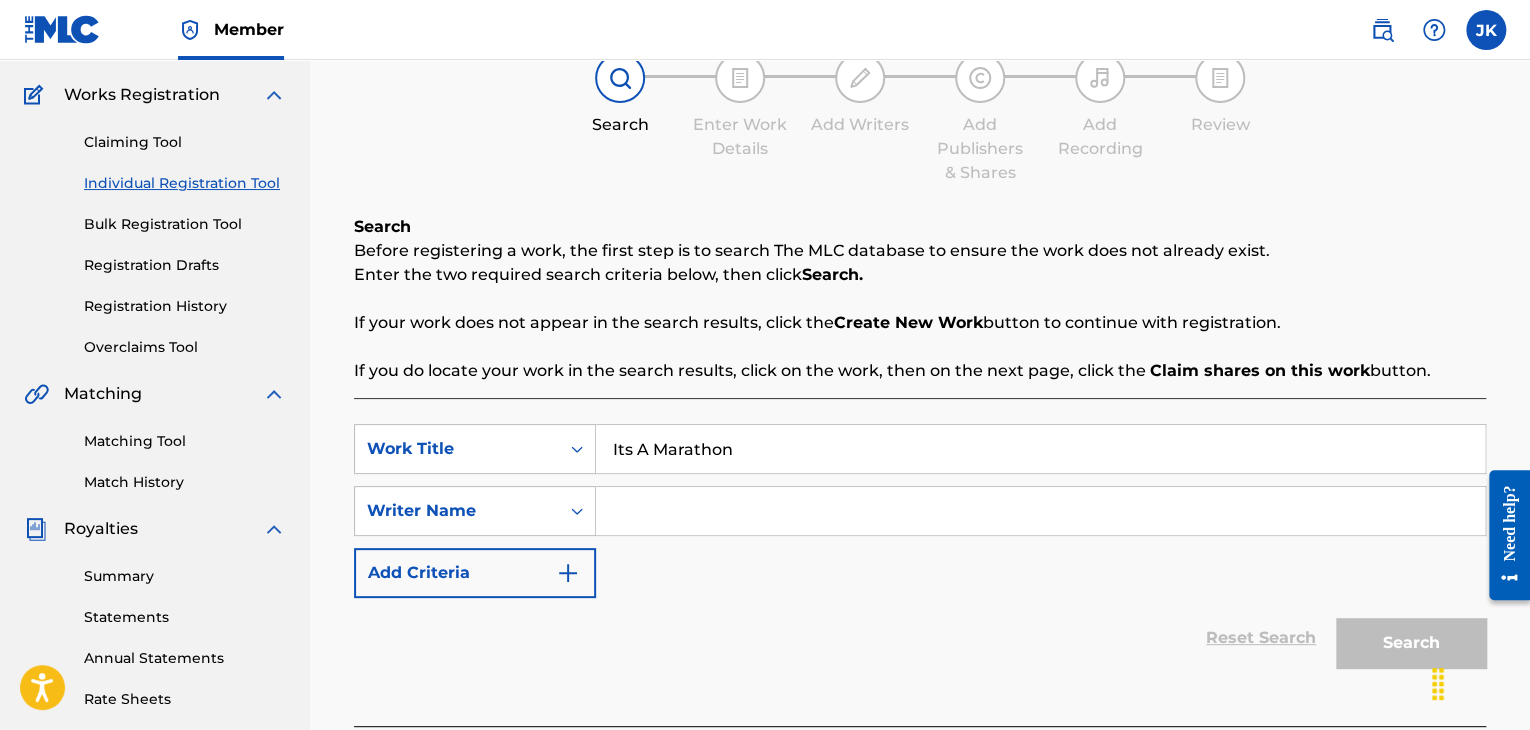 scroll, scrollTop: 200, scrollLeft: 0, axis: vertical 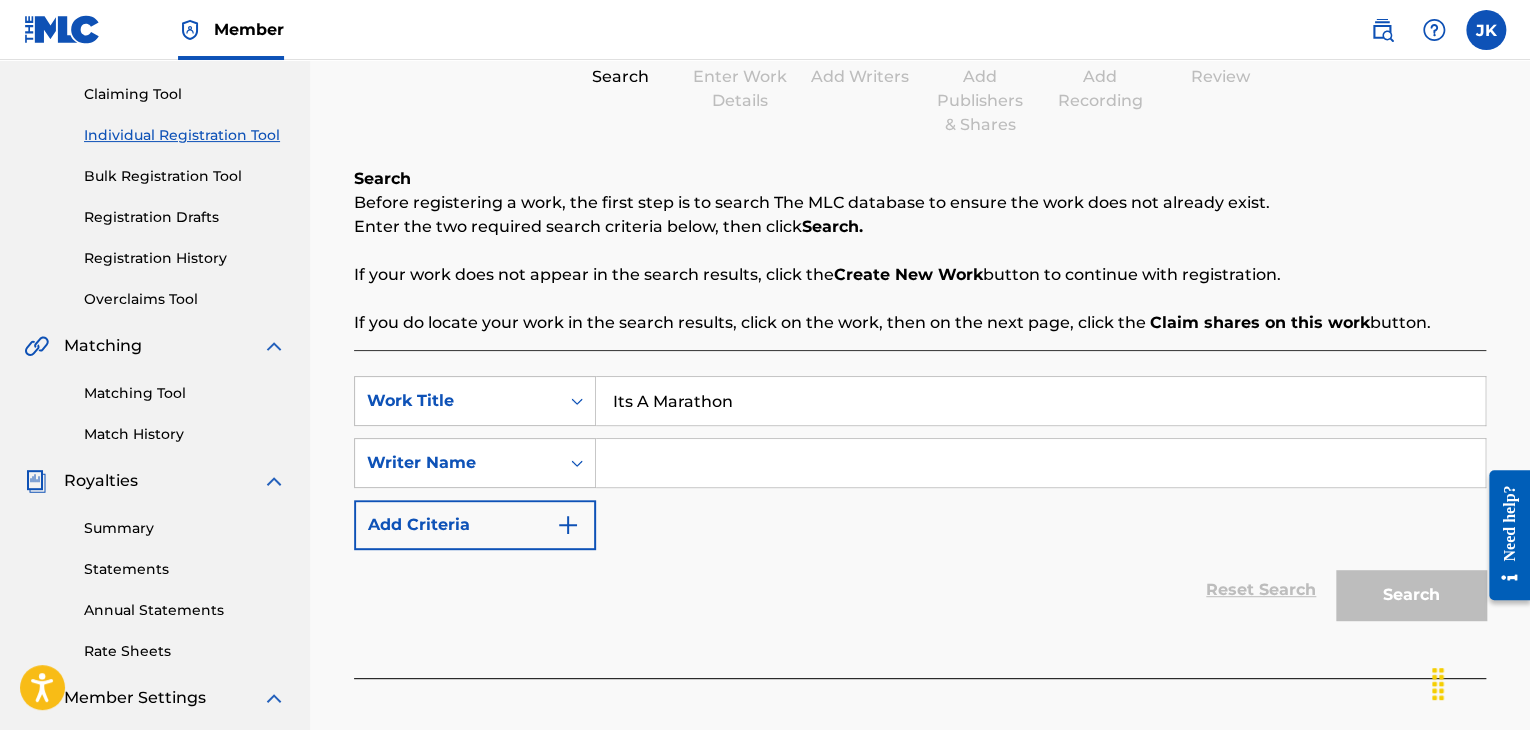 type on "Its A Marathon" 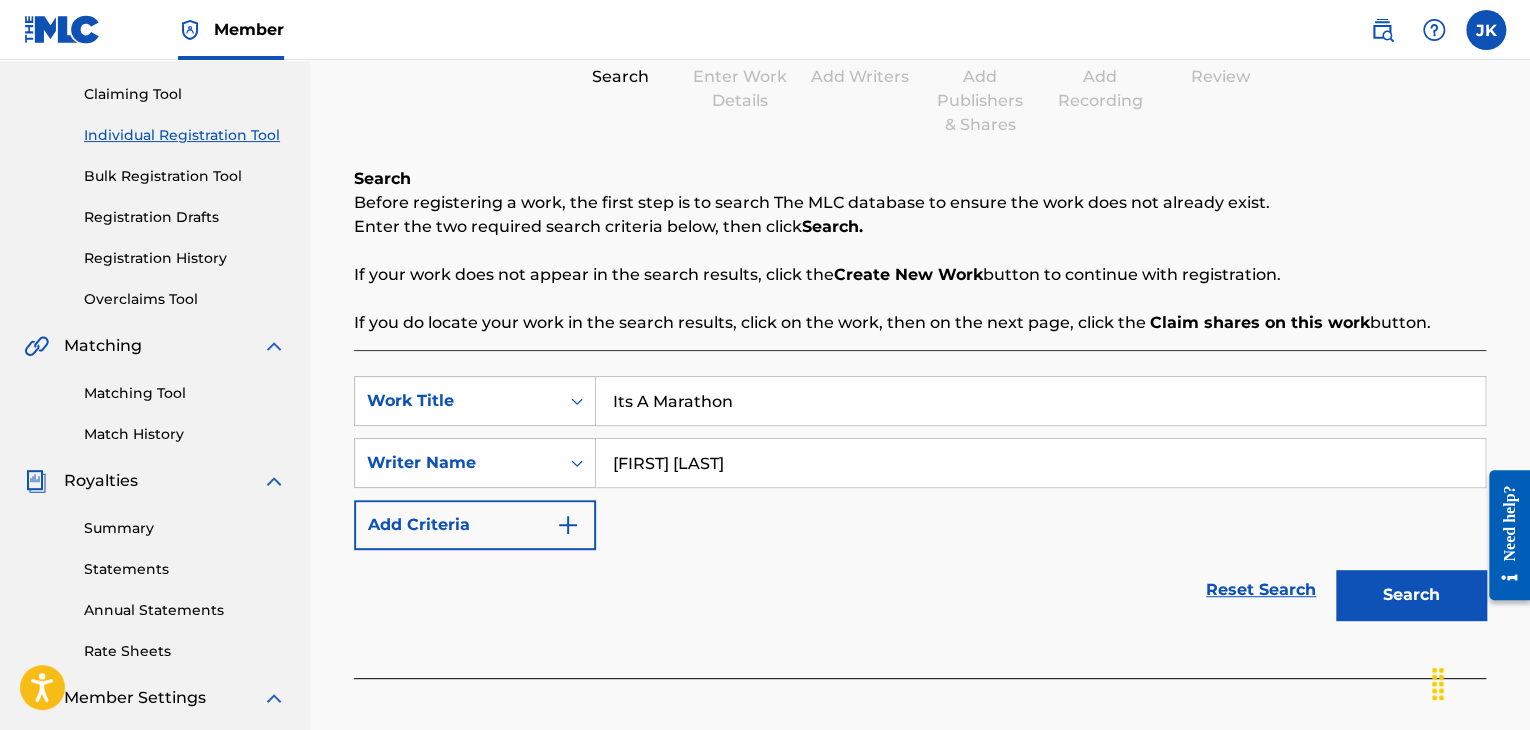 click on "Search" at bounding box center (1411, 595) 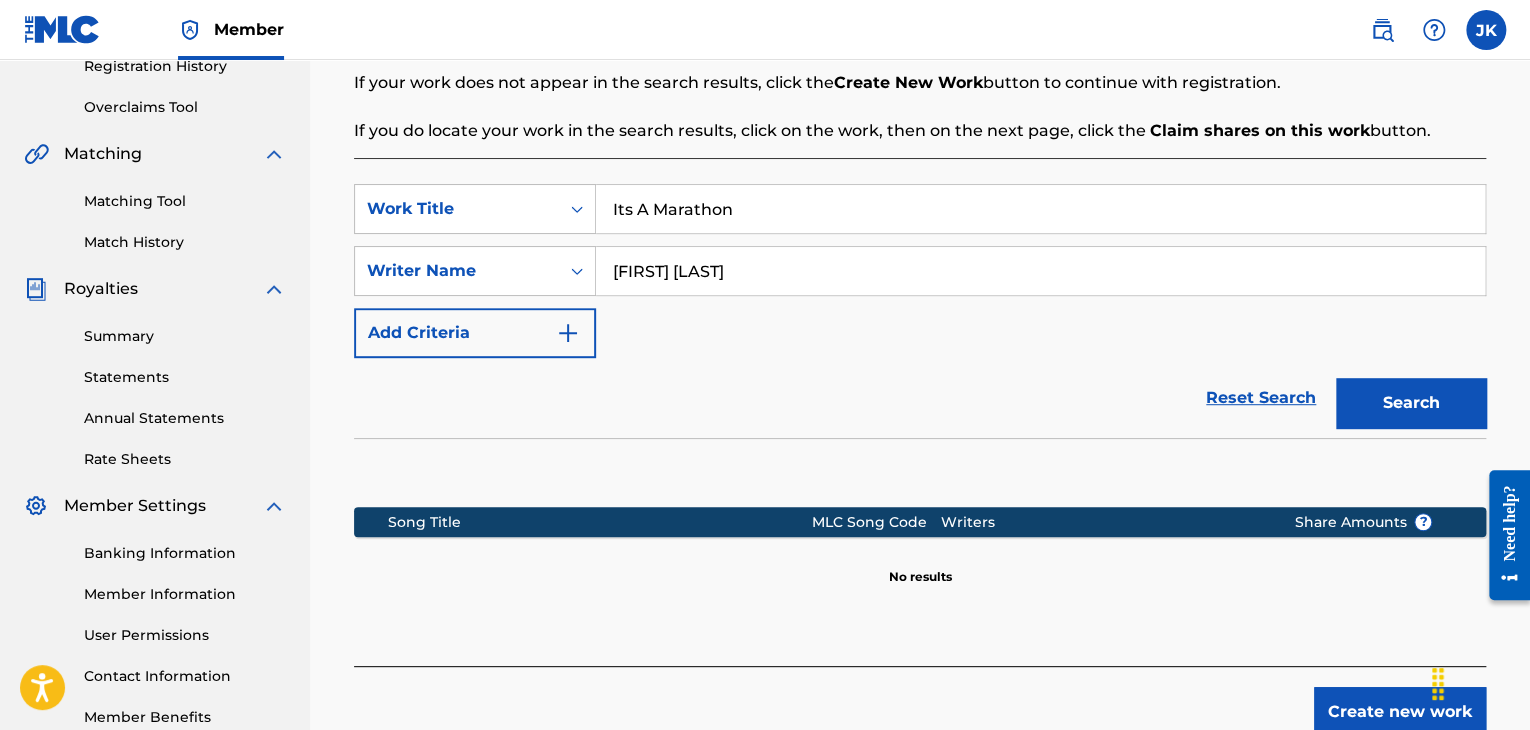 scroll, scrollTop: 400, scrollLeft: 0, axis: vertical 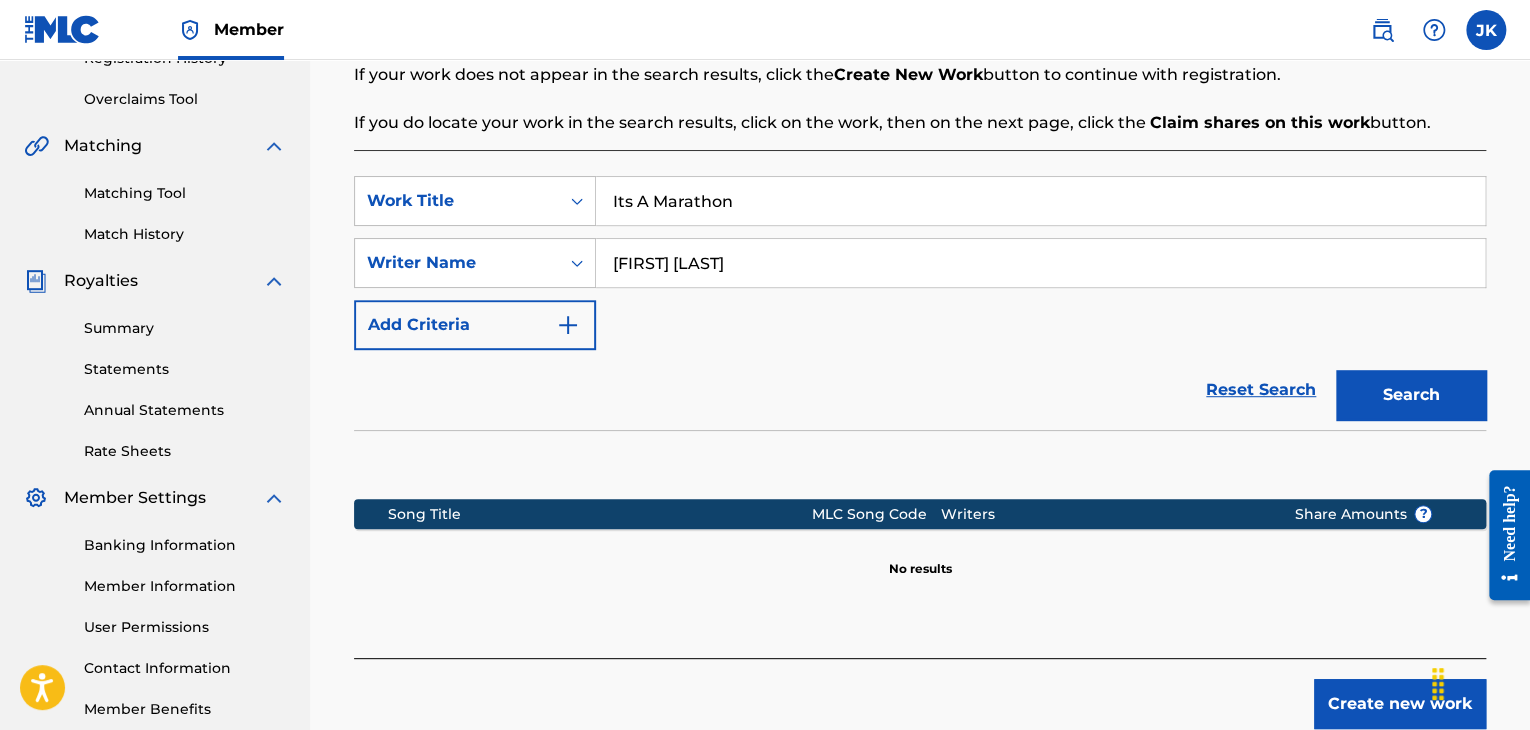 click on "Create new work" at bounding box center (1400, 704) 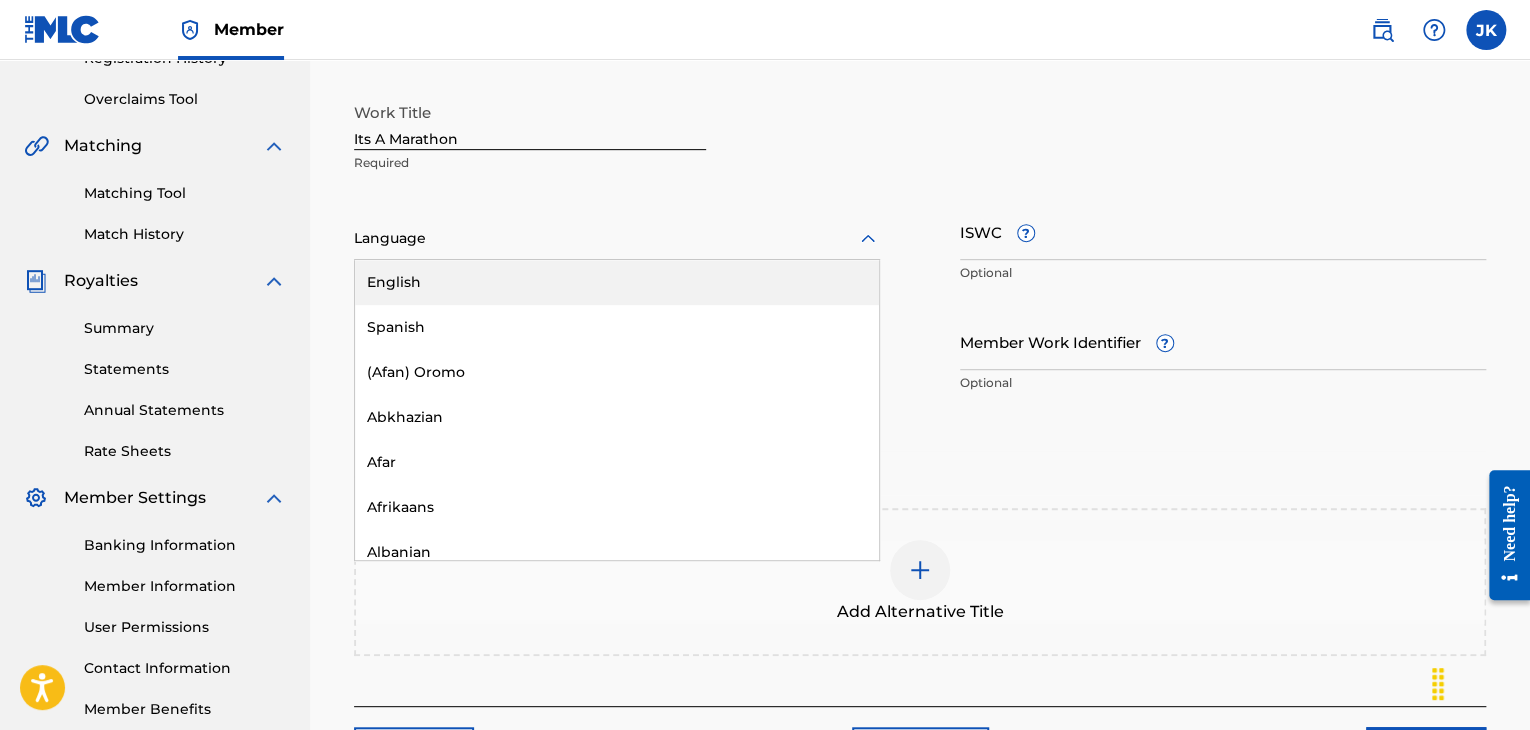 click on "Language" at bounding box center [617, 239] 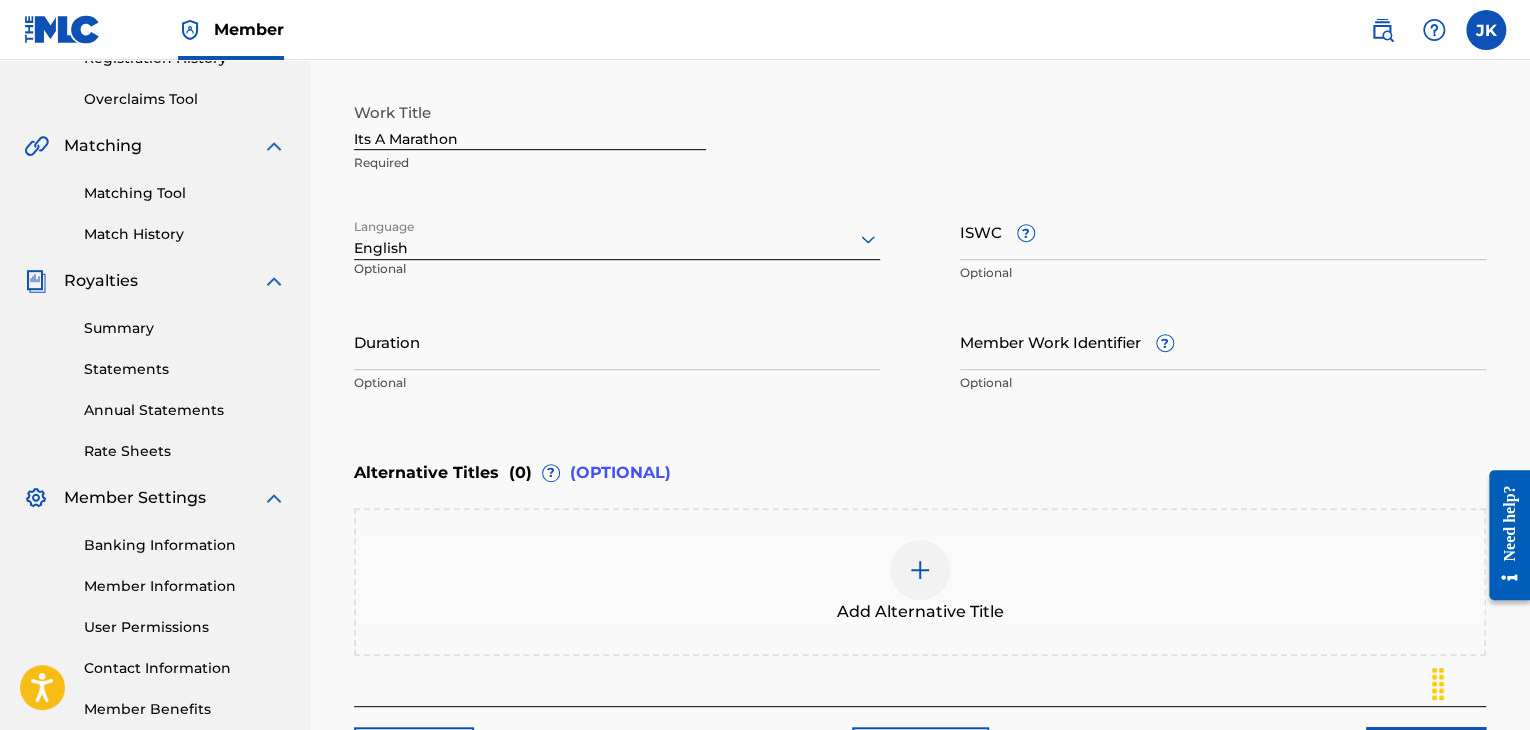 click on "Duration" at bounding box center (617, 341) 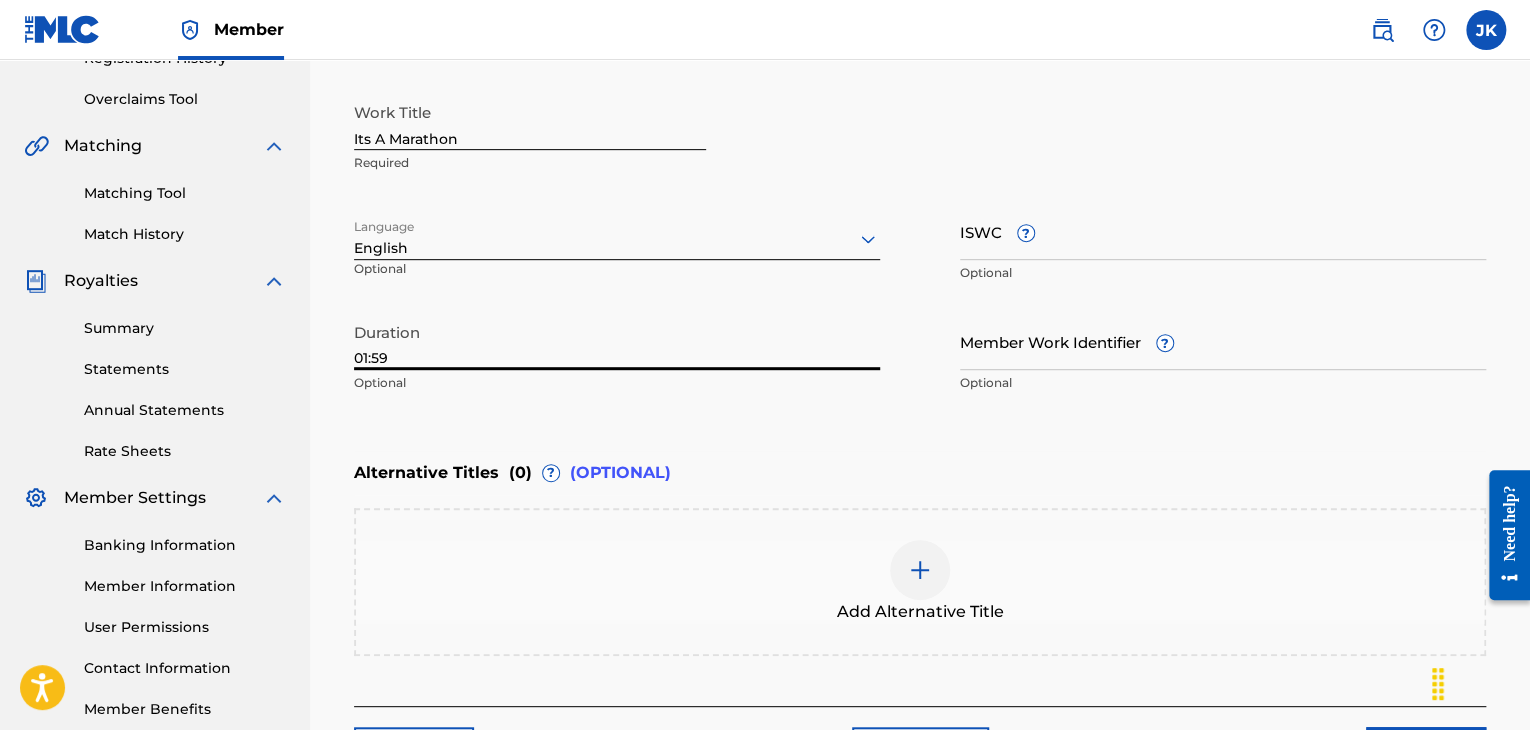 type on "01:59" 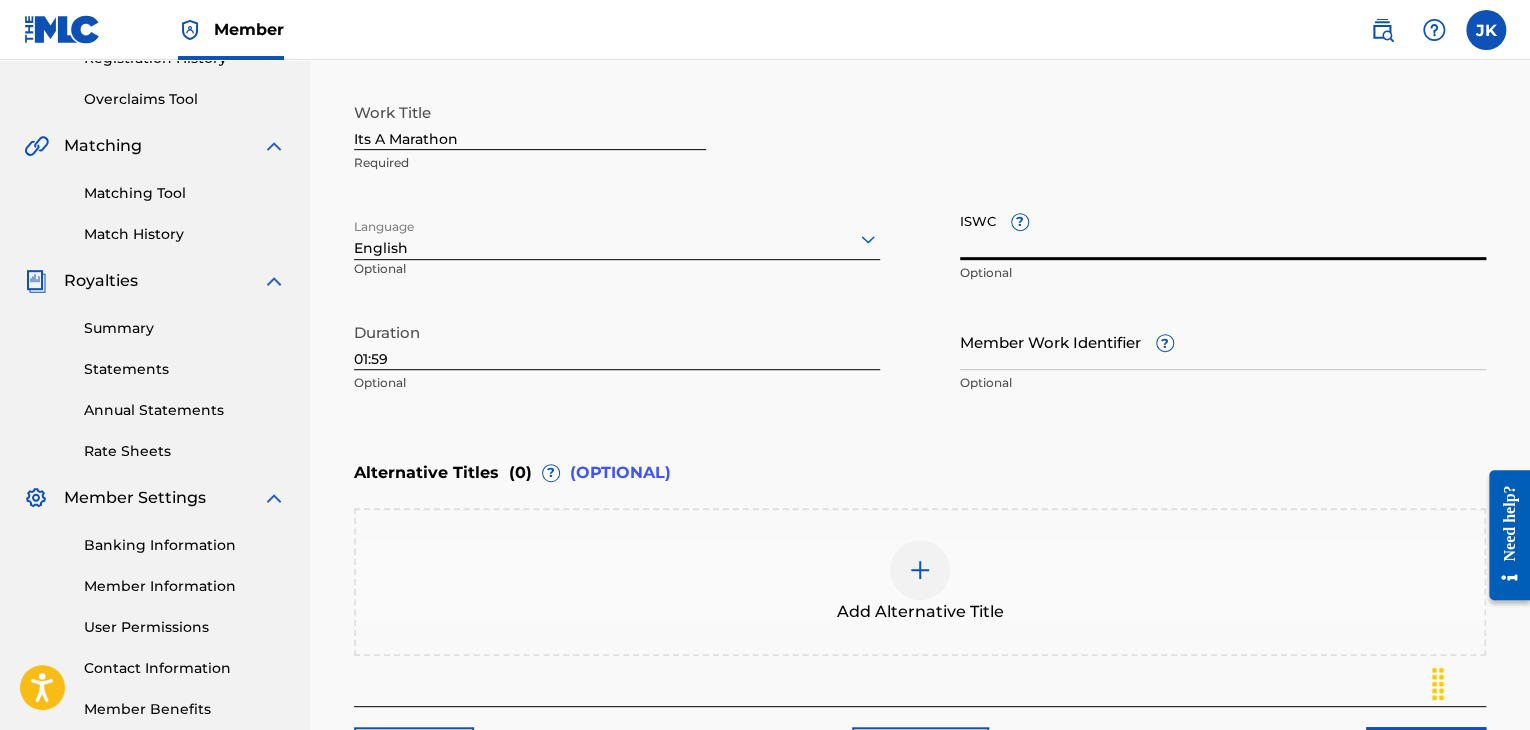 click on "ISWC   ?" at bounding box center [1223, 231] 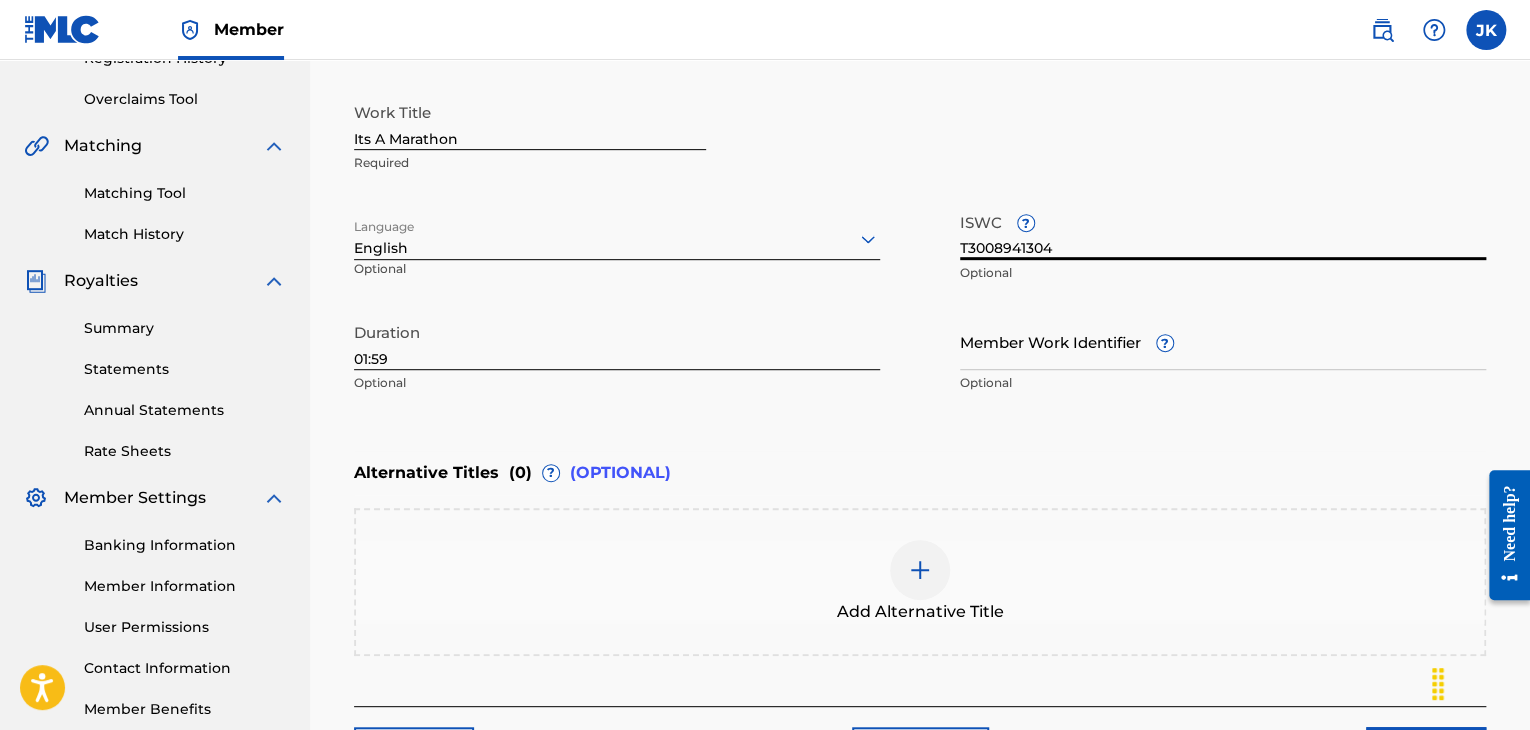 type on "T3008941304" 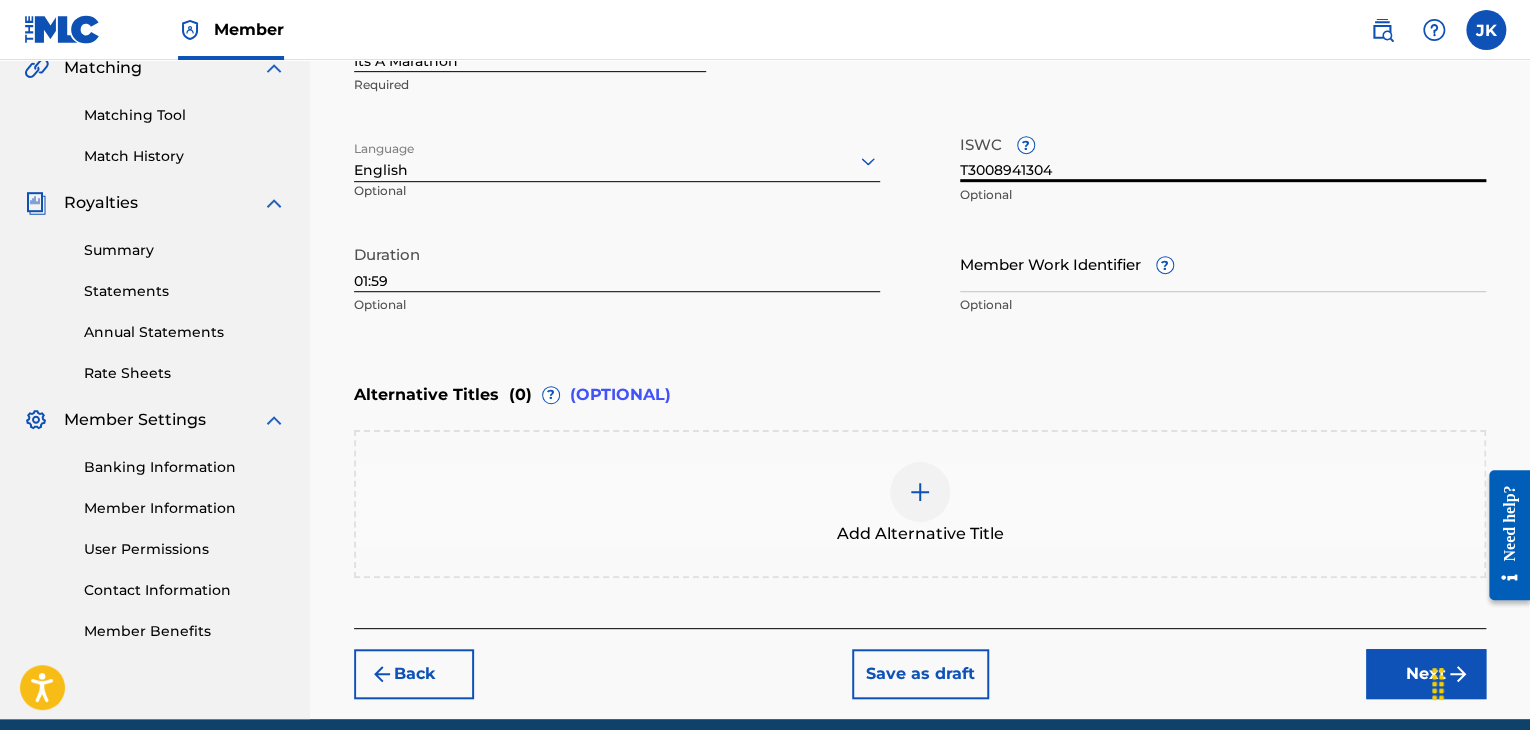 scroll, scrollTop: 500, scrollLeft: 0, axis: vertical 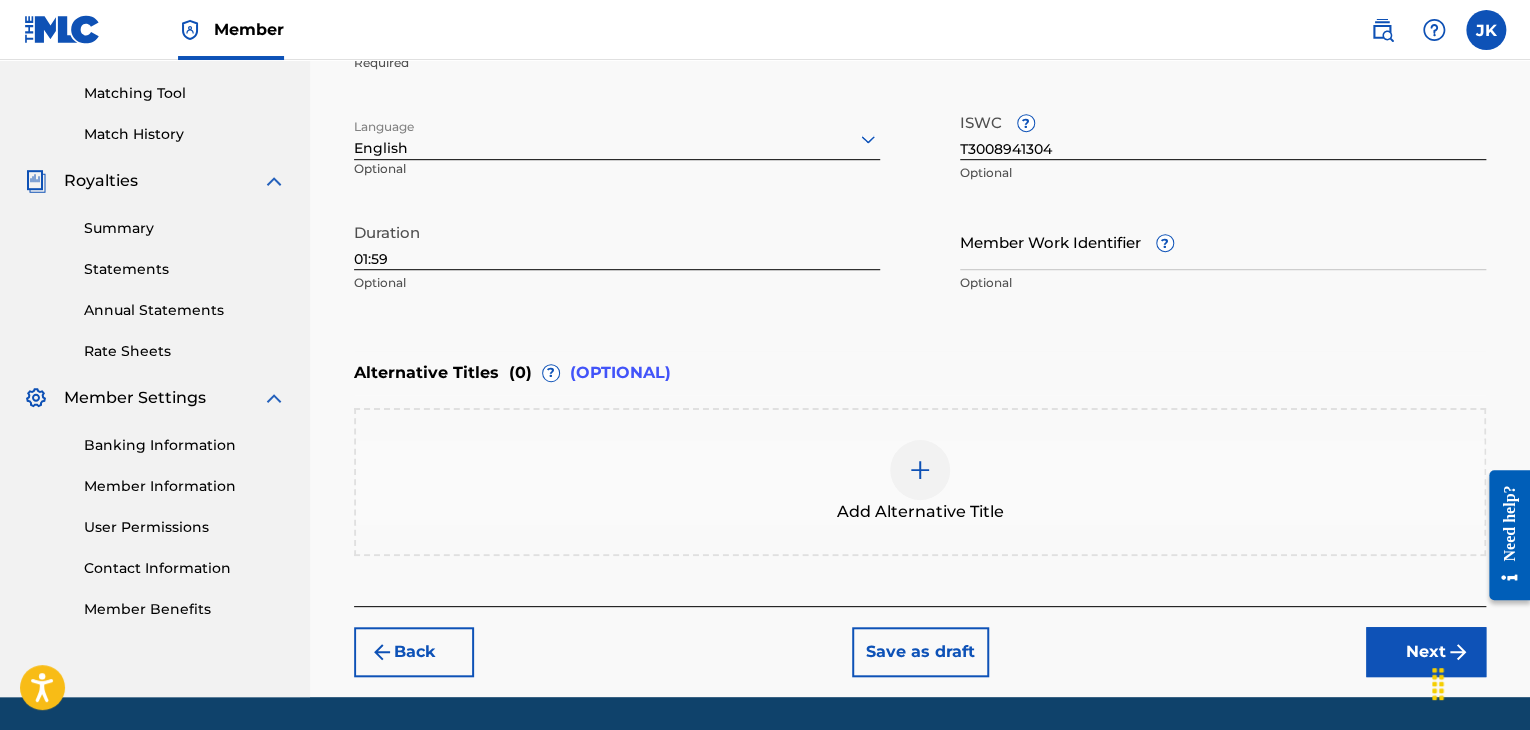 click on "Next" at bounding box center (1426, 652) 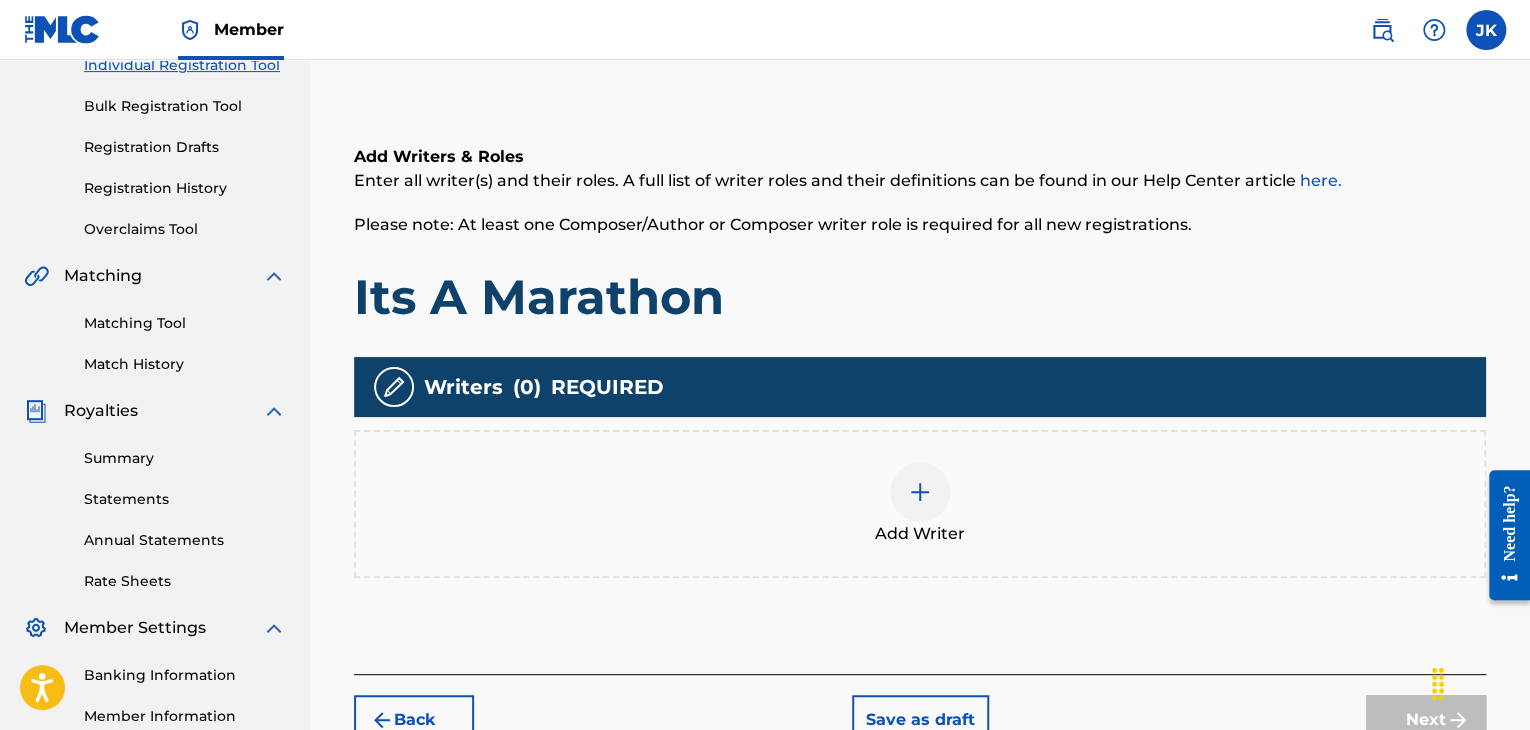 scroll, scrollTop: 290, scrollLeft: 0, axis: vertical 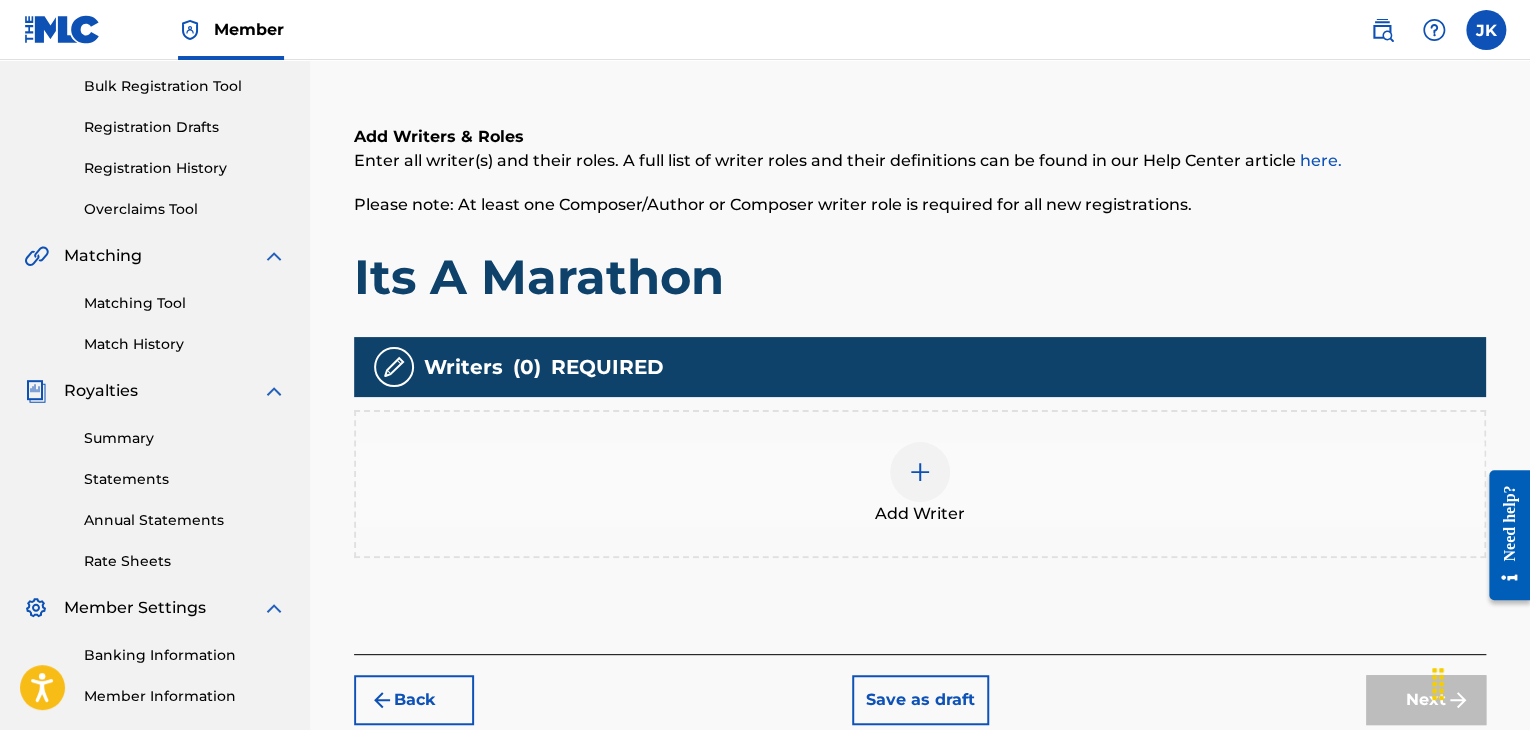 click at bounding box center (920, 472) 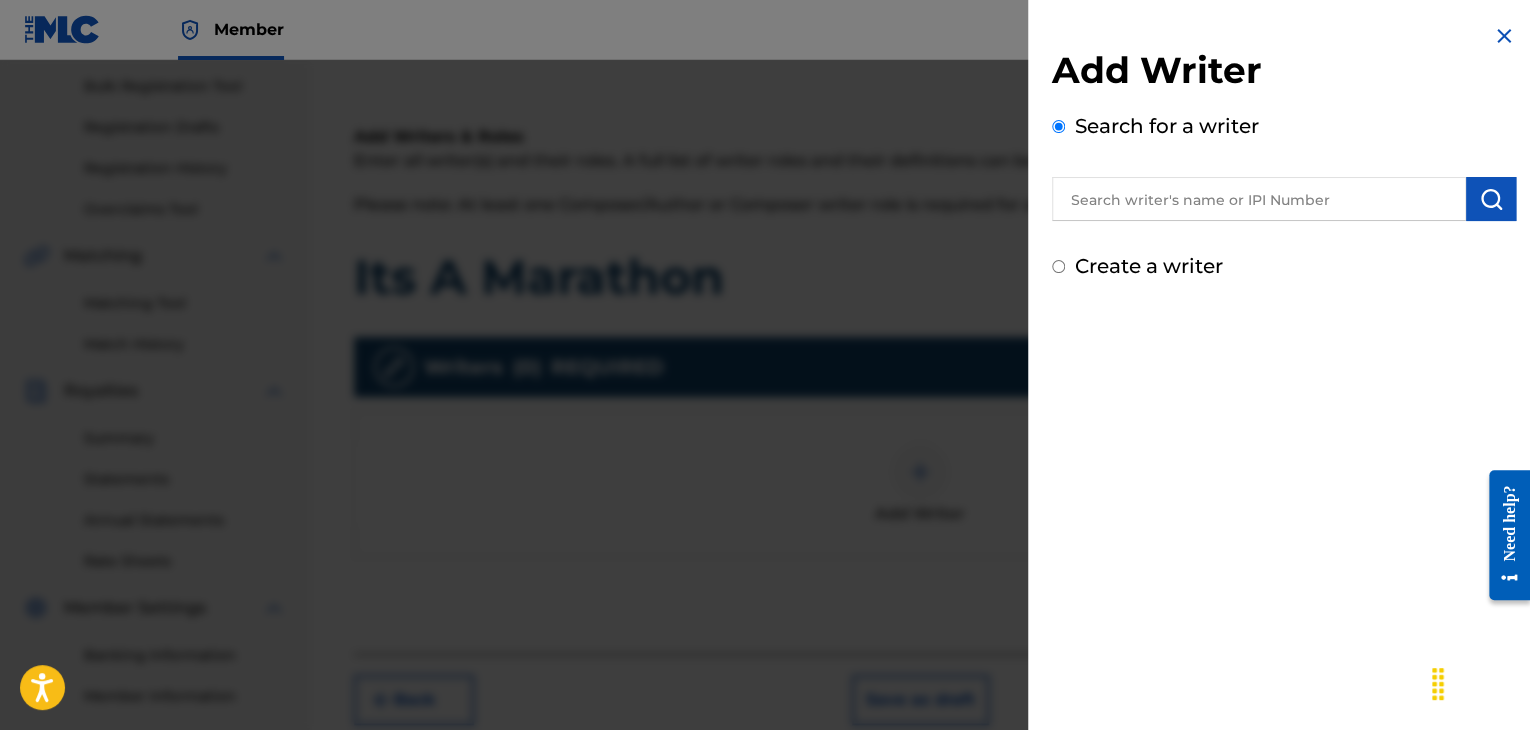 click at bounding box center [1259, 199] 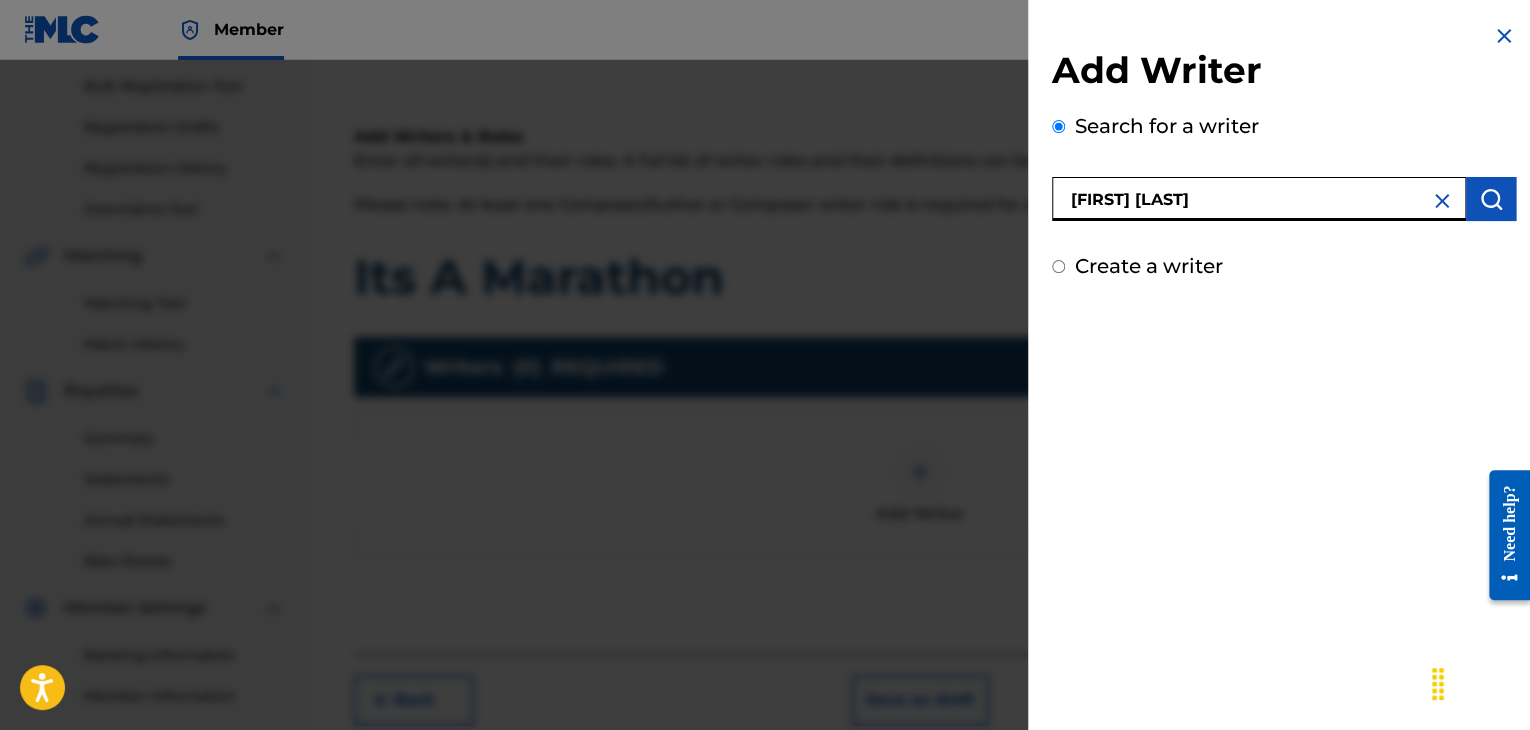 type on "[FIRST] [LAST]" 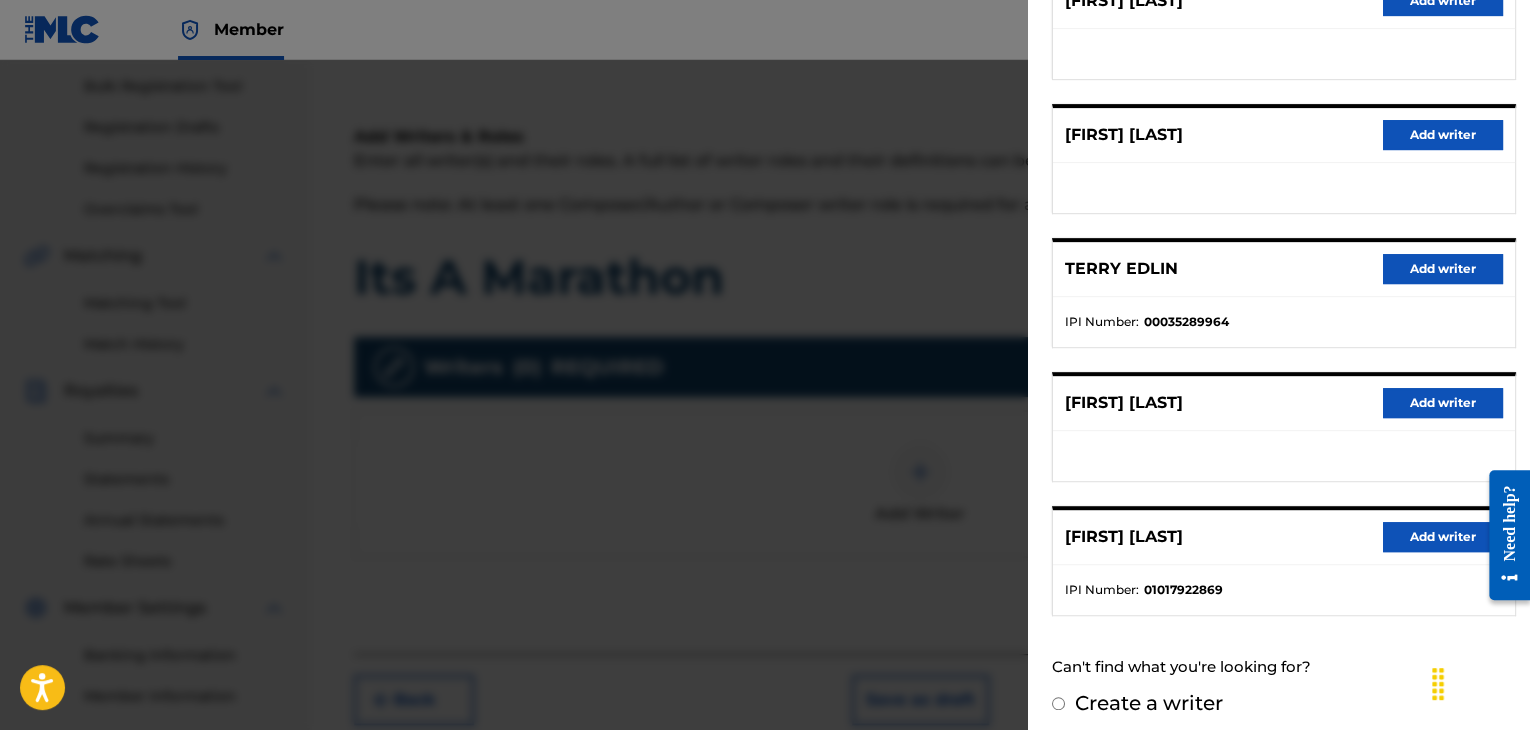 scroll, scrollTop: 310, scrollLeft: 0, axis: vertical 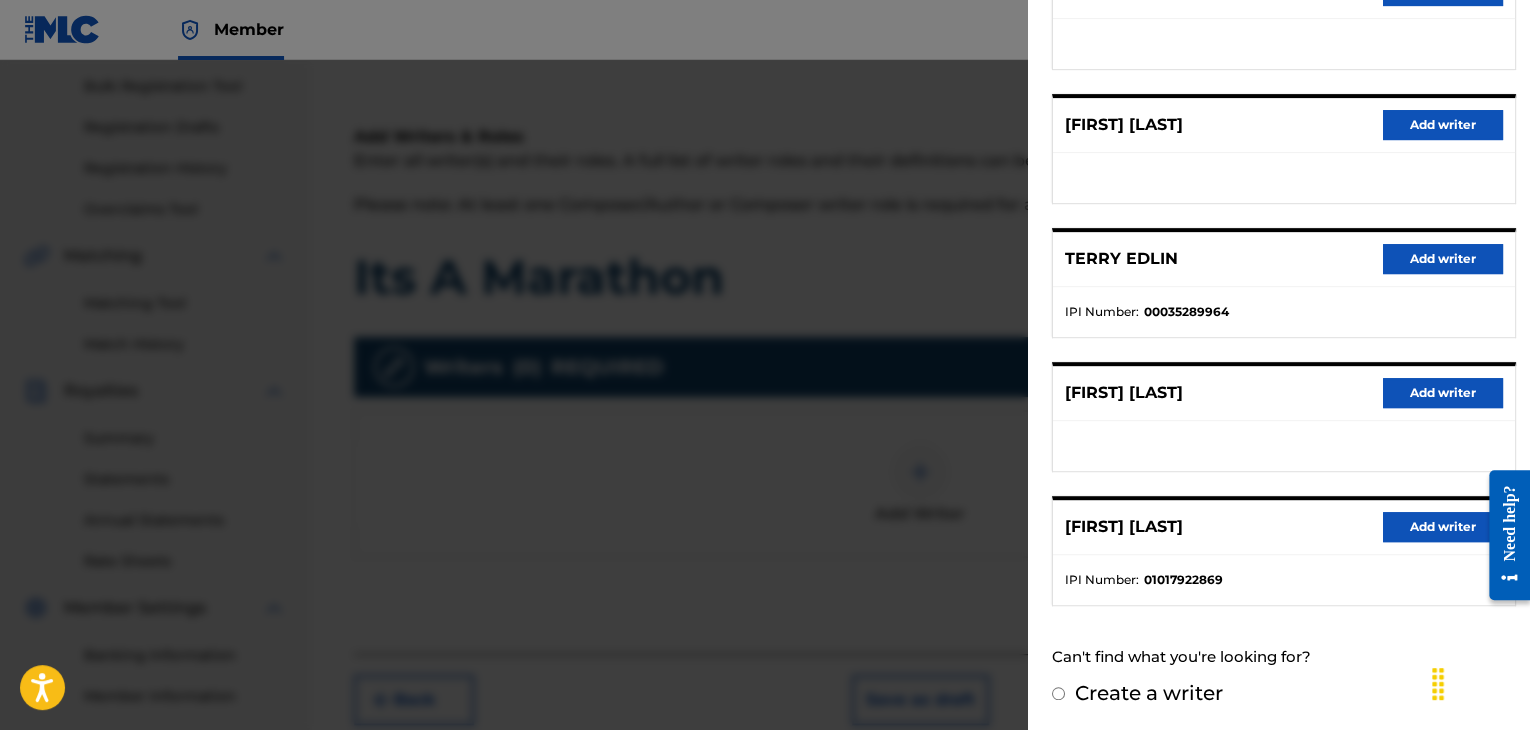 click on "Add writer" at bounding box center (1443, 527) 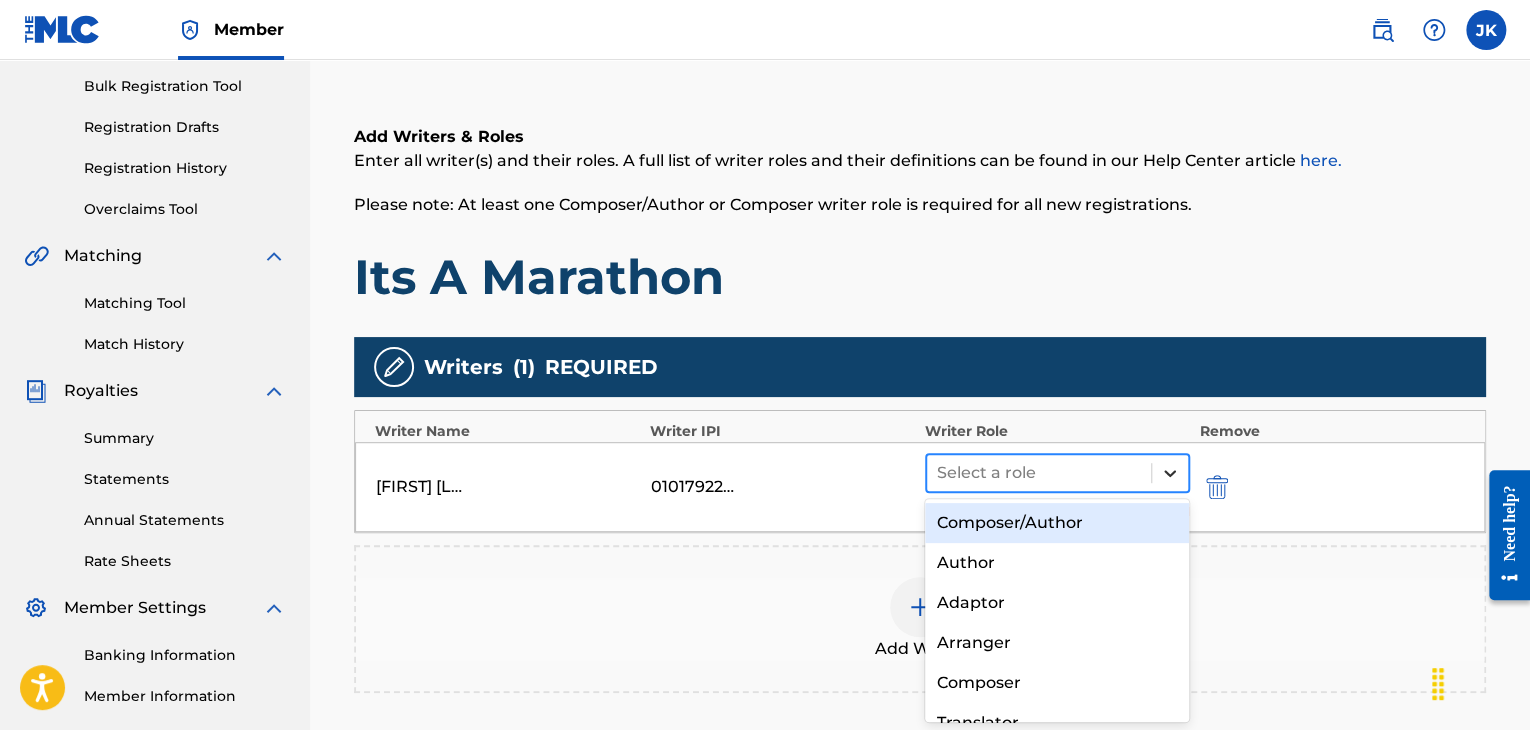 click 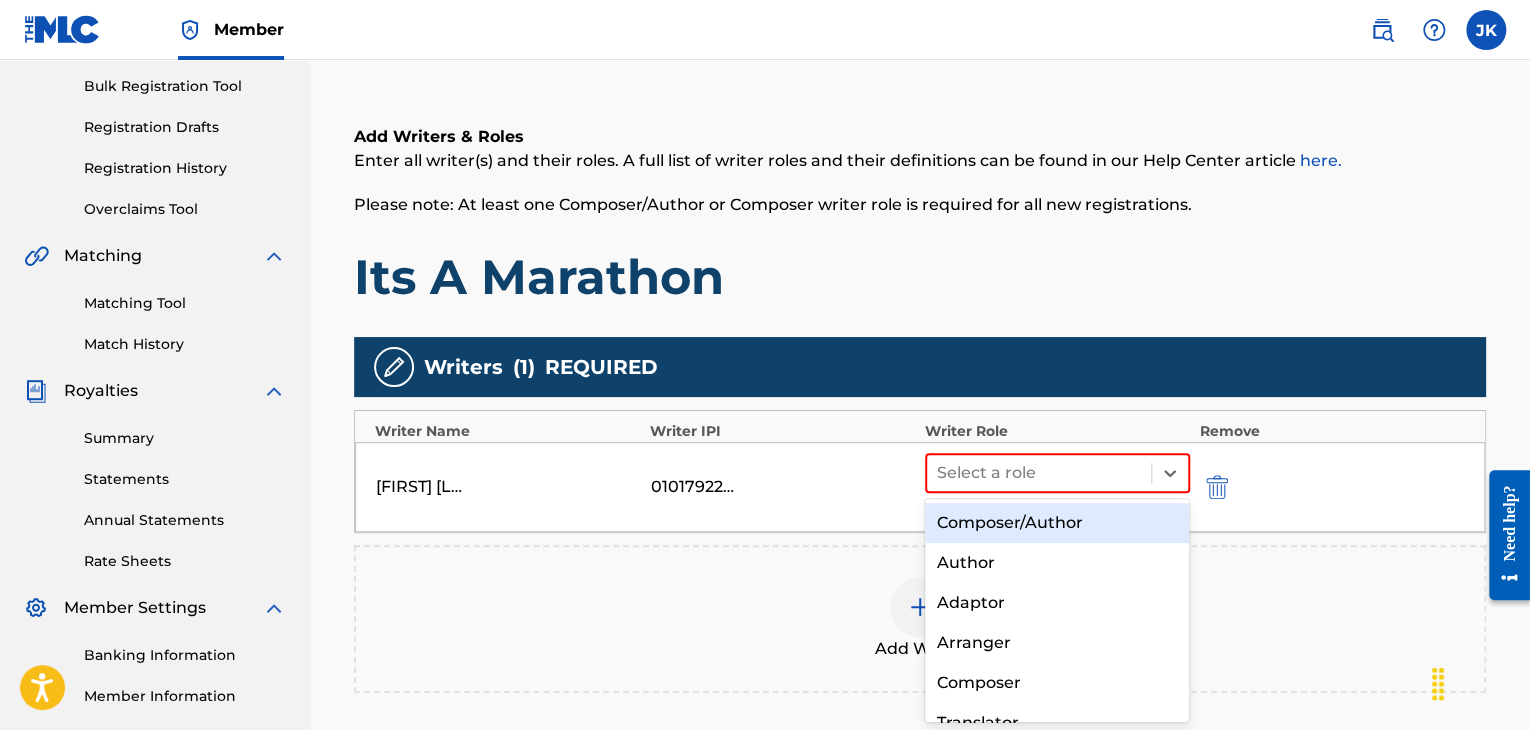 click on "Composer/Author" at bounding box center (1057, 523) 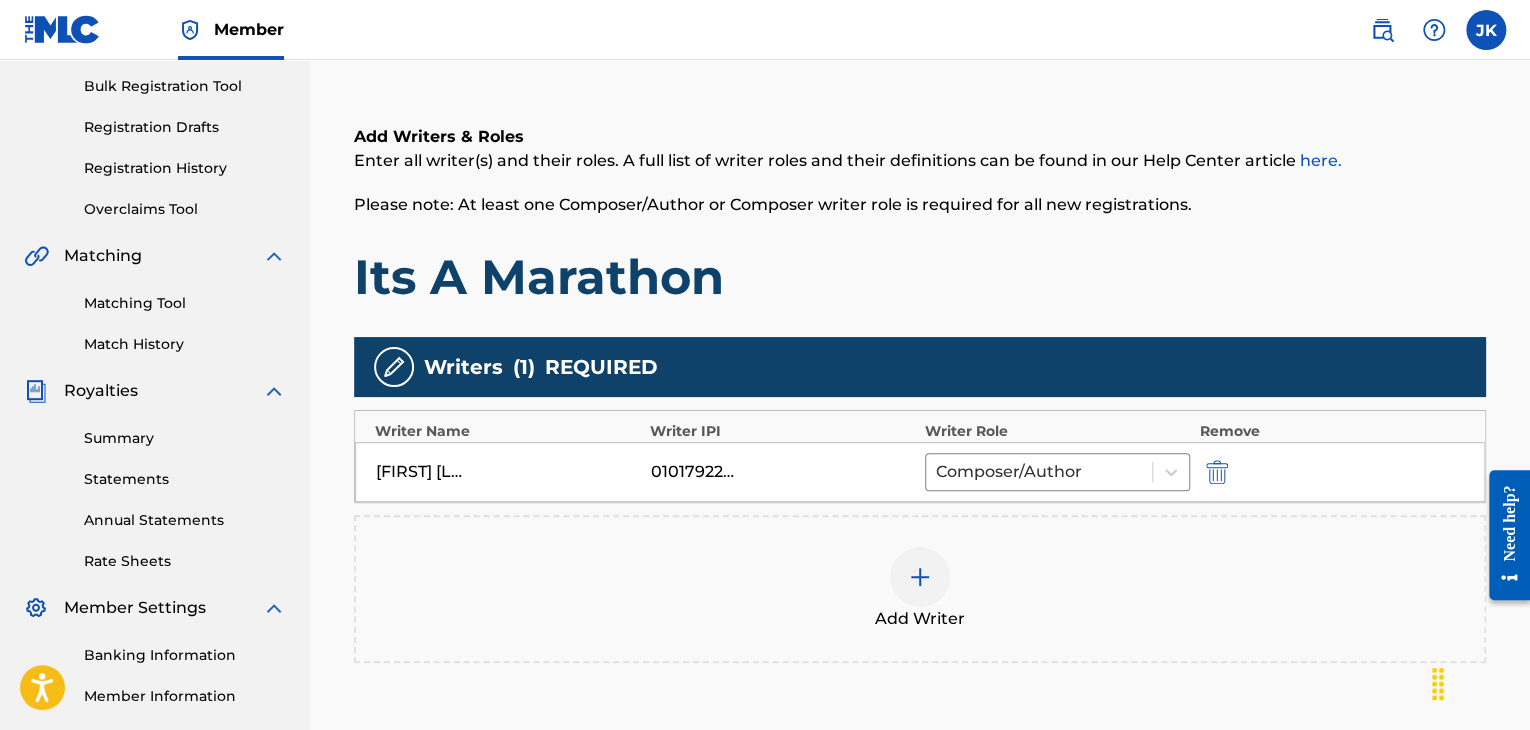 click on "Add Writers & Roles Enter all writer(s) and their roles. A full list of writer roles and their definitions can be found in our Help Center article   here. Please note: At least one Composer/Author or Composer writer role is required for all new registrations. Its A Marathon" at bounding box center (920, 216) 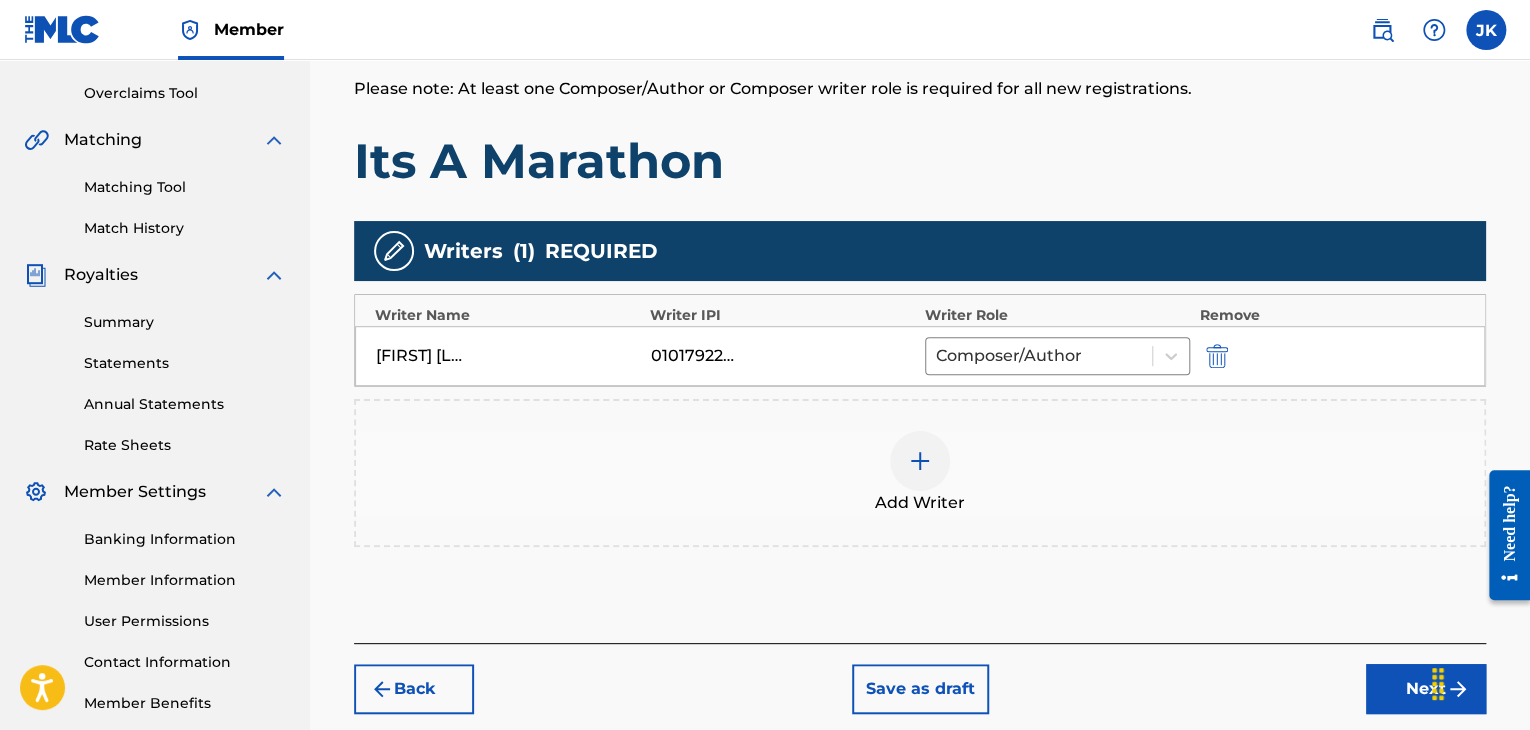 scroll, scrollTop: 490, scrollLeft: 0, axis: vertical 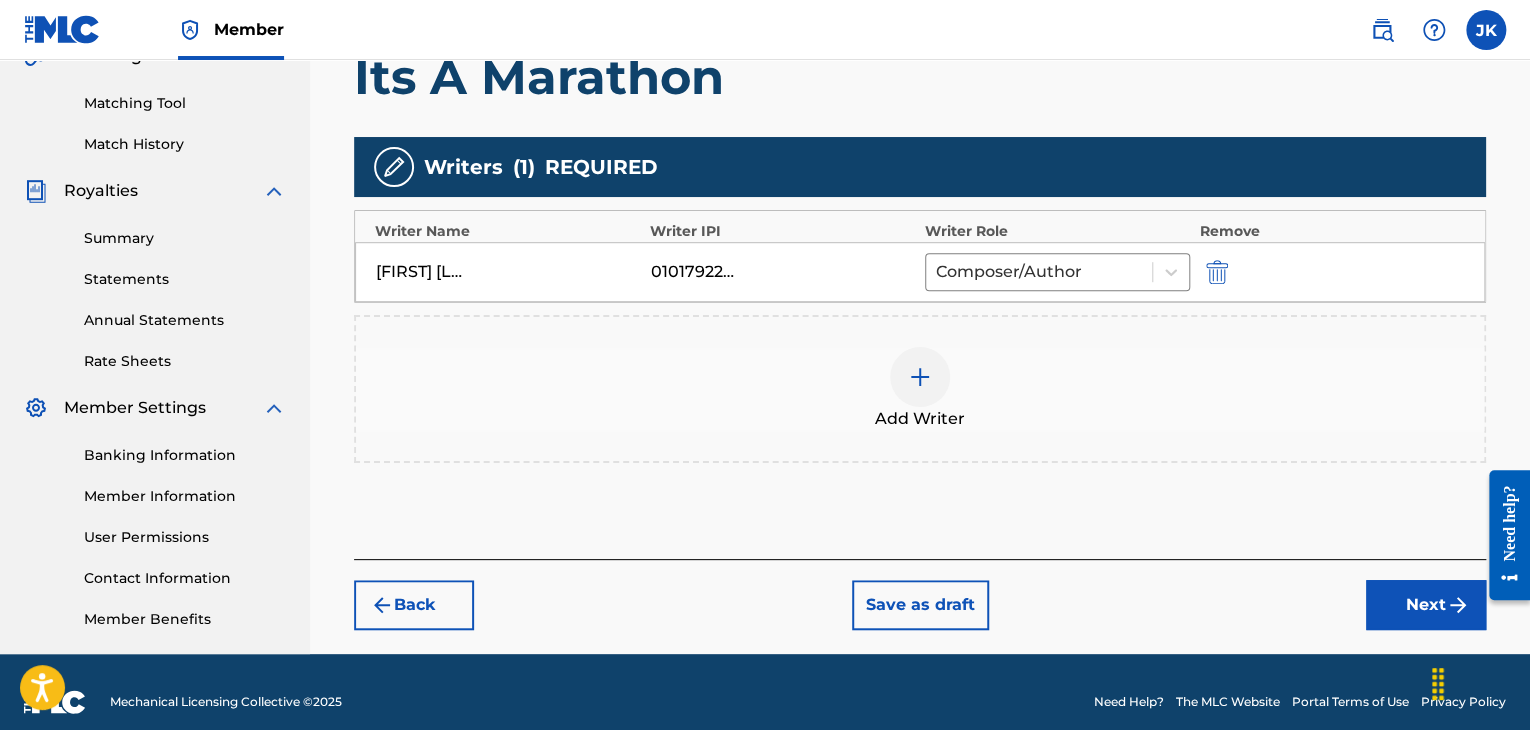 click on "Next" at bounding box center (1426, 605) 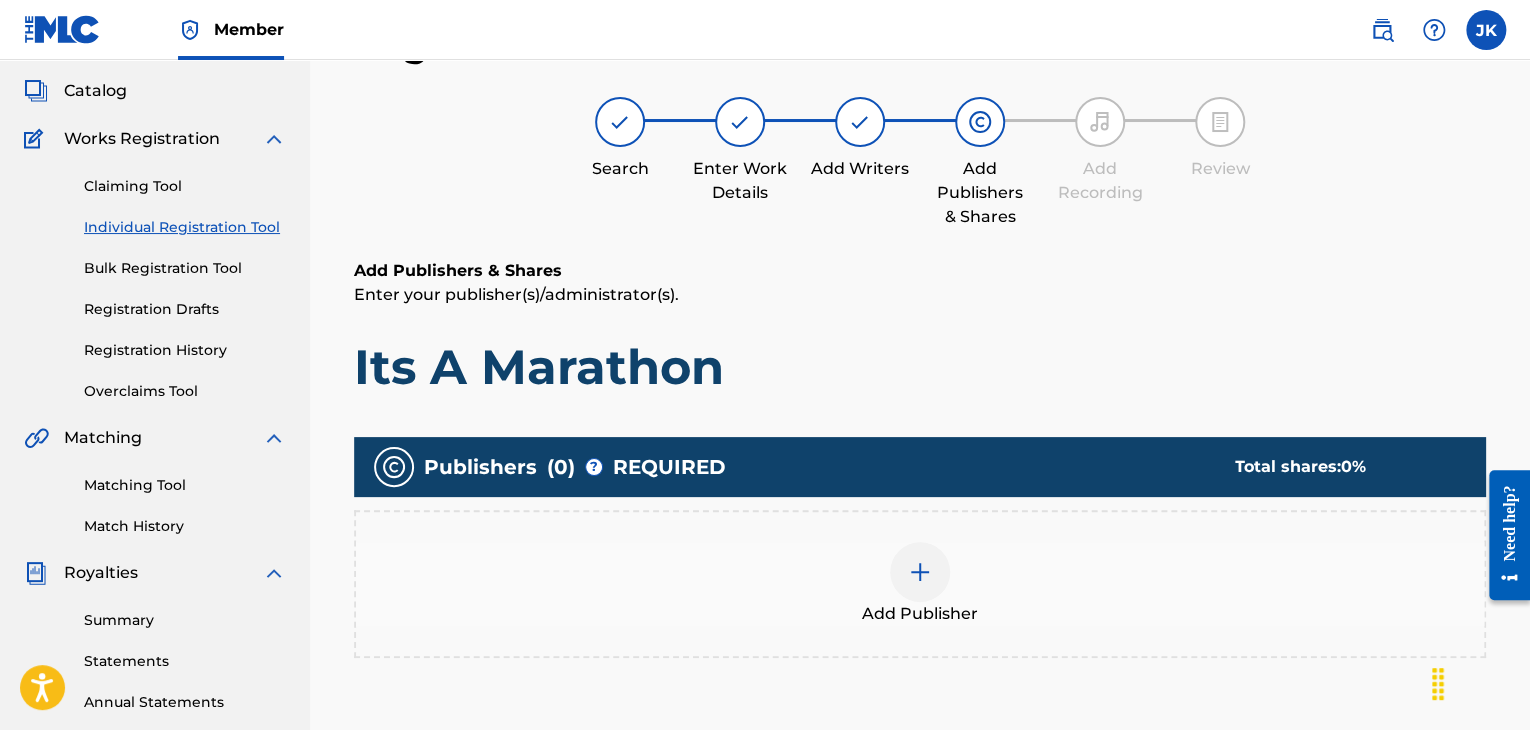scroll, scrollTop: 90, scrollLeft: 0, axis: vertical 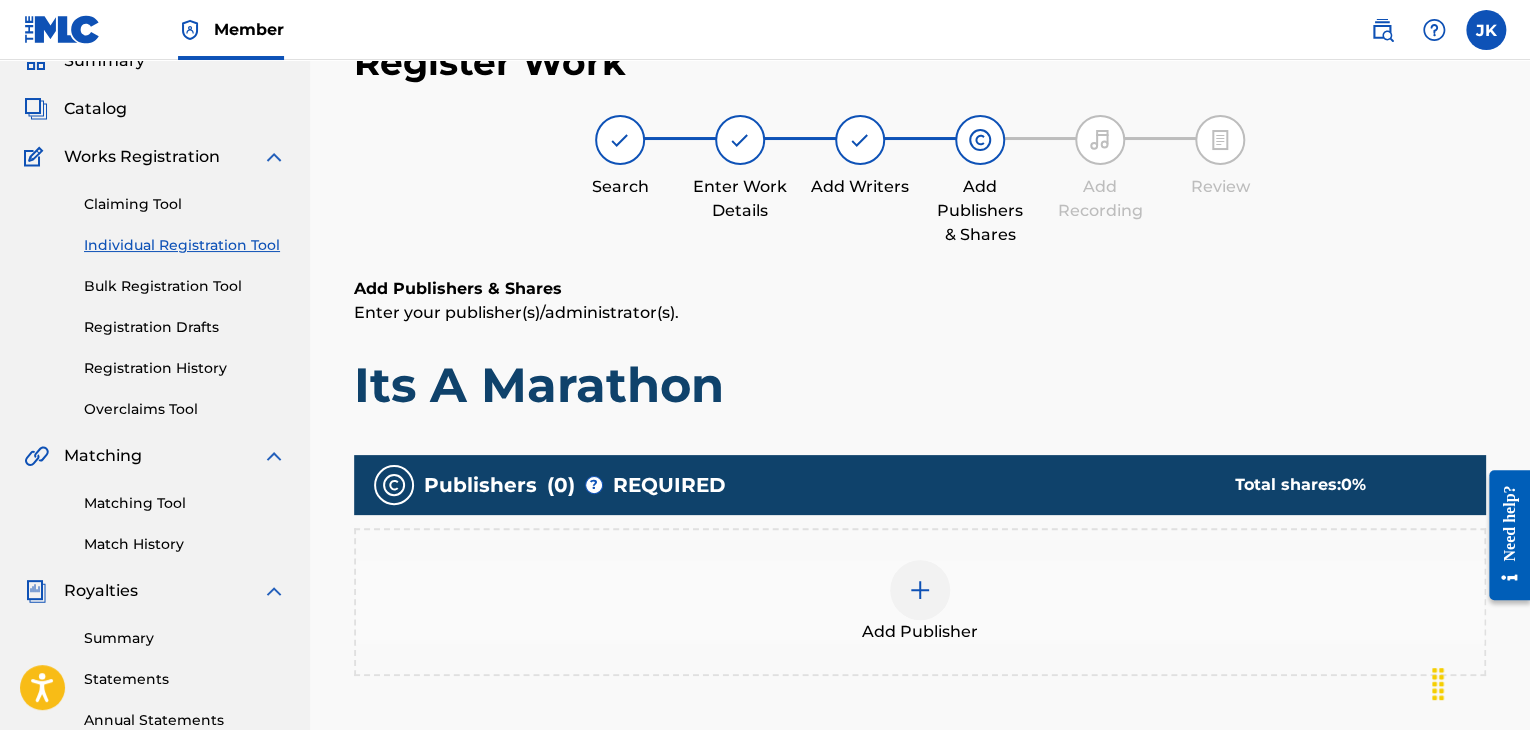 click at bounding box center (920, 590) 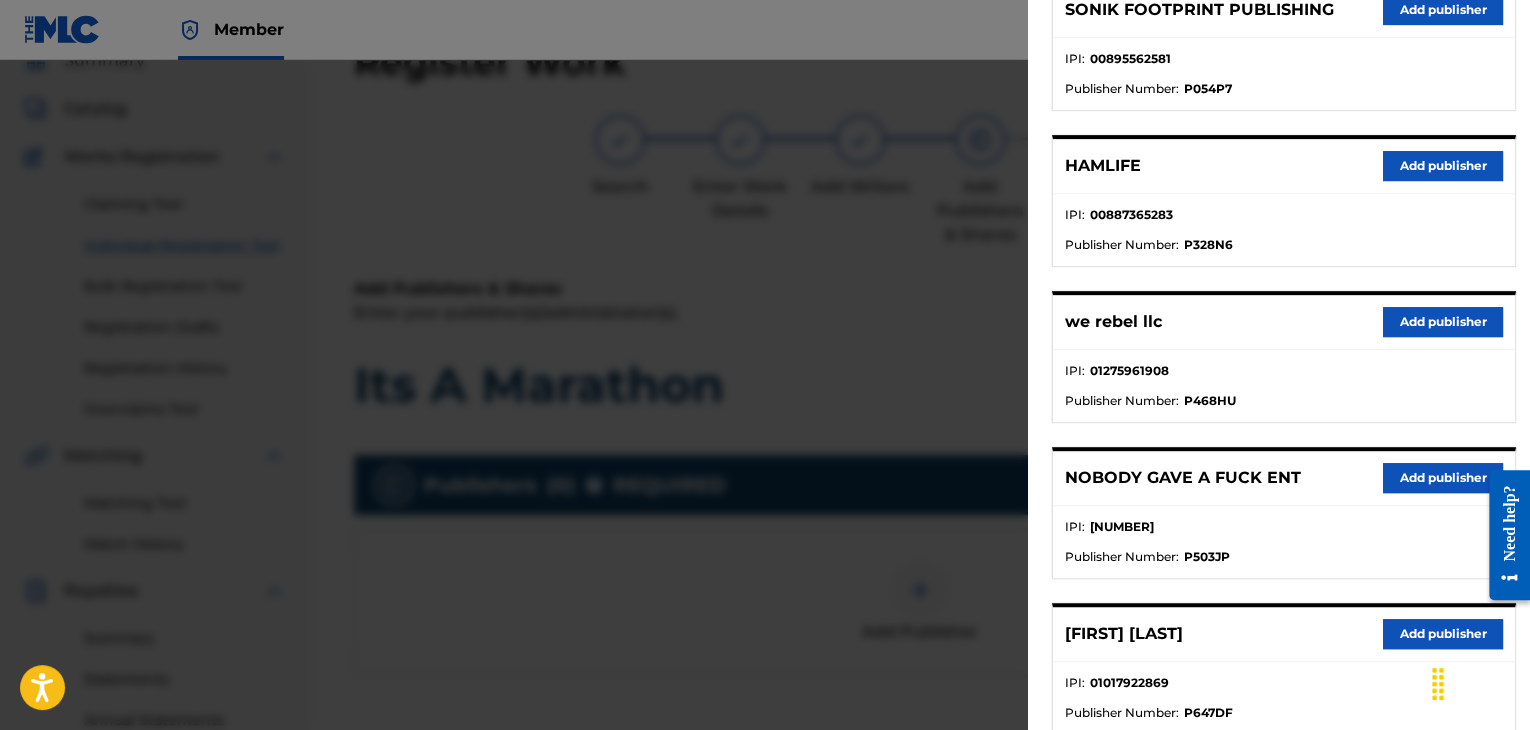 scroll, scrollTop: 400, scrollLeft: 0, axis: vertical 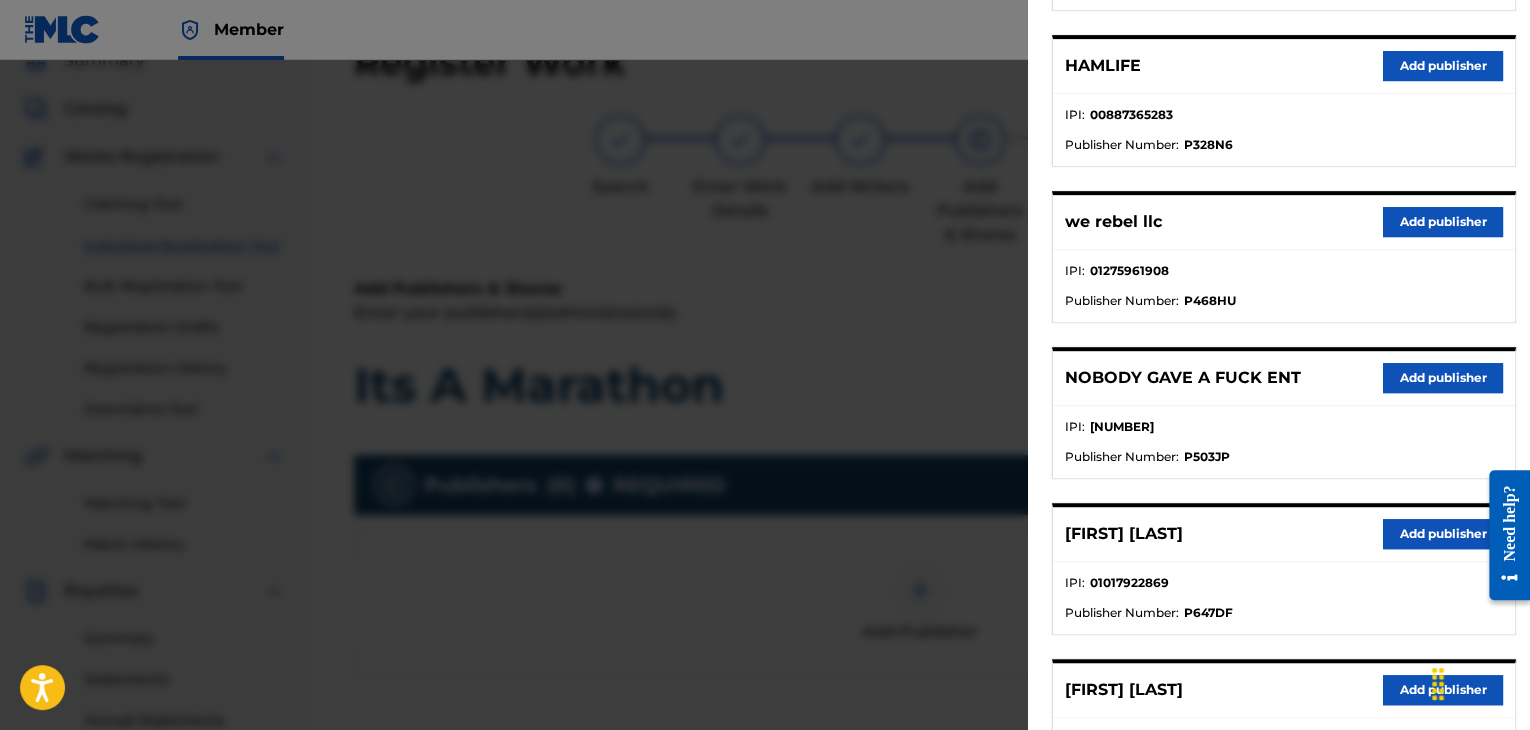 click on "Add publisher" at bounding box center (1443, 534) 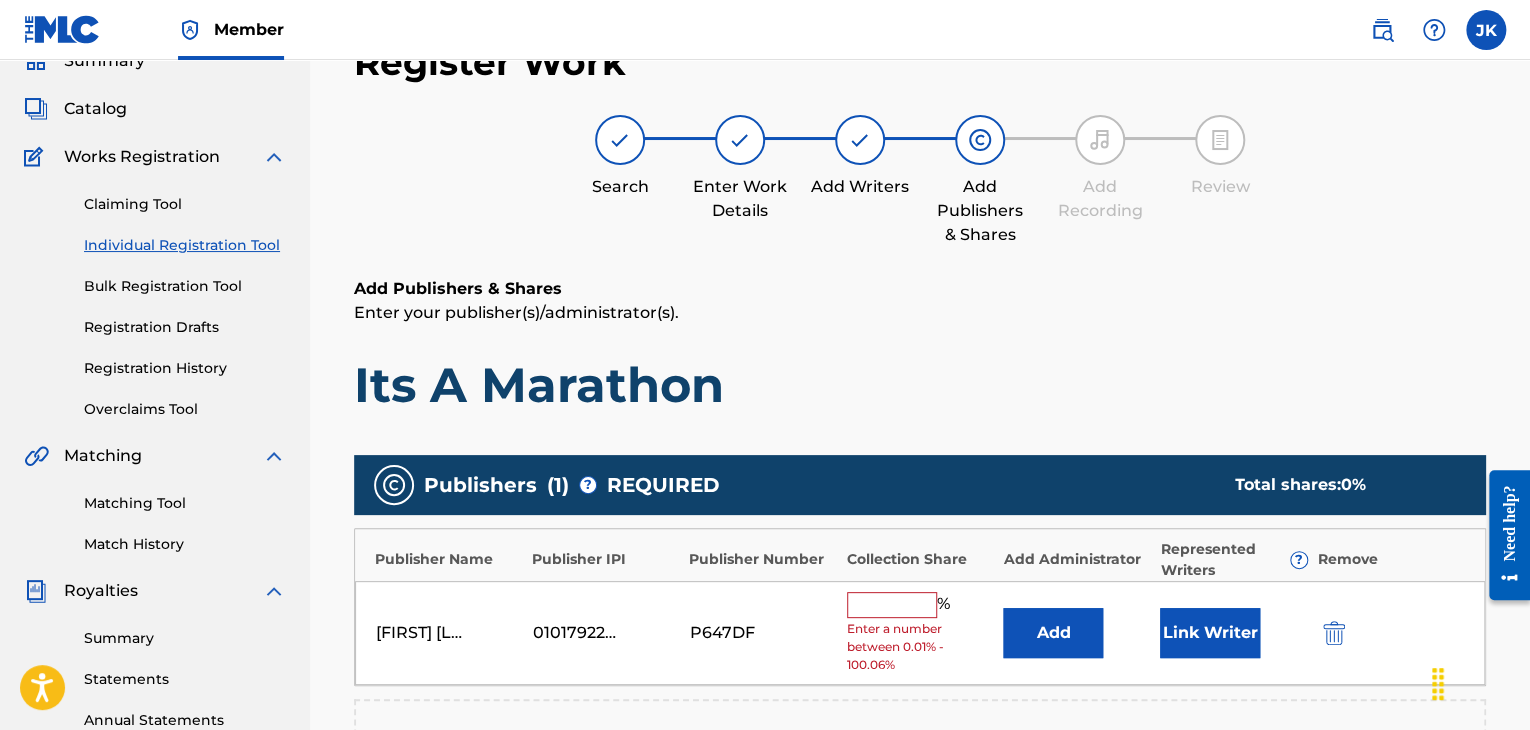 click on "Add" at bounding box center [1053, 633] 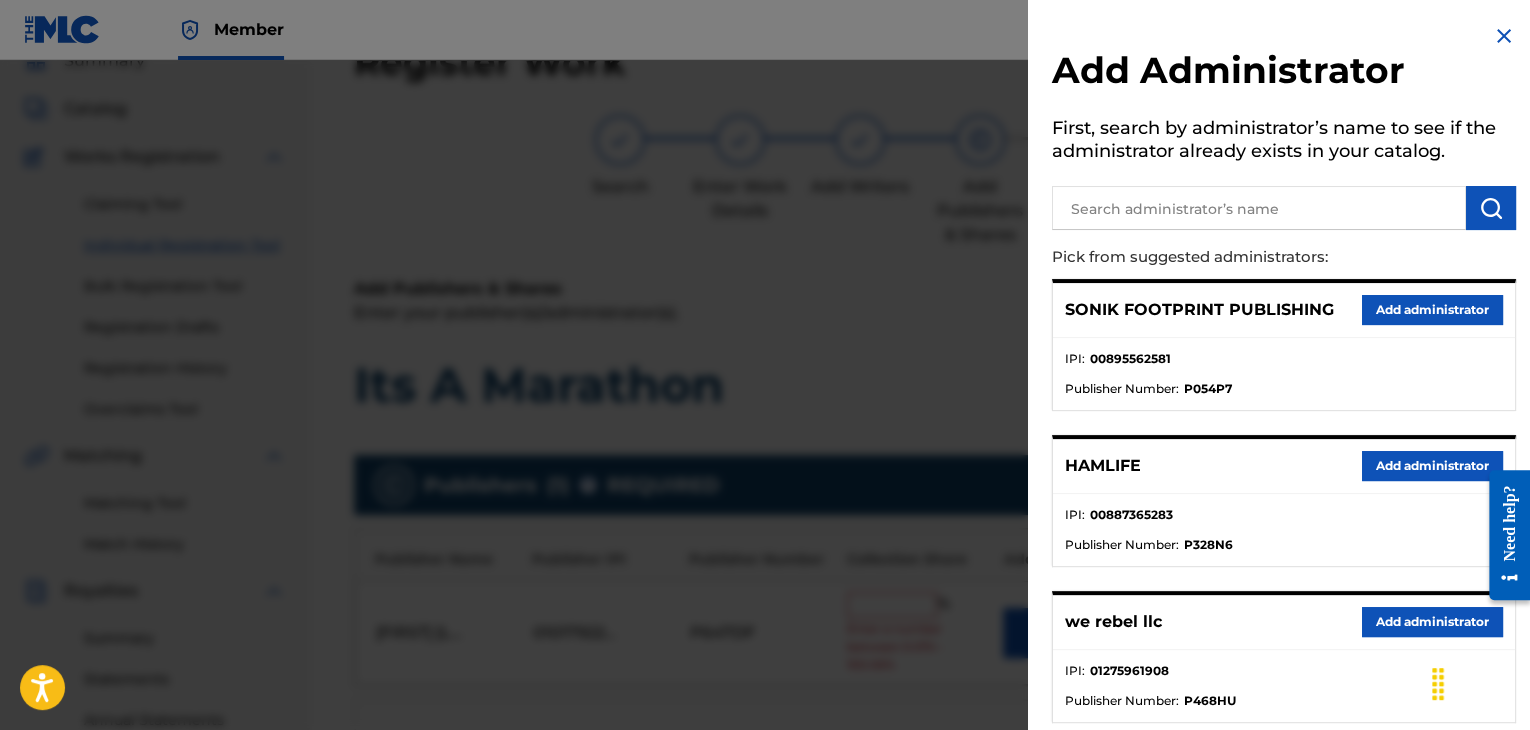 scroll, scrollTop: 100, scrollLeft: 0, axis: vertical 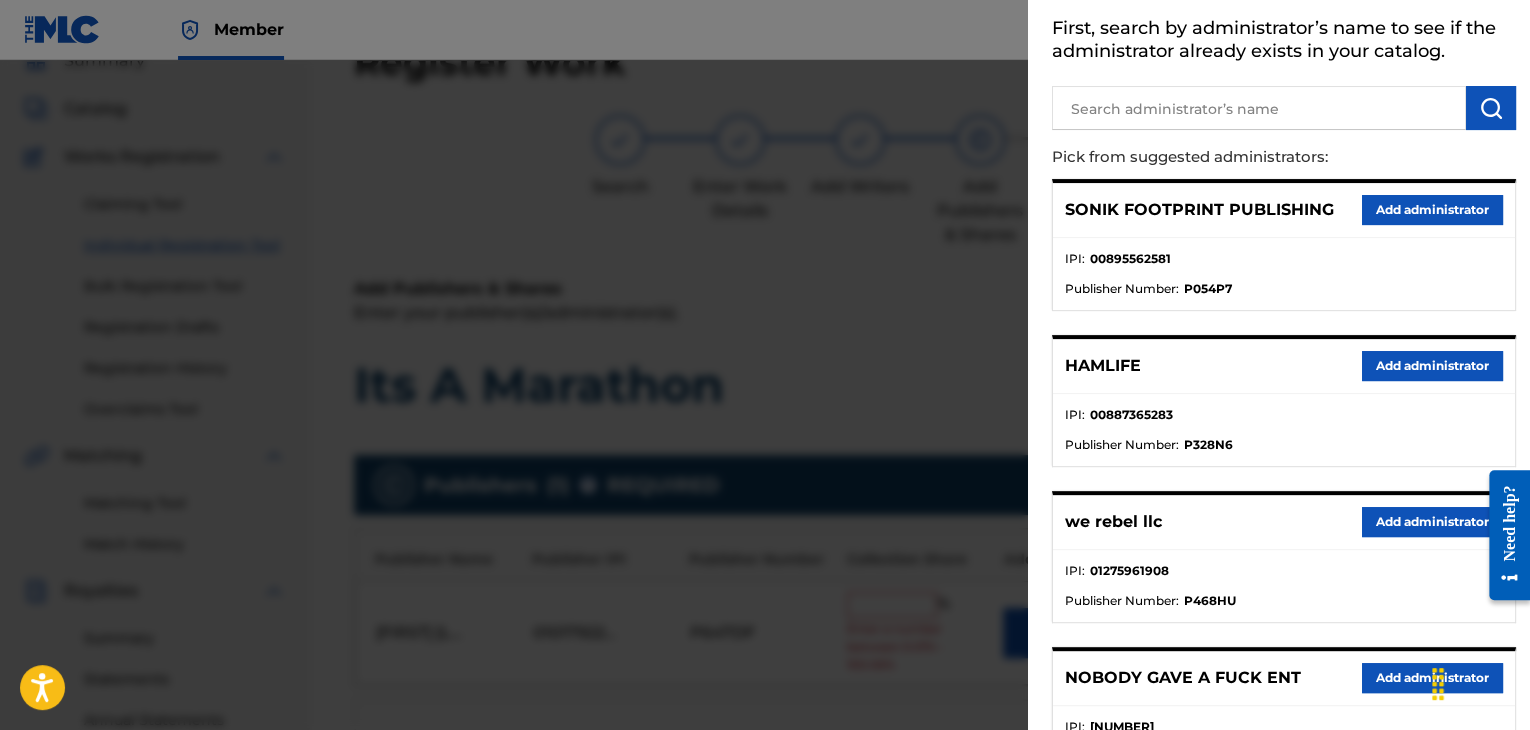 click on "Add administrator" at bounding box center [1432, 522] 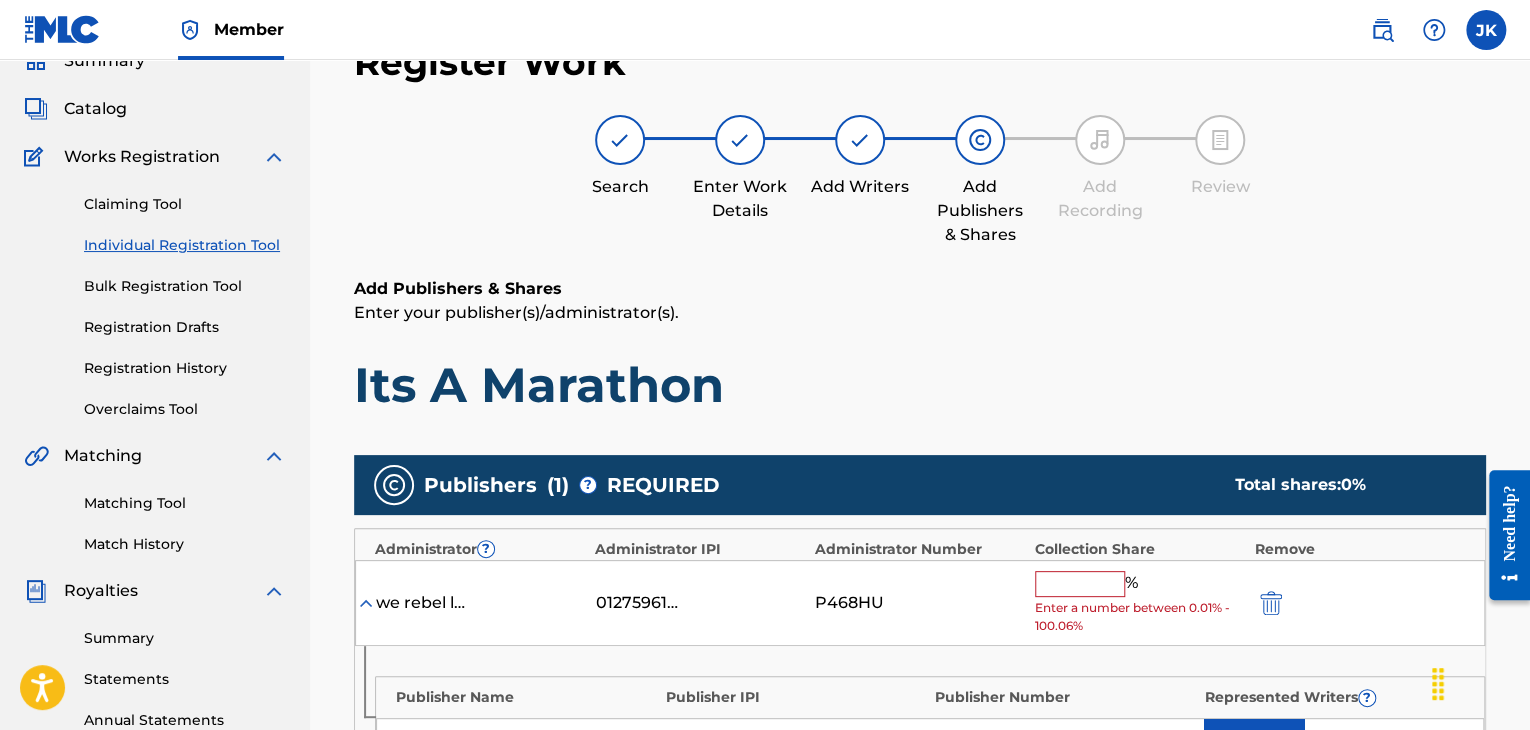click at bounding box center [1080, 584] 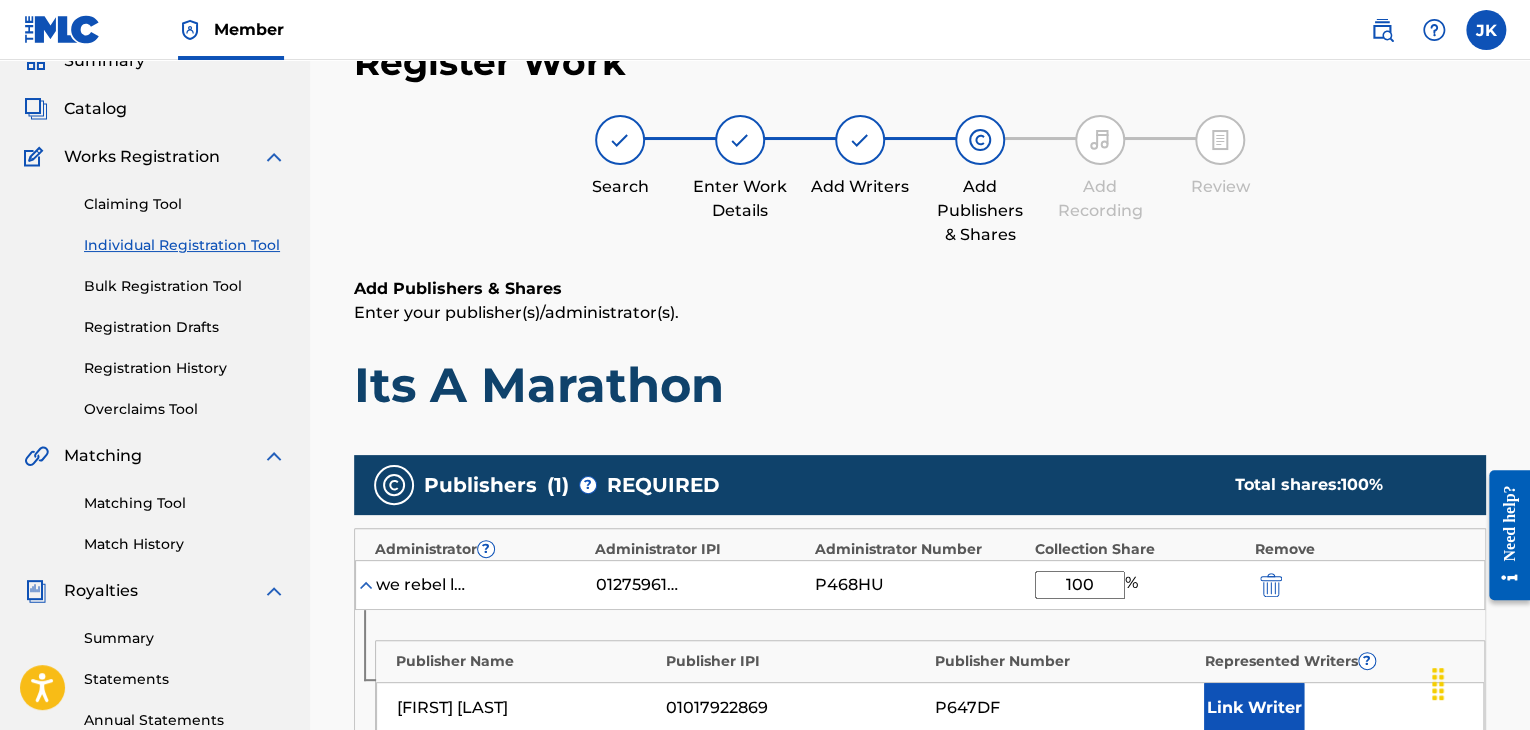 click on "Enter your publisher(s)/administrator(s)." at bounding box center (920, 313) 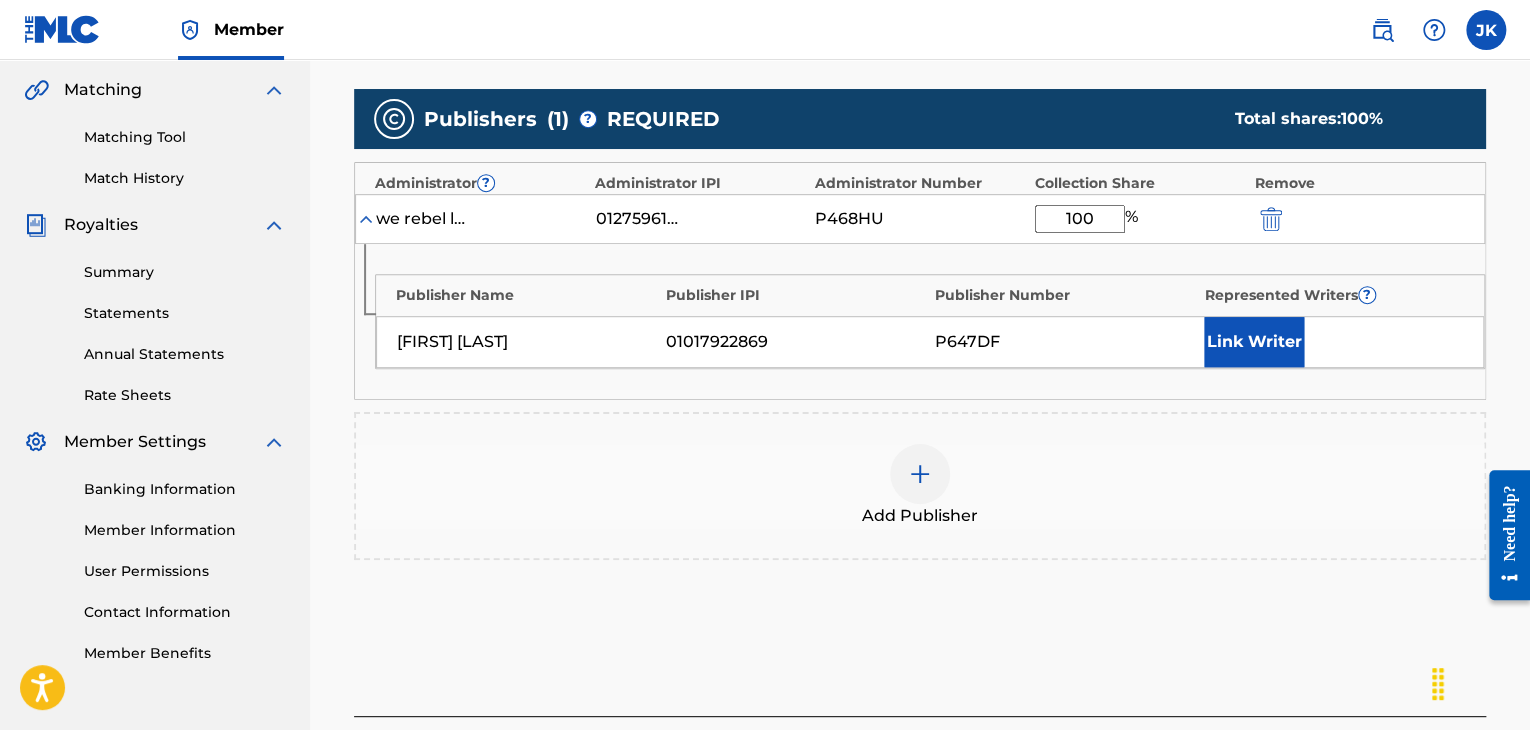 scroll, scrollTop: 590, scrollLeft: 0, axis: vertical 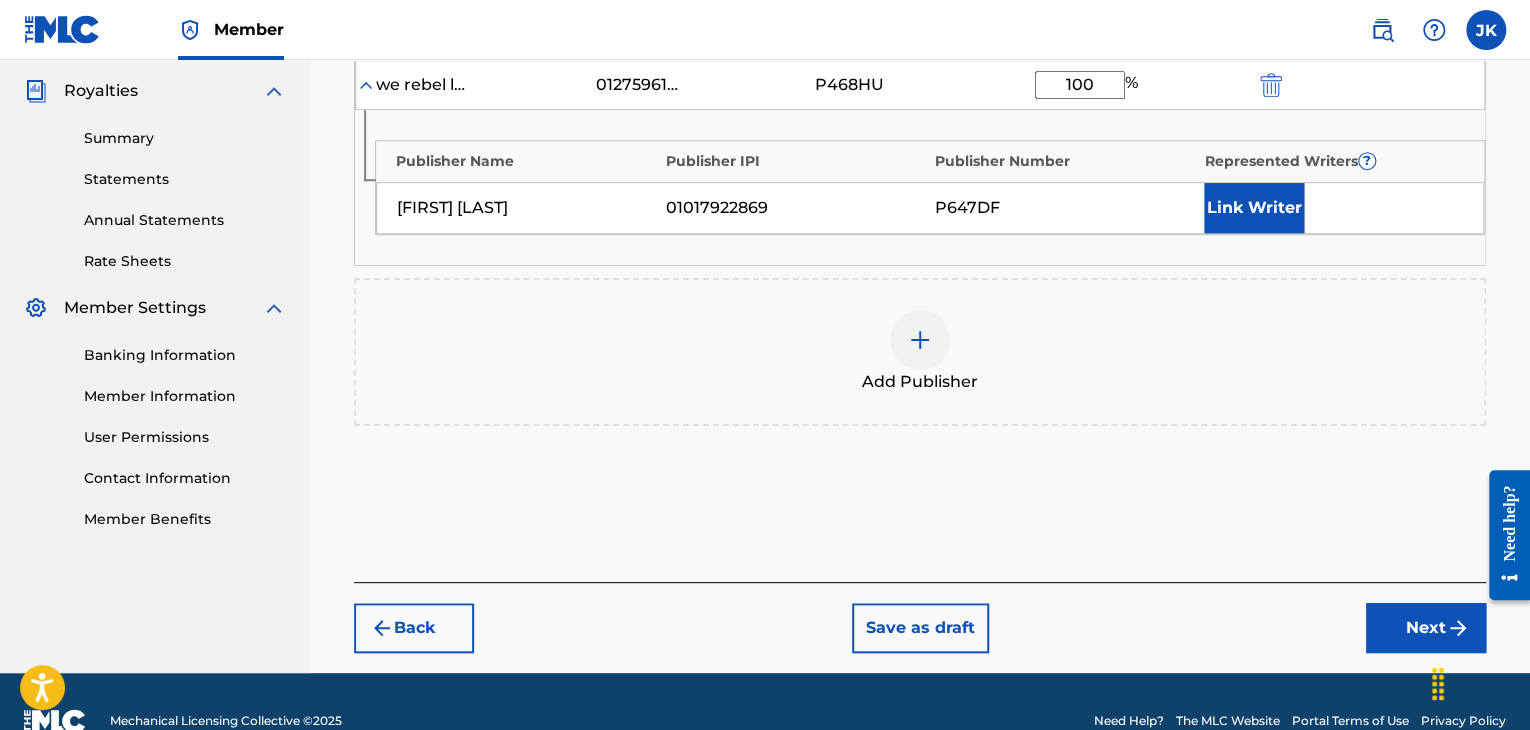 click on "Next" at bounding box center [1426, 628] 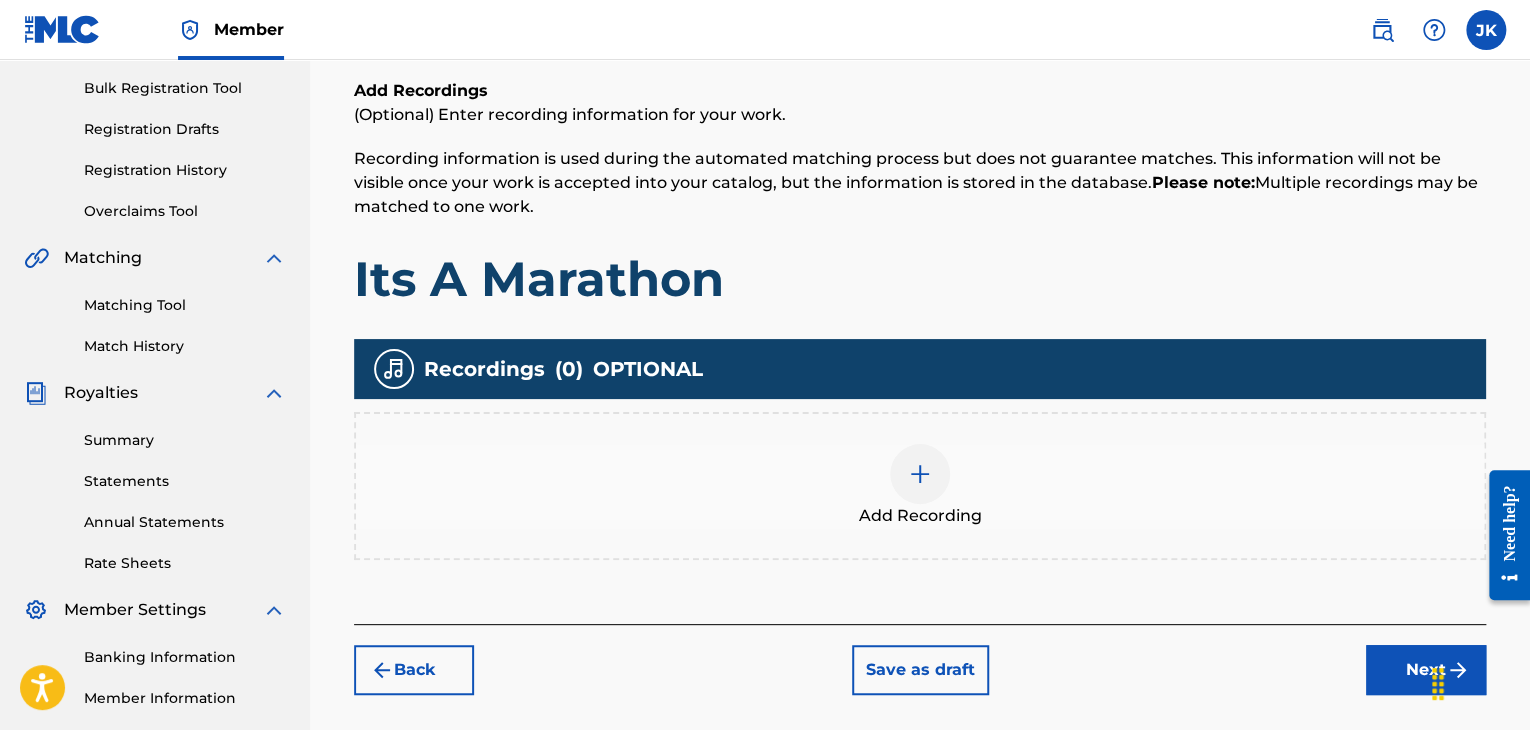 scroll, scrollTop: 290, scrollLeft: 0, axis: vertical 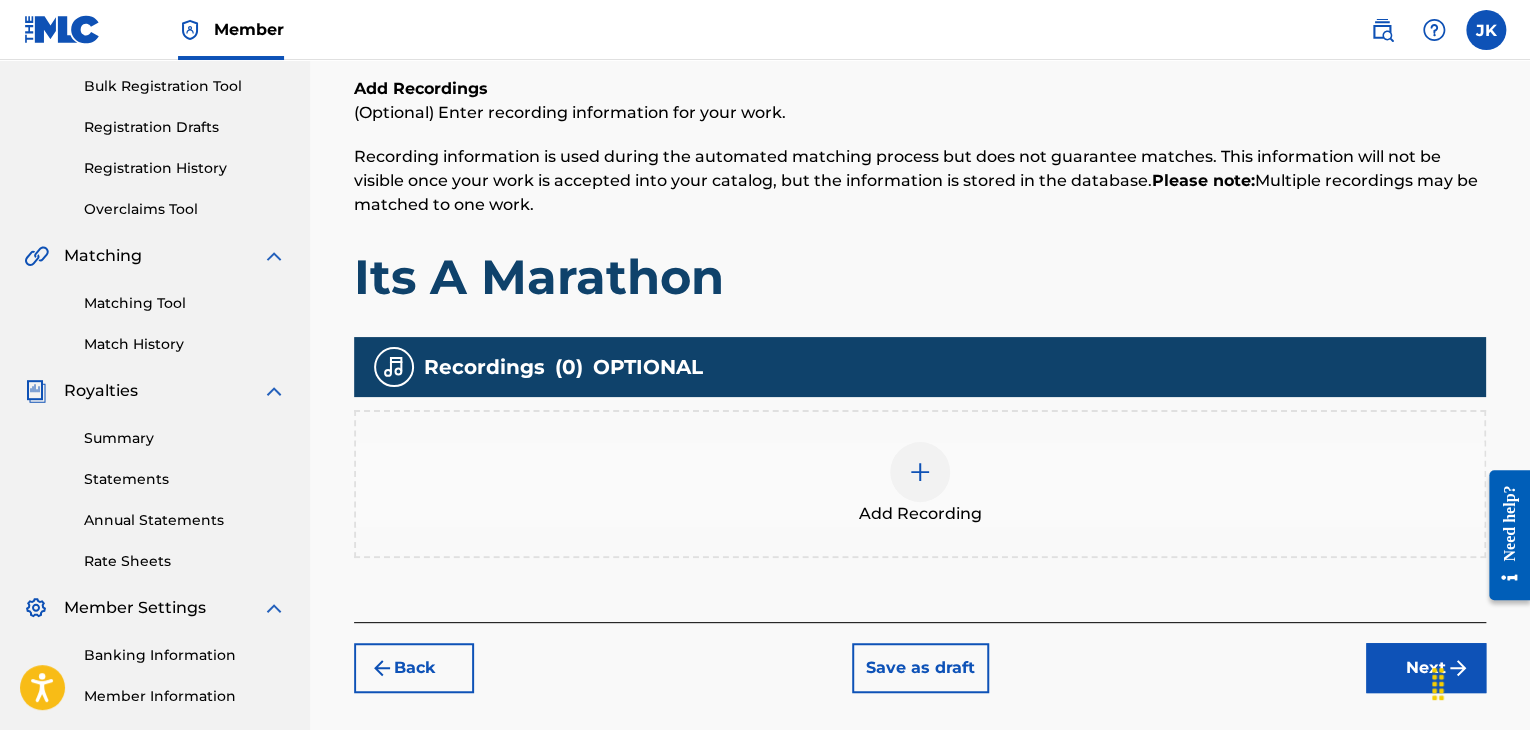 click at bounding box center [920, 472] 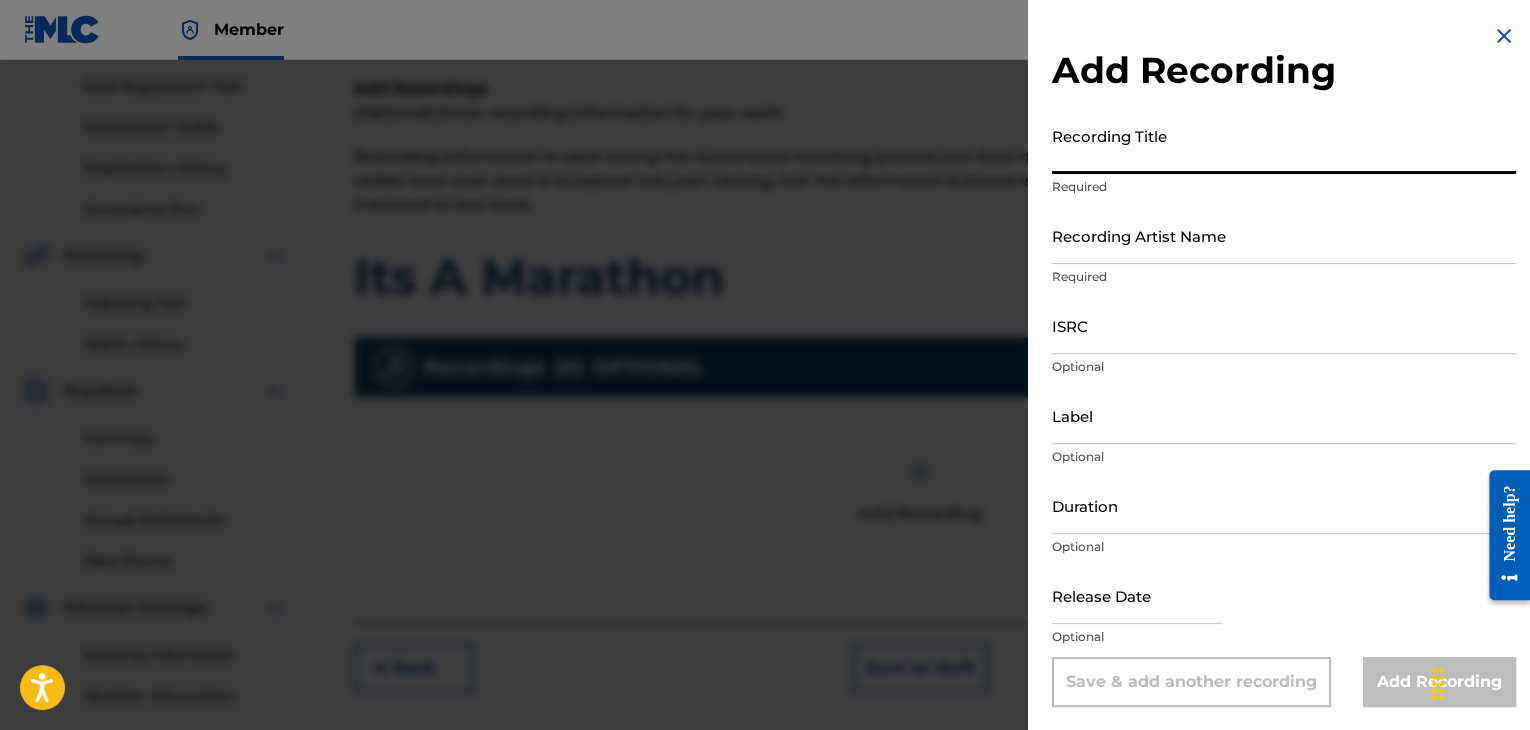 click on "Recording Title" at bounding box center [1284, 145] 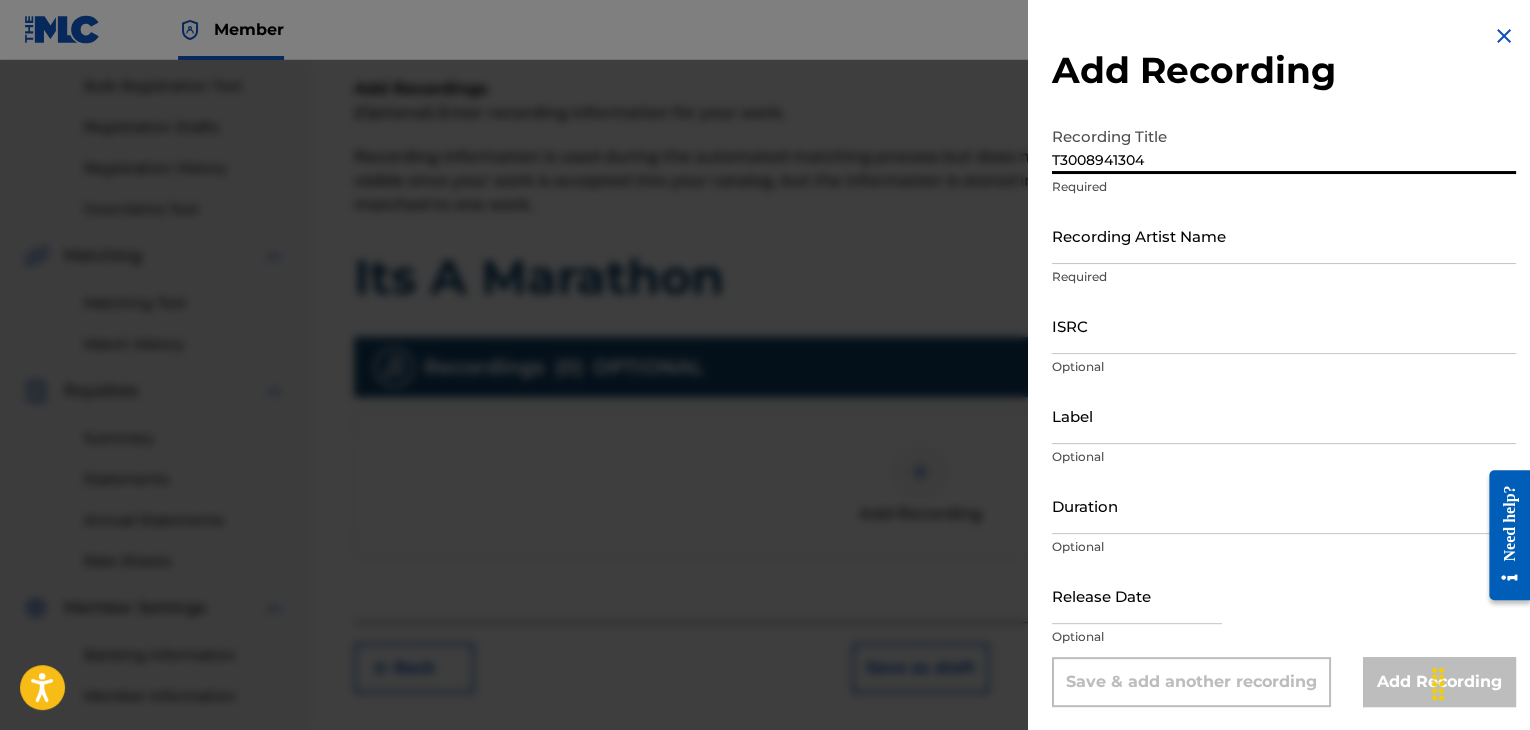 drag, startPoint x: 1166, startPoint y: 165, endPoint x: 1041, endPoint y: 161, distance: 125.06398 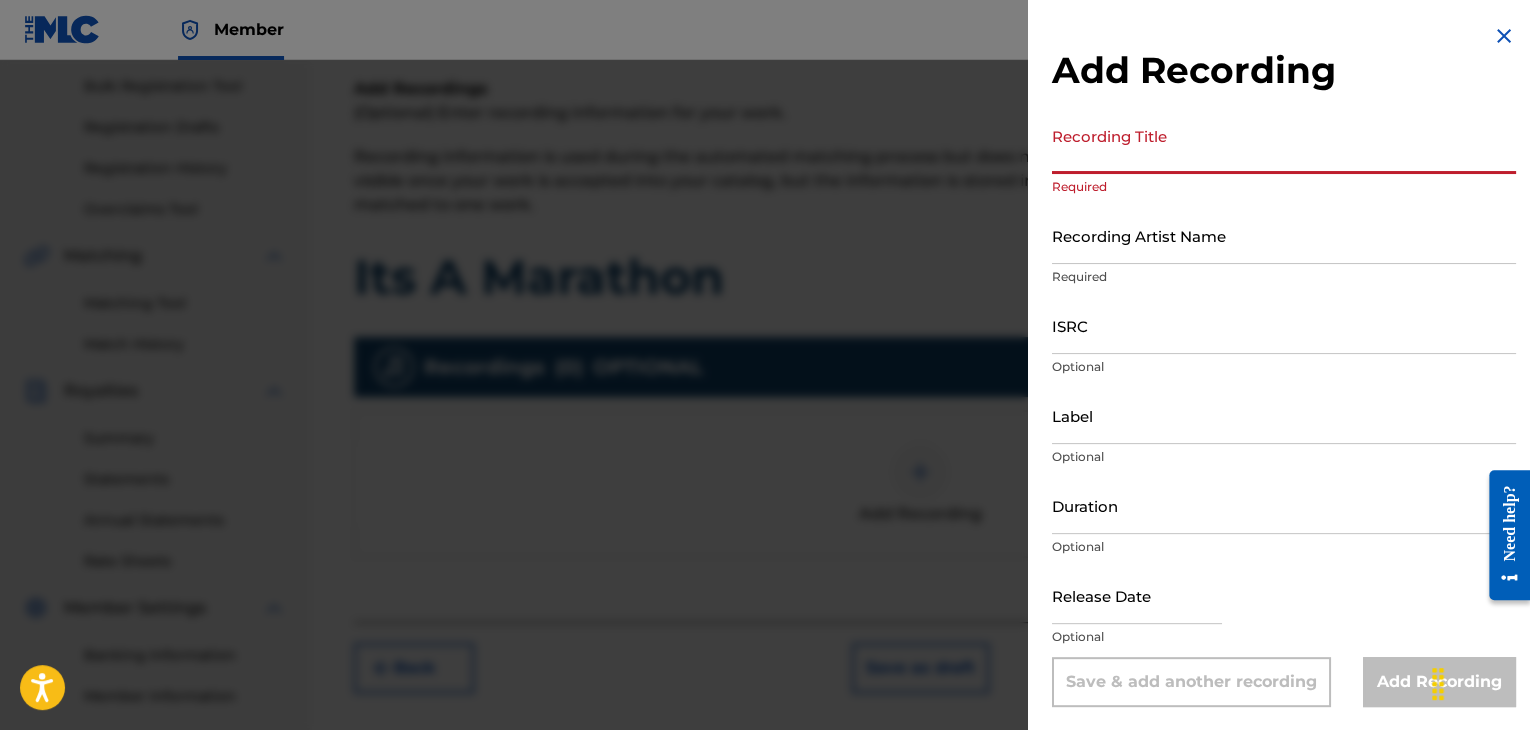 paste on "Its A Marathon" 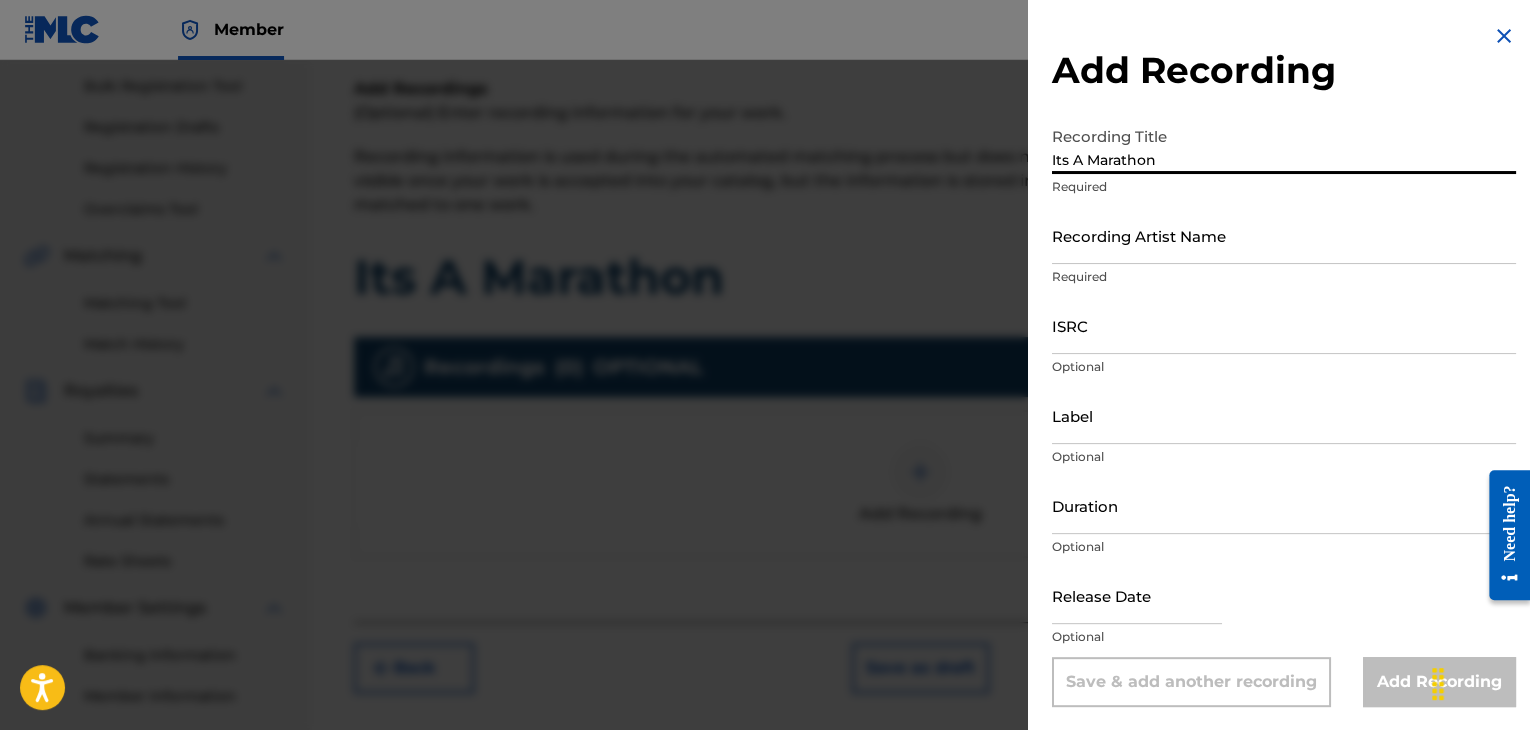 type on "Its A Marathon" 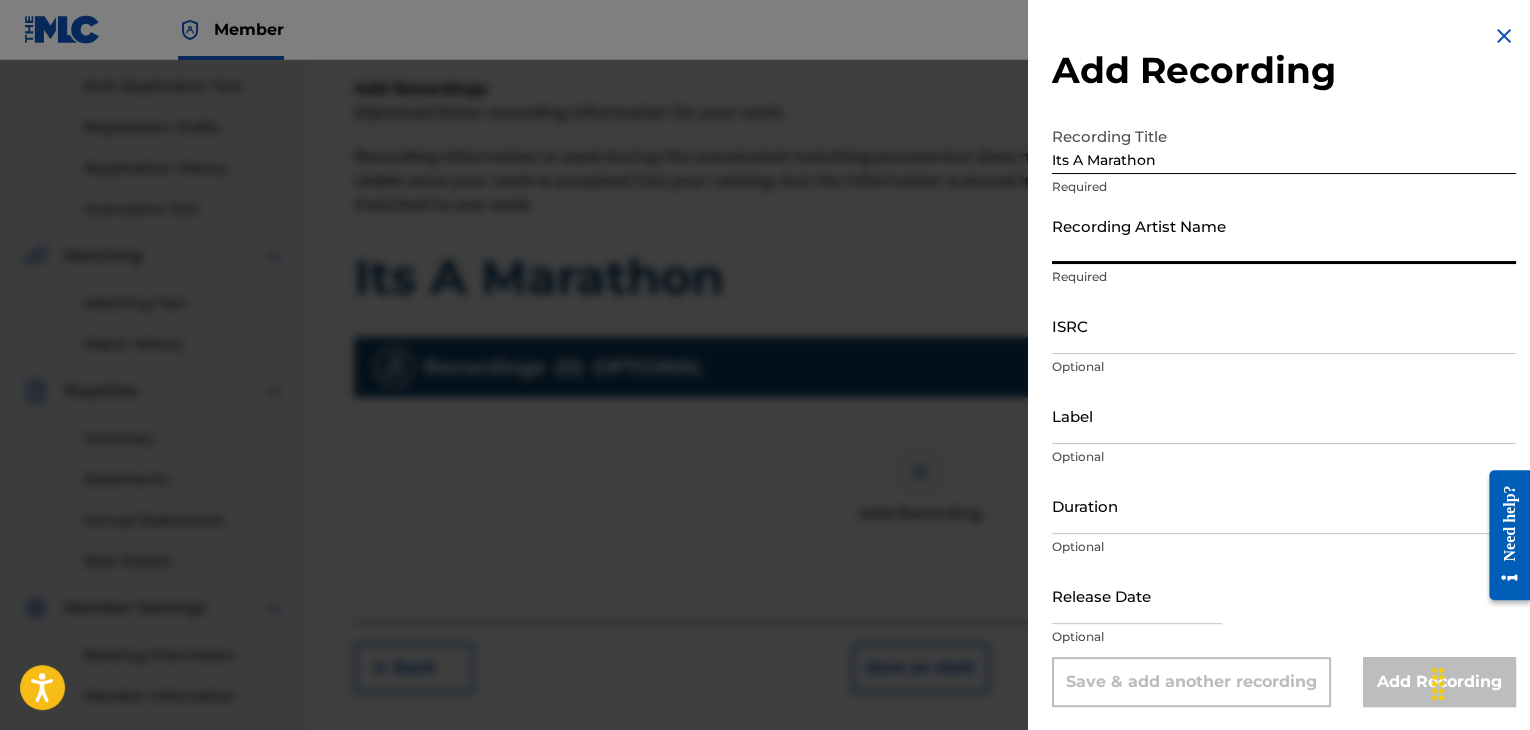 type on "[LAST]" 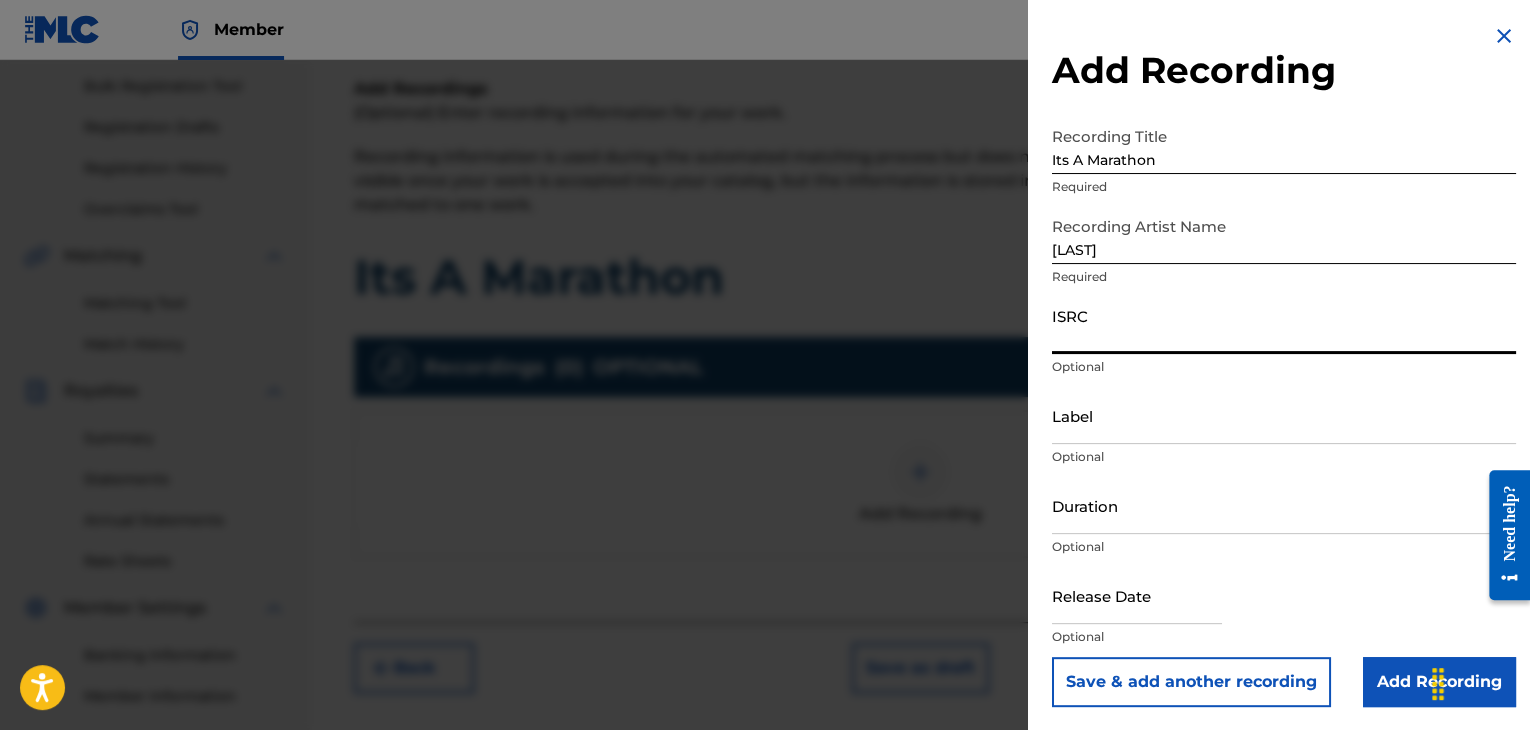 click on "ISRC" at bounding box center (1284, 325) 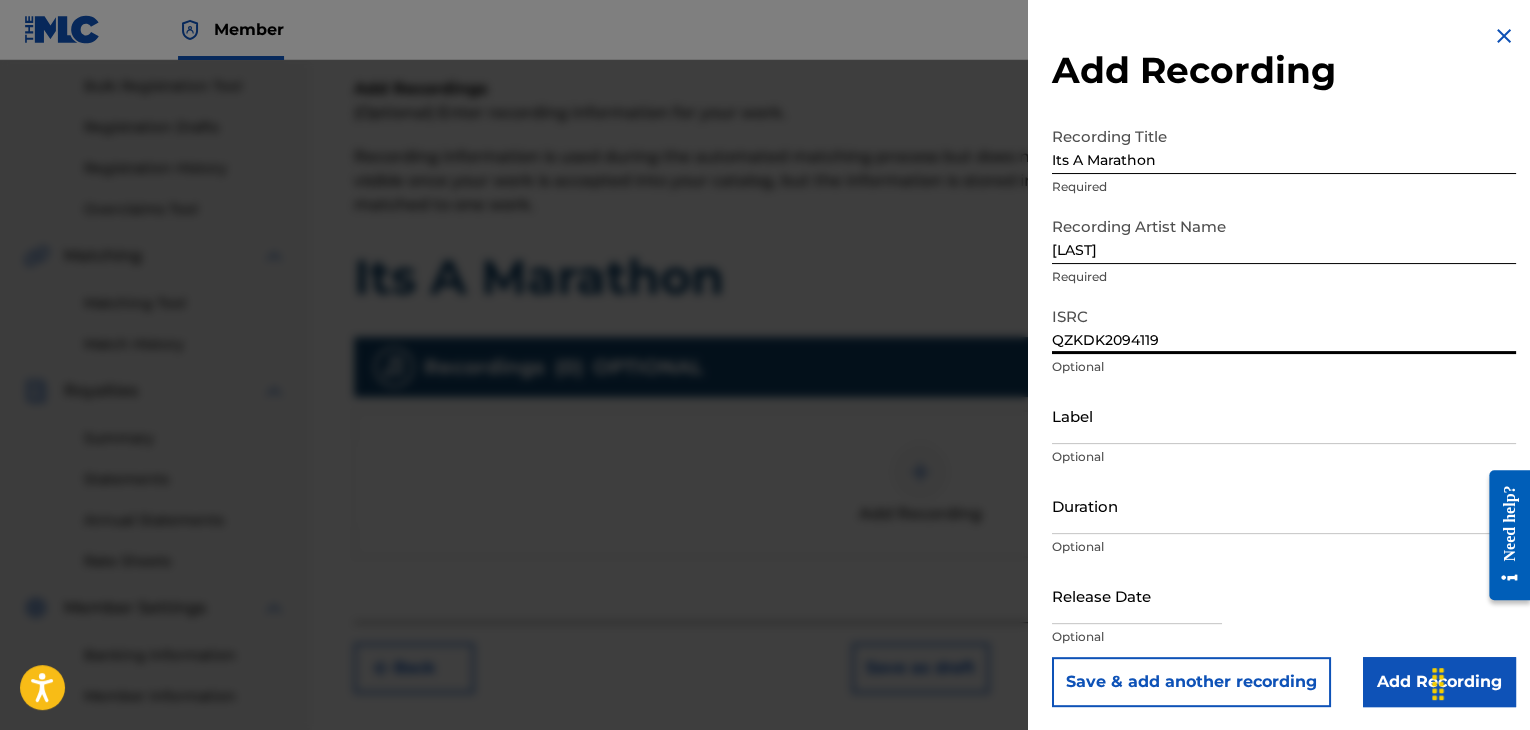 type on "QZKDK2094119" 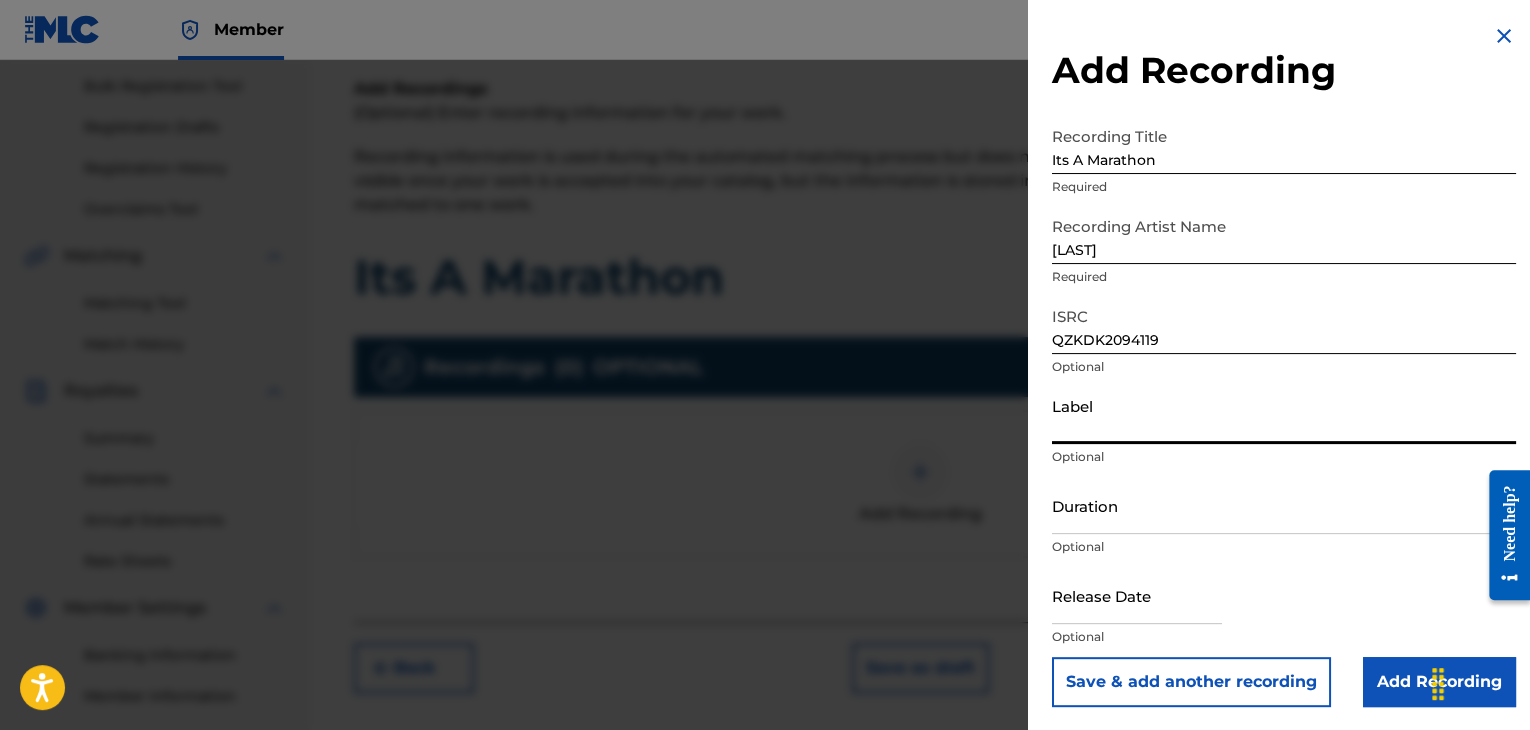 click on "Label" at bounding box center (1284, 415) 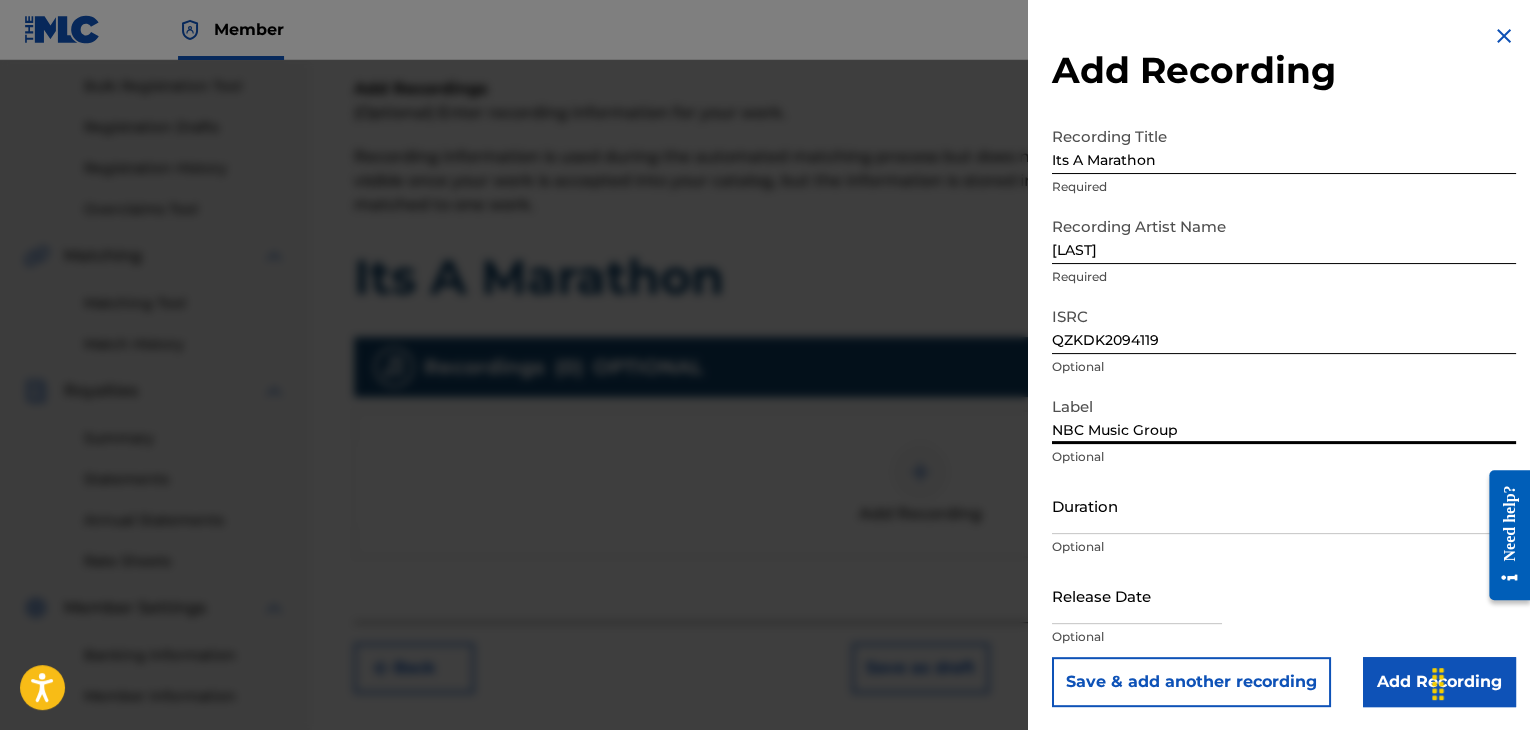 type on "NBC Music Group" 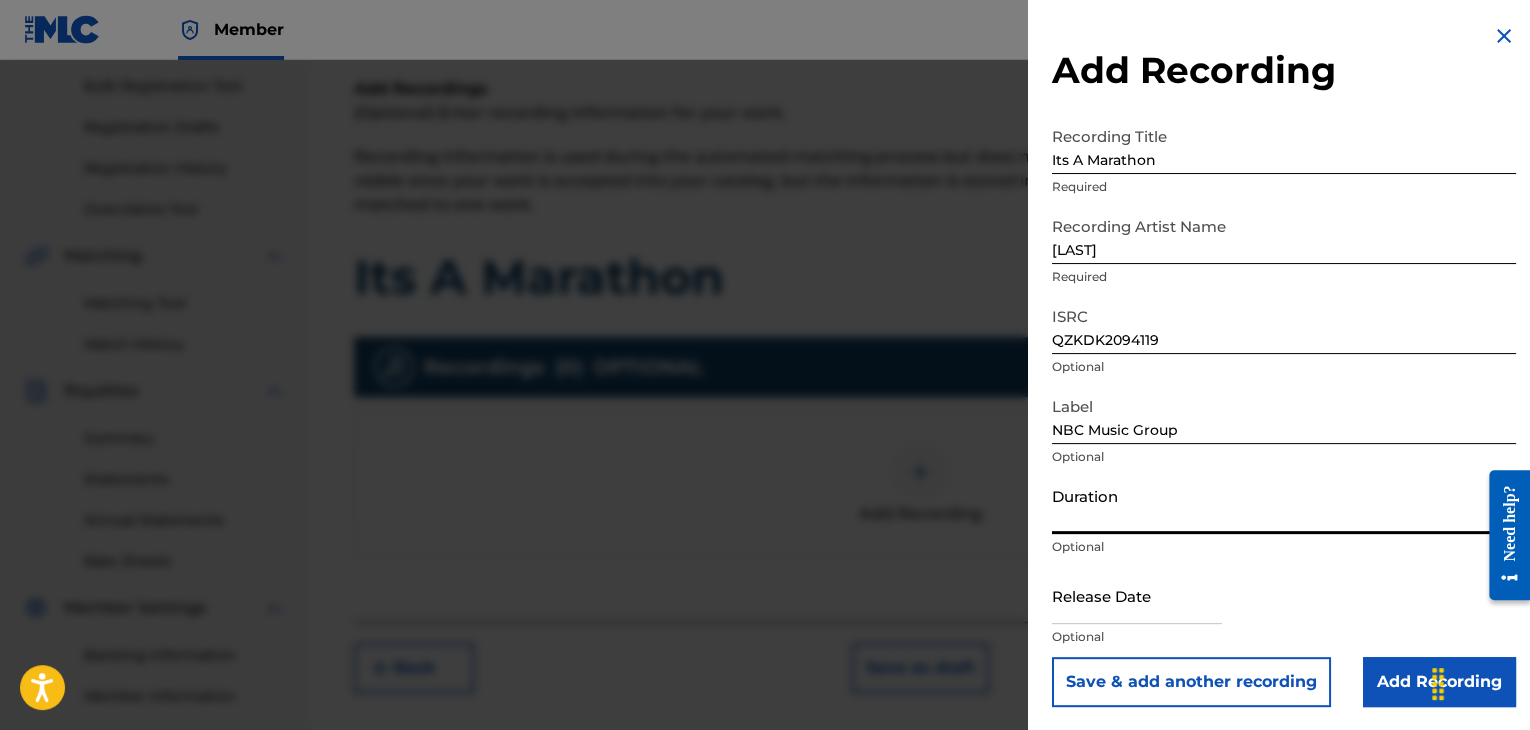 click on "Duration" at bounding box center [1284, 505] 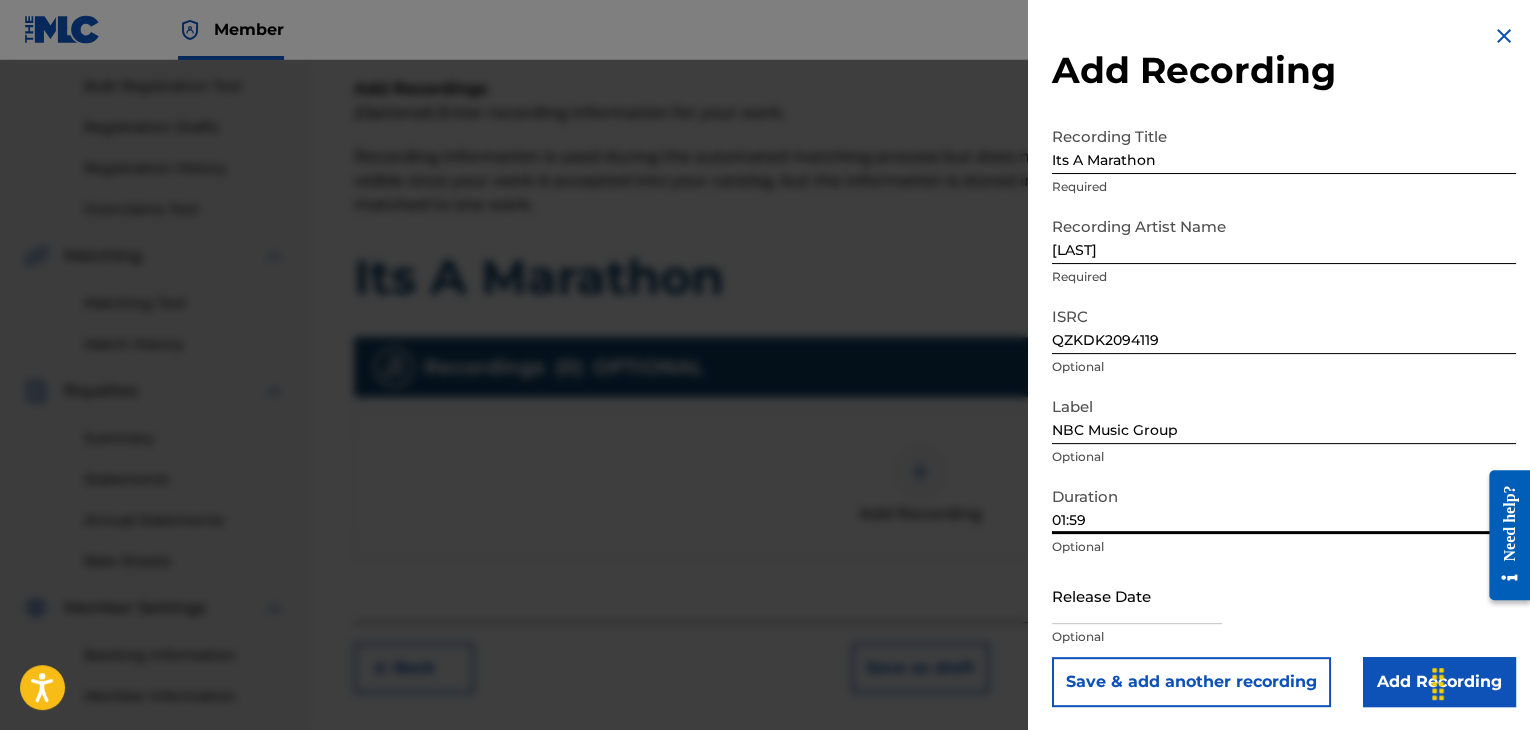 type on "01:59" 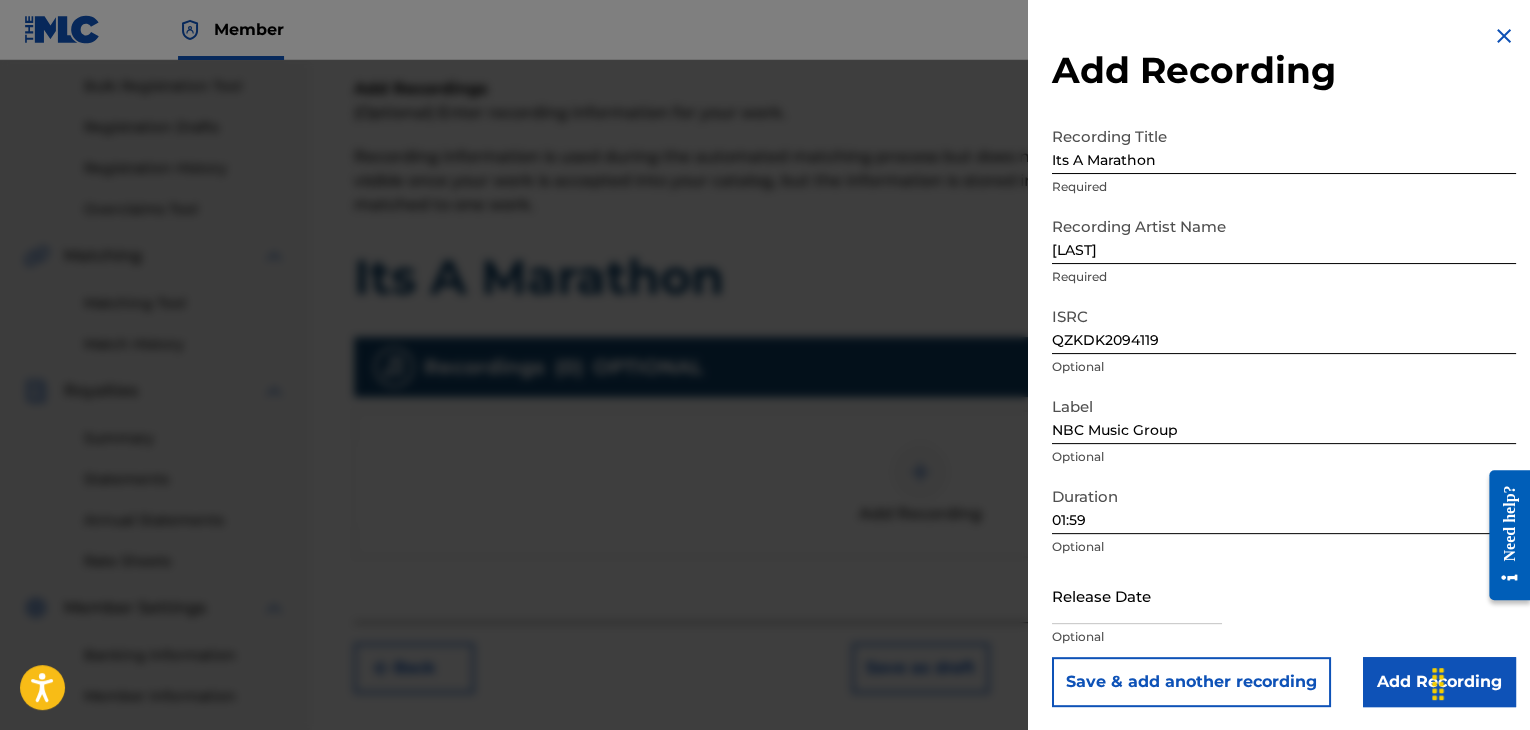 click at bounding box center [1137, 595] 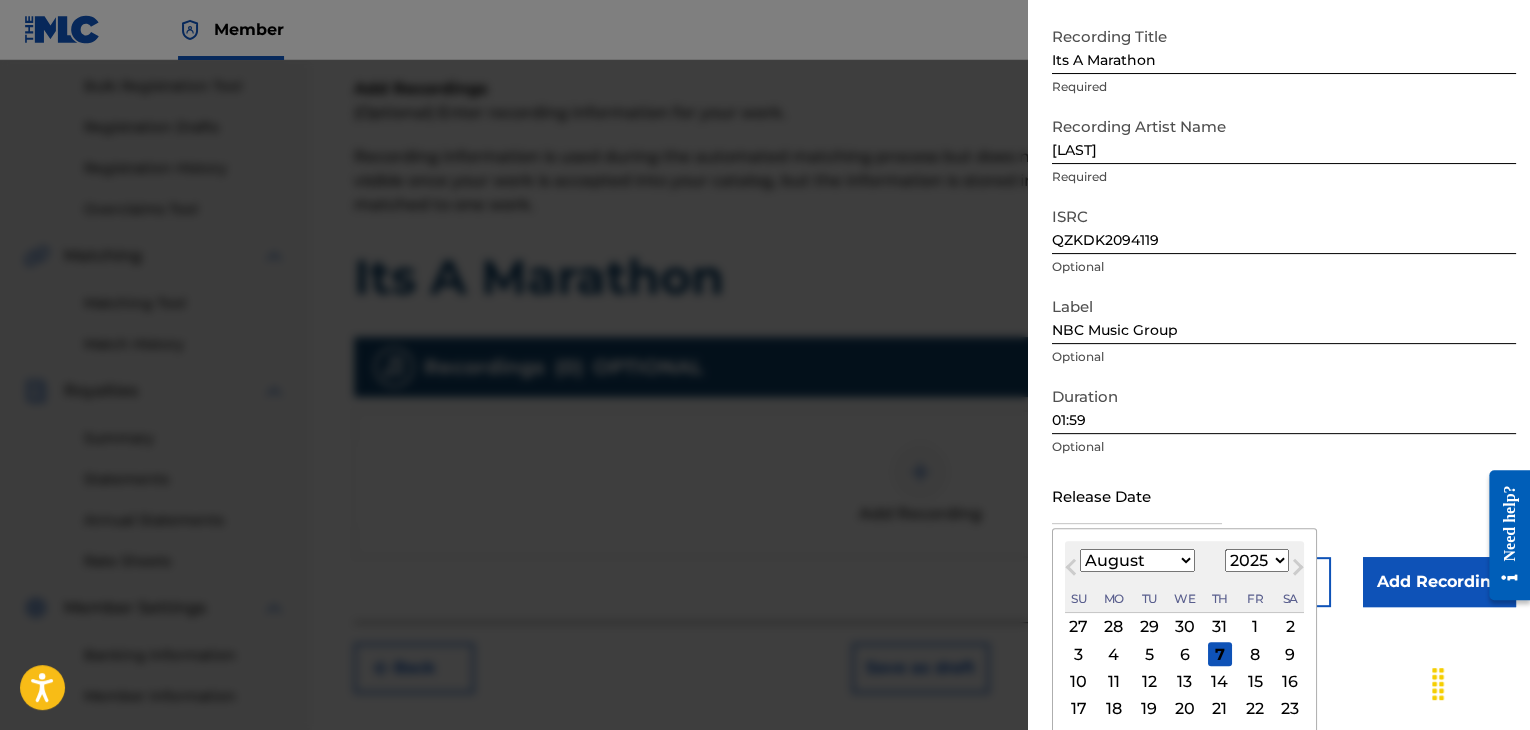 scroll, scrollTop: 187, scrollLeft: 0, axis: vertical 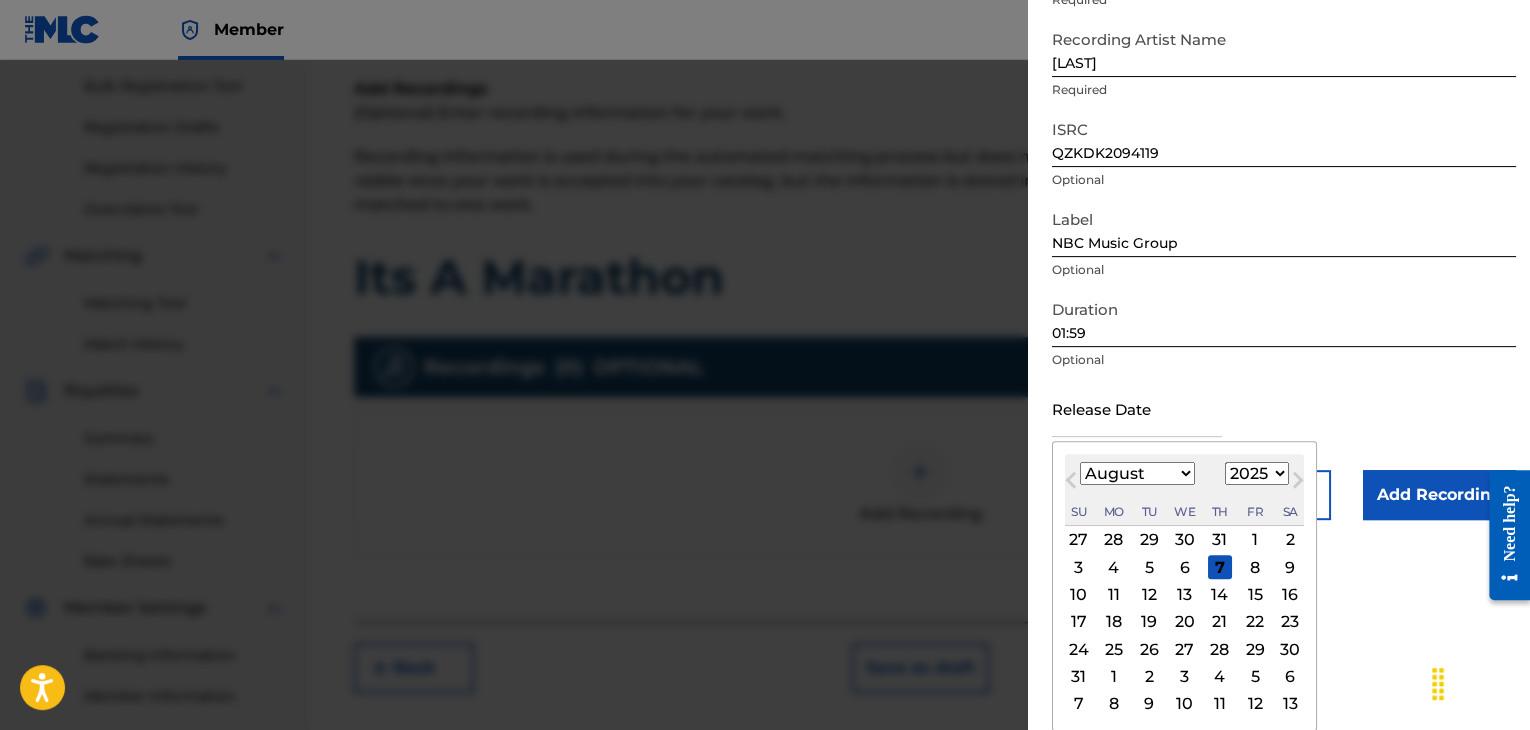 click on "January February March April May June July August September October November December" at bounding box center (1137, 473) 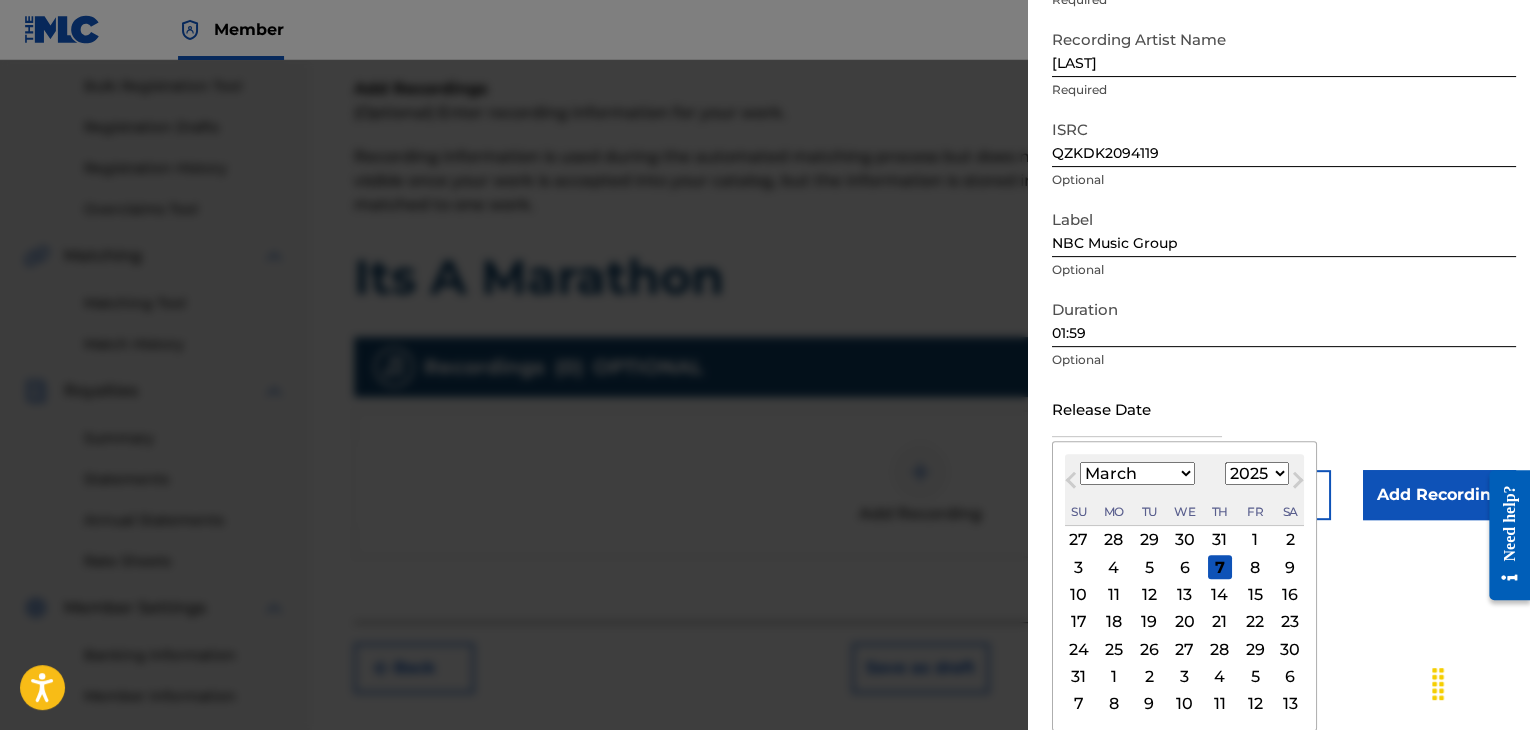click on "January February March April May June July August September October November December" at bounding box center (1137, 473) 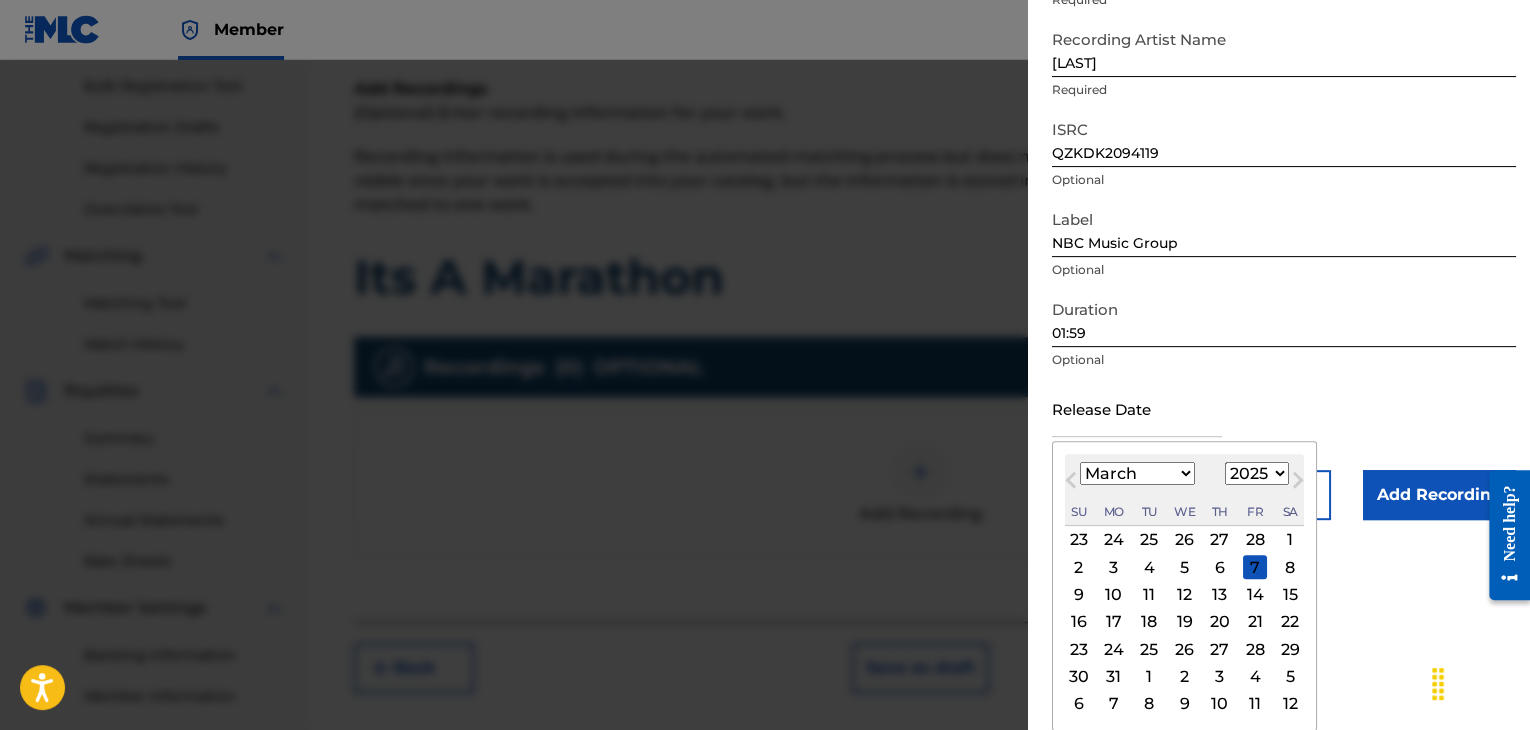 click on "29" at bounding box center [1290, 649] 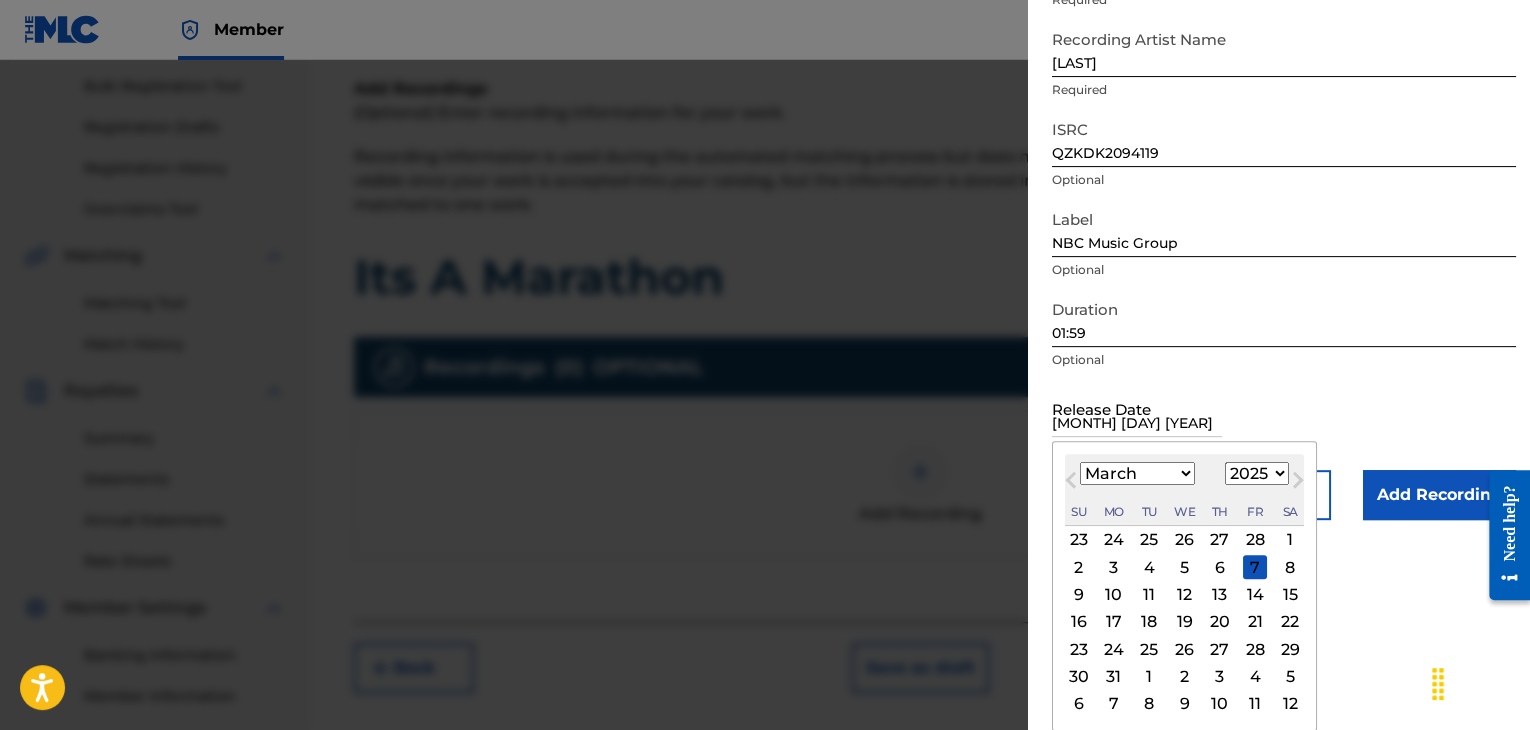 scroll, scrollTop: 1, scrollLeft: 0, axis: vertical 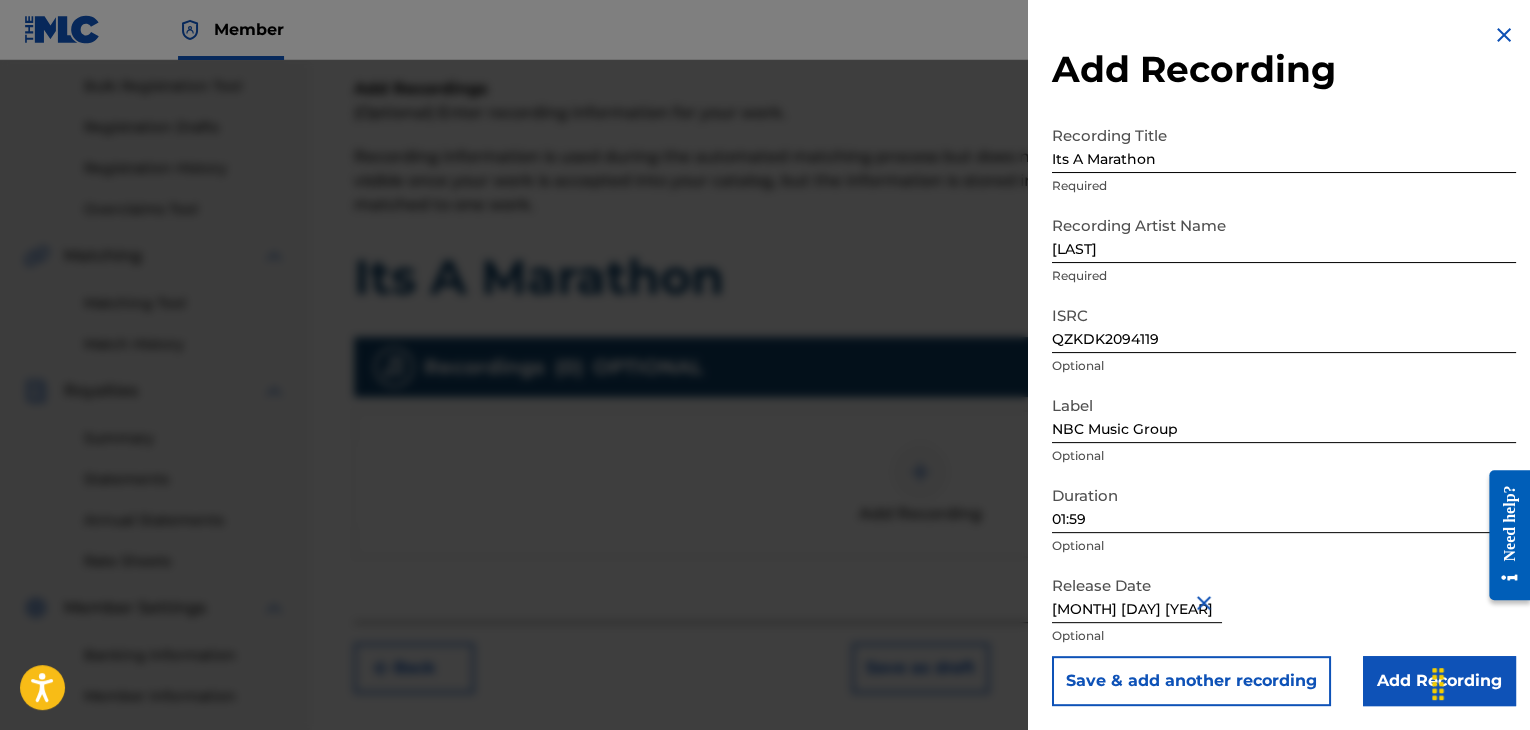 type on "[MONTH] [DAY] [YEAR]" 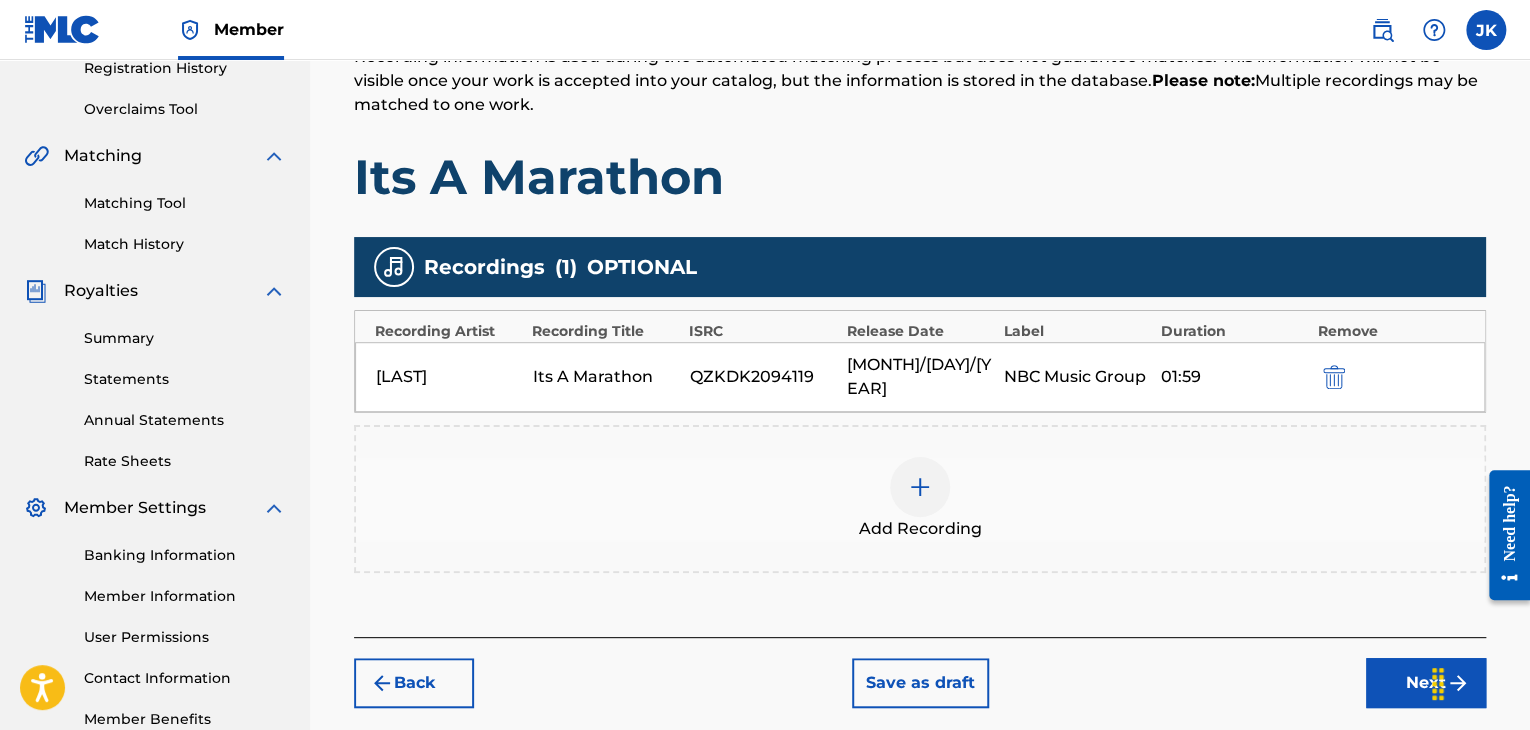click on "Next" at bounding box center [1426, 683] 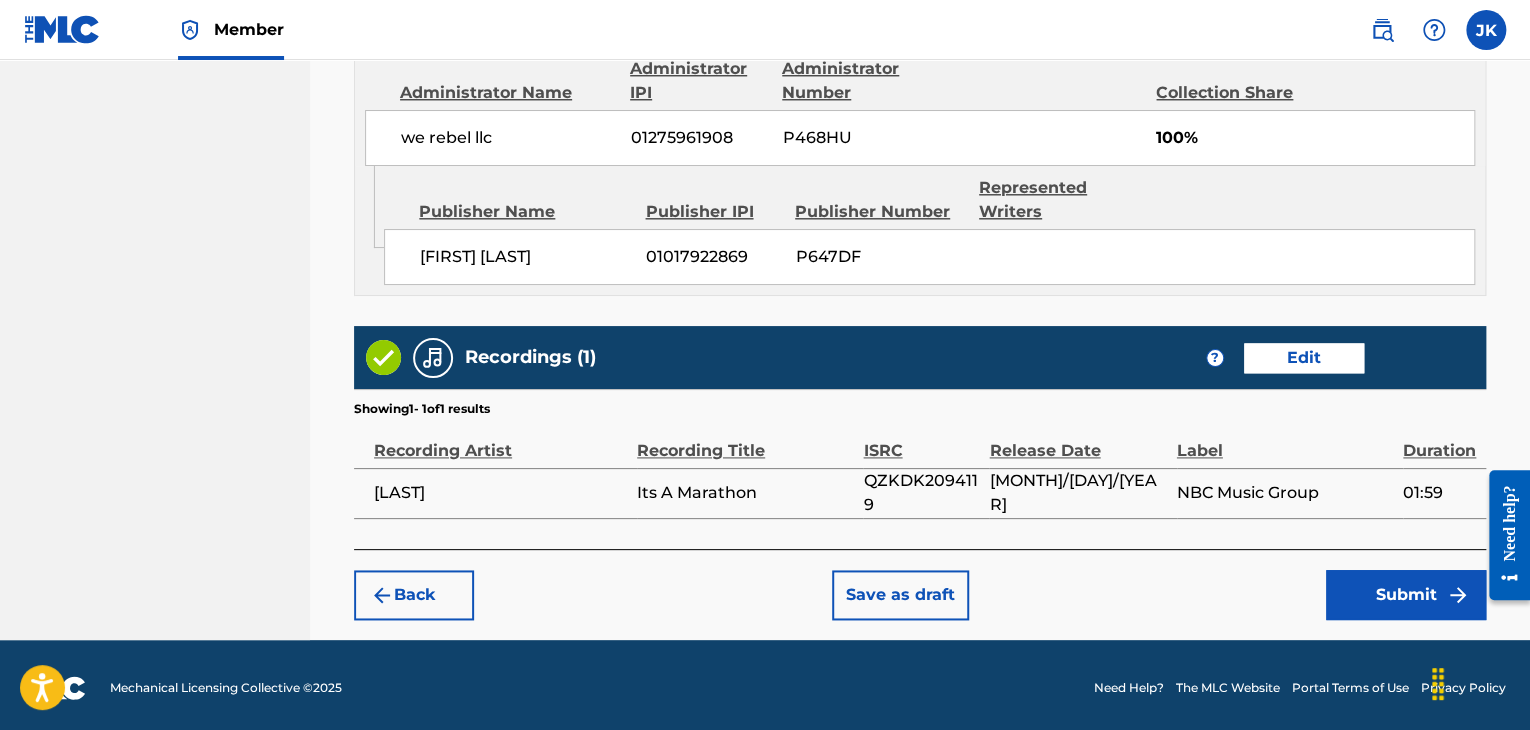 scroll, scrollTop: 1132, scrollLeft: 0, axis: vertical 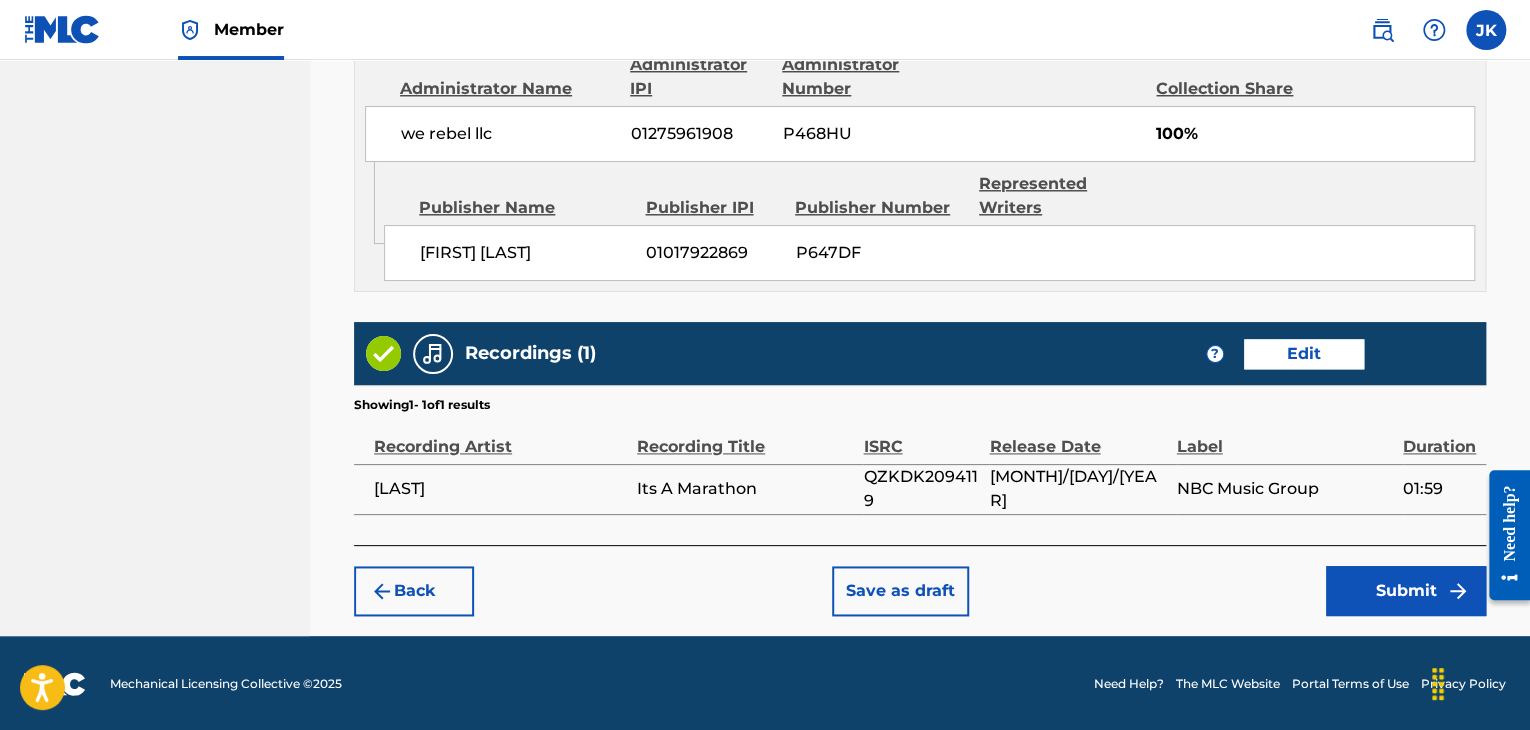 click on "Submit" at bounding box center (1406, 591) 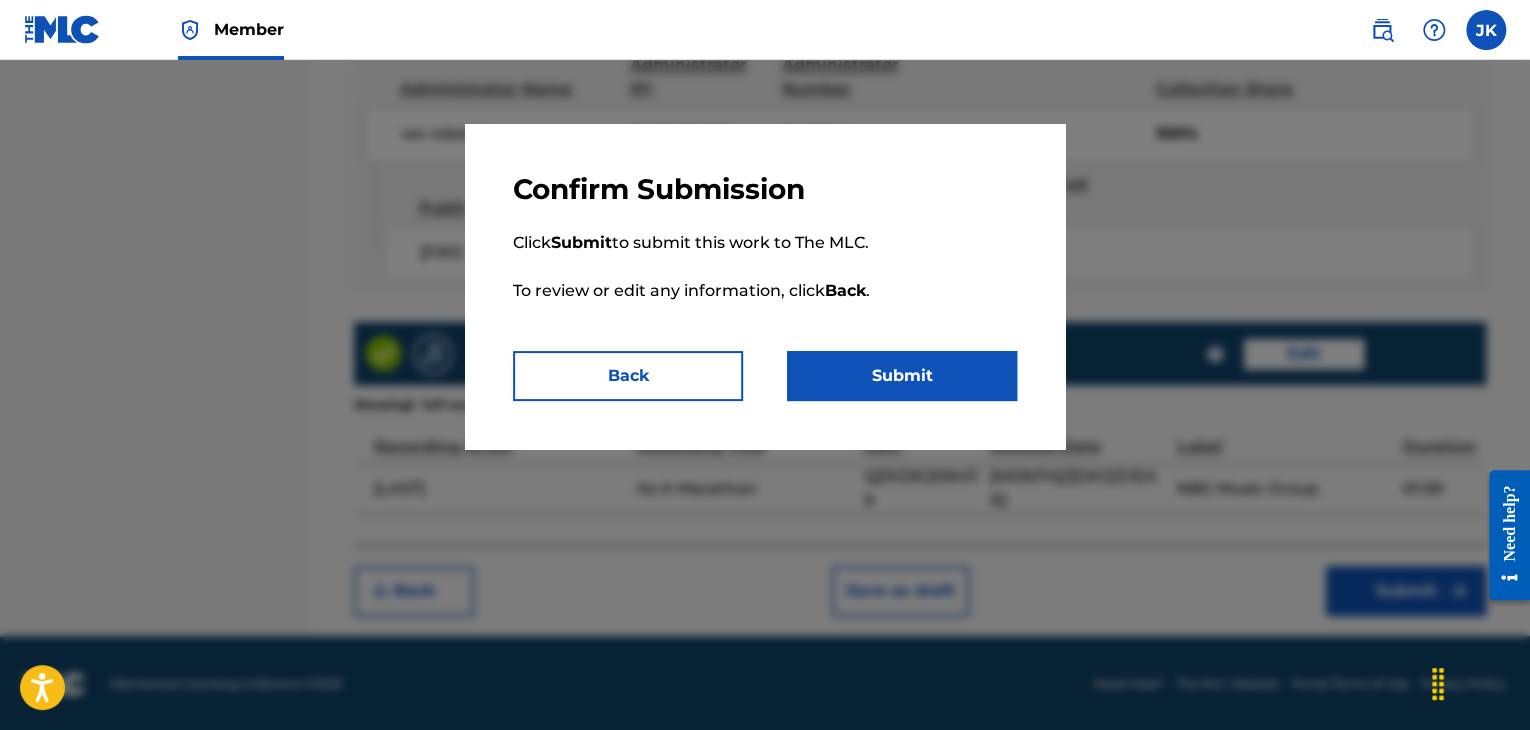 click on "Submit" at bounding box center (902, 376) 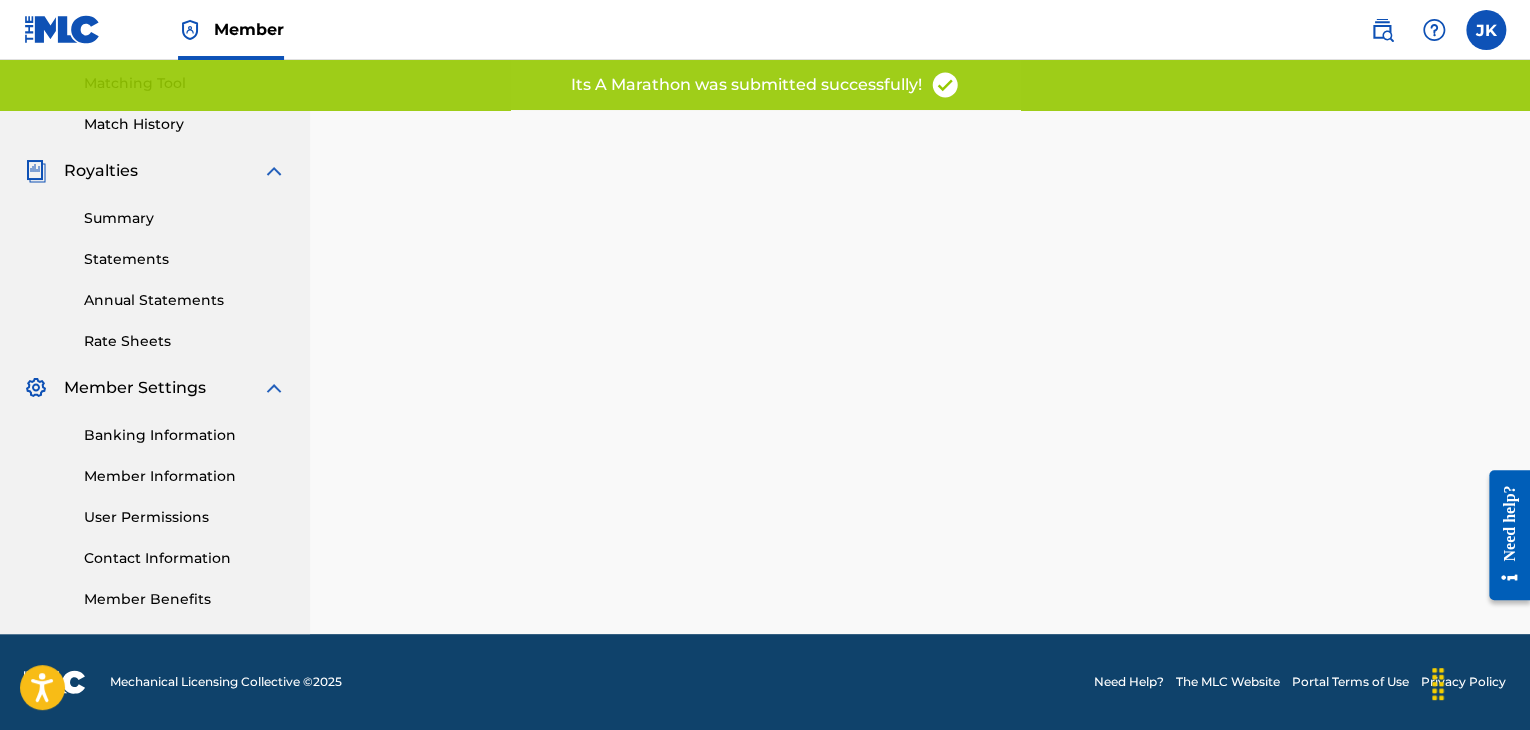 scroll, scrollTop: 0, scrollLeft: 0, axis: both 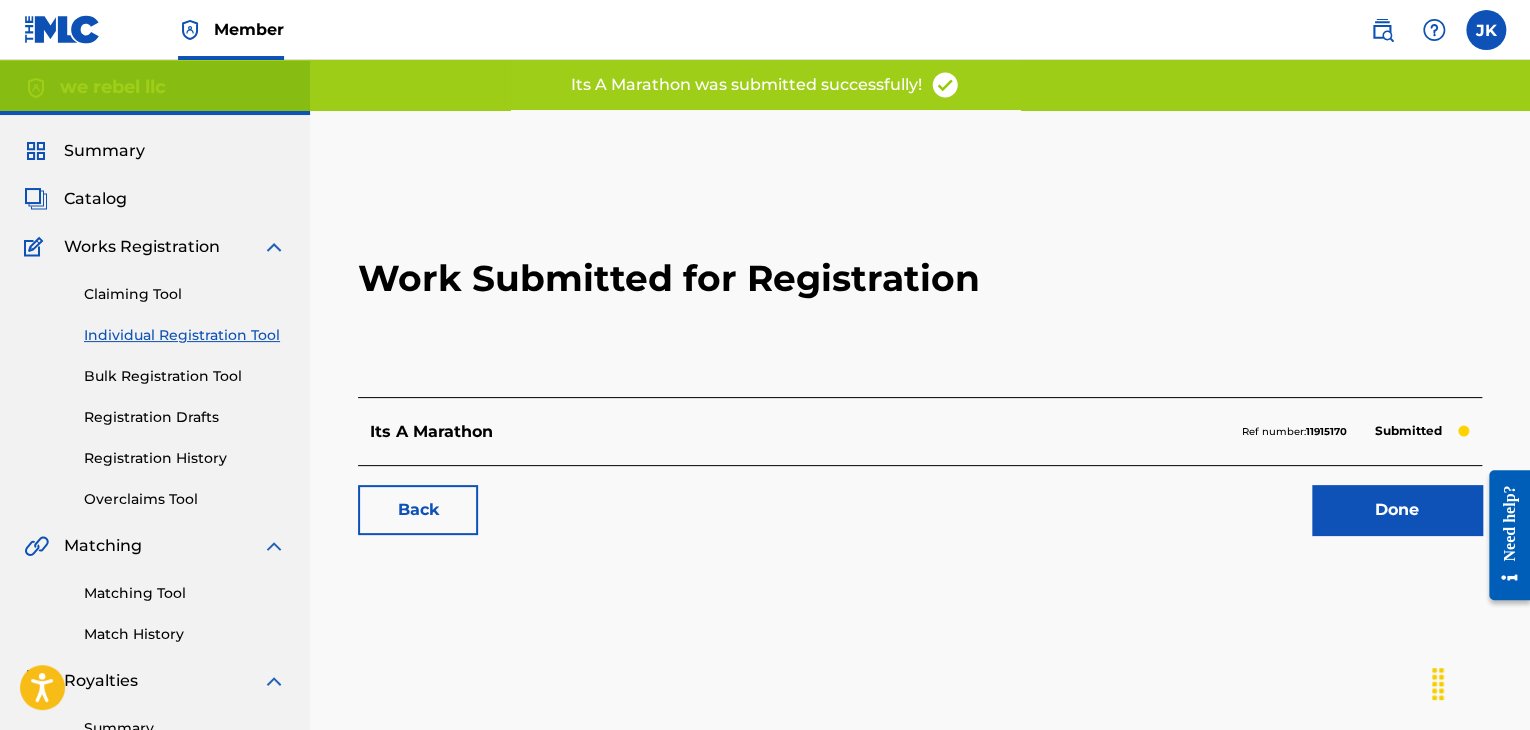 click on "Done" at bounding box center (1397, 510) 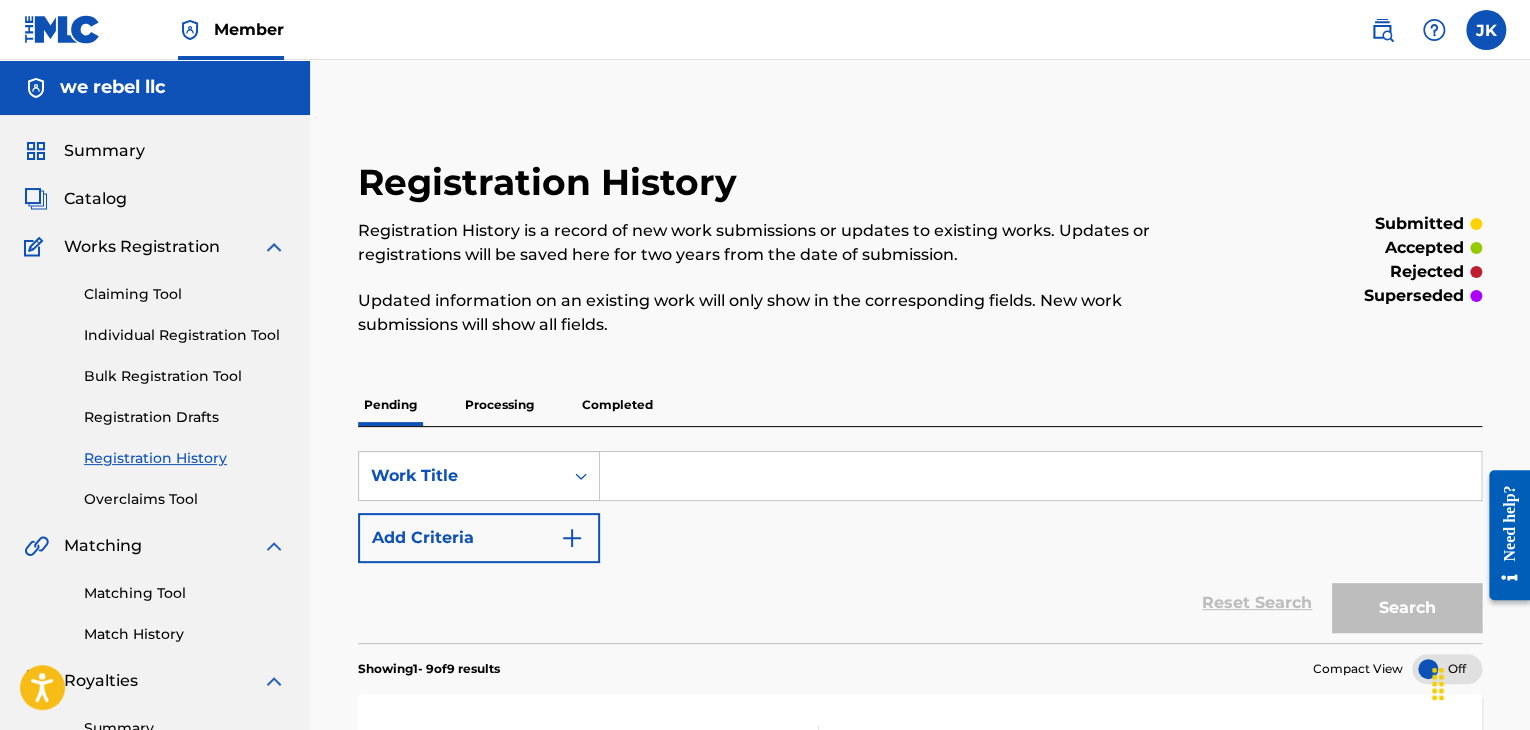 click on "Individual Registration Tool" at bounding box center [185, 335] 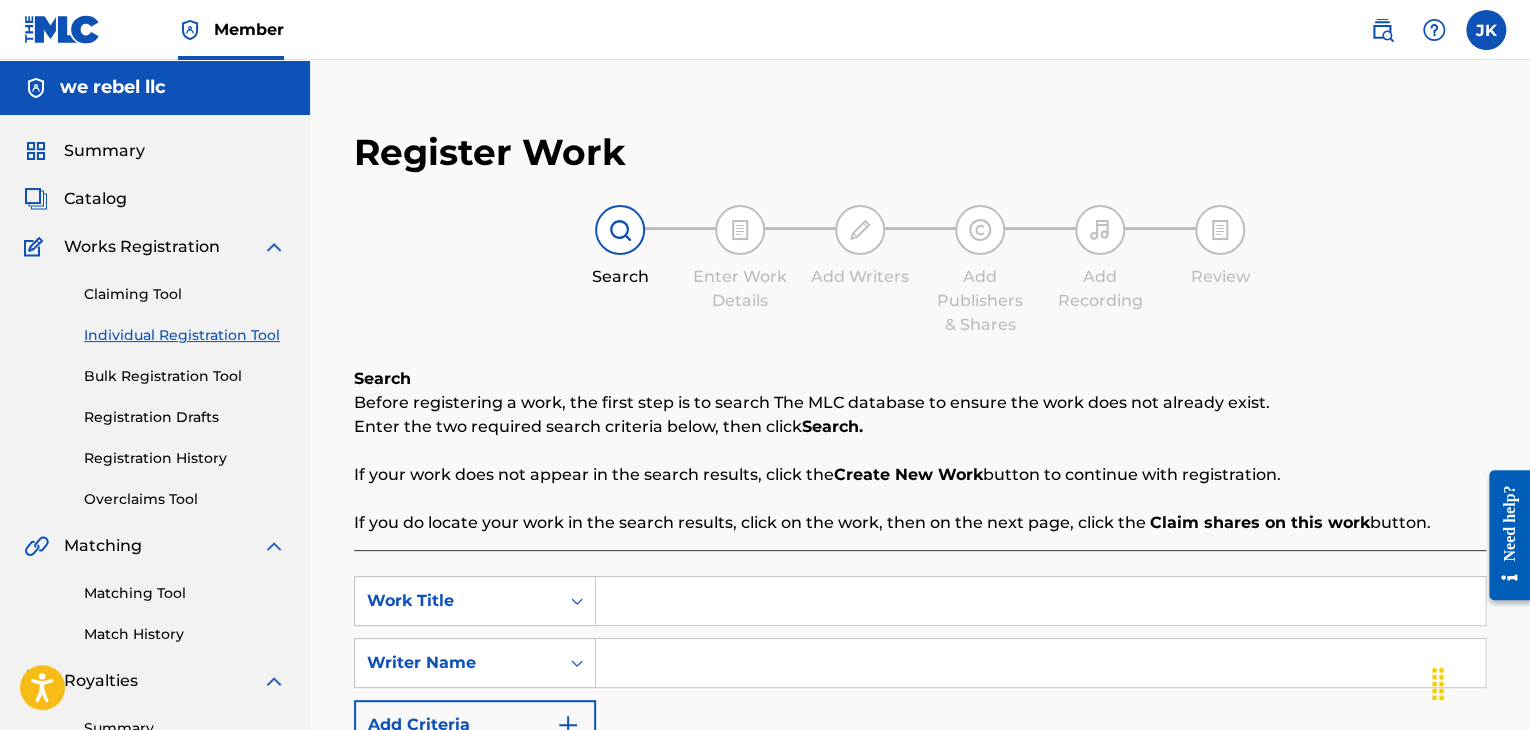 click at bounding box center [1040, 601] 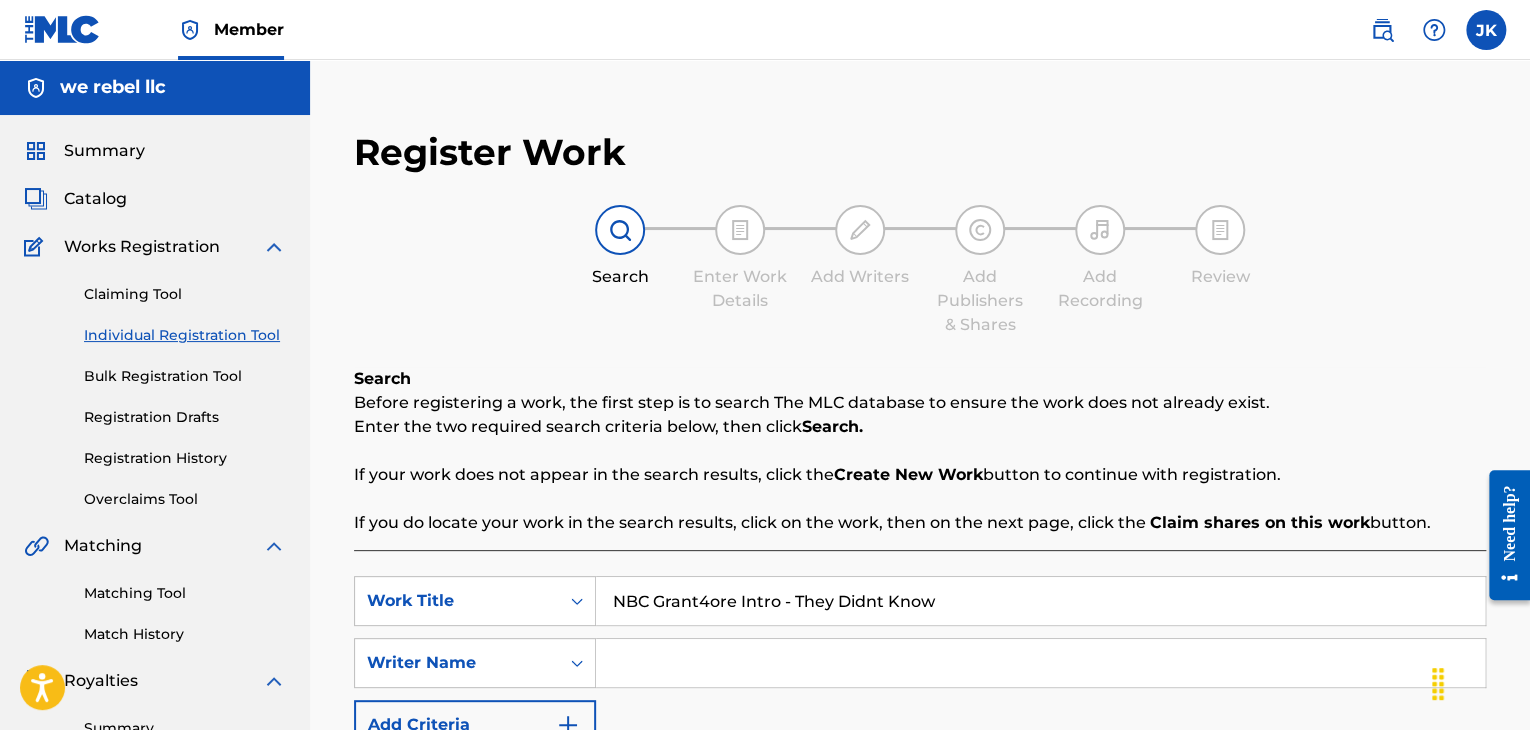 scroll, scrollTop: 100, scrollLeft: 0, axis: vertical 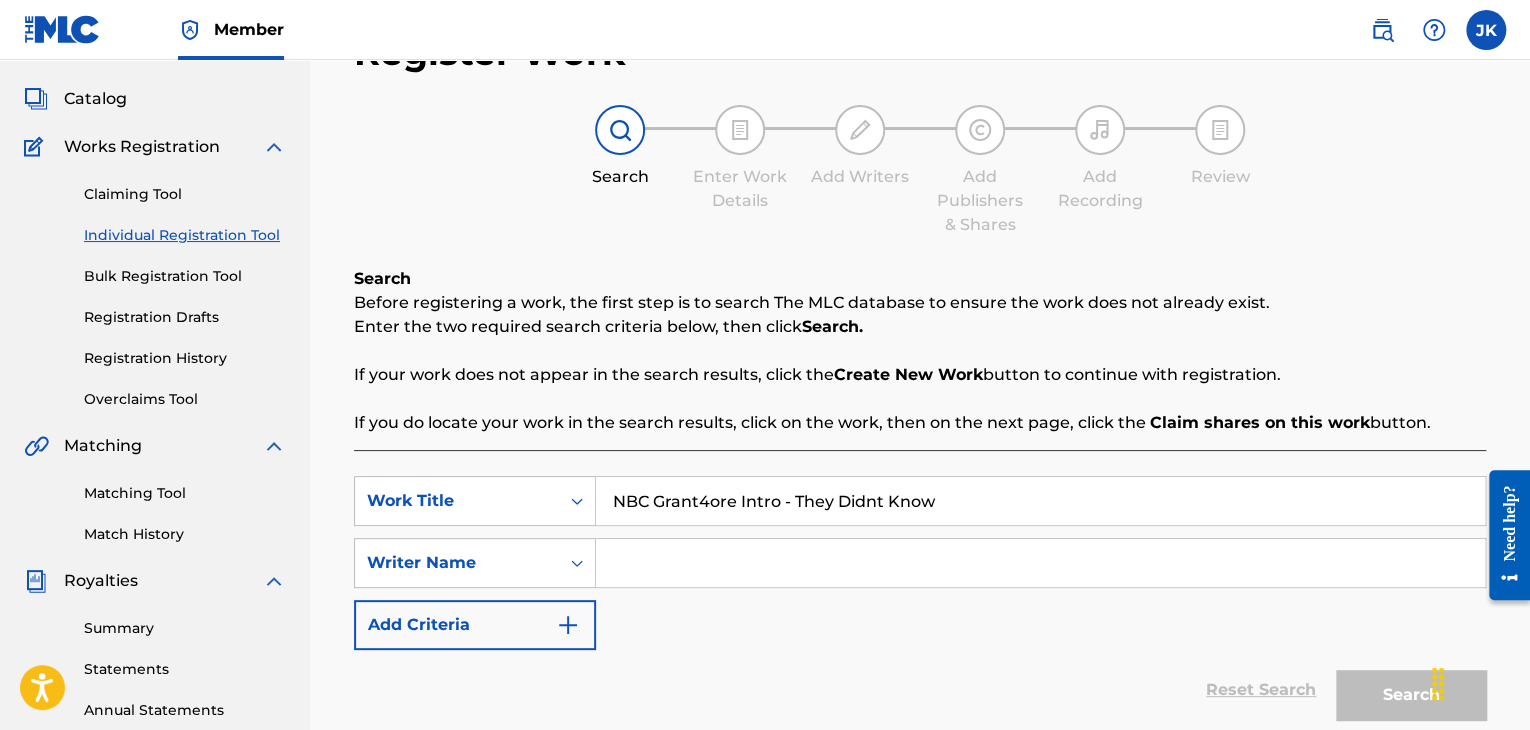 type on "NBC Grant4ore Intro - They Didnt Know" 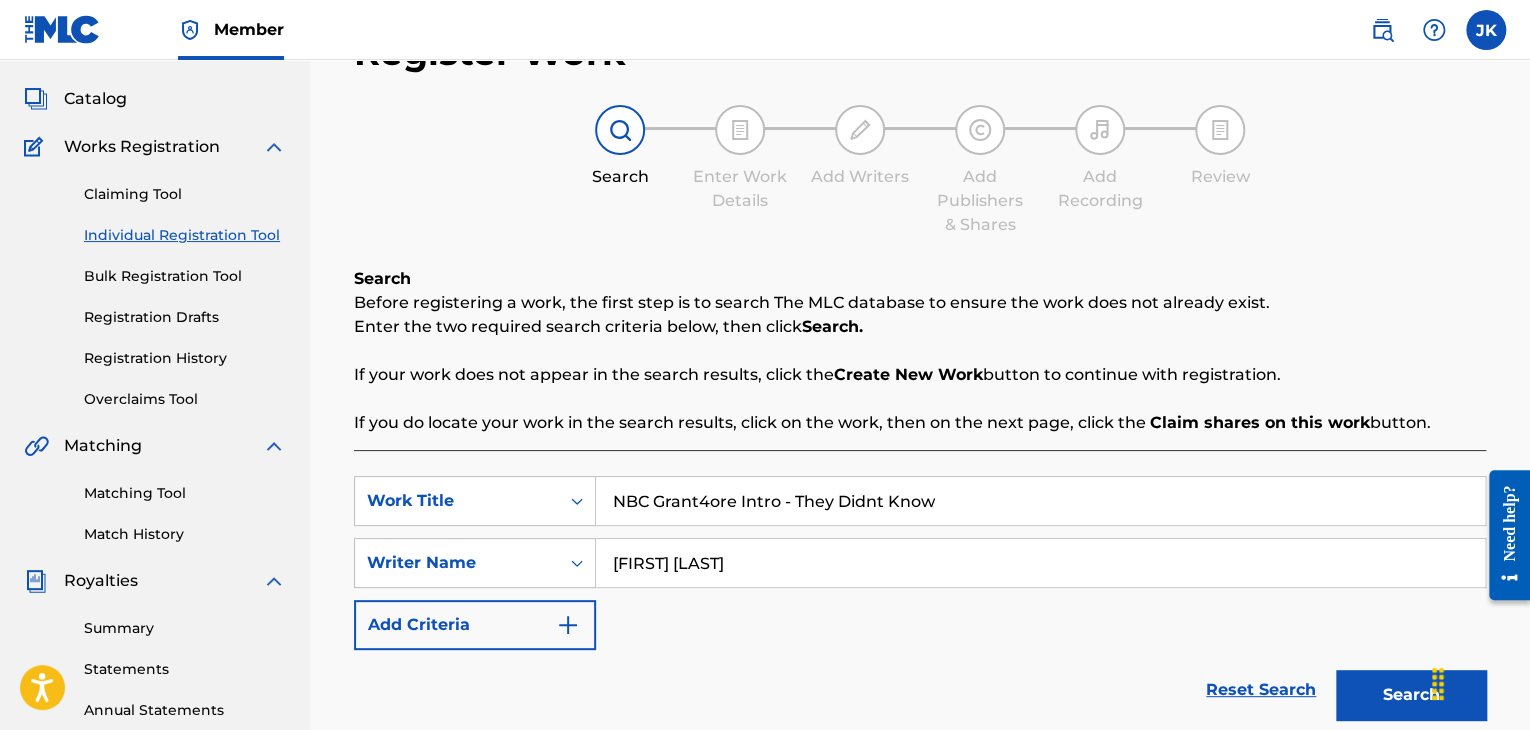 click on "Search" at bounding box center [1411, 695] 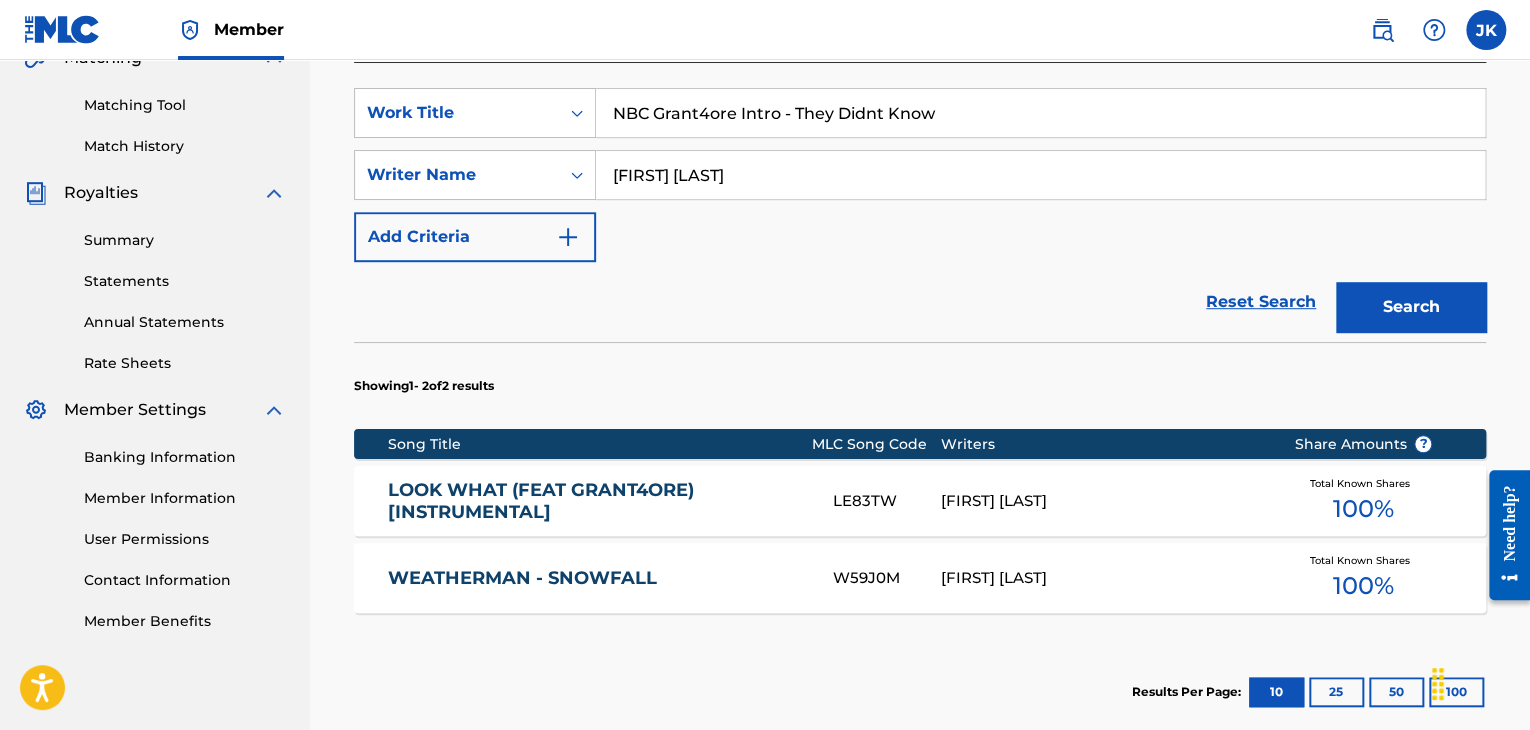 scroll, scrollTop: 600, scrollLeft: 0, axis: vertical 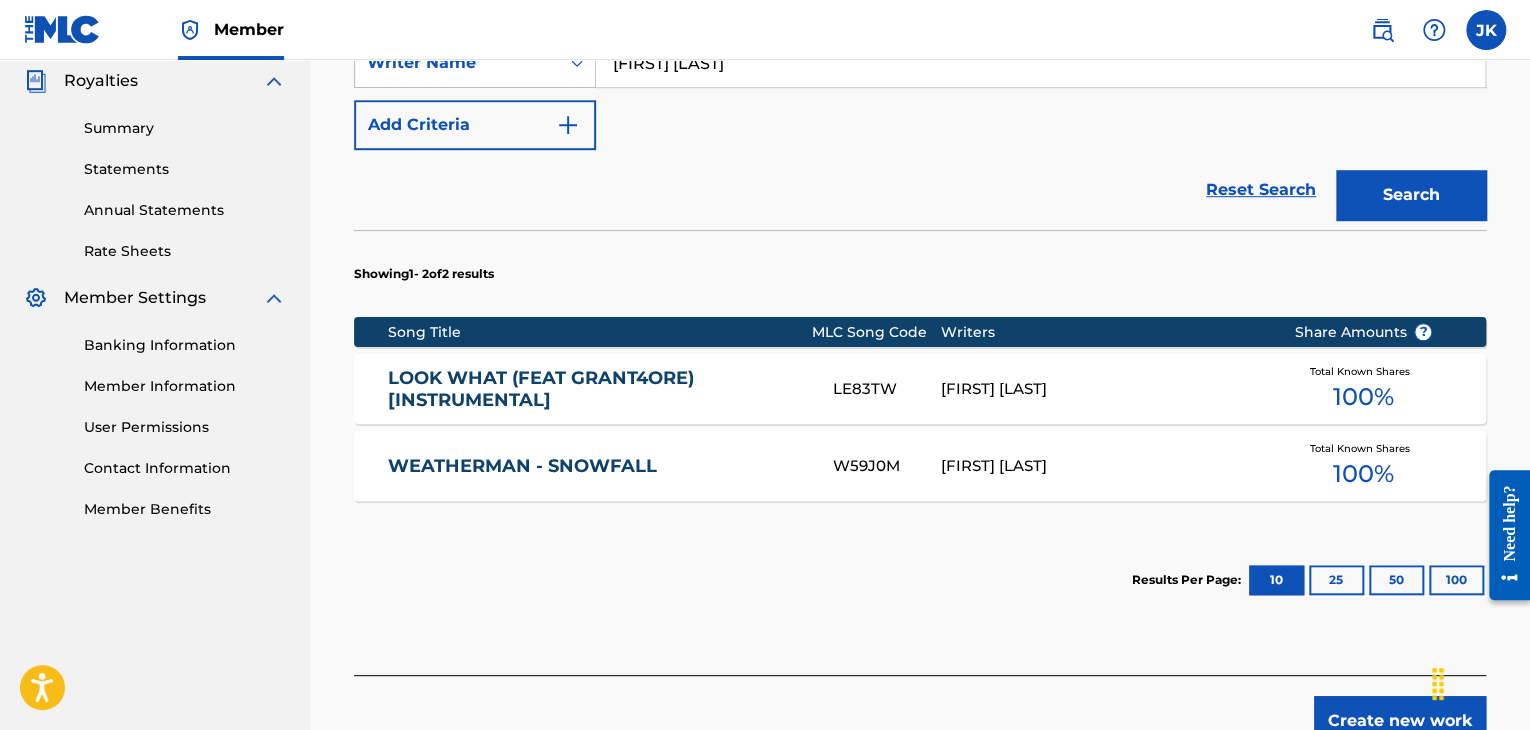 click on "Create new work" at bounding box center [1400, 721] 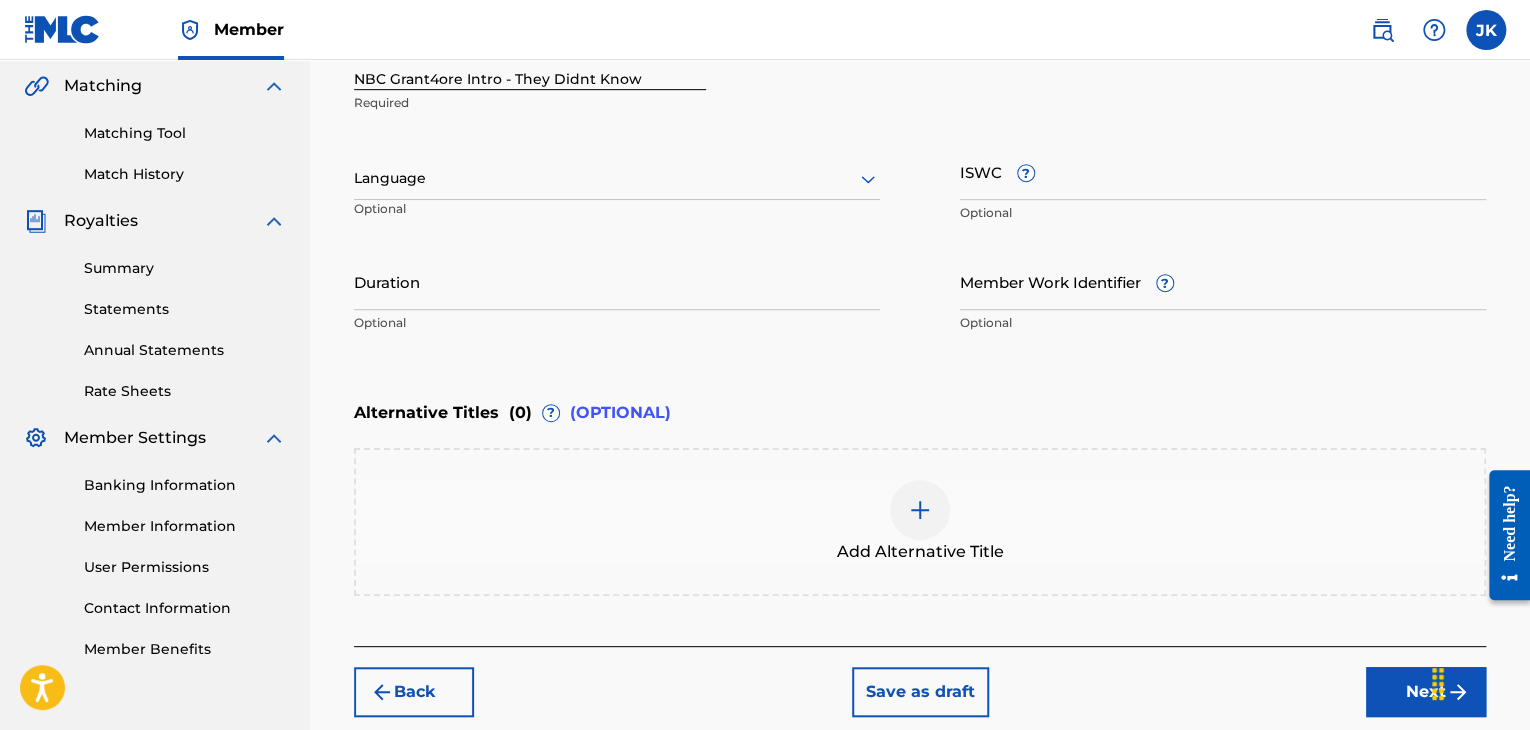 scroll, scrollTop: 361, scrollLeft: 0, axis: vertical 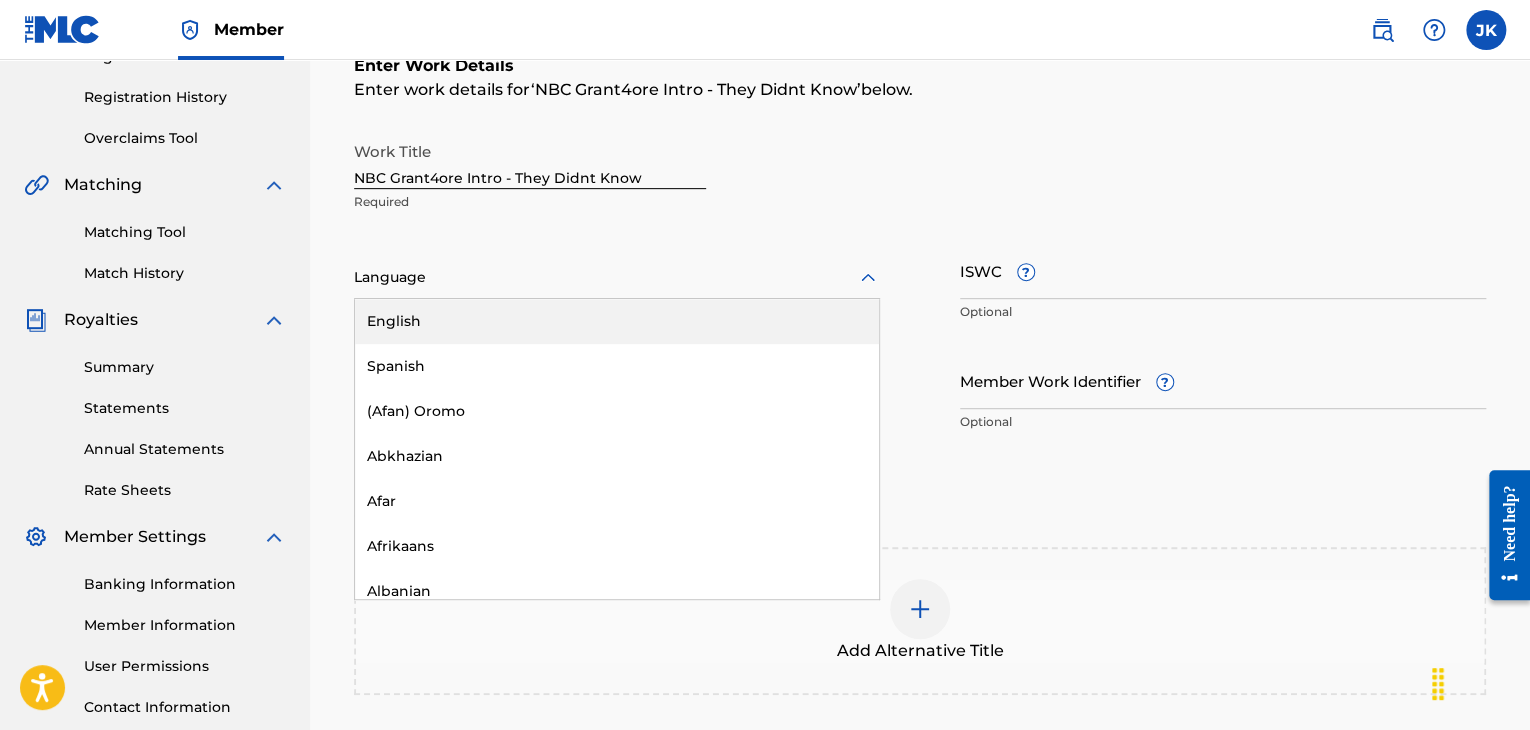 click 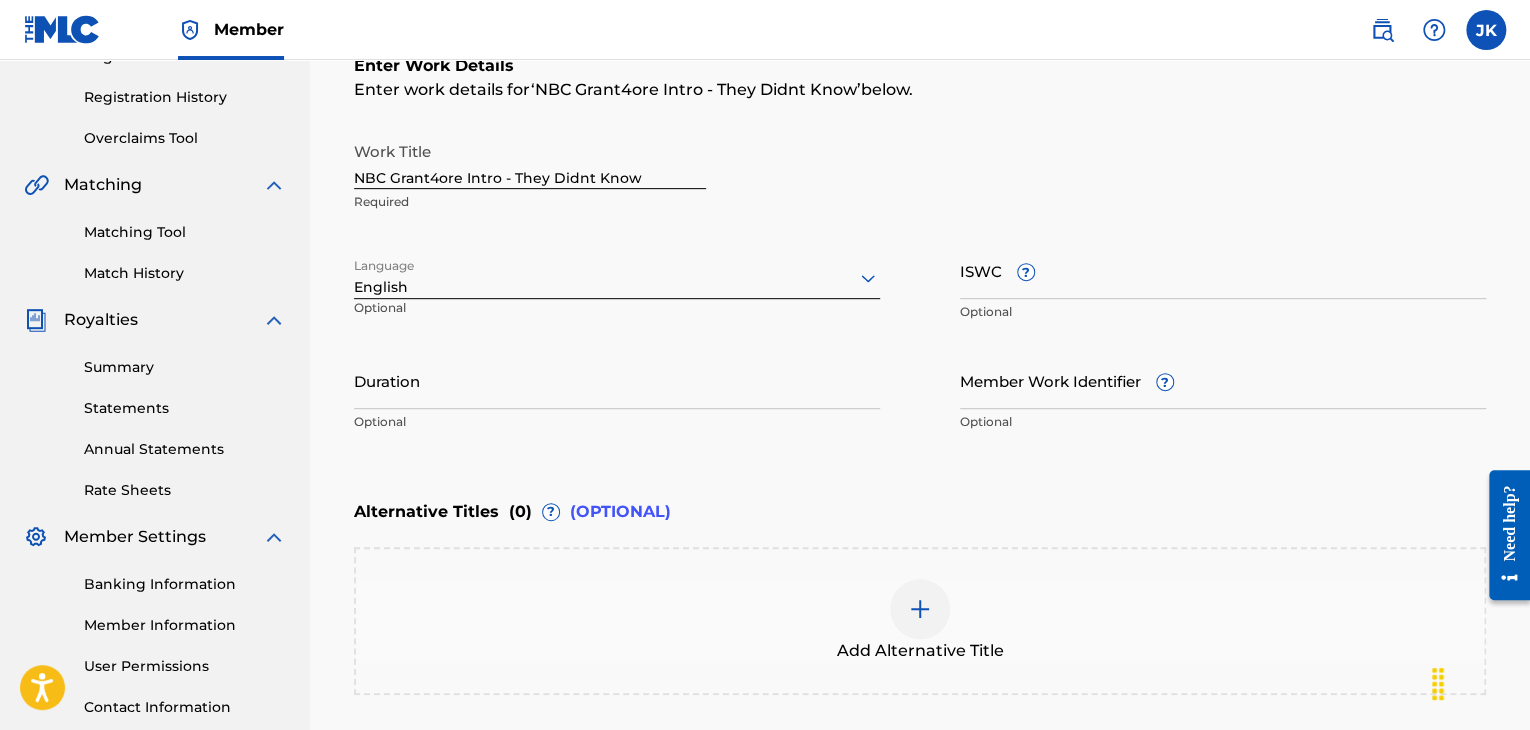 click on "Duration" at bounding box center (617, 380) 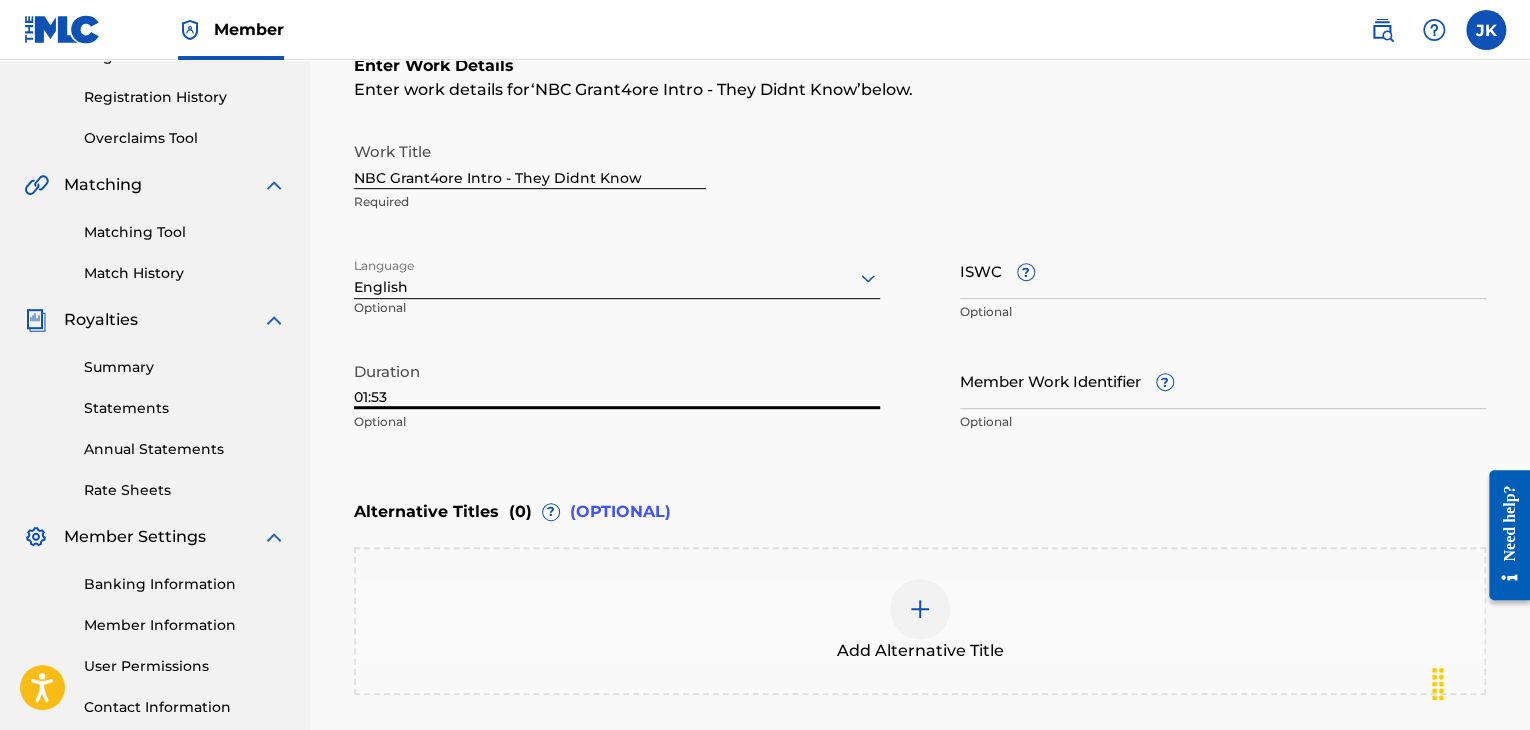 type on "01:53" 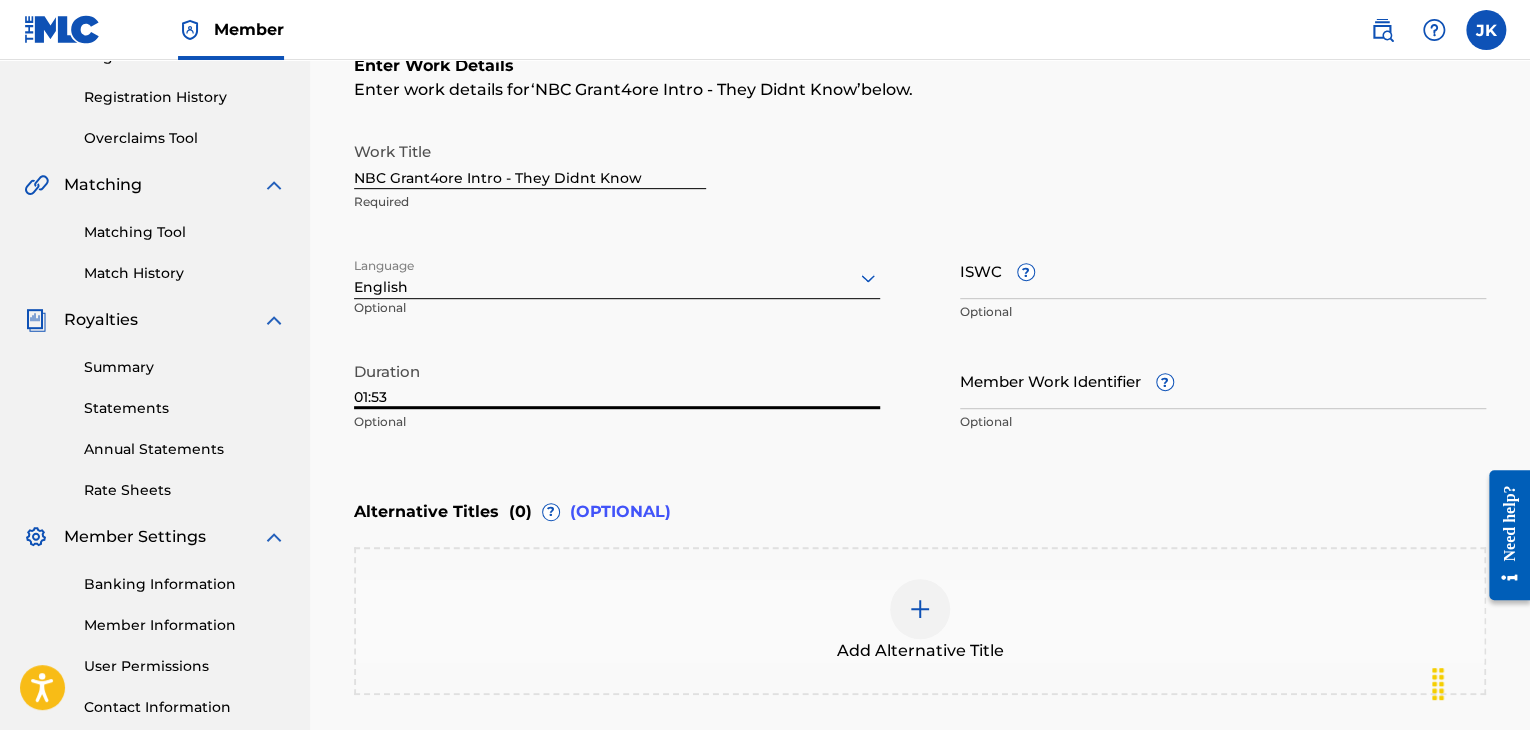 click on "Enter Work Details Enter work details for  ‘ NBC Grant4ore Intro - They Didnt Know ’  below. Work Title   NBC Grant4ore Intro - They Didnt Know Required Language English Optional ISWC   ? Optional Duration   01:53 Optional Member Work Identifier   ? Optional" at bounding box center [920, 248] 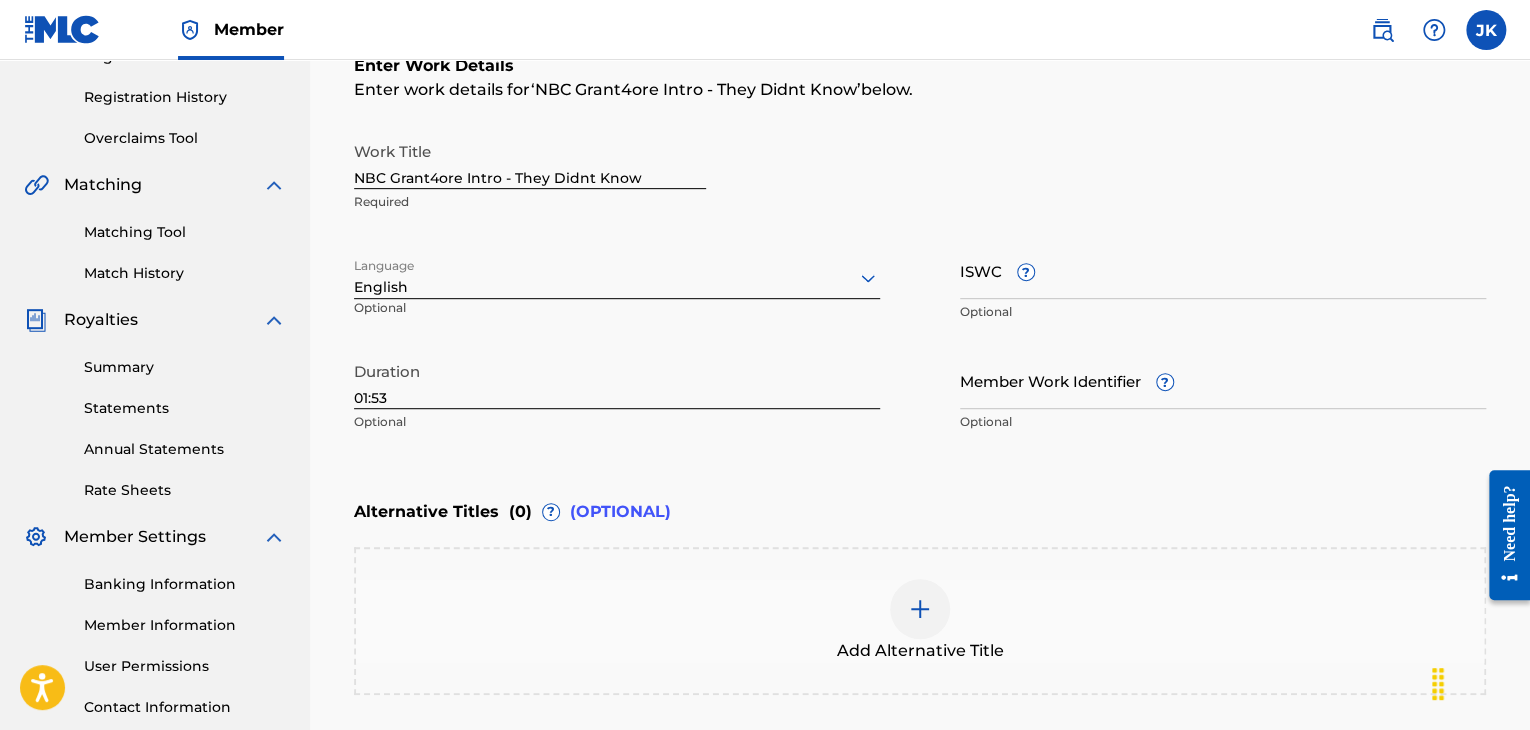 click on "ISWC   ?" at bounding box center (1223, 270) 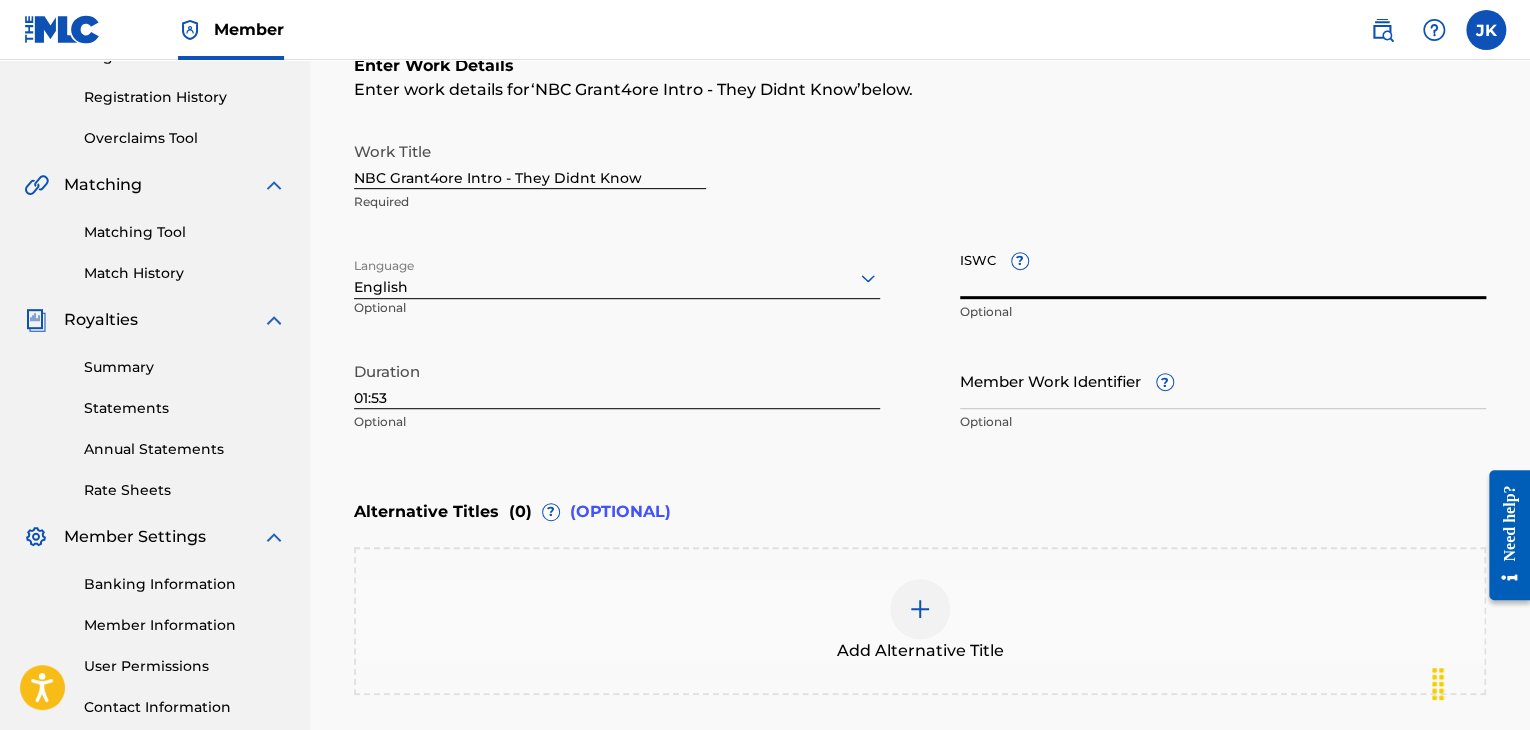 paste on "T3010721509" 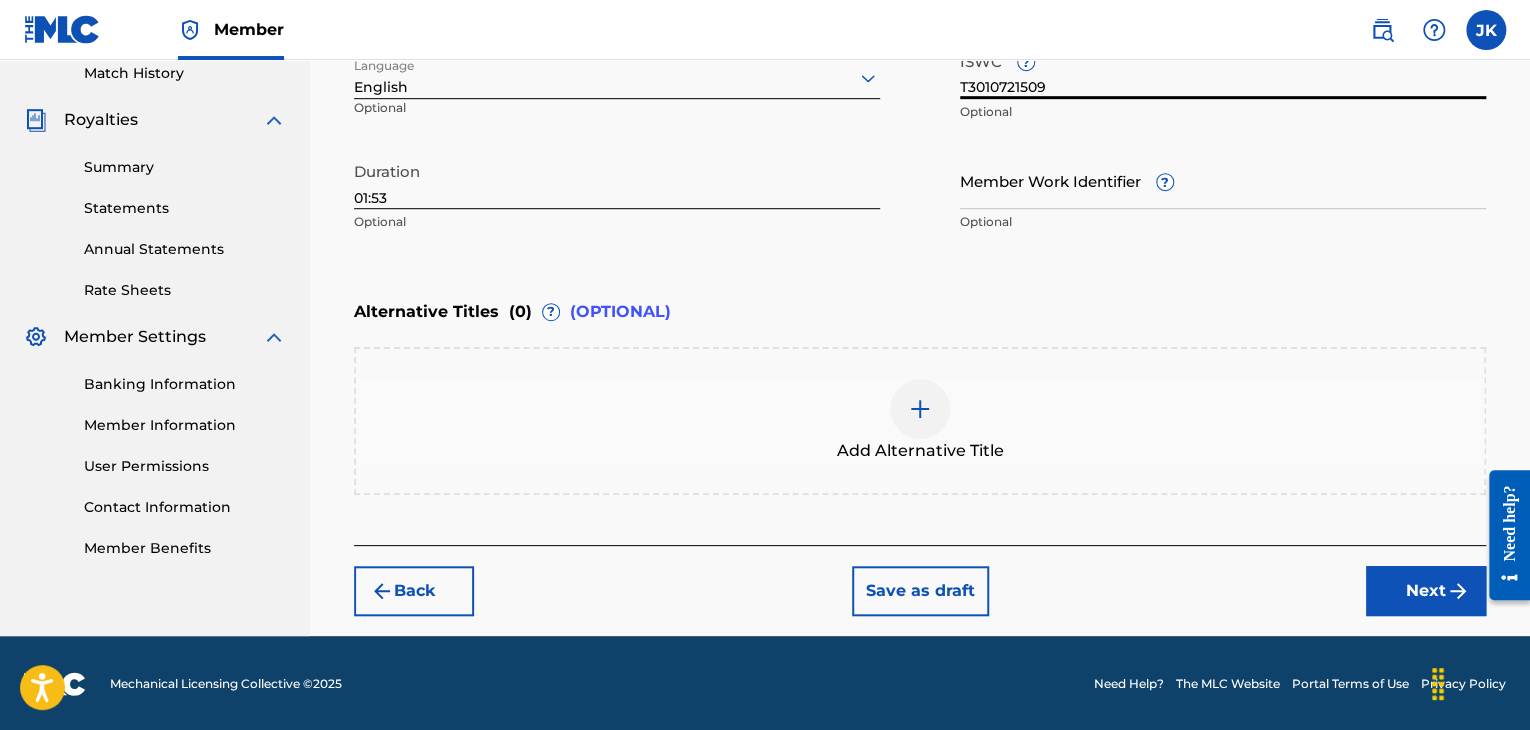 type on "T3010721509" 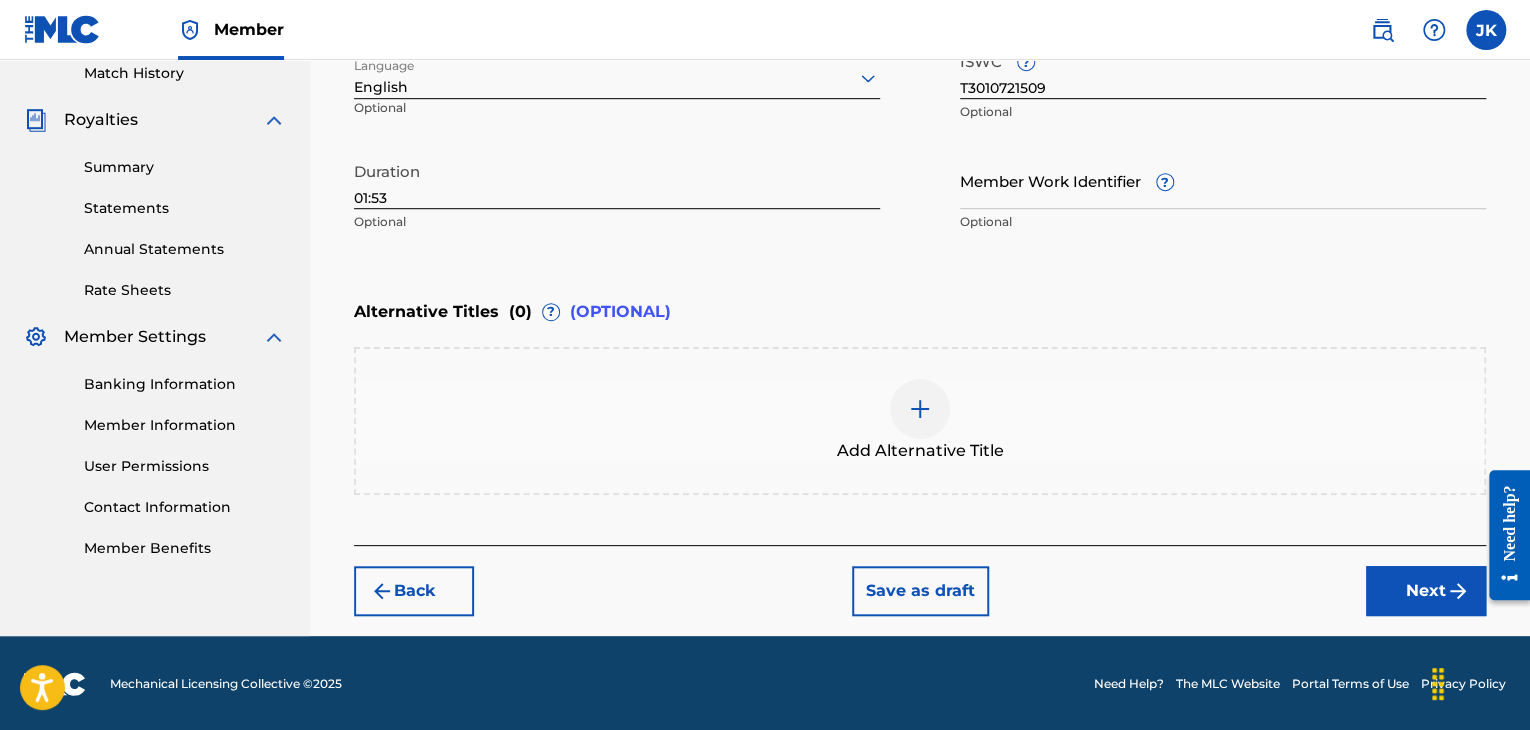 click on "Next" at bounding box center (1426, 591) 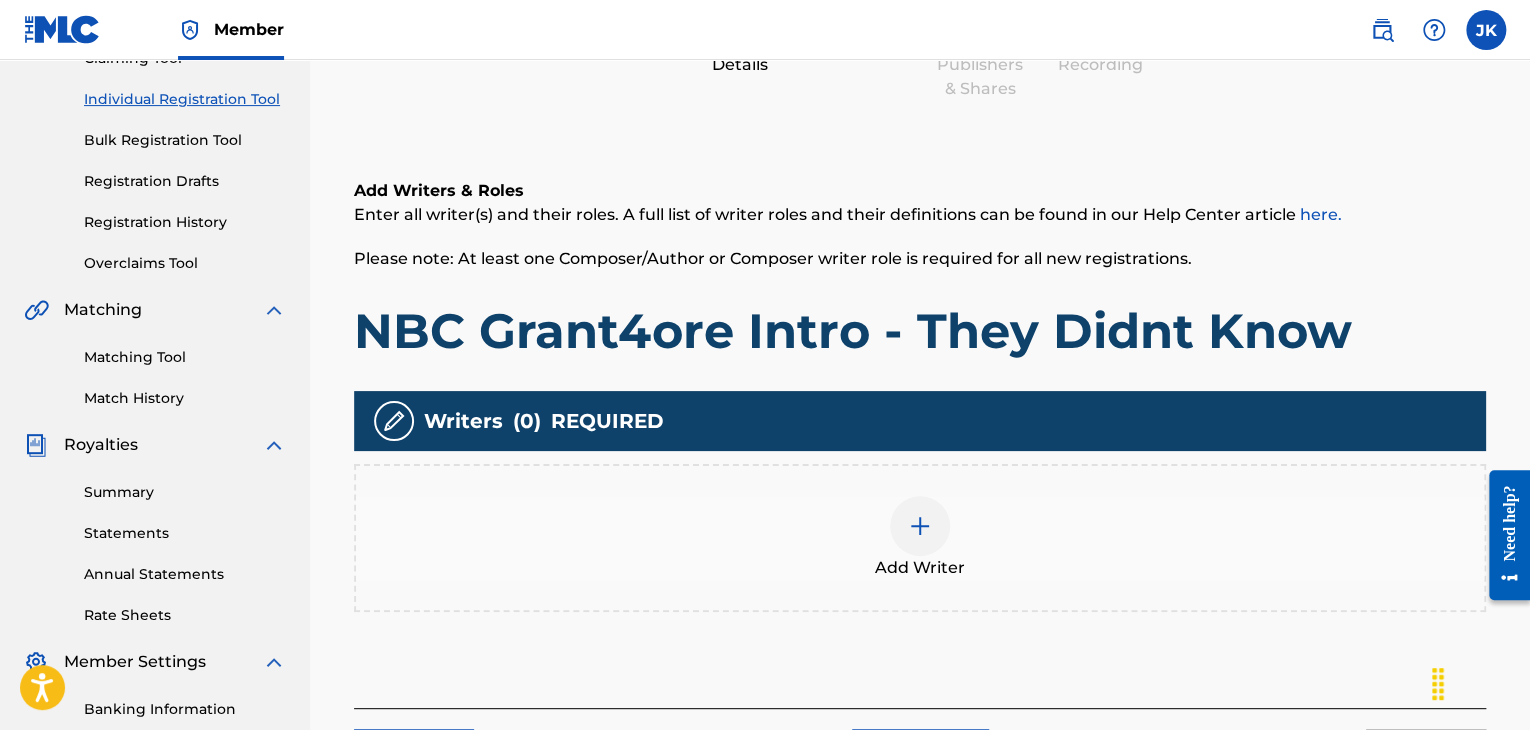 scroll, scrollTop: 290, scrollLeft: 0, axis: vertical 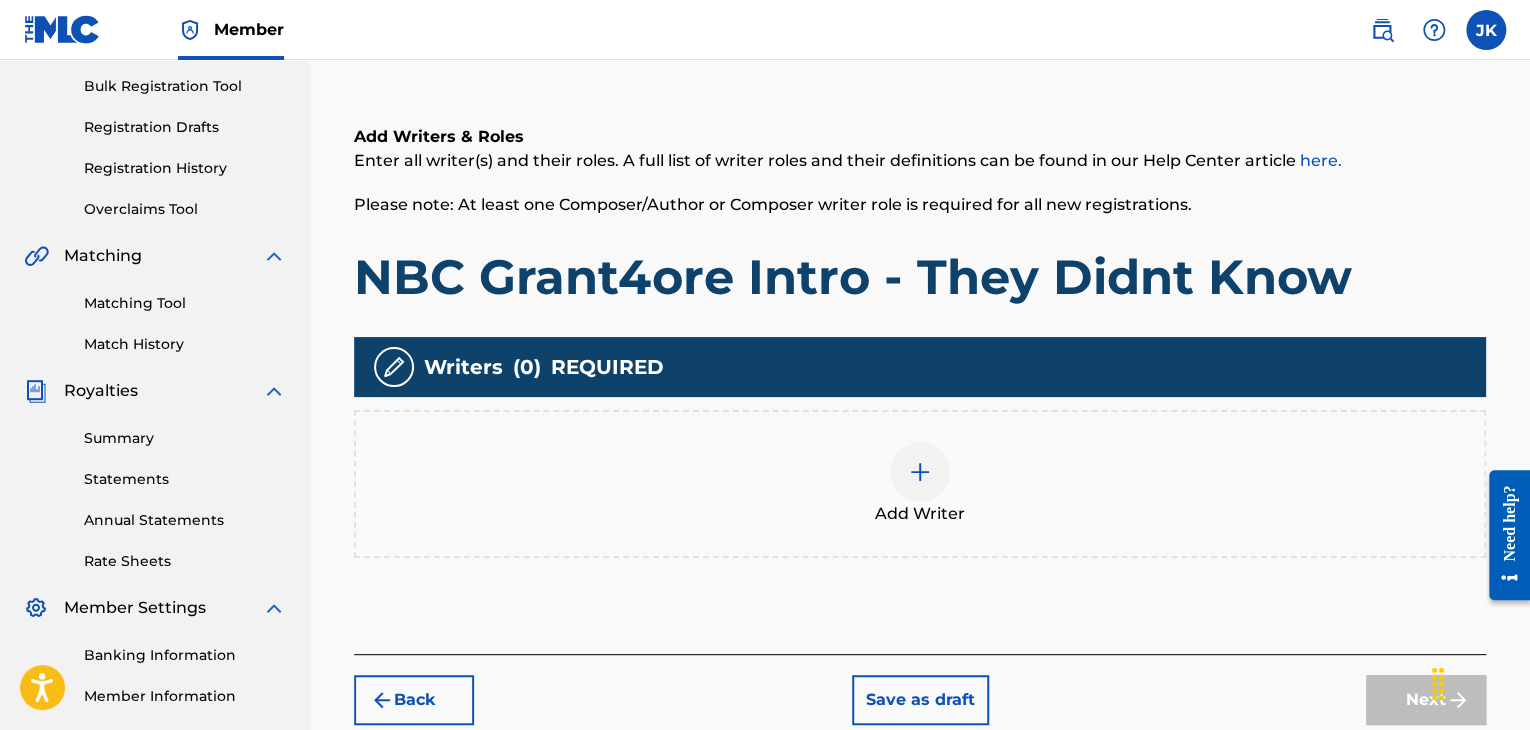 click at bounding box center (920, 472) 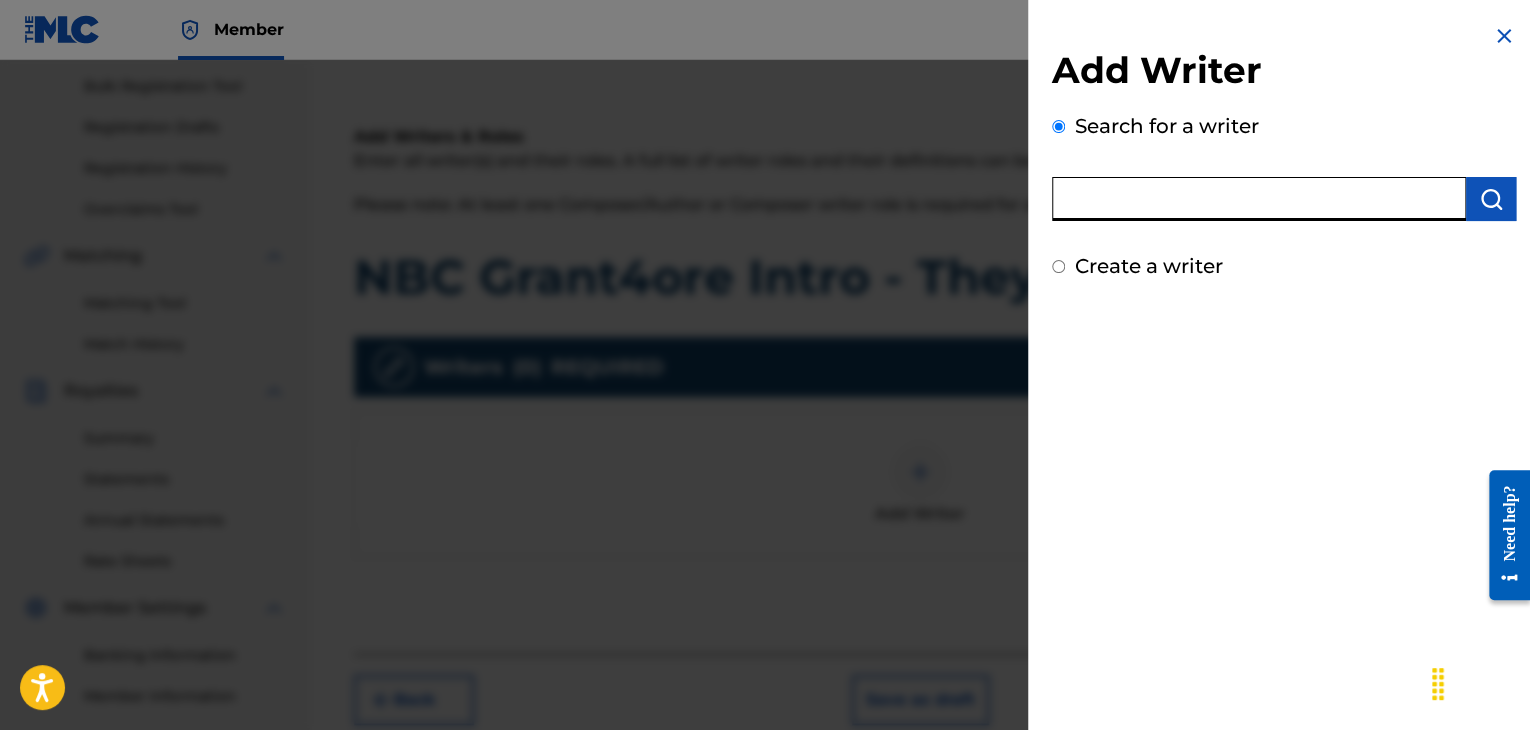 click at bounding box center (1259, 199) 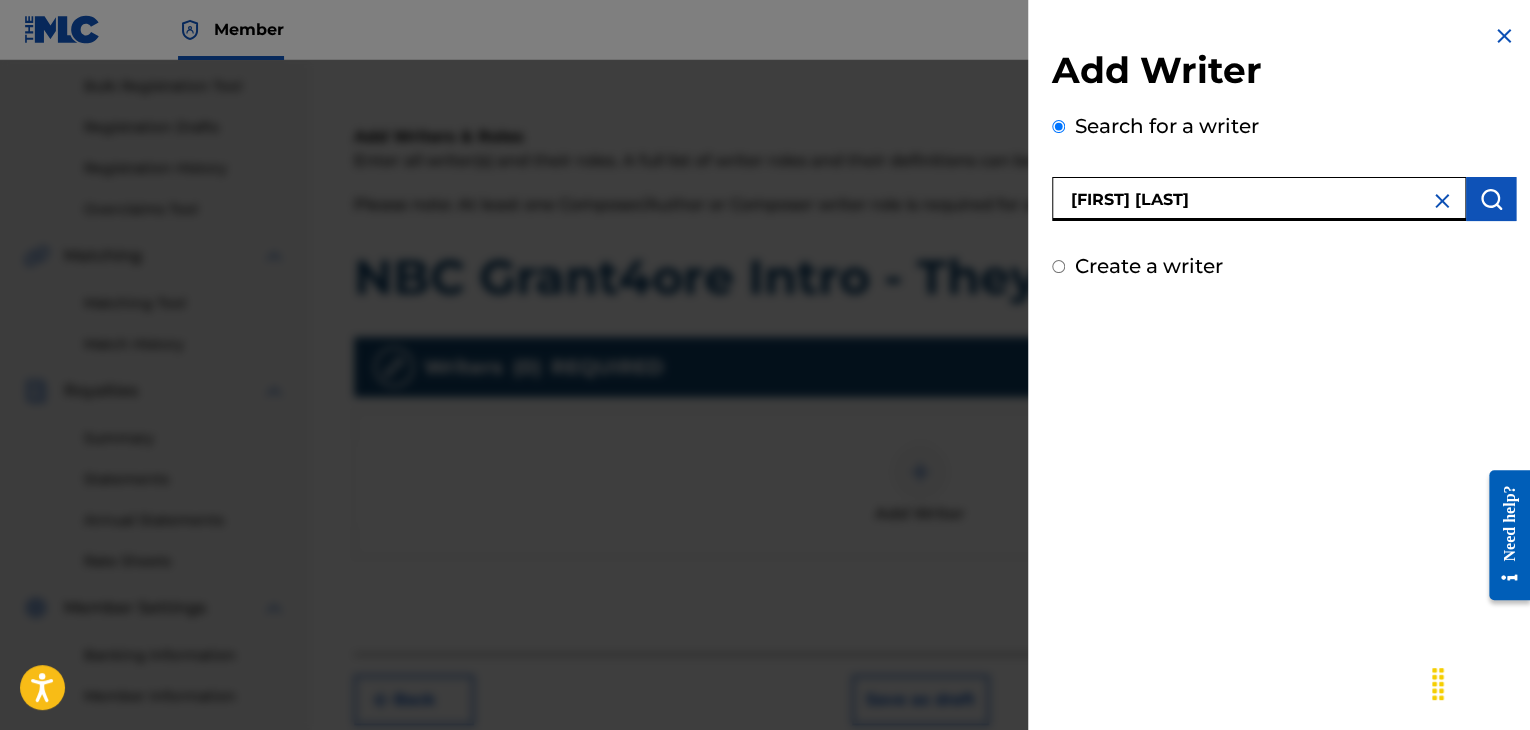 type on "[FIRST] [LAST]" 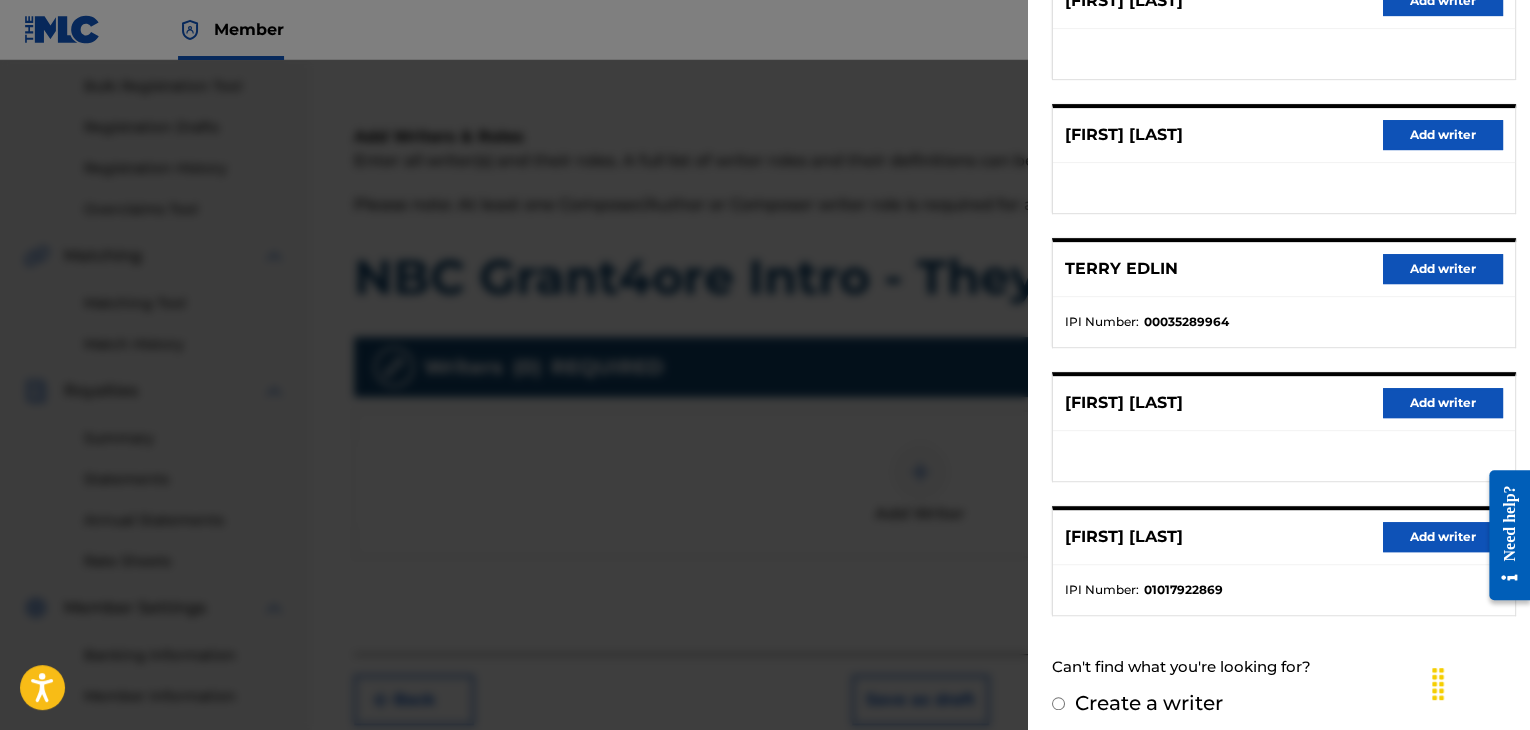 scroll, scrollTop: 310, scrollLeft: 0, axis: vertical 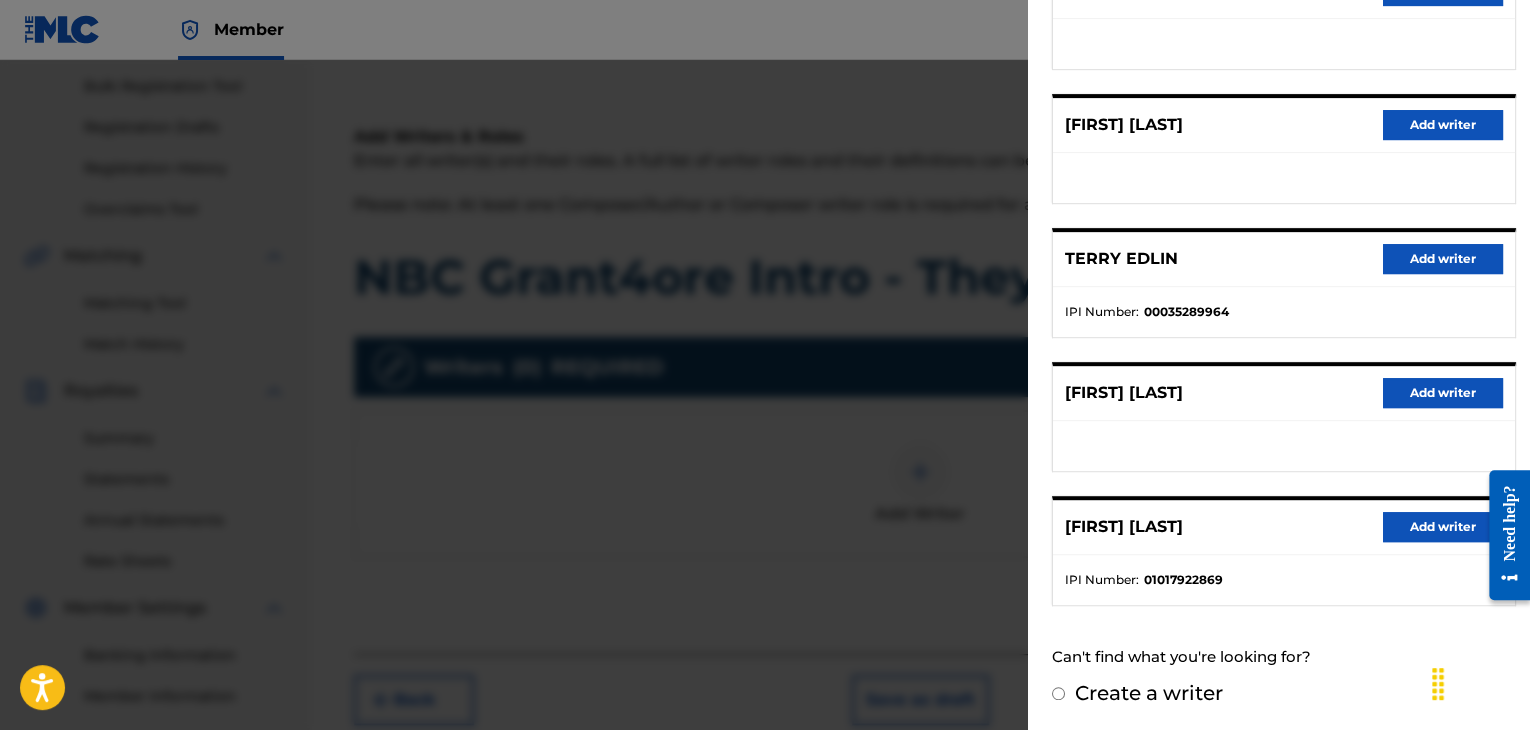 click on "Add writer" at bounding box center (1443, 527) 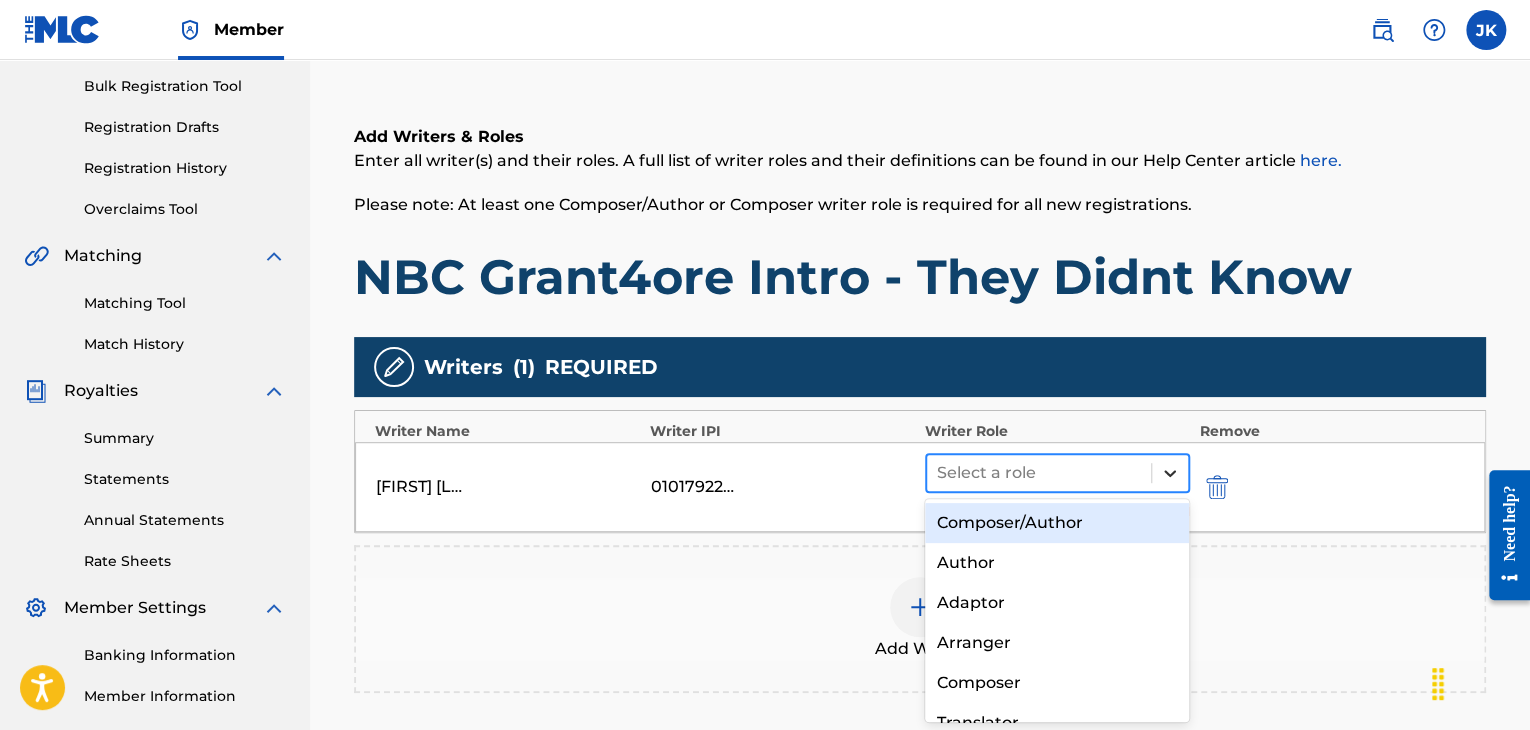click 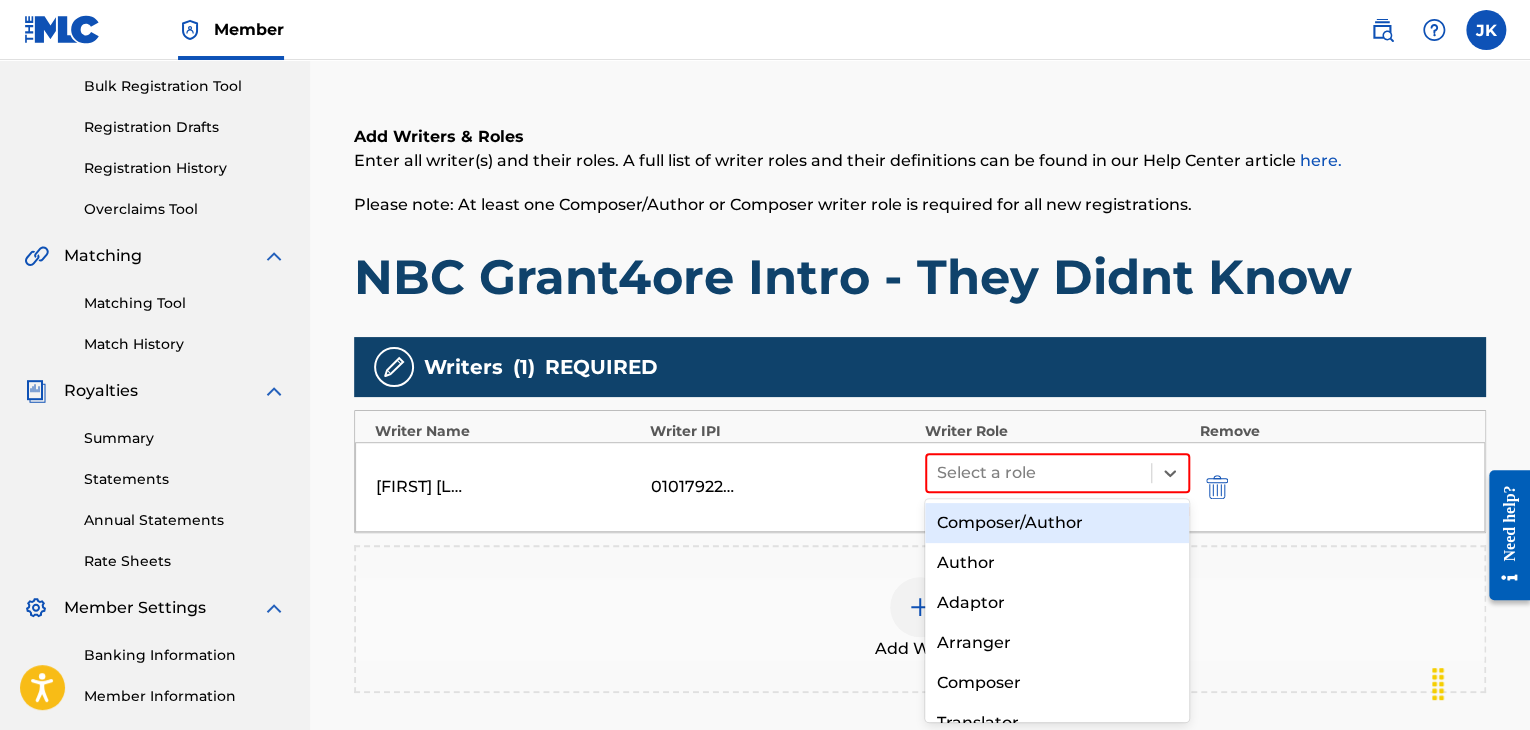 click on "Composer/Author" at bounding box center [1057, 523] 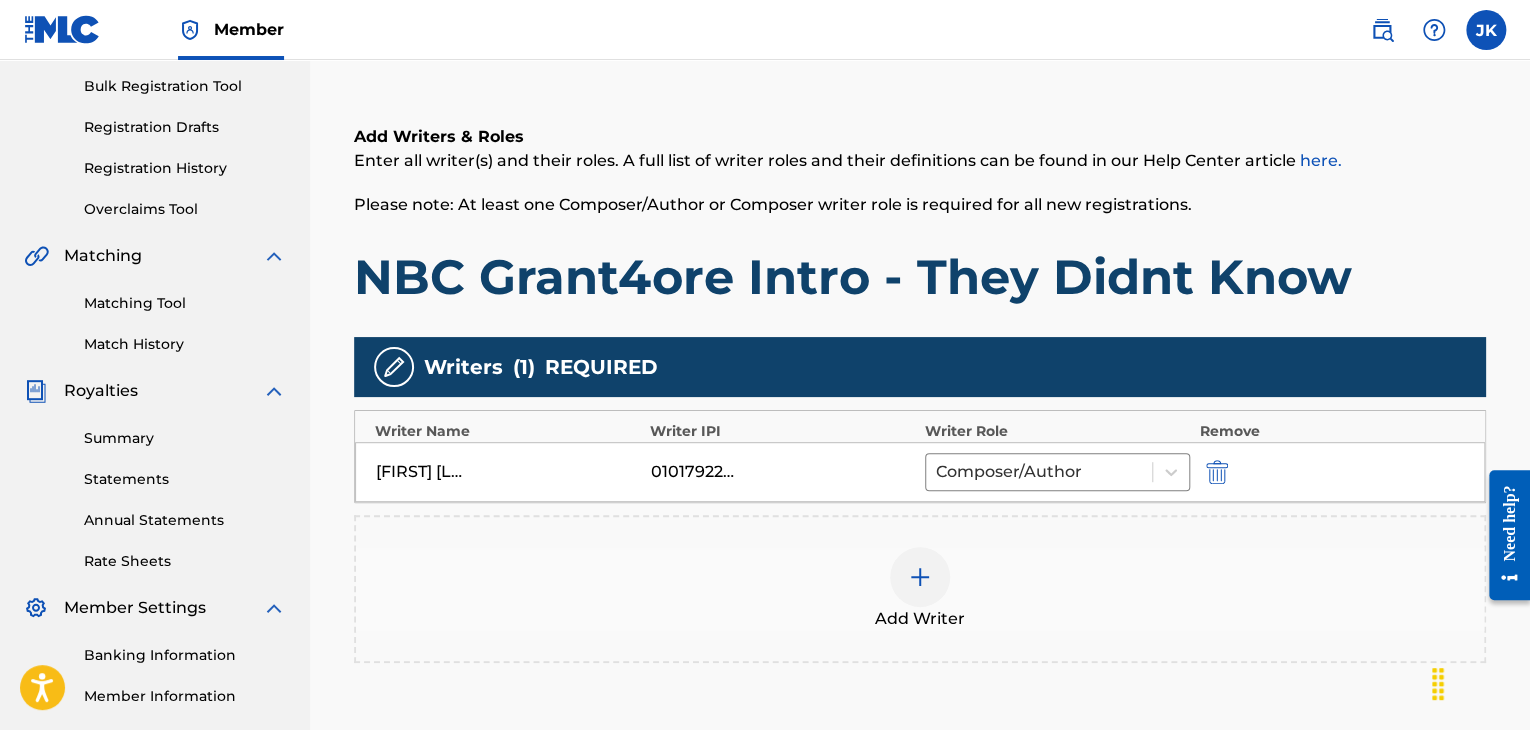 click on "NBC Grant4ore Intro - They Didnt Know" at bounding box center (920, 277) 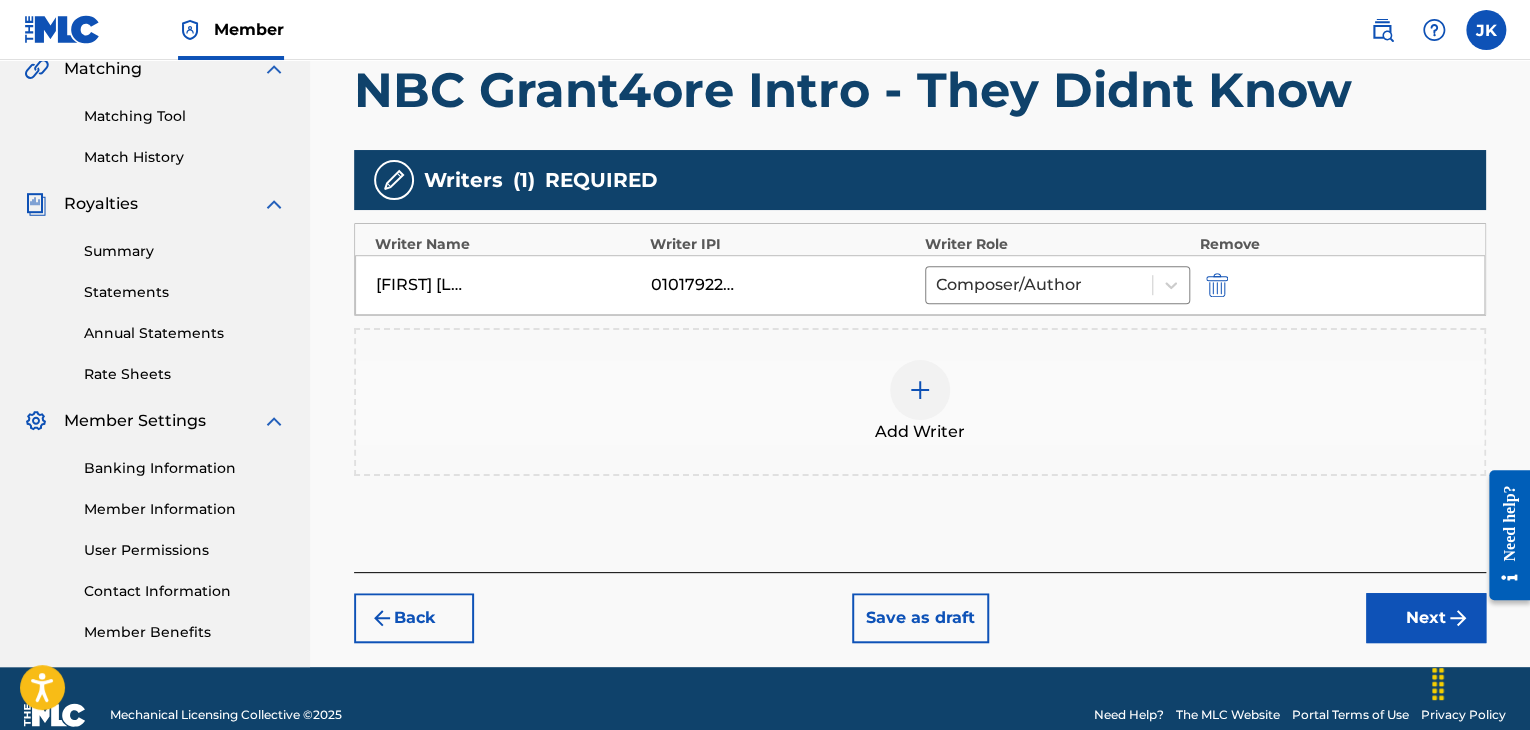 scroll, scrollTop: 510, scrollLeft: 0, axis: vertical 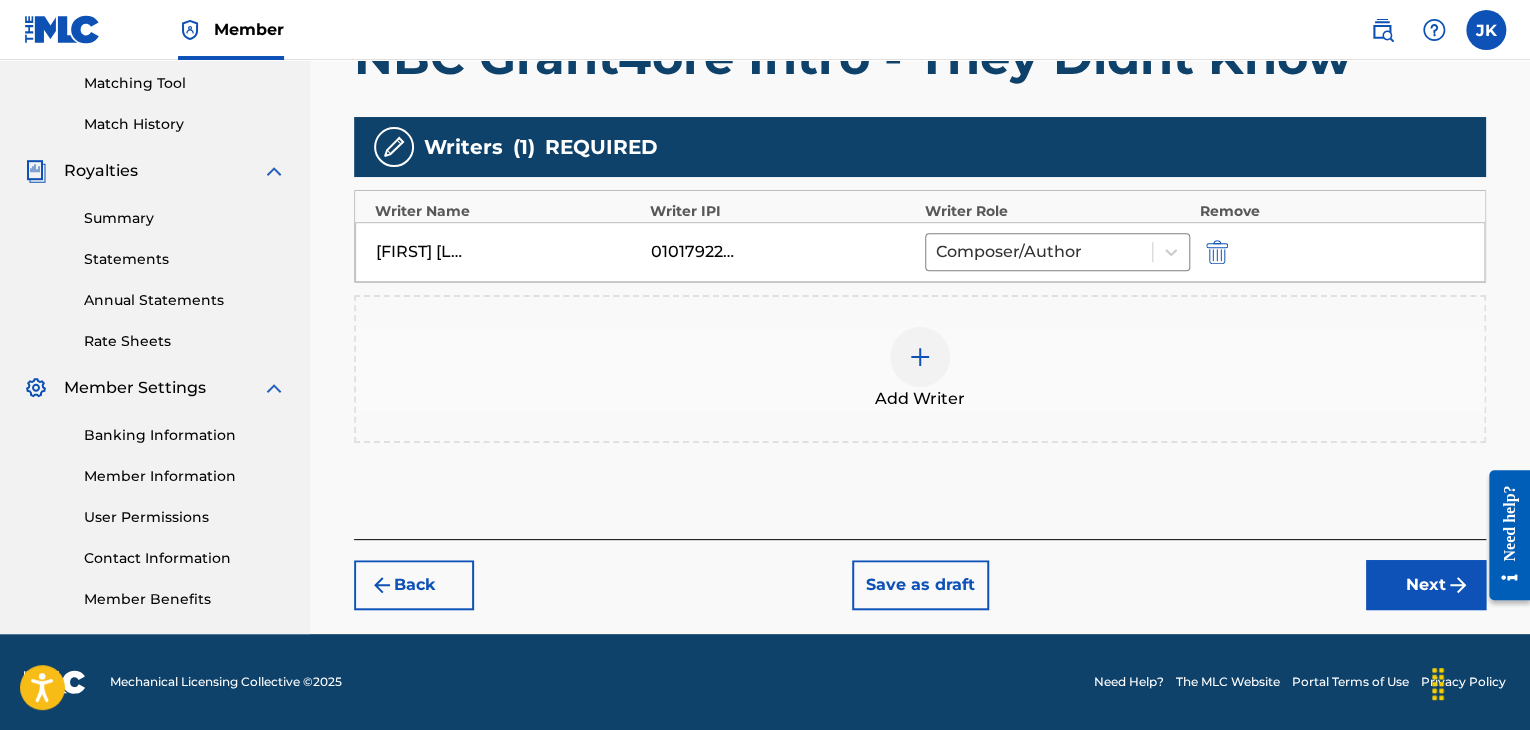 click on "Next" at bounding box center (1426, 585) 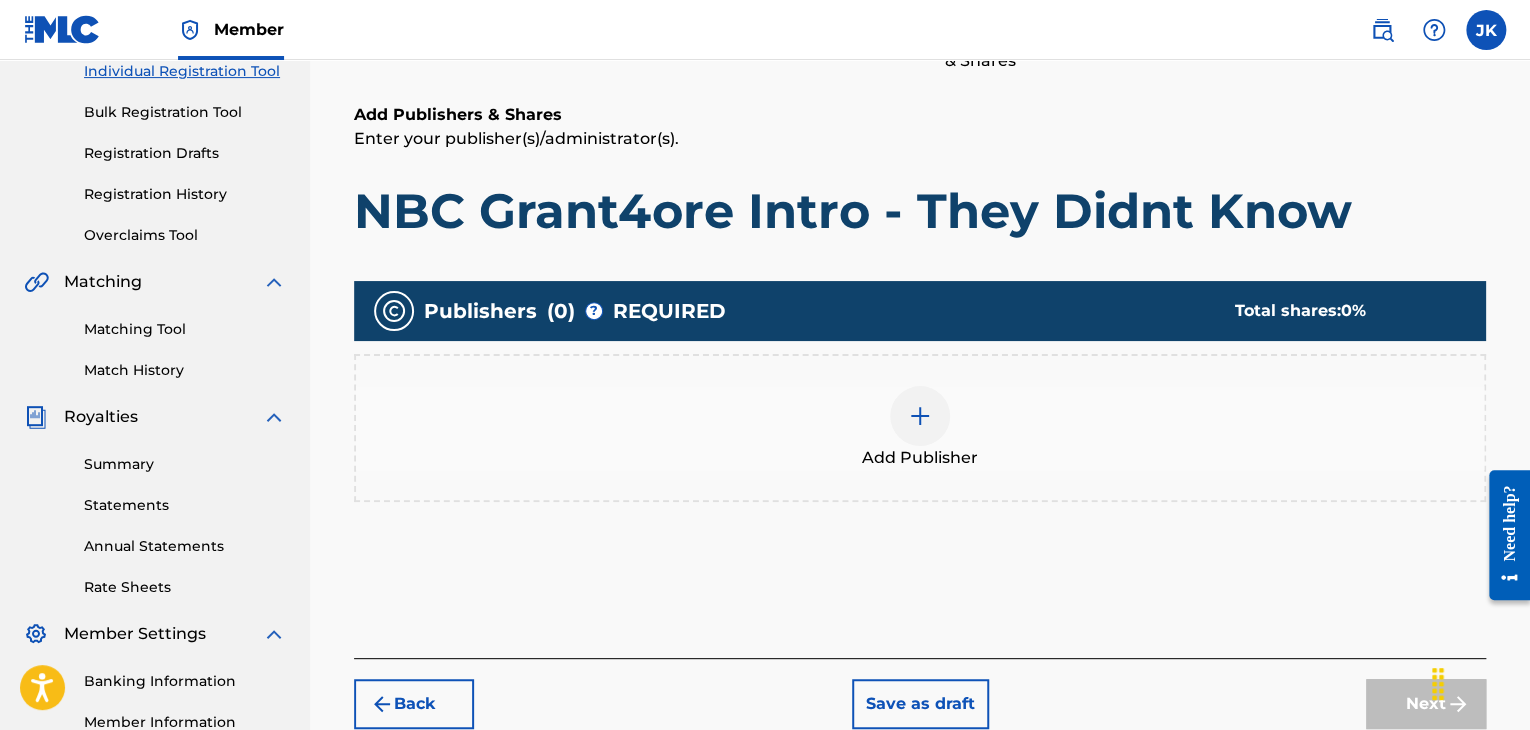 scroll, scrollTop: 490, scrollLeft: 0, axis: vertical 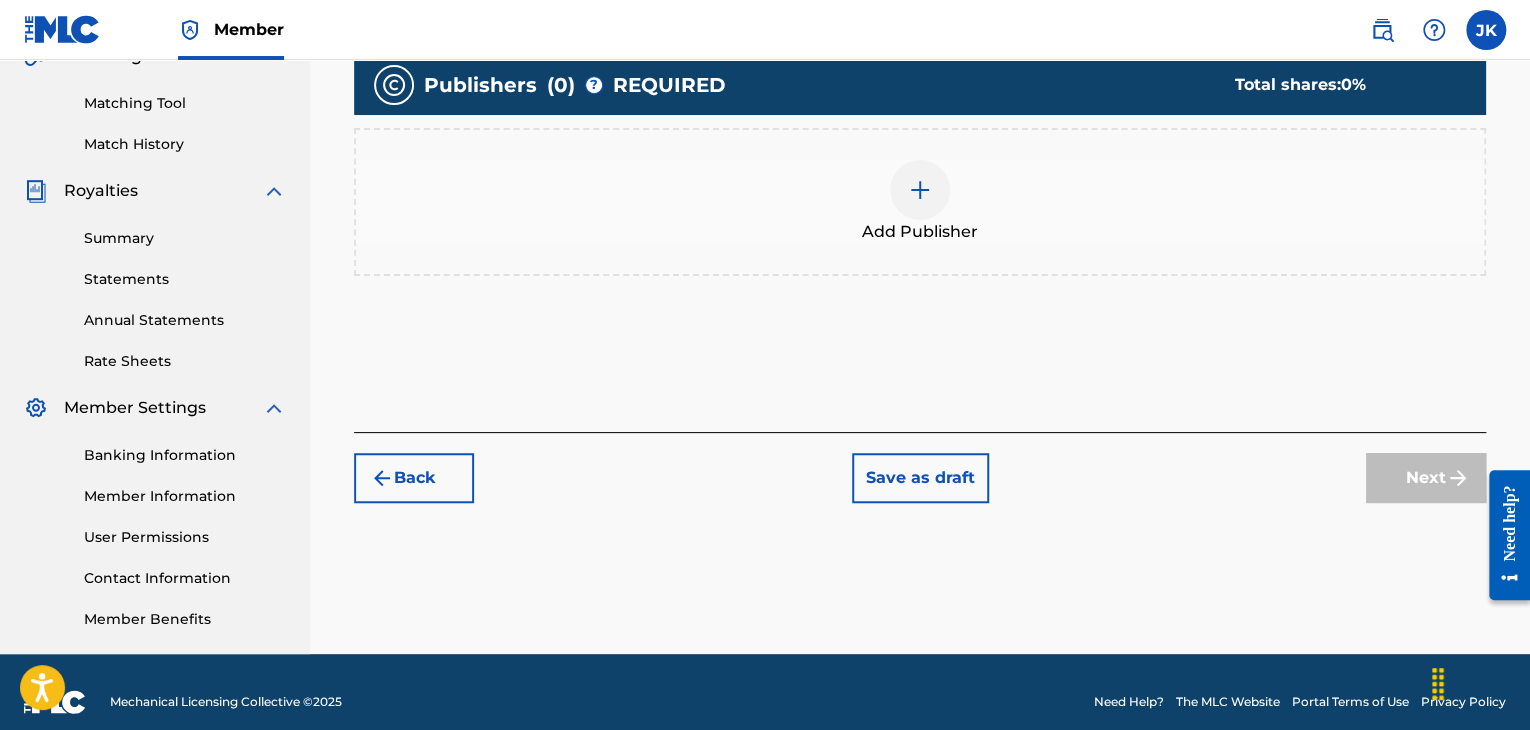 click on "Add Publisher" at bounding box center (920, 232) 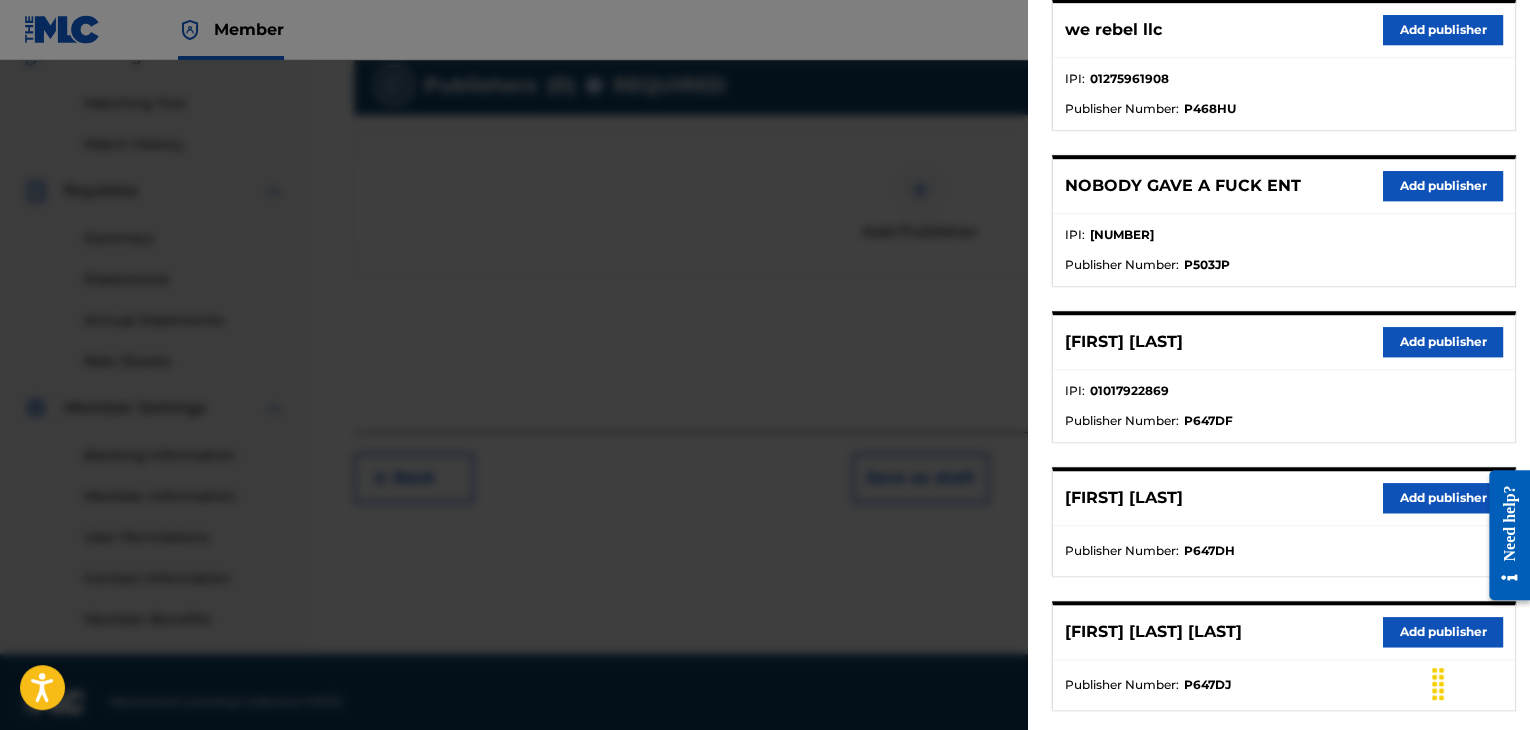 scroll, scrollTop: 600, scrollLeft: 0, axis: vertical 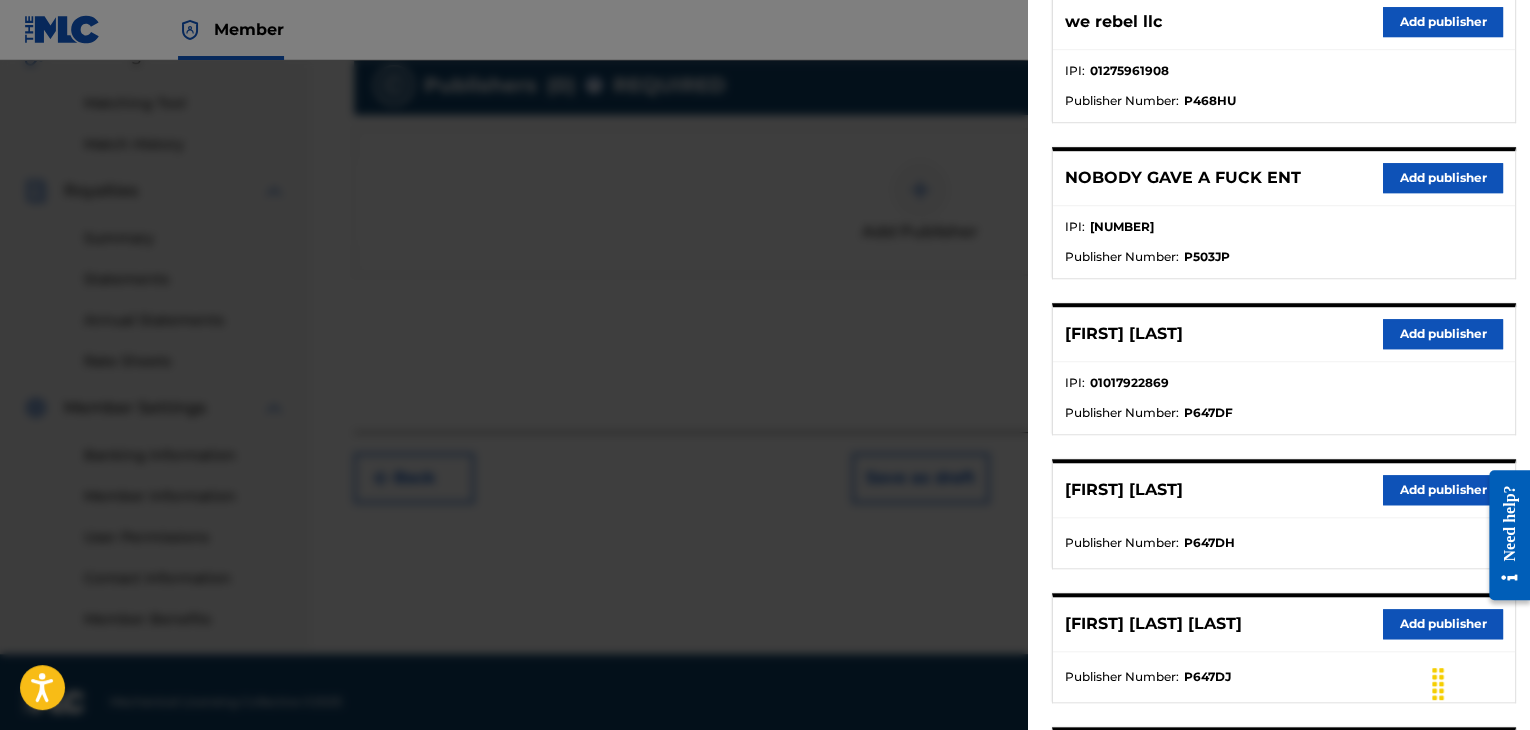 click on "Add publisher" at bounding box center (1443, 334) 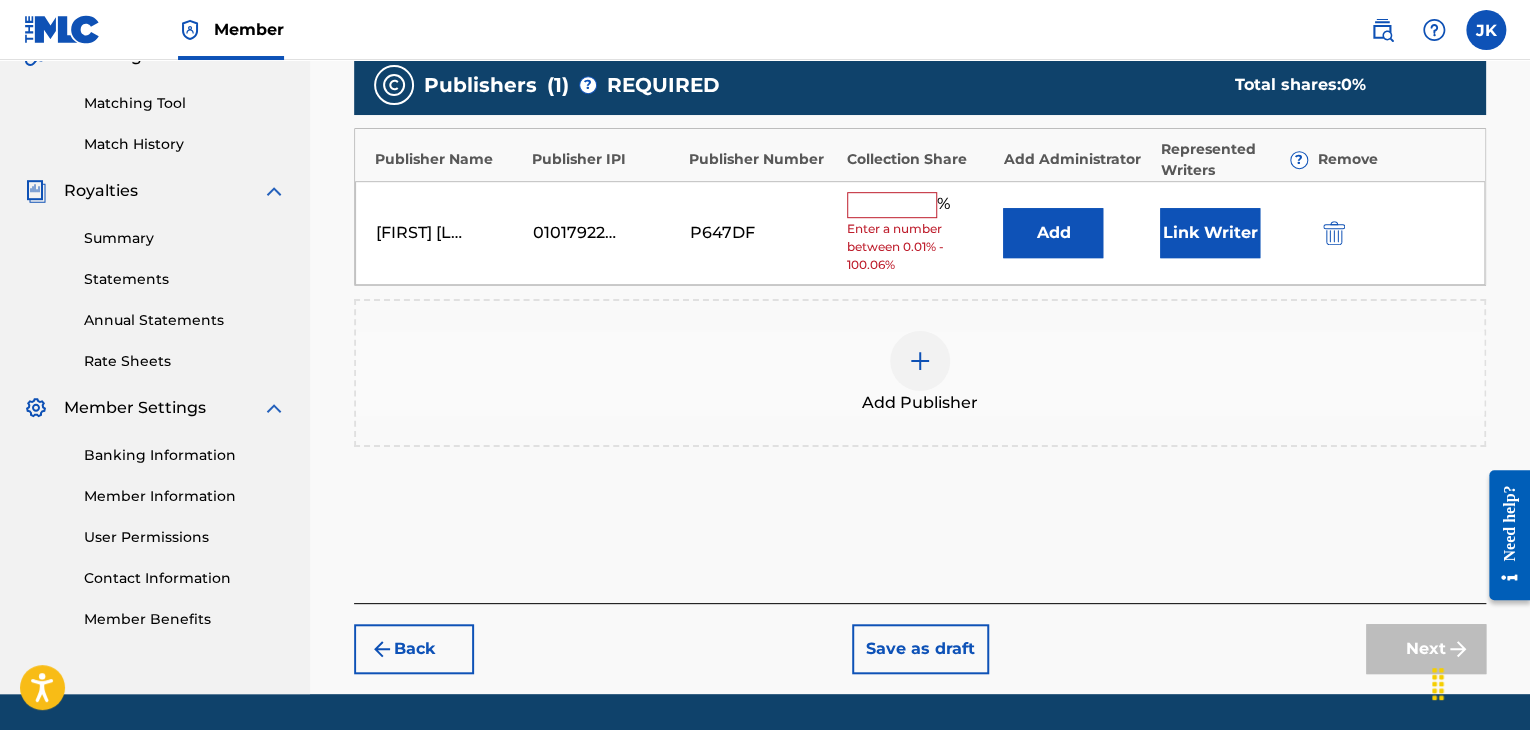 click on "Add" at bounding box center [1053, 233] 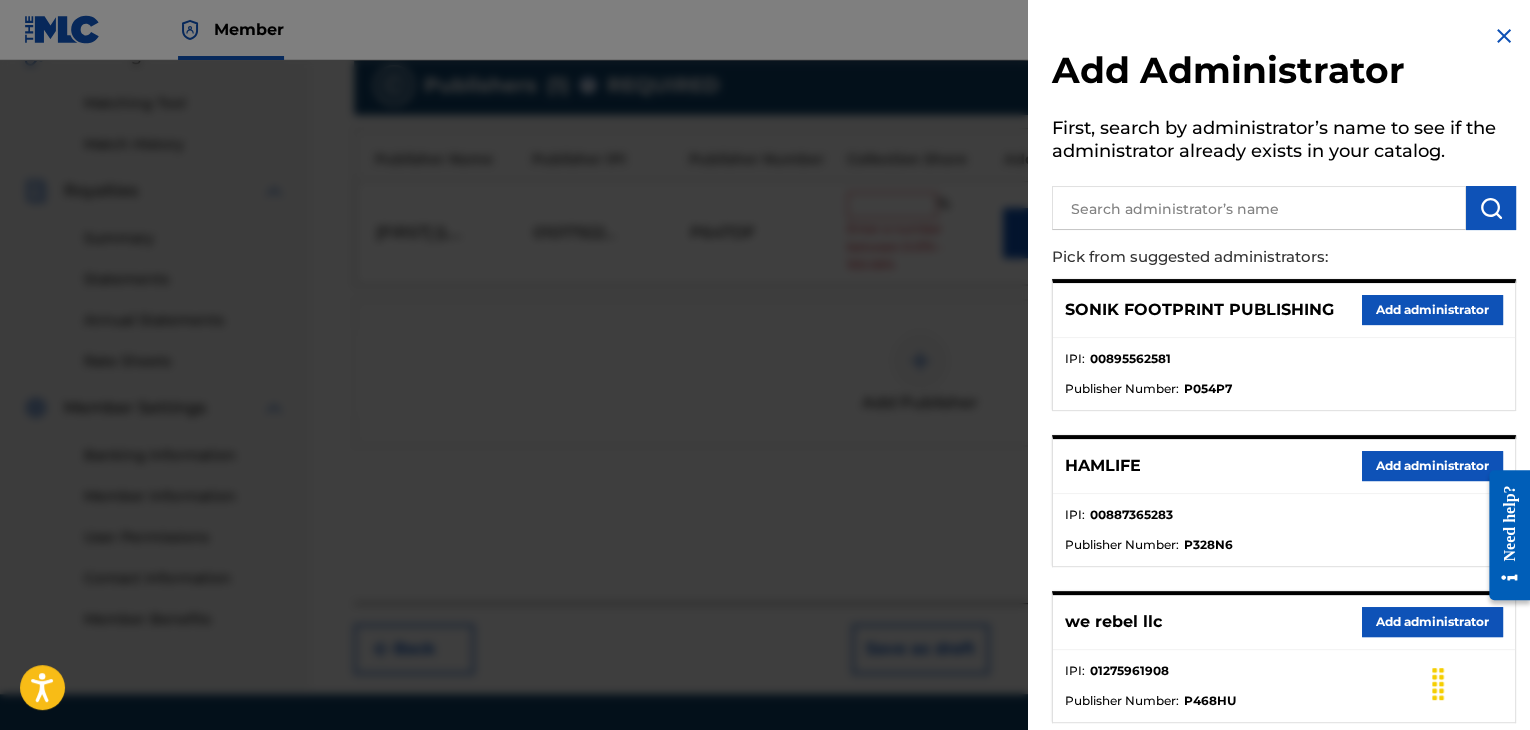 scroll, scrollTop: 100, scrollLeft: 0, axis: vertical 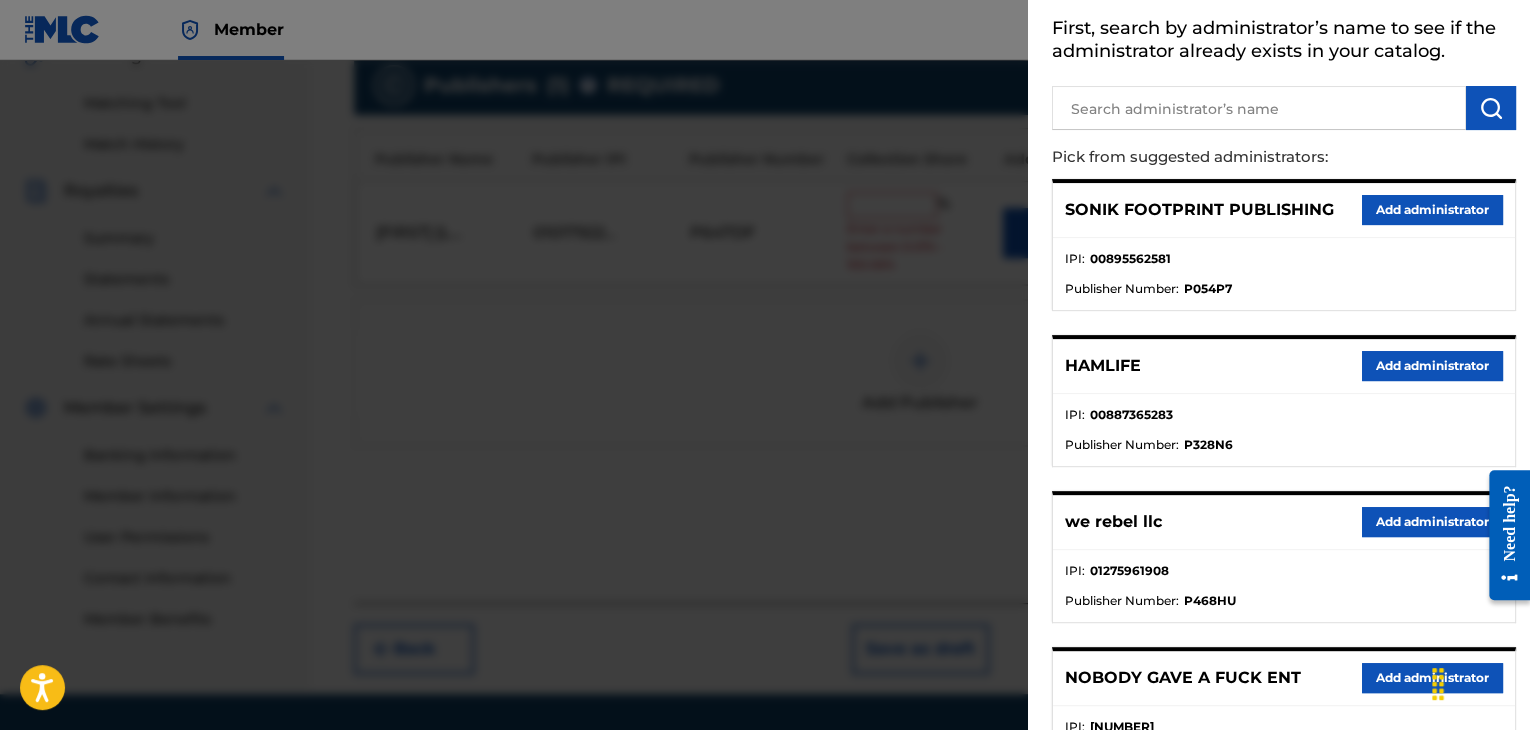 click on "Add administrator" at bounding box center (1432, 522) 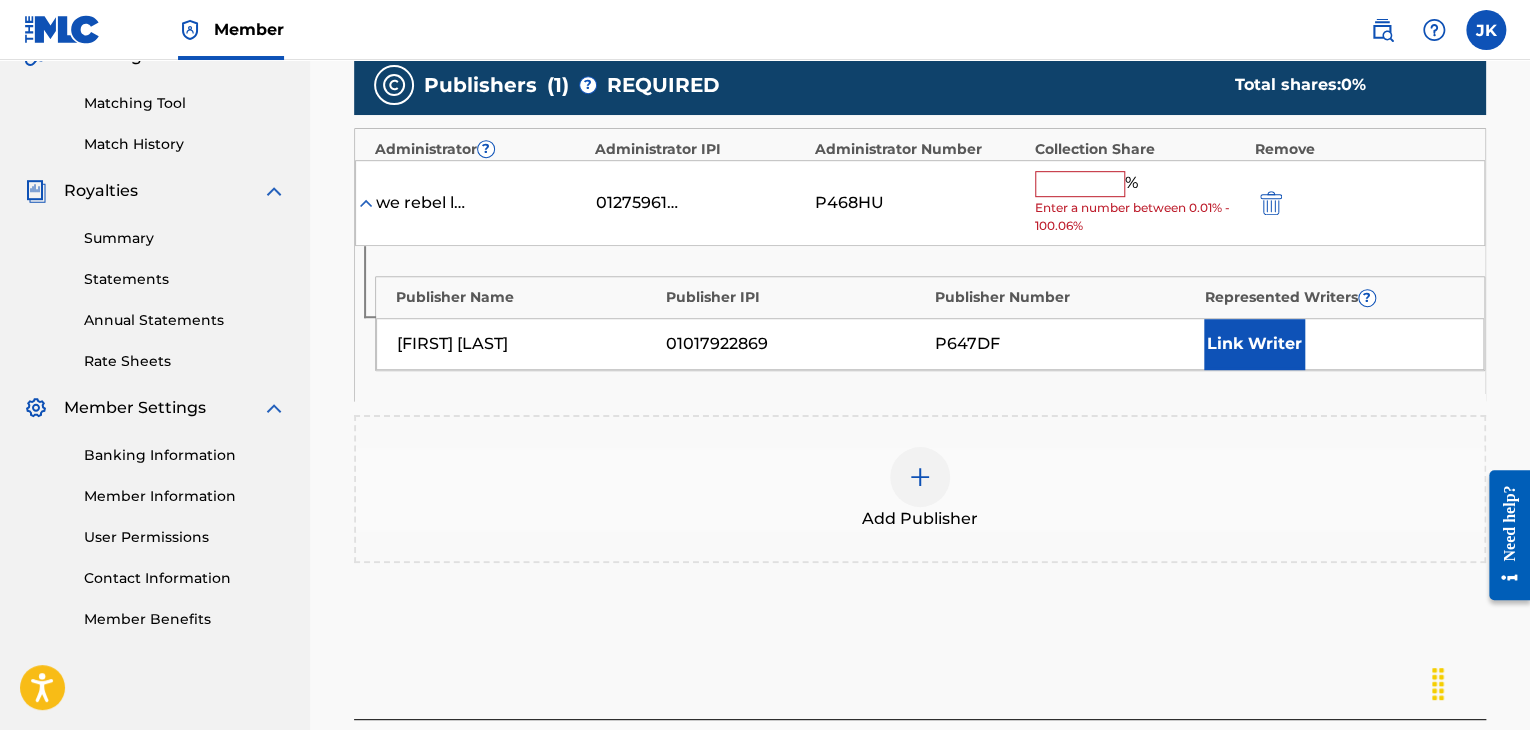 click at bounding box center [1080, 184] 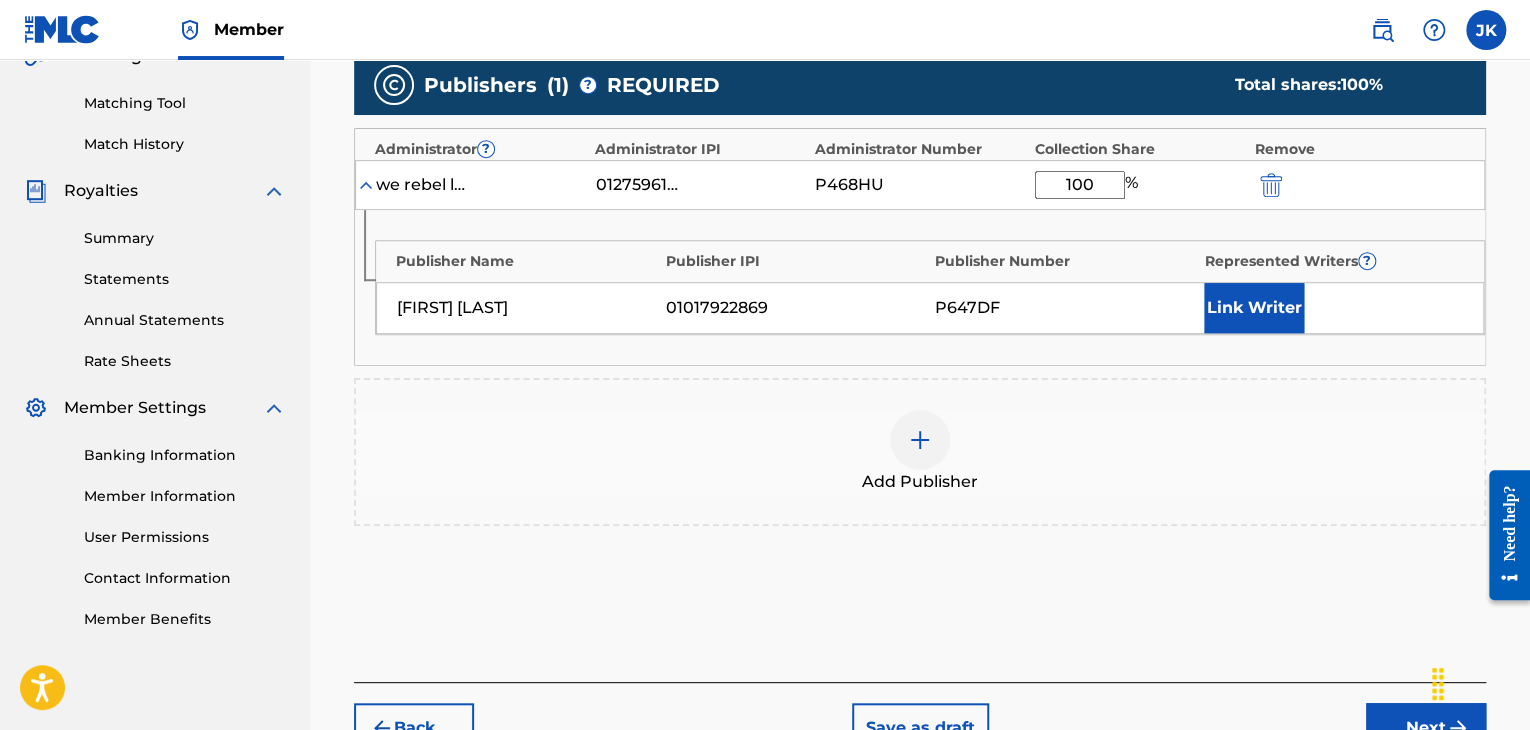 click on "Next" at bounding box center [1426, 728] 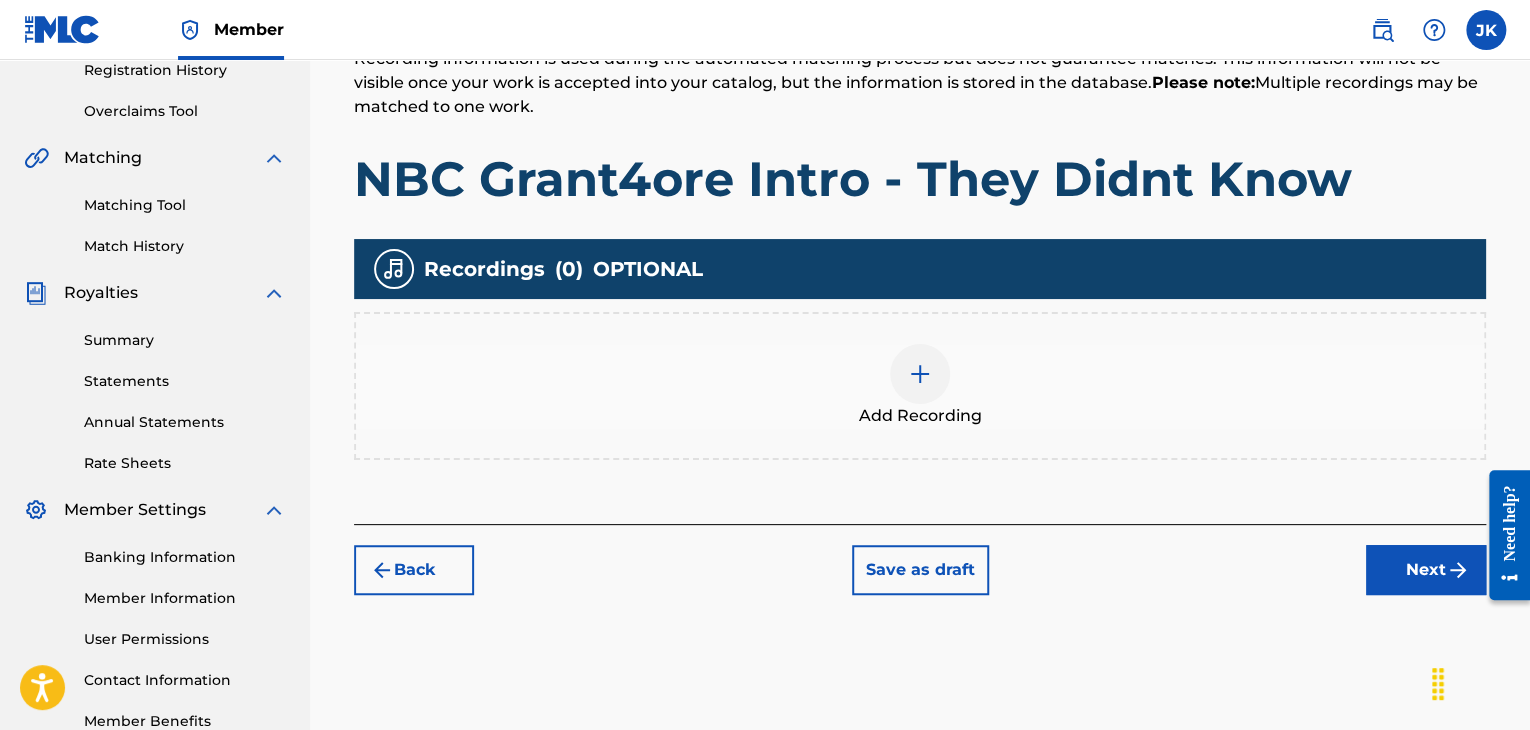 scroll, scrollTop: 390, scrollLeft: 0, axis: vertical 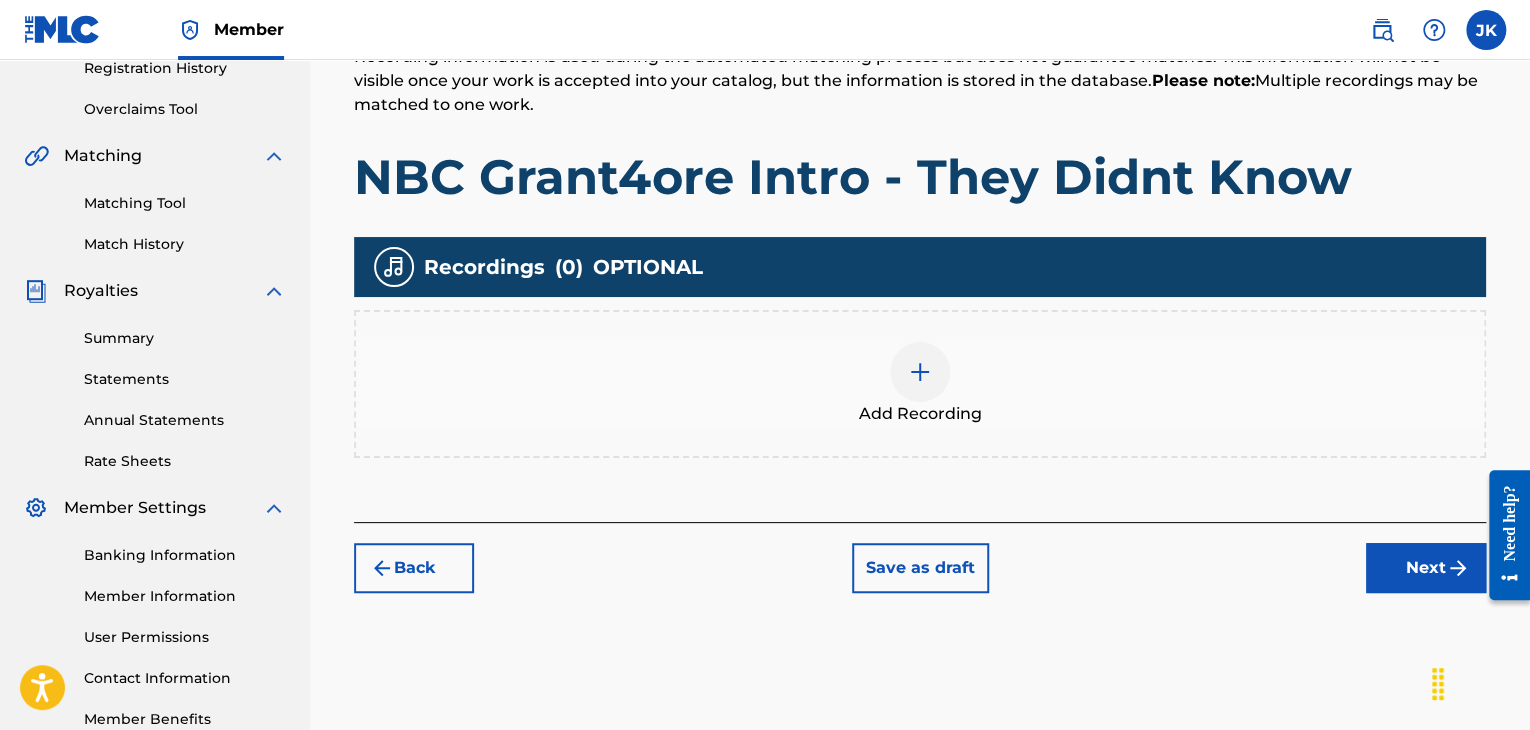 click at bounding box center (920, 372) 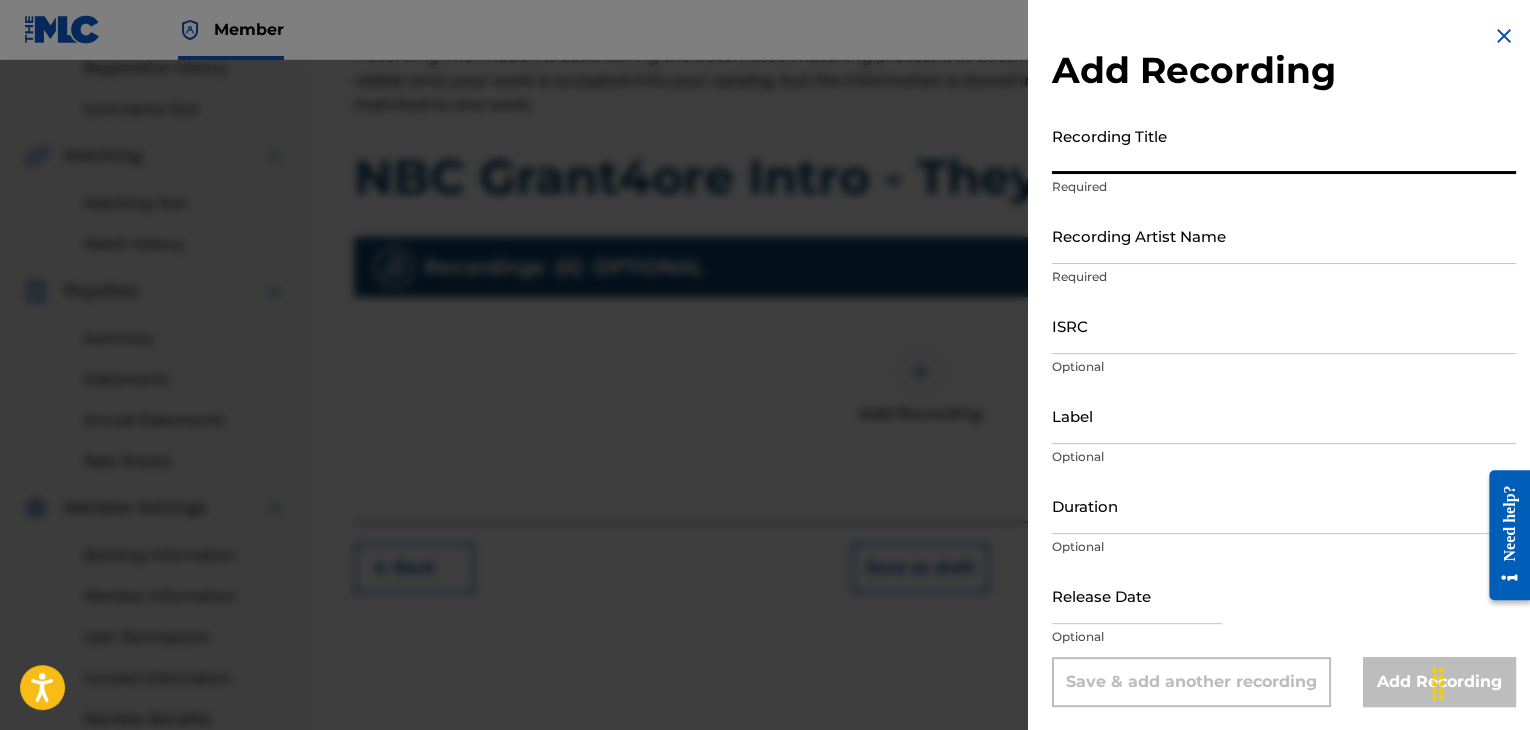 click on "Recording Title" at bounding box center (1284, 145) 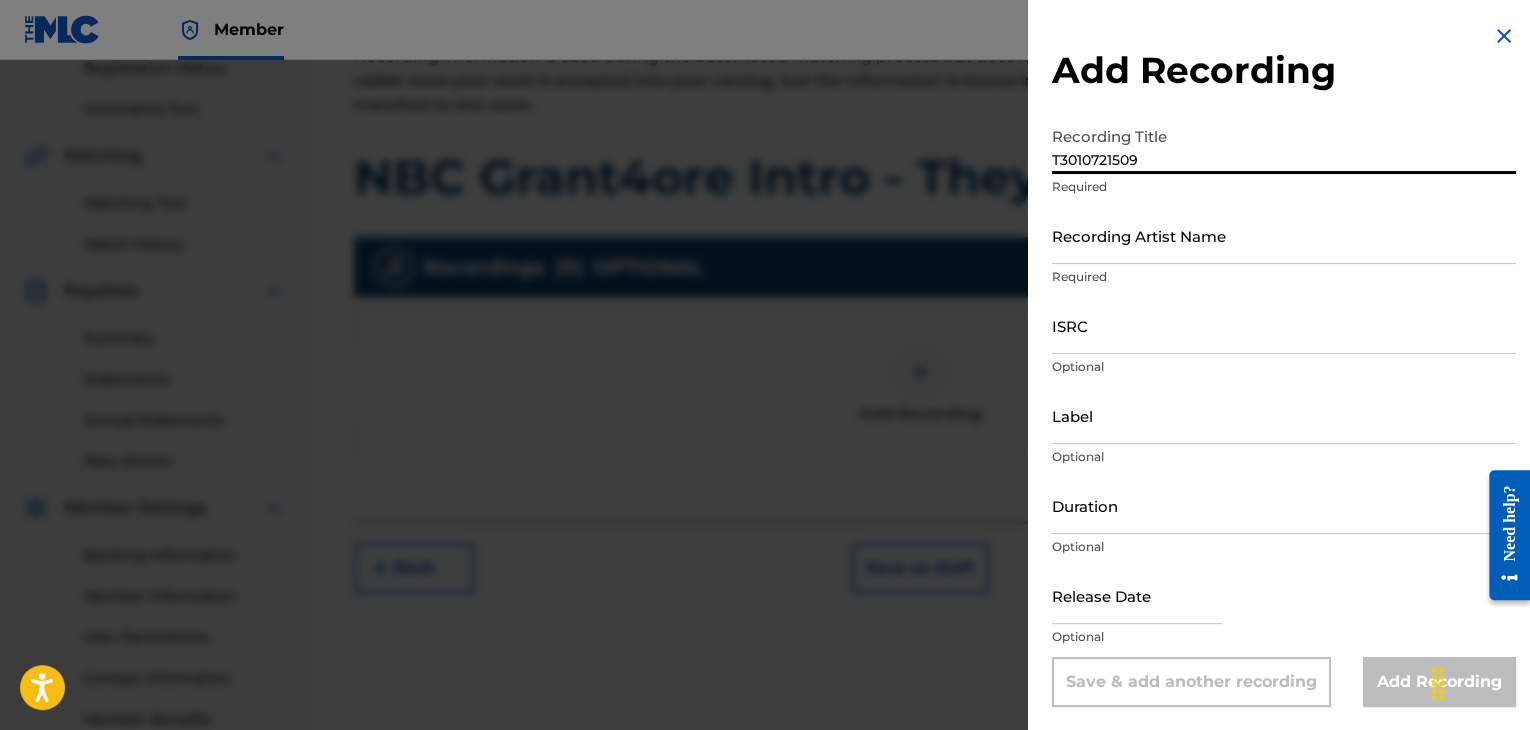 drag, startPoint x: 1160, startPoint y: 160, endPoint x: 1036, endPoint y: 163, distance: 124.036285 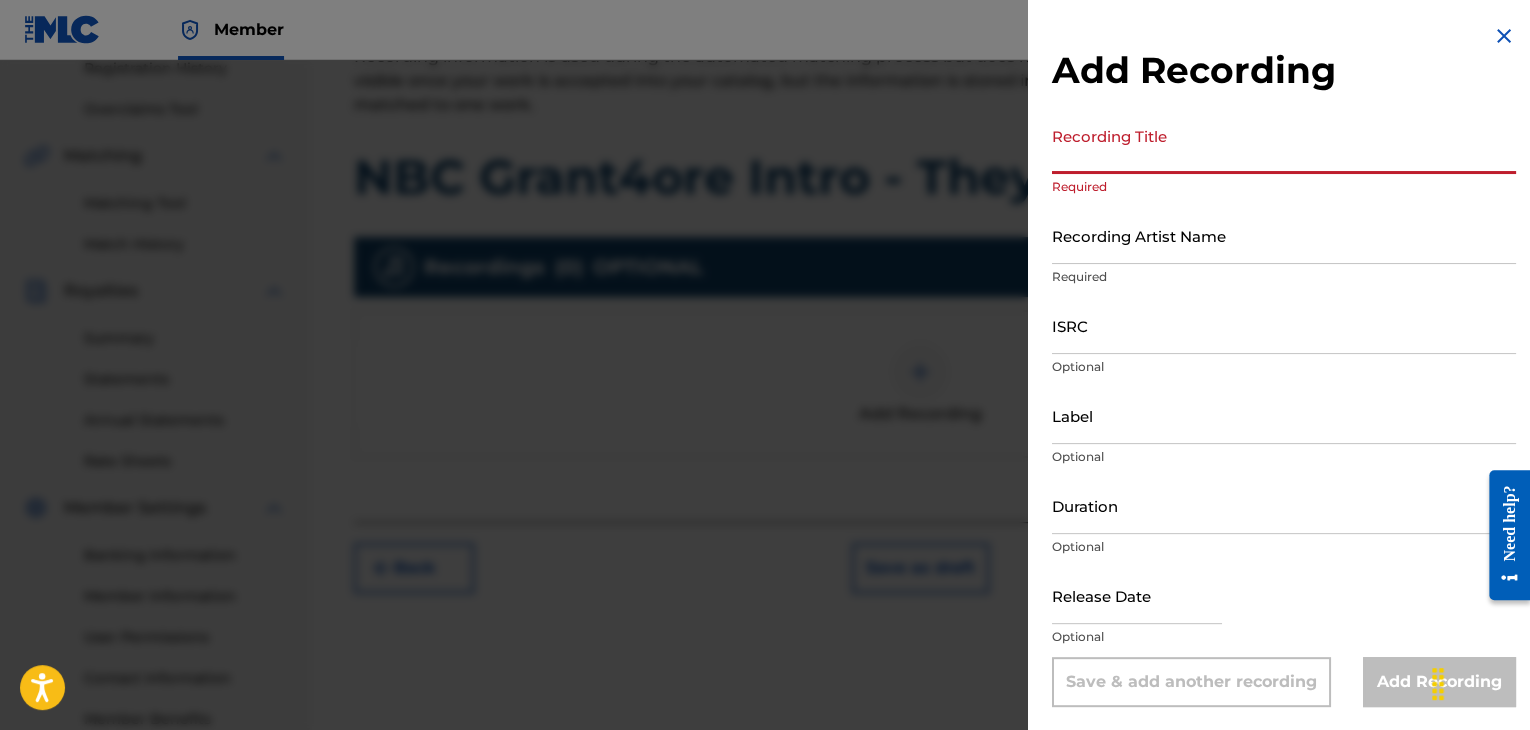 paste on "T3010721509" 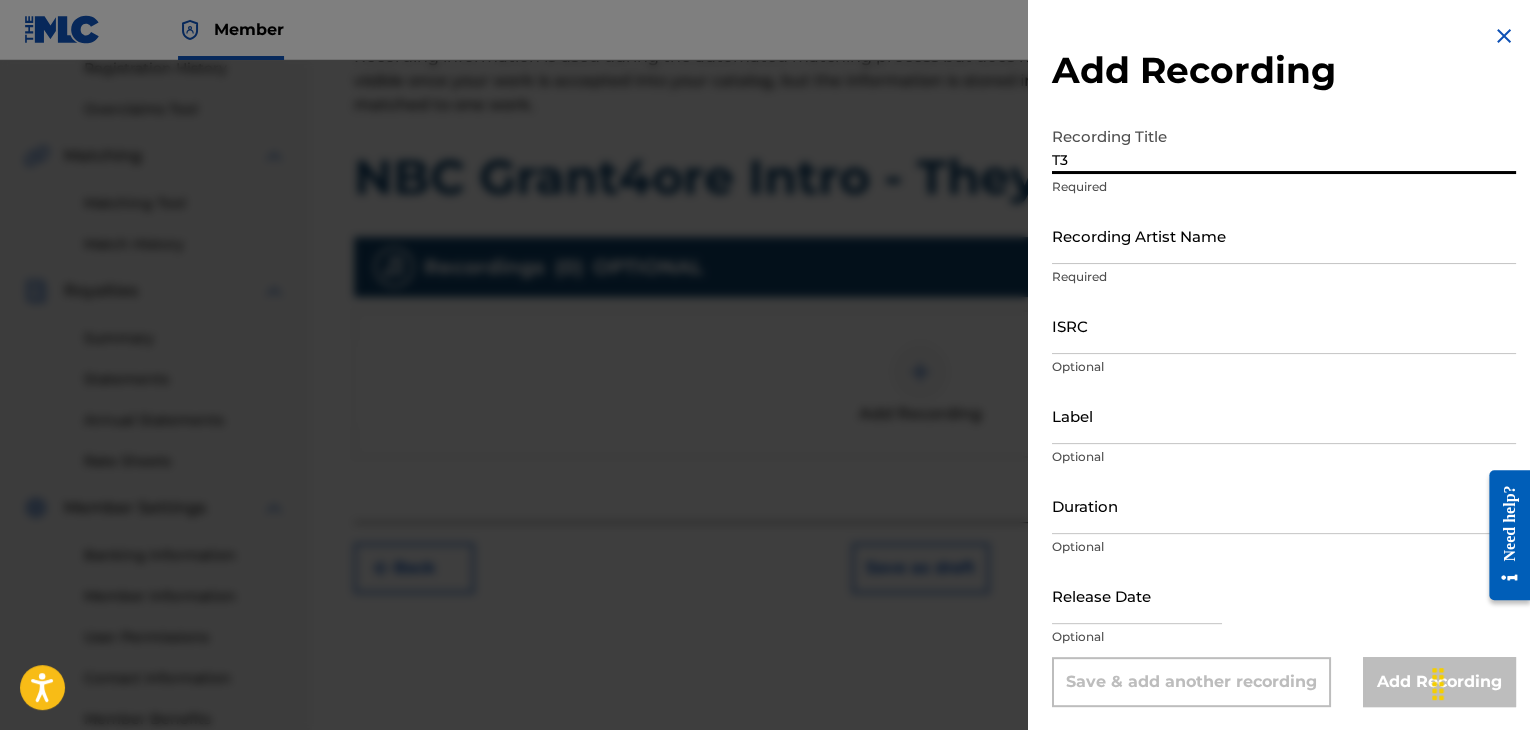 type on "T" 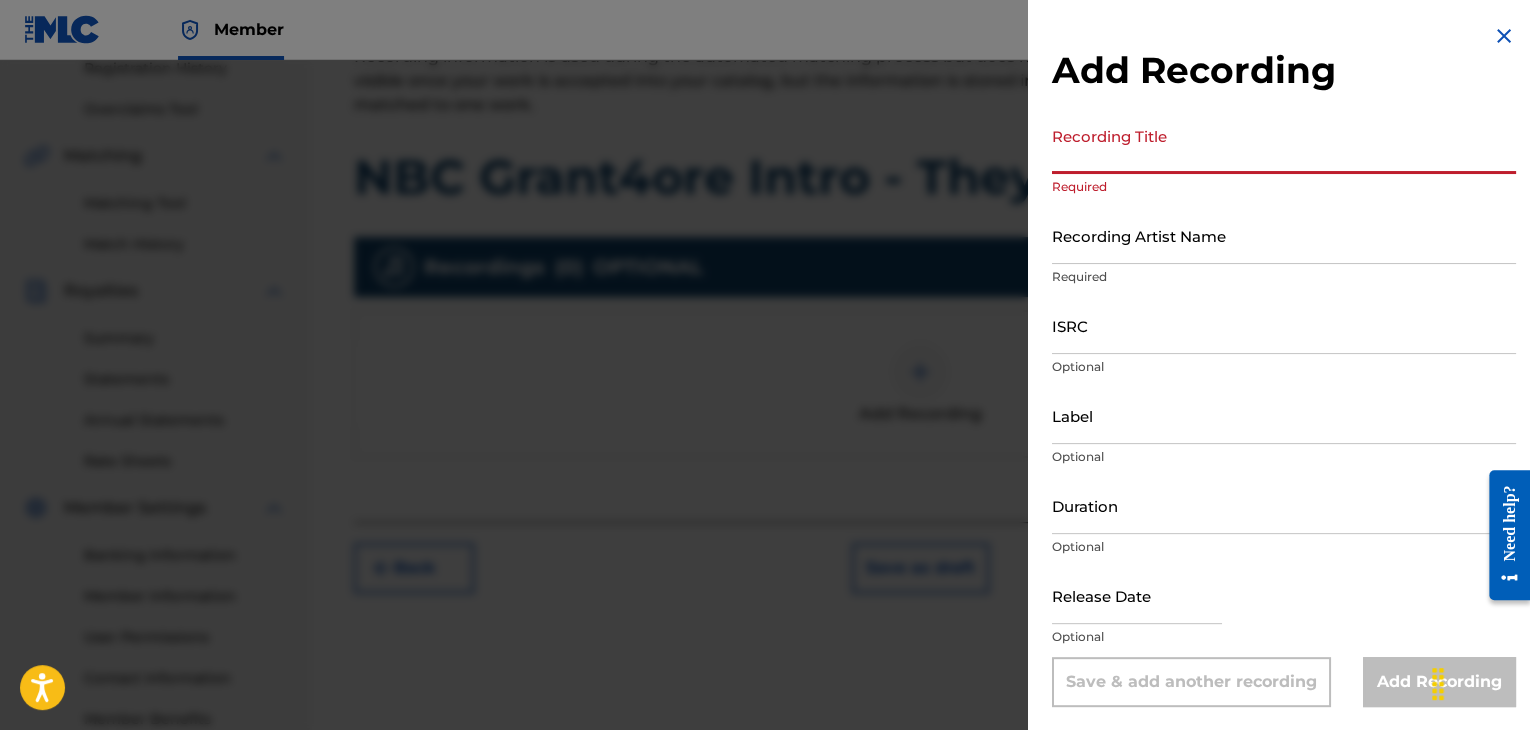 paste on "NBC Grant4ore Intro - They Didnt Know" 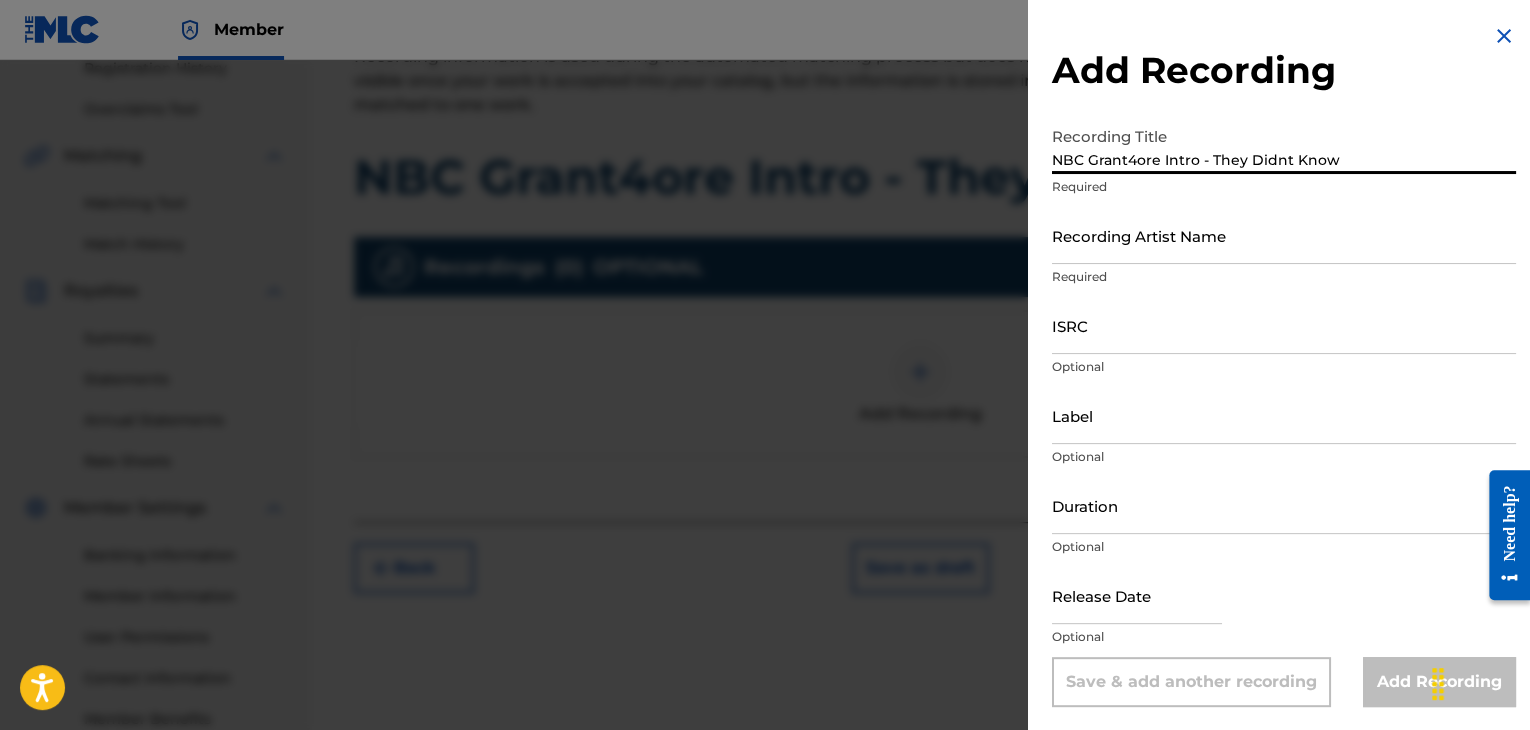 type on "NBC Grant4ore Intro - They Didnt Know" 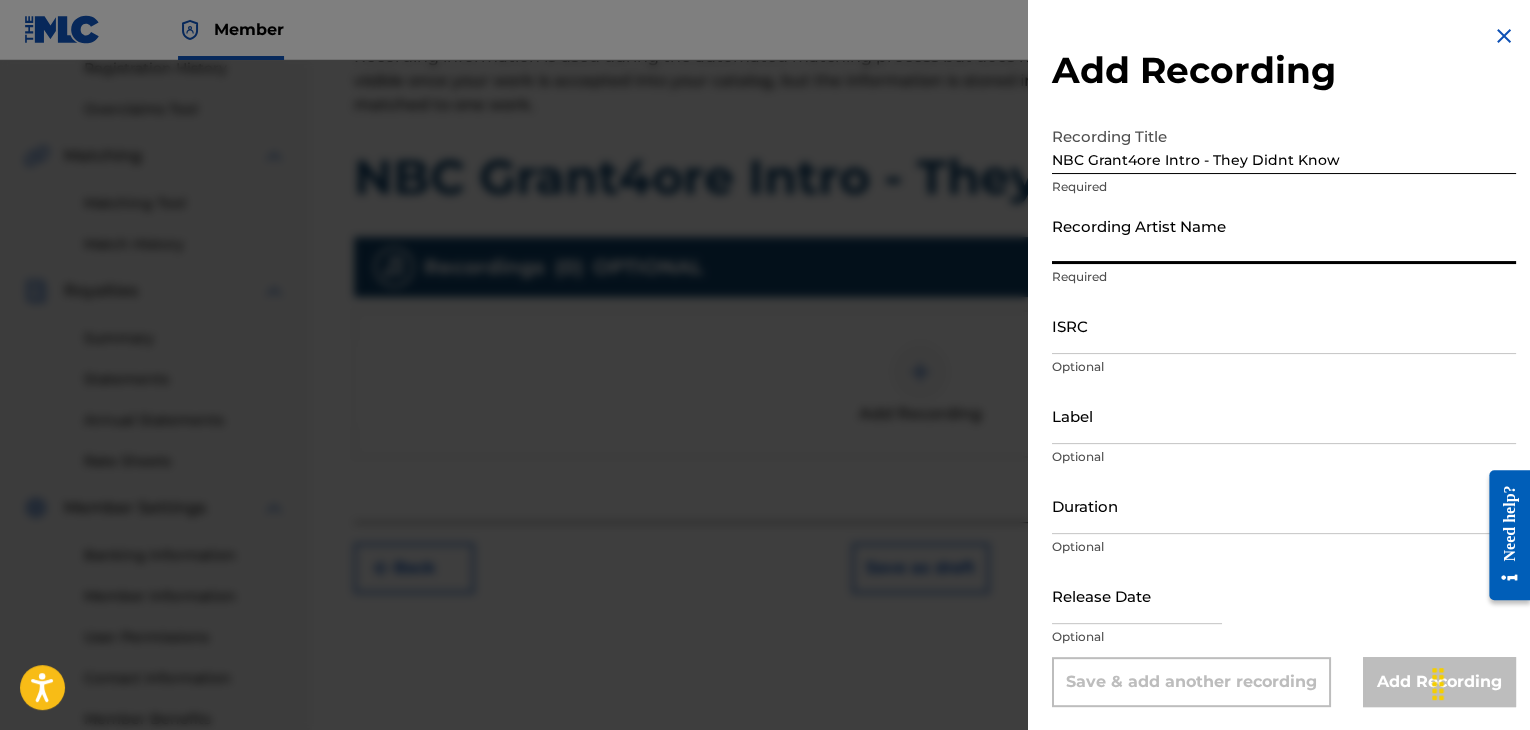 click on "Recording Artist Name" at bounding box center (1284, 235) 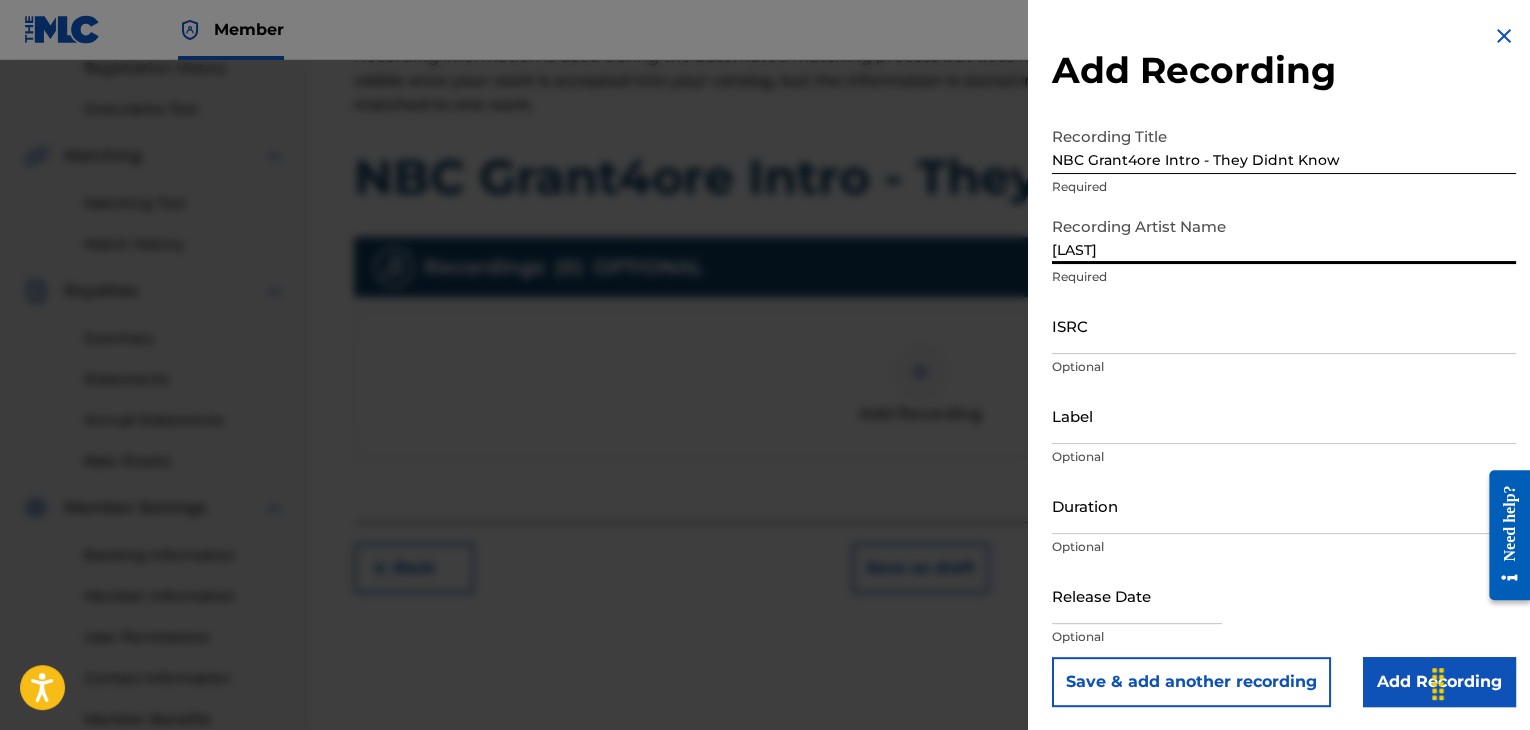 type on "[LAST]" 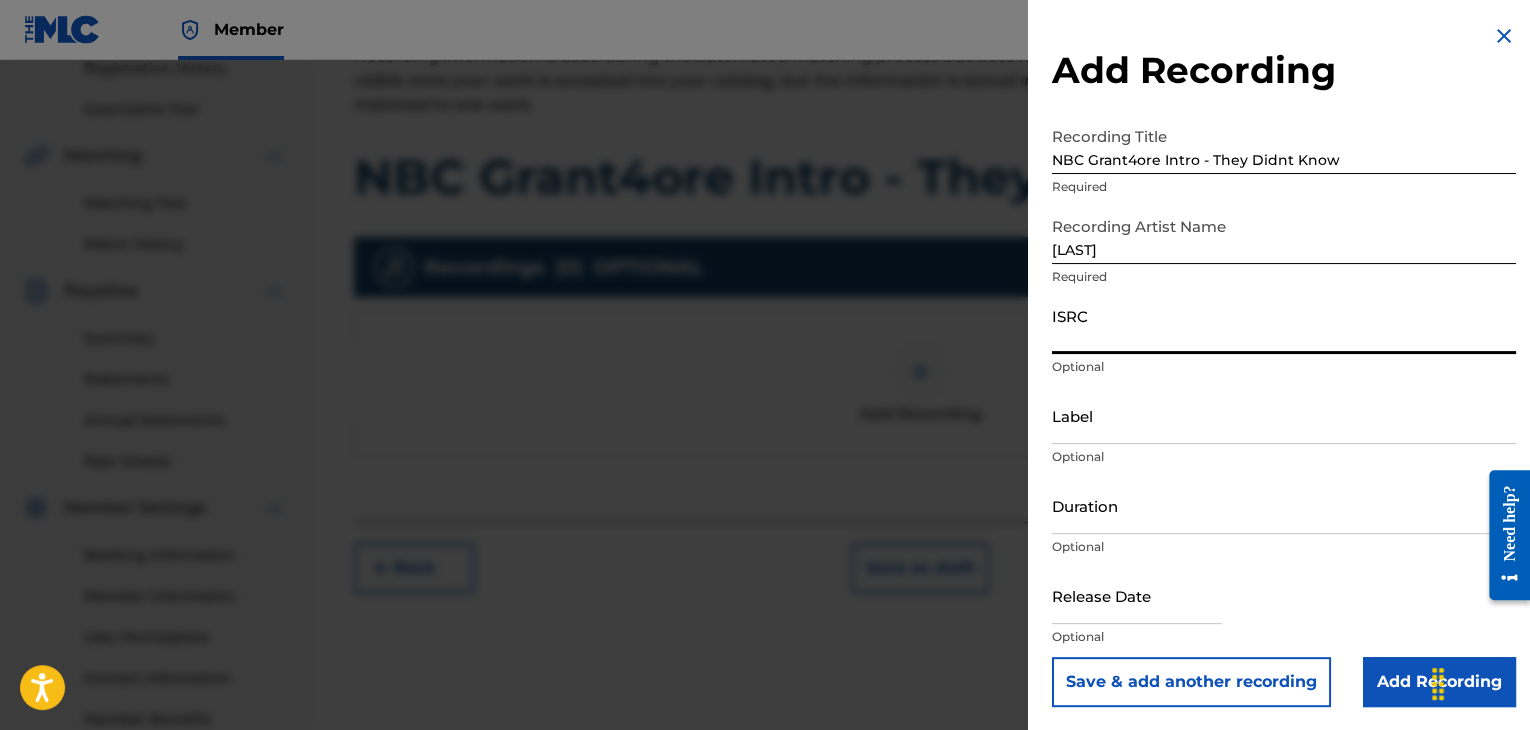paste on "QZDA52073653" 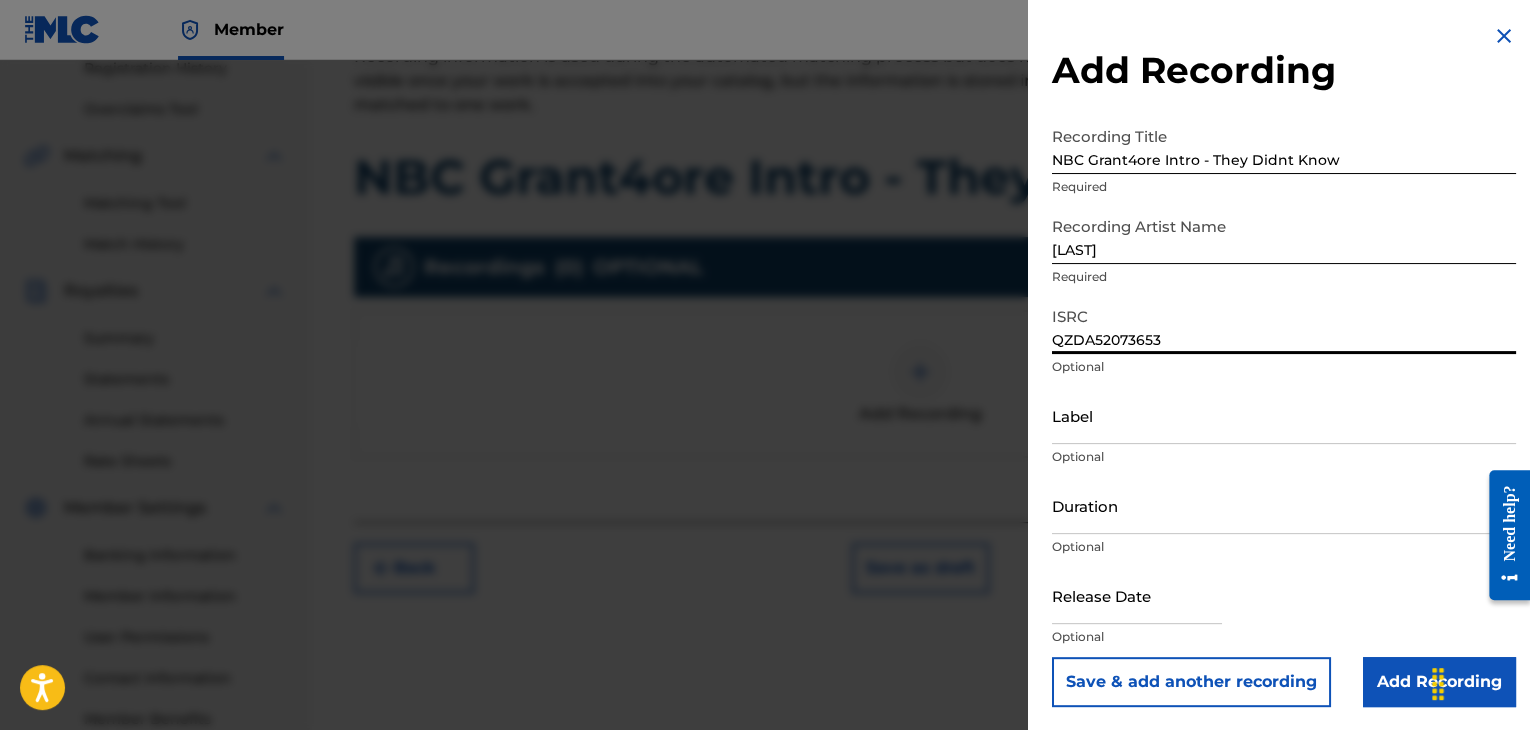 type on "QZDA52073653" 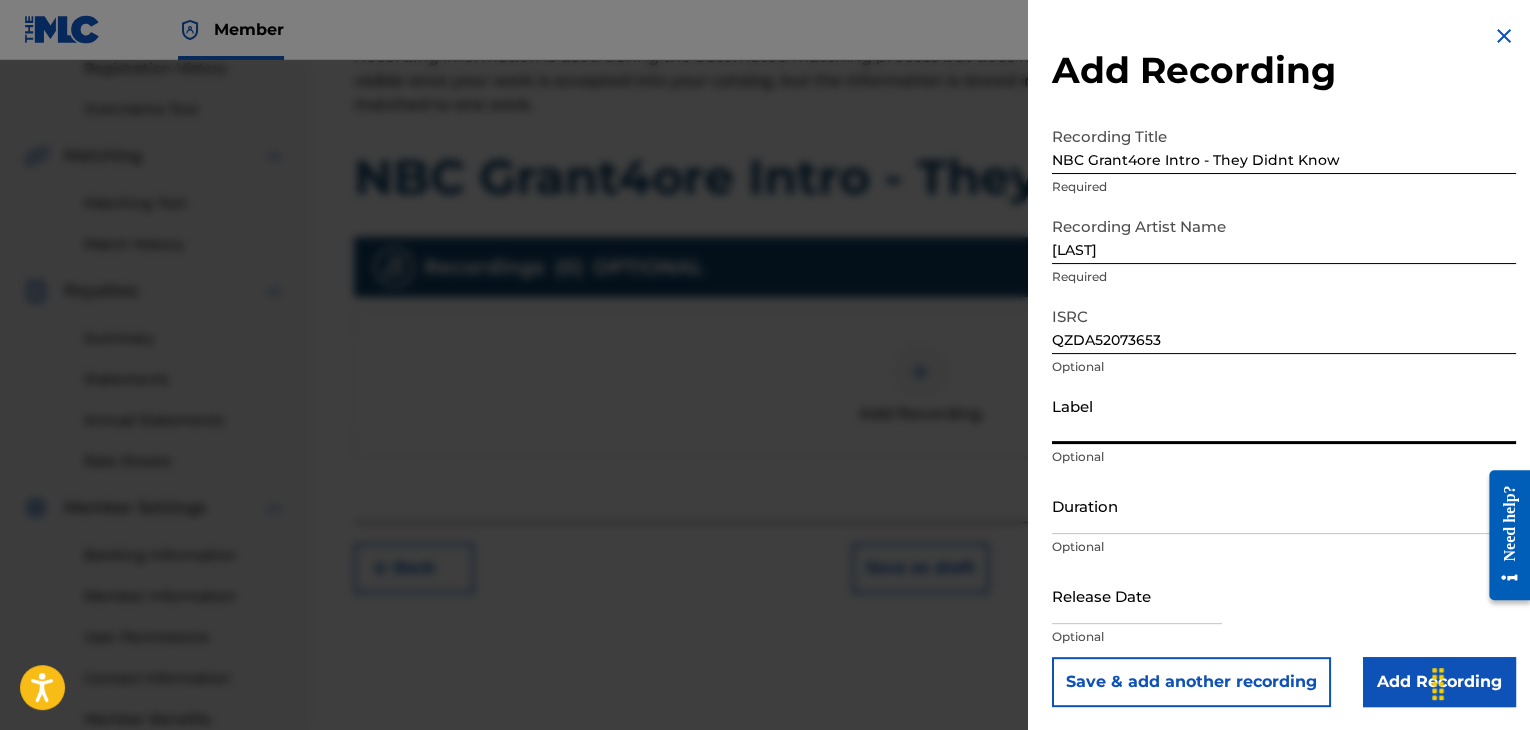 paste on "NBC Music Group" 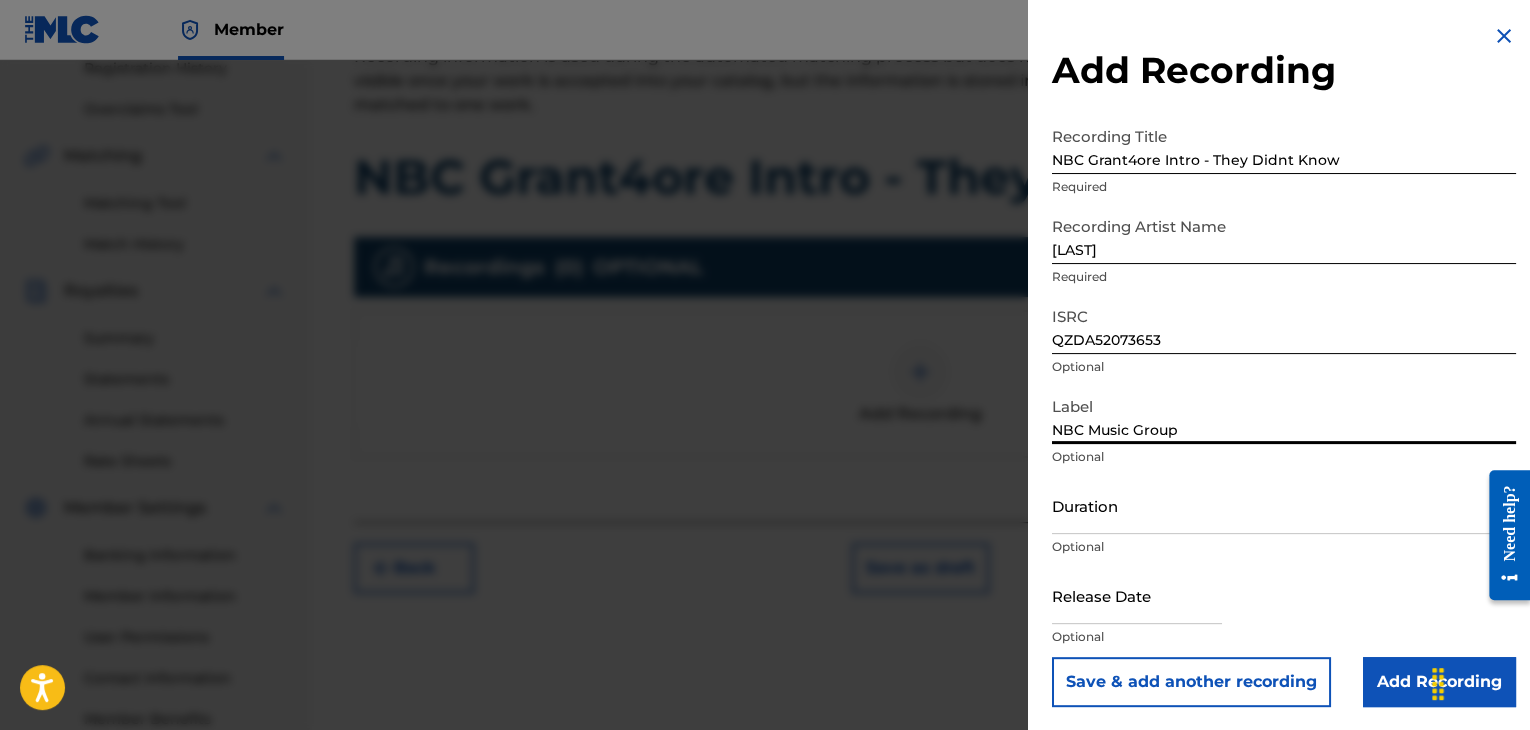 type on "NBC Music Group" 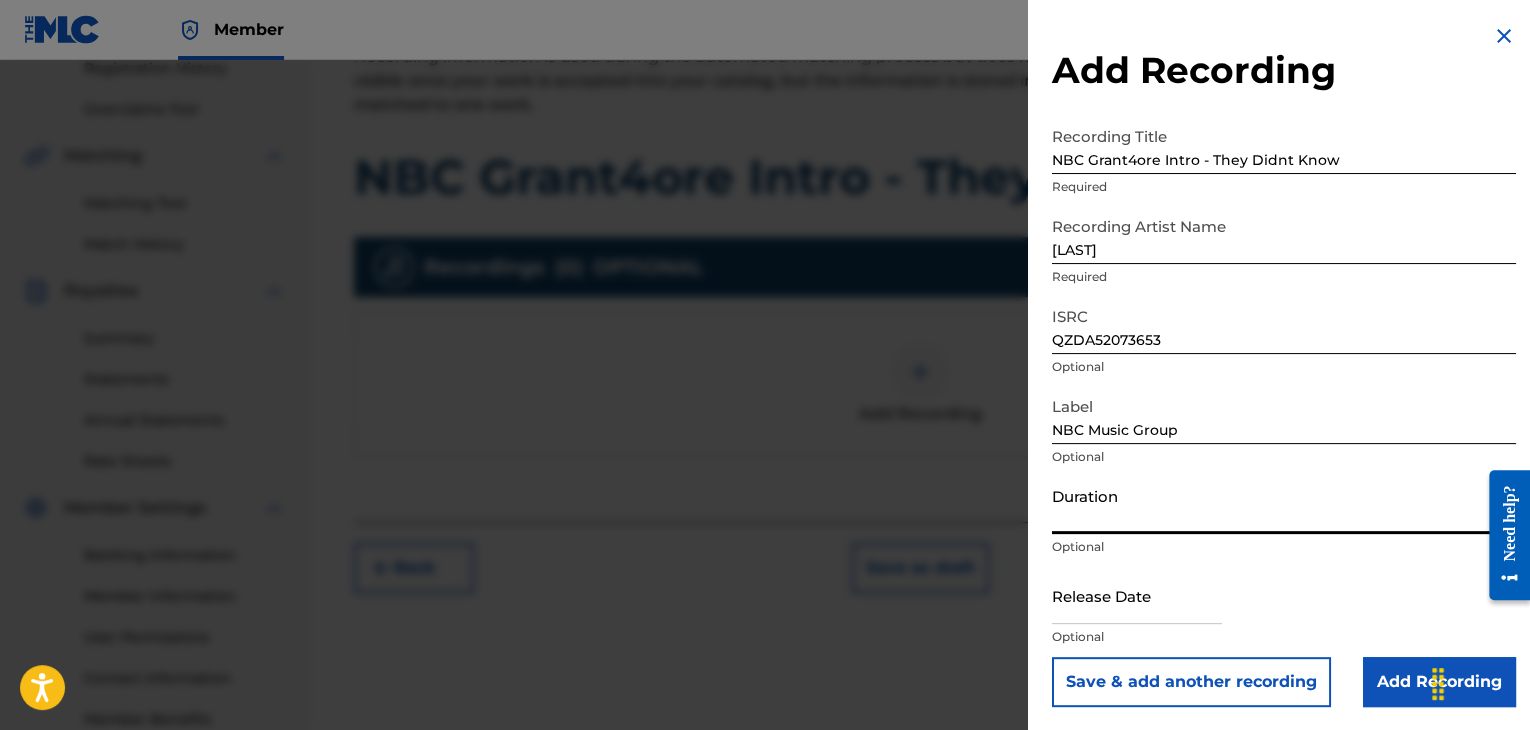 click on "Duration" at bounding box center [1284, 505] 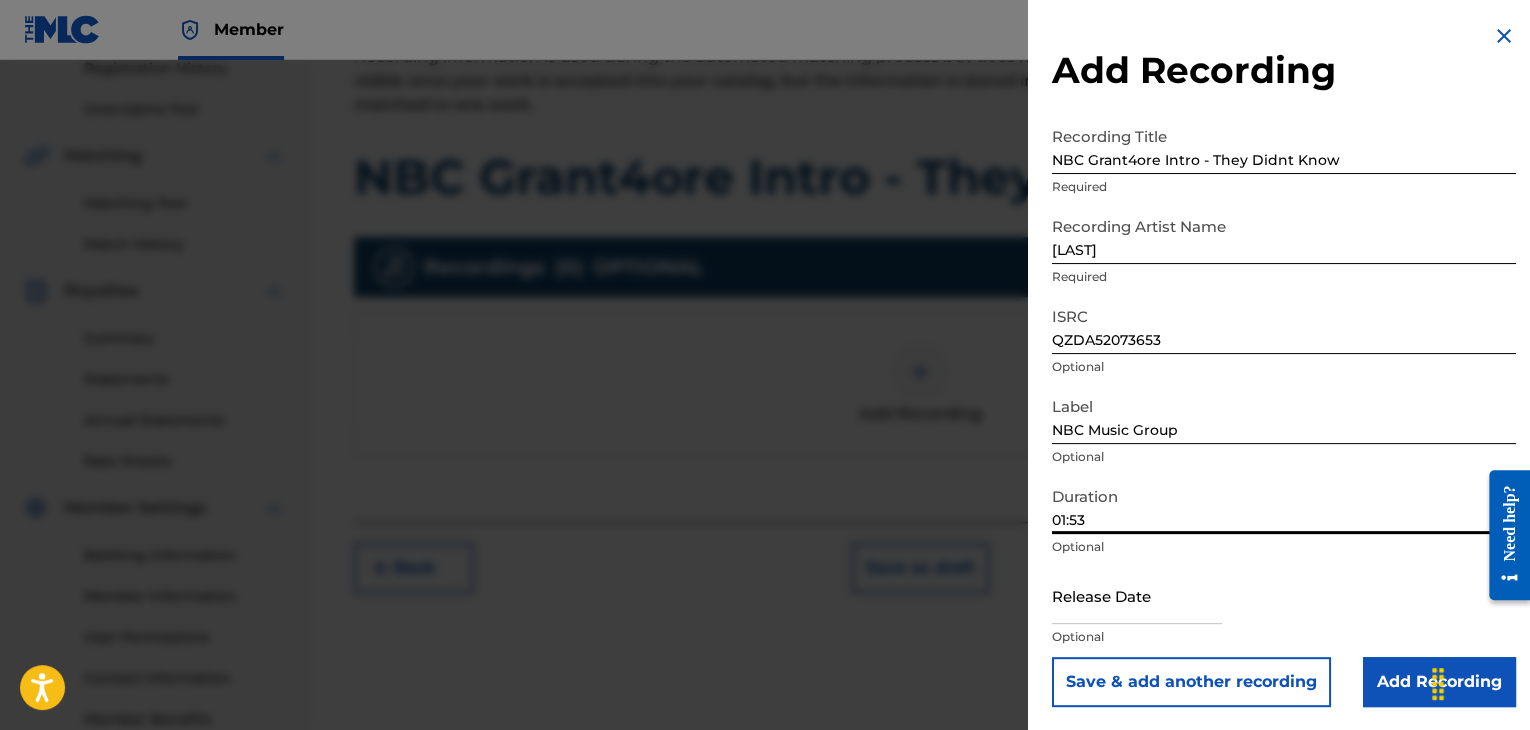 type on "01:53" 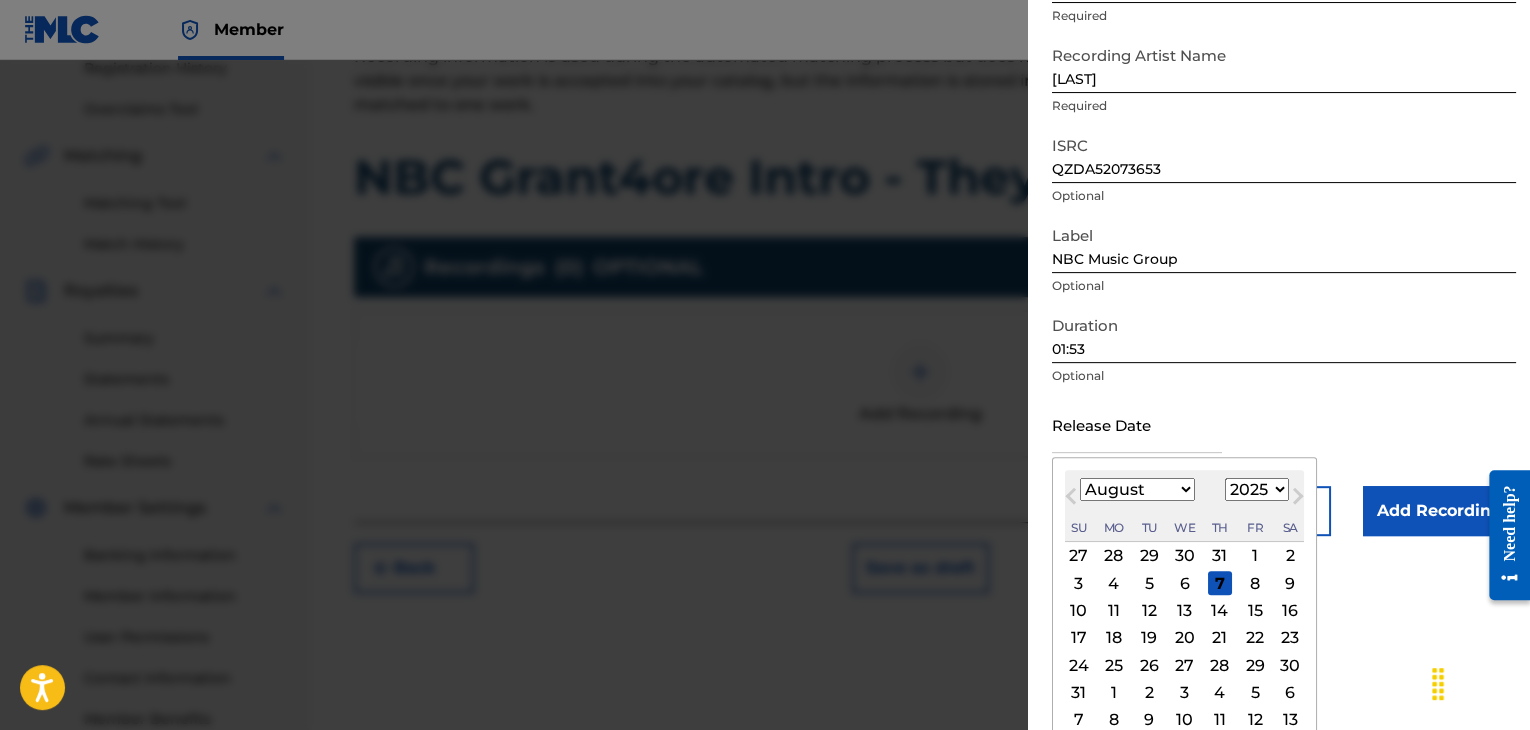 scroll, scrollTop: 187, scrollLeft: 0, axis: vertical 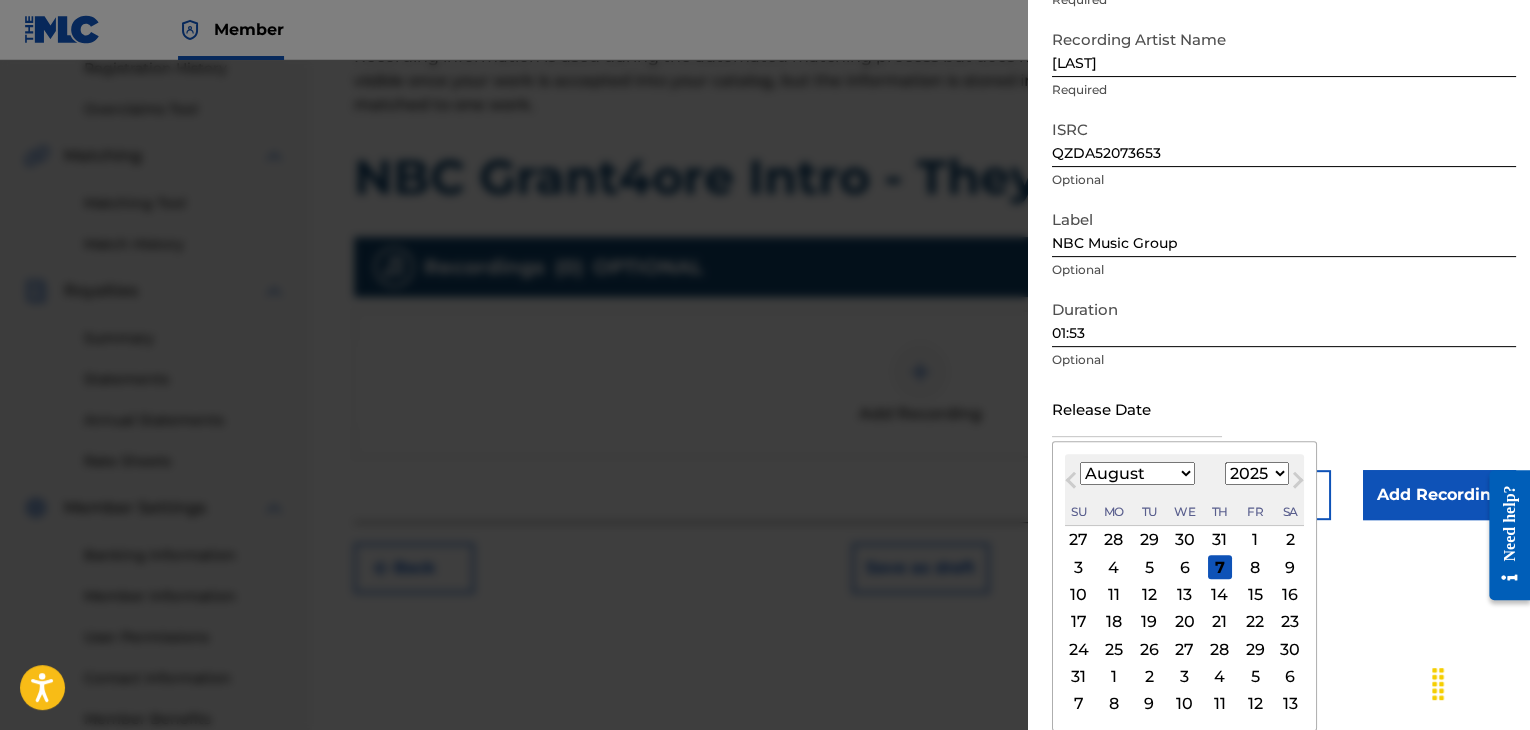 click on "January February March April May June July August September October November December" at bounding box center (1137, 473) 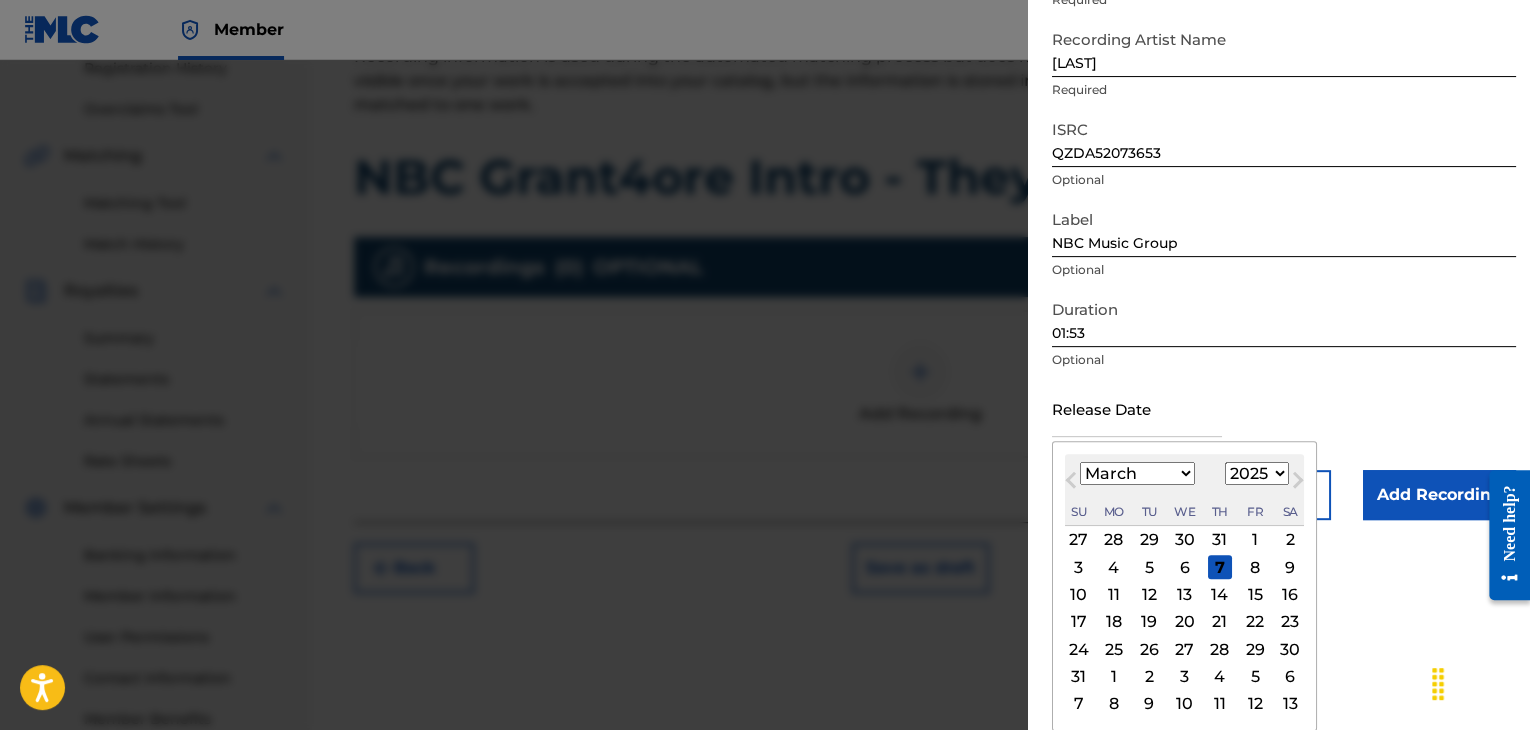 click on "January February March April May June July August September October November December" at bounding box center [1137, 473] 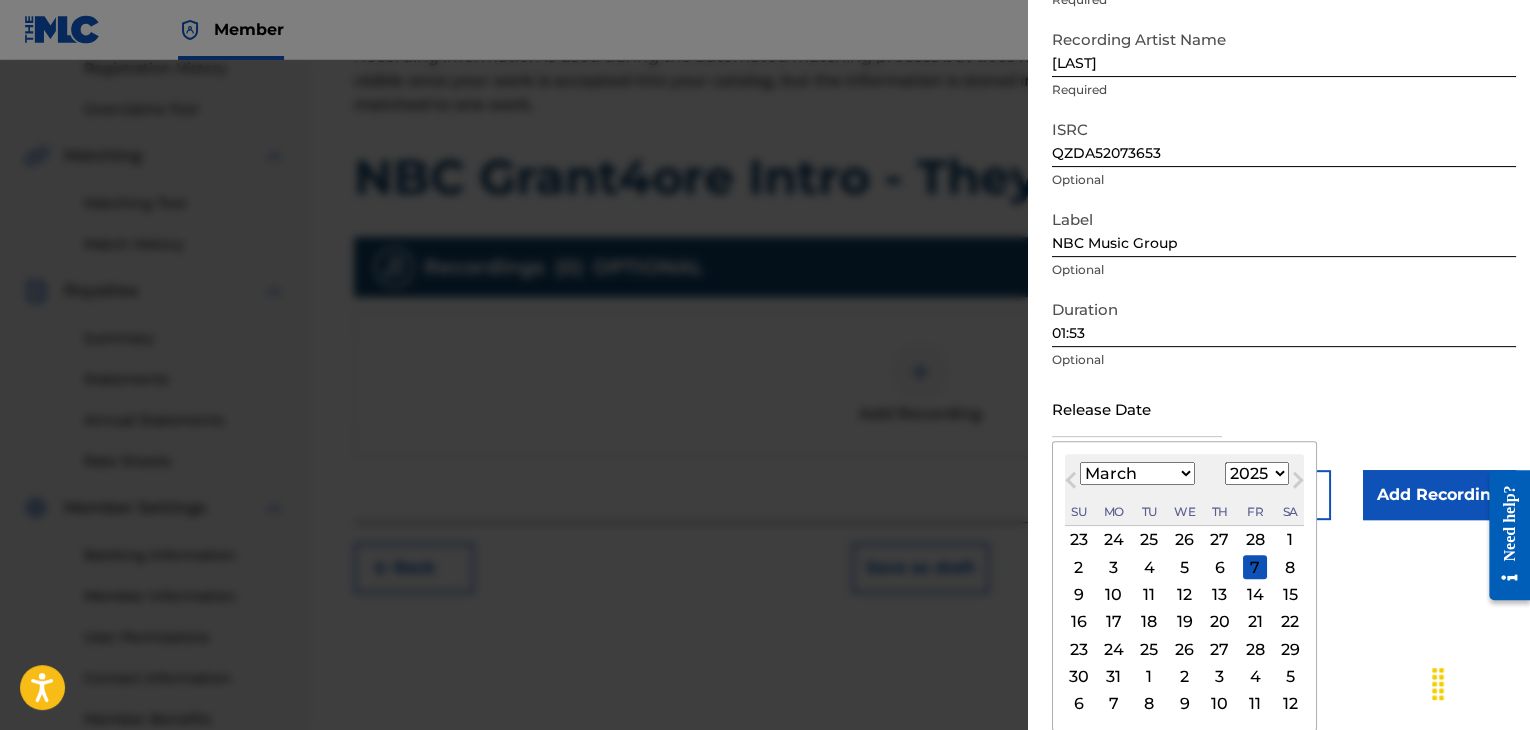 click on "29" at bounding box center (1290, 649) 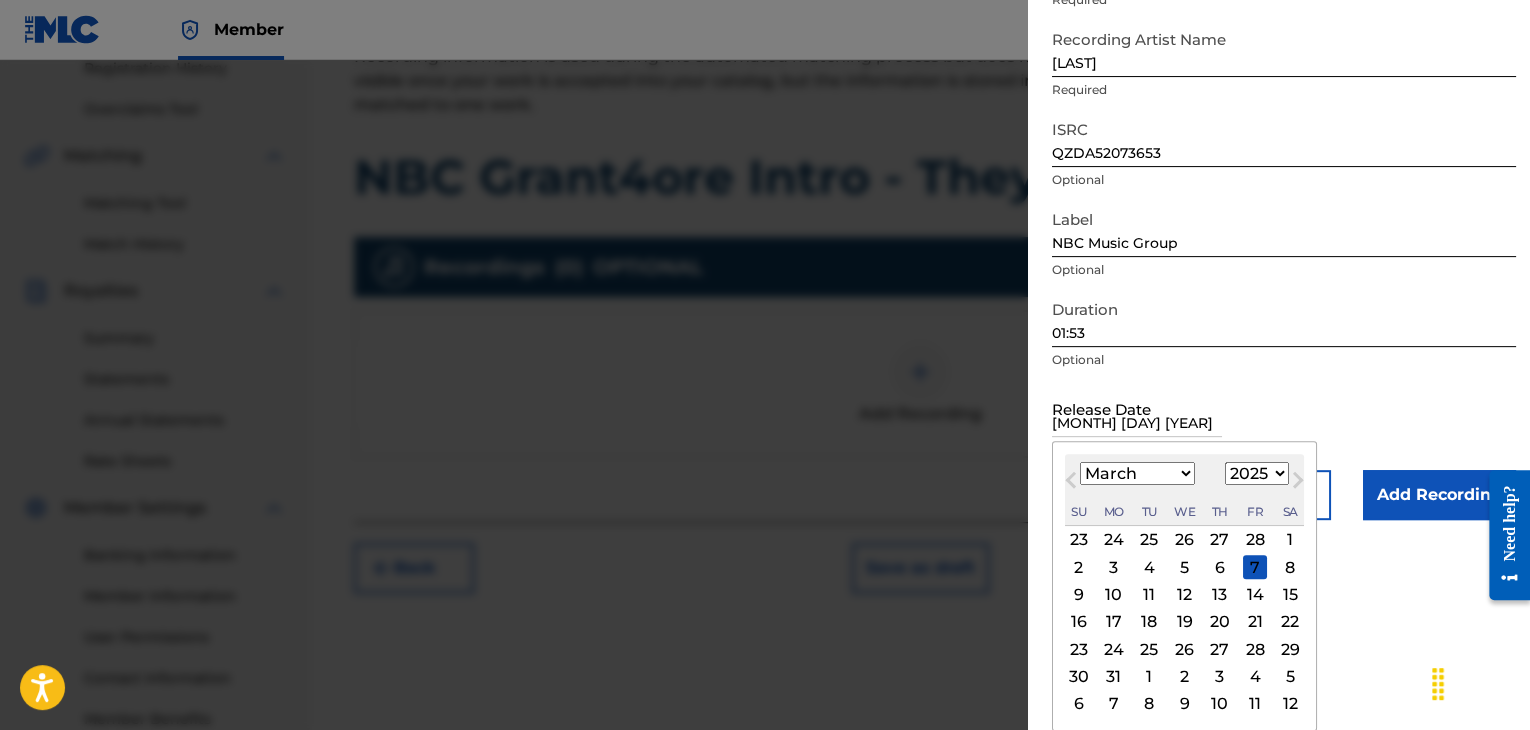 scroll, scrollTop: 1, scrollLeft: 0, axis: vertical 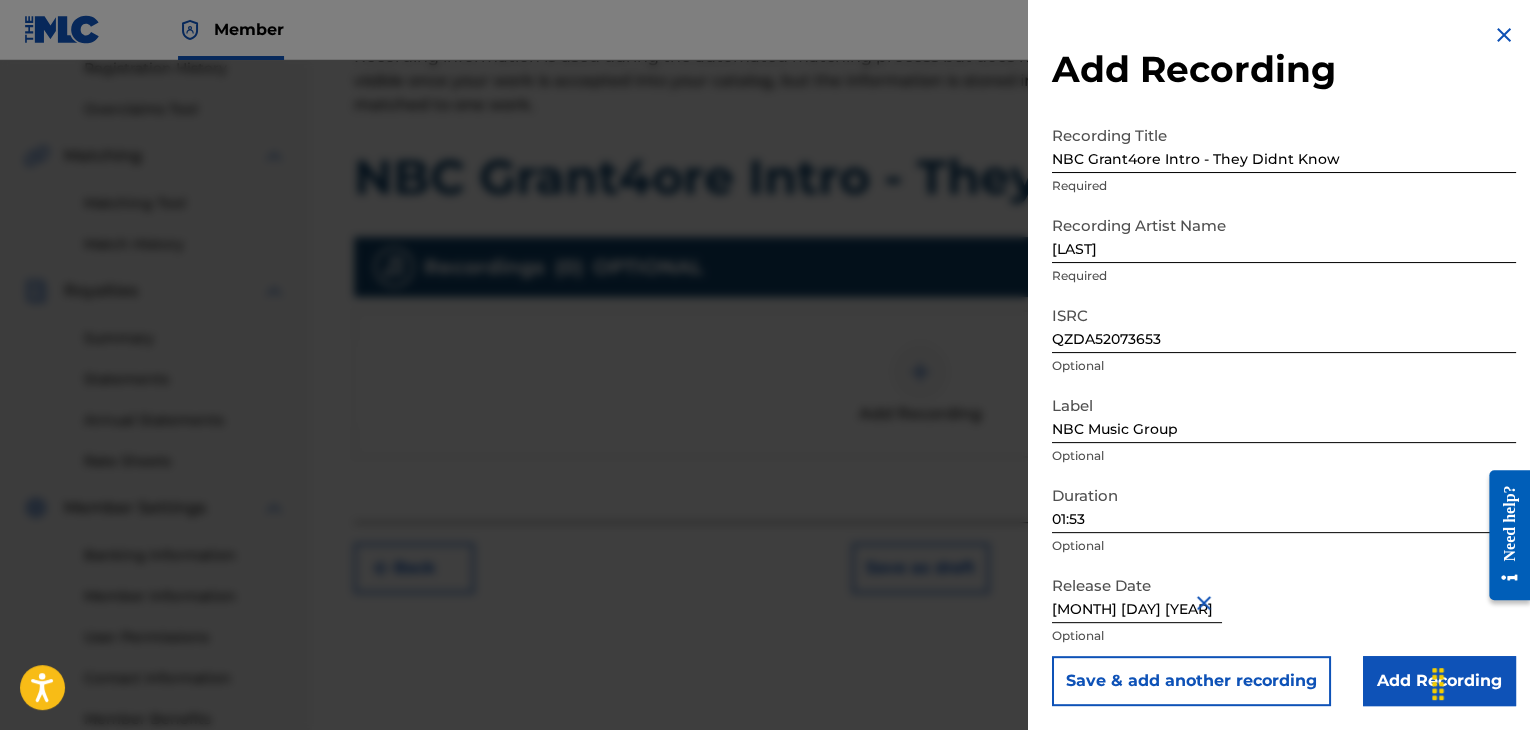 type on "[MONTH] [DAY] [YEAR]" 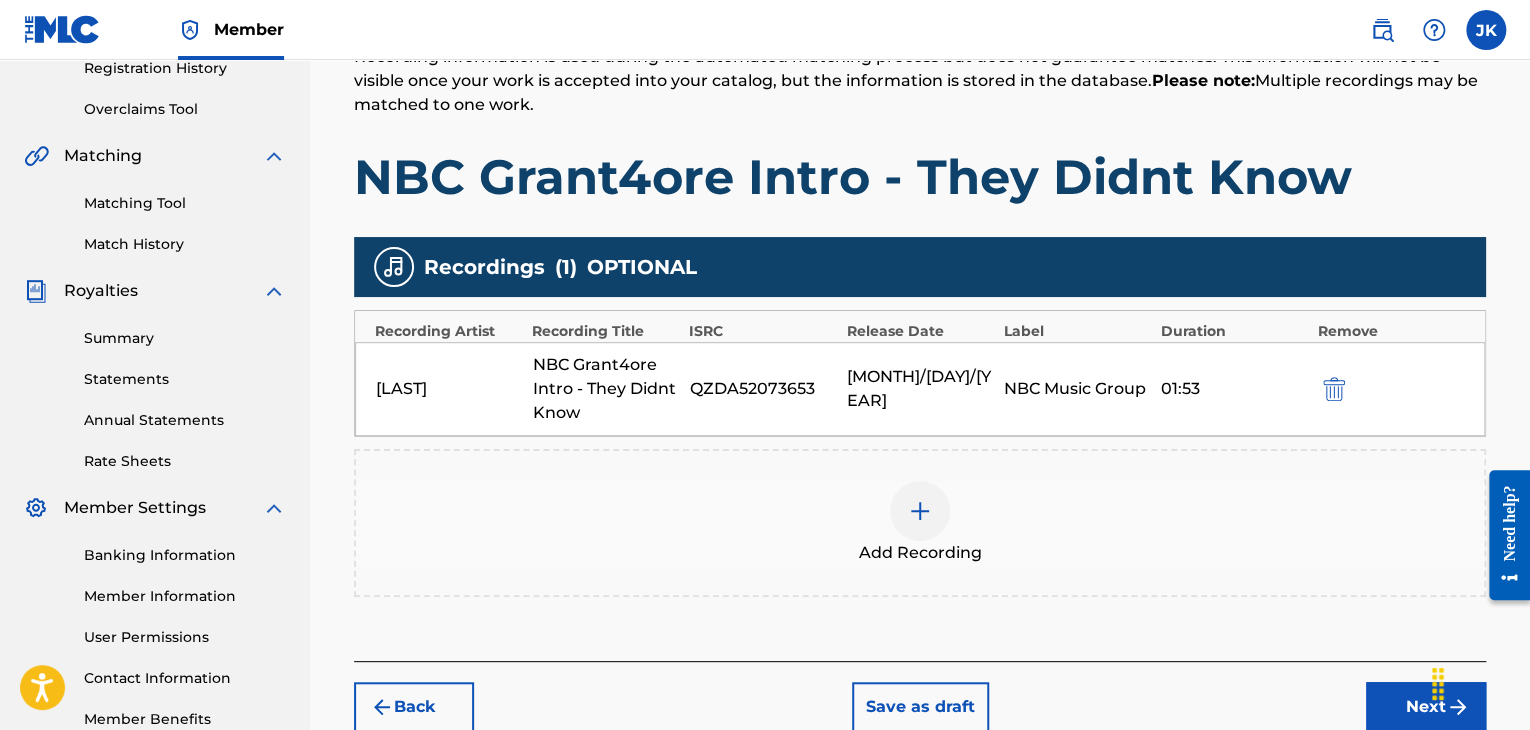 click on "Next" at bounding box center (1426, 707) 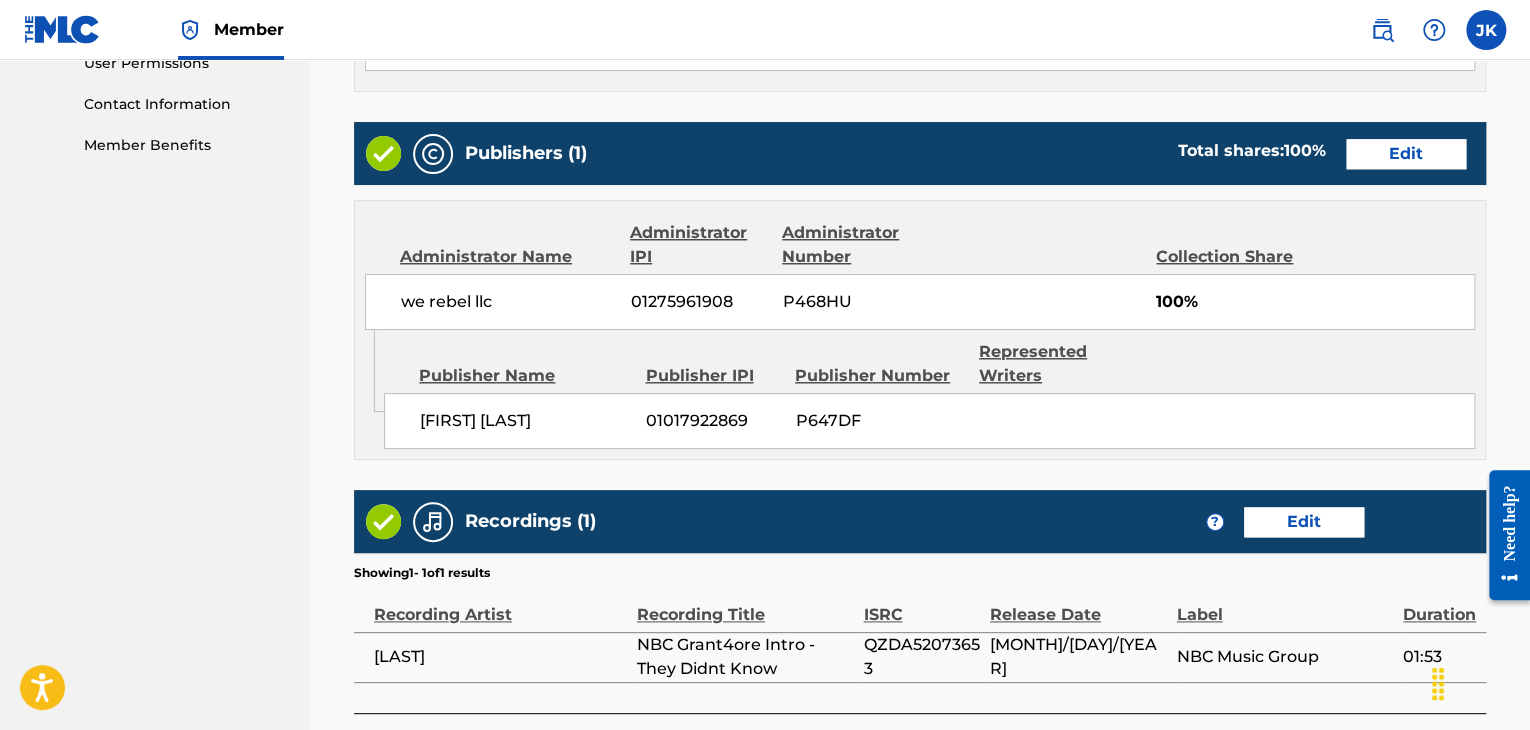 scroll, scrollTop: 1132, scrollLeft: 0, axis: vertical 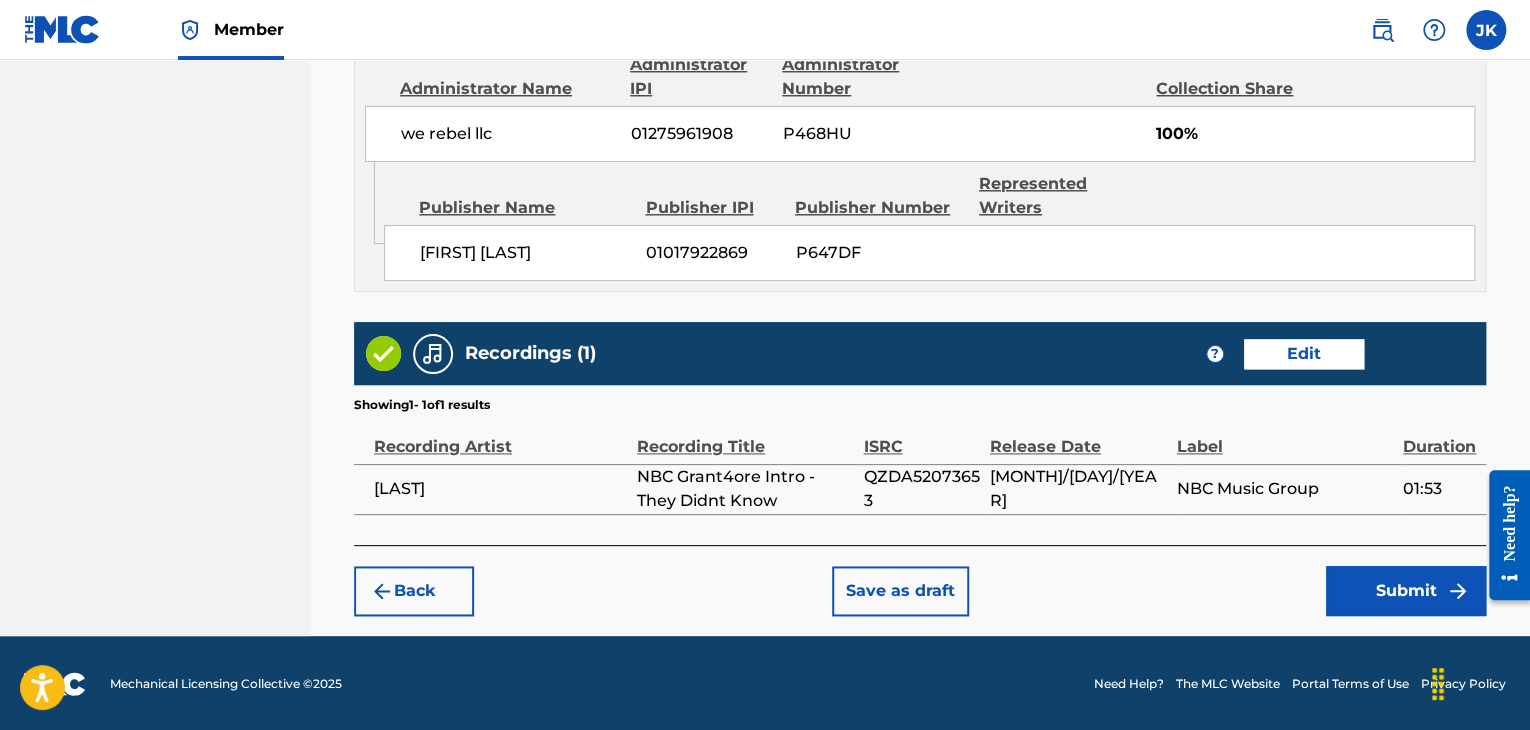 click on "Submit" at bounding box center (1406, 591) 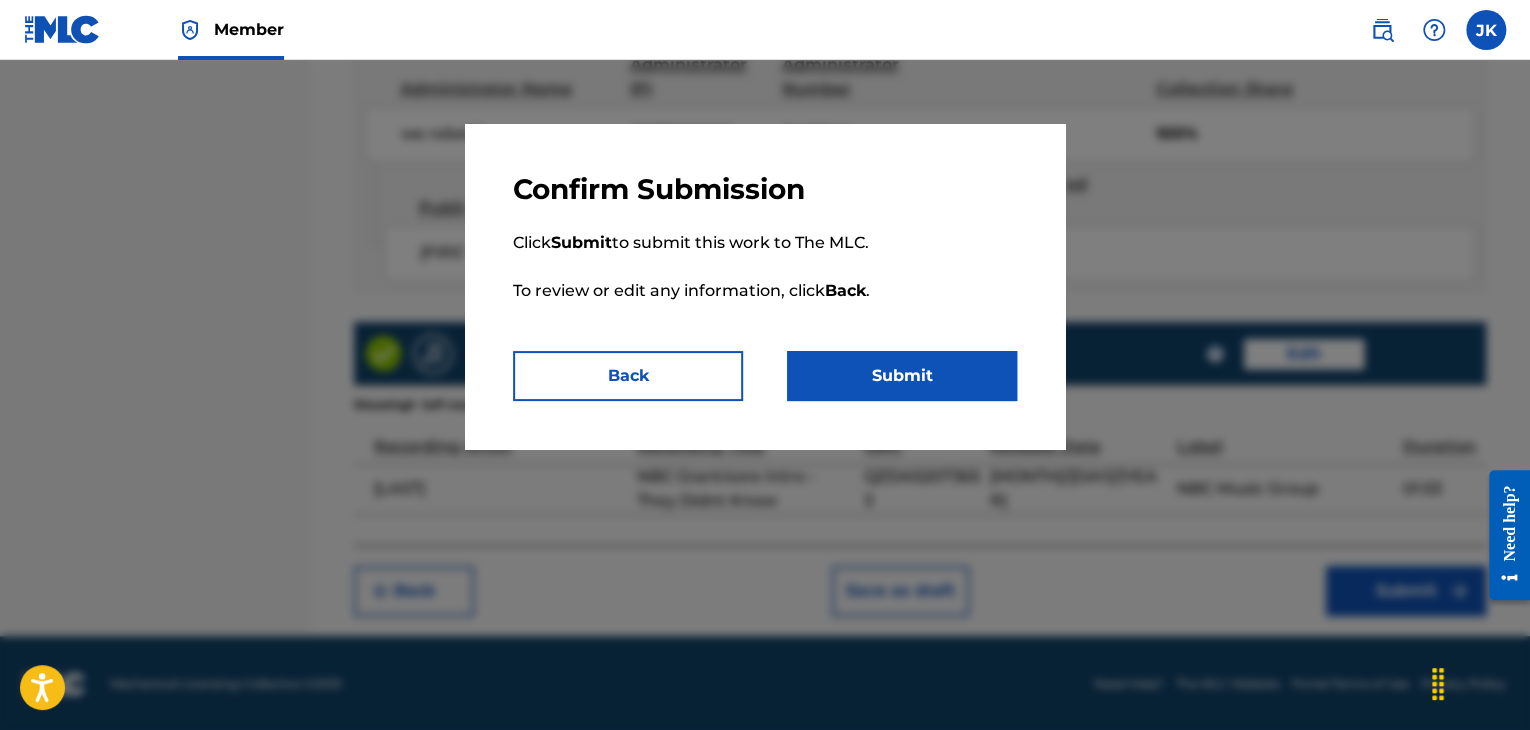 click on "Submit" at bounding box center (902, 376) 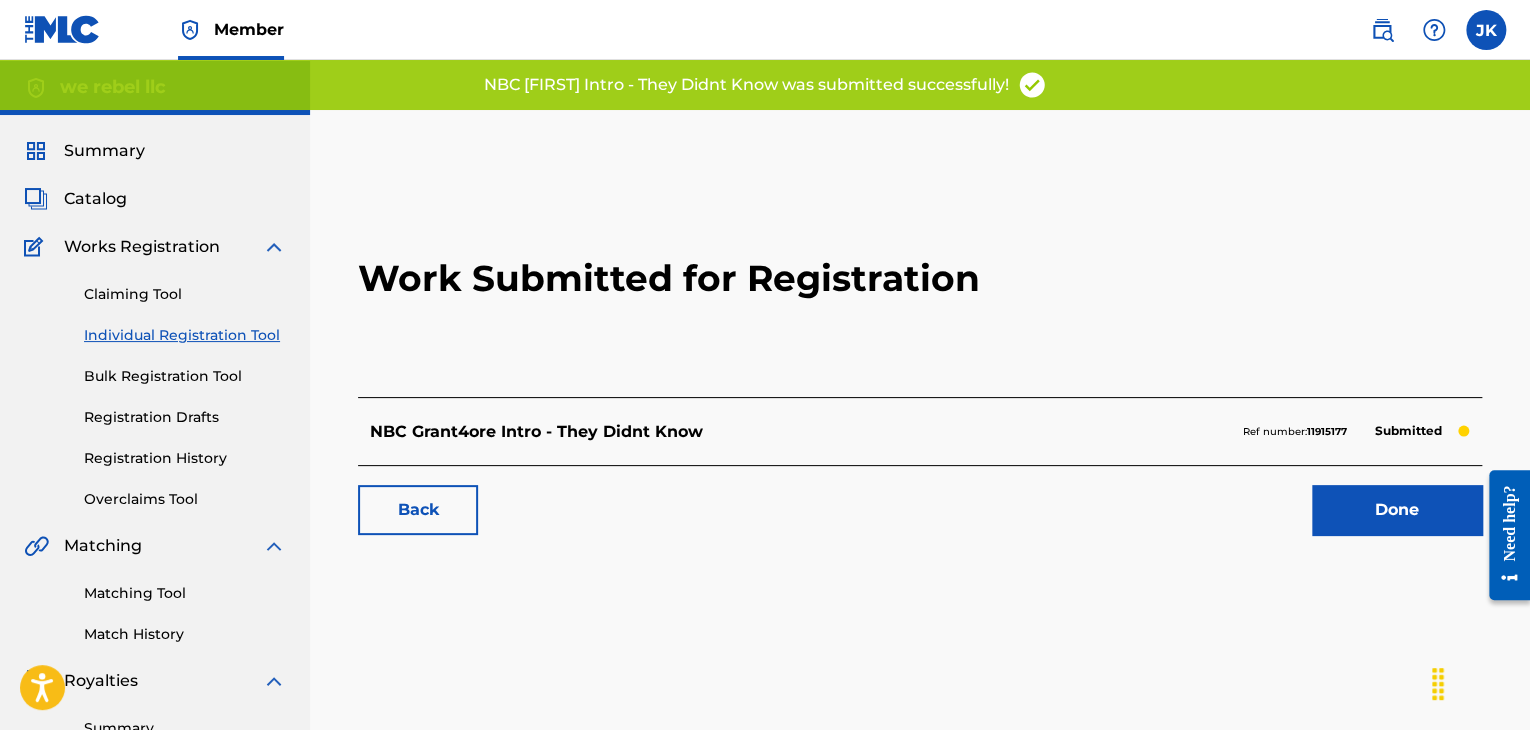 click on "Done" at bounding box center (1397, 510) 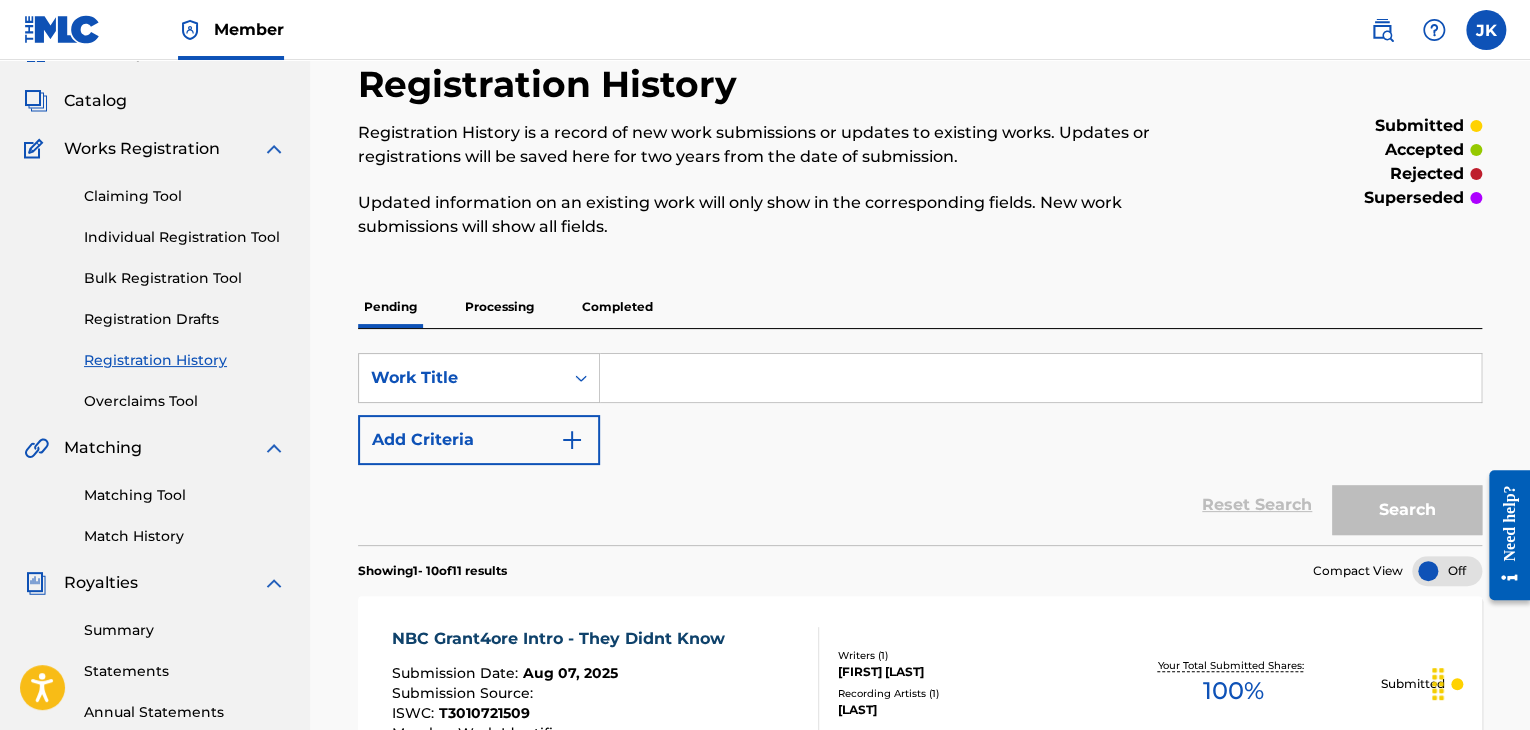 scroll, scrollTop: 0, scrollLeft: 0, axis: both 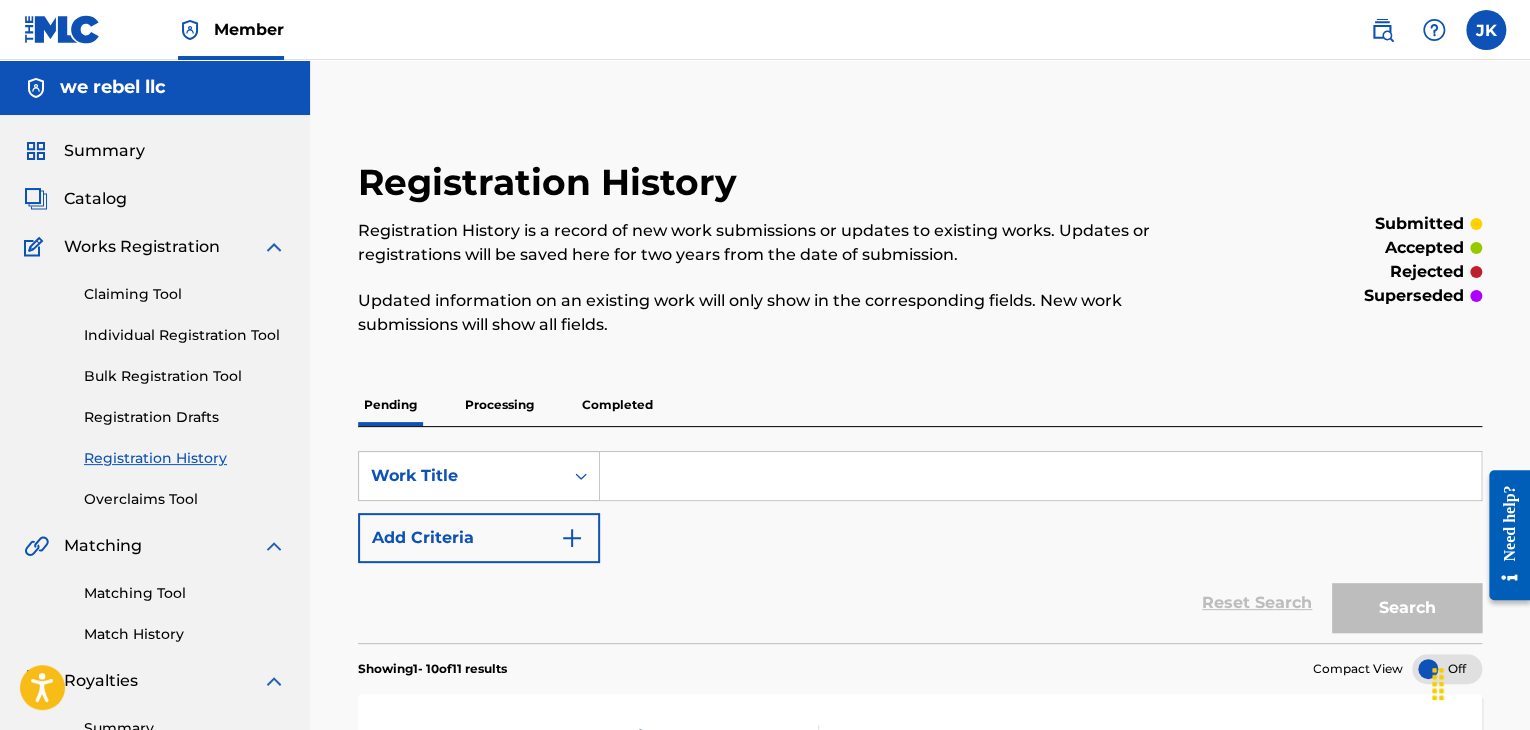 click on "Individual Registration Tool" at bounding box center (185, 335) 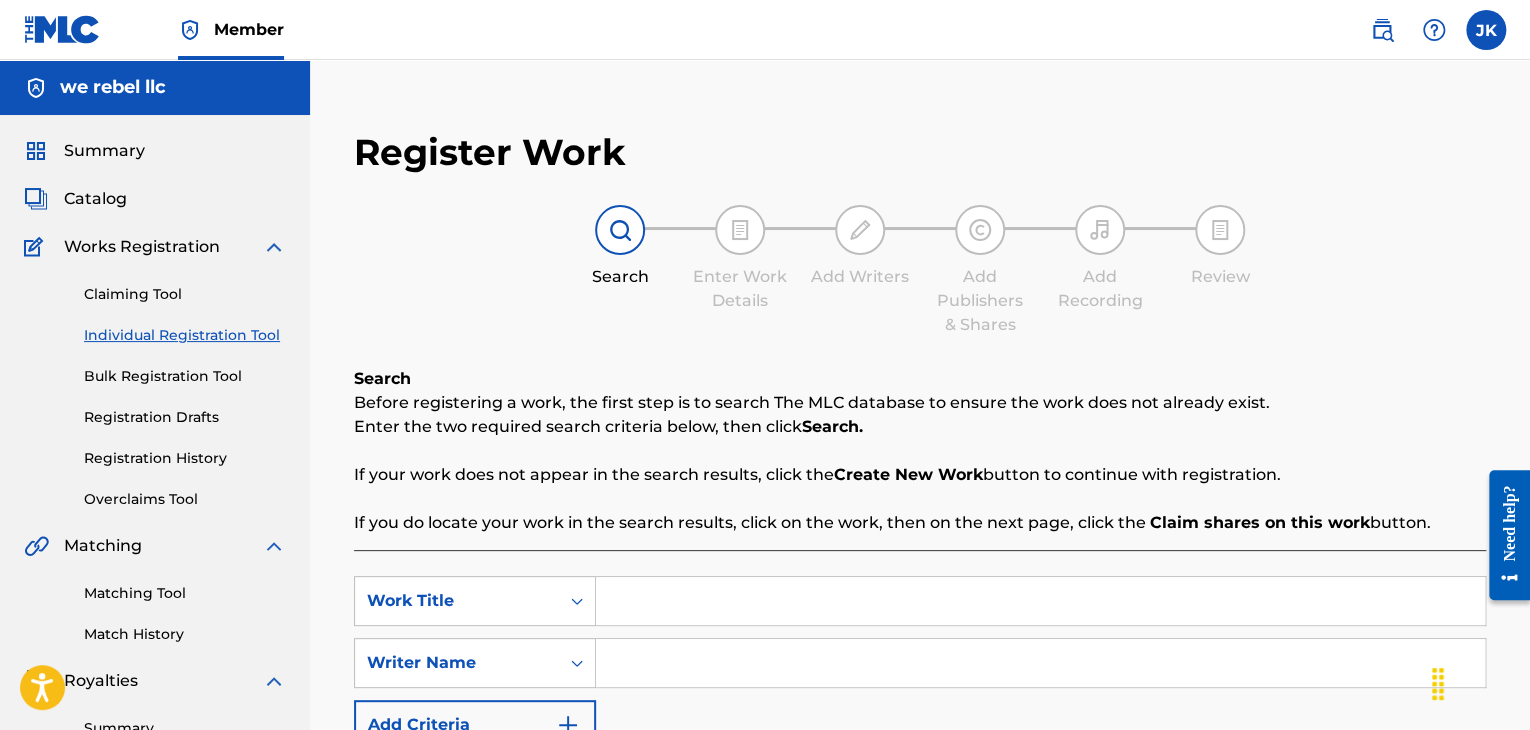 click at bounding box center [1040, 601] 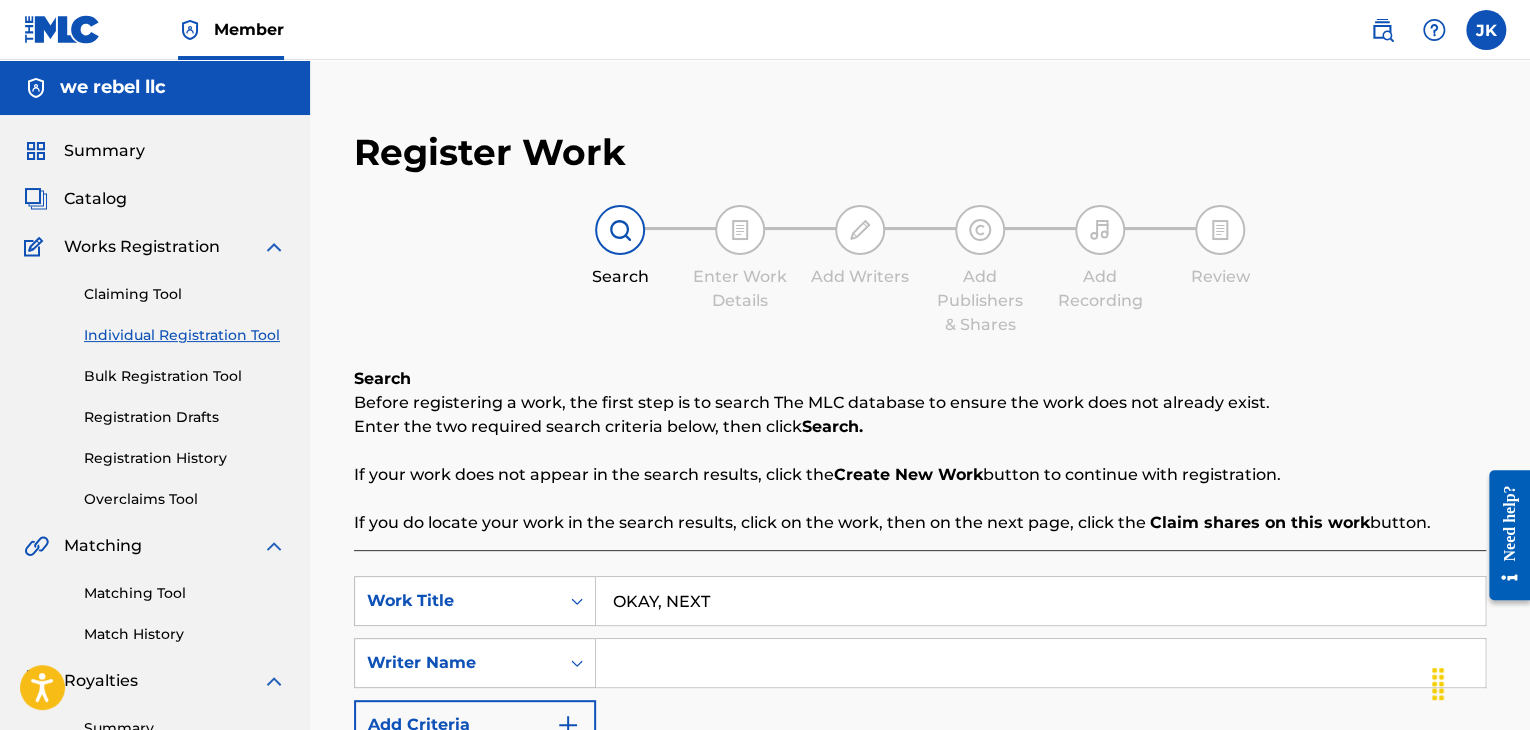 type on "OKAY, NEXT" 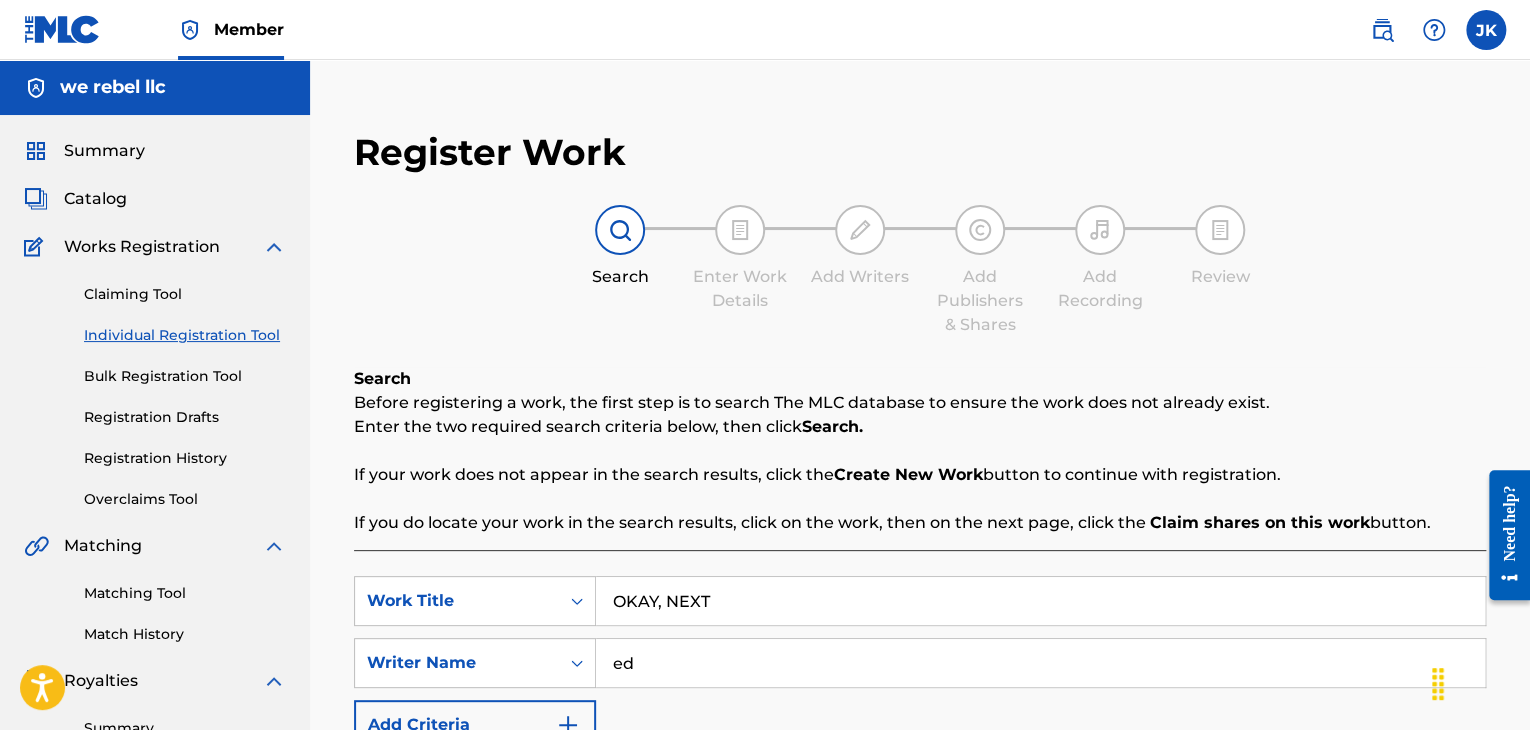 type on "[FIRST] [LAST]" 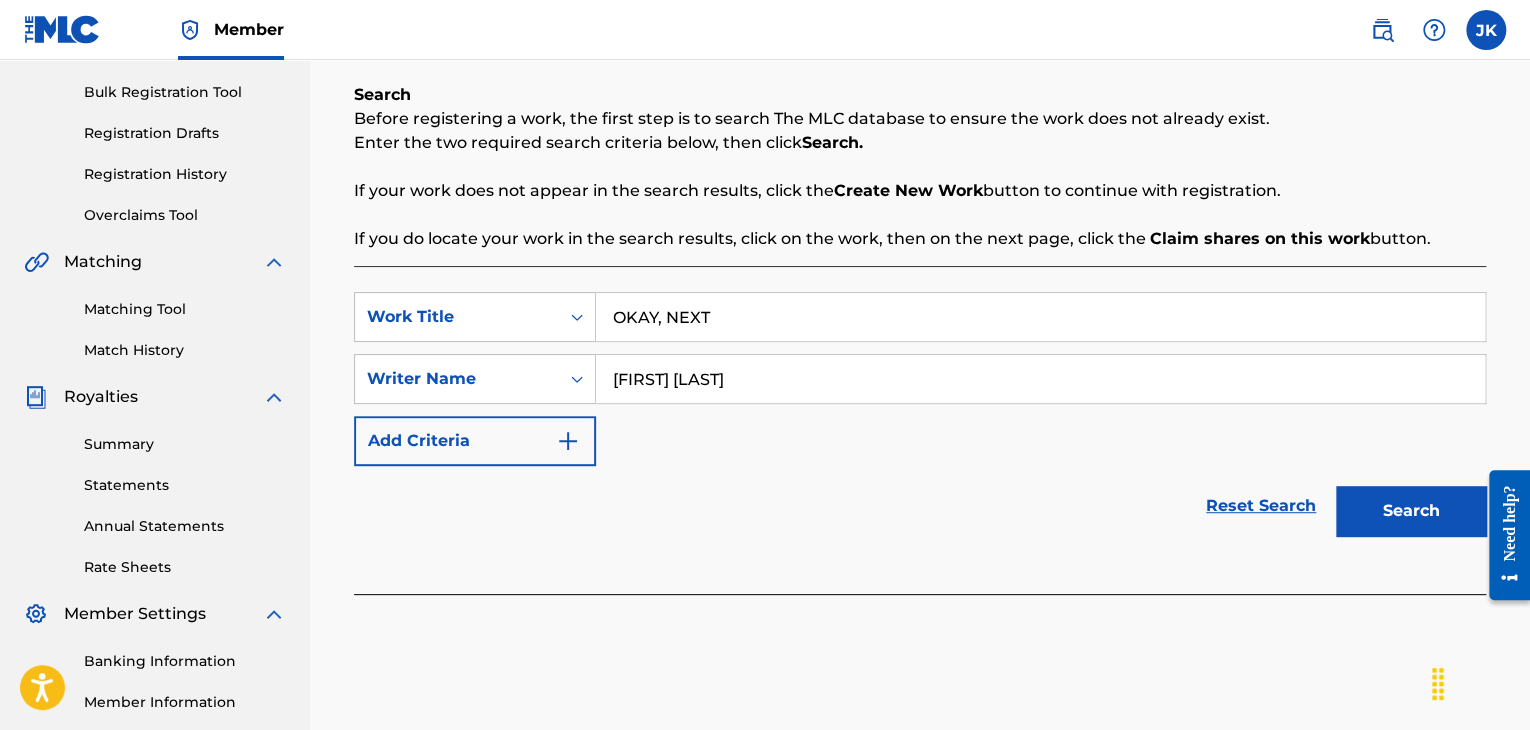 scroll, scrollTop: 300, scrollLeft: 0, axis: vertical 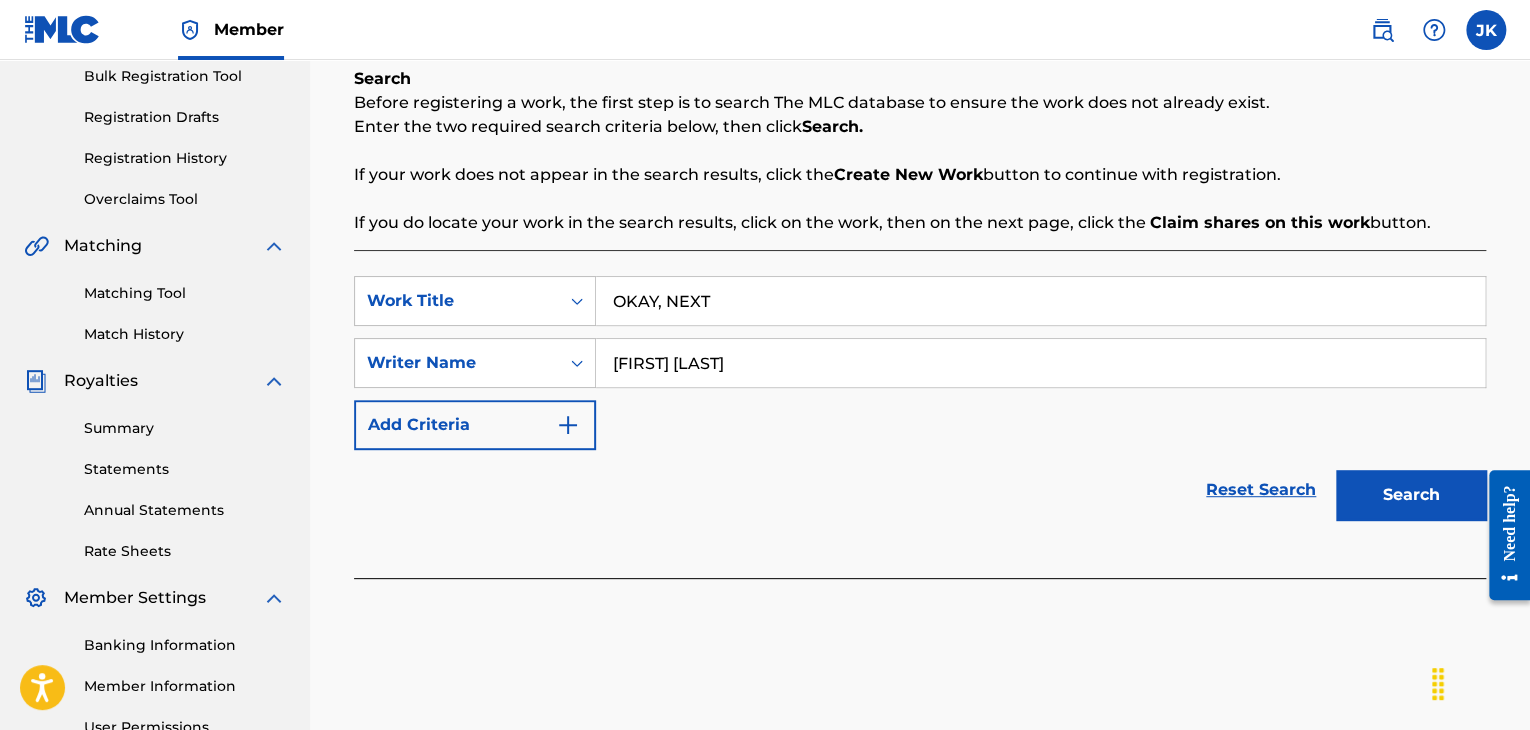 click on "Search" at bounding box center (1411, 495) 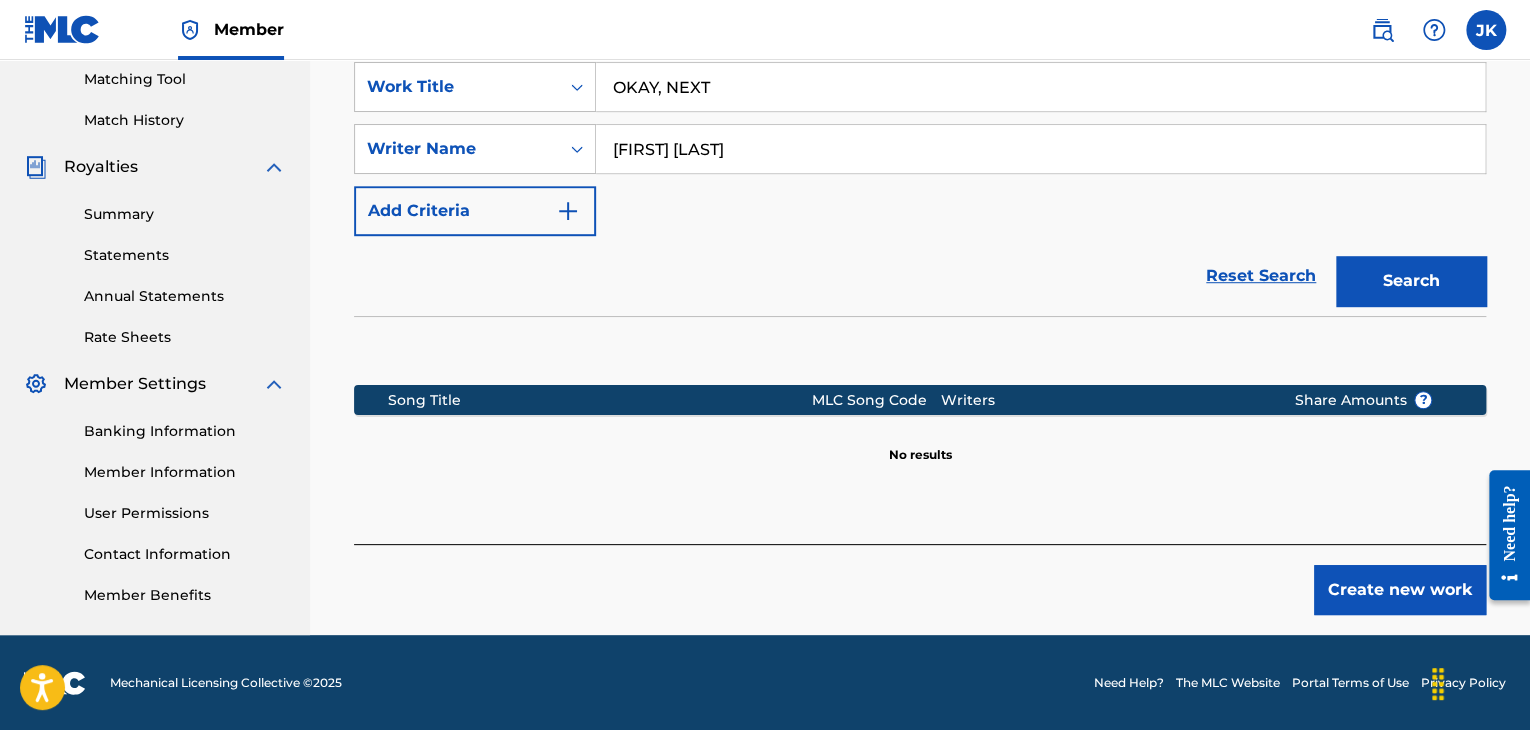 scroll, scrollTop: 515, scrollLeft: 0, axis: vertical 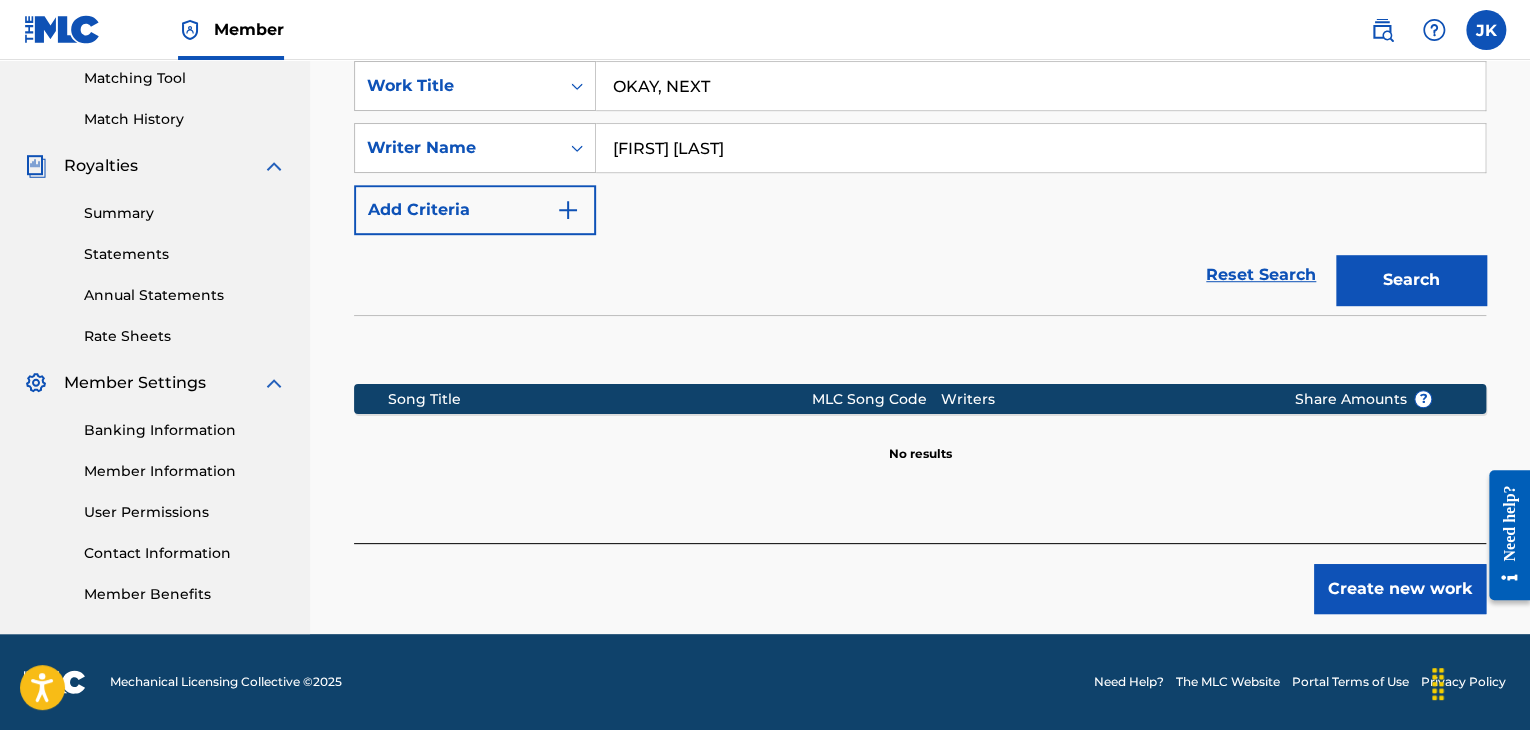 click on "Create new work" at bounding box center [1400, 589] 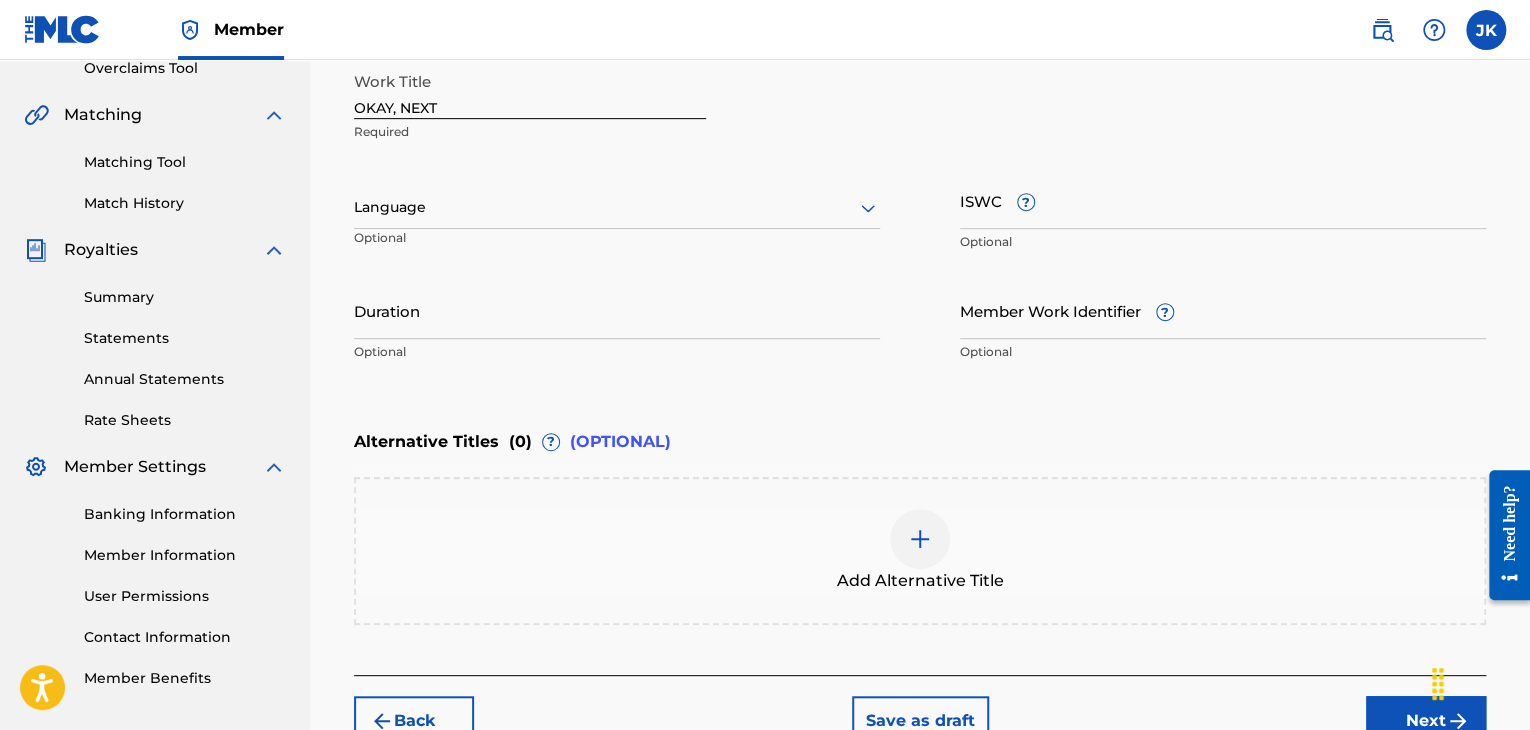 scroll, scrollTop: 315, scrollLeft: 0, axis: vertical 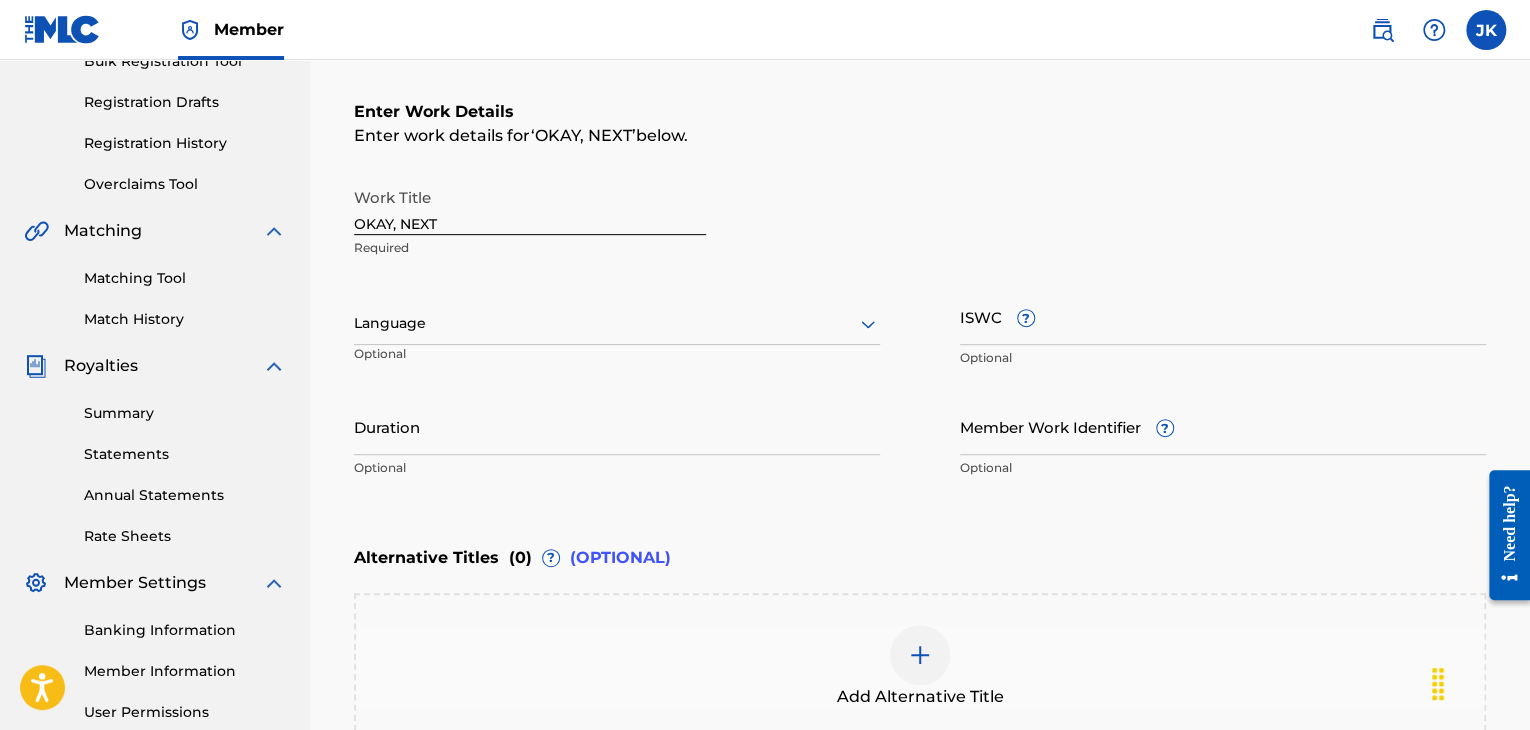 click 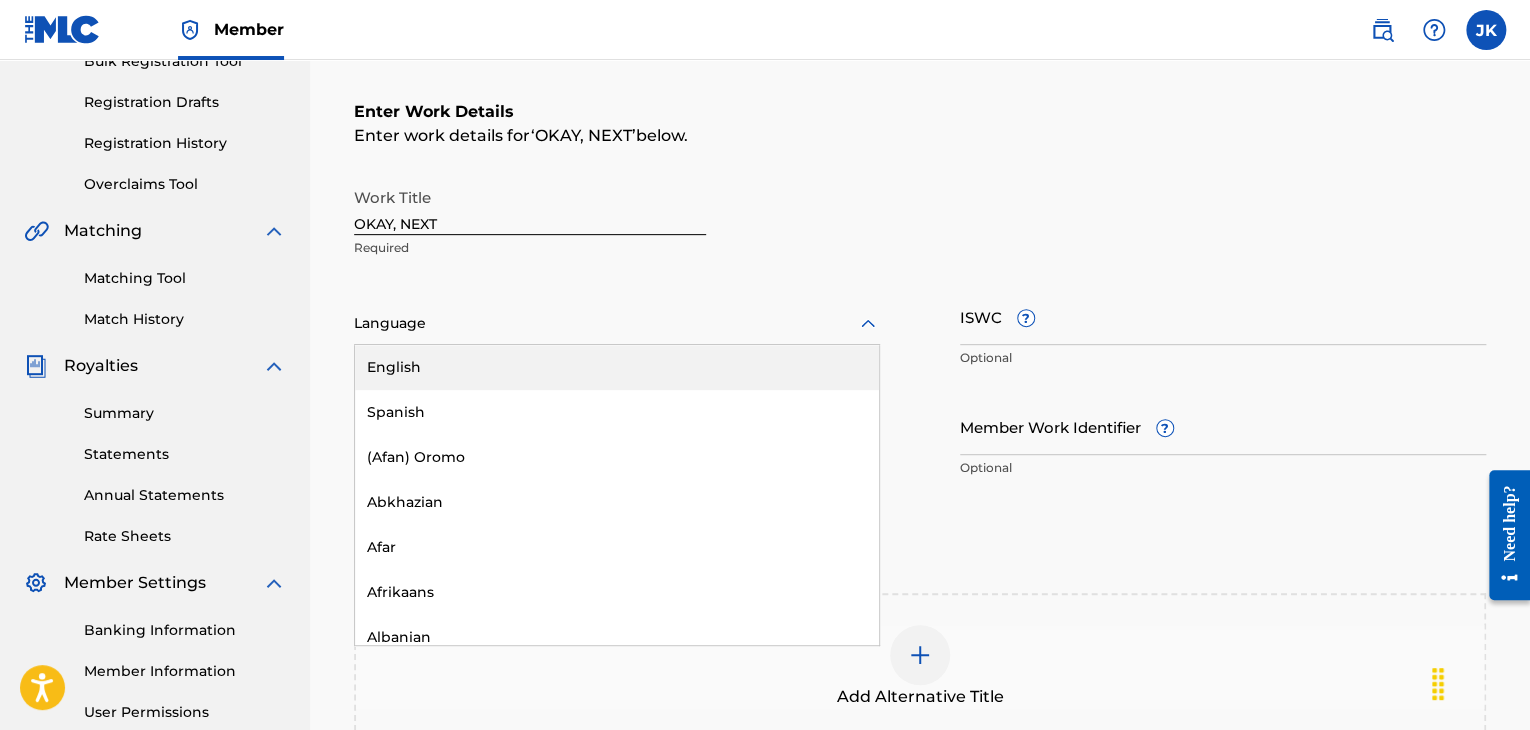 click on "English" at bounding box center [617, 367] 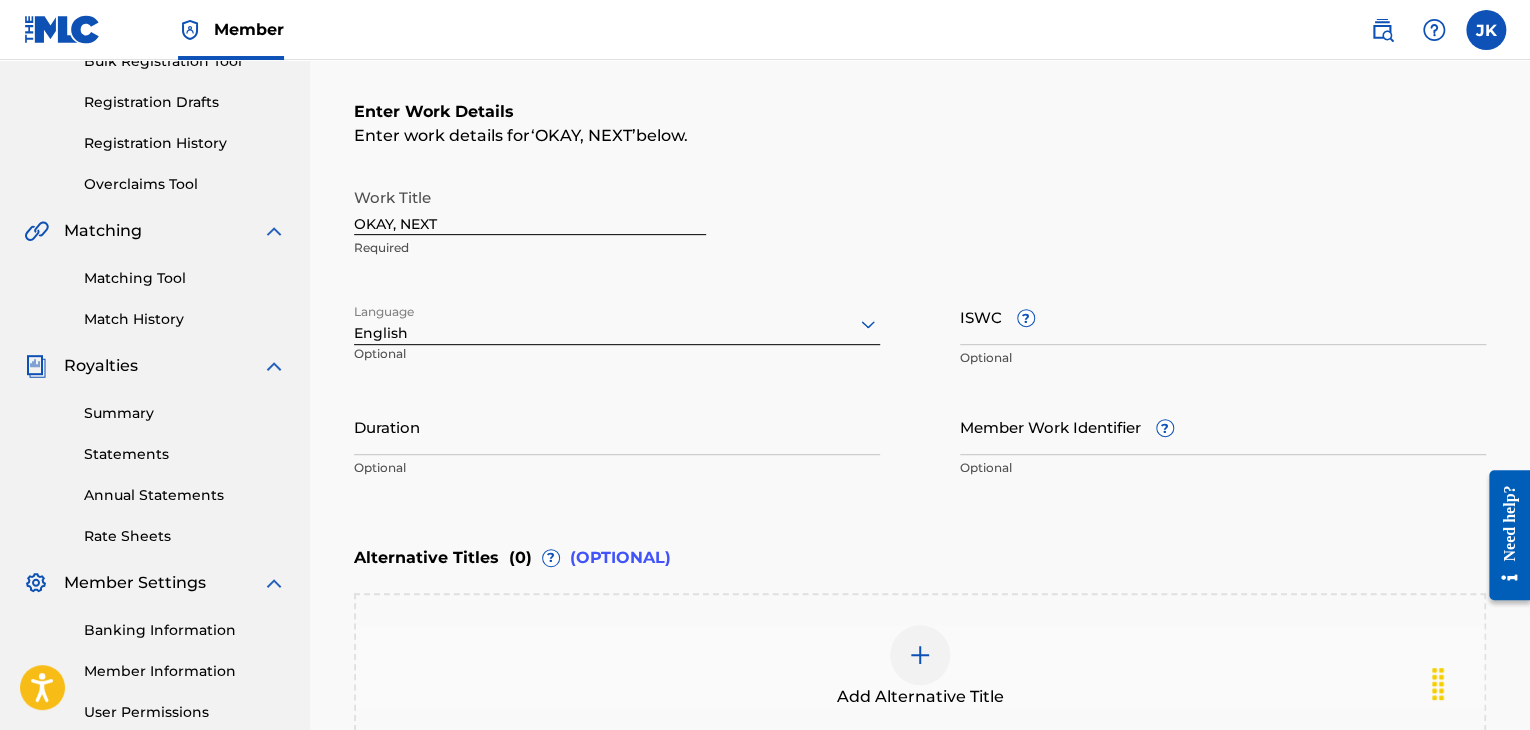 click on "Duration" at bounding box center (617, 426) 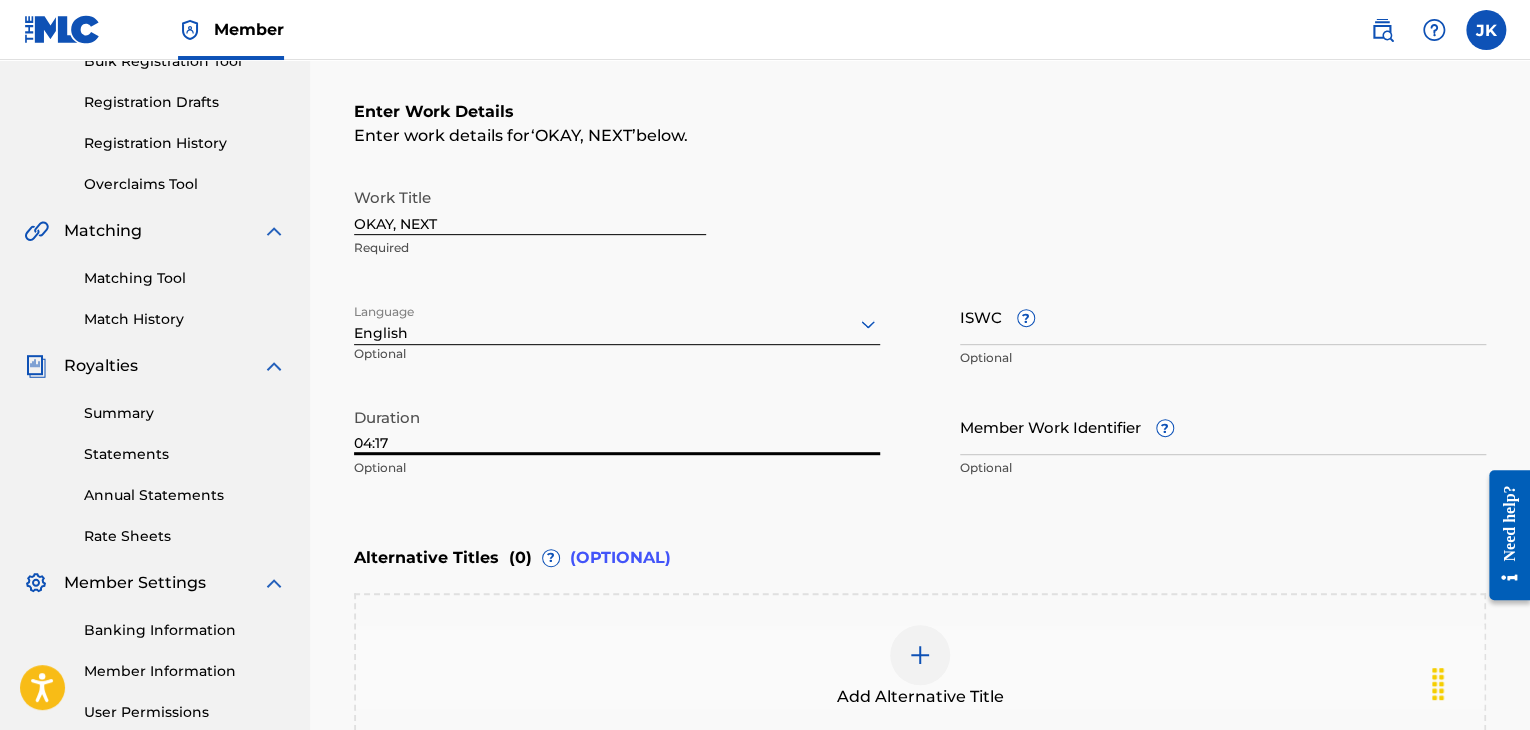 type on "04:17" 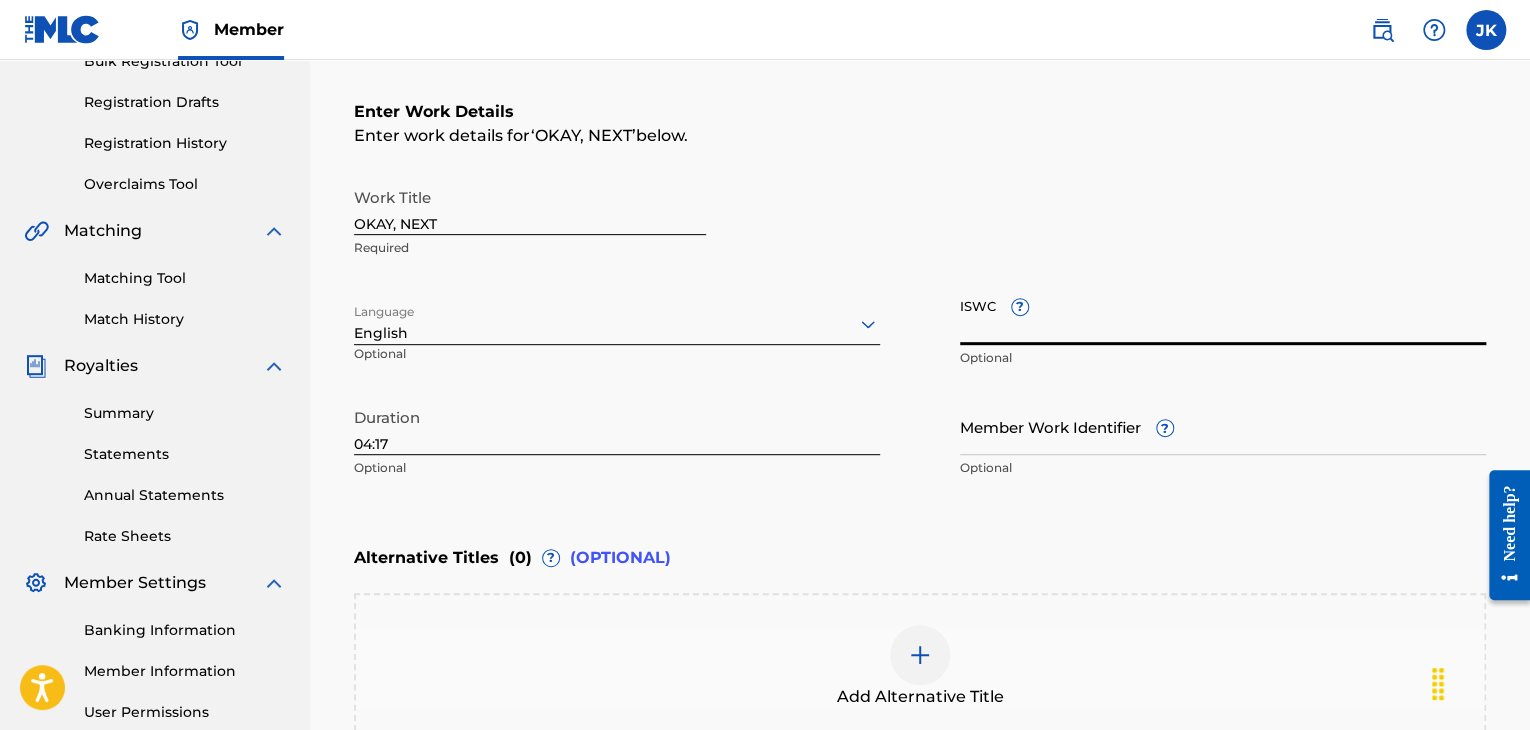 click on "ISWC   ?" at bounding box center (1223, 316) 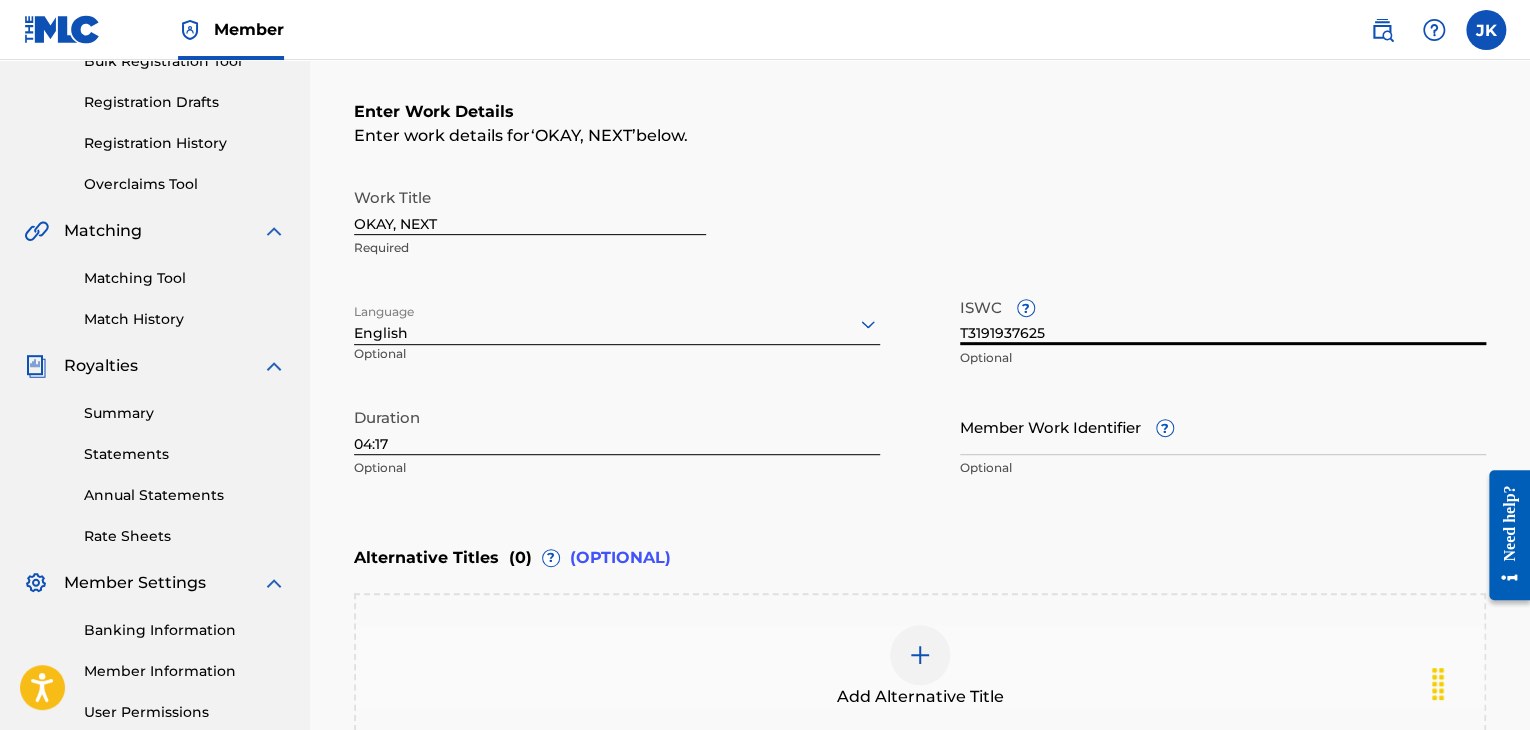 type on "T3191937625" 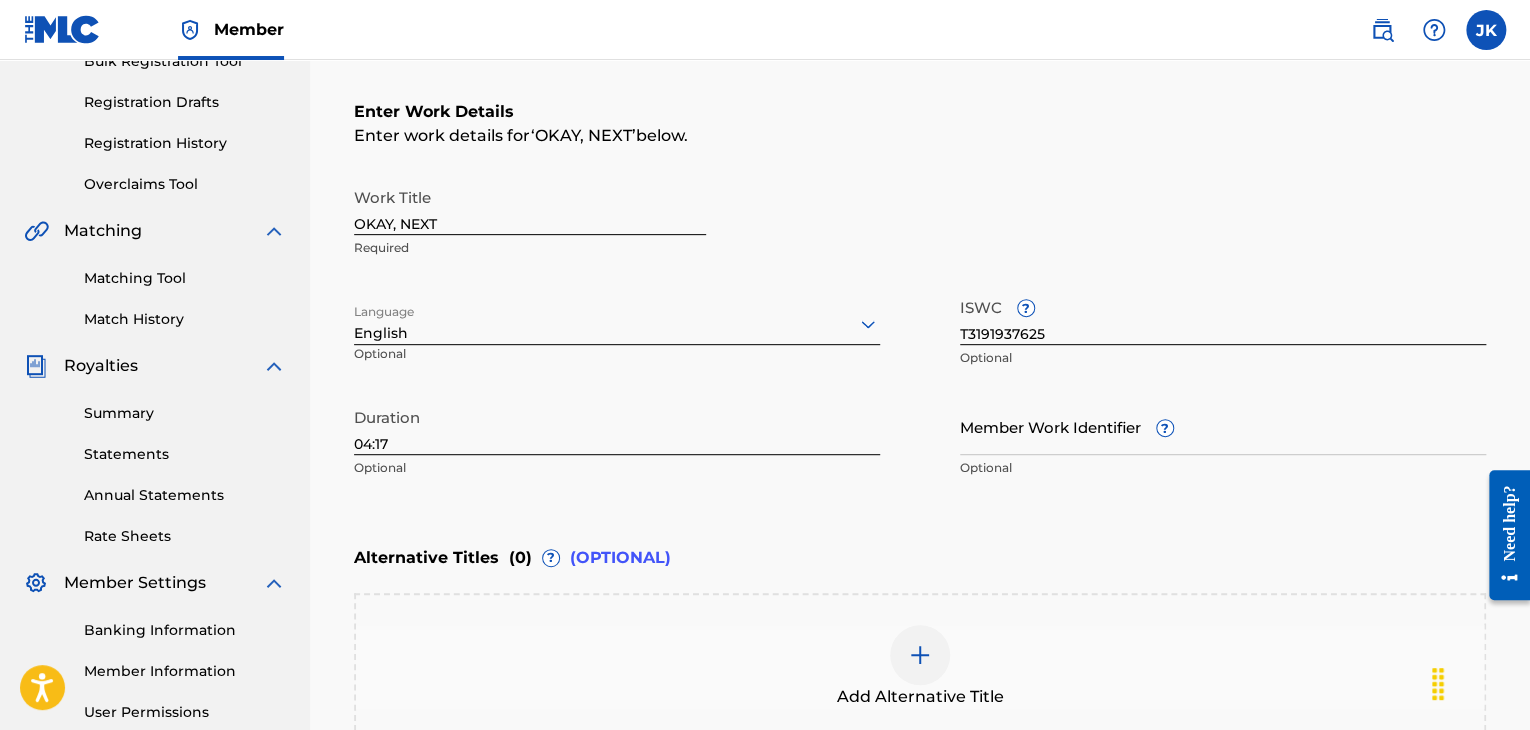 click on "Enter Work Details Enter work details for  ‘ OKAY, NEXT ’  below. Work Title   OKAY, NEXT Required Language English Optional ISWC   ? T3191937625 Optional Duration   04:17 Optional Member Work Identifier   ? Optional" at bounding box center [920, 294] 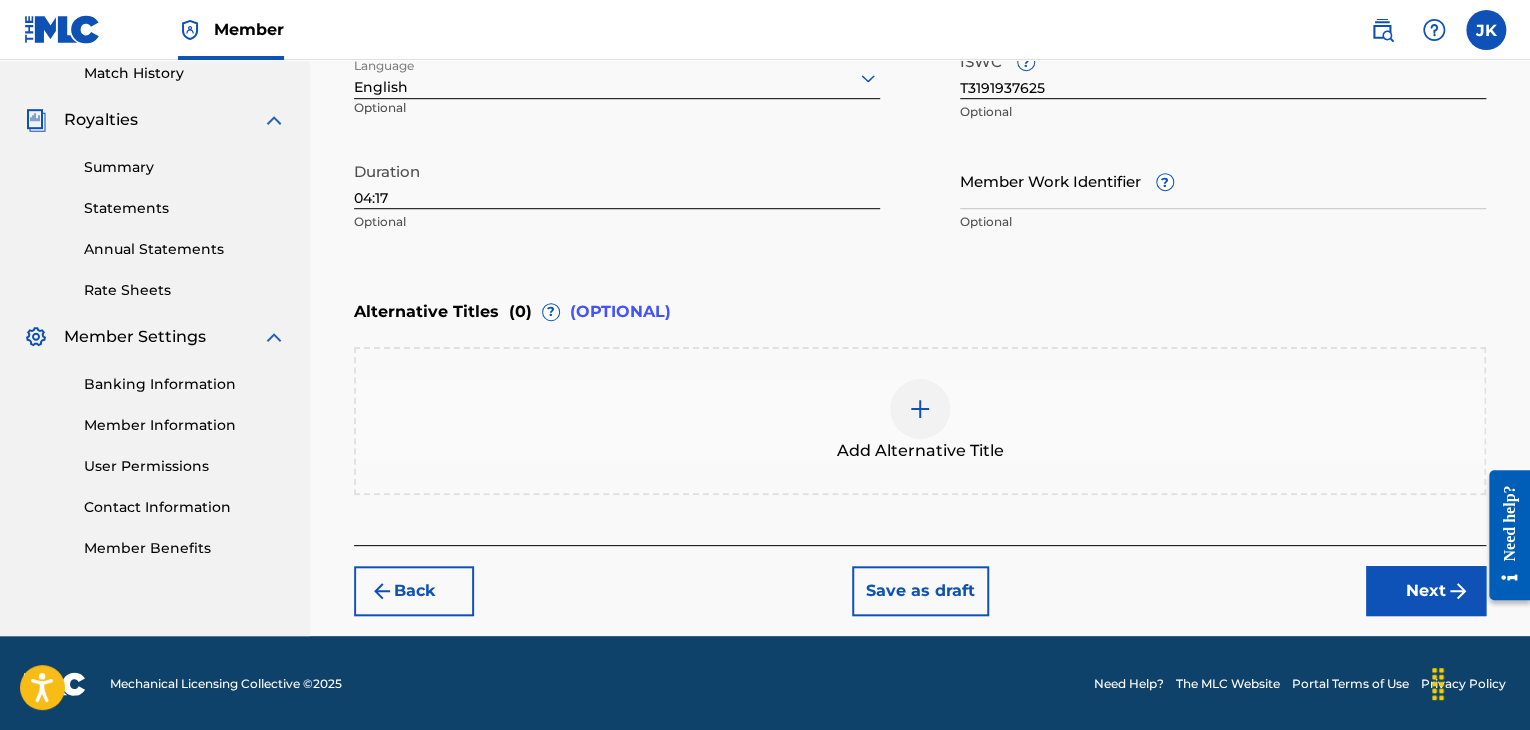 click on "Next" at bounding box center [1426, 591] 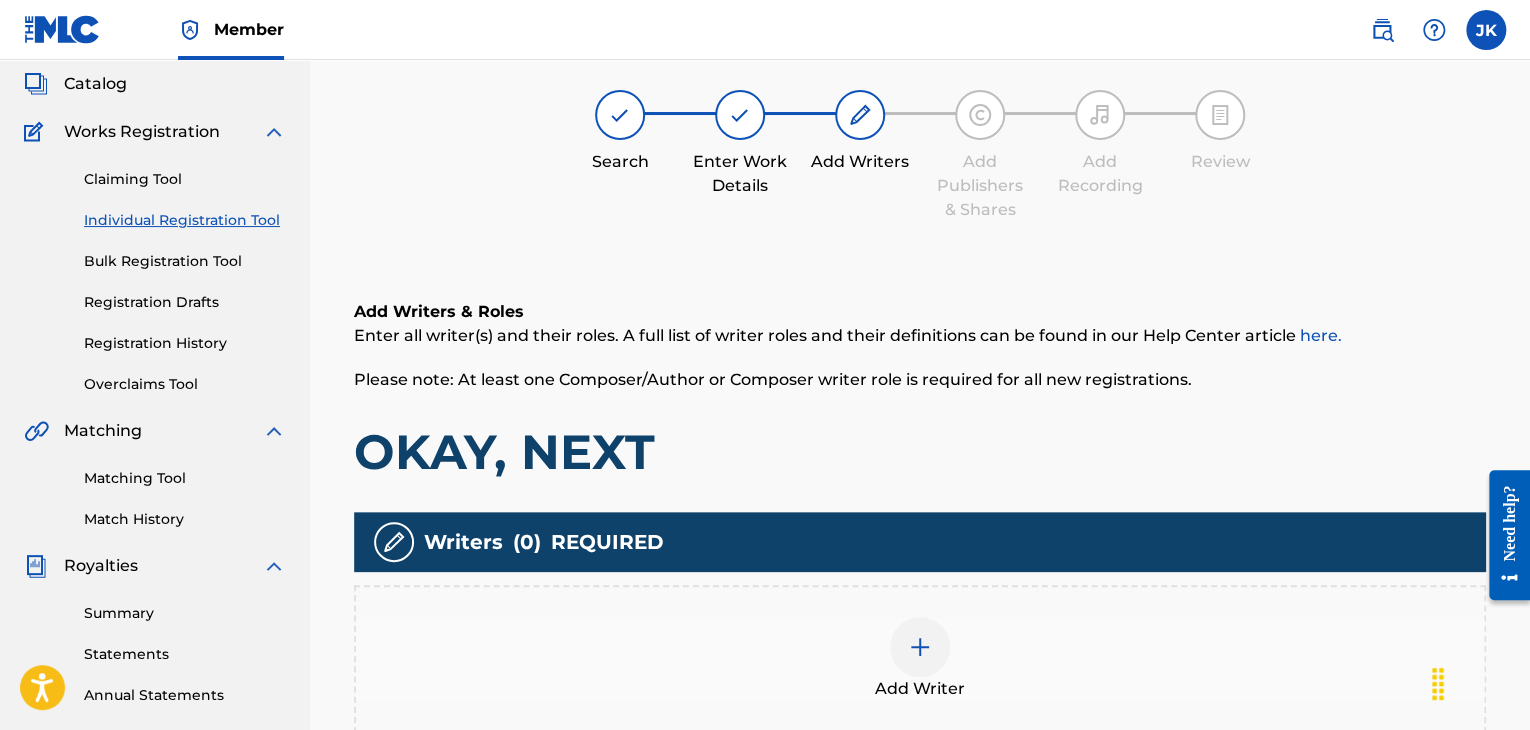 scroll, scrollTop: 90, scrollLeft: 0, axis: vertical 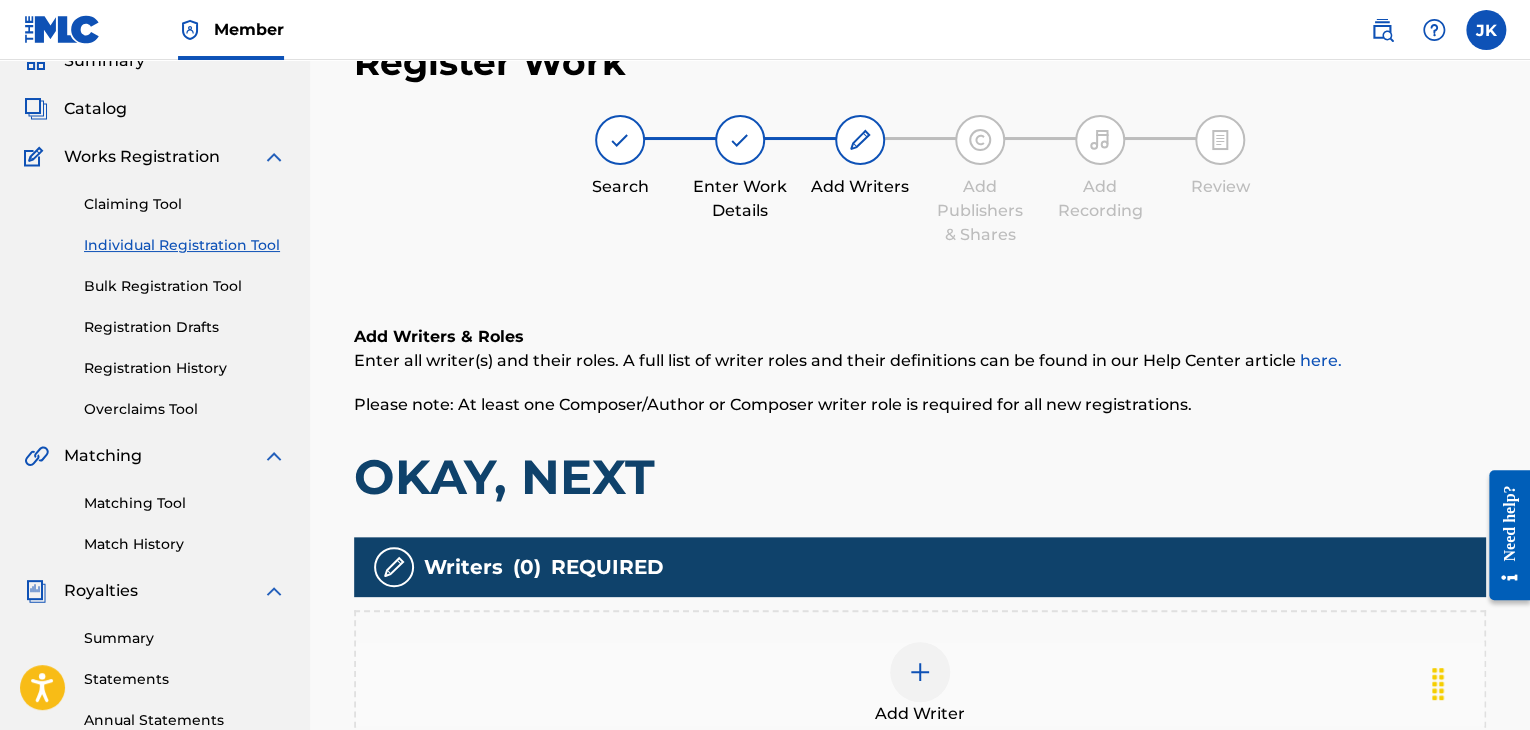 click at bounding box center (920, 672) 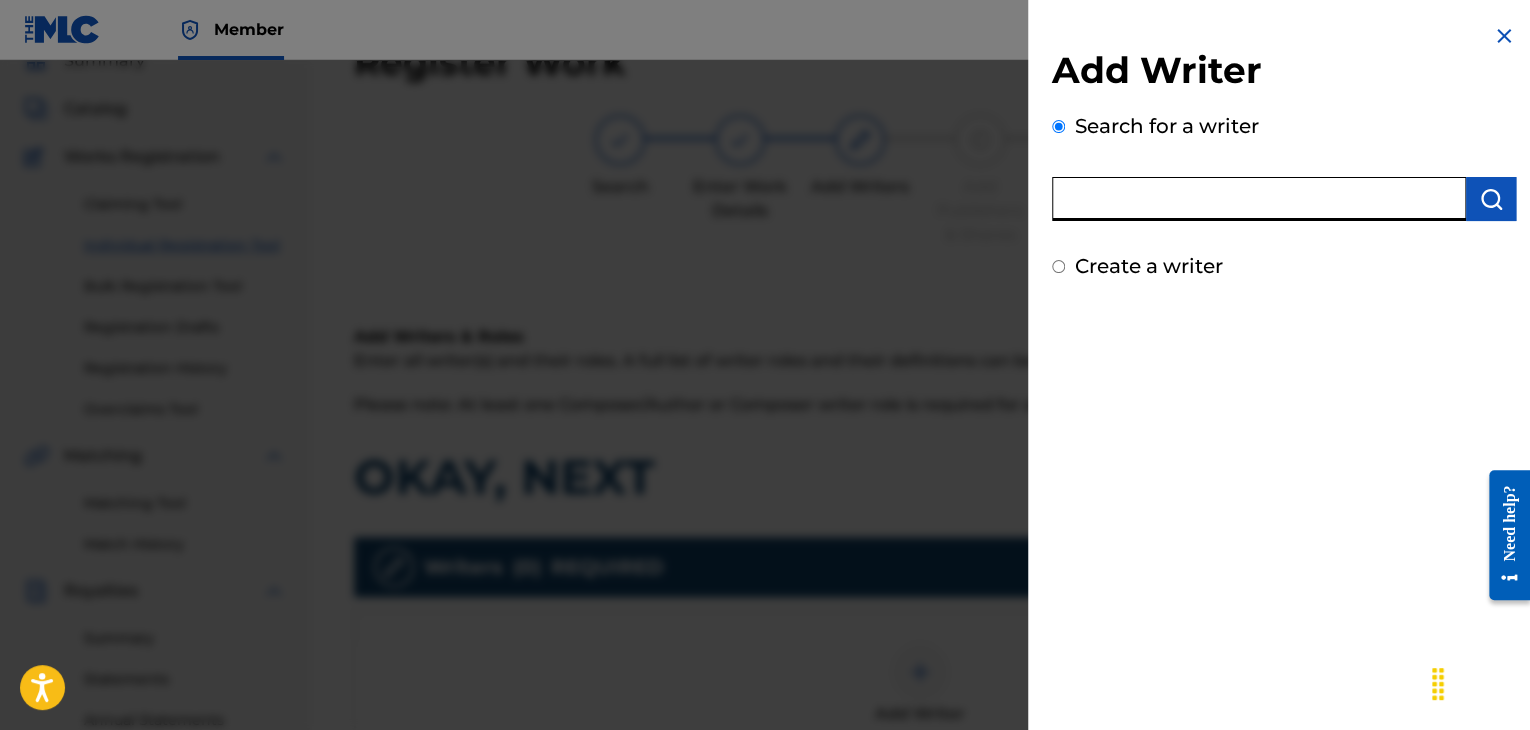 click at bounding box center (1259, 199) 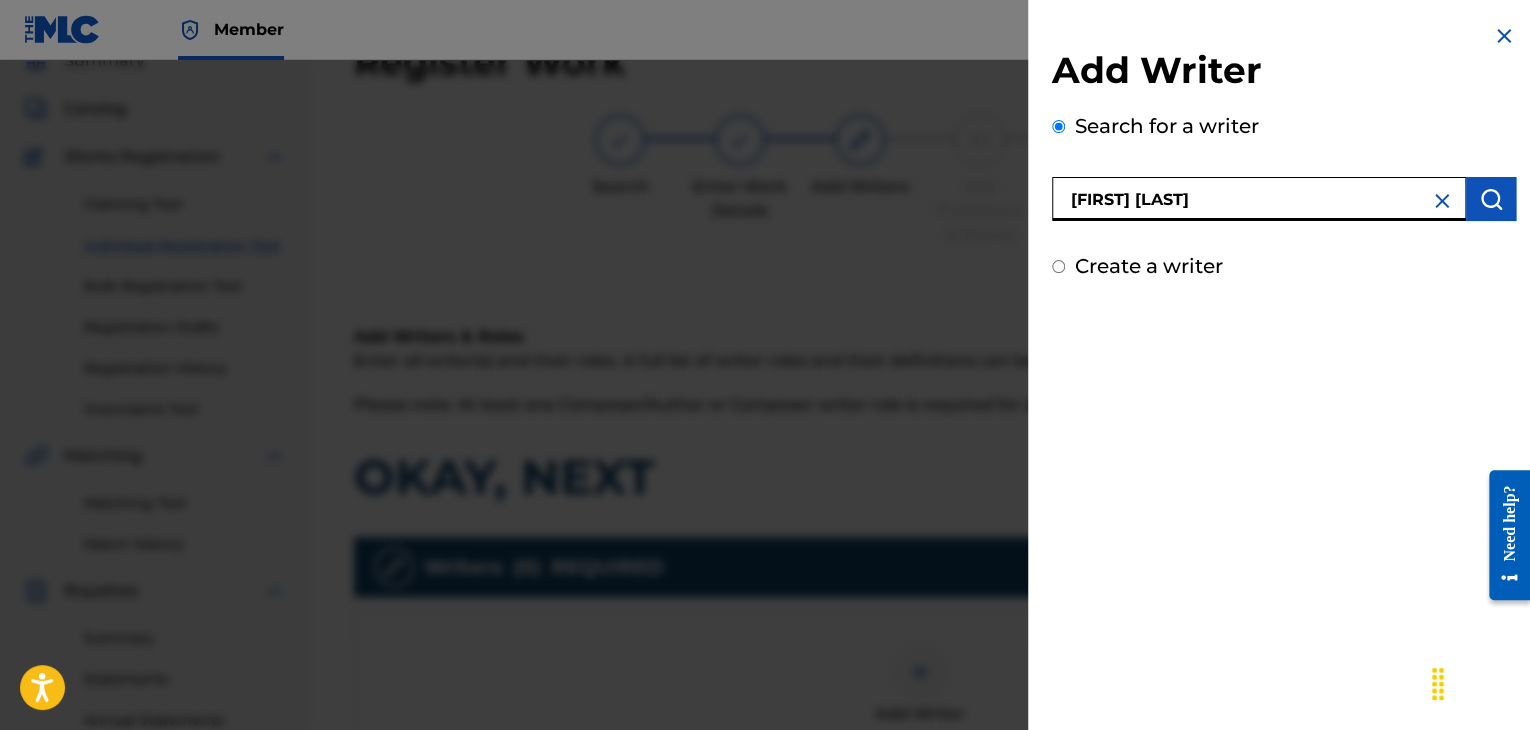type on "[FIRST] [LAST]" 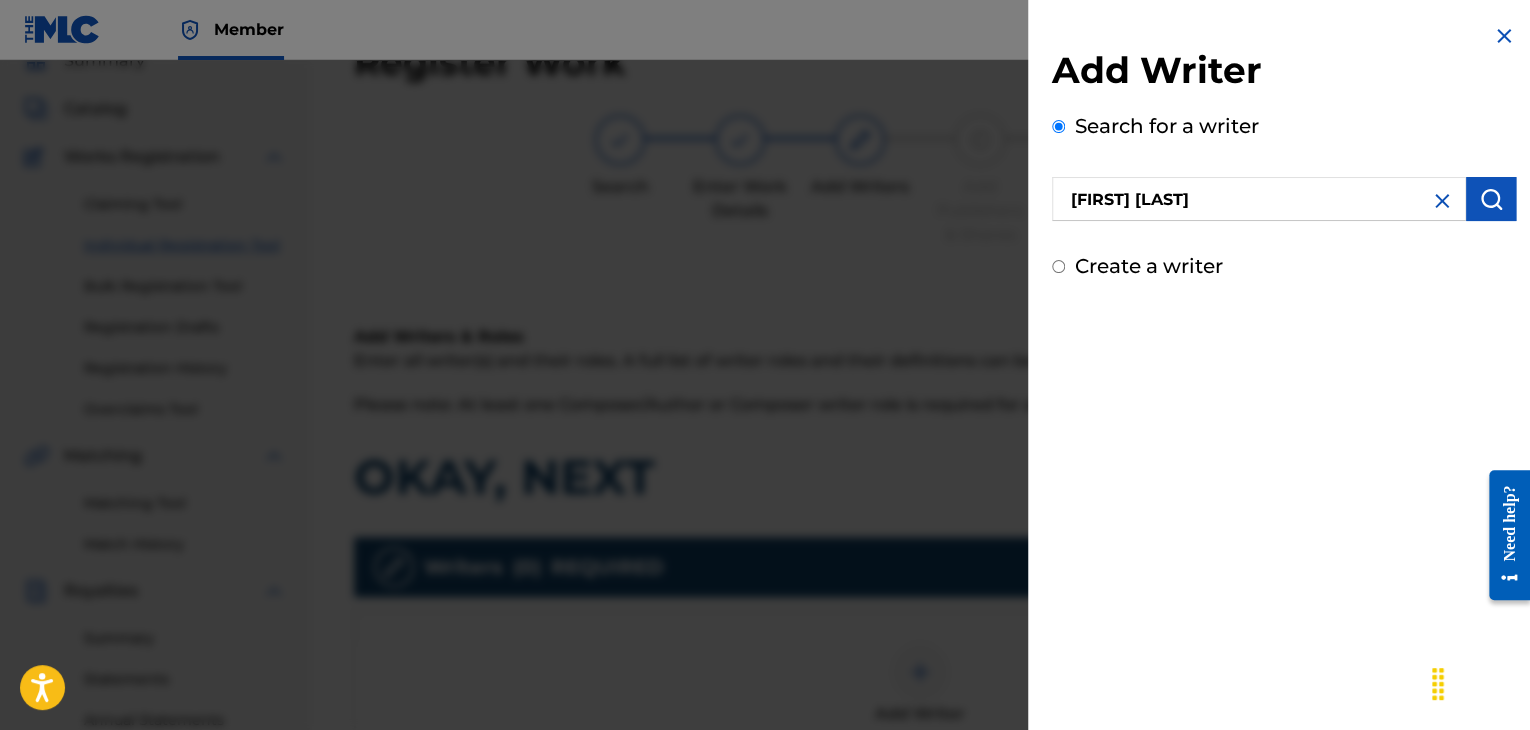 click at bounding box center [1491, 199] 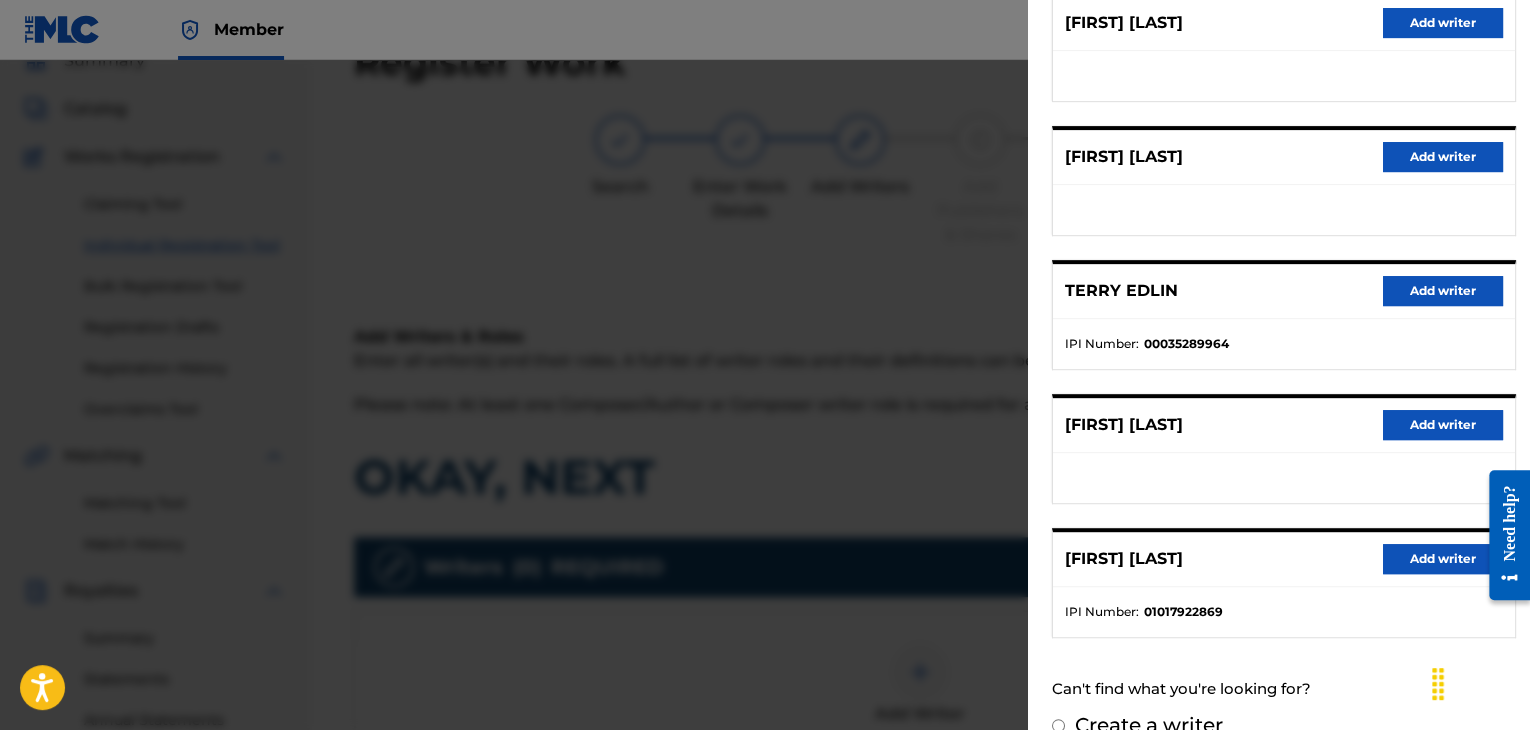 scroll, scrollTop: 310, scrollLeft: 0, axis: vertical 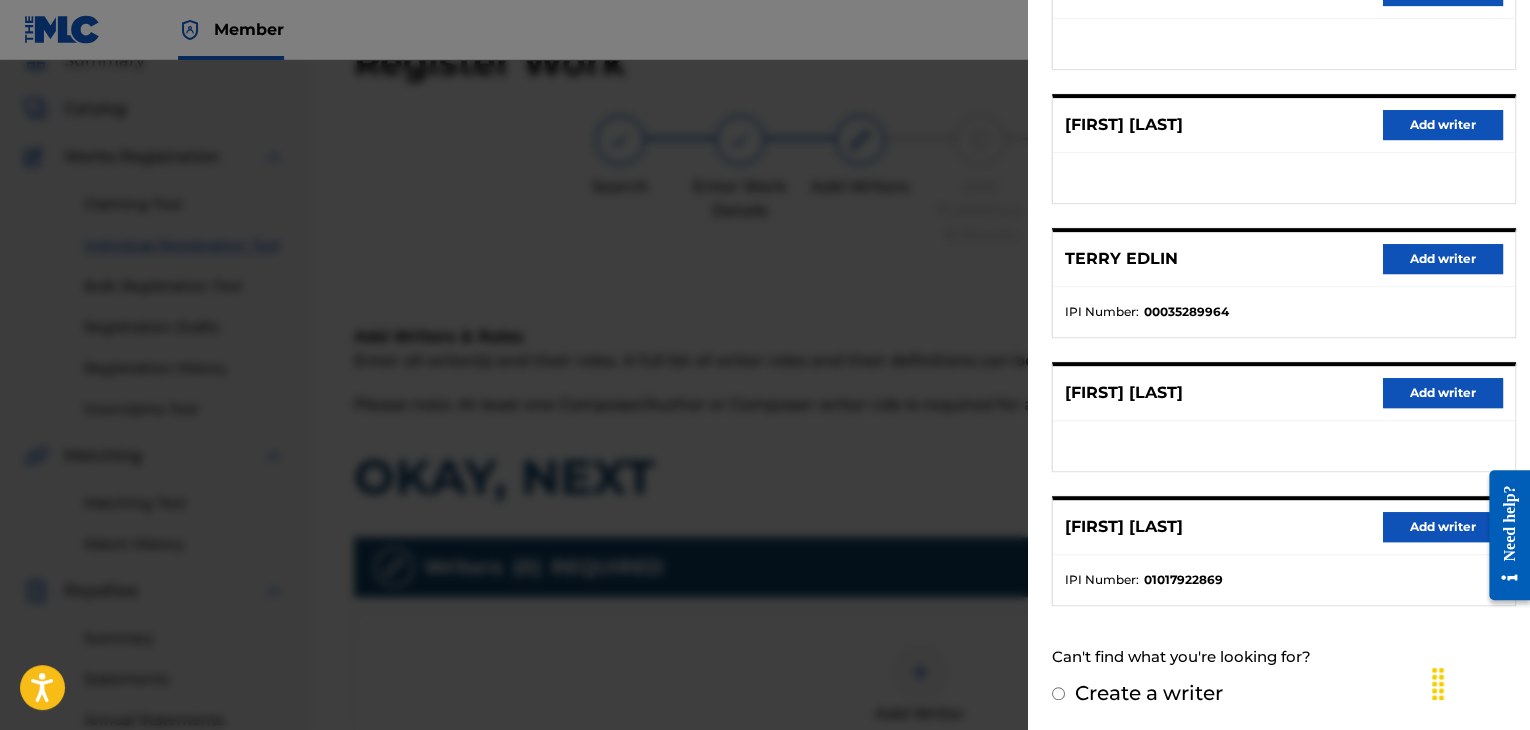 click on "Add writer" at bounding box center (1443, 527) 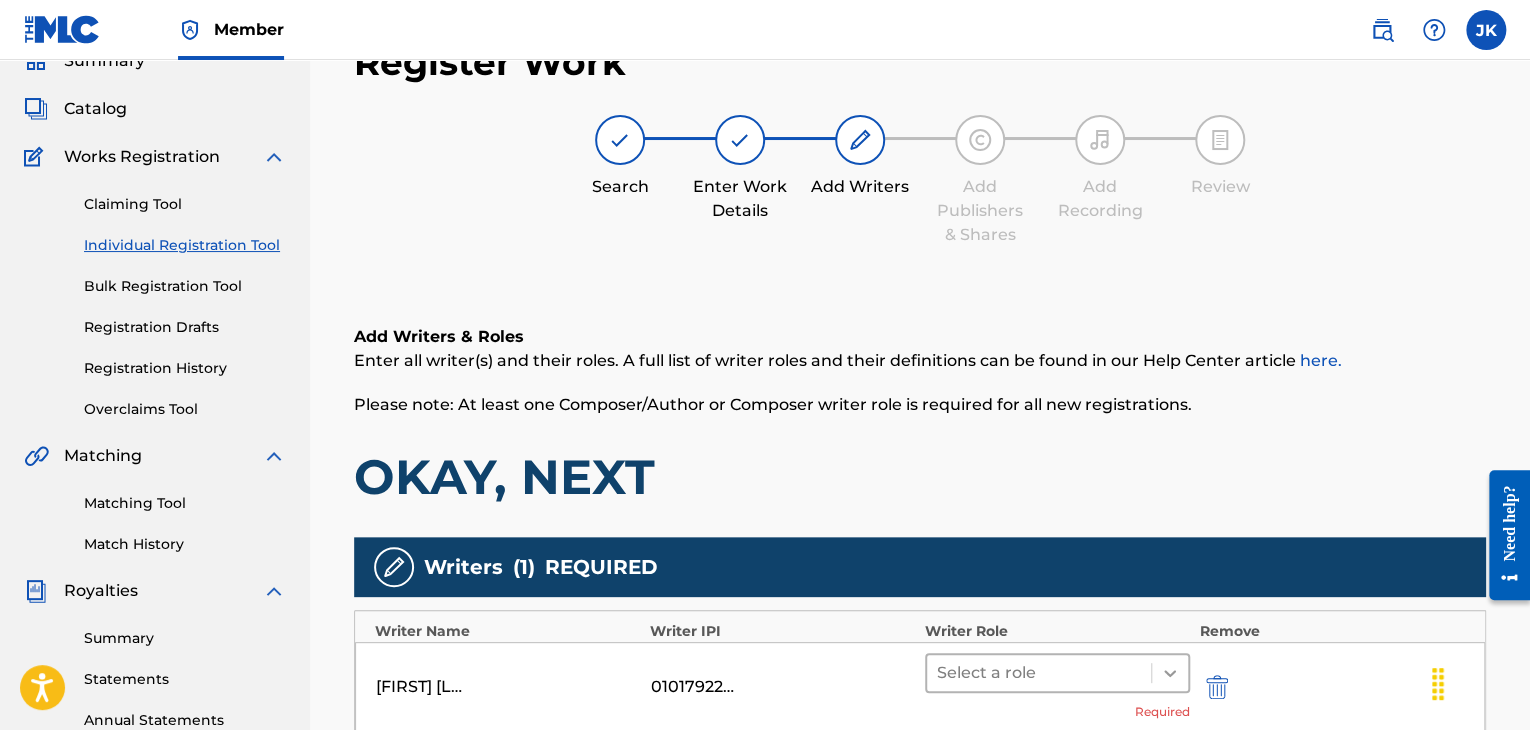 click 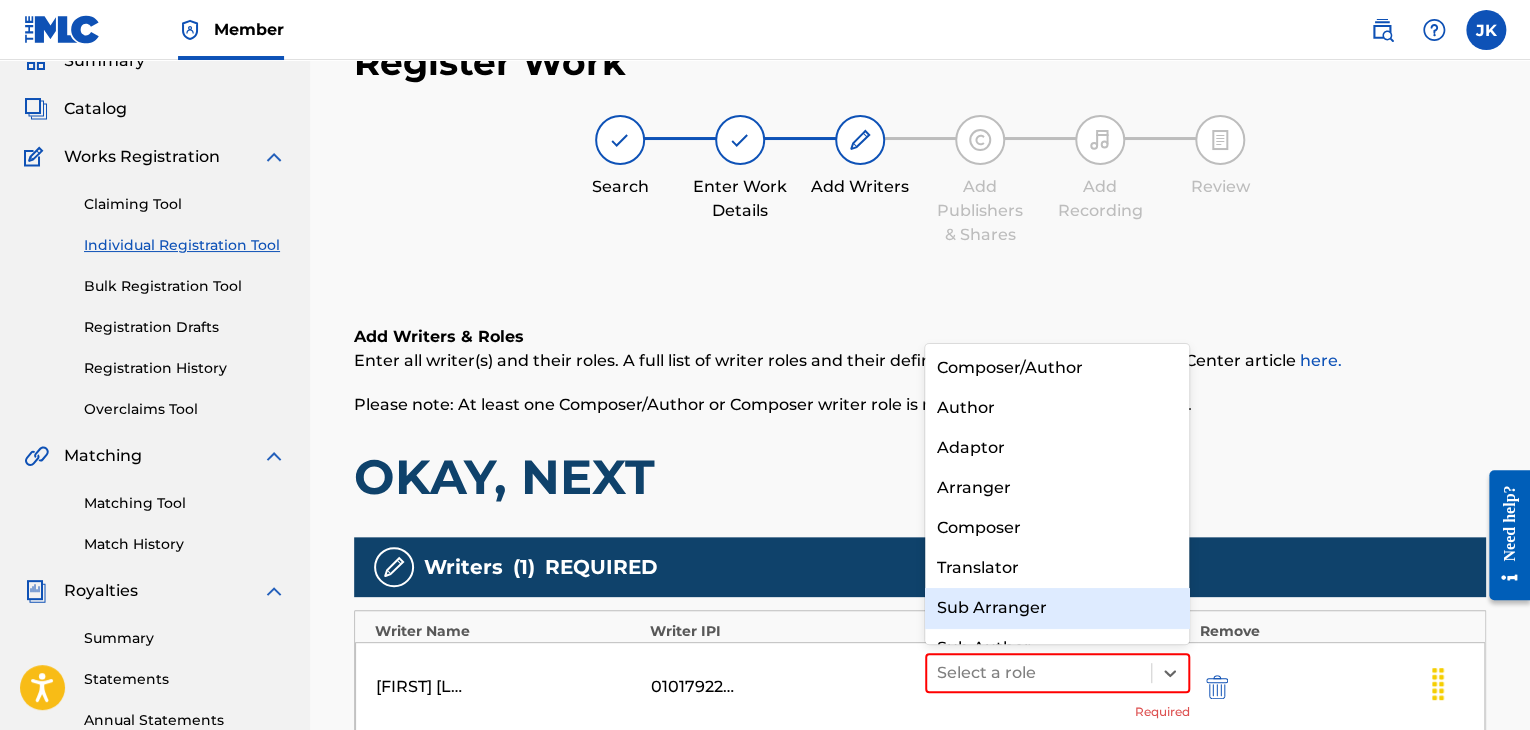 scroll, scrollTop: 28, scrollLeft: 0, axis: vertical 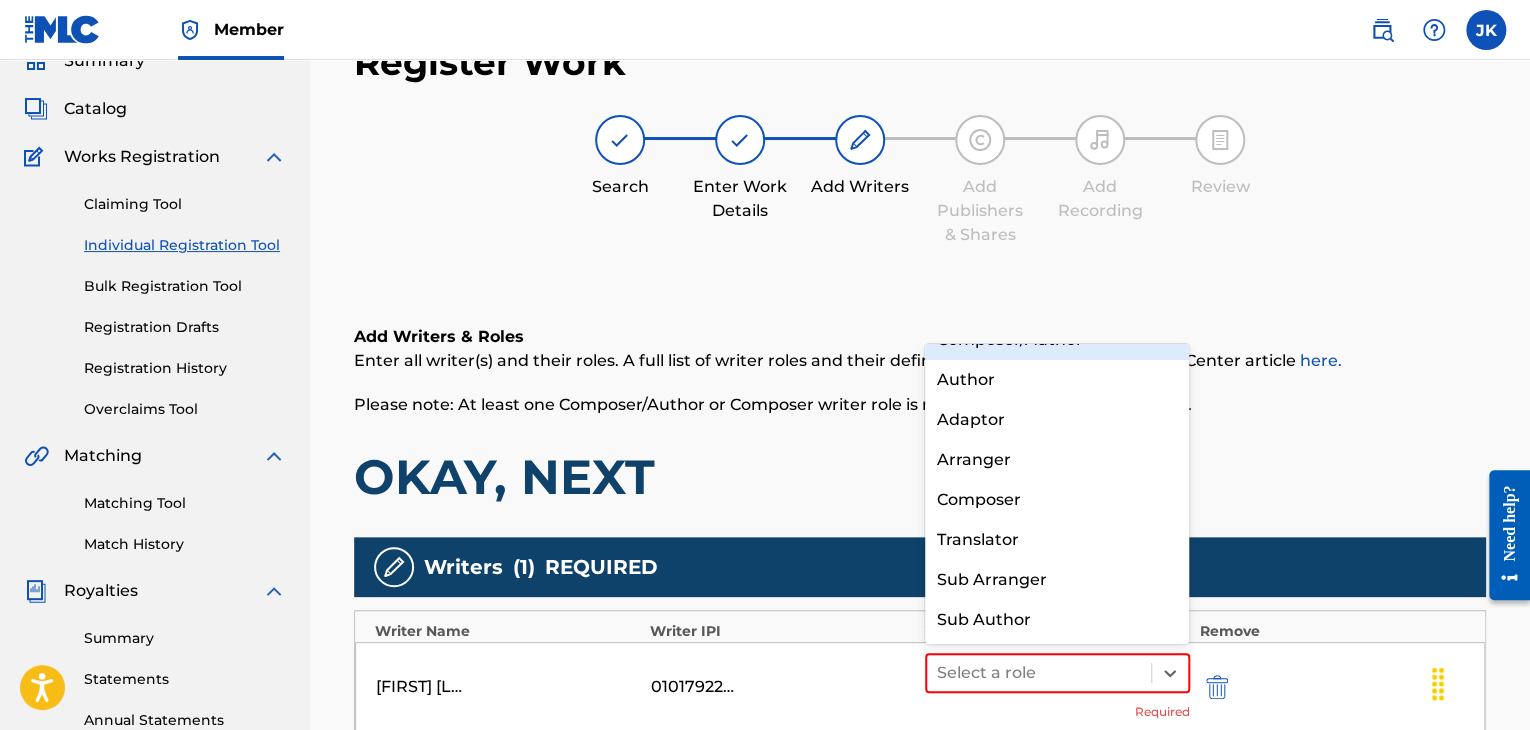 click on "Composer/Author" at bounding box center [1057, 340] 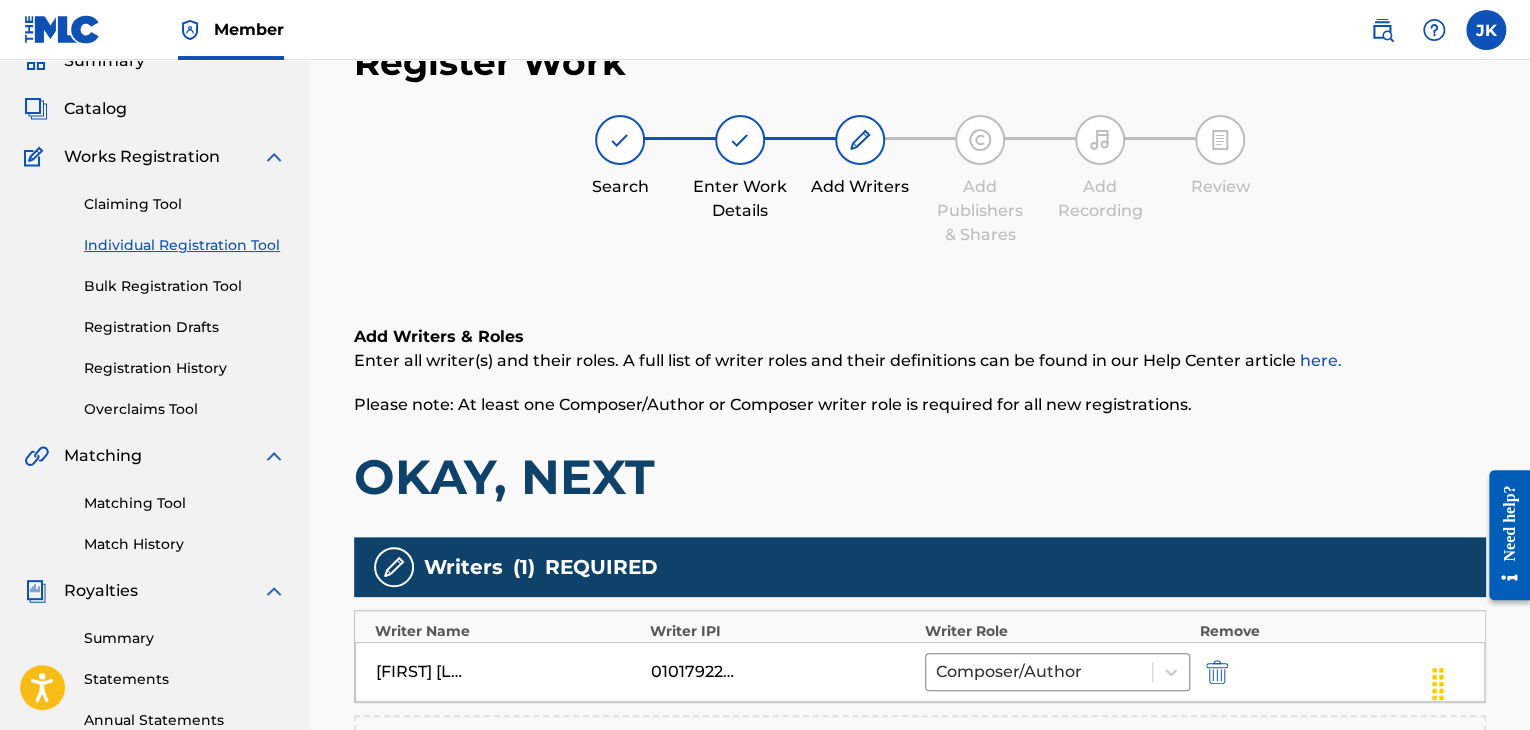 click on "Please note: At least one Composer/Author or Composer writer role is required for all new registrations." at bounding box center [920, 405] 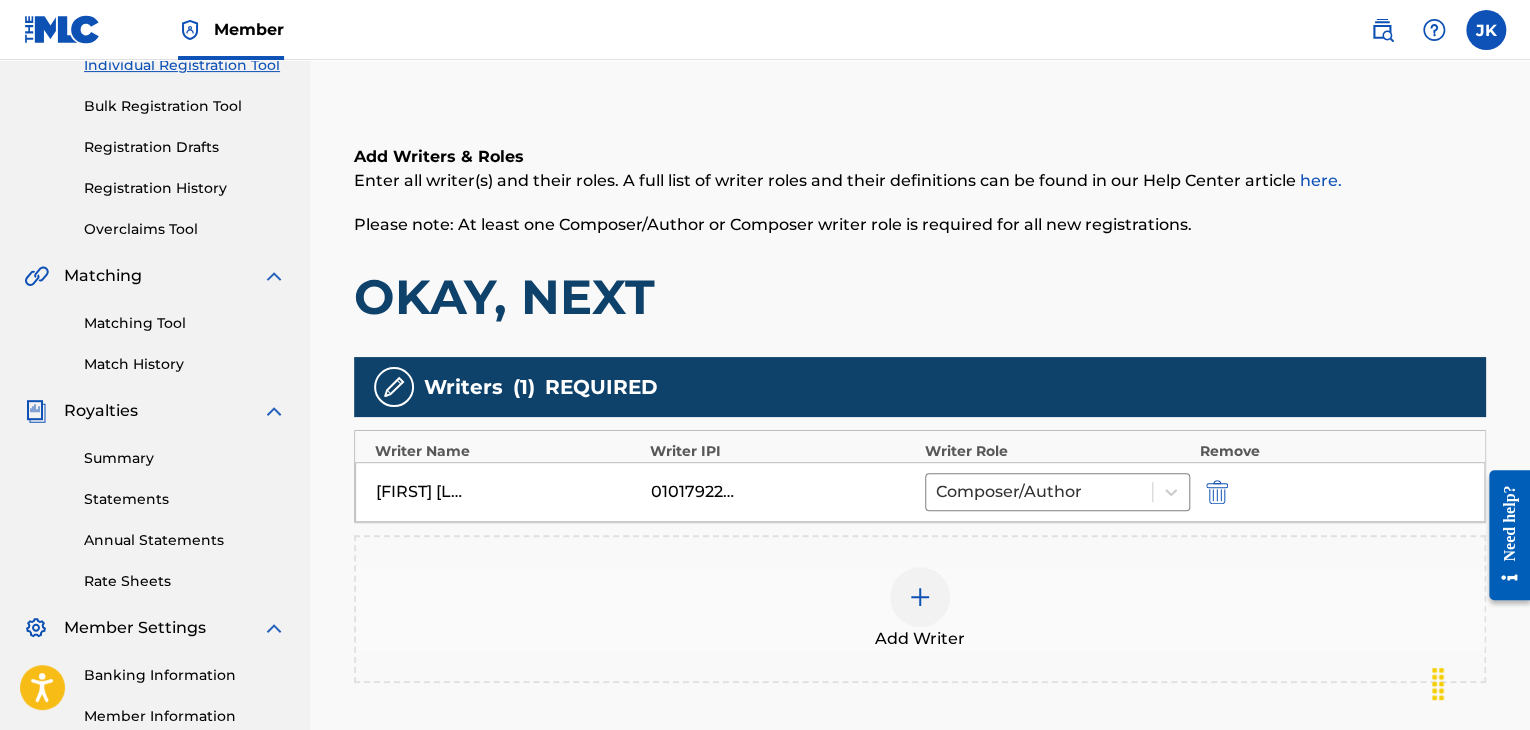 scroll, scrollTop: 490, scrollLeft: 0, axis: vertical 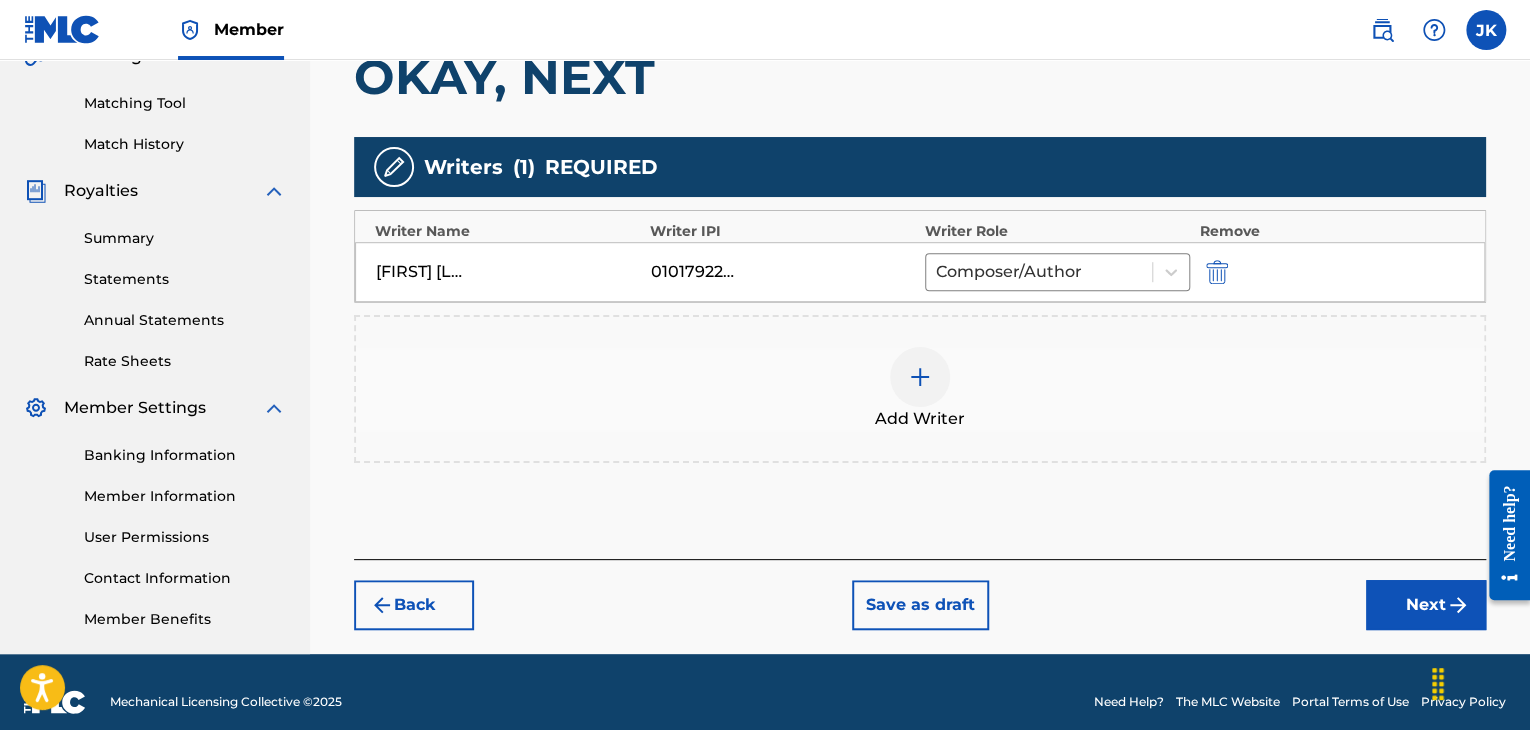 click on "Next" at bounding box center [1426, 605] 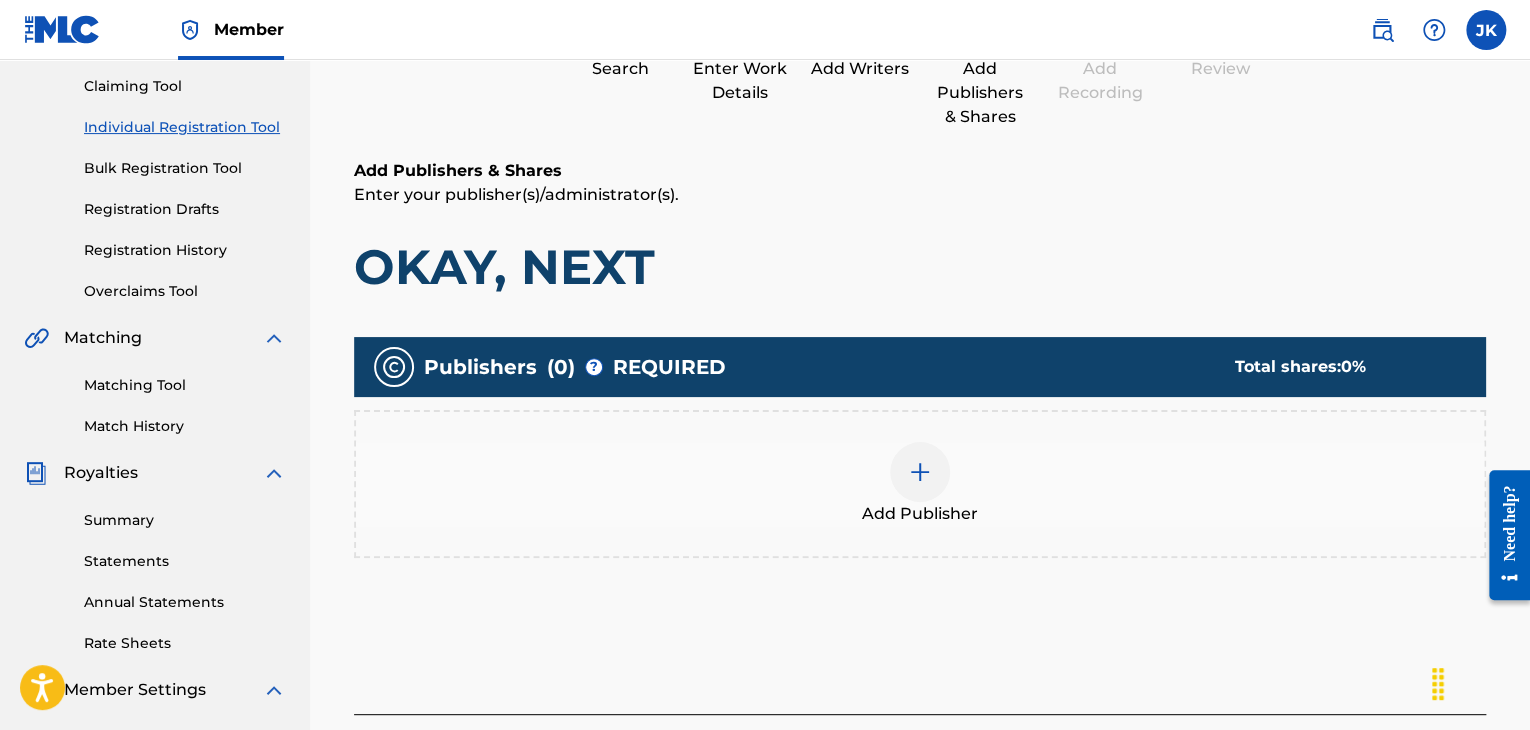 scroll, scrollTop: 290, scrollLeft: 0, axis: vertical 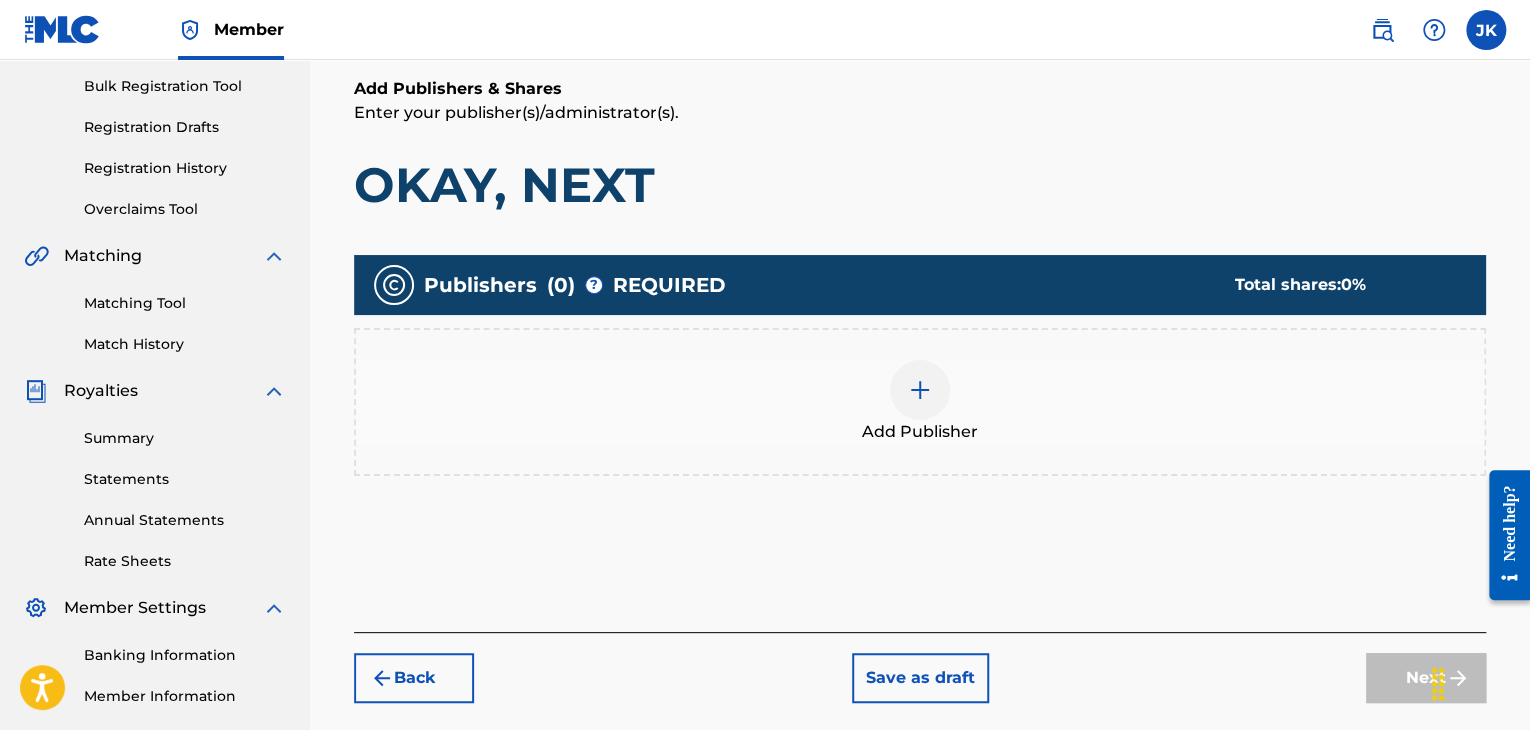 click at bounding box center (920, 390) 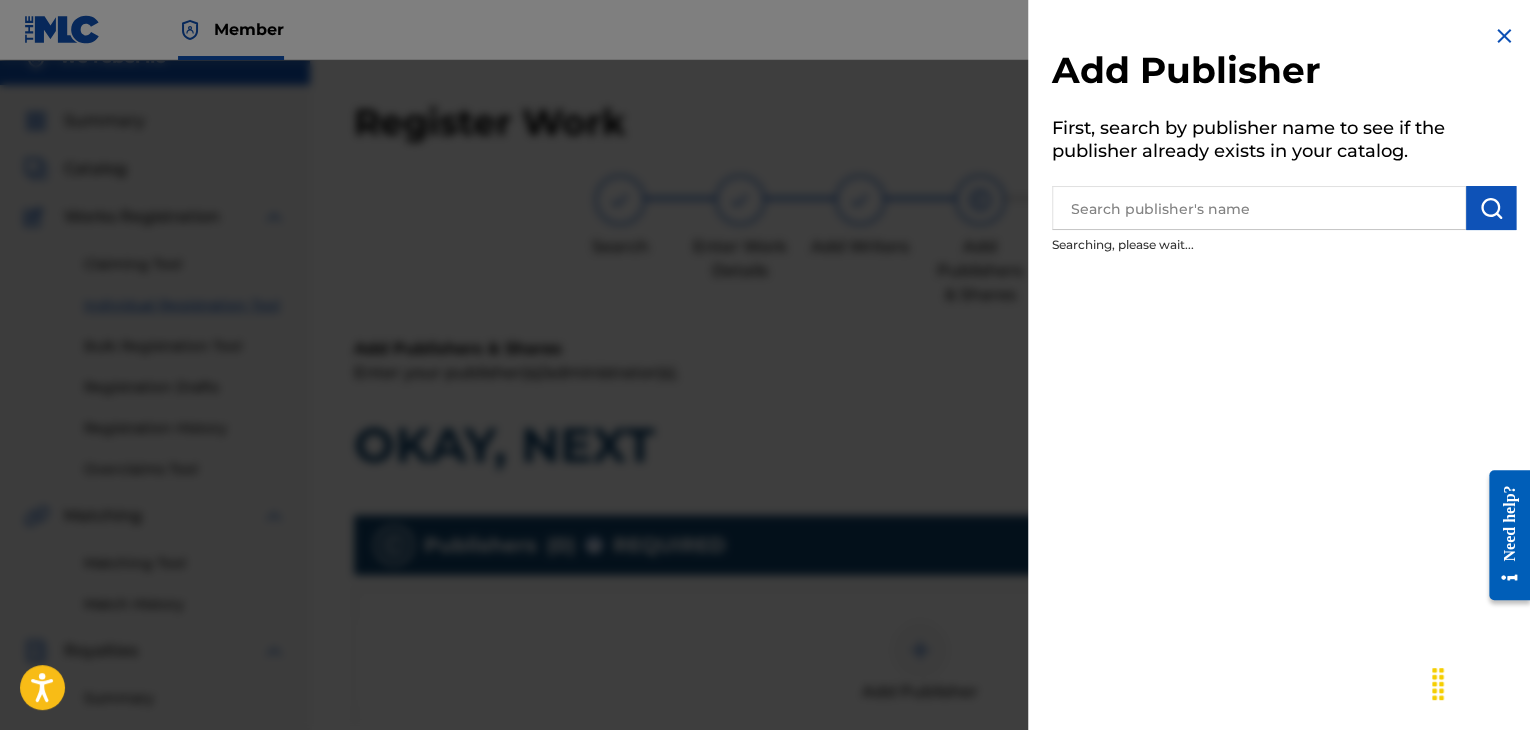 scroll, scrollTop: 0, scrollLeft: 0, axis: both 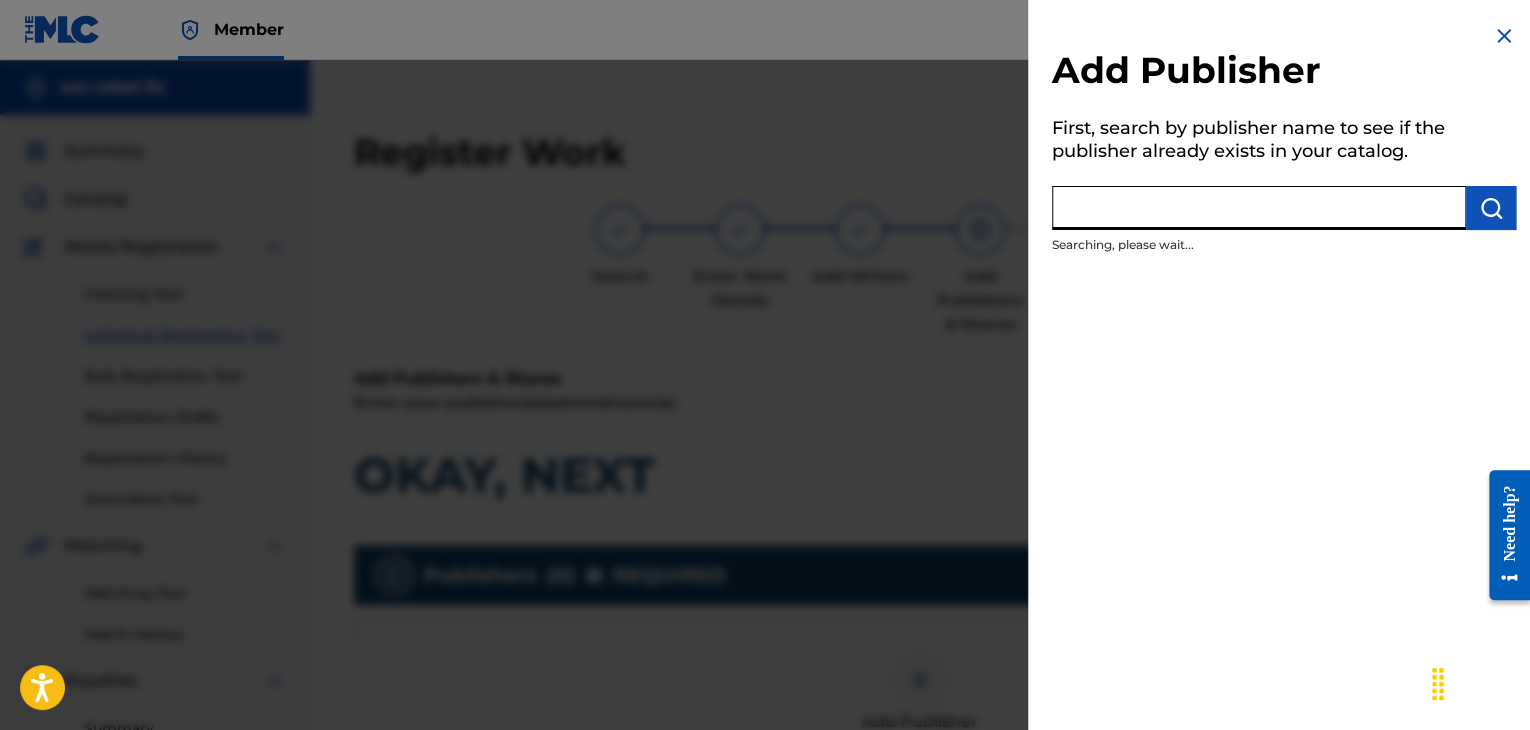 click at bounding box center (1259, 208) 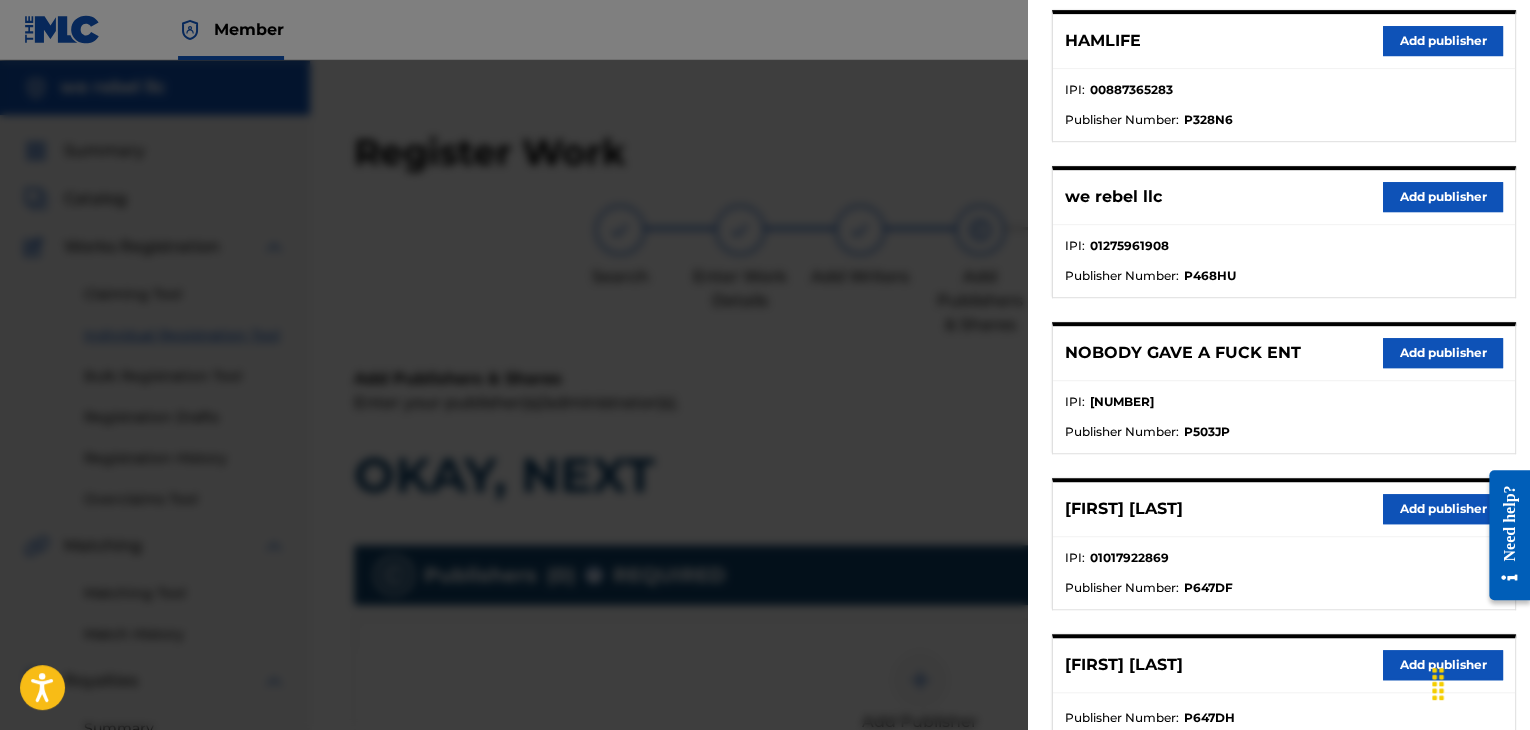 scroll, scrollTop: 500, scrollLeft: 0, axis: vertical 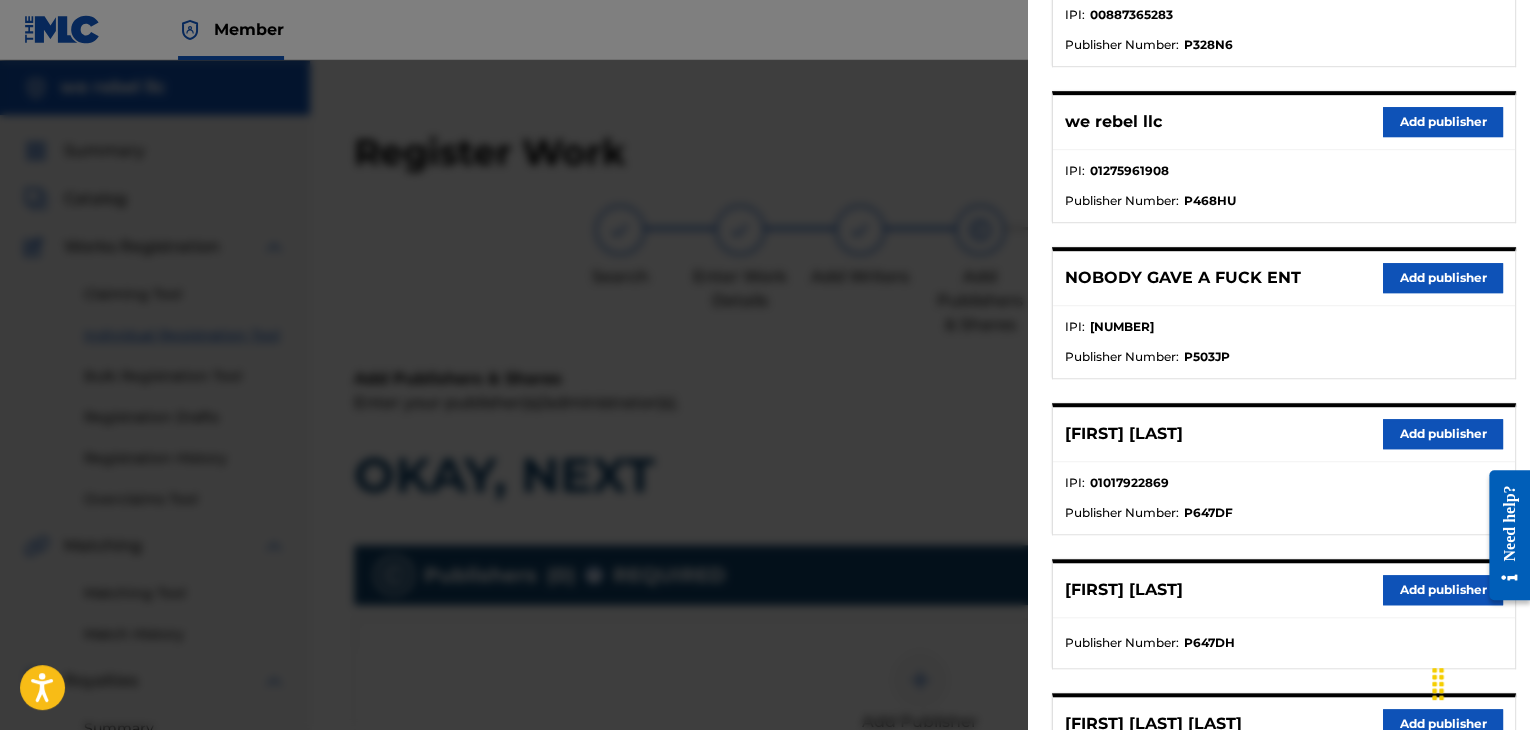 type on "edli" 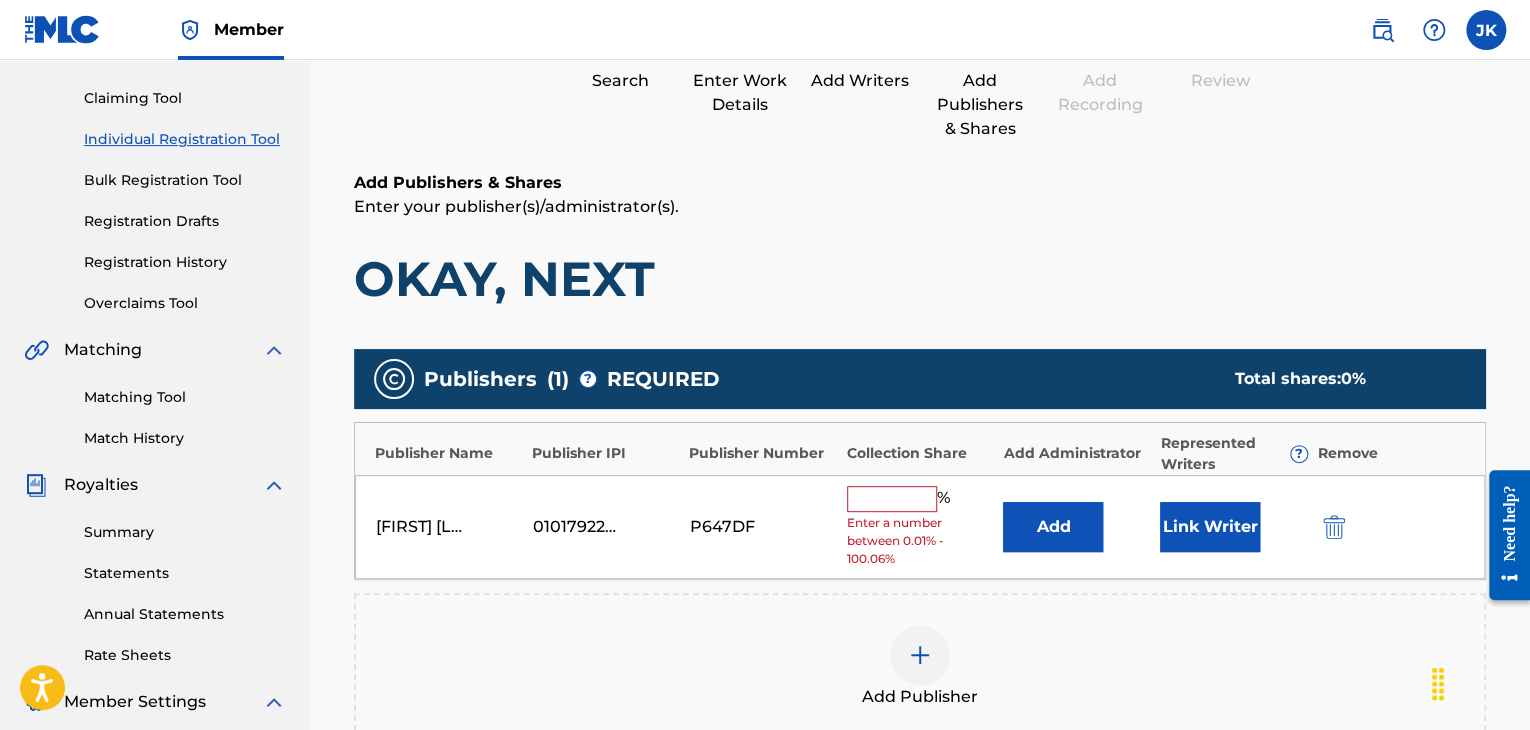scroll, scrollTop: 200, scrollLeft: 0, axis: vertical 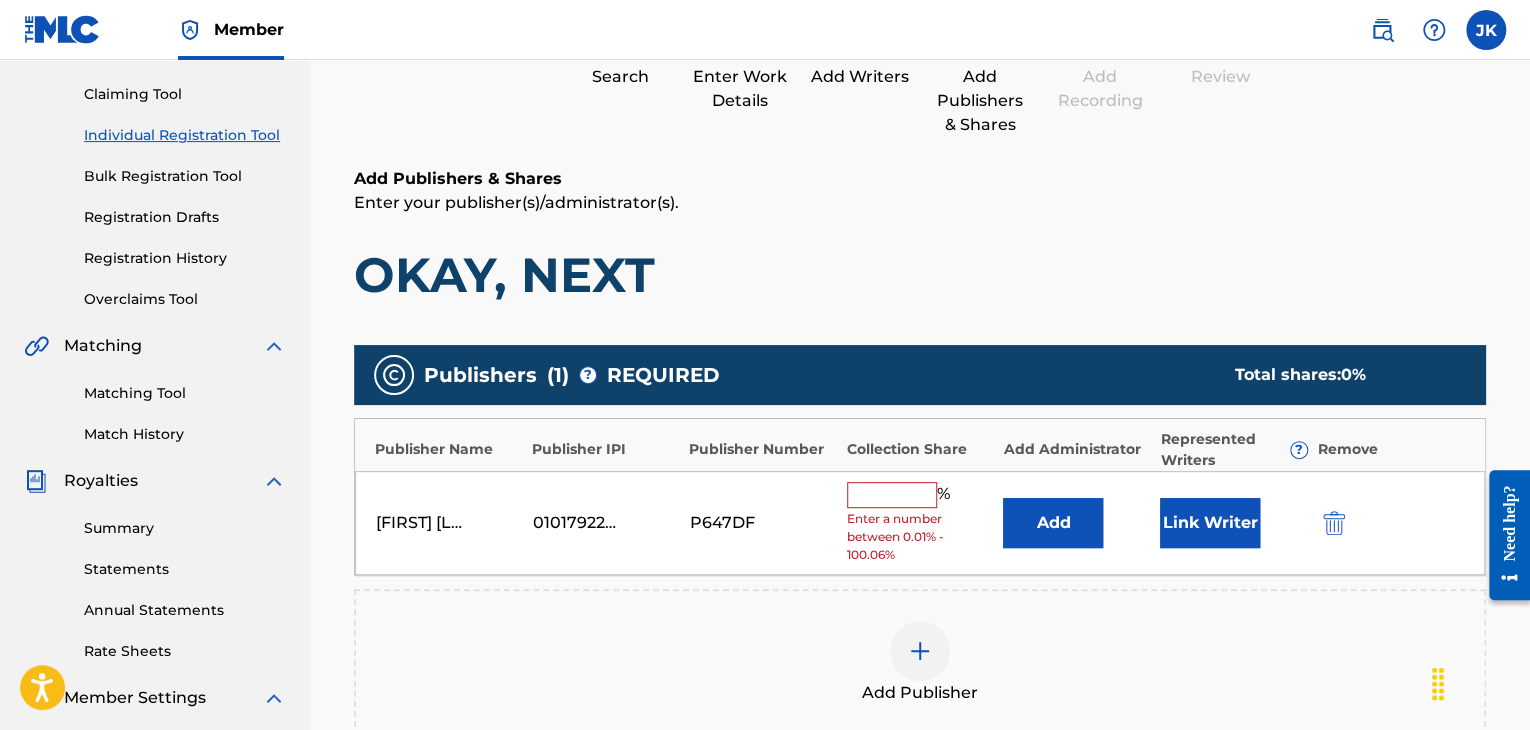 click on "Add" at bounding box center [1053, 523] 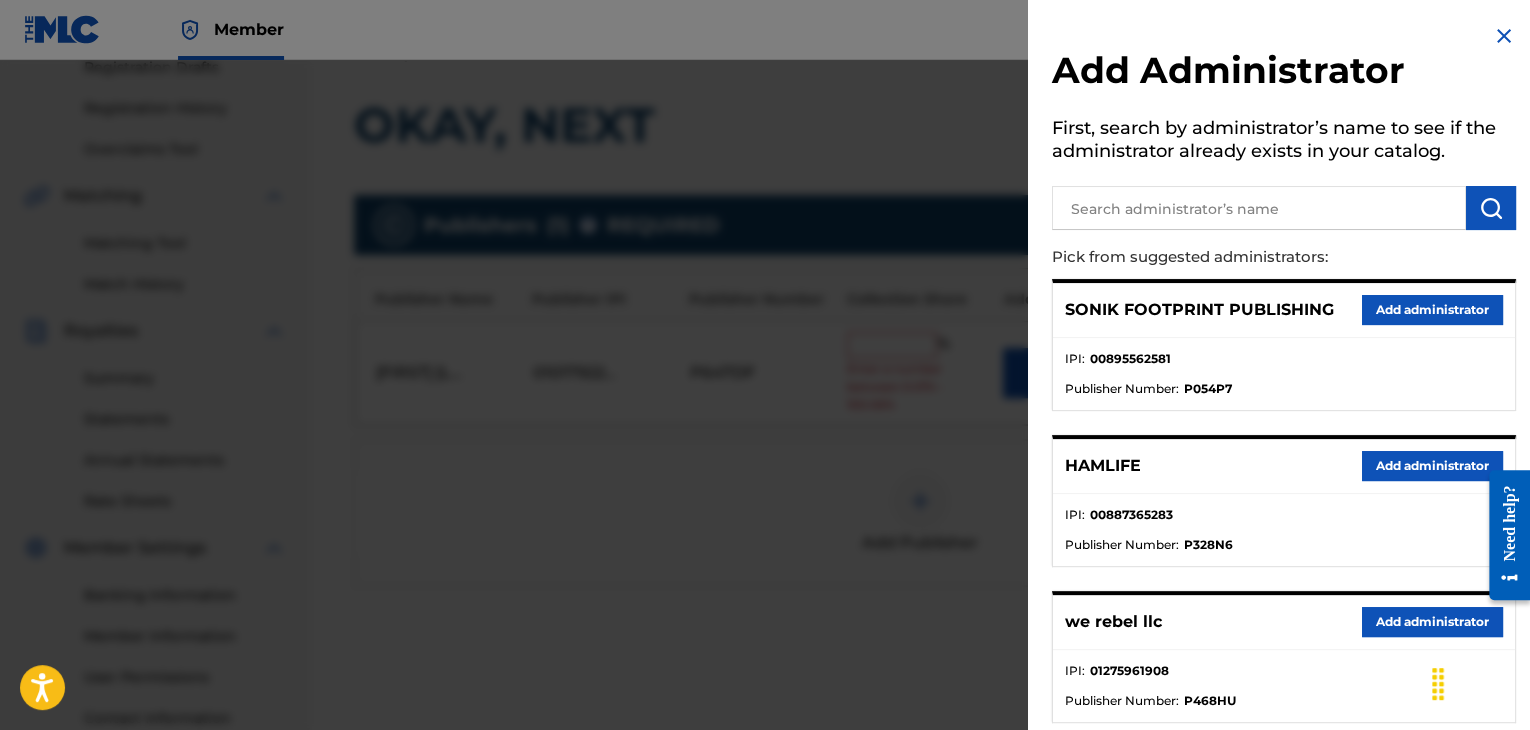 scroll, scrollTop: 400, scrollLeft: 0, axis: vertical 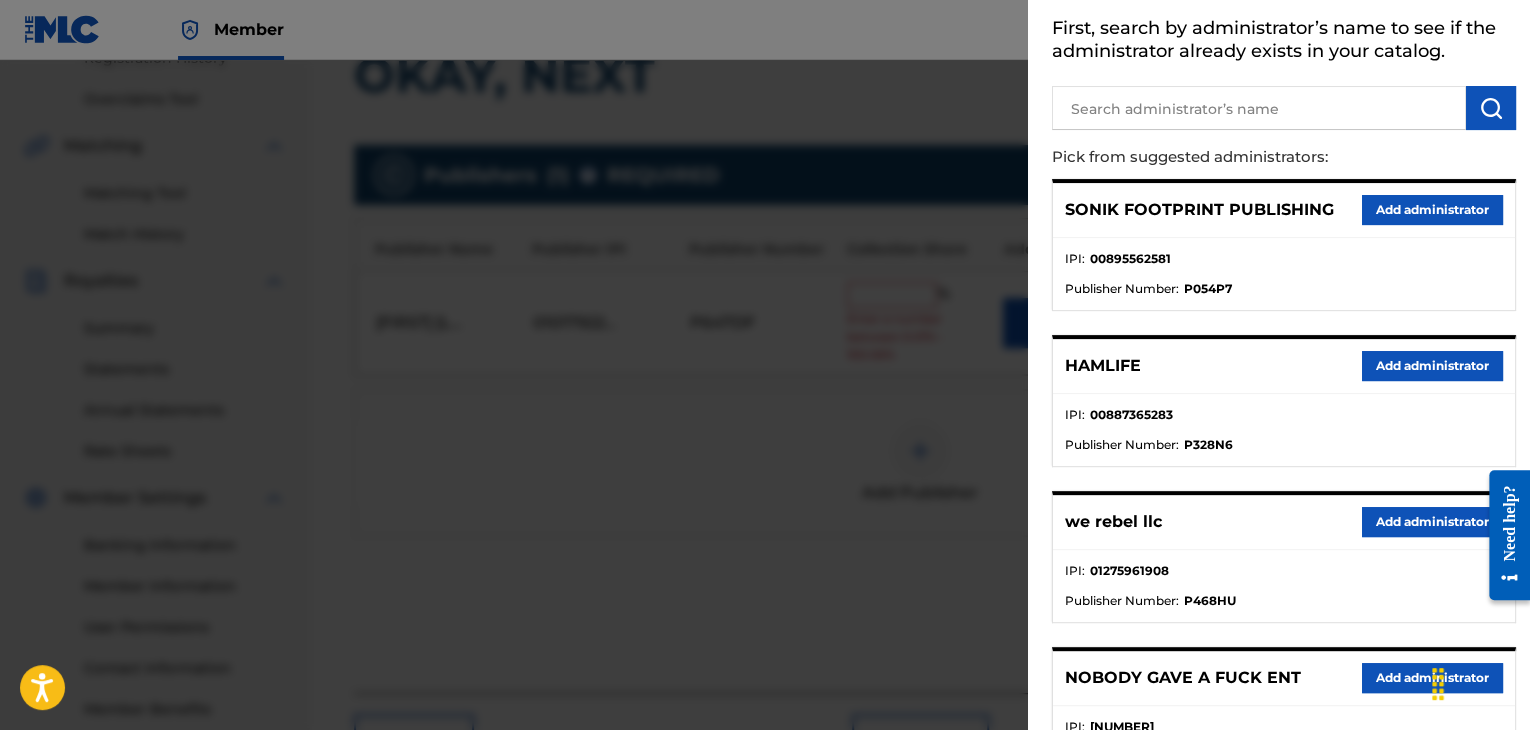 click on "Add administrator" at bounding box center (1432, 522) 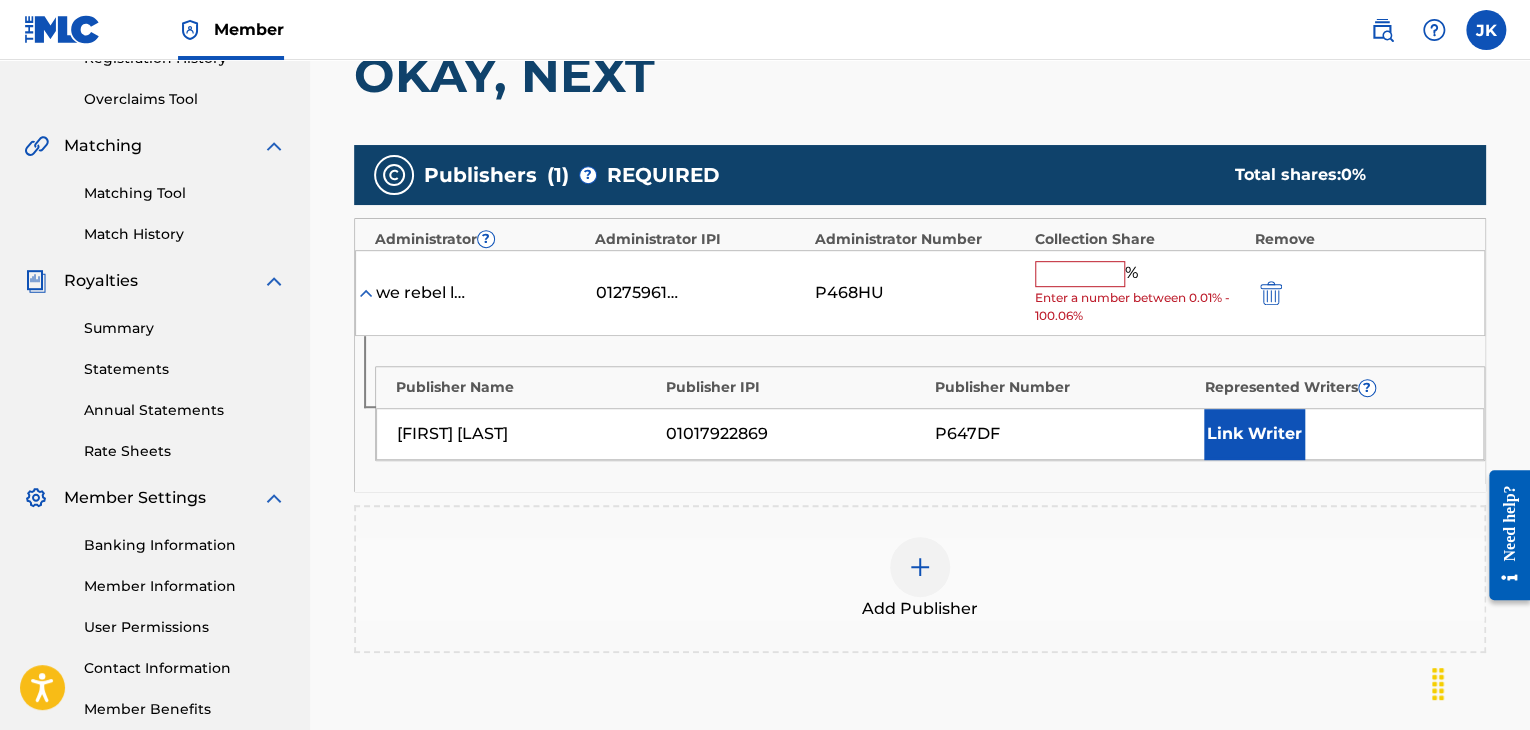 click at bounding box center [1080, 274] 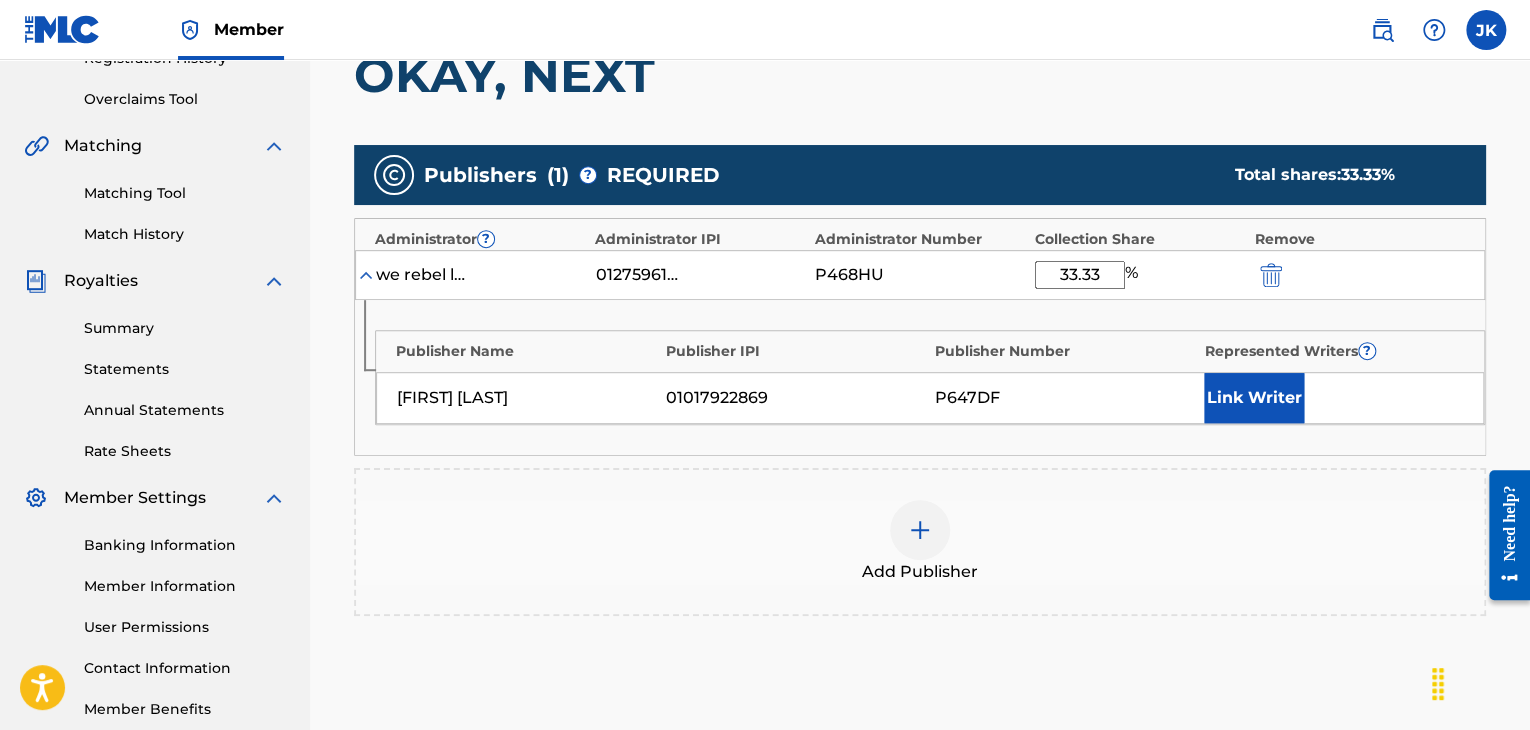 type on "33.33" 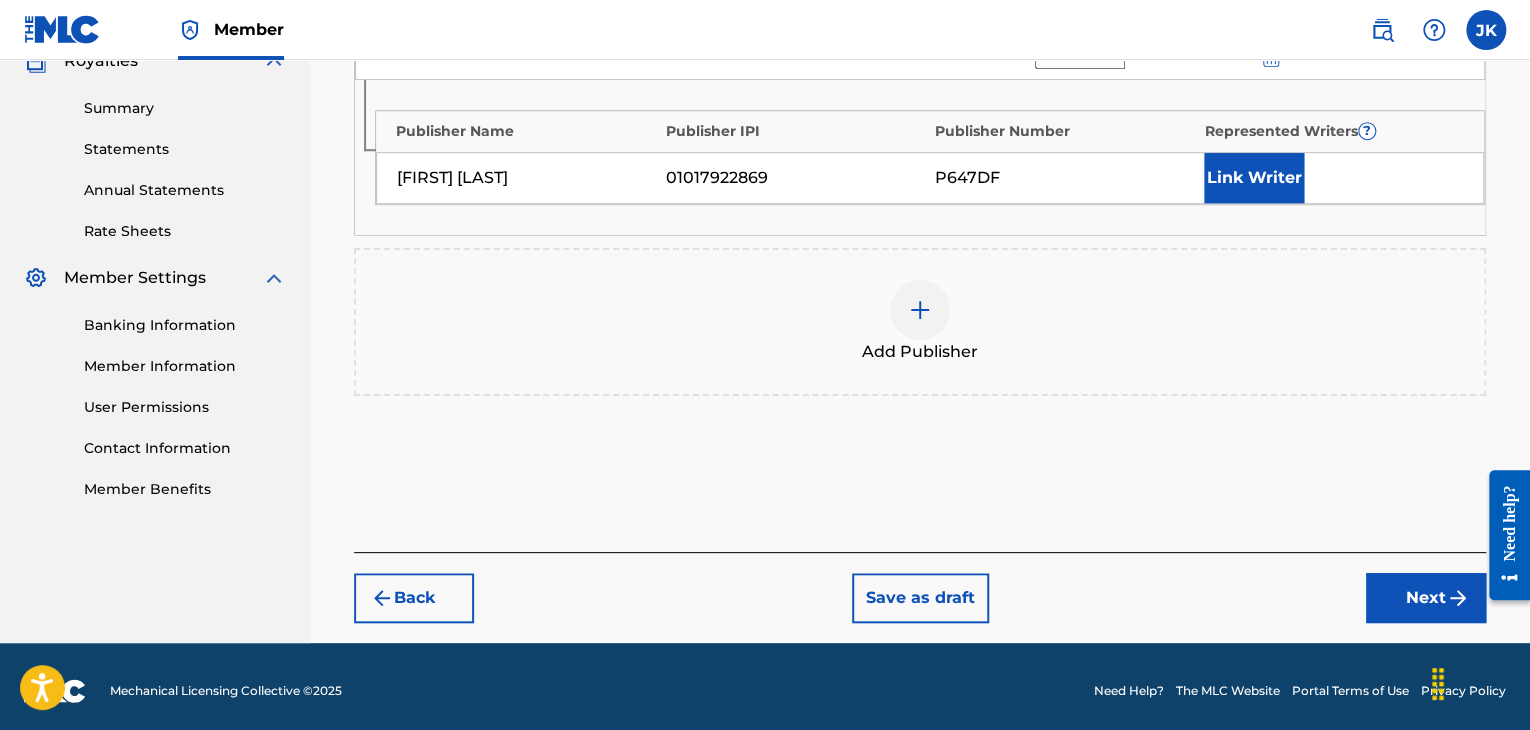 scroll, scrollTop: 626, scrollLeft: 0, axis: vertical 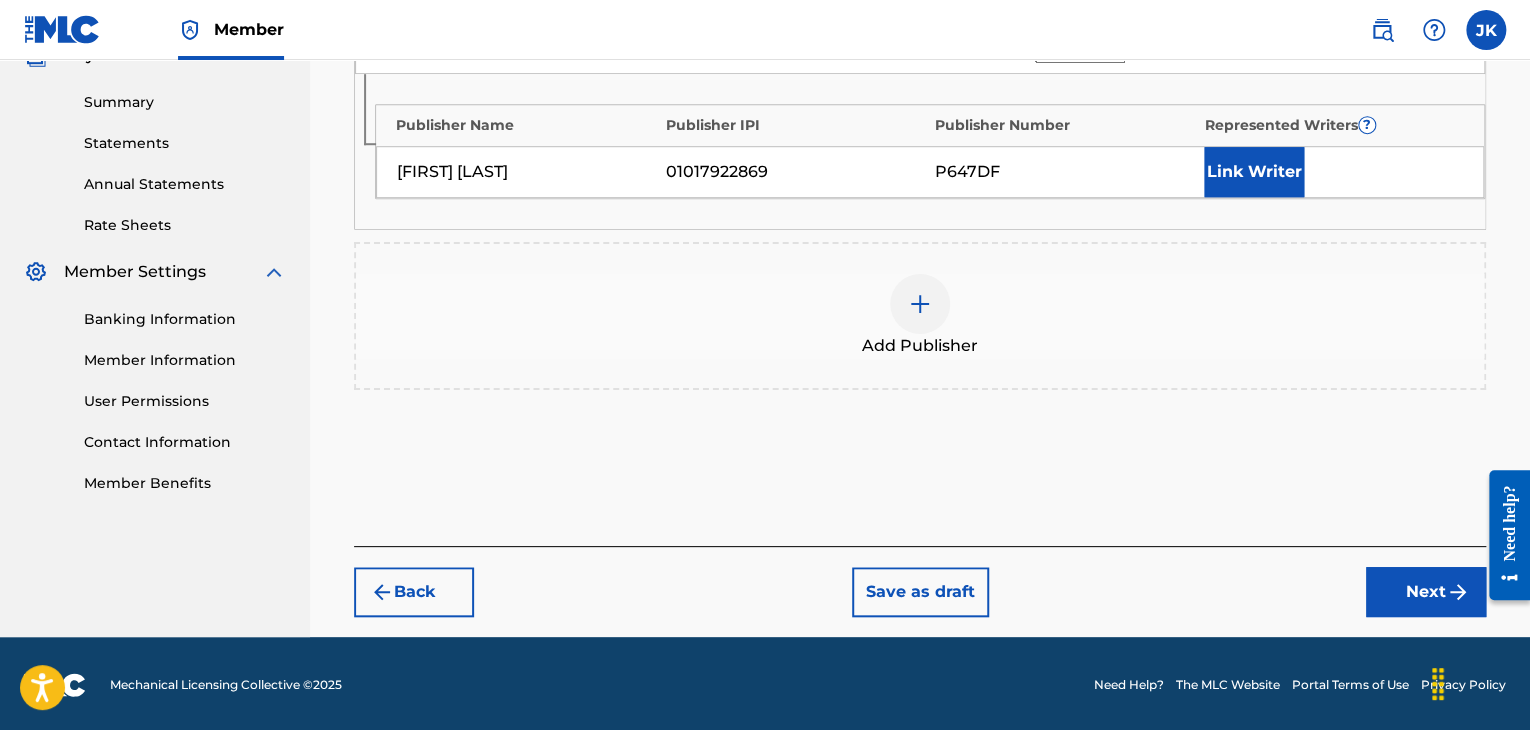 click on "Next" at bounding box center (1426, 592) 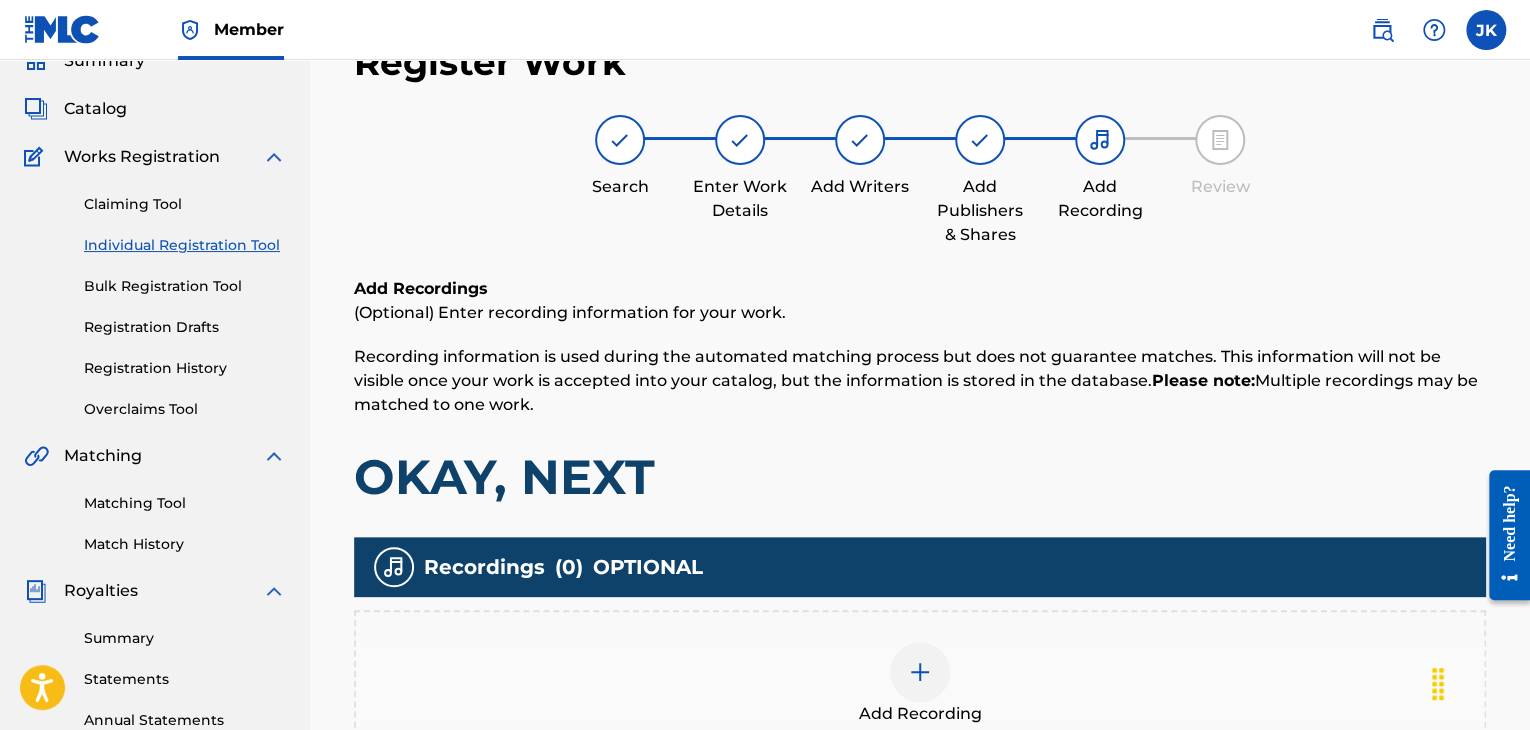 scroll, scrollTop: 390, scrollLeft: 0, axis: vertical 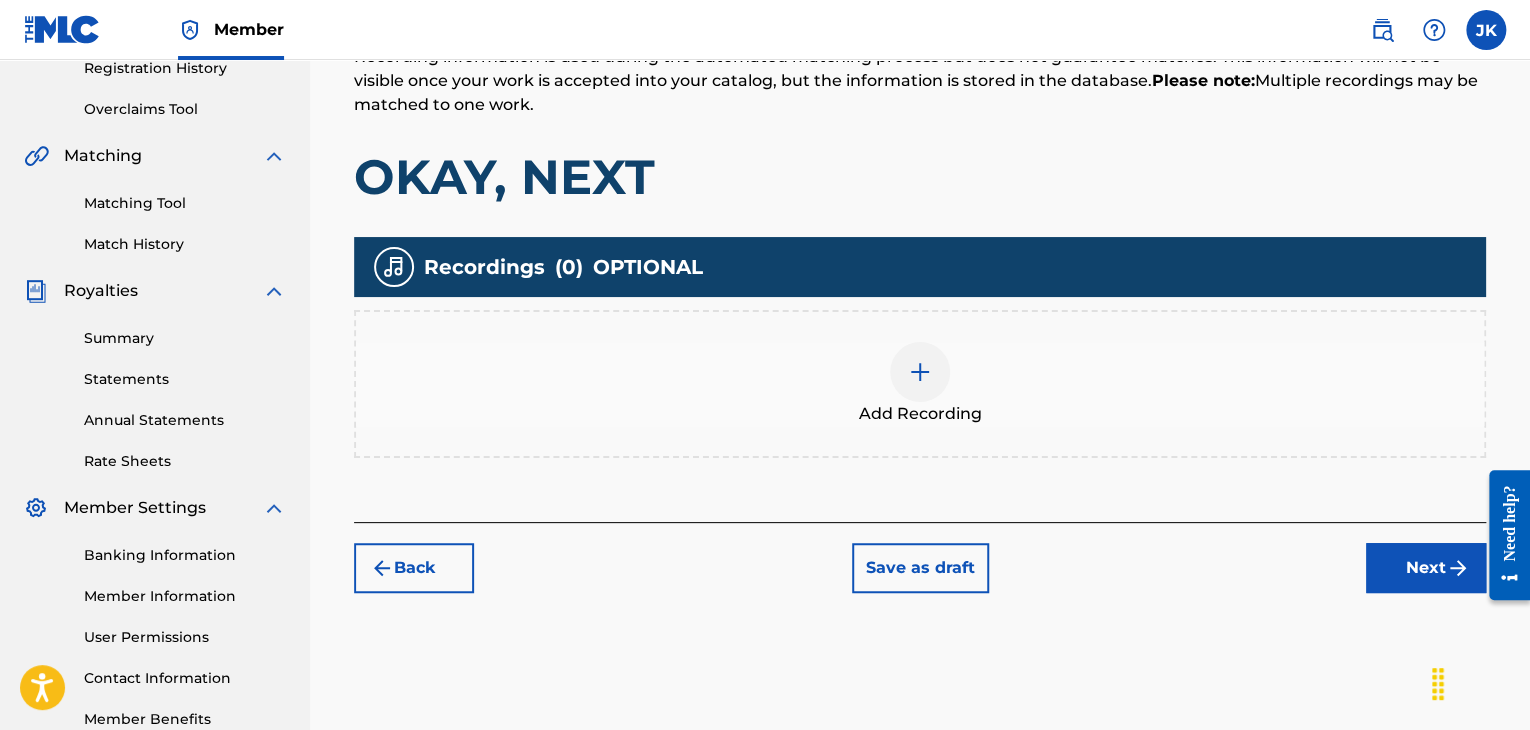 click at bounding box center [920, 372] 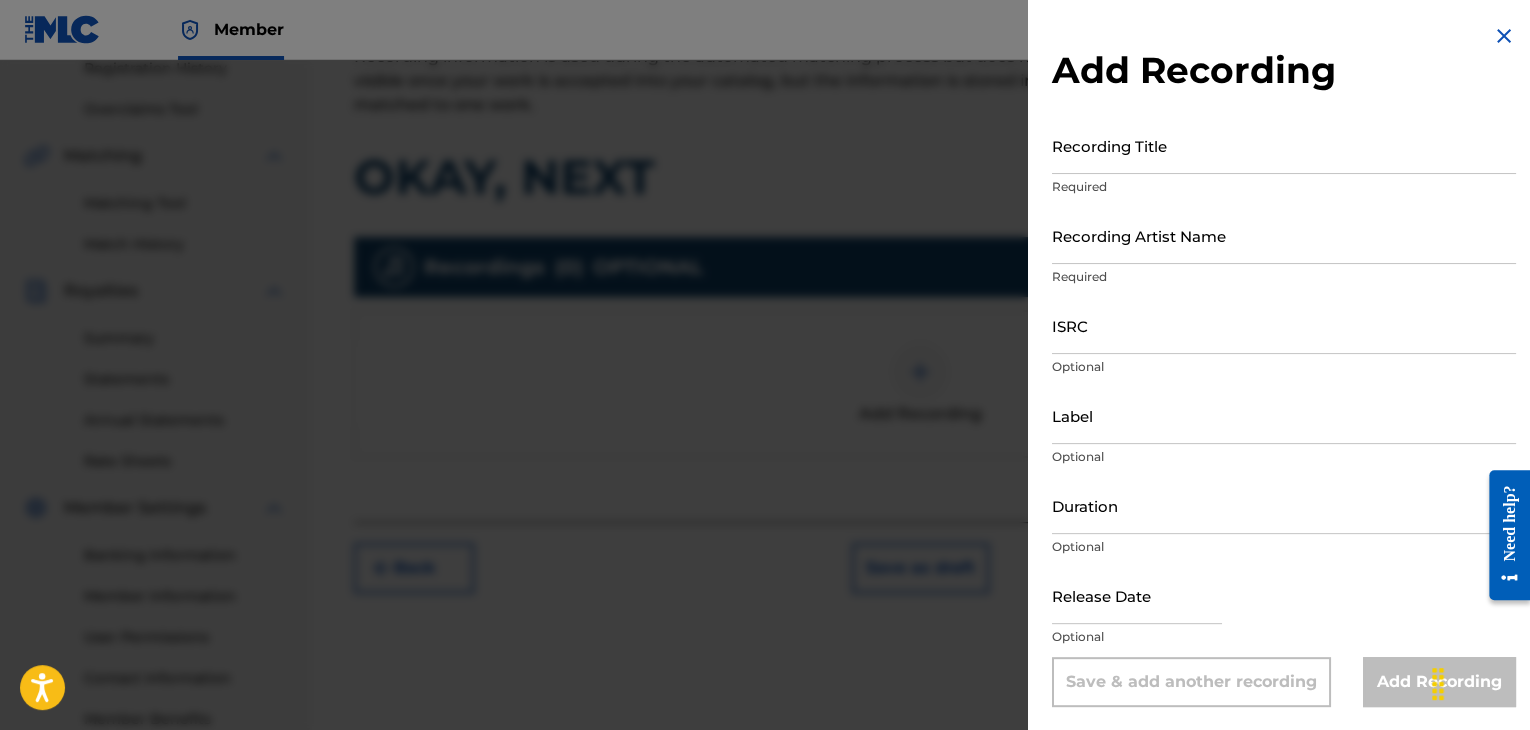 click on "Recording Title" at bounding box center [1284, 145] 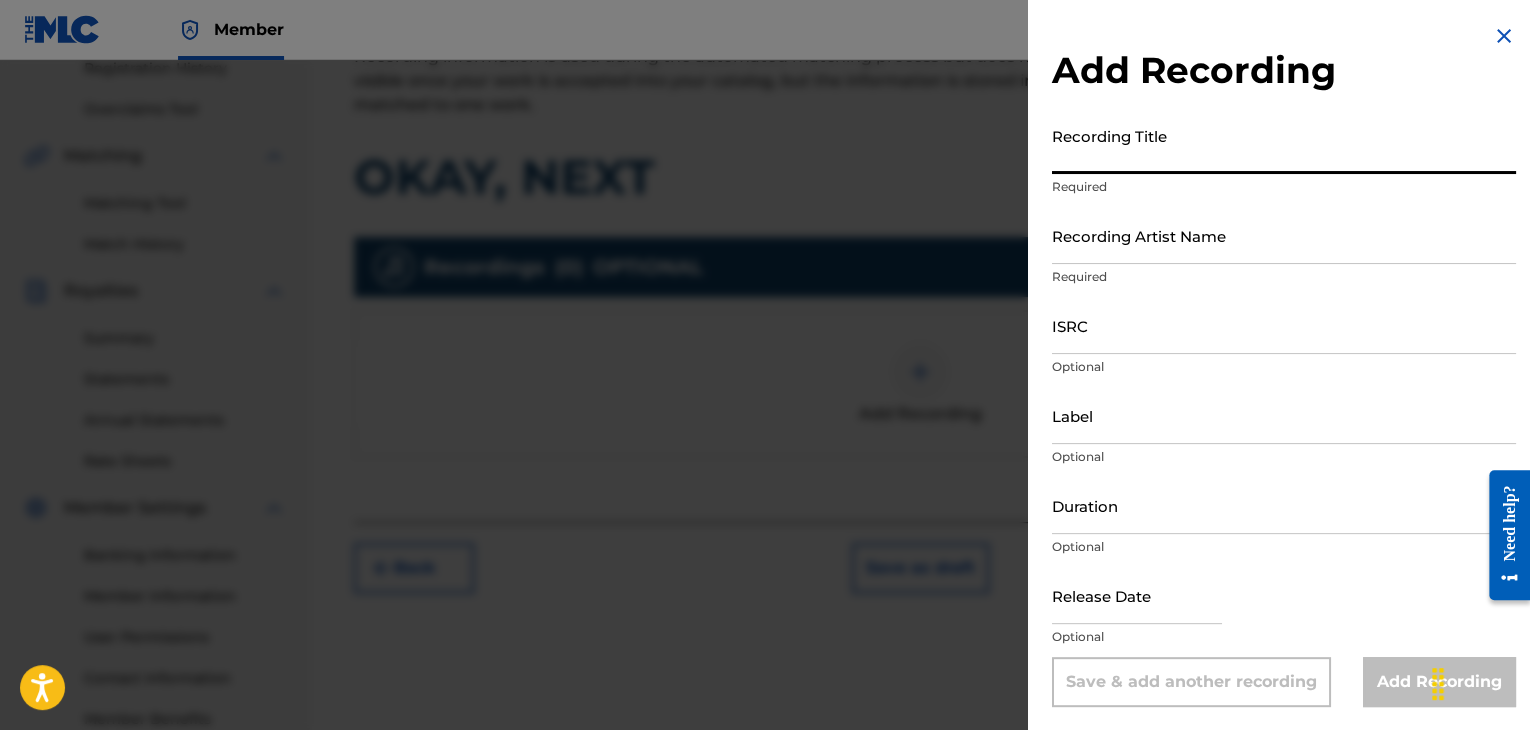 paste on "OKAY, NEXT" 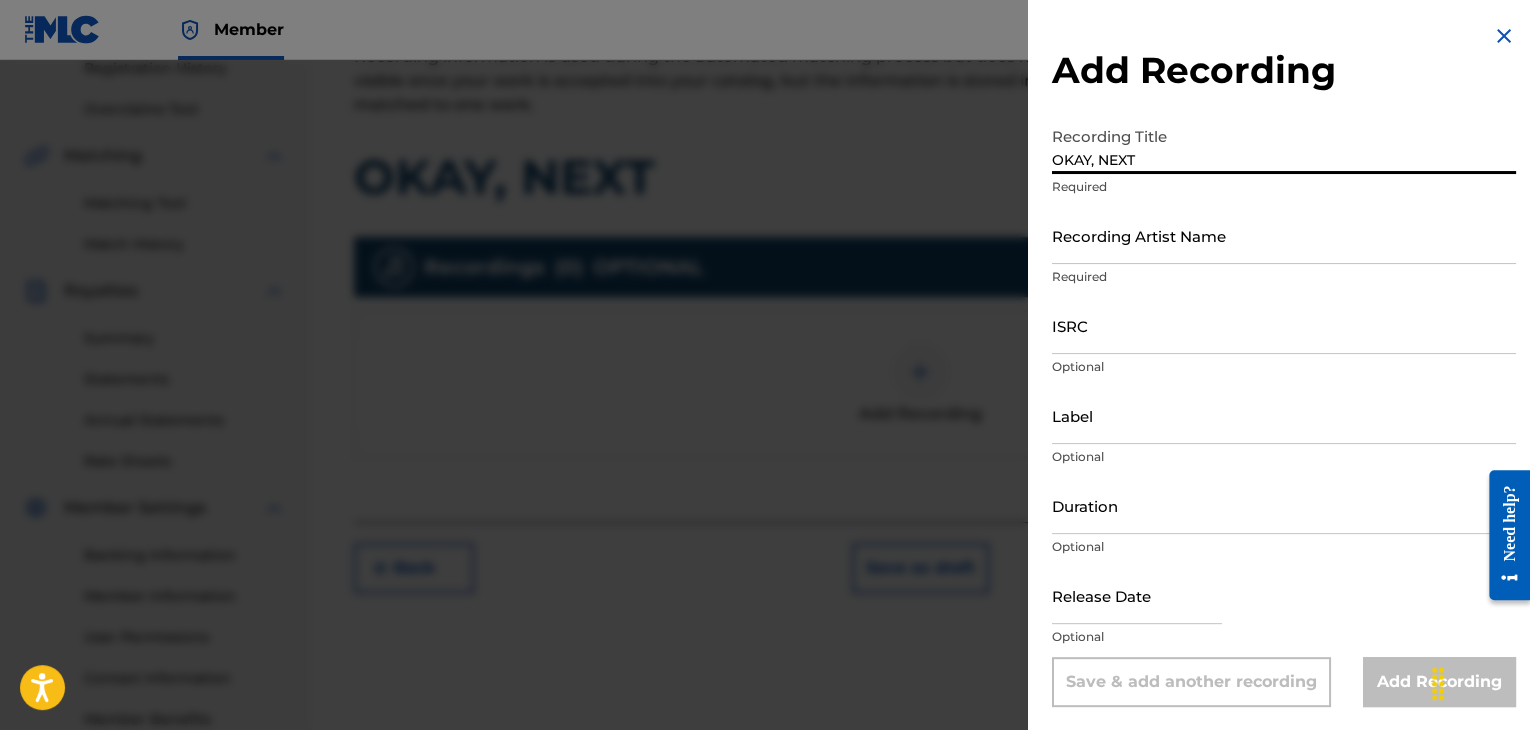 type on "OKAY, NEXT" 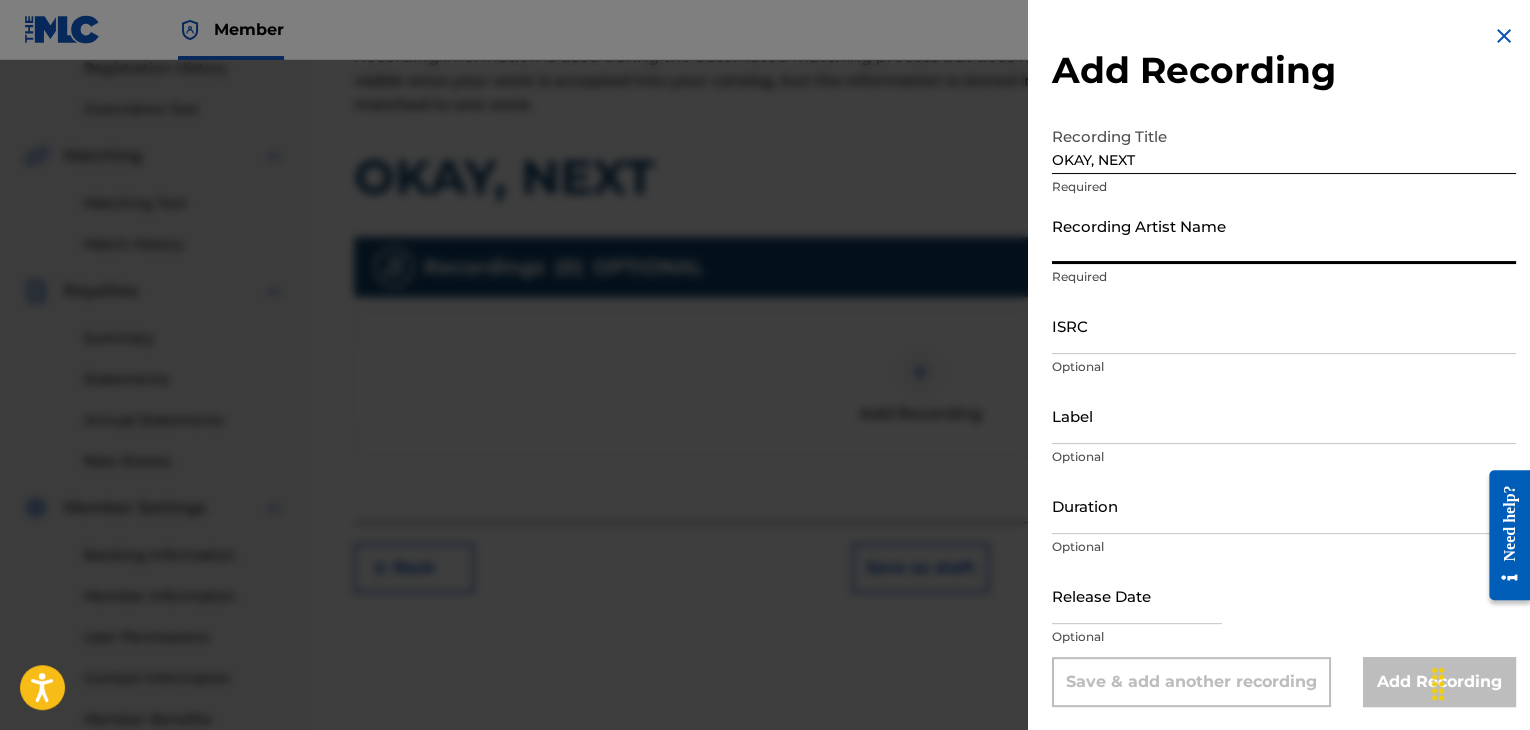 click on "Recording Artist Name" at bounding box center [1284, 235] 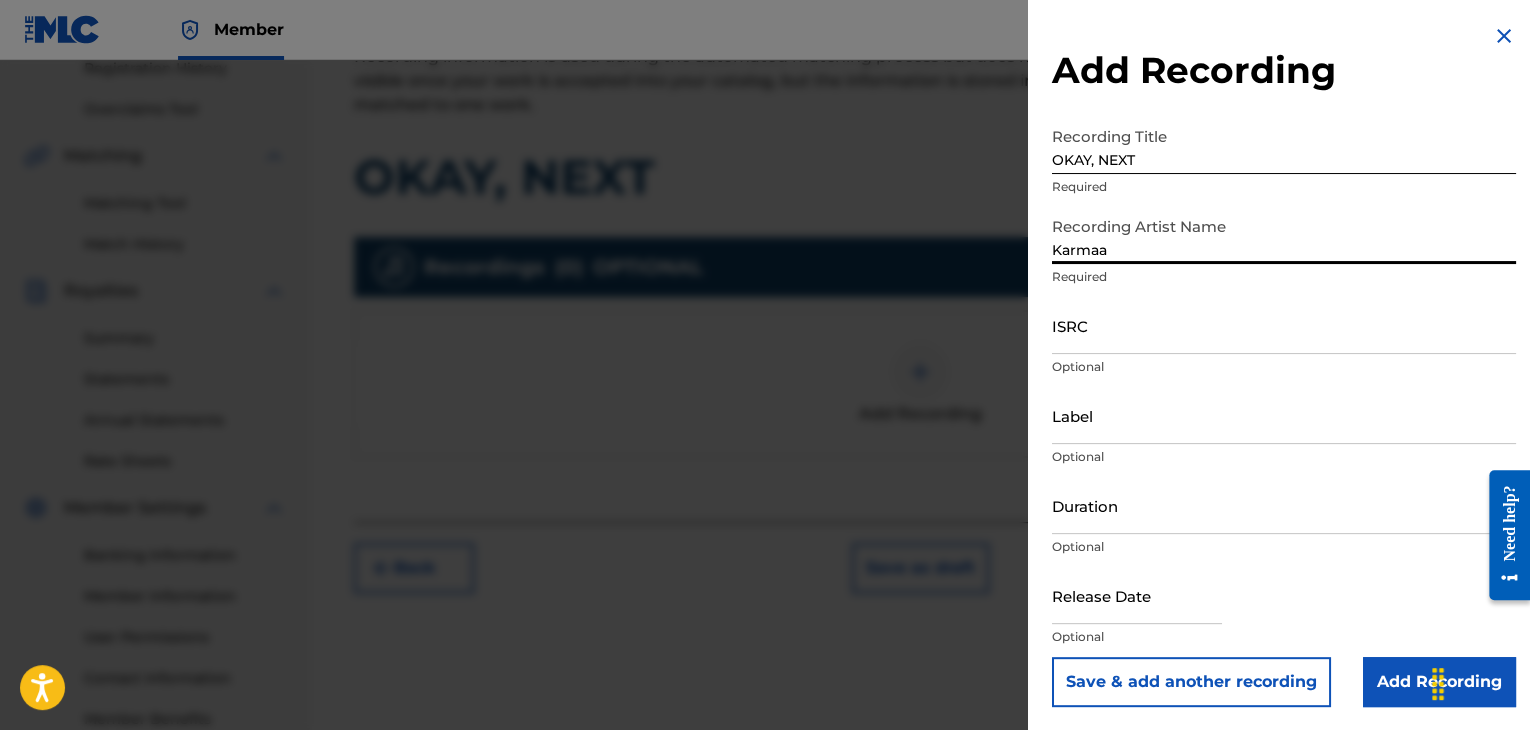 type on "Karmaa" 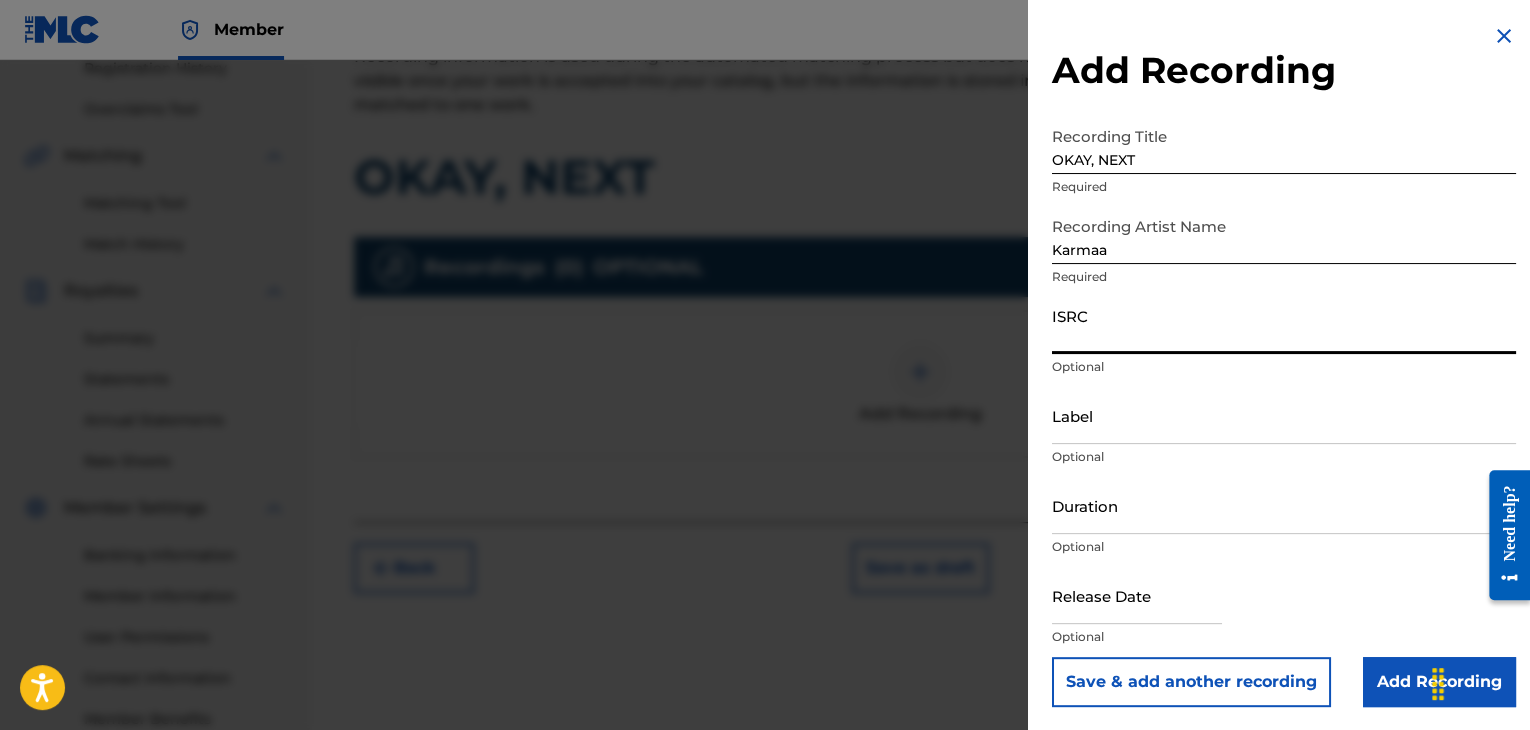 click on "ISRC" at bounding box center (1284, 325) 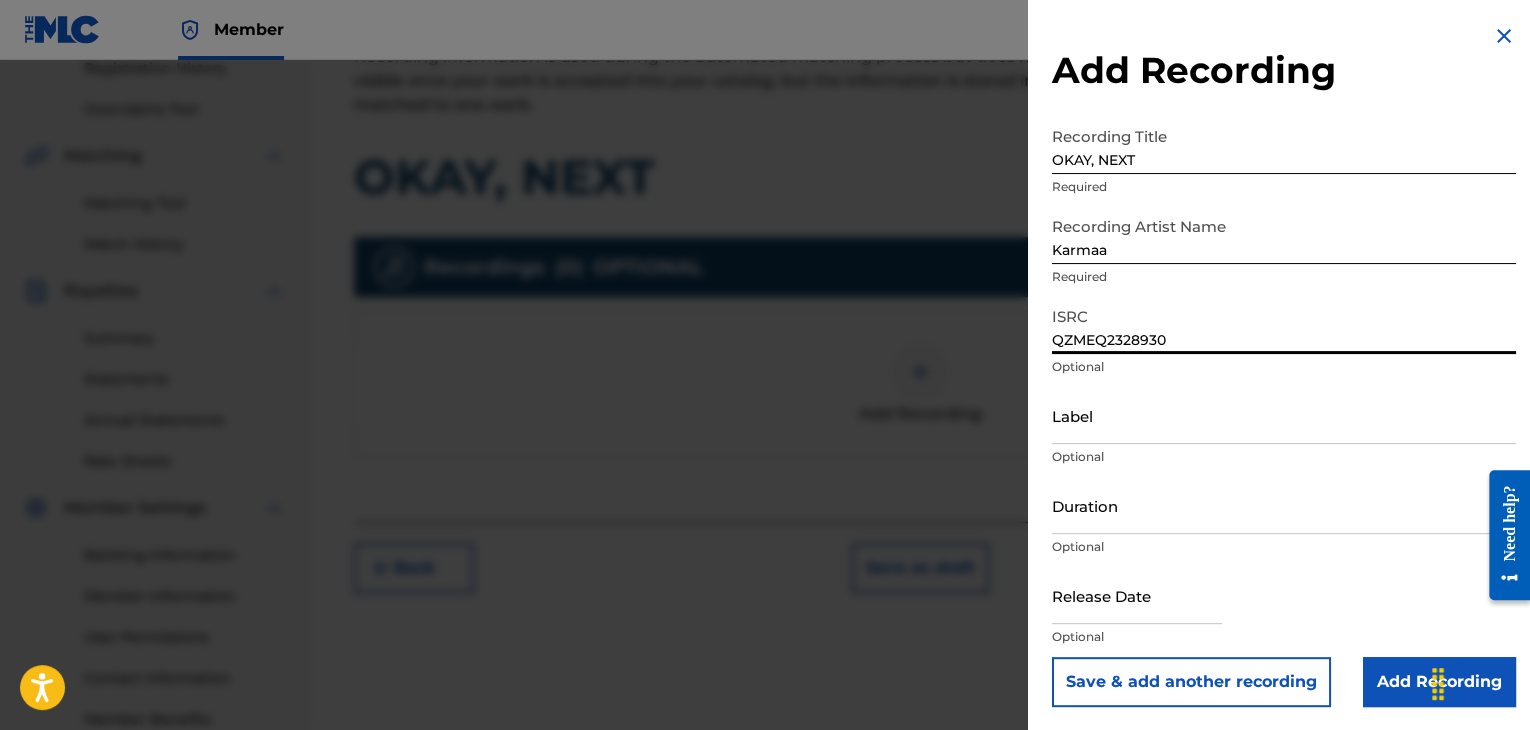 type on "QZMEQ2328930" 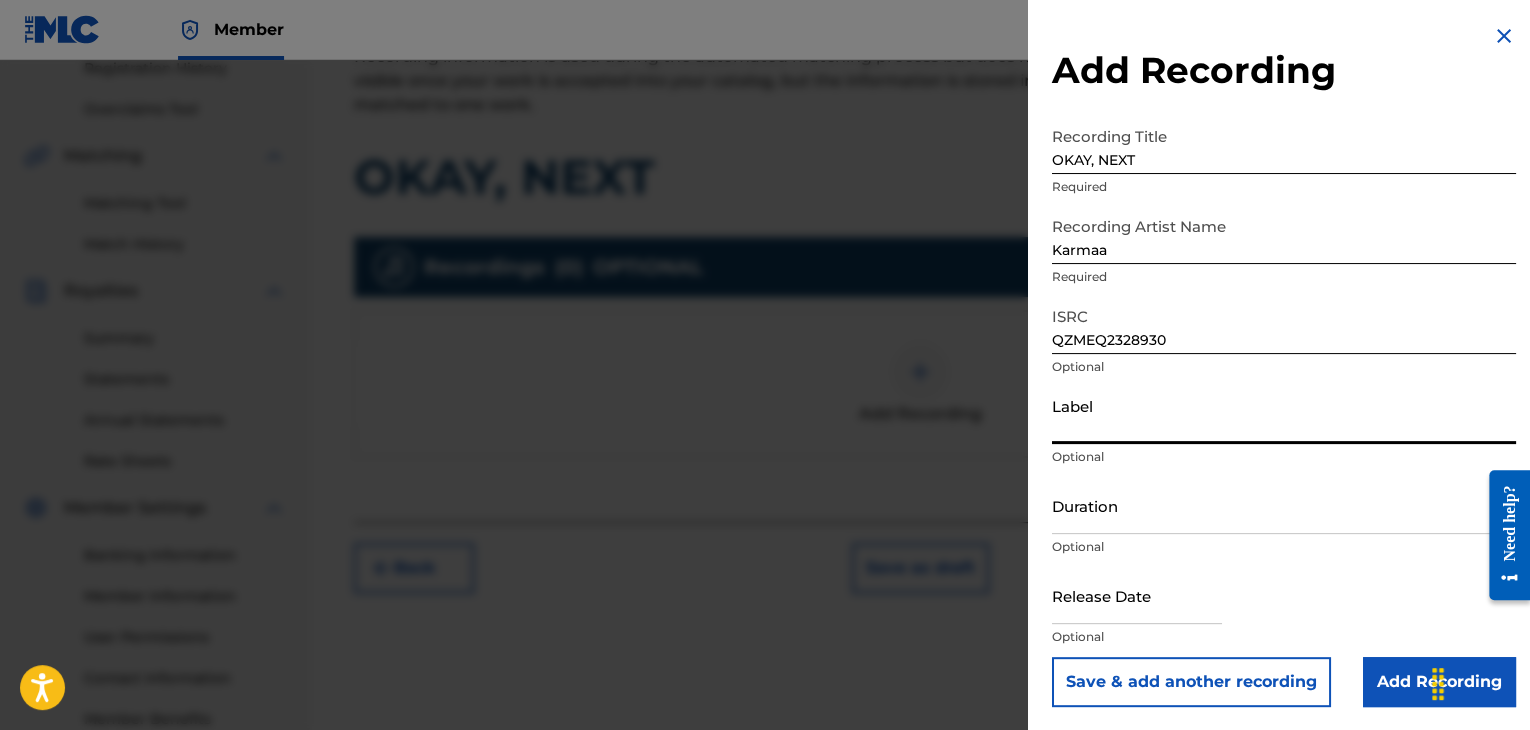 click on "Label" at bounding box center [1284, 415] 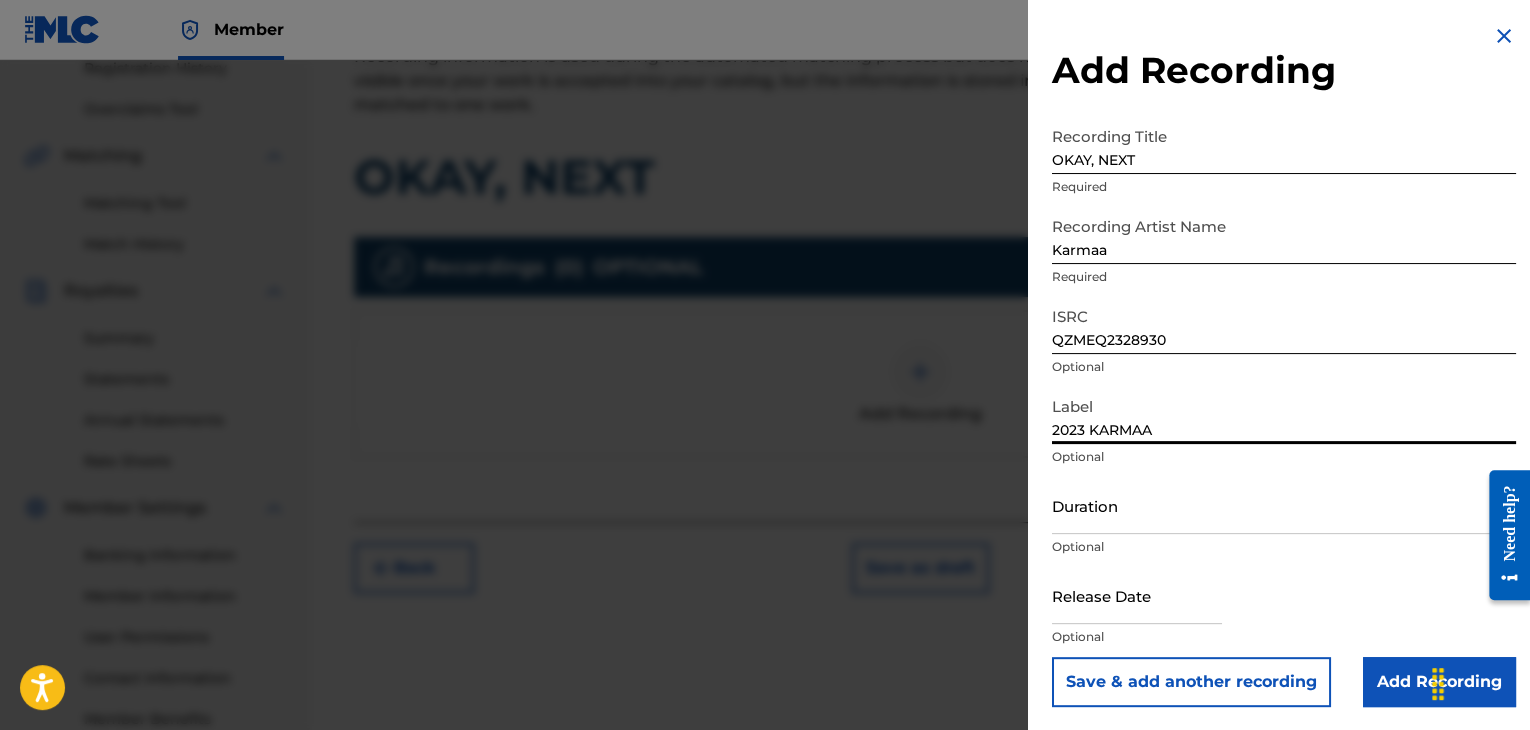 type on "2023 KARMAA" 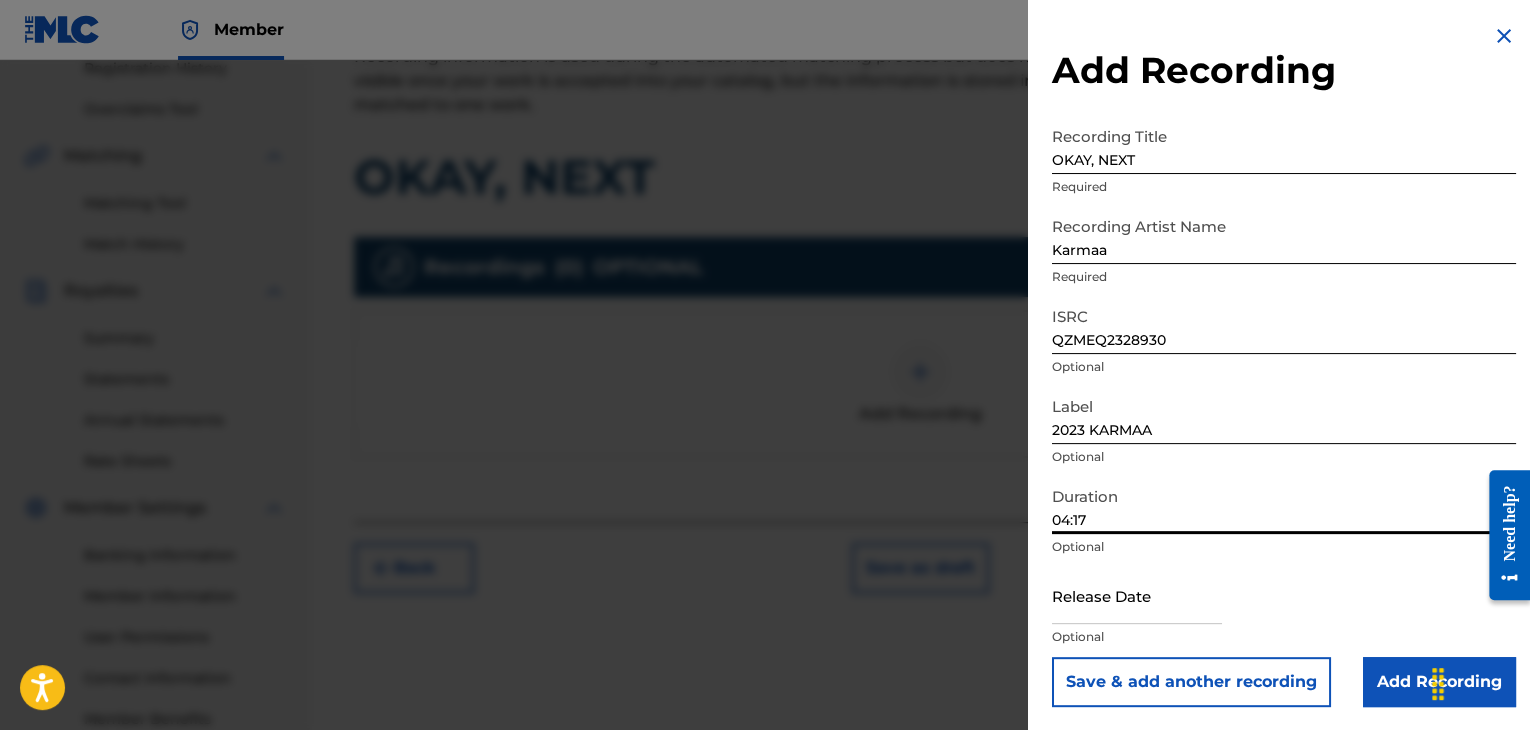 type on "04:17" 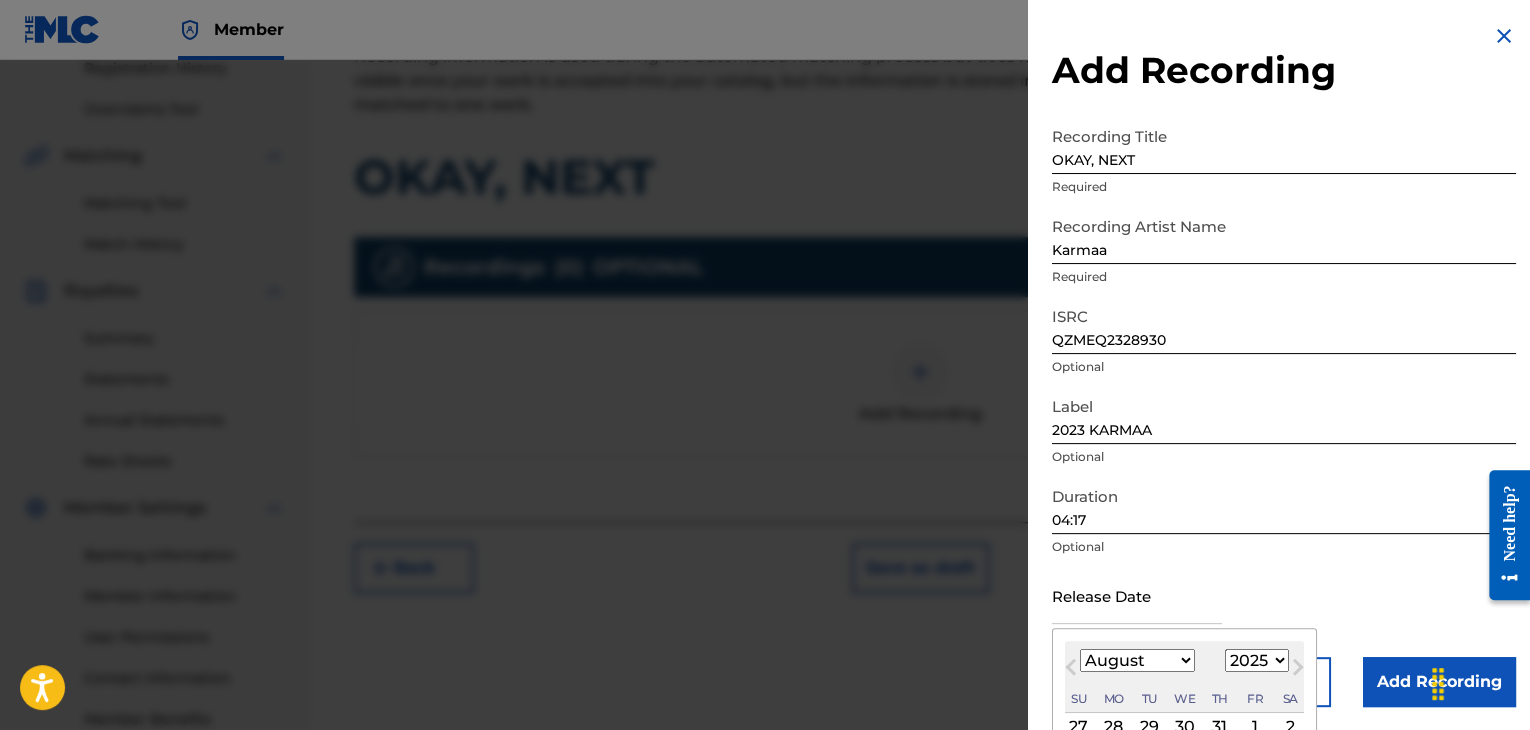 click on "Release Date Previous Month Next Month August 2025 January February March April May June July August September October November December 1899 1900 1901 1902 1903 1904 1905 1906 1907 1908 1909 1910 1911 1912 1913 1914 1915 1916 1917 1918 1919 1920 1921 1922 1923 1924 1925 1926 1927 1928 1929 1930 1931 1932 1933 1934 1935 1936 1937 1938 1939 1940 1941 1942 1943 1944 1945 1946 1947 1948 1949 1950 1951 1952 1953 1954 1955 1956 1957 1958 1959 1960 1961 1962 1963 1964 1965 1966 1967 1968 1969 1970 1971 1972 1973 1974 1975 1976 1977 1978 1979 1980 1981 1982 1983 1984 1985 1986 1987 1988 1989 1990 1991 1992 1993 1994 1995 1996 1997 1998 1999 2000 2001 2002 2003 2004 2005 2006 2007 2008 2009 2010 2011 2012 2013 2014 2015 2016 2017 2018 2019 2020 2021 2022 2023 2024 2025 2026 2027 2028 2029 2030 2031 2032 2033 2034 2035 2036 2037 2038 2039 2040 2041 2042 2043 2044 2045 2046 2047 2048 2049 2050 2051 2052 2053 2054 2055 2056 2057 2058 2059 2060 2061 2062 2063 2064 2065 2066 2067 2068 2069 2070 2071 2072 2073 2074 2075 Su" at bounding box center (1284, 612) 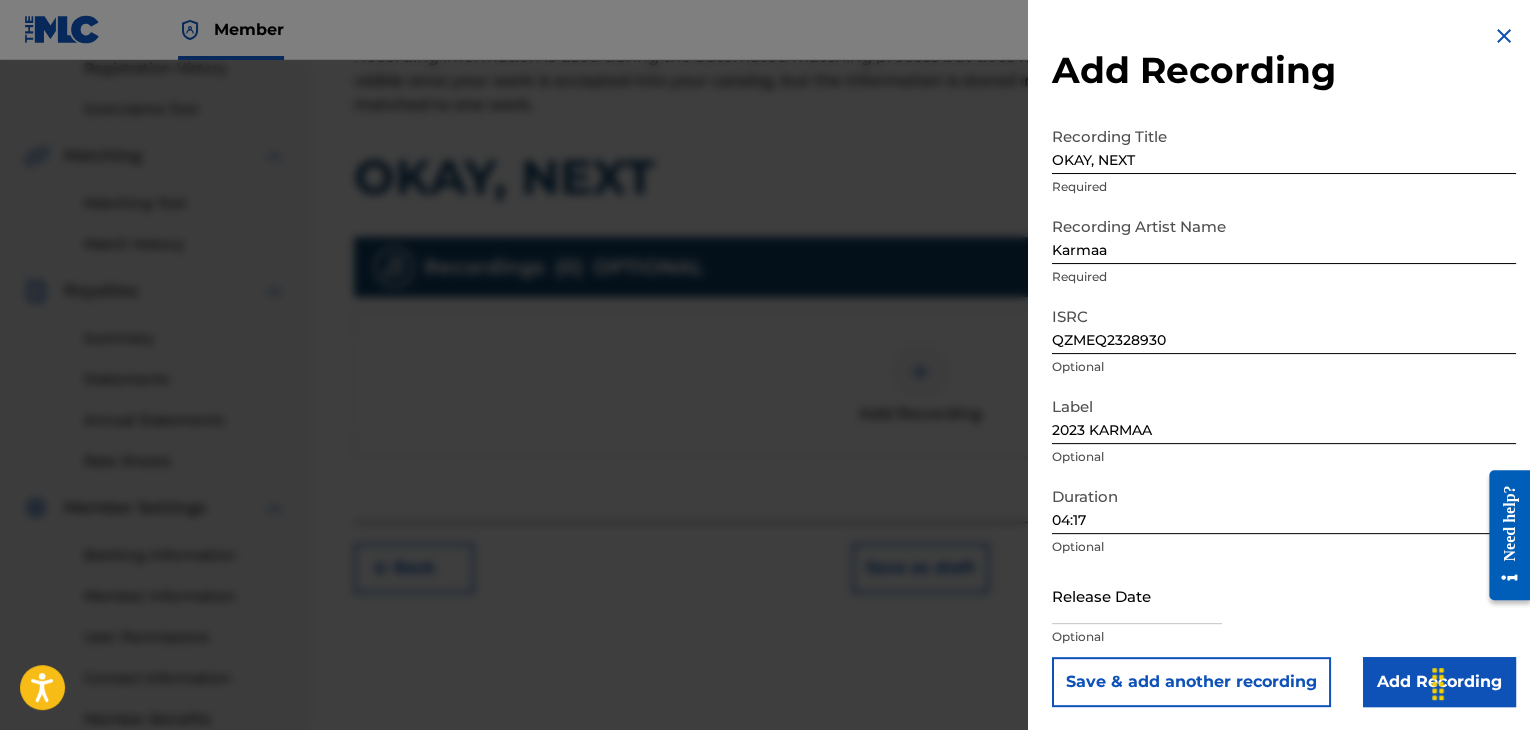 scroll, scrollTop: 1, scrollLeft: 0, axis: vertical 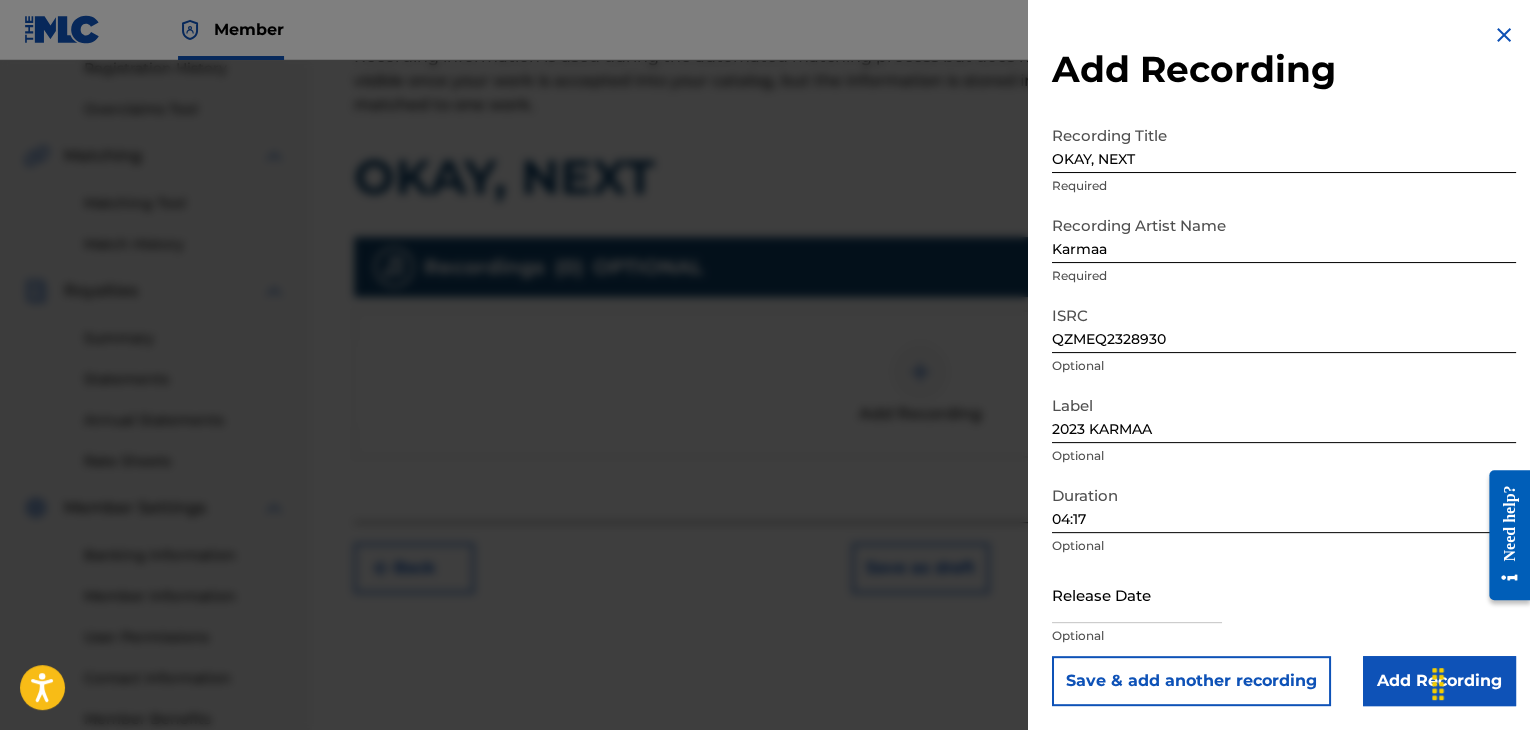 click at bounding box center (1137, 594) 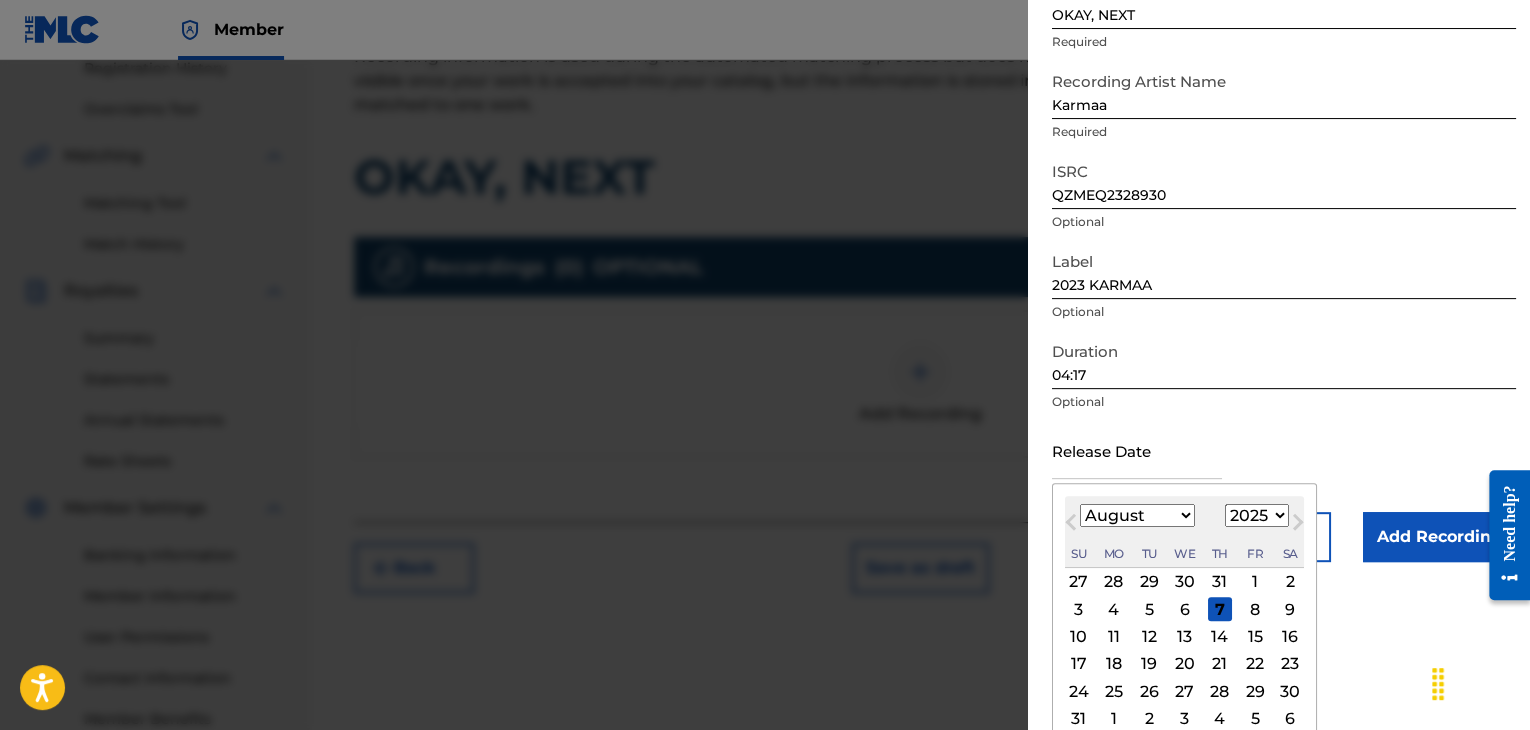 scroll, scrollTop: 187, scrollLeft: 0, axis: vertical 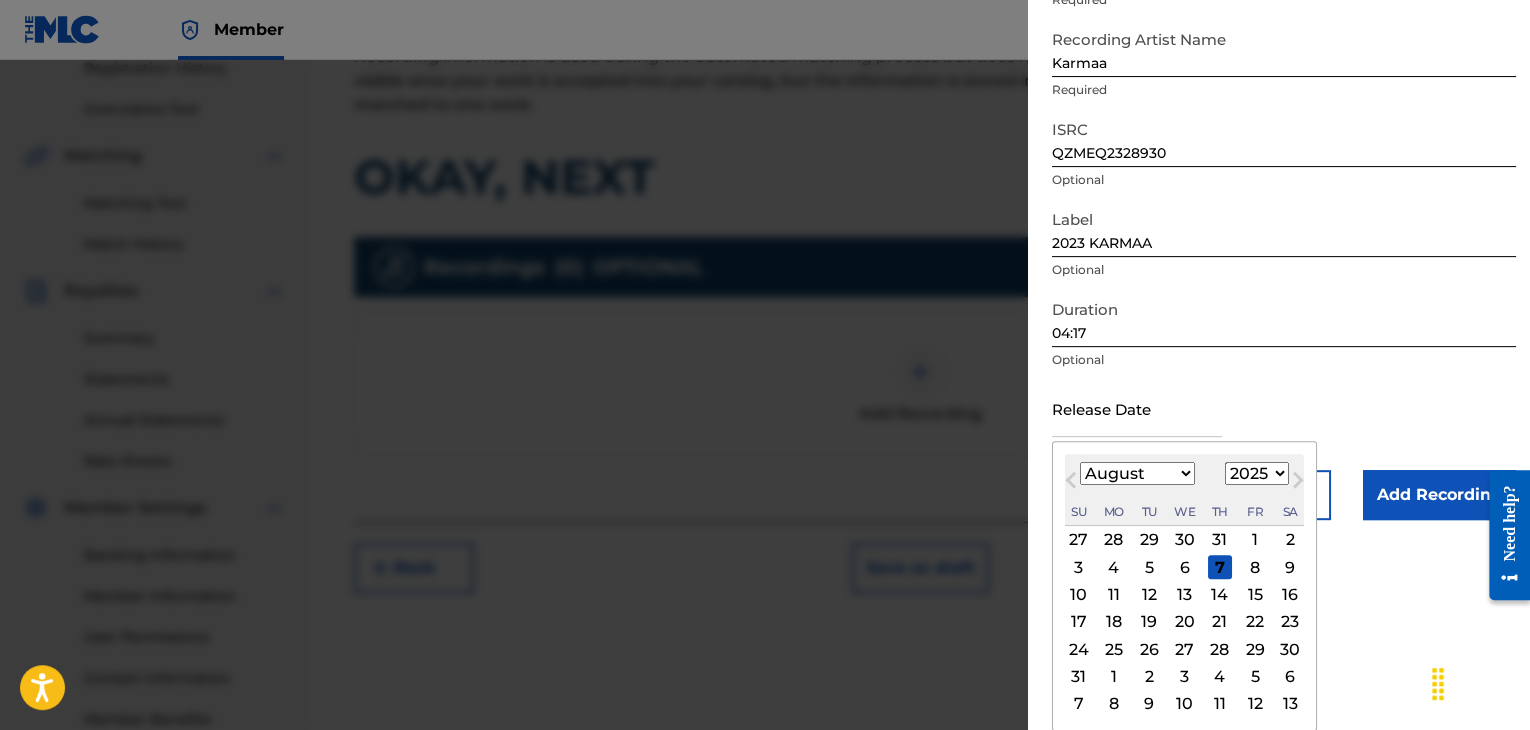 click on "January February March April May June July August September October November December" at bounding box center (1137, 473) 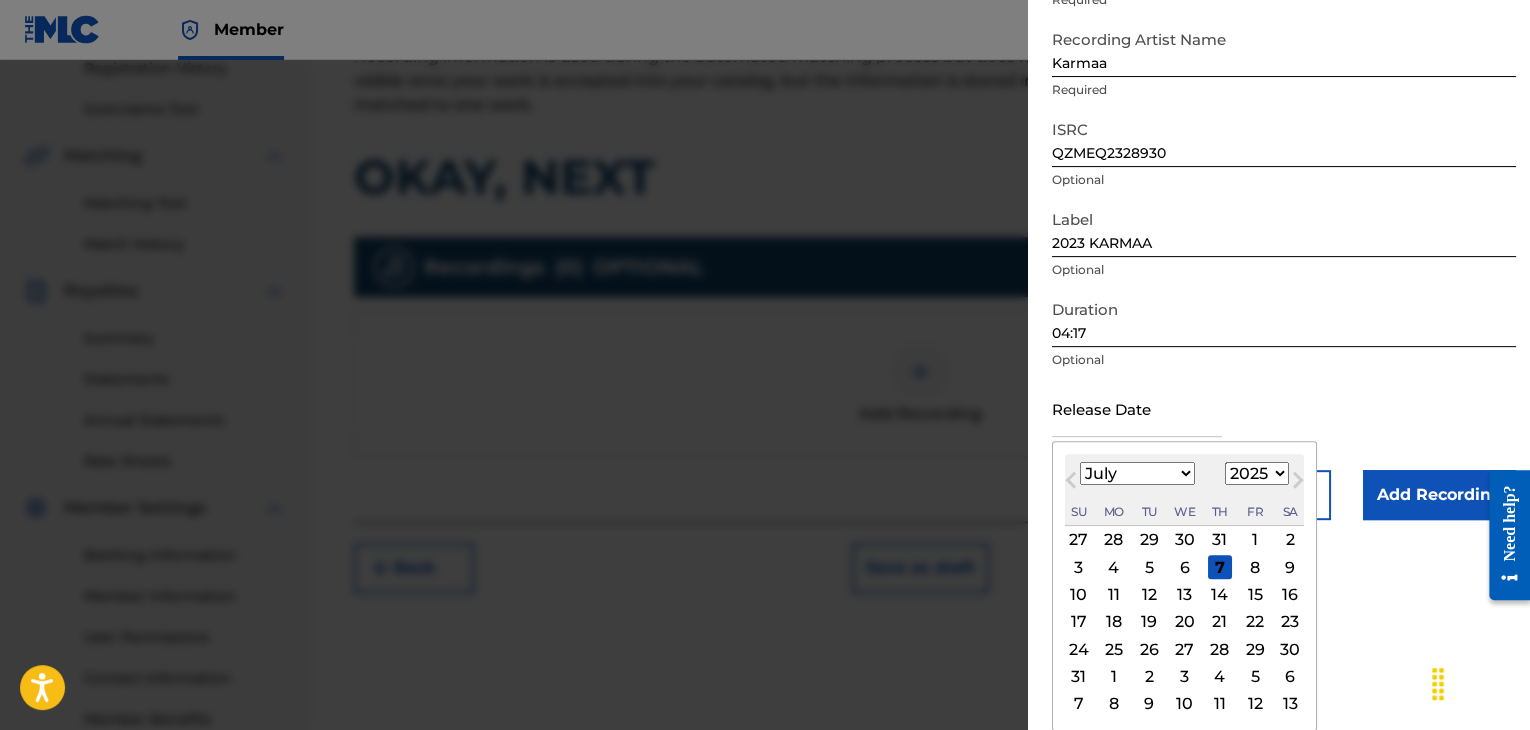 click on "January February March April May June July August September October November December" at bounding box center [1137, 473] 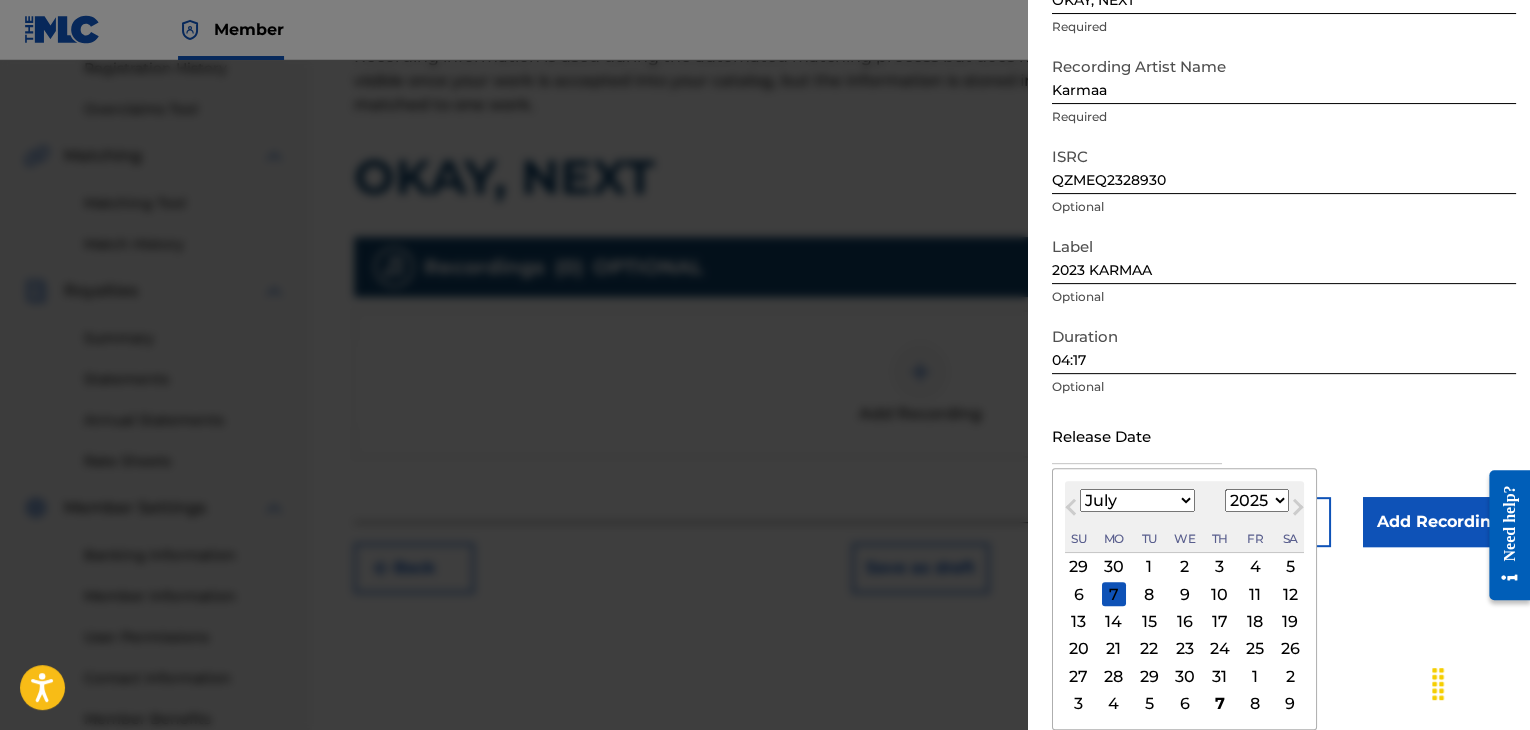 click on "7" at bounding box center [1114, 594] 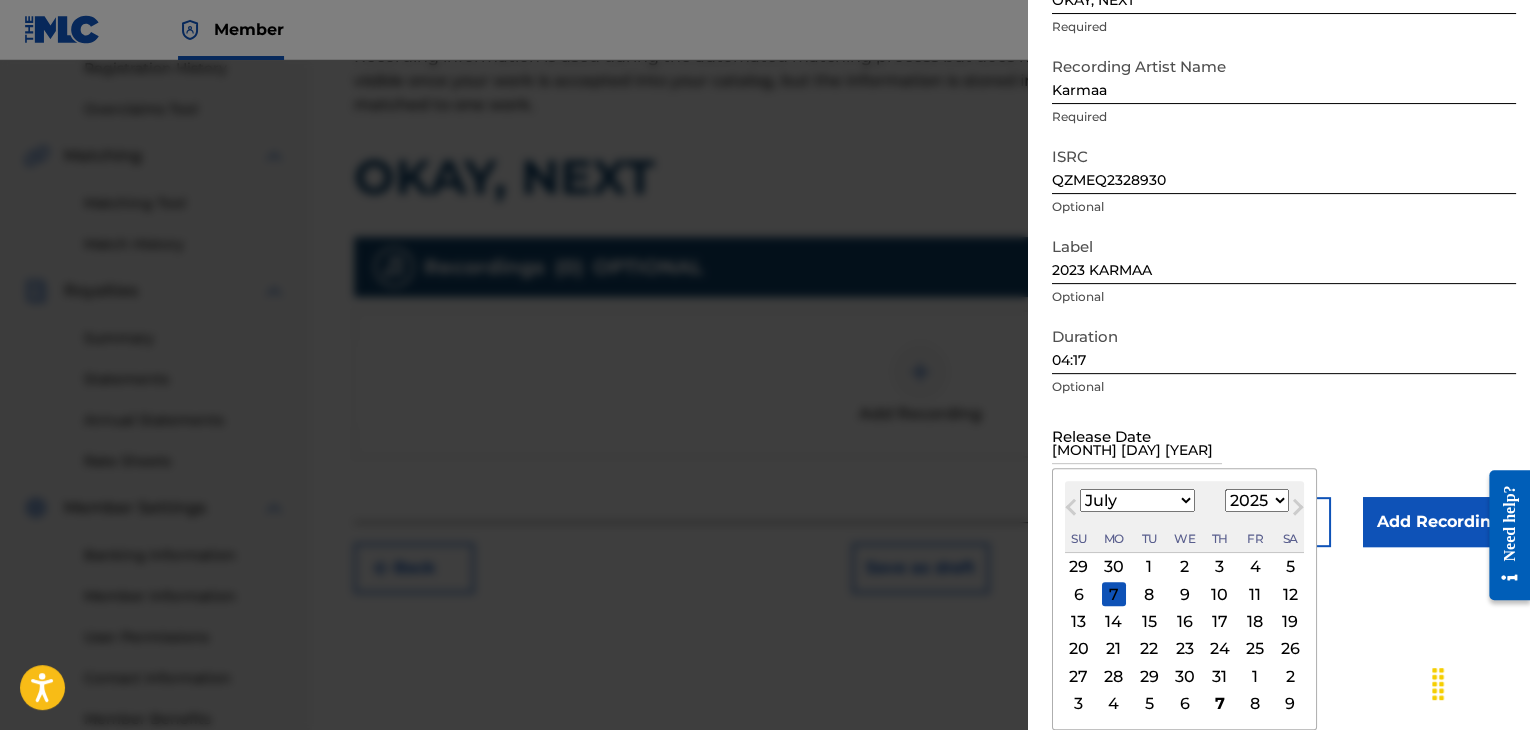 scroll, scrollTop: 1, scrollLeft: 0, axis: vertical 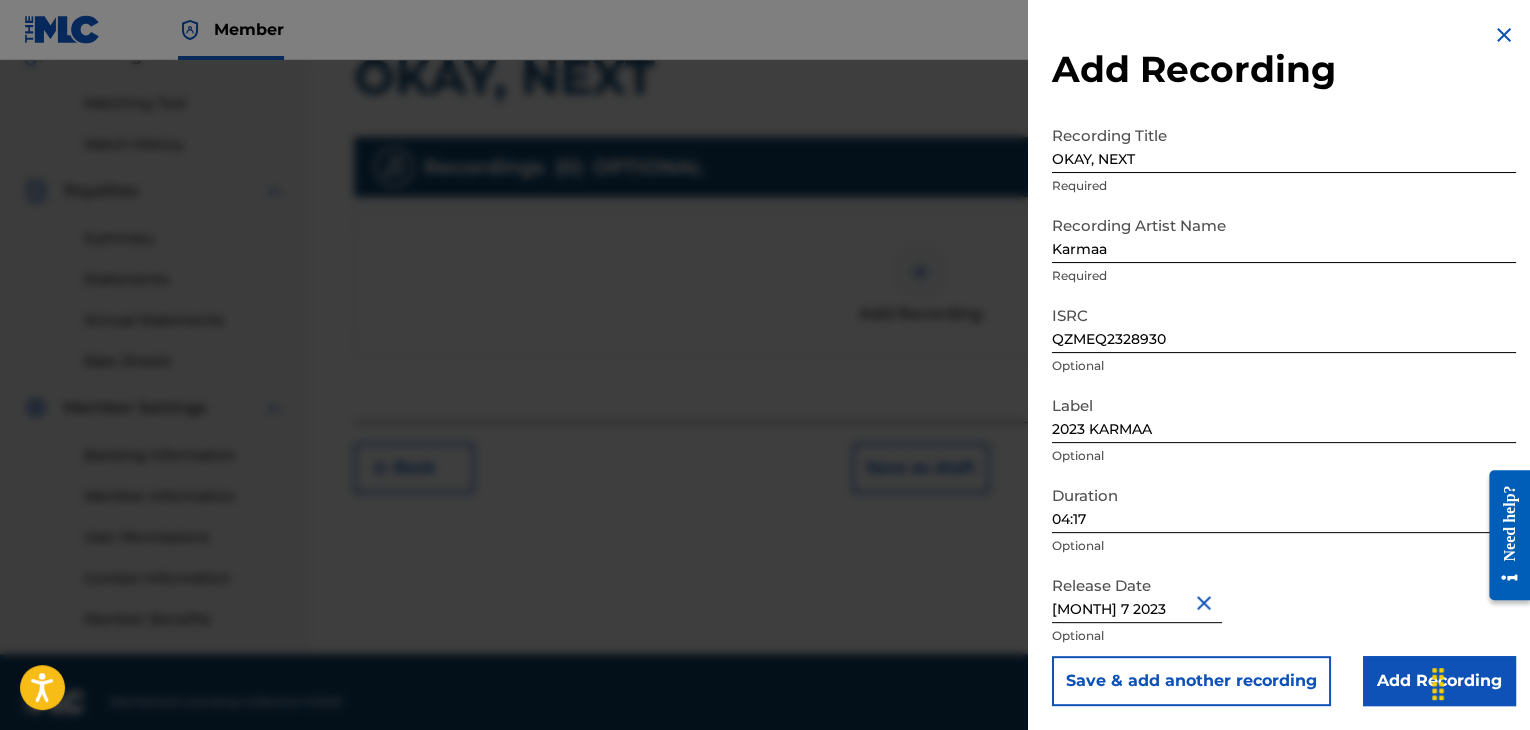 type on "[MONTH] 7 2023" 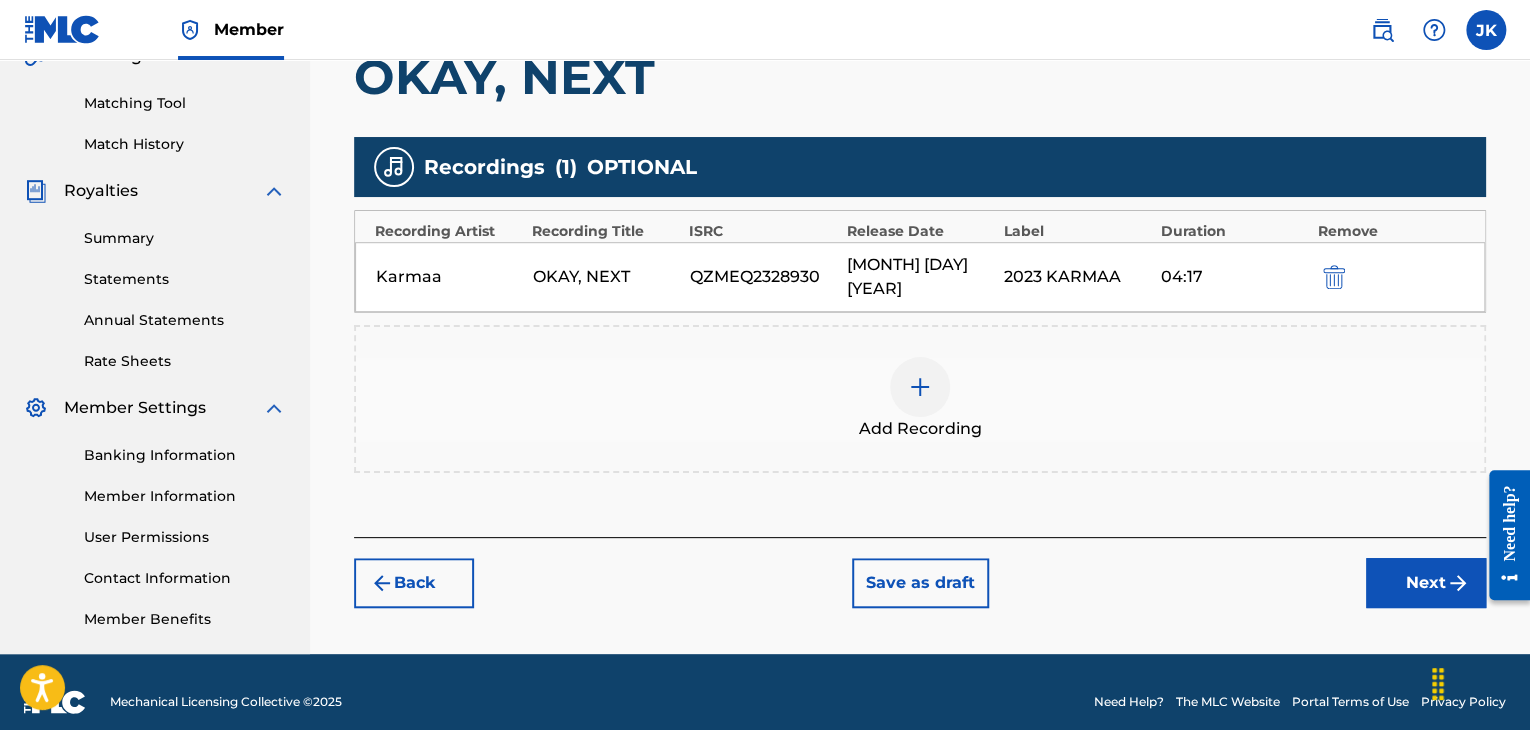 click on "Next" at bounding box center [1426, 583] 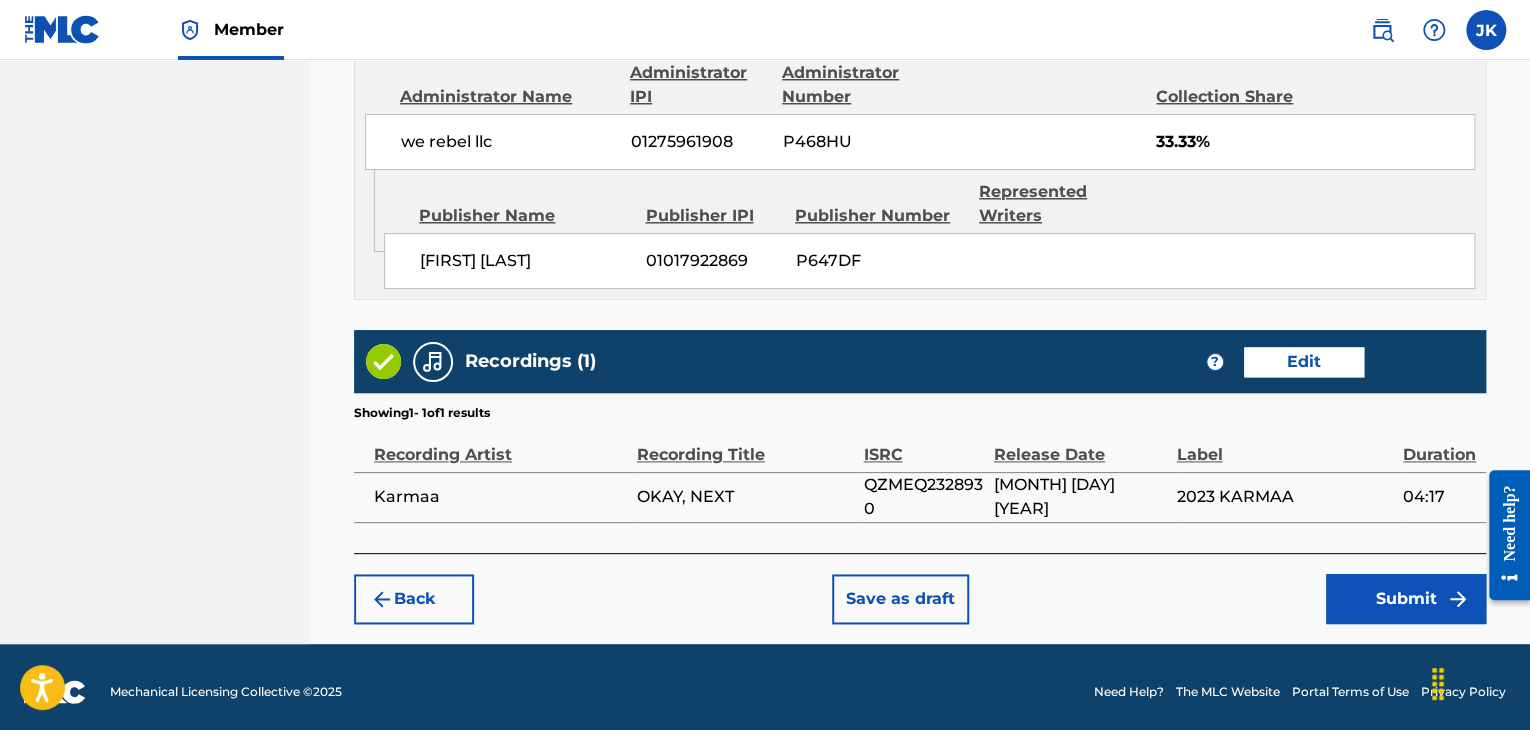 scroll, scrollTop: 1132, scrollLeft: 0, axis: vertical 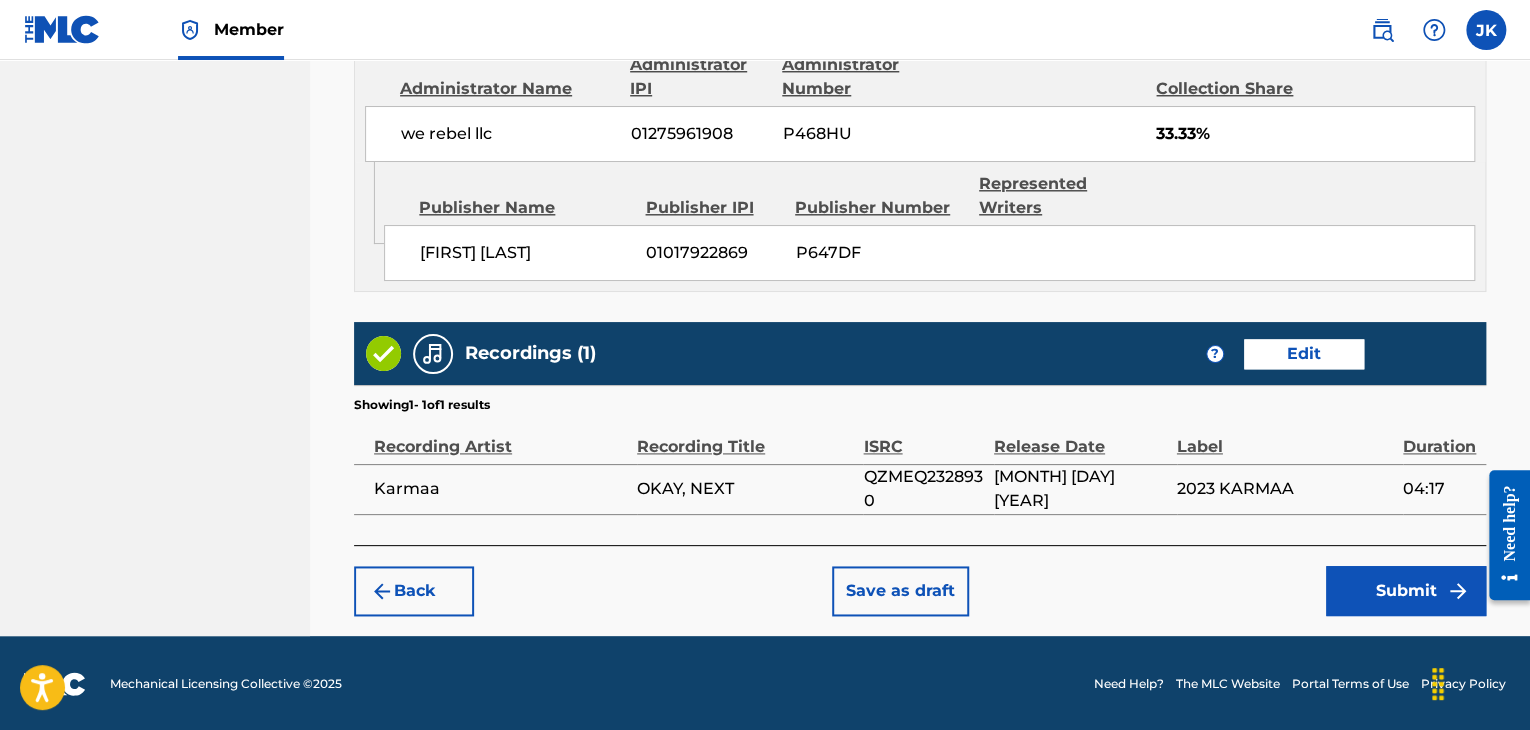 click on "Submit" at bounding box center (1406, 591) 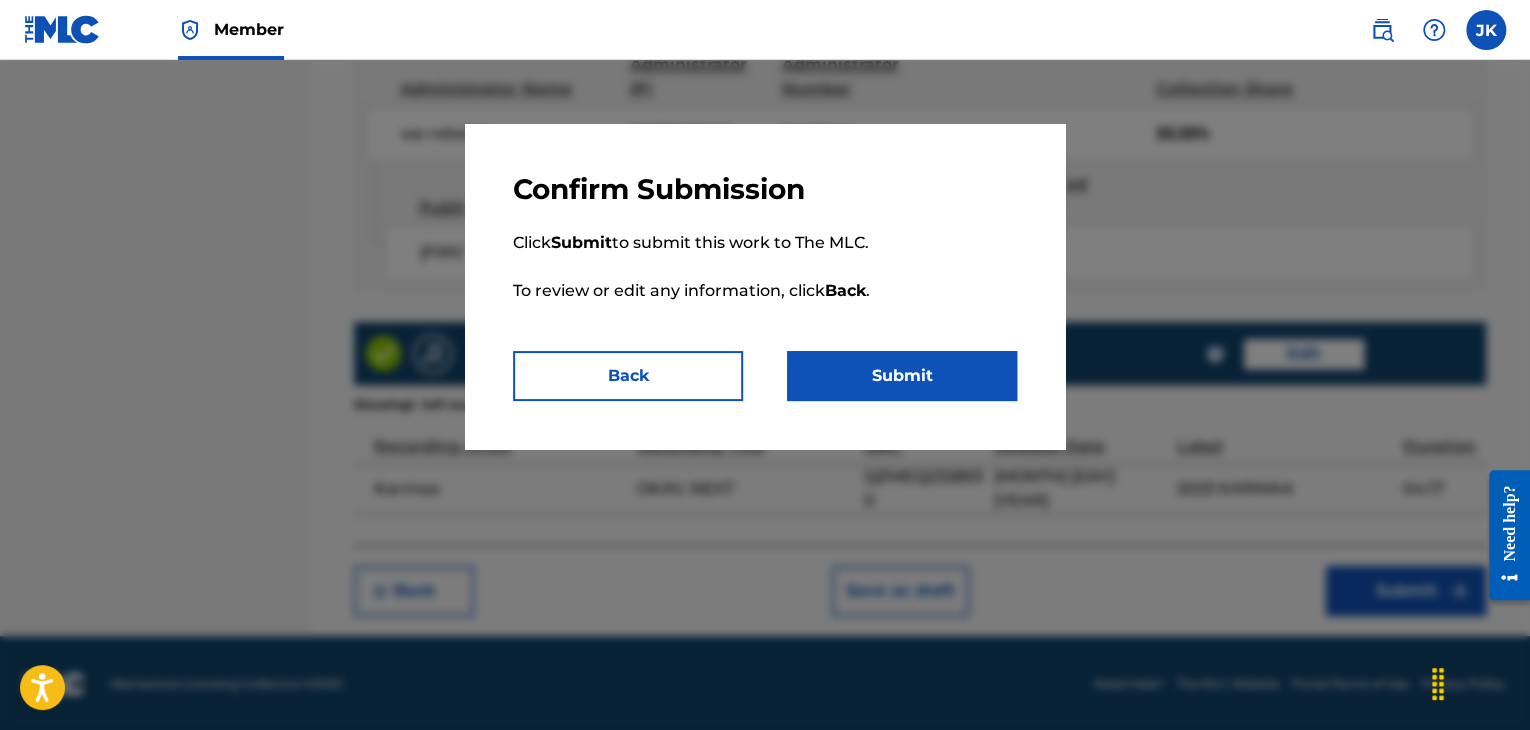 click on "Submit" at bounding box center (902, 376) 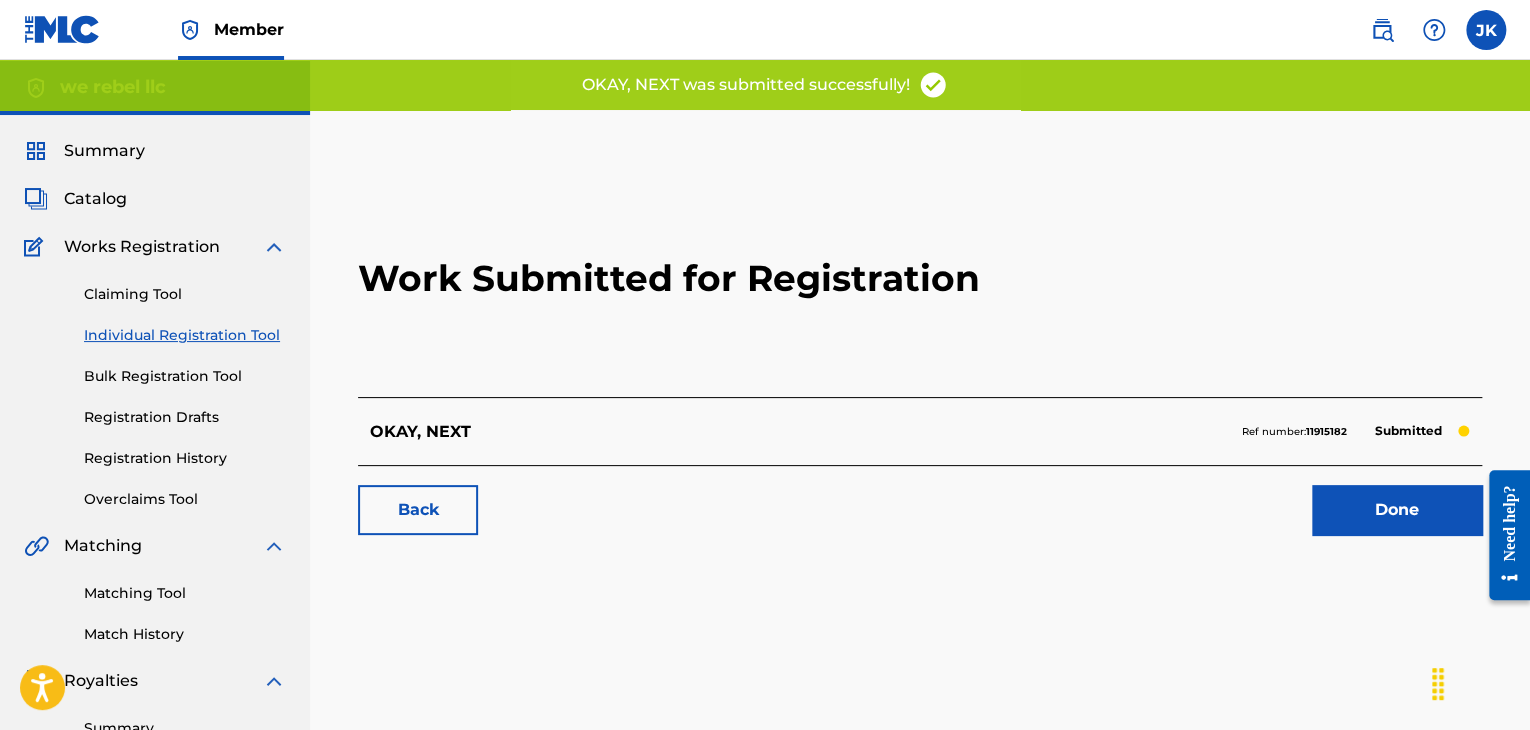 click on "Done" at bounding box center (1397, 510) 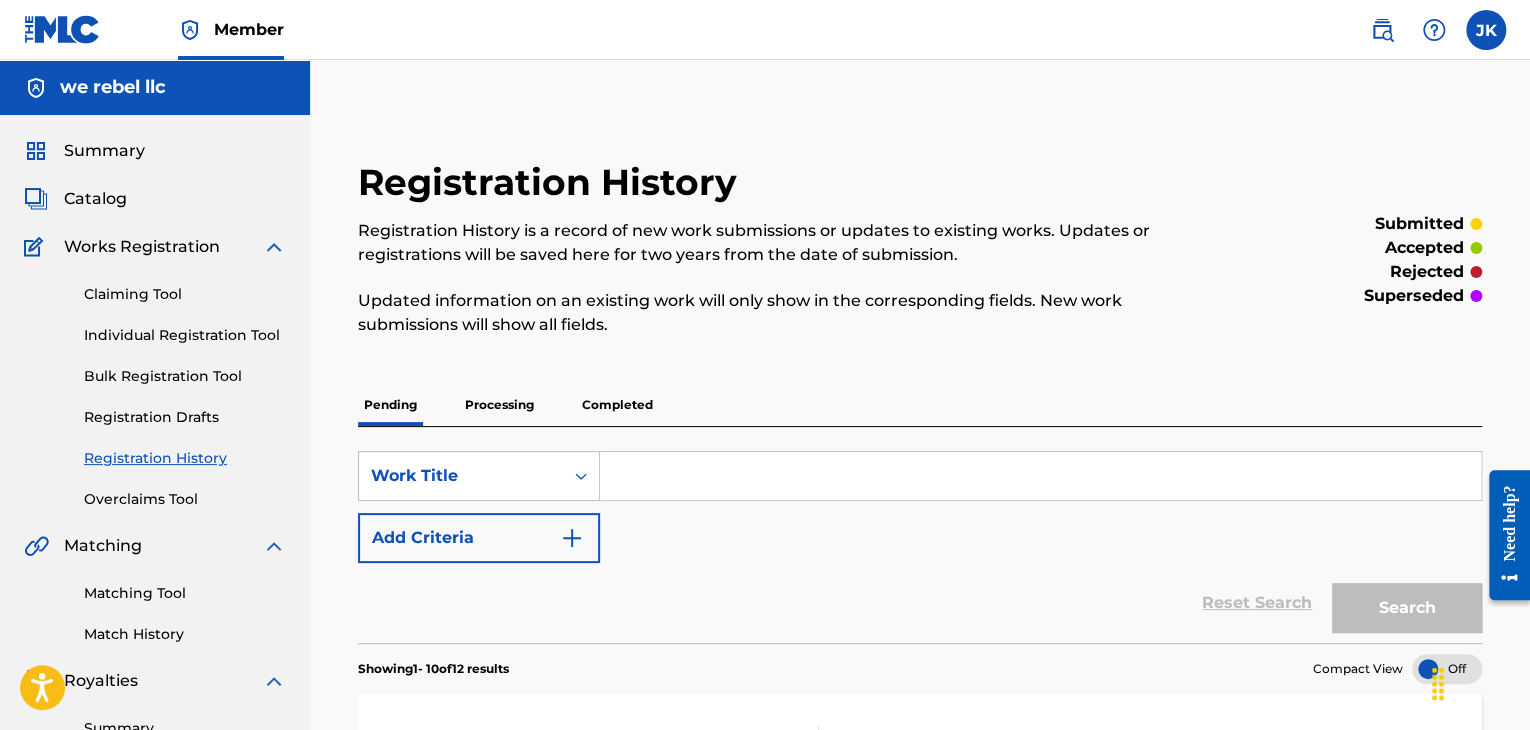 click on "Individual Registration Tool" at bounding box center (185, 335) 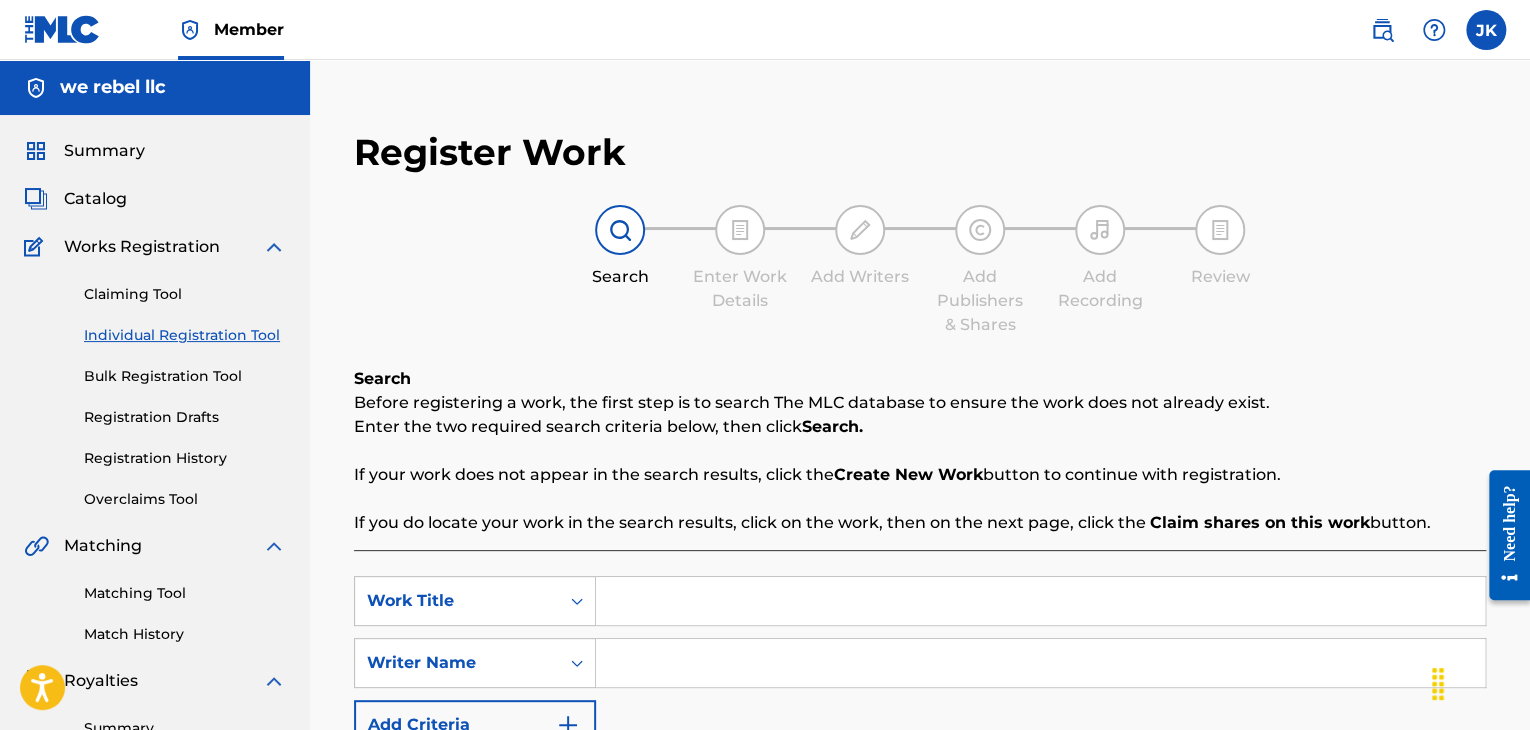 click at bounding box center [1040, 601] 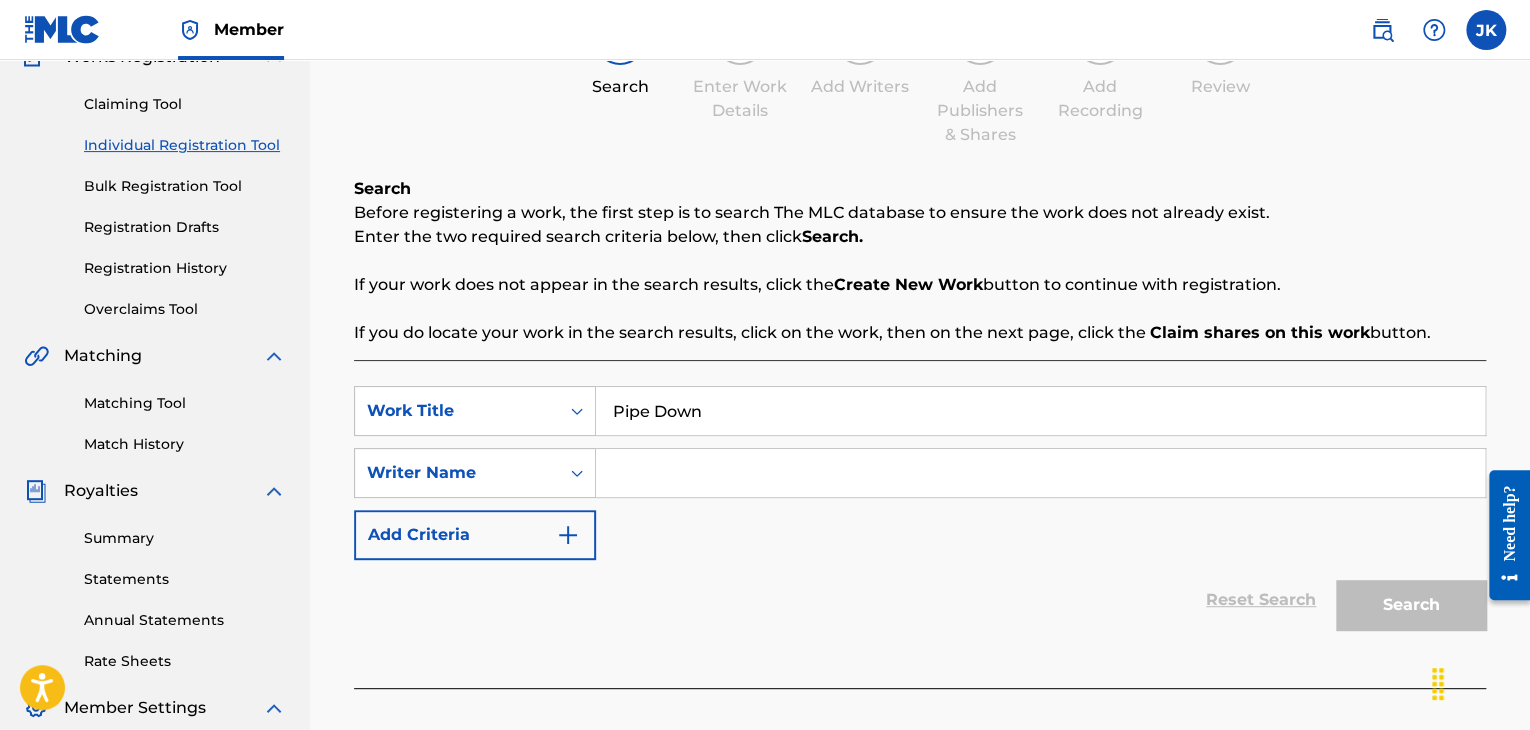 scroll, scrollTop: 200, scrollLeft: 0, axis: vertical 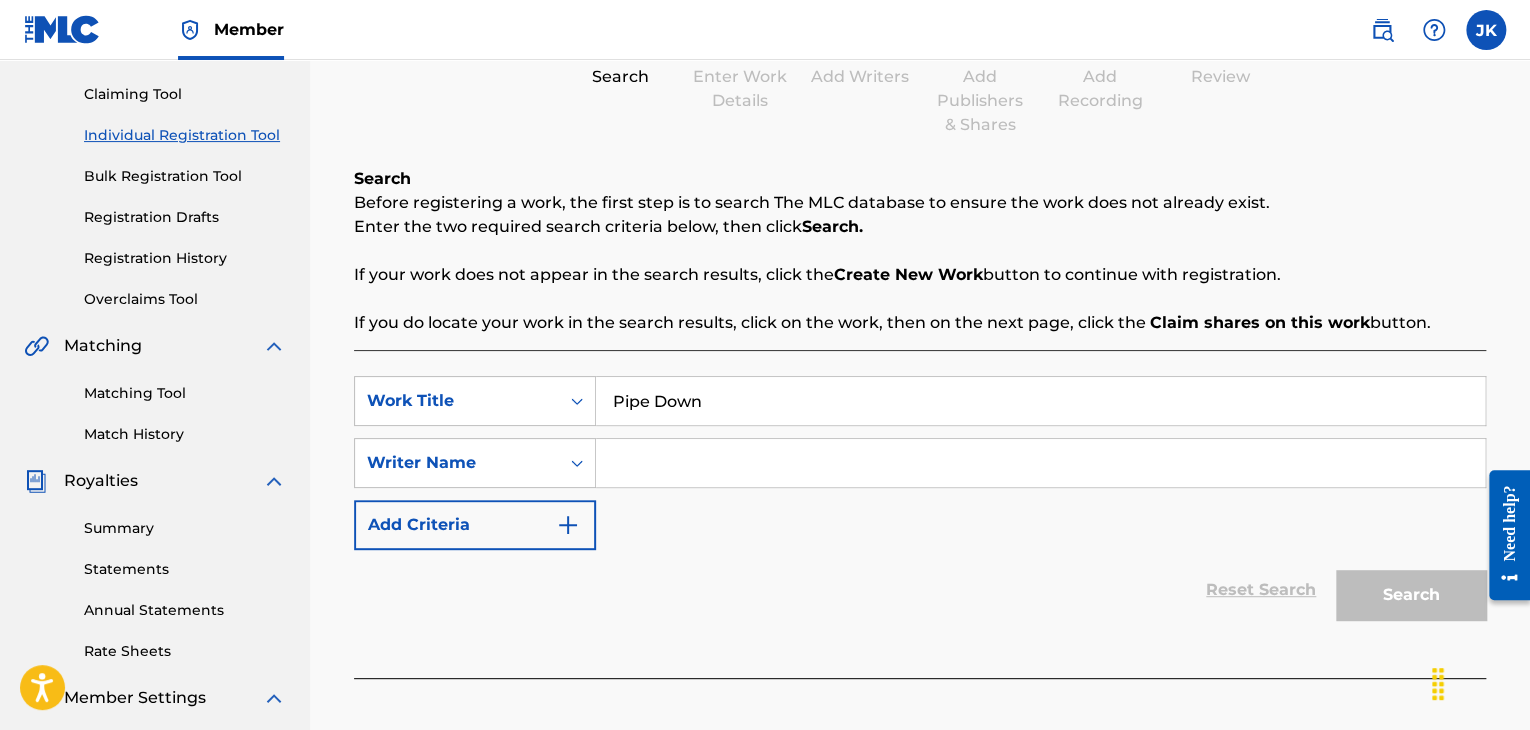 type on "Pipe Down" 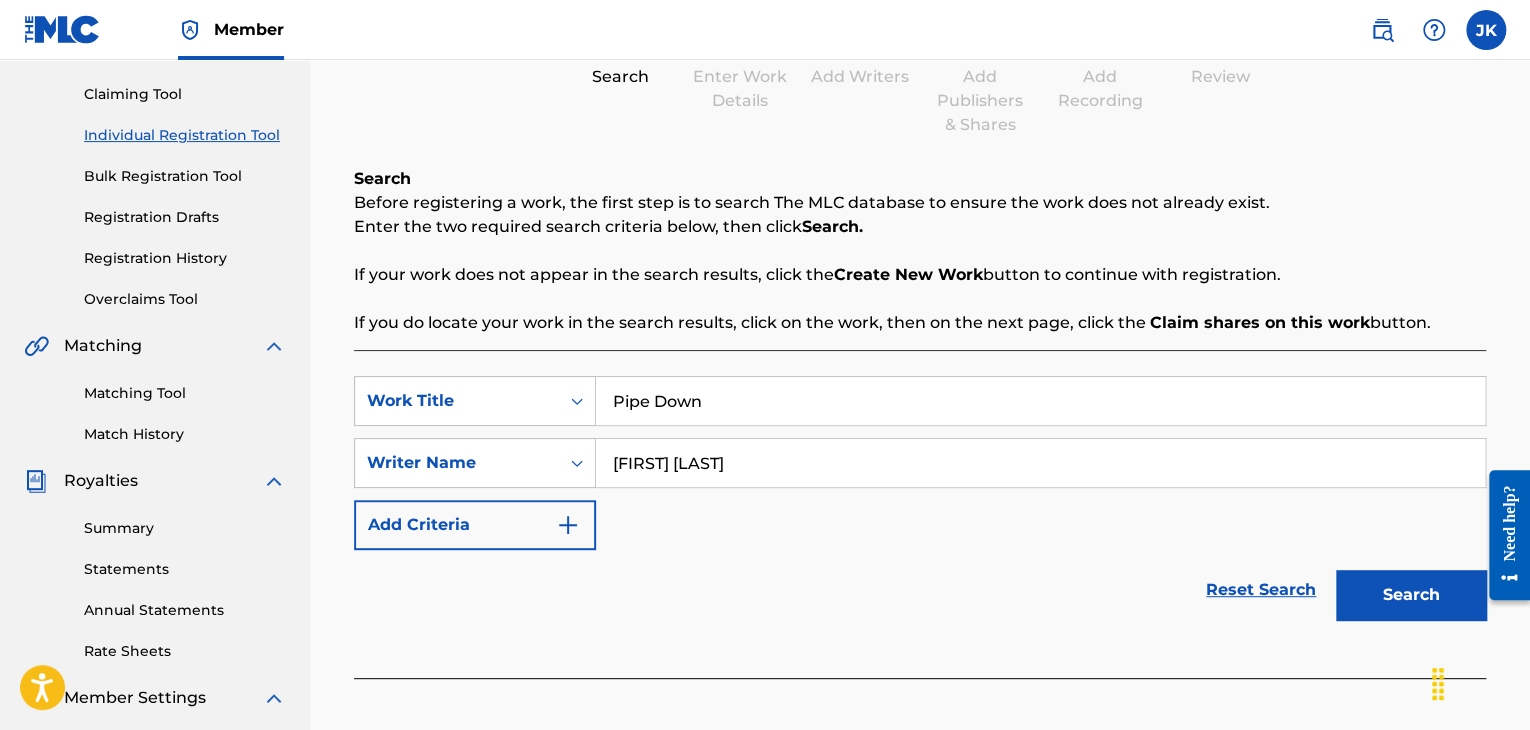 click on "Search" at bounding box center [1411, 595] 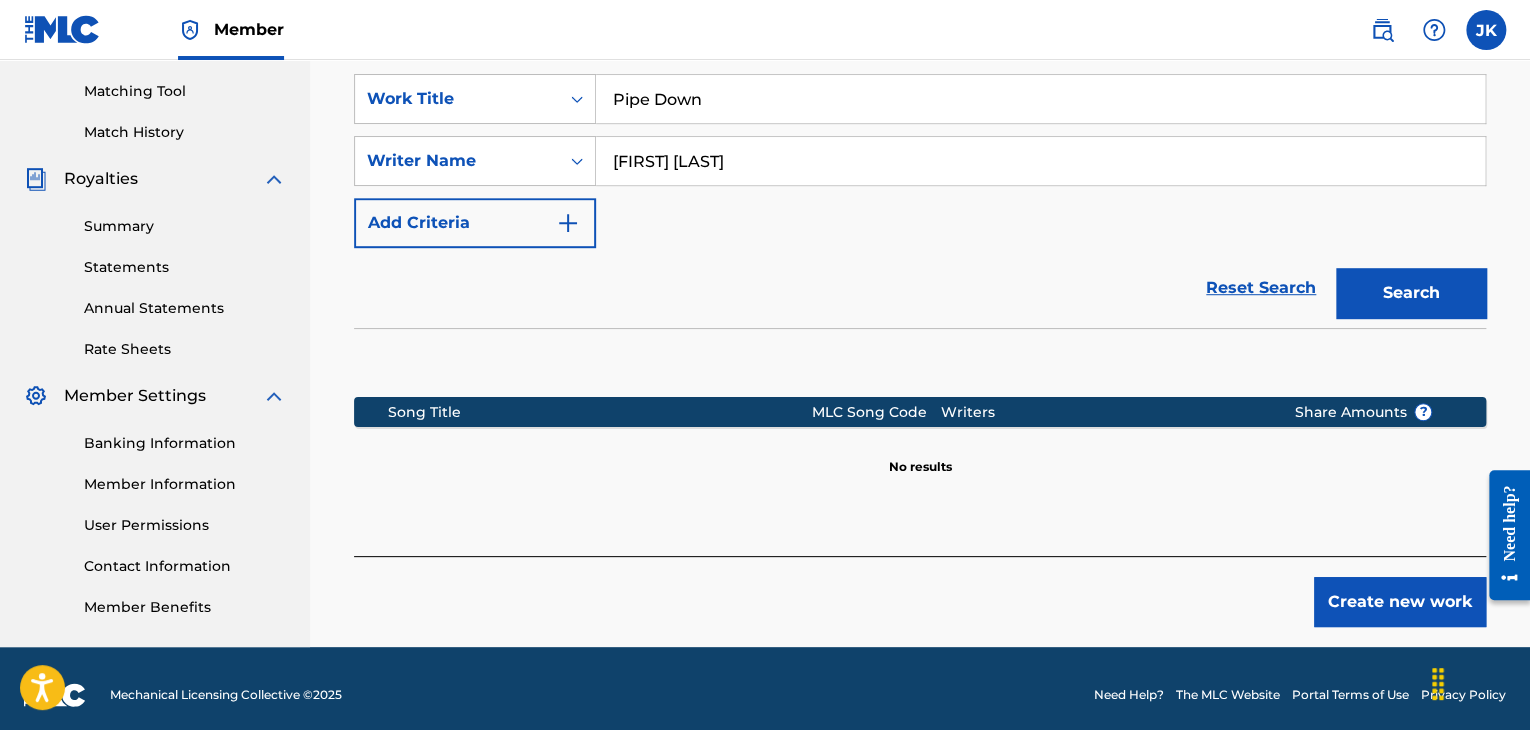 scroll, scrollTop: 515, scrollLeft: 0, axis: vertical 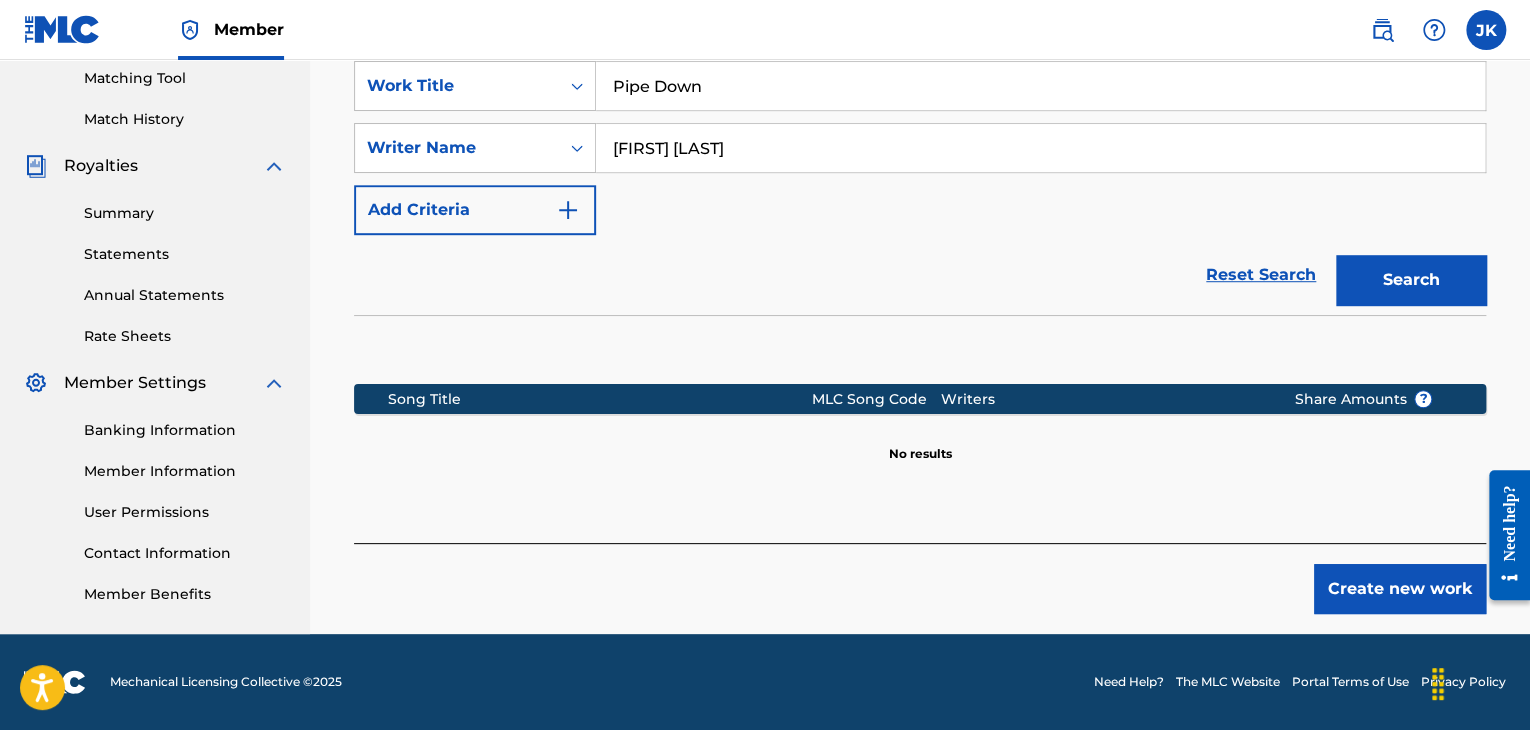 click on "Create new work" at bounding box center [1400, 589] 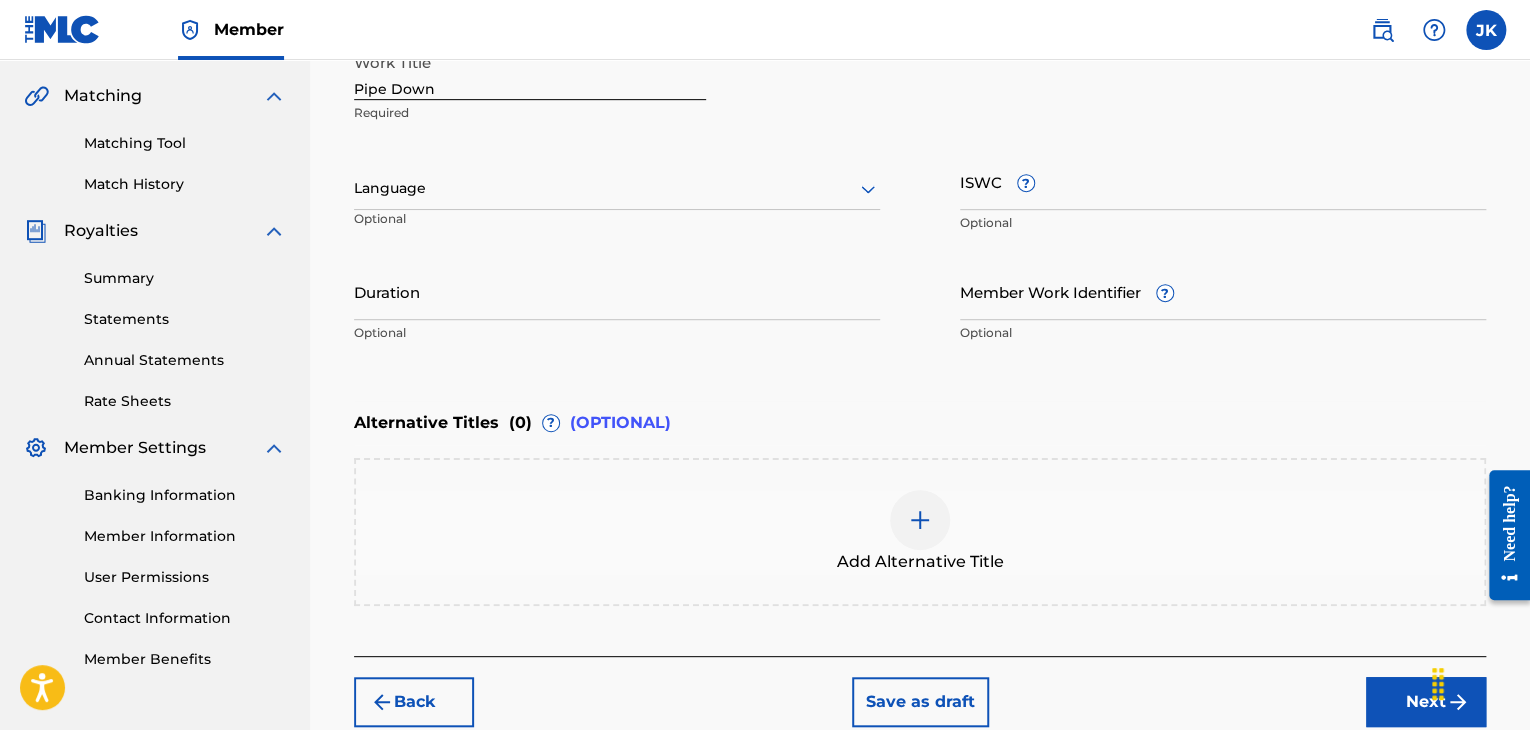 scroll, scrollTop: 315, scrollLeft: 0, axis: vertical 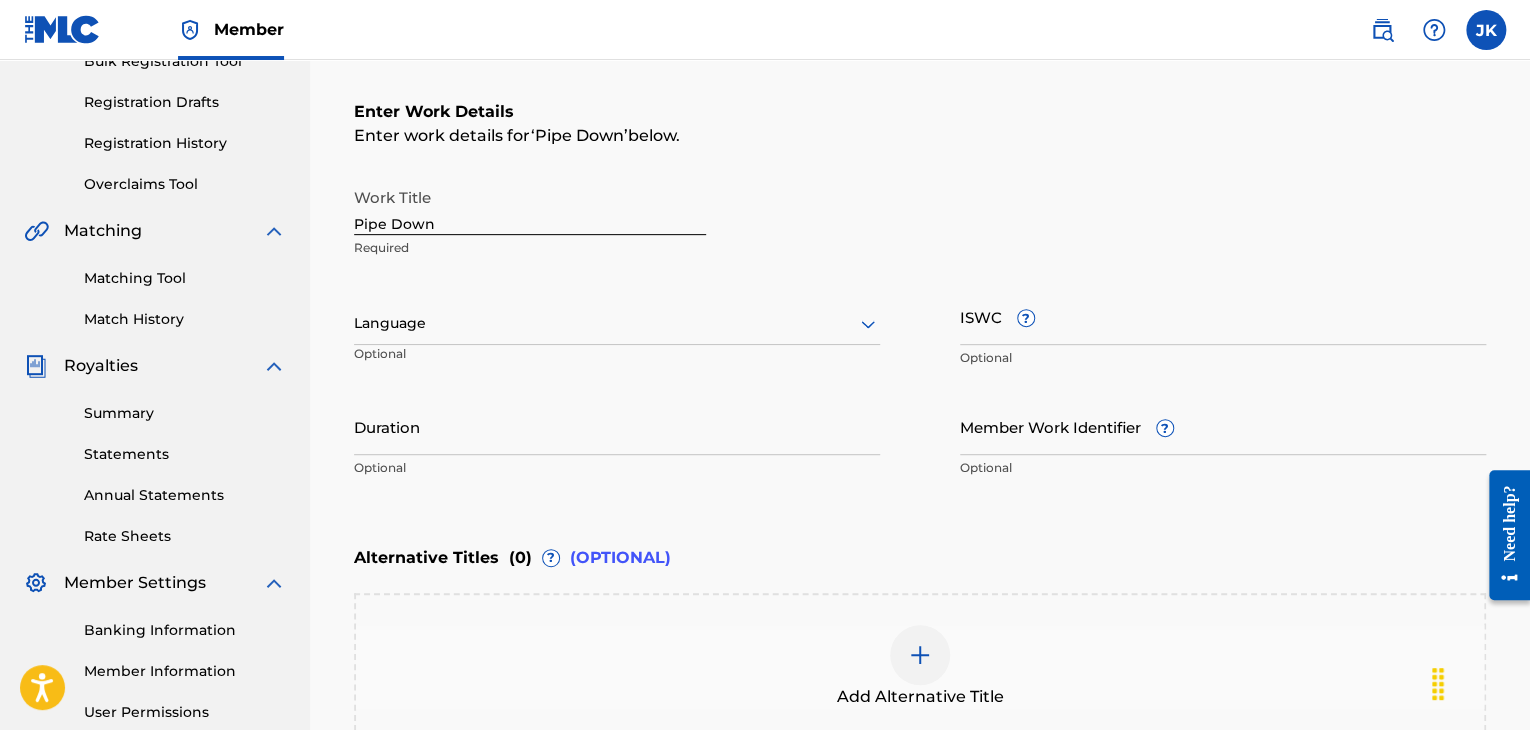 click at bounding box center (617, 323) 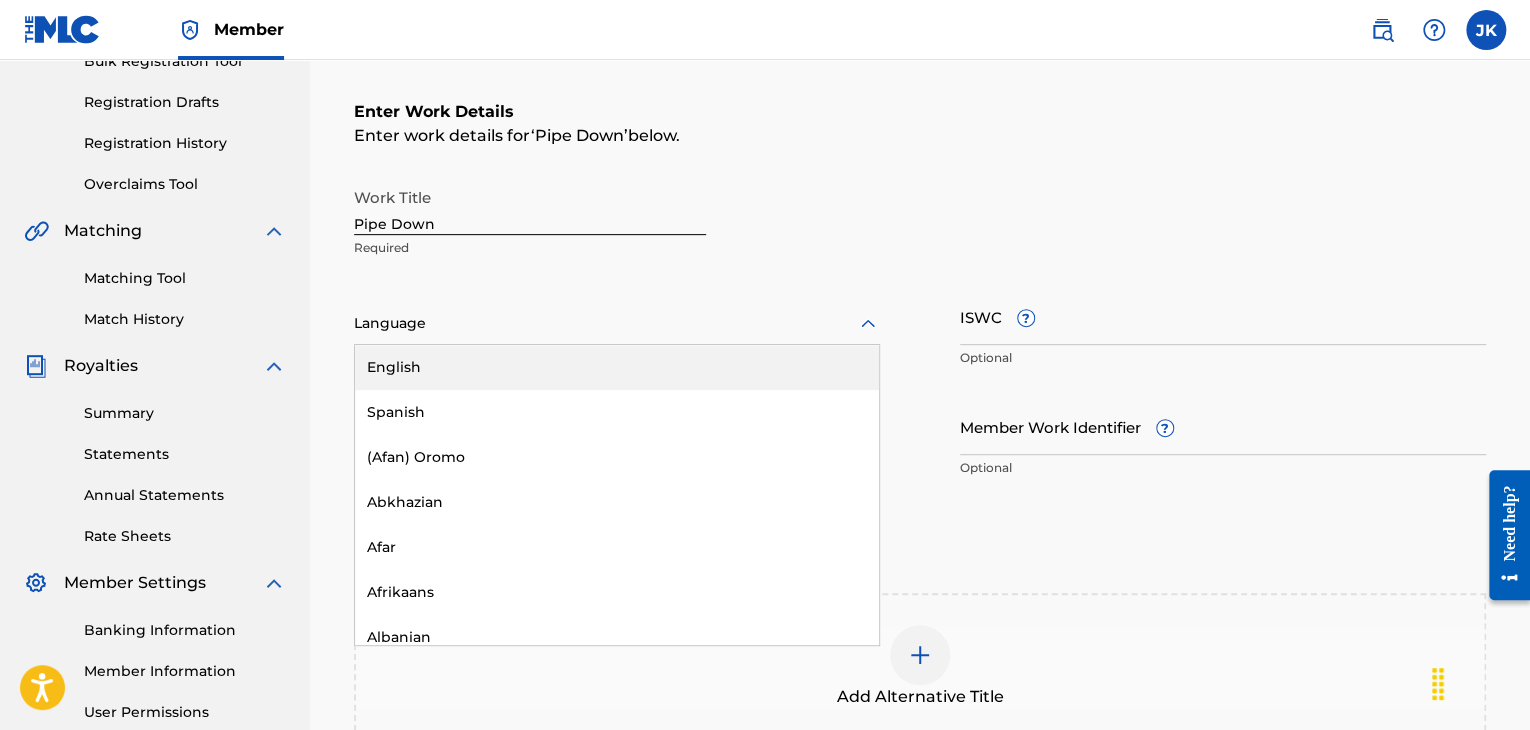 click on "English" at bounding box center (617, 367) 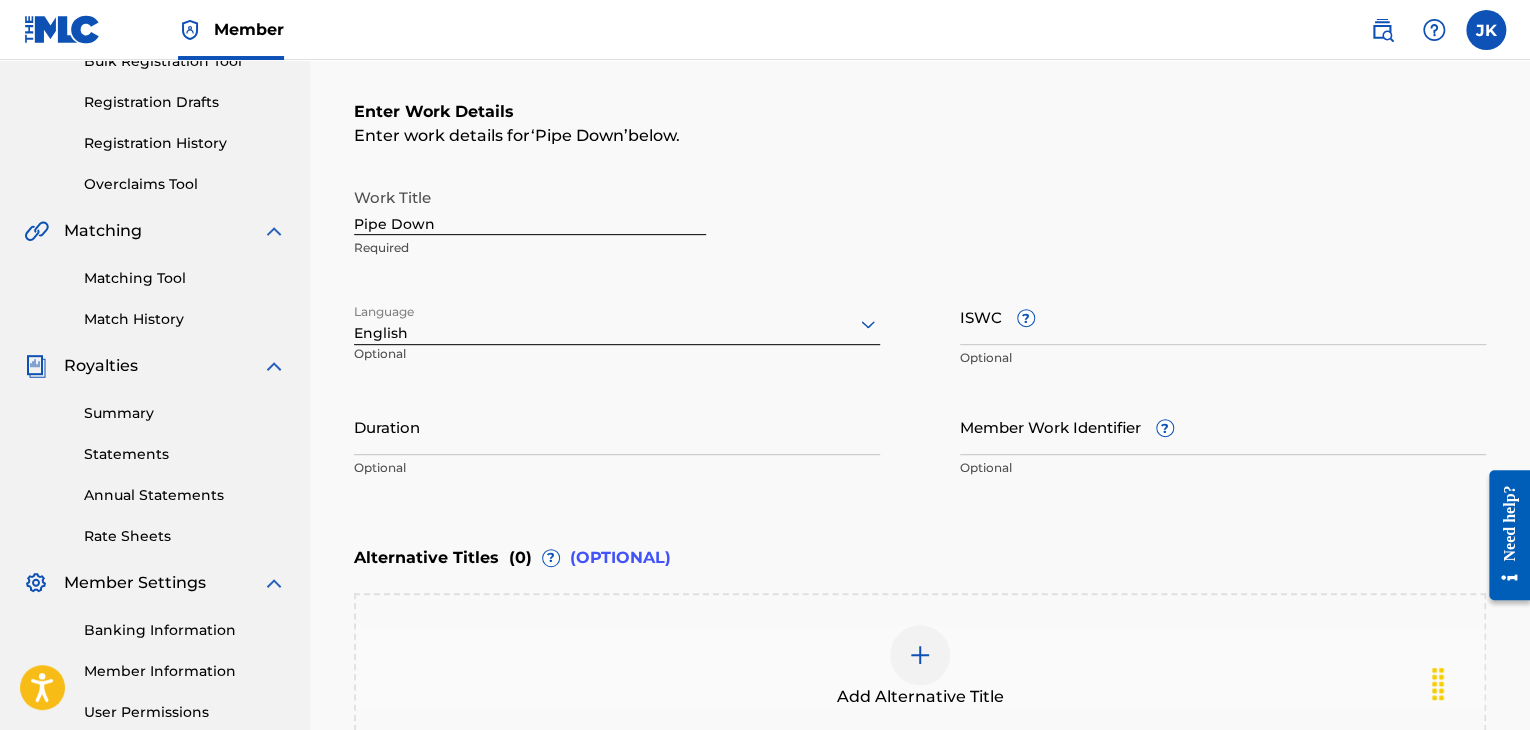 click on "Duration" at bounding box center [617, 426] 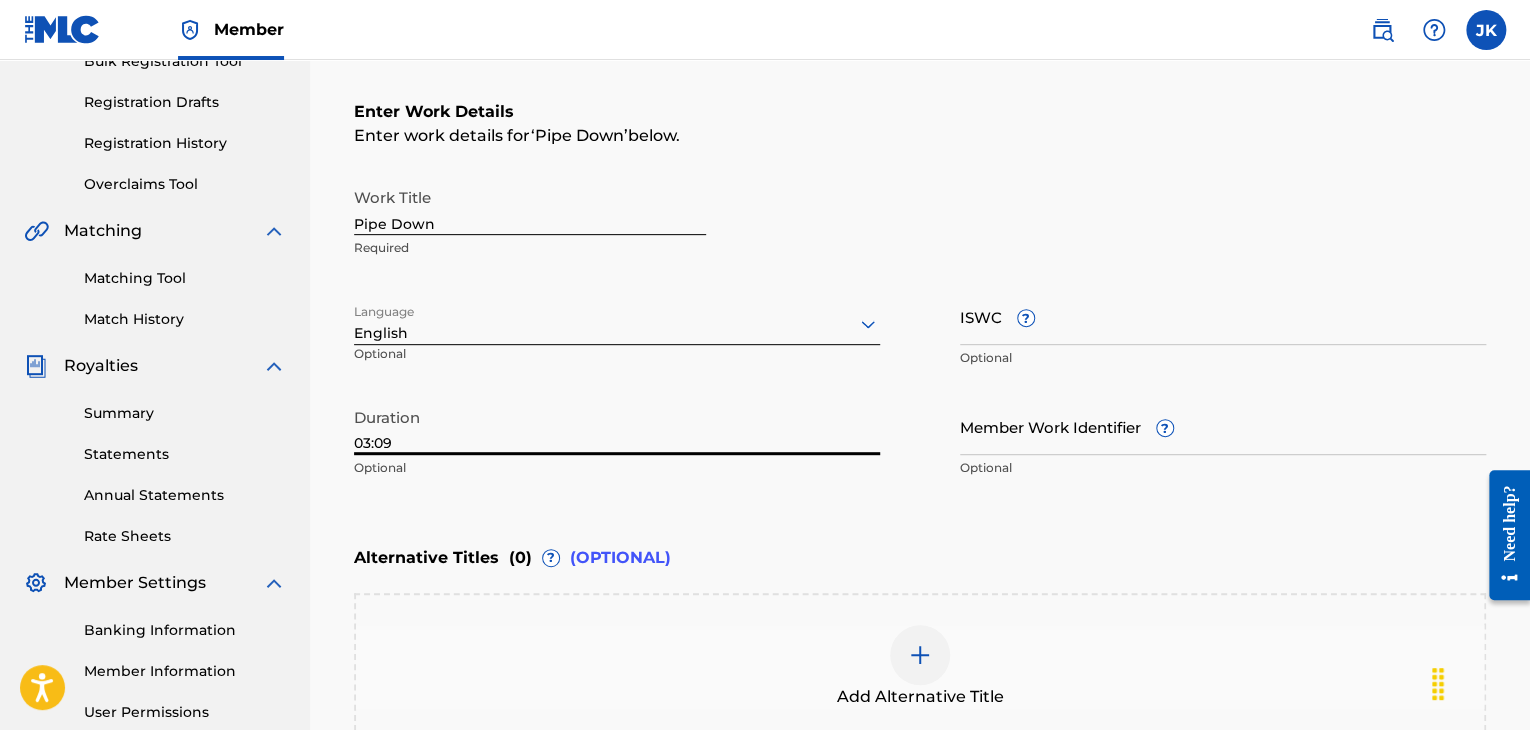 type on "03:09" 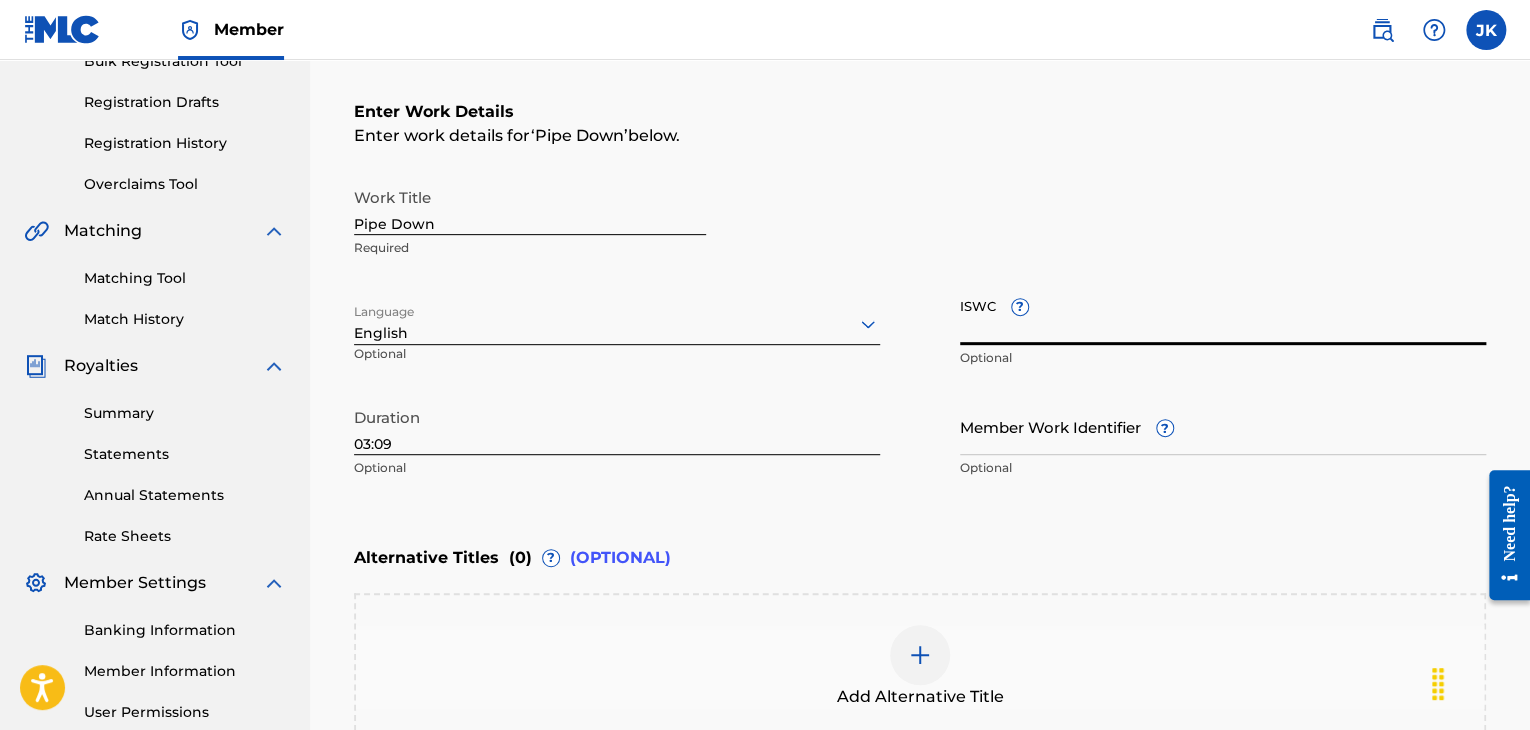 click on "ISWC   ?" at bounding box center [1223, 316] 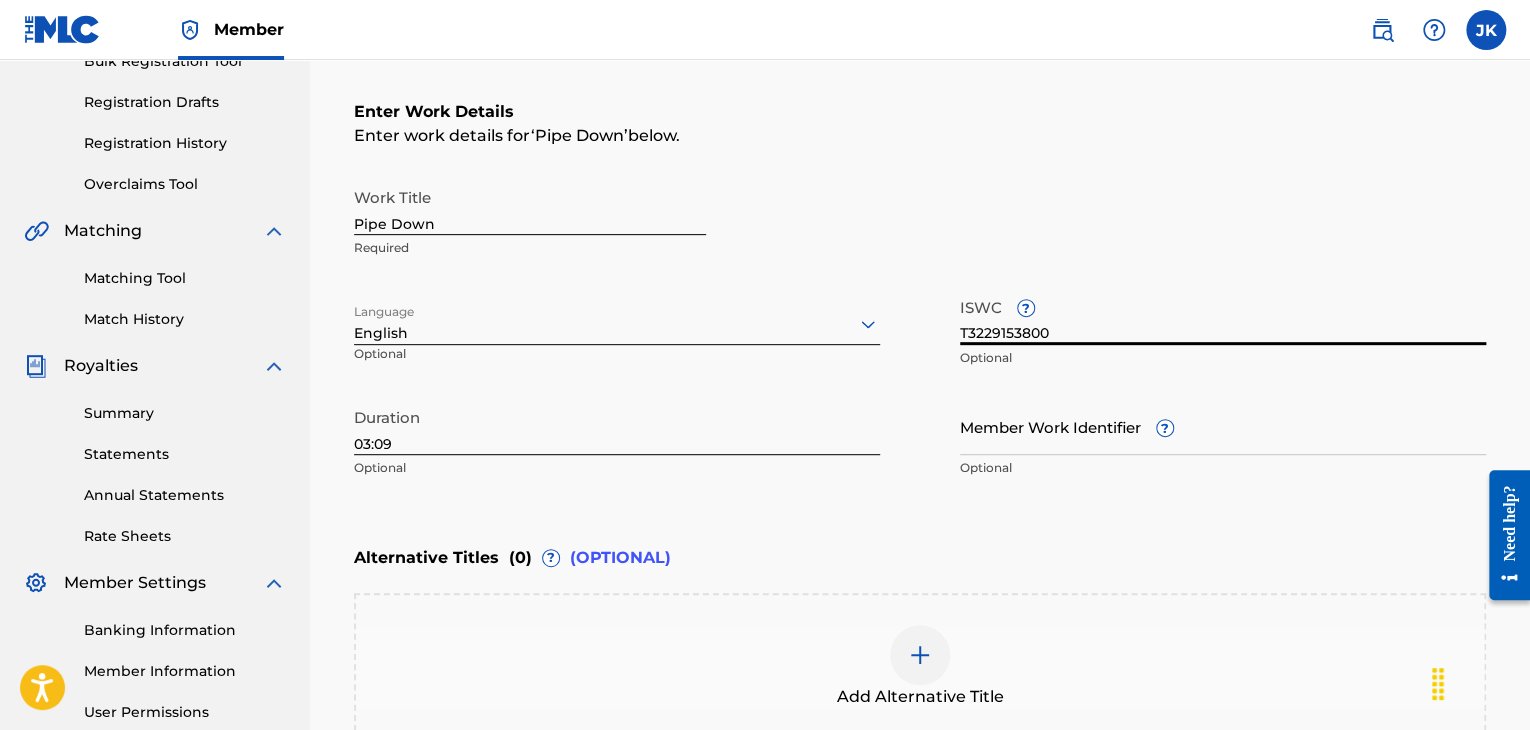 type on "T3229153800" 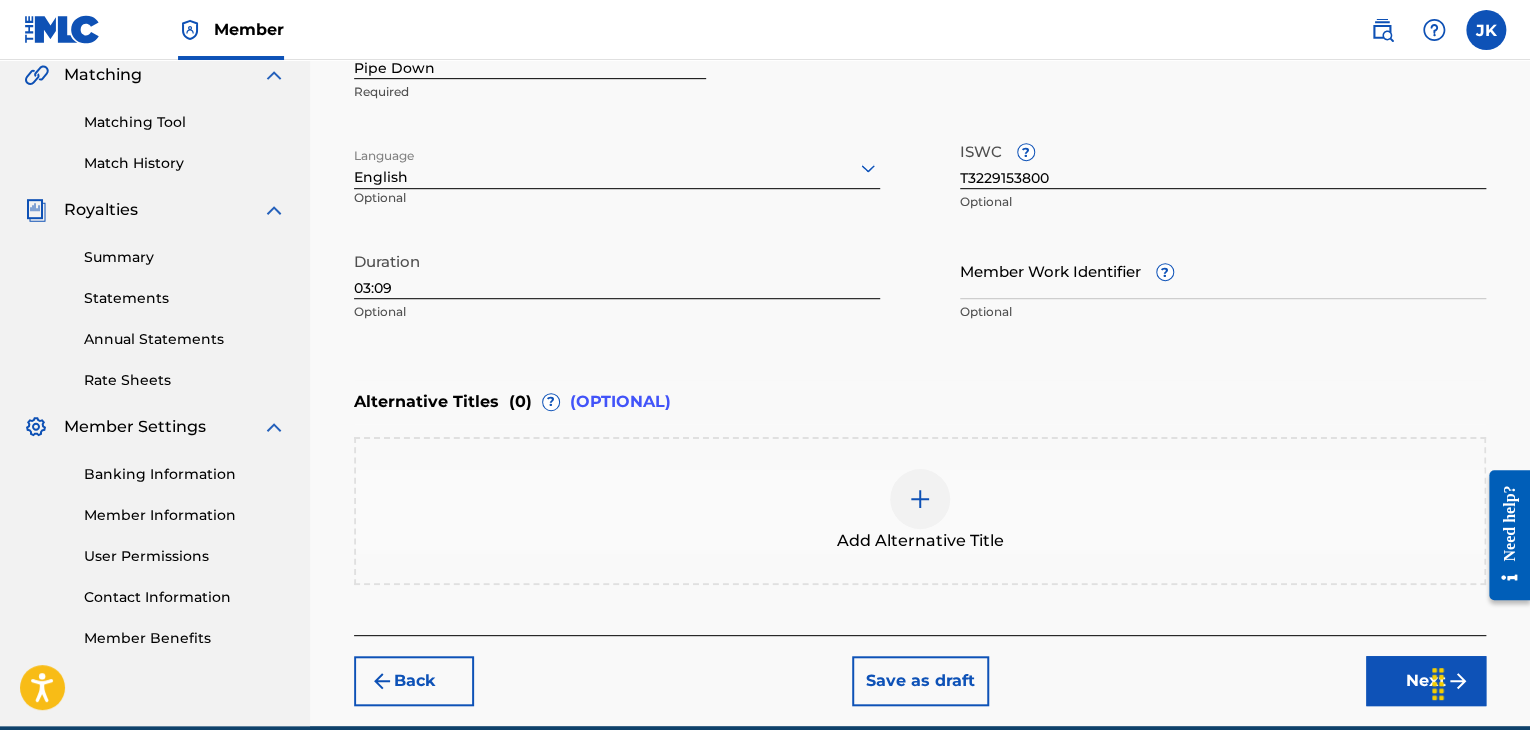 scroll, scrollTop: 515, scrollLeft: 0, axis: vertical 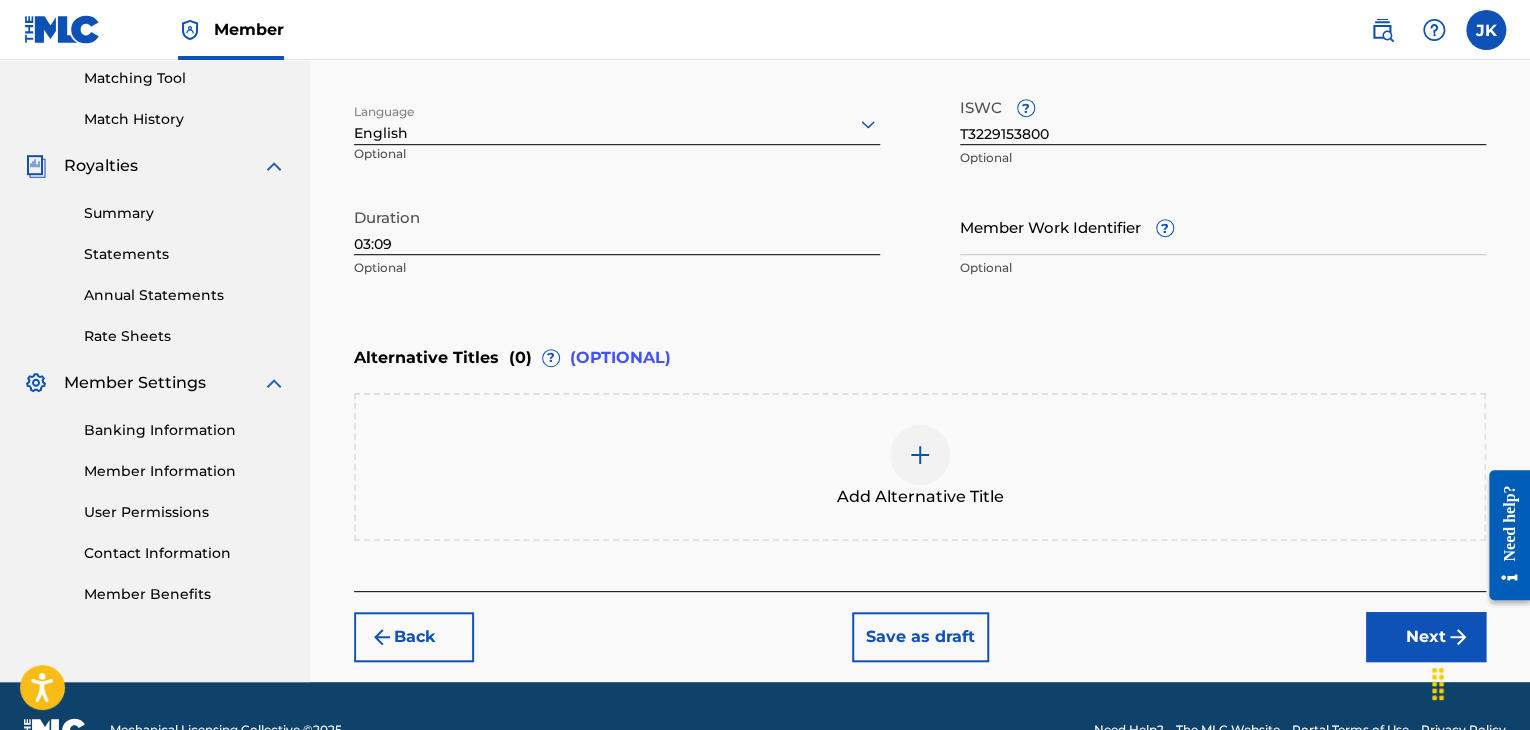 click on "Next" at bounding box center (1426, 637) 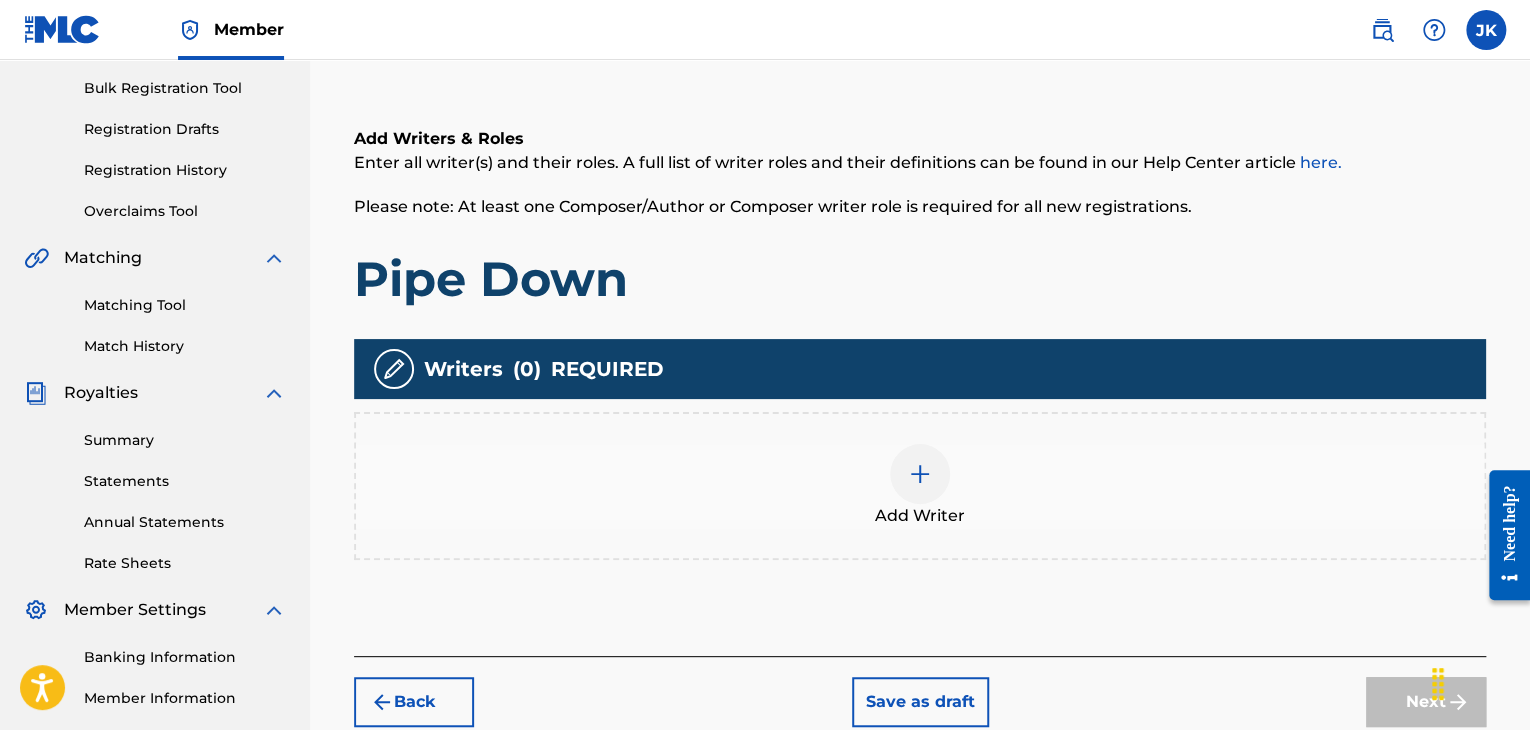 scroll, scrollTop: 290, scrollLeft: 0, axis: vertical 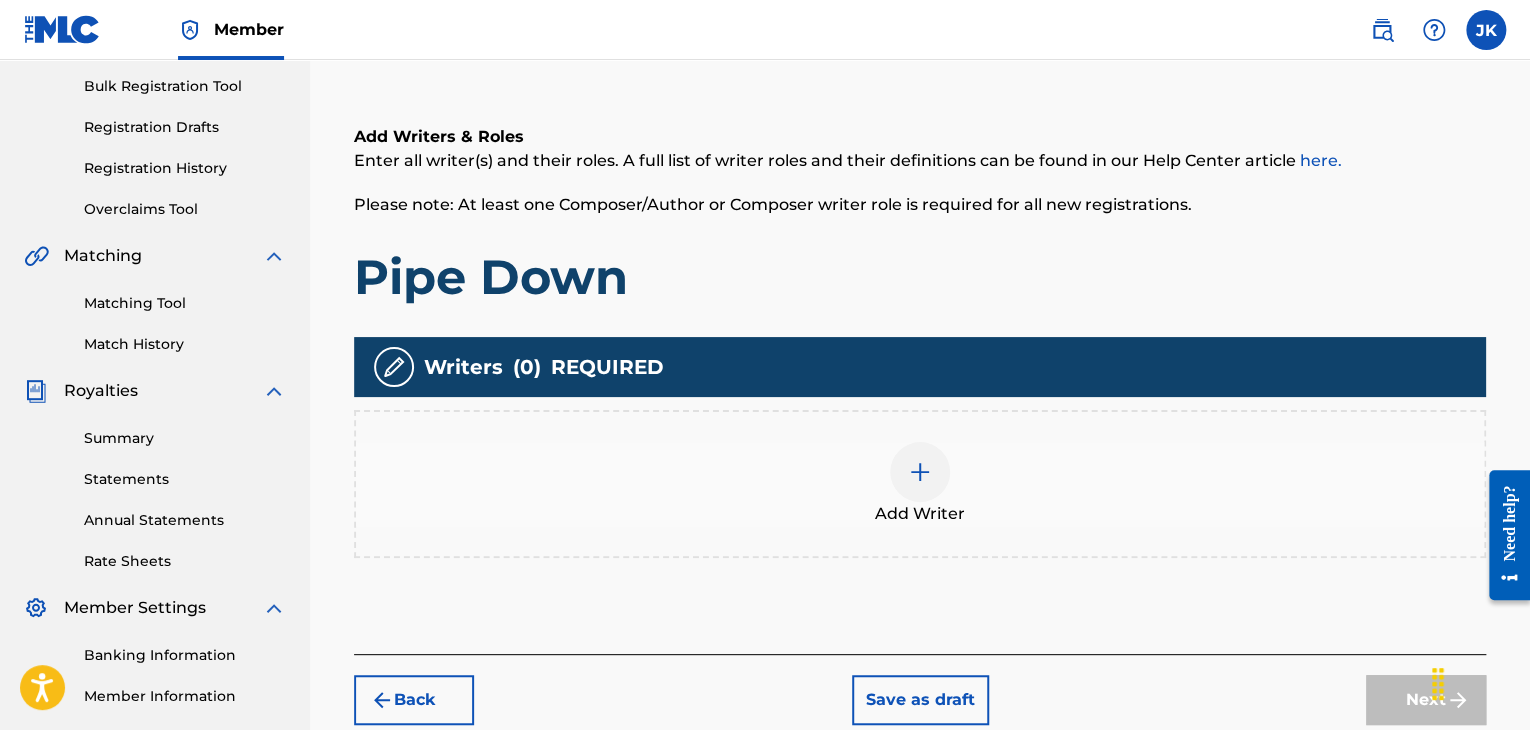 click at bounding box center (920, 472) 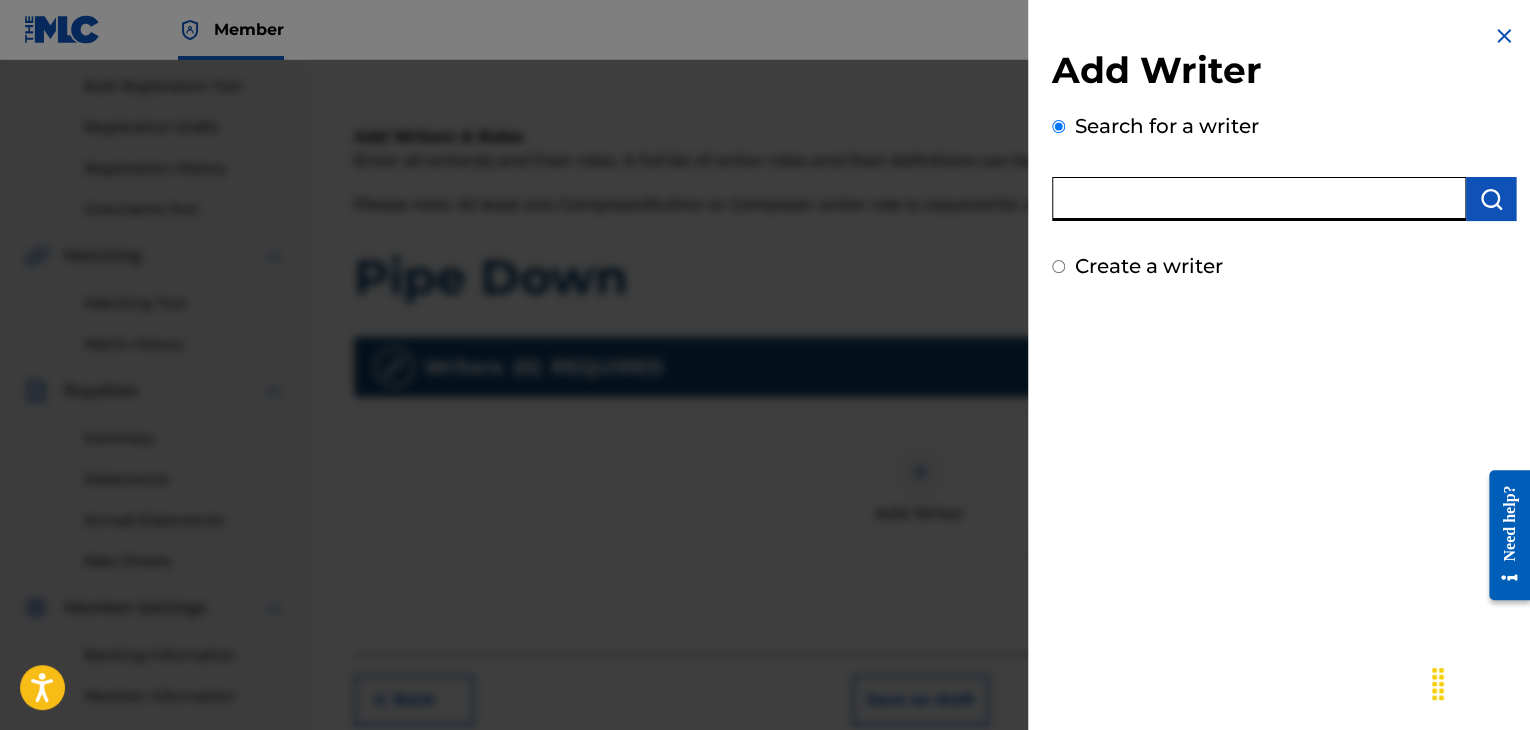 click at bounding box center [1259, 199] 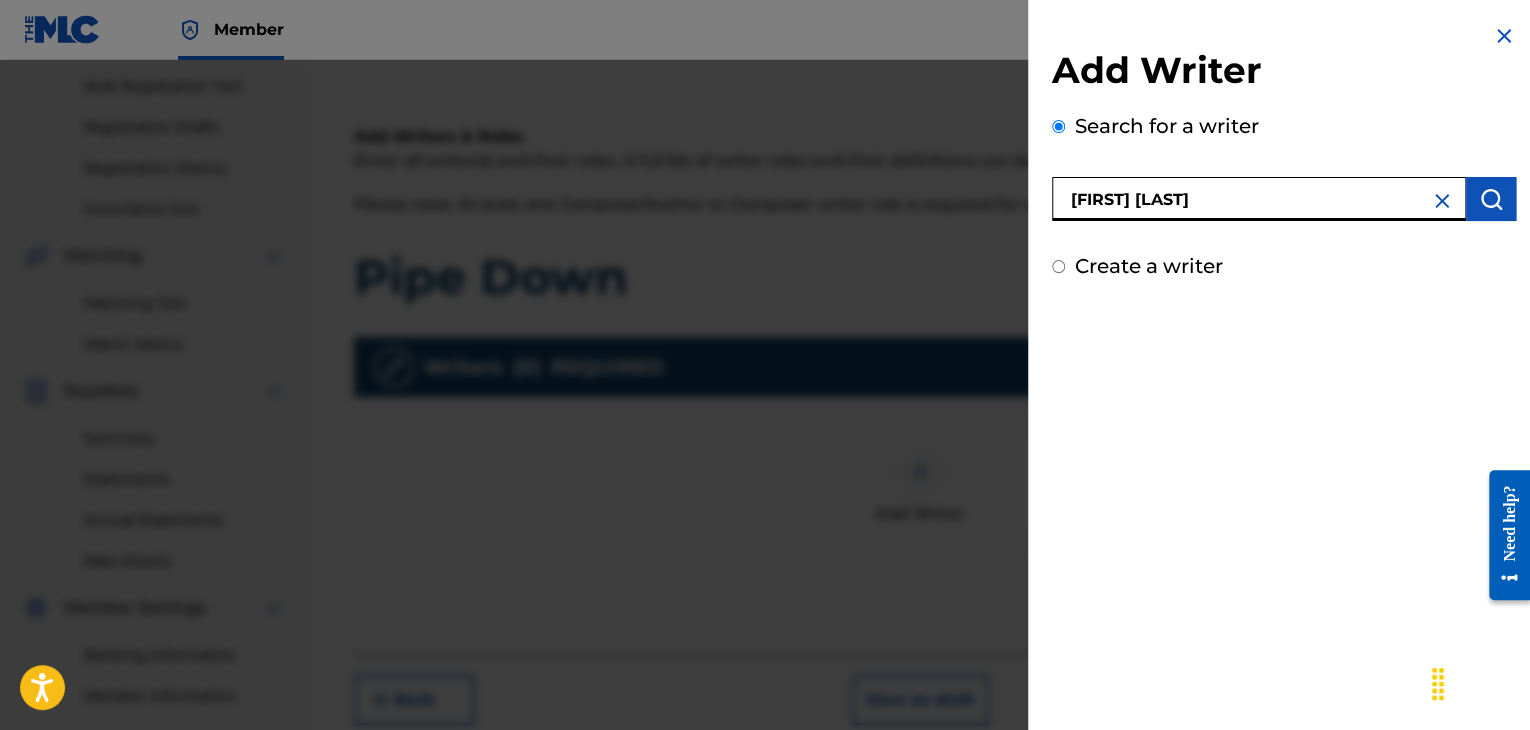 type on "[FIRST] [LAST]" 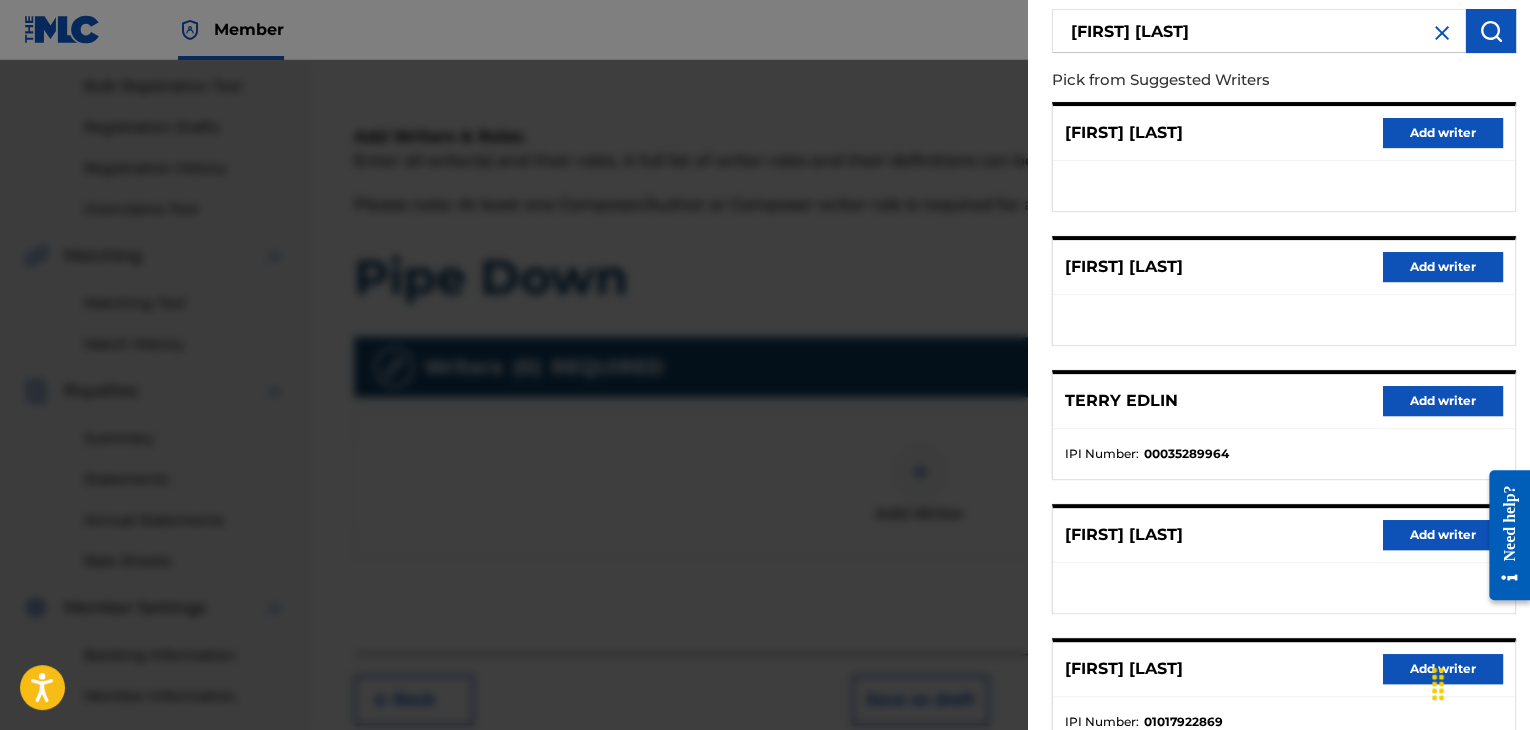 scroll, scrollTop: 300, scrollLeft: 0, axis: vertical 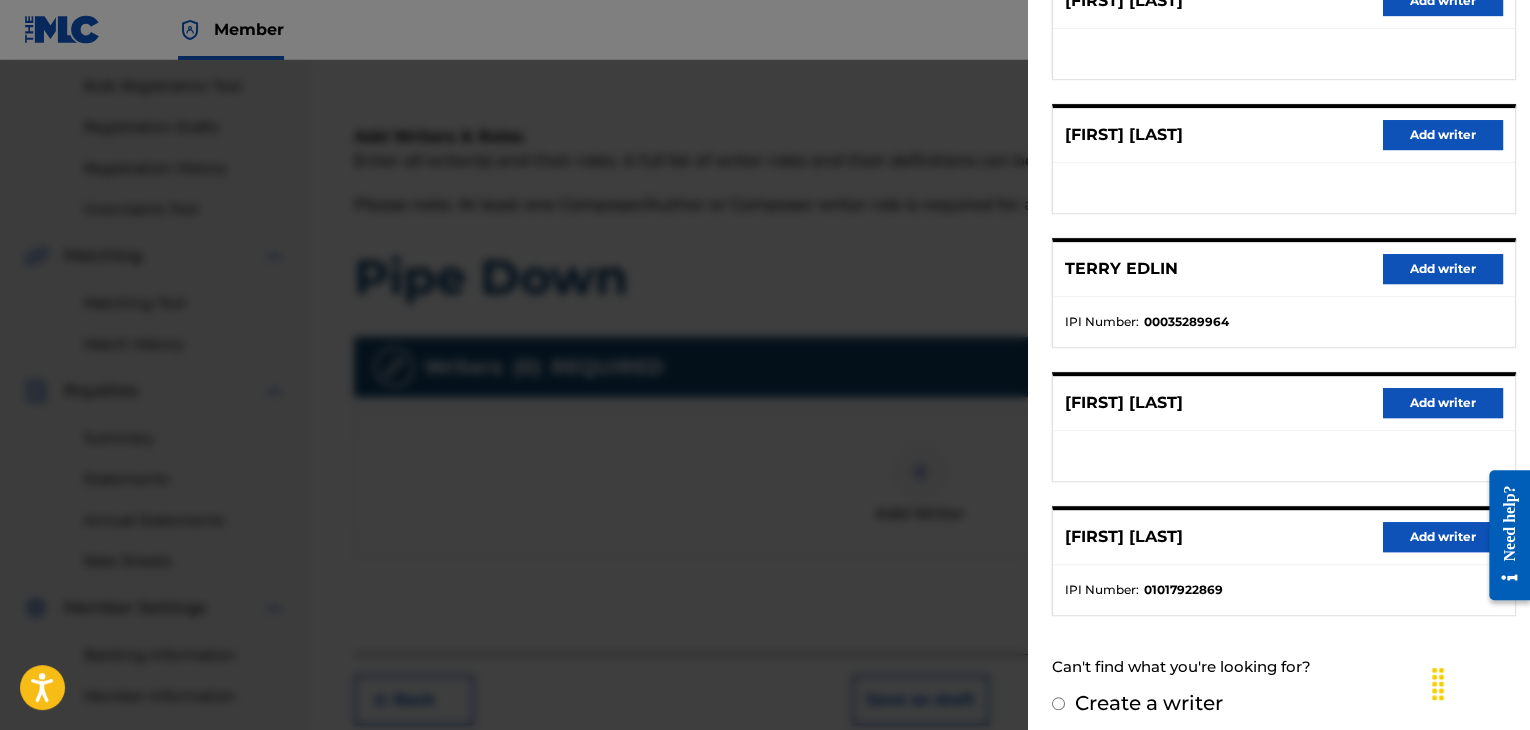 click on "Add writer" at bounding box center (1443, 537) 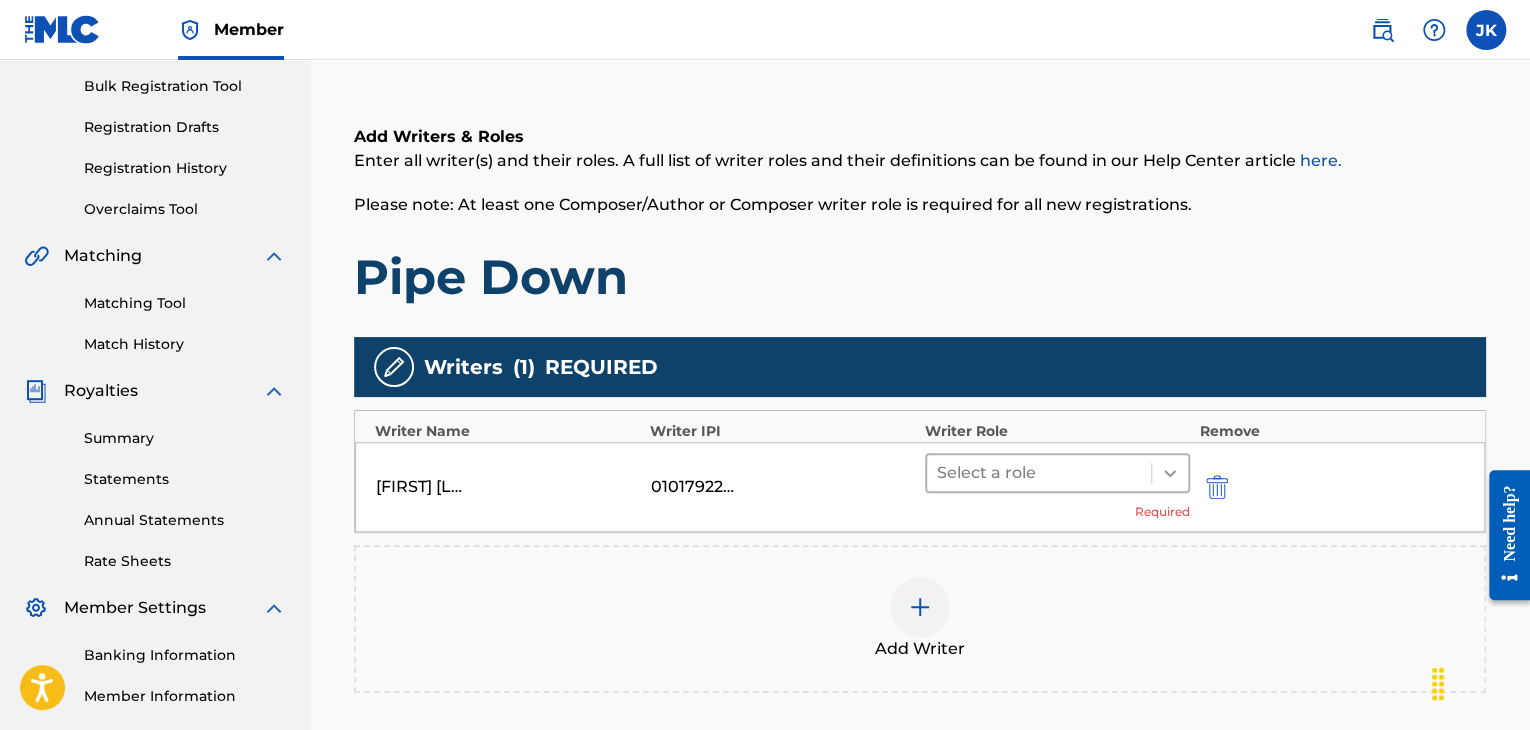 click 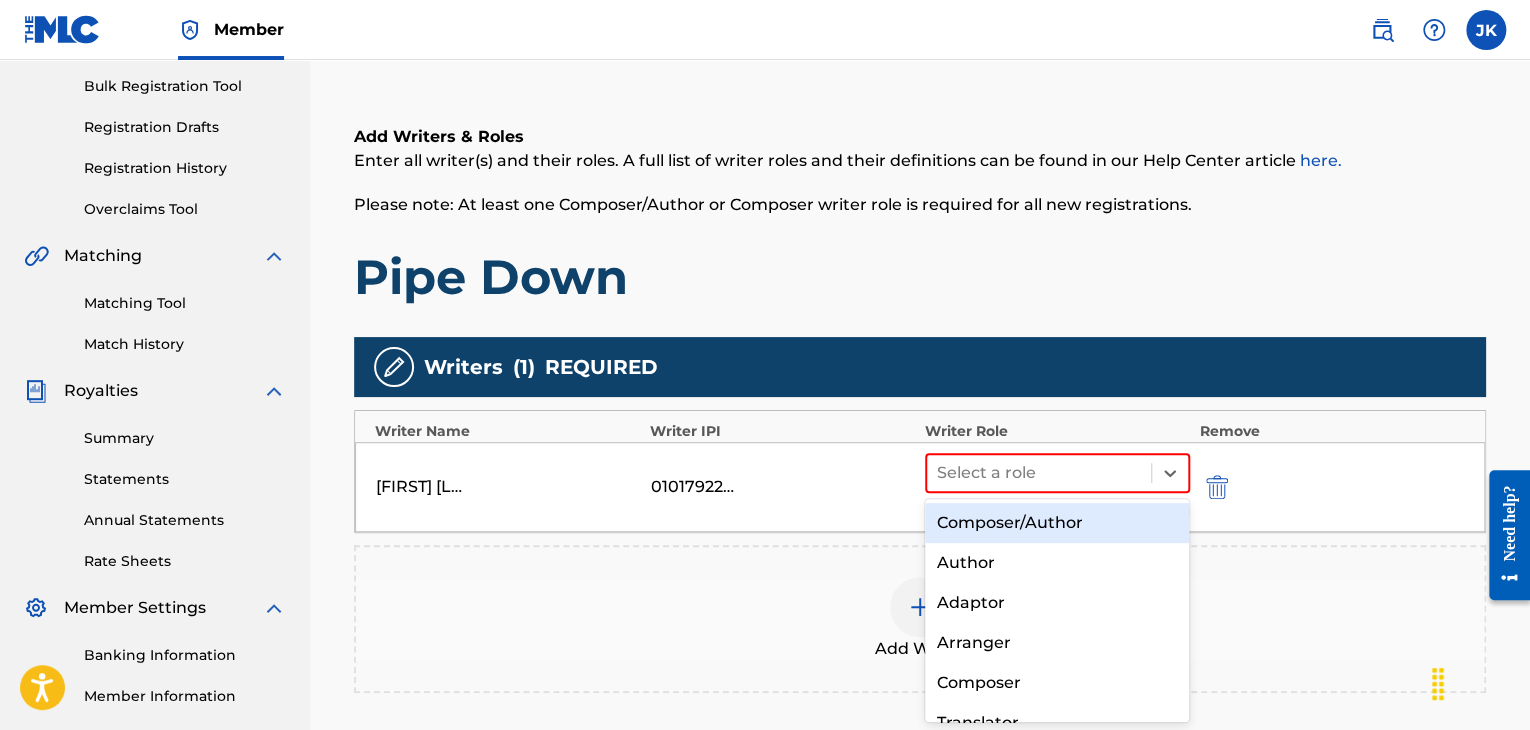 click on "Composer/Author" at bounding box center (1057, 523) 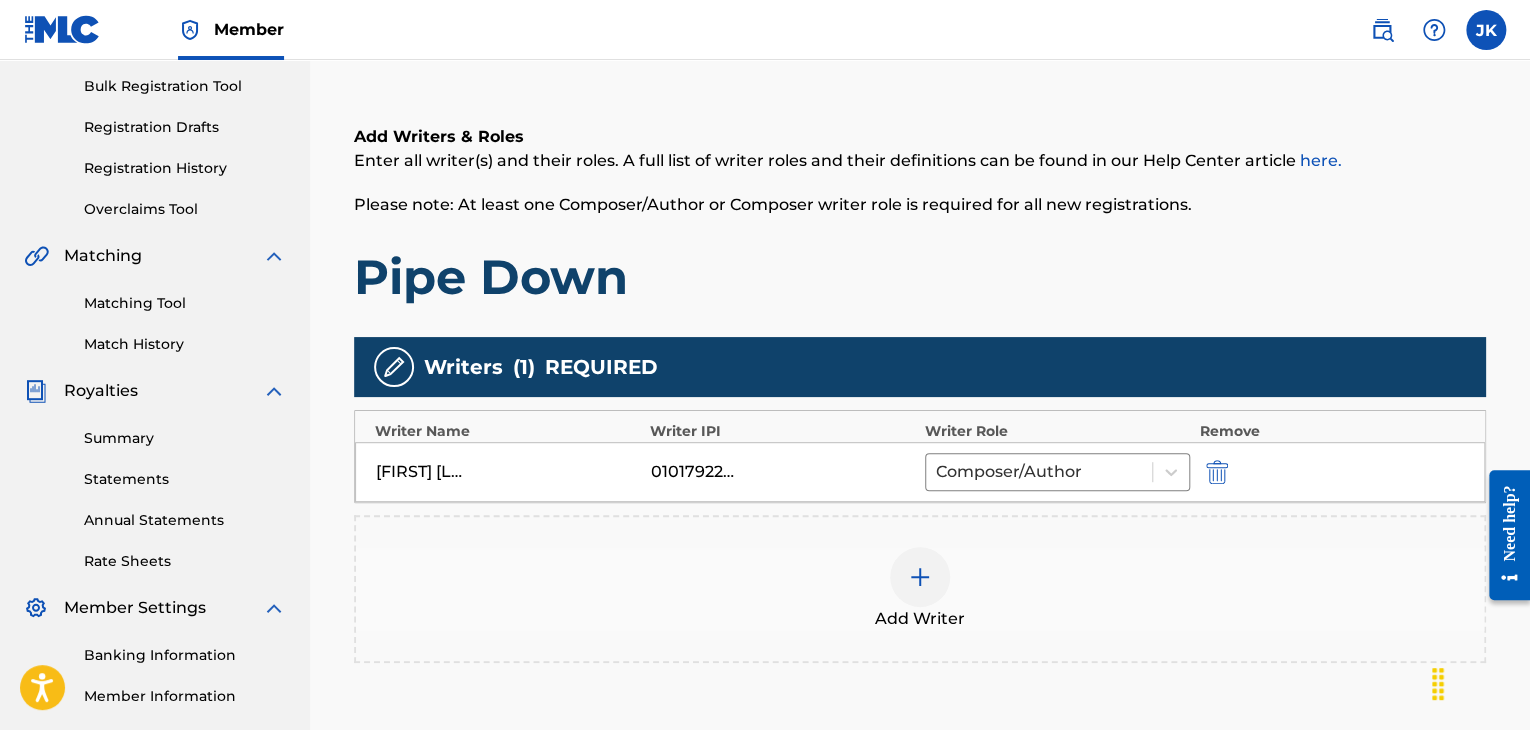 click on "Pipe Down" at bounding box center (920, 277) 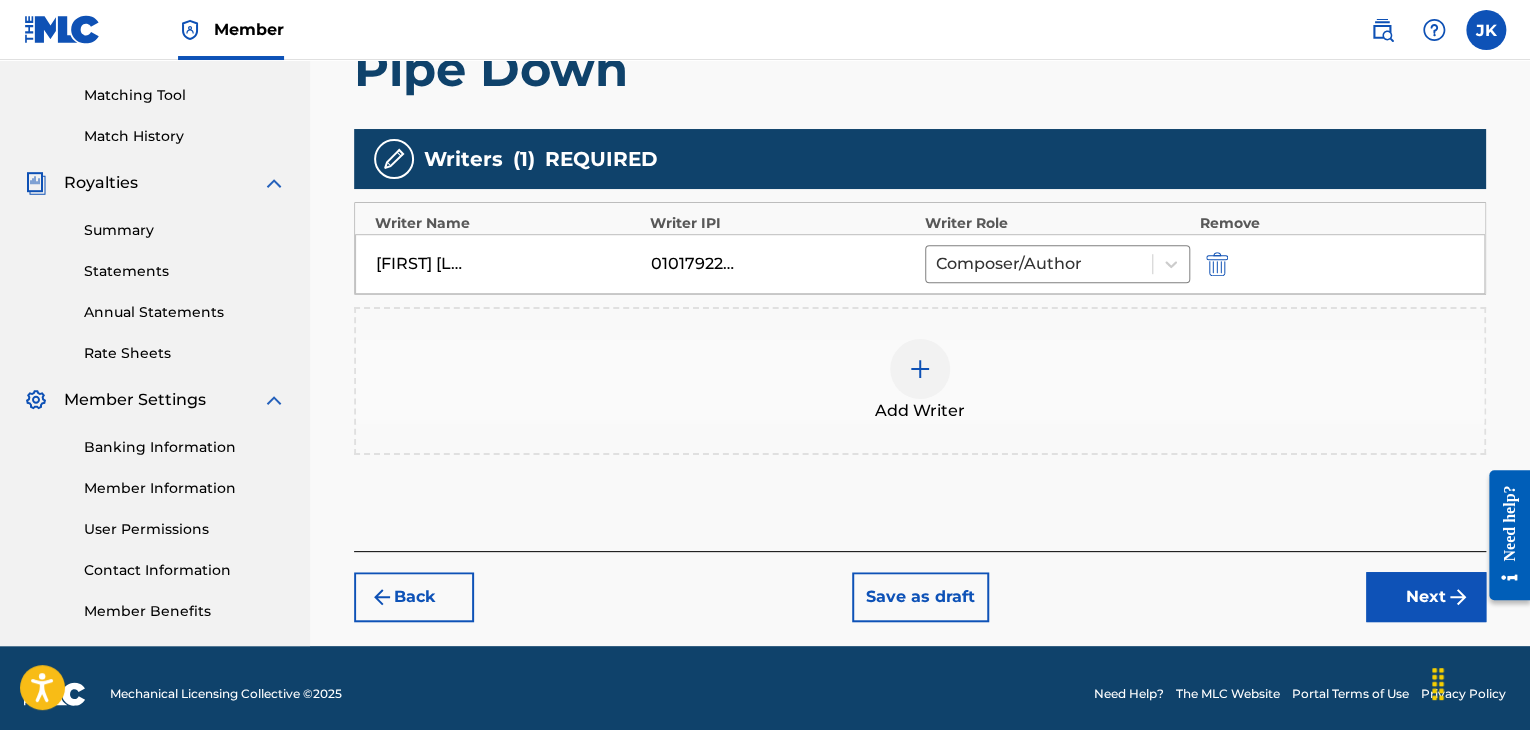 scroll, scrollTop: 510, scrollLeft: 0, axis: vertical 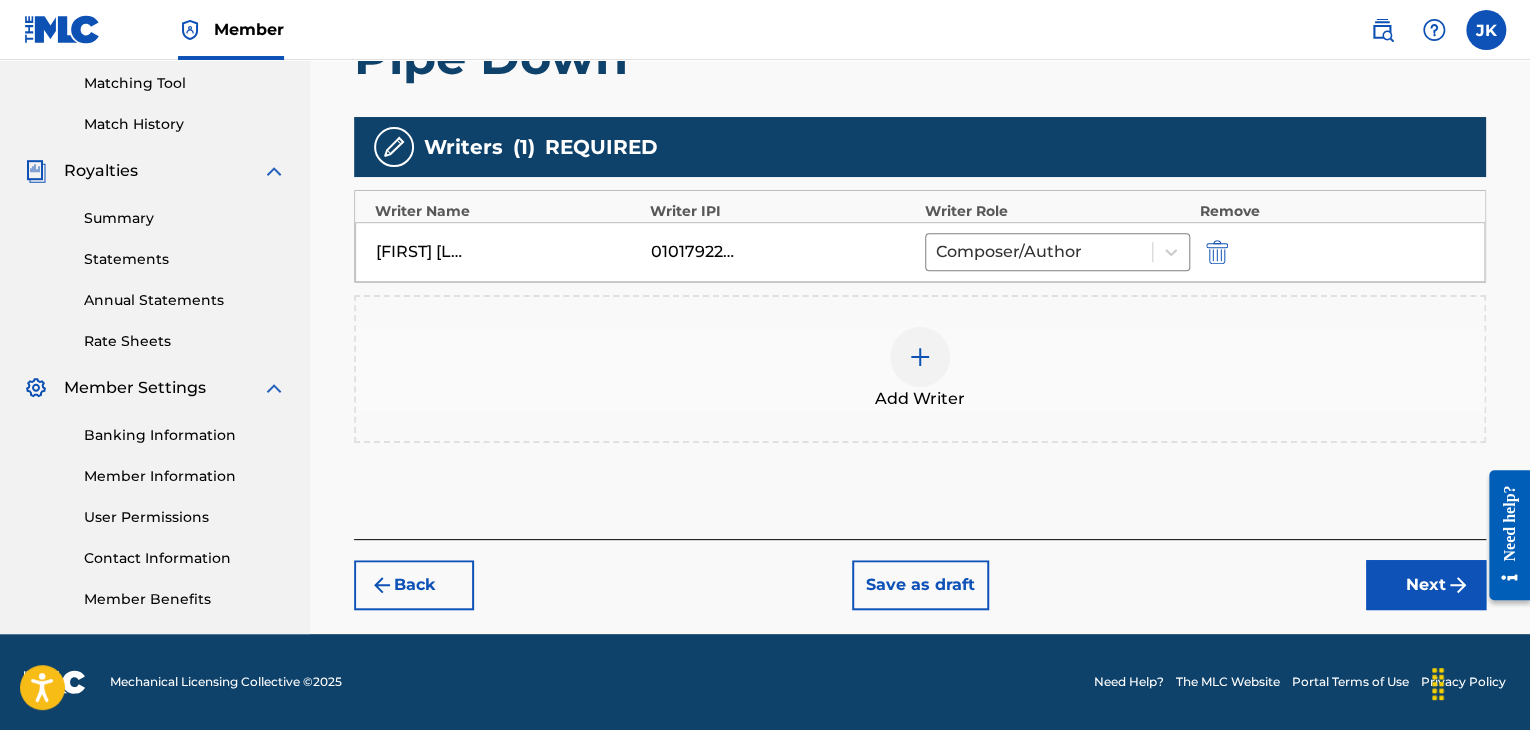 click on "Next" at bounding box center (1426, 585) 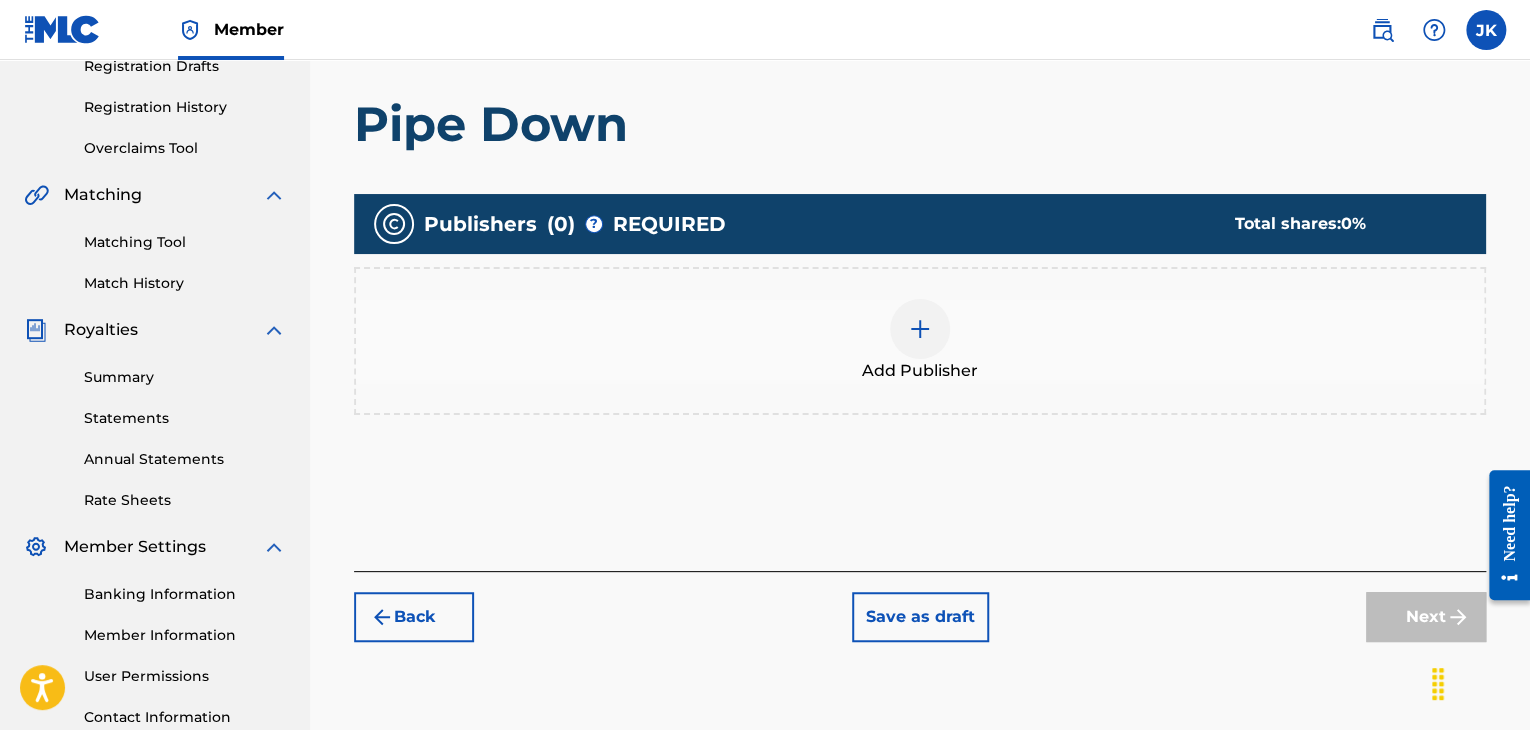 scroll, scrollTop: 390, scrollLeft: 0, axis: vertical 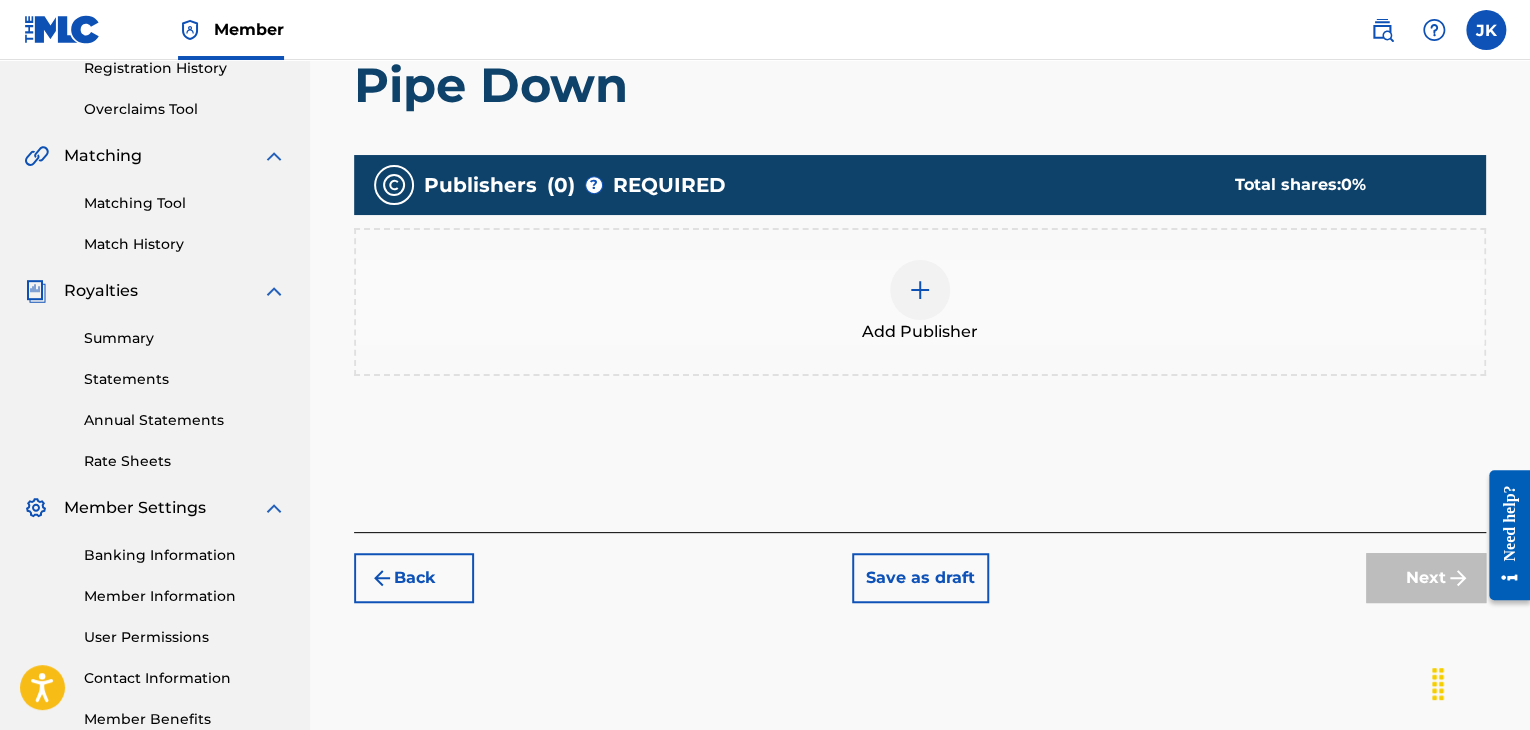 click at bounding box center [920, 290] 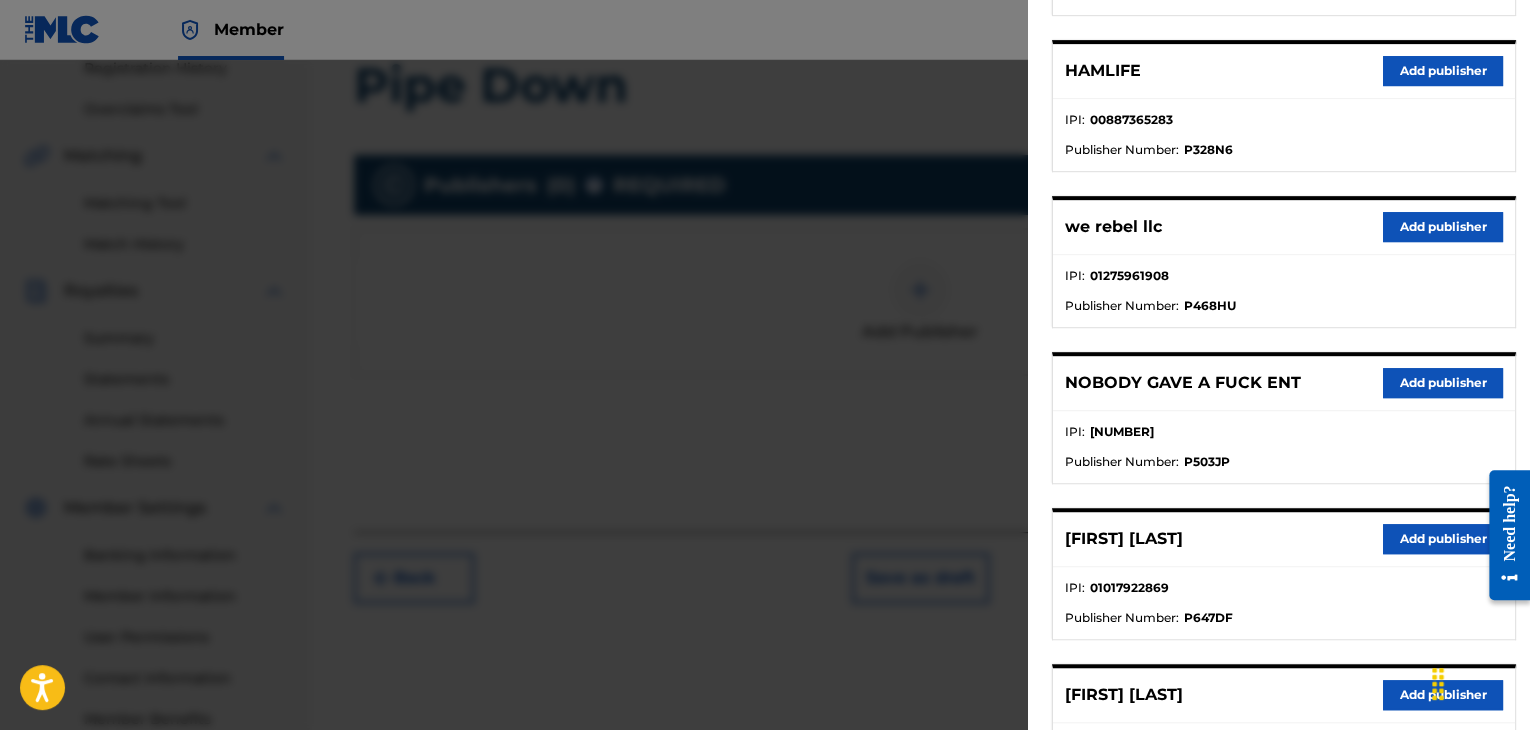 scroll, scrollTop: 500, scrollLeft: 0, axis: vertical 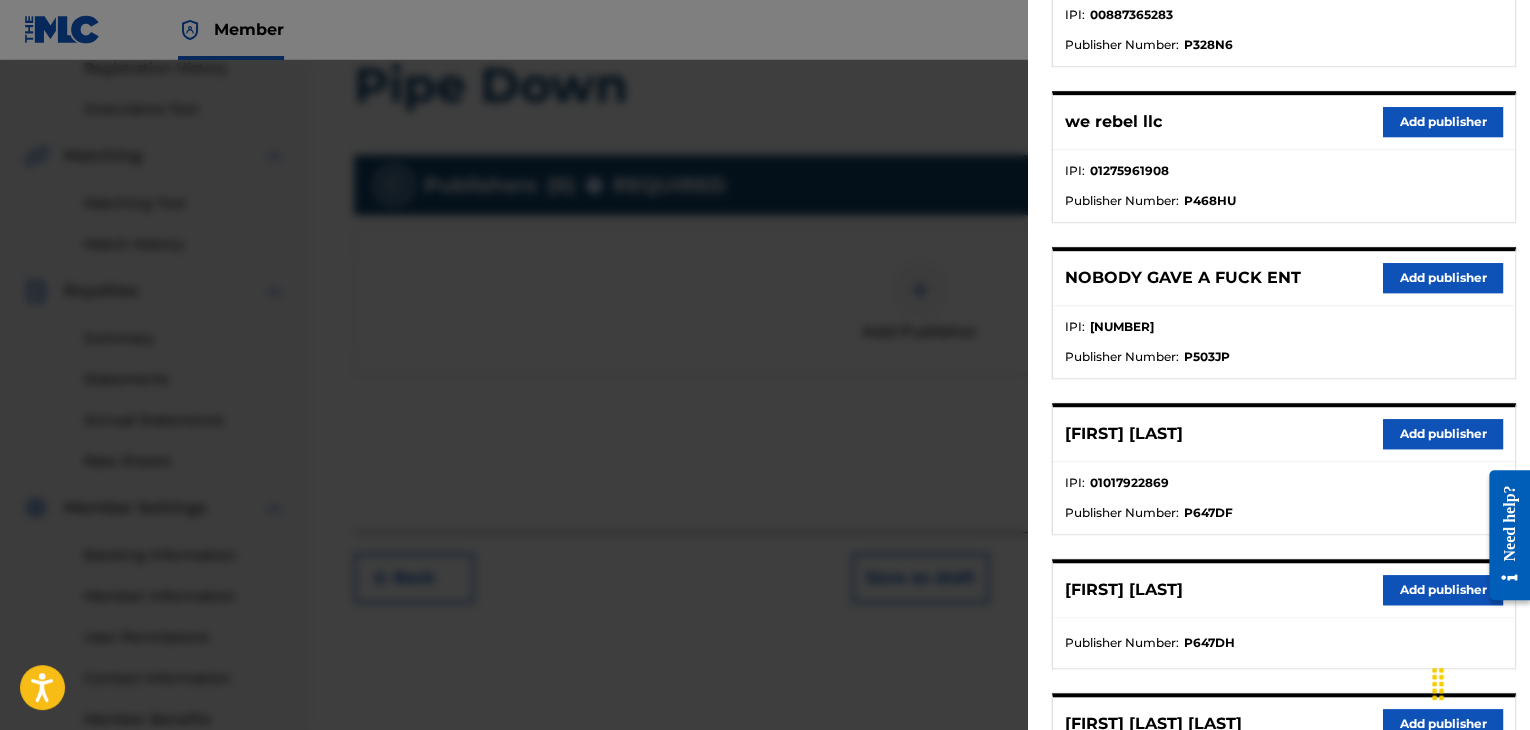 click on "Add publisher" at bounding box center (1443, 434) 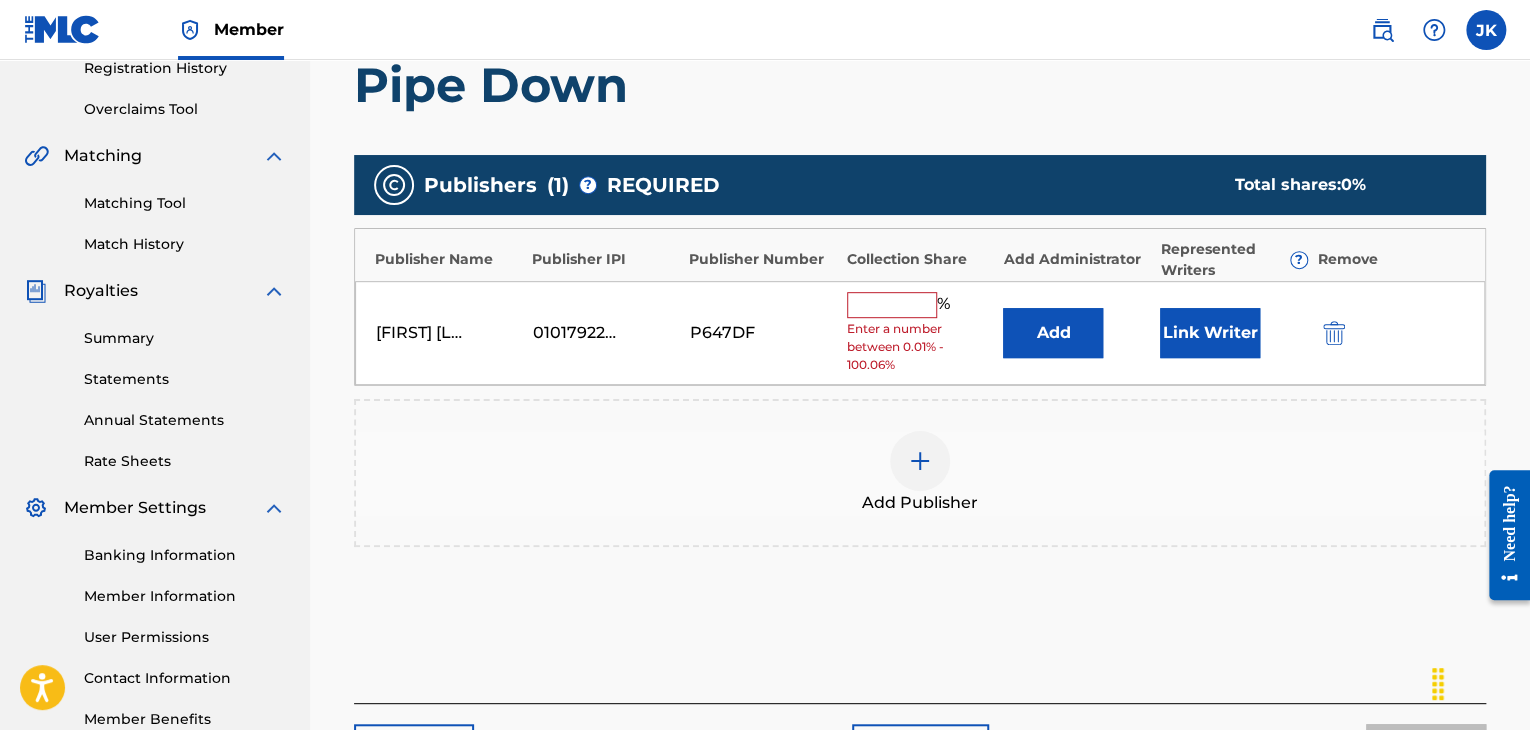 click on "Add" at bounding box center [1053, 333] 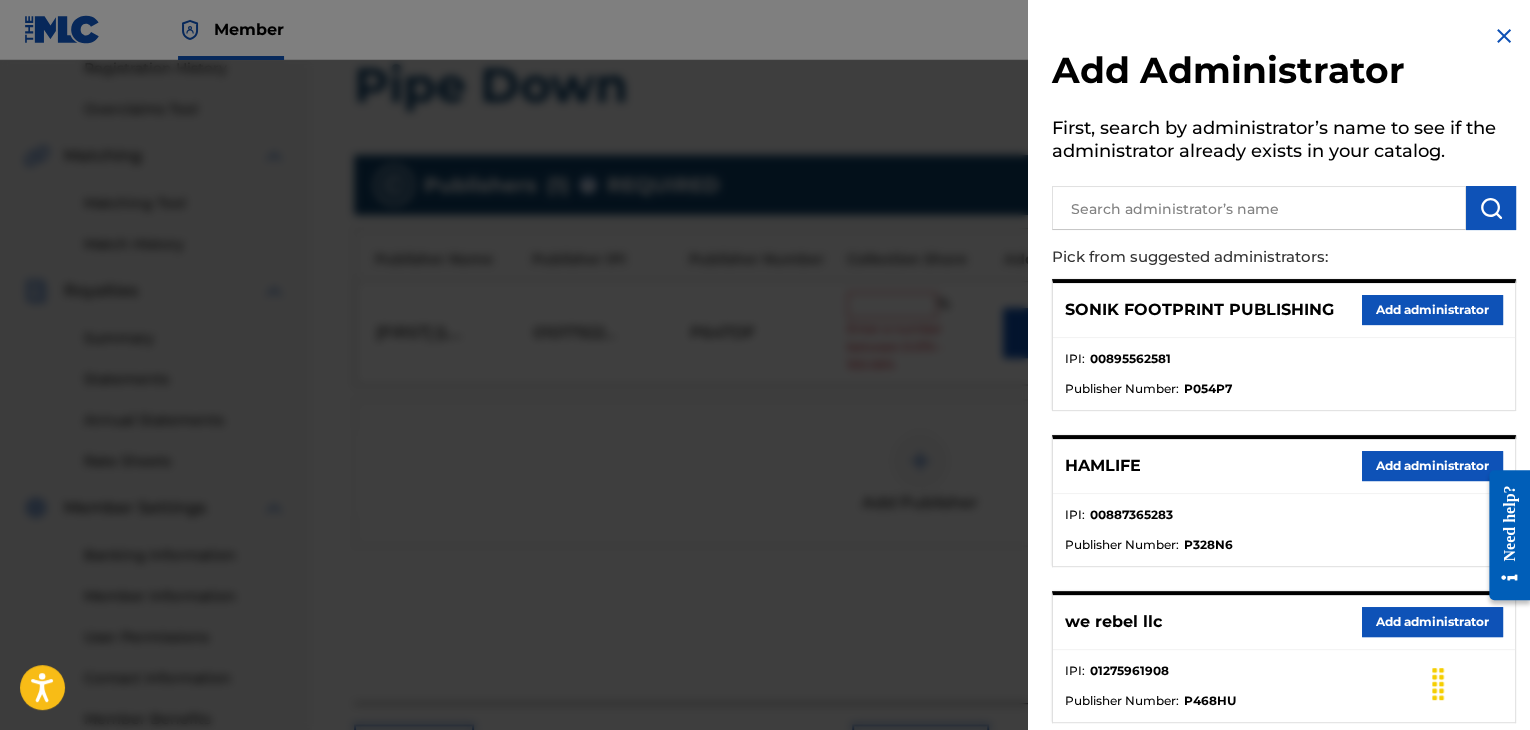 click on "Add administrator" at bounding box center [1432, 622] 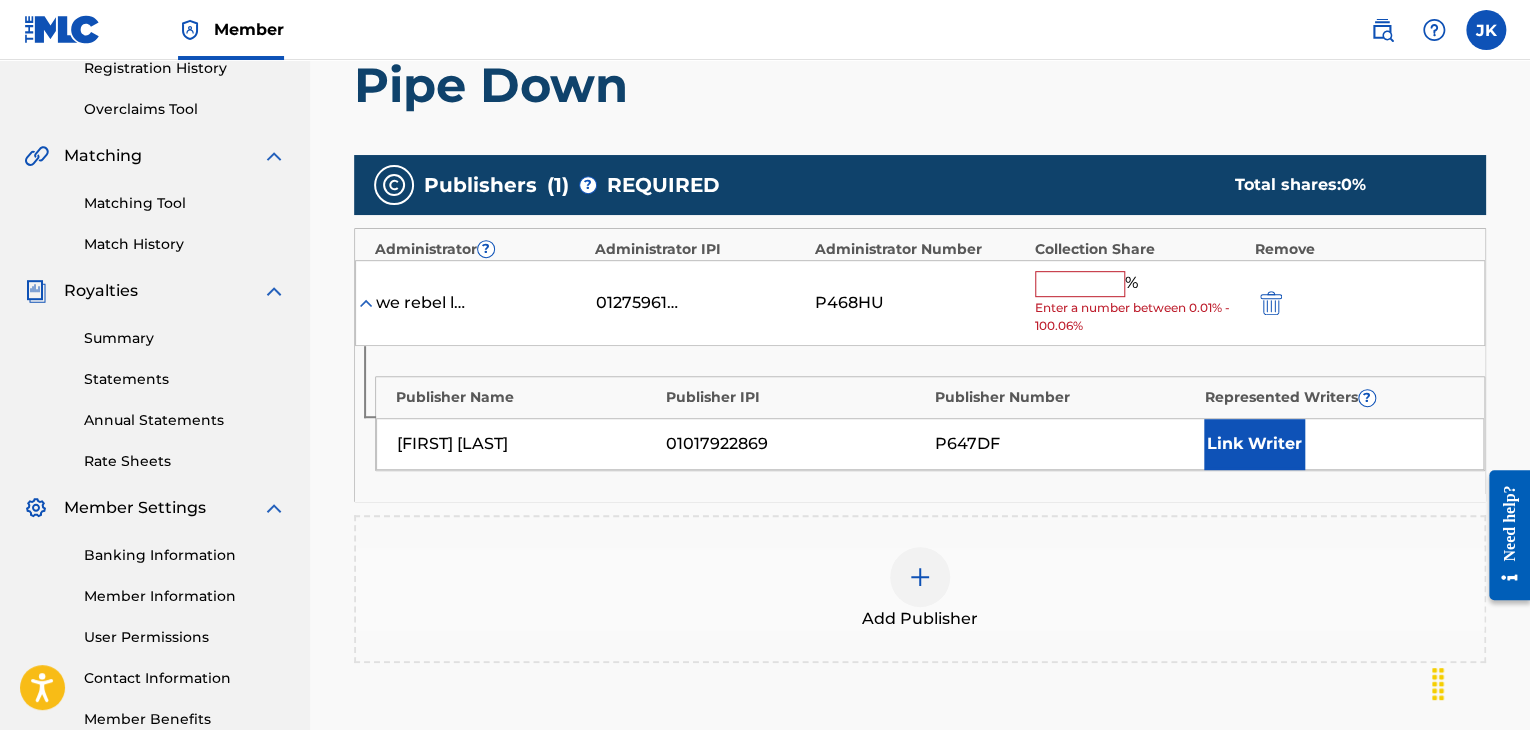 click at bounding box center (1080, 284) 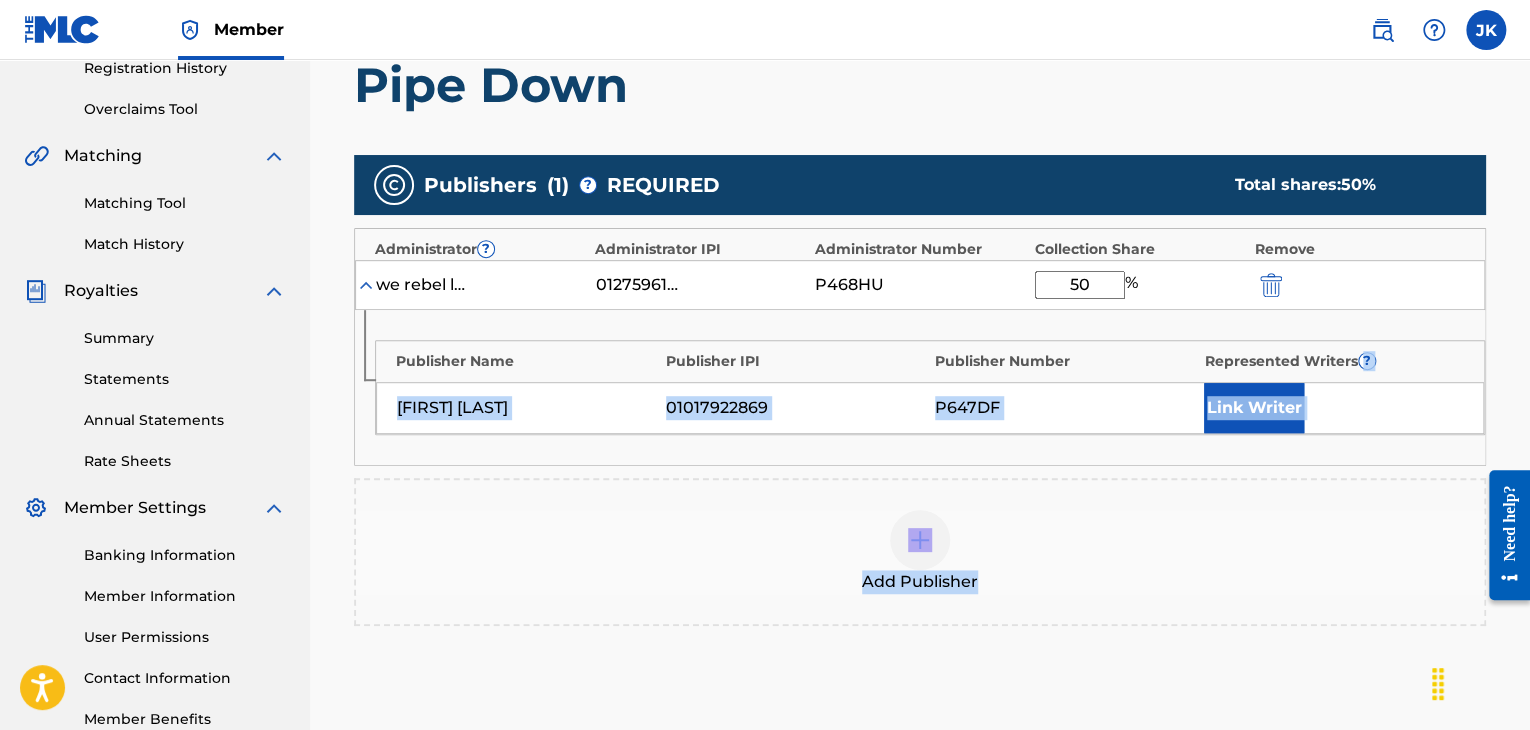 drag, startPoint x: 1427, startPoint y: 505, endPoint x: 1495, endPoint y: 341, distance: 177.53873 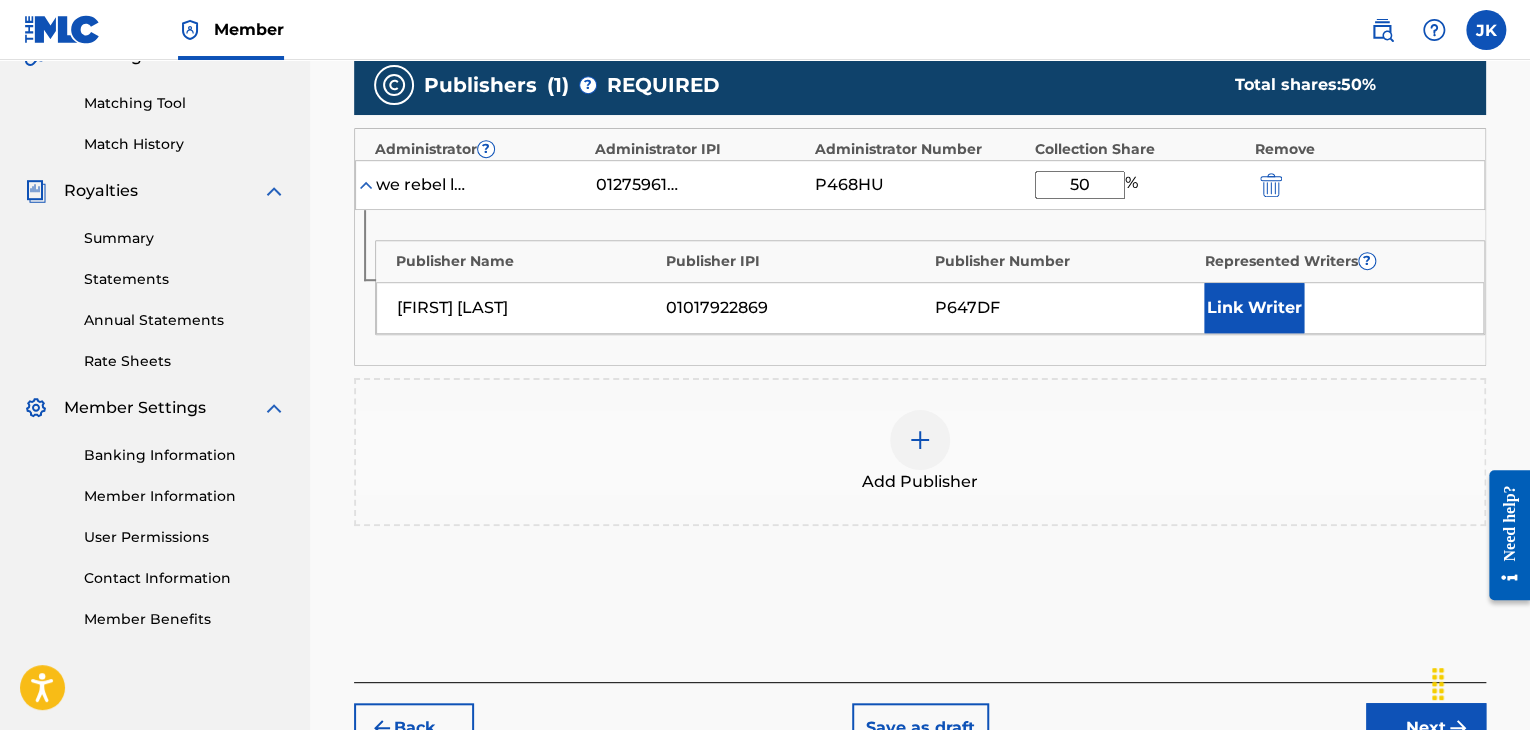 scroll, scrollTop: 626, scrollLeft: 0, axis: vertical 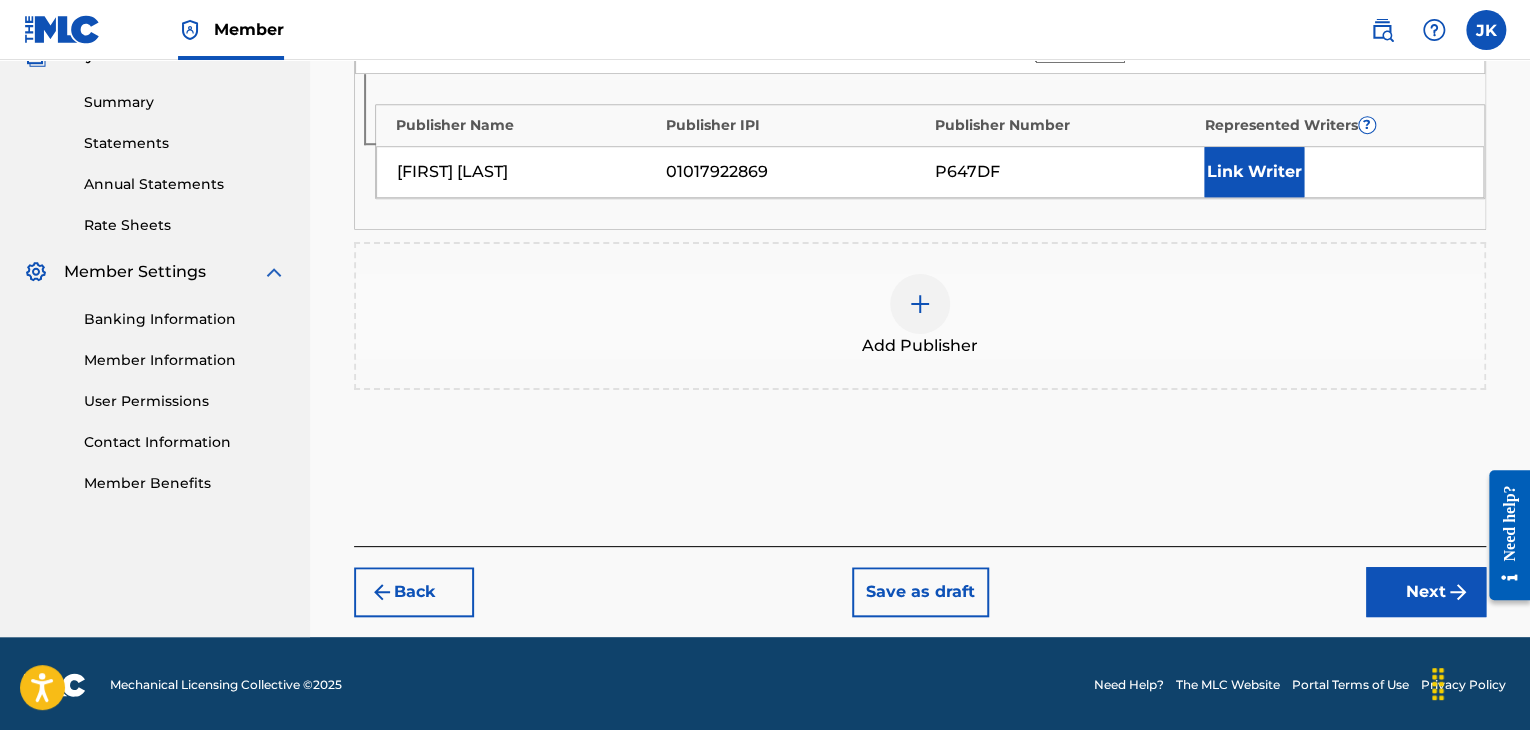 click on "Next" at bounding box center [1426, 592] 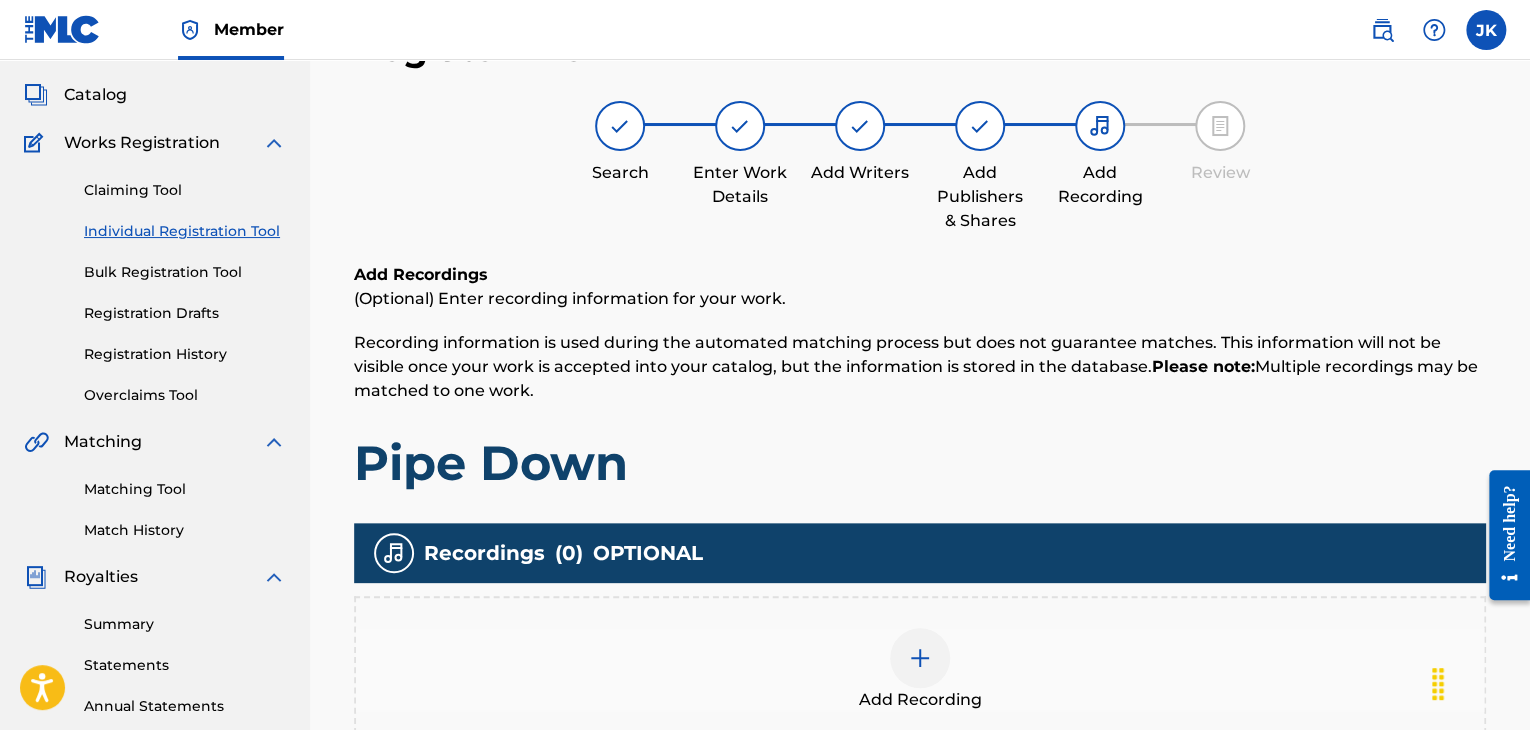 scroll, scrollTop: 90, scrollLeft: 0, axis: vertical 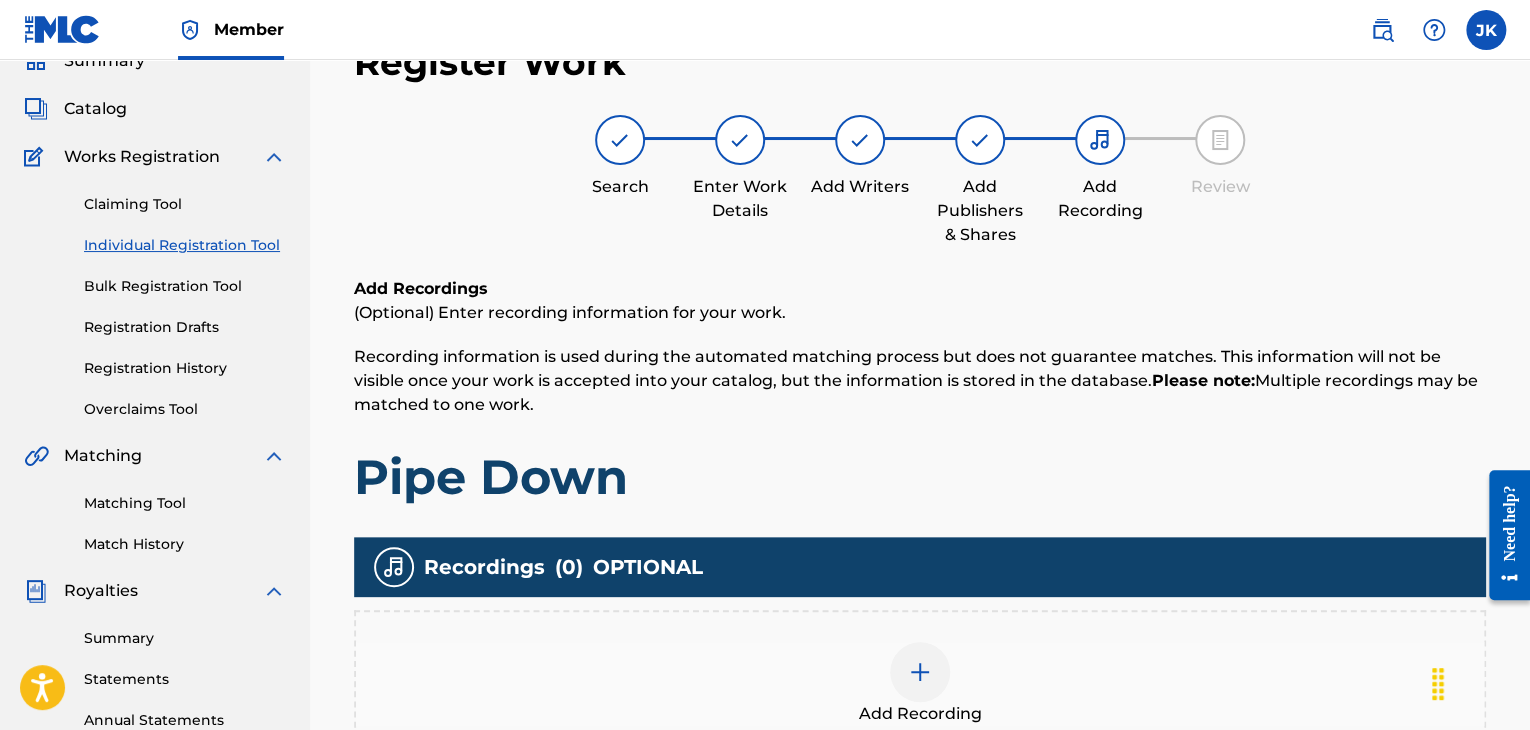 click at bounding box center [920, 672] 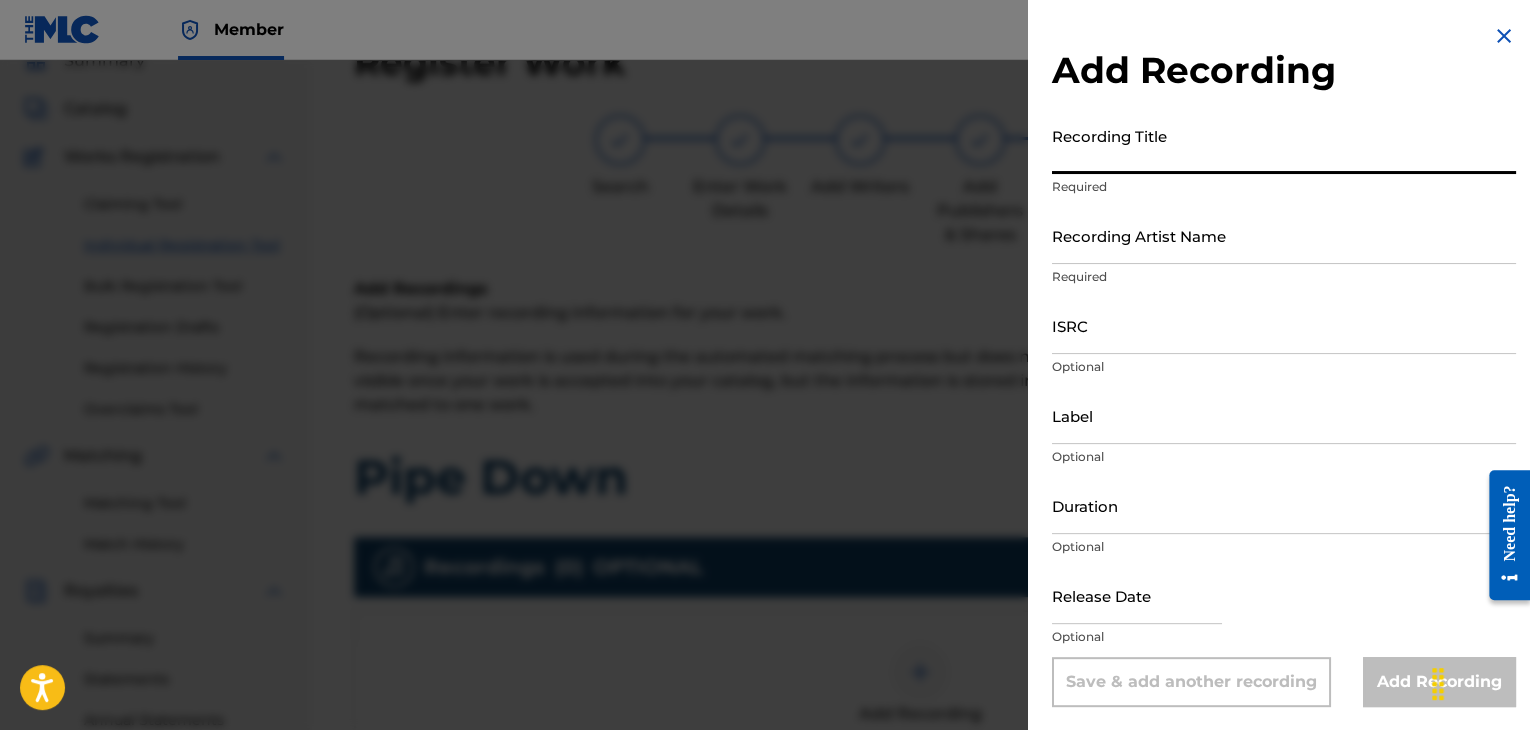 click on "Recording Title" at bounding box center [1284, 145] 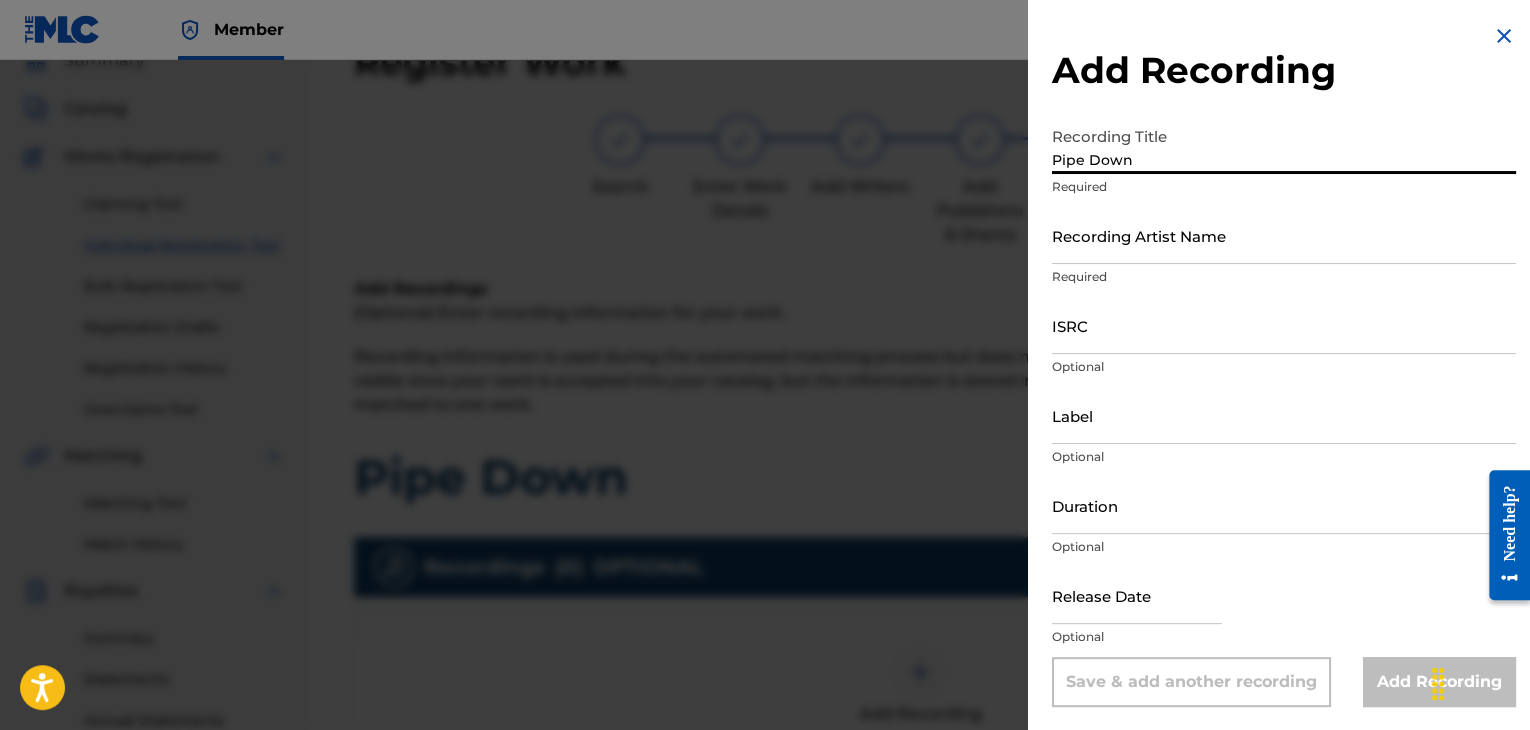type on "Pipe Down" 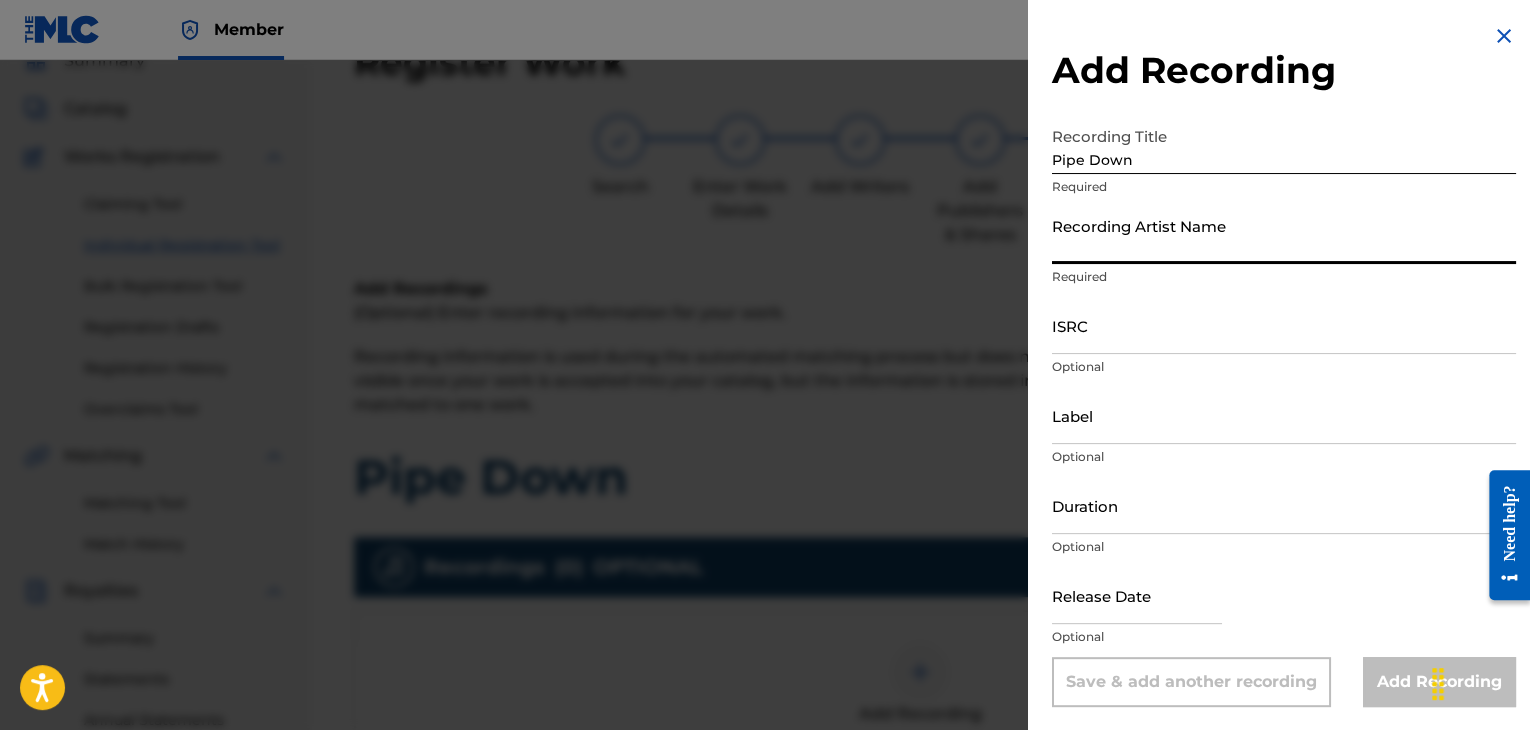 paste on "[ALPHANUMERIC]" 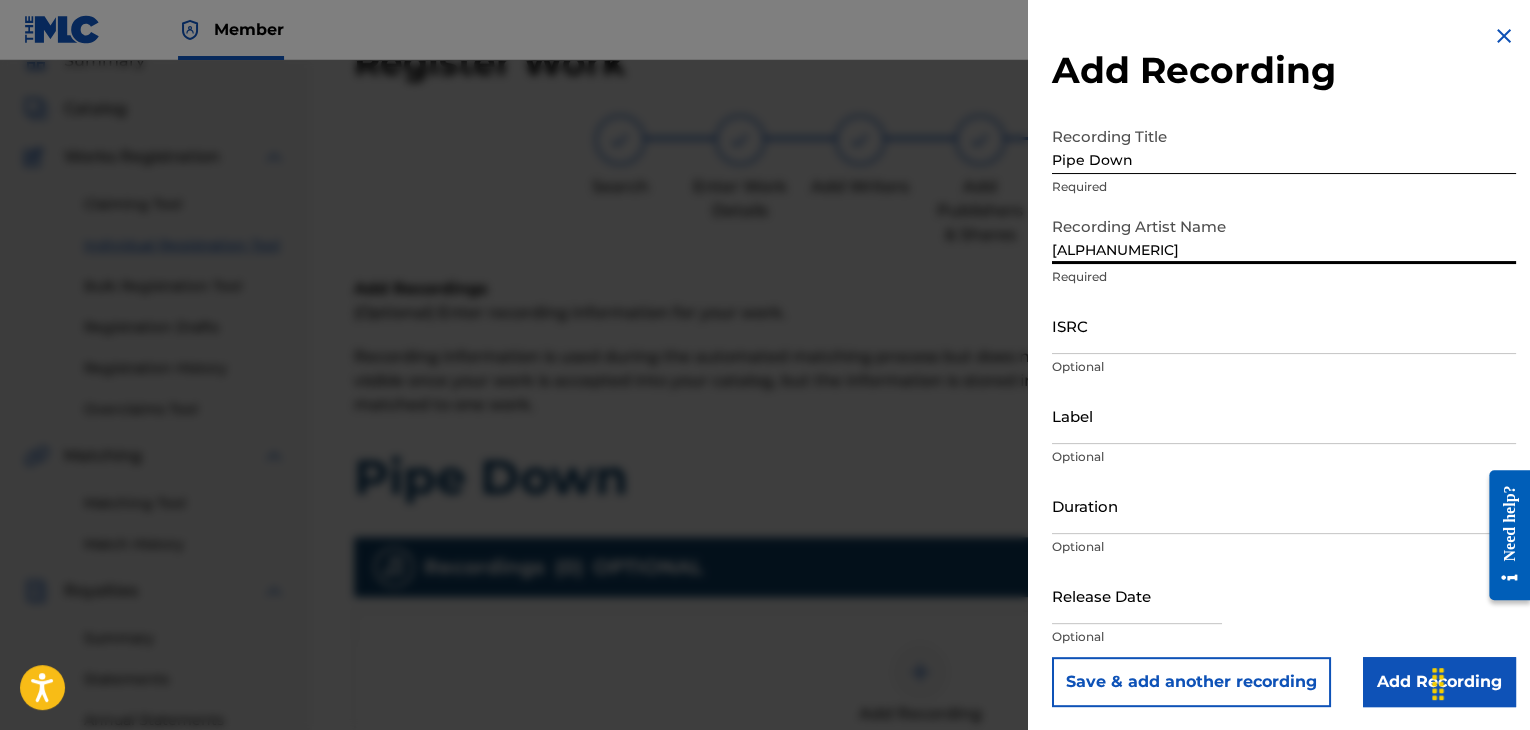 type on "[ALPHANUMERIC]" 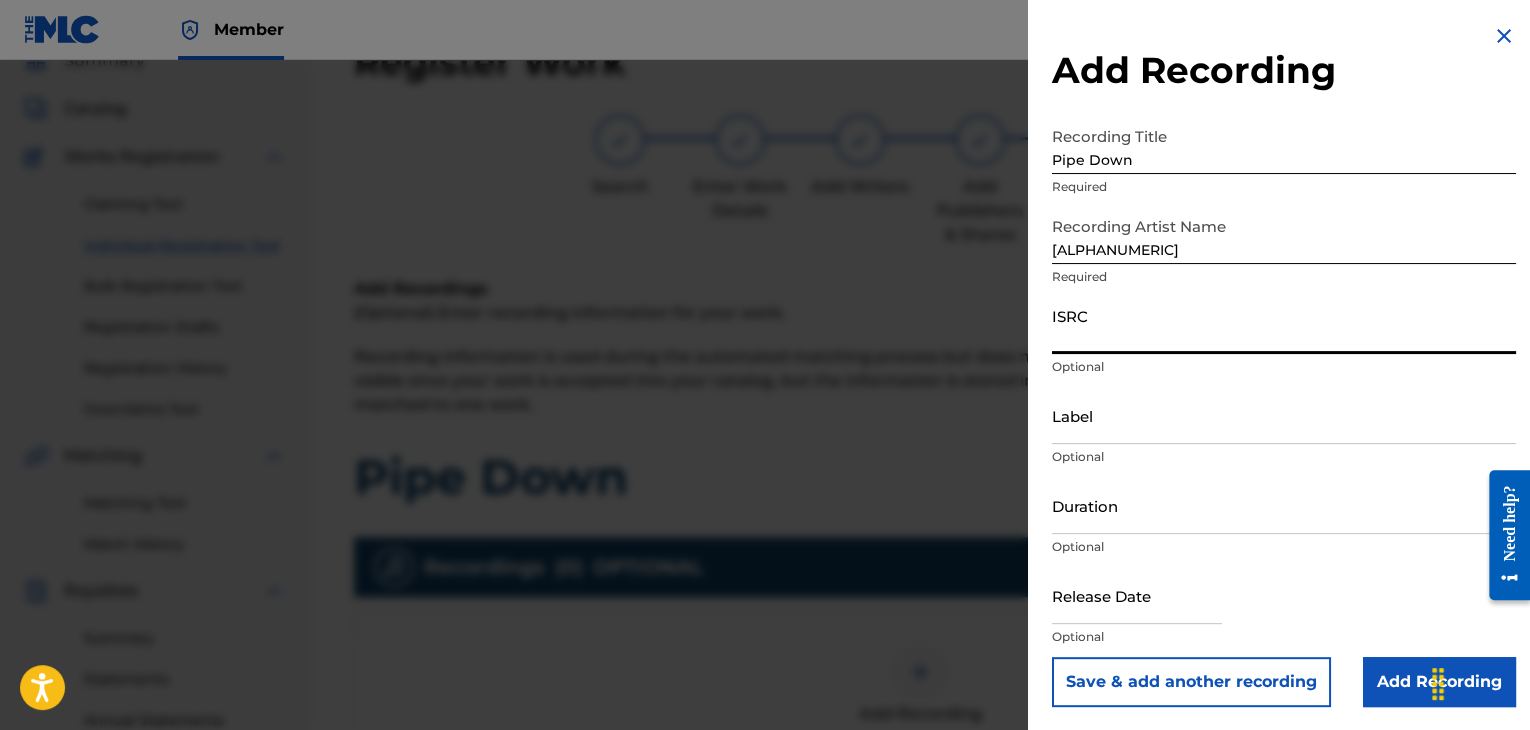 paste on "QZWFG2372139" 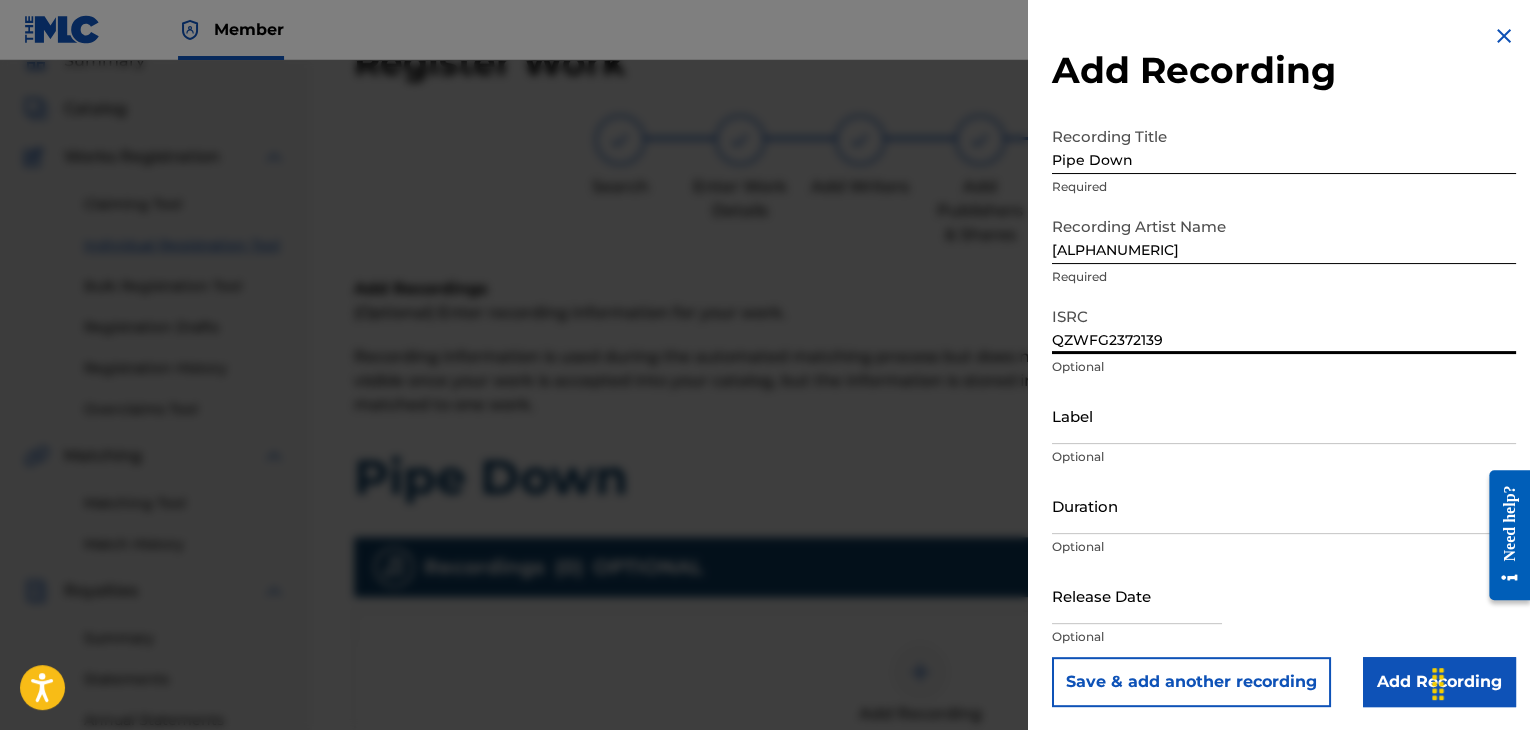 type on "QZWFG2372139" 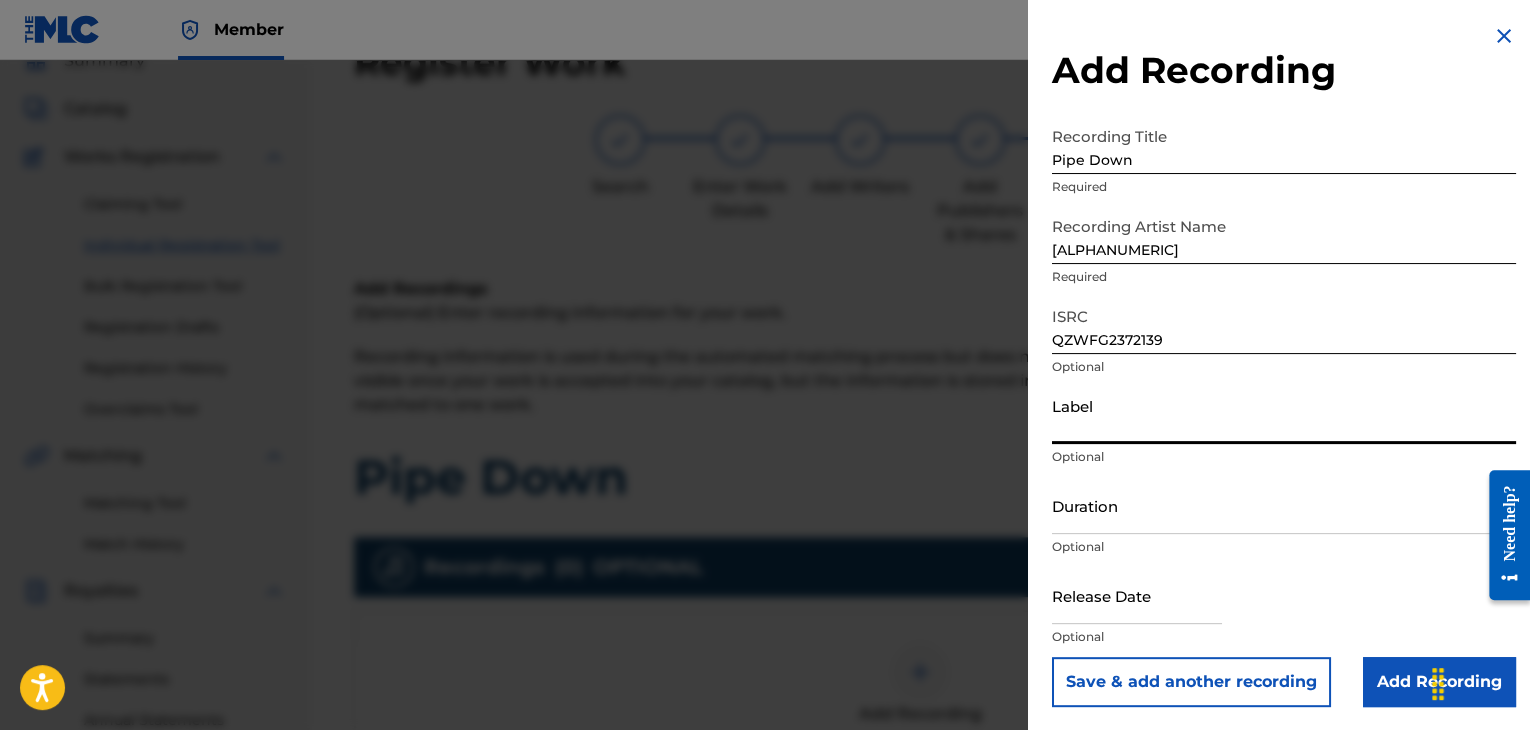 paste on "[COMPANY NAME]" 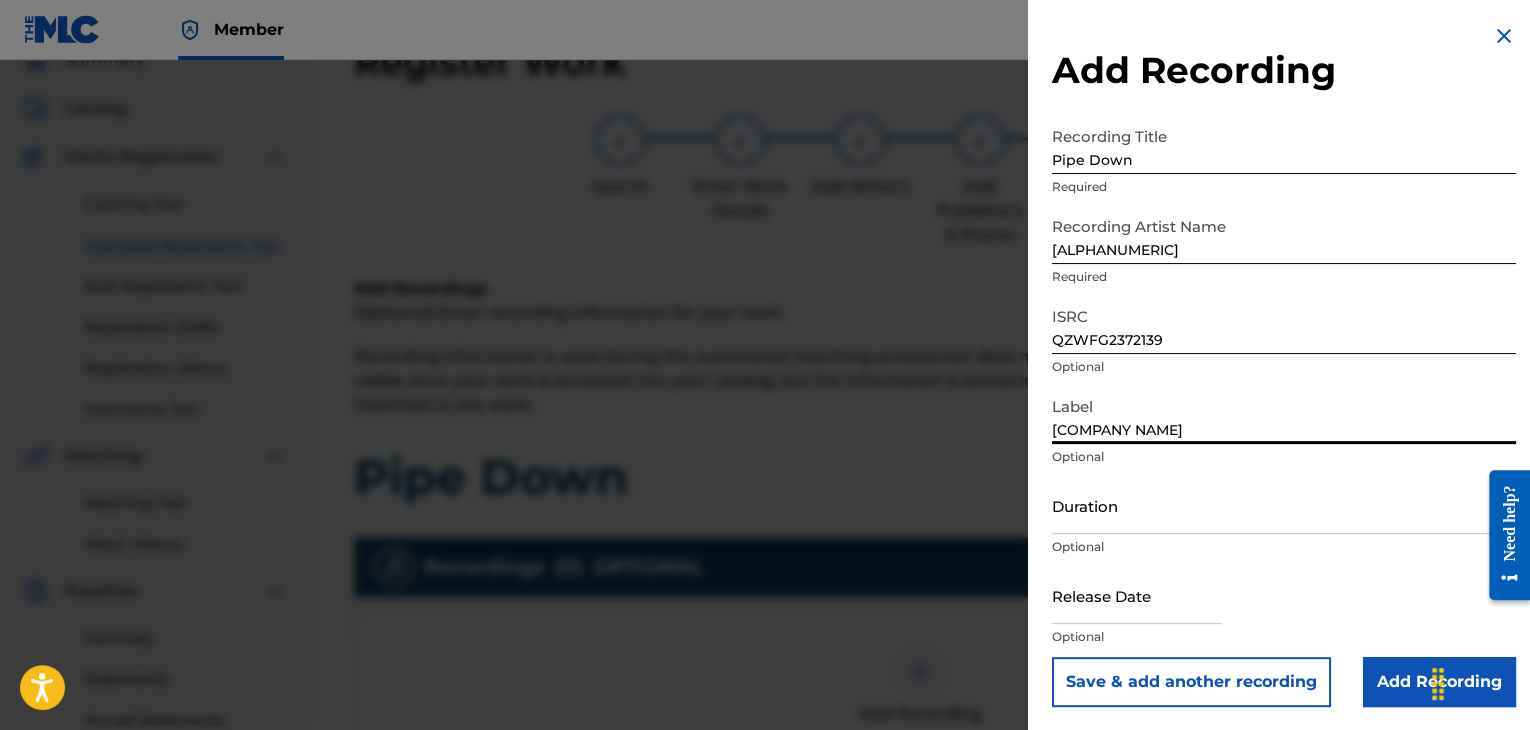 type on "[COMPANY NAME]" 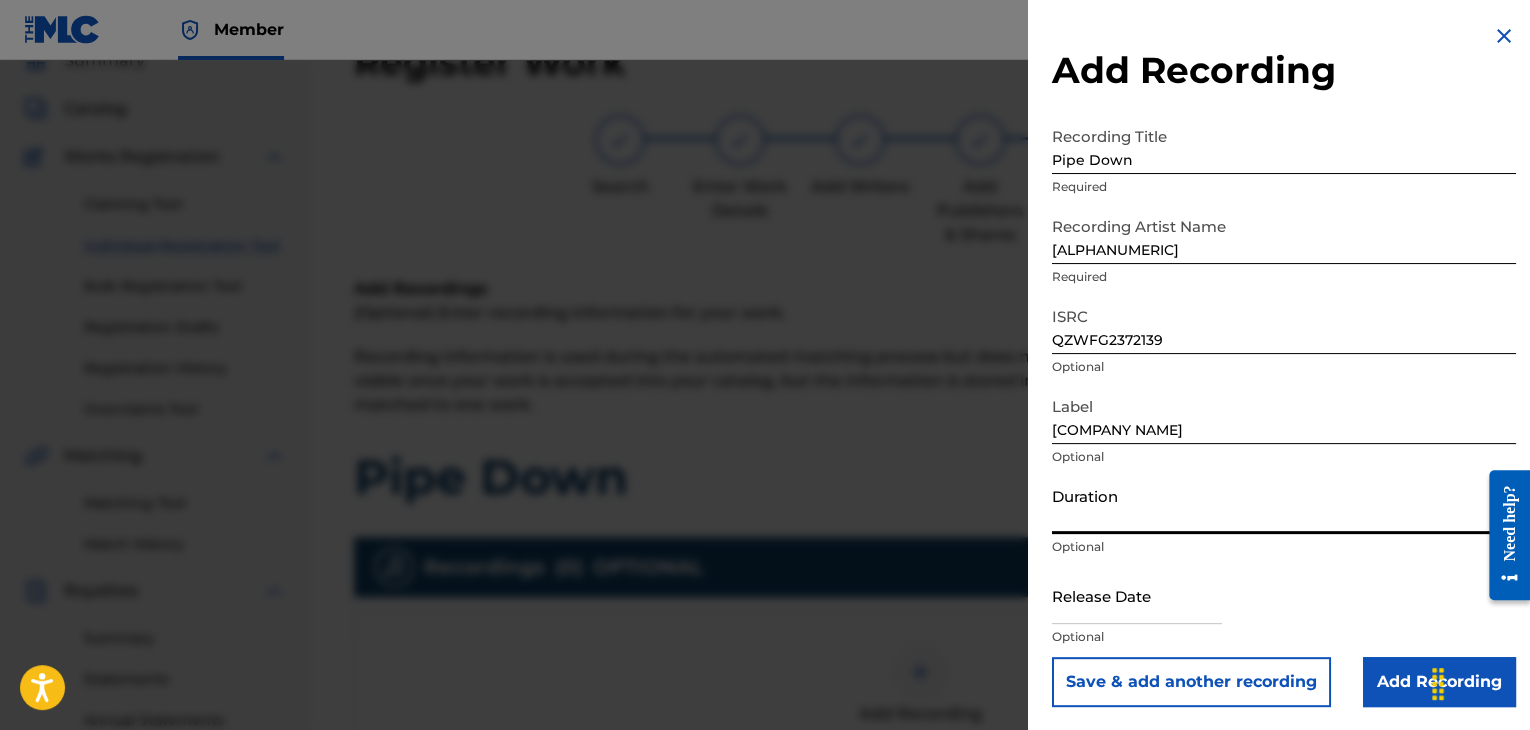 click on "Duration" at bounding box center [1284, 505] 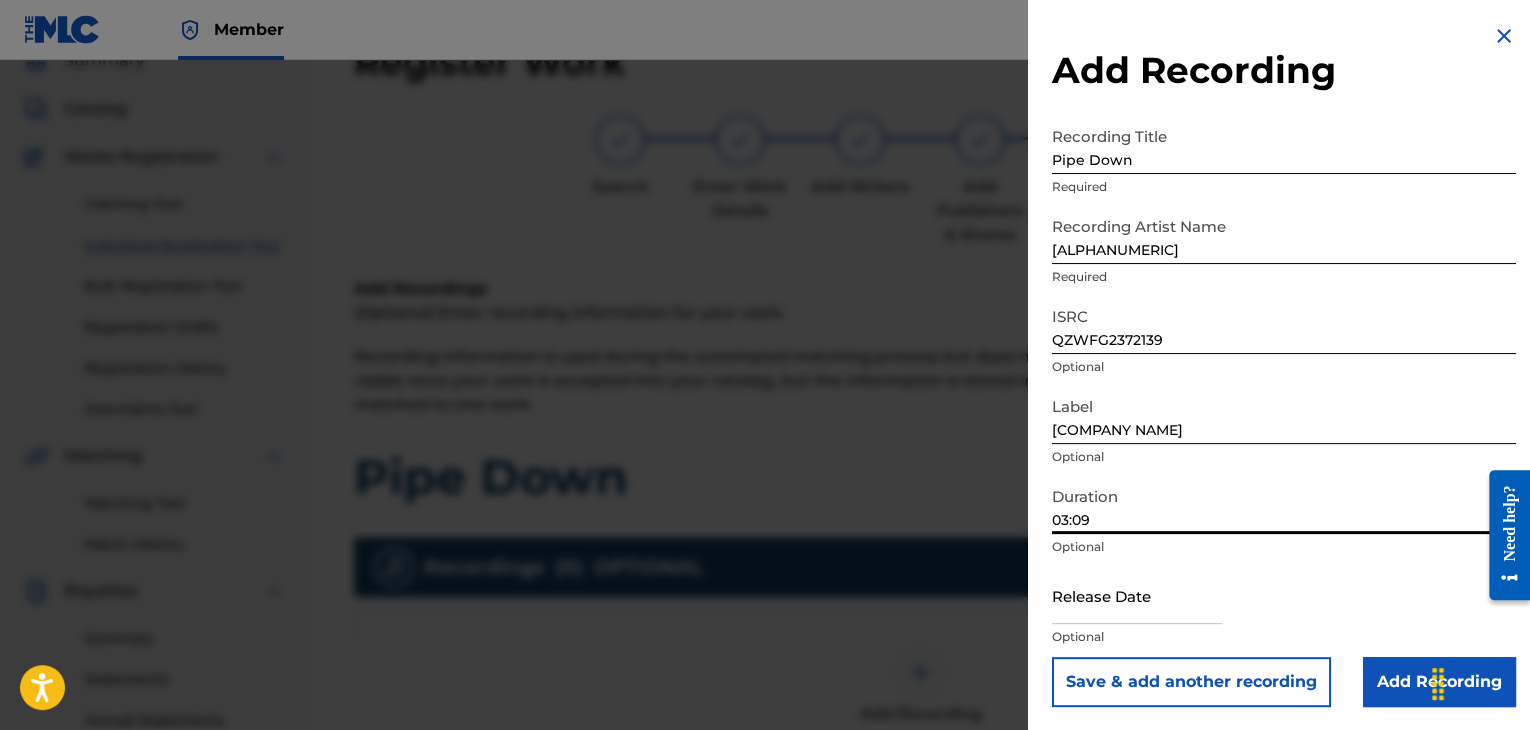 type on "03:09" 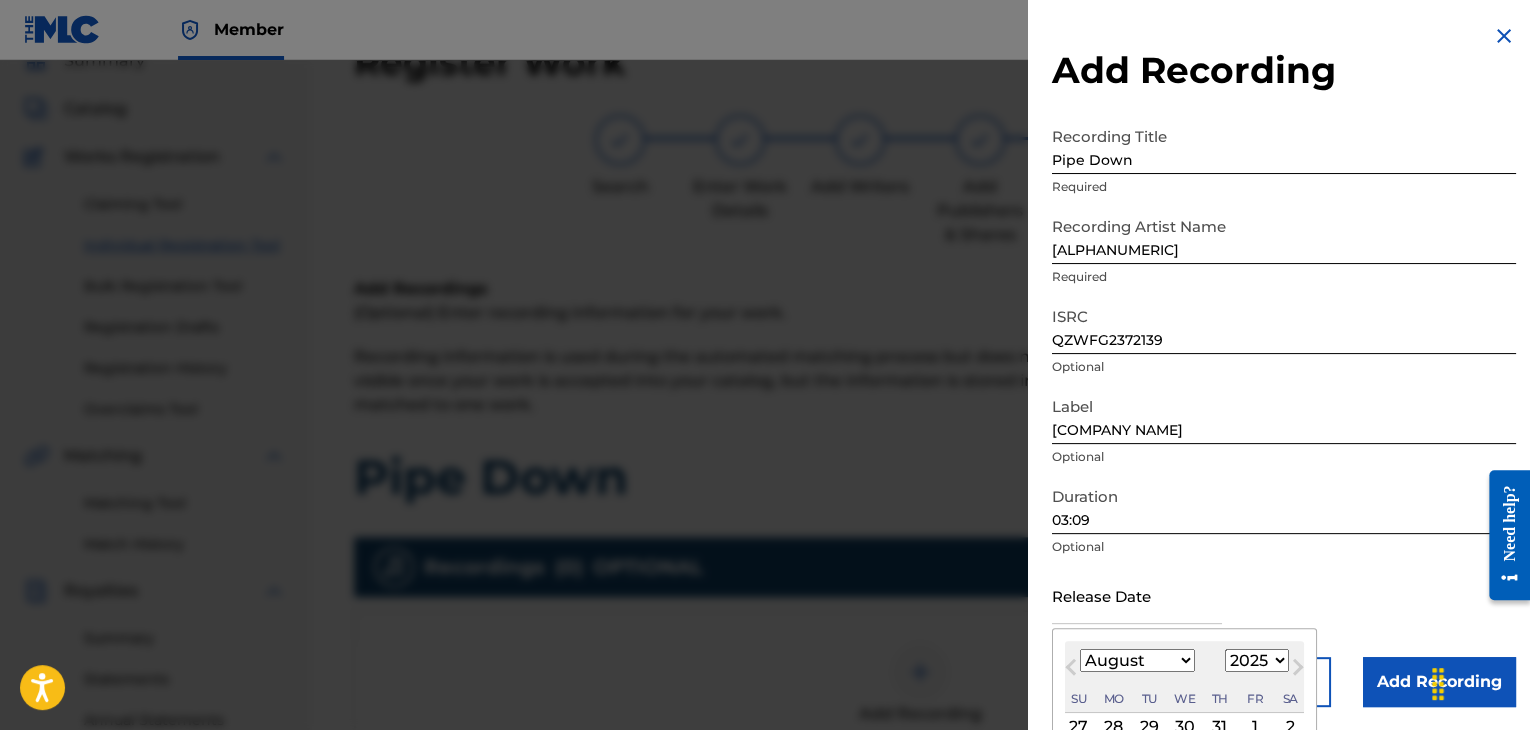 click on "January February March April May June July August September October November December" at bounding box center [1137, 660] 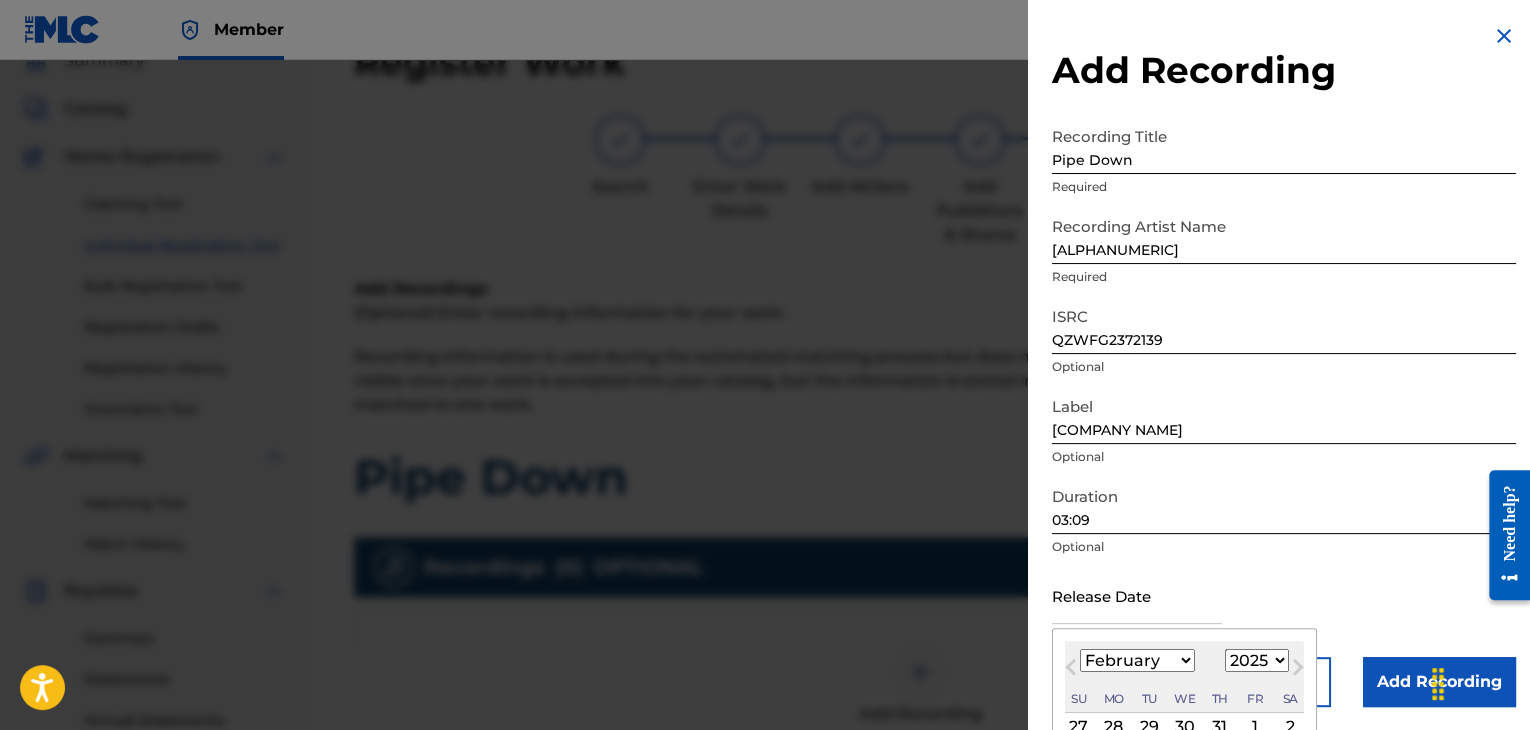 click on "January February March April May June July August September October November December" at bounding box center [1137, 660] 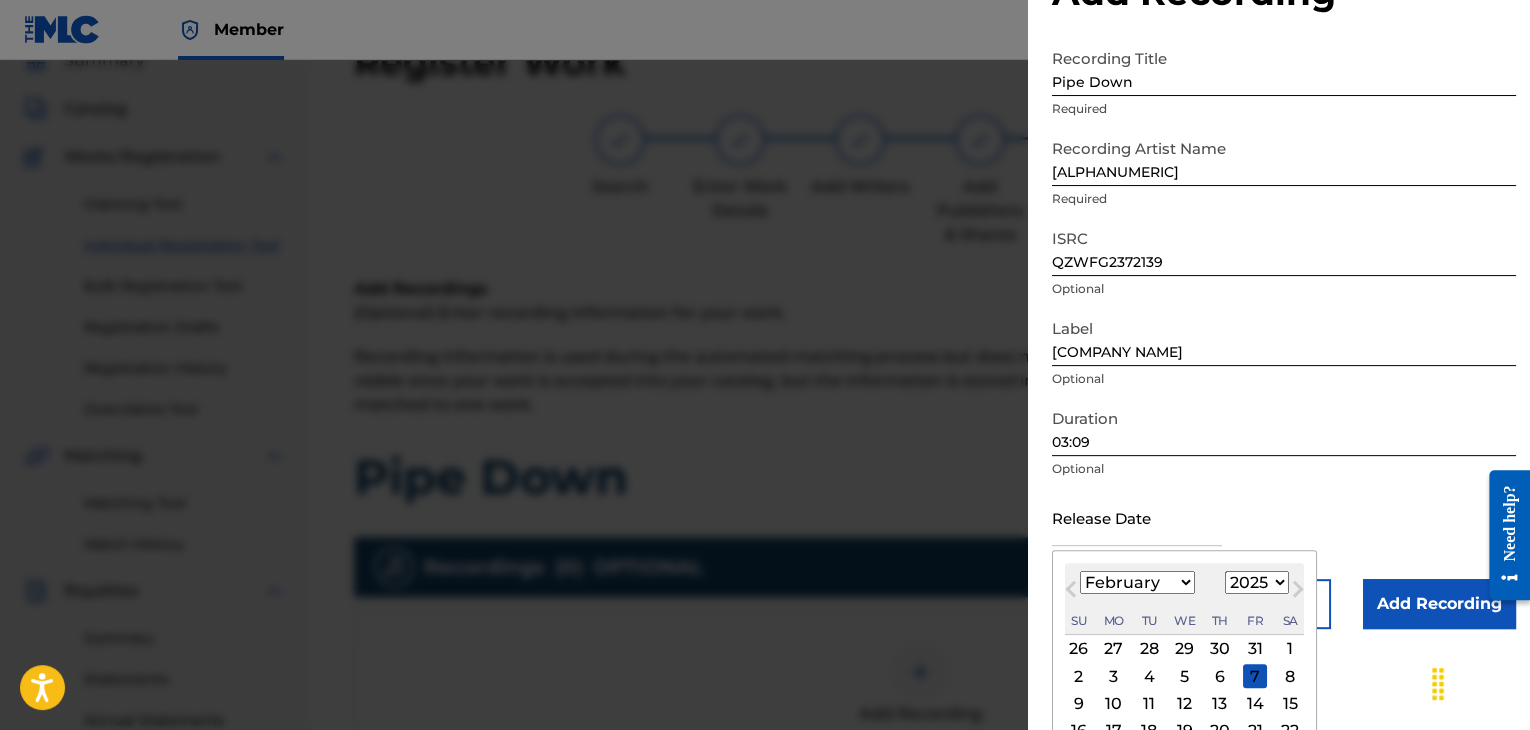 scroll, scrollTop: 100, scrollLeft: 0, axis: vertical 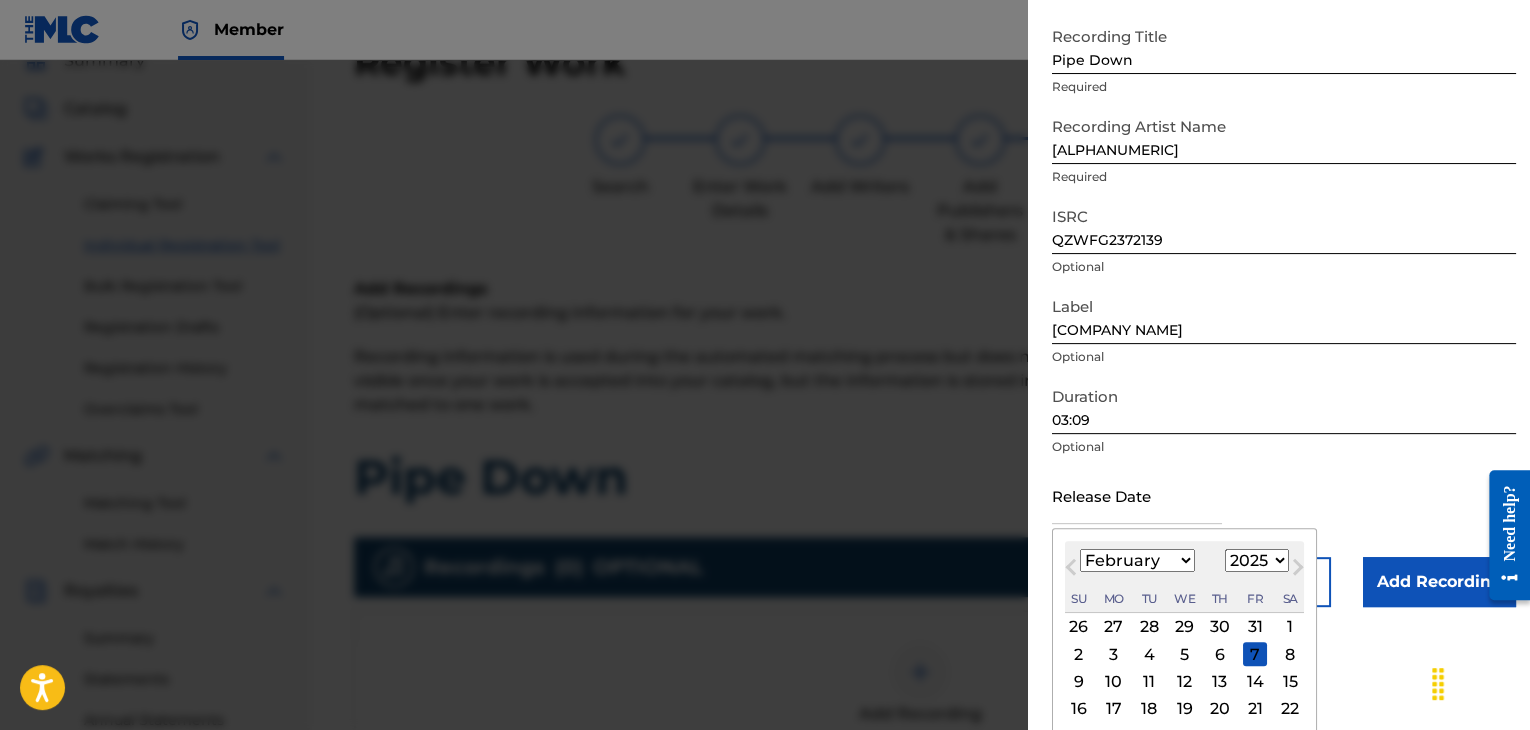 click on "2" at bounding box center [1079, 654] 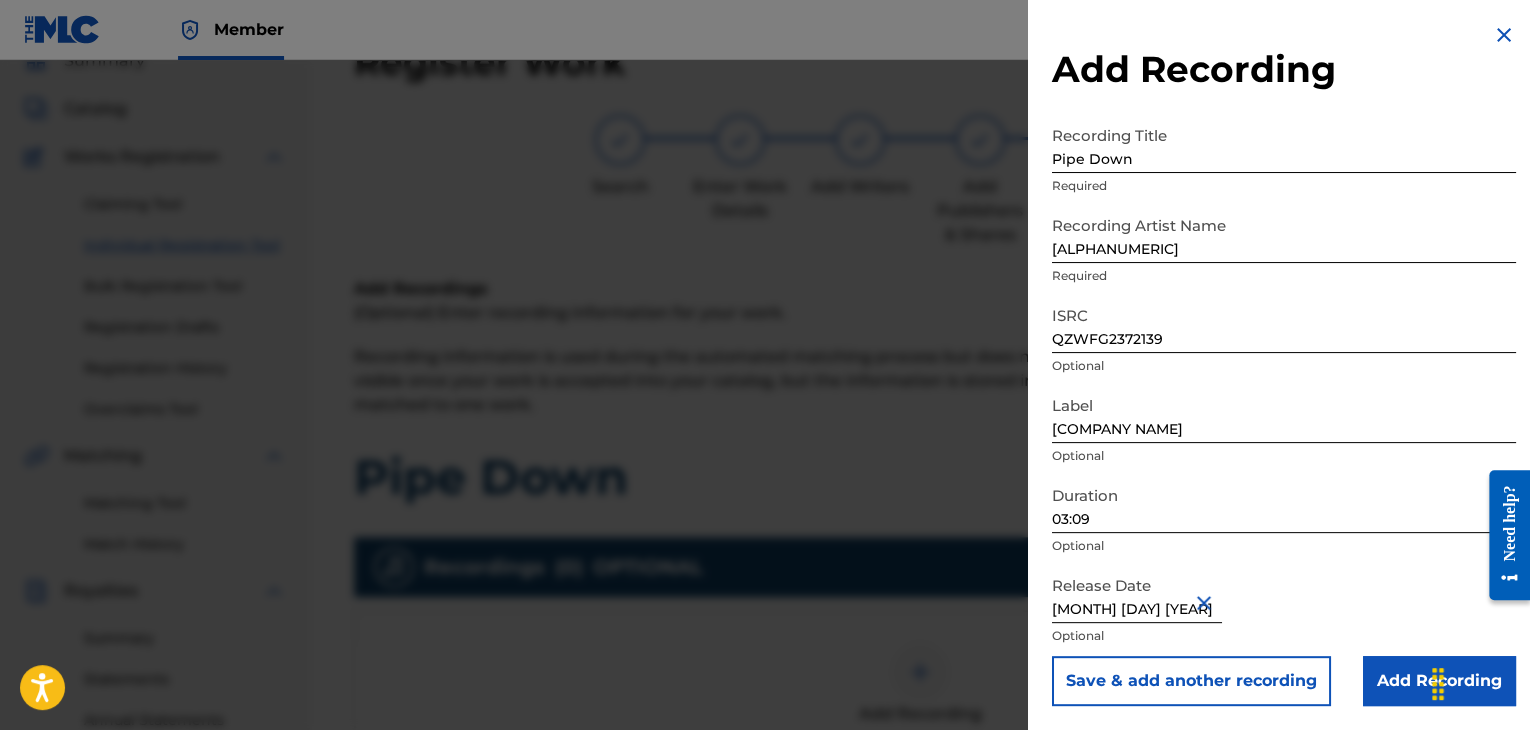 scroll, scrollTop: 1, scrollLeft: 0, axis: vertical 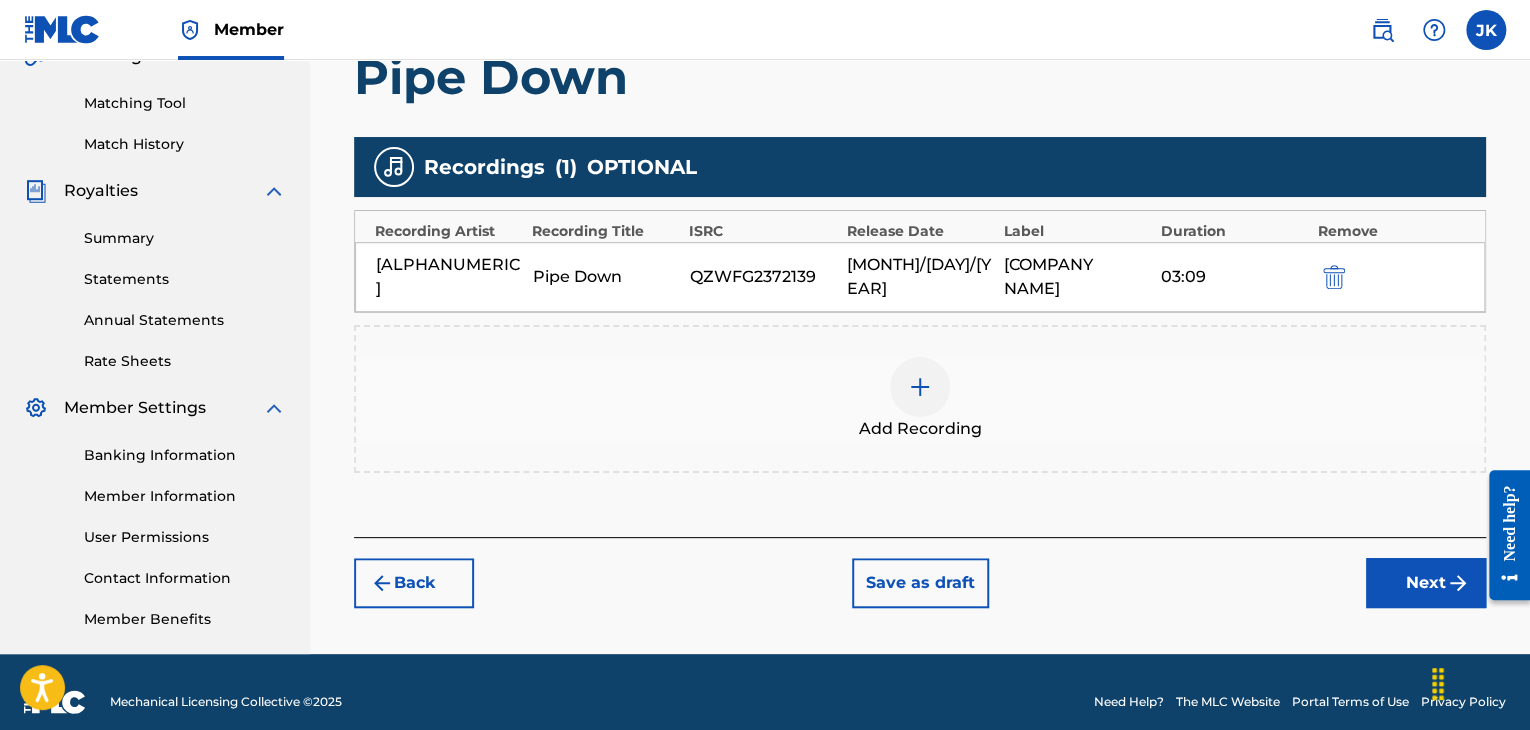 click on "Next" at bounding box center (1426, 583) 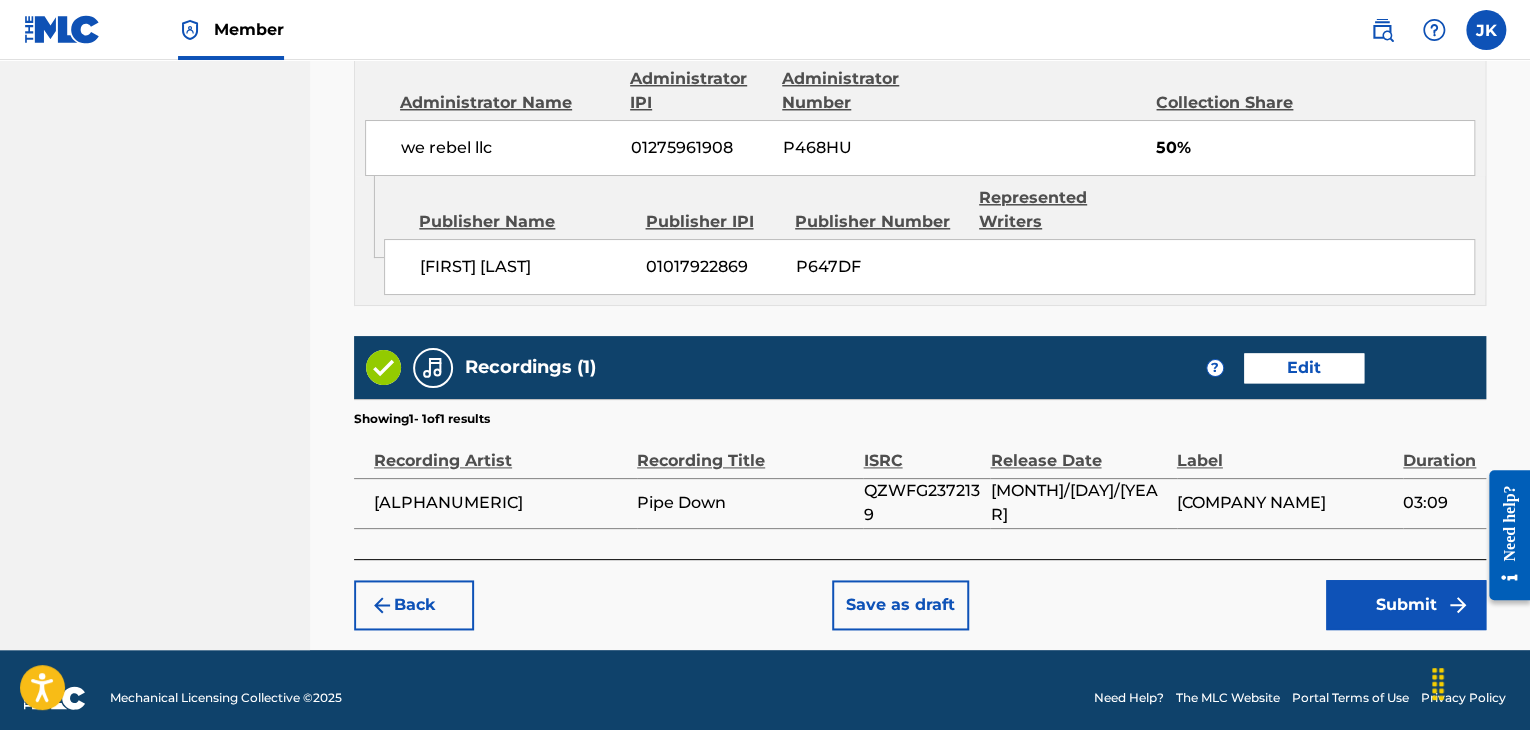 scroll, scrollTop: 1132, scrollLeft: 0, axis: vertical 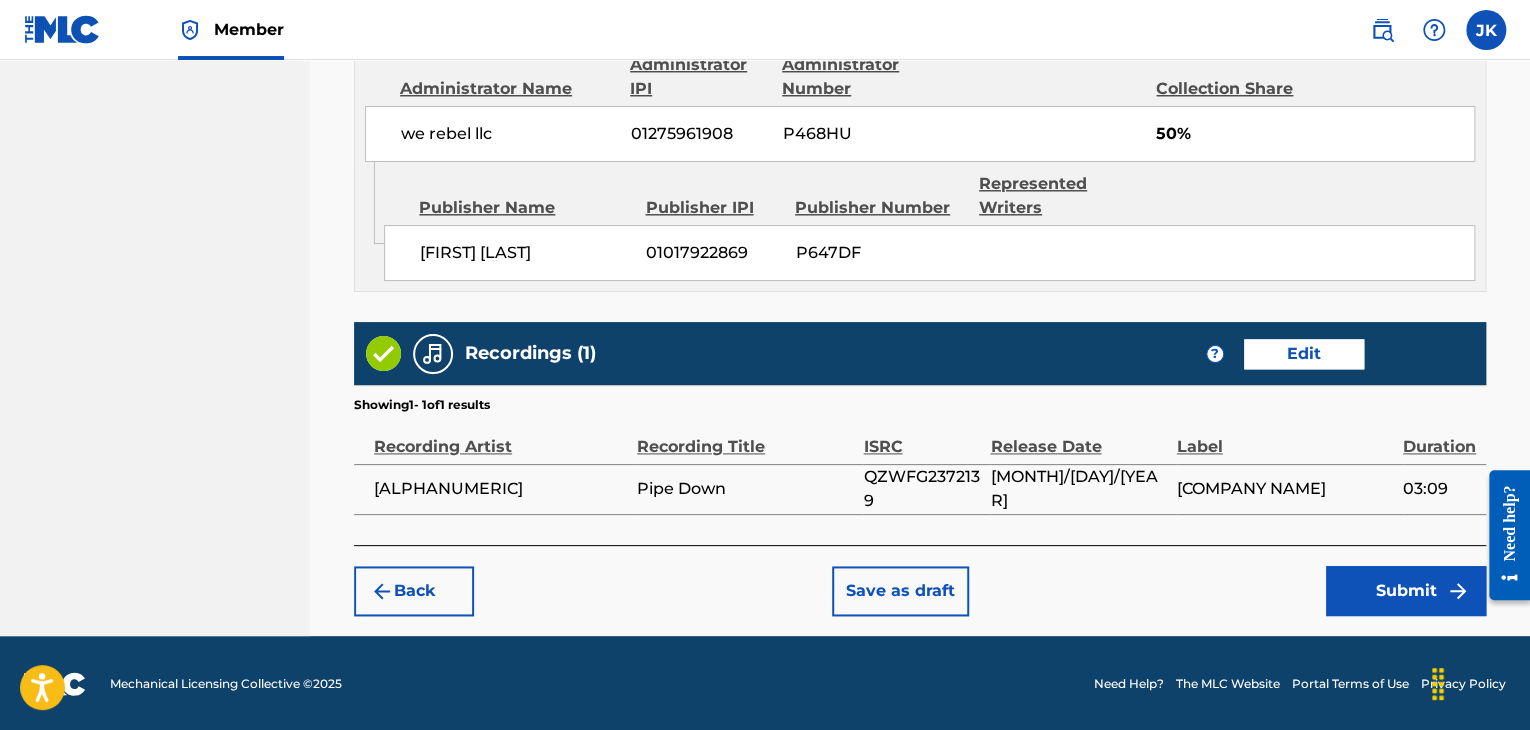 click on "Submit" at bounding box center [1406, 591] 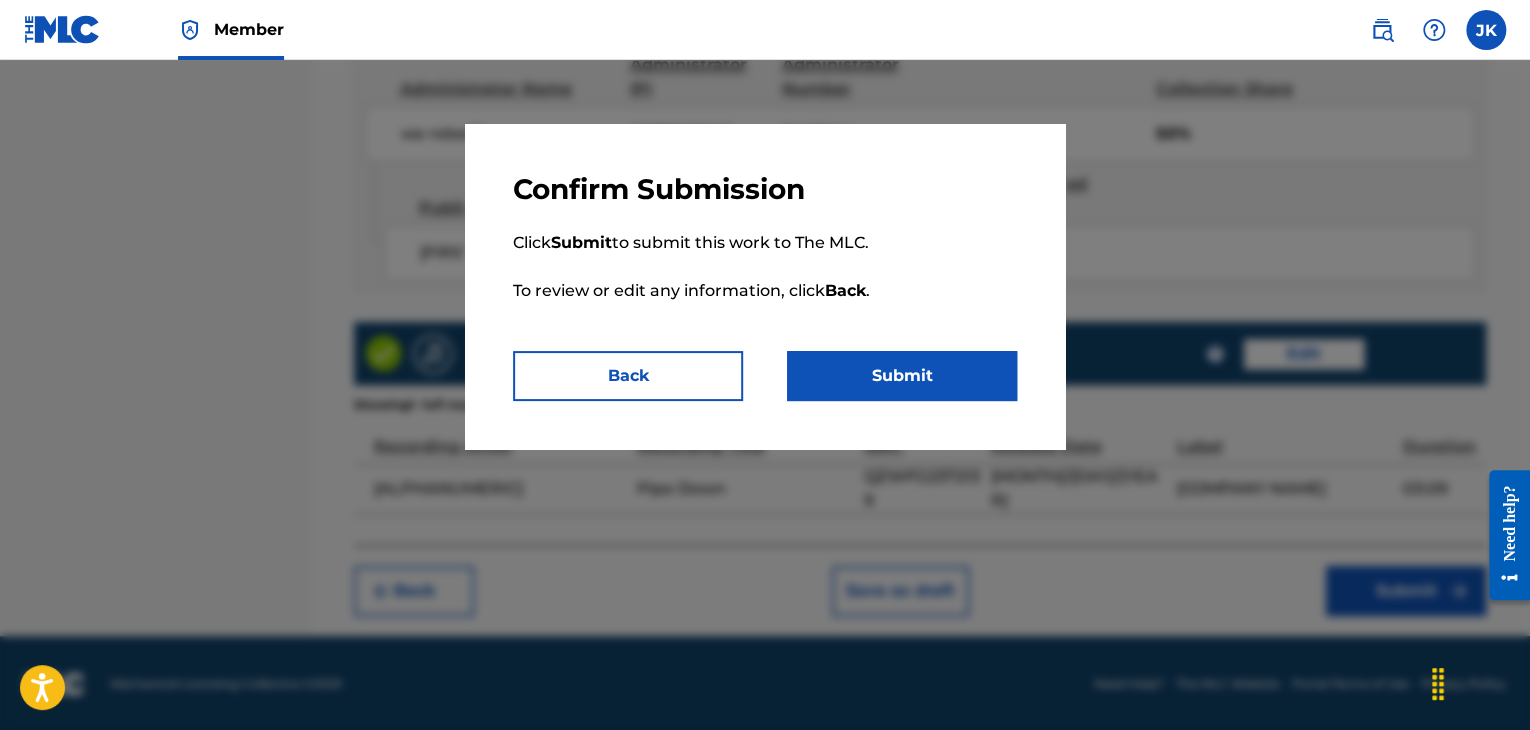 click on "Submit" at bounding box center (902, 376) 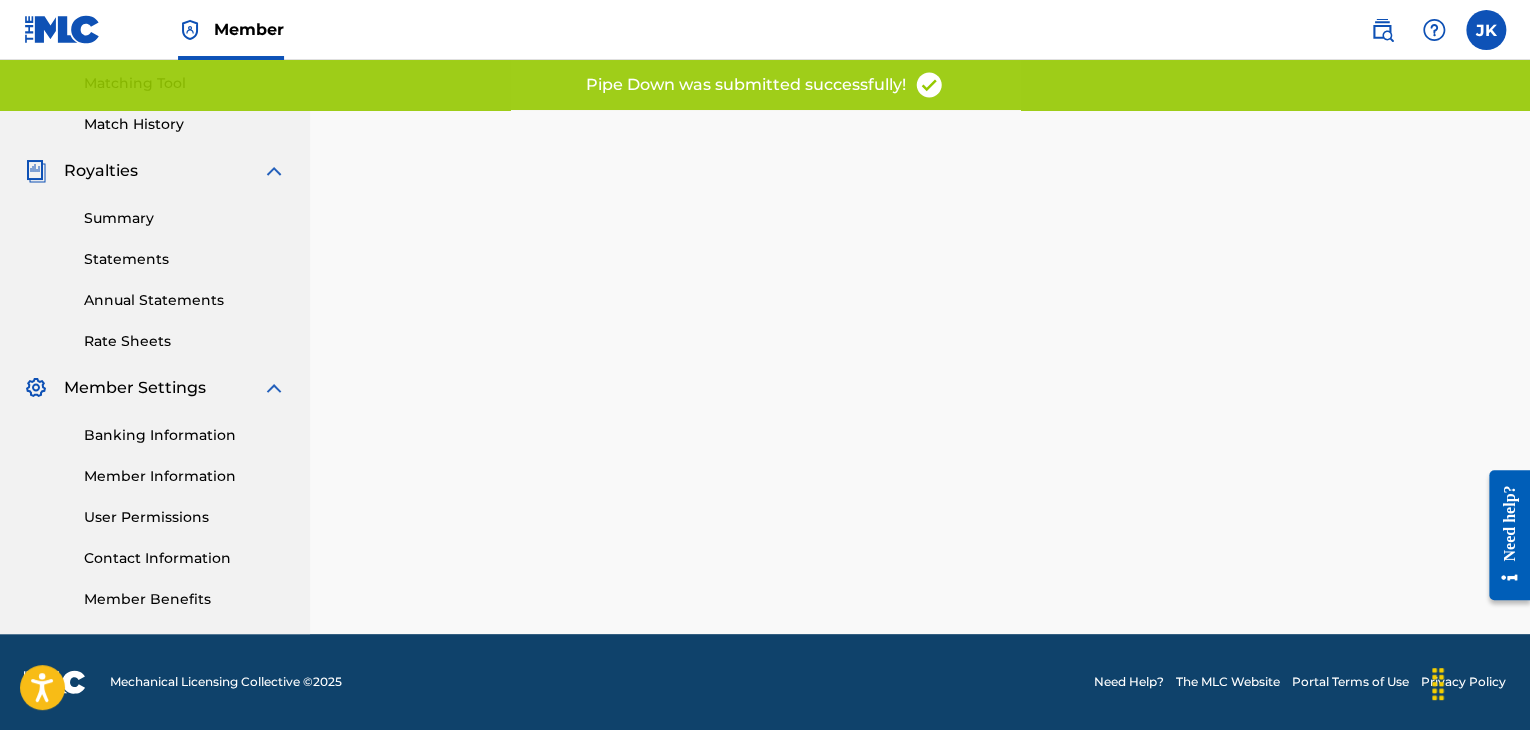 scroll, scrollTop: 0, scrollLeft: 0, axis: both 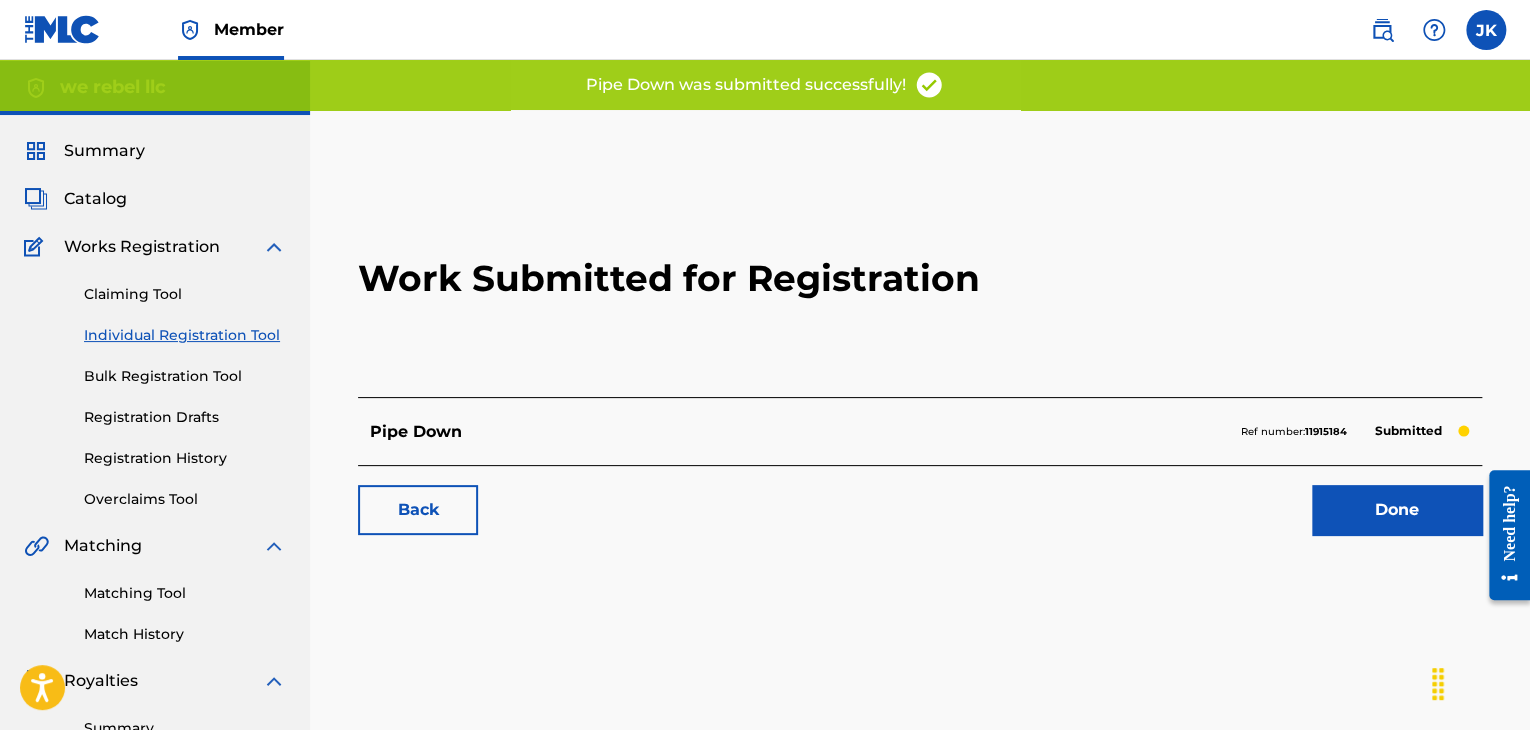 click on "Done" at bounding box center [1397, 510] 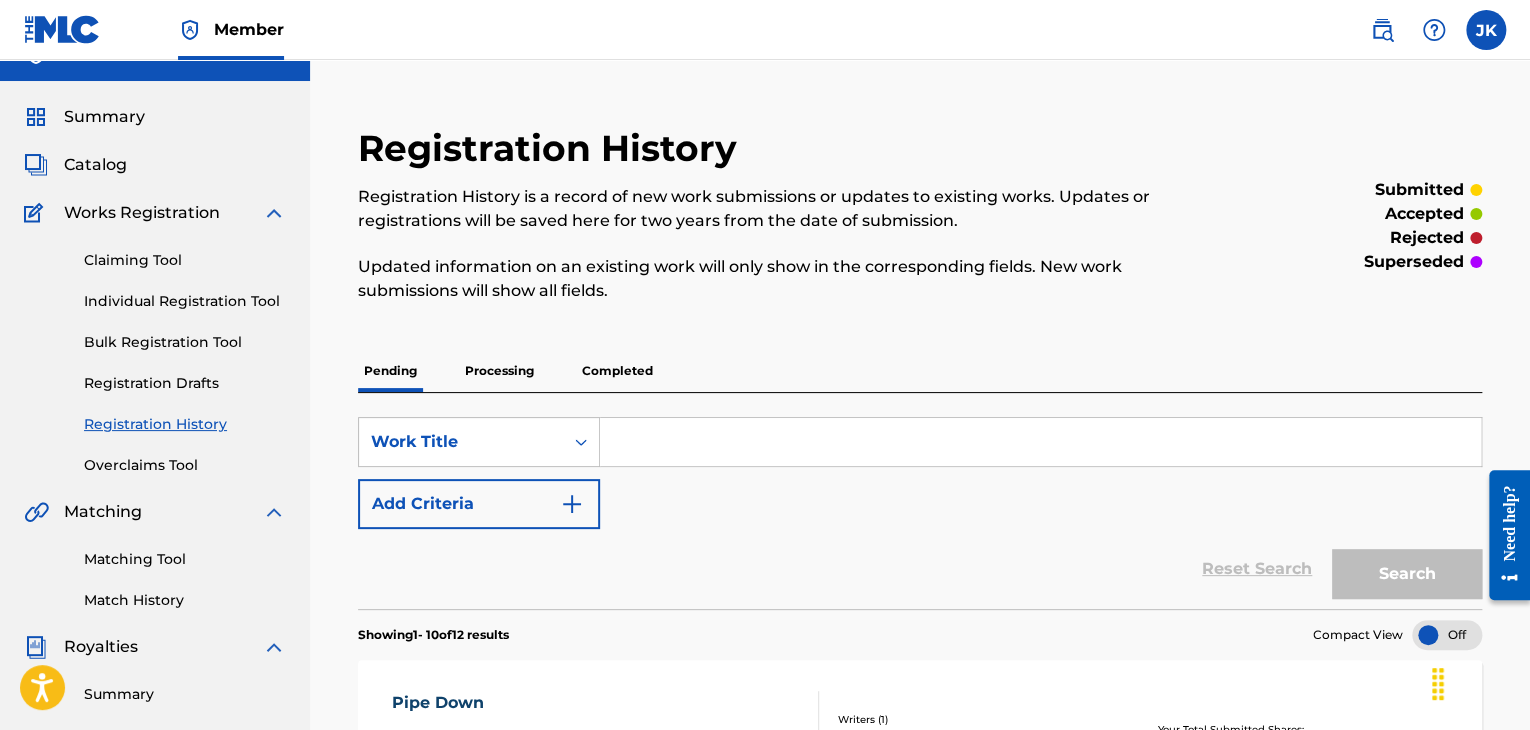 scroll, scrollTop: 0, scrollLeft: 0, axis: both 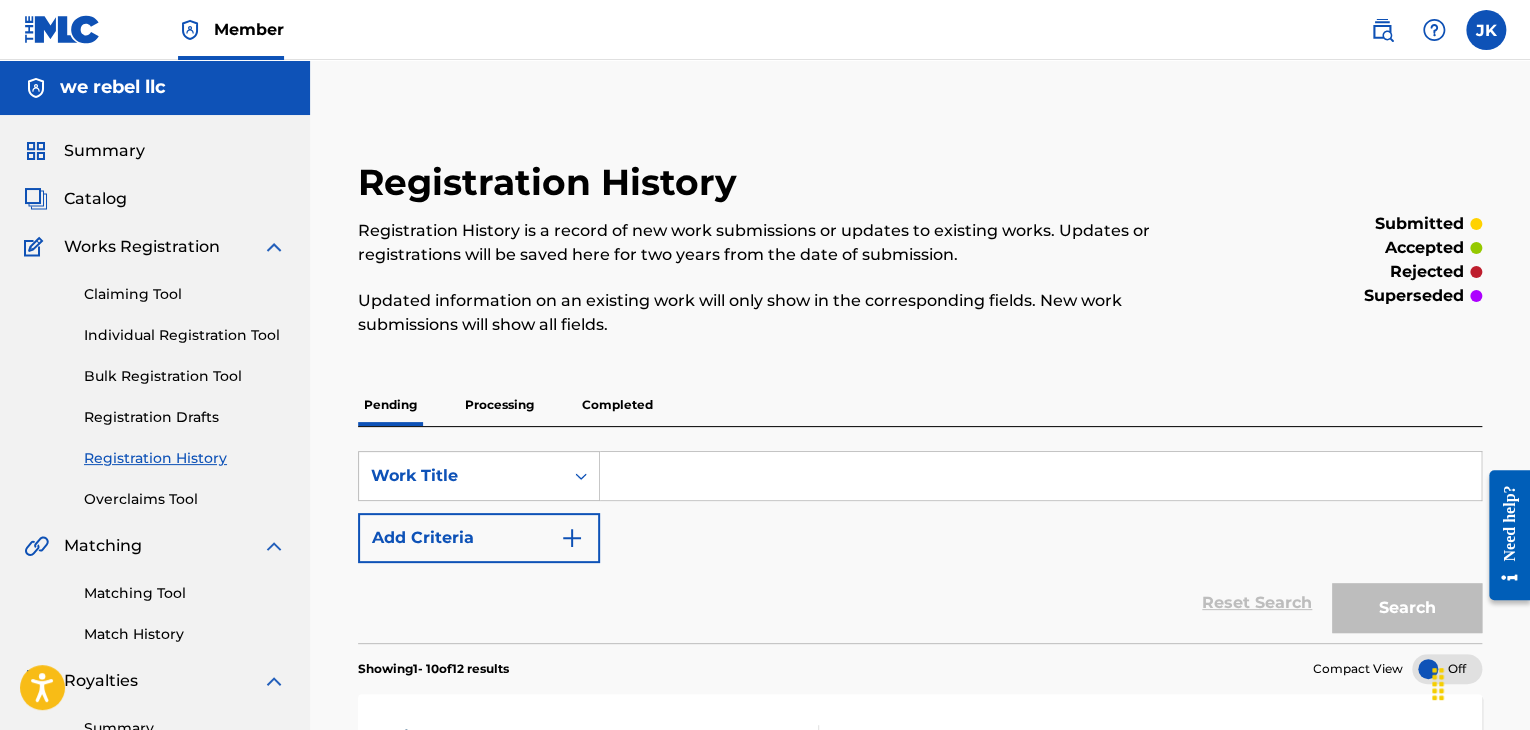 click on "Individual Registration Tool" at bounding box center [185, 335] 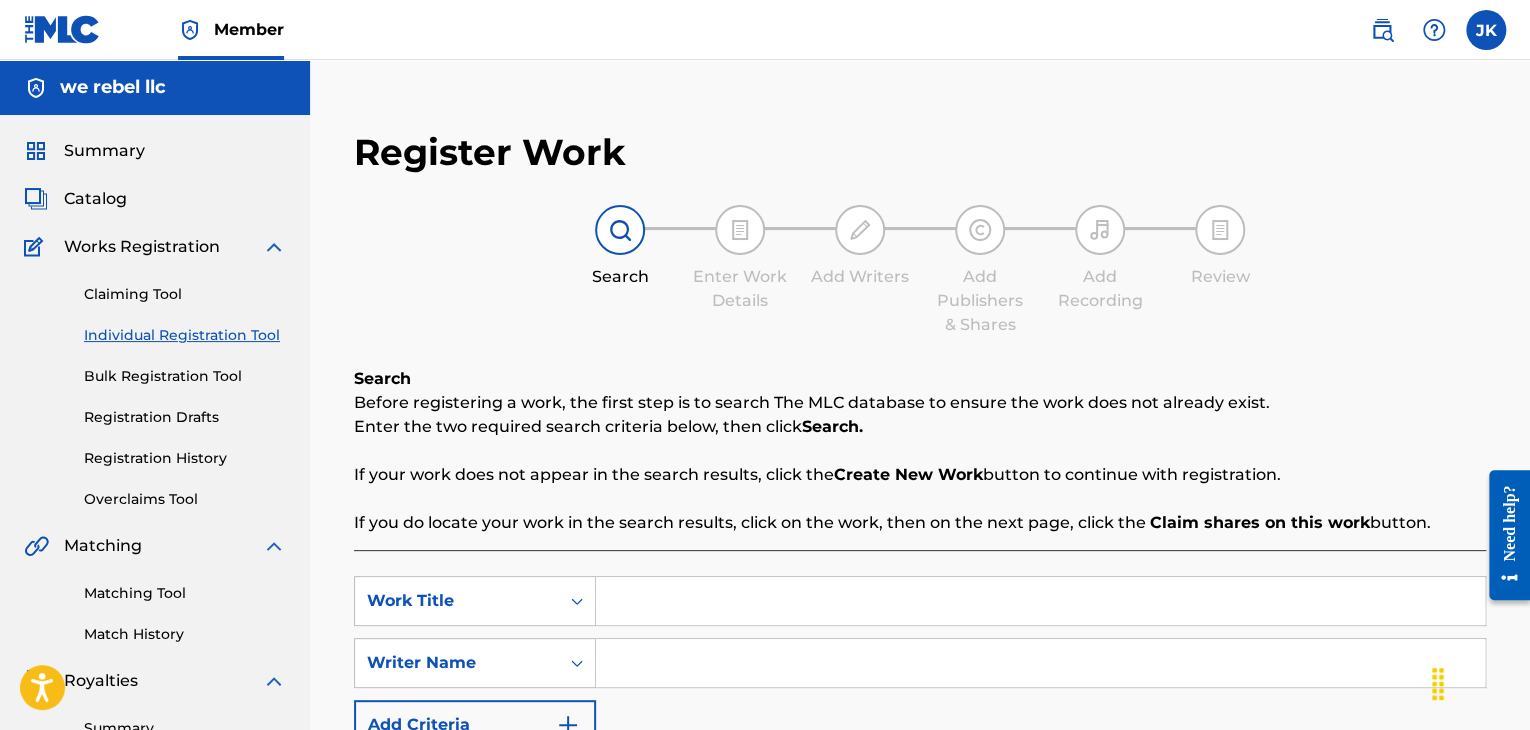 click at bounding box center (1040, 601) 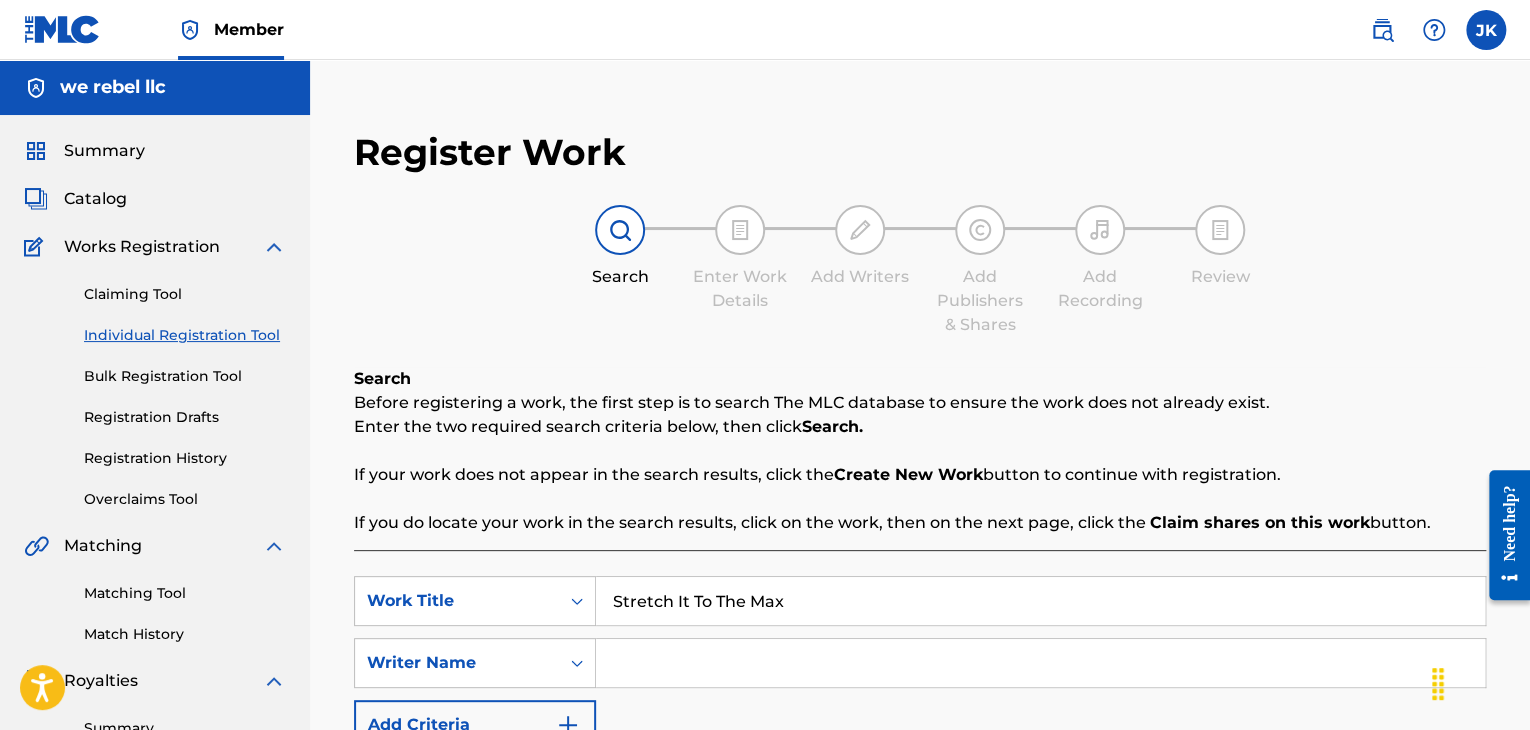 scroll, scrollTop: 200, scrollLeft: 0, axis: vertical 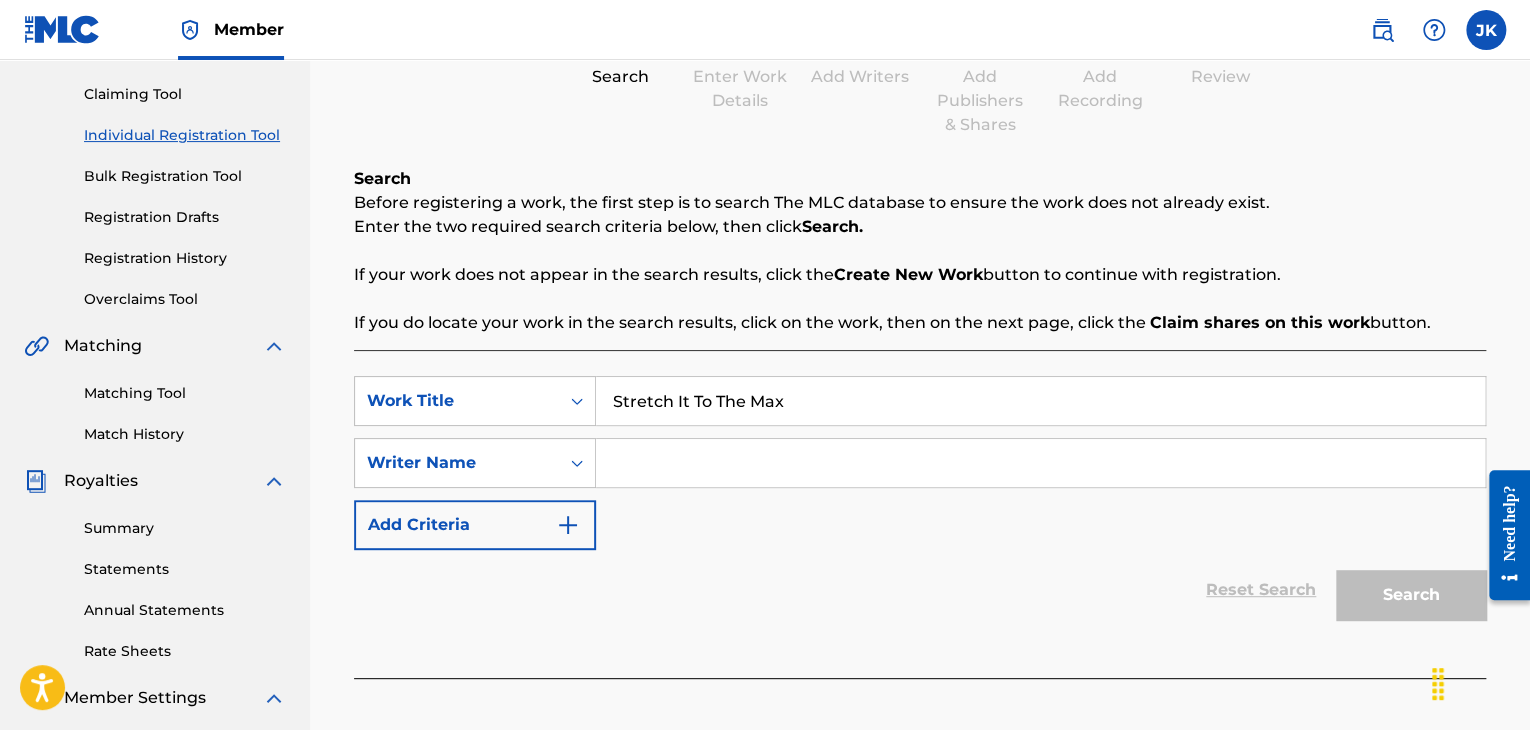 type on "Stretch It To The Max" 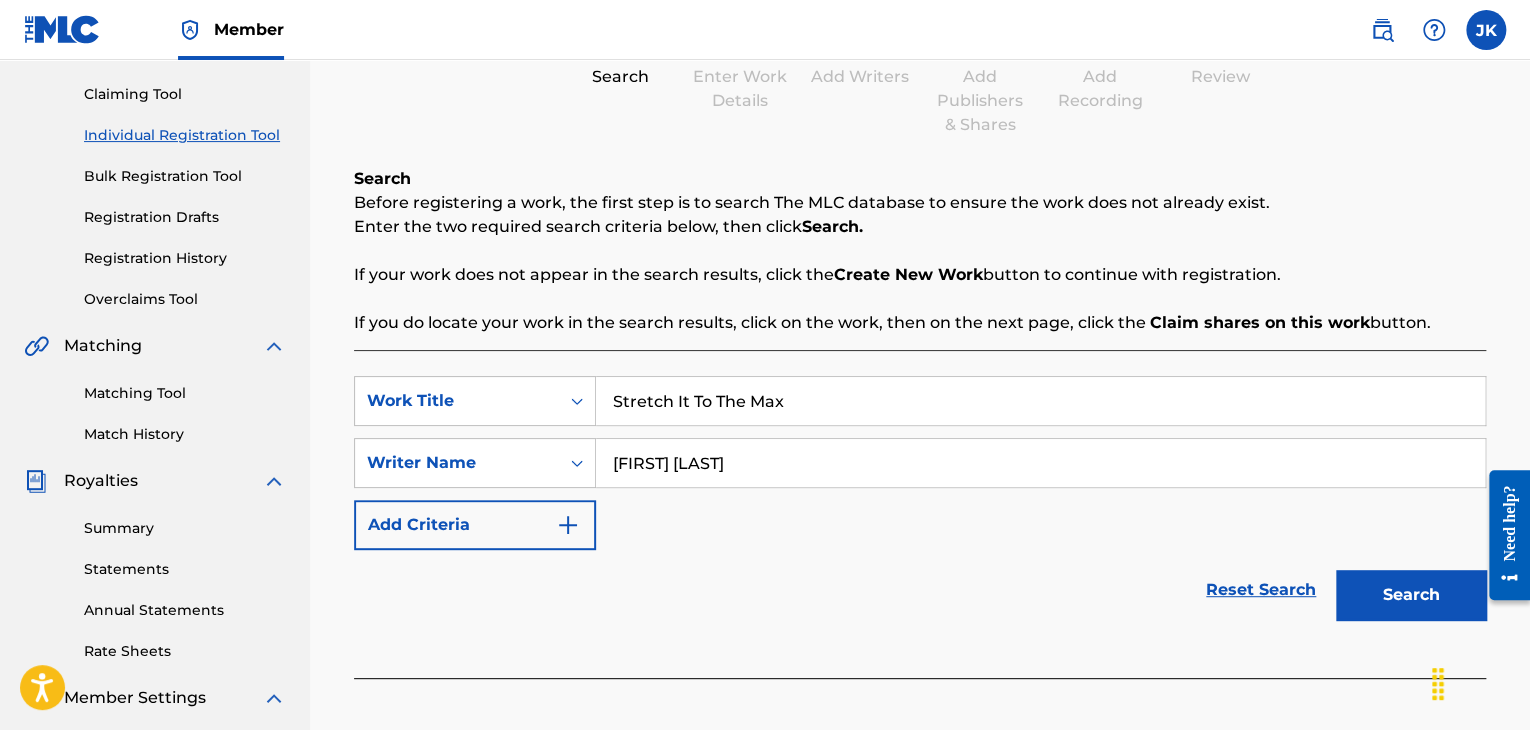 click on "Search" at bounding box center [1411, 595] 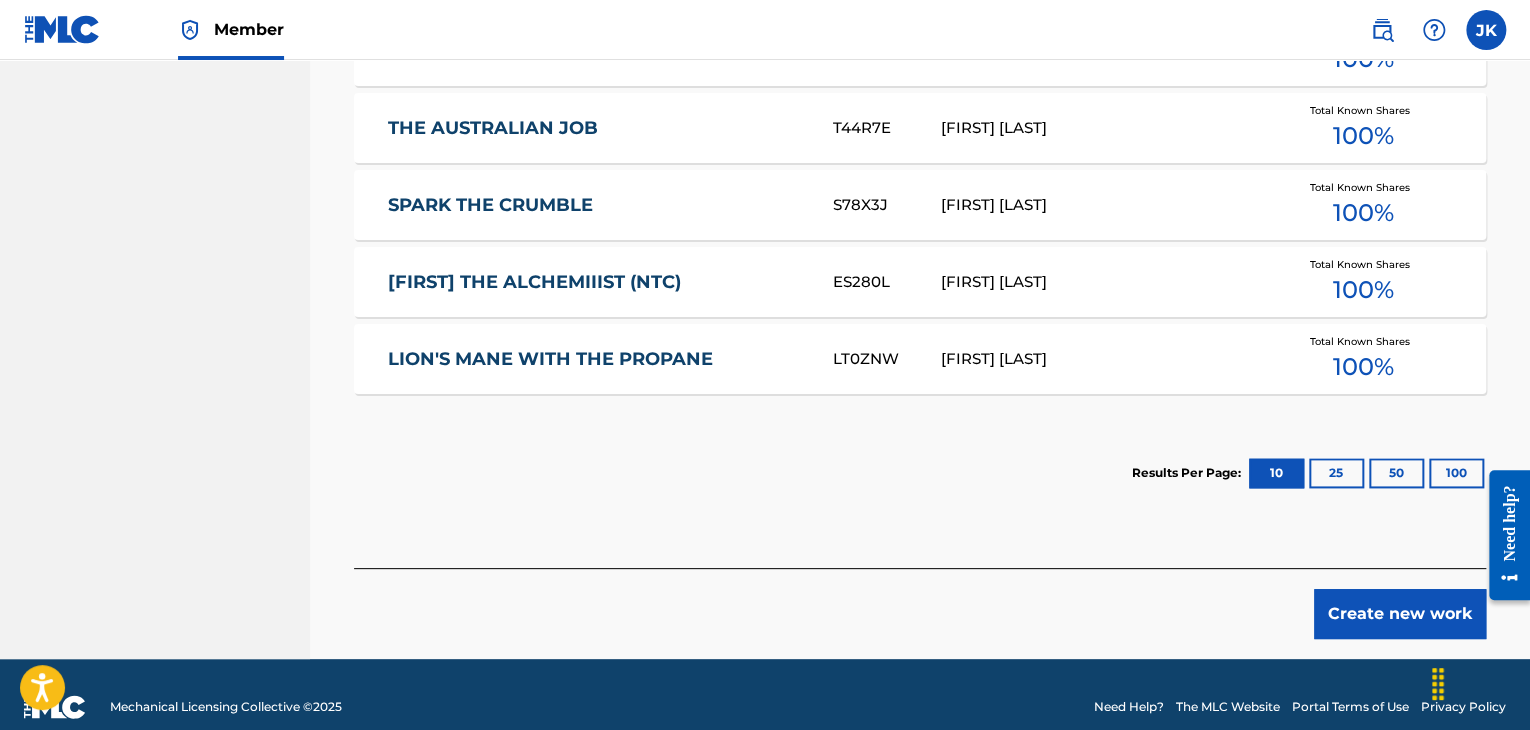 scroll, scrollTop: 1100, scrollLeft: 0, axis: vertical 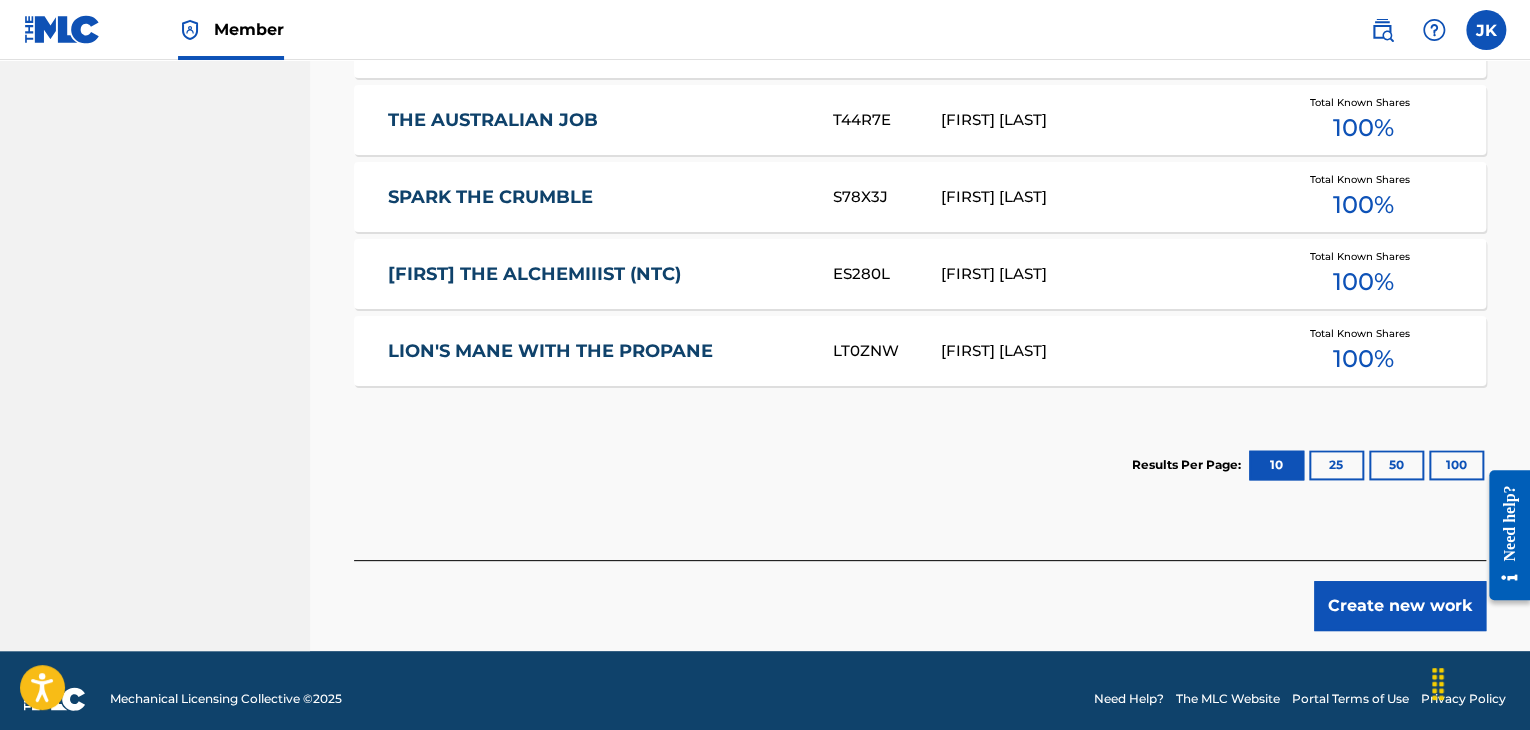 click on "Create new work" at bounding box center (1400, 606) 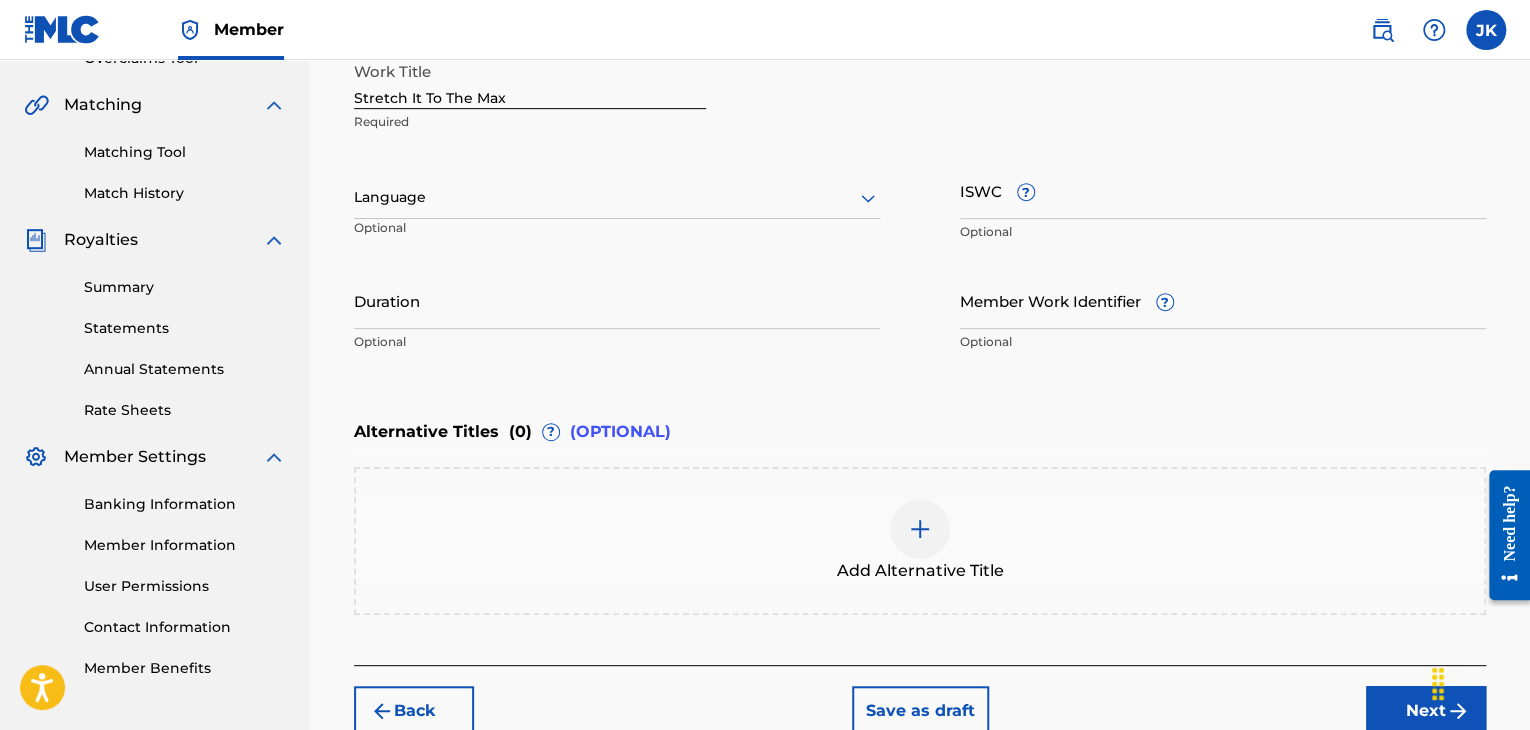 scroll, scrollTop: 261, scrollLeft: 0, axis: vertical 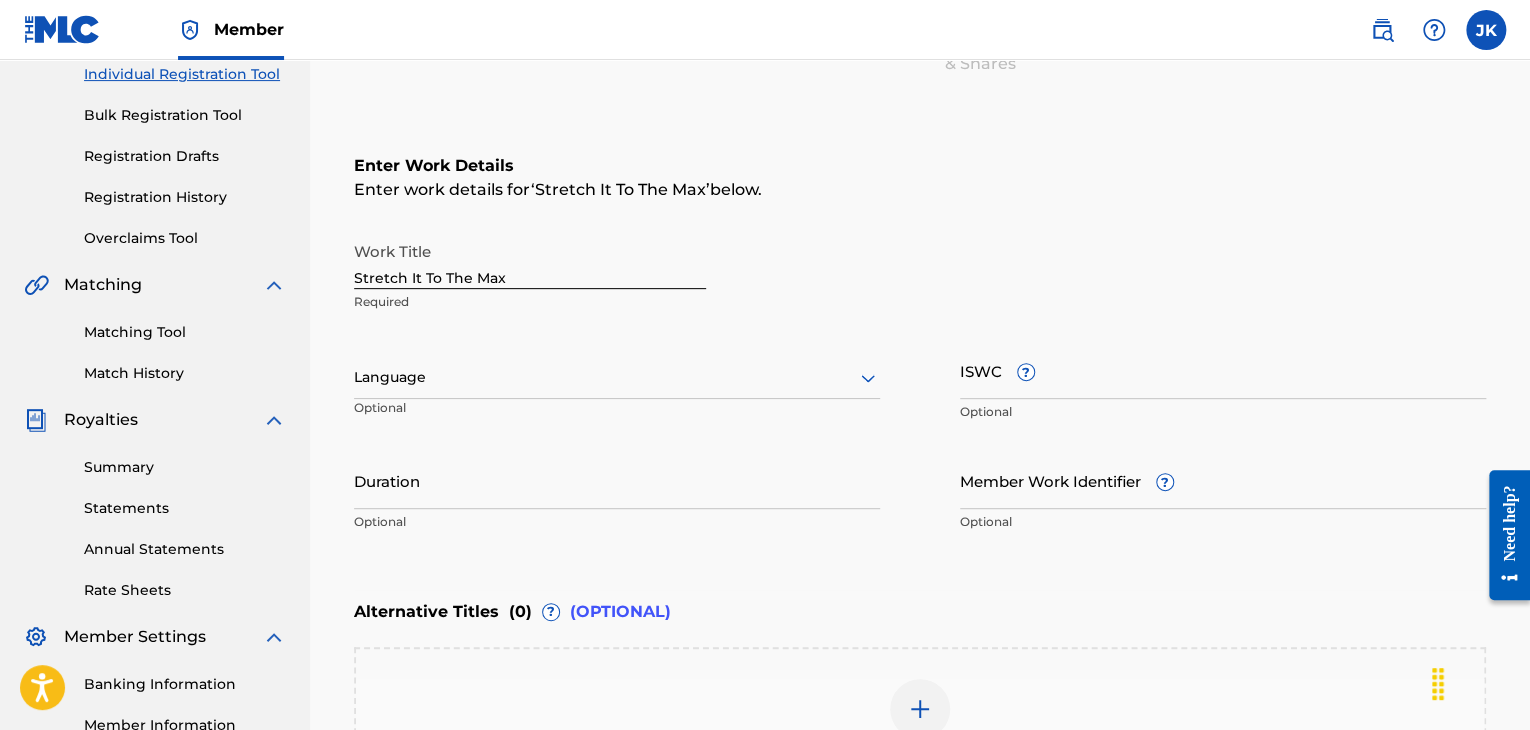 click at bounding box center [617, 377] 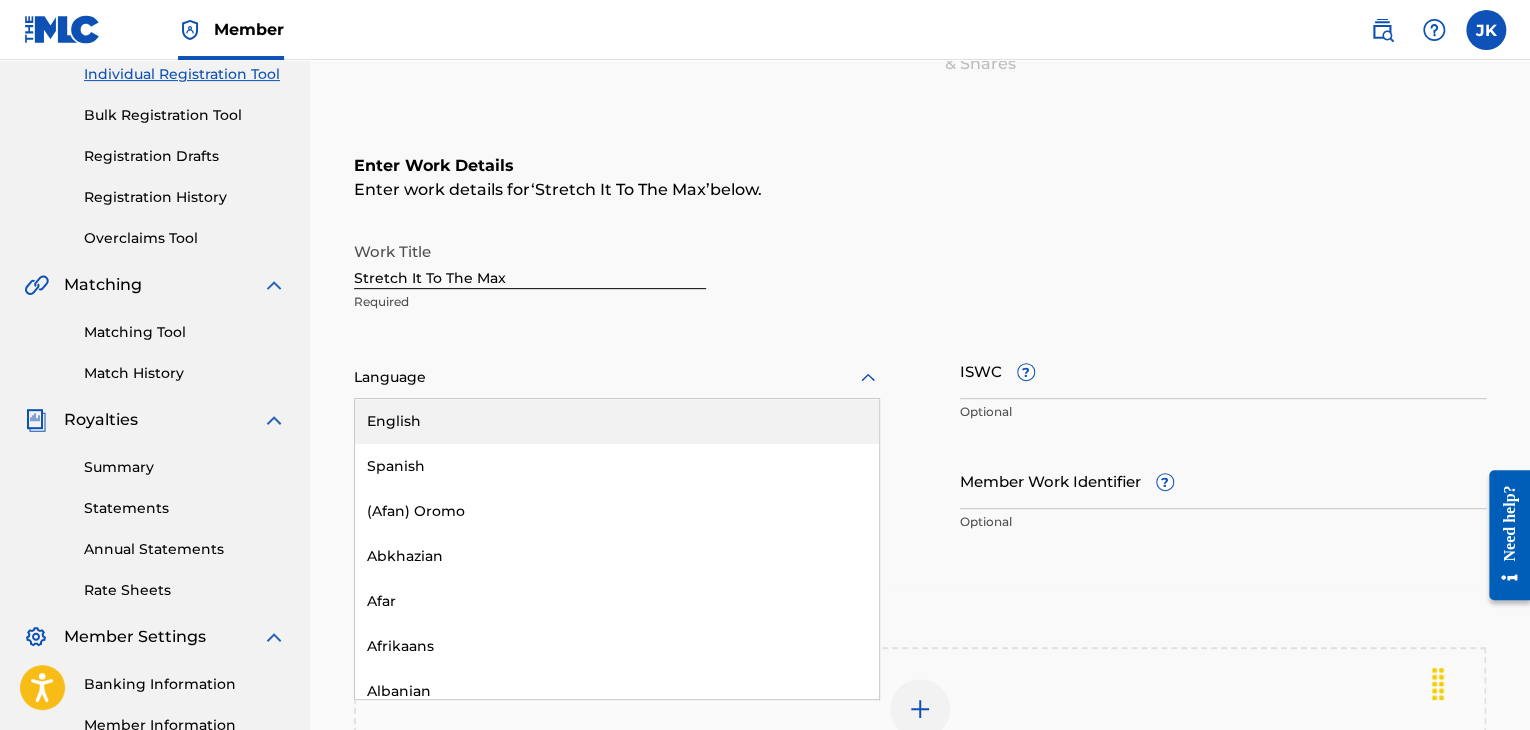 click on "English" at bounding box center [617, 421] 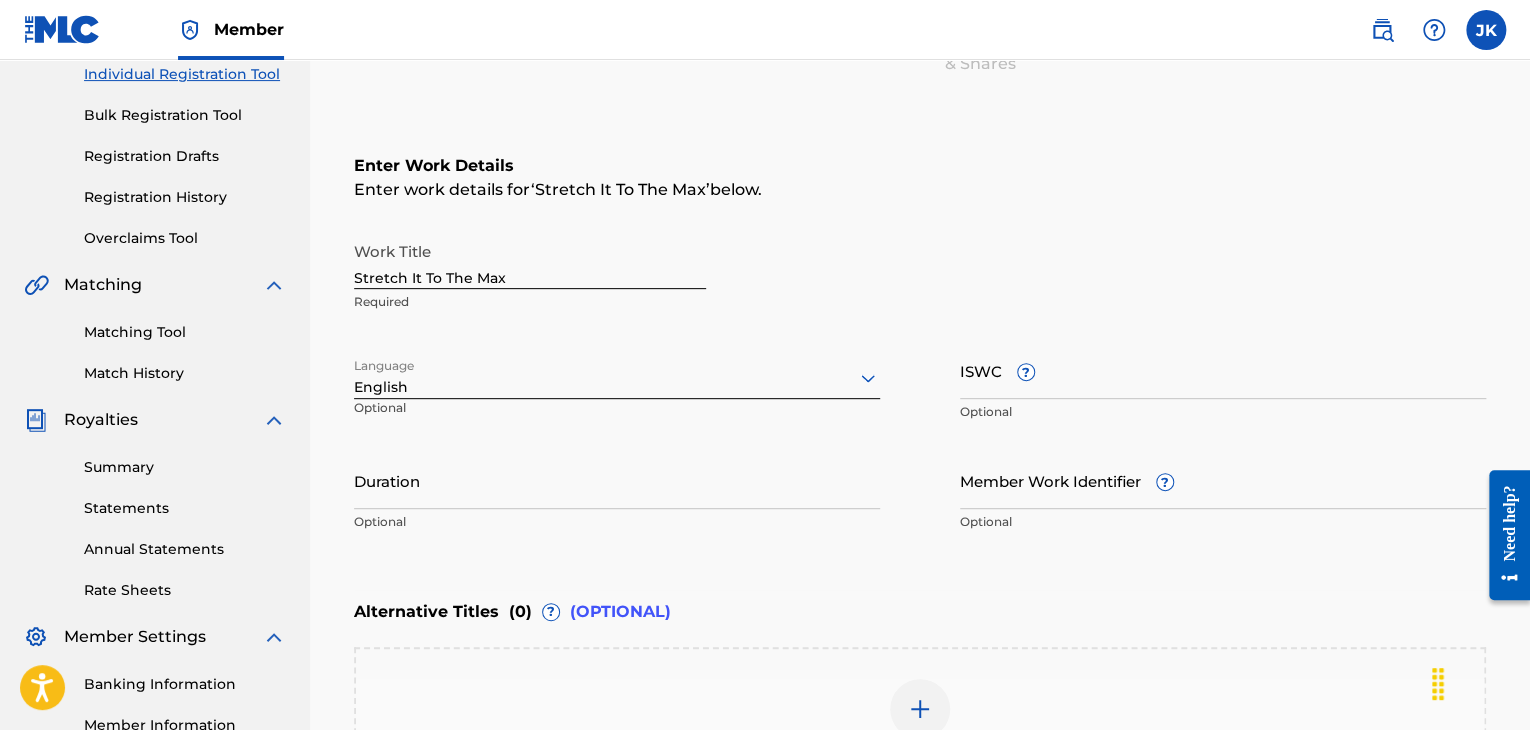 click on "Duration" at bounding box center (617, 480) 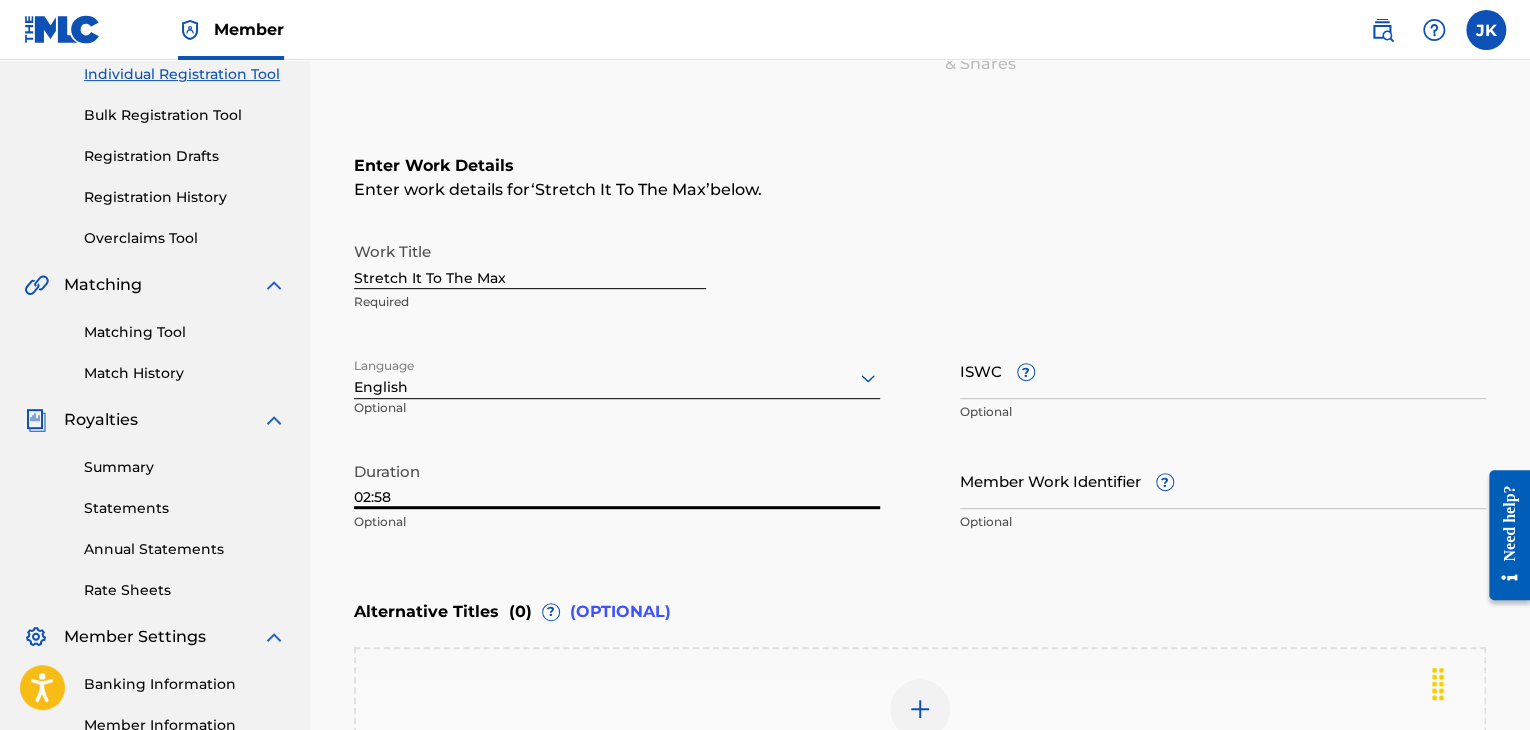 type on "02:58" 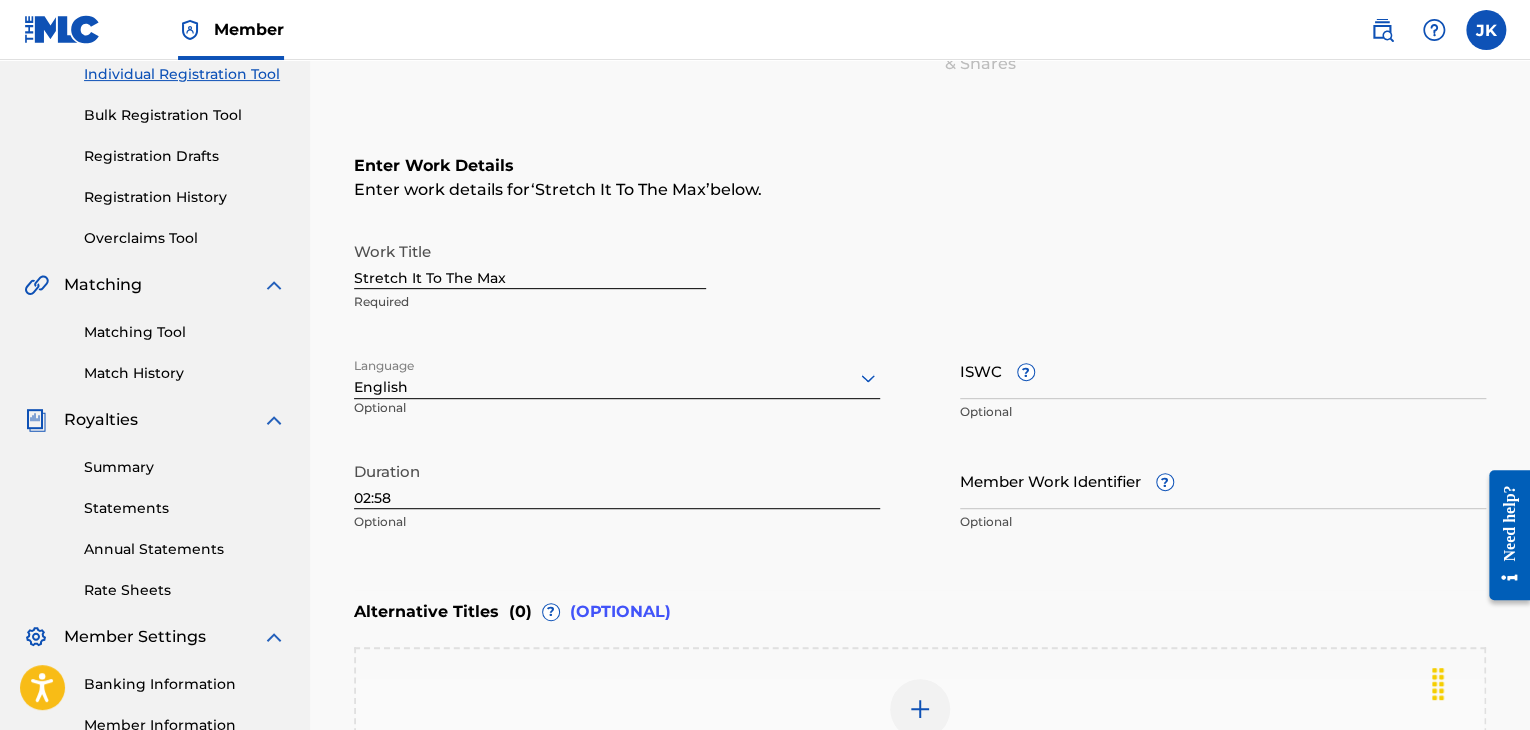 click on "ISWC   ?" at bounding box center (1223, 370) 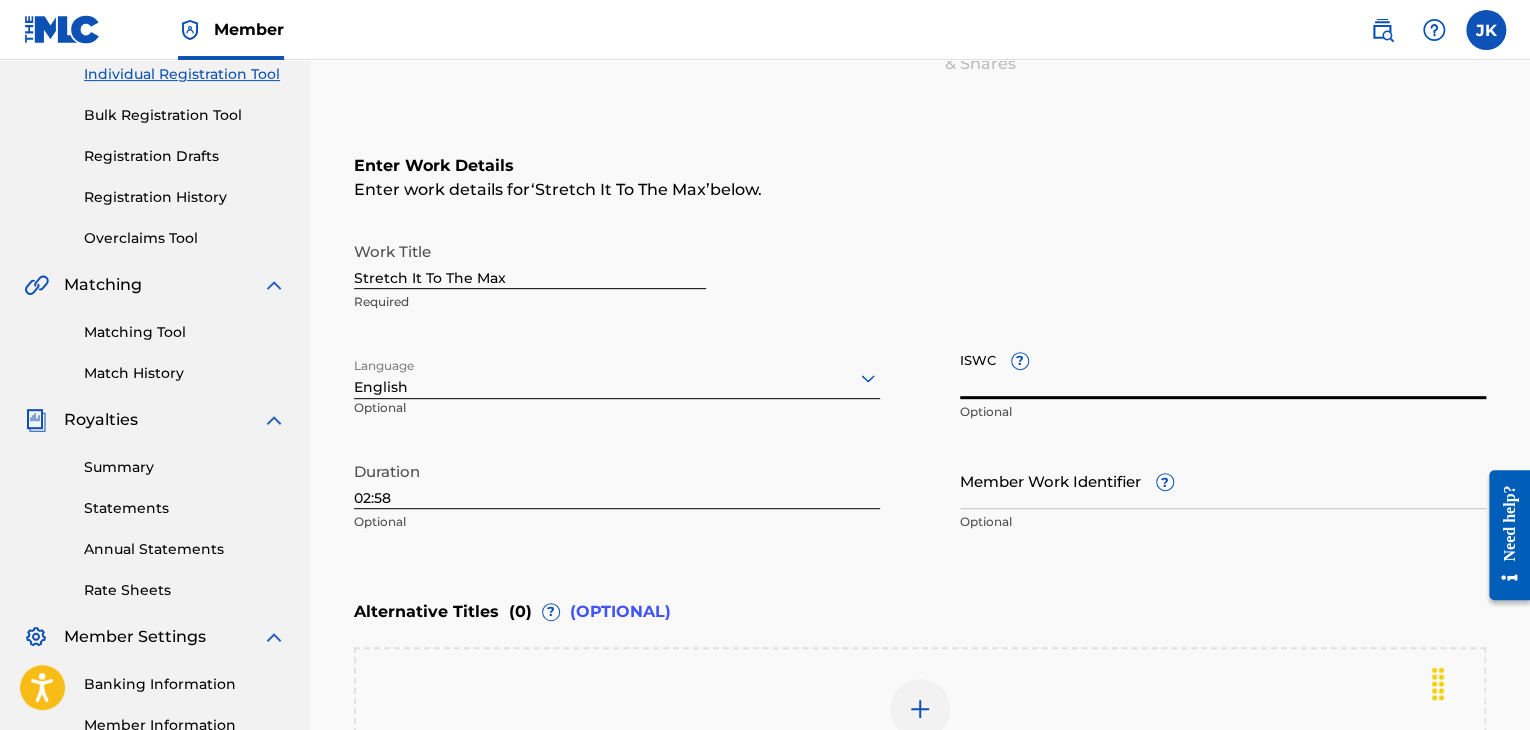 paste on "T3010722002" 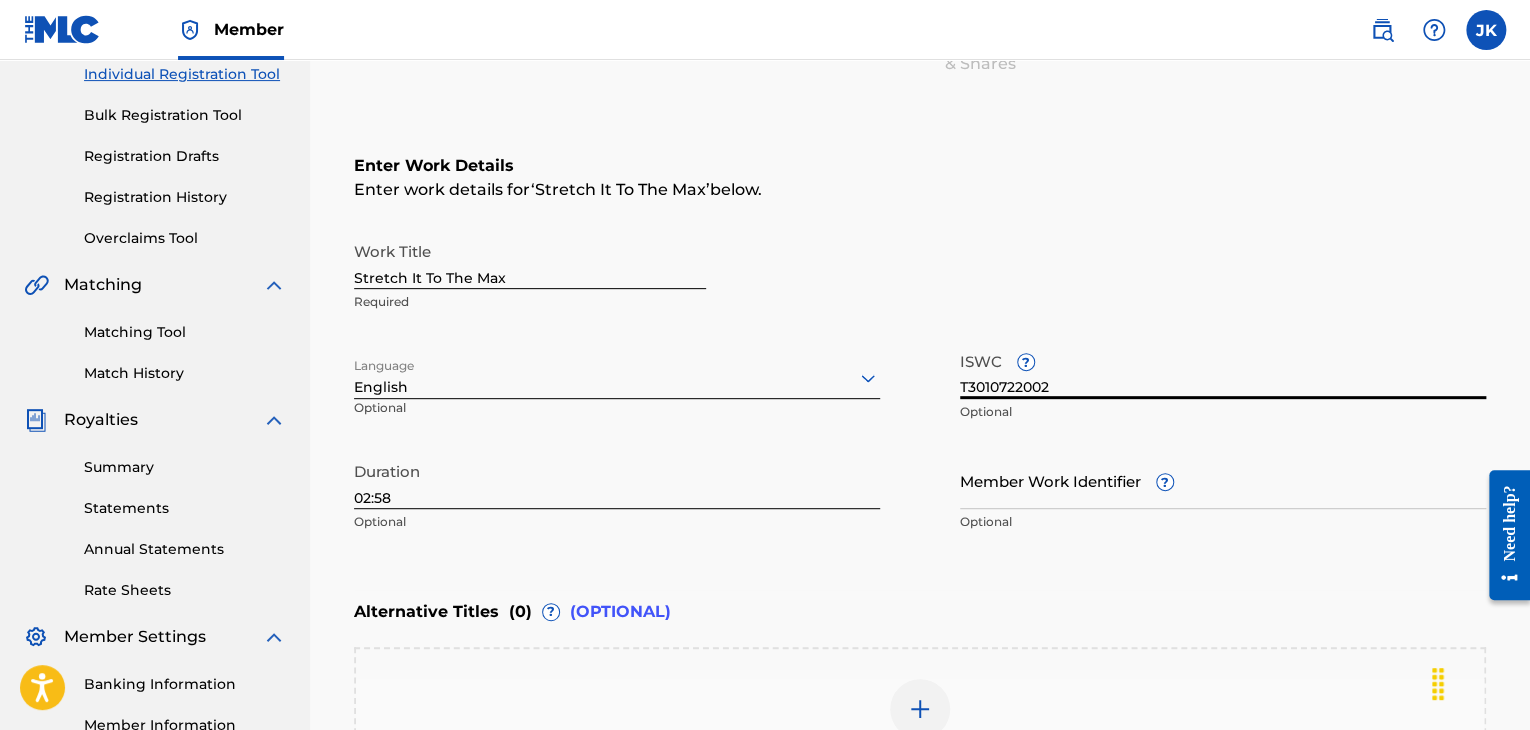 type on "T3010722002" 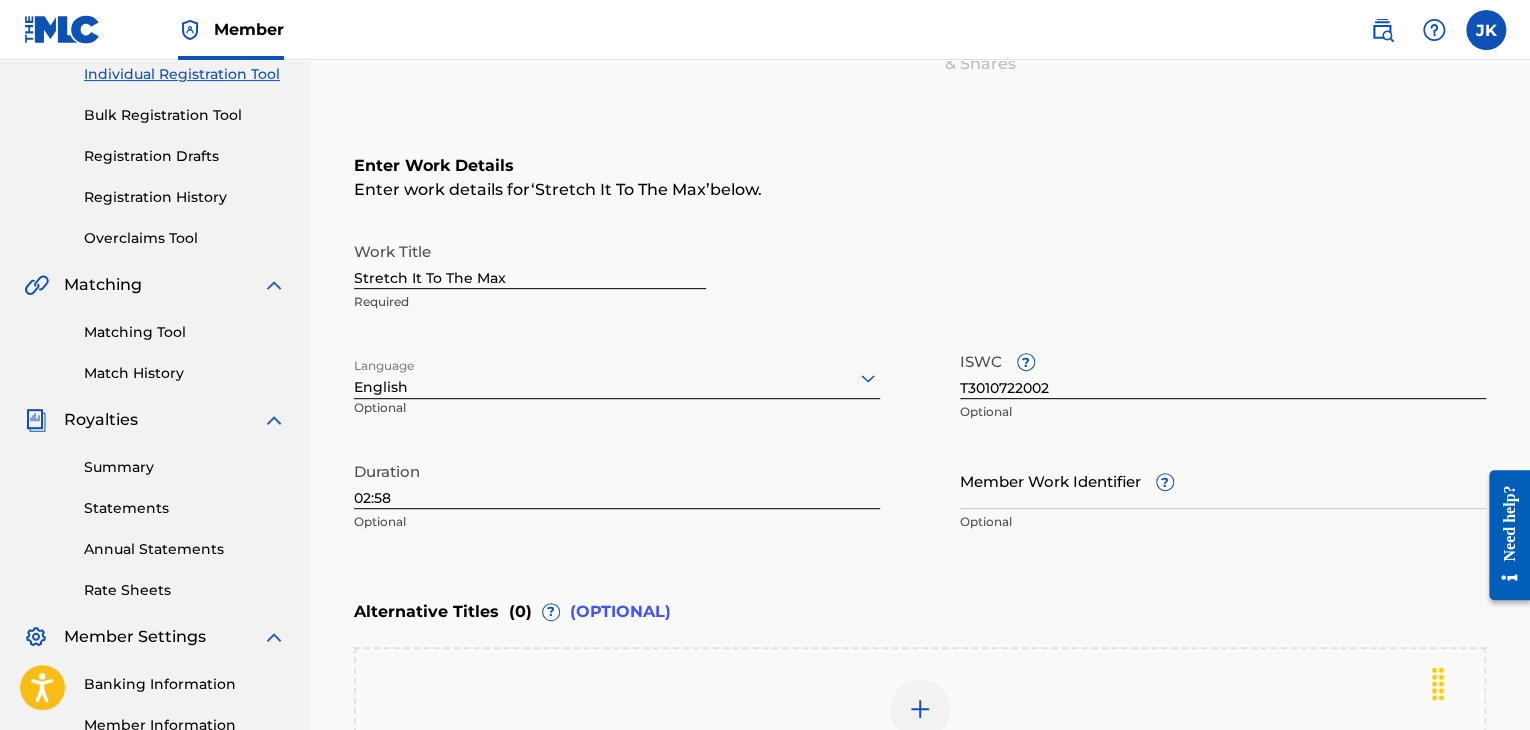 click on "Enter Work Details Enter work details for  ‘ Stretch It To The Max ’  below. Work Title   Stretch It To The Max Required Language English Optional ISWC   ? T3010722002 Optional Duration   02:58 Optional Member Work Identifier   ? Optional" at bounding box center [920, 348] 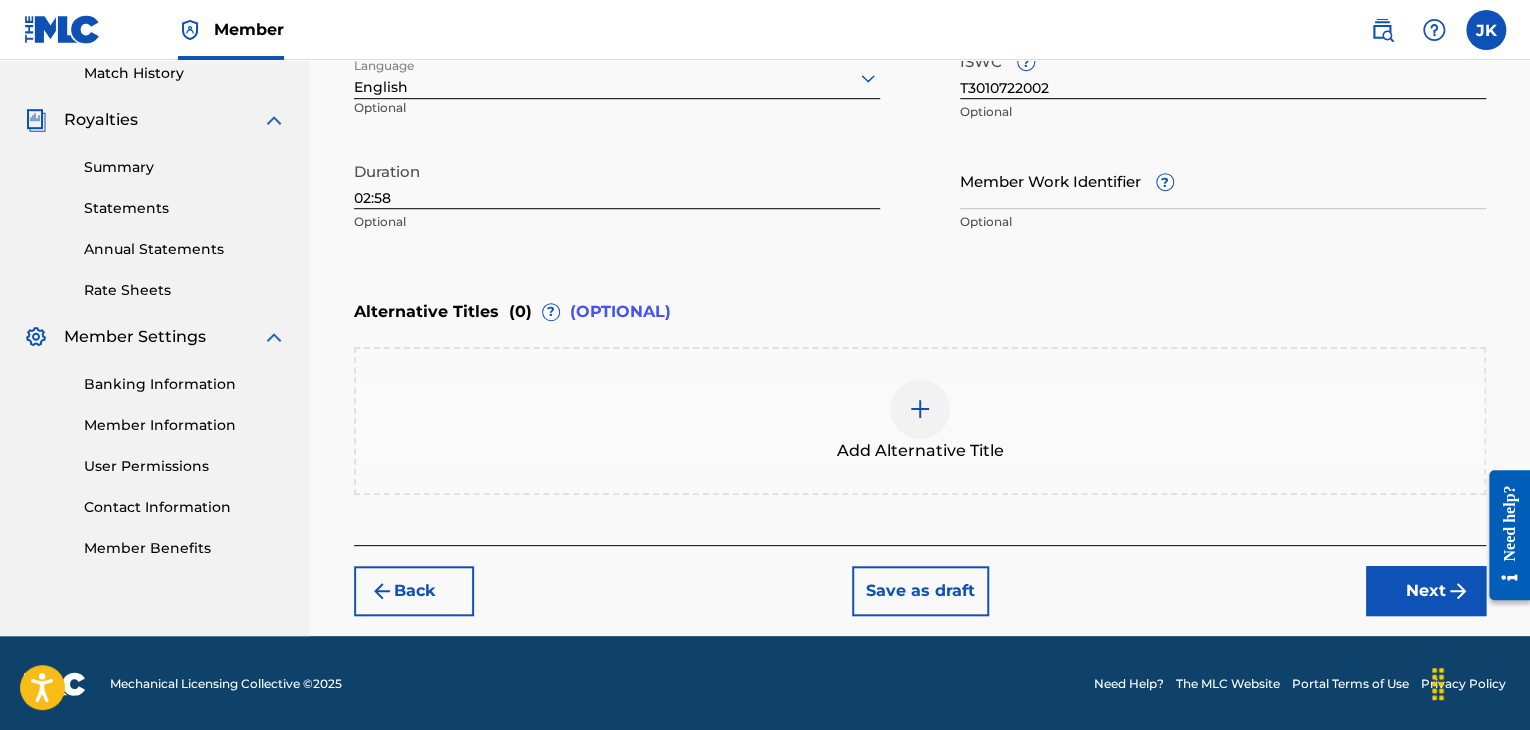 click on "Next" at bounding box center (1426, 591) 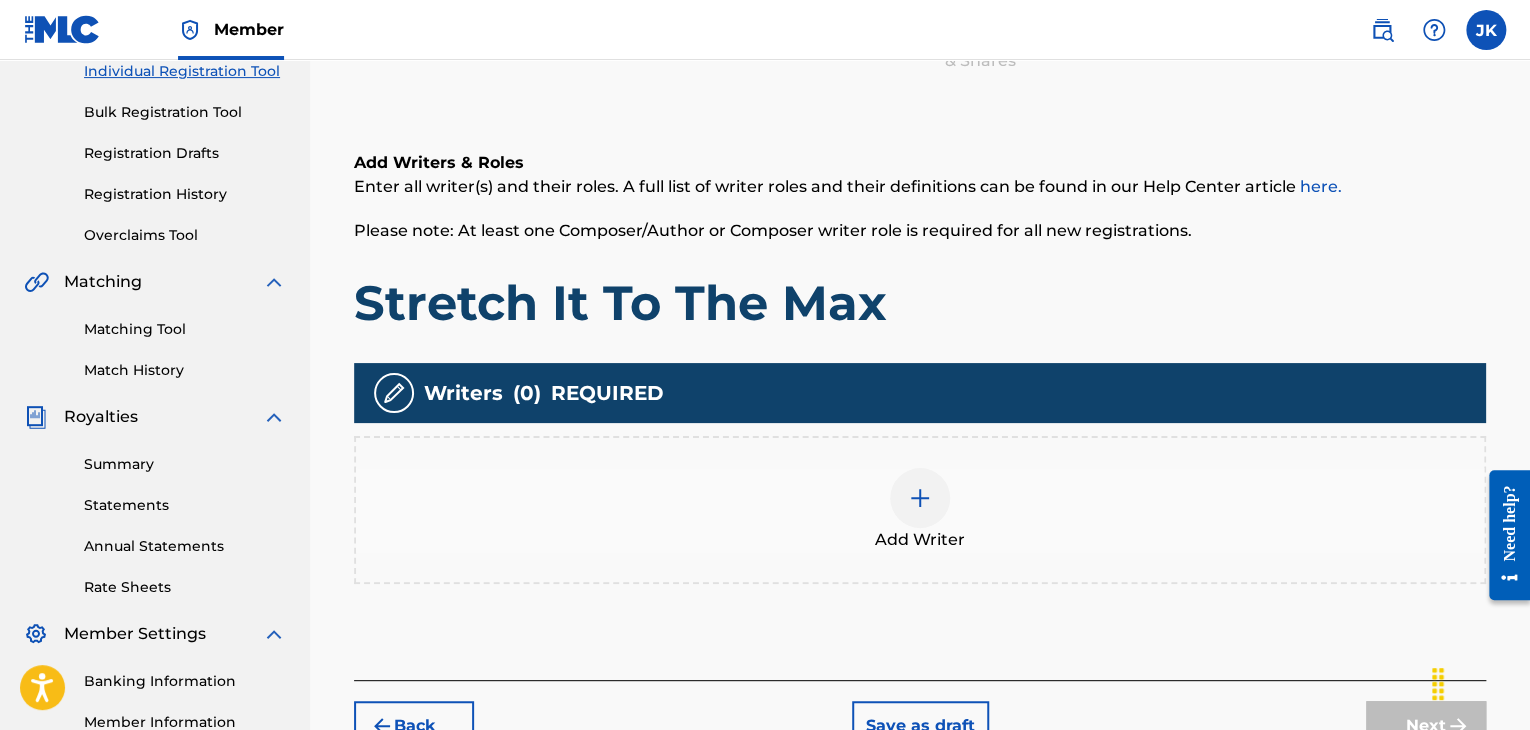 scroll, scrollTop: 290, scrollLeft: 0, axis: vertical 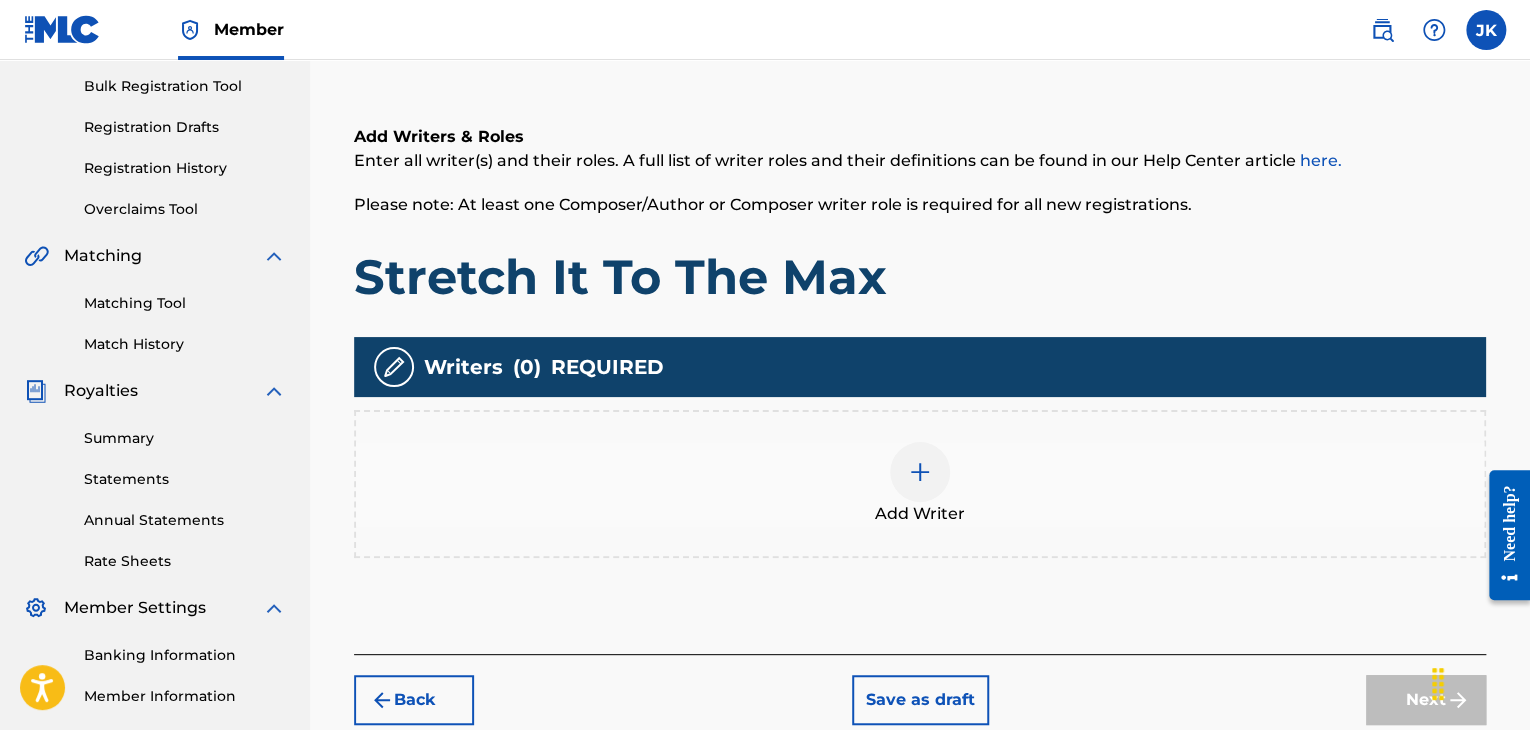 click at bounding box center (920, 472) 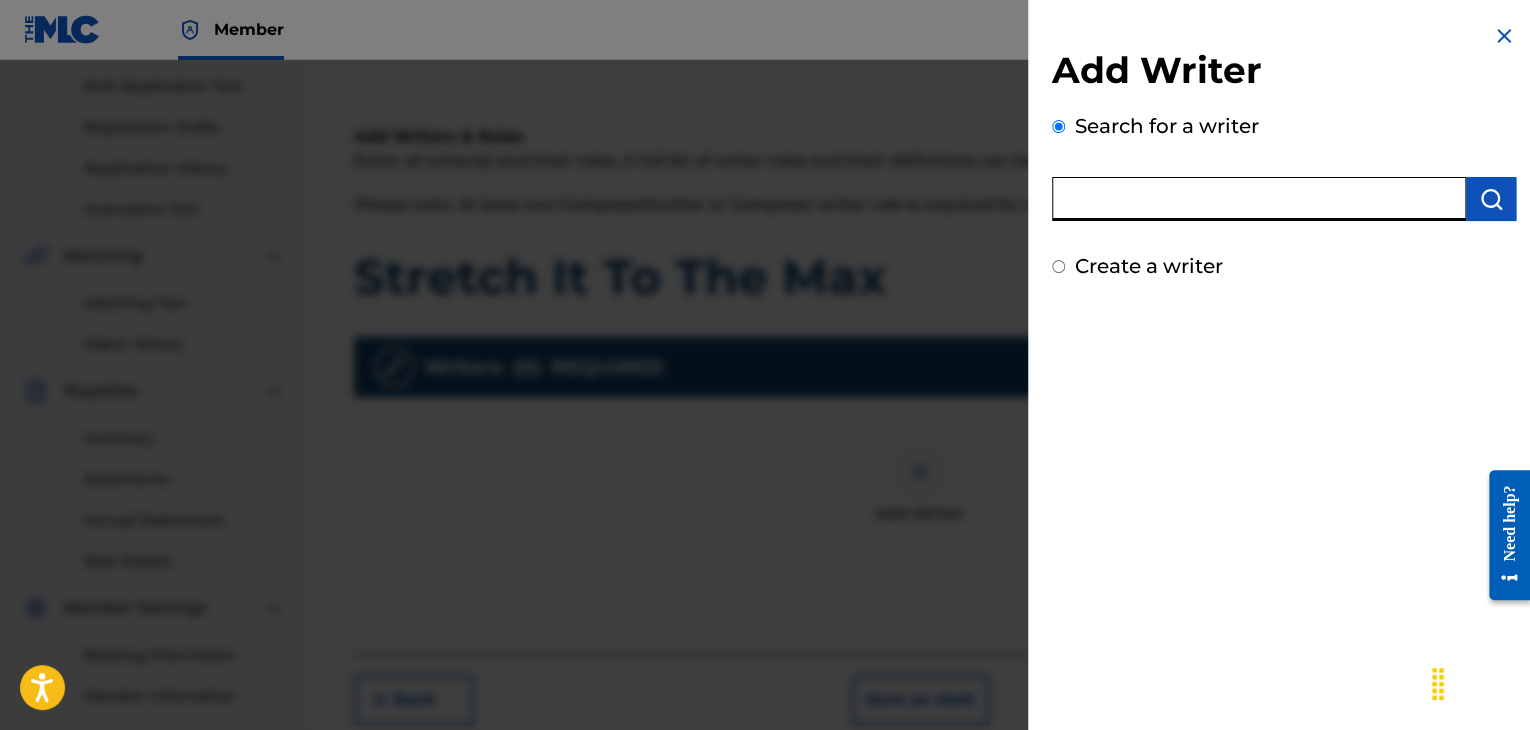 click at bounding box center [1259, 199] 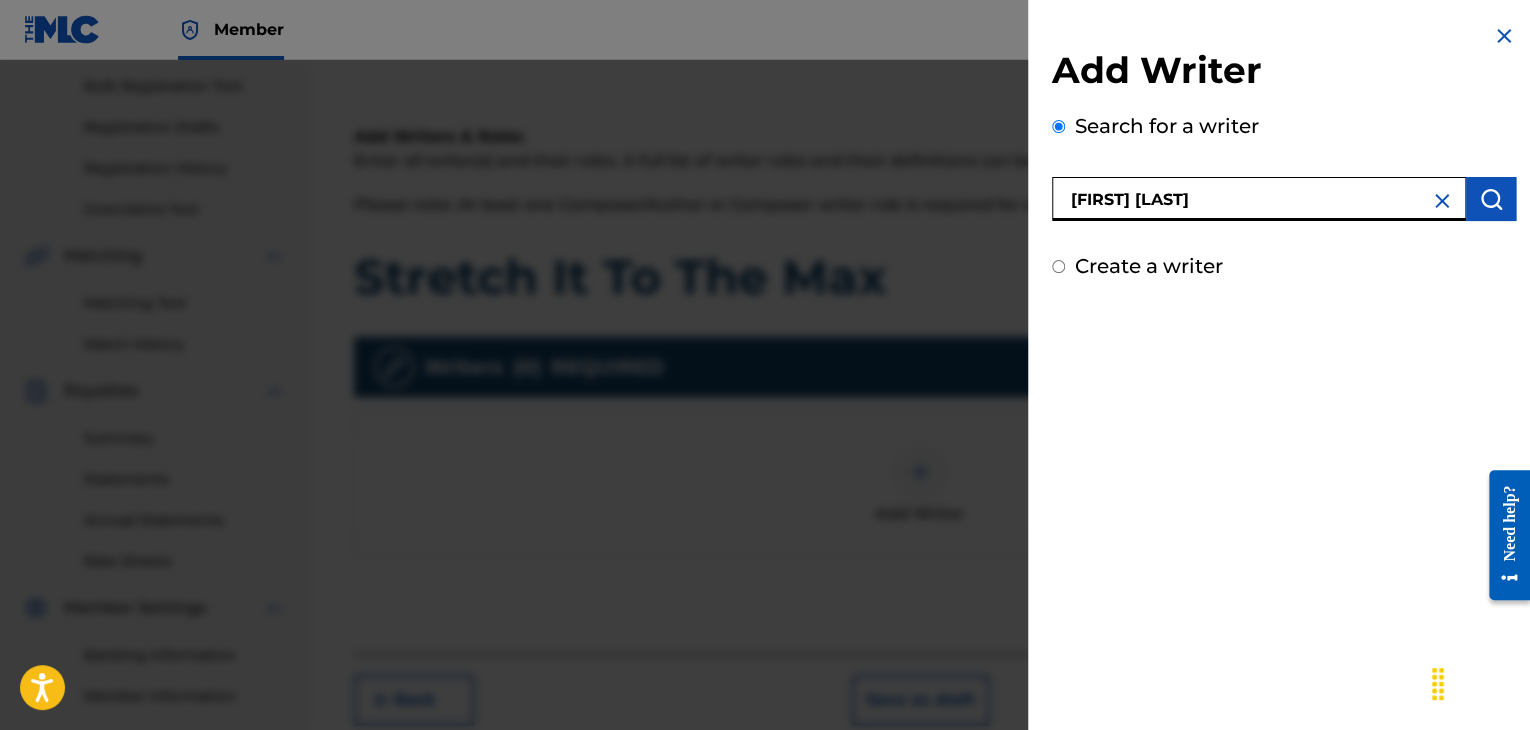 type on "[FIRST] [LAST]" 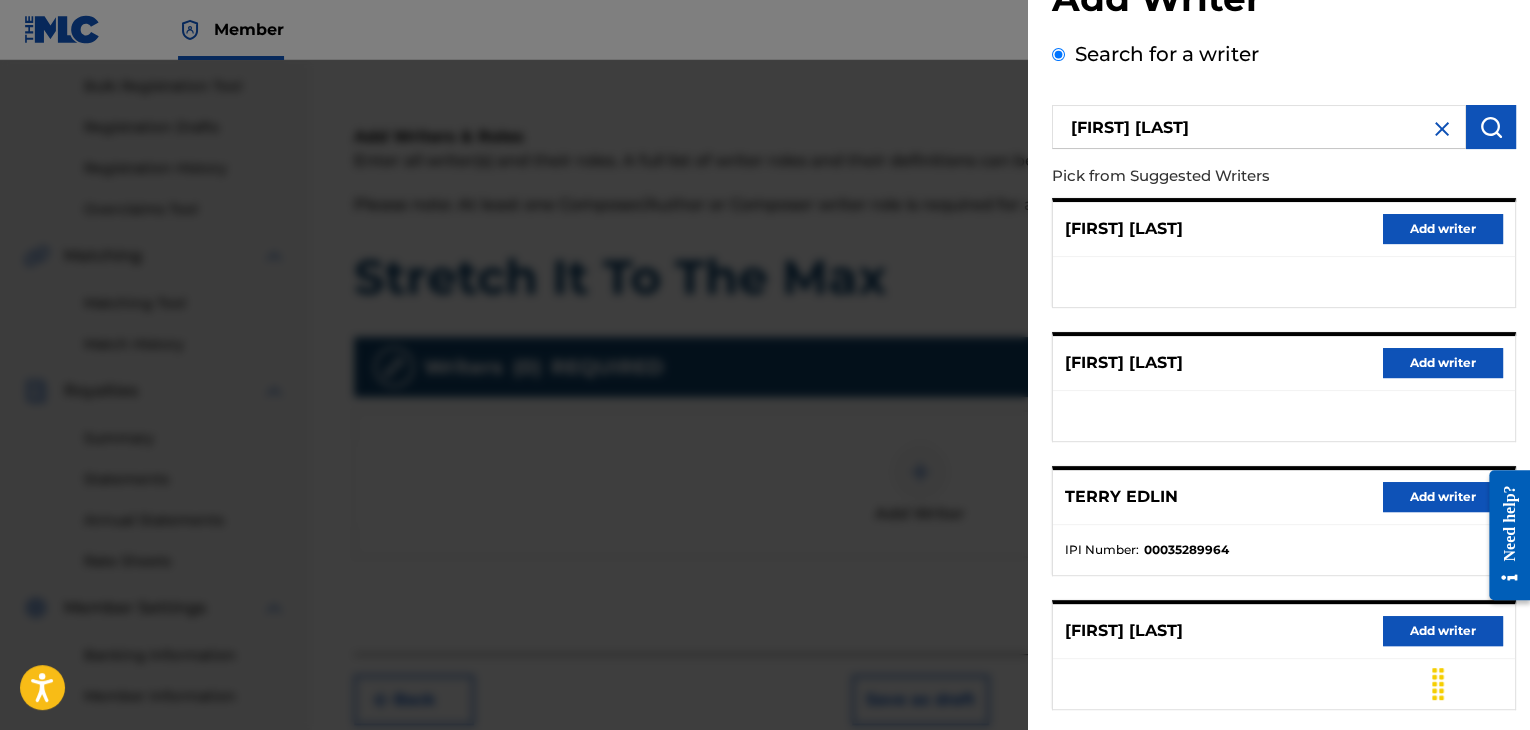 scroll, scrollTop: 300, scrollLeft: 0, axis: vertical 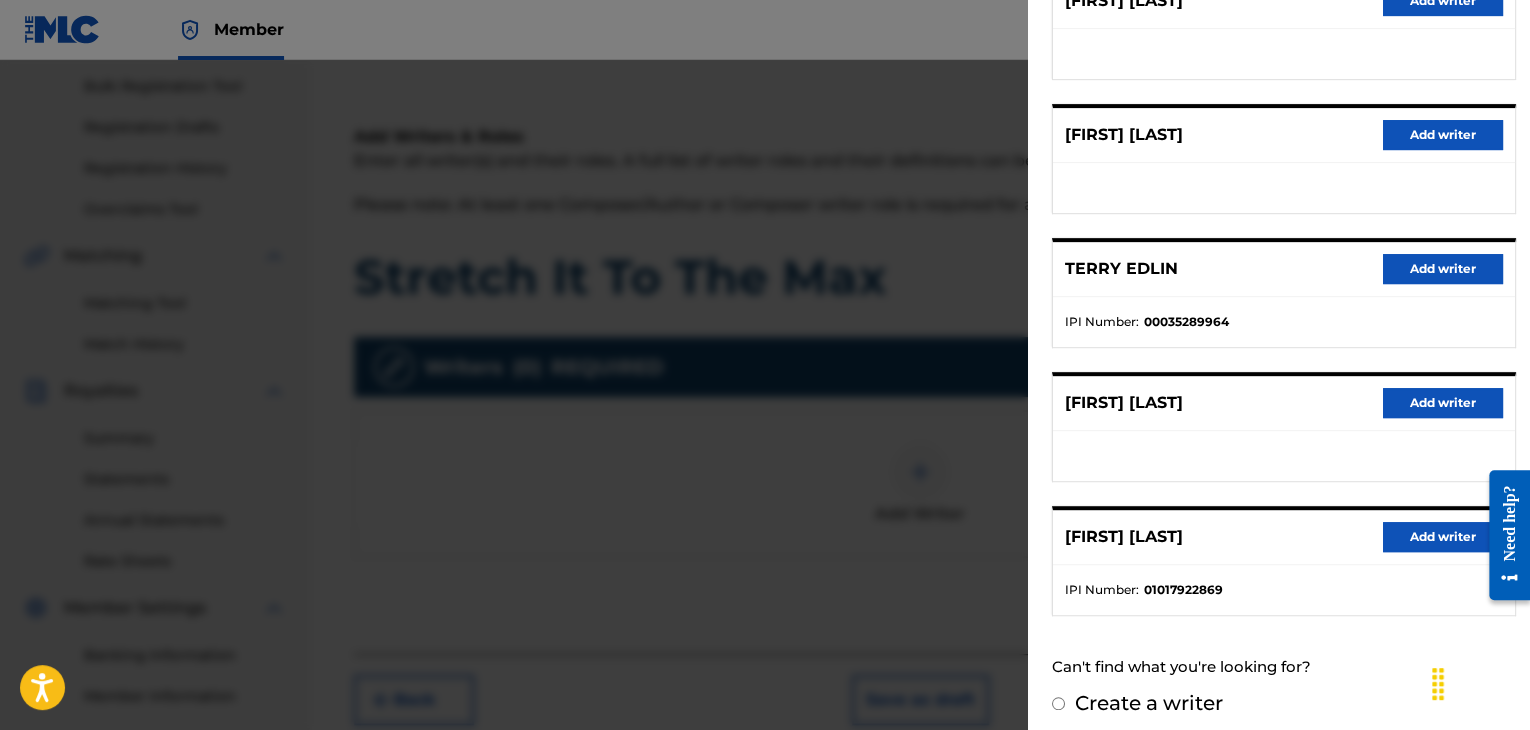click on "Add writer" at bounding box center [1443, 537] 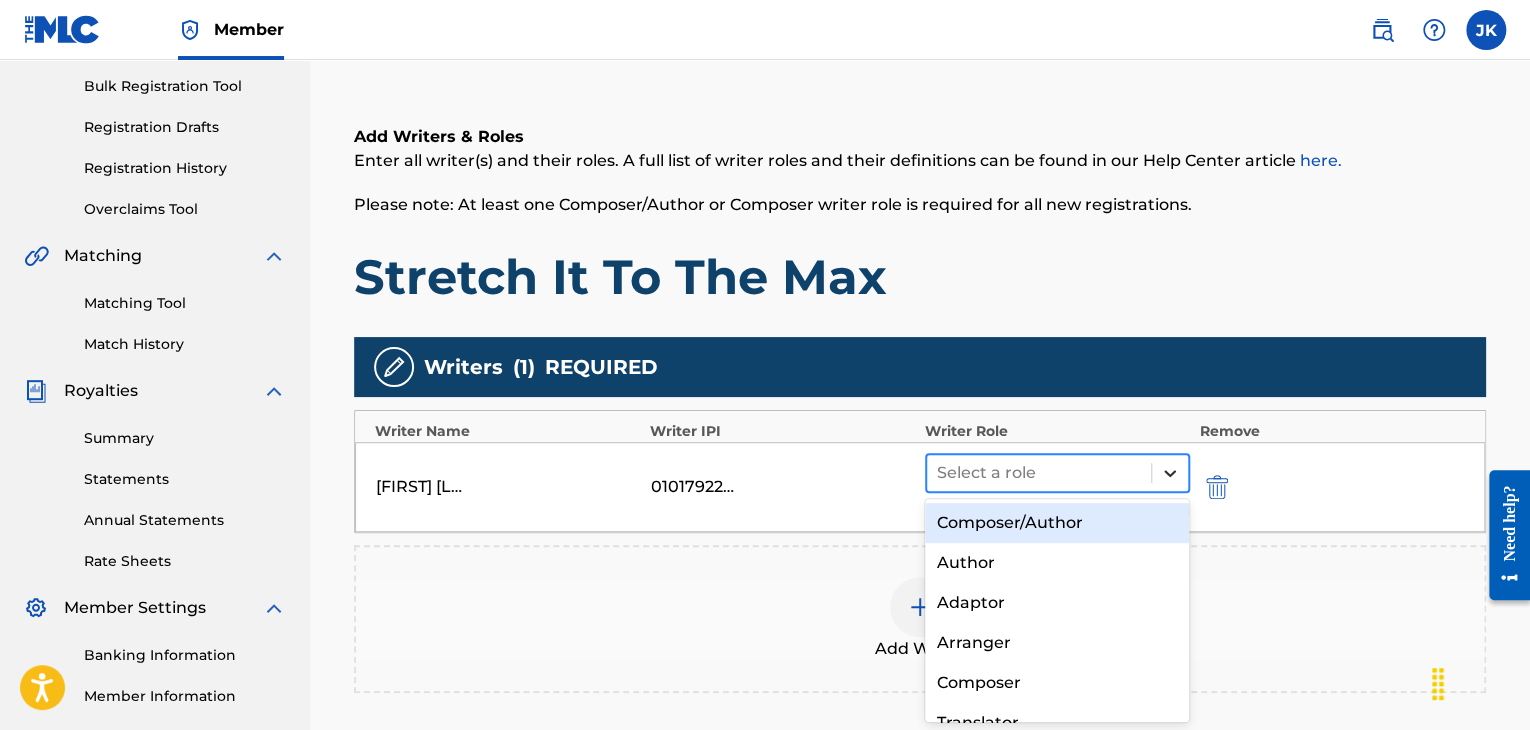 click 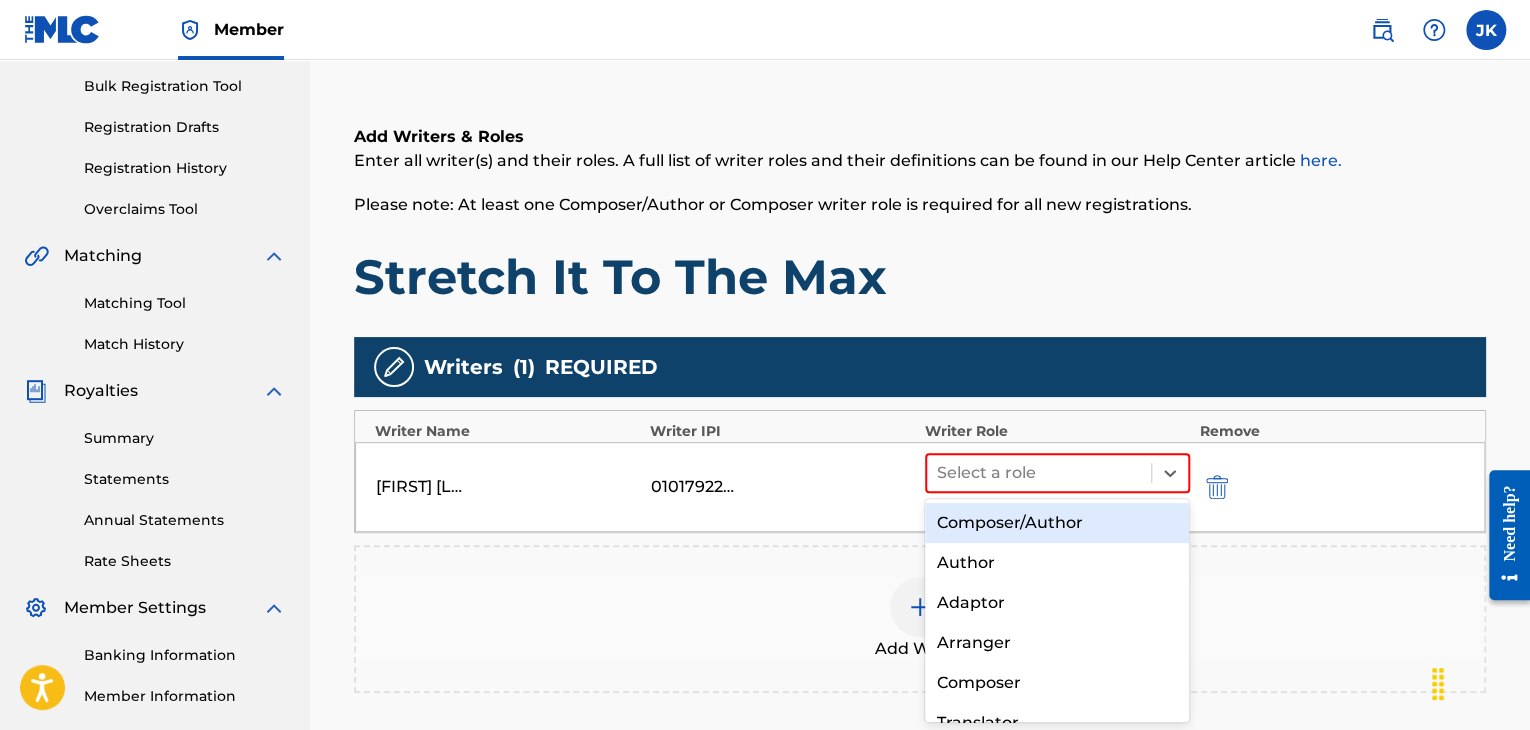 click on "Composer/Author" at bounding box center [1057, 523] 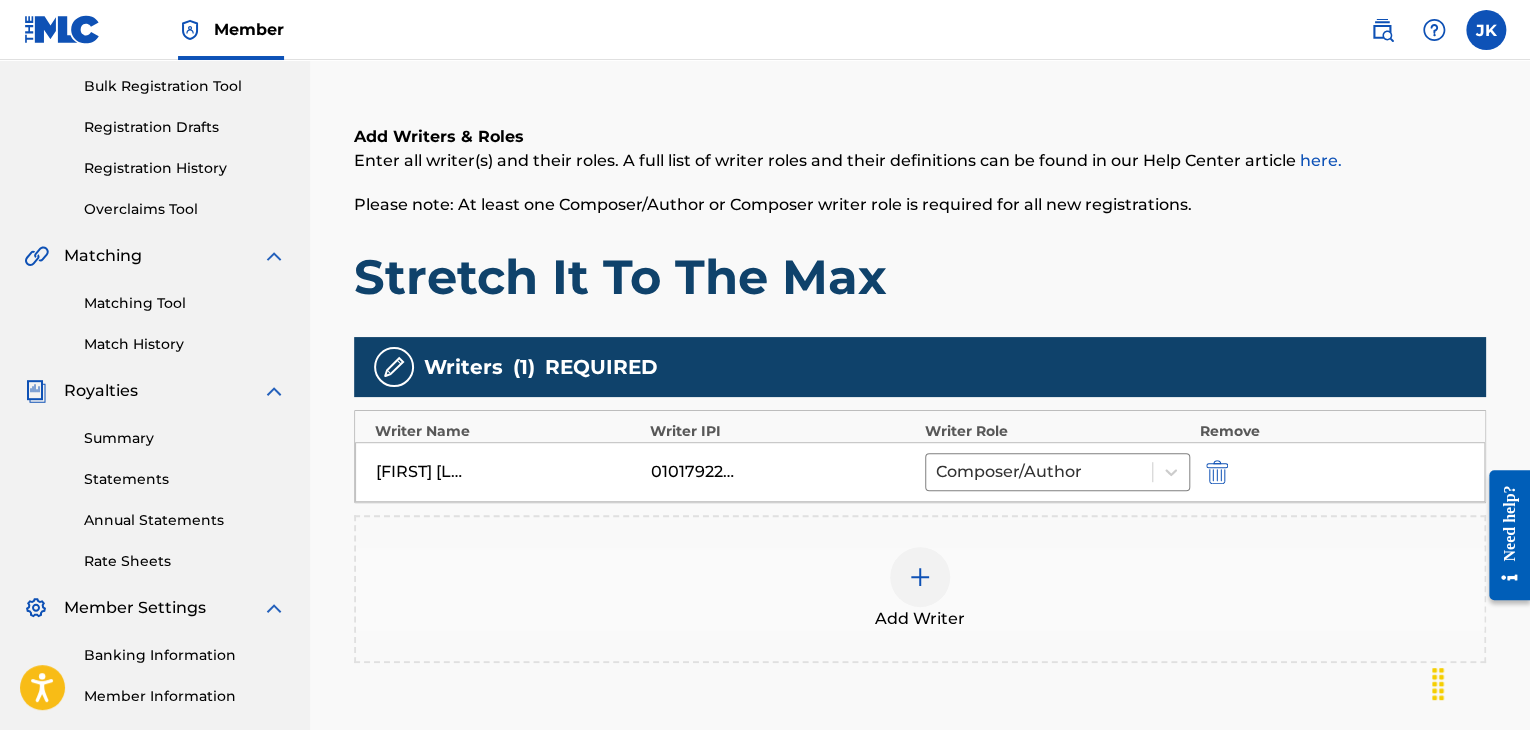 click on "Stretch It To The Max" at bounding box center (920, 277) 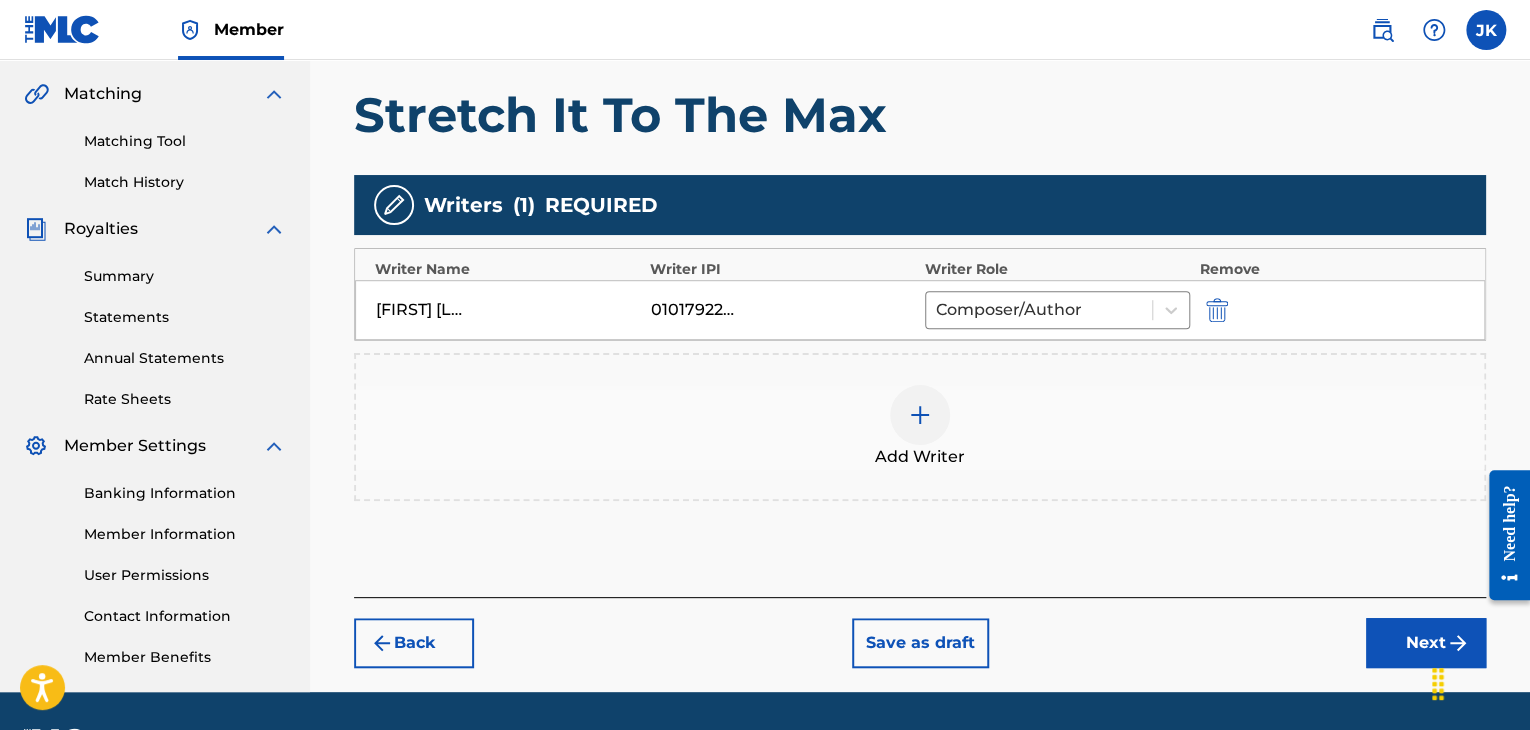 scroll, scrollTop: 510, scrollLeft: 0, axis: vertical 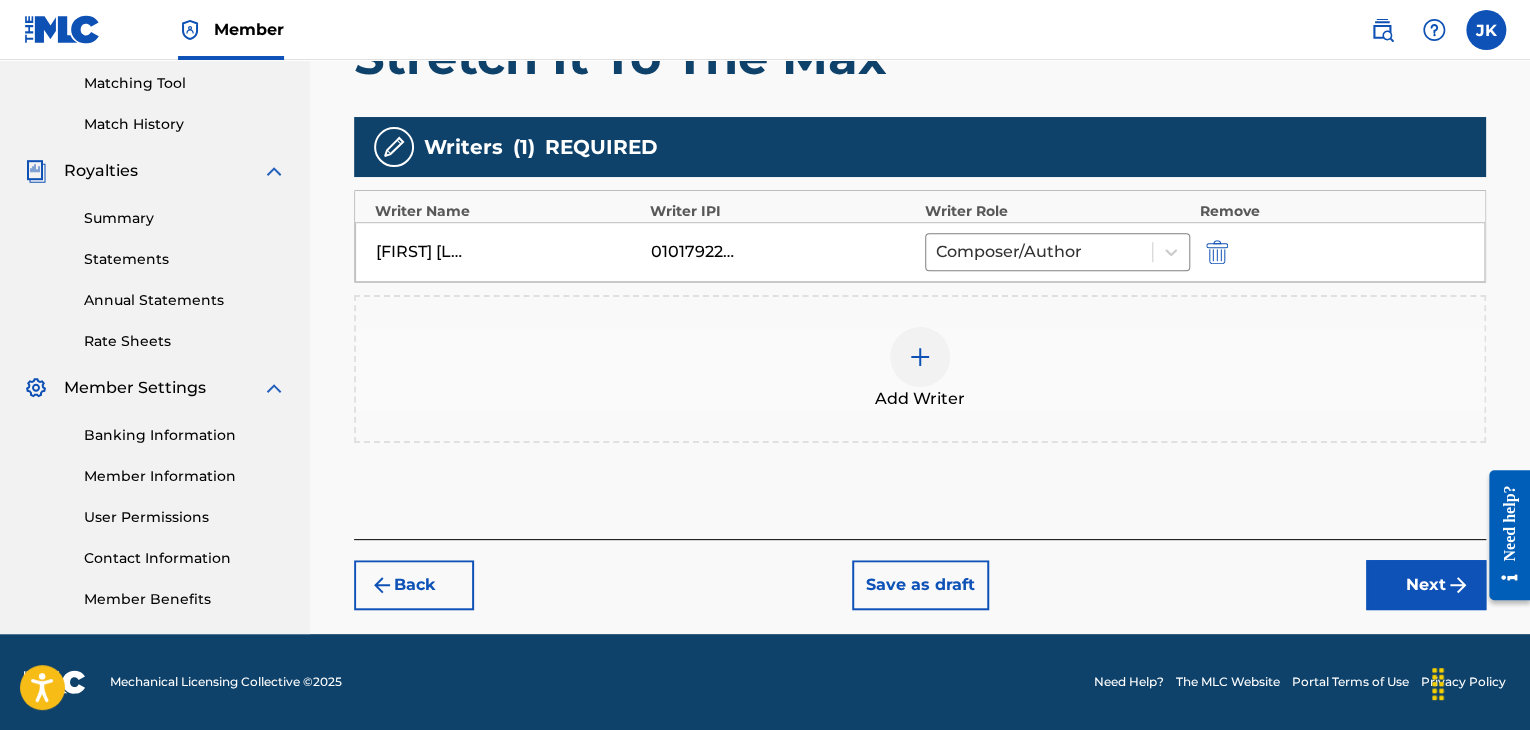 click on "Next" at bounding box center (1426, 585) 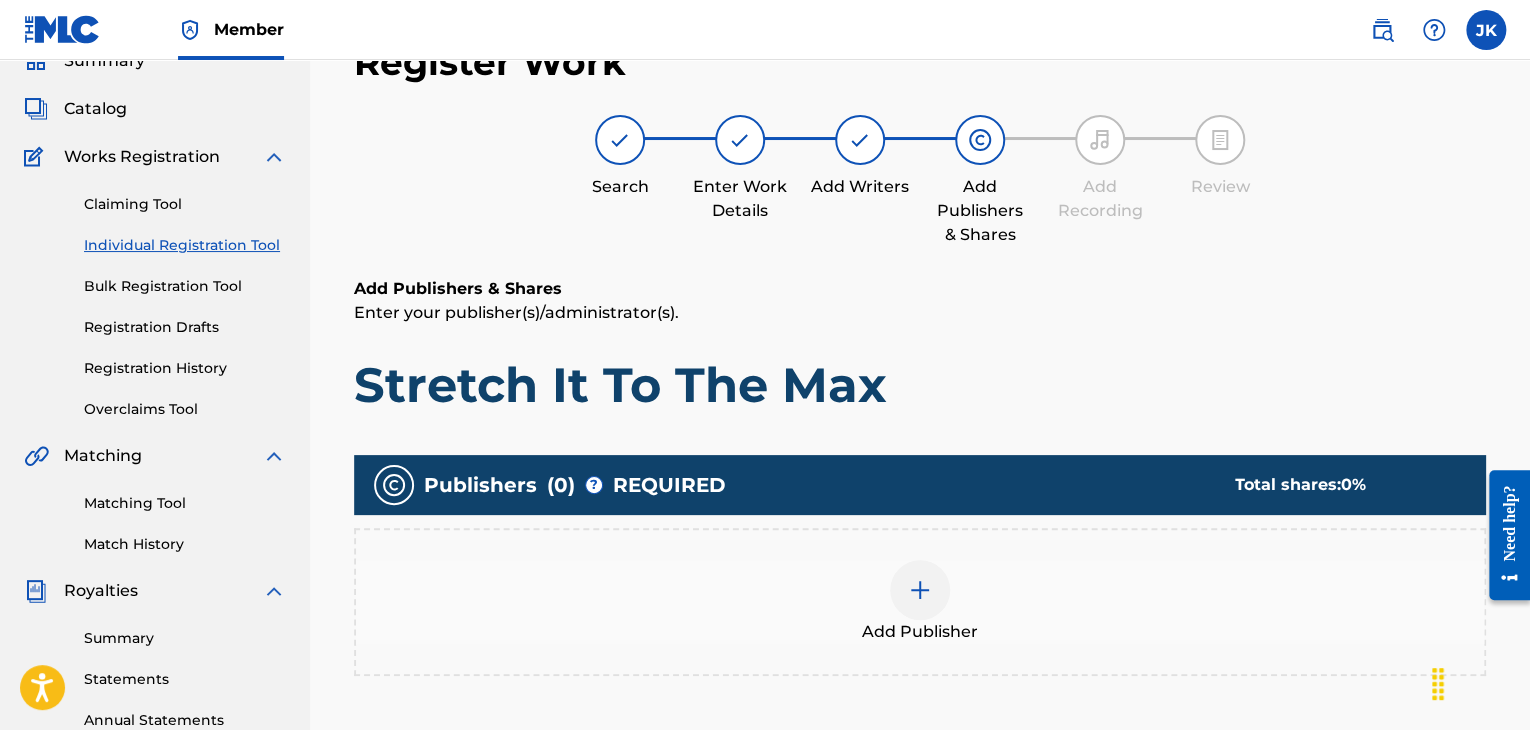 scroll, scrollTop: 290, scrollLeft: 0, axis: vertical 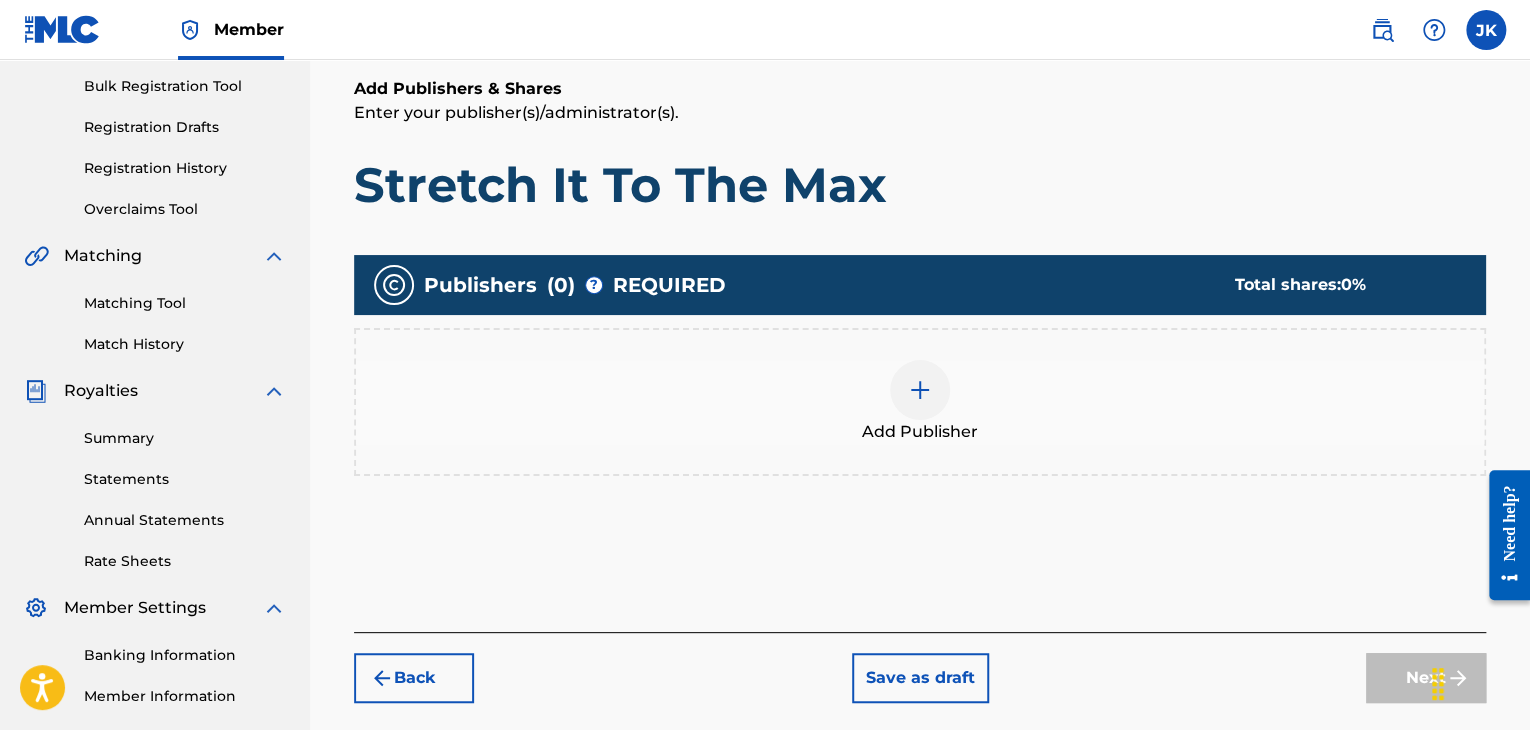 click at bounding box center (920, 390) 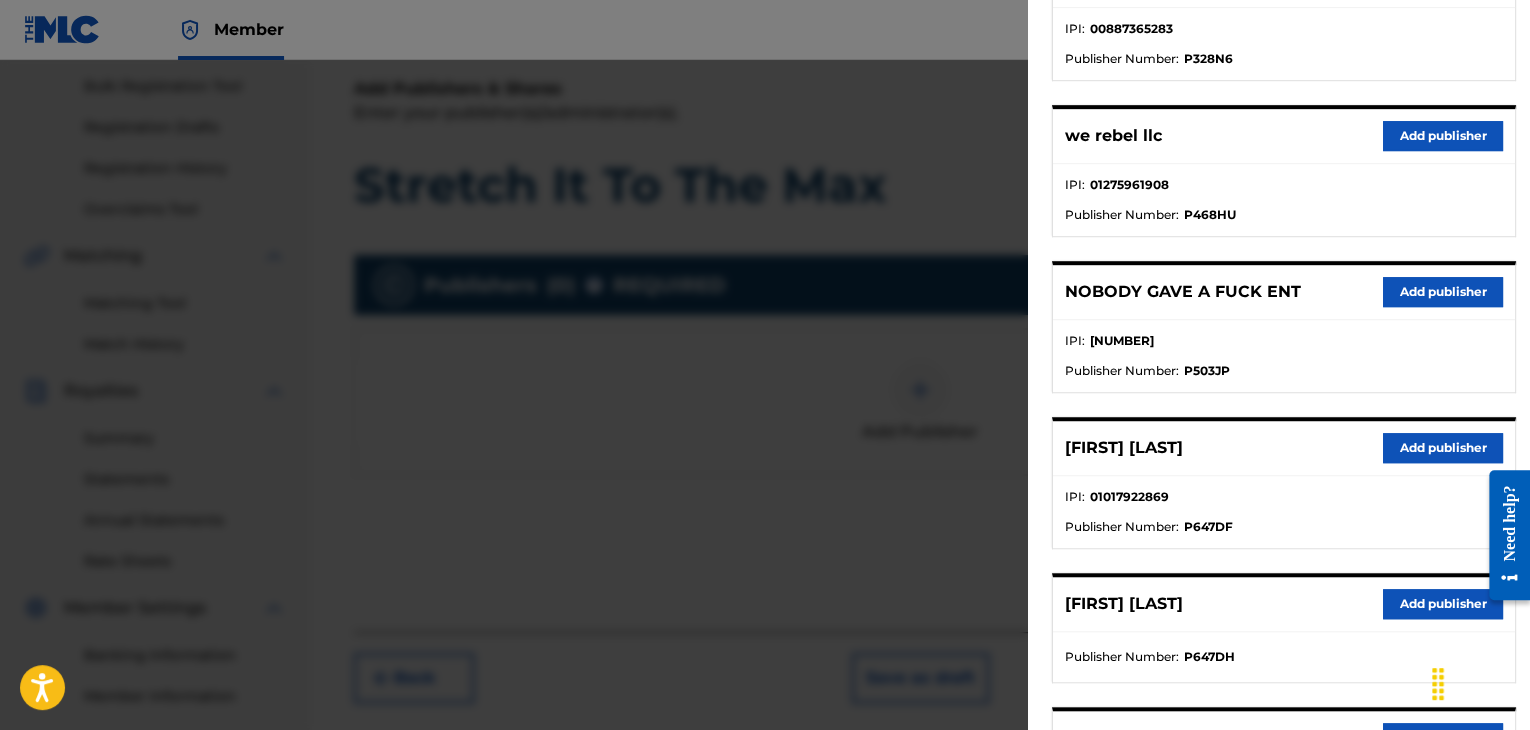 scroll, scrollTop: 500, scrollLeft: 0, axis: vertical 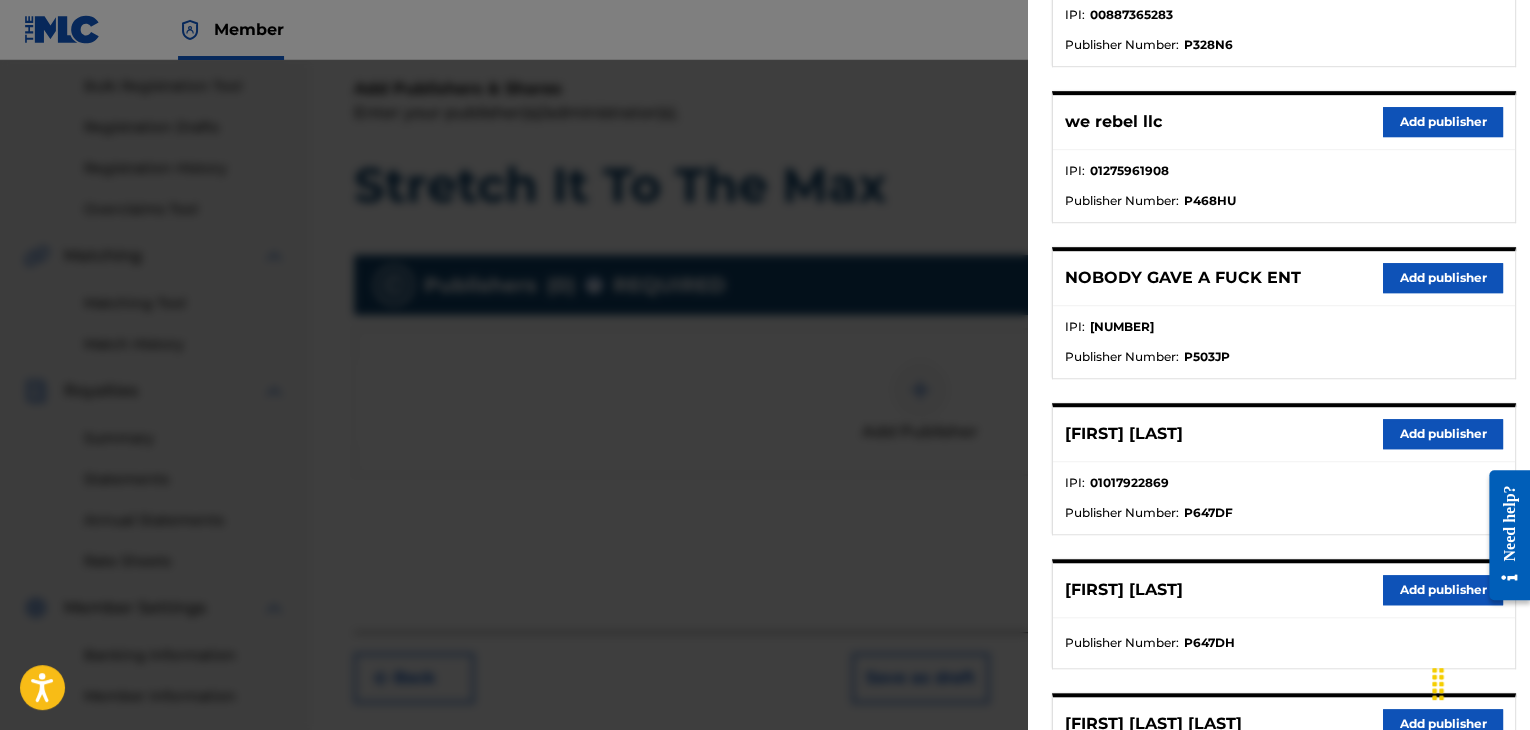 click on "Add publisher" at bounding box center (1443, 434) 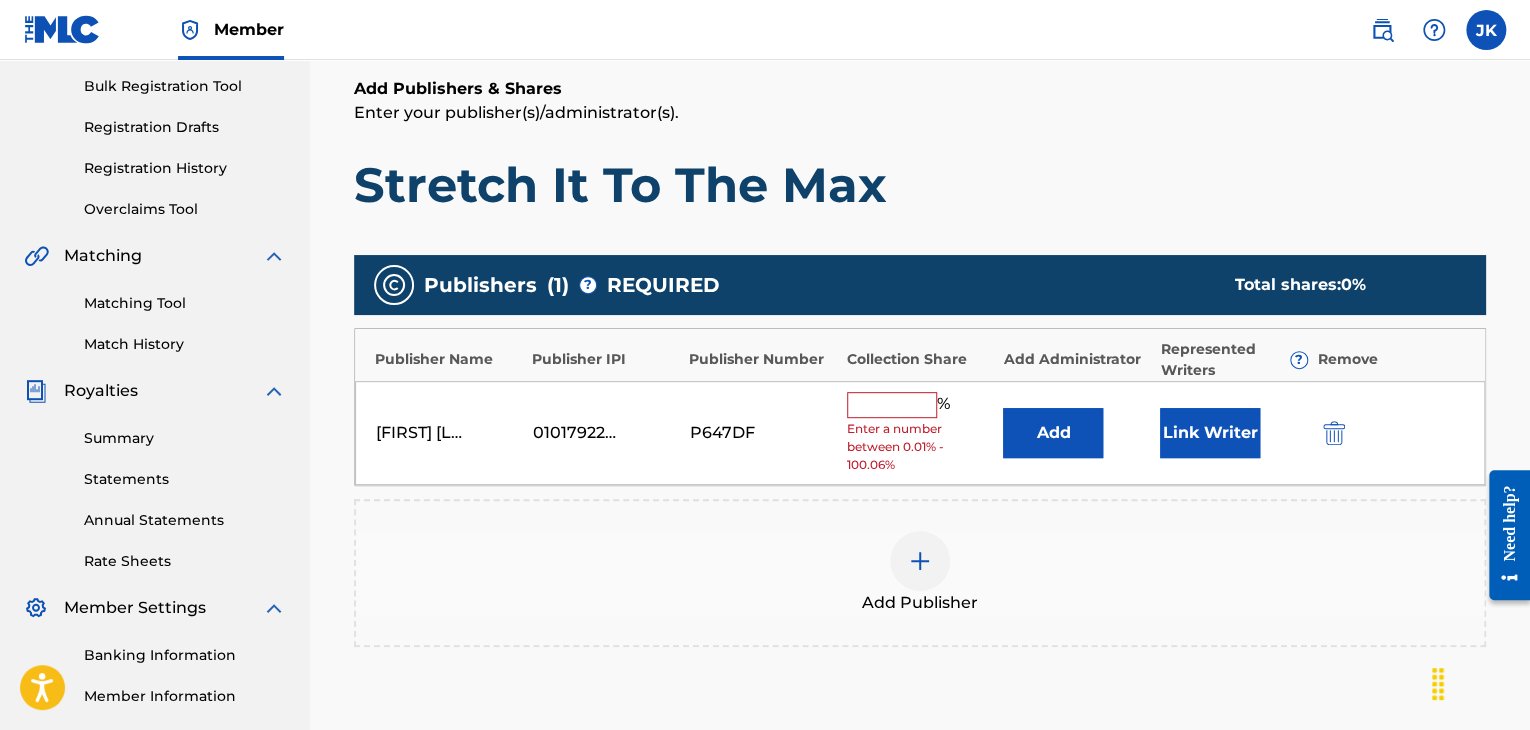 click on "Add" at bounding box center (1053, 433) 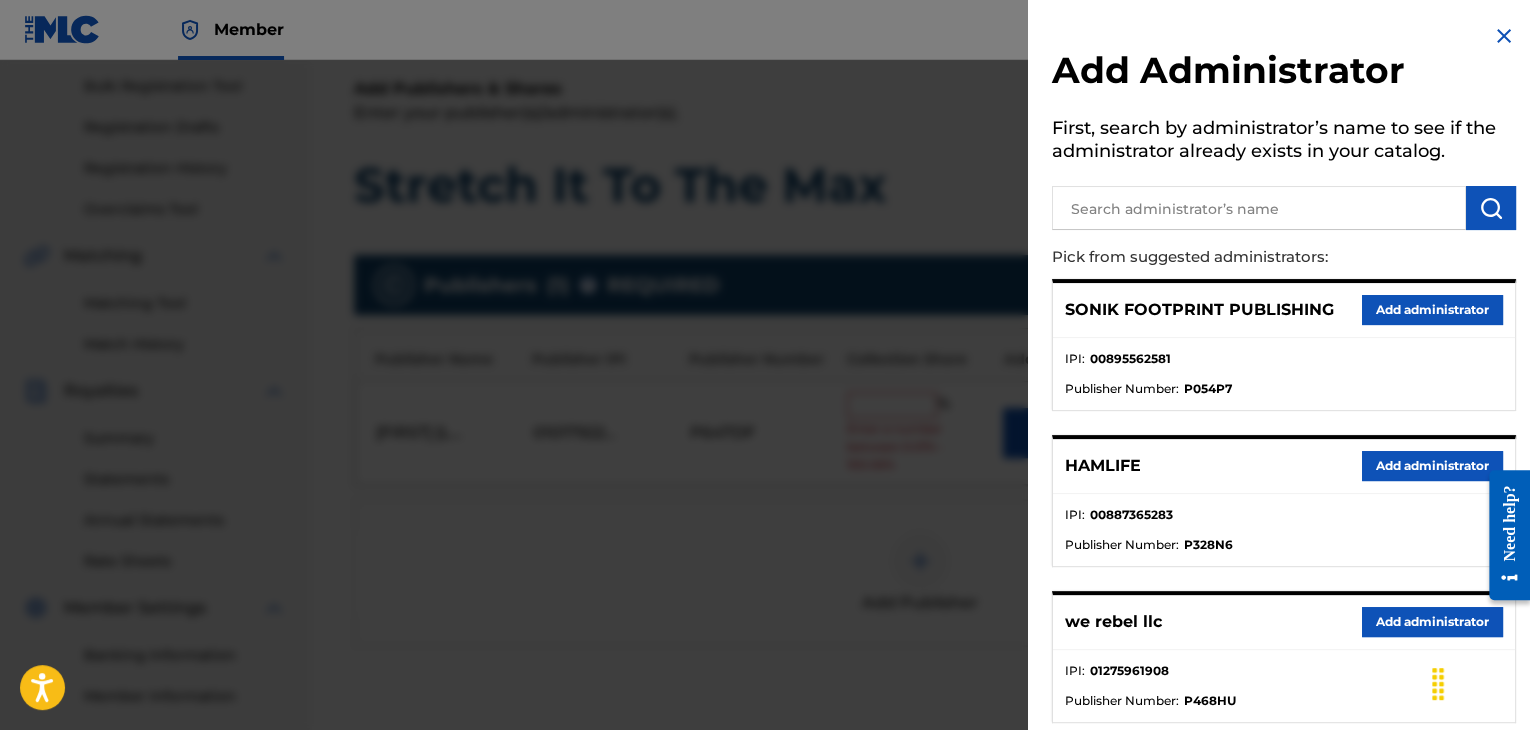 scroll, scrollTop: 100, scrollLeft: 0, axis: vertical 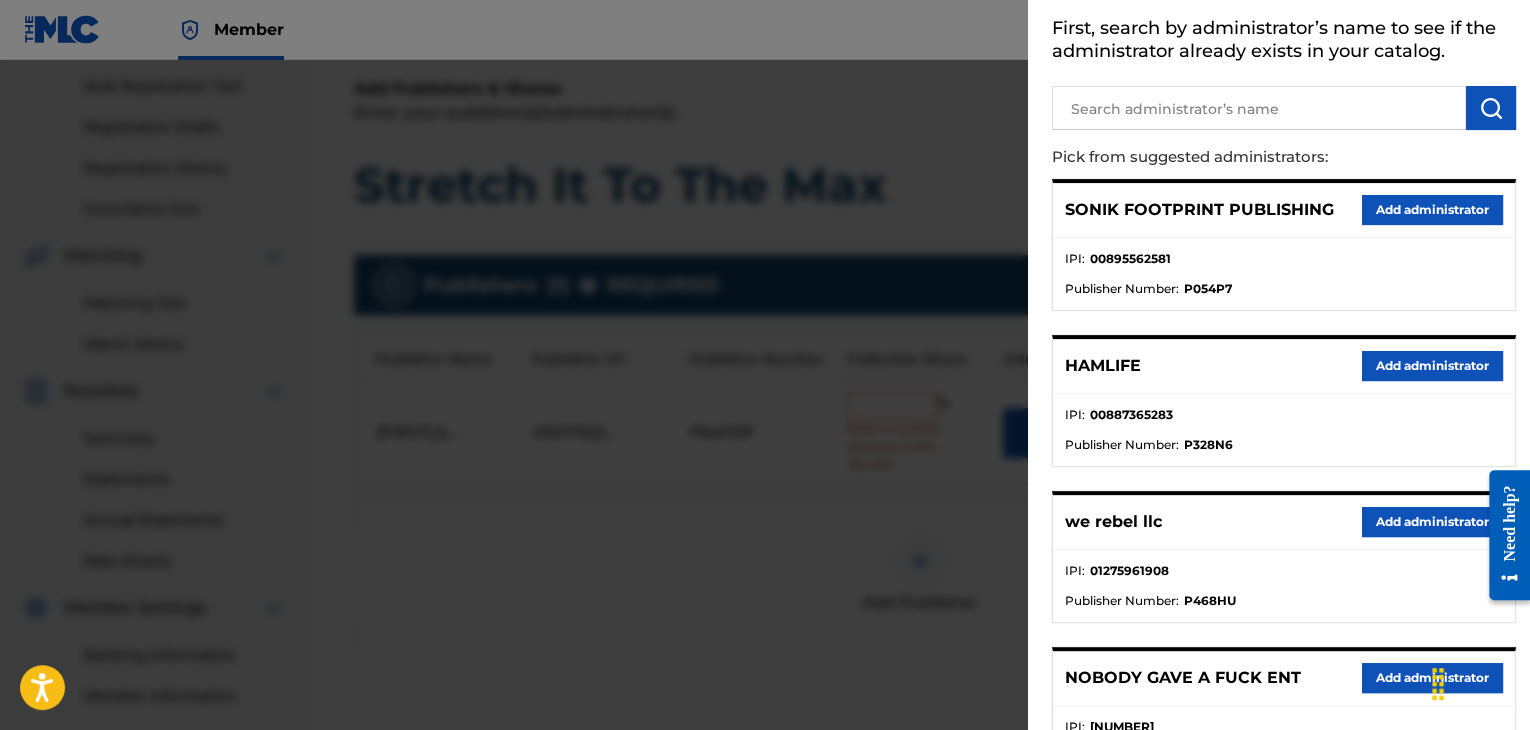 click on "Add administrator" at bounding box center [1432, 522] 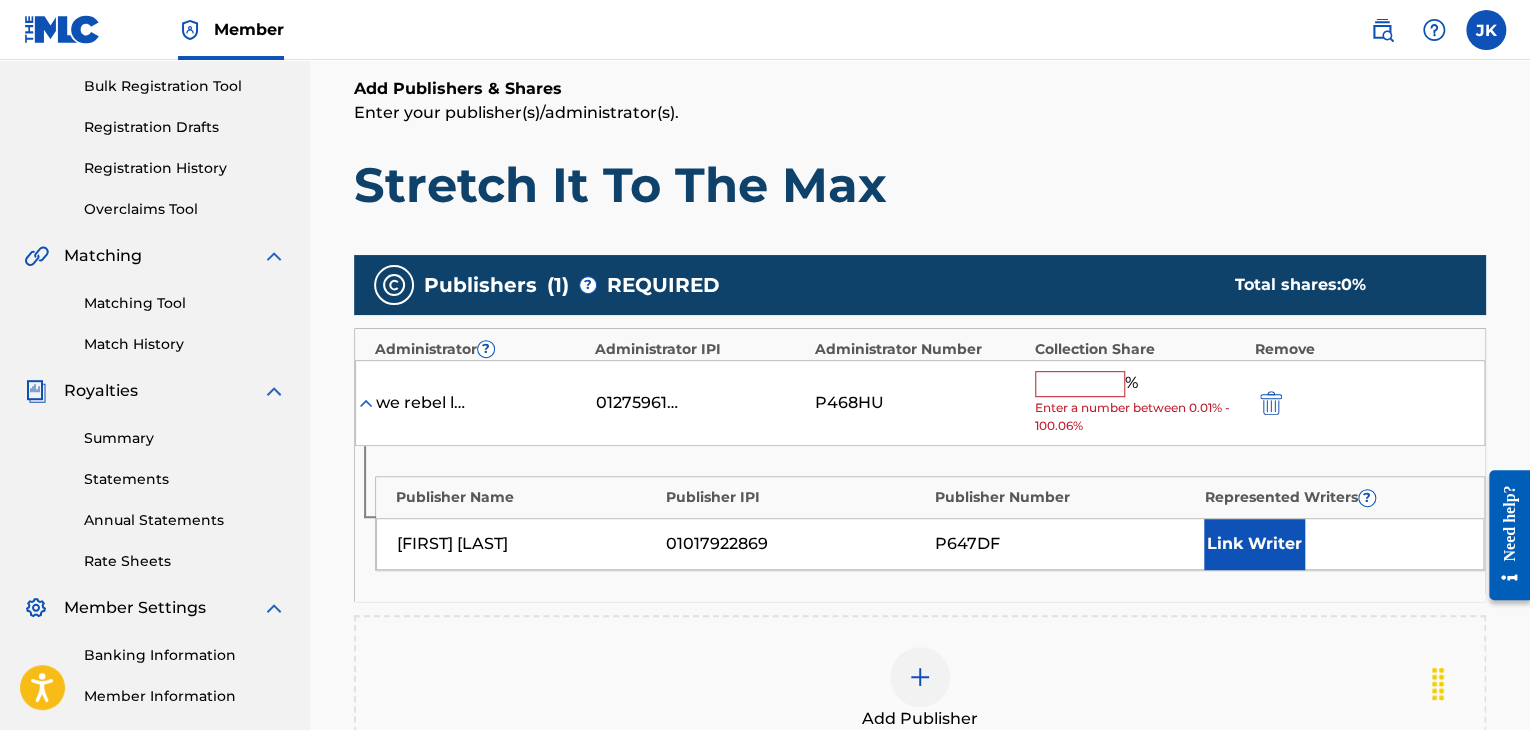 click at bounding box center [1080, 384] 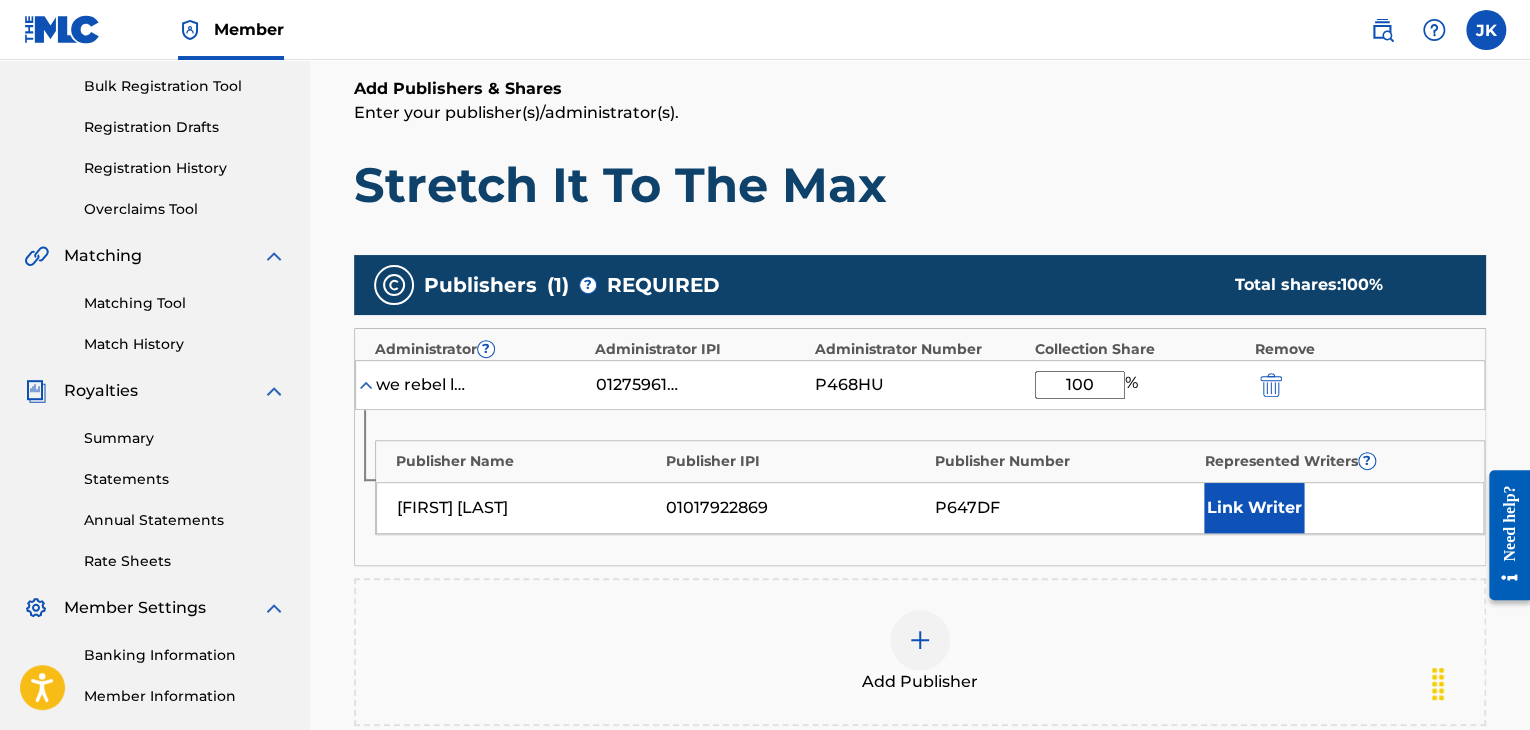 click on "Stretch It To The Max" at bounding box center [920, 185] 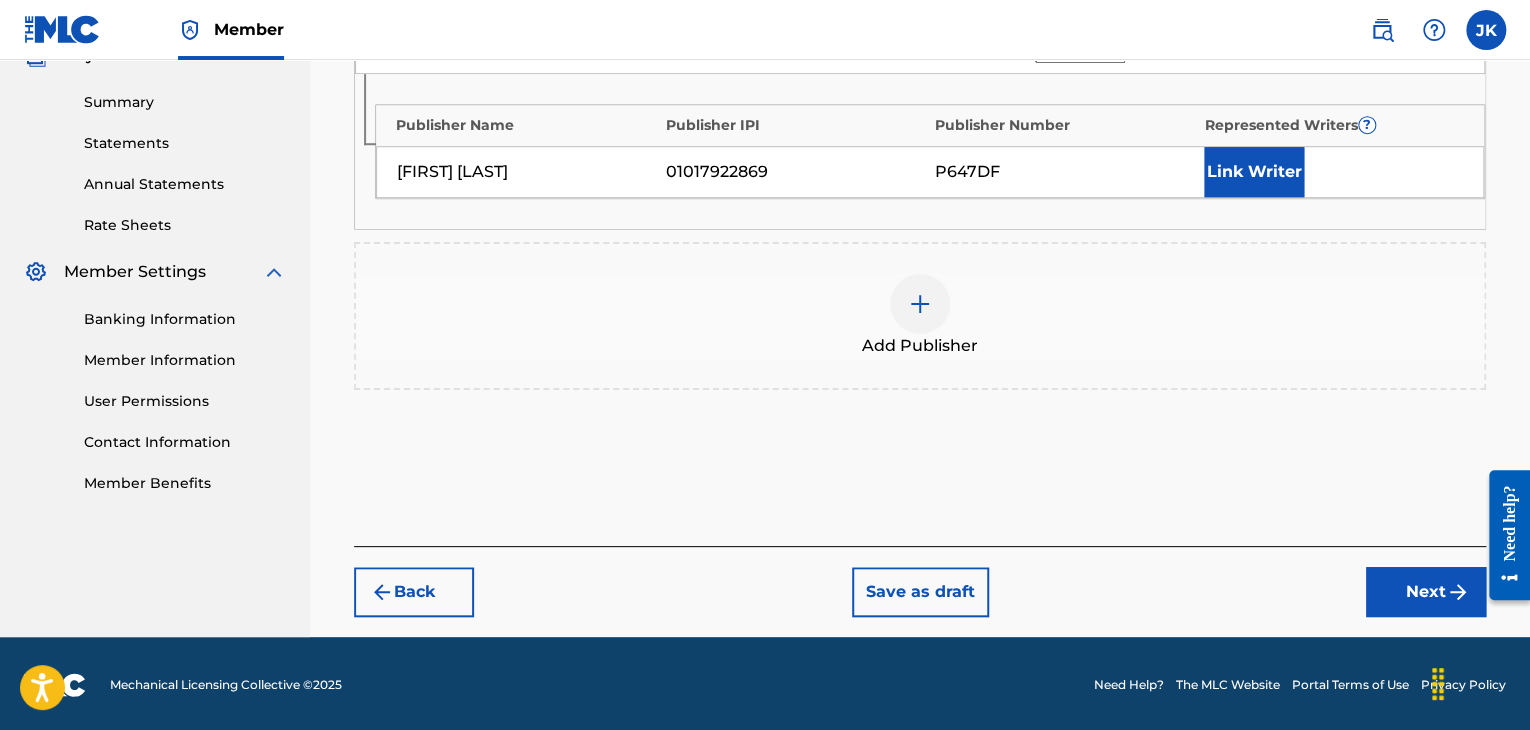 click on "Next" at bounding box center (1426, 592) 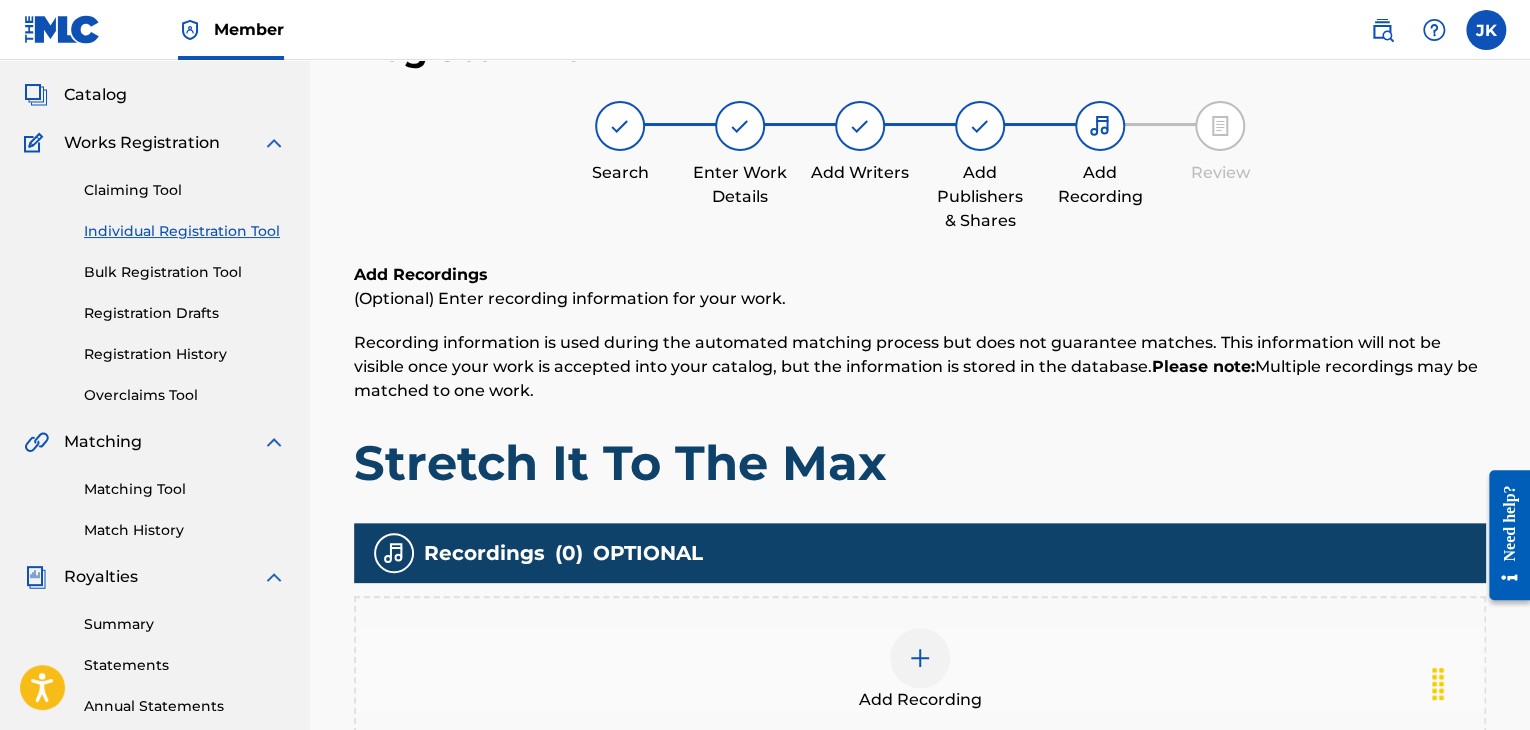 scroll, scrollTop: 90, scrollLeft: 0, axis: vertical 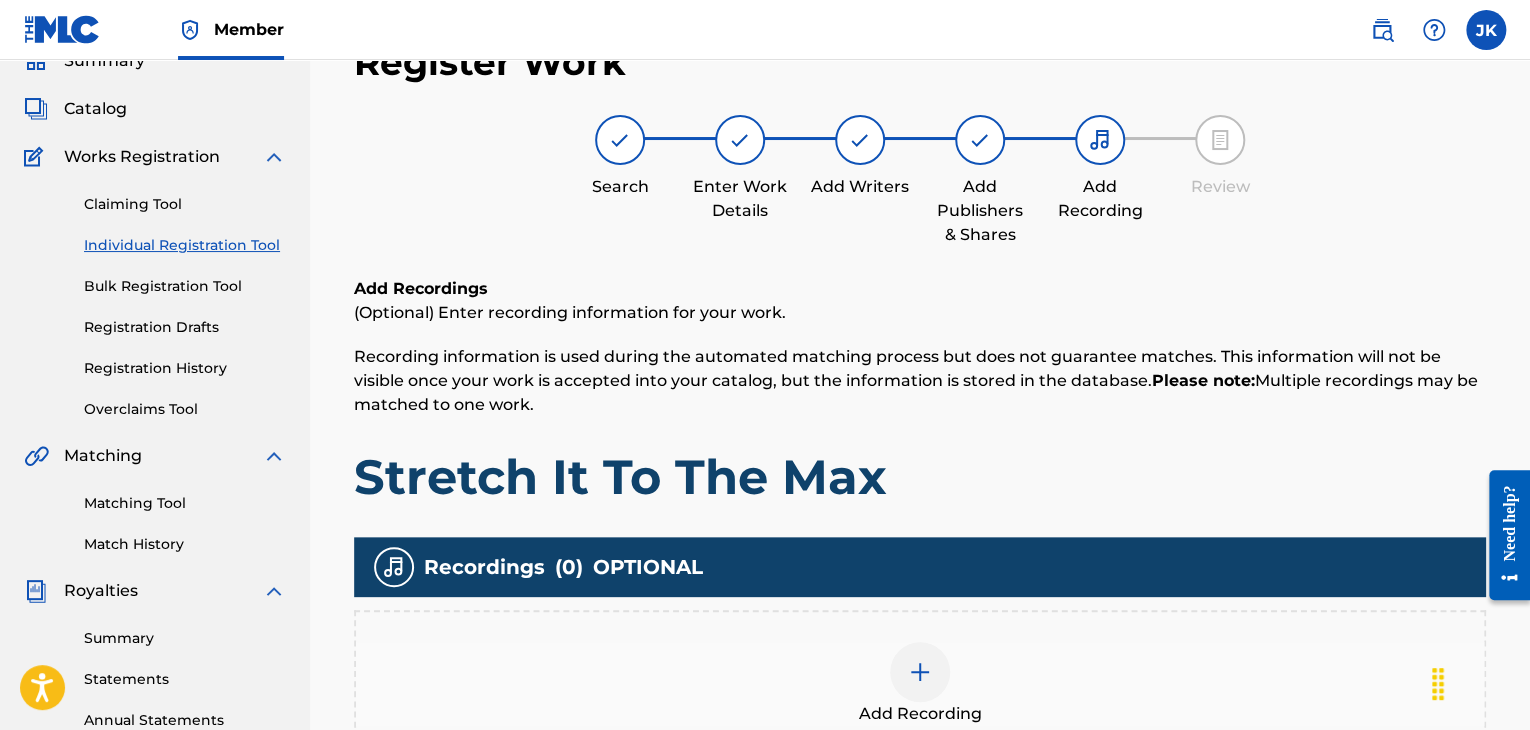 click at bounding box center [920, 672] 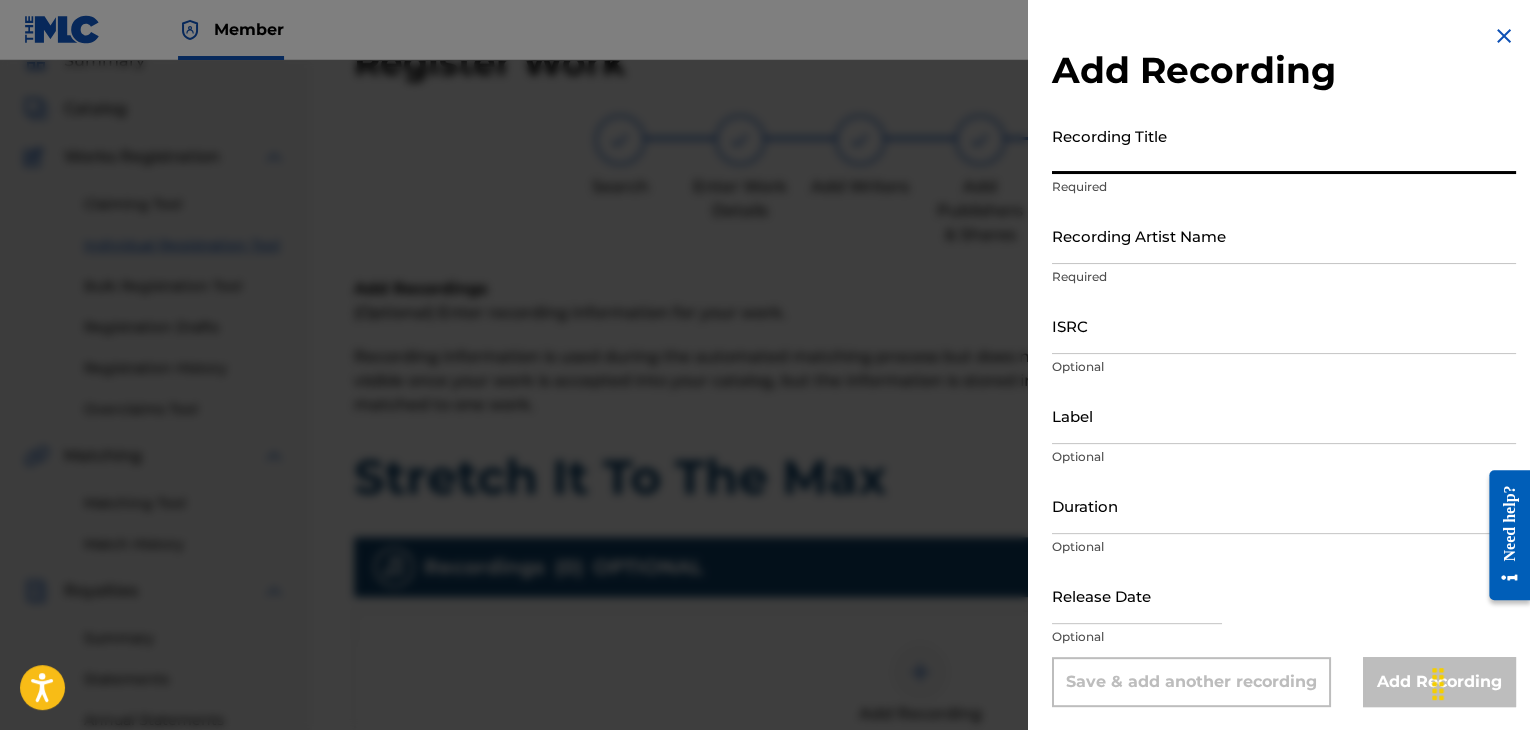 click on "Recording Title" at bounding box center (1284, 145) 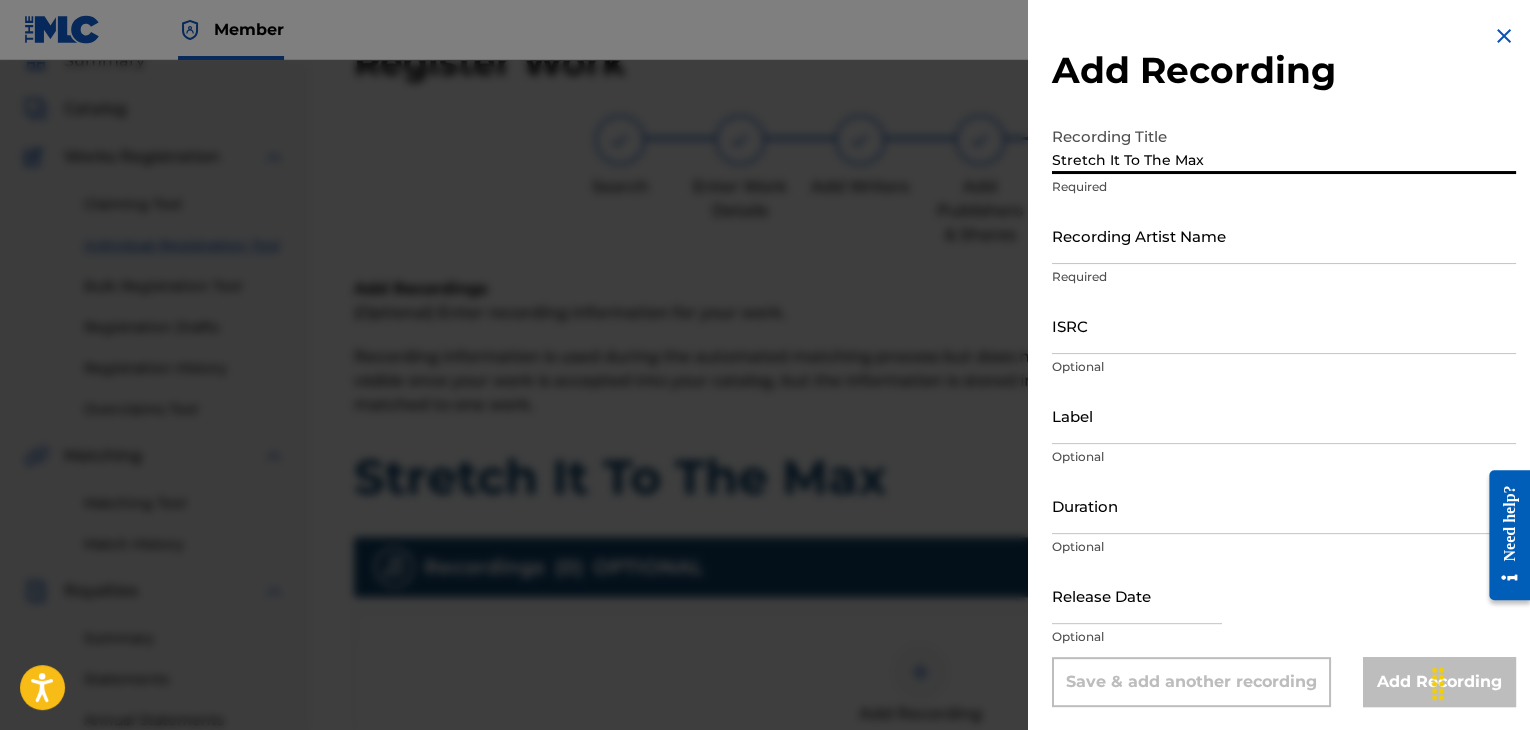 type on "Stretch It To The Max" 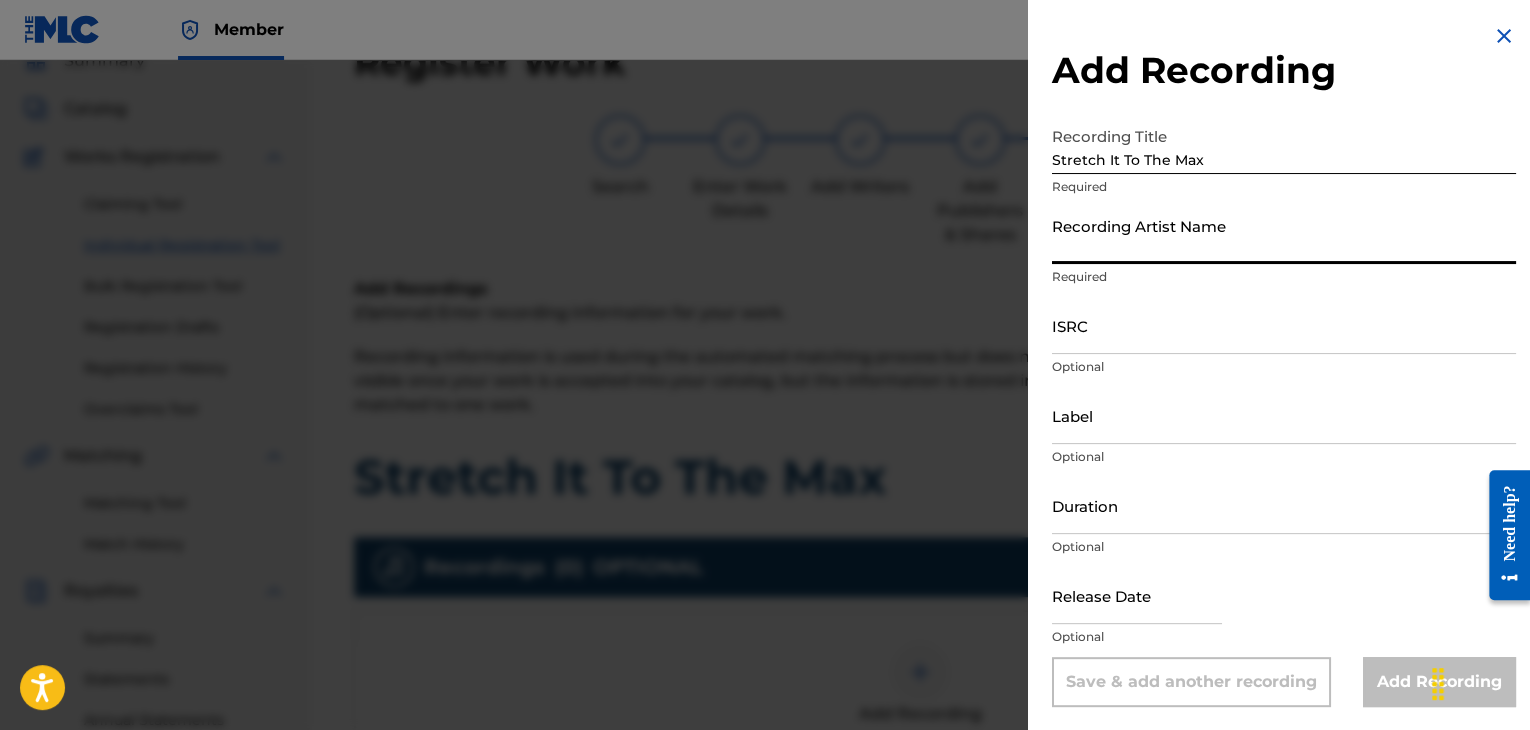 paste on "[LAST]" 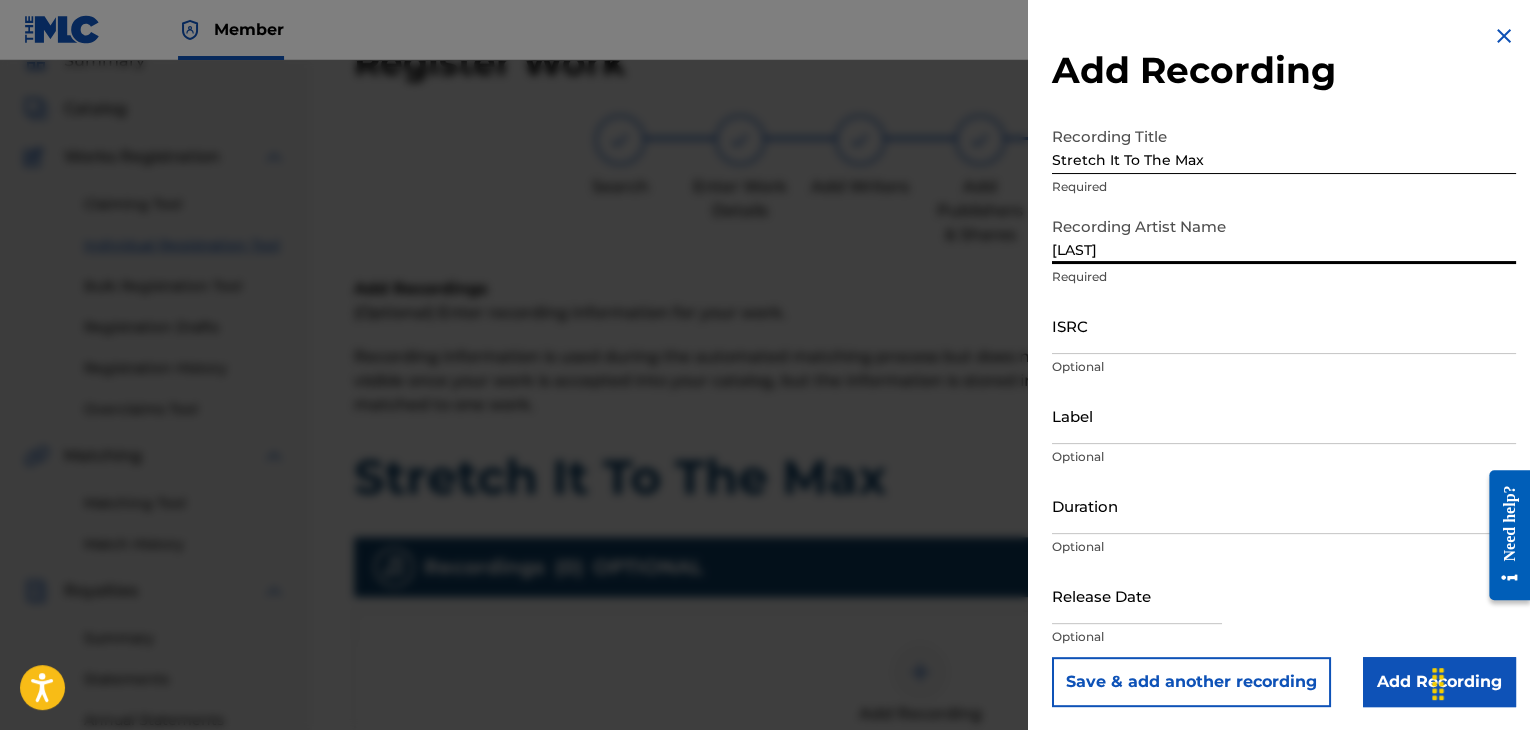 type on "[LAST]" 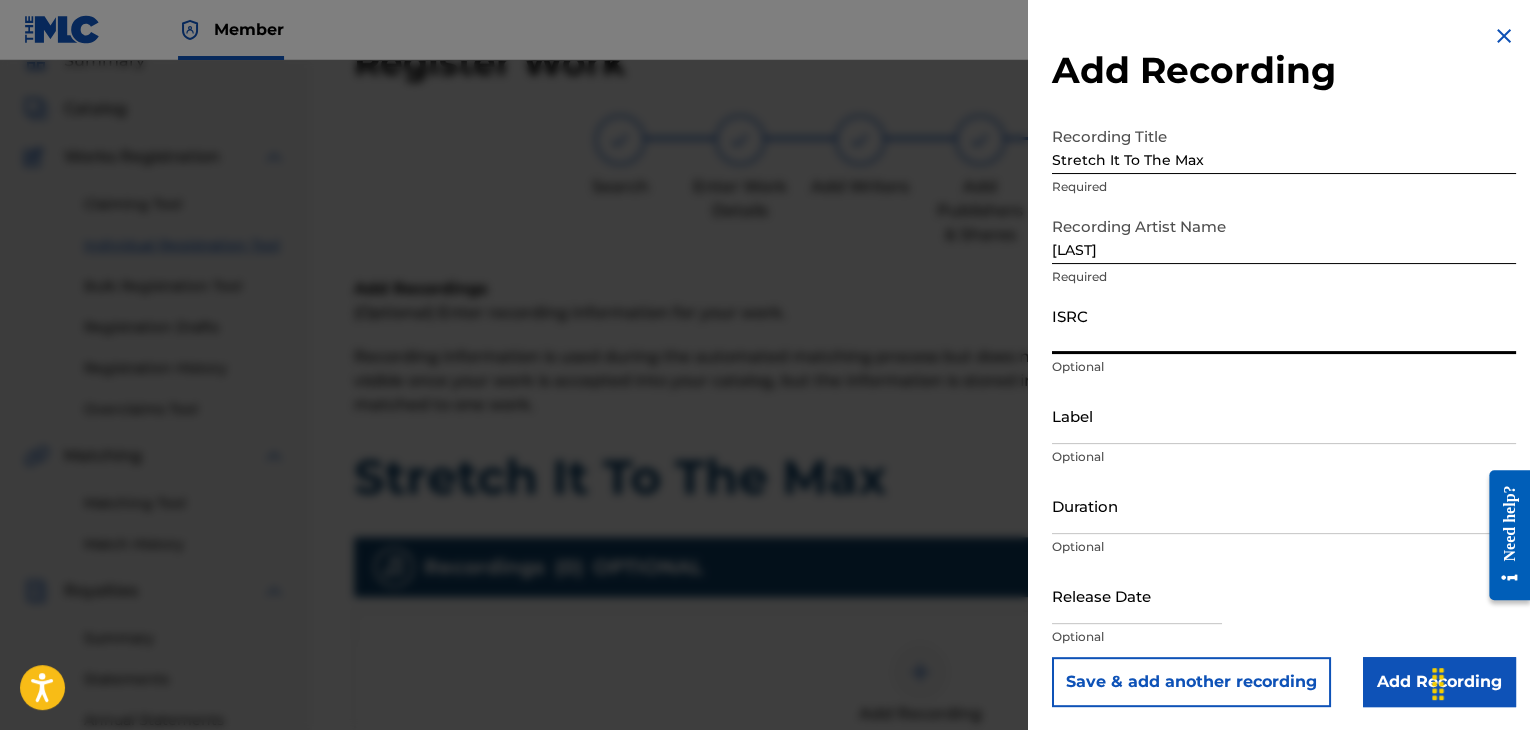 paste on "QZDA52073659" 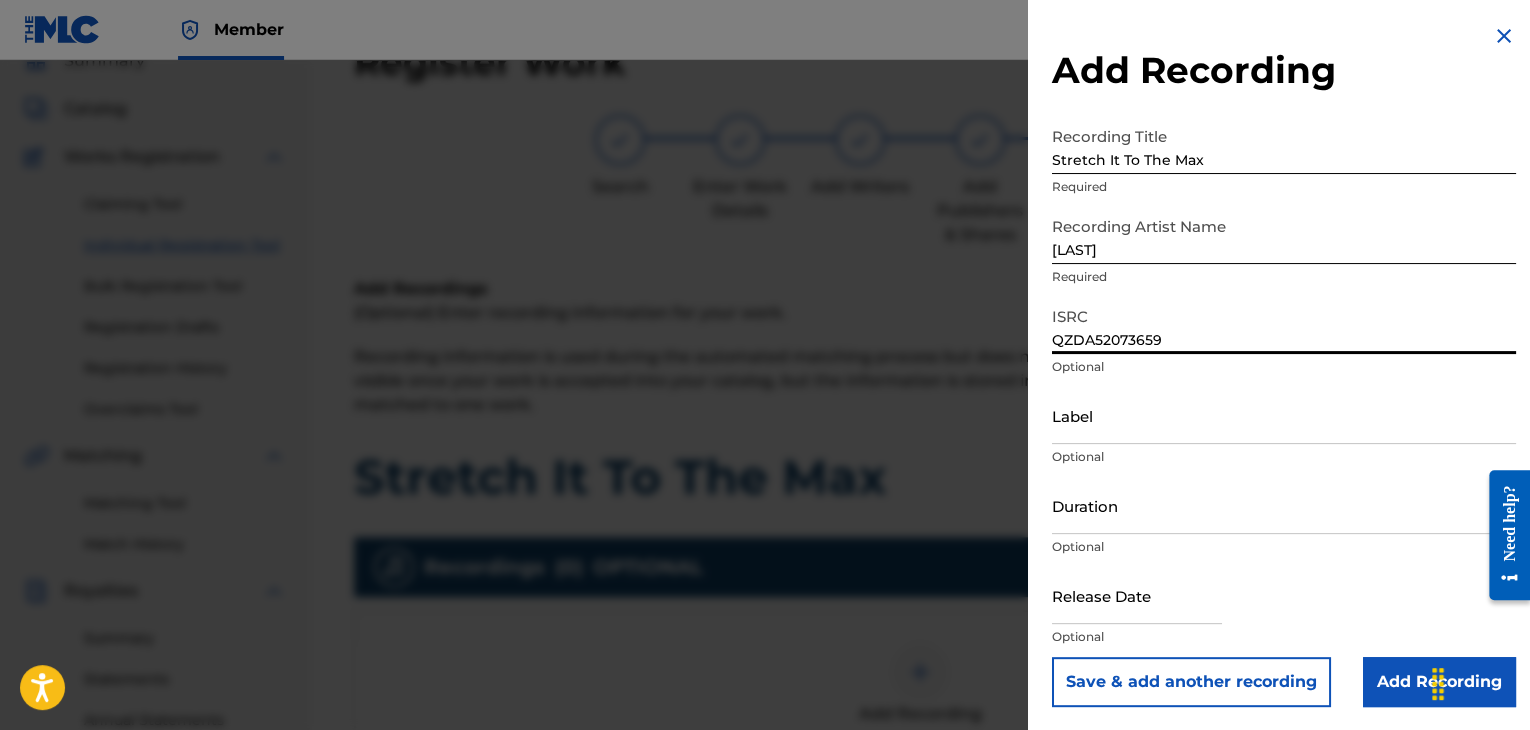 type on "QZDA52073659" 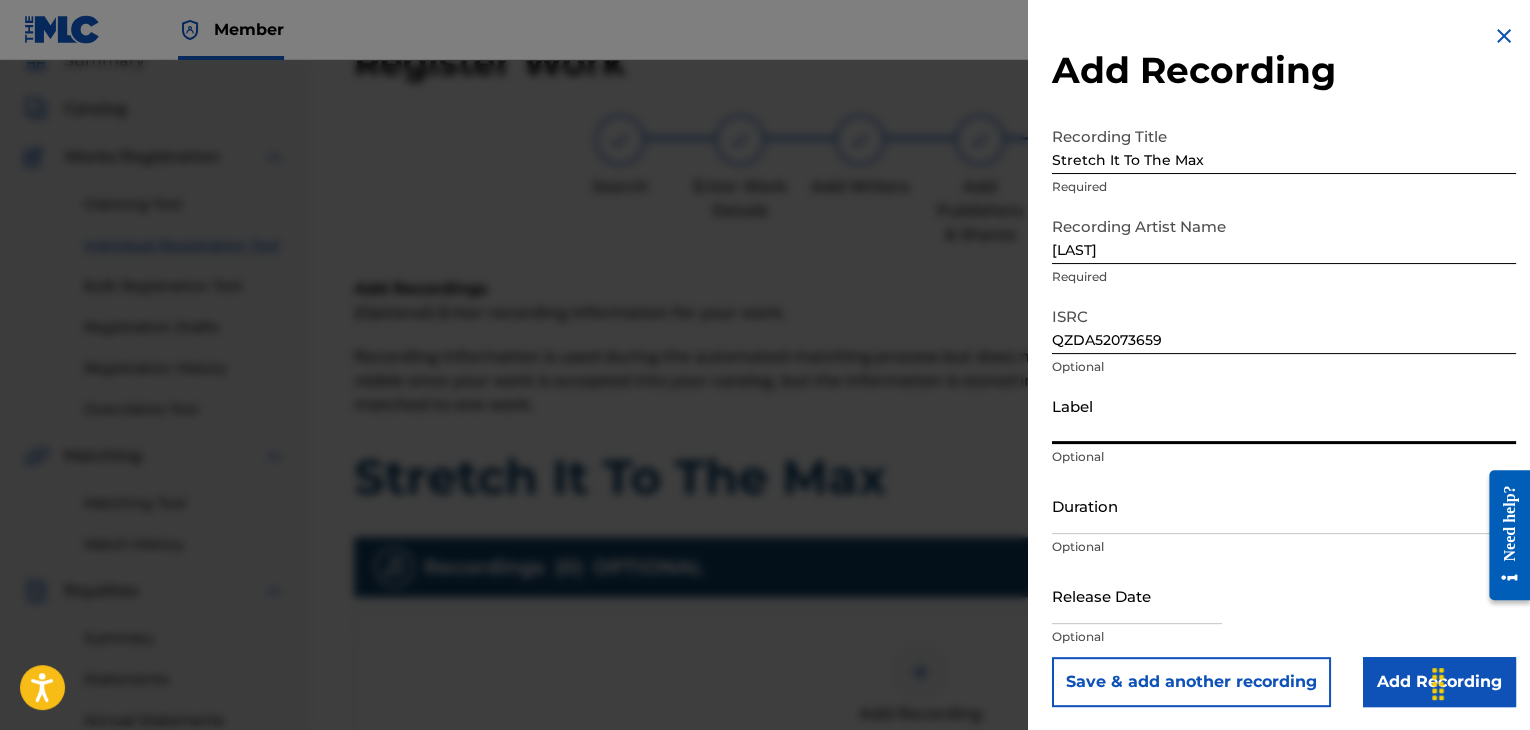 paste on "NBC Music Group" 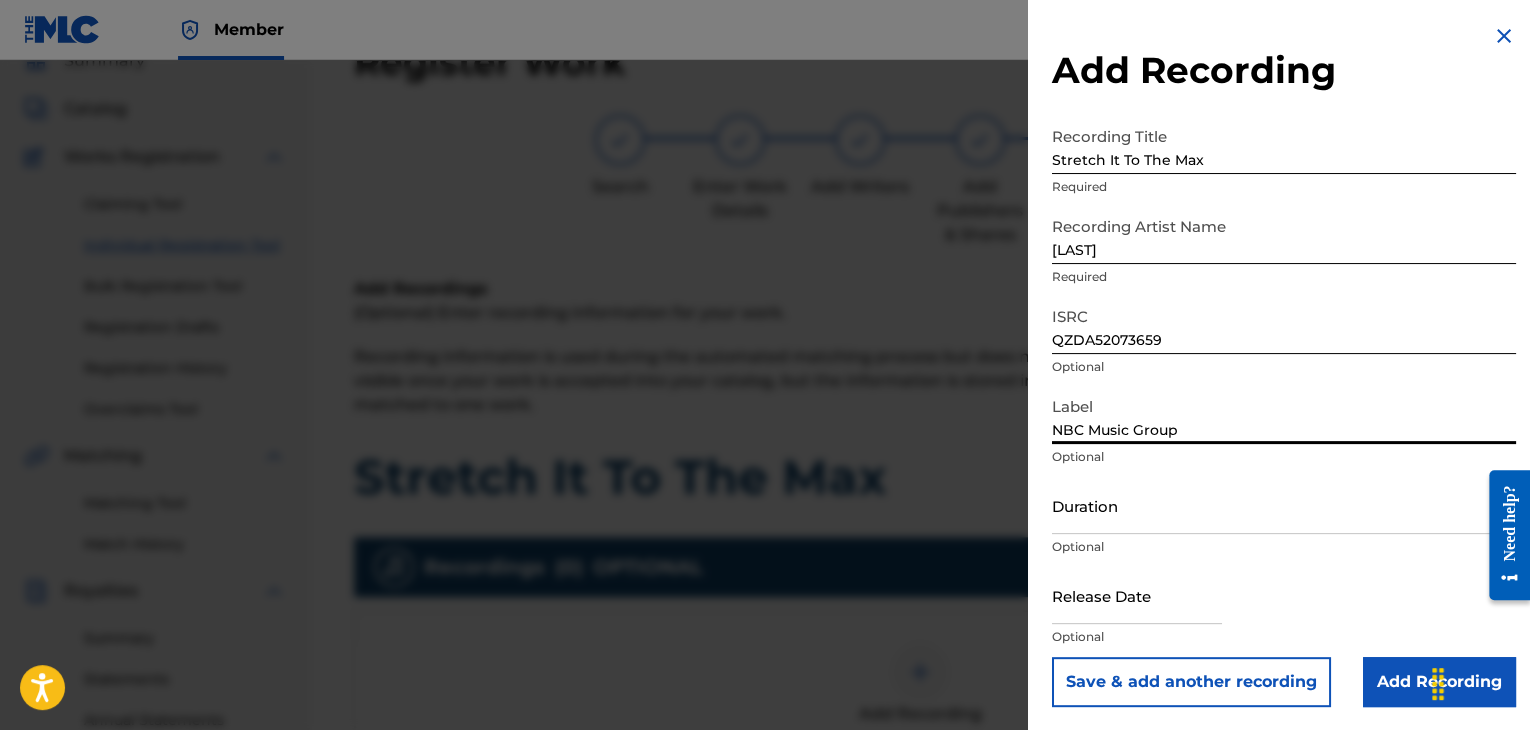 type on "NBC Music Group" 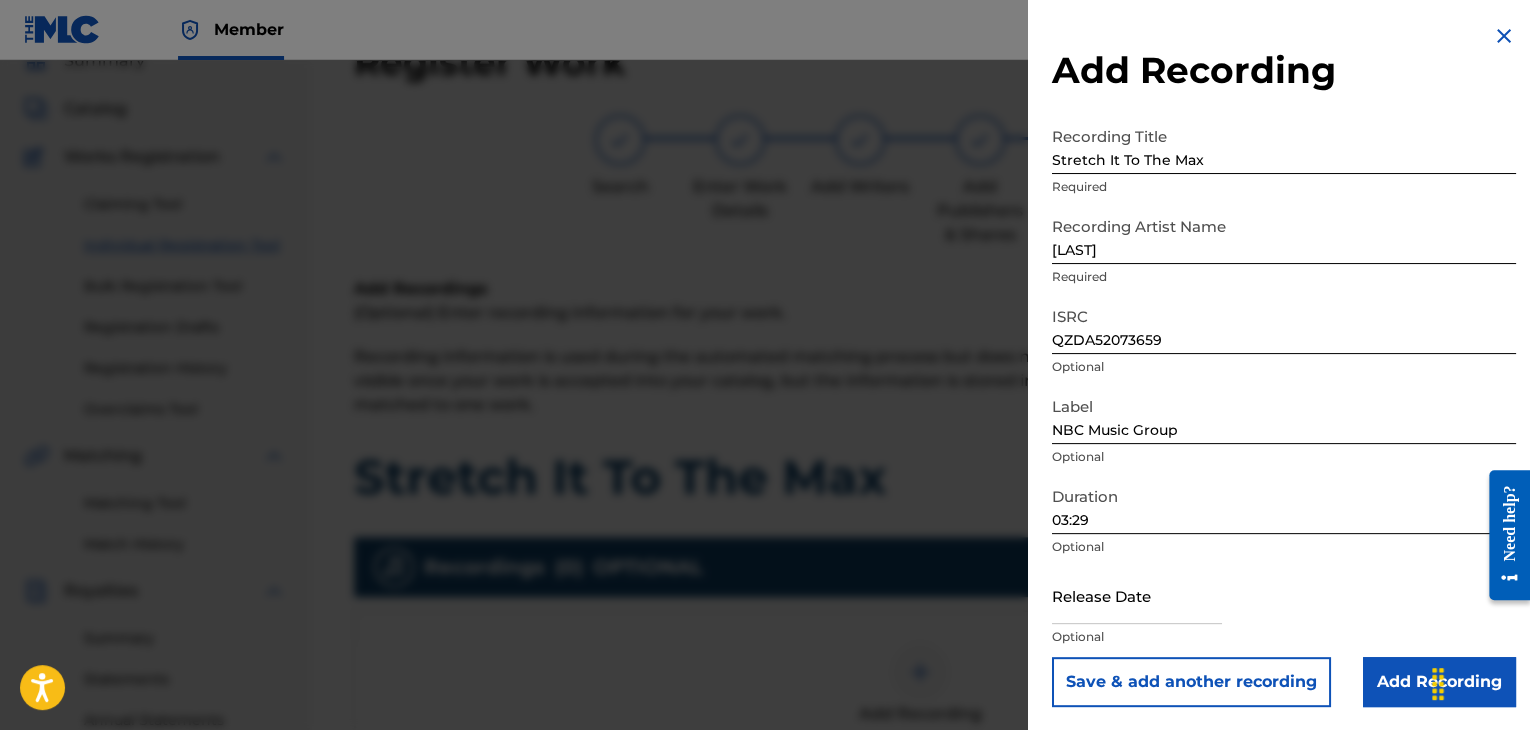 click on "Release Date Optional" at bounding box center [1284, 612] 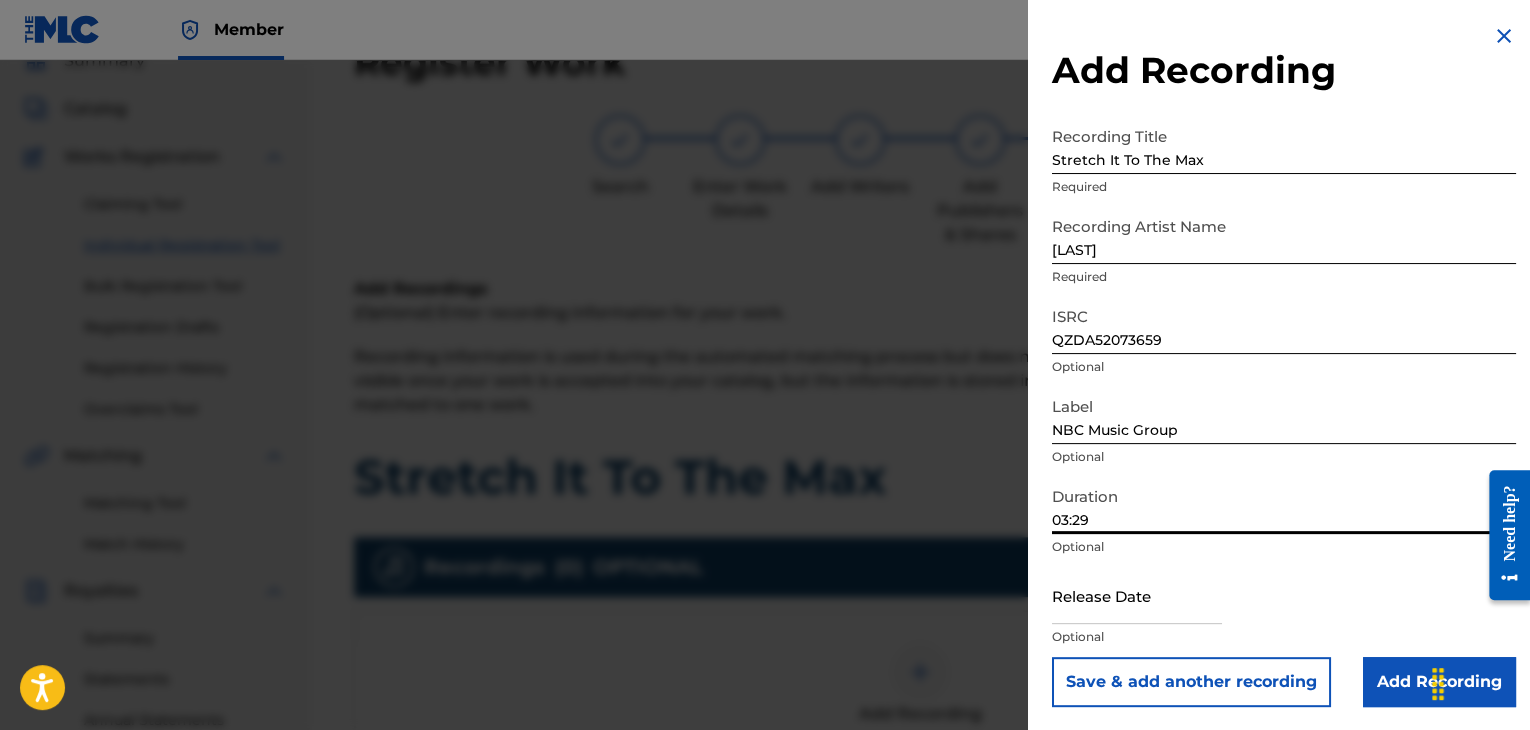 click on "03:29" at bounding box center (1284, 505) 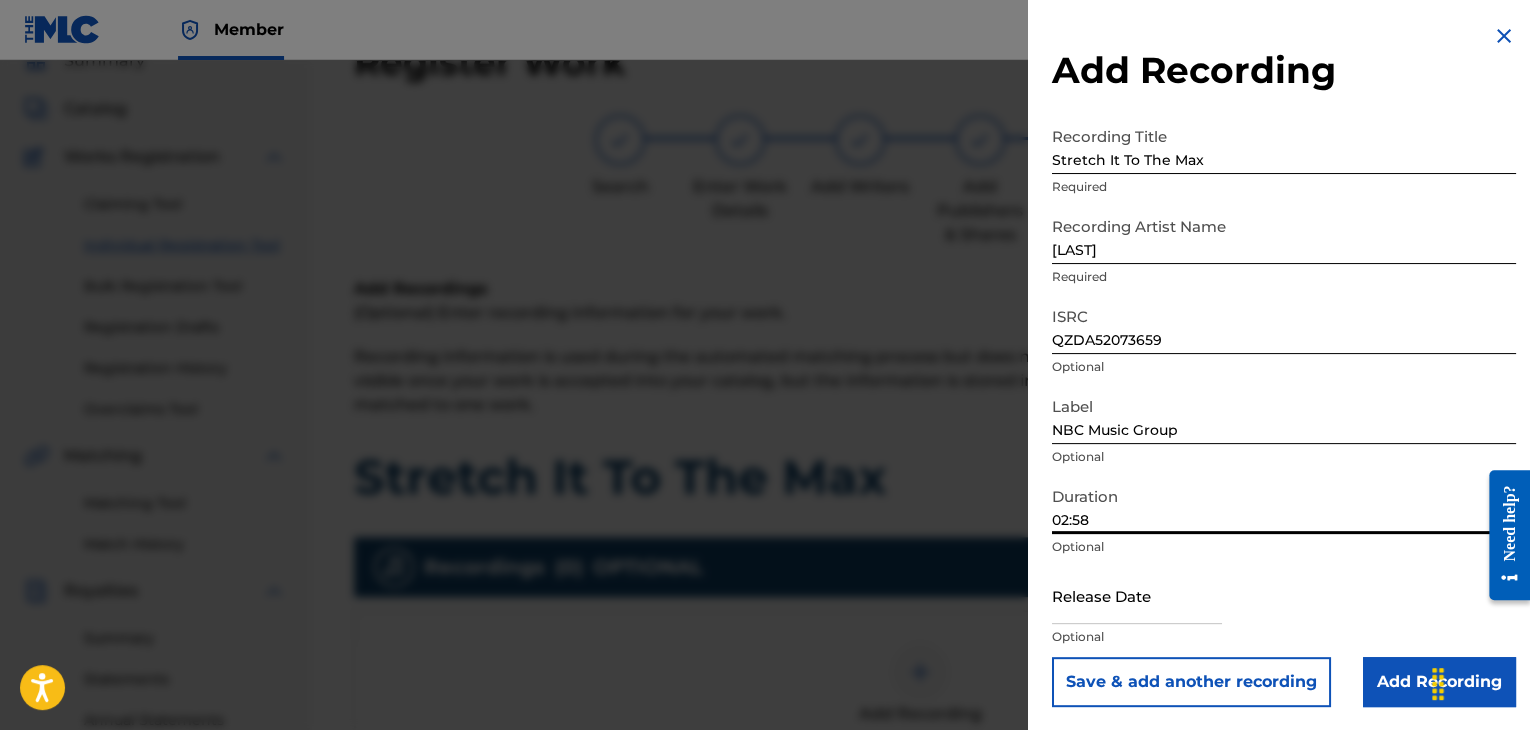 type on "02:58" 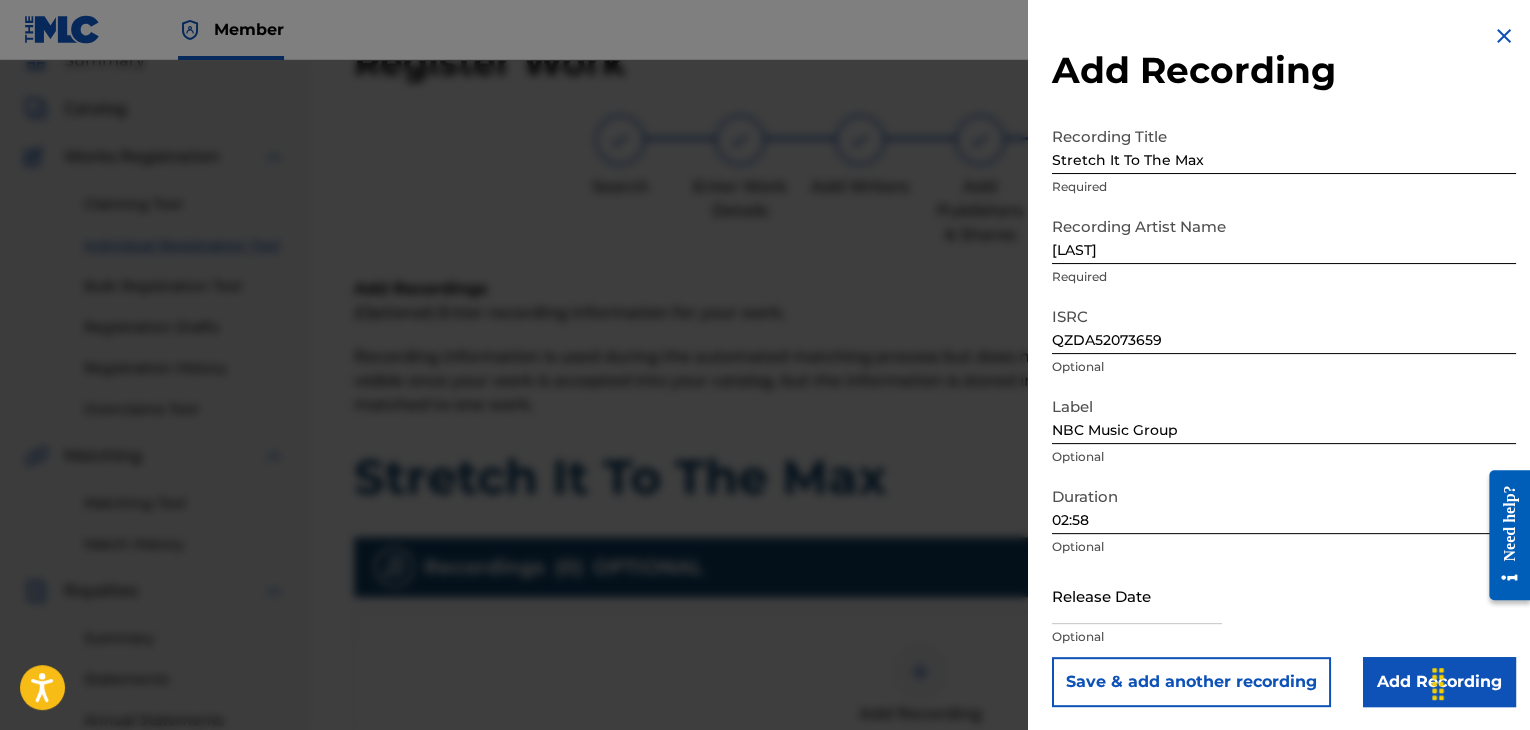 click at bounding box center [1137, 595] 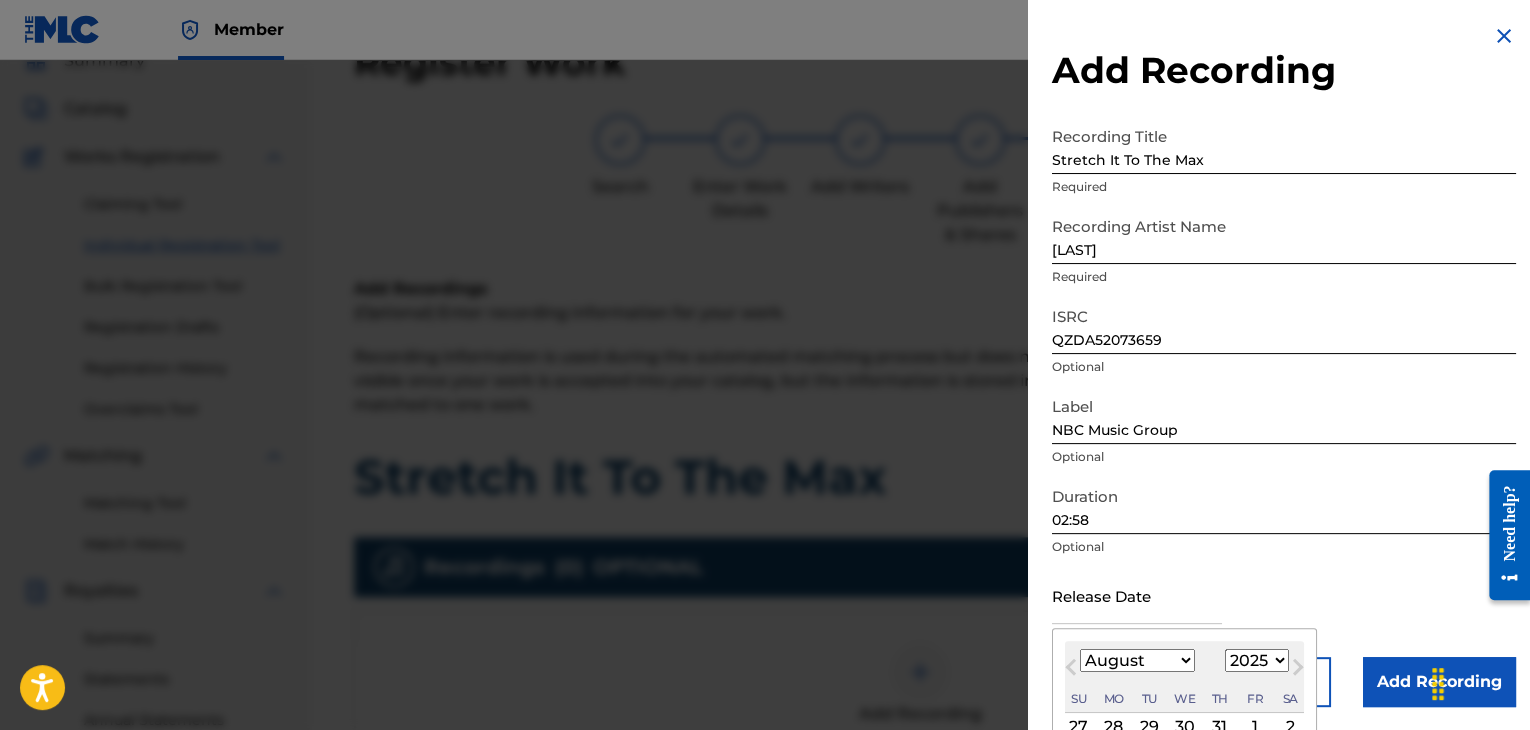 click on "January February March April May June July August September October November December" at bounding box center (1137, 660) 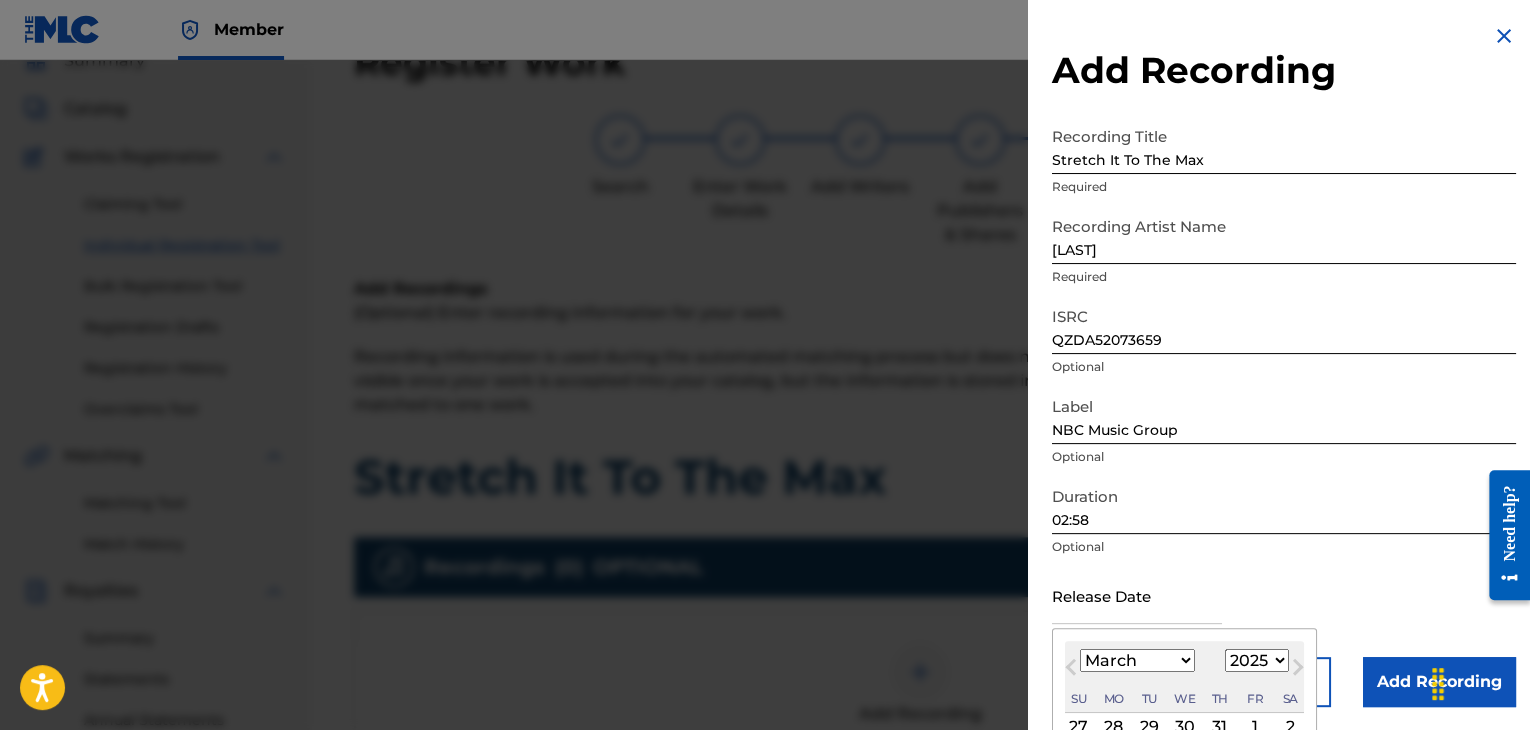 click on "January February March April May June July August September October November December" at bounding box center (1137, 660) 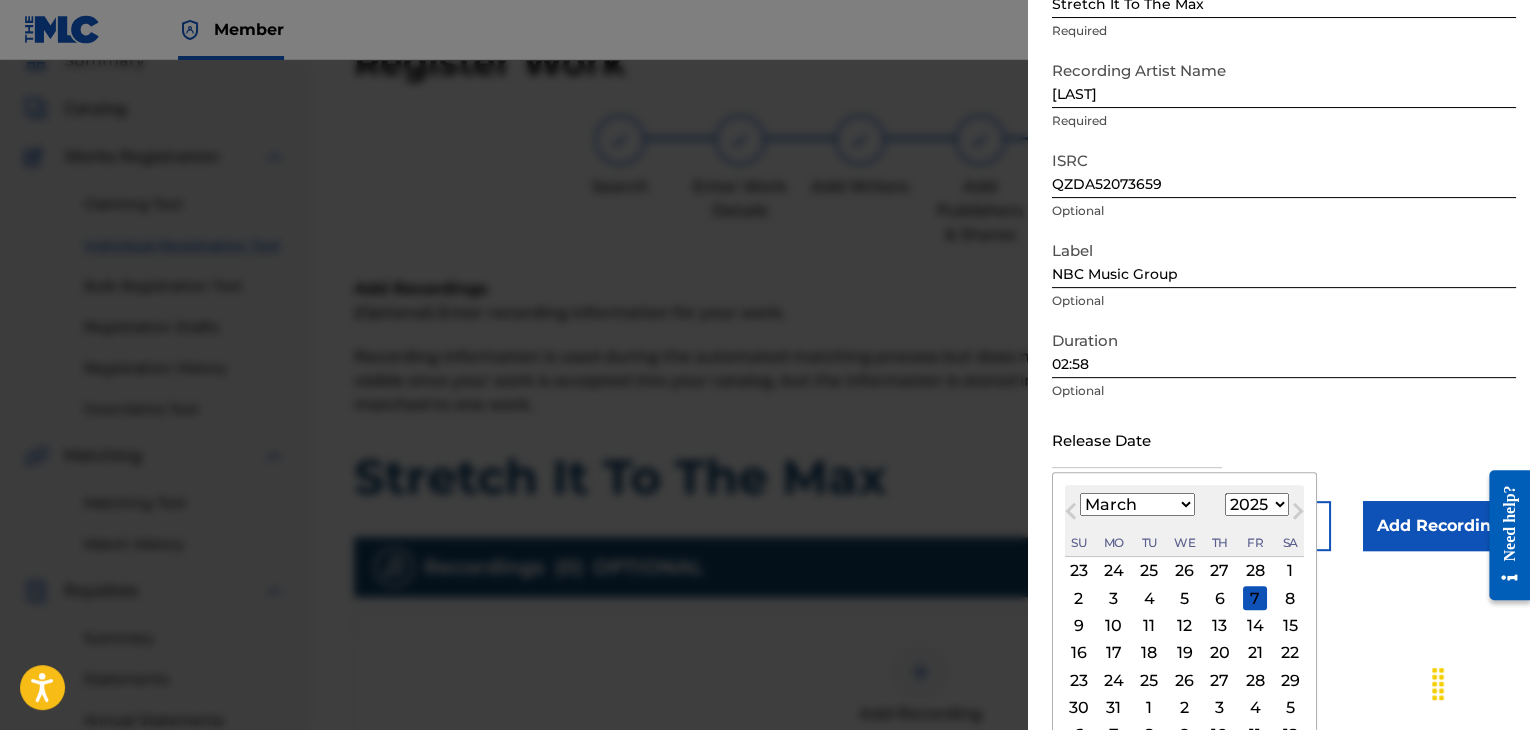 scroll, scrollTop: 187, scrollLeft: 0, axis: vertical 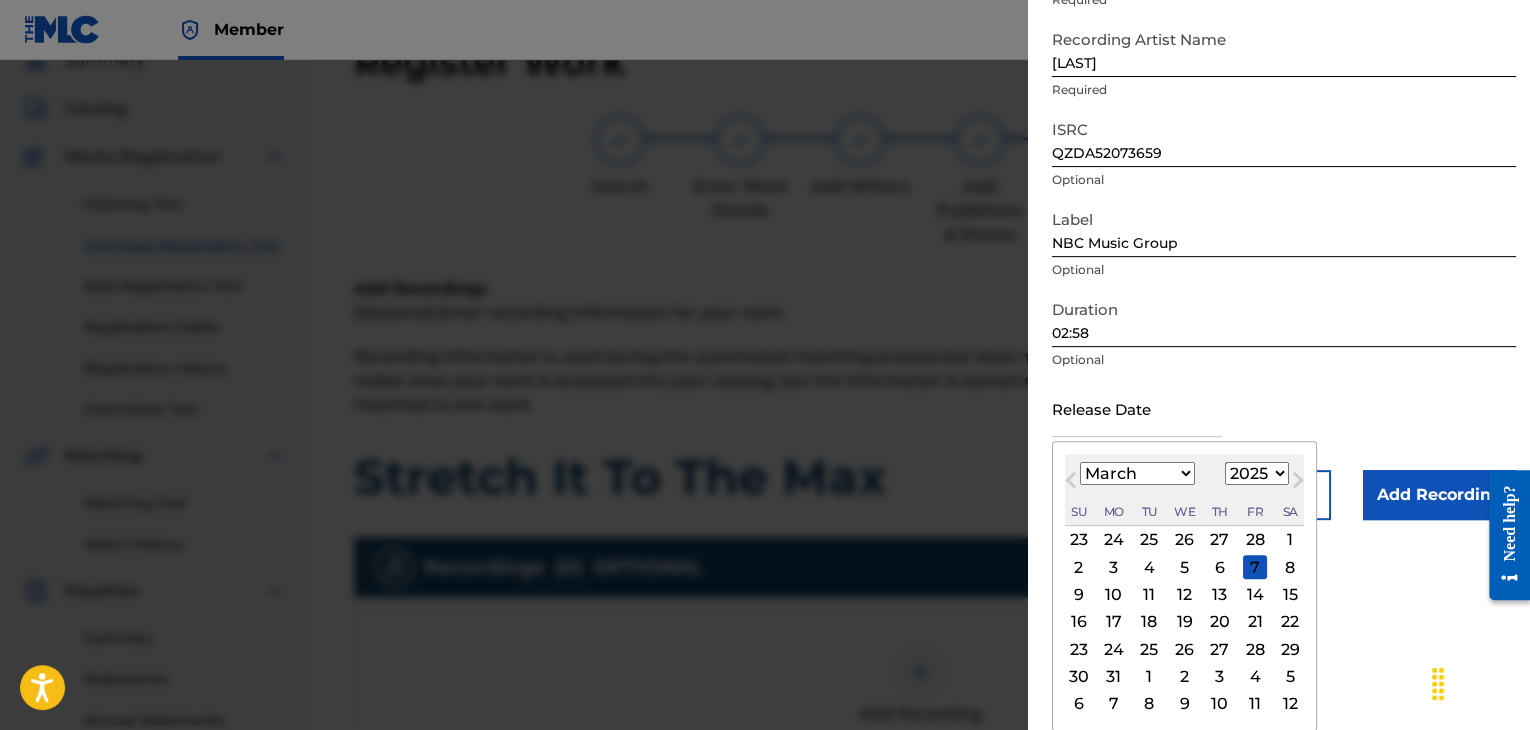 click on "29" at bounding box center (1290, 649) 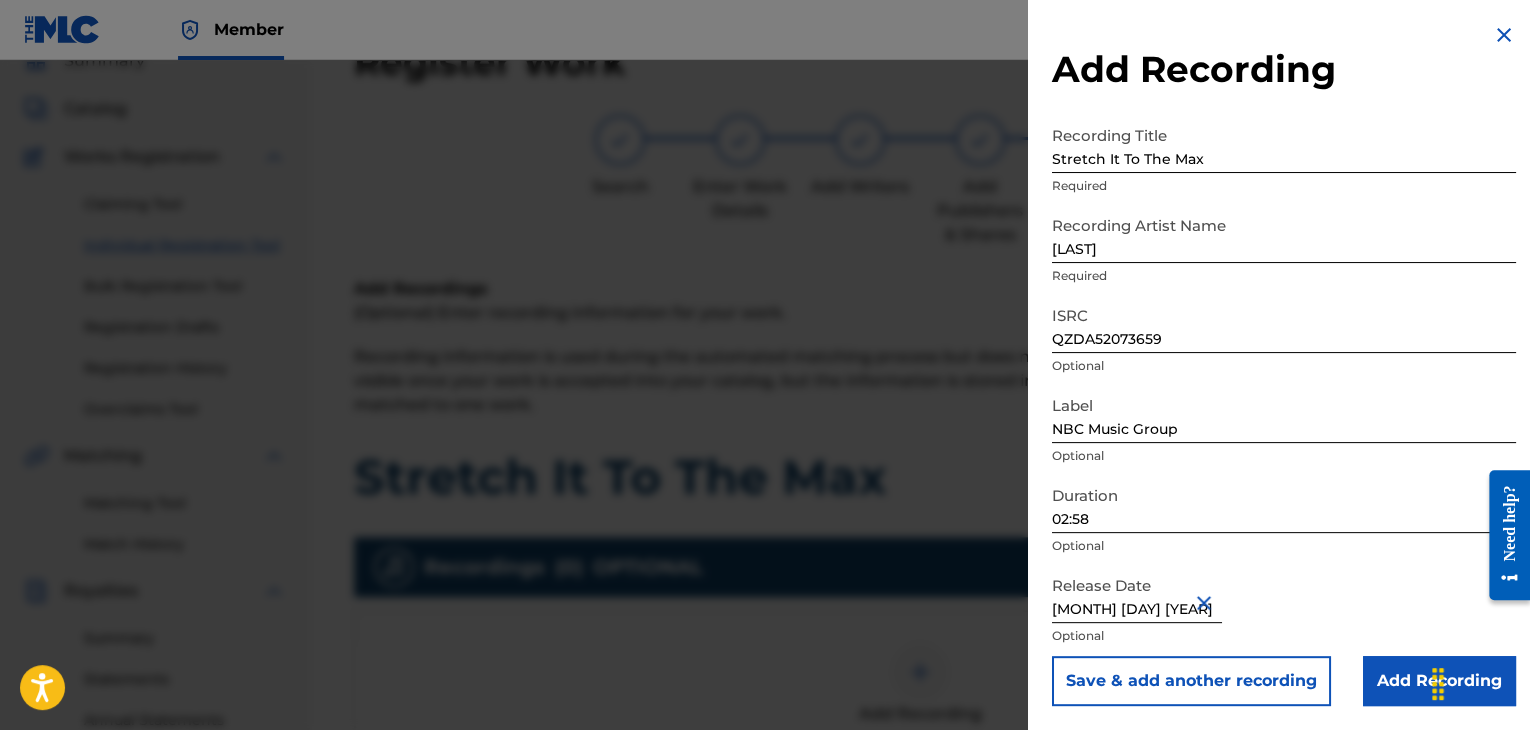 scroll, scrollTop: 1, scrollLeft: 0, axis: vertical 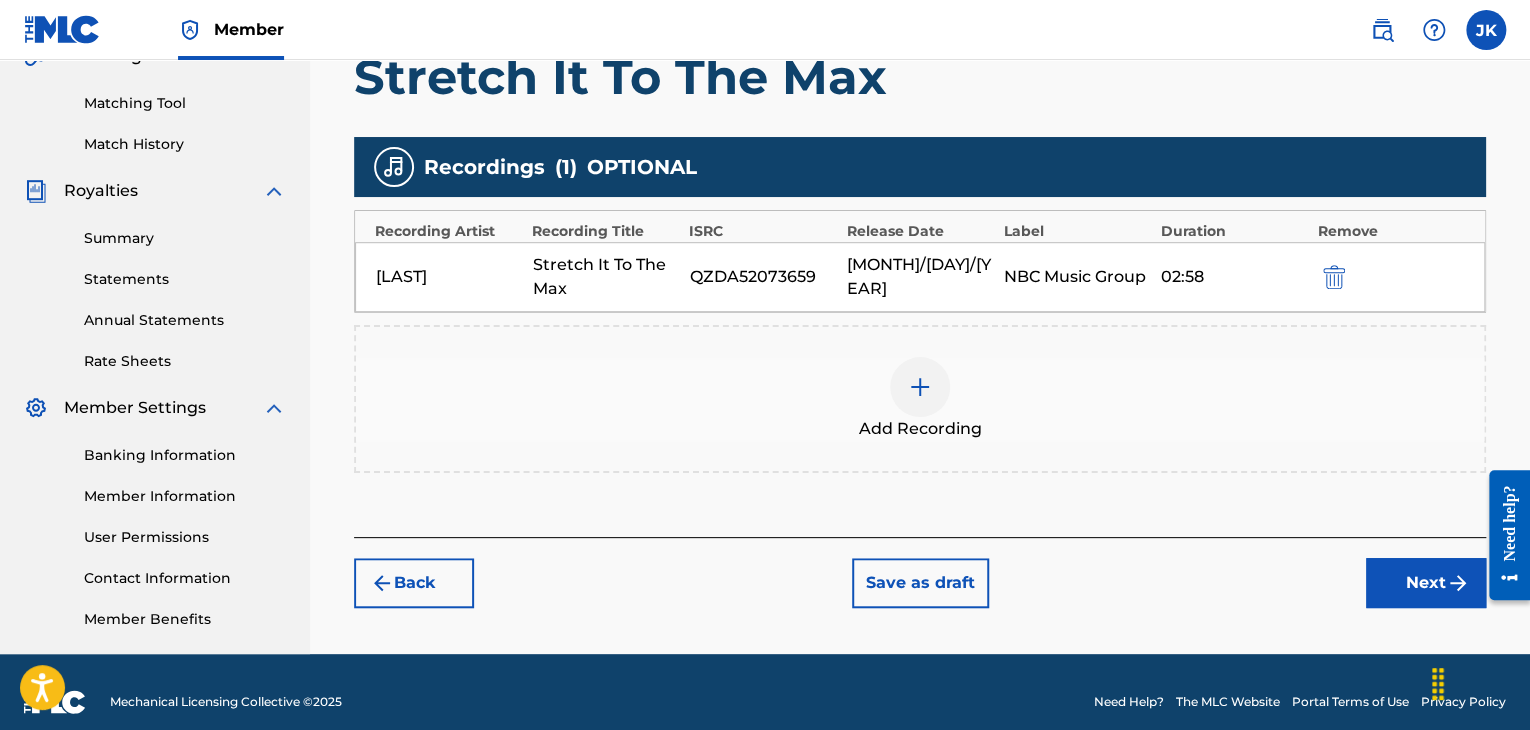 click on "Next" at bounding box center [1426, 583] 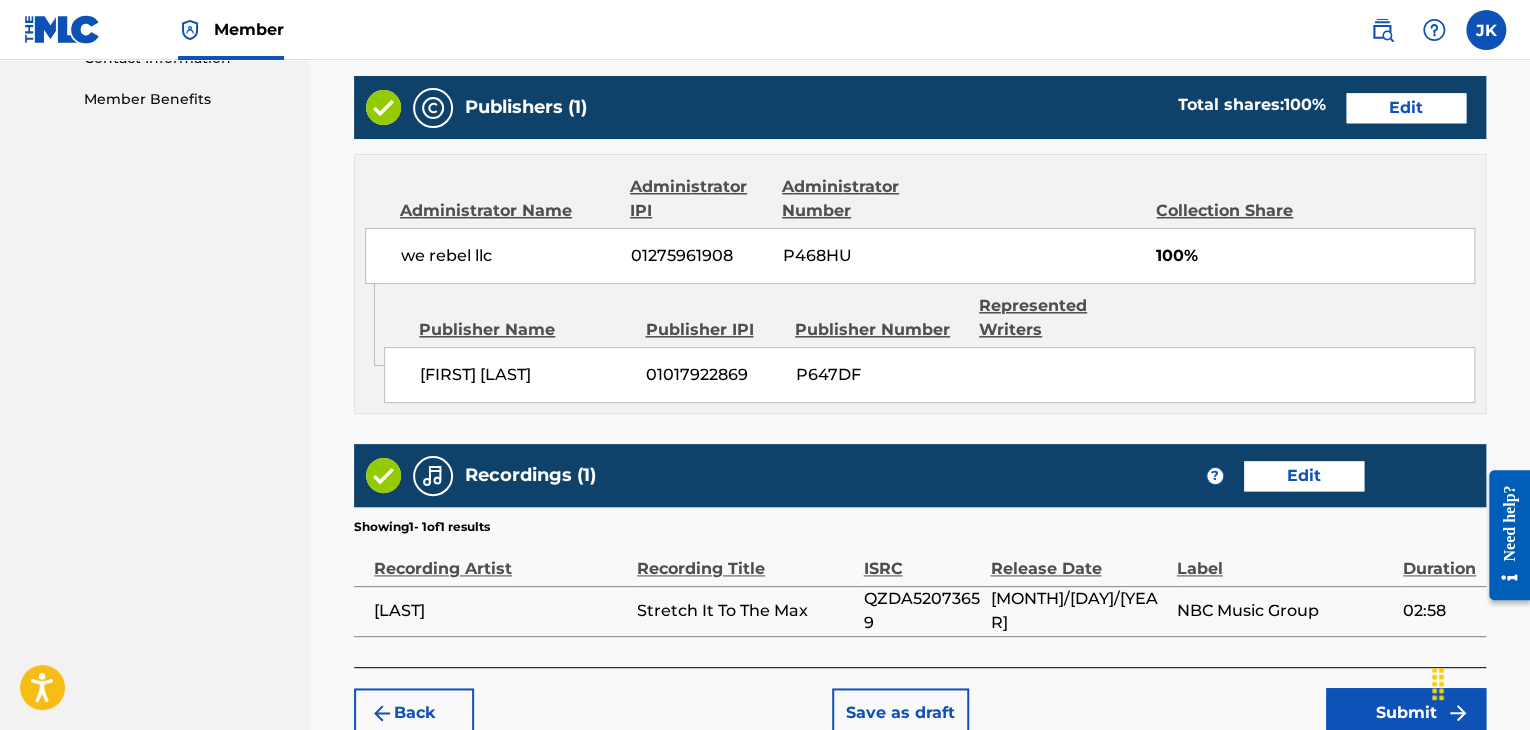 scroll, scrollTop: 1032, scrollLeft: 0, axis: vertical 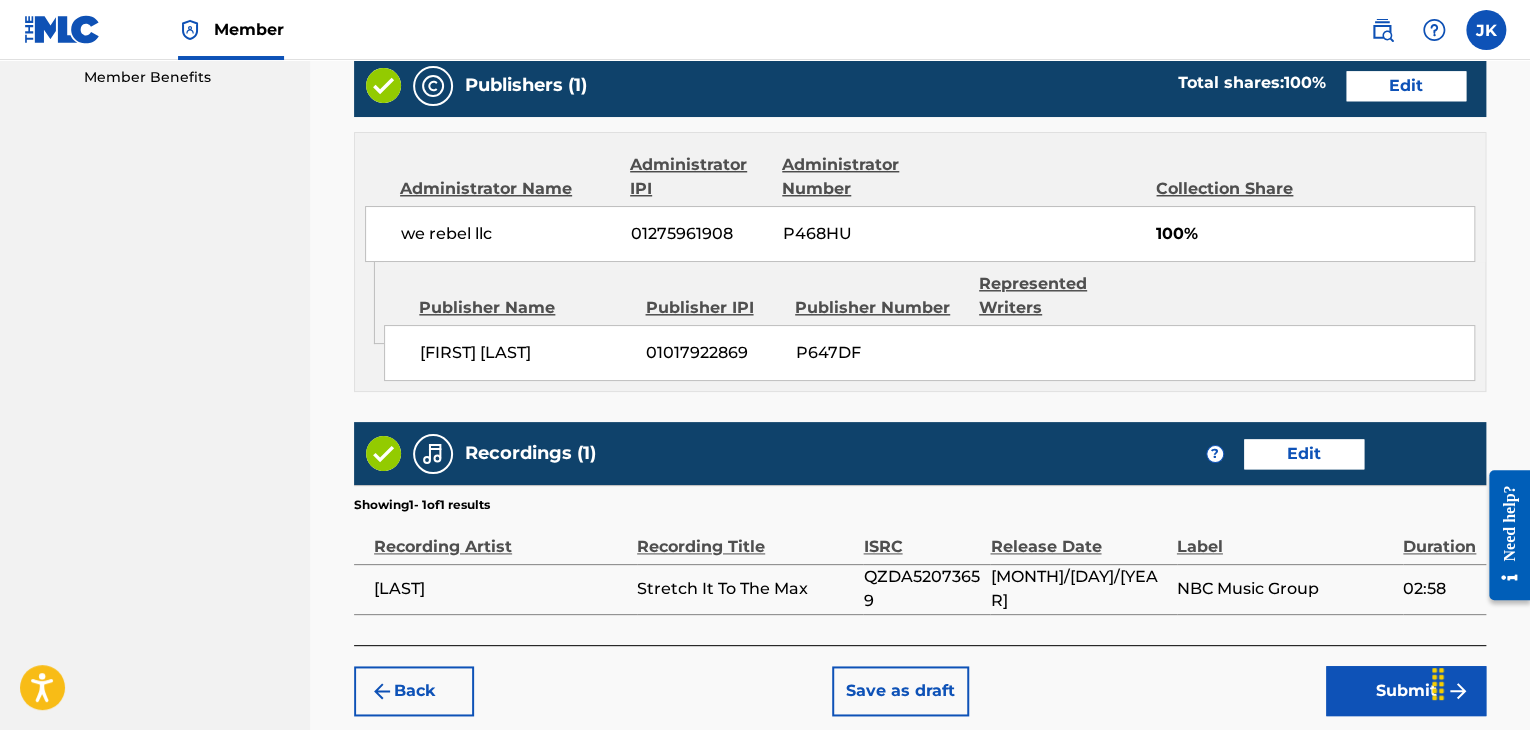 click on "Submit" at bounding box center [1406, 691] 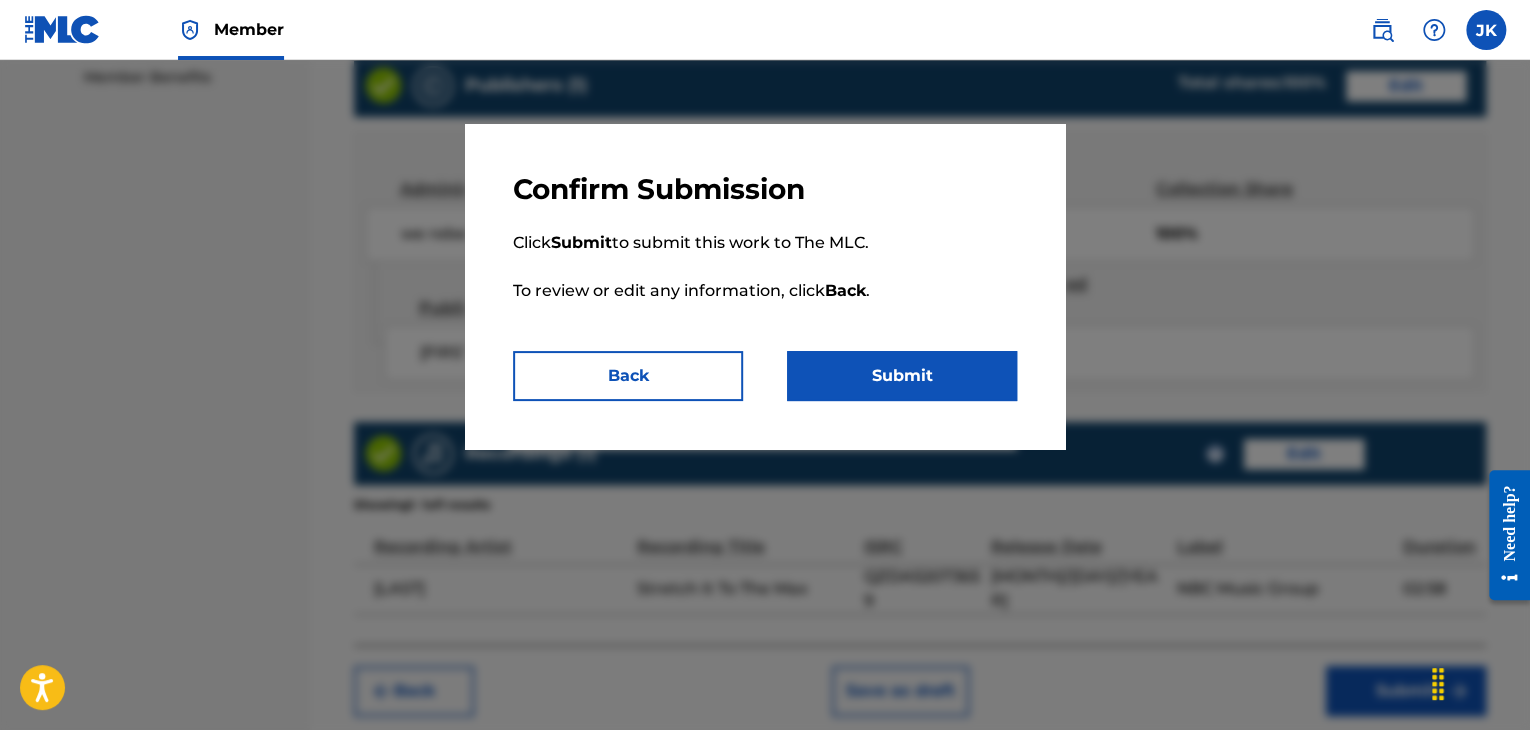 click on "Submit" at bounding box center (902, 376) 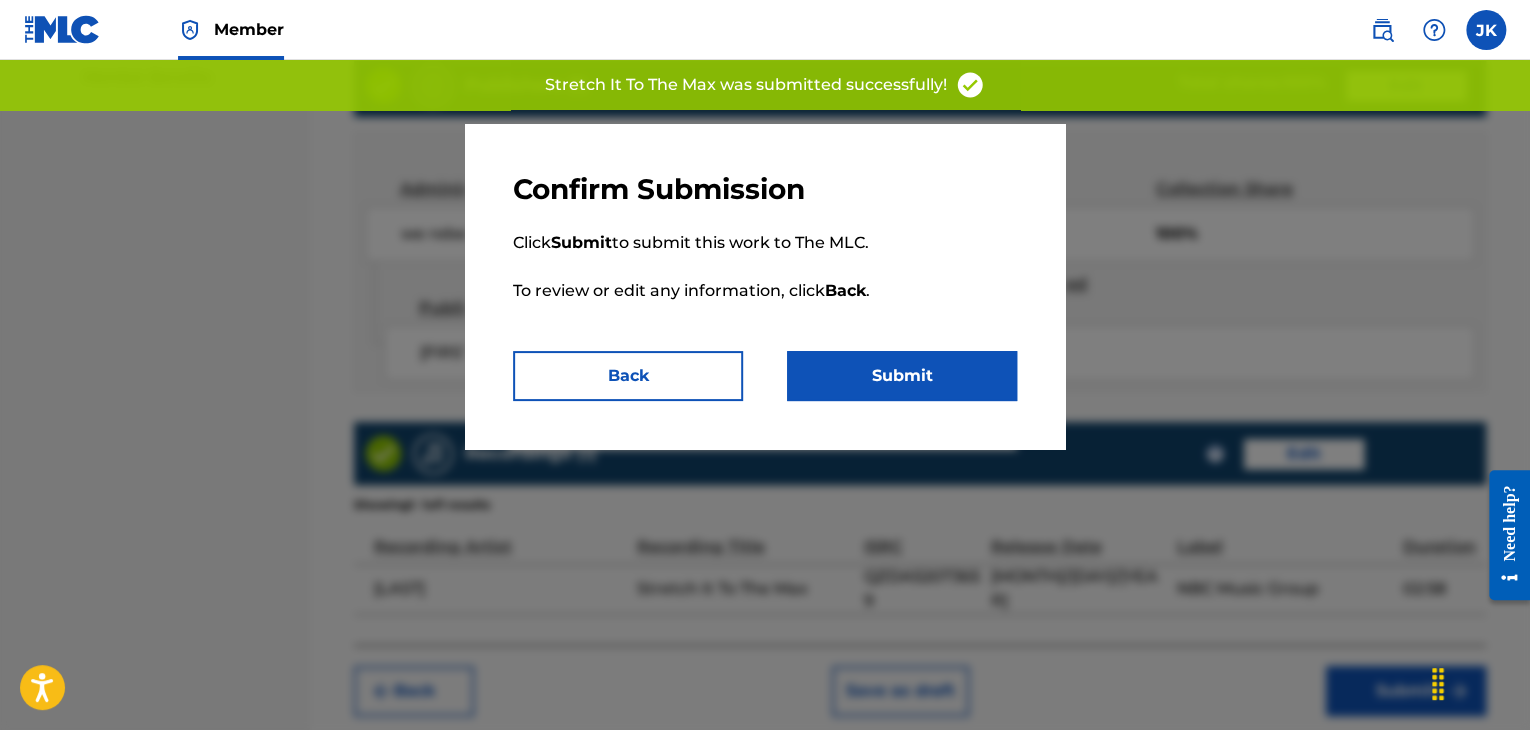 scroll, scrollTop: 0, scrollLeft: 0, axis: both 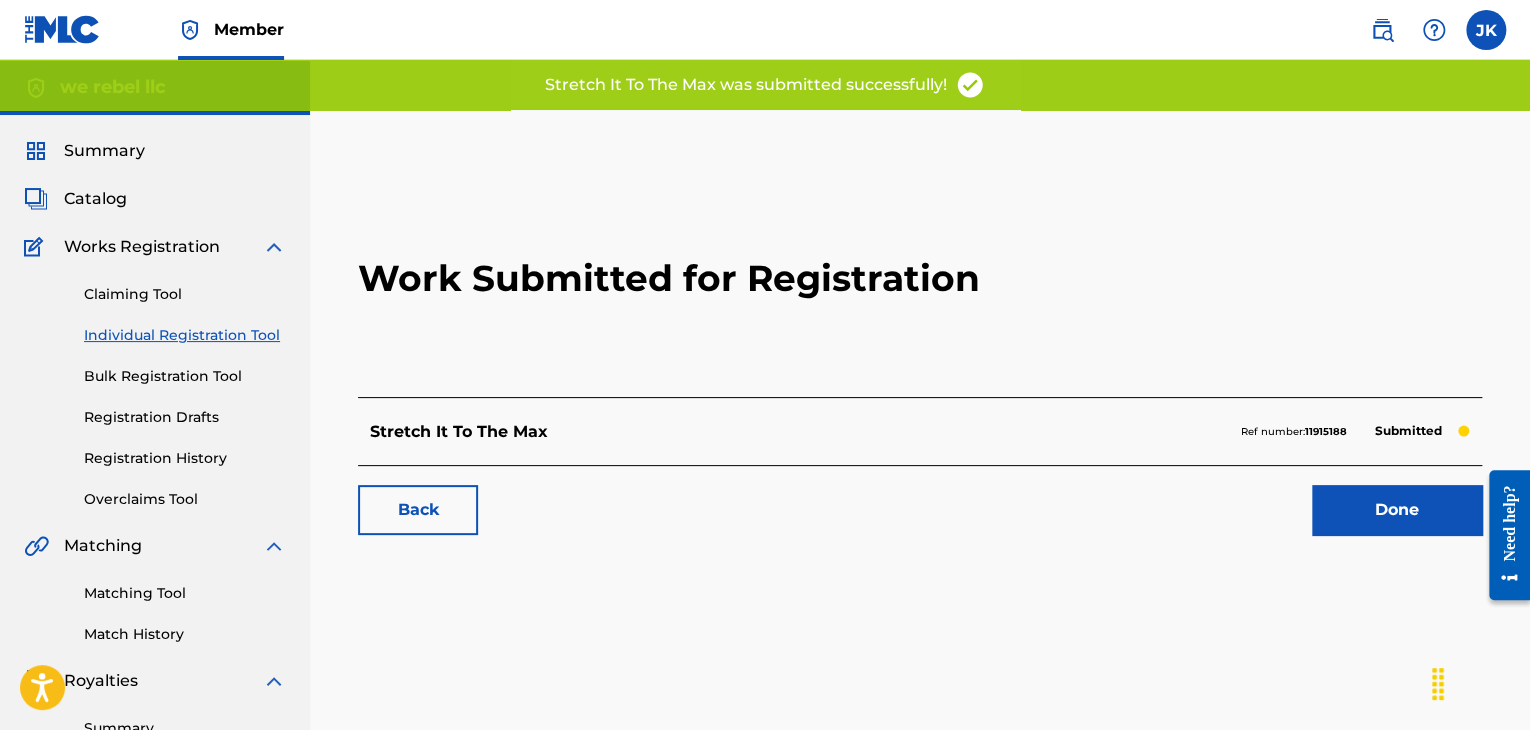 click on "Done" at bounding box center (1397, 510) 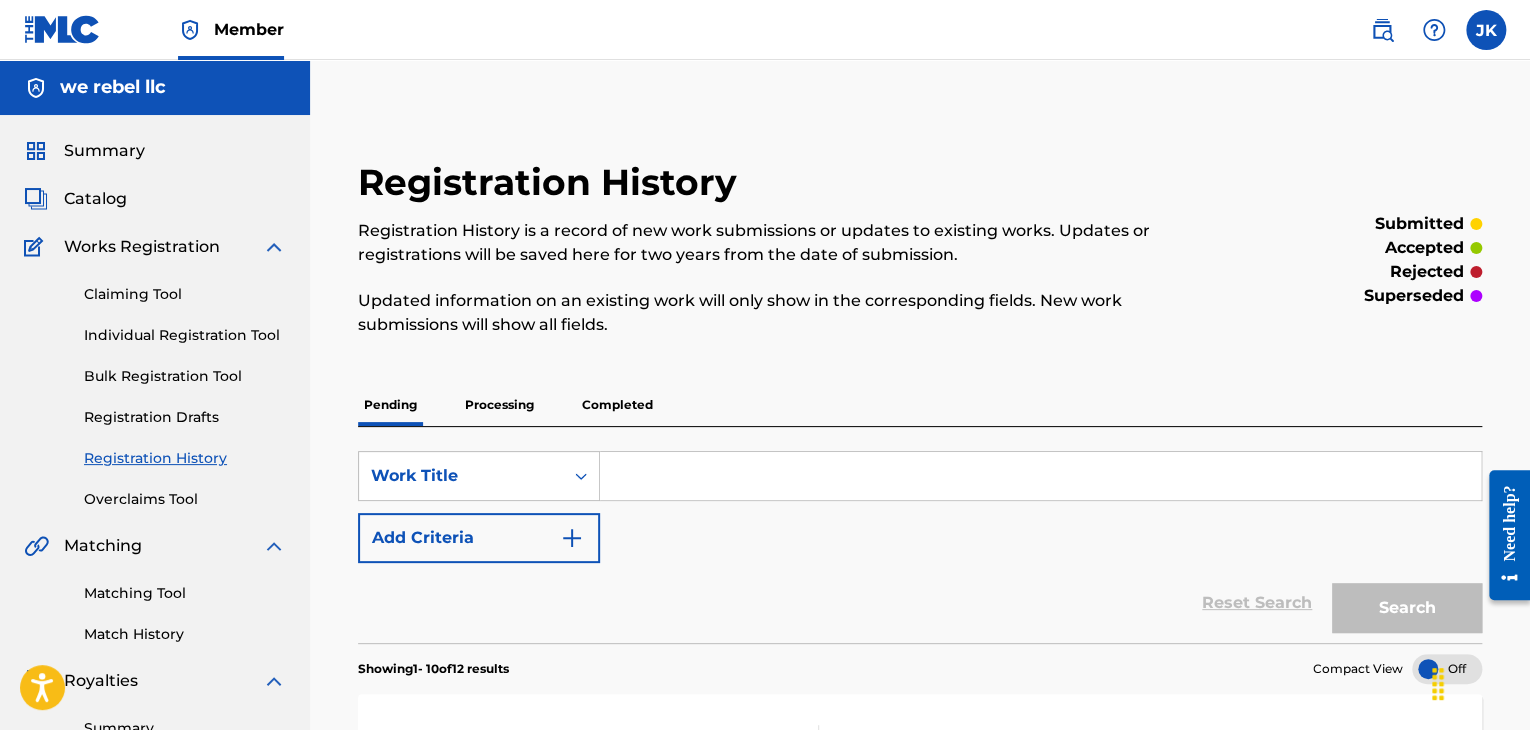 click on "Individual Registration Tool" at bounding box center (185, 335) 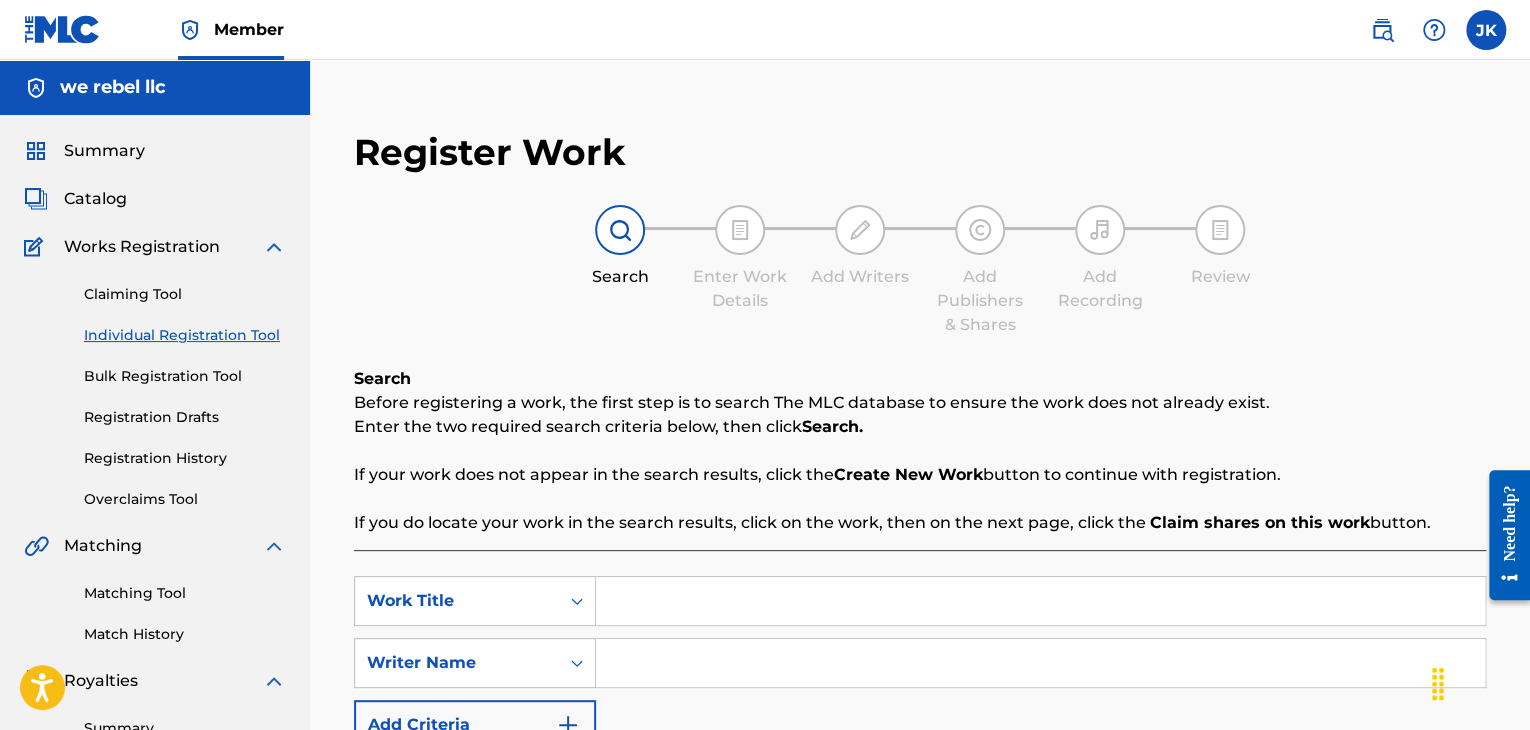 click at bounding box center (1040, 601) 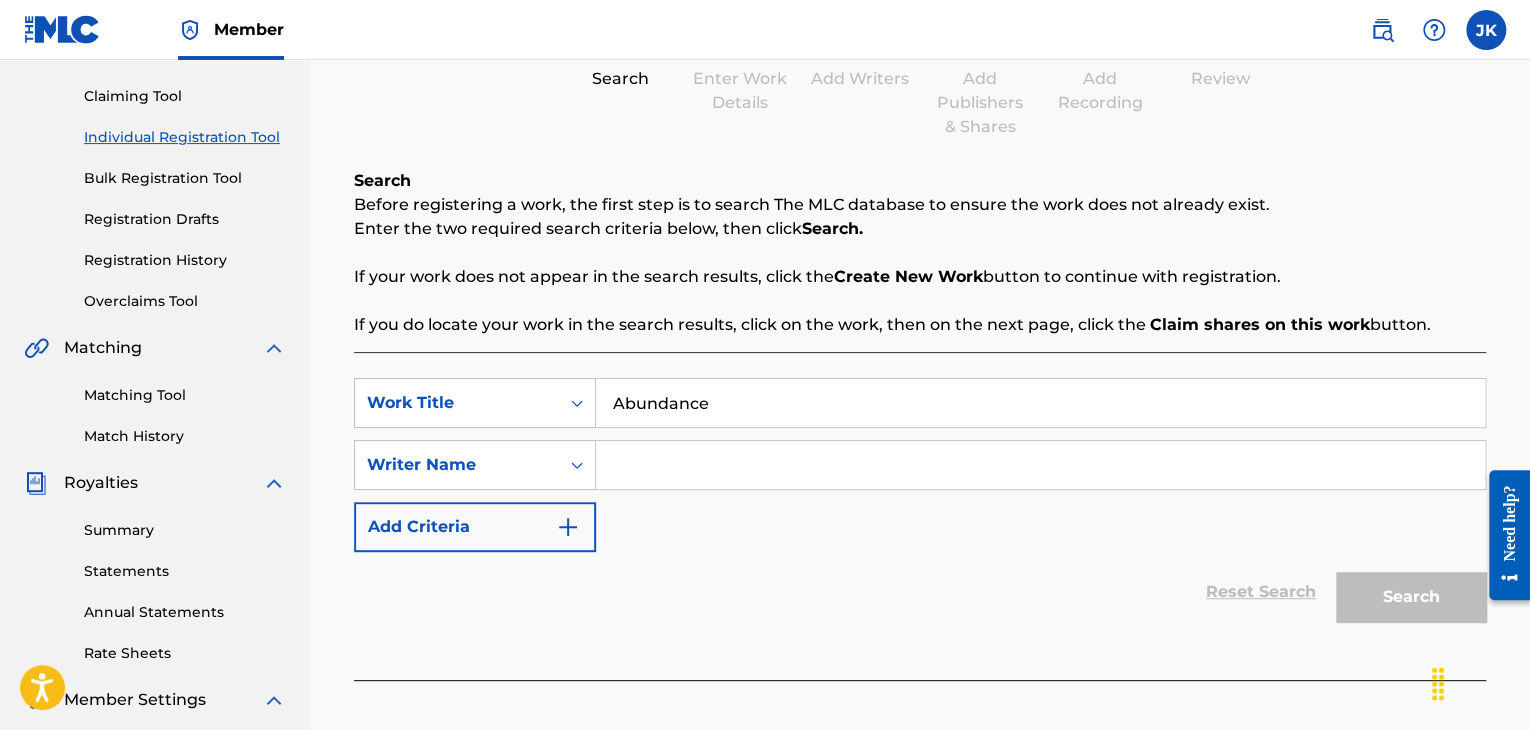 scroll, scrollTop: 200, scrollLeft: 0, axis: vertical 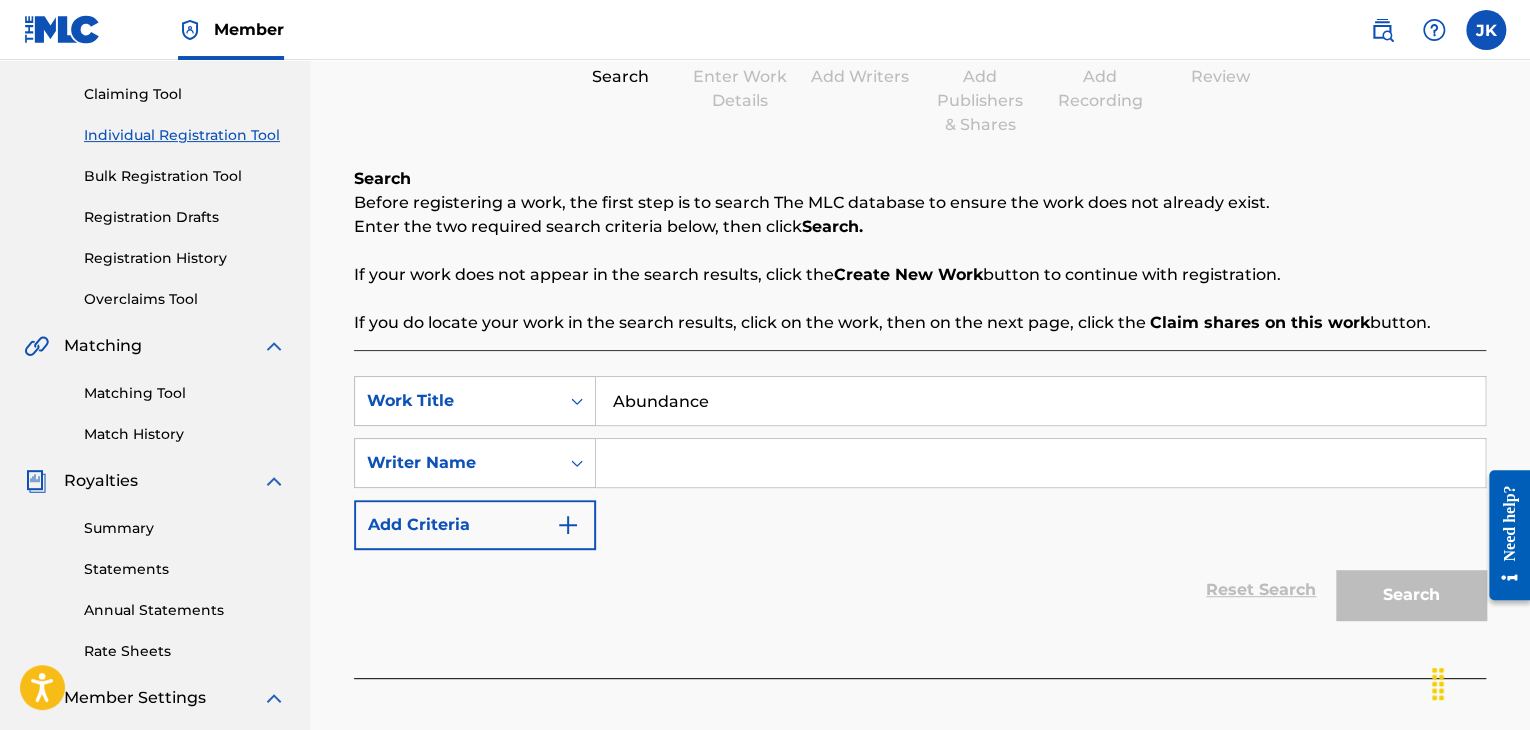 type on "Abundance" 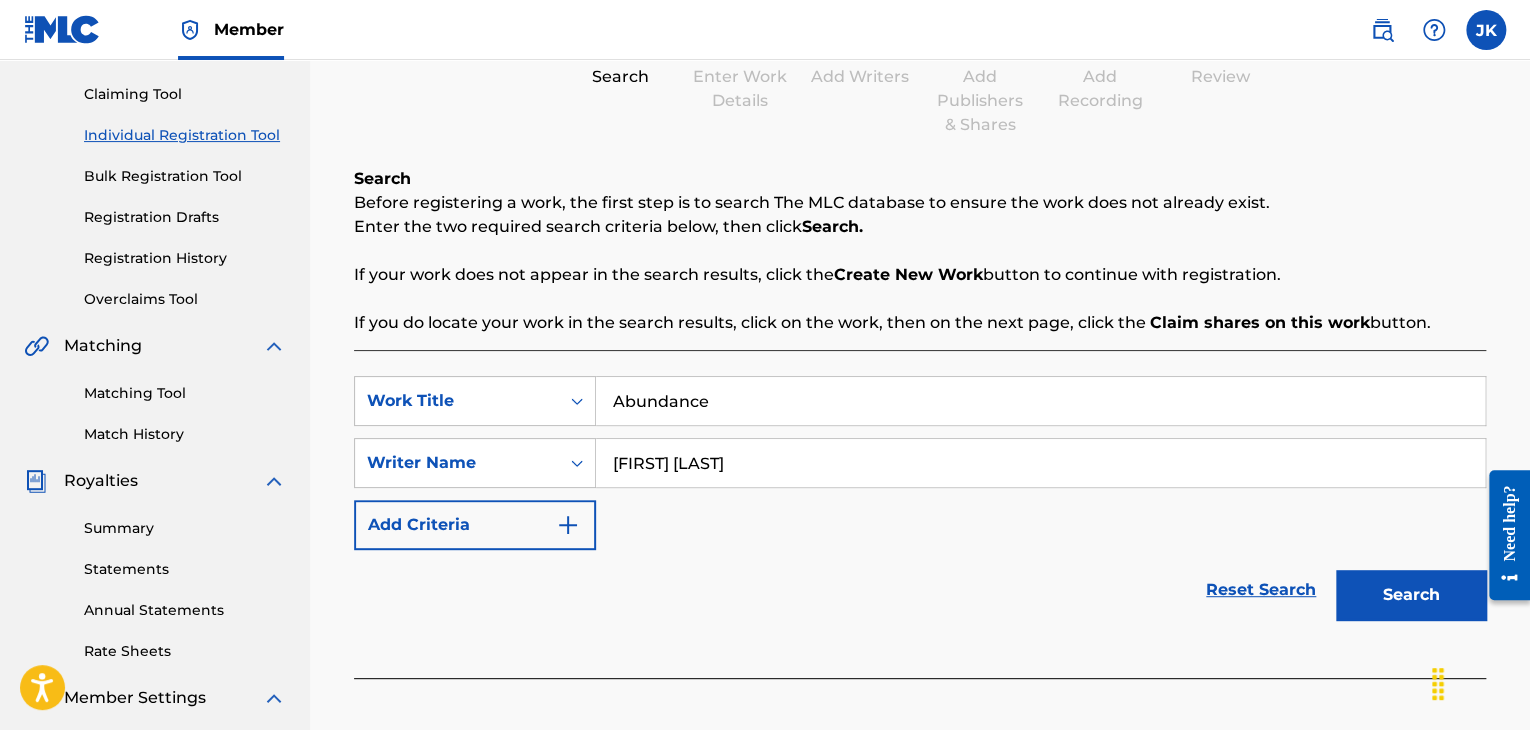 click on "Search" at bounding box center [1411, 595] 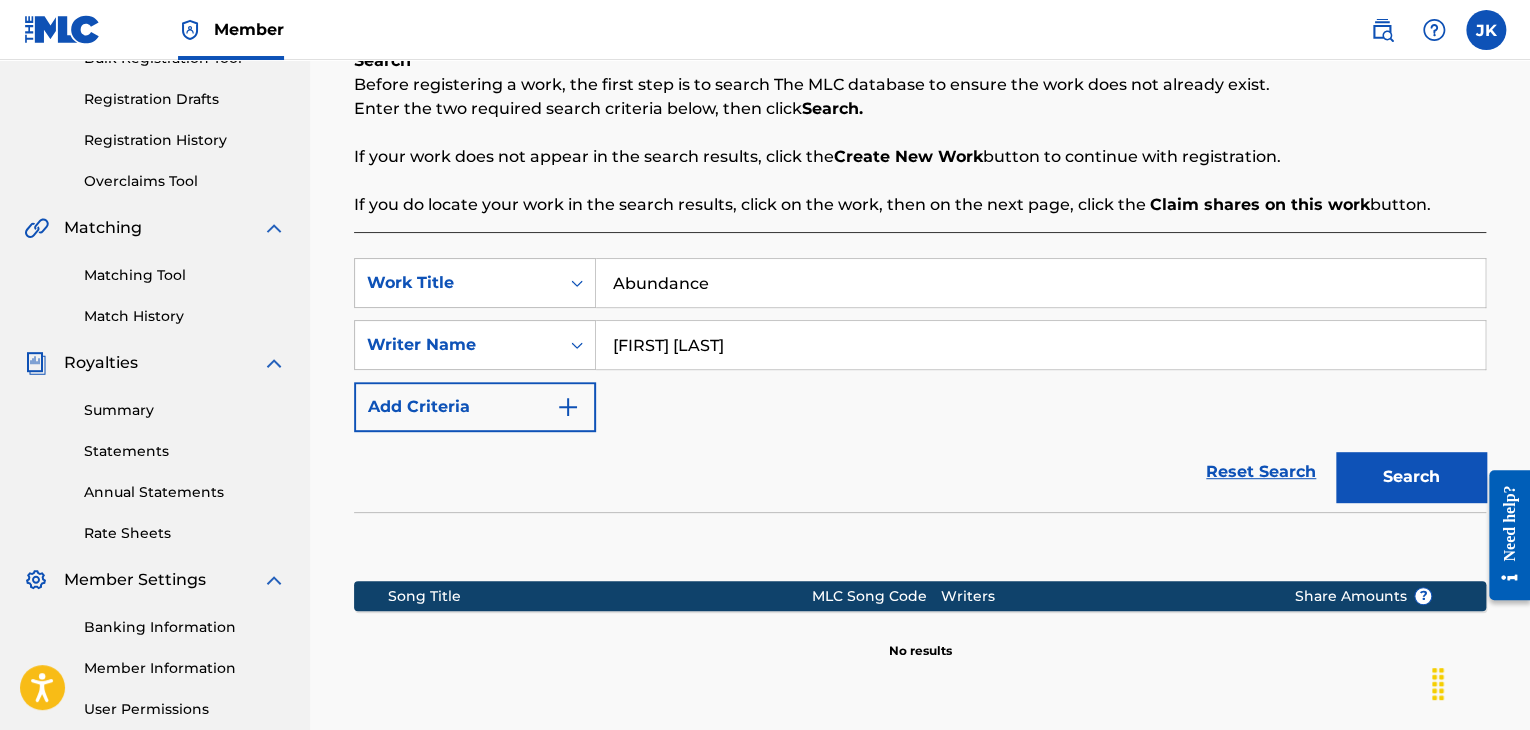 scroll, scrollTop: 500, scrollLeft: 0, axis: vertical 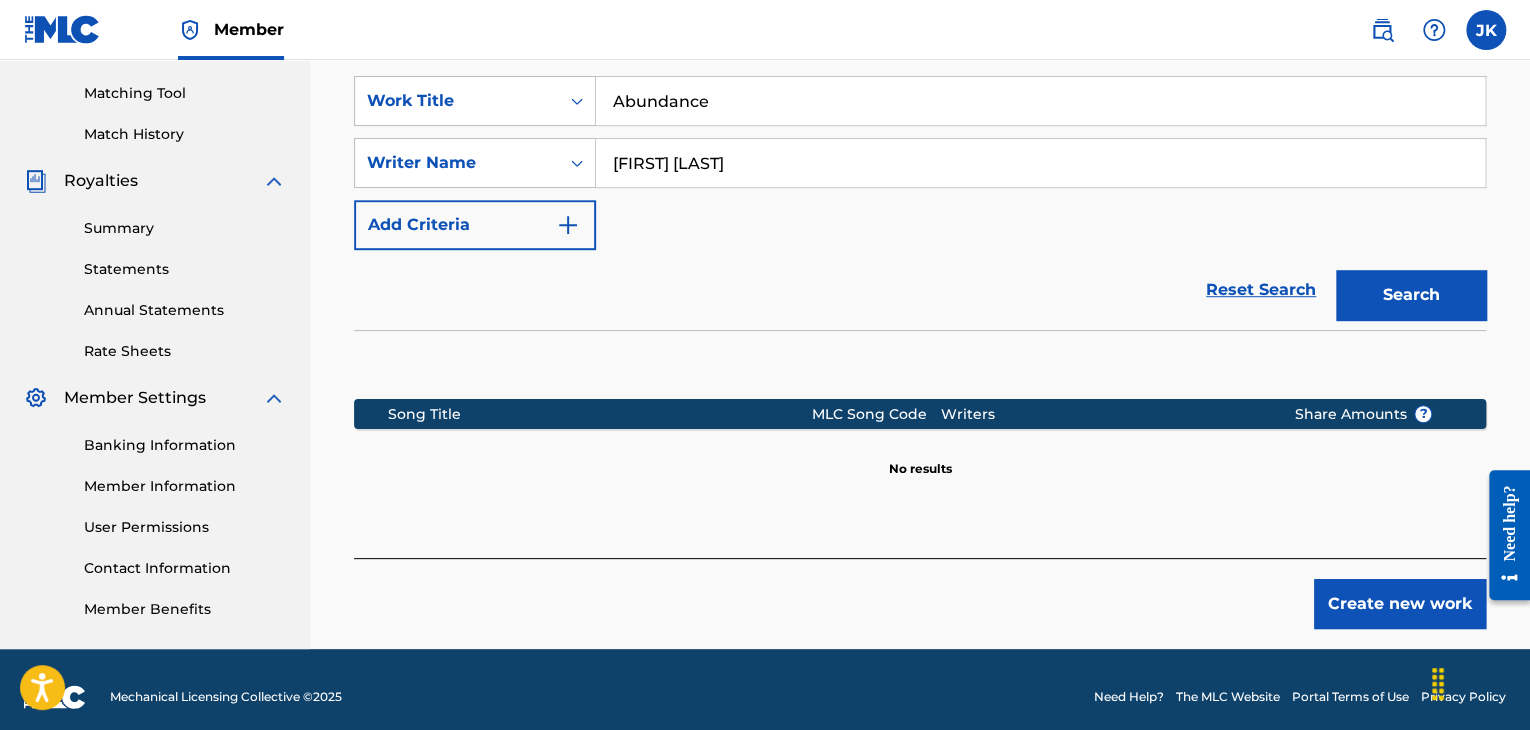 click on "Create new work" at bounding box center [1400, 604] 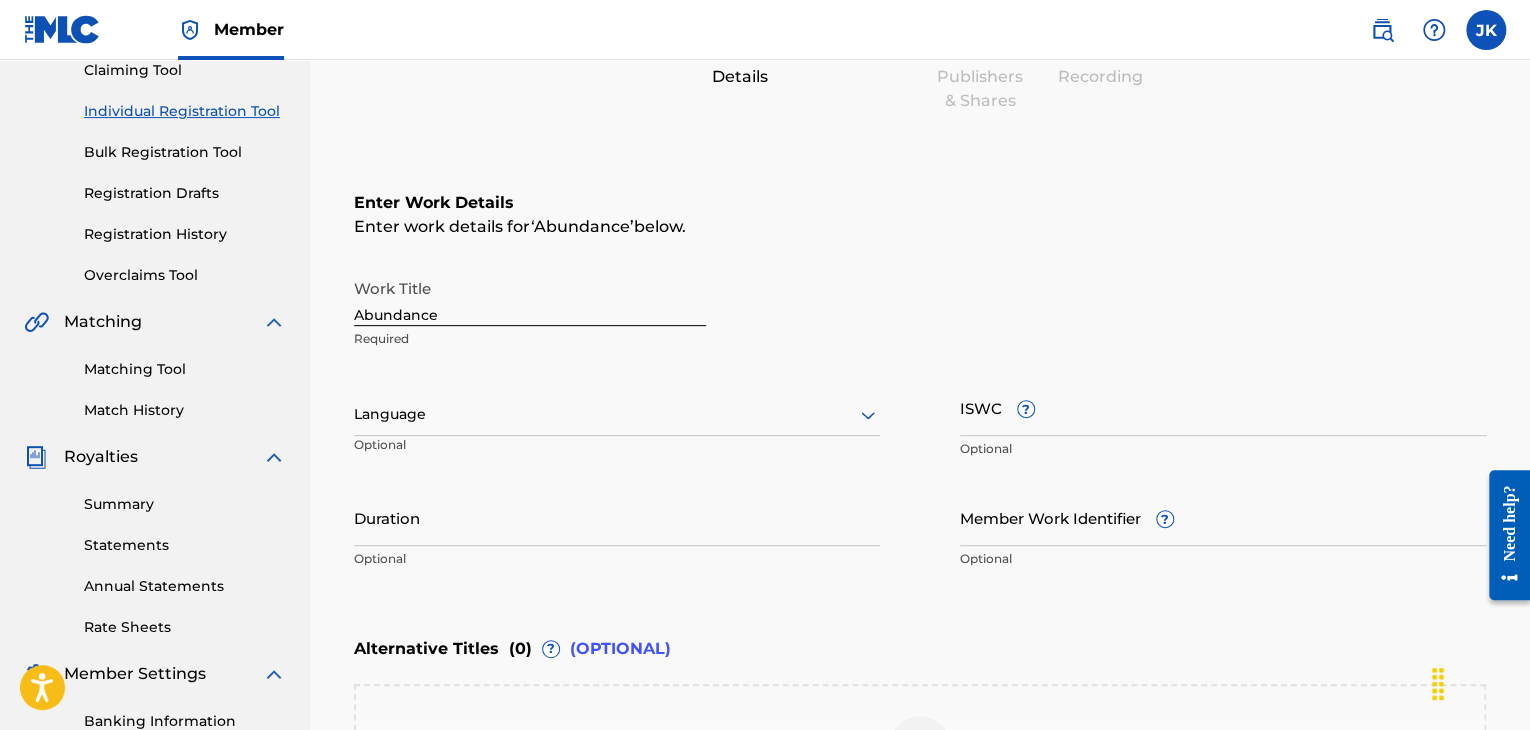 scroll, scrollTop: 200, scrollLeft: 0, axis: vertical 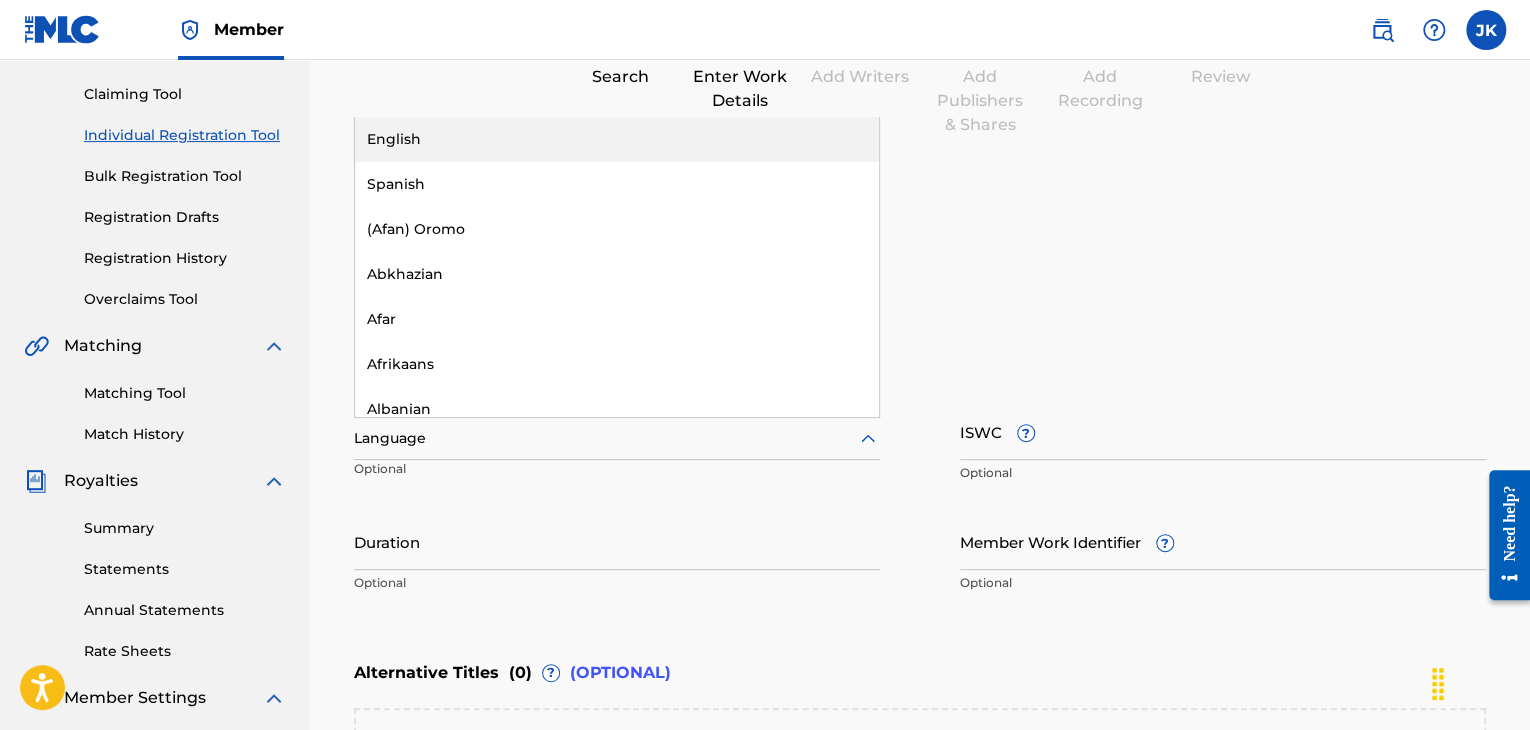 click at bounding box center (617, 438) 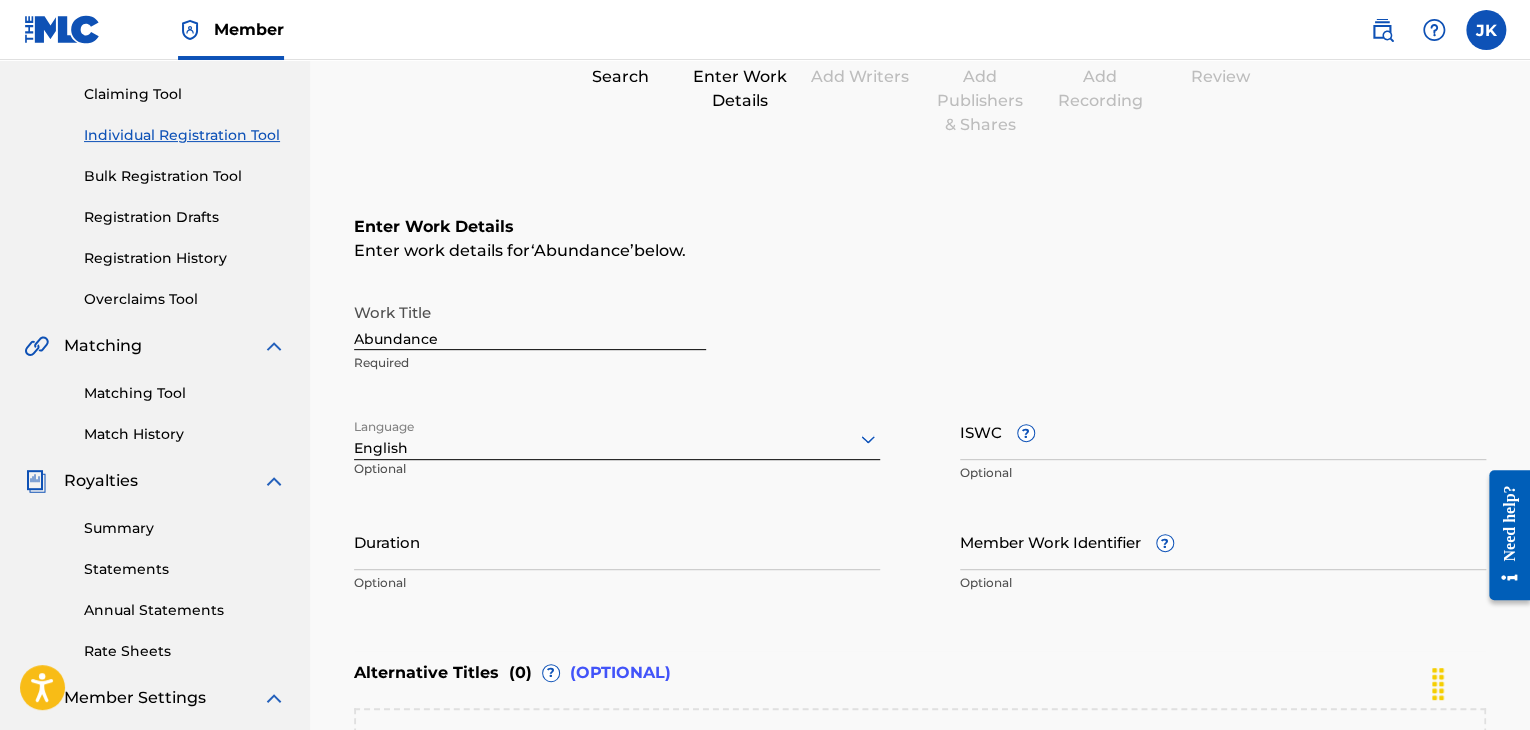 click on "Duration" at bounding box center (617, 541) 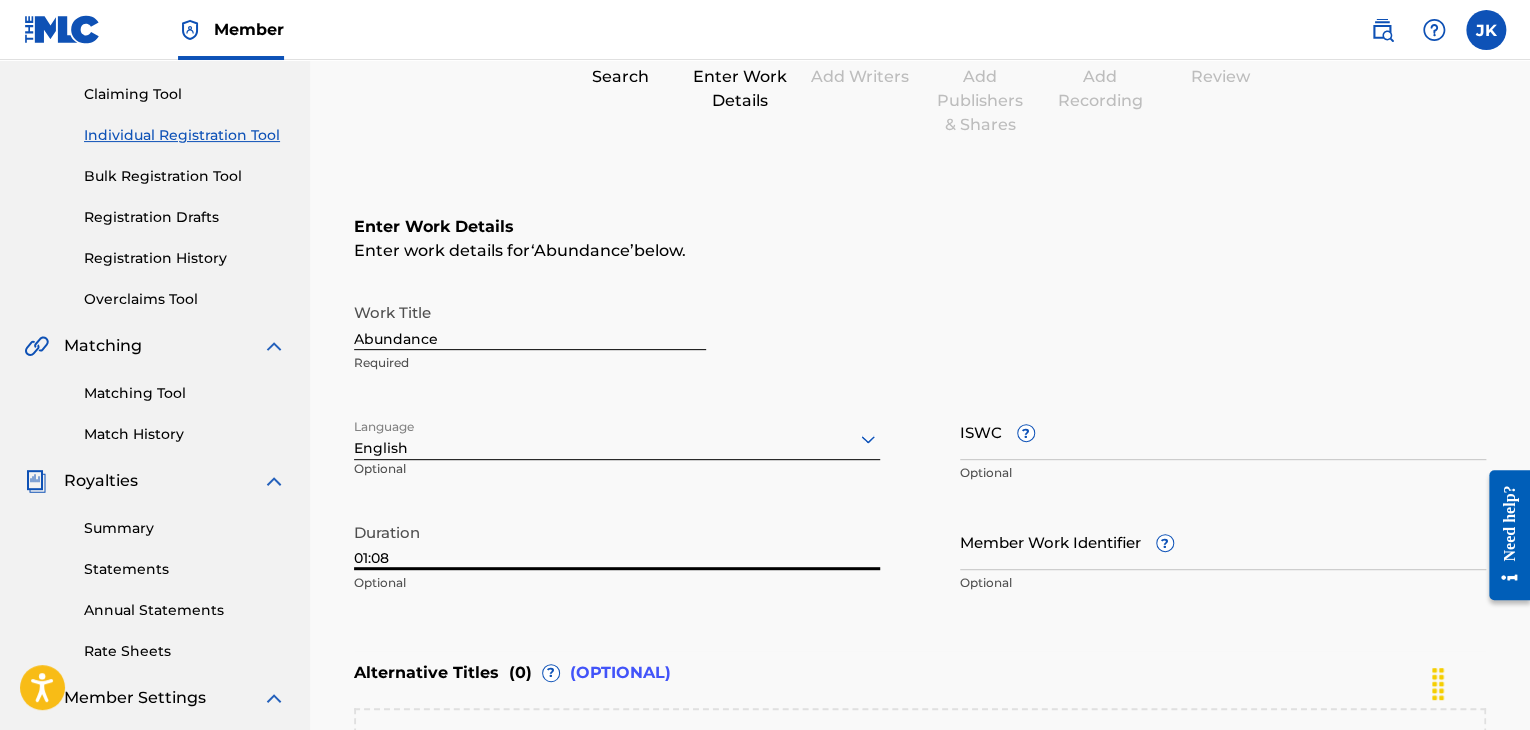 type on "01:08" 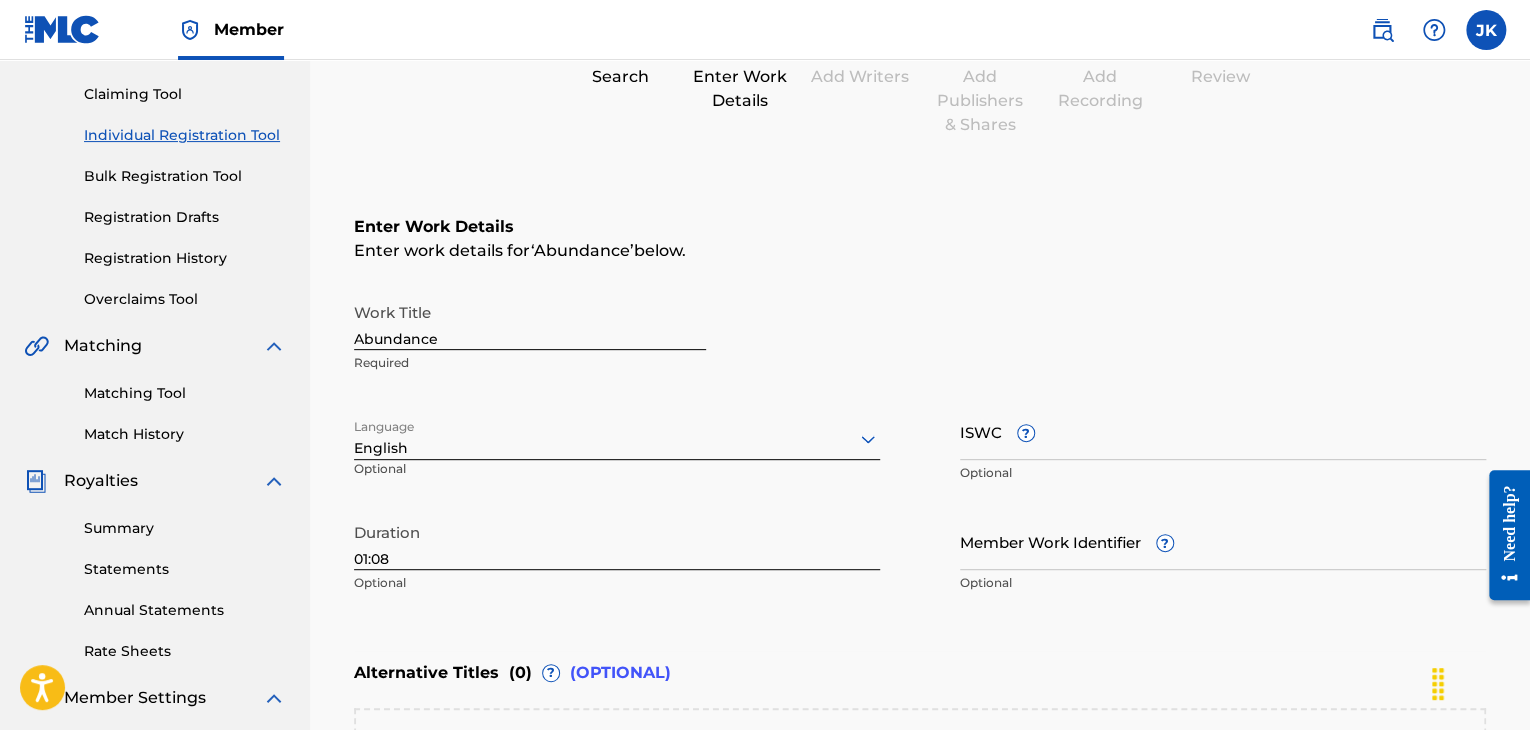 click on "Enter Work Details Enter work details for  ‘ Abundance ’  below. Work Title   Abundance Required Language English Optional ISWC   ? Optional Duration   01:08 Optional Member Work Identifier   ? Optional" at bounding box center [920, 409] 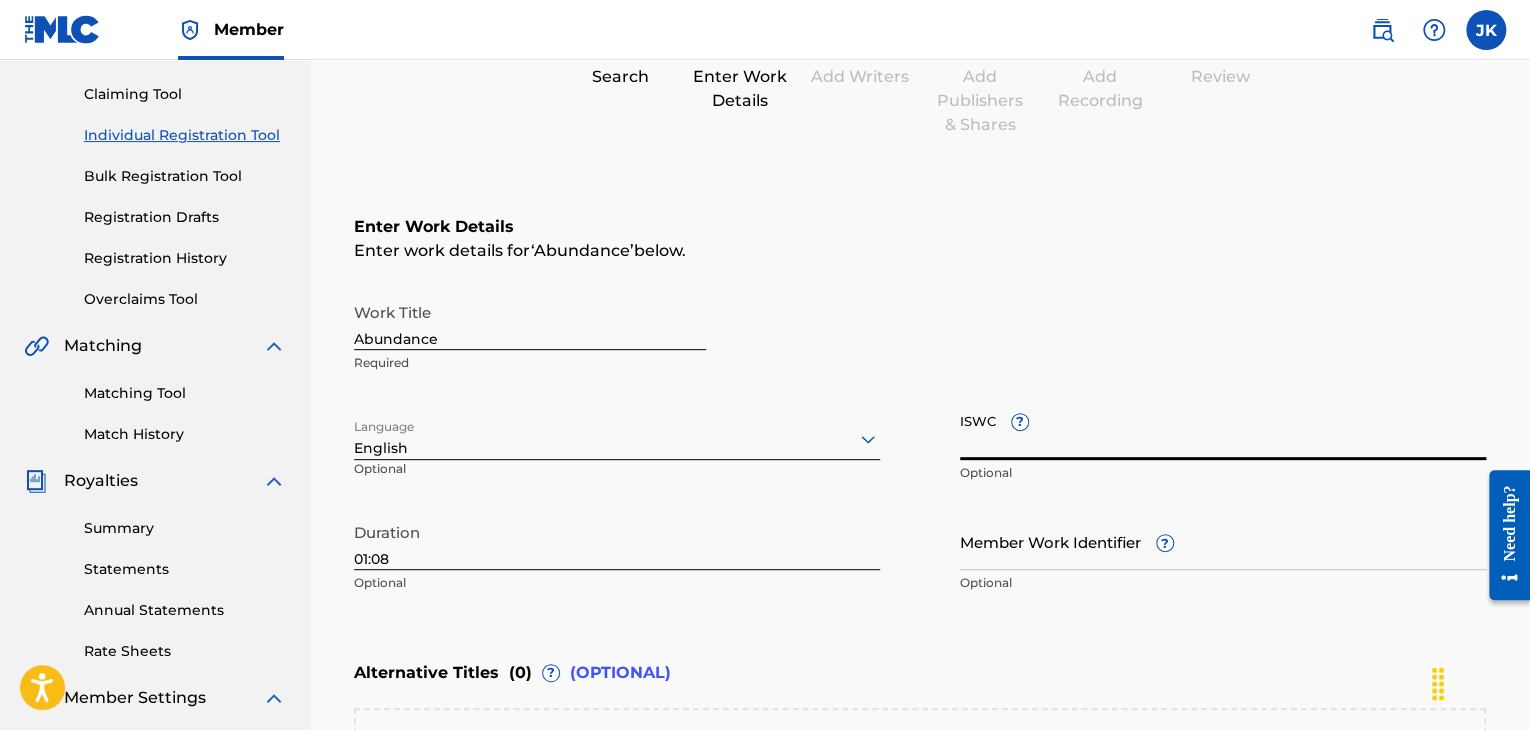 click on "ISWC   ?" at bounding box center (1223, 431) 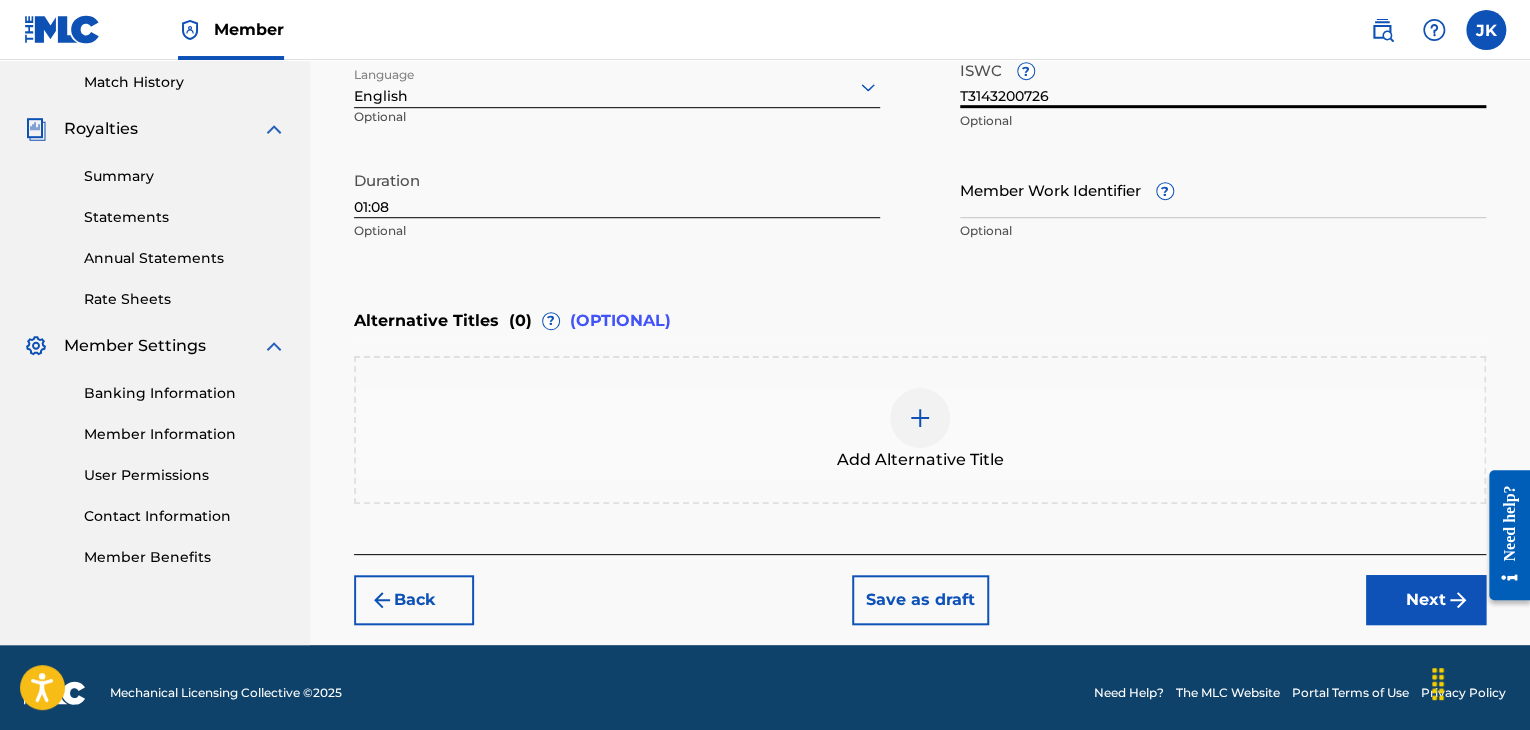 scroll, scrollTop: 561, scrollLeft: 0, axis: vertical 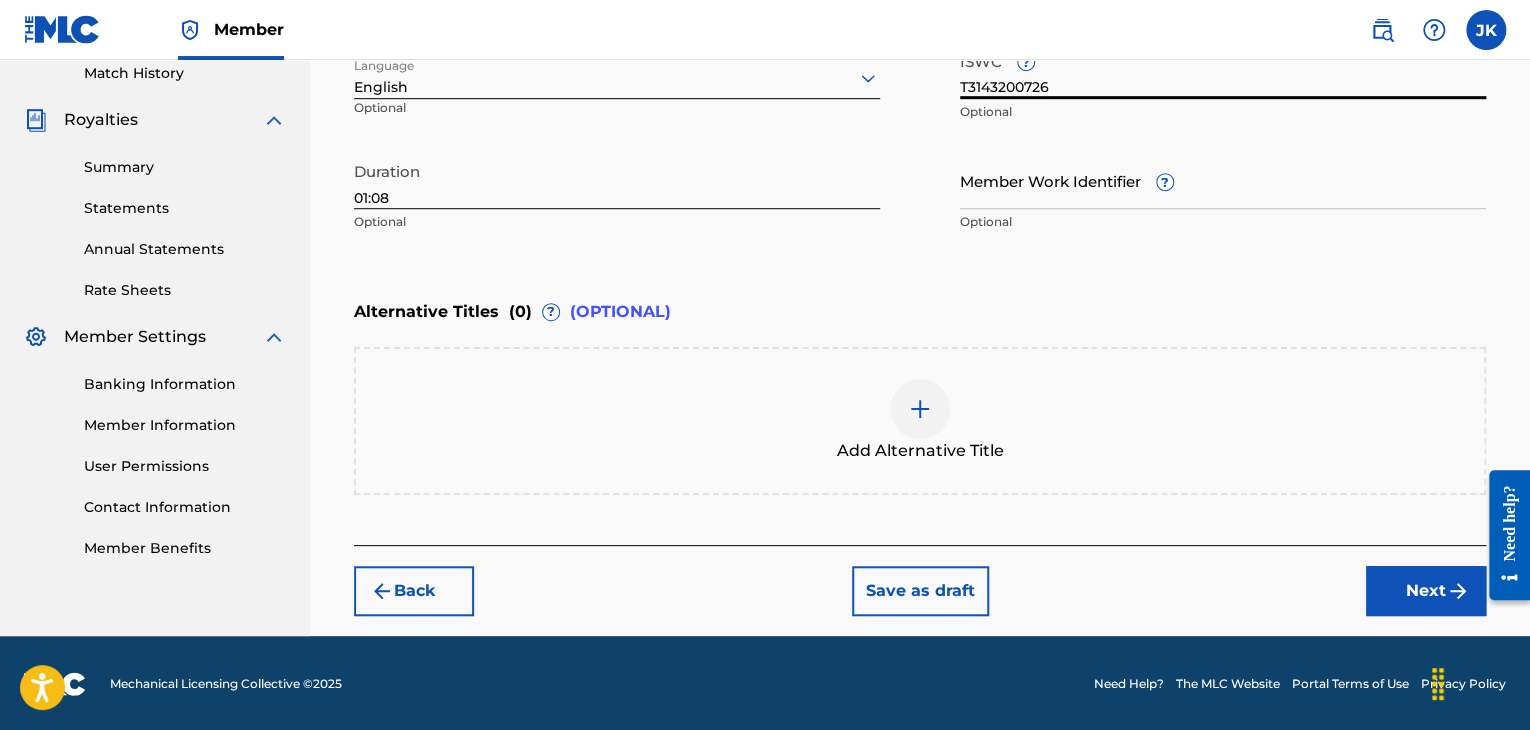 type on "T3143200726" 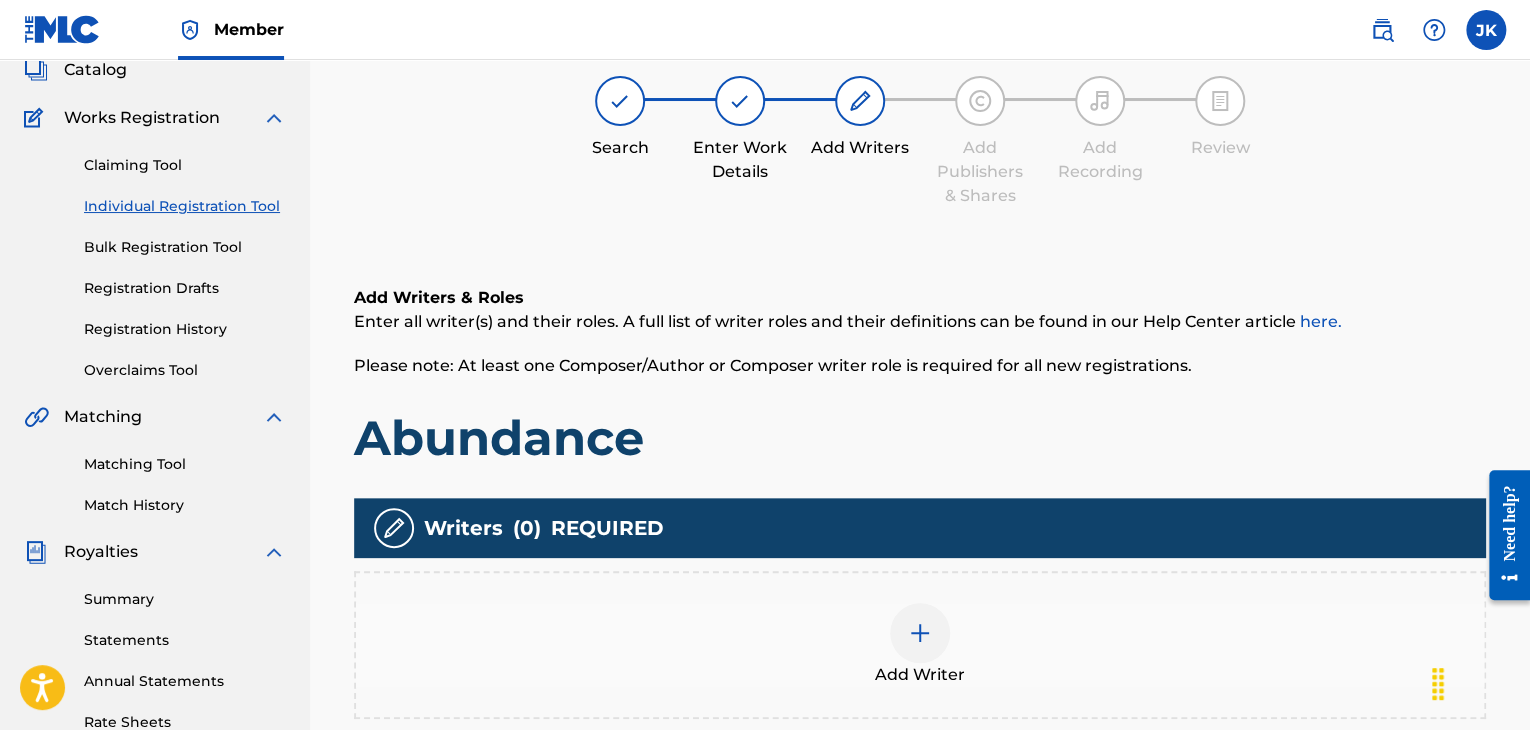 scroll, scrollTop: 90, scrollLeft: 0, axis: vertical 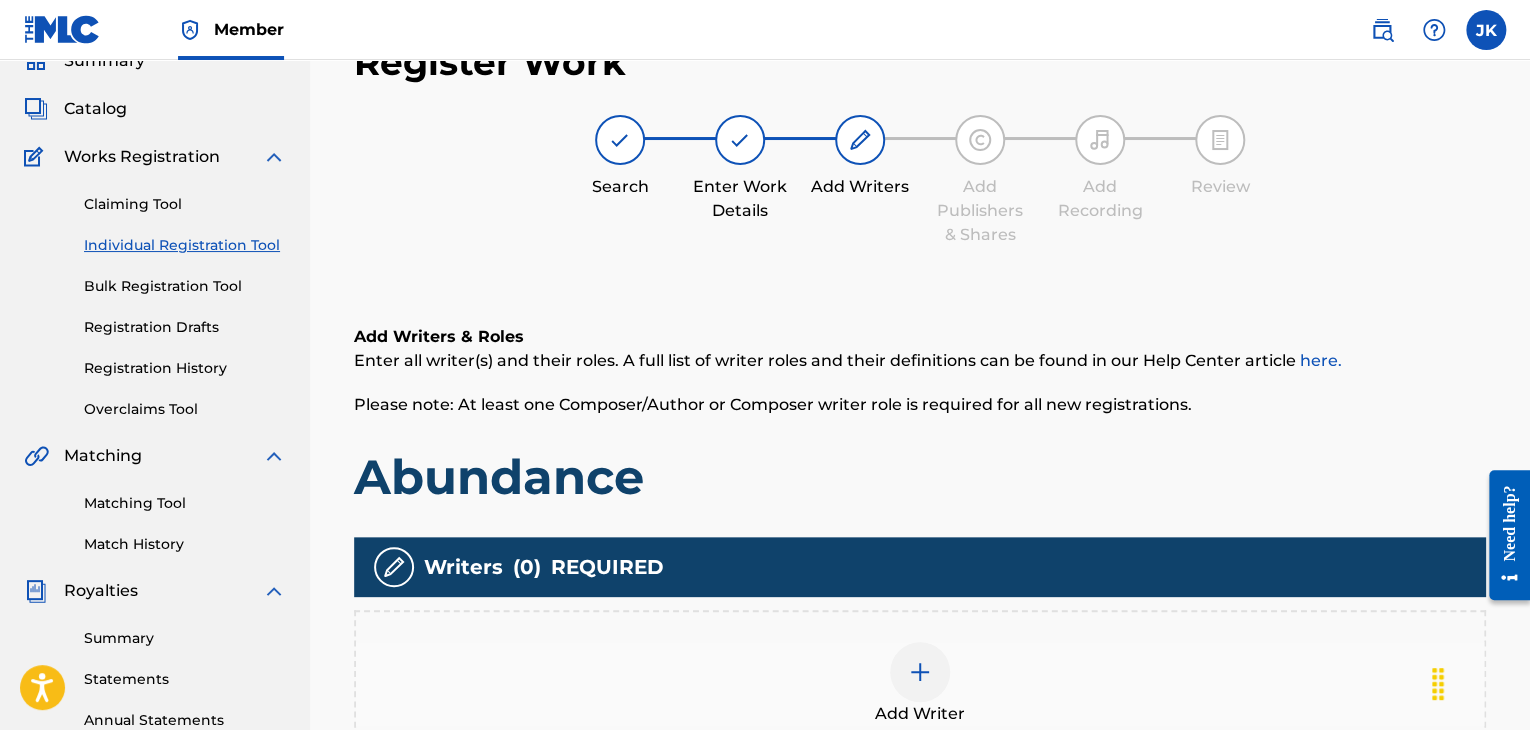 click at bounding box center (920, 672) 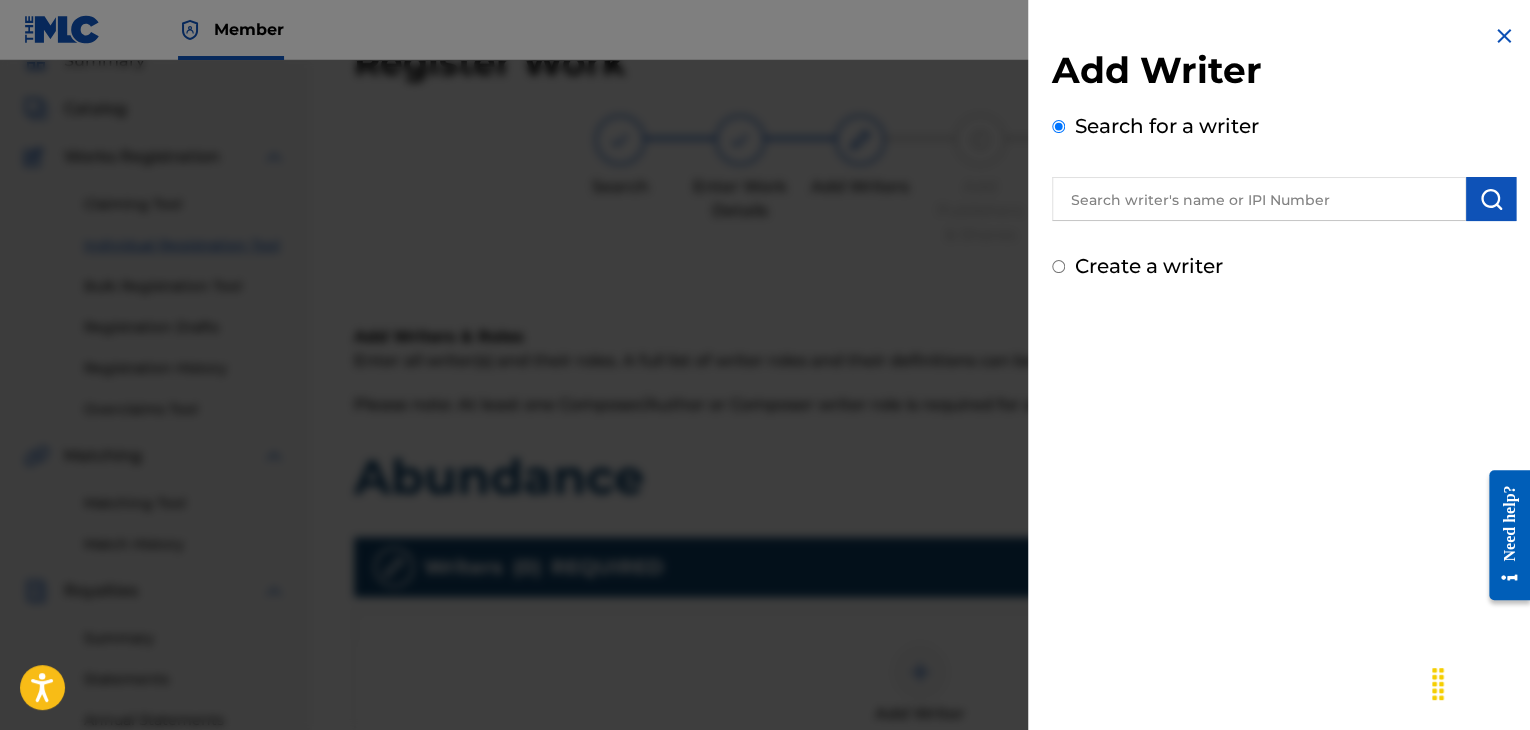 click at bounding box center (1259, 199) 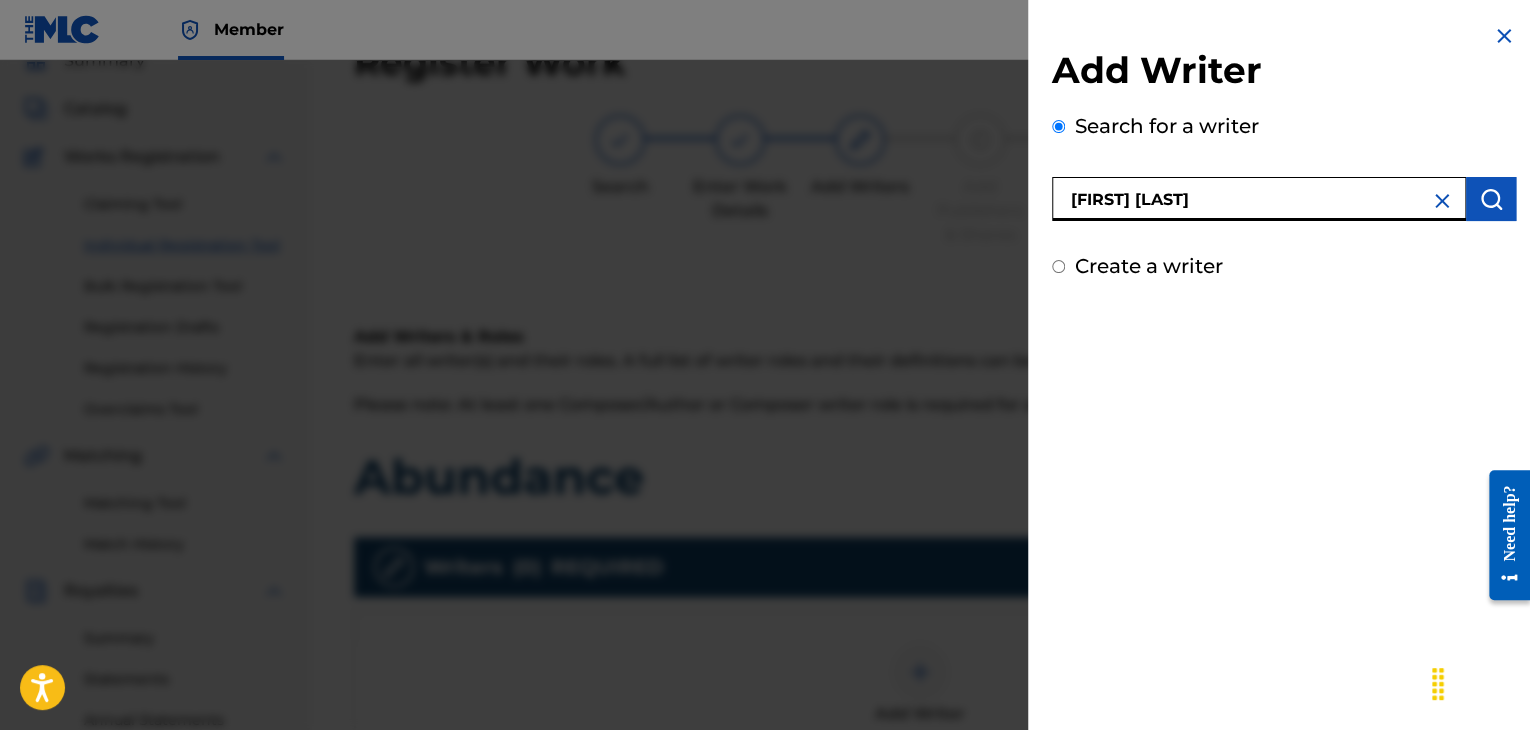 type on "[FIRST] [LAST]" 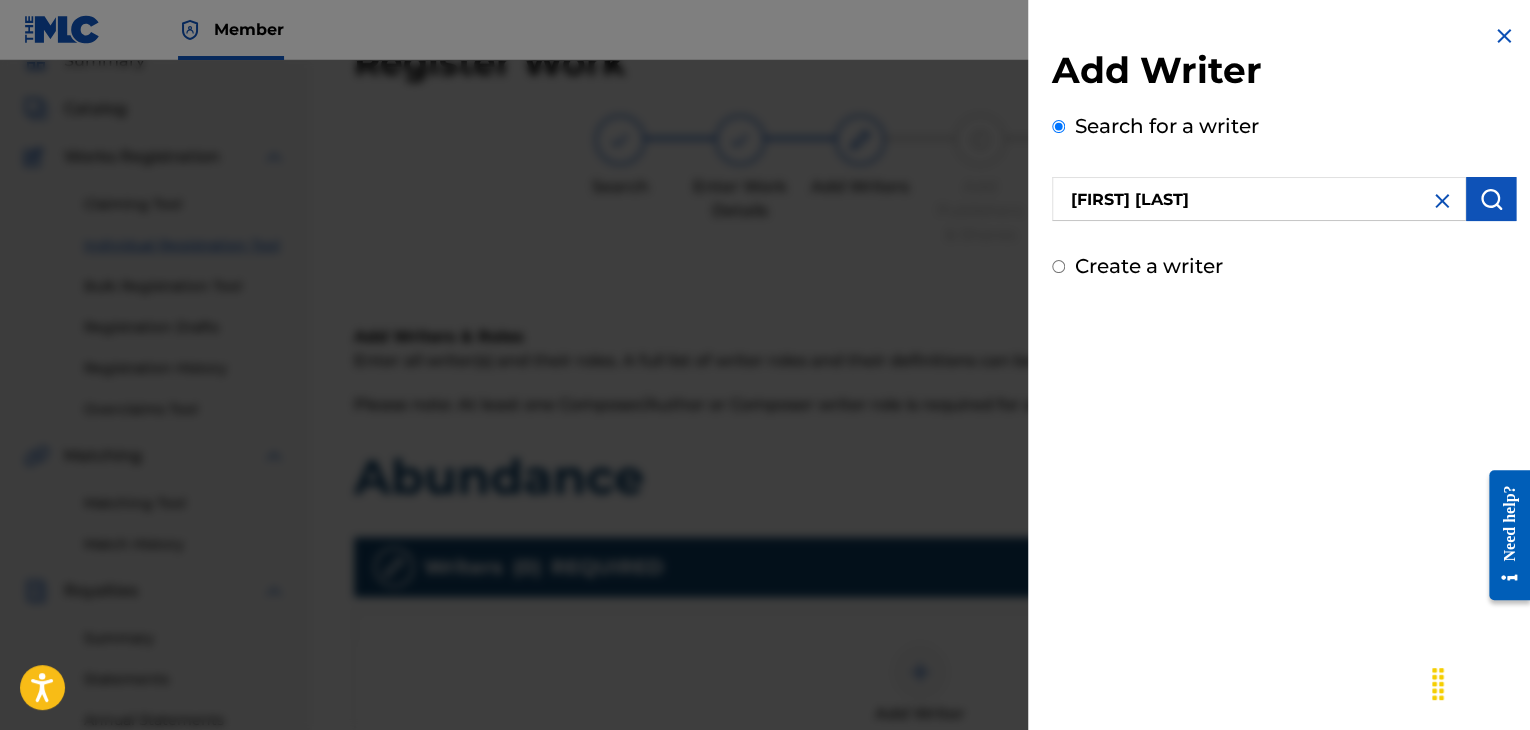 click at bounding box center [1491, 199] 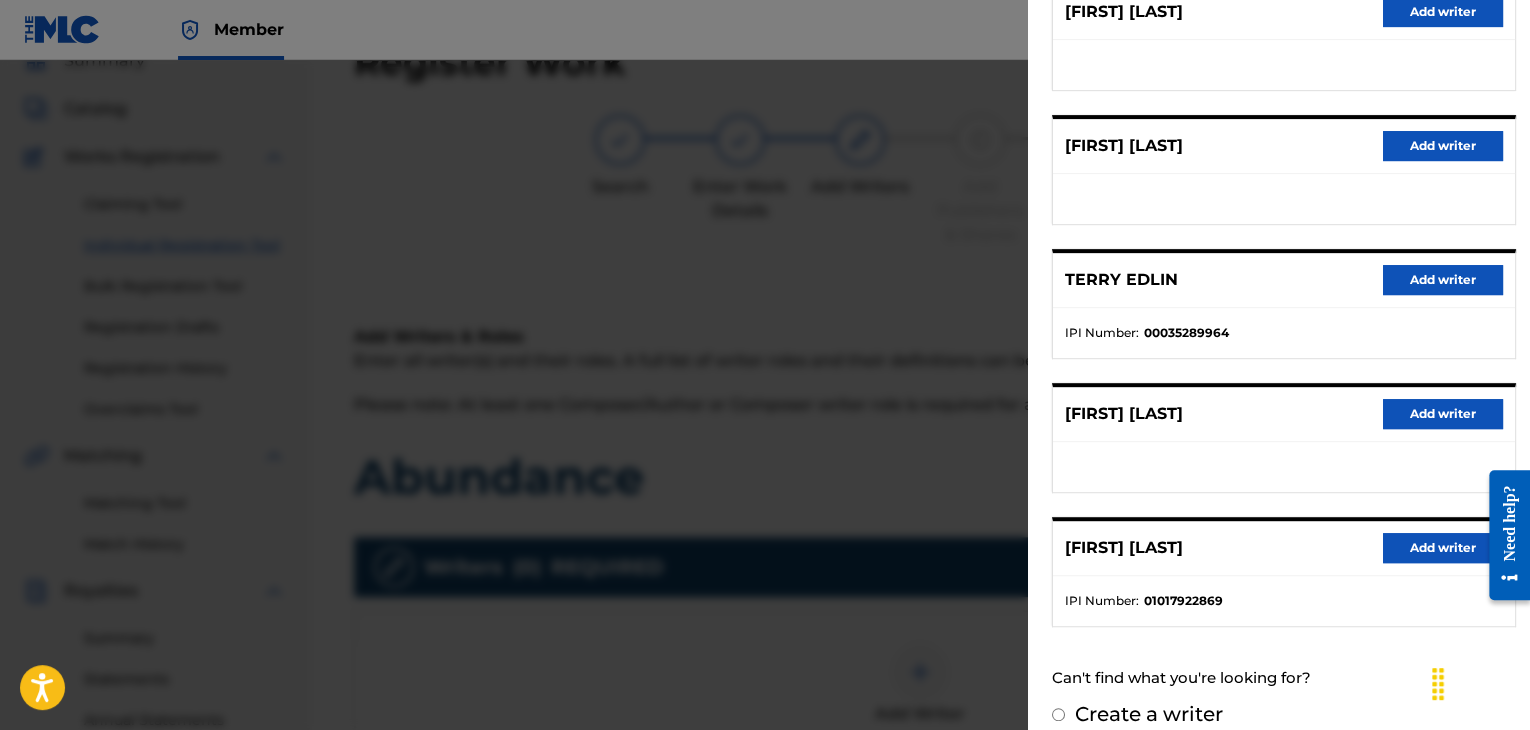 scroll, scrollTop: 310, scrollLeft: 0, axis: vertical 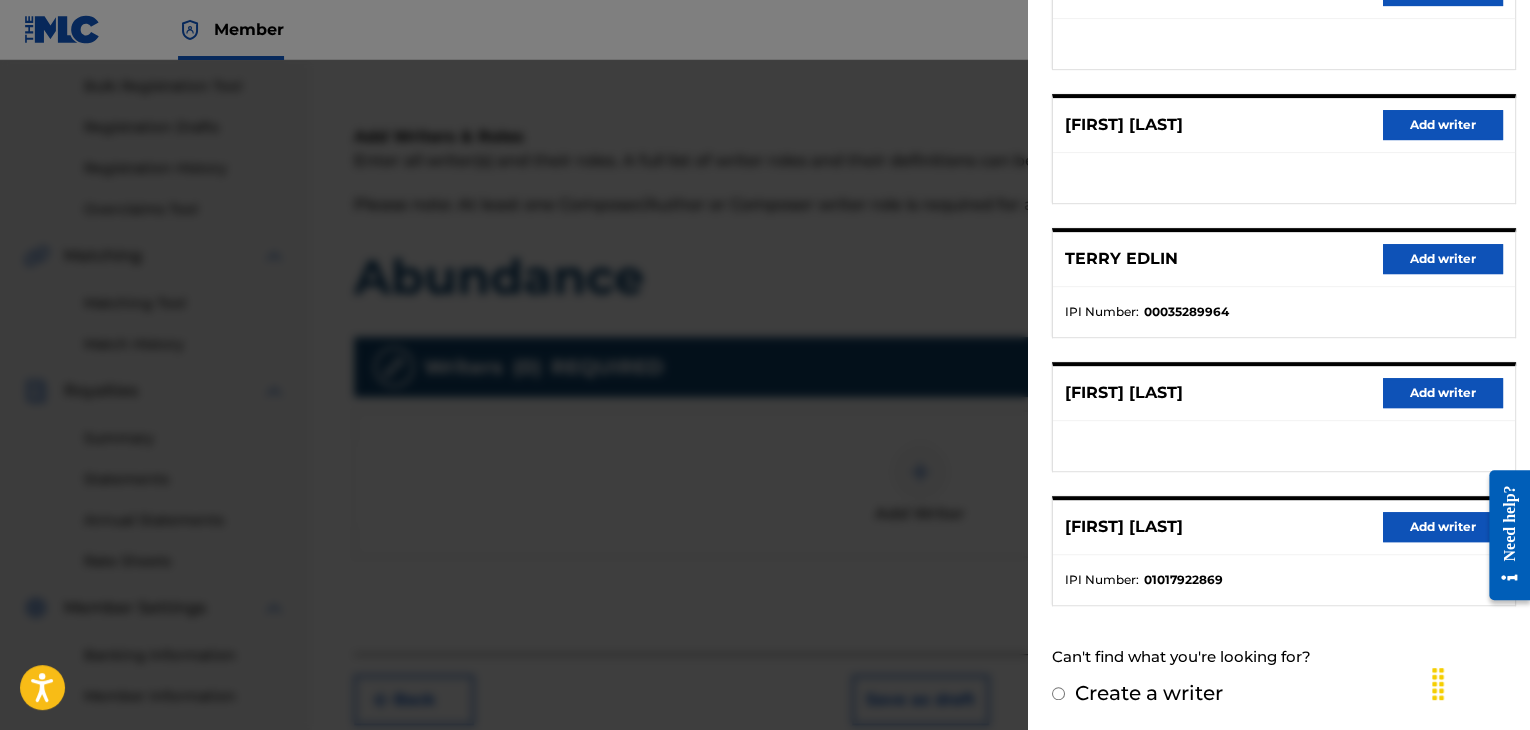 click on "Add writer" at bounding box center [1443, 527] 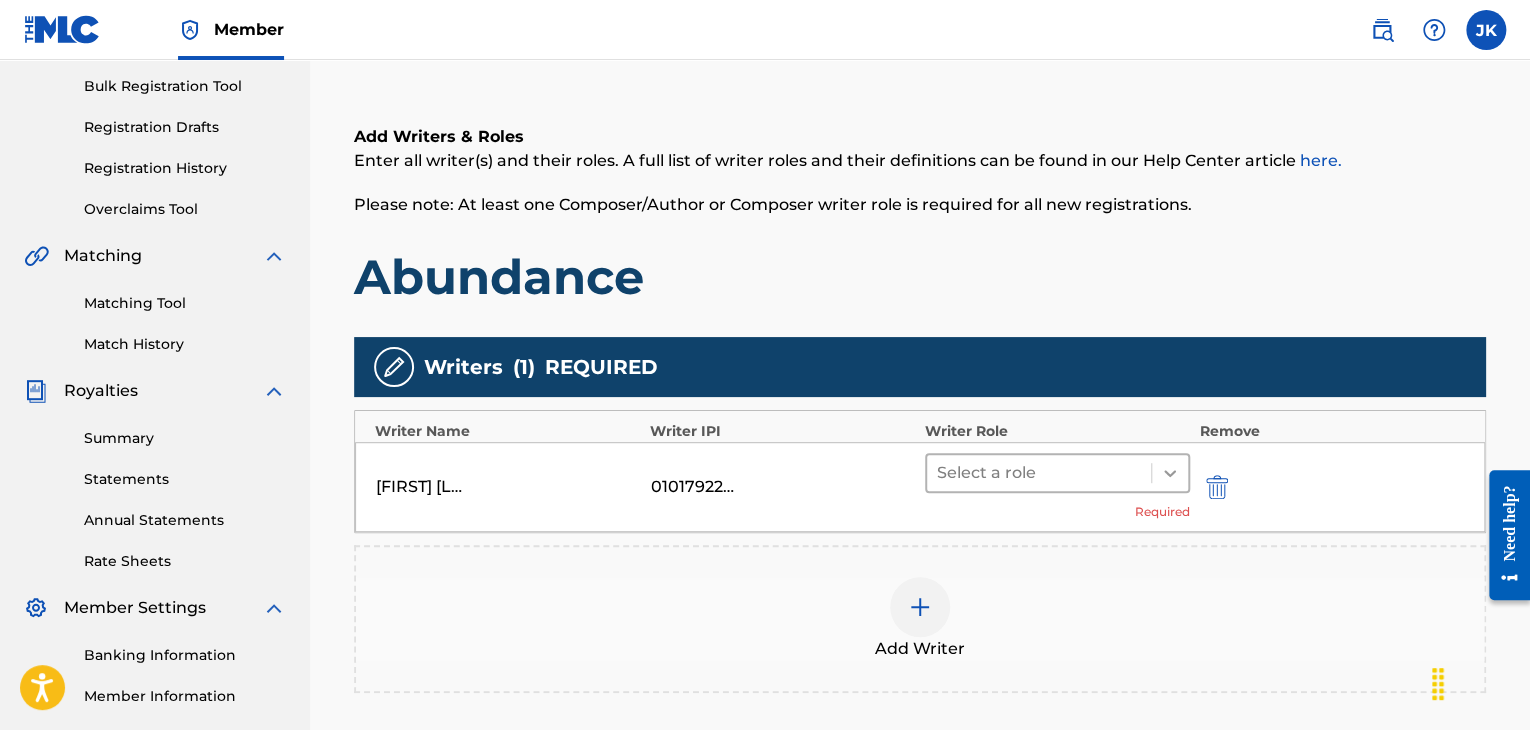 click 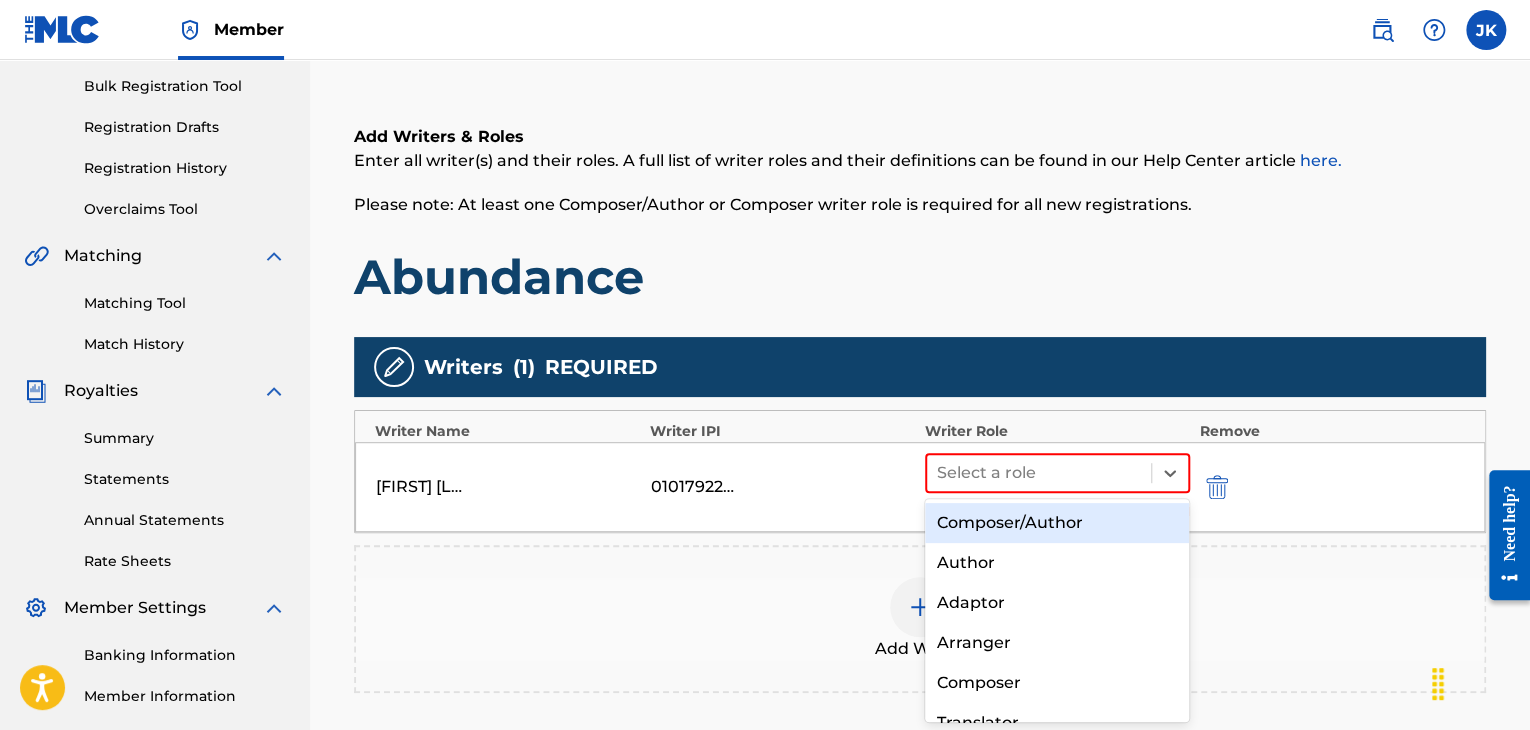click on "Composer/Author" at bounding box center [1057, 523] 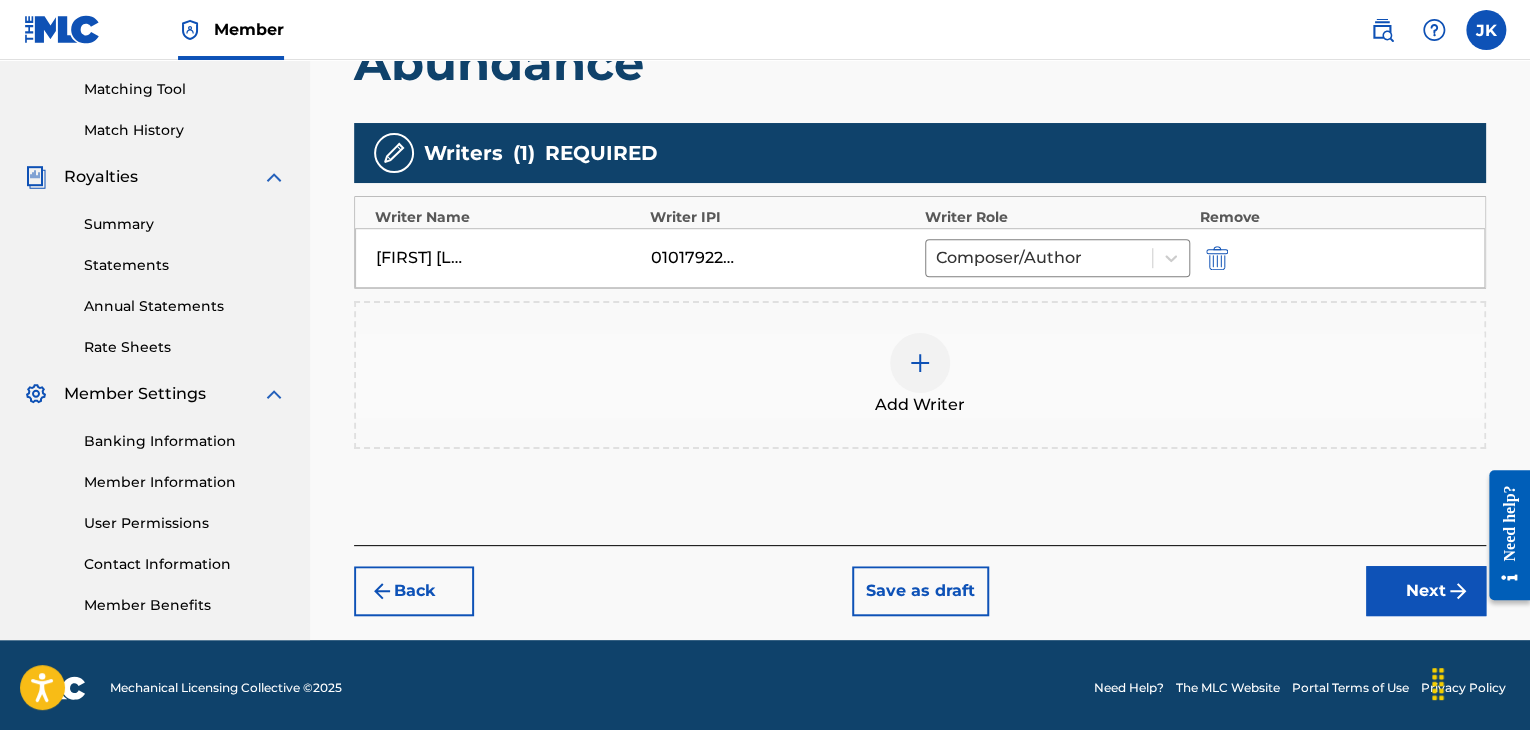 scroll, scrollTop: 510, scrollLeft: 0, axis: vertical 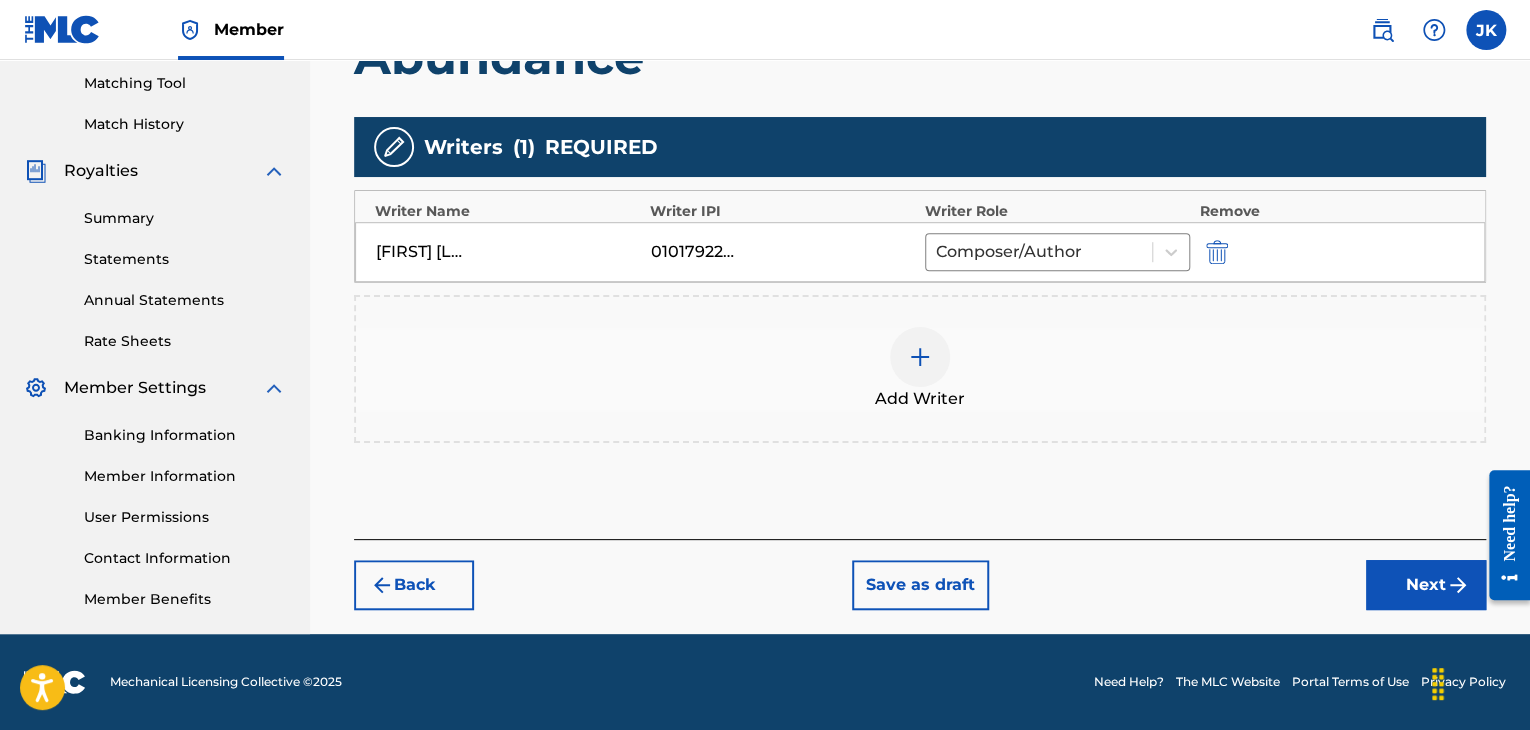 click on "Next" at bounding box center (1426, 585) 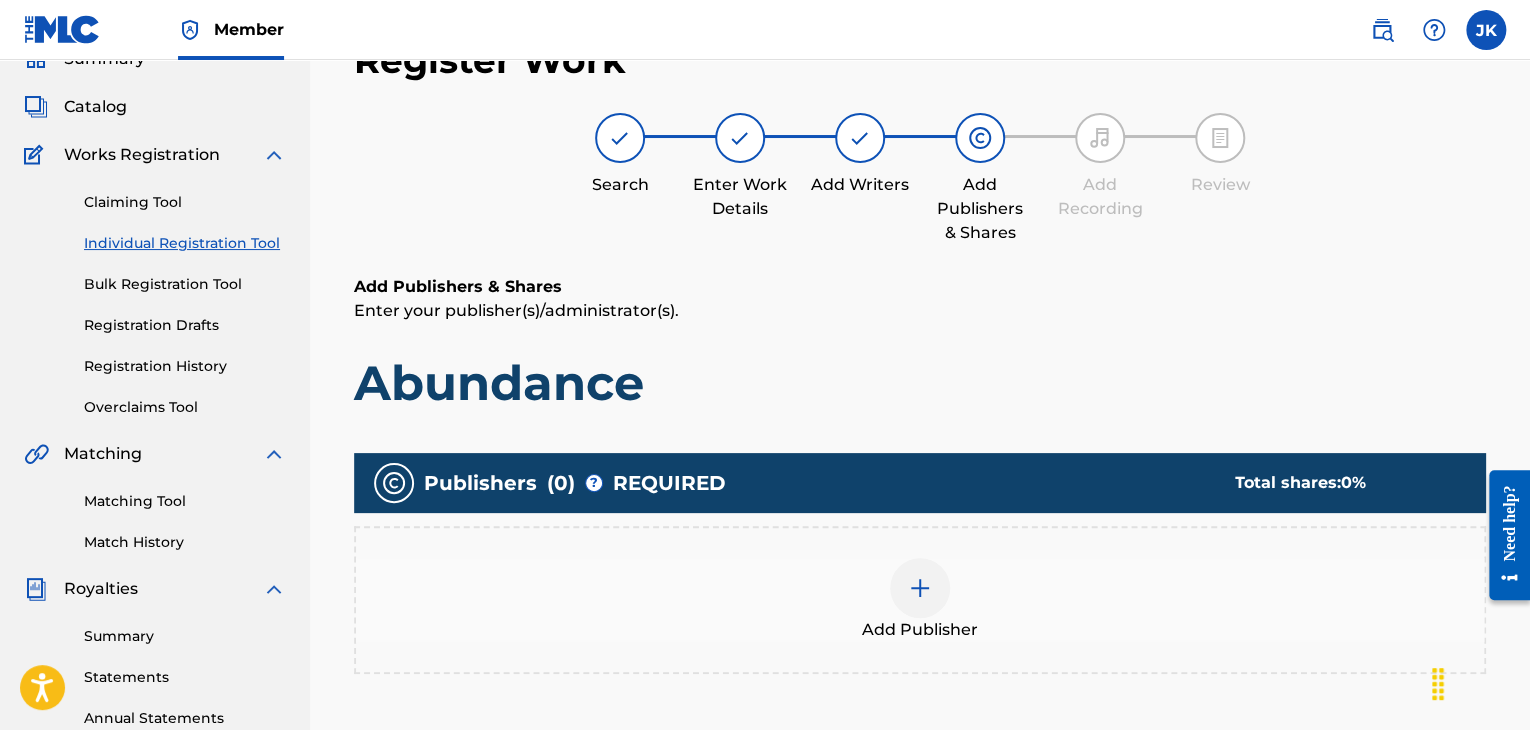 scroll, scrollTop: 90, scrollLeft: 0, axis: vertical 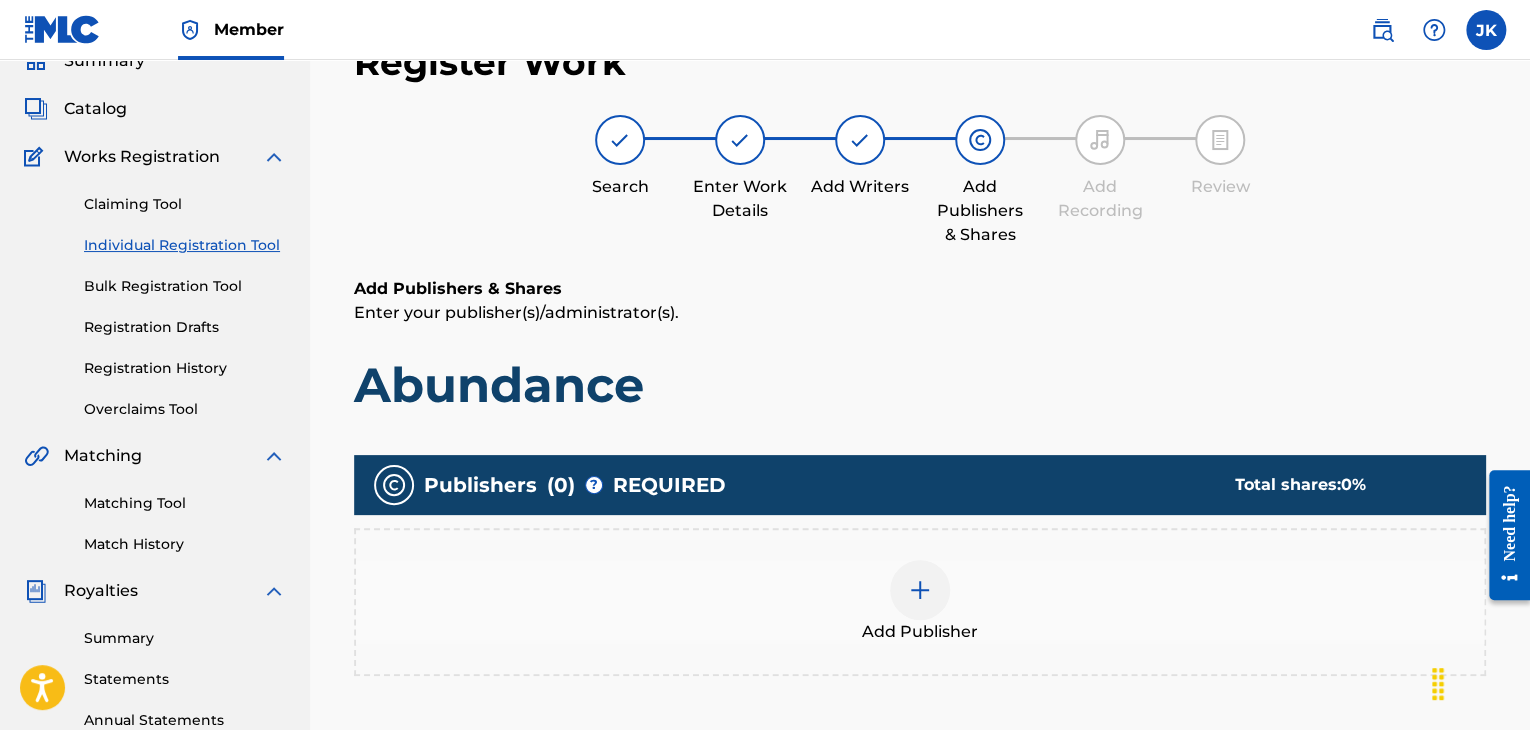click at bounding box center [920, 590] 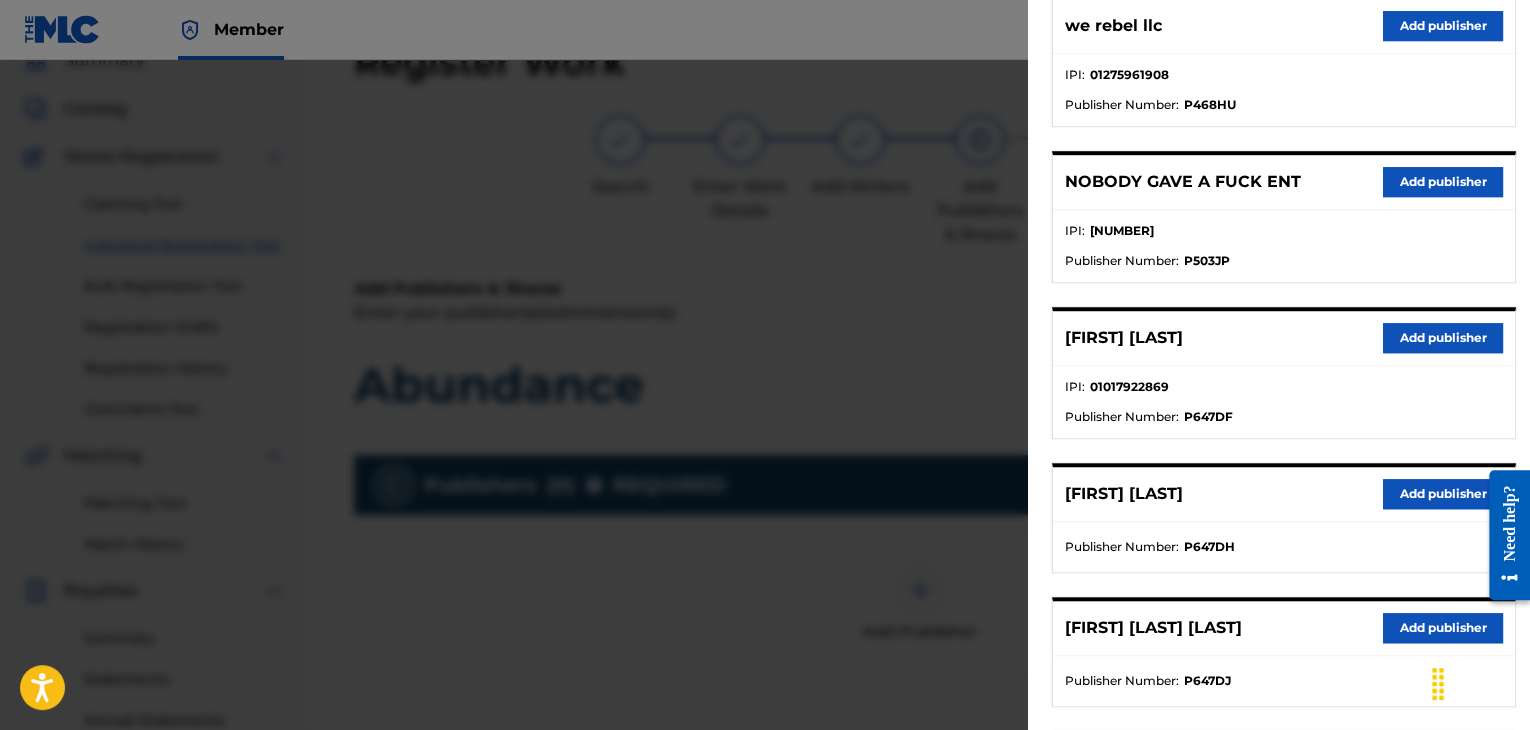 scroll, scrollTop: 600, scrollLeft: 0, axis: vertical 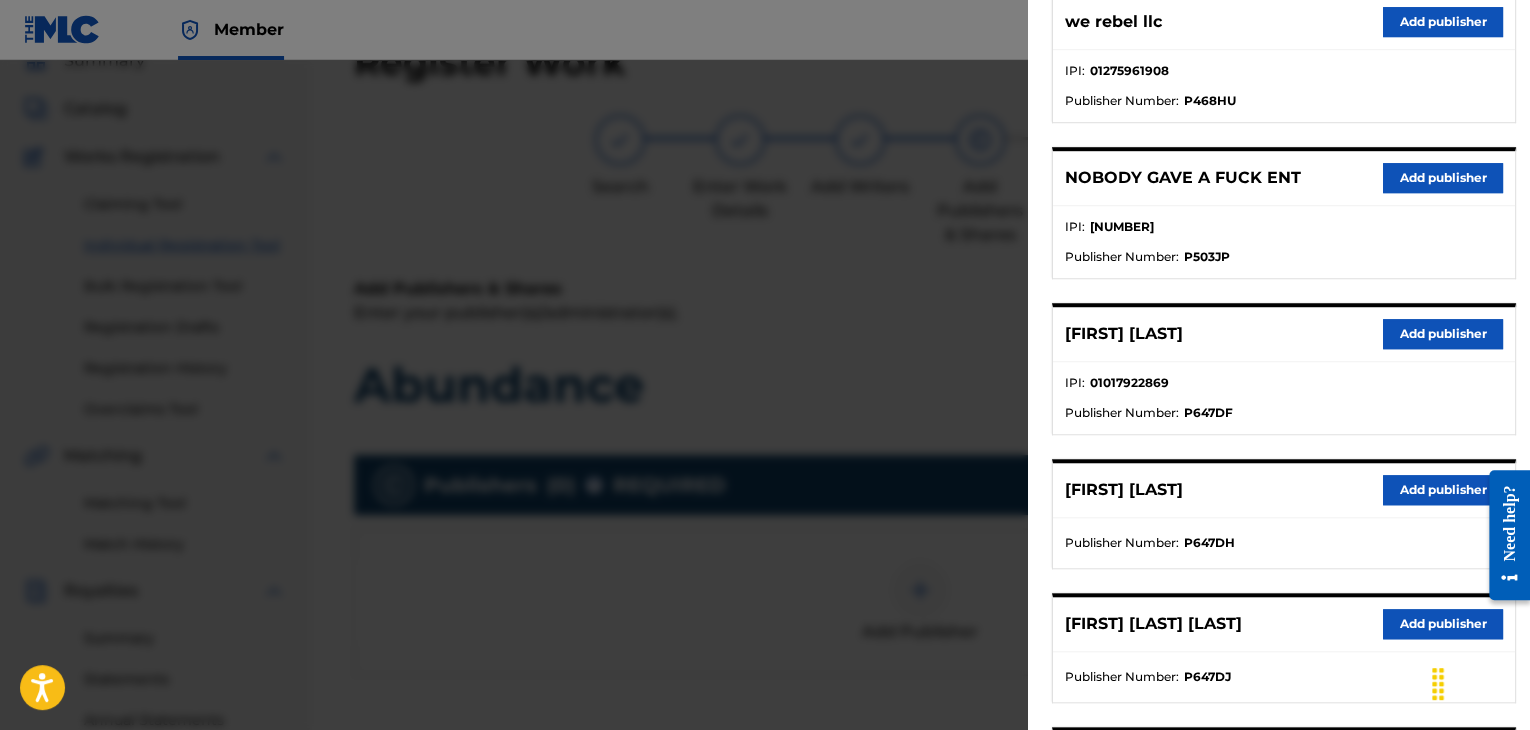 click on "Add publisher" at bounding box center (1443, 334) 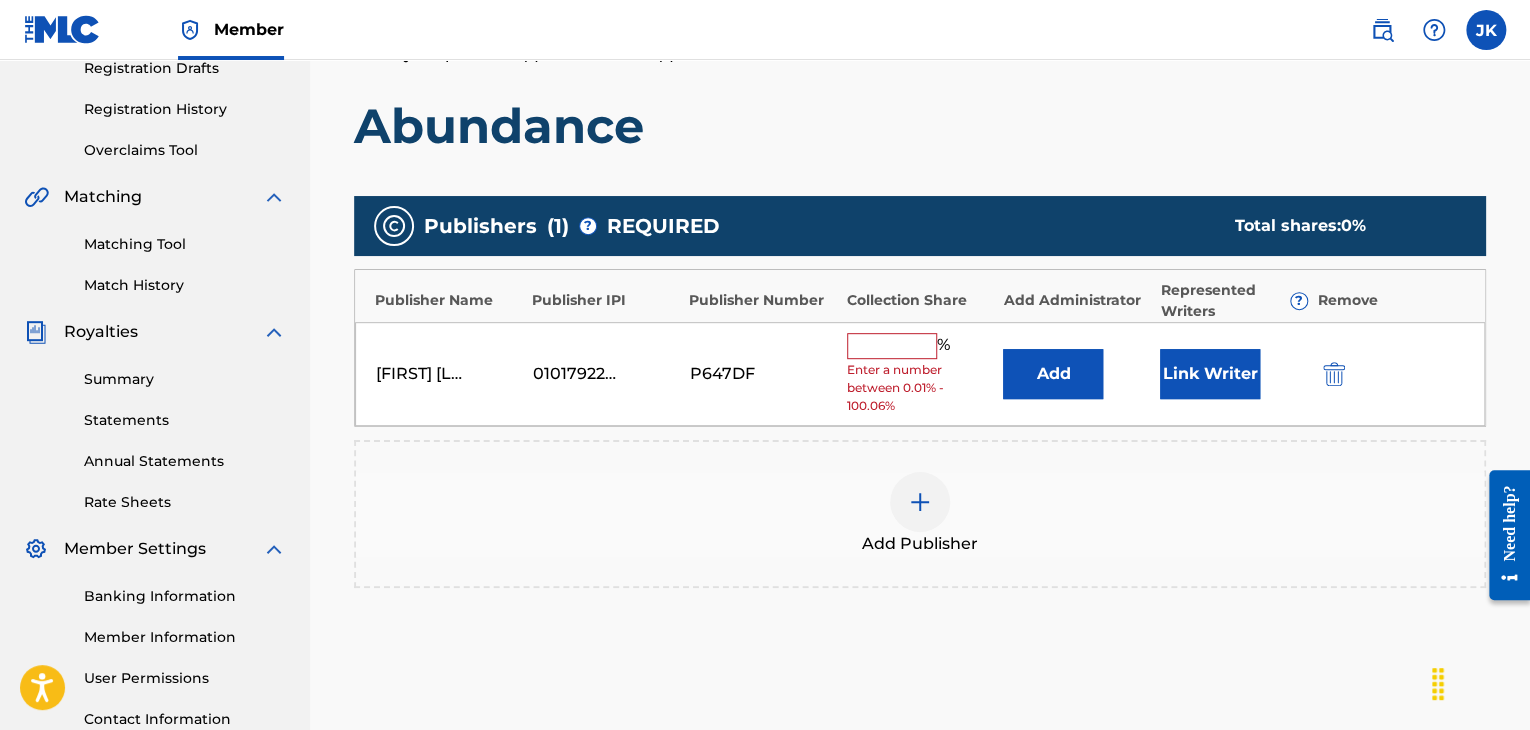 scroll, scrollTop: 390, scrollLeft: 0, axis: vertical 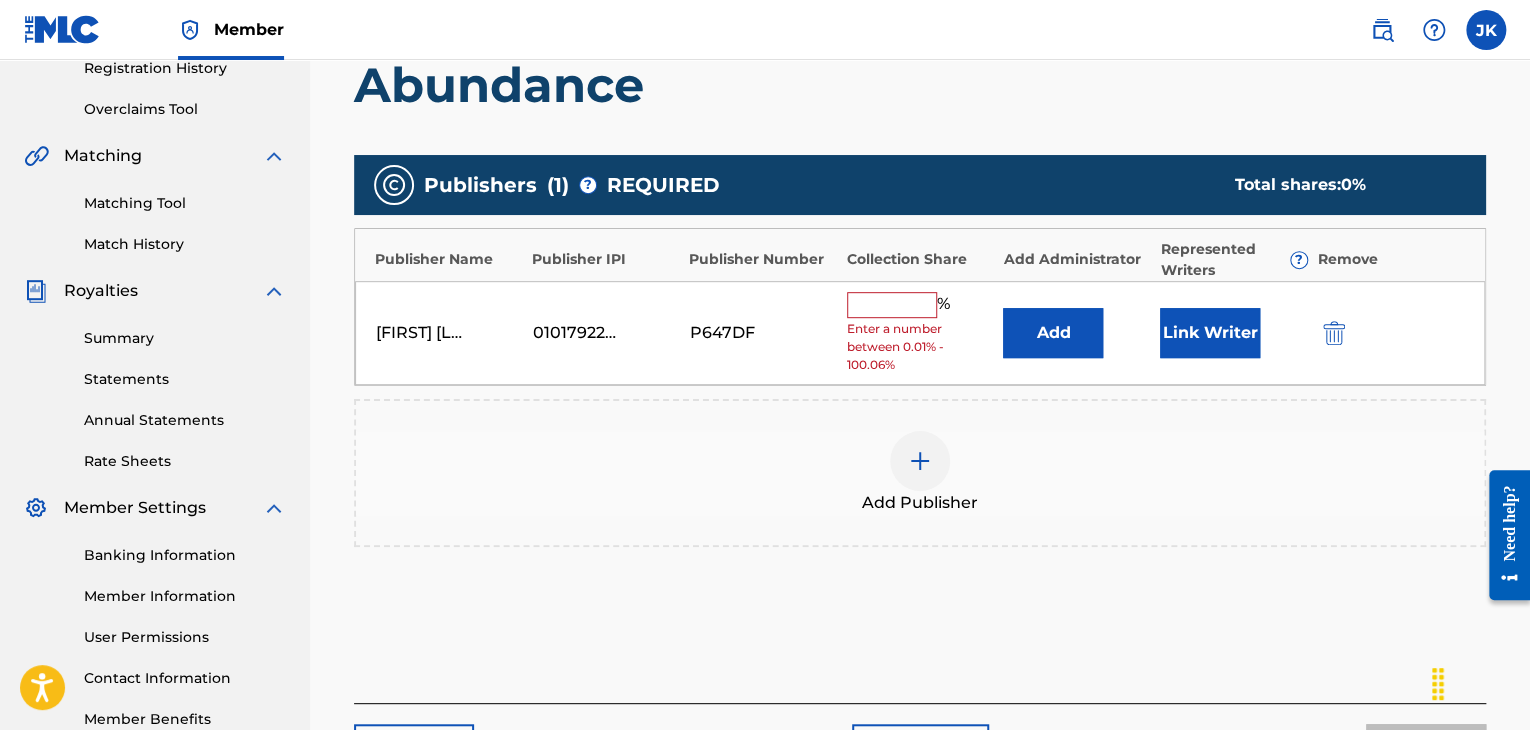 click on "Add" at bounding box center (1053, 333) 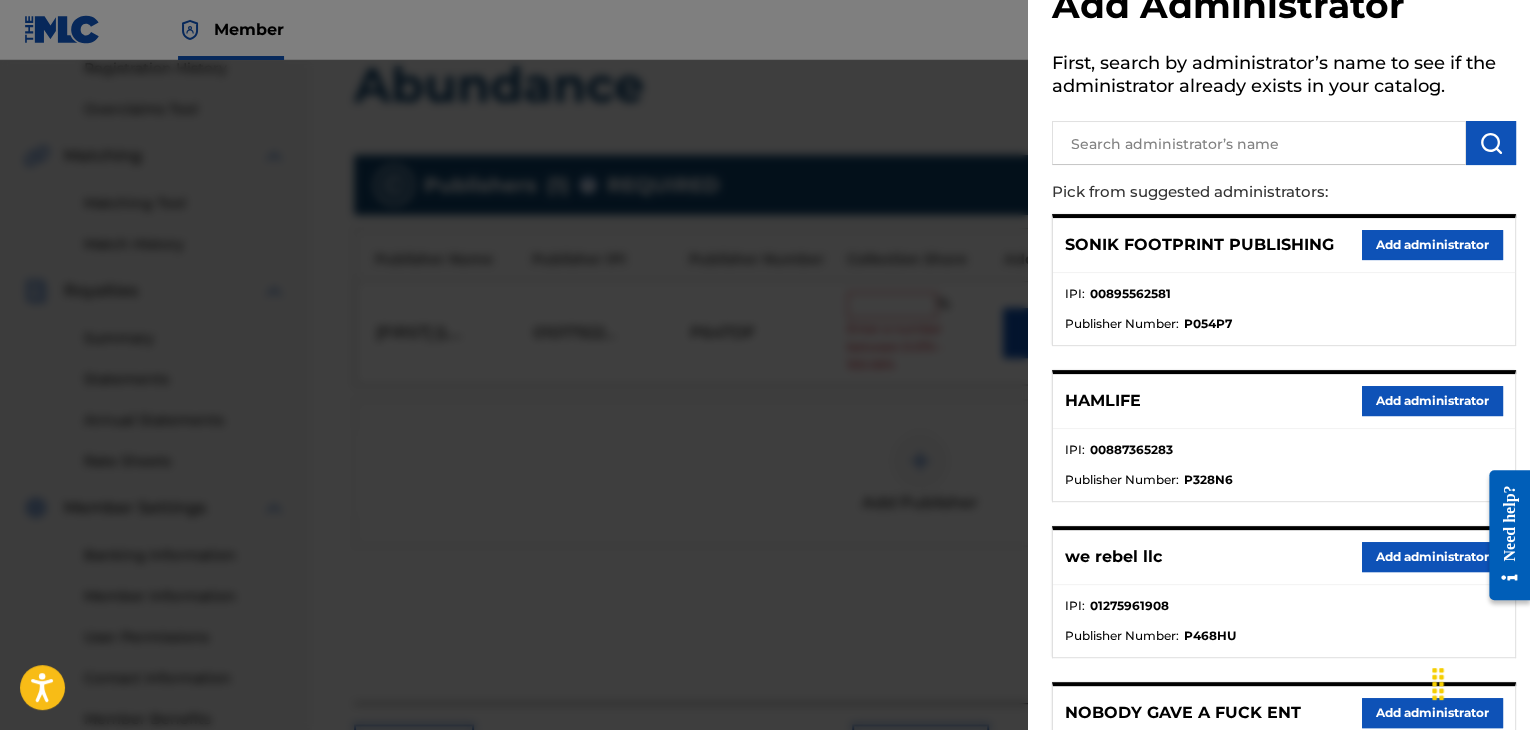scroll, scrollTop: 100, scrollLeft: 0, axis: vertical 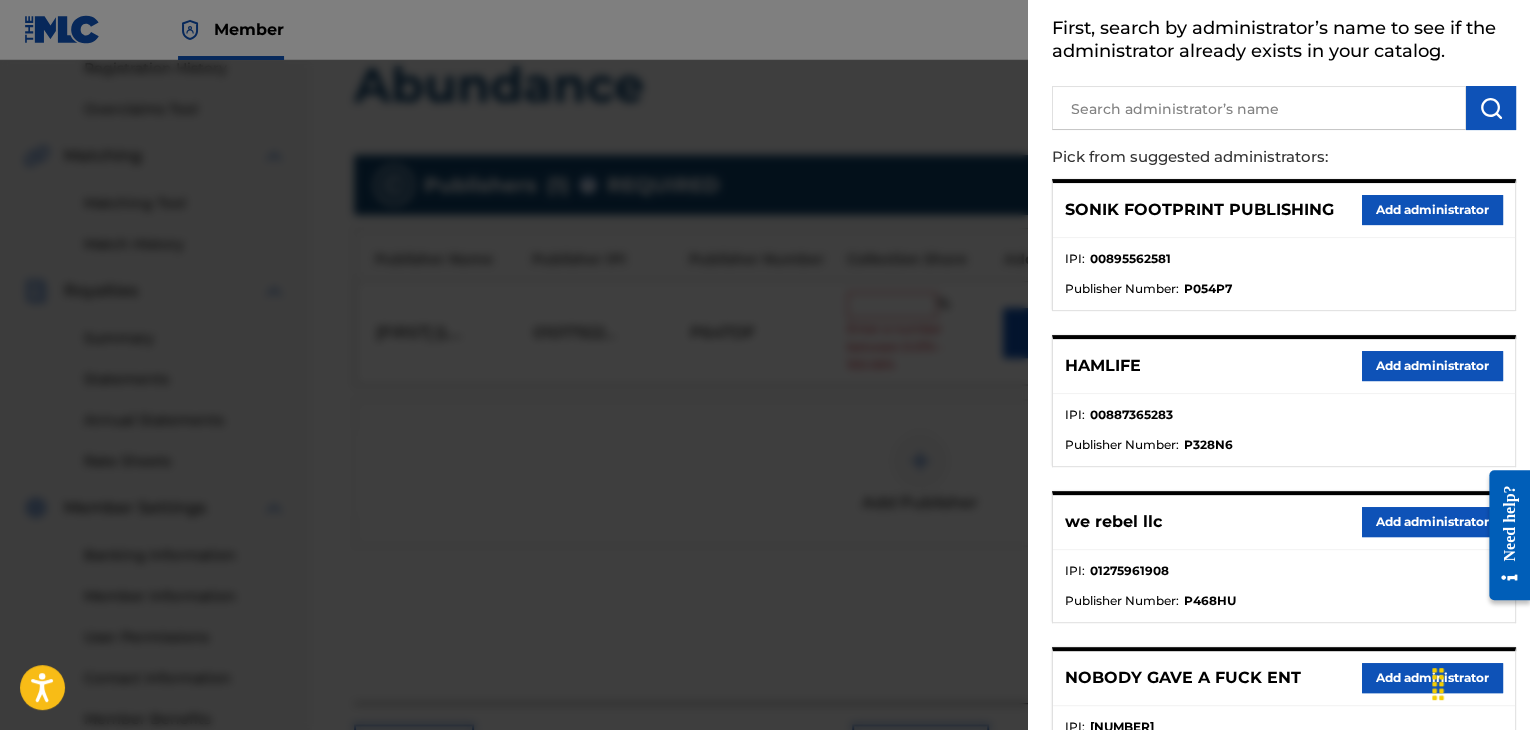 click on "Add administrator" at bounding box center (1432, 522) 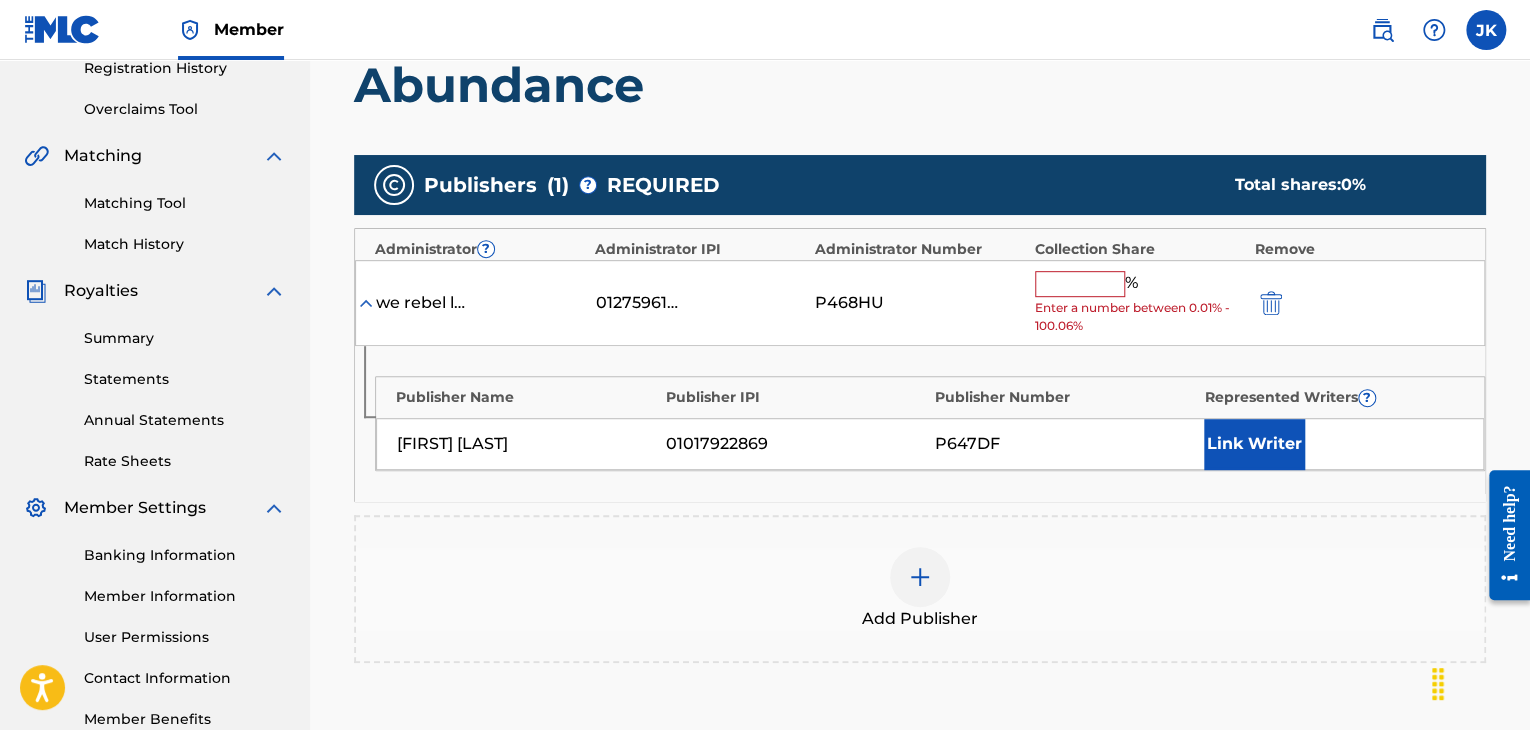 click at bounding box center (1080, 284) 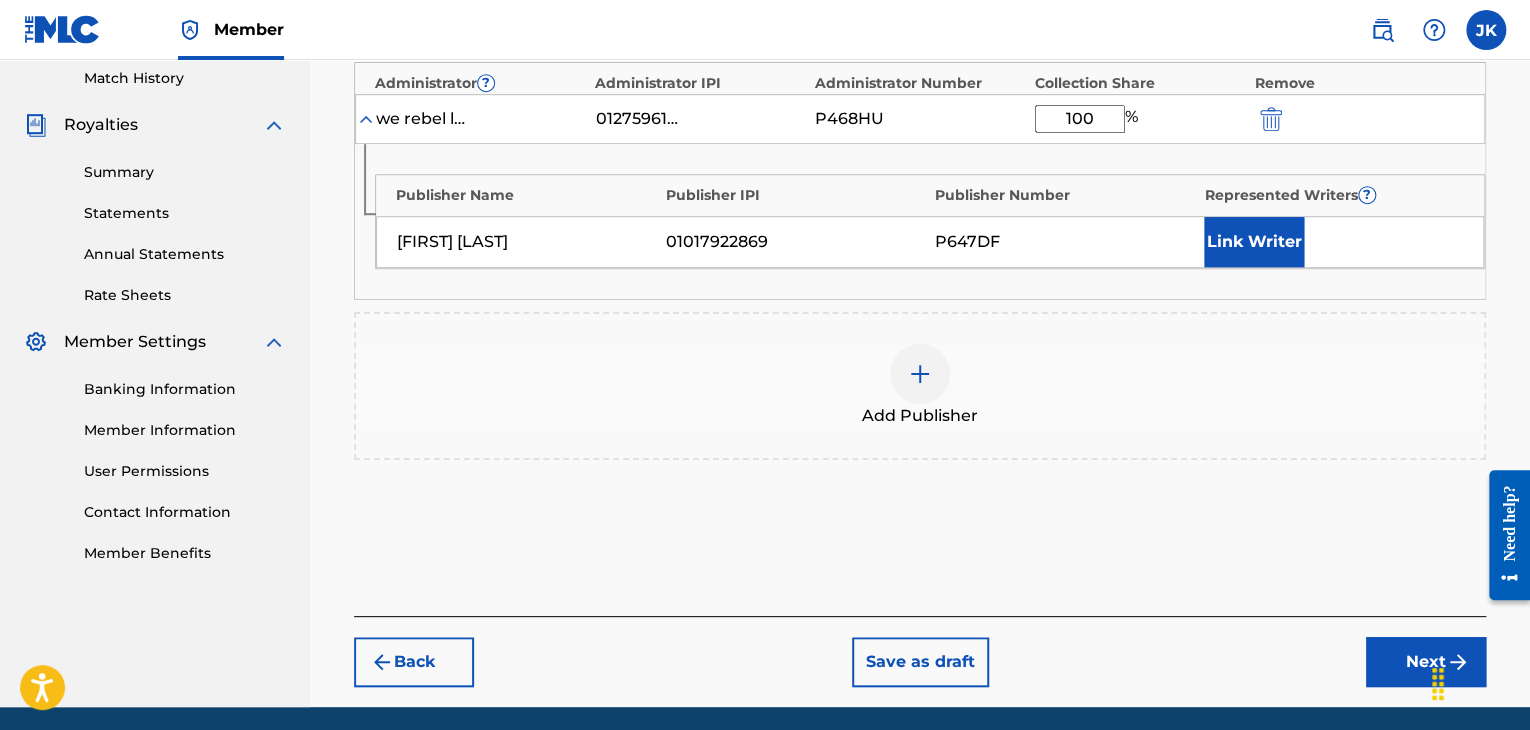 scroll, scrollTop: 590, scrollLeft: 0, axis: vertical 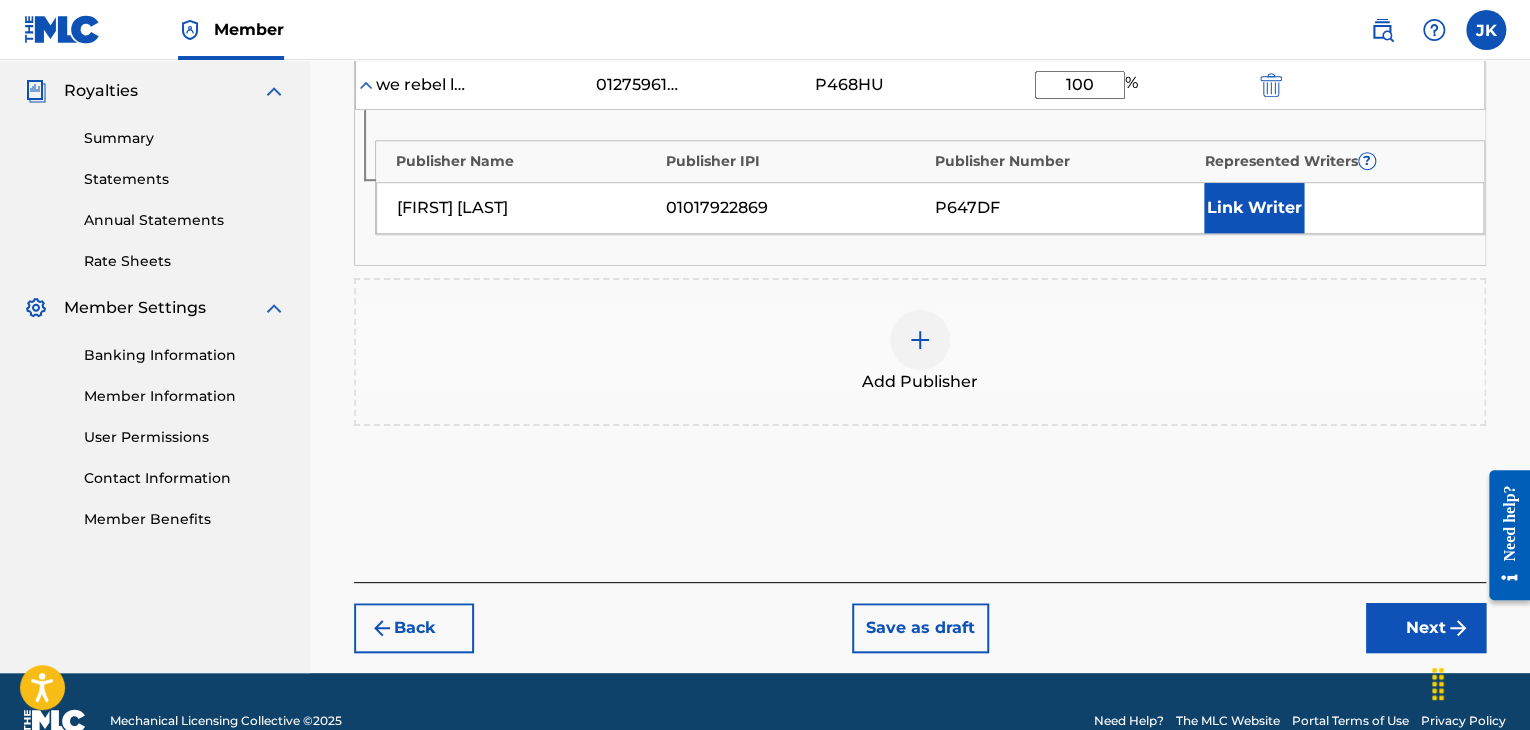 click on "Next" at bounding box center [1426, 628] 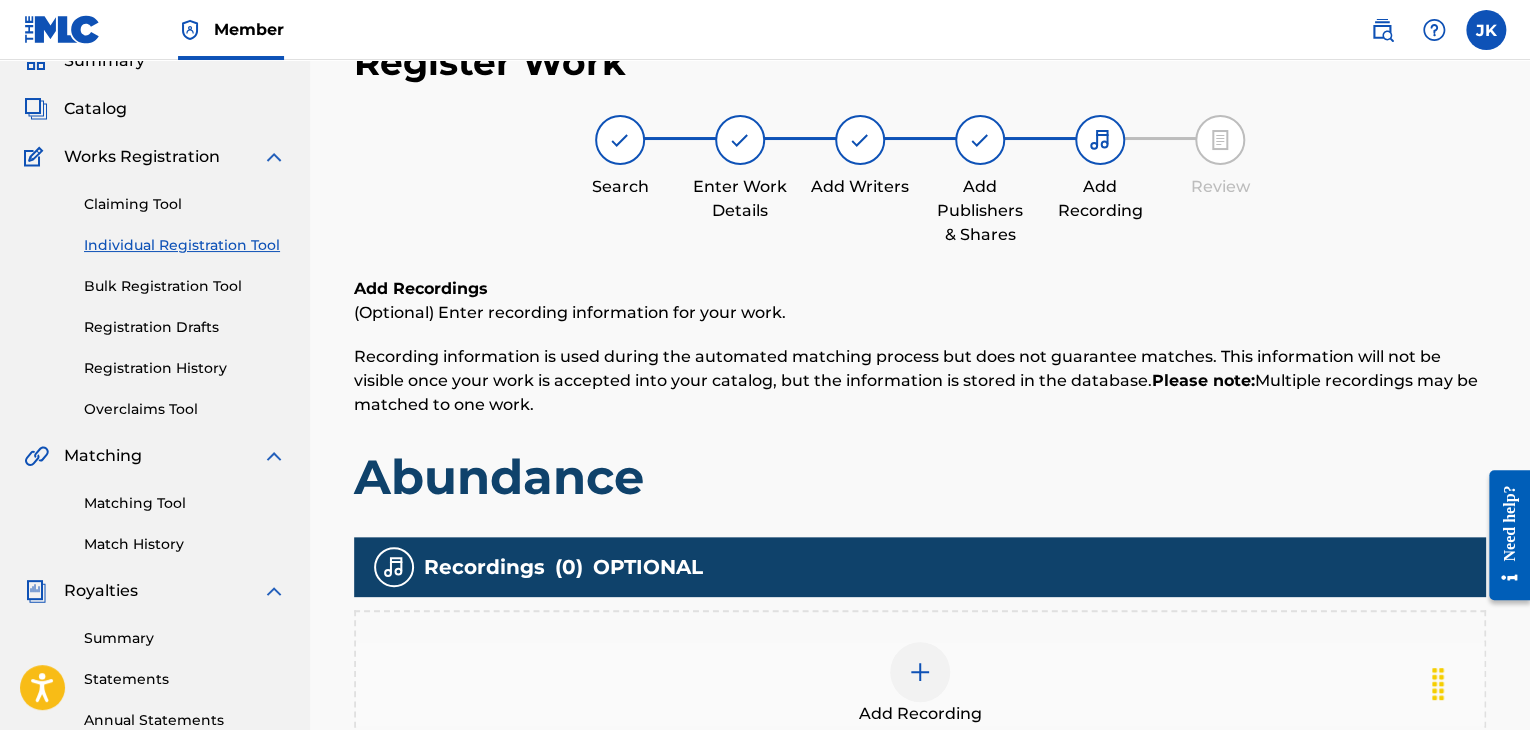 scroll, scrollTop: 190, scrollLeft: 0, axis: vertical 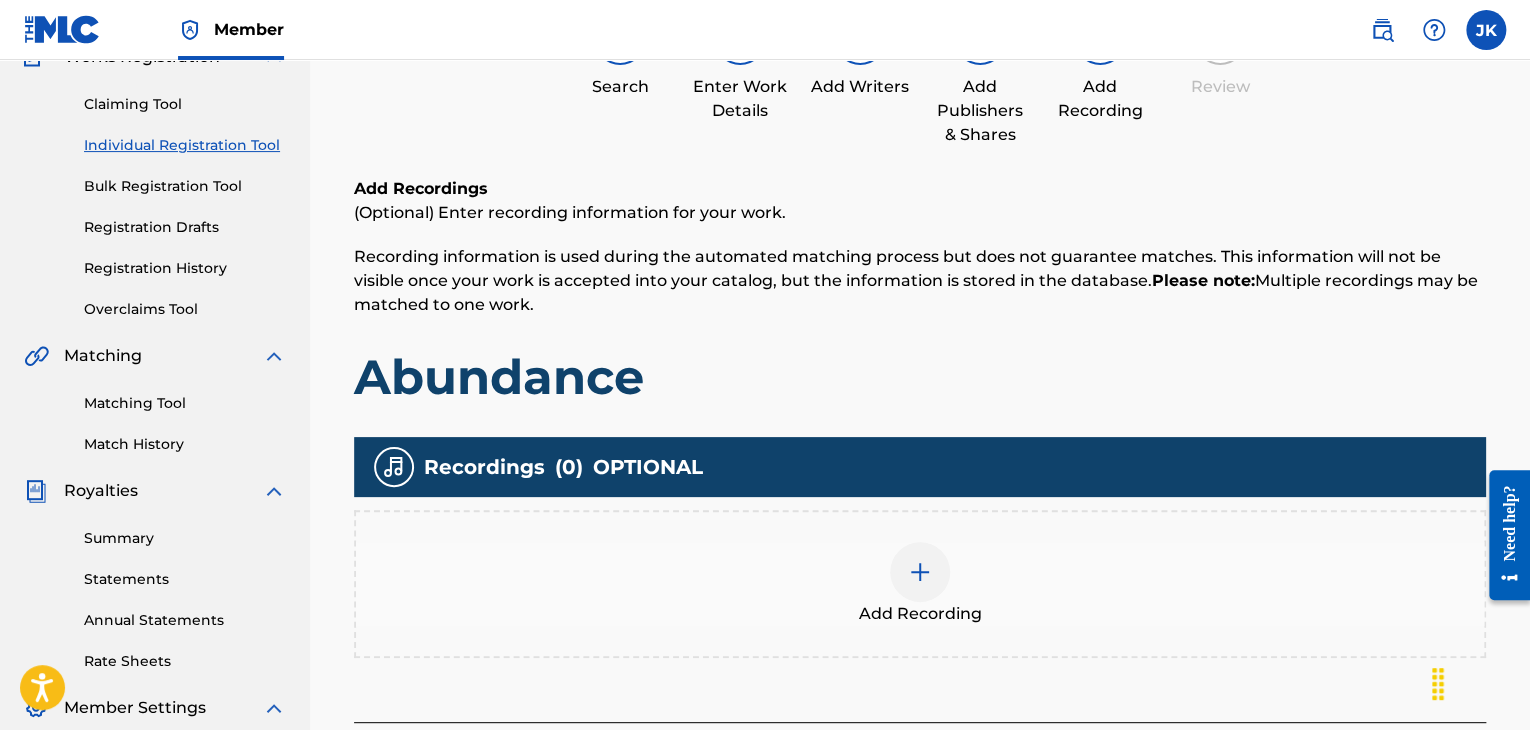 click at bounding box center (920, 572) 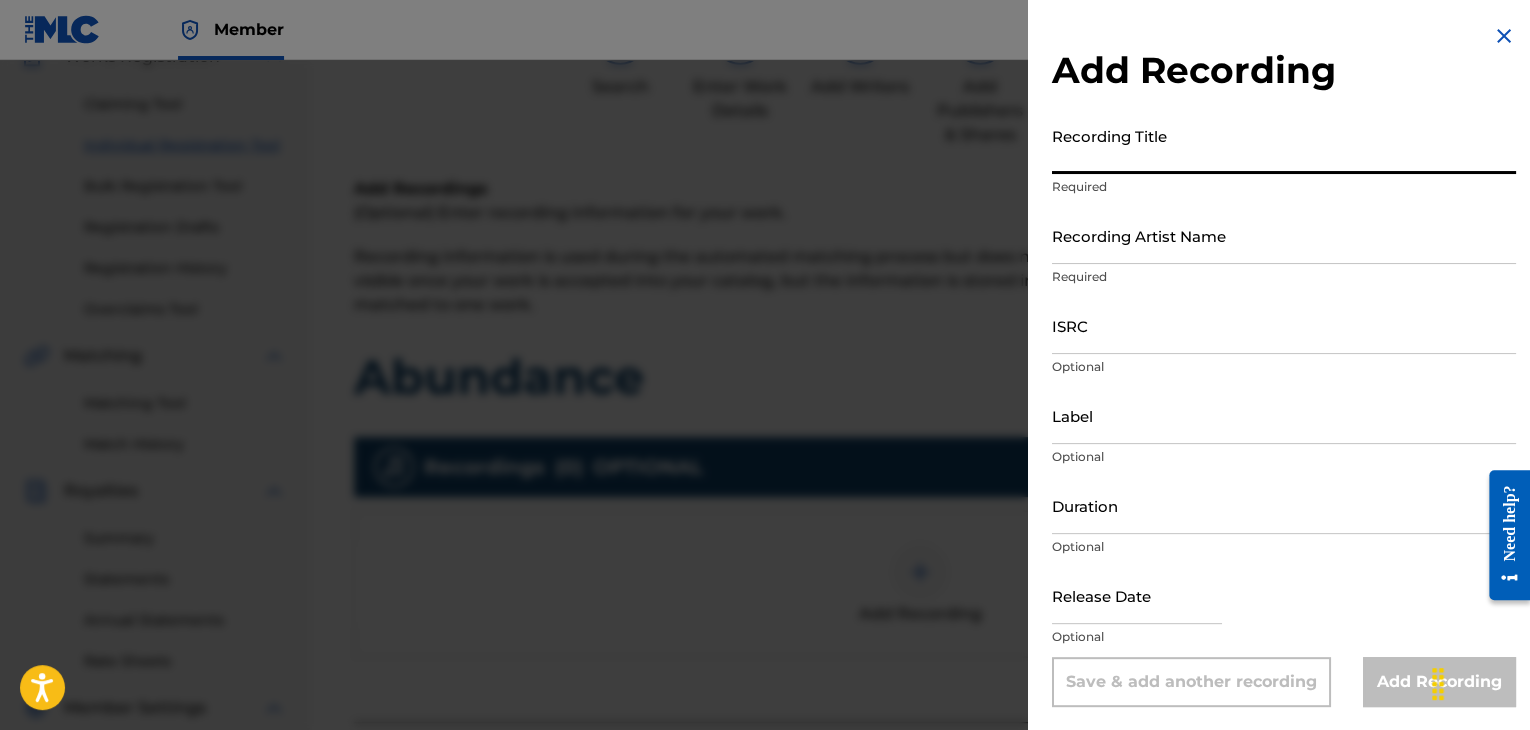 click on "Recording Title" at bounding box center [1284, 145] 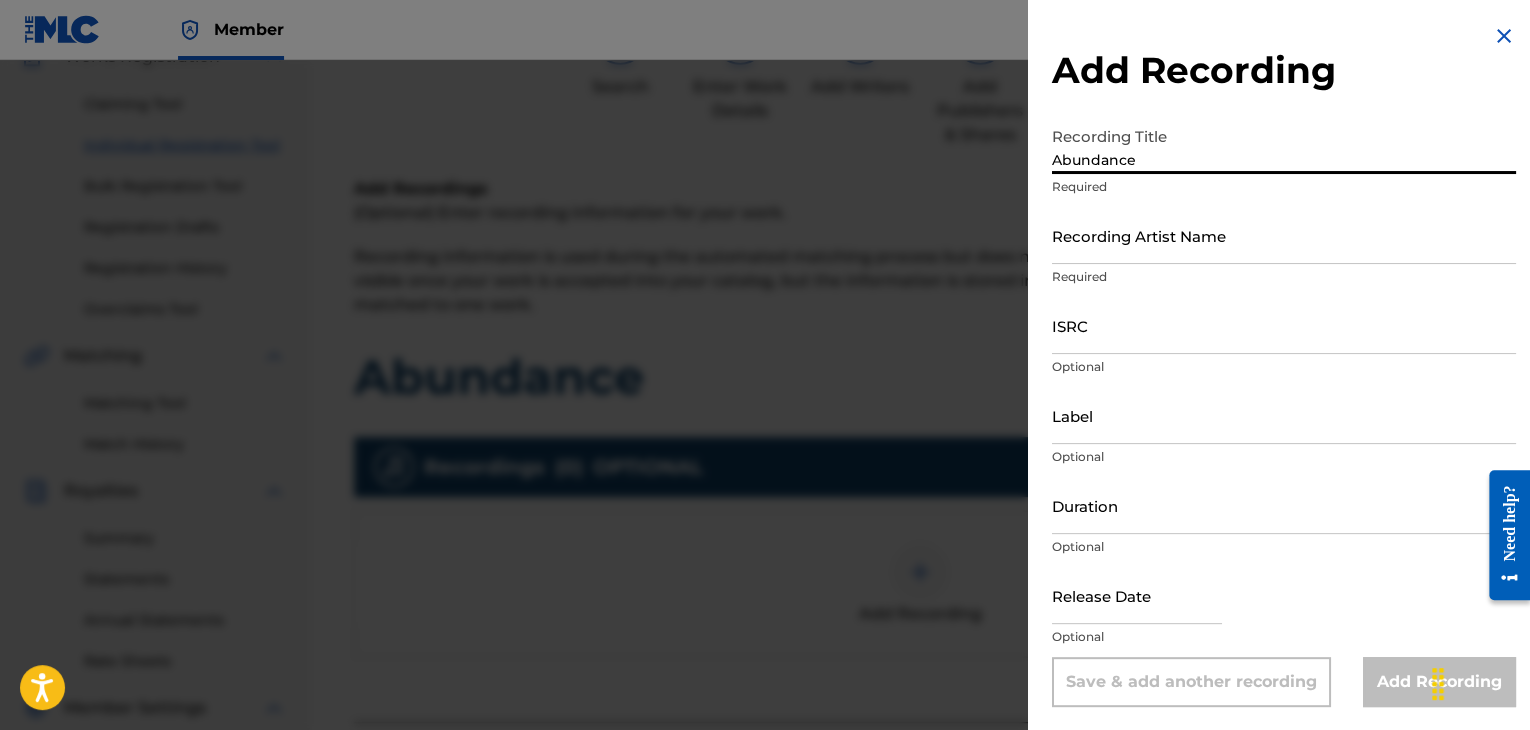 type on "Abundance" 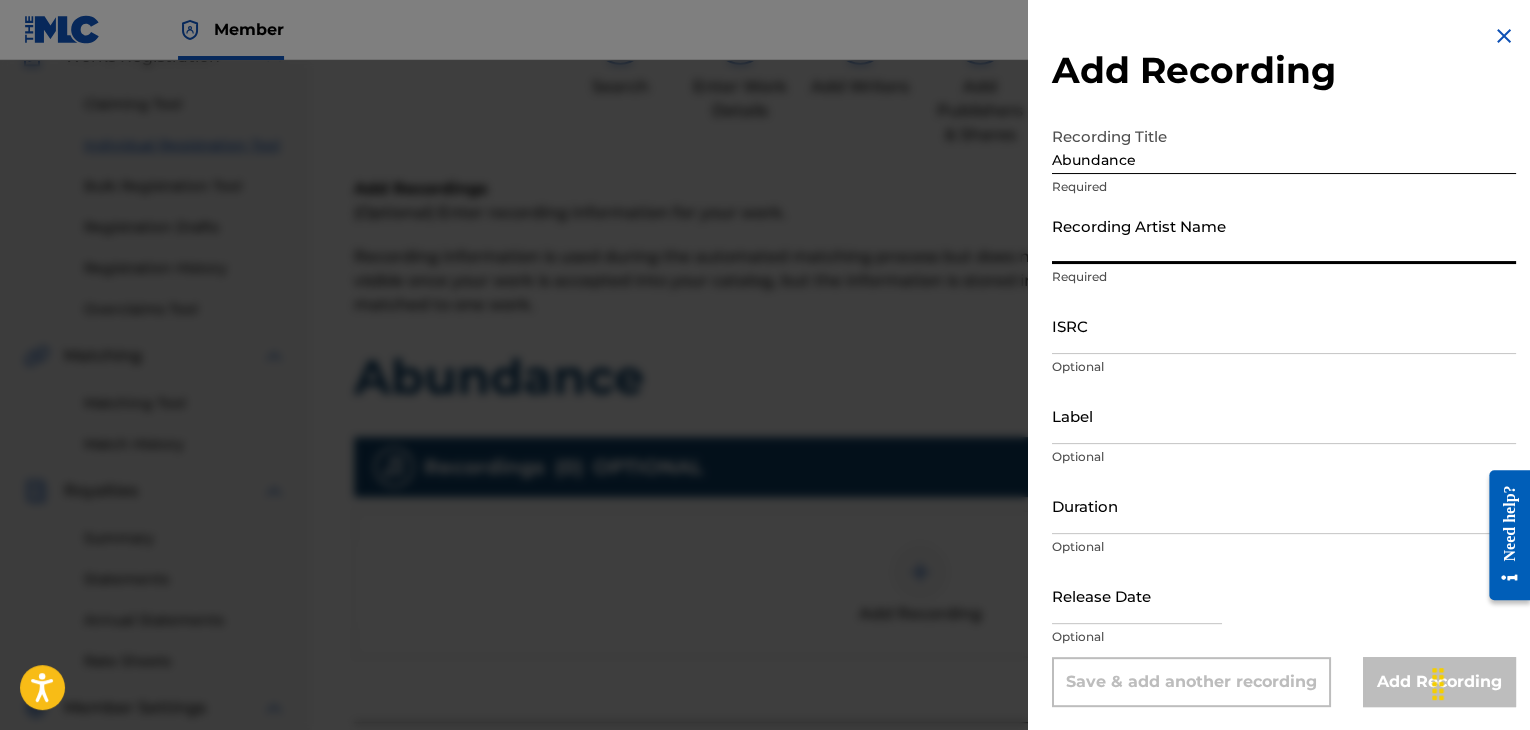 paste on "[FIRST]" 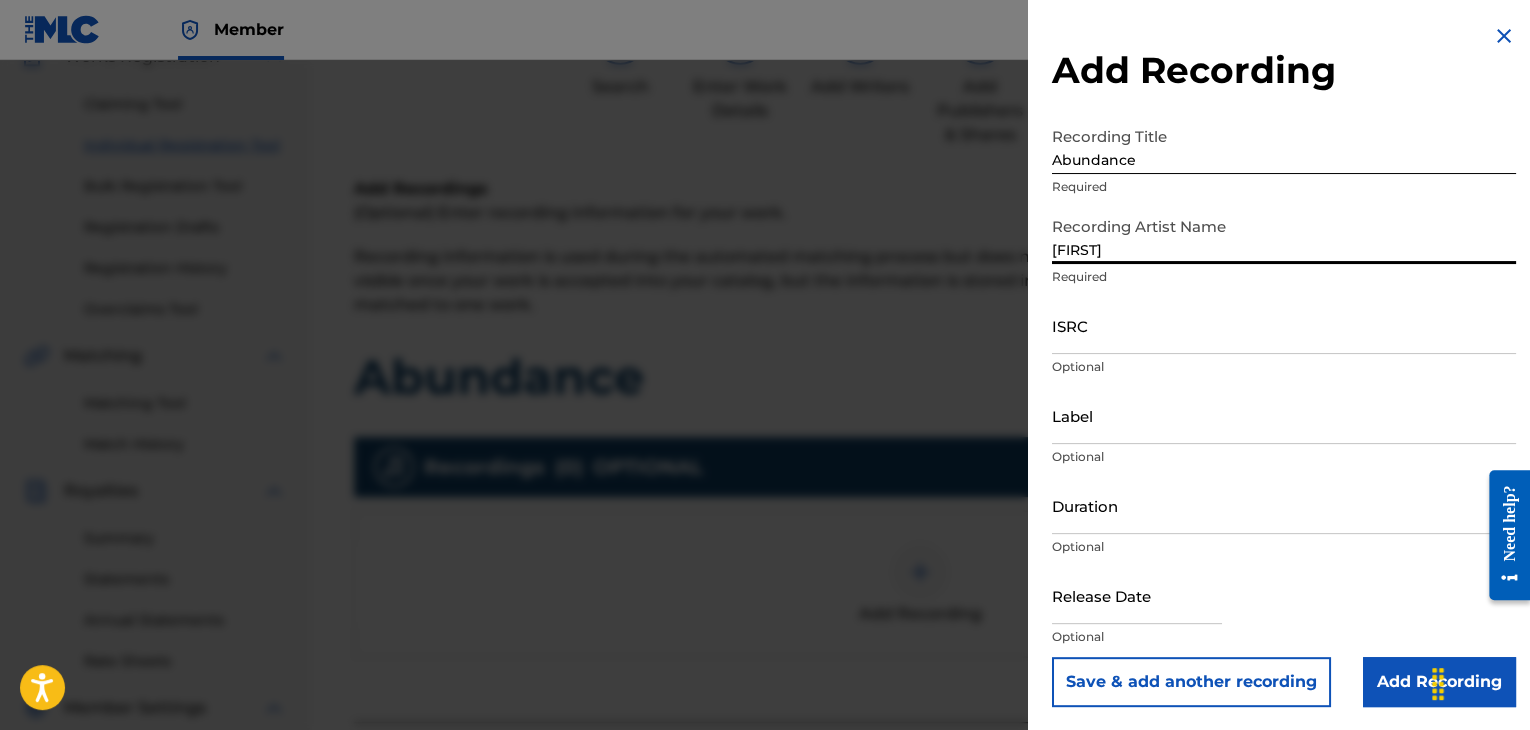type on "[FIRST]" 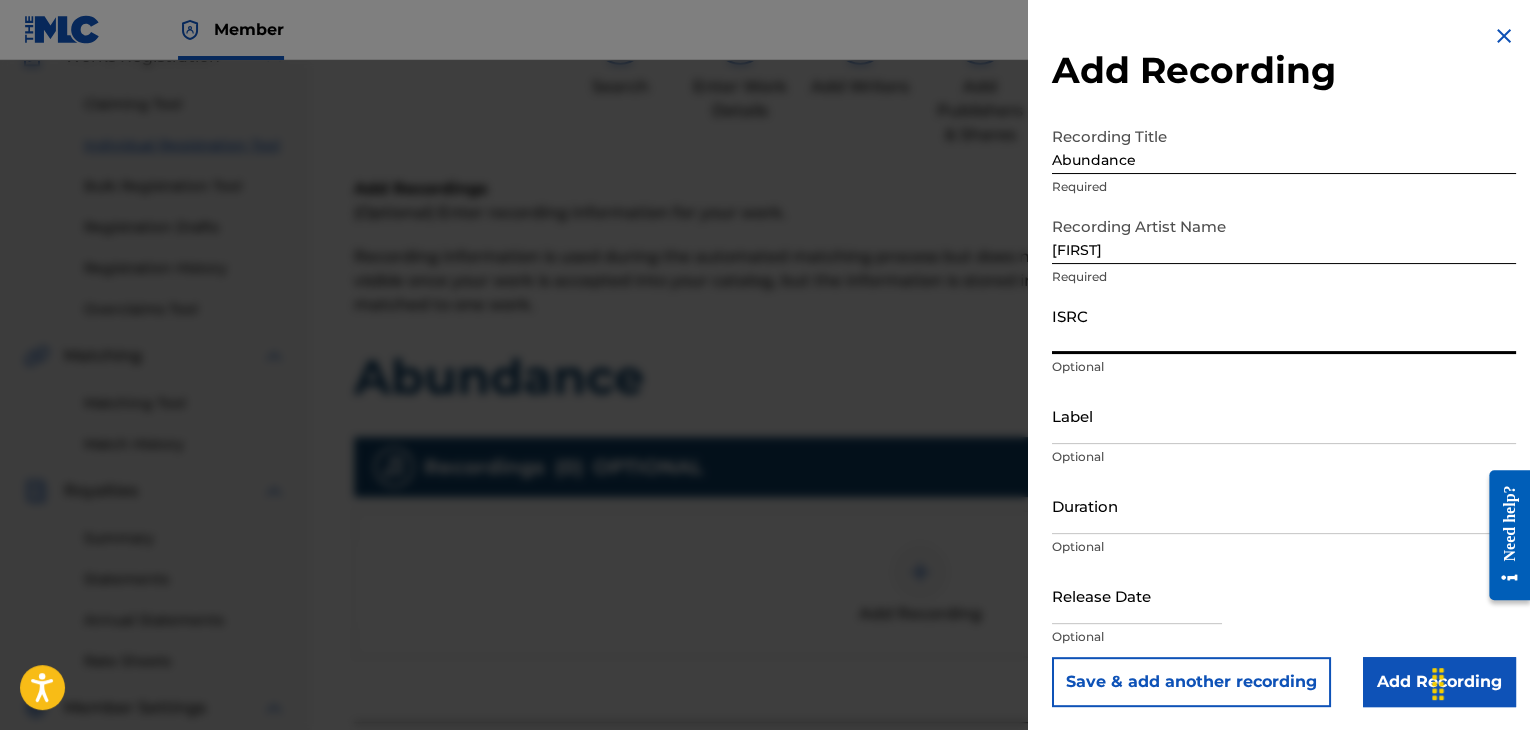 click on "ISRC" at bounding box center [1284, 325] 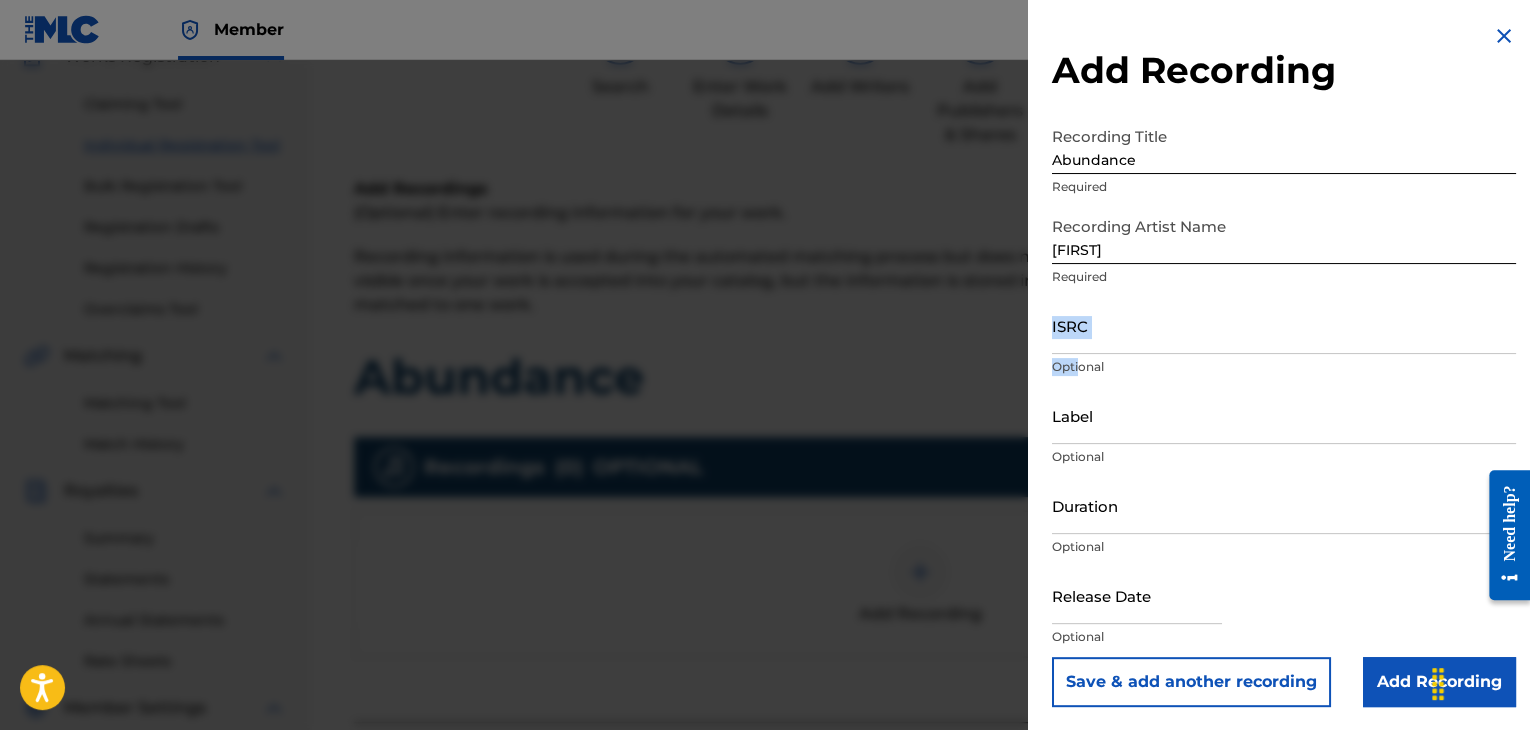 drag, startPoint x: 1084, startPoint y: 359, endPoint x: 1095, endPoint y: 338, distance: 23.70654 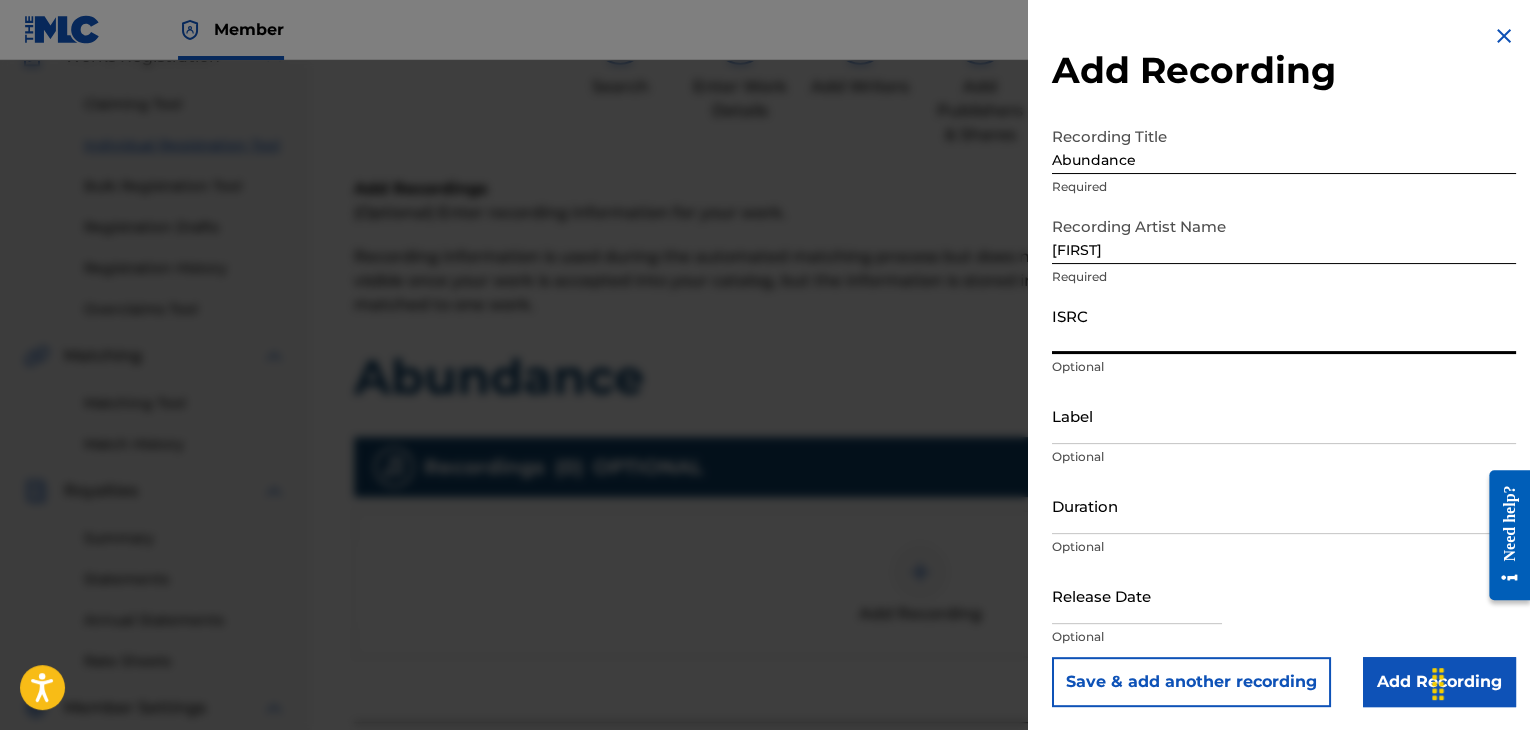 paste on "QZNWX2128515" 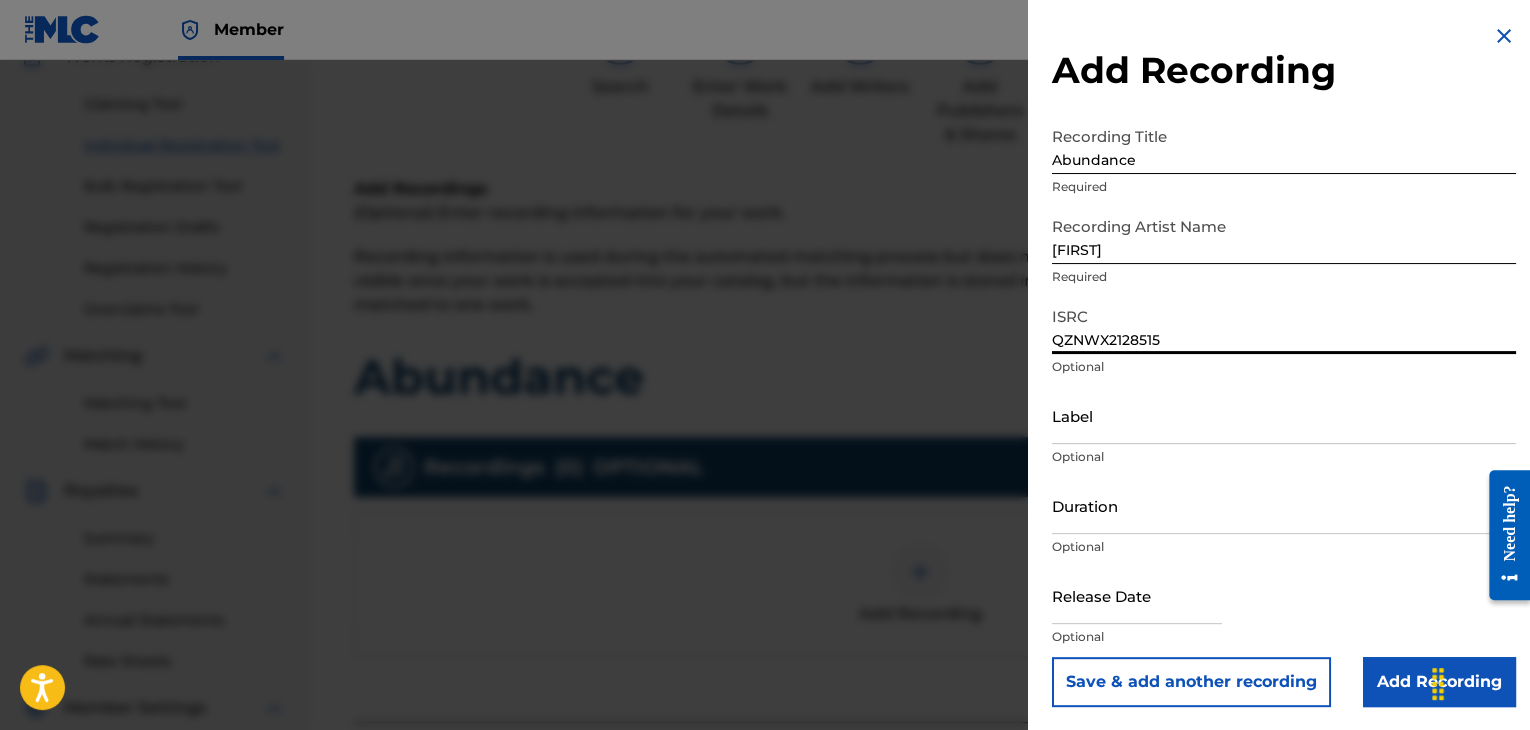 type on "QZNWX2128515" 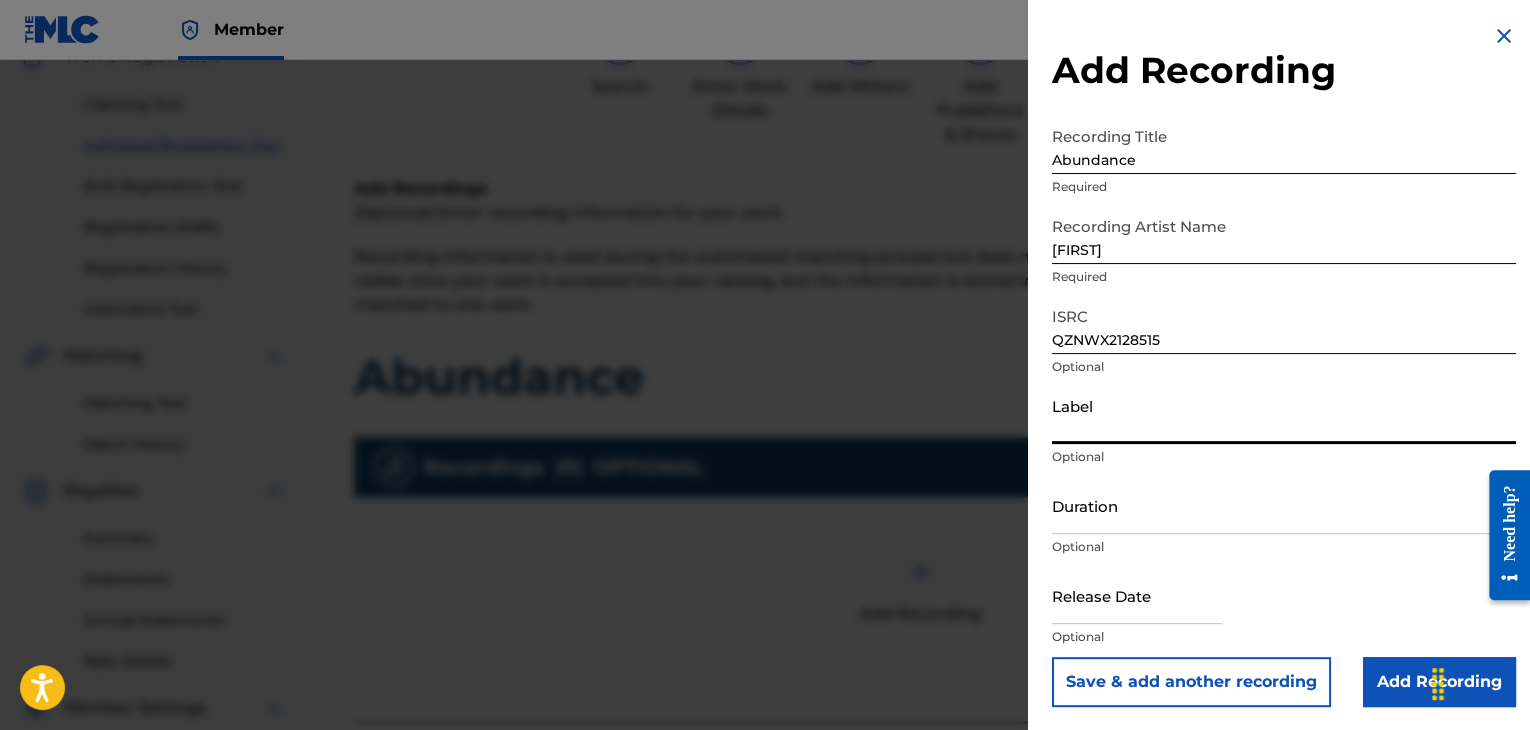 paste on "My Freedom Records" 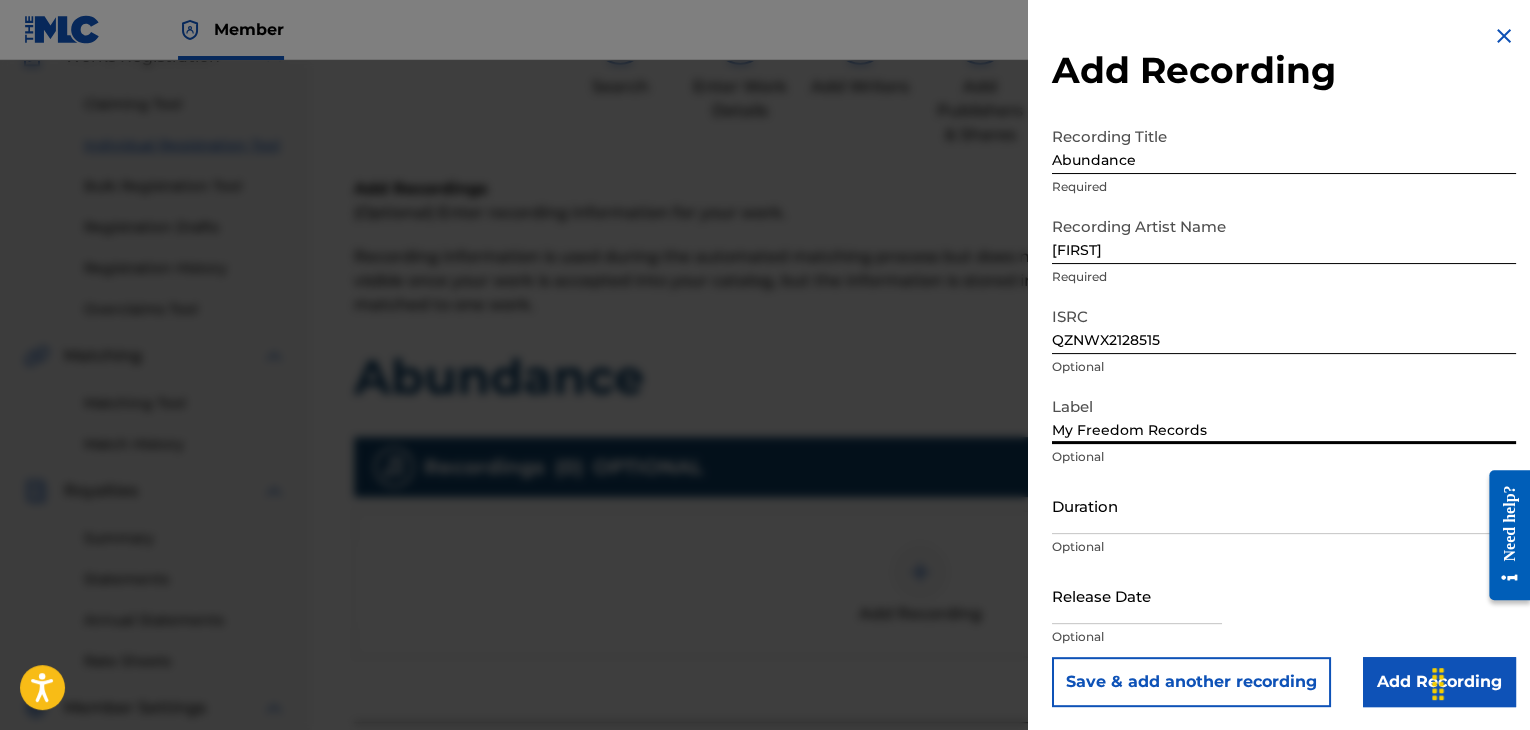 type on "My Freedom Records" 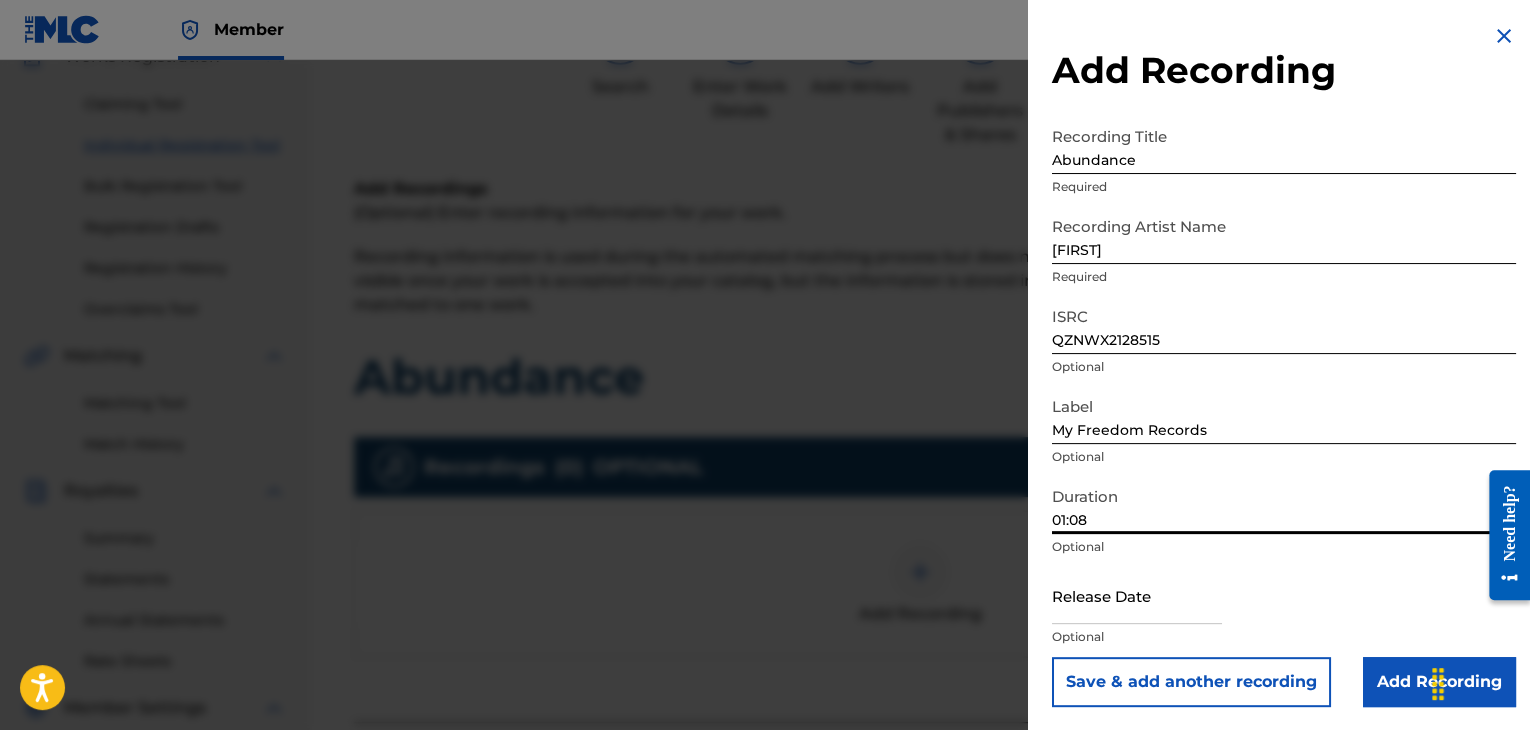 type on "01:08" 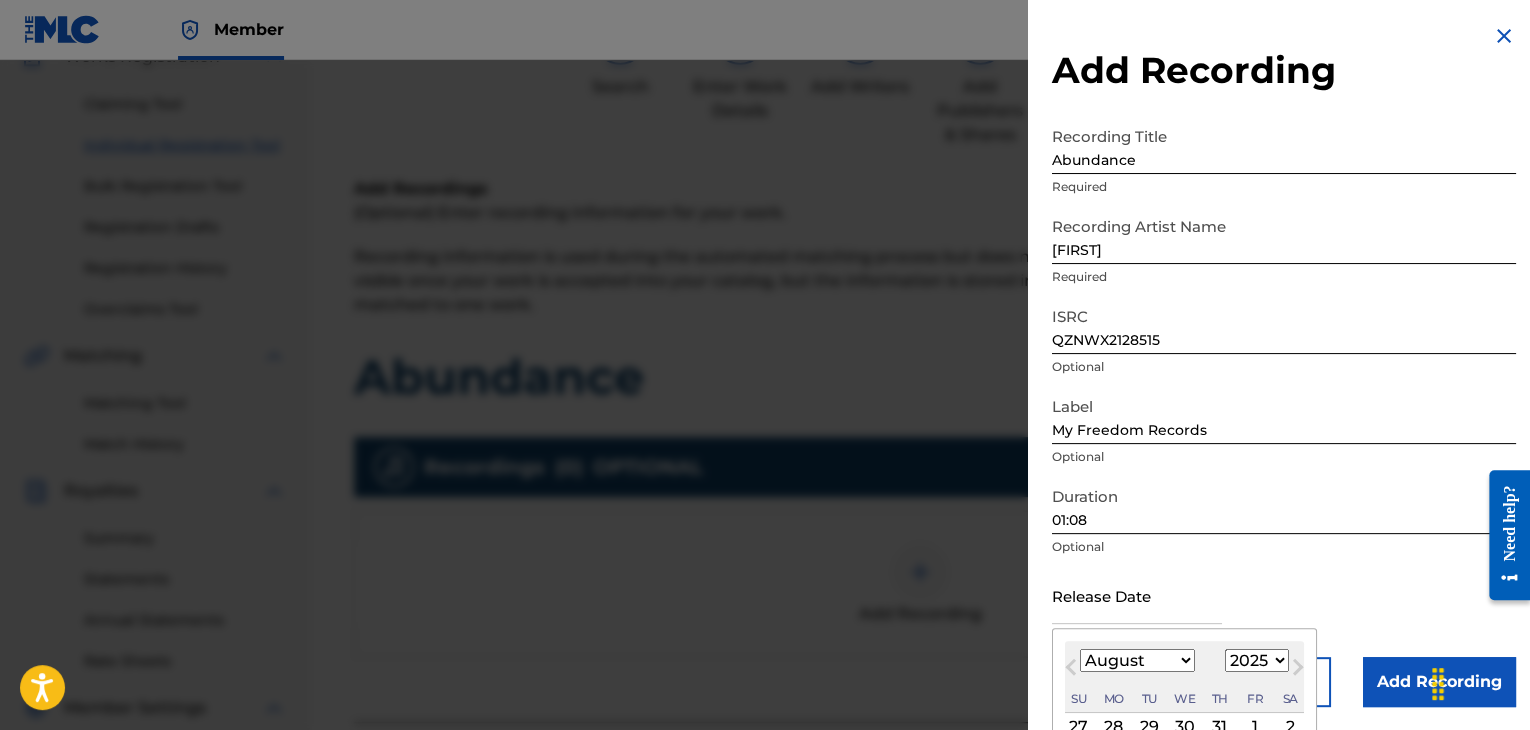 click on "January February March April May June July August September October November December" at bounding box center [1137, 660] 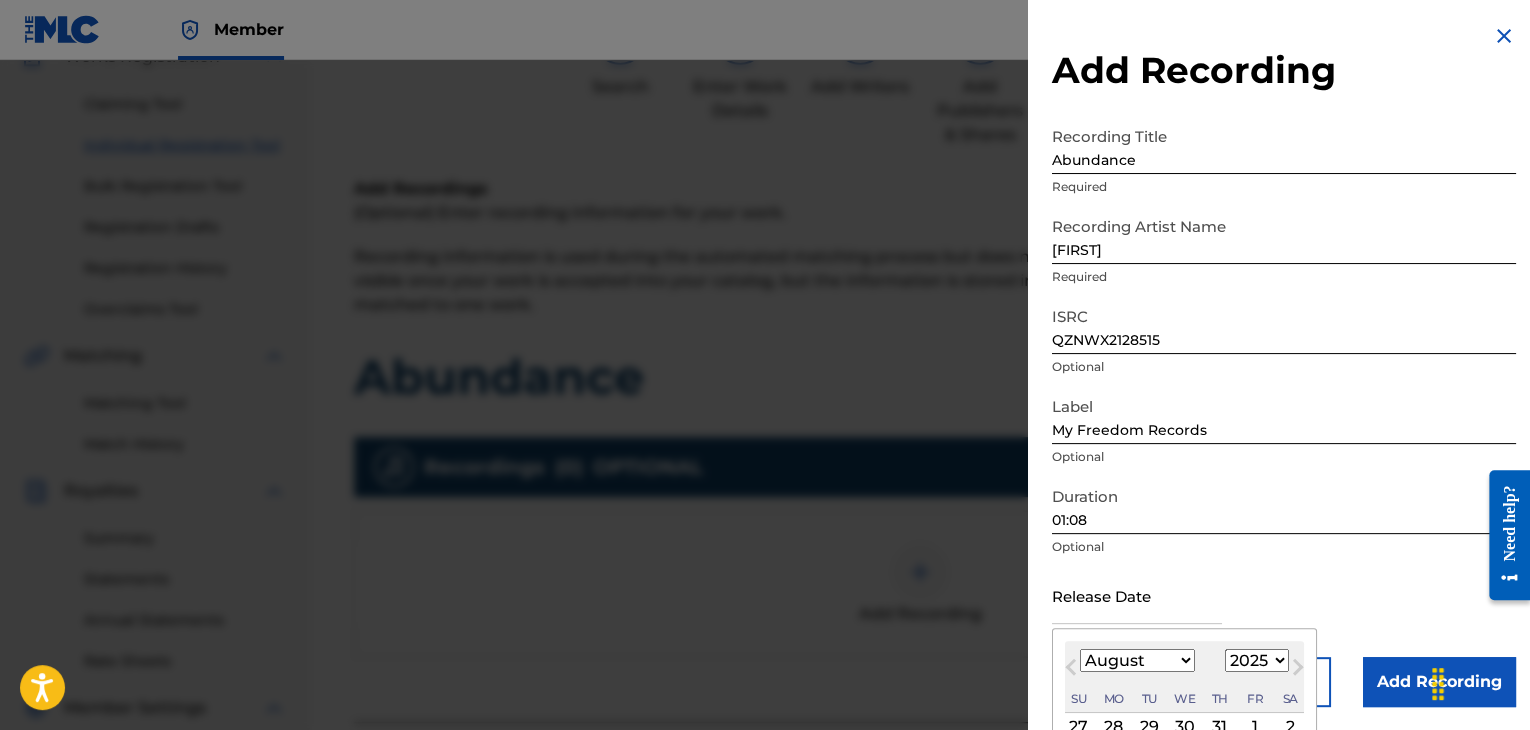 select on "10" 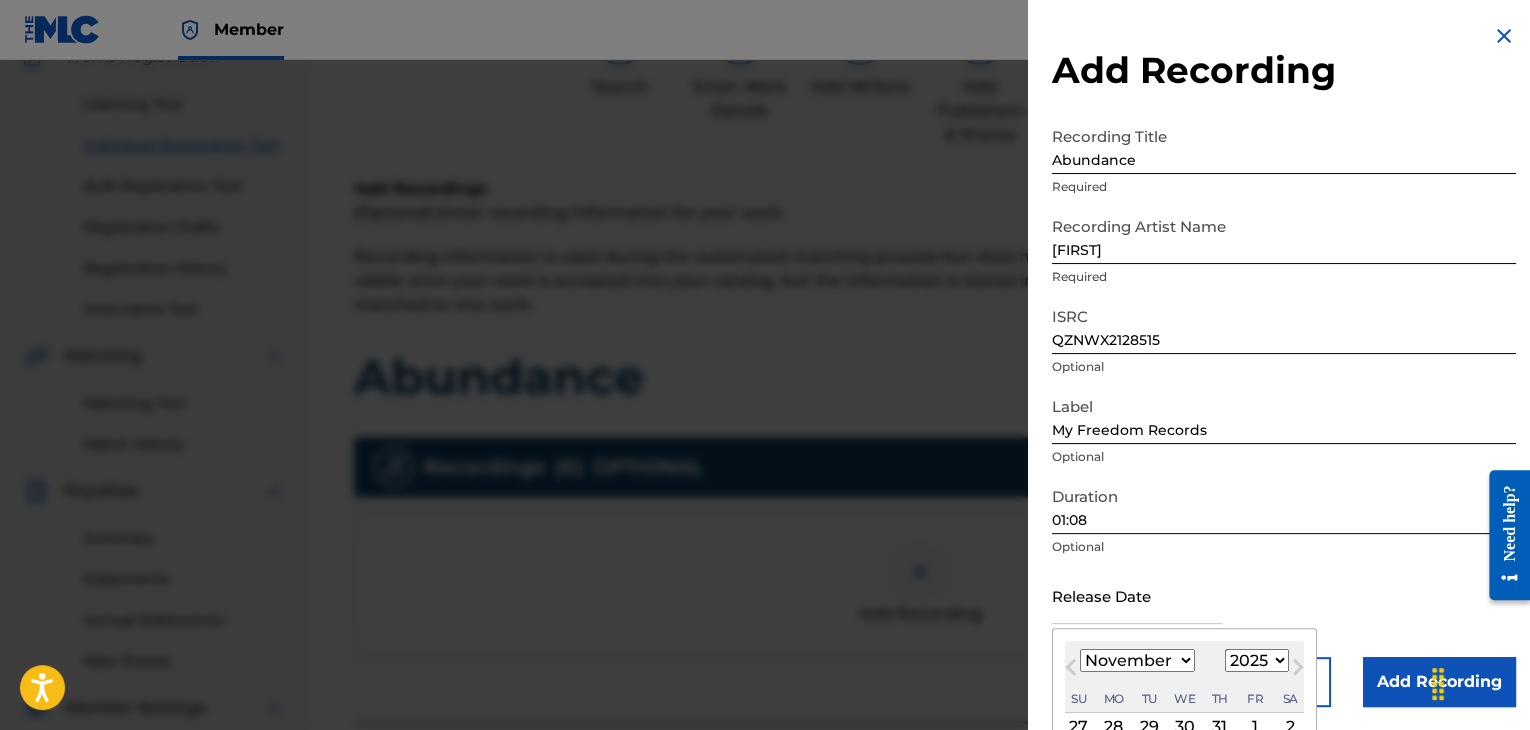 click on "January February March April May June July August September October November December" at bounding box center [1137, 660] 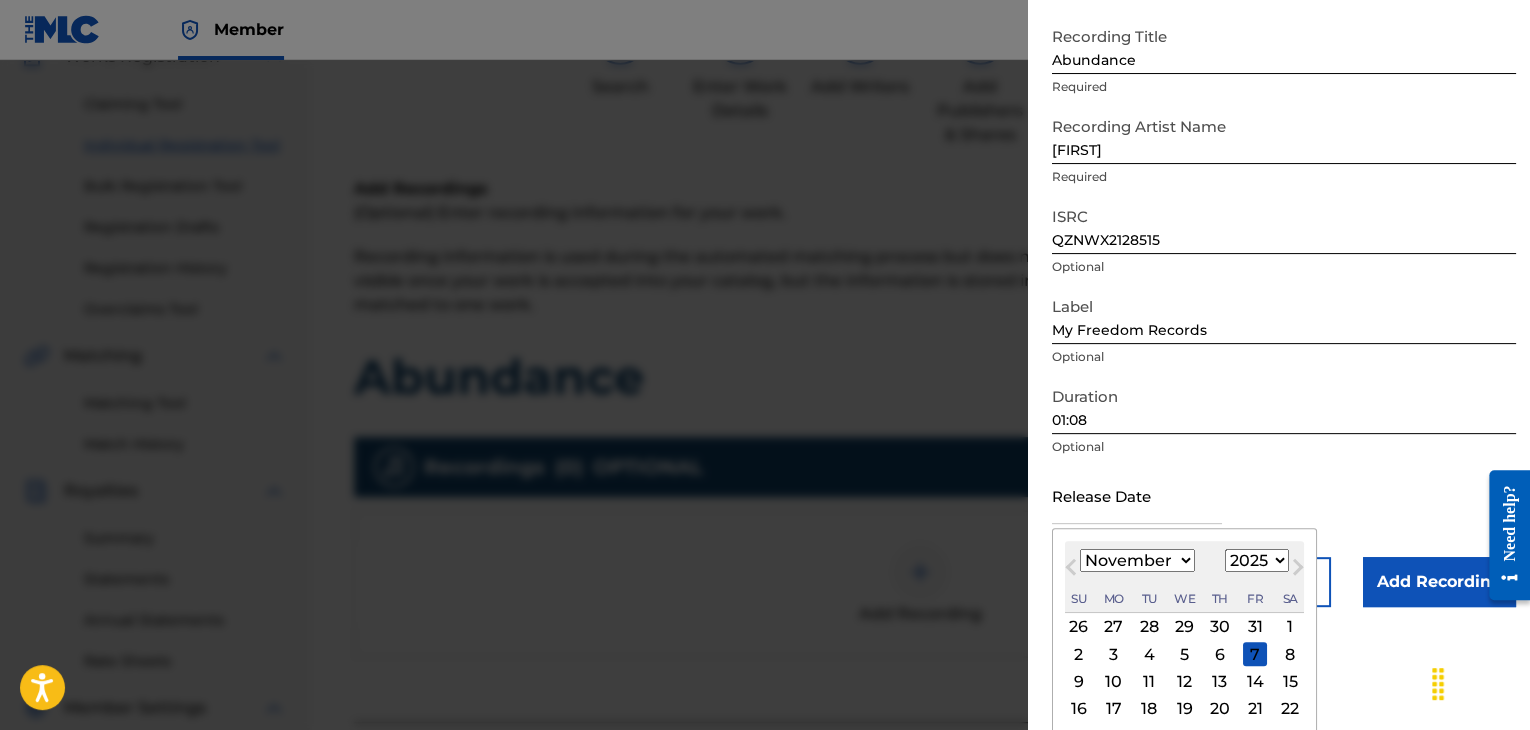 scroll, scrollTop: 187, scrollLeft: 0, axis: vertical 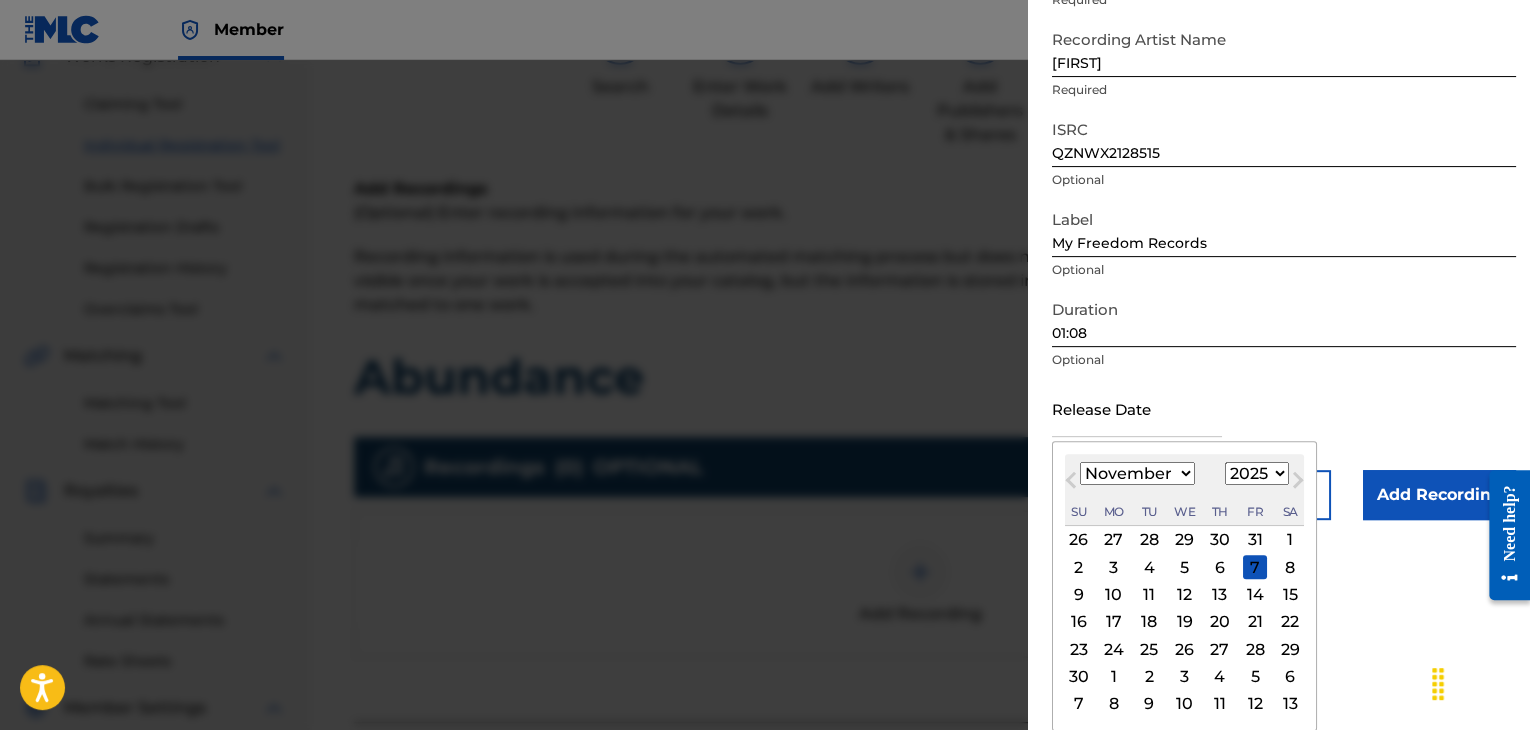 click on "4" at bounding box center (1149, 567) 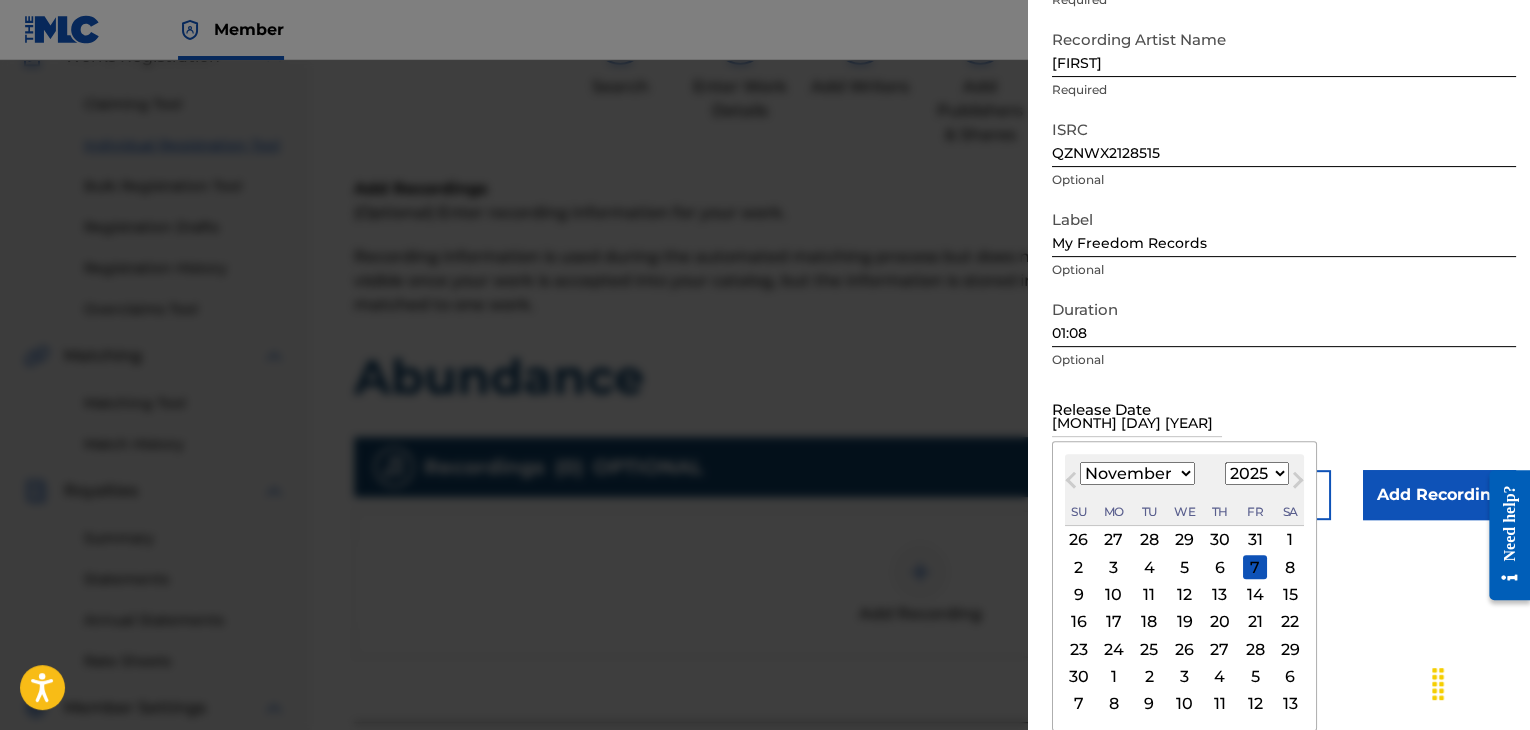 scroll, scrollTop: 1, scrollLeft: 0, axis: vertical 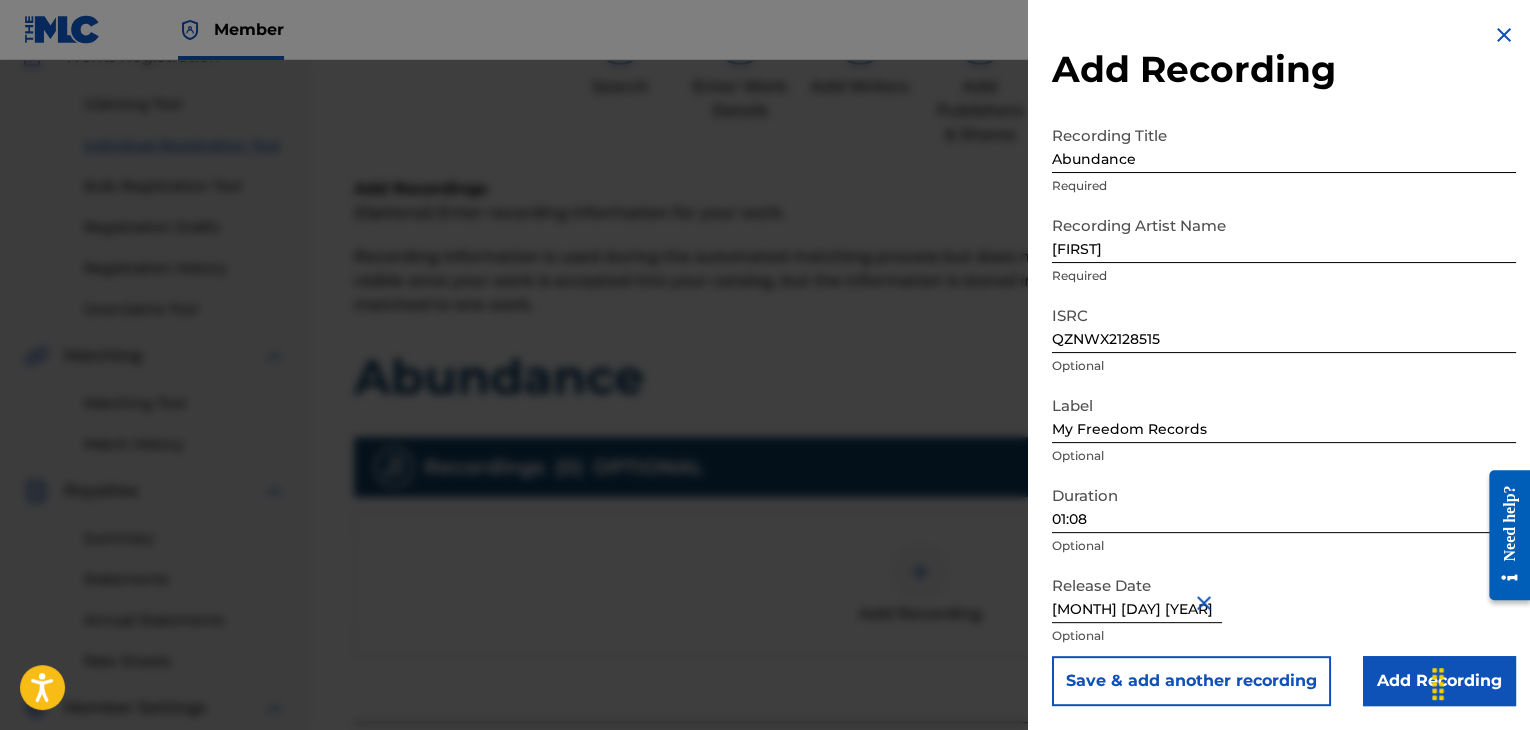 type on "[MONTH] [DAY] [YEAR]" 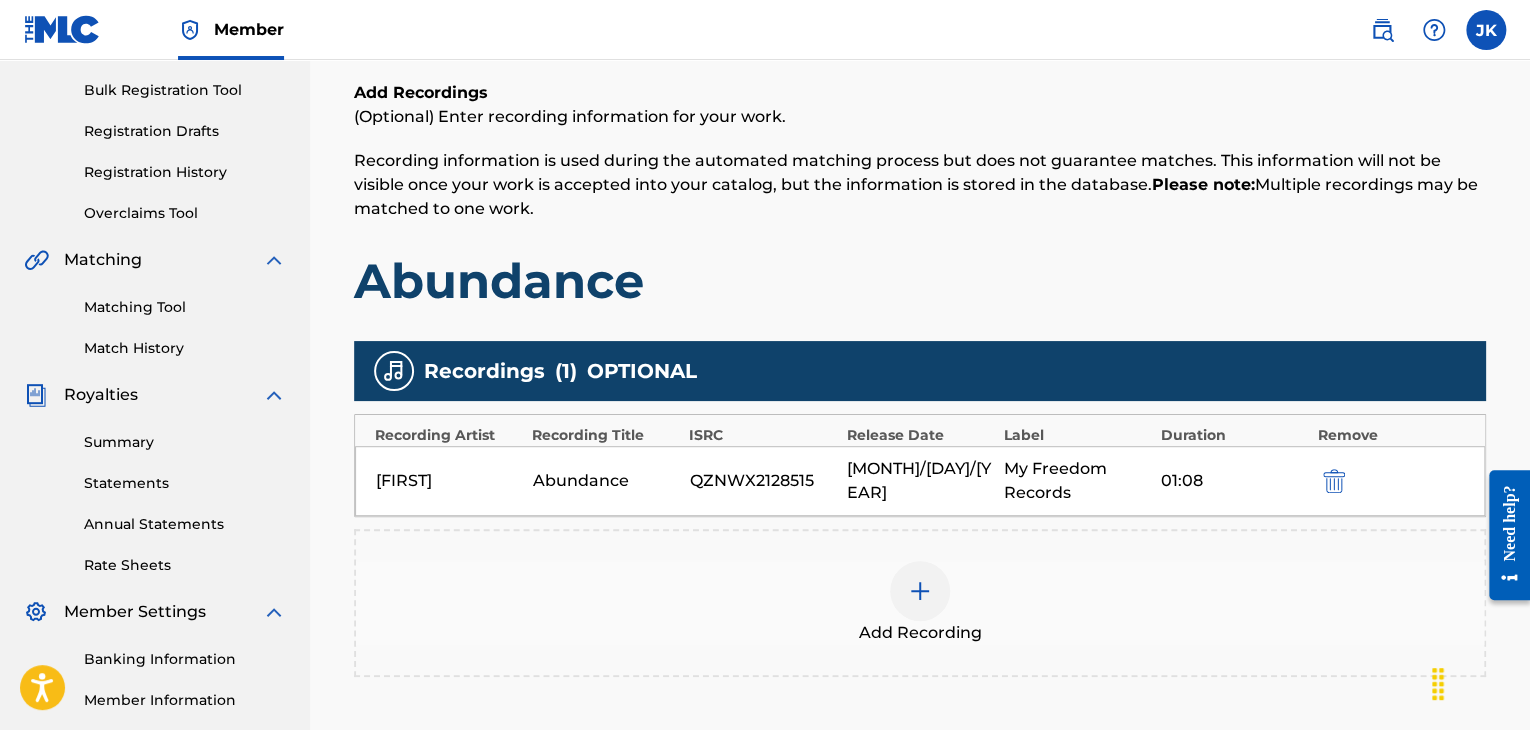 scroll, scrollTop: 390, scrollLeft: 0, axis: vertical 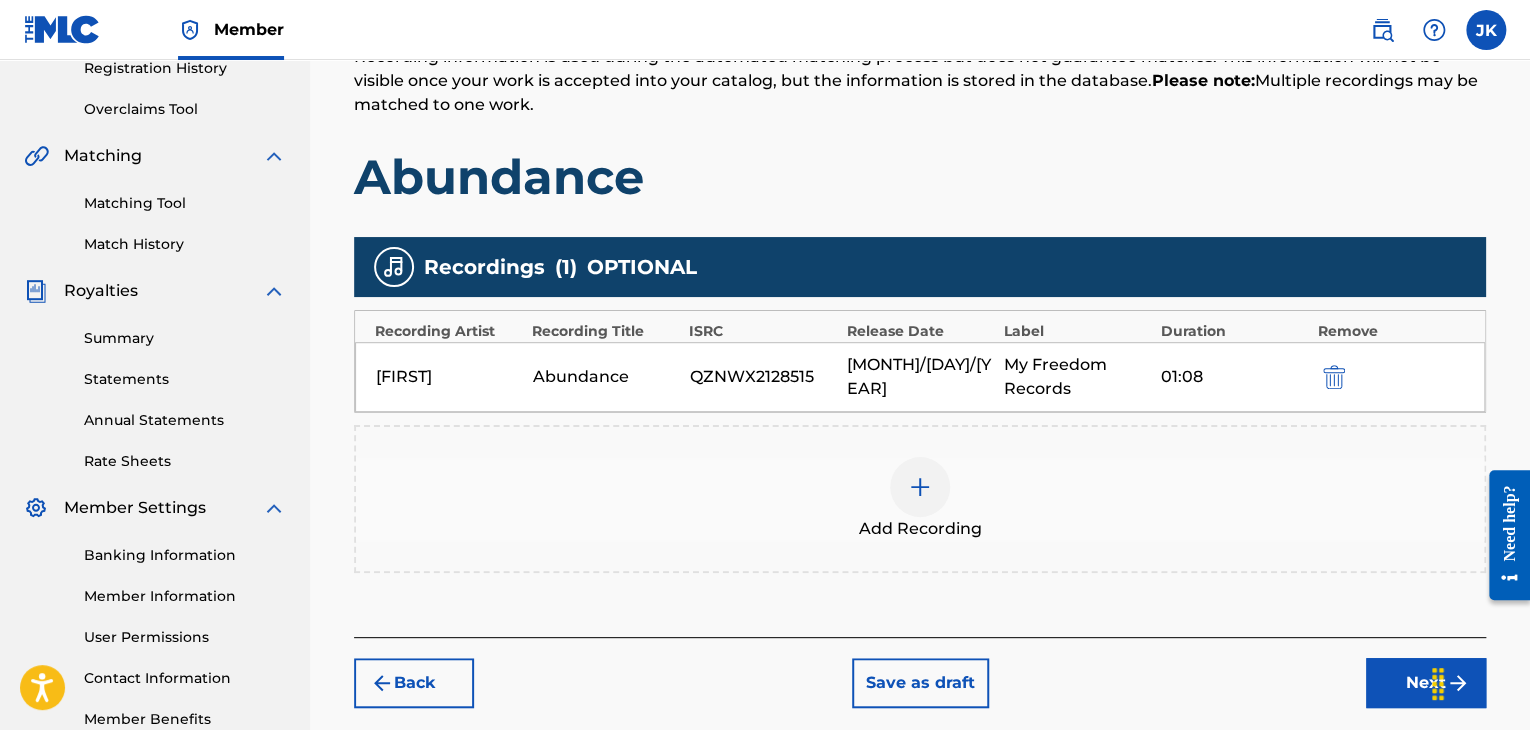 click on "Next" at bounding box center (1426, 683) 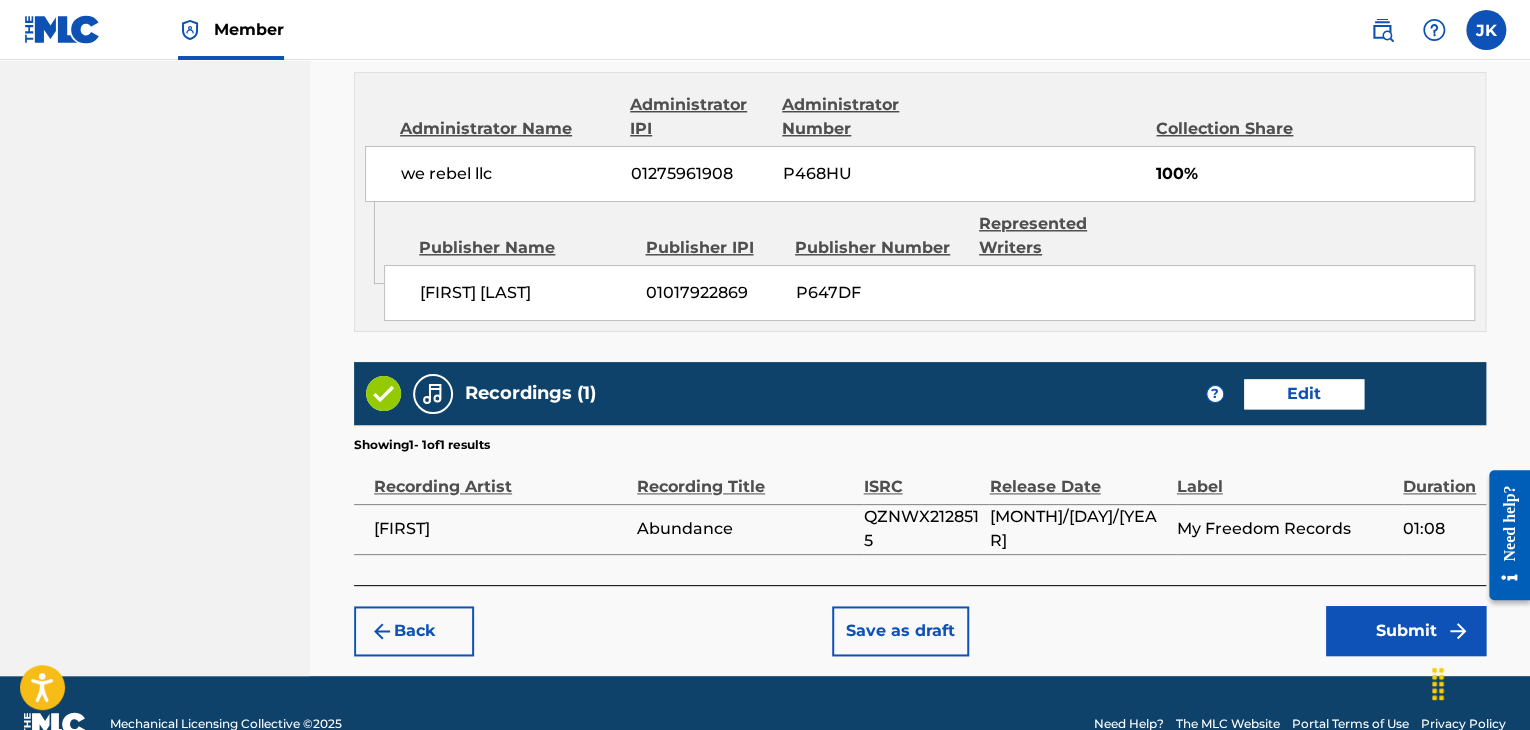 scroll, scrollTop: 1132, scrollLeft: 0, axis: vertical 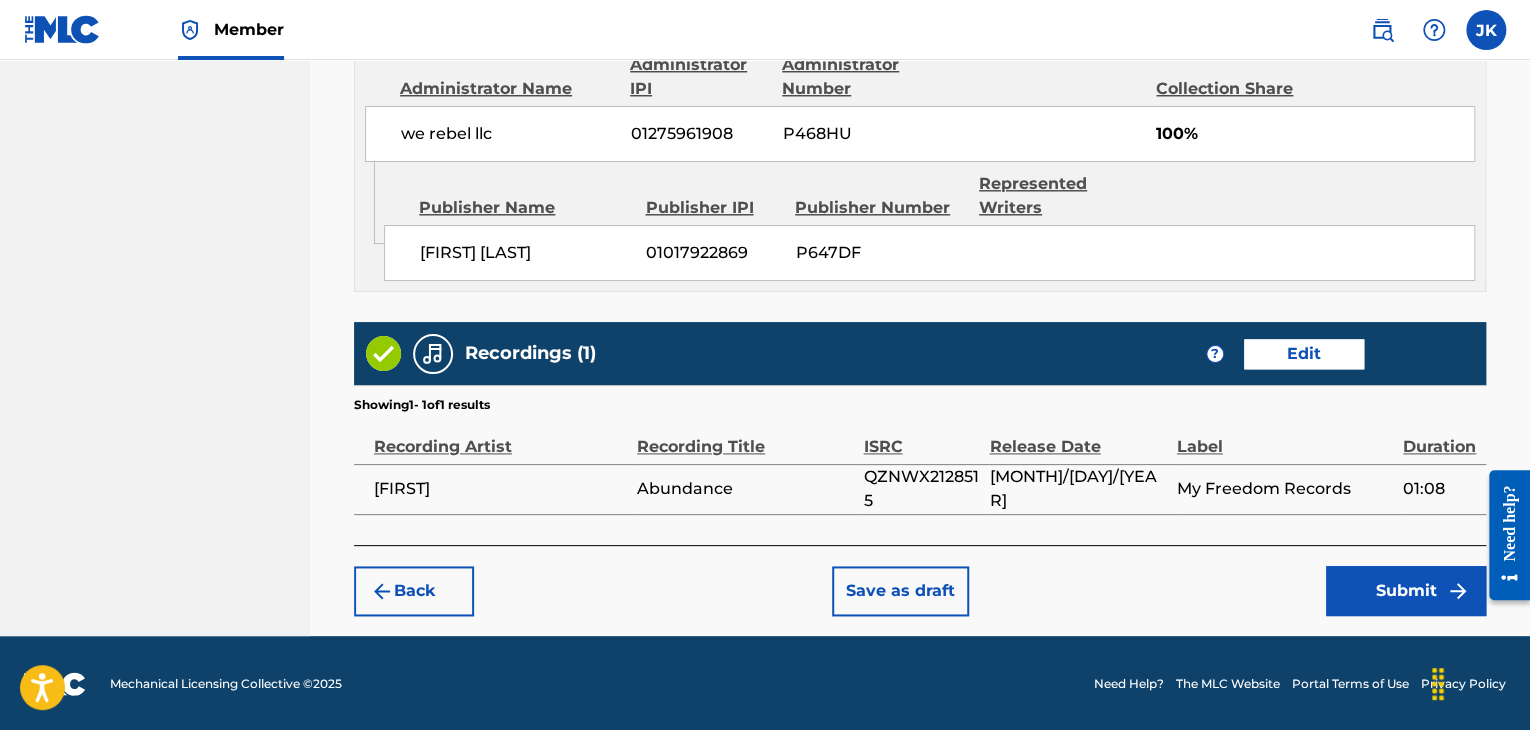 click on "Submit" at bounding box center [1406, 591] 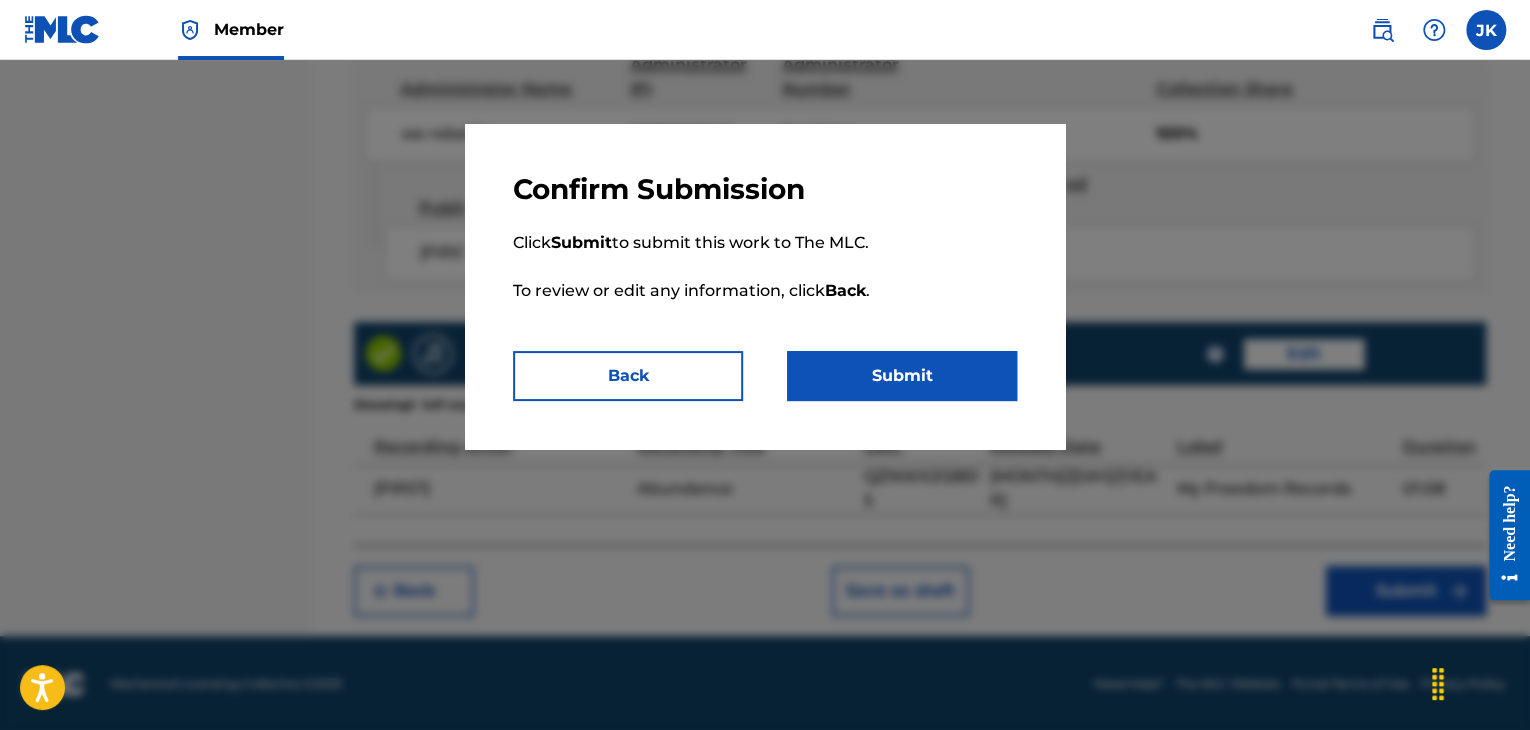 click on "Click  Submit  to submit this work to The MLC. To review or edit any information, click  Back ." at bounding box center [765, 279] 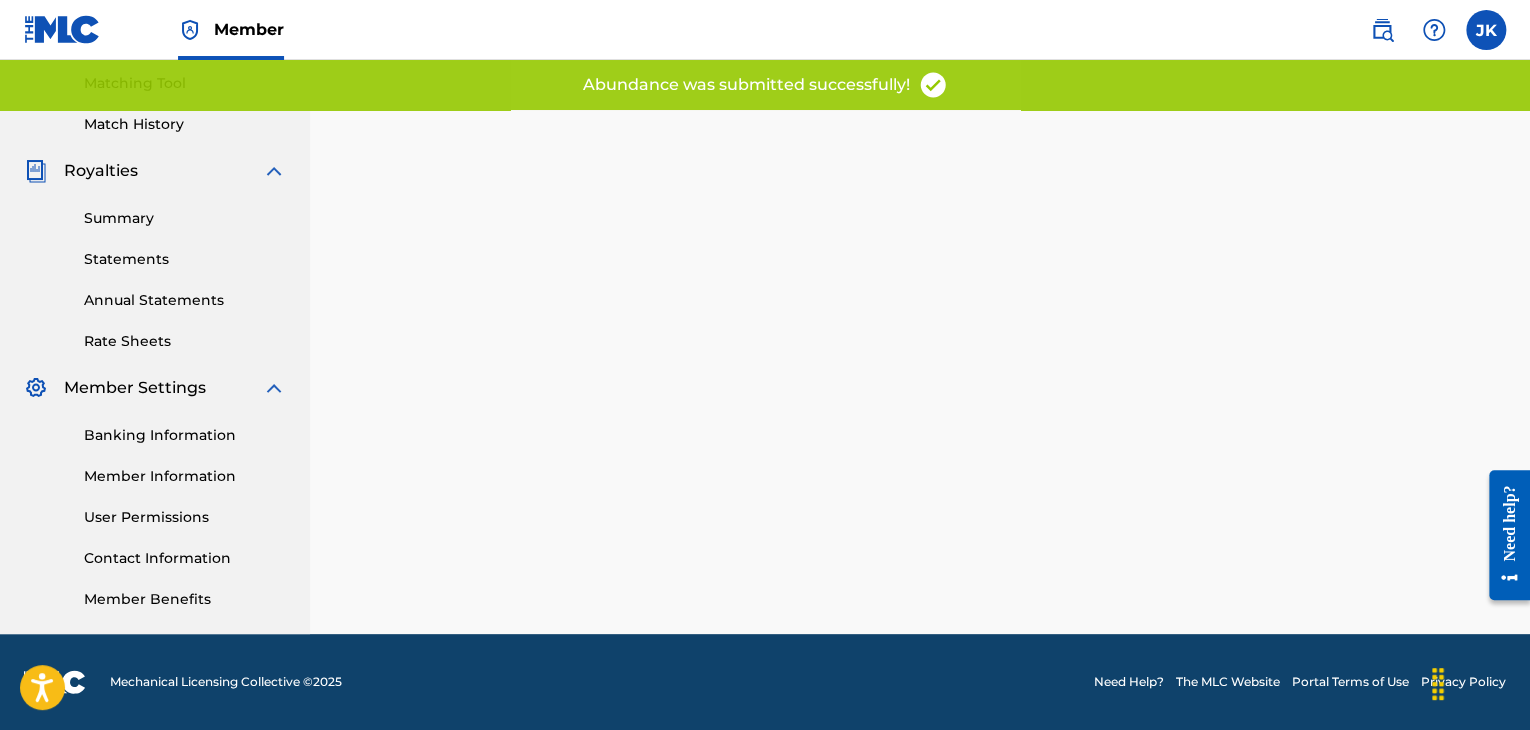 scroll, scrollTop: 0, scrollLeft: 0, axis: both 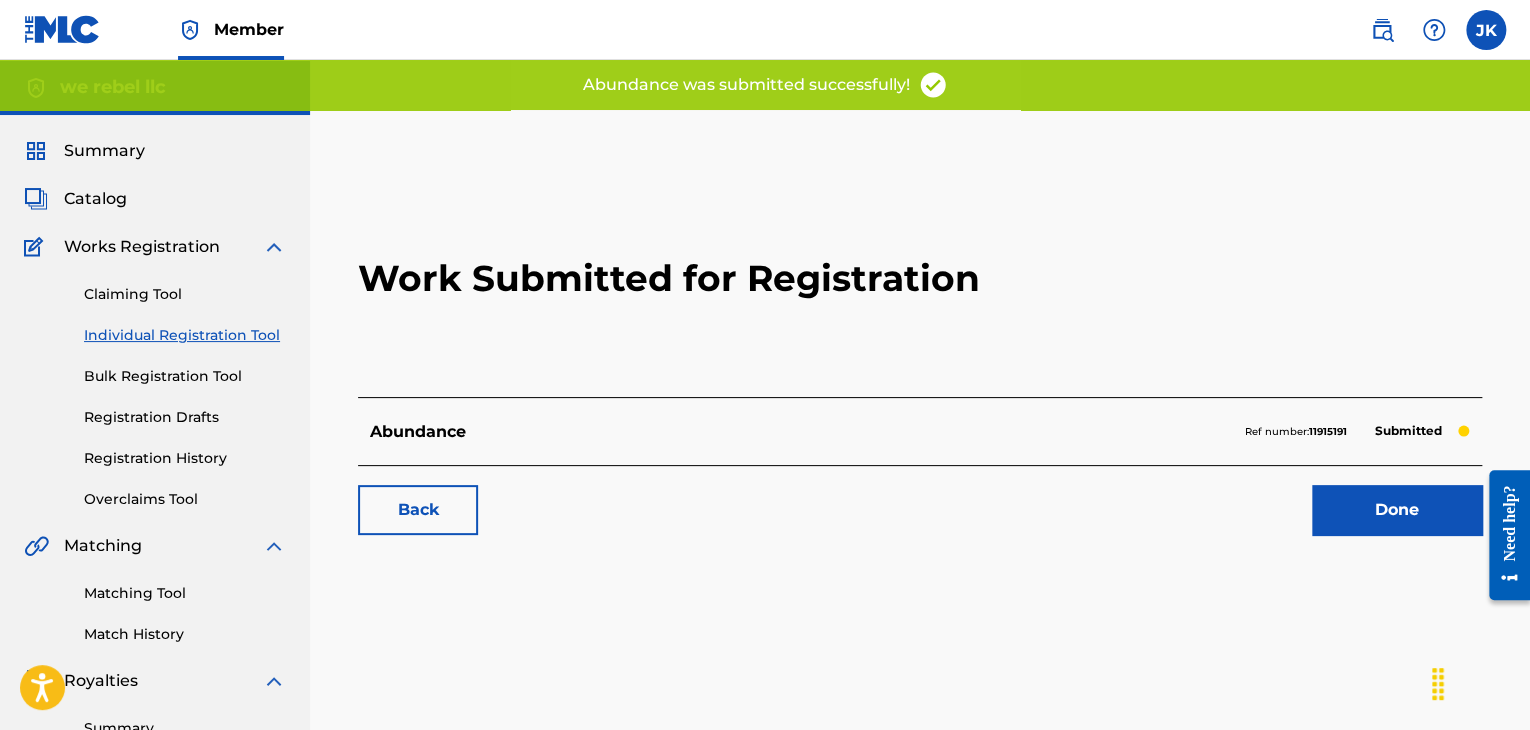 click on "Done" at bounding box center (1397, 510) 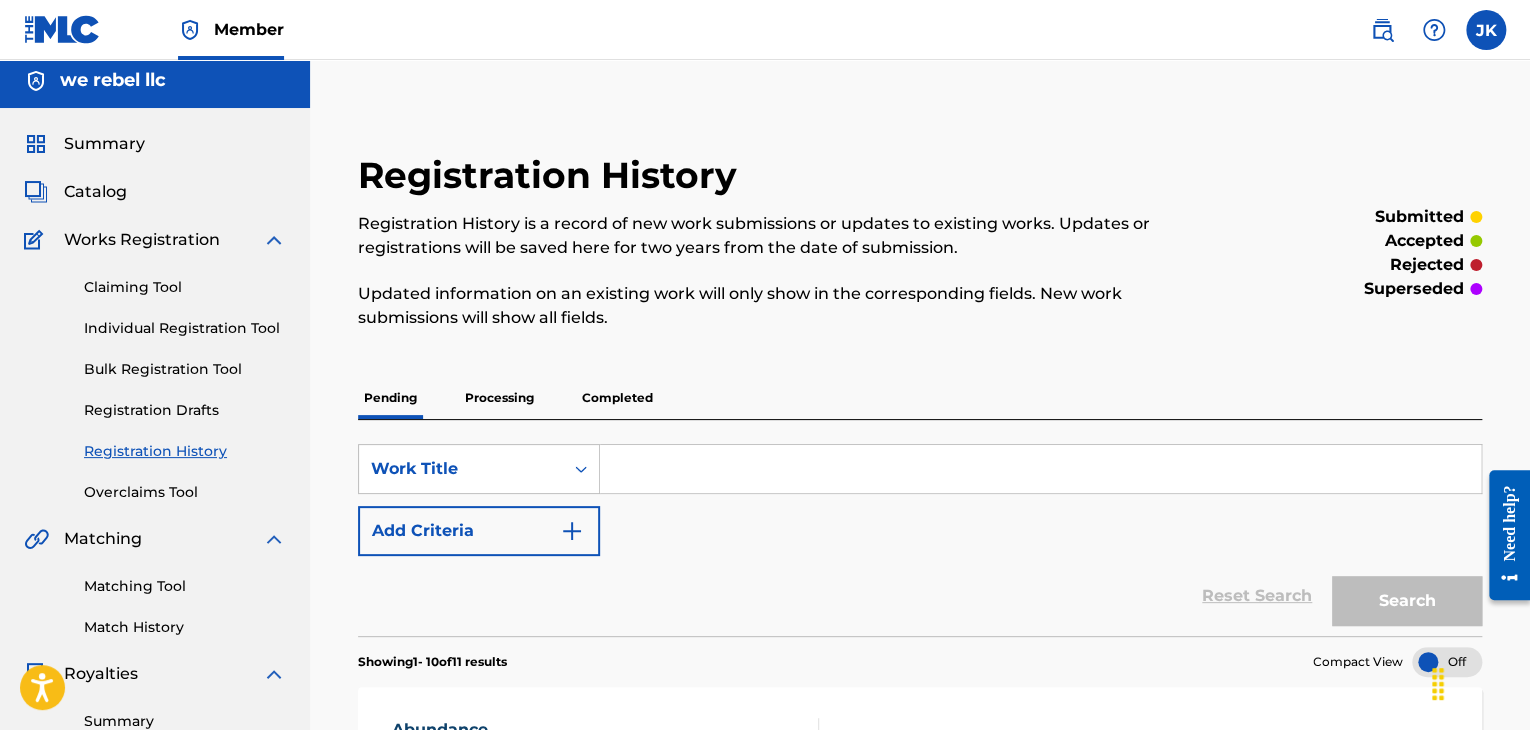 scroll, scrollTop: 0, scrollLeft: 0, axis: both 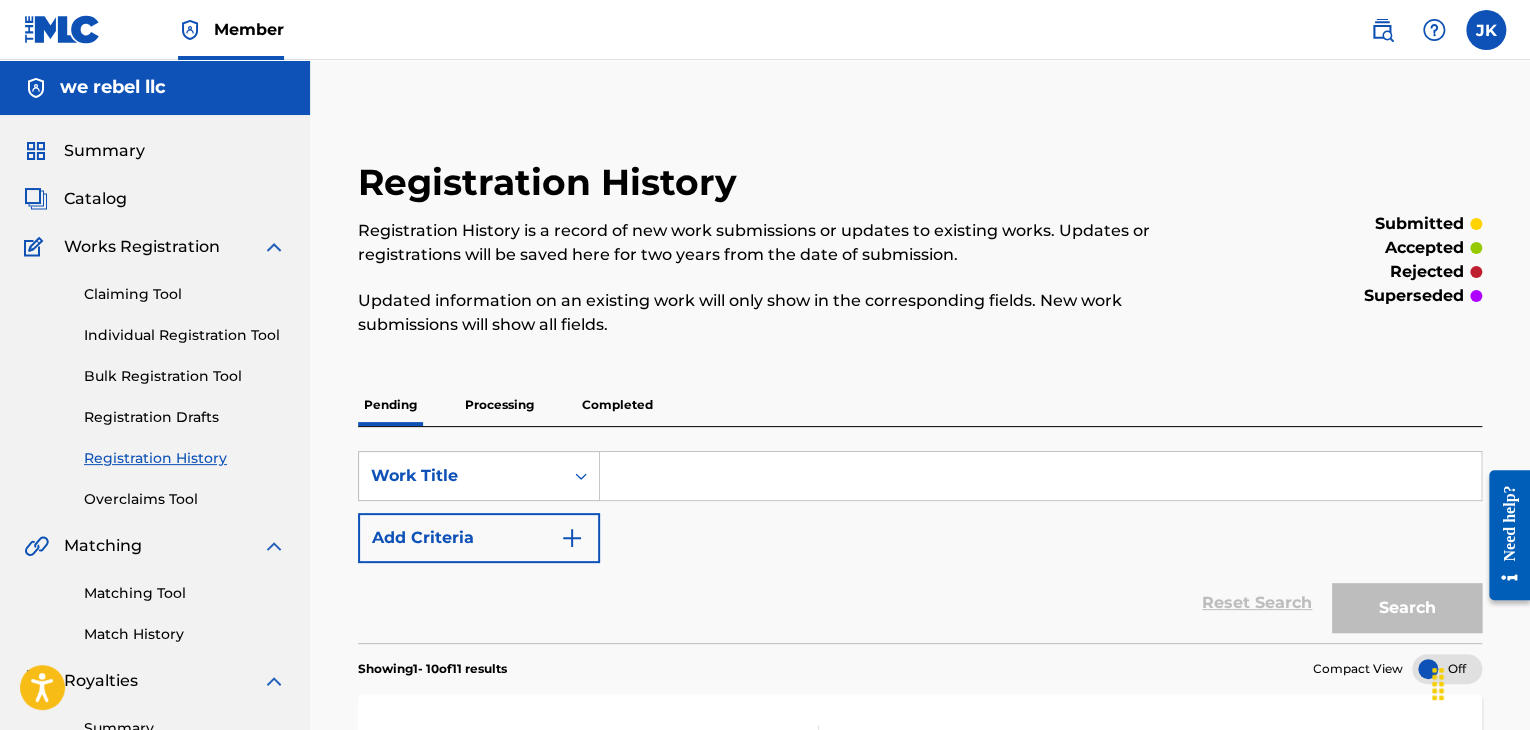 click on "Individual Registration Tool" at bounding box center [185, 335] 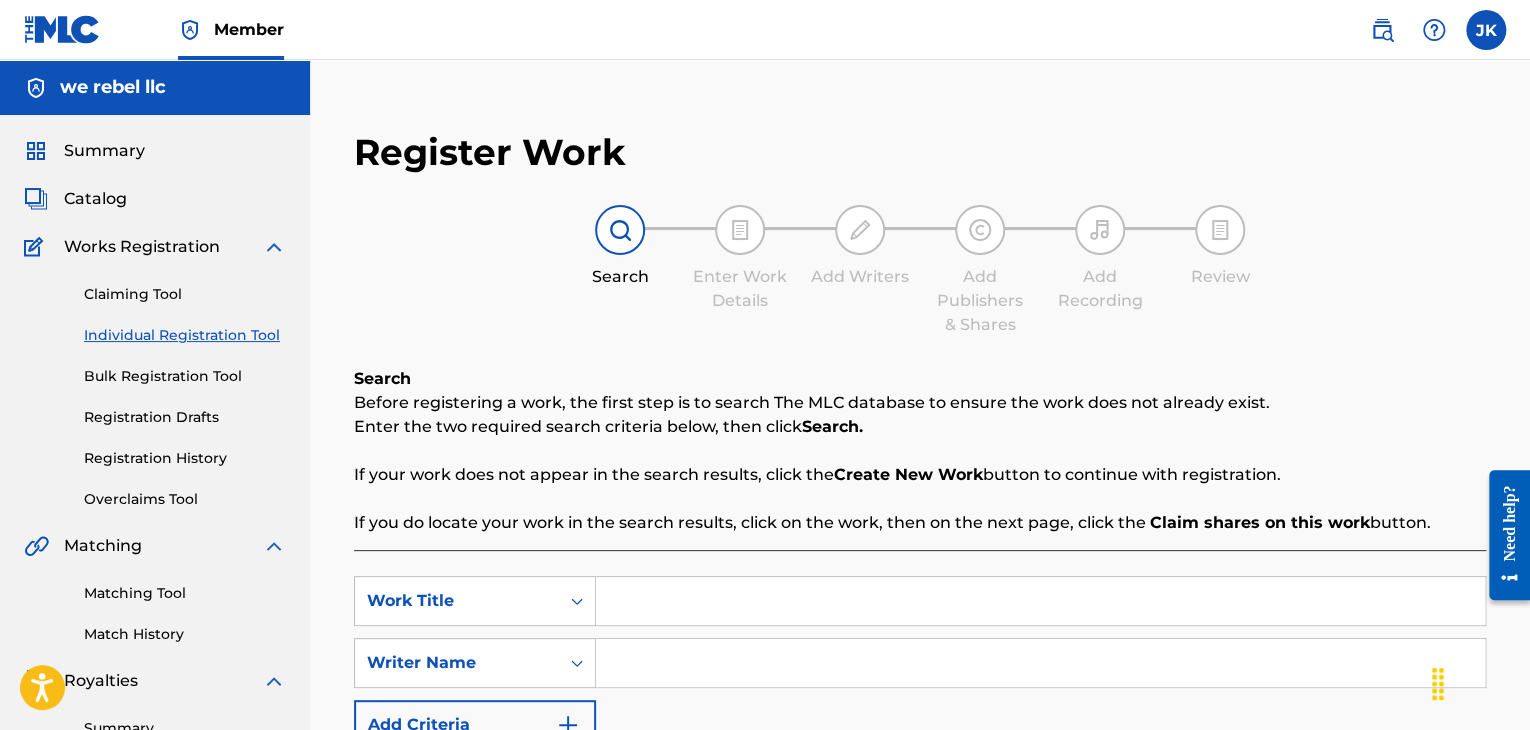 click at bounding box center (1040, 601) 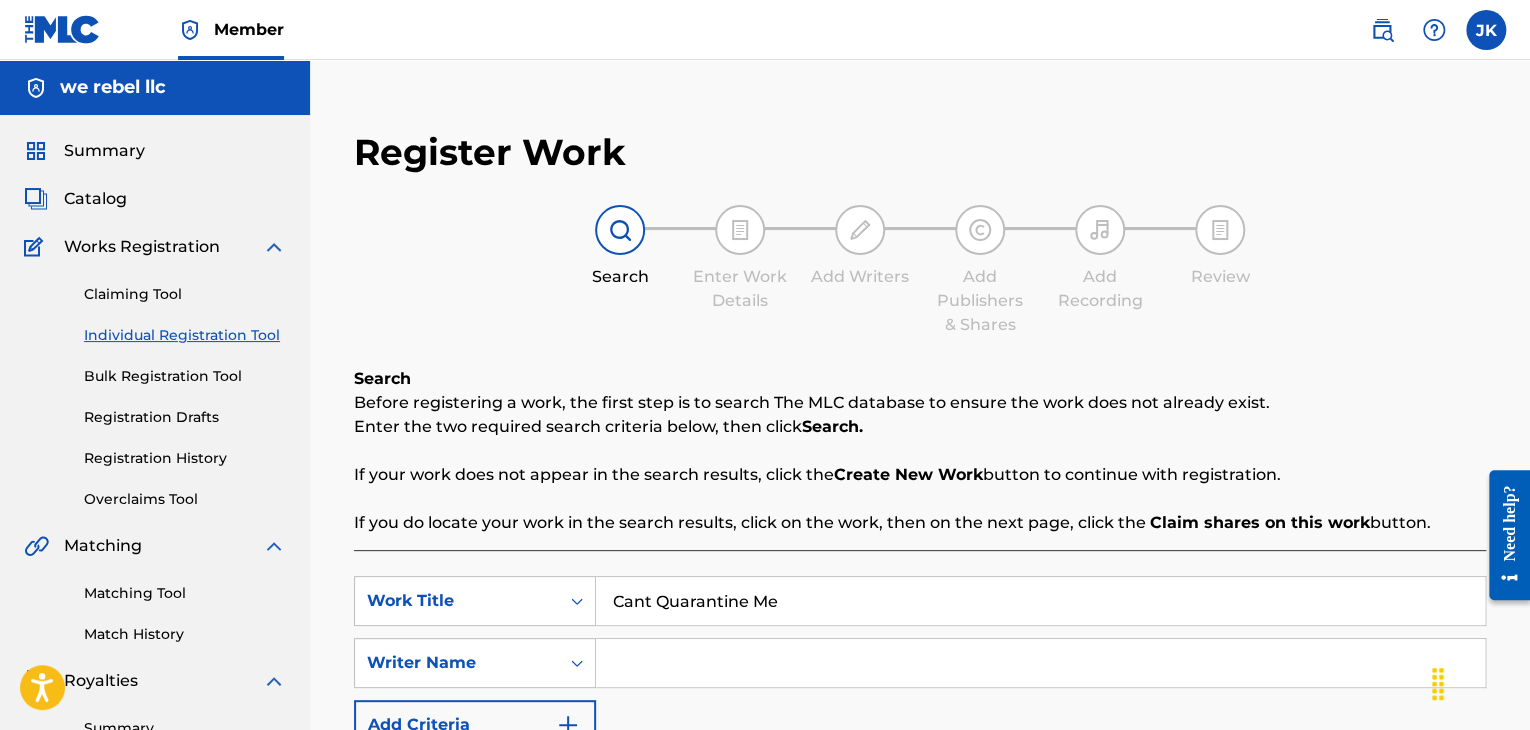 type on "Cant Quarantine Me" 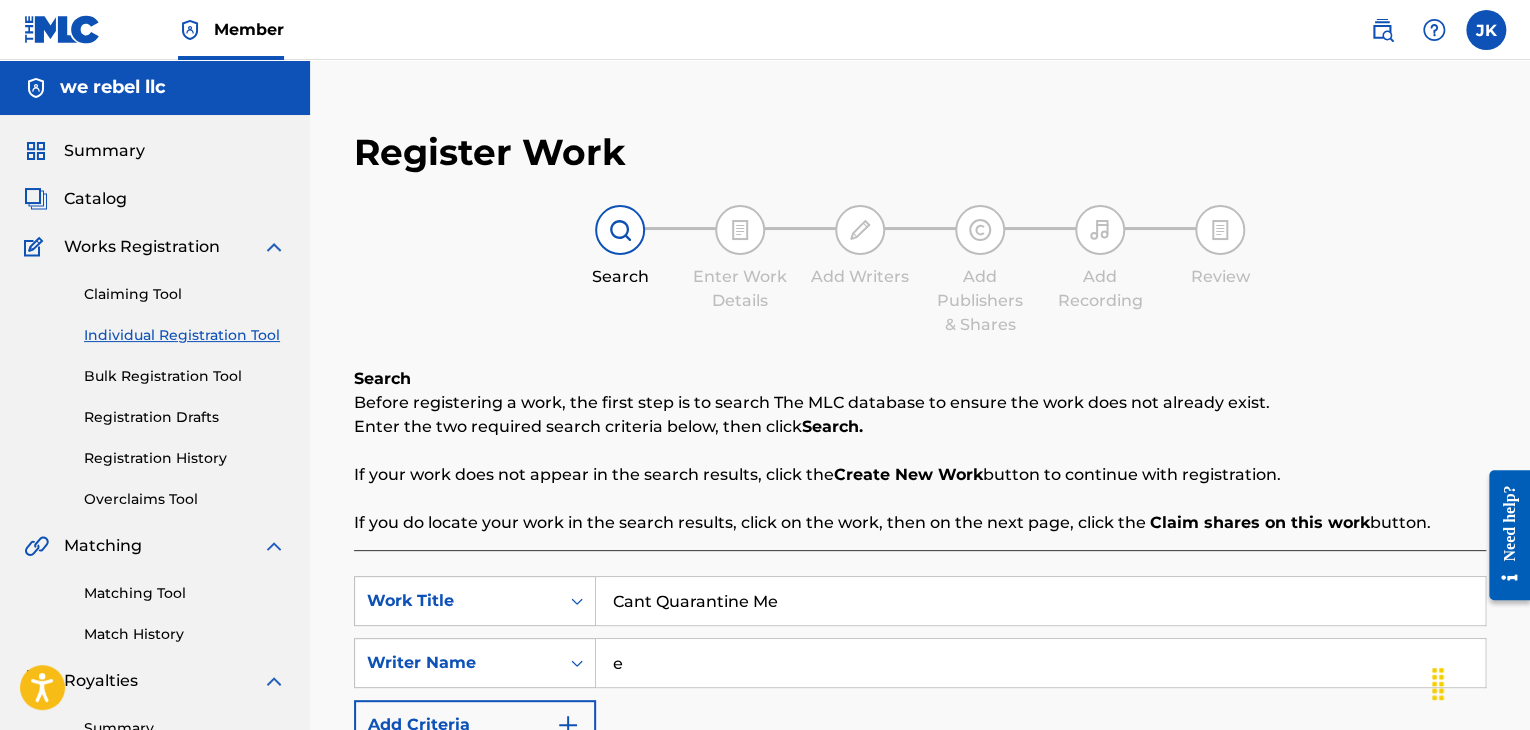 type on "[FIRST] [LAST]" 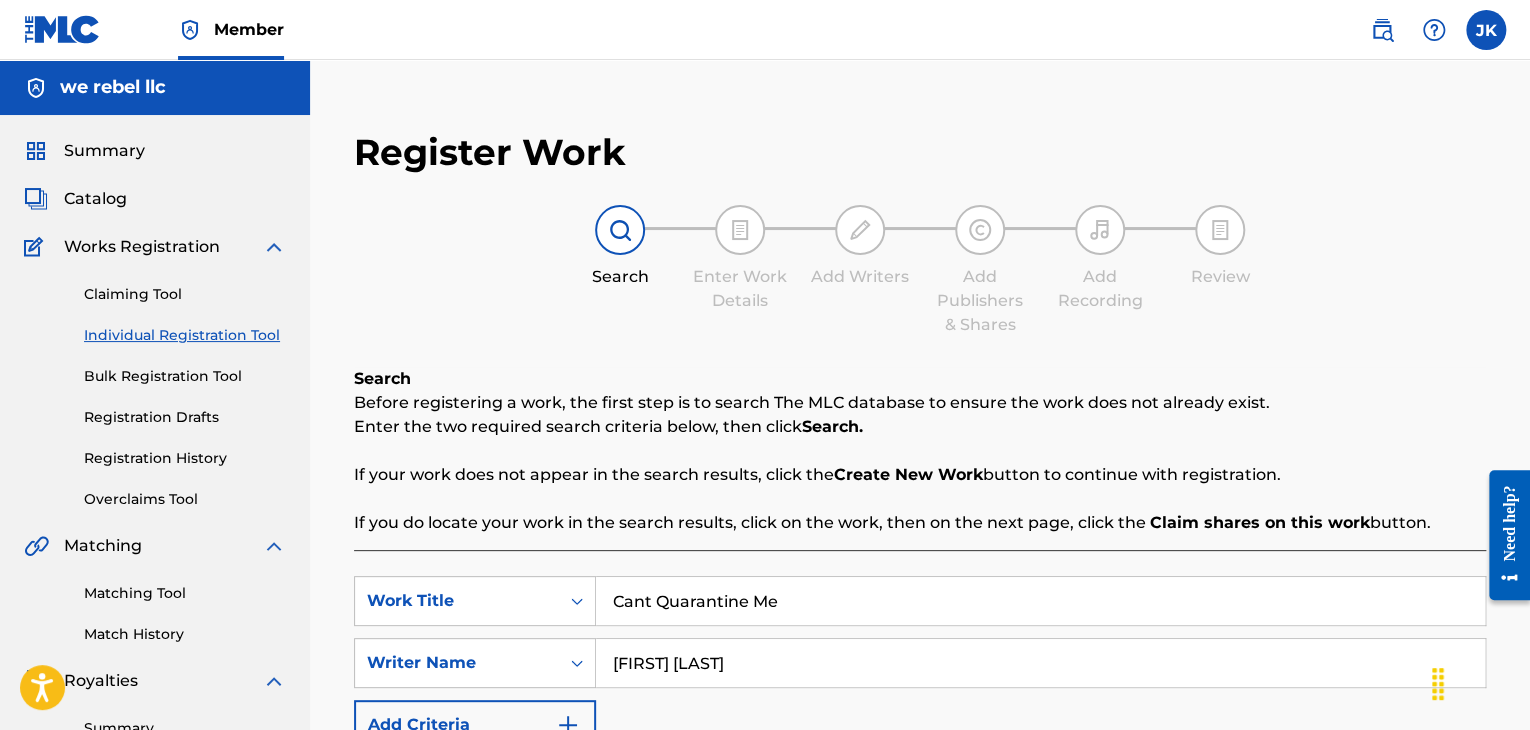 scroll, scrollTop: 300, scrollLeft: 0, axis: vertical 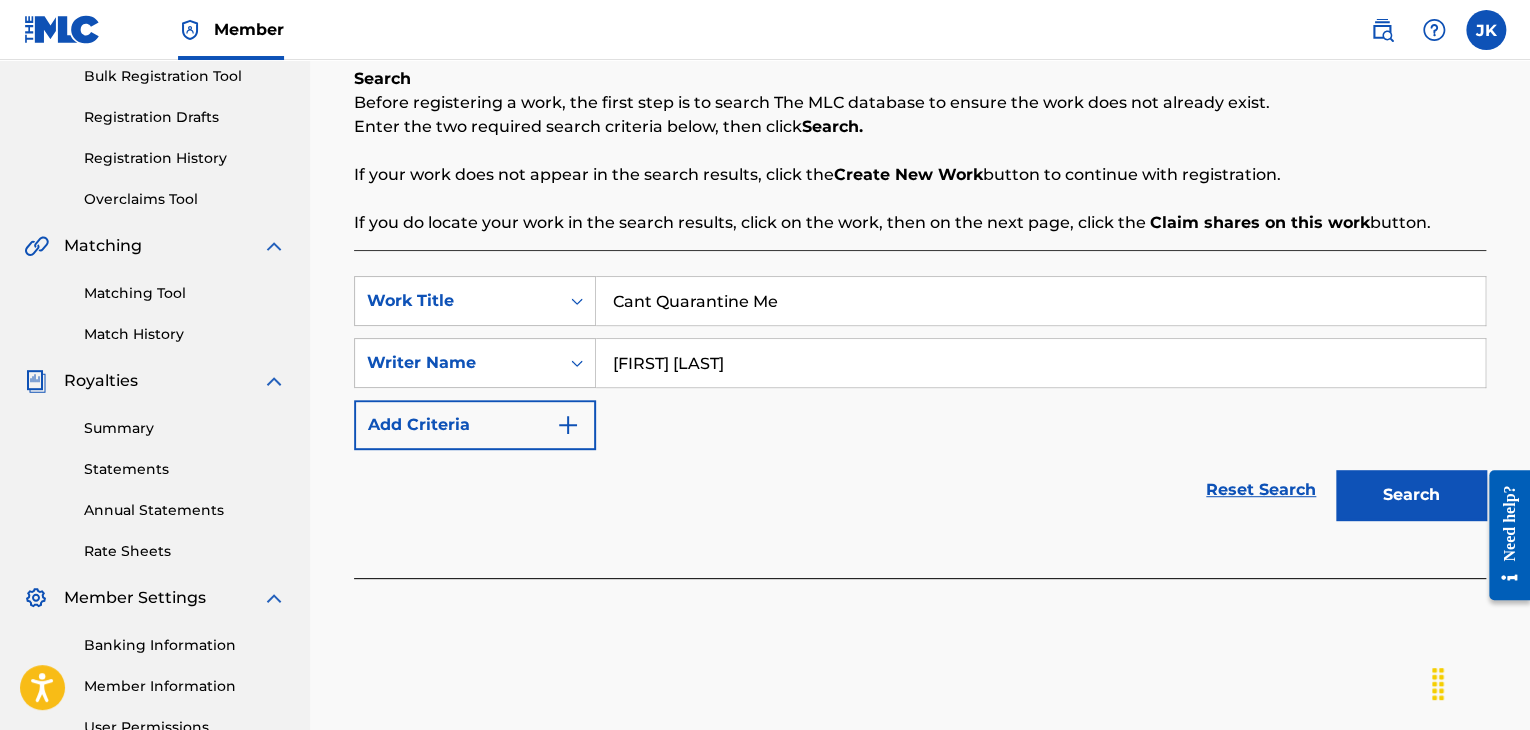 drag, startPoint x: 1359, startPoint y: 504, endPoint x: 1369, endPoint y: 508, distance: 10.770329 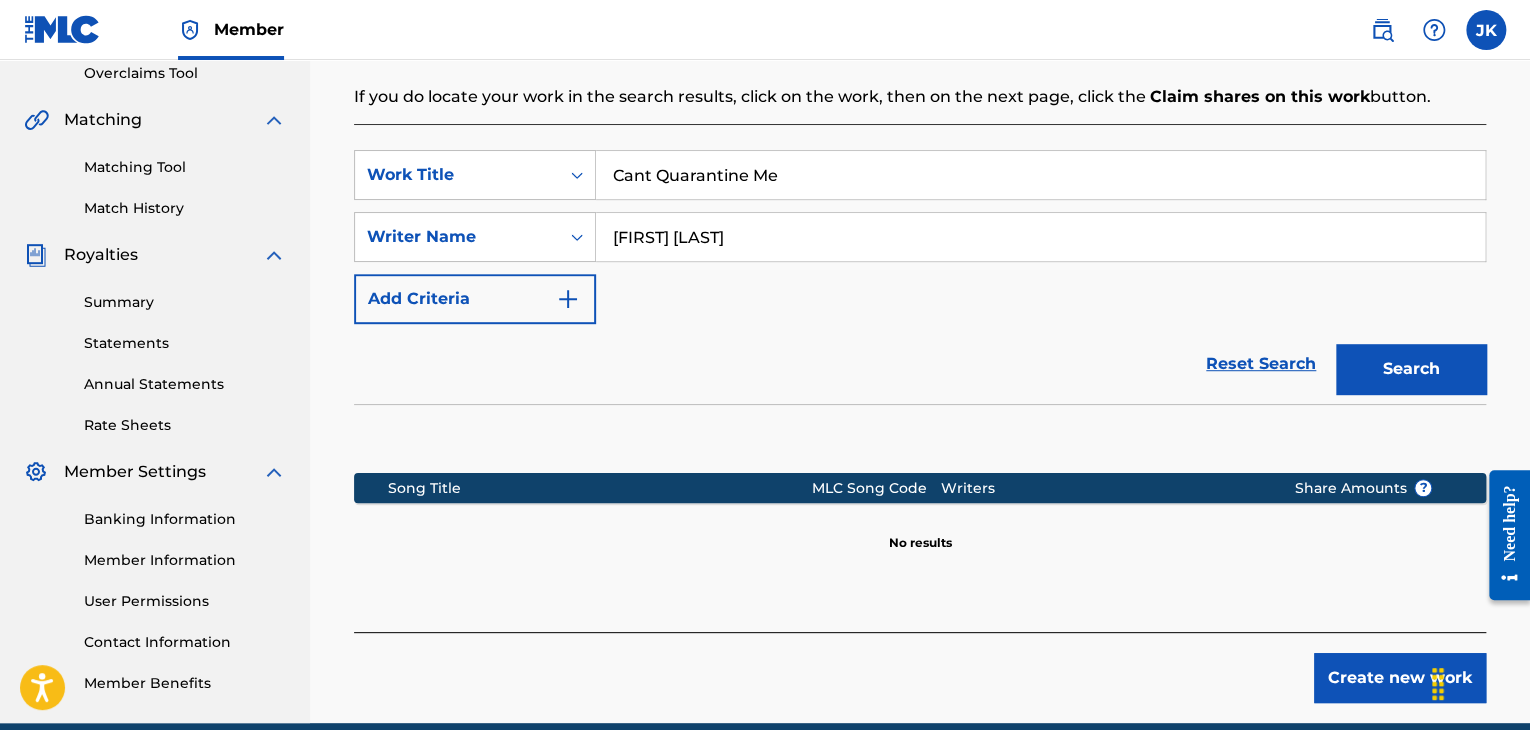 scroll, scrollTop: 500, scrollLeft: 0, axis: vertical 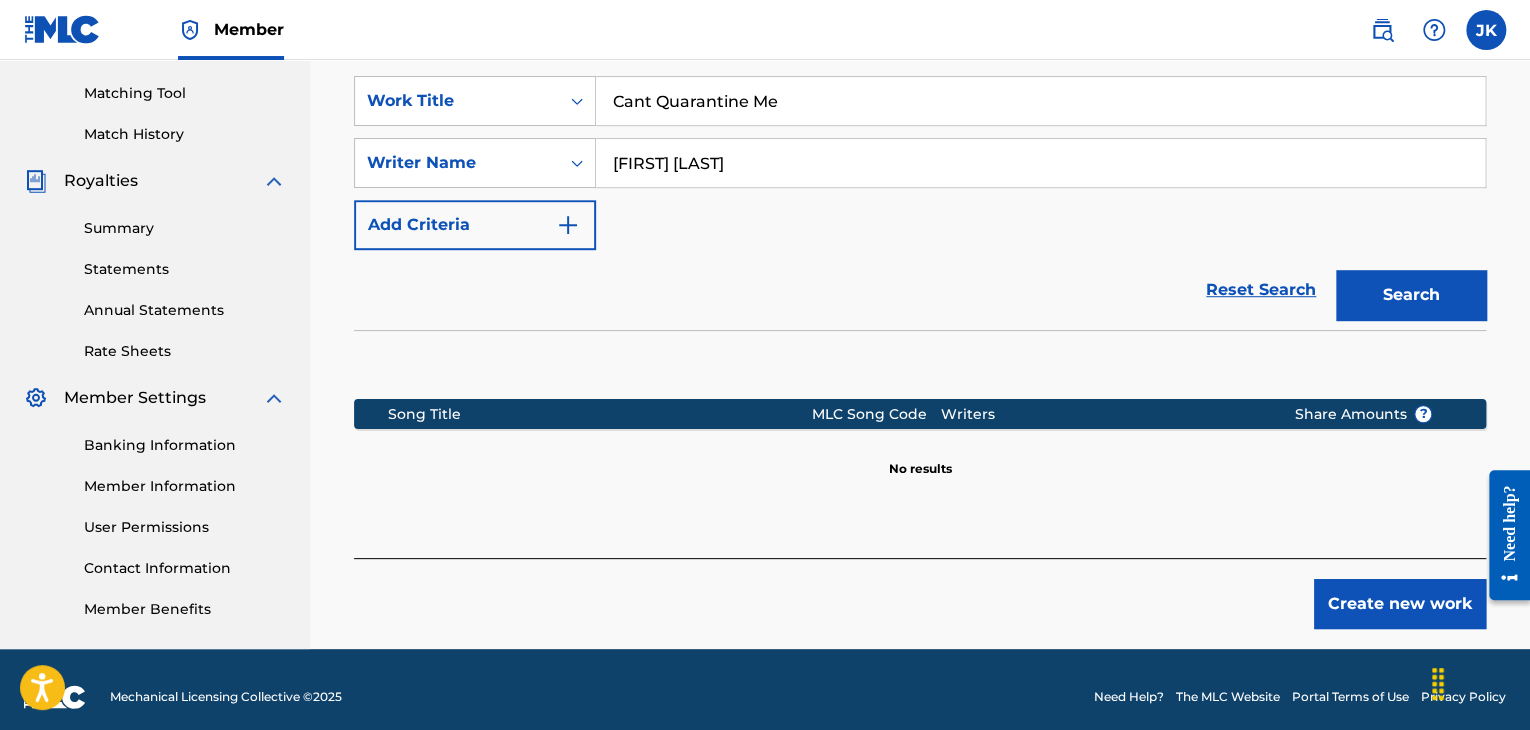 click on "Create new work" at bounding box center [1400, 604] 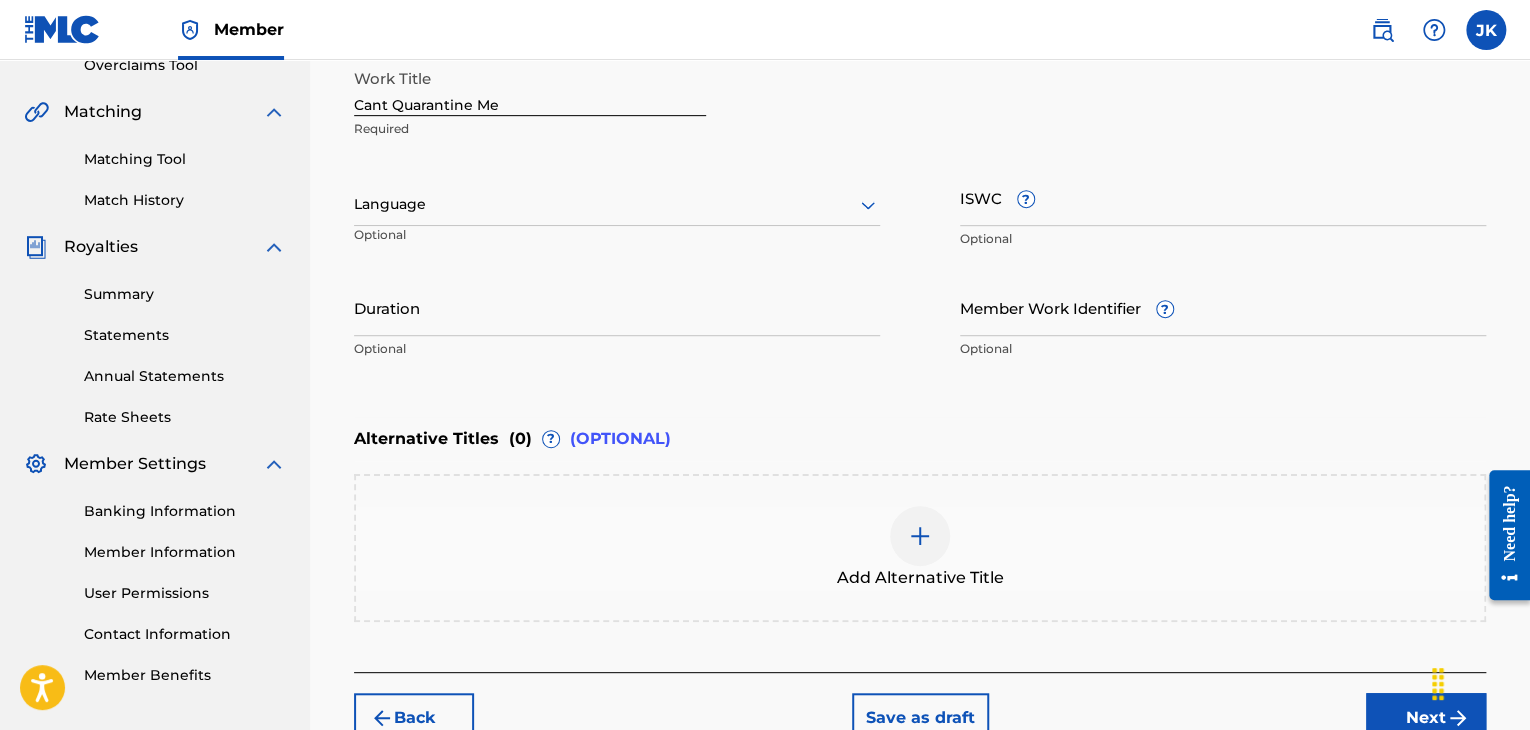 scroll, scrollTop: 400, scrollLeft: 0, axis: vertical 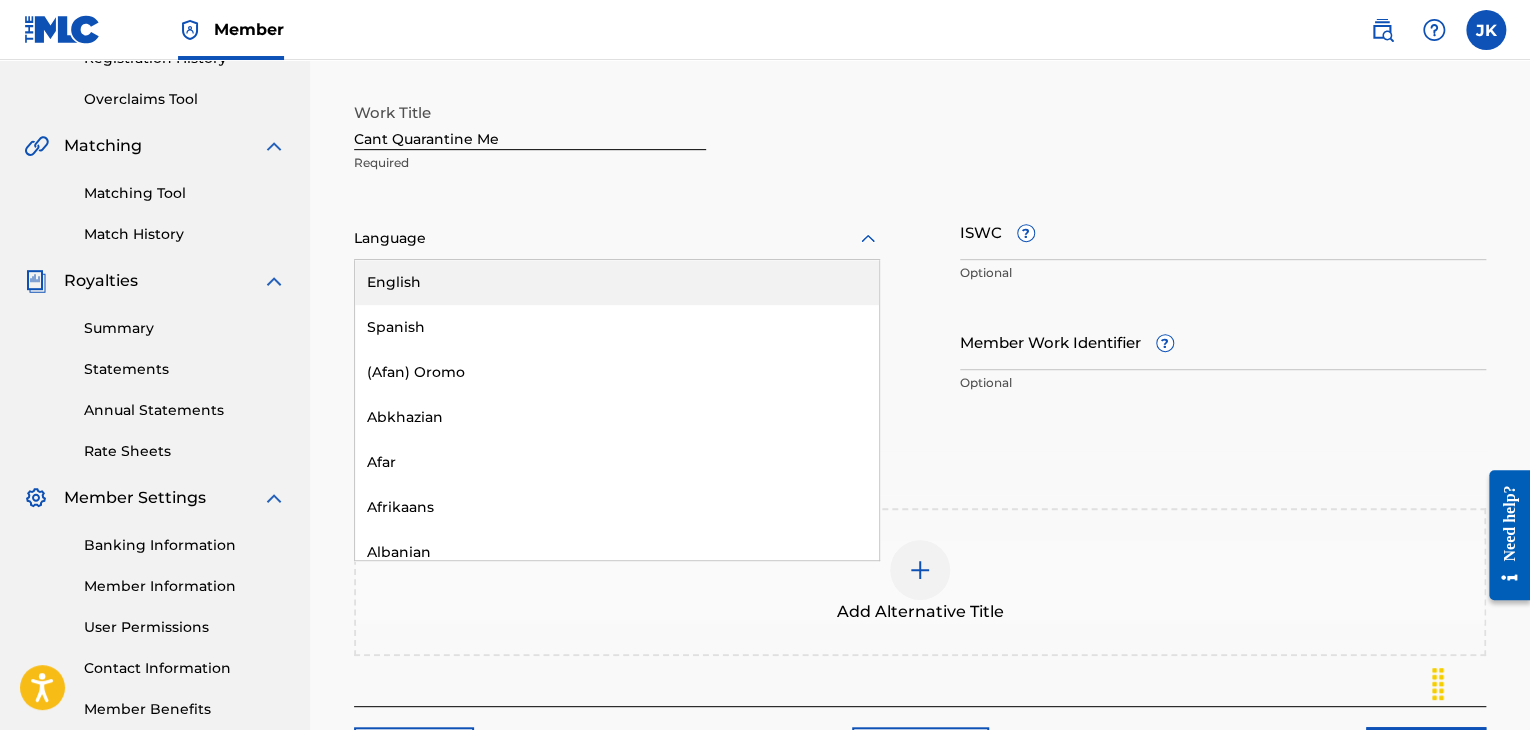 click at bounding box center (617, 238) 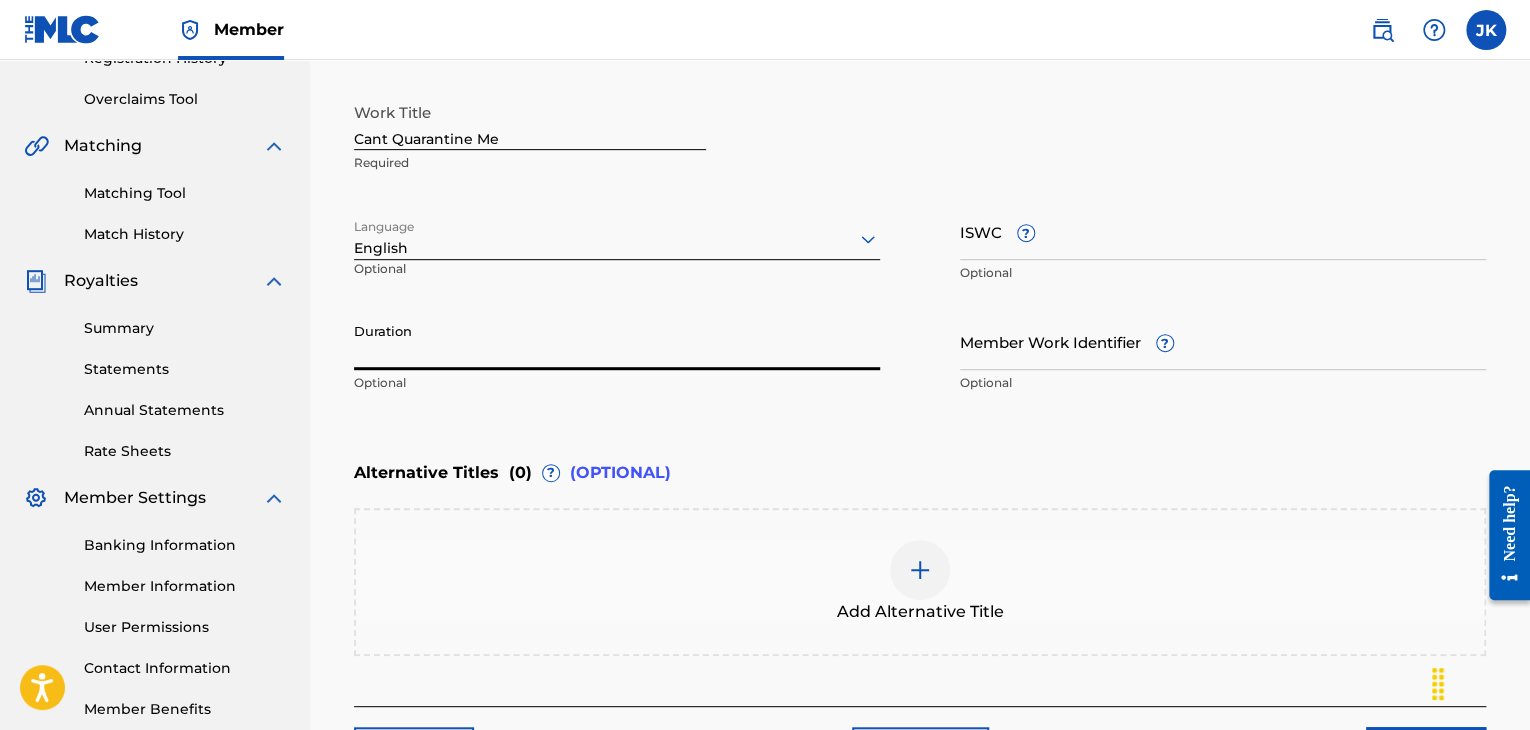 click on "Duration" at bounding box center [617, 341] 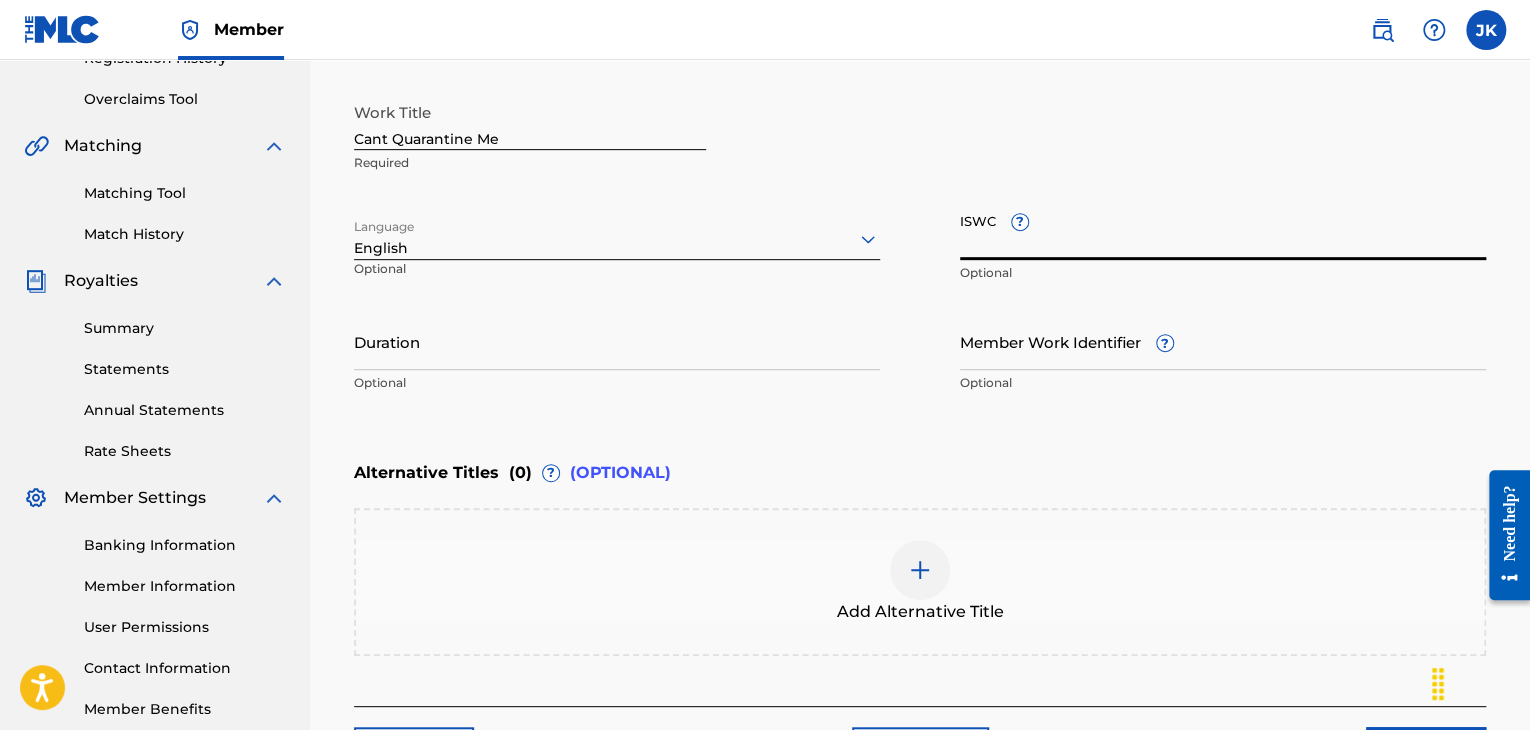 paste on "T3008933000" 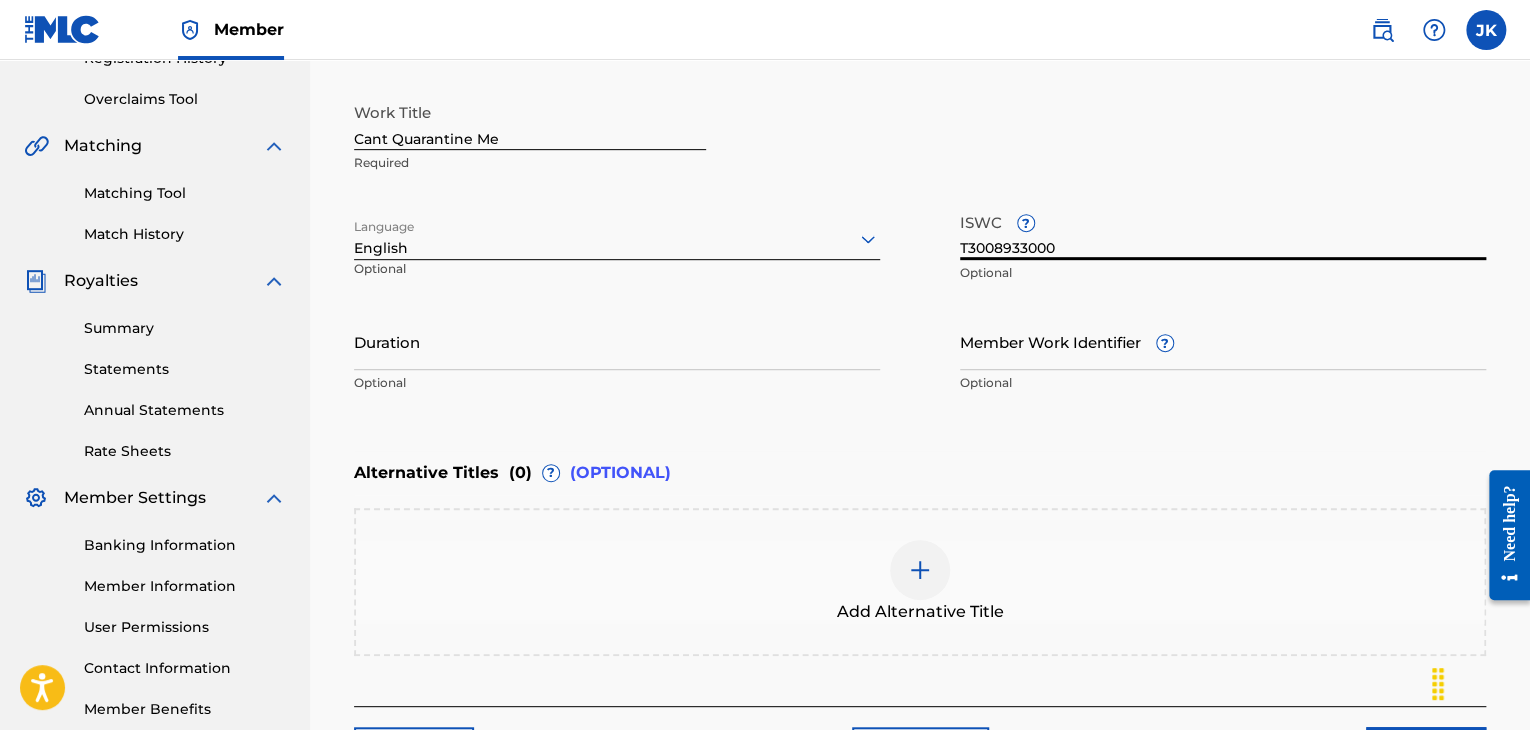 type on "T3008933000" 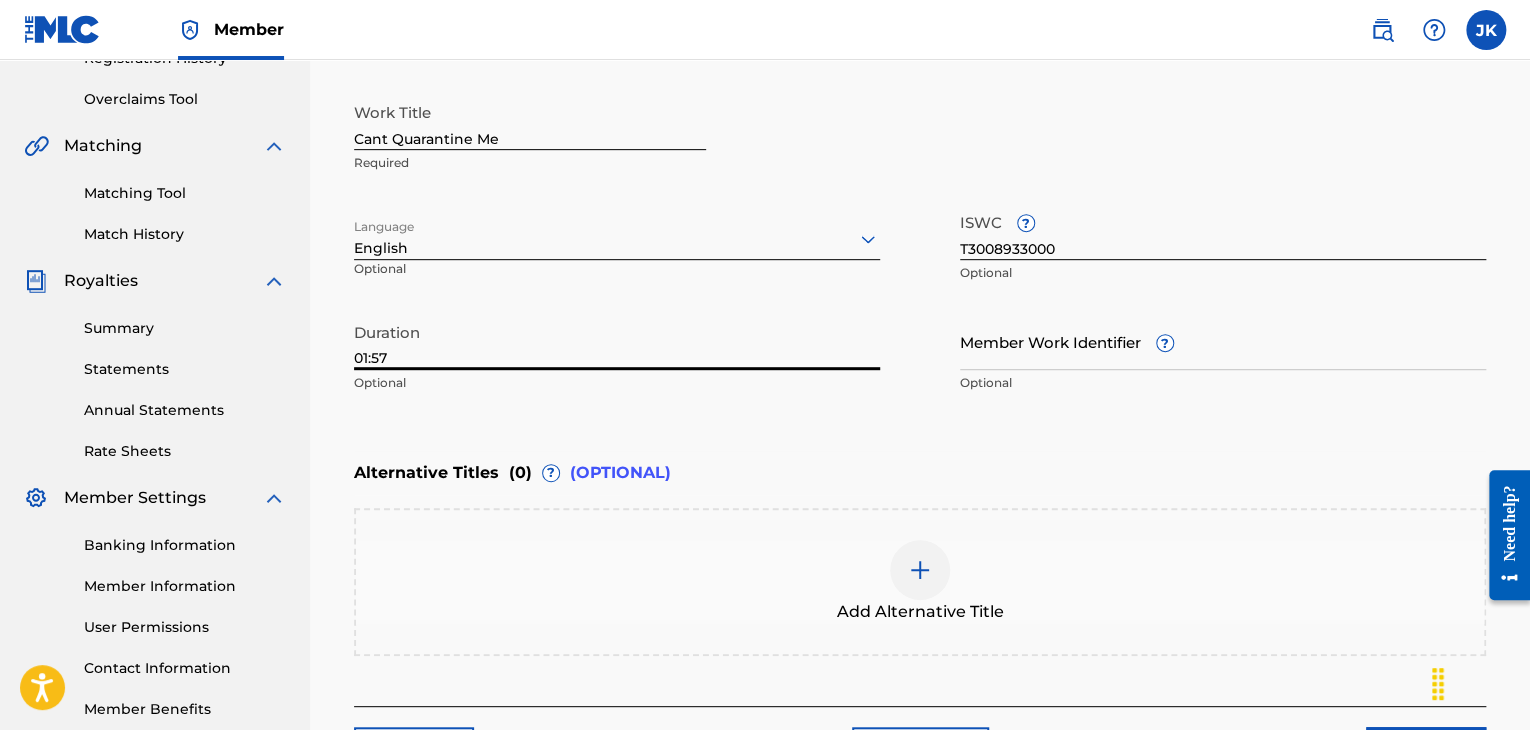 type on "01:57" 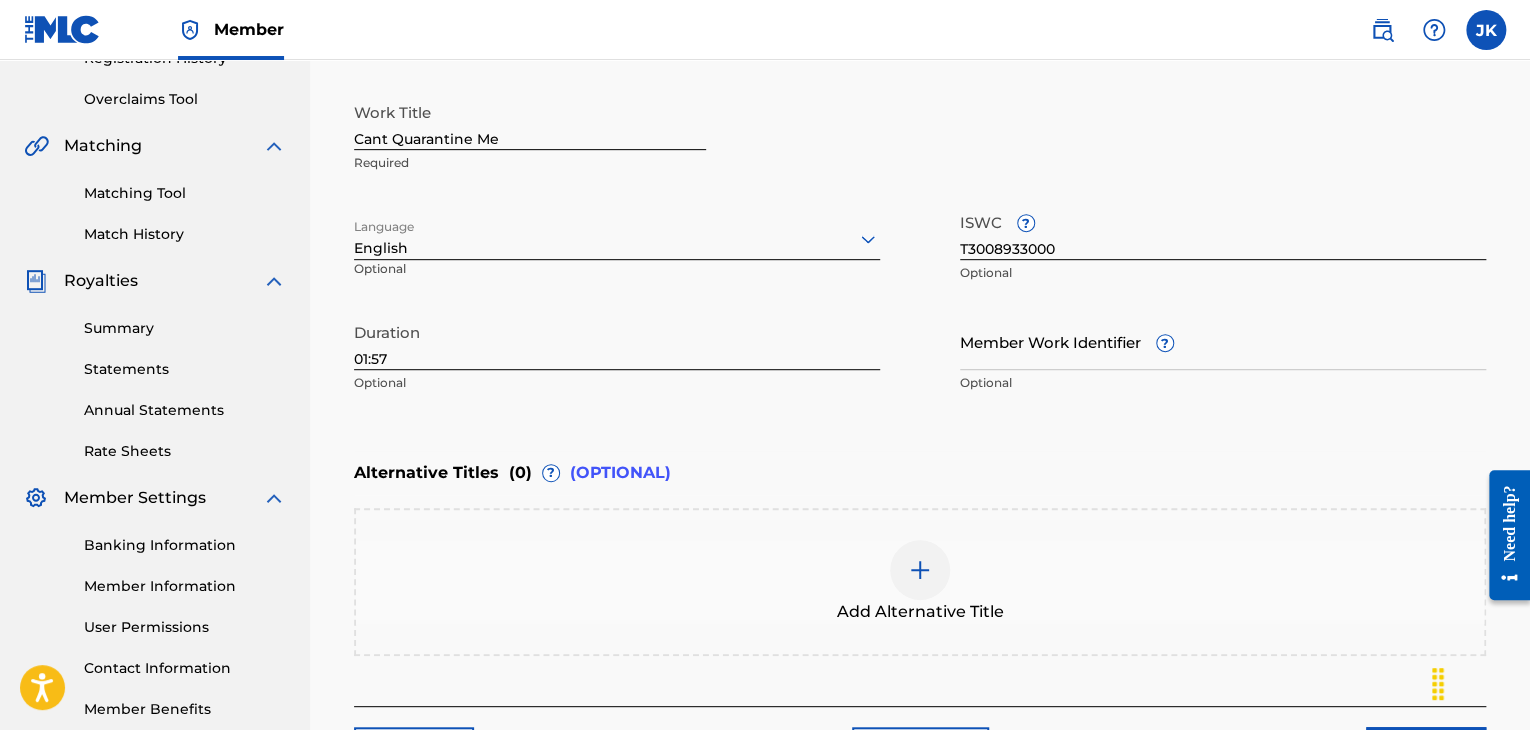 click on "Enter Work Details Enter work details for  ‘ Cant Quarantine Me ’  below. Work Title   Cant Quarantine Me Required Language English Optional ISWC   ? T3008933000 Optional Duration   01:57 Optional Member Work Identifier   ? Optional" at bounding box center (920, 209) 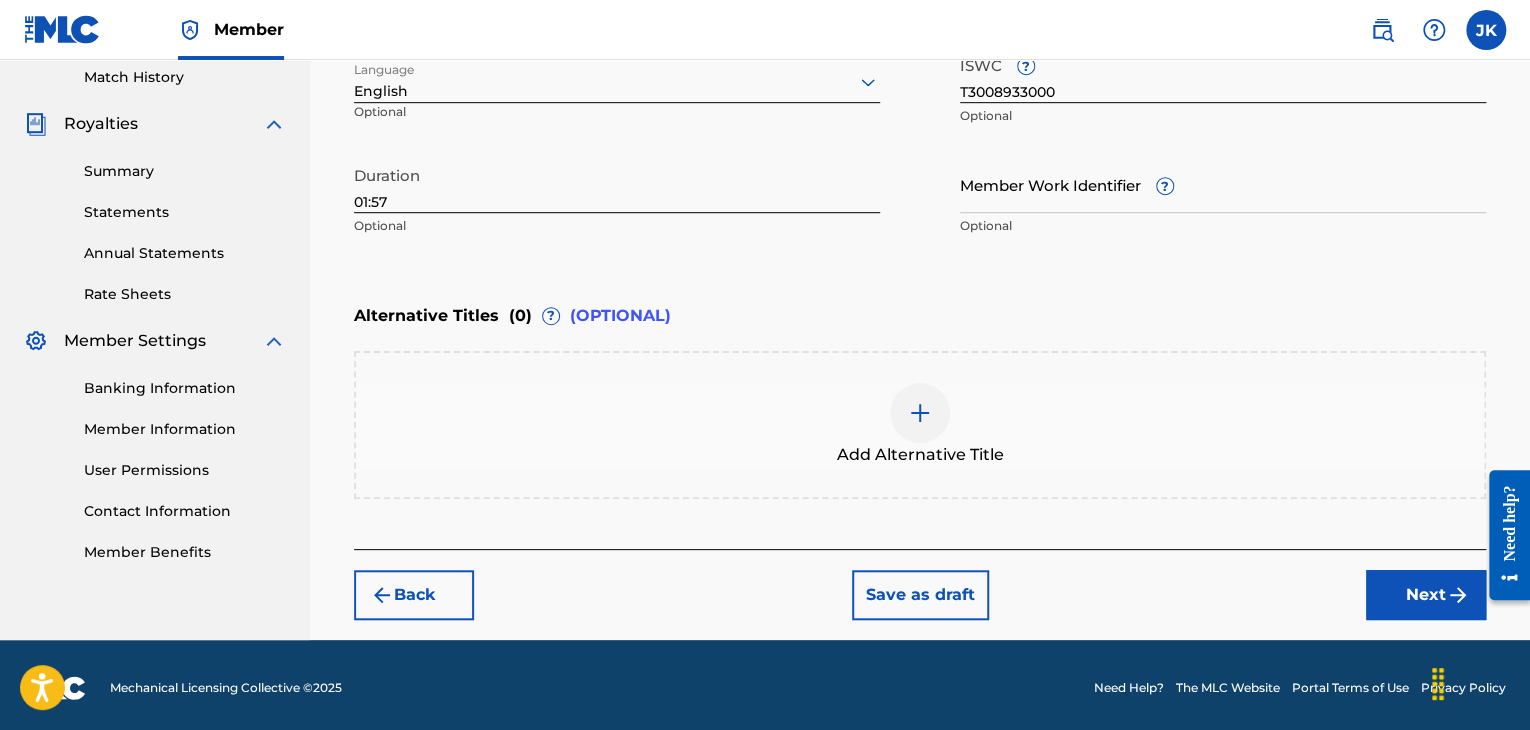 scroll, scrollTop: 561, scrollLeft: 0, axis: vertical 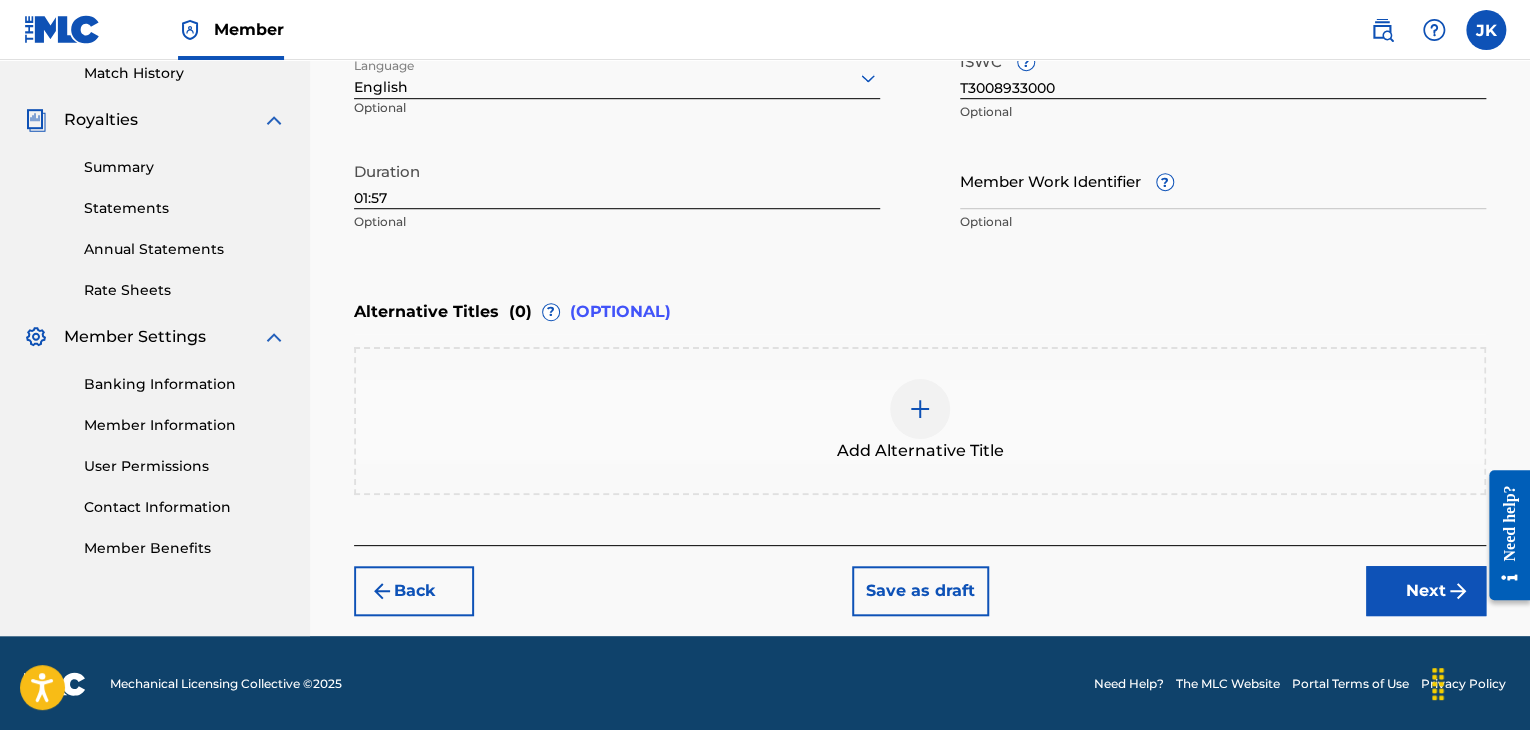 click on "Next" at bounding box center (1426, 591) 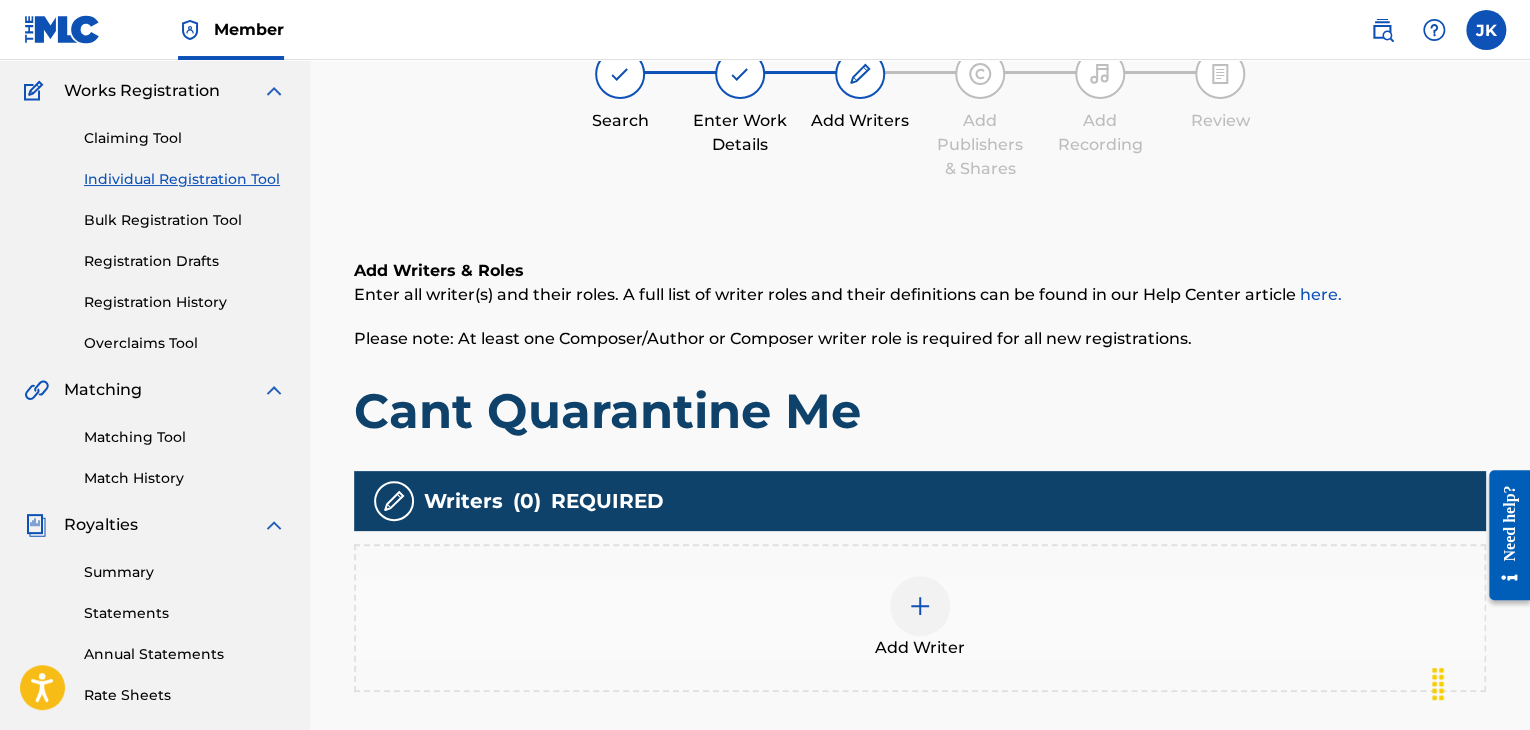 scroll, scrollTop: 190, scrollLeft: 0, axis: vertical 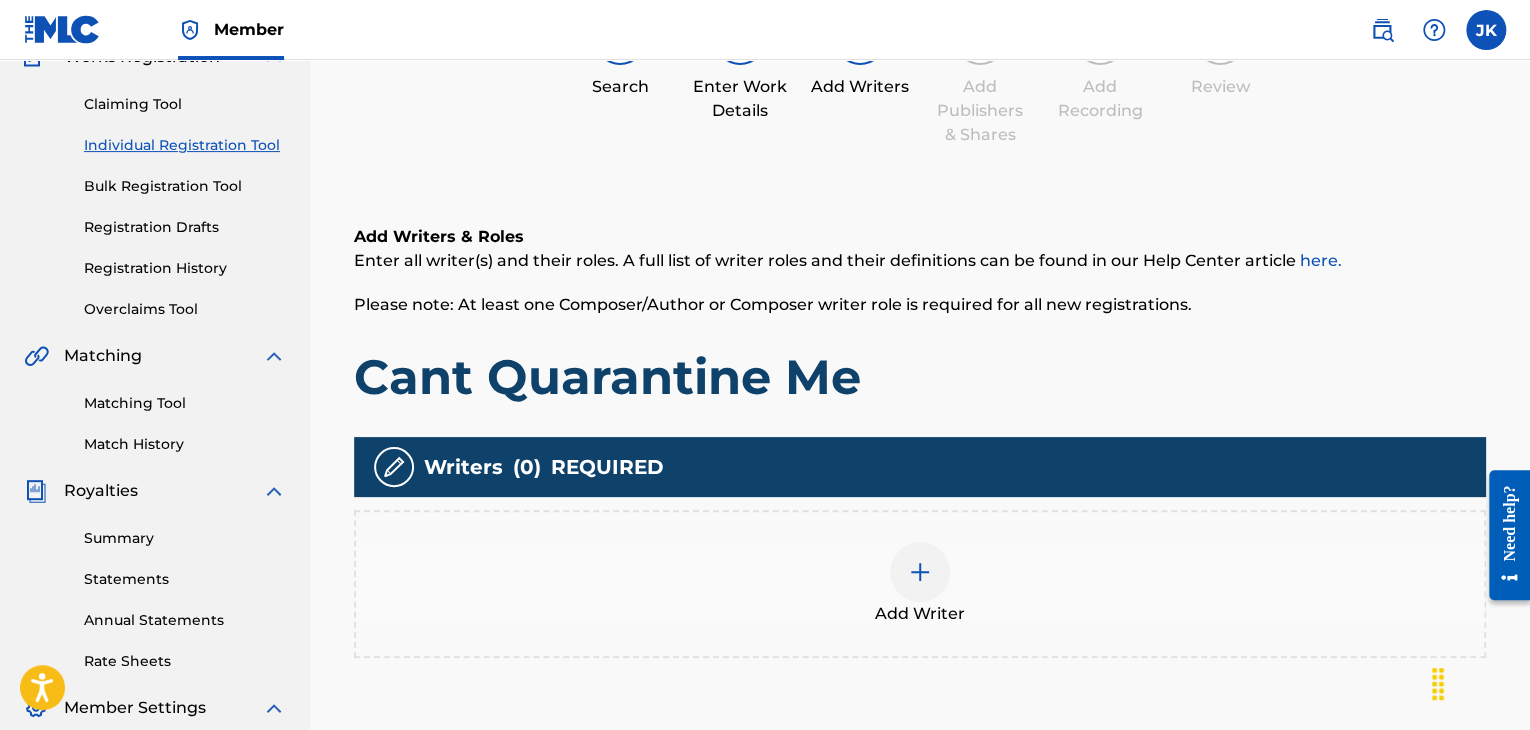 click at bounding box center (920, 572) 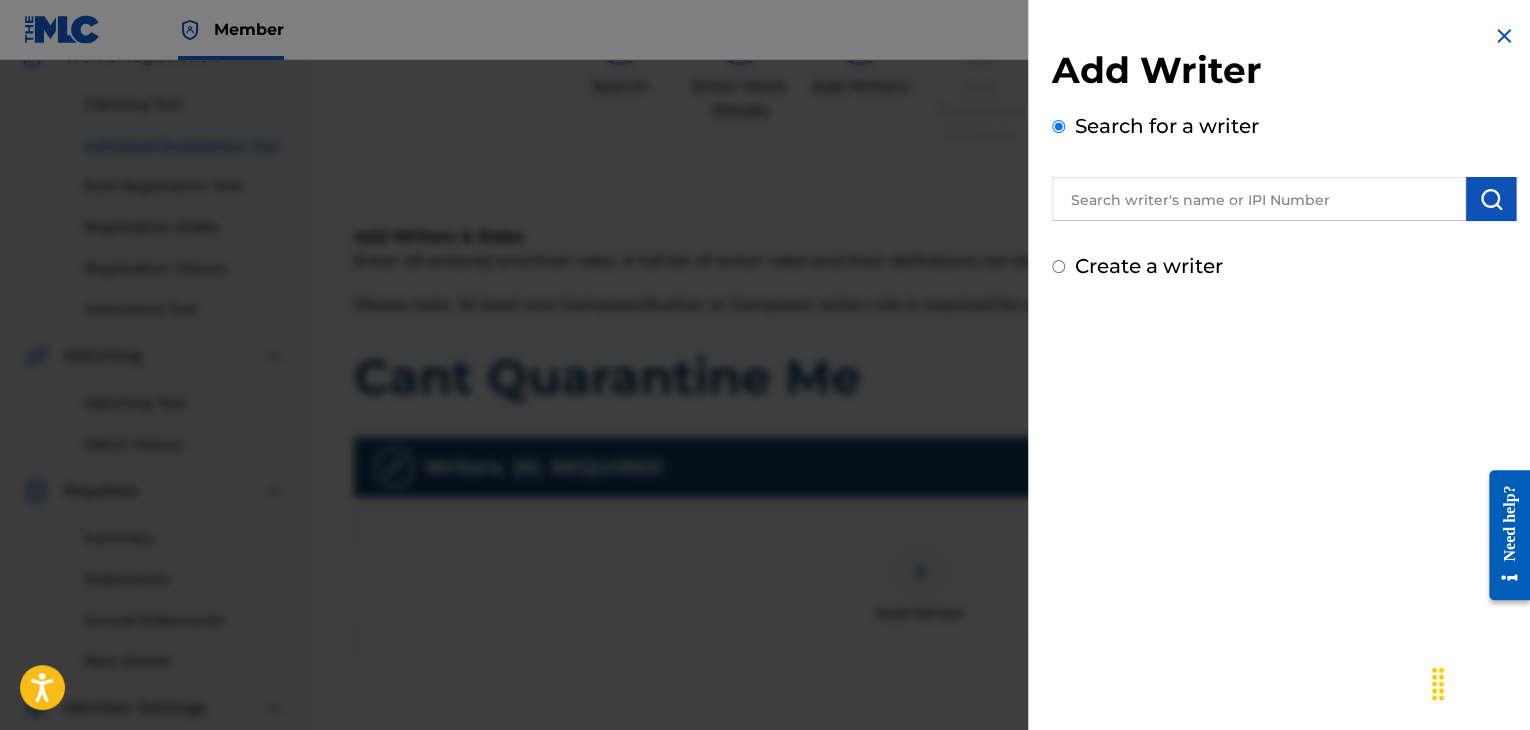 click at bounding box center [1259, 199] 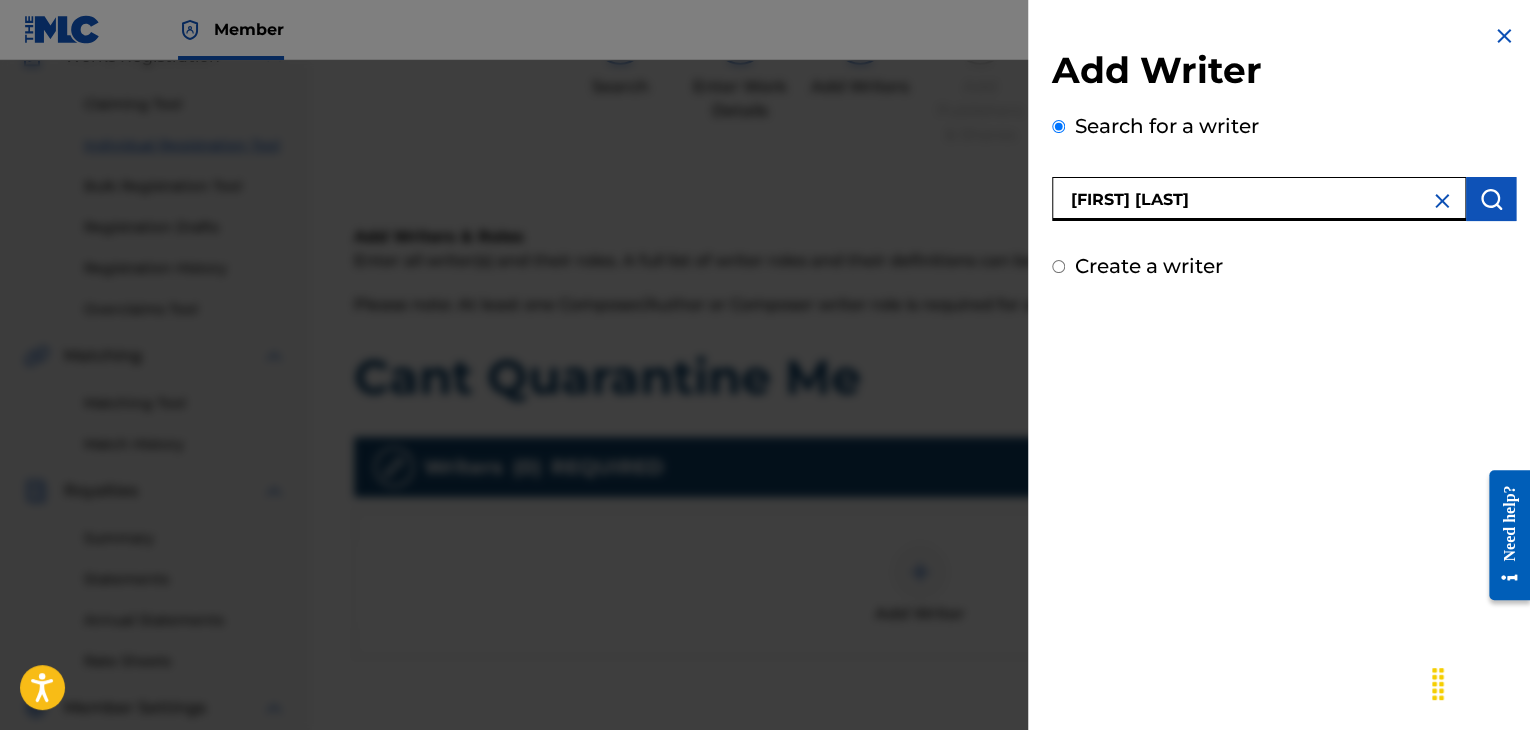type on "[FIRST] [LAST]" 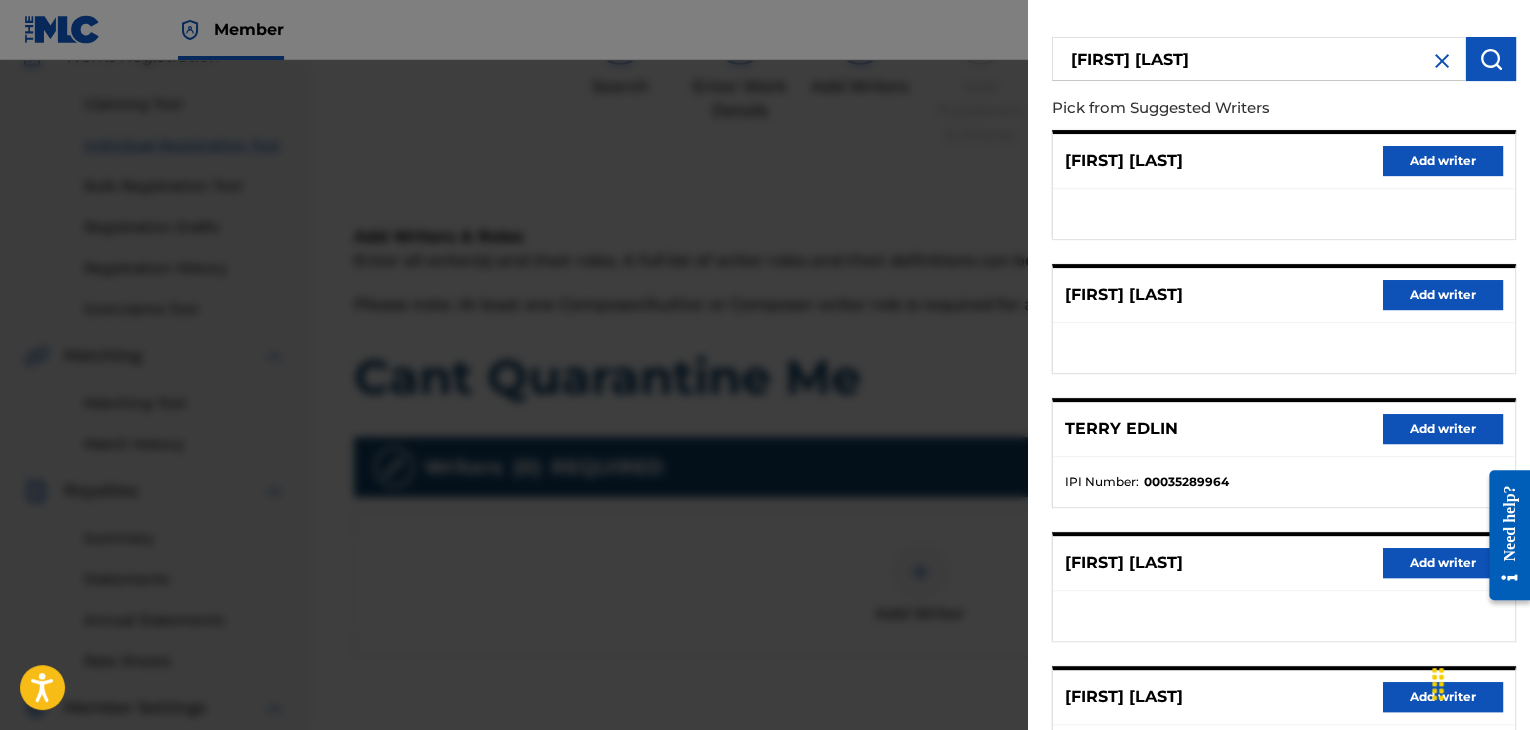 scroll, scrollTop: 300, scrollLeft: 0, axis: vertical 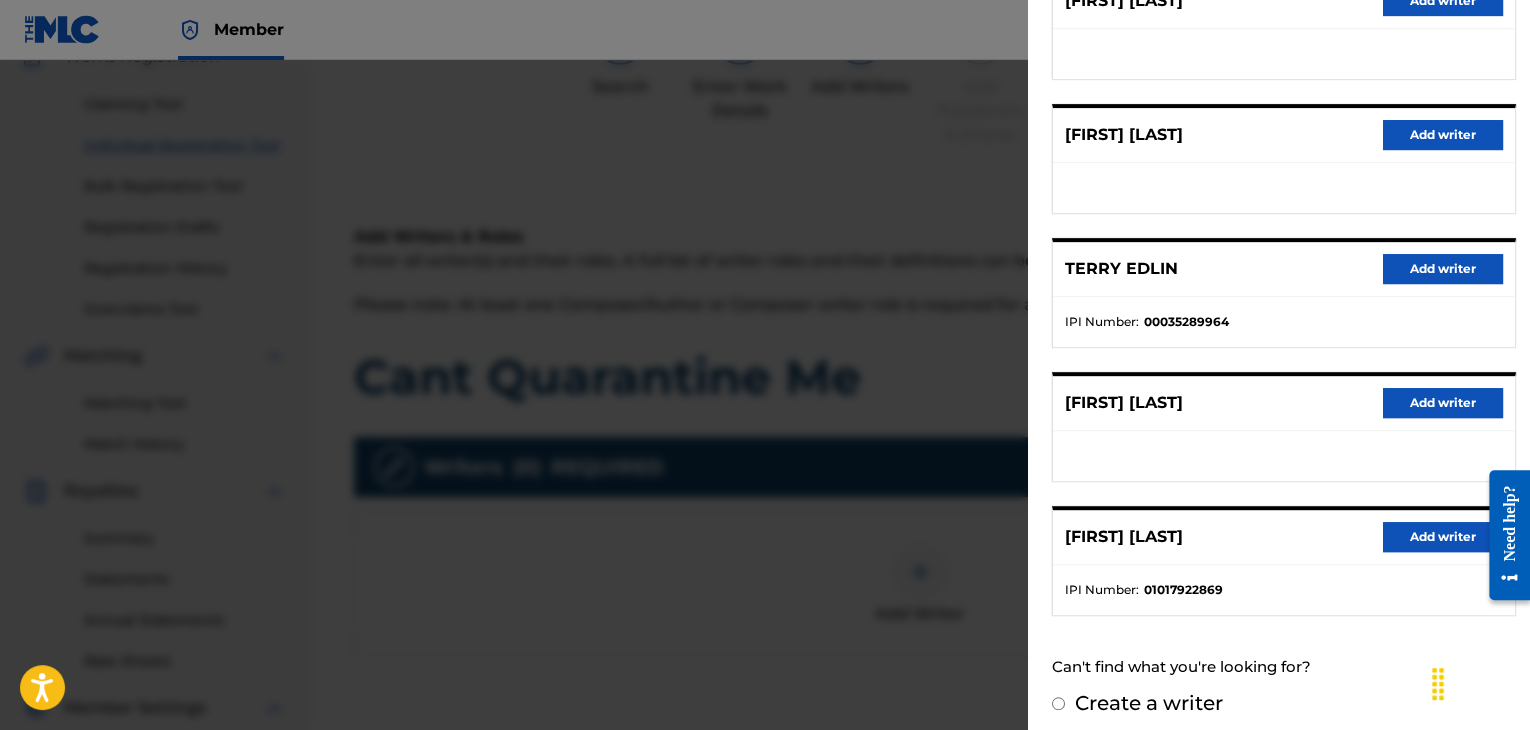 click on "Add writer" at bounding box center [1443, 537] 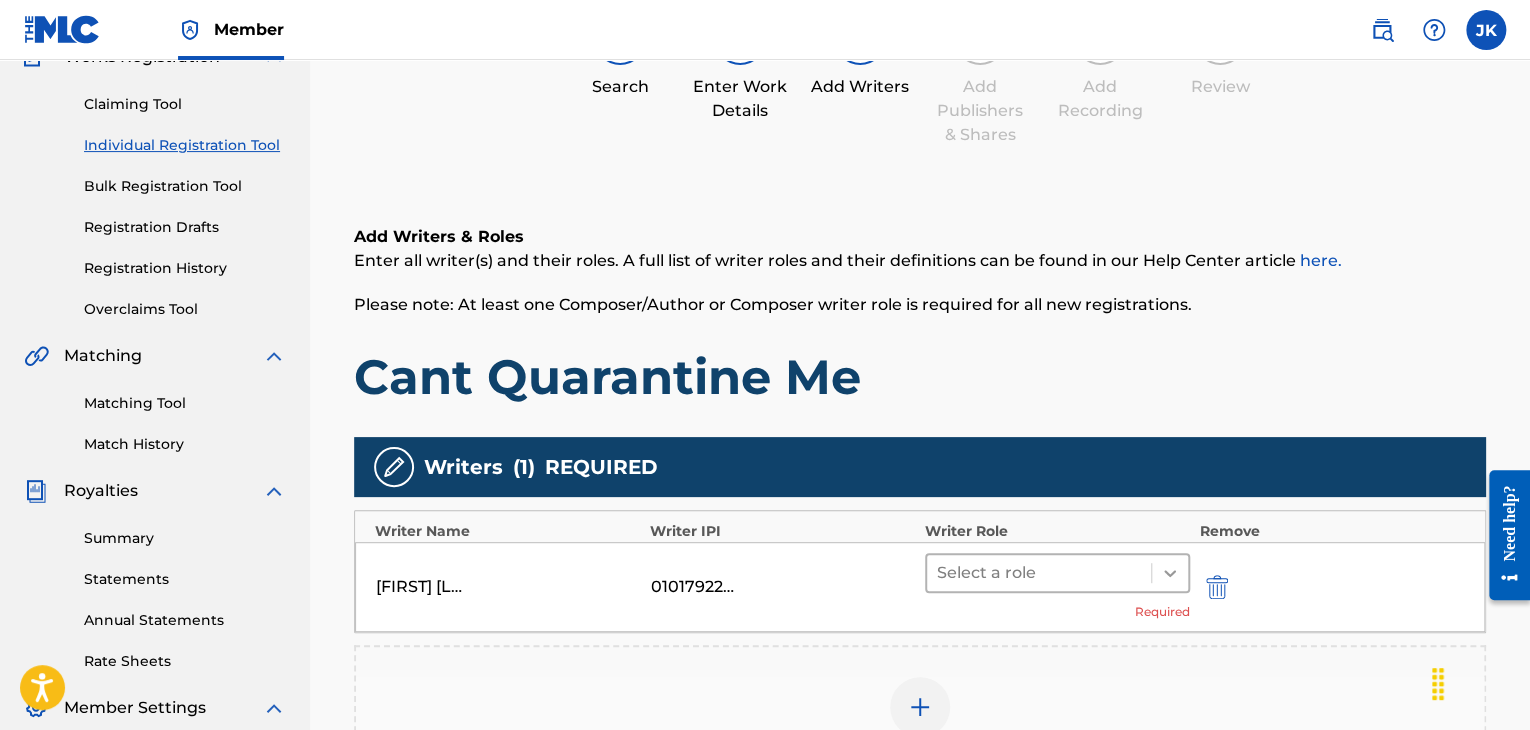 click 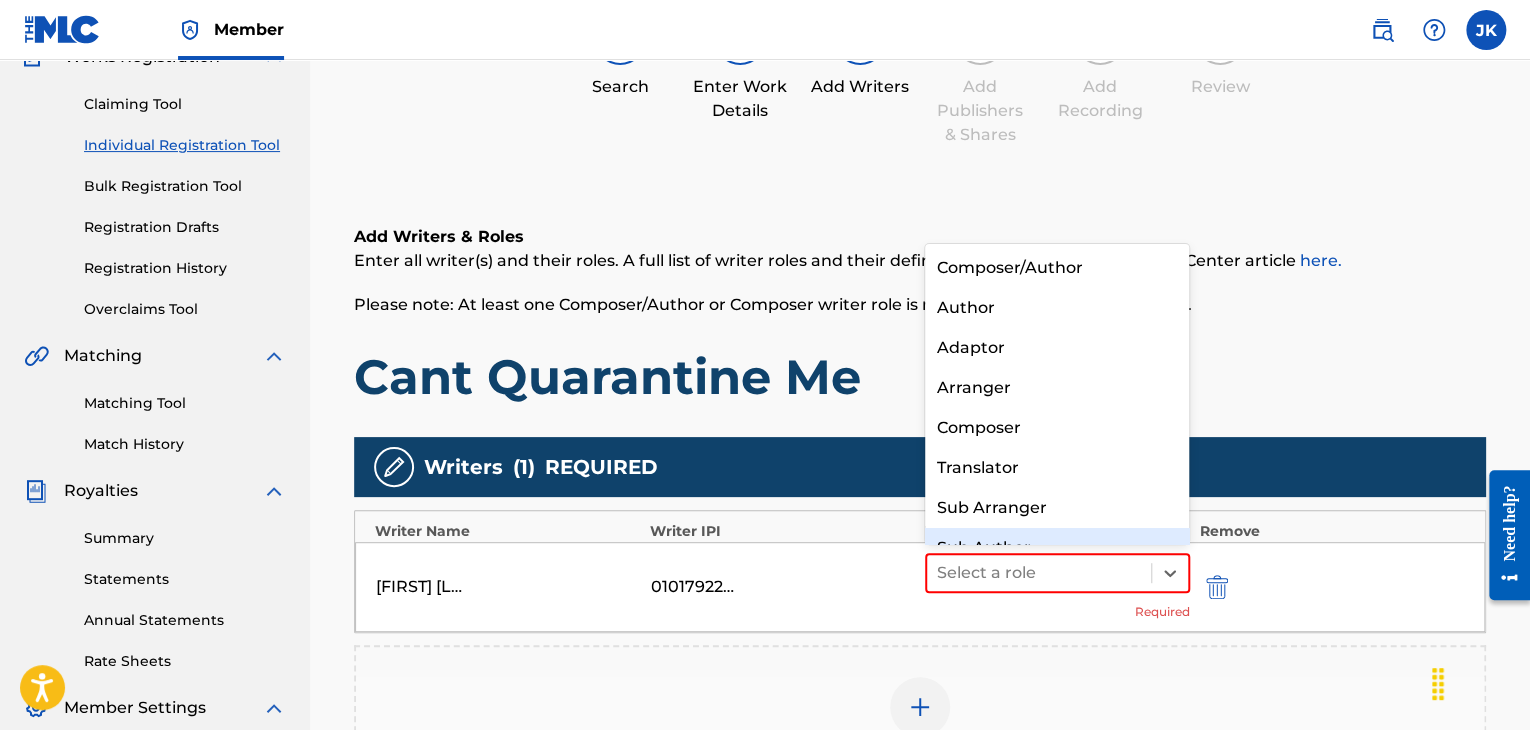 scroll, scrollTop: 28, scrollLeft: 0, axis: vertical 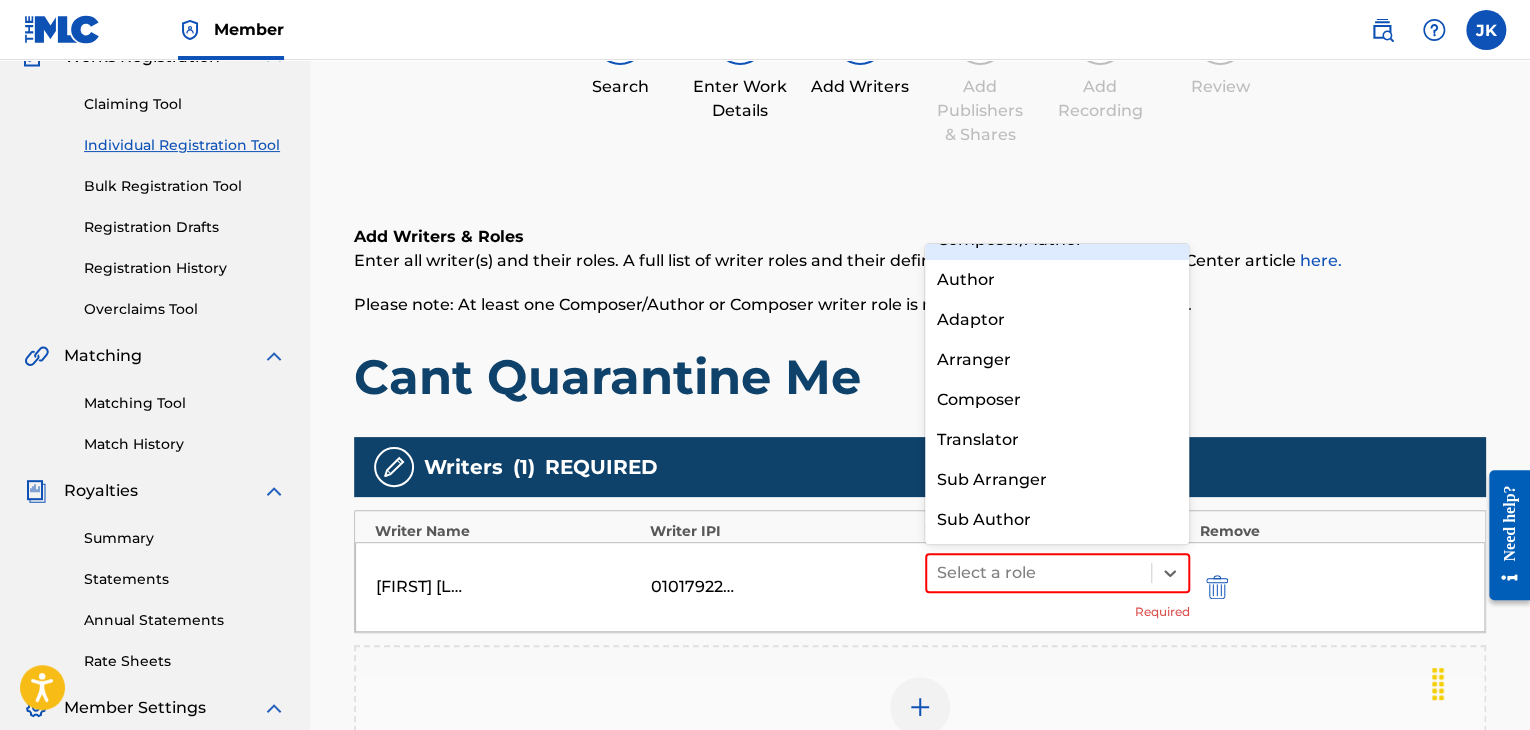 click on "Composer/Author" at bounding box center [1057, 240] 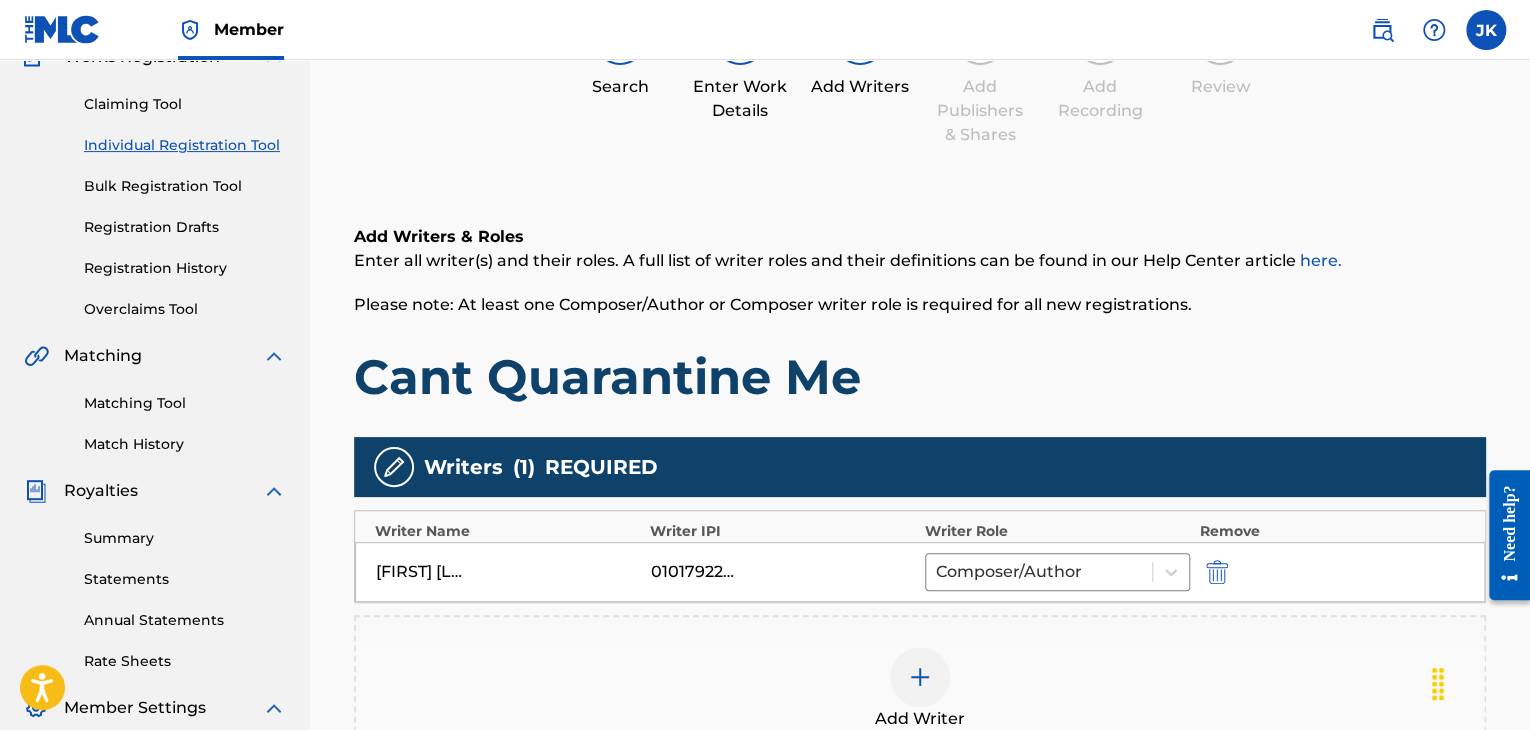 click on "Cant Quarantine Me" at bounding box center (920, 377) 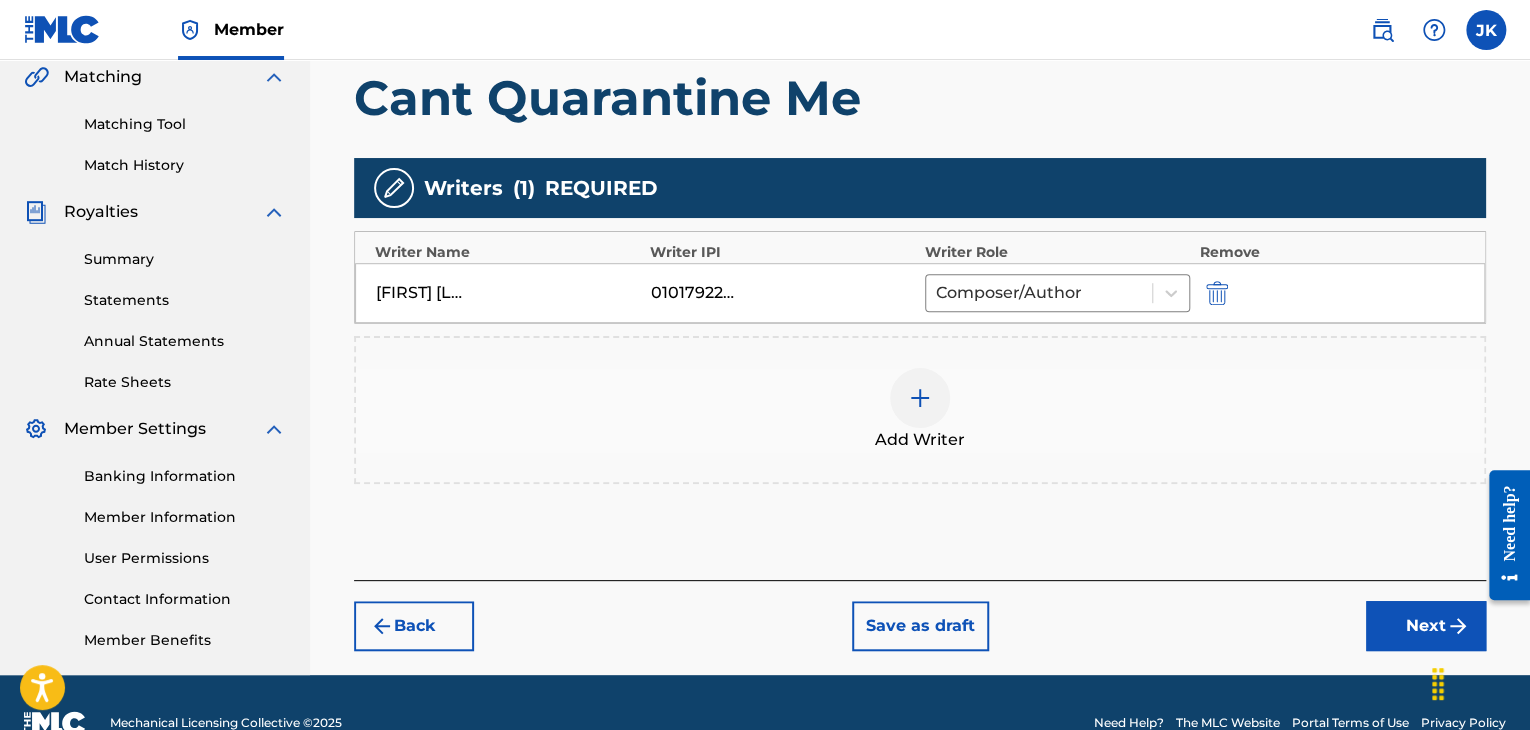 scroll, scrollTop: 490, scrollLeft: 0, axis: vertical 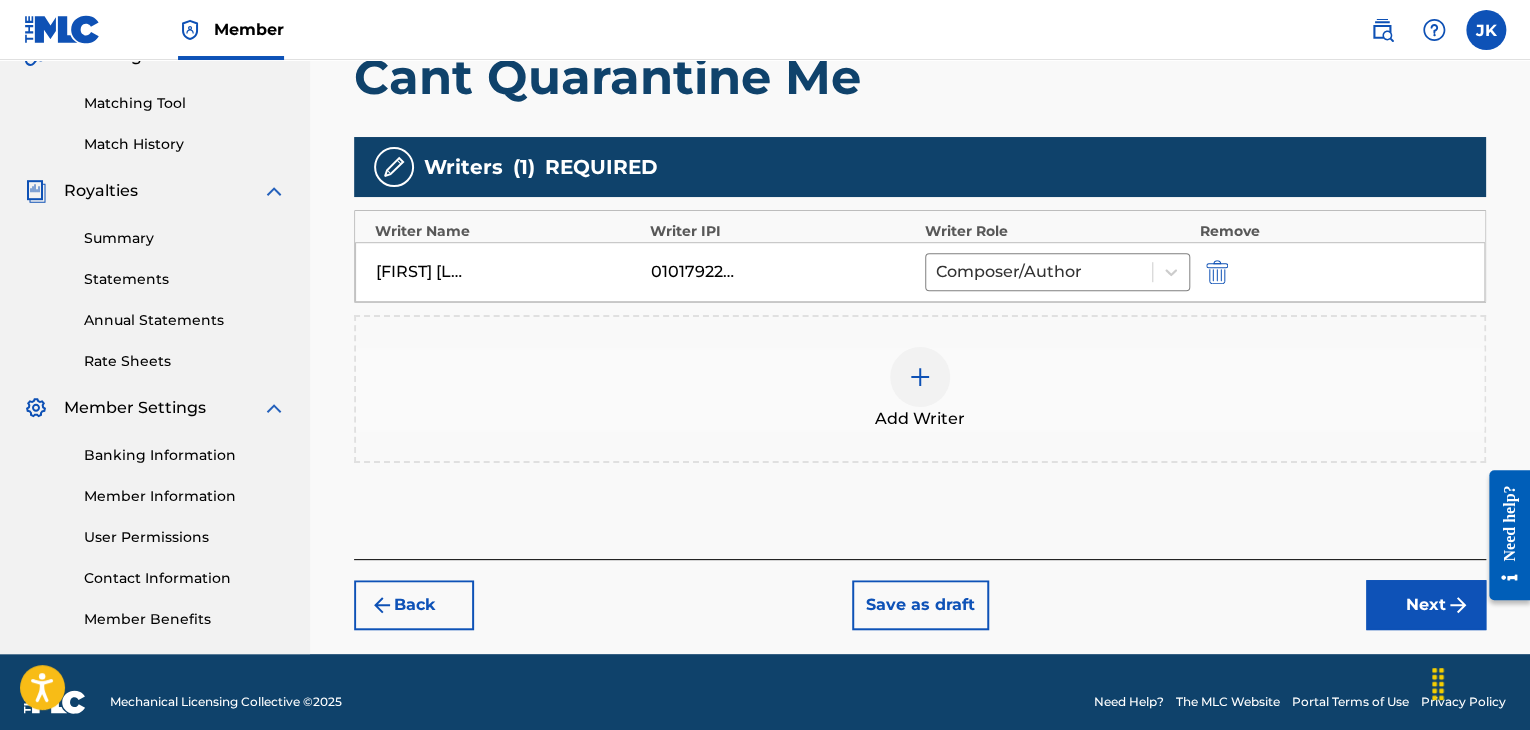 click on "Next" at bounding box center (1426, 605) 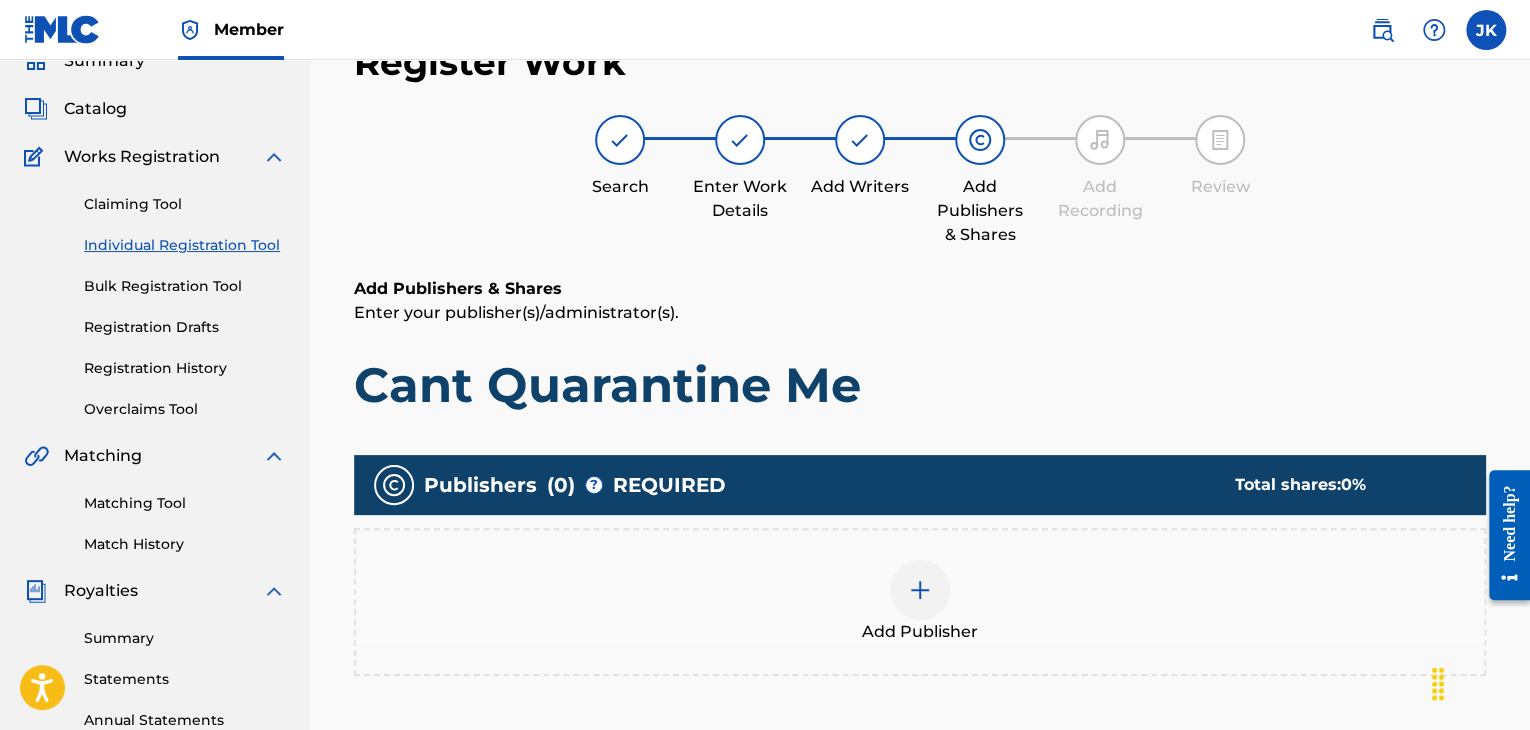 scroll, scrollTop: 190, scrollLeft: 0, axis: vertical 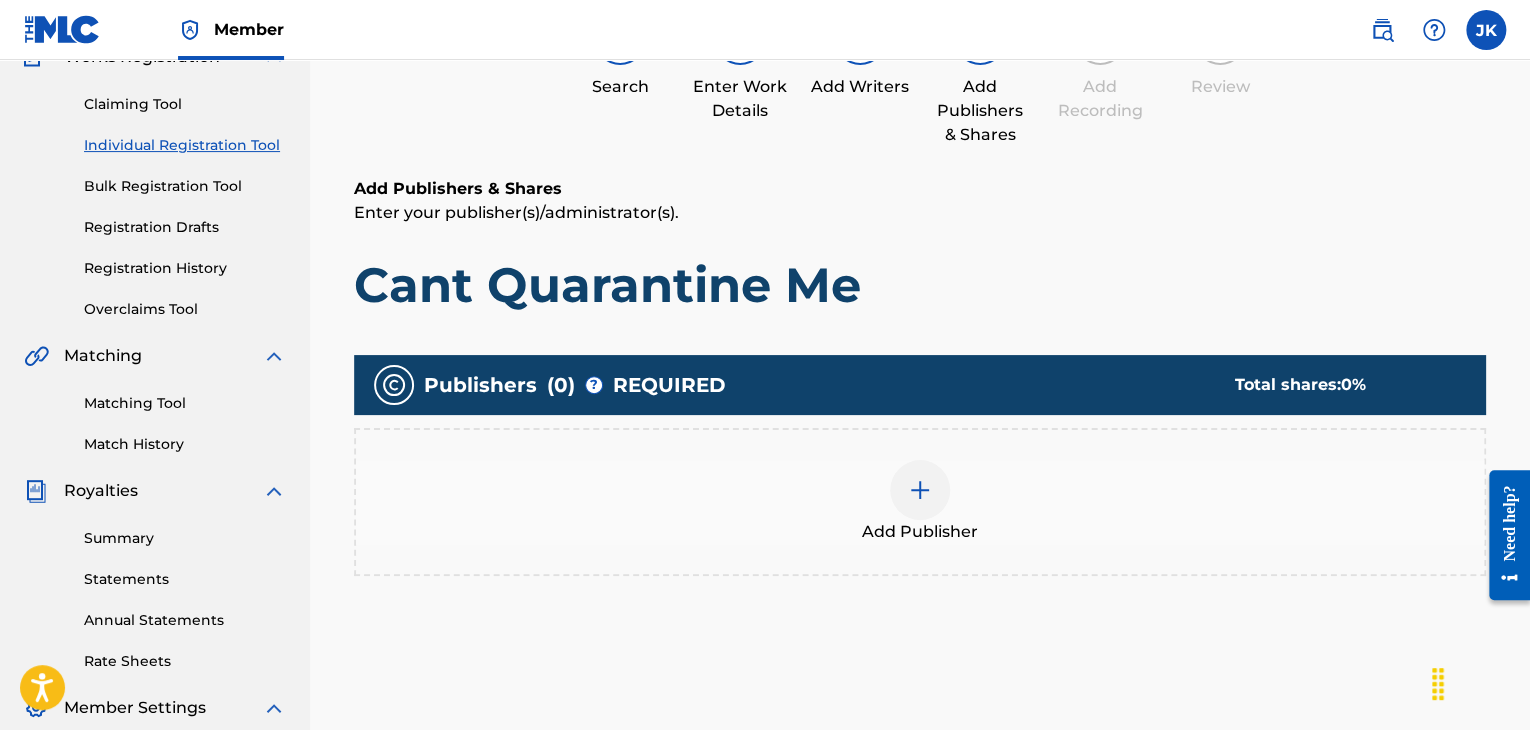 click at bounding box center (920, 490) 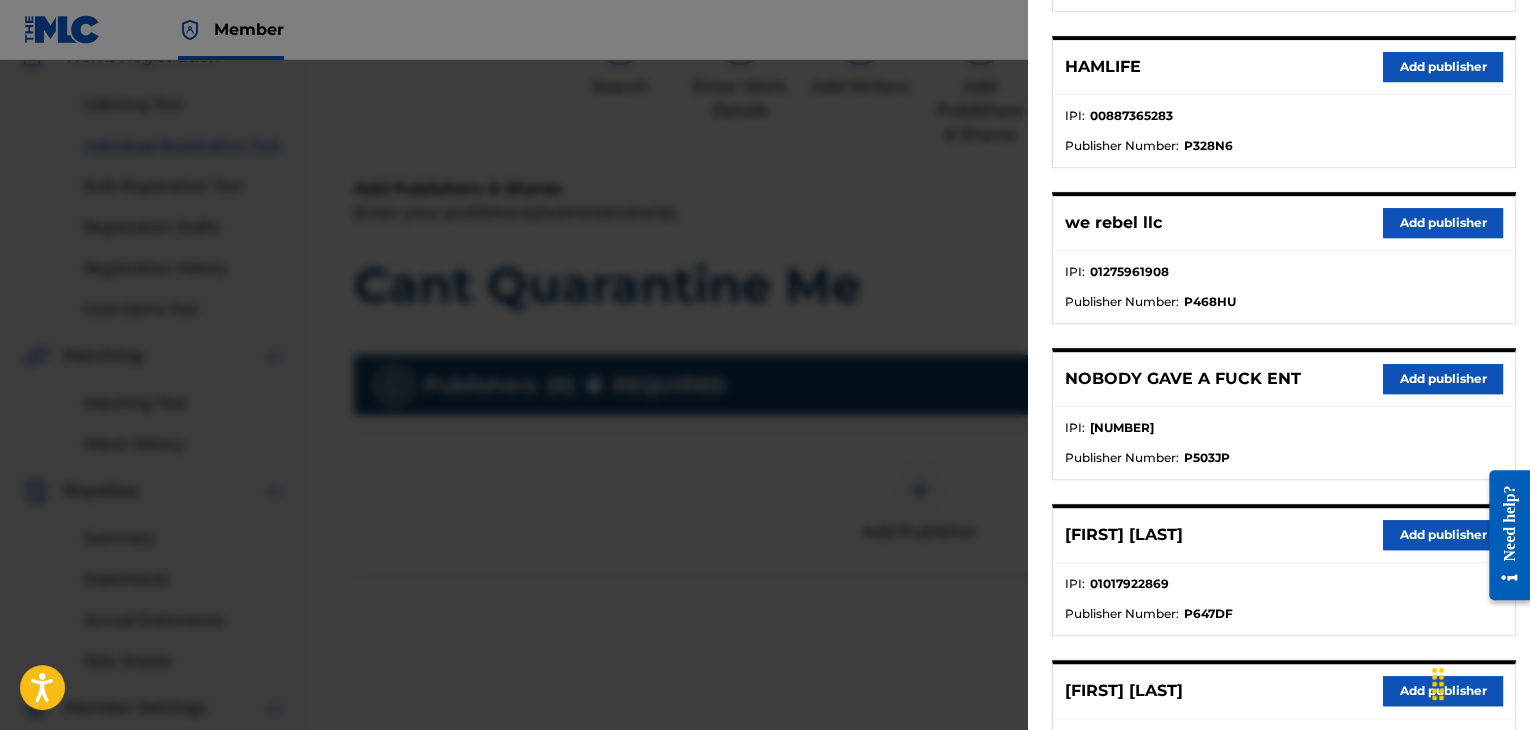 scroll, scrollTop: 400, scrollLeft: 0, axis: vertical 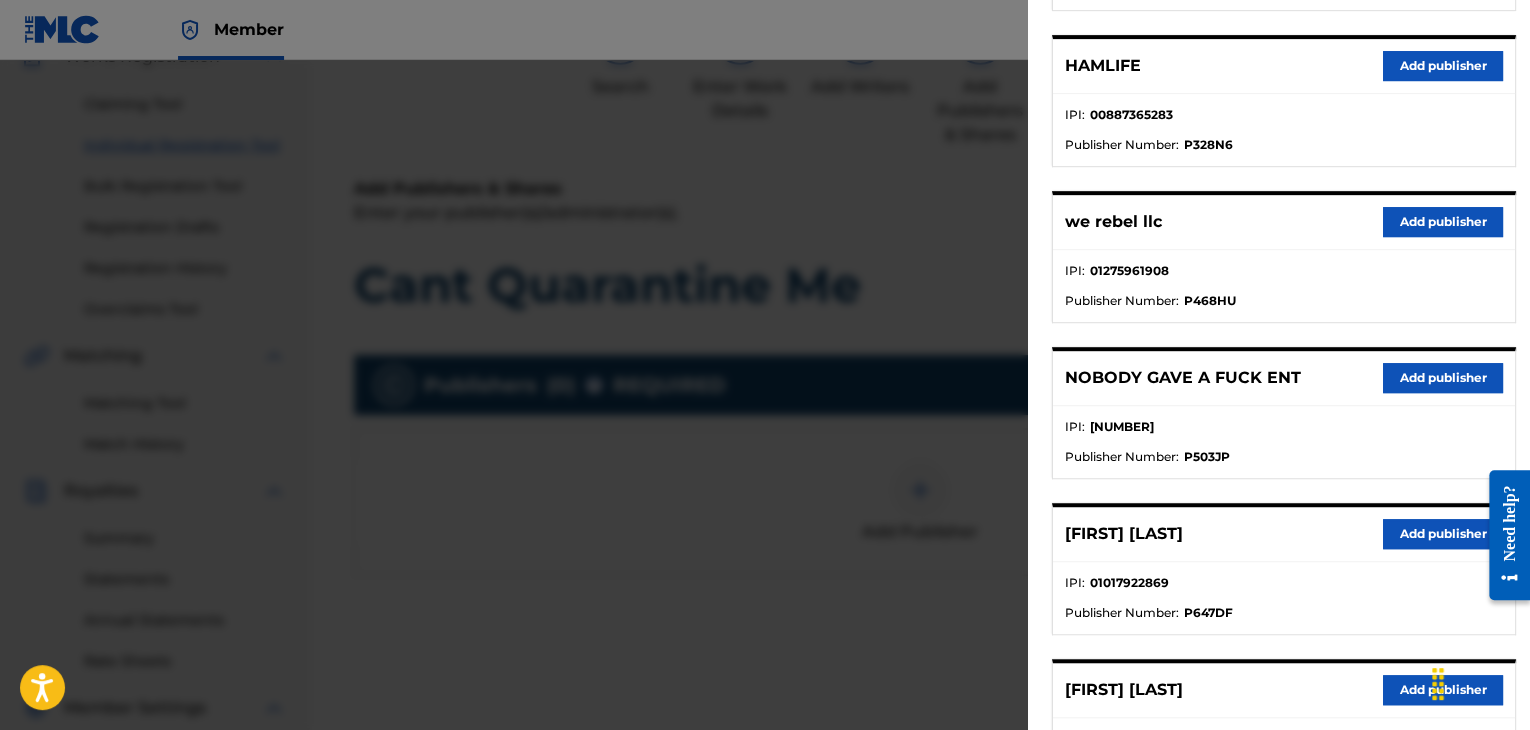click on "Add publisher" at bounding box center [1443, 534] 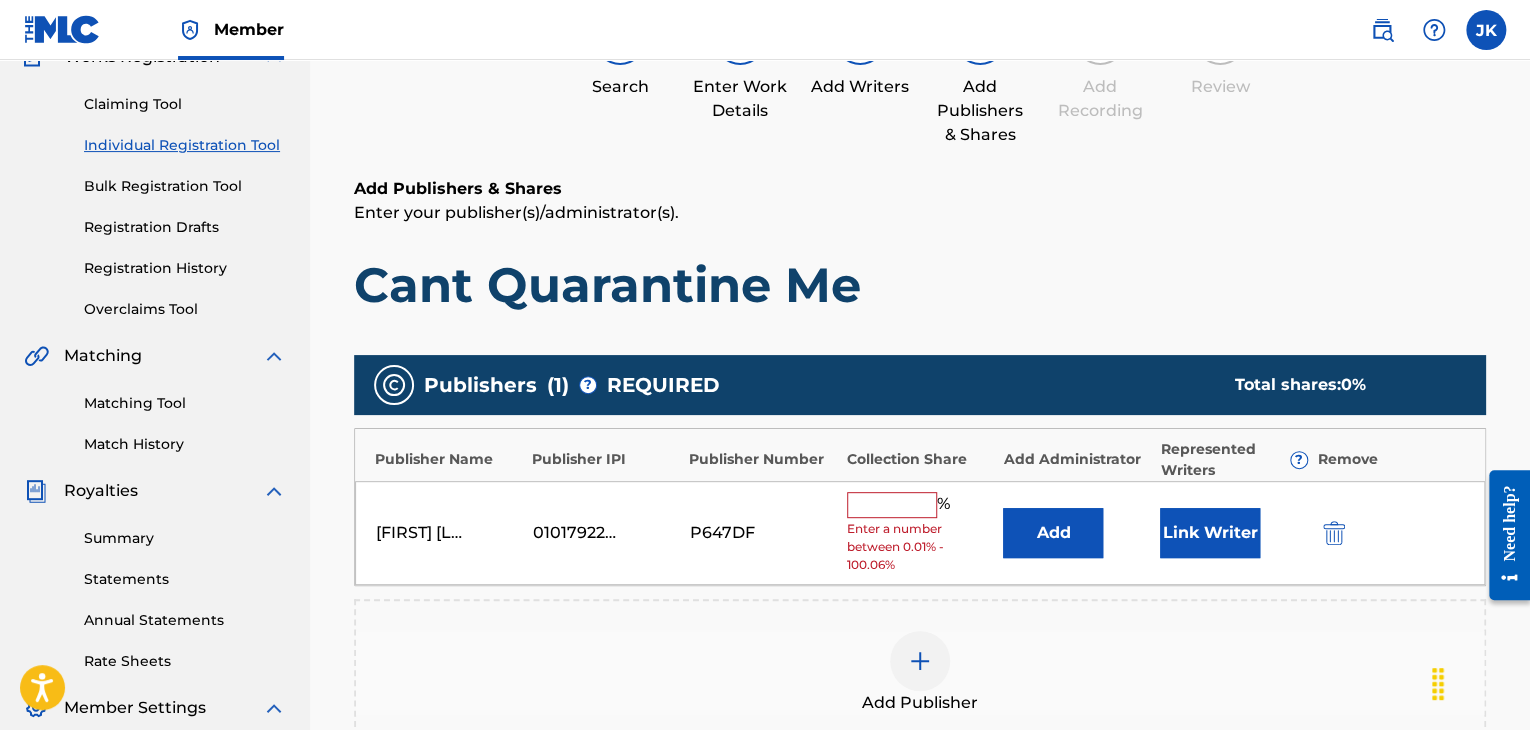 click on "Cant Quarantine Me" at bounding box center (920, 285) 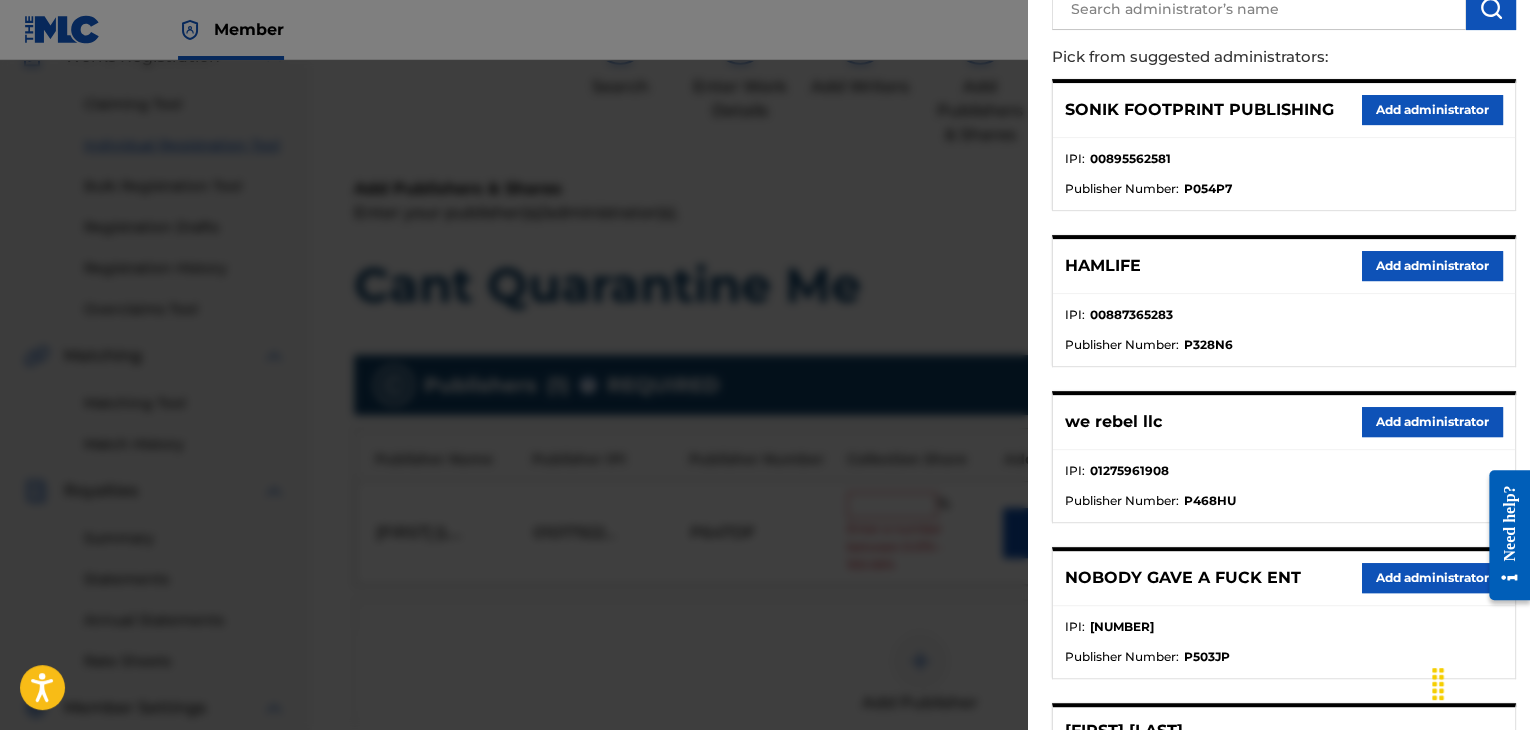 scroll, scrollTop: 300, scrollLeft: 0, axis: vertical 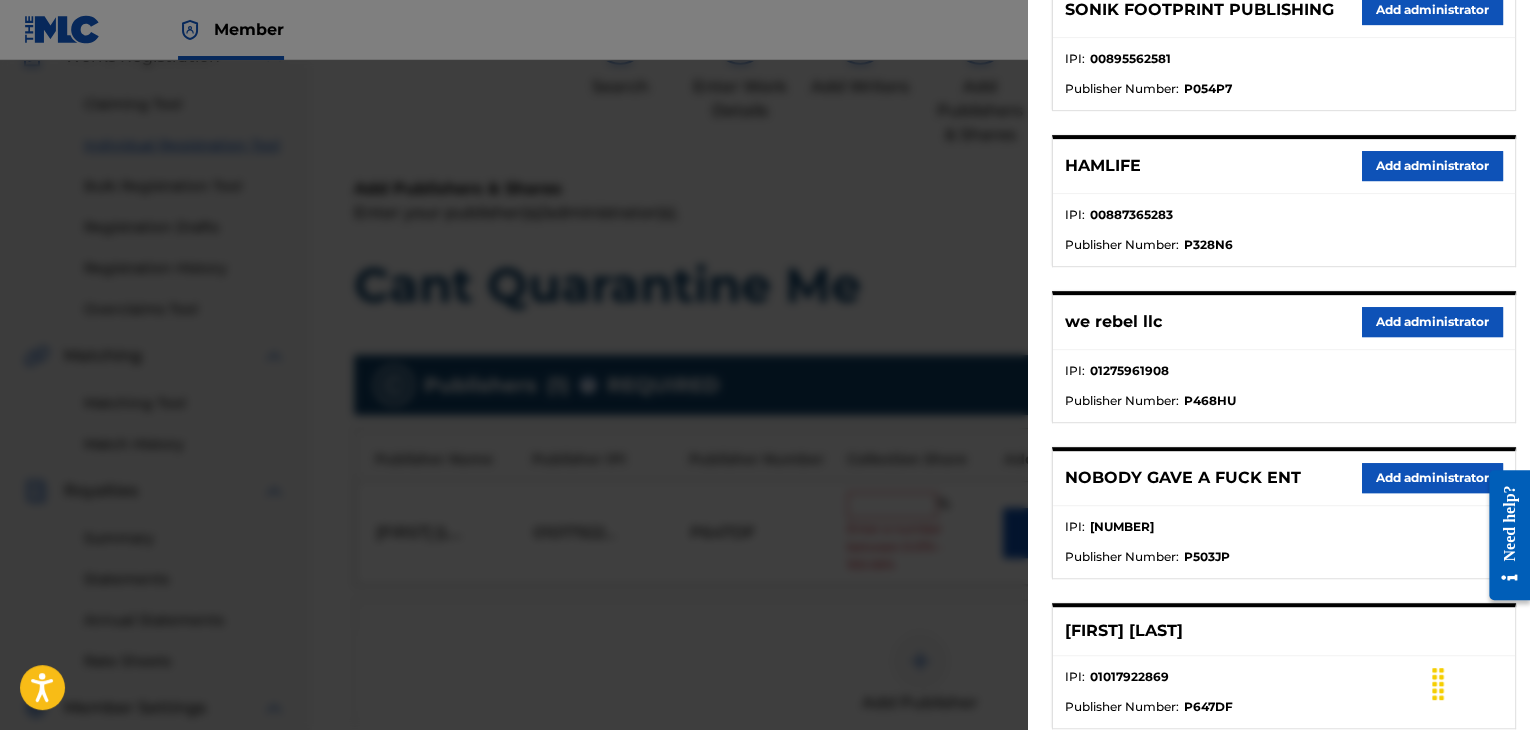 click on "Add administrator" at bounding box center [1432, 322] 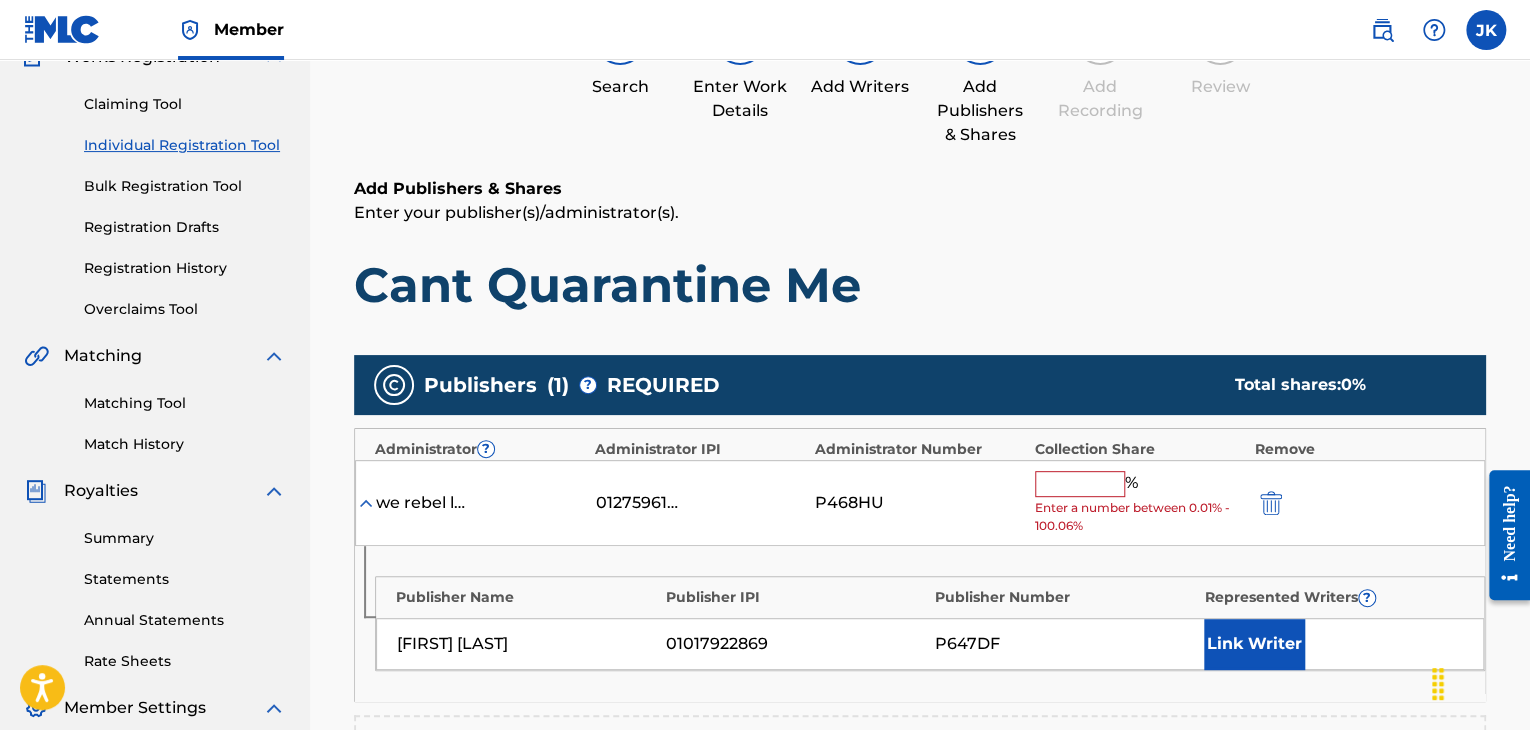 click at bounding box center [1080, 484] 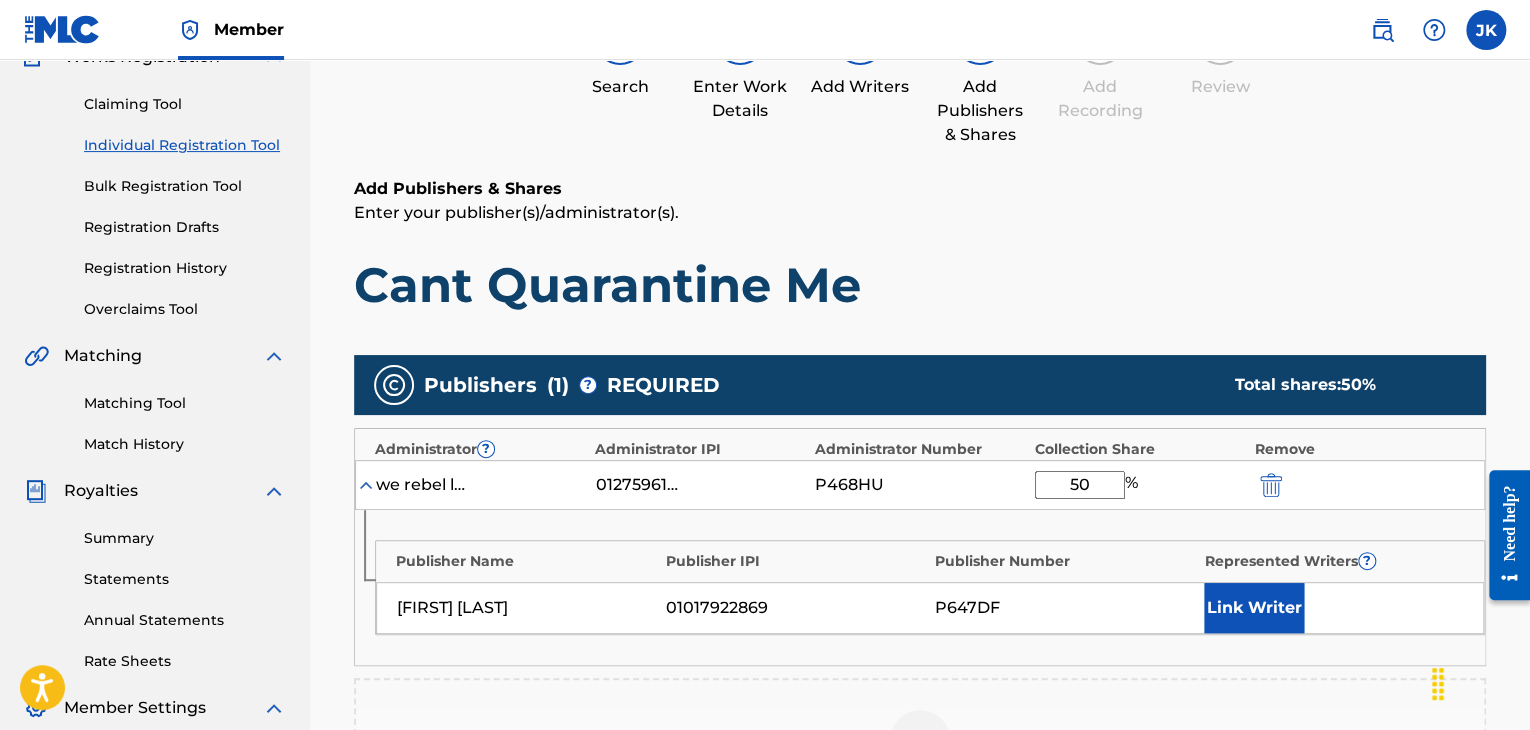 click on "Cant Quarantine Me" at bounding box center (920, 285) 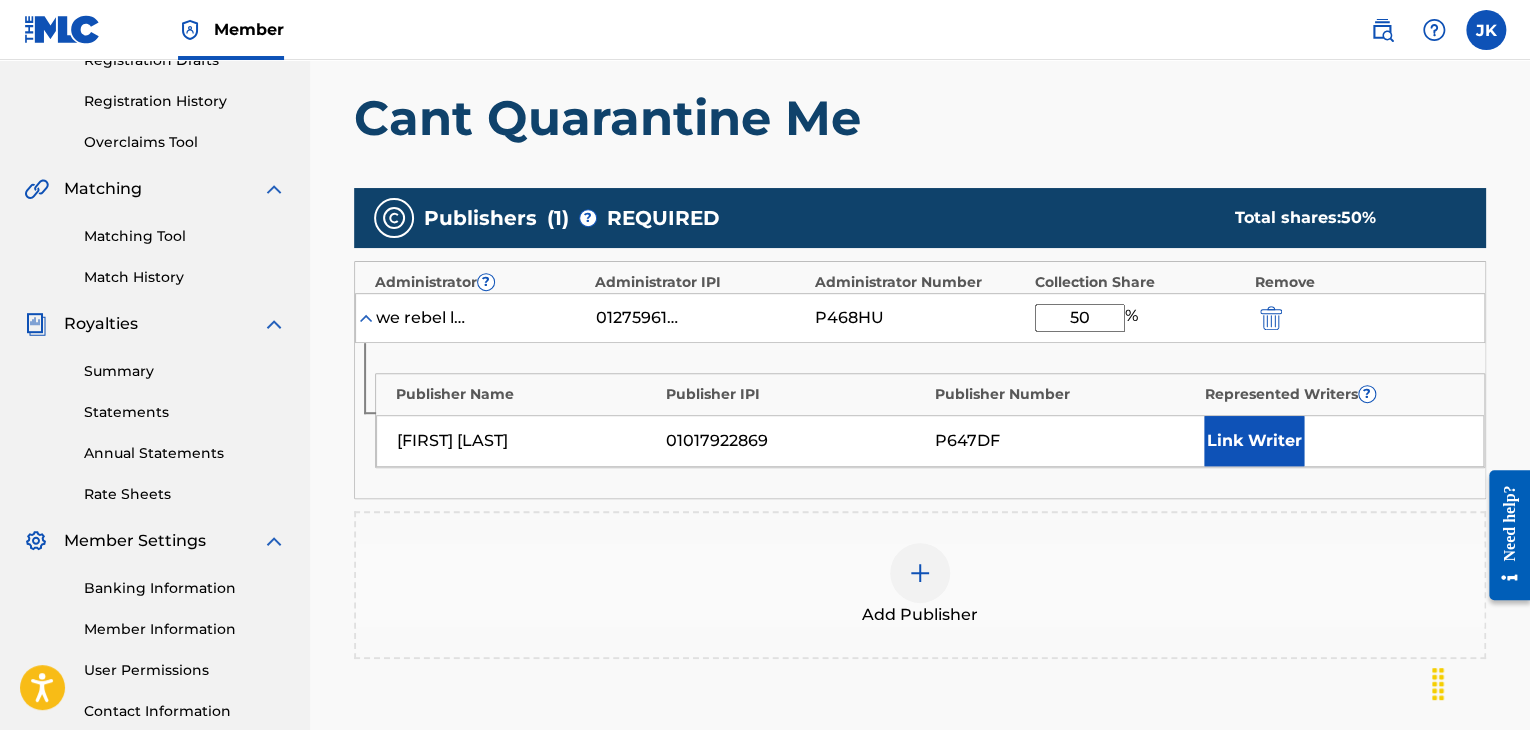 scroll, scrollTop: 490, scrollLeft: 0, axis: vertical 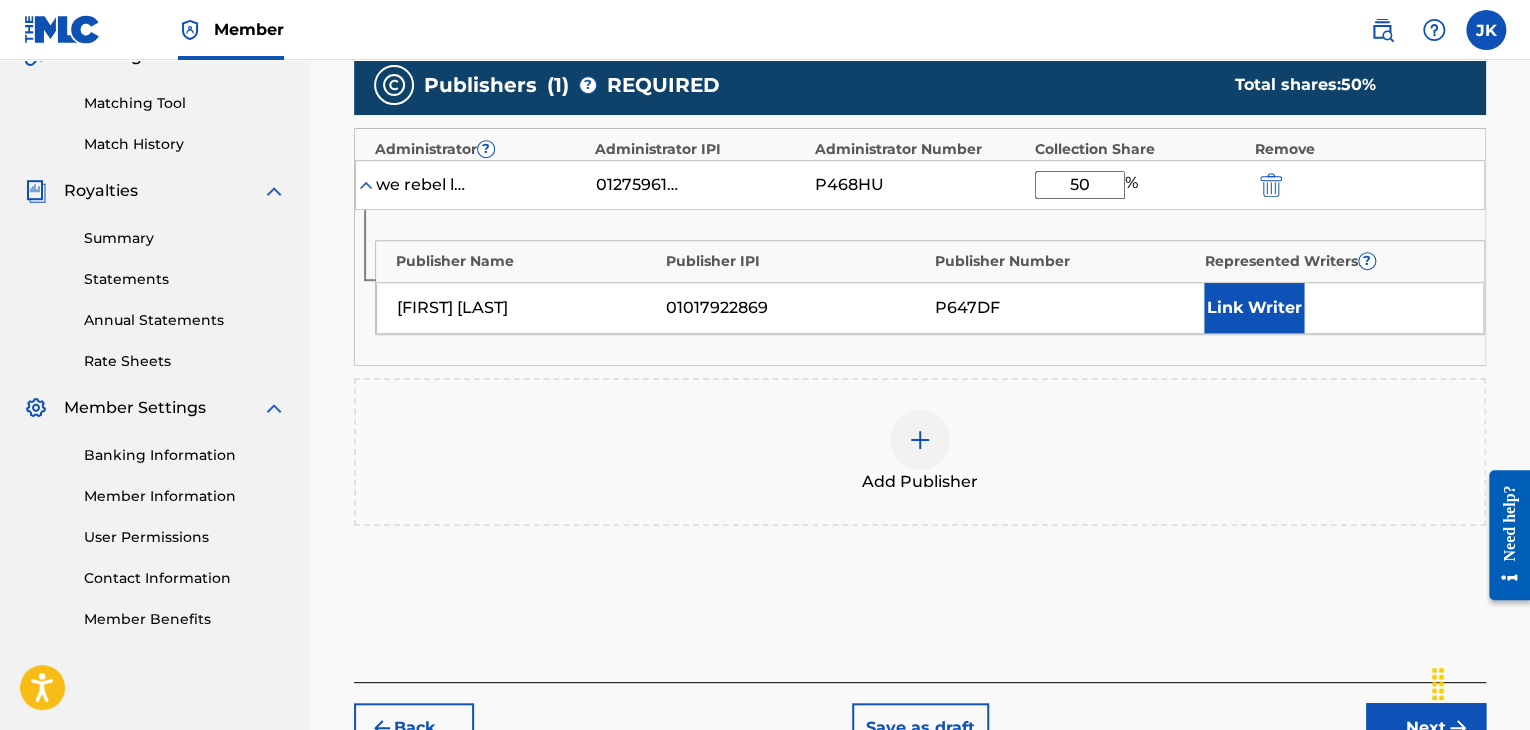 click on "Next" at bounding box center (1426, 728) 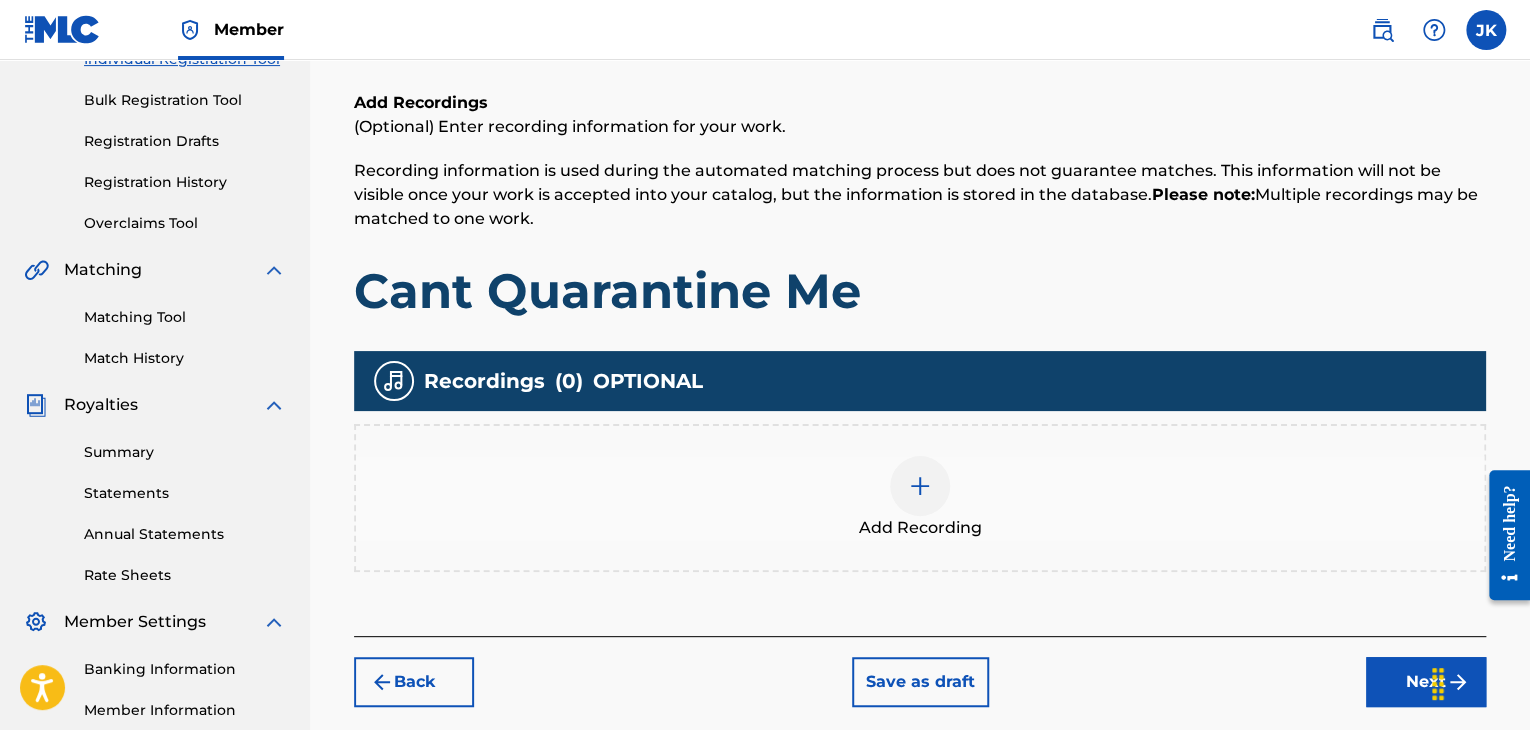 scroll, scrollTop: 290, scrollLeft: 0, axis: vertical 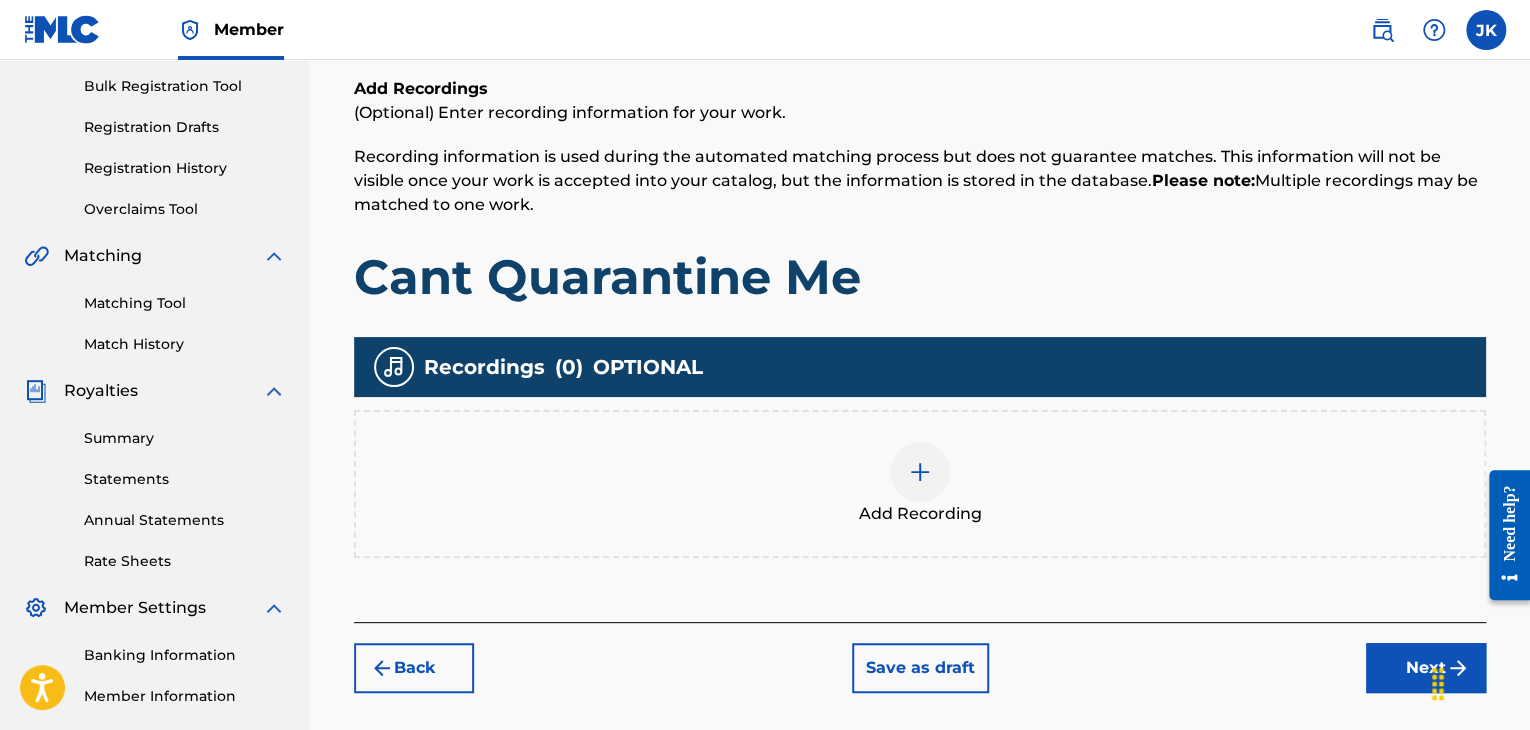 click at bounding box center [920, 472] 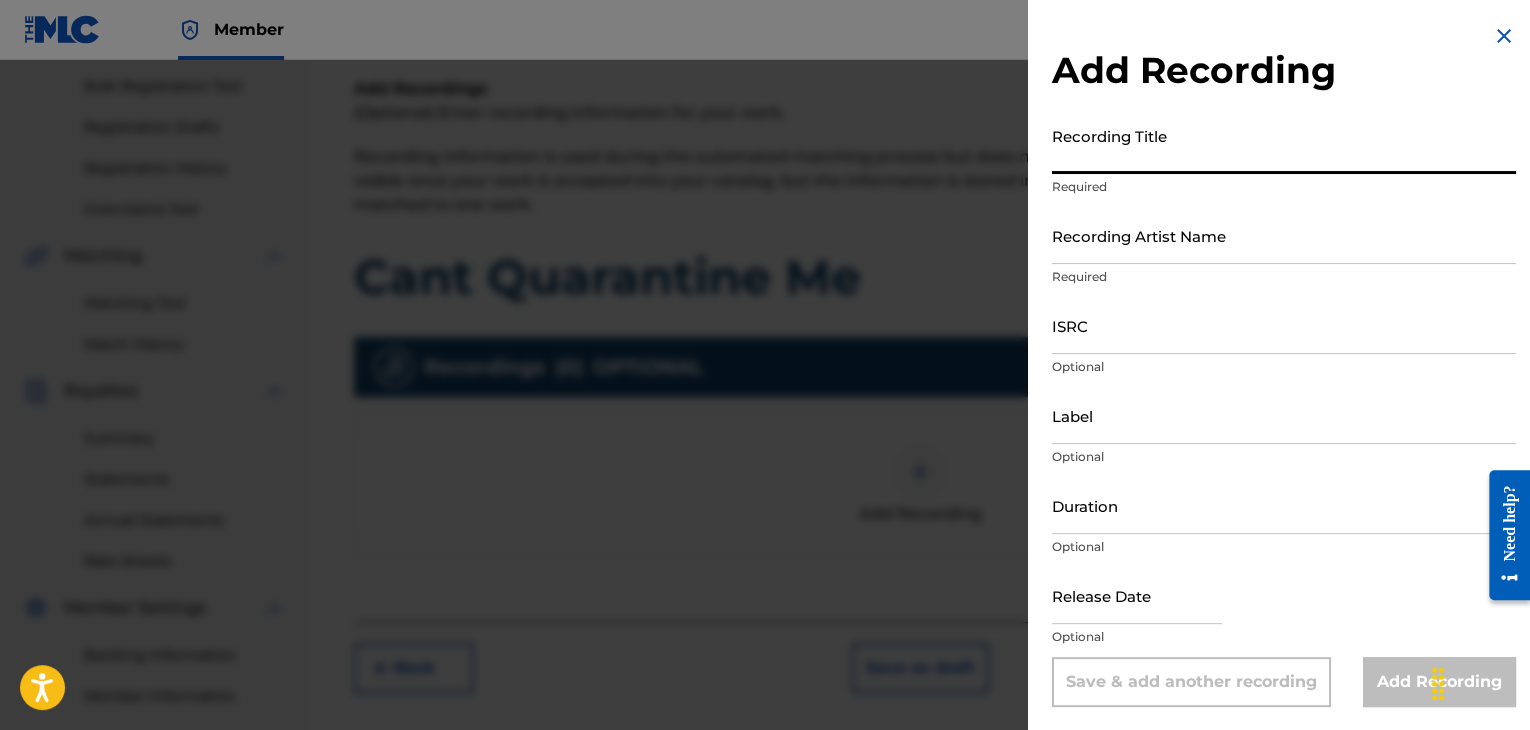 click on "Recording Title" at bounding box center [1284, 145] 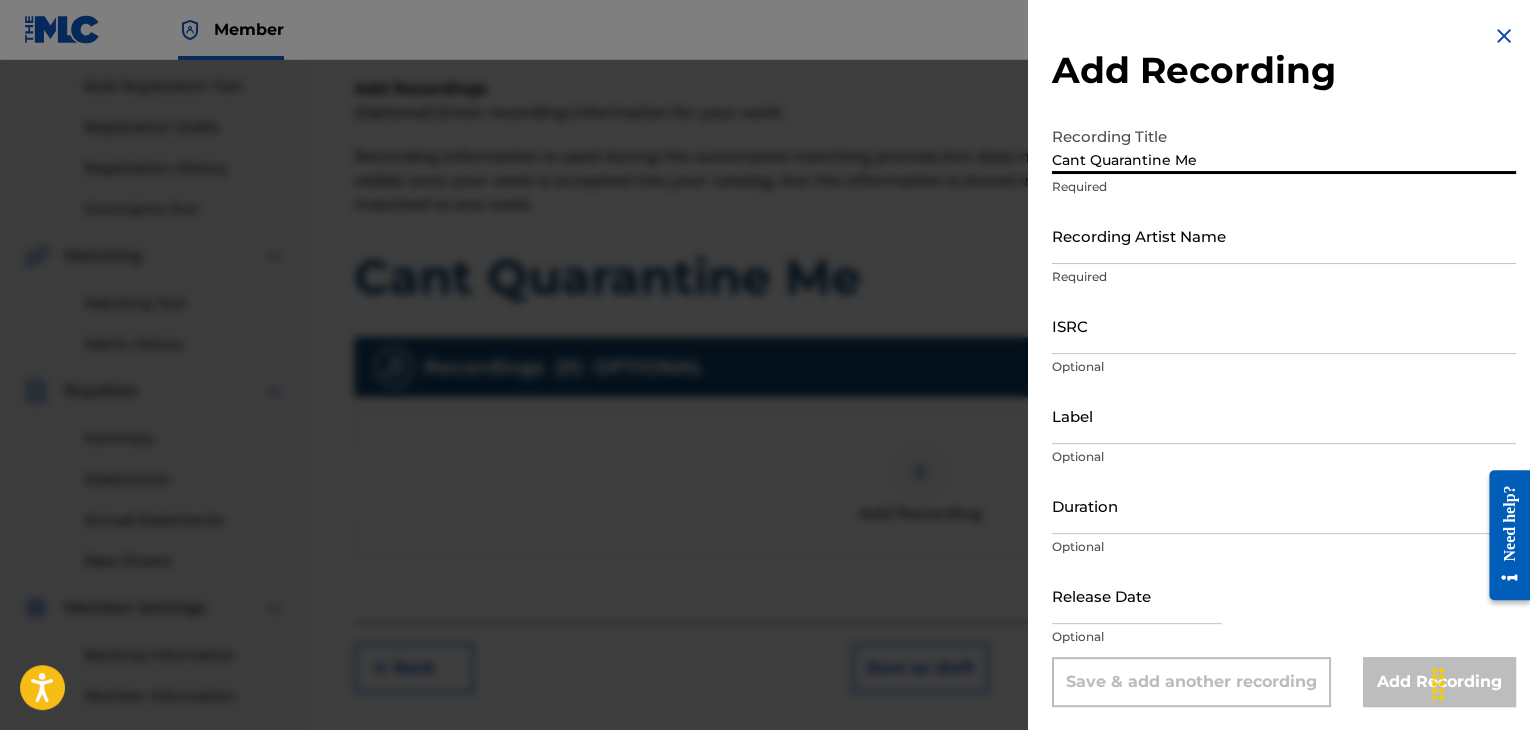 type on "Cant Quarantine Me" 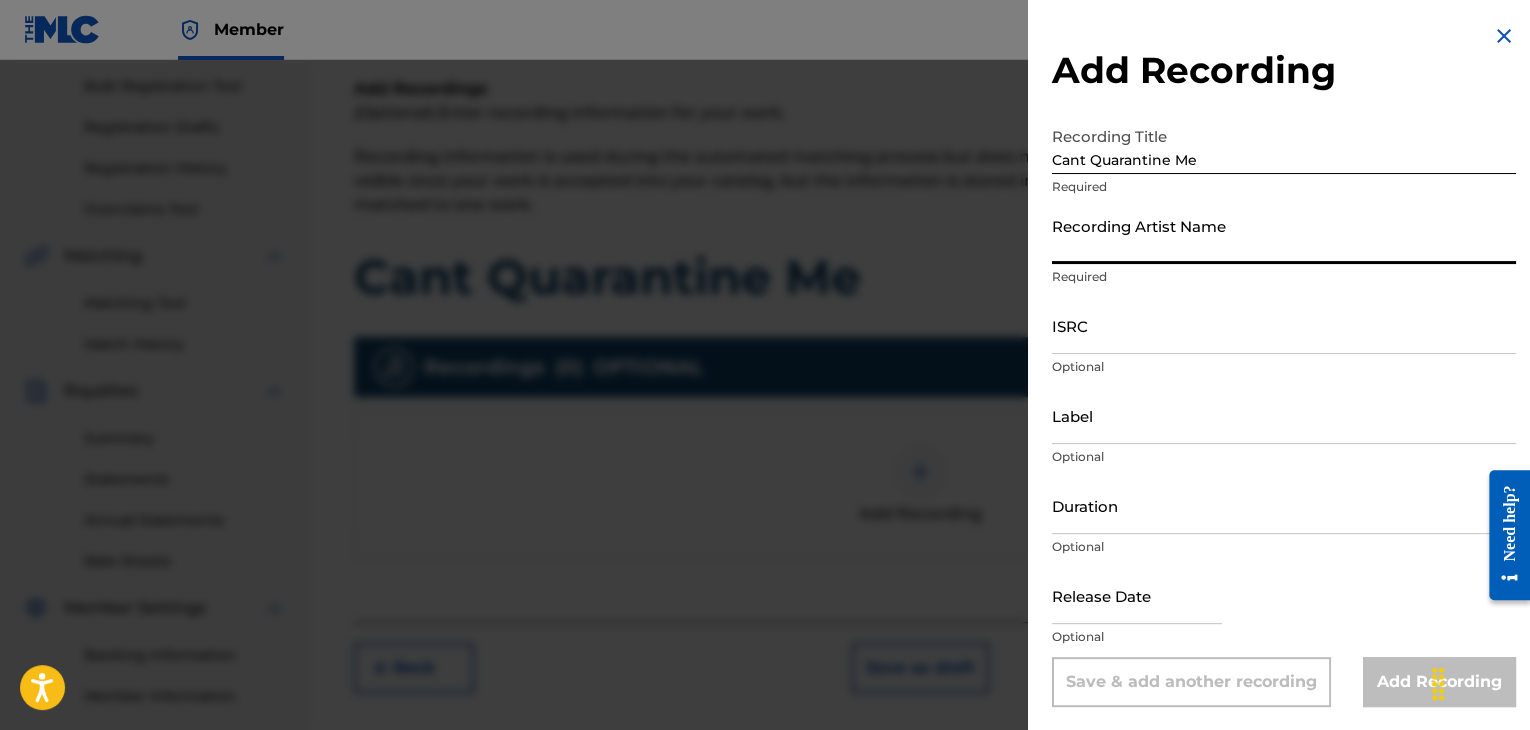 paste on "[PERSON] [PERSON]" 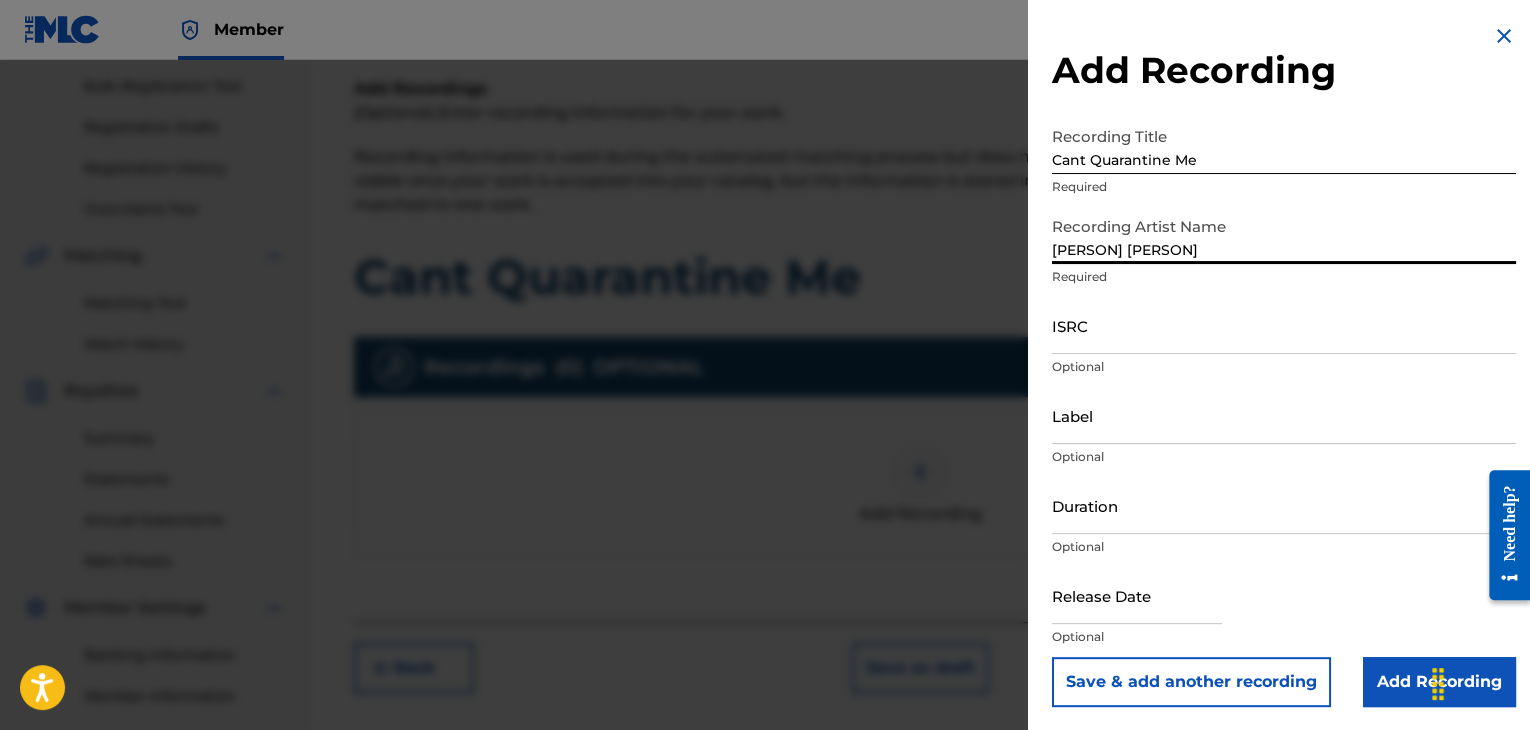 type on "[PERSON] [PERSON]" 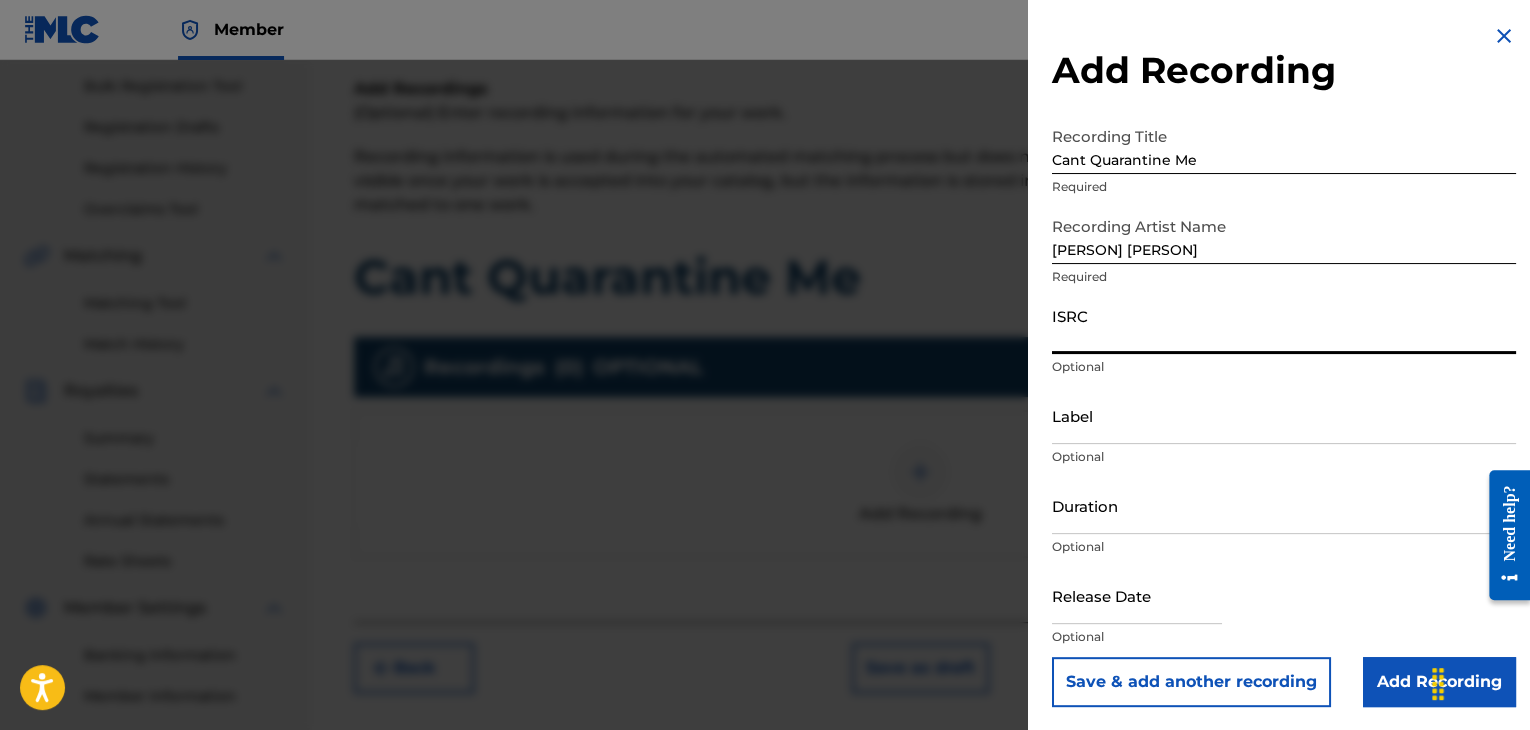 click on "ISRC" at bounding box center (1284, 325) 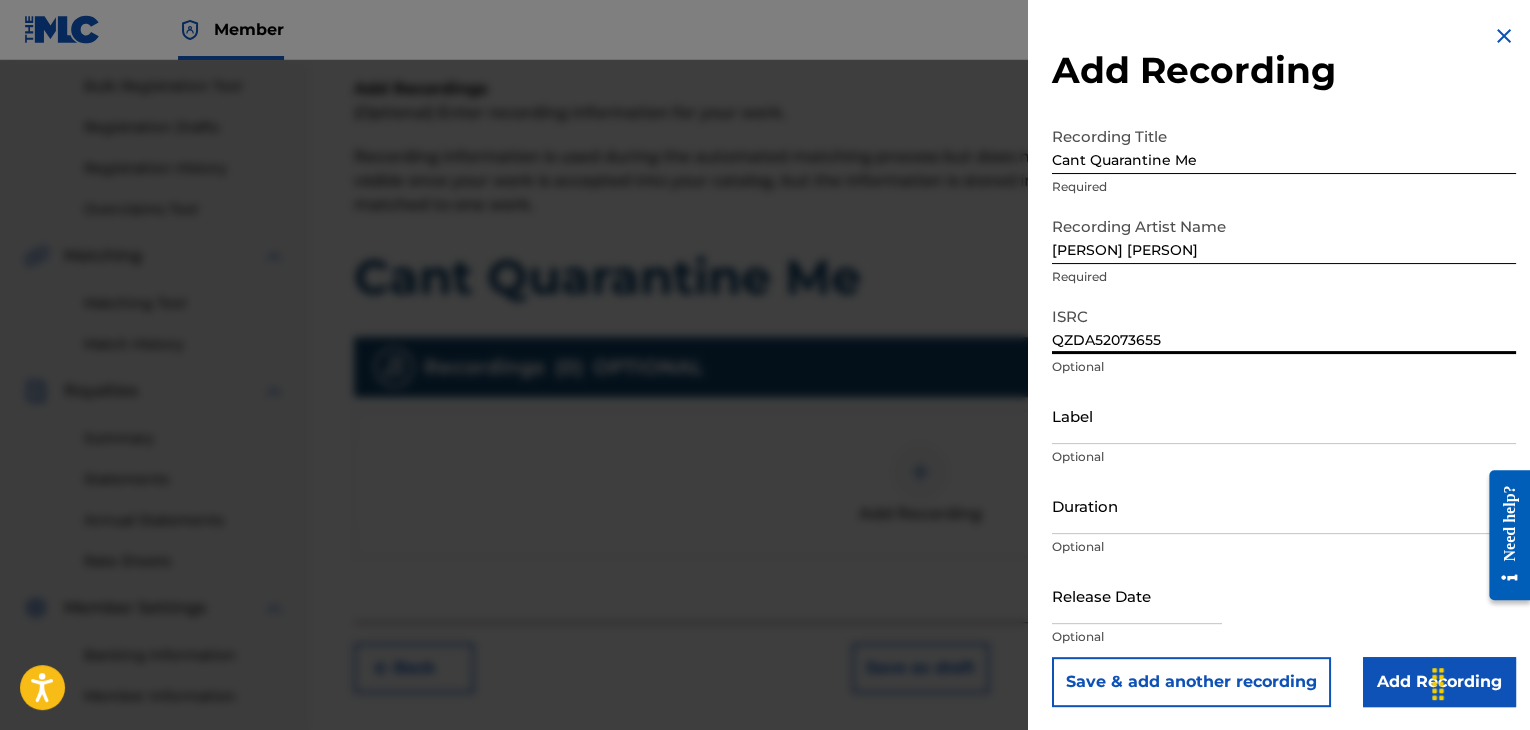 type on "QZDA52073655" 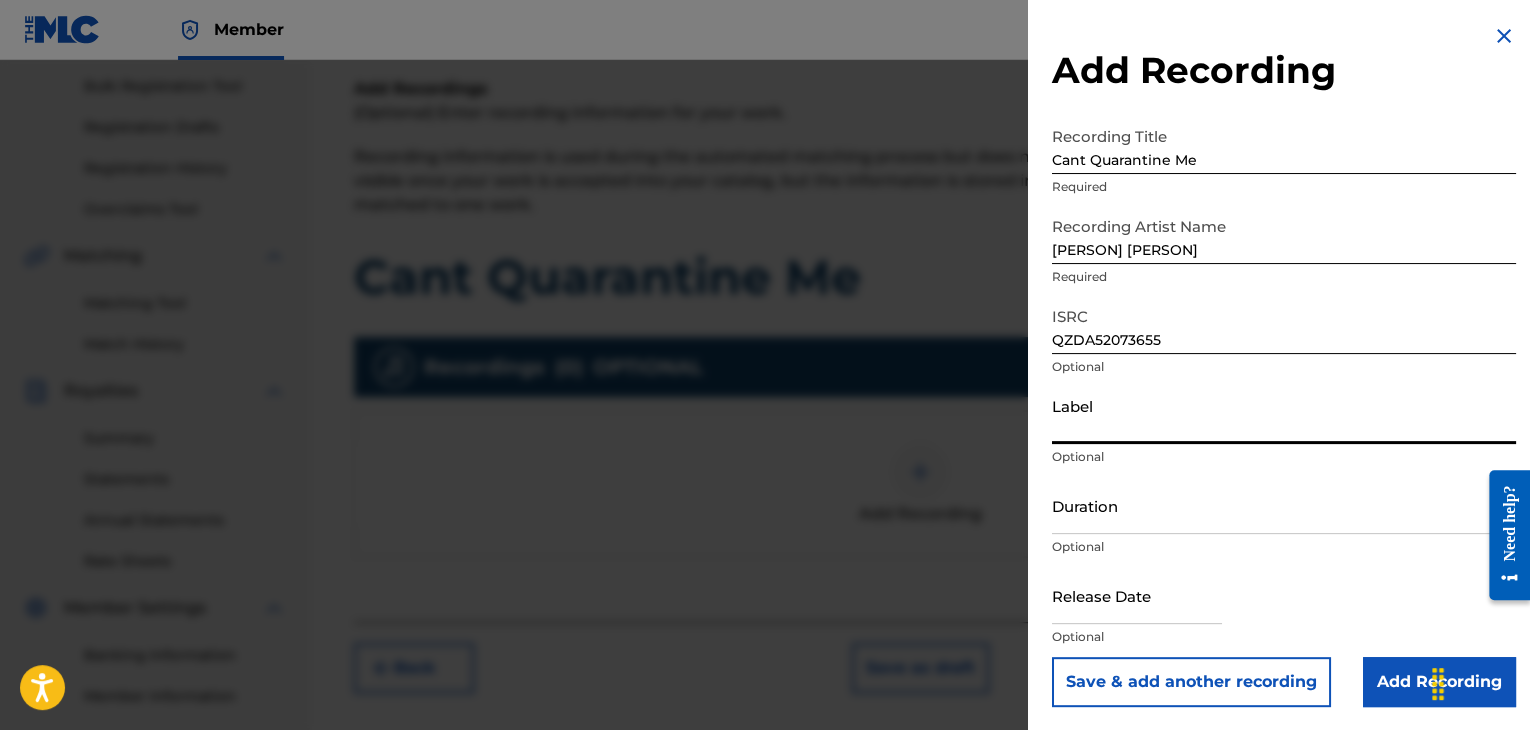click on "Label" at bounding box center (1284, 415) 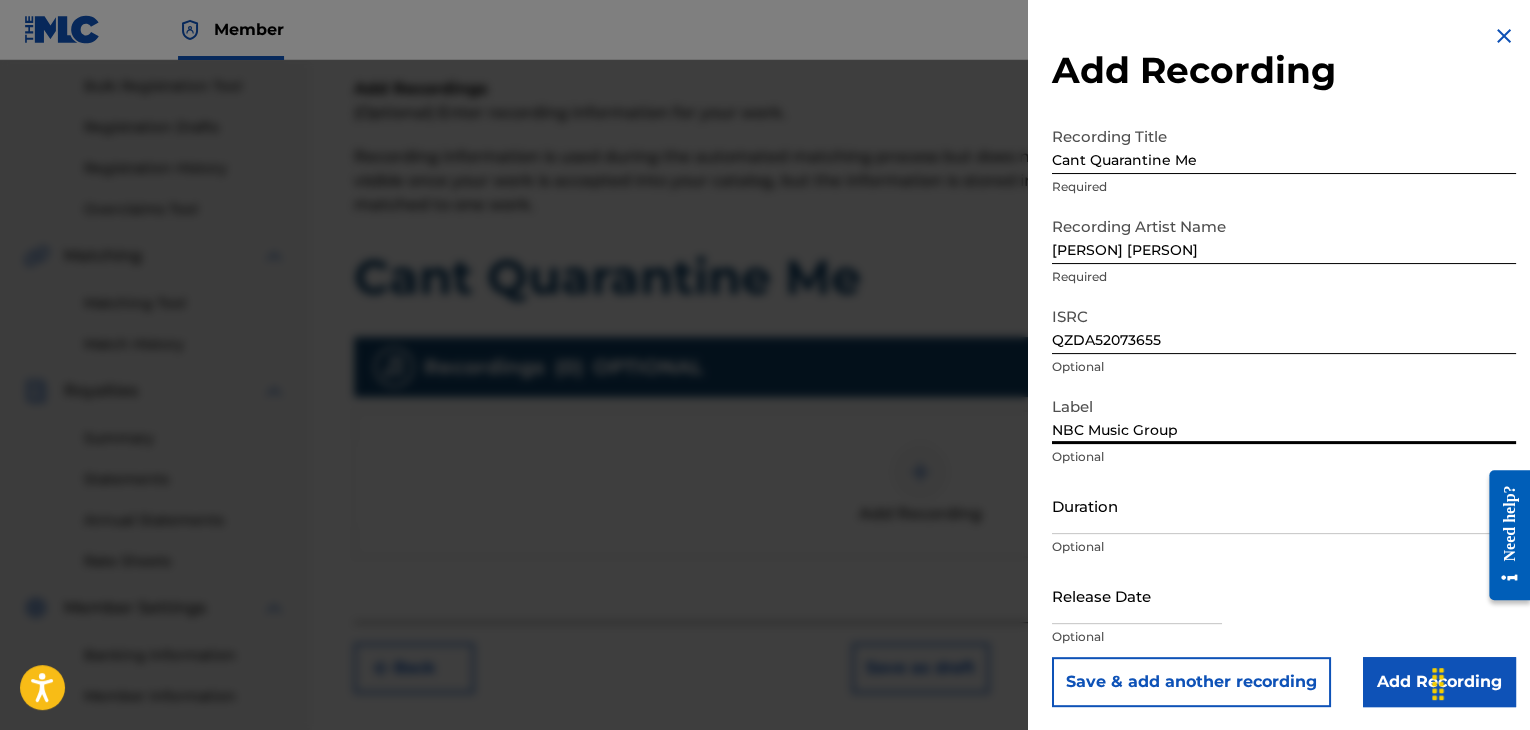 type on "NBC Music Group" 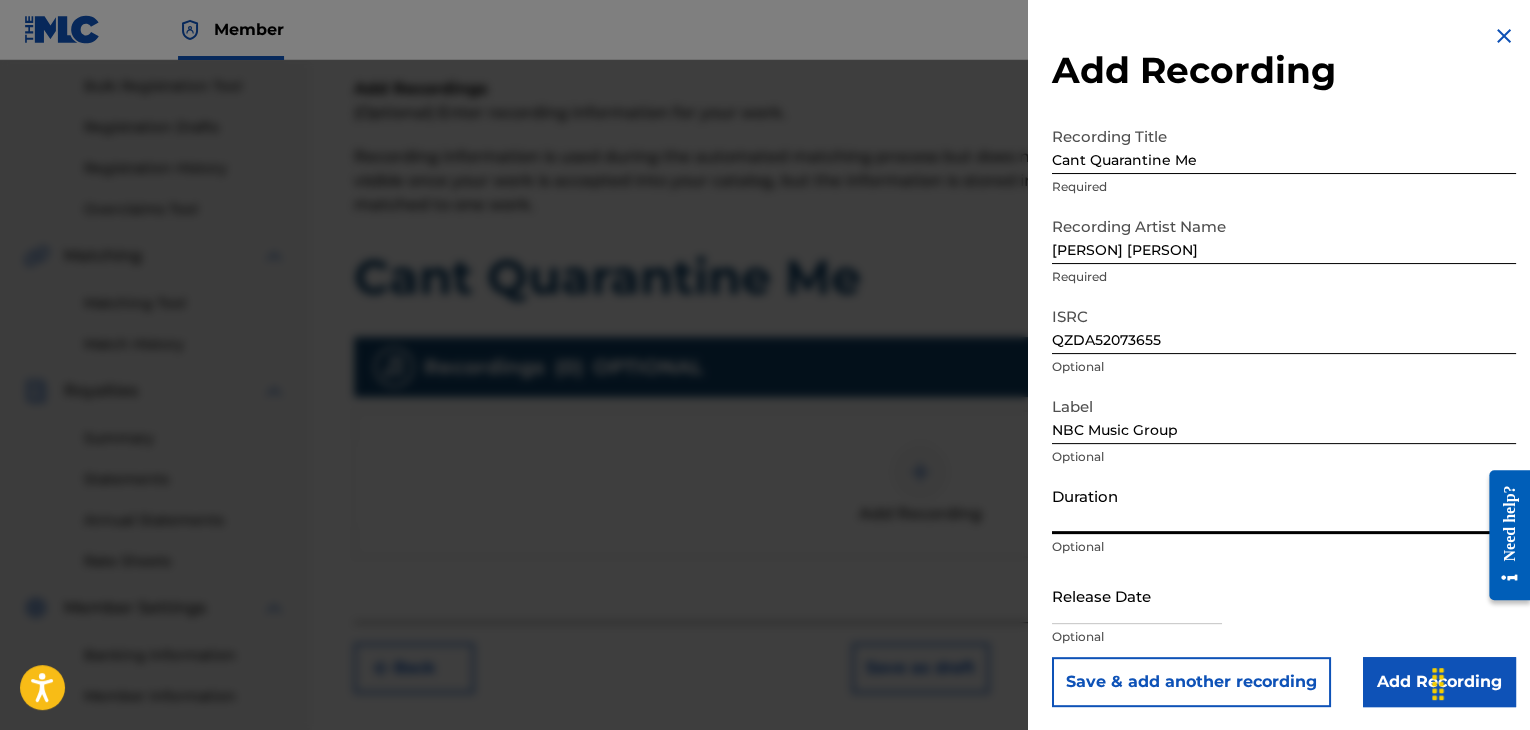 click on "Duration" at bounding box center (1284, 505) 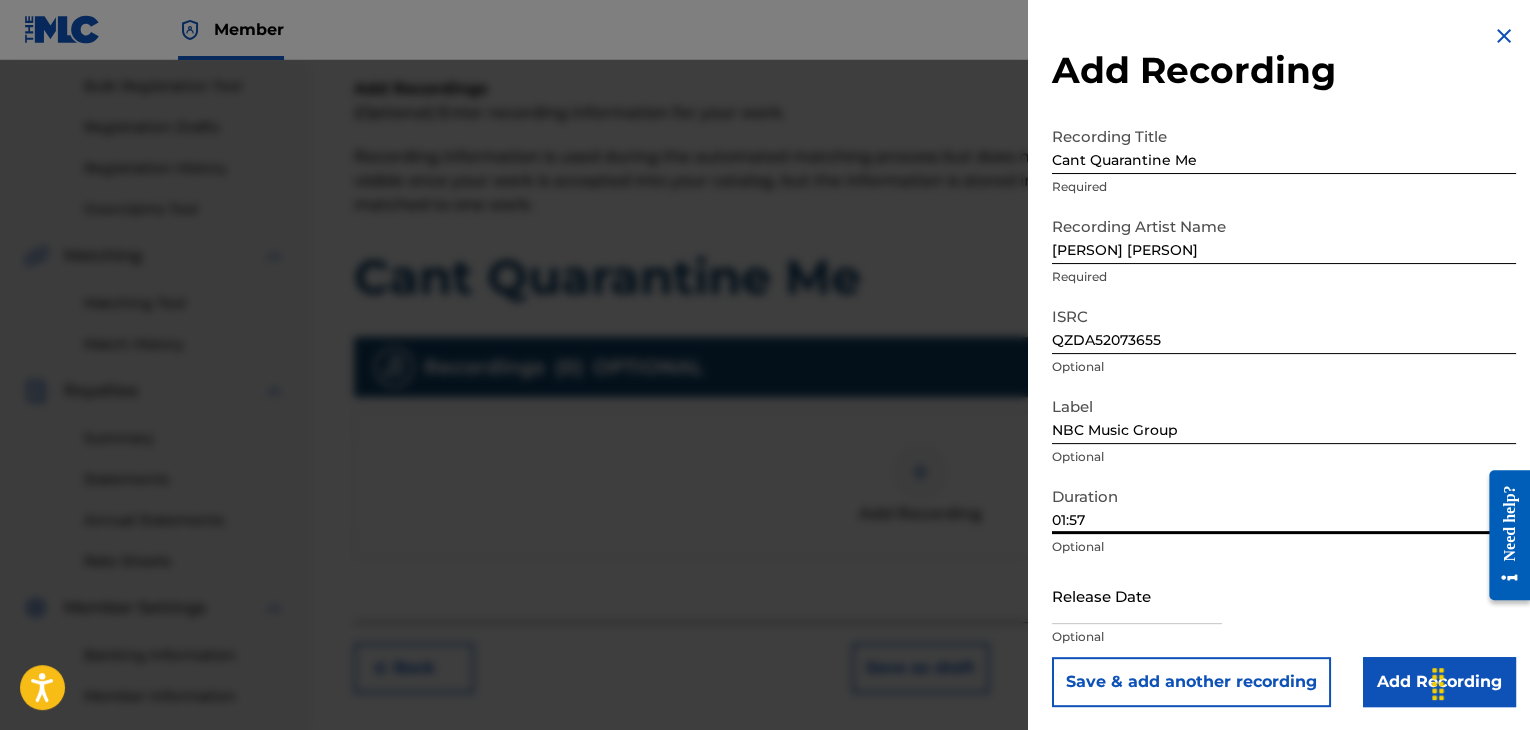 type on "01:57" 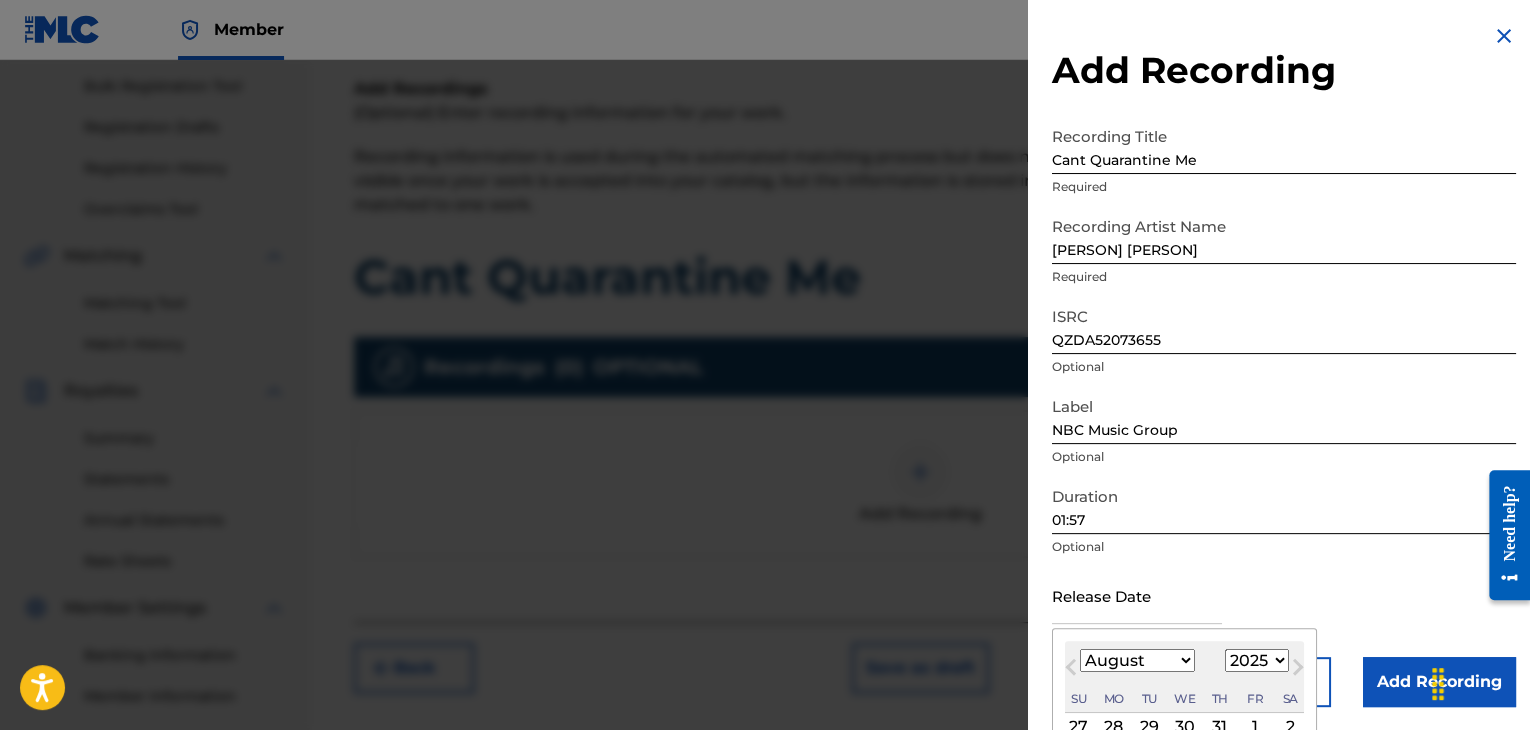 click on "January February March April May June July August September October November December" at bounding box center [1137, 660] 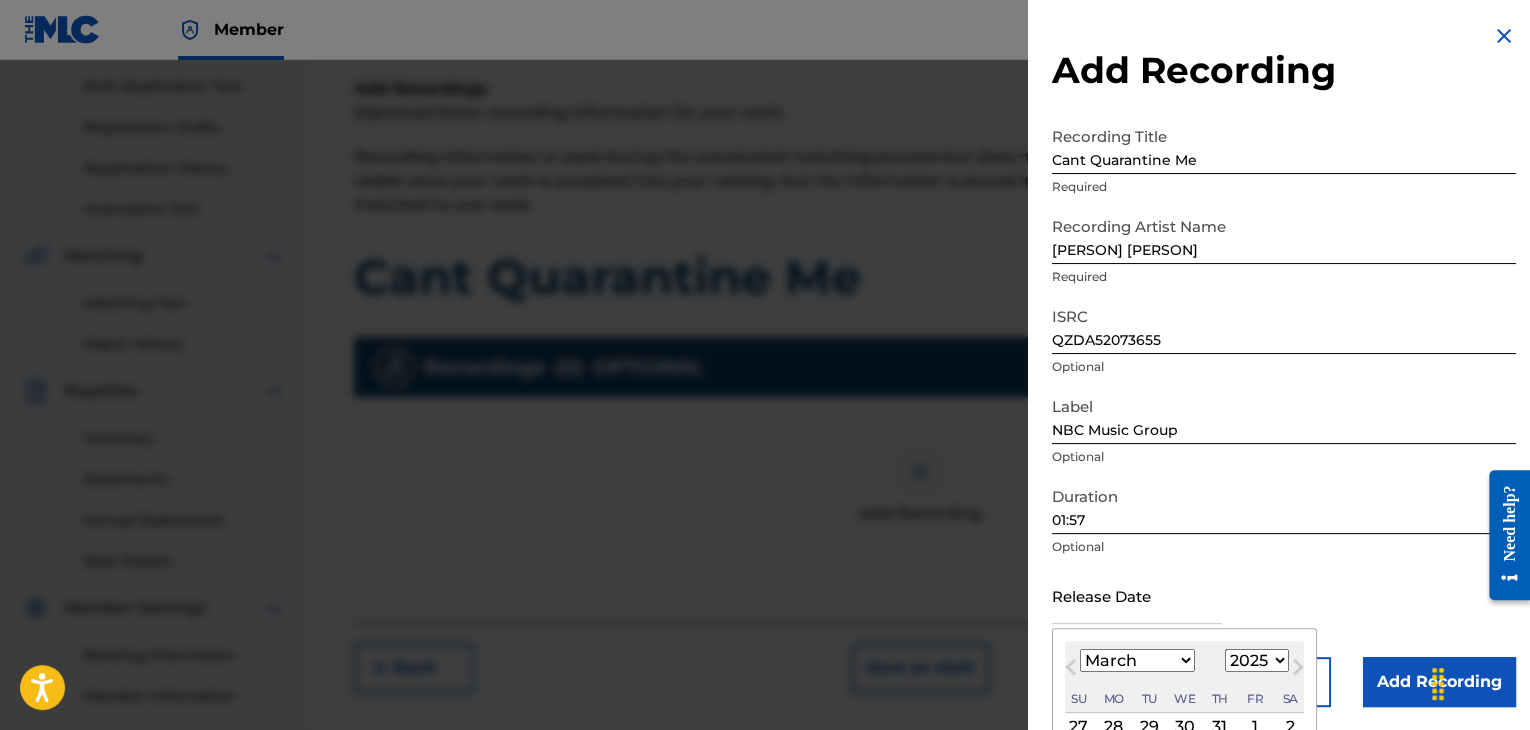 click on "January February March April May June July August September October November December" at bounding box center (1137, 660) 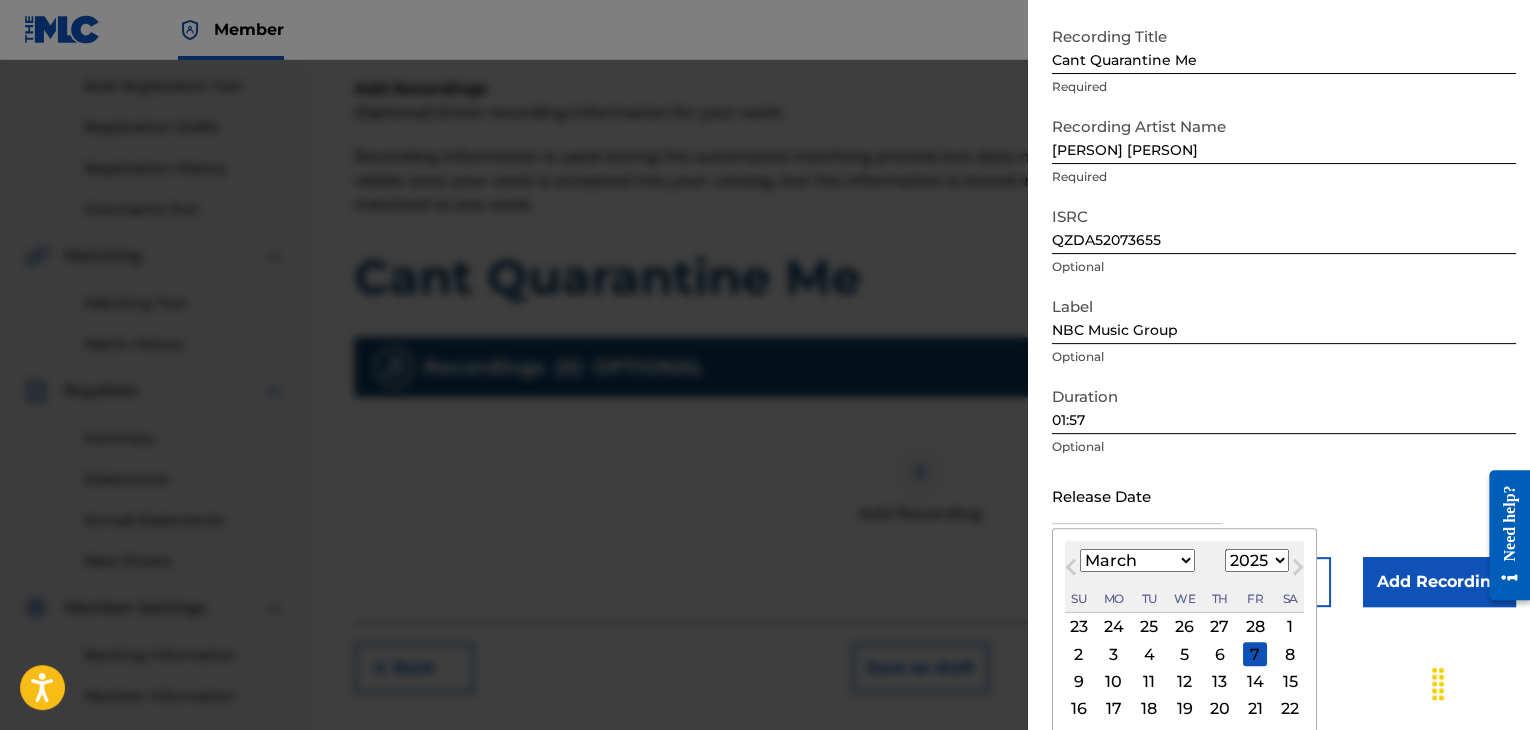 scroll, scrollTop: 187, scrollLeft: 0, axis: vertical 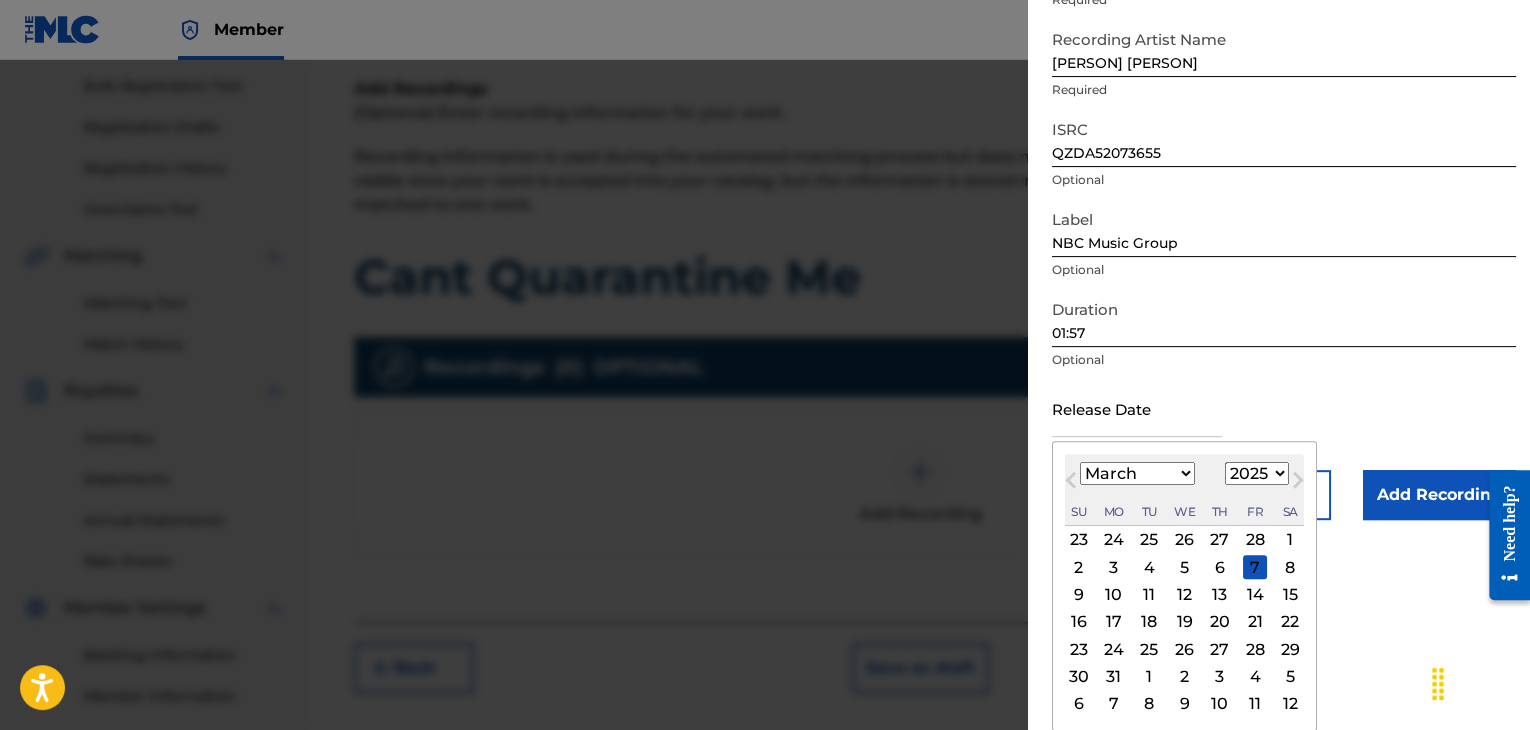 click on "20" at bounding box center [1220, 622] 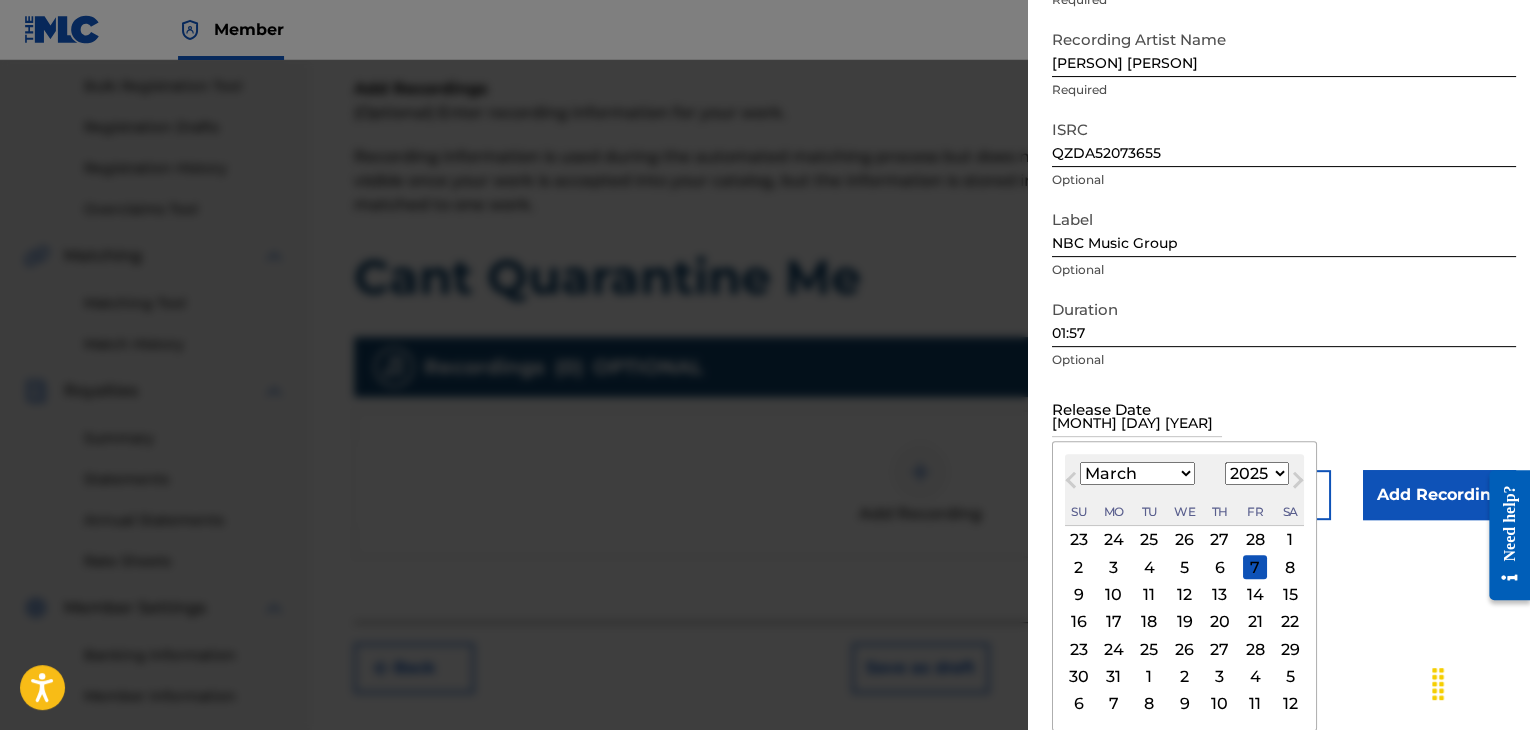 scroll, scrollTop: 1, scrollLeft: 0, axis: vertical 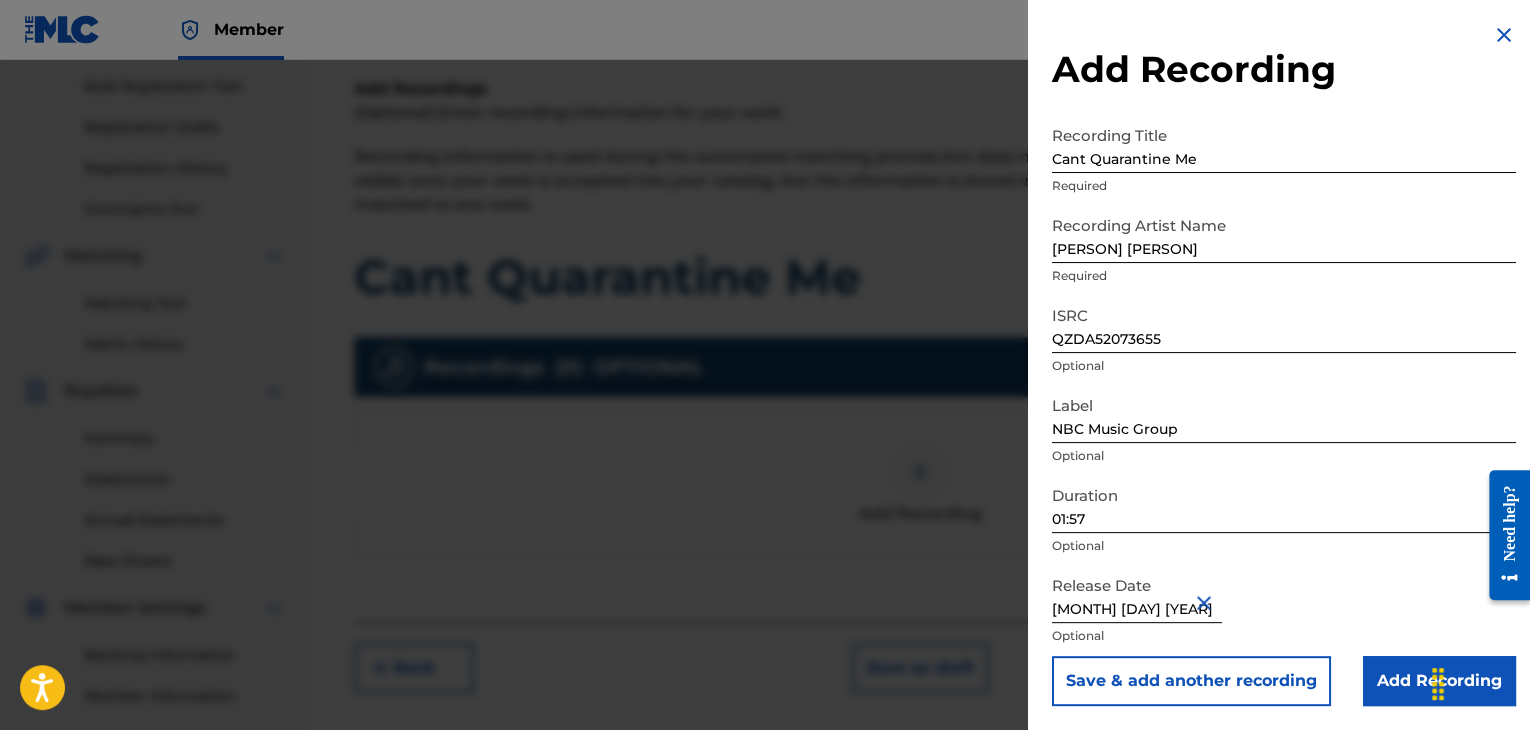 click on "[MONTH] [DAY] [YEAR]" at bounding box center [1137, 594] 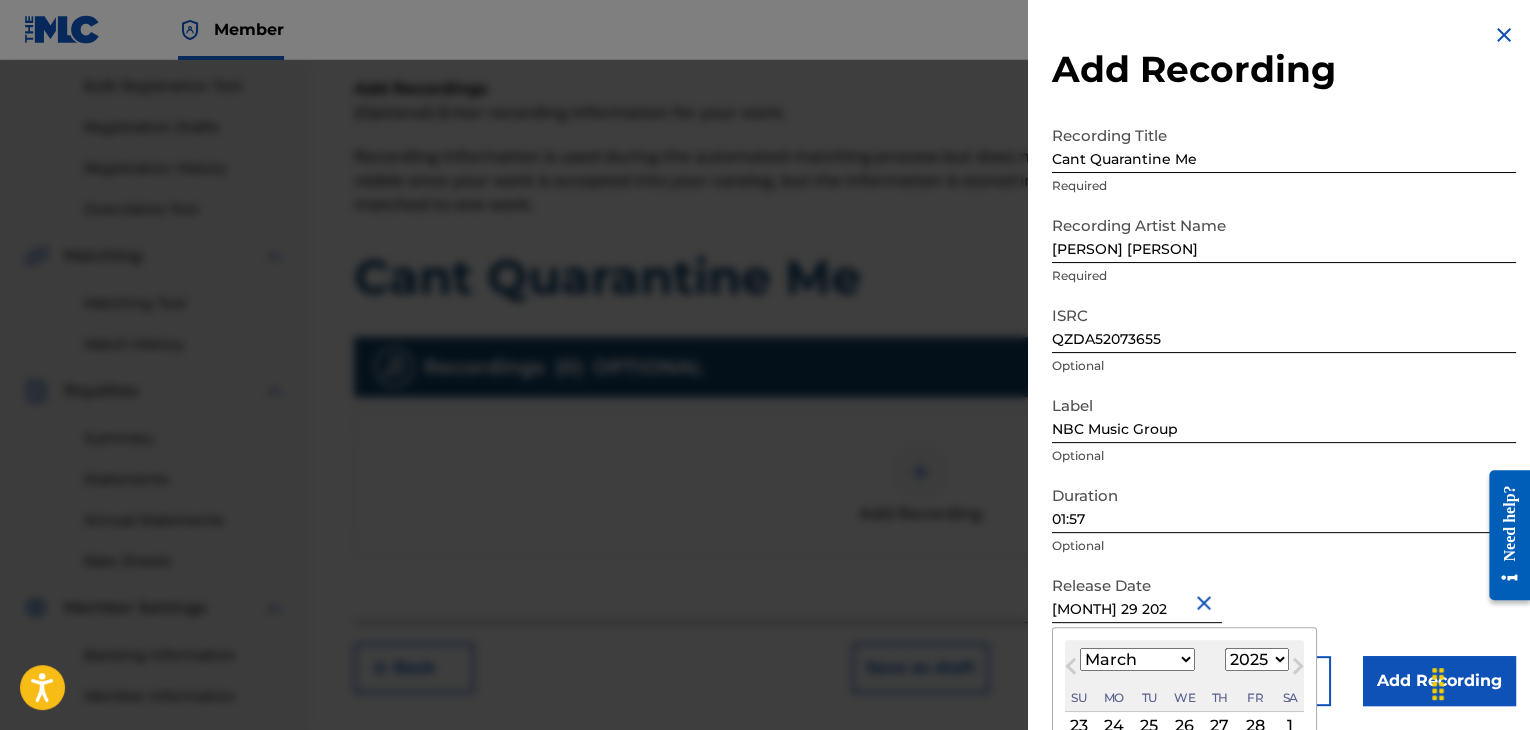 type on "[MONTH] [DAY] [YEAR]" 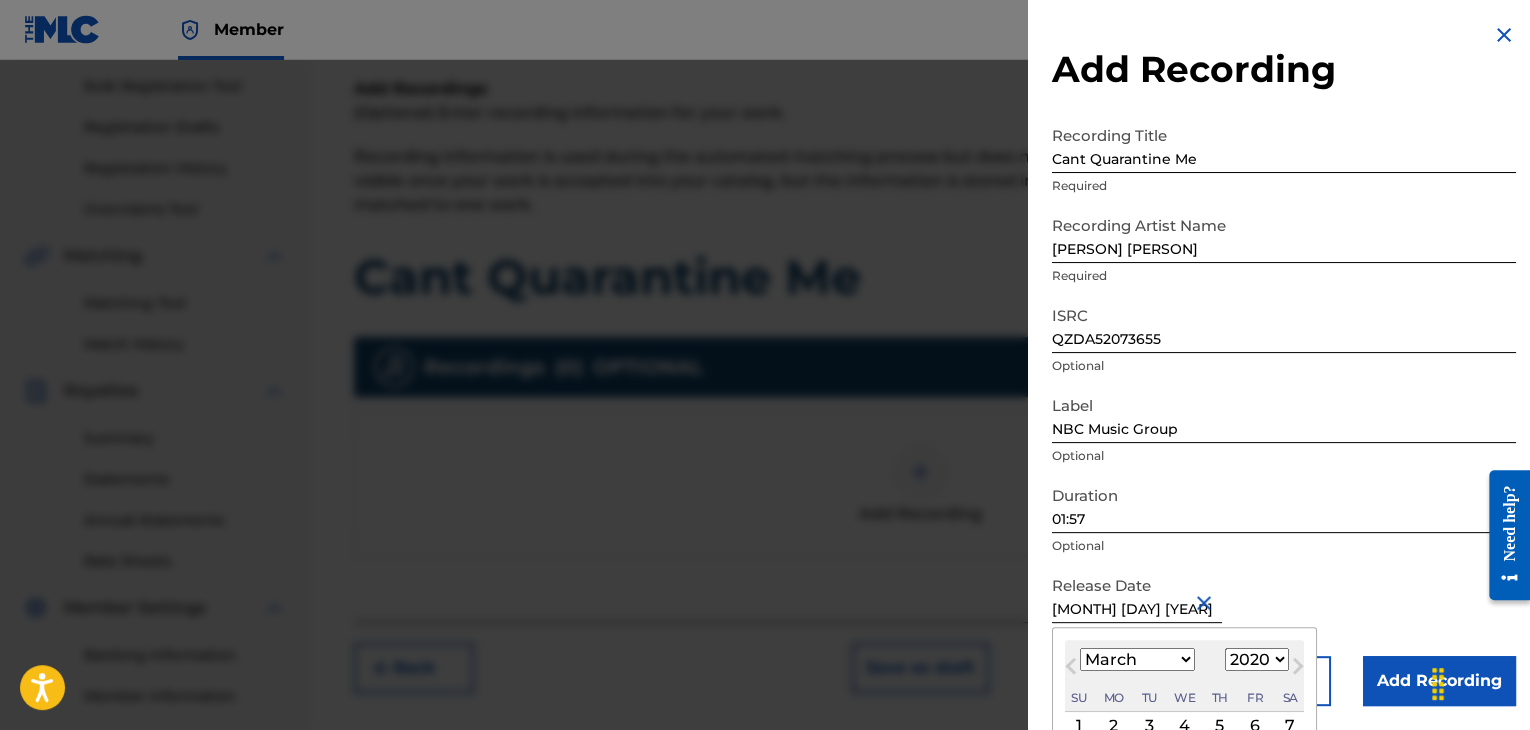 type on "[MONTH] [DAY] [YEAR]" 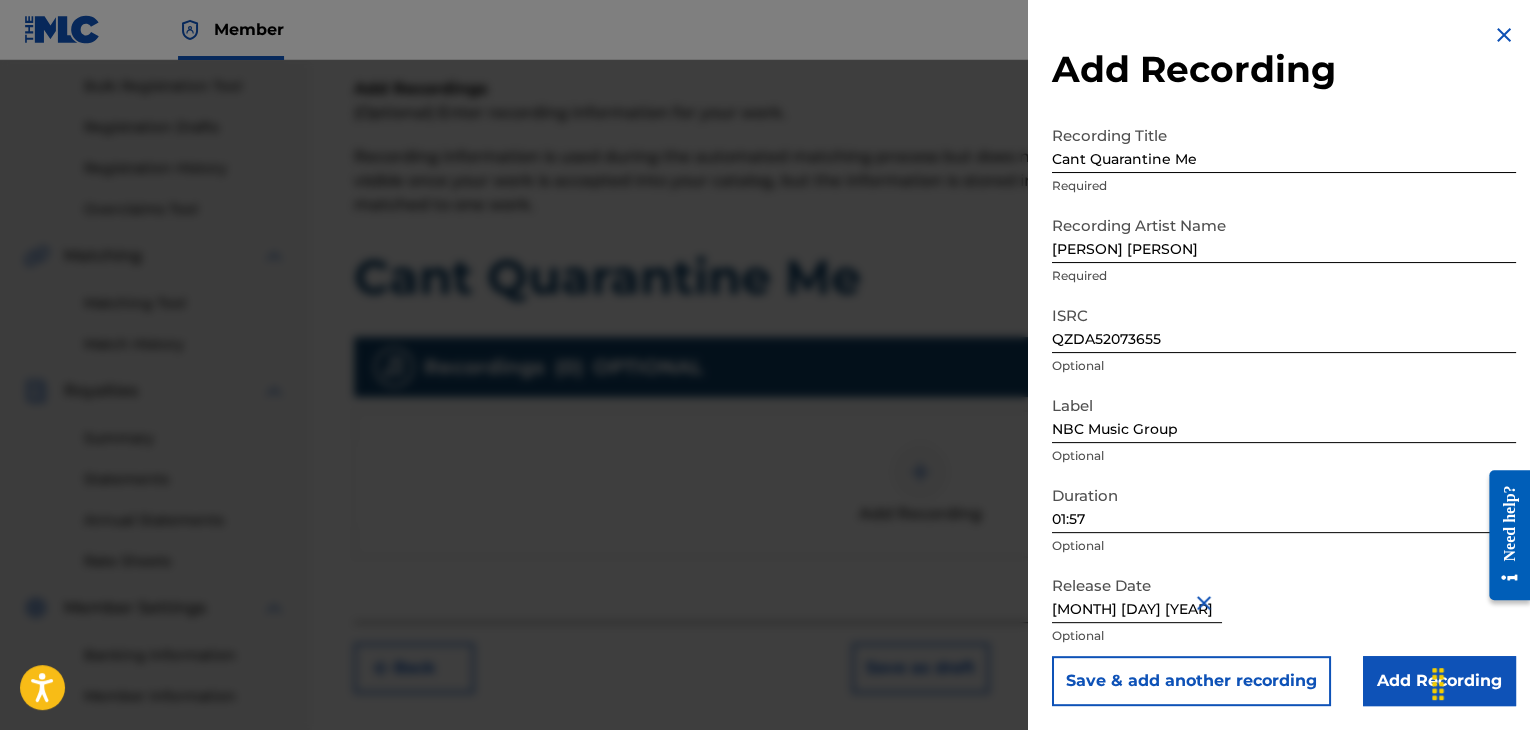 click on "Release Date March 29 2020 Optional" at bounding box center [1284, 611] 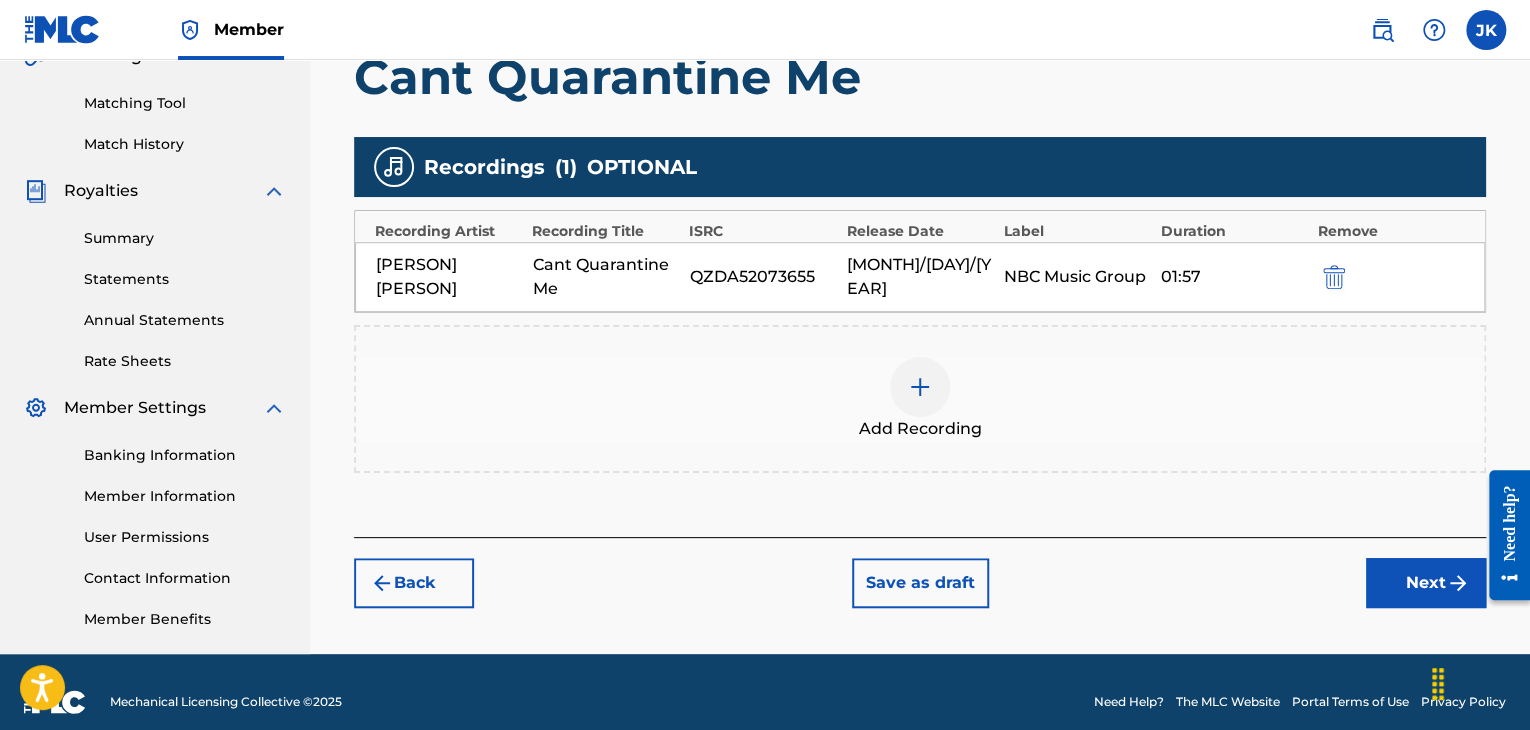 click on "Next" at bounding box center [1426, 583] 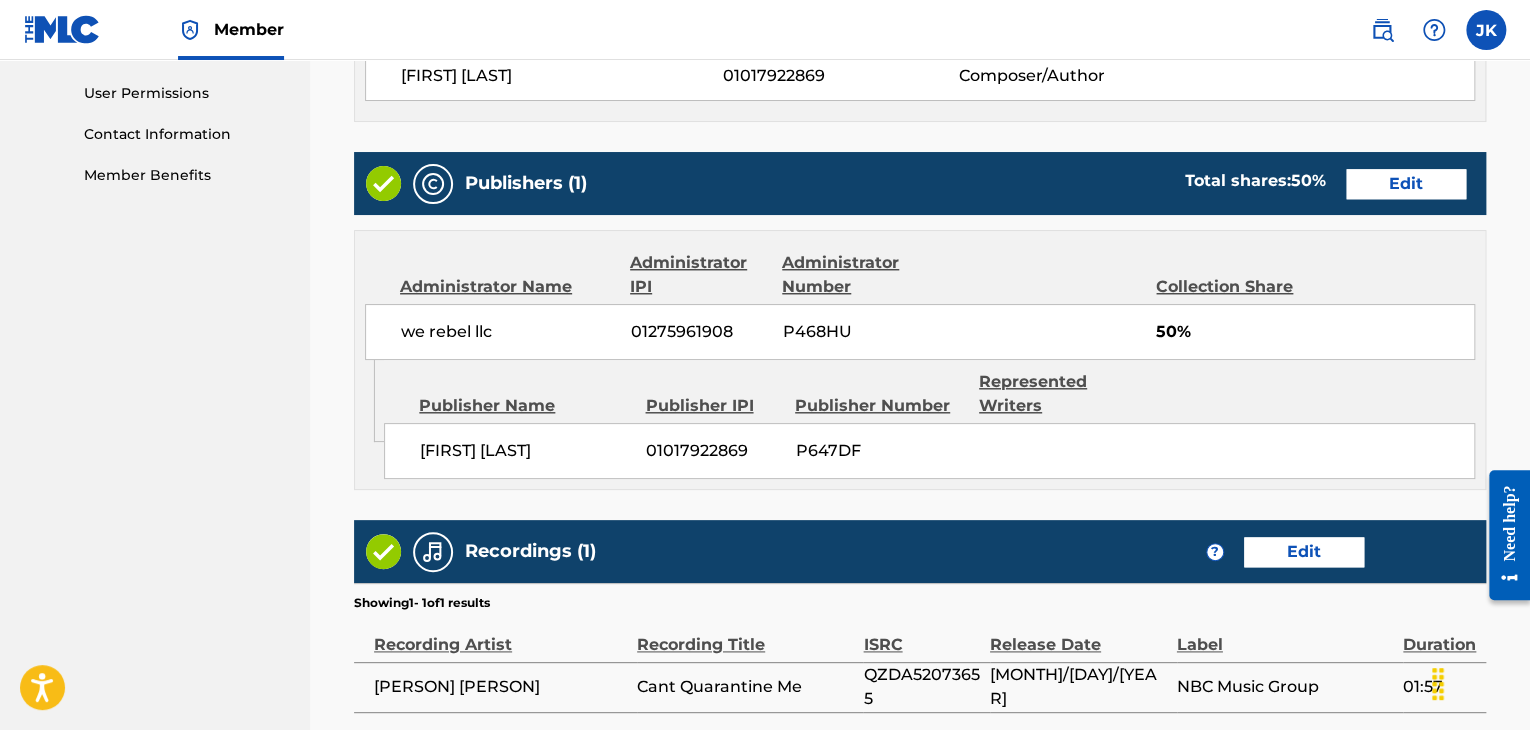 scroll, scrollTop: 1090, scrollLeft: 0, axis: vertical 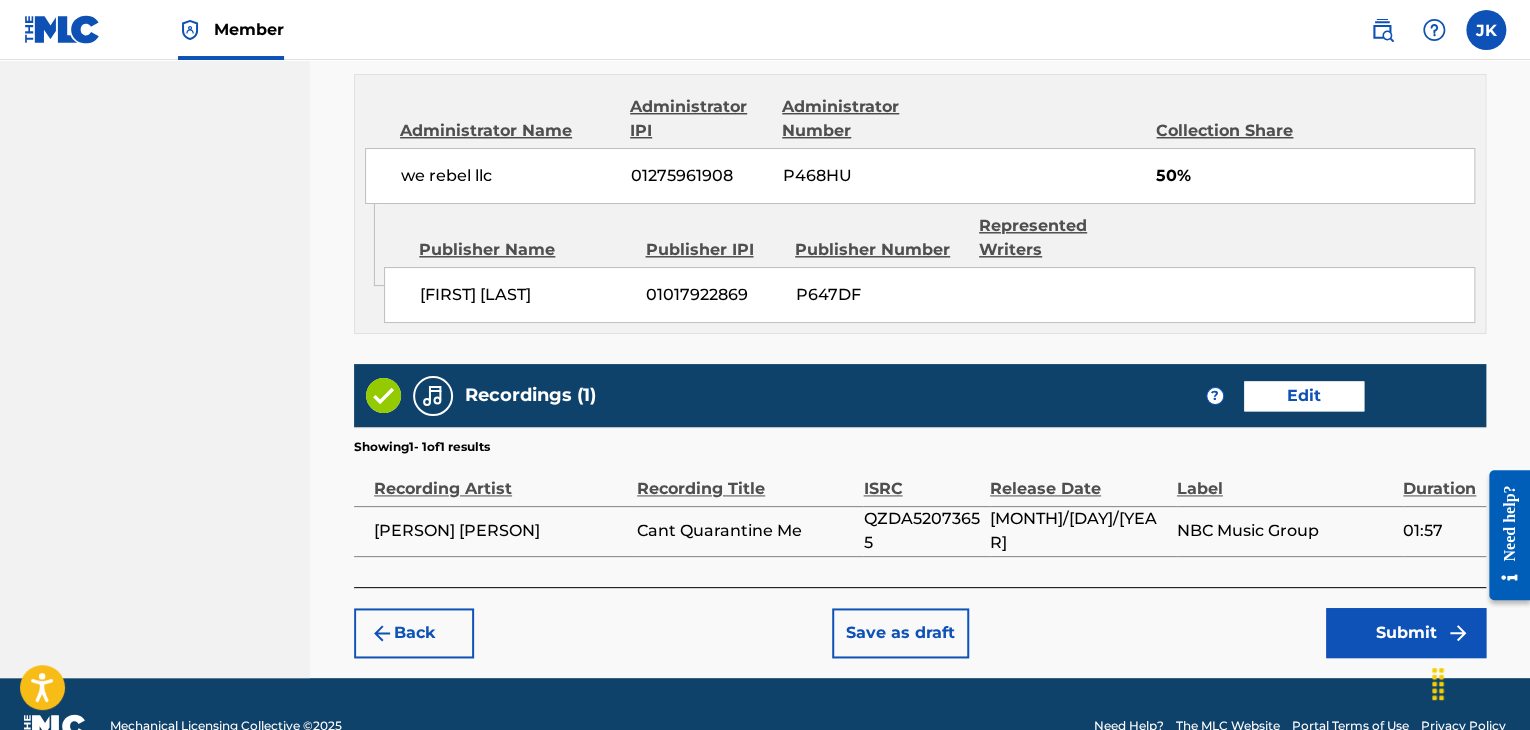 click on "Submit" at bounding box center (1406, 633) 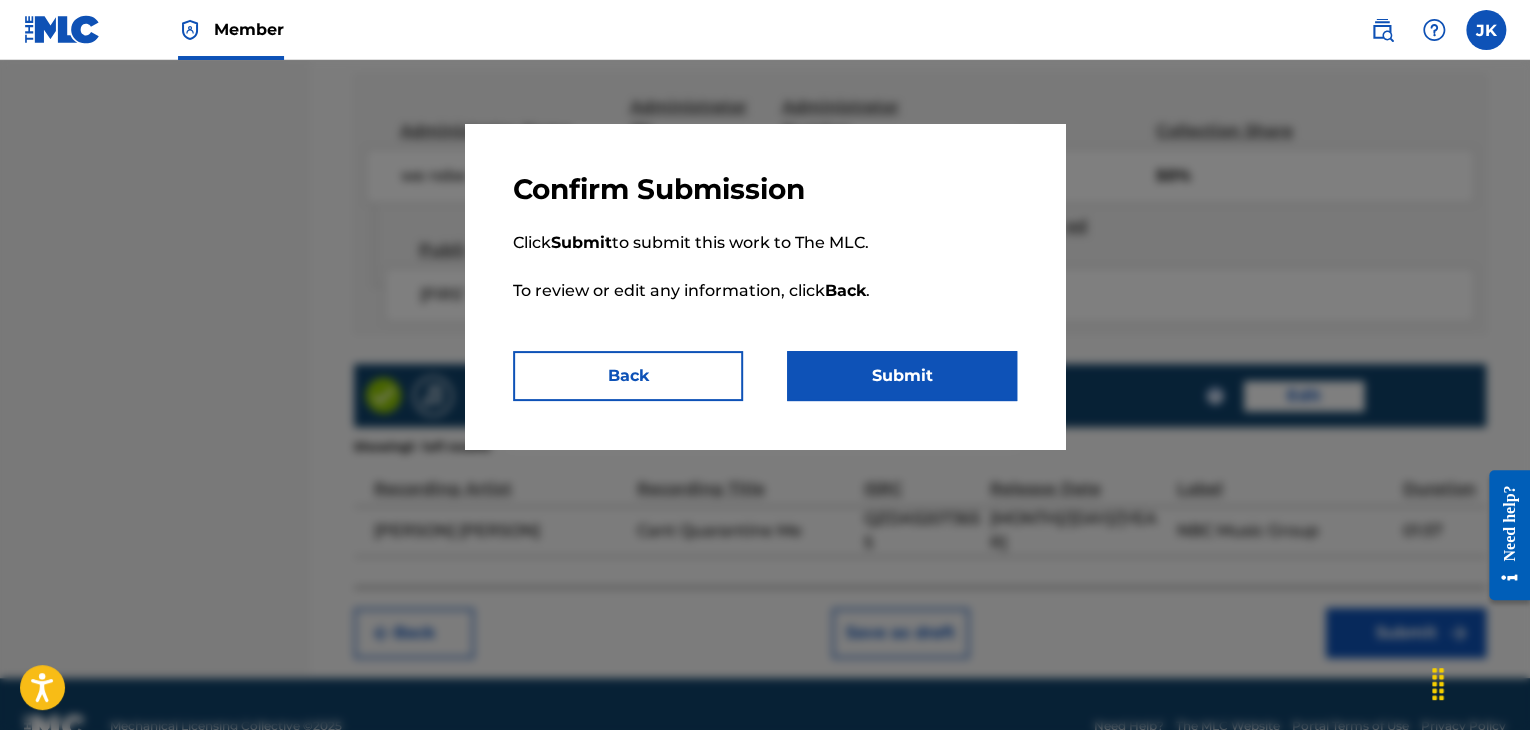 click on "Submit" at bounding box center [902, 376] 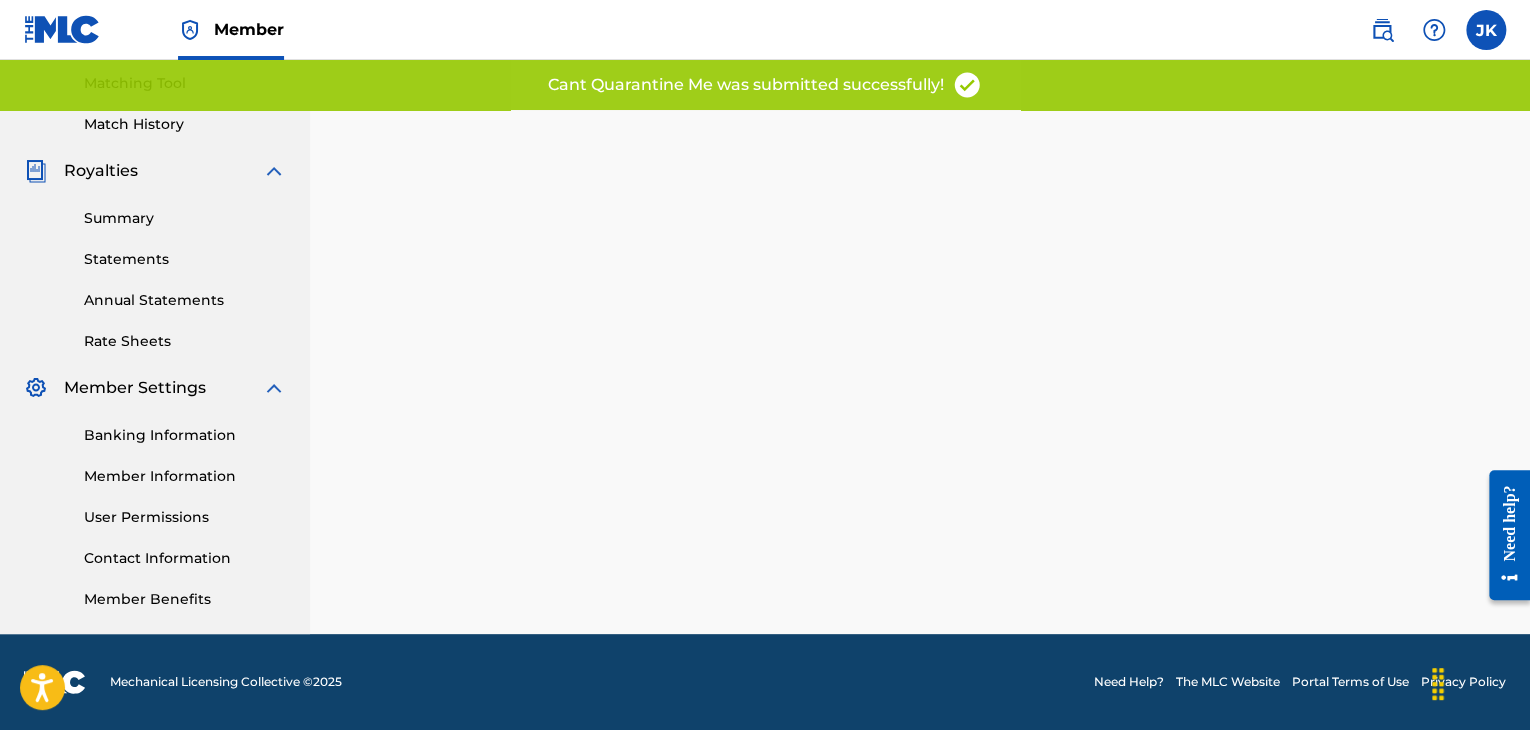 scroll, scrollTop: 0, scrollLeft: 0, axis: both 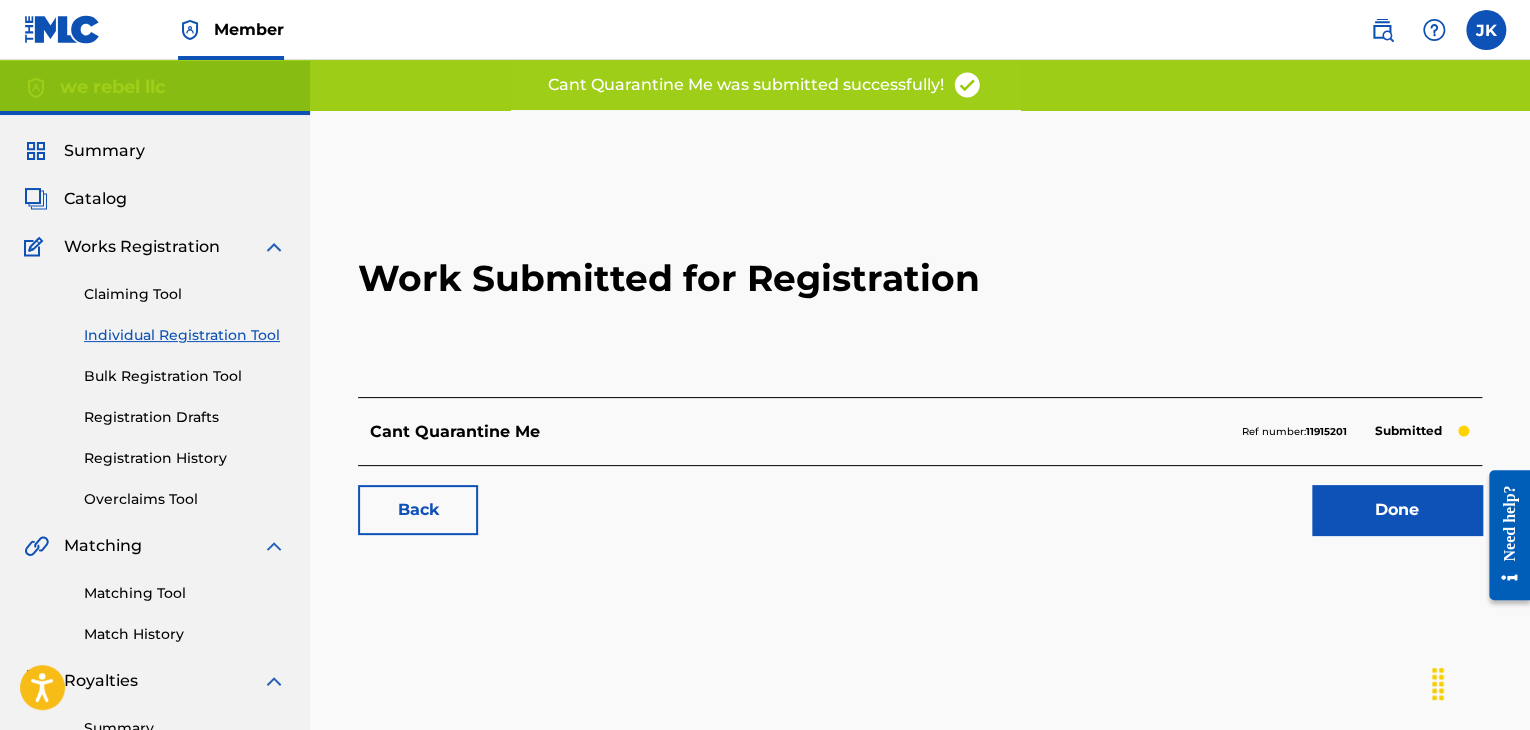 click on "Done" at bounding box center [1397, 510] 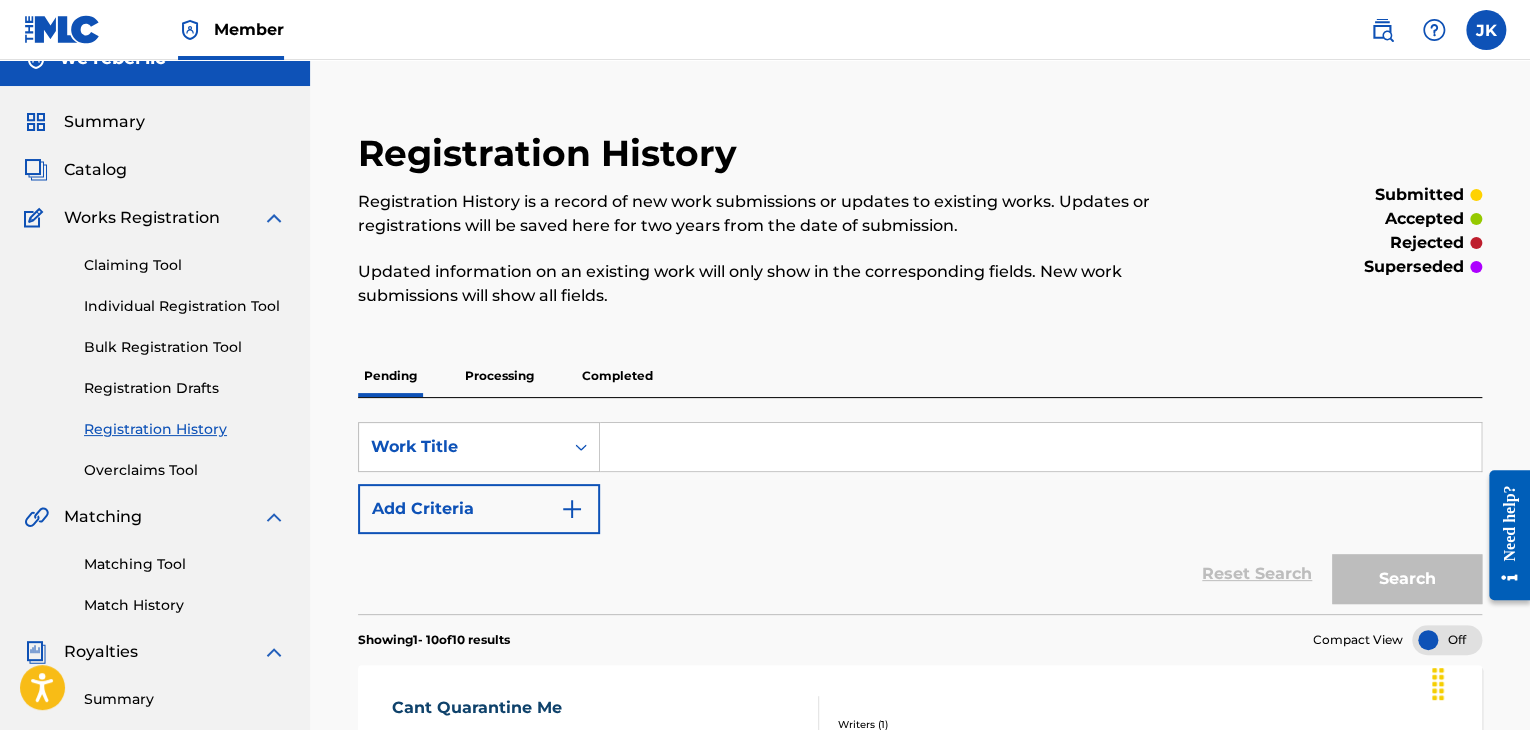 scroll, scrollTop: 0, scrollLeft: 0, axis: both 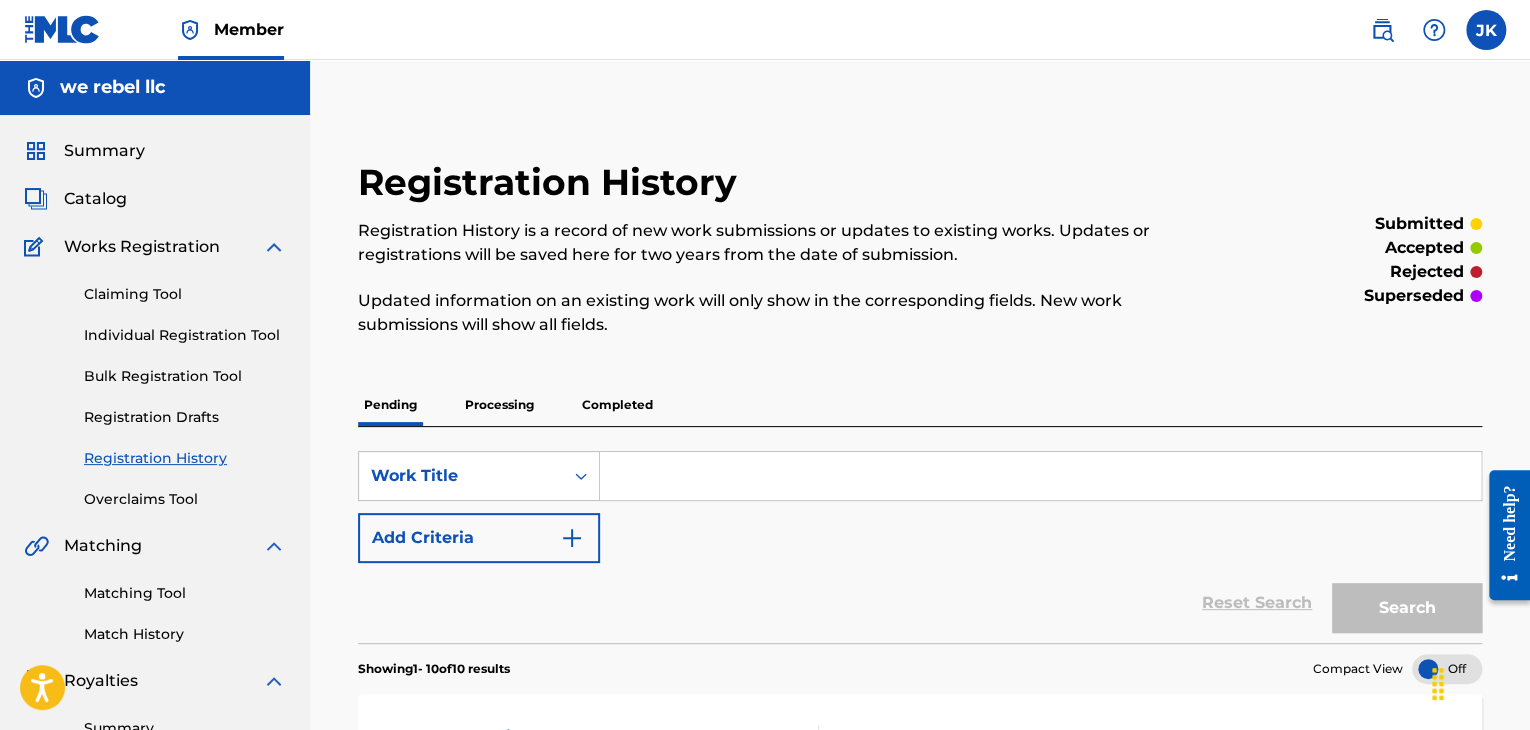 click on "Individual Registration Tool" at bounding box center [185, 335] 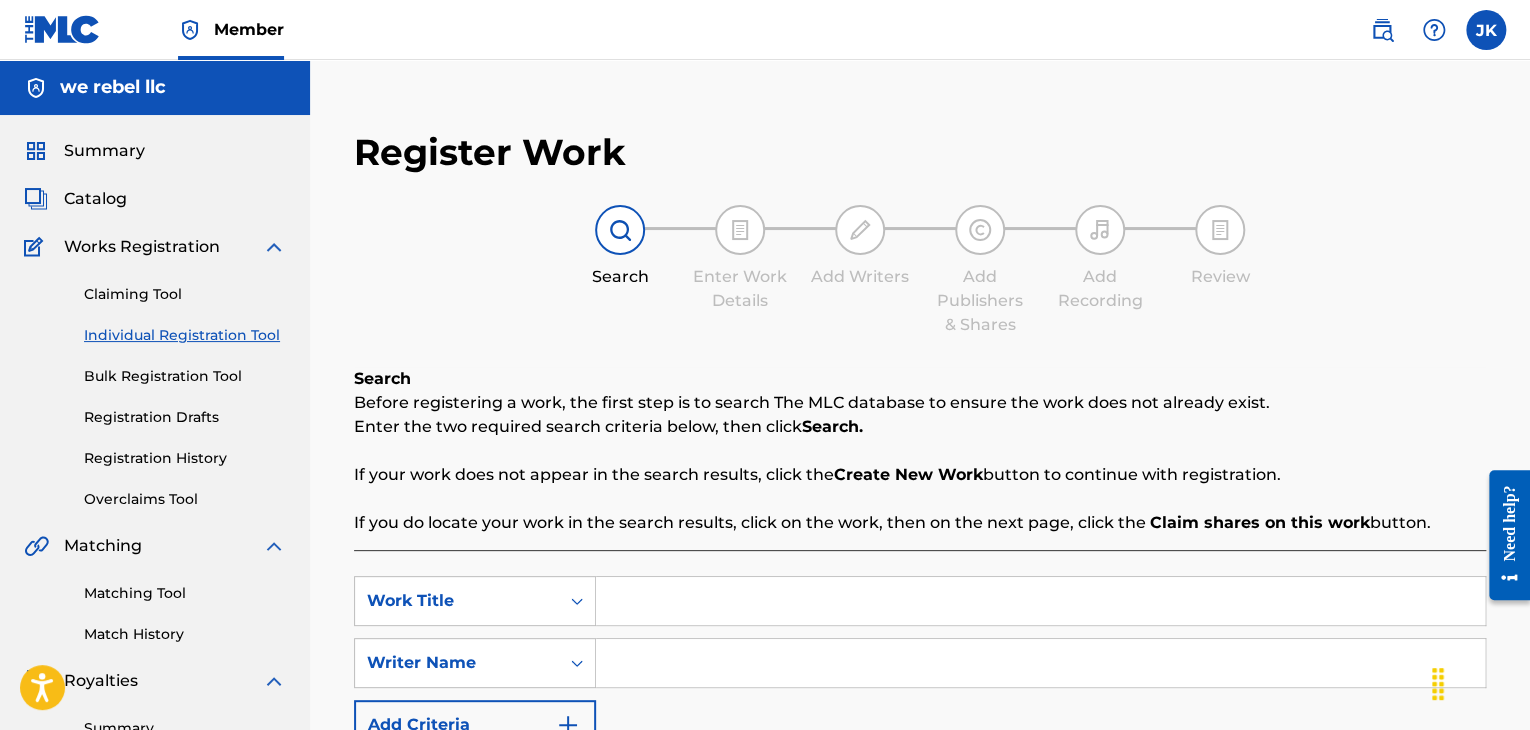 click at bounding box center (1040, 601) 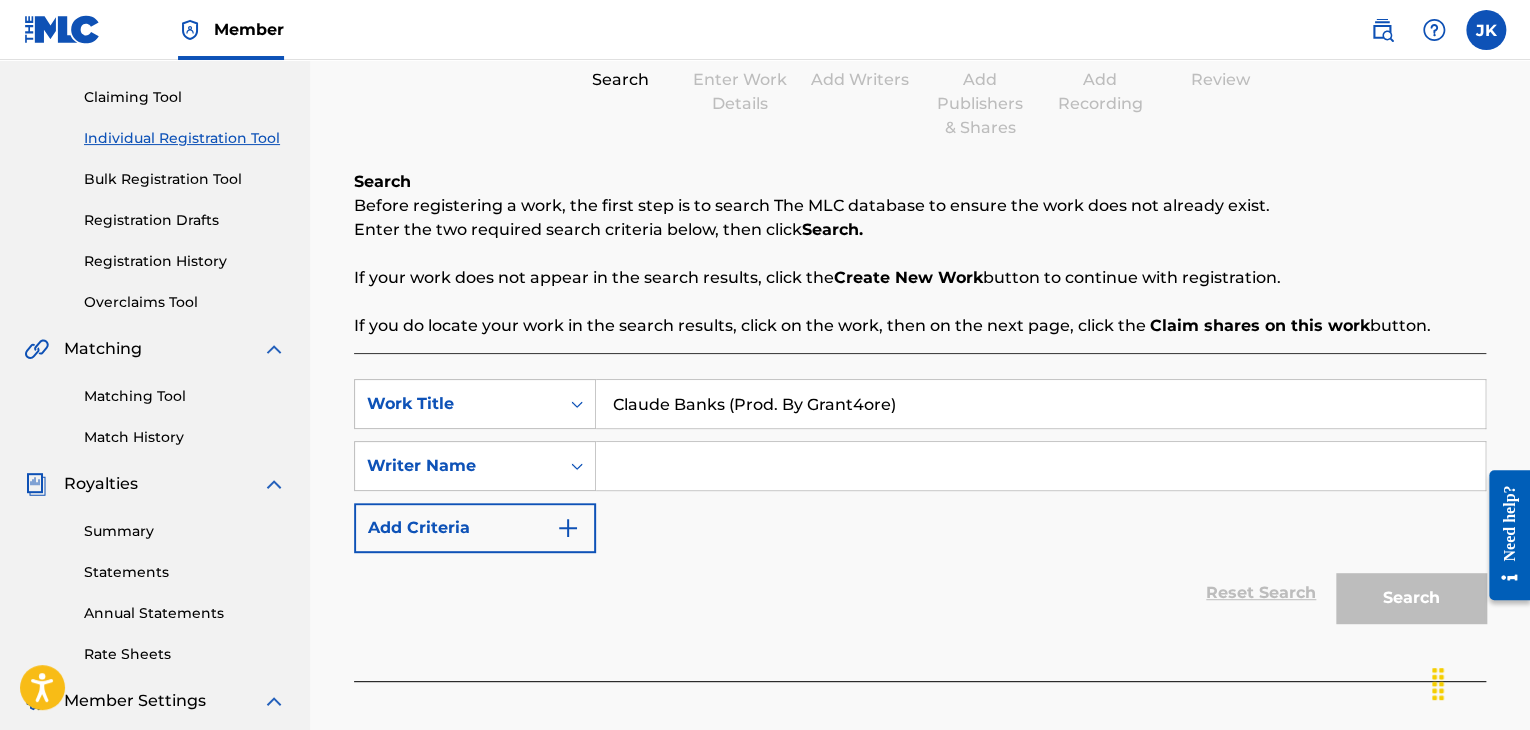 scroll, scrollTop: 200, scrollLeft: 0, axis: vertical 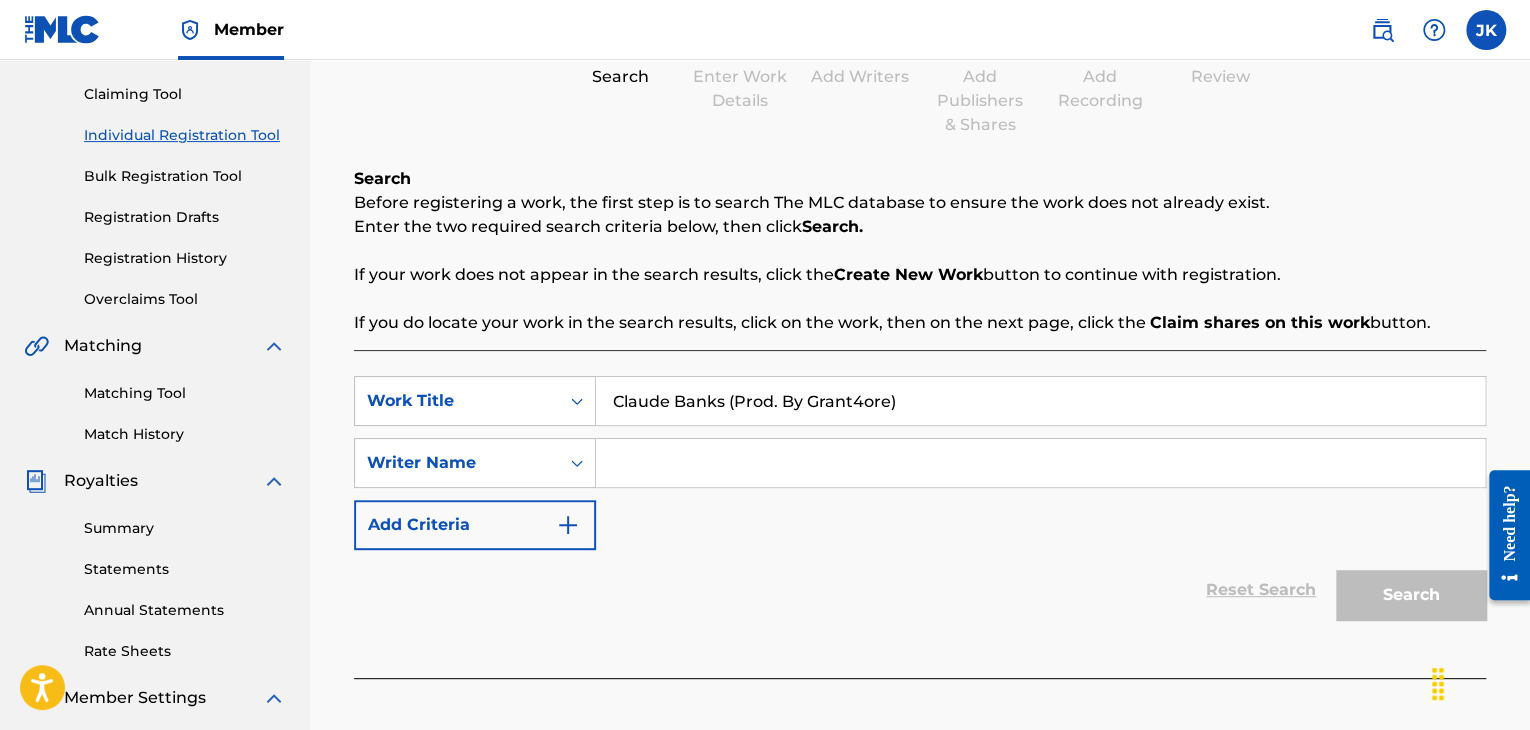 type on "Claude Banks (Prod. By Grant4ore)" 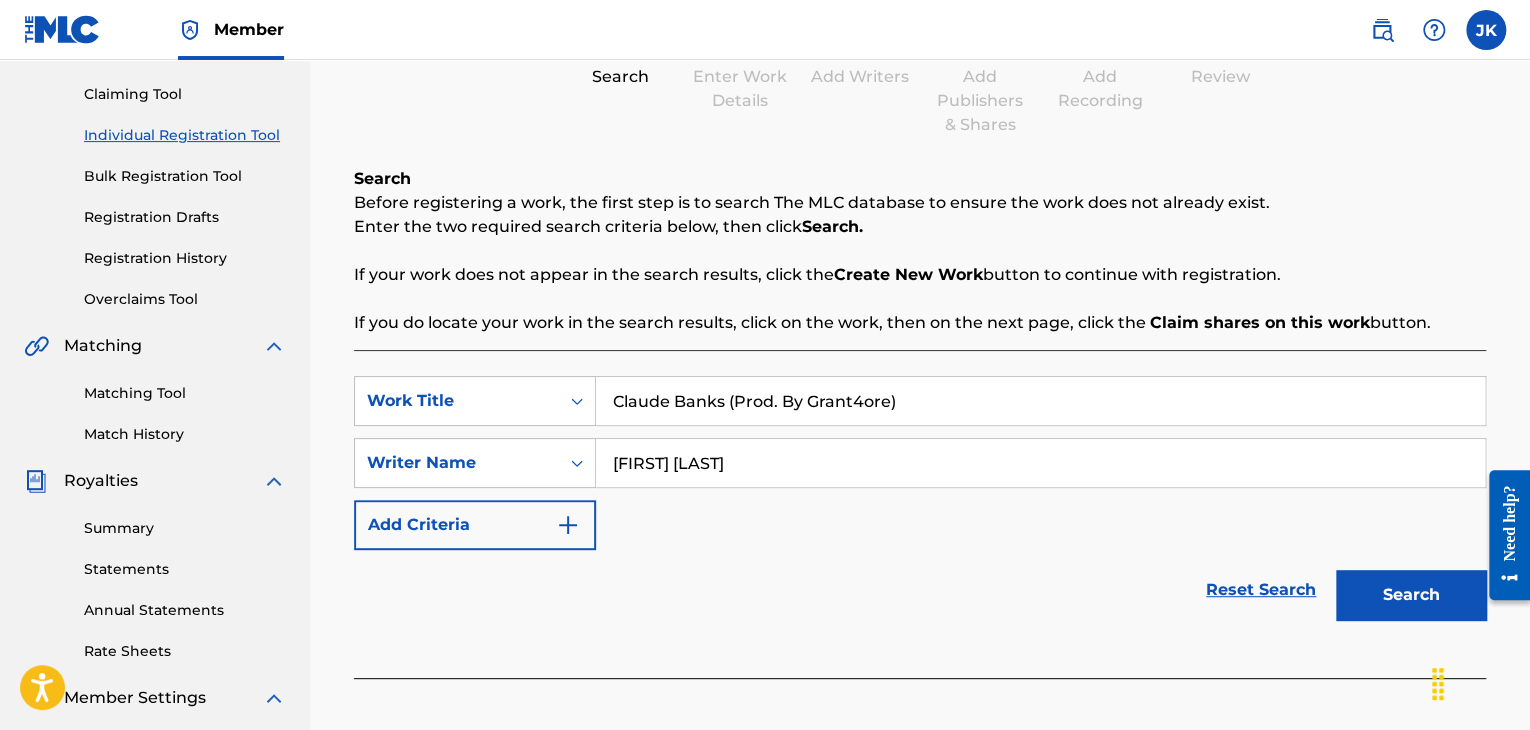 drag, startPoint x: 1110, startPoint y: 601, endPoint x: 1153, endPoint y: 609, distance: 43.737854 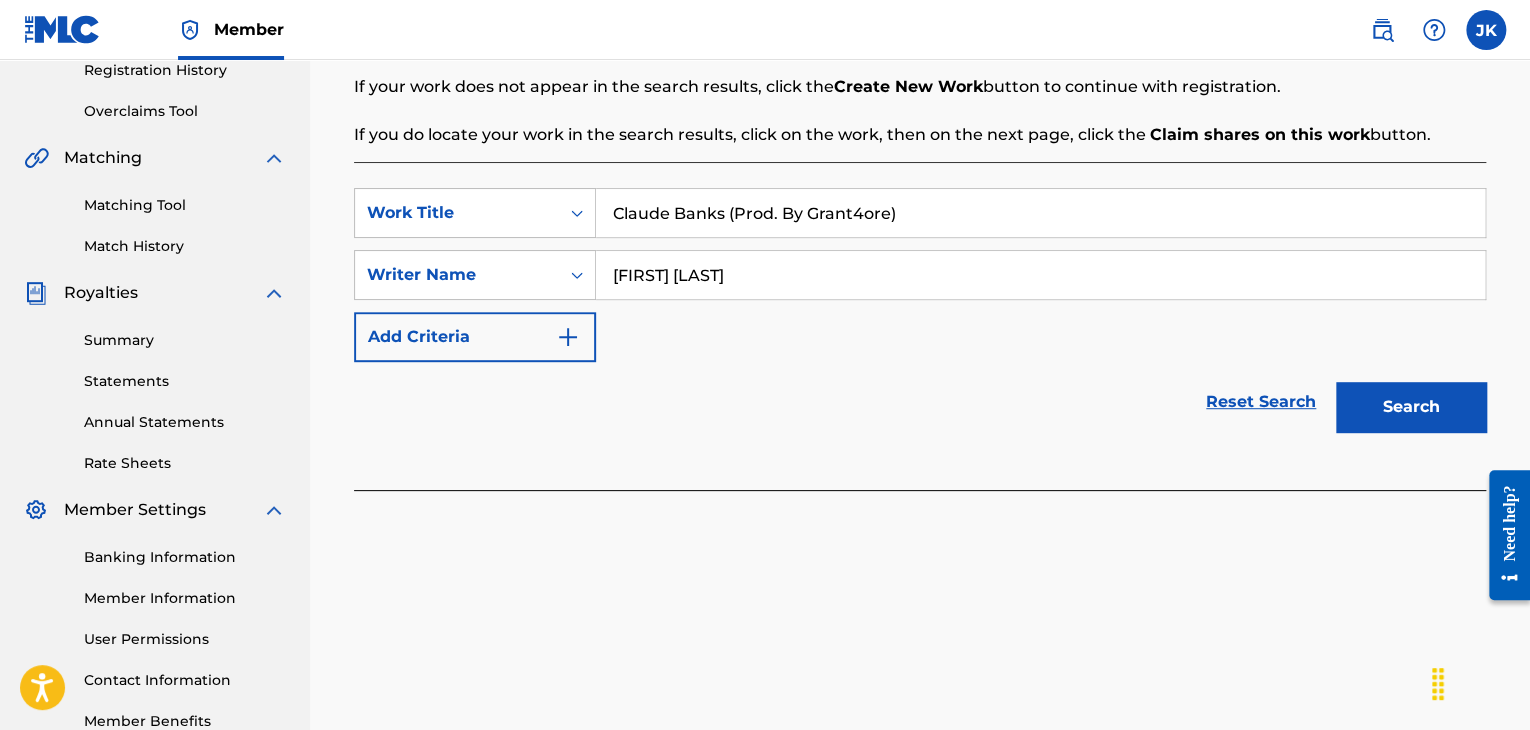 scroll, scrollTop: 400, scrollLeft: 0, axis: vertical 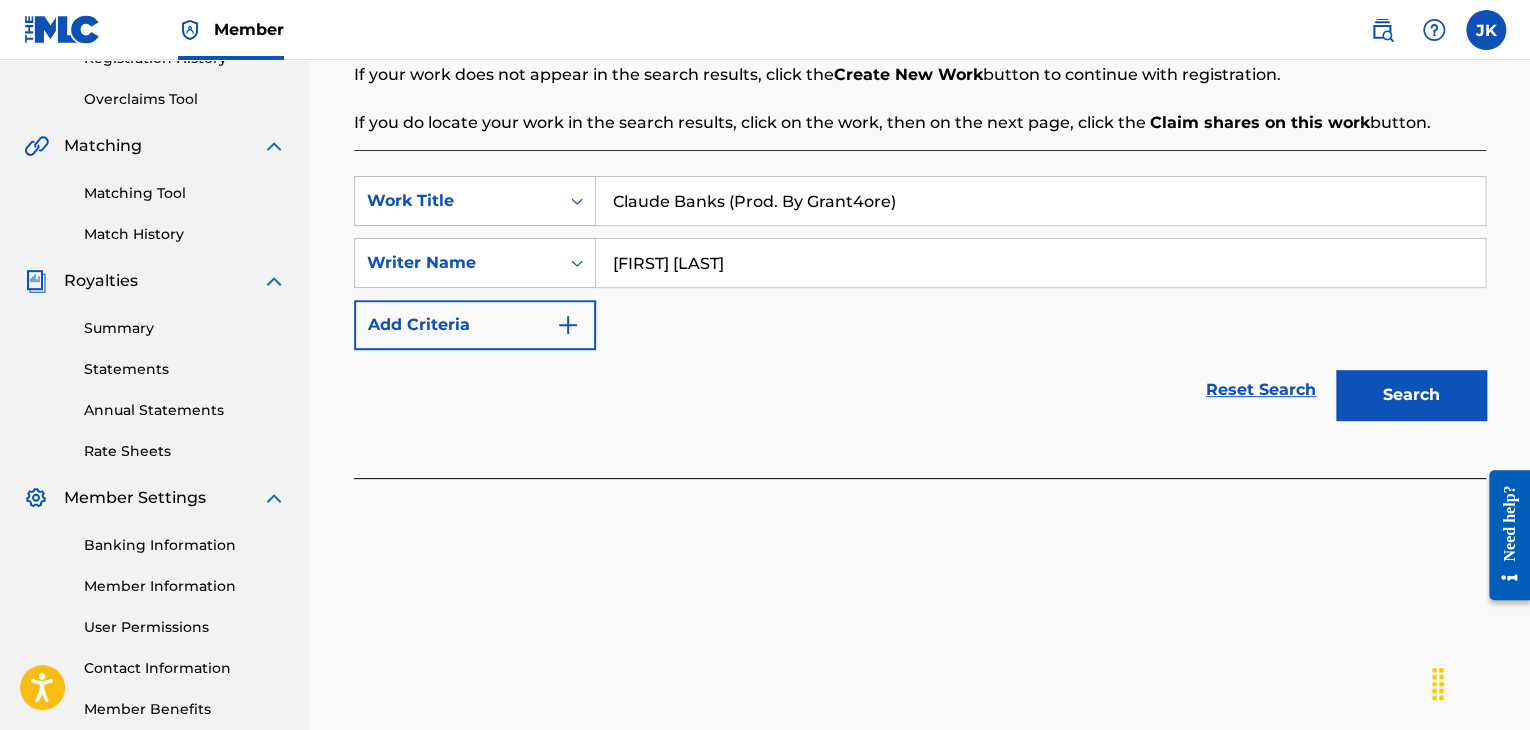 click on "Search" at bounding box center [1411, 395] 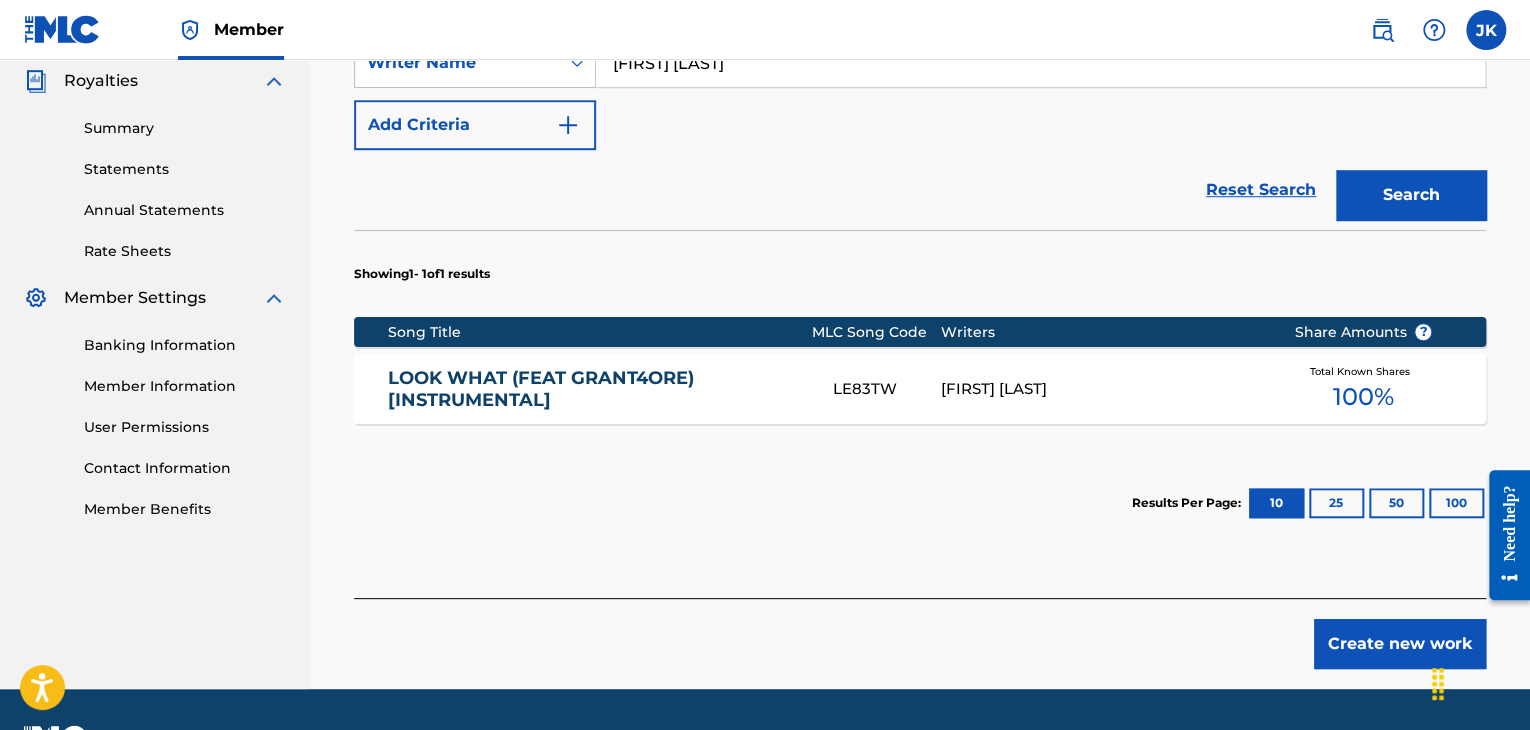 click on "Create new work" at bounding box center (1400, 644) 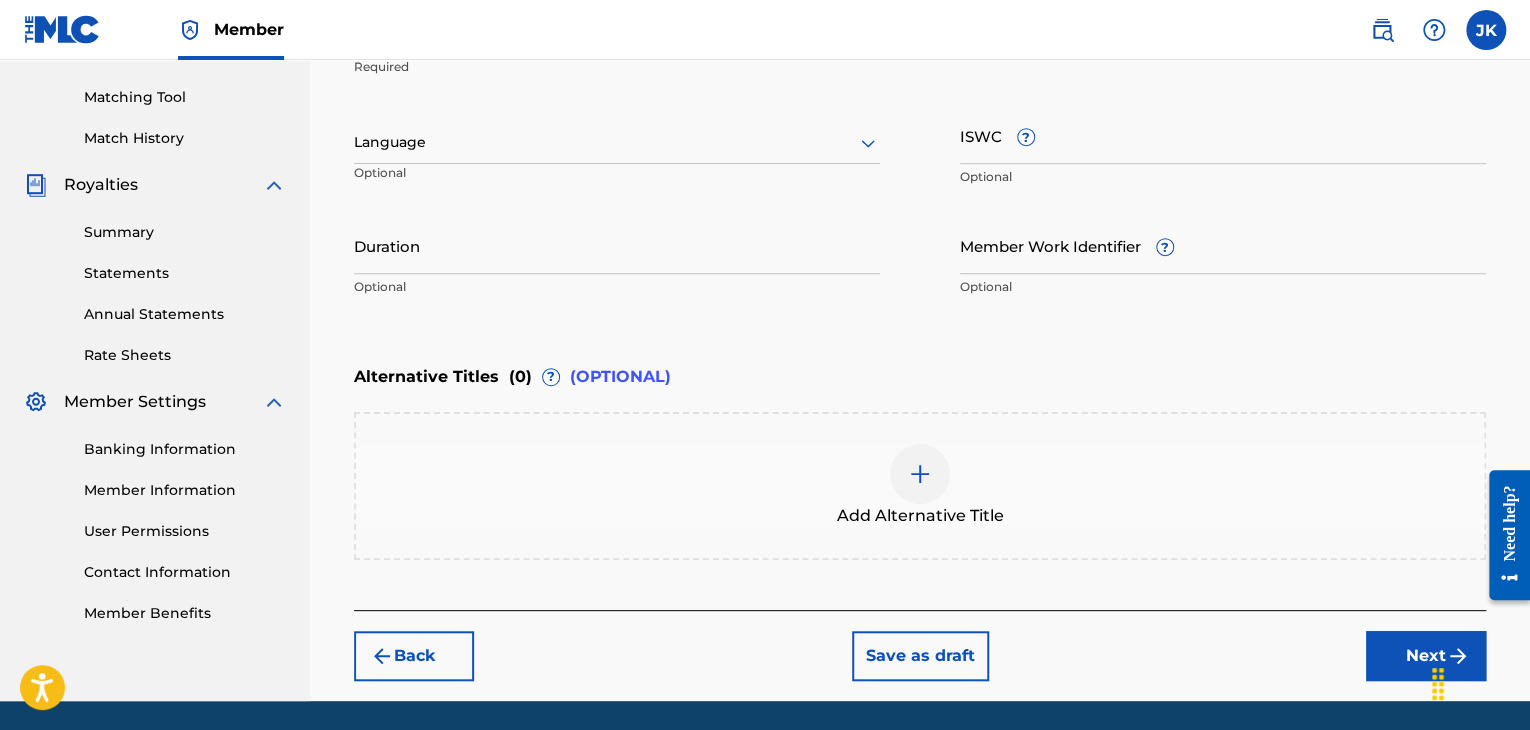 scroll, scrollTop: 461, scrollLeft: 0, axis: vertical 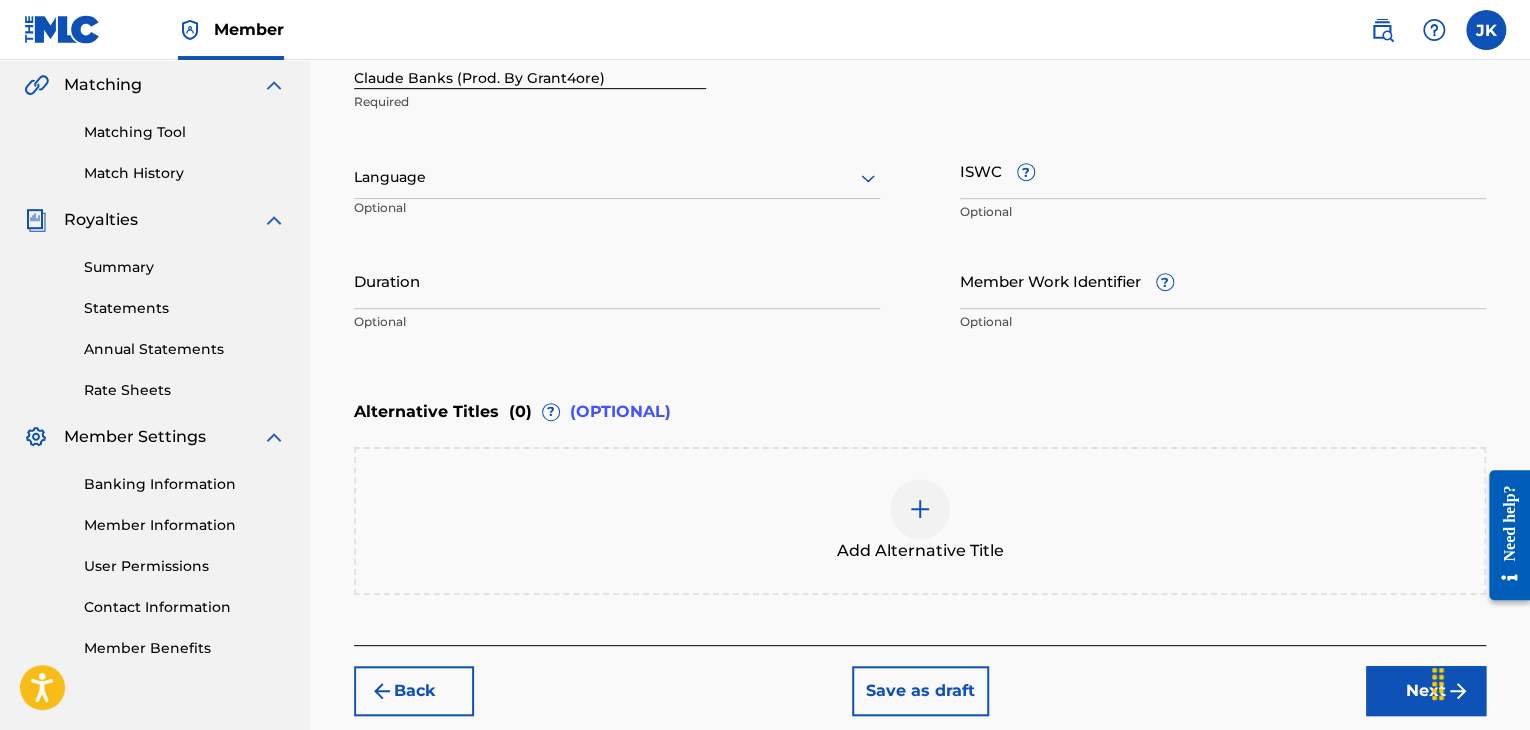 click at bounding box center [617, 177] 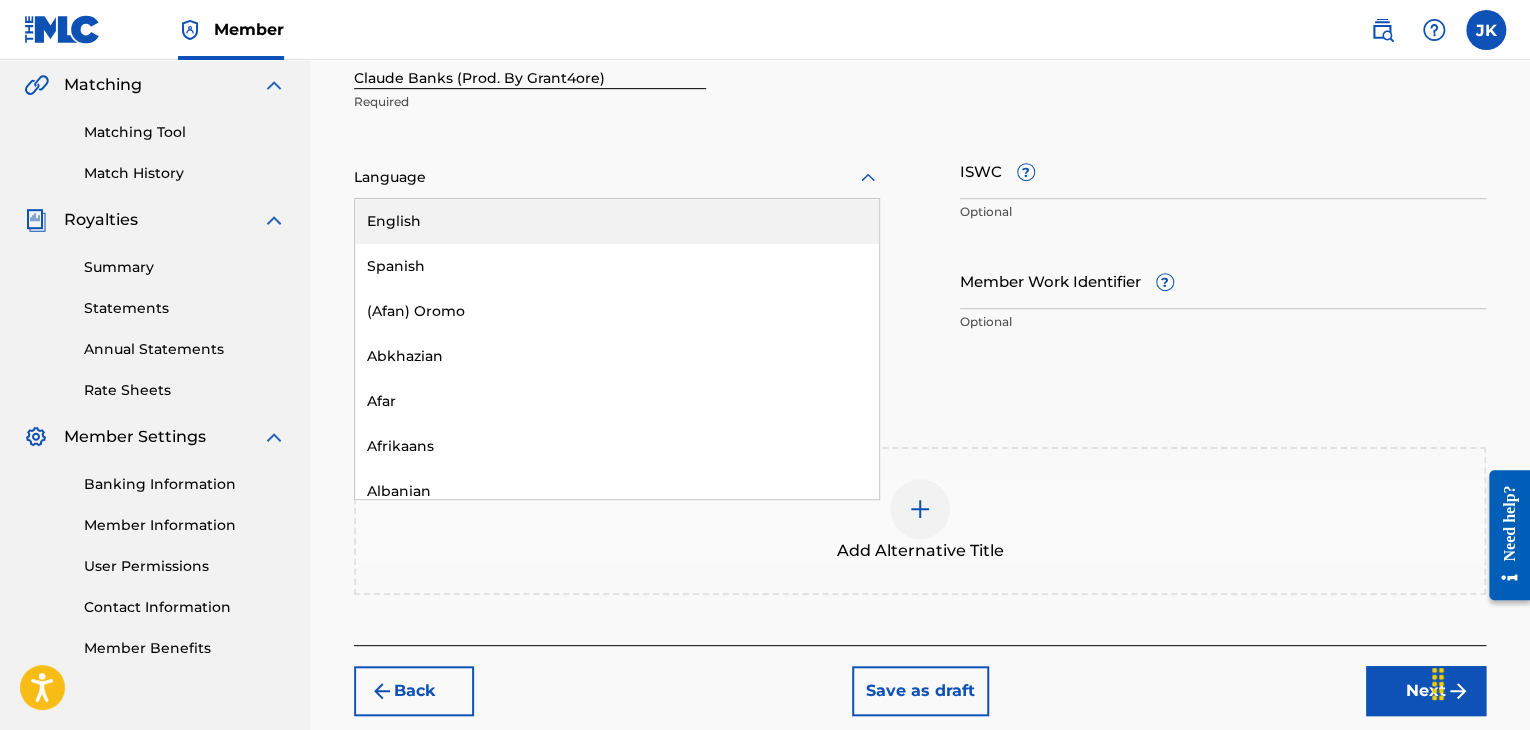 click on "English" at bounding box center [617, 221] 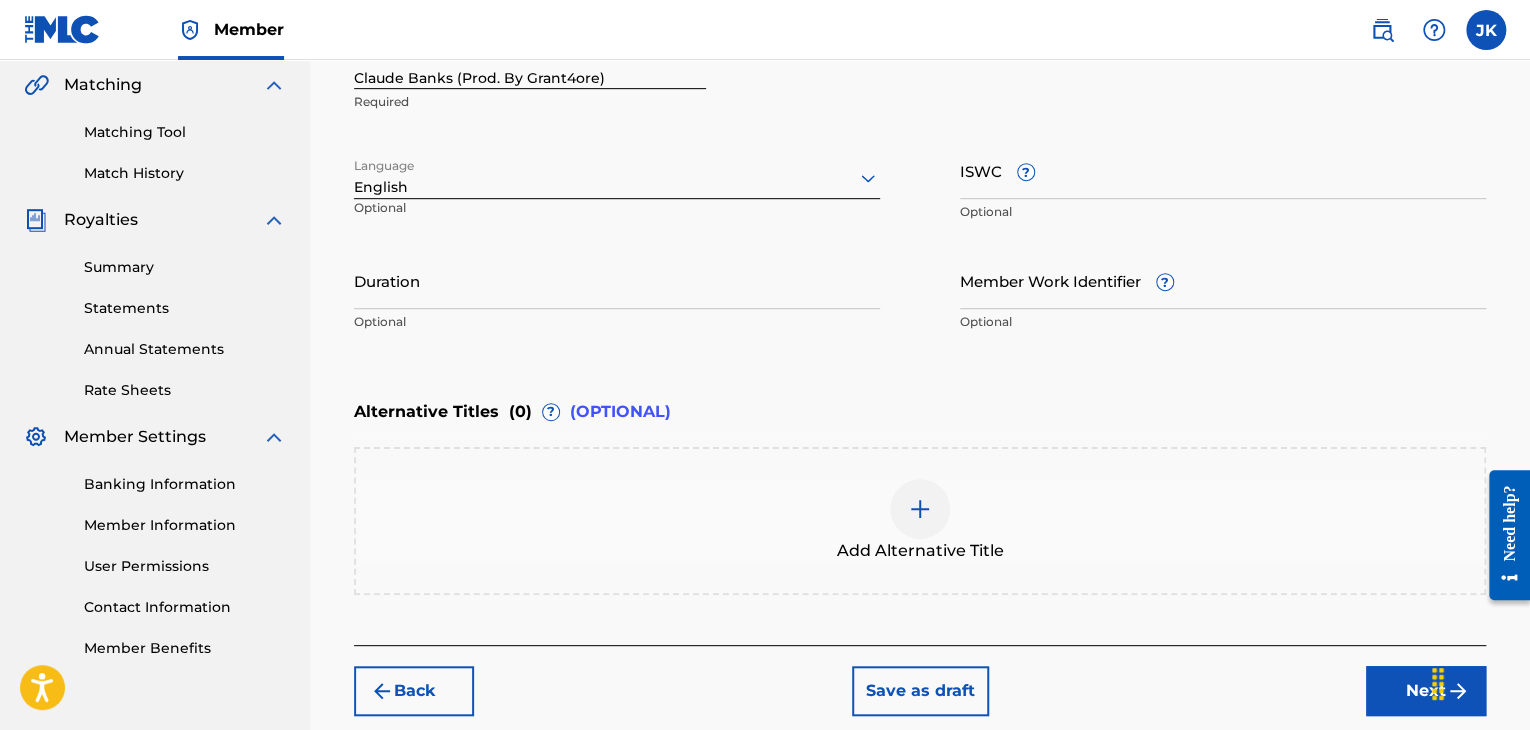 click on "Duration" at bounding box center (617, 280) 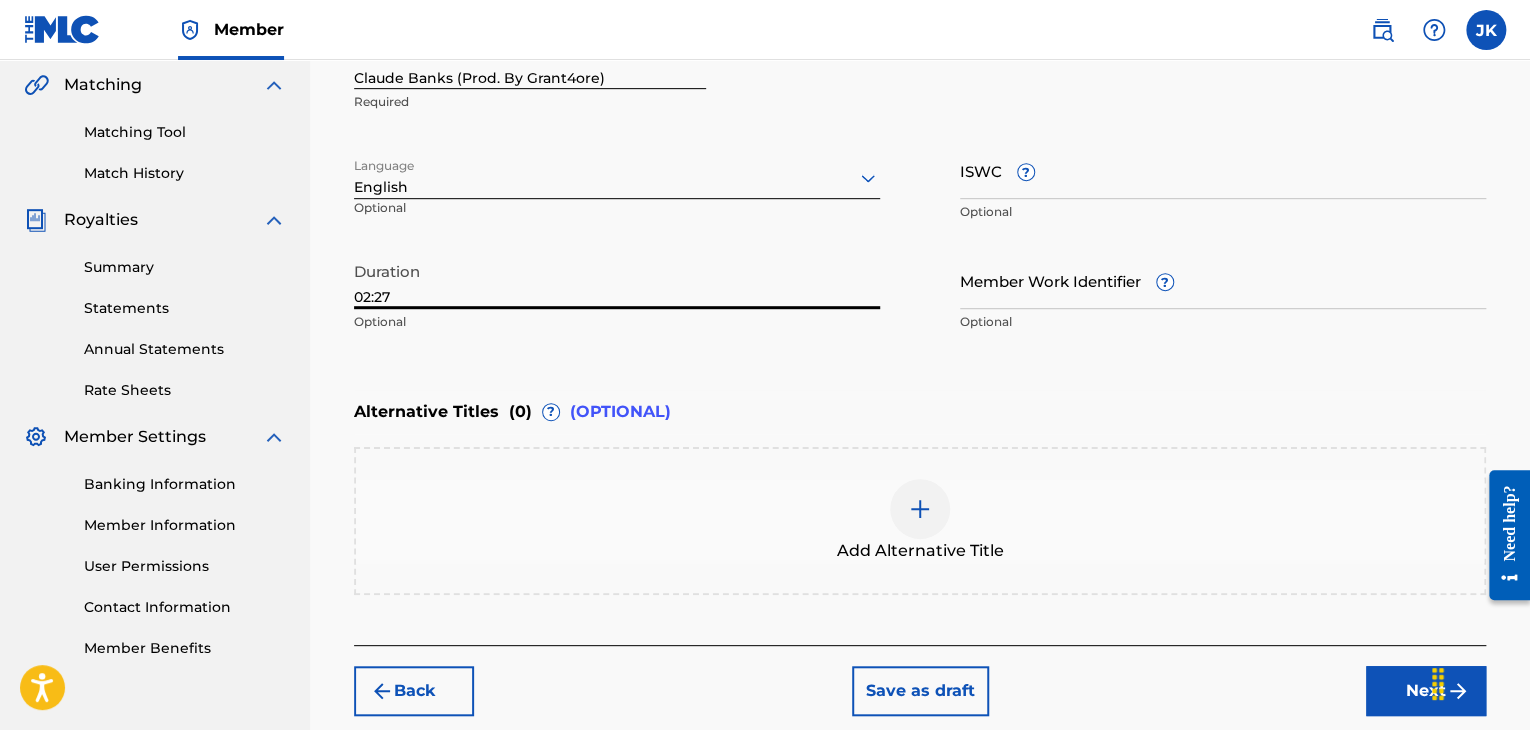 type on "02:27" 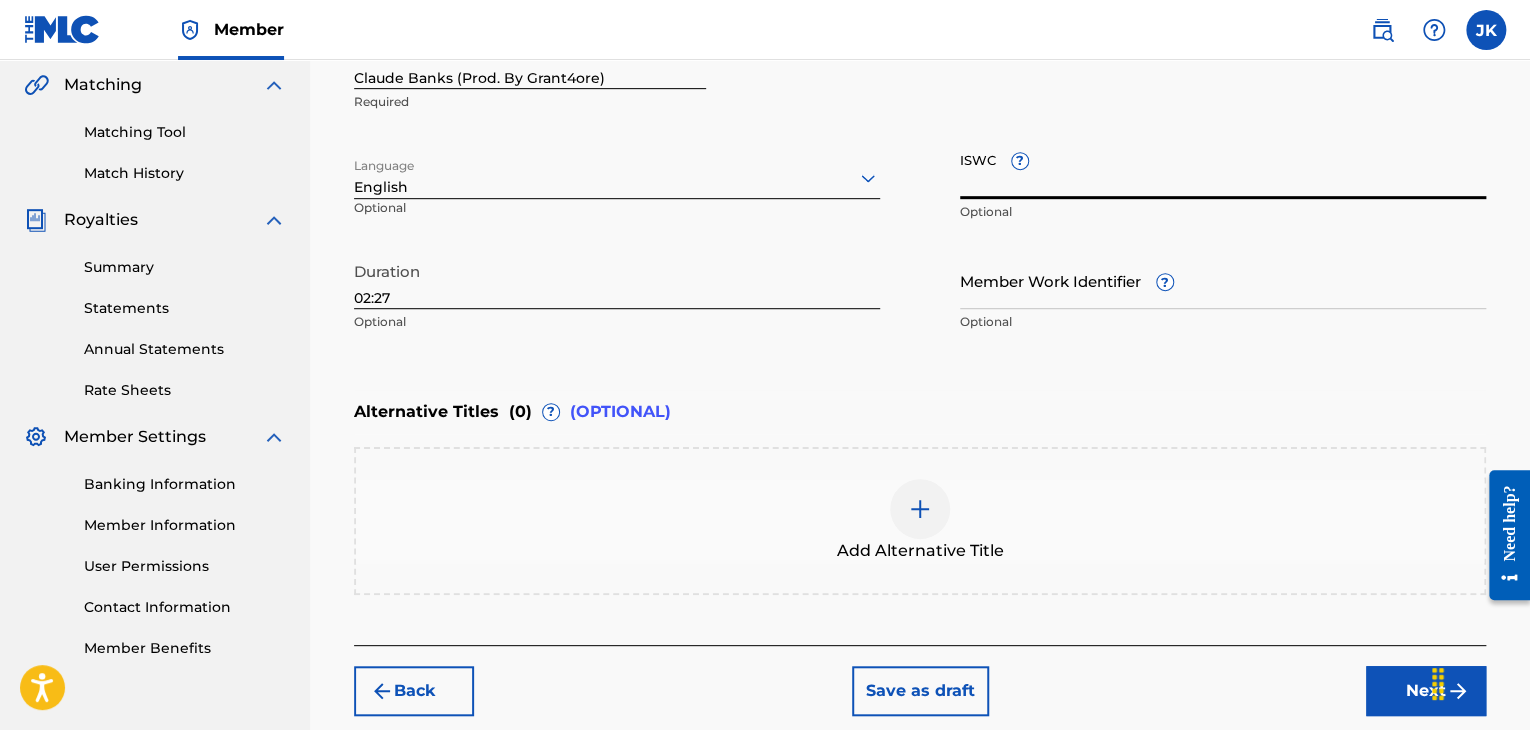 click on "ISWC   ?" at bounding box center [1223, 170] 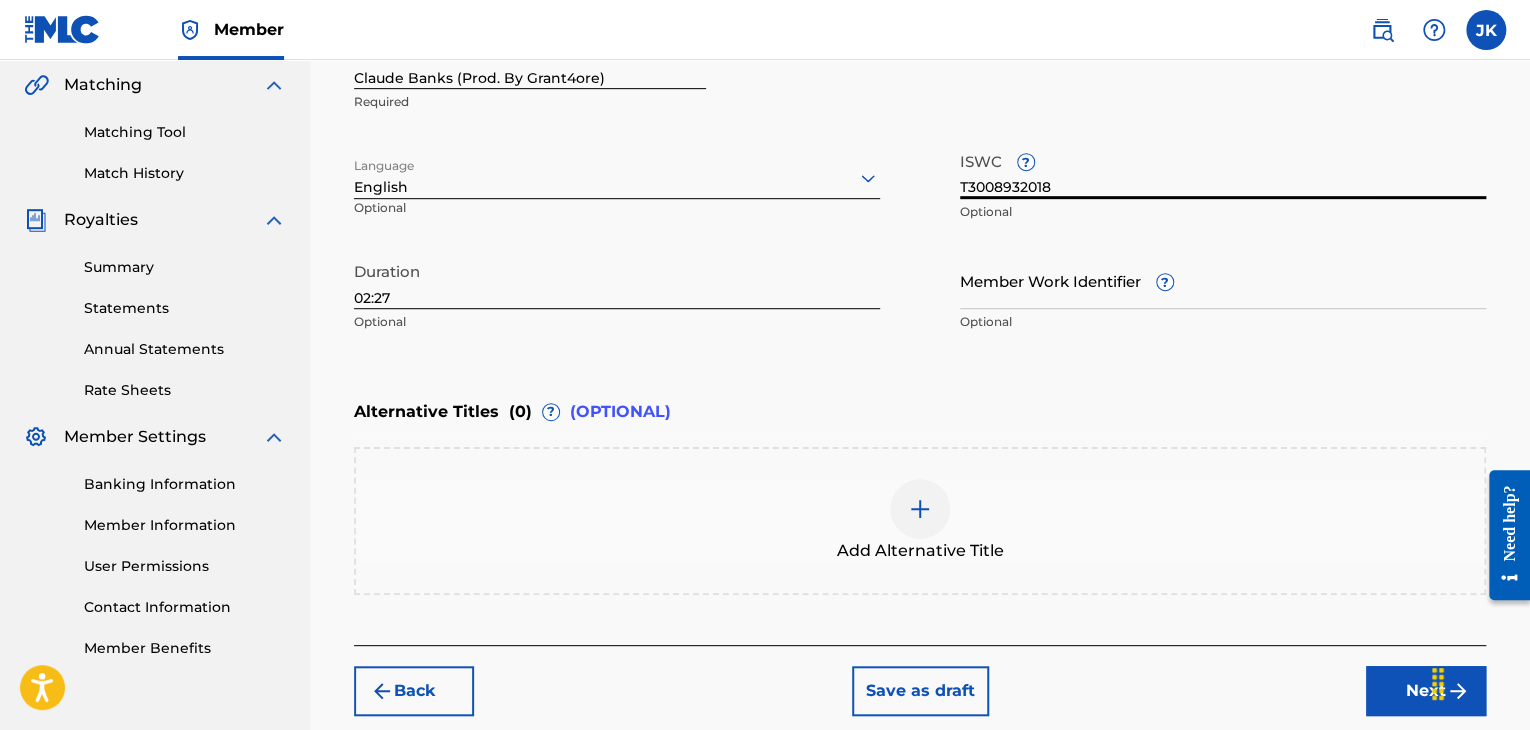 type on "T3008932018" 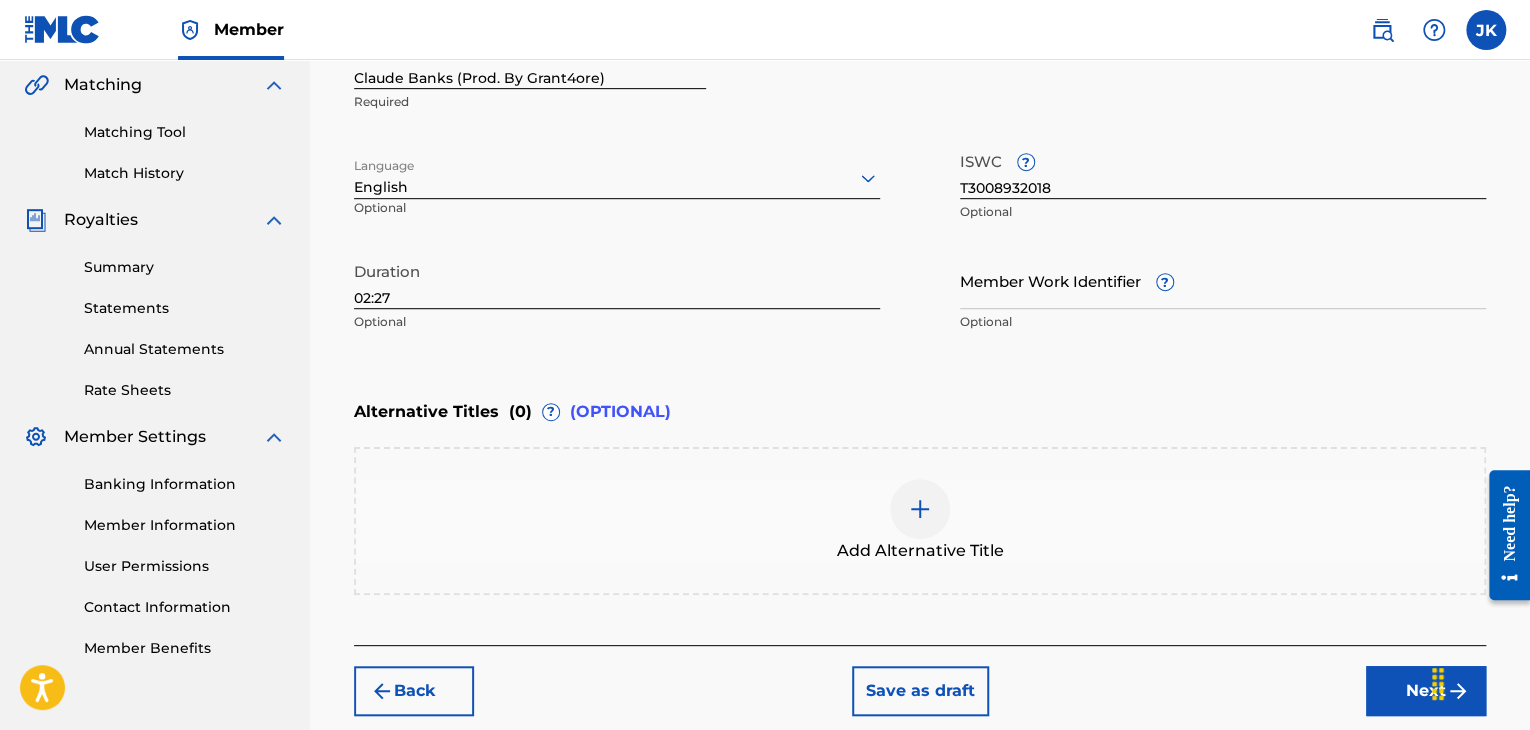 click on "Enter Work Details Enter work details for  ‘ Claude Banks (Prod. By Grant4ore) ’  below. Work Title   Claude Banks (Prod. By Grant4ore) Required Language English Optional ISWC   ? T3008932018 Optional Duration   02:27 Optional Member Work Identifier   ? Optional" at bounding box center [920, 148] 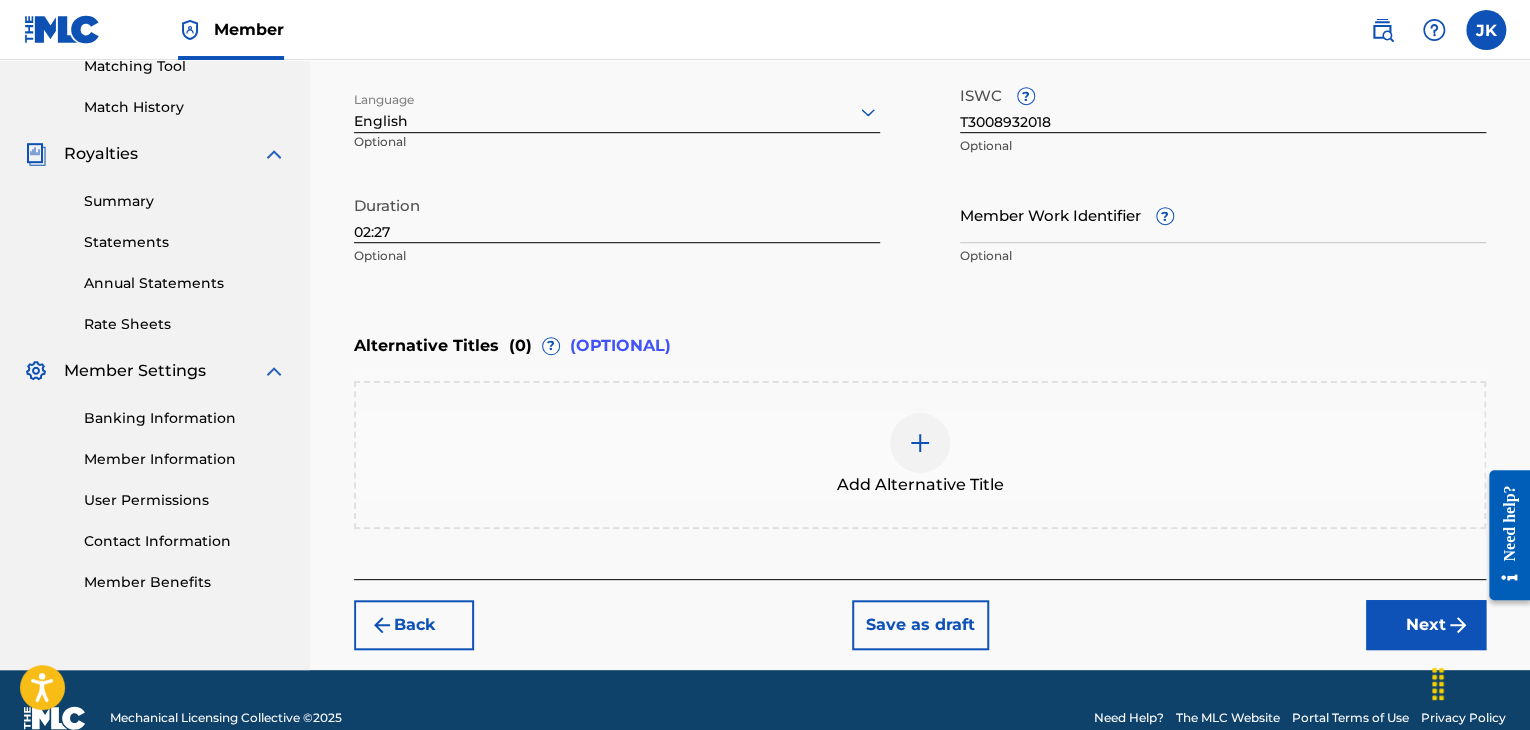 scroll, scrollTop: 561, scrollLeft: 0, axis: vertical 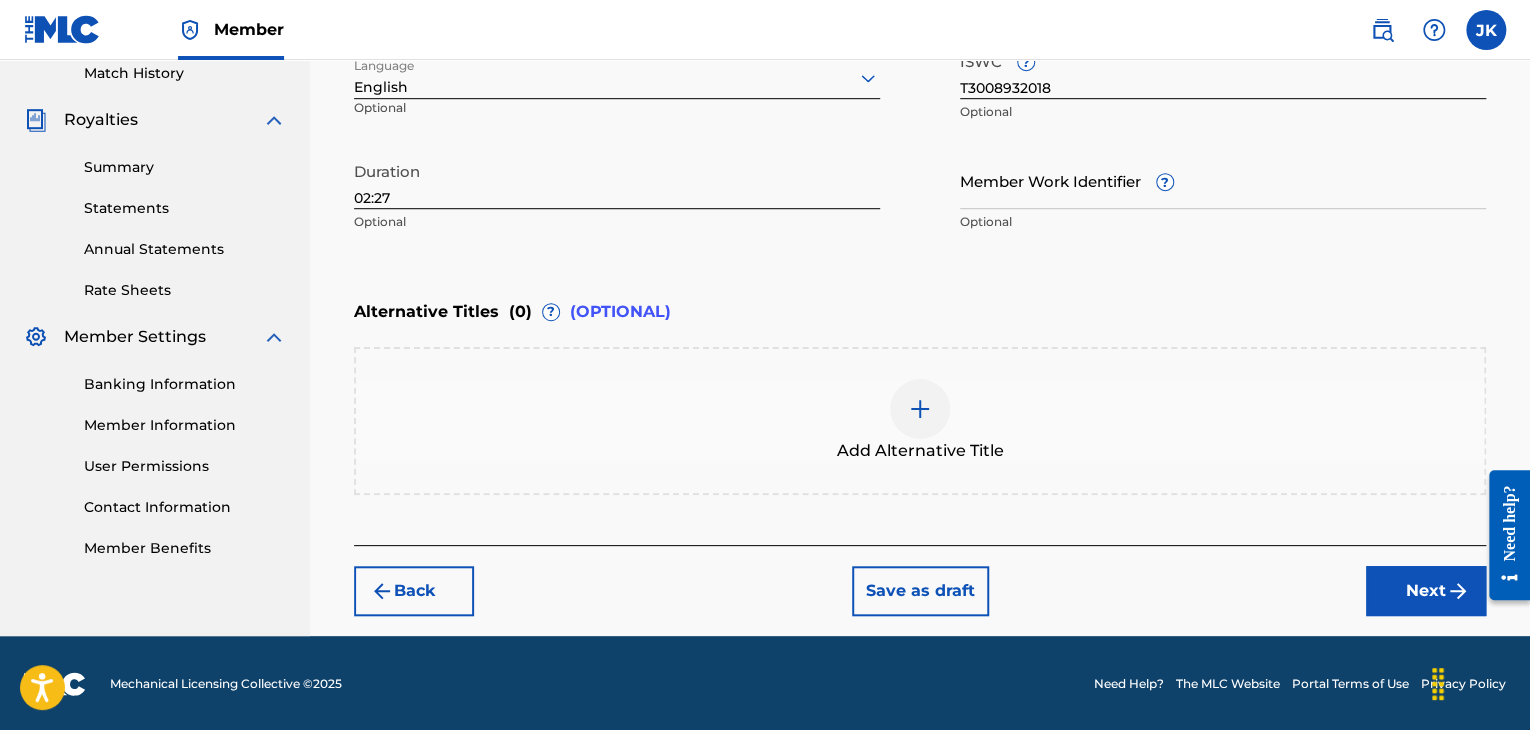 click on "Next" at bounding box center (1426, 591) 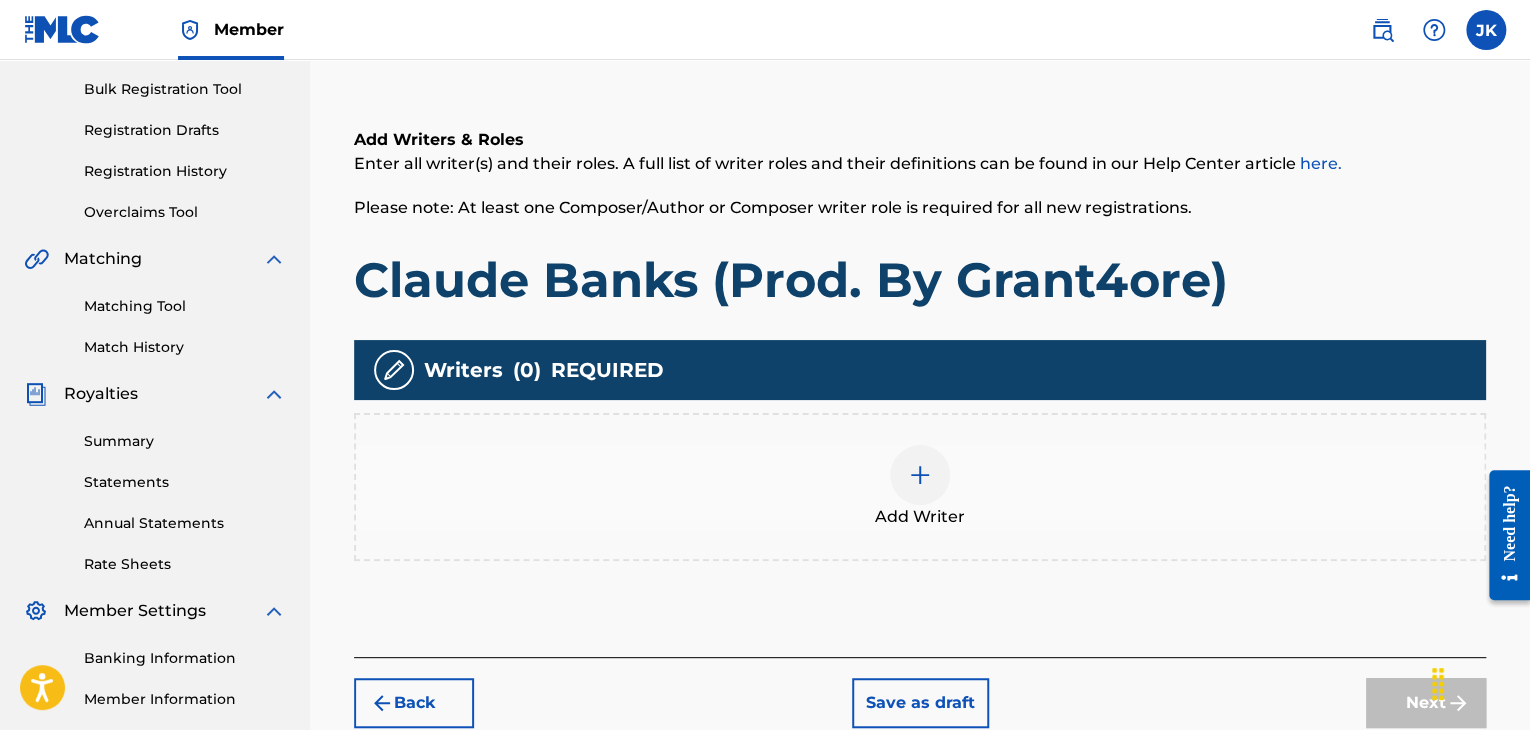 scroll, scrollTop: 390, scrollLeft: 0, axis: vertical 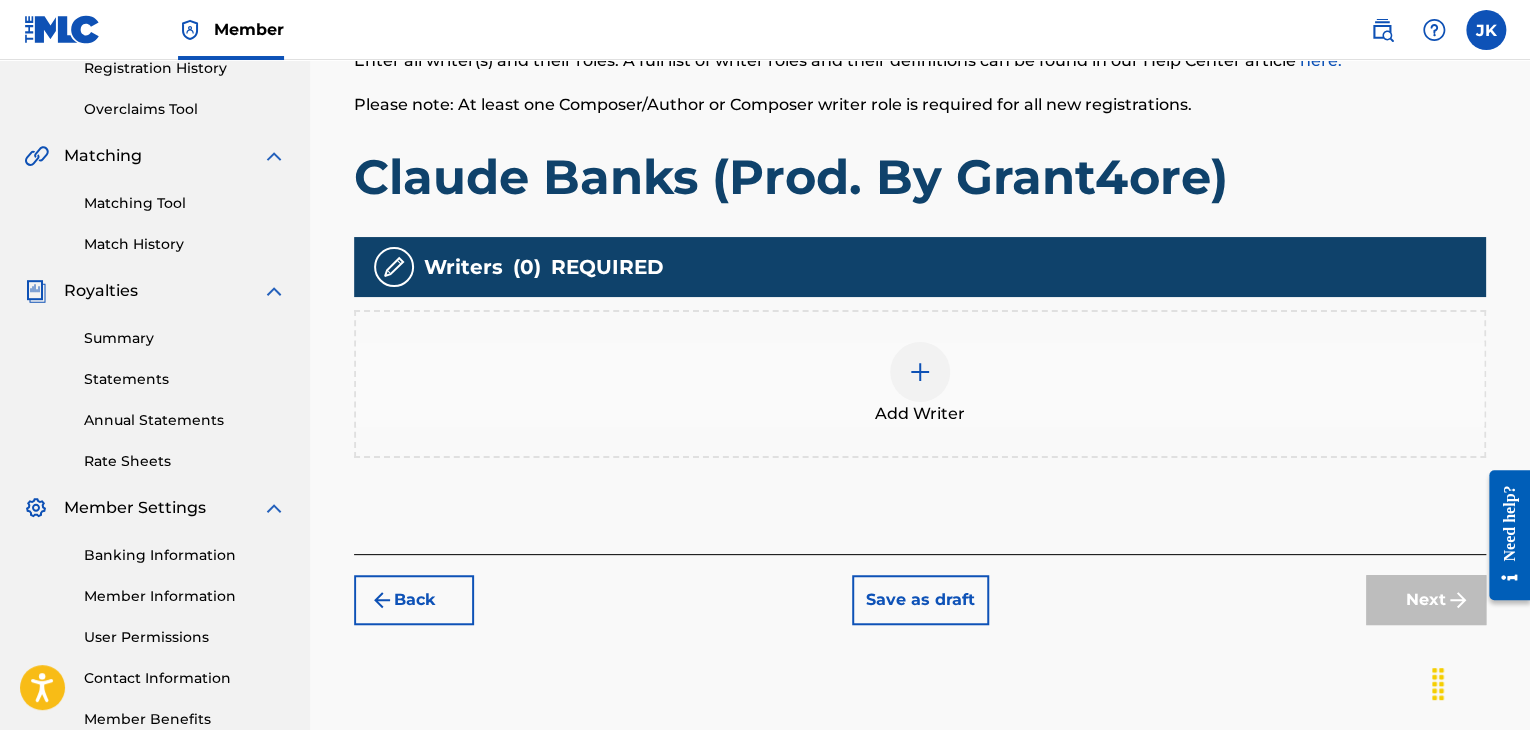 click at bounding box center [920, 372] 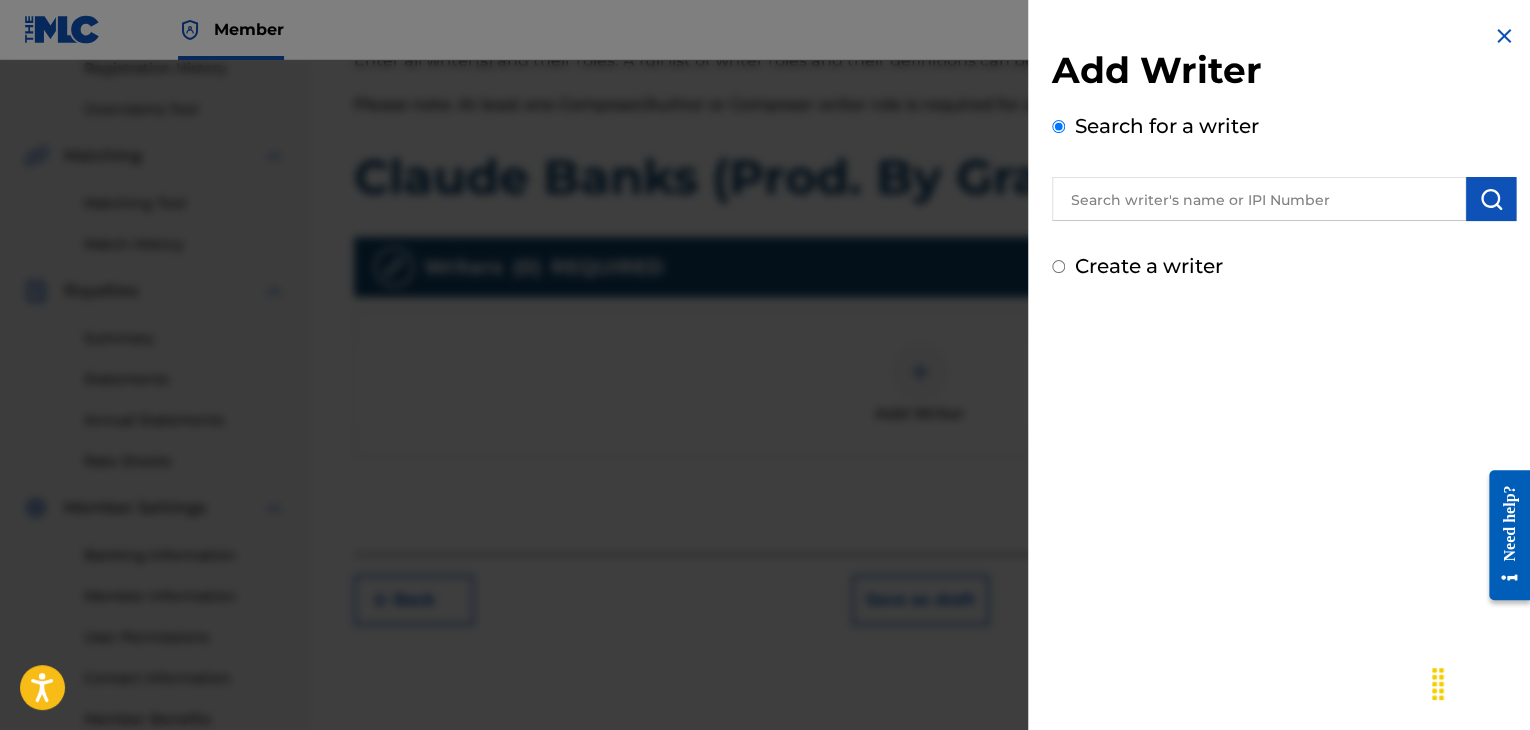 click at bounding box center [1259, 199] 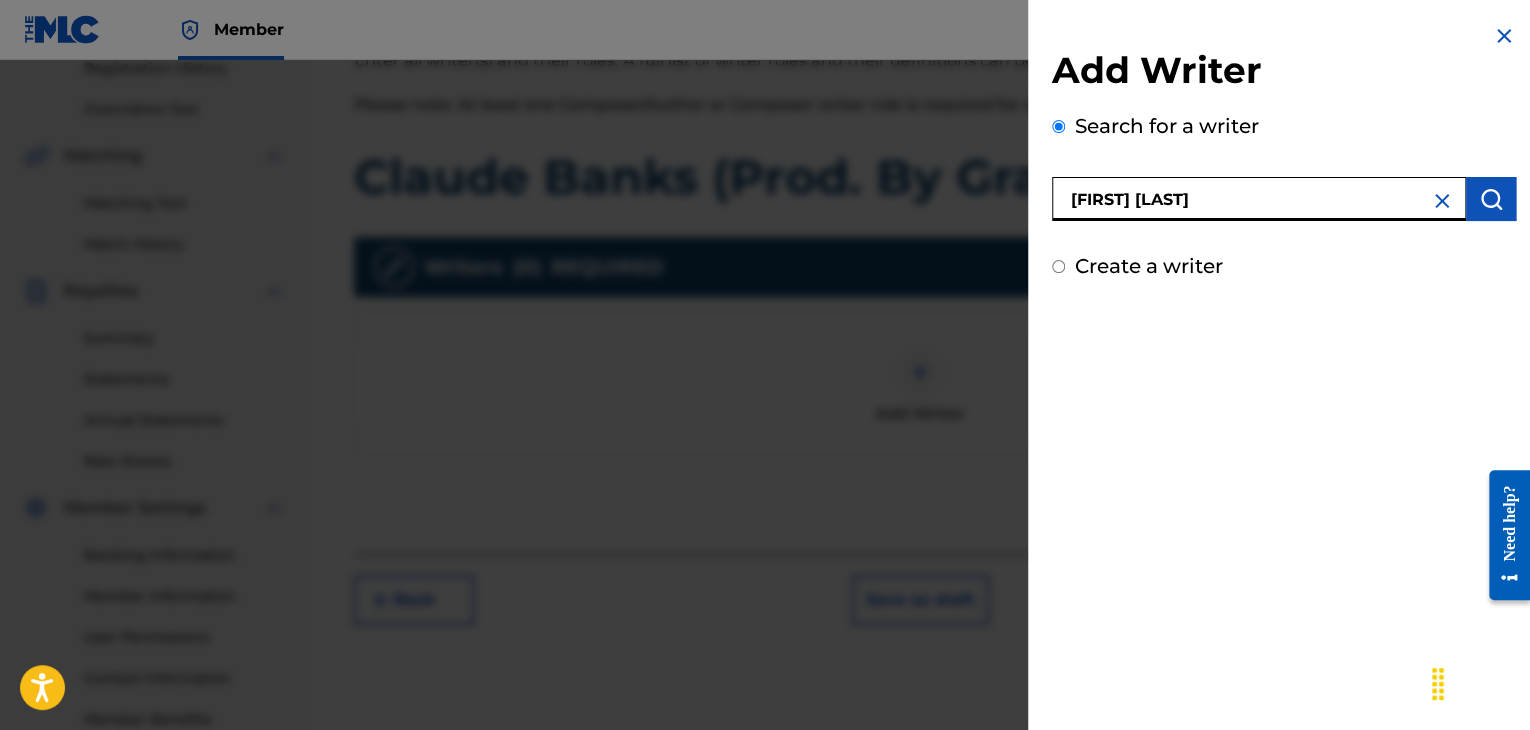 type on "[FIRST] [LAST]" 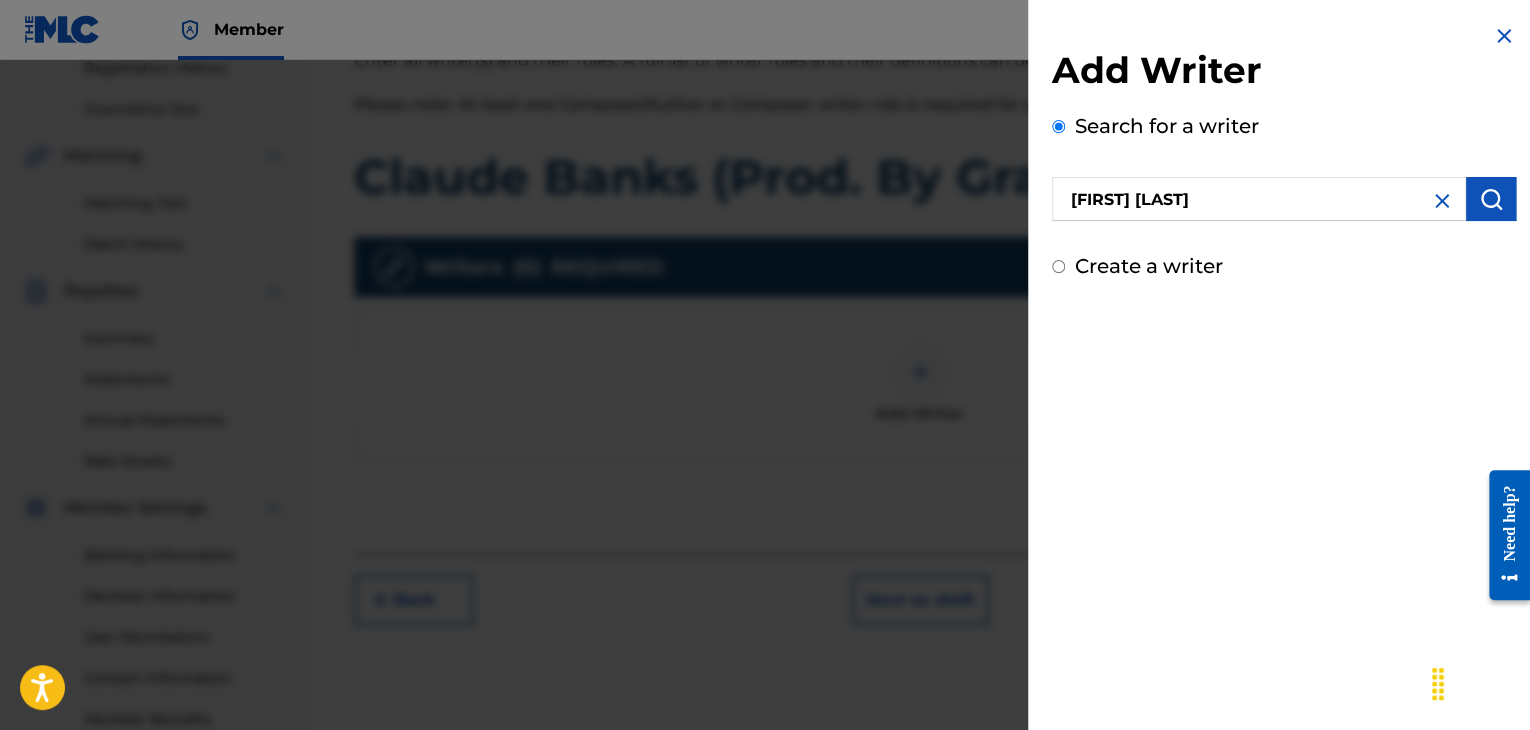 click at bounding box center [1491, 199] 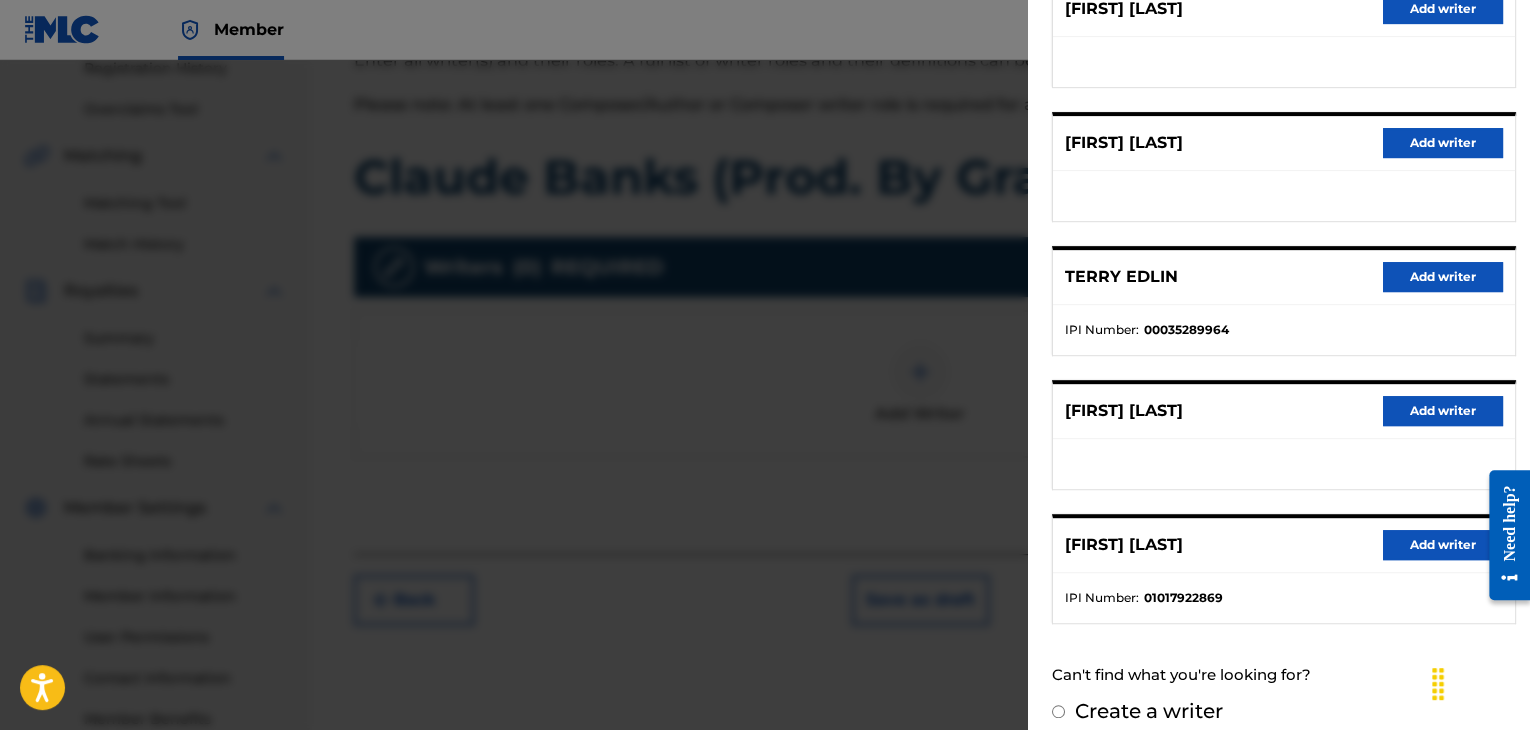 scroll, scrollTop: 300, scrollLeft: 0, axis: vertical 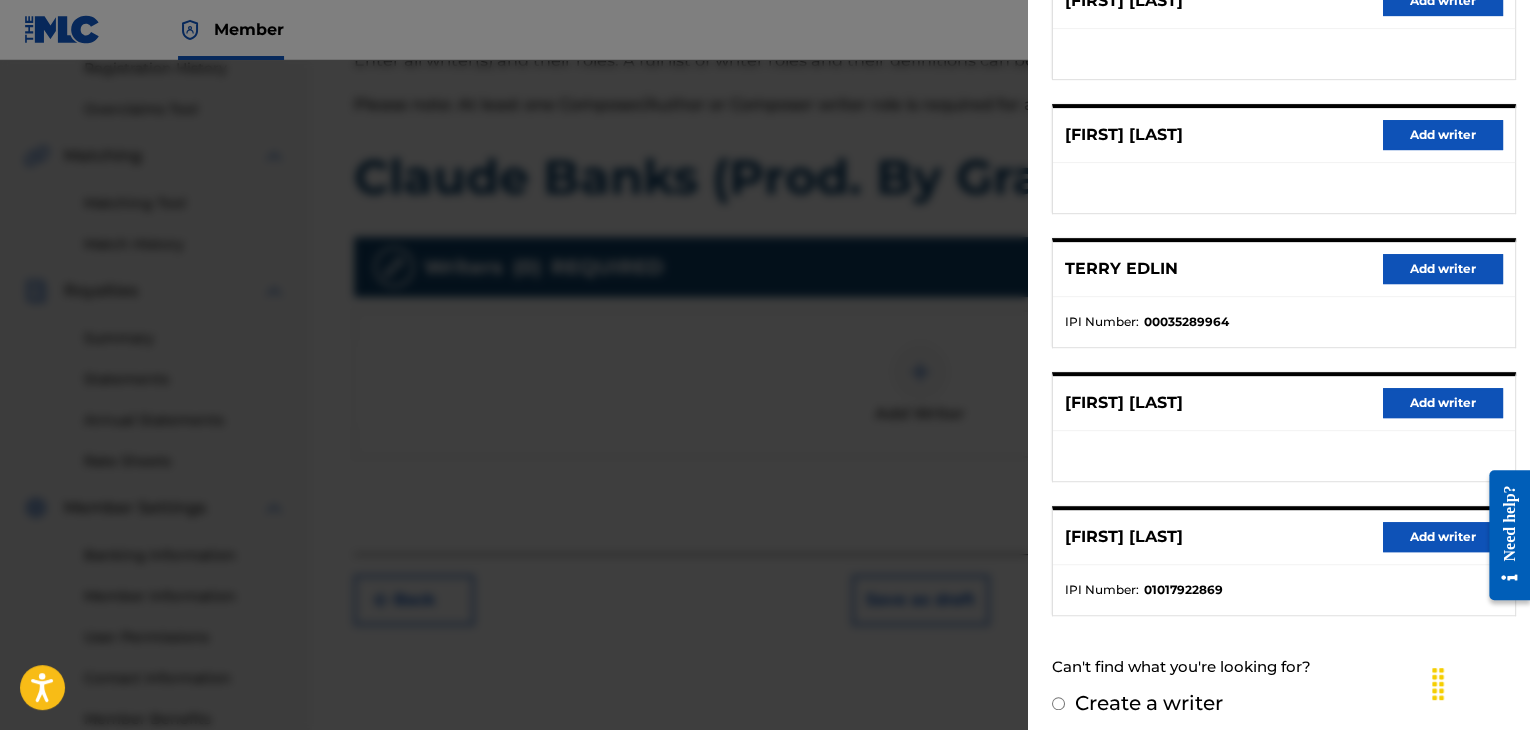 click on "Add writer" at bounding box center [1443, 537] 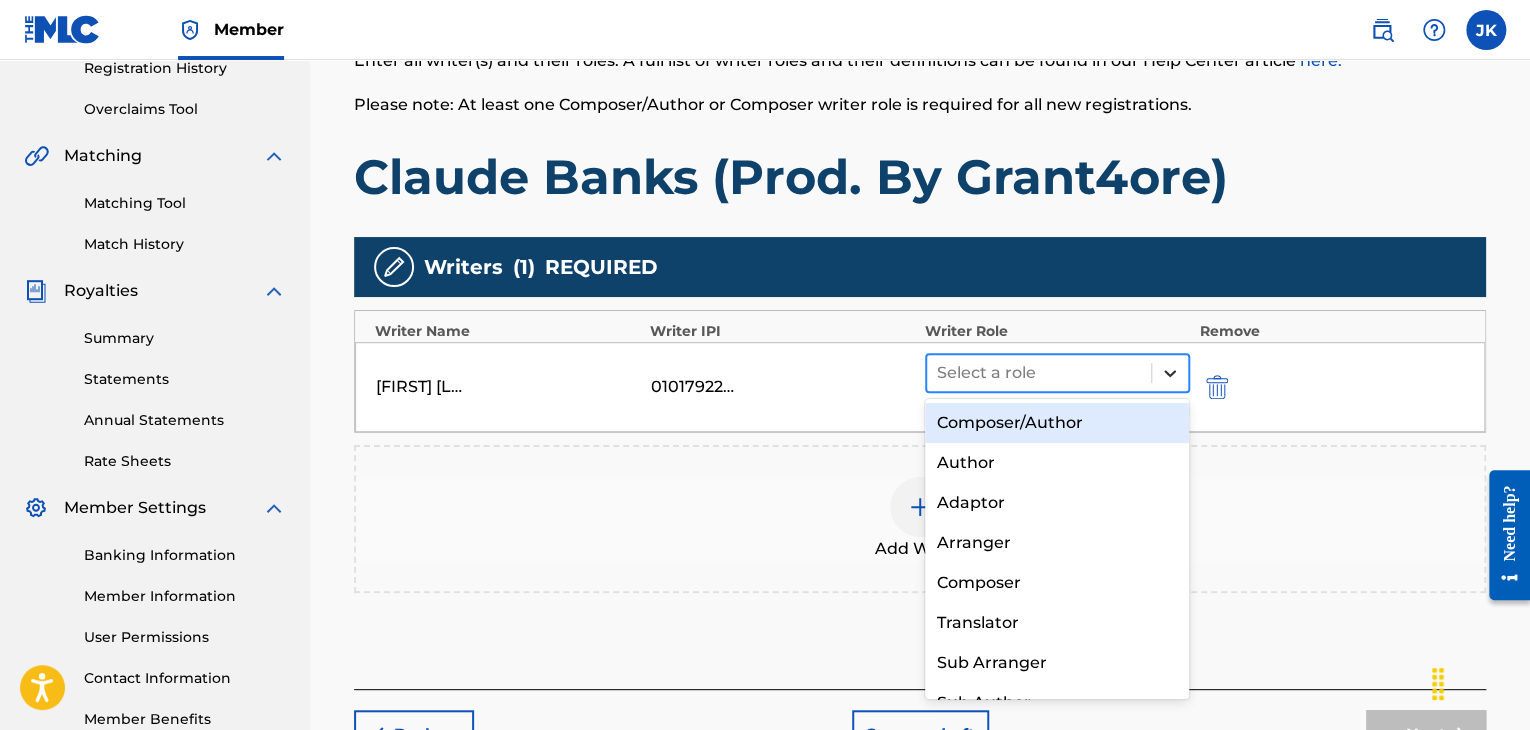 click 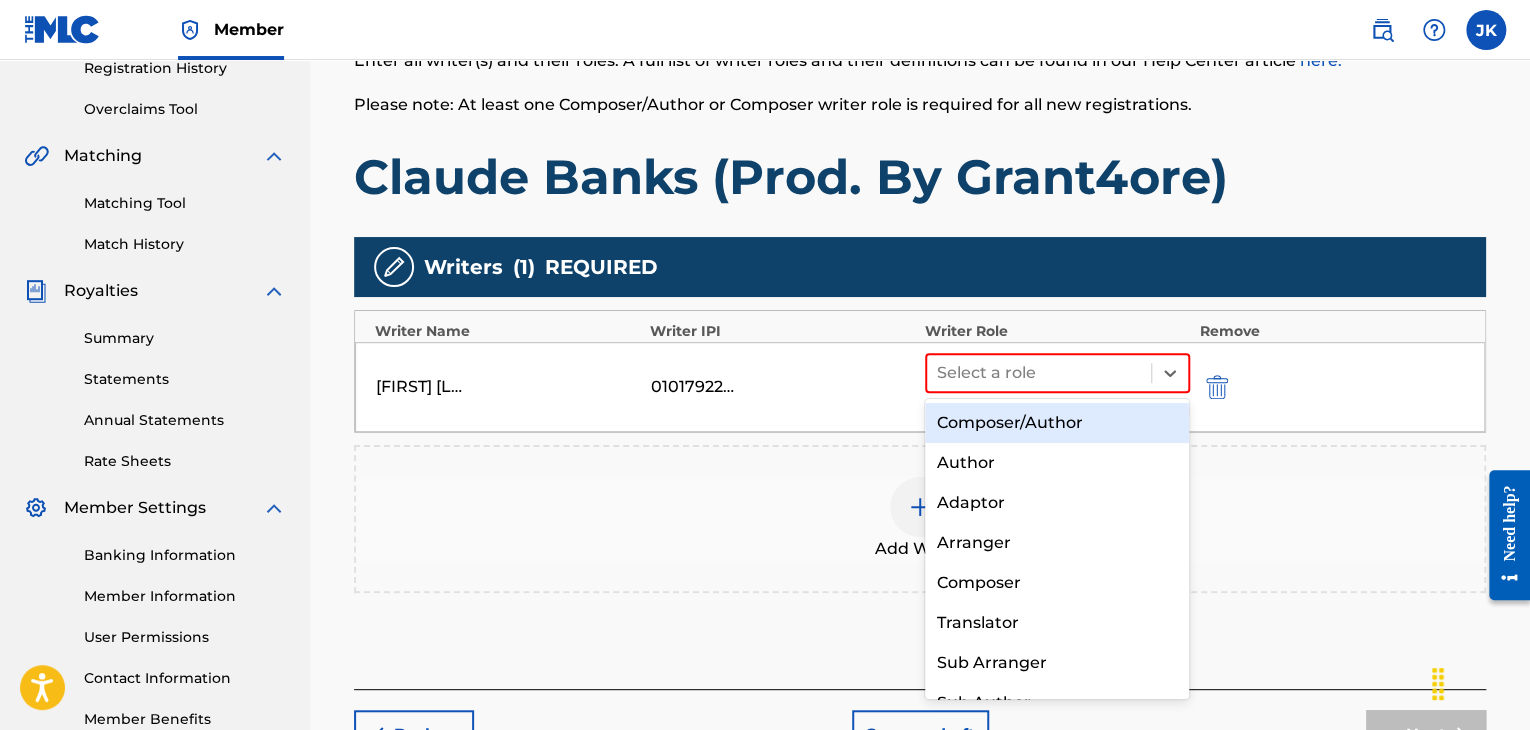 click on "Composer/Author" at bounding box center [1057, 423] 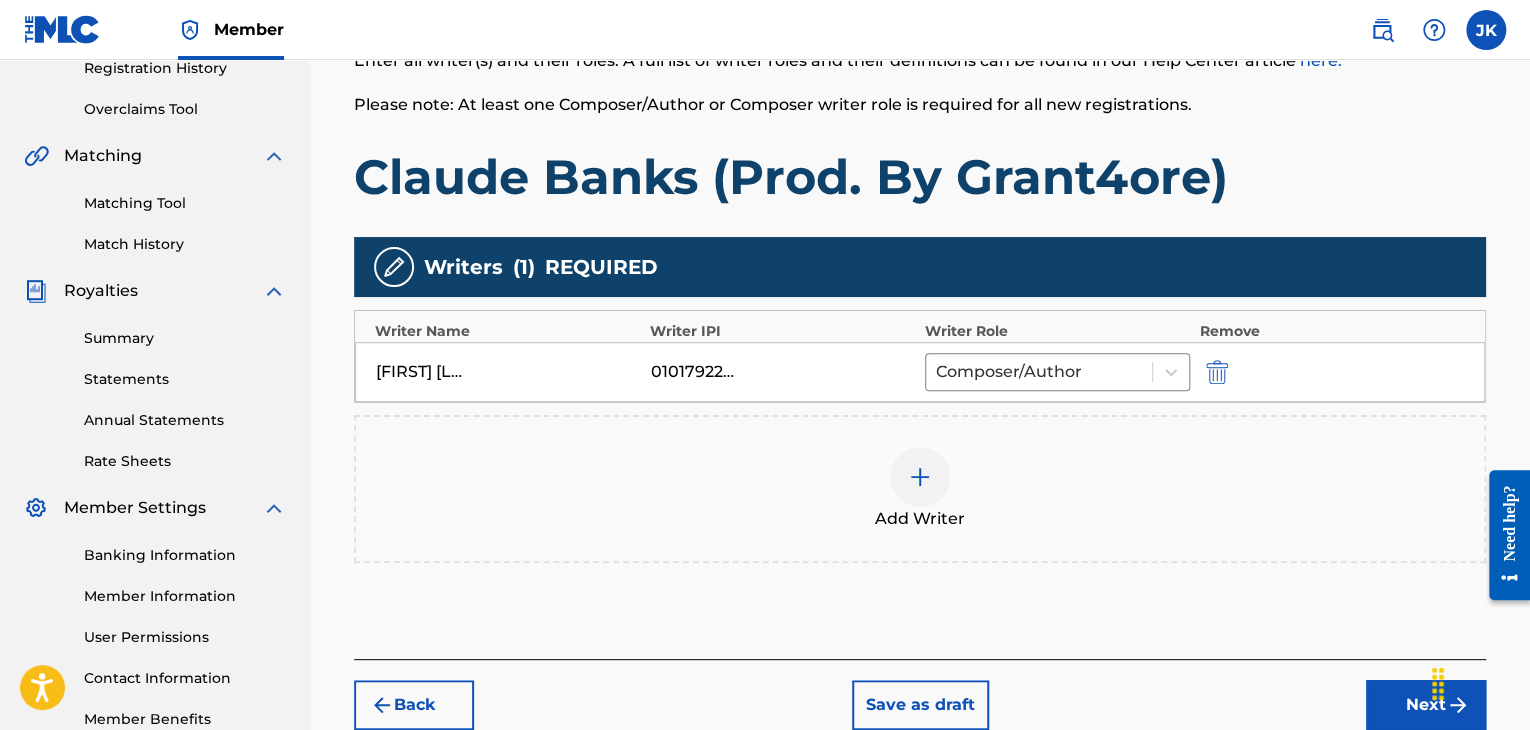 click on "Claude Banks (Prod. By Grant4ore)" at bounding box center (920, 177) 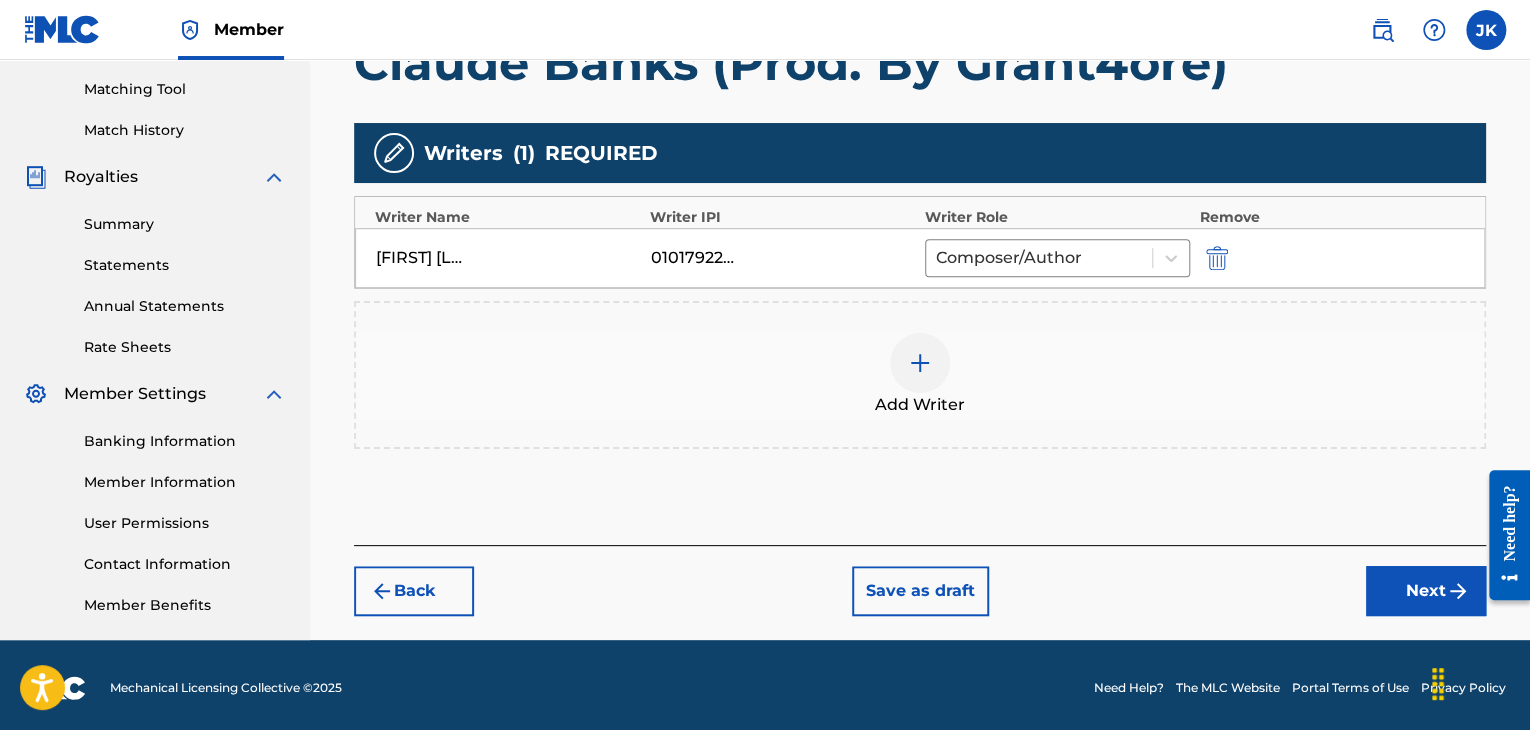 scroll, scrollTop: 510, scrollLeft: 0, axis: vertical 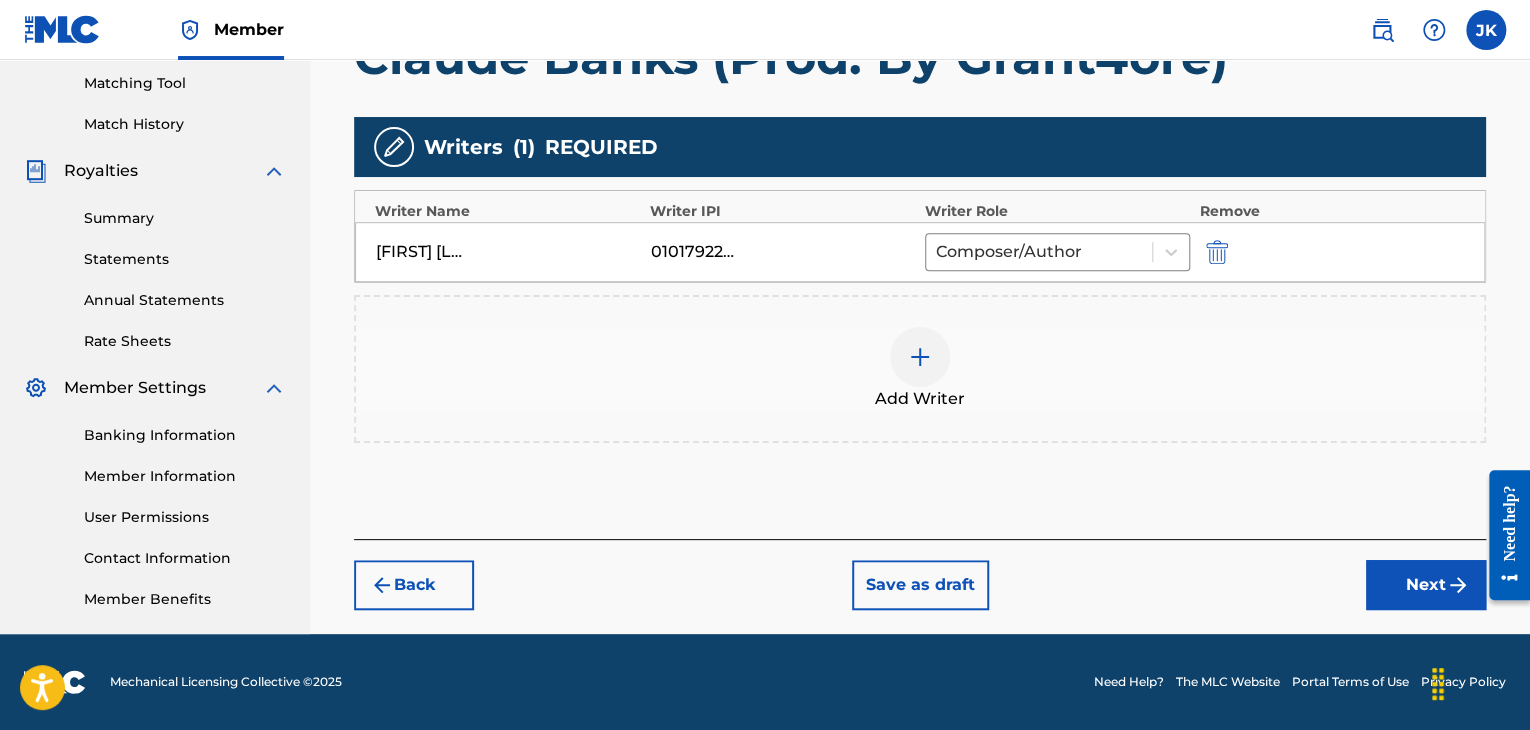 click on "Next" at bounding box center (1426, 585) 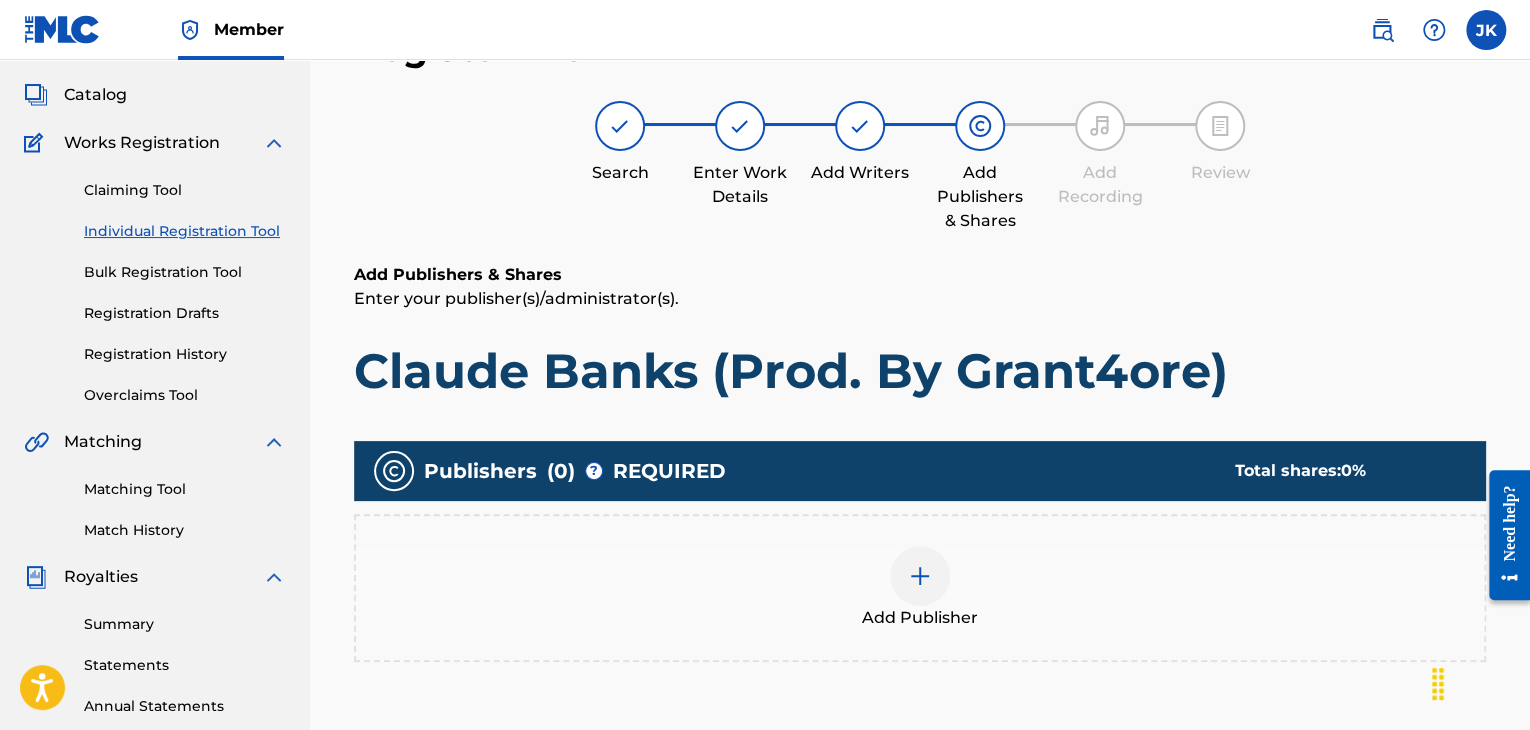 scroll, scrollTop: 90, scrollLeft: 0, axis: vertical 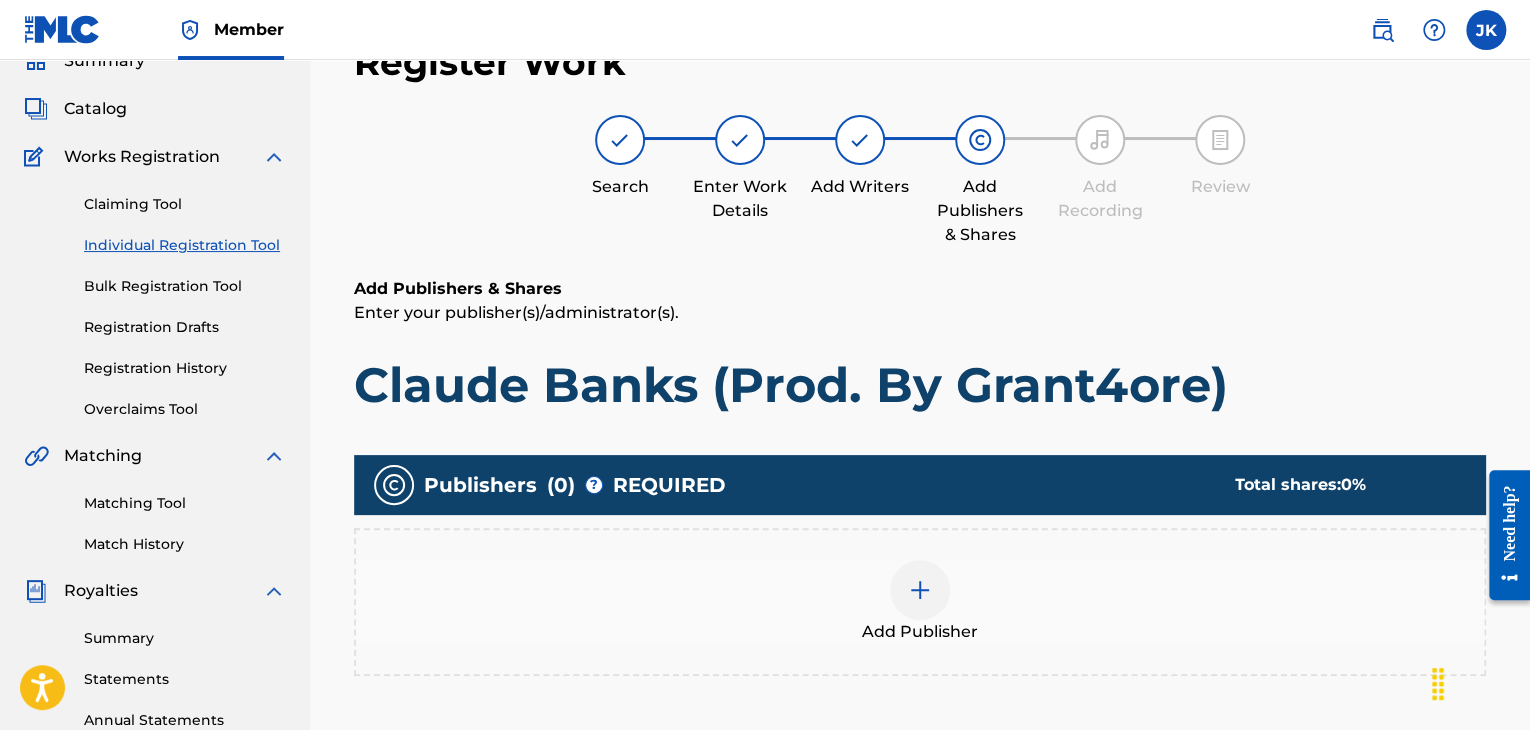 click at bounding box center (920, 590) 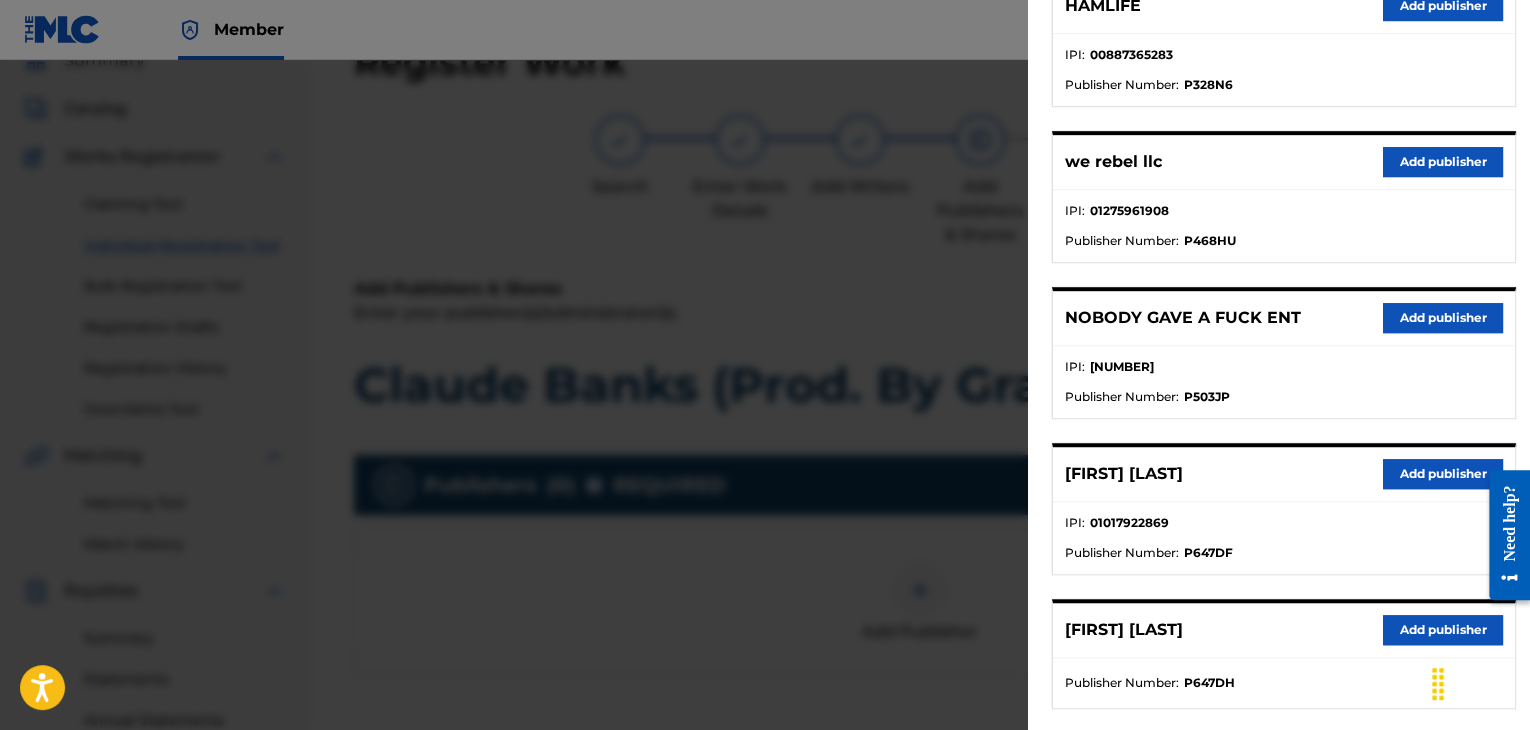 scroll, scrollTop: 500, scrollLeft: 0, axis: vertical 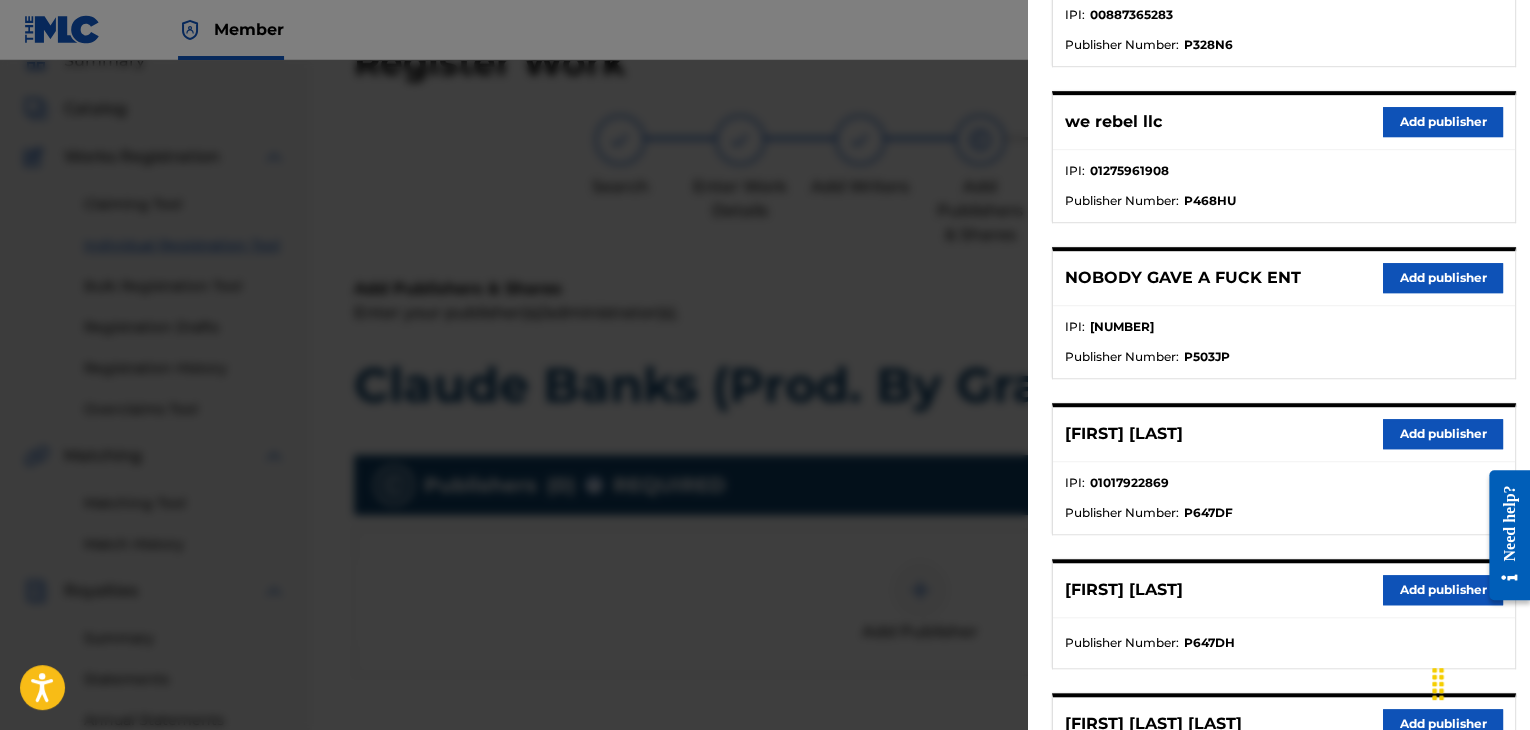 click on "Add publisher" at bounding box center (1443, 434) 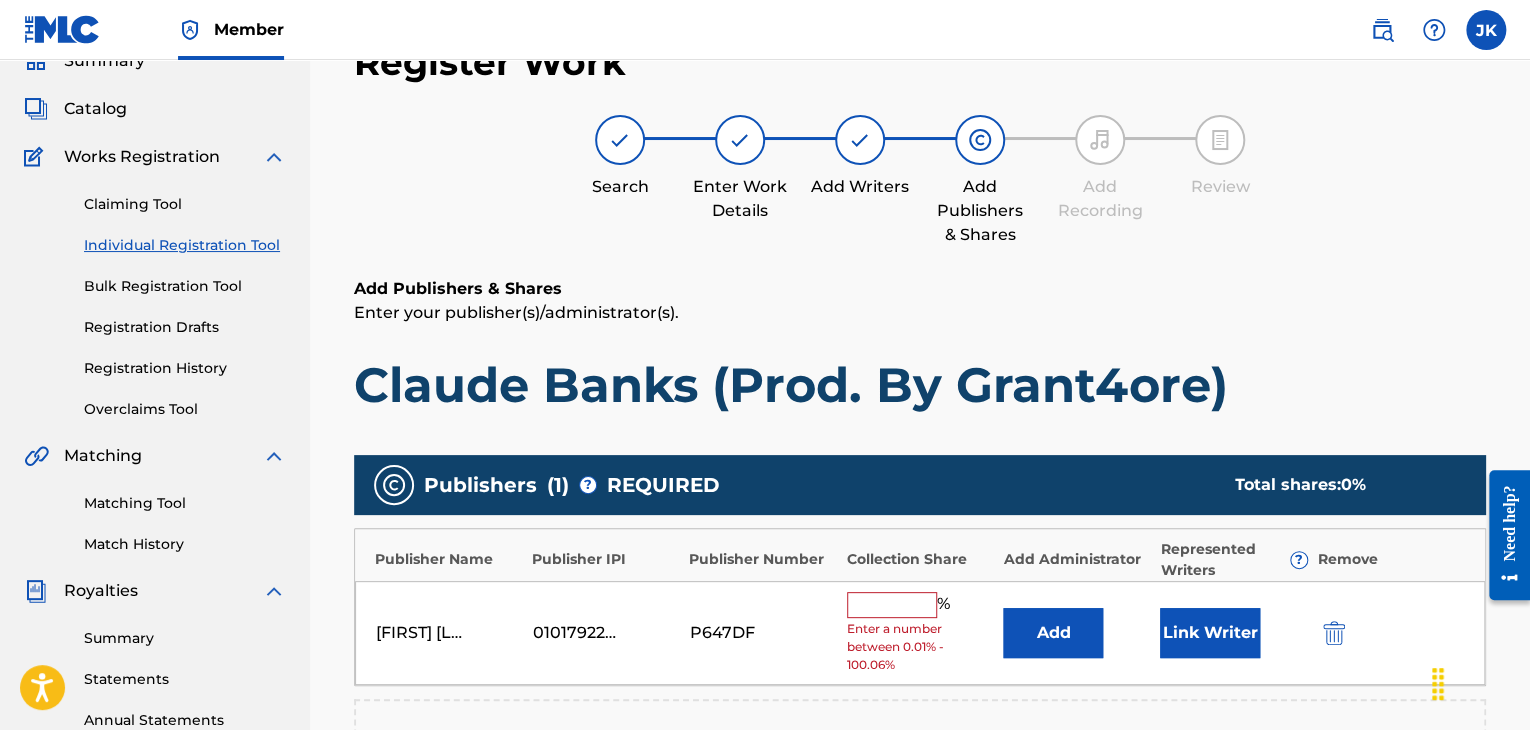 click on "Add" at bounding box center [1053, 633] 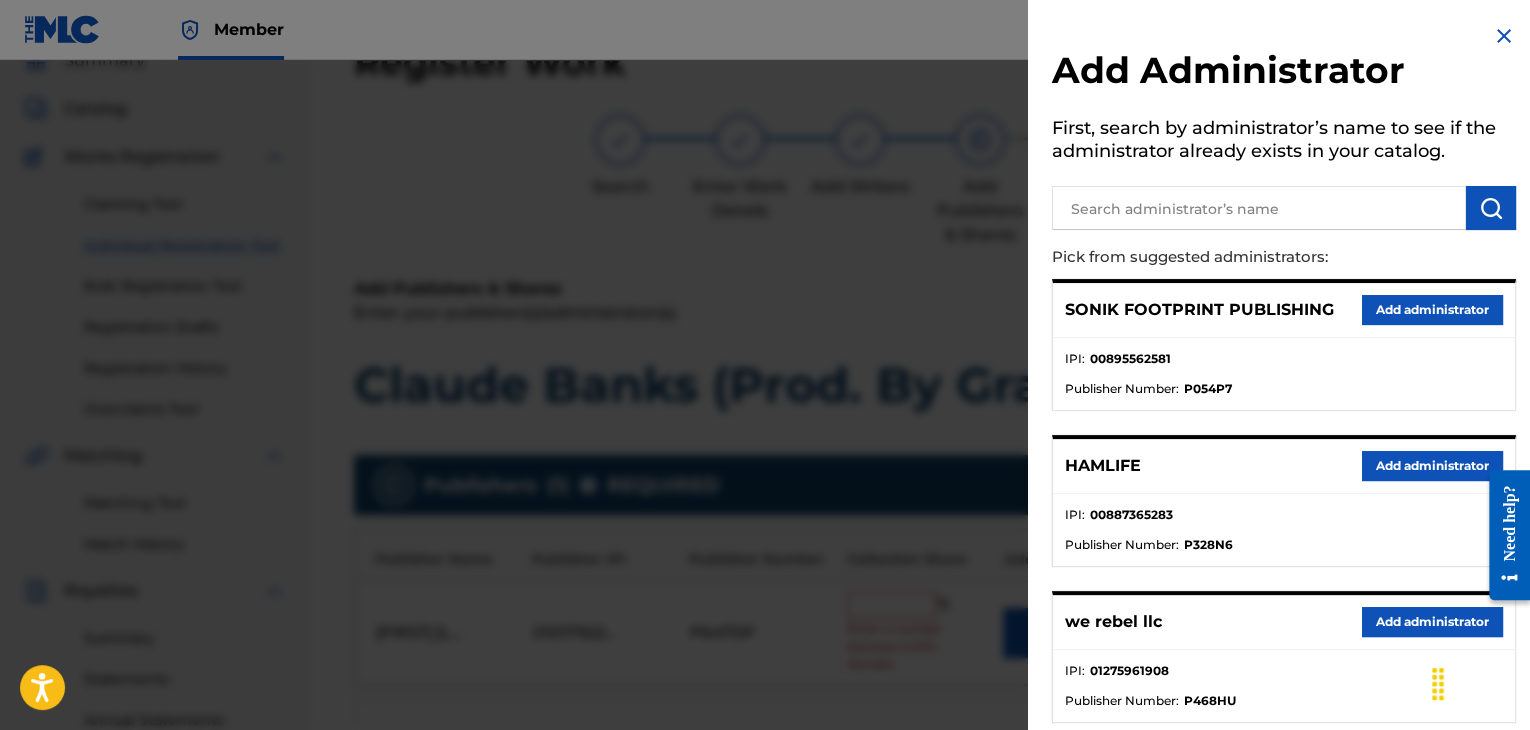 click on "Add administrator" at bounding box center [1432, 622] 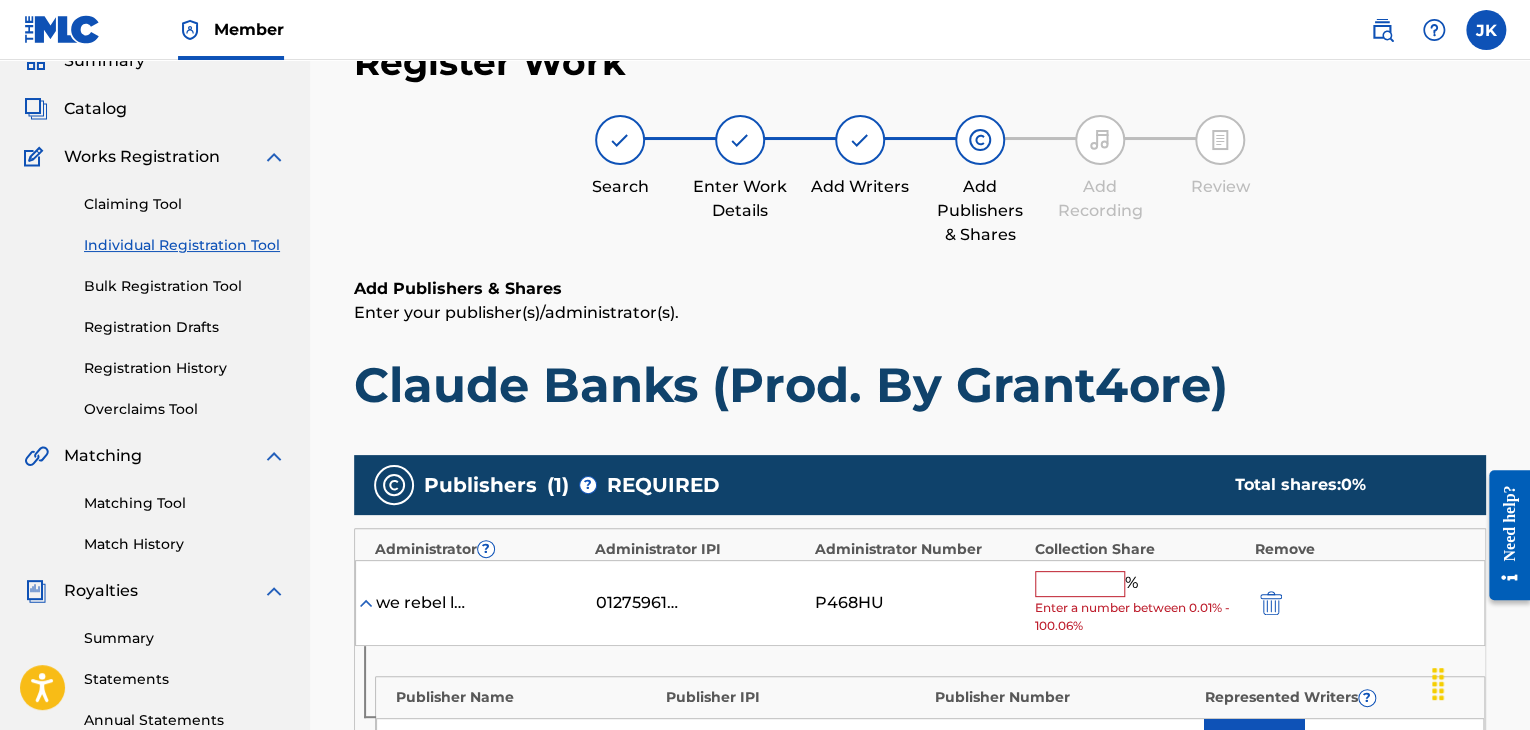click at bounding box center [1080, 584] 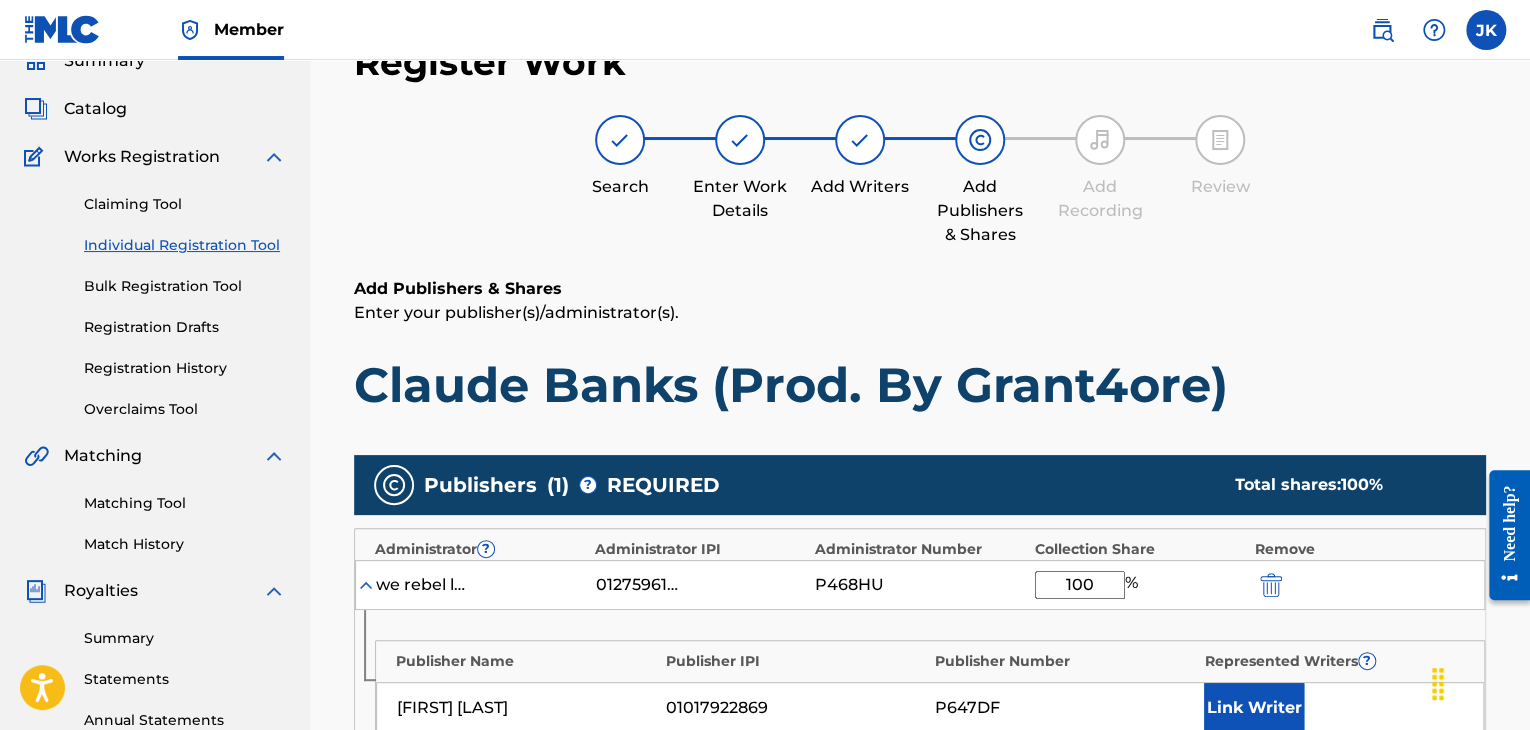drag, startPoint x: 1287, startPoint y: 341, endPoint x: 1328, endPoint y: 330, distance: 42.44997 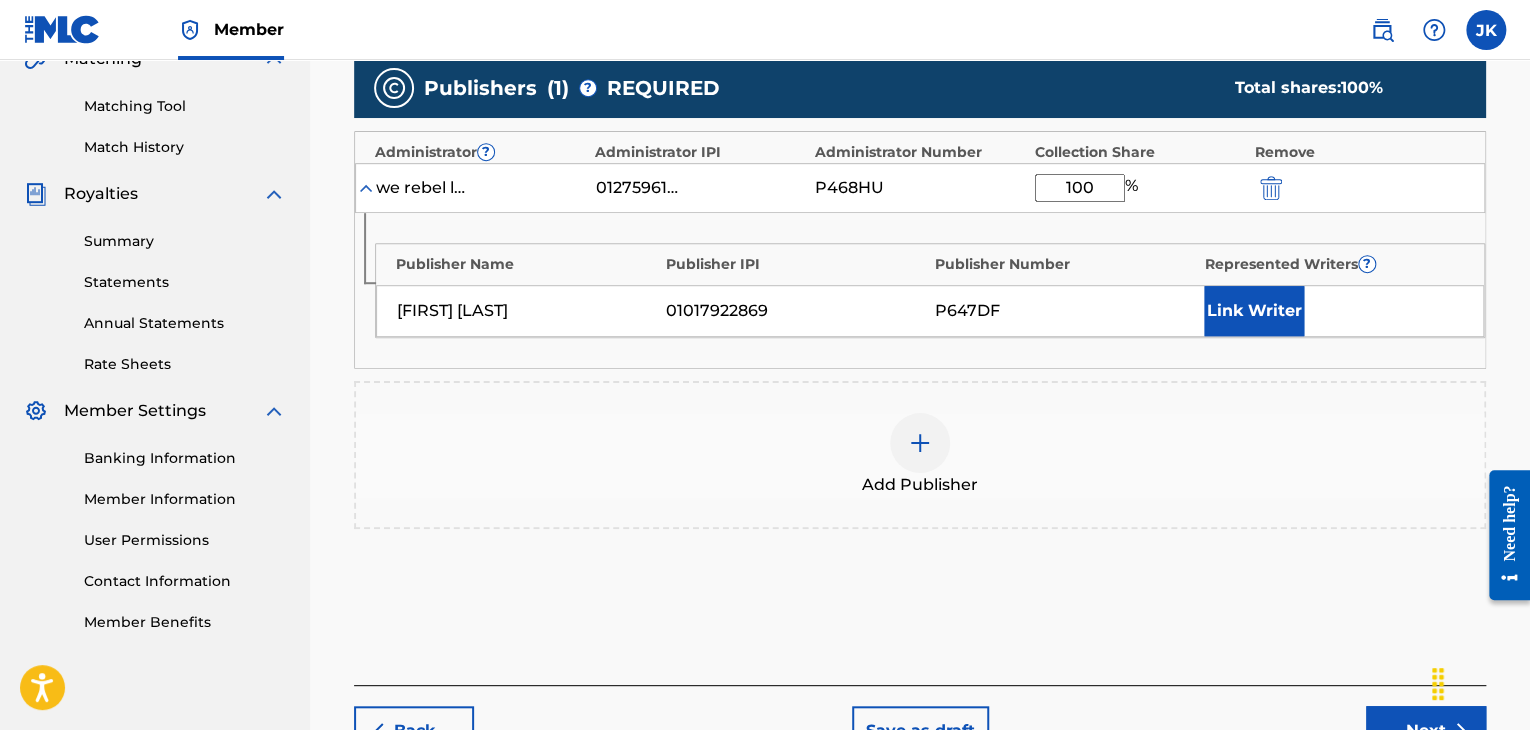scroll, scrollTop: 490, scrollLeft: 0, axis: vertical 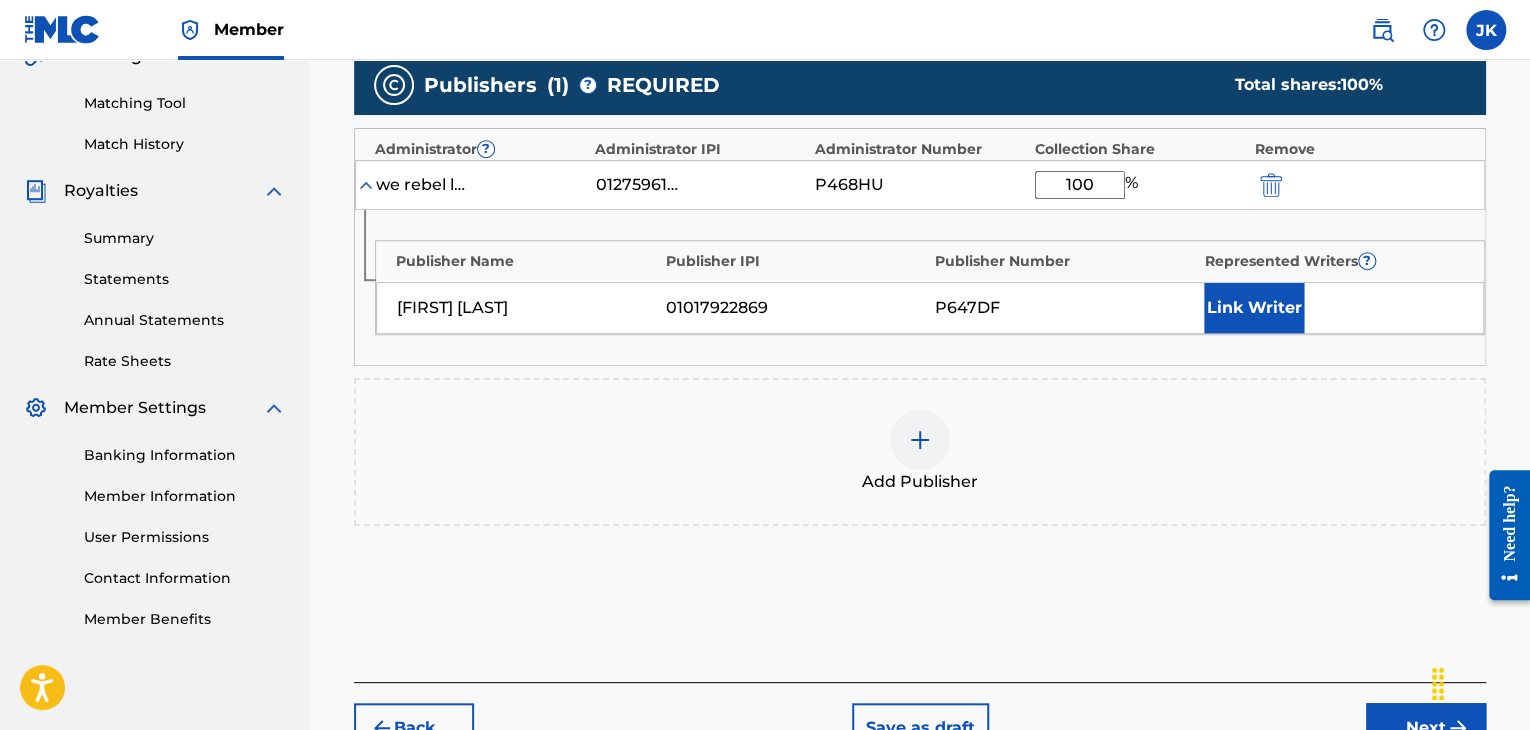 click on "Next" at bounding box center [1426, 728] 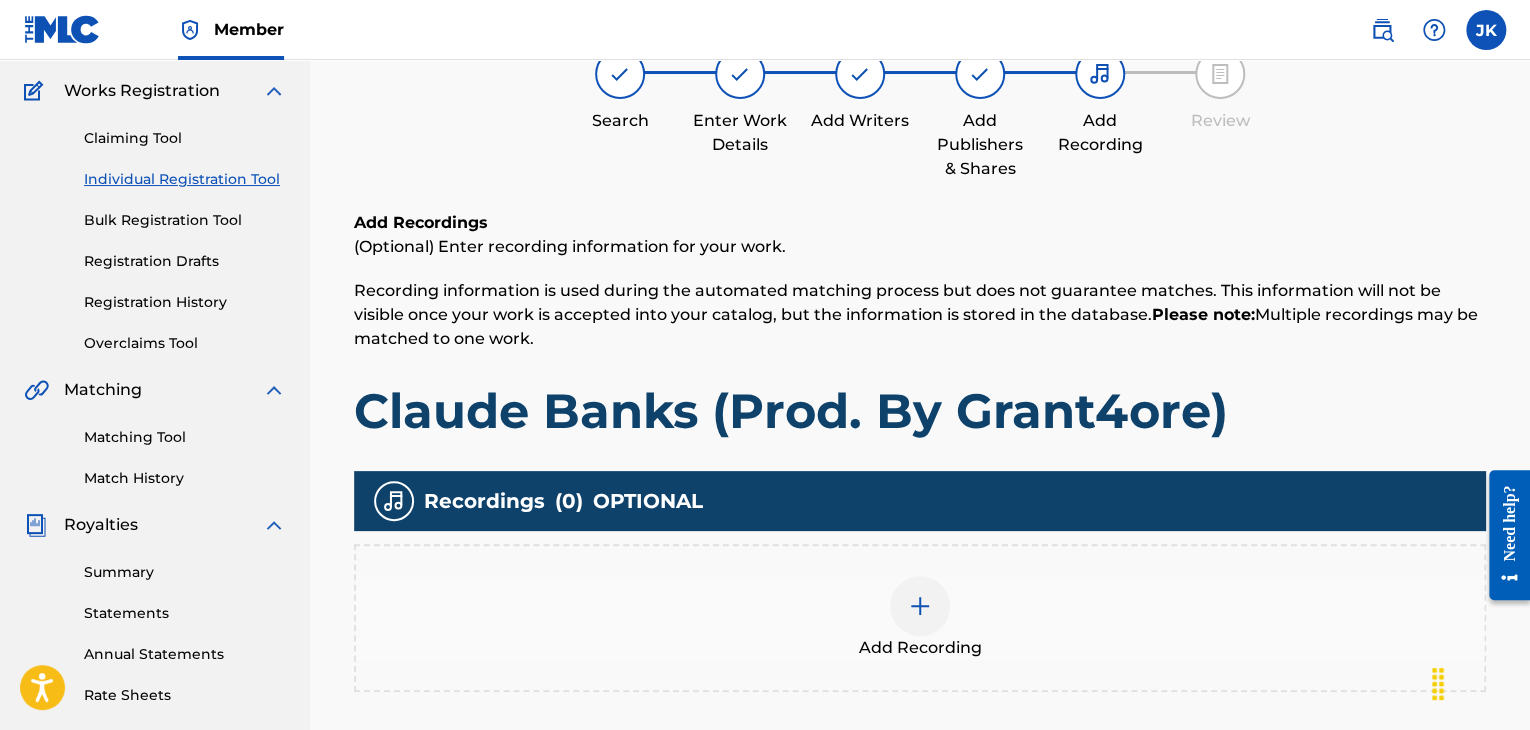 scroll, scrollTop: 190, scrollLeft: 0, axis: vertical 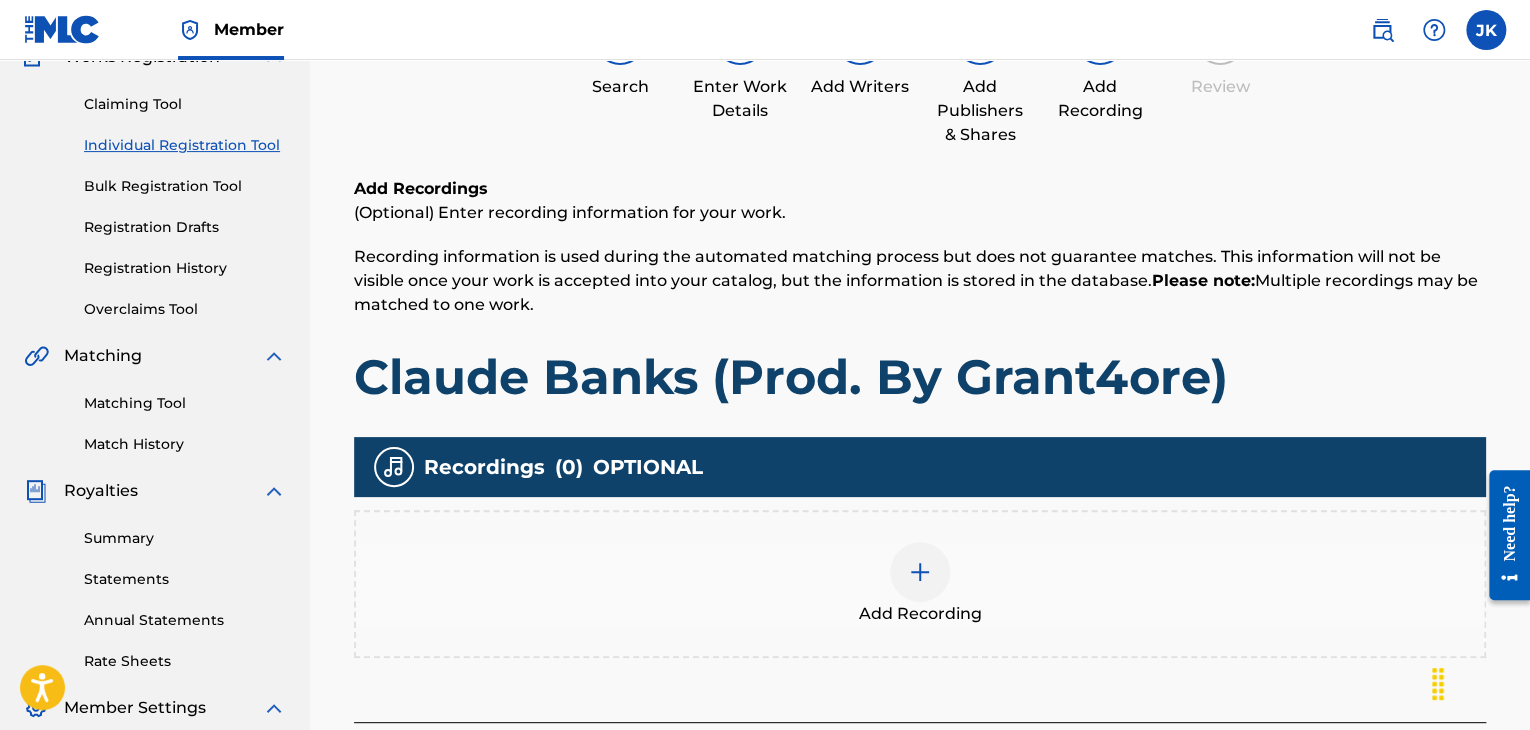 click at bounding box center [920, 572] 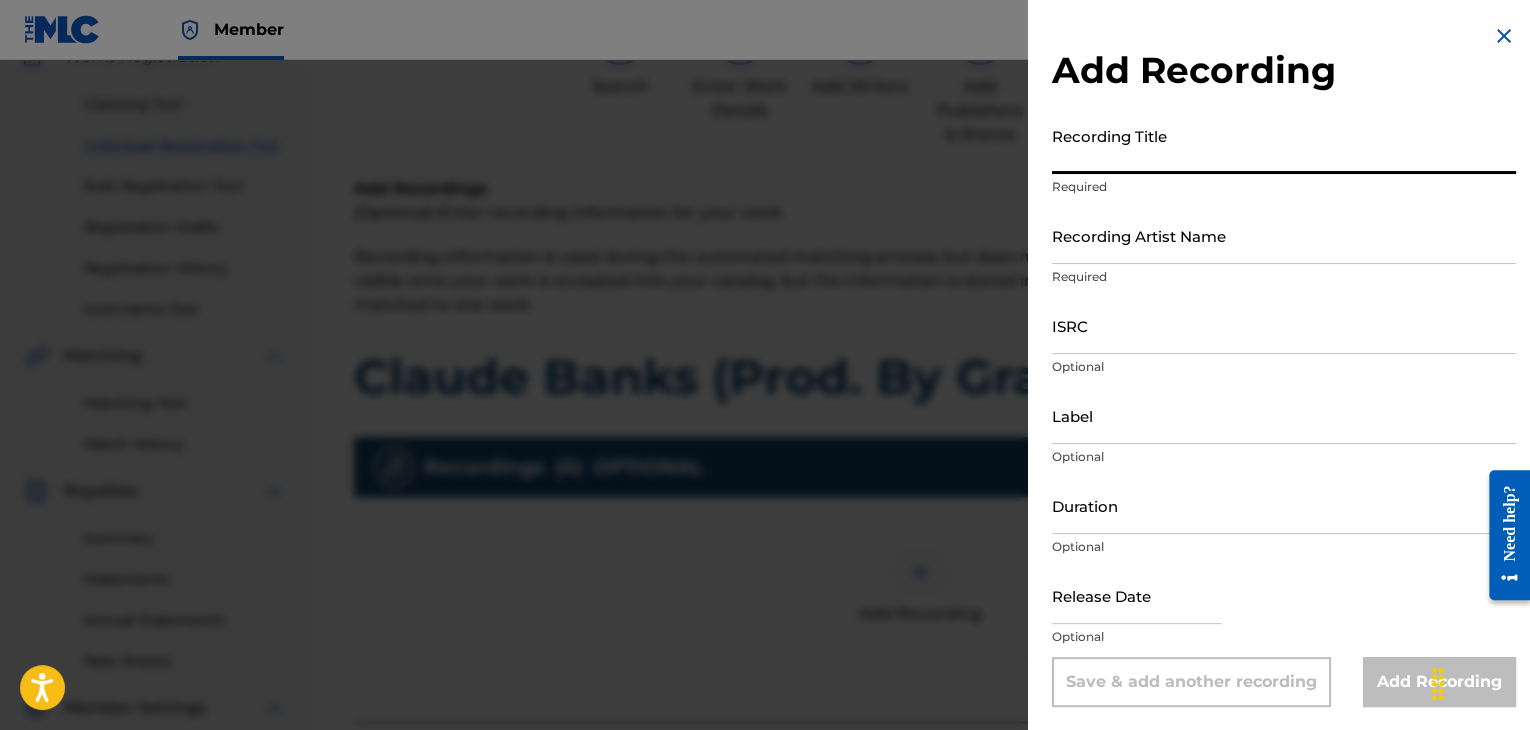 click on "Recording Title" at bounding box center [1284, 145] 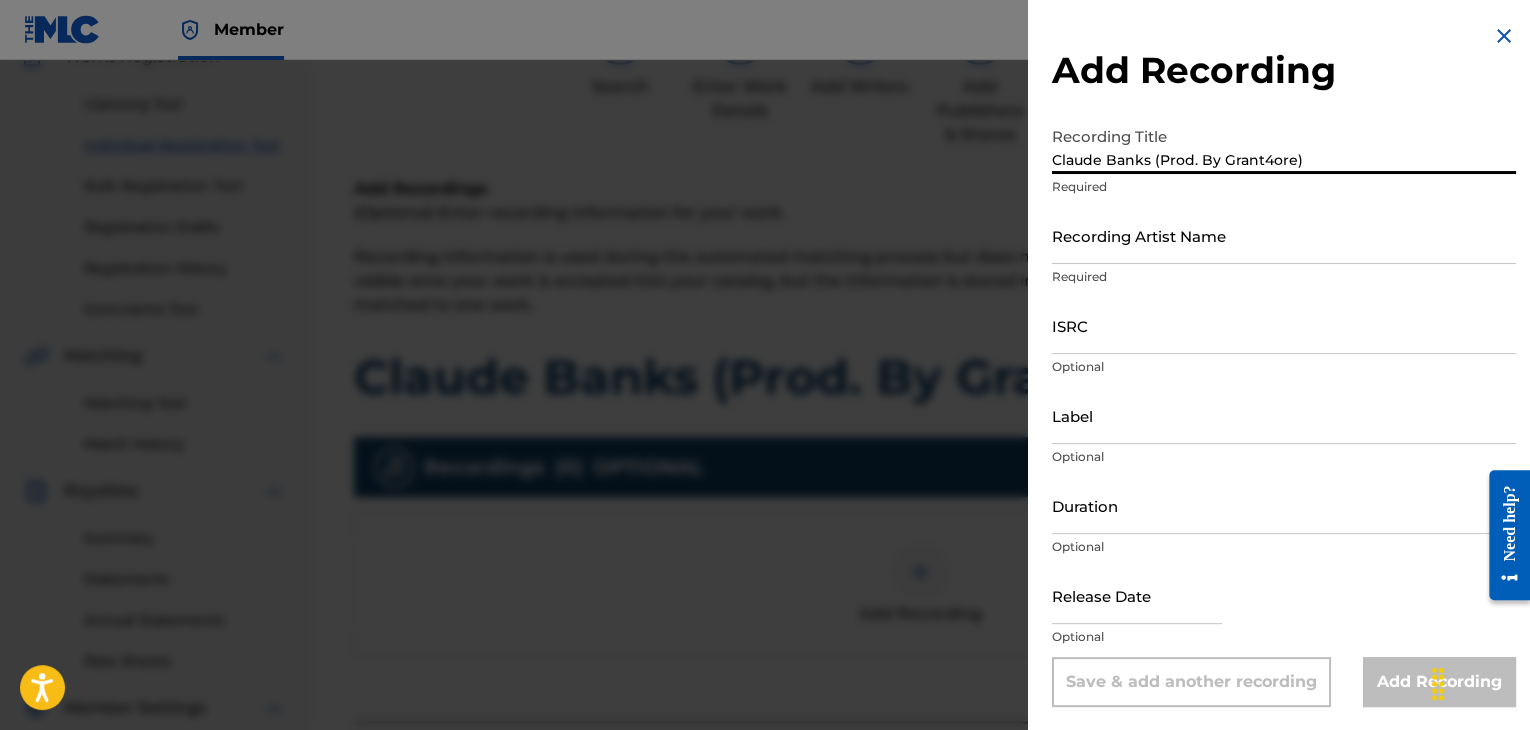 type on "Claude Banks (Prod. By Grant4ore)" 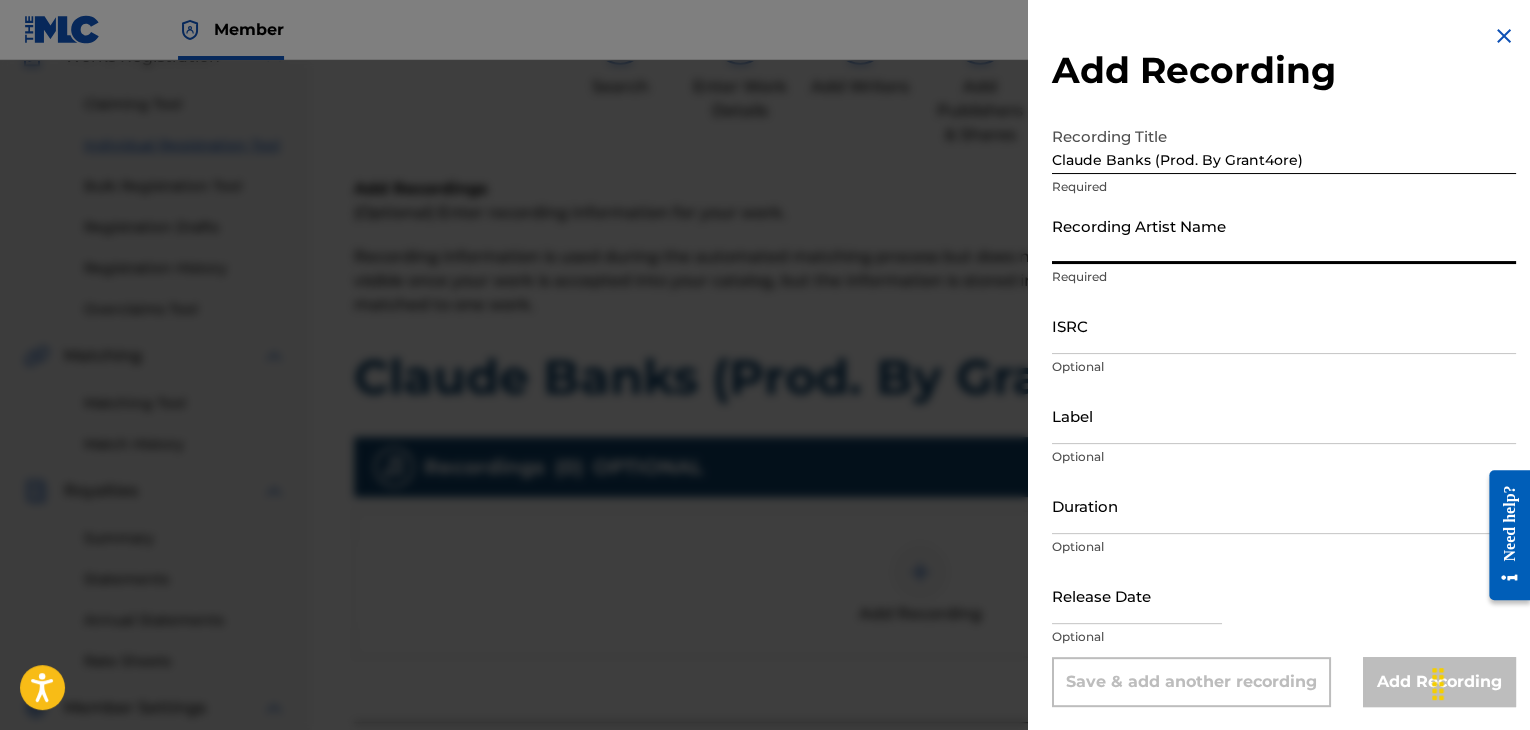 click on "Recording Artist Name" at bounding box center (1284, 235) 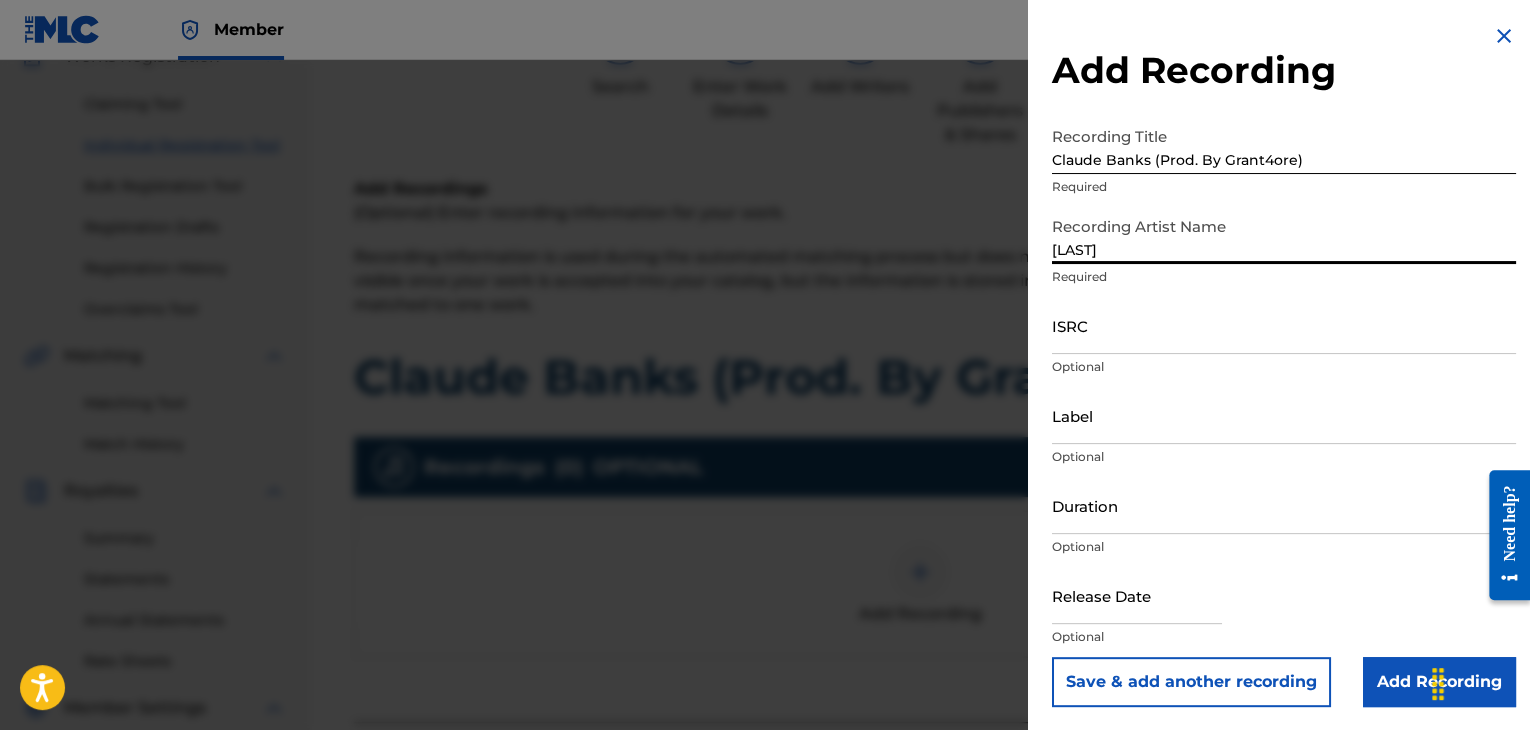 type on "[LAST]" 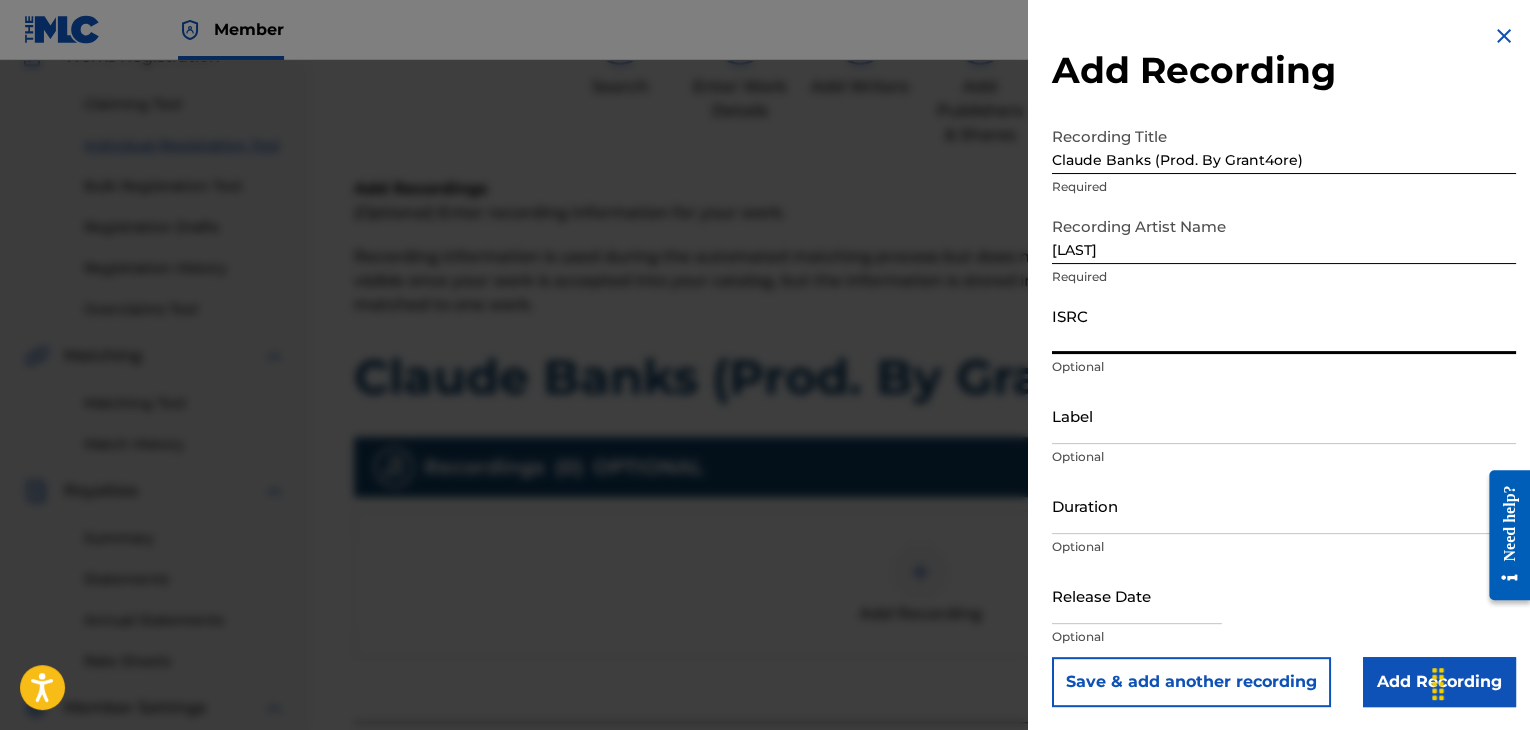 paste on "QM42K2055467" 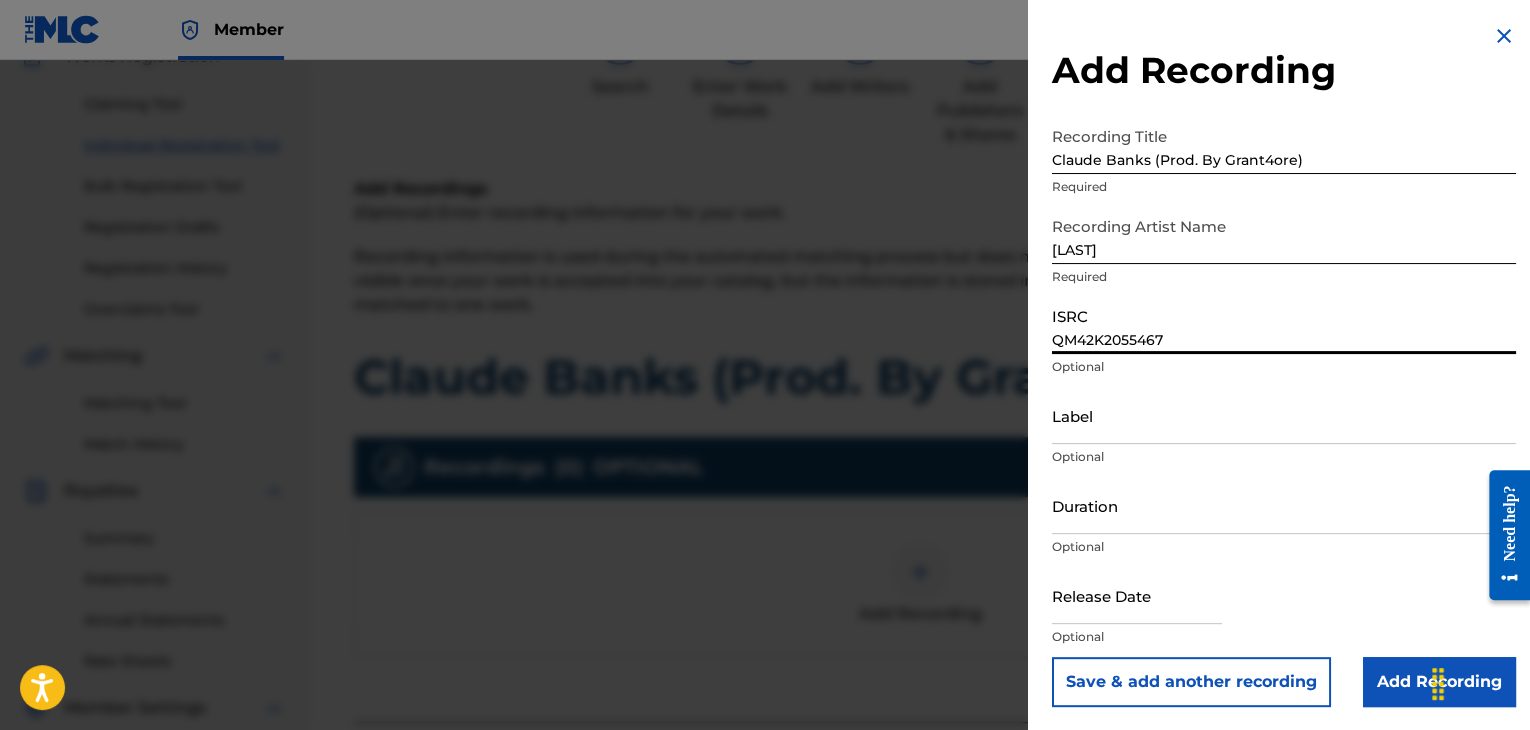 type on "QM42K2055467" 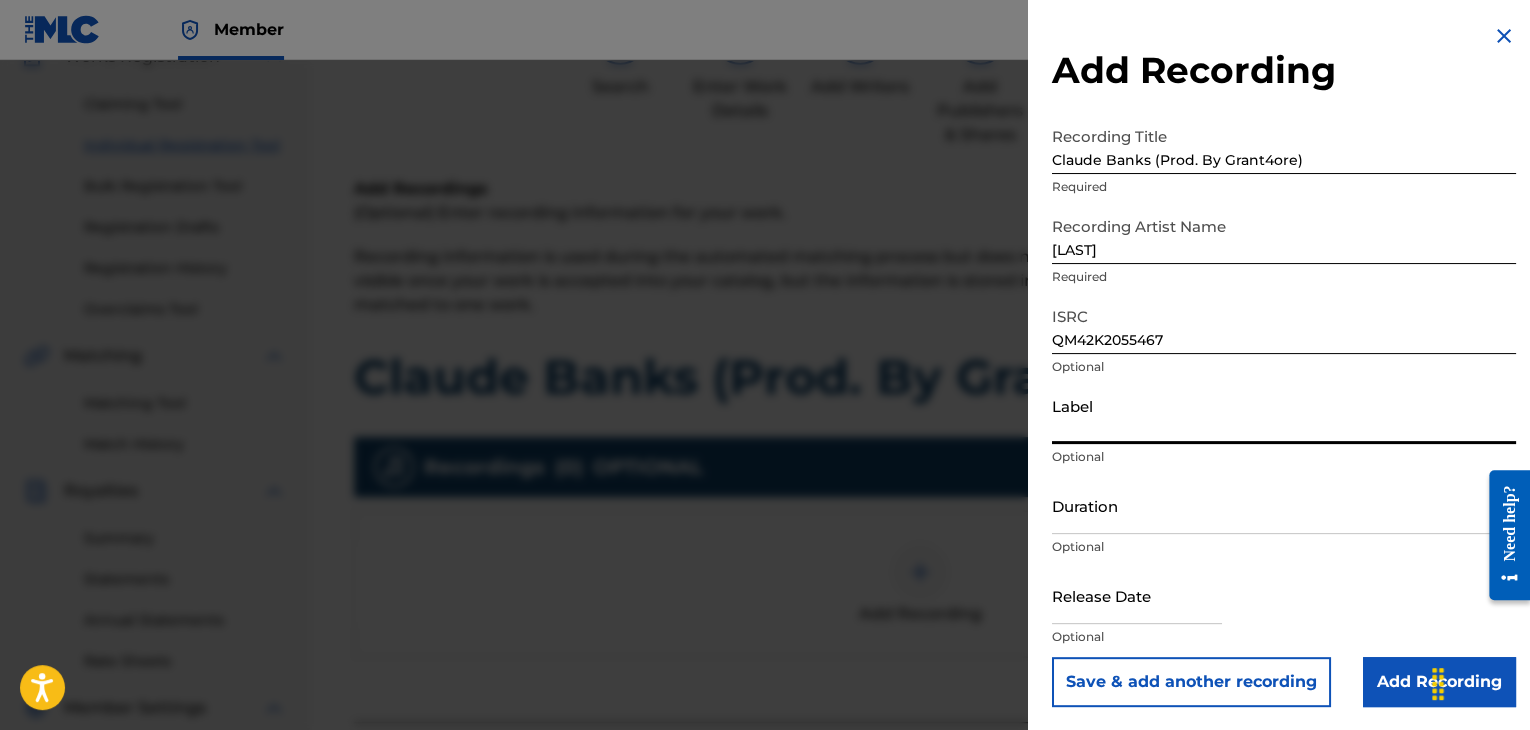 drag, startPoint x: 1077, startPoint y: 406, endPoint x: 1077, endPoint y: 443, distance: 37 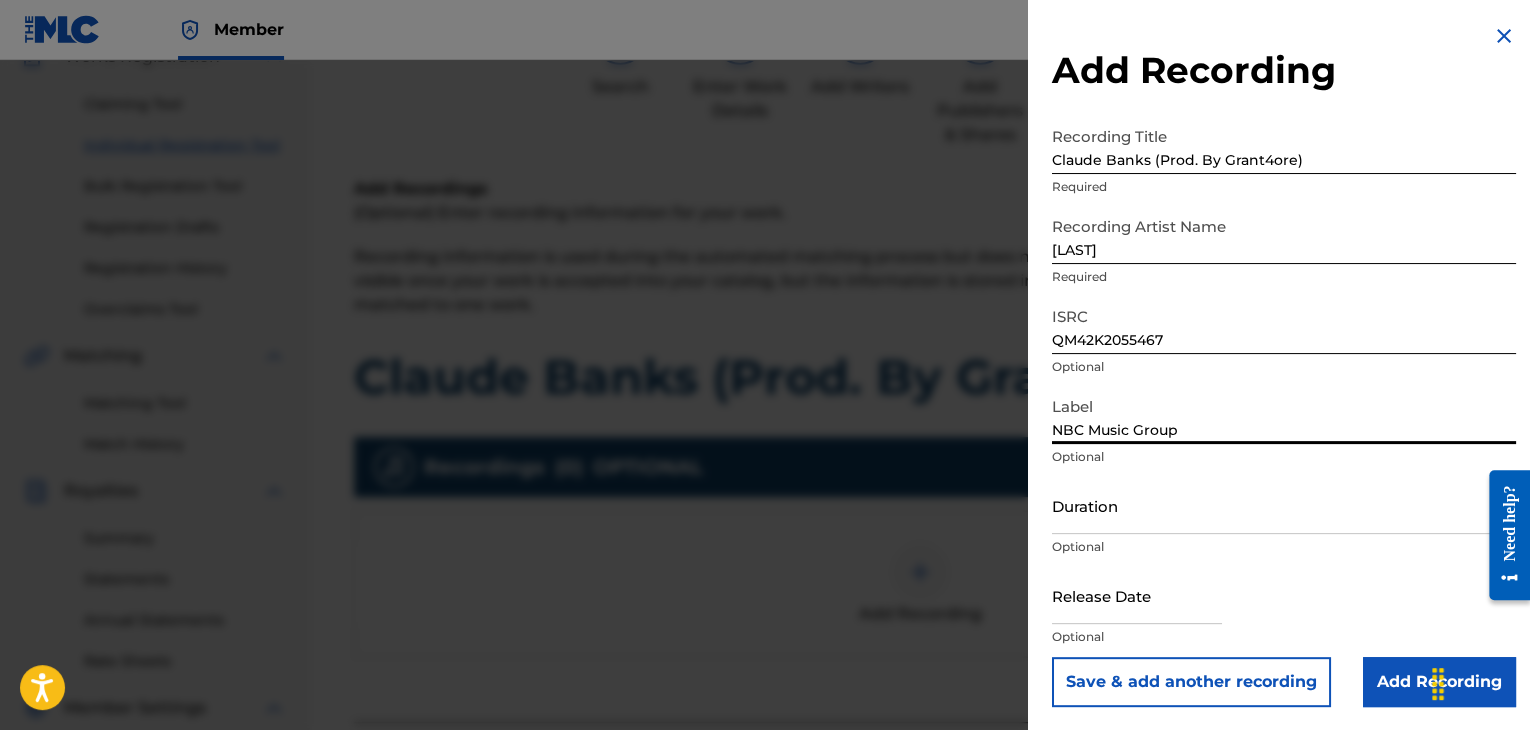 type on "NBC Music Group" 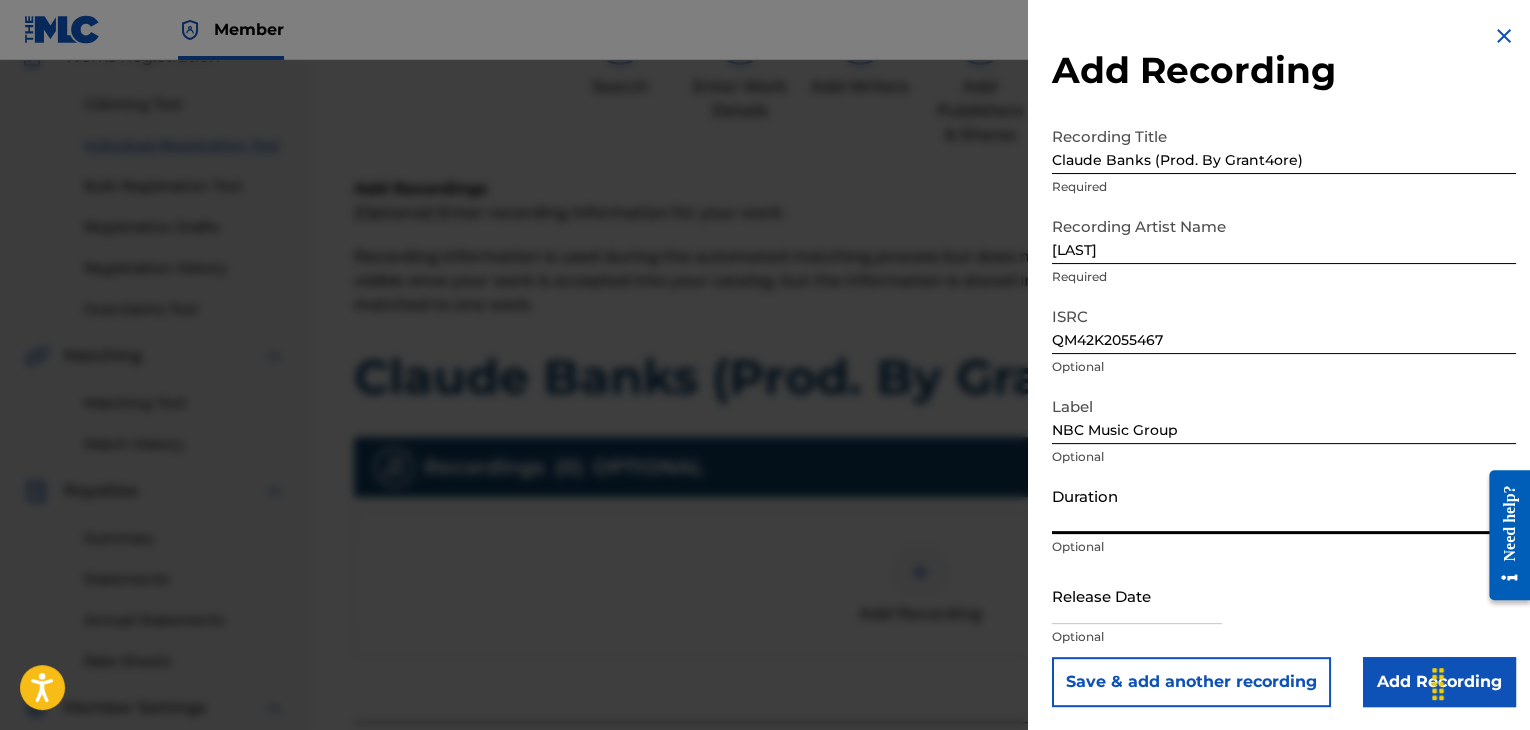 click on "Duration" at bounding box center (1284, 505) 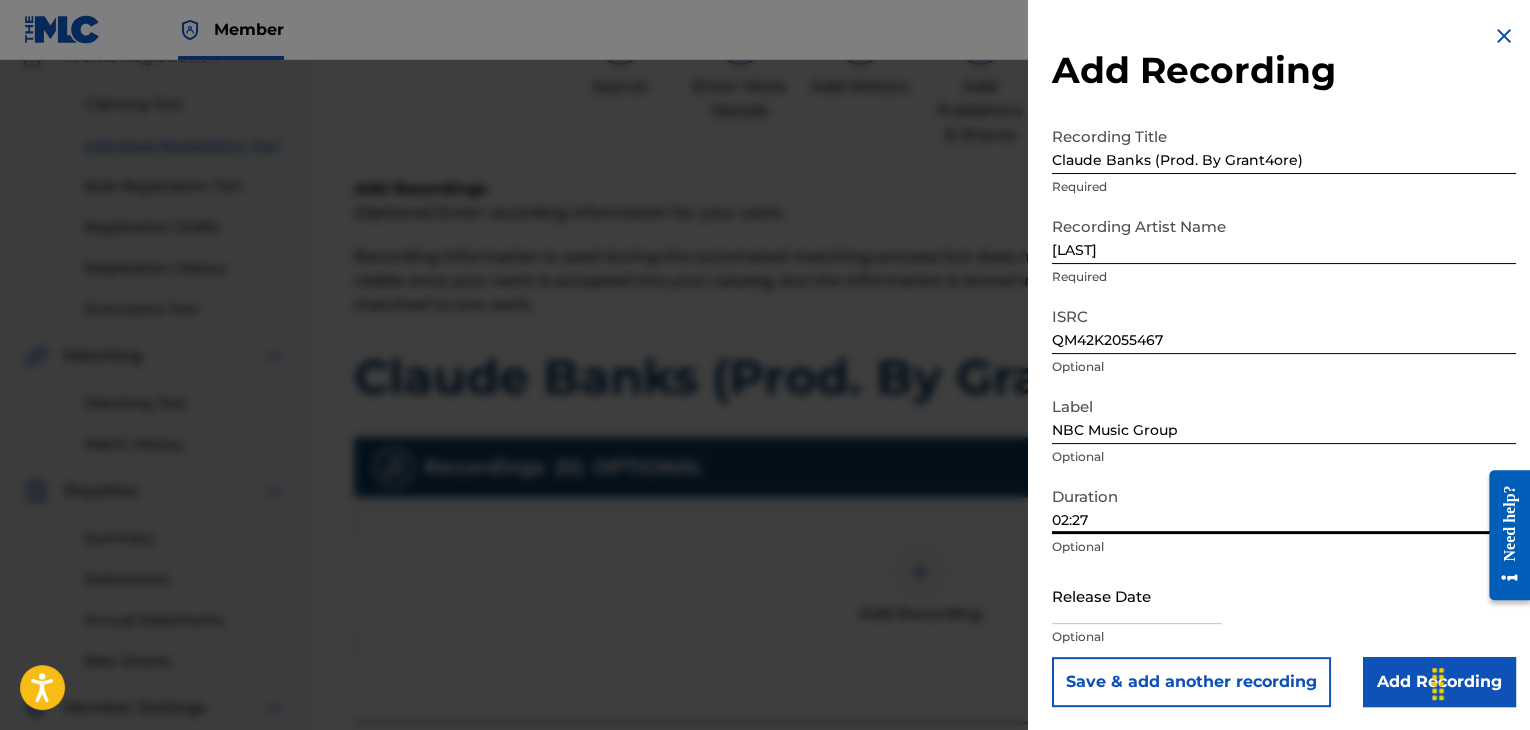 type on "02:27" 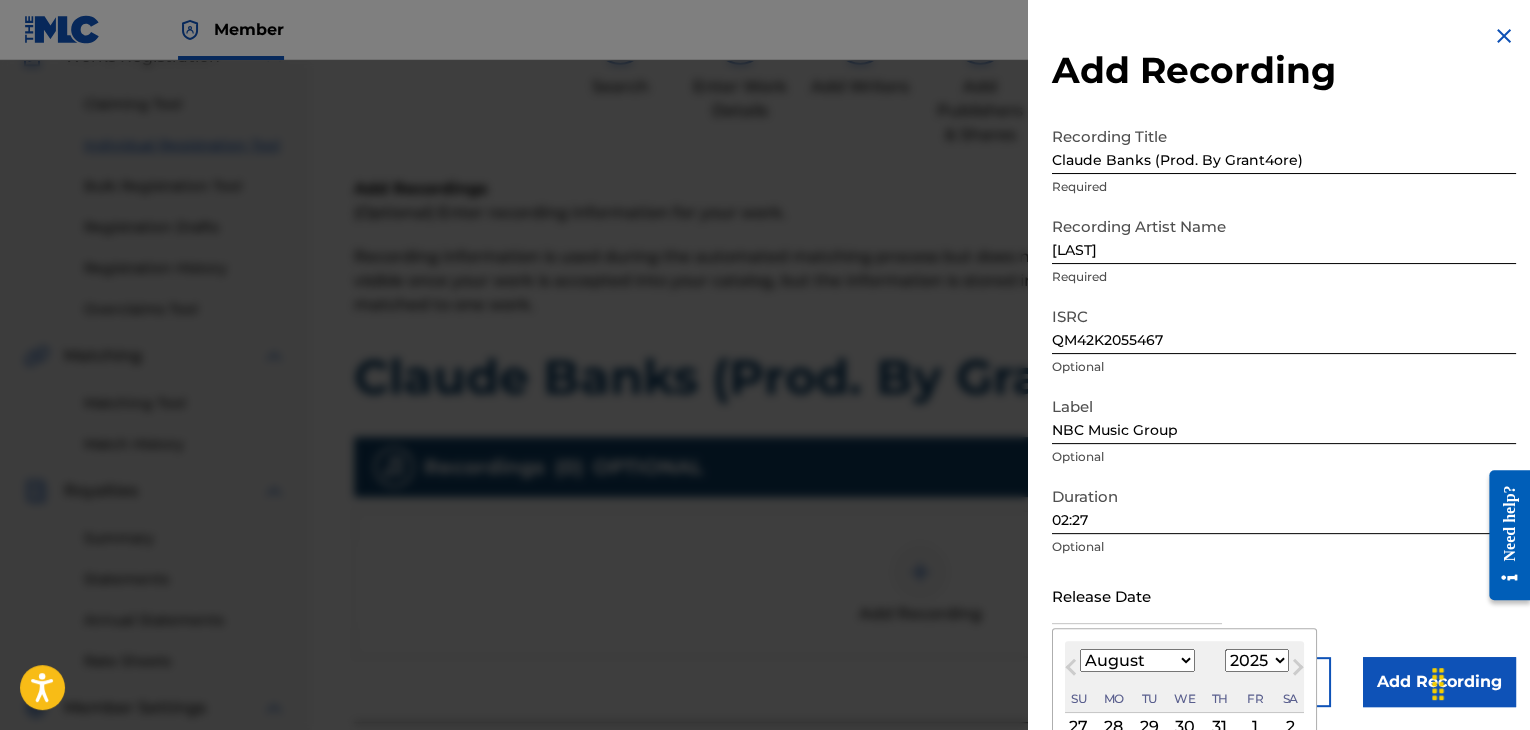 click on "January February March April May June July August September October November December" at bounding box center [1137, 660] 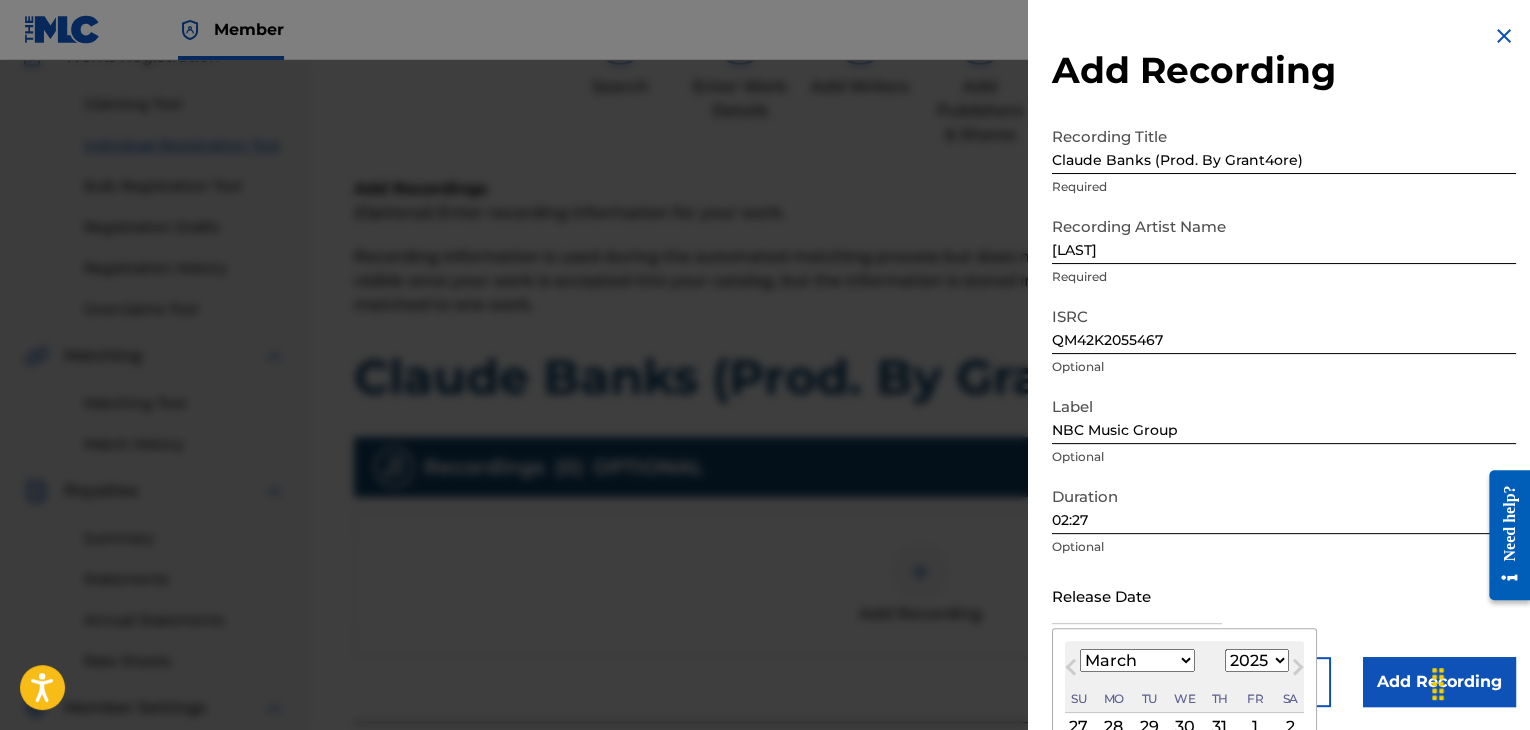 click on "January February March April May June July August September October November December" at bounding box center (1137, 660) 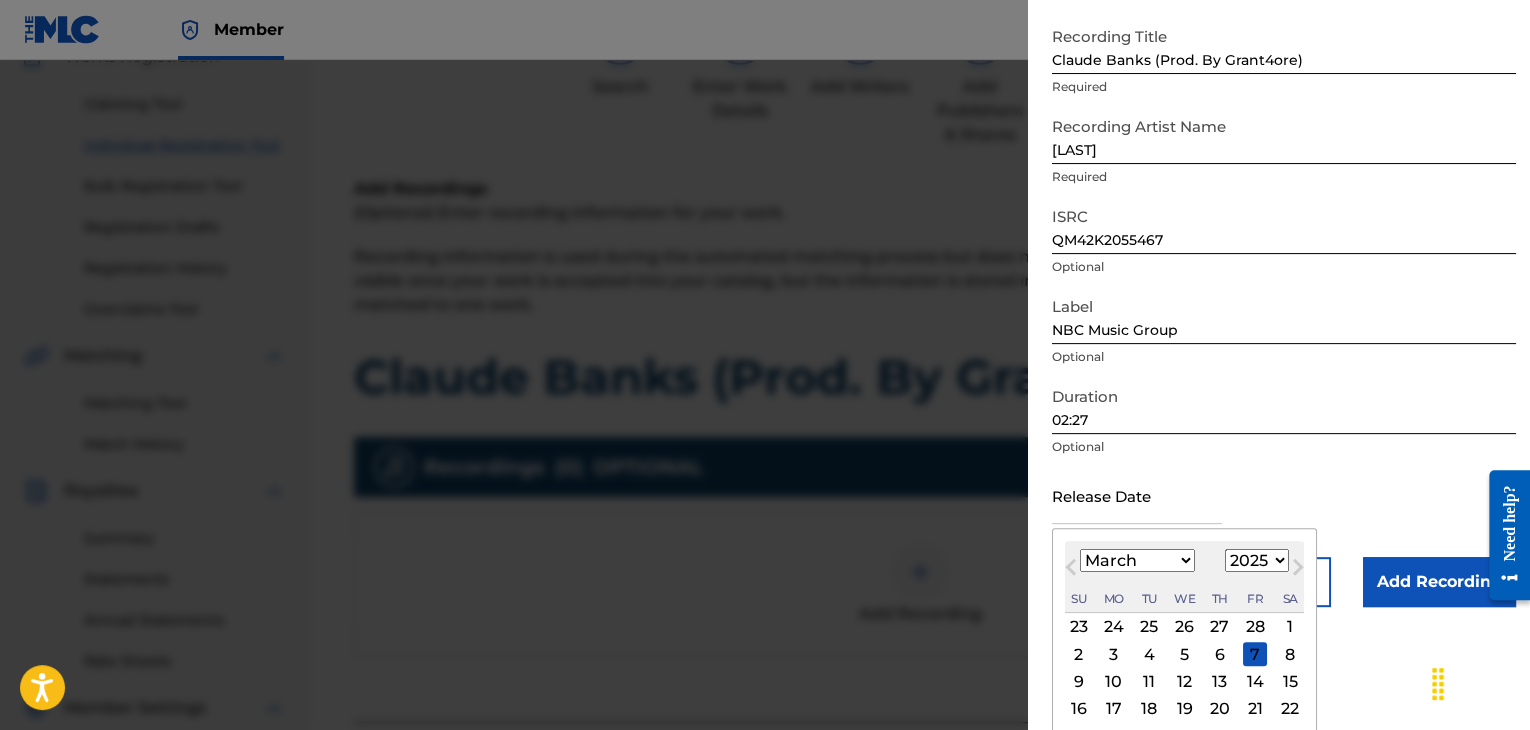 scroll, scrollTop: 187, scrollLeft: 0, axis: vertical 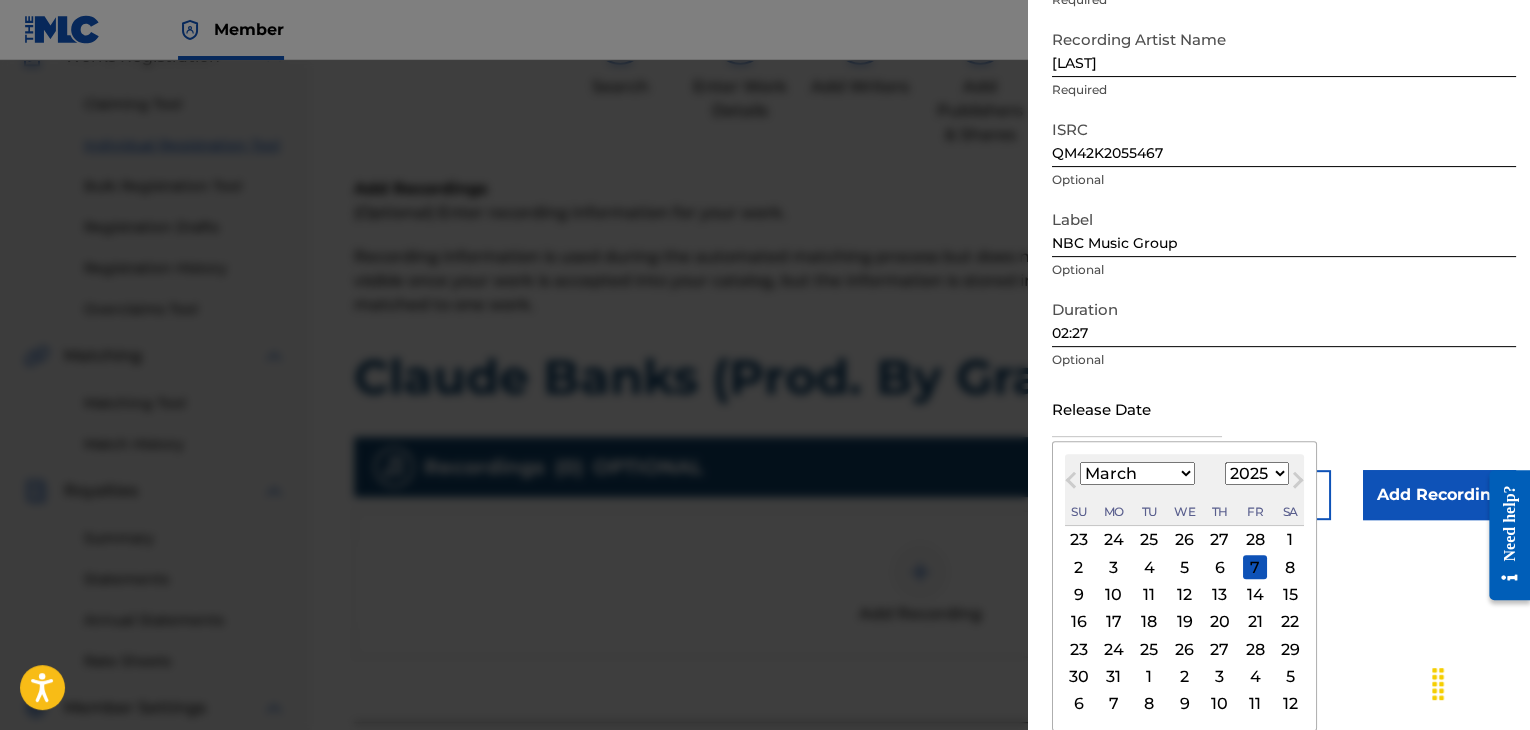 click on "29" at bounding box center [1290, 649] 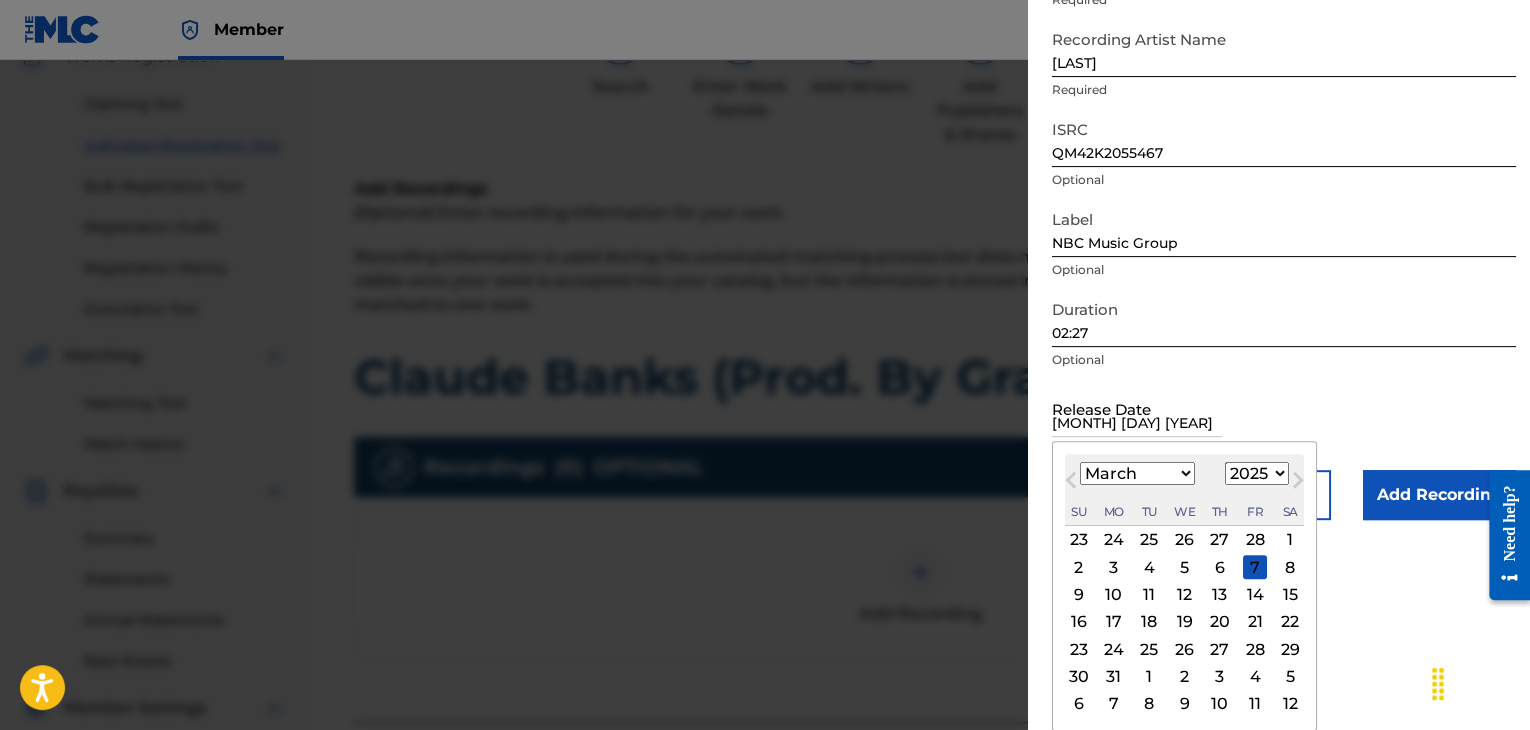 scroll, scrollTop: 1, scrollLeft: 0, axis: vertical 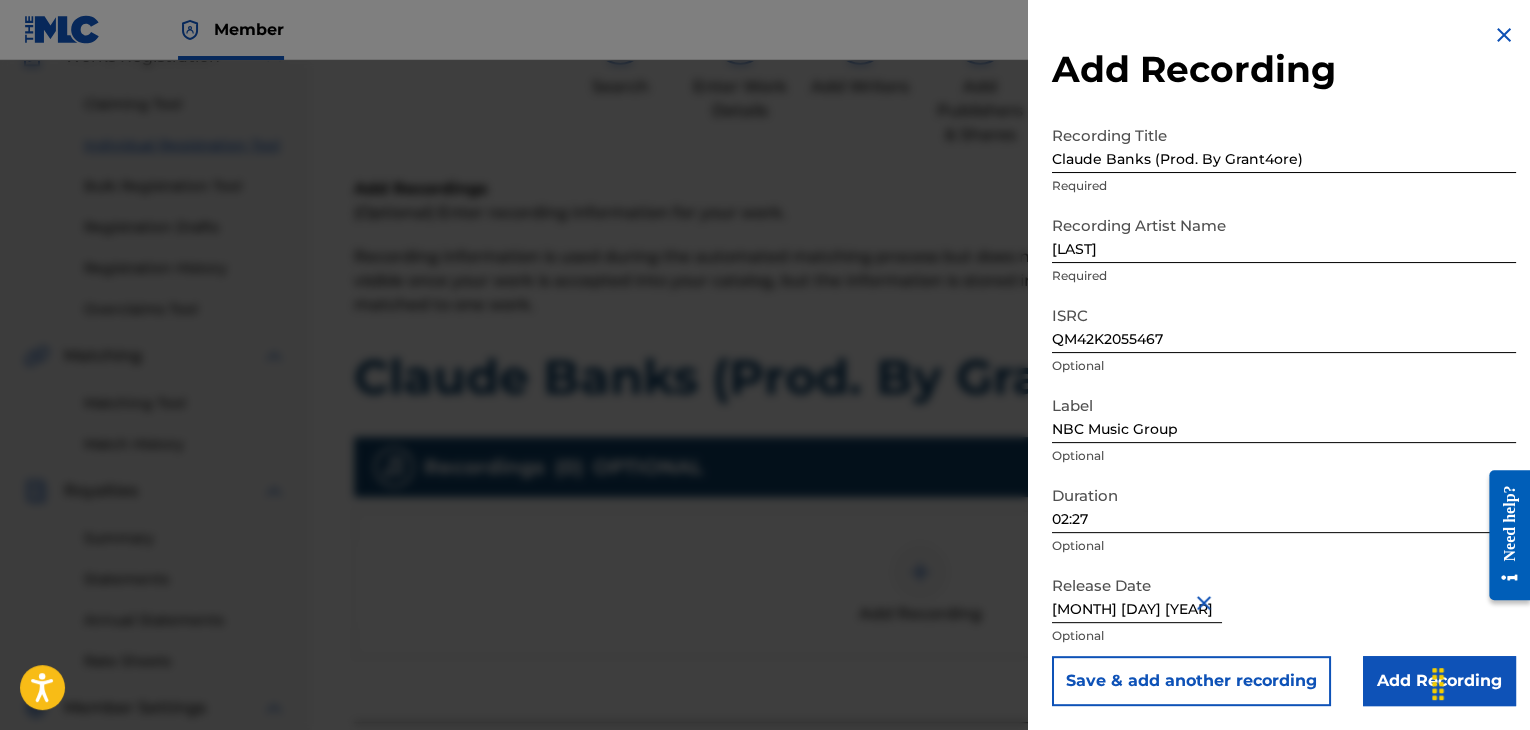 type on "[MONTH] [DAY] [YEAR]" 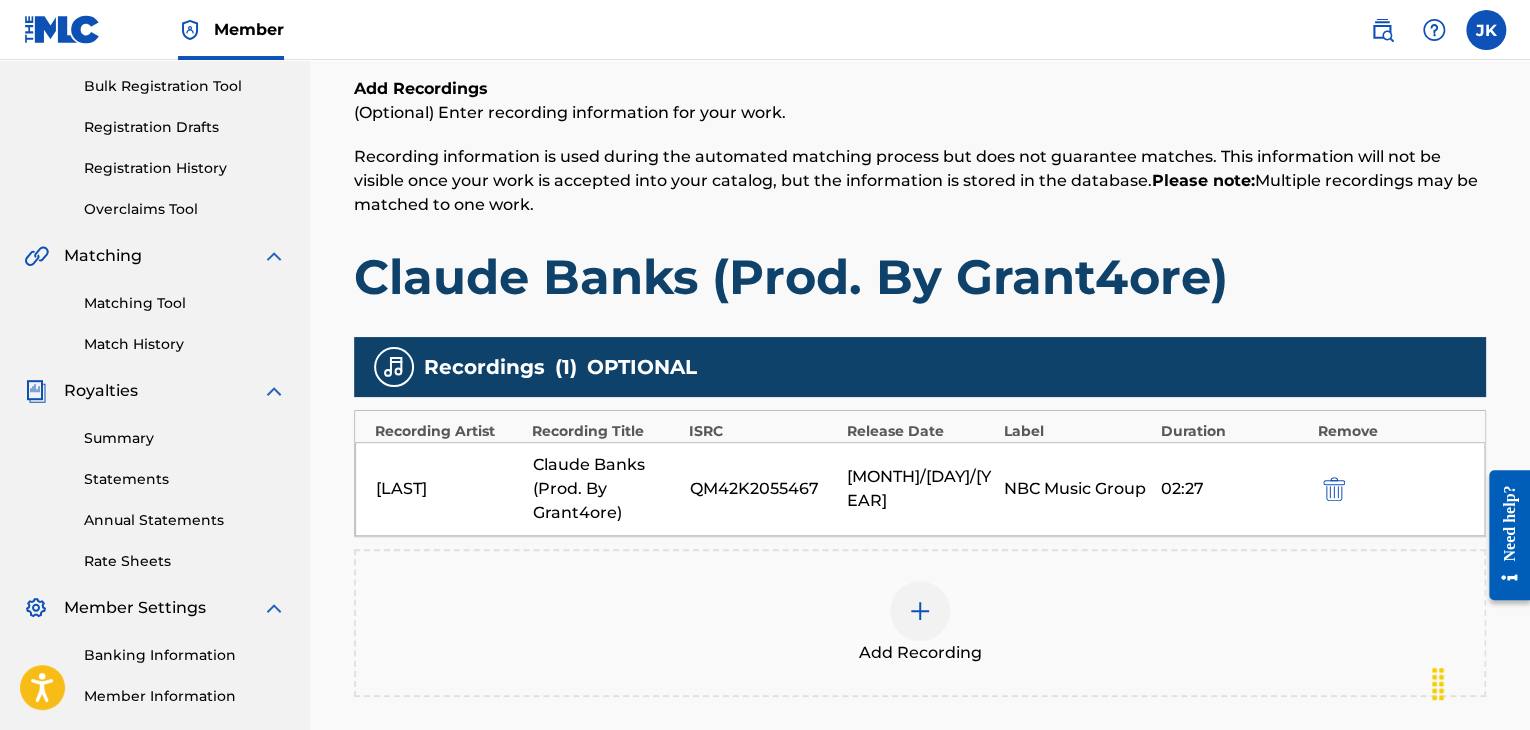 scroll, scrollTop: 390, scrollLeft: 0, axis: vertical 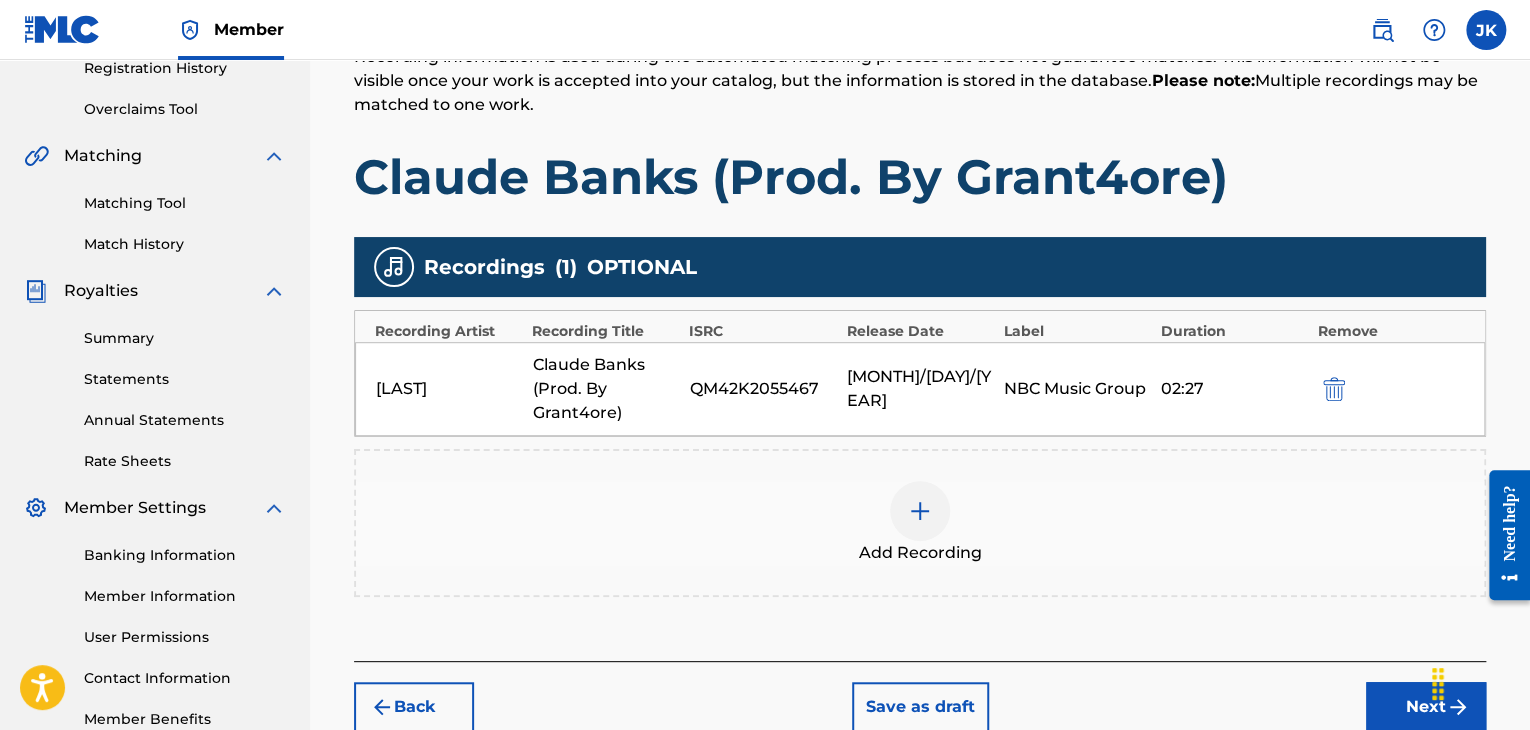 click on "Next" at bounding box center [1426, 707] 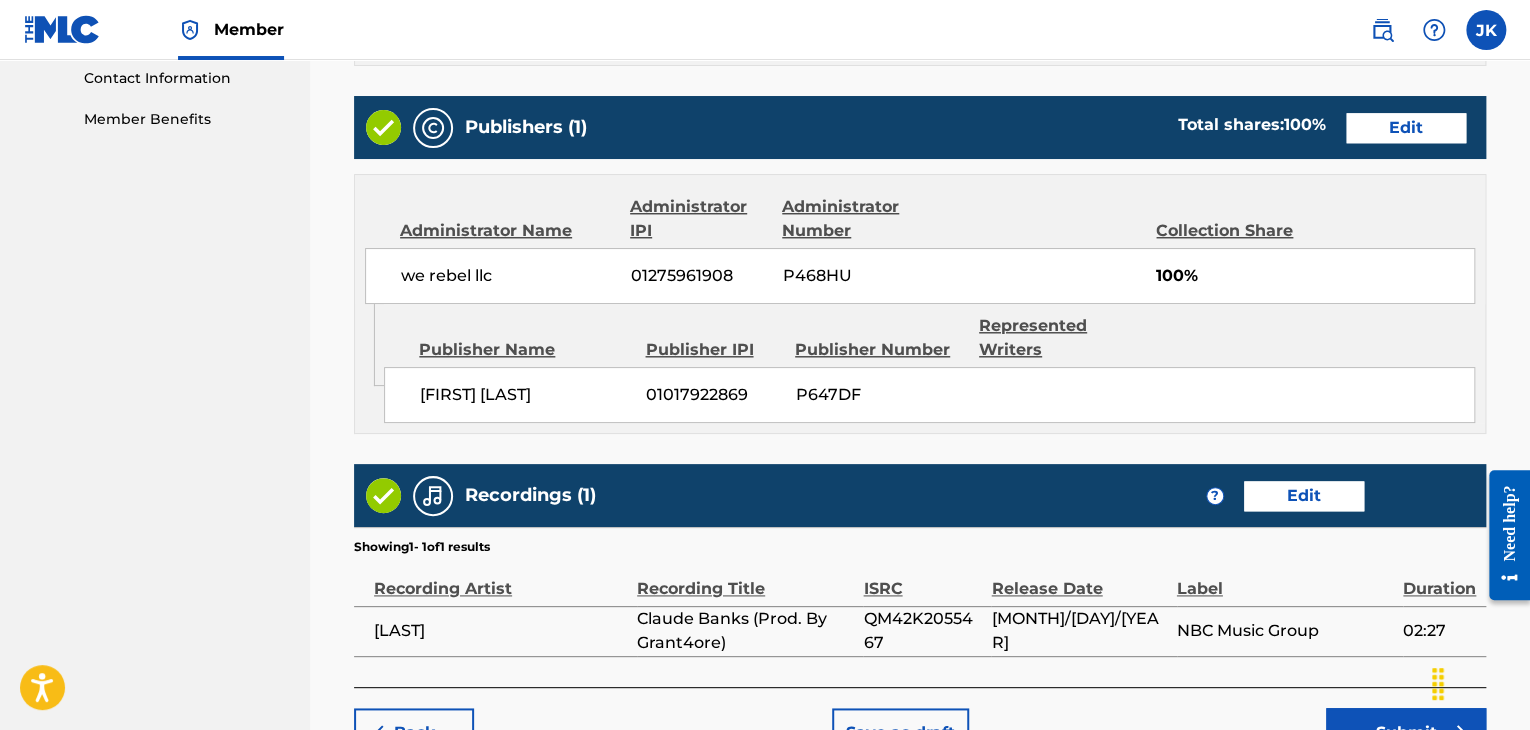 scroll, scrollTop: 1090, scrollLeft: 0, axis: vertical 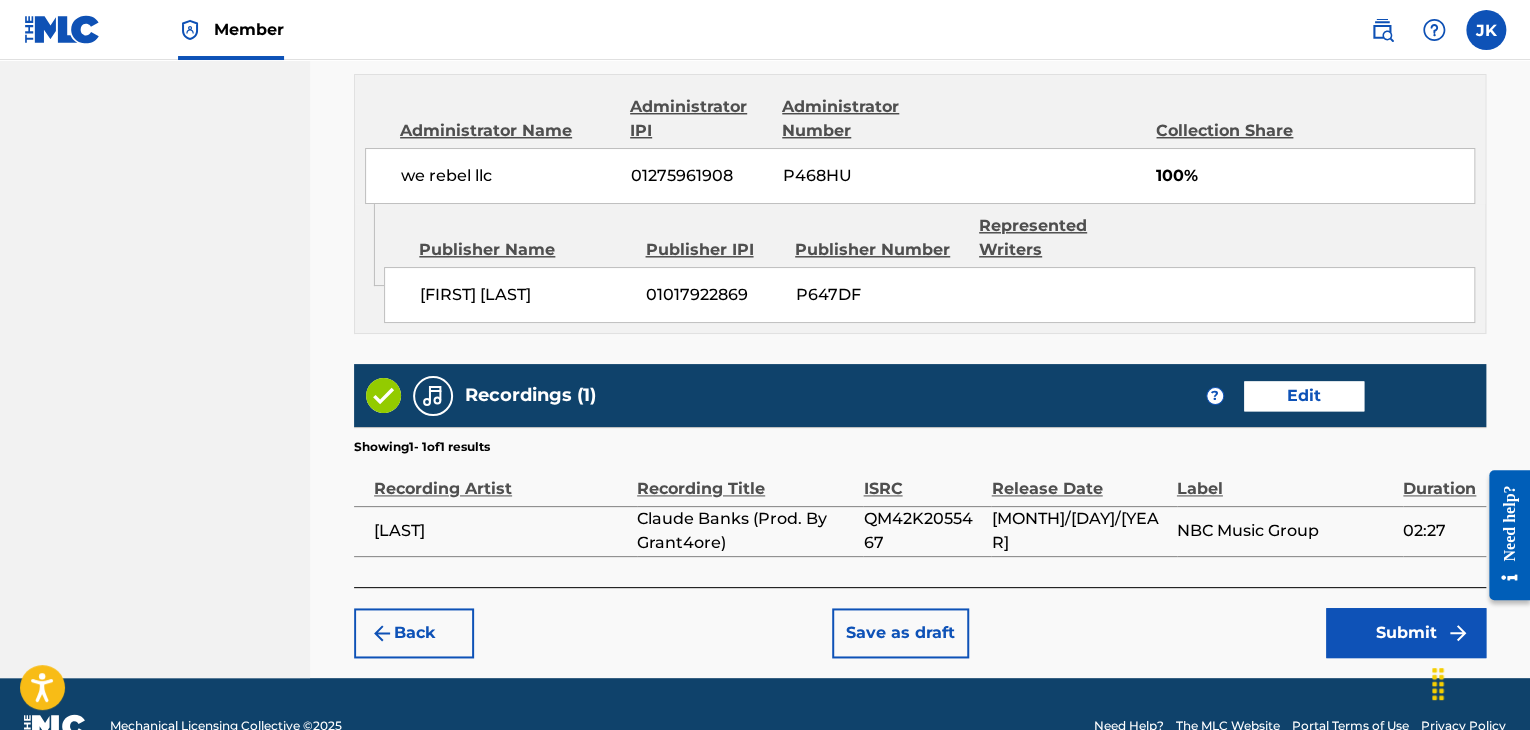 click on "Submit" at bounding box center (1406, 633) 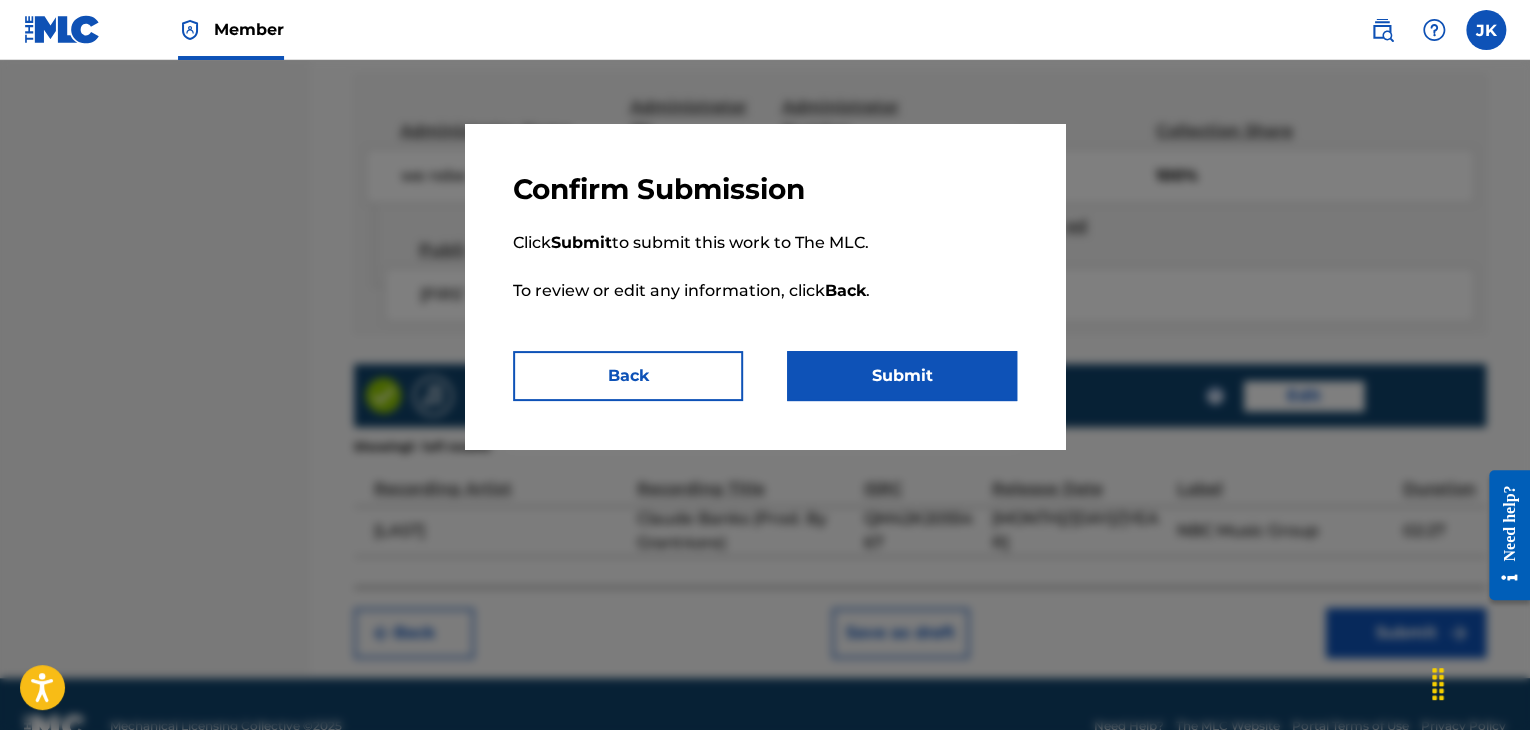 click on "Submit" at bounding box center [902, 376] 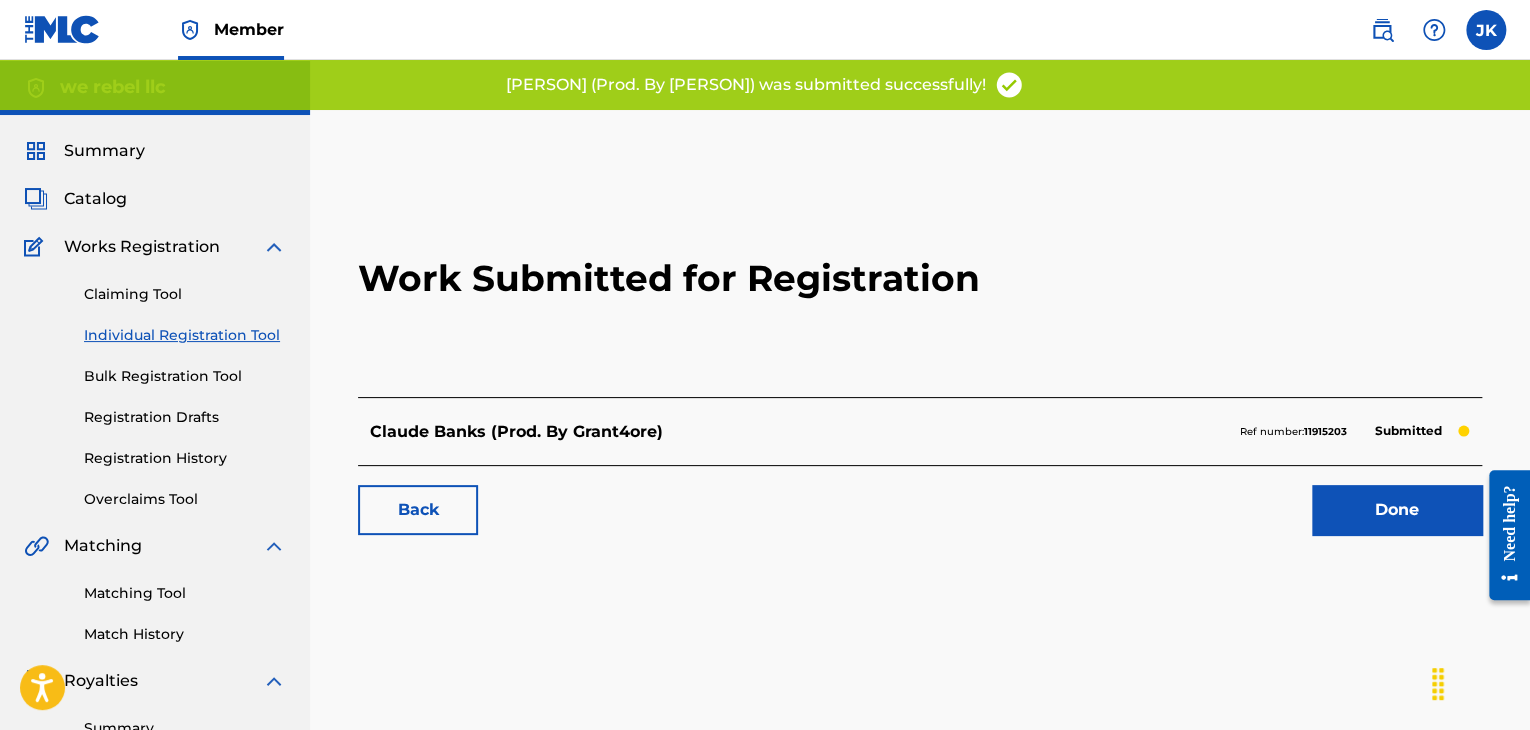 click on "Back Done" at bounding box center (920, 500) 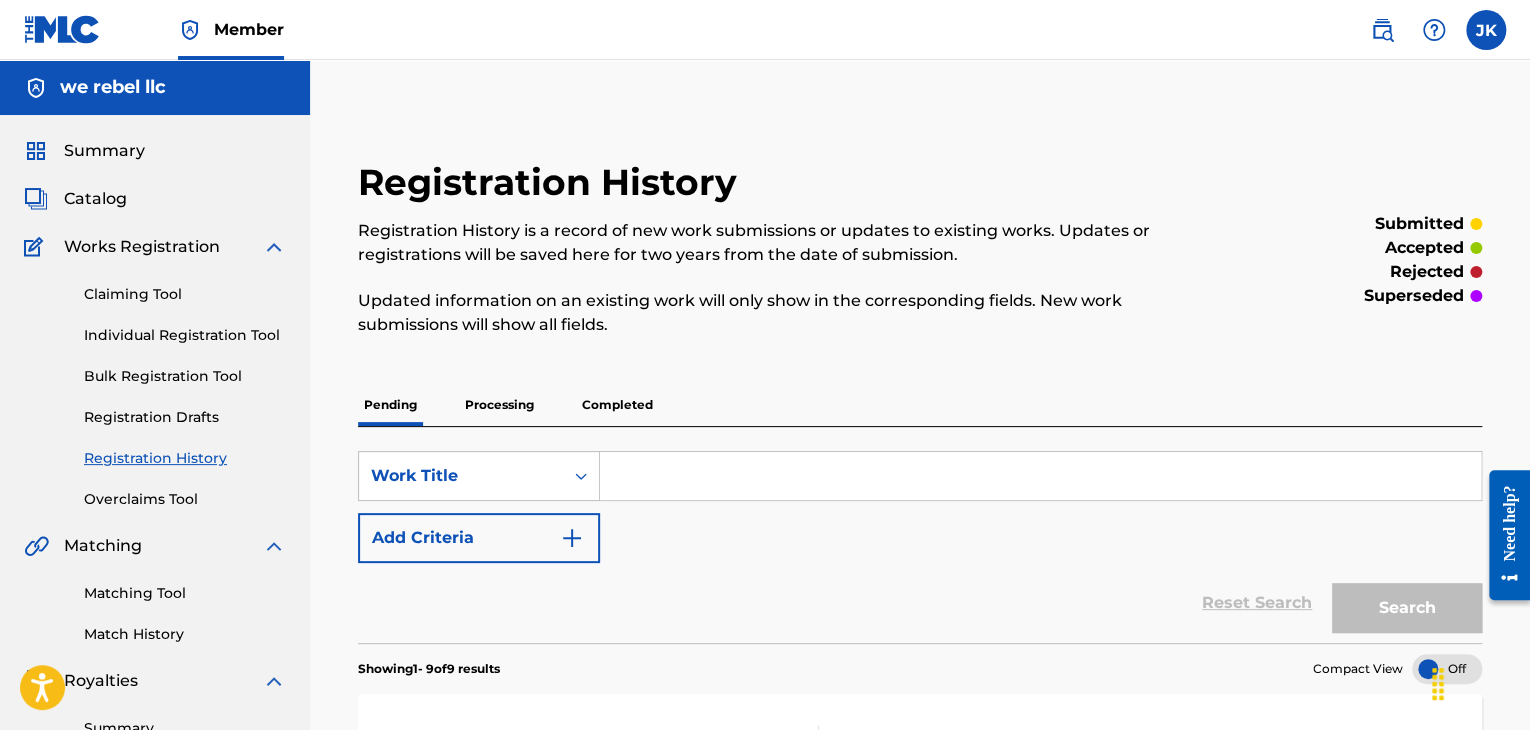 click on "Individual Registration Tool" at bounding box center [185, 335] 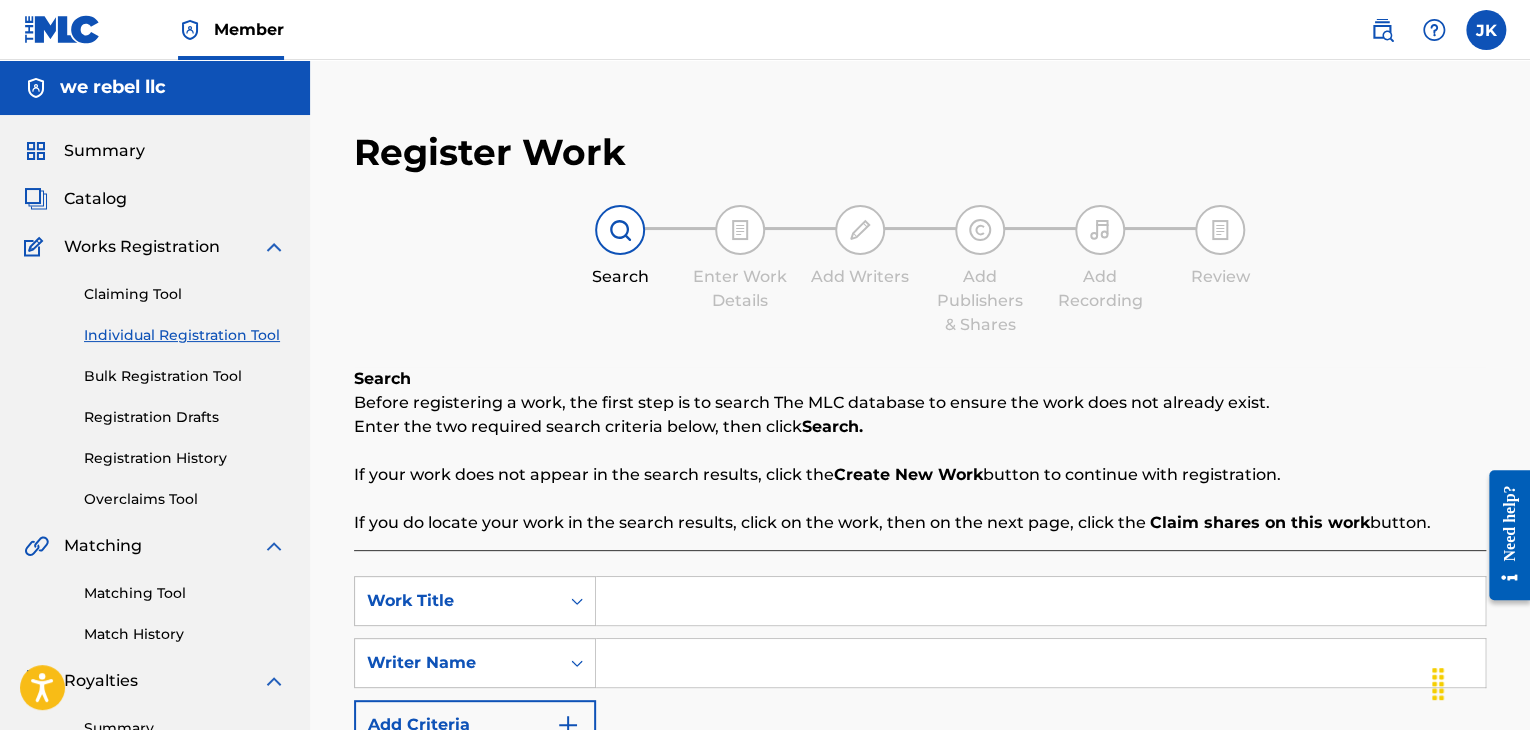click at bounding box center (1040, 601) 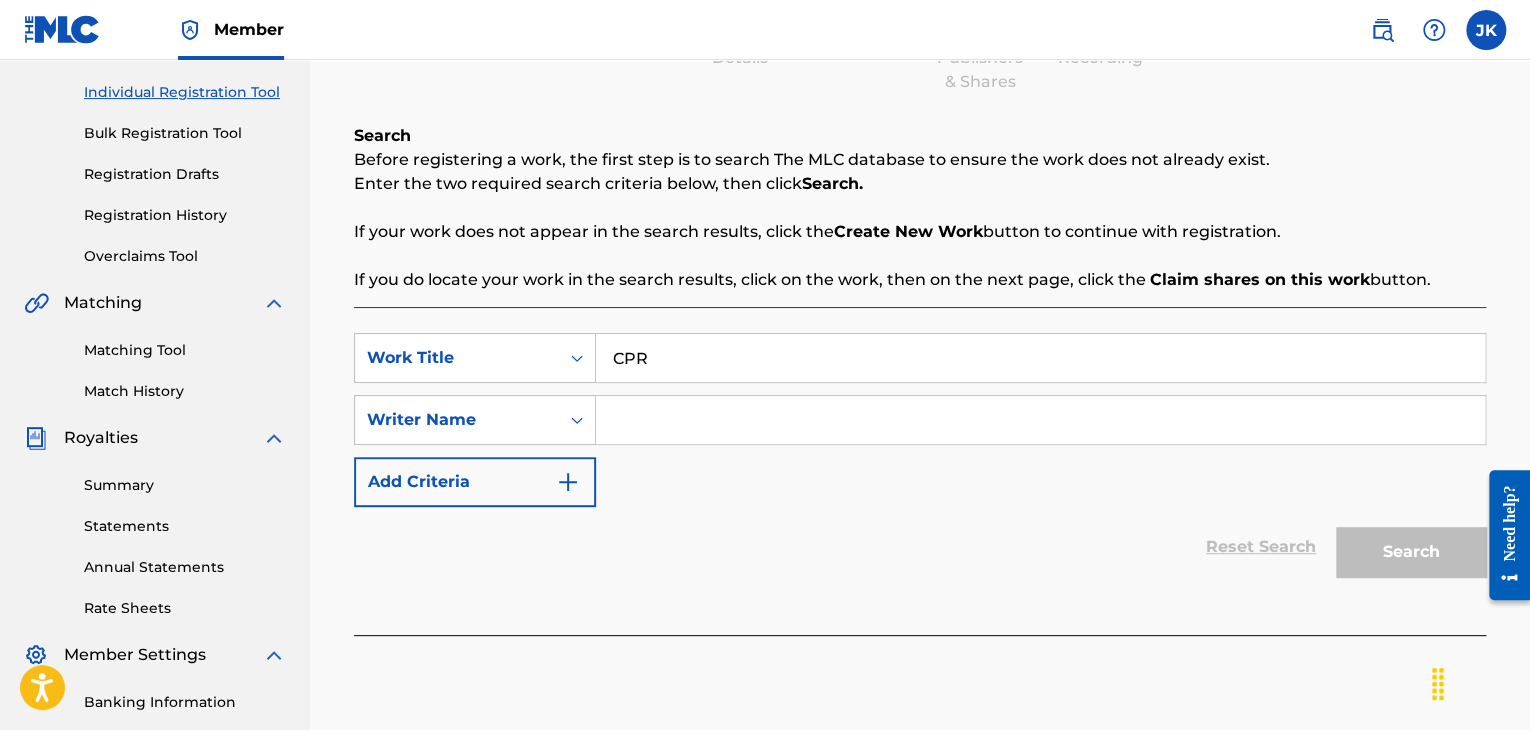 scroll, scrollTop: 300, scrollLeft: 0, axis: vertical 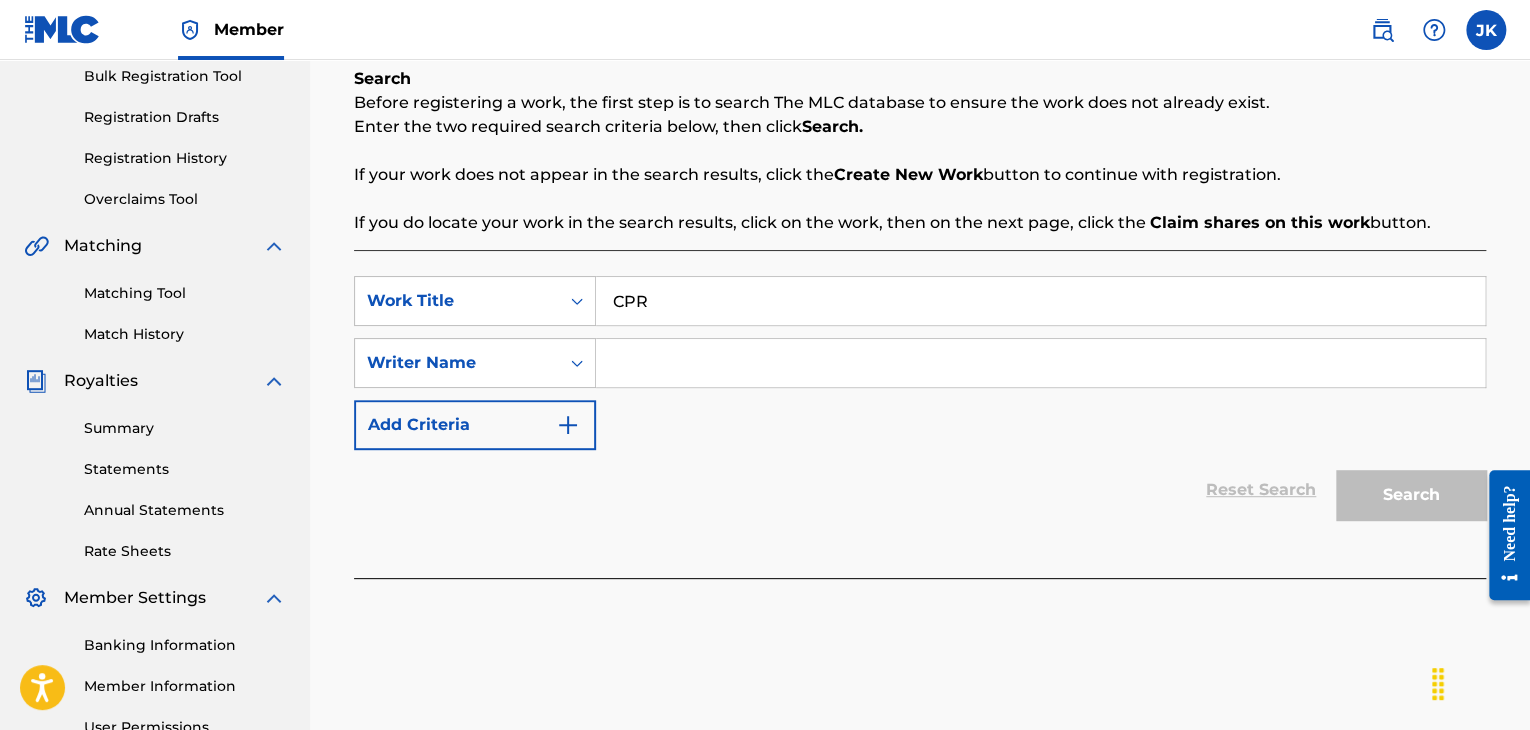 type on "CPR" 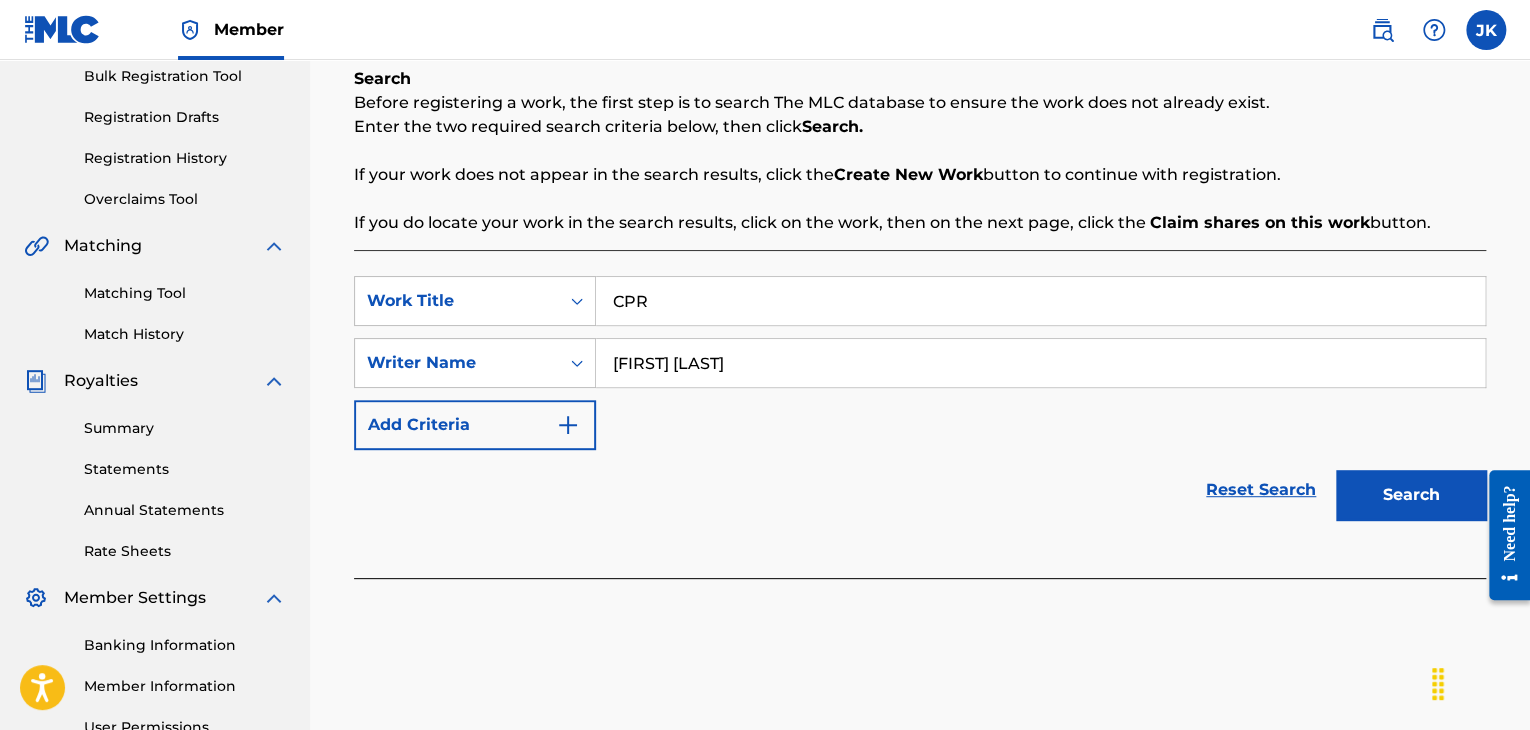 drag, startPoint x: 909, startPoint y: 461, endPoint x: 935, endPoint y: 465, distance: 26.305893 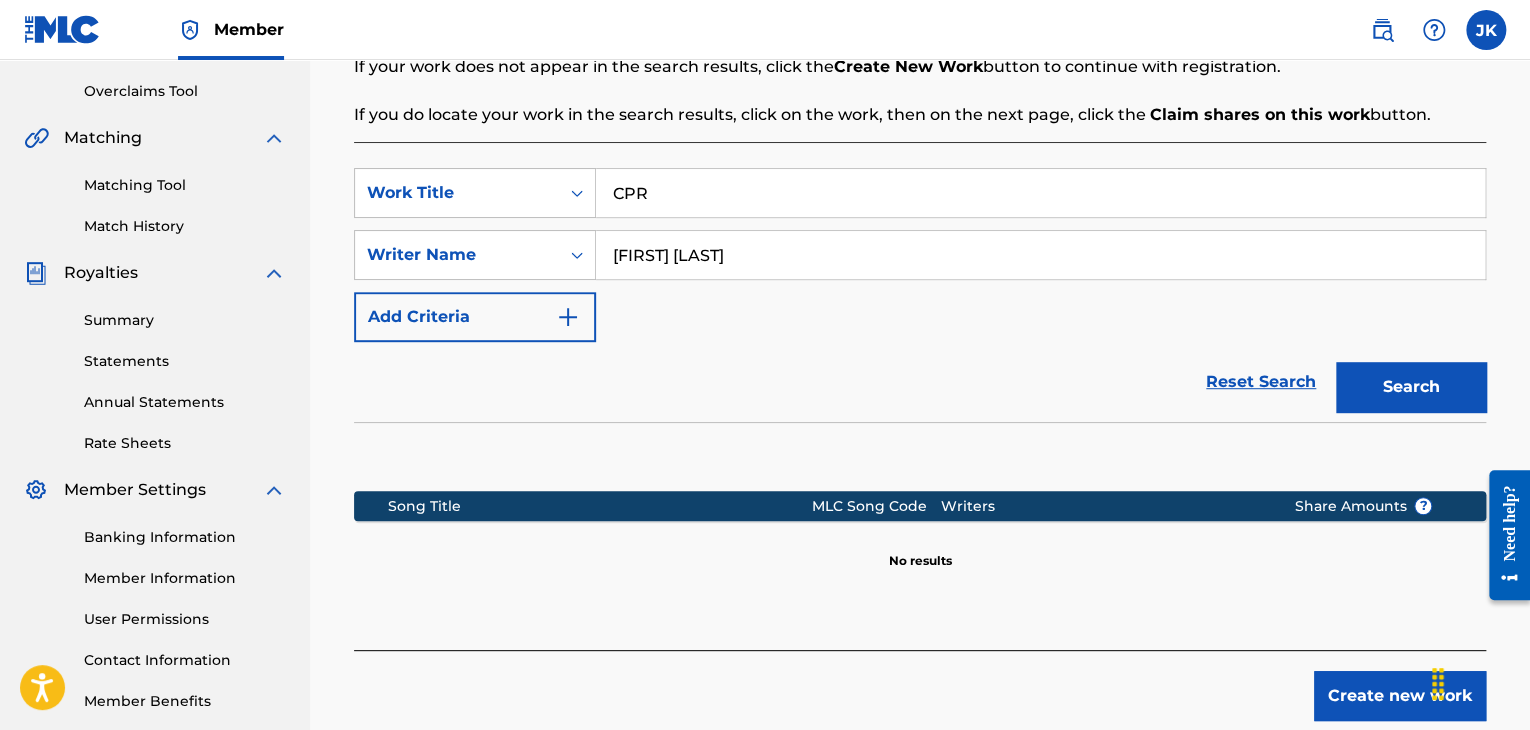 scroll, scrollTop: 500, scrollLeft: 0, axis: vertical 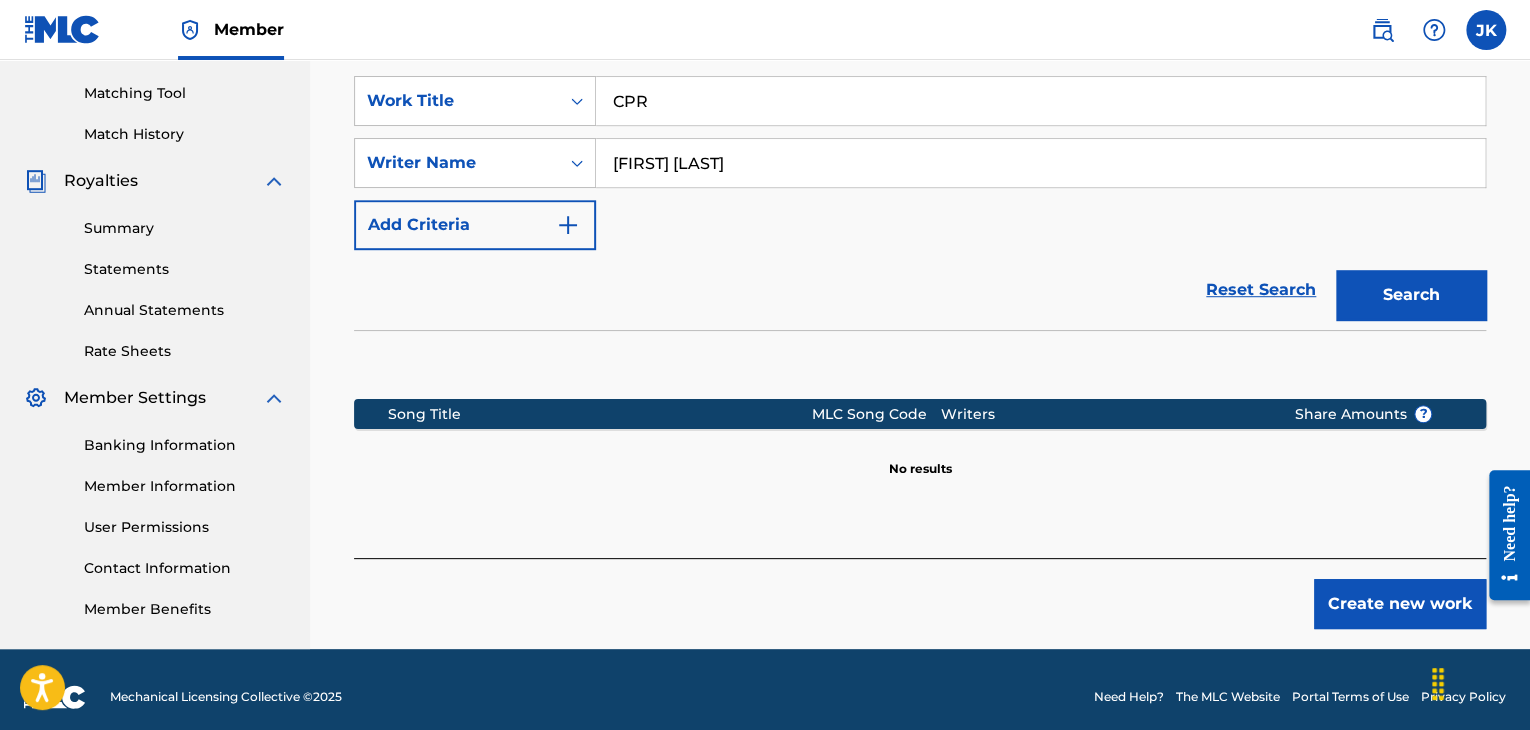 click on "Create new work" at bounding box center (1400, 604) 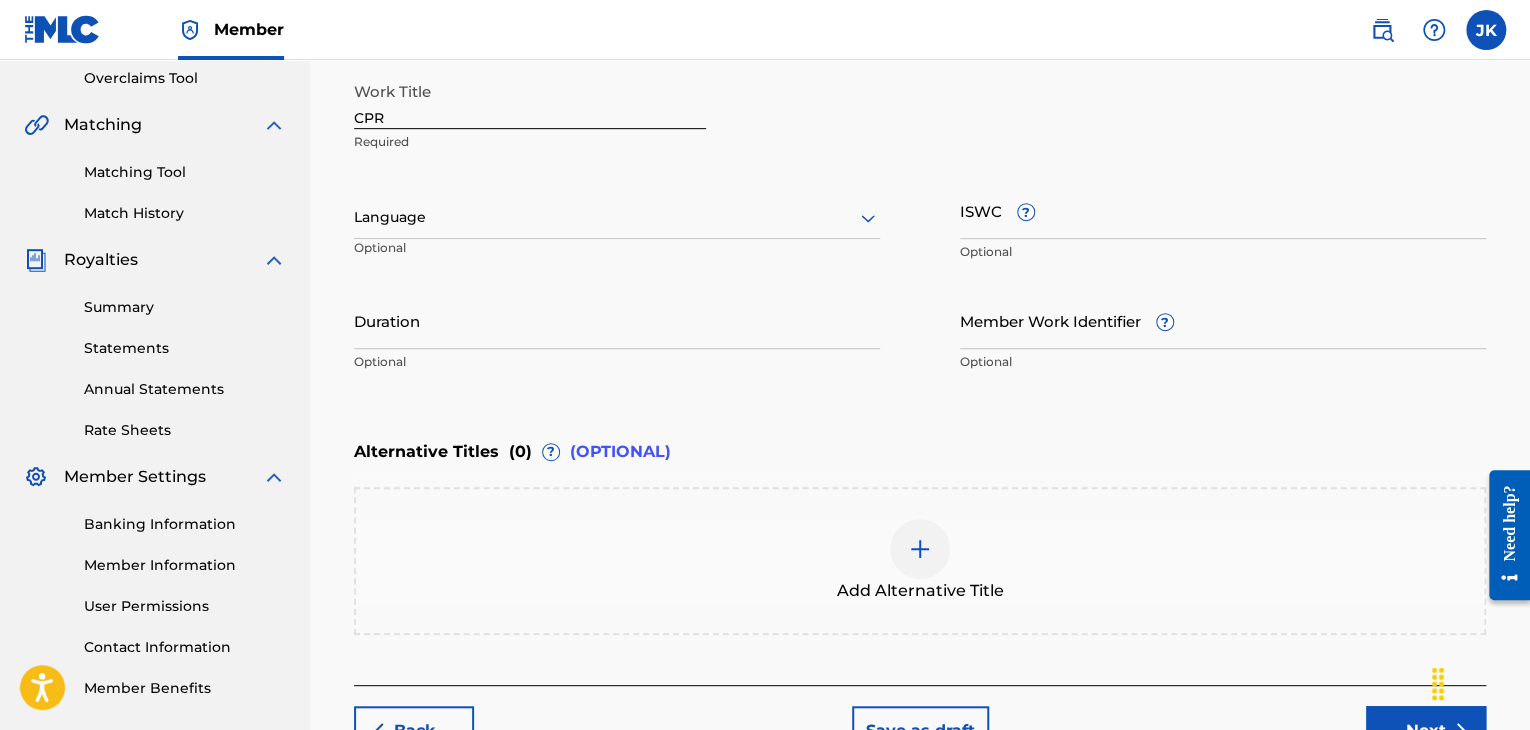 scroll, scrollTop: 400, scrollLeft: 0, axis: vertical 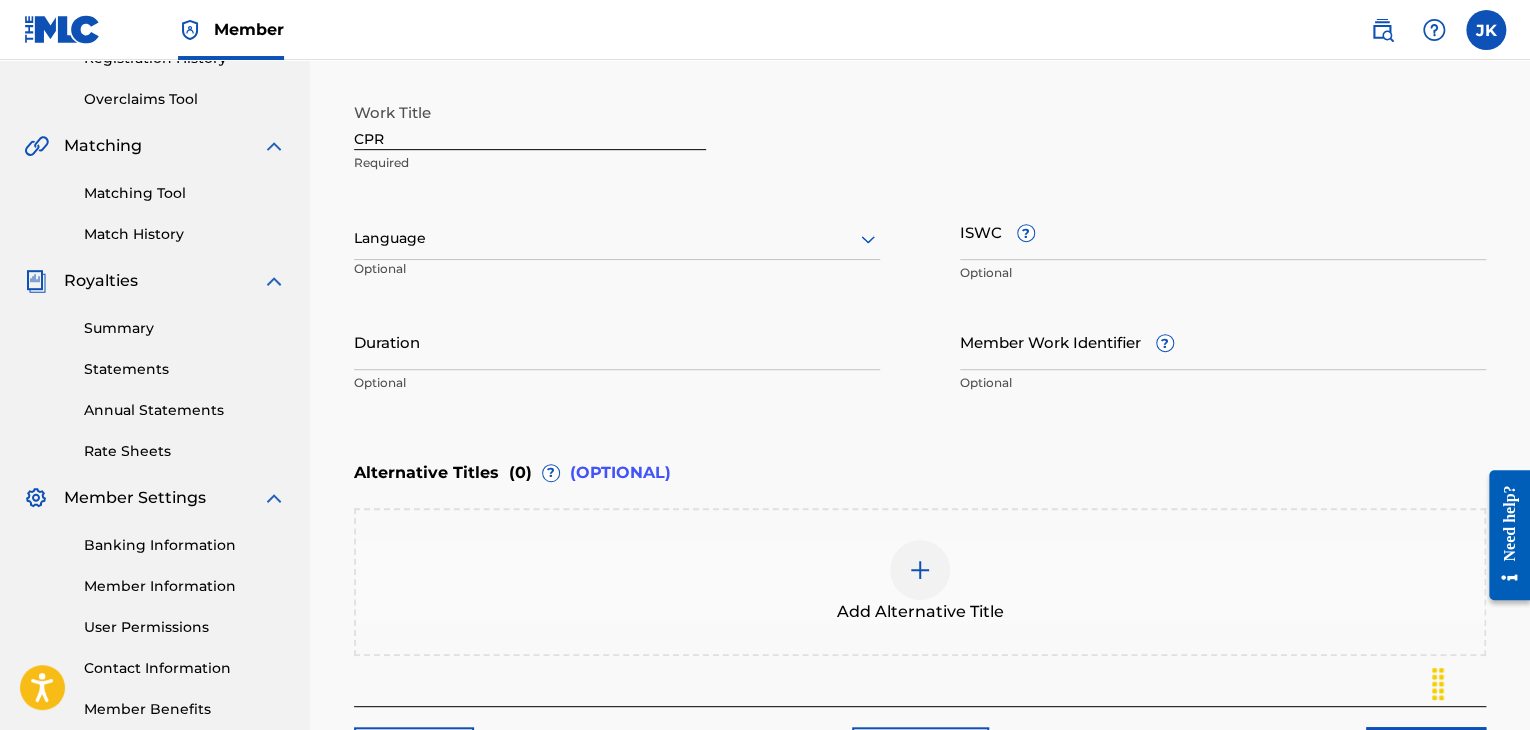 click at bounding box center (617, 238) 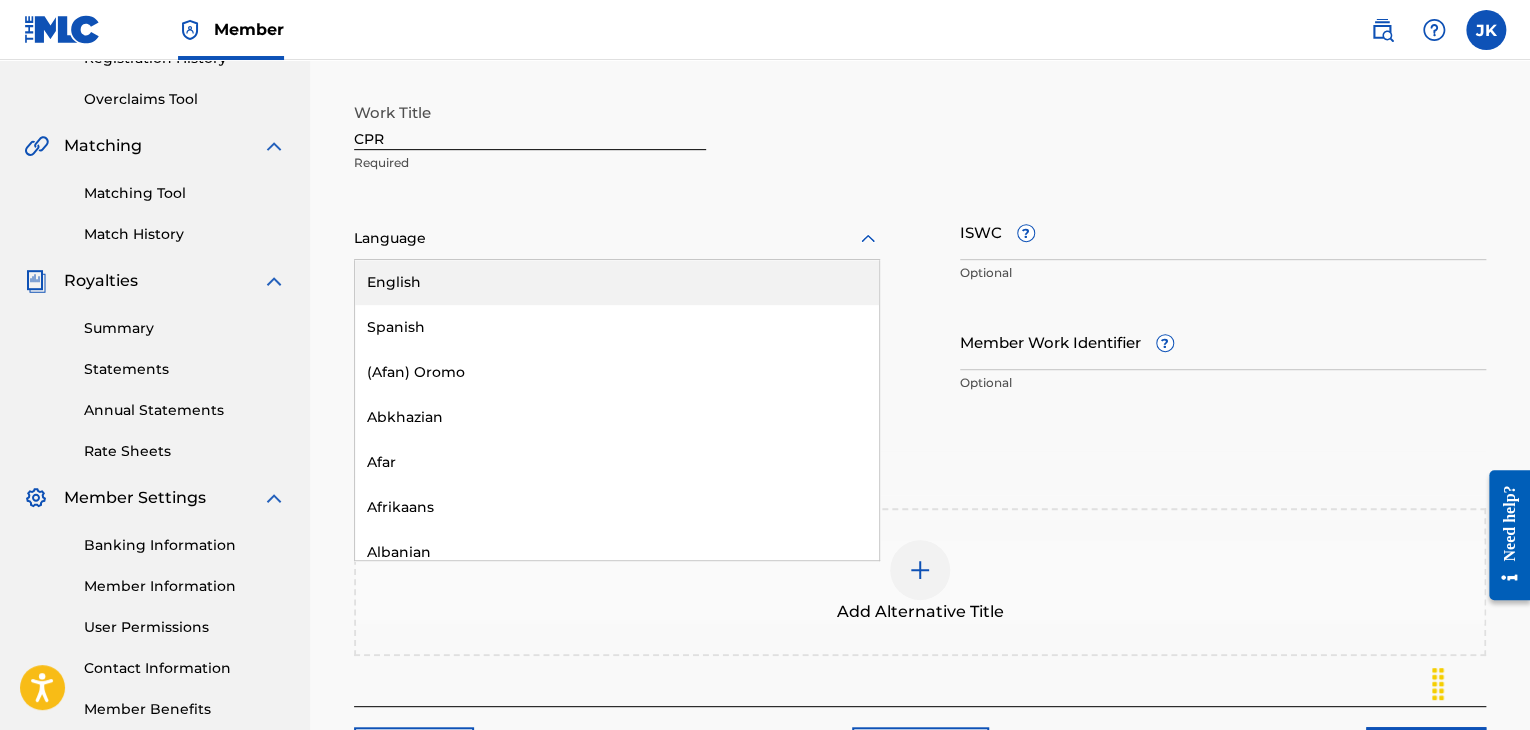 click on "English" at bounding box center (617, 282) 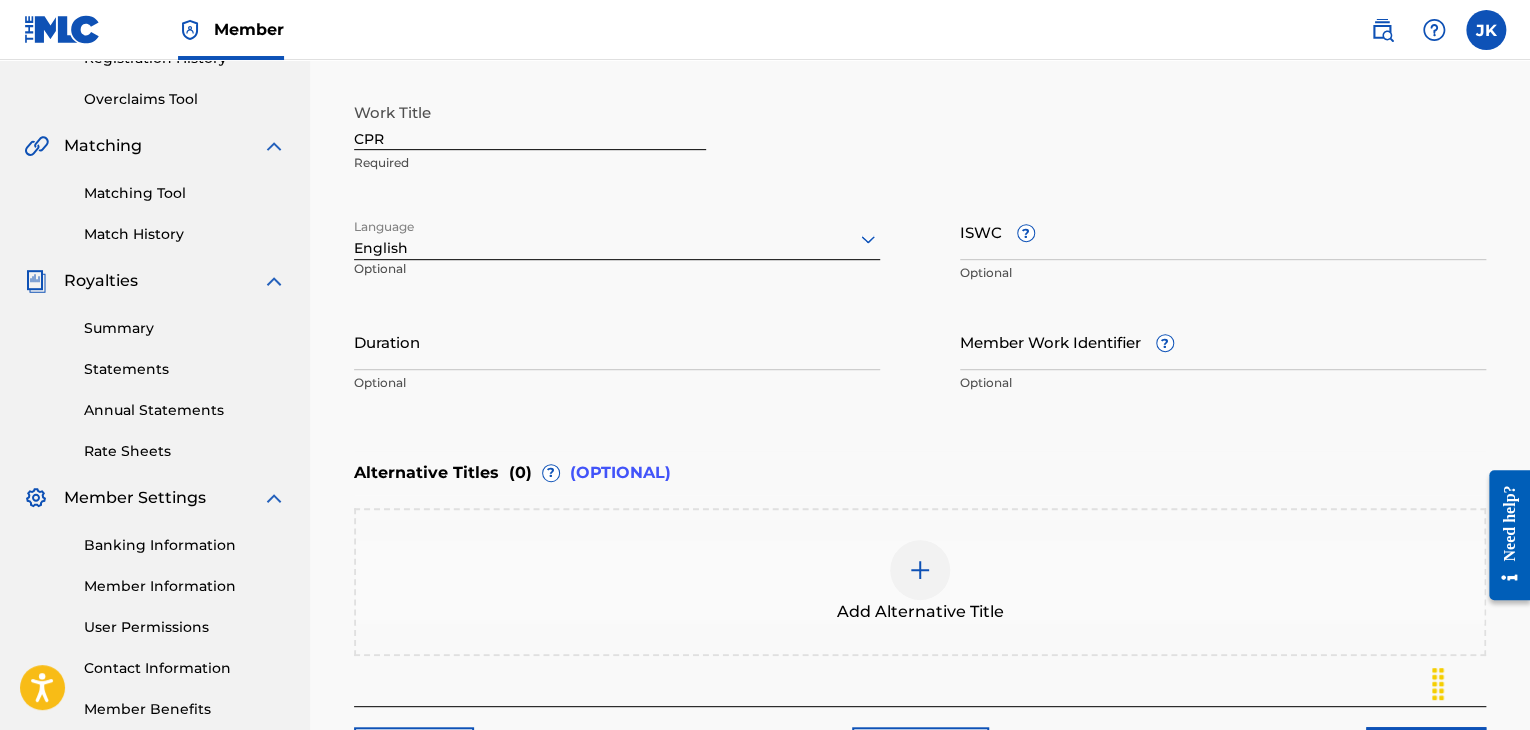 click on "Duration" at bounding box center (617, 341) 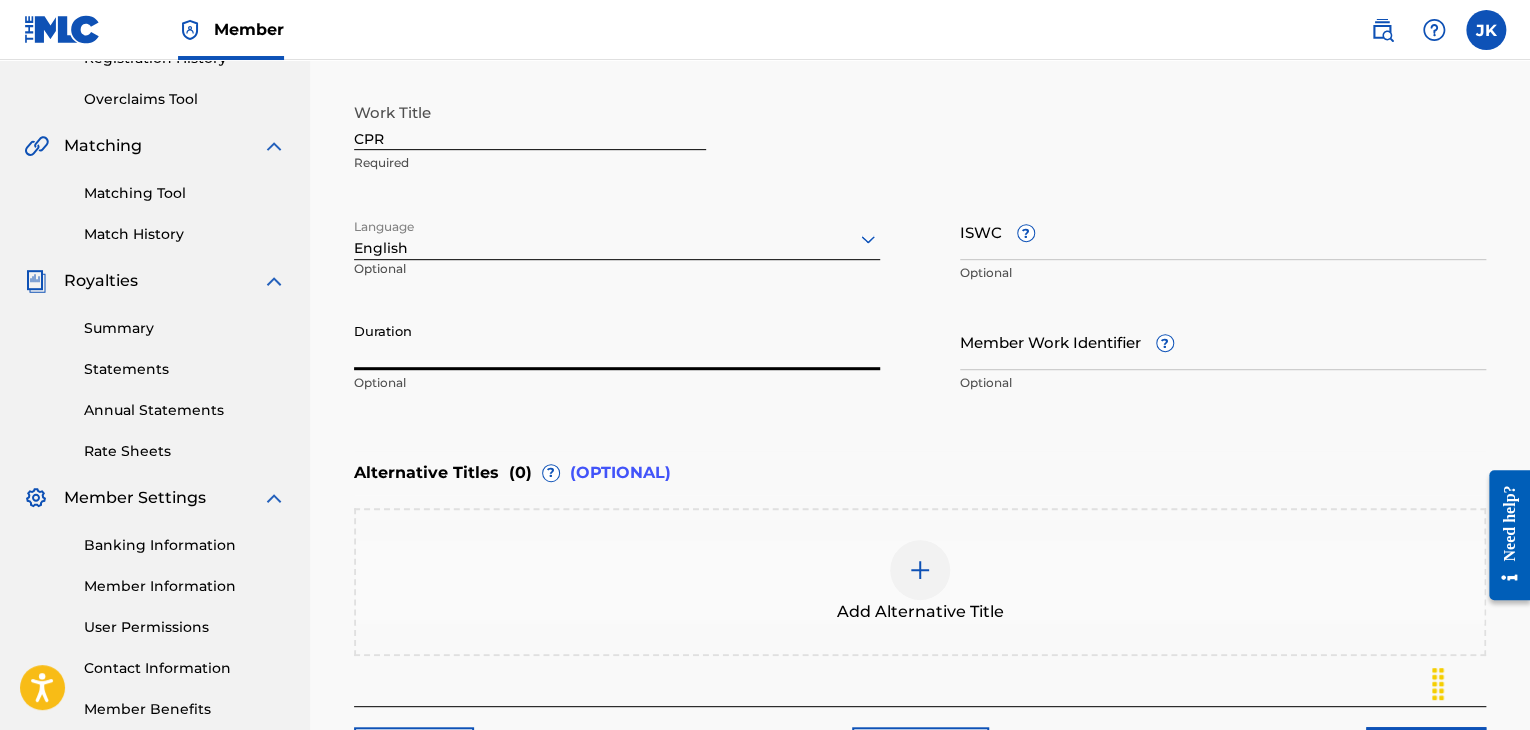 paste on "00:02:54" 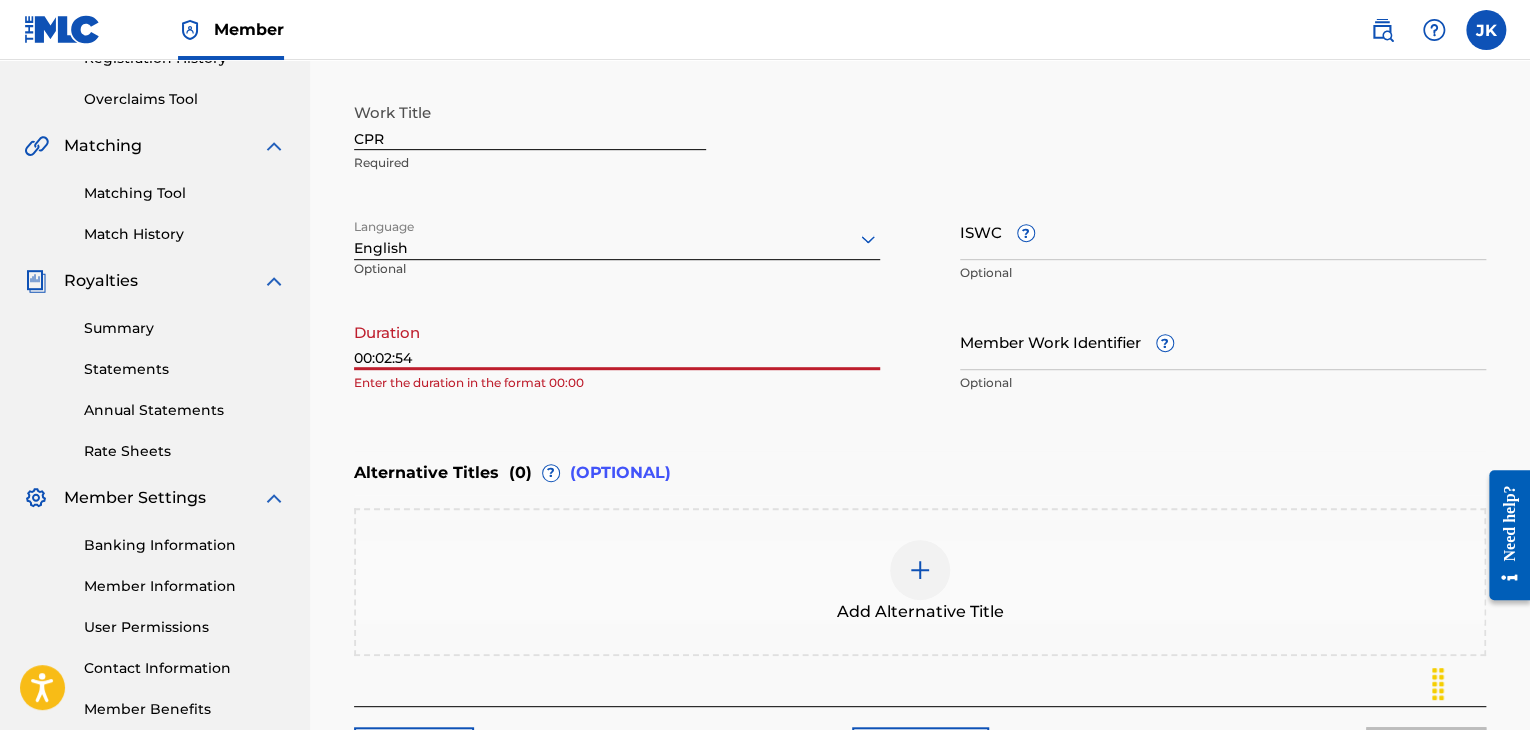 click on "00:02:54" at bounding box center (617, 341) 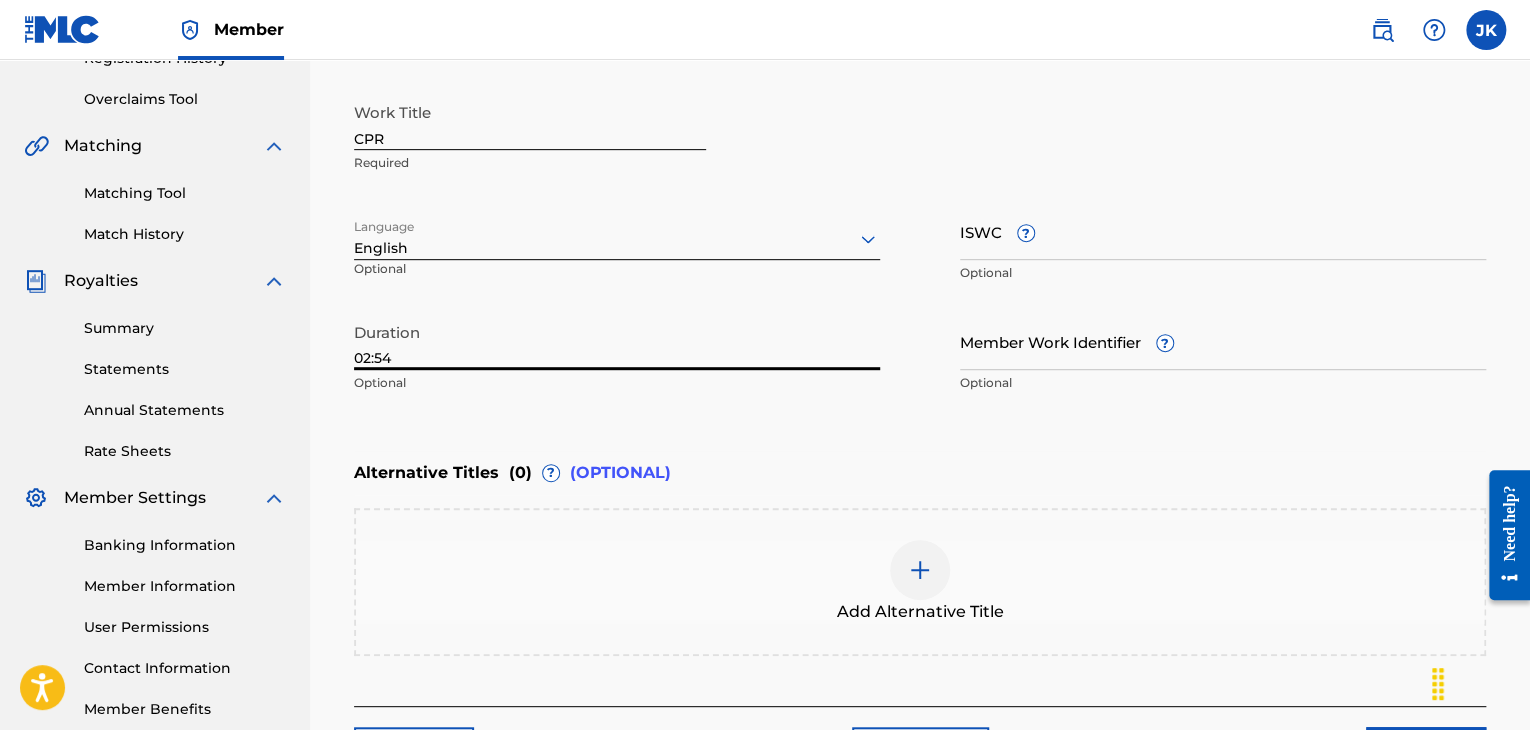 type on "02:54" 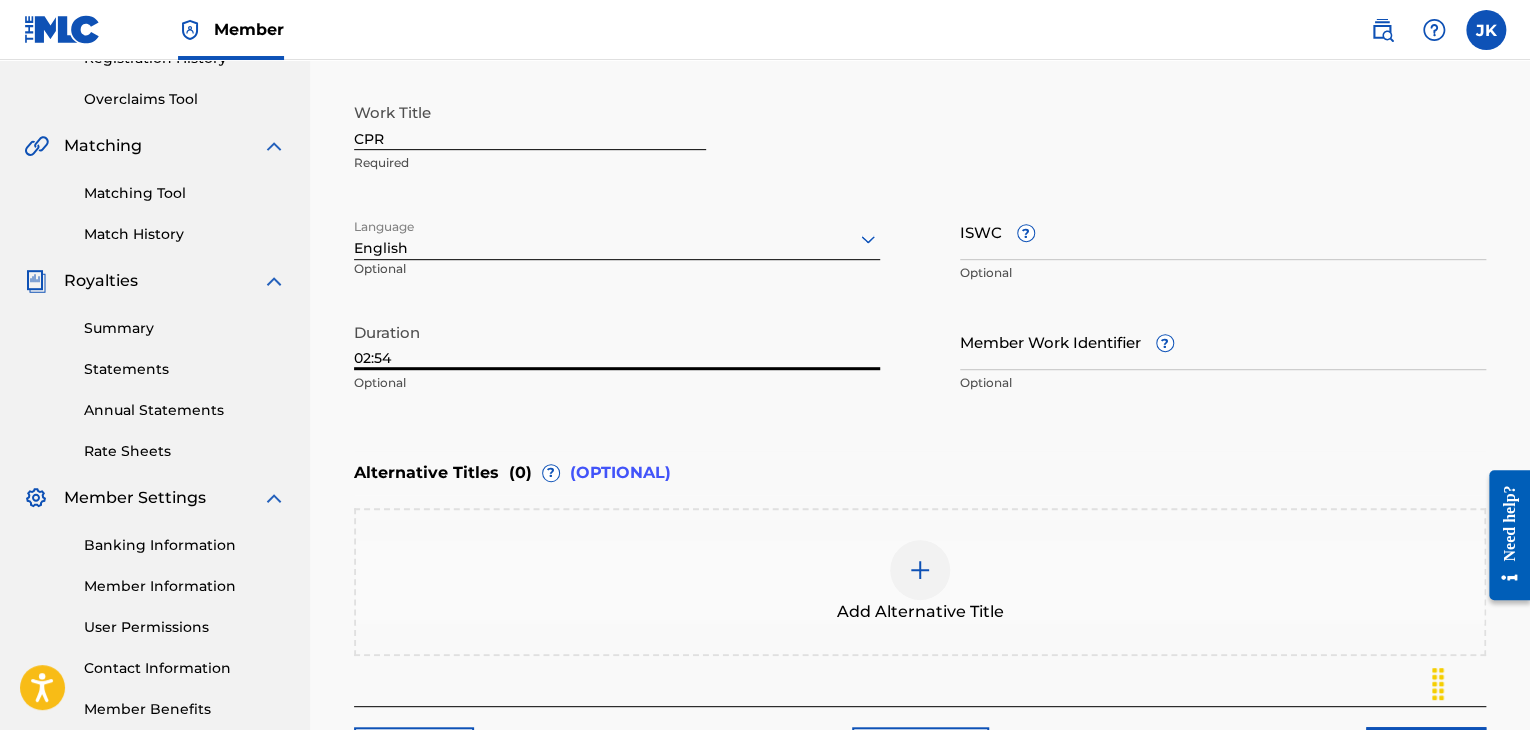 click on "Enter Work Details Enter work details for  ‘ CPR ’  below. Work Title   CPR Required Language English Optional ISWC   ? Optional Duration   02:54 Optional Member Work Identifier   ? Optional" at bounding box center (920, 209) 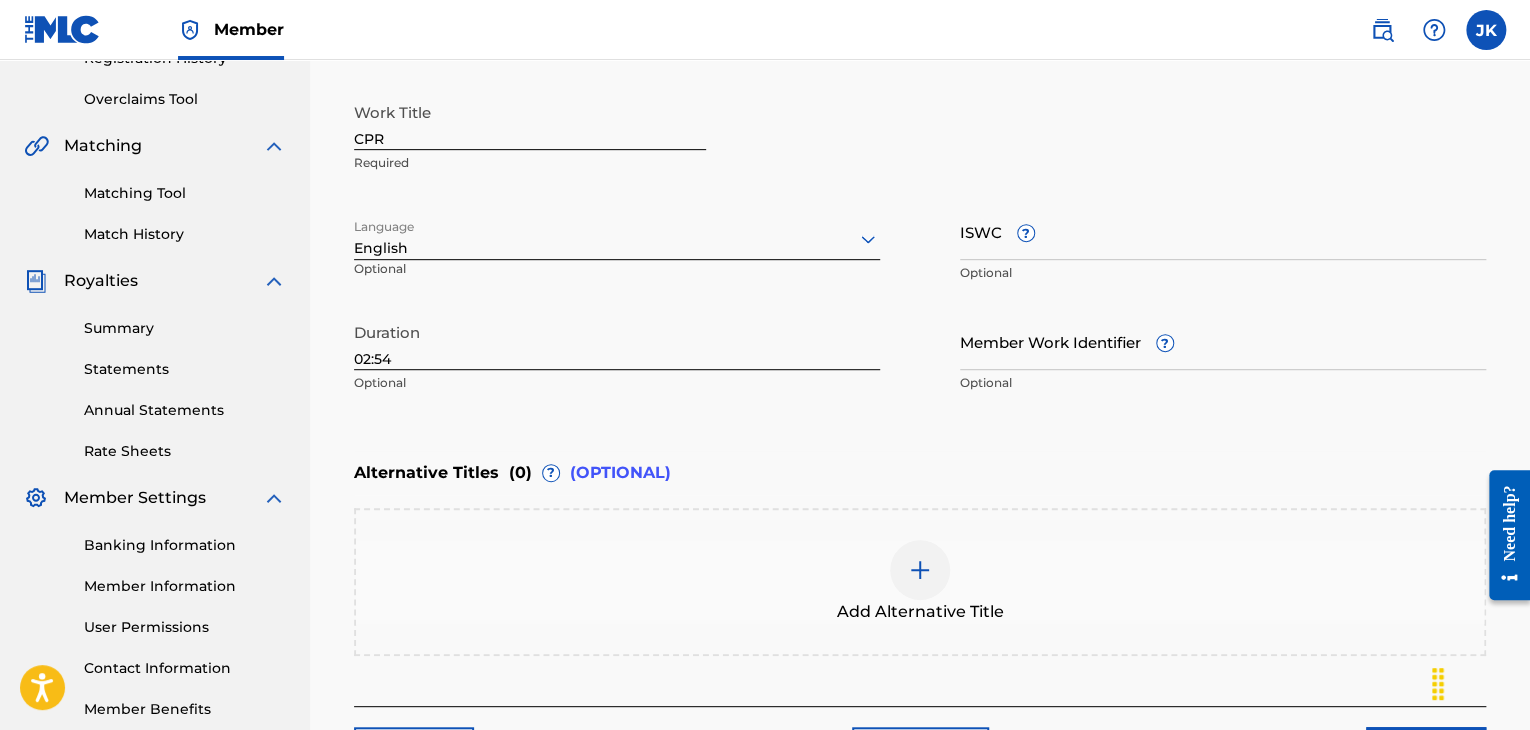 click on "ISWC   ?" at bounding box center (1223, 231) 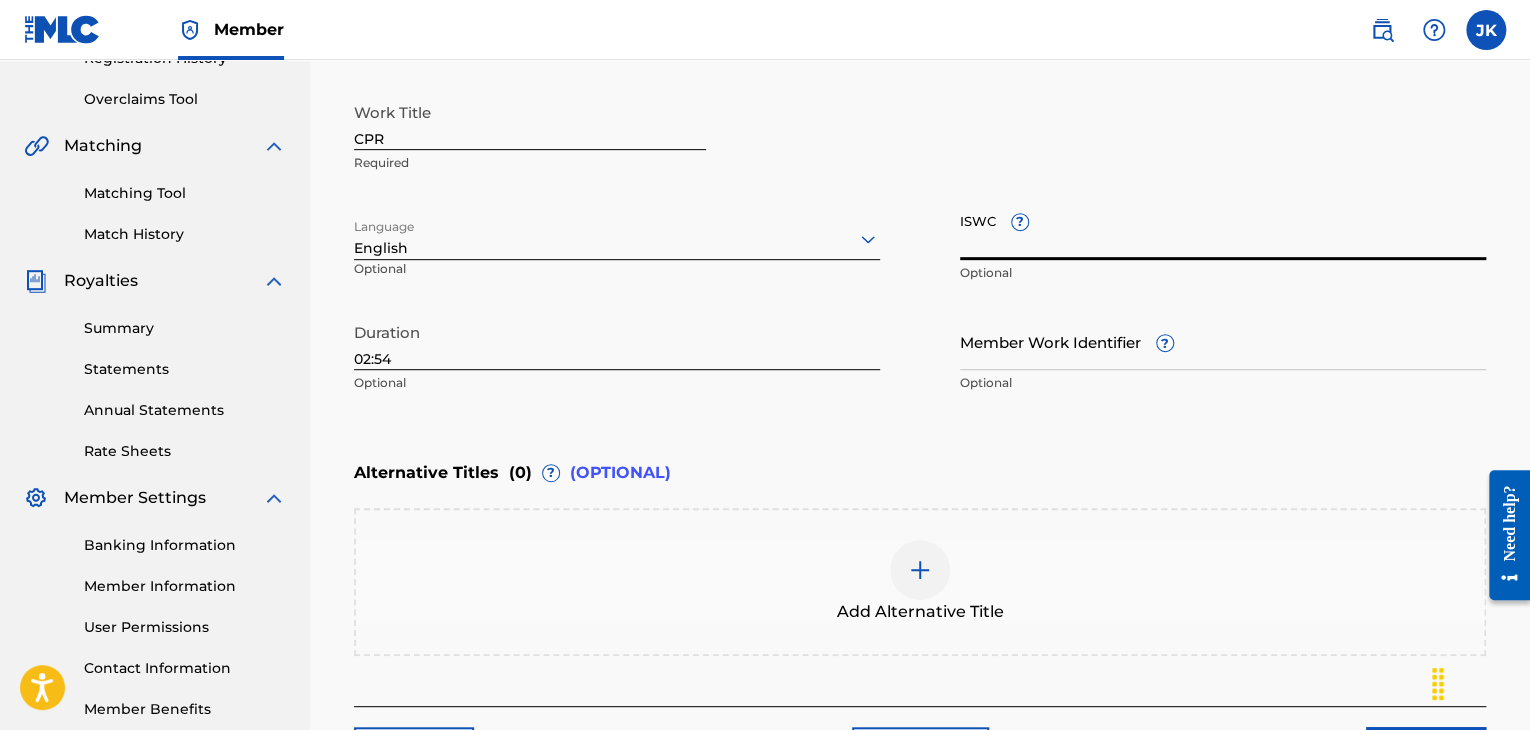 paste on "T3008941359" 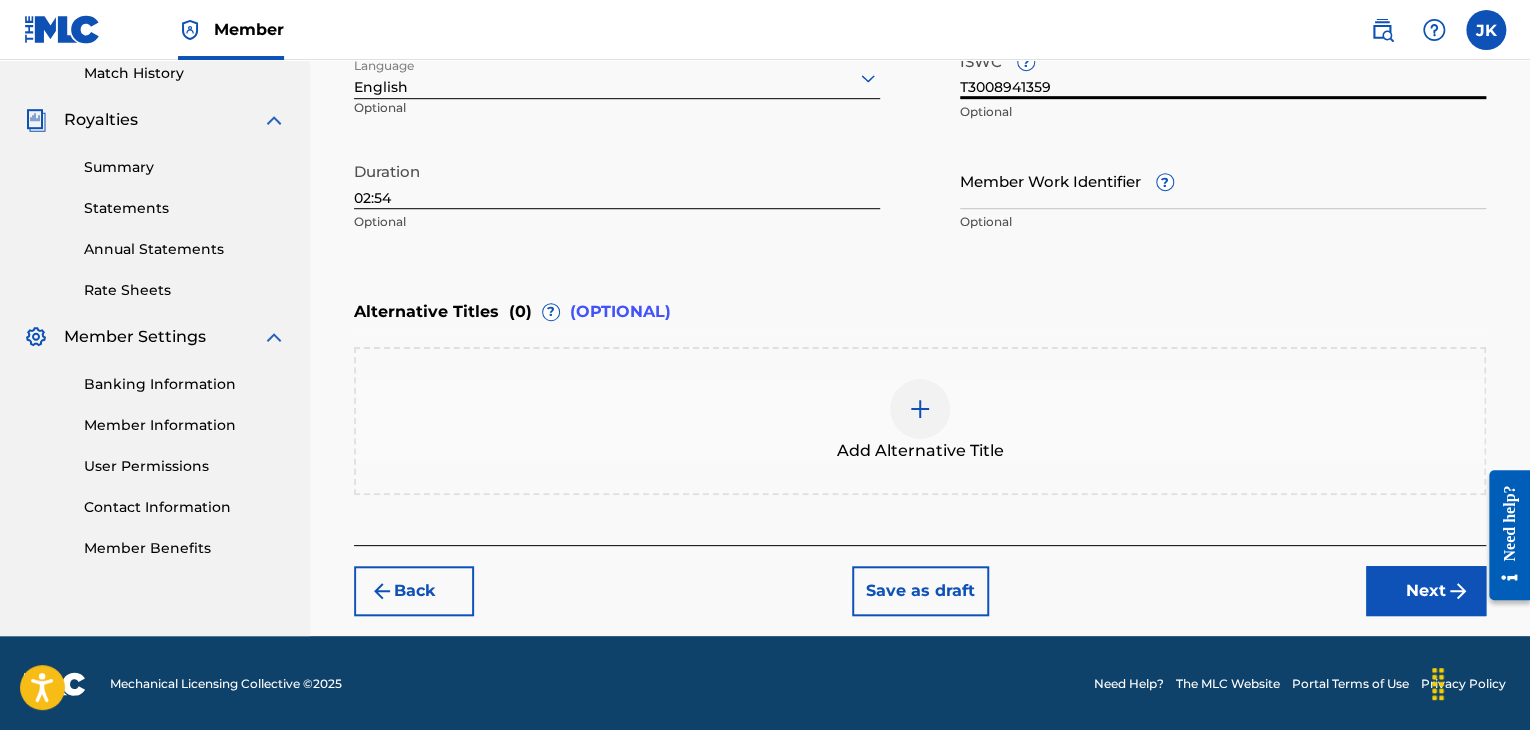 type on "T3008941359" 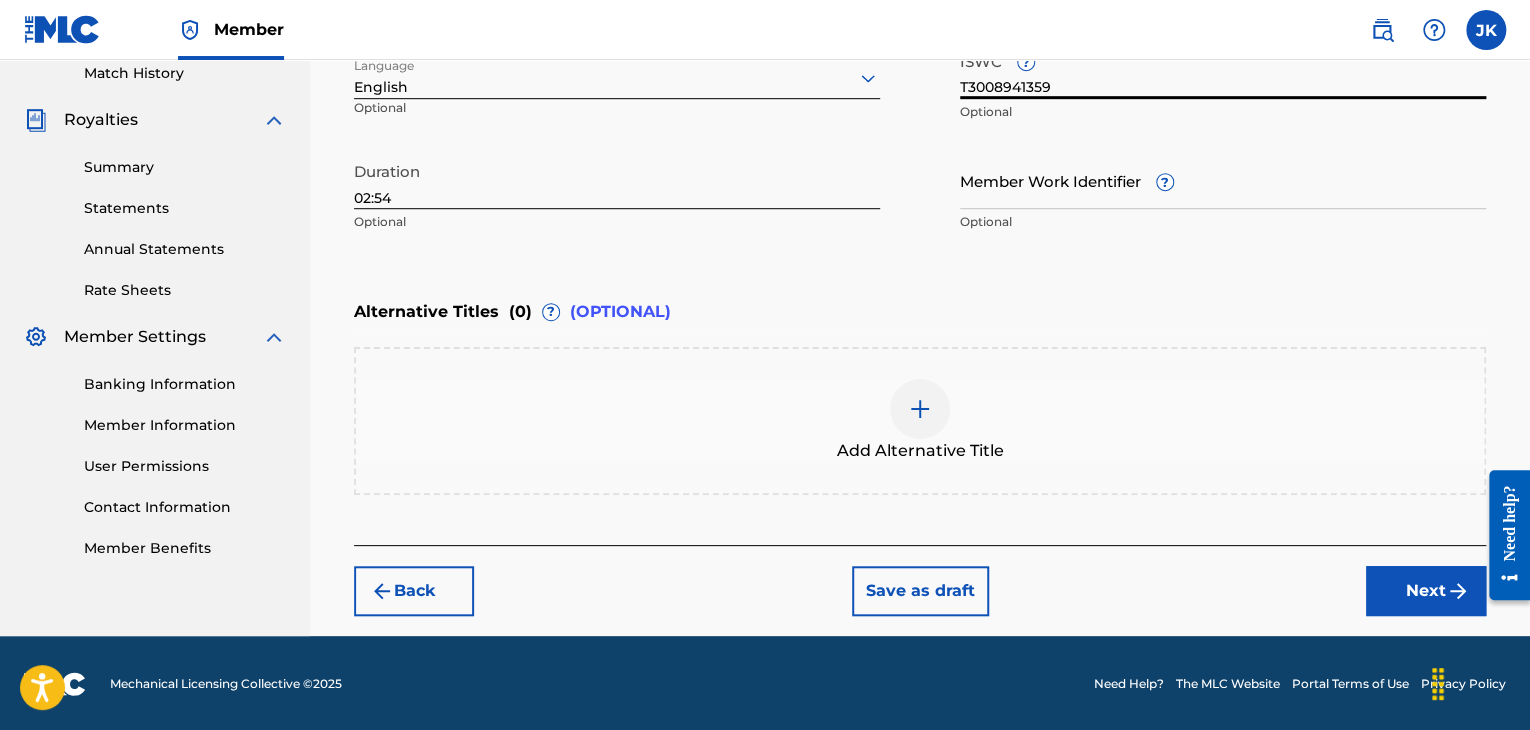 click on "Next" at bounding box center (1426, 591) 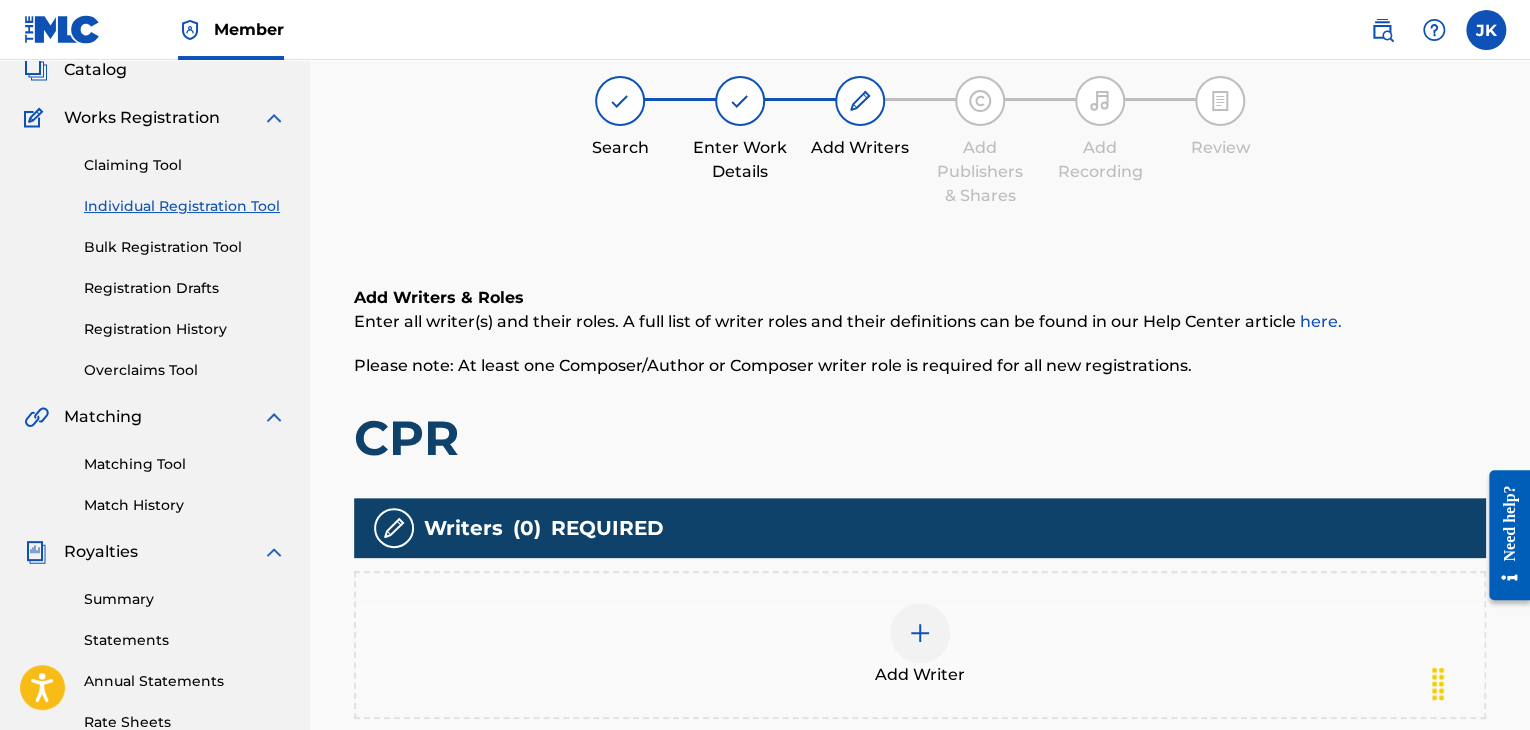 scroll, scrollTop: 90, scrollLeft: 0, axis: vertical 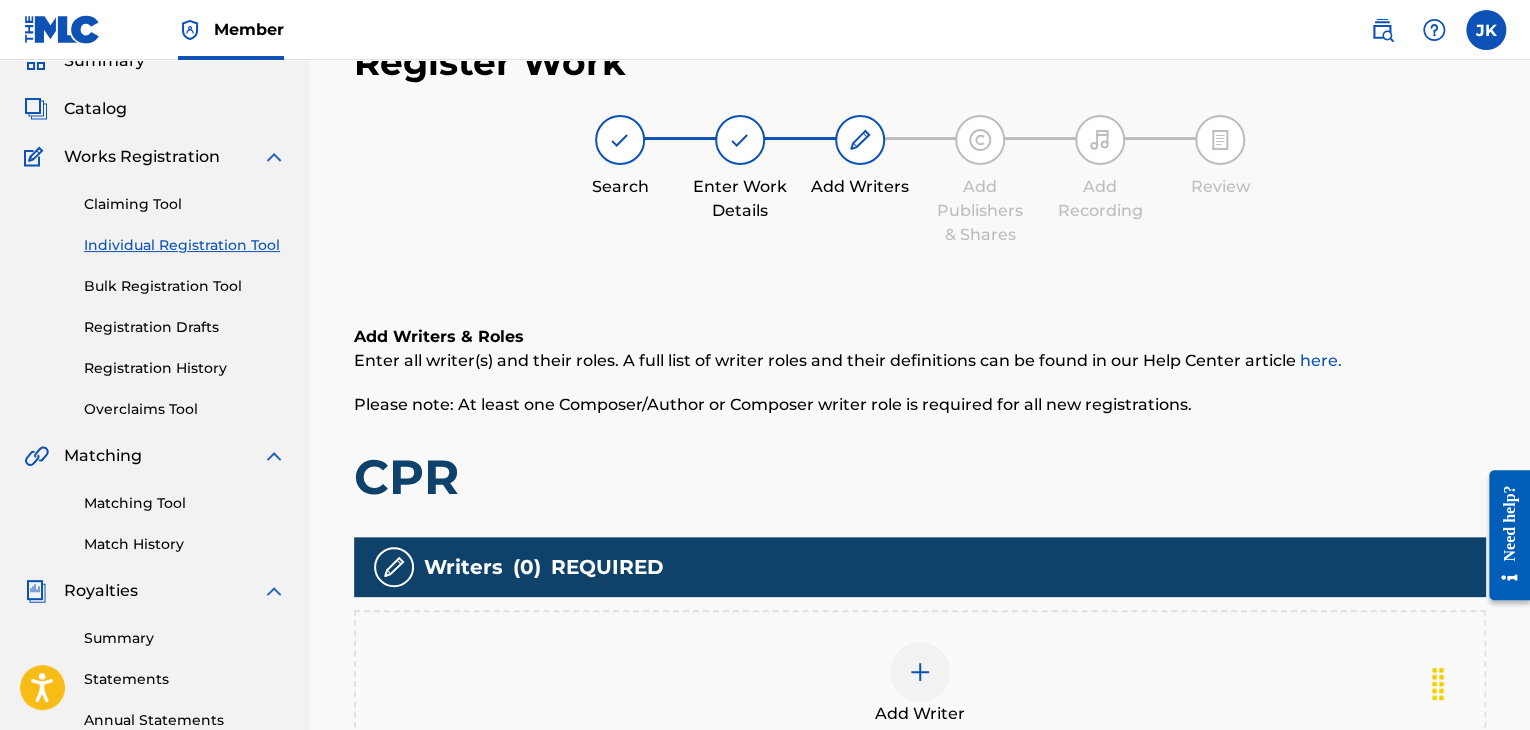 click at bounding box center (920, 672) 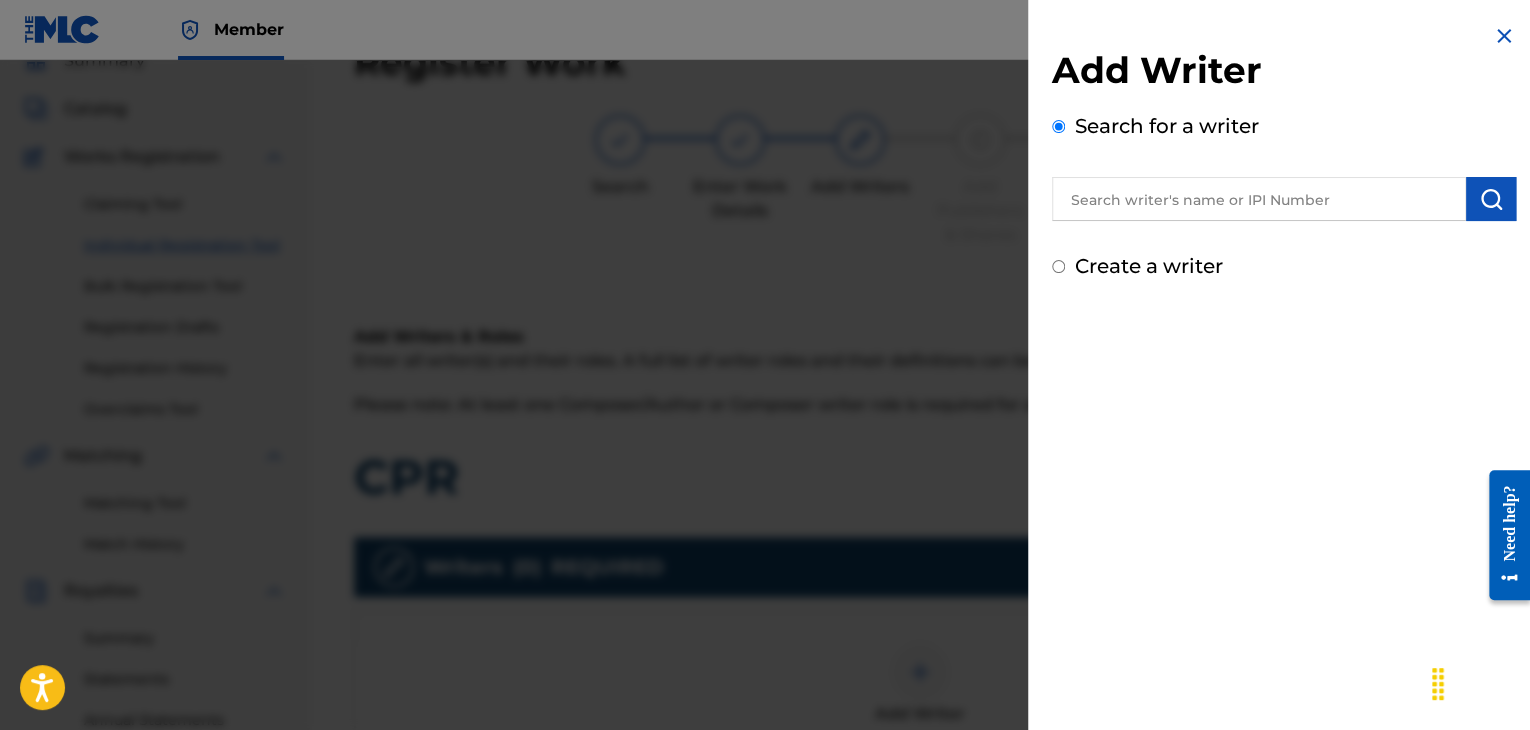 click at bounding box center [1259, 199] 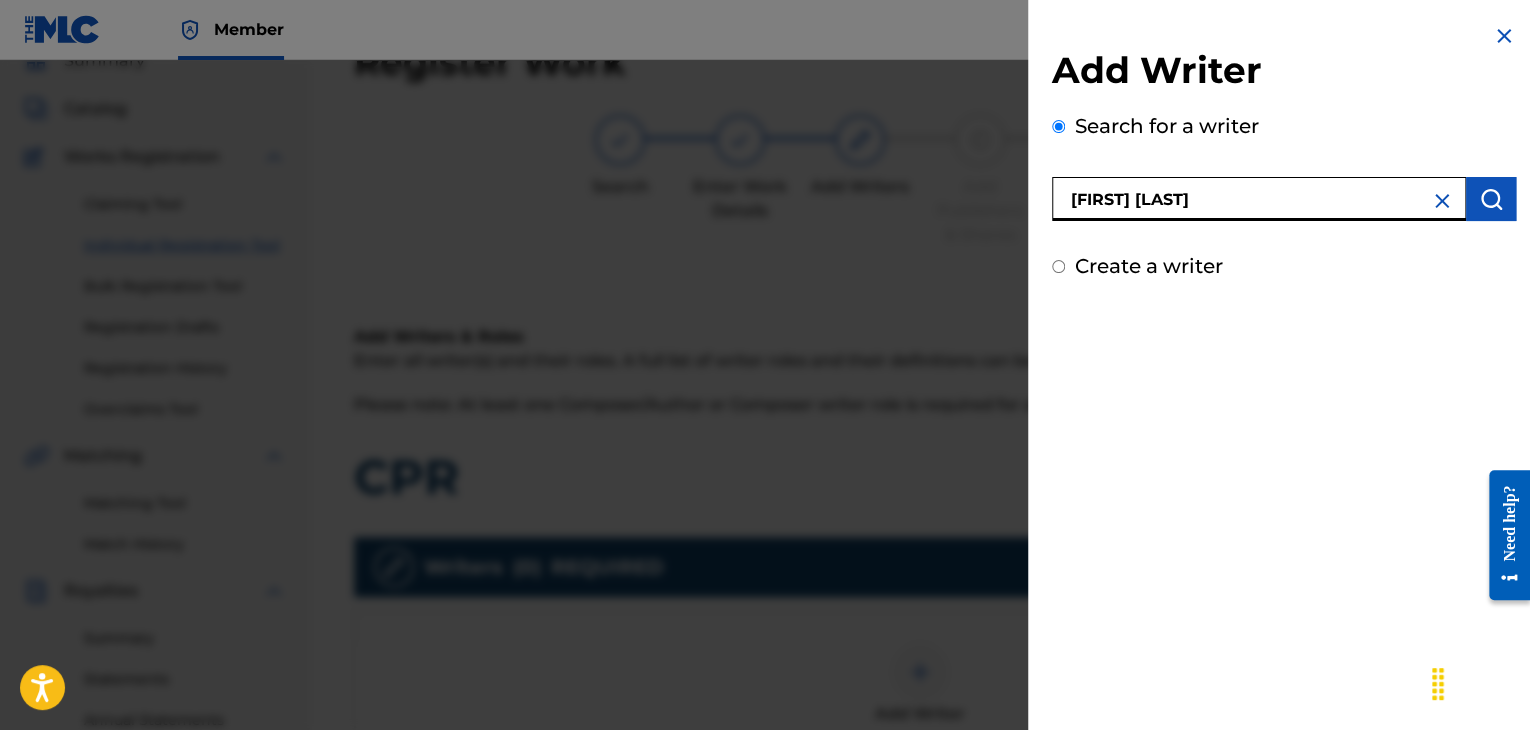 type on "[FIRST] [LAST]" 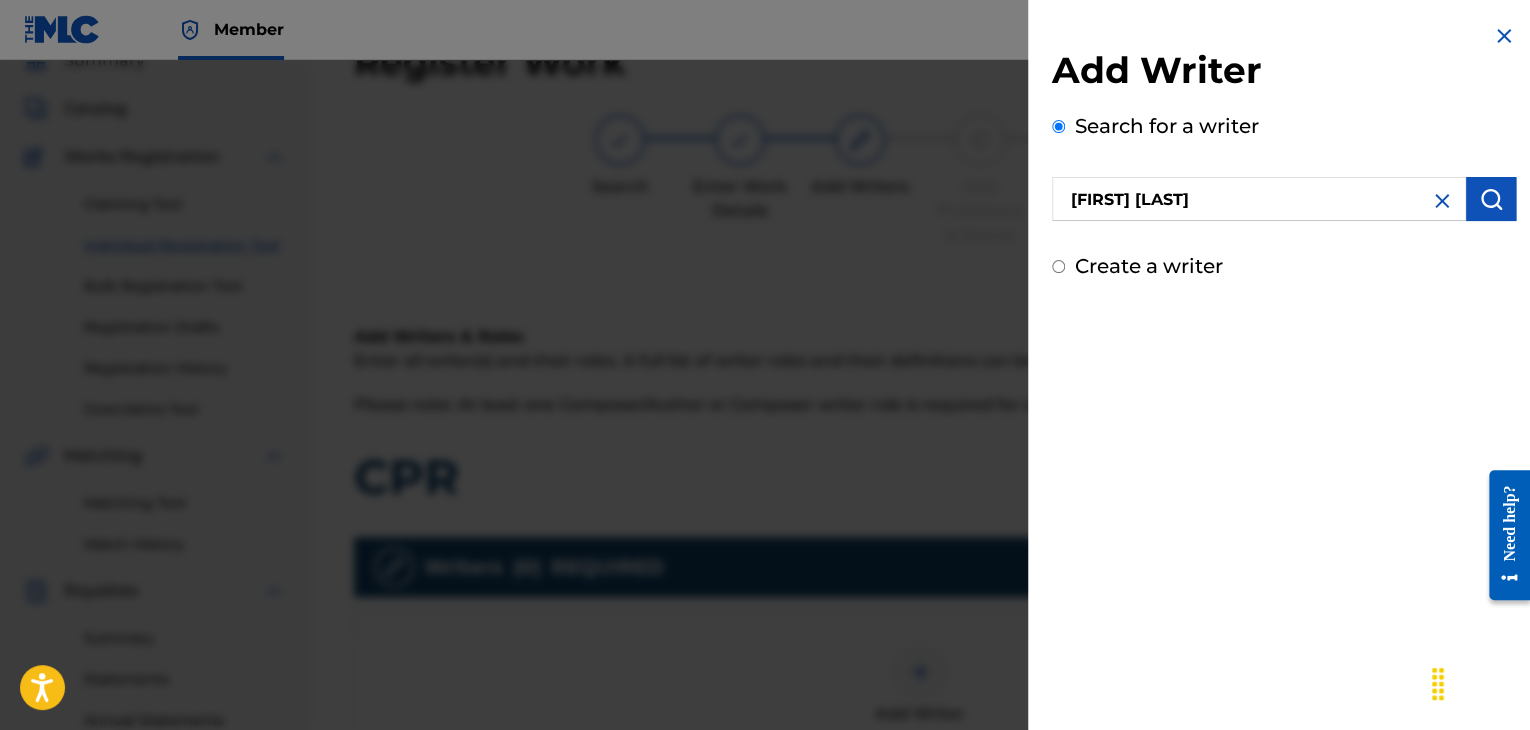 click at bounding box center [1491, 199] 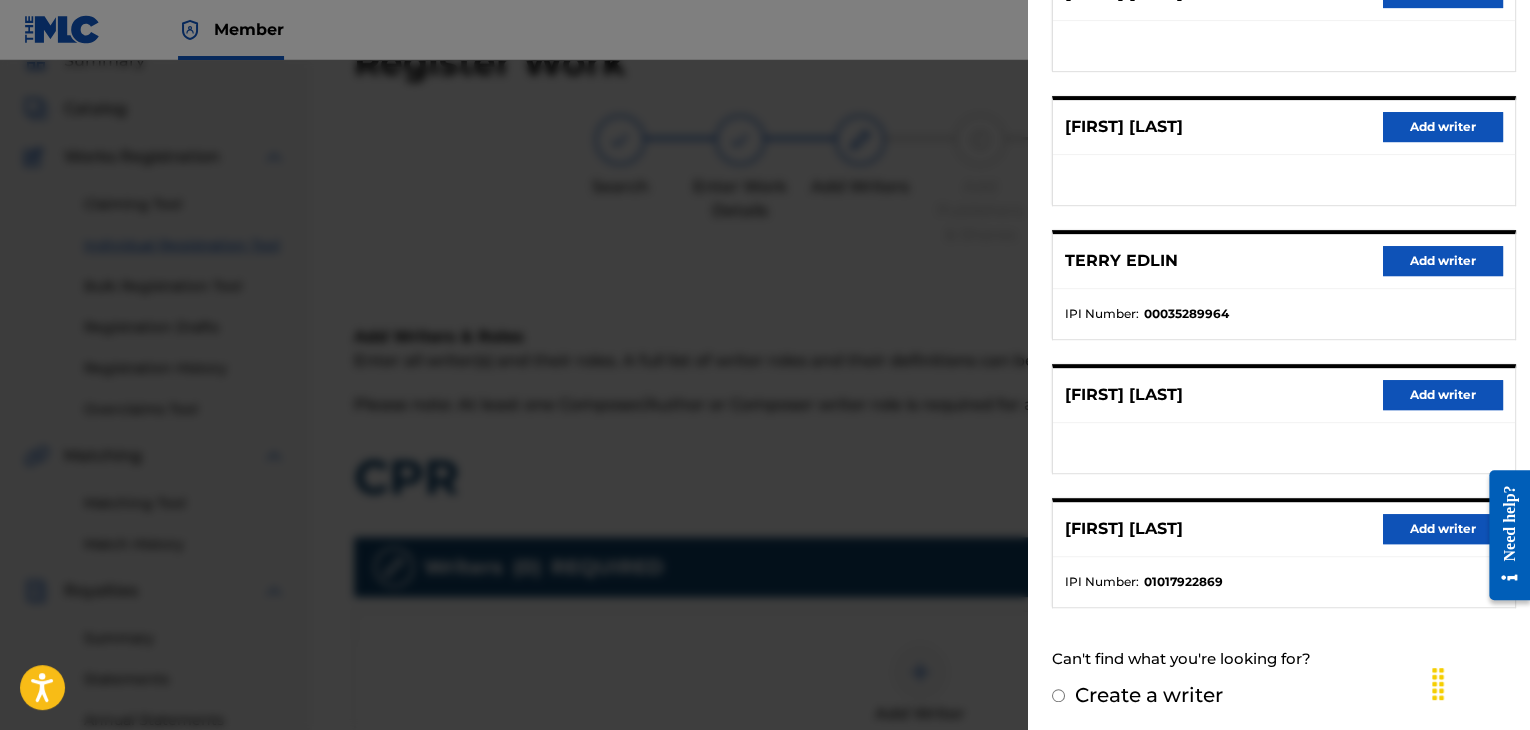 scroll, scrollTop: 310, scrollLeft: 0, axis: vertical 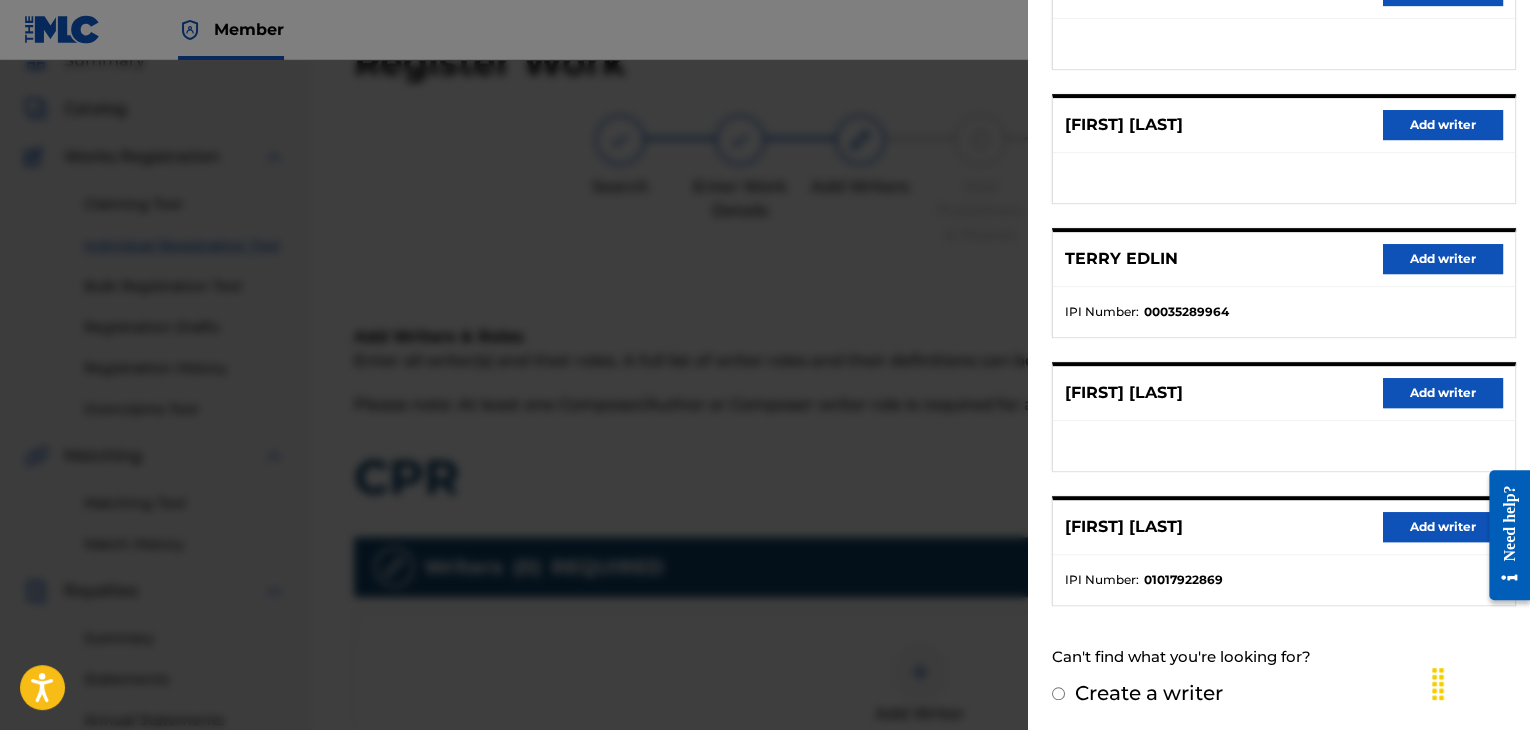 click on "Add writer" at bounding box center (1443, 527) 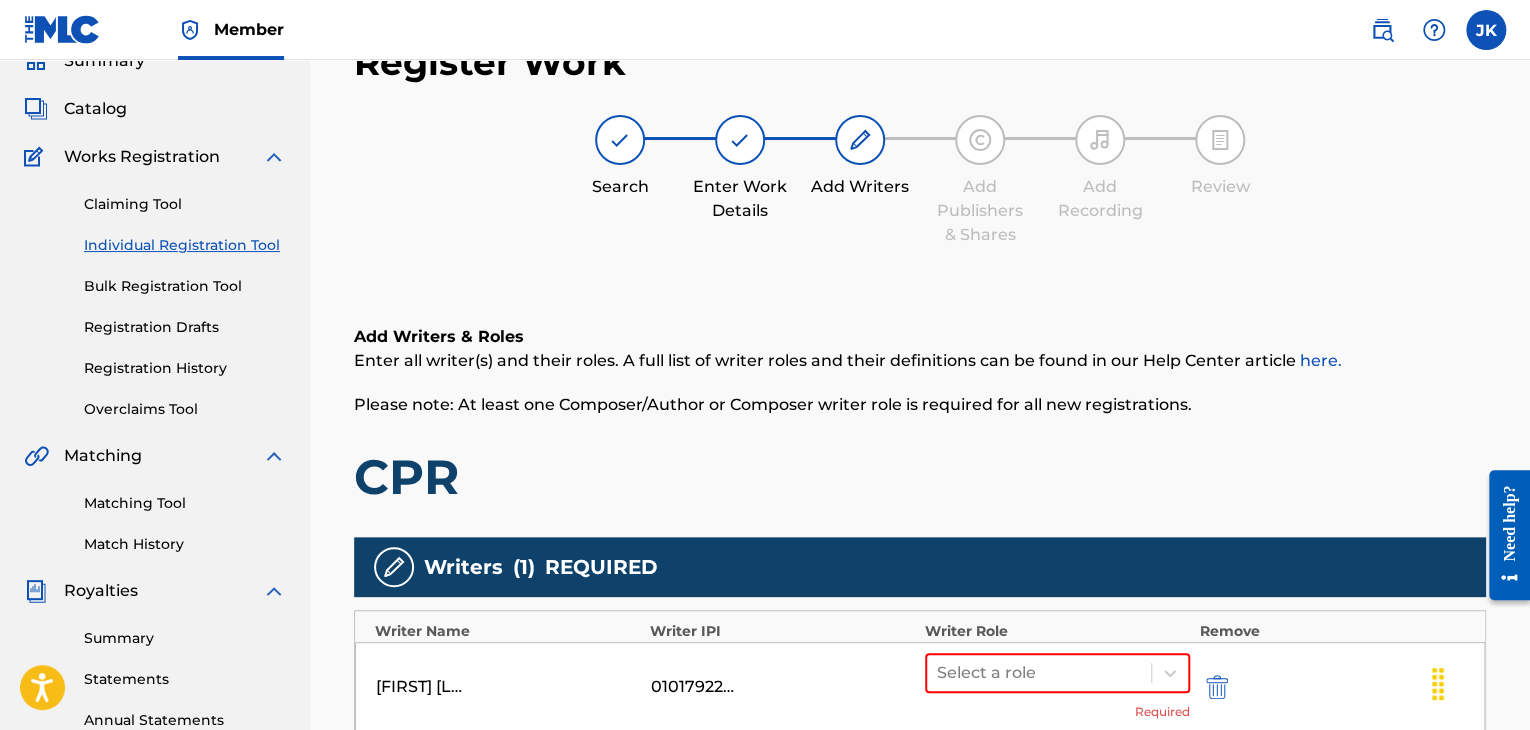 scroll, scrollTop: 190, scrollLeft: 0, axis: vertical 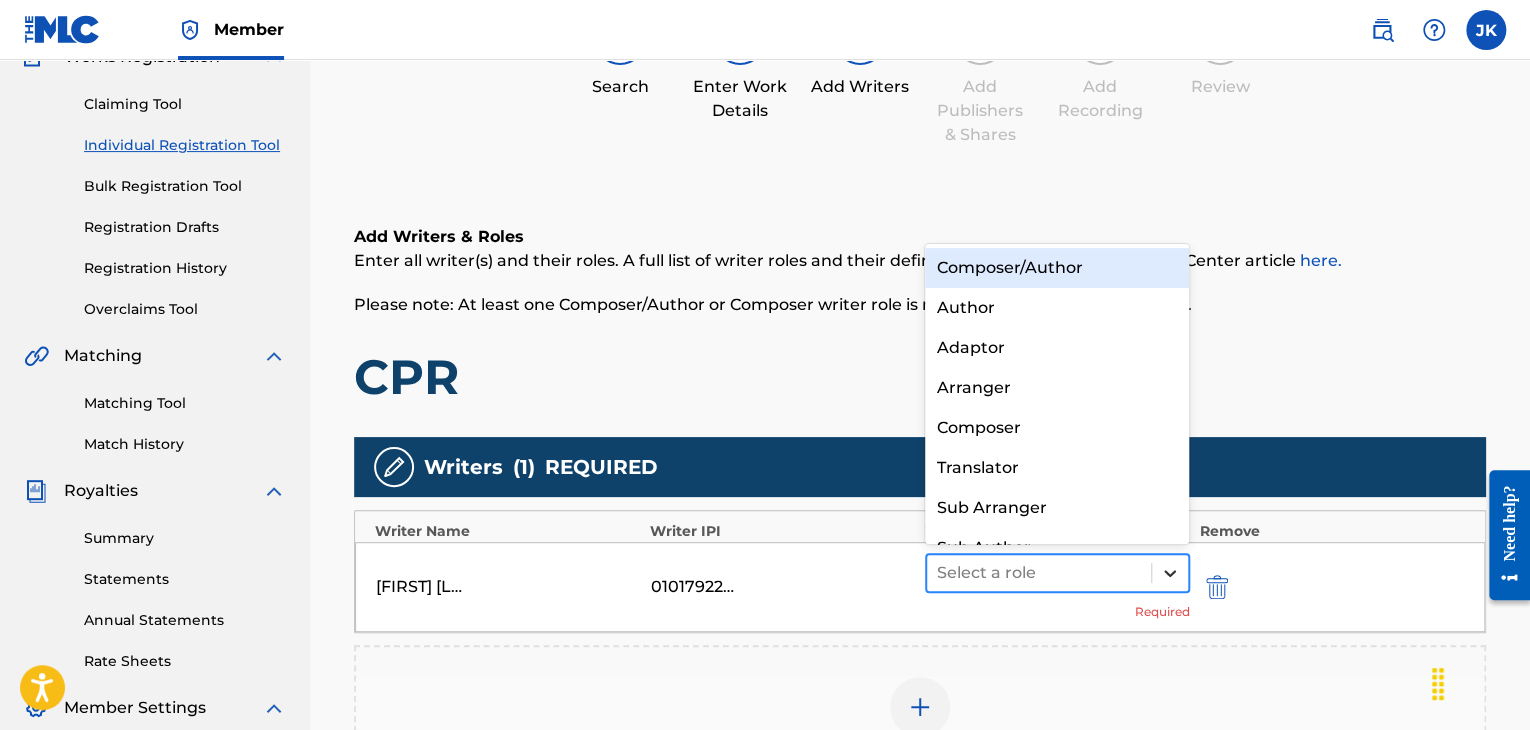 click 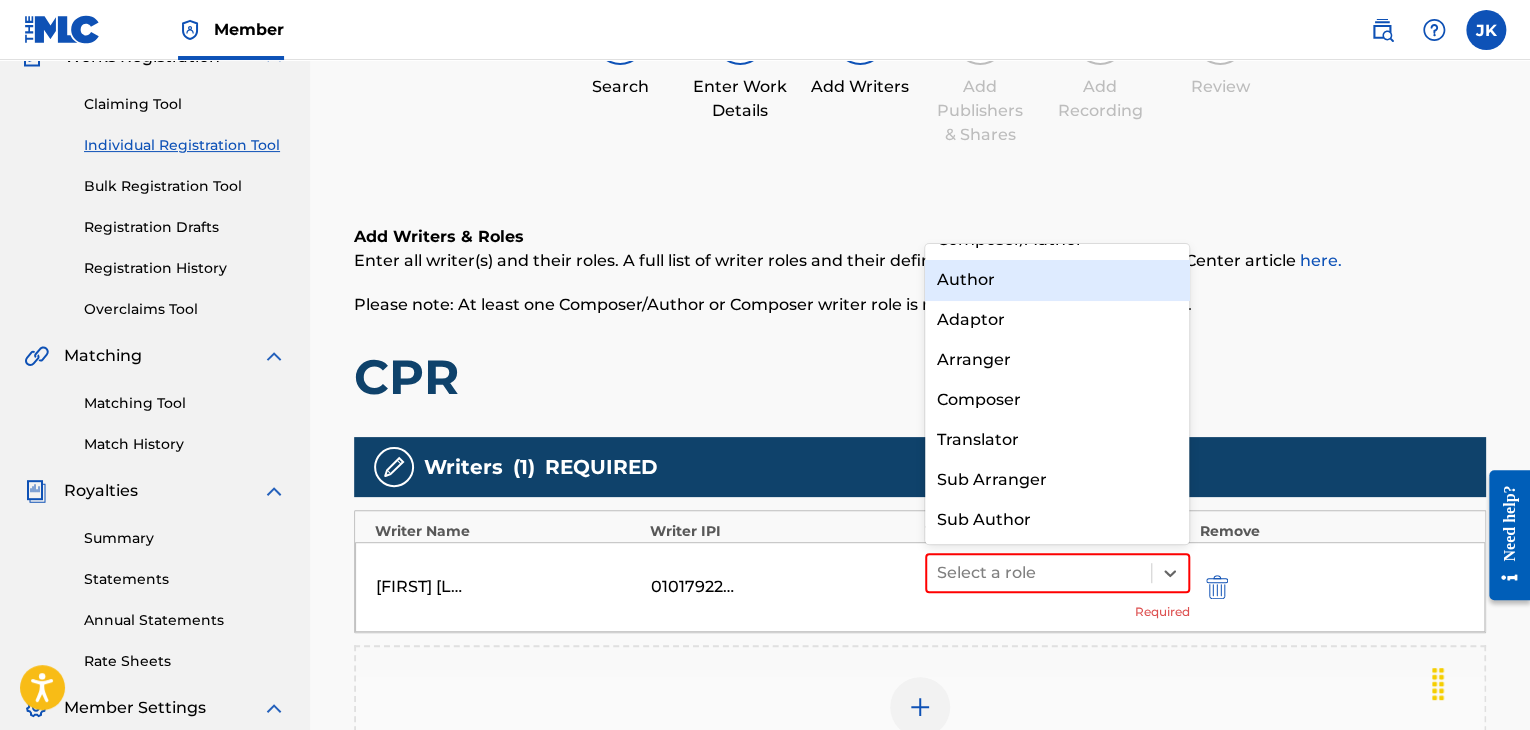scroll, scrollTop: 0, scrollLeft: 0, axis: both 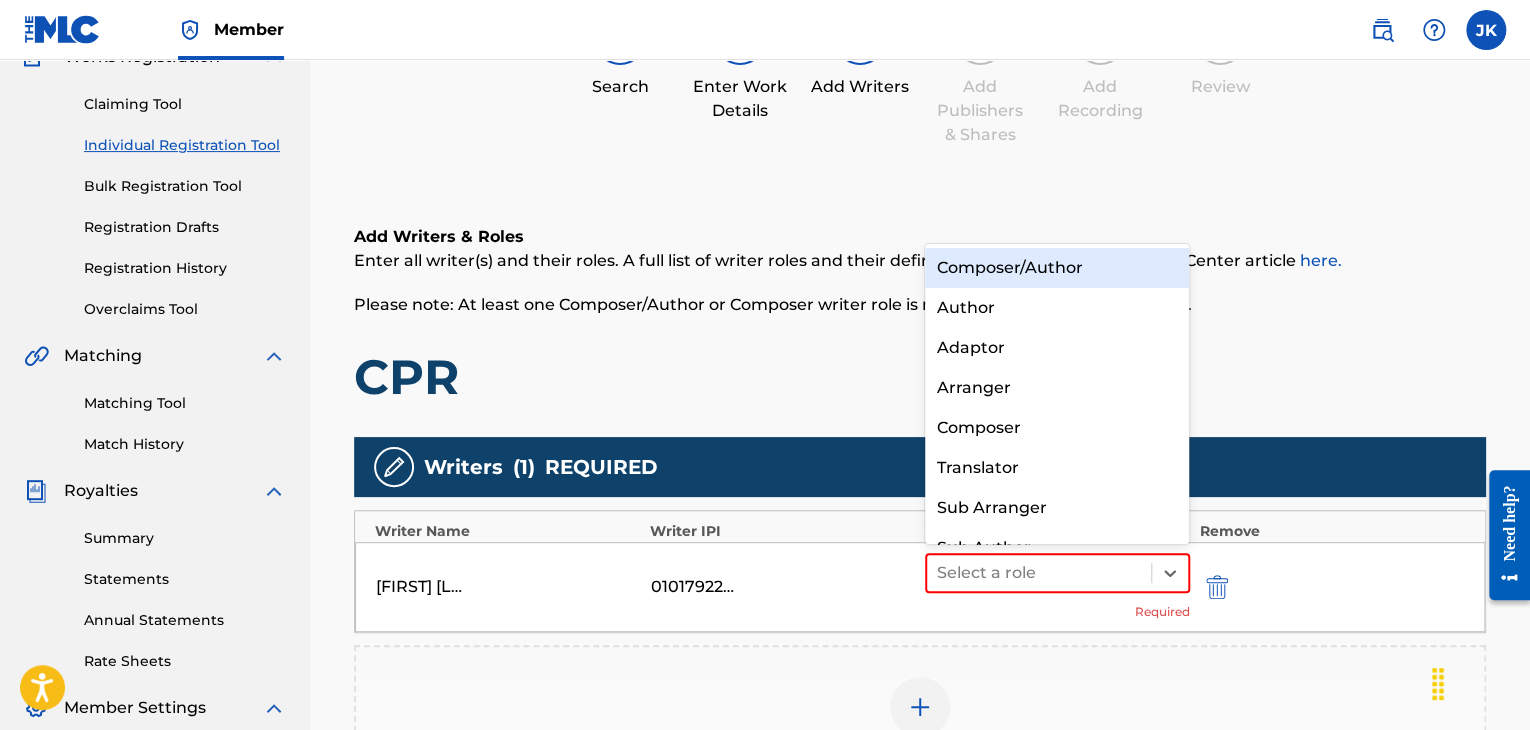 click on "Composer/Author" at bounding box center [1057, 268] 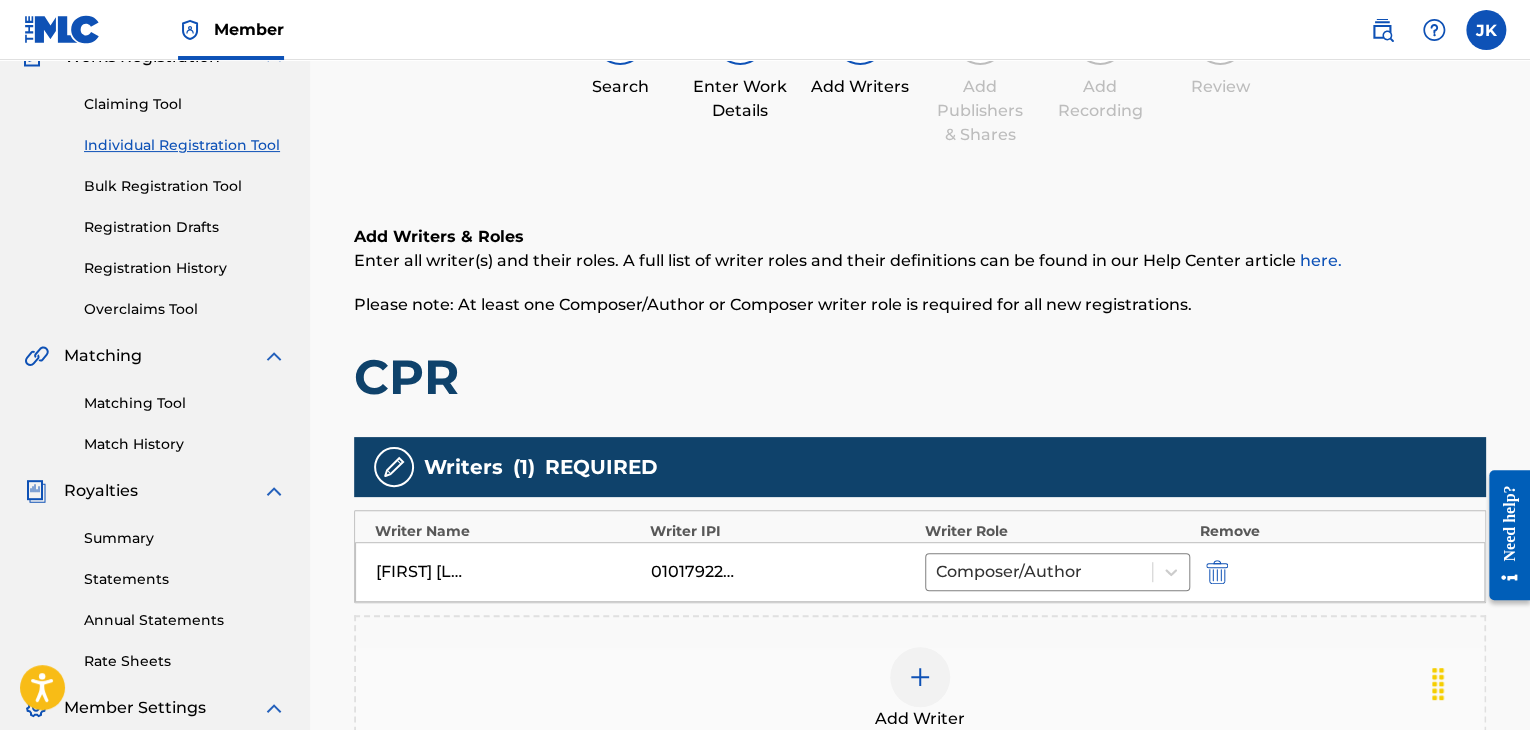 click on "CPR" at bounding box center (920, 377) 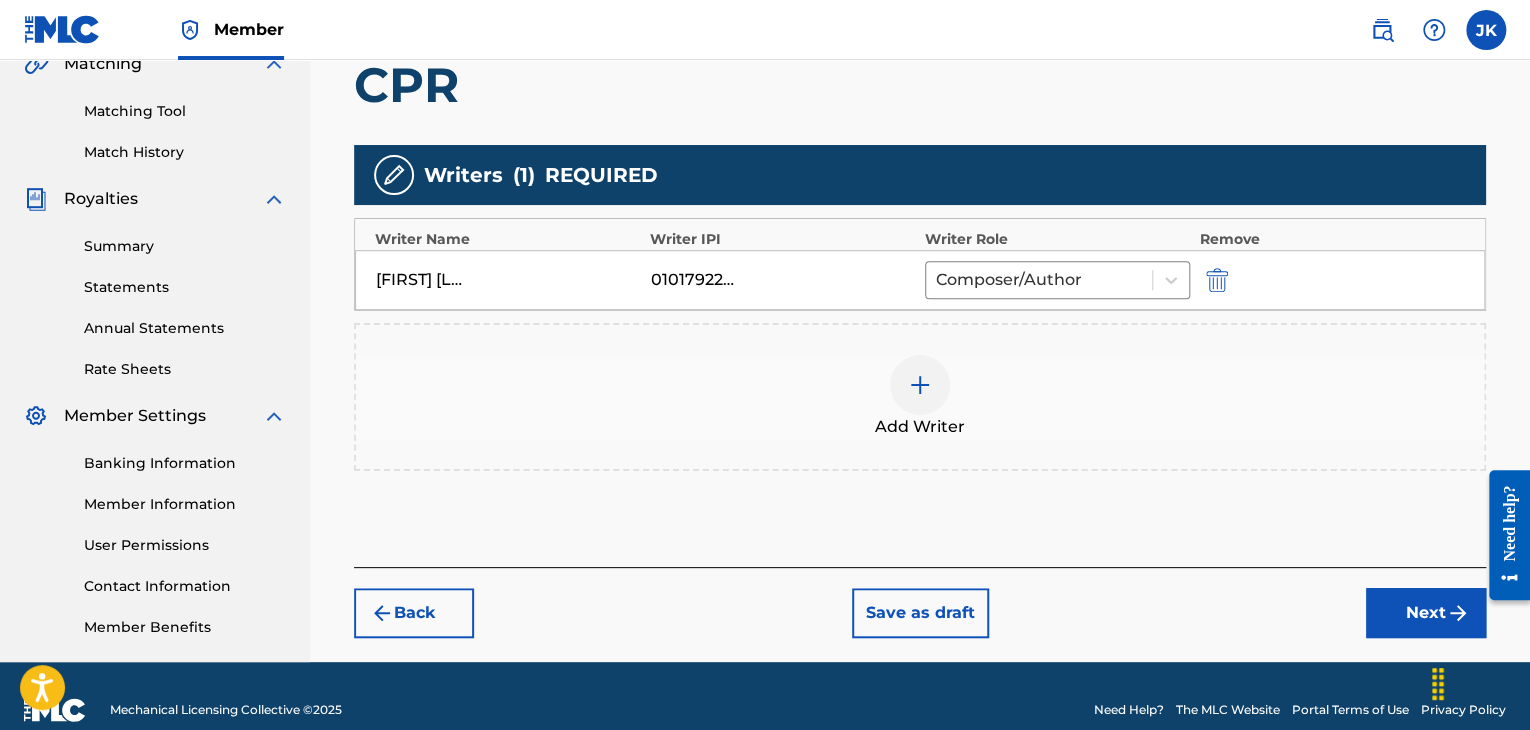 scroll, scrollTop: 510, scrollLeft: 0, axis: vertical 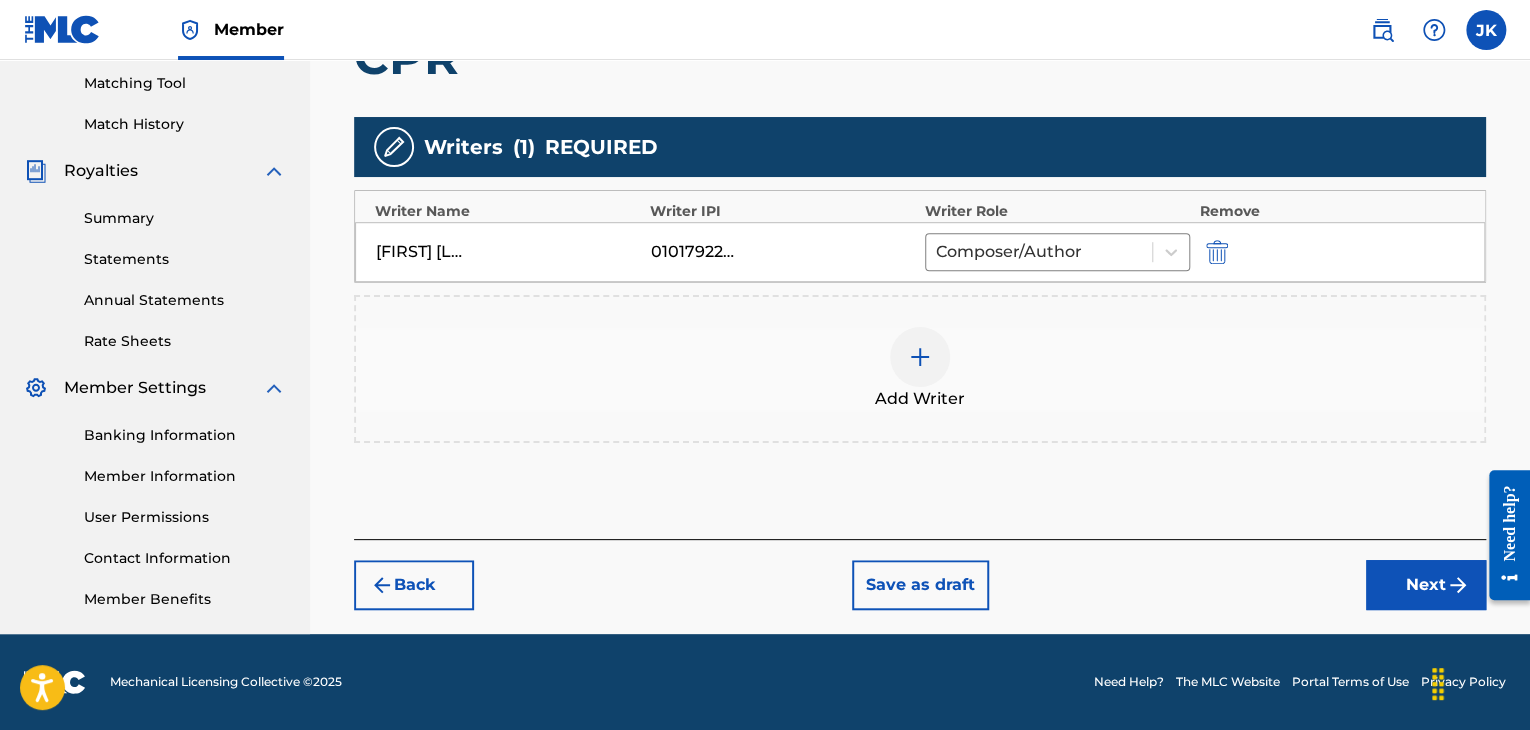 click on "Next" at bounding box center [1426, 585] 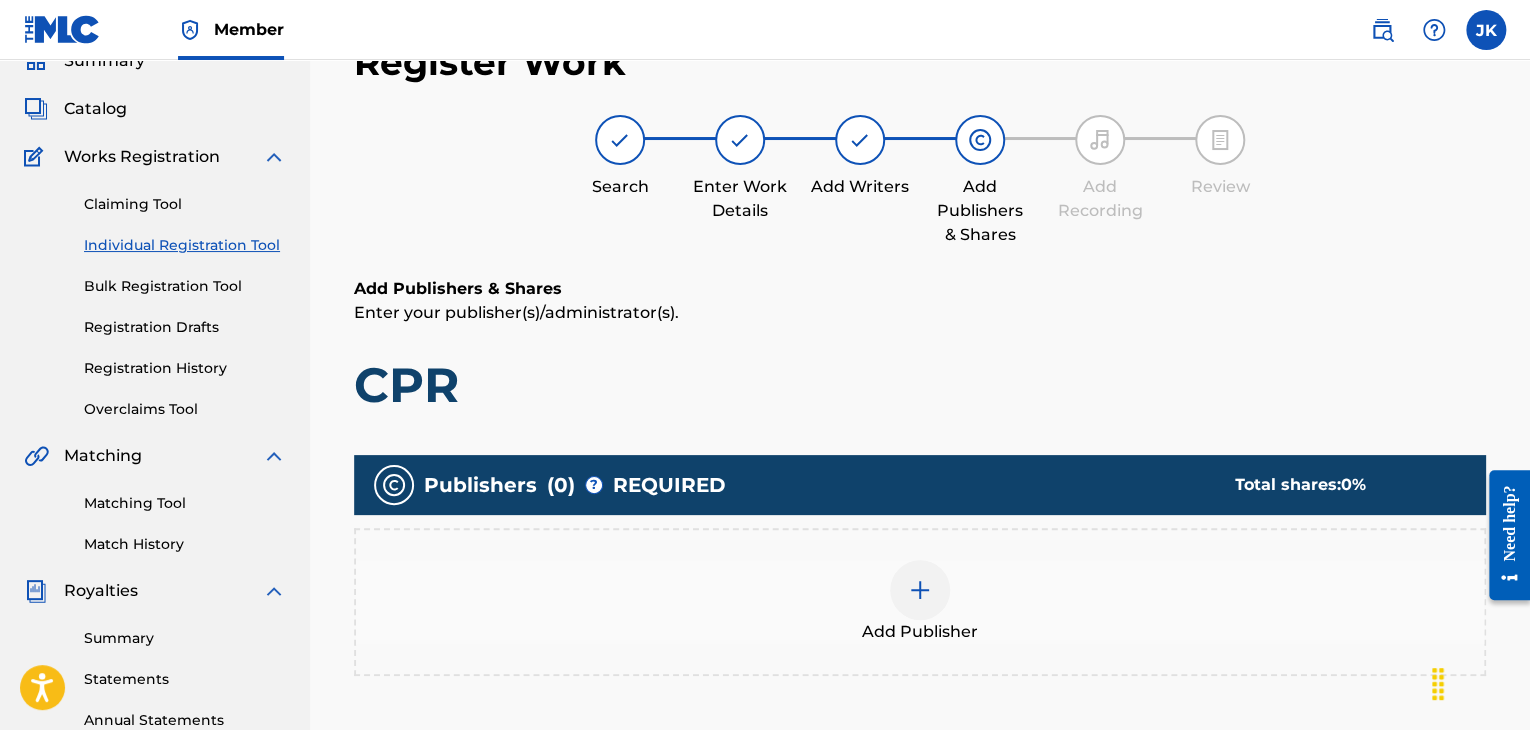 click on "Add Publishers & Shares Enter your publisher(s)/administrator(s). CPR" at bounding box center [920, 346] 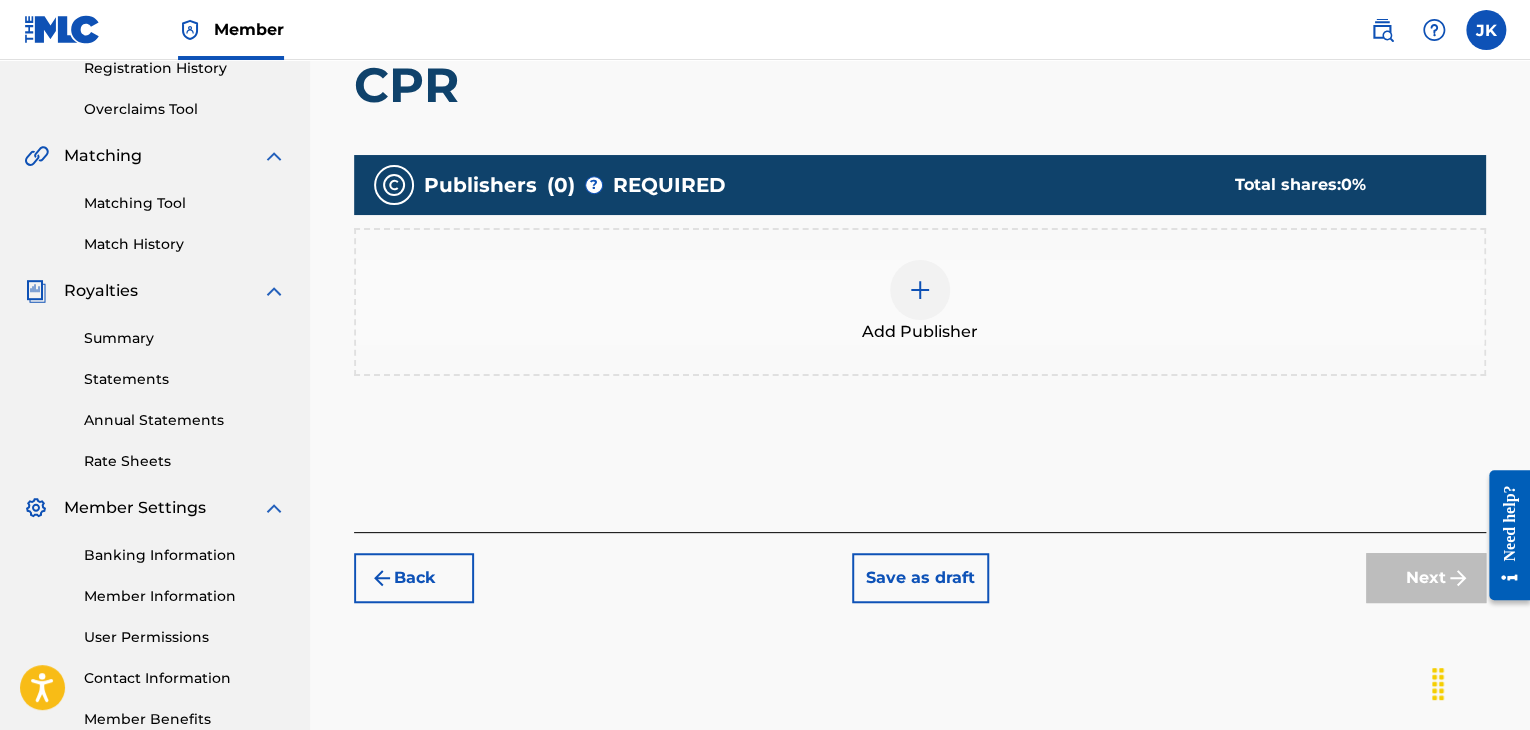 click at bounding box center (920, 290) 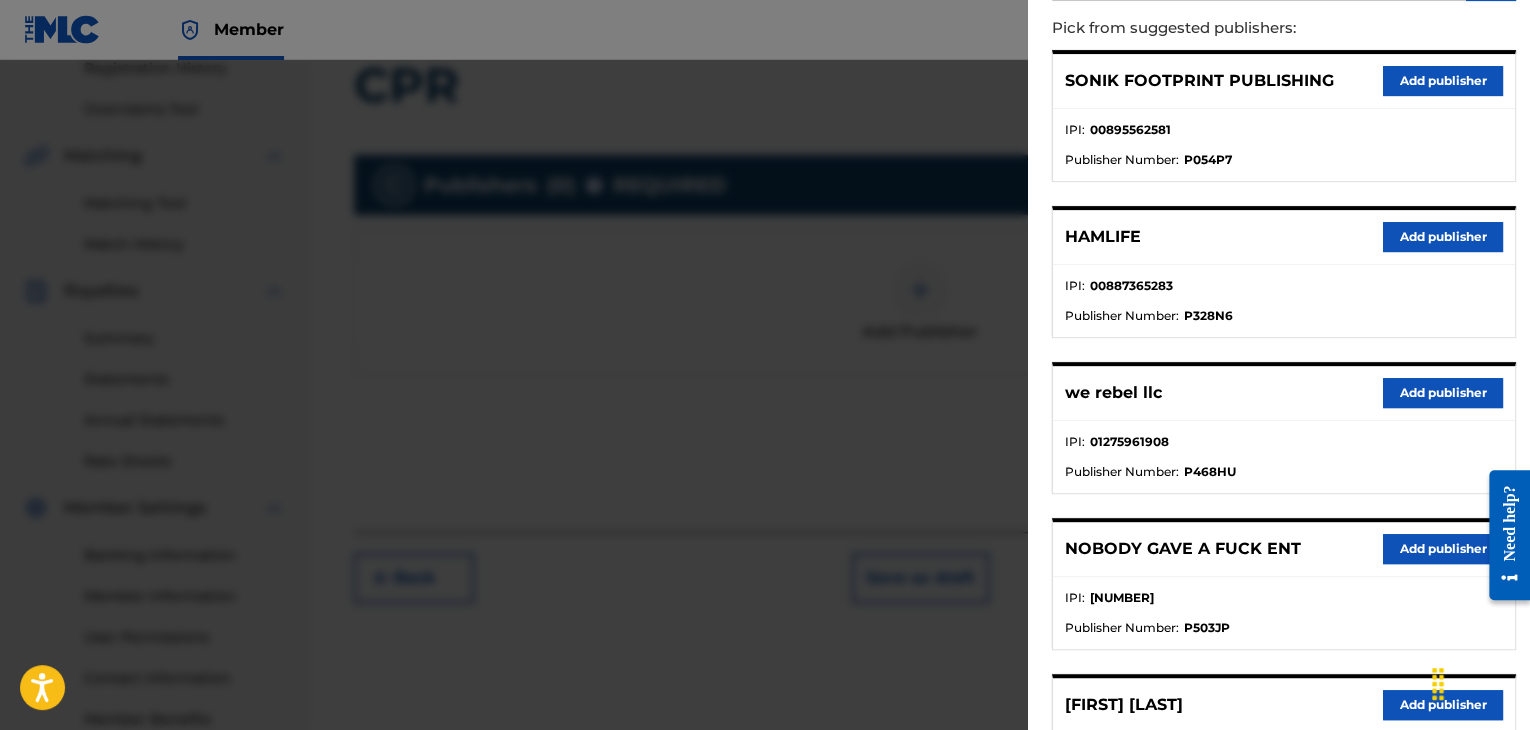 scroll, scrollTop: 400, scrollLeft: 0, axis: vertical 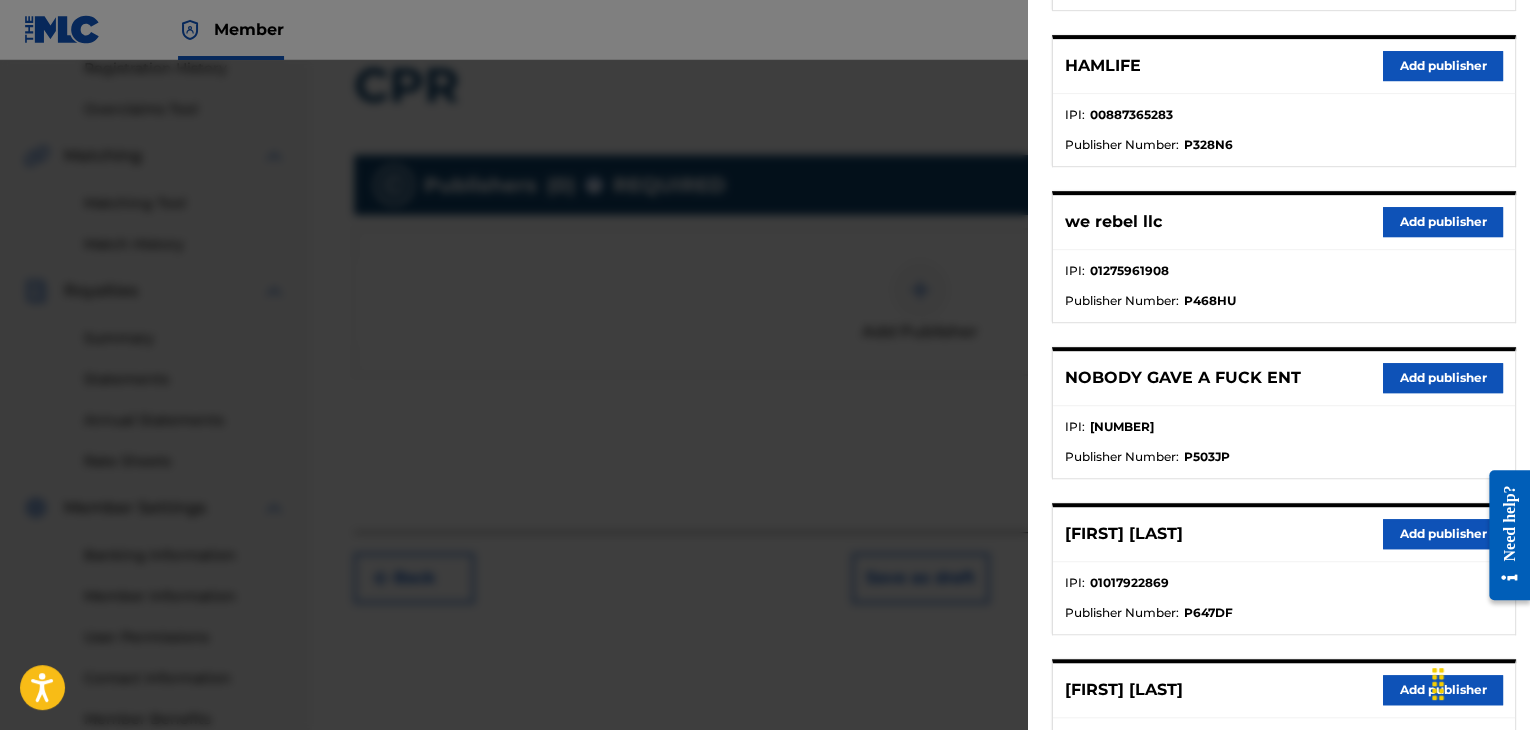 click on "Add publisher" at bounding box center [1443, 534] 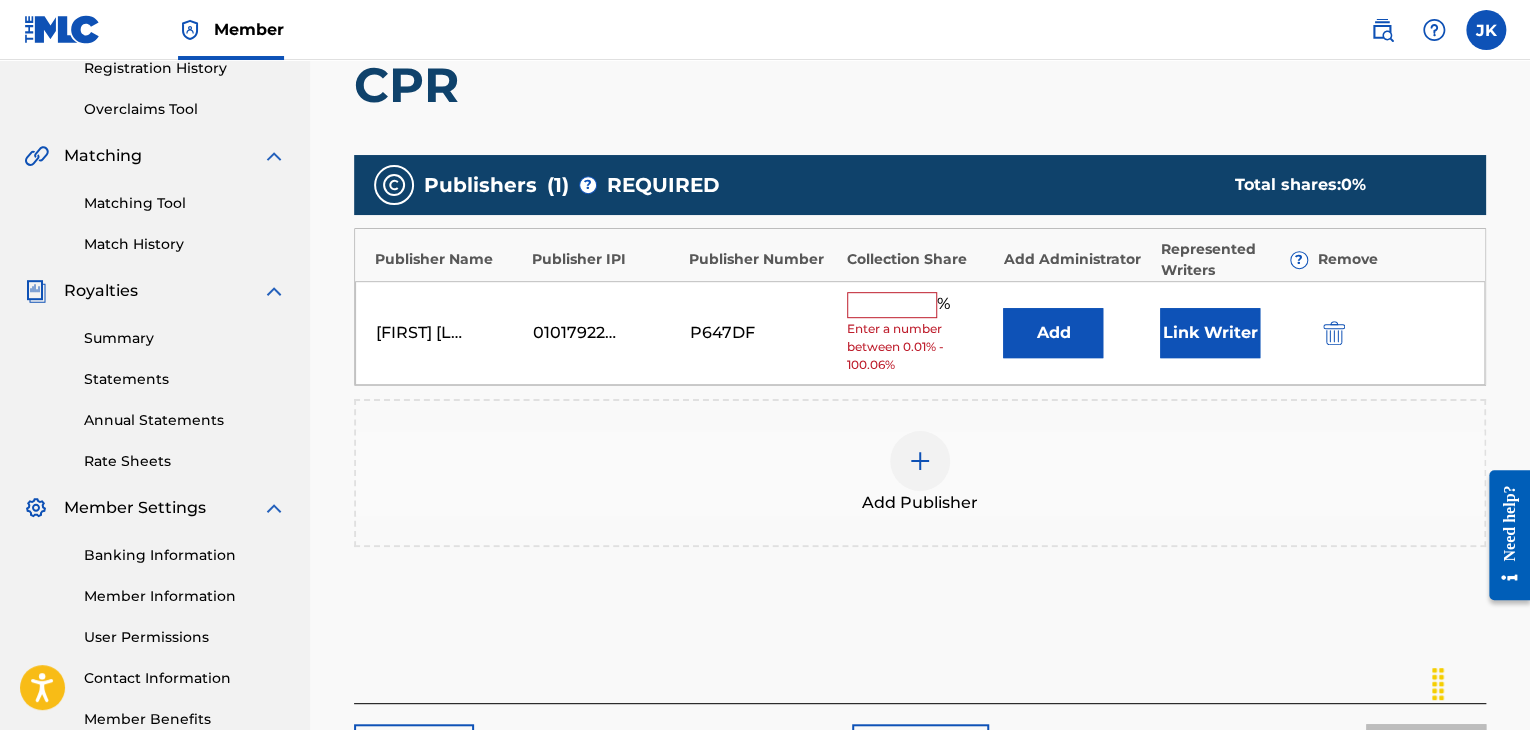 click on "Add" at bounding box center [1053, 333] 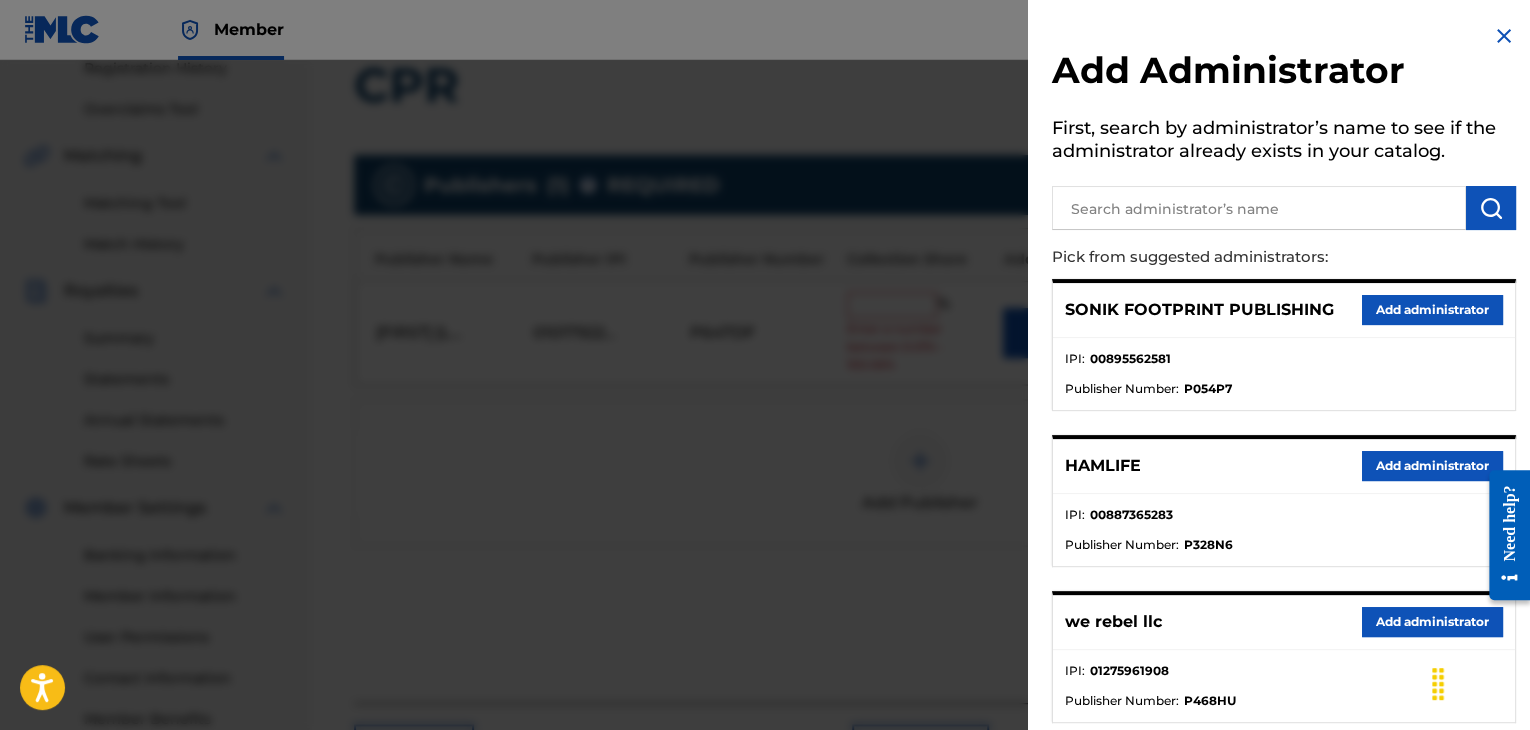 click on "Add administrator" at bounding box center (1432, 622) 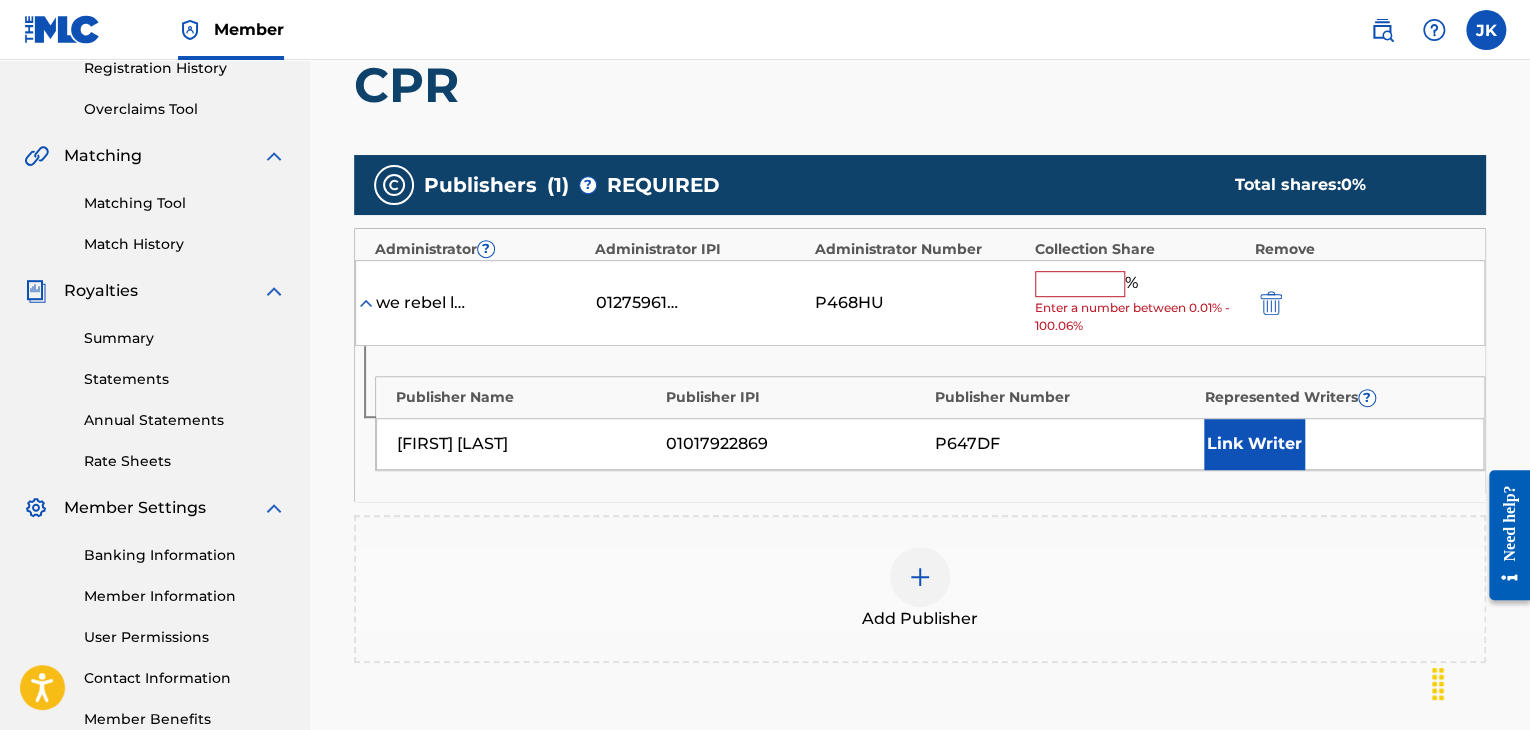 click at bounding box center [1080, 284] 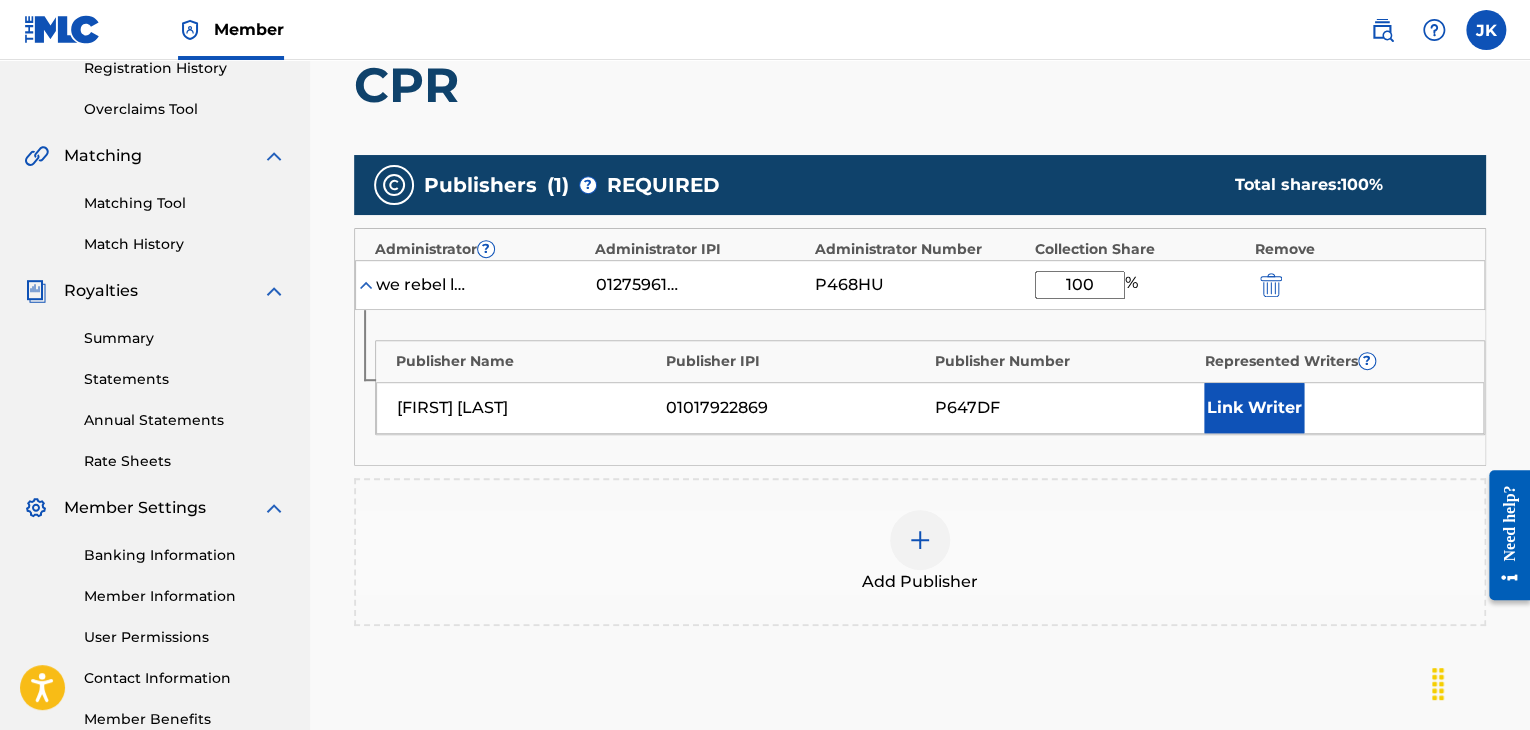 click on "CPR" at bounding box center (920, 85) 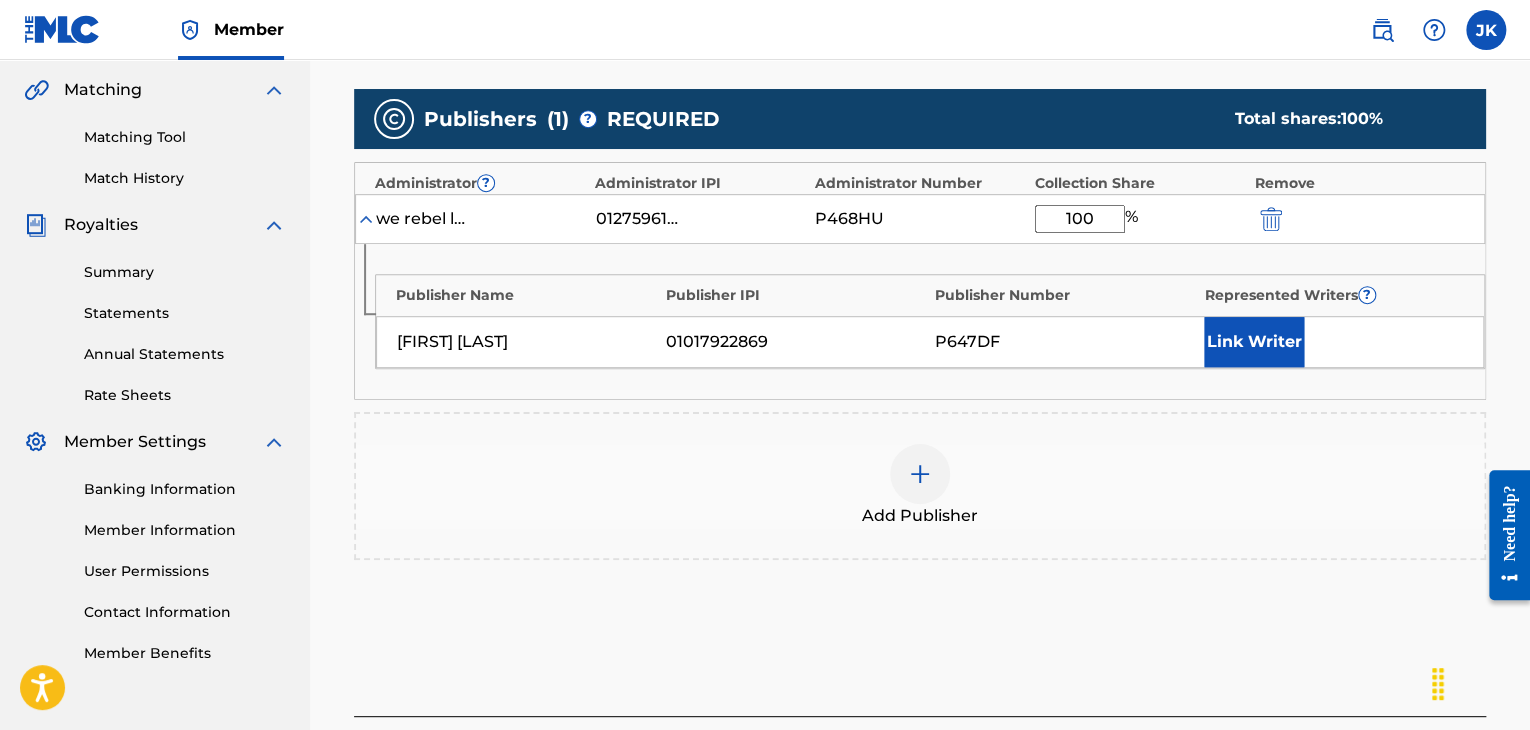 scroll, scrollTop: 490, scrollLeft: 0, axis: vertical 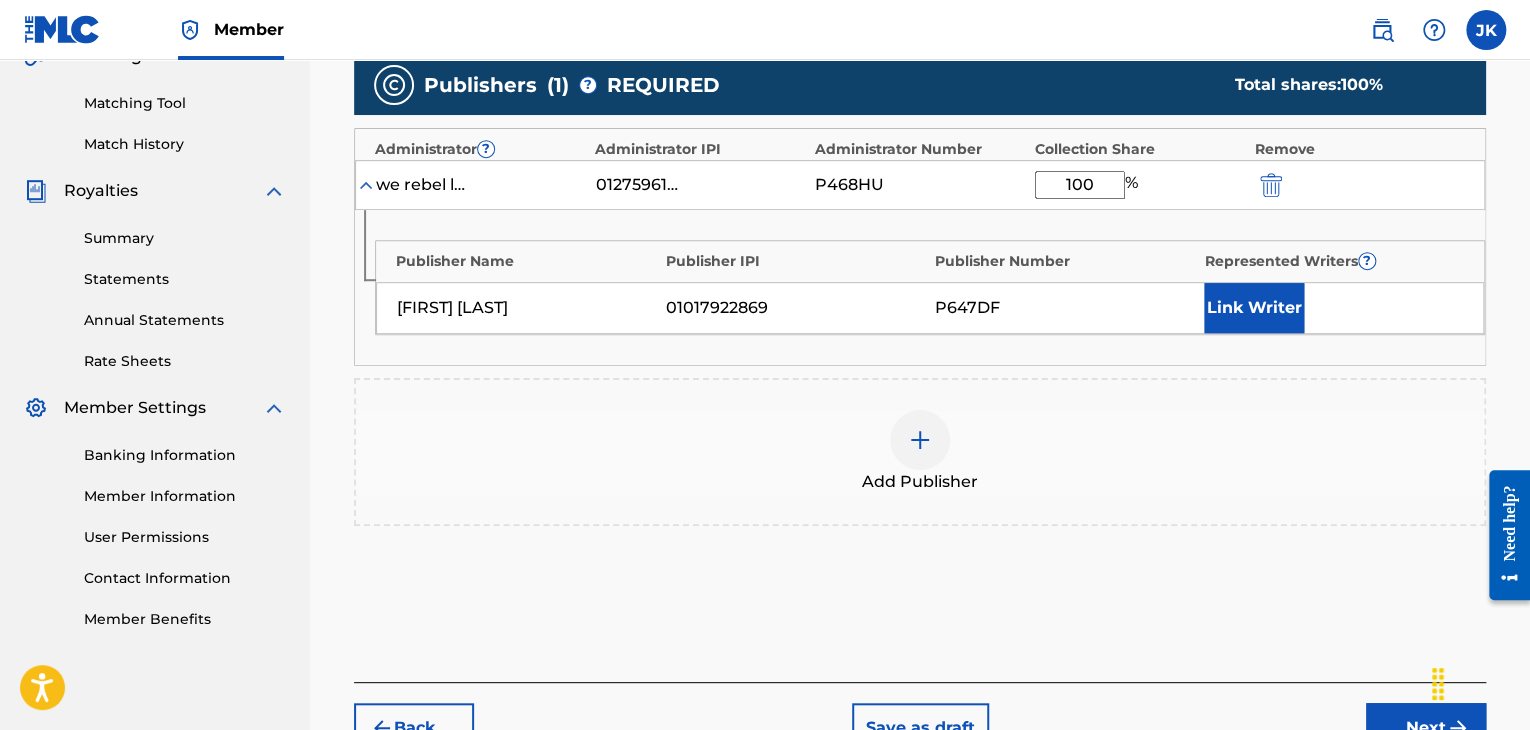 click on "Next" at bounding box center (1426, 728) 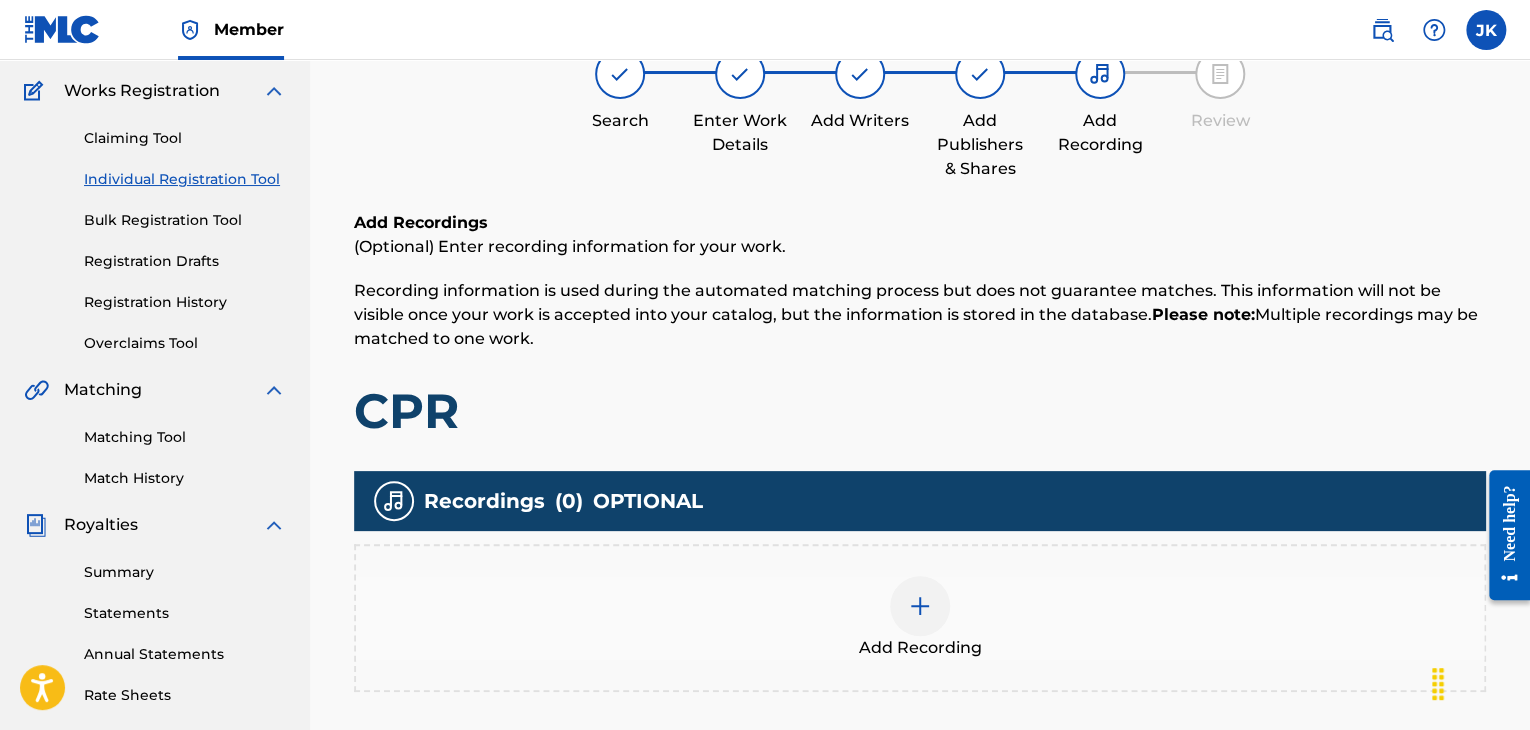 scroll, scrollTop: 90, scrollLeft: 0, axis: vertical 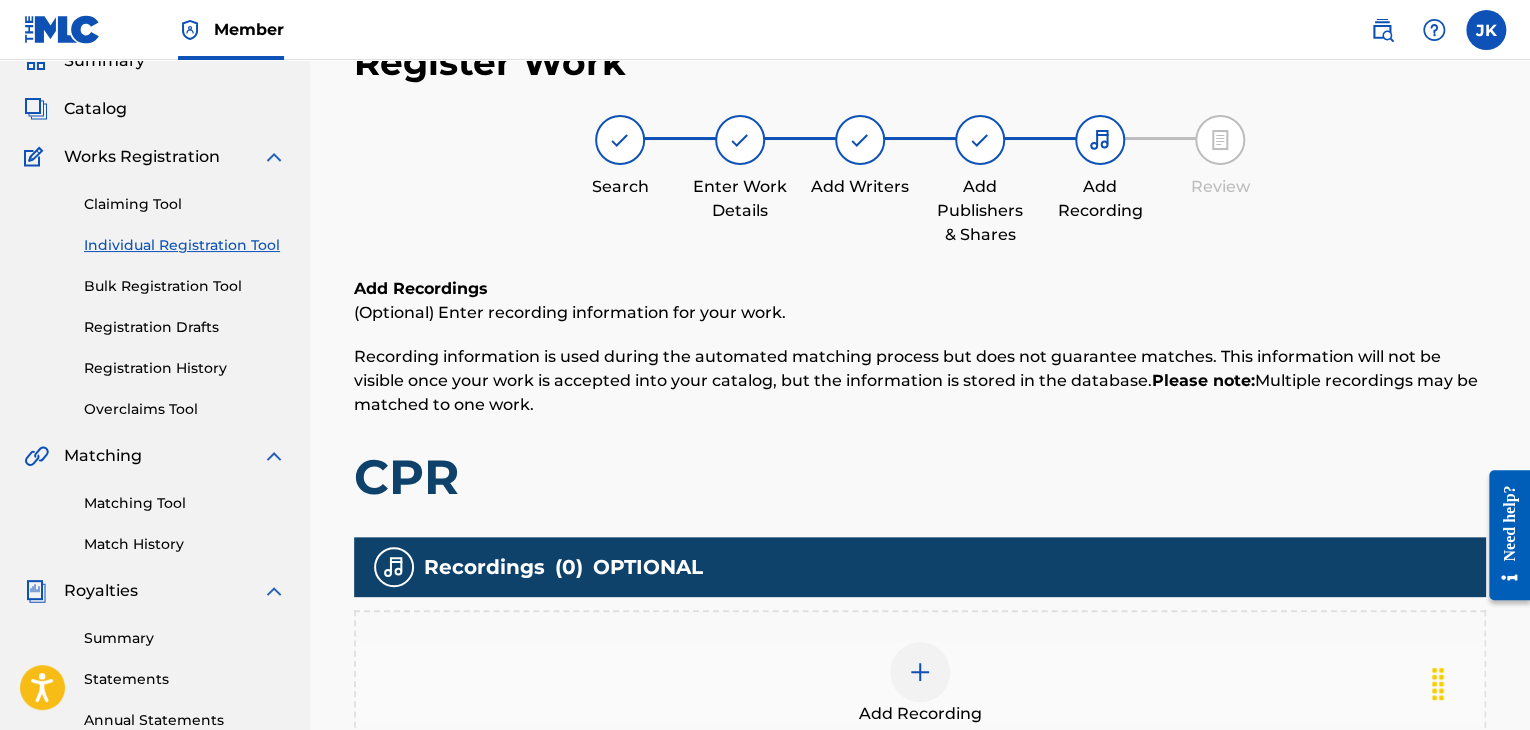 click at bounding box center [920, 672] 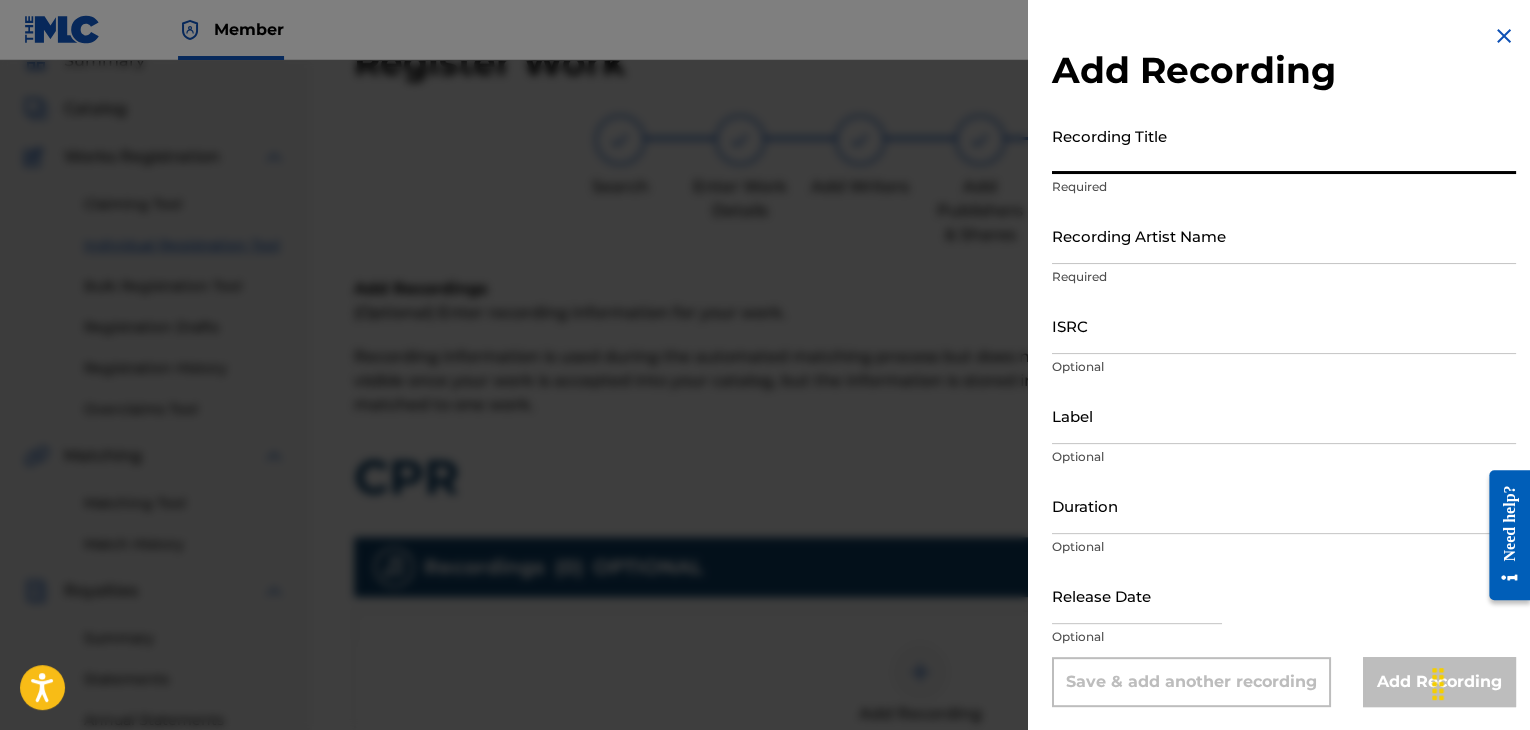 click on "Recording Title" at bounding box center (1284, 145) 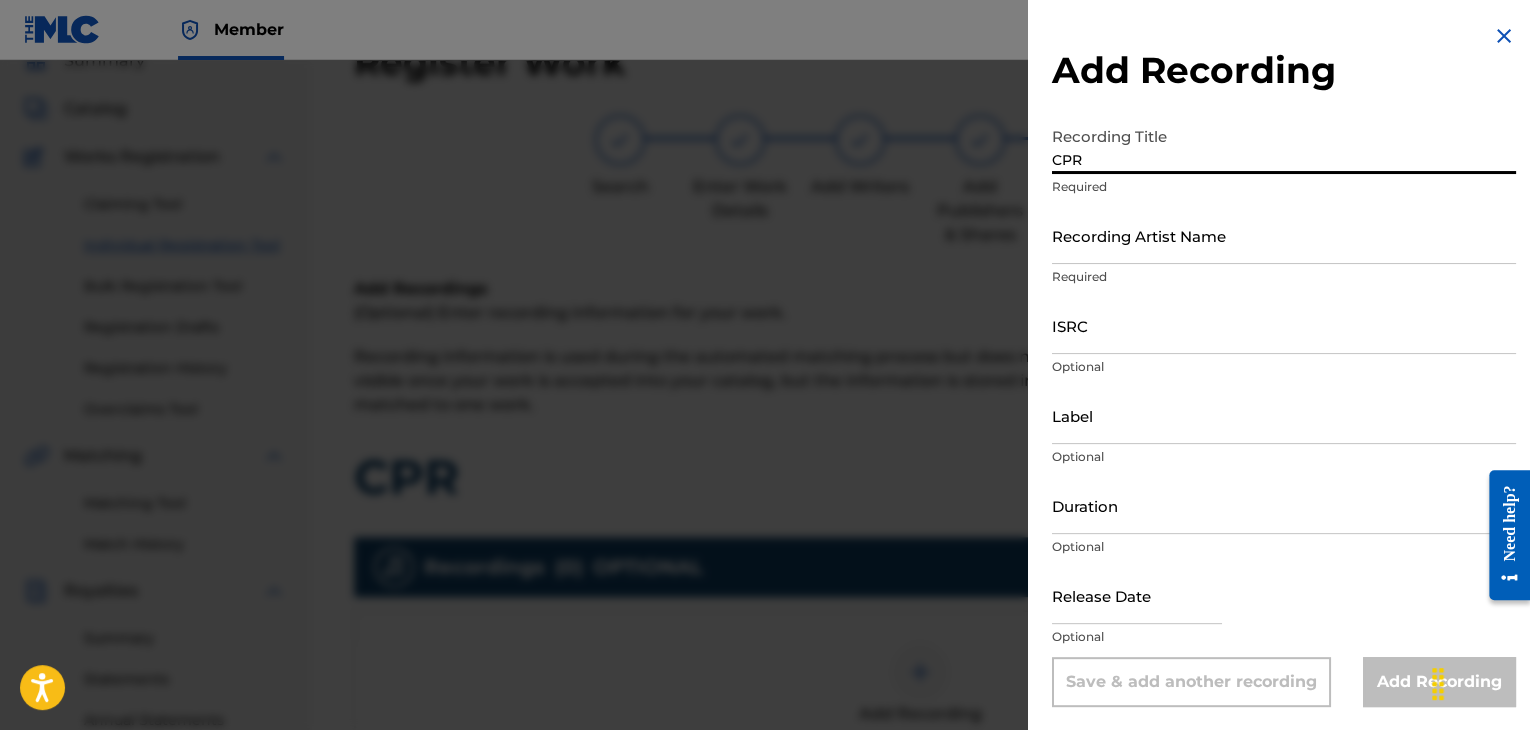 type on "CPR" 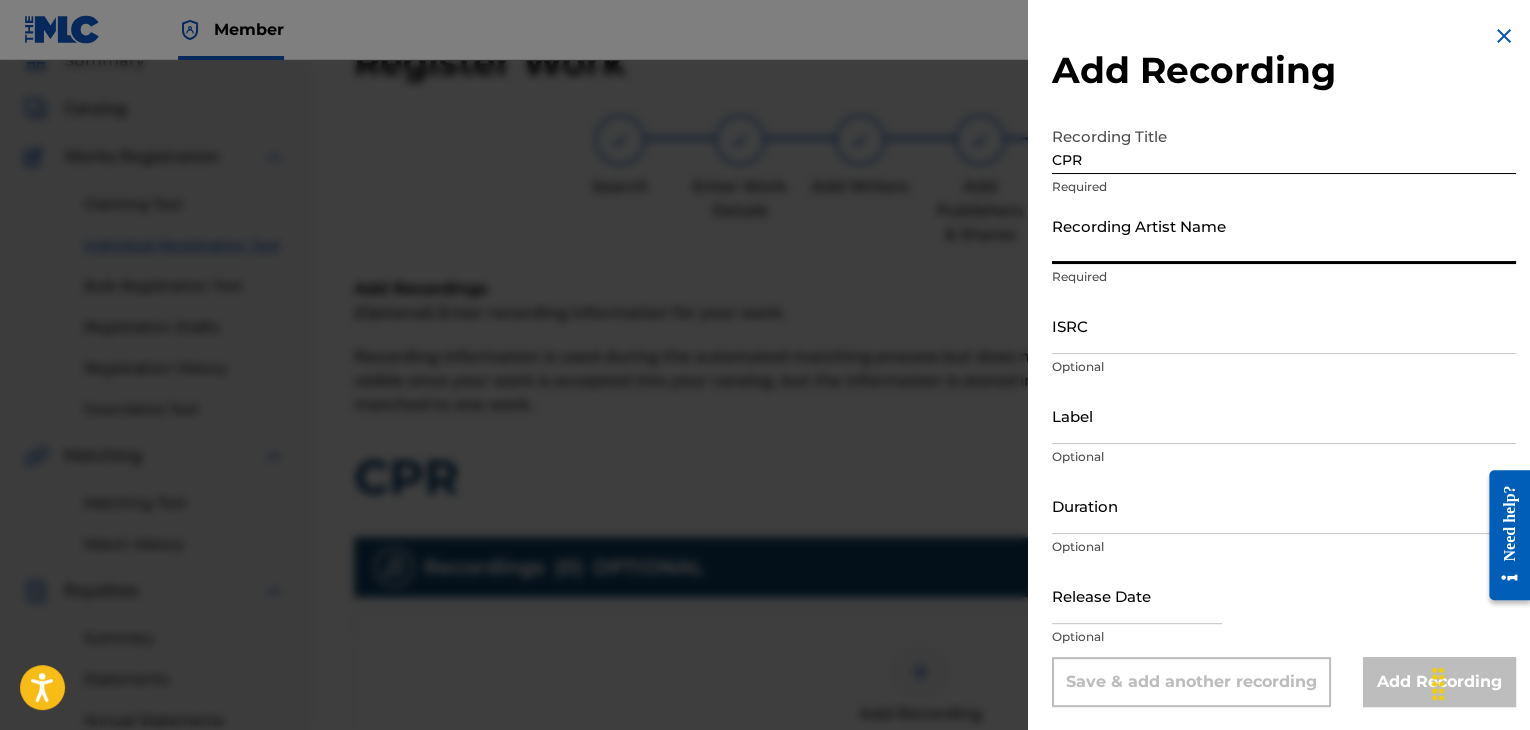 paste on "[LAST]" 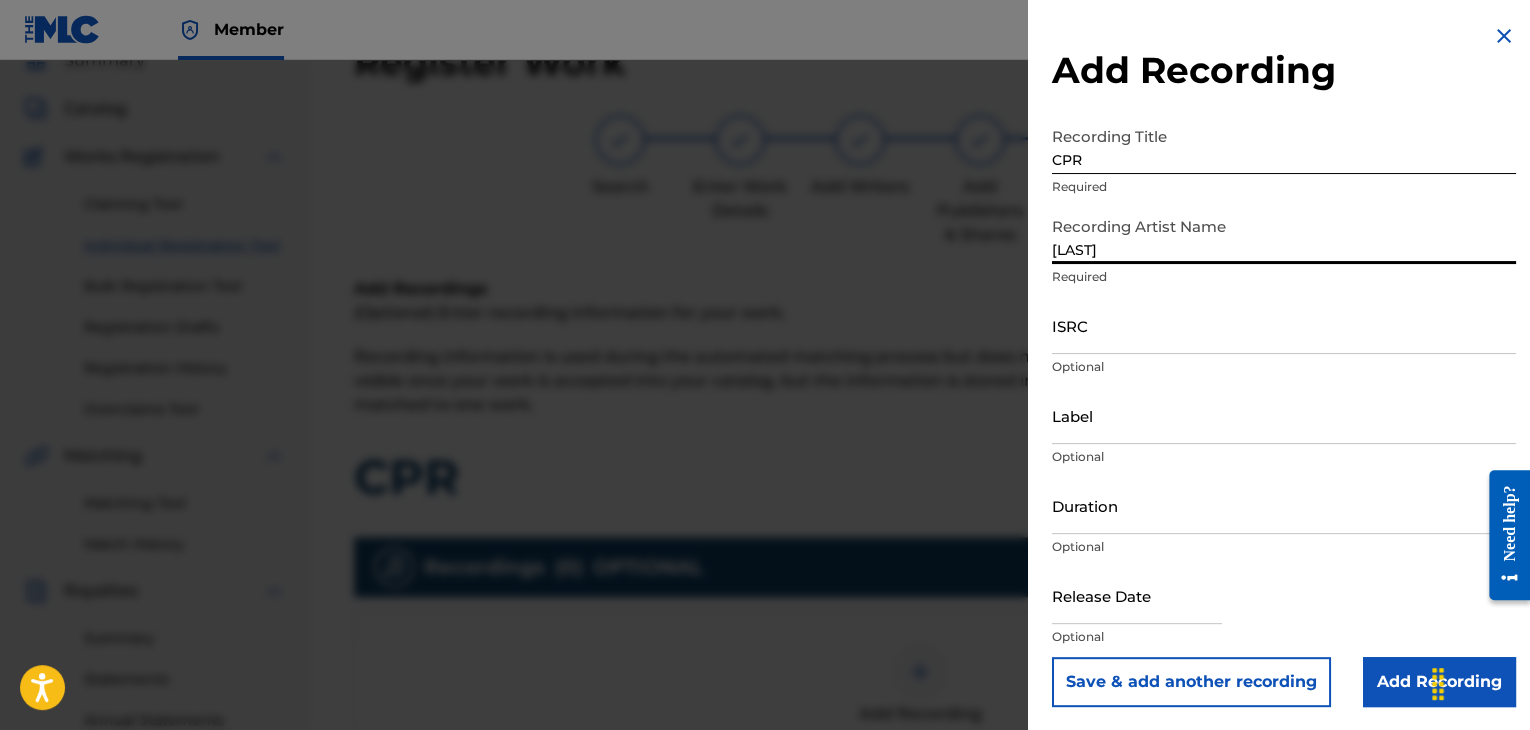 type on "[LAST]" 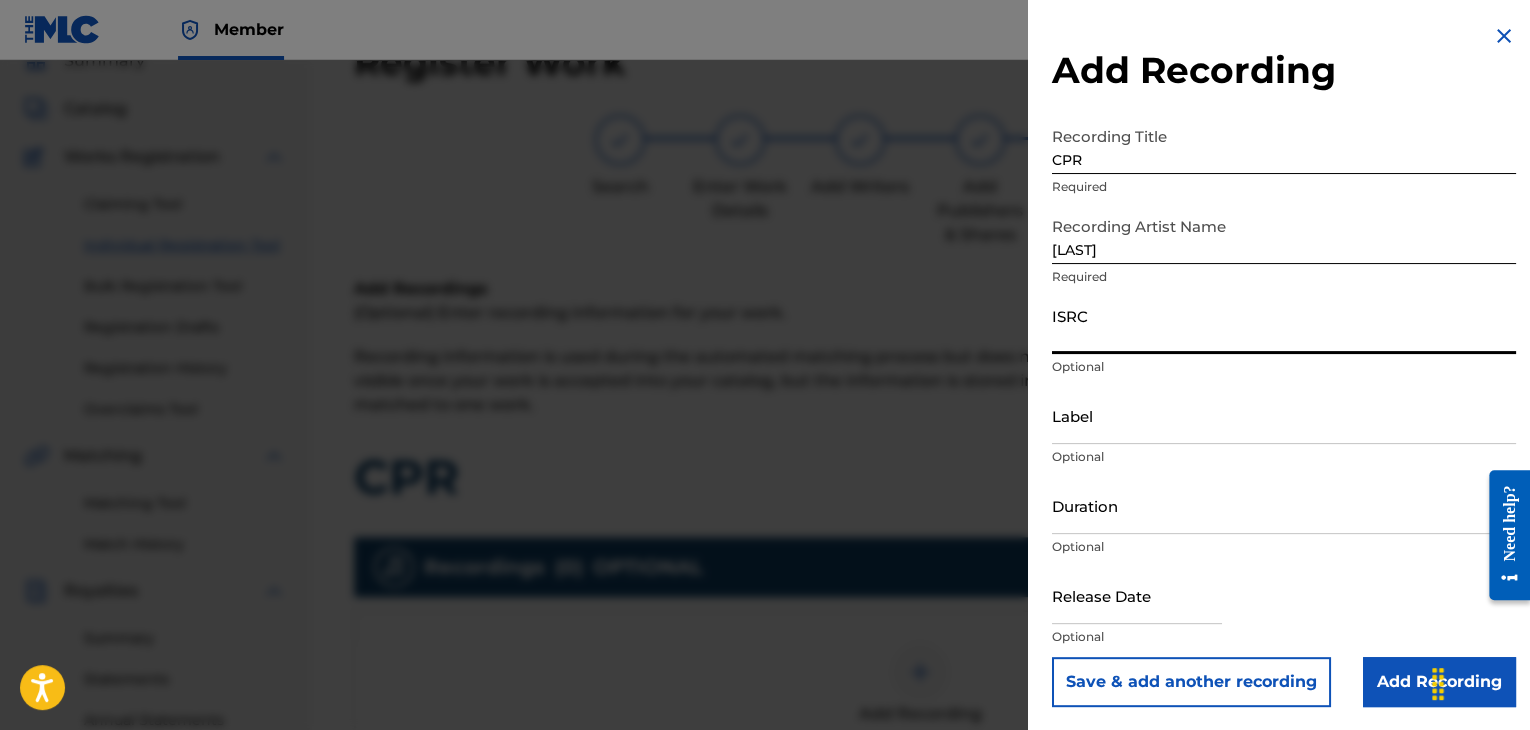 paste on "QZDA52073656" 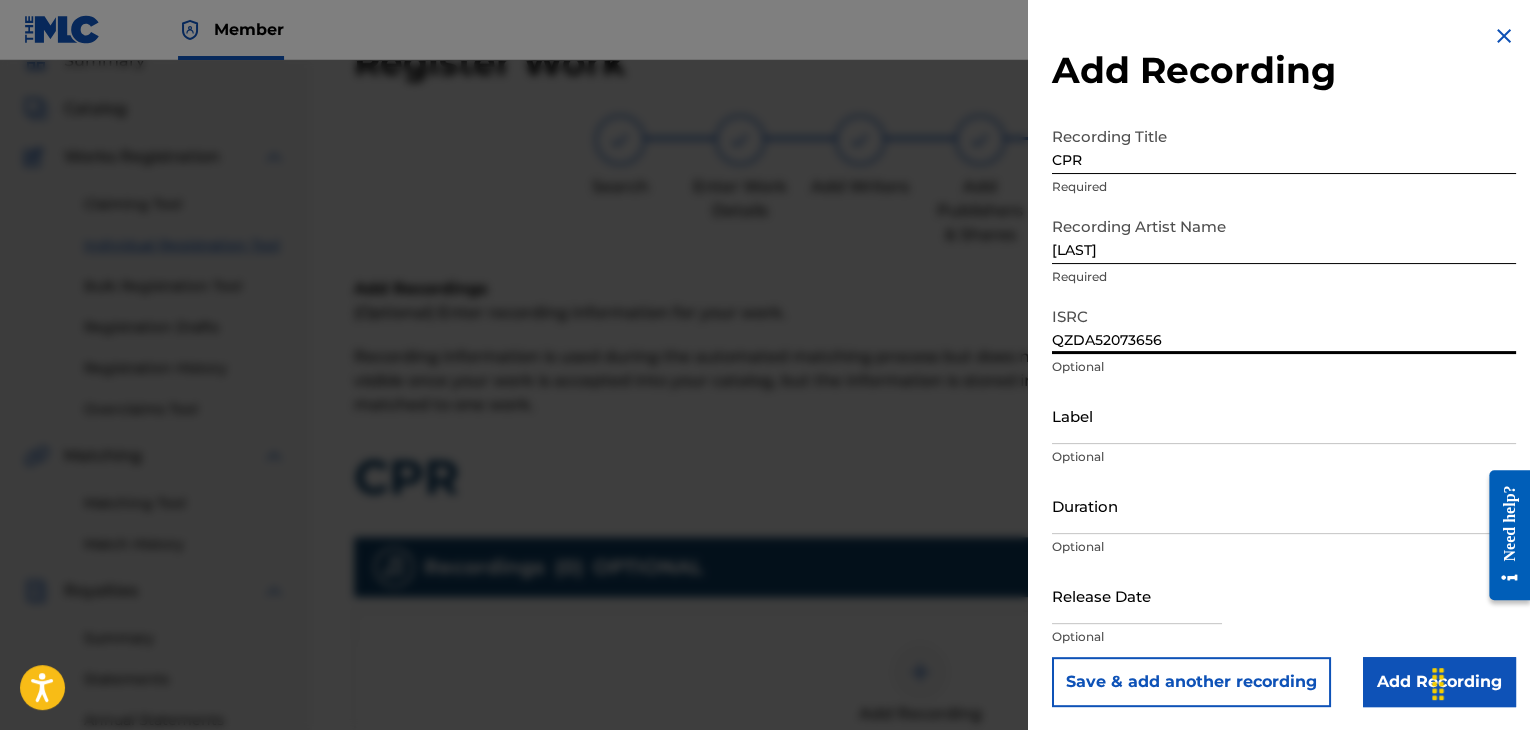 type on "QZDA52073656" 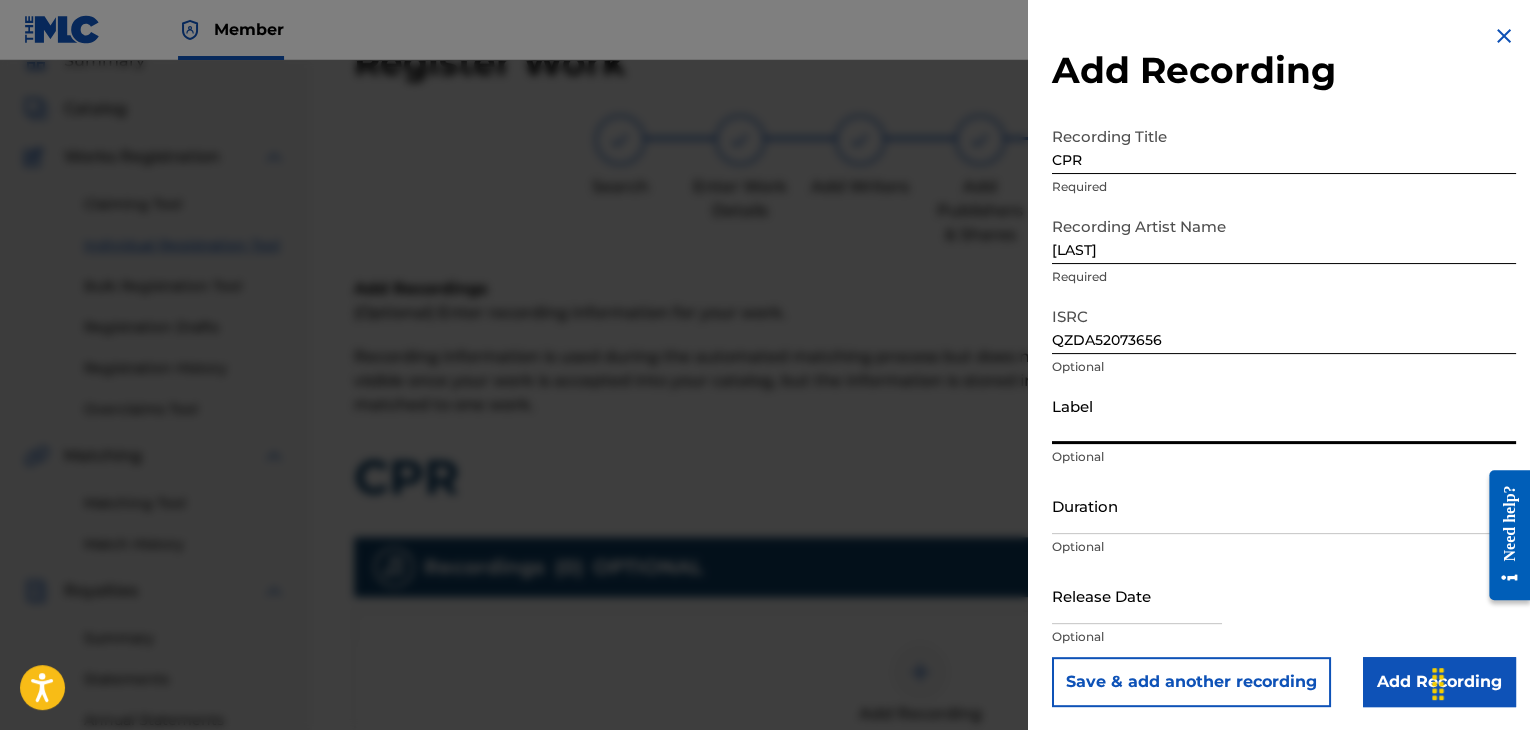 click on "Label" at bounding box center [1284, 415] 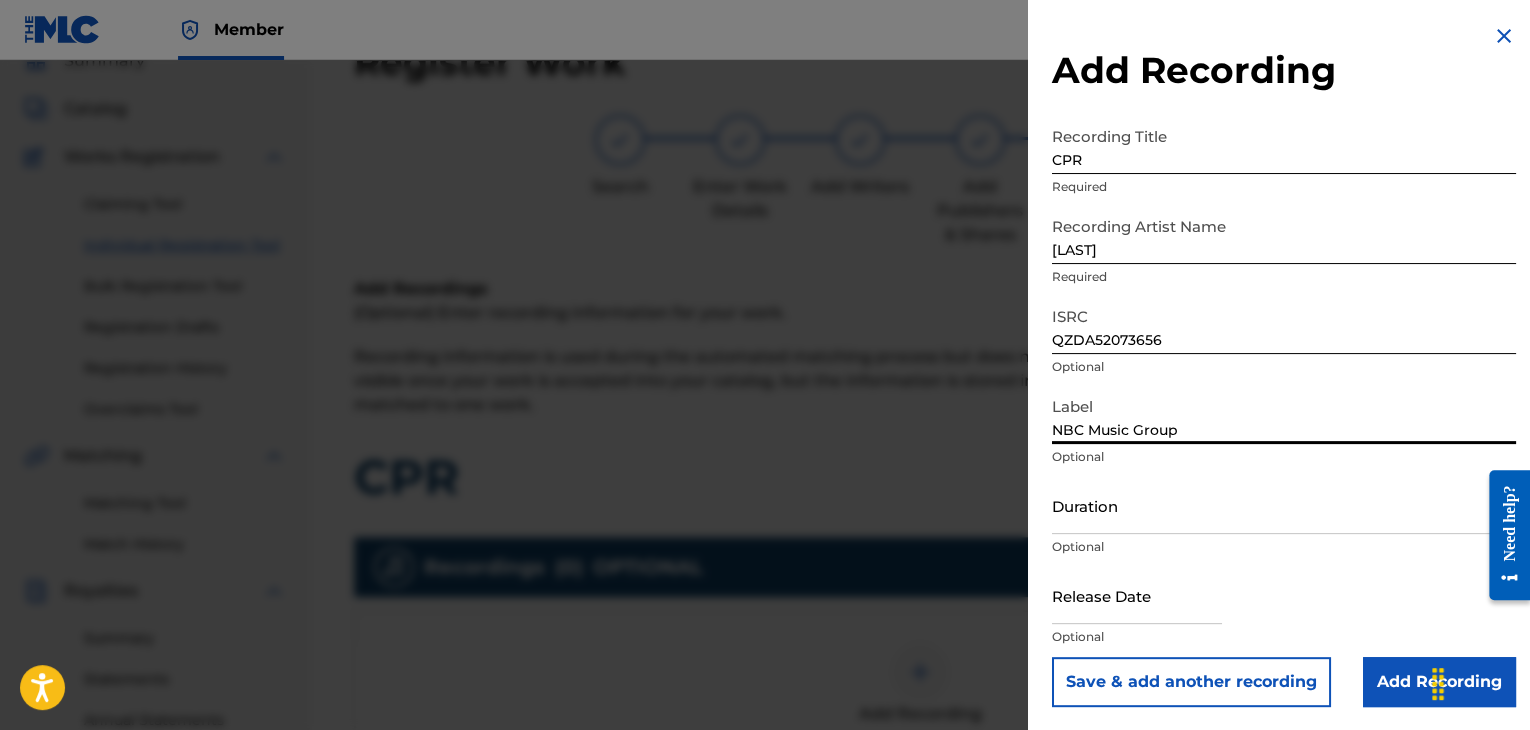 type on "NBC Music Group" 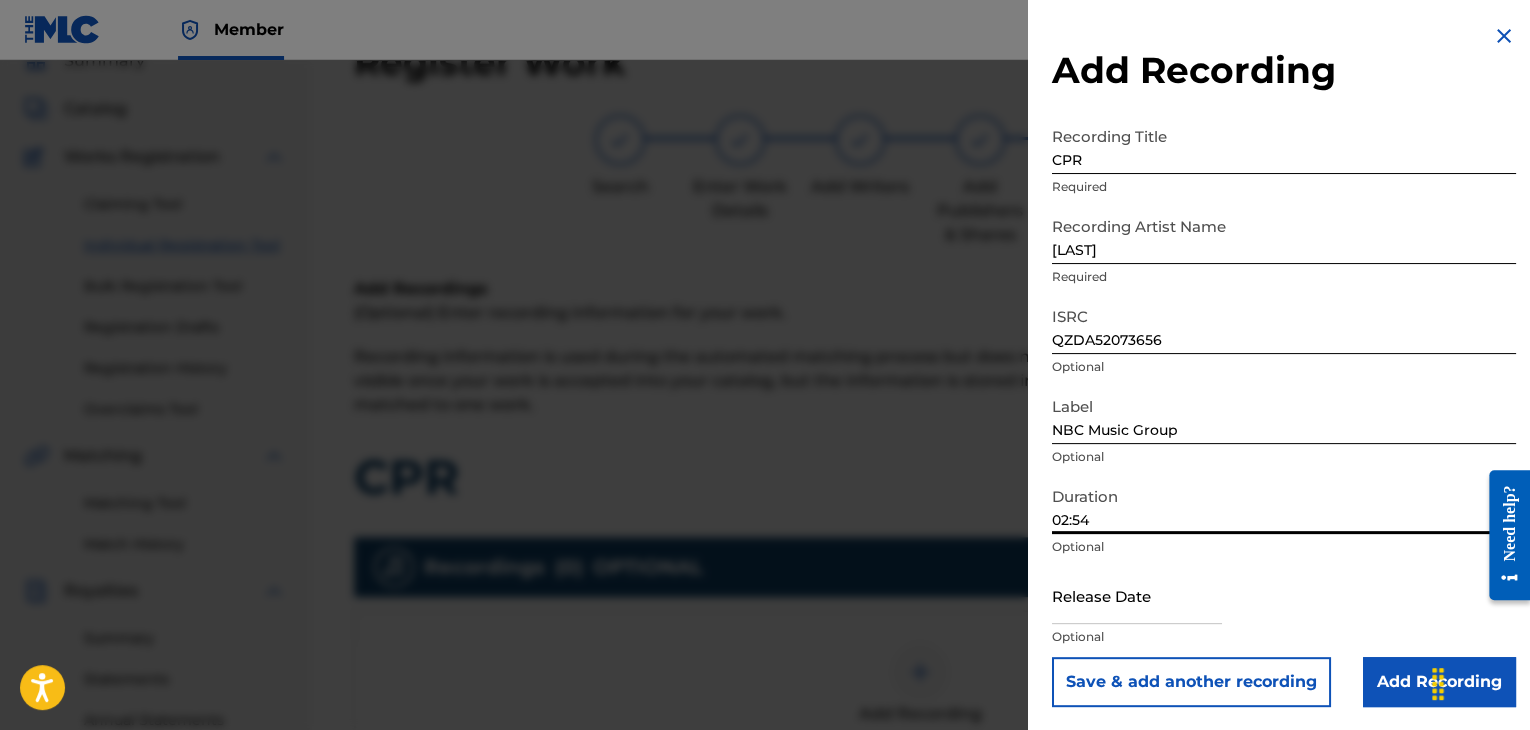 type on "02:54" 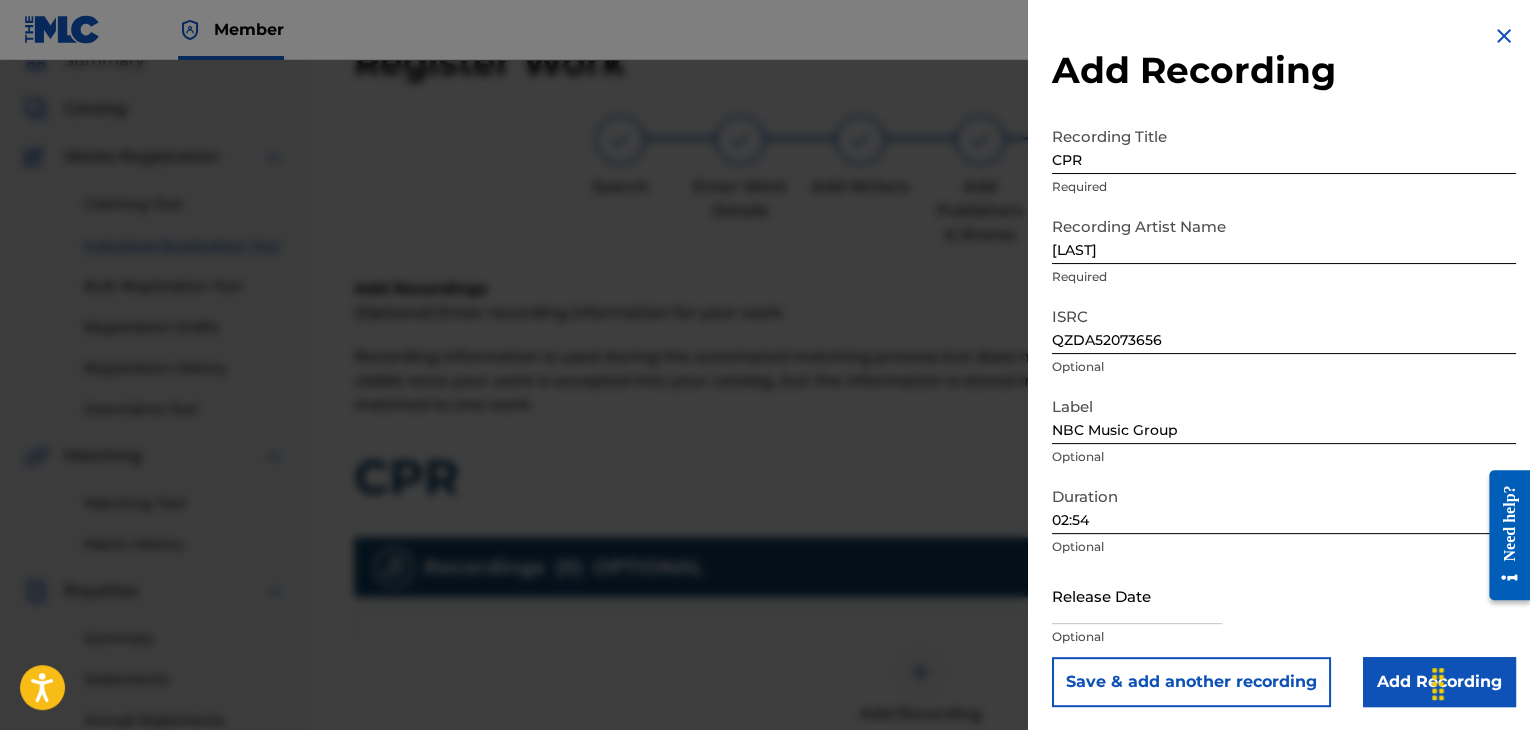 click on "Release Date Optional" at bounding box center [1284, 612] 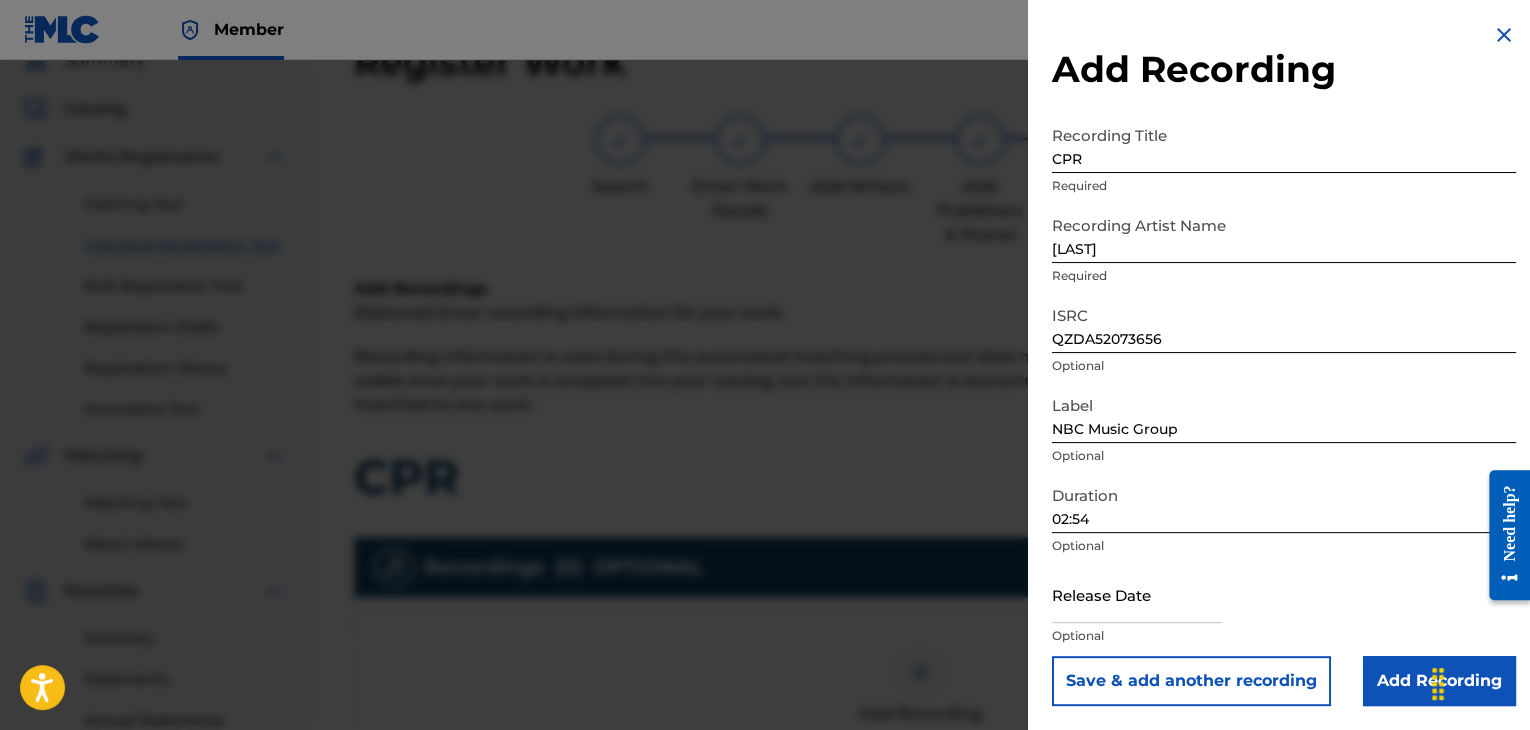 click at bounding box center (1137, 594) 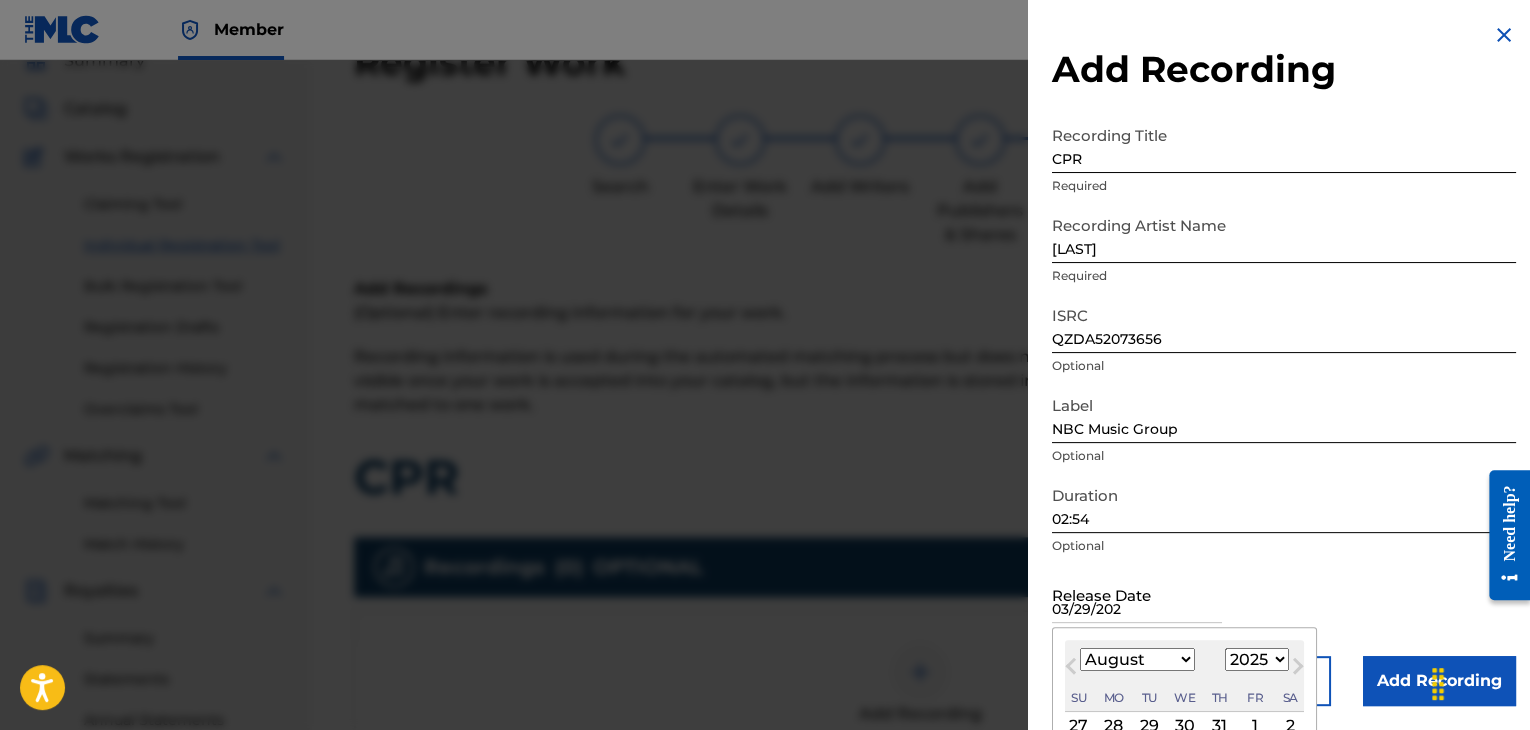 type 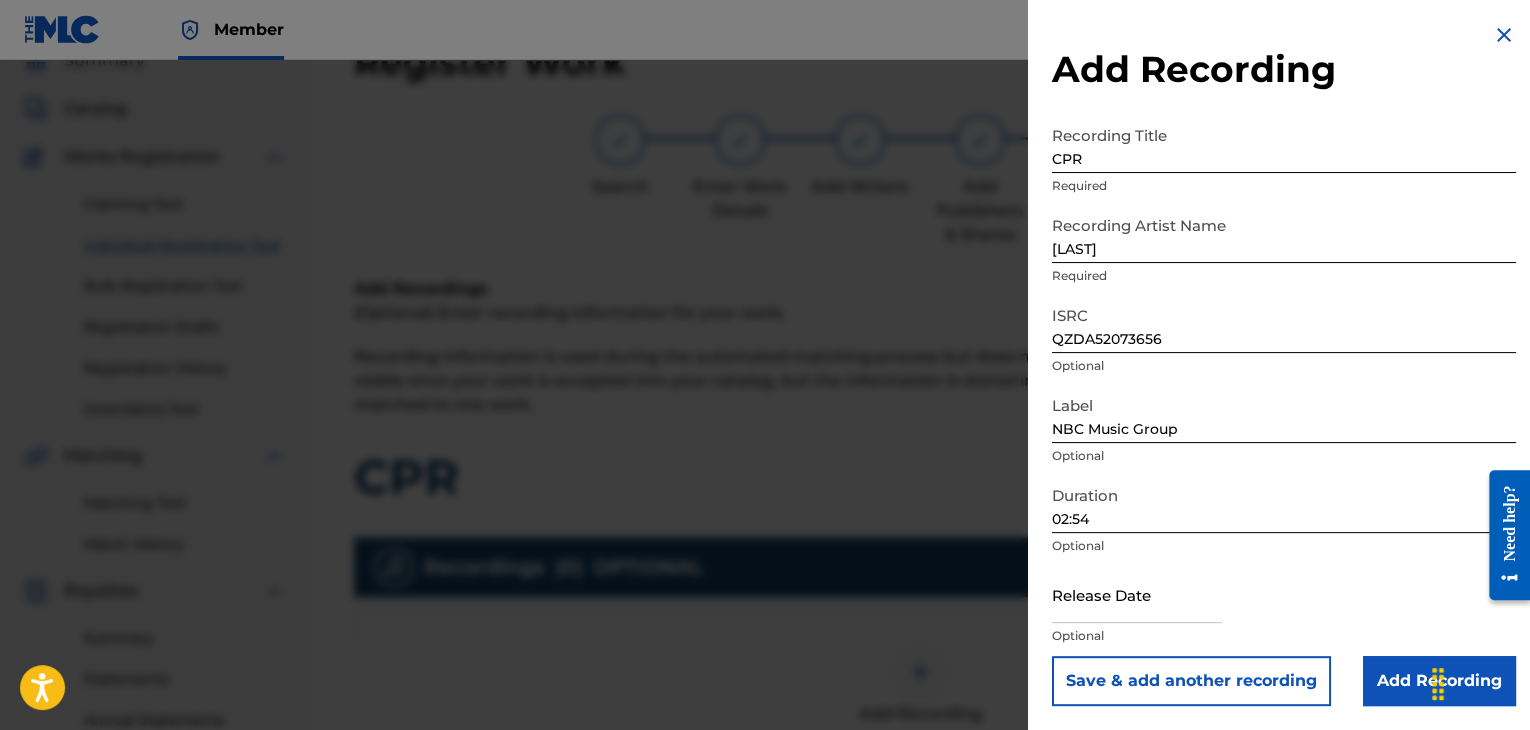 click on "Optional" at bounding box center (1284, 546) 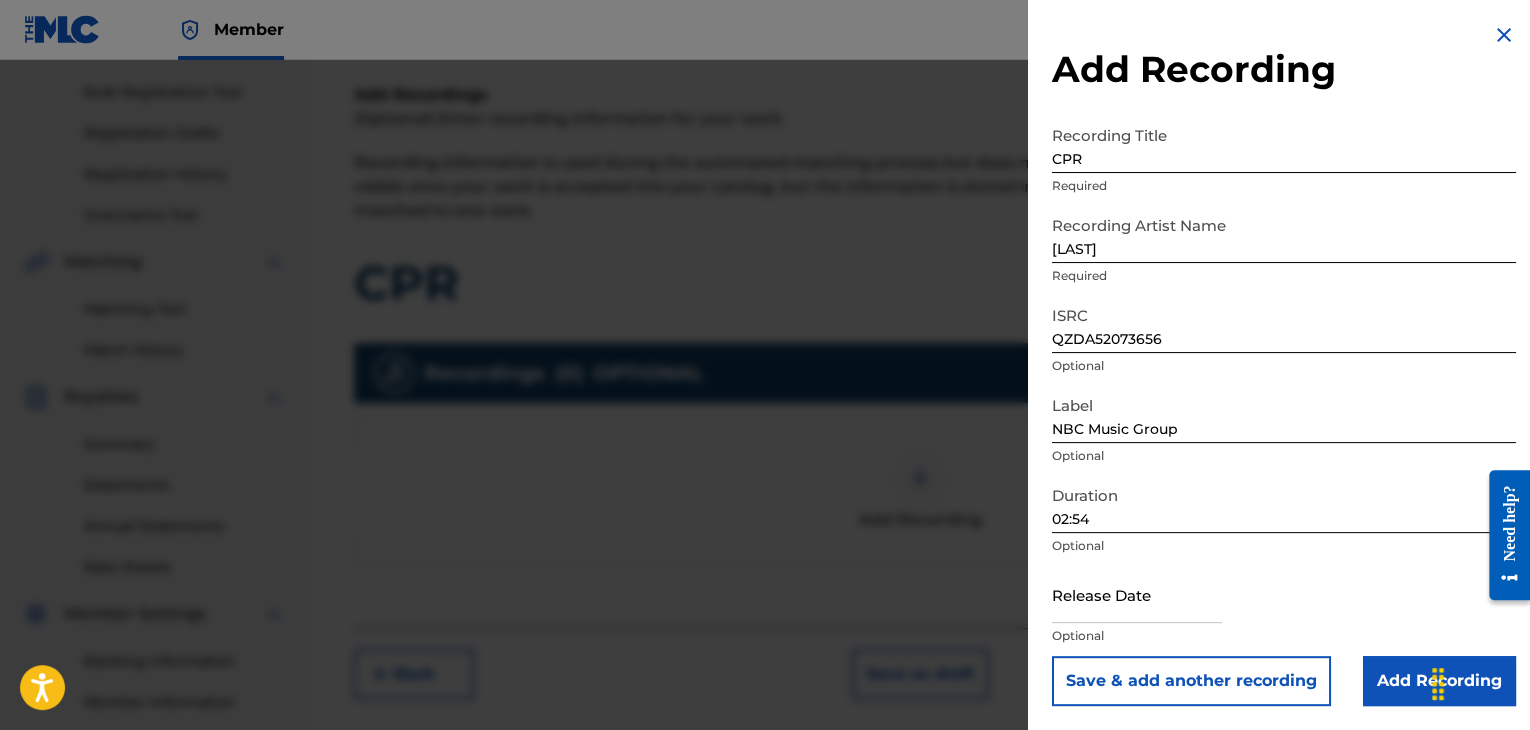 scroll, scrollTop: 290, scrollLeft: 0, axis: vertical 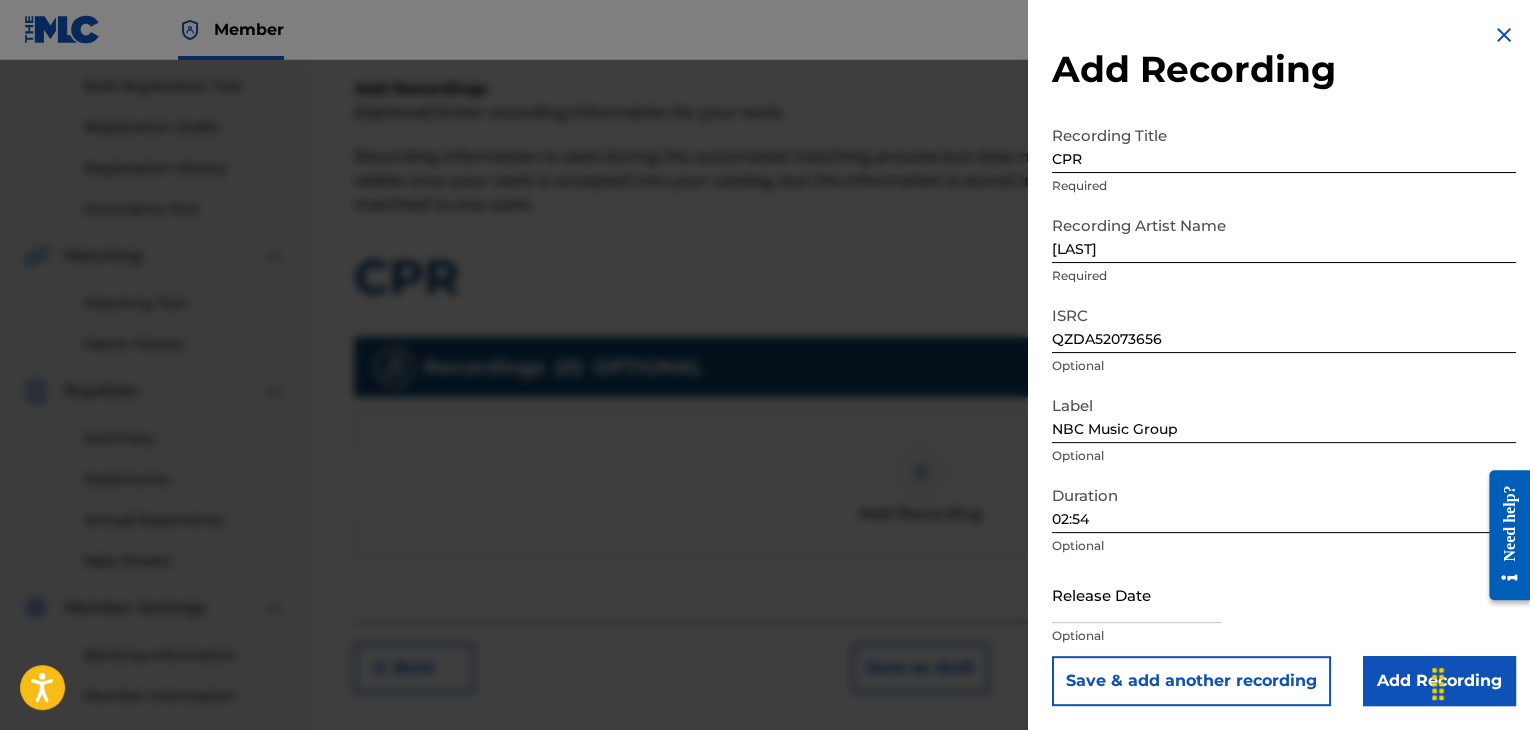 click at bounding box center [1137, 594] 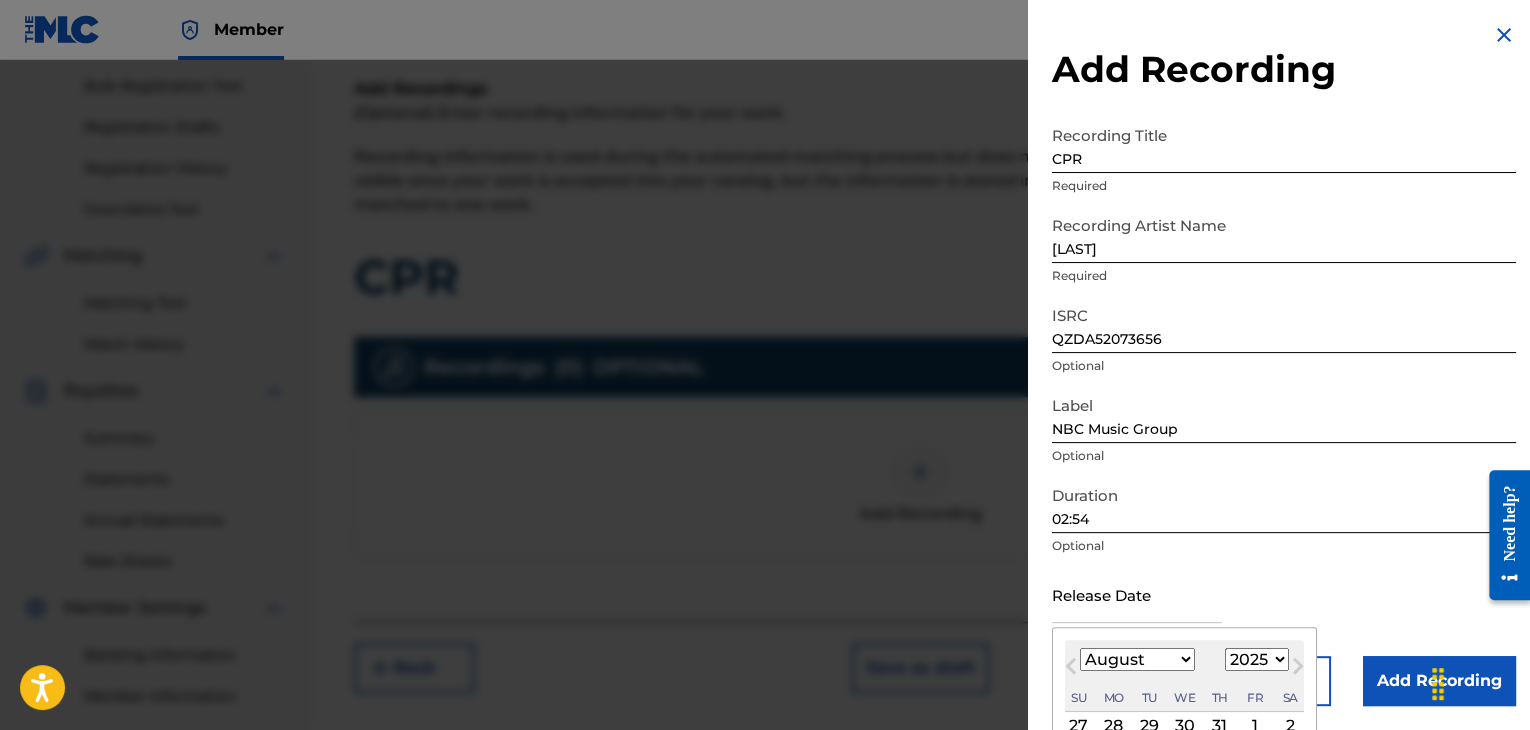 scroll, scrollTop: 101, scrollLeft: 0, axis: vertical 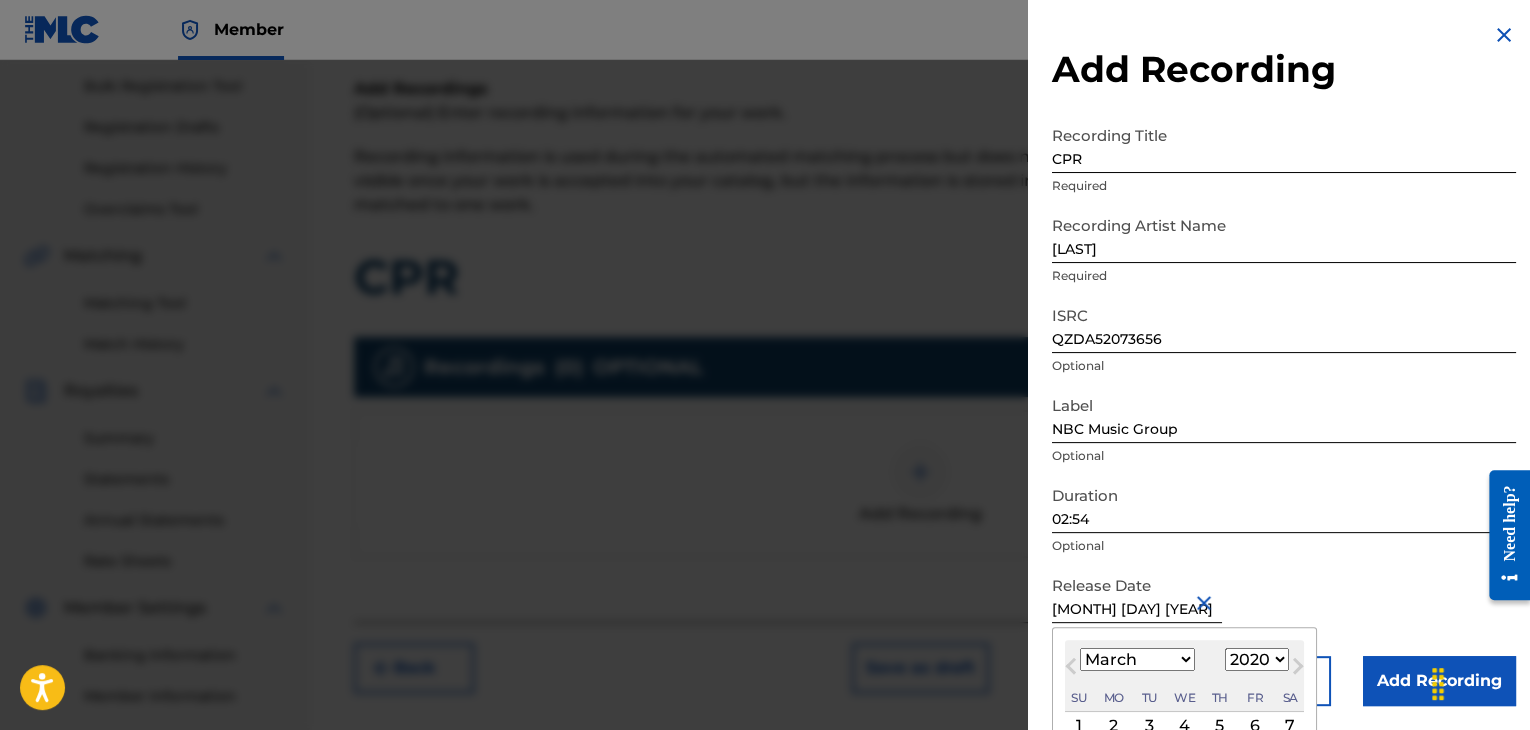 click on "Recording Title CPR Required Recording Artist Name [LAST] Required ISRC QZDA52073656 Optional Label NBC Music Group Optional Duration 02:54 Optional Release Date [MONTH] [DAY] [YEAR] [MONTH] [YEAR] Previous Month Next Month [MONTH] [YEAR] January February March April May June July August September October November December 1899 1900 1901 1902 1903 1904 1905 1906 1907 1908 1909 1910 1911 1912 1913 1914 1915 1916 1917 1918 1919 1920 1921 1922 1923 1924 1925 1926 1927 1928 1929 1930 1931 1932 1933 1934 1935 1936 1937 1938 1939 1940 1941 1942 1943 1944 1945 1946 1947 1948 1949 1950 1951 1952 1953 1954 1955 1956 1957 1958 1959 1960 1961 1962 1963 1964 1965 1966 1967 1968 1969 1970 1971 1972 1973 1974 1975 1976 1977 1978 1979 1980 1981 1982 1983 1984 1985 1986 1987 1988 1989 1990 1991 1992 1993 1994 1995 1996 1997 1998 1999 2000 2001 2002 2003 2004 2005 2006 2007 2008 2009 2010 2011 2012 2013 2014 2015 2016 2017 2018 2019 2020 2021 2022 2023 2024 2025 2026 2027 2028 2029 2030 2031 2032 2033 2034 2035 2036 2037 2038 2039 2040 2041" at bounding box center [1284, 411] 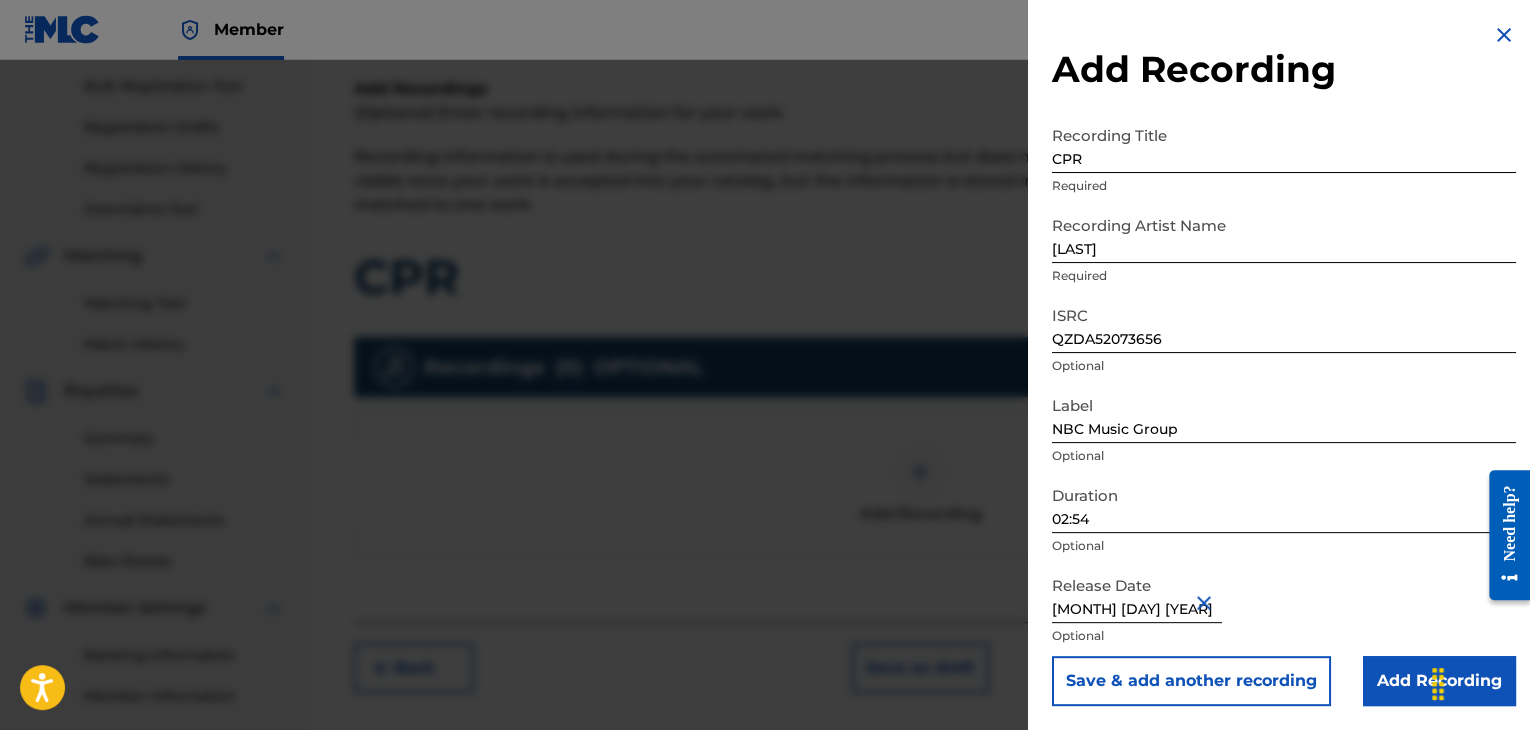 click on "Add Recording" at bounding box center [1439, 681] 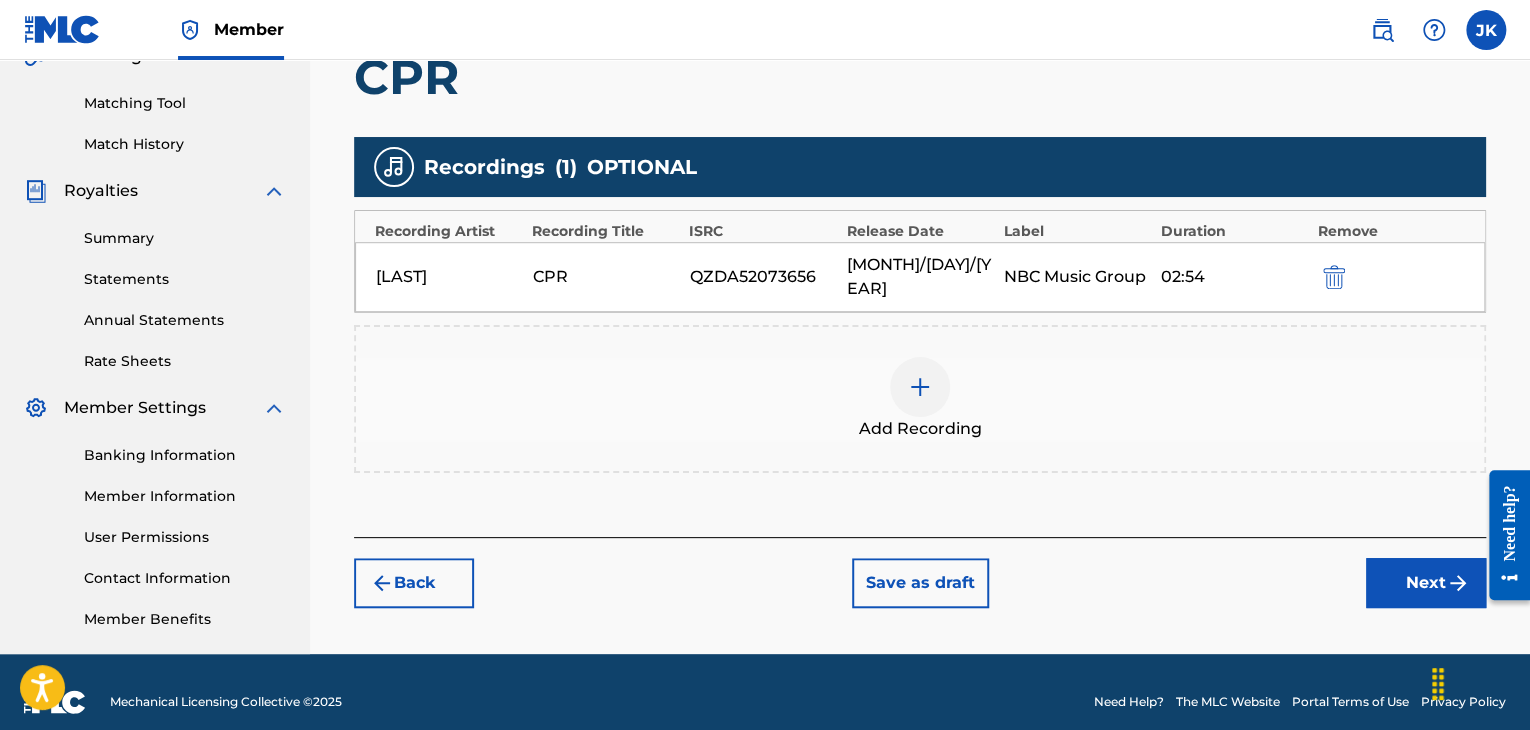 click on "Next" at bounding box center (1426, 583) 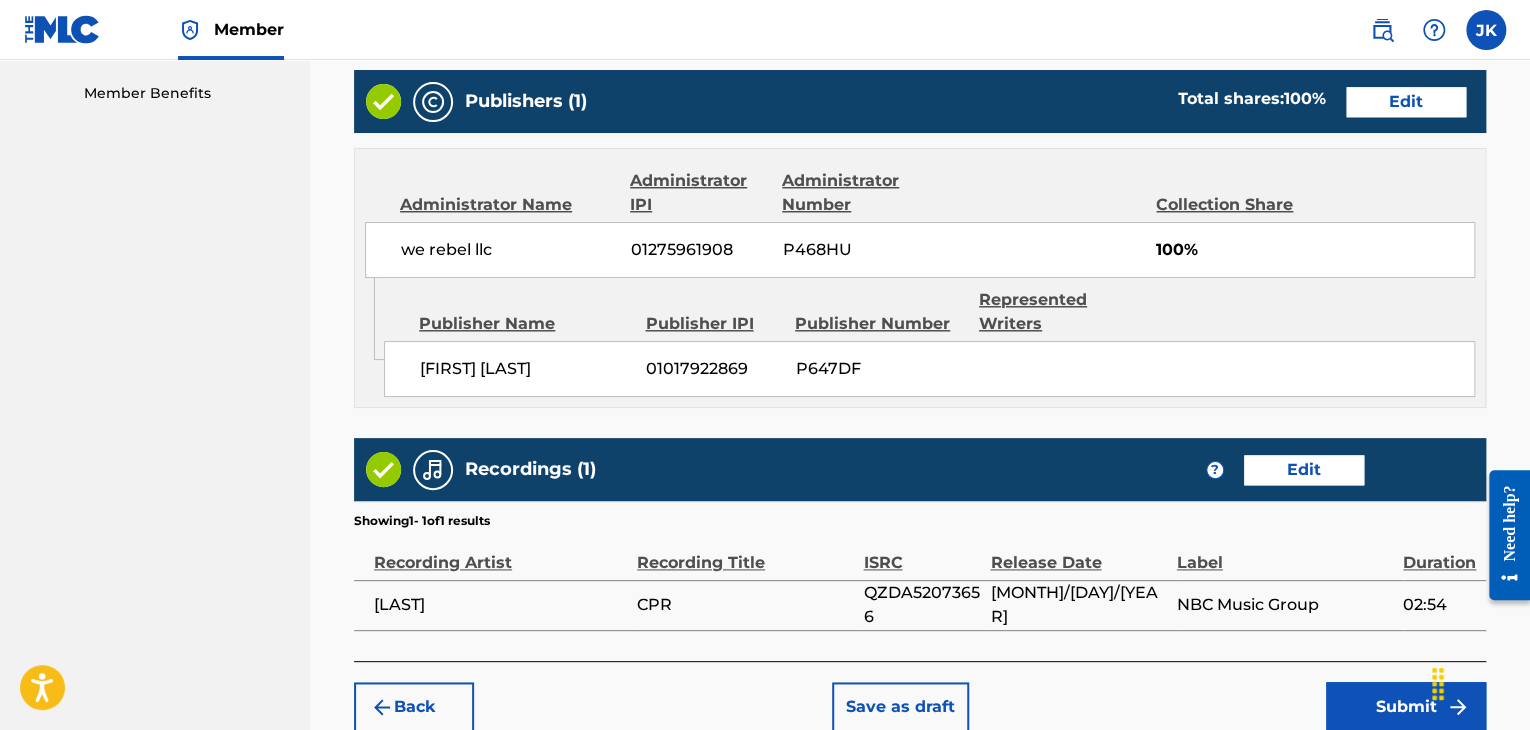 scroll, scrollTop: 1032, scrollLeft: 0, axis: vertical 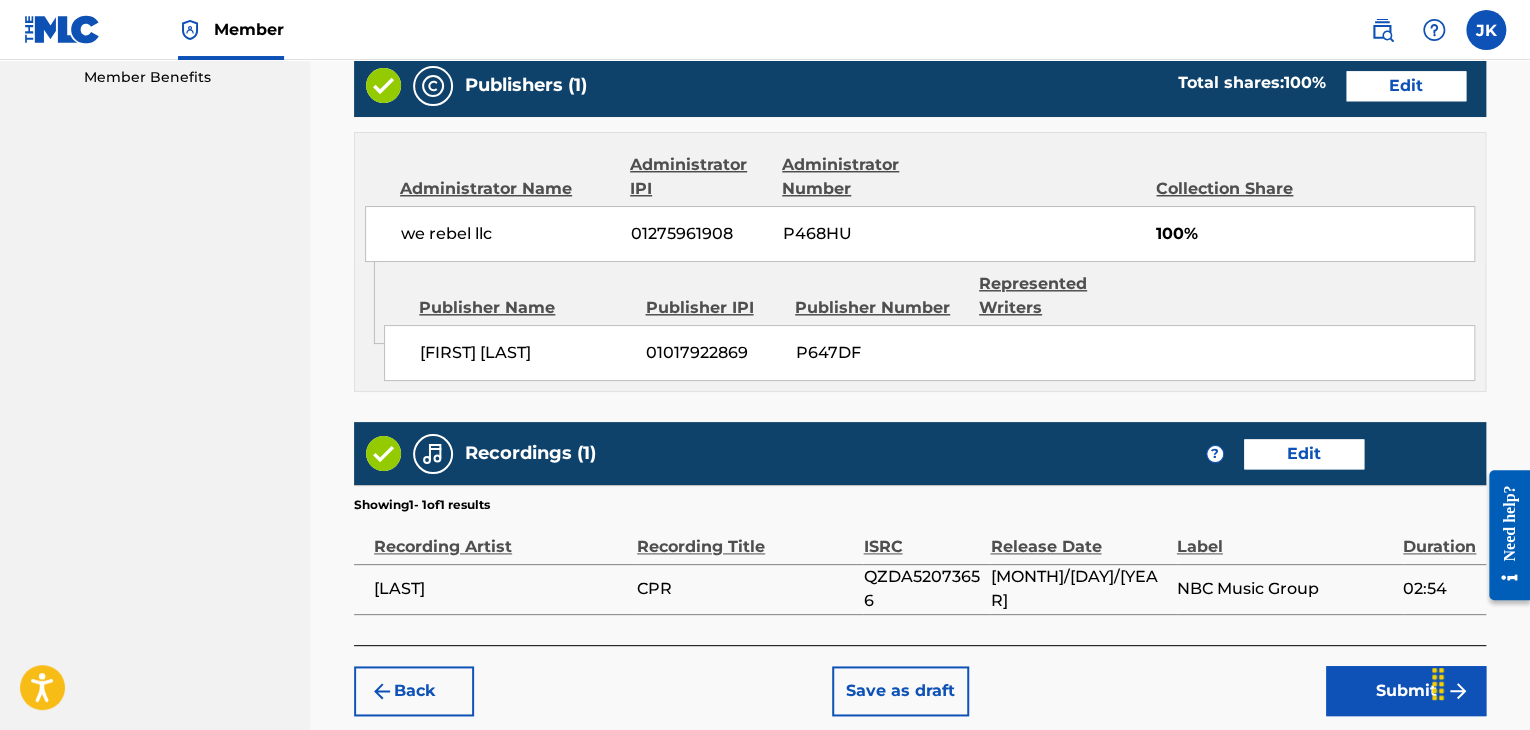 click on "Submit" at bounding box center [1406, 691] 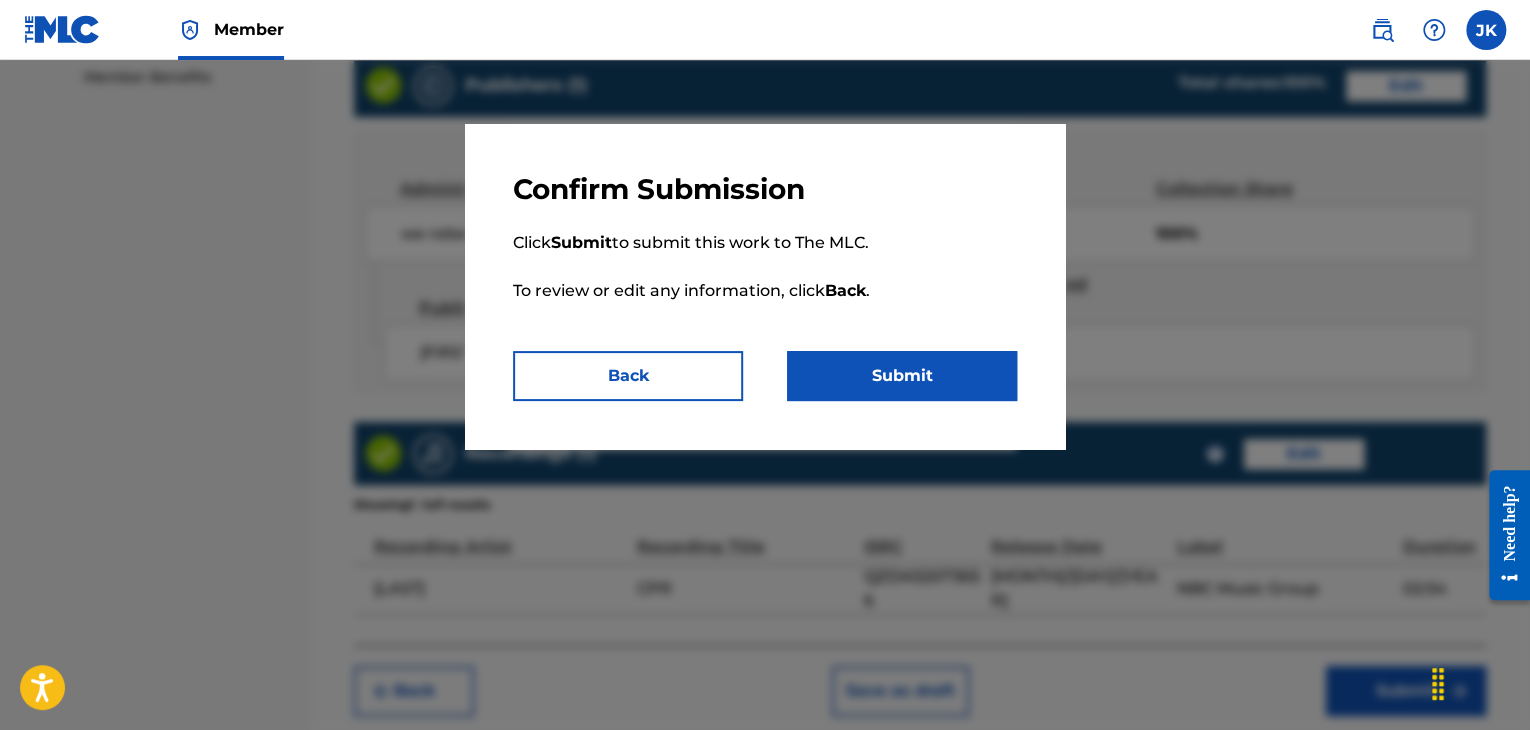 click on "Submit" at bounding box center (902, 376) 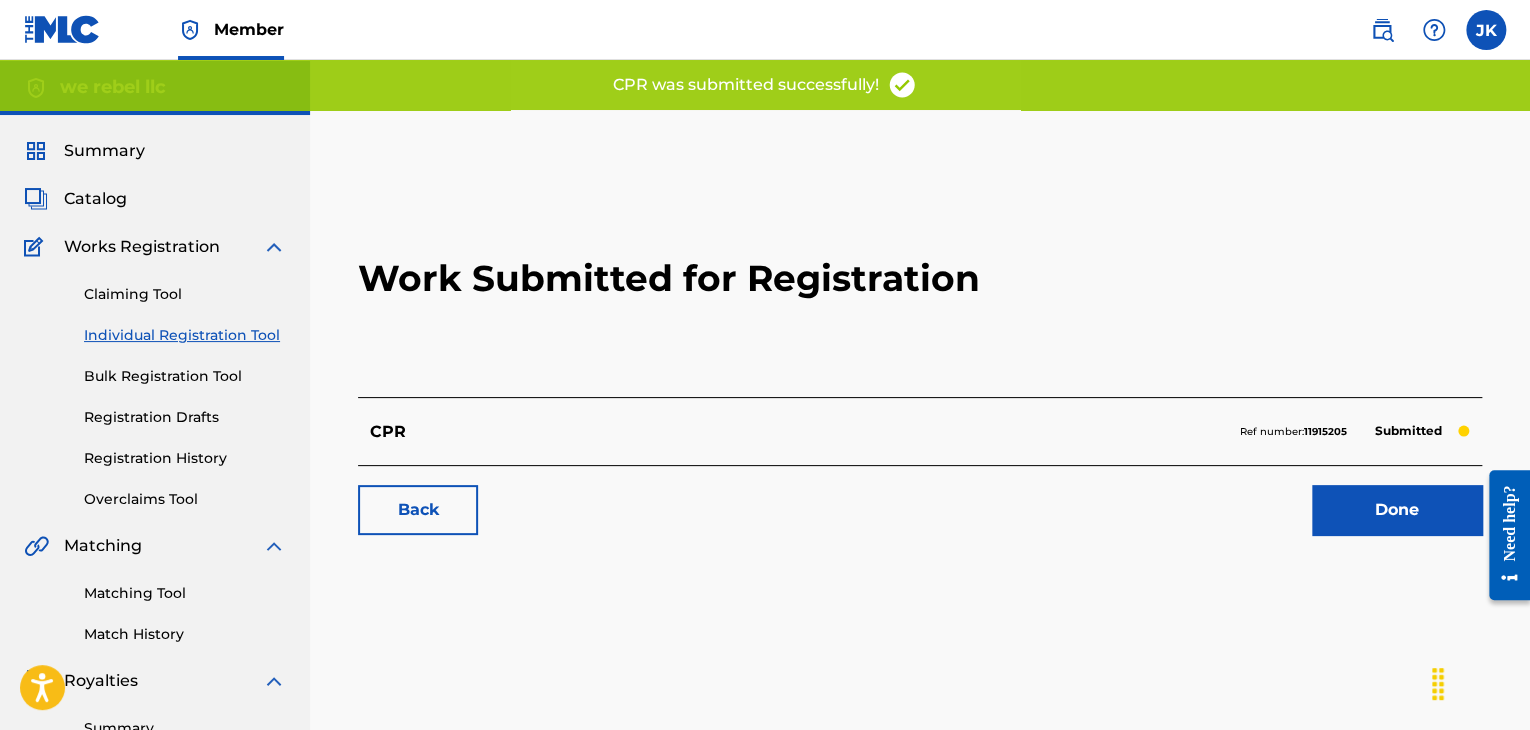 click on "Done" at bounding box center (1397, 510) 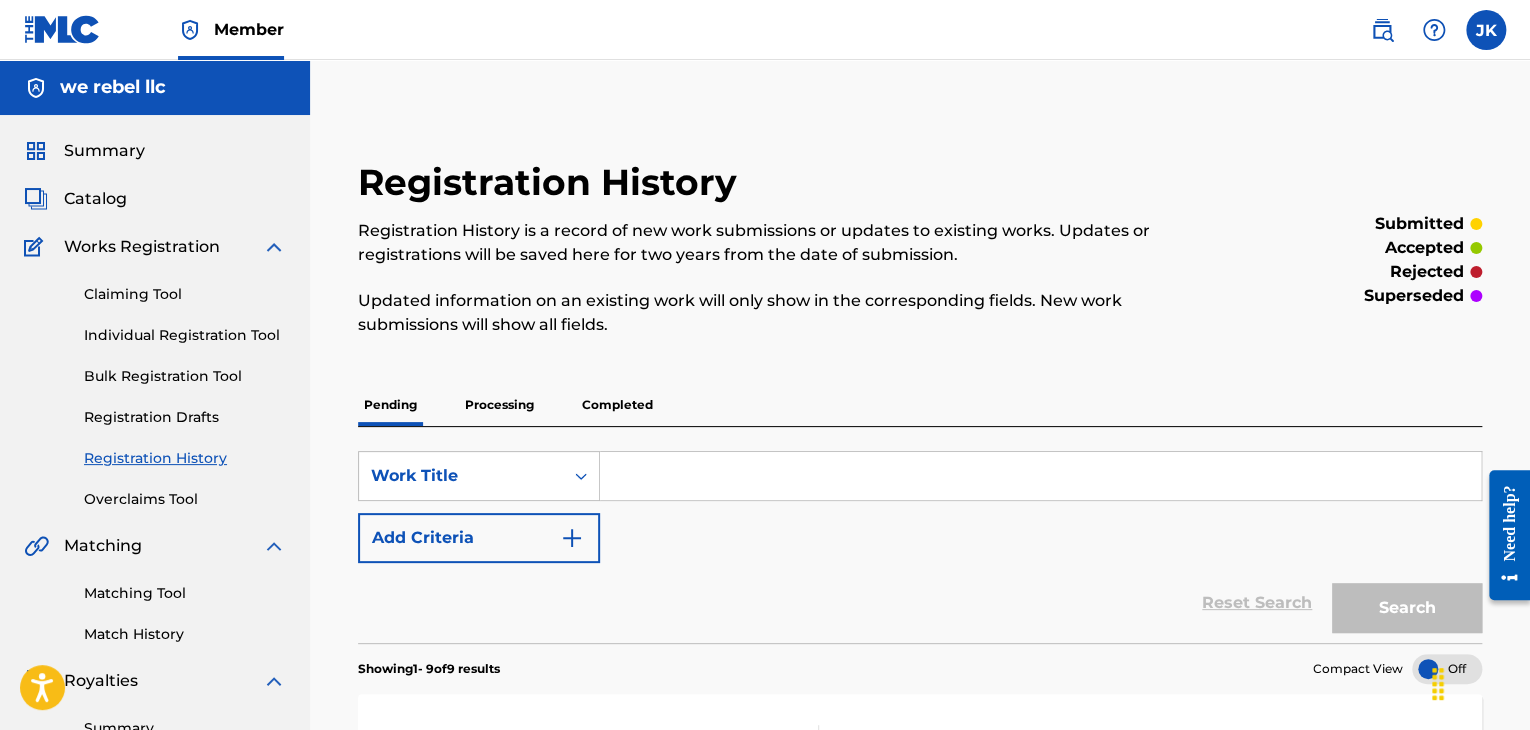 click on "Individual Registration Tool" at bounding box center (185, 335) 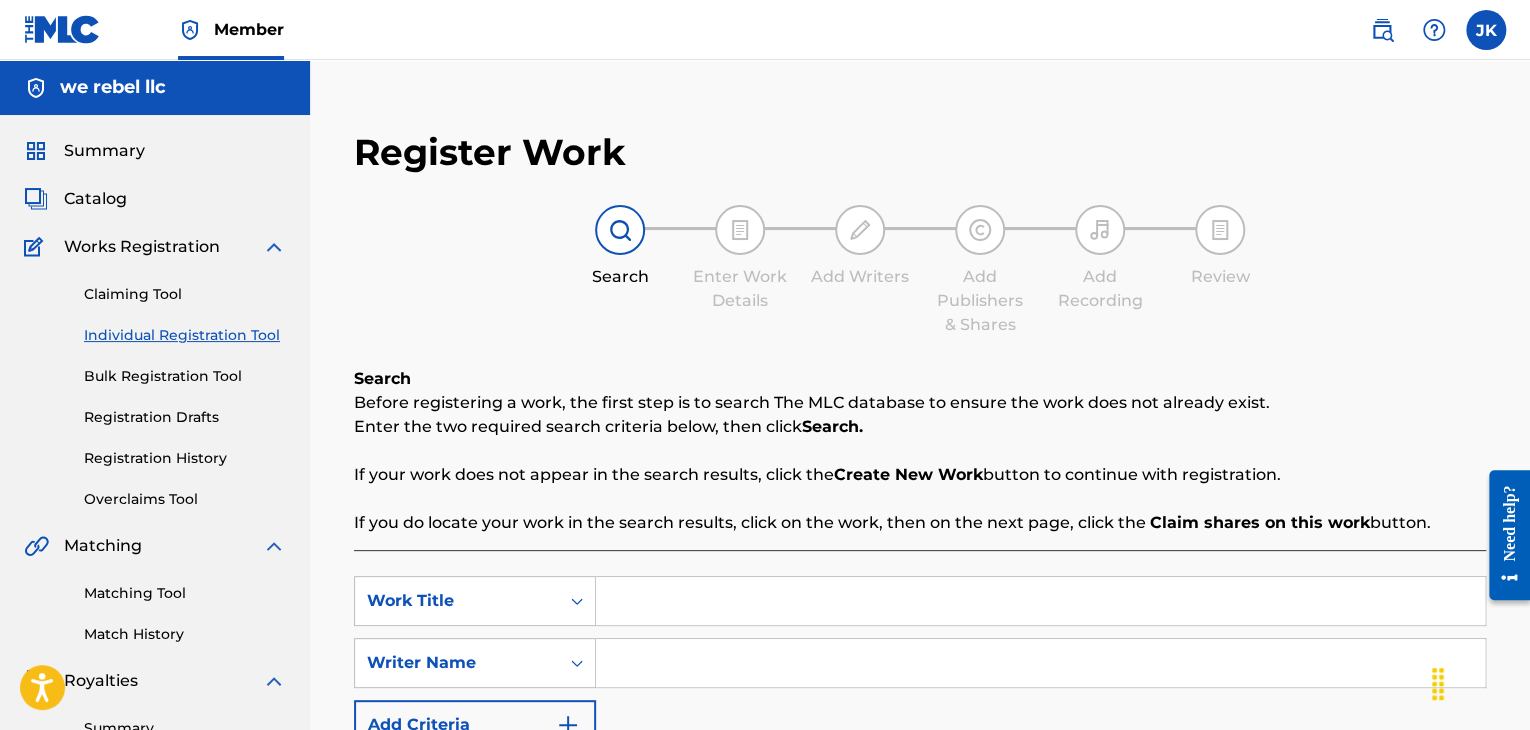 click at bounding box center (1040, 601) 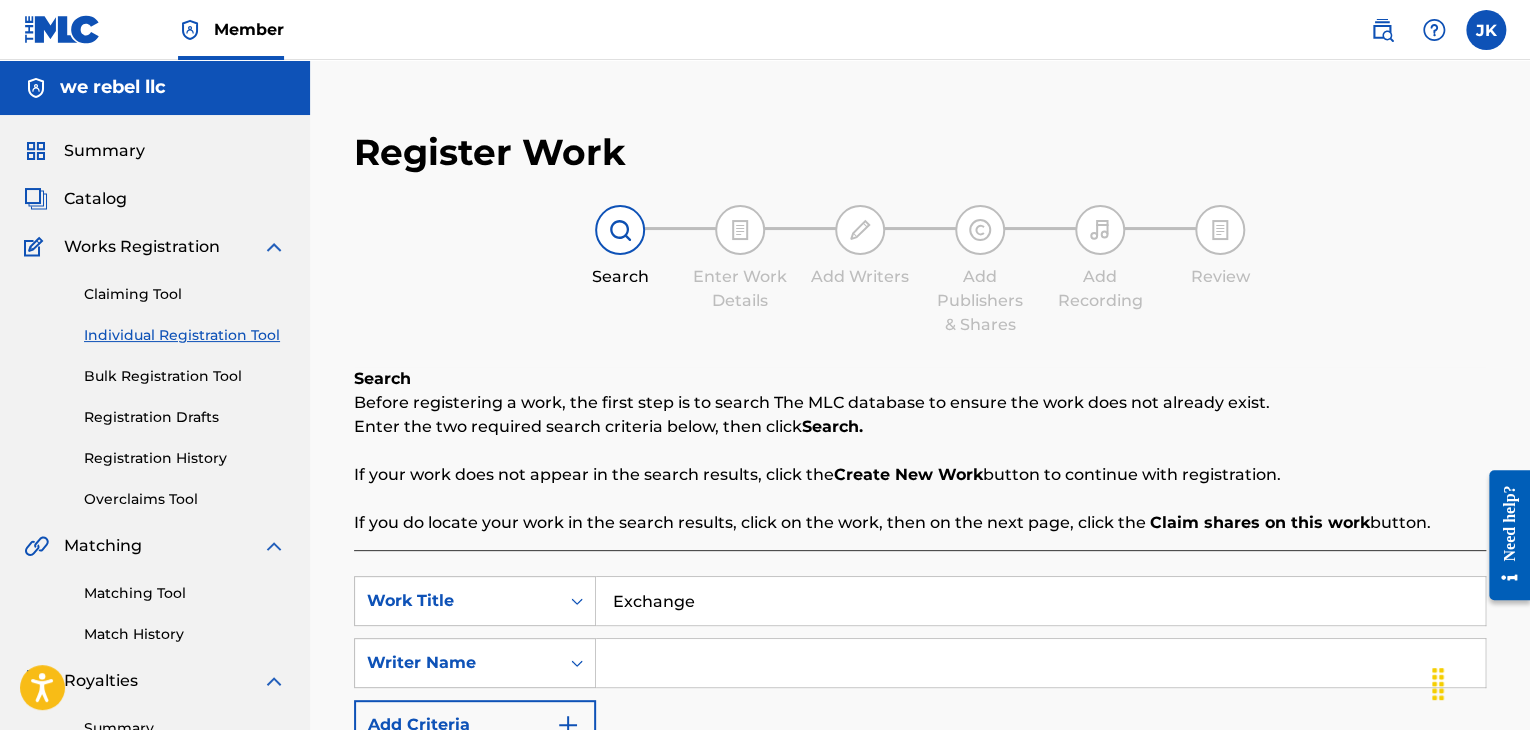 click at bounding box center (1040, 663) 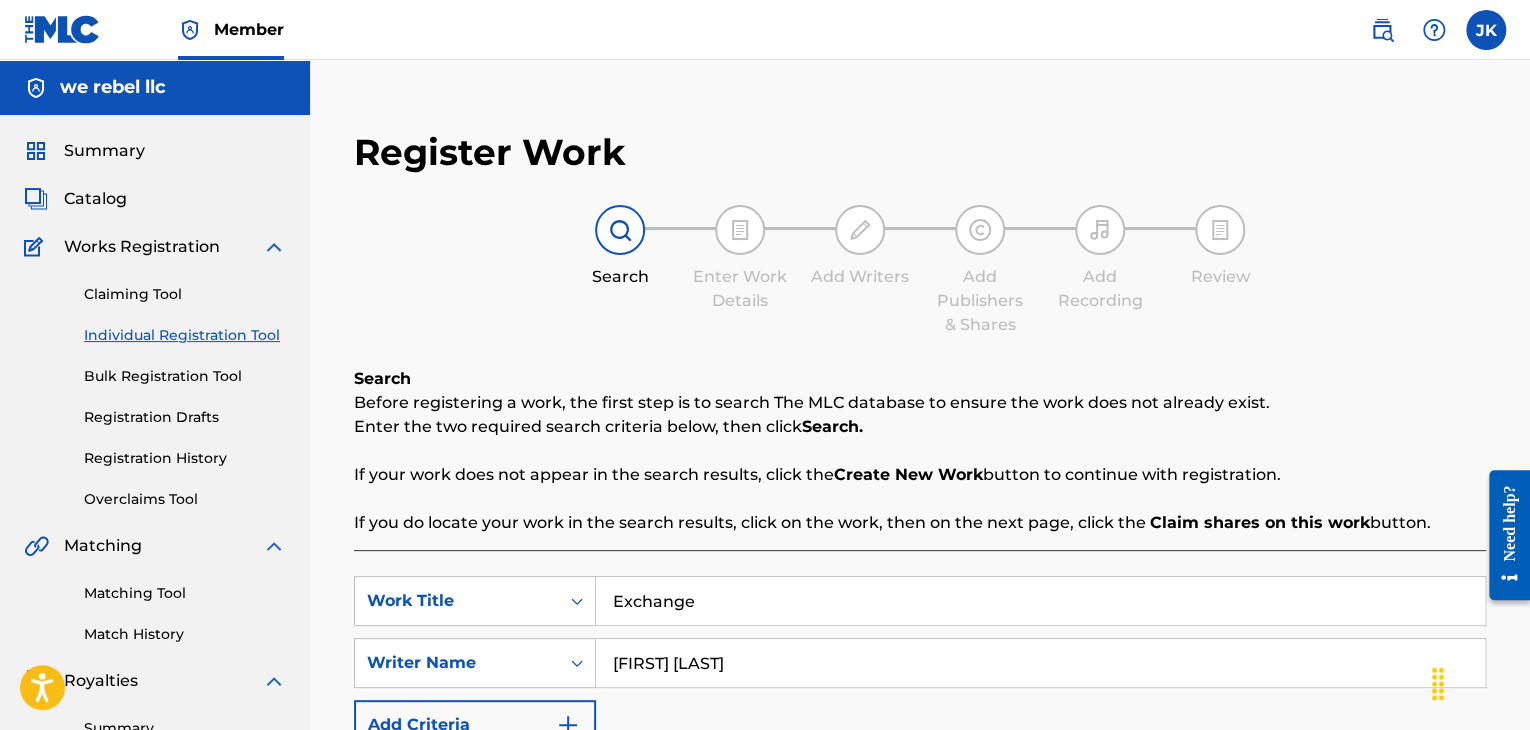 click on "Search Before registering a work, the first step is to search The MLC database to ensure the work does not already exist. Enter the two required search criteria below, then click   Search.  If your work does not appear in the search results, click the  Create New Work   button to continue with registration. If you do locate your work in the search results, click on the work, then on the next page, click the   Claim shares on this work  button." at bounding box center [920, 451] 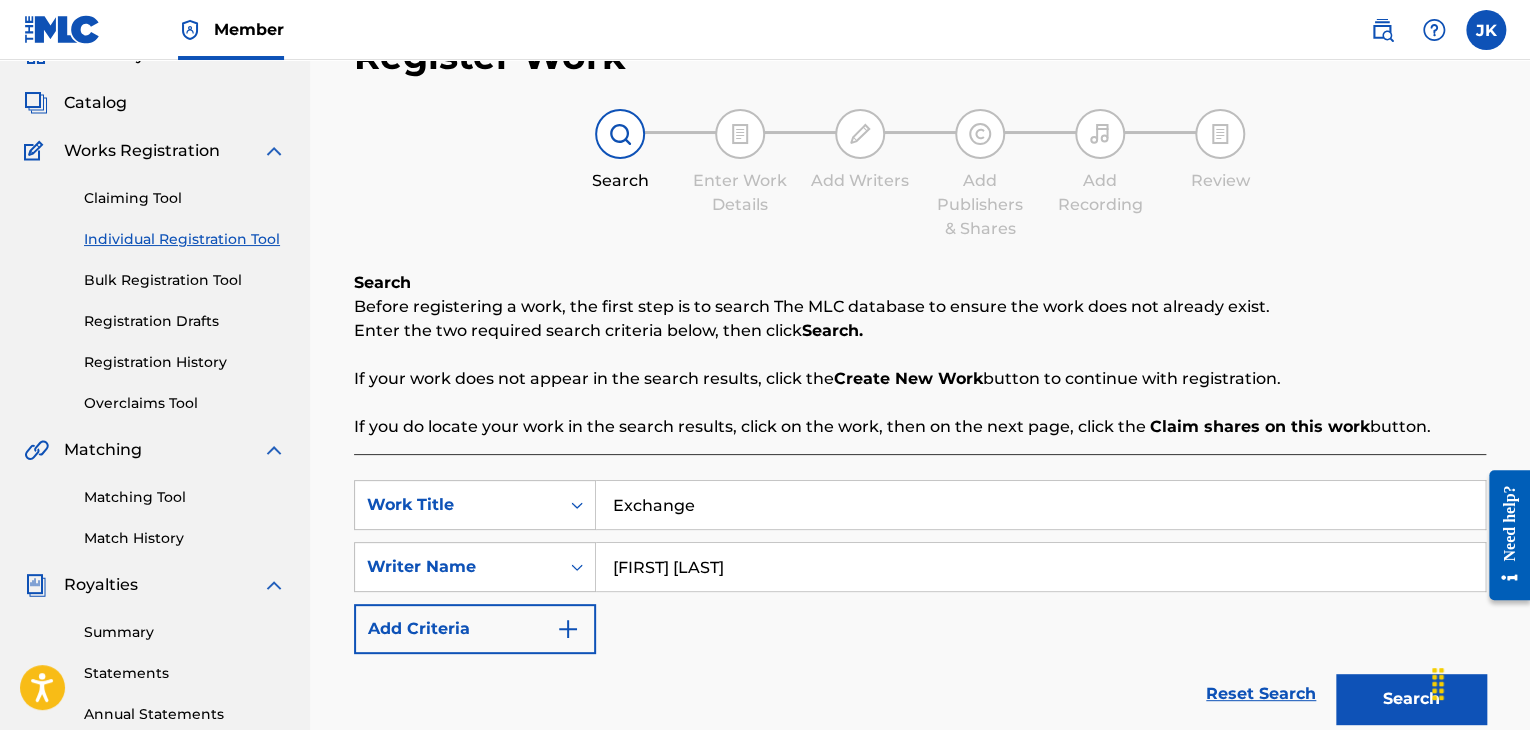scroll, scrollTop: 200, scrollLeft: 0, axis: vertical 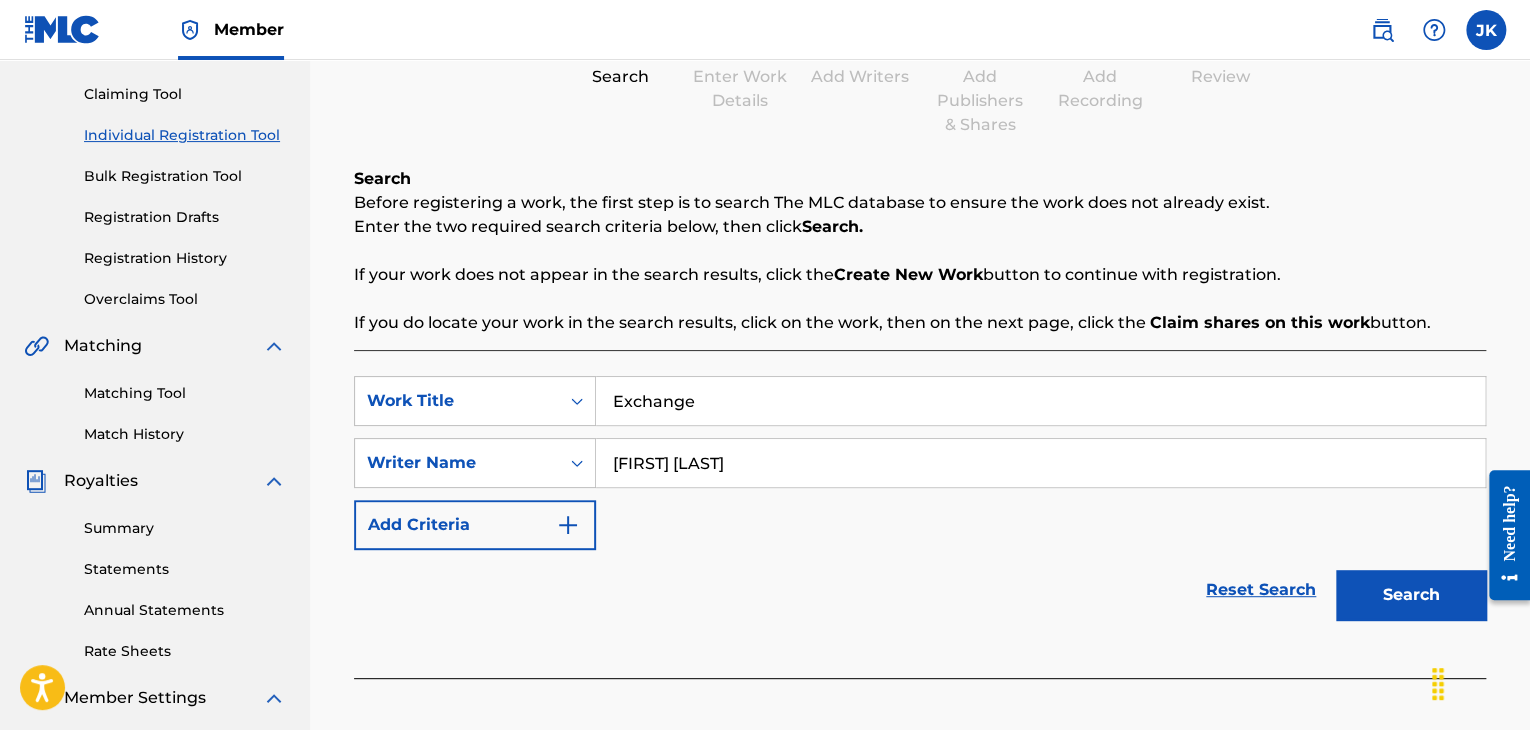click on "Search" at bounding box center [1411, 595] 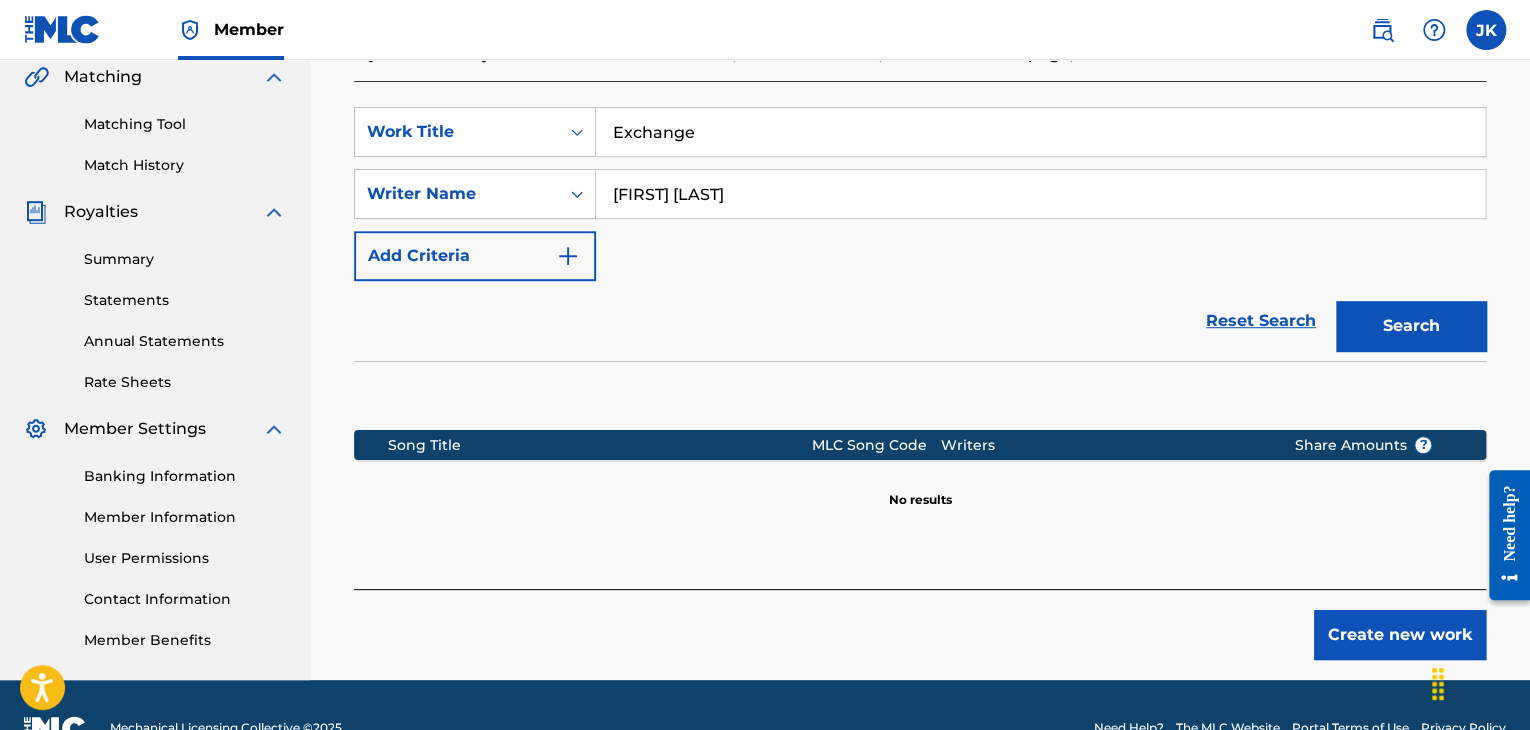 scroll, scrollTop: 500, scrollLeft: 0, axis: vertical 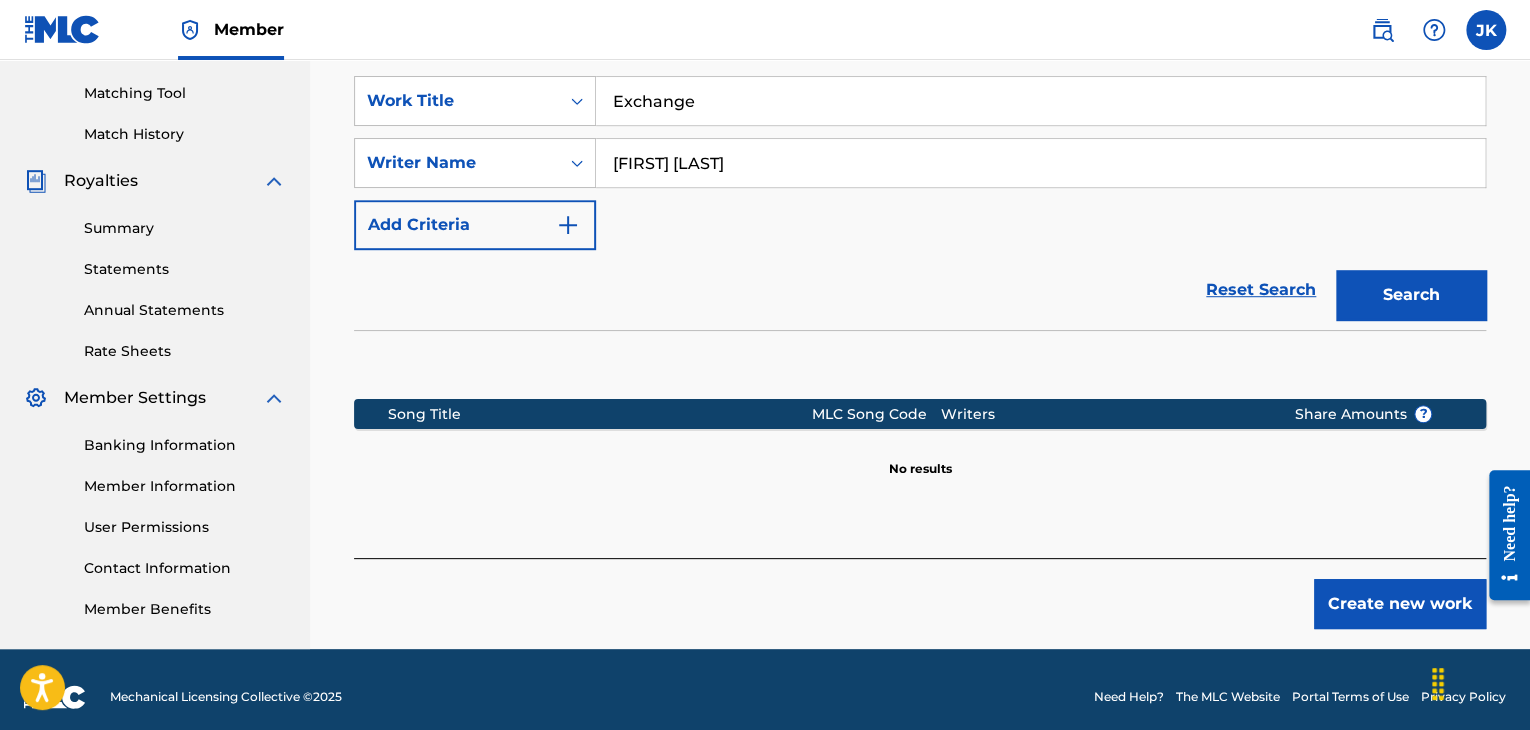 click on "Create new work" at bounding box center (1400, 604) 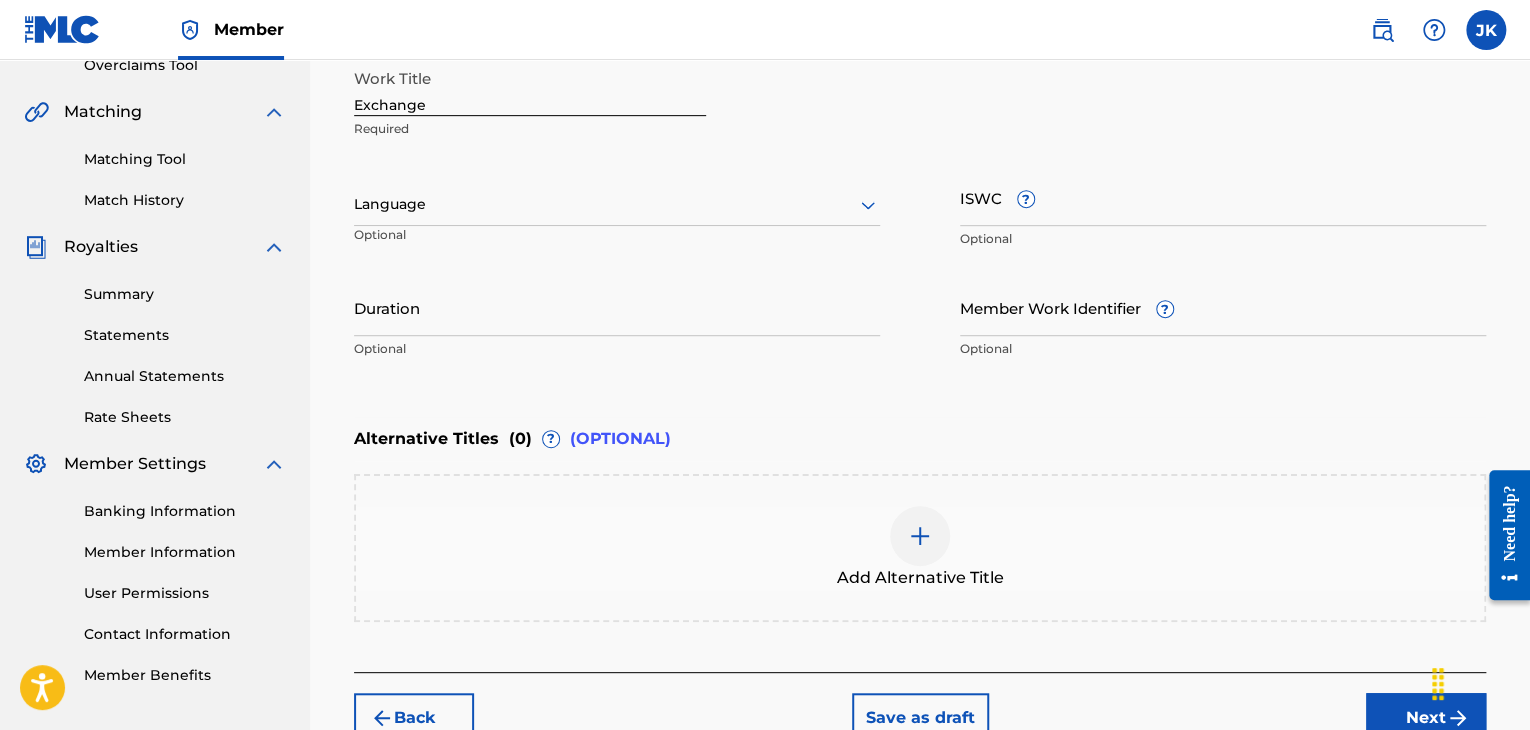 scroll, scrollTop: 400, scrollLeft: 0, axis: vertical 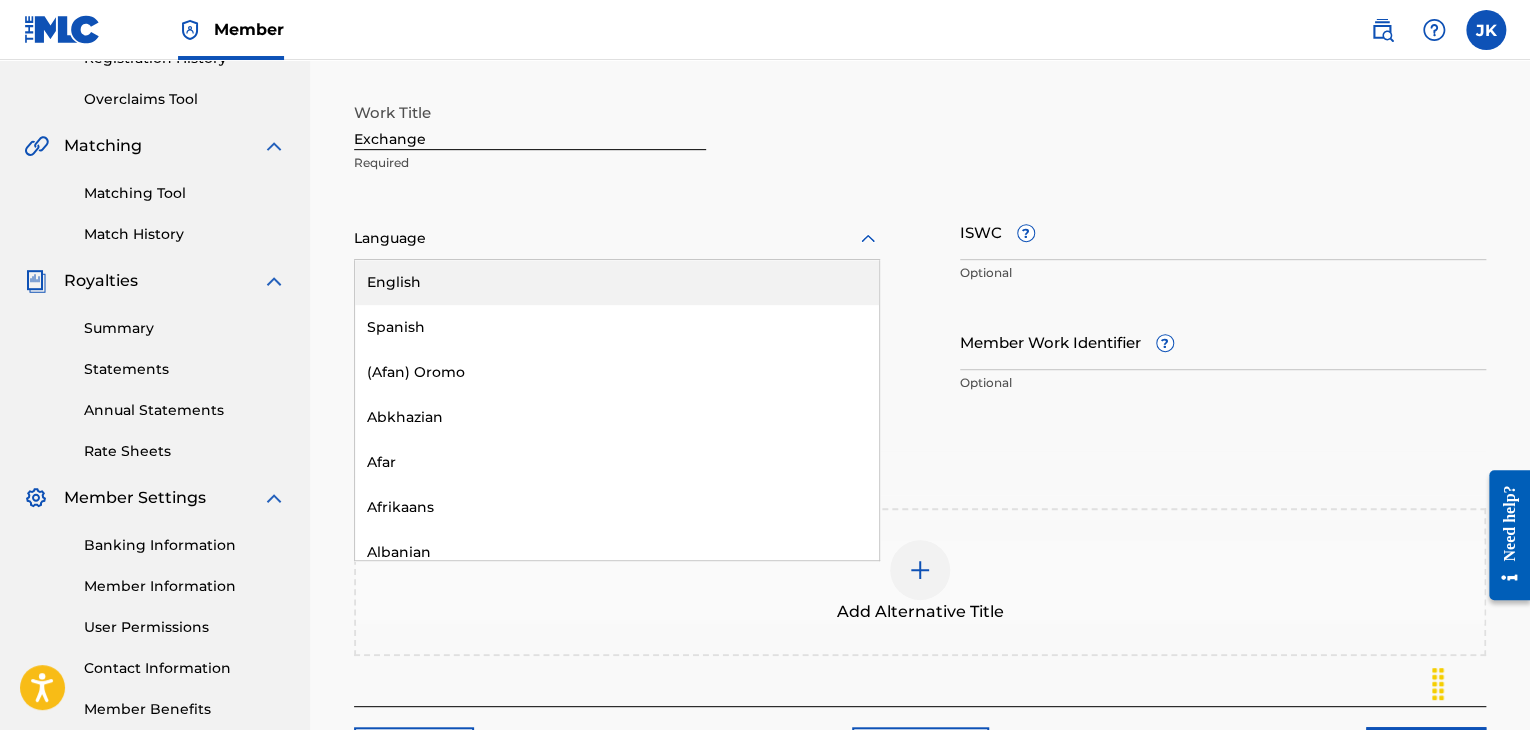click at bounding box center [617, 238] 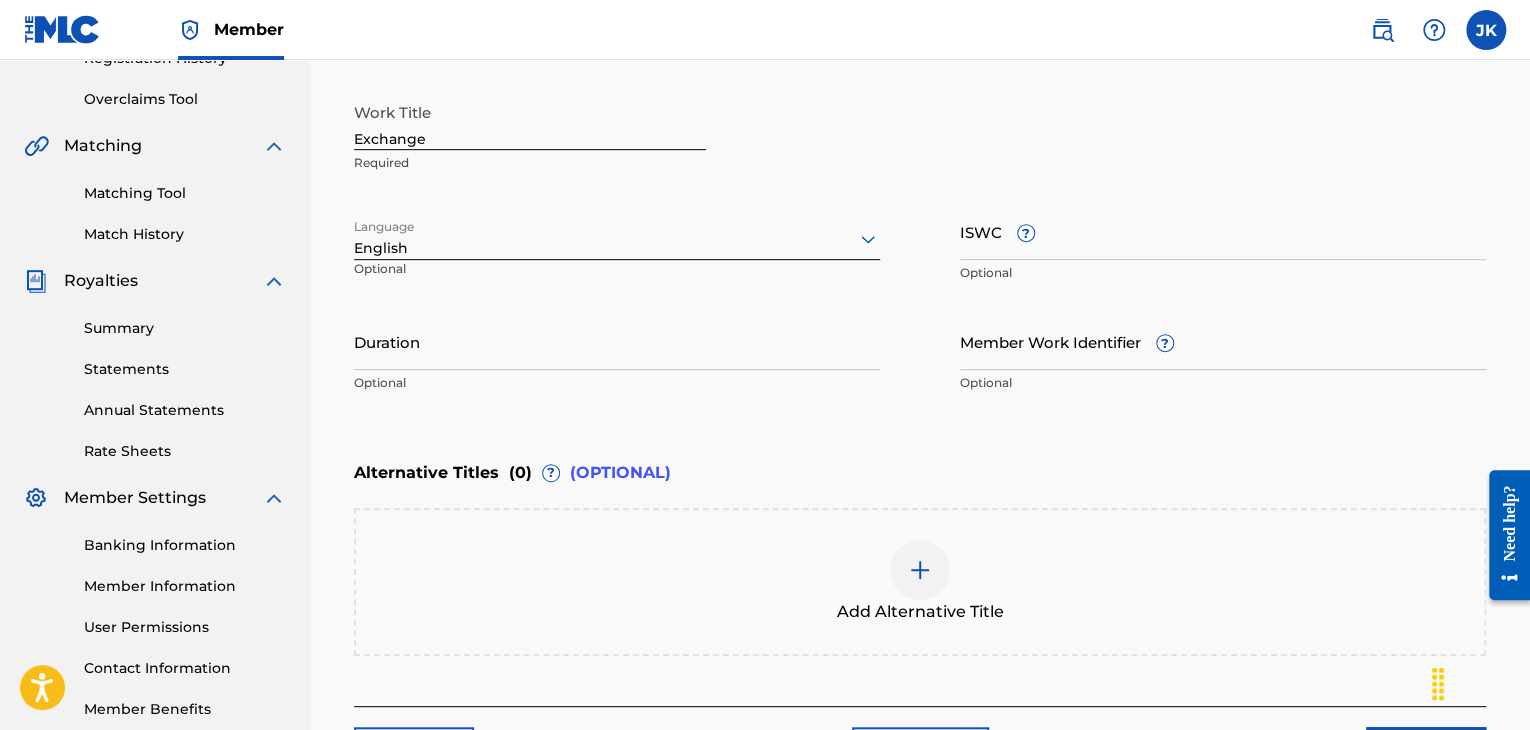 click on "Duration" at bounding box center [617, 341] 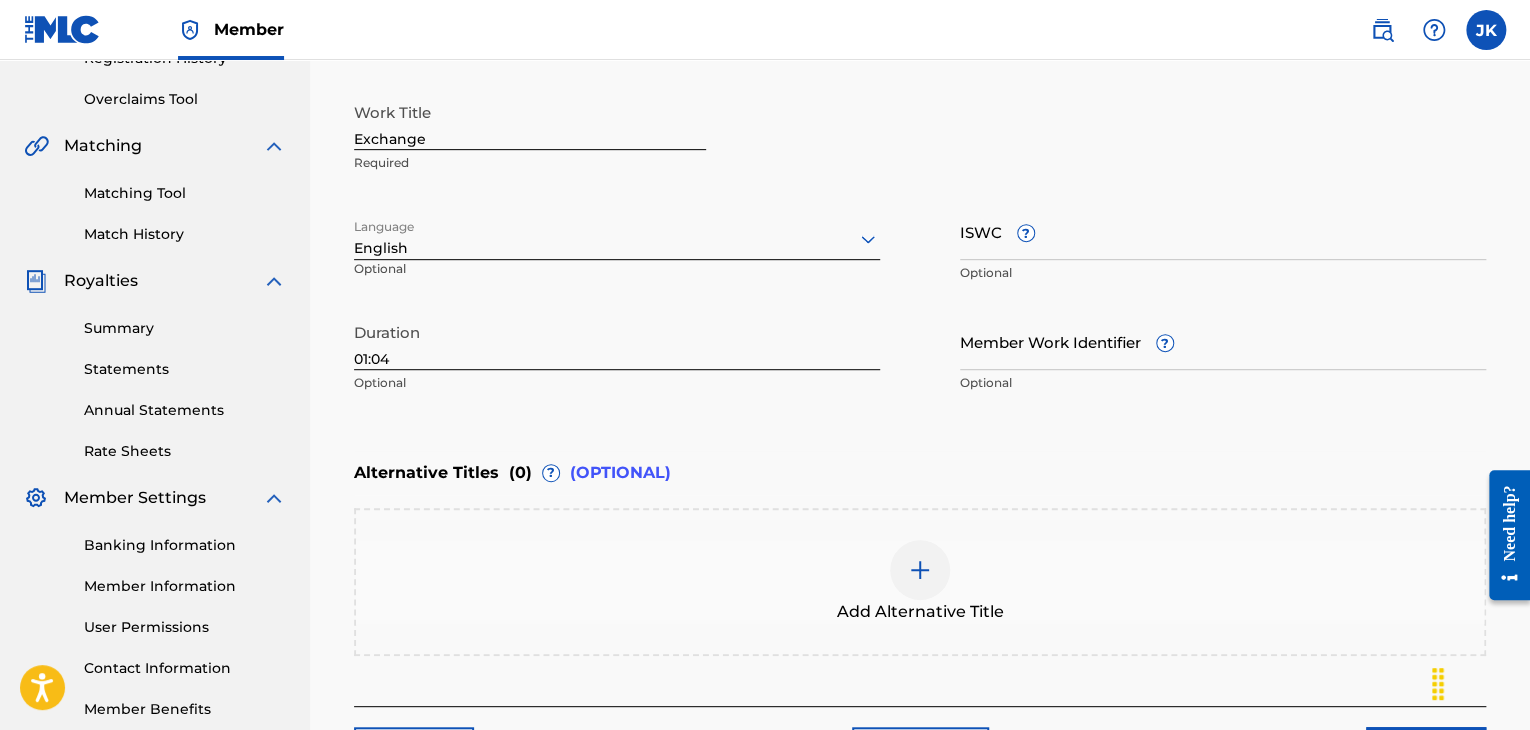 click on "Enter Work Details Enter work details for  ‘ Exchange ’  below. Work Title   Exchange Required Language English Optional ISWC   ? Optional Duration   01:04 Optional Member Work Identifier   ? Optional" at bounding box center (920, 209) 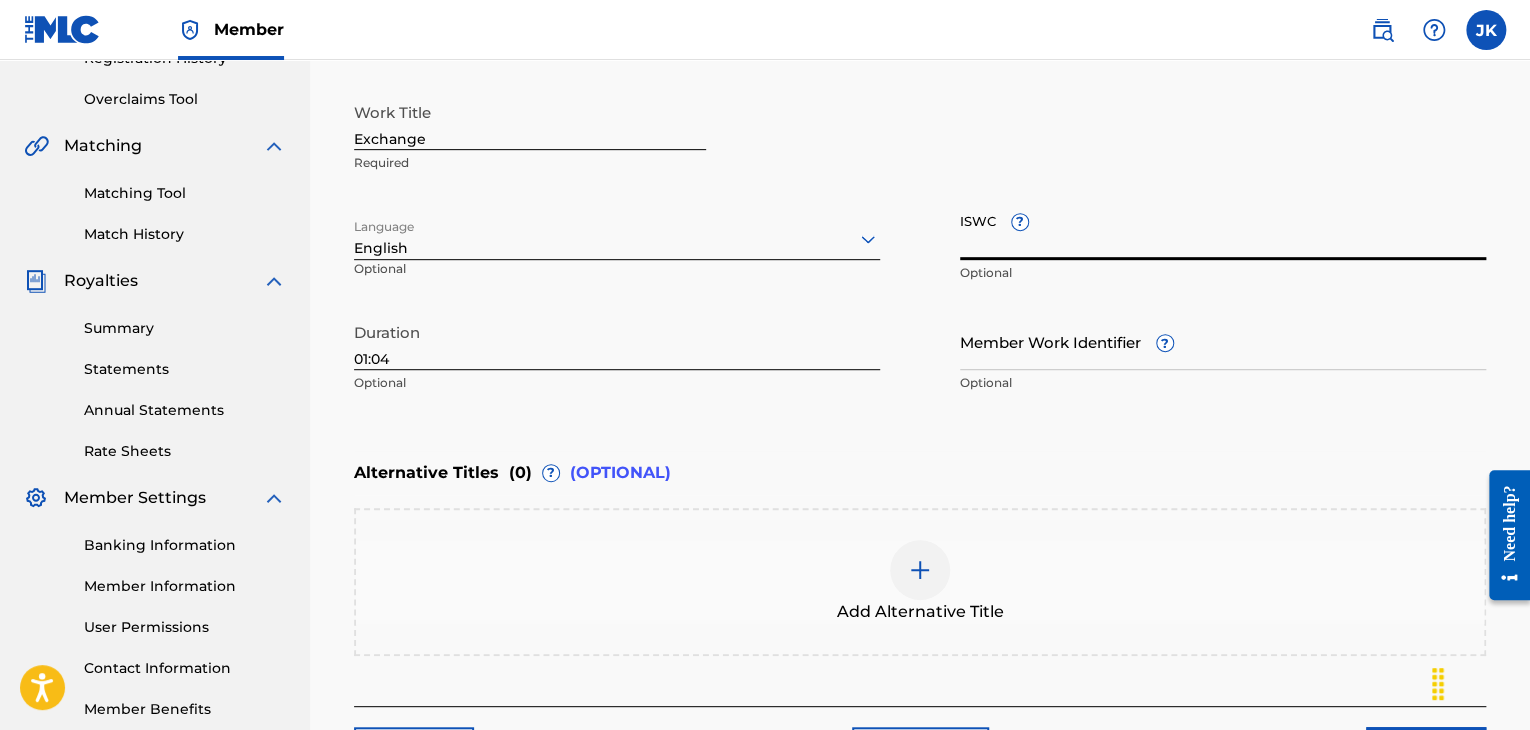 click on "ISWC   ?" at bounding box center (1223, 231) 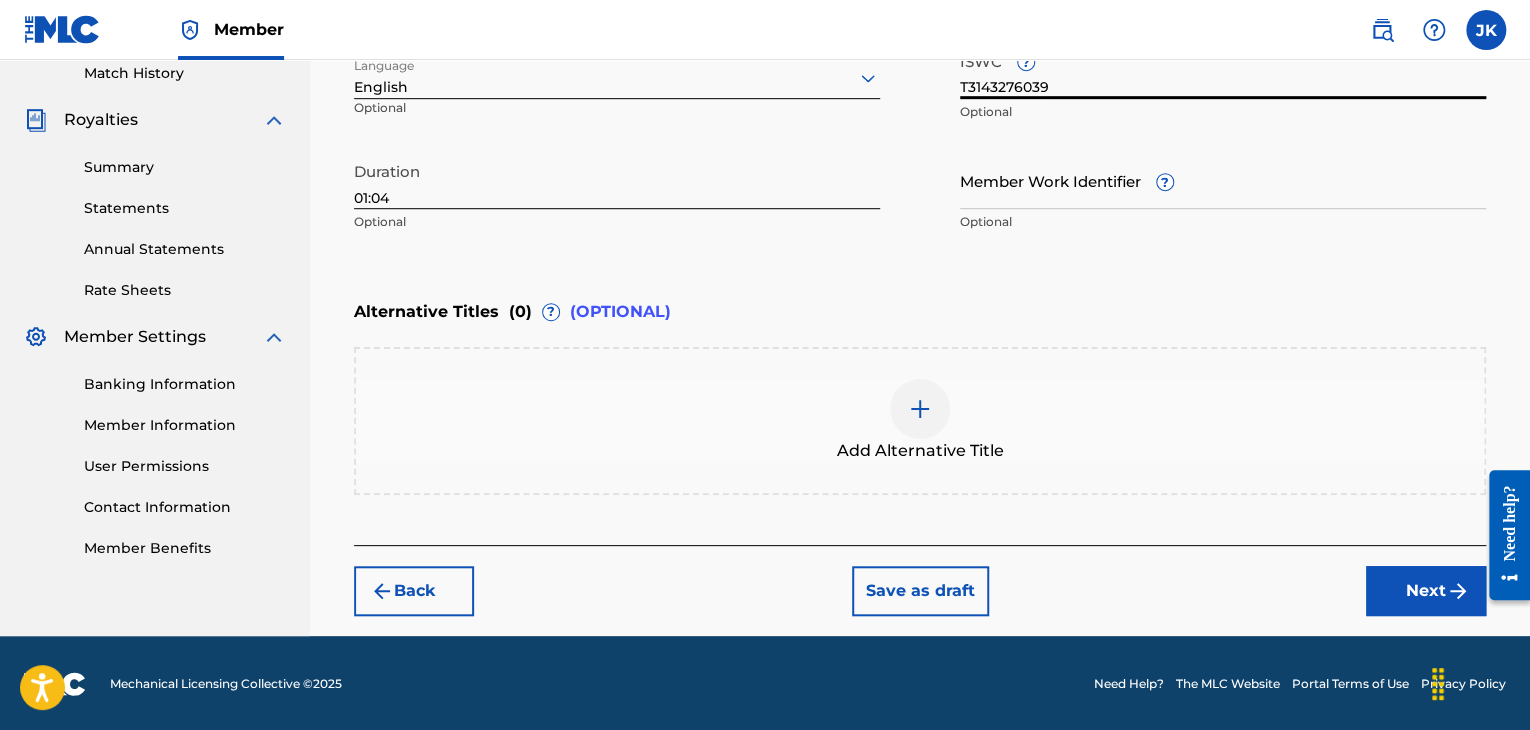 click on "Next" at bounding box center (1426, 591) 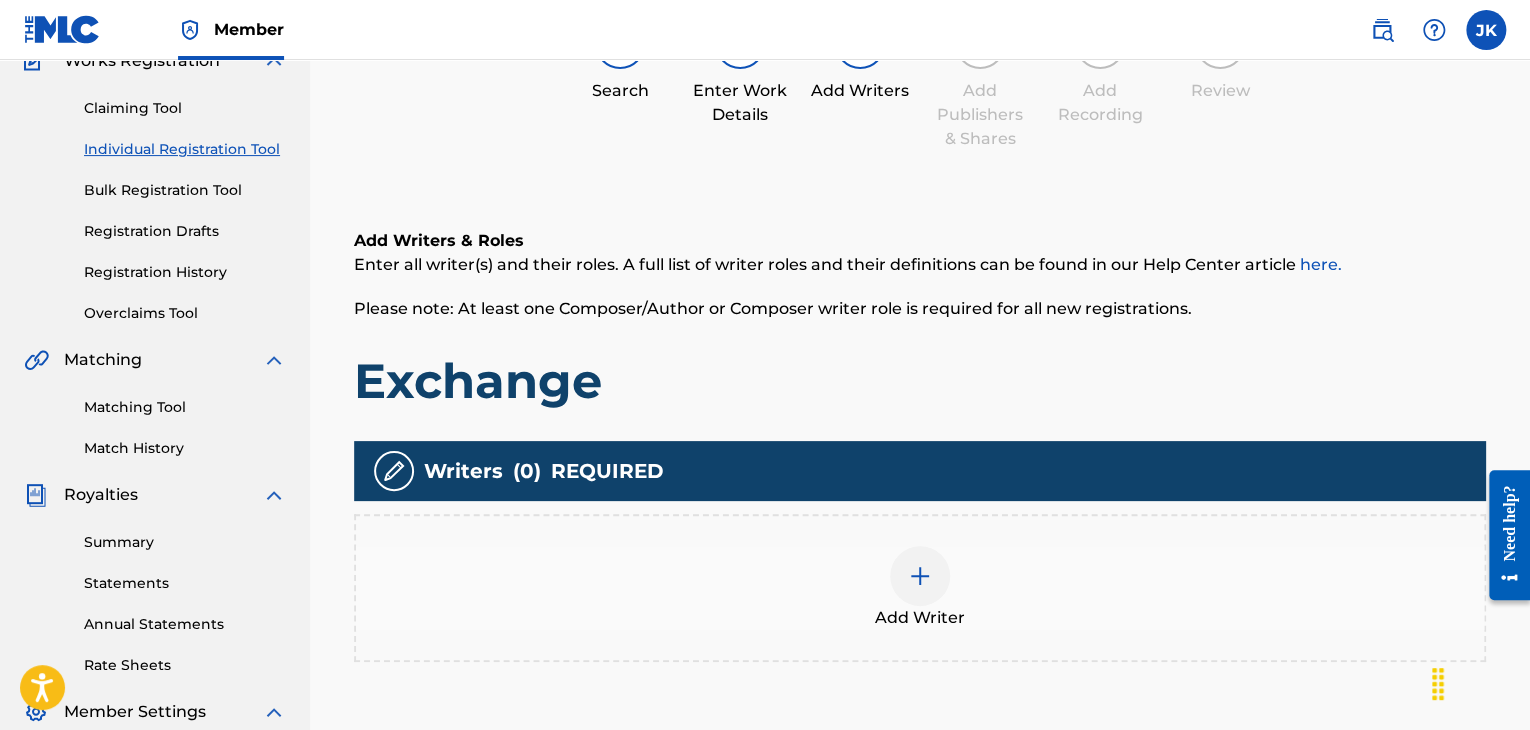 scroll, scrollTop: 290, scrollLeft: 0, axis: vertical 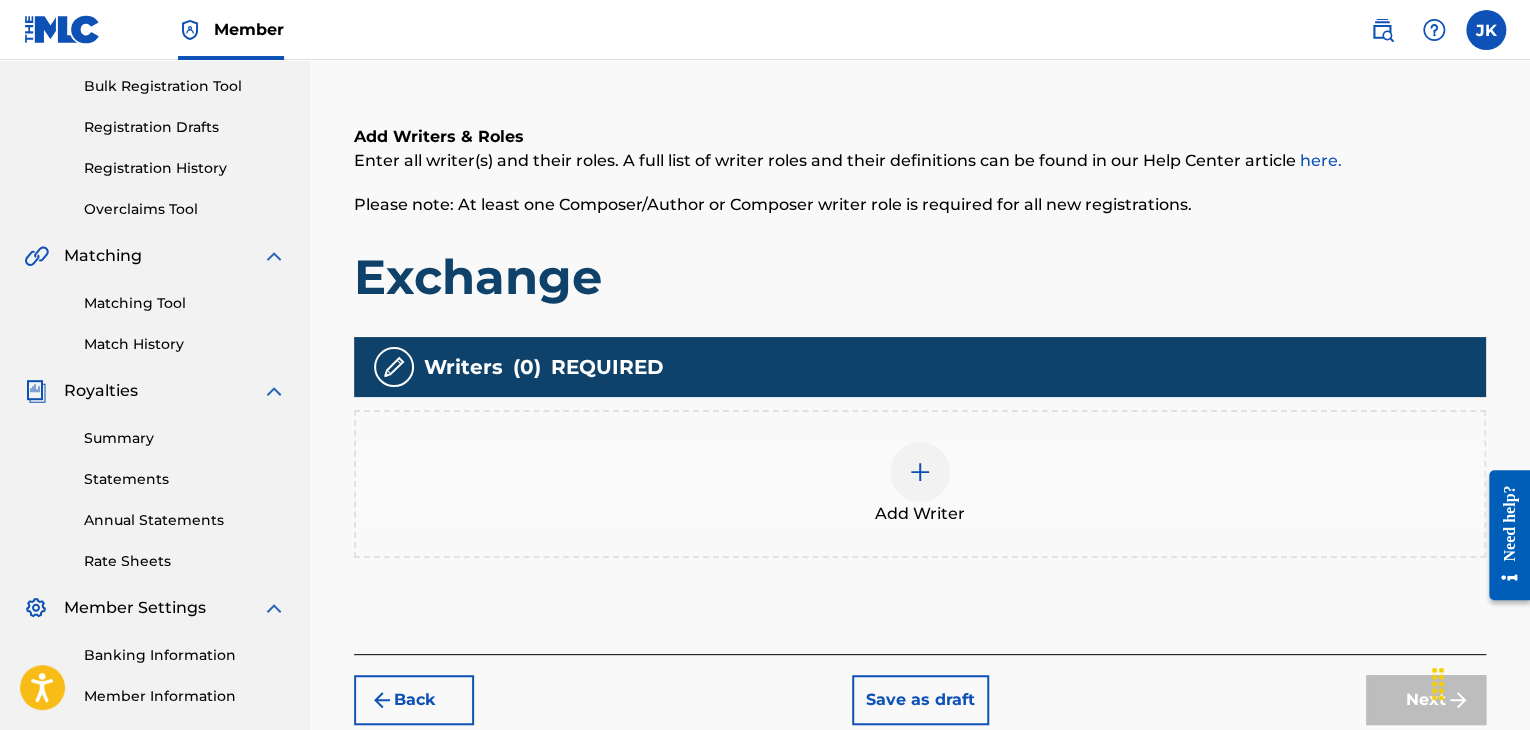 click at bounding box center (920, 472) 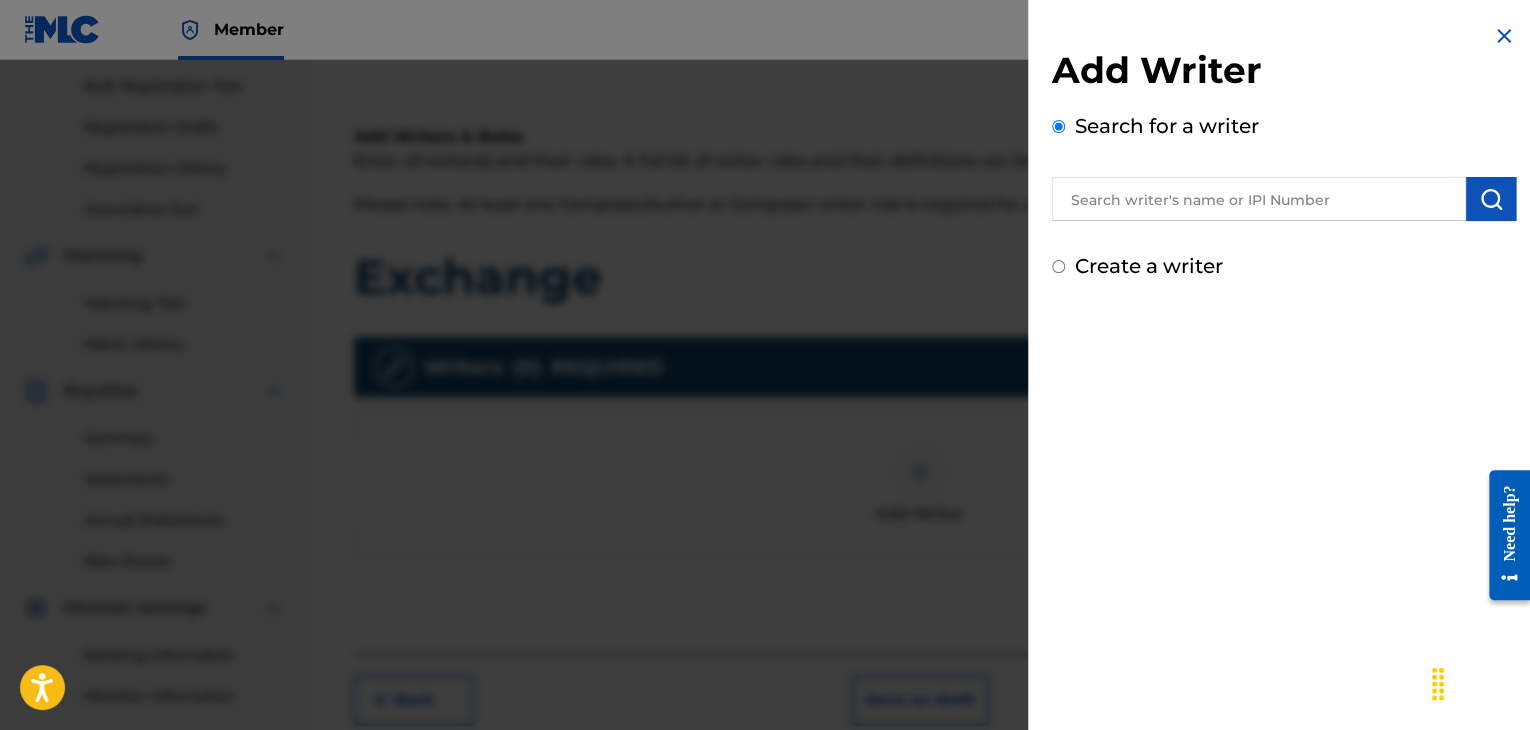 click at bounding box center [1259, 199] 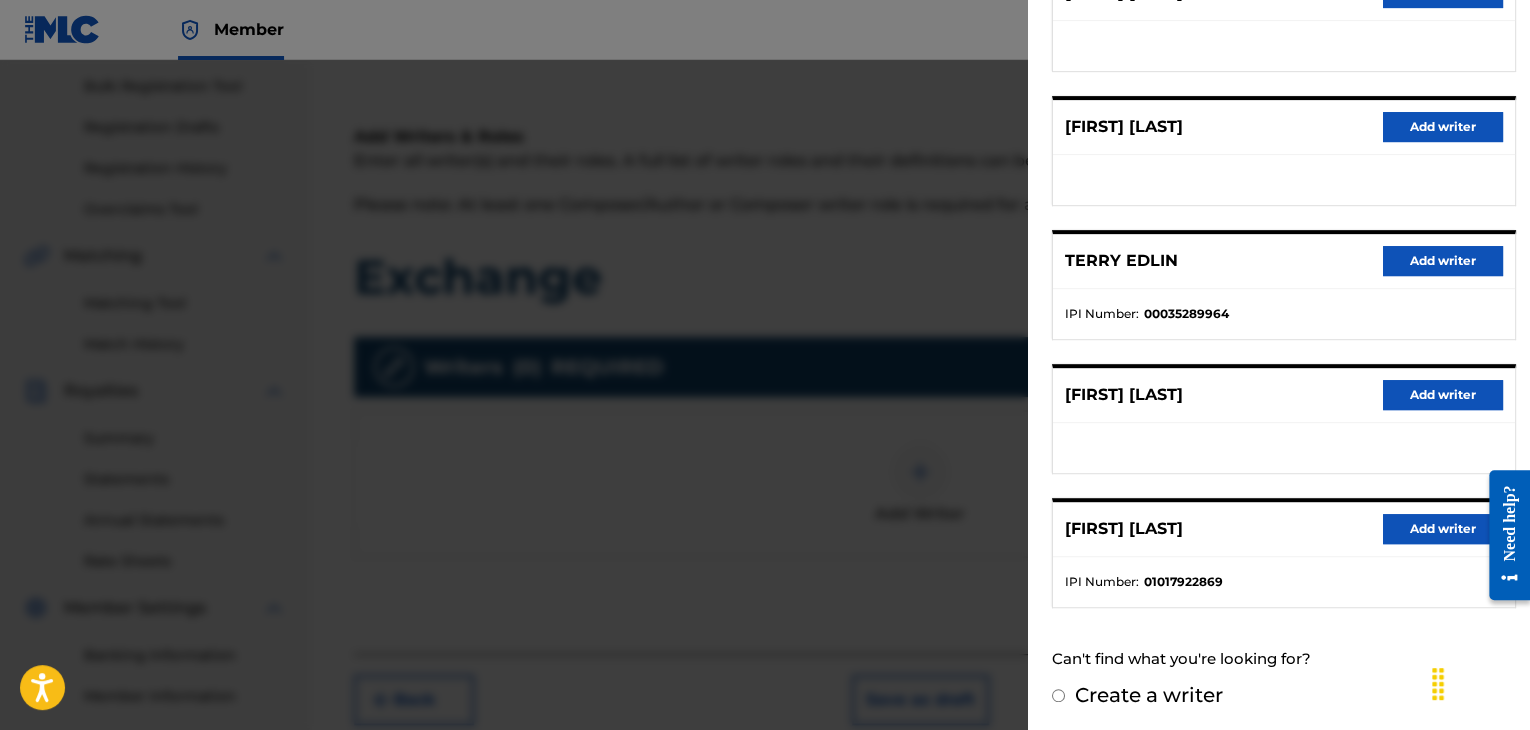 scroll, scrollTop: 310, scrollLeft: 0, axis: vertical 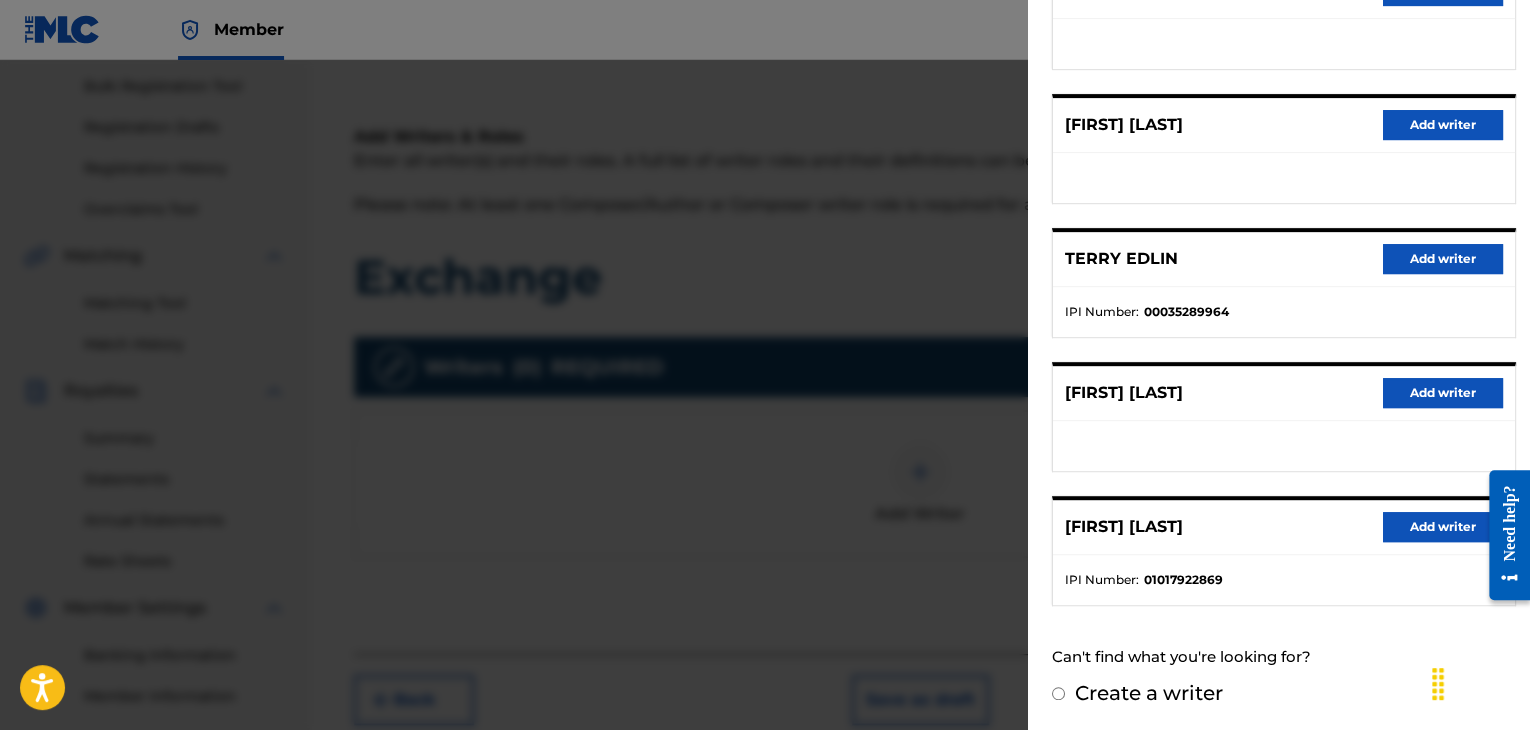 click on "Add writer" at bounding box center [1443, 527] 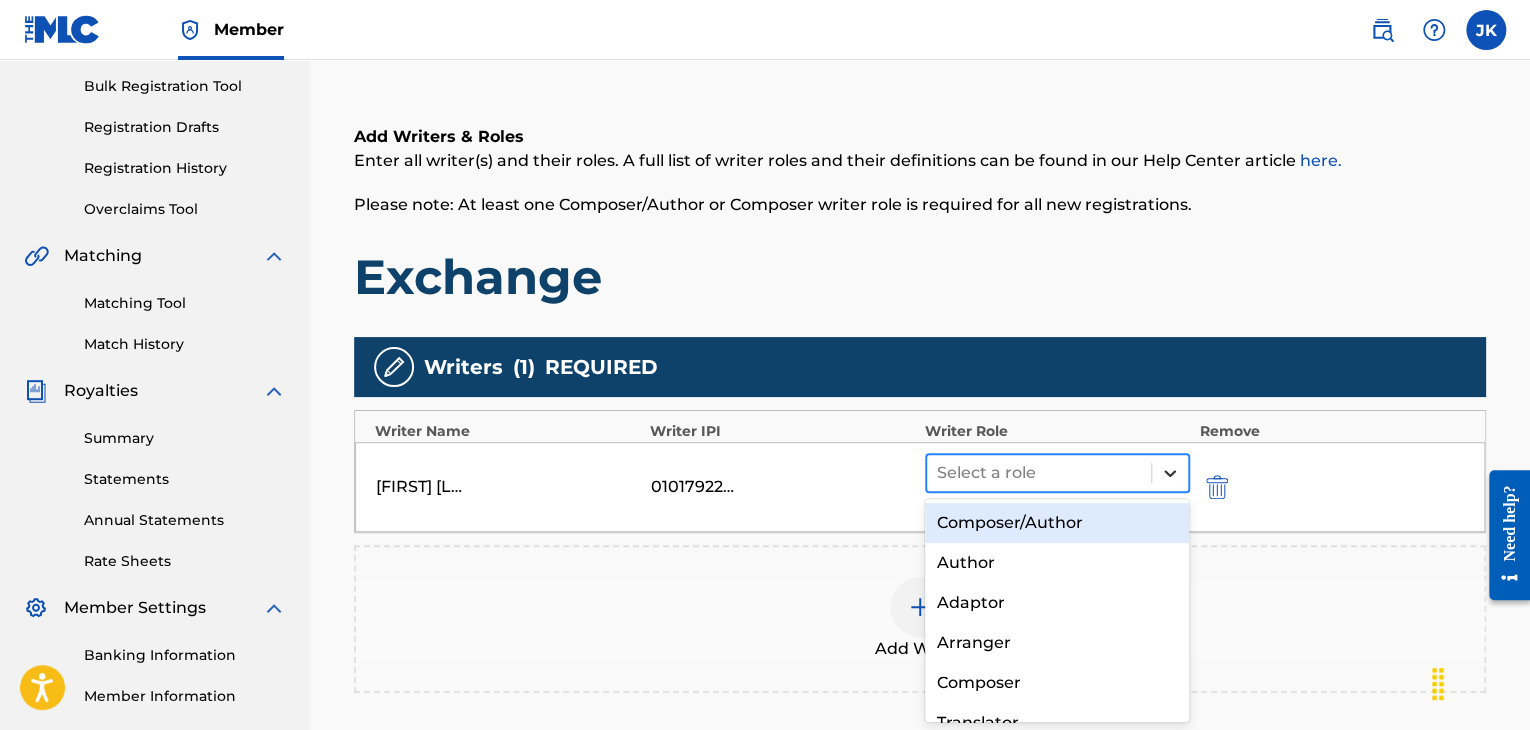 click 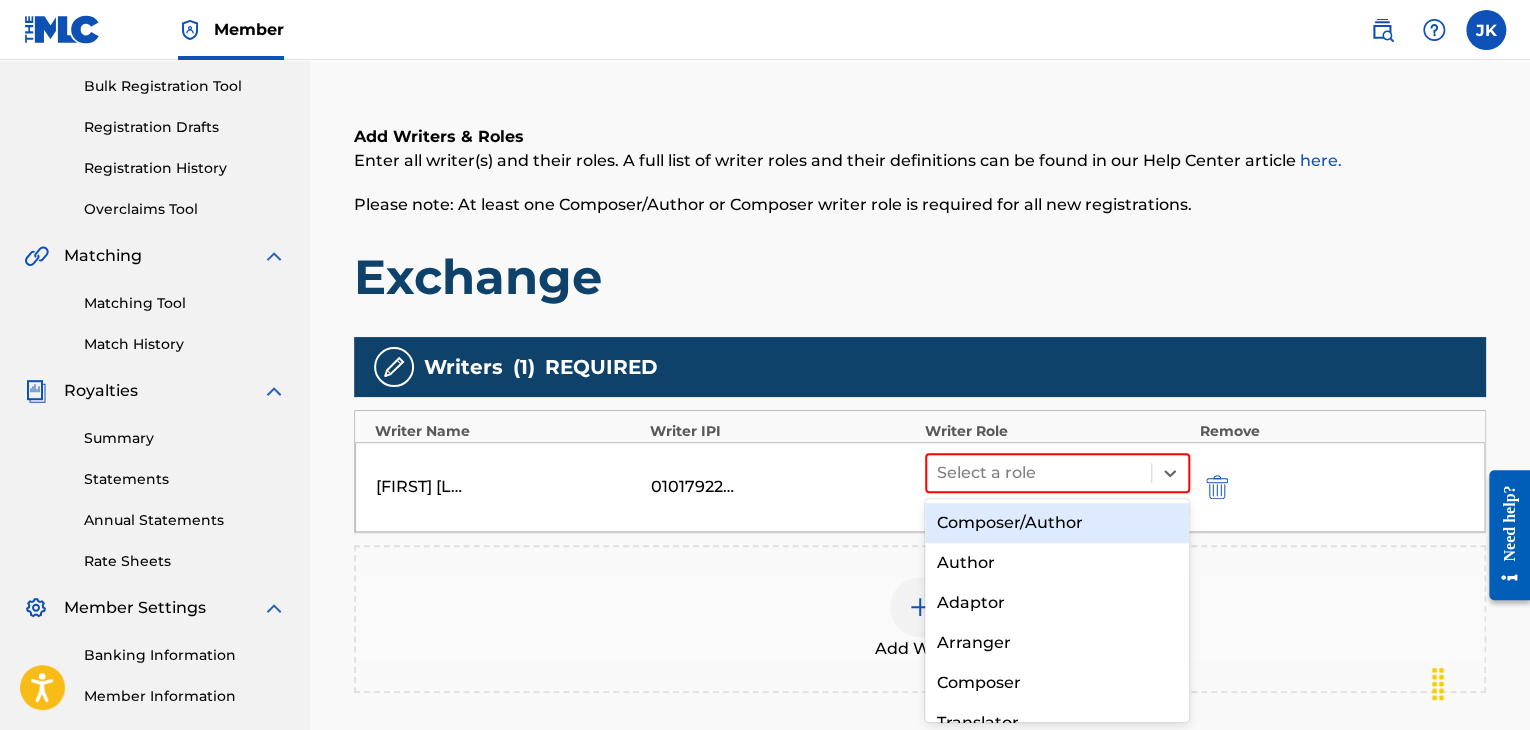 click on "Composer/Author" at bounding box center [1057, 523] 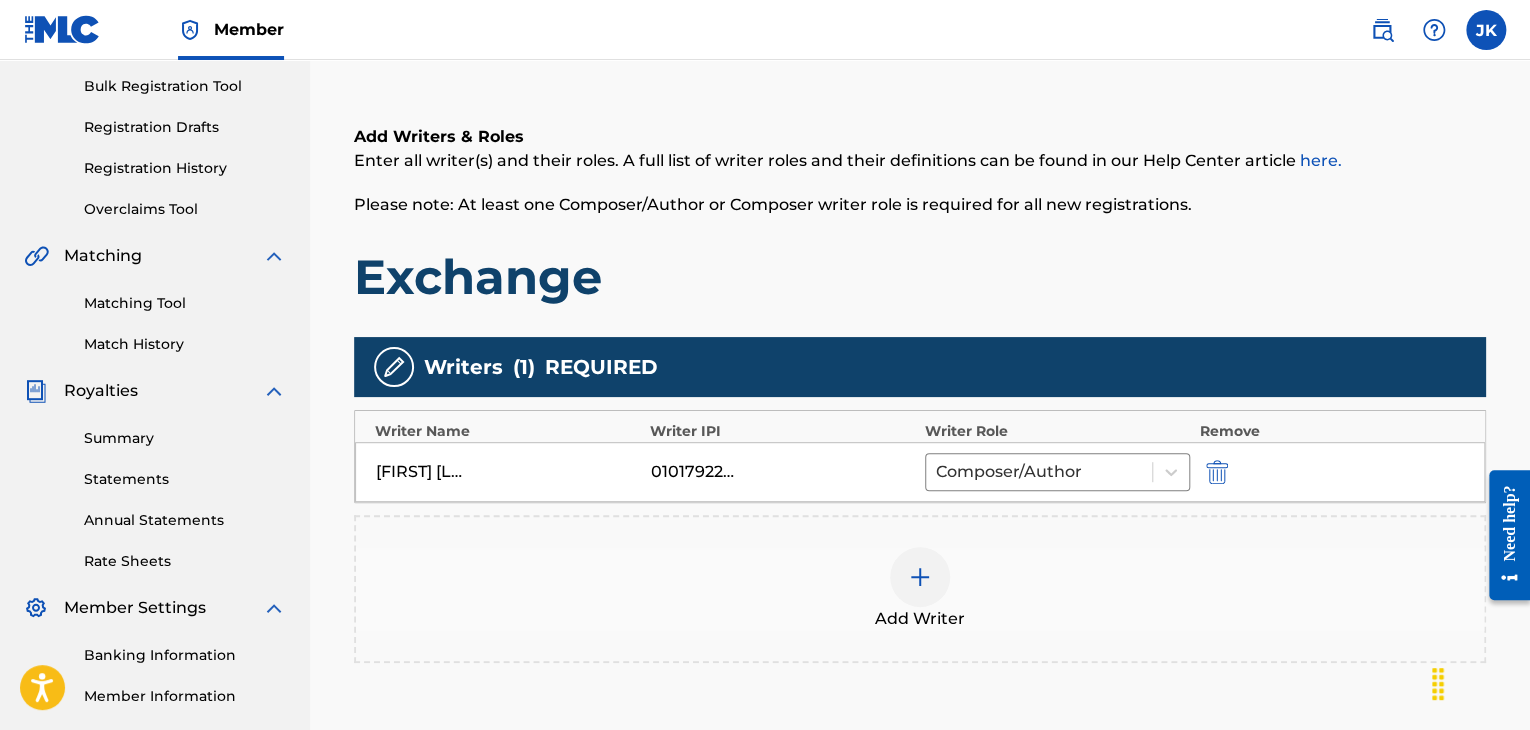 click on "Exchange" at bounding box center (920, 277) 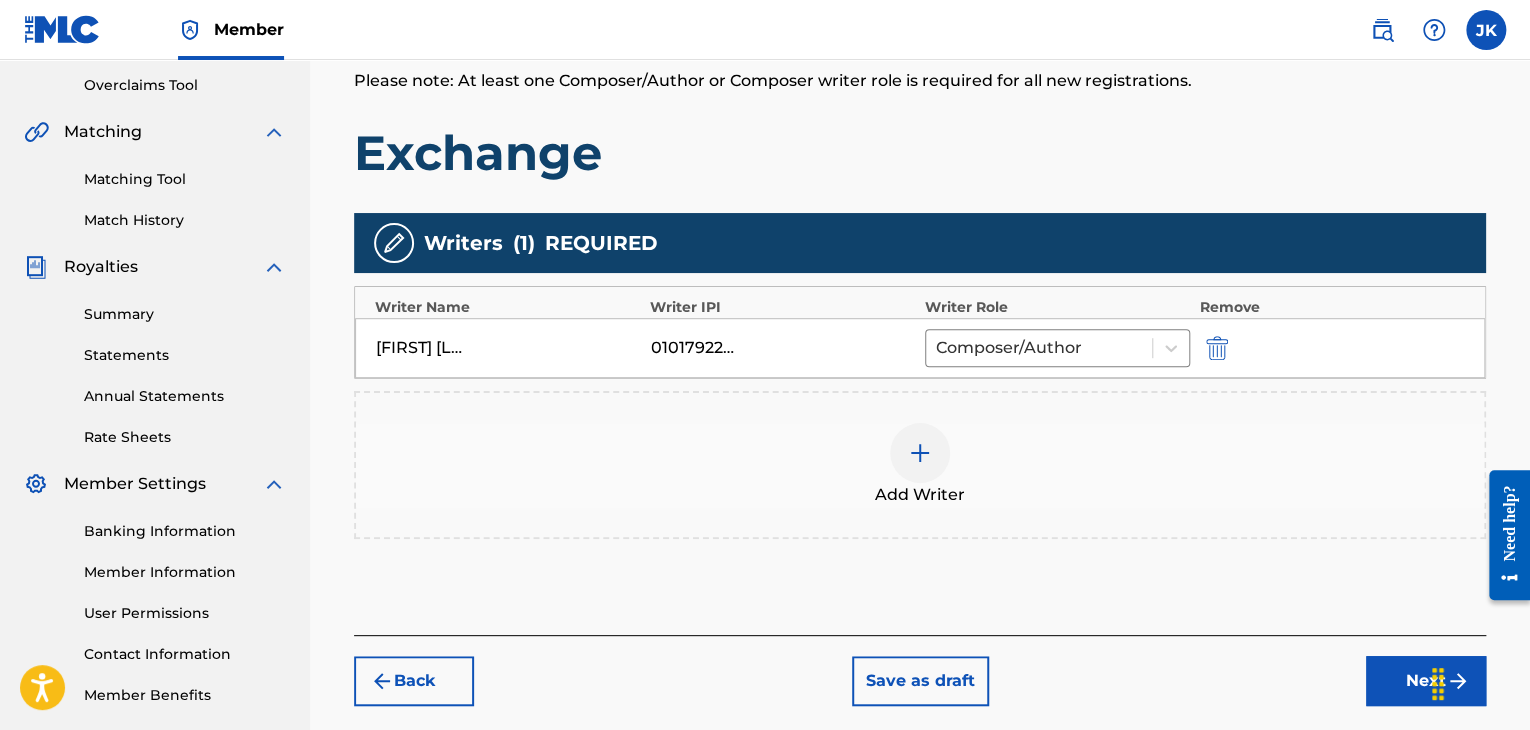 scroll, scrollTop: 490, scrollLeft: 0, axis: vertical 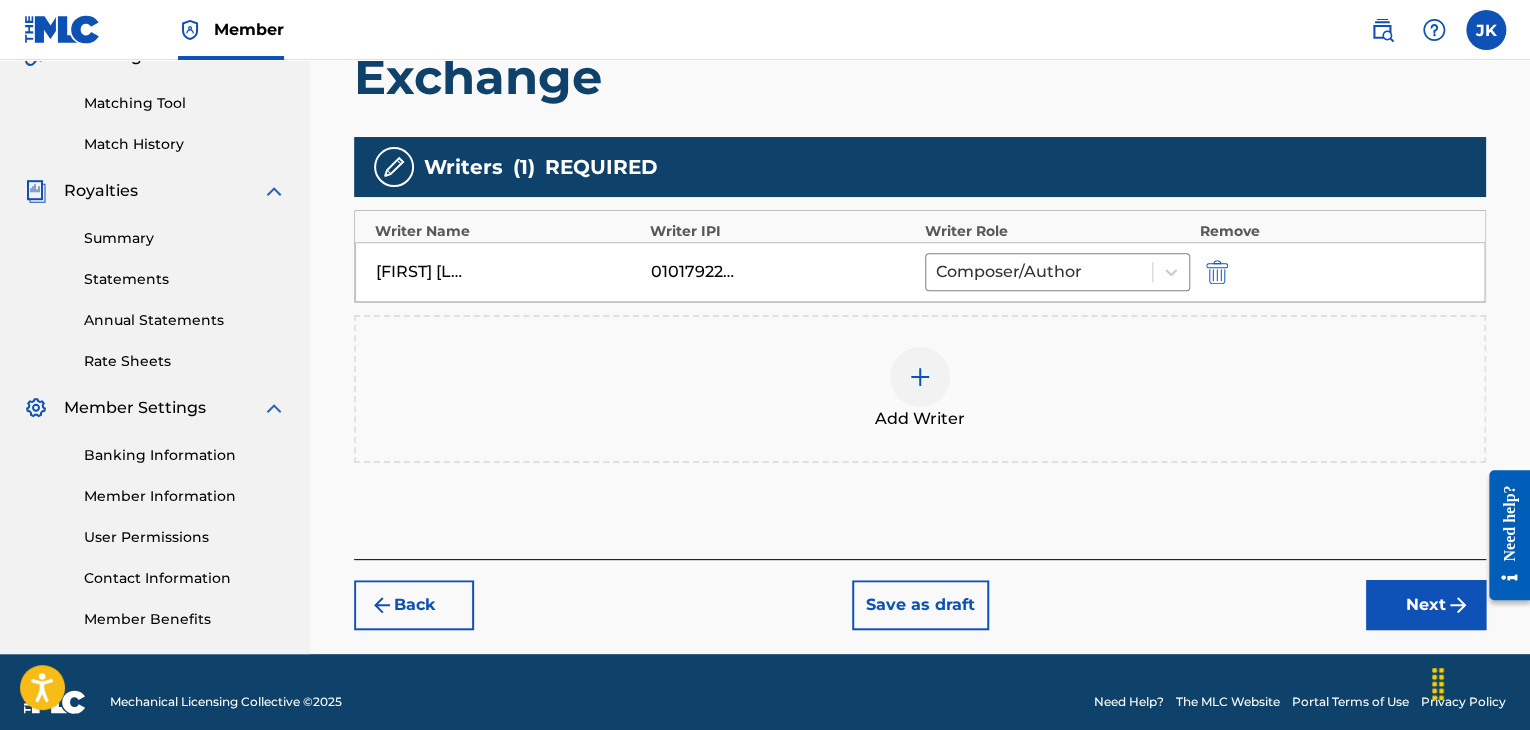 click on "Next" at bounding box center (1426, 605) 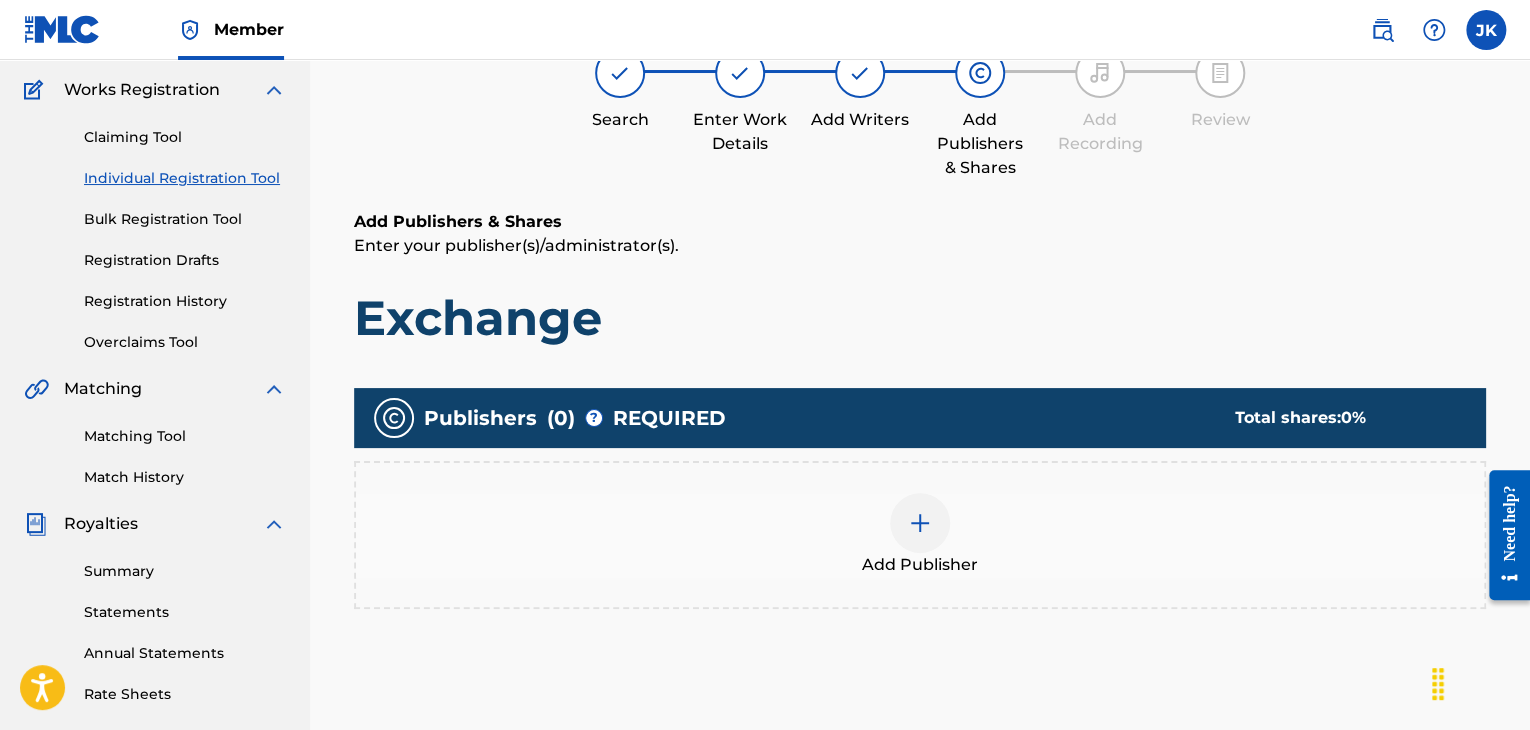 scroll, scrollTop: 90, scrollLeft: 0, axis: vertical 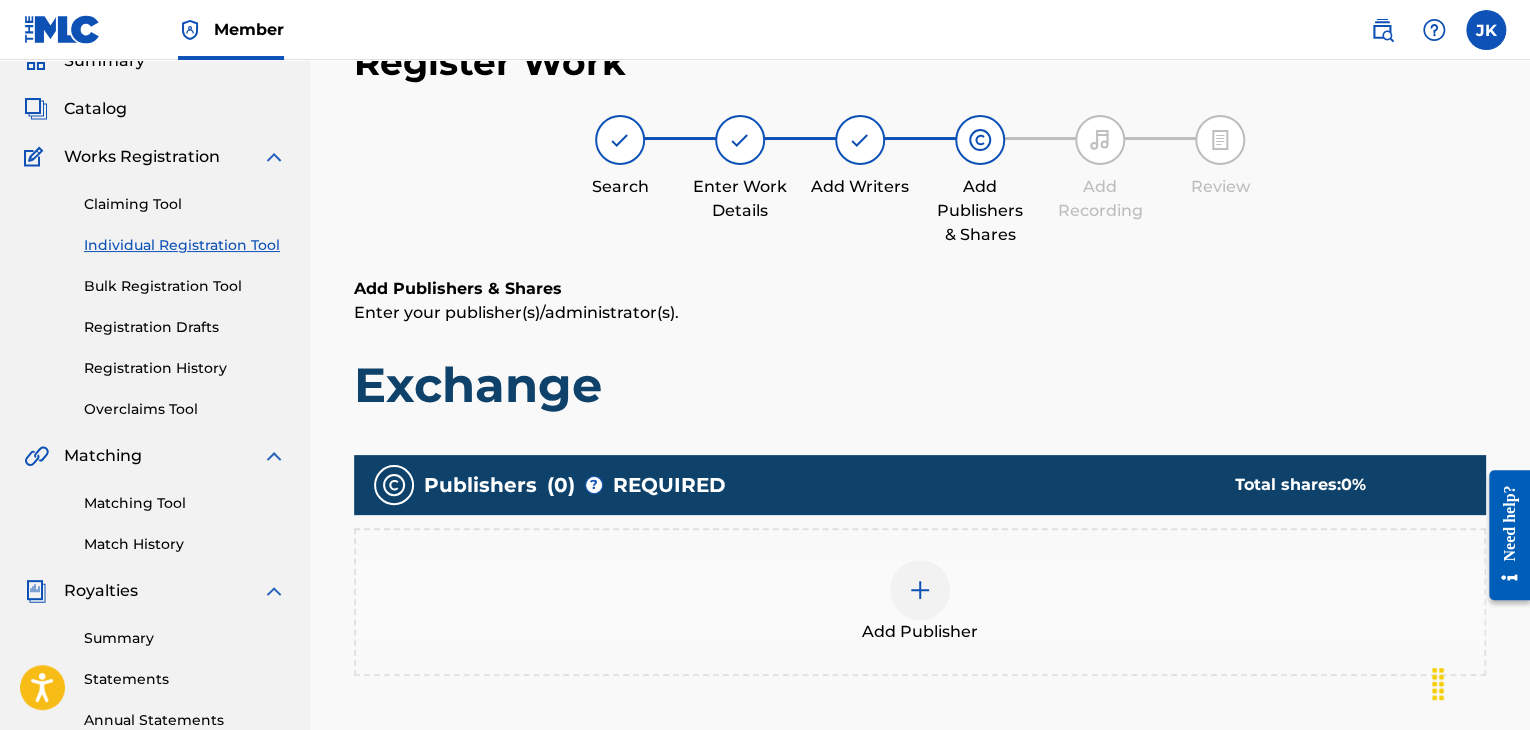 click at bounding box center (920, 590) 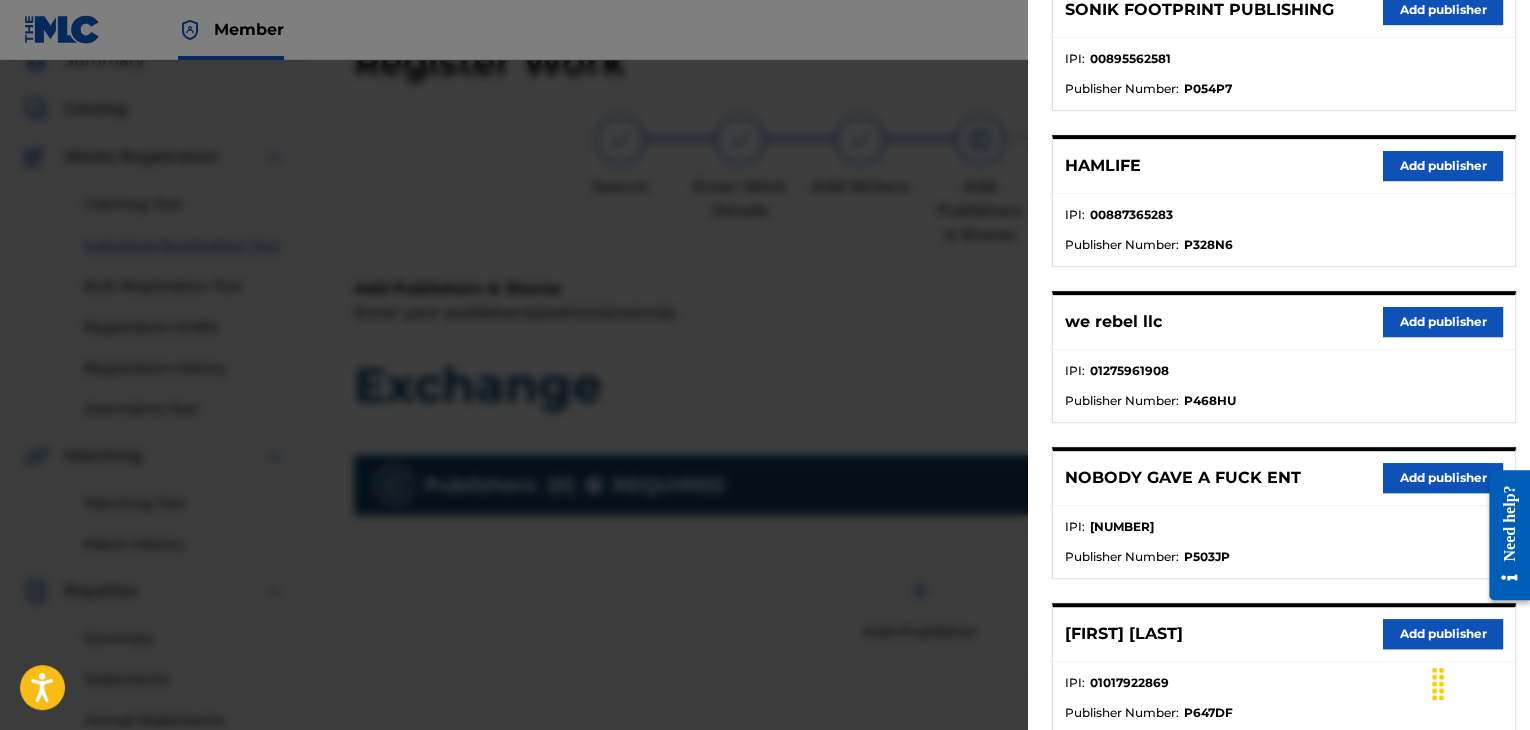 scroll, scrollTop: 400, scrollLeft: 0, axis: vertical 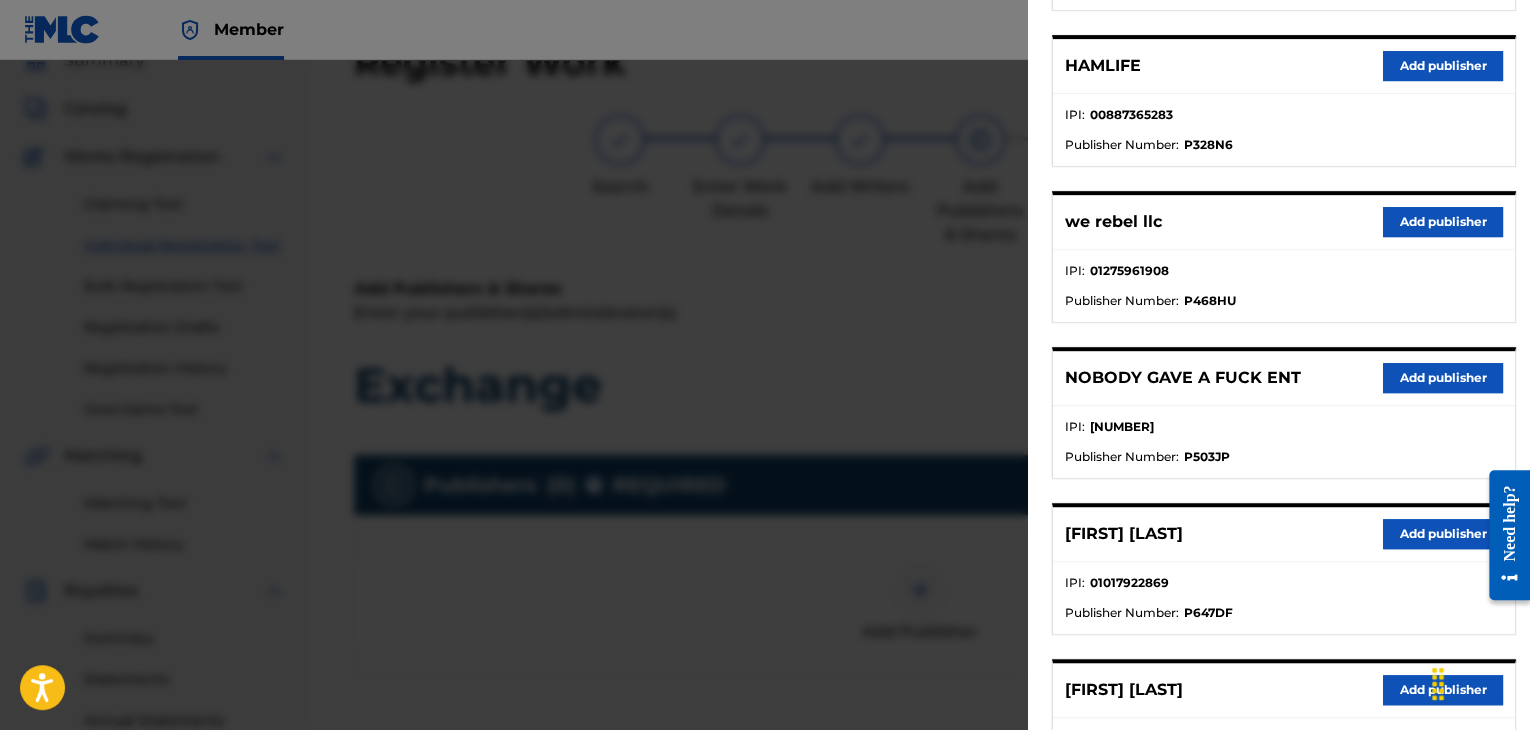 click on "Add publisher" at bounding box center [1443, 534] 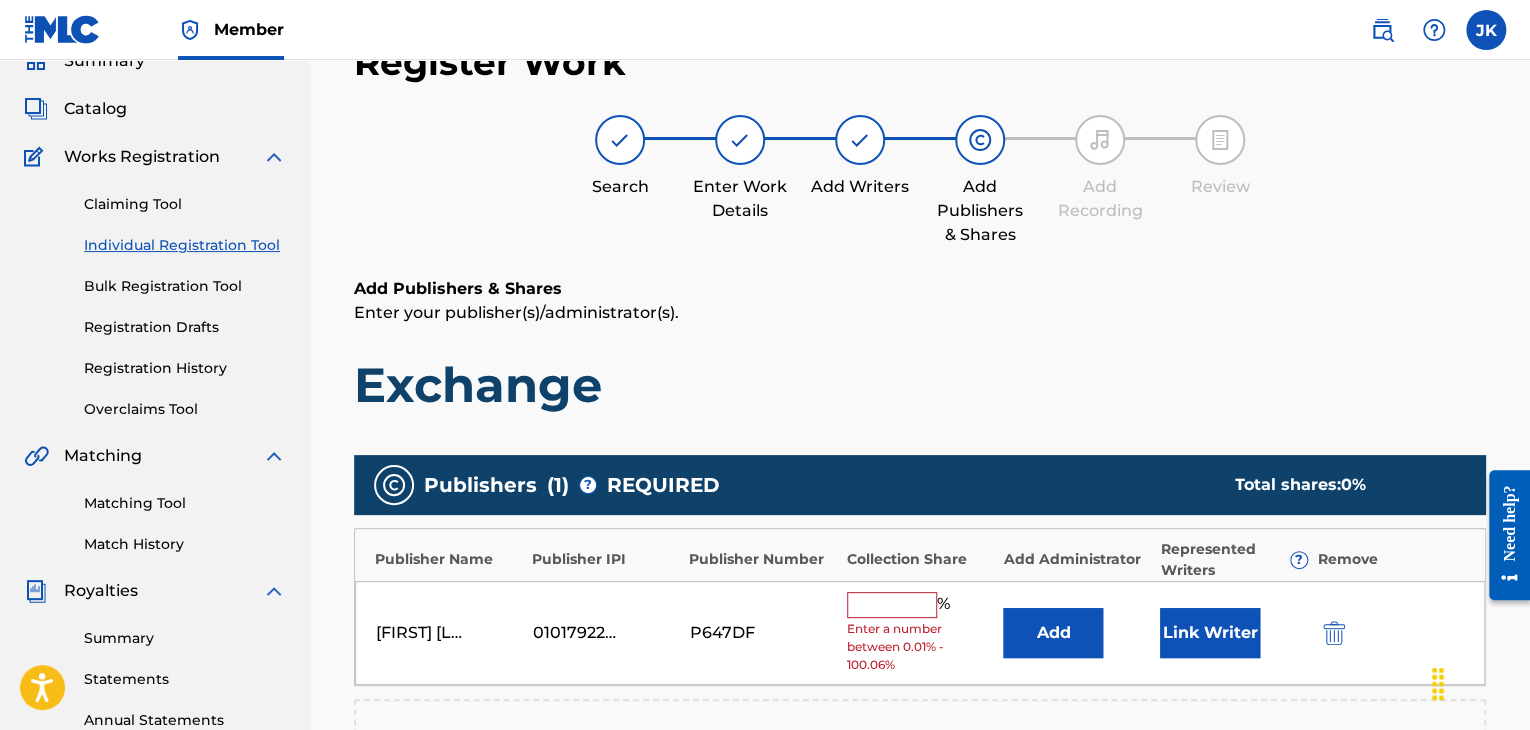 click on "Add" at bounding box center (1053, 633) 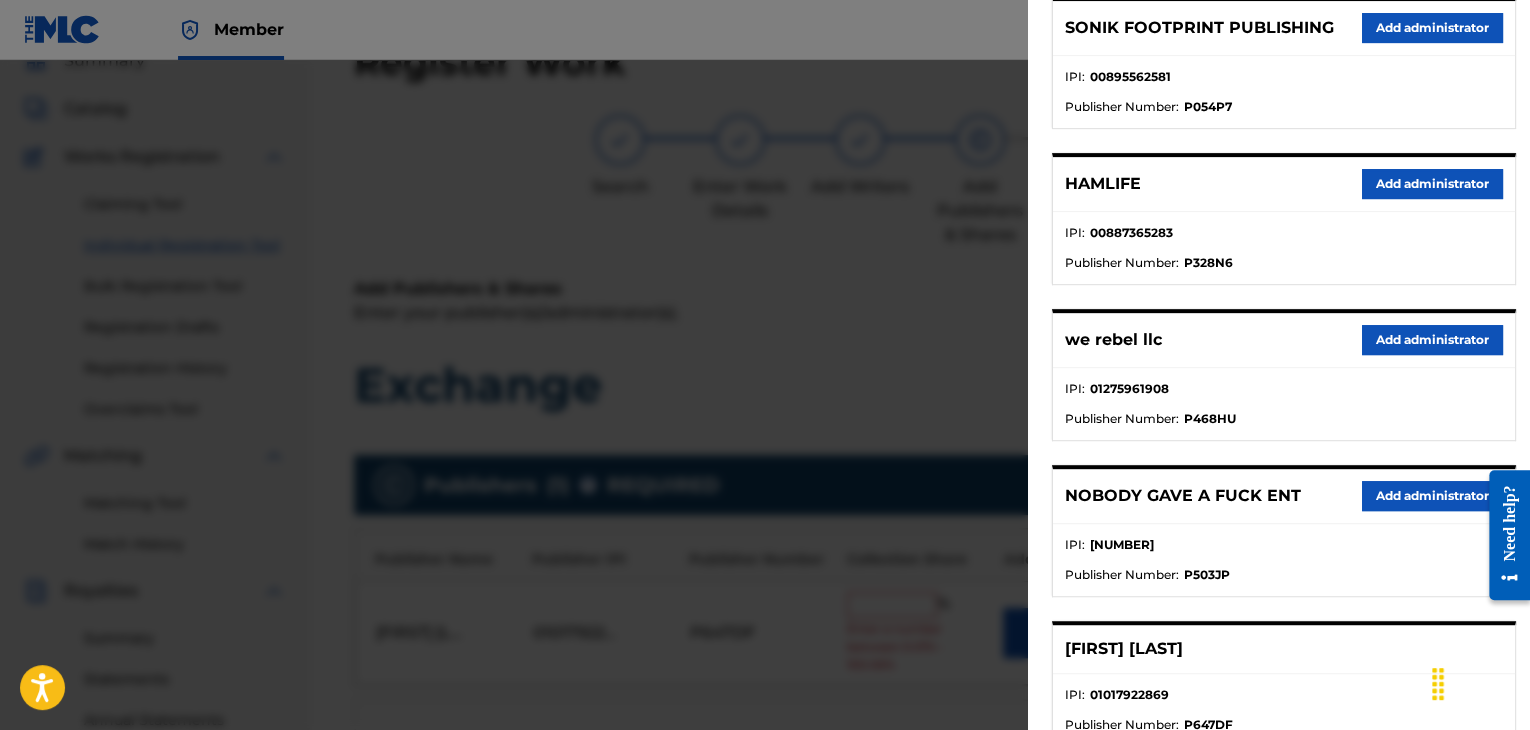 scroll, scrollTop: 300, scrollLeft: 0, axis: vertical 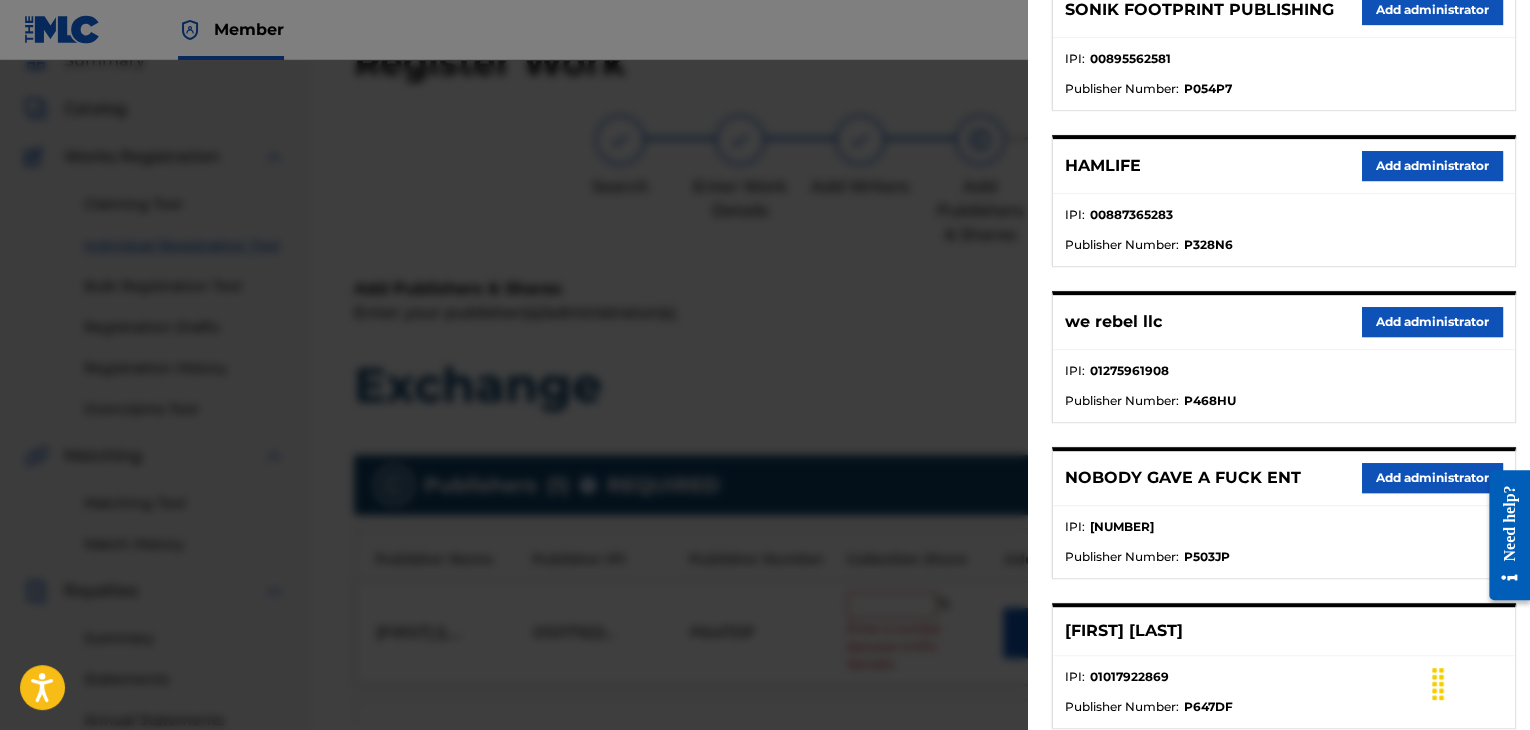 click on "Add administrator" at bounding box center [1432, 322] 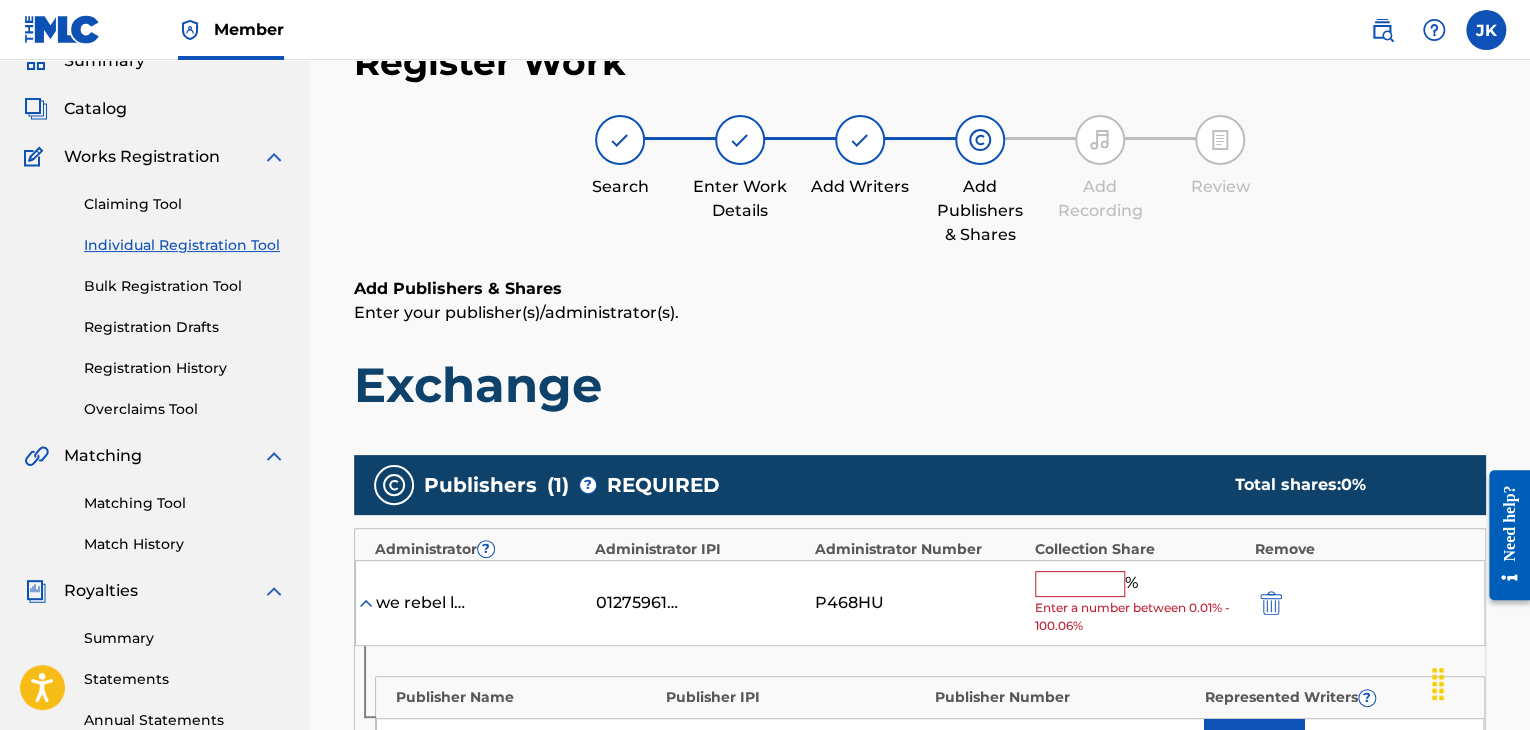 click at bounding box center [1080, 584] 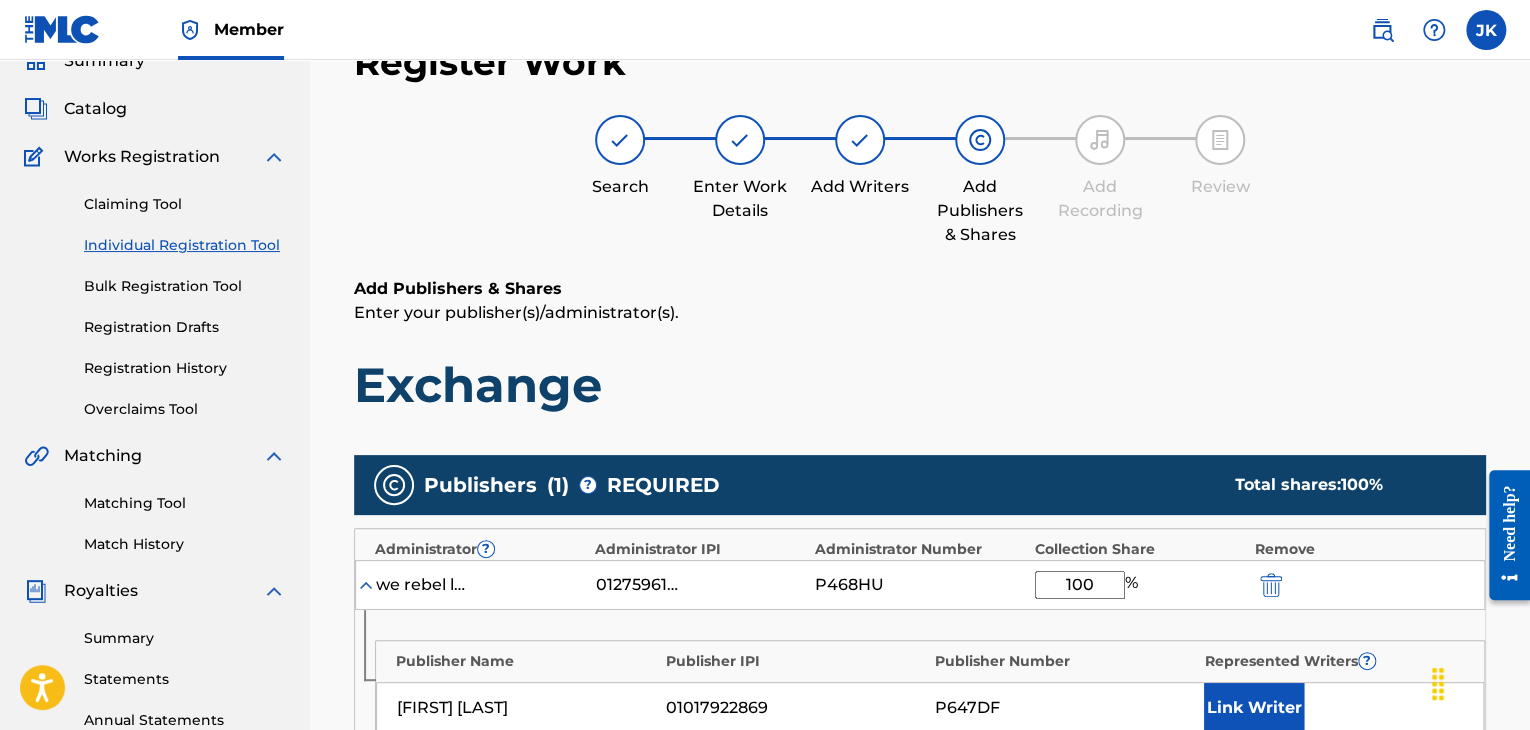 click on "Add Publishers & Shares Enter your publisher(s)/administrator(s). Exchange Publishers ( 1 ) ? REQUIRED Total shares:  100 % Administrator ? Administrator IPI Administrator Number Collection Share Remove we rebel llc 01275961908 P468HU 100 % Publisher Name Publisher IPI Publisher Number Represented Writers ? [FIRST] [LAST] 01017922869 P647DF Link Writer Add Publisher" at bounding box center (920, 679) 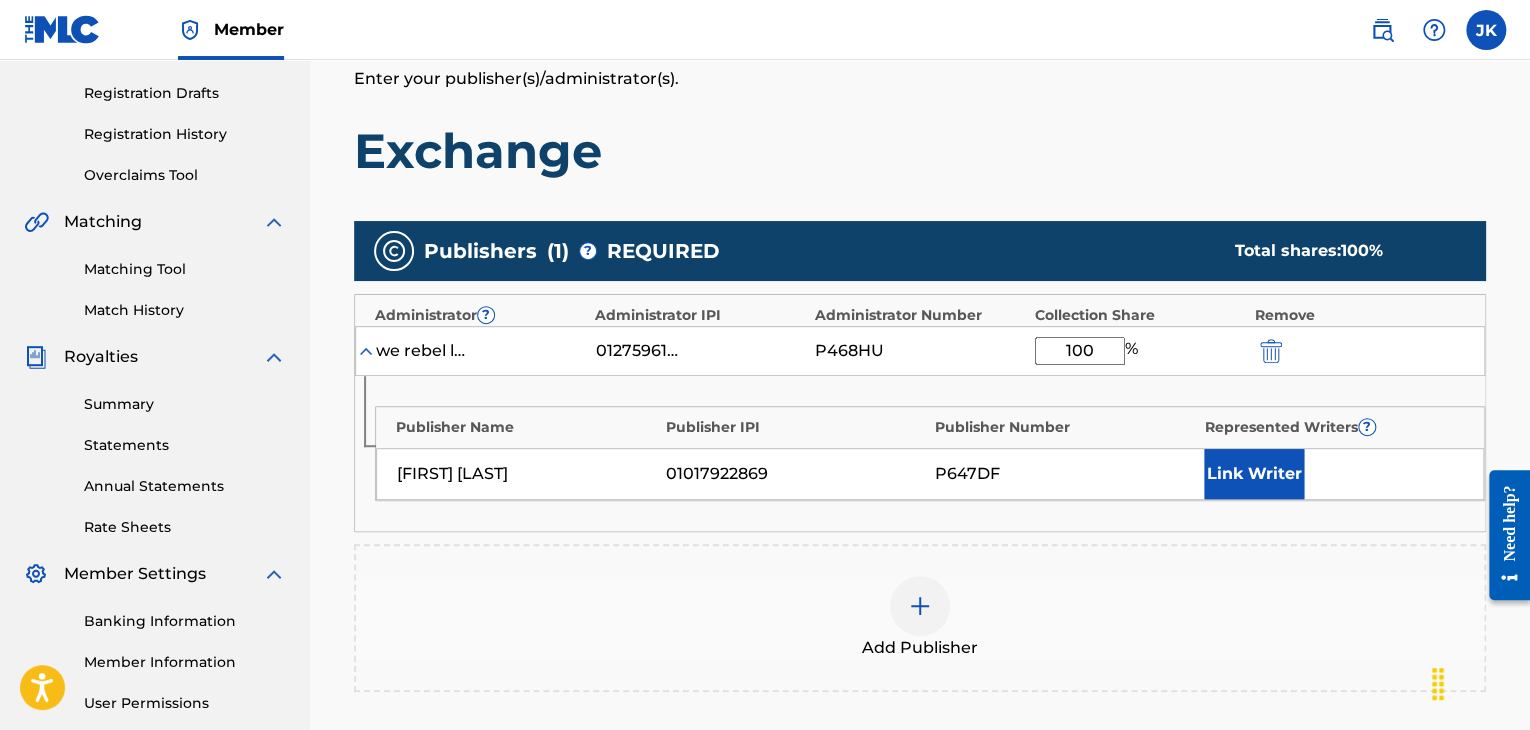 scroll, scrollTop: 390, scrollLeft: 0, axis: vertical 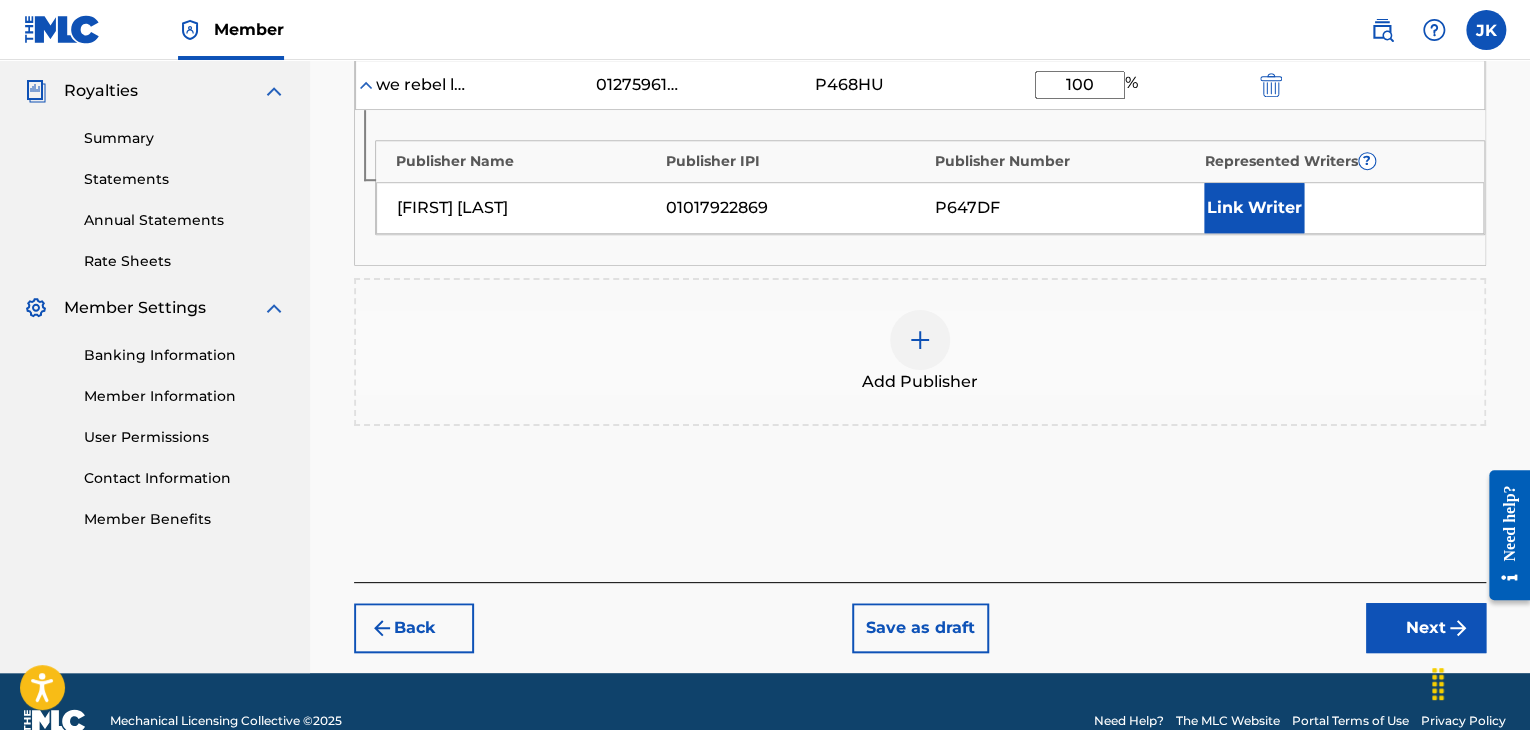 click on "Next" at bounding box center [1426, 628] 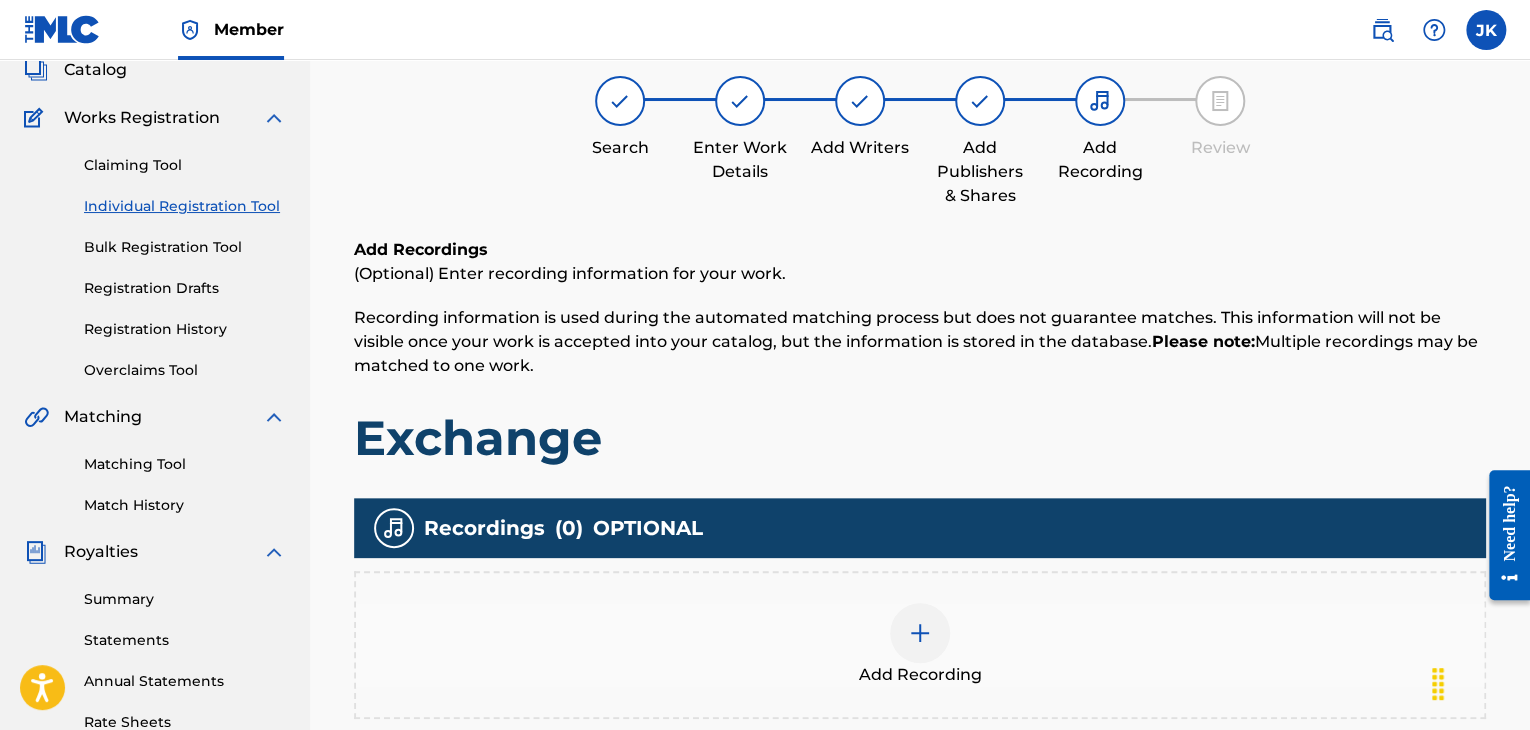 scroll, scrollTop: 90, scrollLeft: 0, axis: vertical 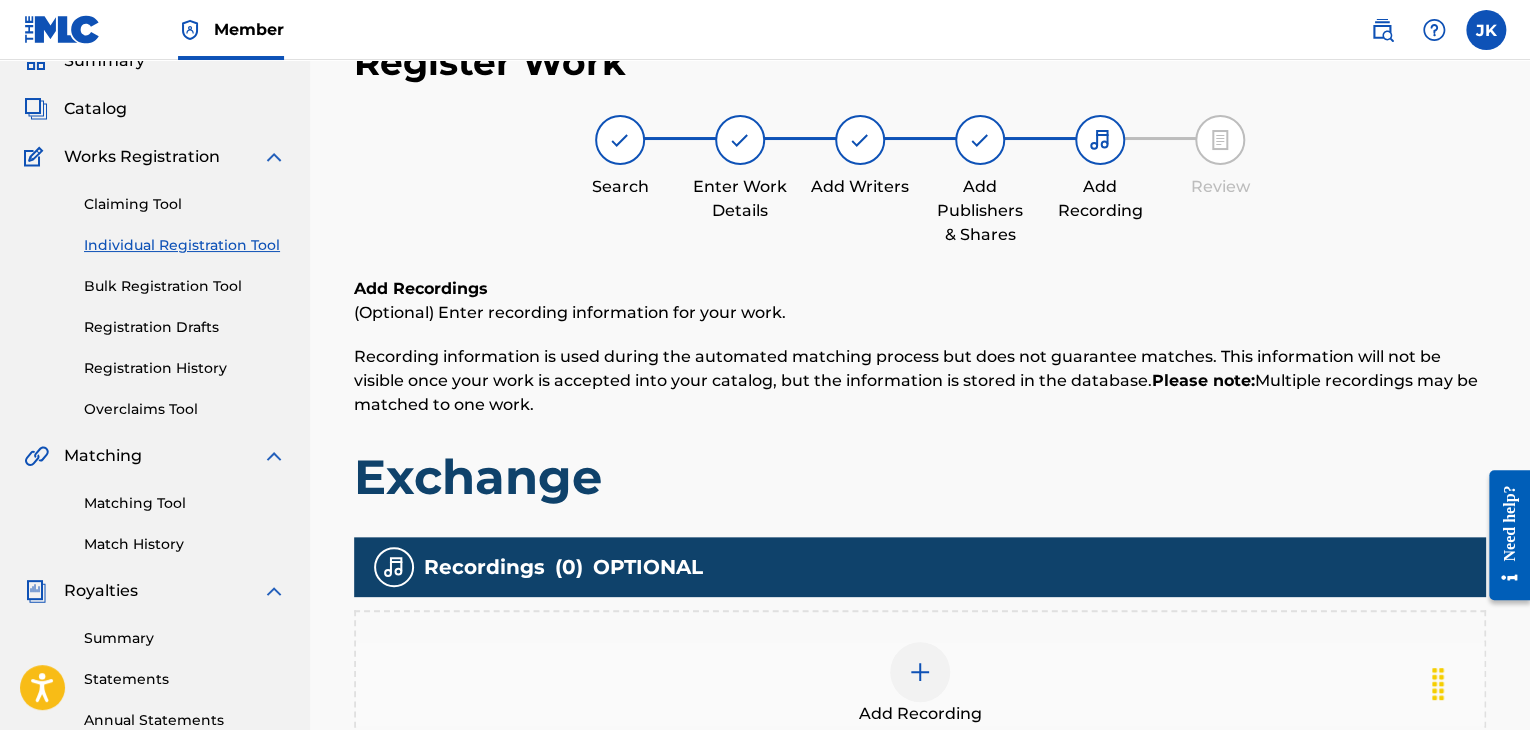 click at bounding box center (920, 672) 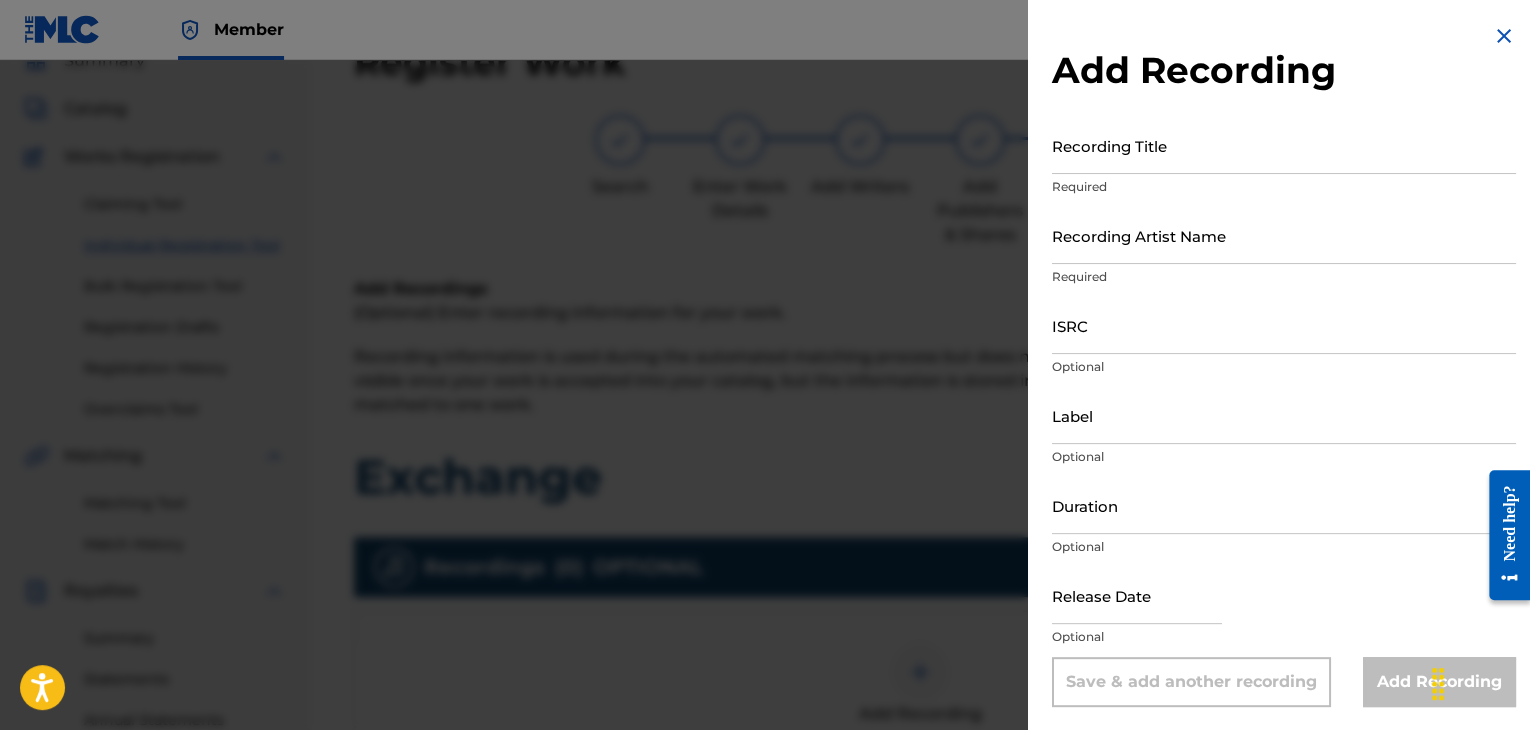 click on "Recording Title" at bounding box center [1284, 145] 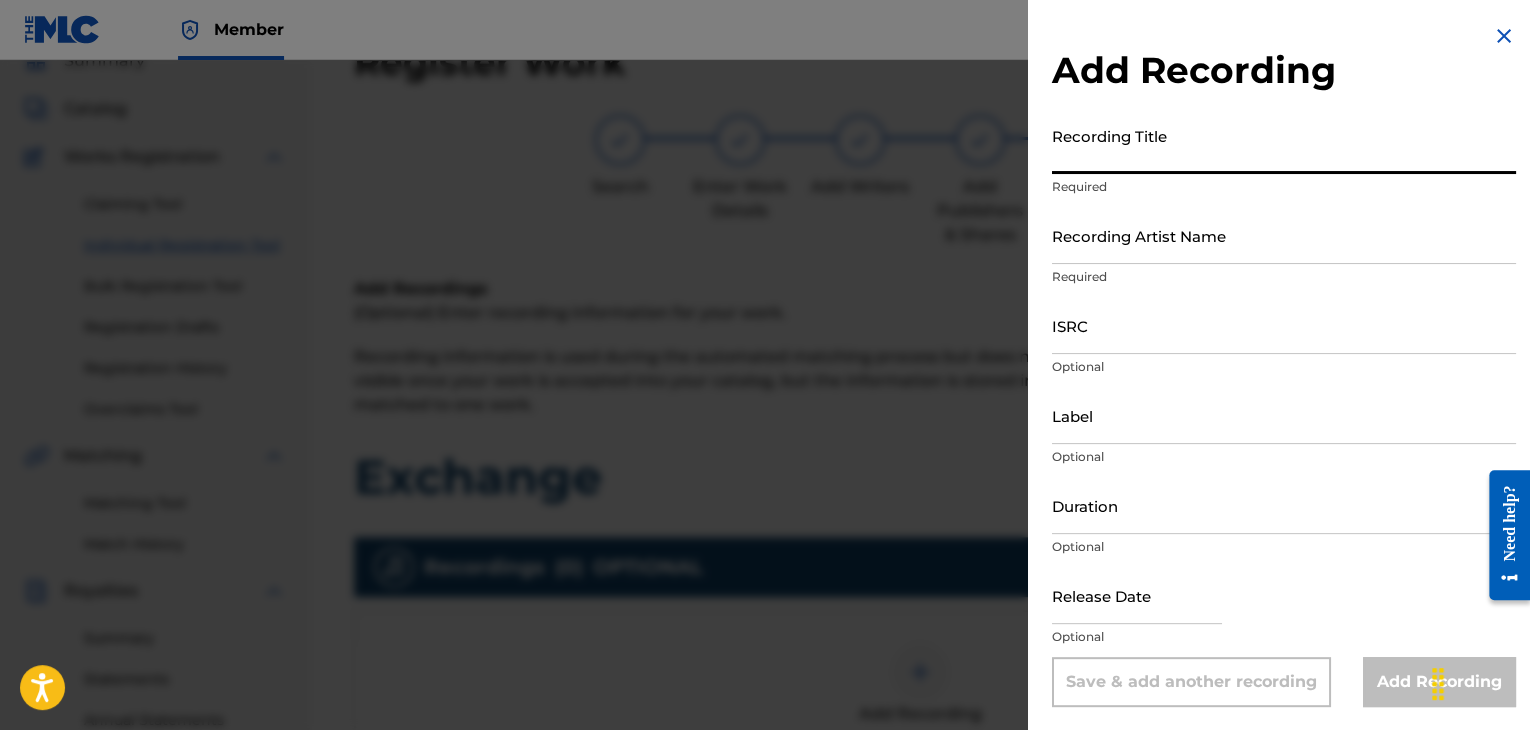 paste on "Exchange" 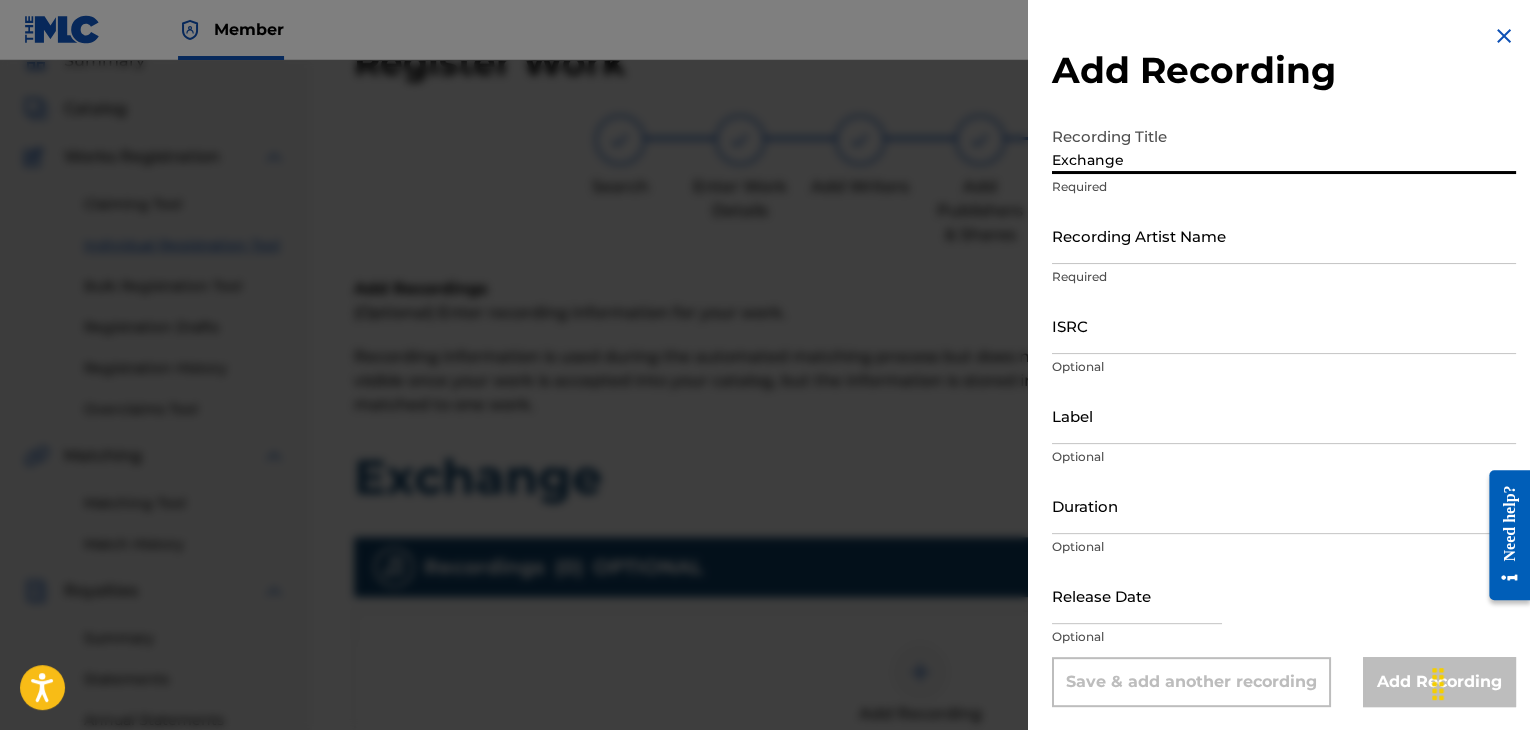 click on "Recording Artist Name" at bounding box center [1284, 235] 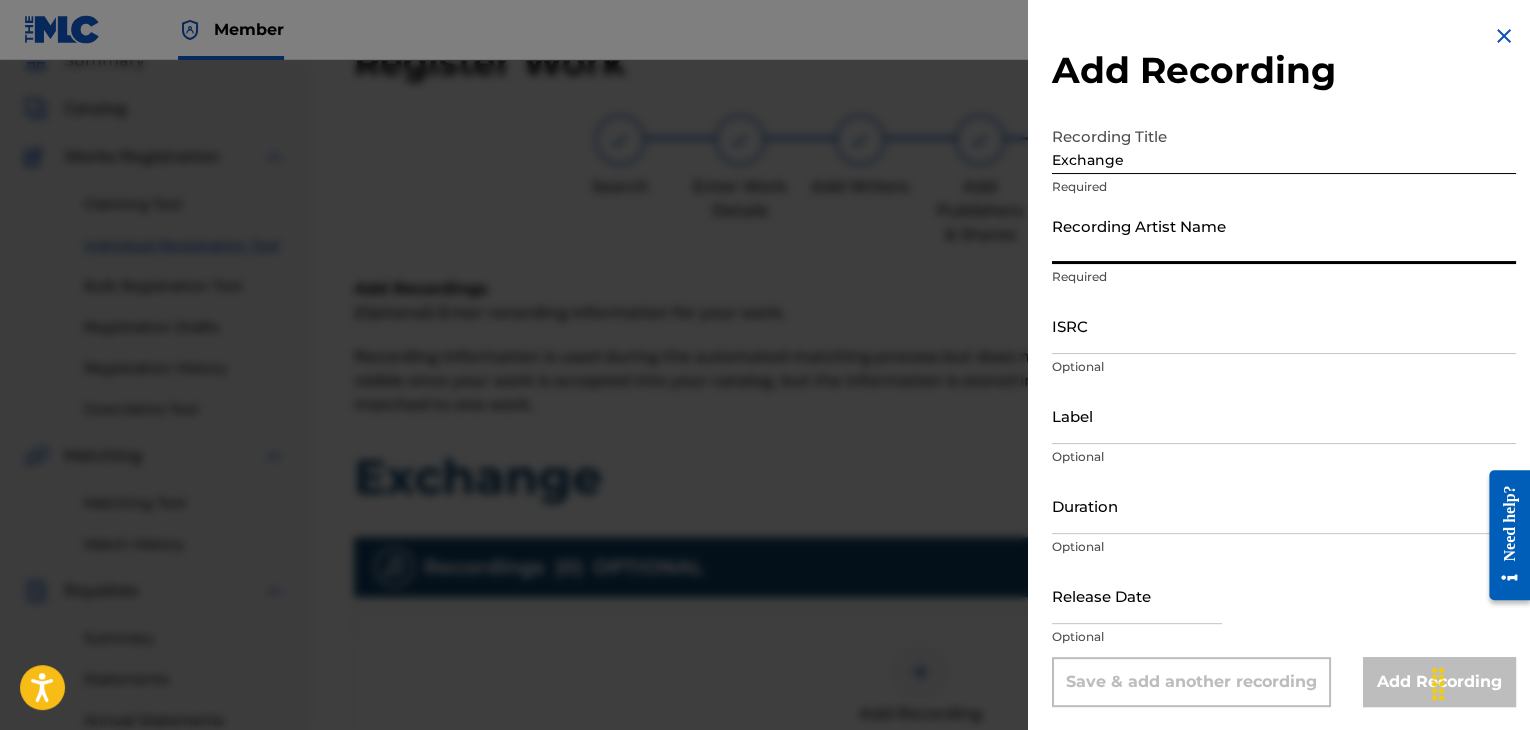 paste on "[FIRST]" 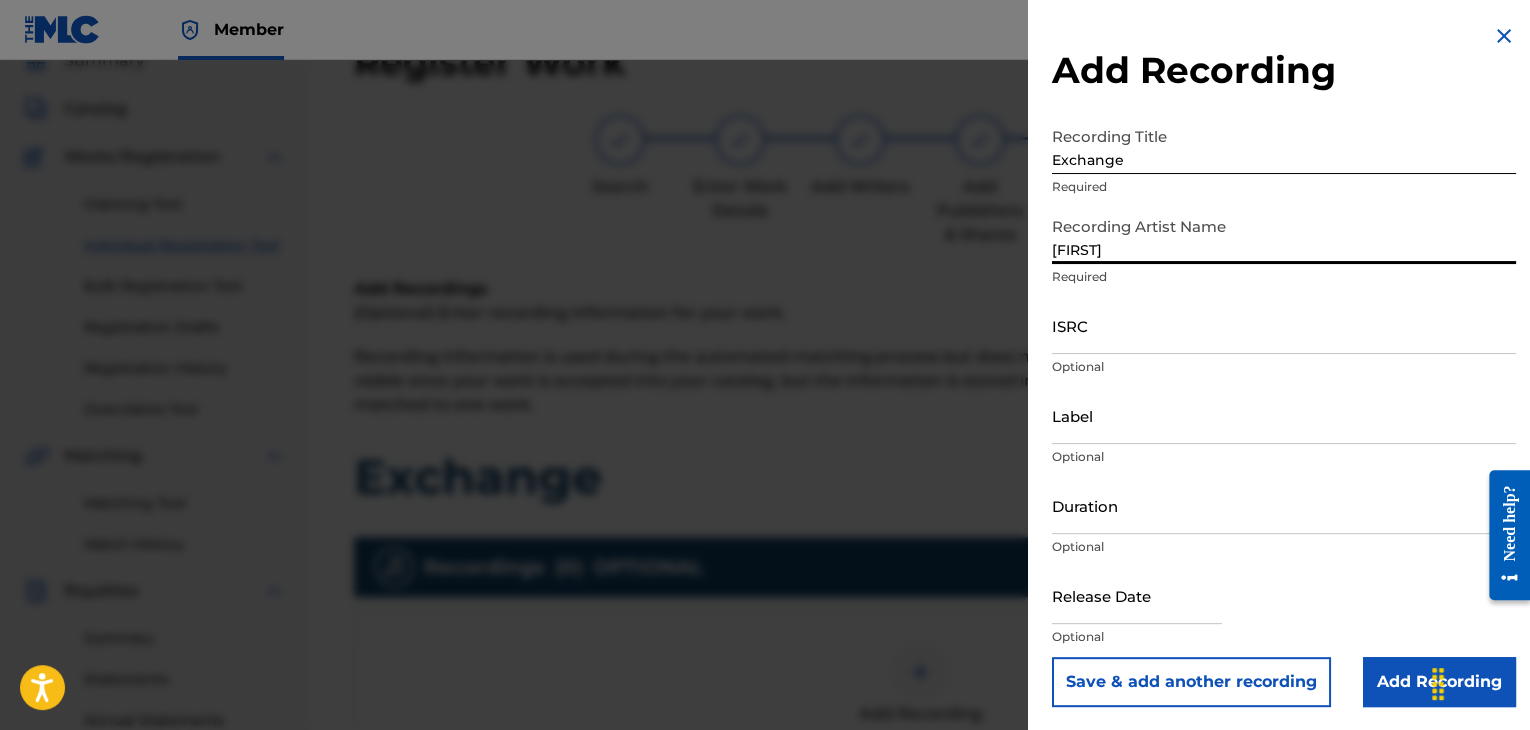 click on "ISRC" at bounding box center (1284, 325) 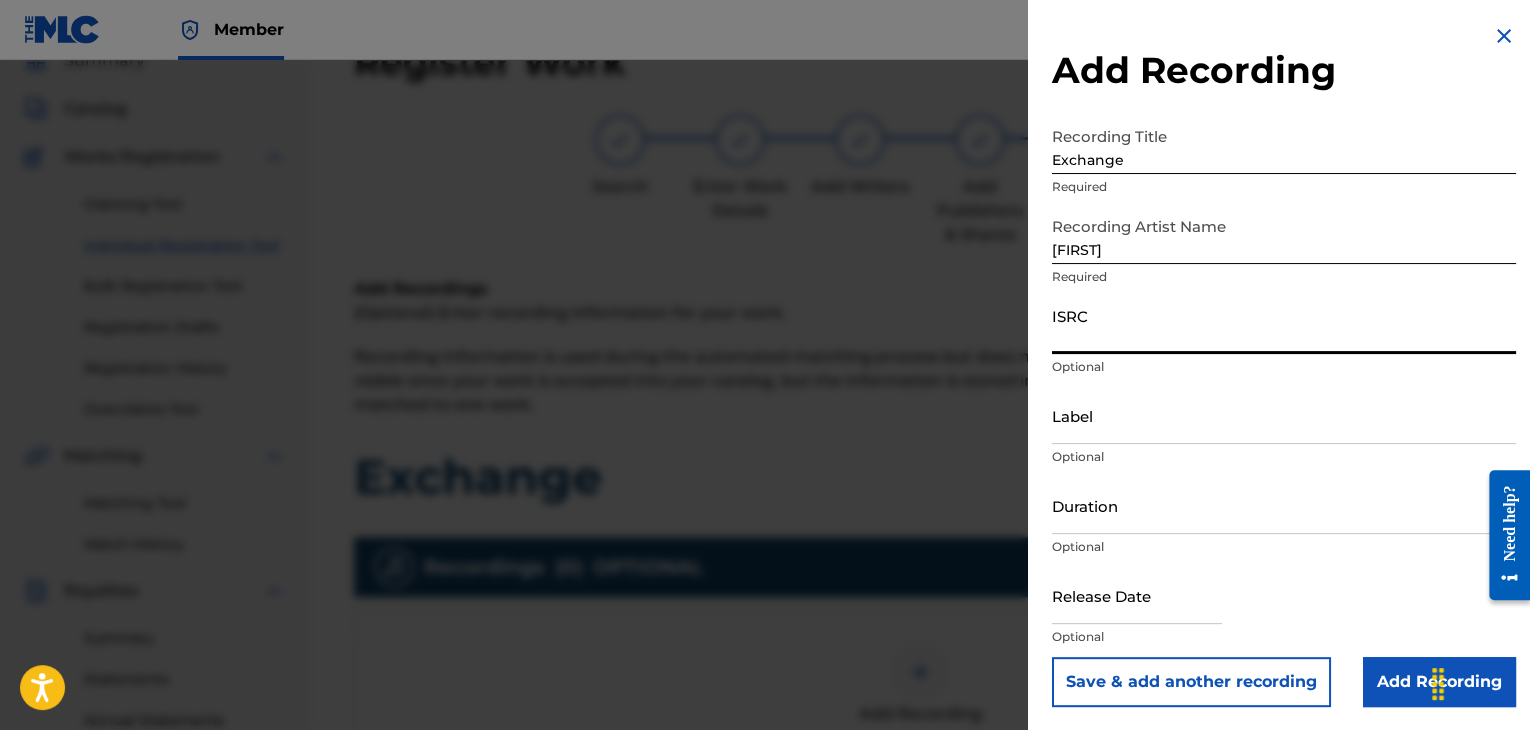 paste on "QZPLR2101625" 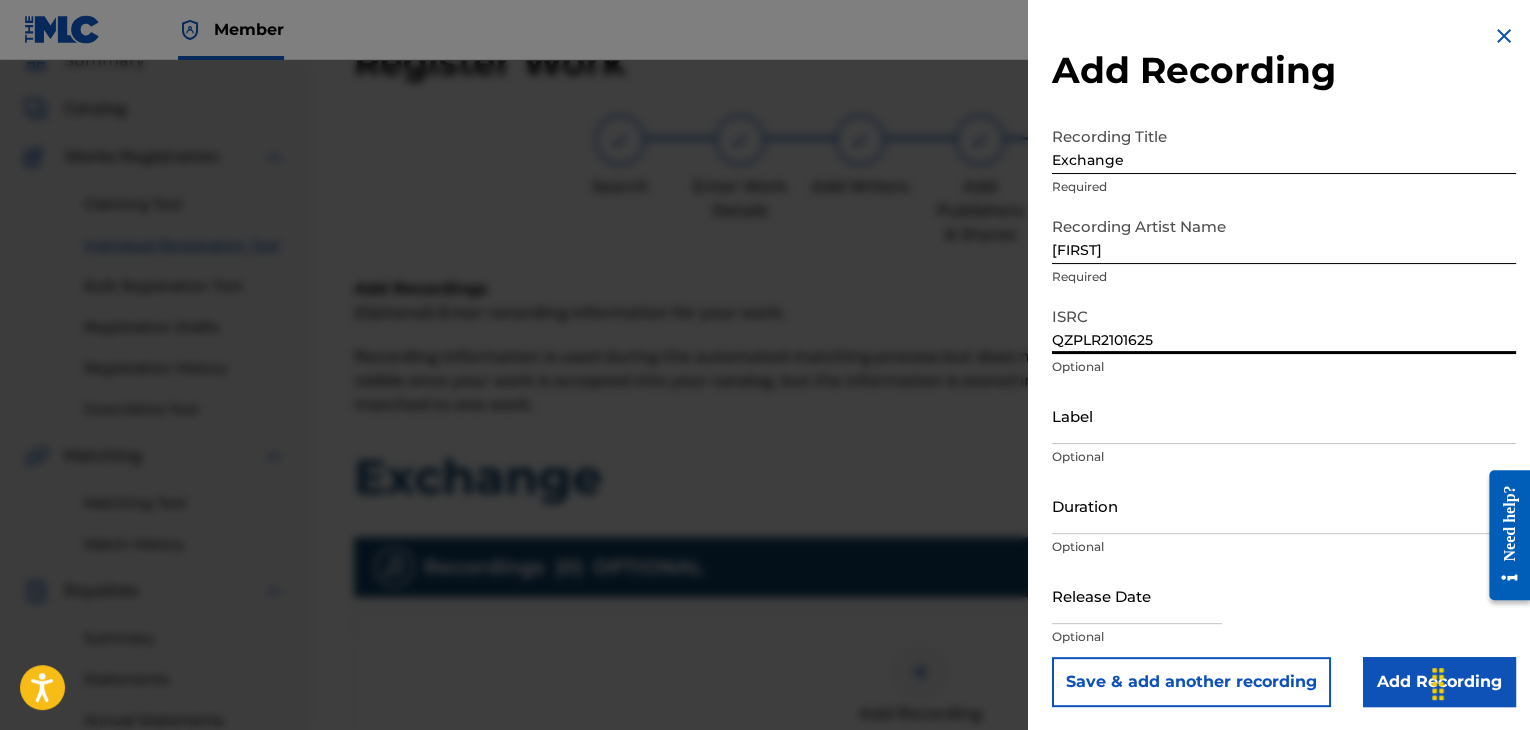 click on "Label" at bounding box center [1284, 415] 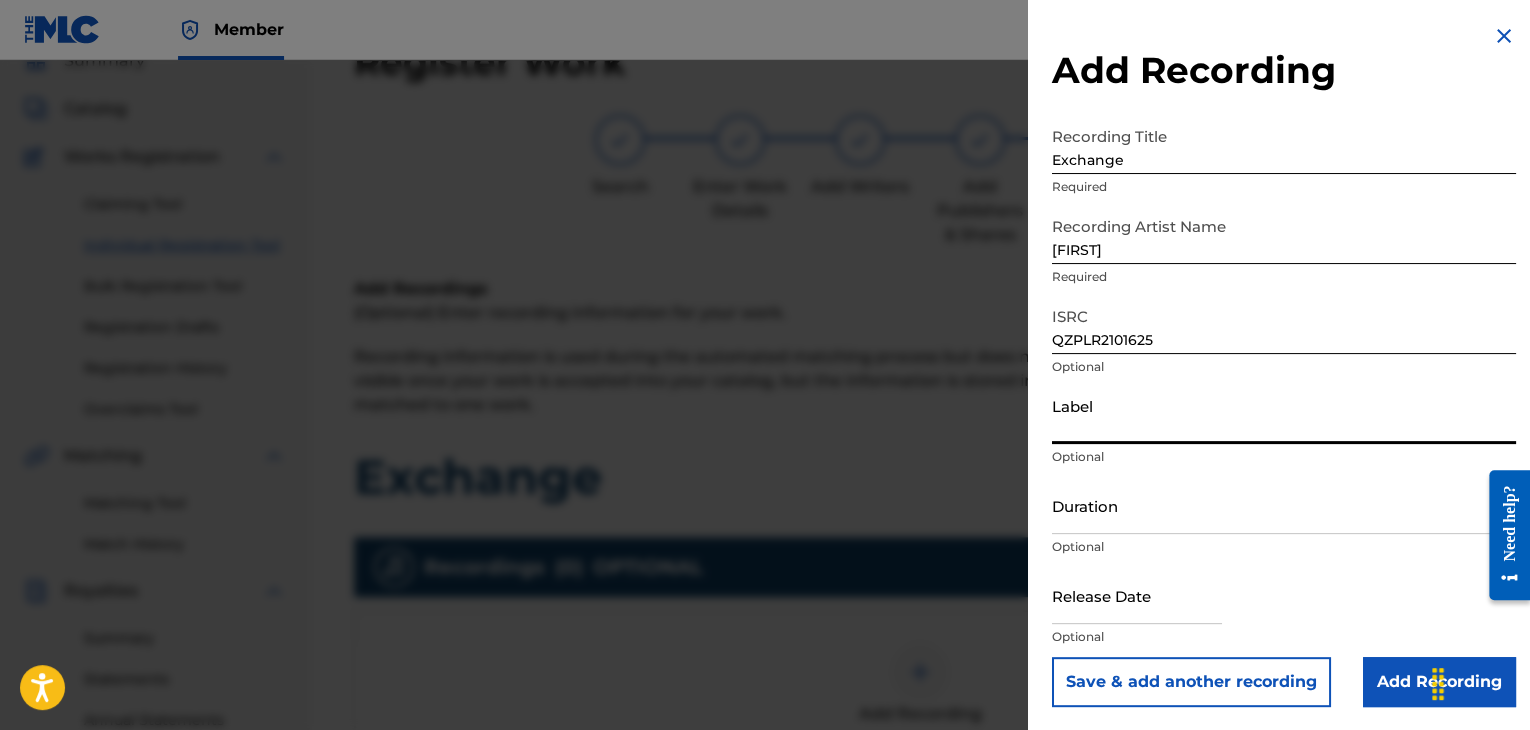 paste on "My Freedom Records" 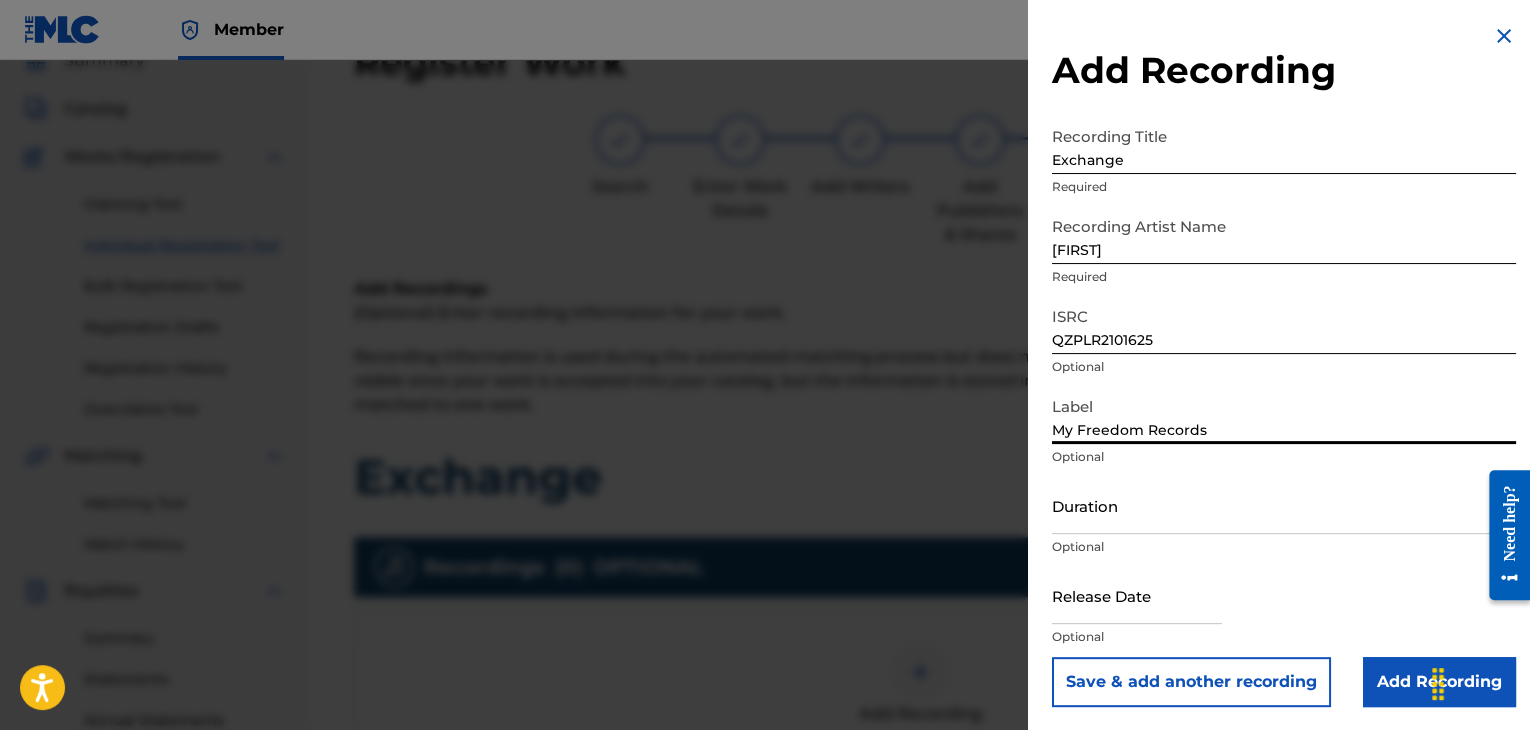 click on "Duration" at bounding box center [1284, 505] 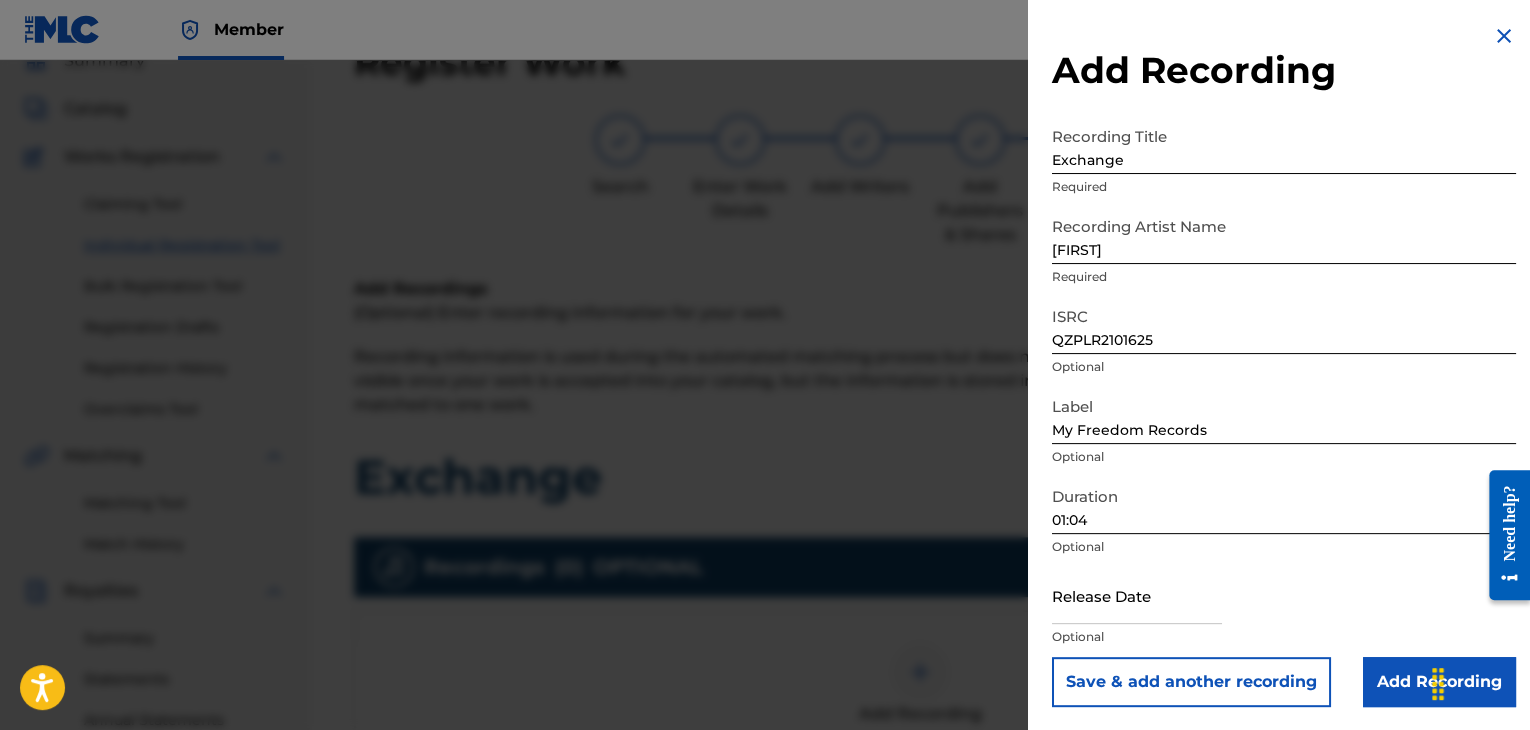 click at bounding box center (1137, 595) 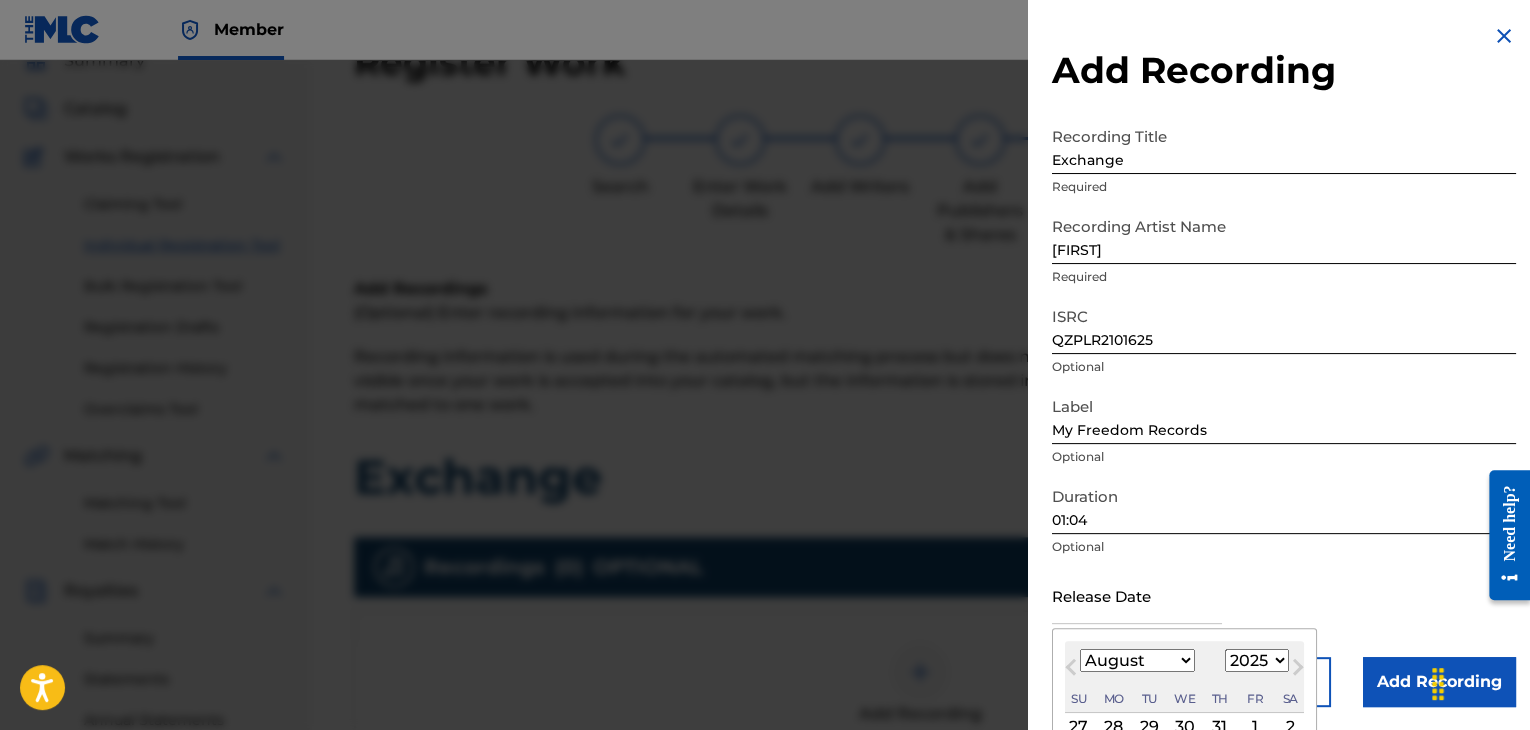 click on "January February March April May June July August September October November December" at bounding box center [1137, 660] 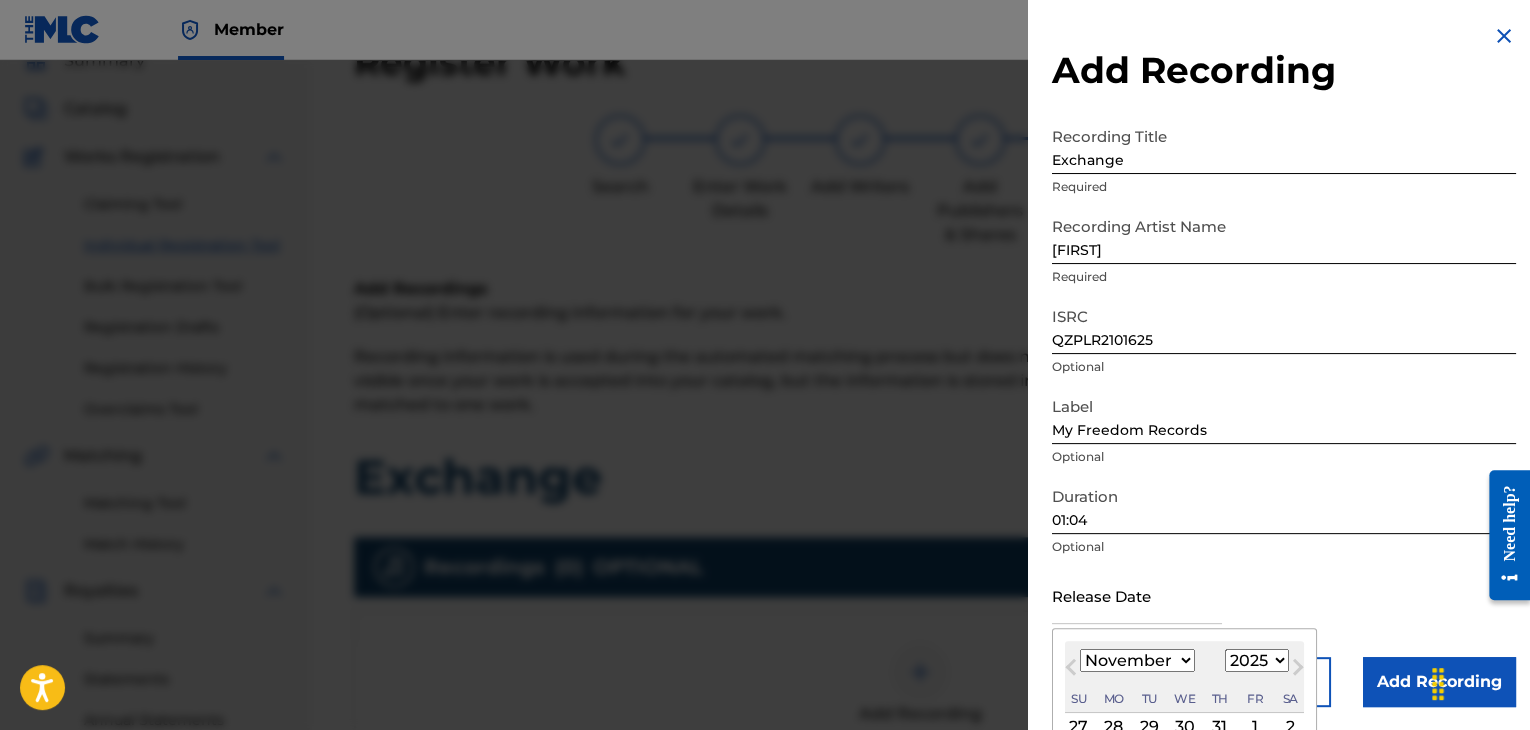 click on "January February March April May June July August September October November December" at bounding box center [1137, 660] 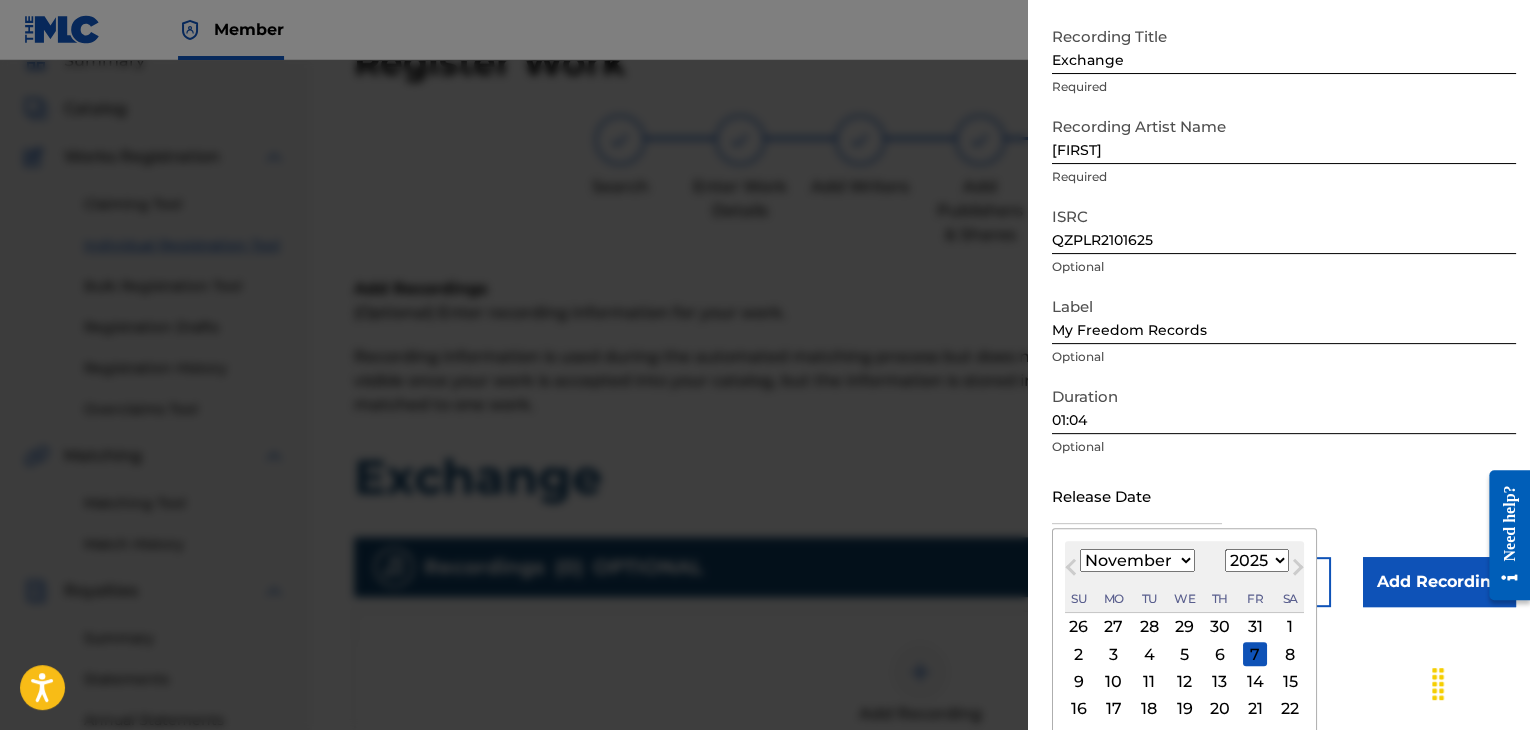 scroll, scrollTop: 187, scrollLeft: 0, axis: vertical 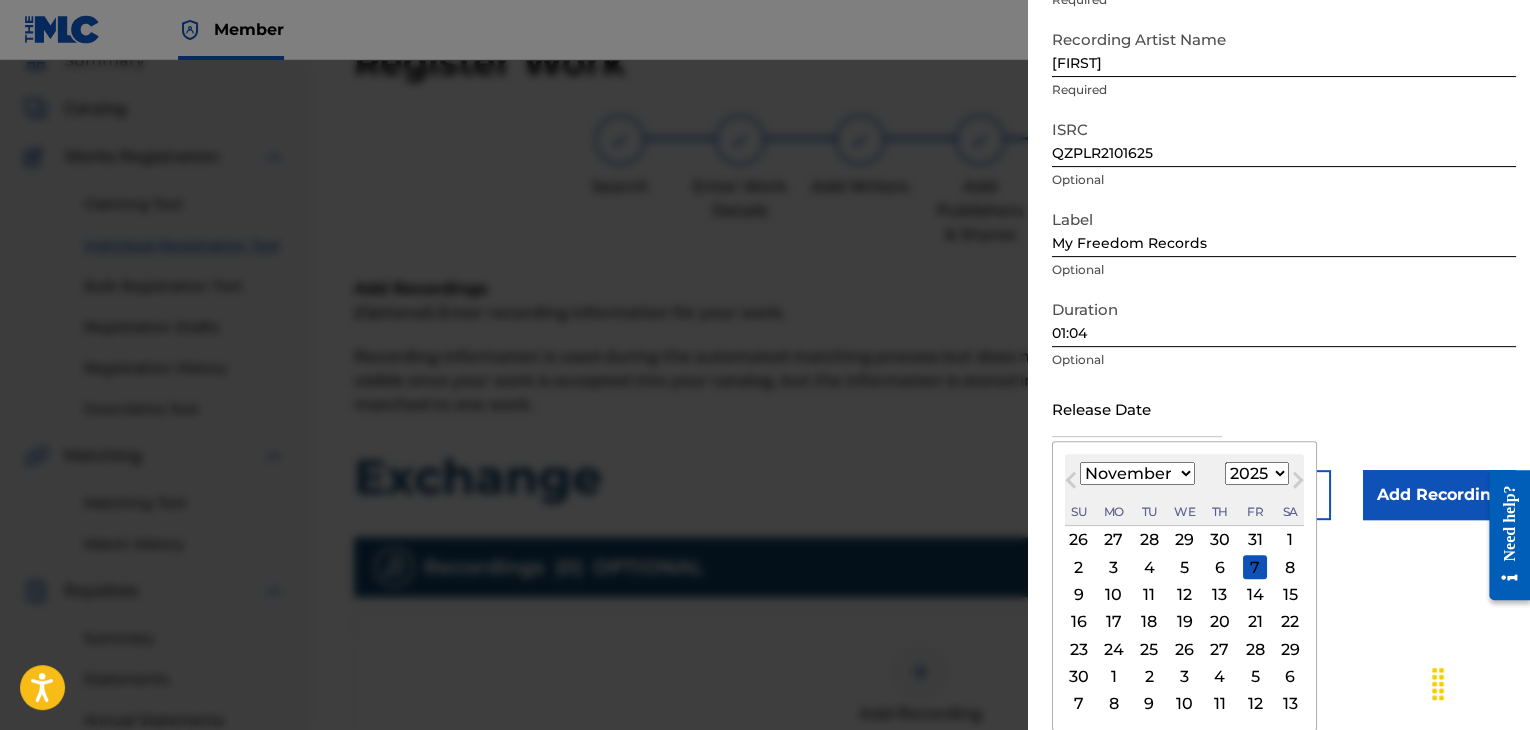click on "19" at bounding box center [1185, 622] 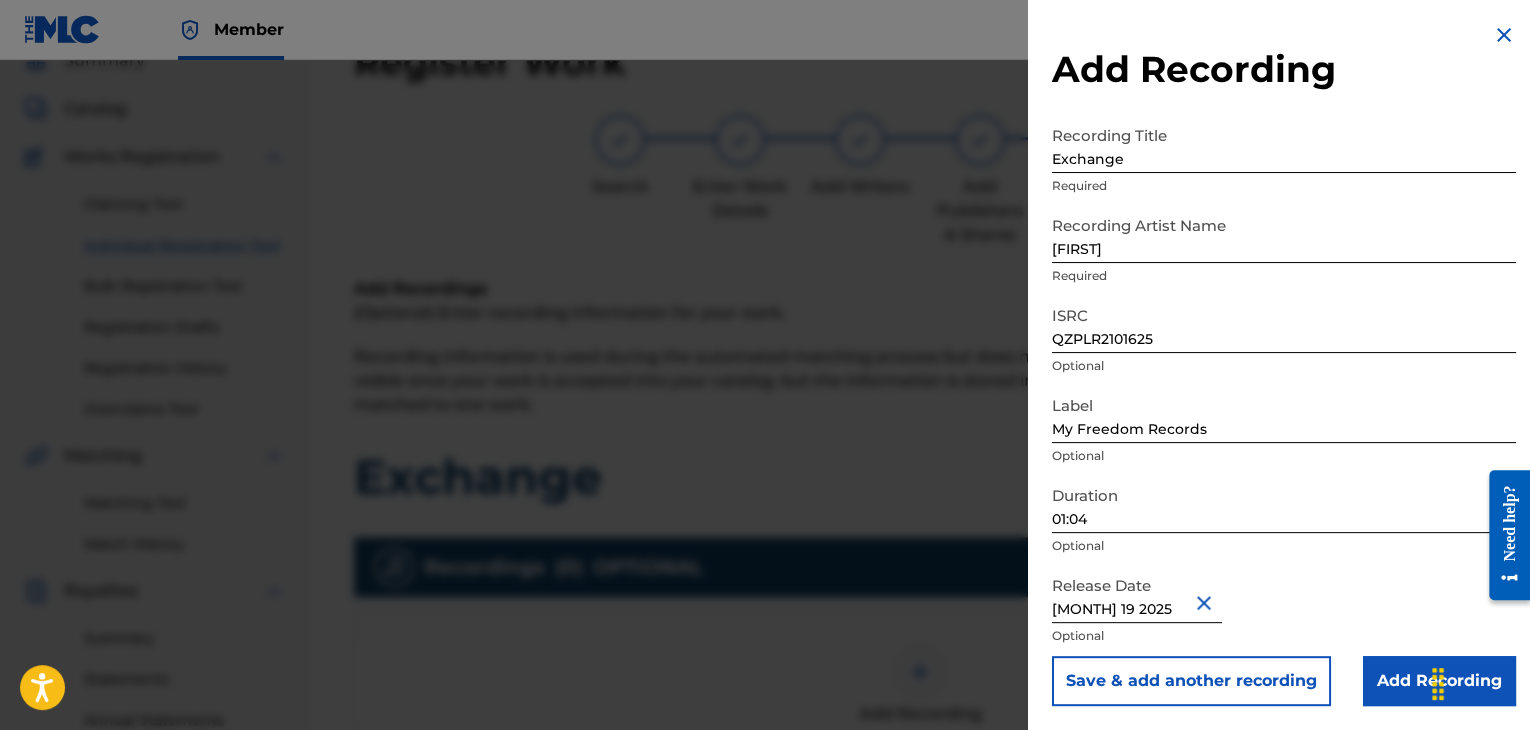 scroll, scrollTop: 1, scrollLeft: 0, axis: vertical 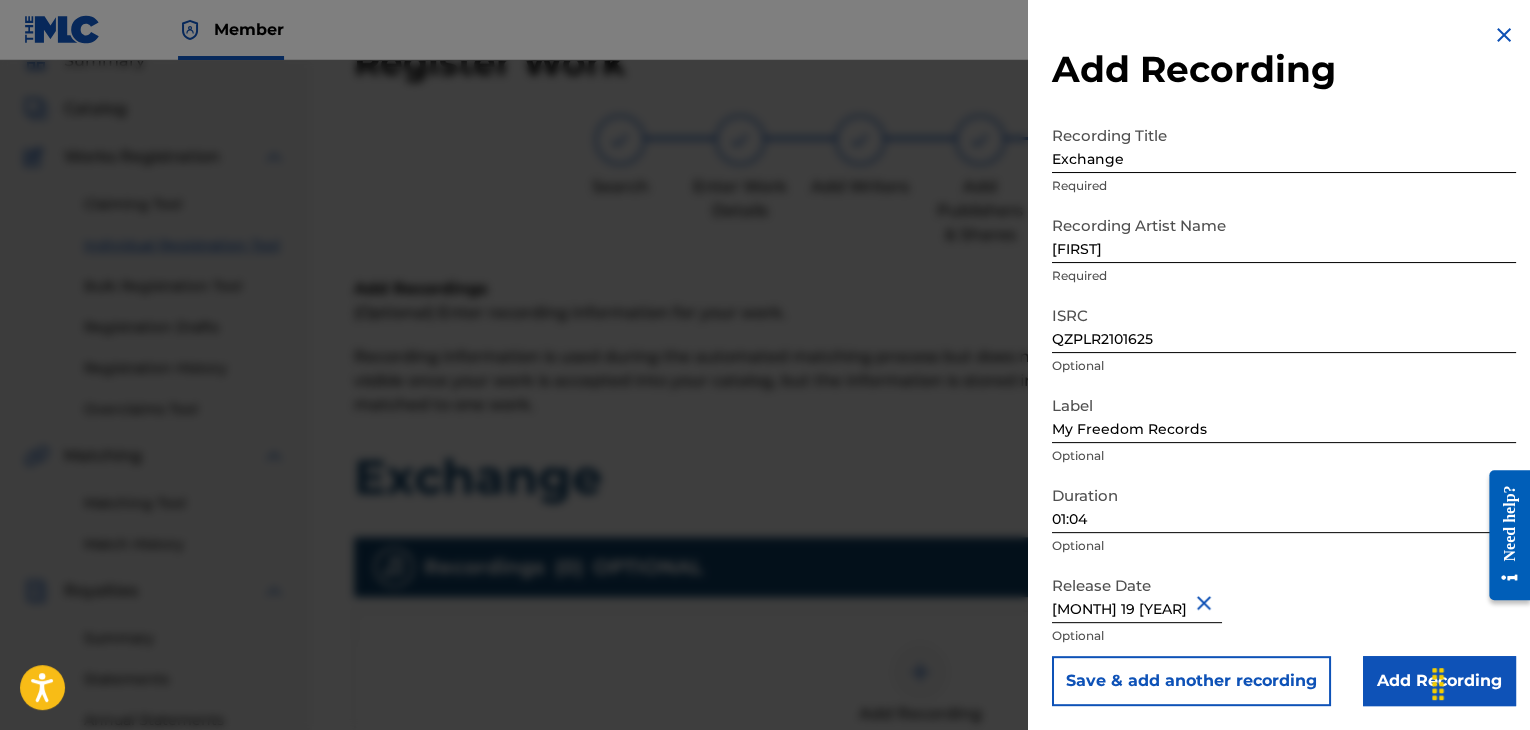 click on "Release Date [MONTH] [DAY] [YEAR] Optional" at bounding box center [1284, 611] 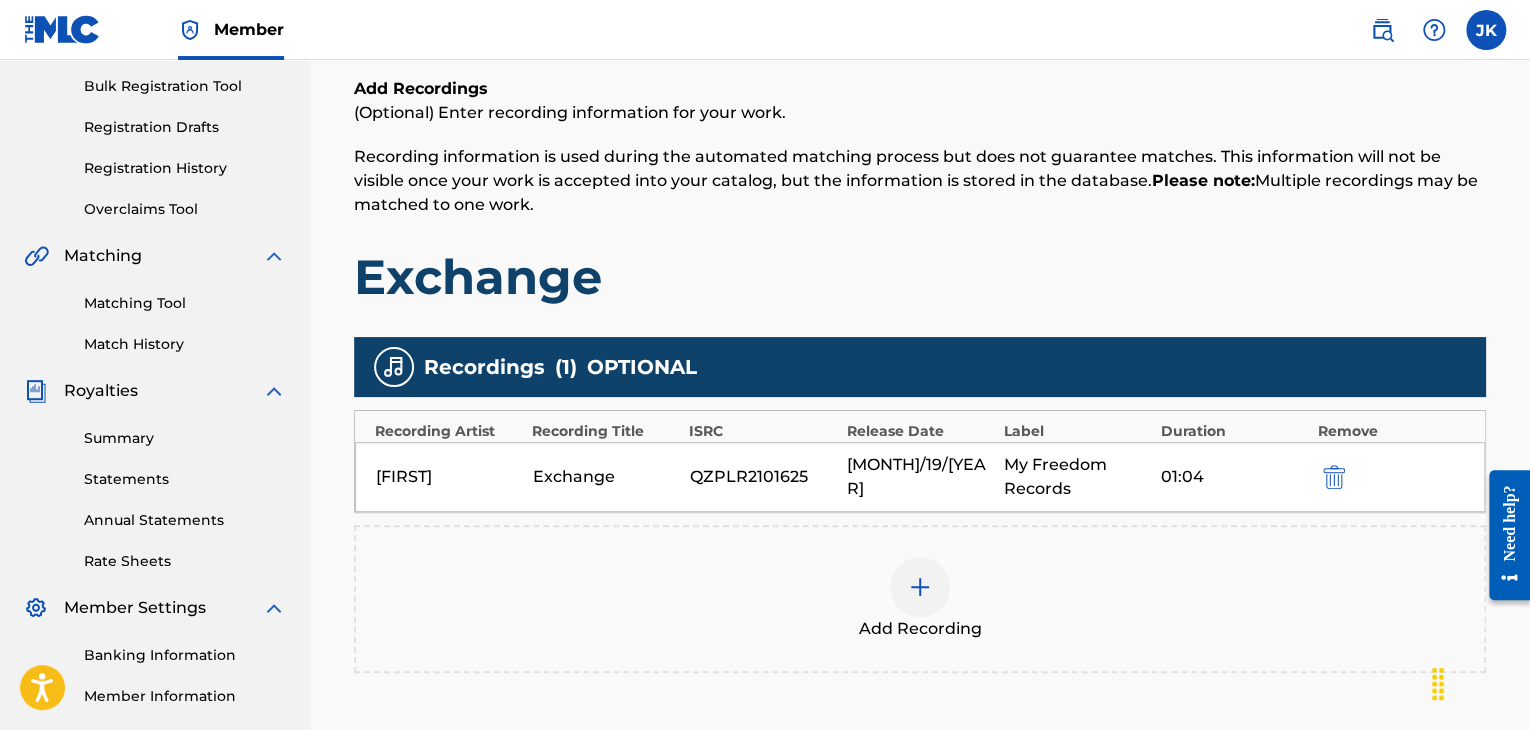 scroll, scrollTop: 390, scrollLeft: 0, axis: vertical 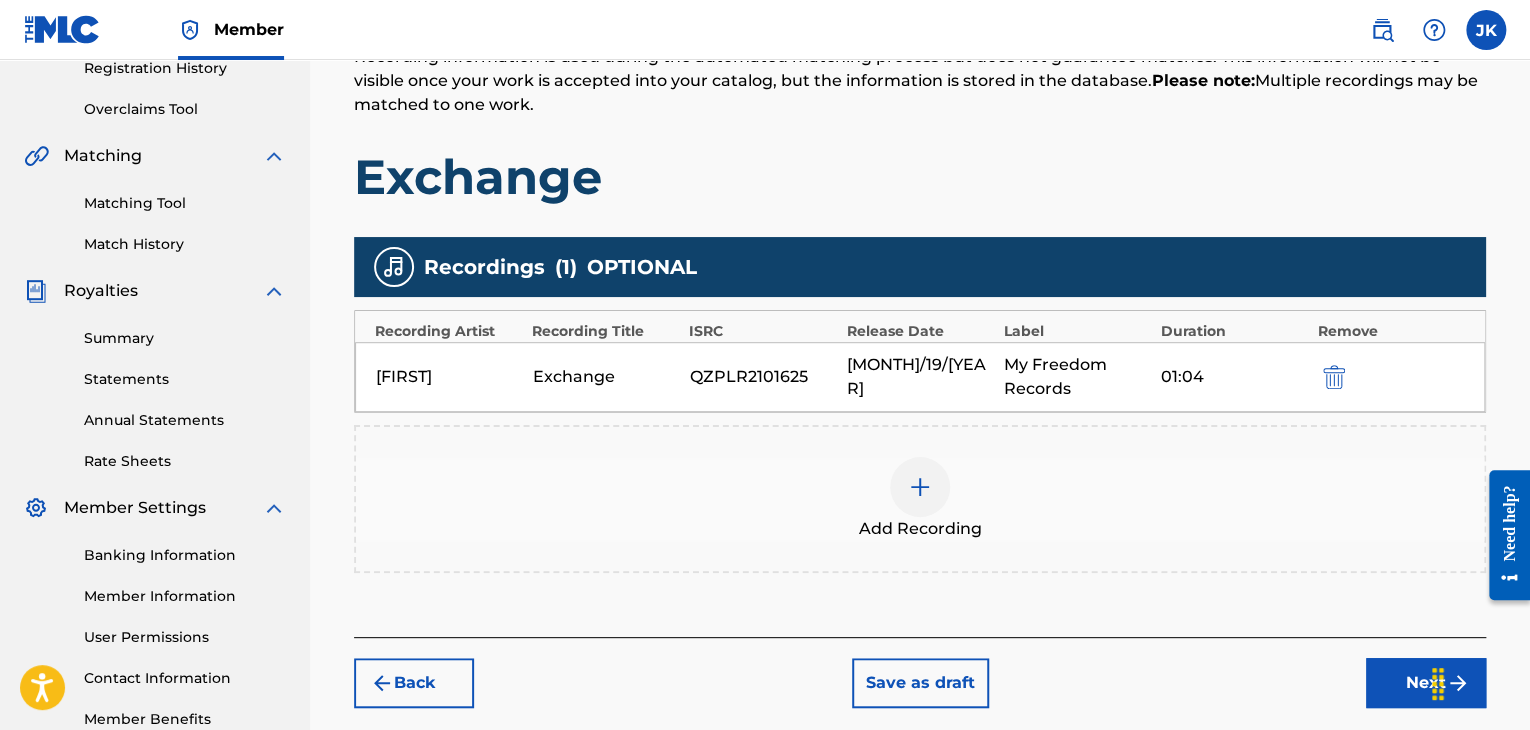 click on "Next" at bounding box center [1426, 683] 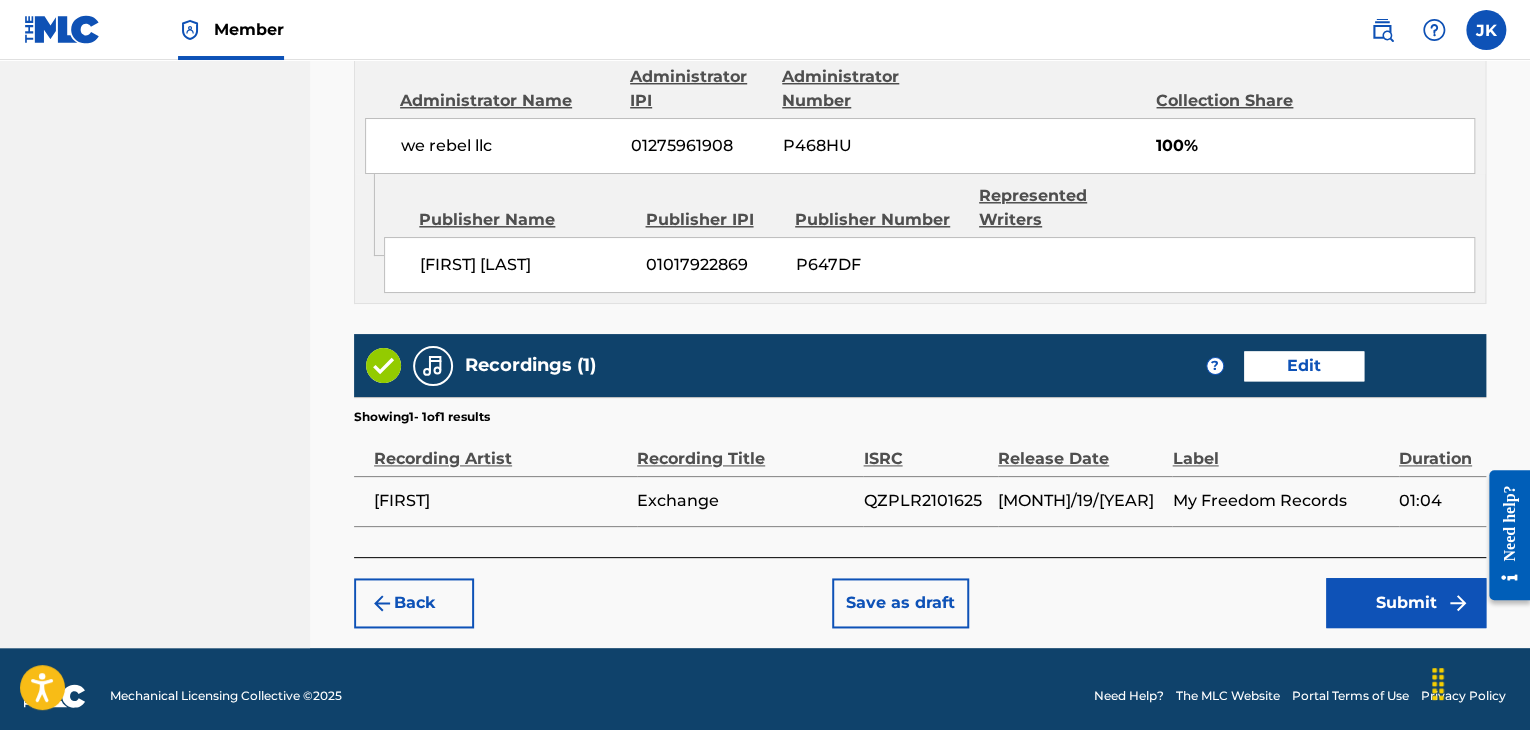 scroll, scrollTop: 1132, scrollLeft: 0, axis: vertical 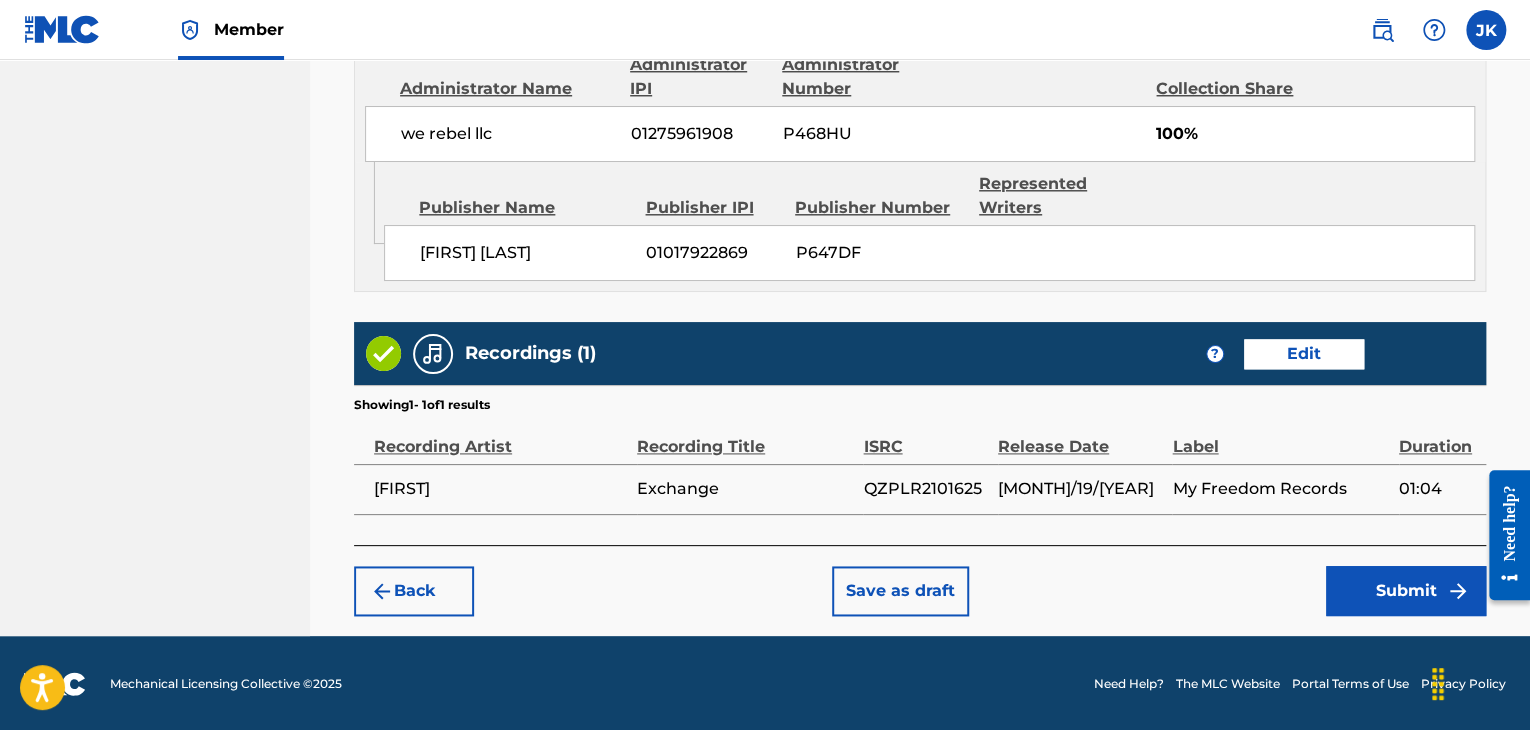 click on "Submit" at bounding box center (1406, 591) 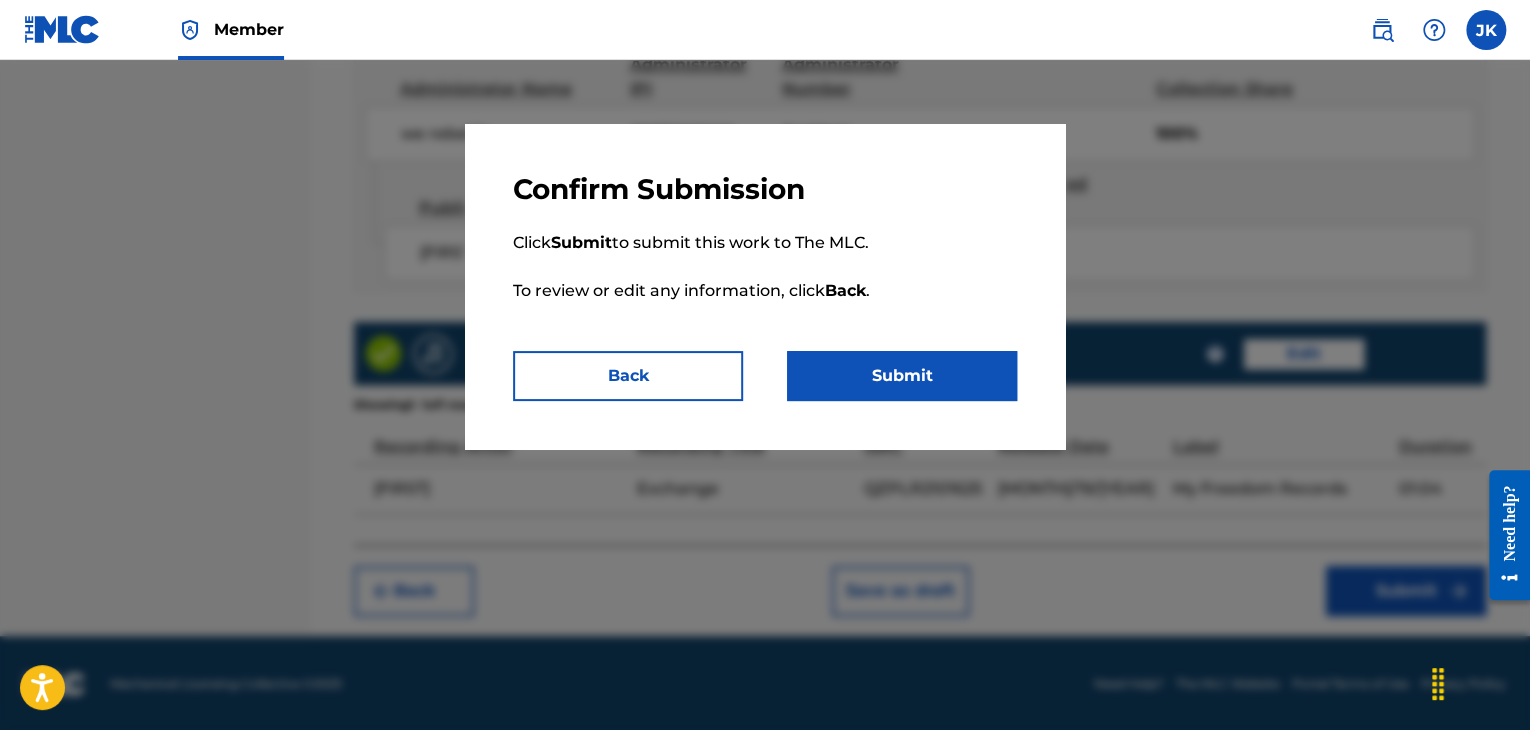 click on "Submit" at bounding box center [902, 376] 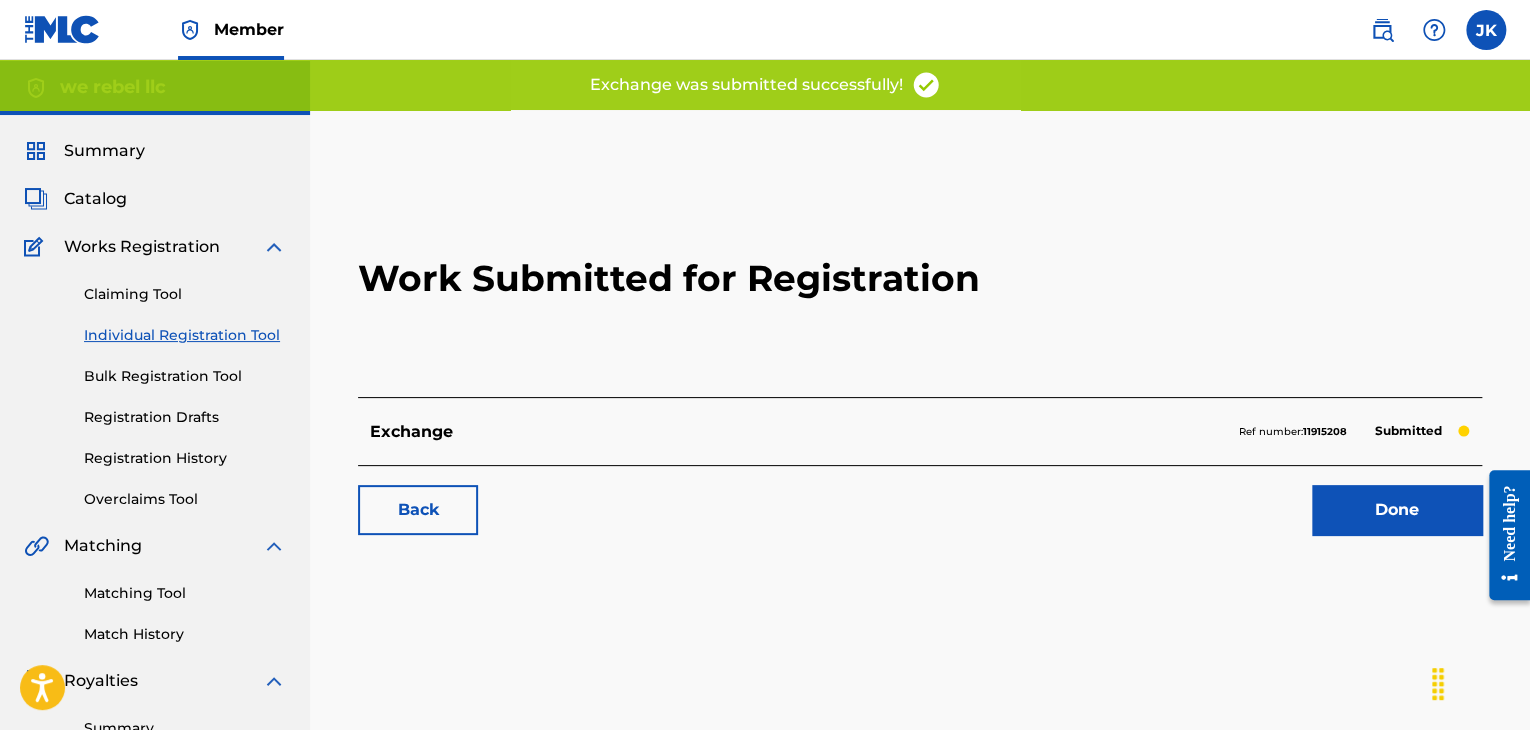 click on "Done" at bounding box center [1397, 510] 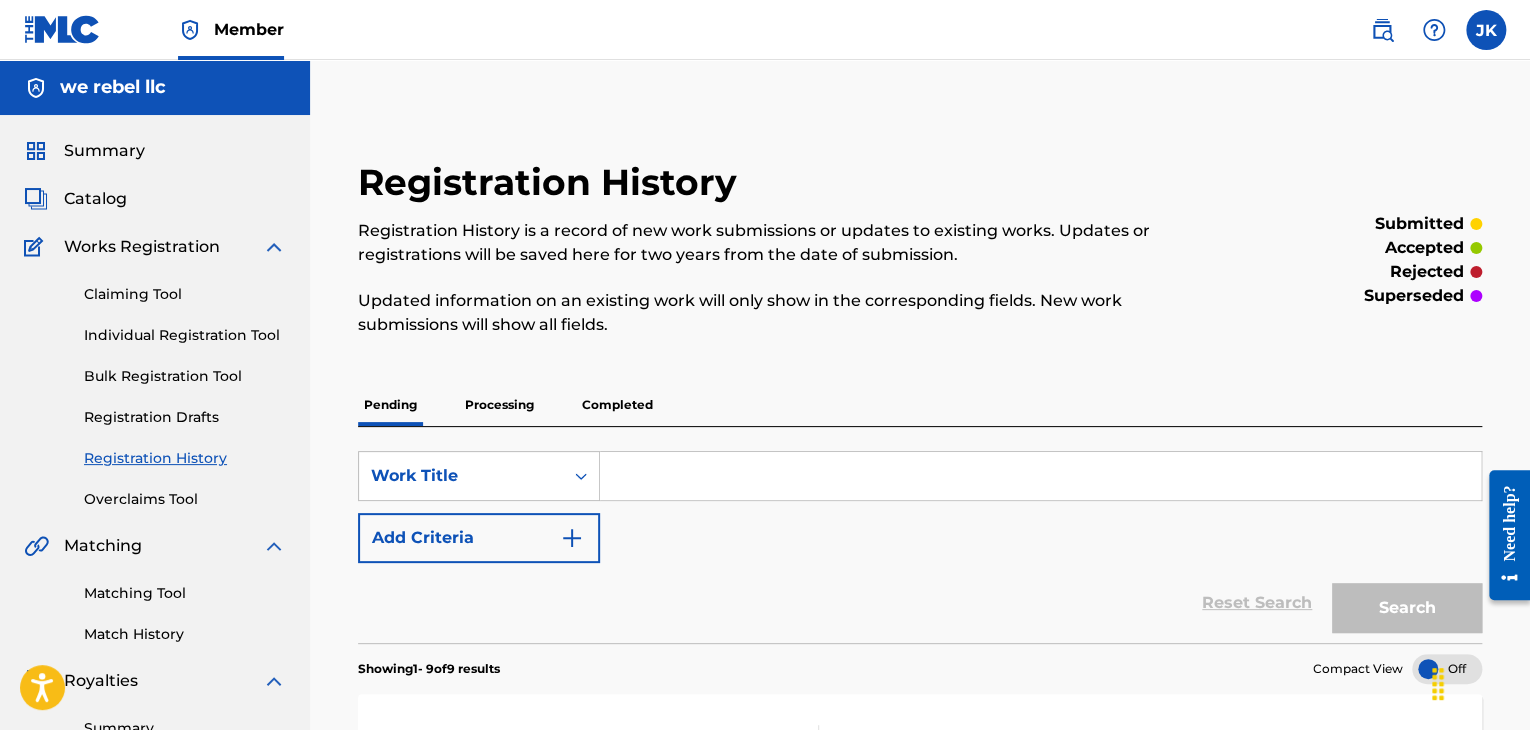 click on "Individual Registration Tool" at bounding box center (185, 335) 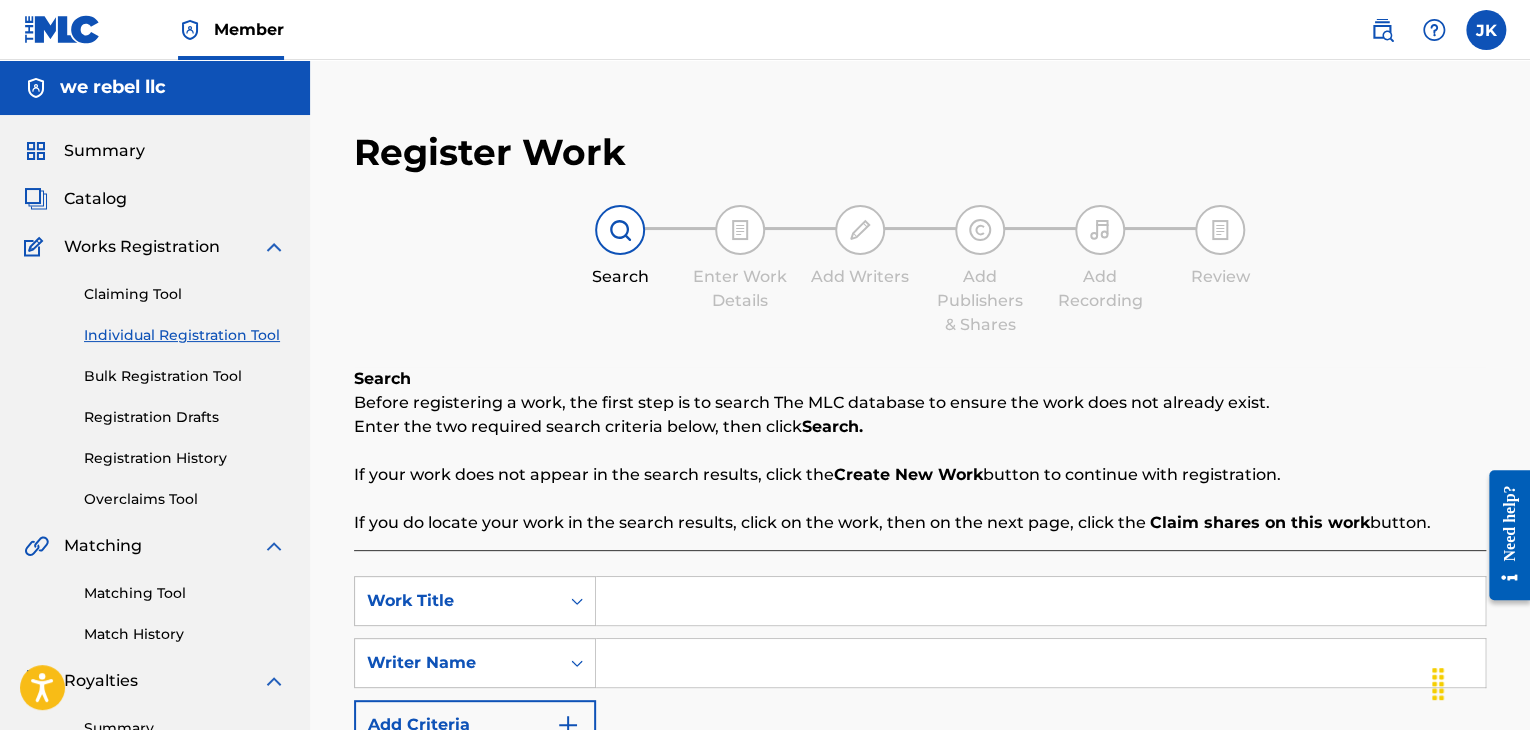click at bounding box center [1040, 601] 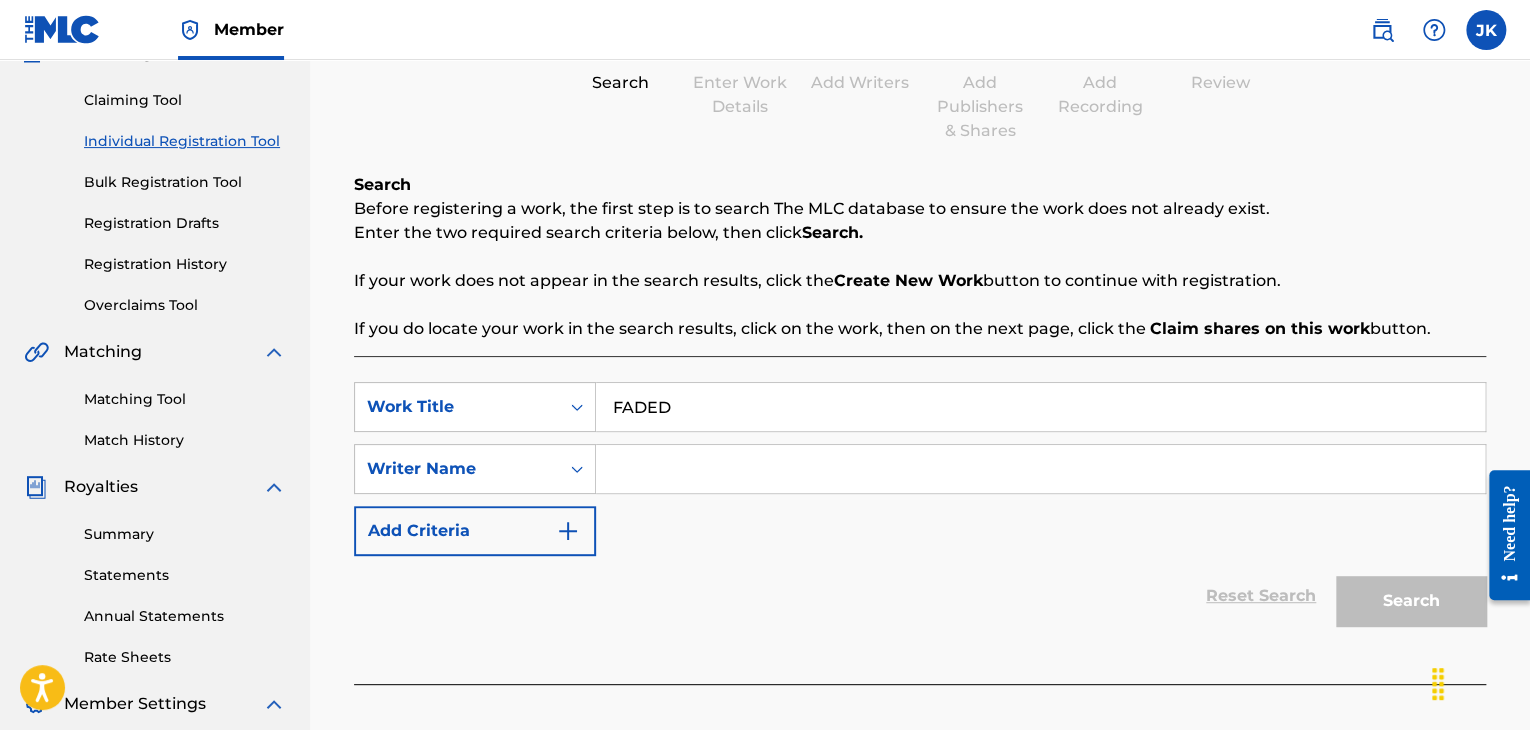scroll, scrollTop: 200, scrollLeft: 0, axis: vertical 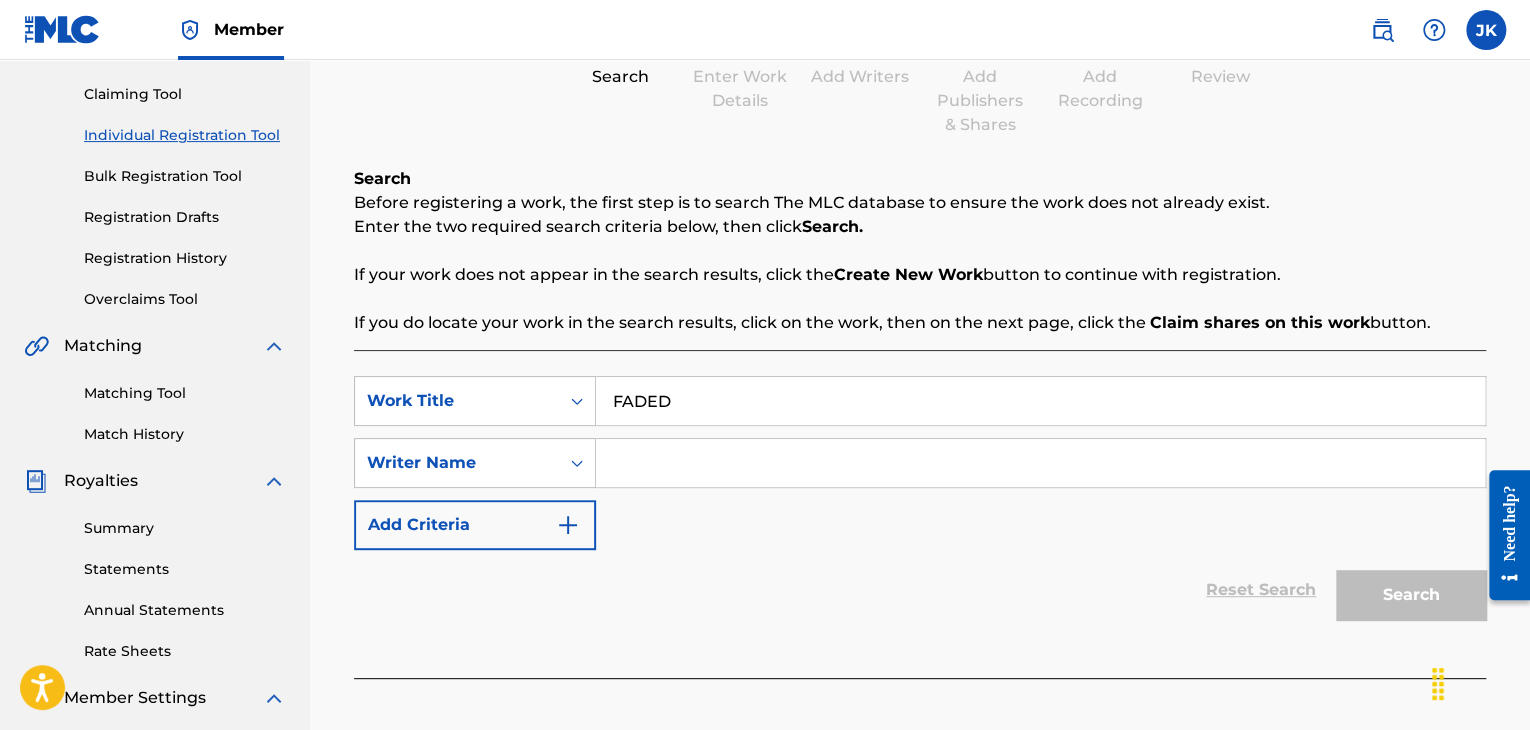 click at bounding box center [1040, 463] 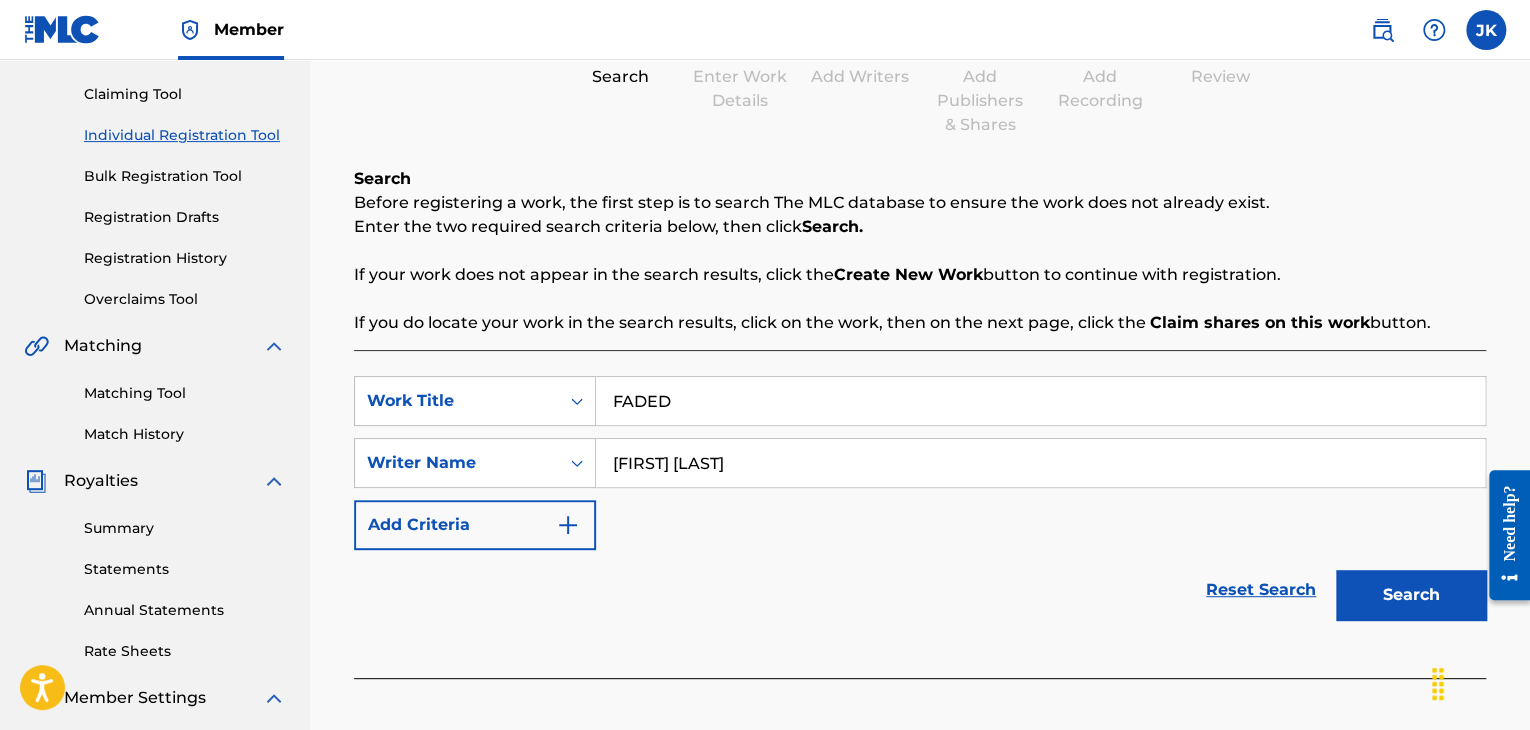 click on "Search" at bounding box center [1411, 595] 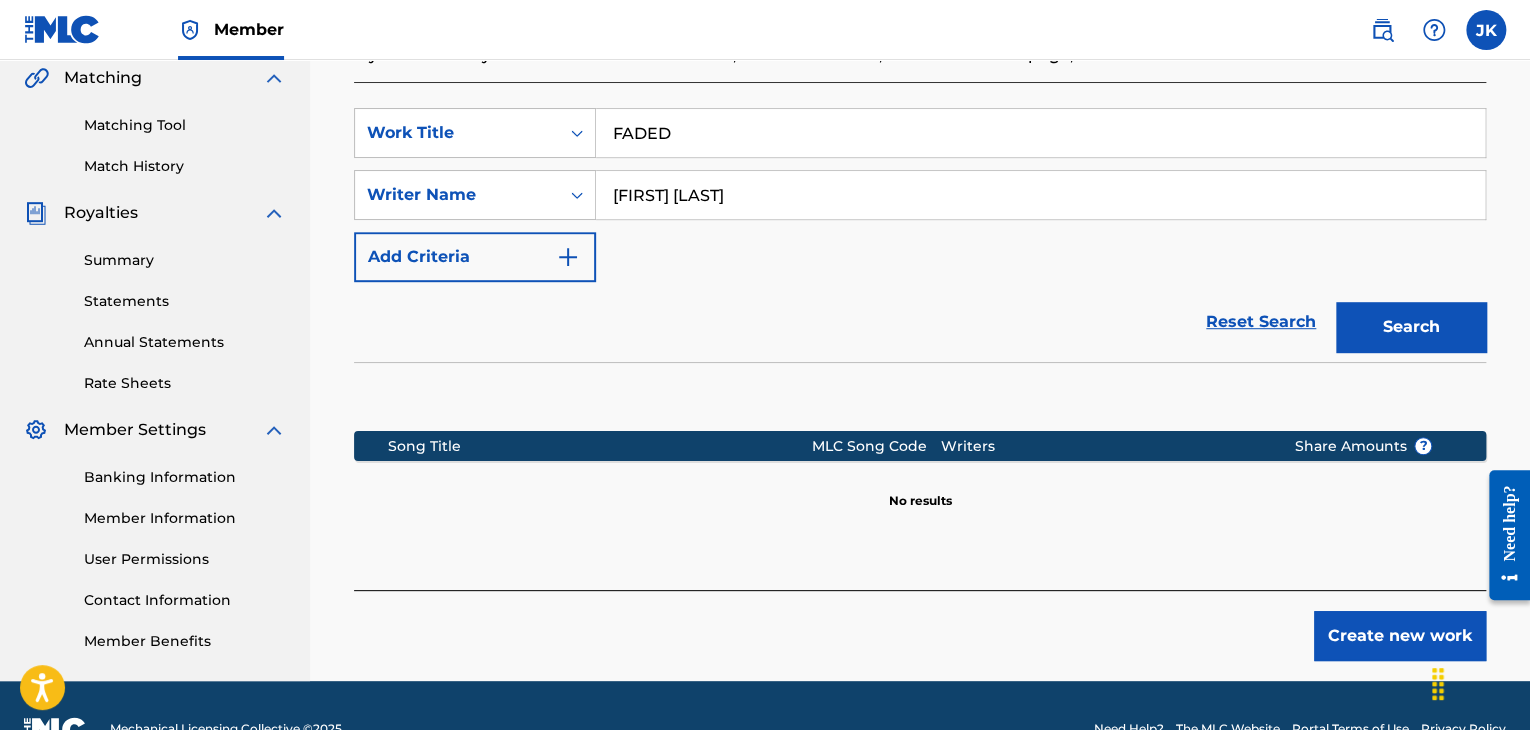 scroll, scrollTop: 500, scrollLeft: 0, axis: vertical 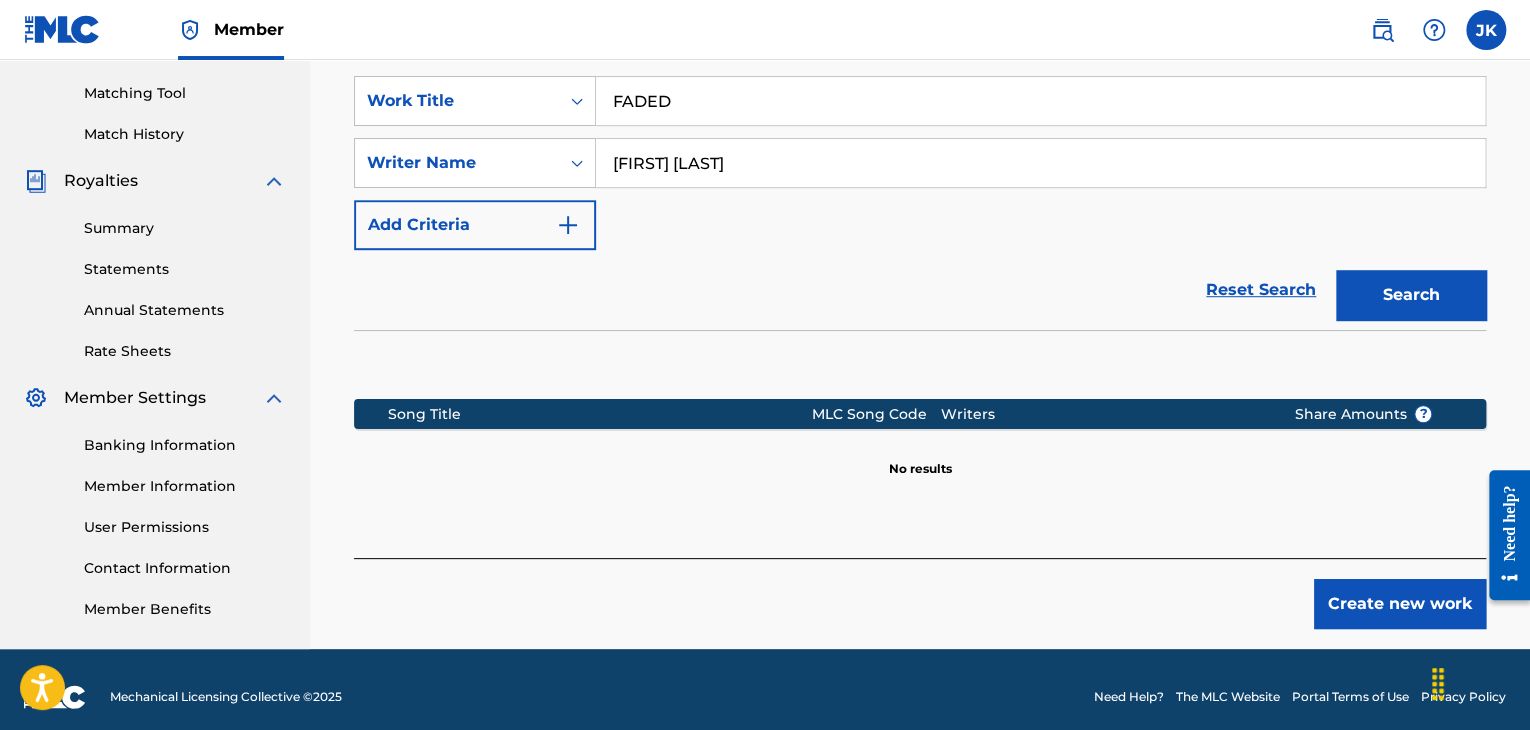 click on "Create new work" at bounding box center [1400, 604] 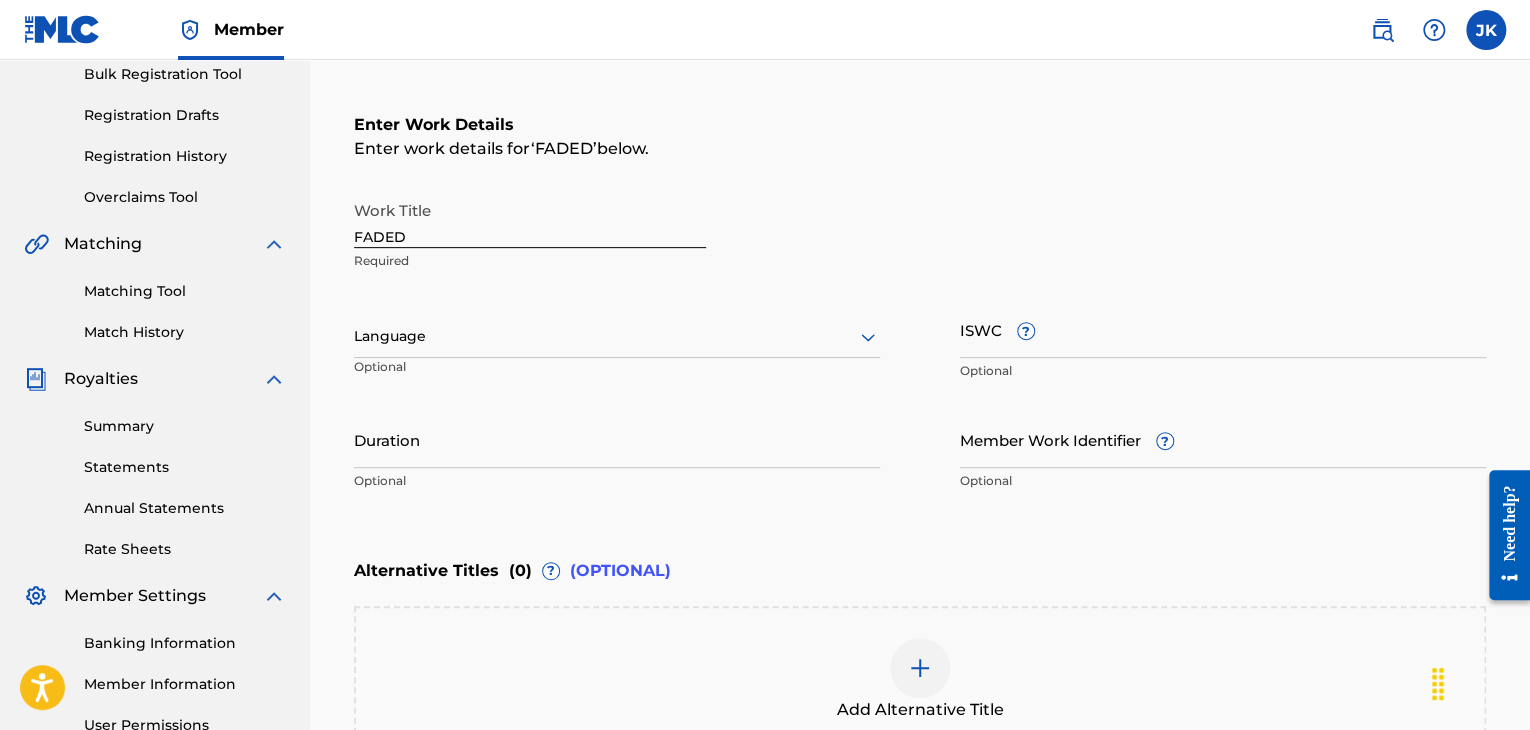scroll, scrollTop: 300, scrollLeft: 0, axis: vertical 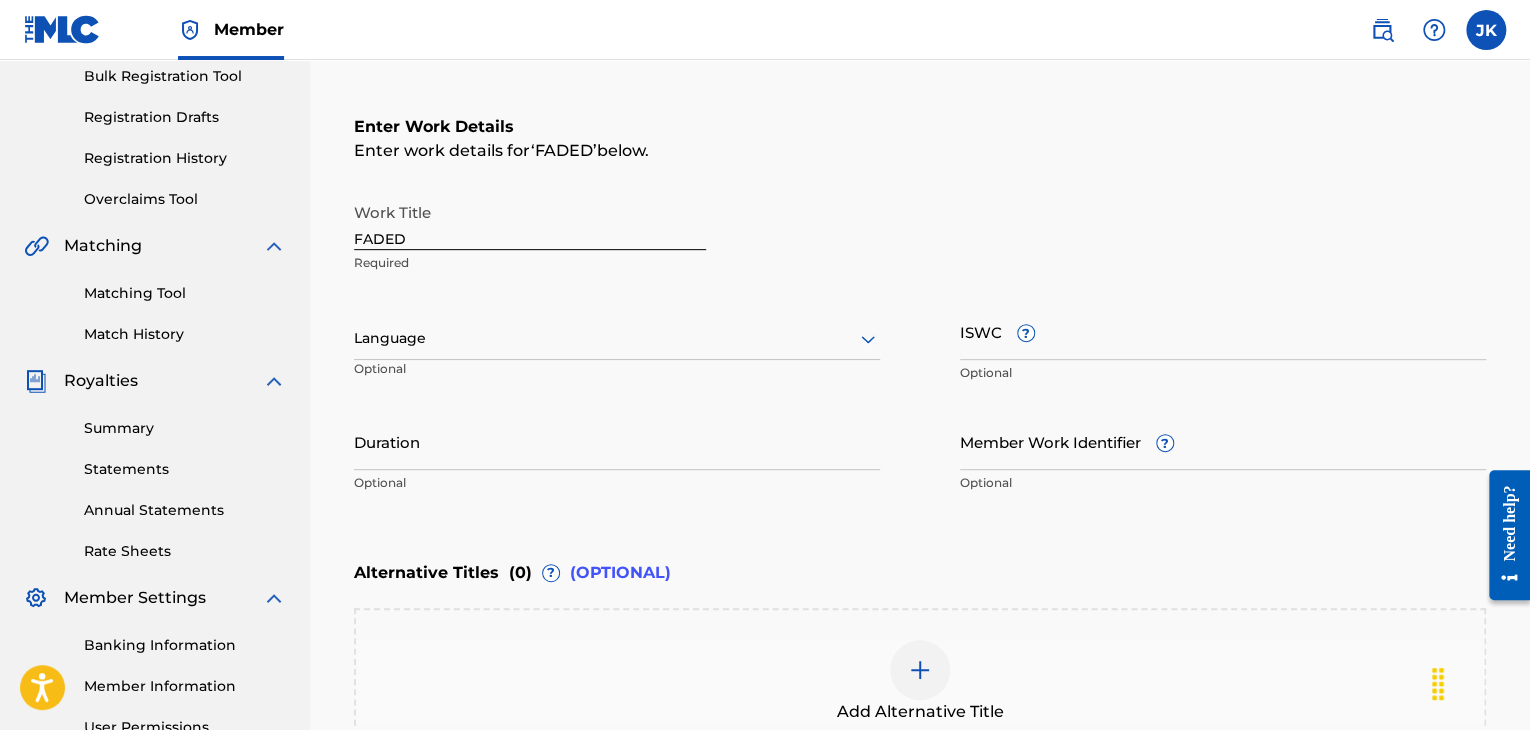 click at bounding box center (617, 338) 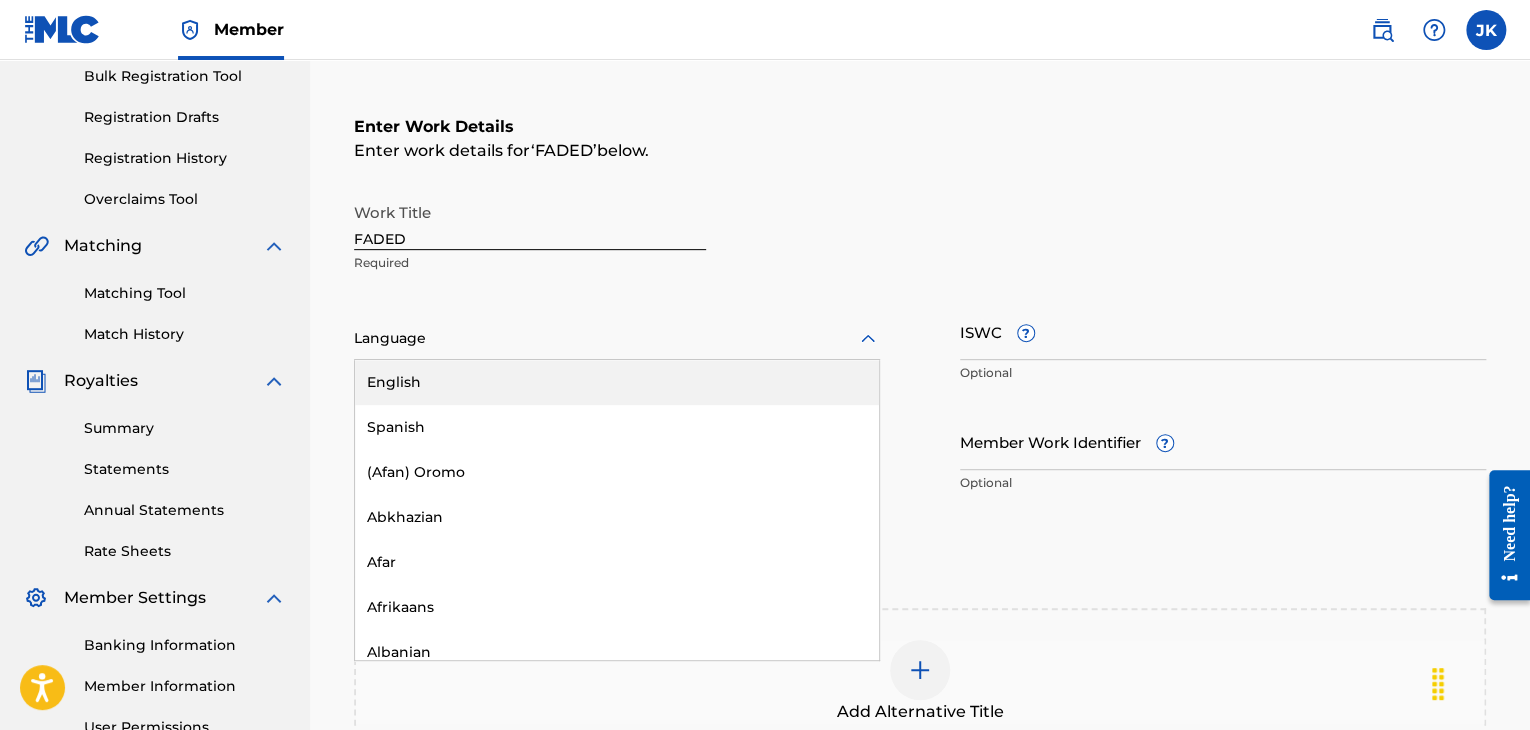 click on "English" at bounding box center (617, 382) 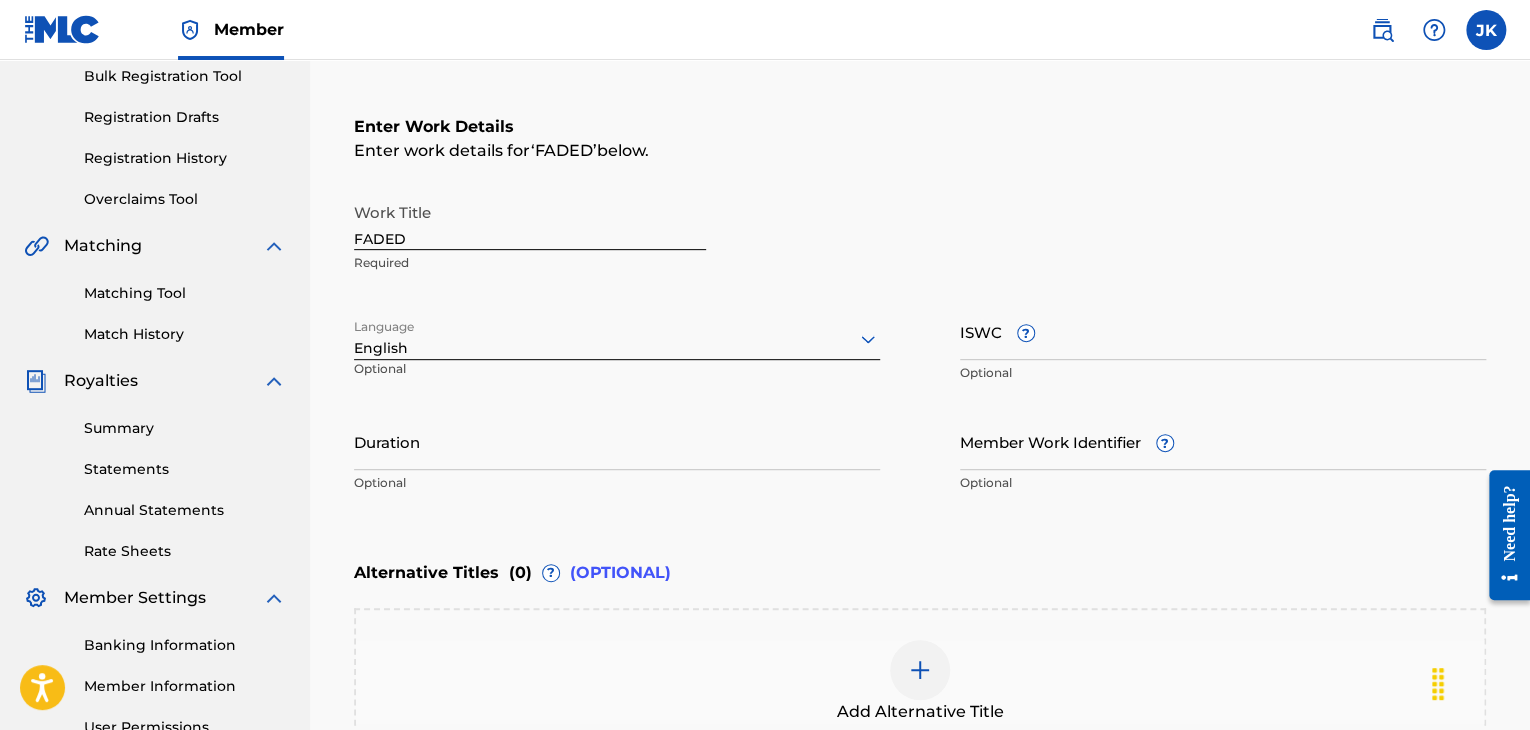 click on "Duration" at bounding box center [617, 441] 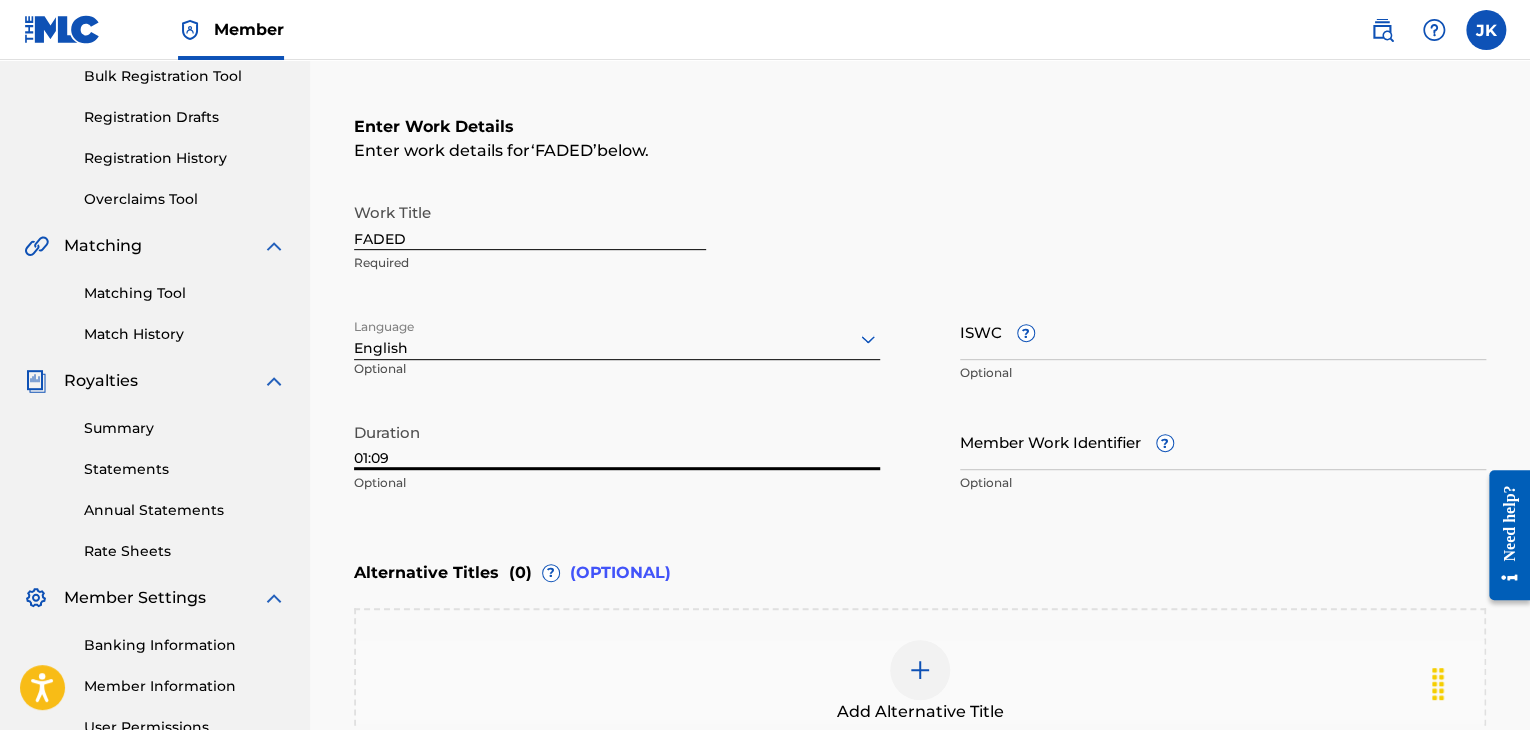 click on "Enter Work Details Enter work details for  ‘ FADED ’  below. Work Title   FADED Required Language English Optional ISWC   ? Optional Duration   01:09 Optional Member Work Identifier   ? Optional" at bounding box center (920, 309) 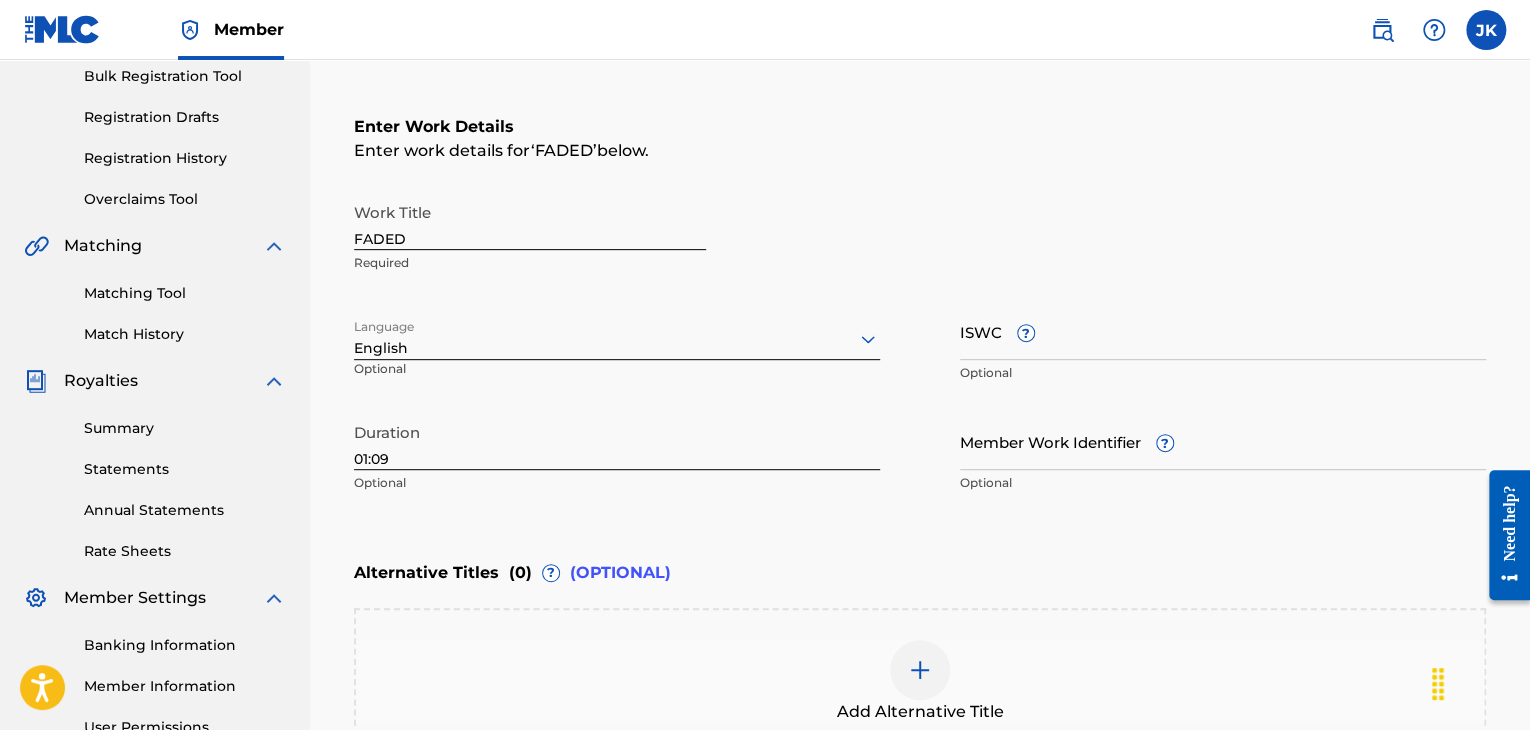 click on "ISWC   ?" at bounding box center (1223, 331) 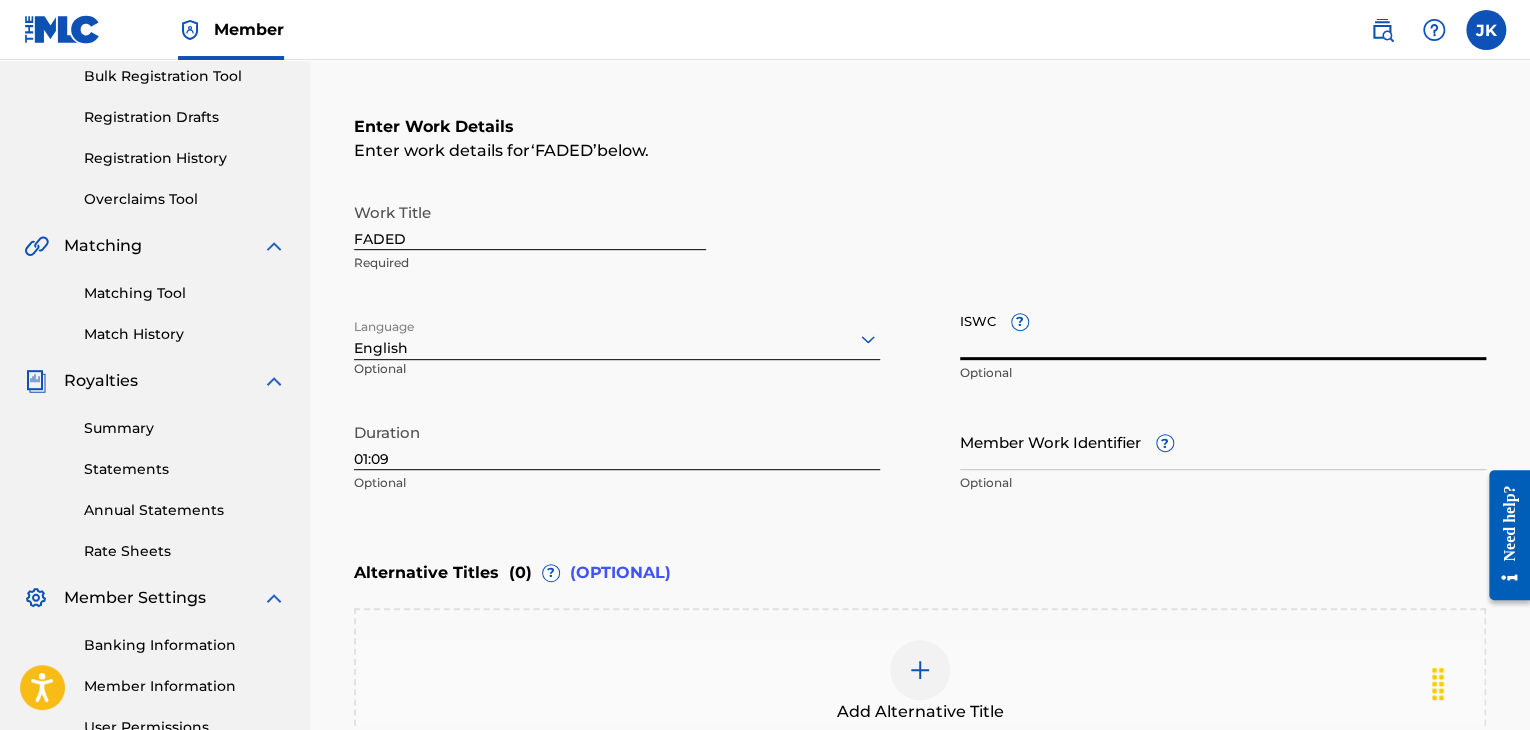 paste on "T3160461627" 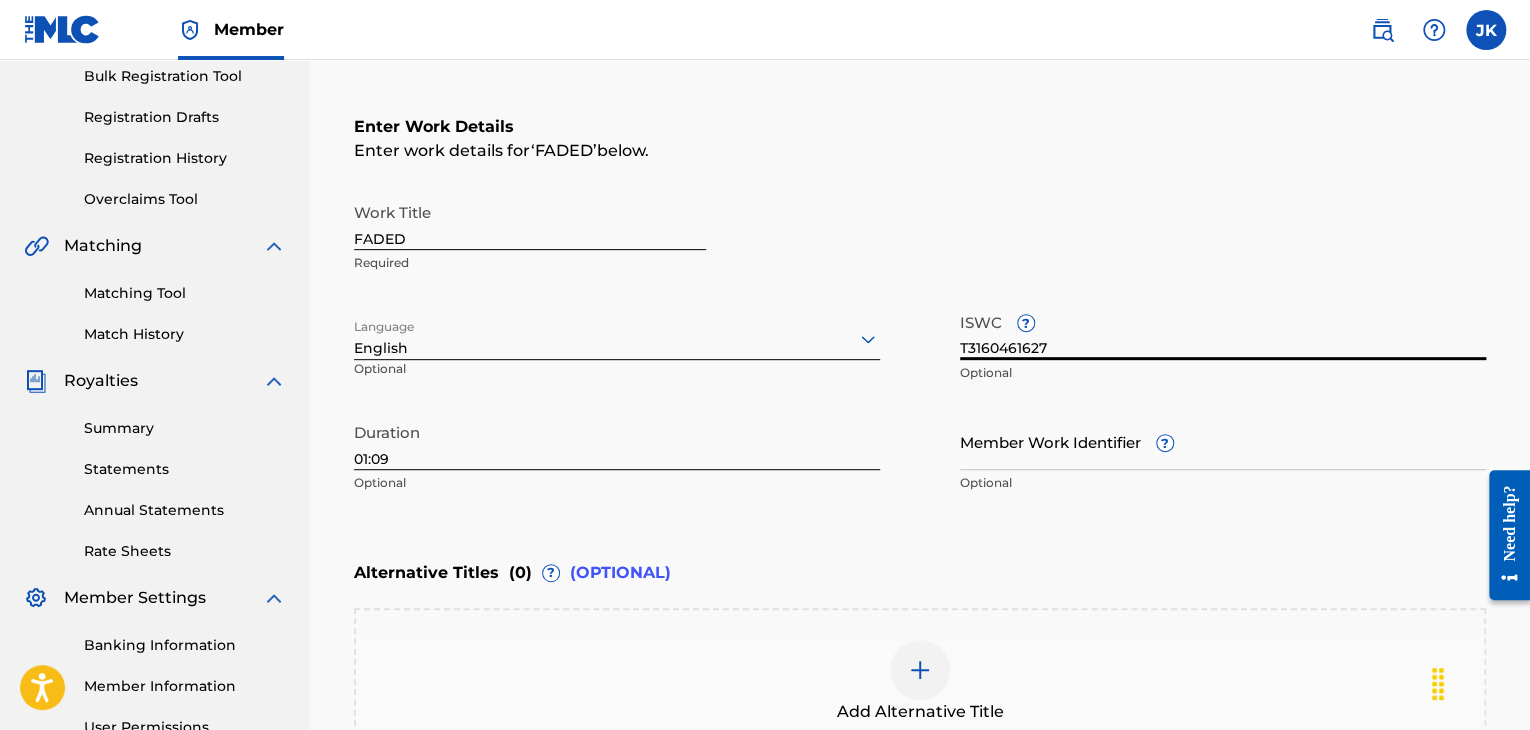 click on "Enter Work Details Enter work details for  ‘ FADED ’  below. Work Title   FADED Required Language English Optional ISWC   ? T3160461627 Optional Duration   01:09 Optional Member Work Identifier   ? Optional" at bounding box center (920, 309) 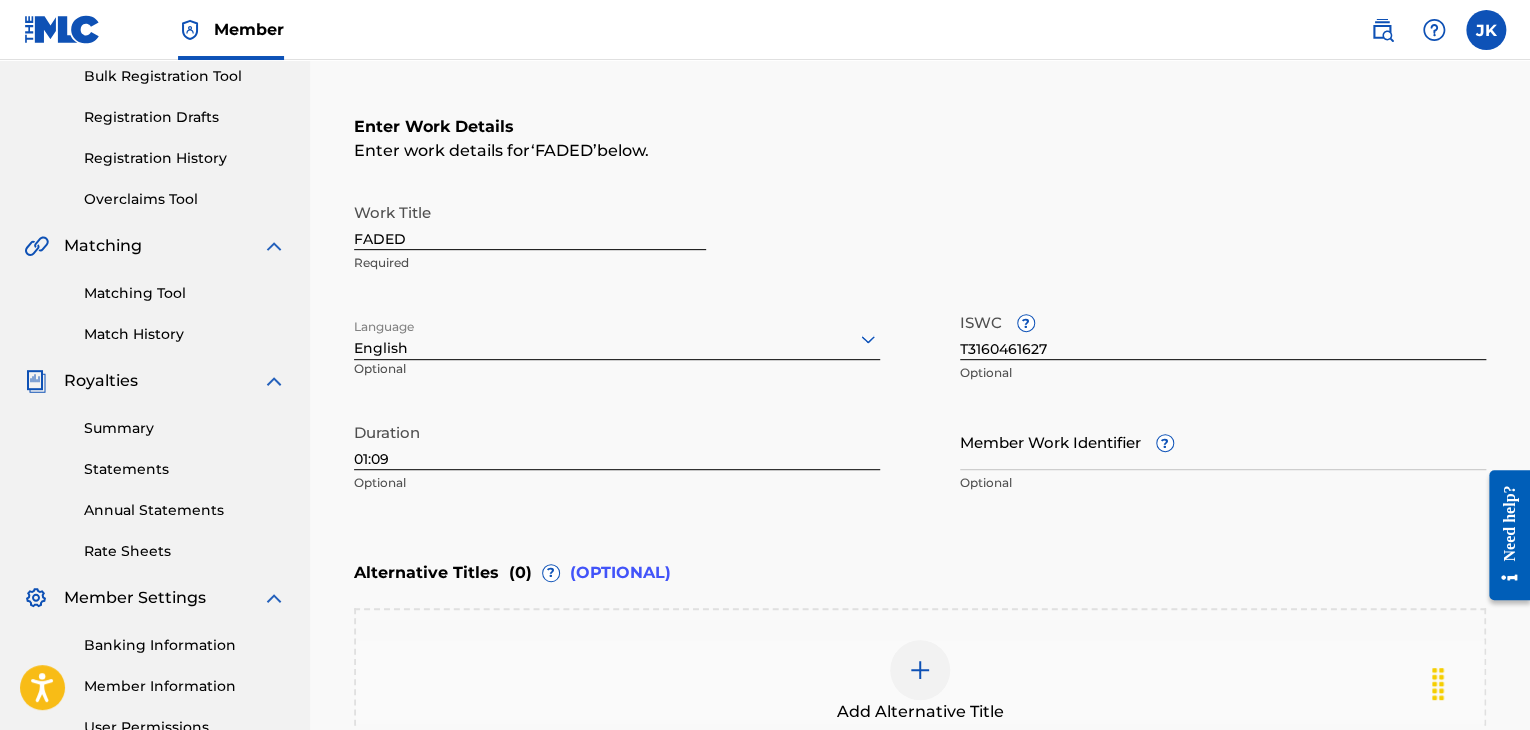 scroll, scrollTop: 561, scrollLeft: 0, axis: vertical 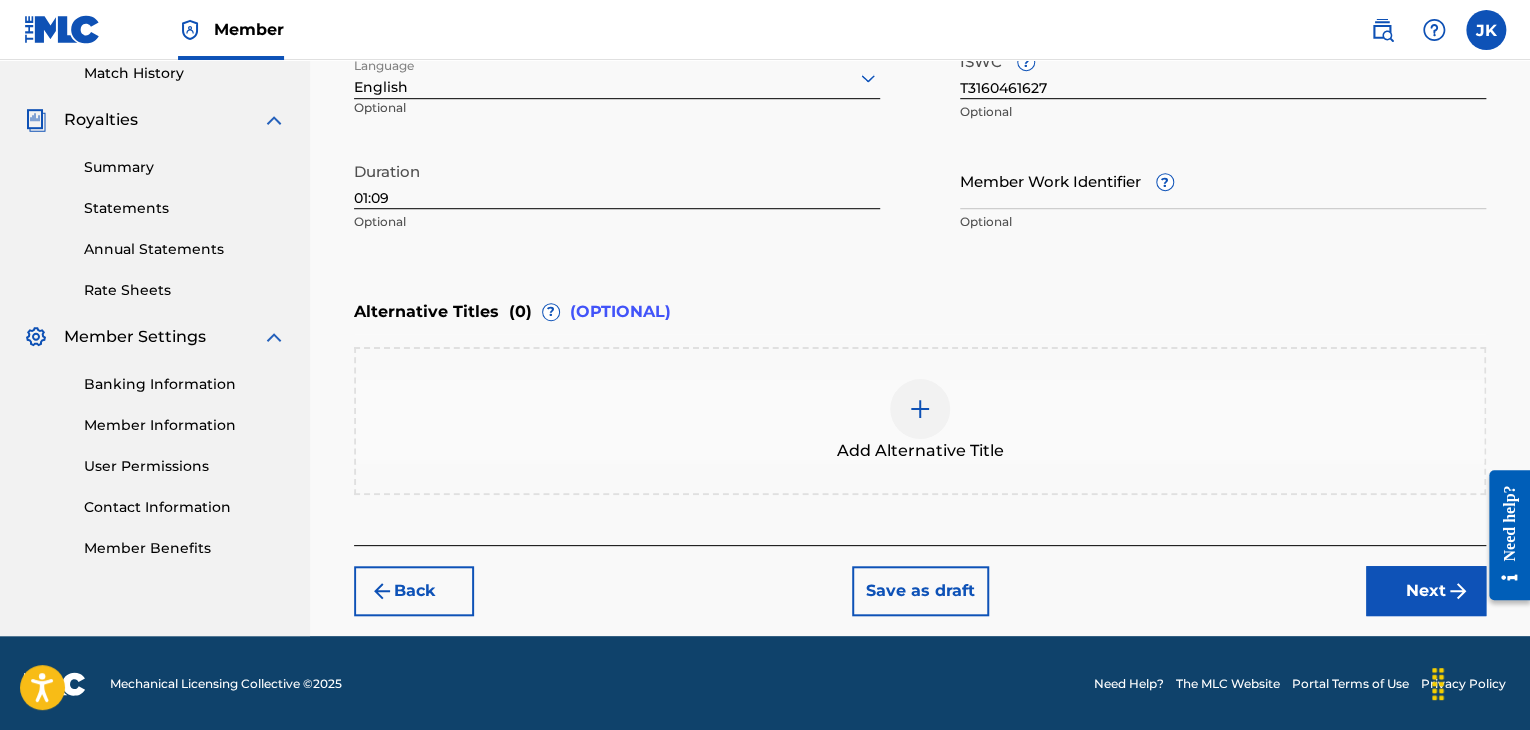 click on "Next" at bounding box center (1426, 591) 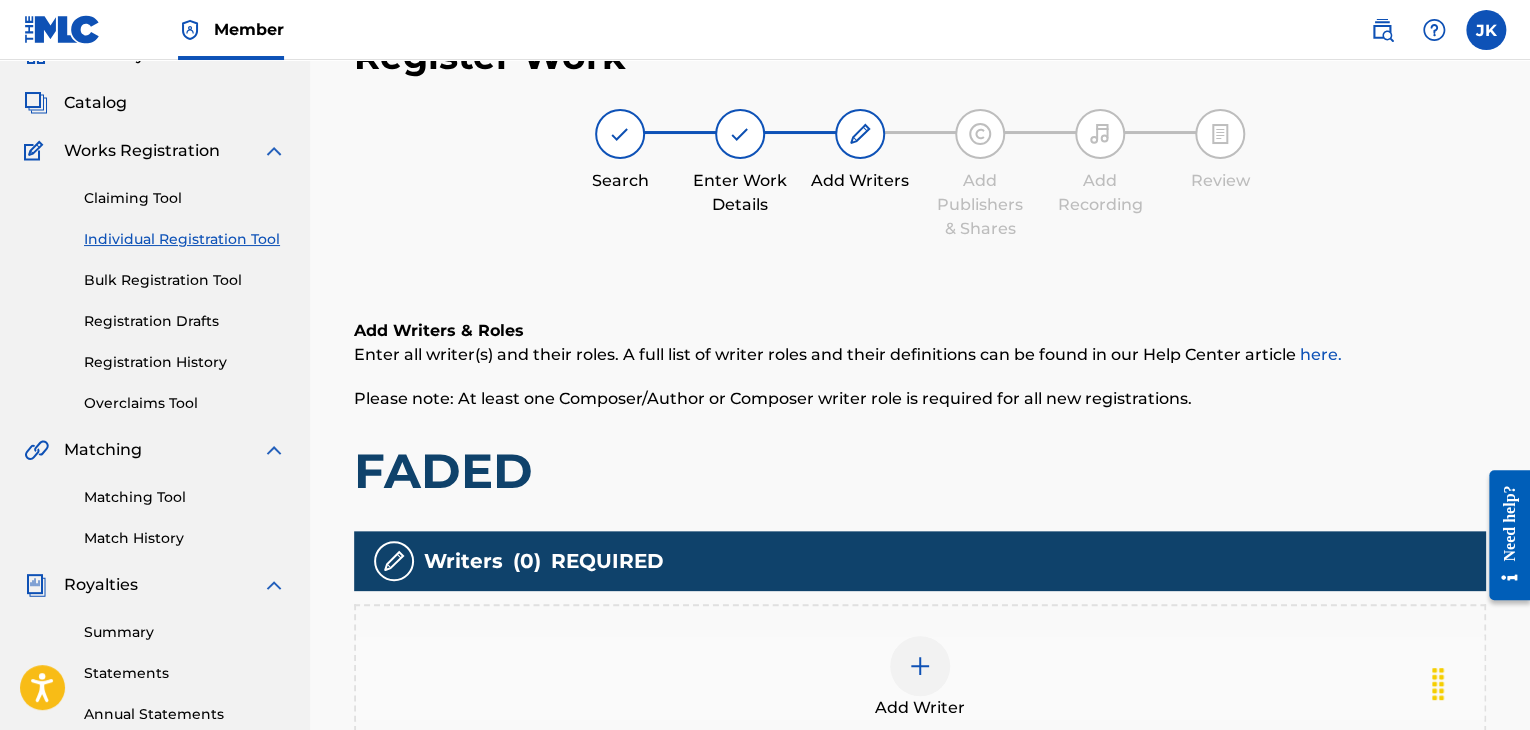 scroll, scrollTop: 90, scrollLeft: 0, axis: vertical 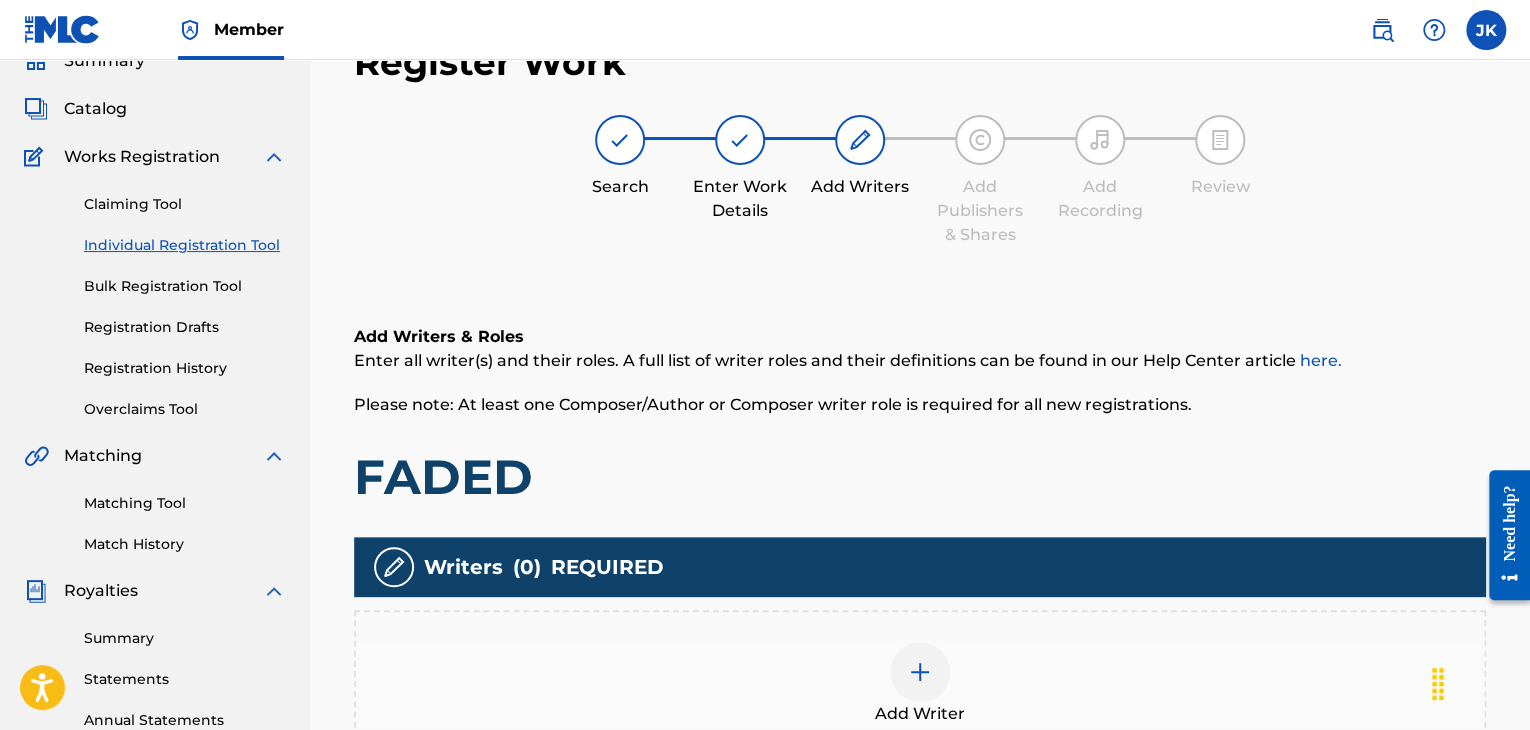 click at bounding box center (920, 672) 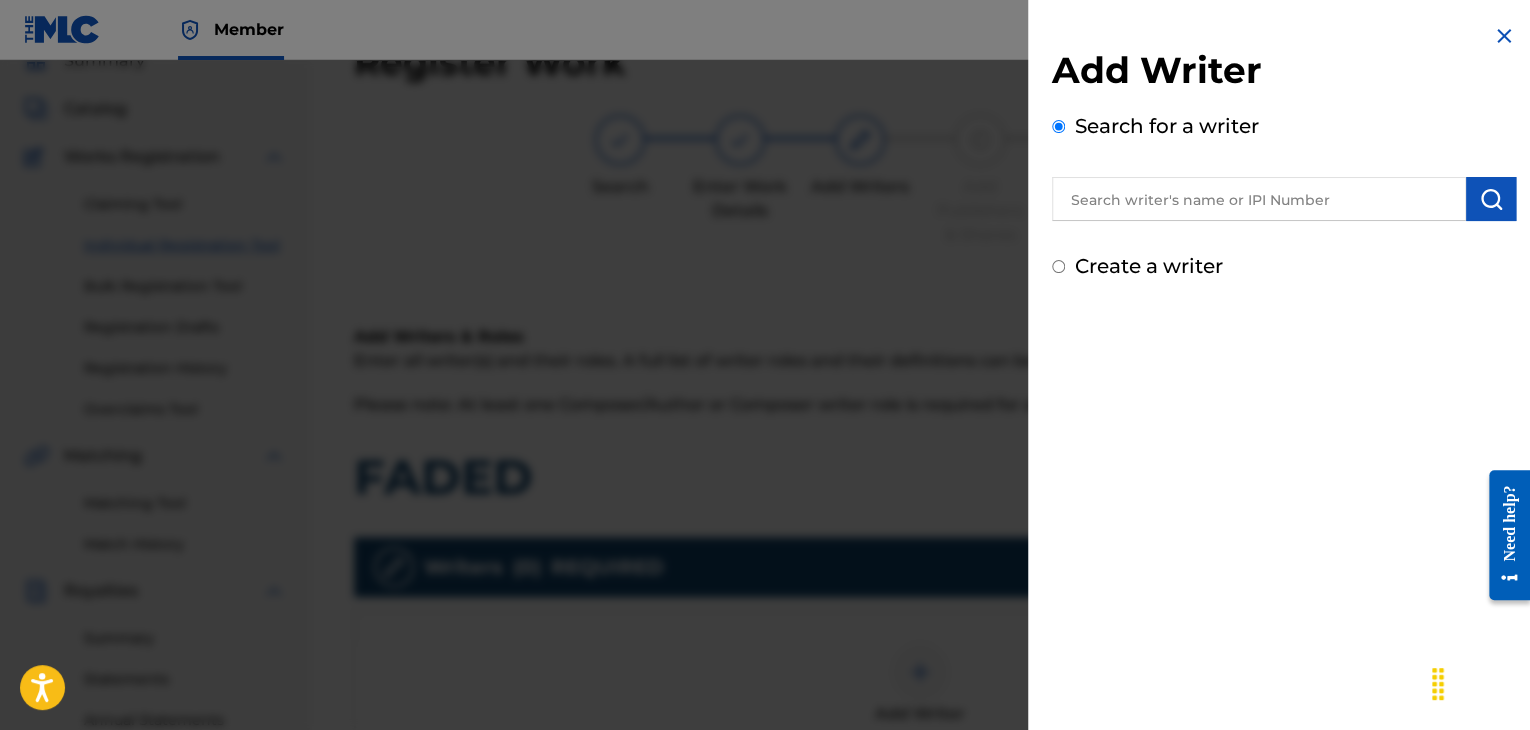 click at bounding box center (1259, 199) 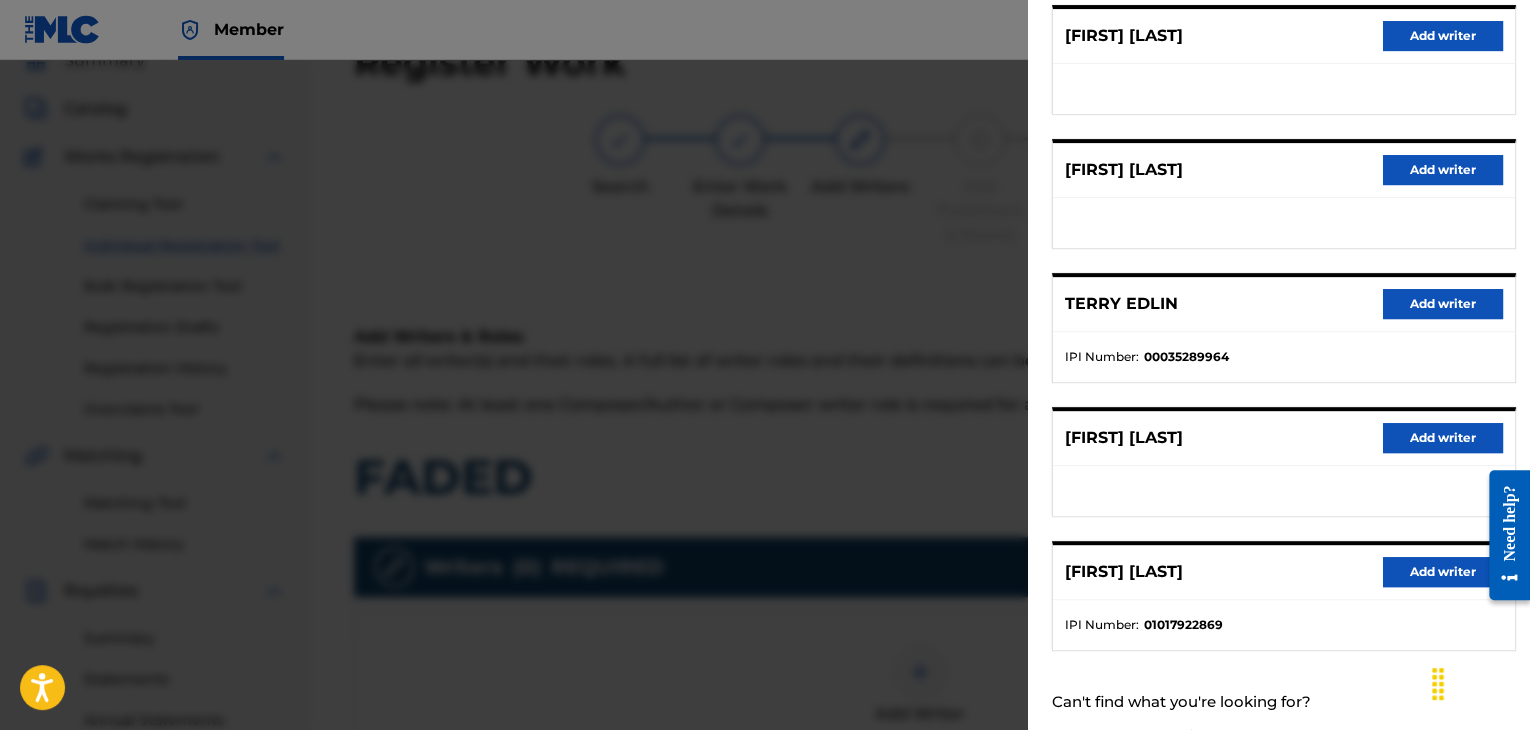 scroll, scrollTop: 300, scrollLeft: 0, axis: vertical 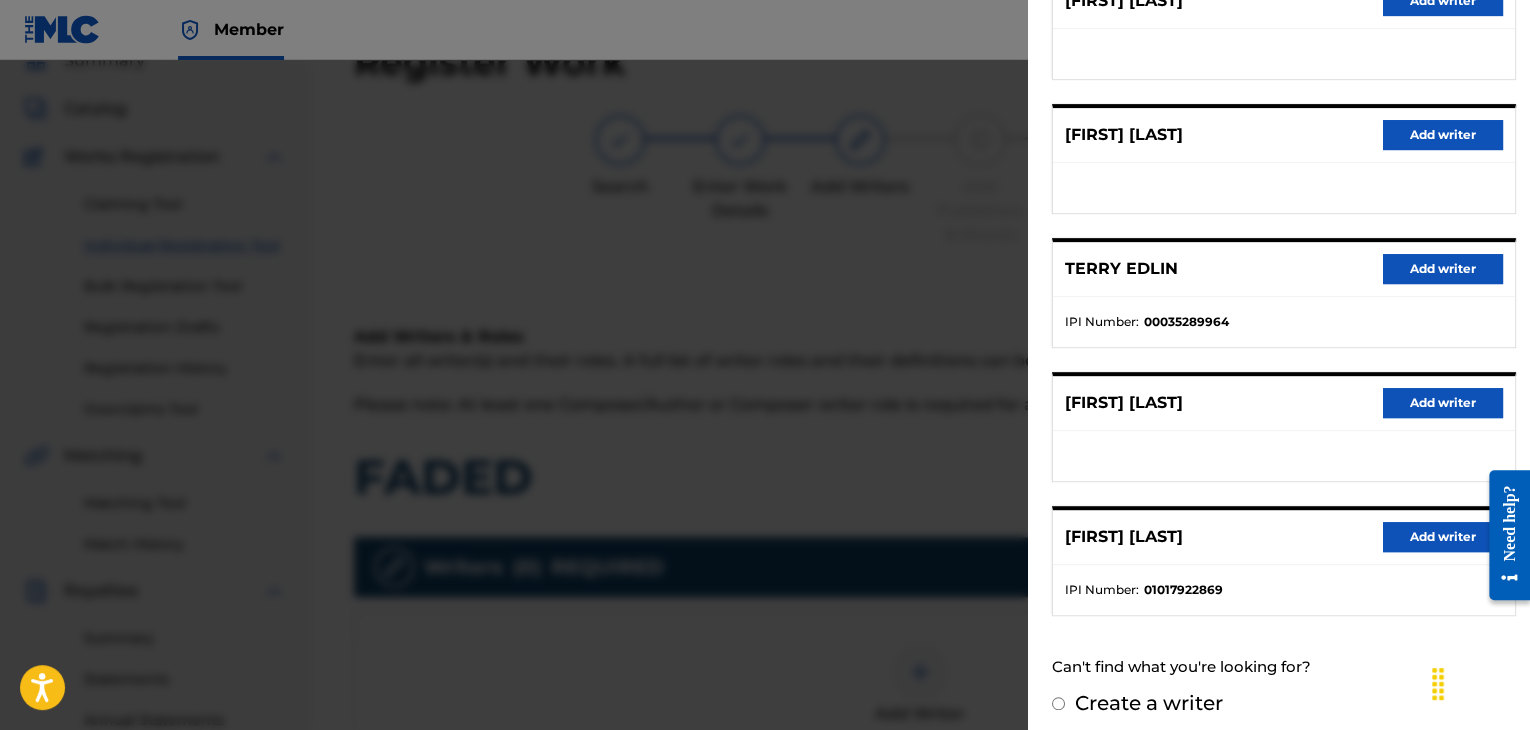 click on "Add writer" at bounding box center (1443, 537) 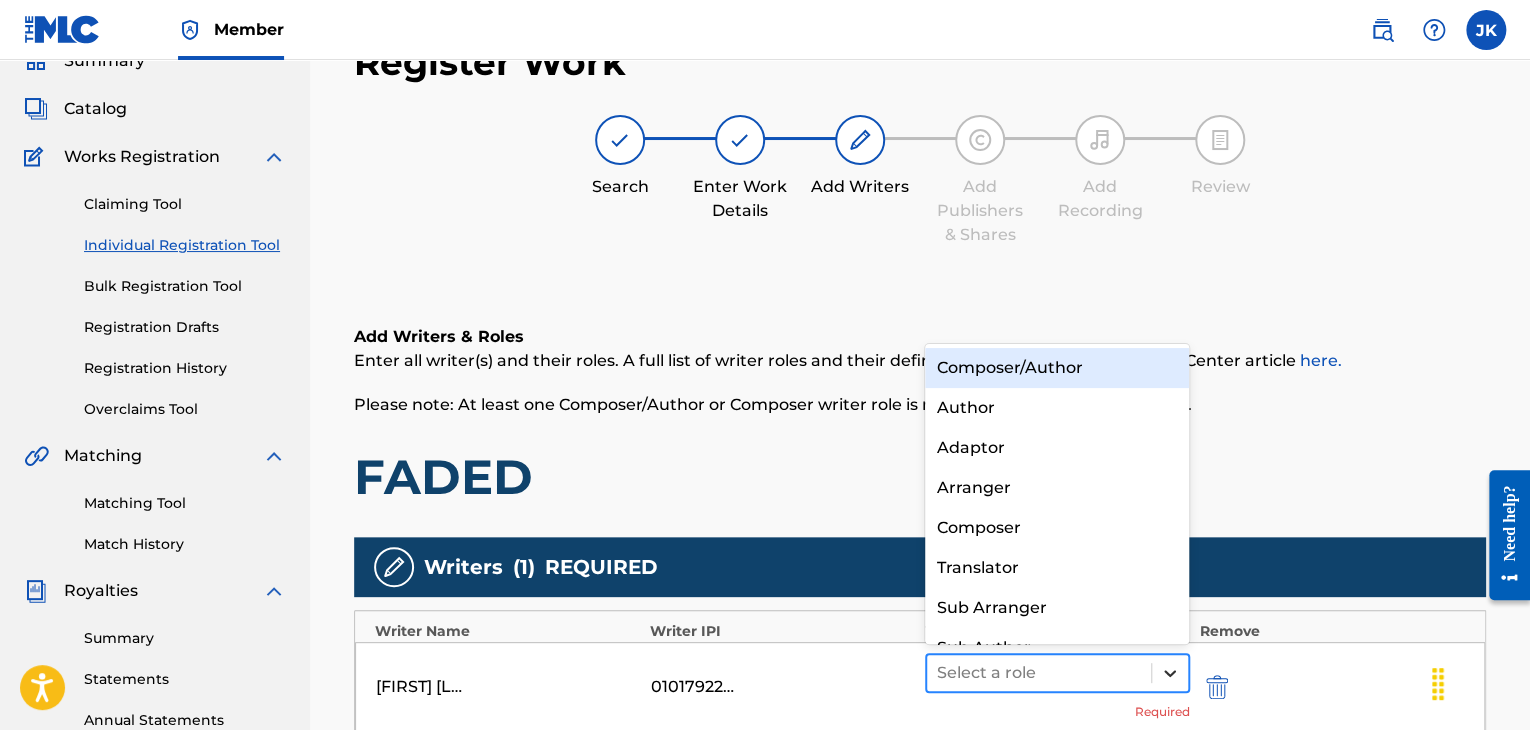 click 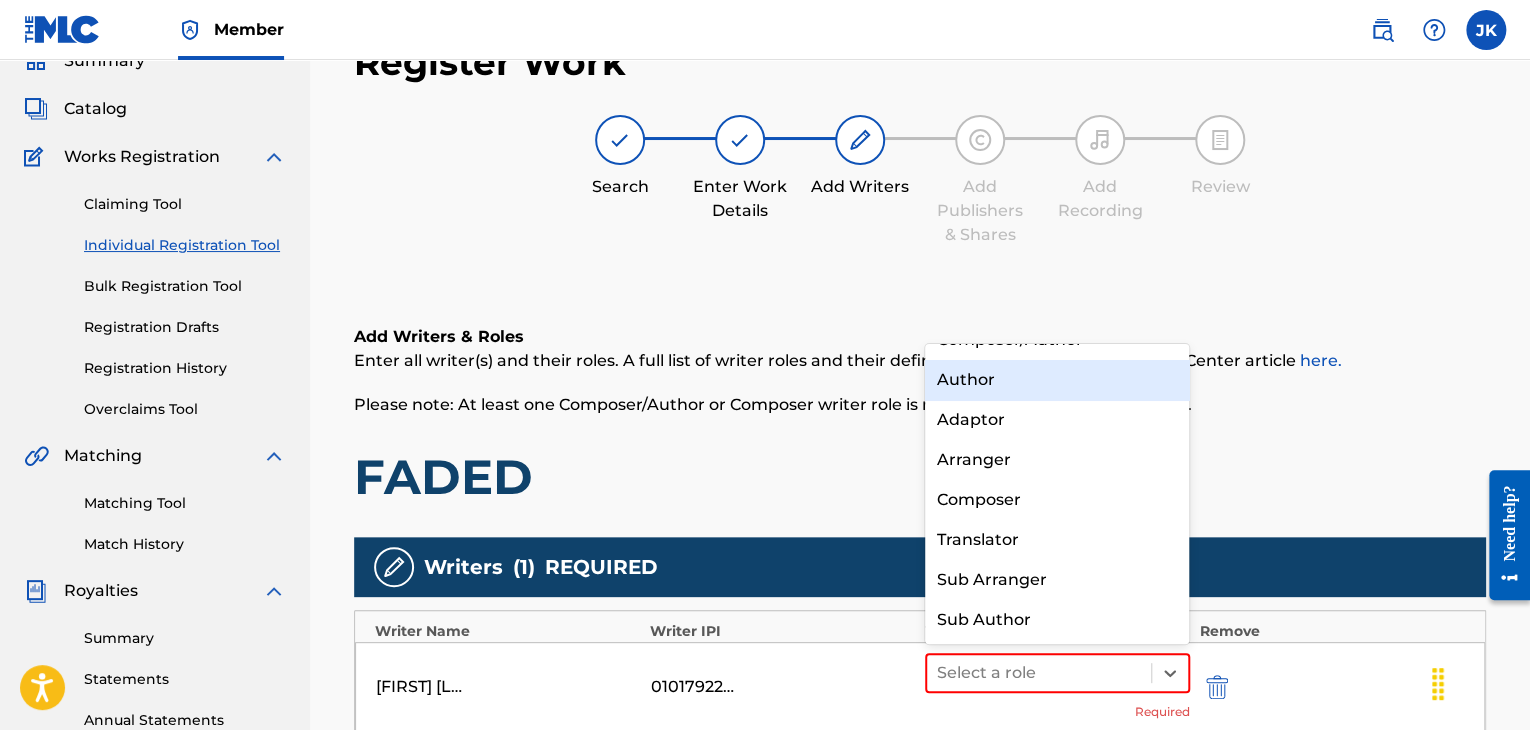 scroll, scrollTop: 0, scrollLeft: 0, axis: both 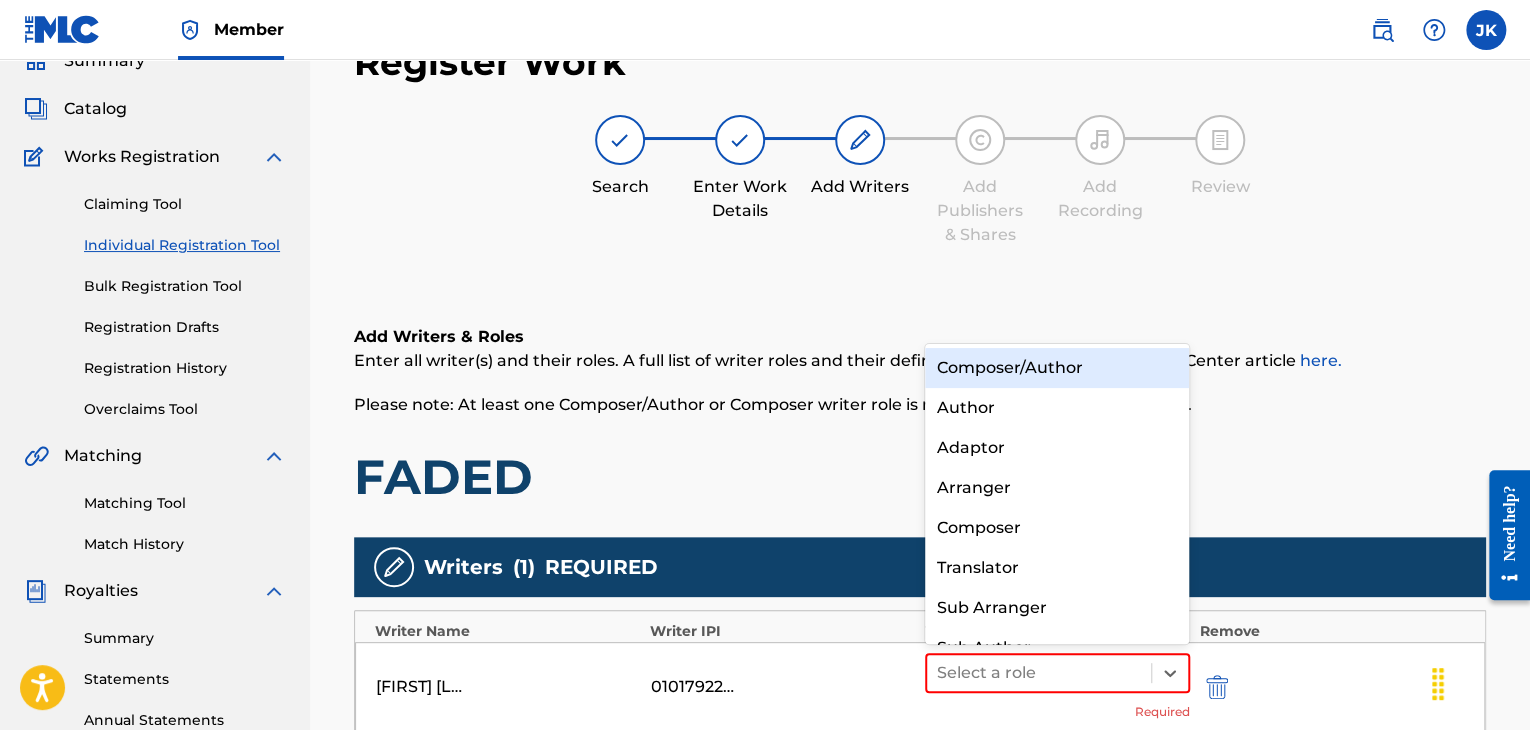 click on "Composer/Author" at bounding box center (1057, 368) 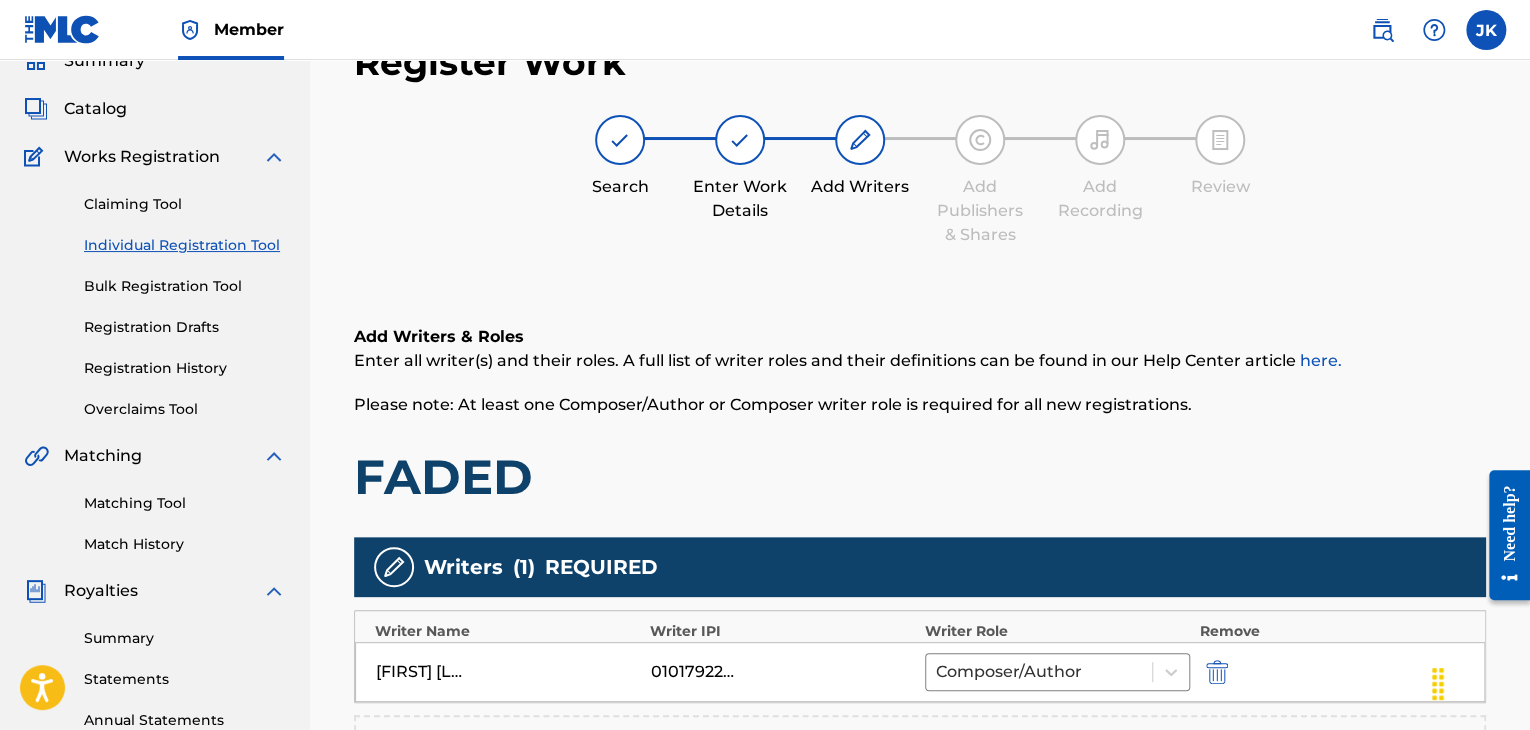 drag, startPoint x: 1292, startPoint y: 477, endPoint x: 1297, endPoint y: 449, distance: 28.442924 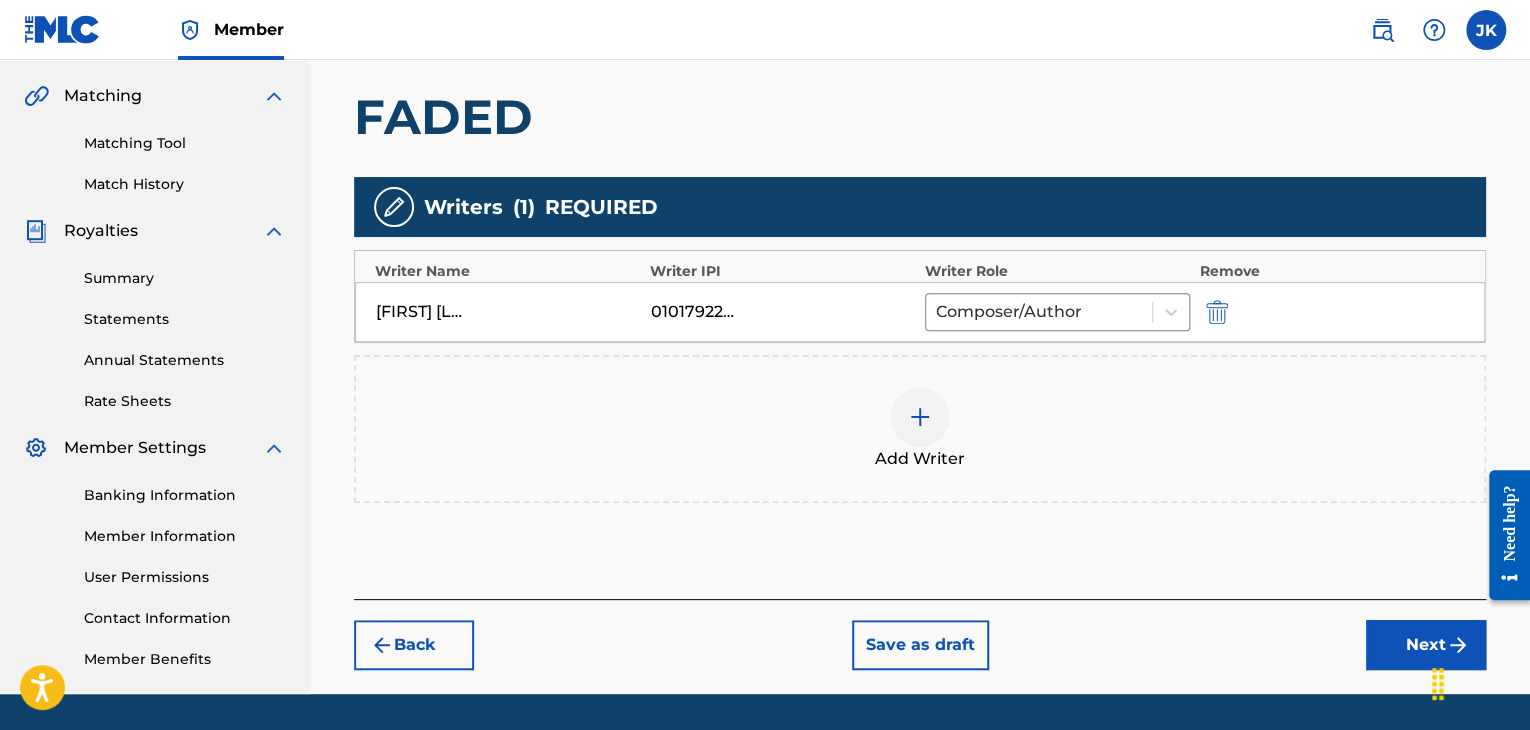scroll, scrollTop: 490, scrollLeft: 0, axis: vertical 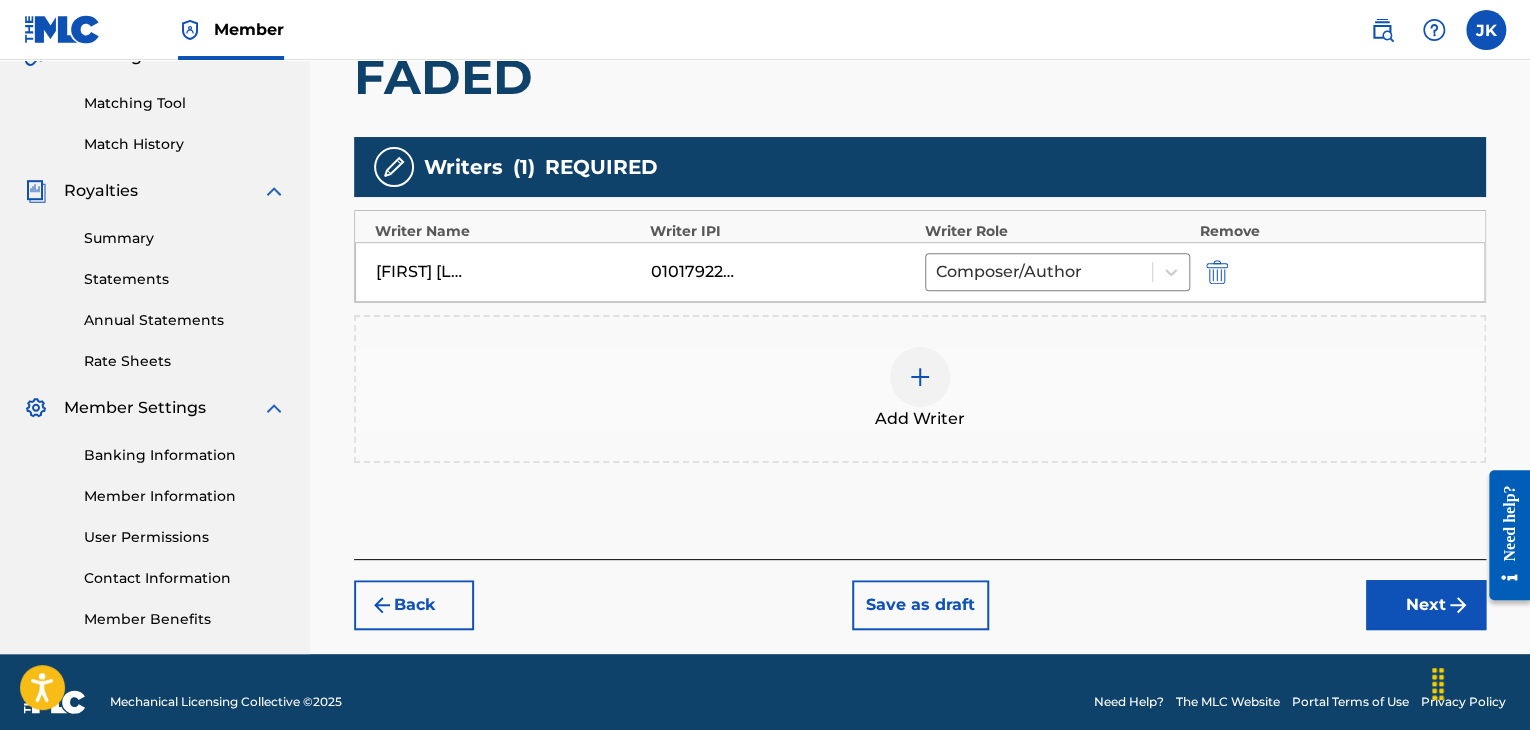 click on "Next" at bounding box center (1426, 605) 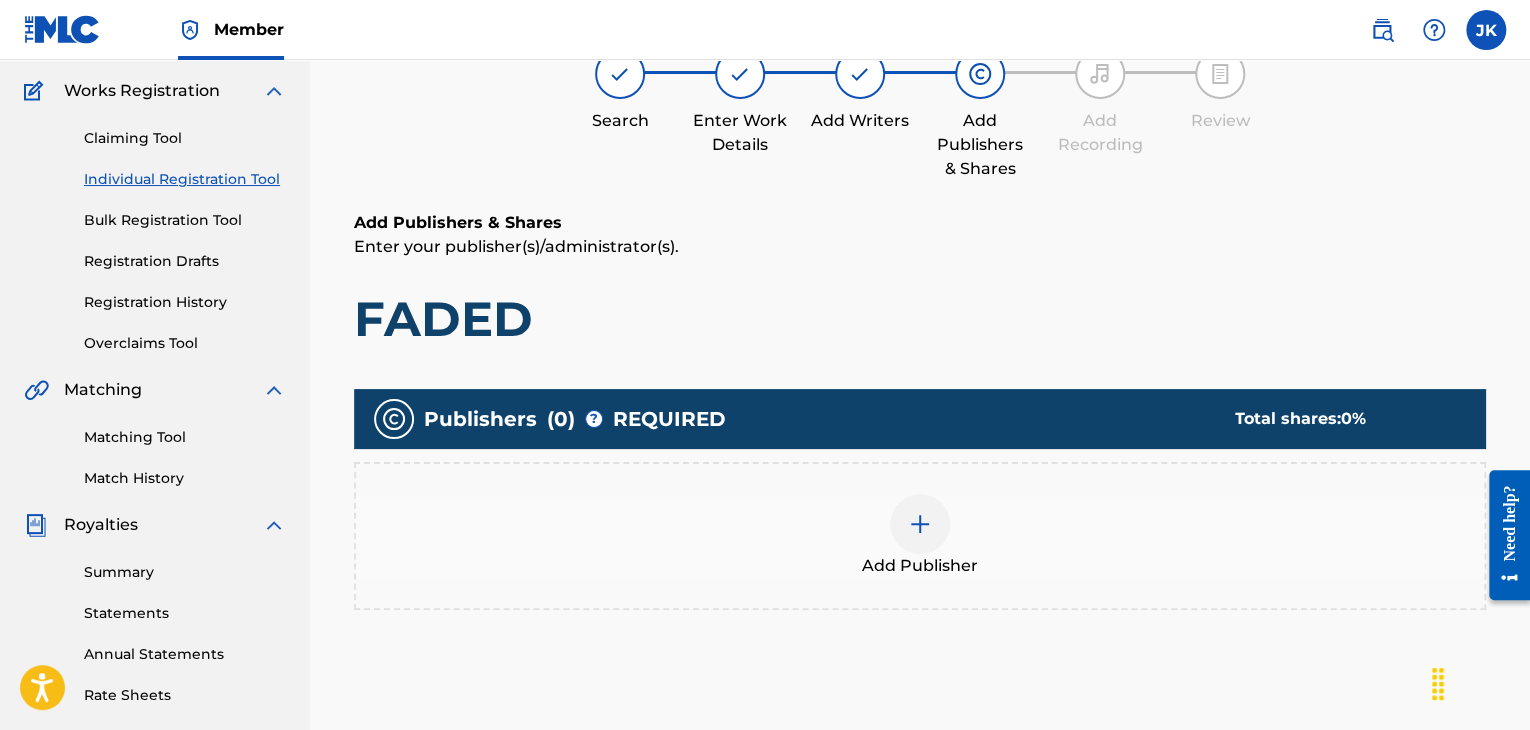 scroll, scrollTop: 190, scrollLeft: 0, axis: vertical 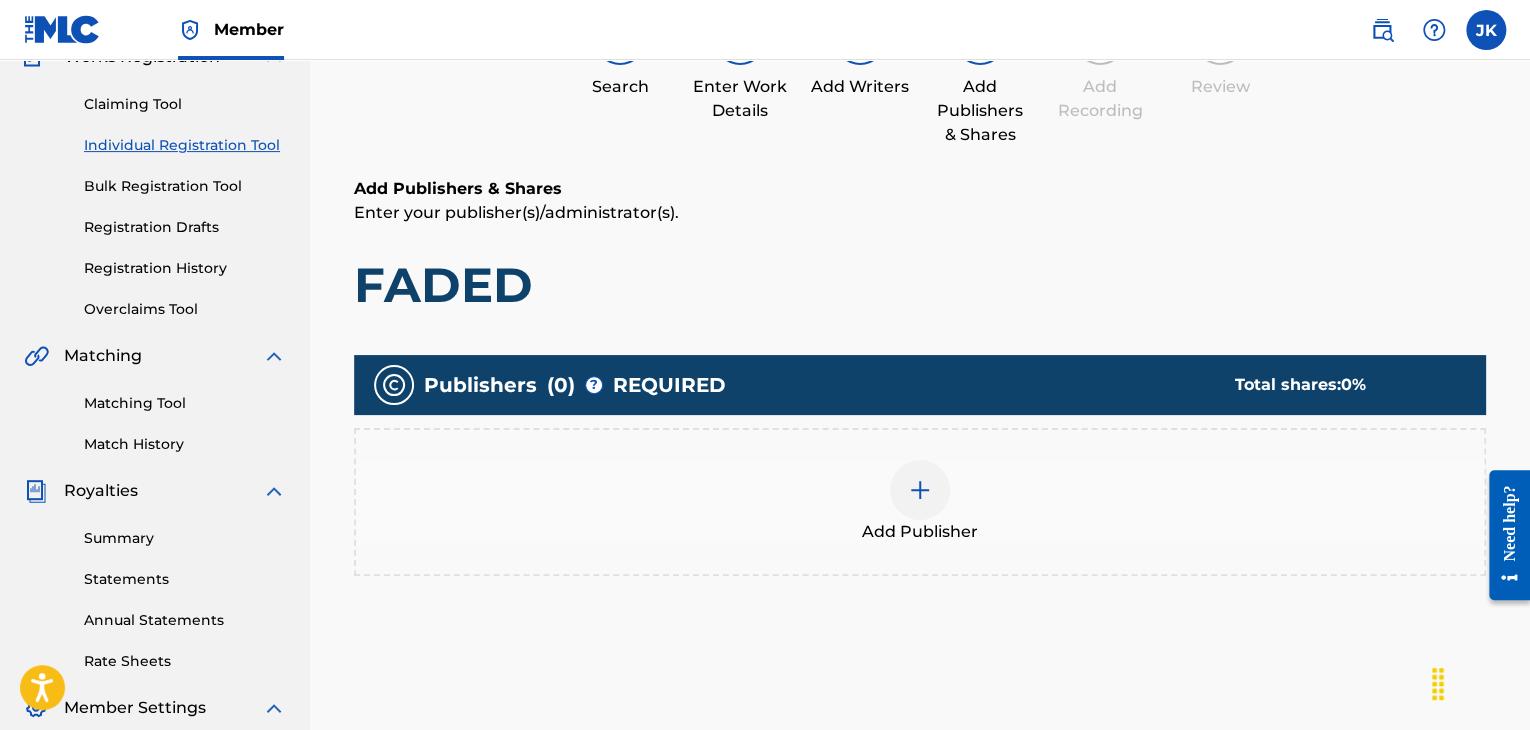 click at bounding box center [920, 490] 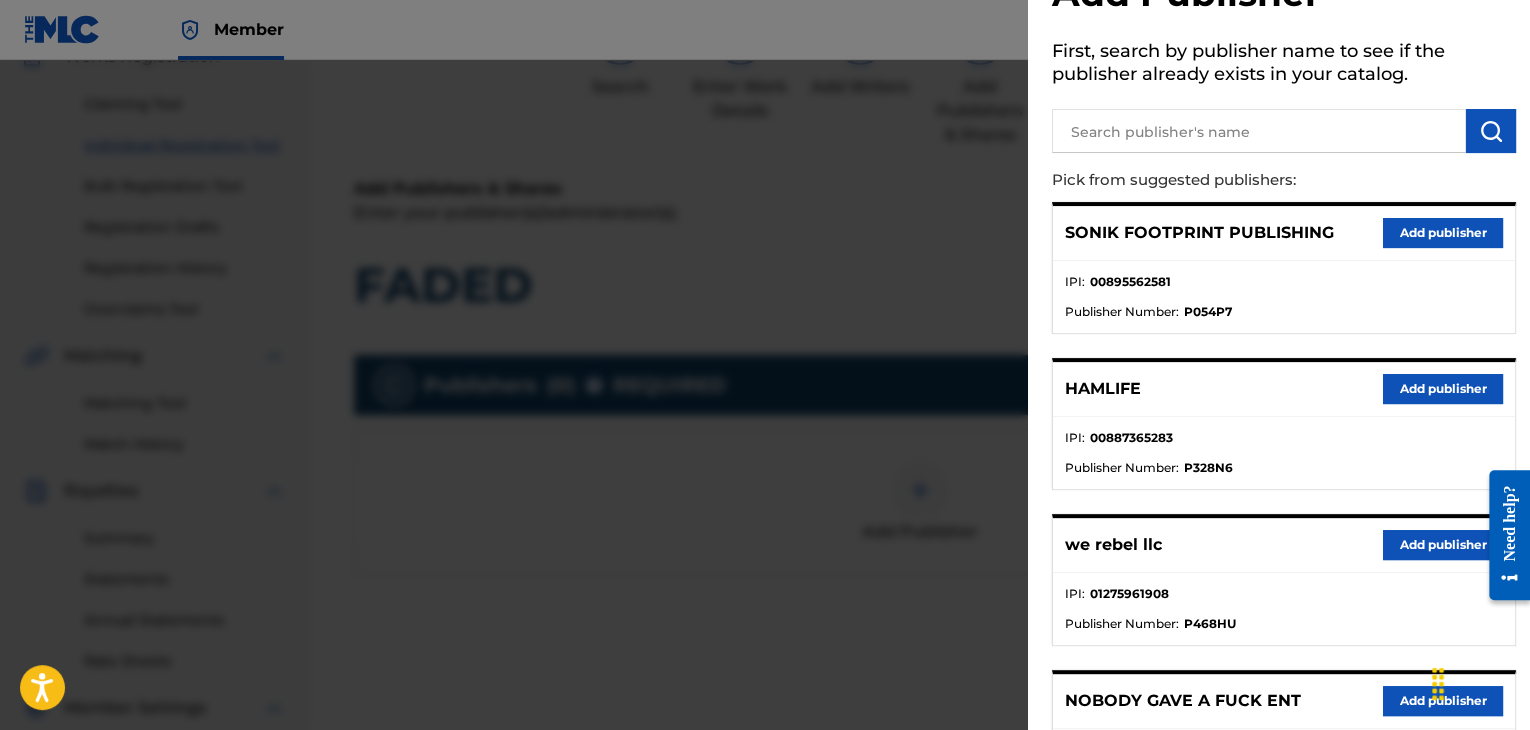 scroll, scrollTop: 300, scrollLeft: 0, axis: vertical 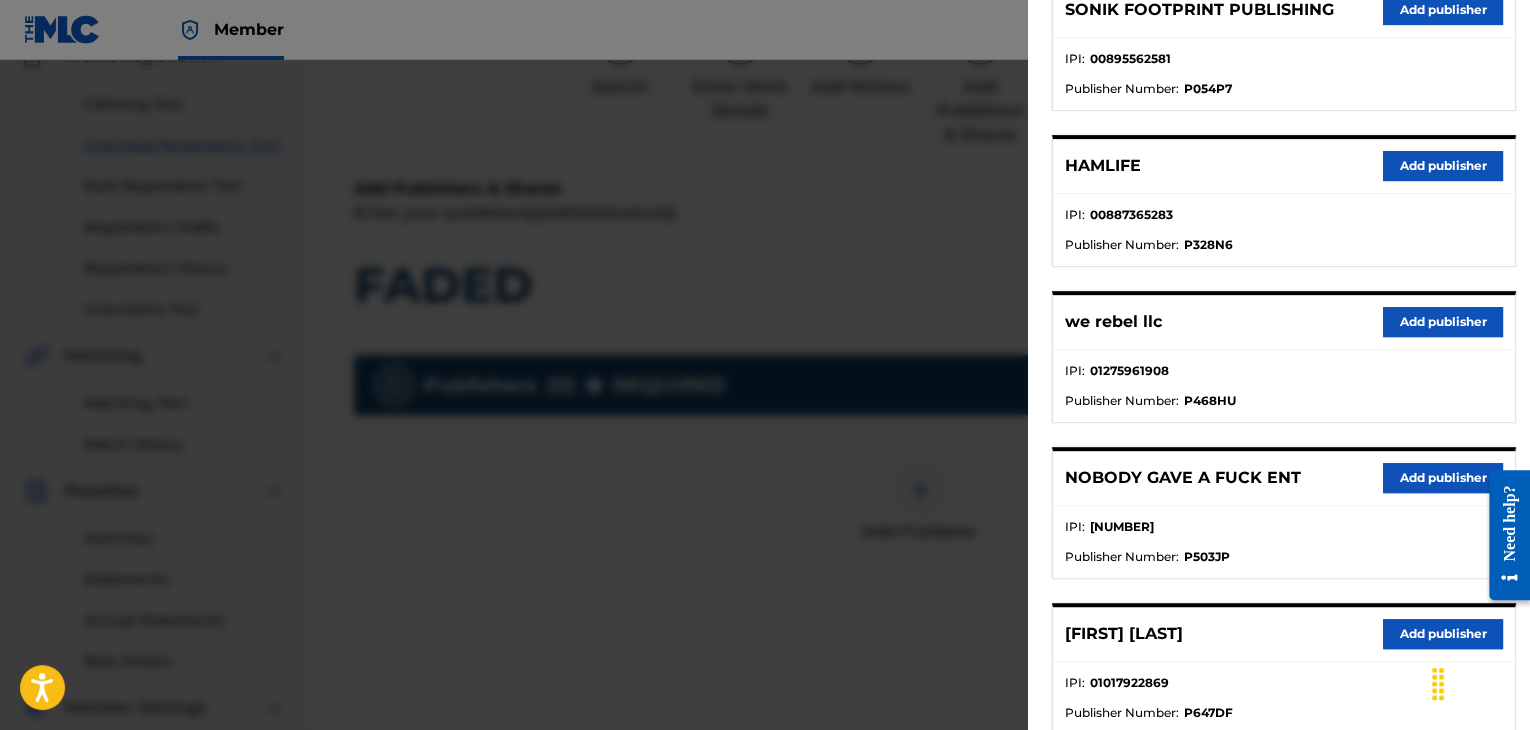 click on "Add publisher" at bounding box center (1443, 322) 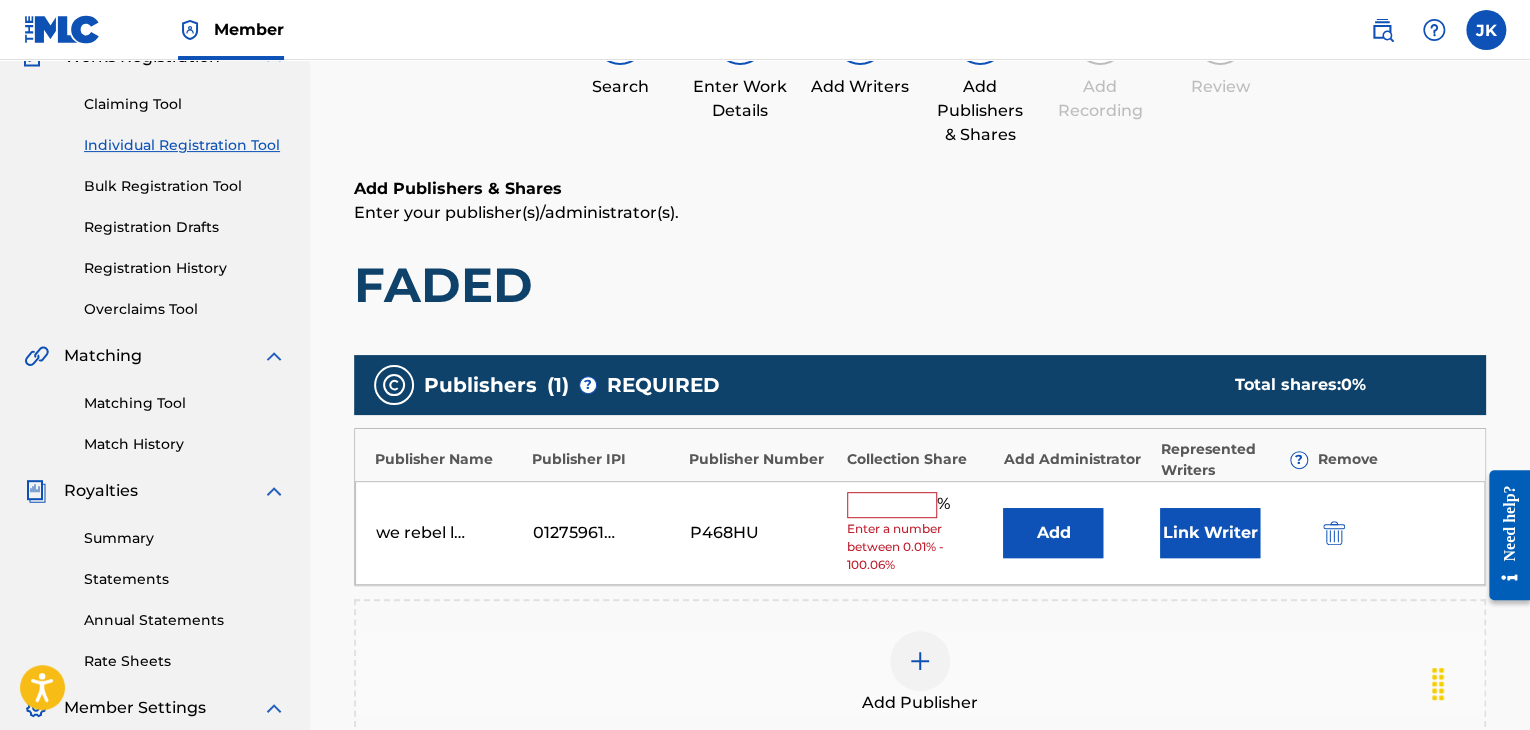 click on "FADED" at bounding box center [920, 285] 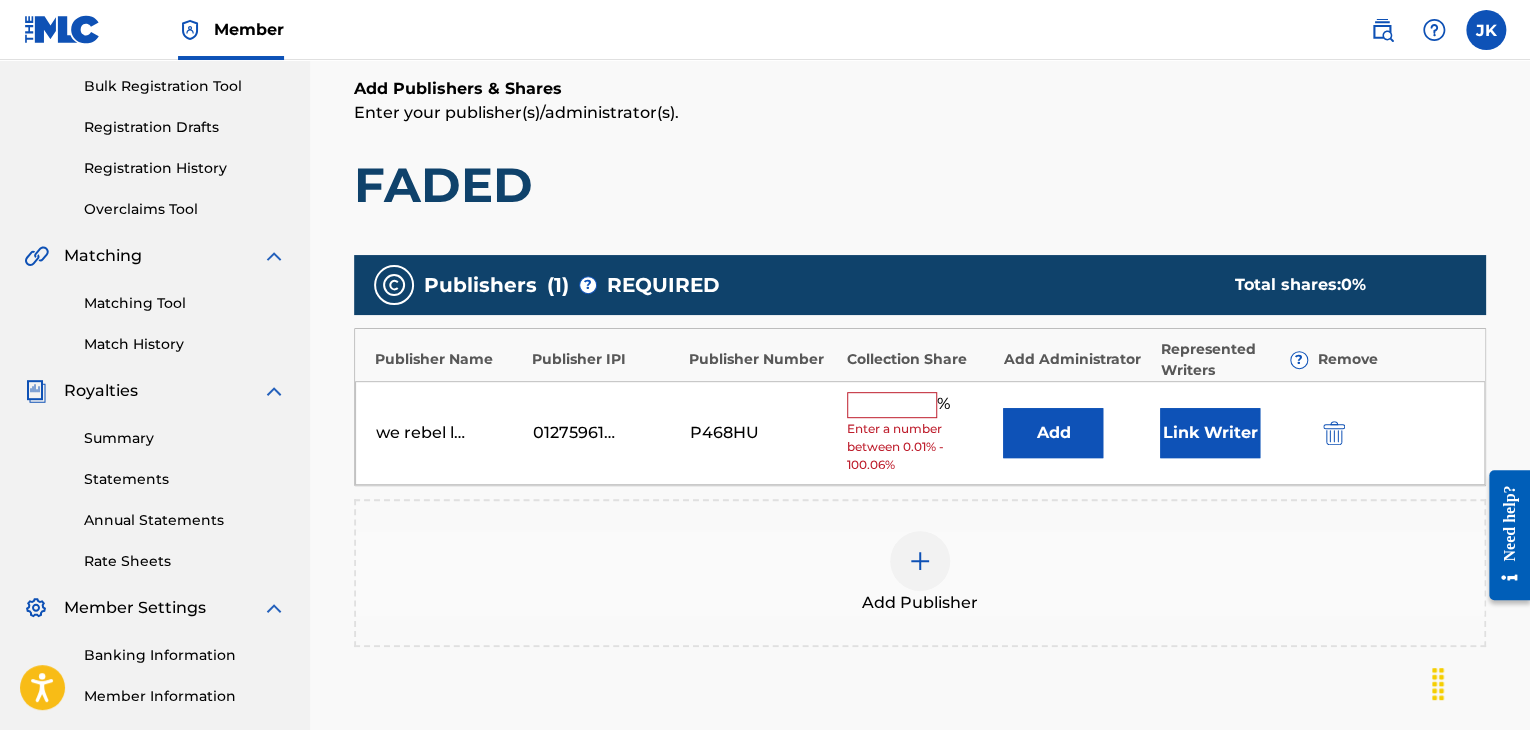 click at bounding box center [1334, 433] 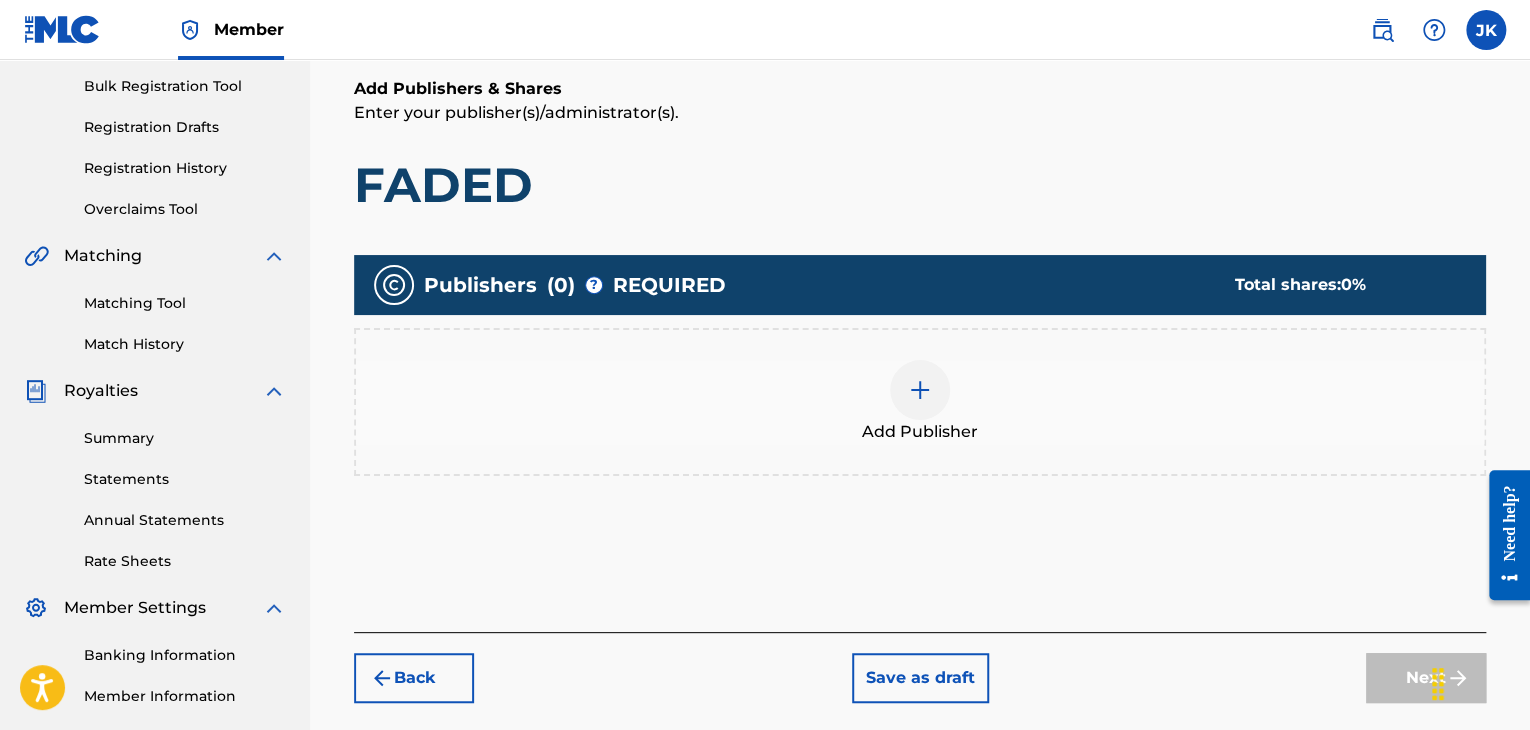 click at bounding box center [920, 390] 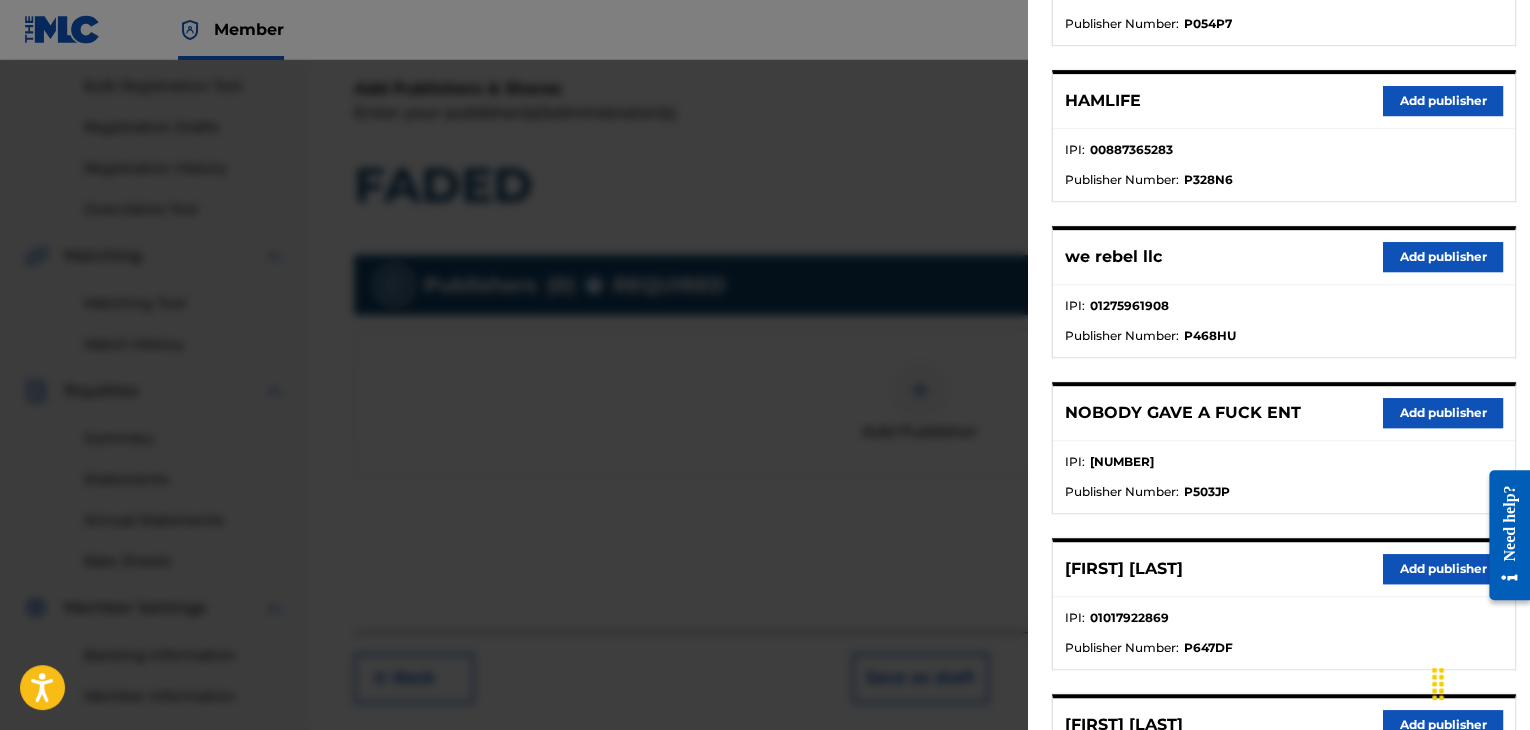 scroll, scrollTop: 400, scrollLeft: 0, axis: vertical 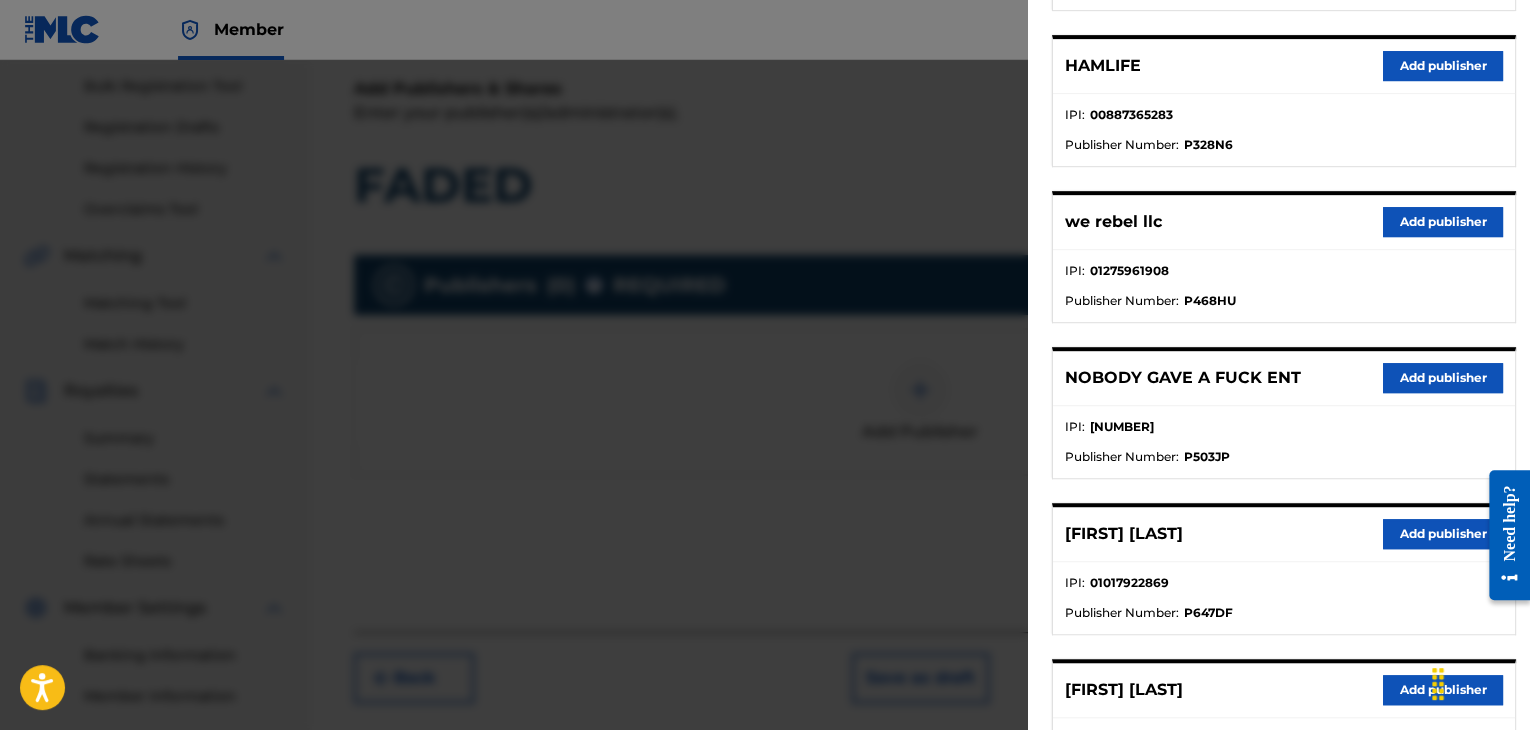 click on "Add publisher" at bounding box center (1443, 534) 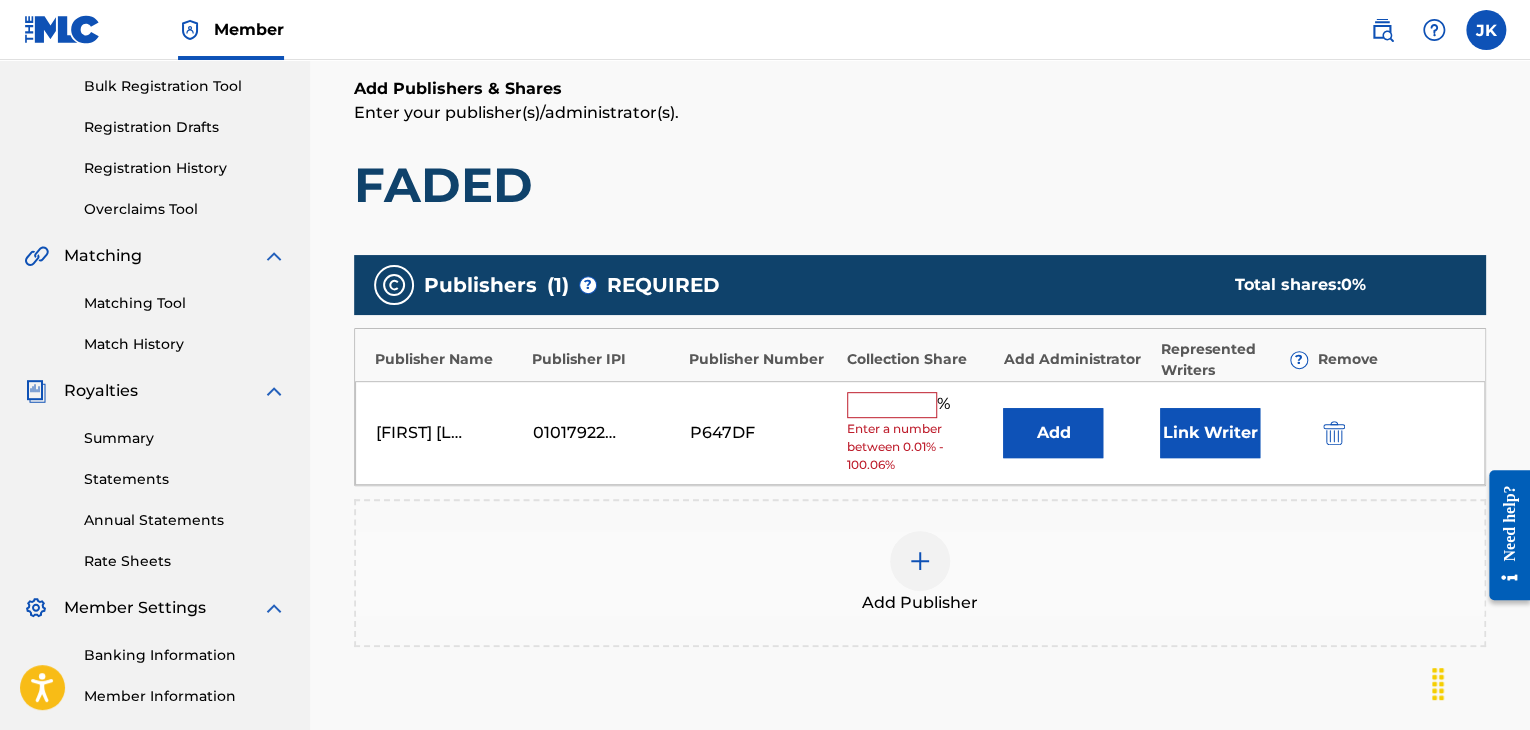 click on "Add" at bounding box center (1053, 433) 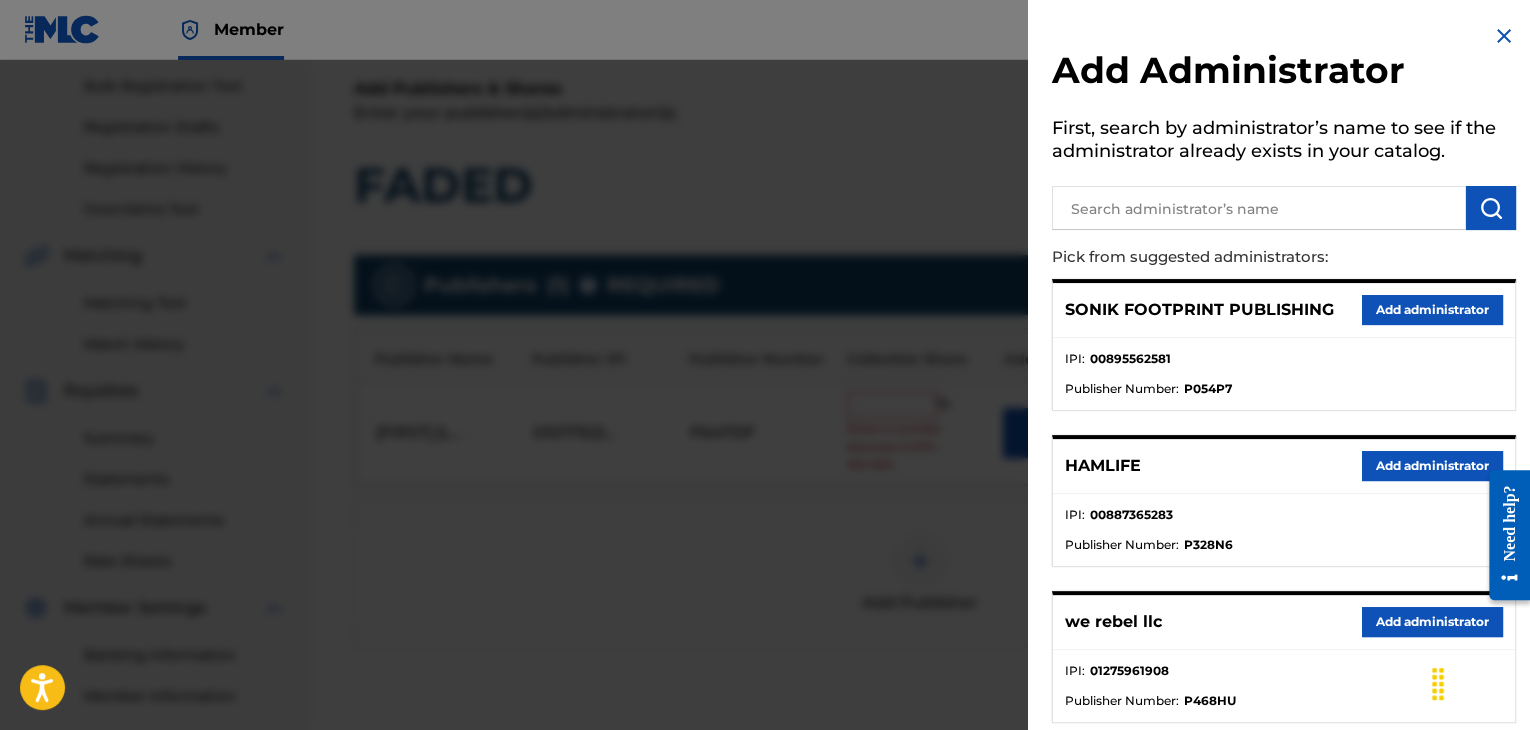 click on "Add administrator" at bounding box center [1432, 622] 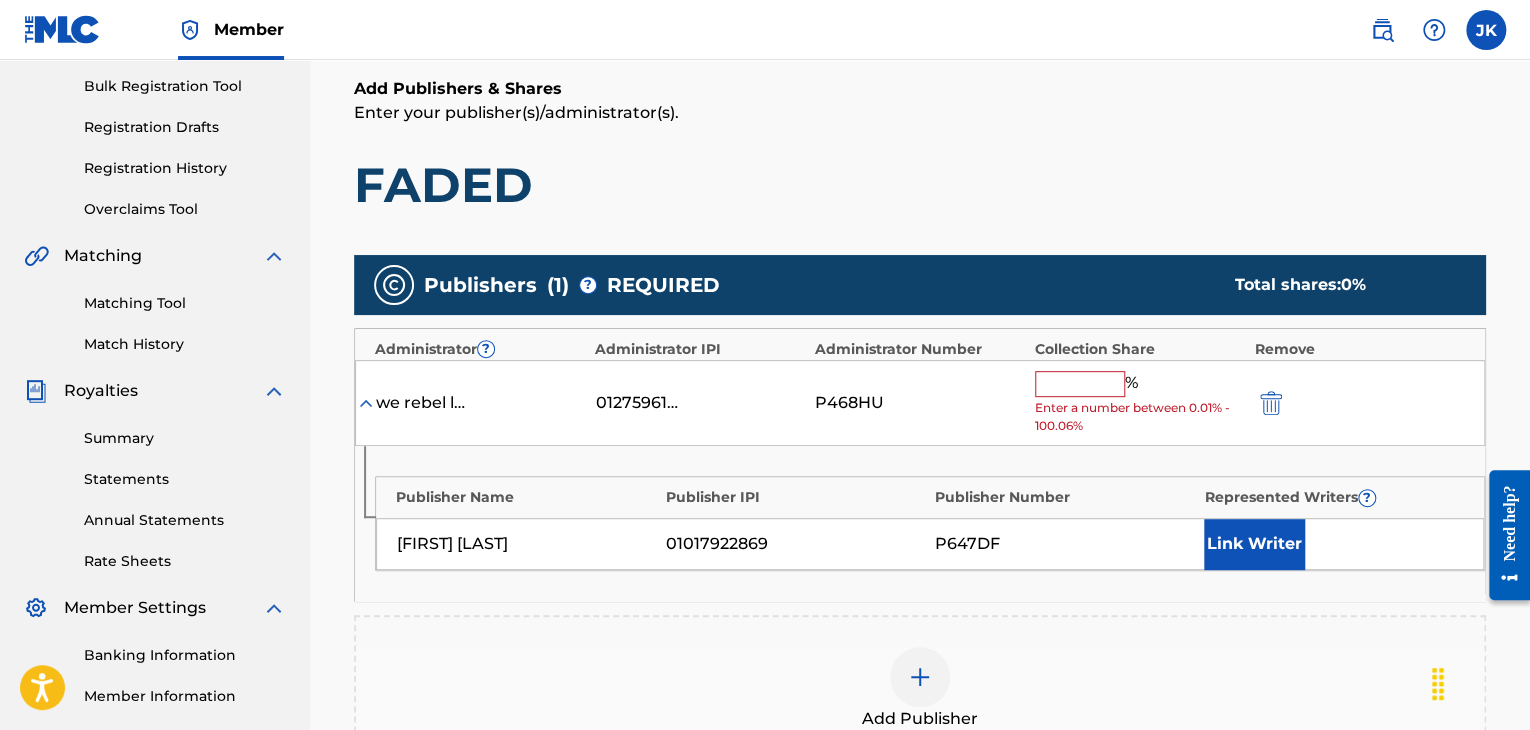 click at bounding box center (1080, 384) 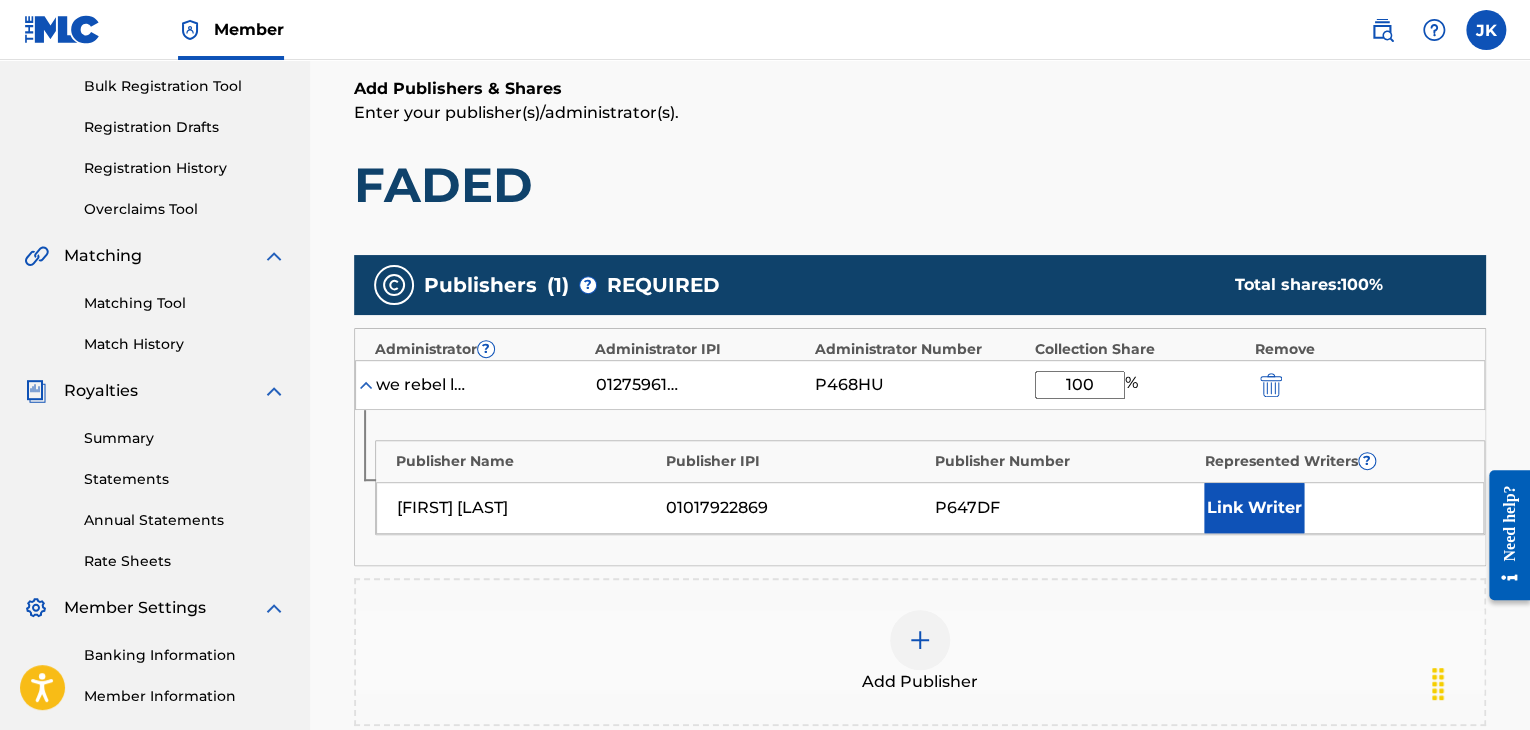 click on "FADED" at bounding box center [920, 185] 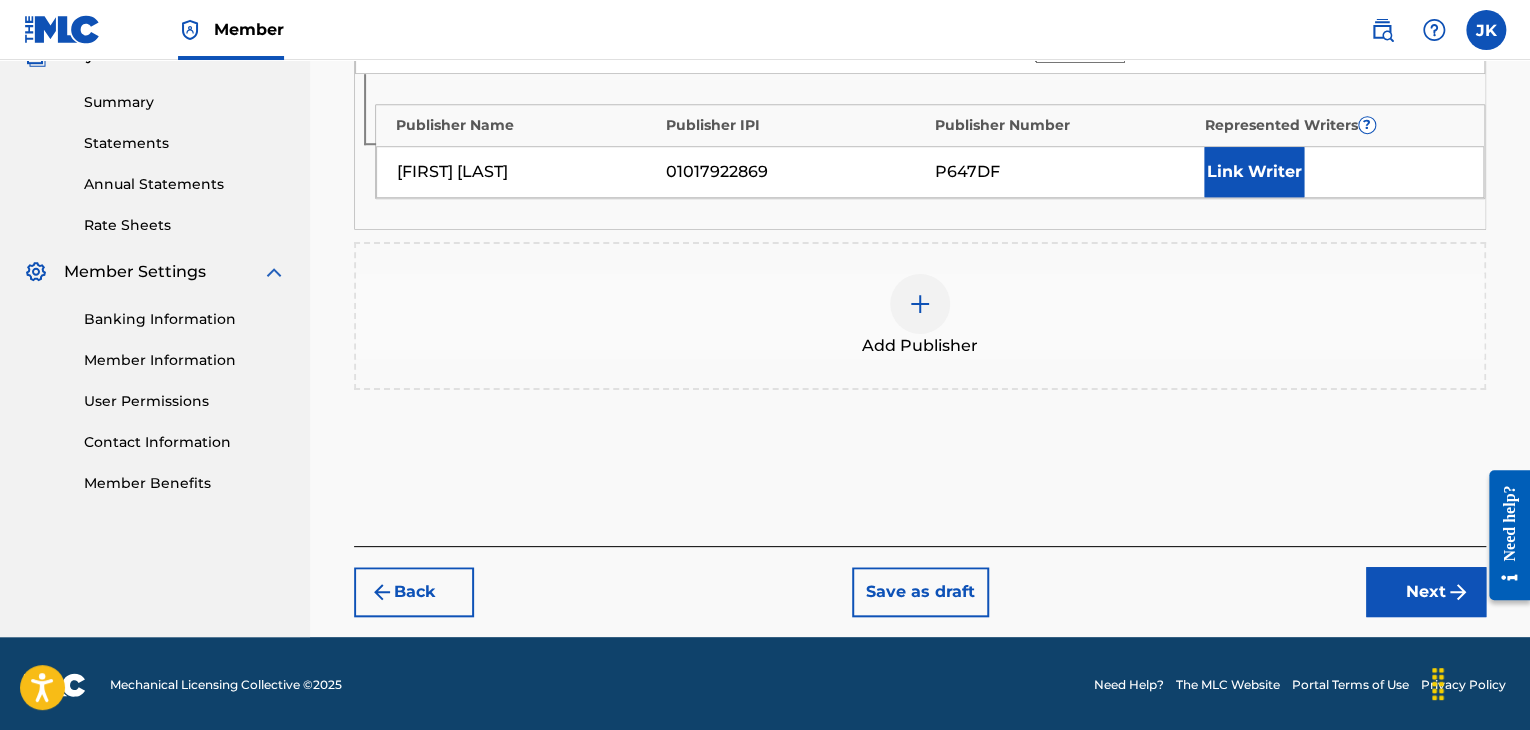 click on "Next" at bounding box center (1426, 592) 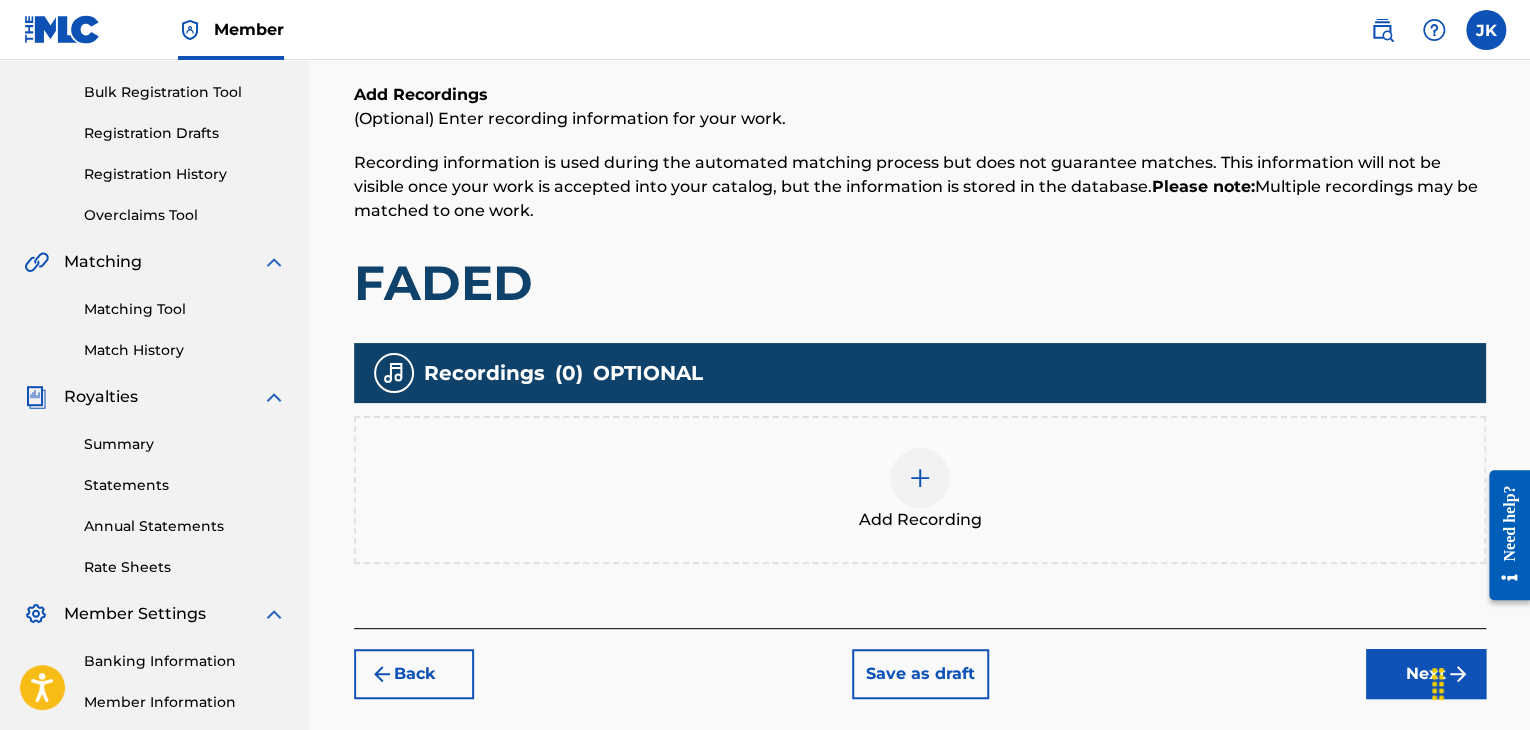 scroll, scrollTop: 290, scrollLeft: 0, axis: vertical 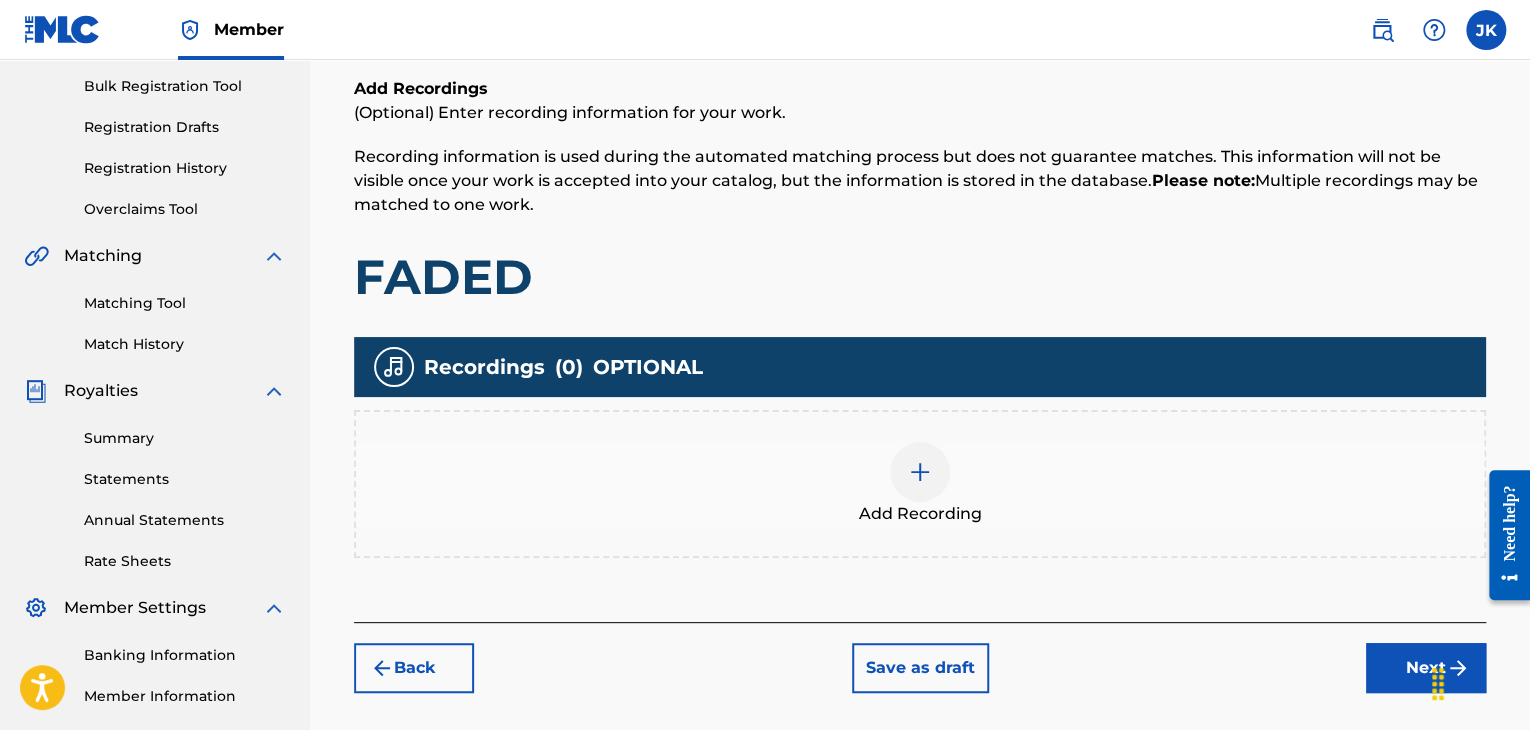 click at bounding box center [920, 472] 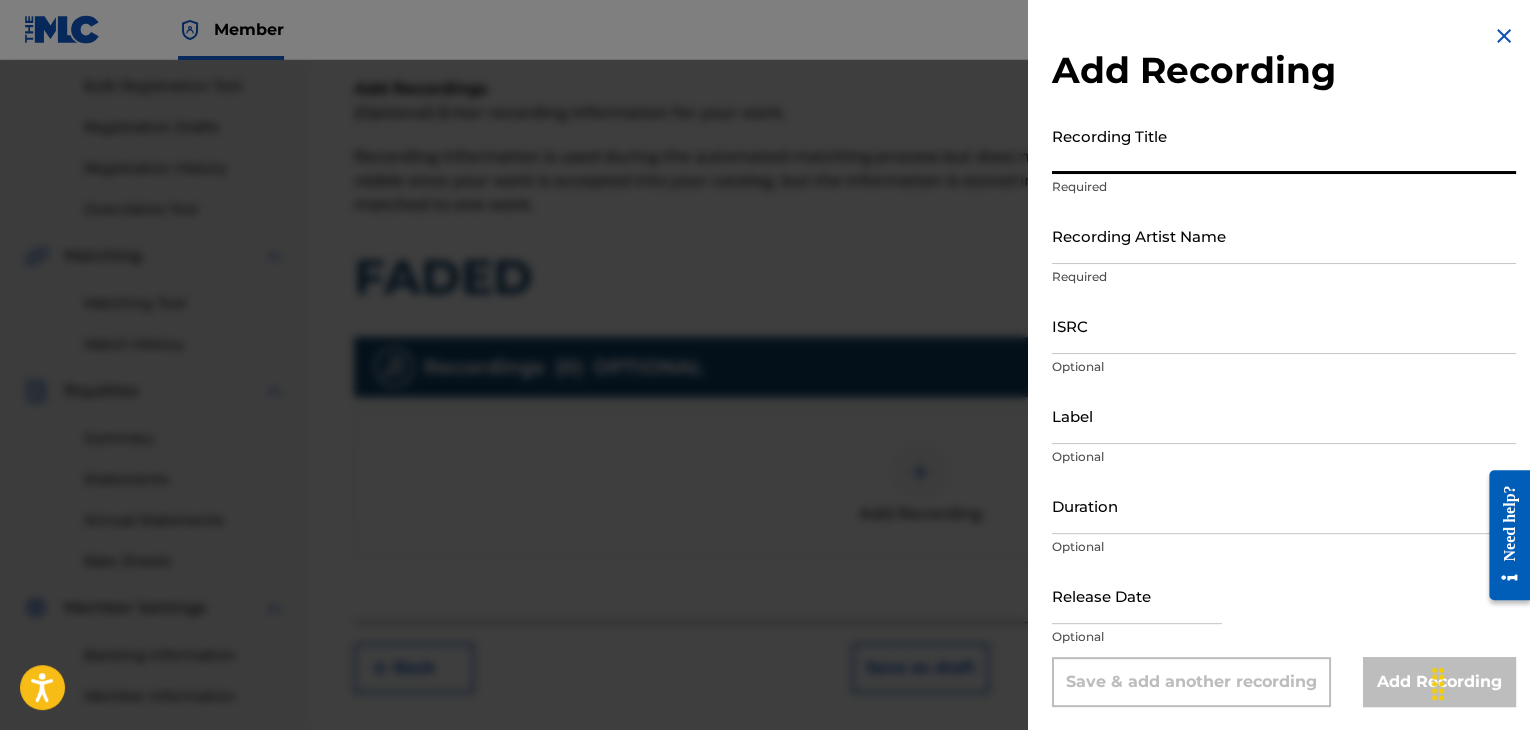 click on "Recording Title" at bounding box center (1284, 145) 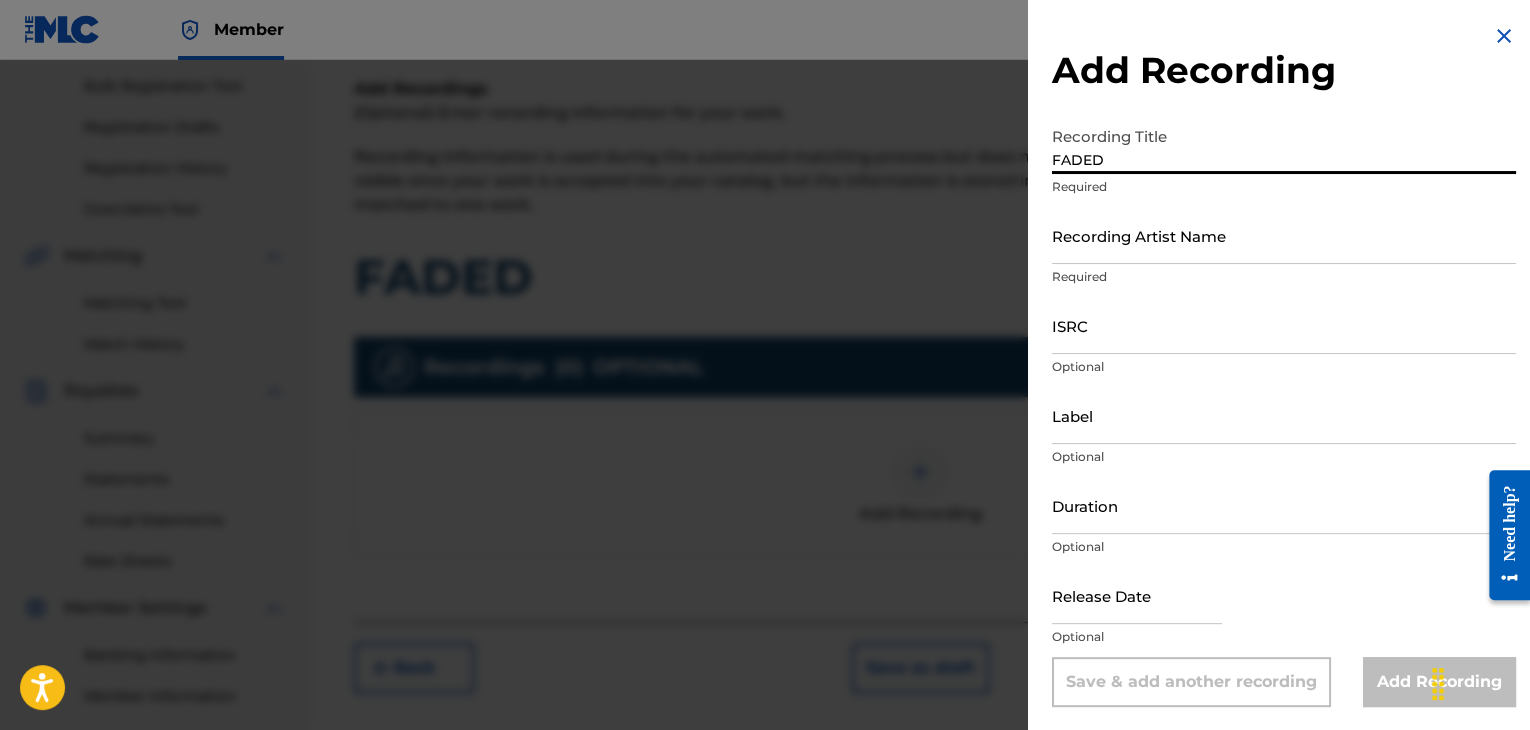 click on "Recording Artist Name" at bounding box center [1284, 235] 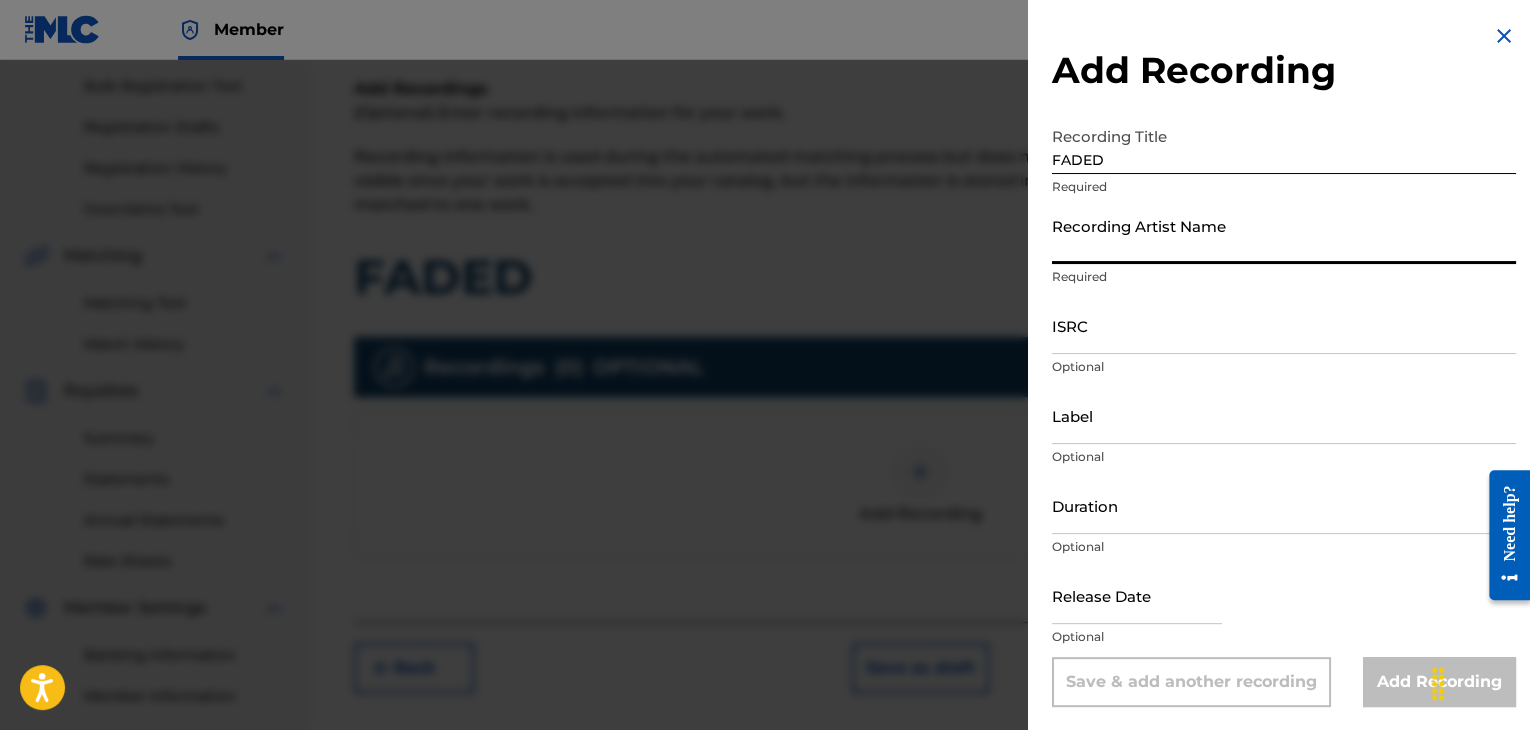 paste on "[FIRST]" 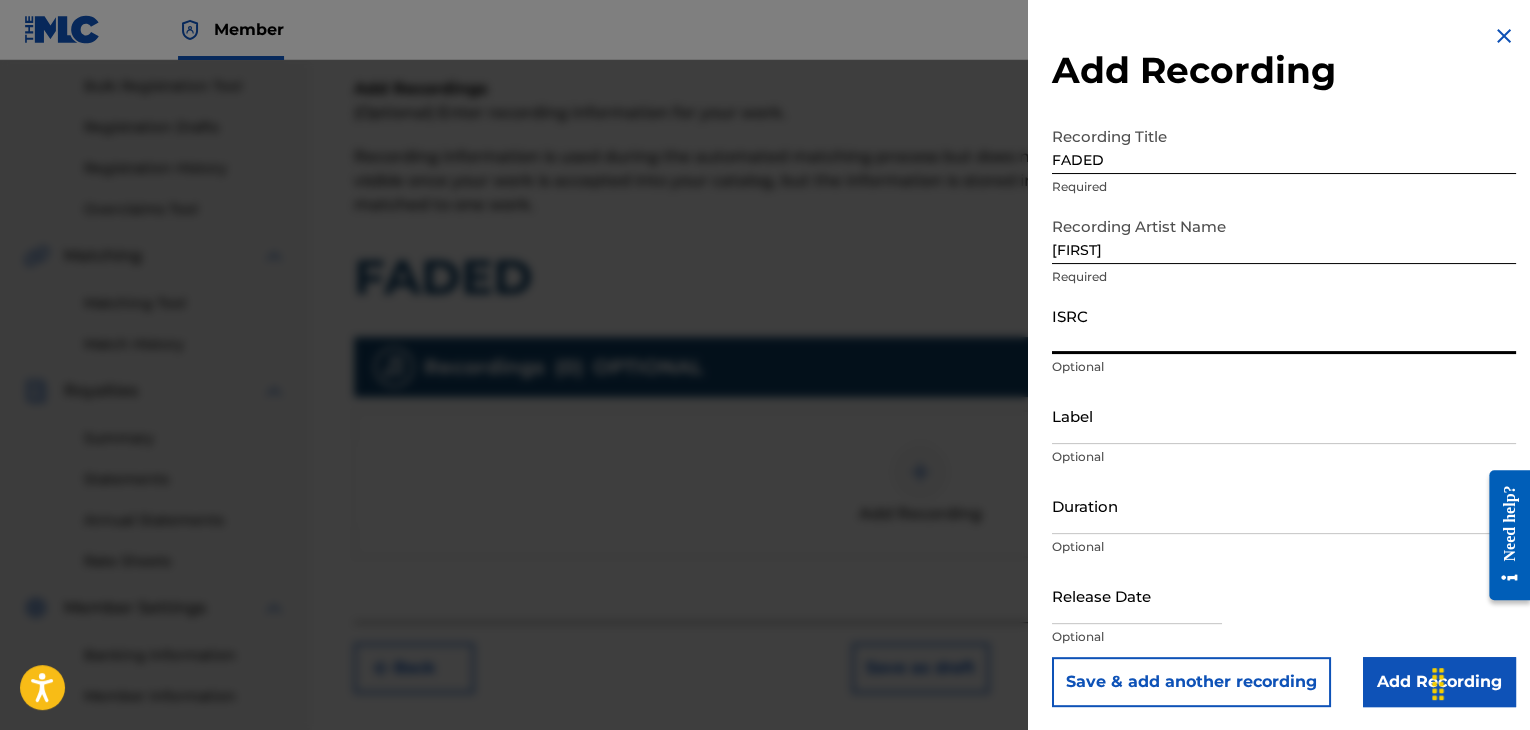 click on "ISRC" at bounding box center (1284, 325) 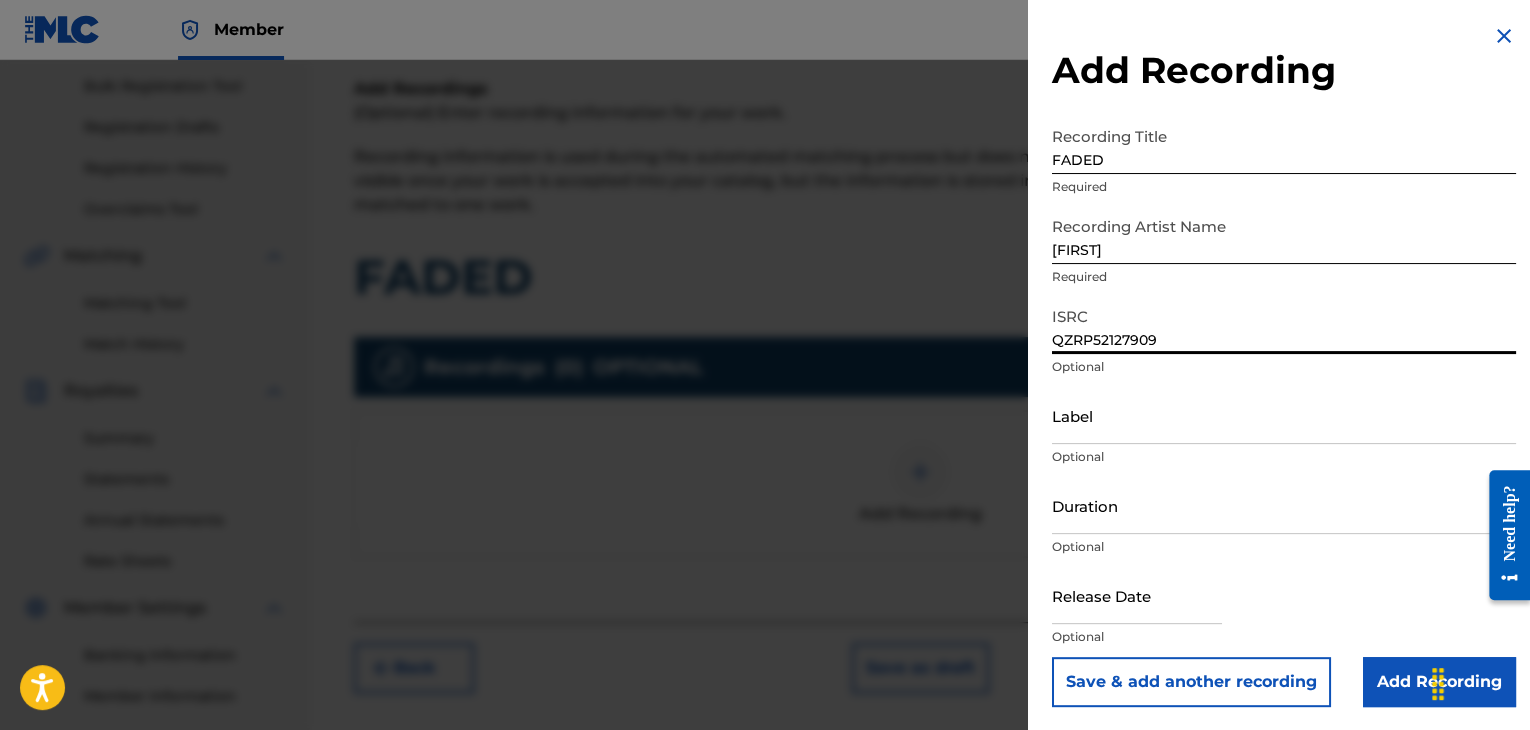 click on "Label" at bounding box center [1284, 415] 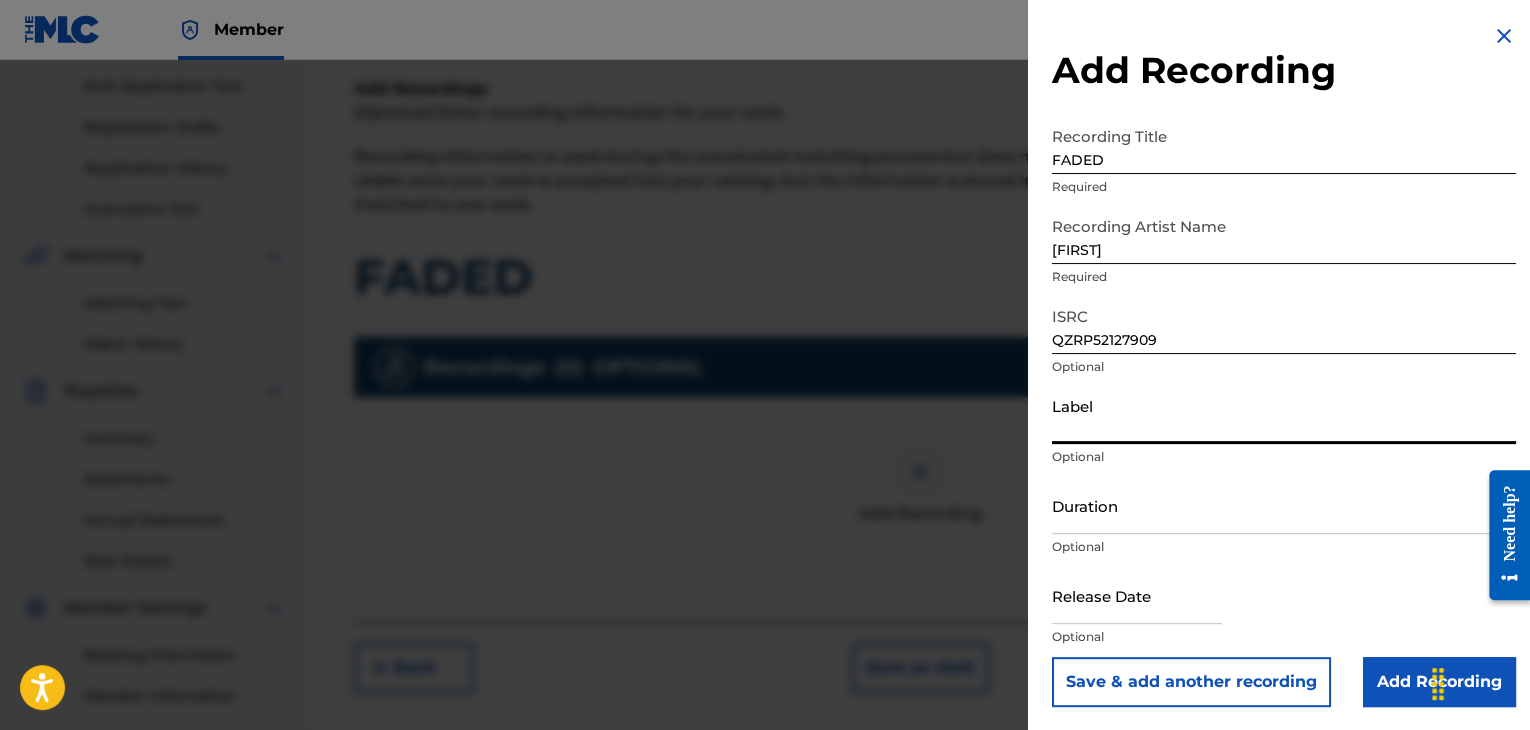 paste on "My Freedom Records" 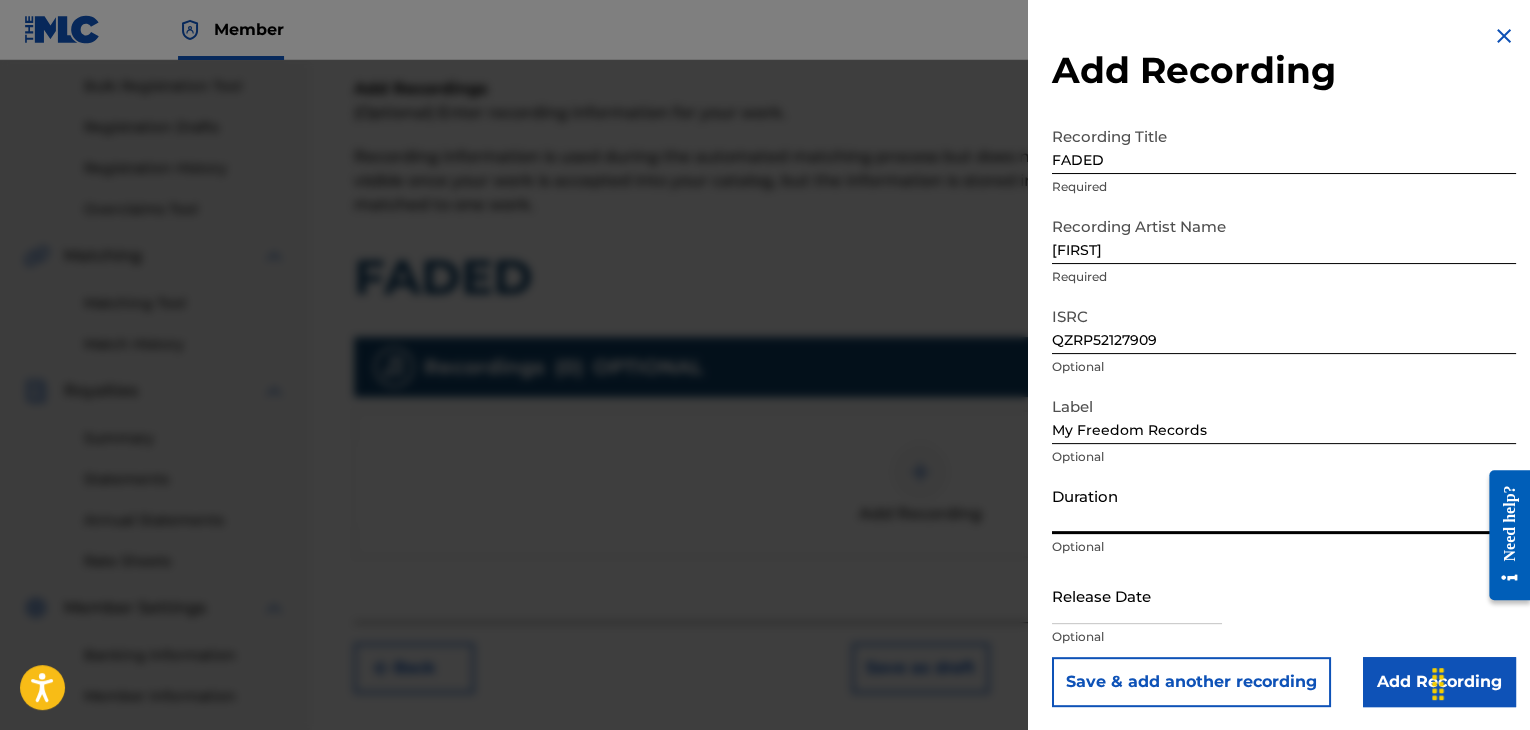 click on "Duration" at bounding box center (1284, 505) 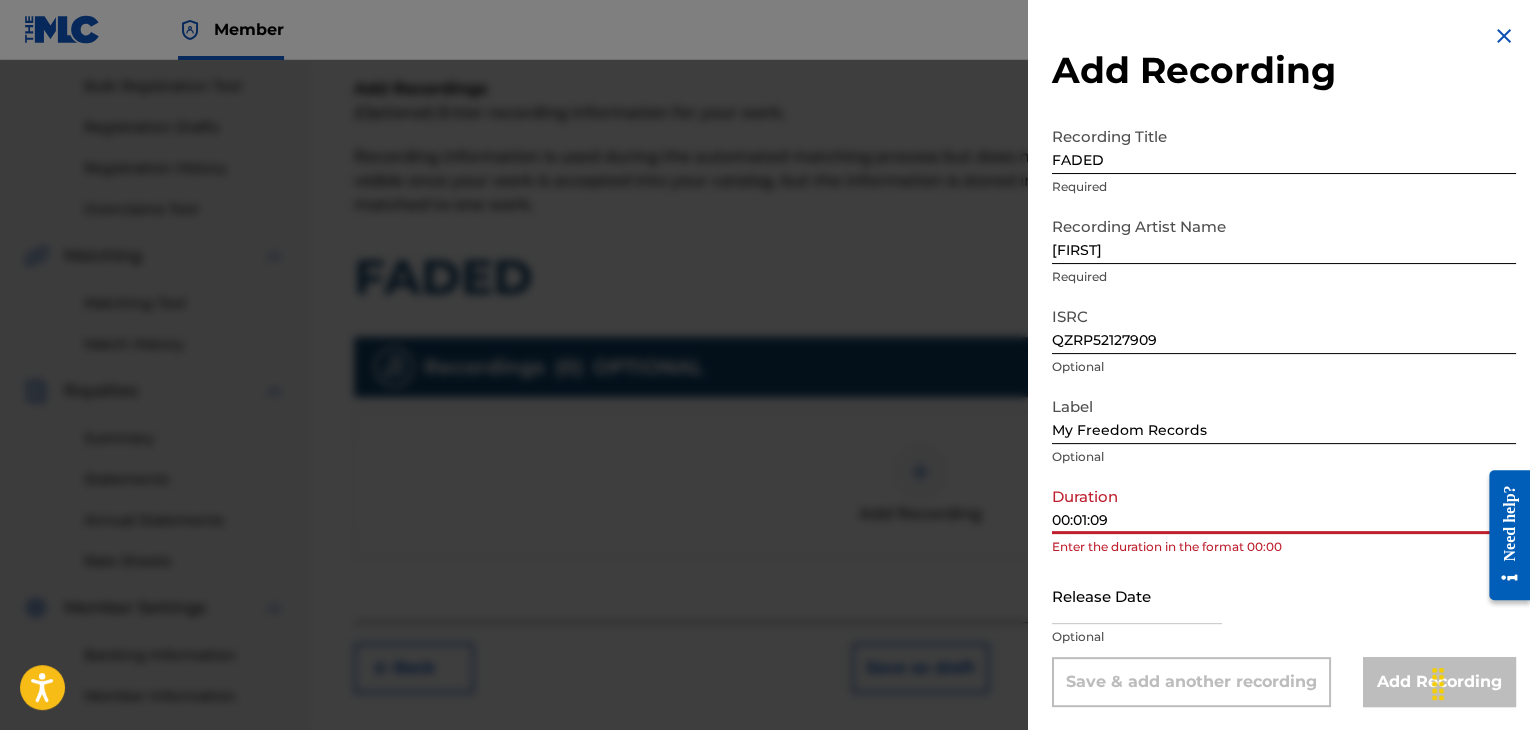 drag, startPoint x: 1076, startPoint y: 519, endPoint x: 1088, endPoint y: 520, distance: 12.0415945 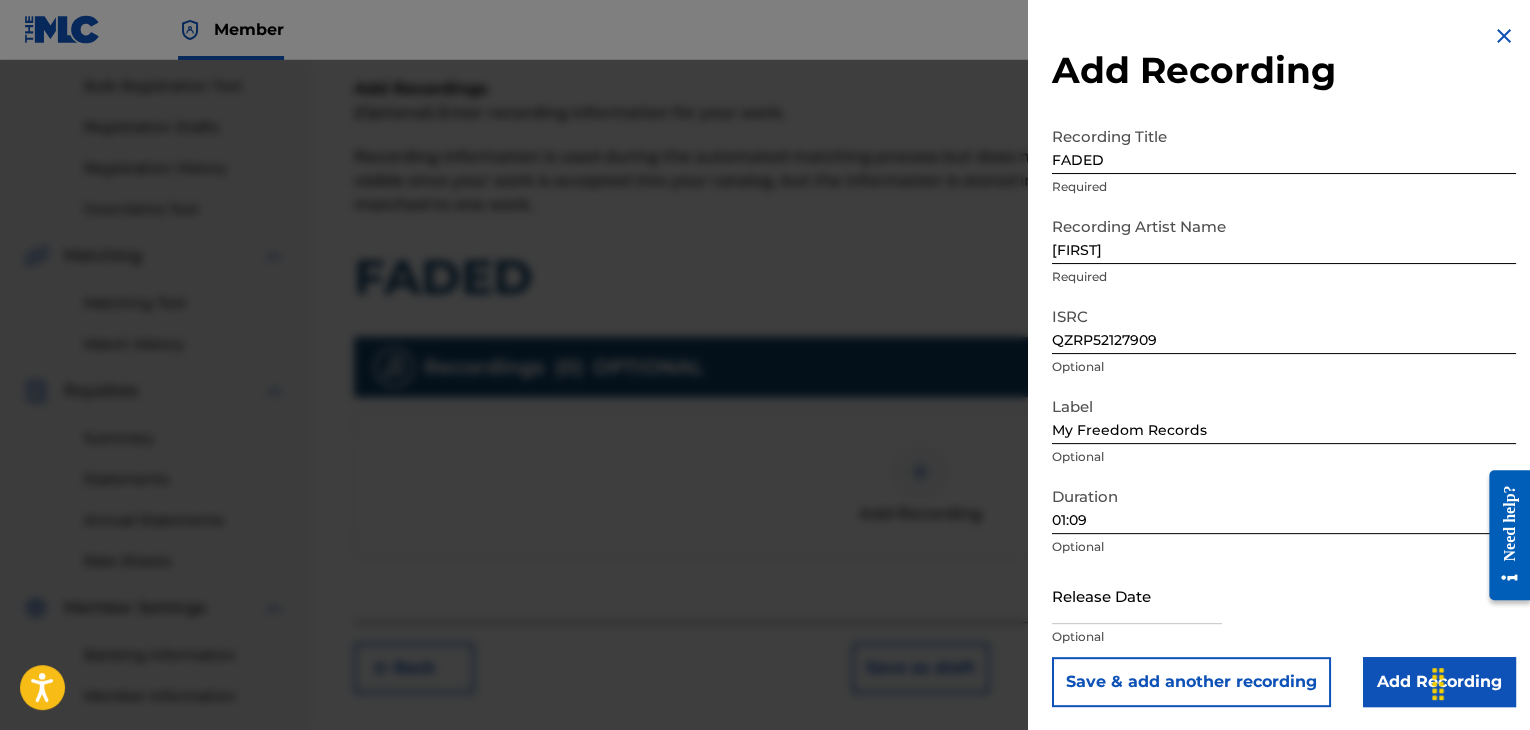 click on "Release Date Optional" at bounding box center (1284, 612) 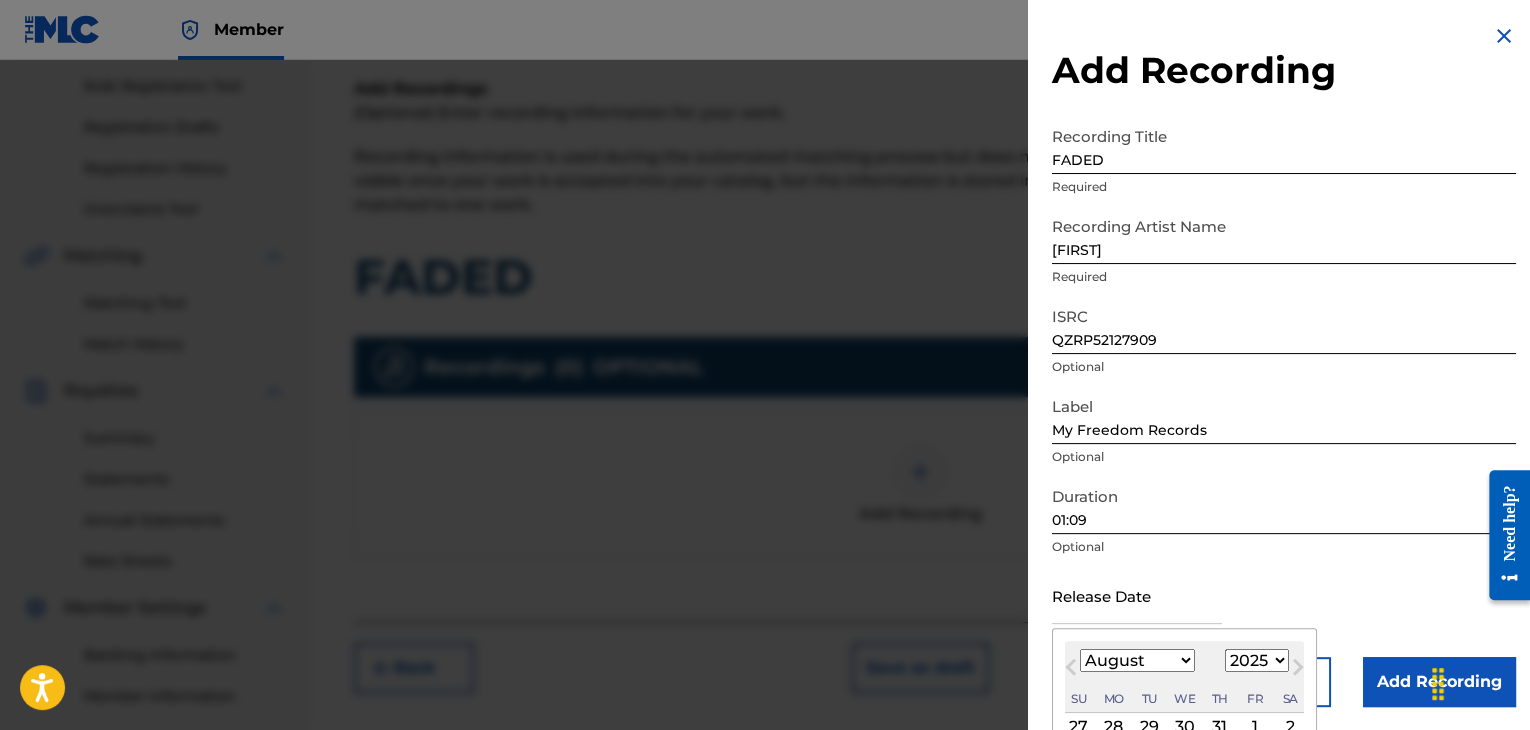 click on "January February March April May June July August September October November December" at bounding box center [1137, 660] 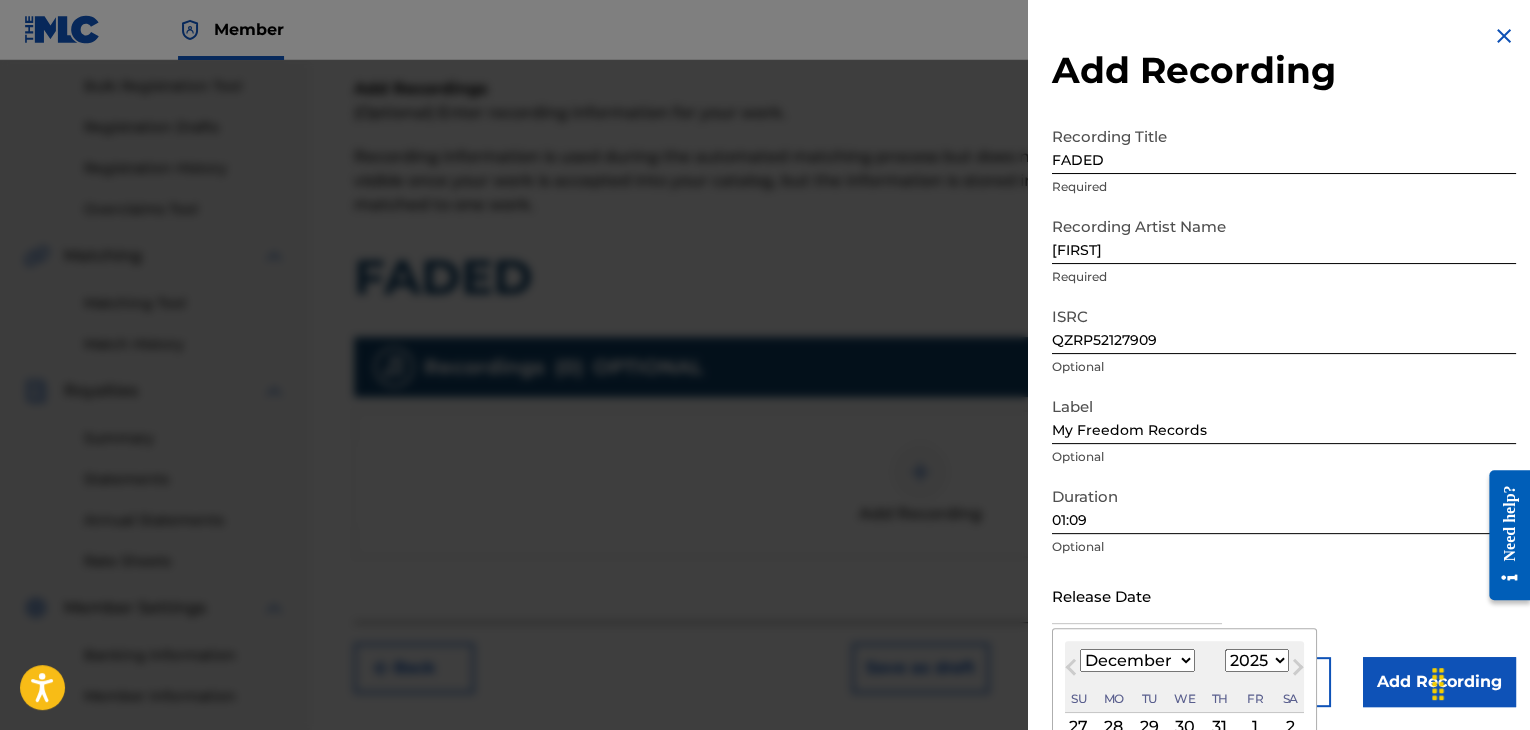 click on "January February March April May June July August September October November December" at bounding box center [1137, 660] 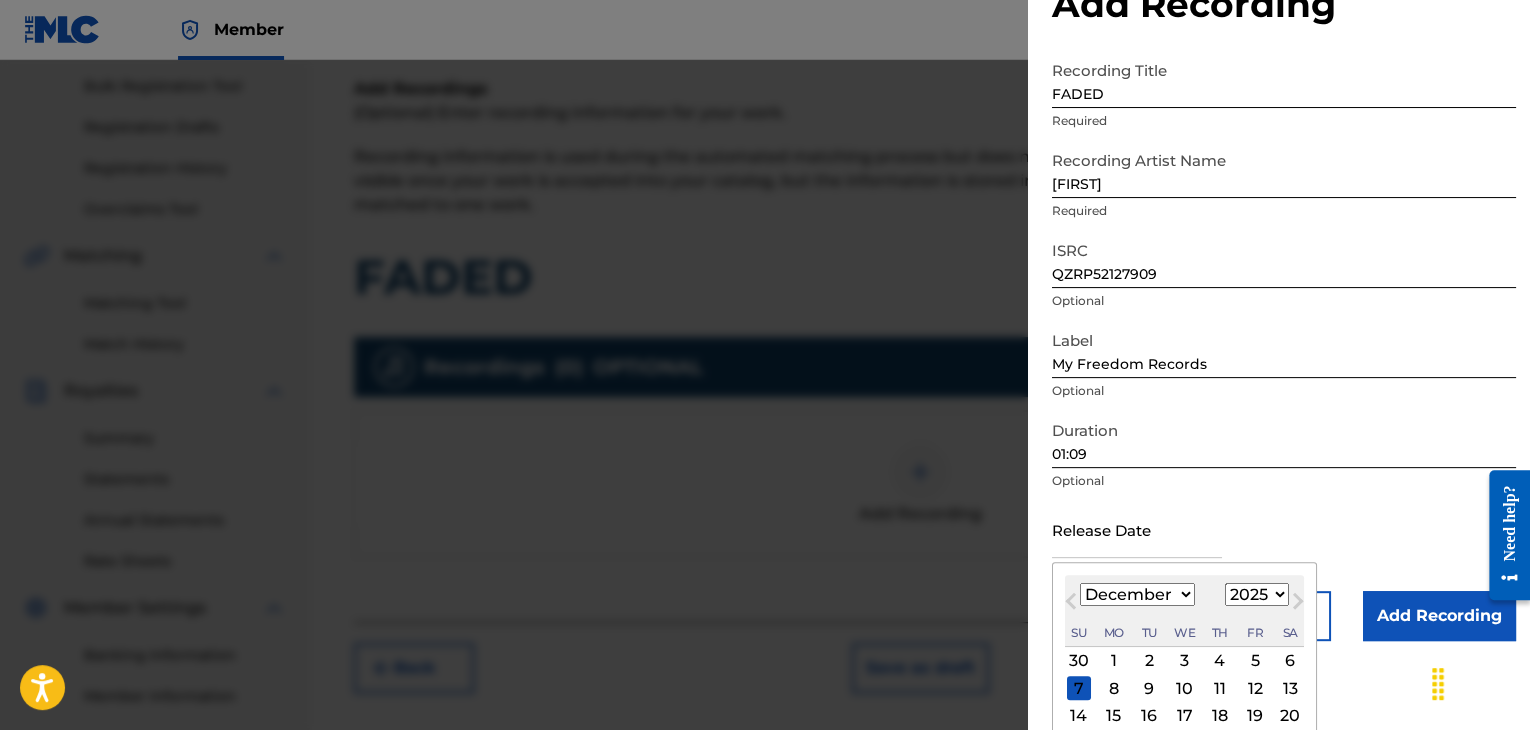 scroll, scrollTop: 160, scrollLeft: 0, axis: vertical 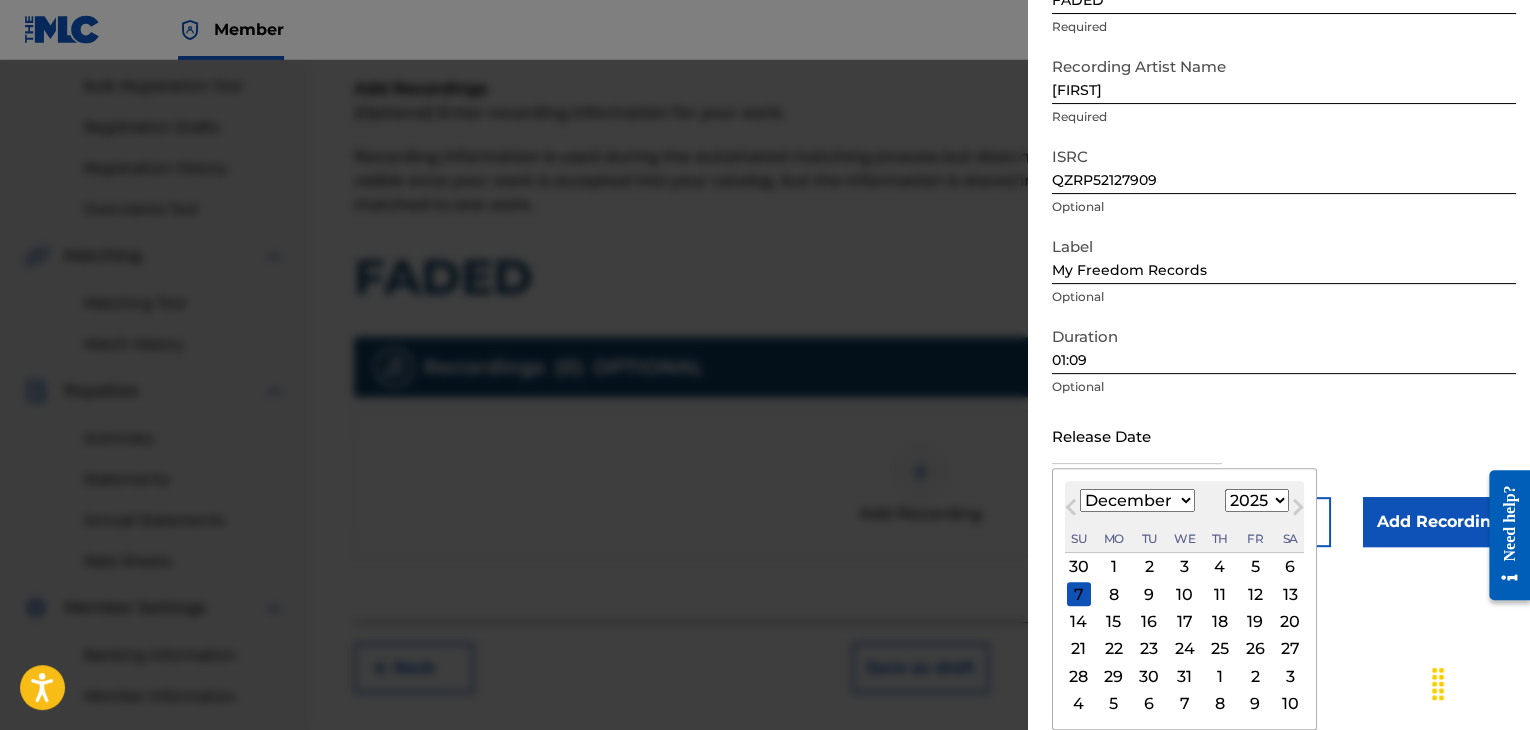 click on "12" at bounding box center [1255, 594] 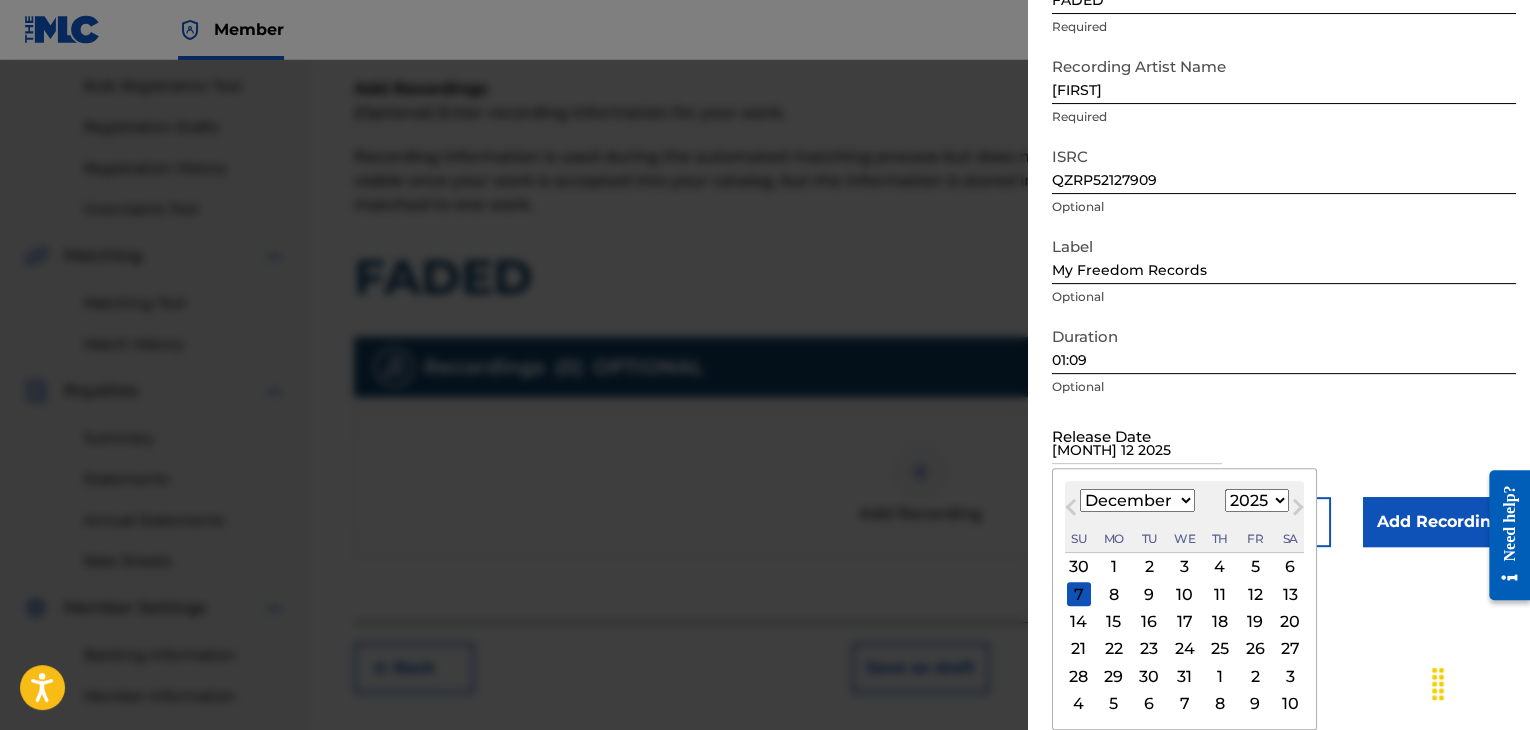 scroll, scrollTop: 1, scrollLeft: 0, axis: vertical 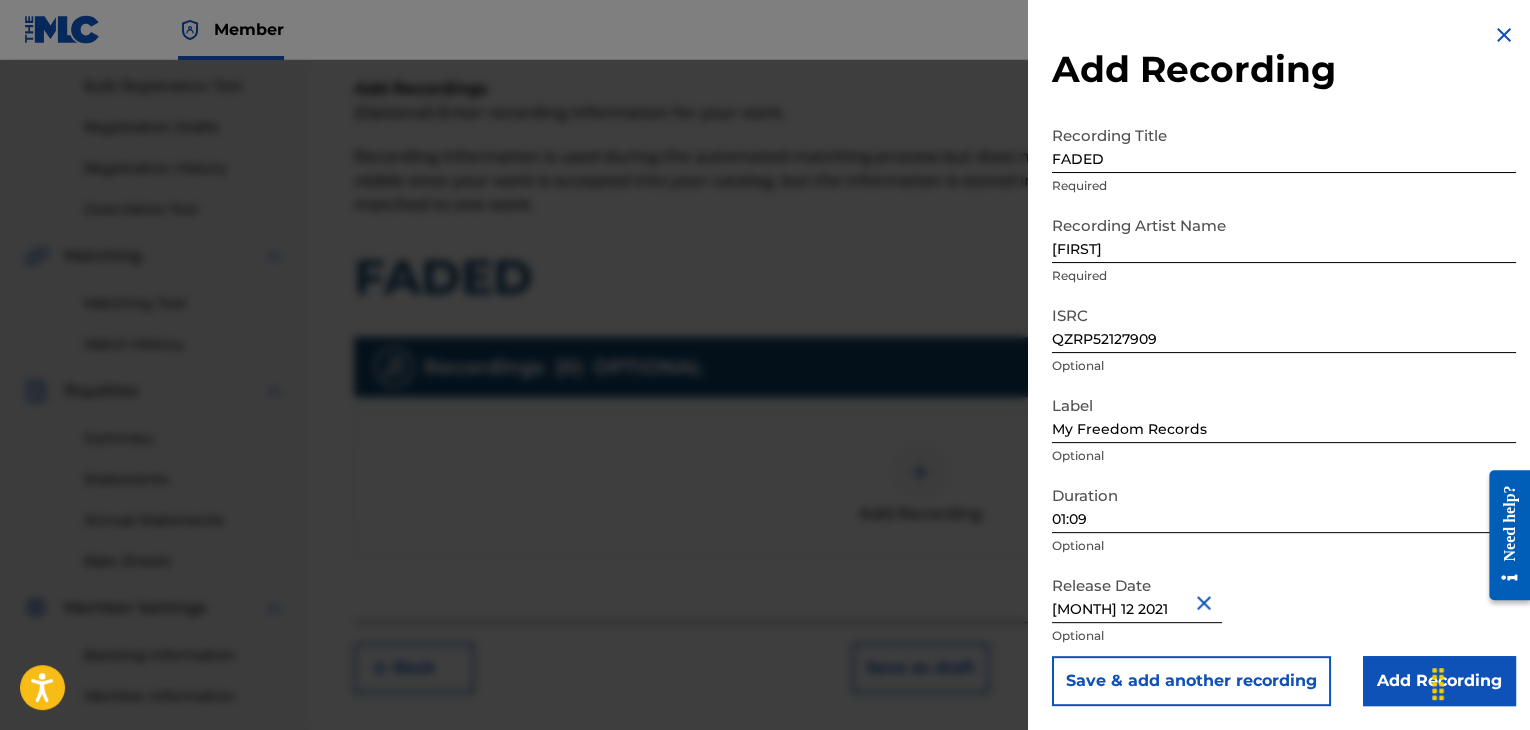 click on "Add Recording" at bounding box center [1439, 681] 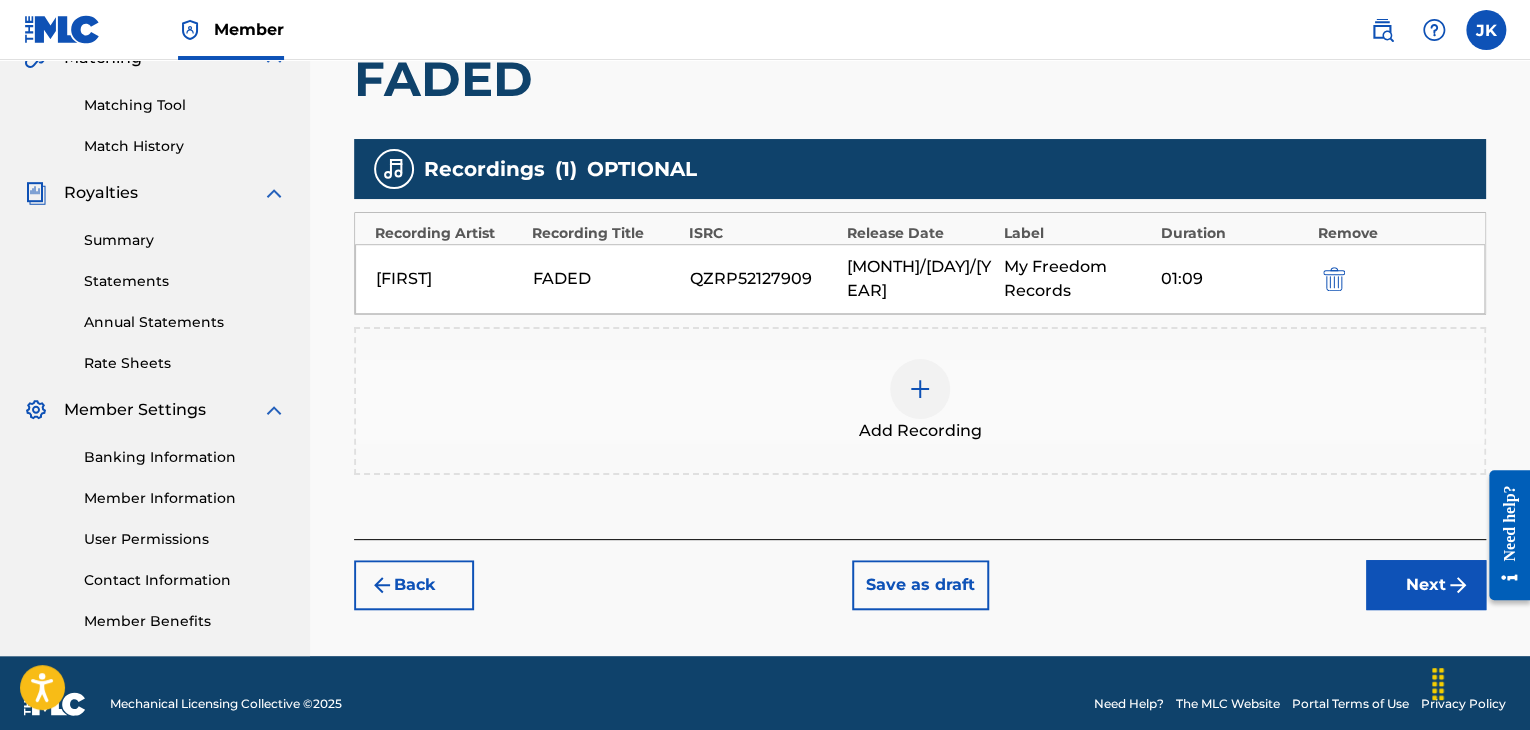 scroll, scrollTop: 490, scrollLeft: 0, axis: vertical 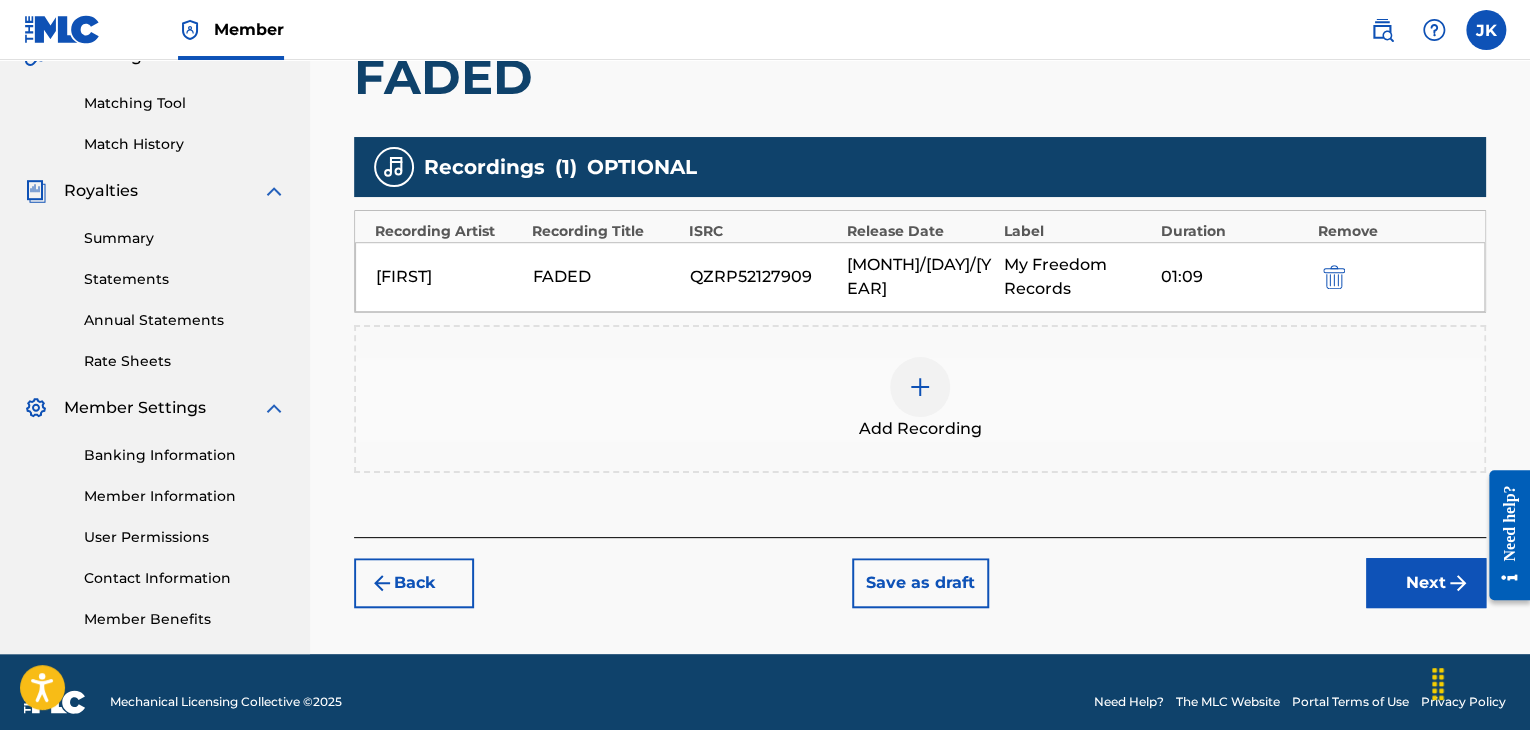 click on "Next" at bounding box center (1426, 583) 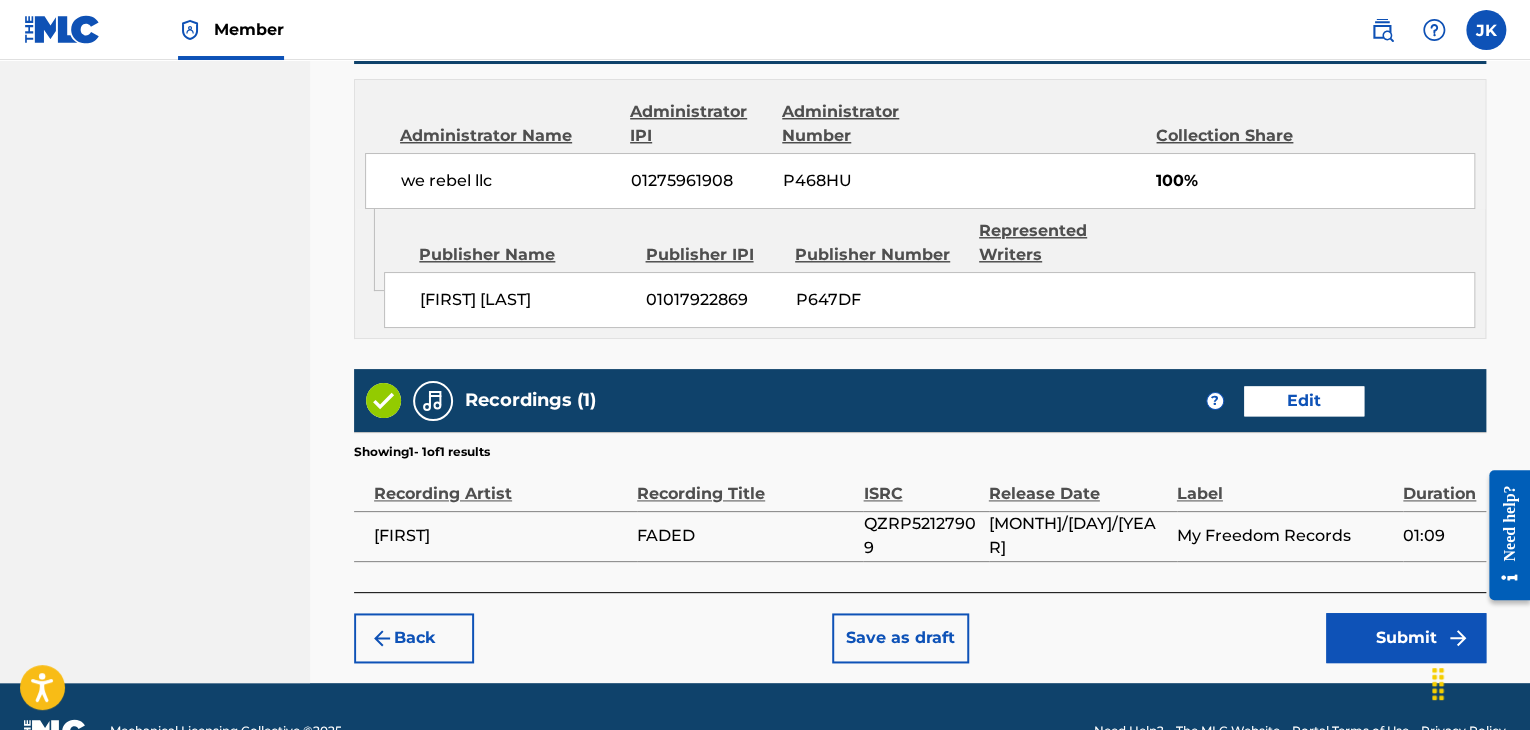 scroll, scrollTop: 1090, scrollLeft: 0, axis: vertical 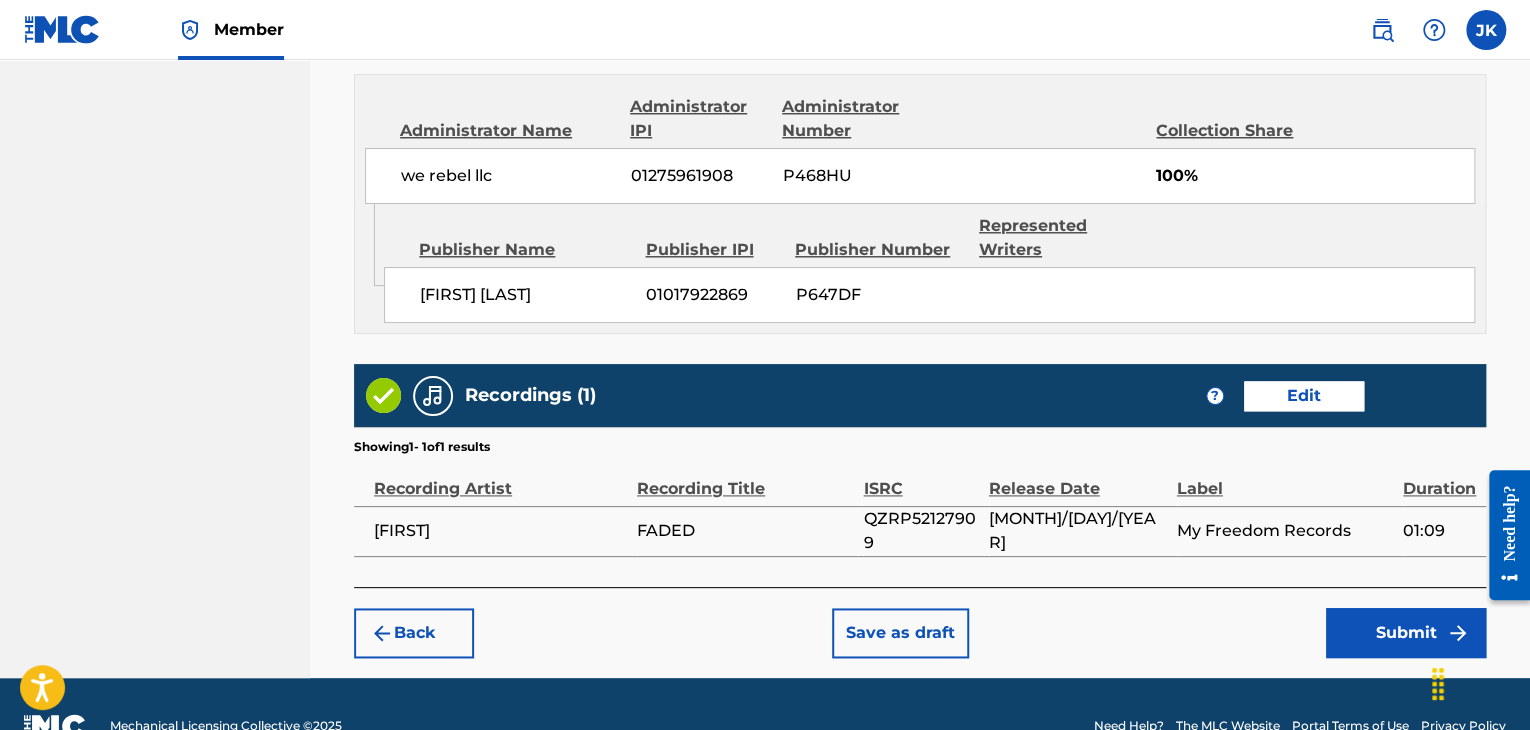 click on "Submit" at bounding box center (1406, 633) 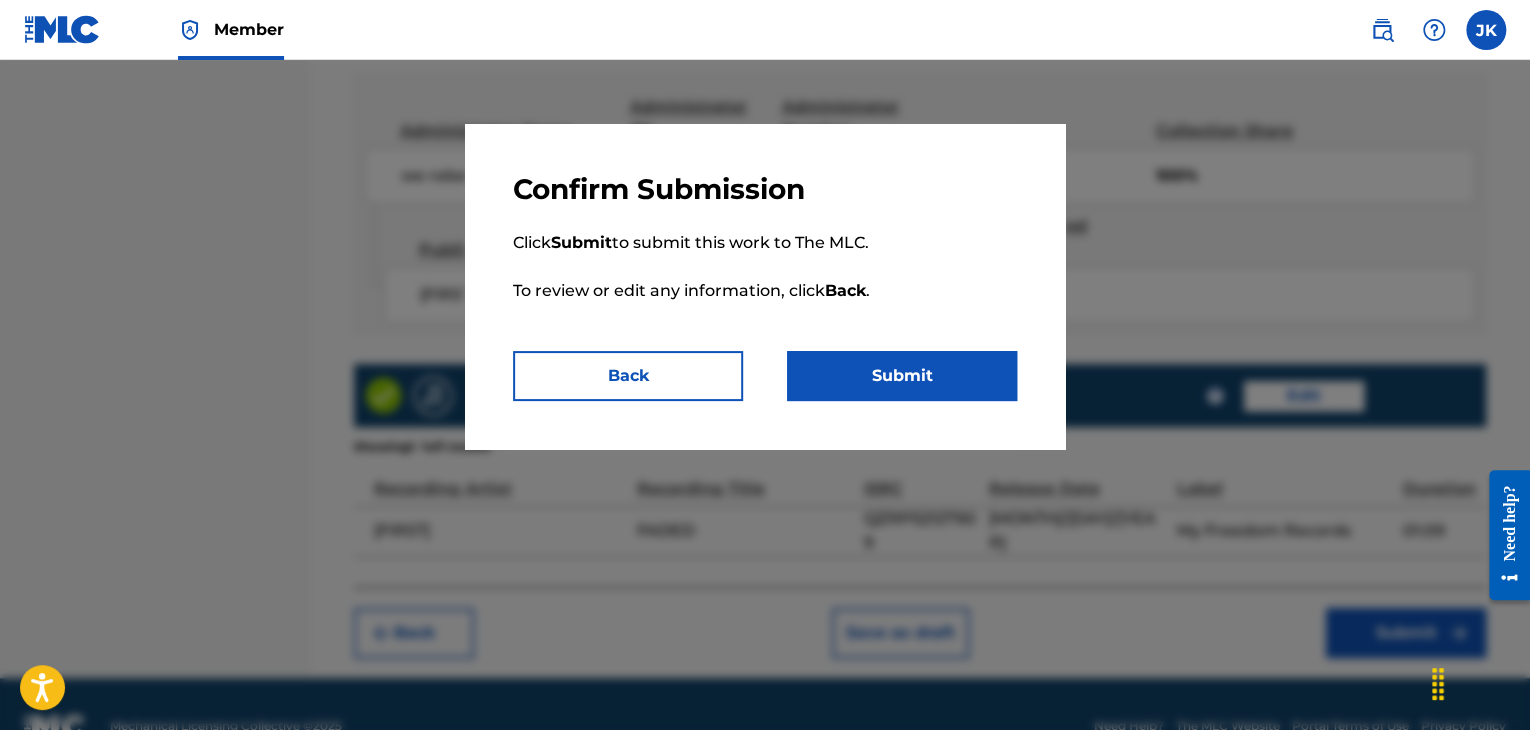 click on "Submit" at bounding box center (902, 376) 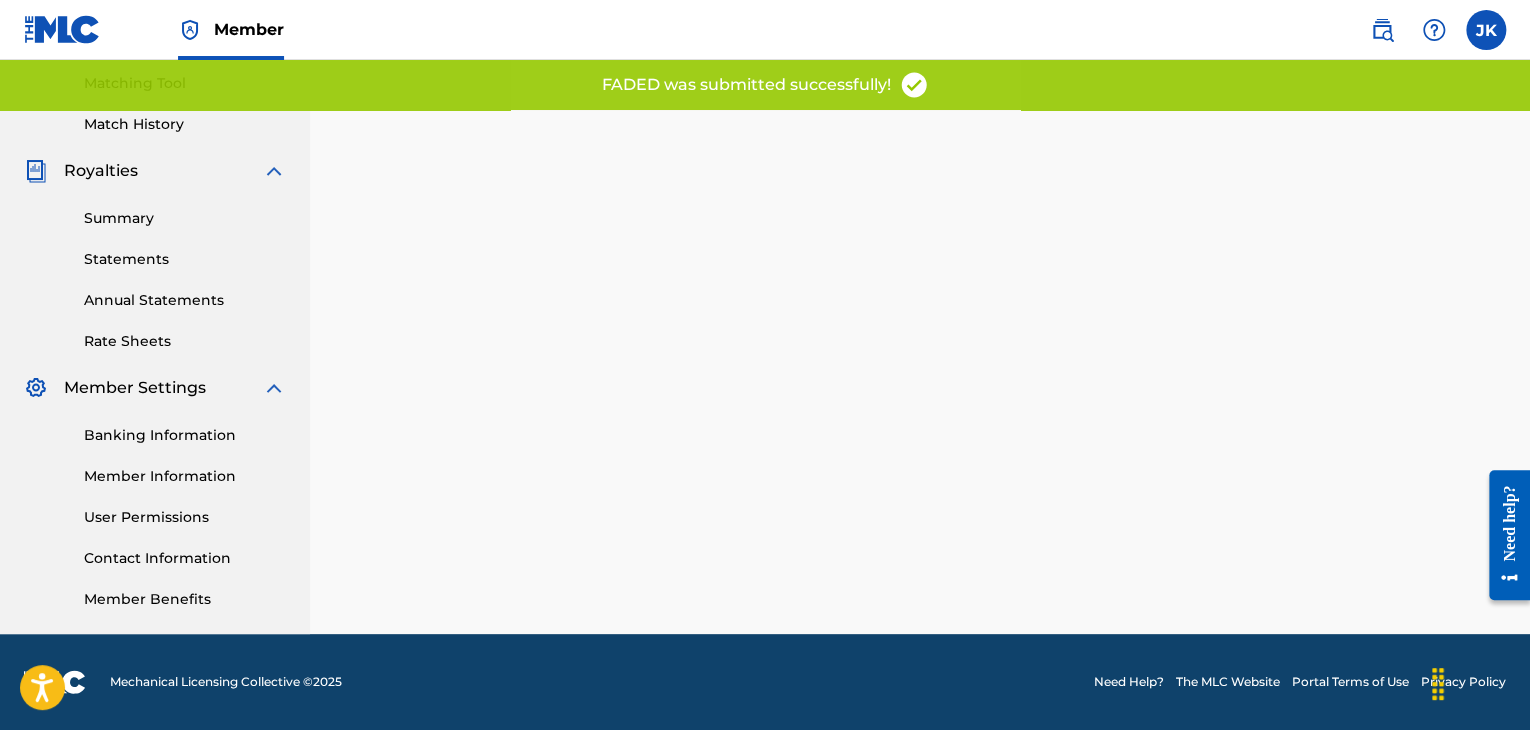 scroll, scrollTop: 0, scrollLeft: 0, axis: both 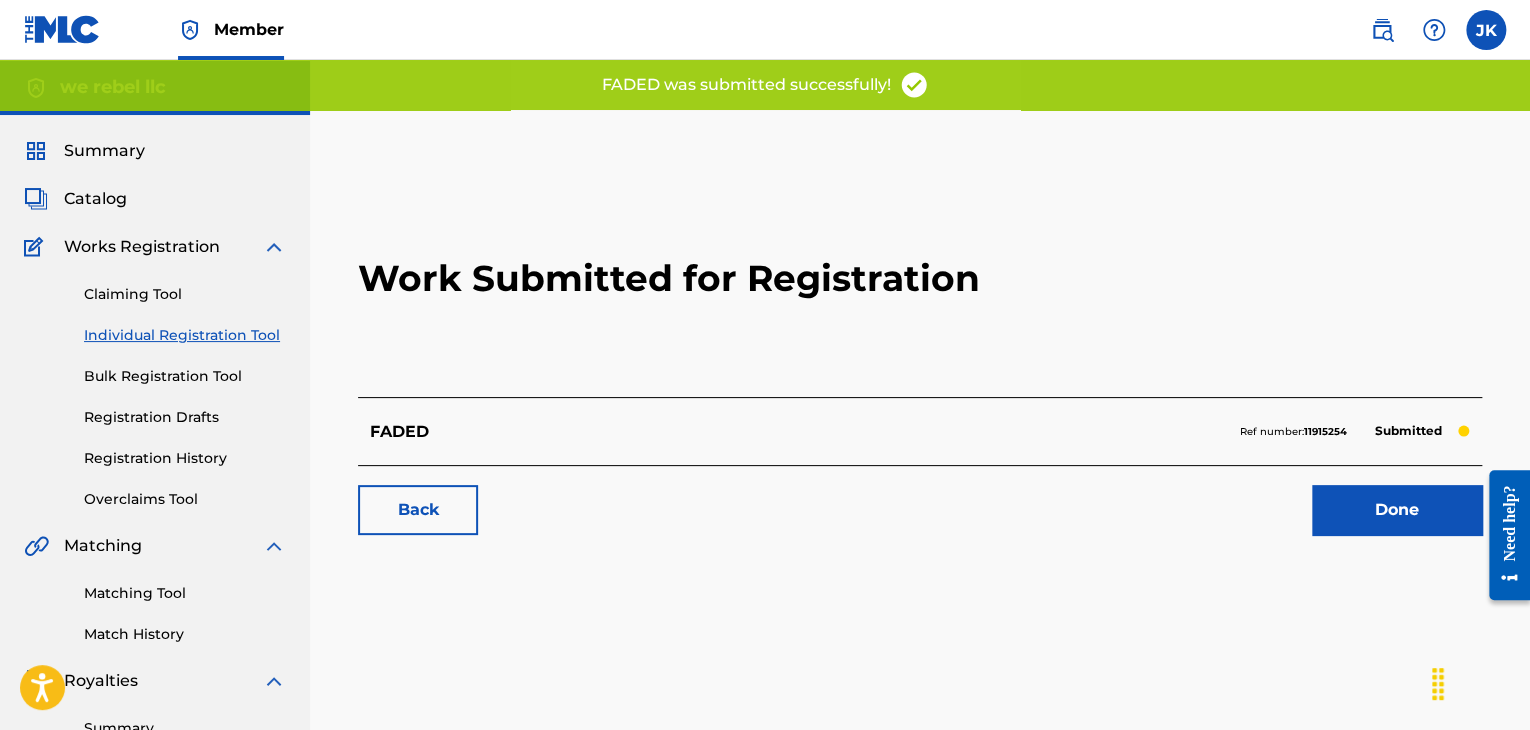 click on "Done" at bounding box center (1397, 510) 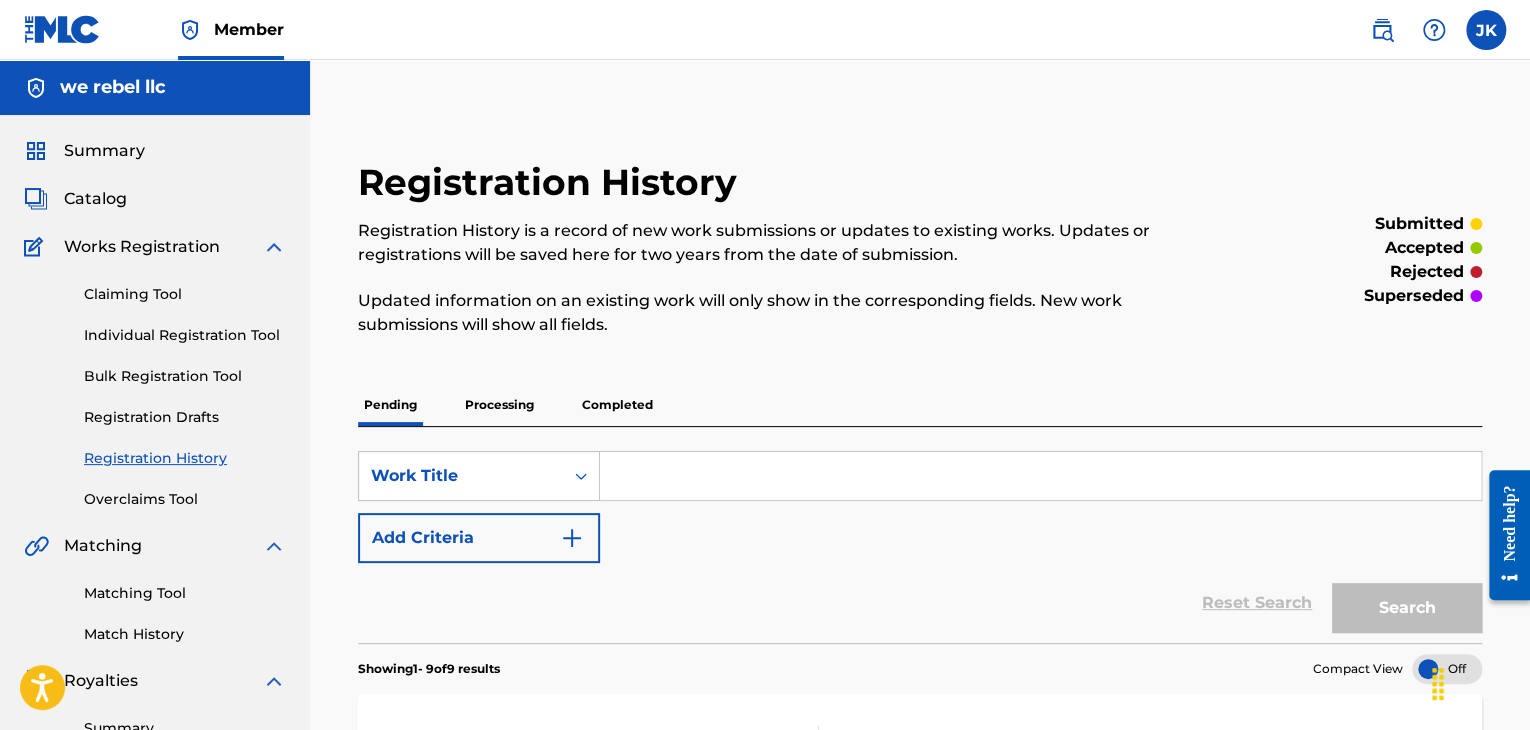 click on "Individual Registration Tool" at bounding box center (185, 335) 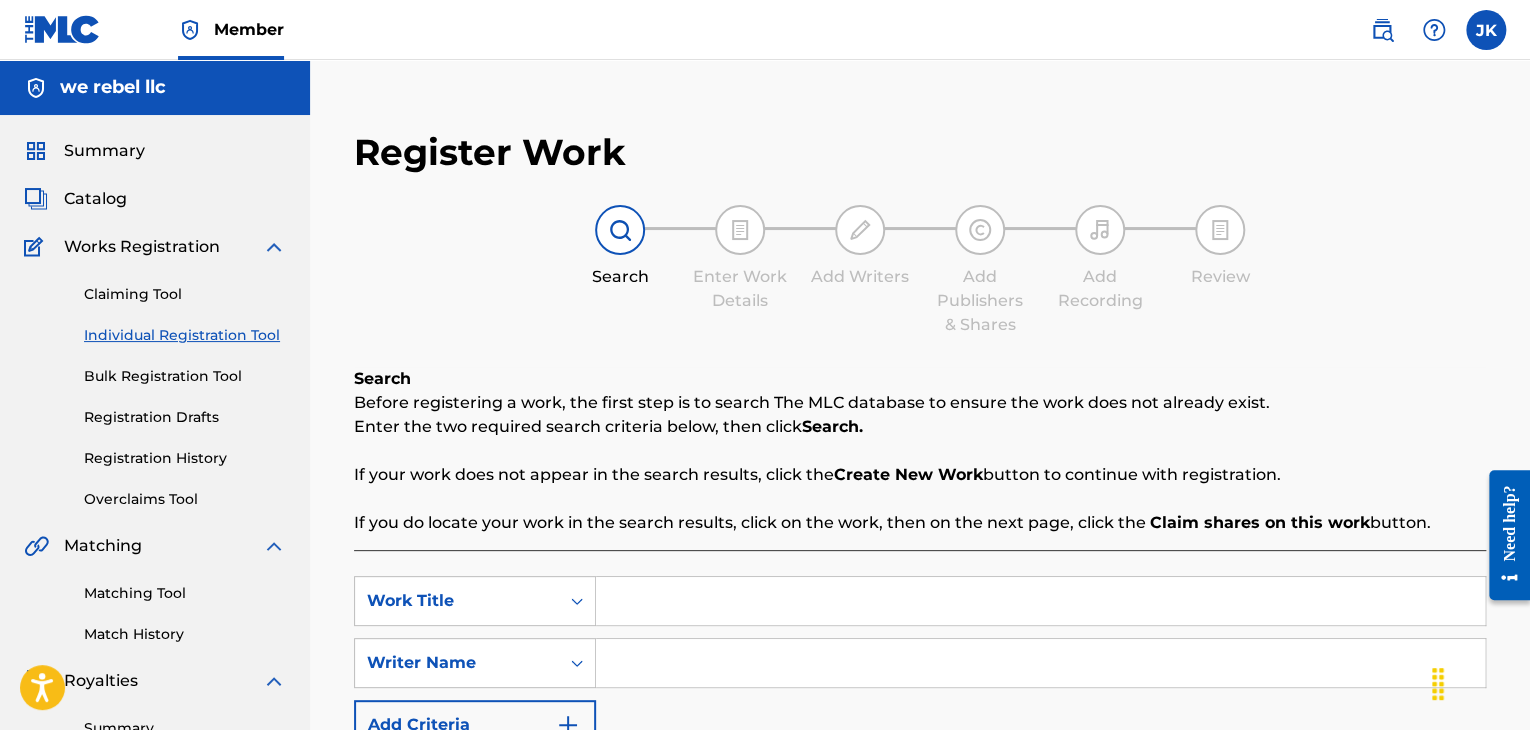 click at bounding box center (1040, 601) 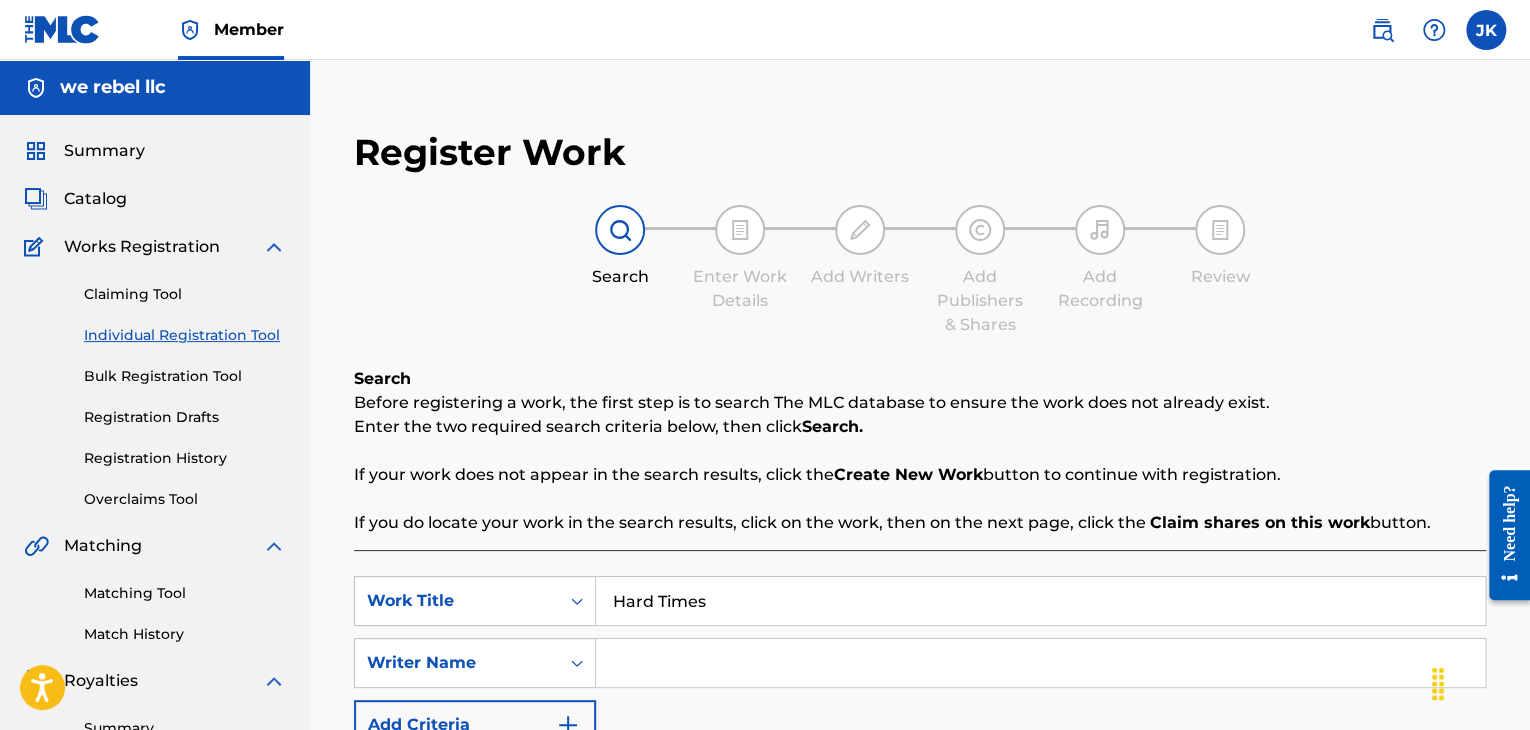 click at bounding box center [1040, 663] 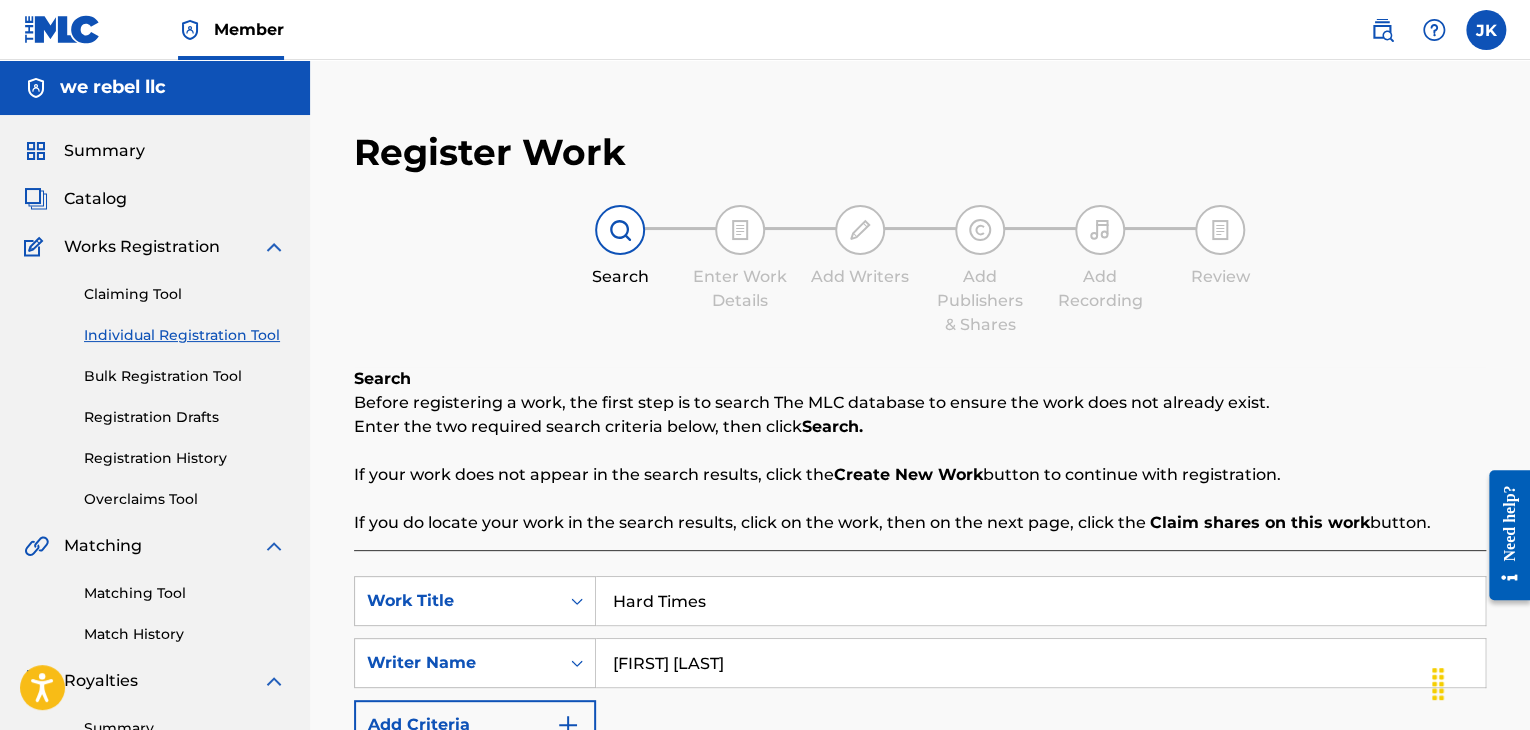 click on "Enter the two required search criteria below, then click   Search." at bounding box center (920, 427) 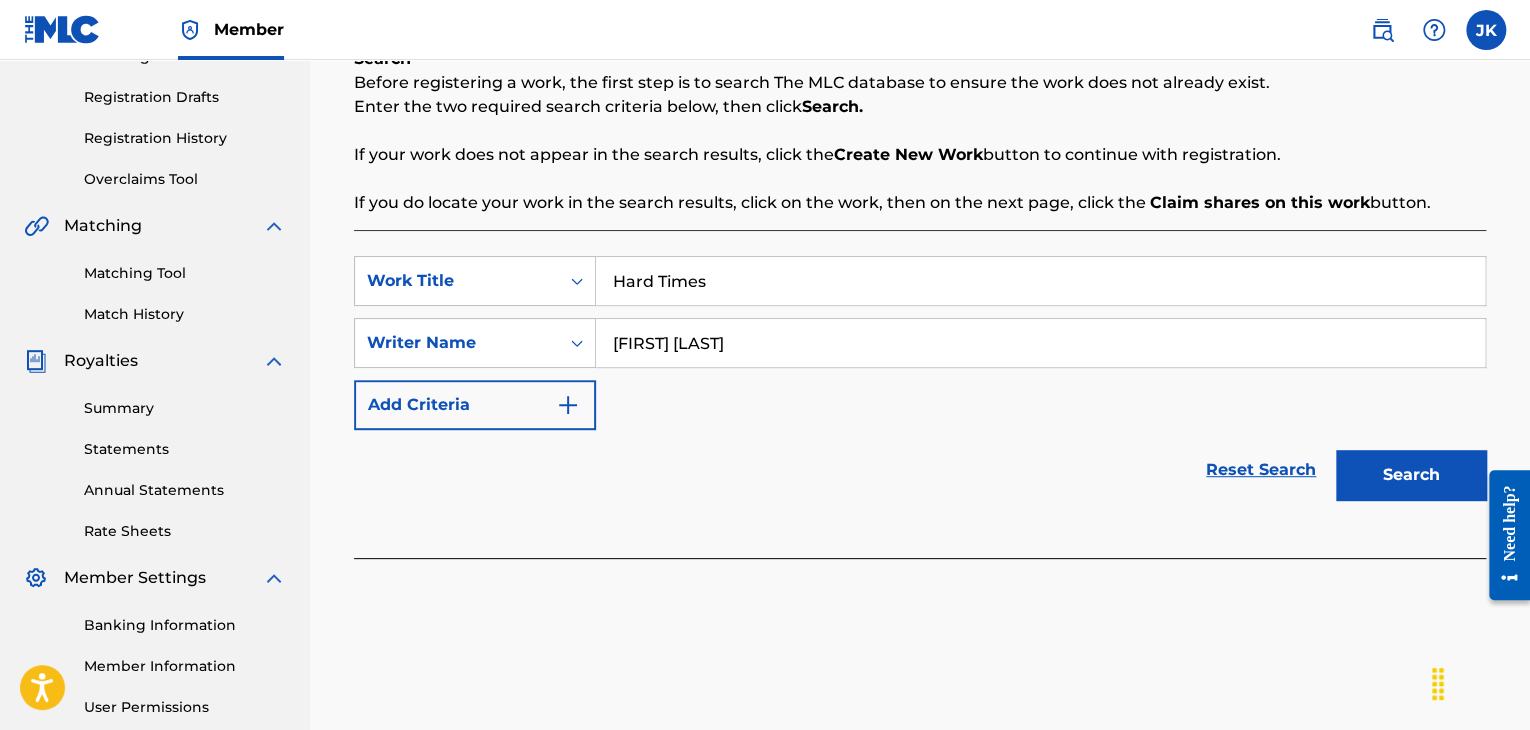 scroll, scrollTop: 400, scrollLeft: 0, axis: vertical 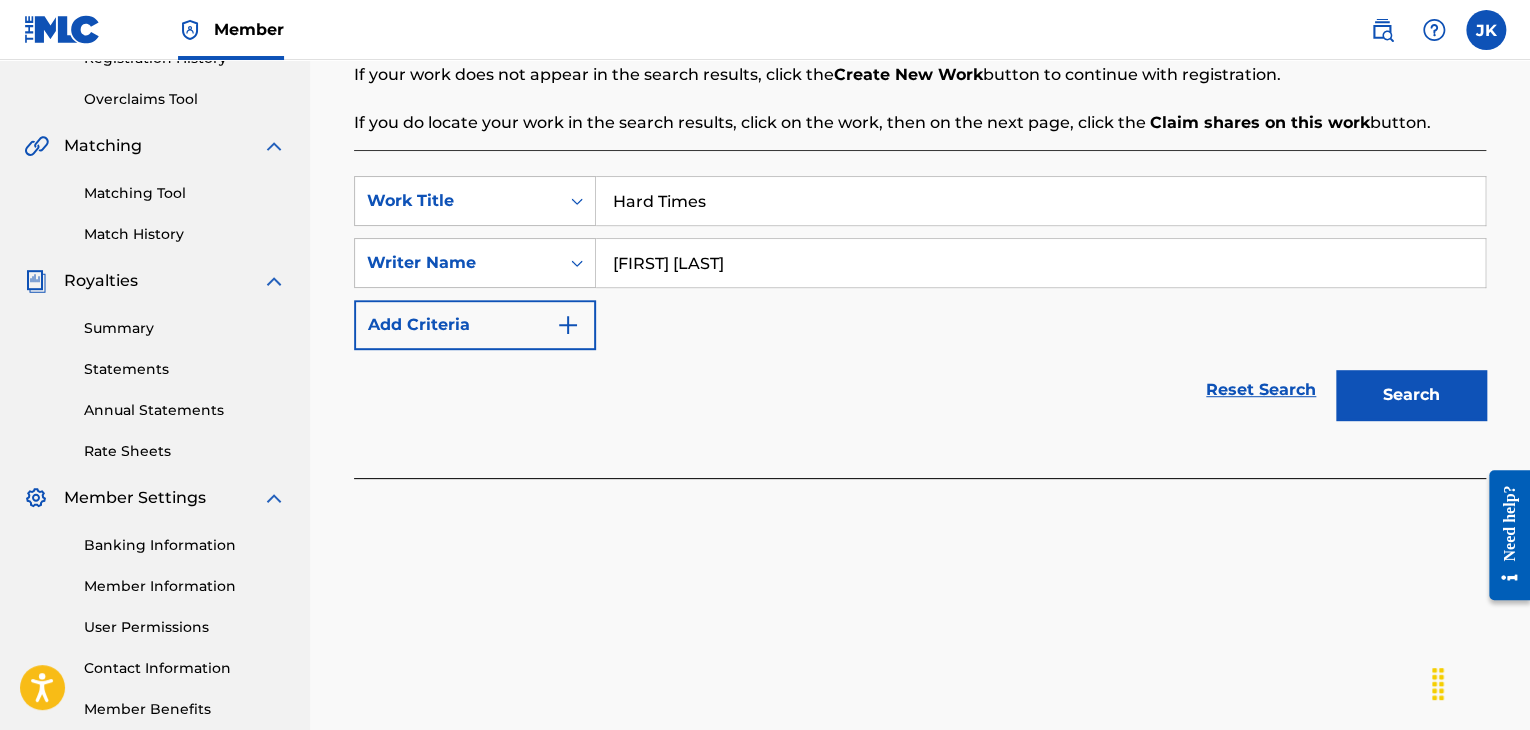 click on "Search" at bounding box center (1411, 395) 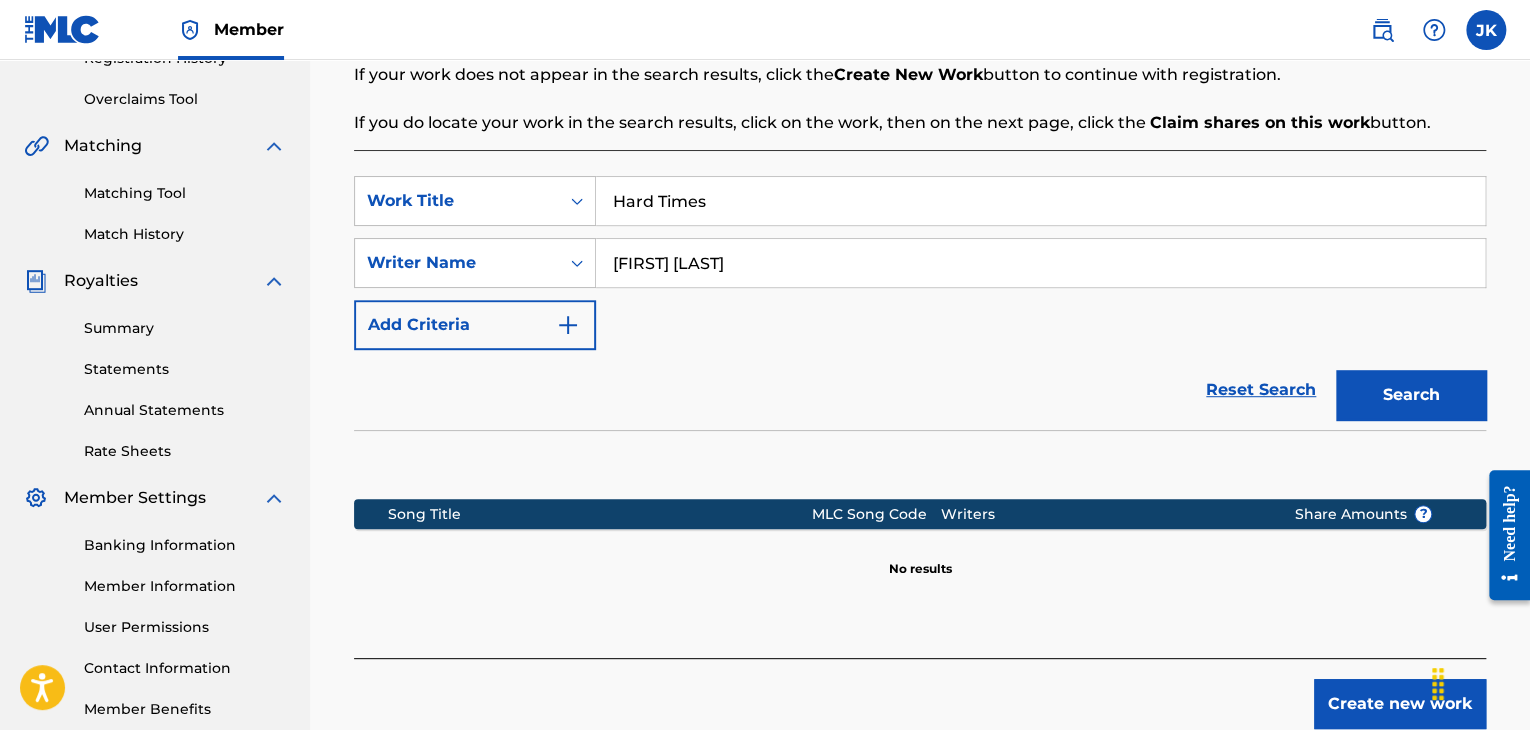 click on "Create new work" at bounding box center [1400, 704] 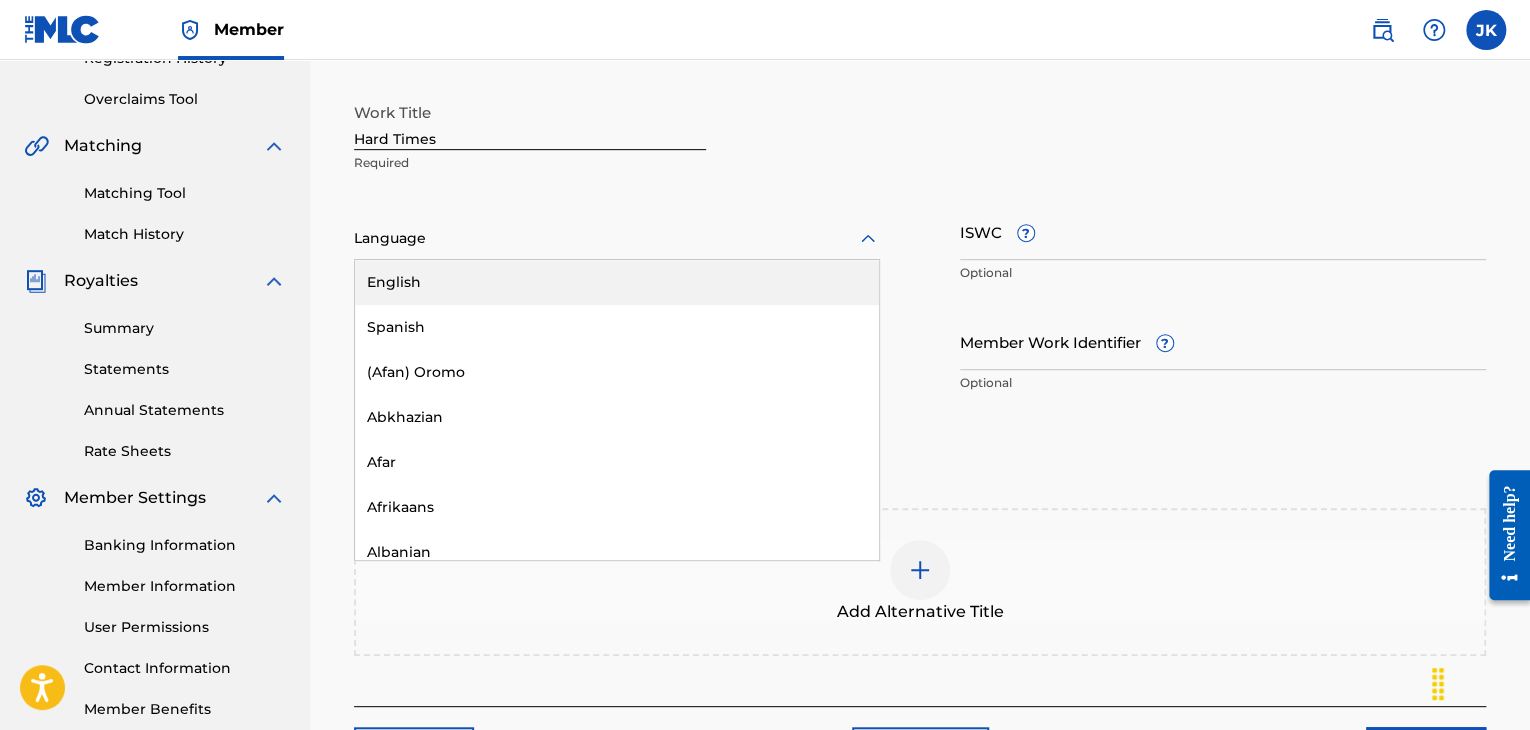 click at bounding box center [617, 238] 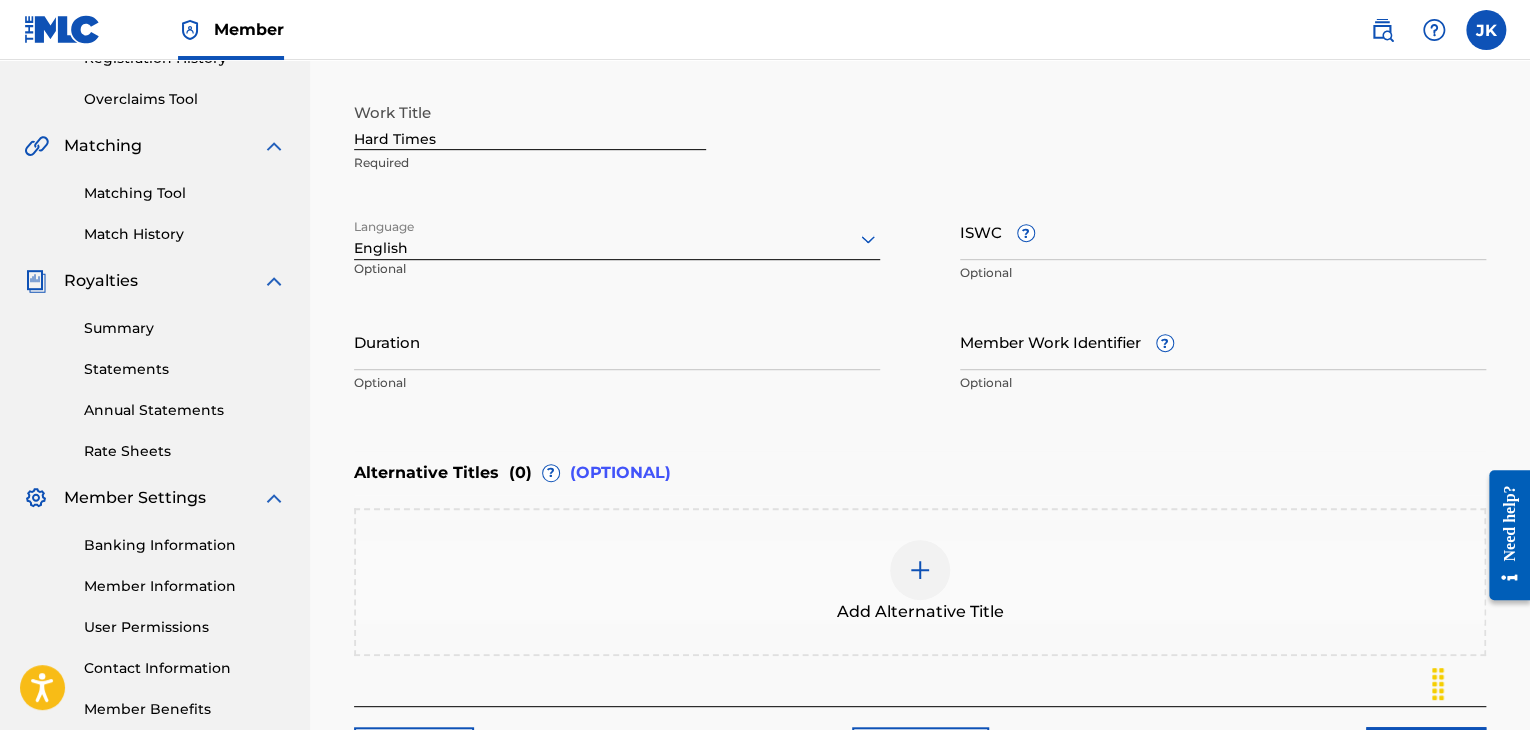 click on "Duration" at bounding box center [617, 341] 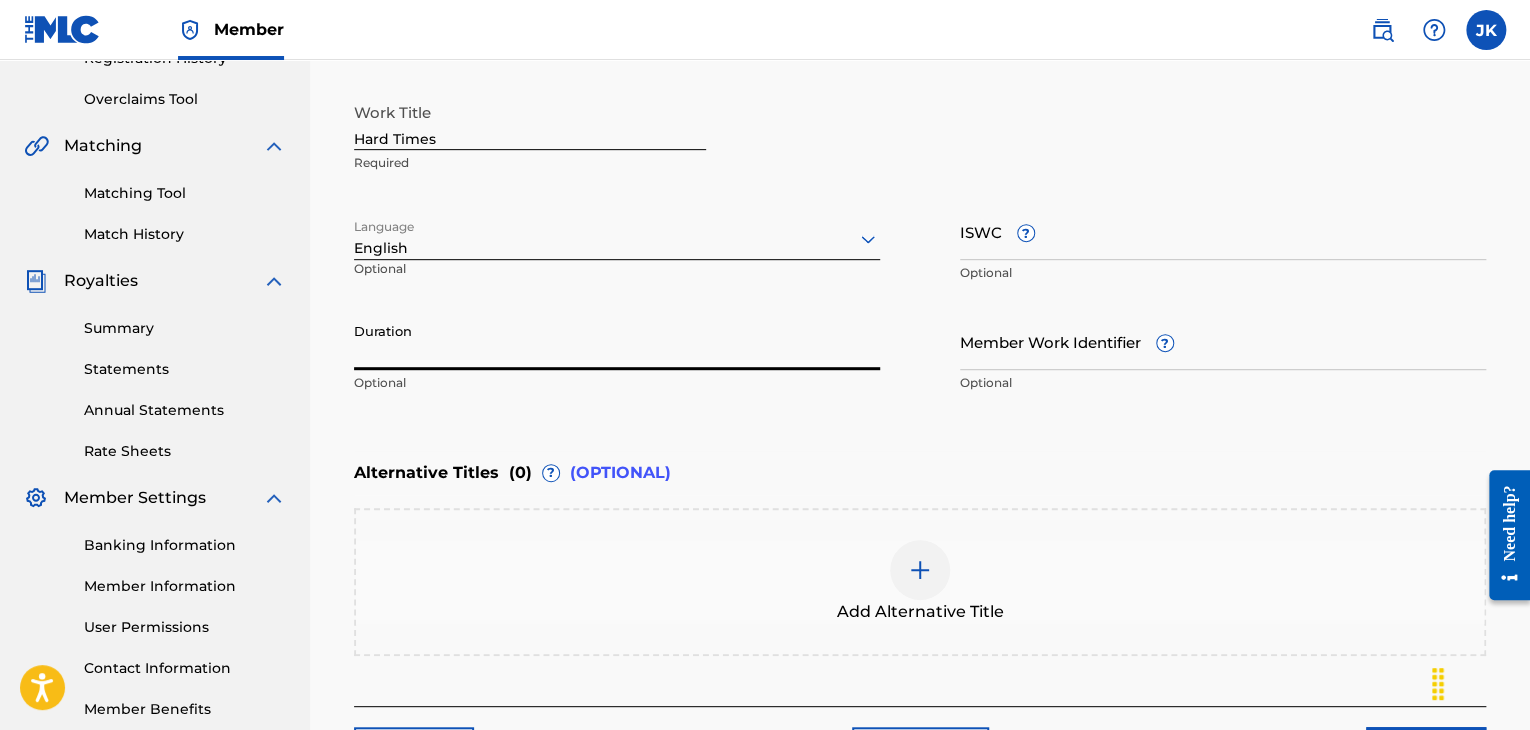 paste on "00:02:15" 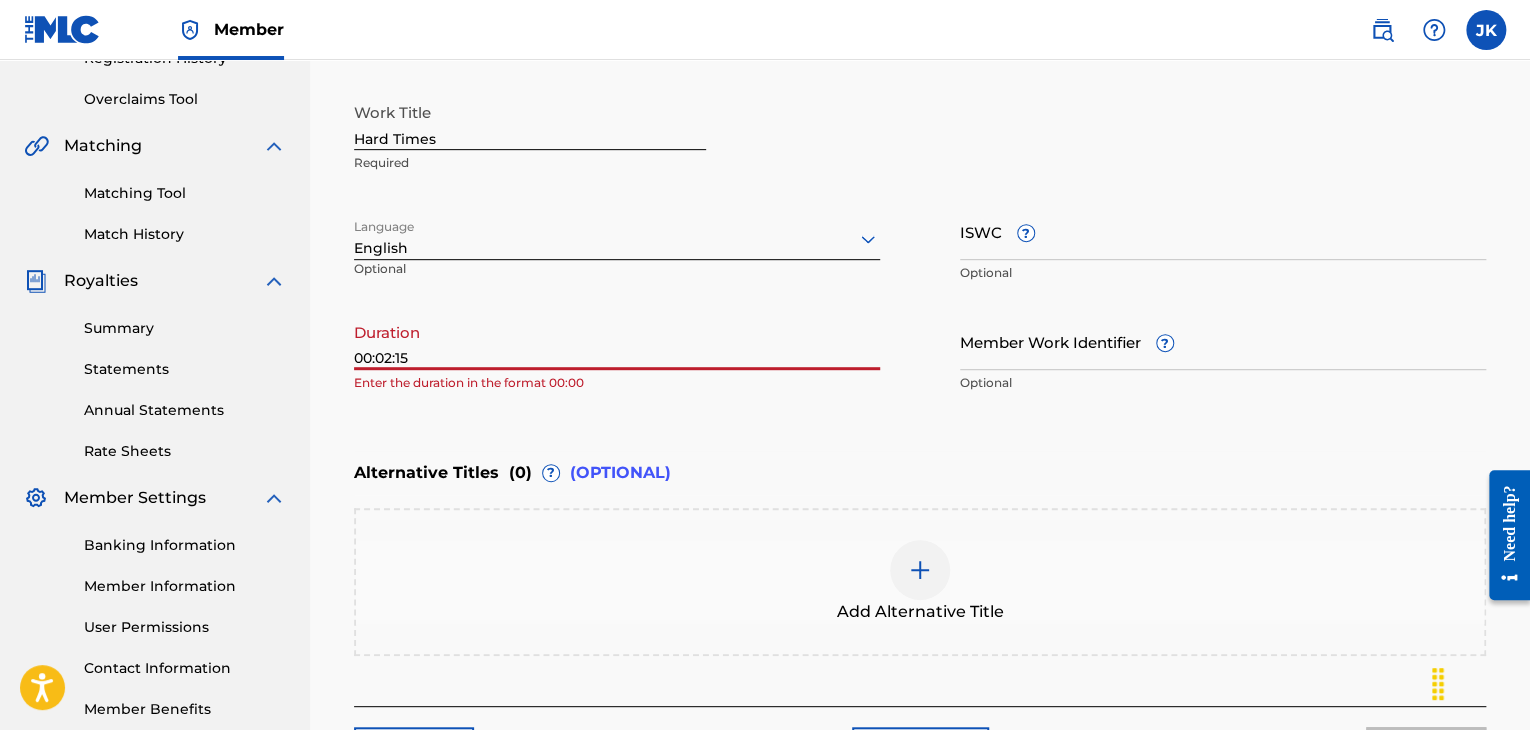 drag, startPoint x: 378, startPoint y: 359, endPoint x: 411, endPoint y: 367, distance: 33.955853 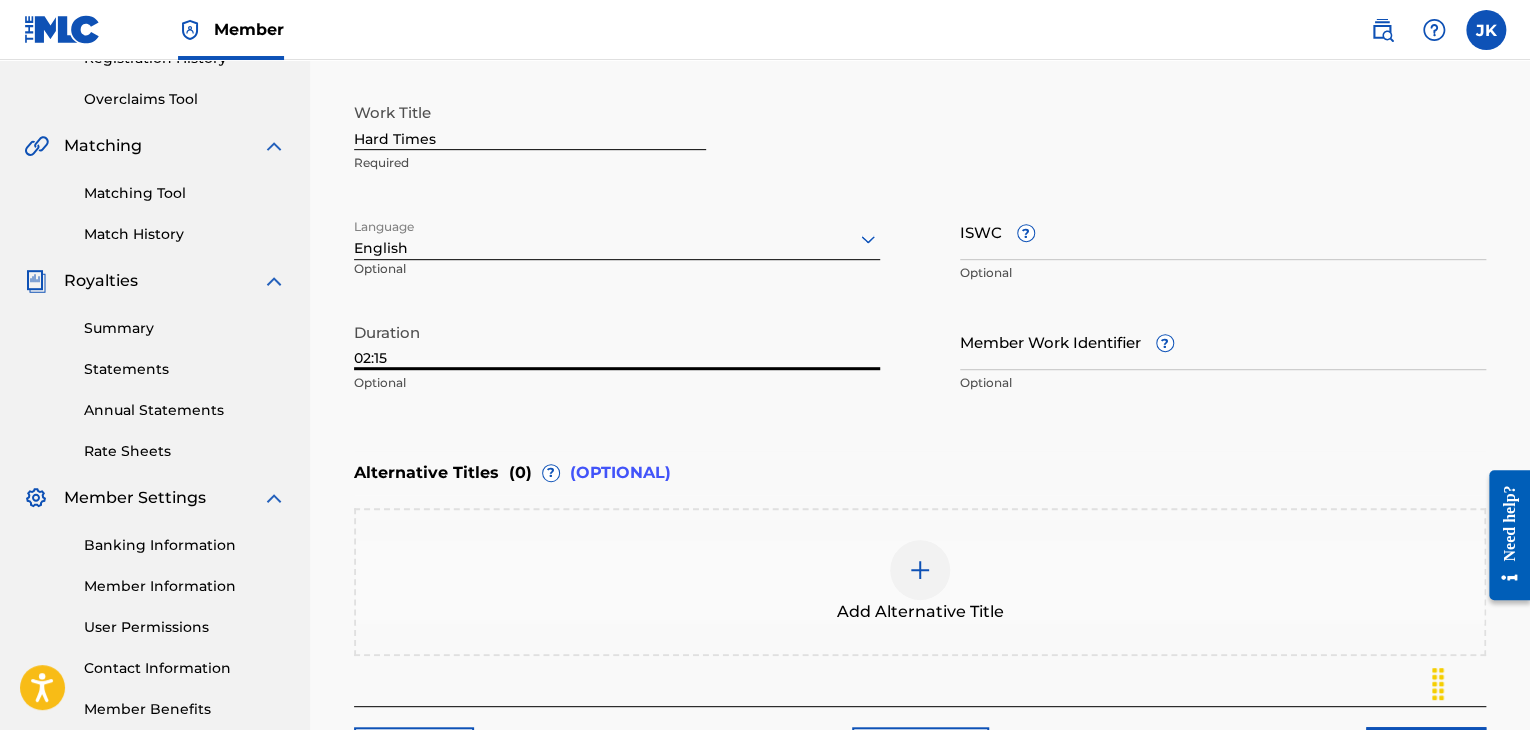 click on "Enter Work Details Enter work details for  ‘ Hard Times ’  below. Work Title   Hard Times Required Language English Optional ISWC   ? Optional Duration   02:15 Optional Member Work Identifier   ? Optional" at bounding box center [920, 209] 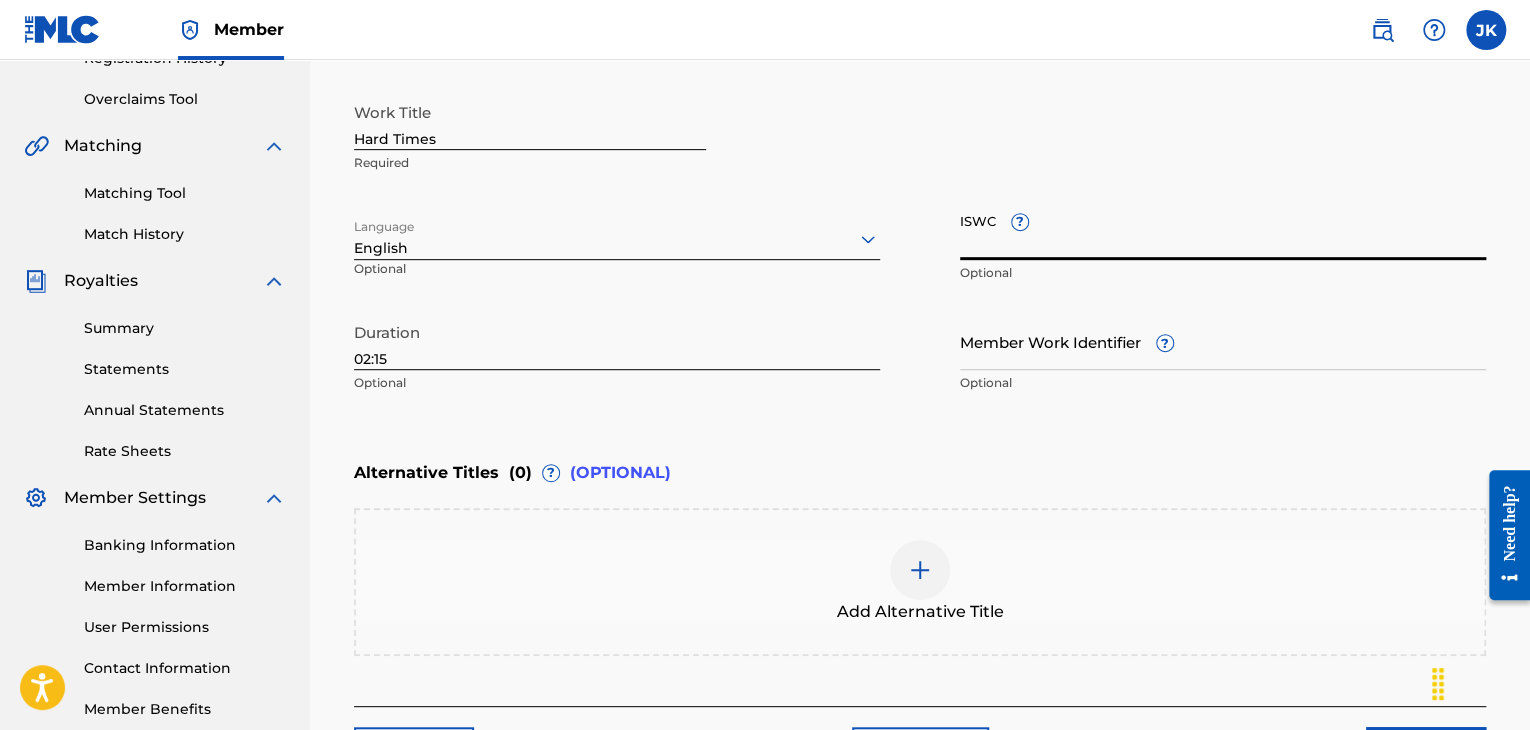 click on "ISWC   ?" at bounding box center [1223, 231] 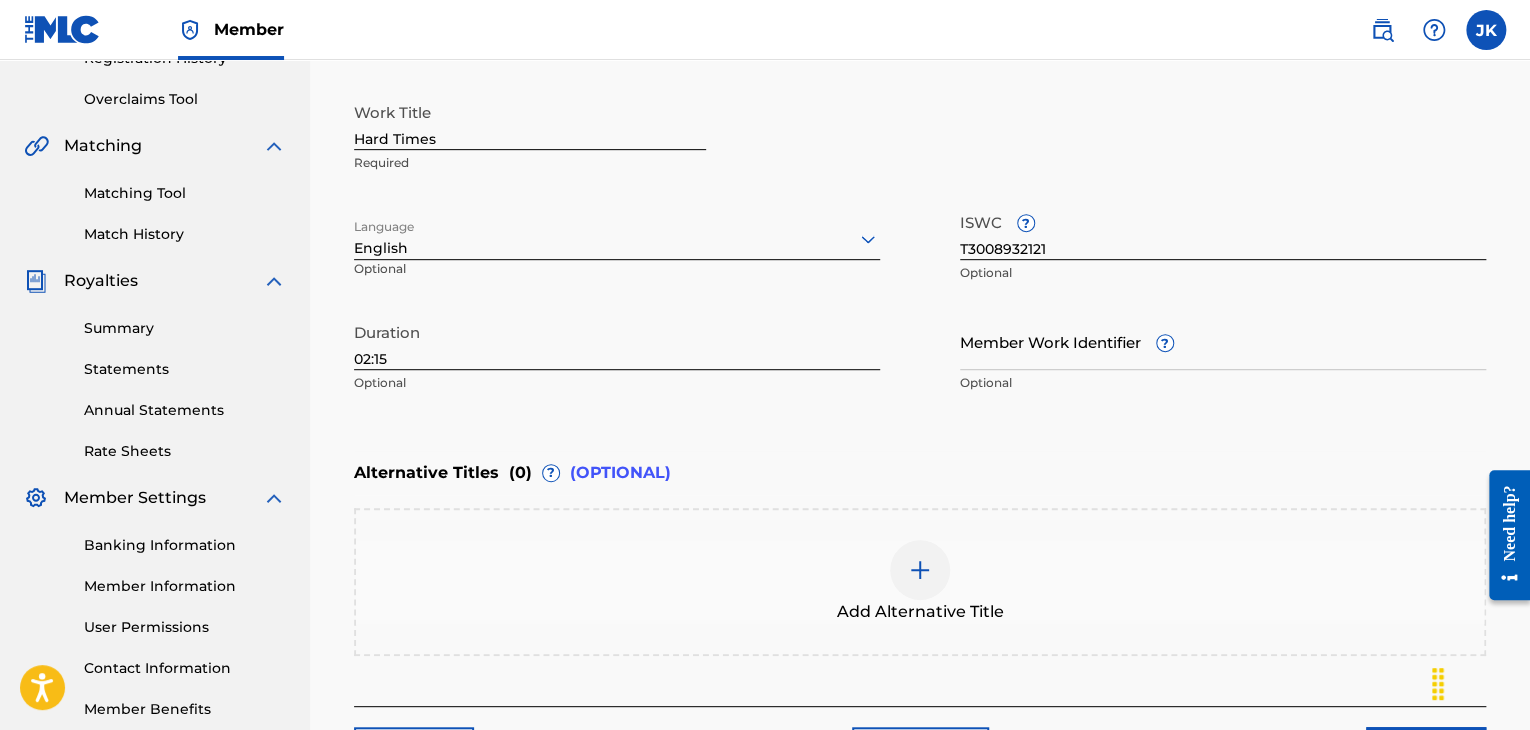 click on "Enter Work Details Enter work details for  ‘ Hard Times ’  below. Work Title   Hard Times Required Language English Optional ISWC   ? T3008932121 Optional Duration   02:15 Optional Member Work Identifier   ? Optional" at bounding box center (920, 209) 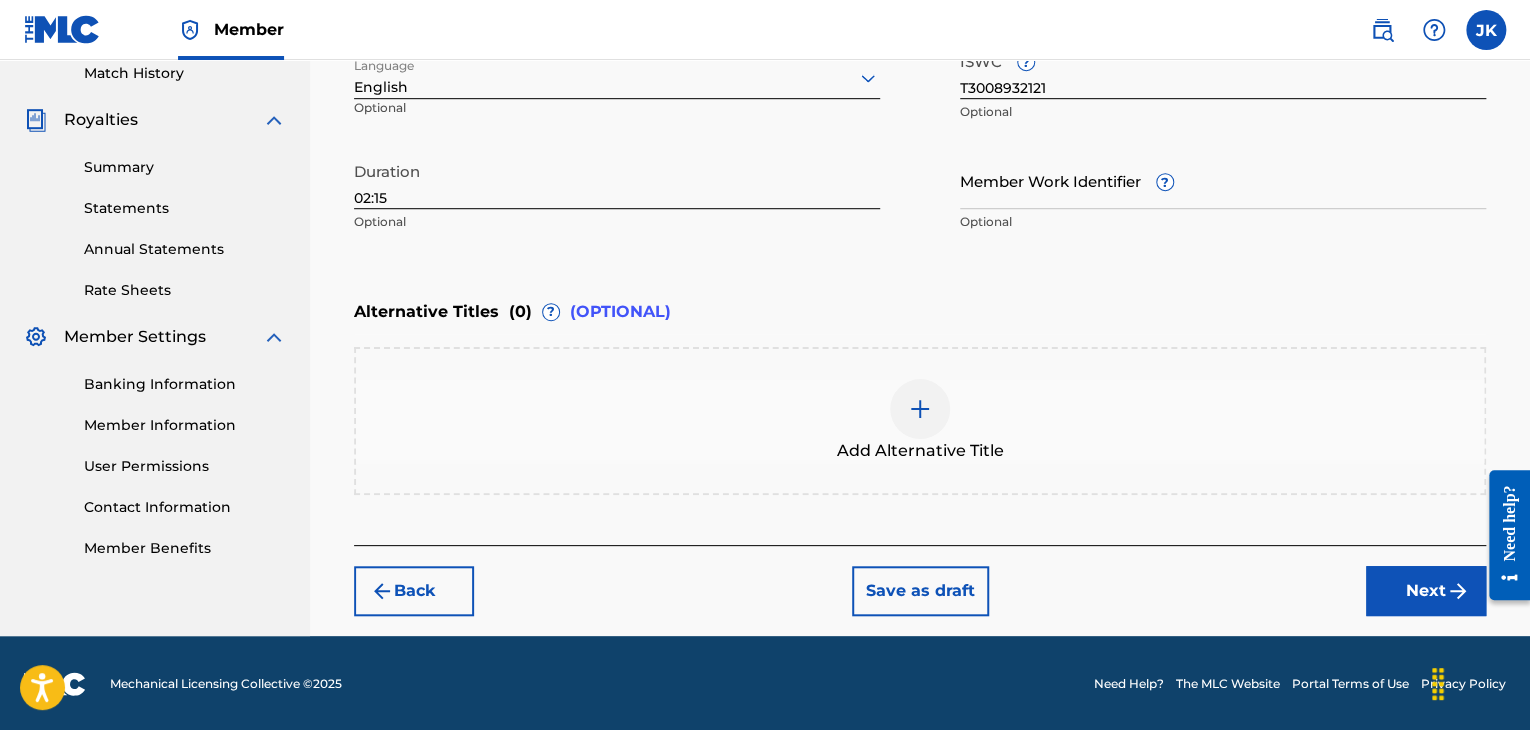 click on "Next" at bounding box center [1426, 591] 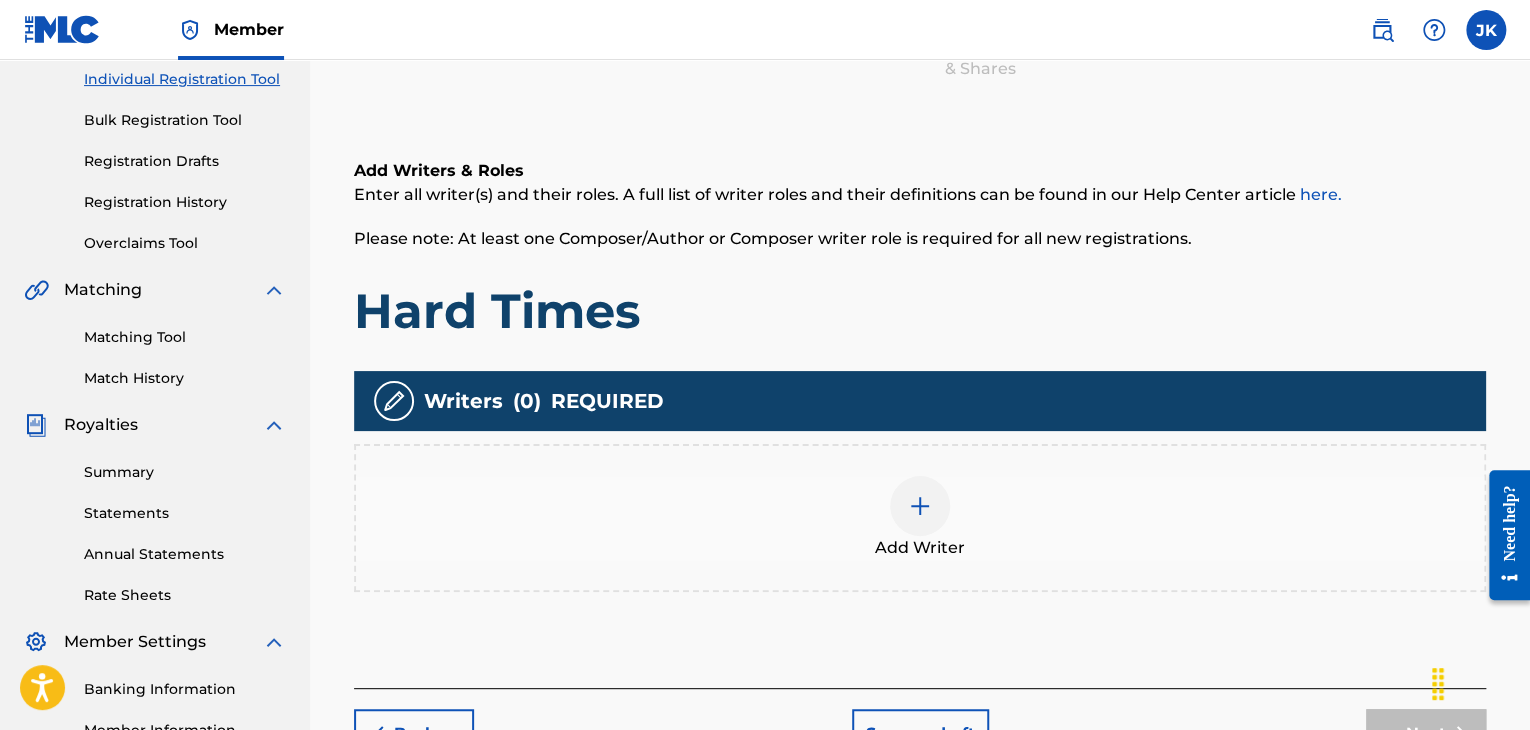scroll, scrollTop: 290, scrollLeft: 0, axis: vertical 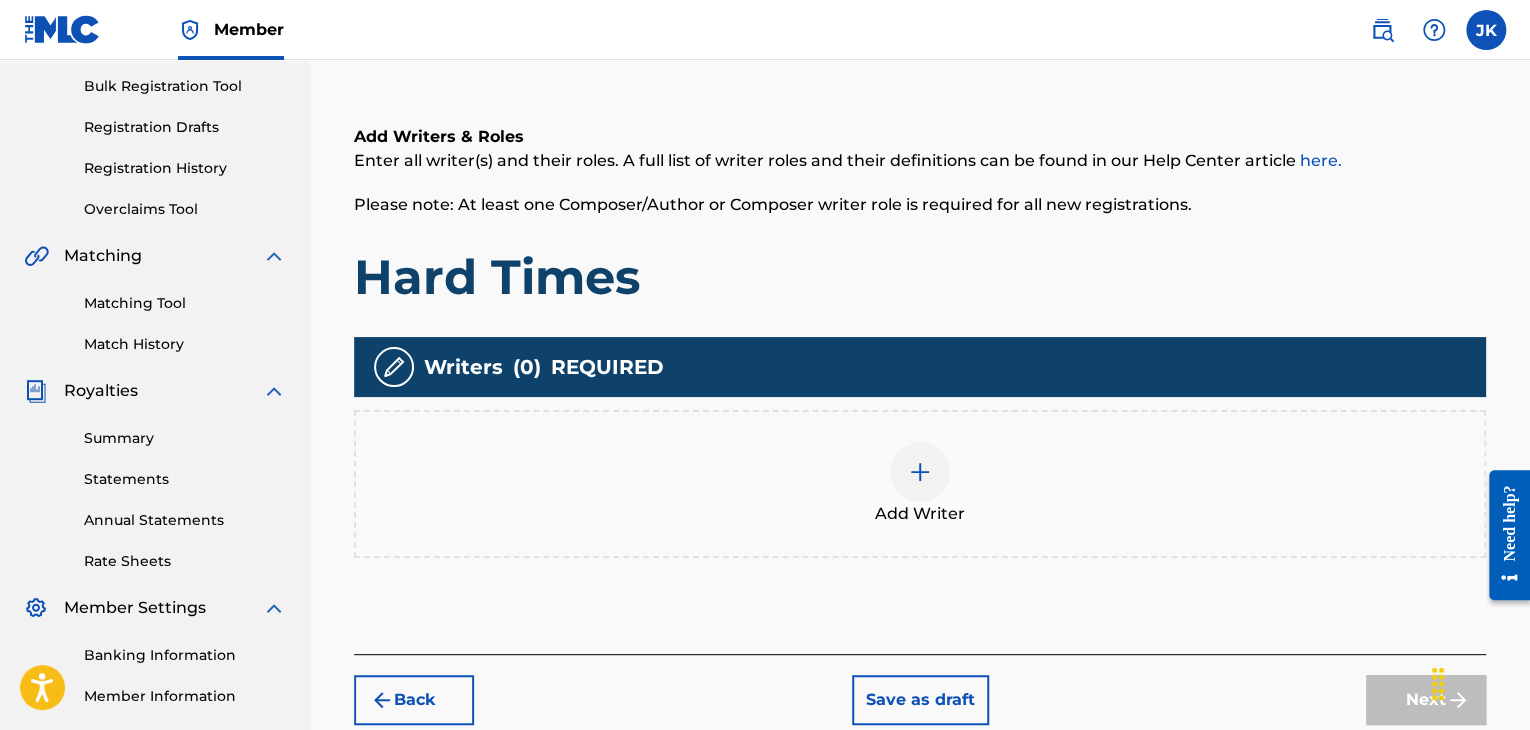 click at bounding box center [920, 472] 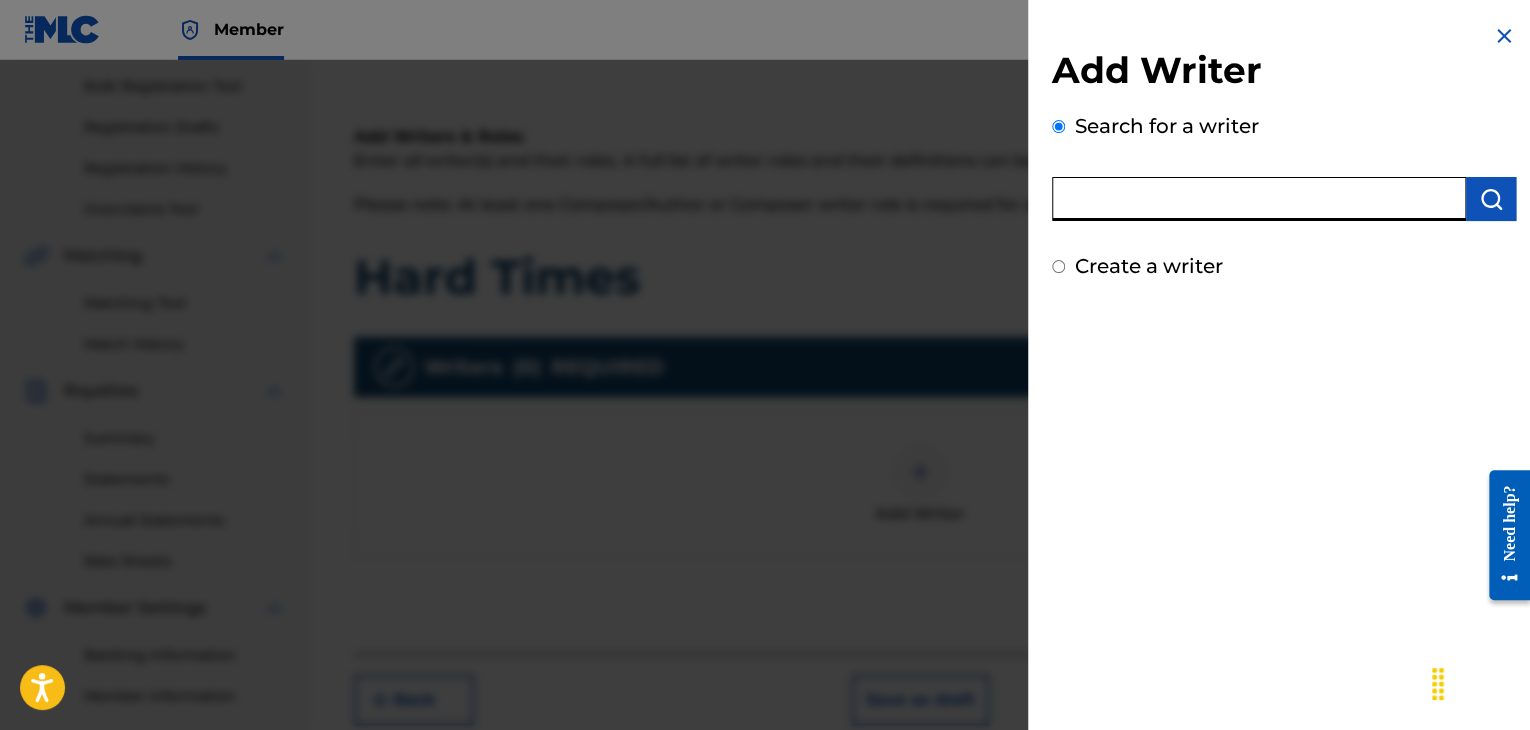 click at bounding box center (1259, 199) 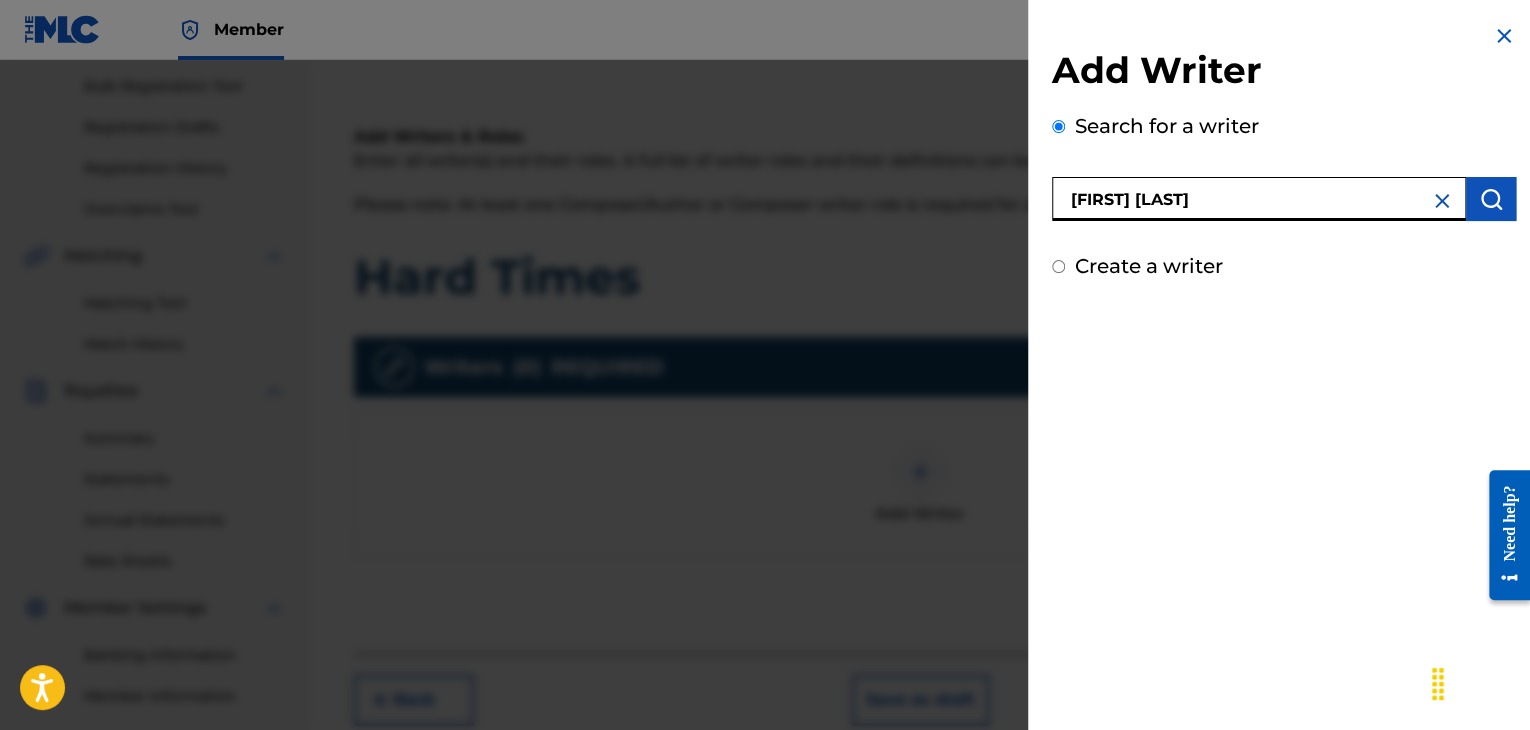 click at bounding box center (1491, 199) 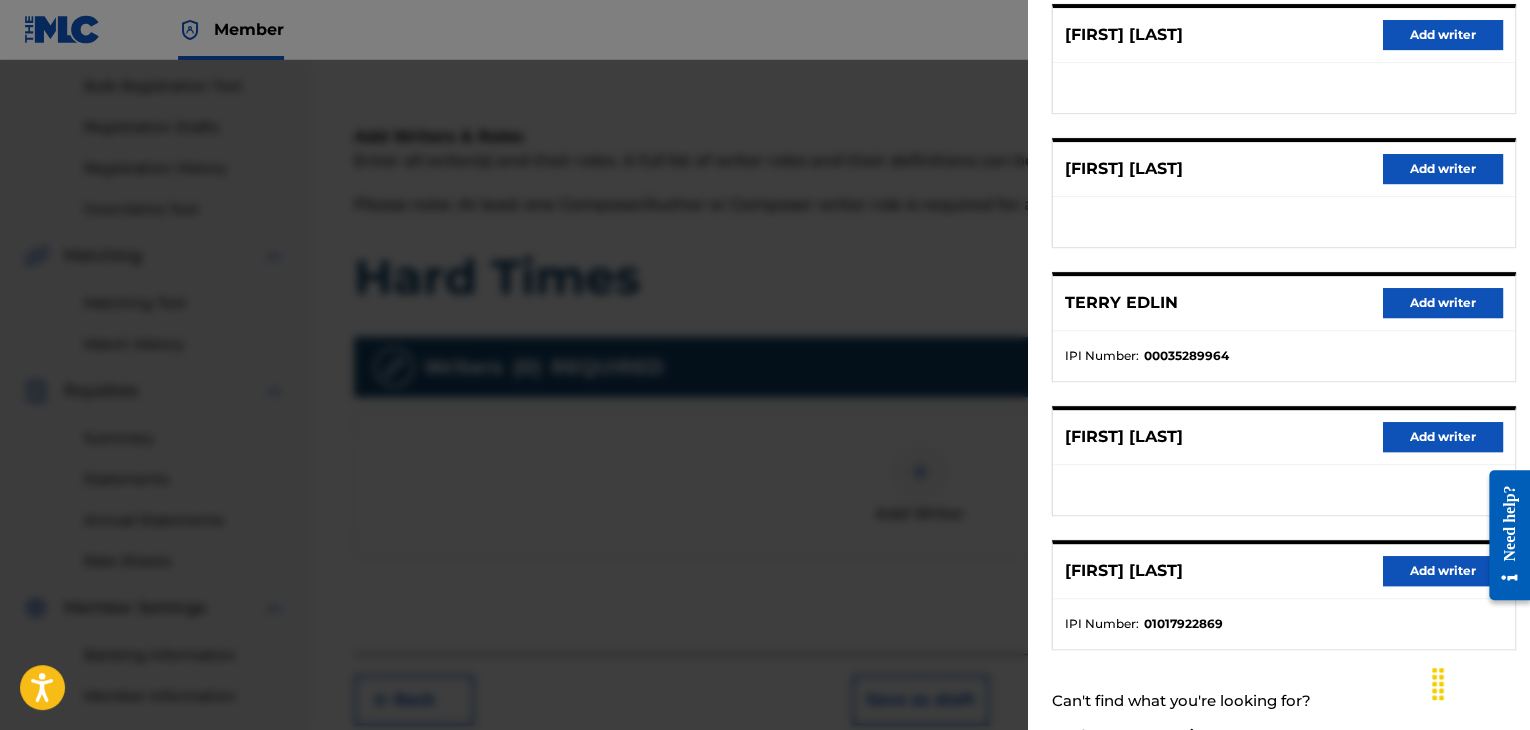scroll, scrollTop: 300, scrollLeft: 0, axis: vertical 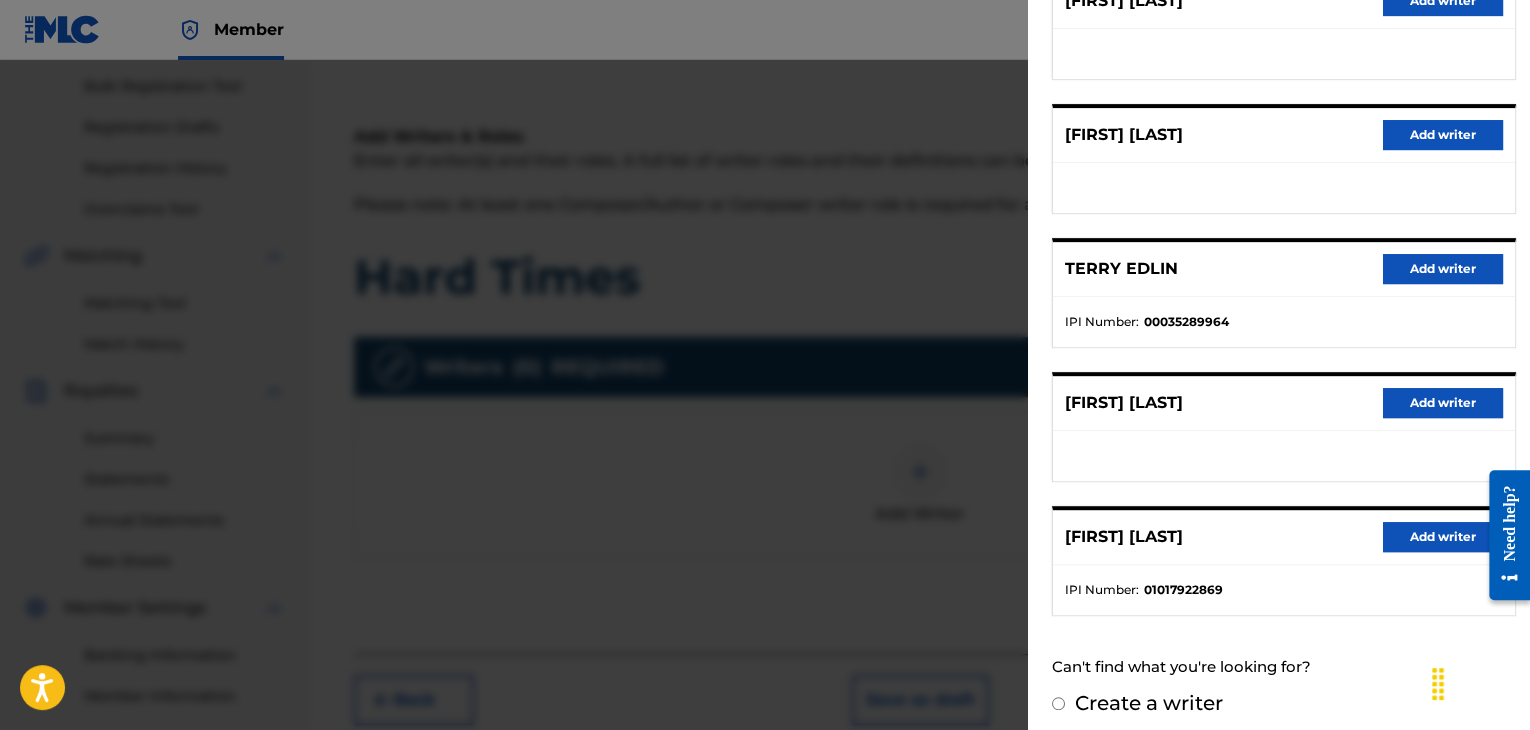 click on "Add writer" at bounding box center [1443, 537] 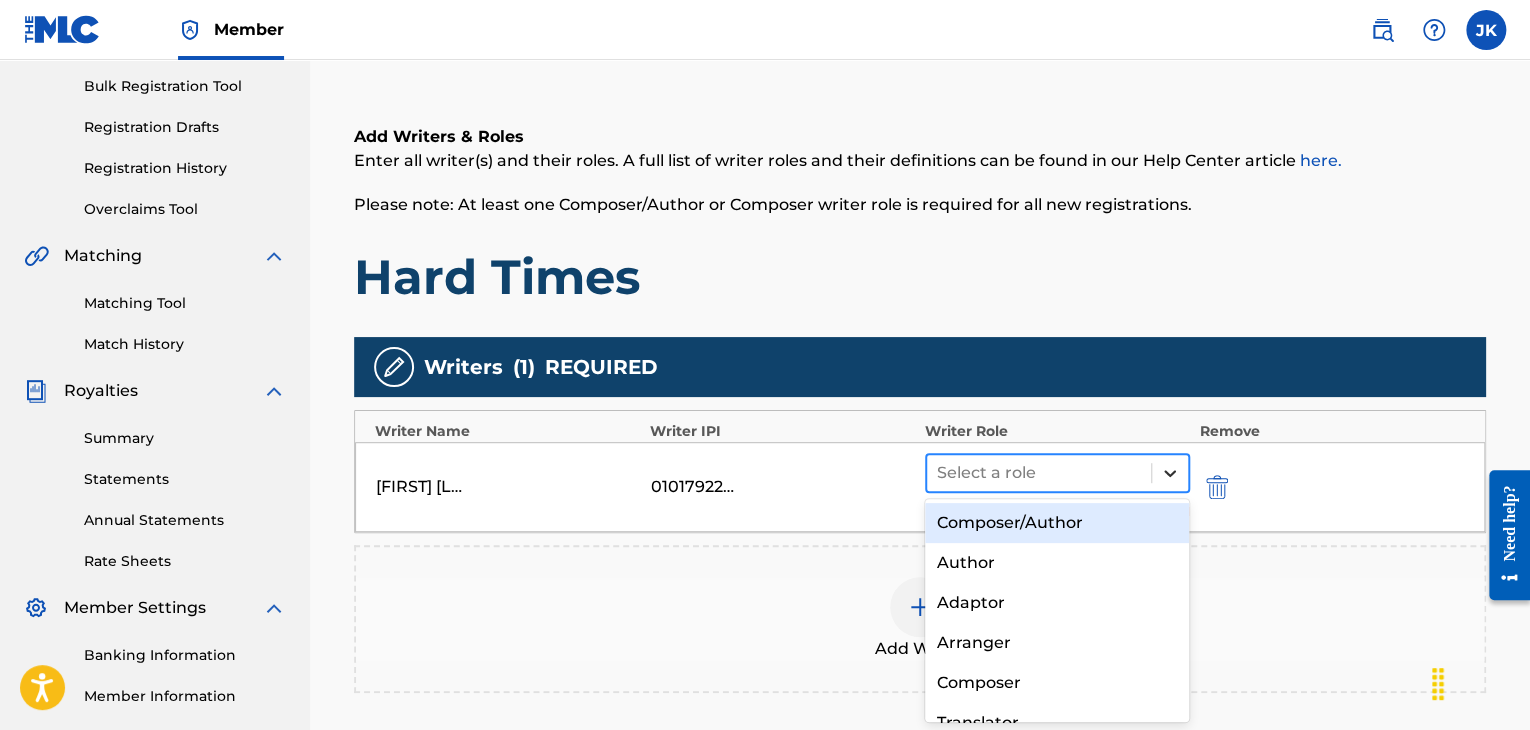 click at bounding box center [1170, 473] 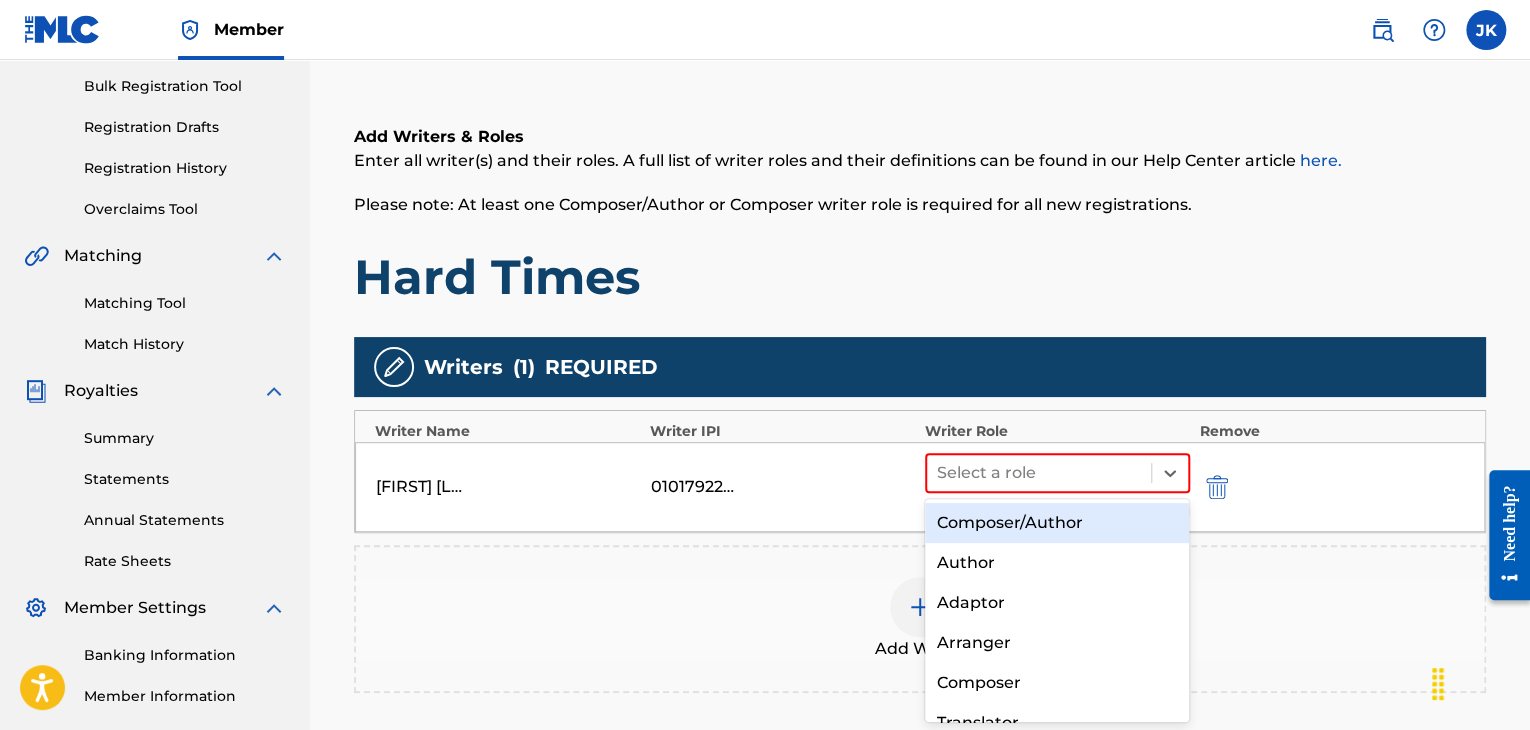 click on "Composer/Author" at bounding box center (1057, 523) 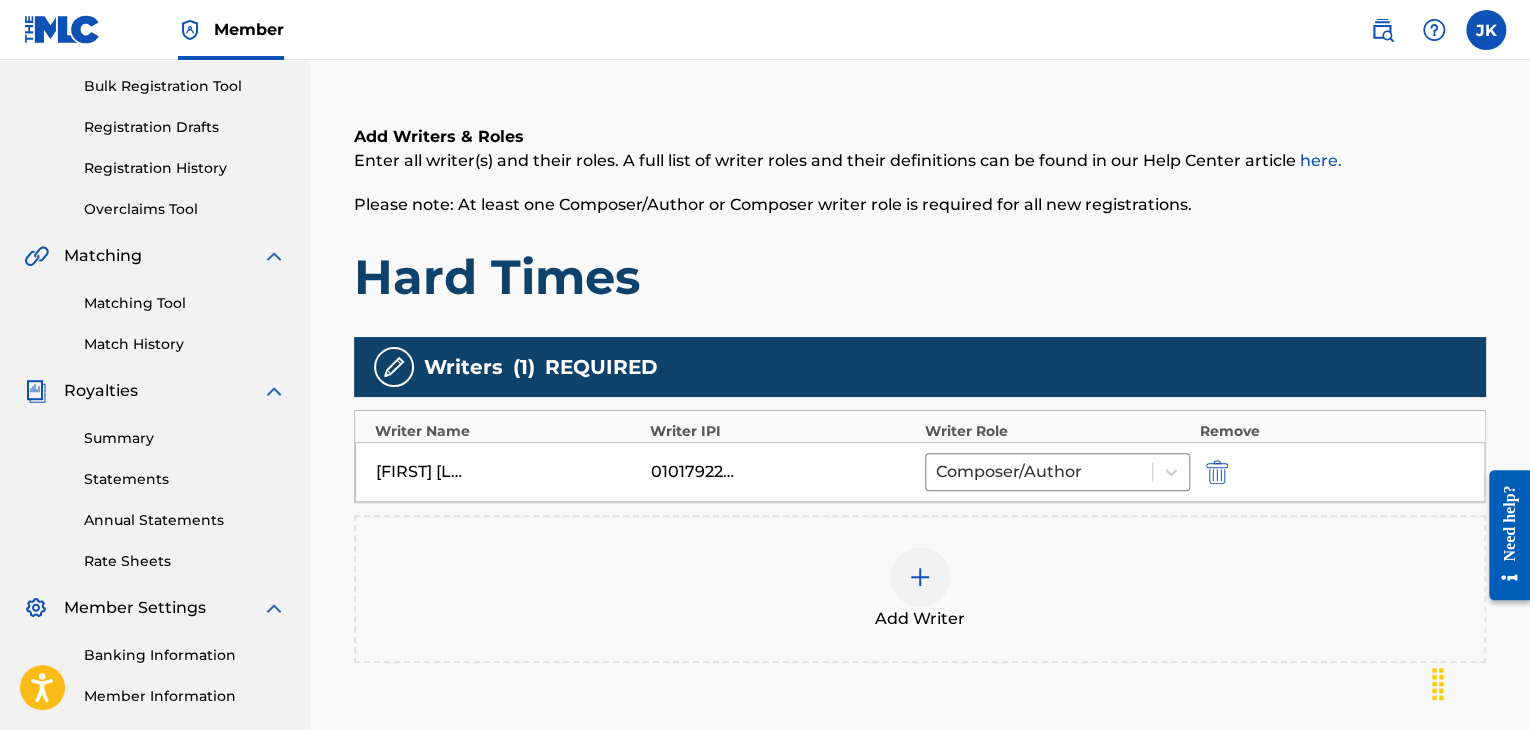 click on "Hard Times" at bounding box center [920, 277] 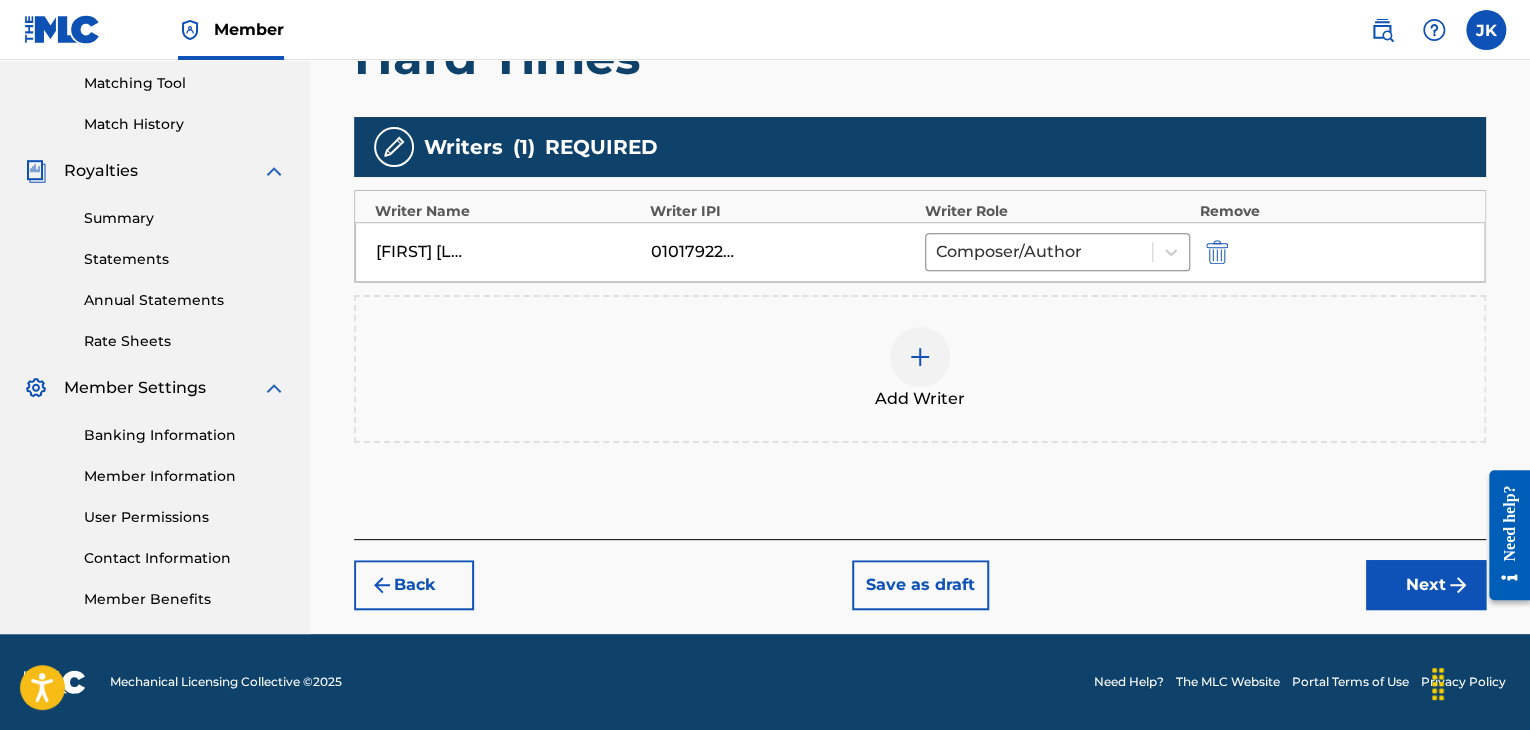 click on "Next" at bounding box center (1426, 585) 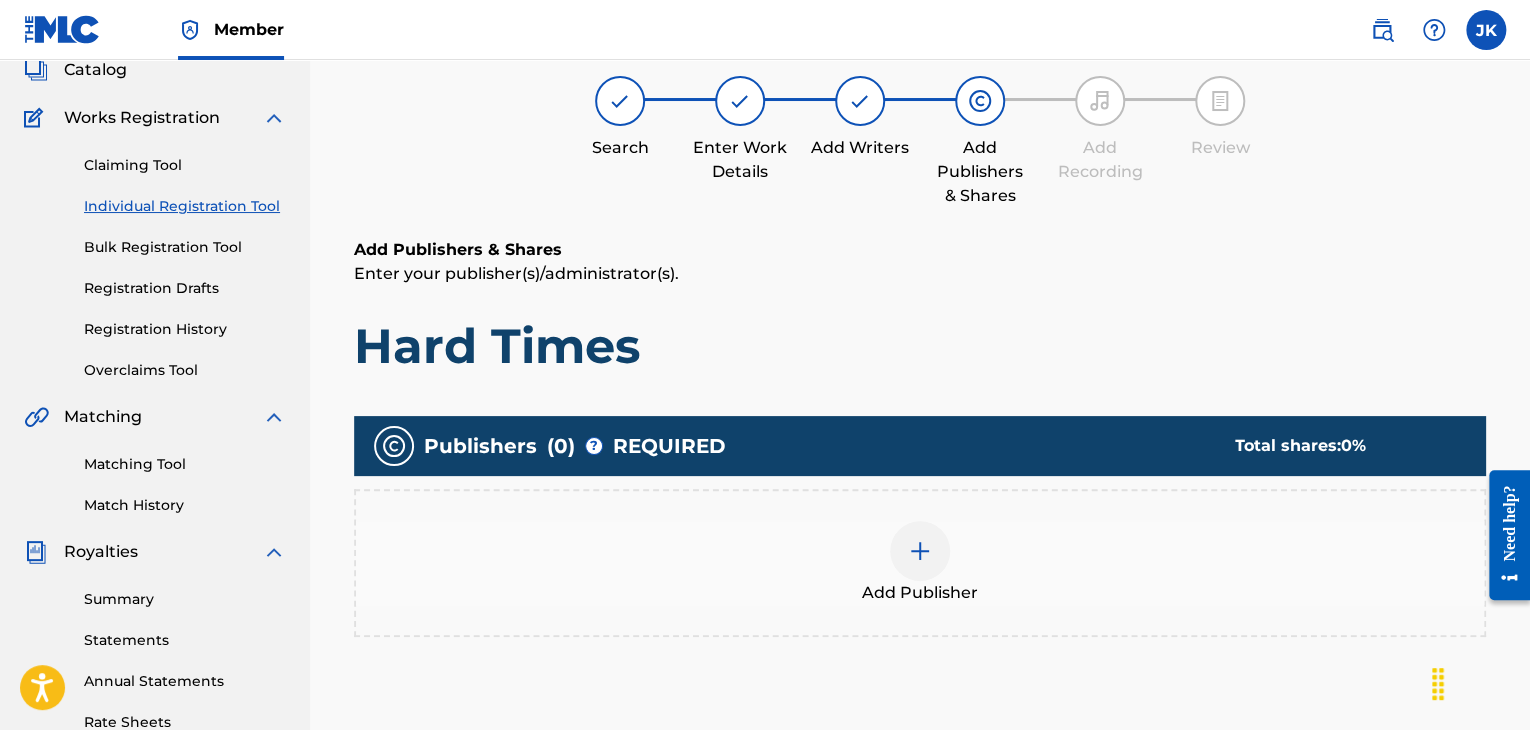 scroll, scrollTop: 90, scrollLeft: 0, axis: vertical 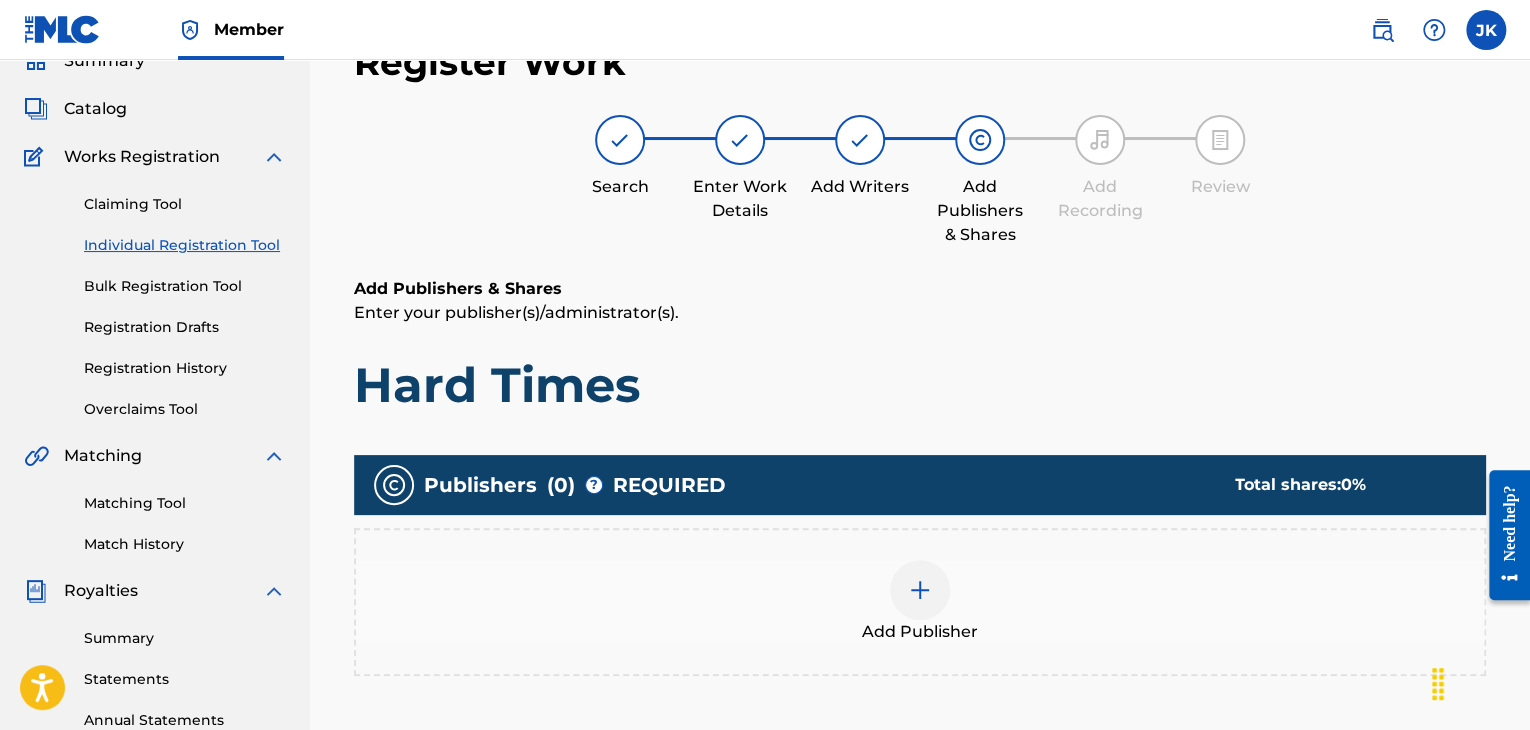click at bounding box center (920, 590) 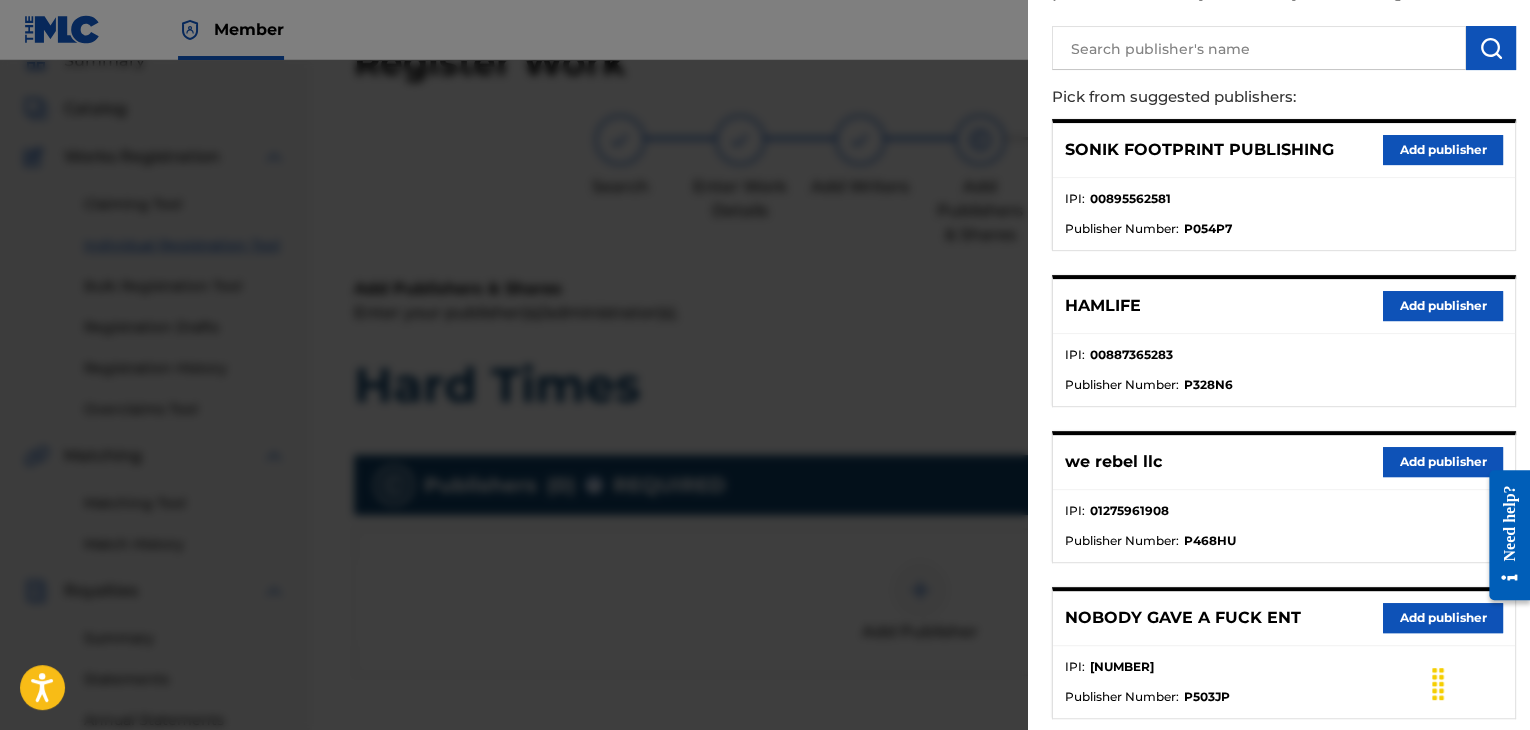 scroll, scrollTop: 300, scrollLeft: 0, axis: vertical 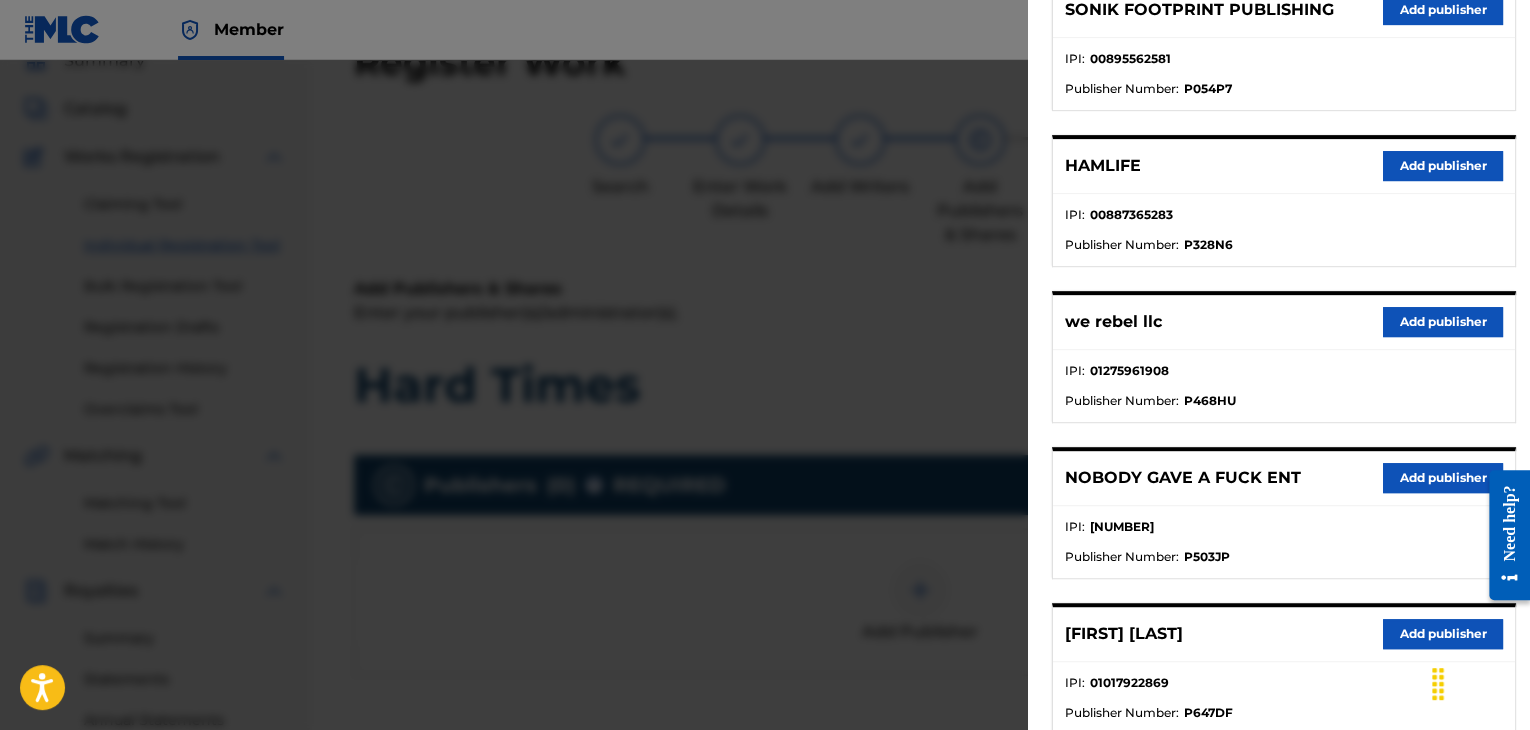click on "Add publisher" at bounding box center [1443, 634] 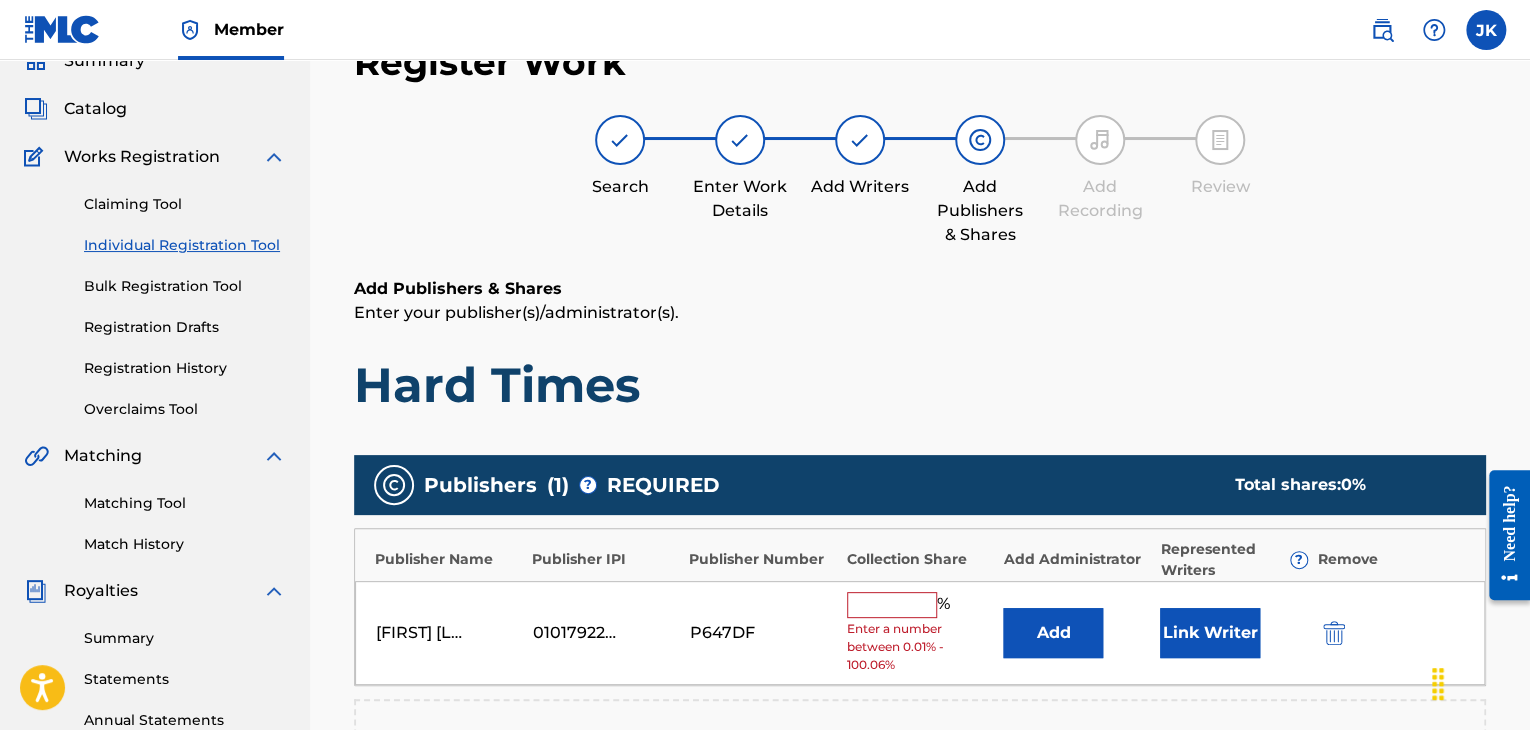 click on "Add" at bounding box center [1053, 633] 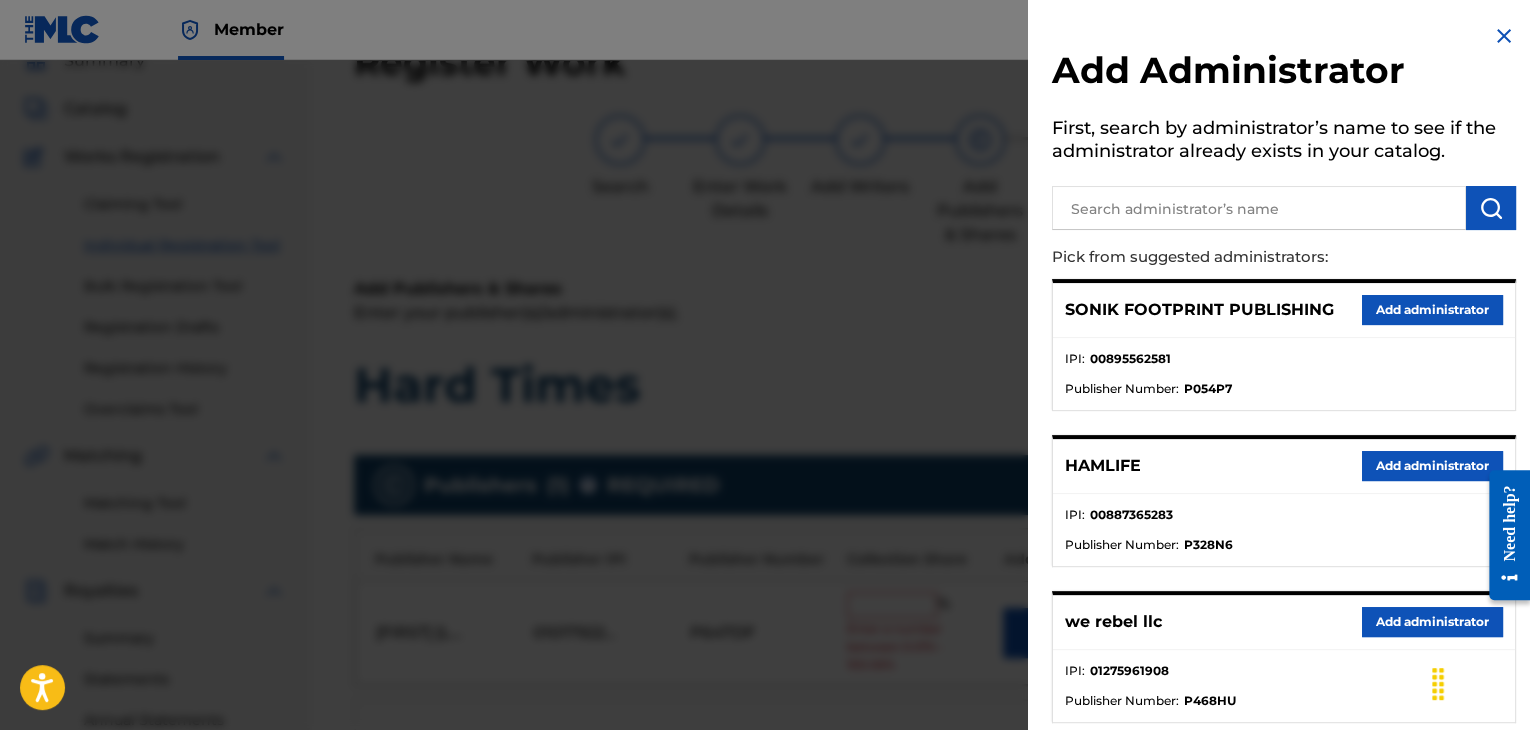 click on "Add administrator" at bounding box center (1432, 622) 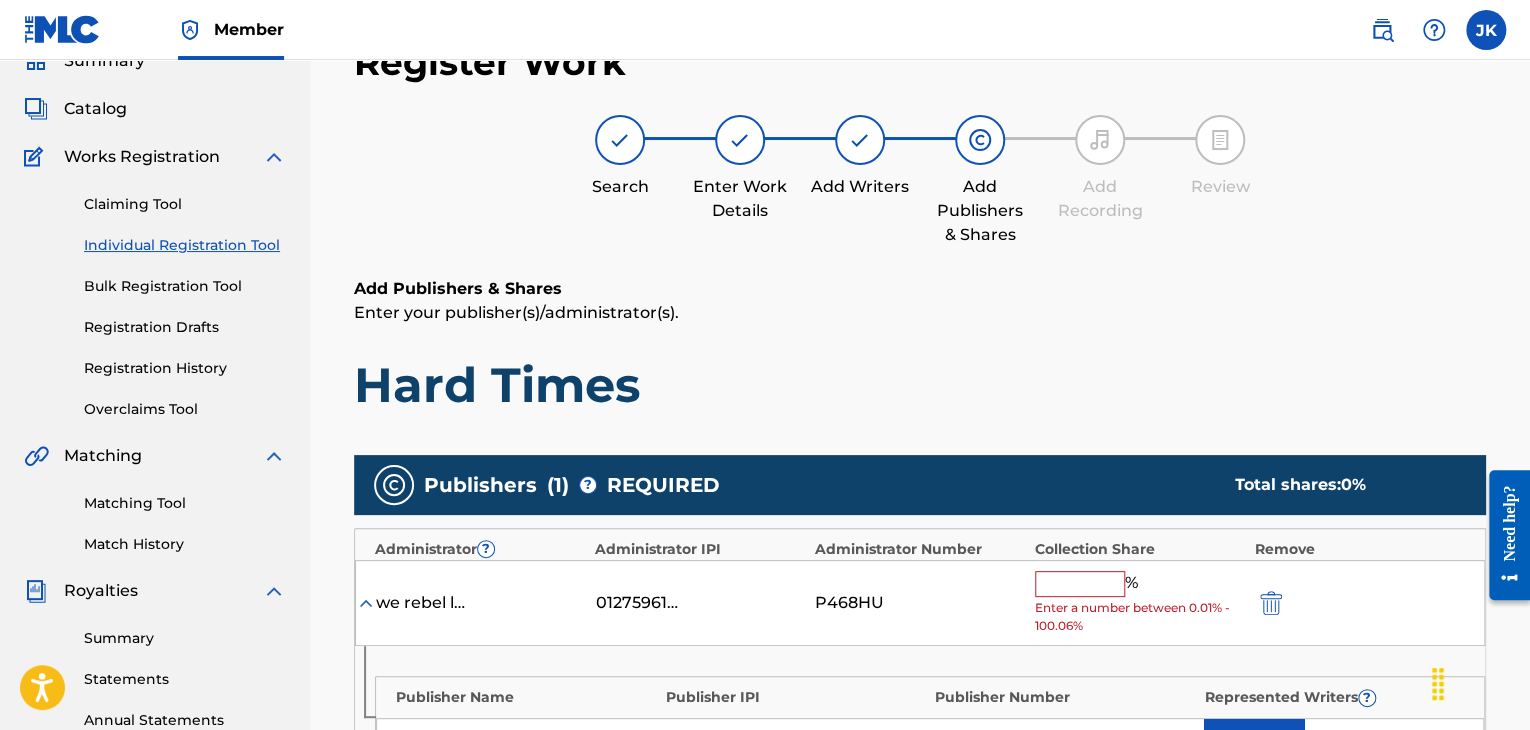click at bounding box center [1080, 584] 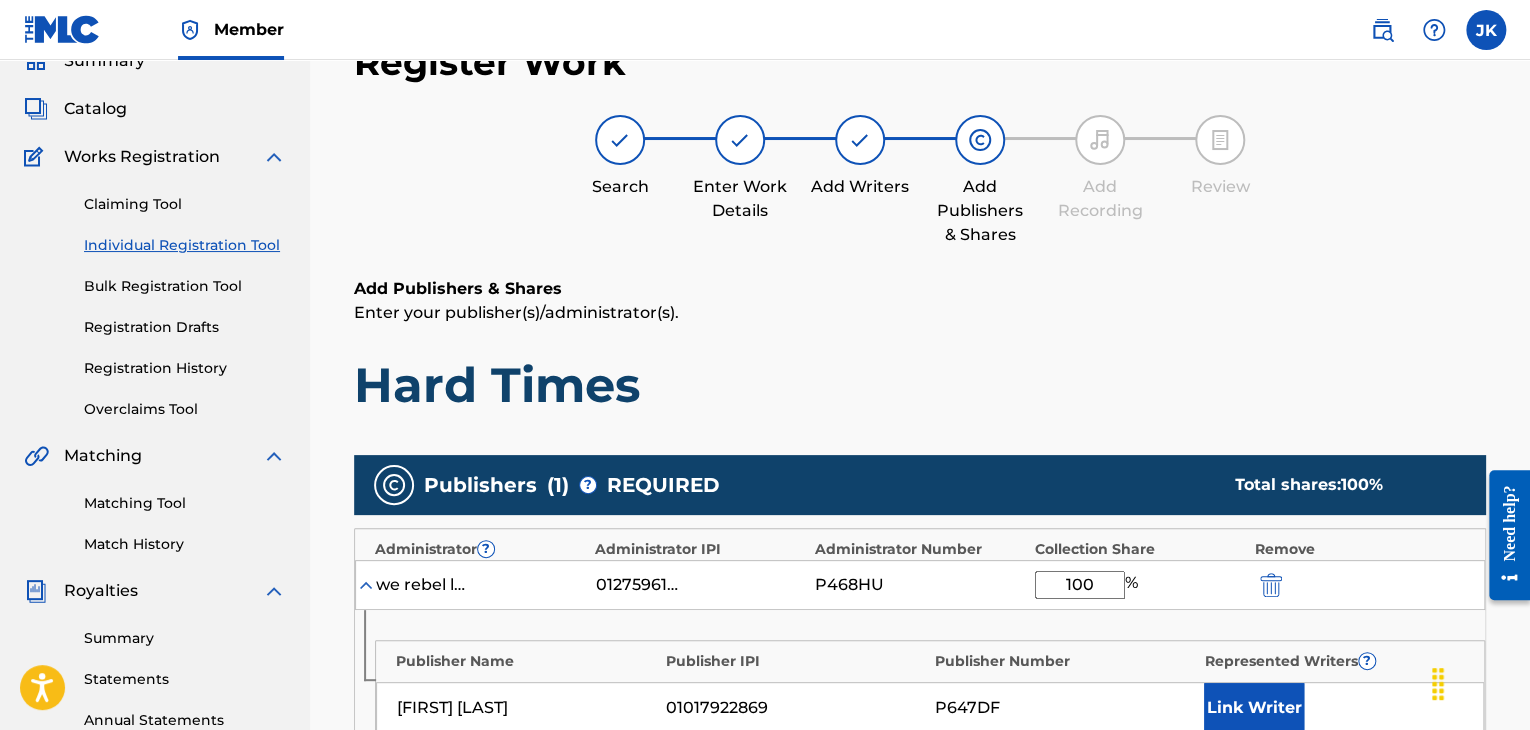click on "Hard Times" at bounding box center (920, 385) 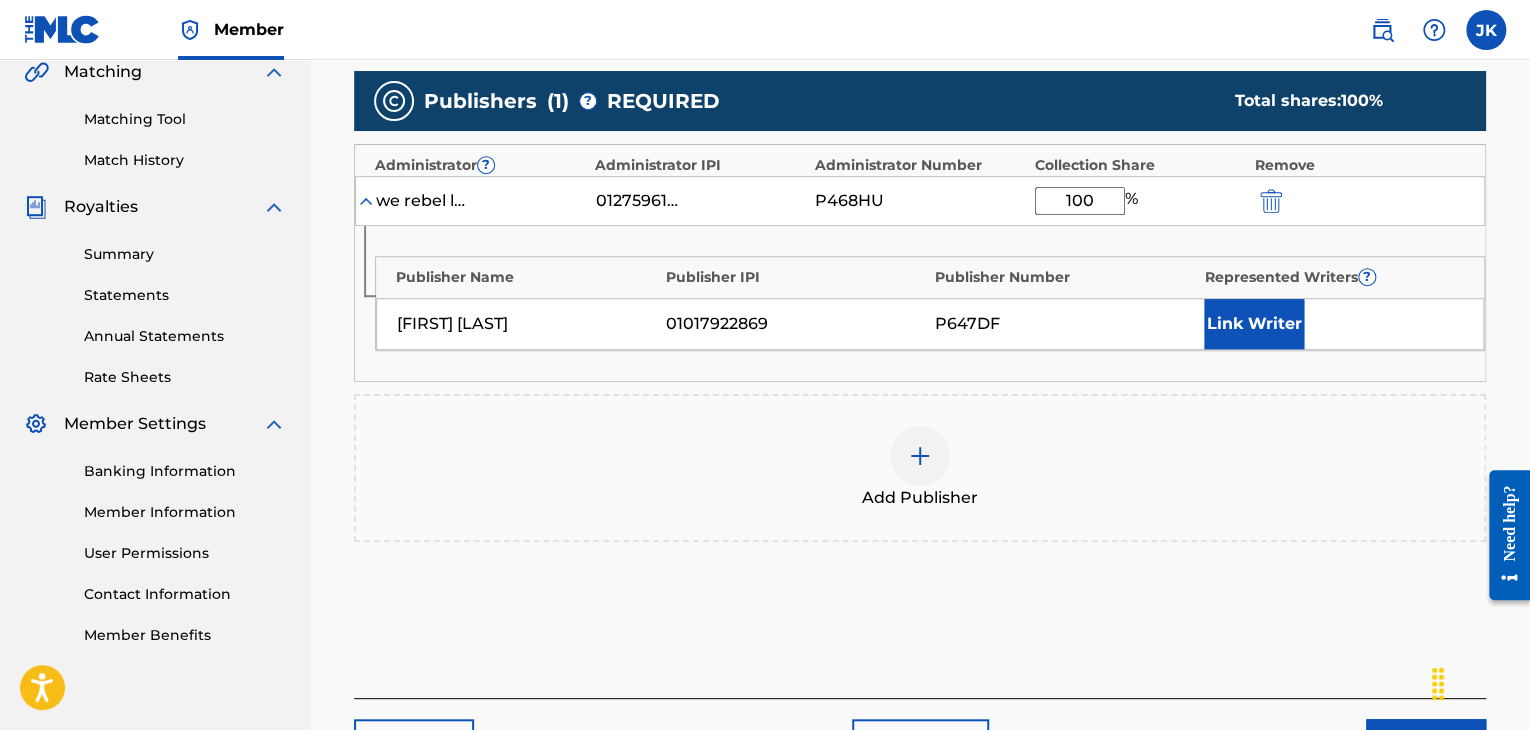 scroll, scrollTop: 590, scrollLeft: 0, axis: vertical 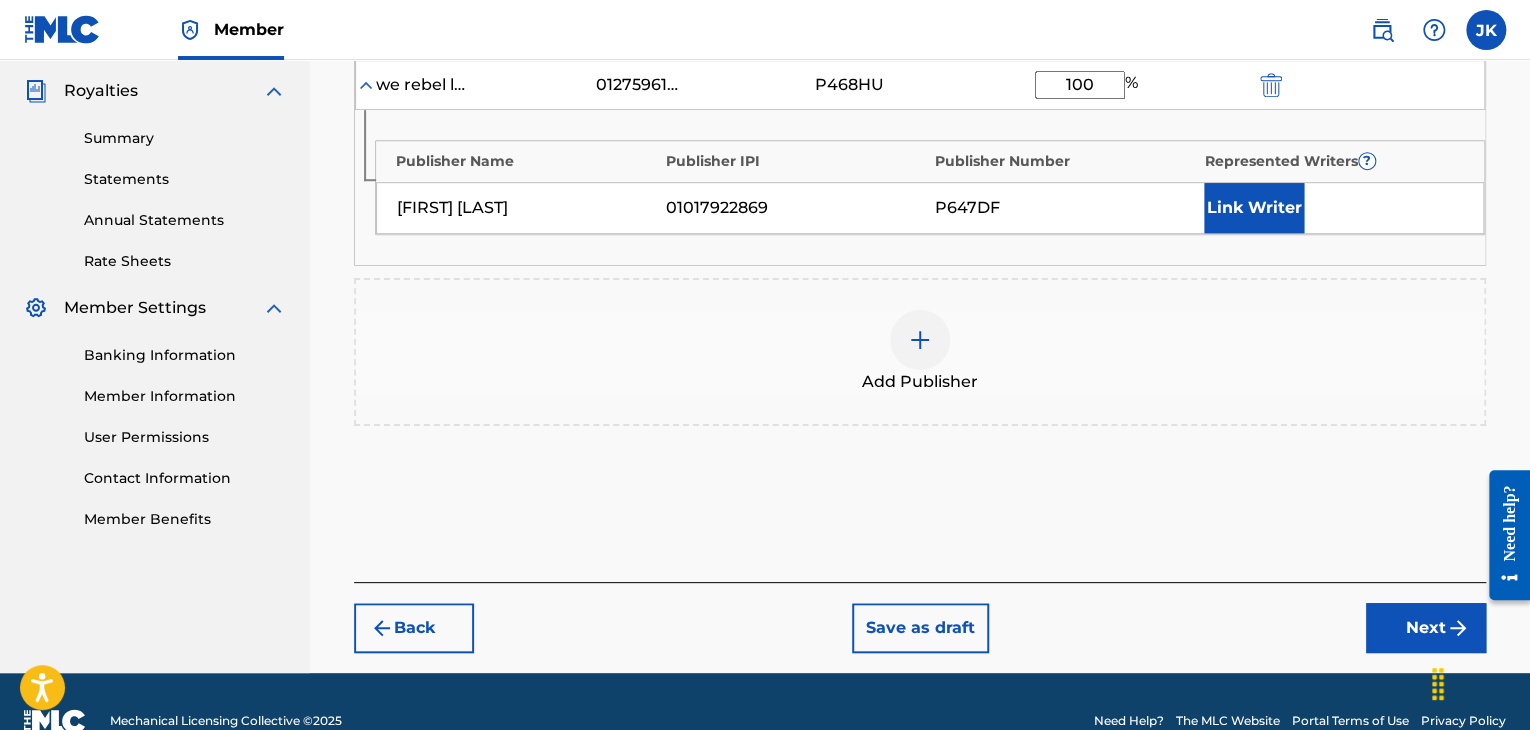 click on "Next" at bounding box center [1426, 628] 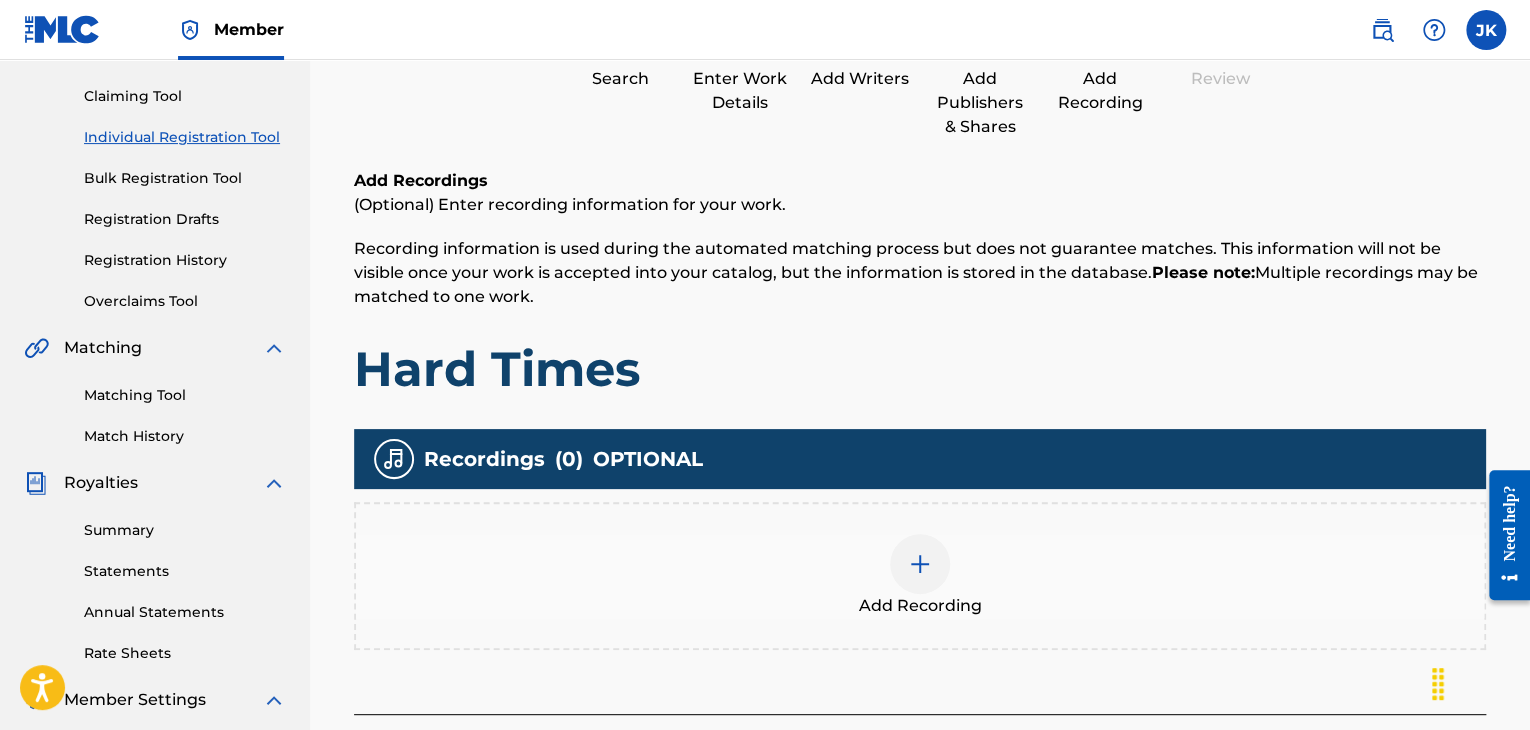 scroll, scrollTop: 390, scrollLeft: 0, axis: vertical 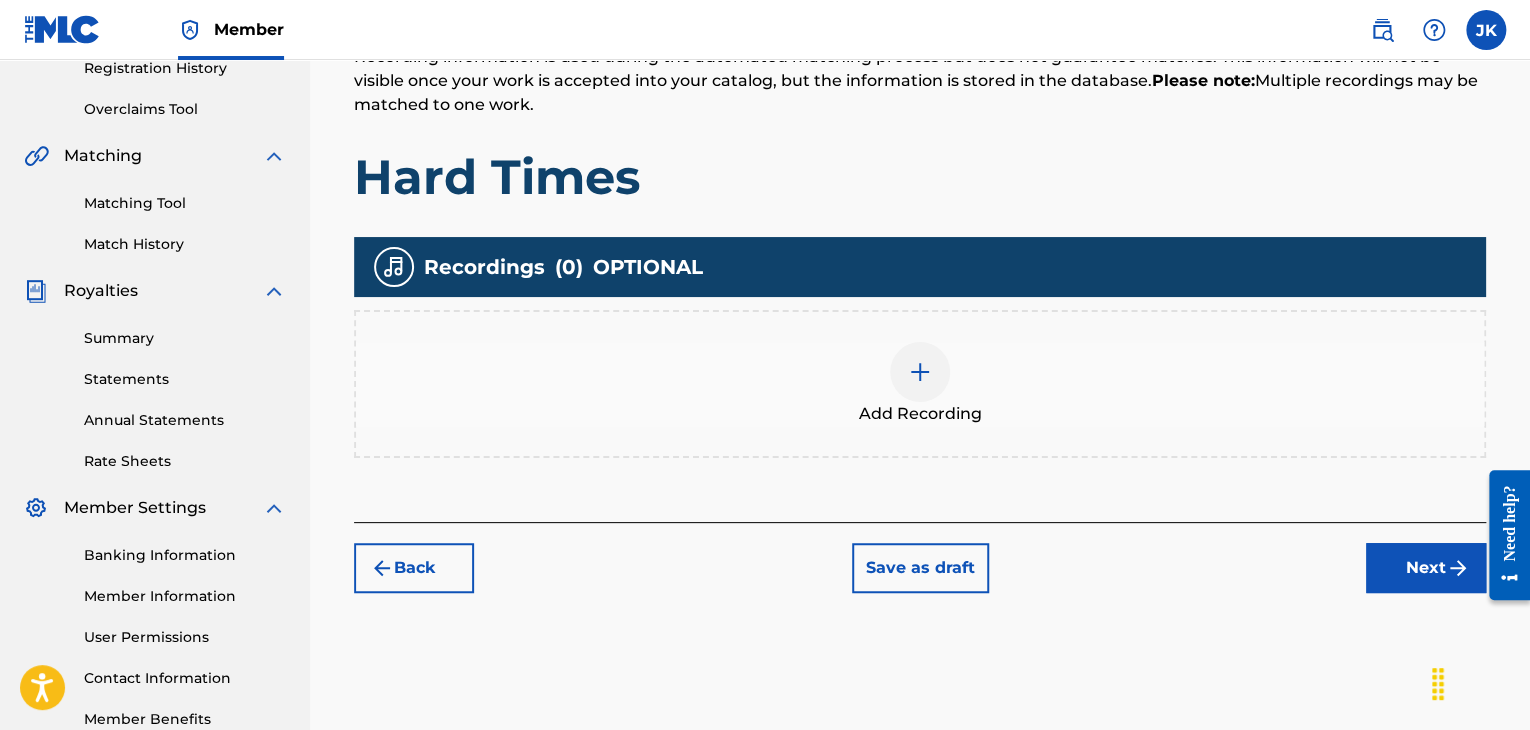 click at bounding box center [920, 372] 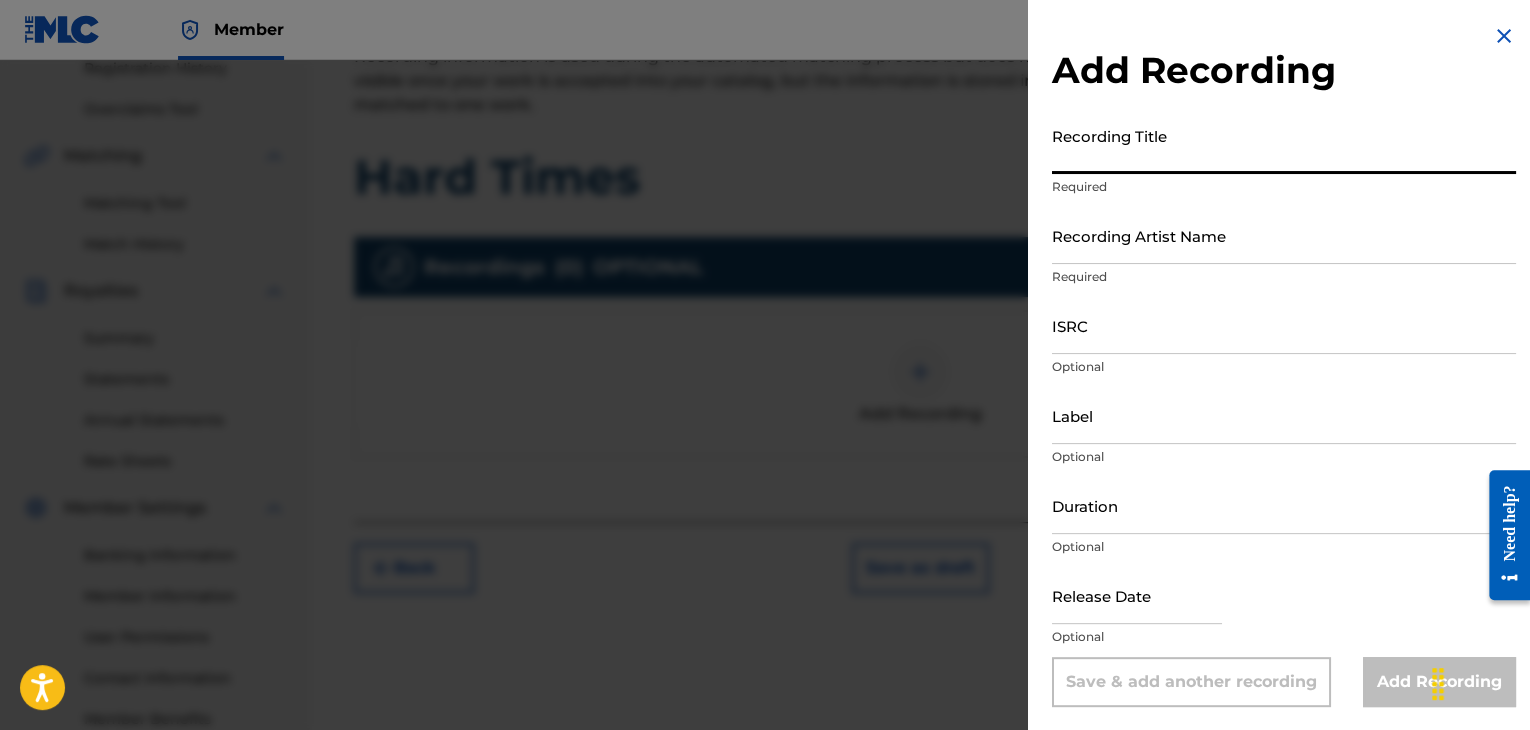 click on "Recording Title" at bounding box center (1284, 145) 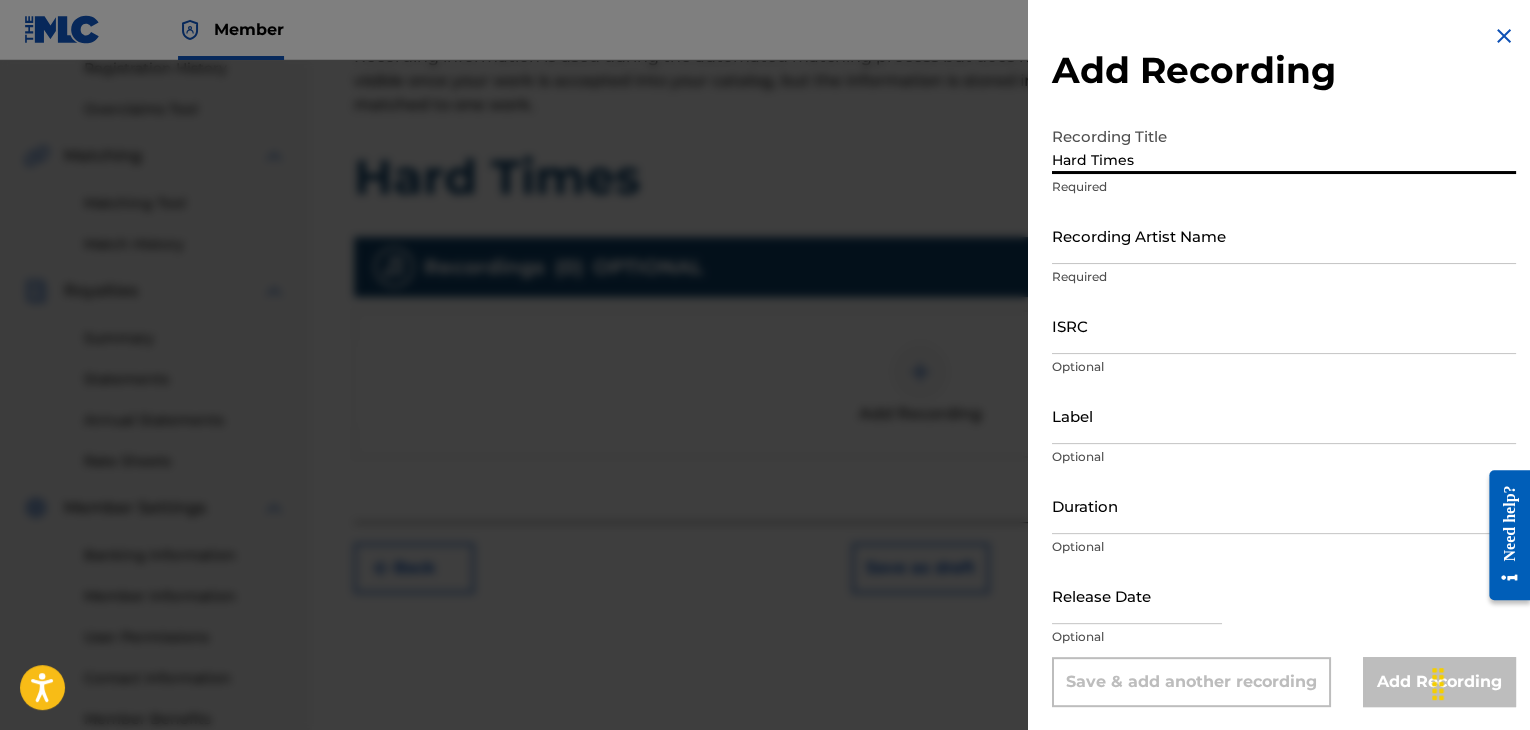 click on "Recording Artist Name" at bounding box center [1284, 235] 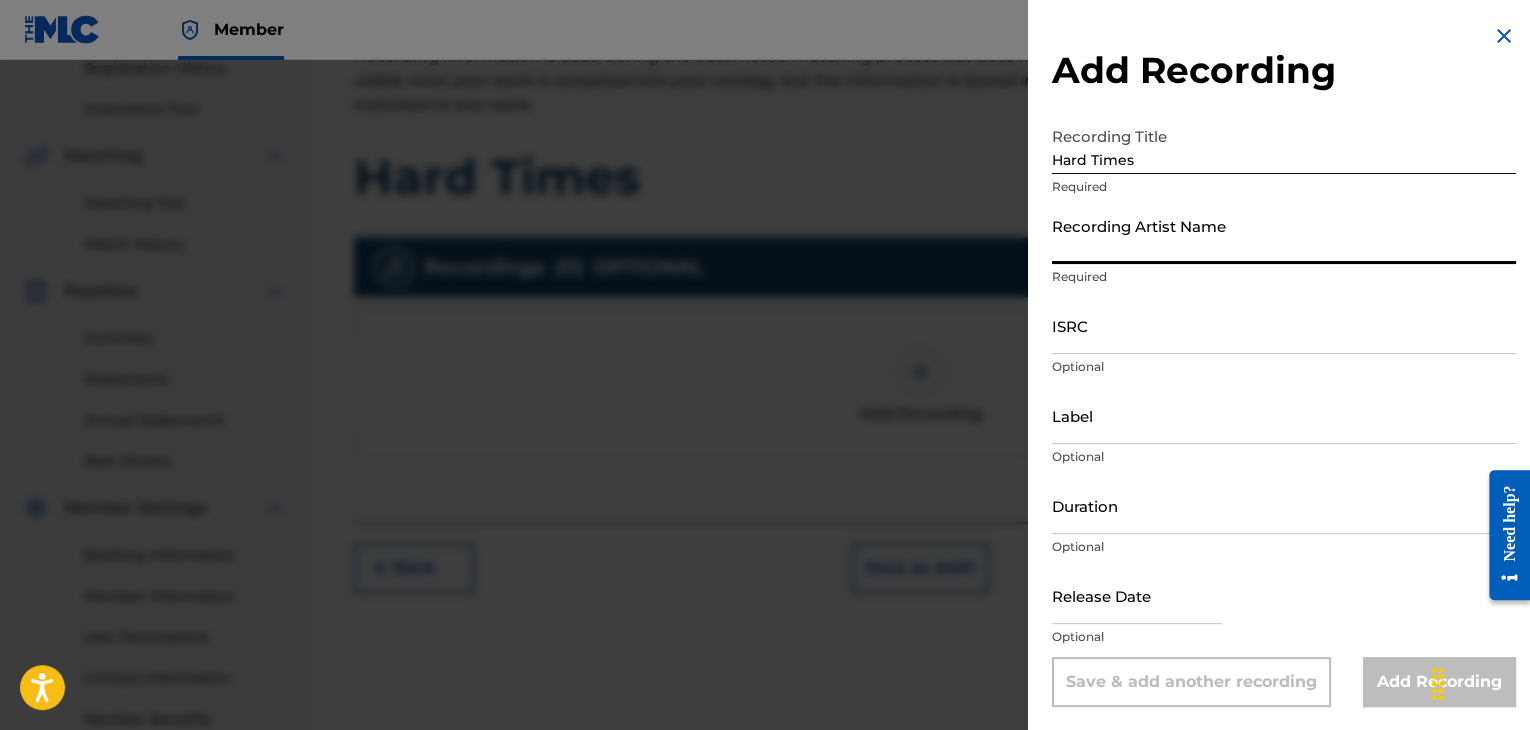 paste on "[LAST]" 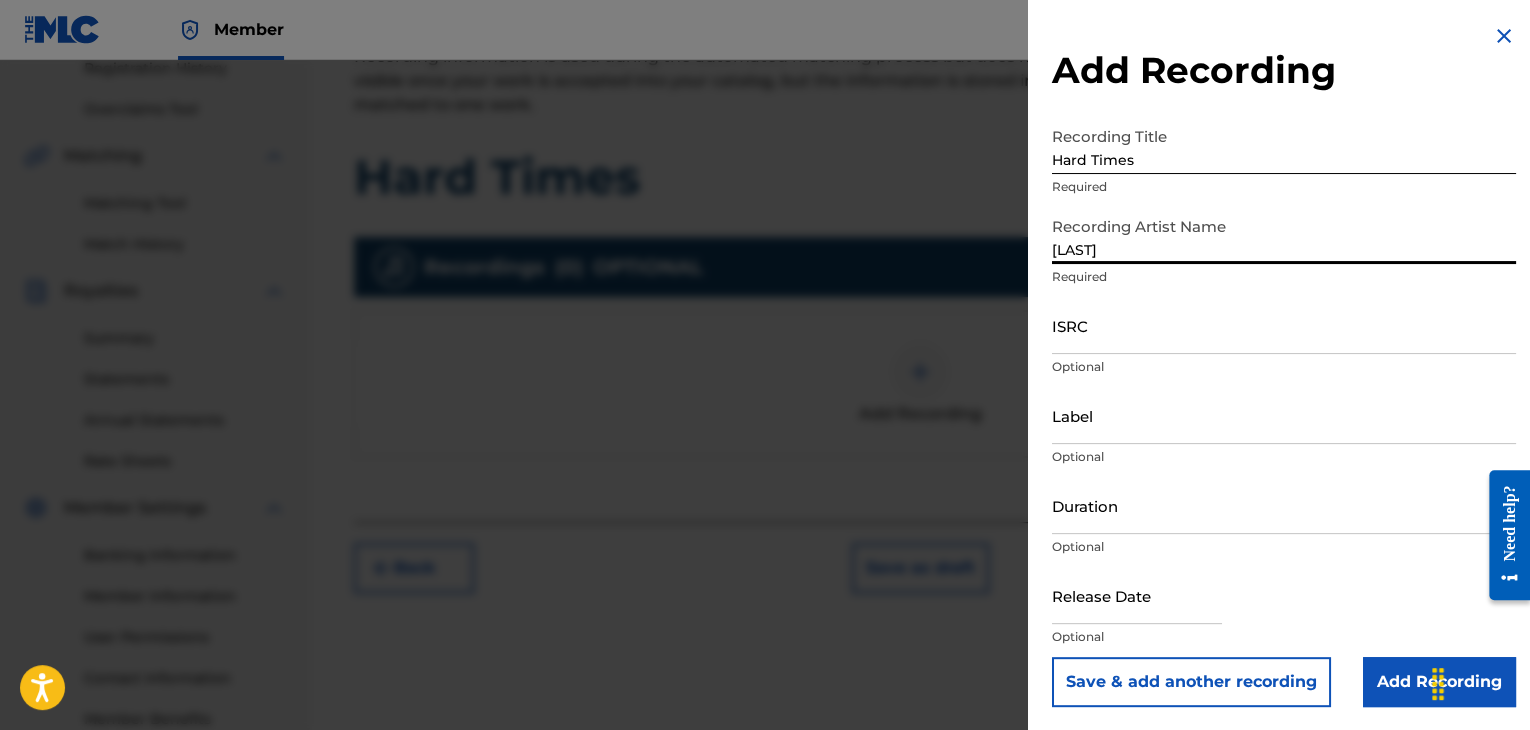 click on "ISRC" at bounding box center [1284, 325] 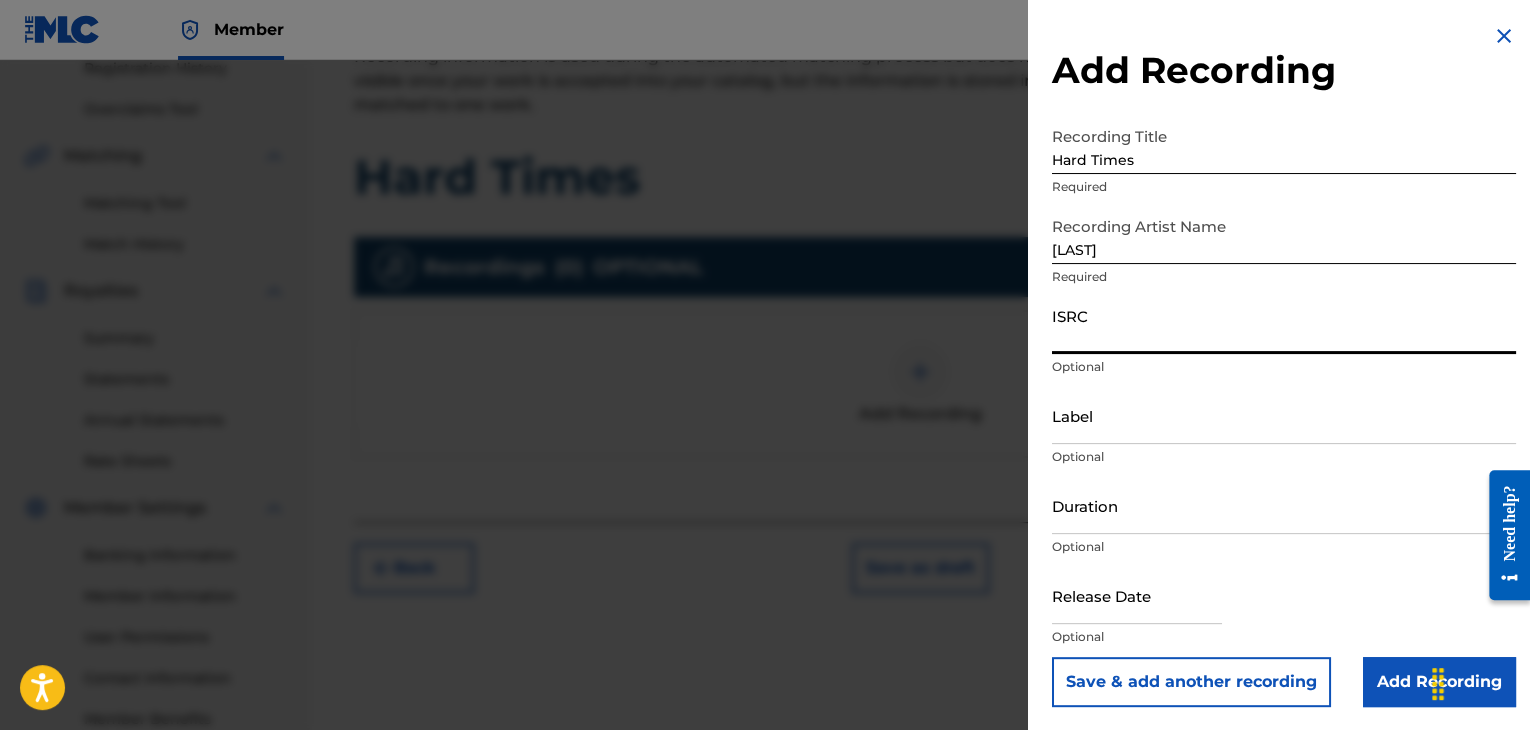 paste on "QM42K2058348" 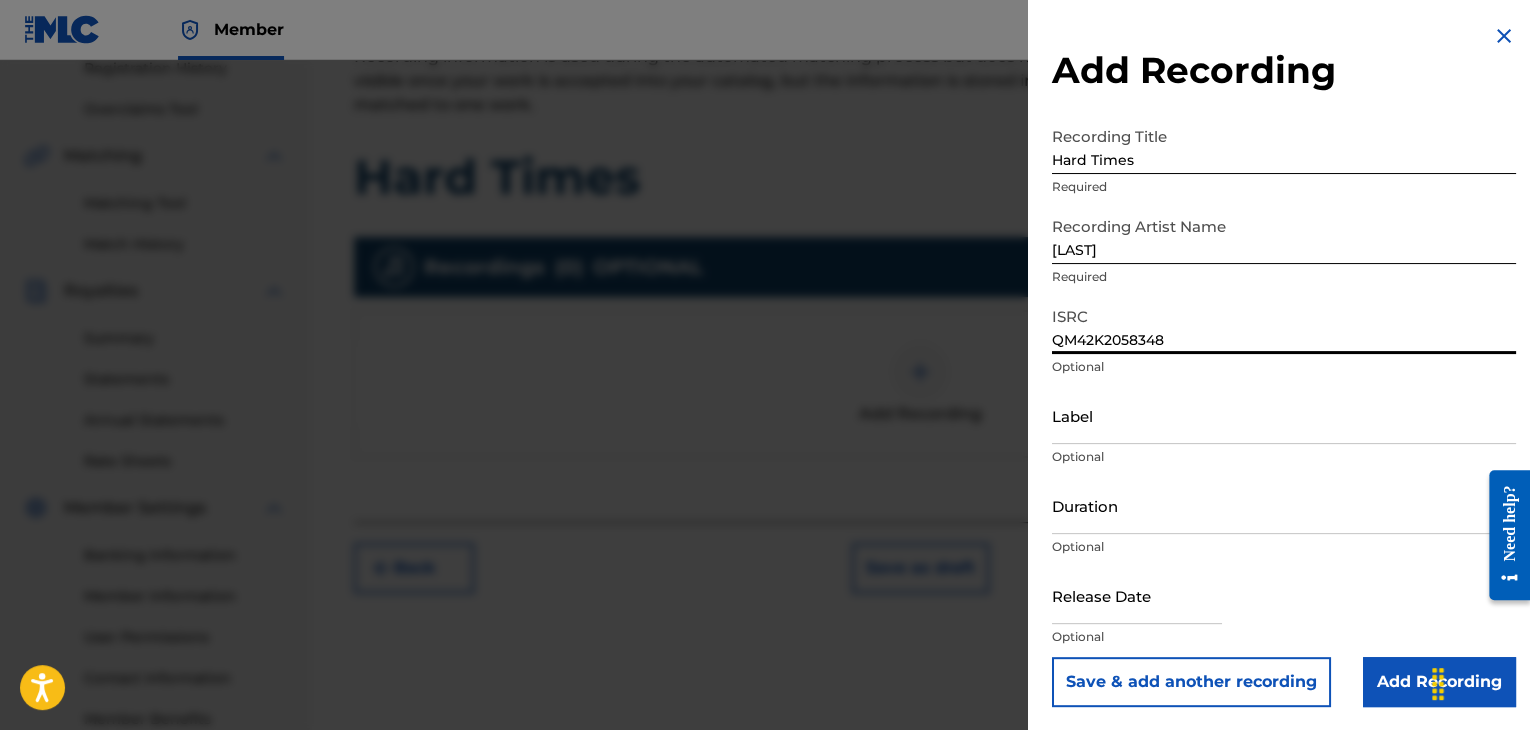 click on "Label" at bounding box center [1284, 415] 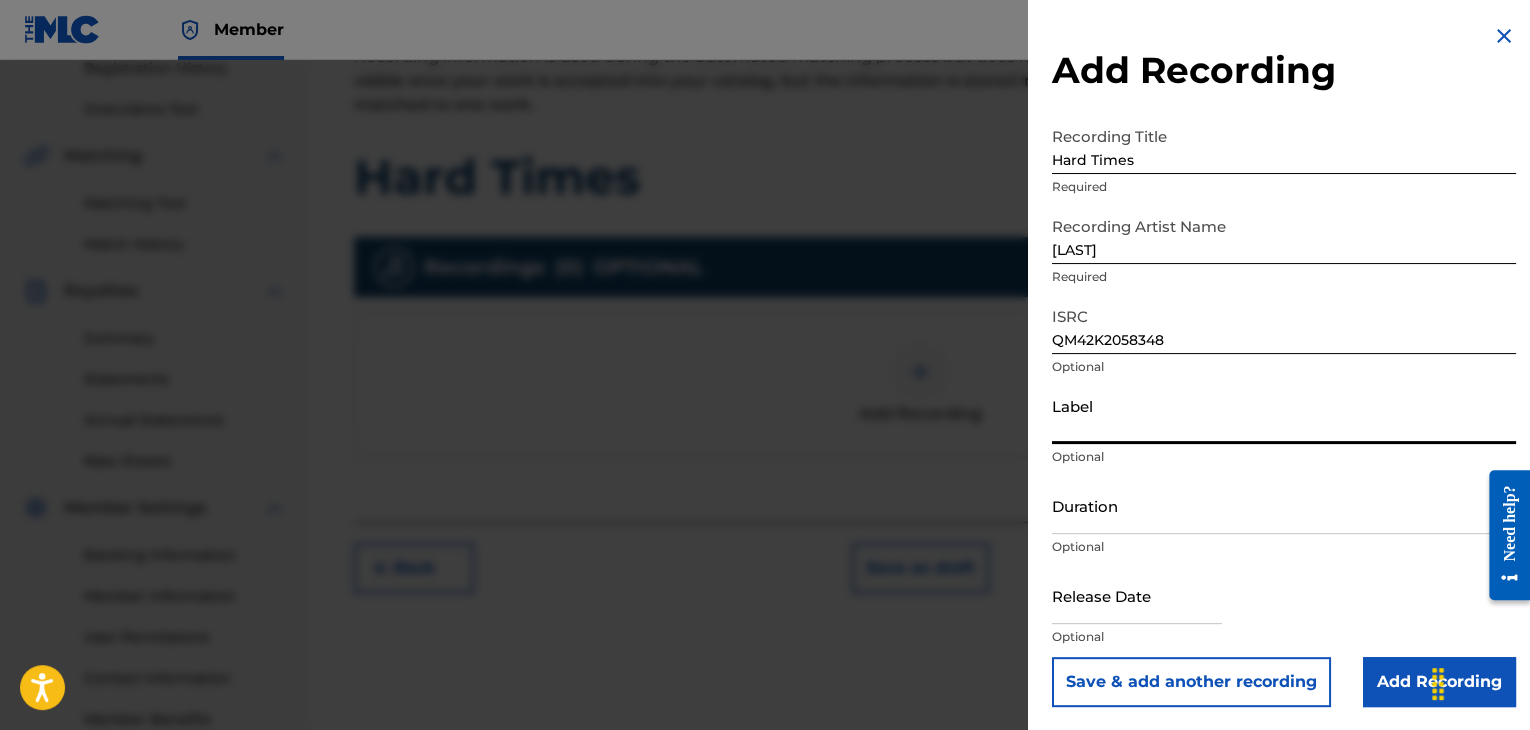 paste on "[COMPANY NAME] Music Group/ [FIRST] Music" 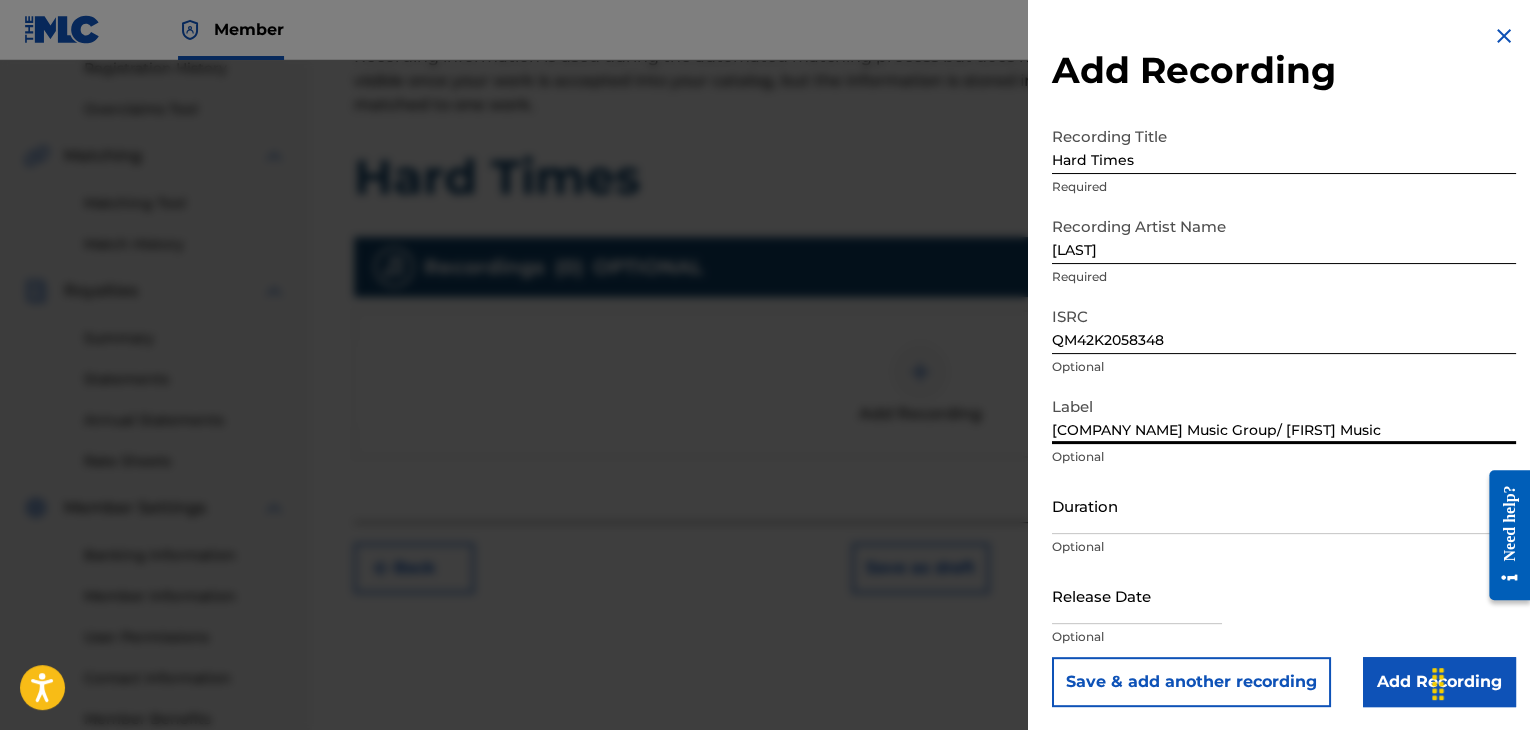 click on "Duration" at bounding box center [1284, 505] 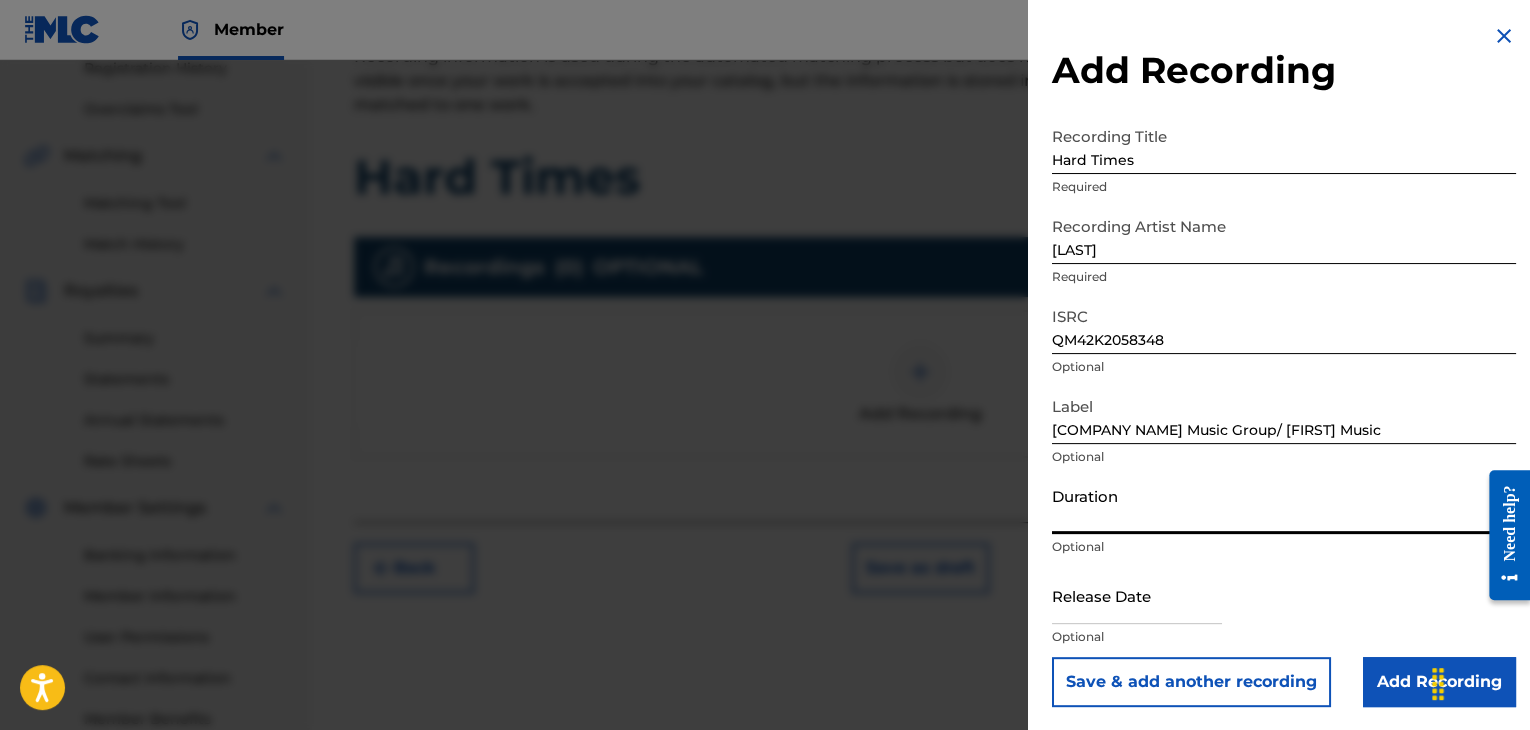 paste on "00:02:15" 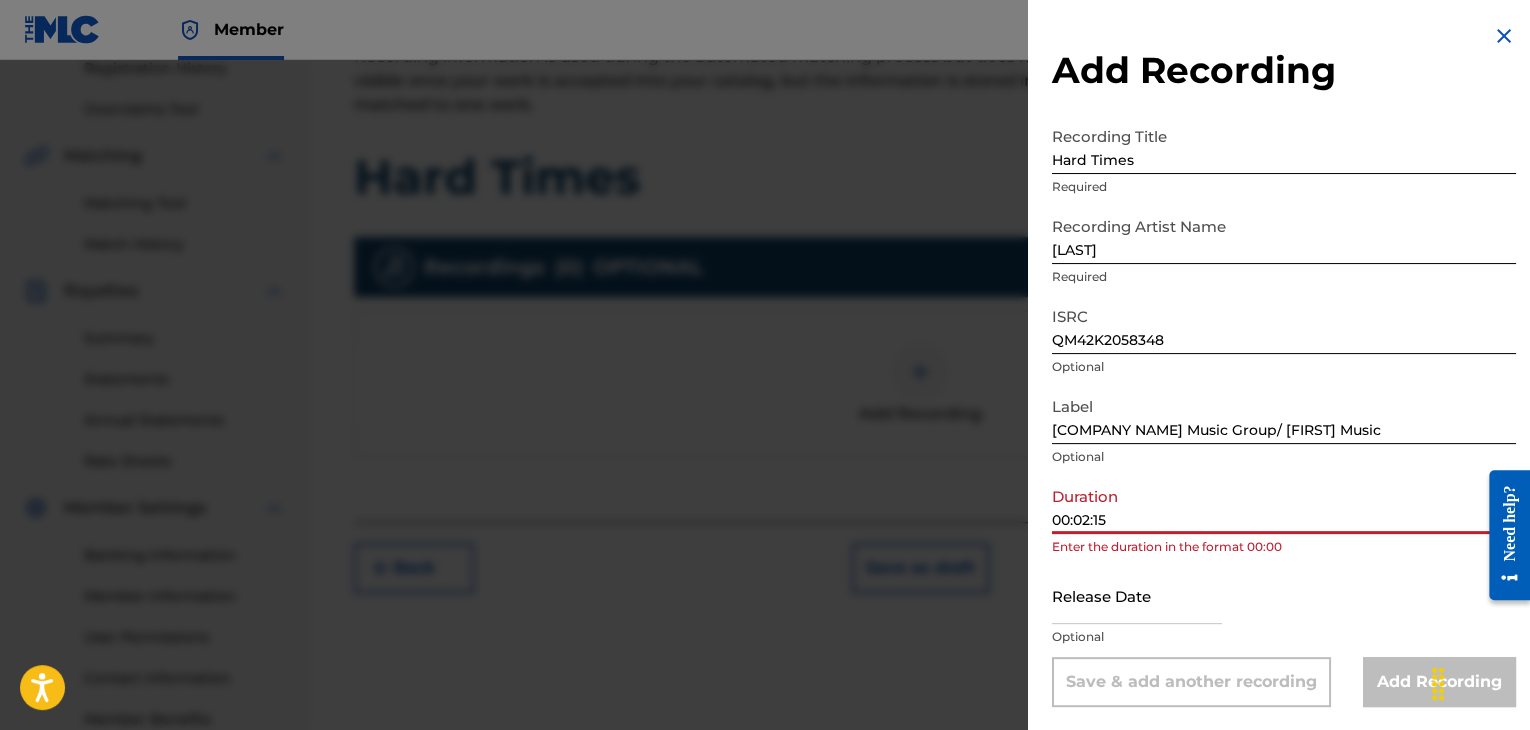 drag, startPoint x: 1072, startPoint y: 523, endPoint x: 1096, endPoint y: 541, distance: 30 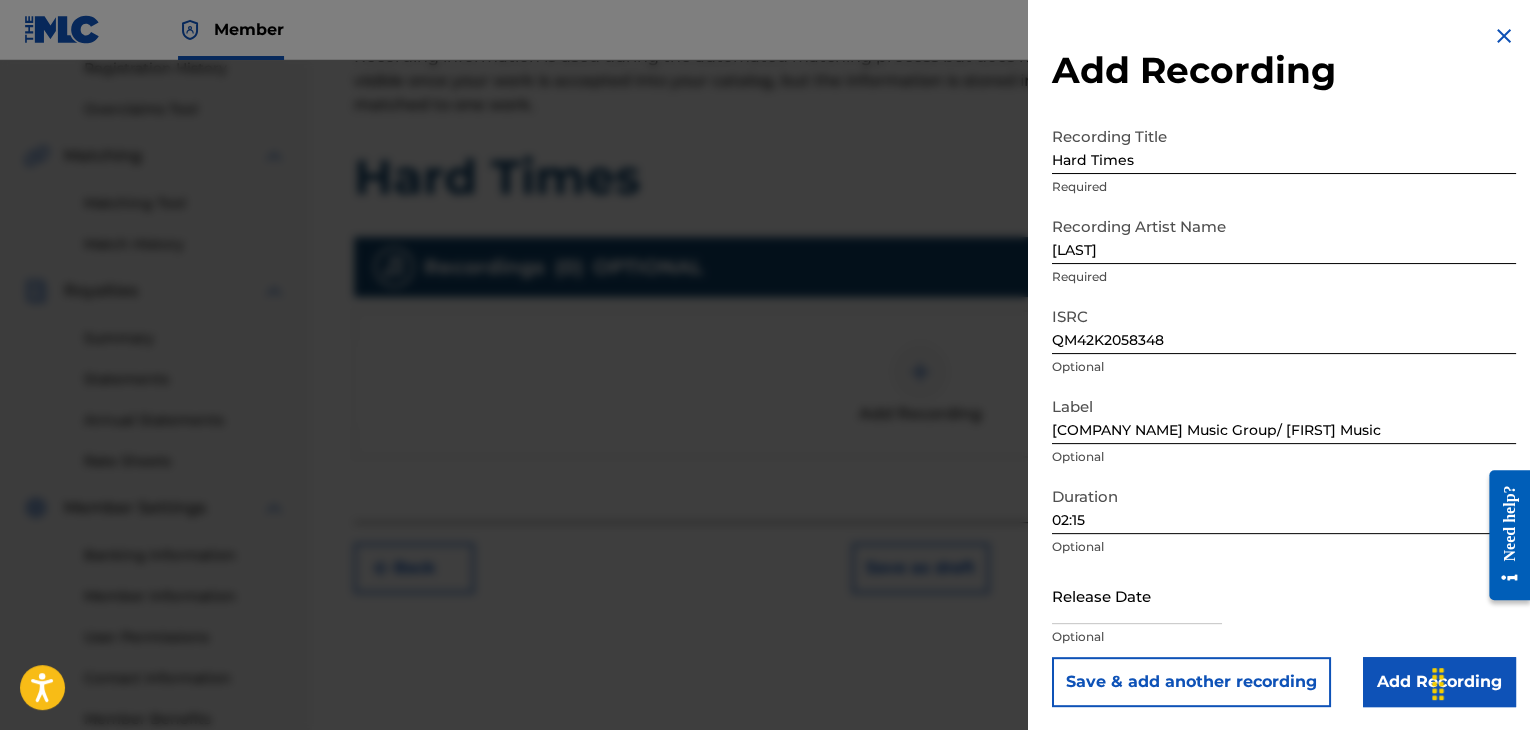 click on "Duration 02:15 Optional" at bounding box center [1284, 522] 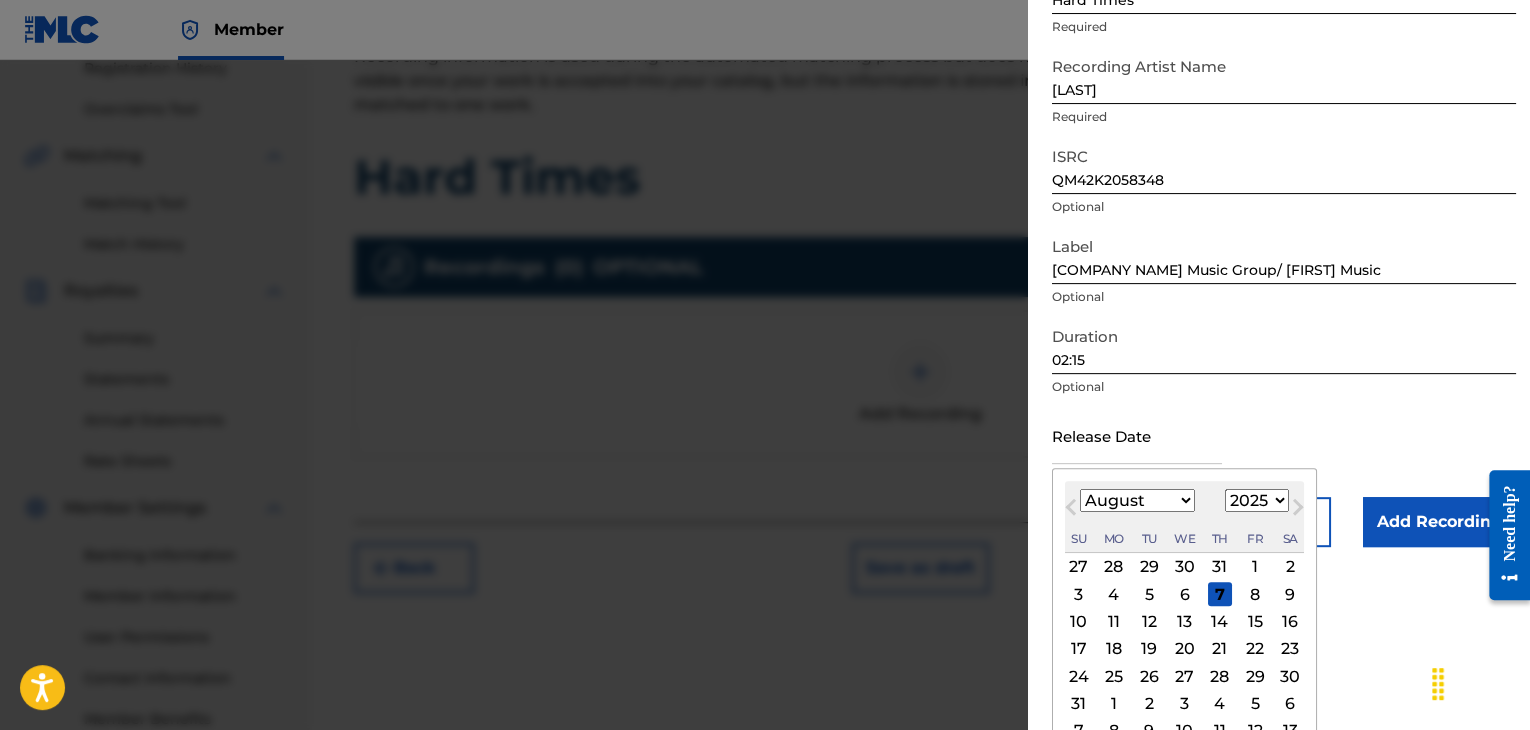 scroll, scrollTop: 187, scrollLeft: 0, axis: vertical 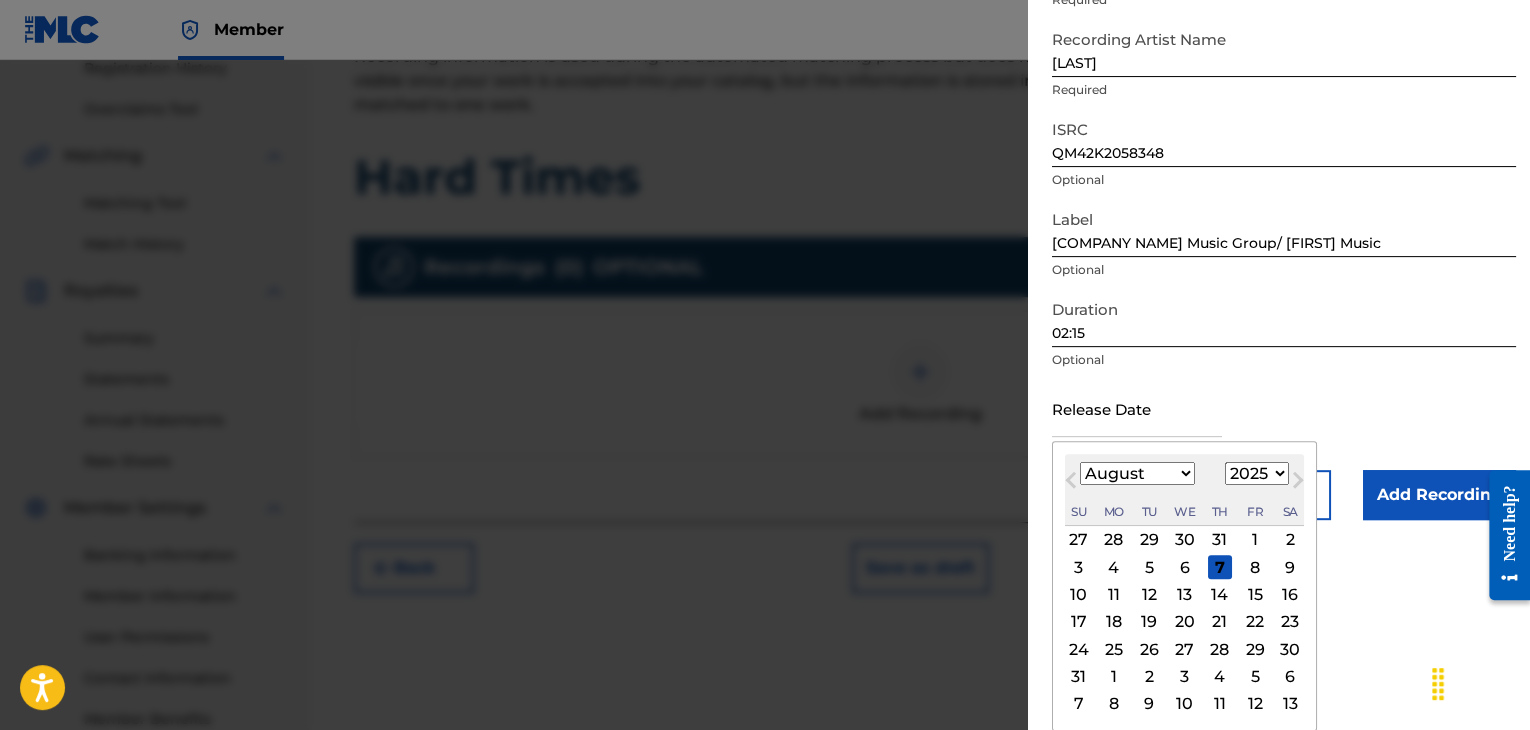 click on "August 2025 January February March April May June July August September October November December 1899 1900 1901 1902 1903 1904 1905 1906 1907 1908 1909 1910 1911 1912 1913 1914 1915 1916 1917 1918 1919 1920 1921 1922 1923 1924 1925 1926 1927 1928 1929 1930 1931 1932 1933 1934 1935 1936 1937 1938 1939 1940 1941 1942 1943 1944 1945 1946 1947 1948 1949 1950 1951 1952 1953 1954 1955 1956 1957 1958 1959 1960 1961 1962 1963 1964 1965 1966 1967 1968 1969 1970 1971 1972 1973 1974 1975 1976 1977 1978 1979 1980 1981 1982 1983 1984 1985 1986 1987 1988 1989 1990 1991 1992 1993 1994 1995 1996 1997 1998 1999 2000 2001 2002 2003 2004 2005 2006 2007 2008 2009 2010 2011 2012 2013 2014 2015 2016 2017 2018 2019 2020 2021 2022 2023 2024 2025 2026 2027 2028 2029 2030 2031 2032 2033 2034 2035 2036 2037 2038 2039 2040 2041 2042 2043 2044 2045 2046 2047 2048 2049 2050 2051 2052 2053 2054 2055 2056 2057 2058 2059 2060 2061 2062 2063 2064 2065 2066 2067 2068 2069 2070 2071 2072 2073 2074 2075 2076 2077 2078 2079 2080 2081 2082 2083" at bounding box center (1184, 490) 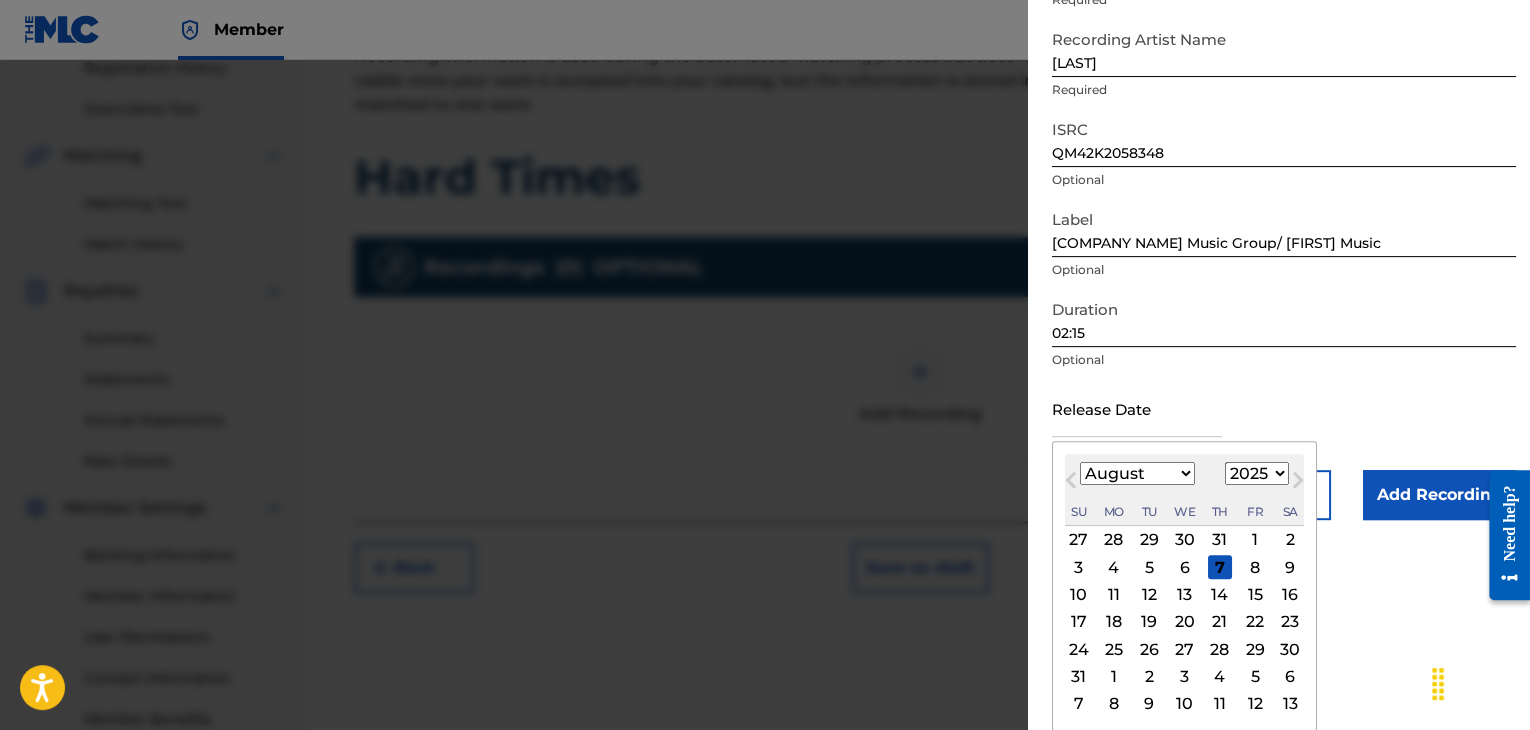 click on "January February March April May June July August September October November December" at bounding box center (1137, 473) 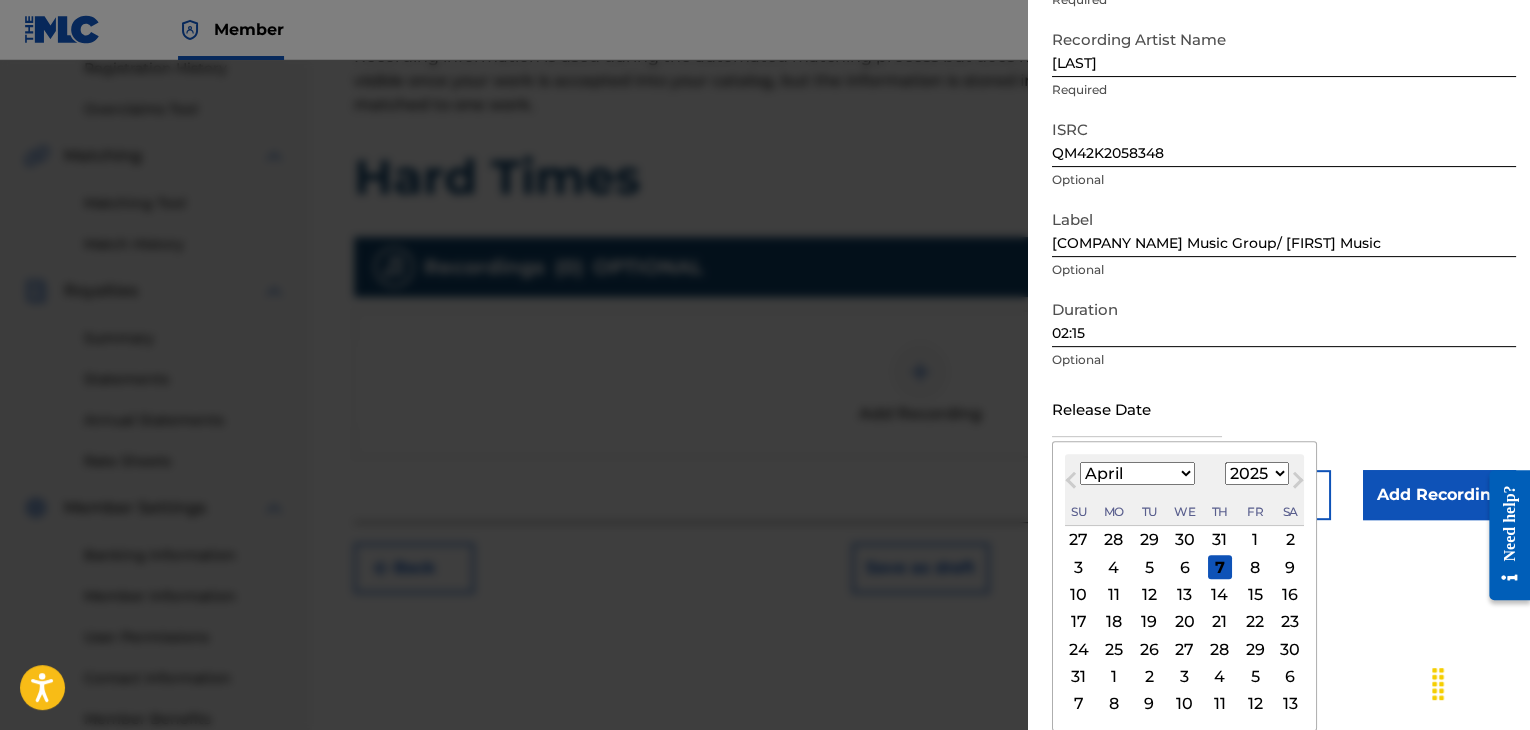 click on "January February March April May June July August September October November December" at bounding box center (1137, 473) 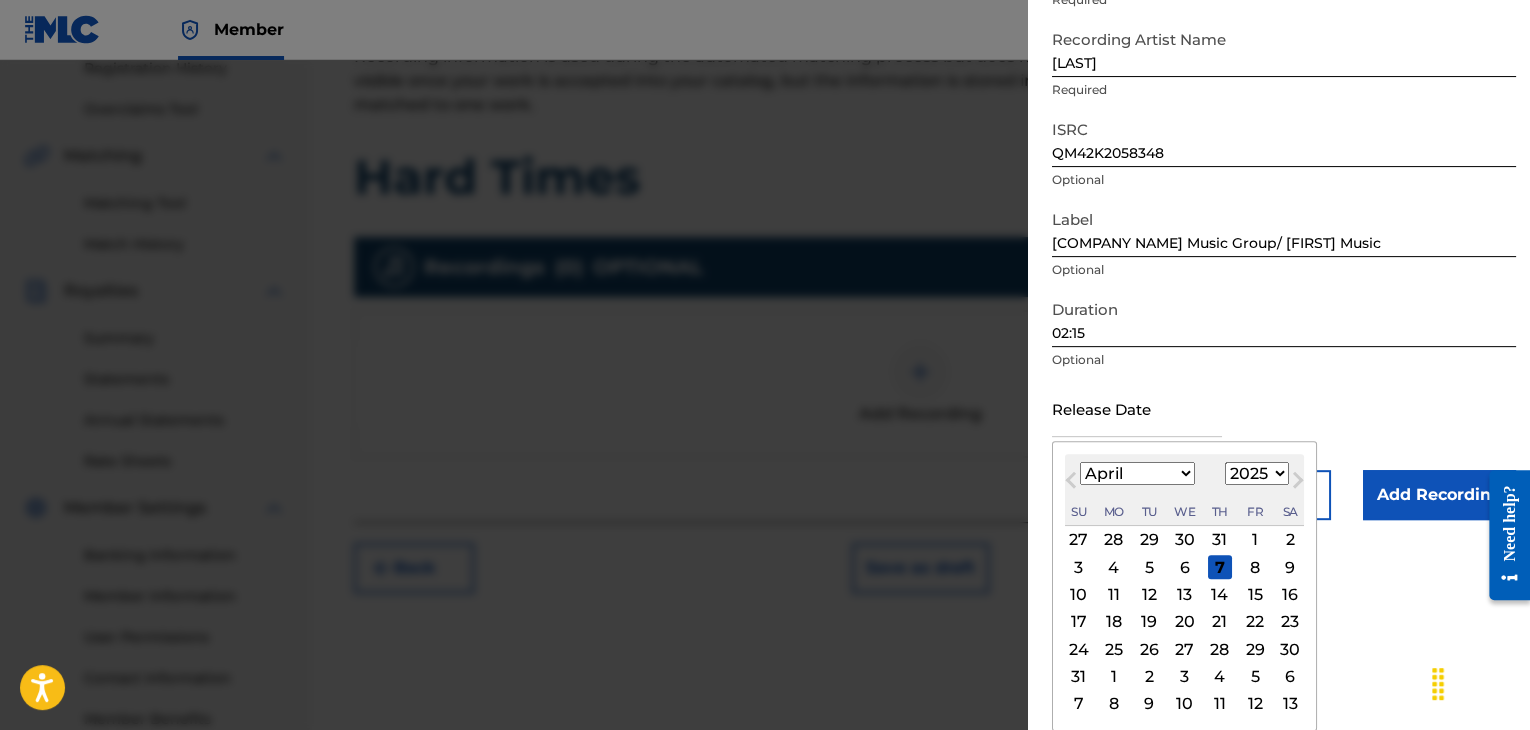 scroll, scrollTop: 160, scrollLeft: 0, axis: vertical 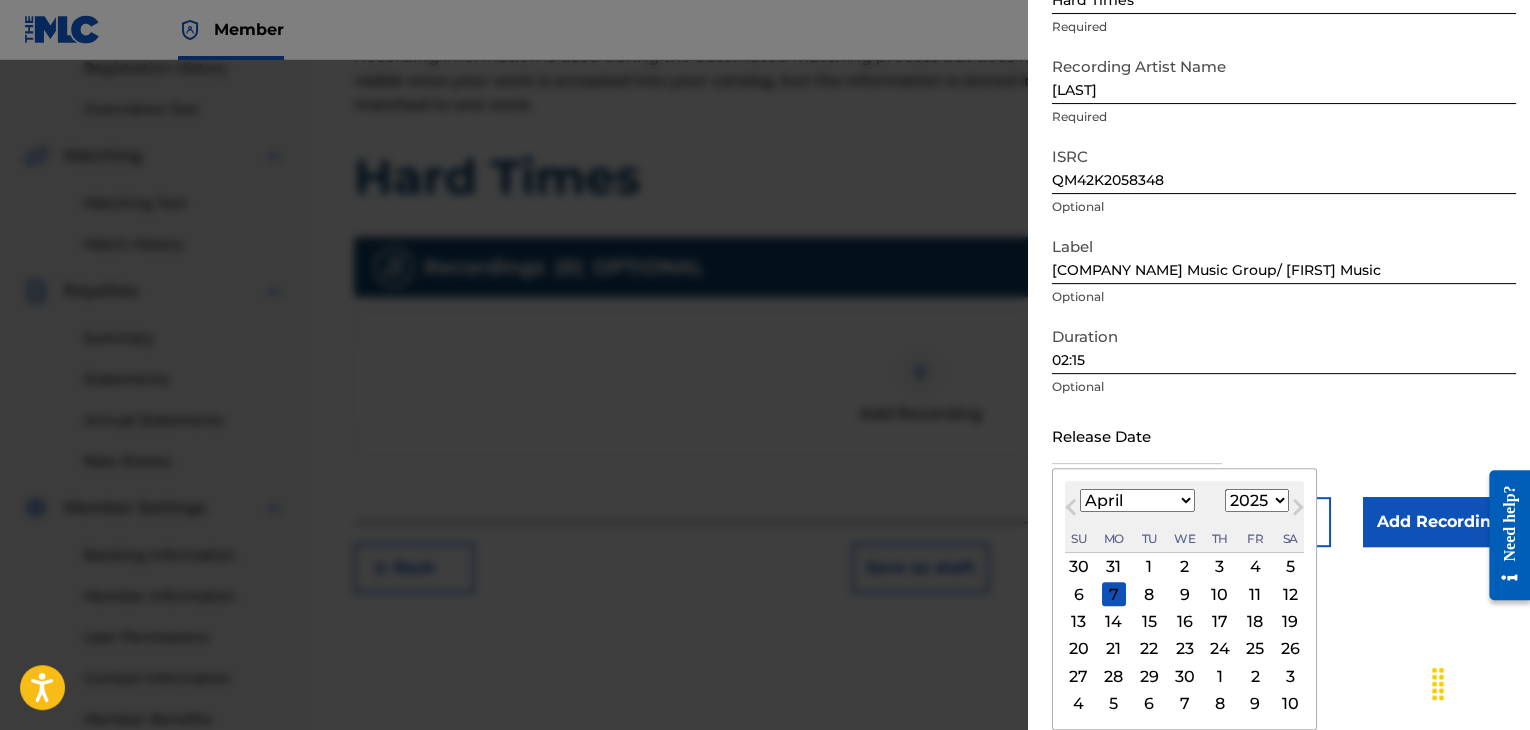 click on "11" at bounding box center [1255, 594] 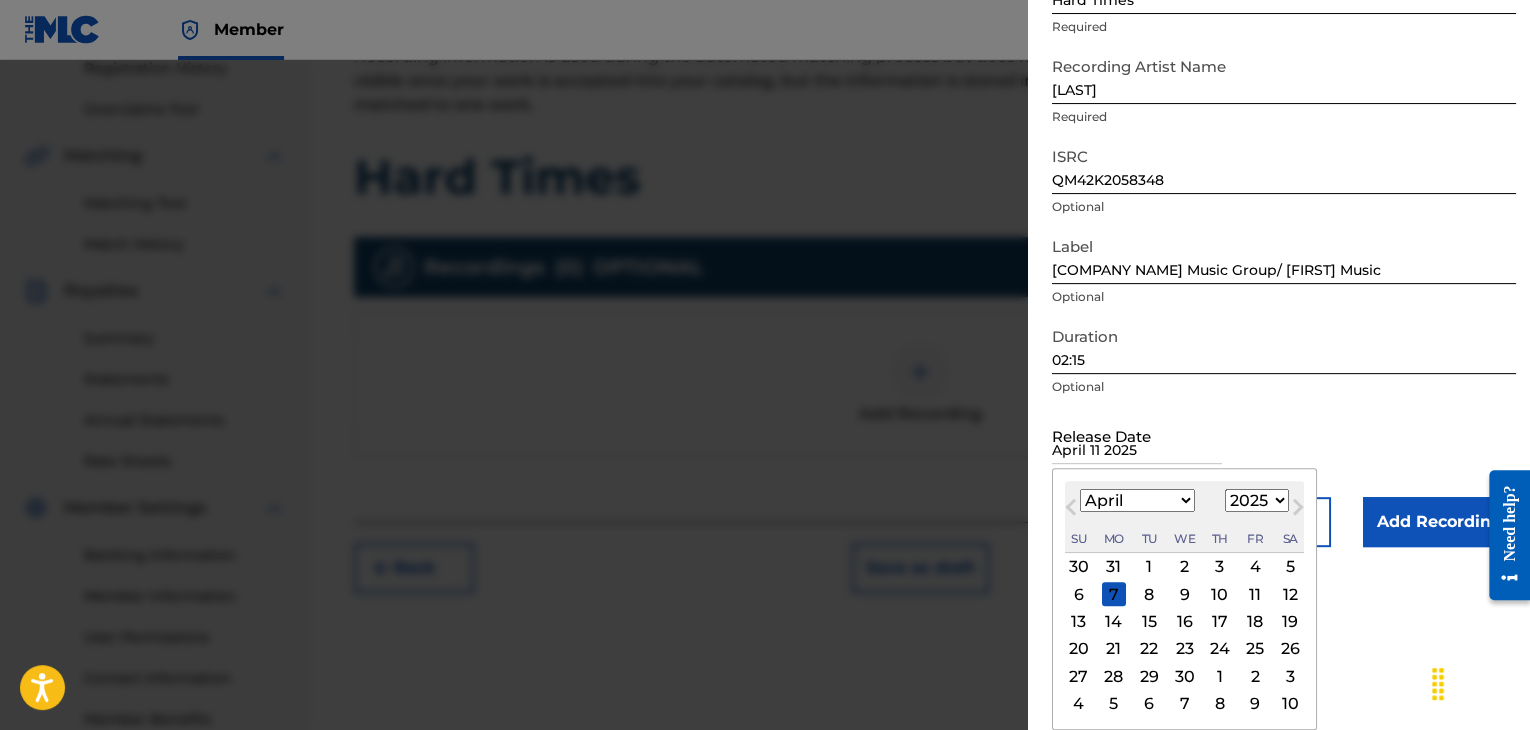 scroll, scrollTop: 1, scrollLeft: 0, axis: vertical 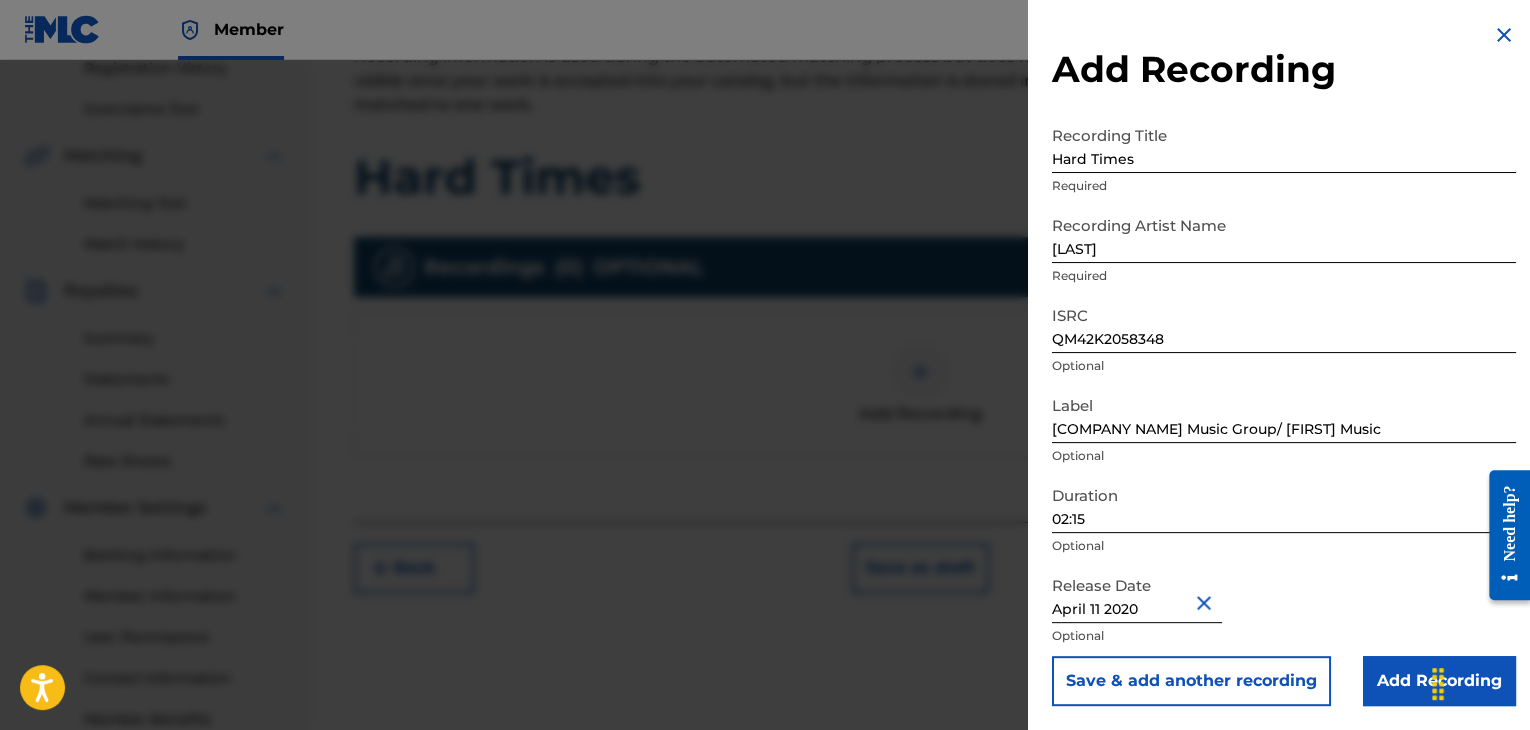 click on "Release Date April 11 2020 Optional" at bounding box center [1284, 611] 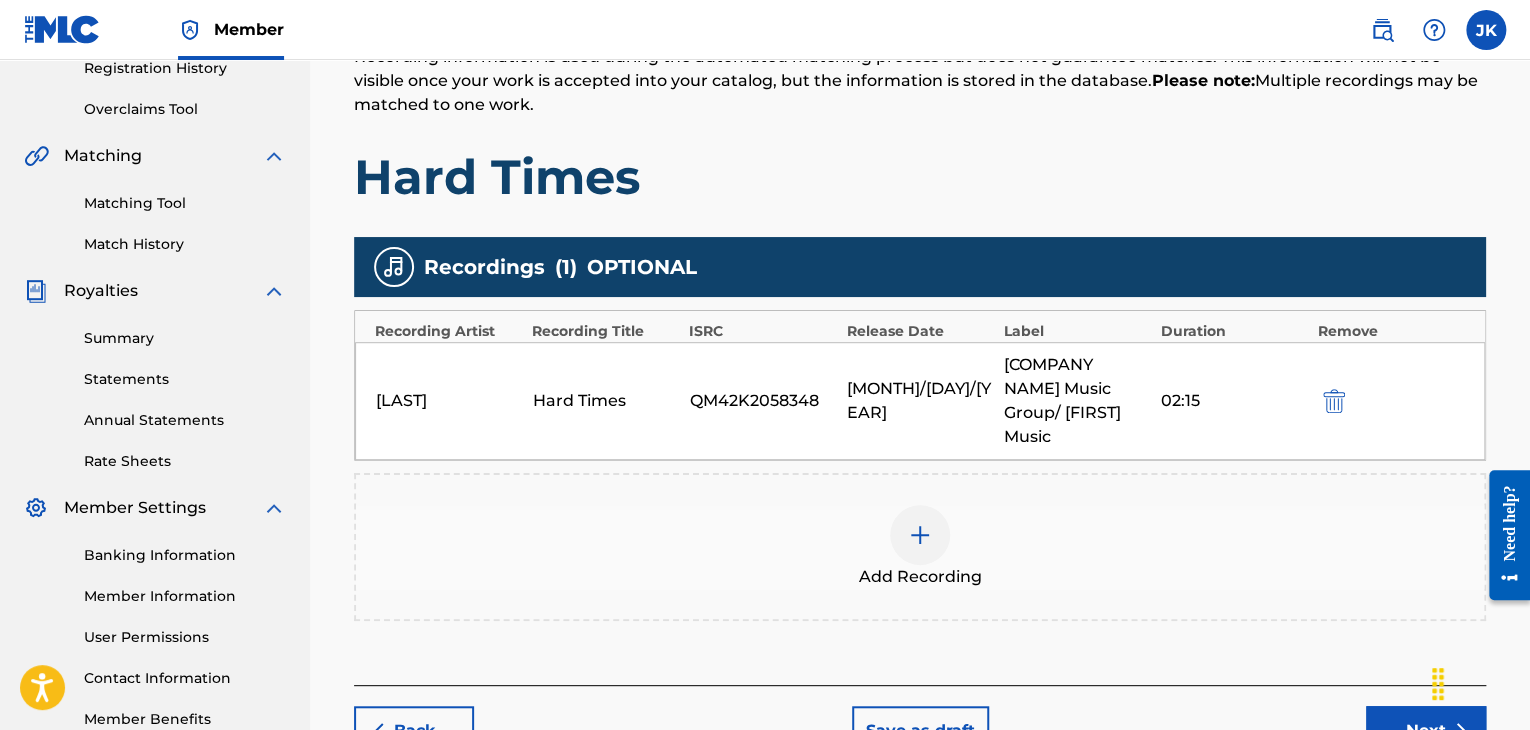click on "Next" at bounding box center [1426, 731] 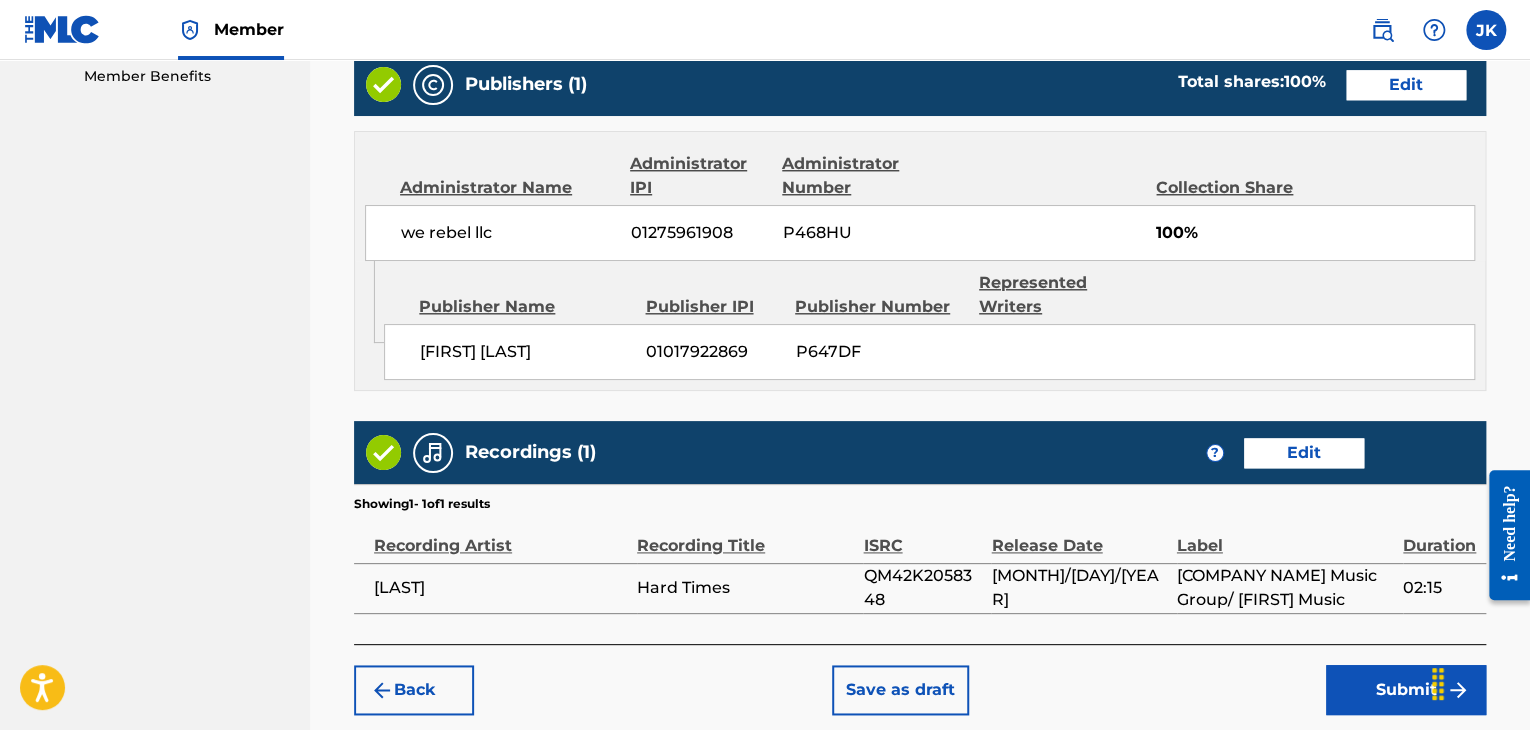 scroll, scrollTop: 1132, scrollLeft: 0, axis: vertical 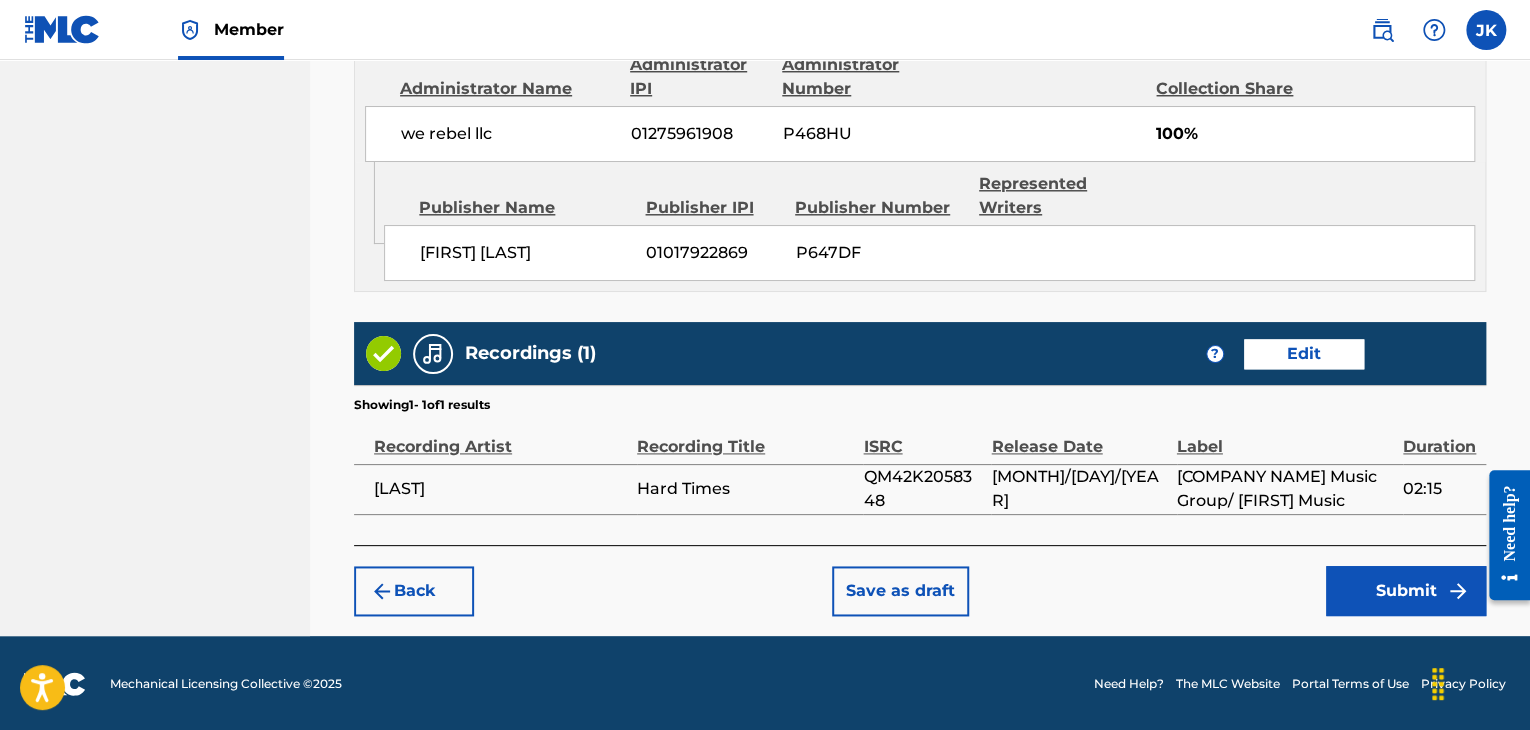 click on "Submit" at bounding box center (1406, 591) 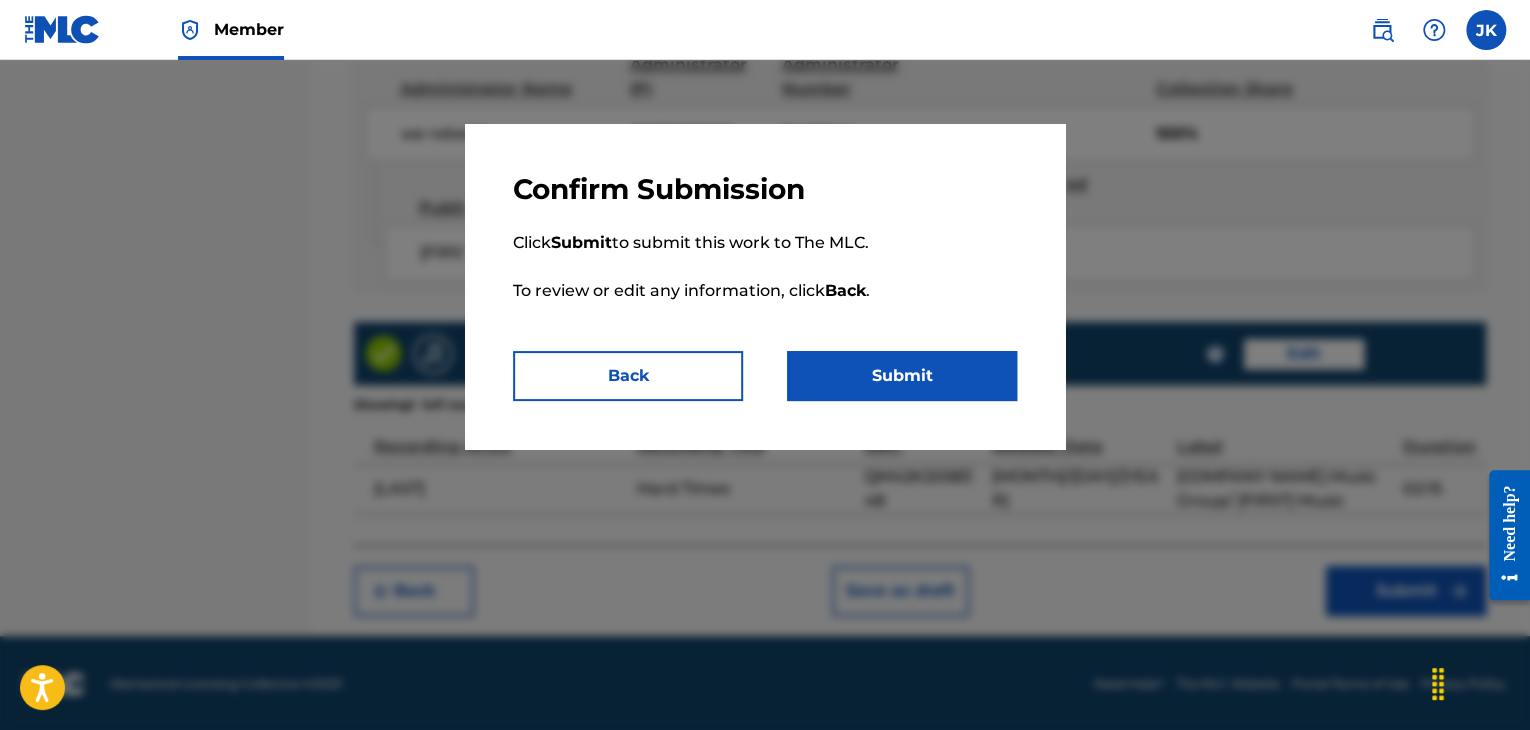 click on "Submit" at bounding box center (902, 376) 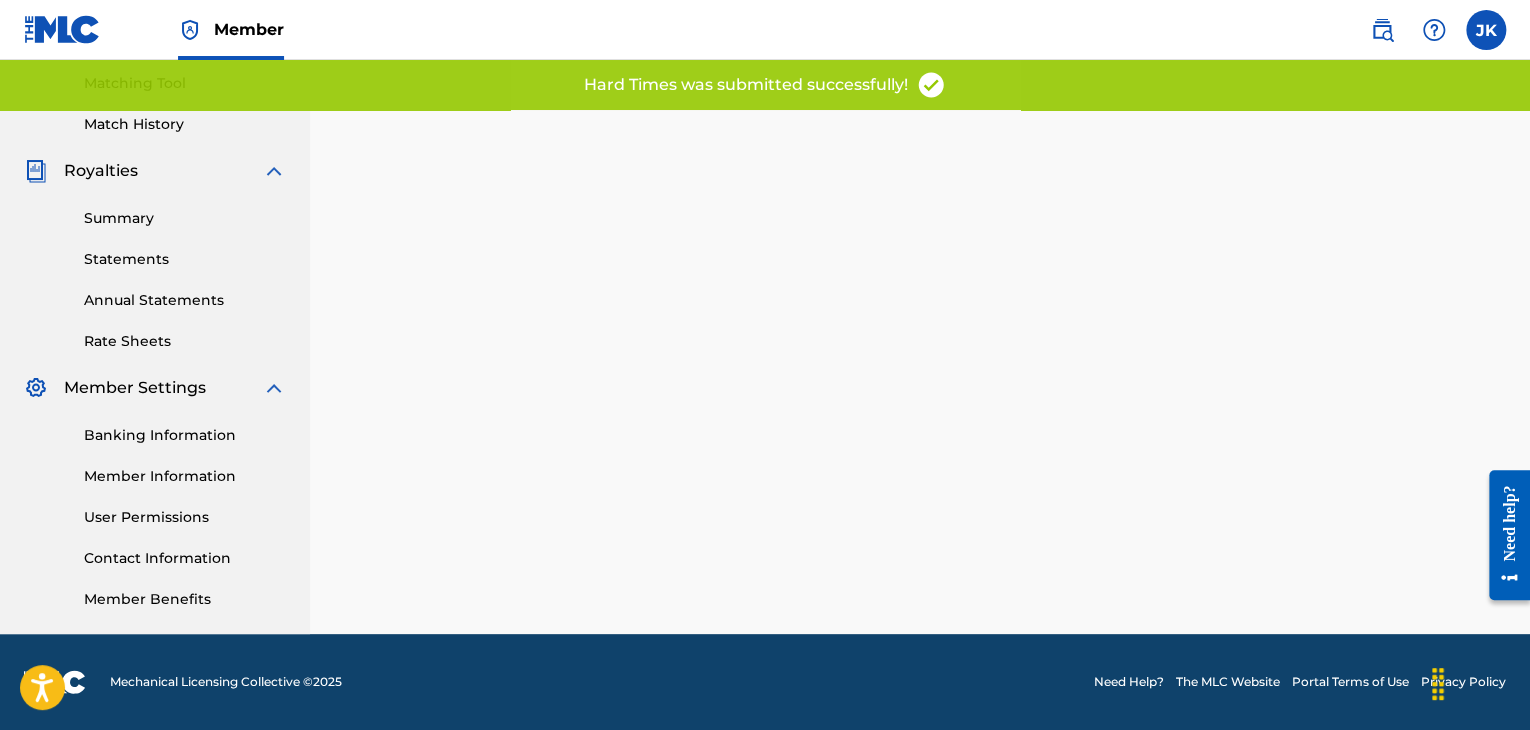 scroll, scrollTop: 0, scrollLeft: 0, axis: both 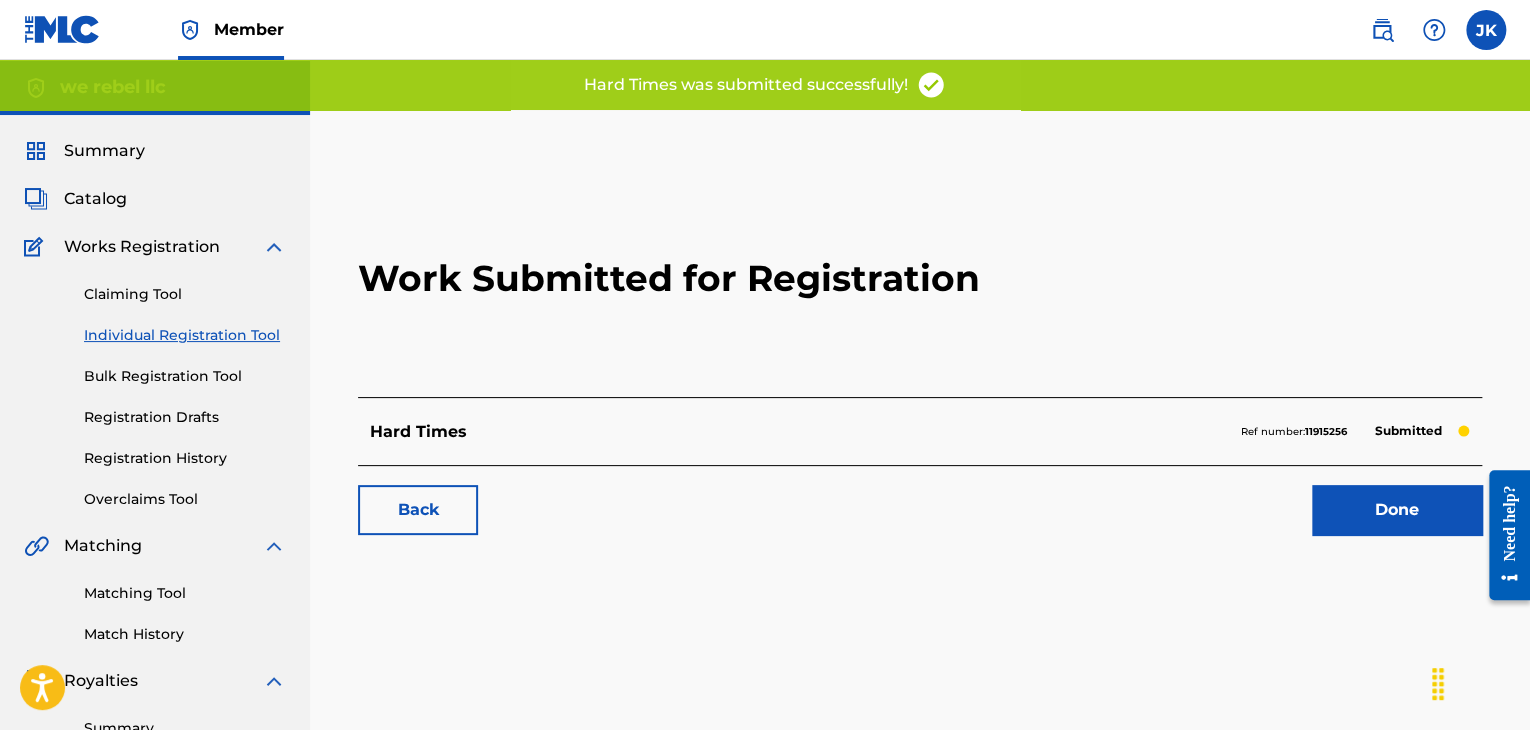 click on "Done" at bounding box center (1397, 510) 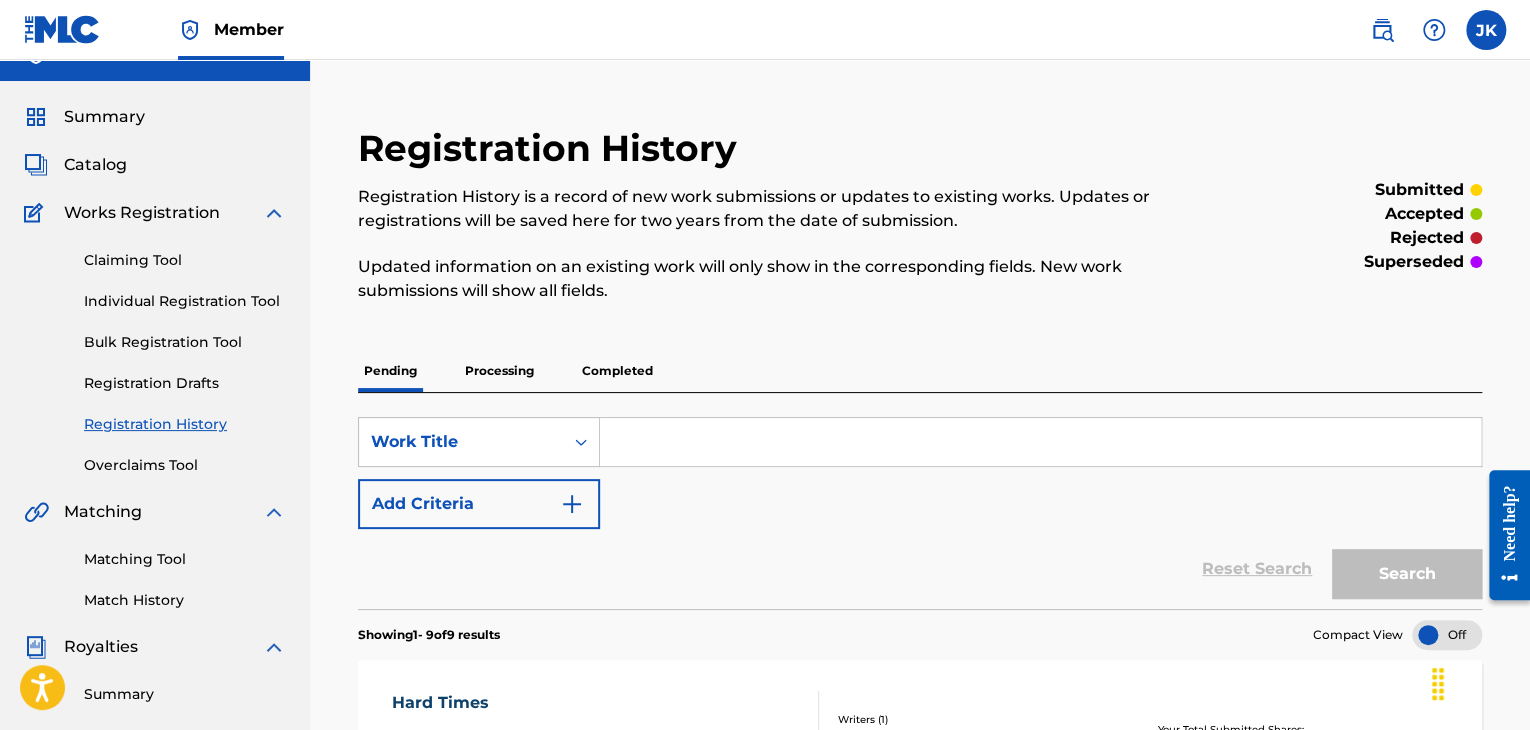 scroll, scrollTop: 0, scrollLeft: 0, axis: both 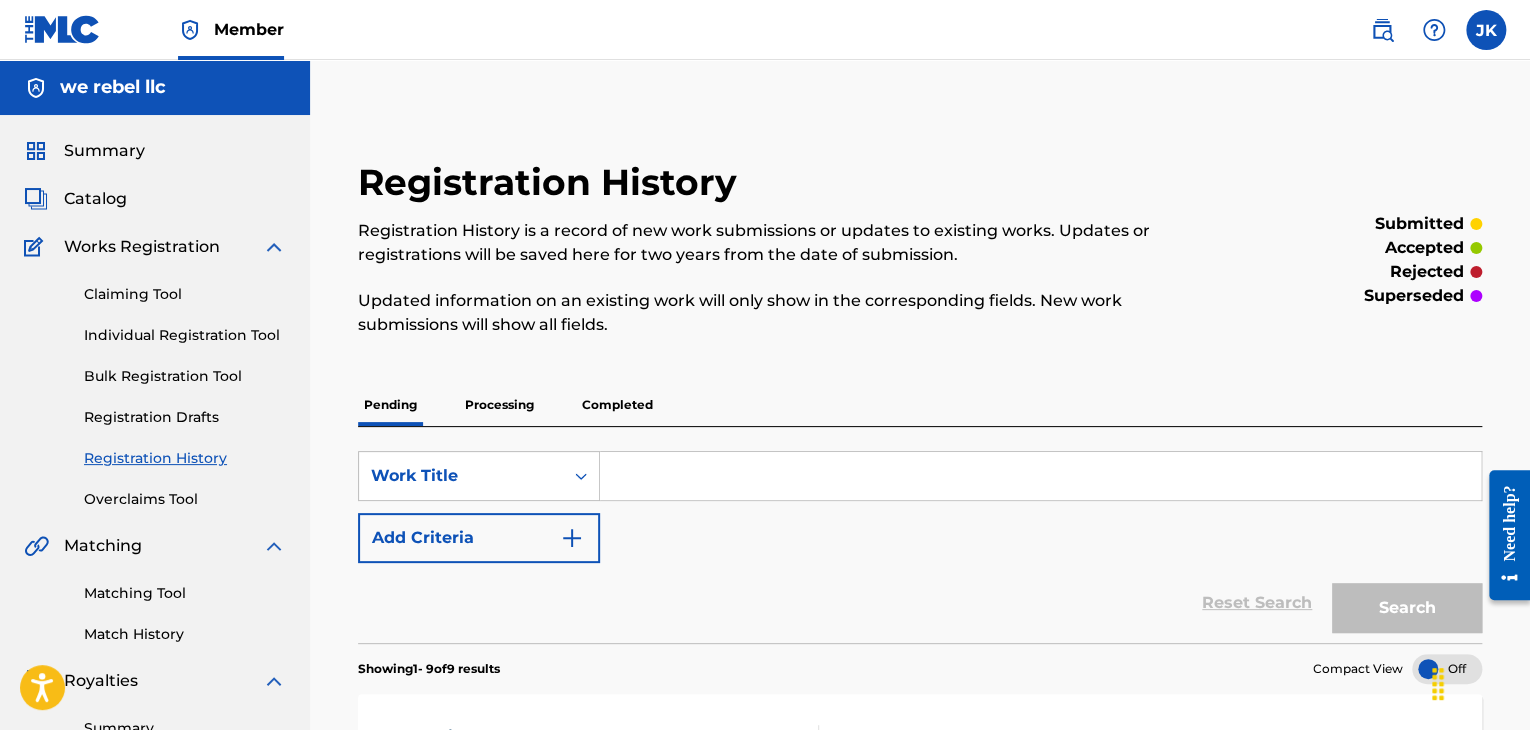 click on "Catalog" at bounding box center (95, 199) 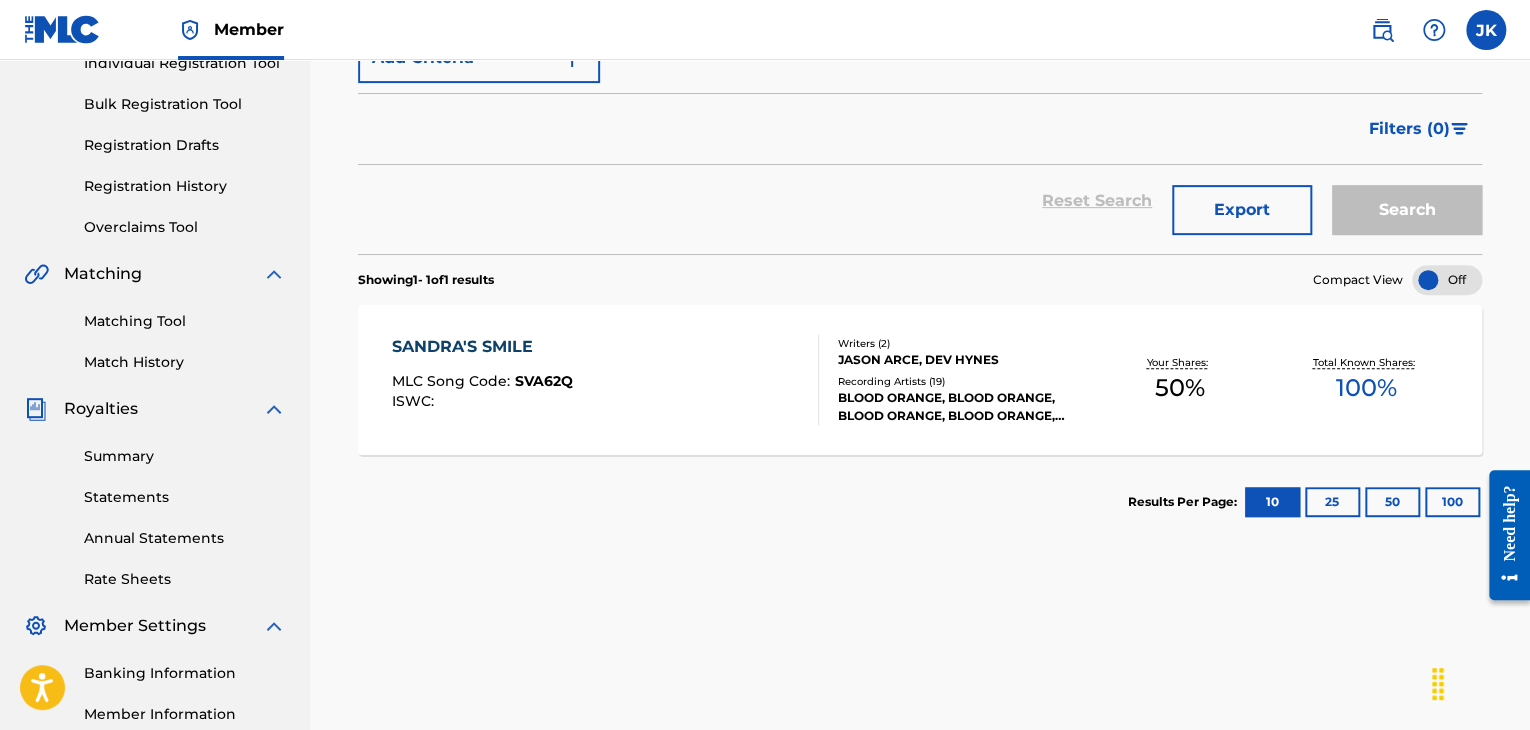 scroll, scrollTop: 300, scrollLeft: 0, axis: vertical 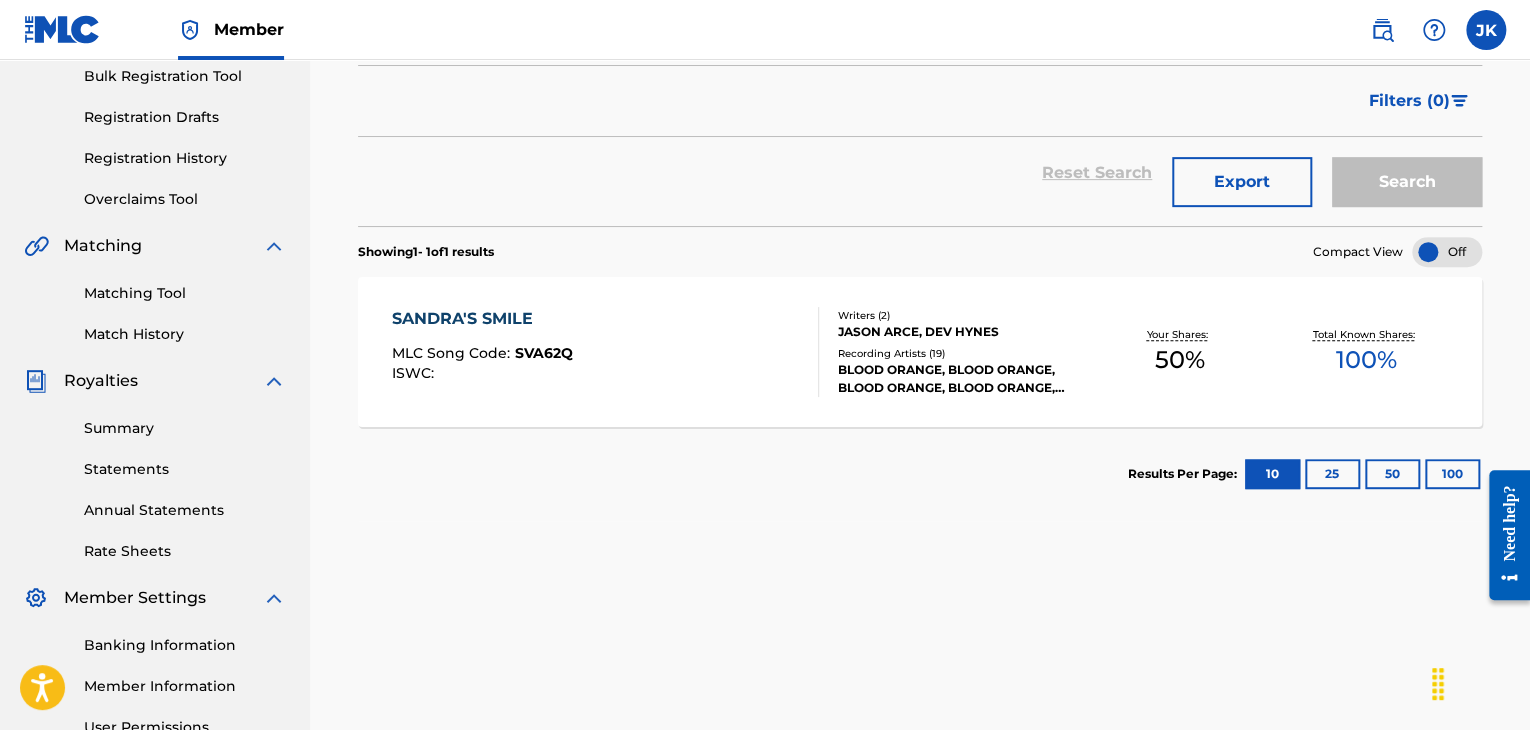 click on "SANDRA'S SMILE MLC Song Code : SVA62Q ISWC :" at bounding box center [605, 352] 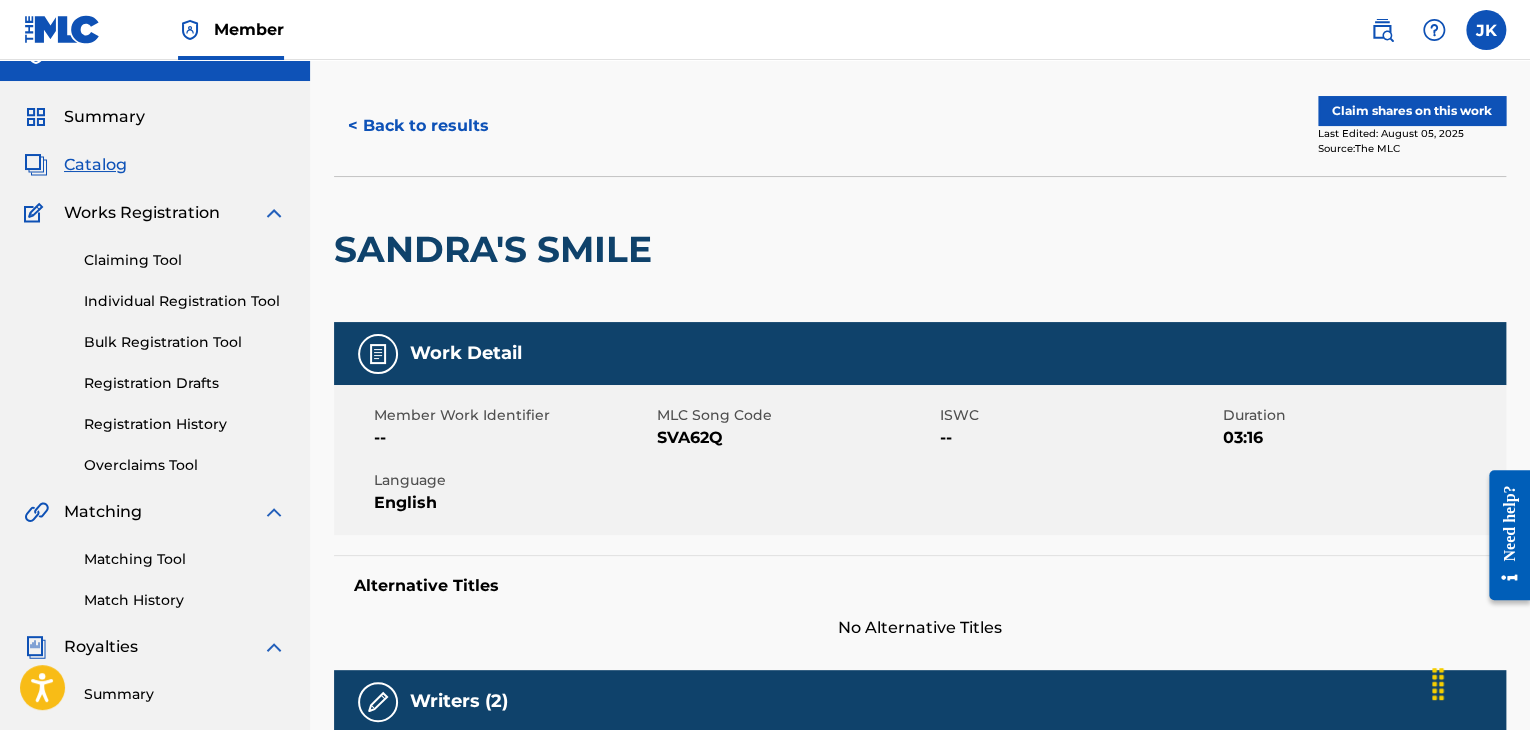 scroll, scrollTop: 0, scrollLeft: 0, axis: both 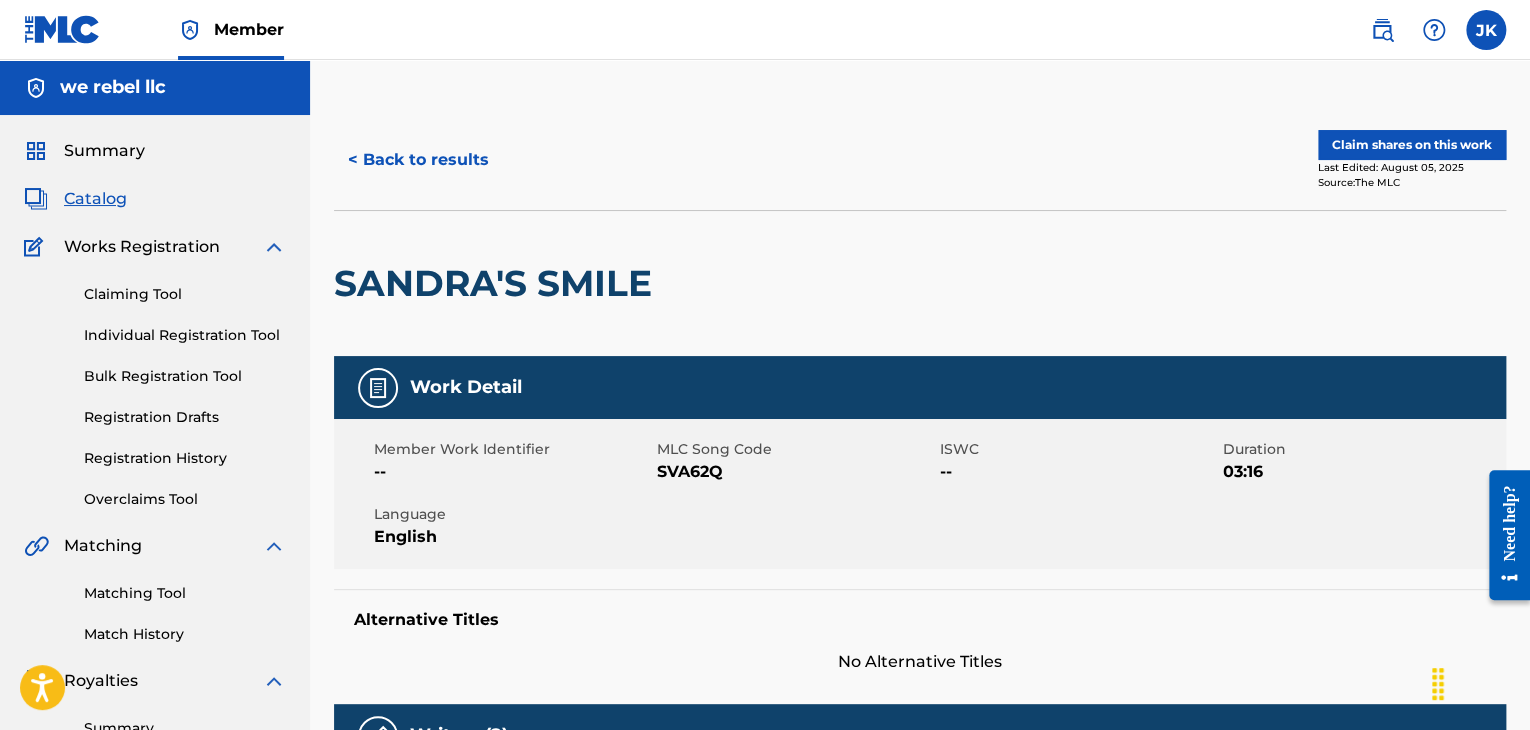 click on "Summary" at bounding box center (104, 151) 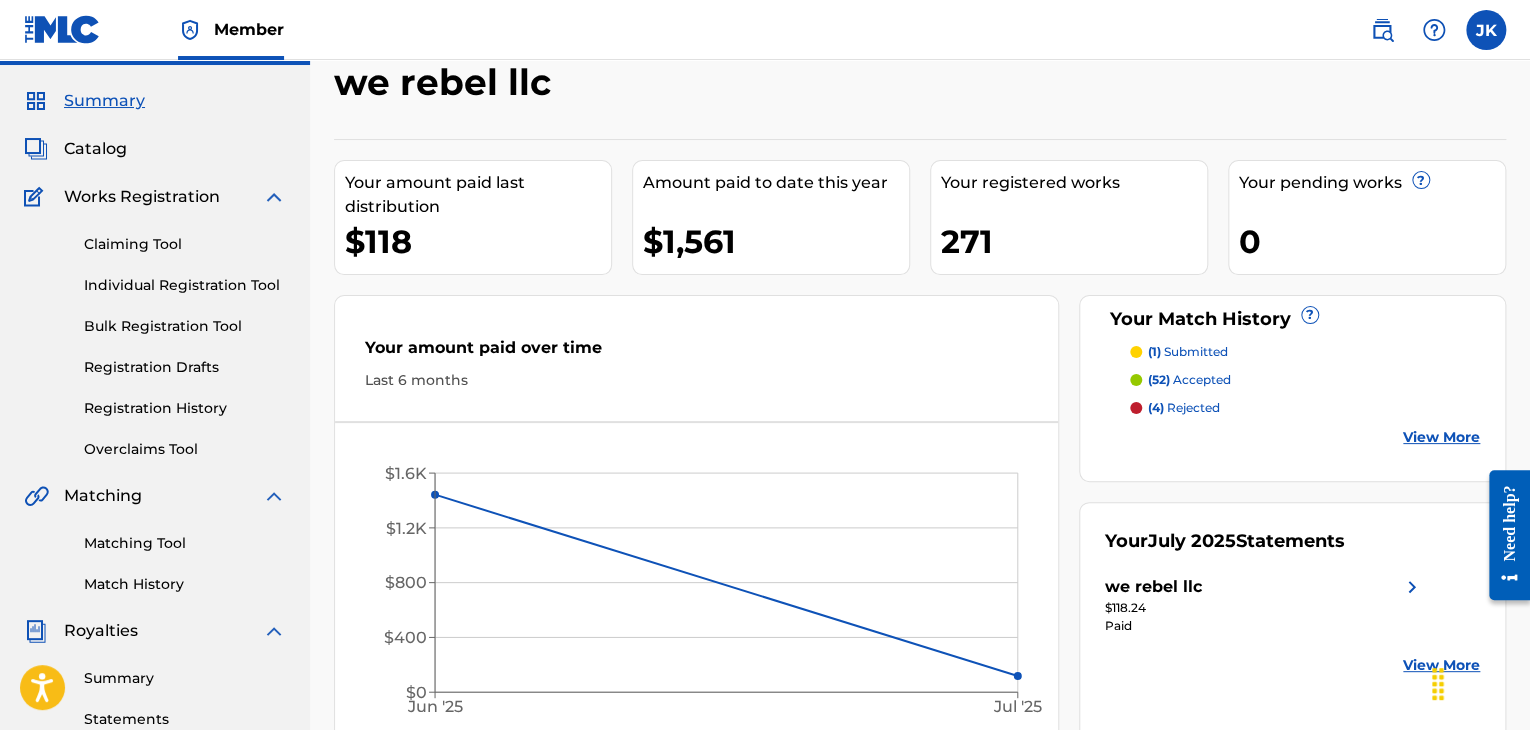 scroll, scrollTop: 0, scrollLeft: 0, axis: both 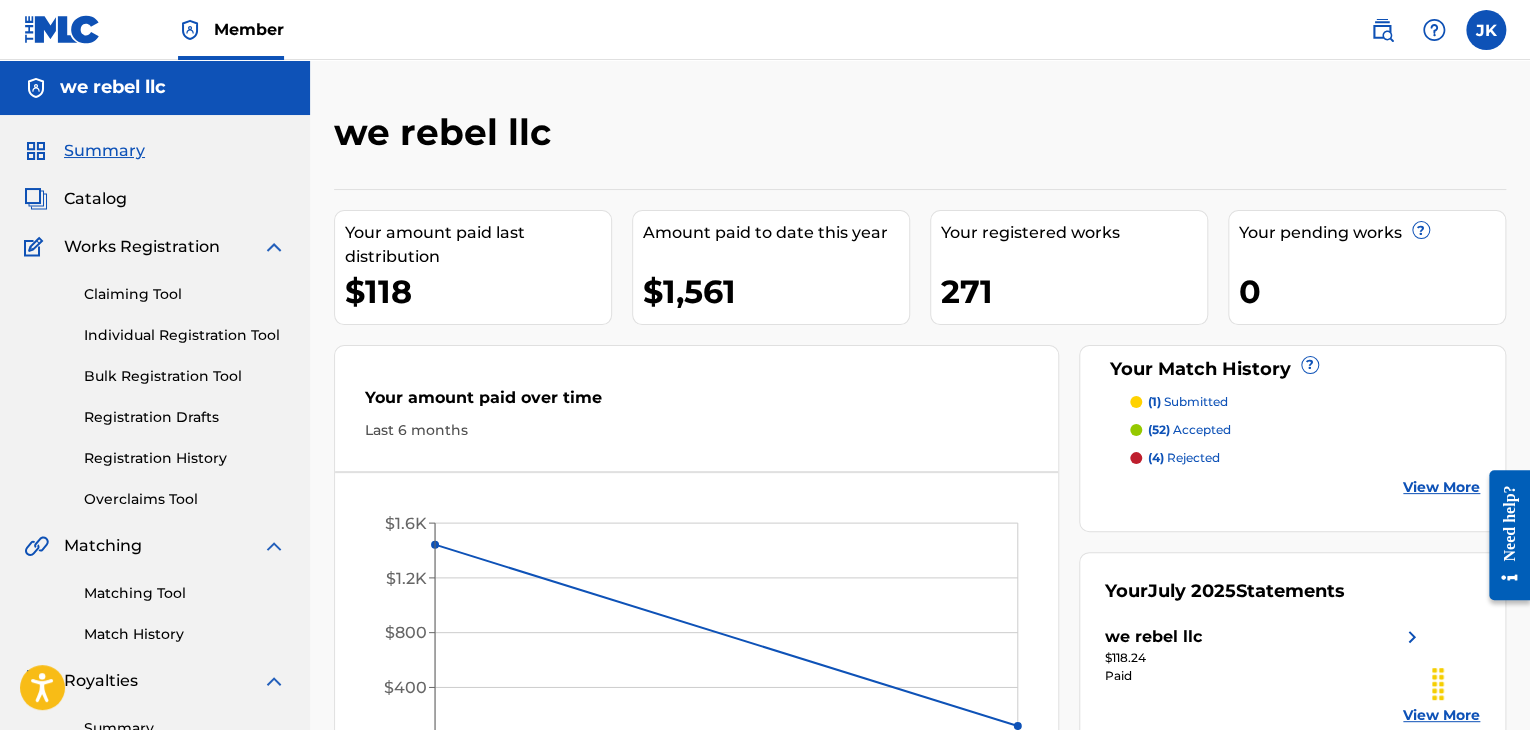 click on "Catalog" at bounding box center (95, 199) 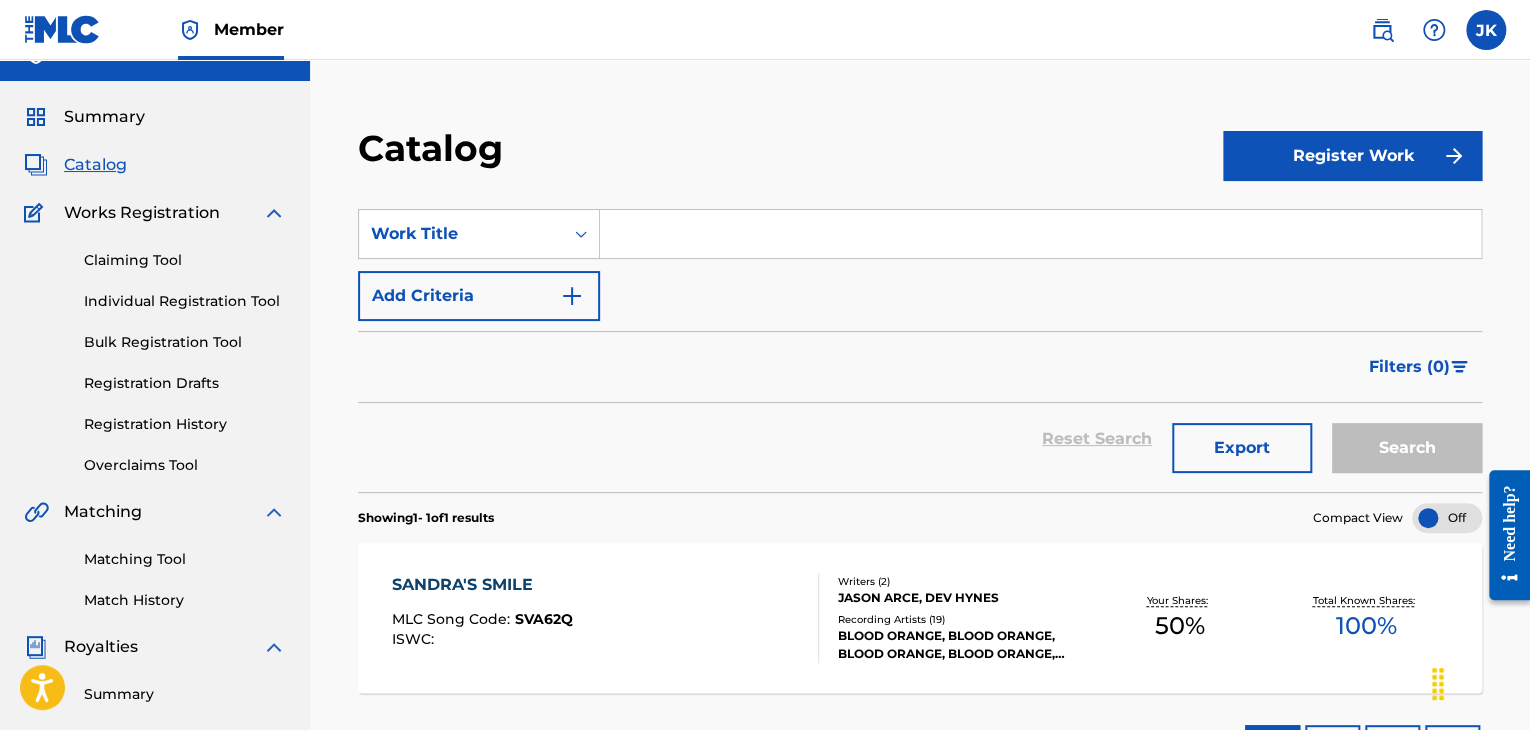 scroll, scrollTop: 0, scrollLeft: 0, axis: both 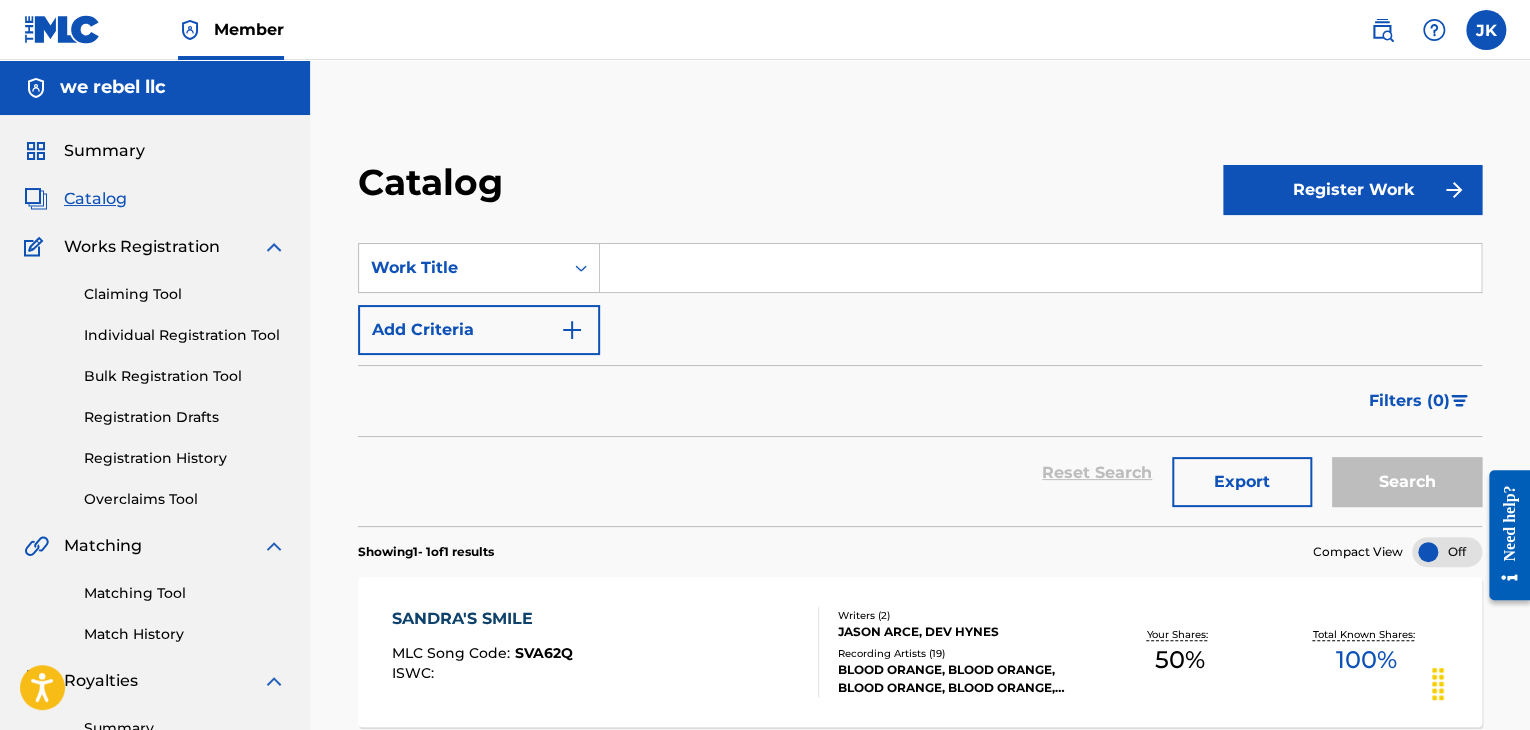 click on "Registration History" at bounding box center [185, 458] 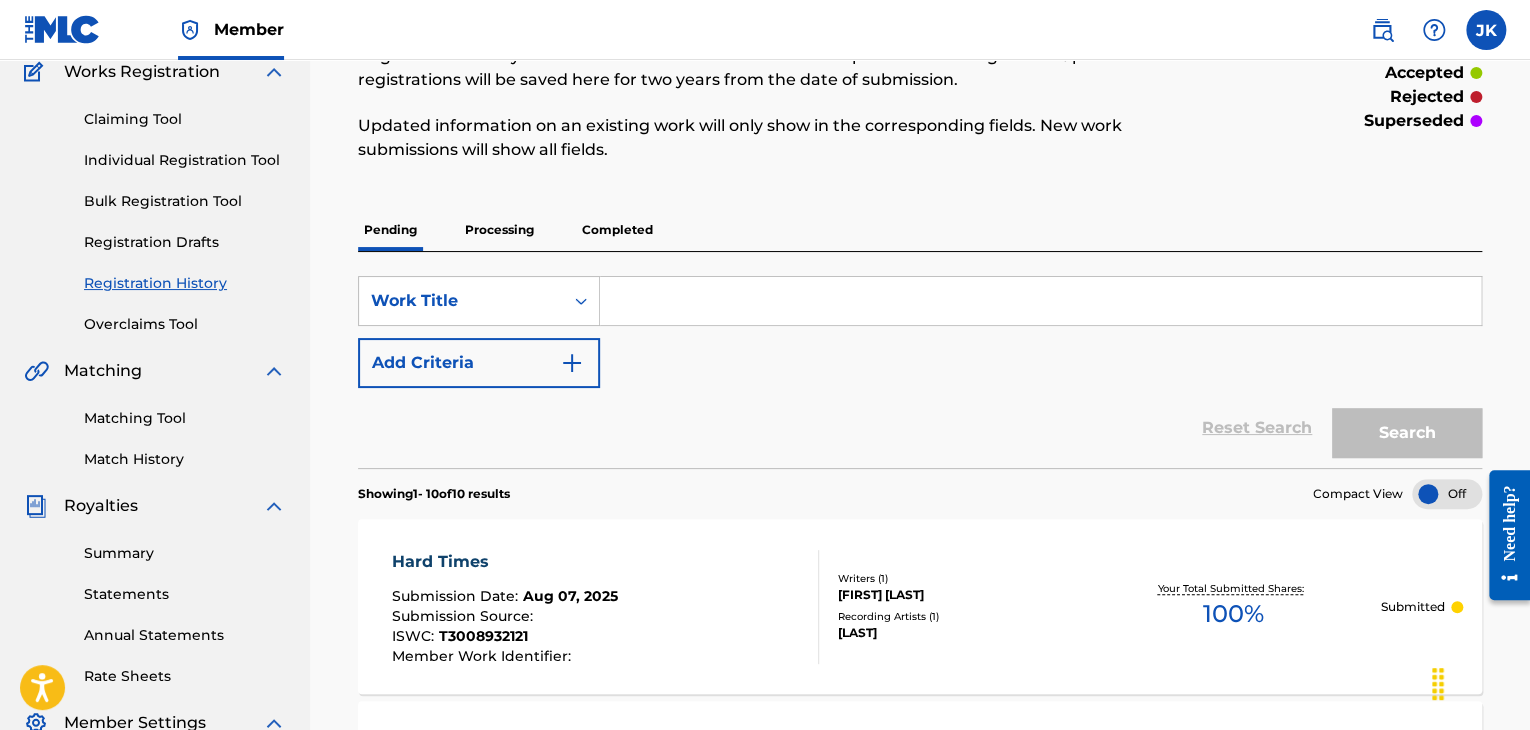 scroll, scrollTop: 200, scrollLeft: 0, axis: vertical 